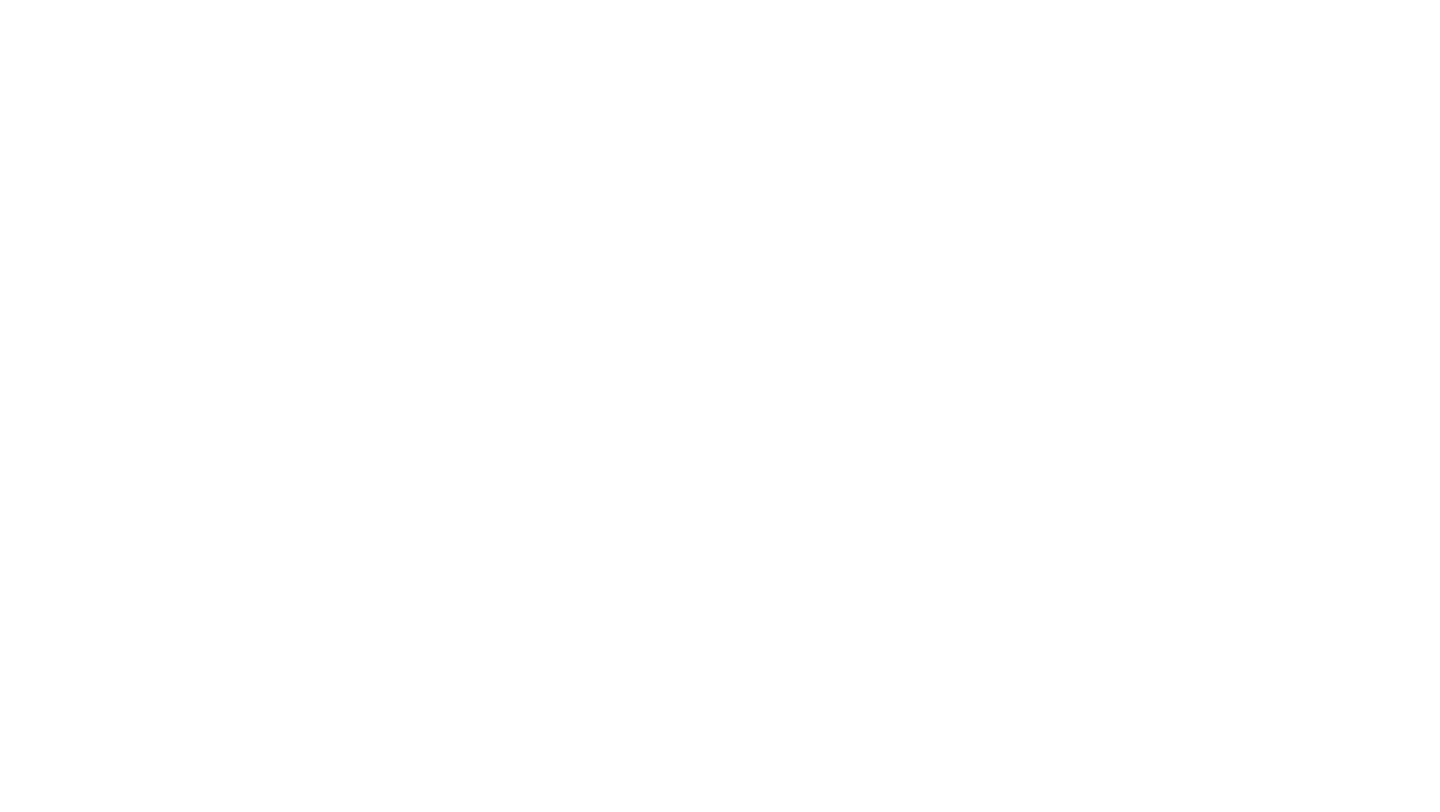 scroll, scrollTop: 0, scrollLeft: 0, axis: both 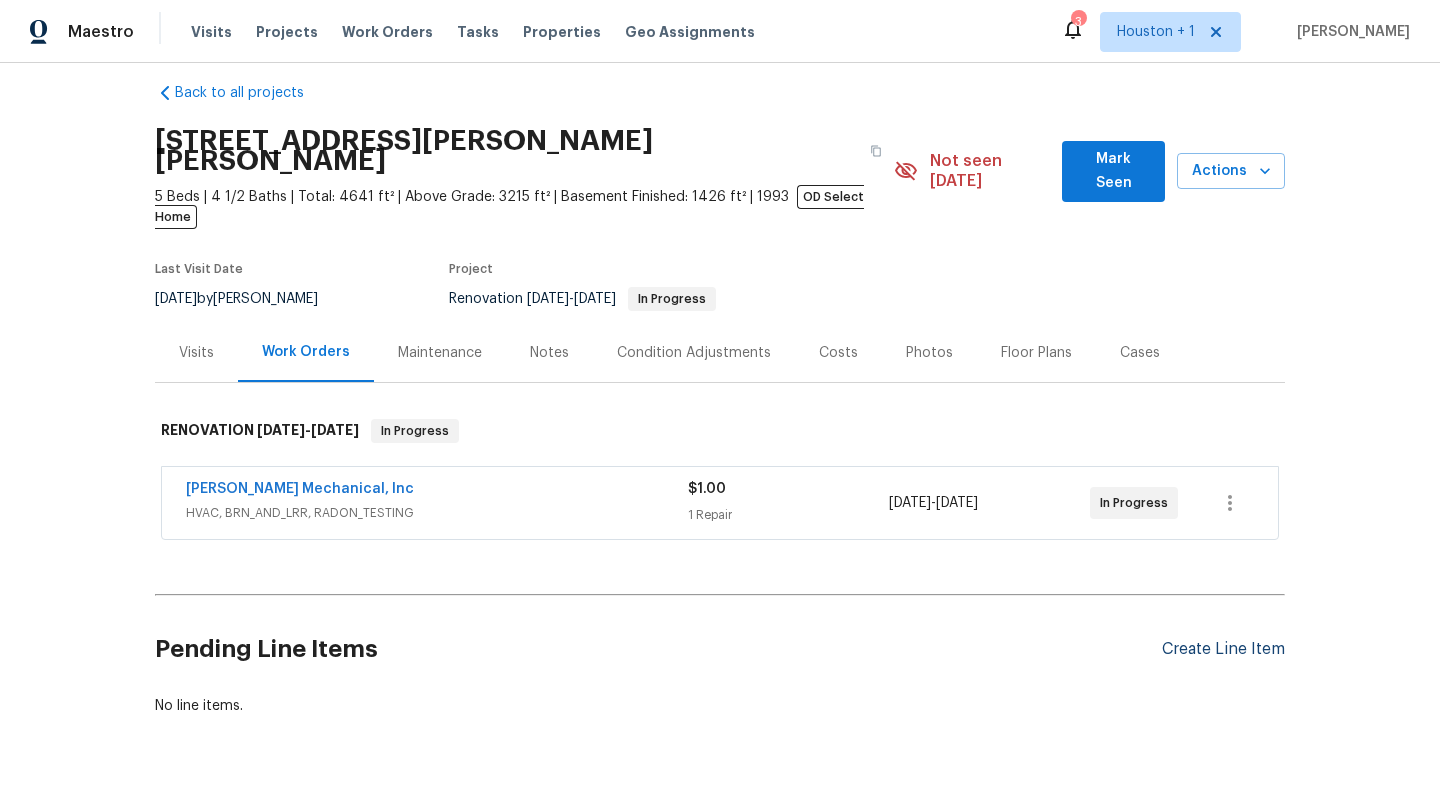 click on "Create Line Item" at bounding box center [1223, 649] 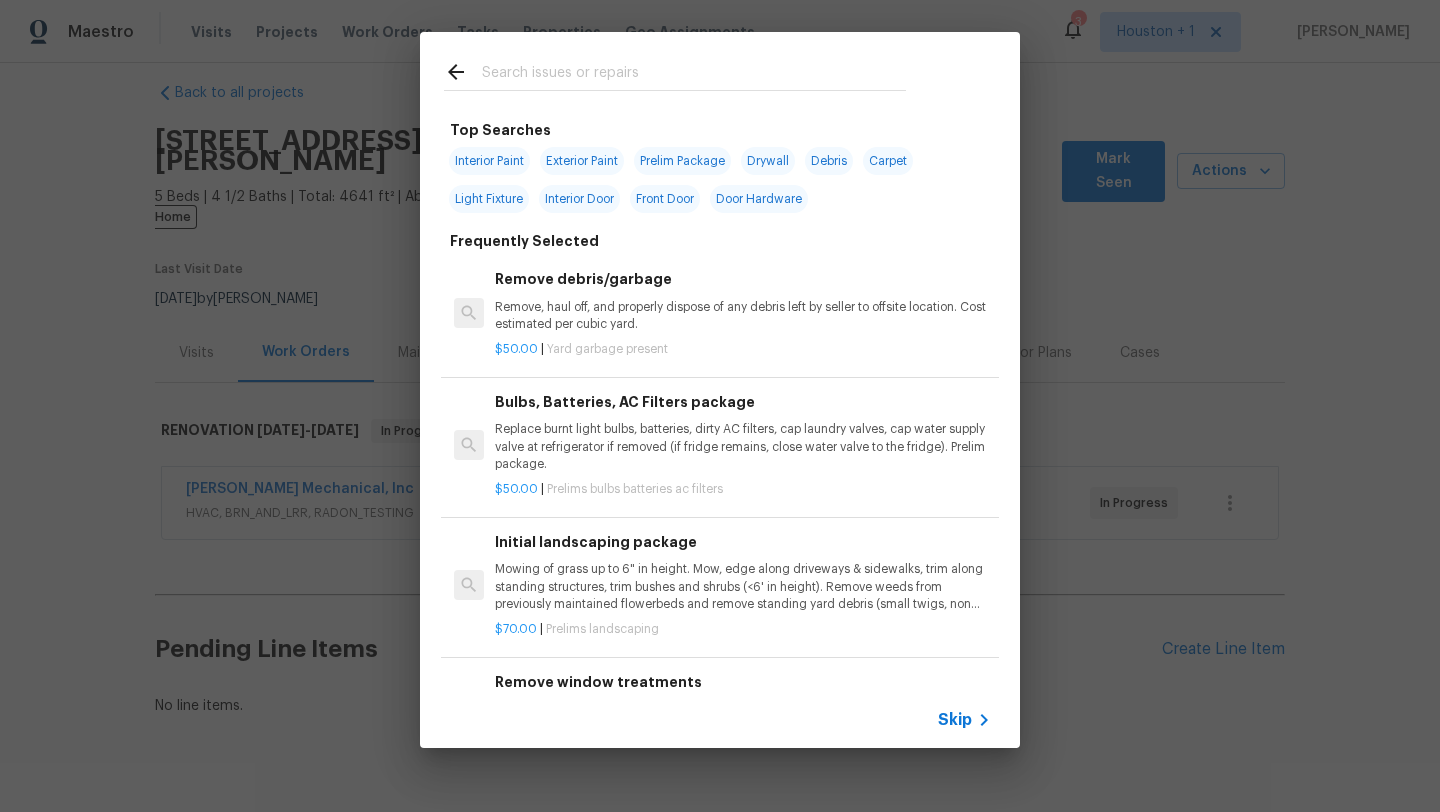 click on "Skip" at bounding box center (955, 720) 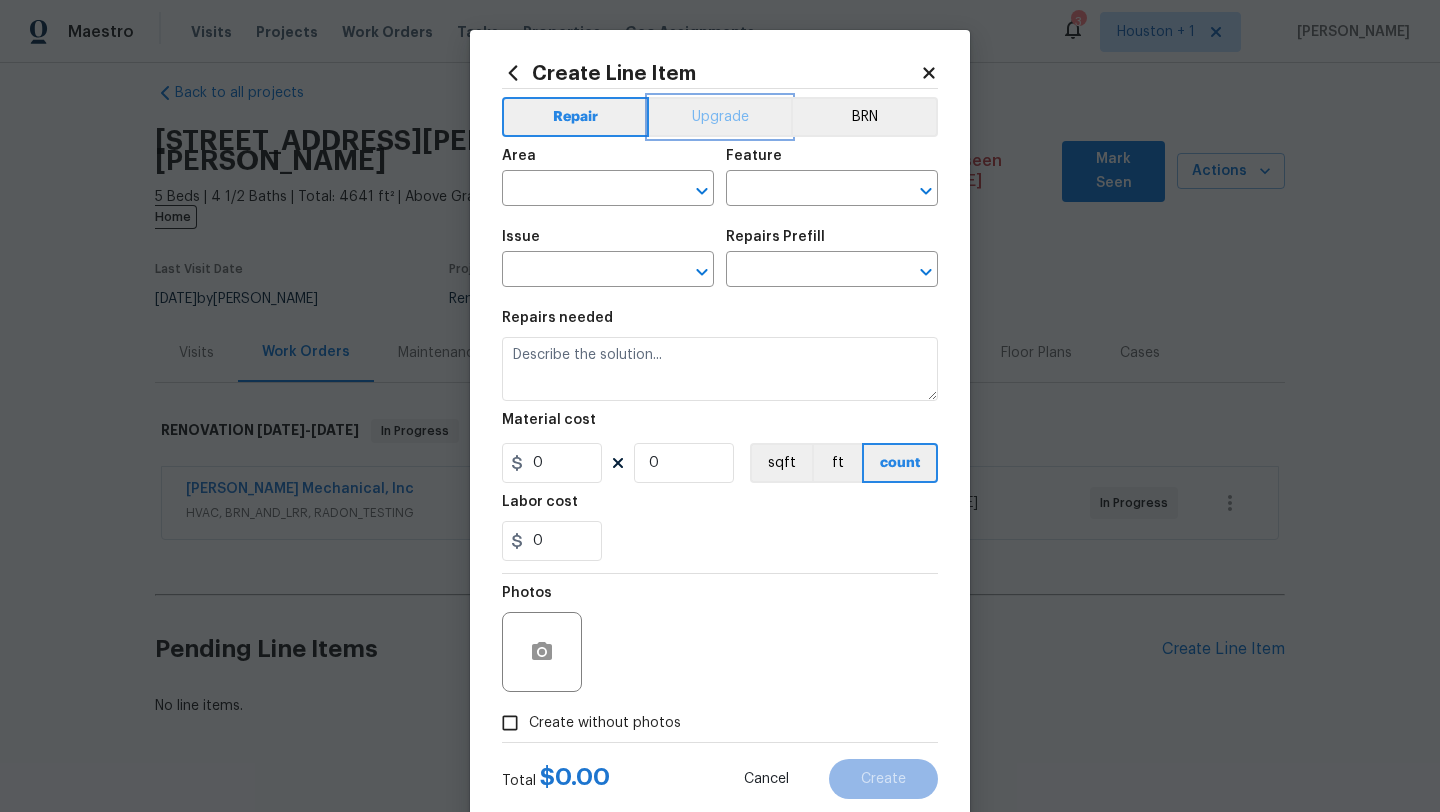 click on "Upgrade" at bounding box center (720, 117) 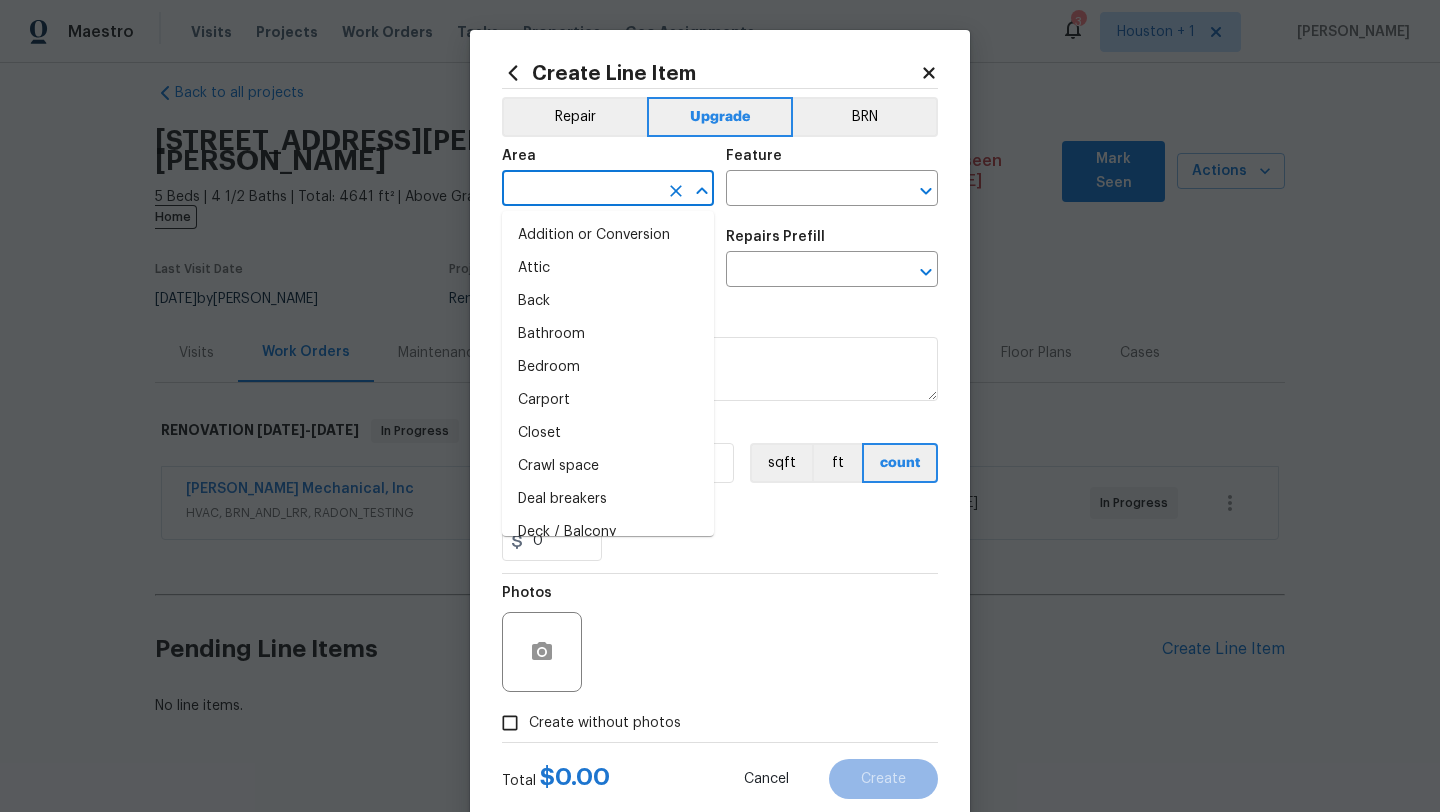 click at bounding box center (580, 190) 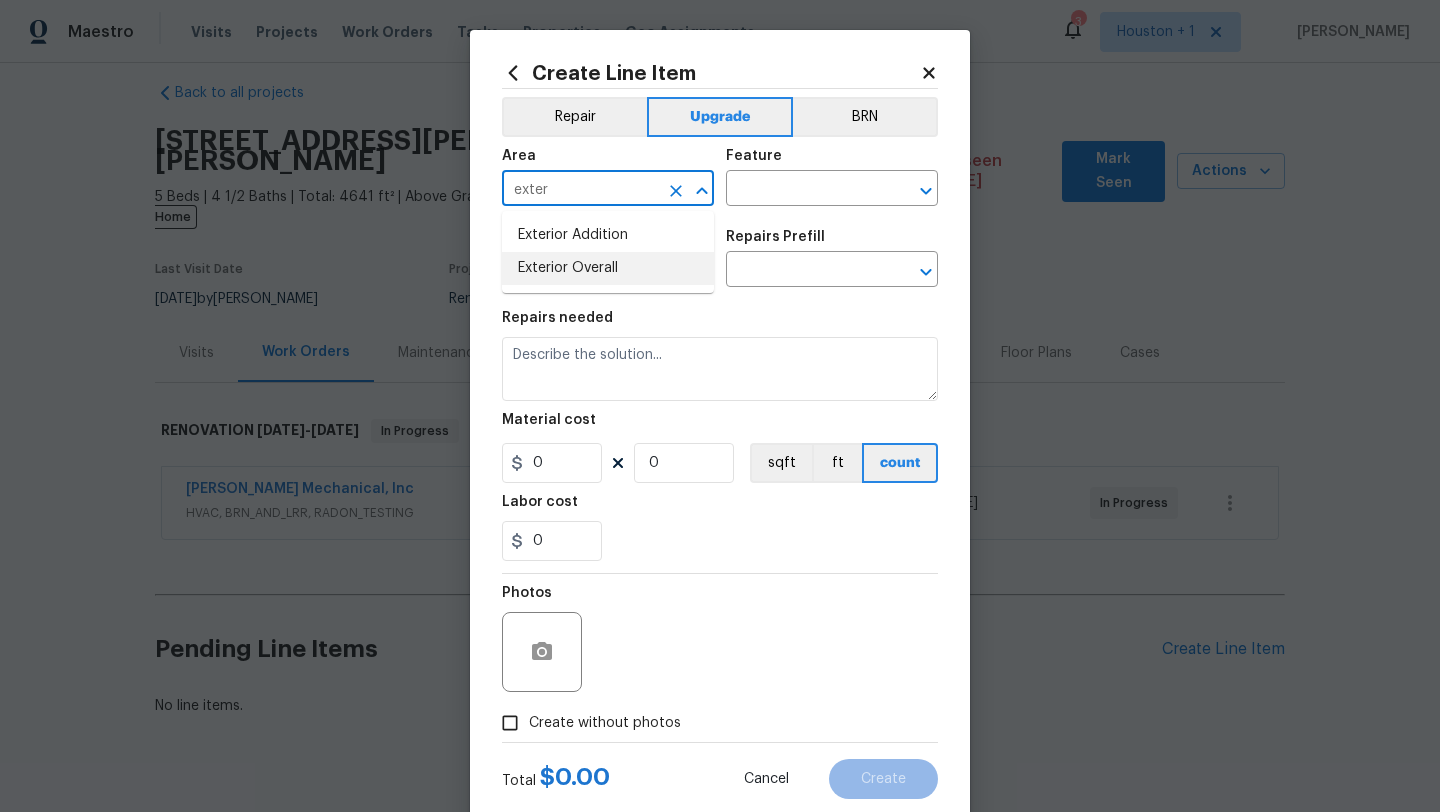 click on "Exterior Overall" at bounding box center [608, 268] 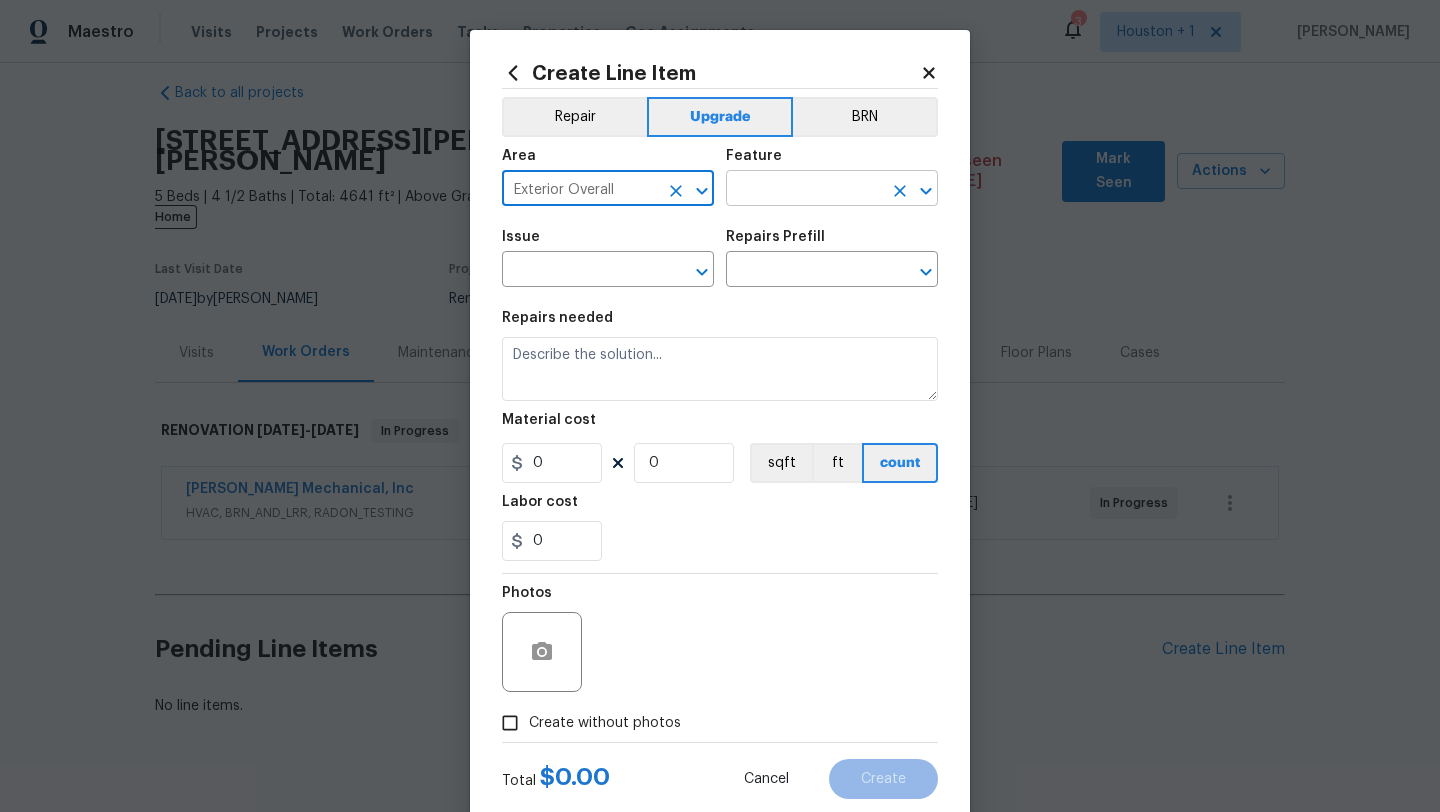 type on "Exterior Overall" 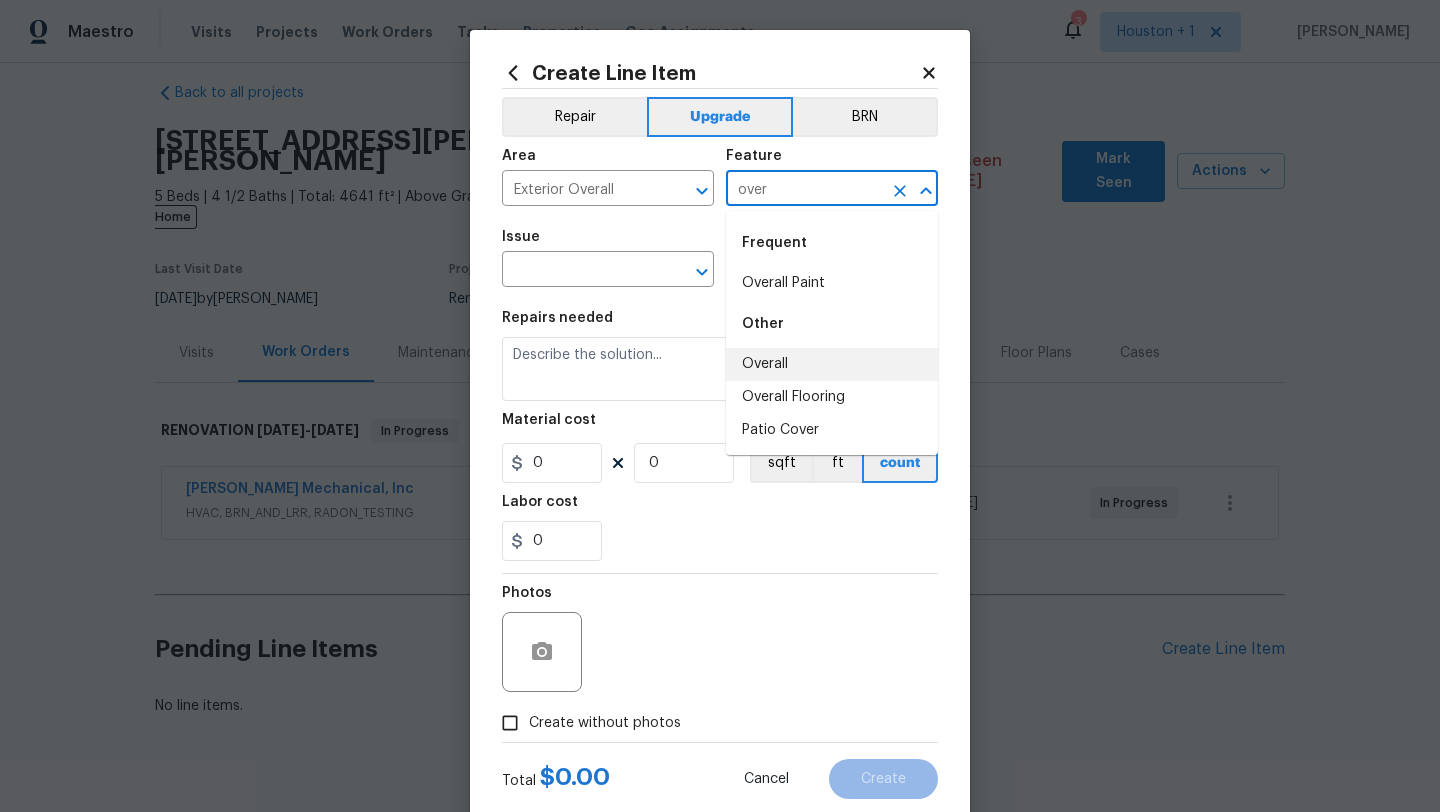 click on "Overall" at bounding box center (832, 364) 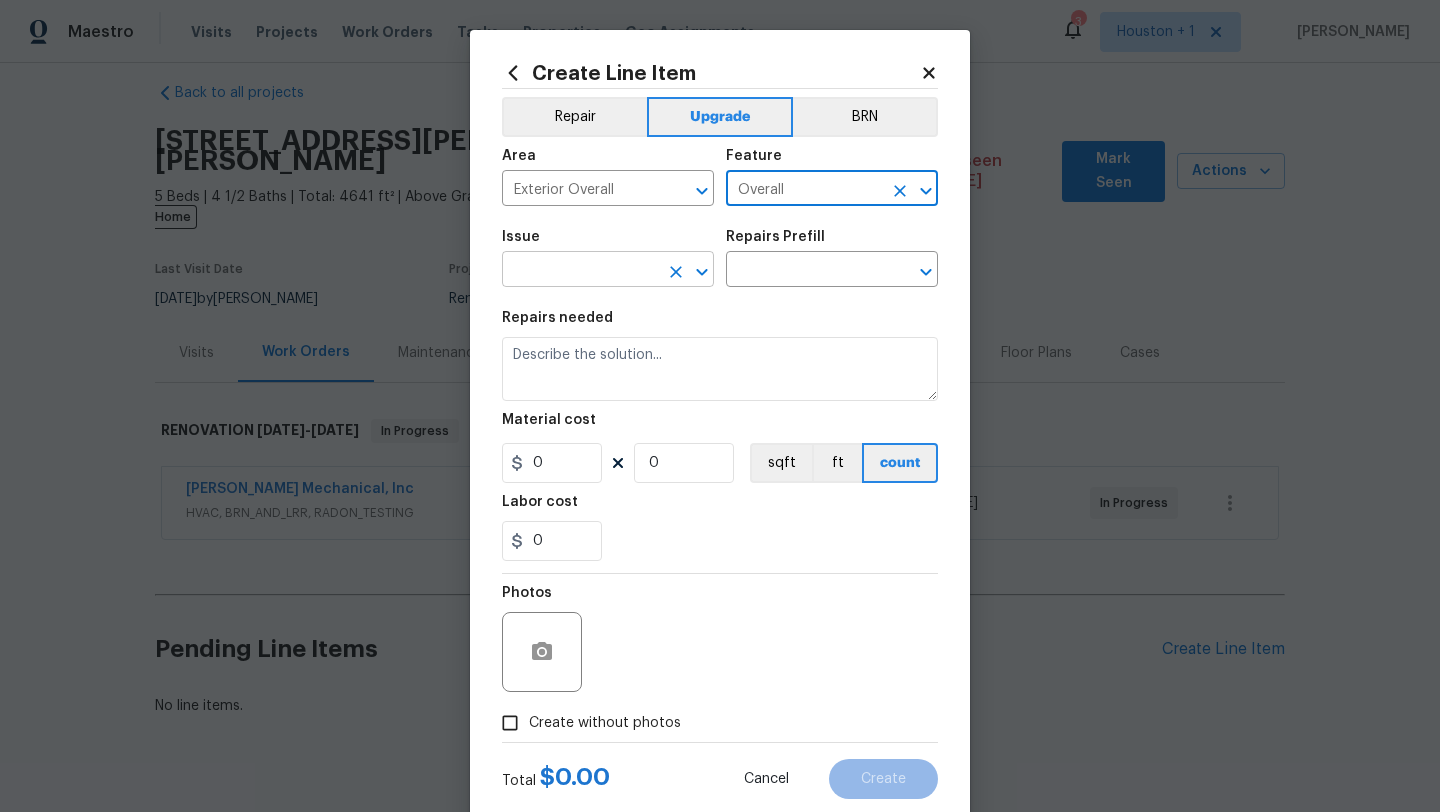 type on "Overall" 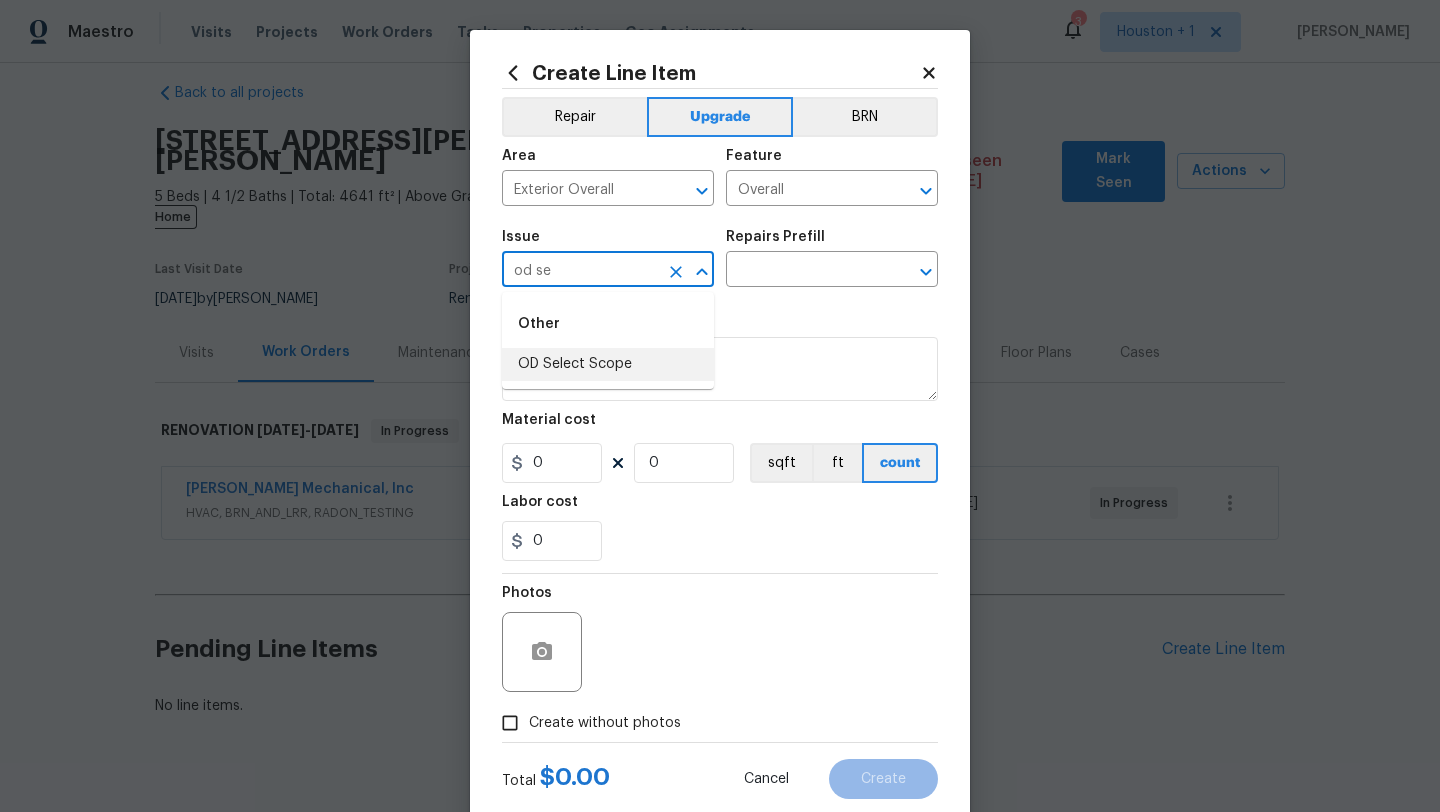 click on "OD Select Scope" at bounding box center [608, 364] 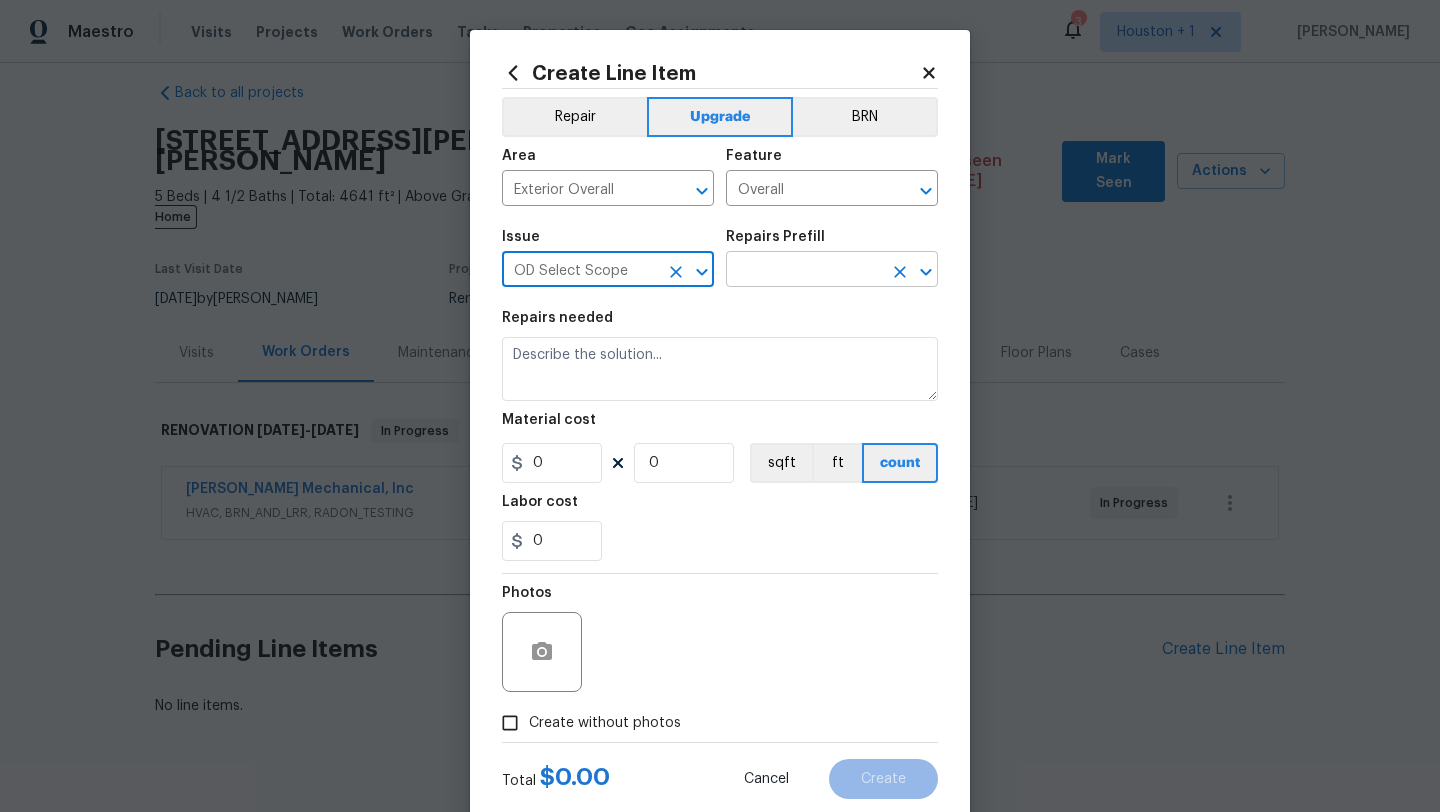 type on "OD Select Scope" 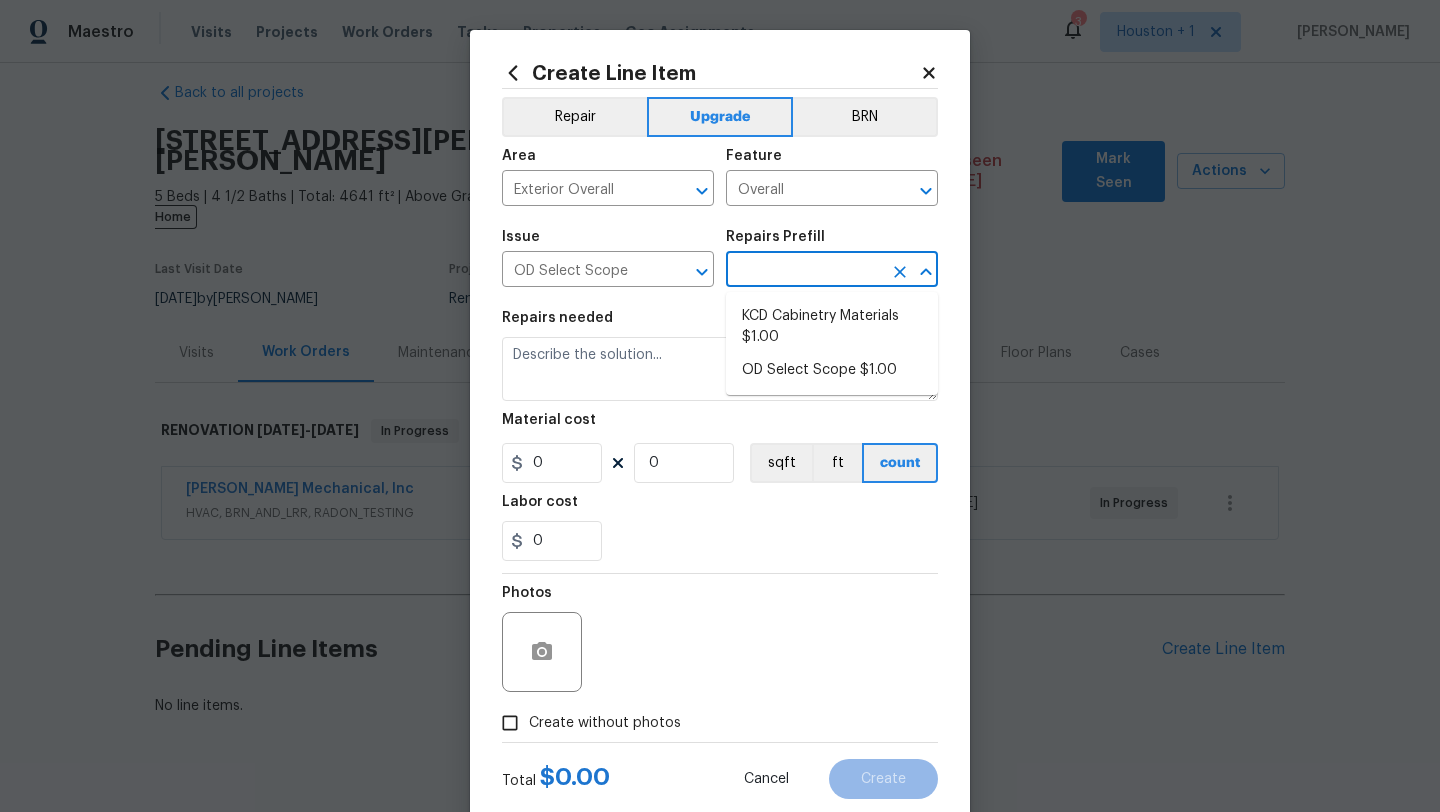 click at bounding box center (804, 271) 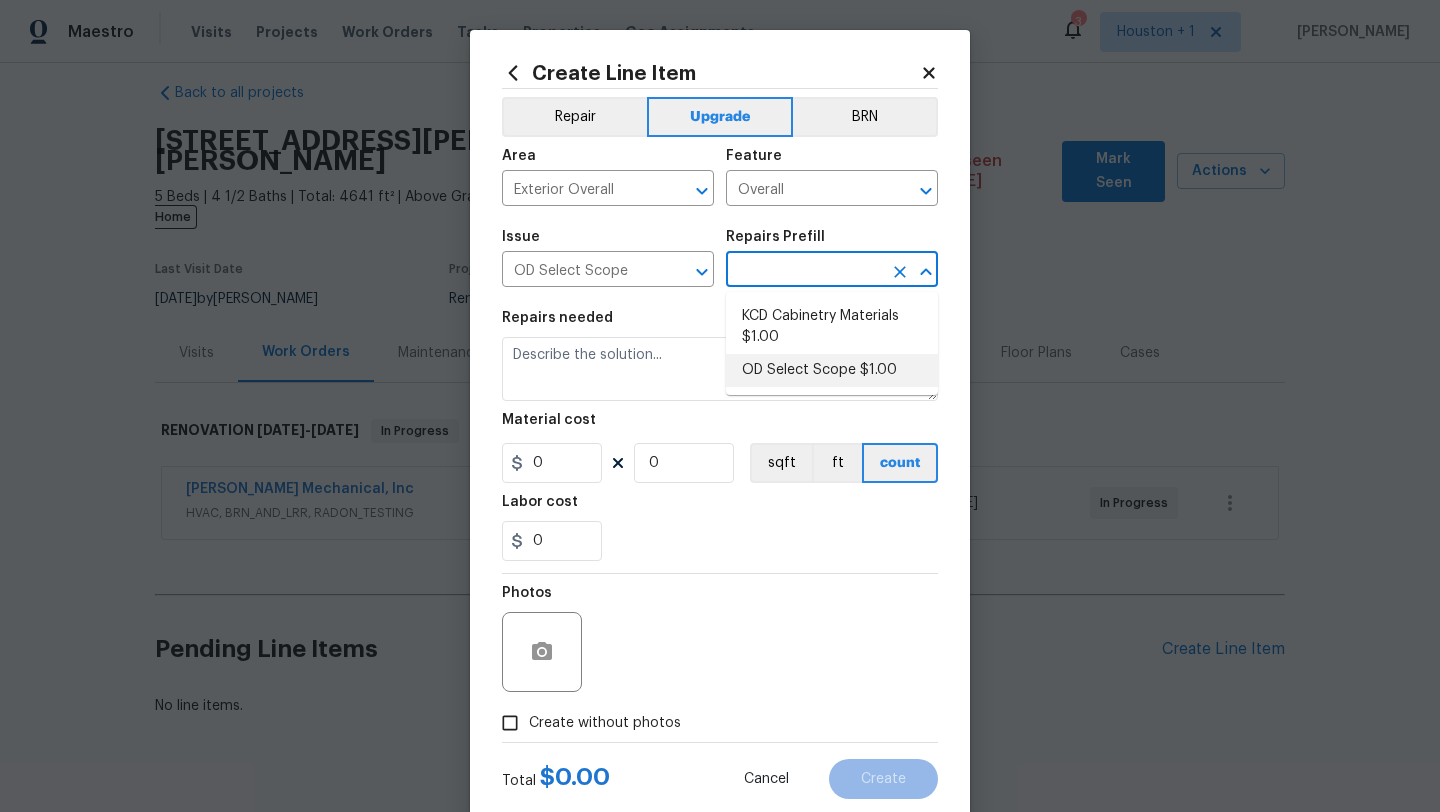 click on "OD Select Scope $1.00" at bounding box center [832, 370] 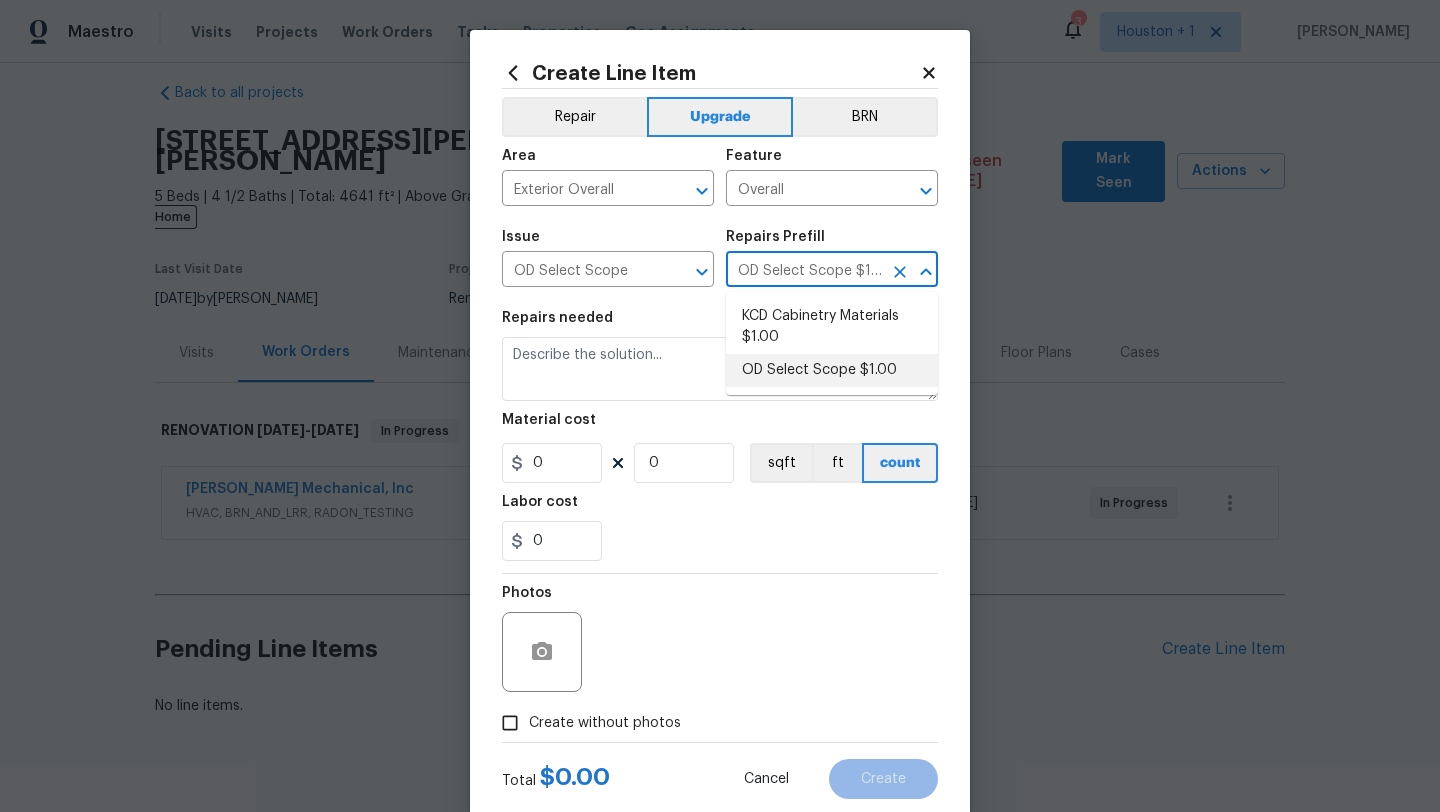 type on "Refer to the agreed upon scope document for further details." 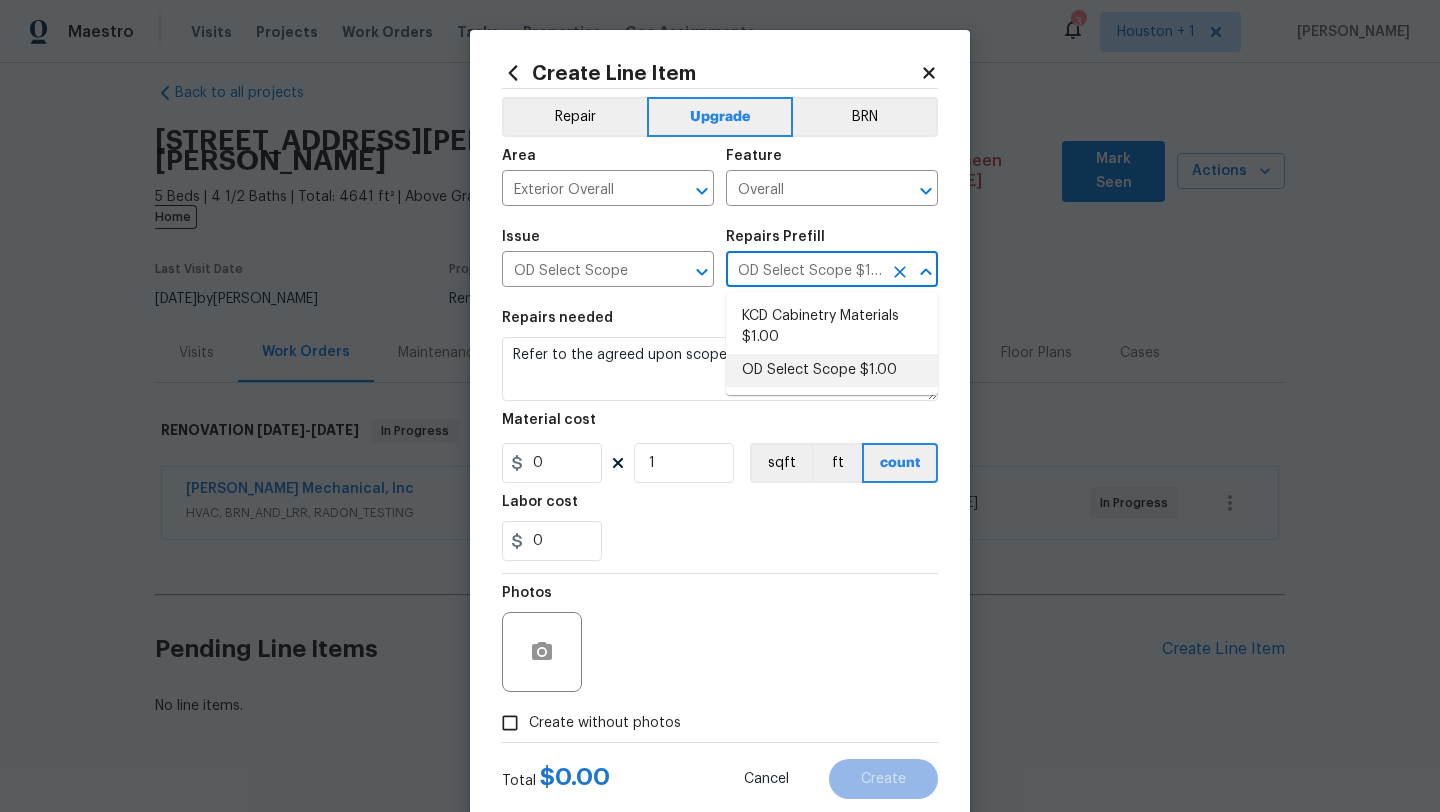 type on "1" 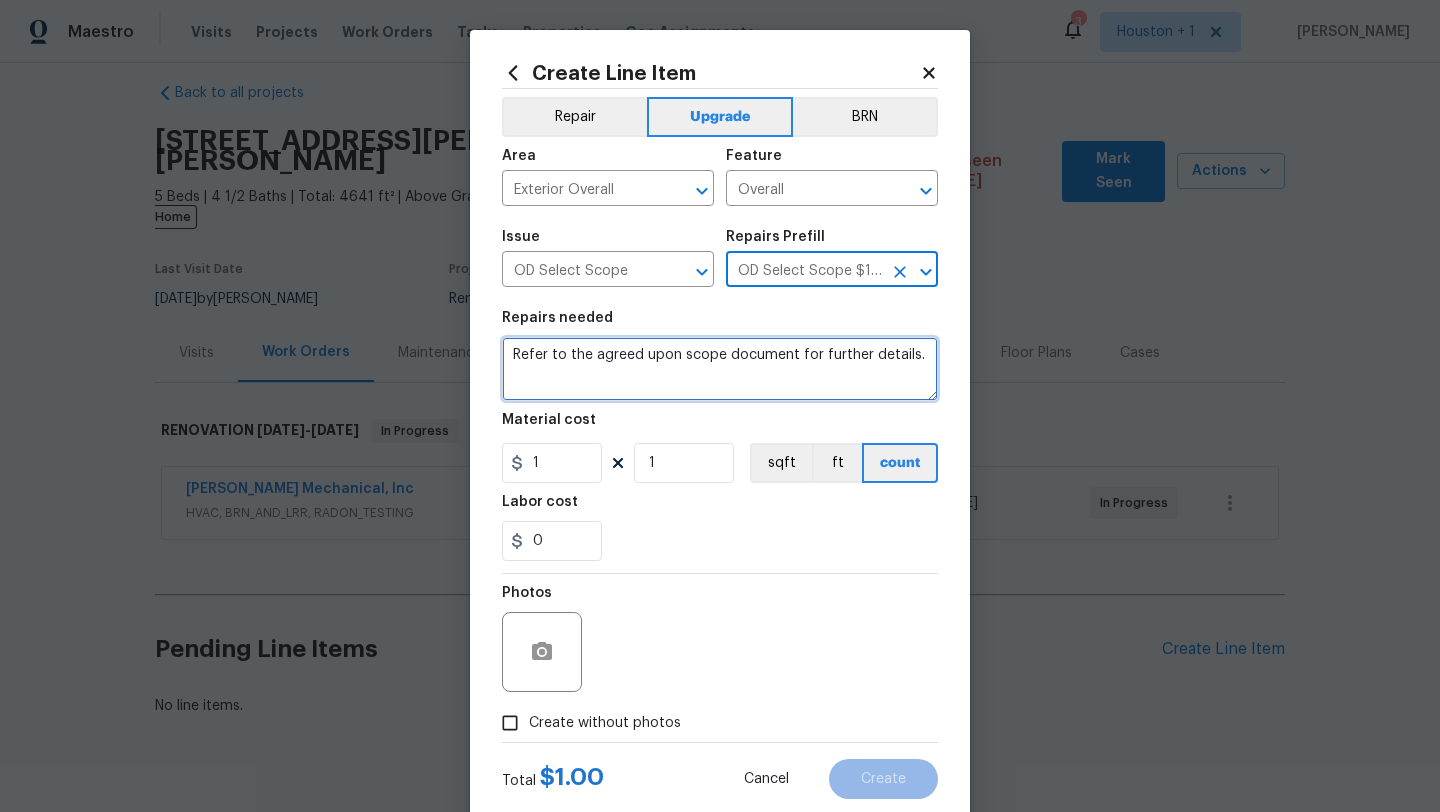 click on "Refer to the agreed upon scope document for further details." at bounding box center (720, 369) 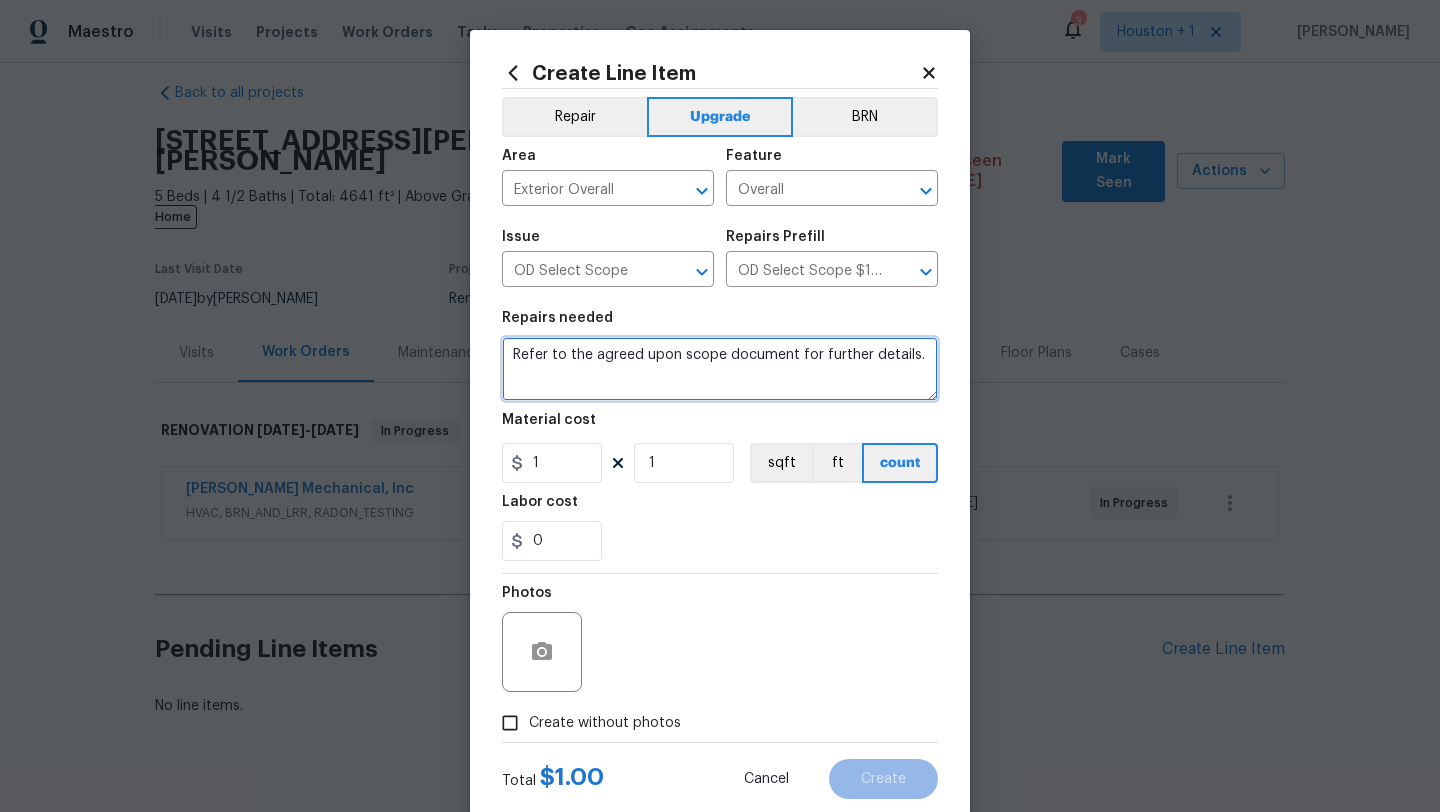 click on "Refer to the agreed upon scope document for further details." at bounding box center (720, 369) 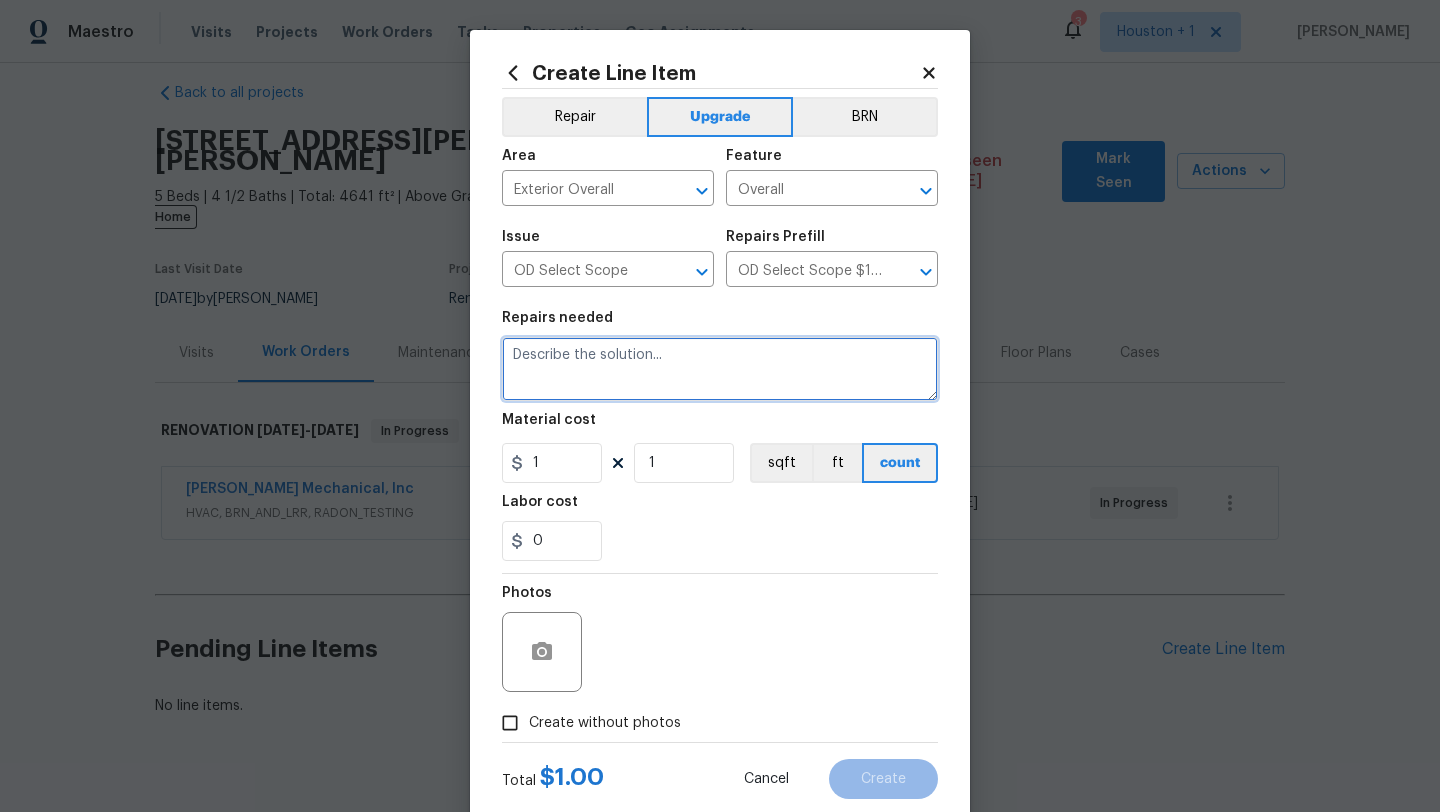 paste on "Work Order #1 -> Exterior Front -> Doorbell -> Replace doorbell with new" 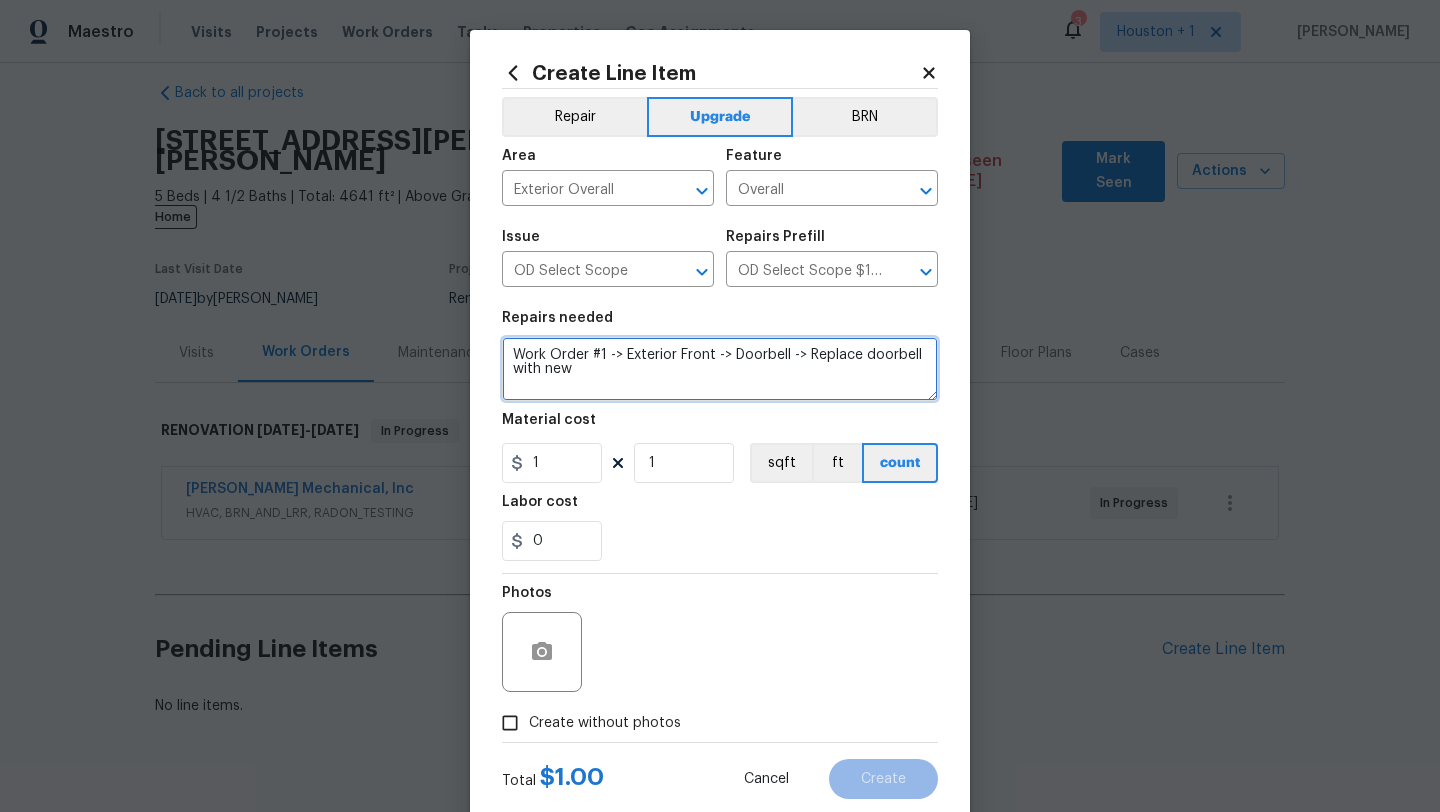 type on "Work Order #1 -> Exterior Front -> Doorbell -> Replace doorbell with new" 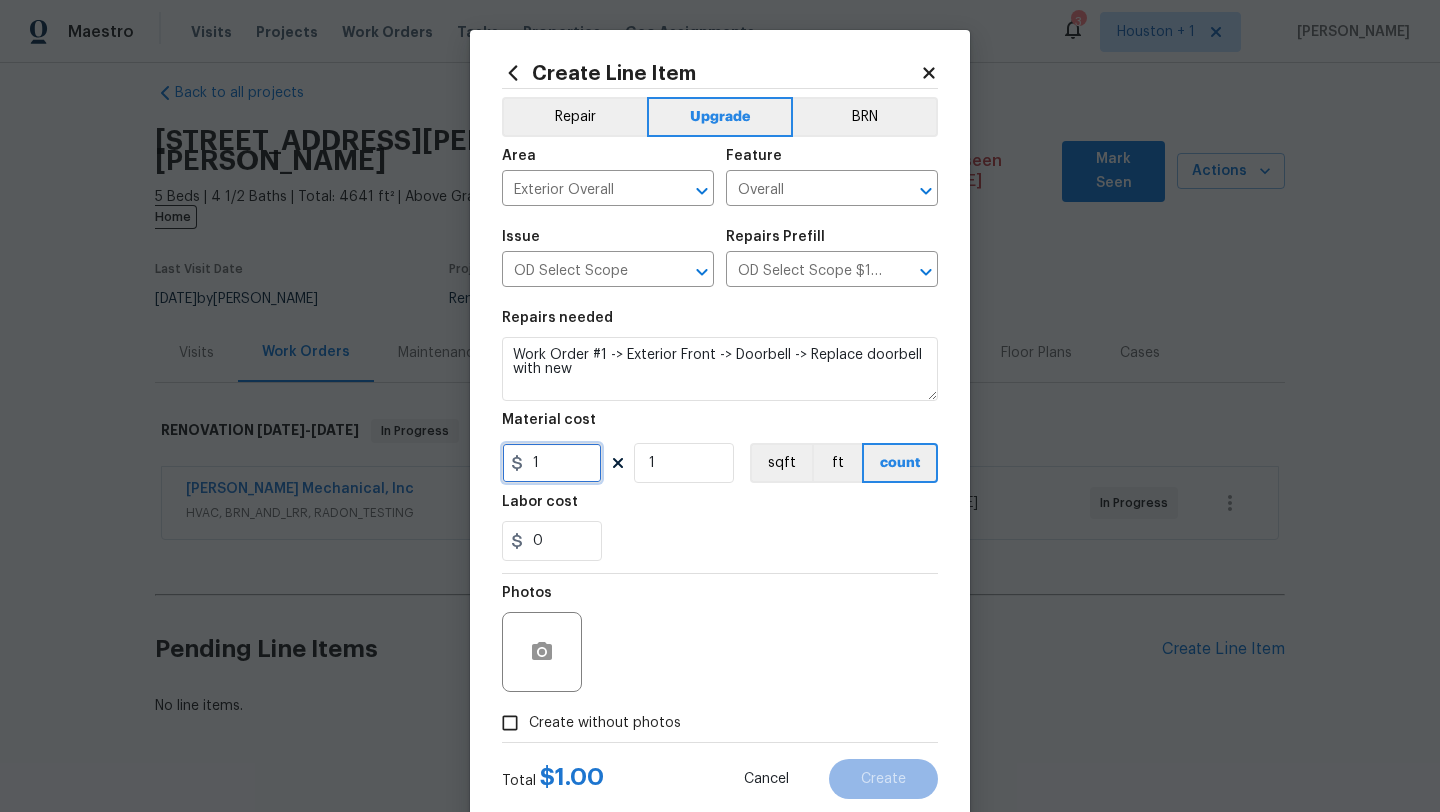 click on "1" at bounding box center (552, 463) 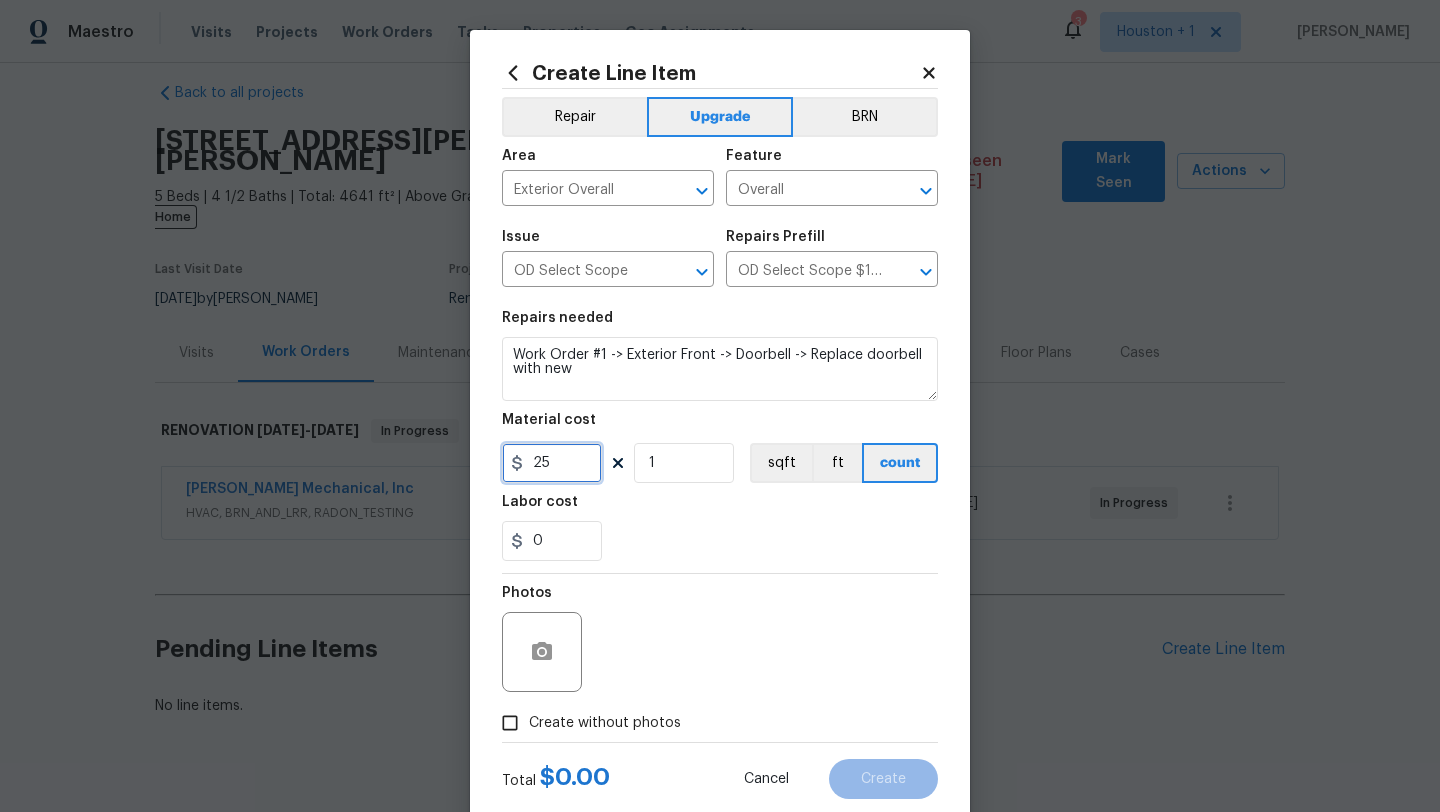 type on "25" 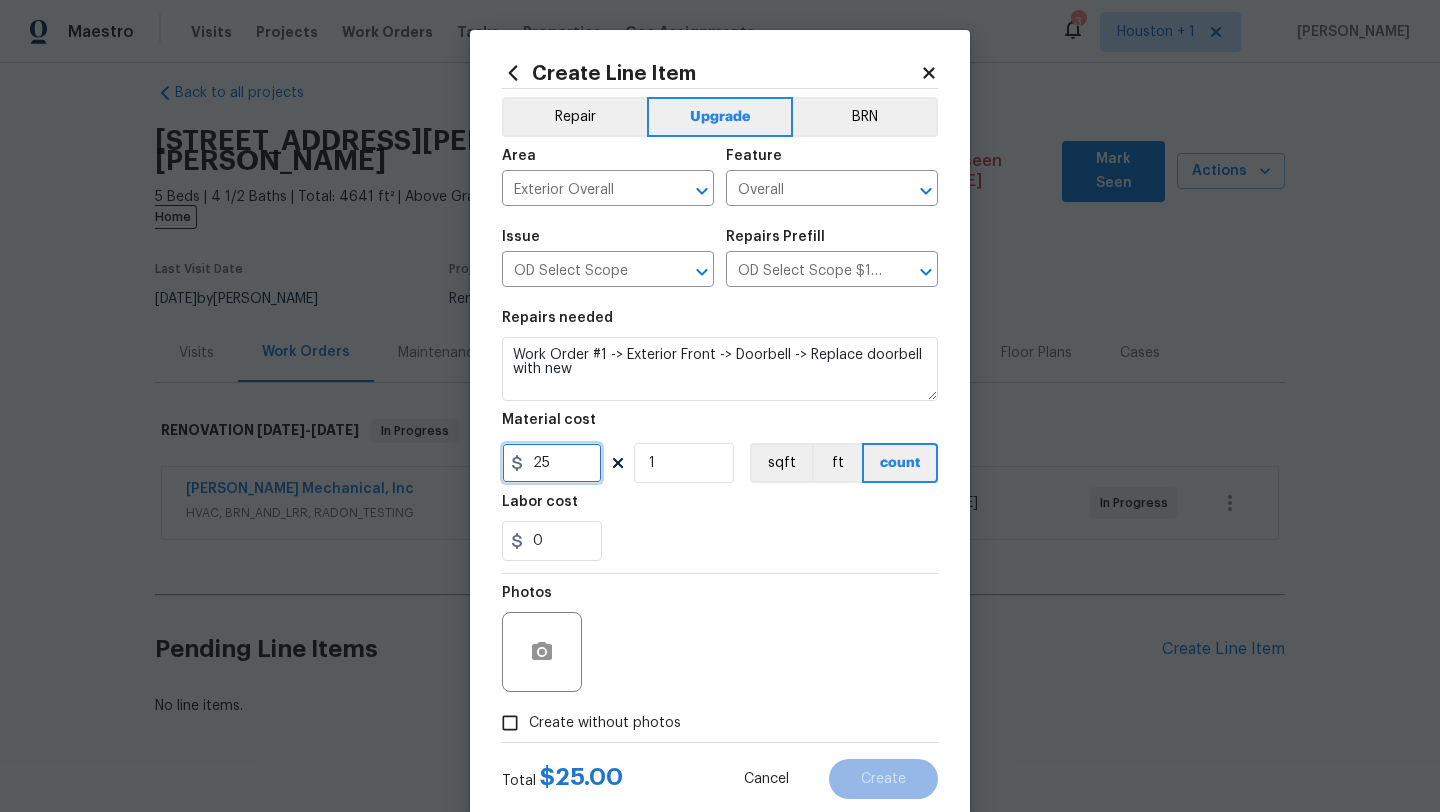 scroll, scrollTop: 50, scrollLeft: 0, axis: vertical 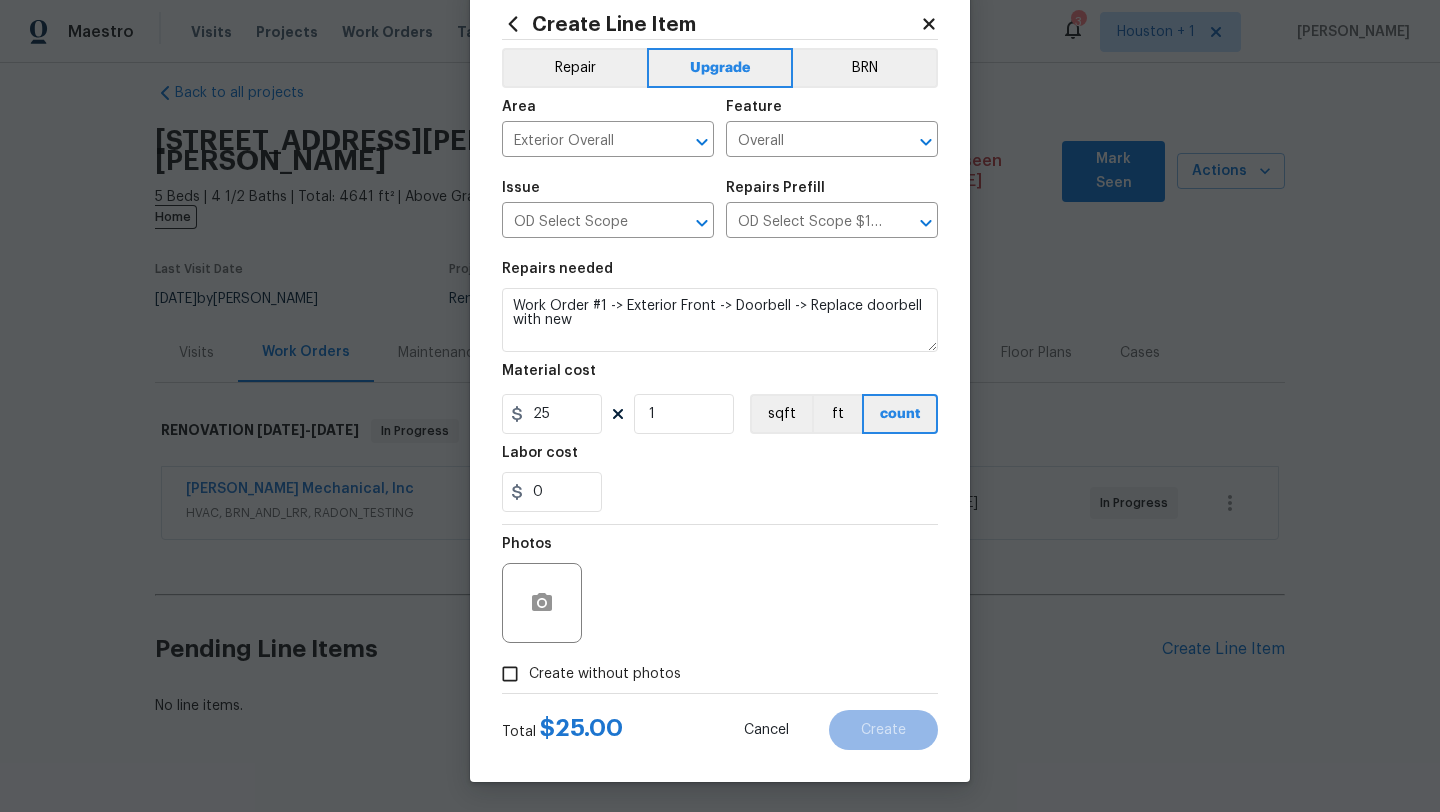 click on "Create without photos" at bounding box center (605, 674) 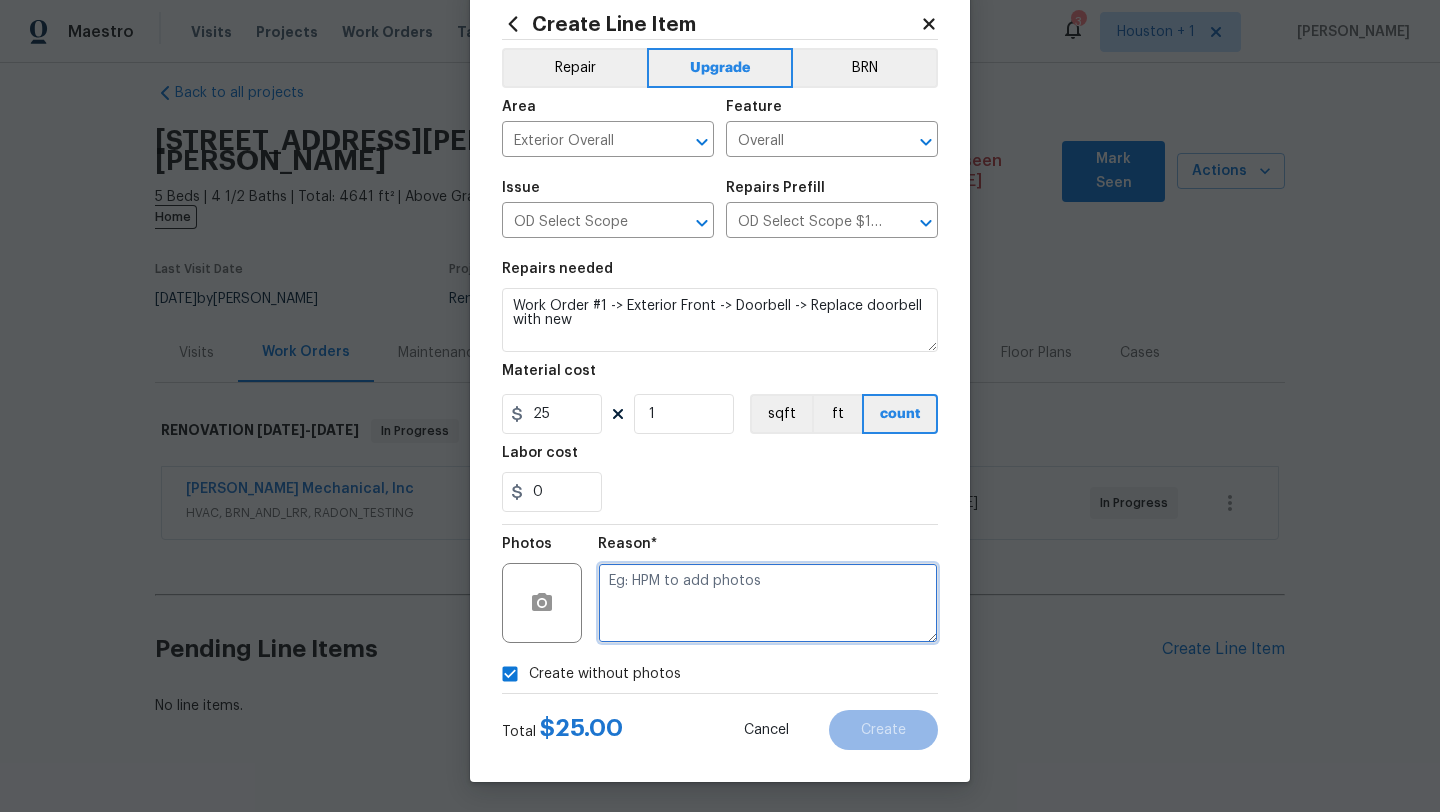 click at bounding box center [768, 603] 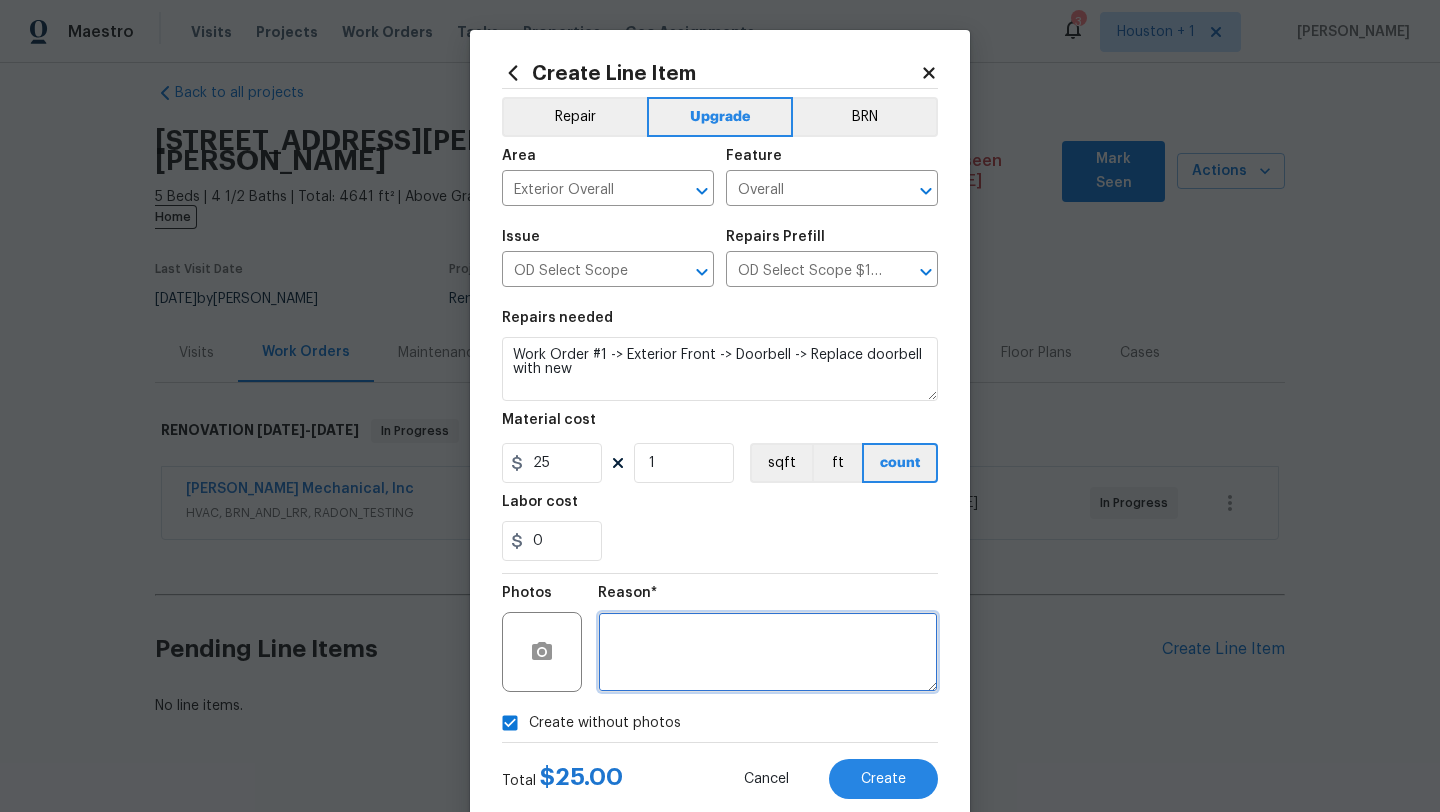 scroll, scrollTop: 50, scrollLeft: 0, axis: vertical 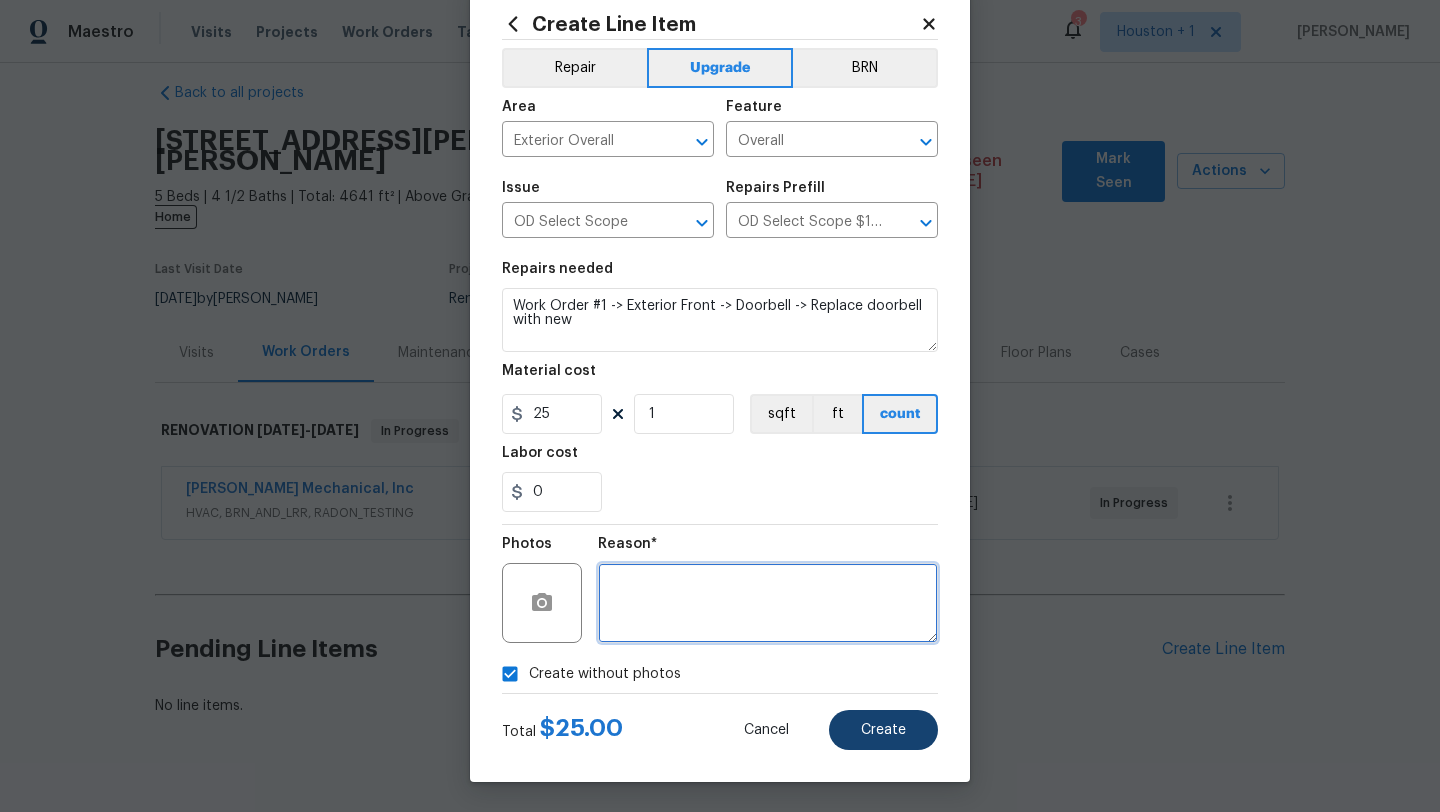 type 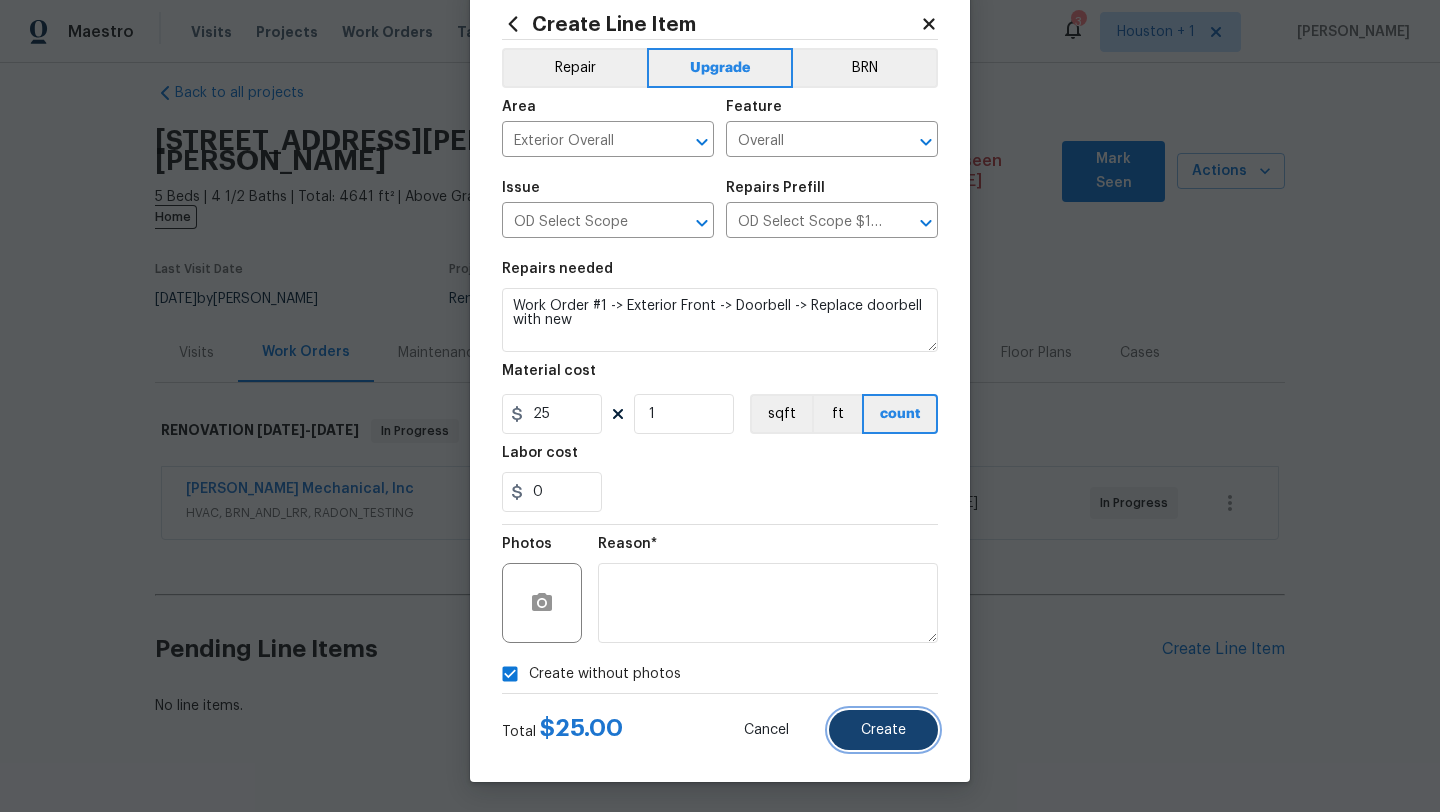 click on "Create" at bounding box center (883, 730) 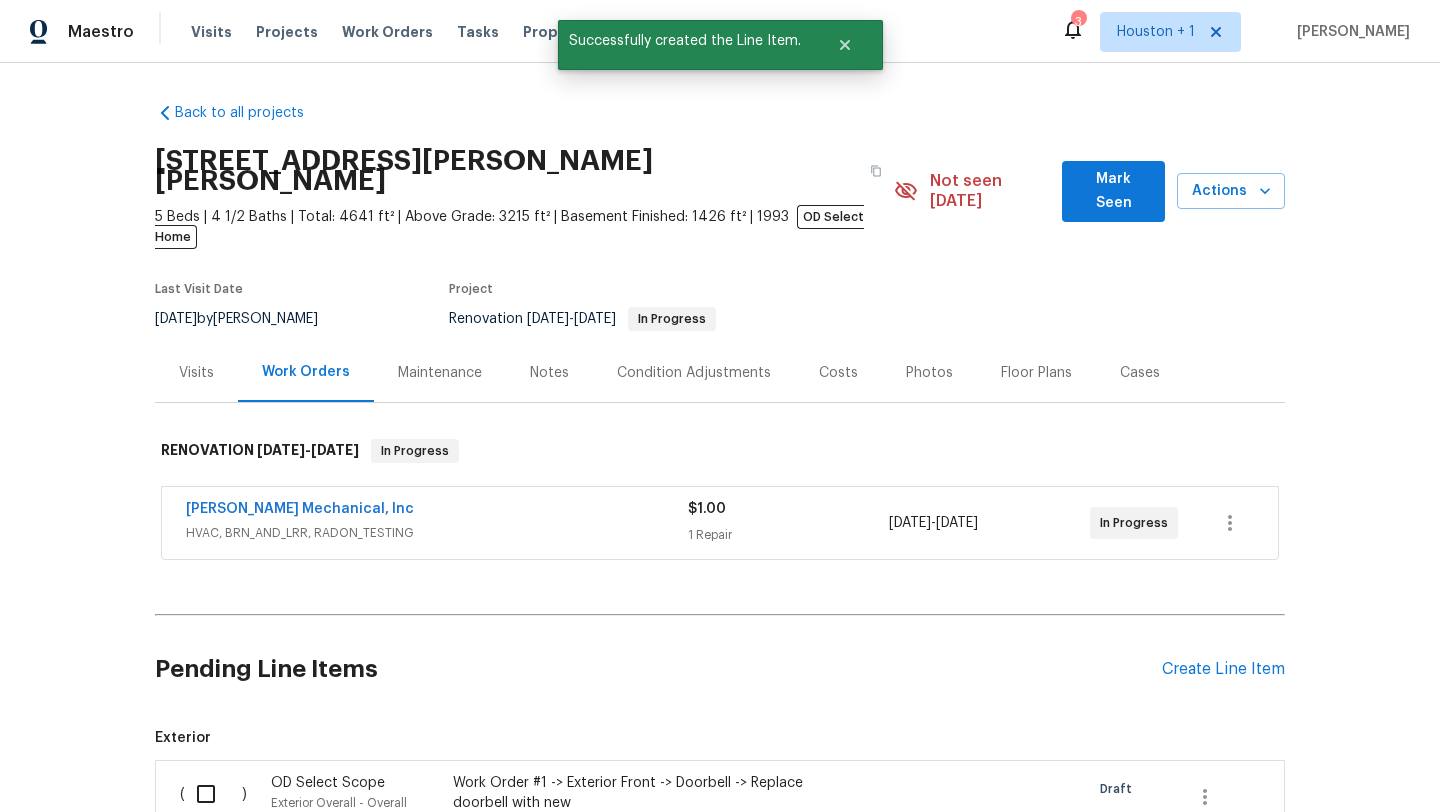 scroll, scrollTop: 189, scrollLeft: 0, axis: vertical 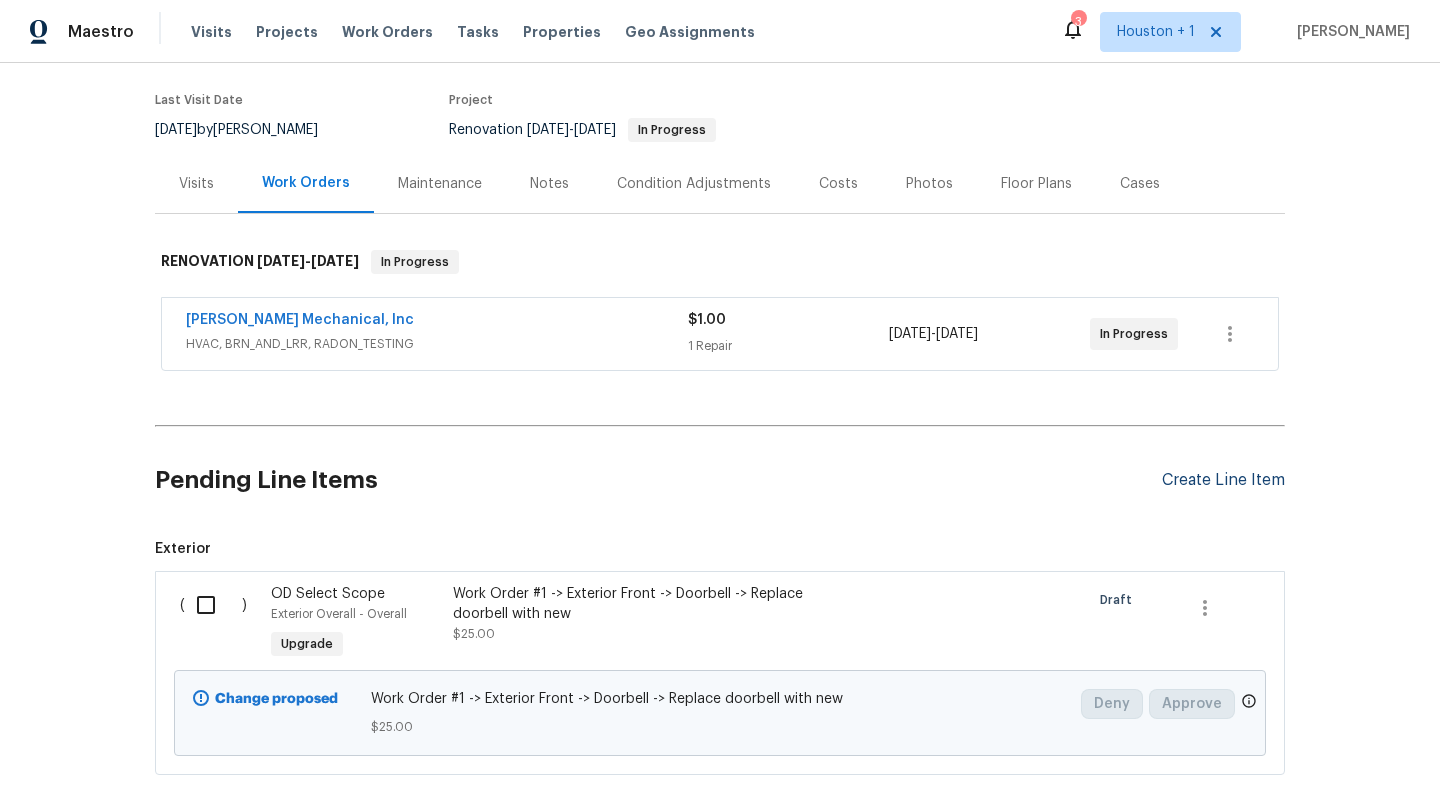 click on "Create Line Item" at bounding box center [1223, 480] 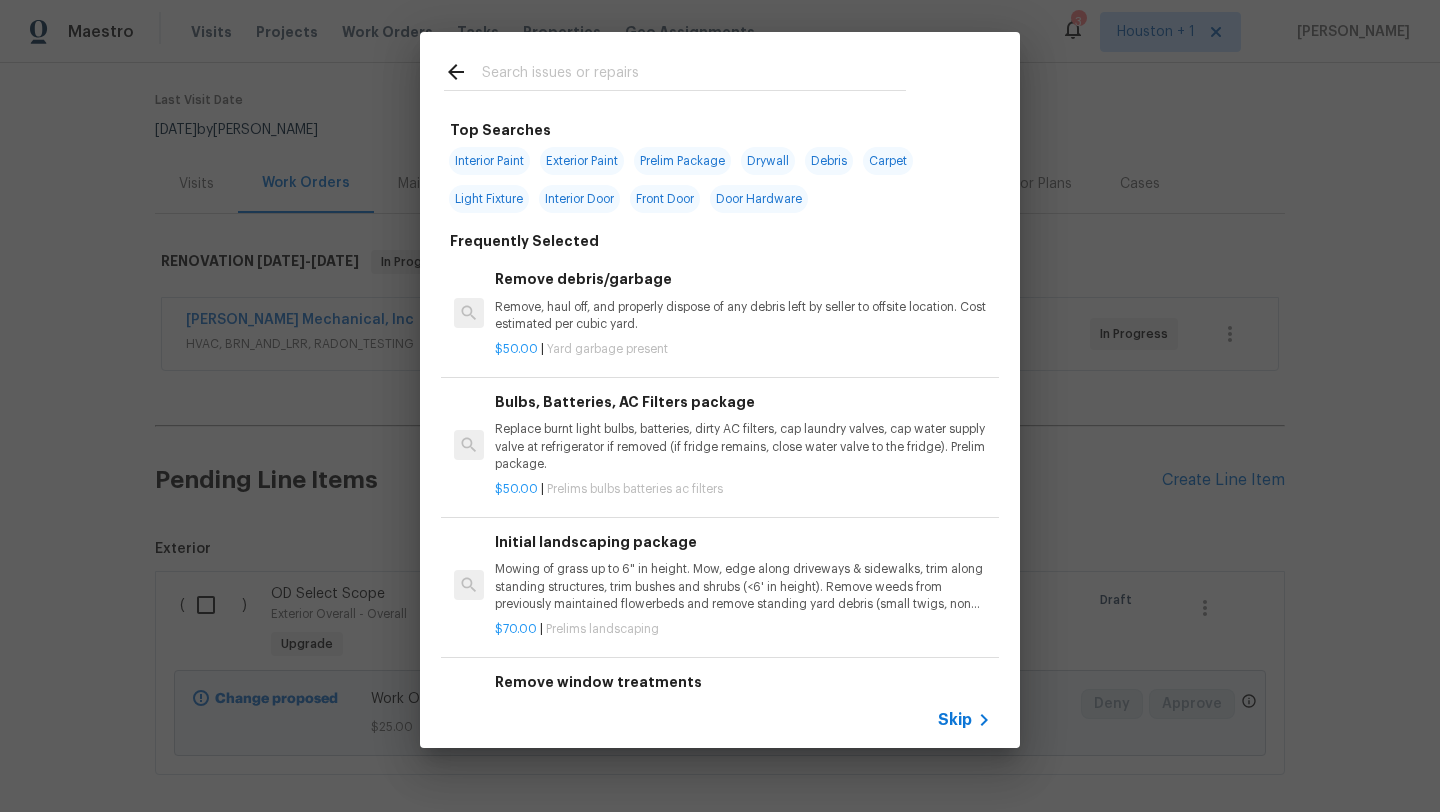 click on "Skip" at bounding box center (955, 720) 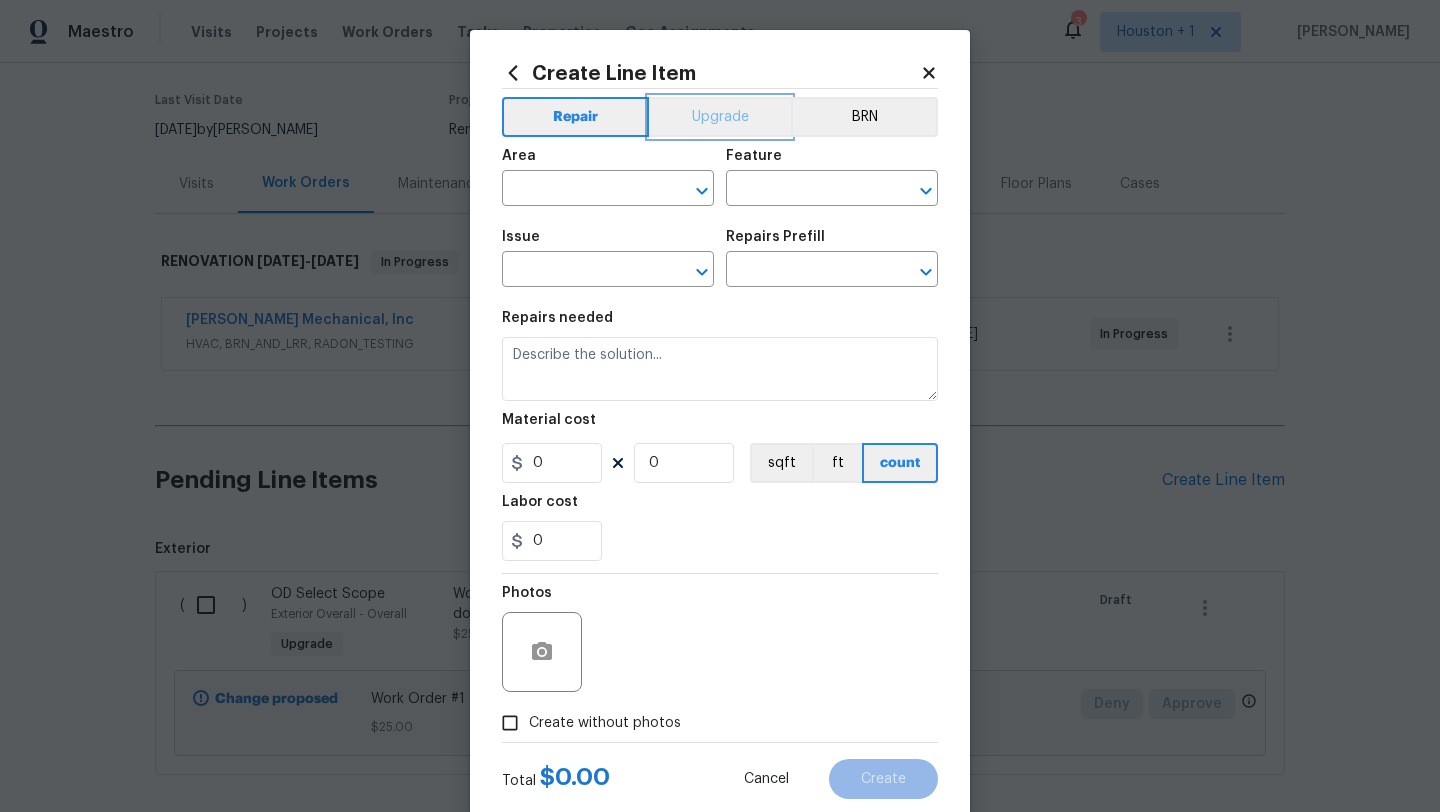 click on "Upgrade" at bounding box center (720, 117) 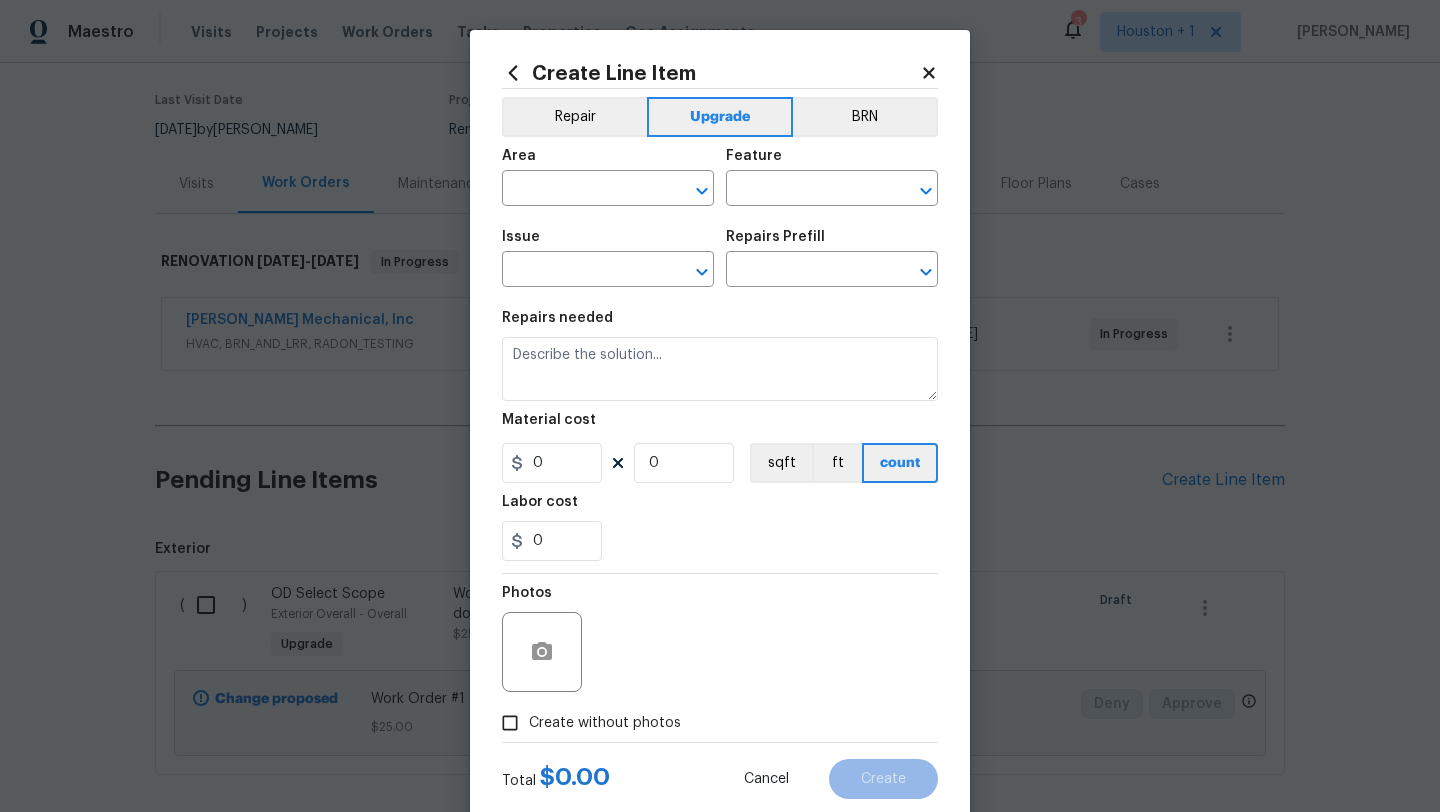 click on "Area ​" at bounding box center (608, 177) 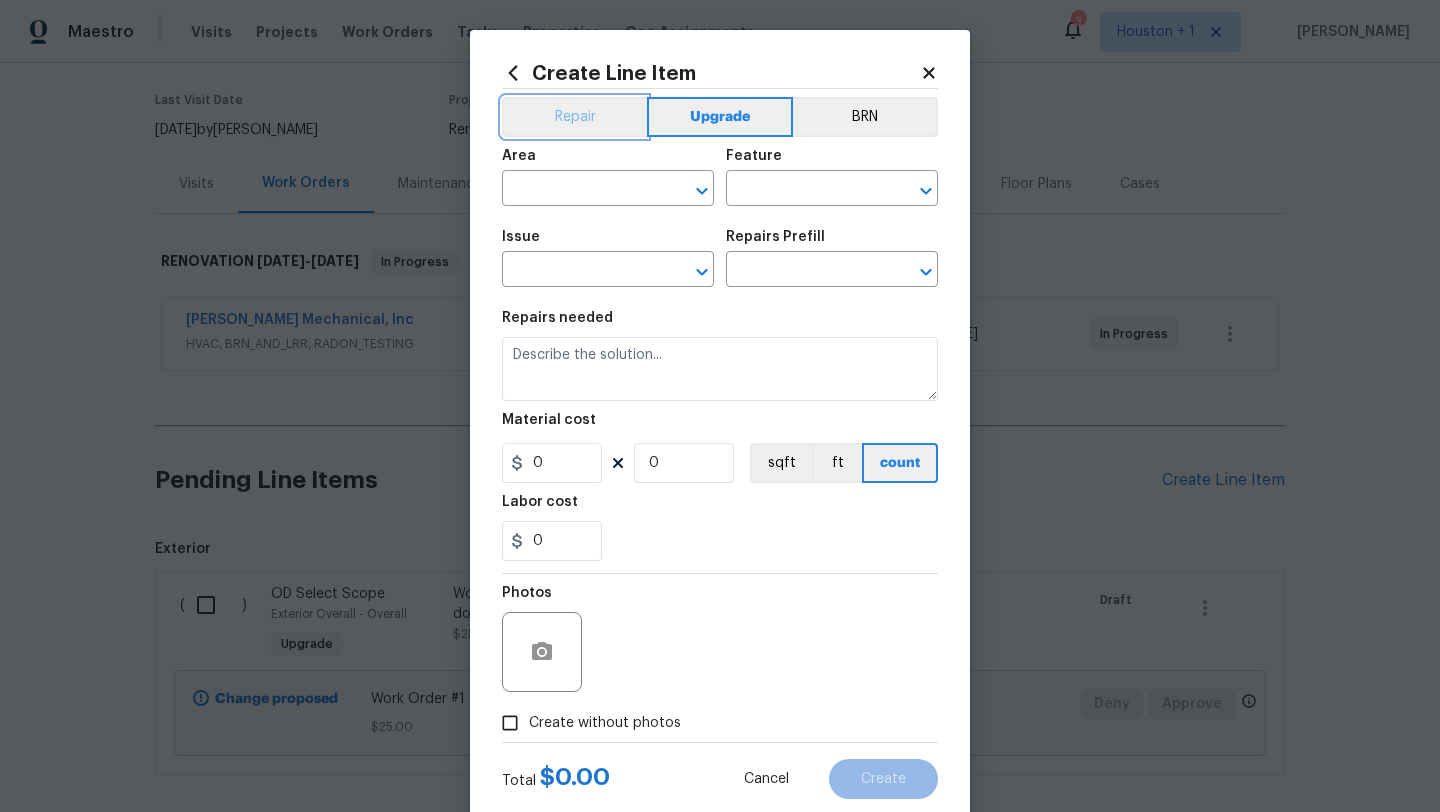 click on "Repair" at bounding box center (574, 117) 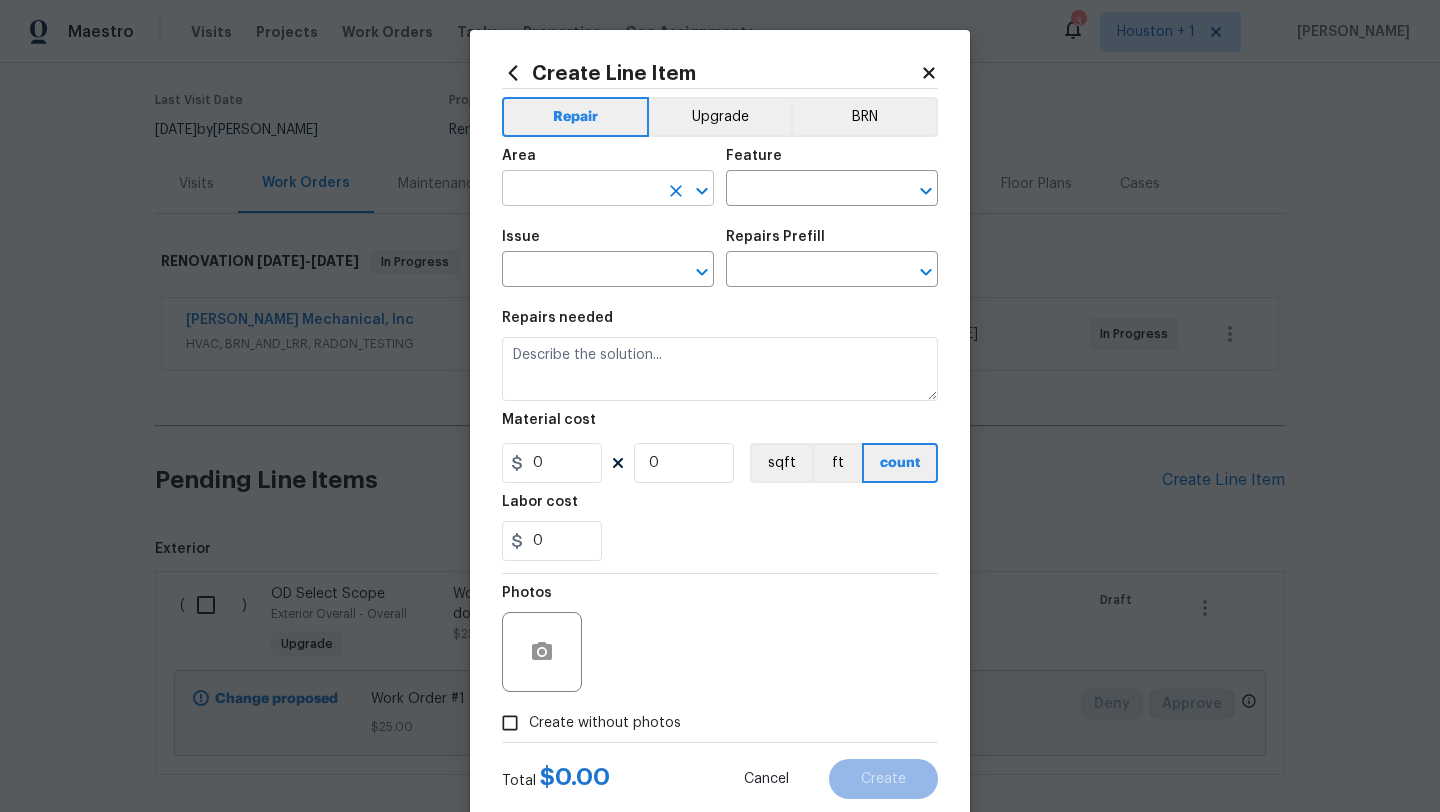 click at bounding box center [580, 190] 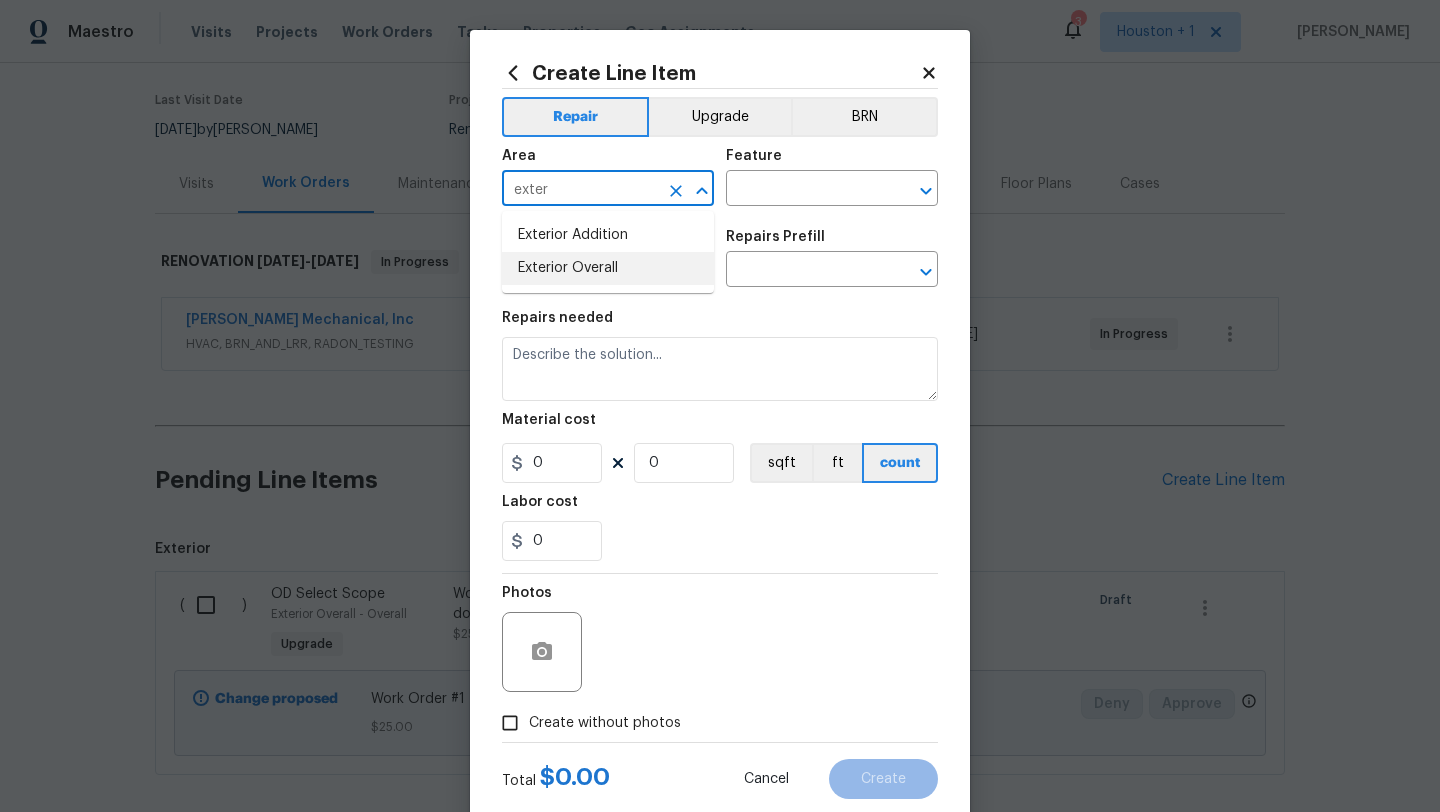 click on "Exterior Overall" at bounding box center [608, 268] 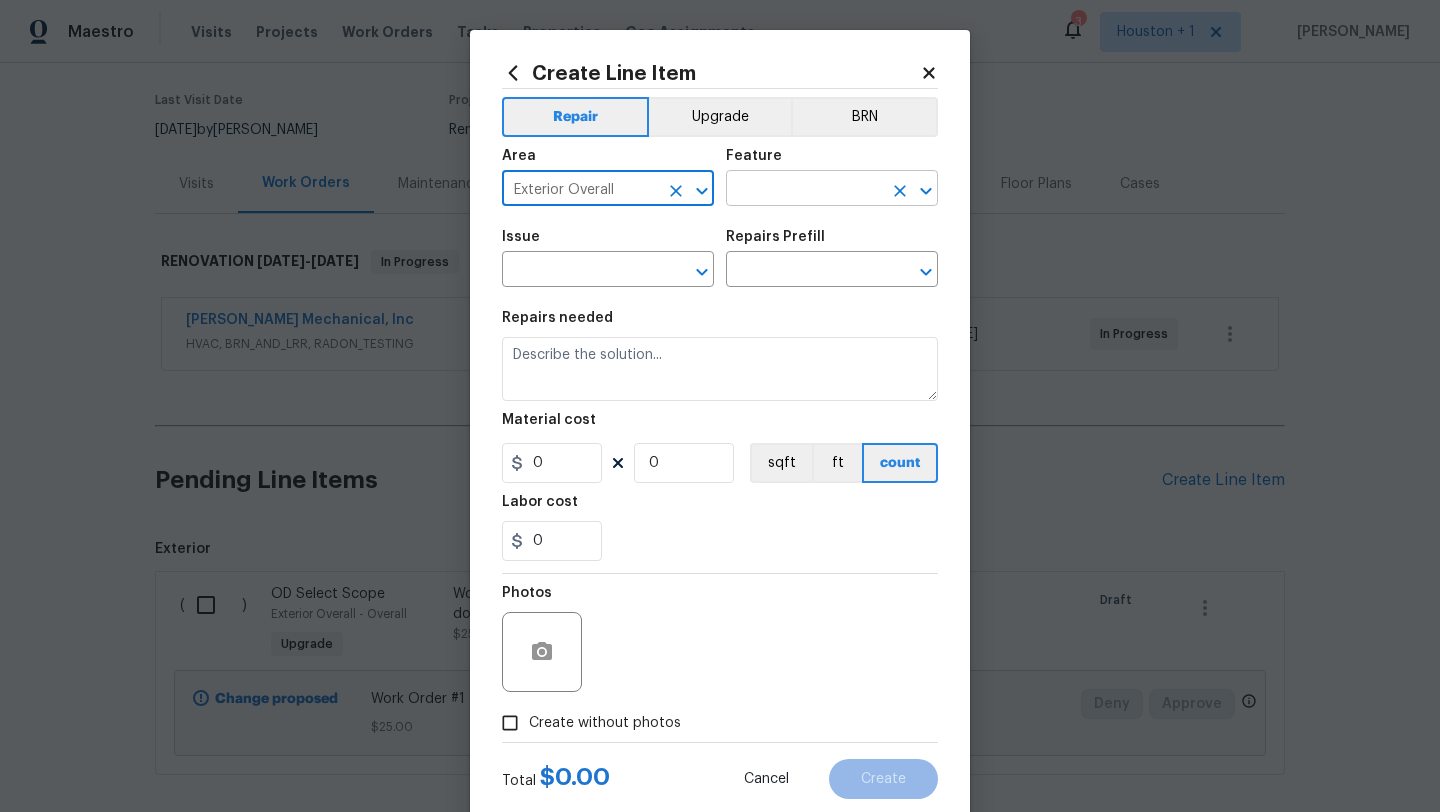 type on "Exterior Overall" 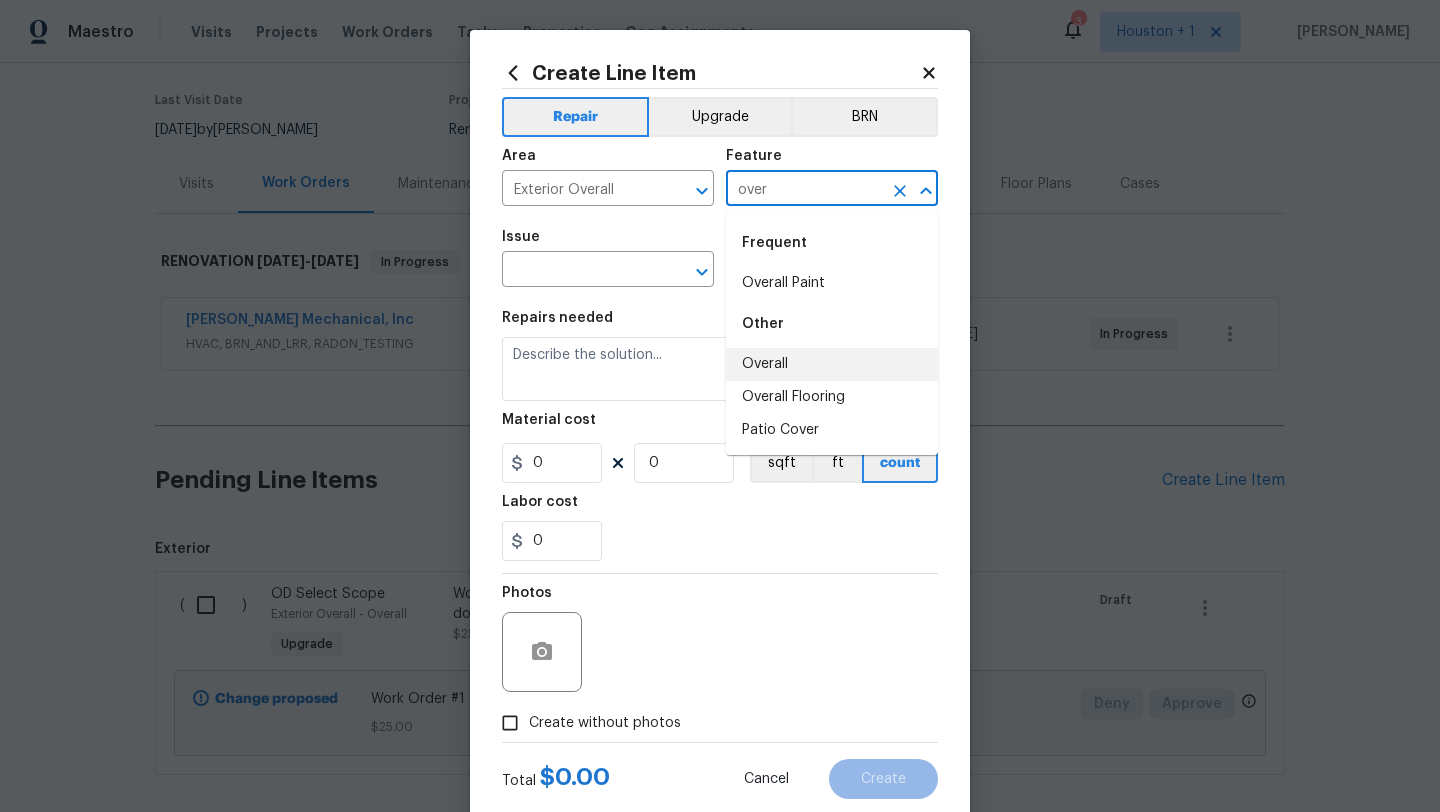 click on "Overall" at bounding box center (832, 364) 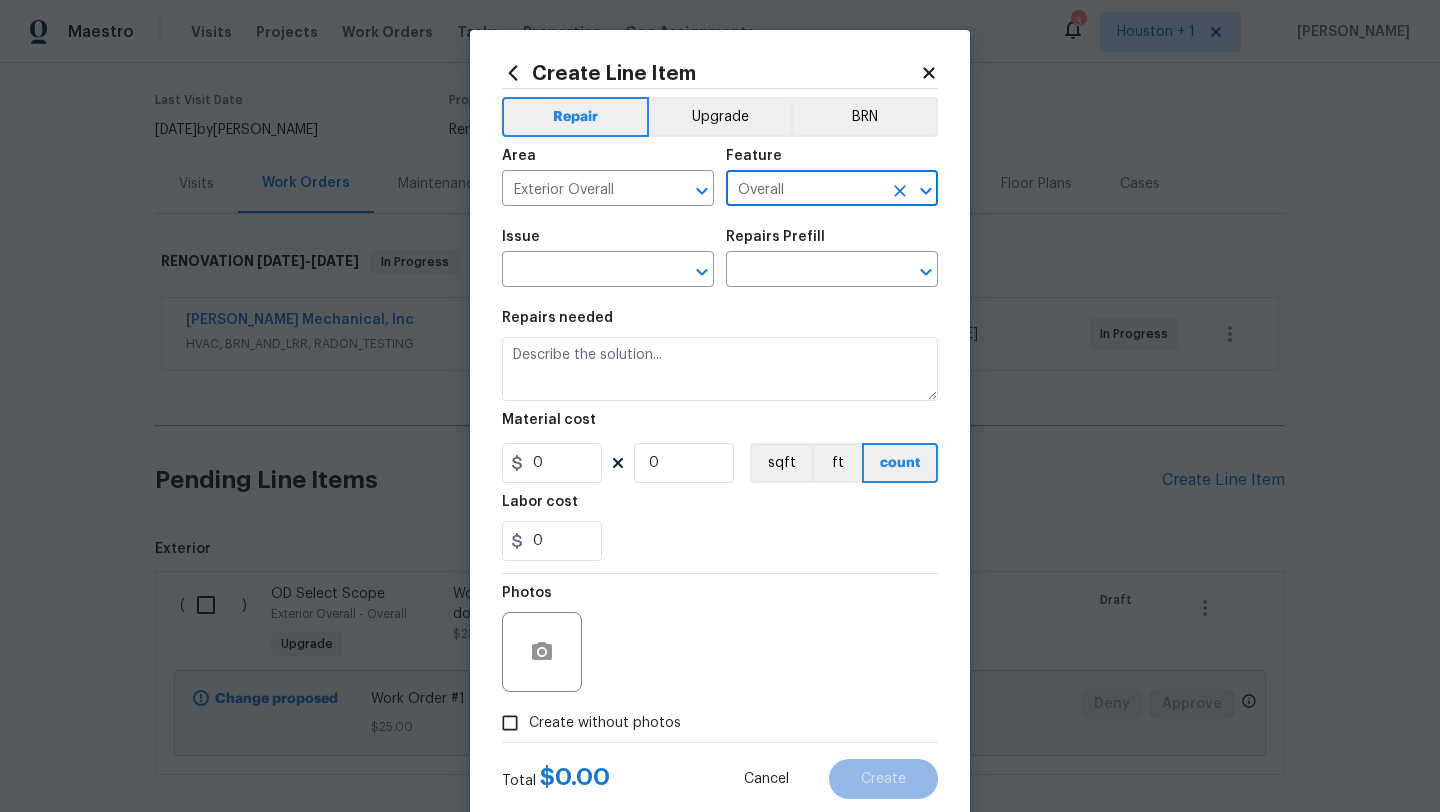 type on "Overall" 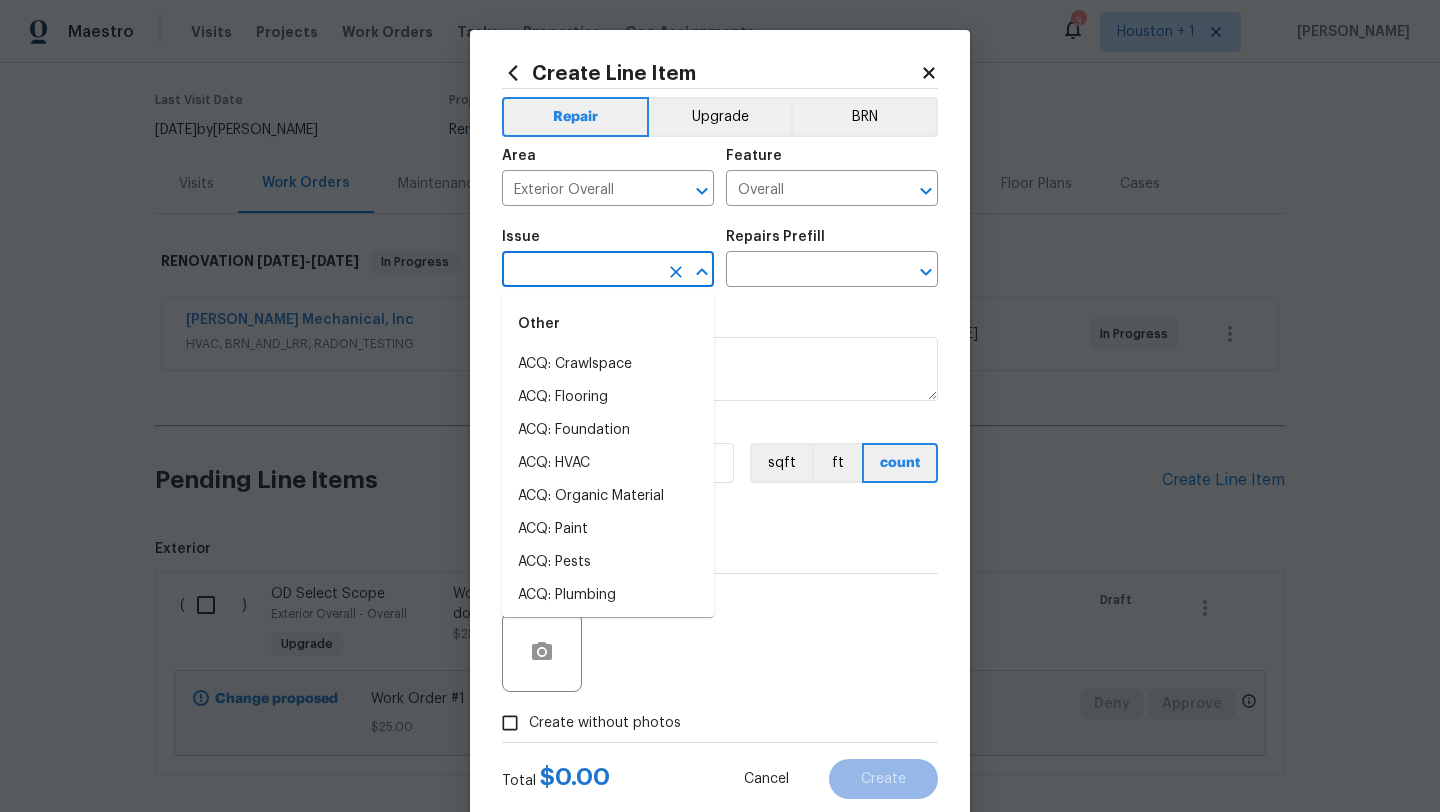 click at bounding box center (580, 271) 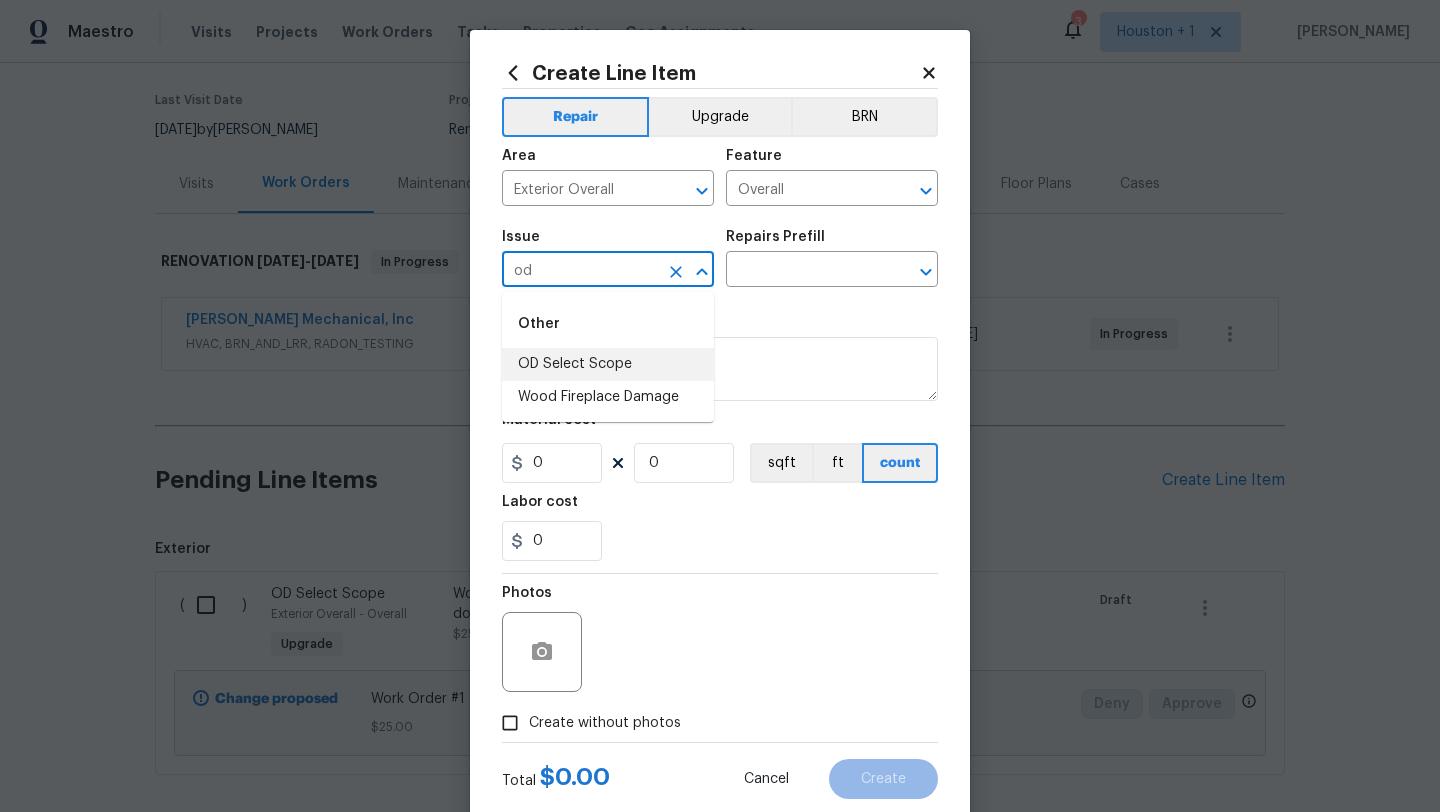 click on "OD Select Scope" at bounding box center (608, 364) 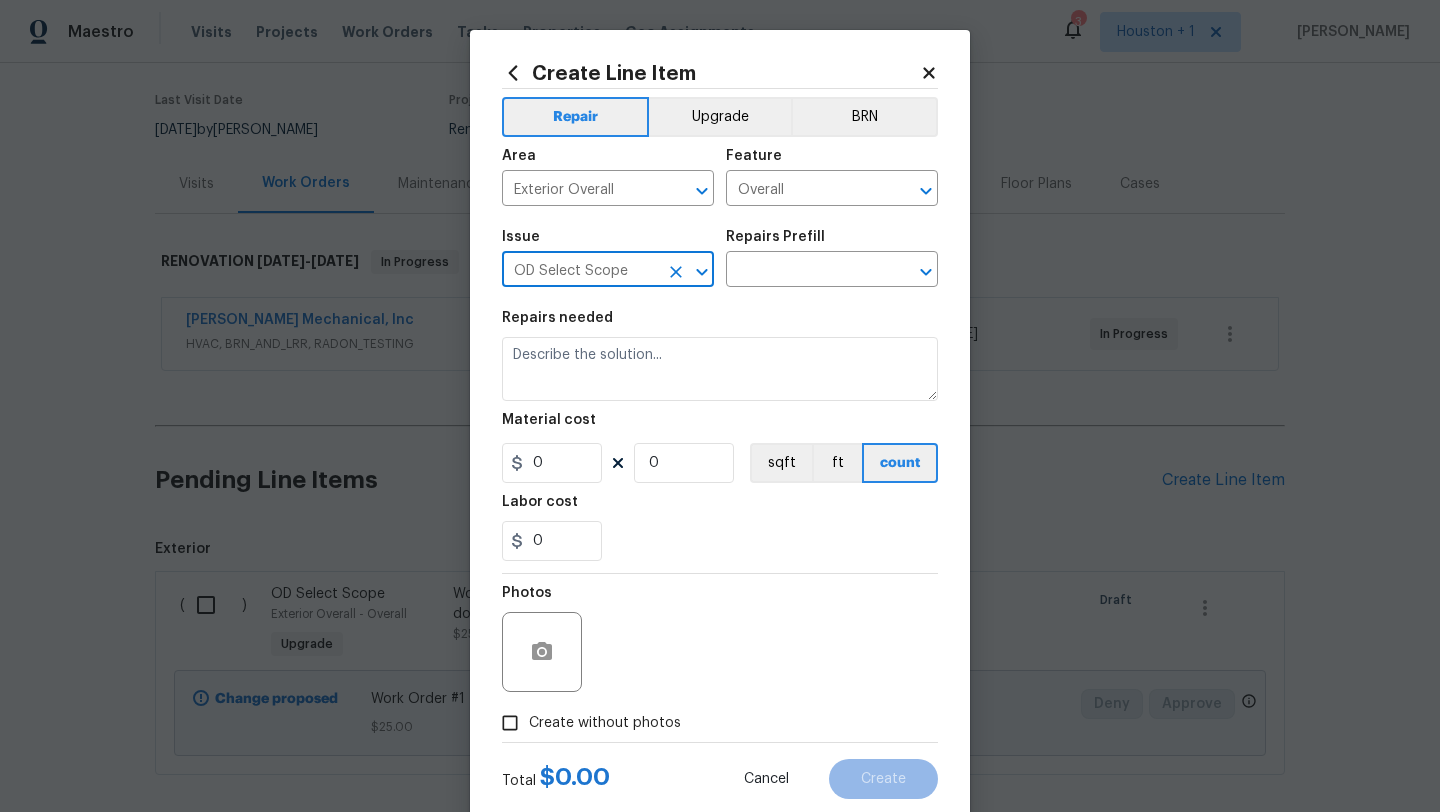 type on "OD Select Scope" 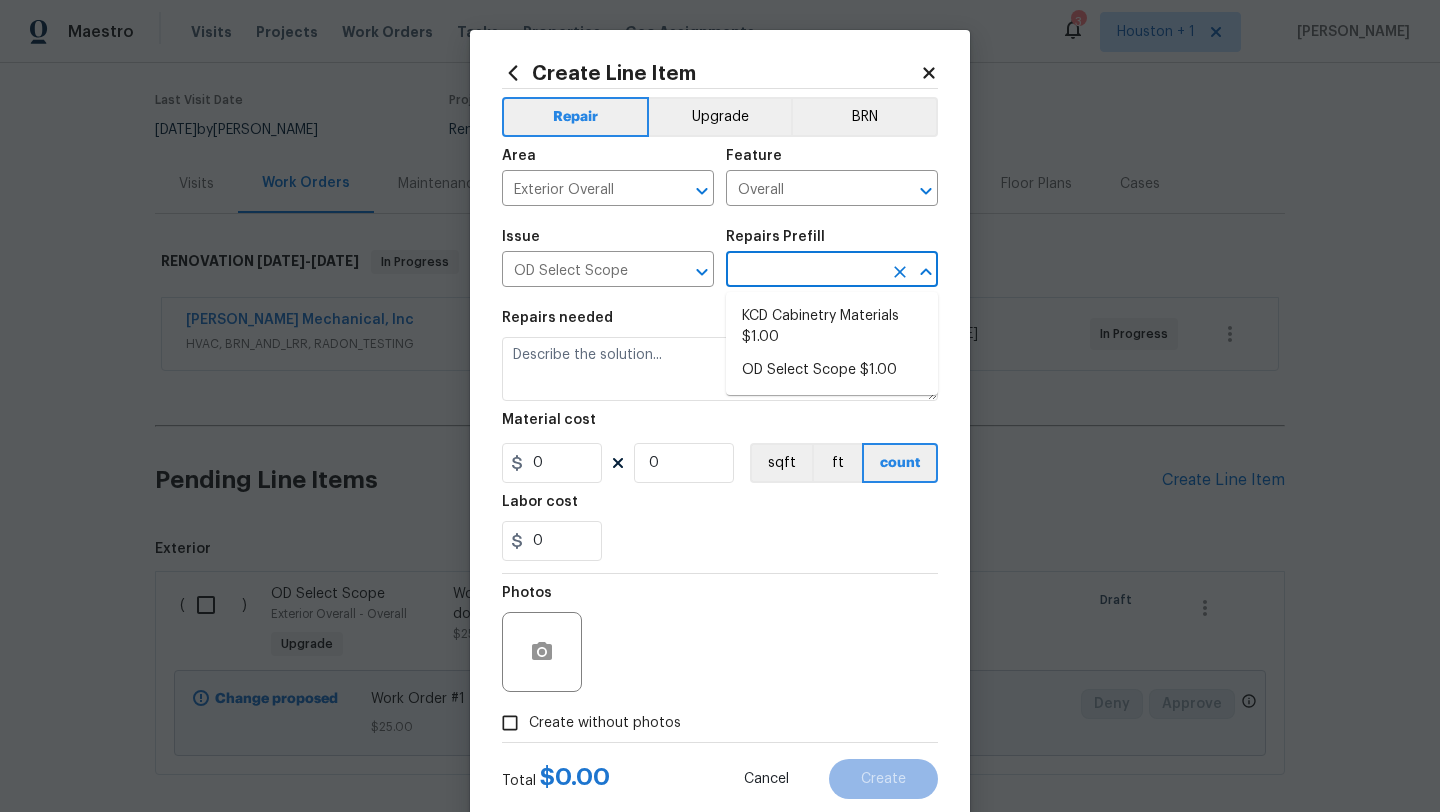 click at bounding box center [804, 271] 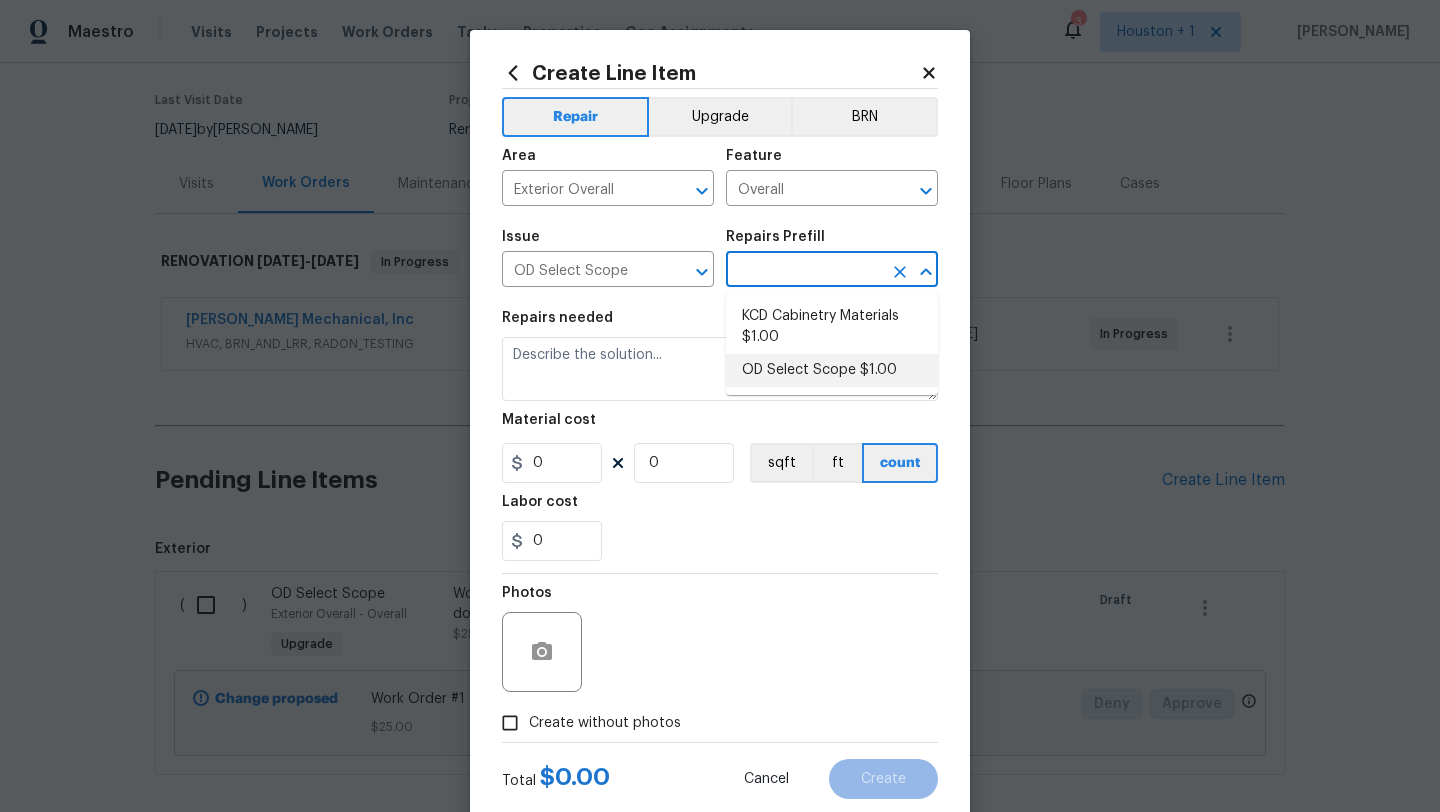 click on "OD Select Scope $1.00" at bounding box center [832, 370] 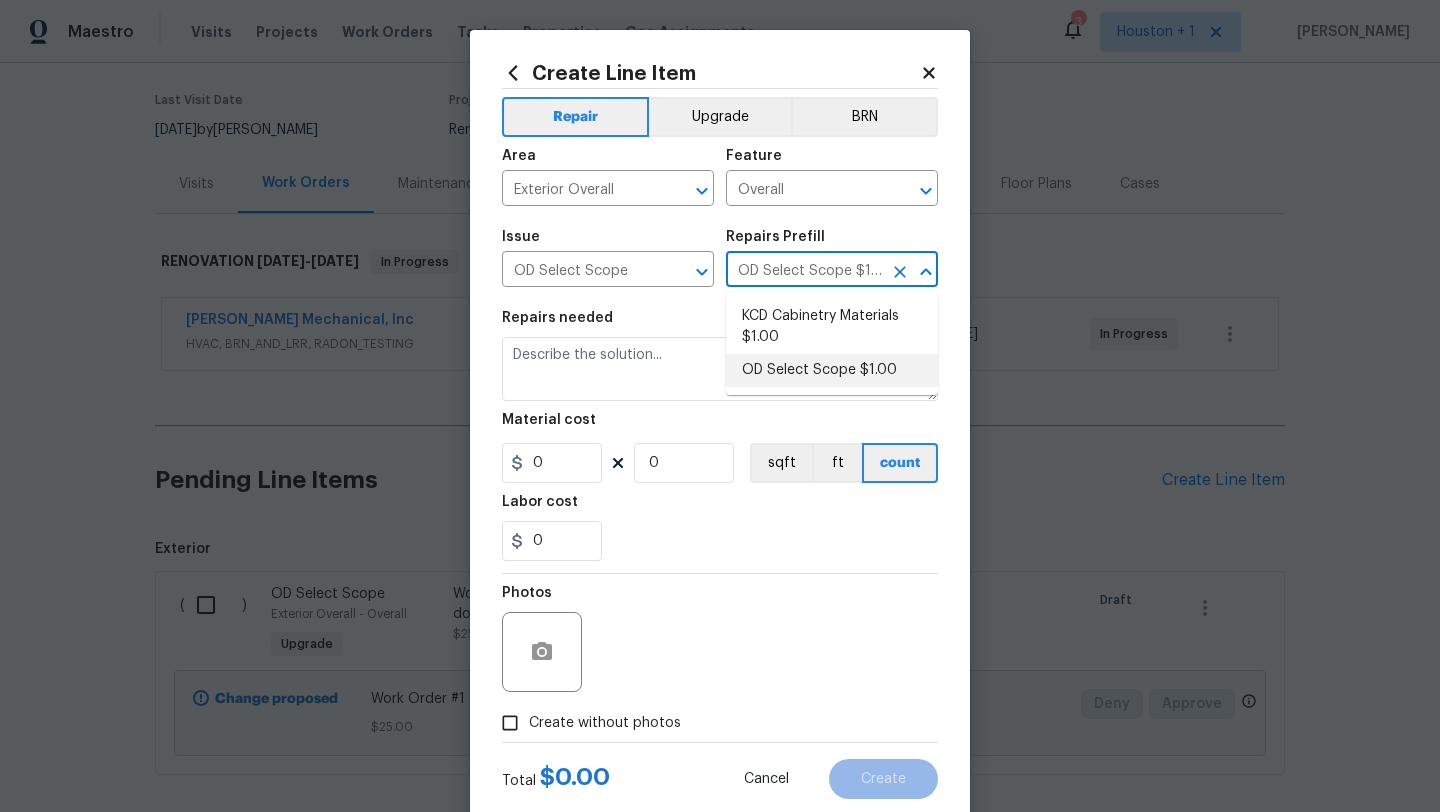 type on "Refer to the agreed upon scope document for further details." 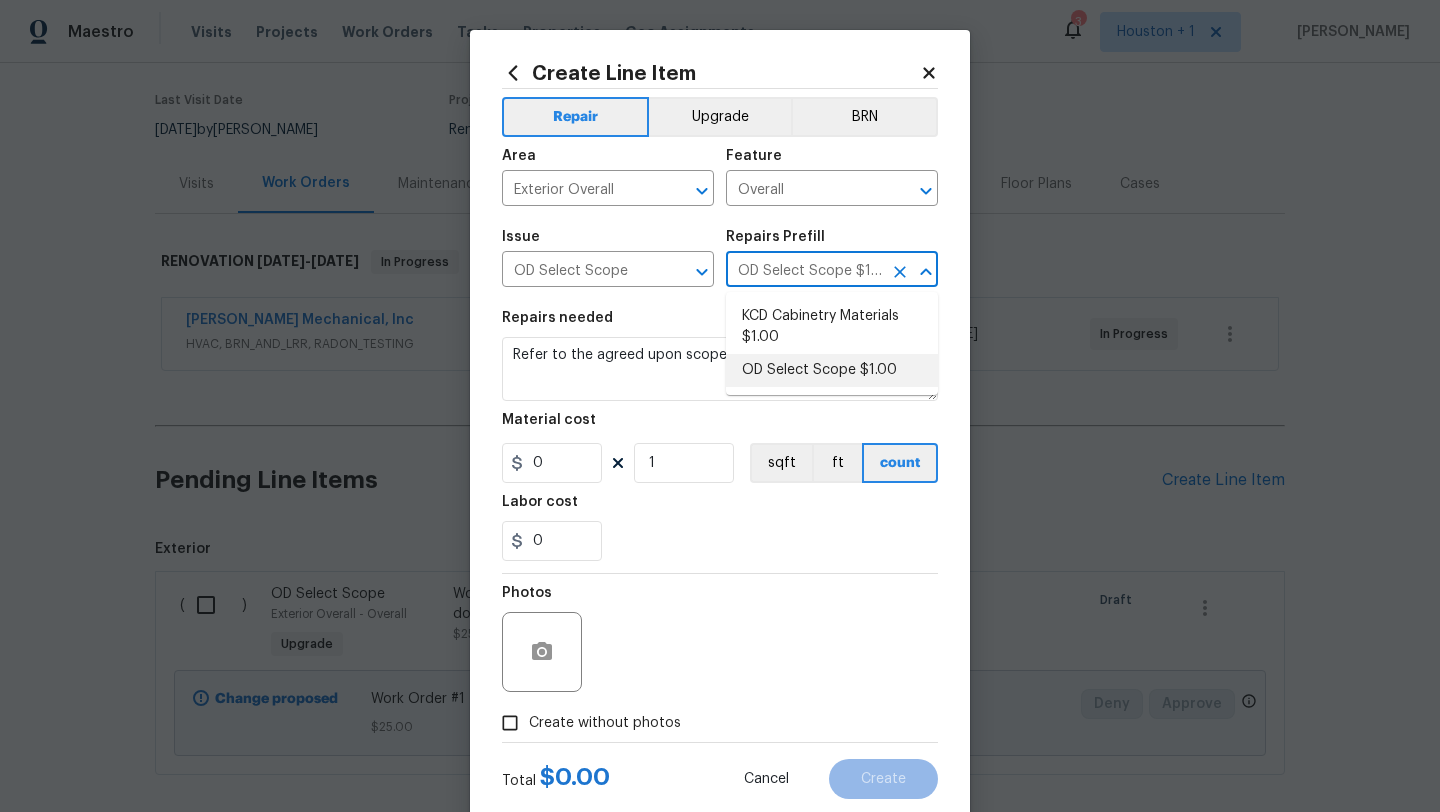 type on "1" 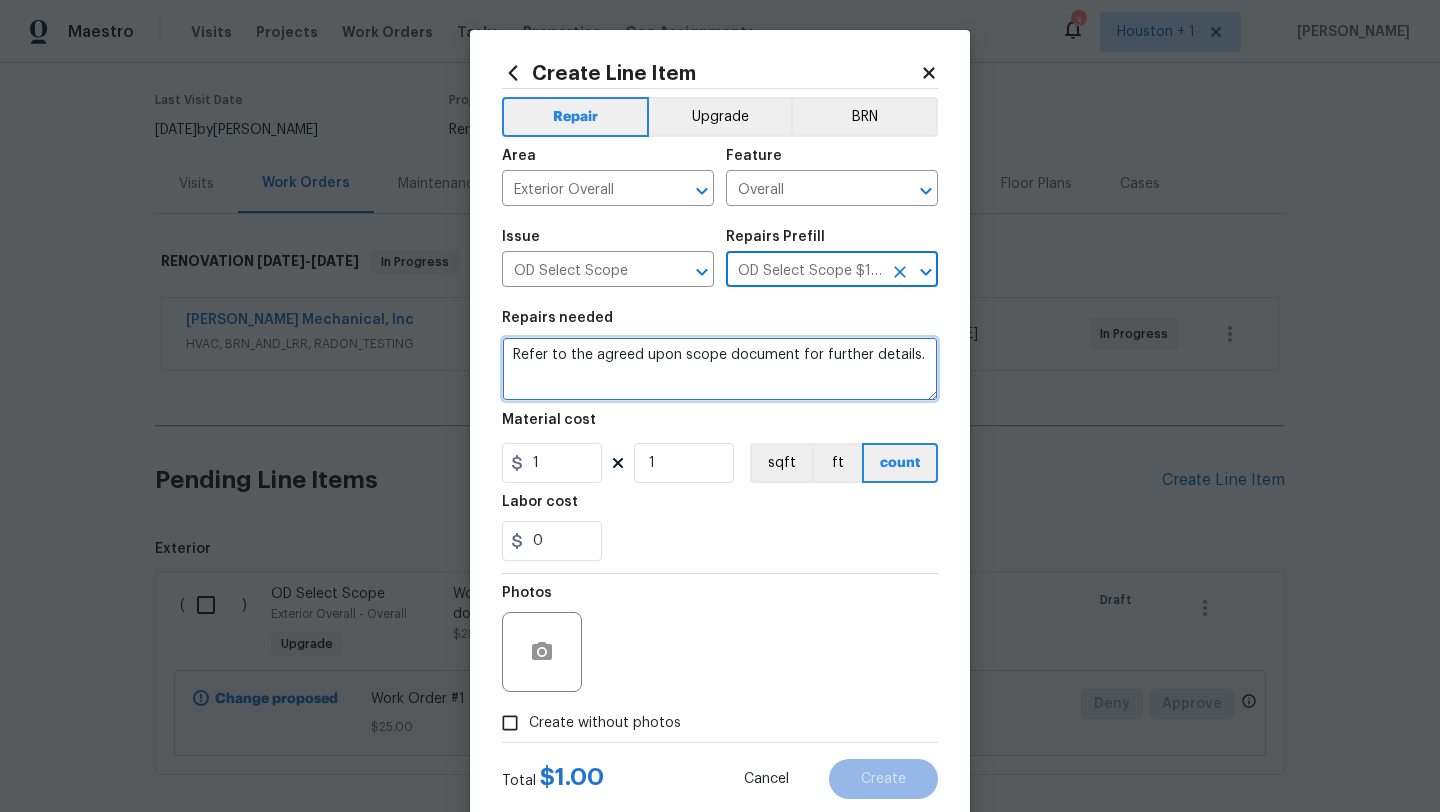 click on "Refer to the agreed upon scope document for further details." at bounding box center [720, 369] 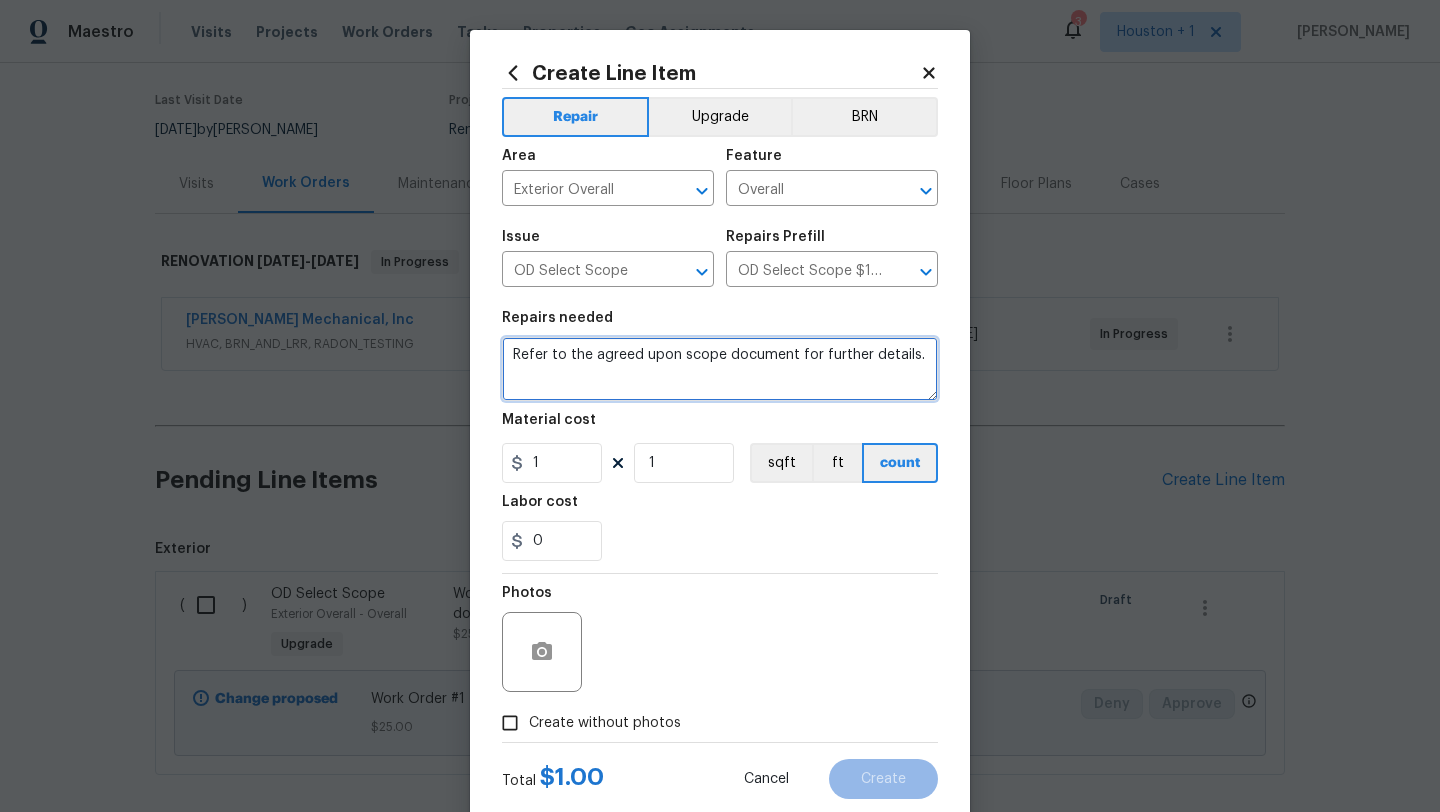 click on "Refer to the agreed upon scope document for further details." at bounding box center [720, 369] 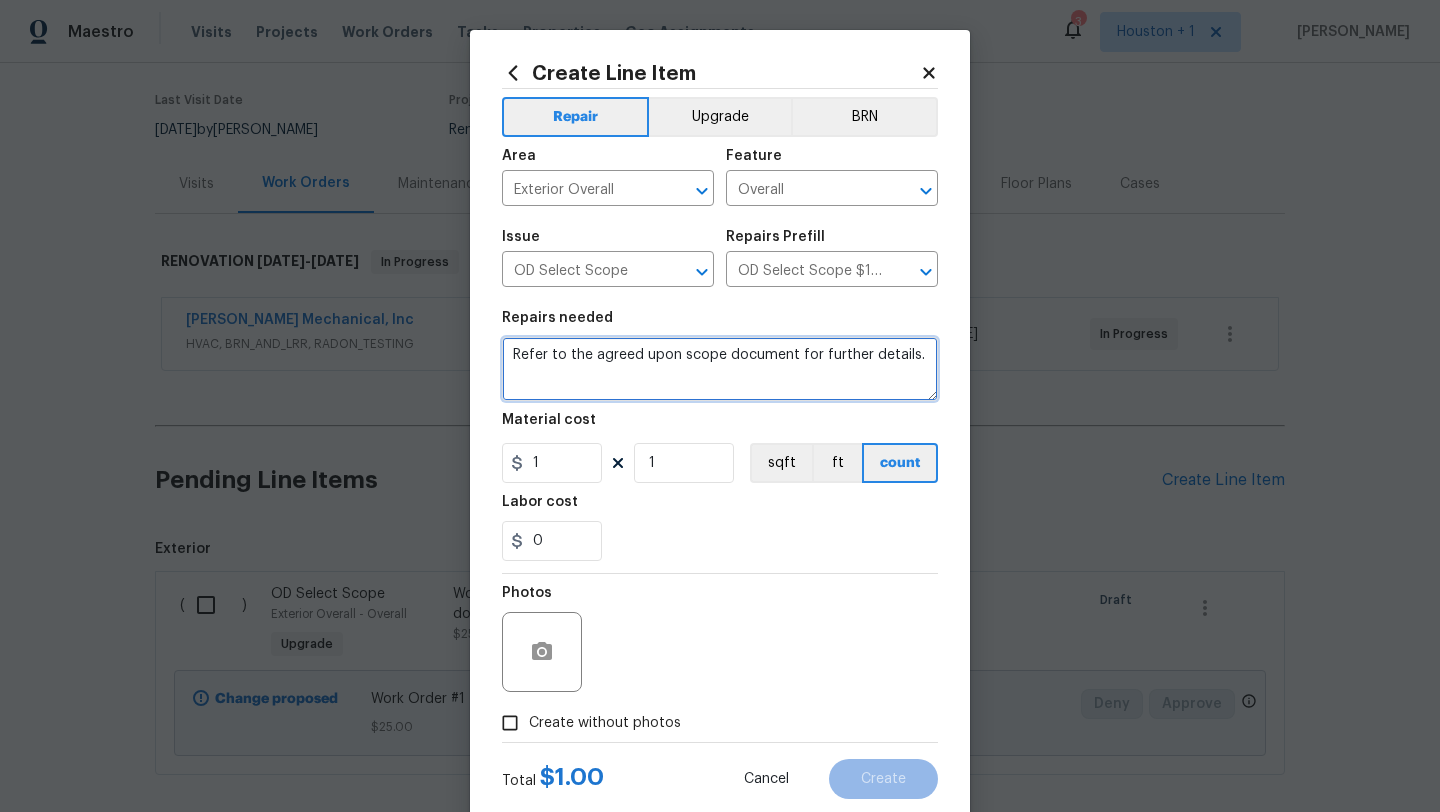 click on "Refer to the agreed upon scope document for further details." at bounding box center [720, 369] 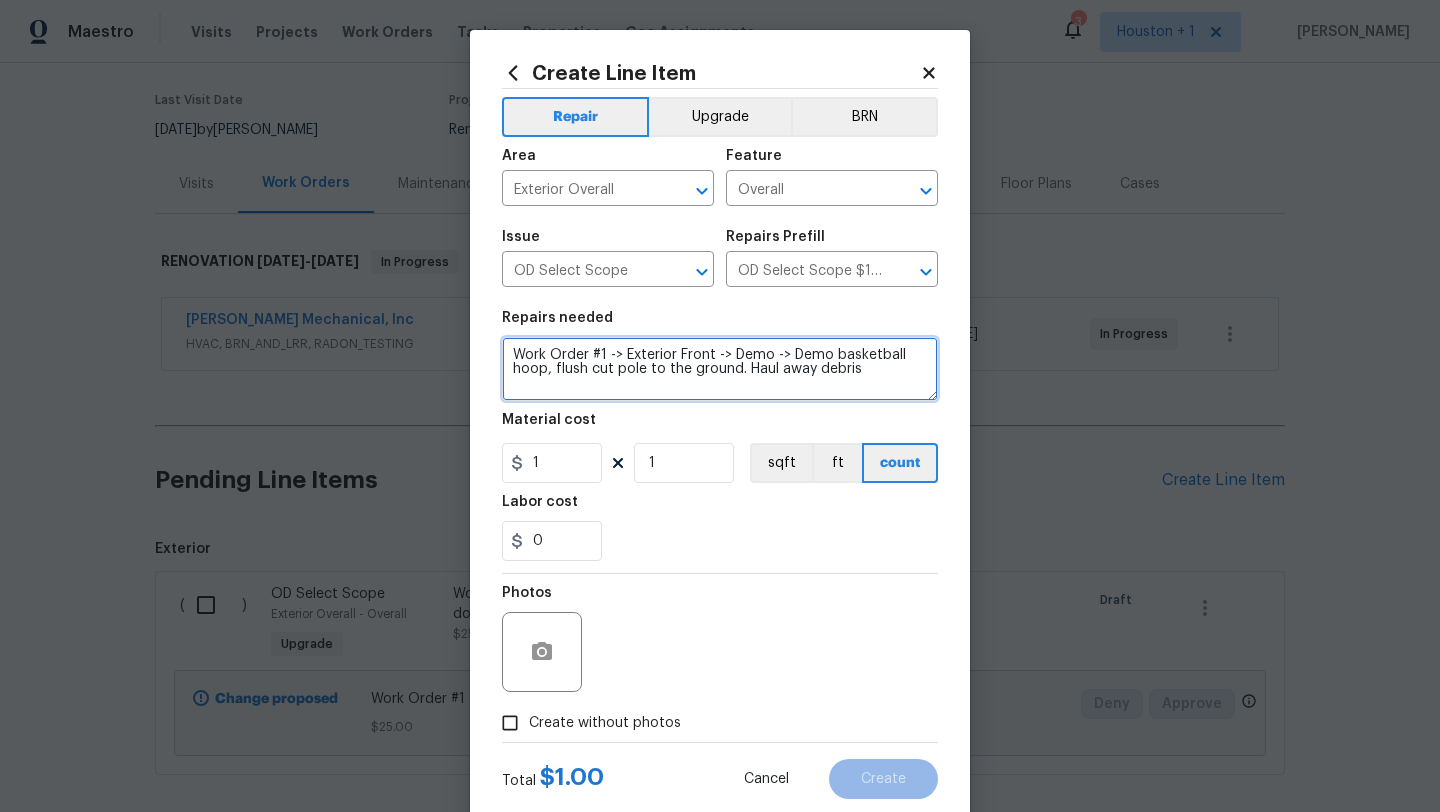 type on "Work Order #1 -> Exterior Front -> Demo -> Demo basketball hoop, flush cut pole to the ground. Haul away debris" 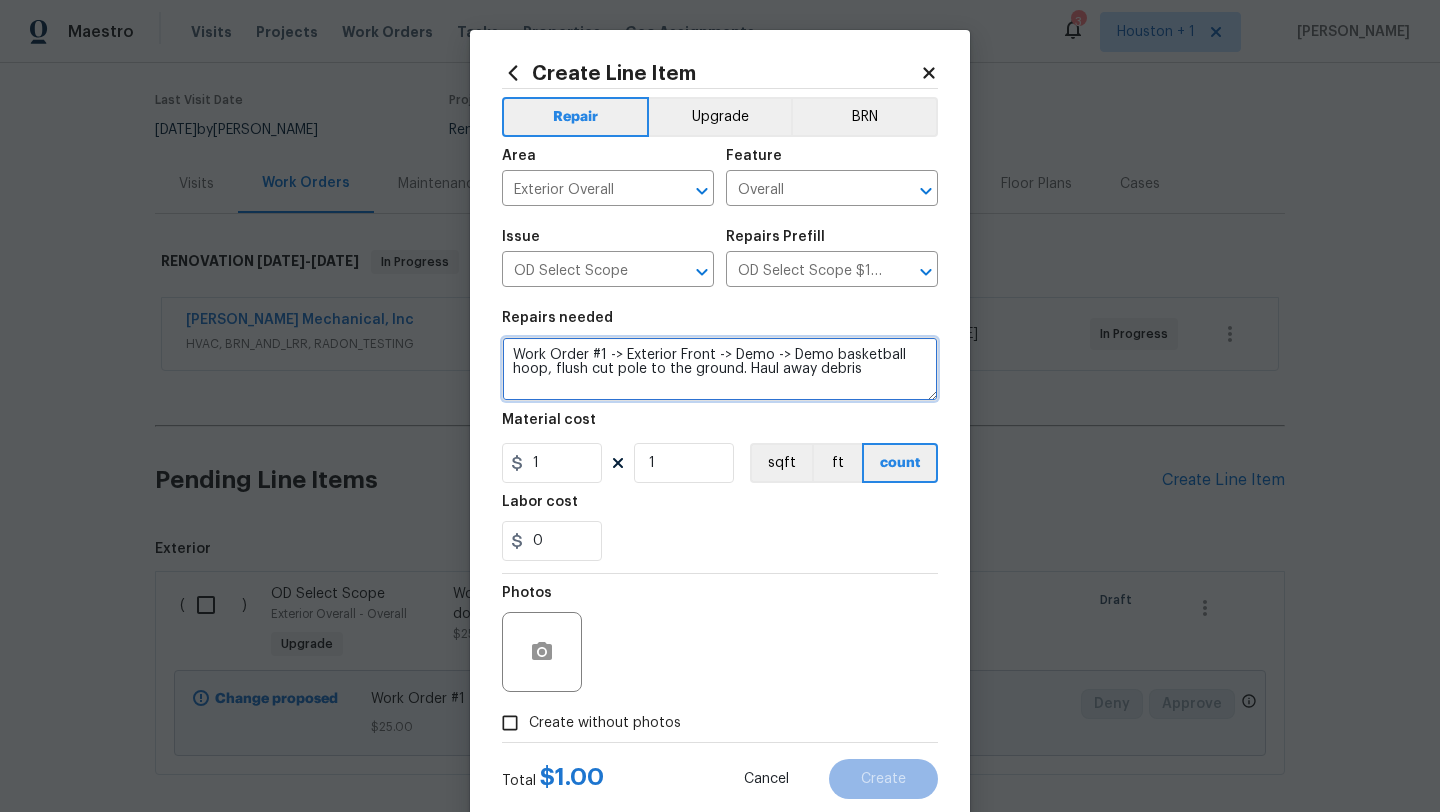 click on "Work Order #1 -> Exterior Front -> Demo -> Demo basketball hoop, flush cut pole to the ground. Haul away debris" at bounding box center (720, 369) 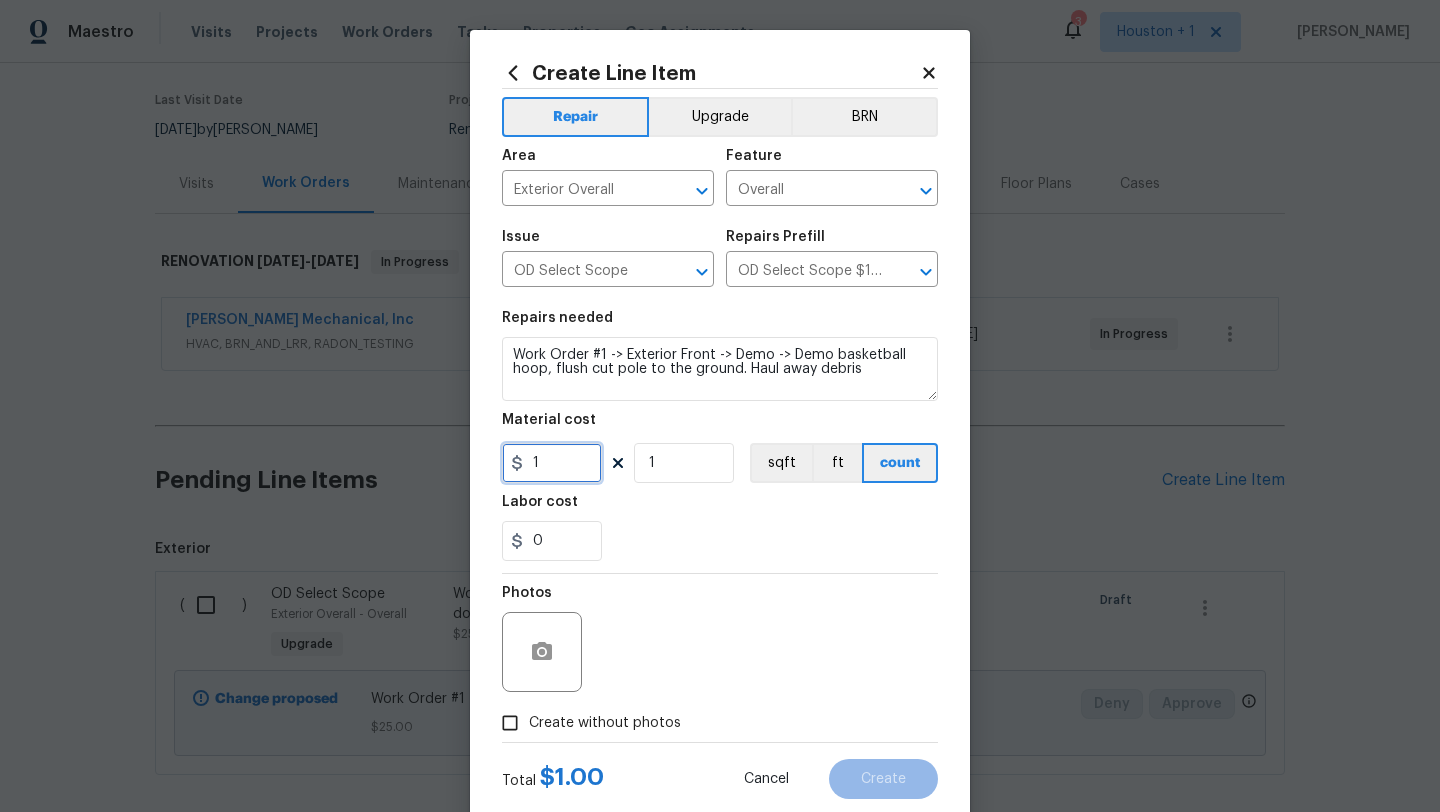 click on "1" at bounding box center (552, 463) 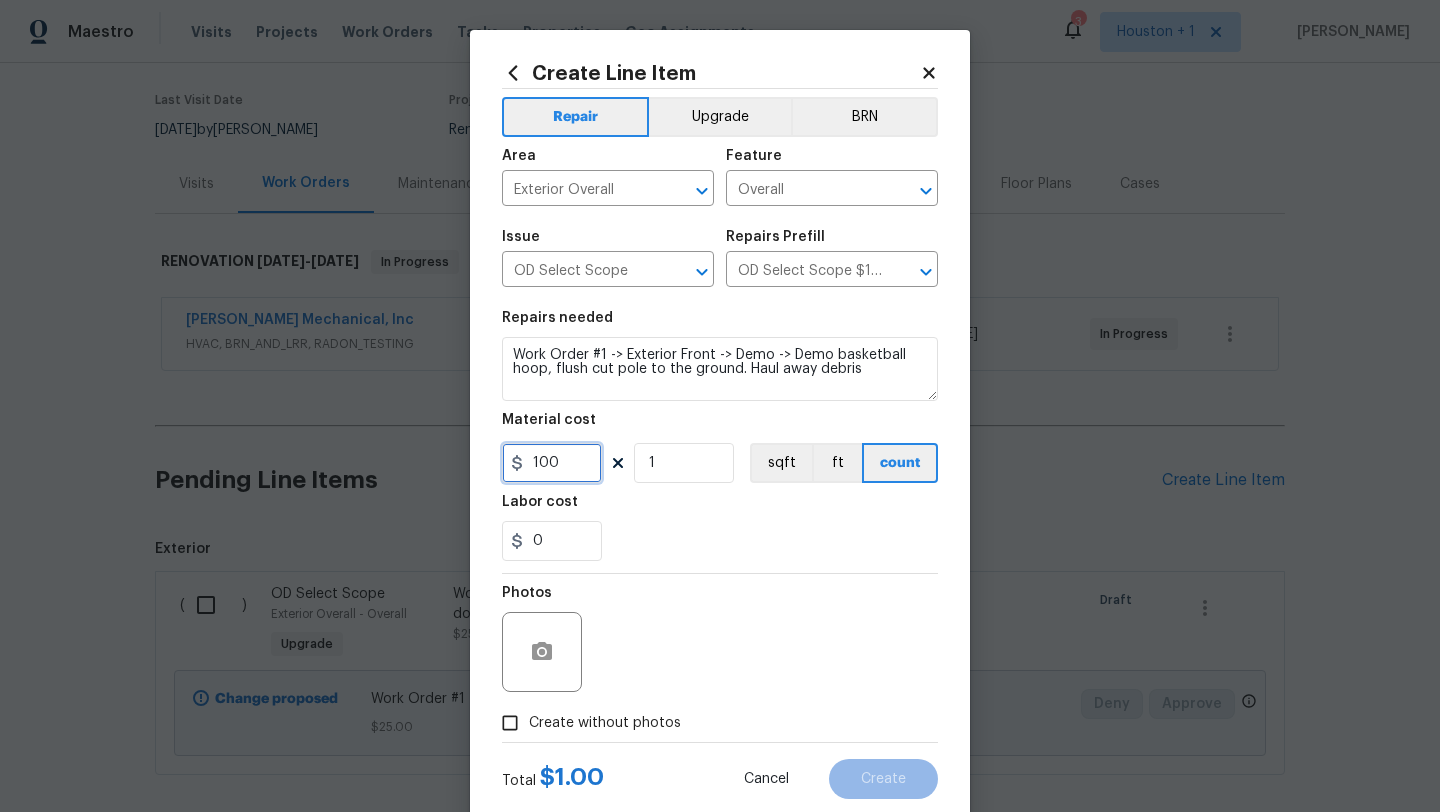 scroll, scrollTop: 50, scrollLeft: 0, axis: vertical 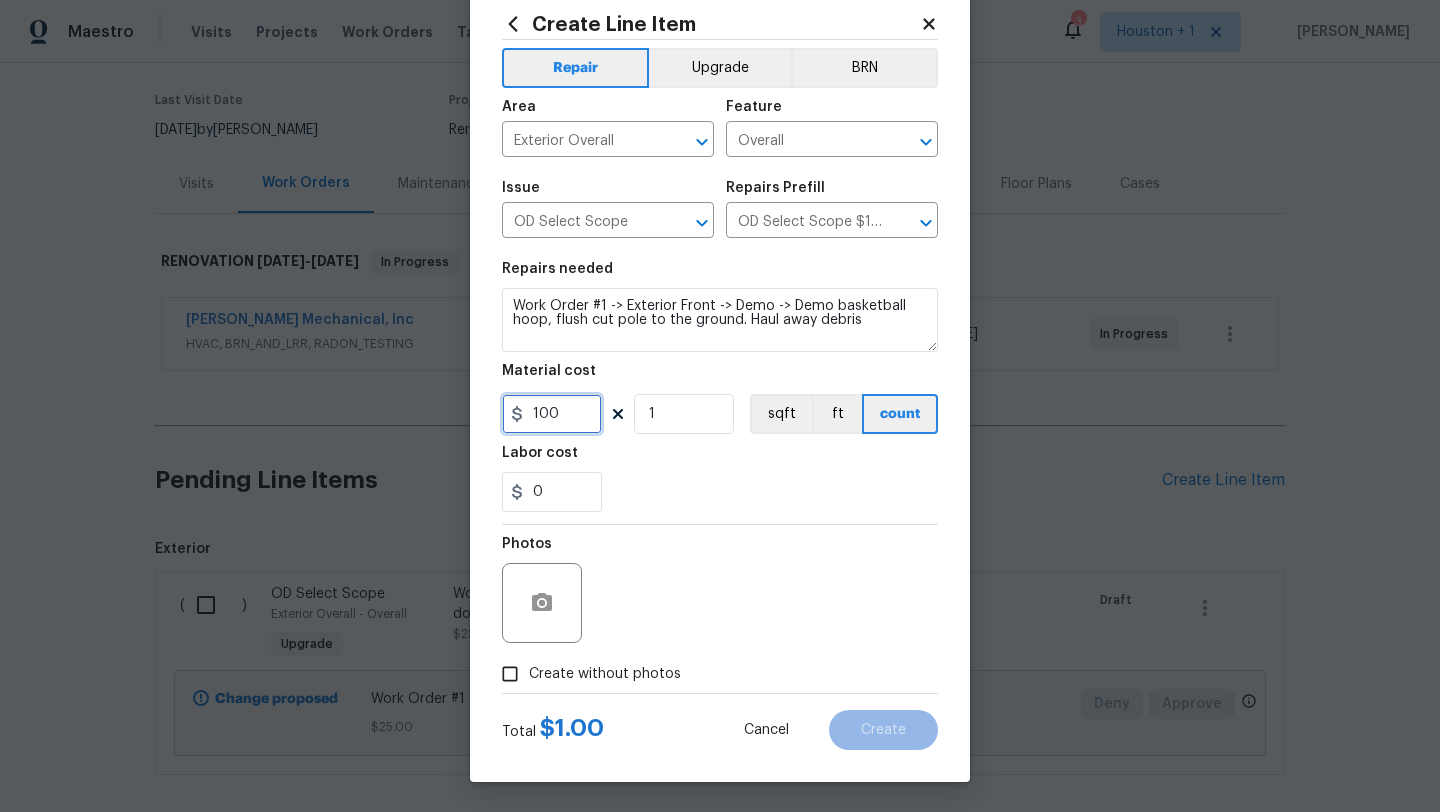 type on "100" 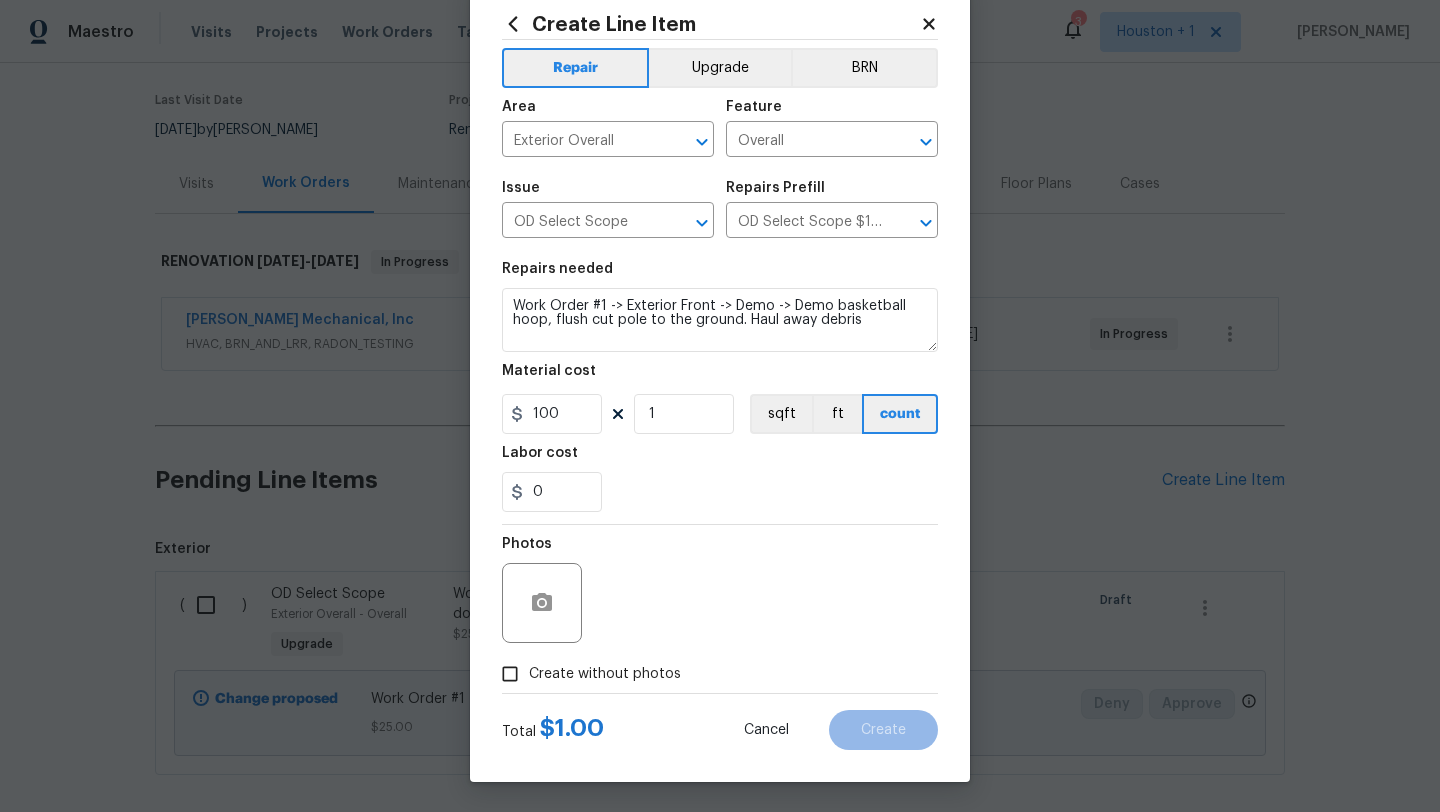 click on "Create without photos" at bounding box center (605, 674) 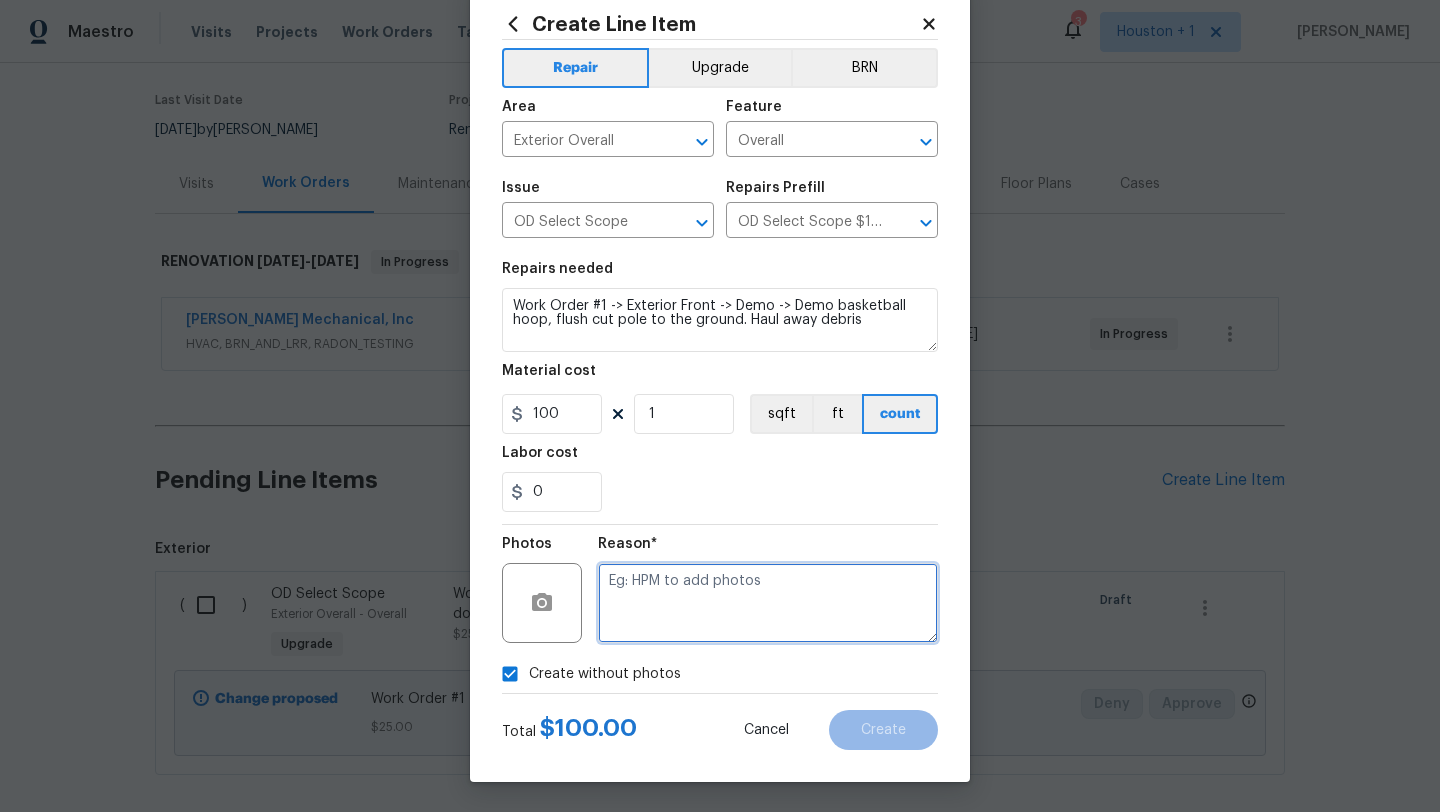 click at bounding box center (768, 603) 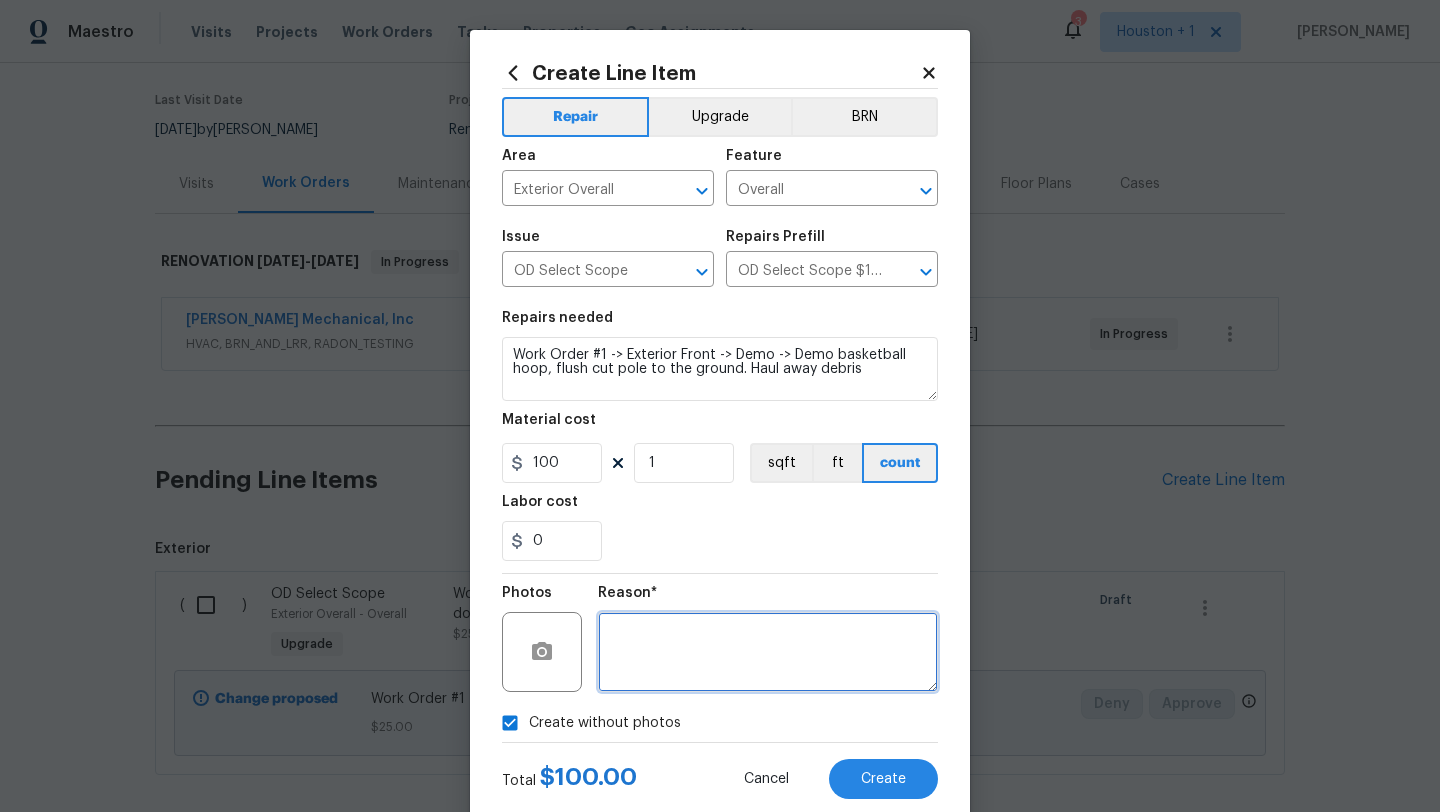 scroll, scrollTop: 50, scrollLeft: 0, axis: vertical 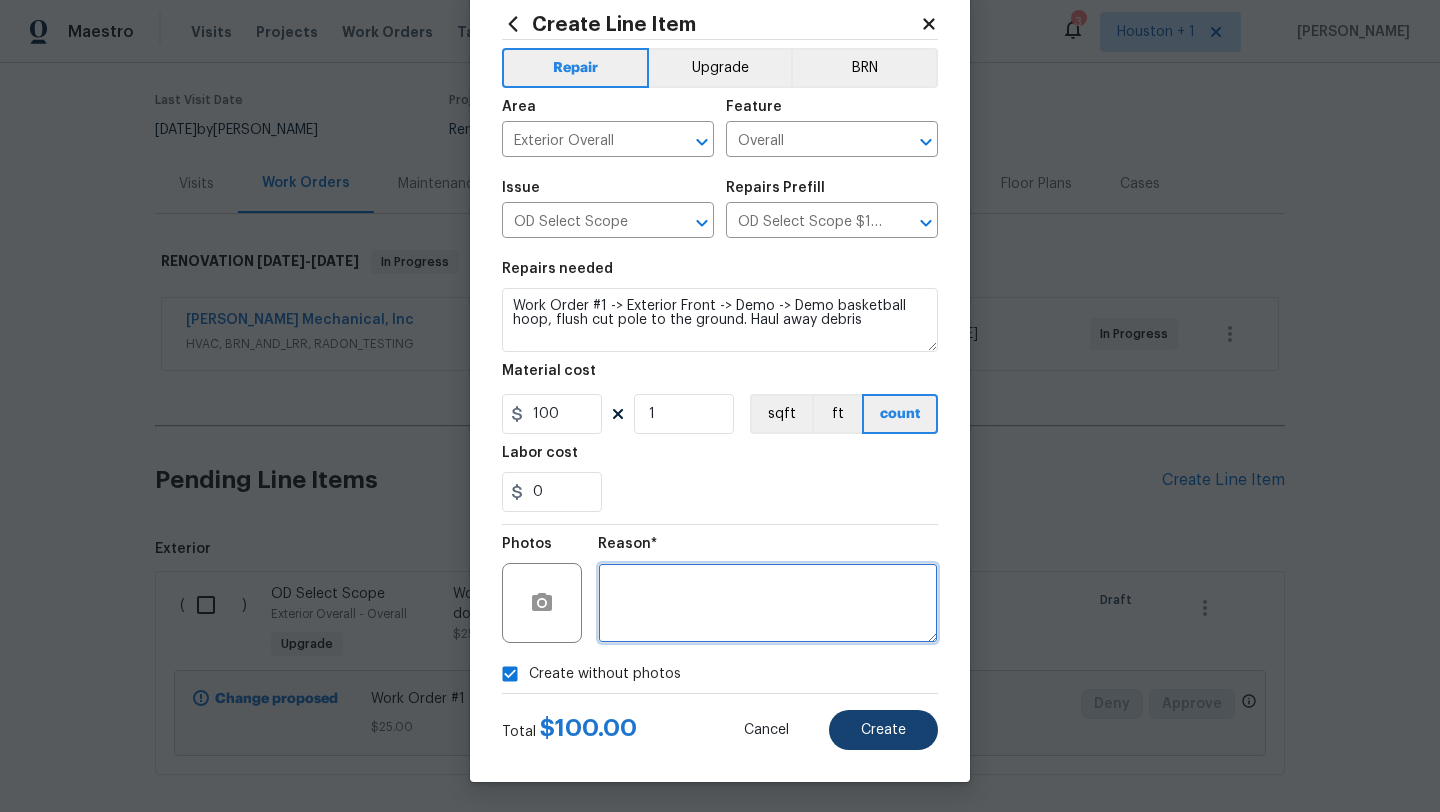type 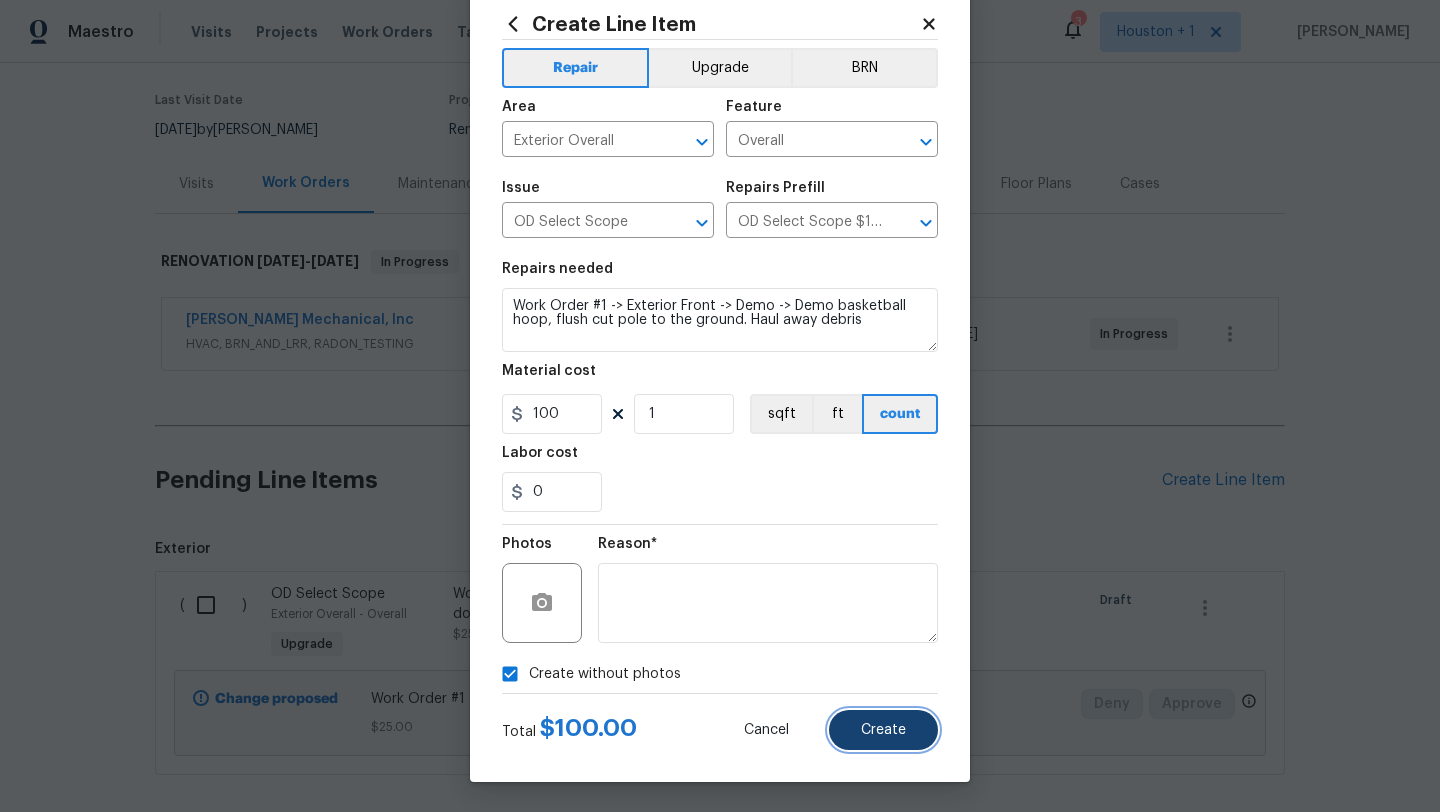 click on "Create" at bounding box center (883, 730) 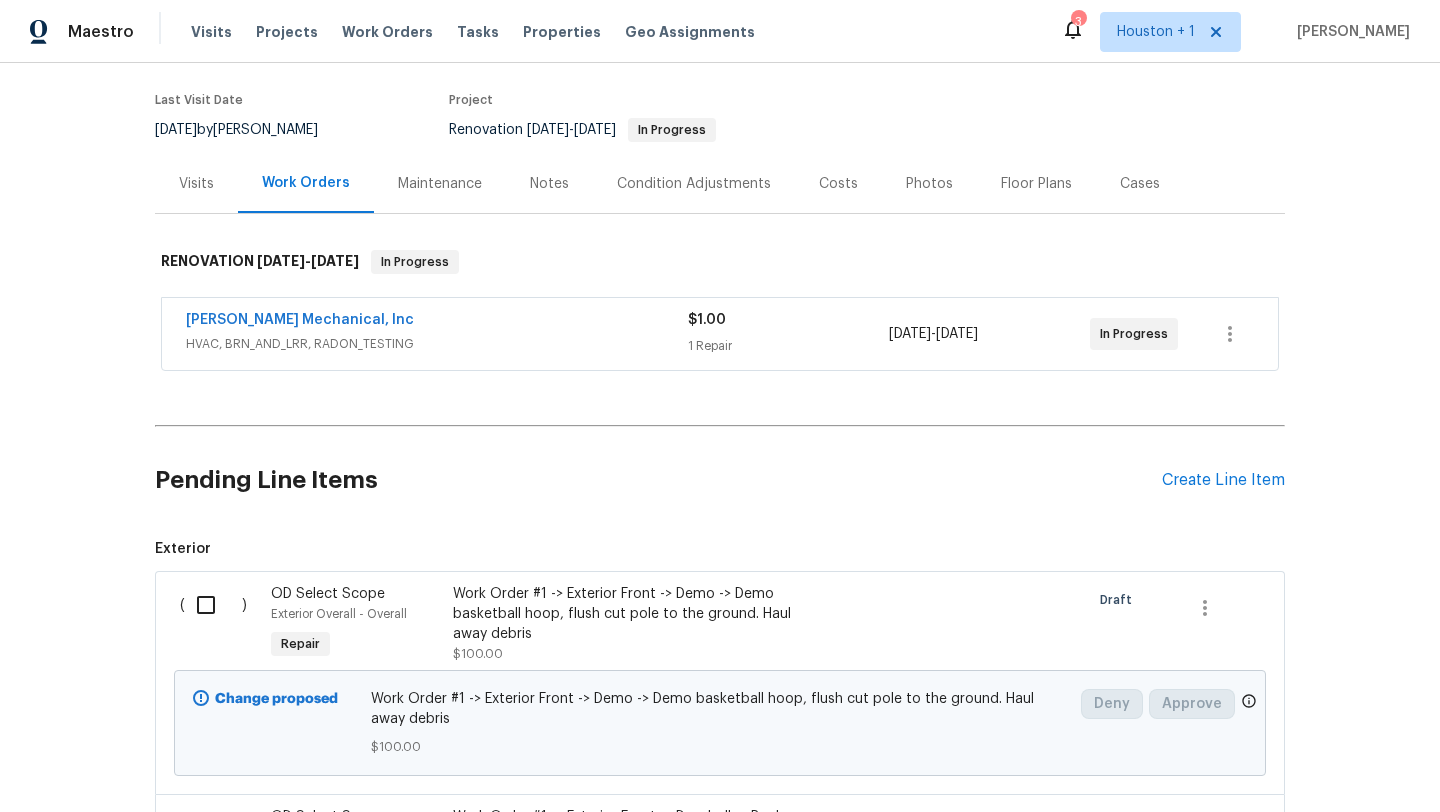scroll, scrollTop: 189, scrollLeft: 0, axis: vertical 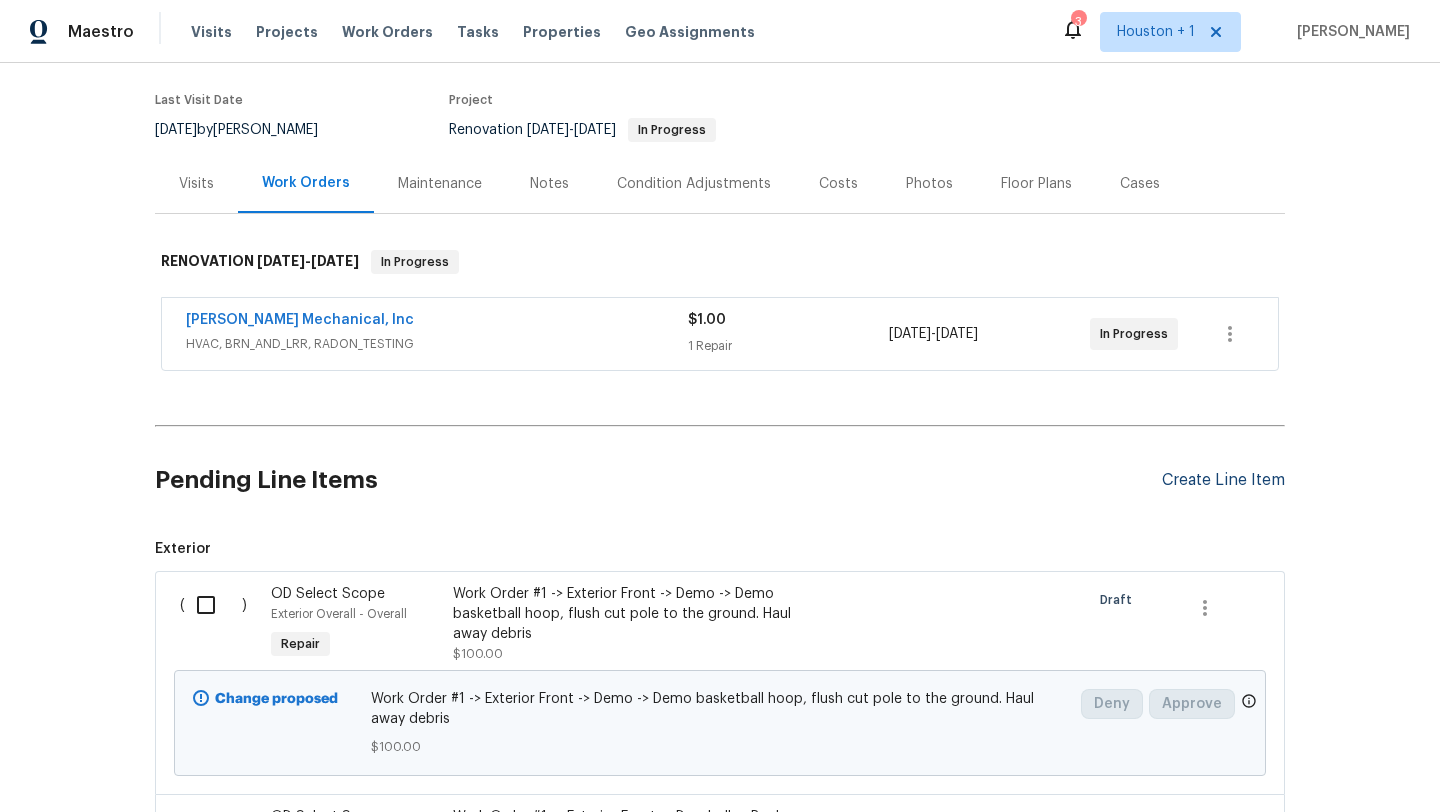 click on "Create Line Item" at bounding box center (1223, 480) 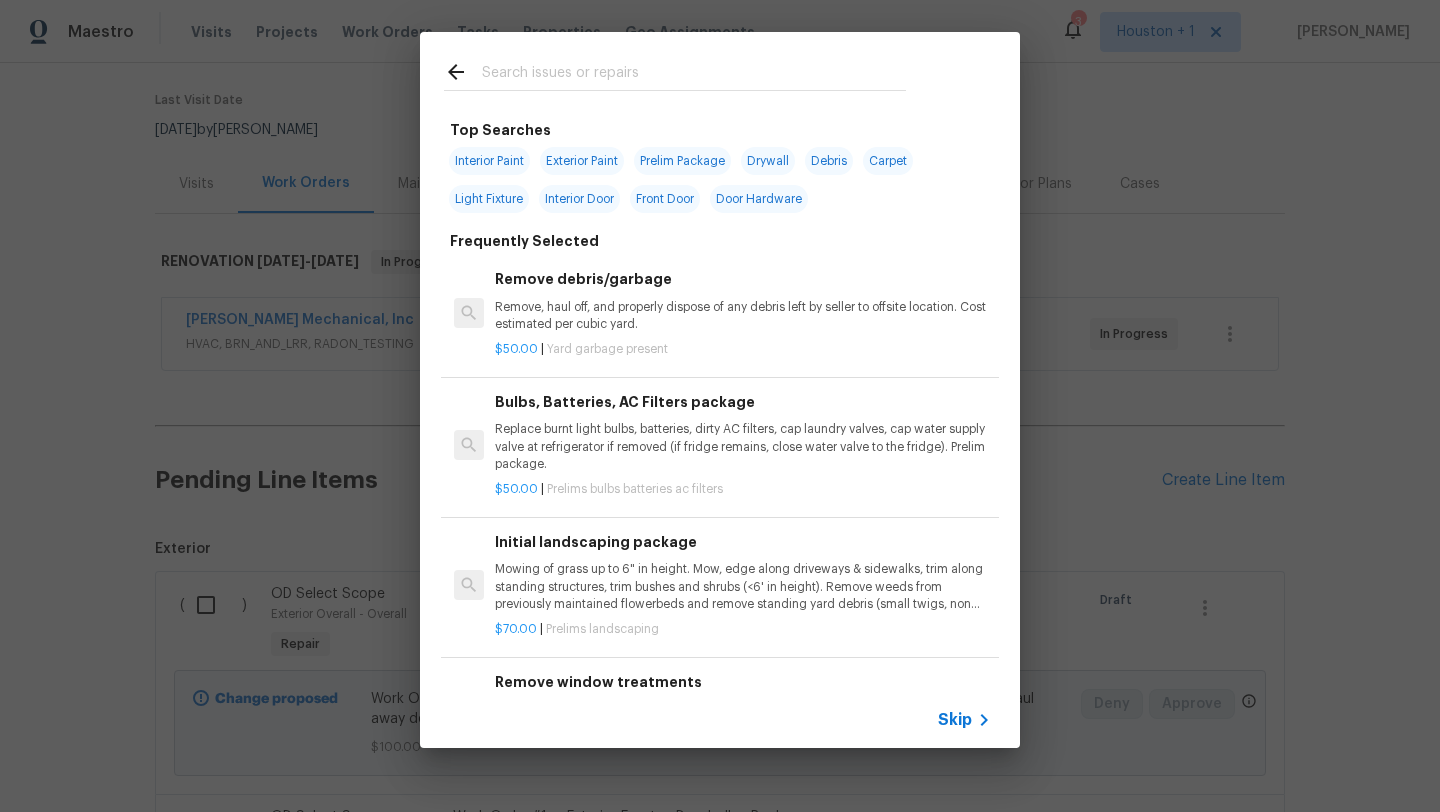 click on "Skip" at bounding box center (955, 720) 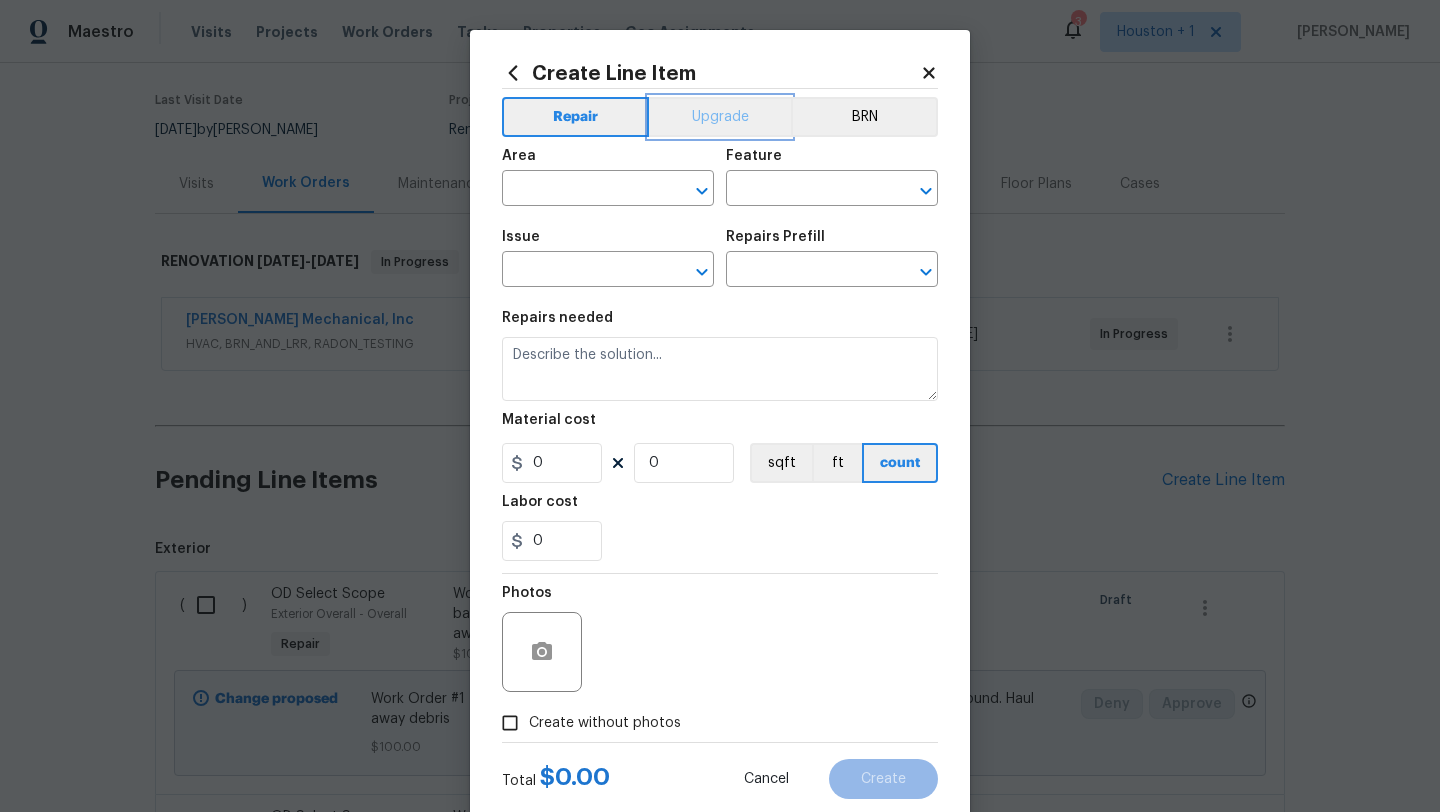click on "Upgrade" at bounding box center [720, 117] 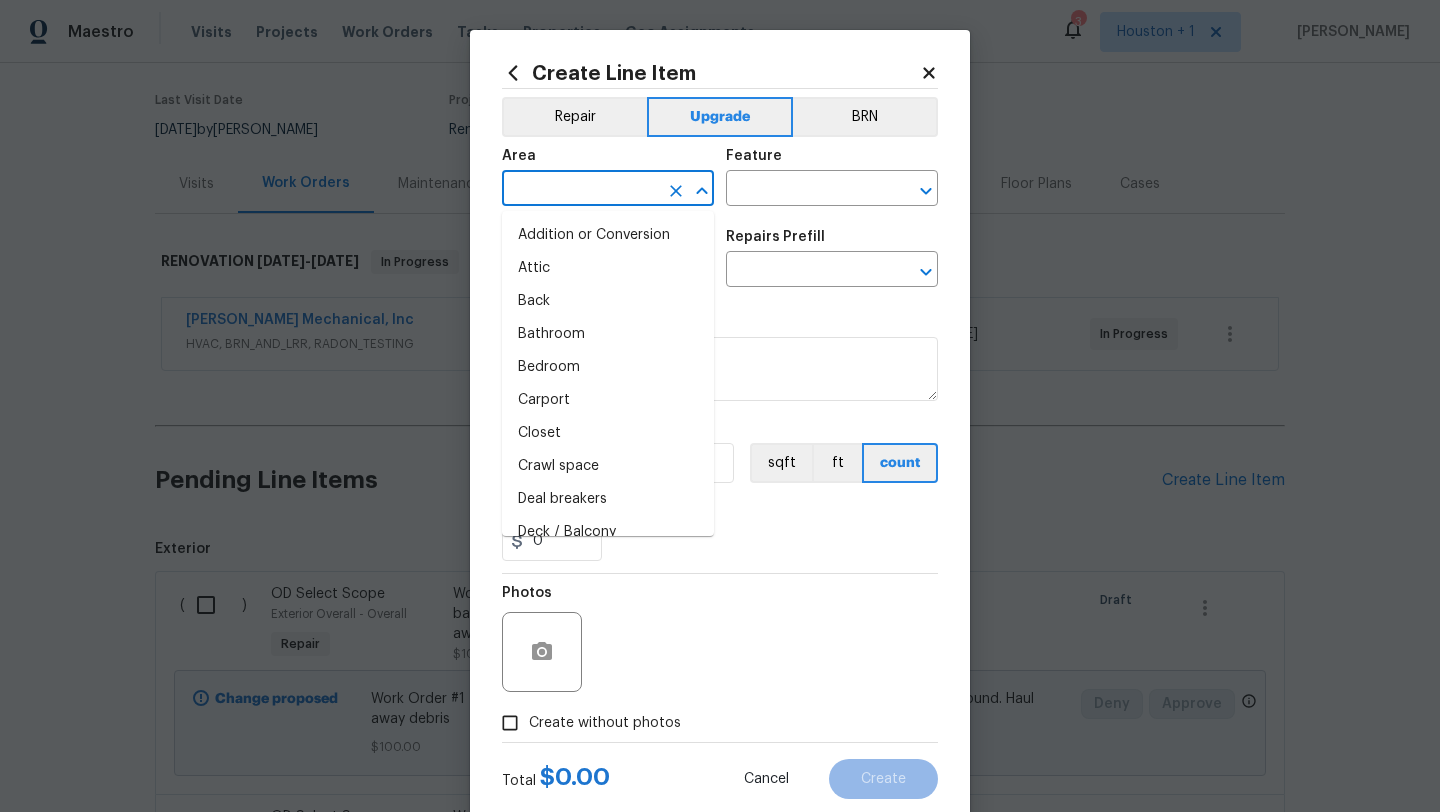 click at bounding box center [580, 190] 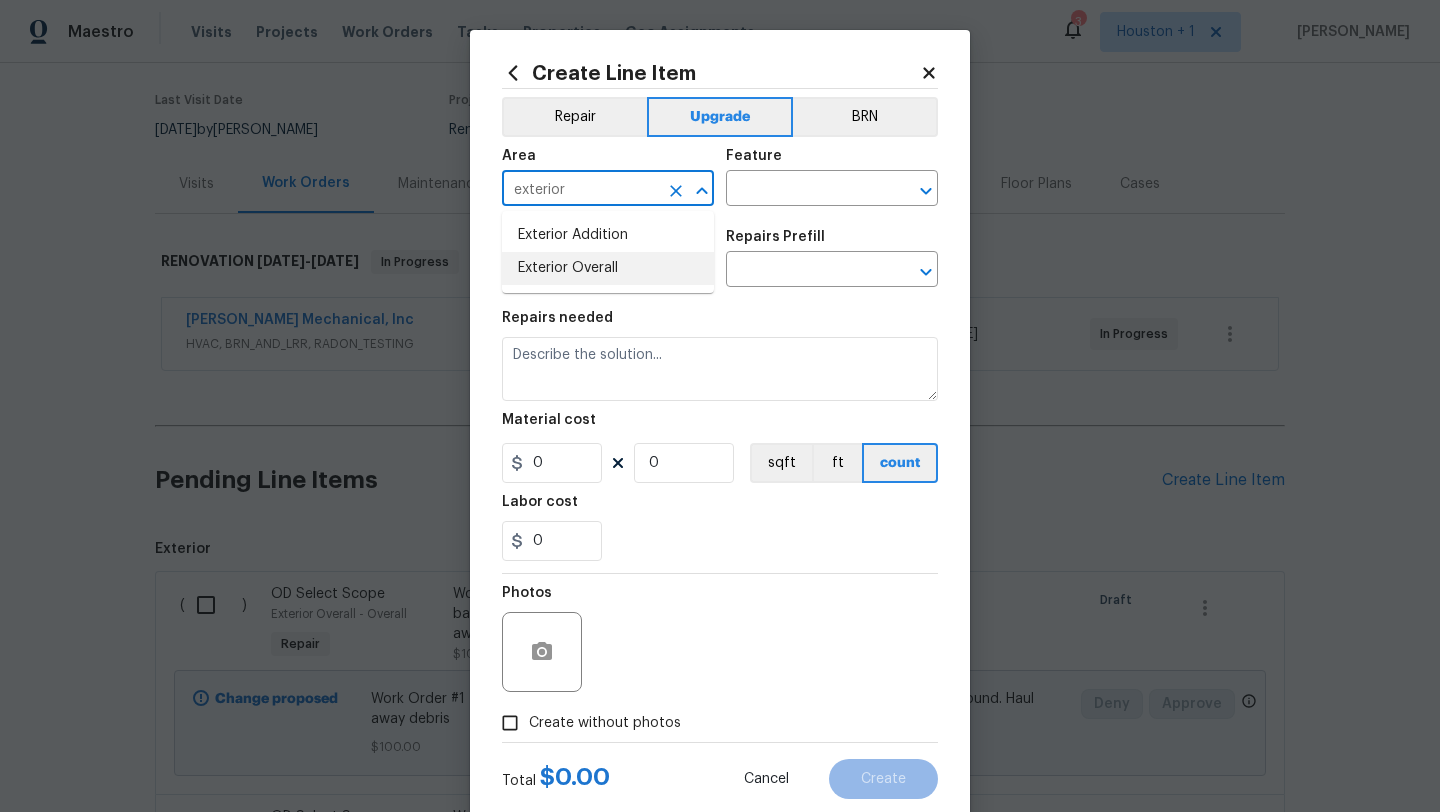 click on "Exterior Overall" at bounding box center [608, 268] 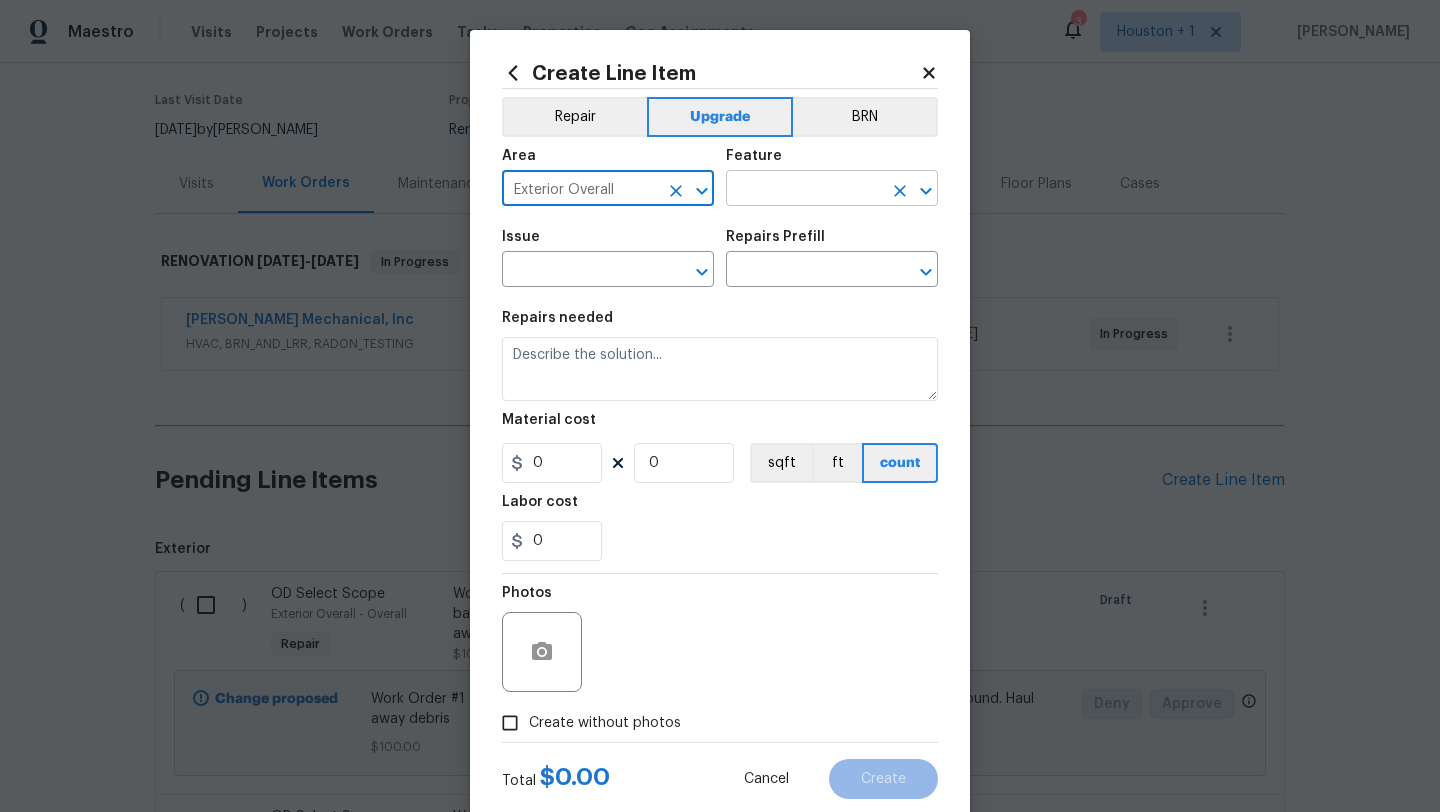 type on "Exterior Overall" 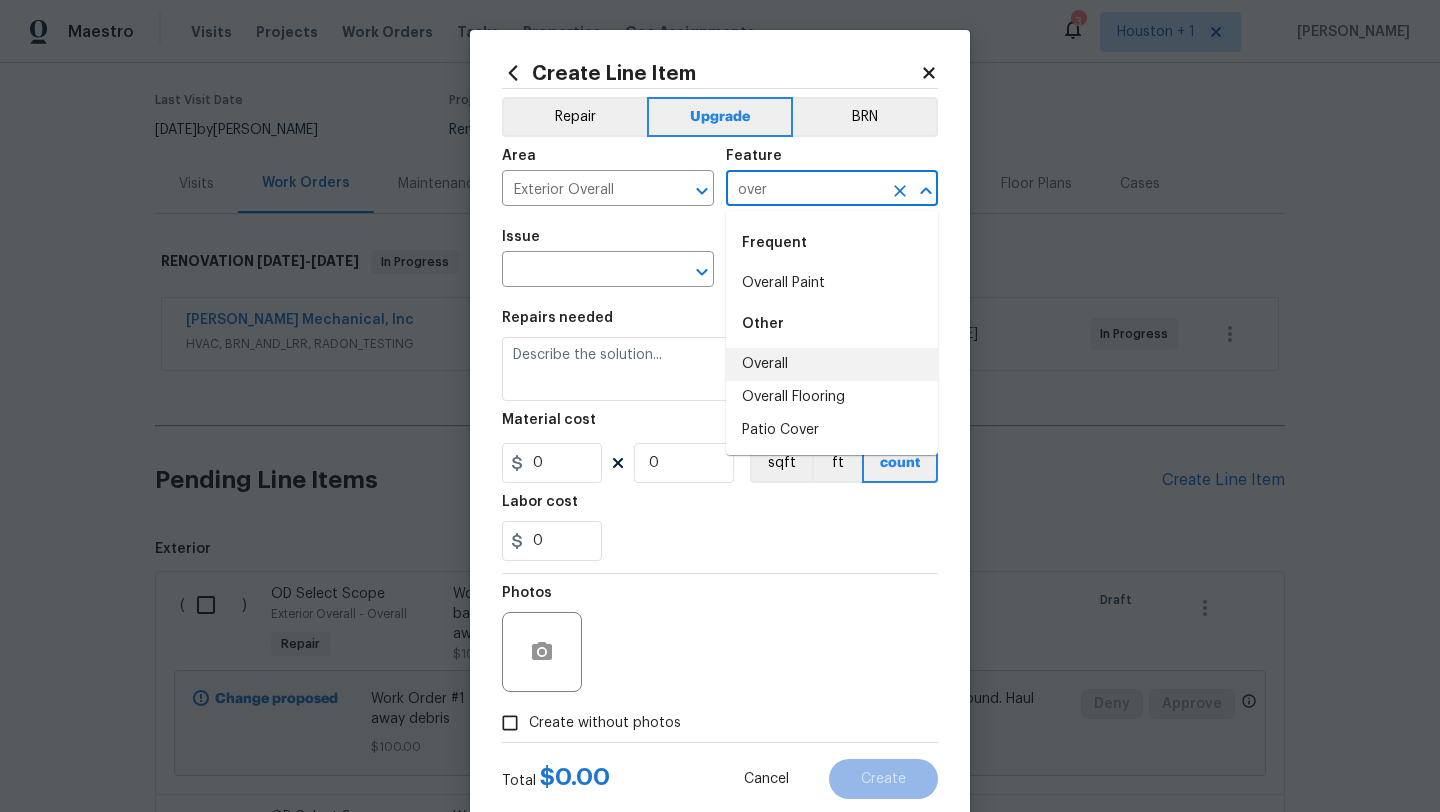 click on "Overall" at bounding box center [832, 364] 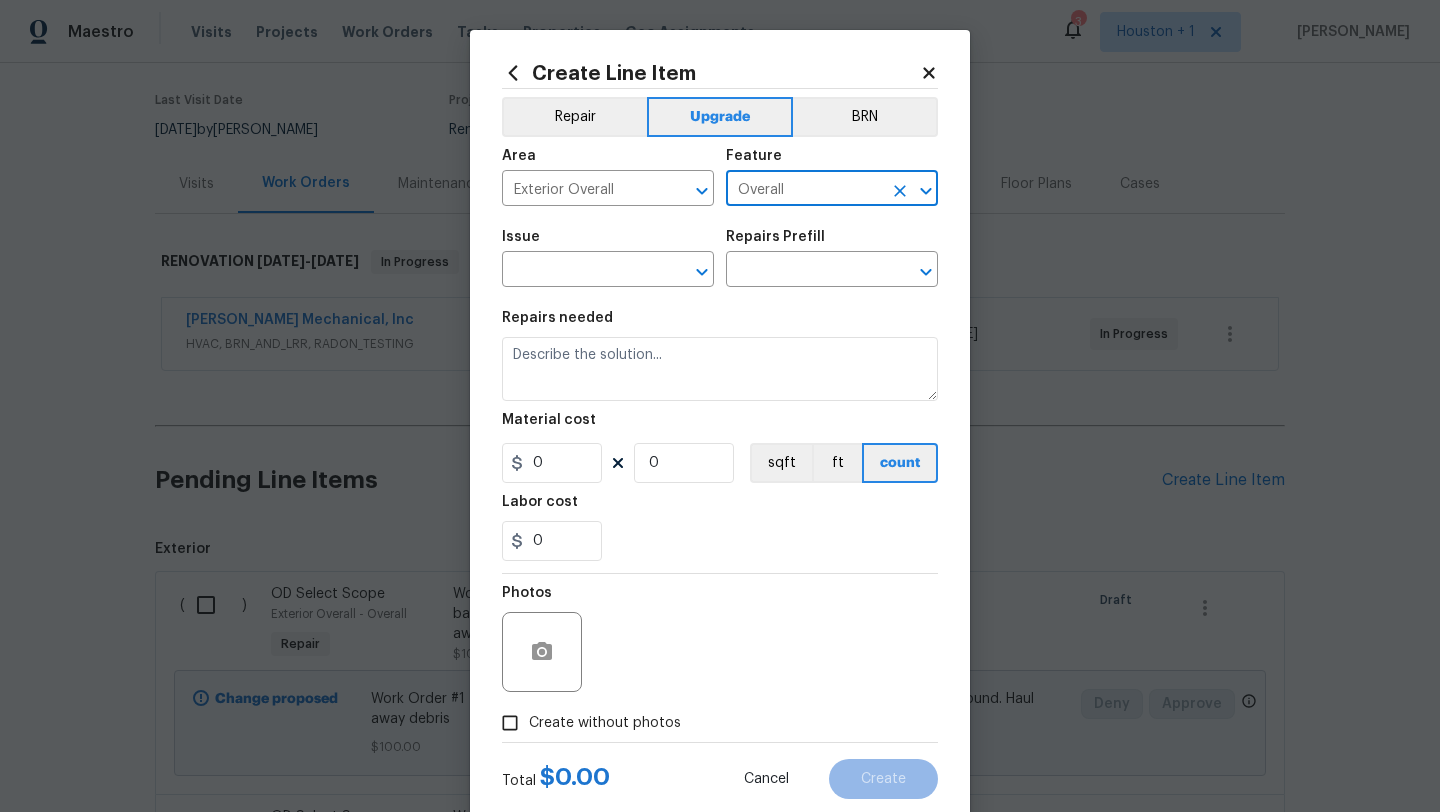 type on "Overall" 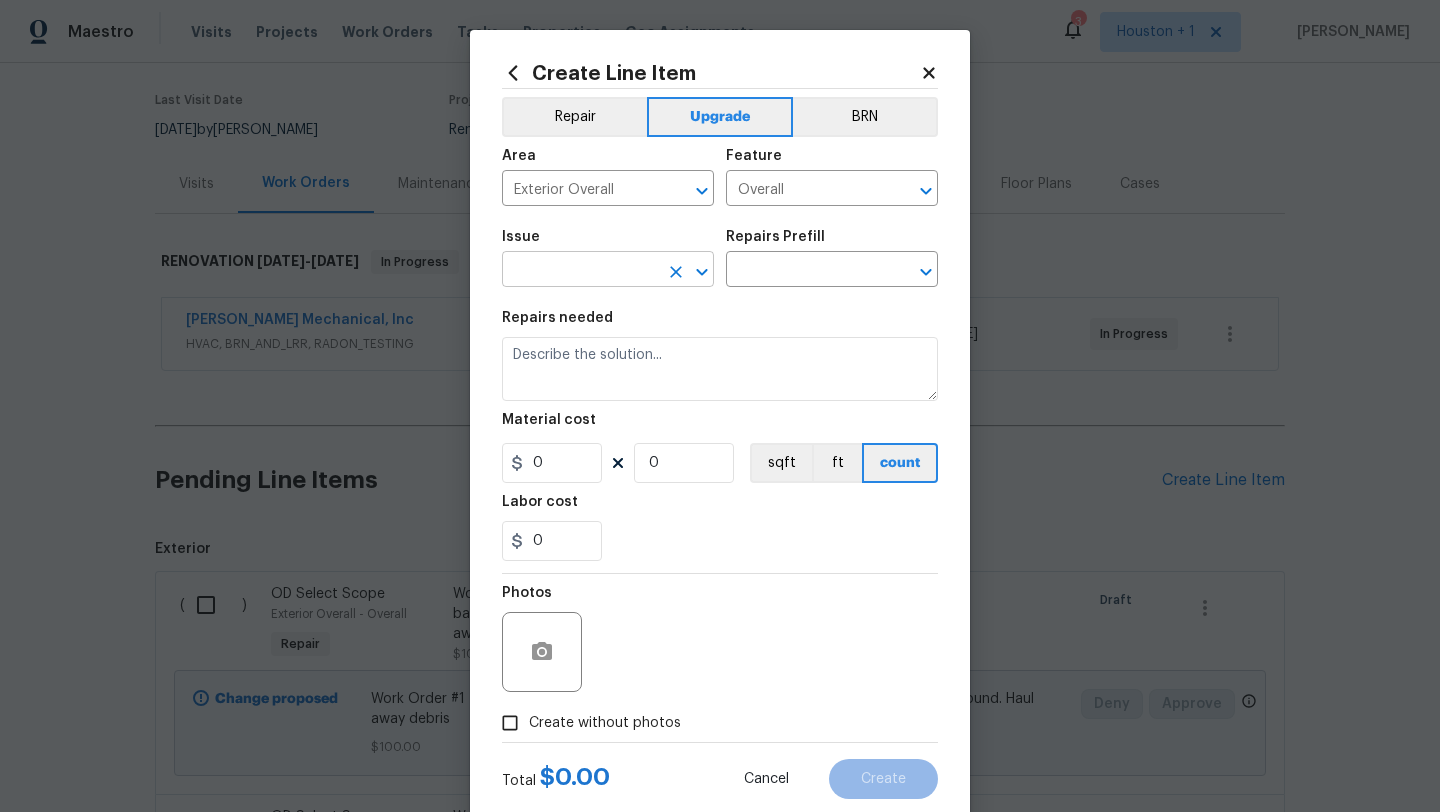 click at bounding box center (580, 271) 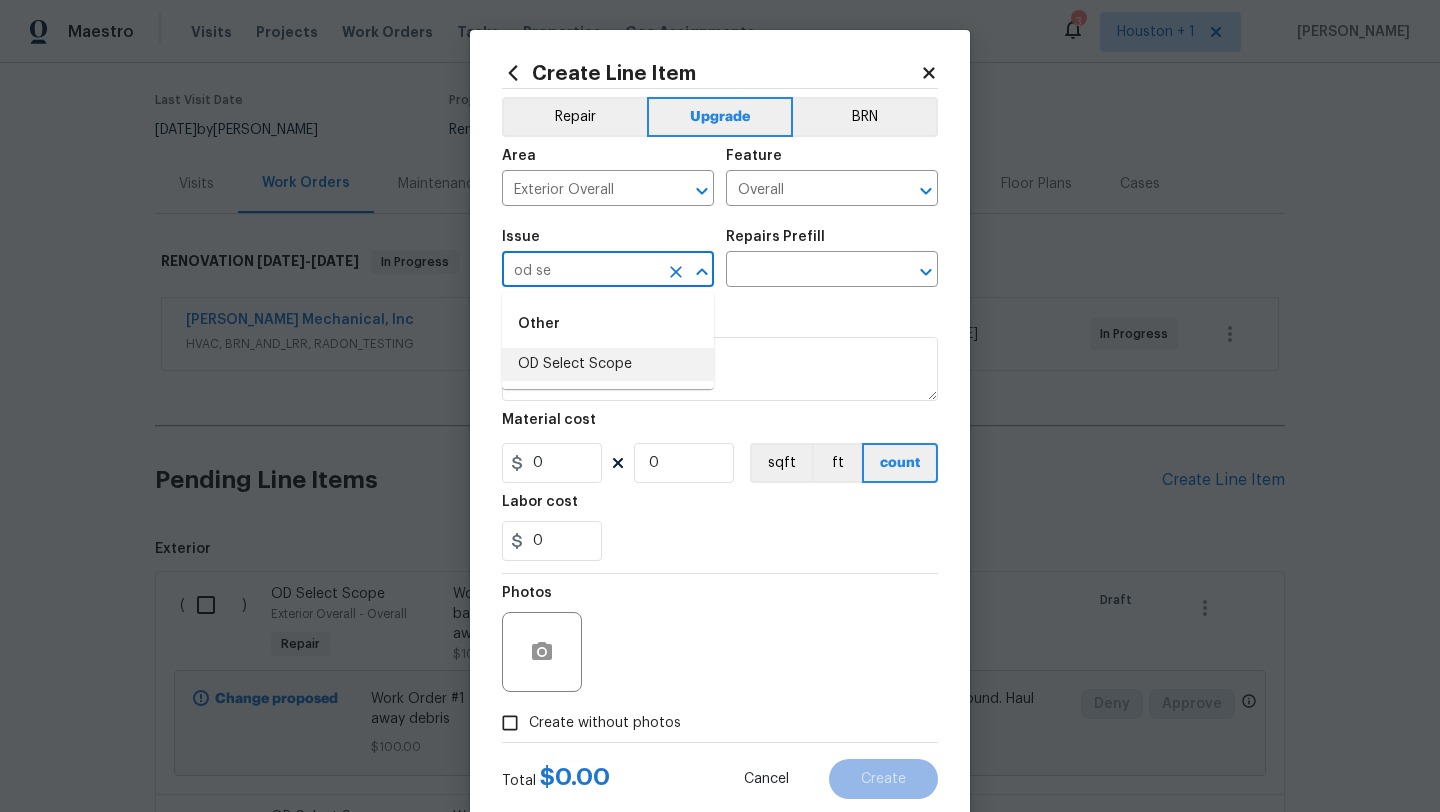 click on "OD Select Scope" at bounding box center (608, 364) 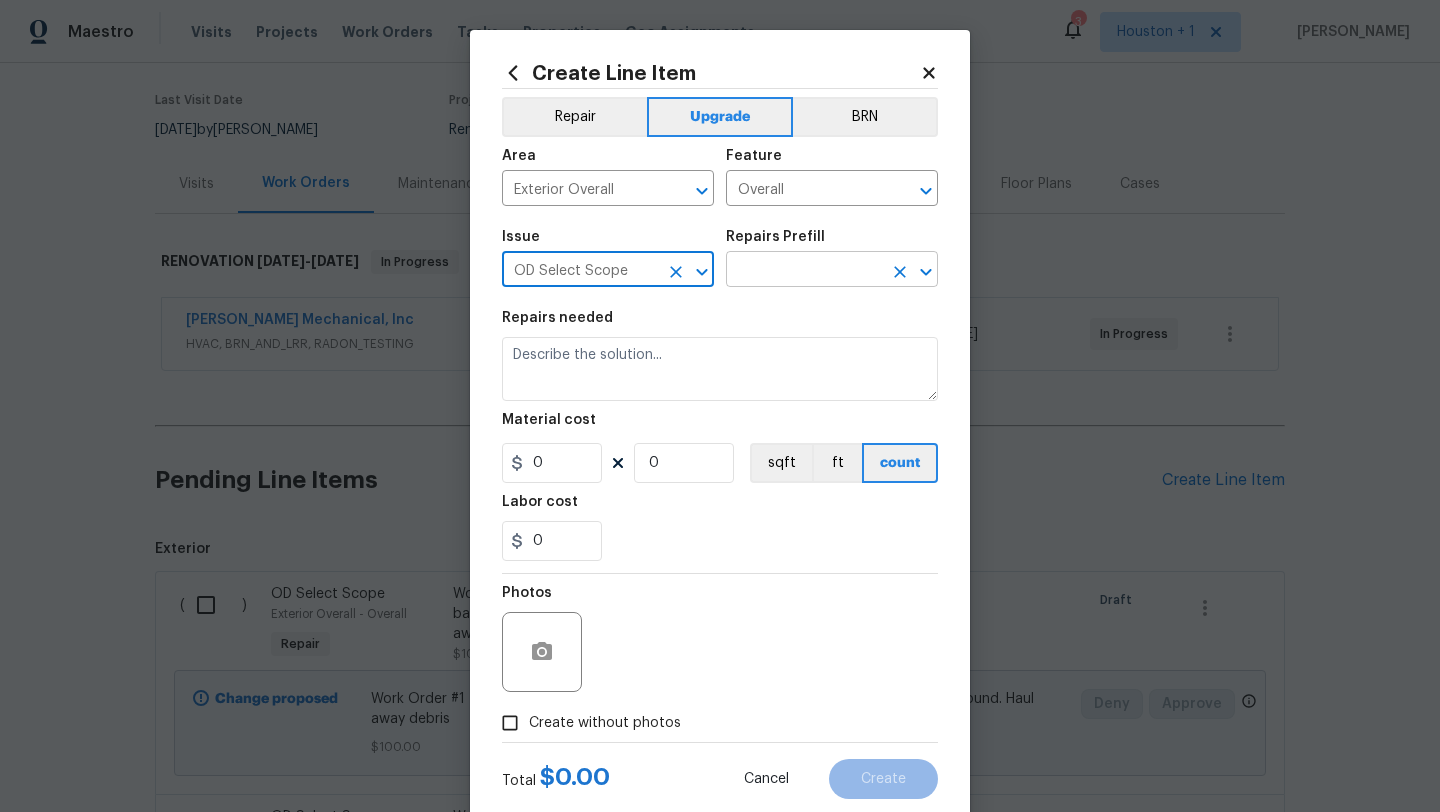 type on "OD Select Scope" 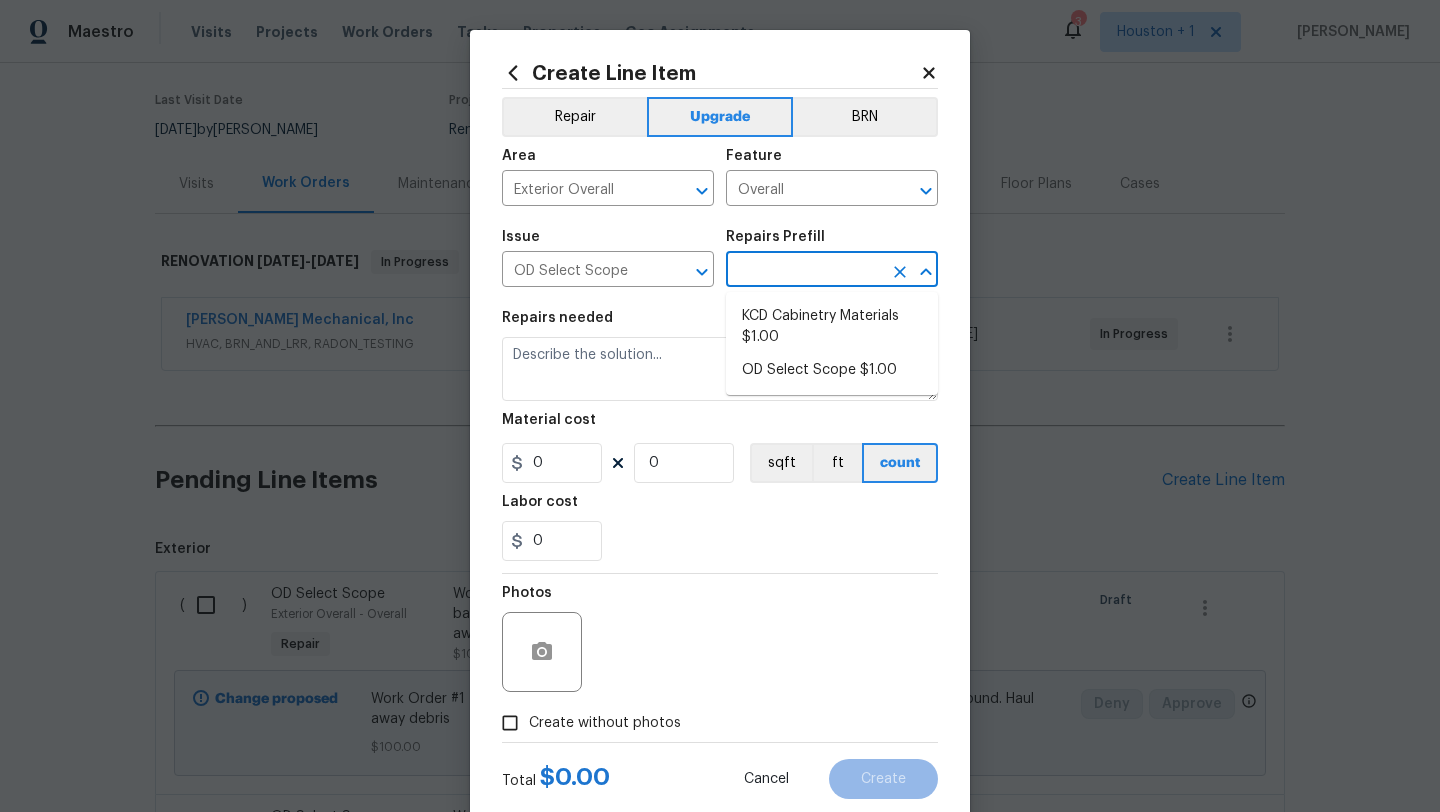 click at bounding box center (804, 271) 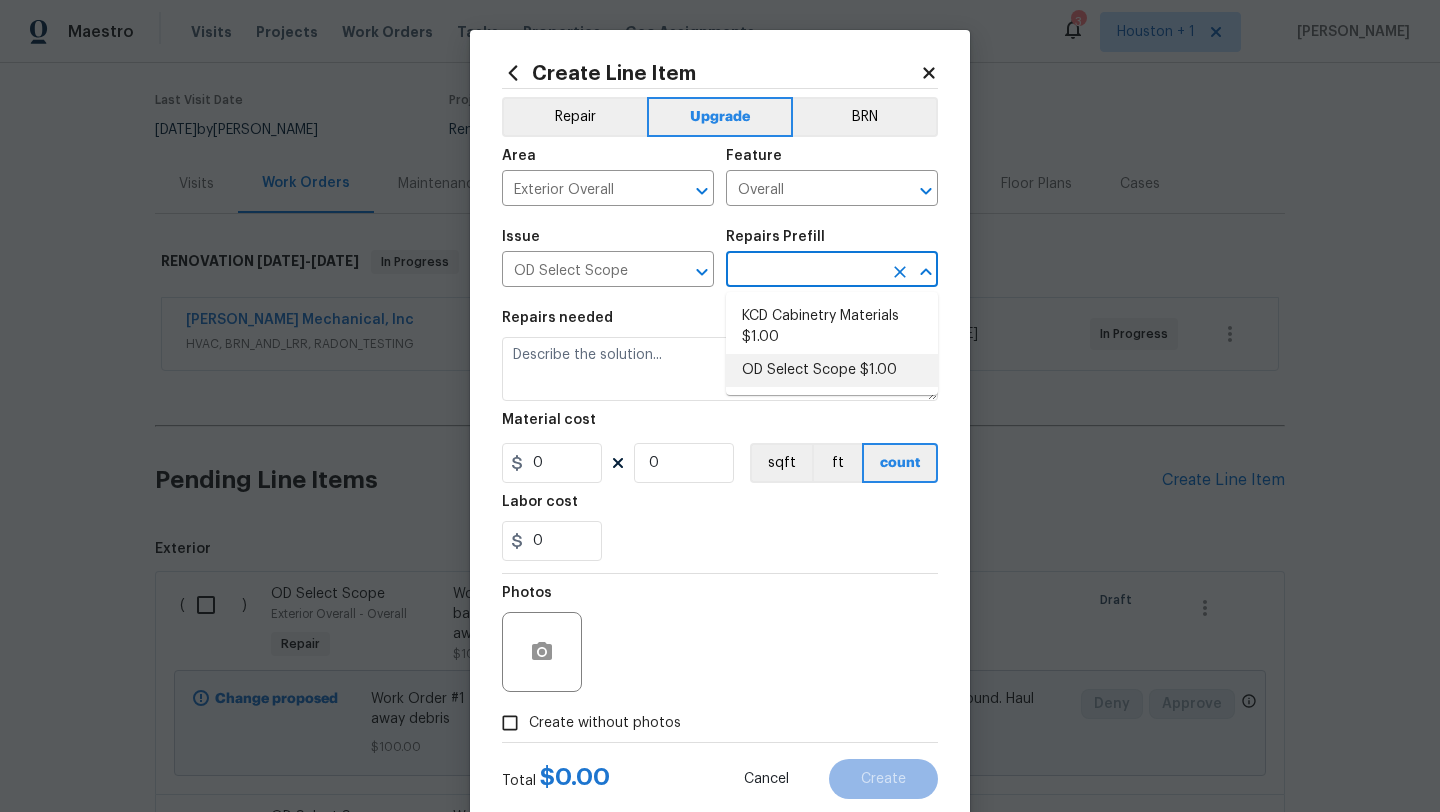 click on "OD Select Scope $1.00" at bounding box center [832, 370] 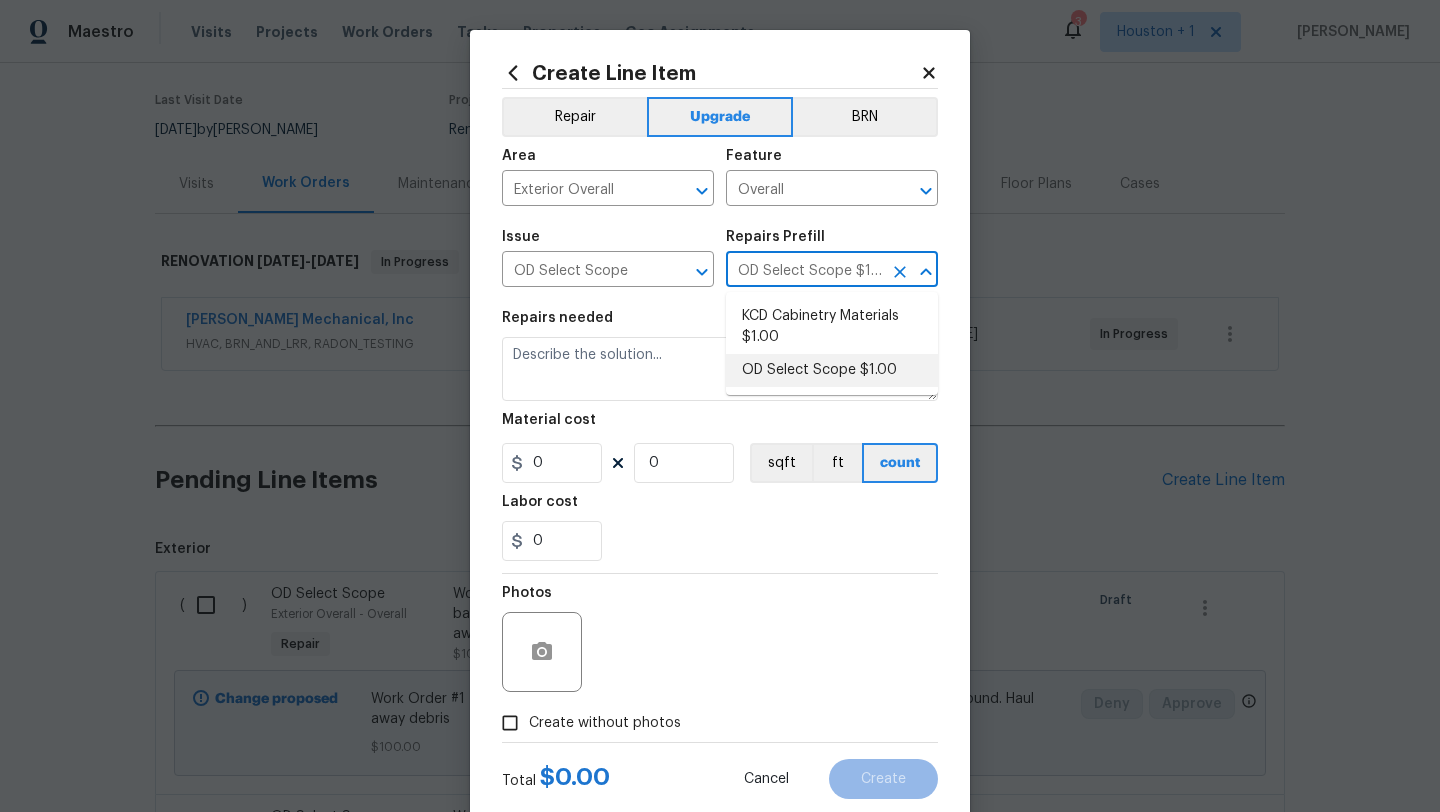type on "Refer to the agreed upon scope document for further details." 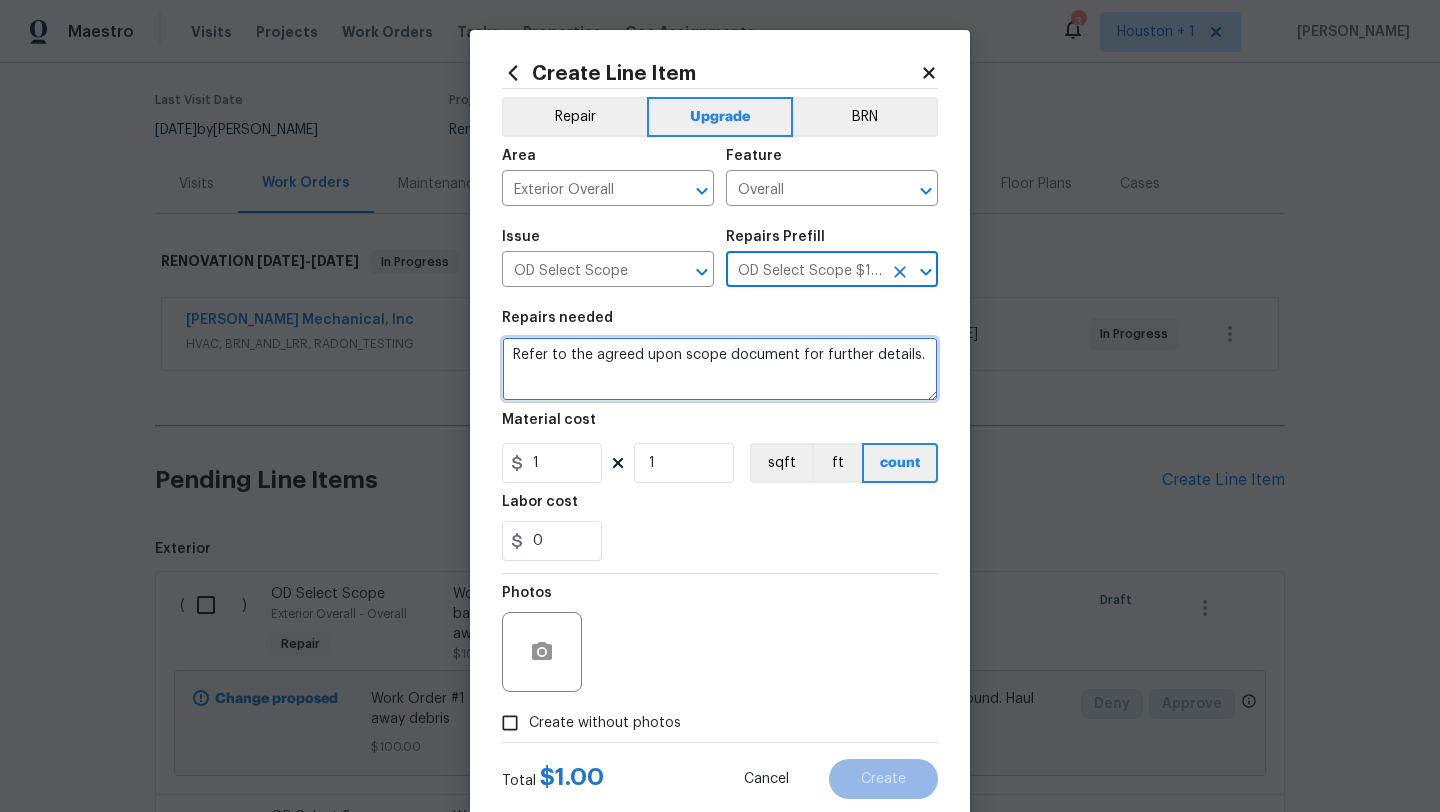 click on "Refer to the agreed upon scope document for further details." at bounding box center [720, 369] 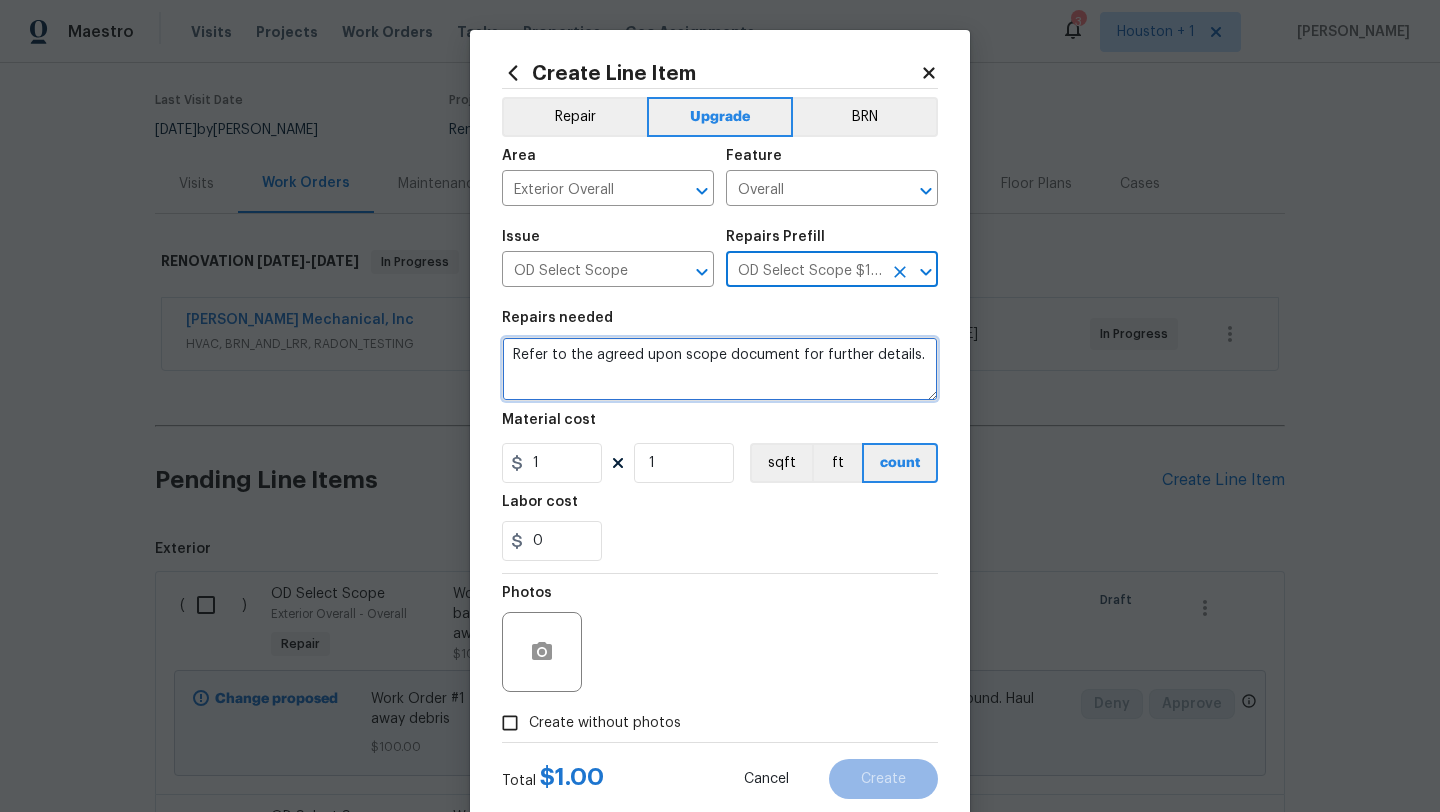 click on "Refer to the agreed upon scope document for further details." at bounding box center (720, 369) 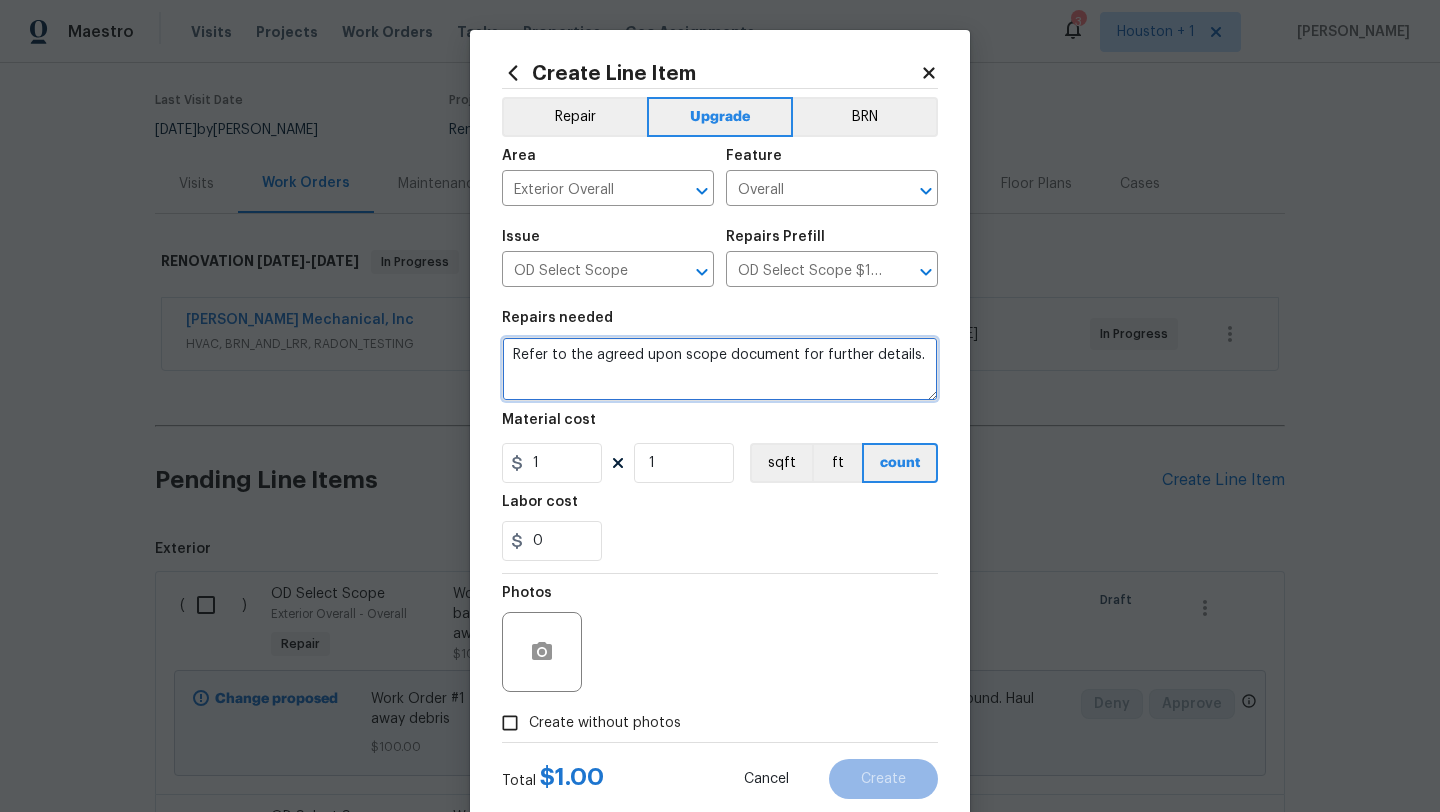 click on "Refer to the agreed upon scope document for further details." at bounding box center [720, 369] 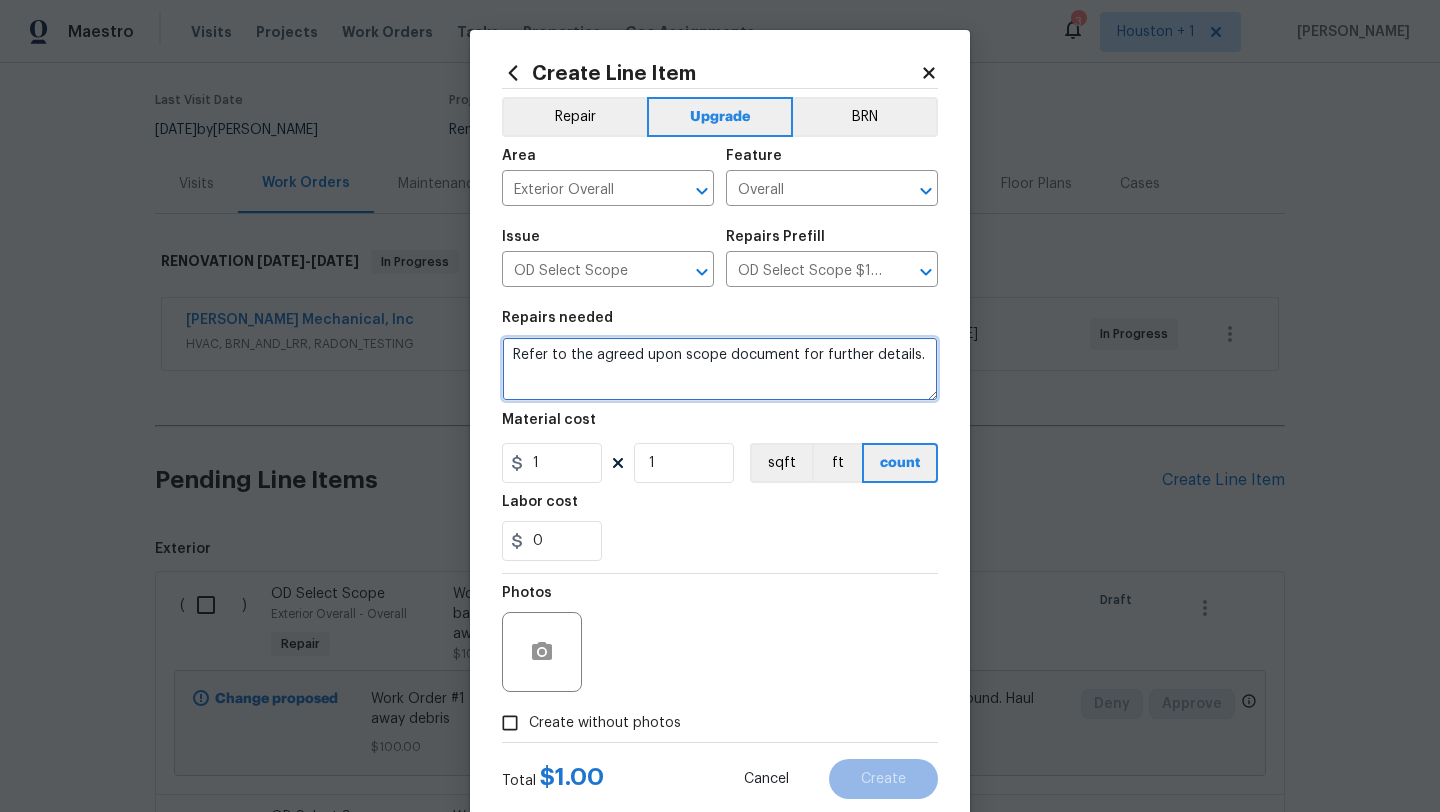 click on "Refer to the agreed upon scope document for further details." at bounding box center (720, 369) 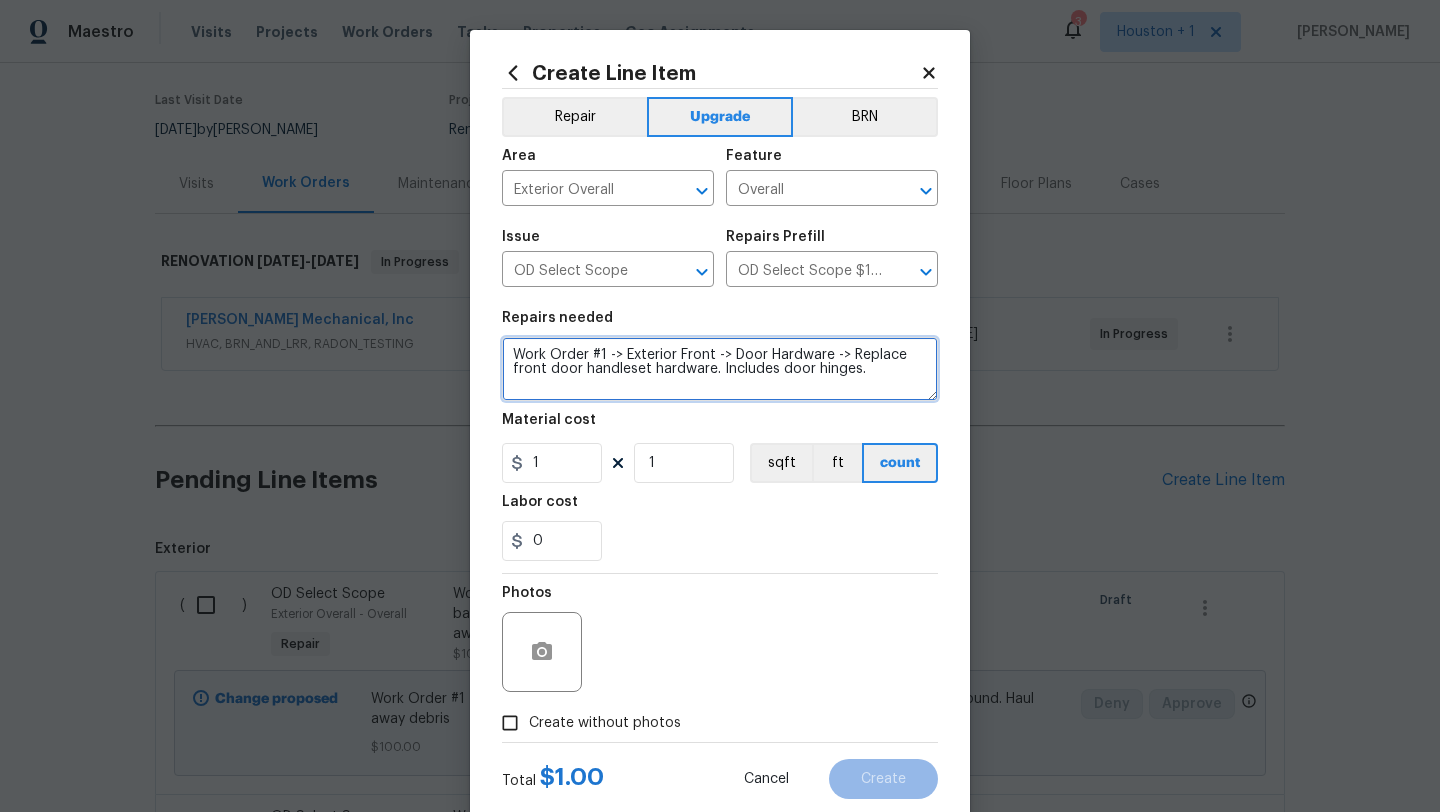 type on "Work Order #1 -> Exterior Front -> Door Hardware -> Replace front door handleset hardware. Includes door hinges." 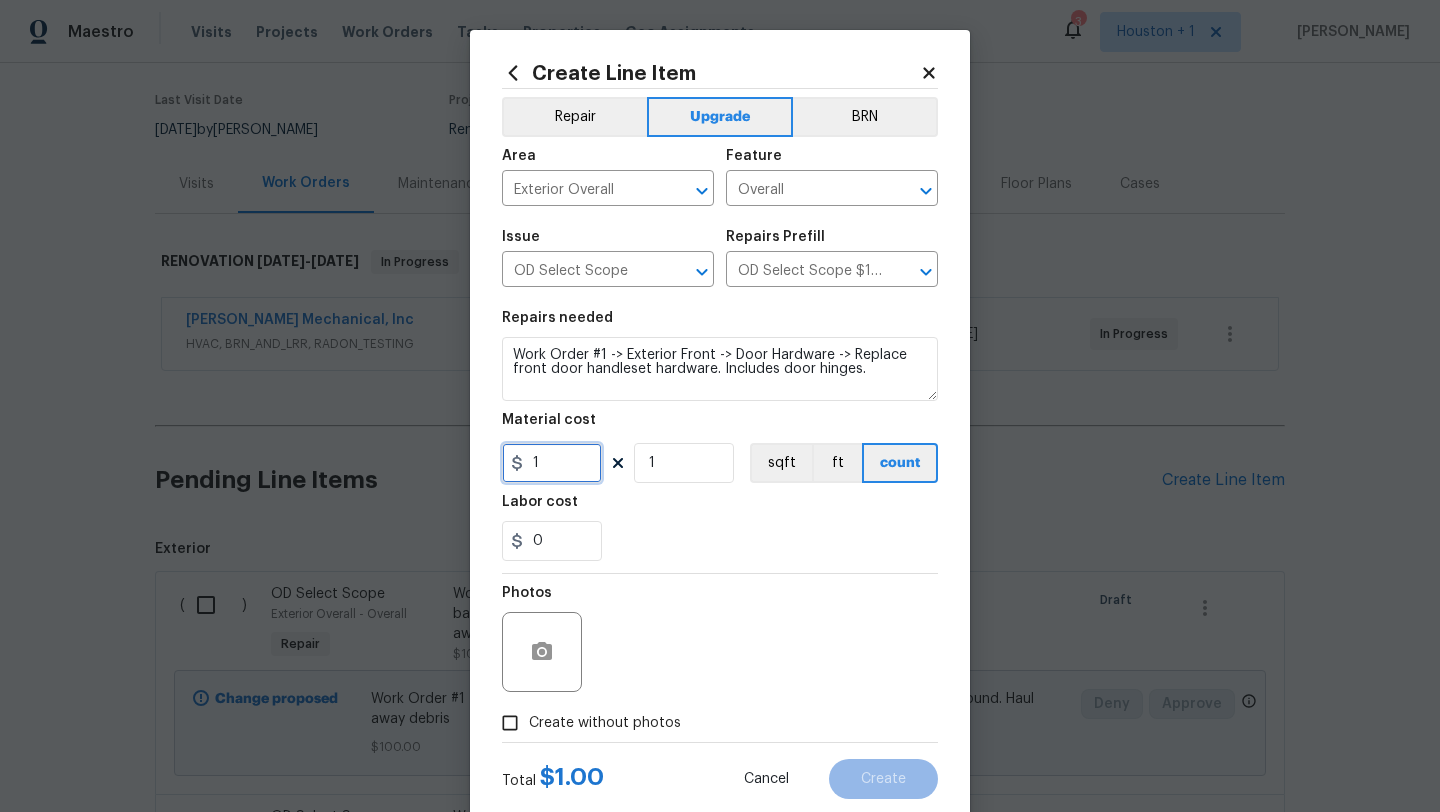 click on "1" at bounding box center [552, 463] 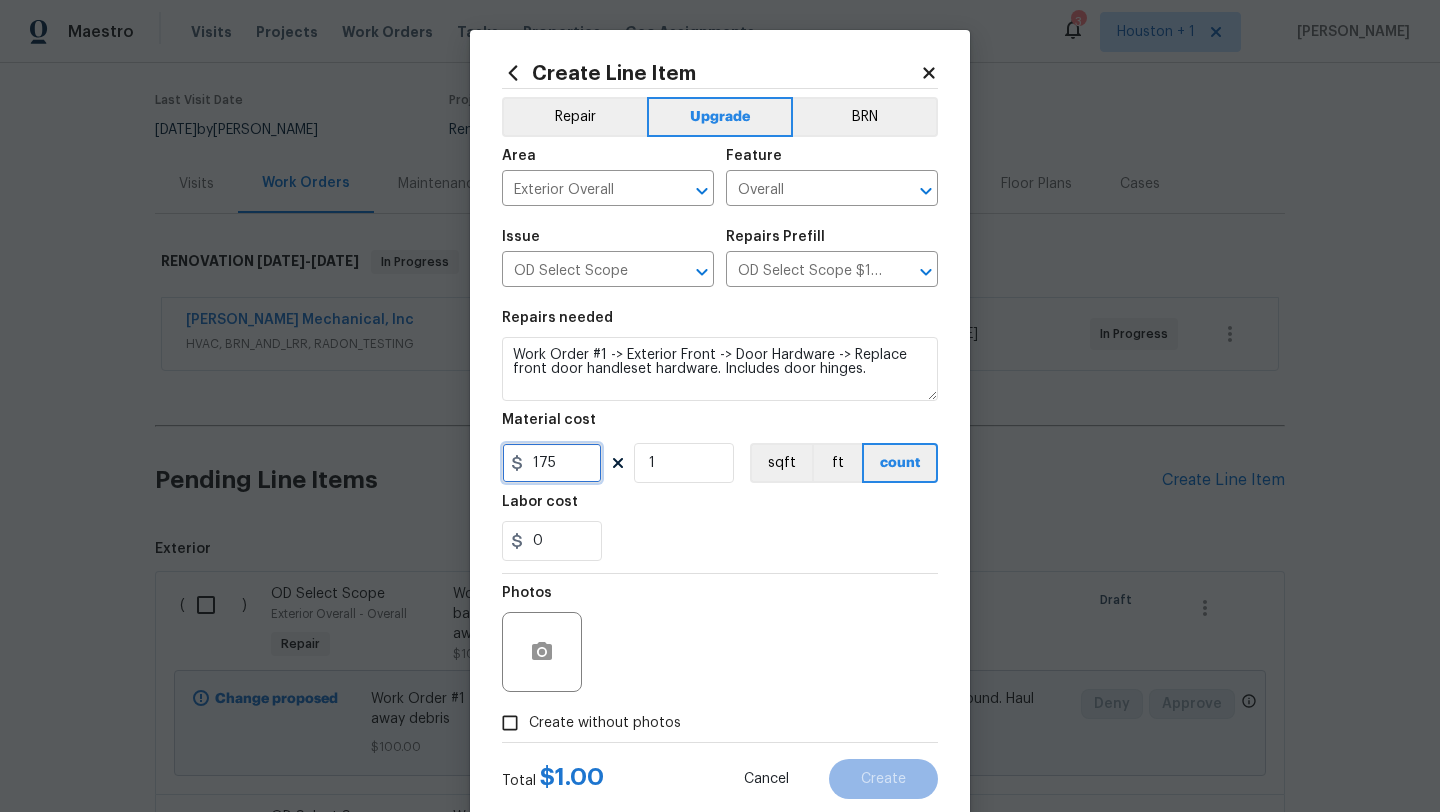 scroll, scrollTop: 50, scrollLeft: 0, axis: vertical 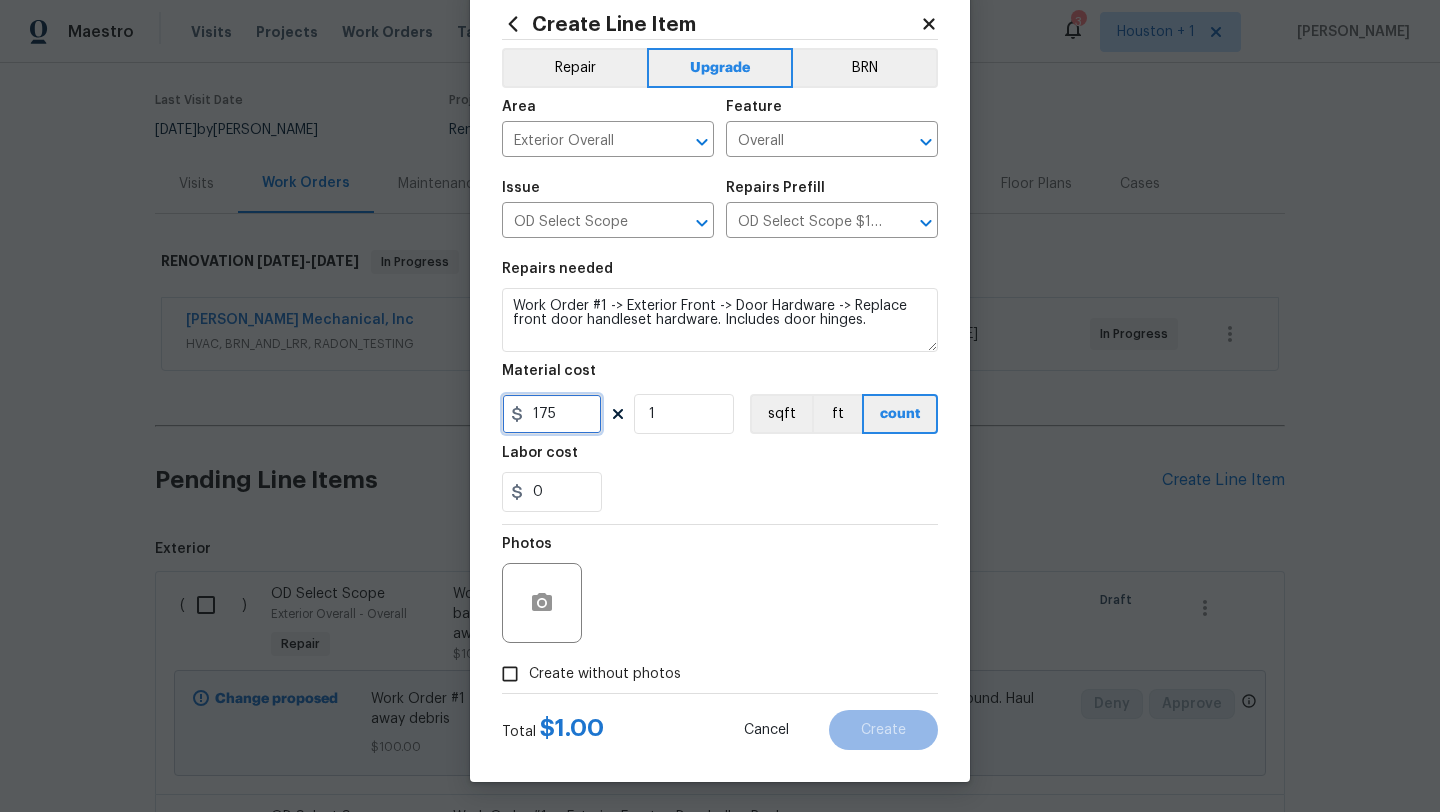 type on "175" 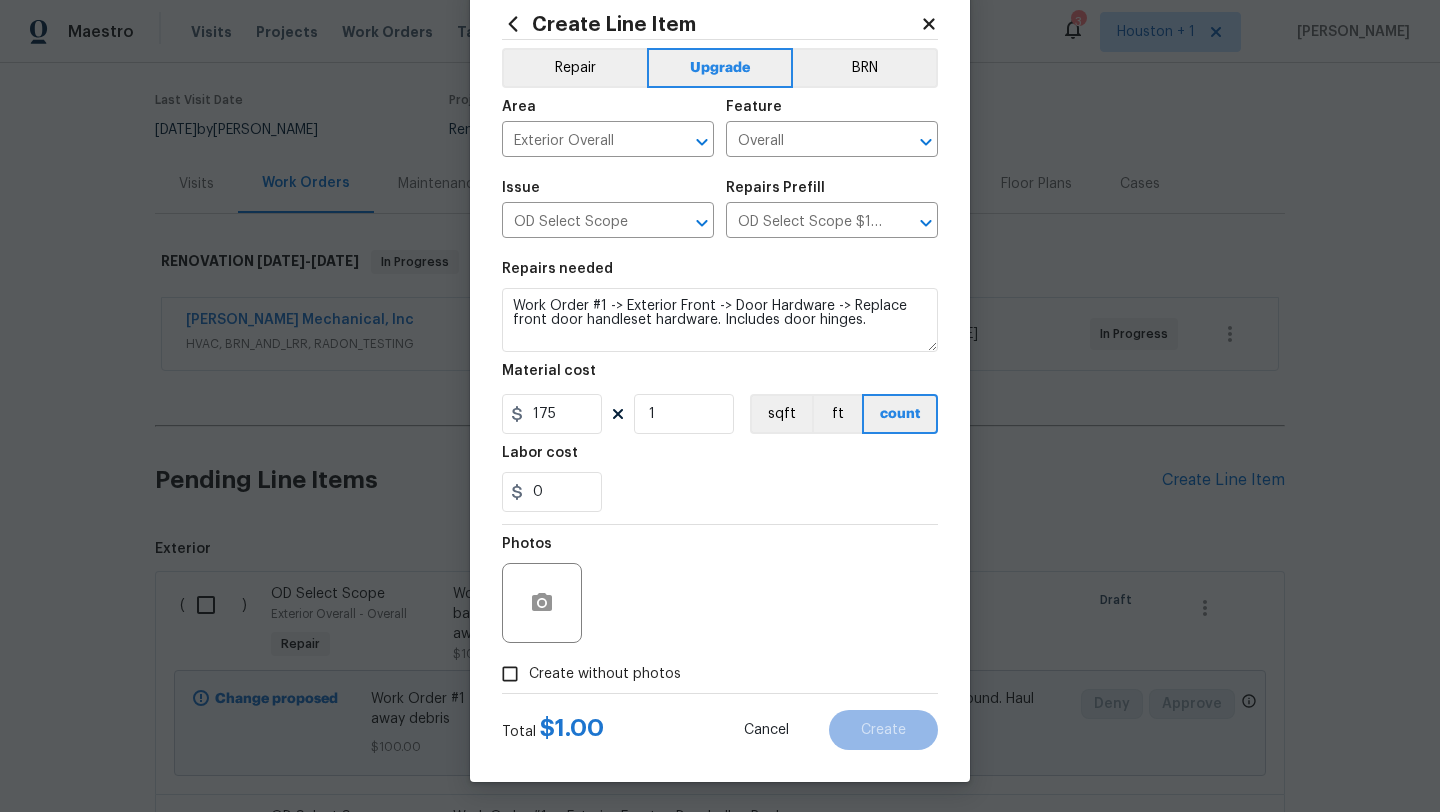 click on "Create without photos" at bounding box center (605, 674) 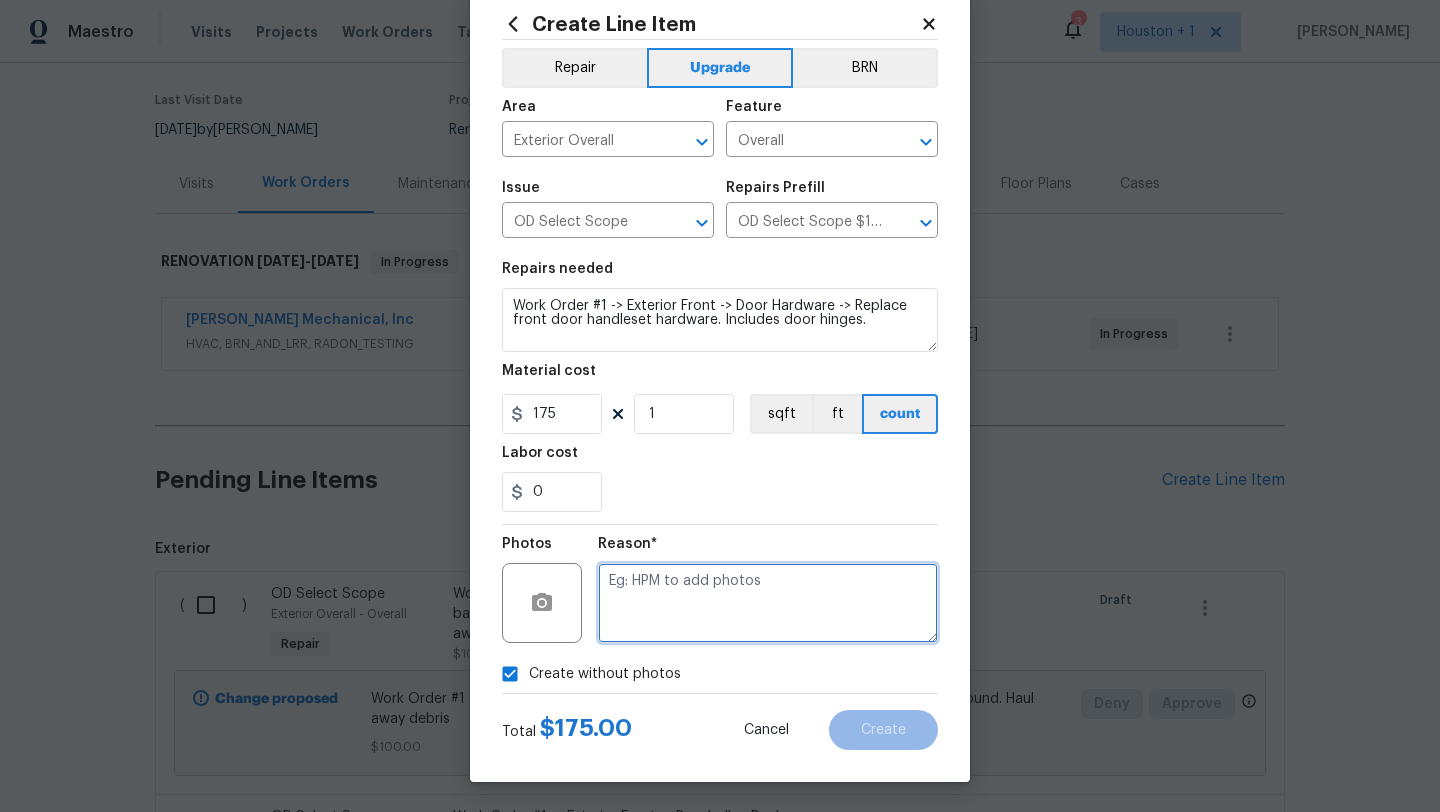 click at bounding box center (768, 603) 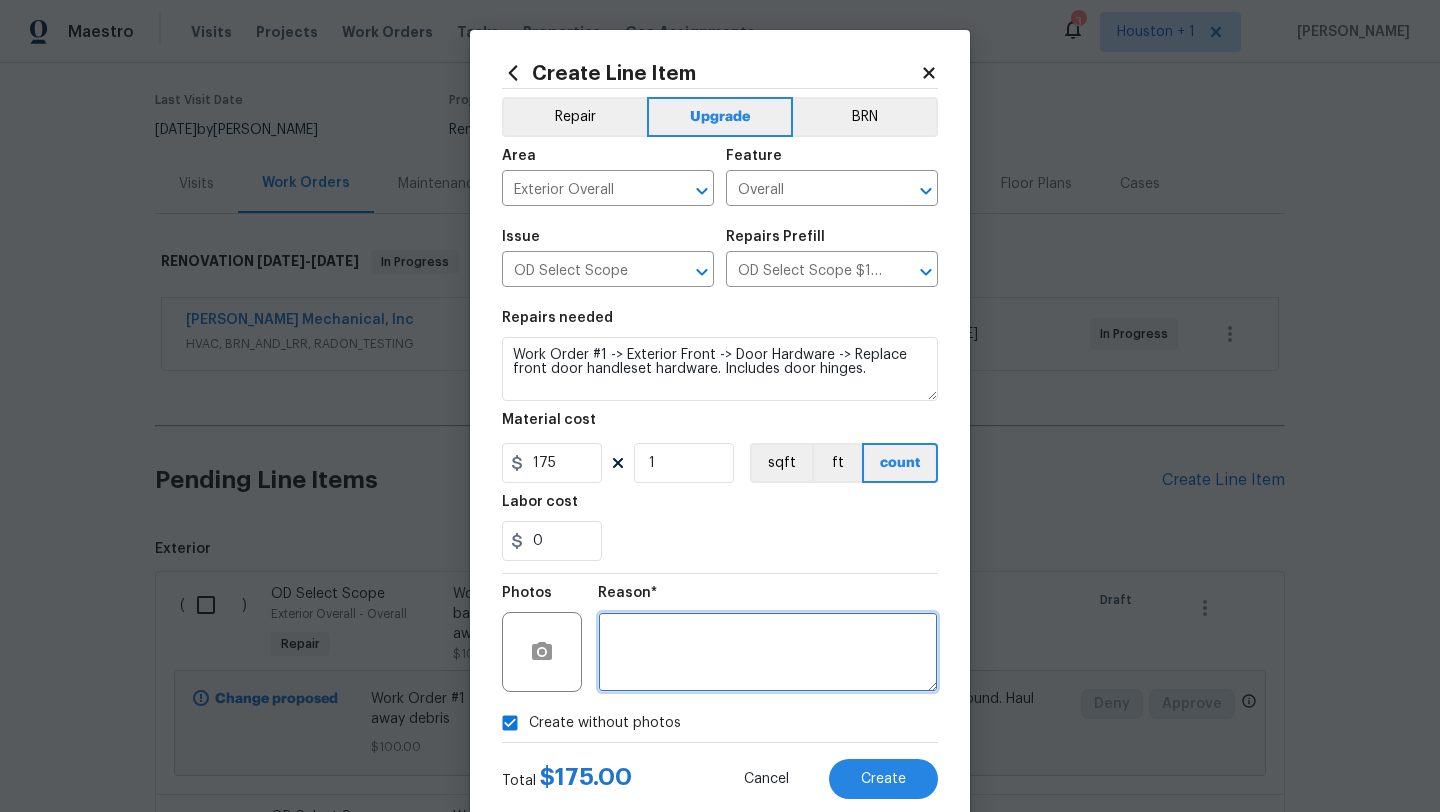 scroll, scrollTop: 50, scrollLeft: 0, axis: vertical 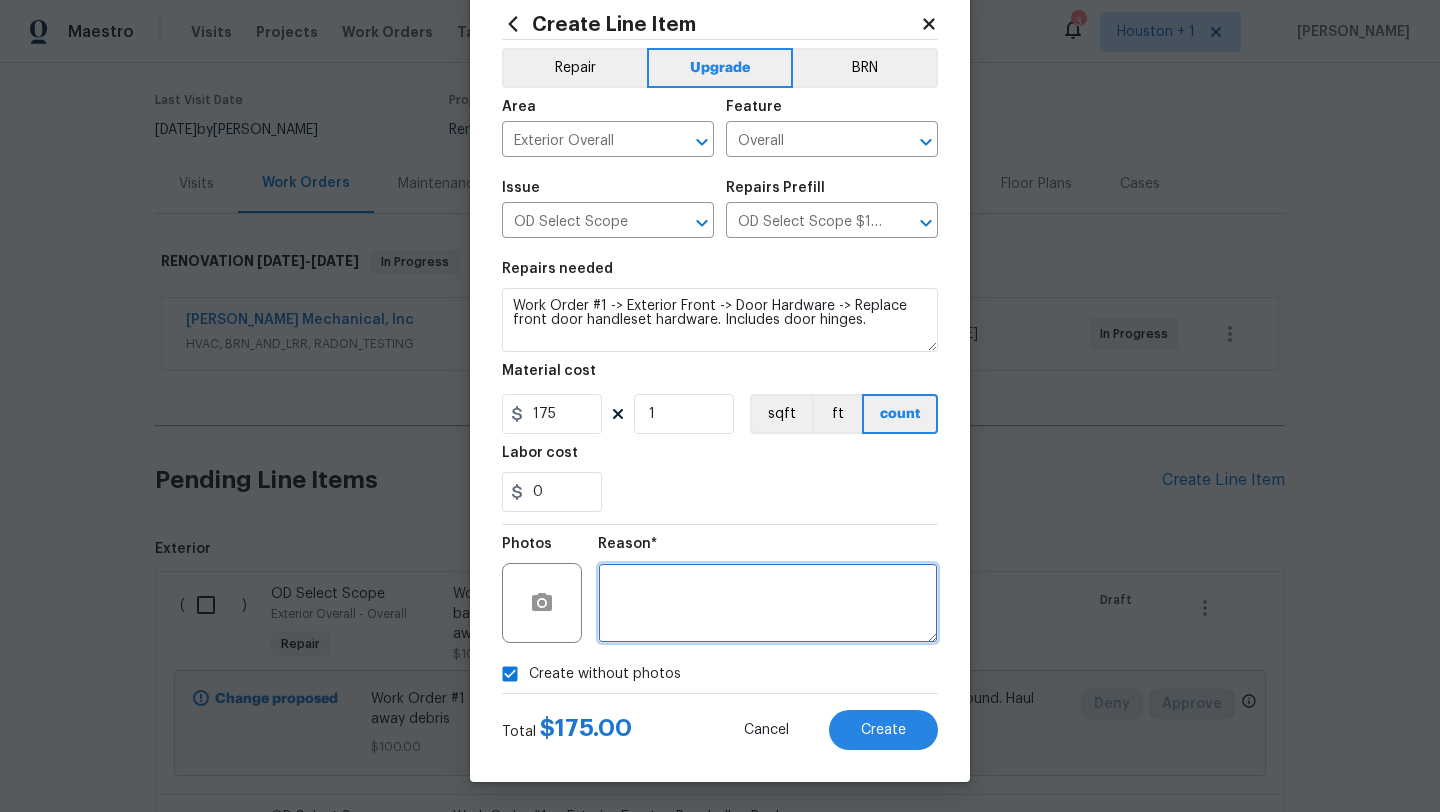type 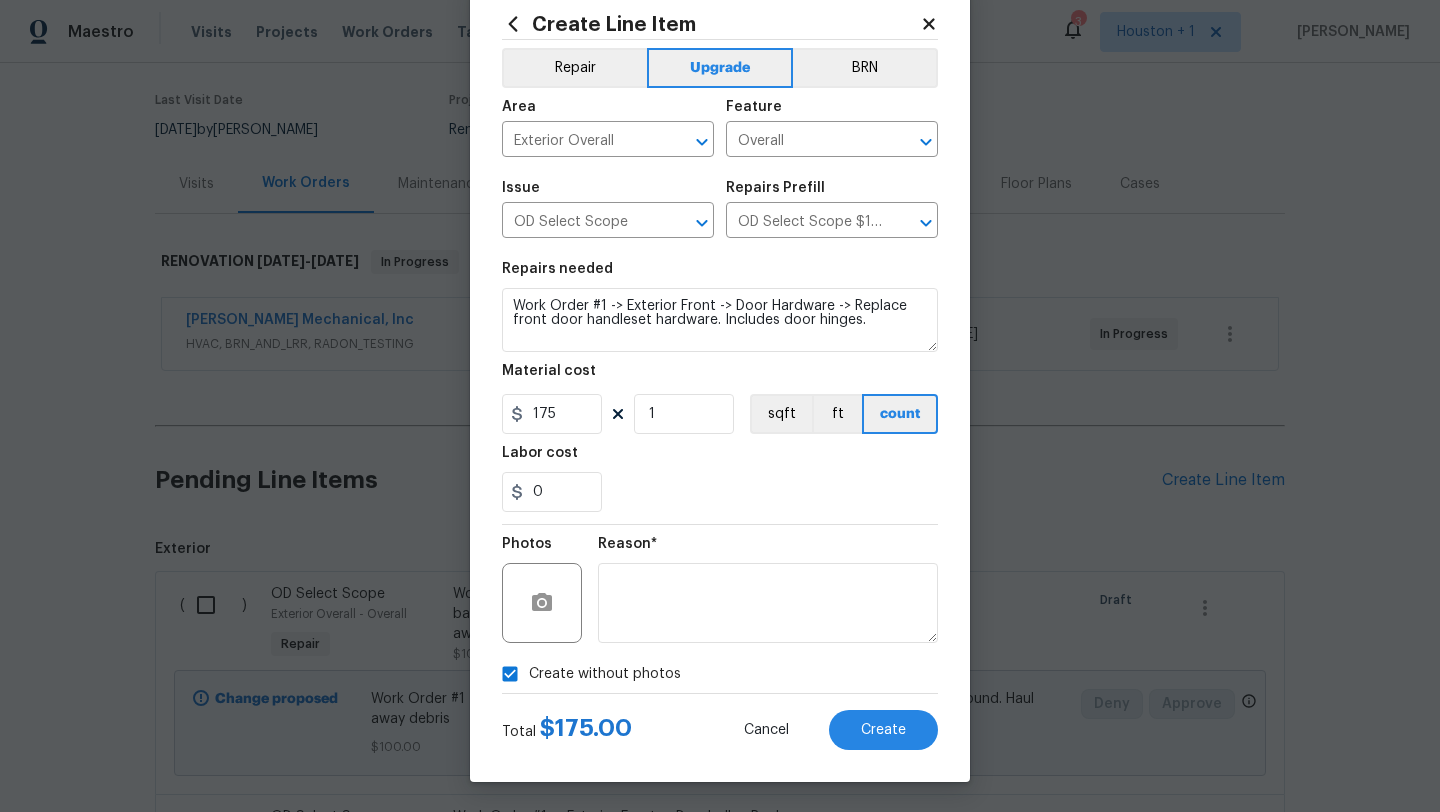 click on "Total   $ 175.00 Cancel Create" at bounding box center [720, 722] 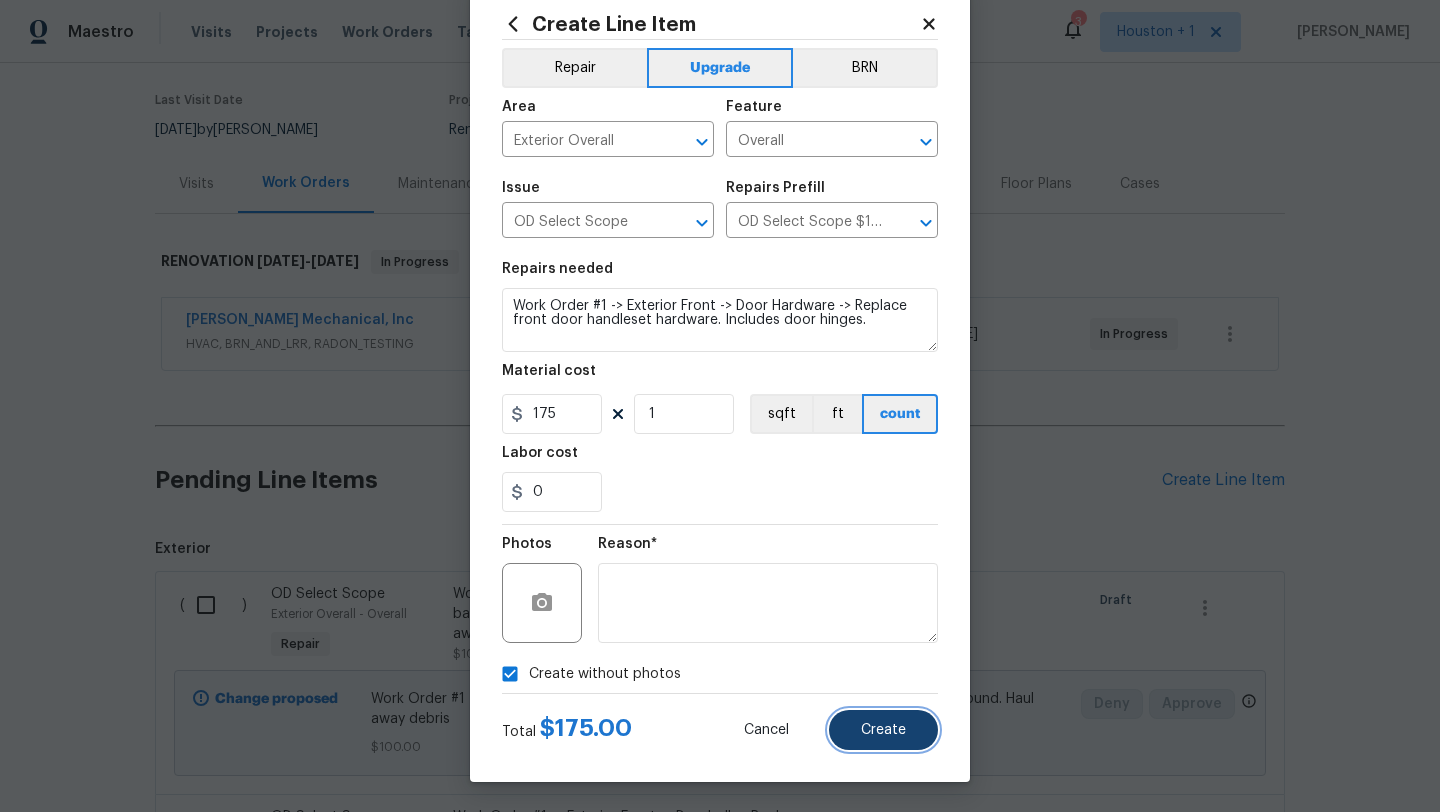 click on "Create" at bounding box center (883, 730) 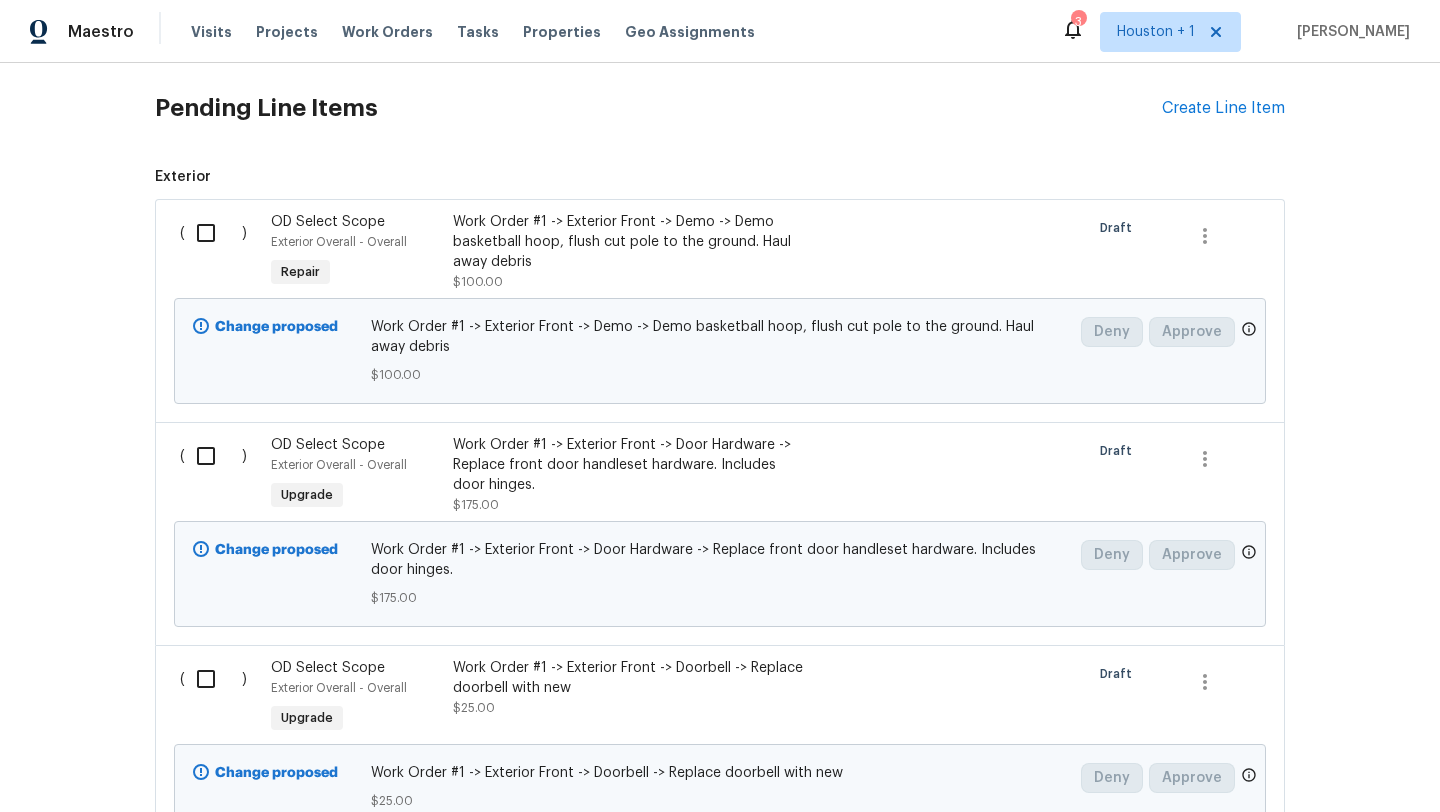 scroll, scrollTop: 446, scrollLeft: 0, axis: vertical 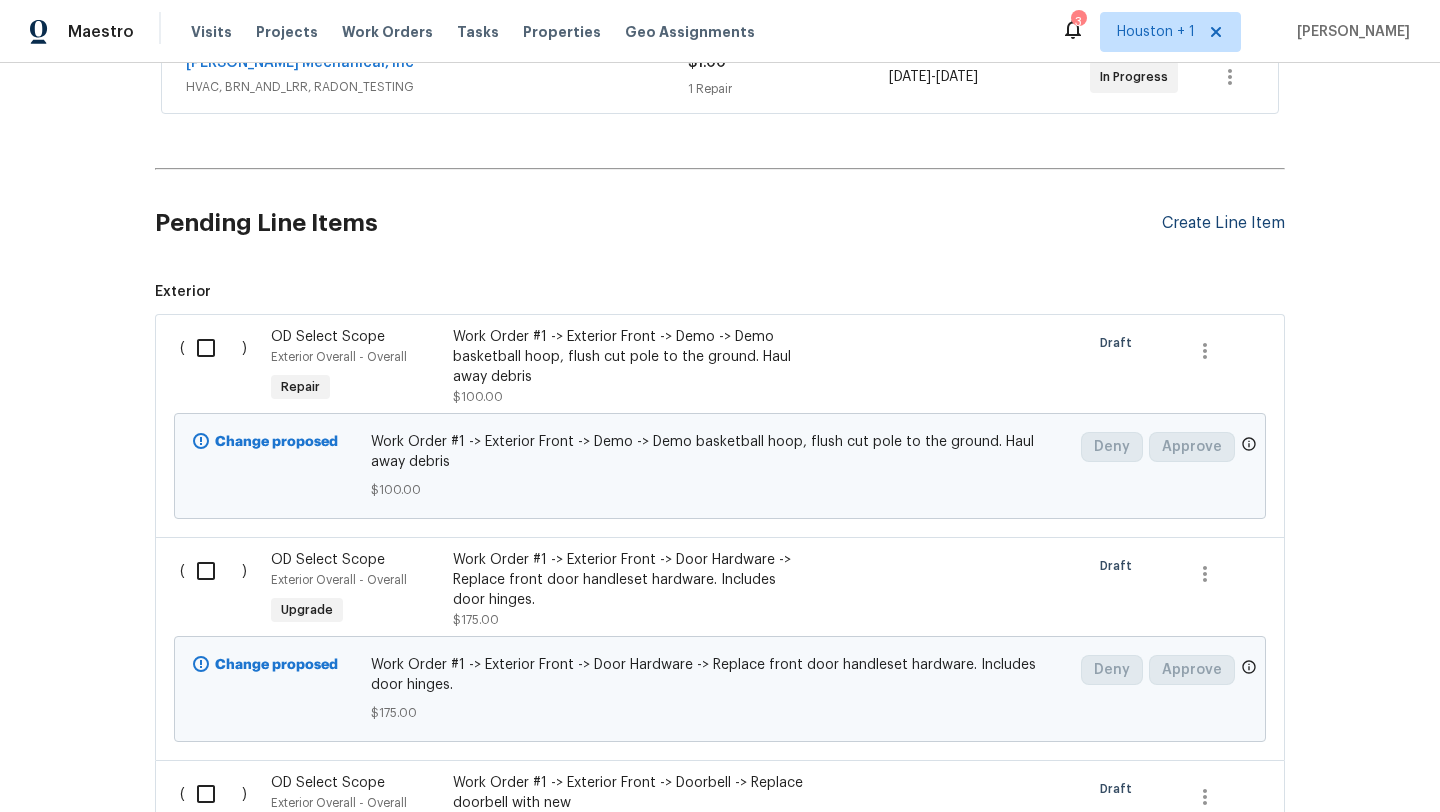 click on "Create Line Item" at bounding box center [1223, 223] 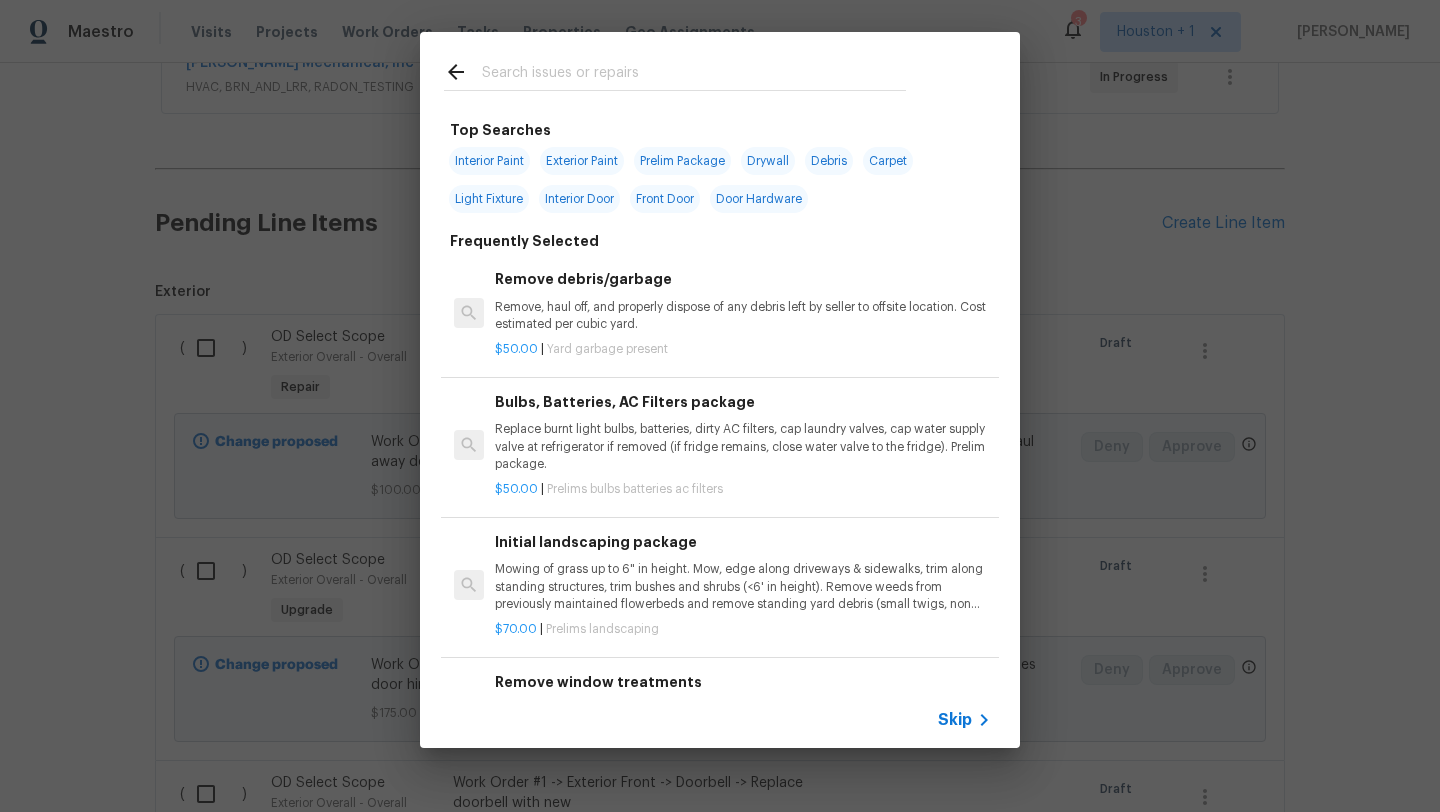 click on "Skip" at bounding box center (955, 720) 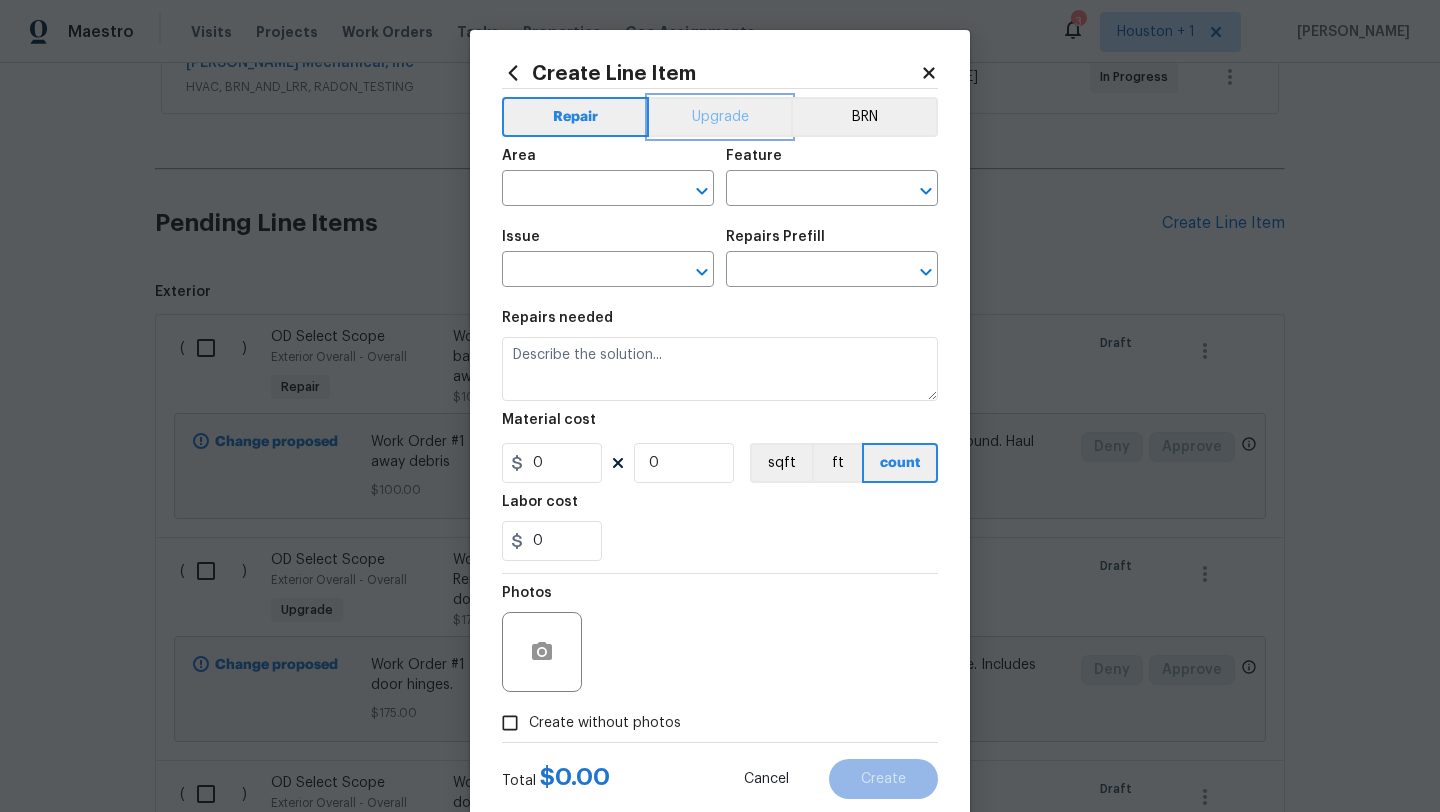 click on "Upgrade" at bounding box center (720, 117) 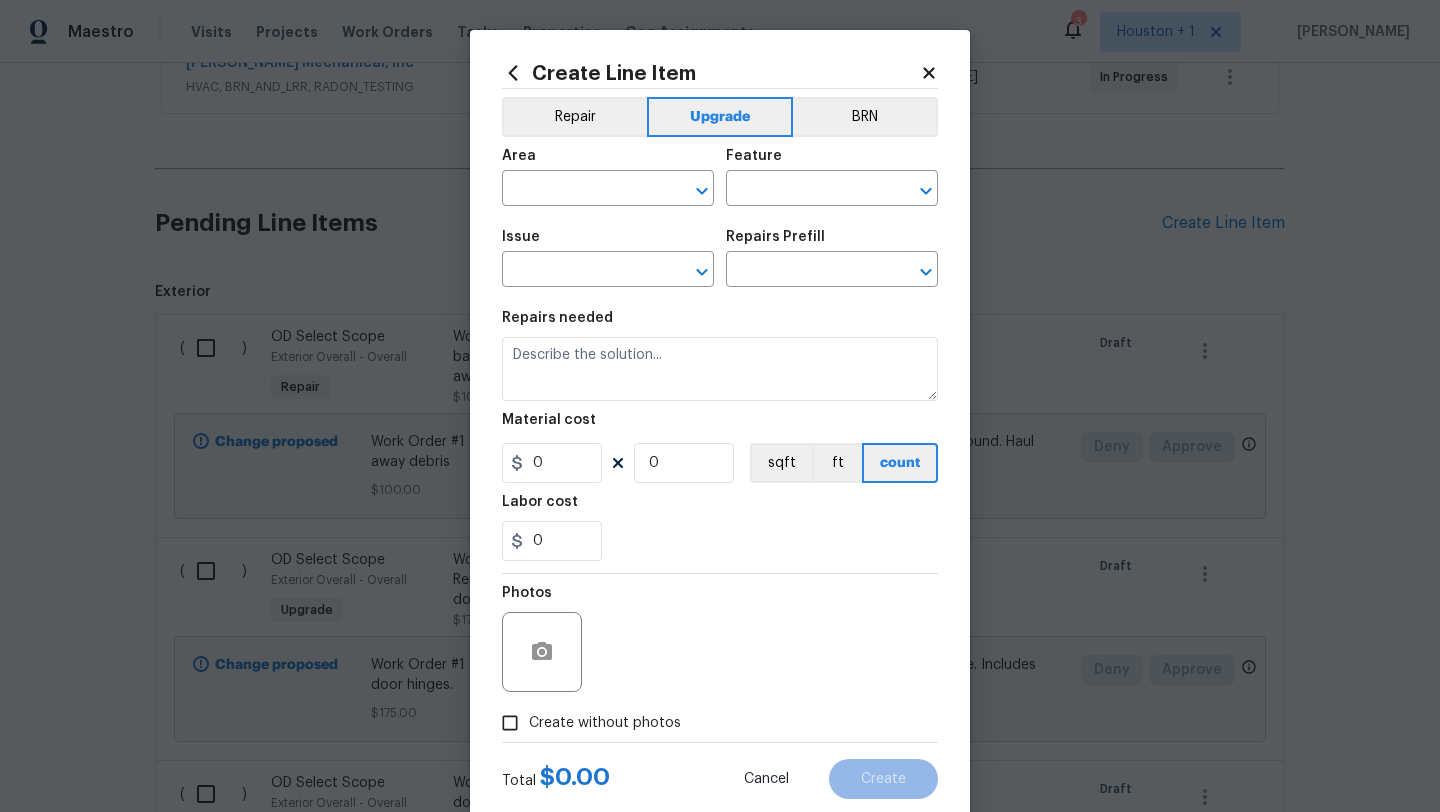 click on "Issue ​" at bounding box center [608, 258] 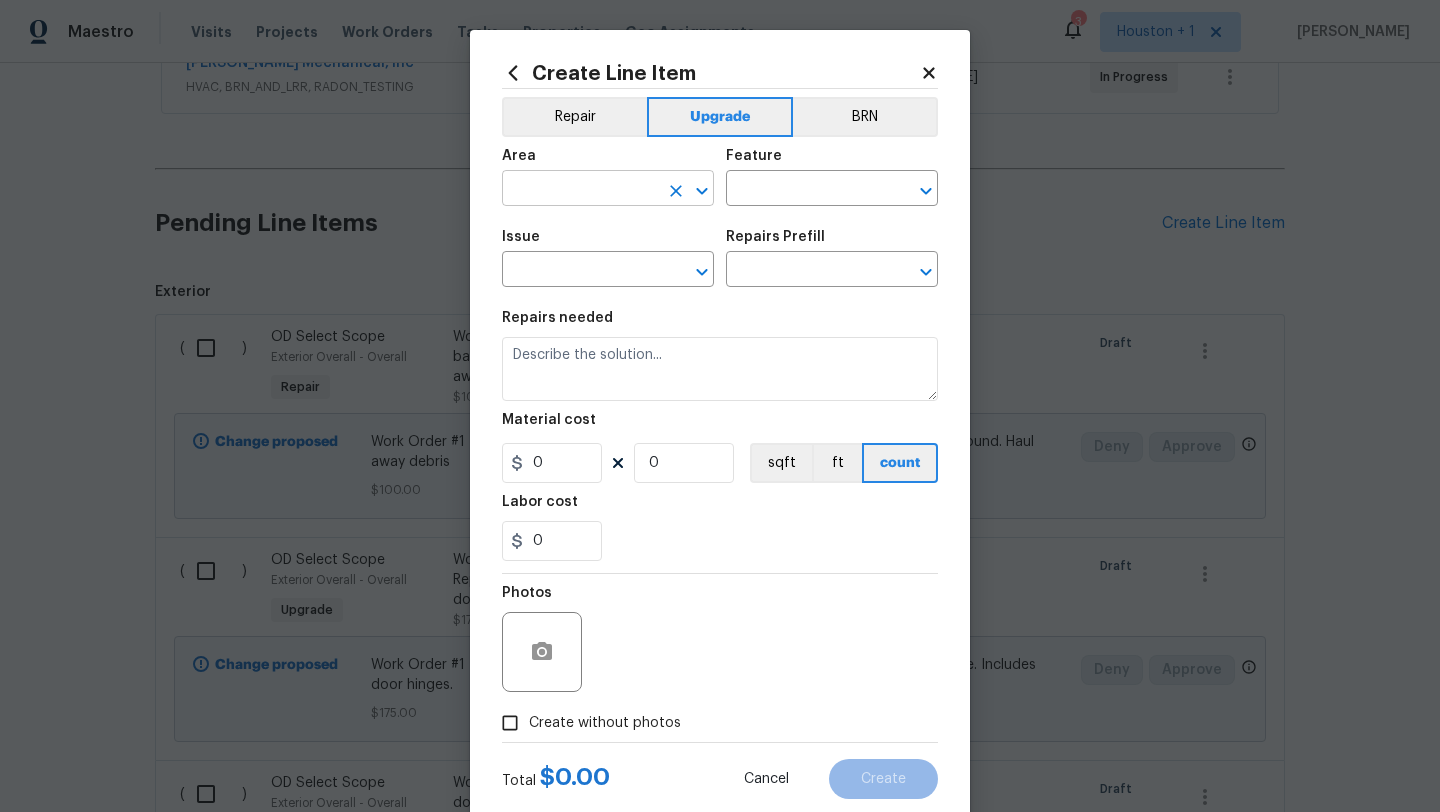 click at bounding box center [580, 190] 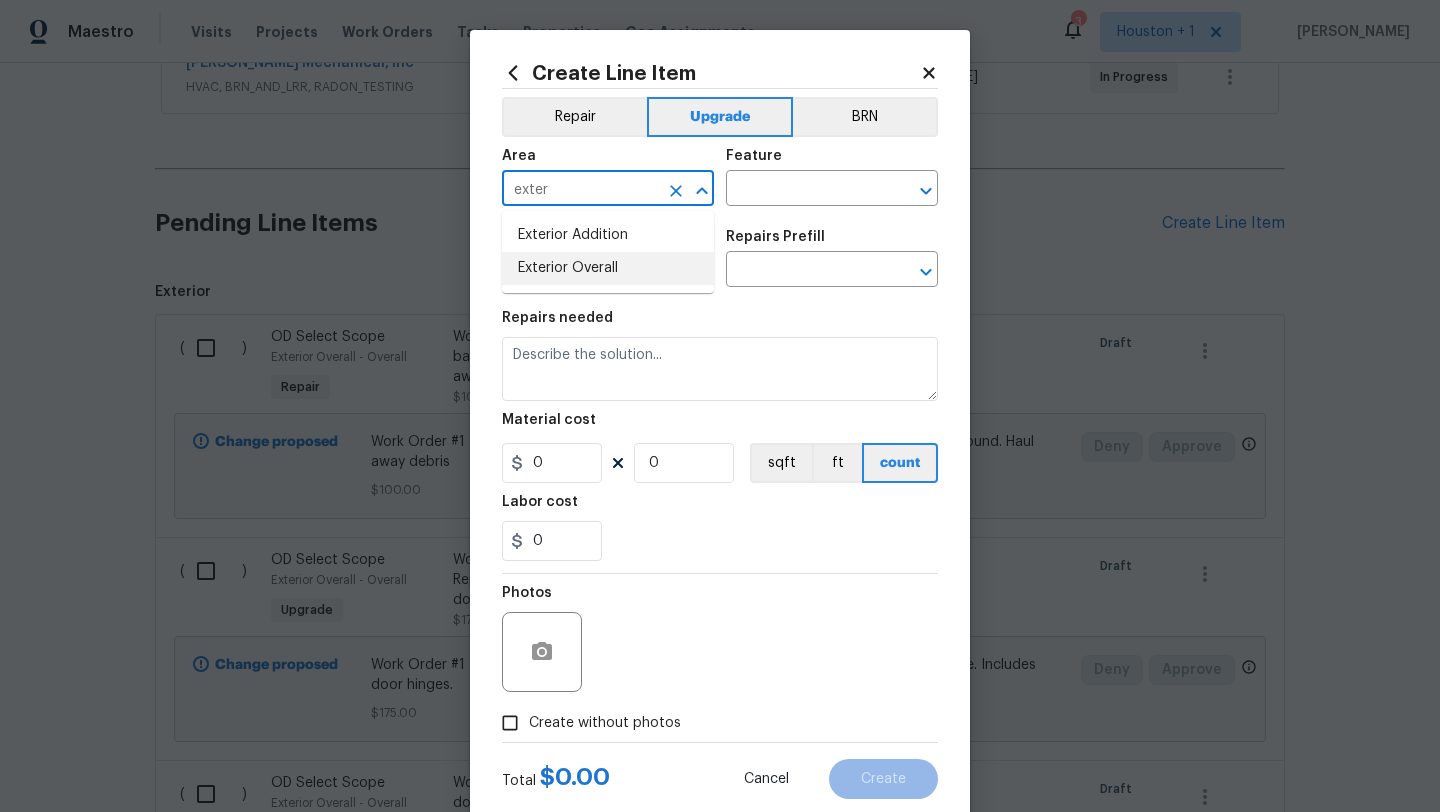 click on "Exterior Overall" at bounding box center (608, 268) 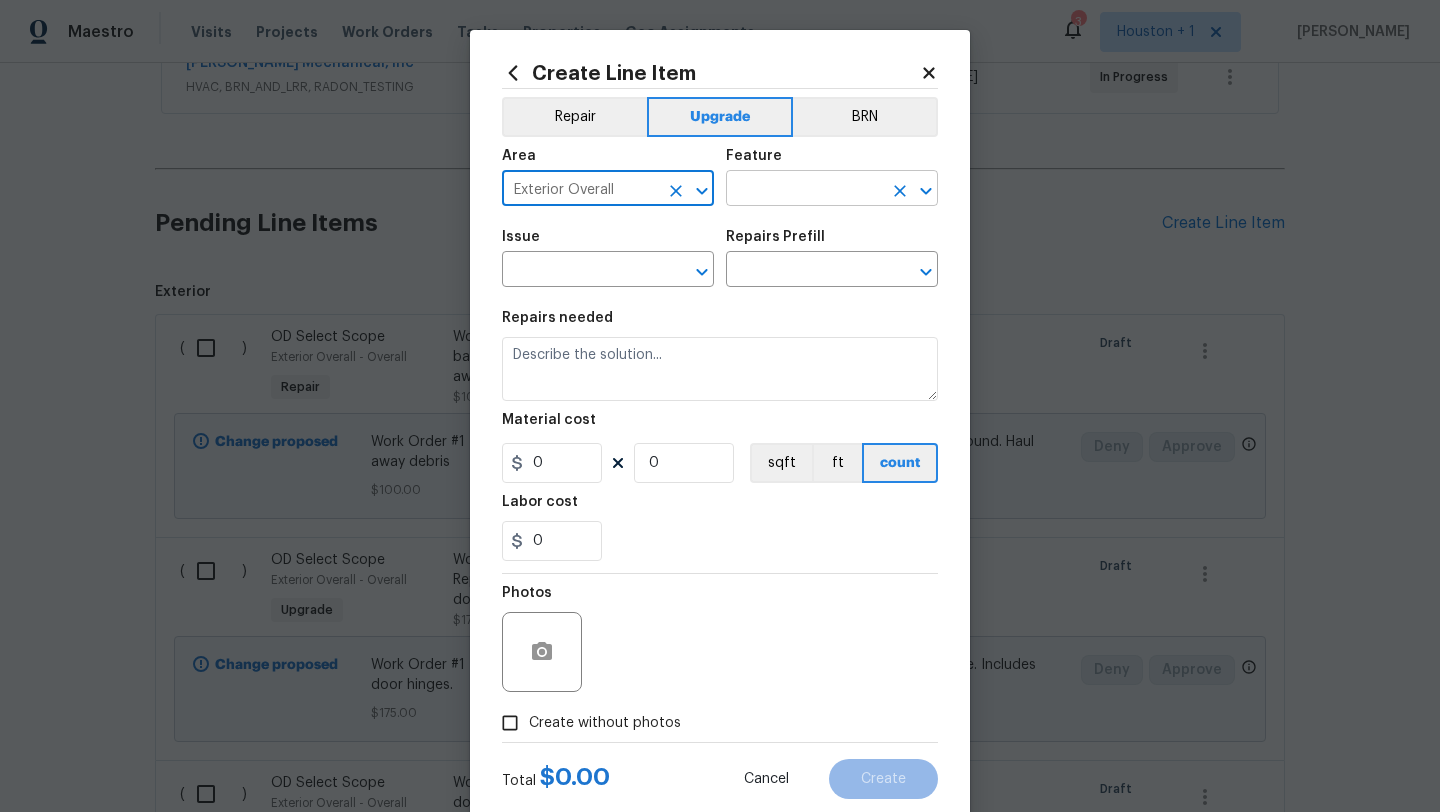 type on "Exterior Overall" 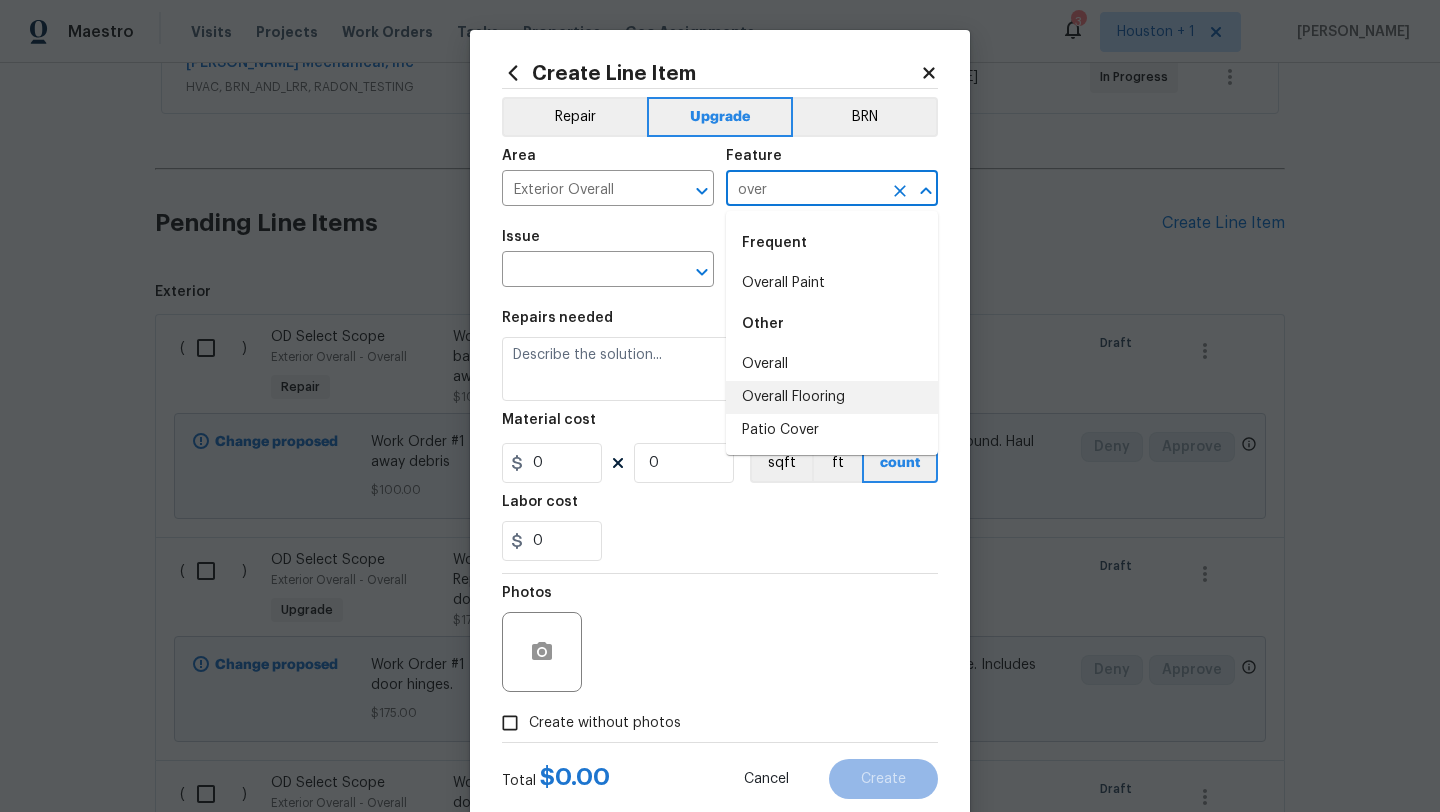 click on "Overall Flooring" at bounding box center [832, 397] 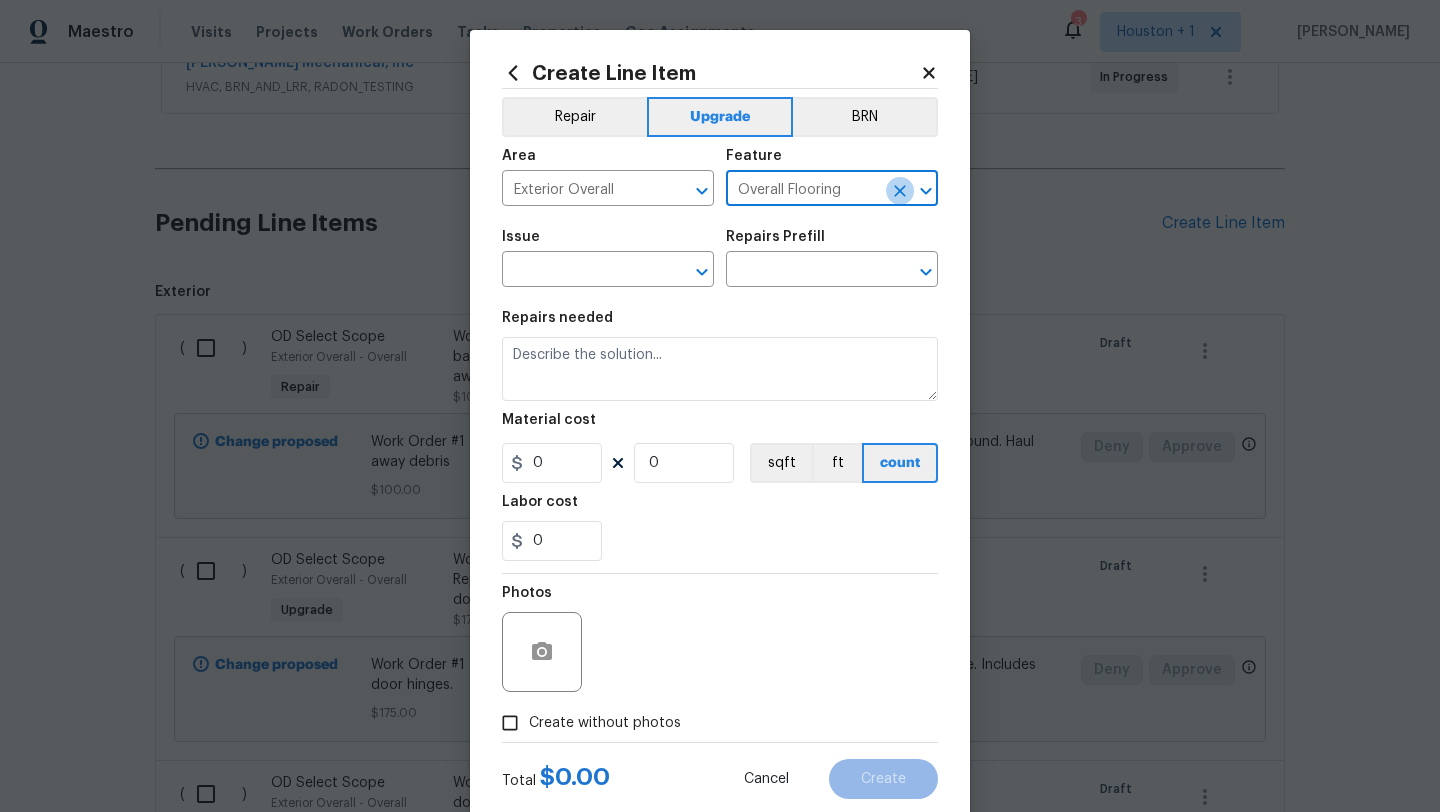 click 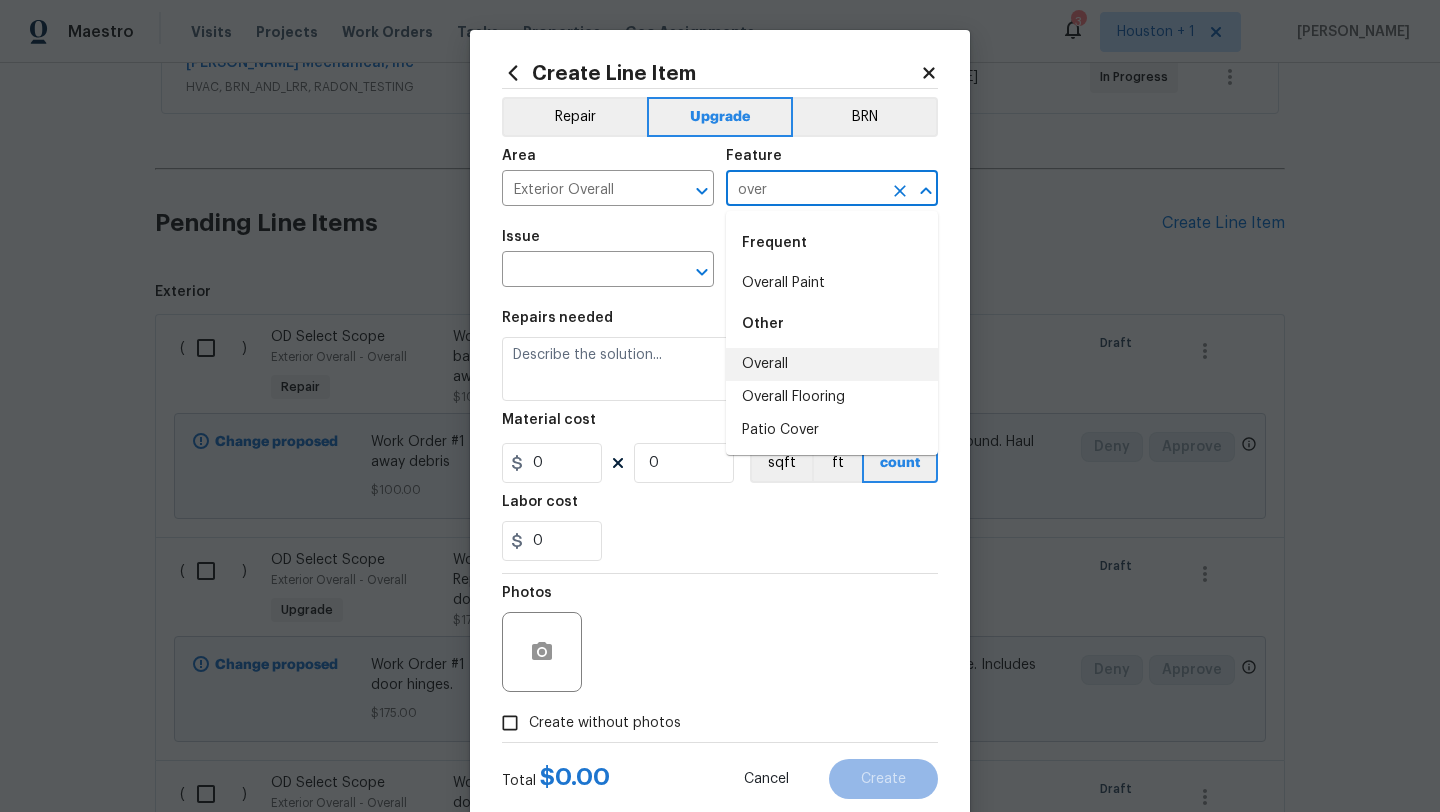 click on "Overall" at bounding box center (832, 364) 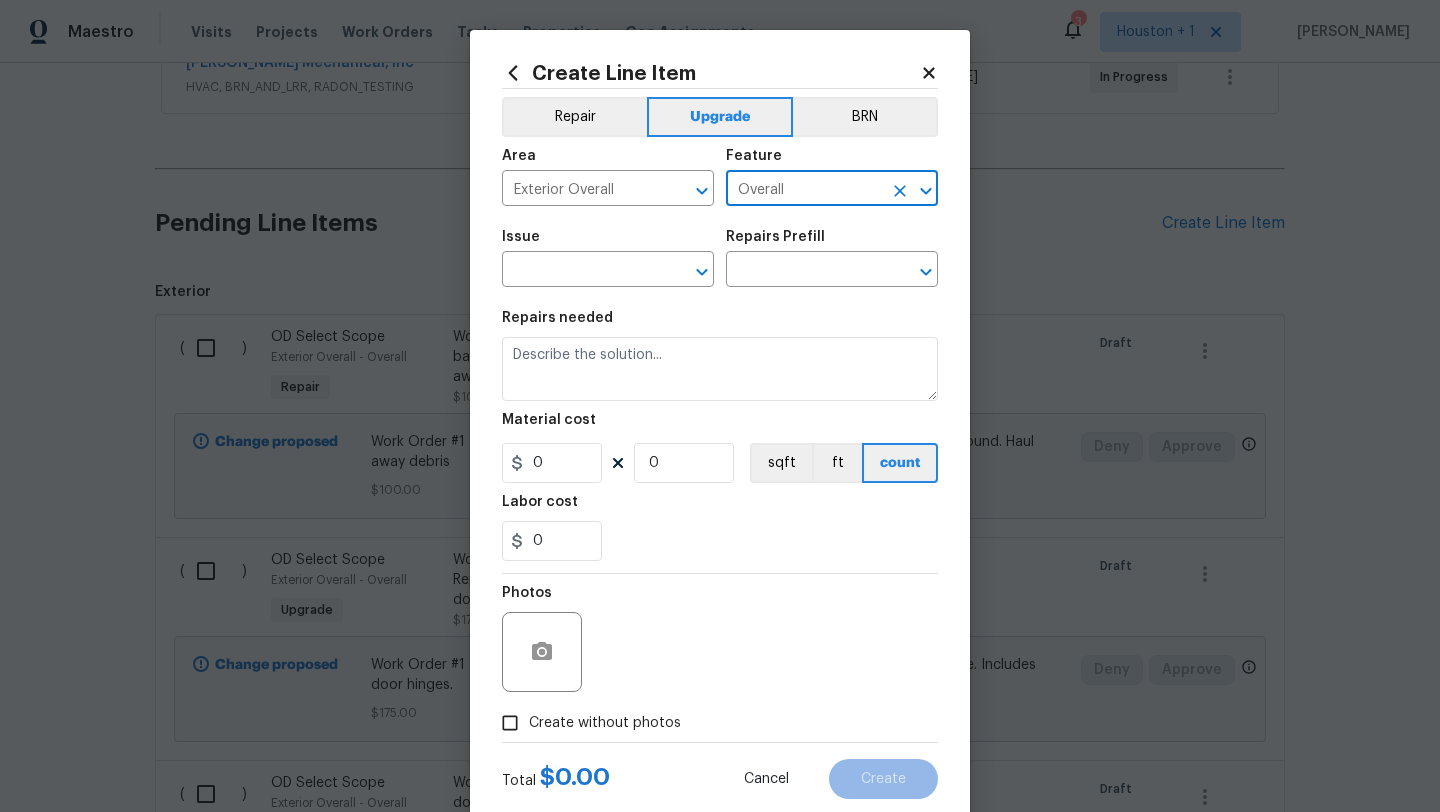 type on "Overall" 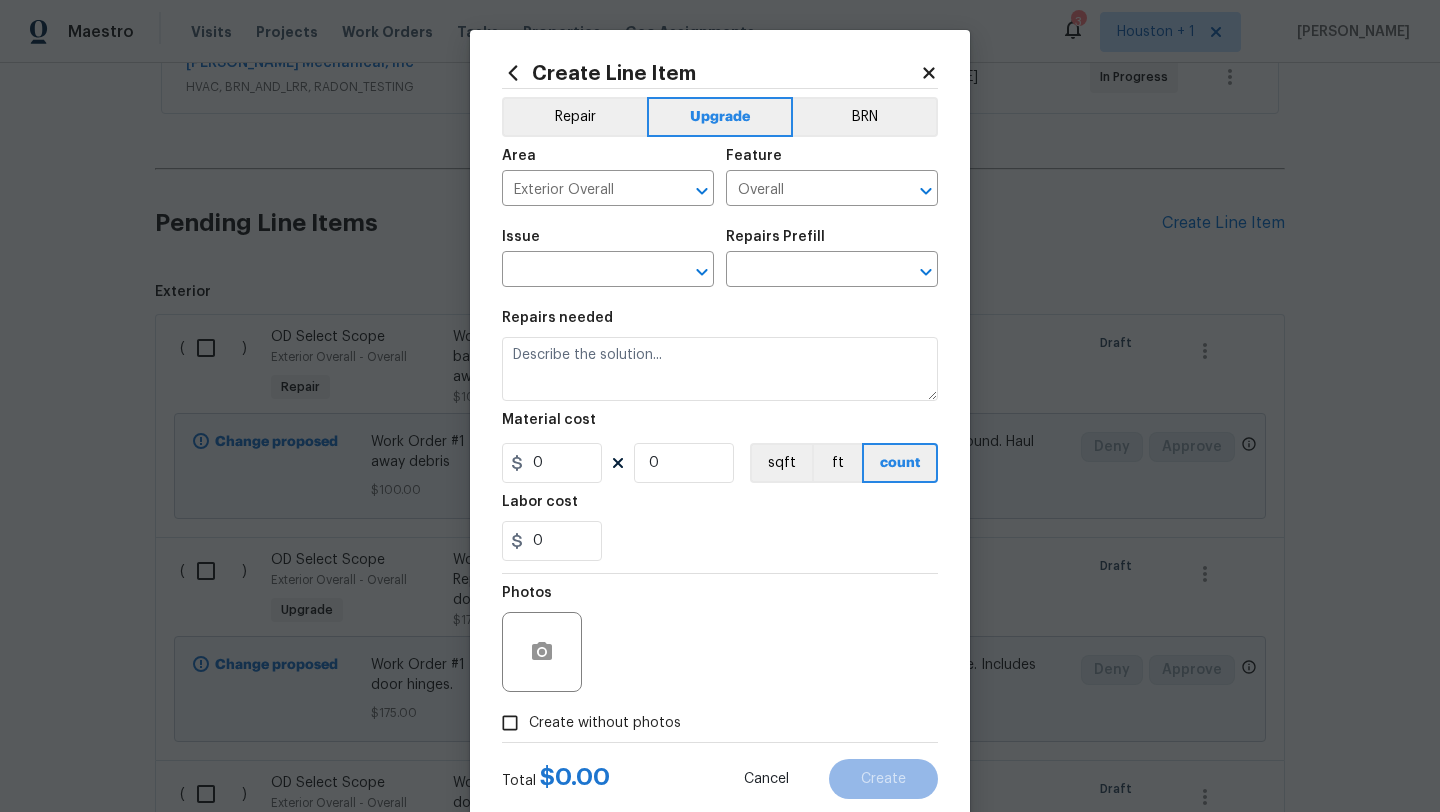 click on "Issue" at bounding box center [608, 243] 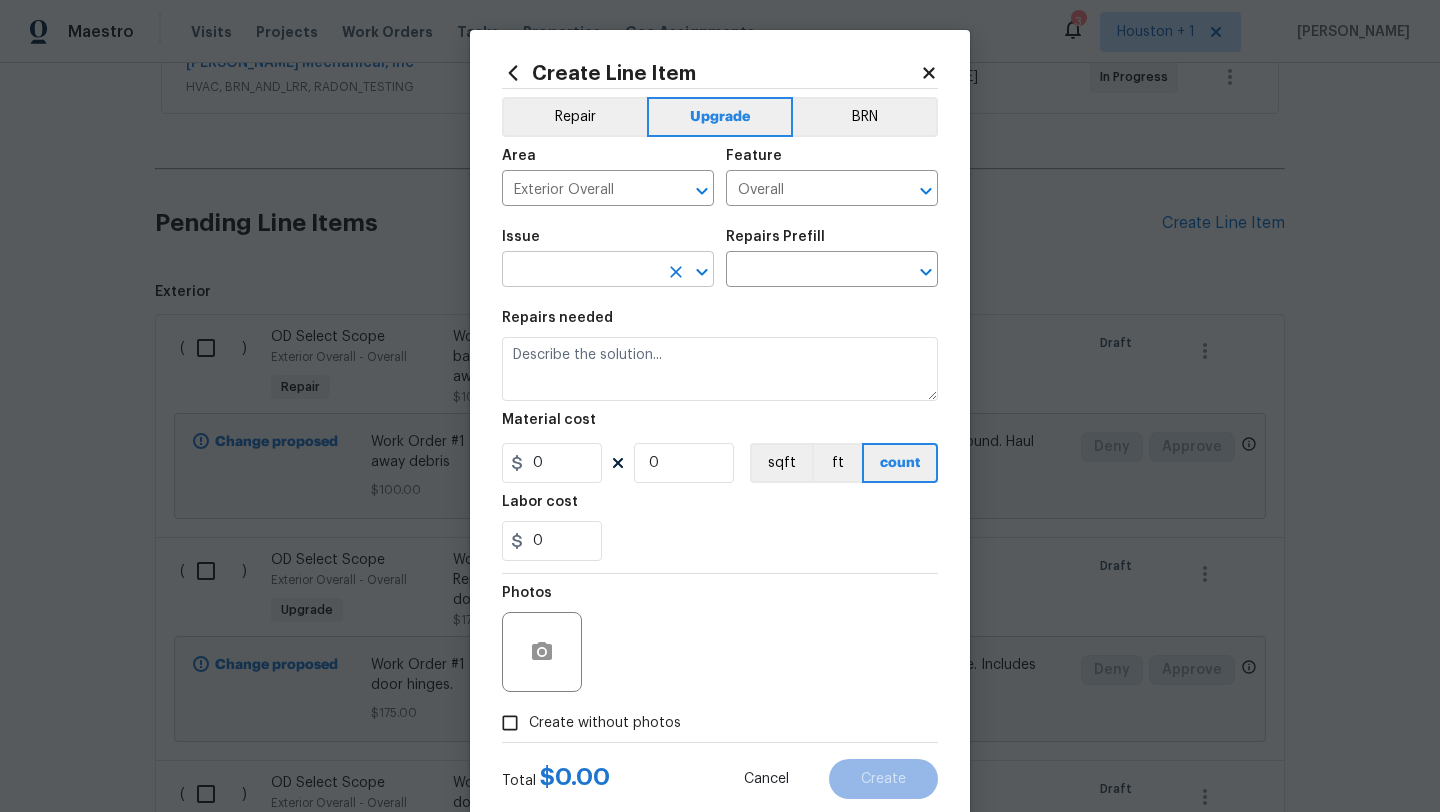 click at bounding box center (580, 271) 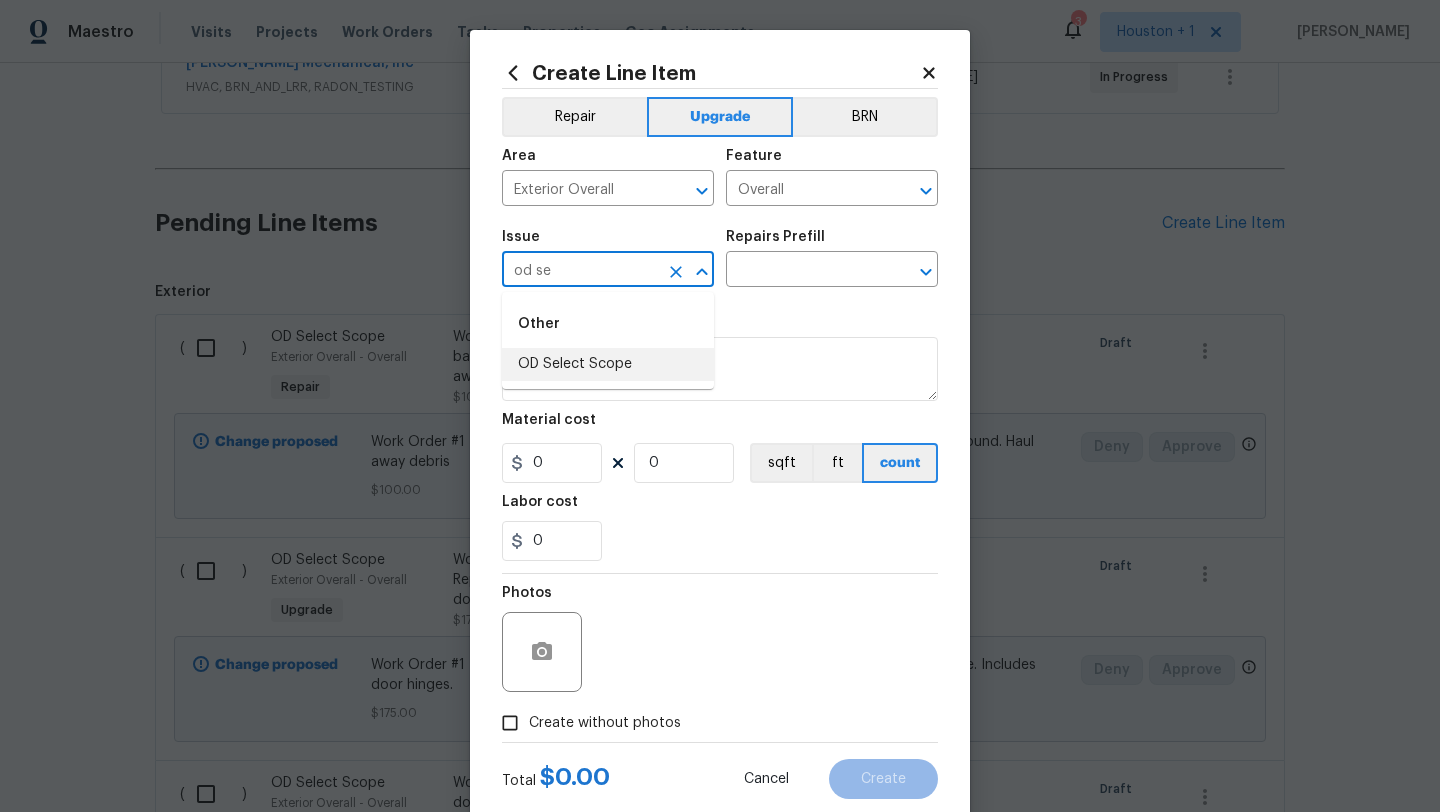 click on "OD Select Scope" at bounding box center (608, 364) 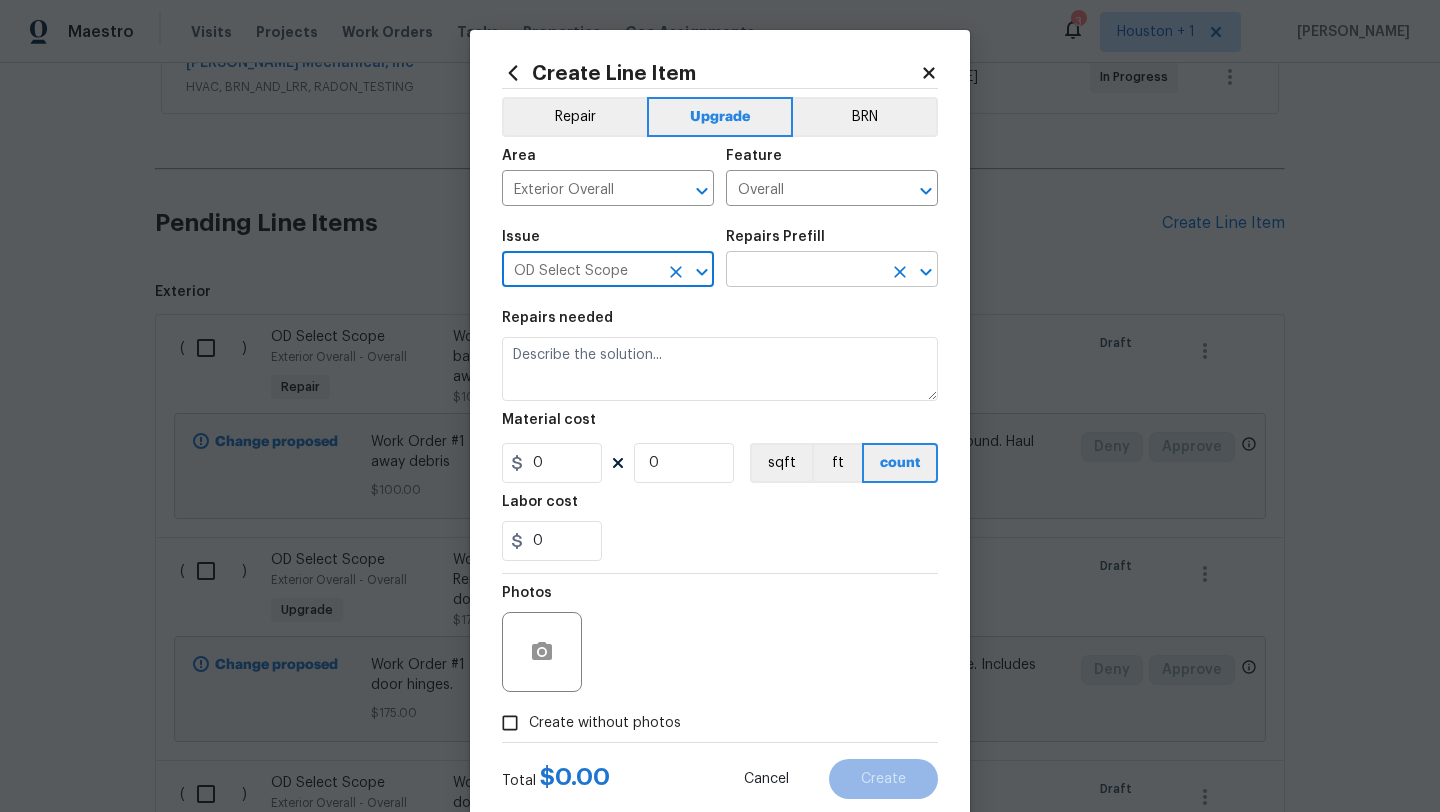 type on "OD Select Scope" 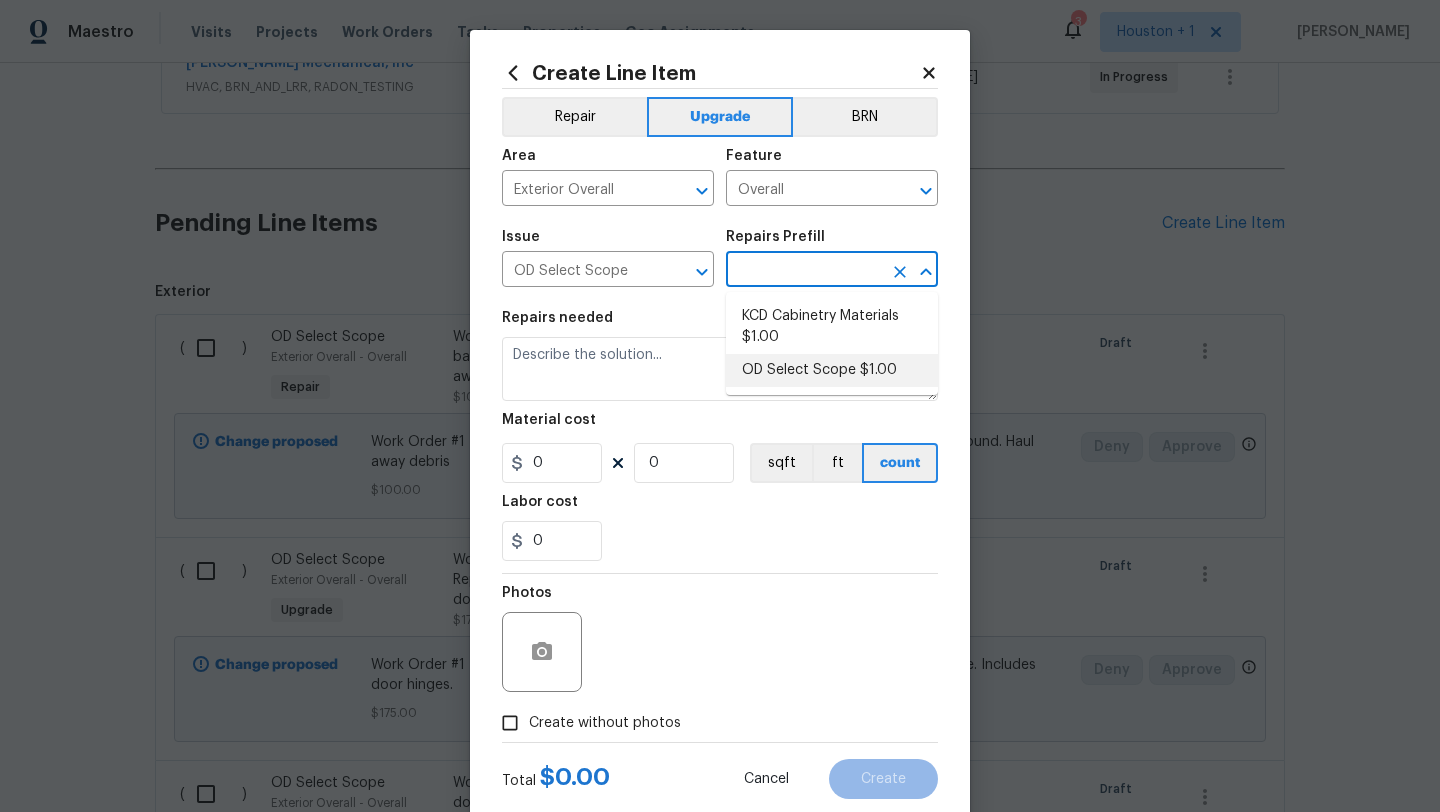 click on "OD Select Scope $1.00" at bounding box center [832, 370] 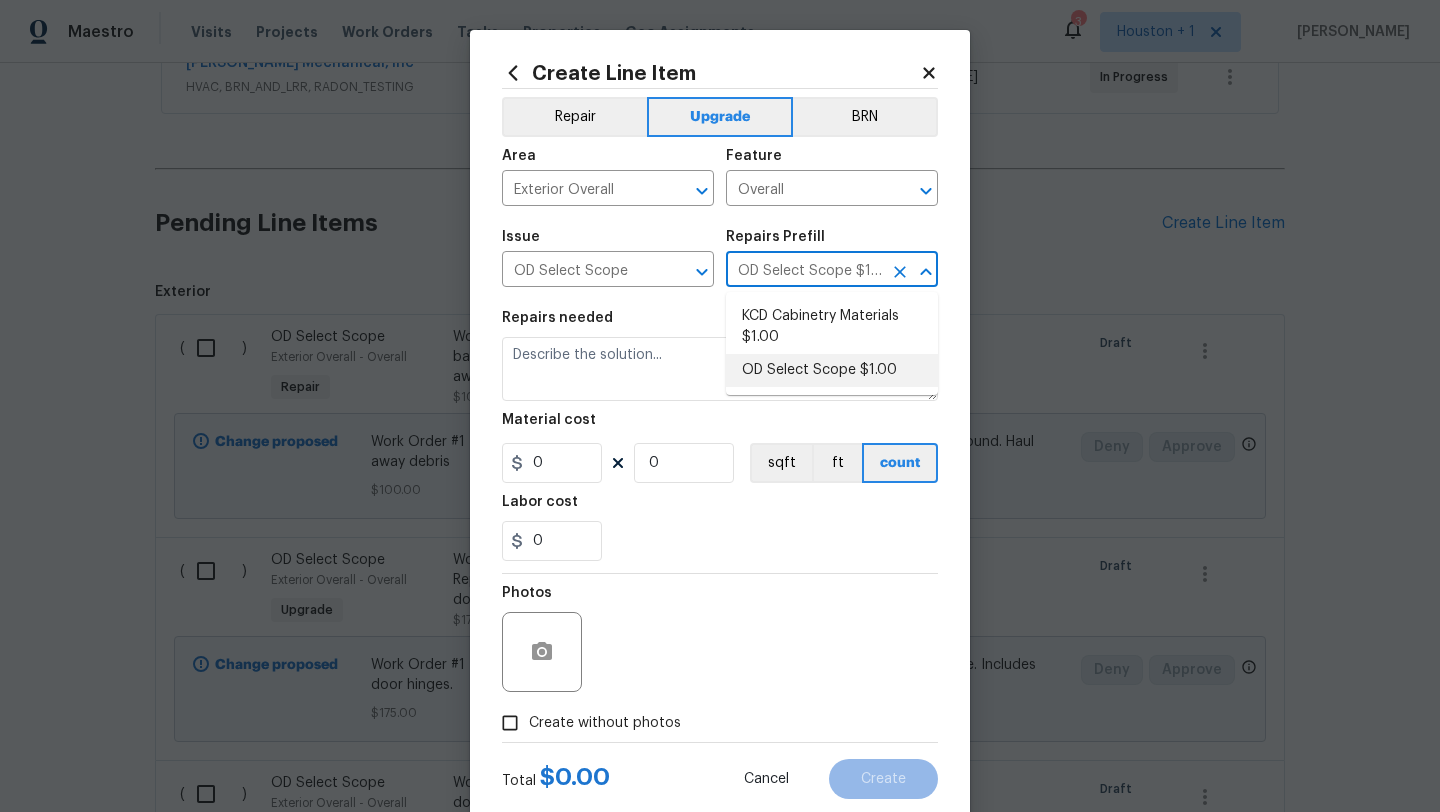 type on "Refer to the agreed upon scope document for further details." 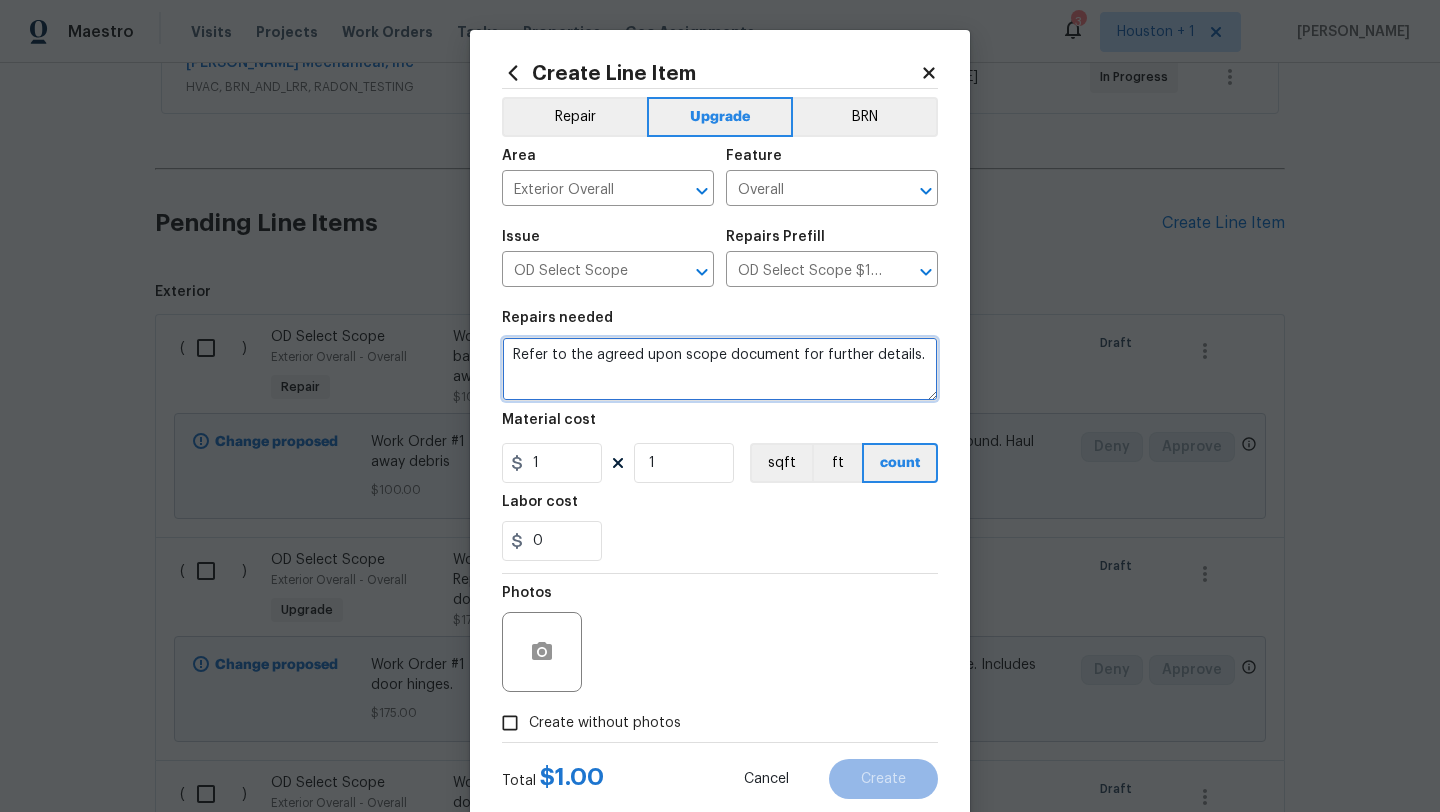 click on "Refer to the agreed upon scope document for further details." at bounding box center [720, 369] 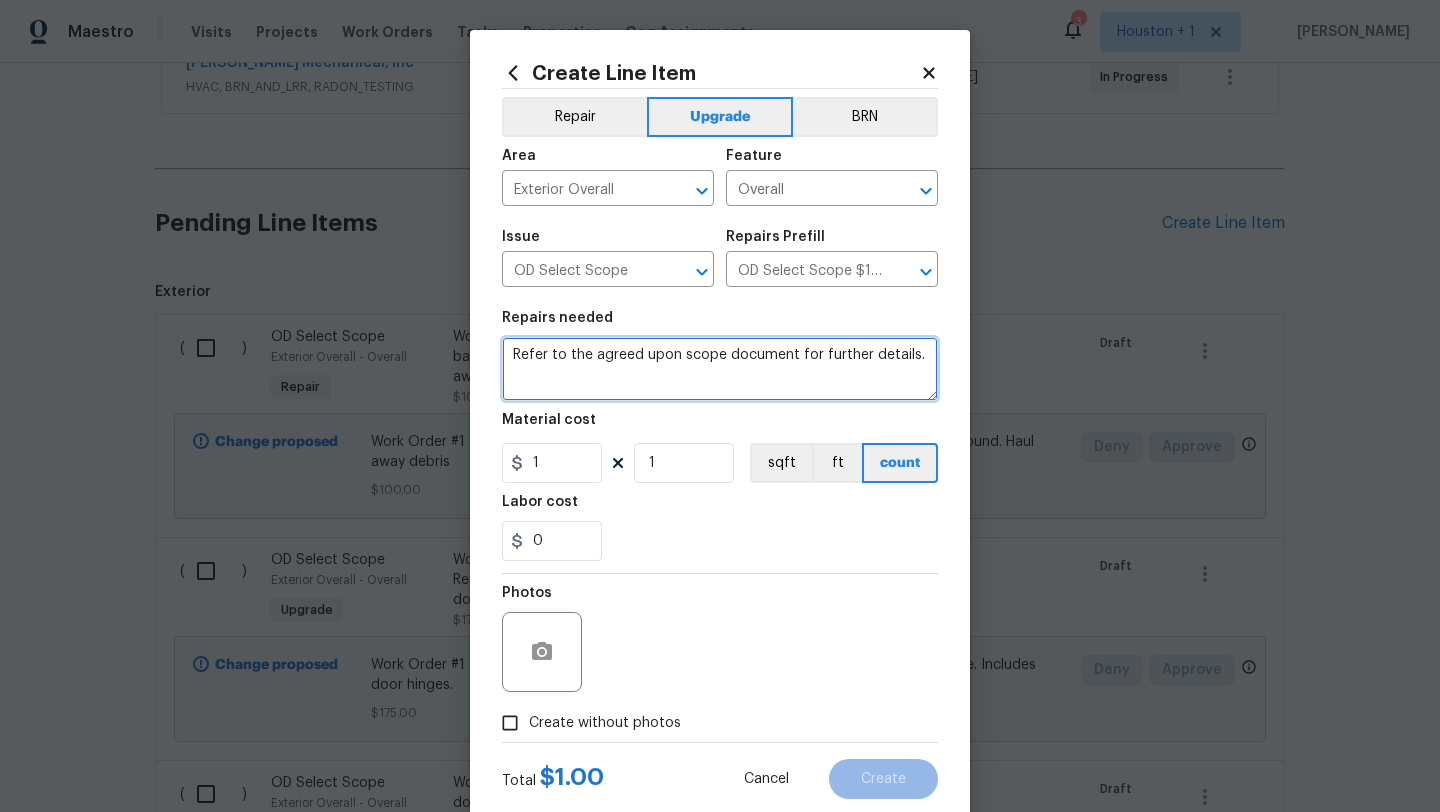 click on "Refer to the agreed upon scope document for further details." at bounding box center [720, 369] 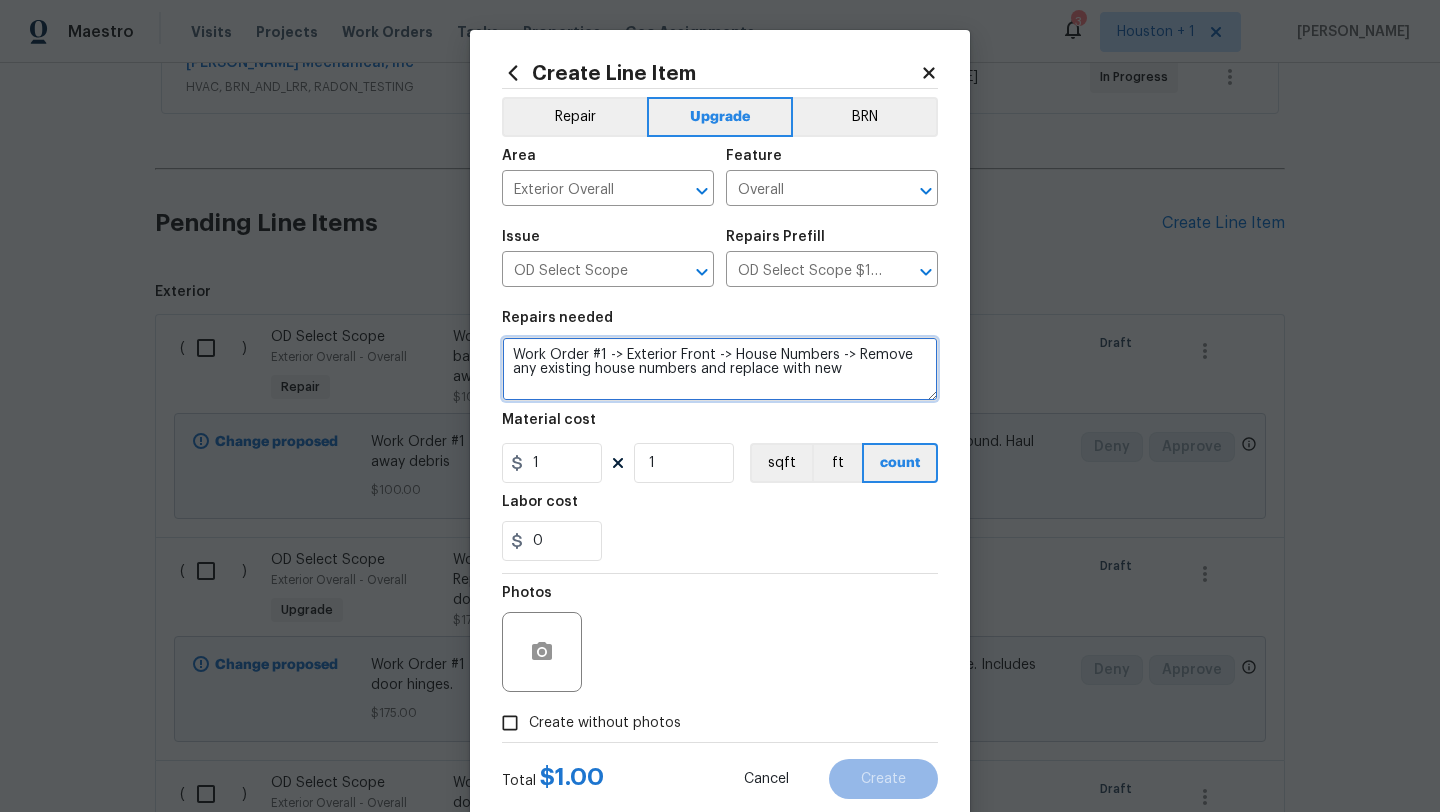 type on "Work Order #1 -> Exterior Front -> House Numbers -> Remove any existing house numbers and replace with new" 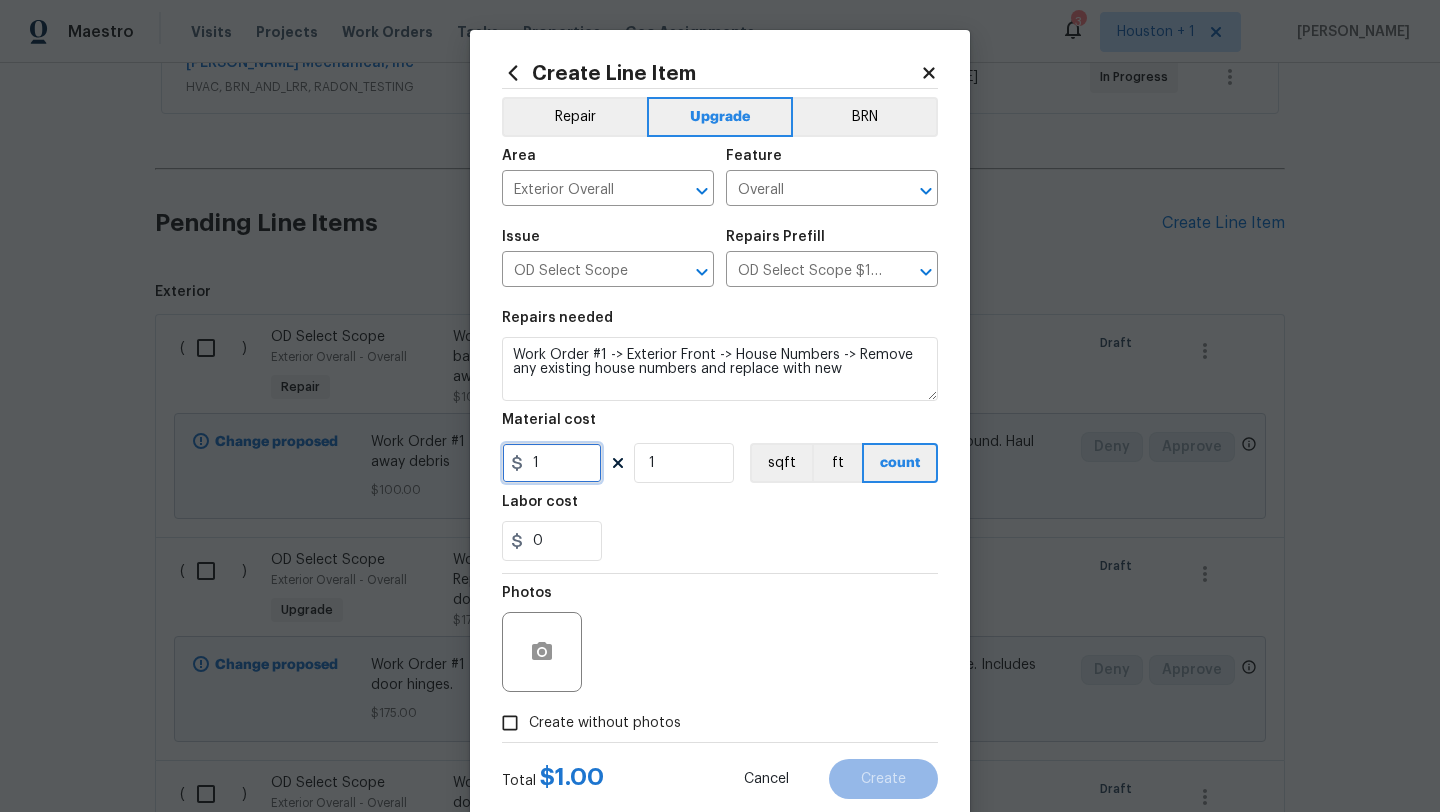 click on "1" at bounding box center [552, 463] 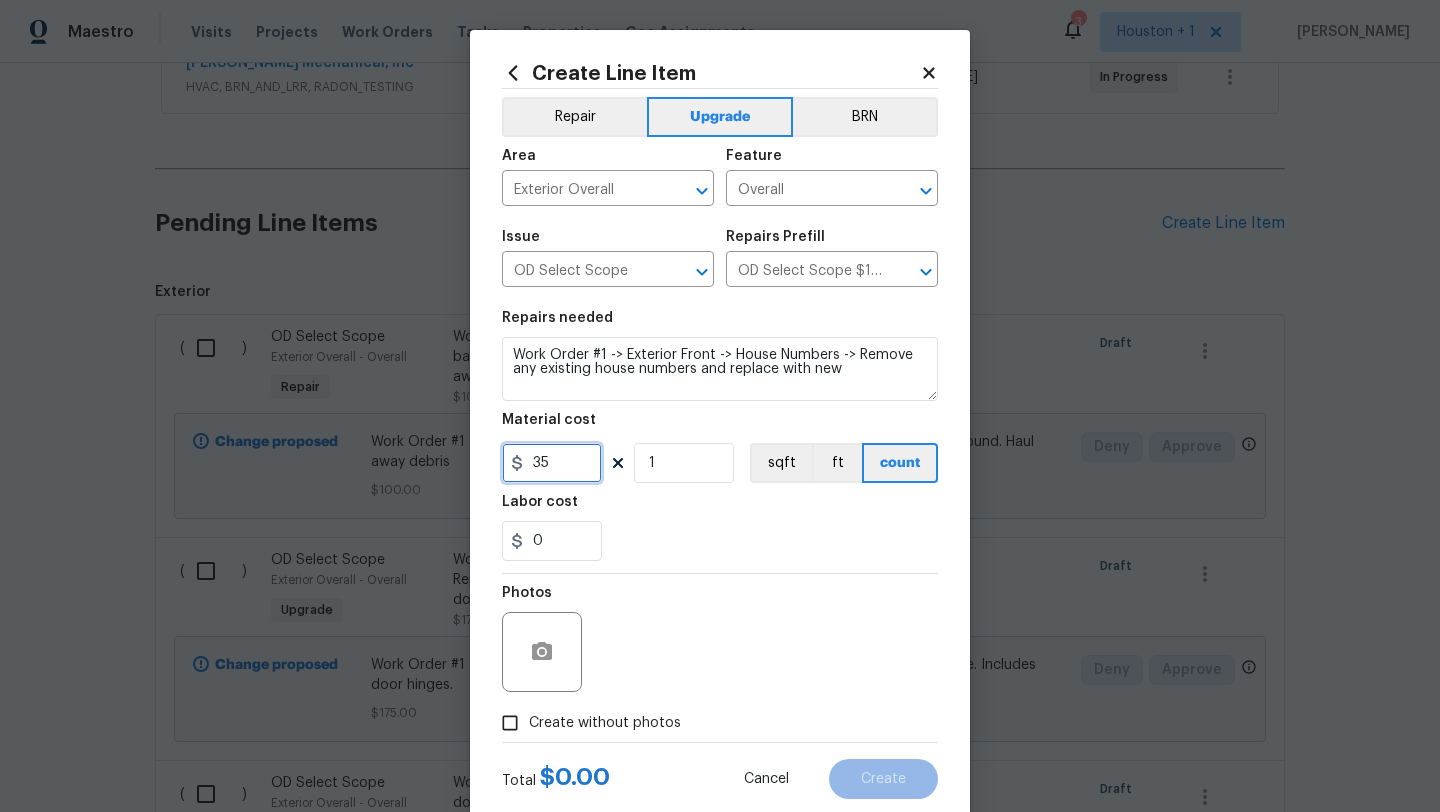 scroll, scrollTop: 50, scrollLeft: 0, axis: vertical 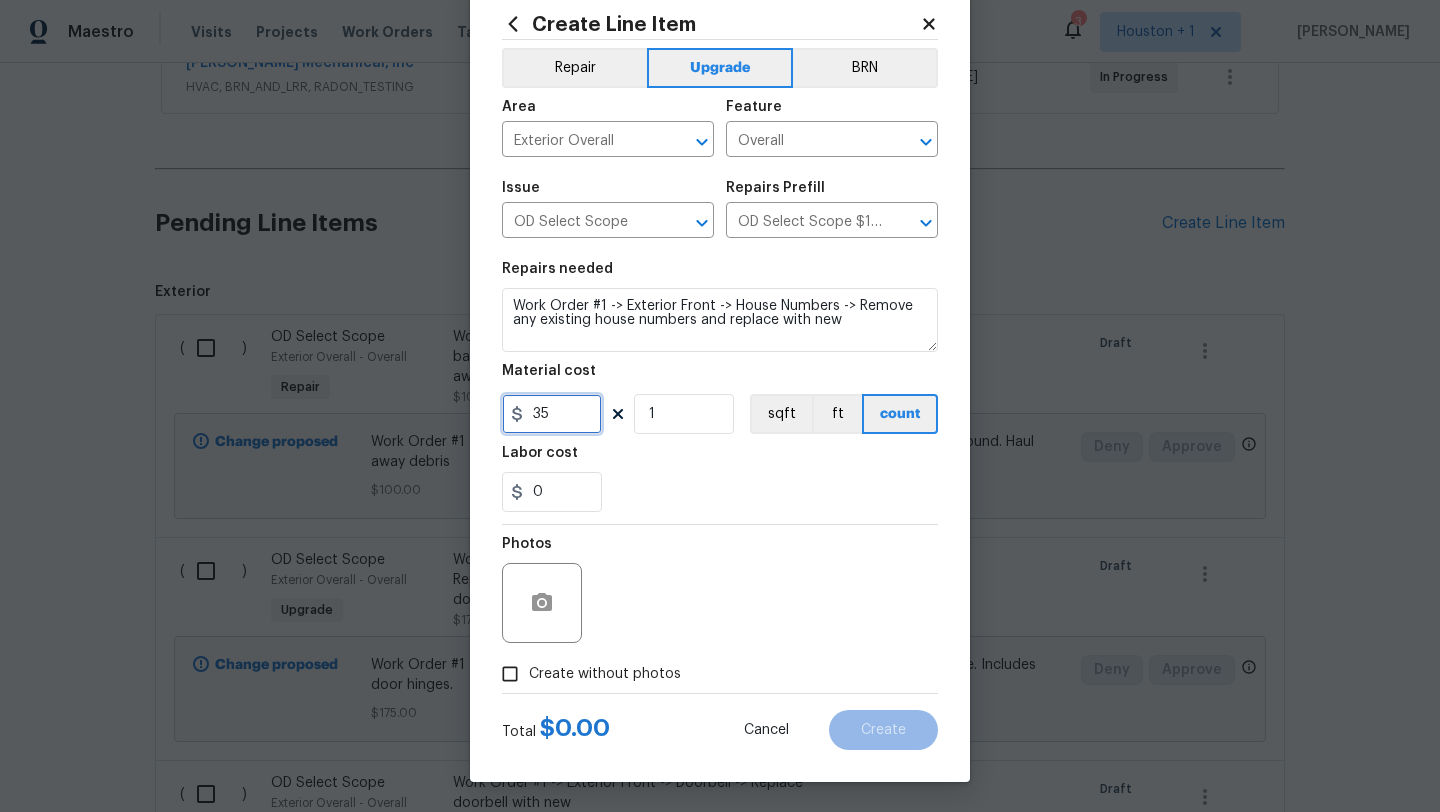 type on "35" 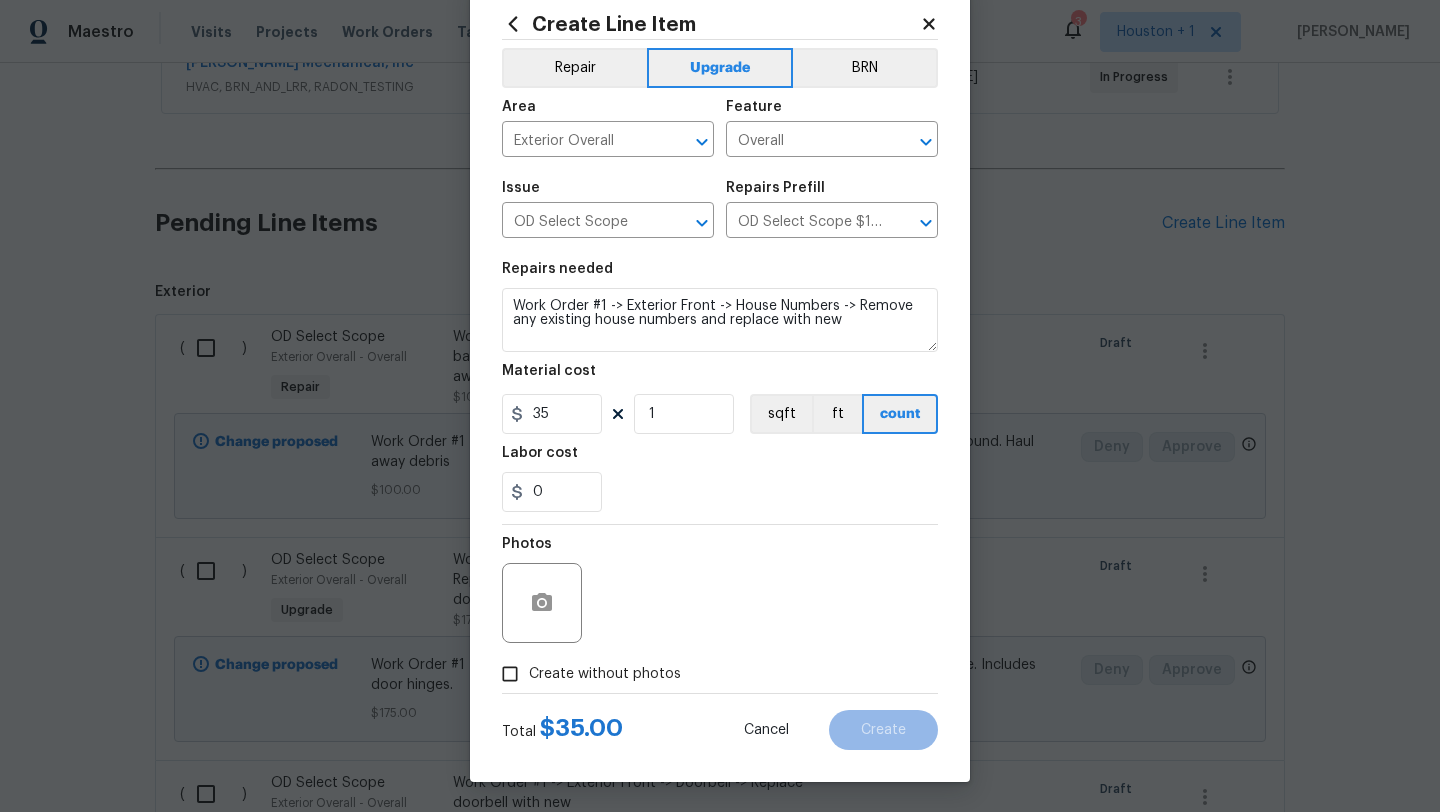 click on "Create without photos" at bounding box center [605, 674] 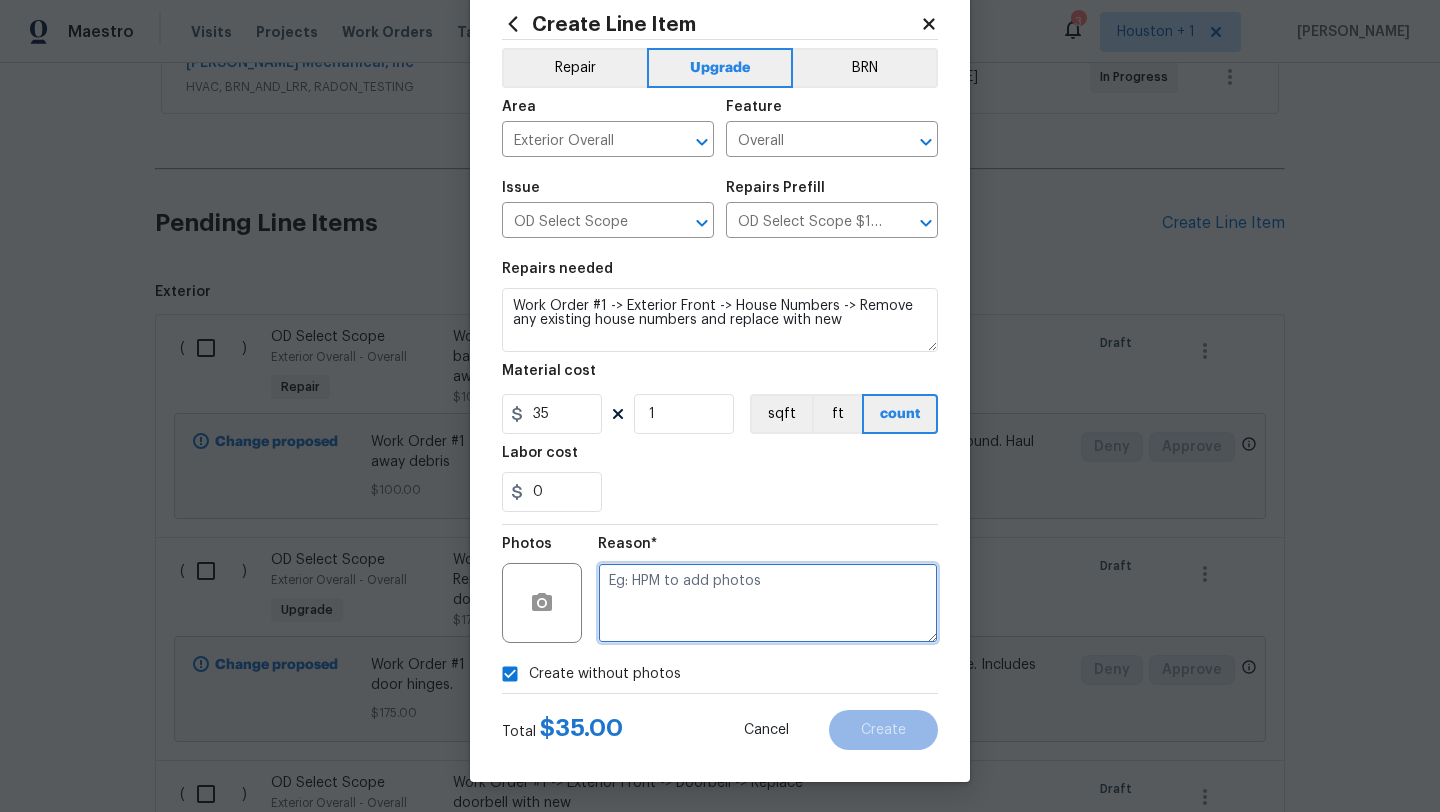 click at bounding box center (768, 603) 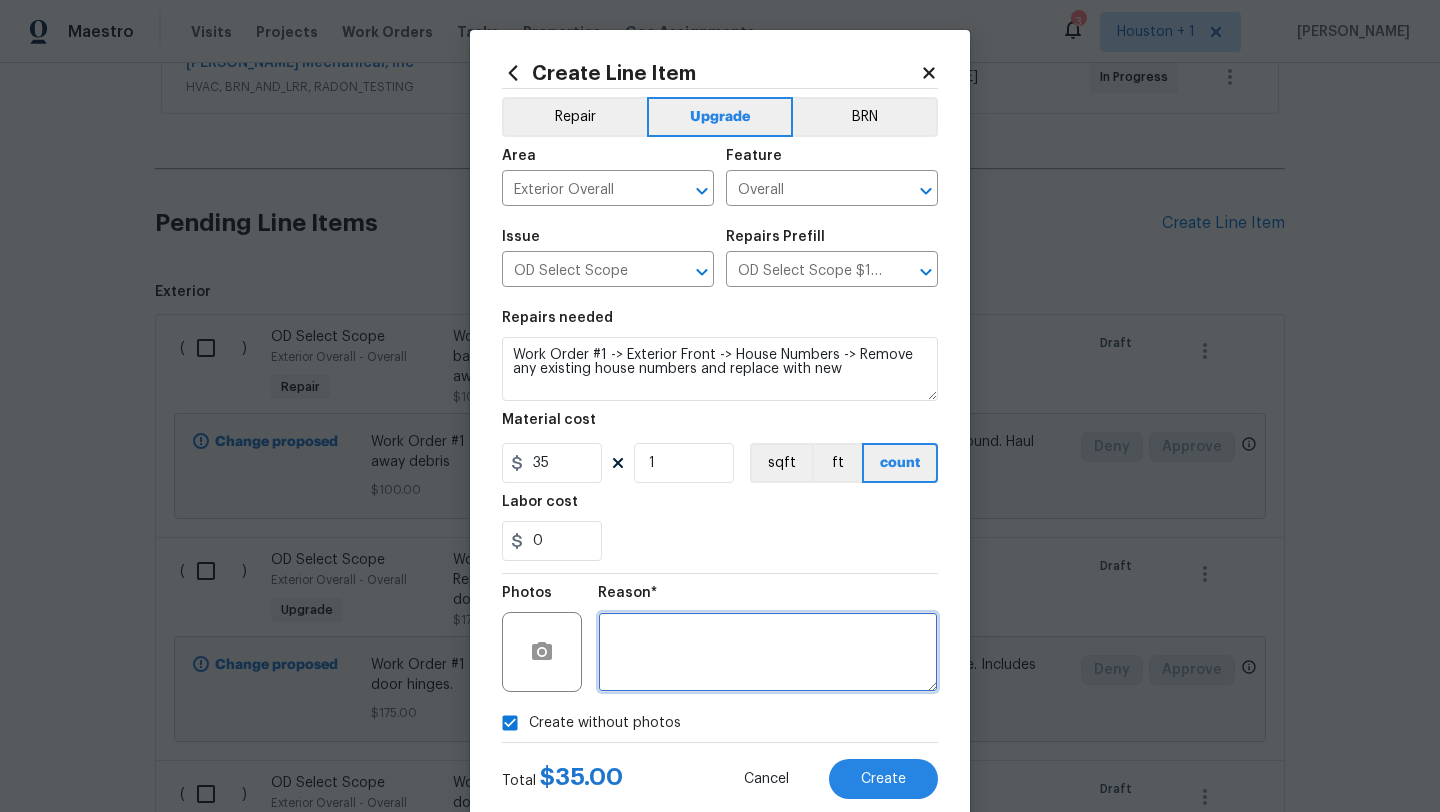 scroll, scrollTop: 50, scrollLeft: 0, axis: vertical 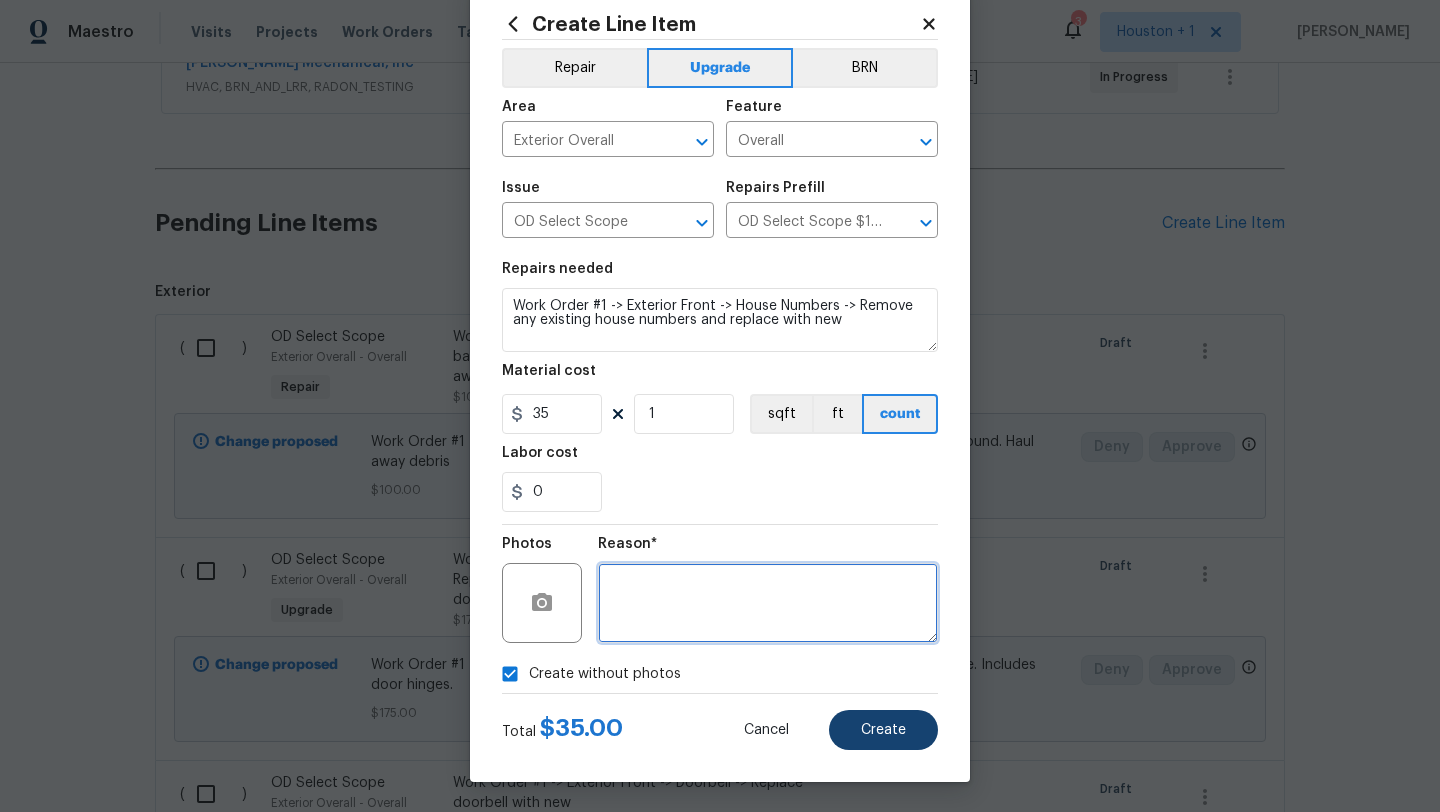 type 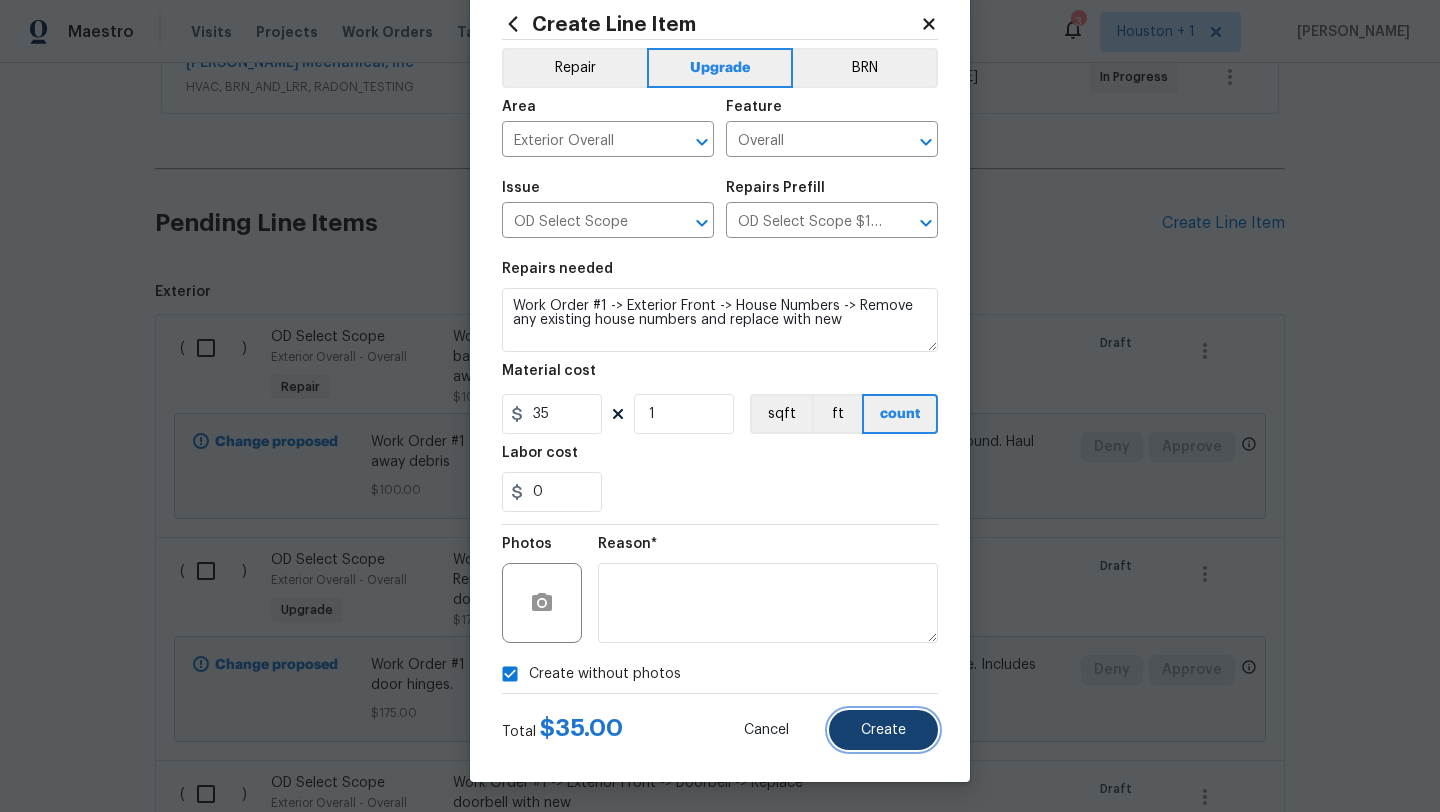 click on "Create" at bounding box center [883, 730] 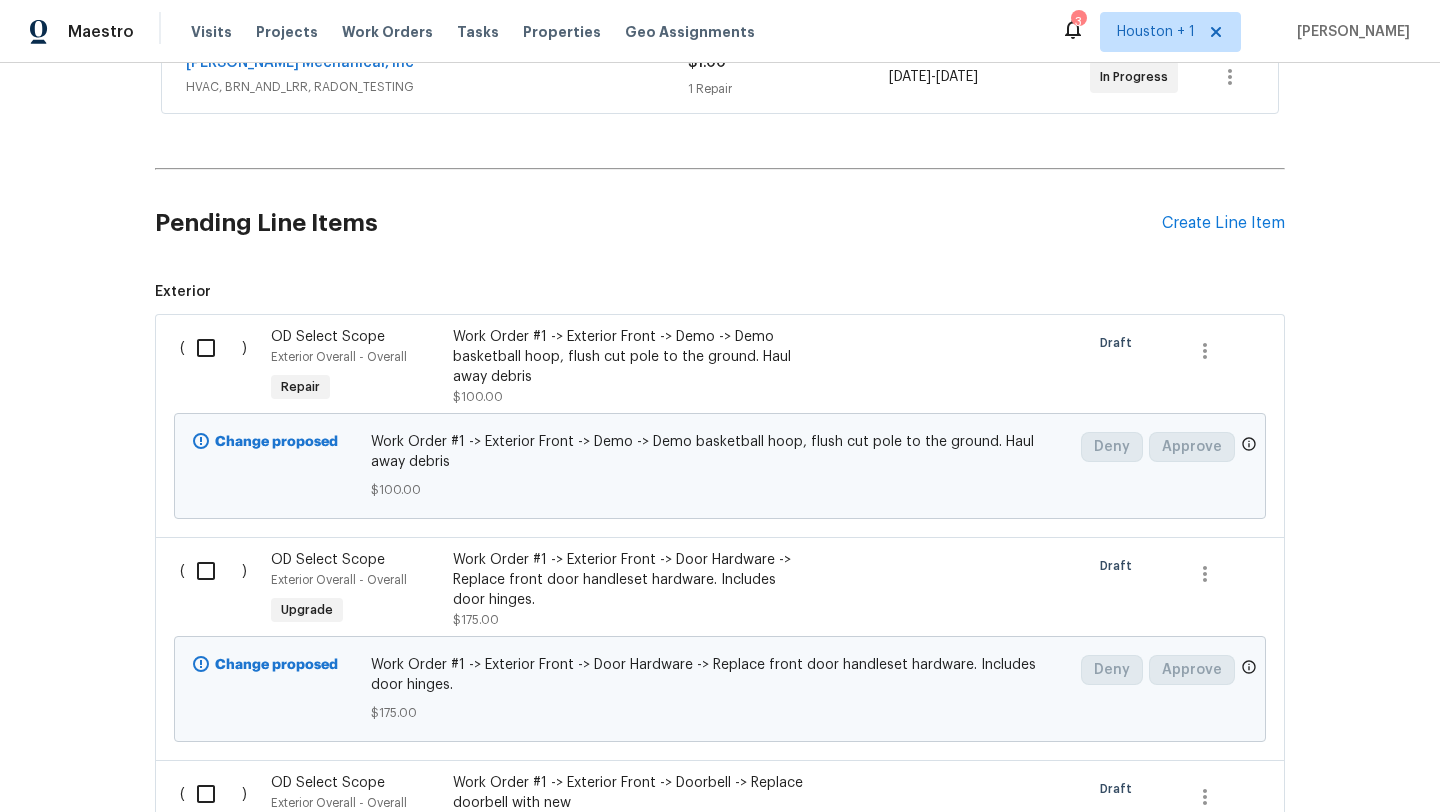 click on "Pending Line Items Create Line Item" at bounding box center (720, 223) 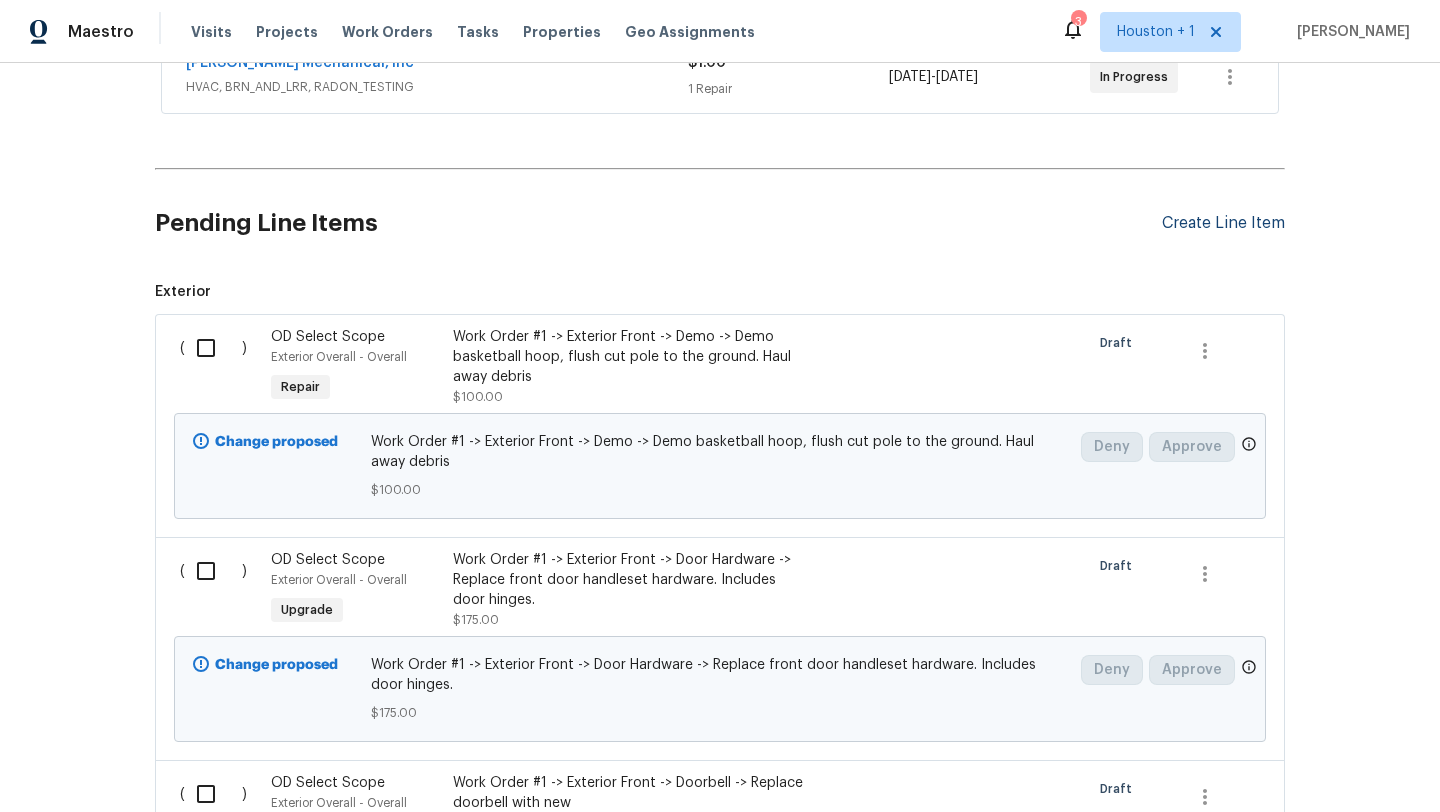 click on "Create Line Item" at bounding box center [1223, 223] 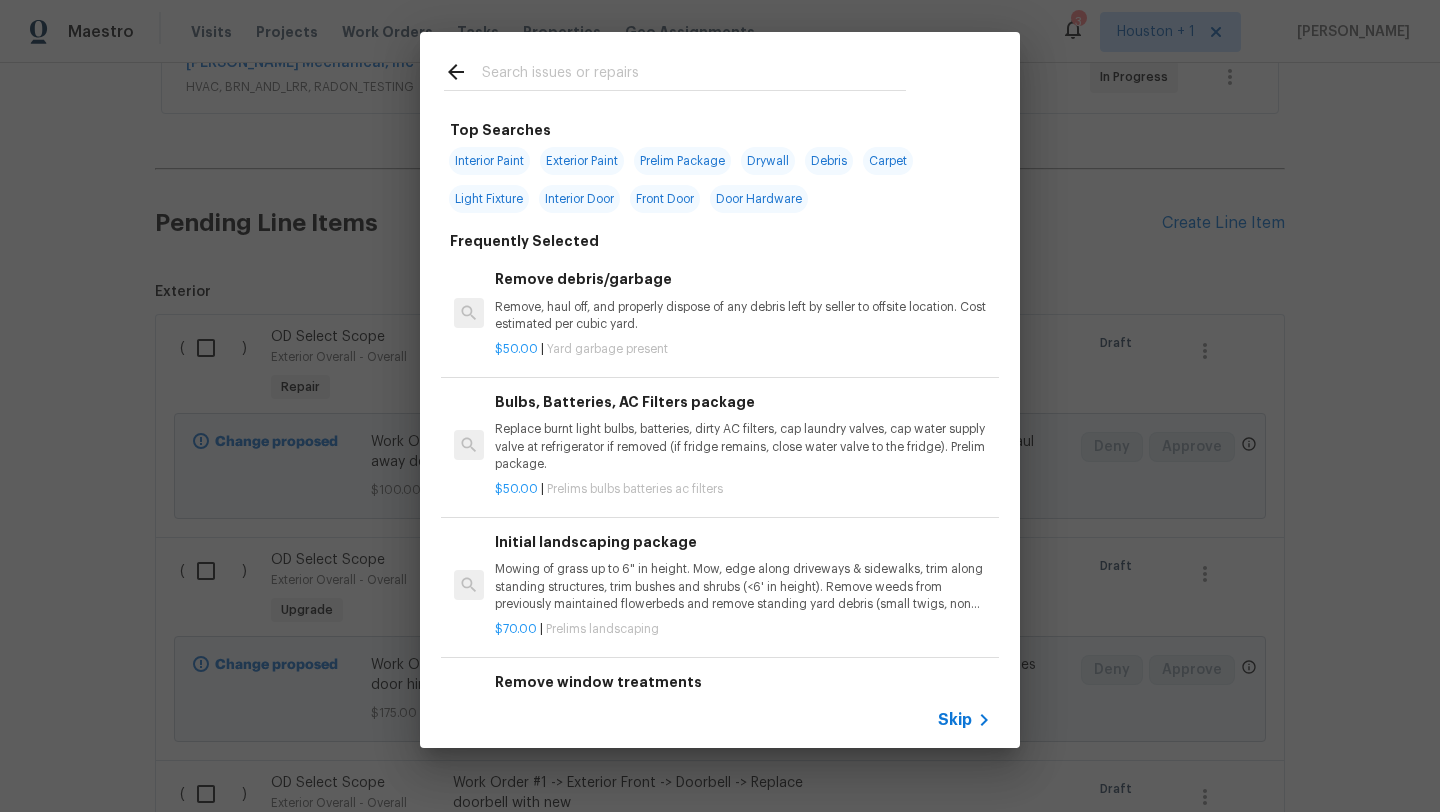 click on "Skip" at bounding box center [955, 720] 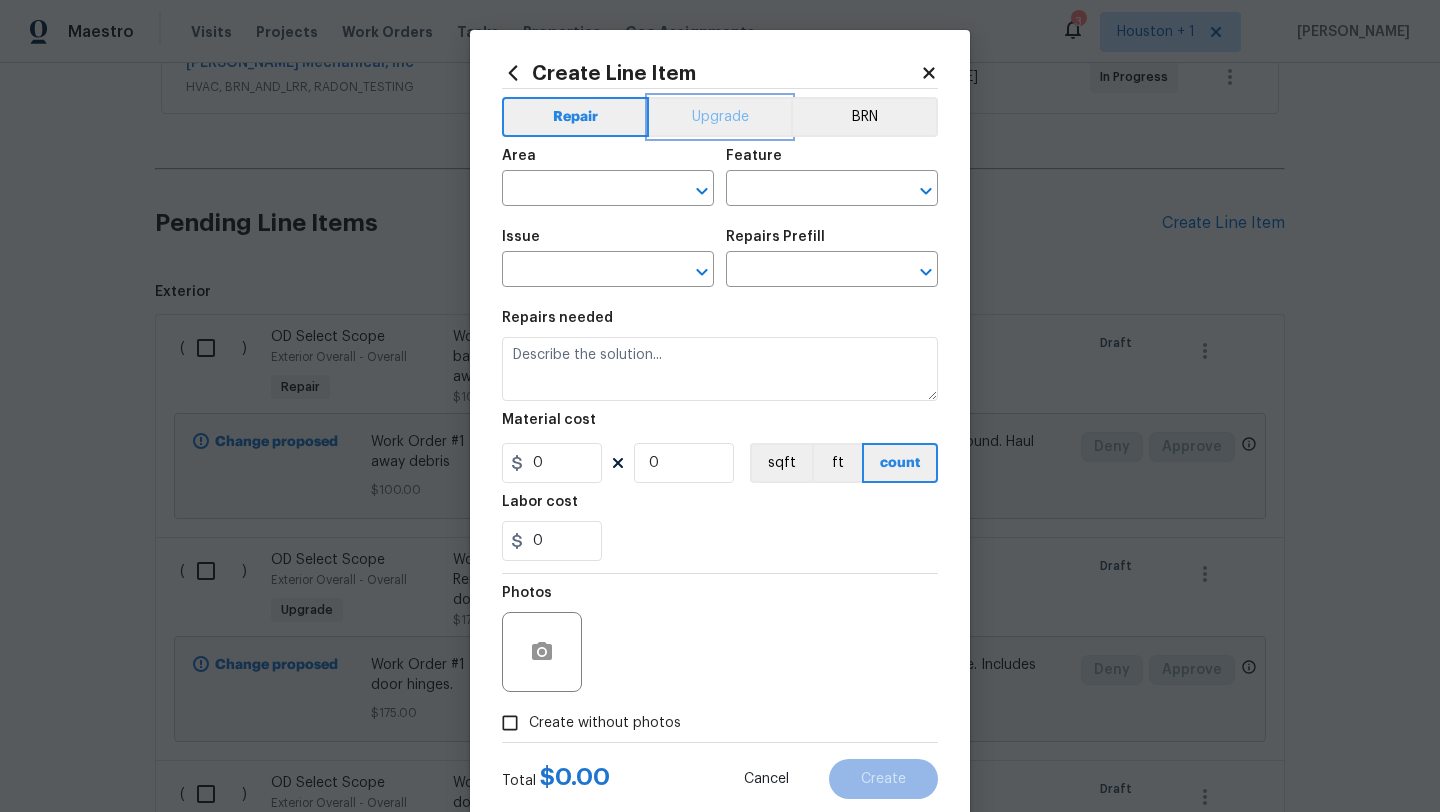 click on "Upgrade" at bounding box center [720, 117] 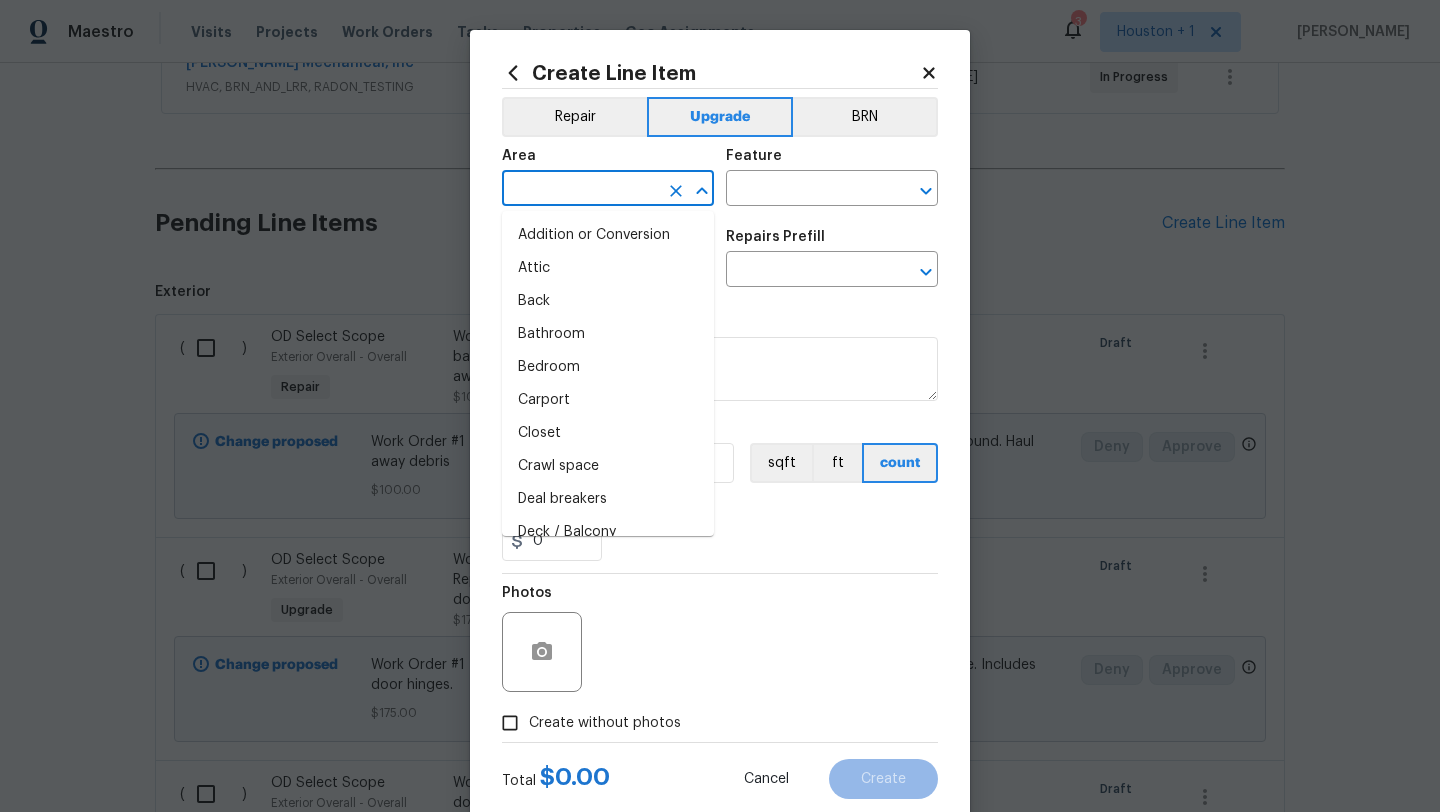 click at bounding box center (580, 190) 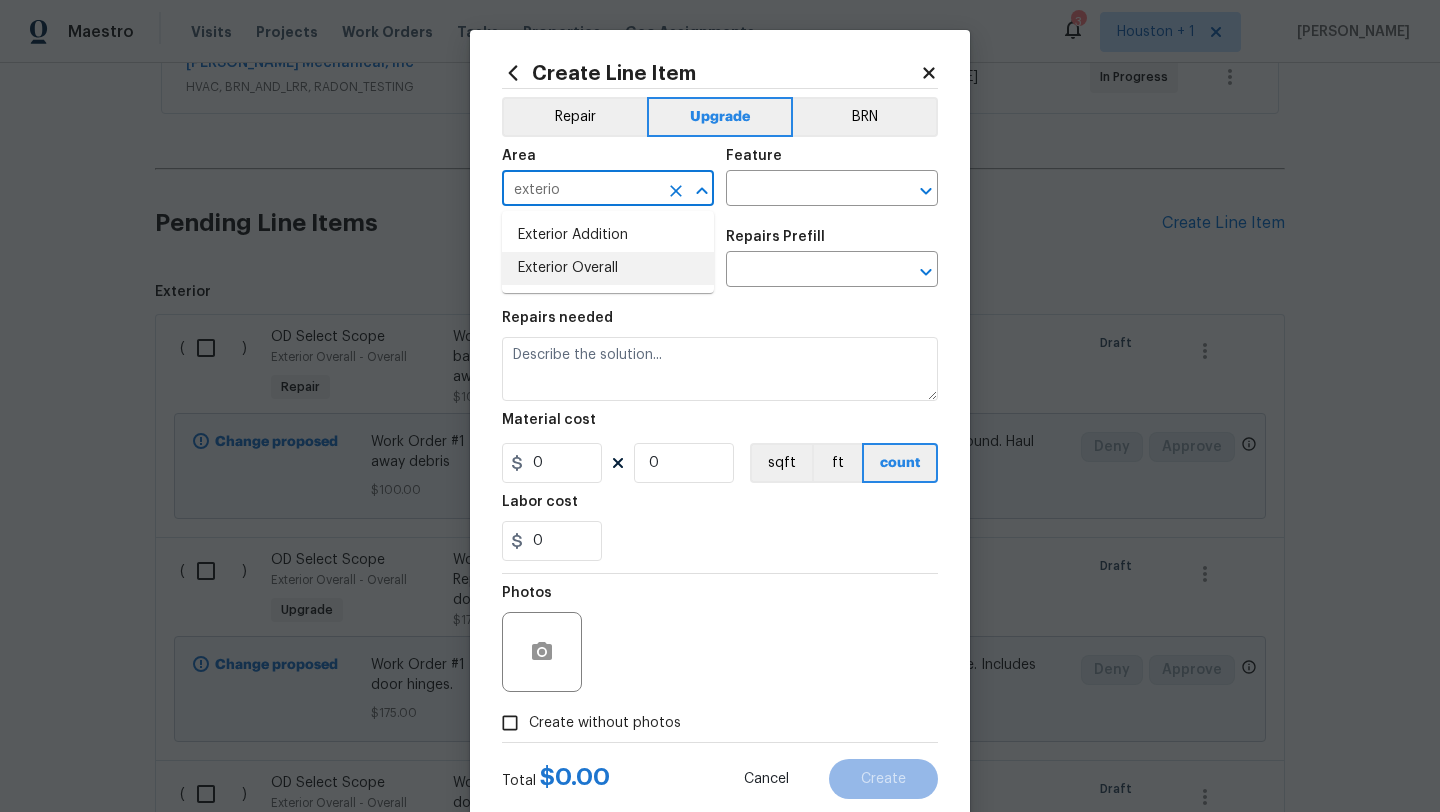 click on "Exterior Overall" at bounding box center (608, 268) 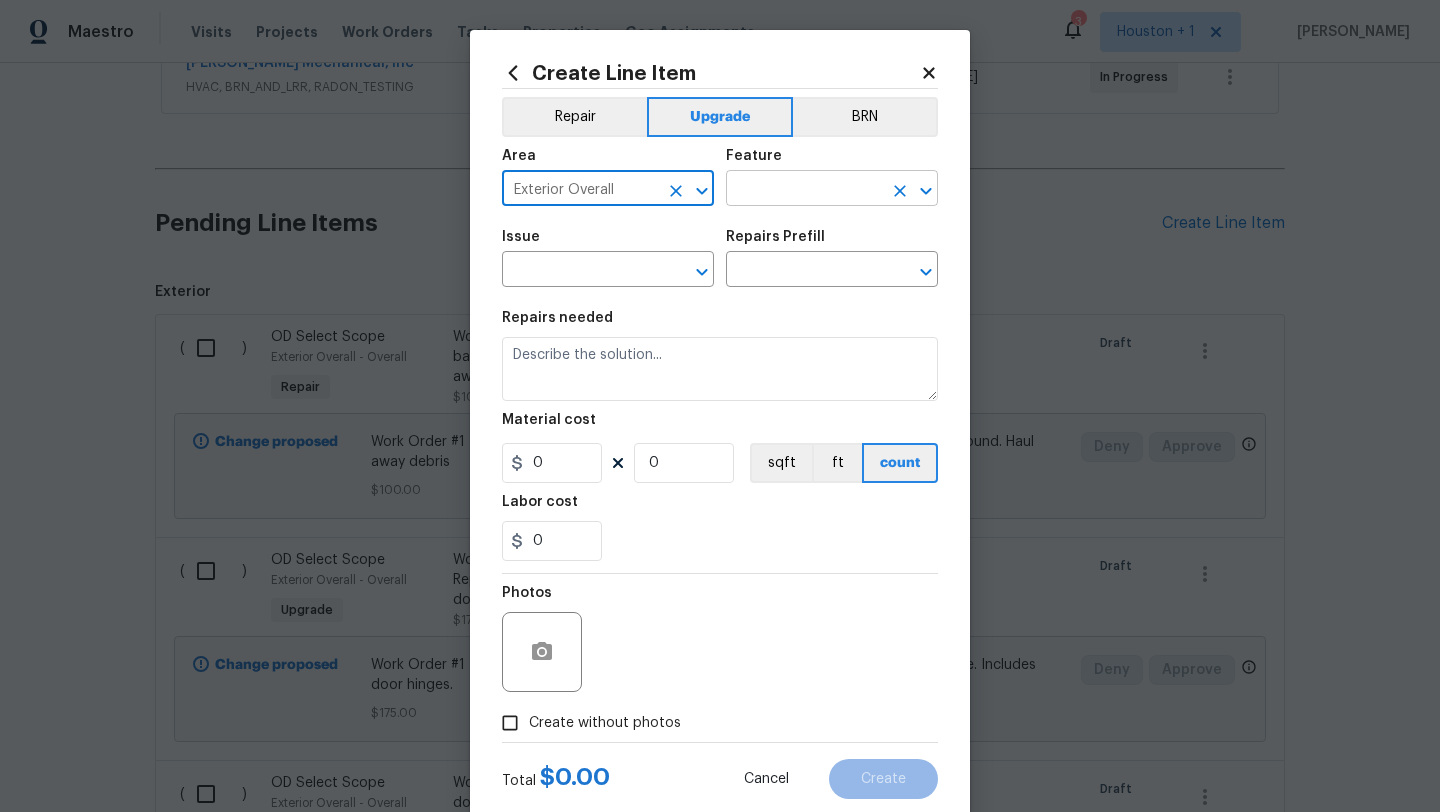 type on "Exterior Overall" 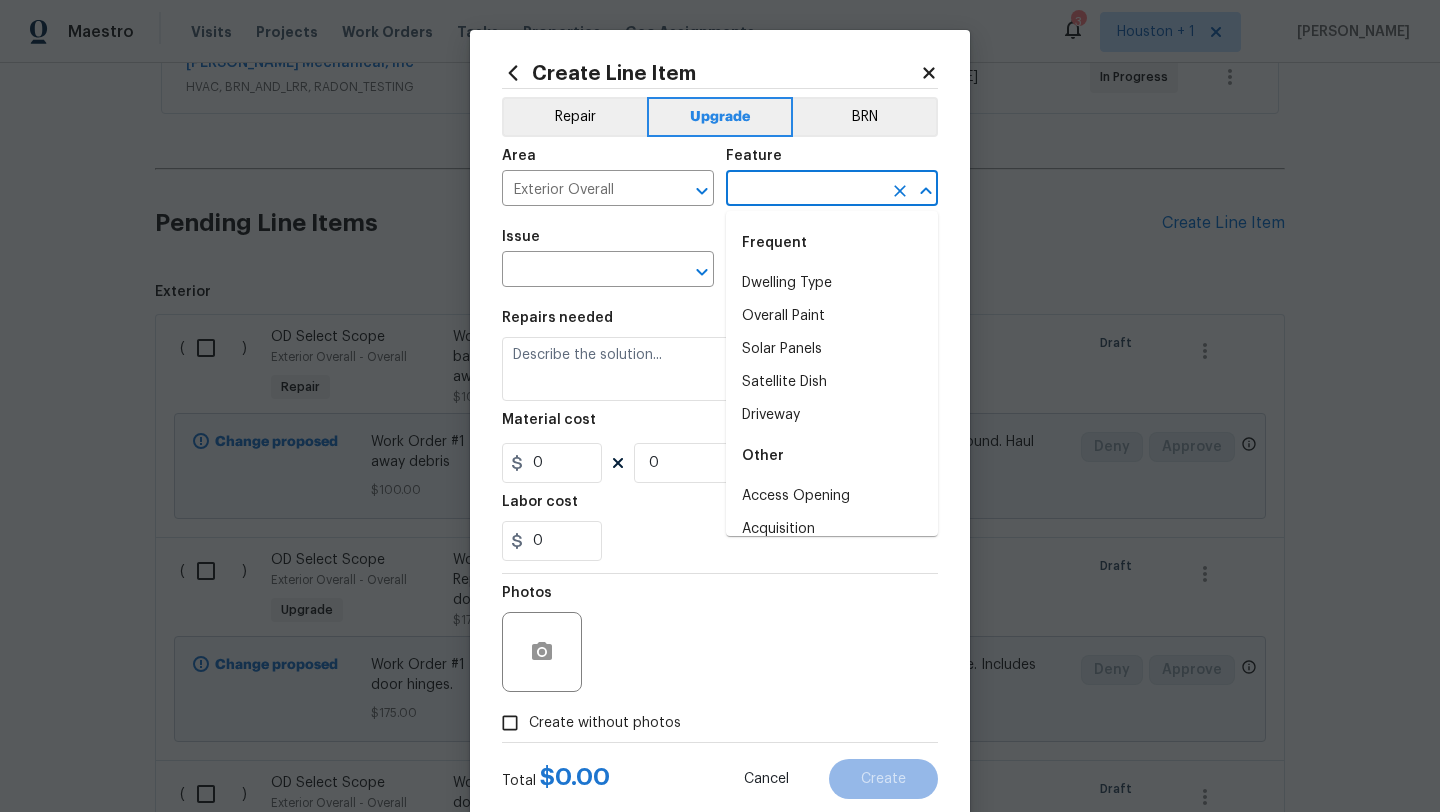 click at bounding box center [804, 190] 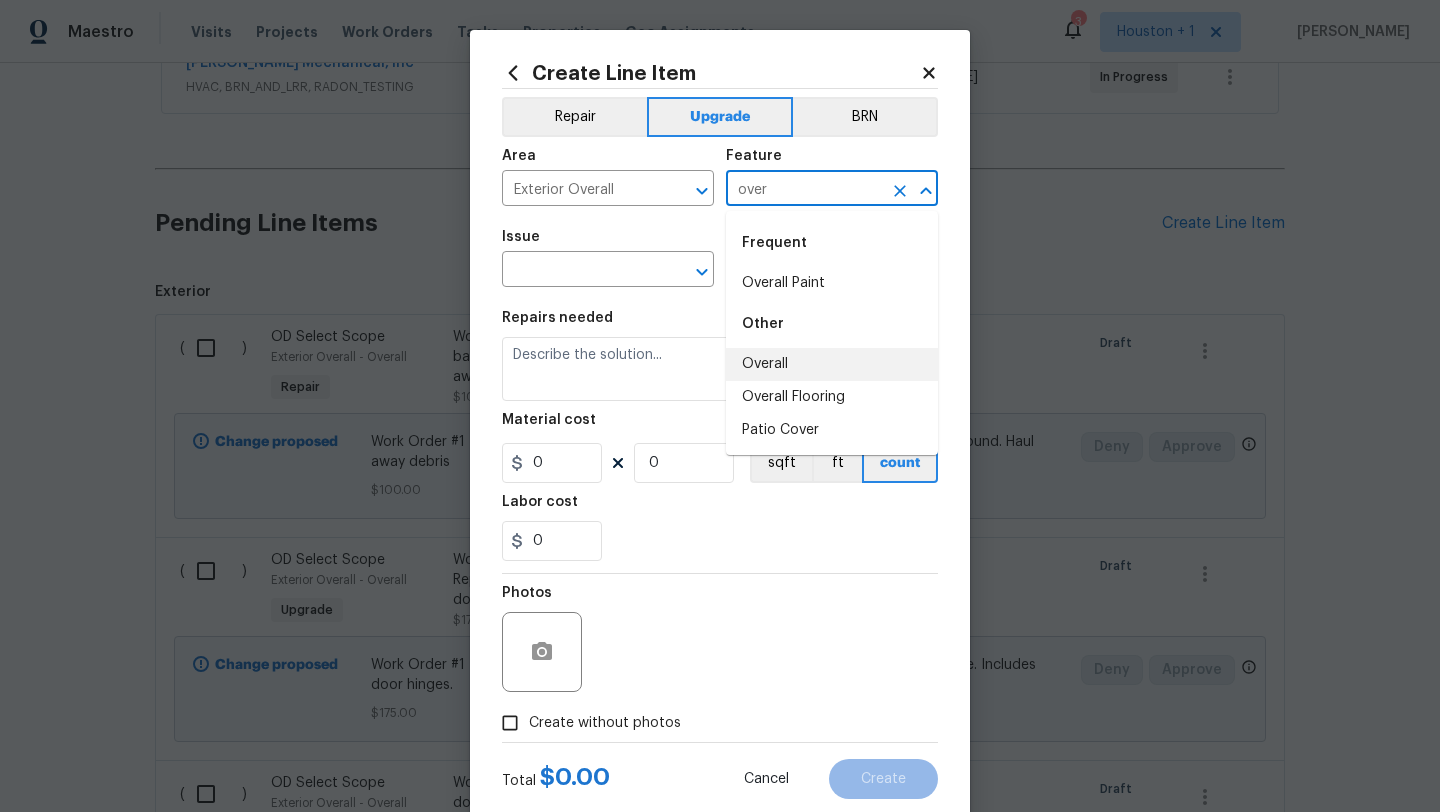 click on "Overall" at bounding box center (832, 364) 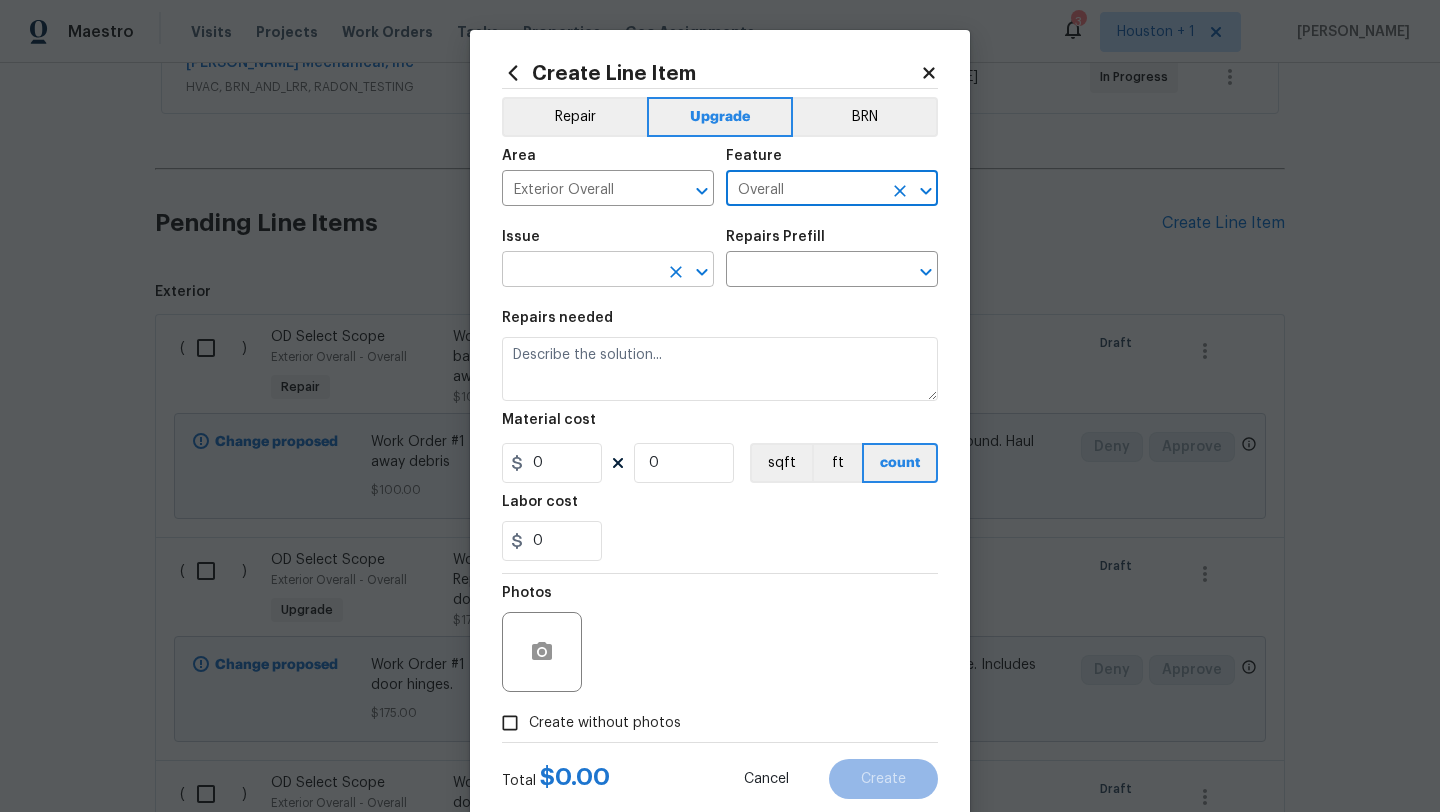 click on "​" at bounding box center (608, 271) 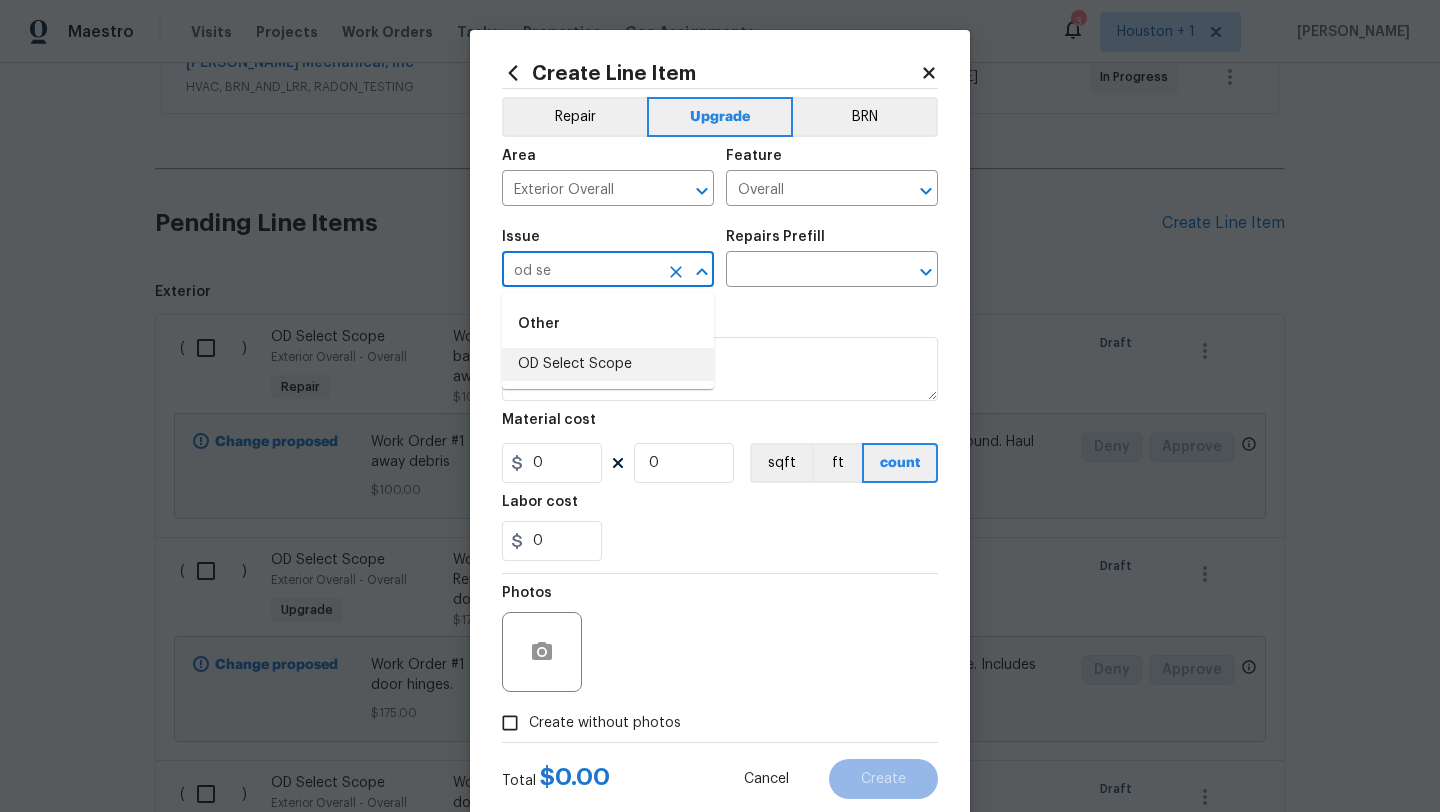 click on "OD Select Scope" at bounding box center (608, 364) 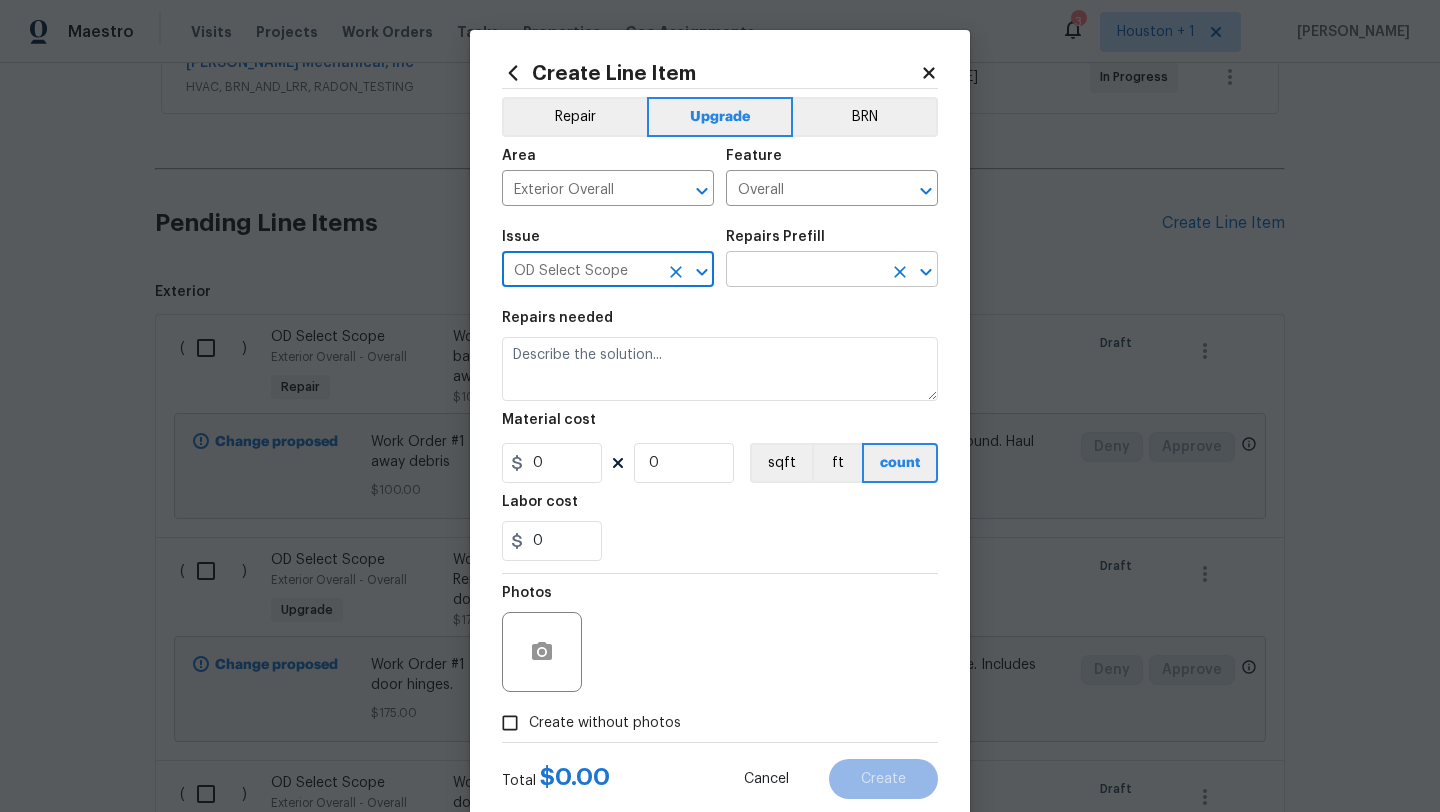 type on "OD Select Scope" 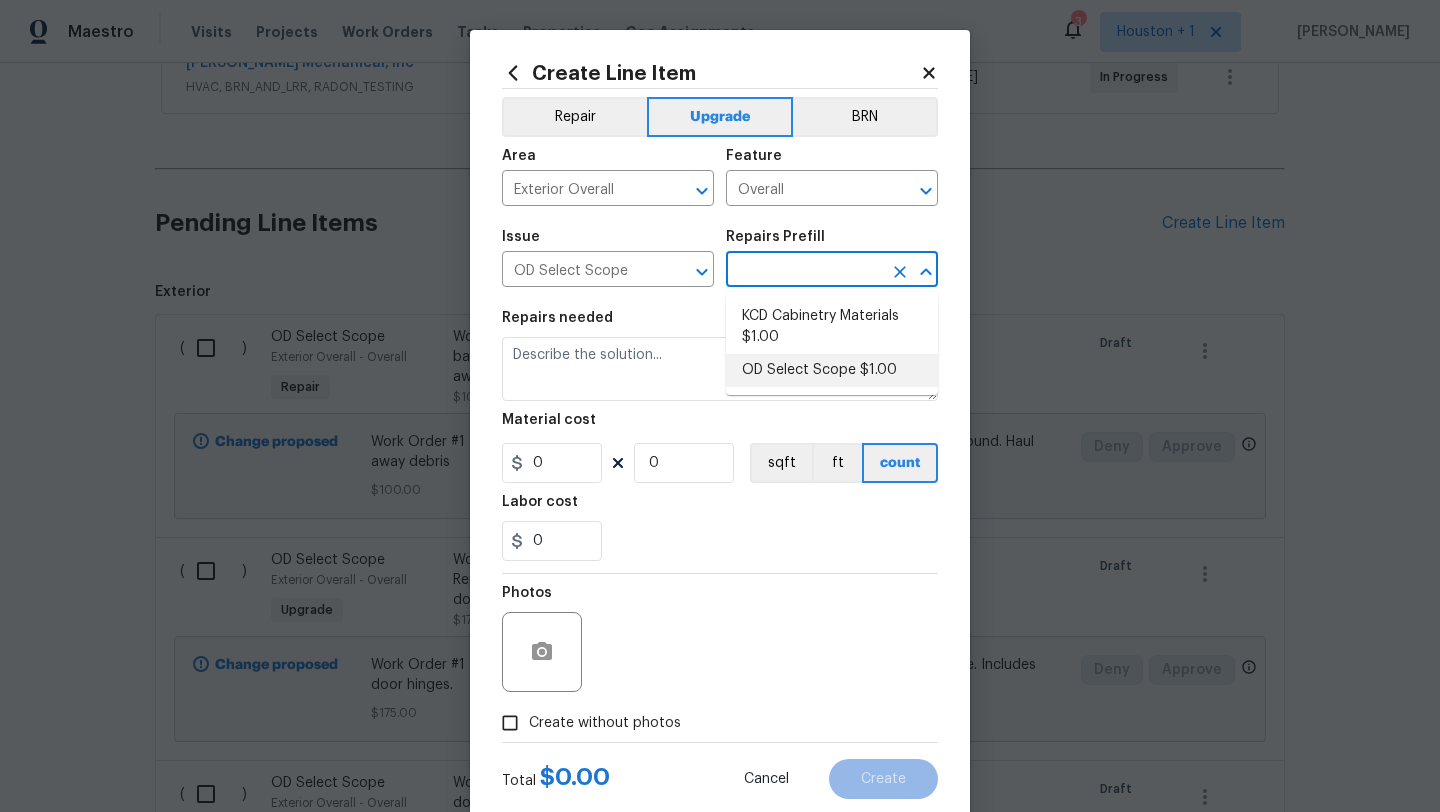 click on "OD Select Scope $1.00" at bounding box center [832, 370] 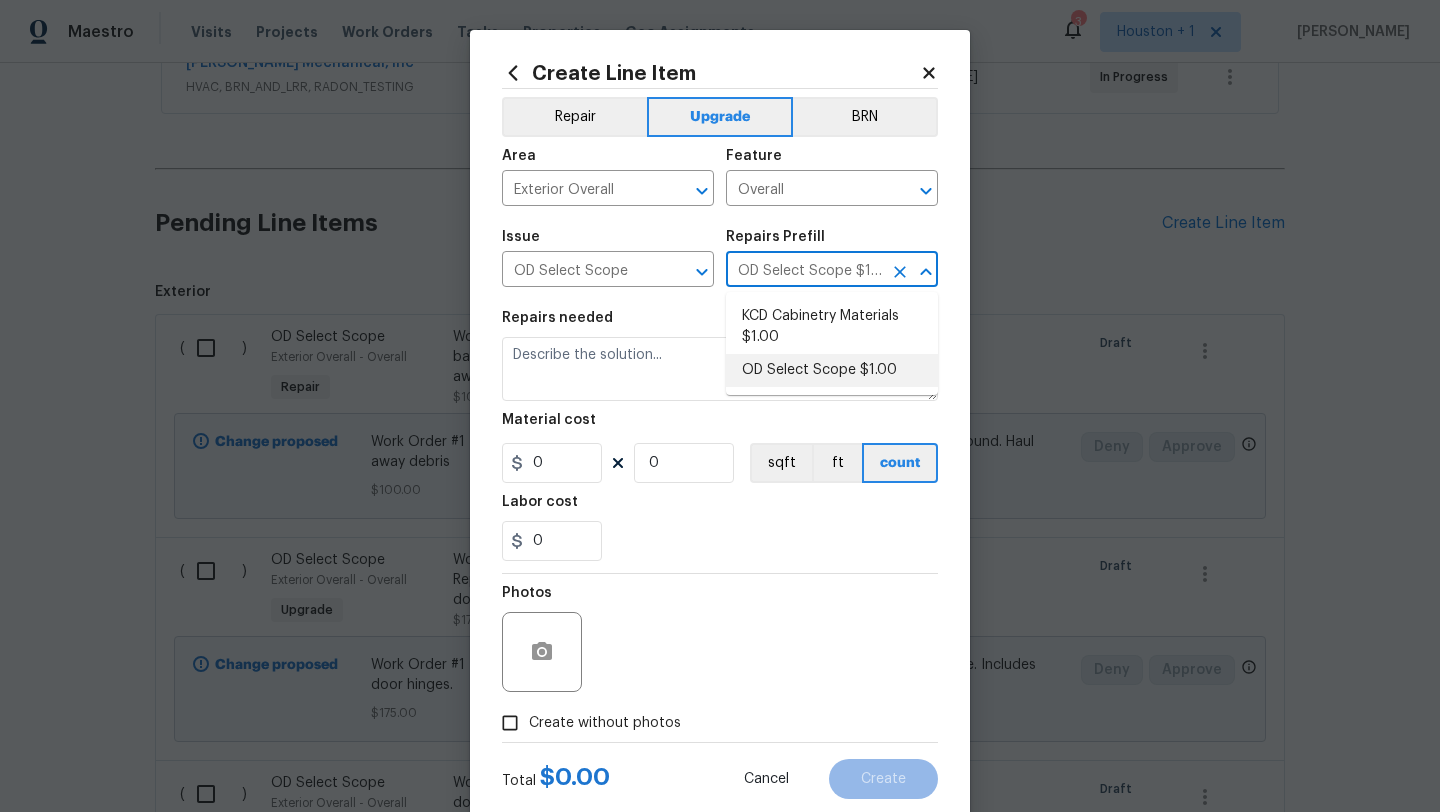 type on "Refer to the agreed upon scope document for further details." 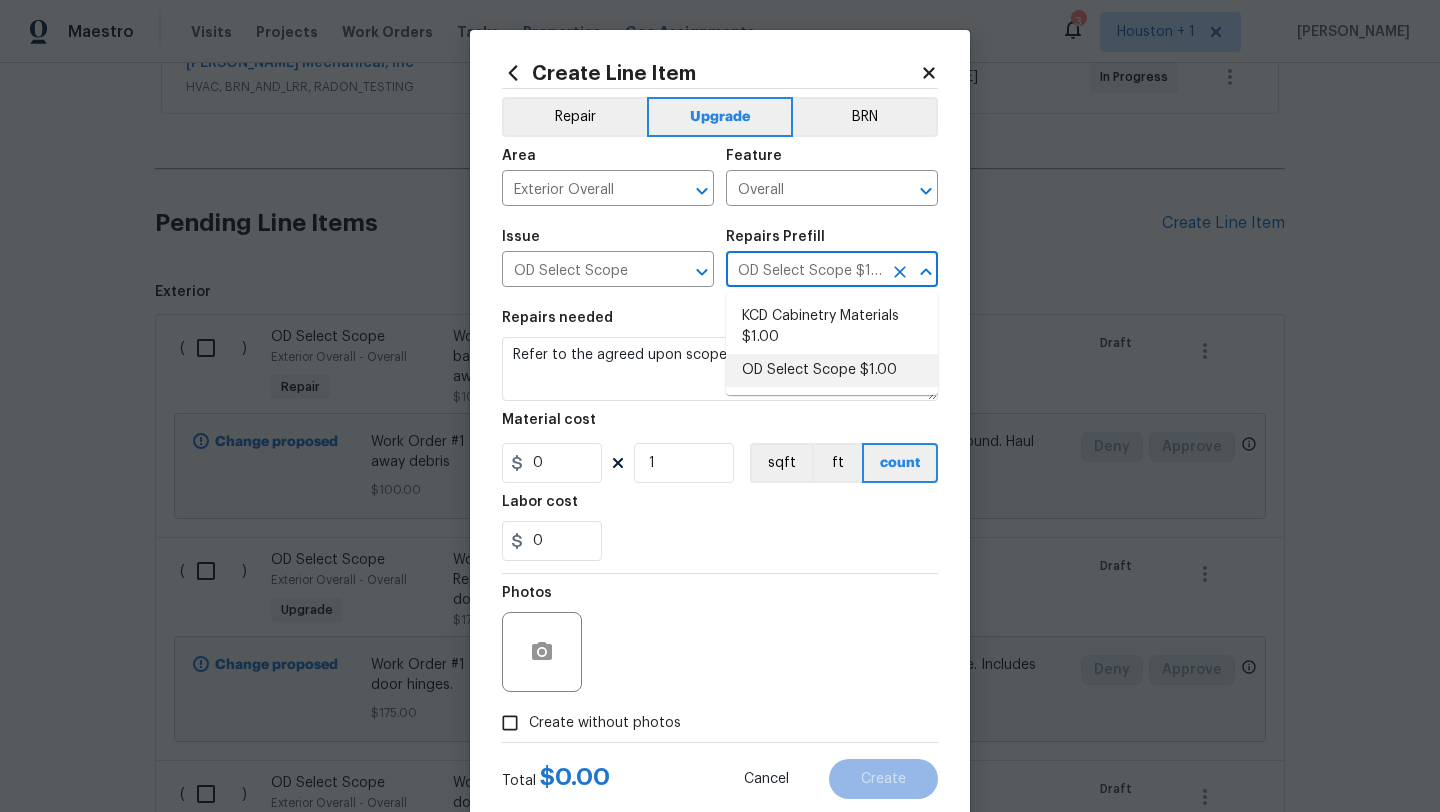 type on "1" 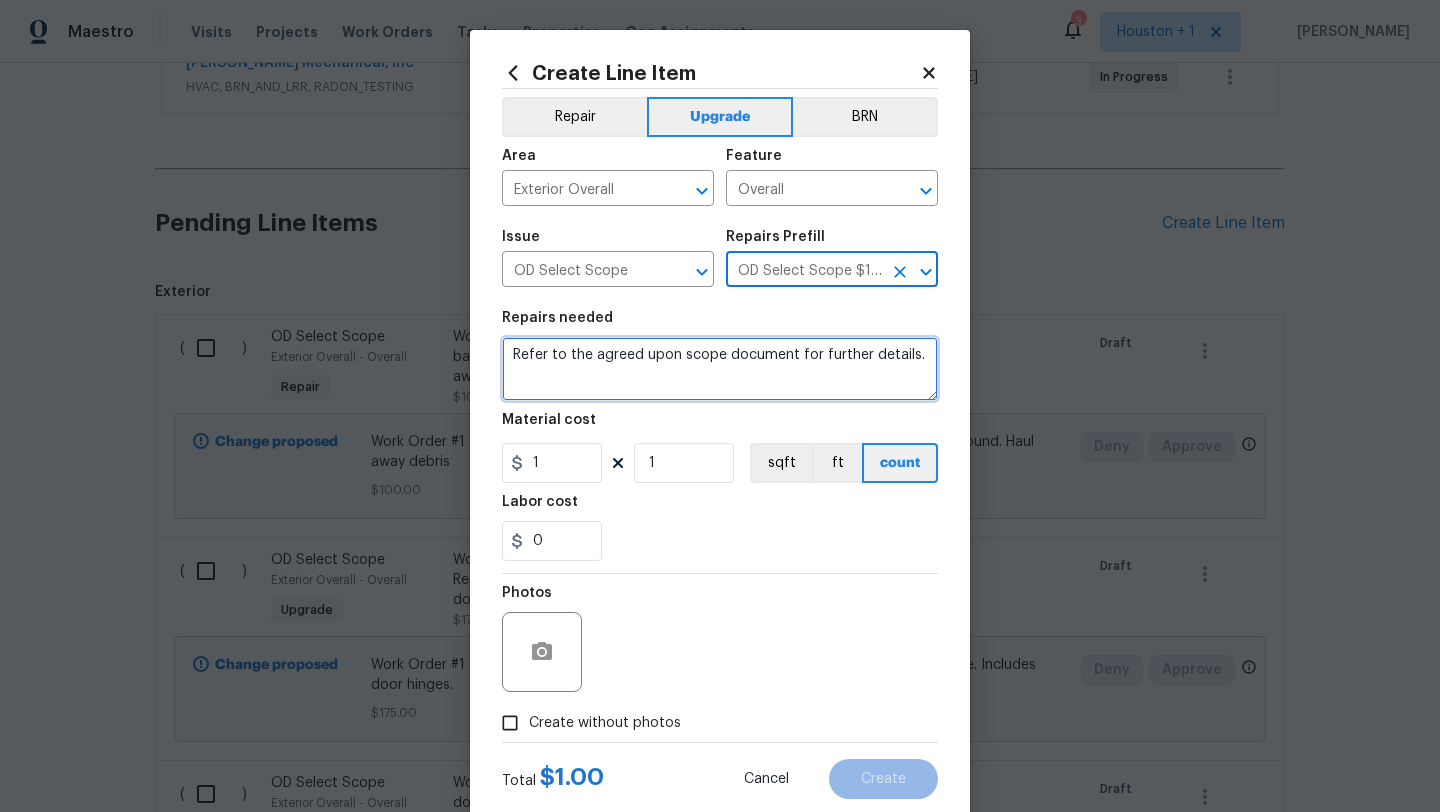 click on "Refer to the agreed upon scope document for further details." at bounding box center (720, 369) 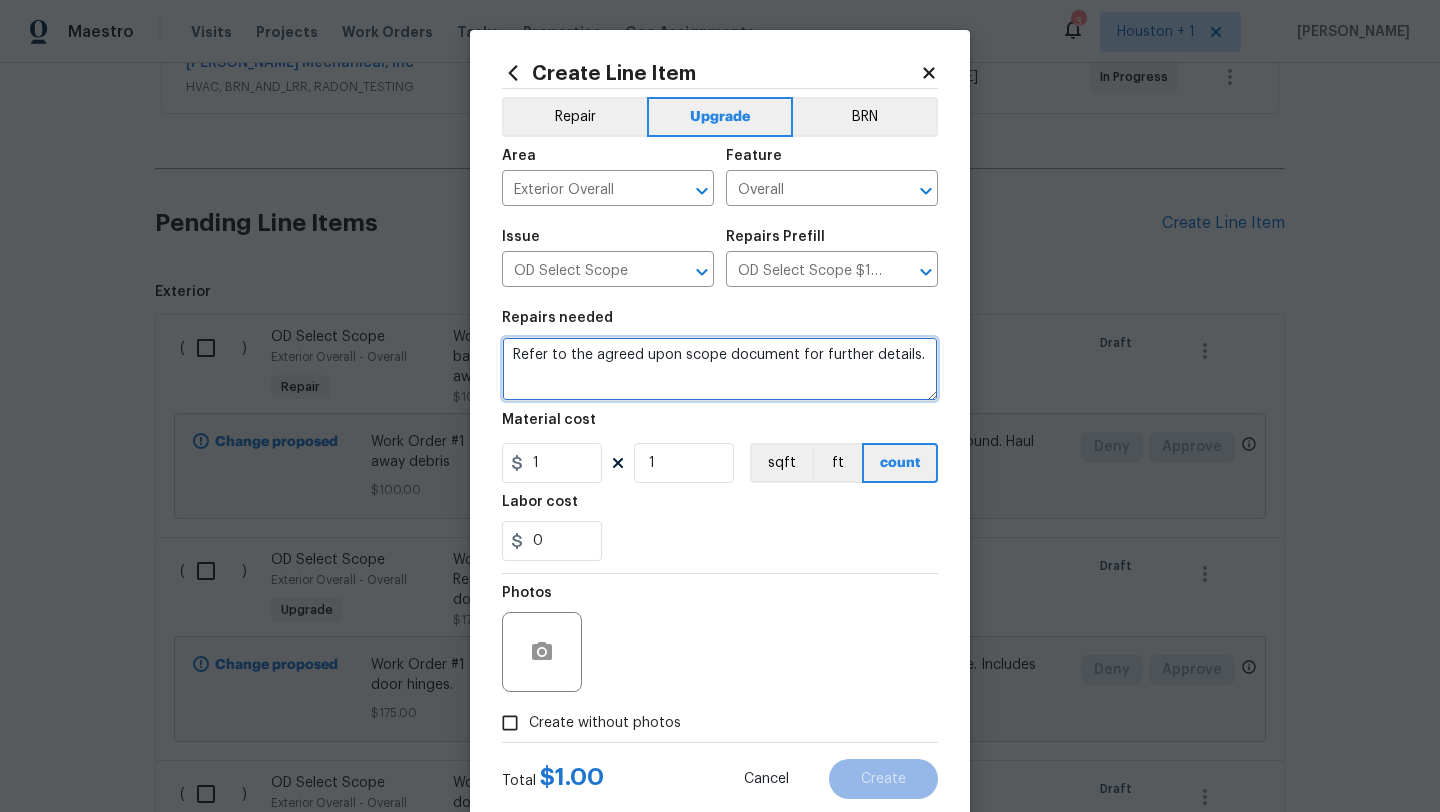 click on "Refer to the agreed upon scope document for further details." at bounding box center [720, 369] 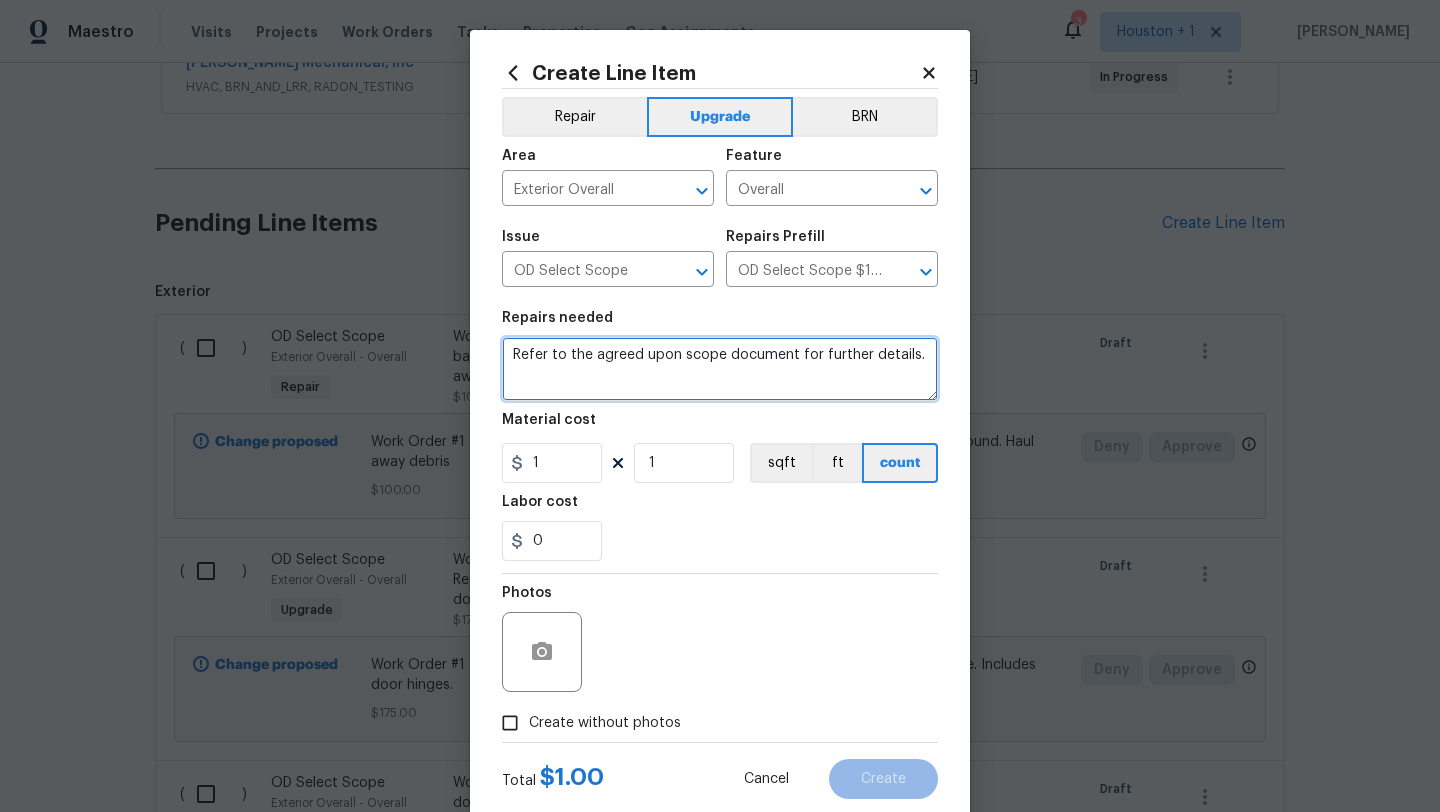 click on "Refer to the agreed upon scope document for further details." at bounding box center (720, 369) 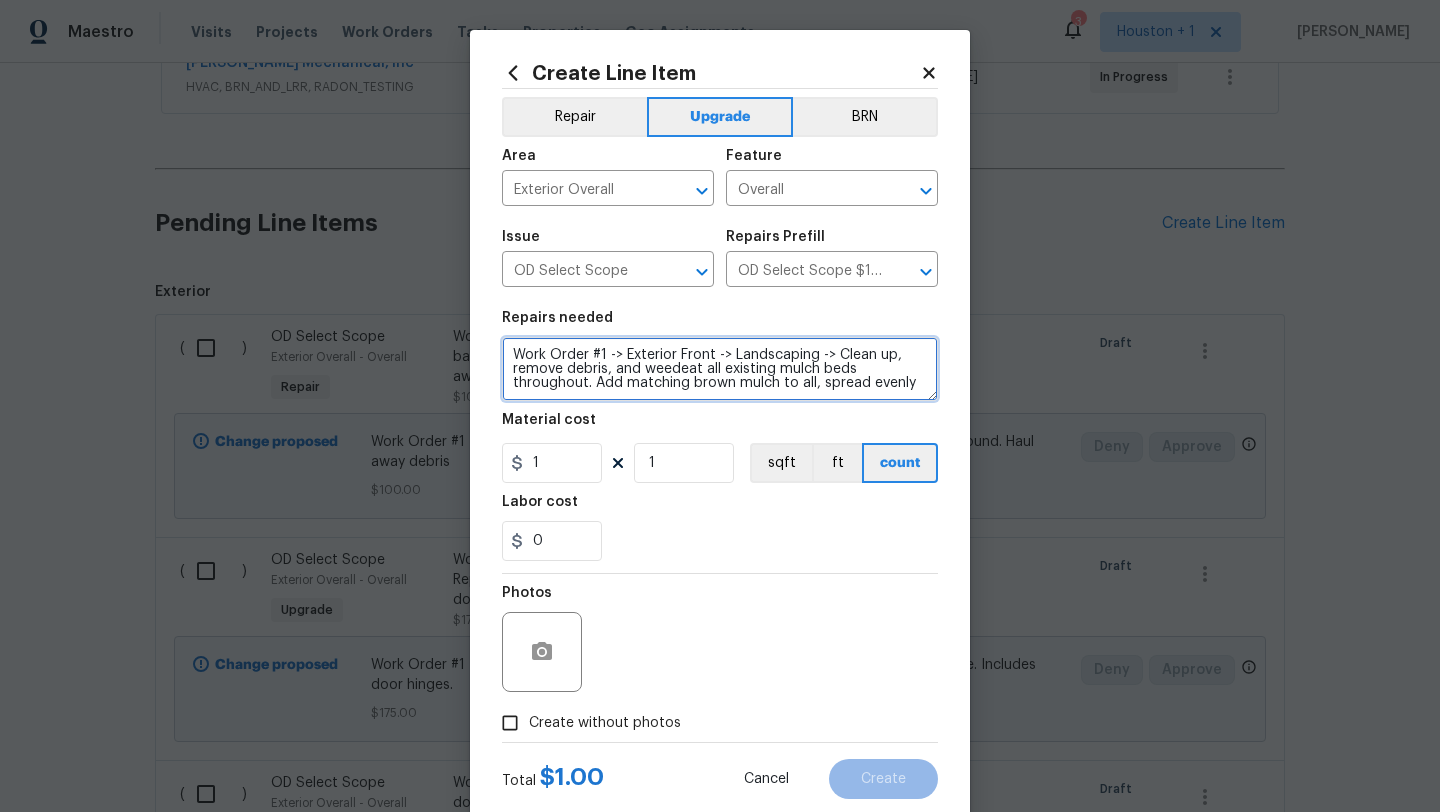 type on "Work Order #1 -> Exterior Front -> Landscaping -> Clean up, remove debris, and weedeat all existing mulch beds throughout. Add matching brown mulch to all, spread evenly" 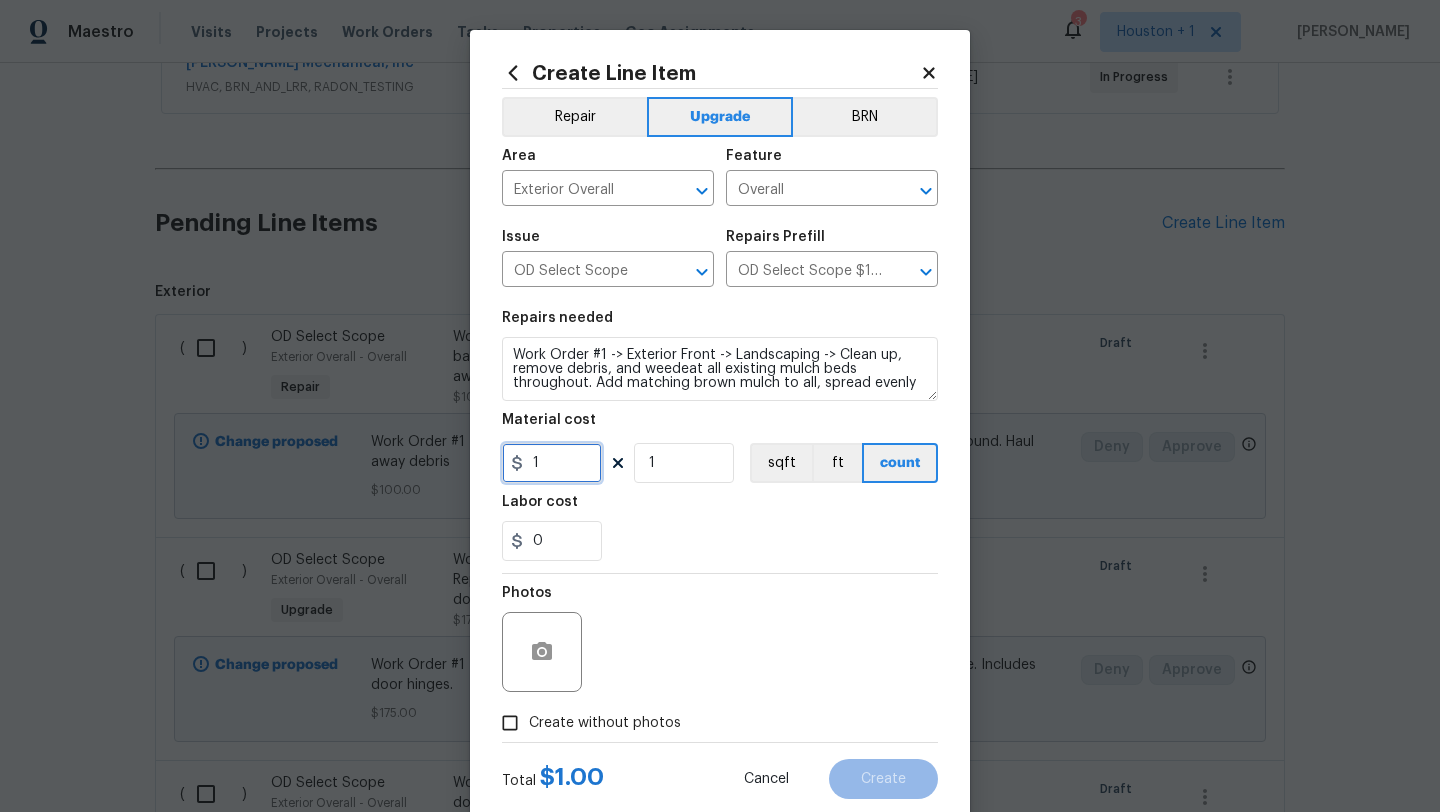 click on "1" at bounding box center (552, 463) 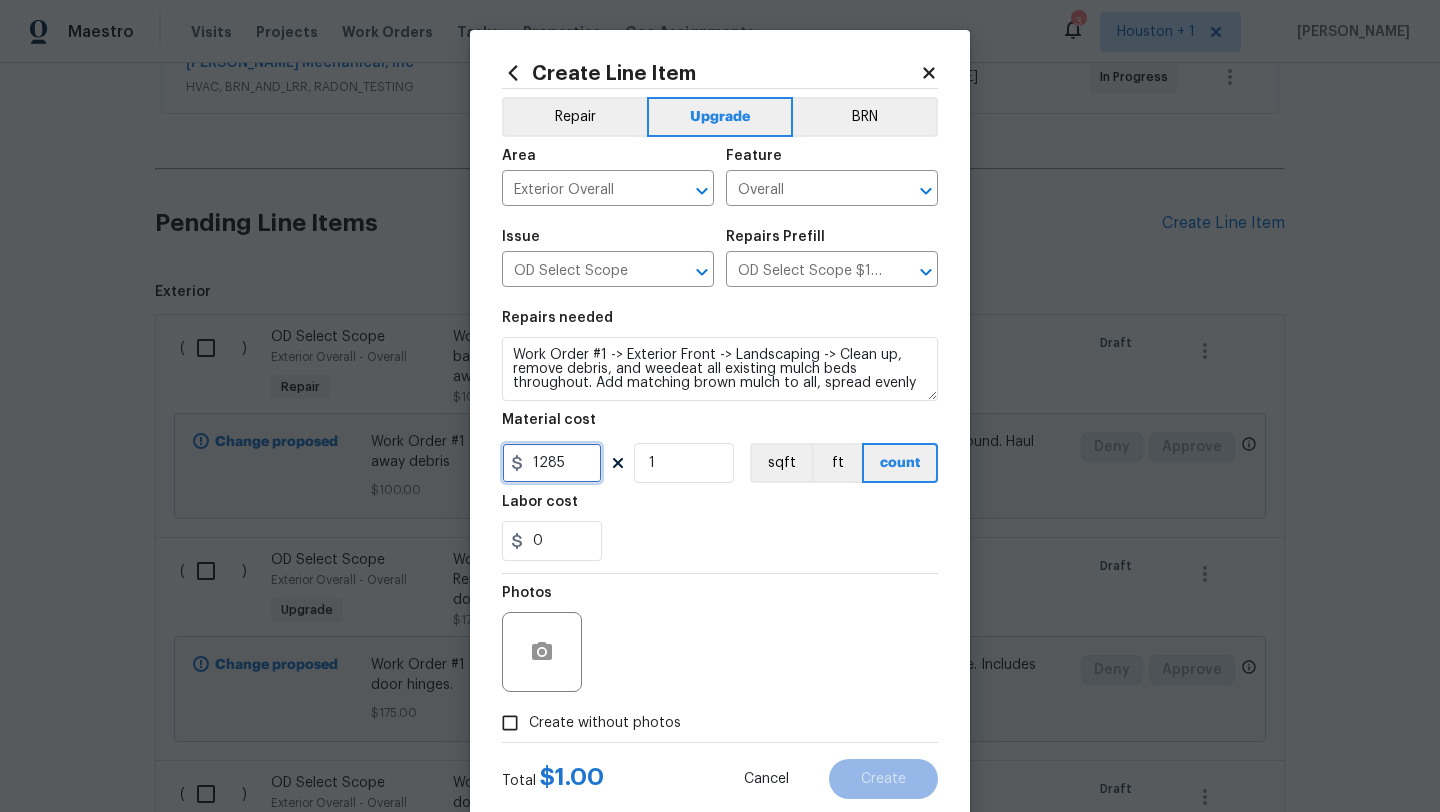 type on "1285" 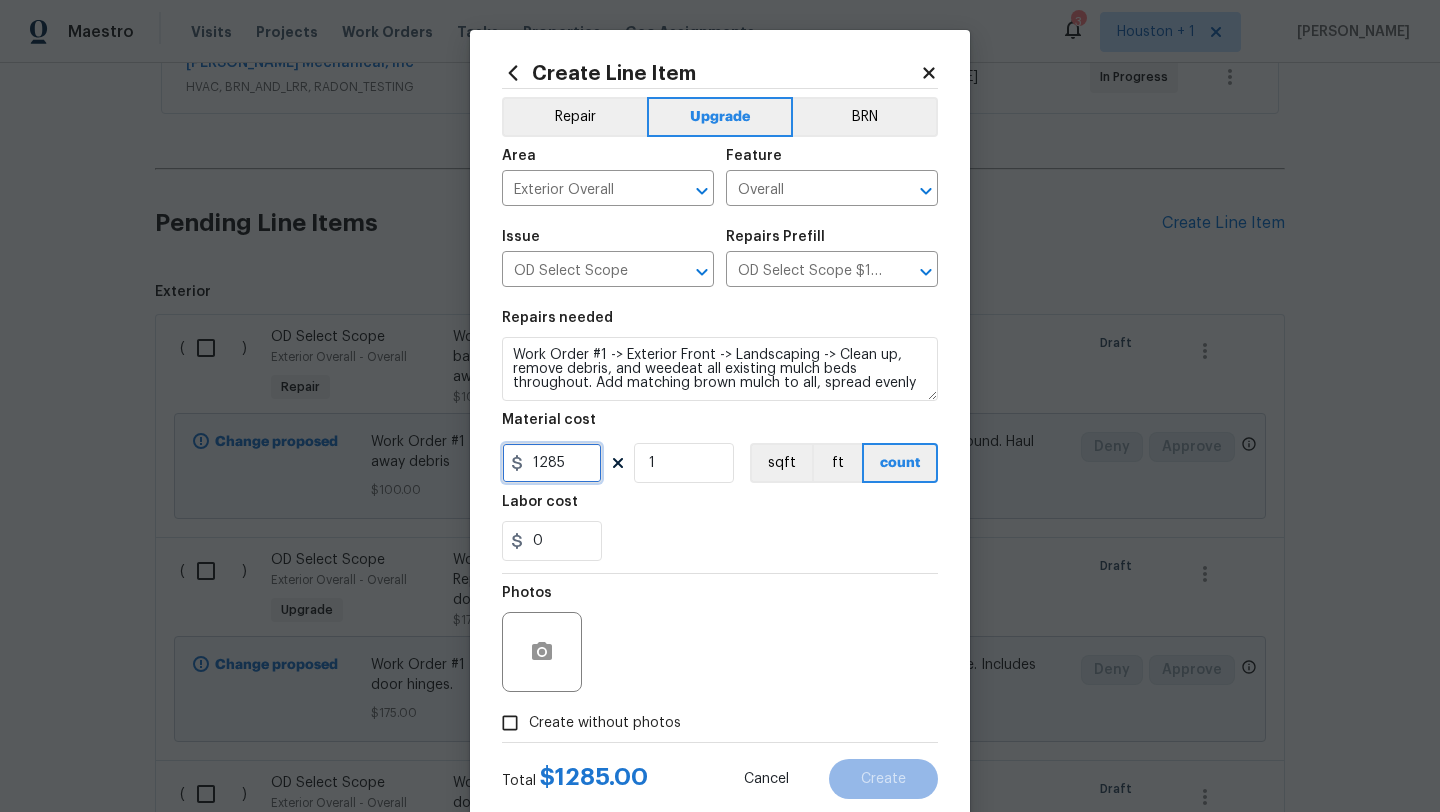 scroll, scrollTop: 50, scrollLeft: 0, axis: vertical 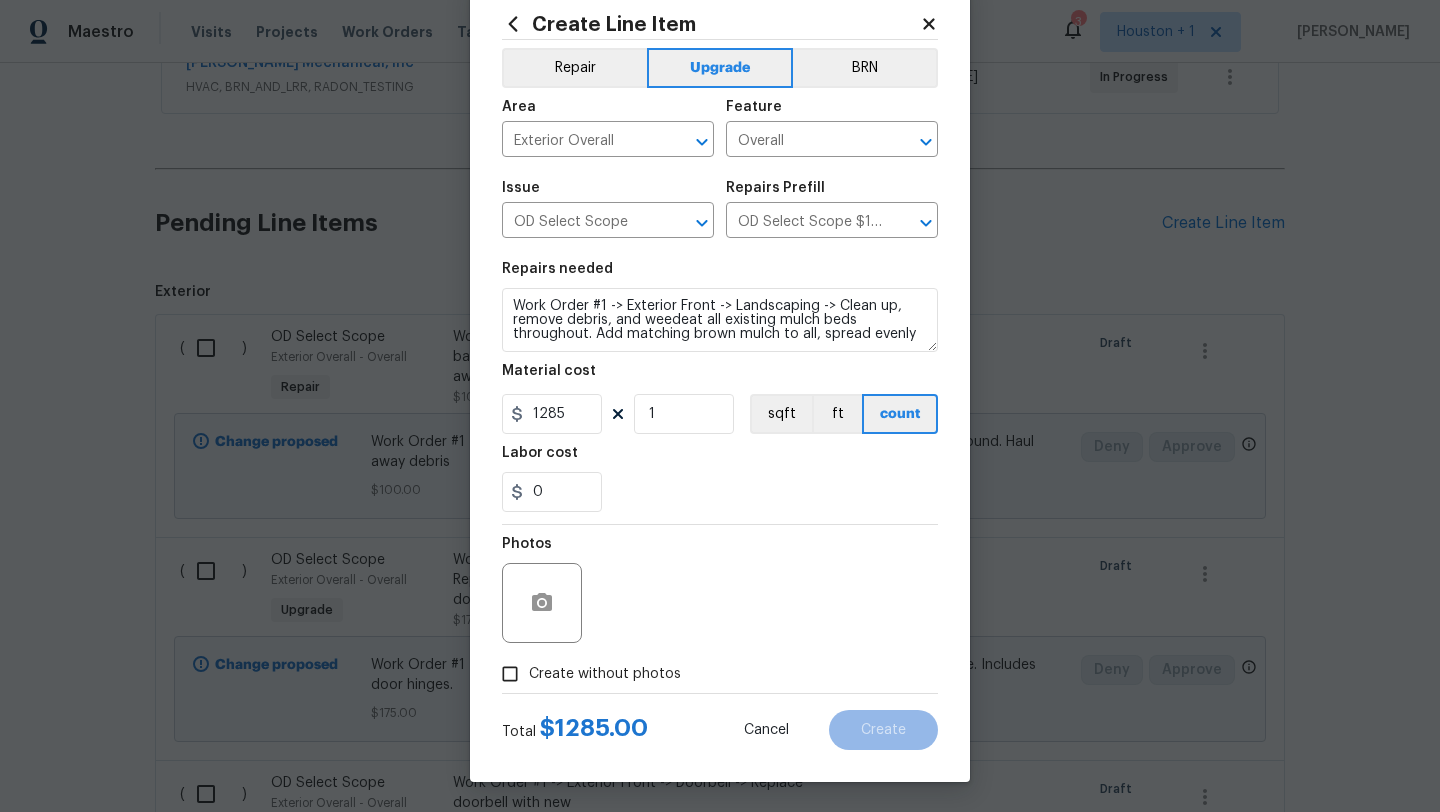 click on "Create without photos" at bounding box center (605, 674) 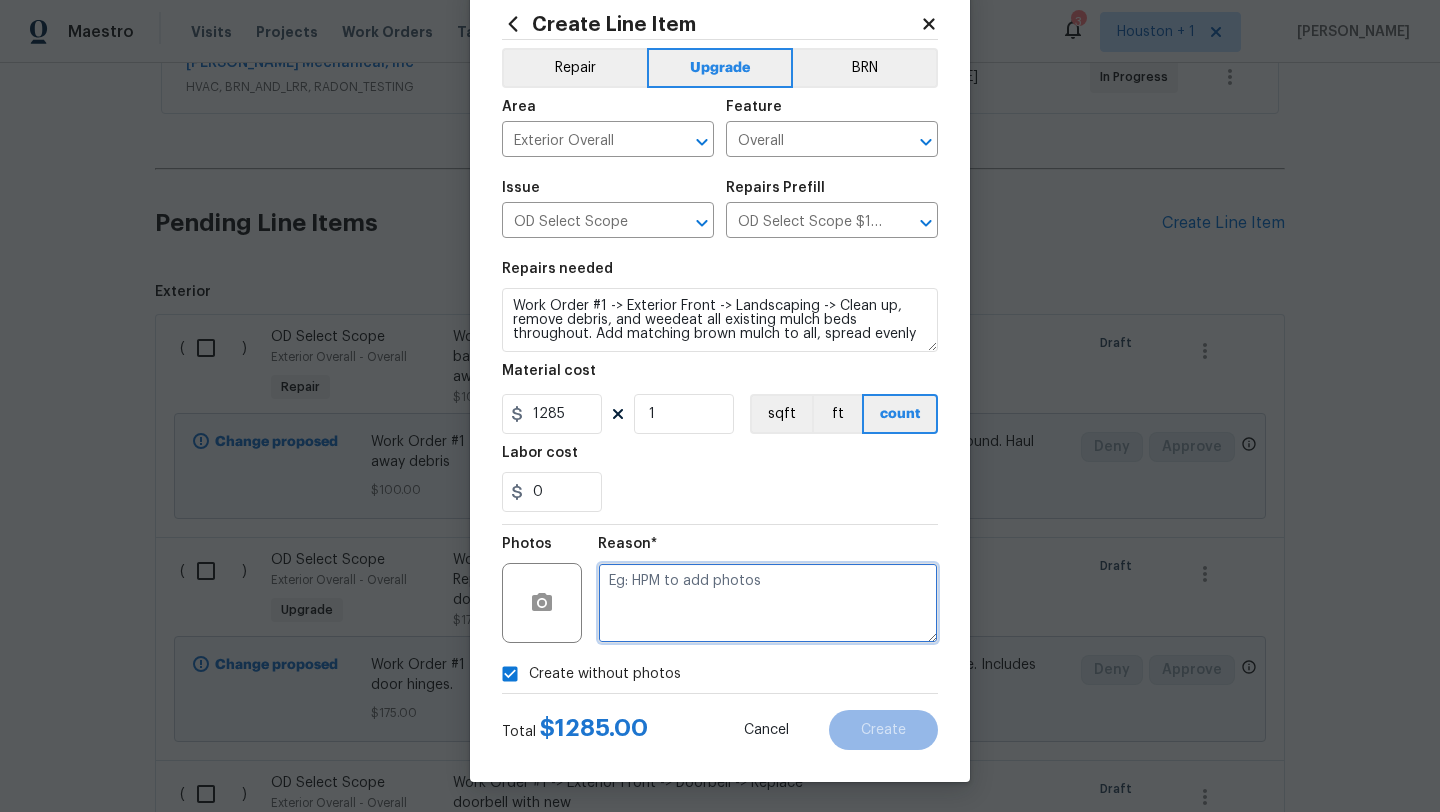 click at bounding box center [768, 603] 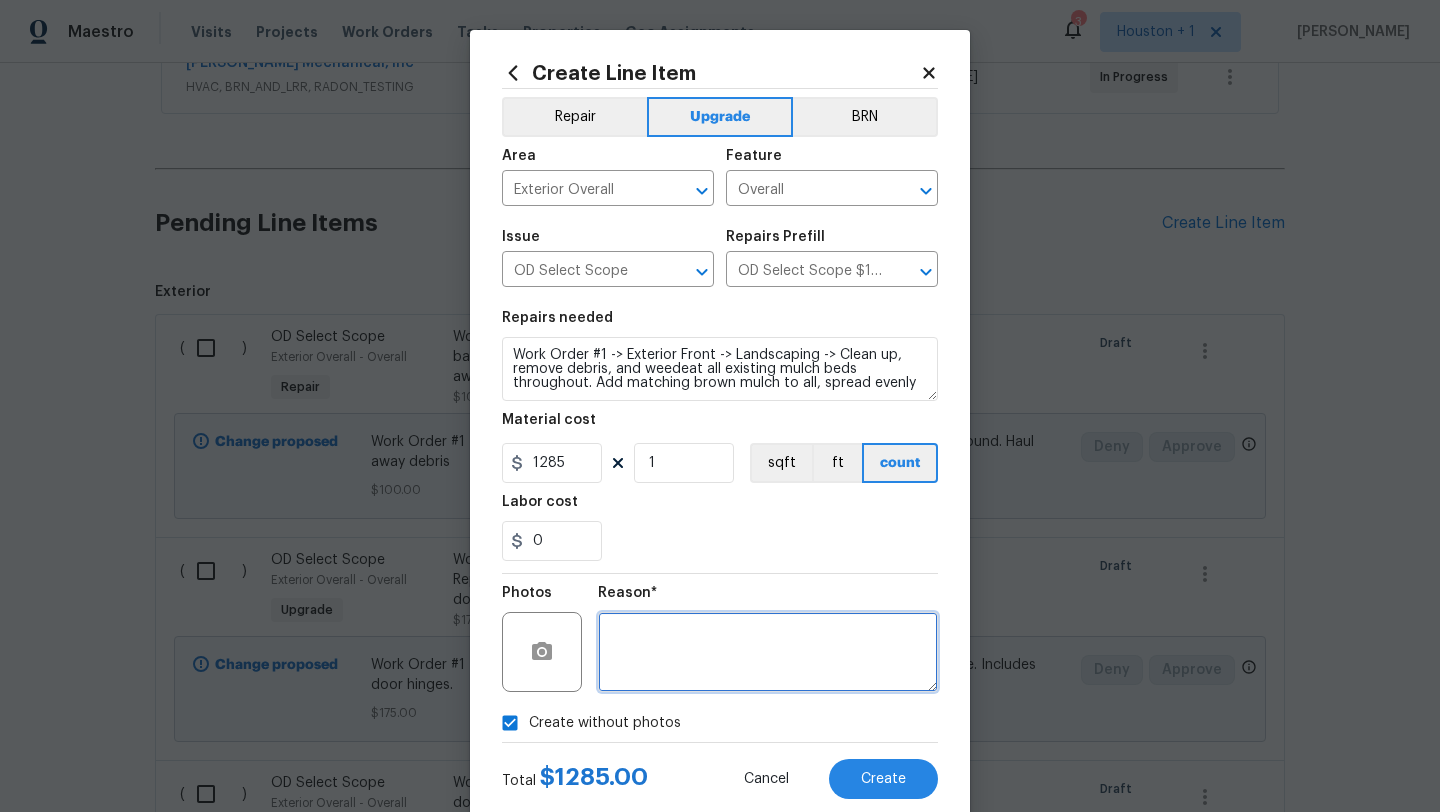 scroll, scrollTop: 50, scrollLeft: 0, axis: vertical 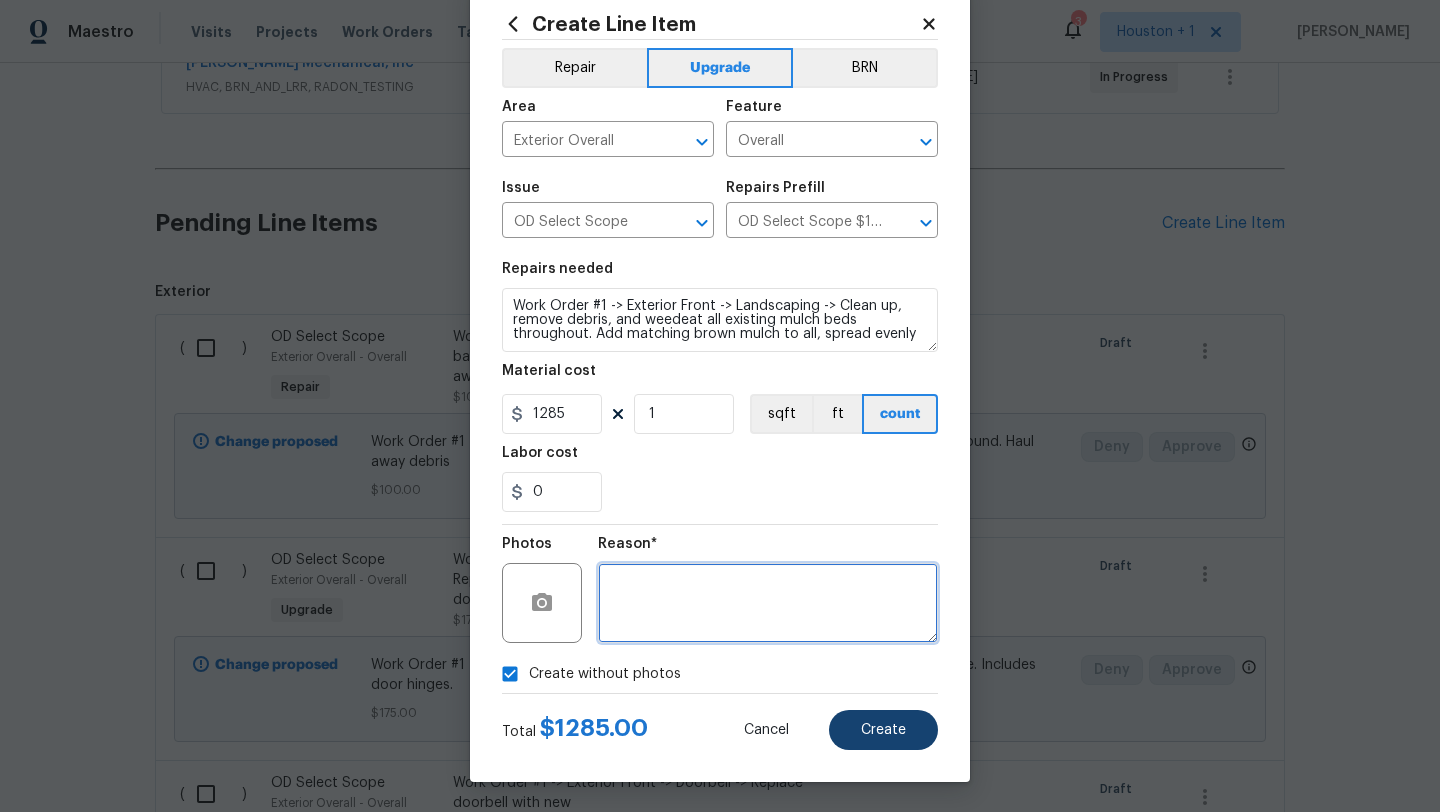 type 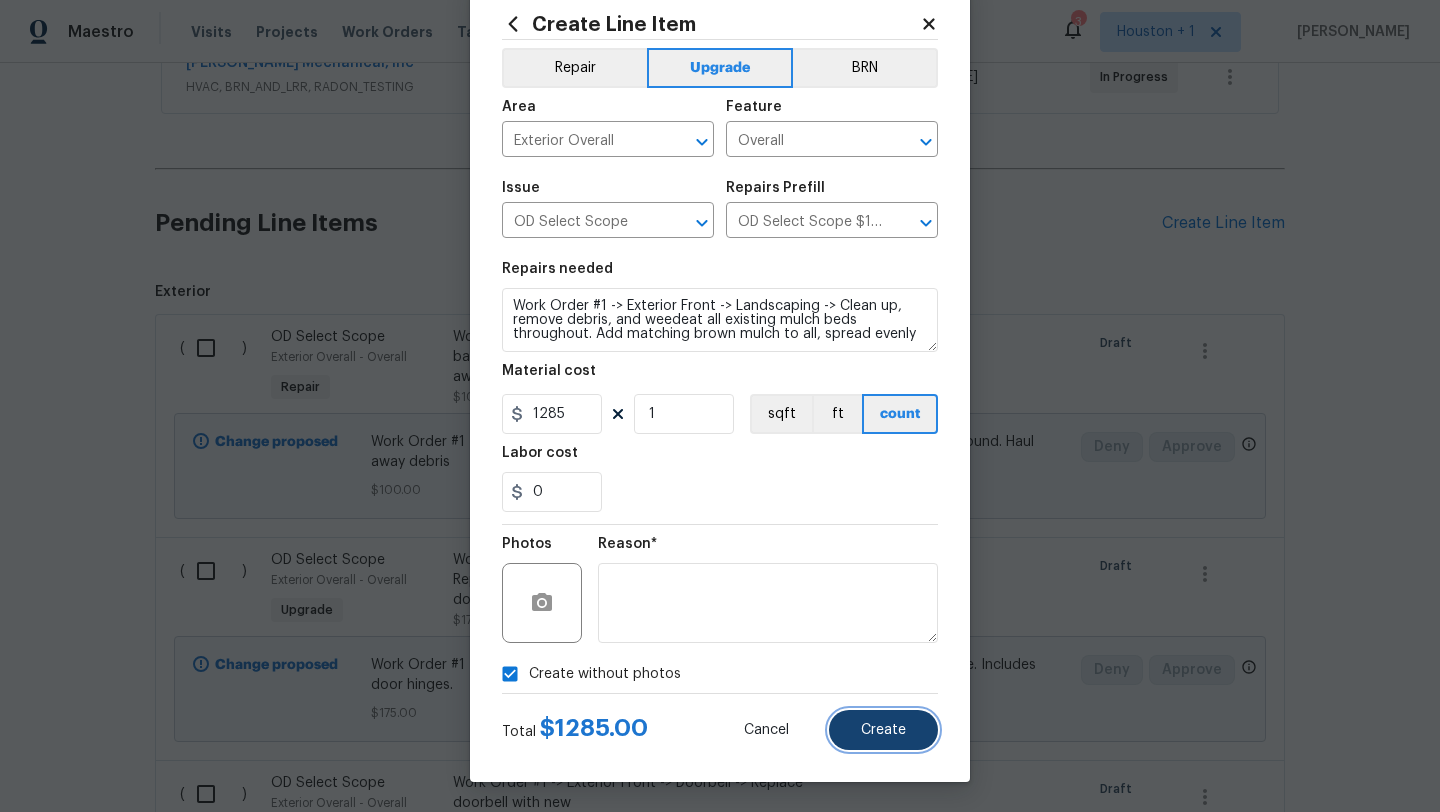 click on "Create" at bounding box center [883, 730] 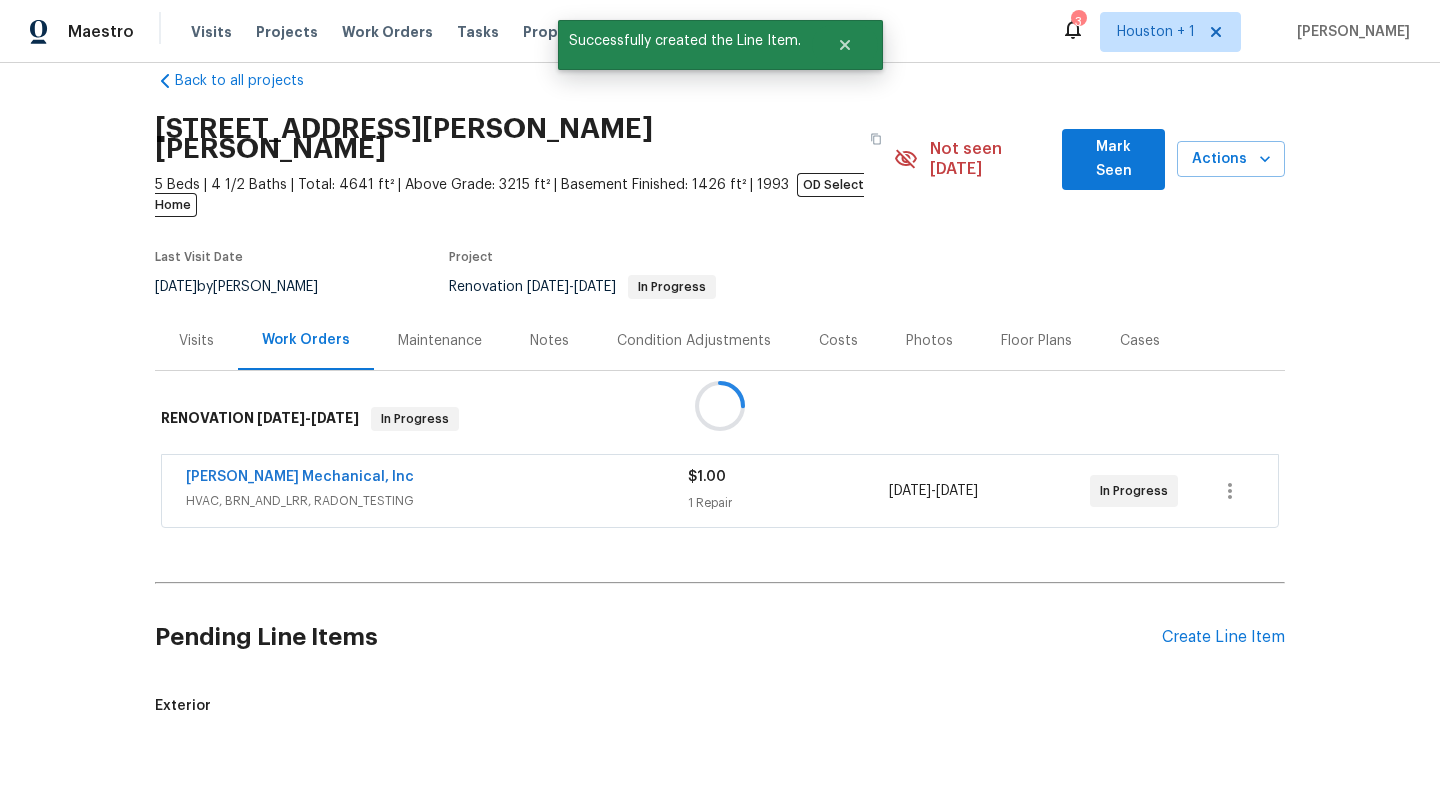 scroll, scrollTop: 446, scrollLeft: 0, axis: vertical 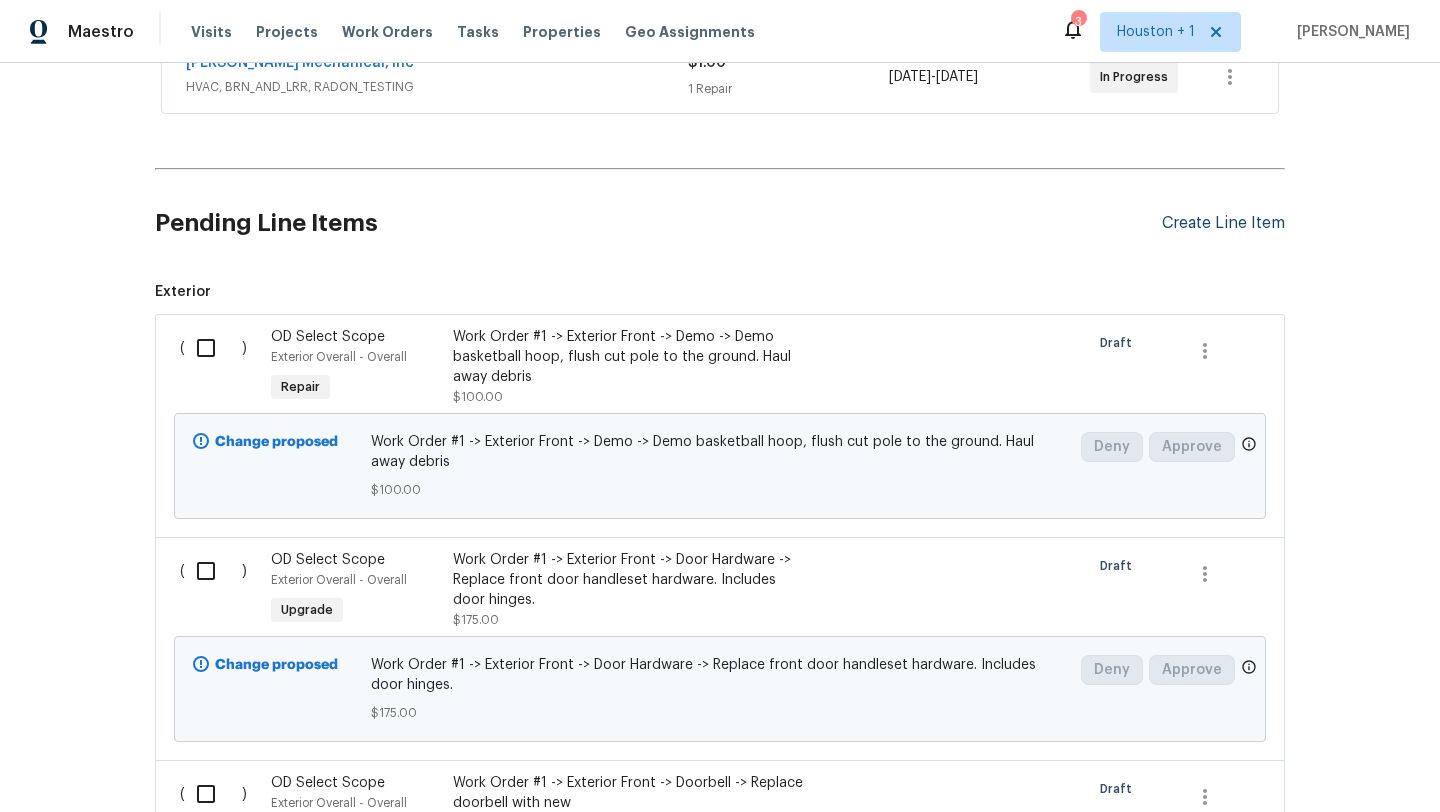 click on "Create Line Item" at bounding box center [1223, 223] 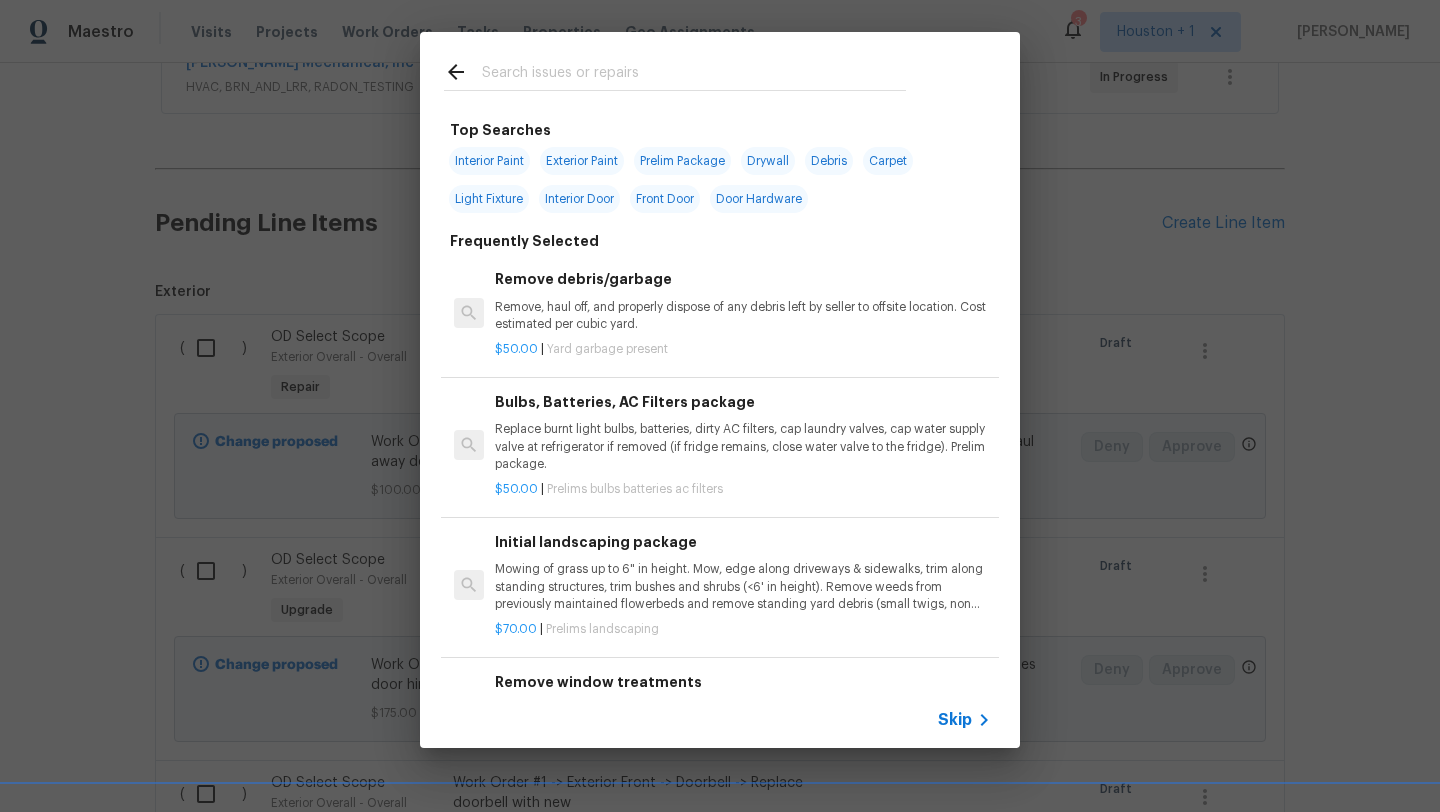click on "Skip" at bounding box center (955, 720) 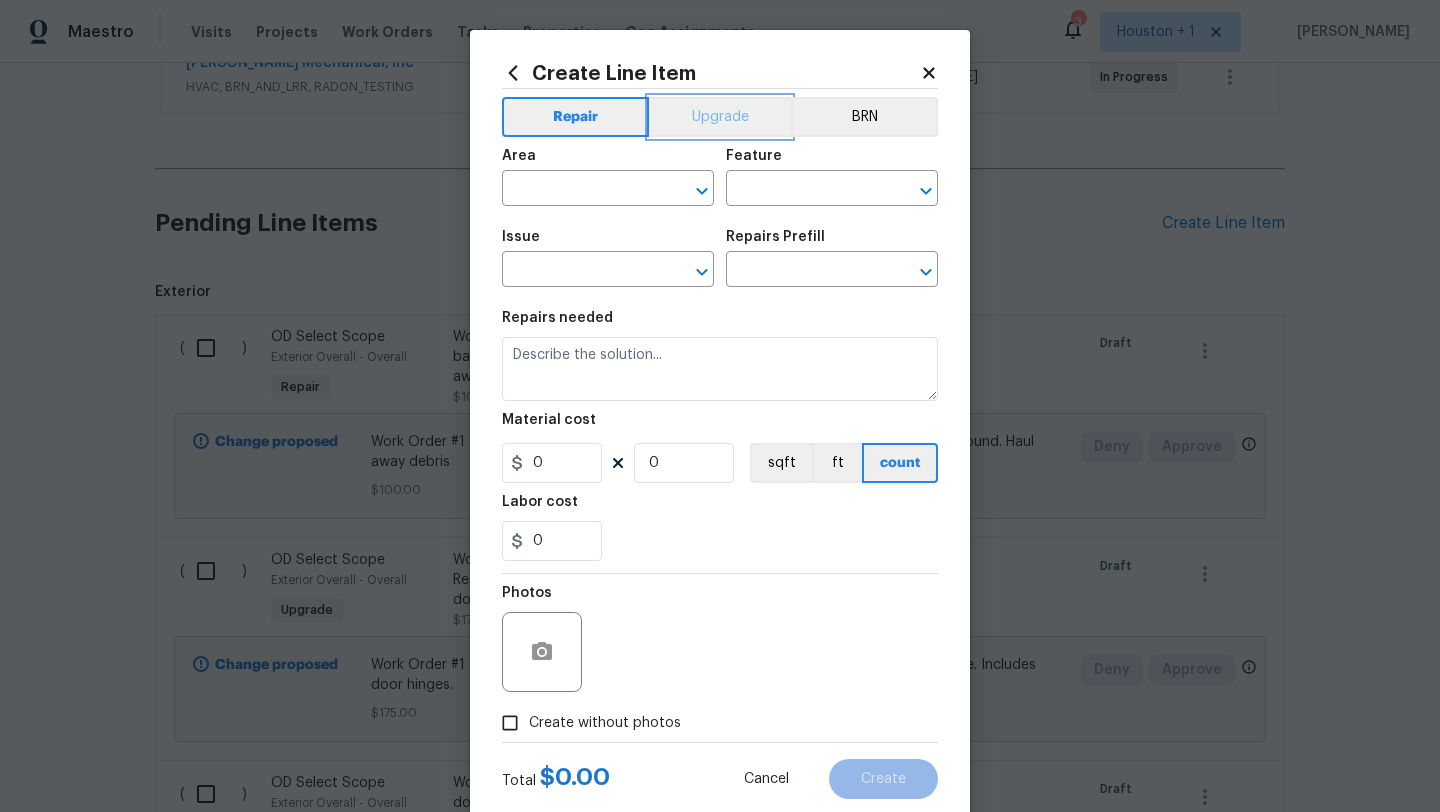 click on "Upgrade" at bounding box center (720, 117) 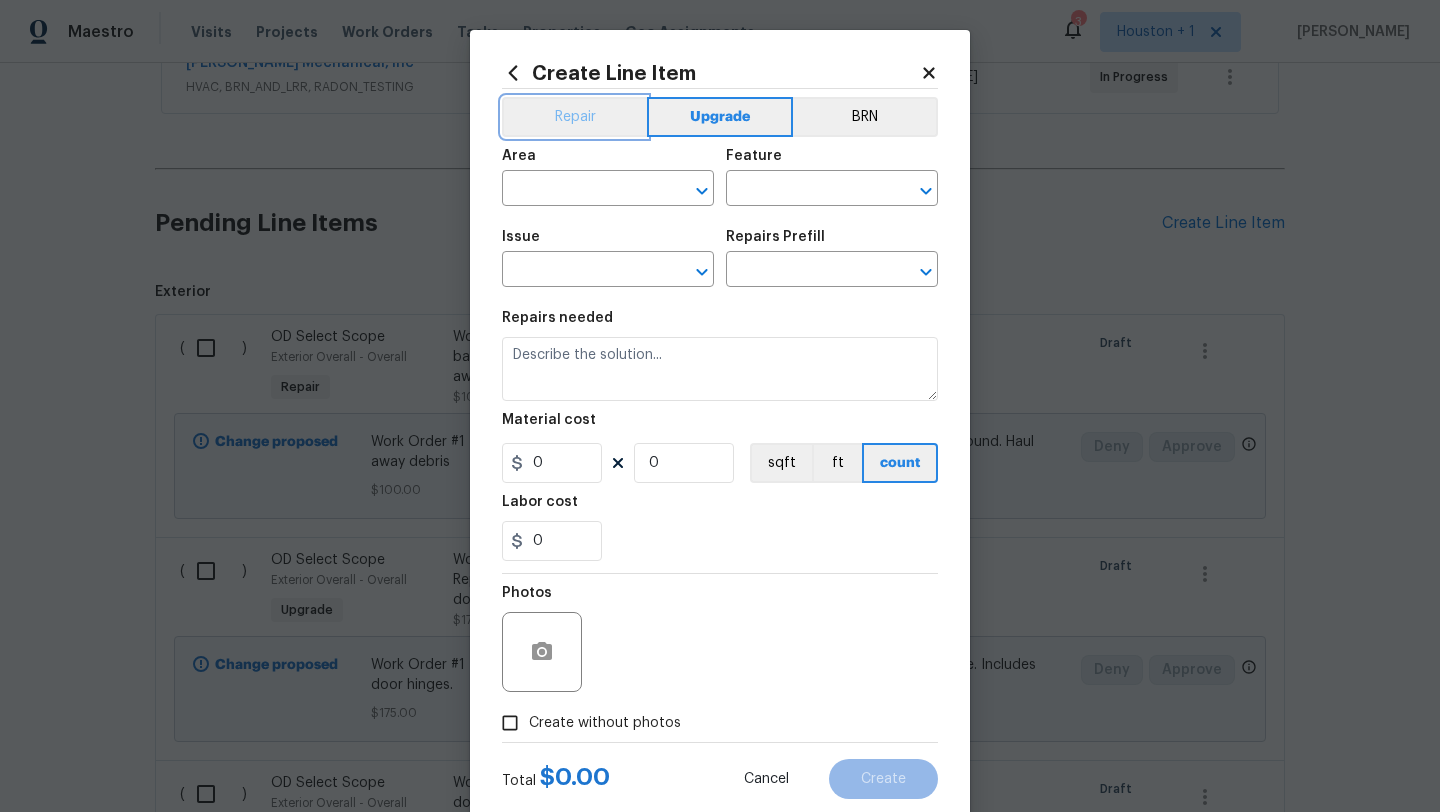 click on "Repair" at bounding box center (574, 117) 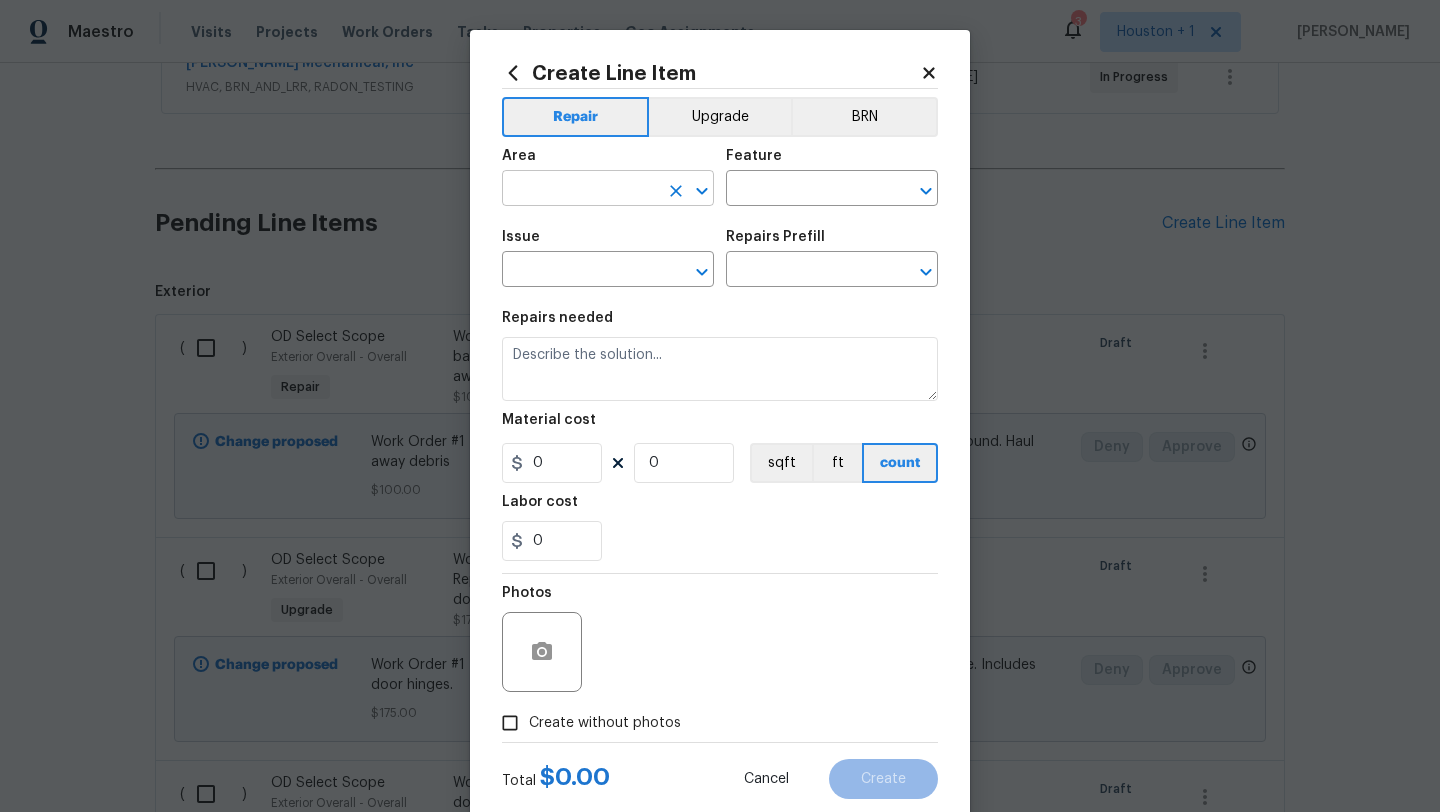 click at bounding box center [580, 190] 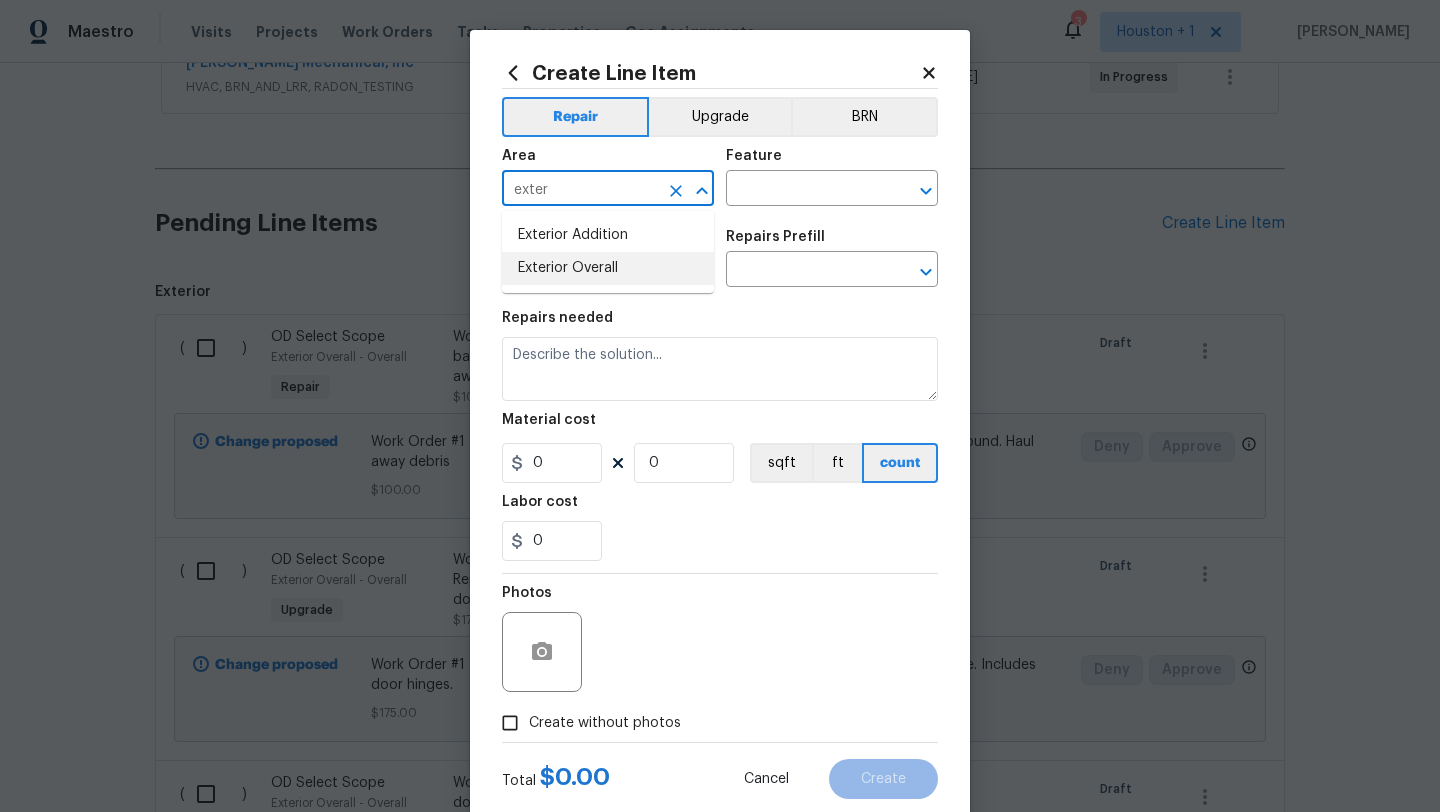 click on "Exterior Overall" at bounding box center [608, 268] 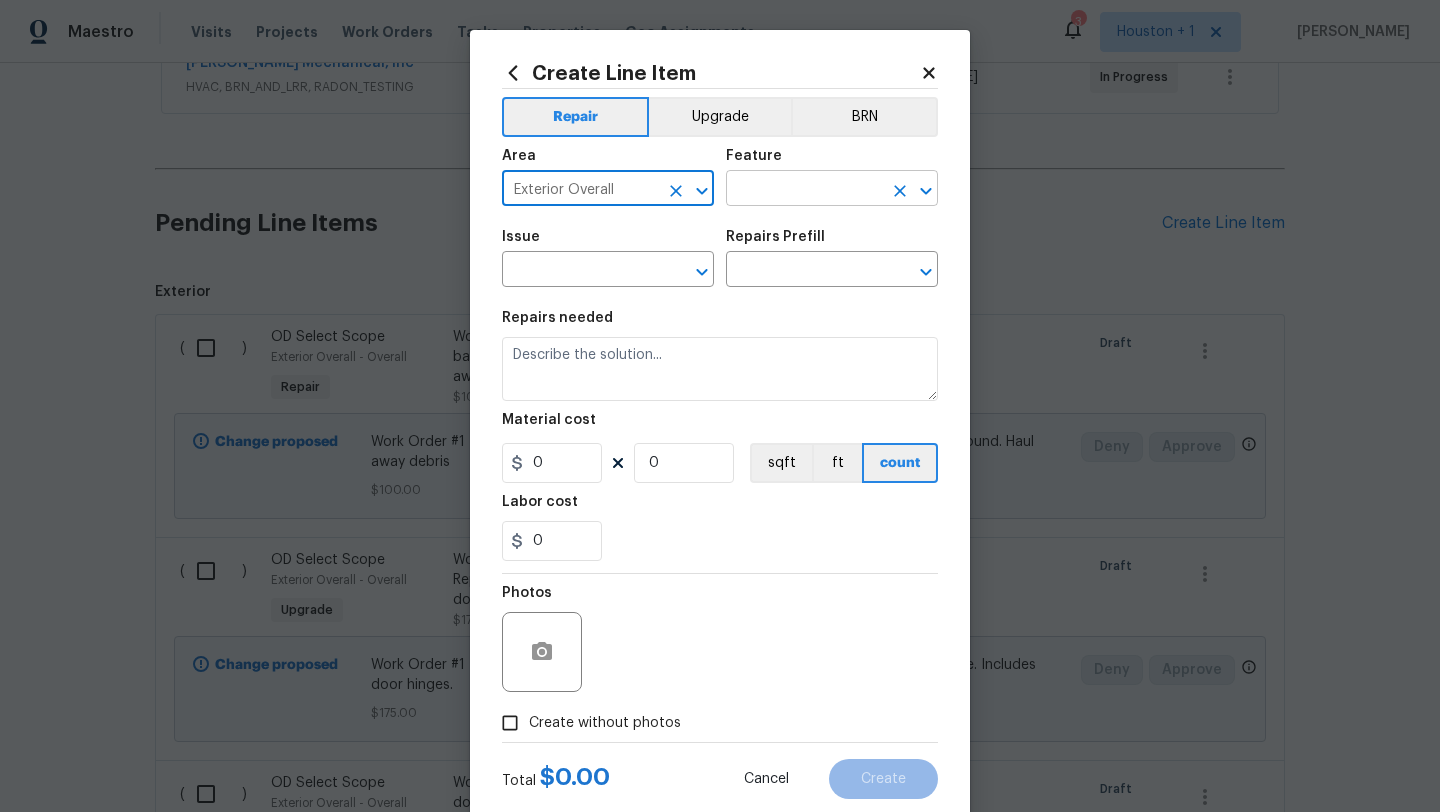 type on "Exterior Overall" 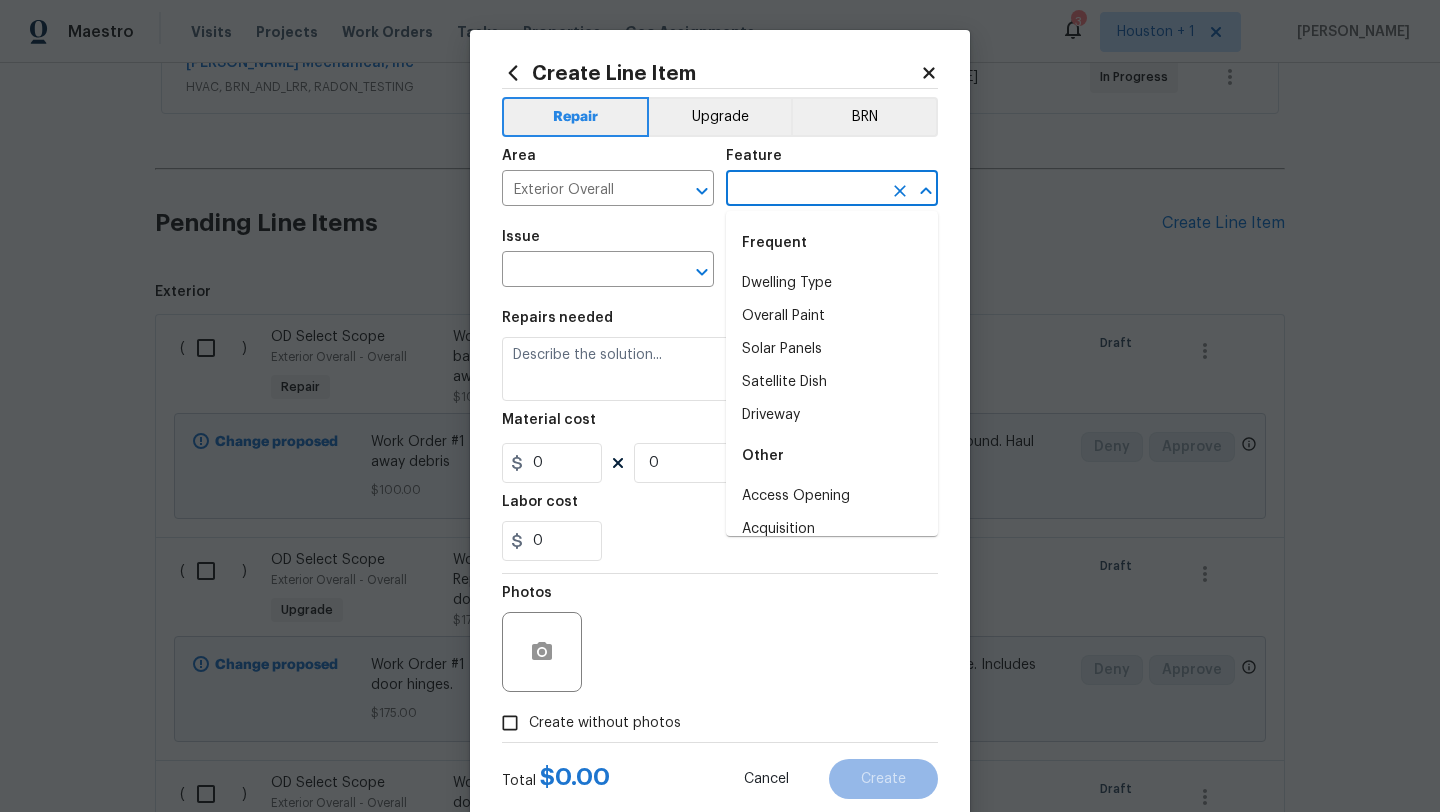 click at bounding box center [804, 190] 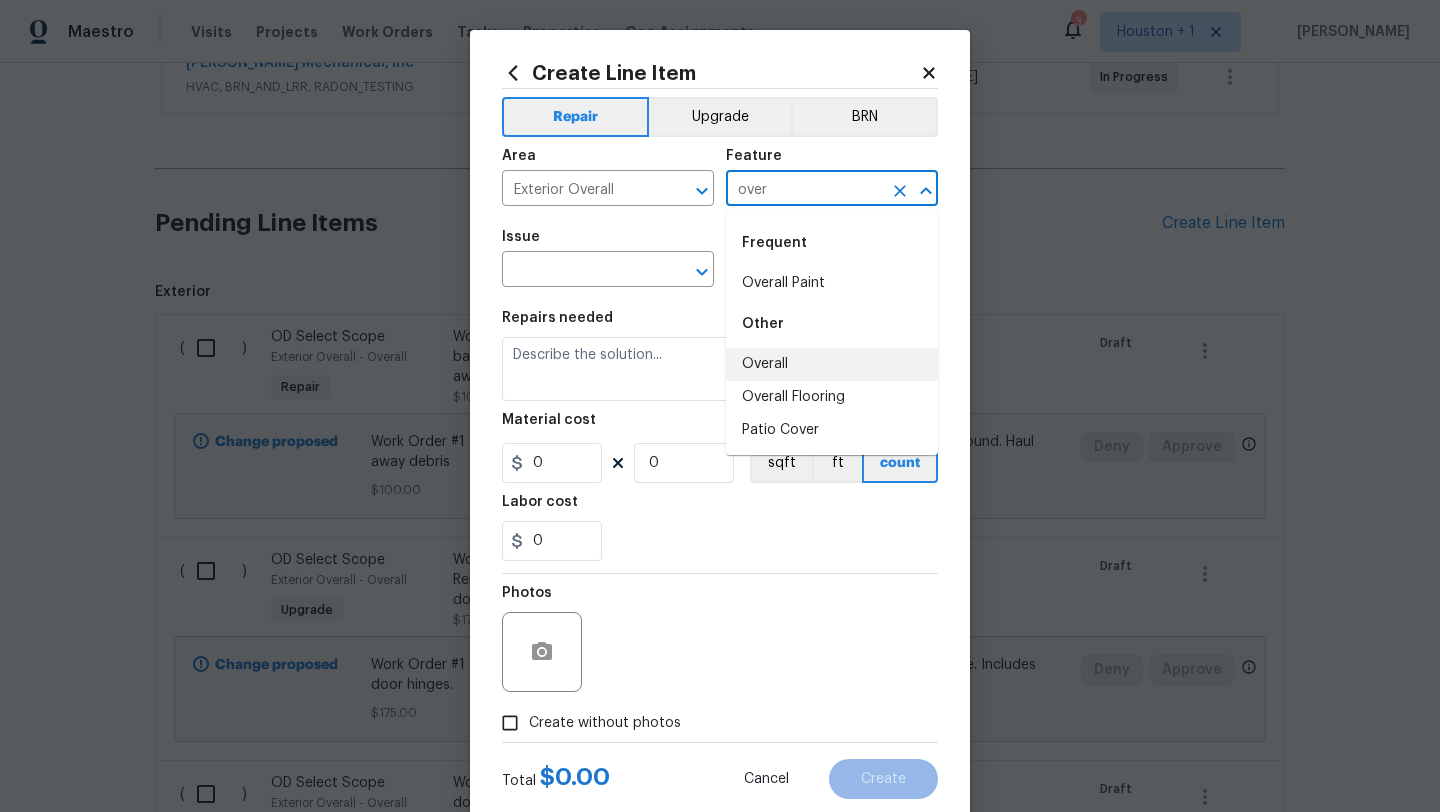 click on "Overall" at bounding box center (832, 364) 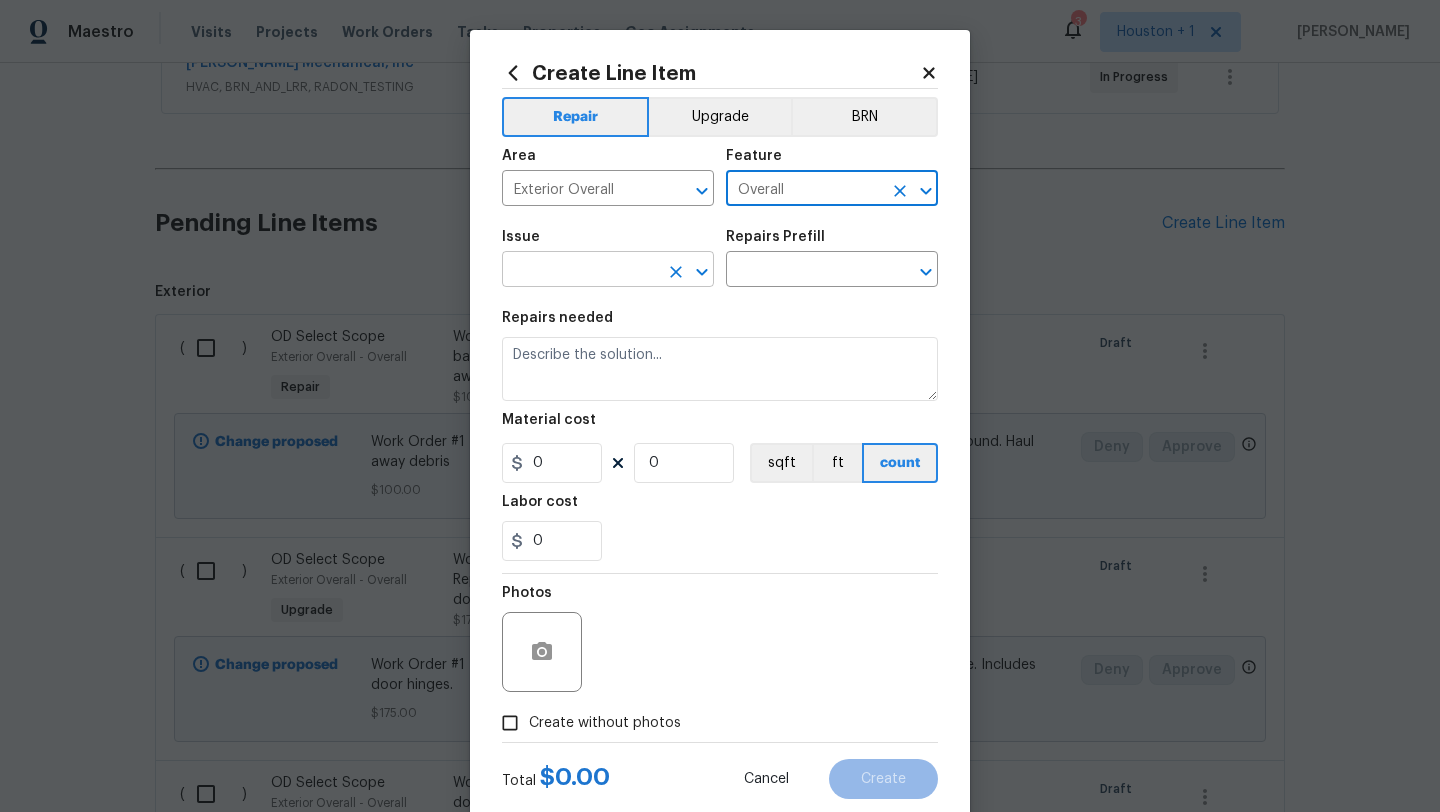 type on "Overall" 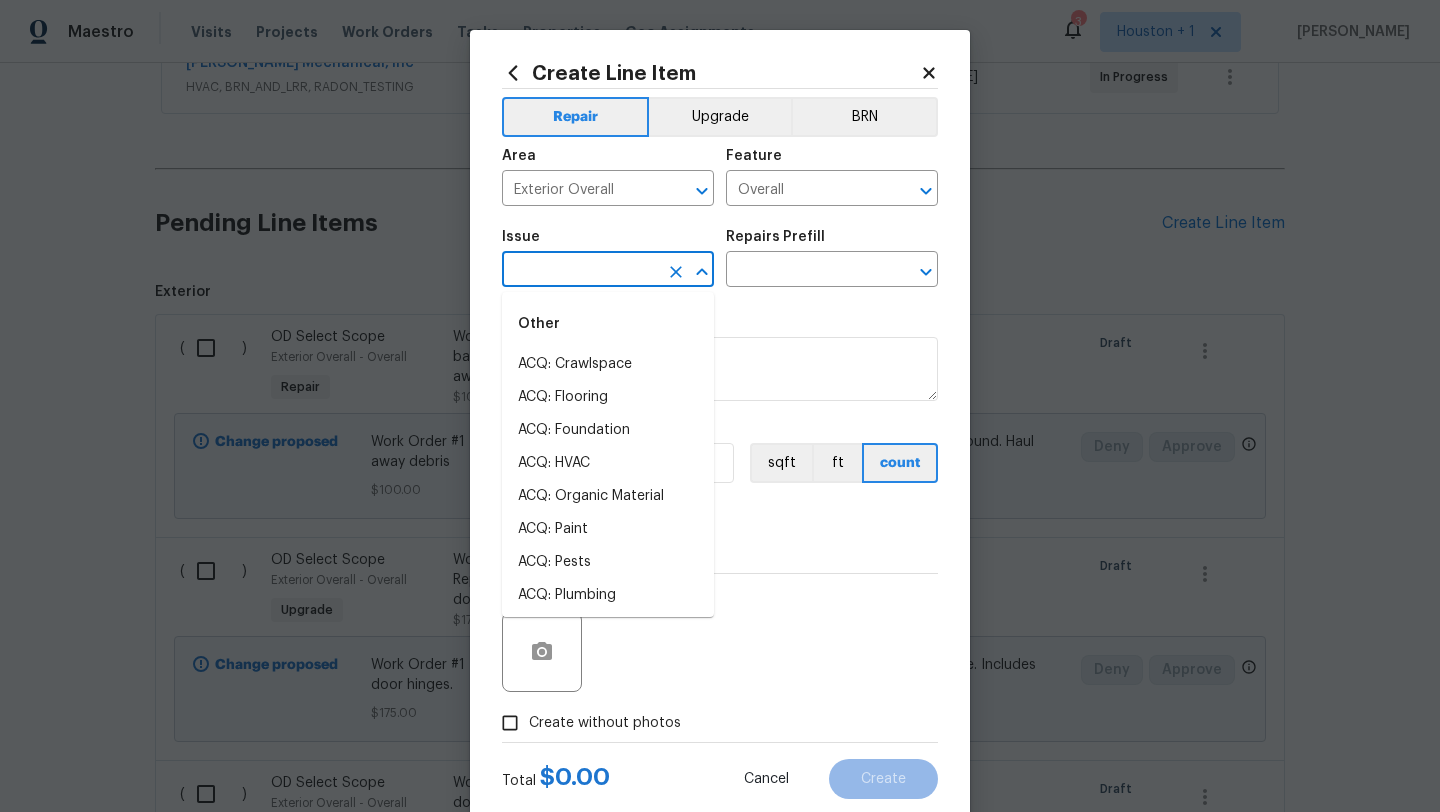 click at bounding box center [580, 271] 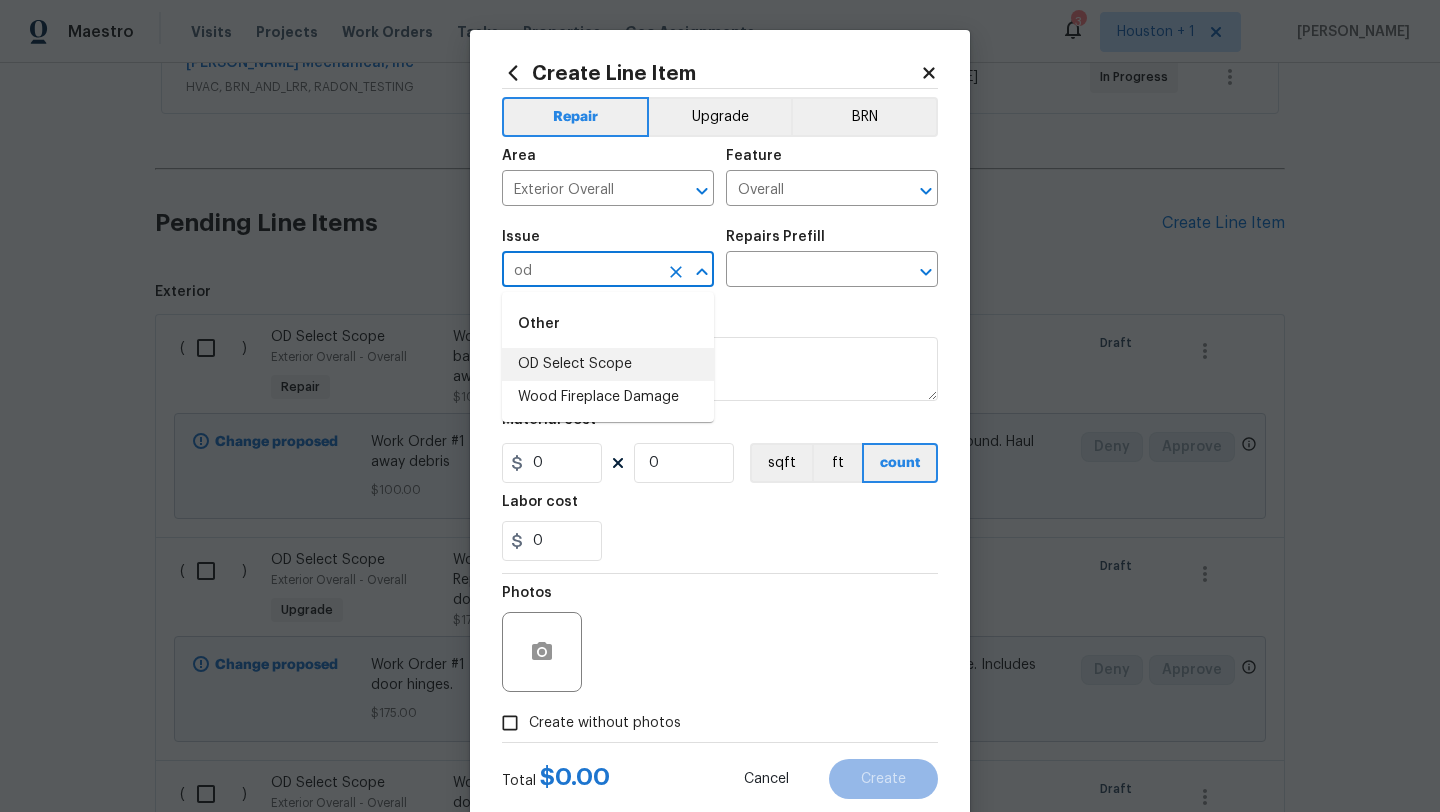 click on "OD Select Scope" at bounding box center [608, 364] 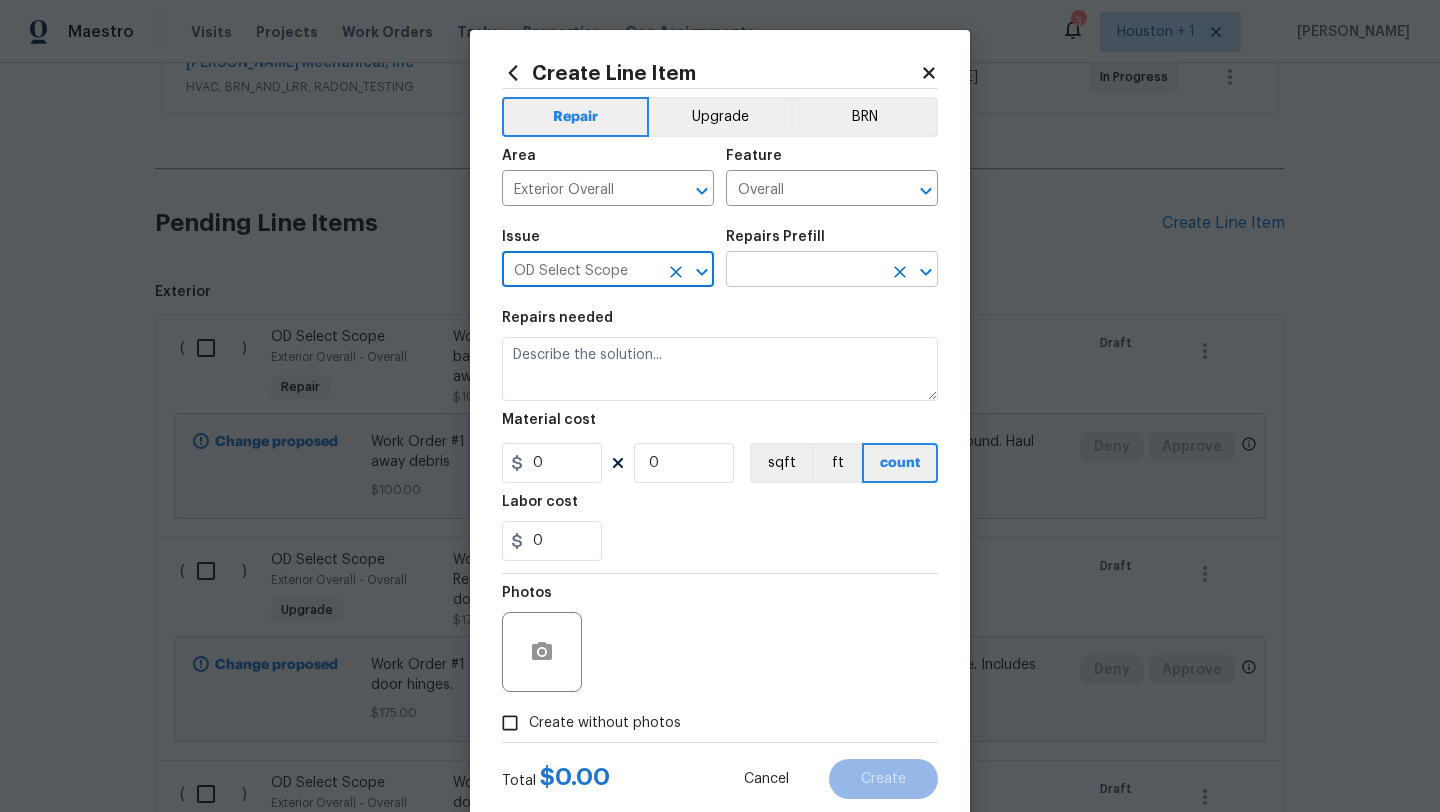 type on "OD Select Scope" 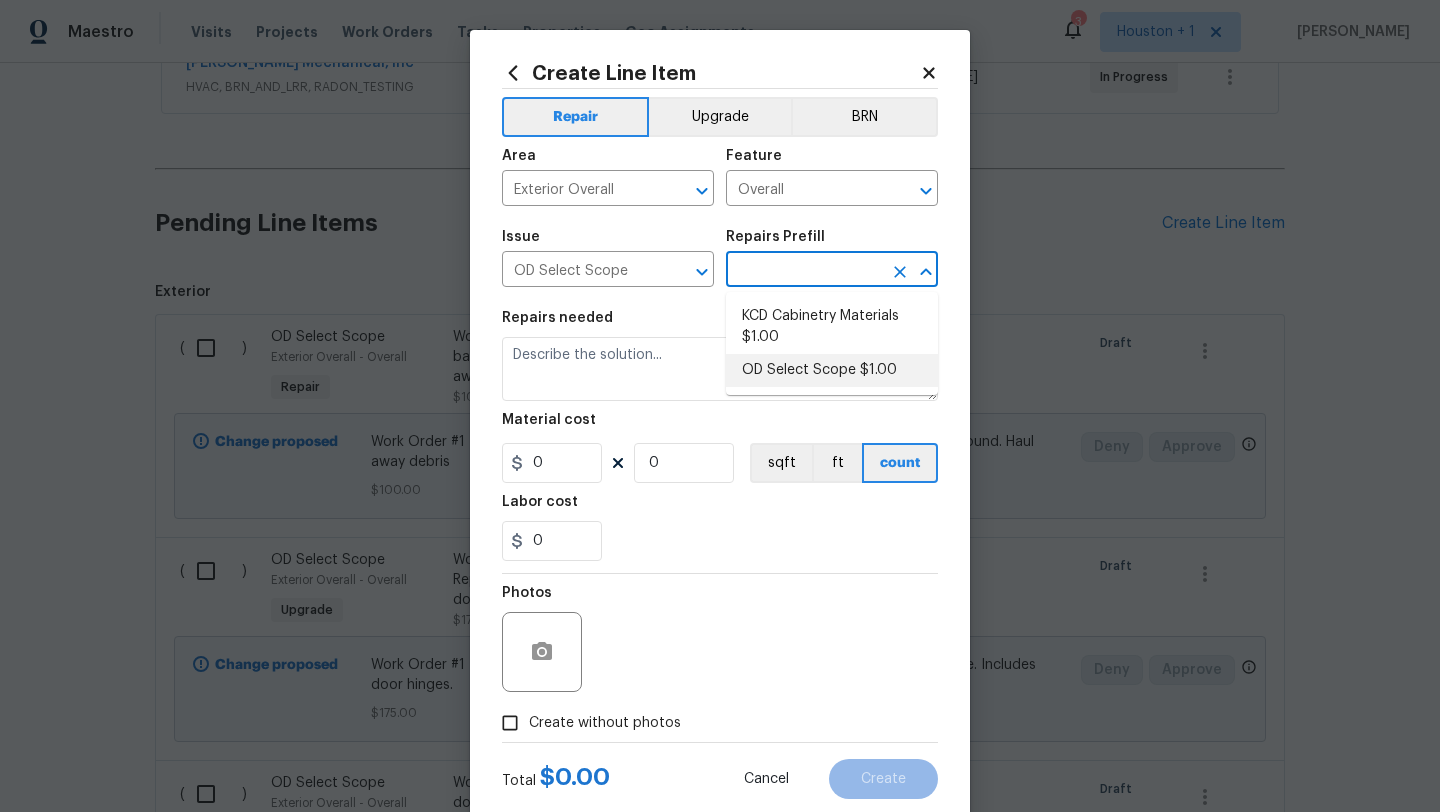 click on "OD Select Scope $1.00" at bounding box center [832, 370] 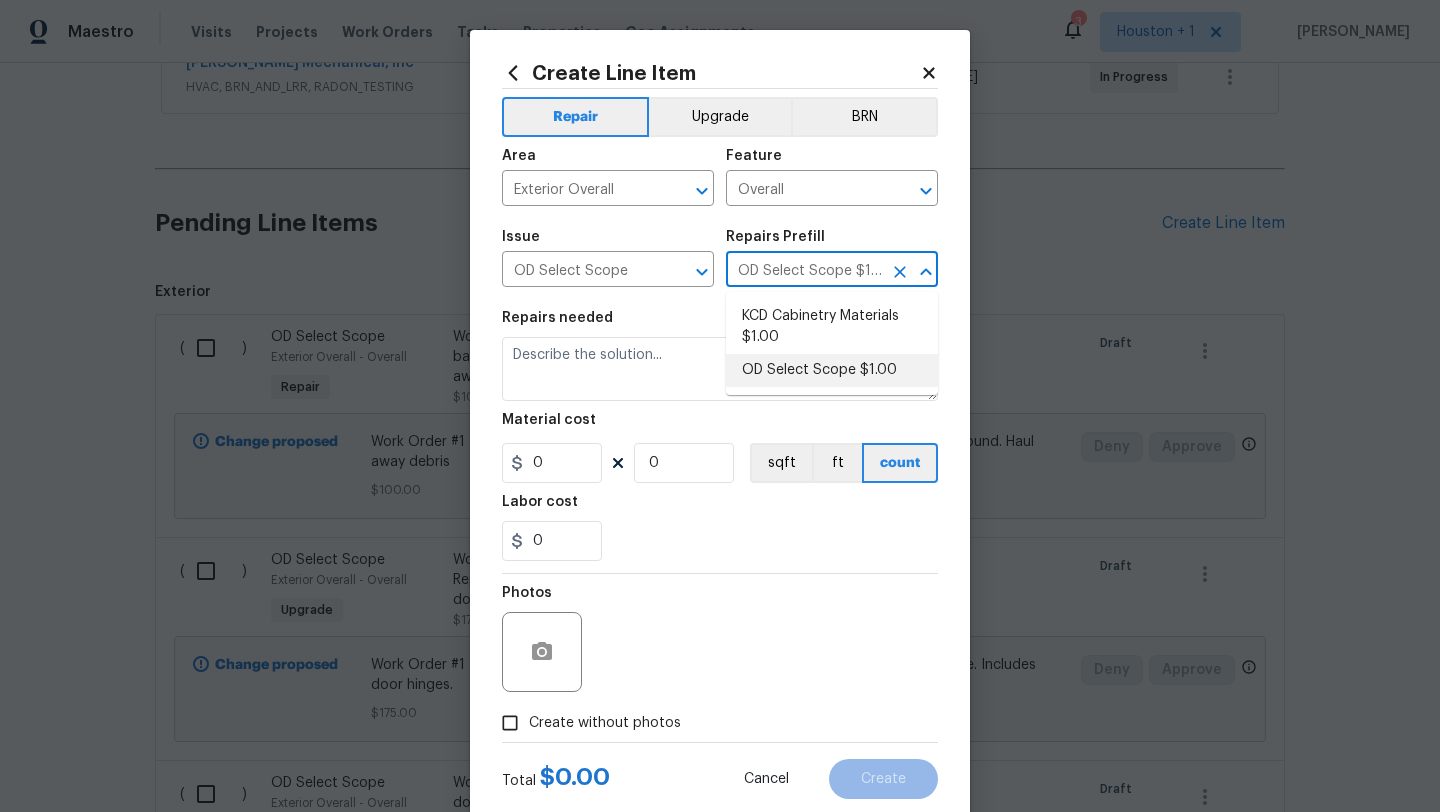 type on "Refer to the agreed upon scope document for further details." 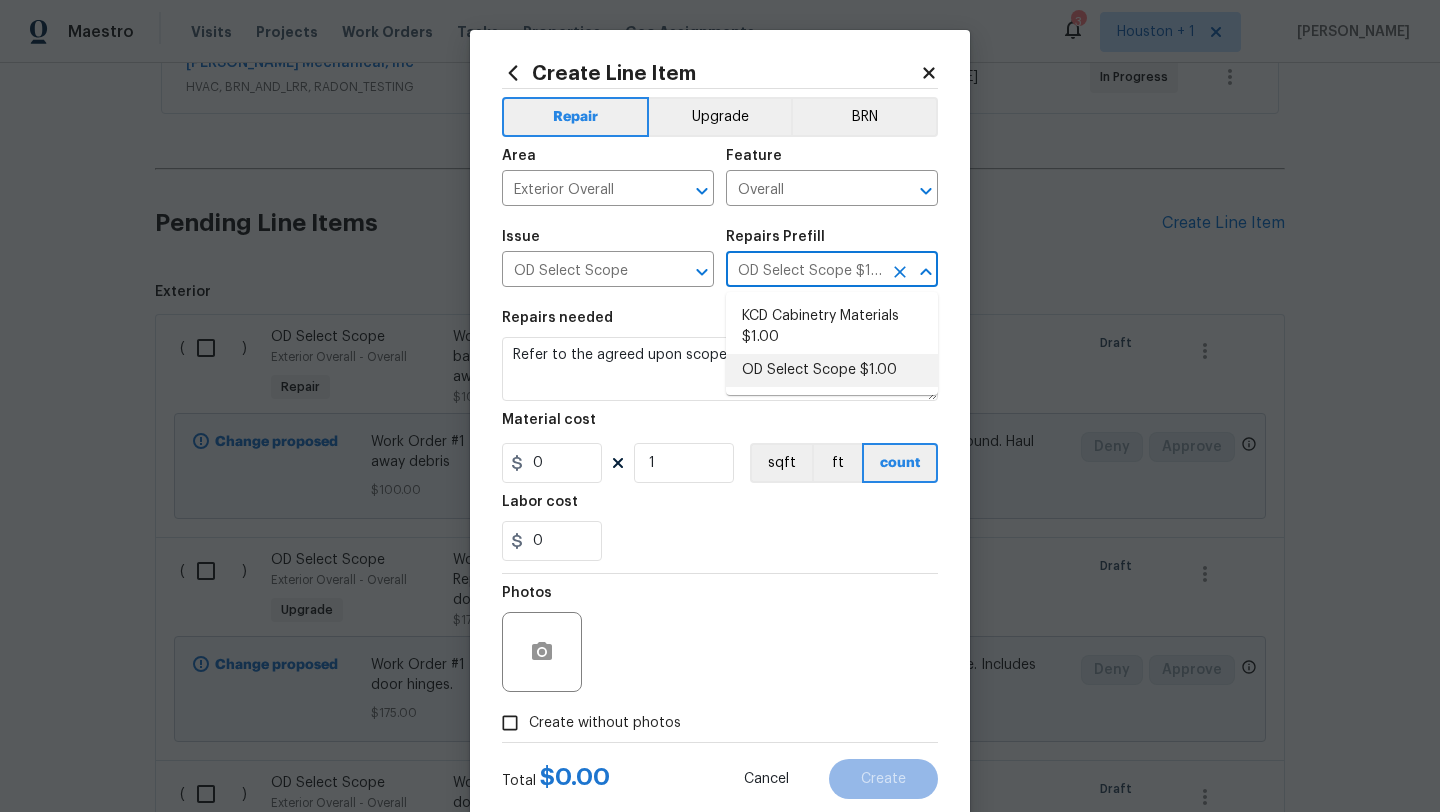 type on "1" 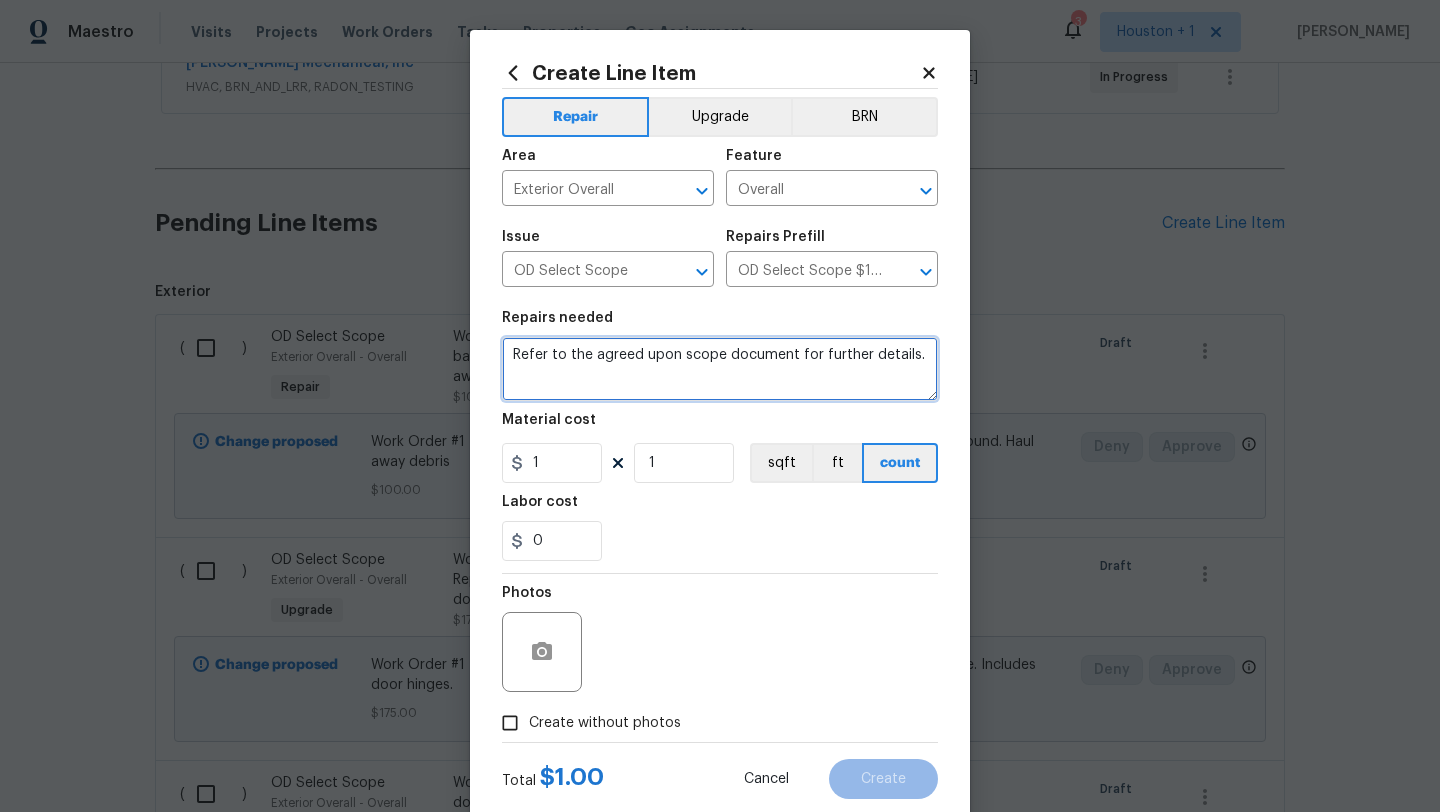 click on "Refer to the agreed upon scope document for further details." at bounding box center [720, 369] 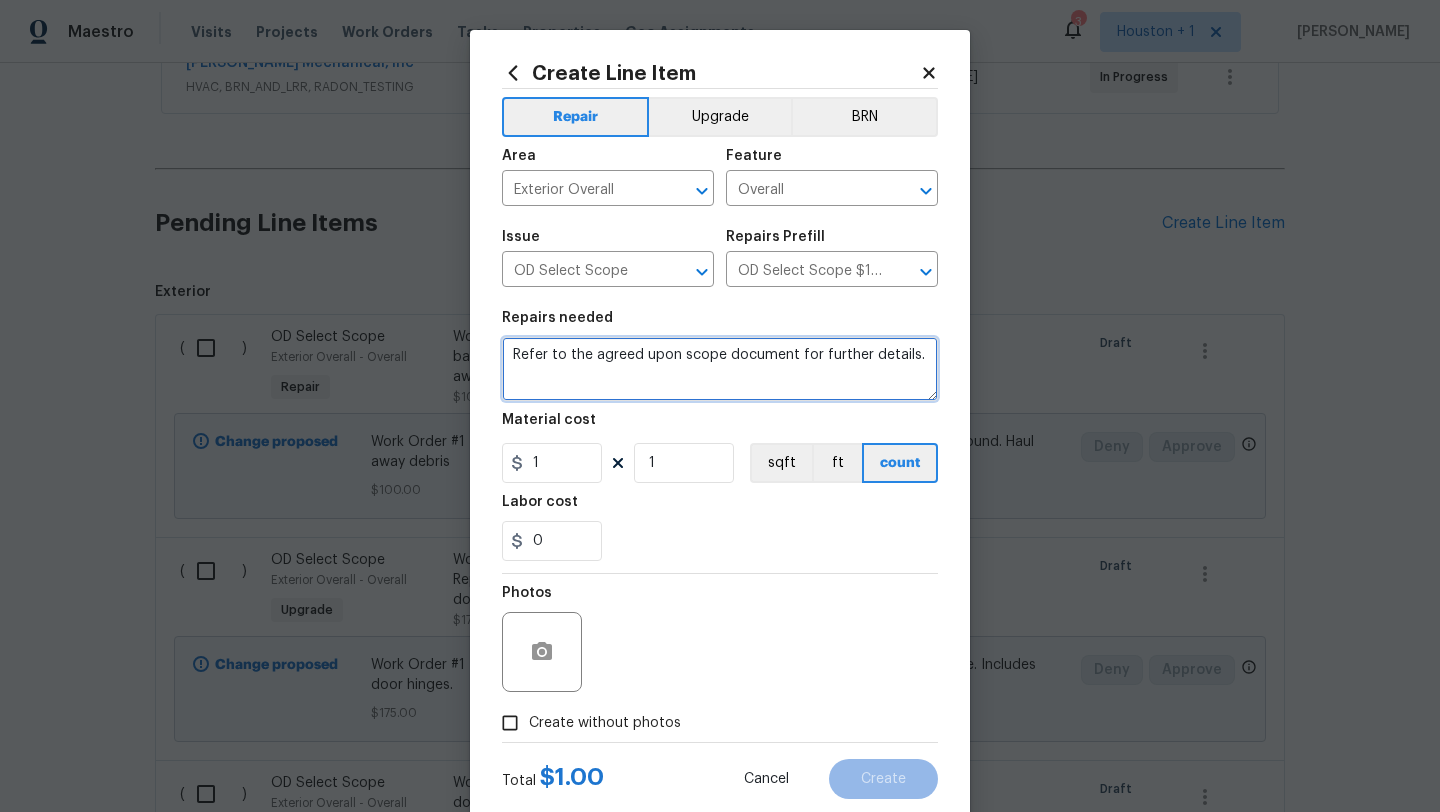 click on "Refer to the agreed upon scope document for further details." at bounding box center [720, 369] 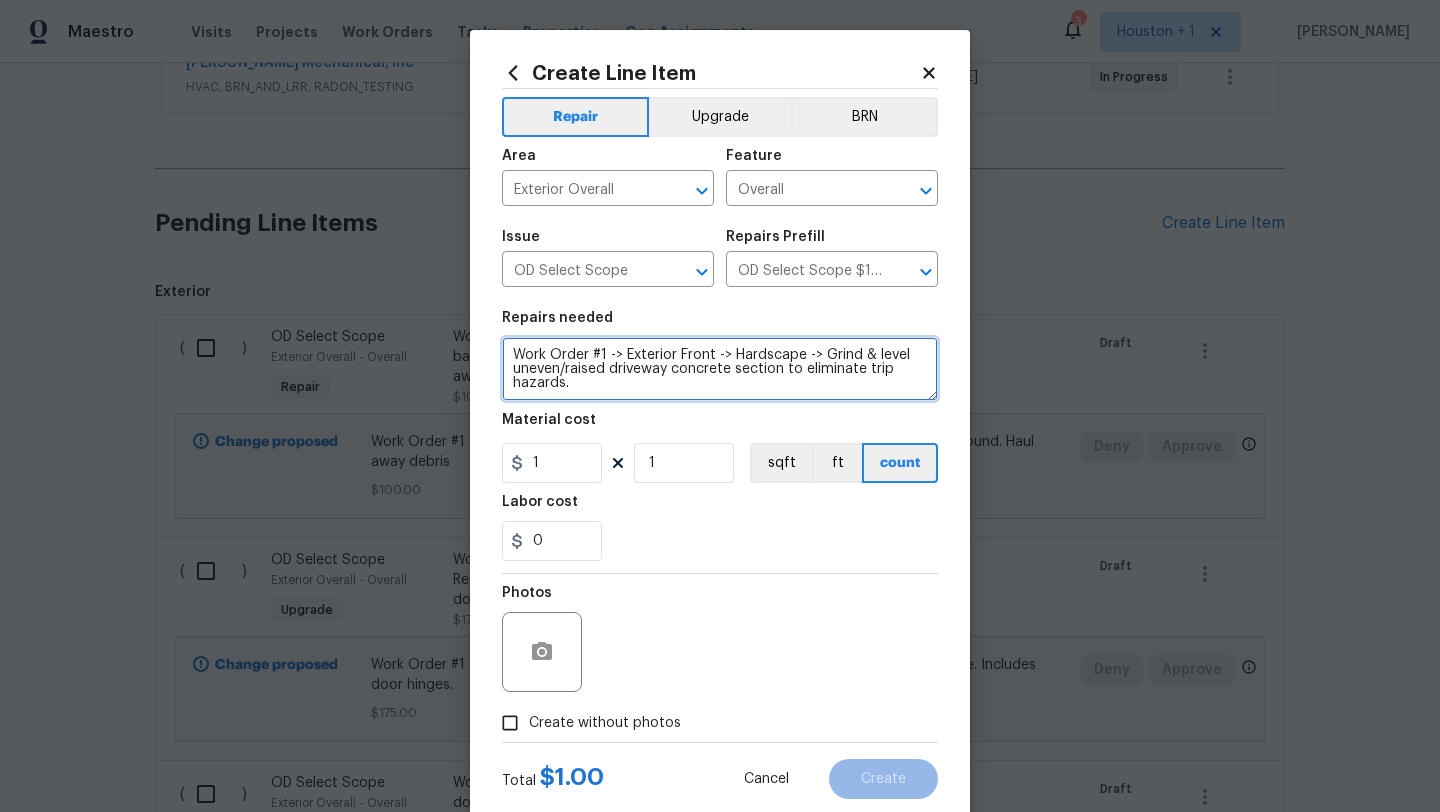 type on "Work Order #1 -> Exterior Front -> Hardscape -> Grind & level uneven/raised driveway concrete section to eliminate trip hazards." 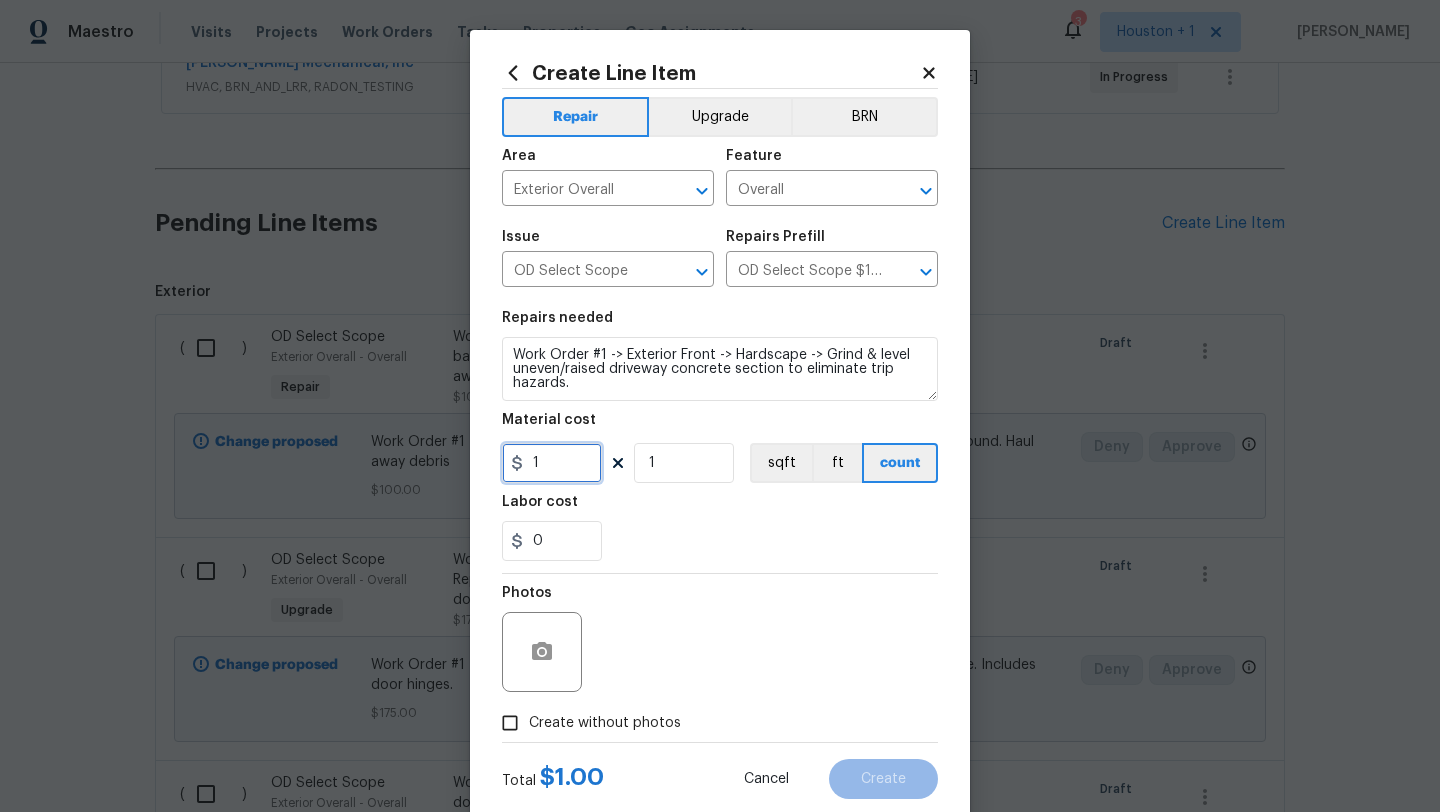 click on "1" at bounding box center (552, 463) 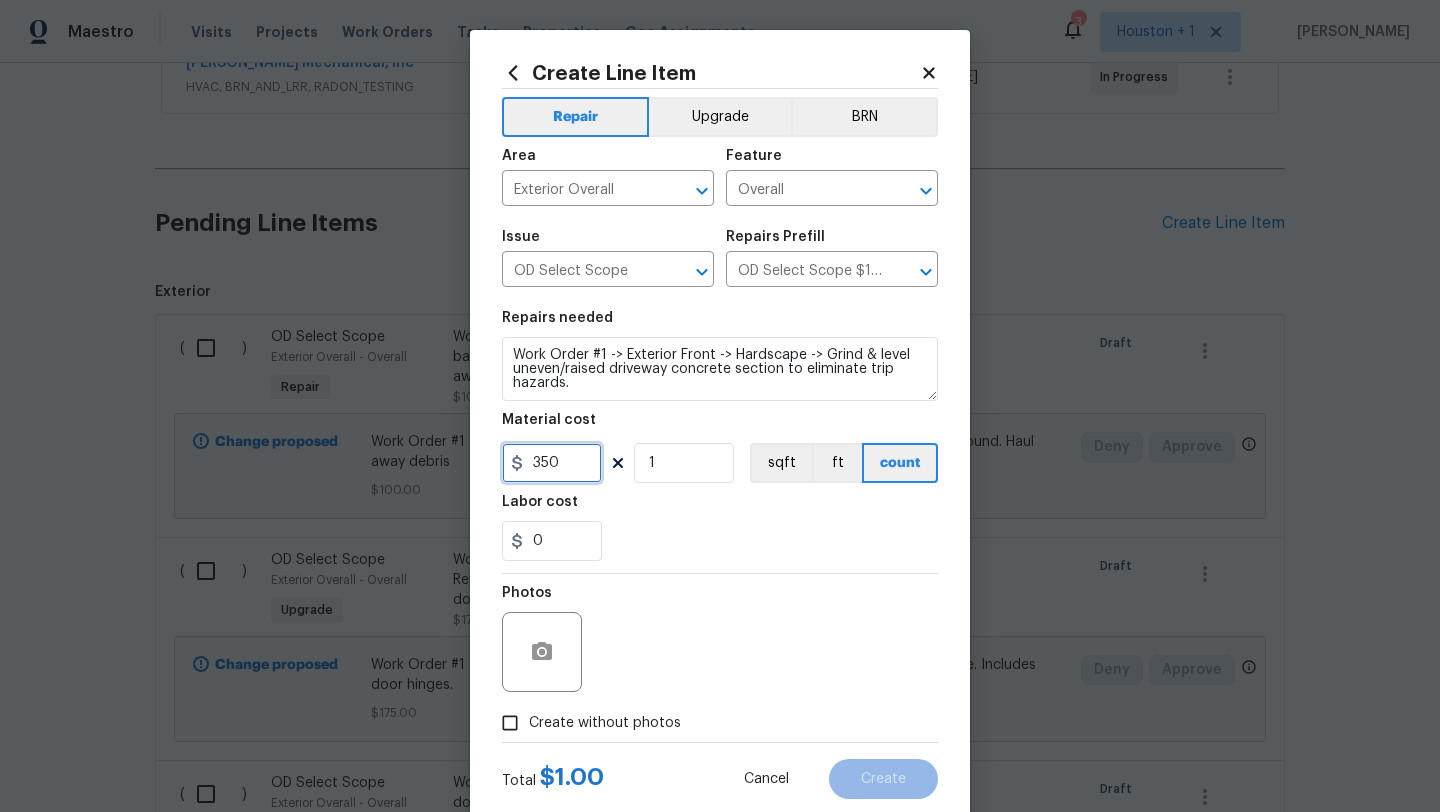 scroll, scrollTop: 50, scrollLeft: 0, axis: vertical 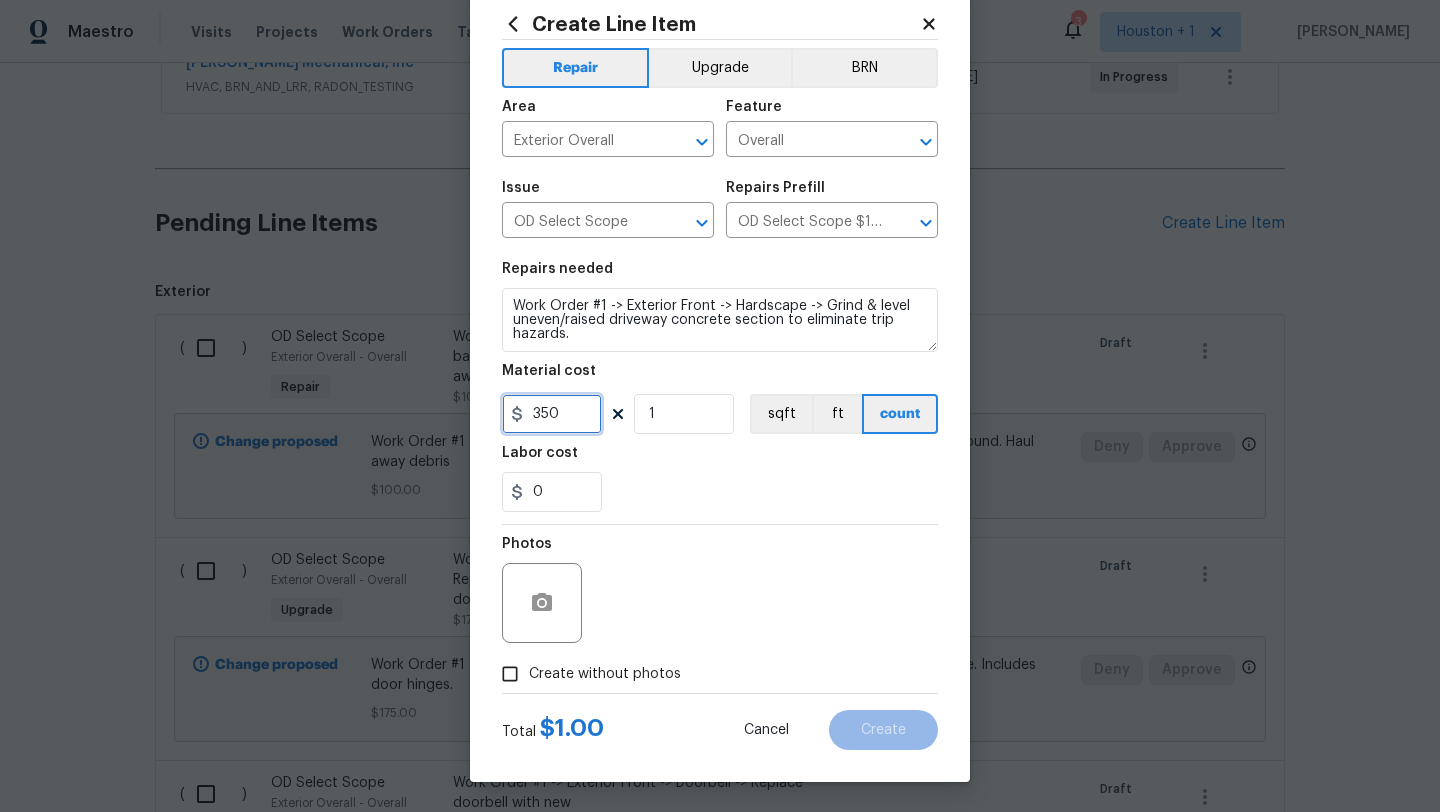 type on "350" 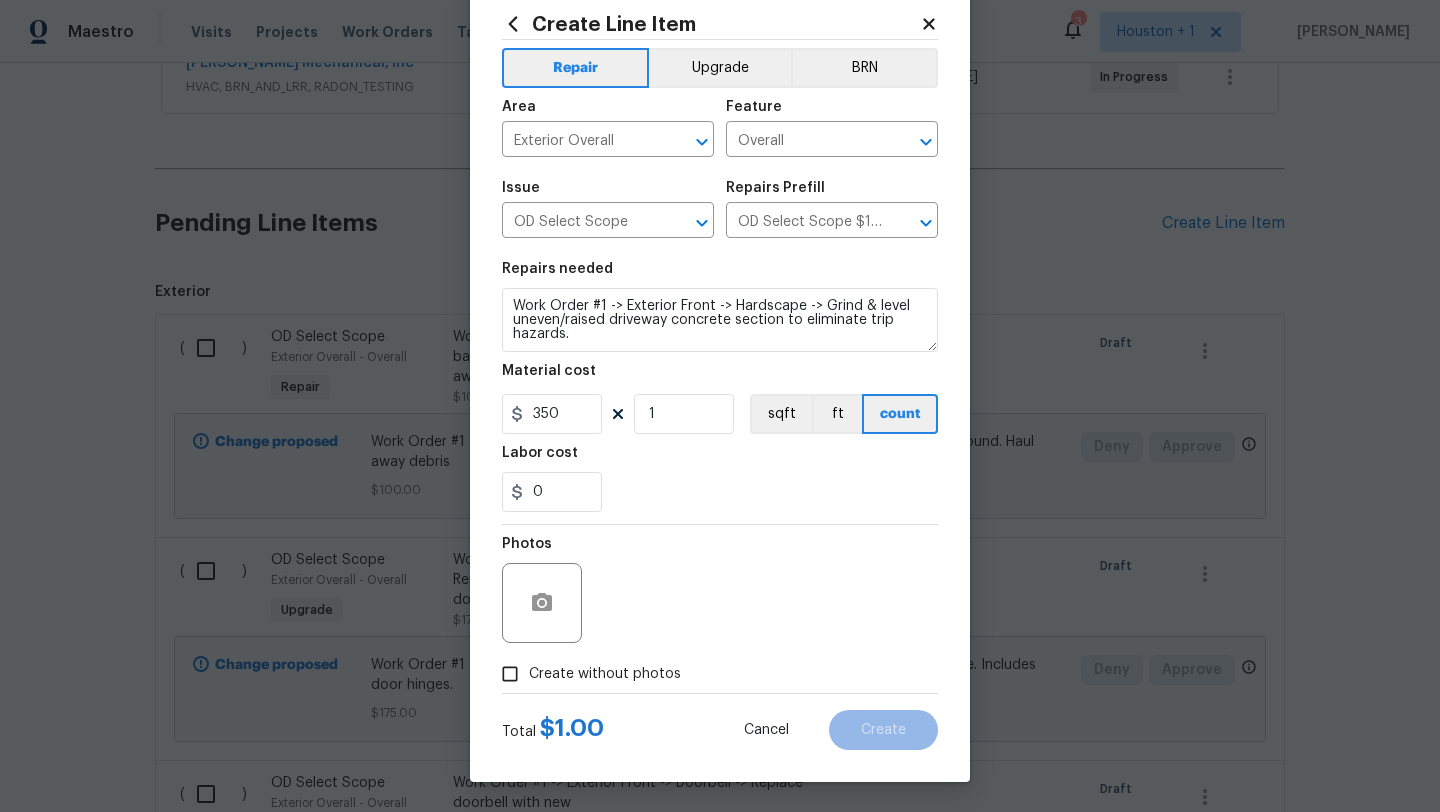 click on "Create without photos" at bounding box center (586, 674) 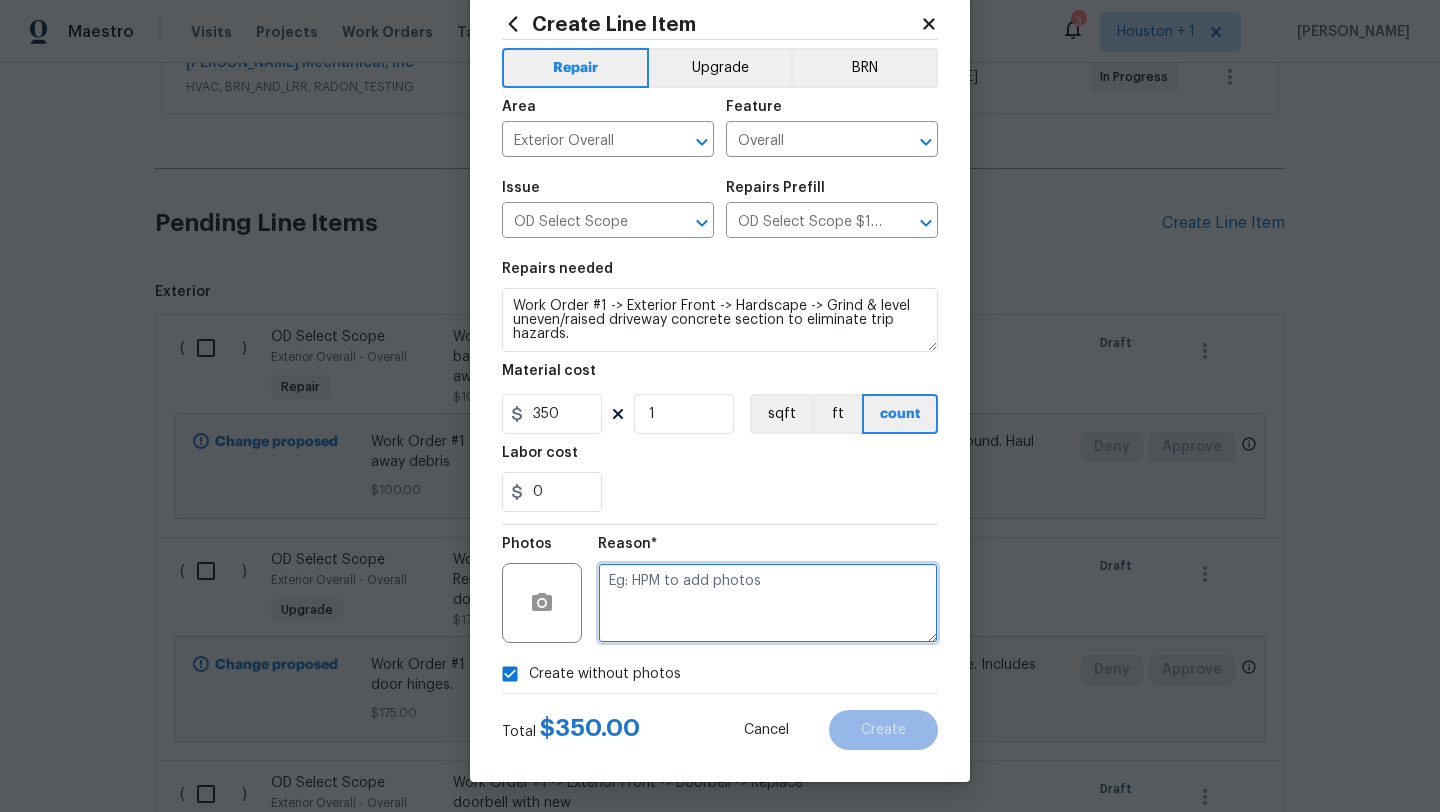 click at bounding box center (768, 603) 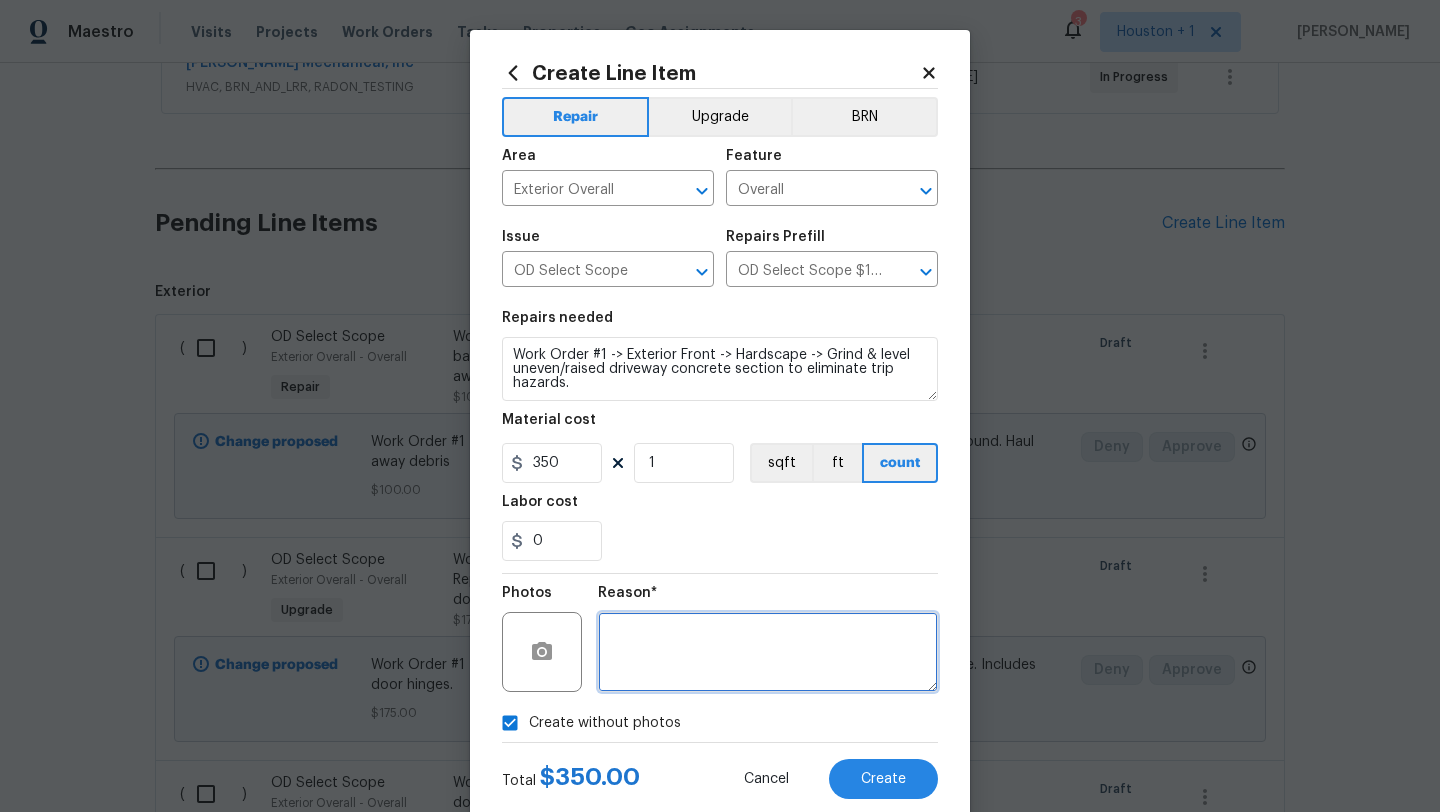 scroll, scrollTop: 50, scrollLeft: 0, axis: vertical 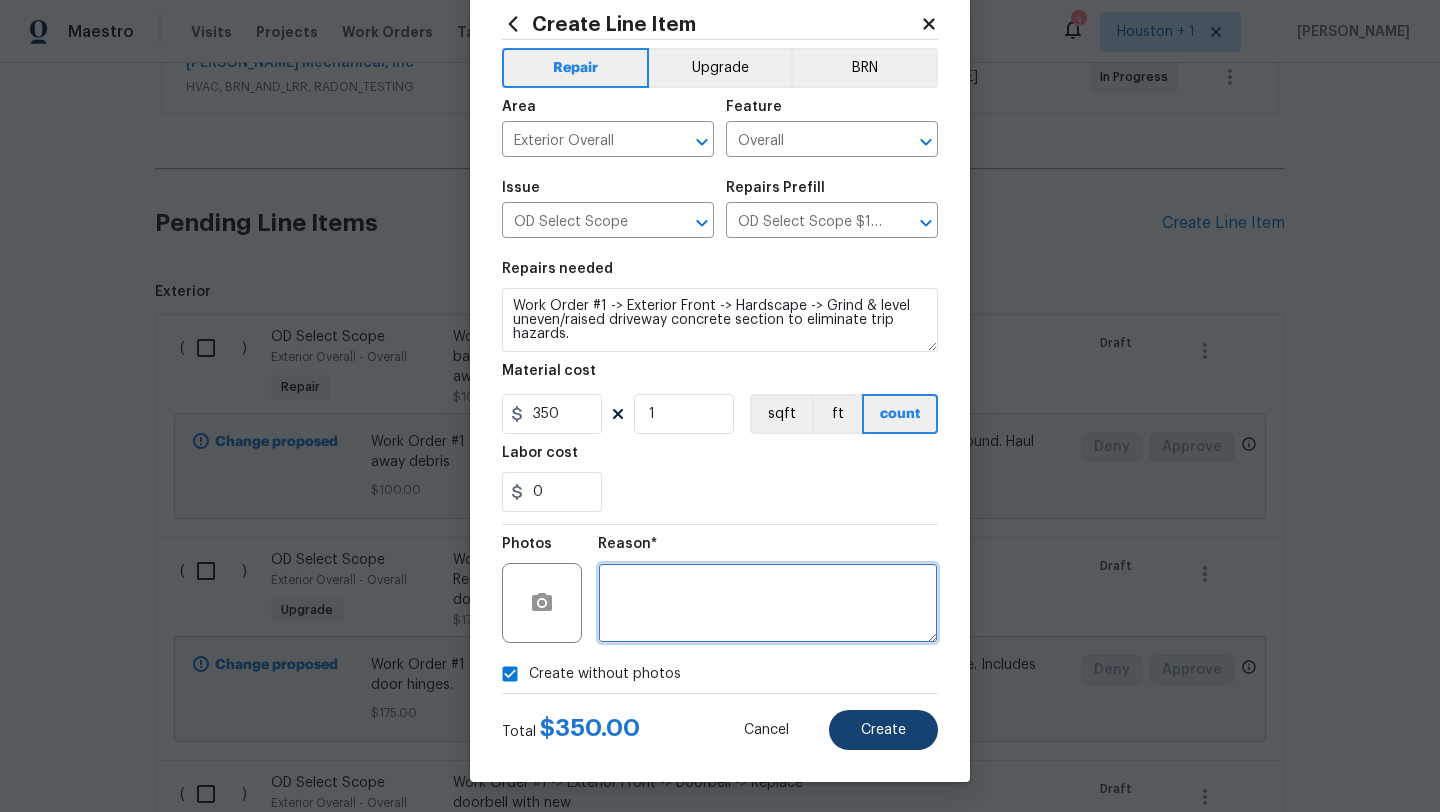type 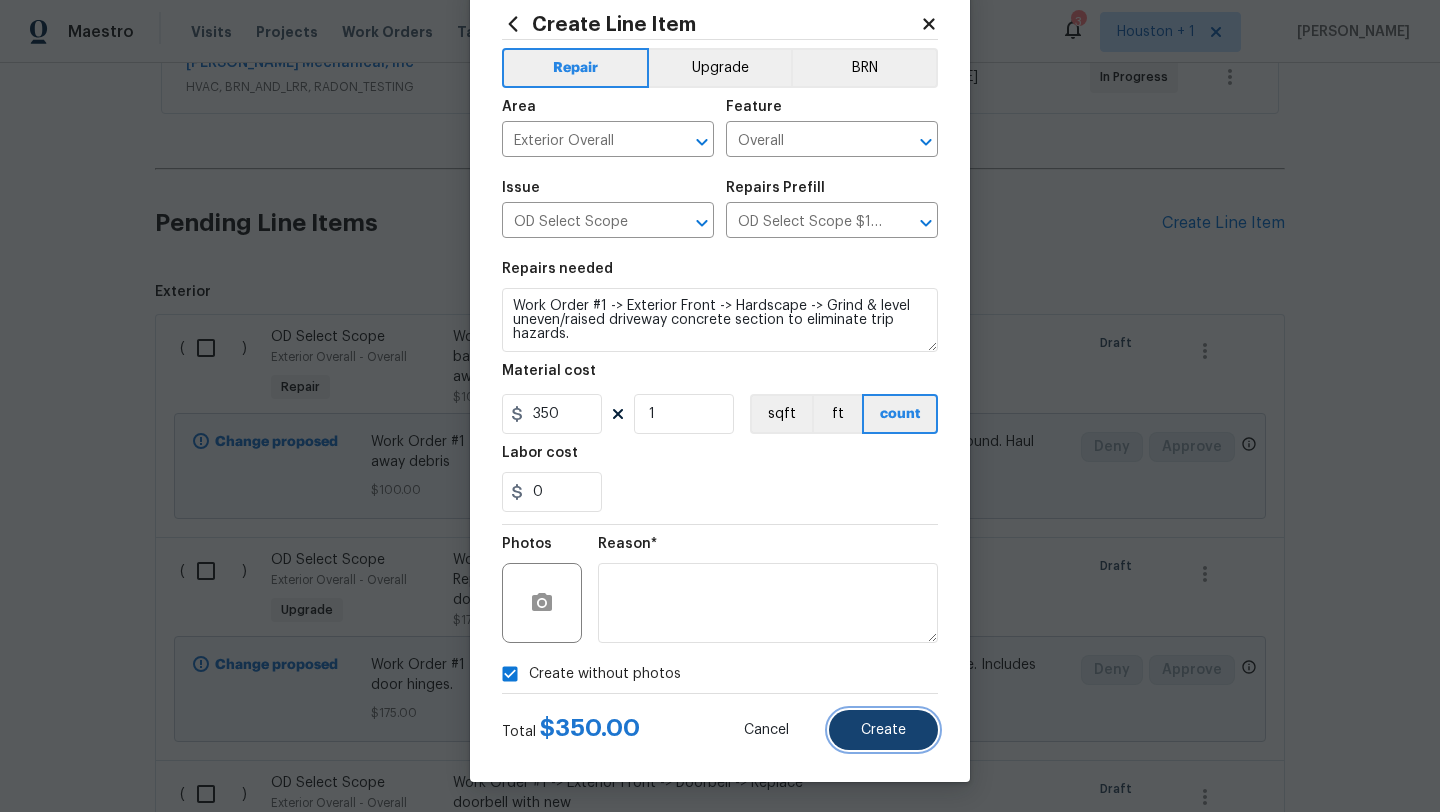 click on "Create" at bounding box center (883, 730) 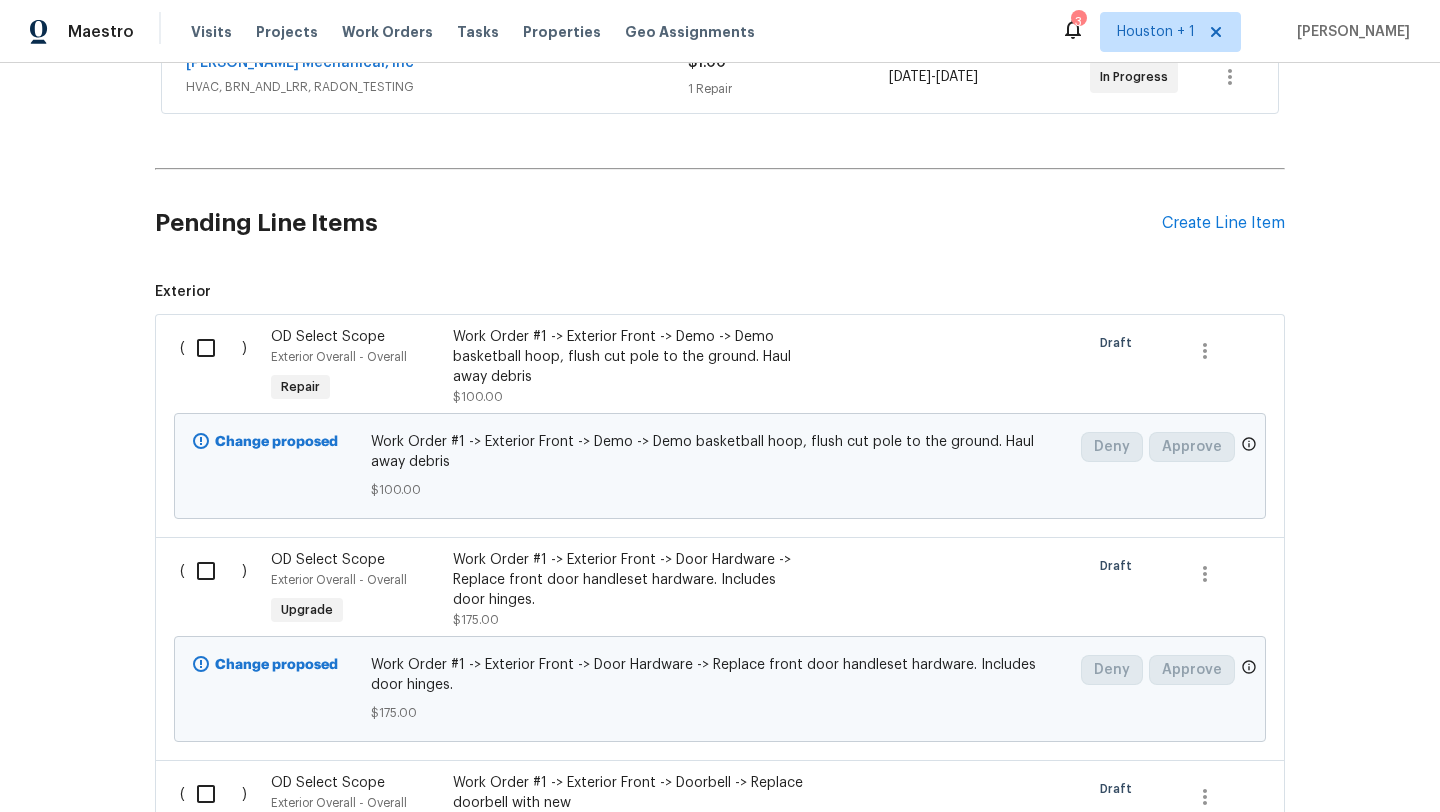 click on "Pending Line Items Create Line Item" at bounding box center (720, 223) 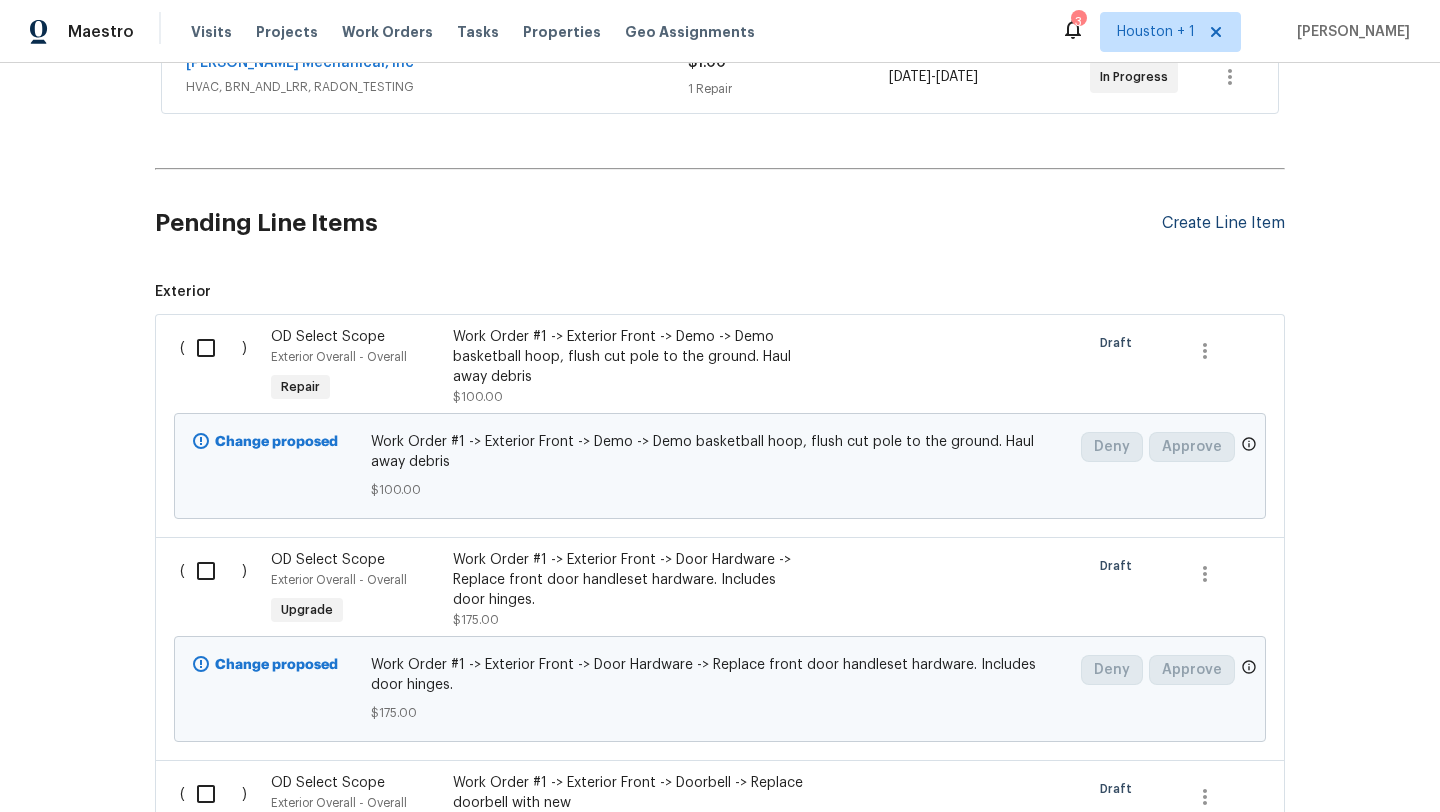 click on "Create Line Item" at bounding box center [1223, 223] 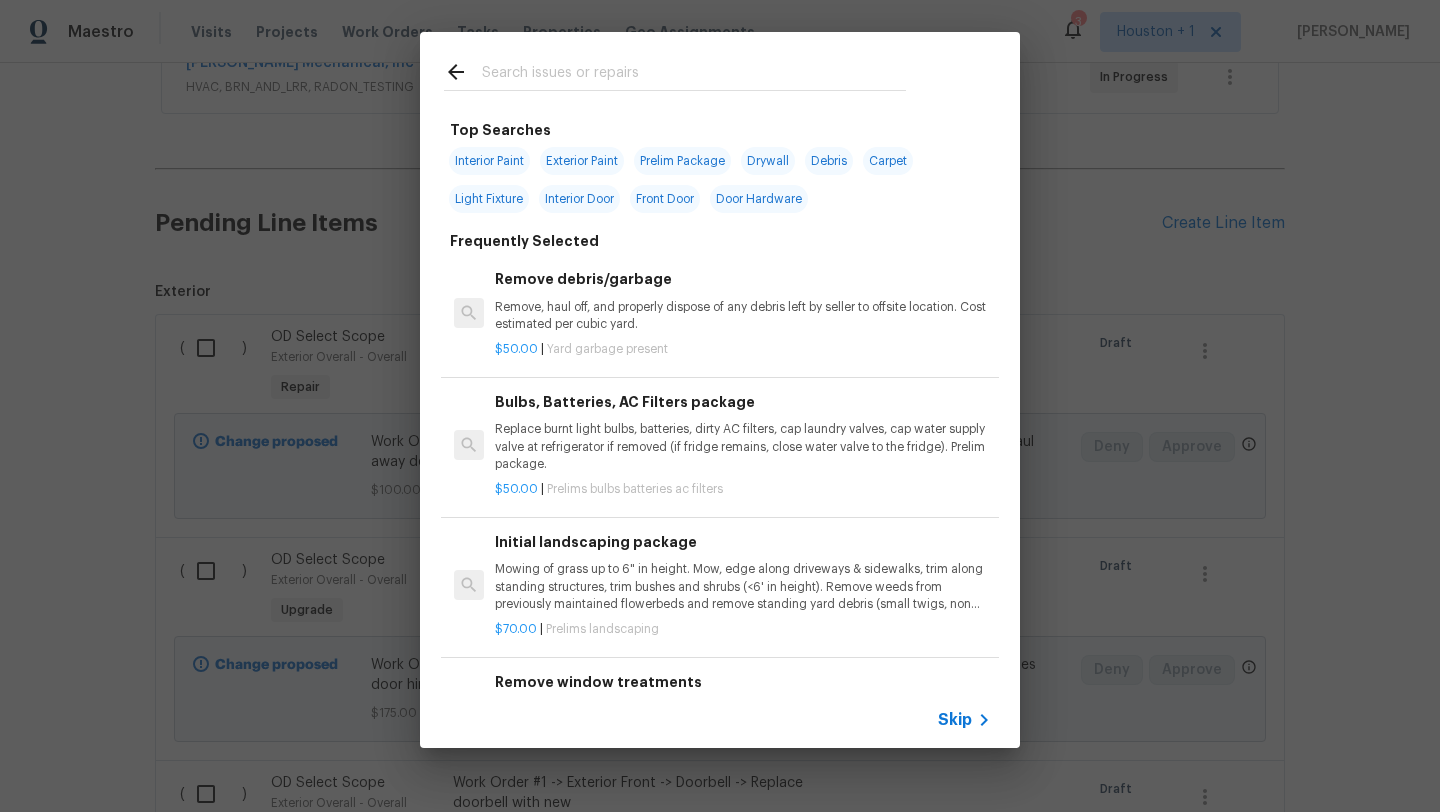 click on "Skip" at bounding box center [955, 720] 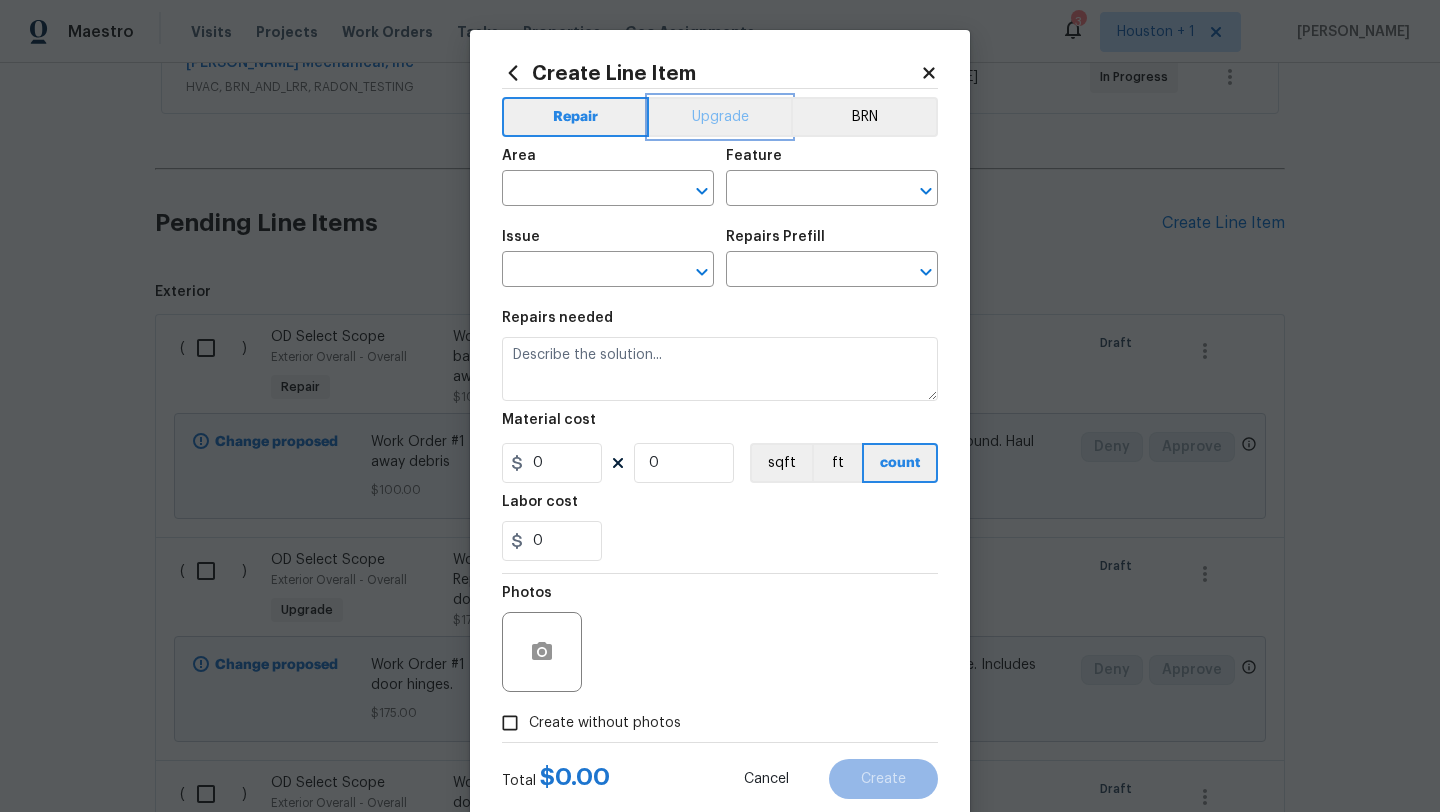 click on "Upgrade" at bounding box center (720, 117) 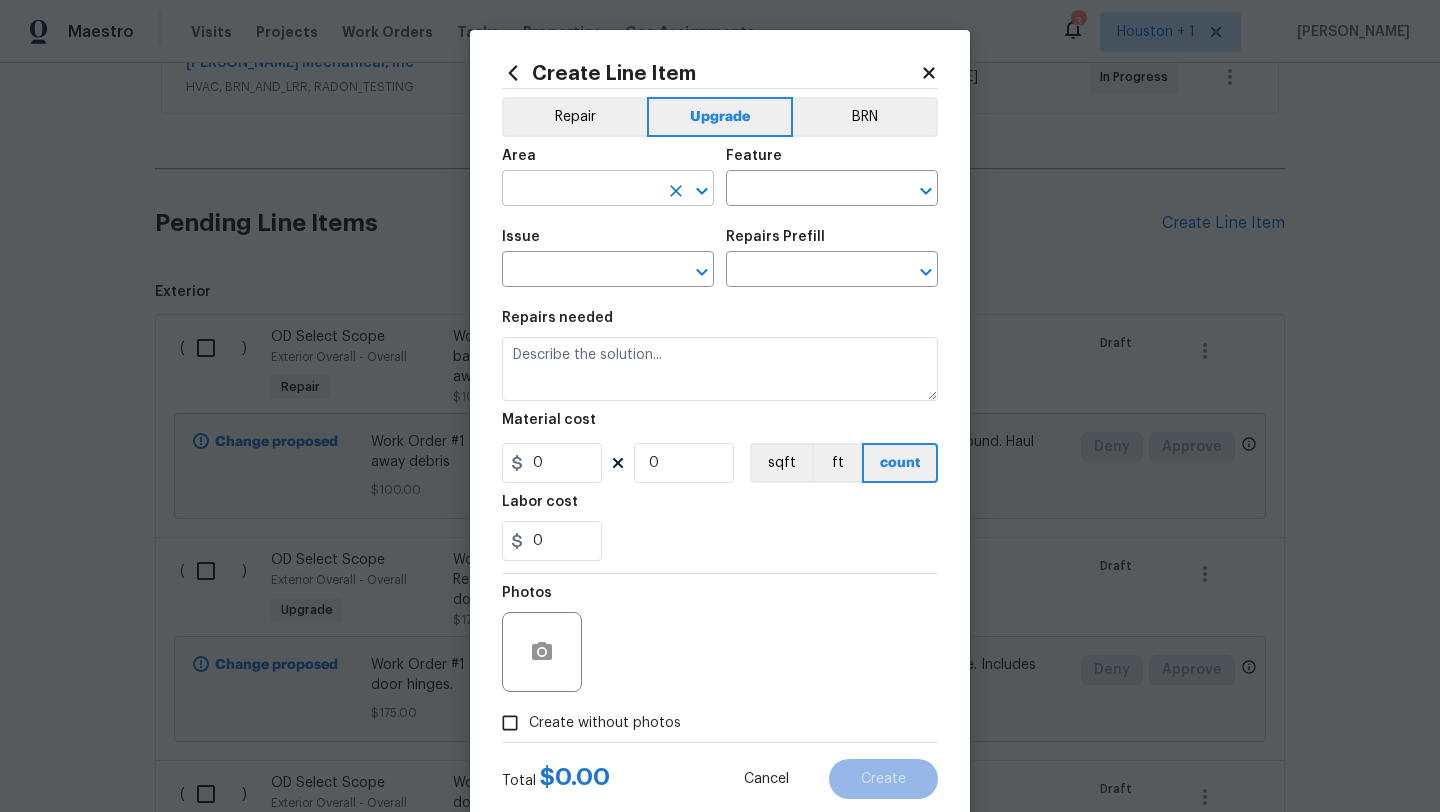click at bounding box center (580, 190) 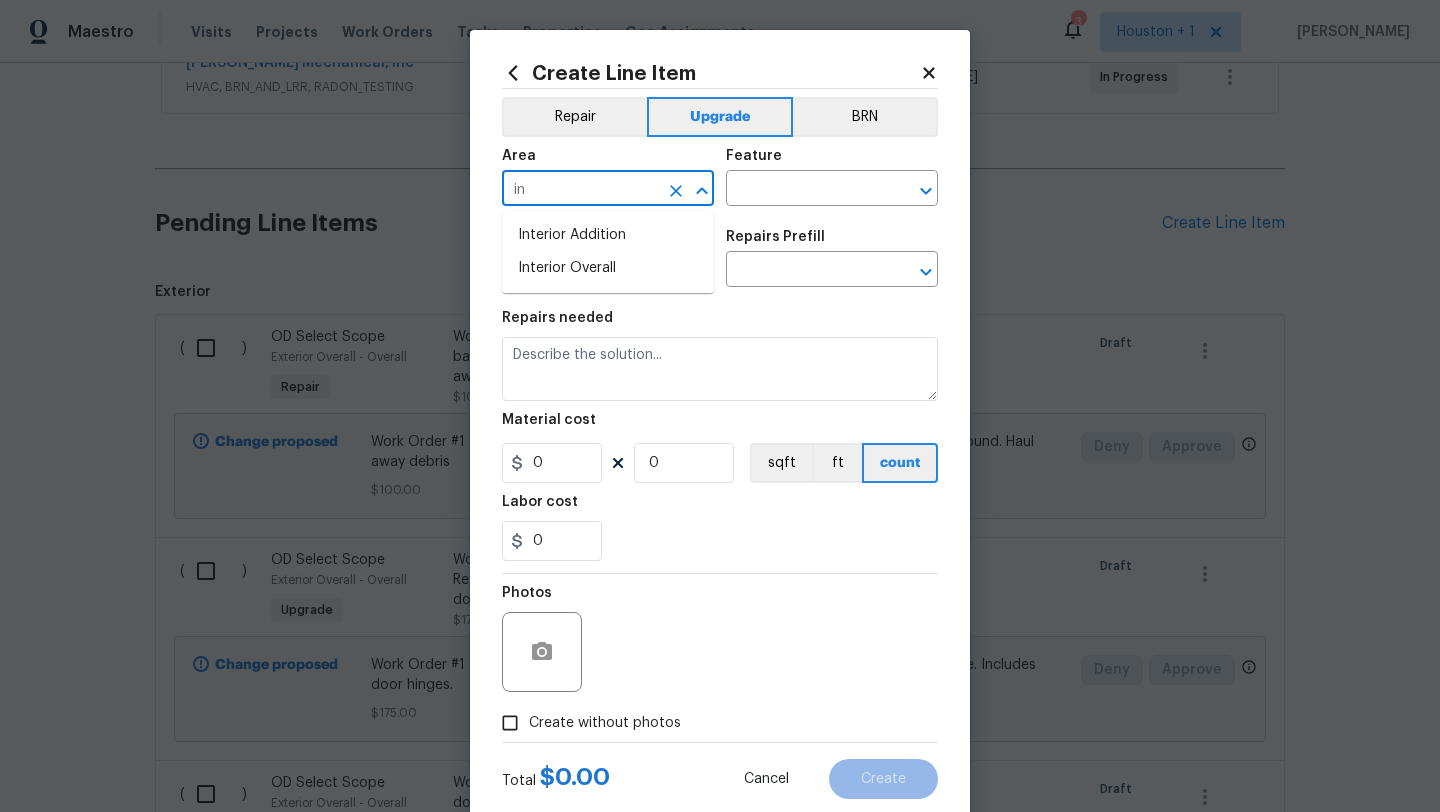type on "i" 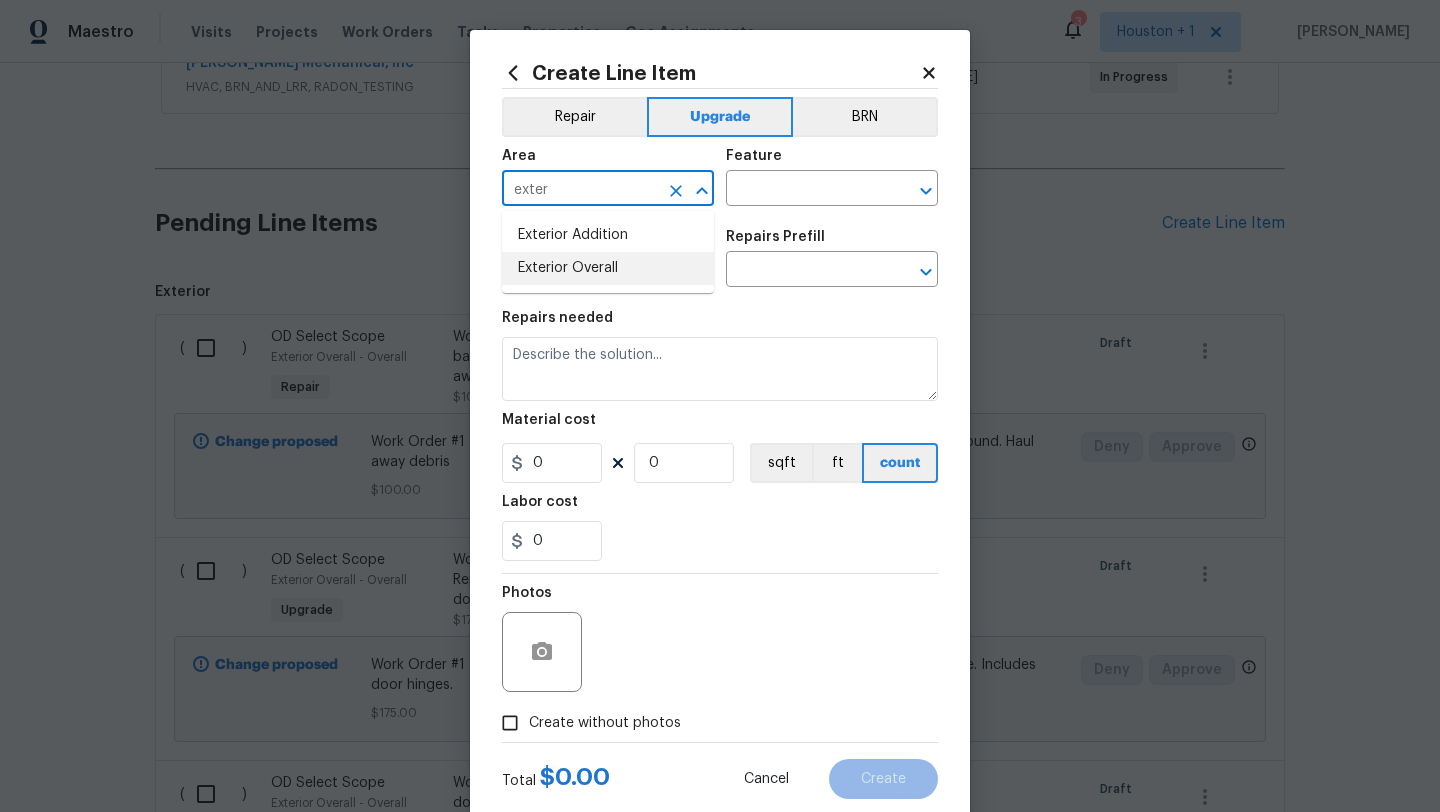 click on "Exterior Addition Exterior Overall" at bounding box center (608, 252) 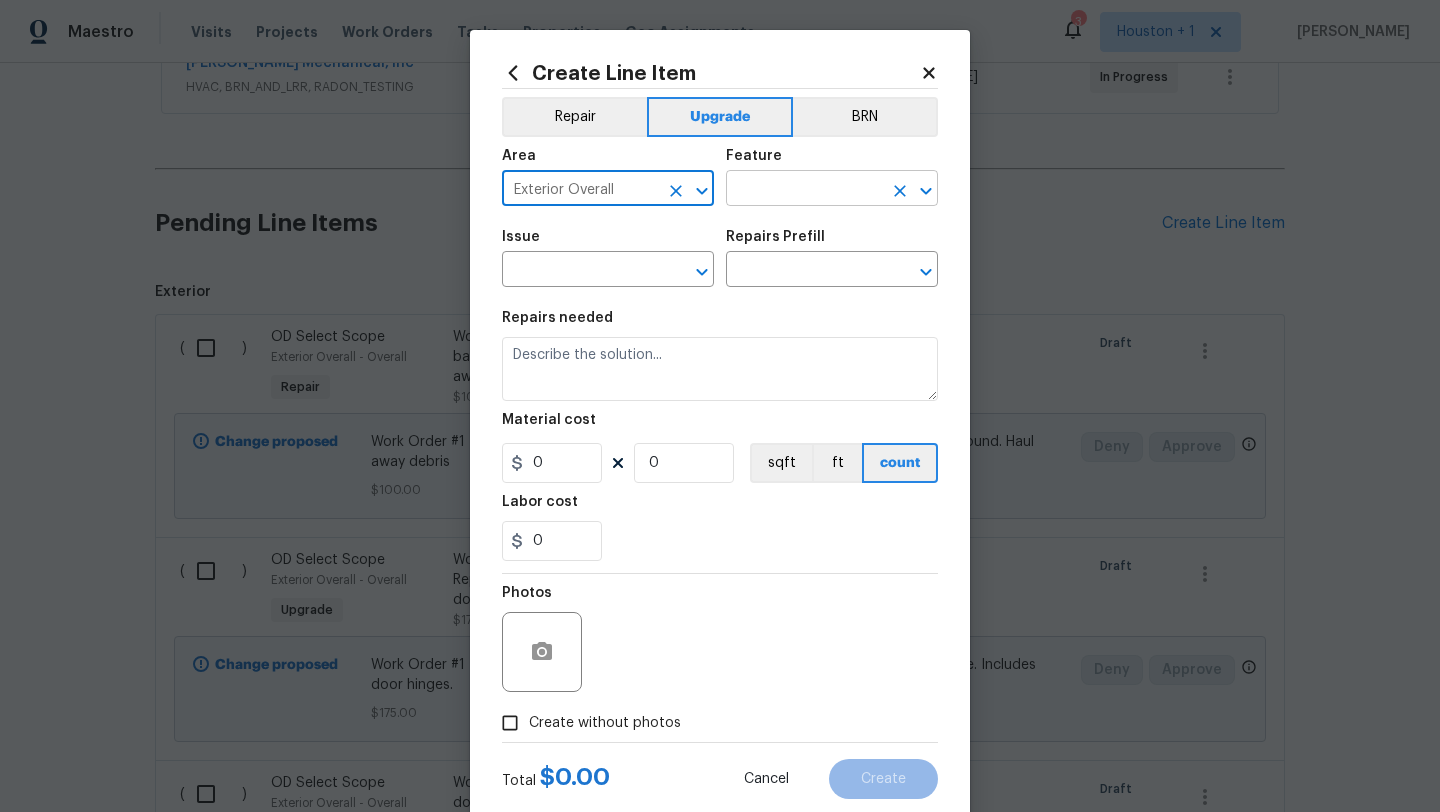 type on "Exterior Overall" 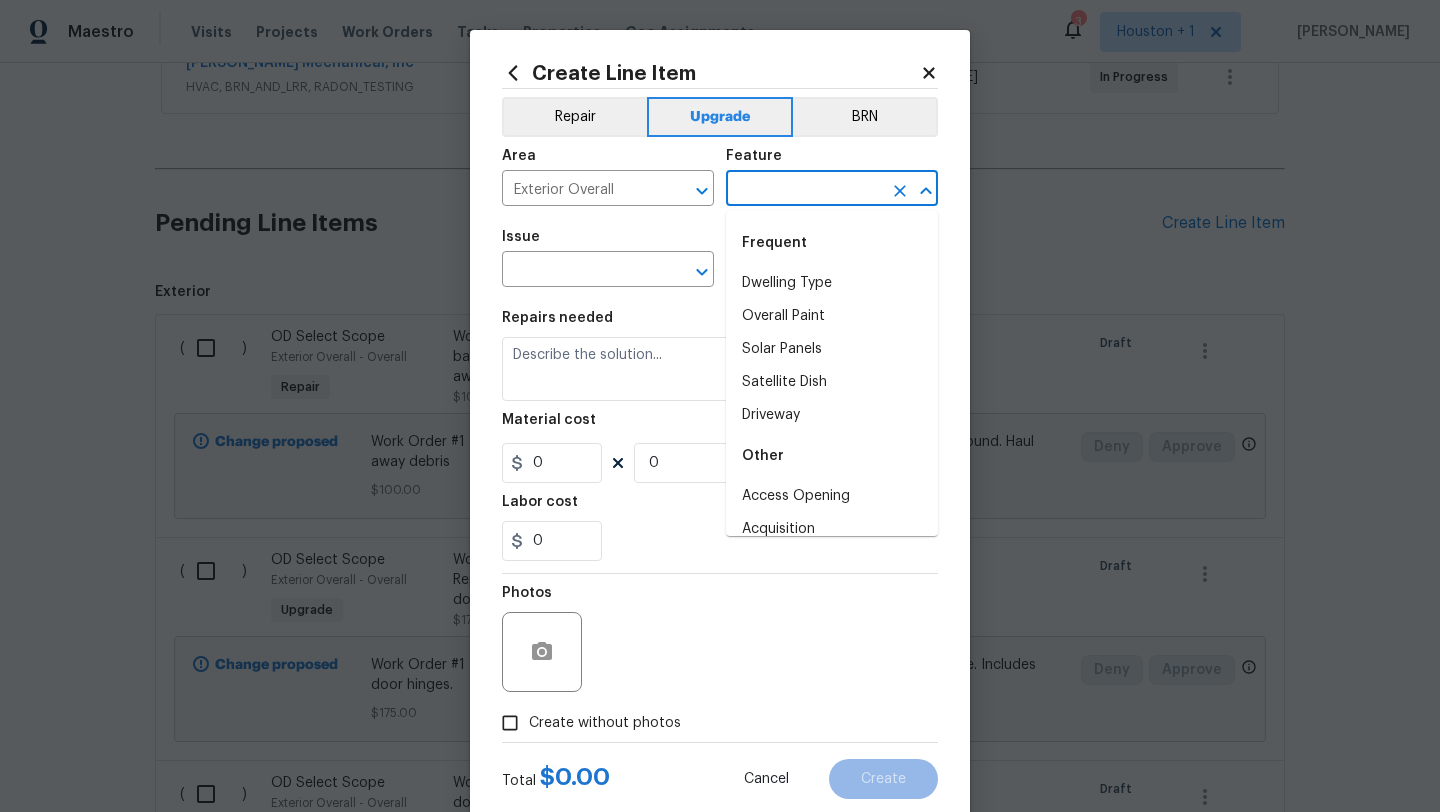 click at bounding box center [804, 190] 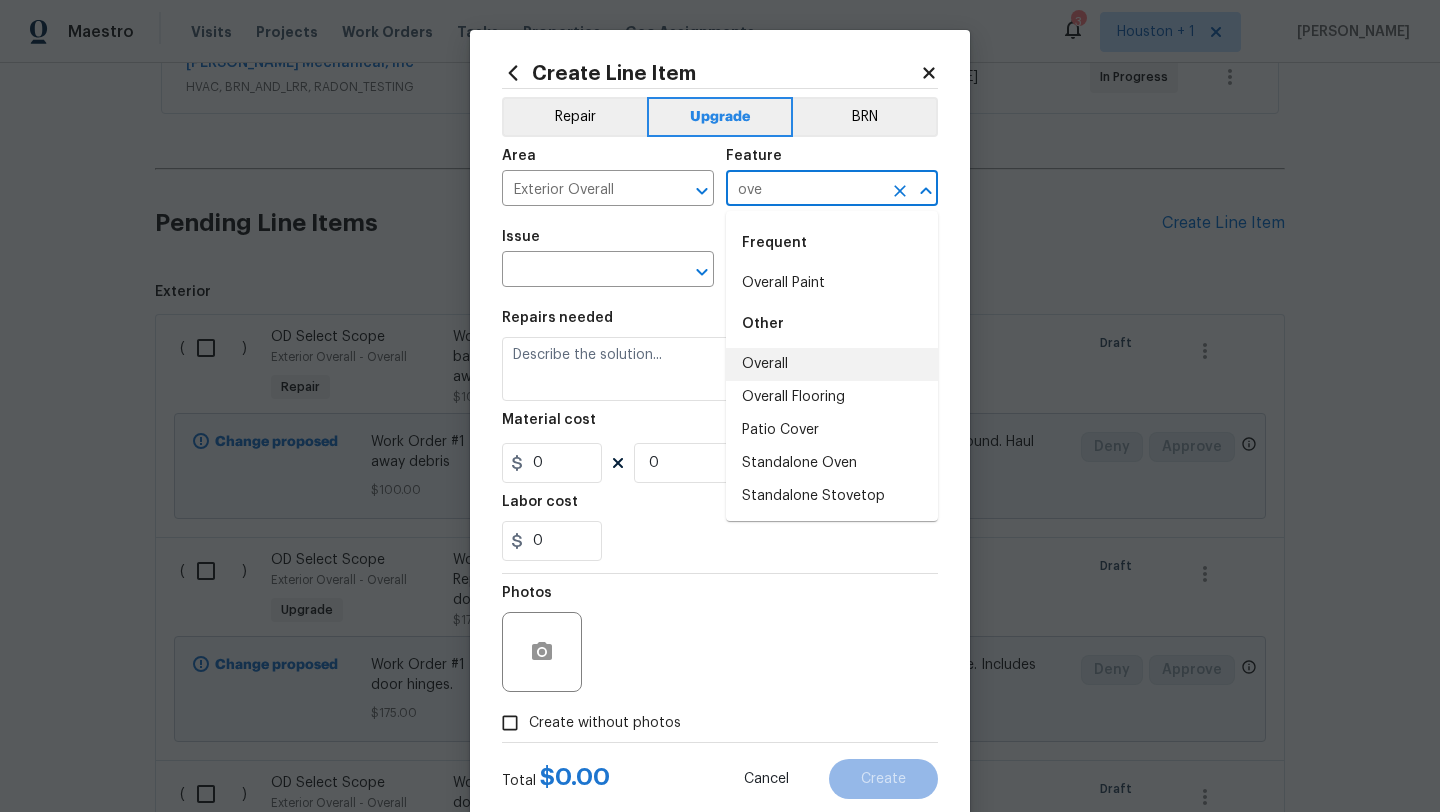 click on "Overall" at bounding box center (832, 364) 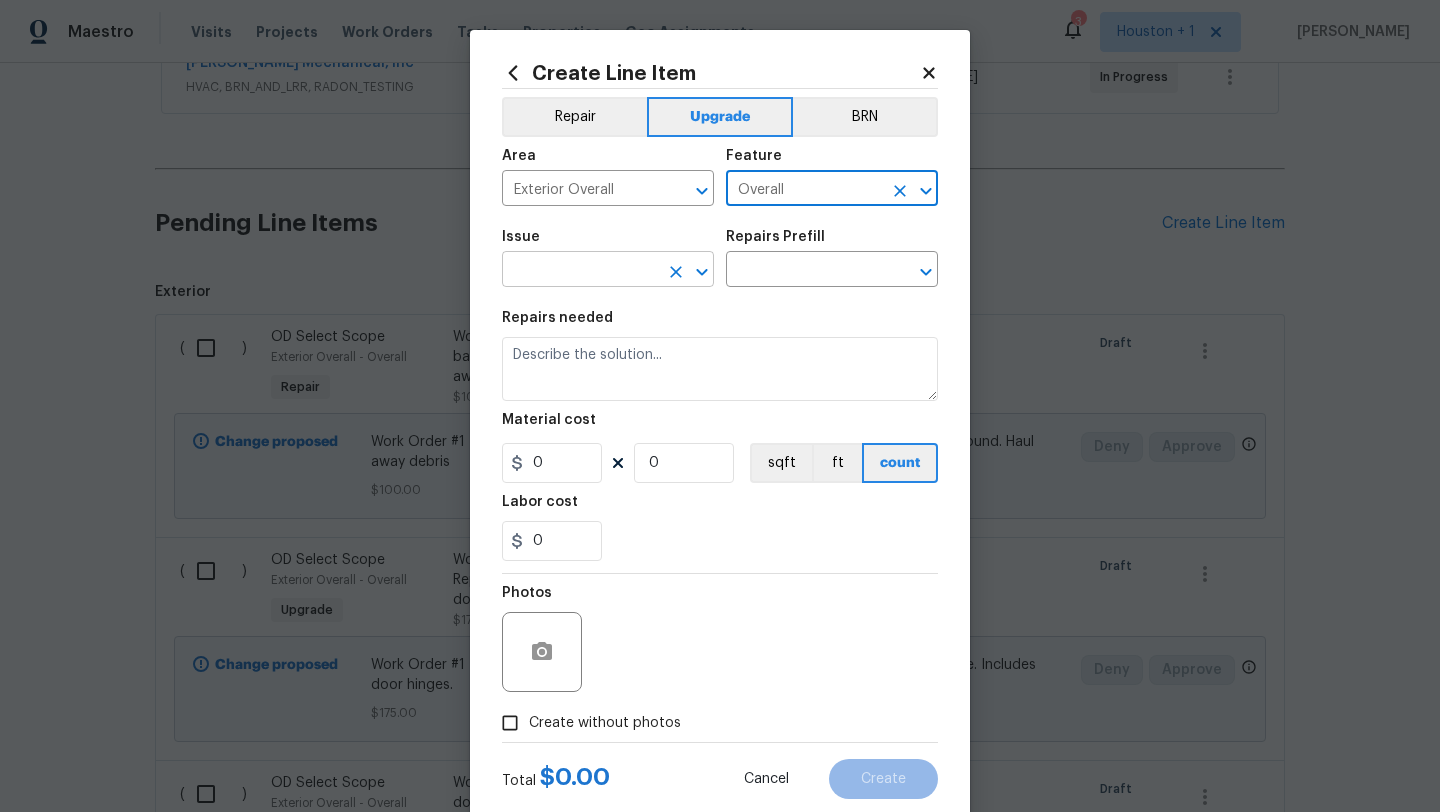 type on "Overall" 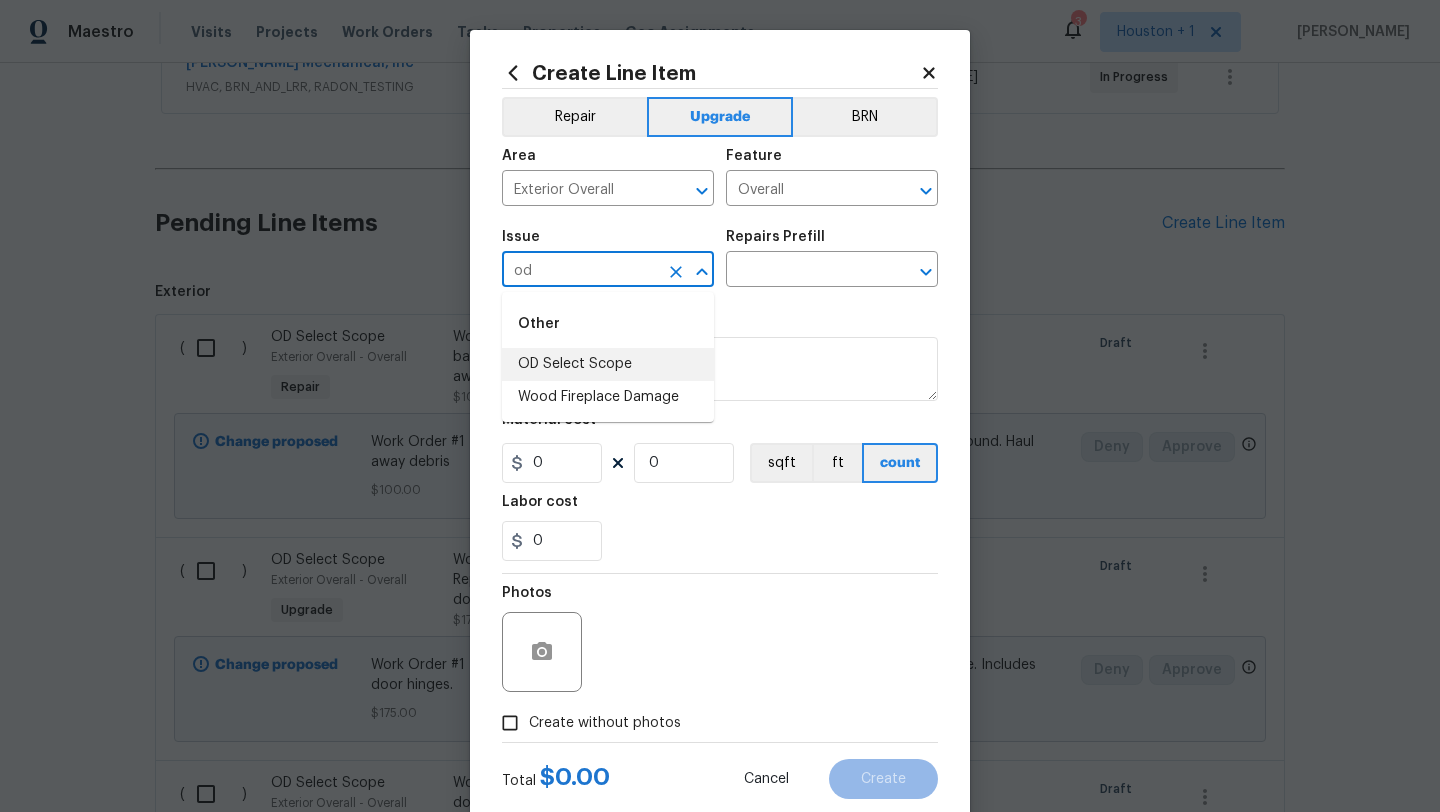click on "Other" at bounding box center (608, 324) 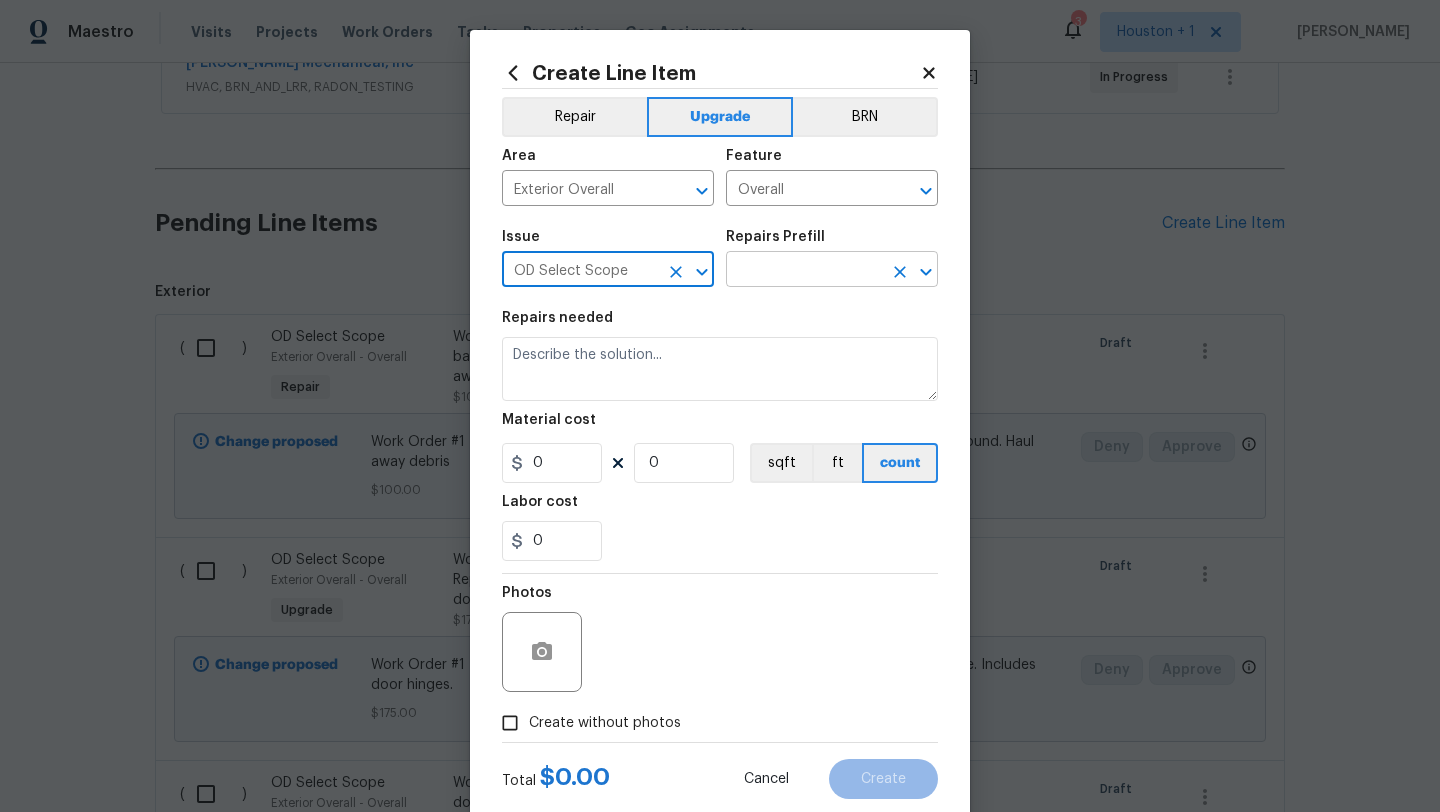 type on "OD Select Scope" 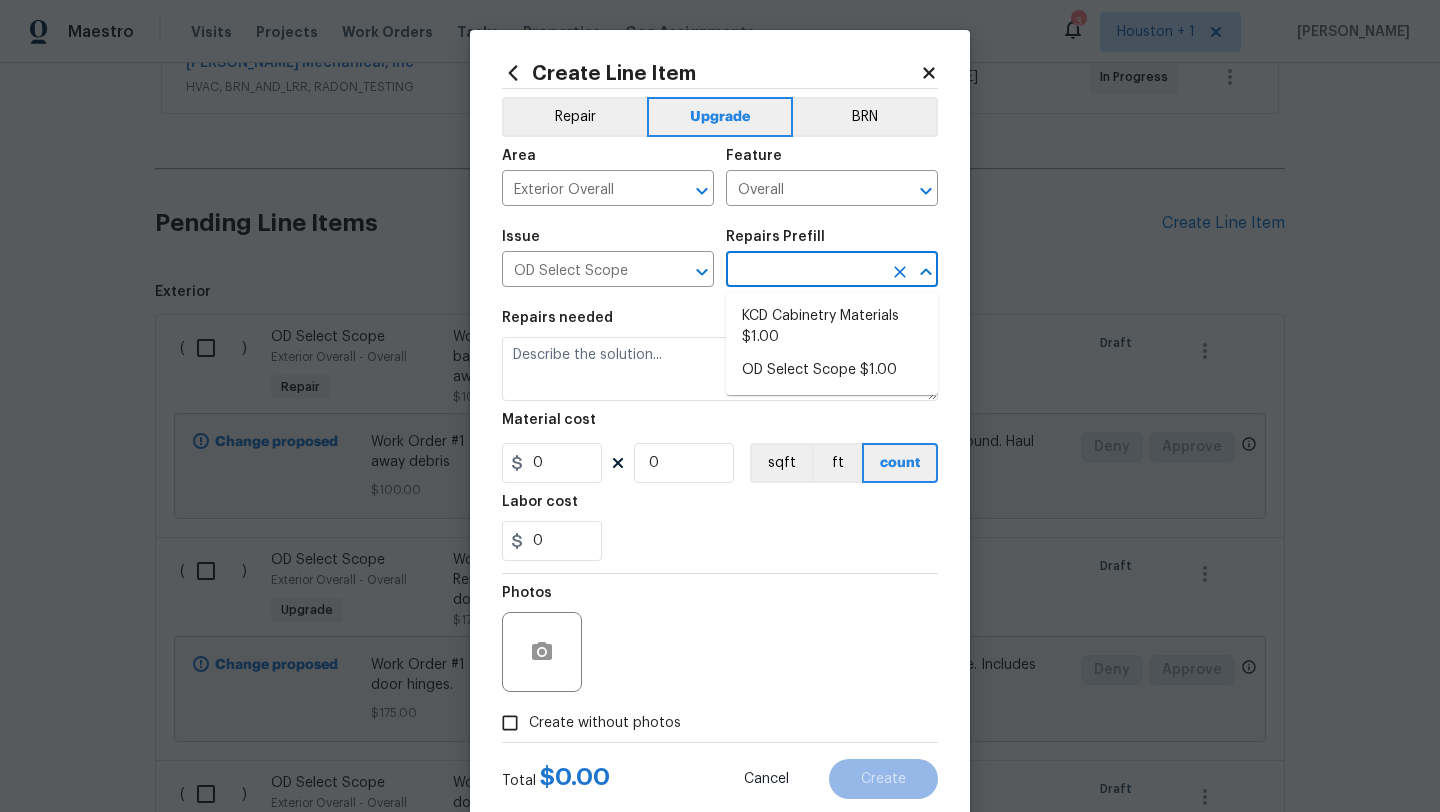 click at bounding box center (804, 271) 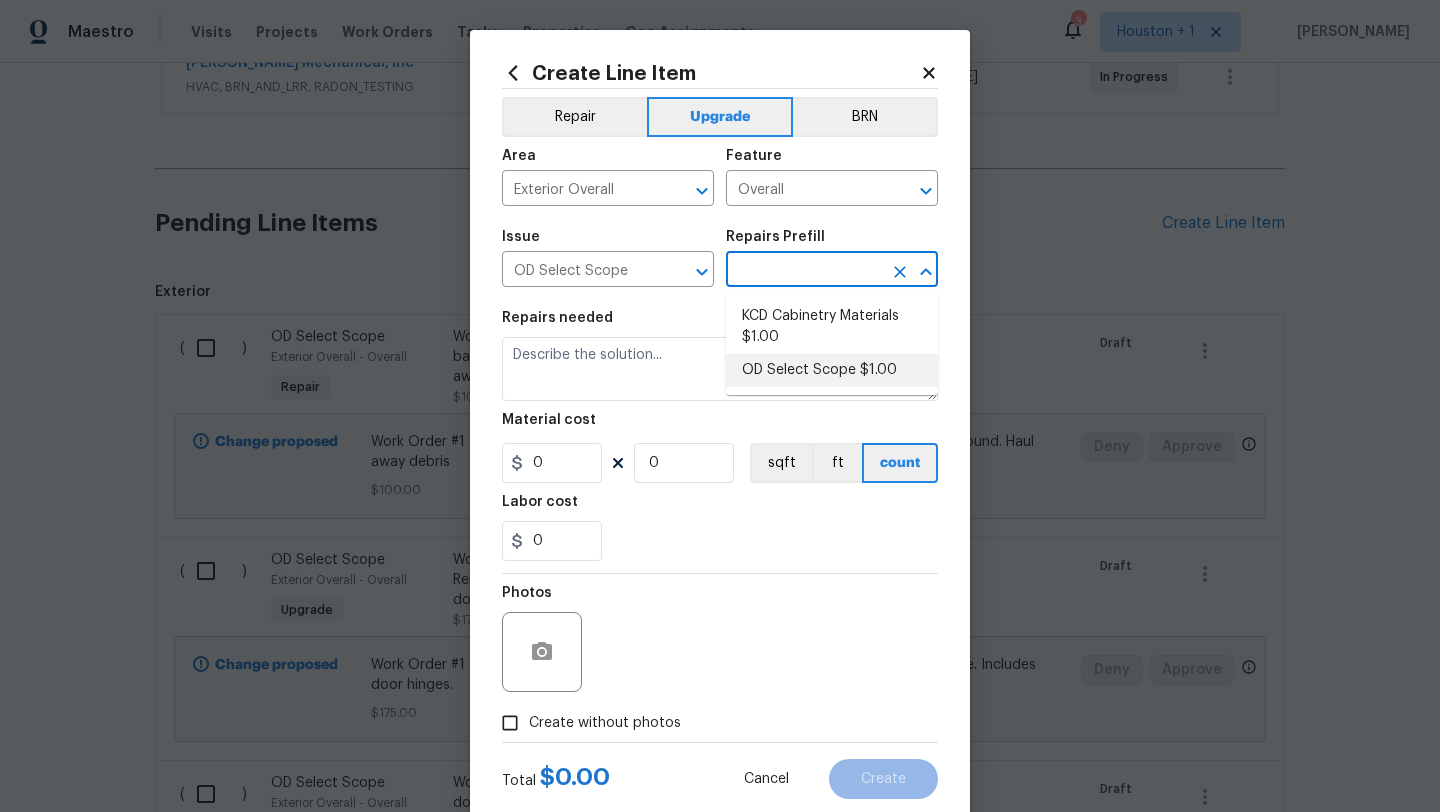 click on "OD Select Scope $1.00" at bounding box center [832, 370] 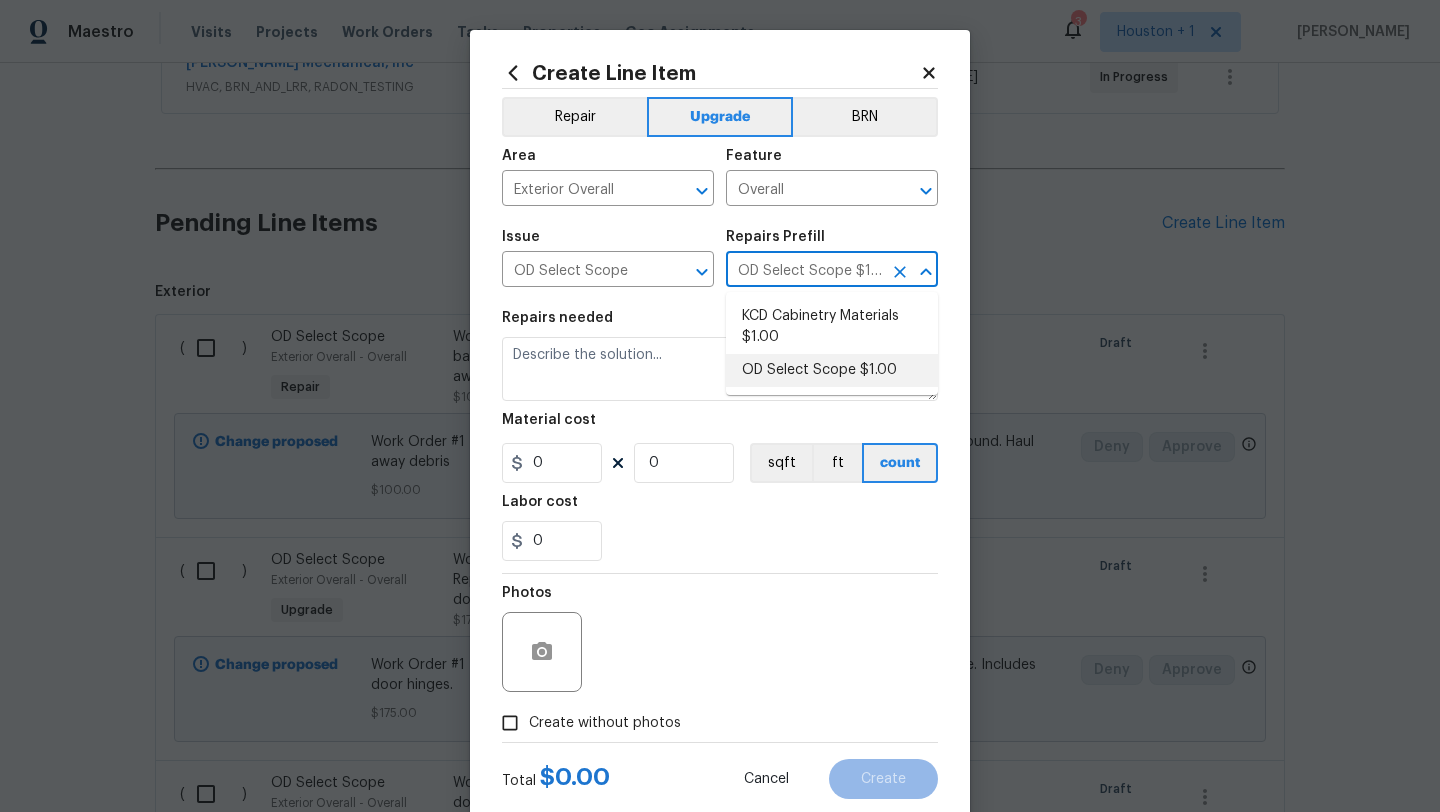 type on "Refer to the agreed upon scope document for further details." 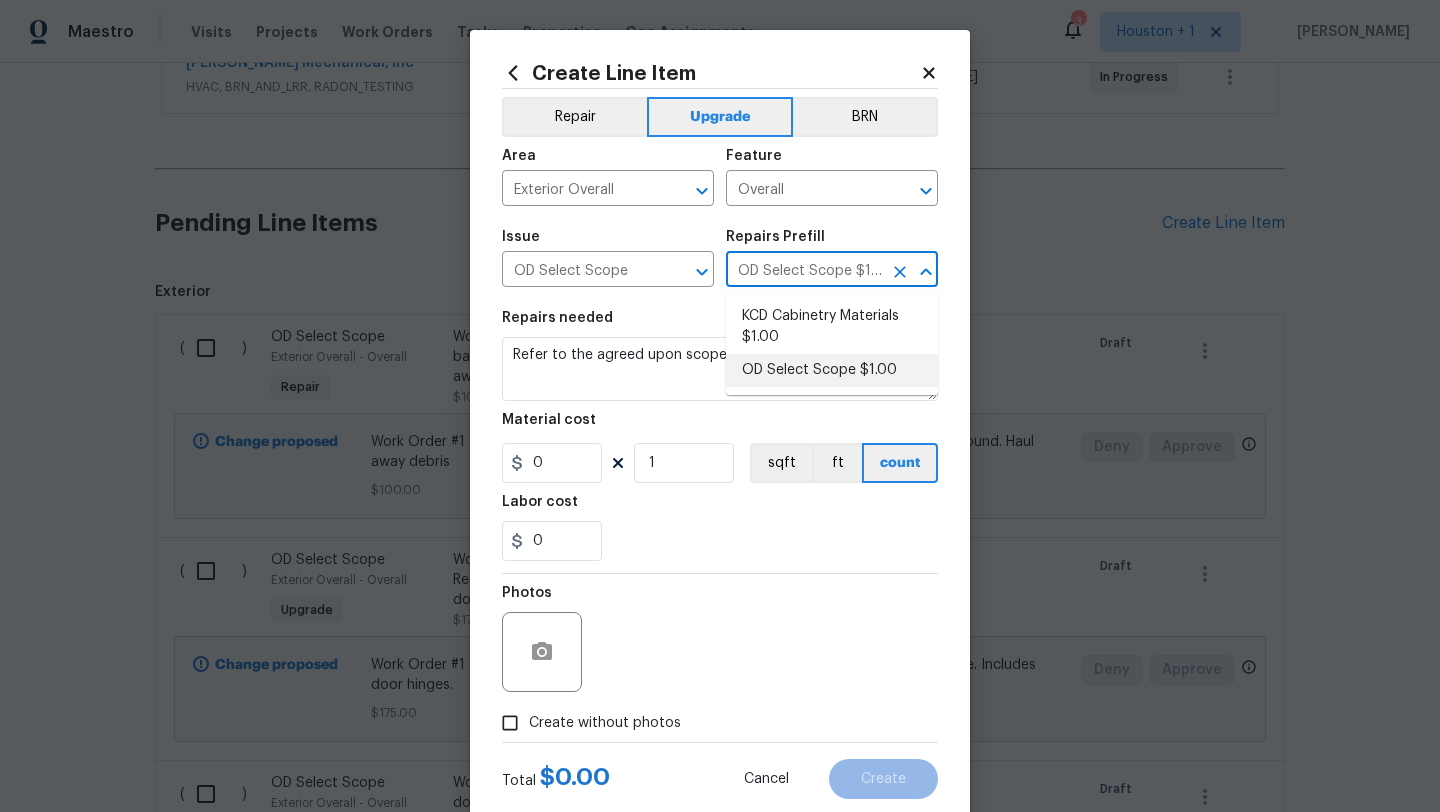 type on "1" 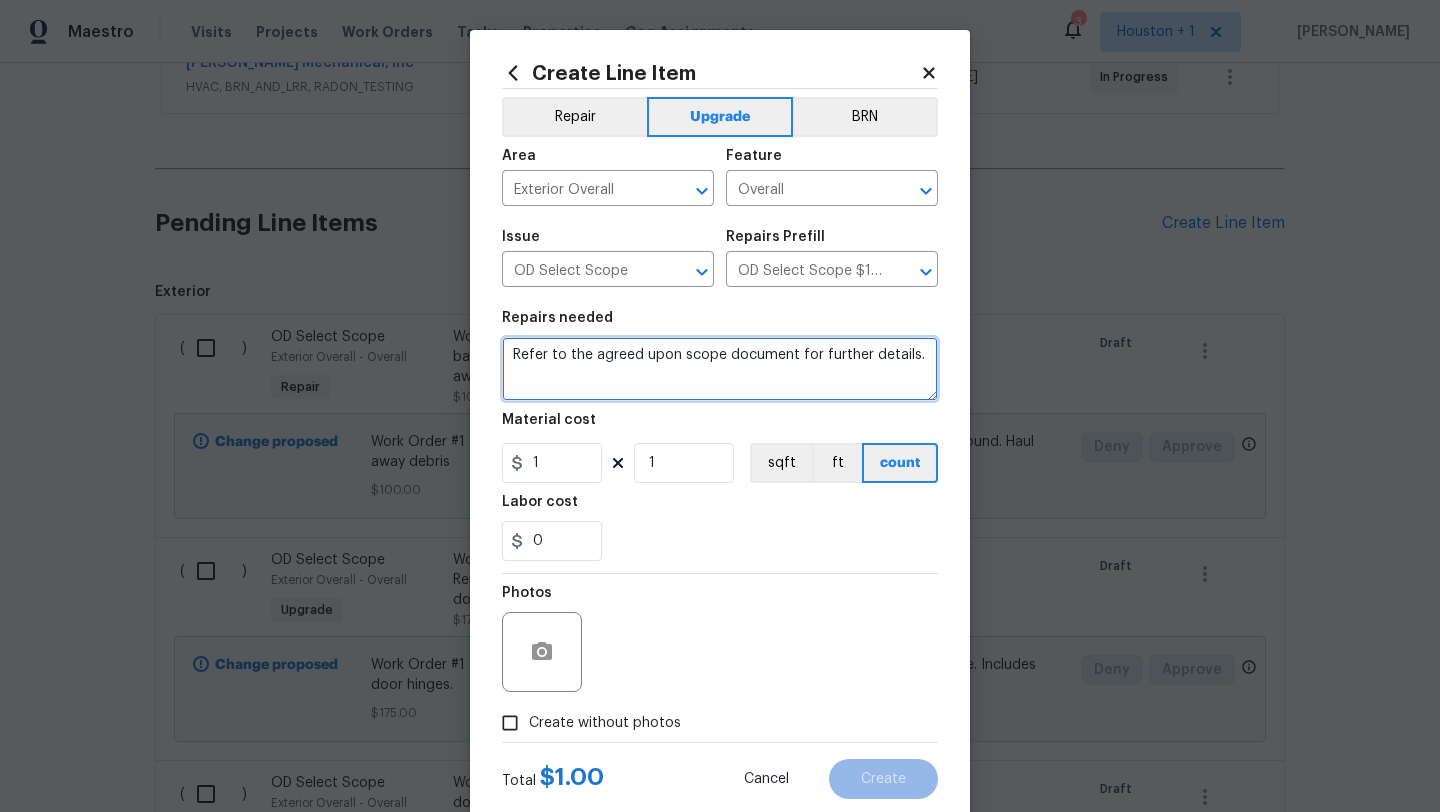 click on "Refer to the agreed upon scope document for further details." at bounding box center [720, 369] 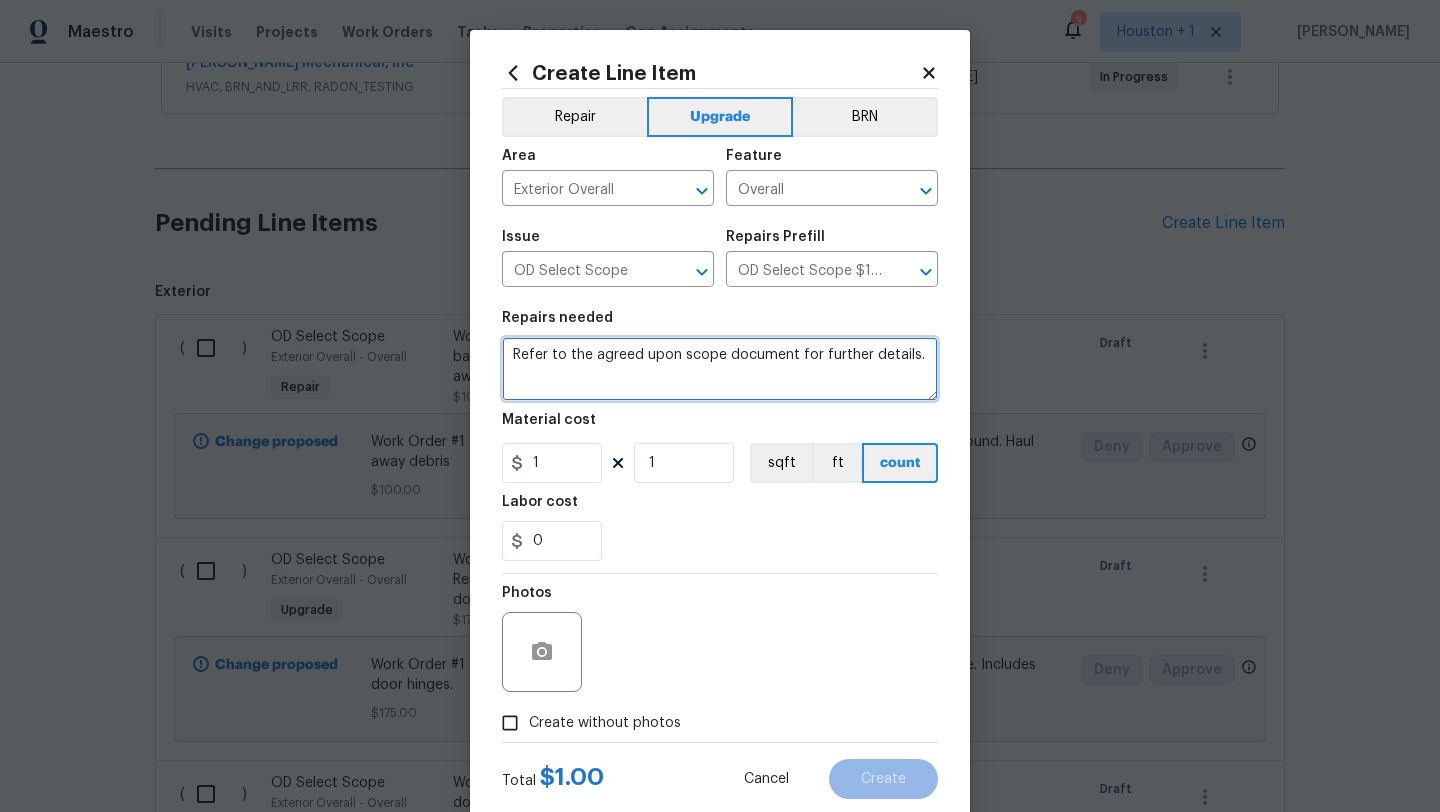 click on "Refer to the agreed upon scope document for further details." at bounding box center [720, 369] 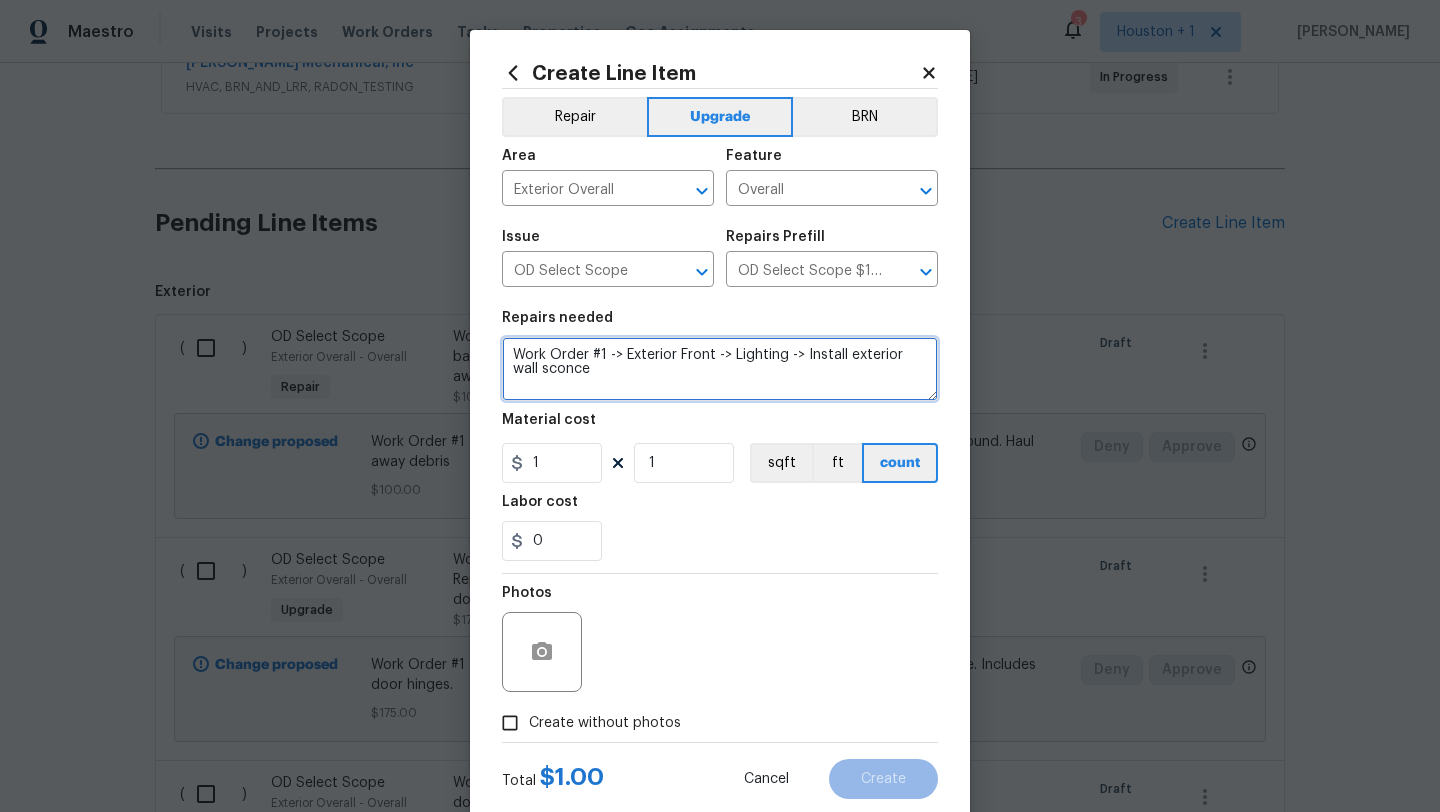 type on "Work Order #1 -> Exterior Front -> Lighting -> Install exterior wall sconce" 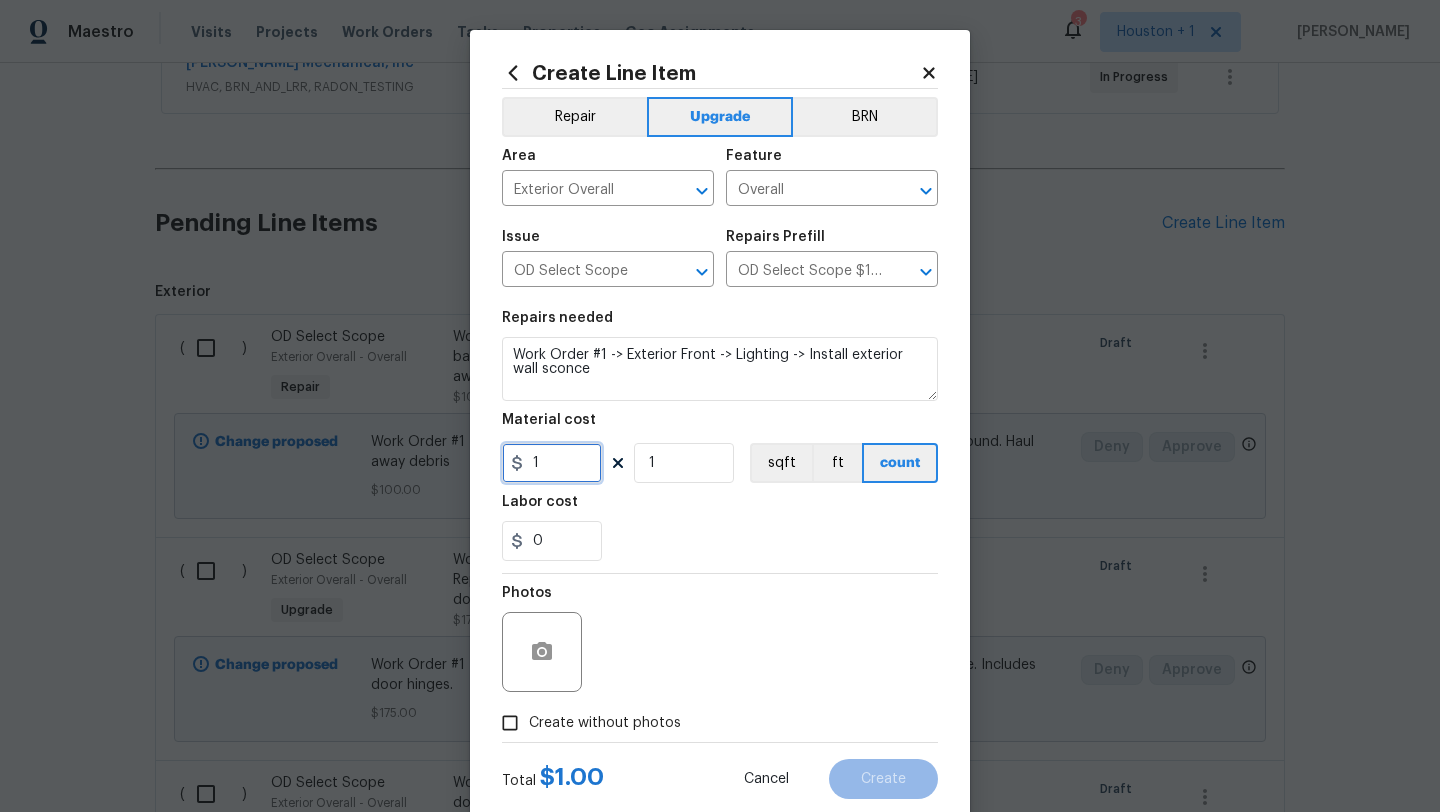 click on "1" at bounding box center [552, 463] 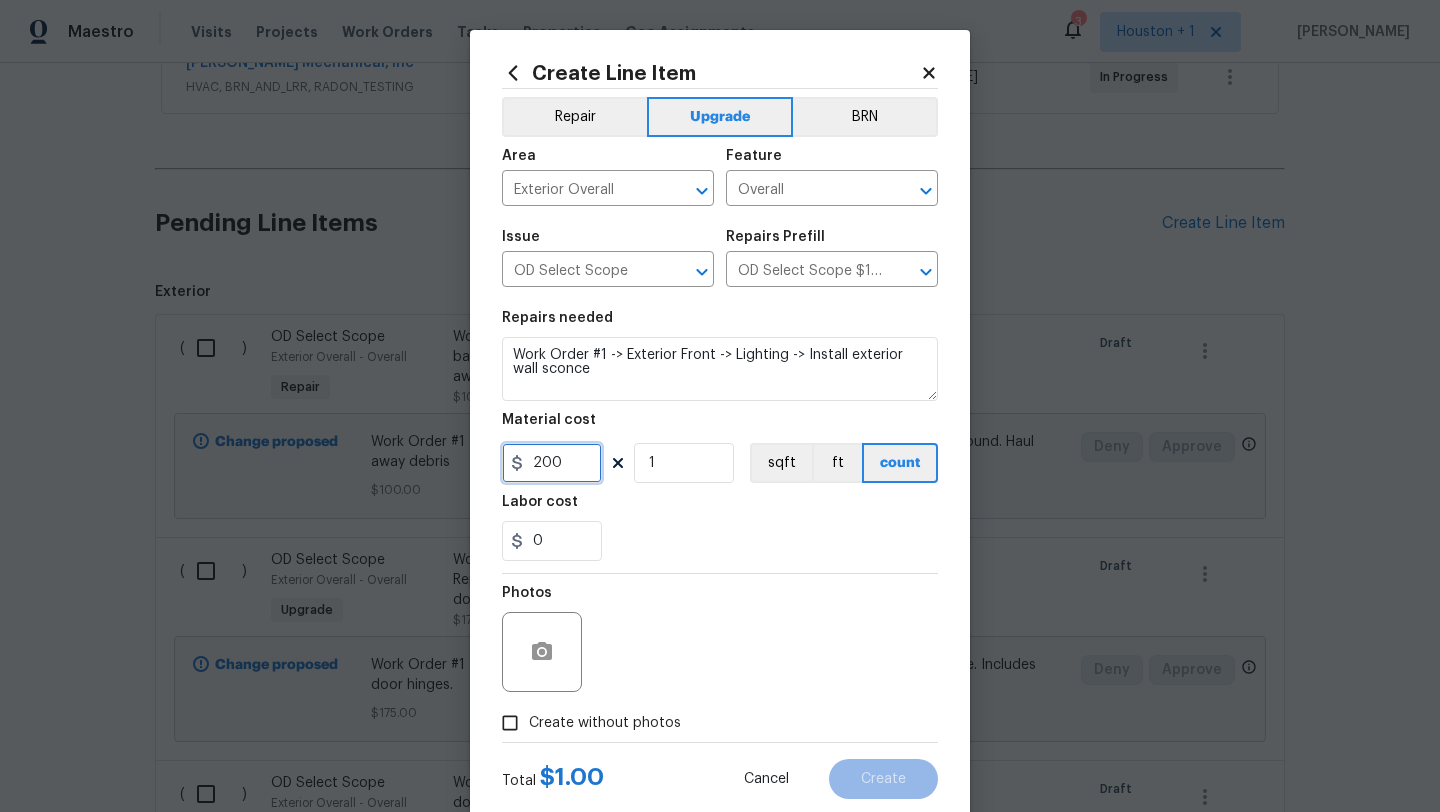 scroll, scrollTop: 50, scrollLeft: 0, axis: vertical 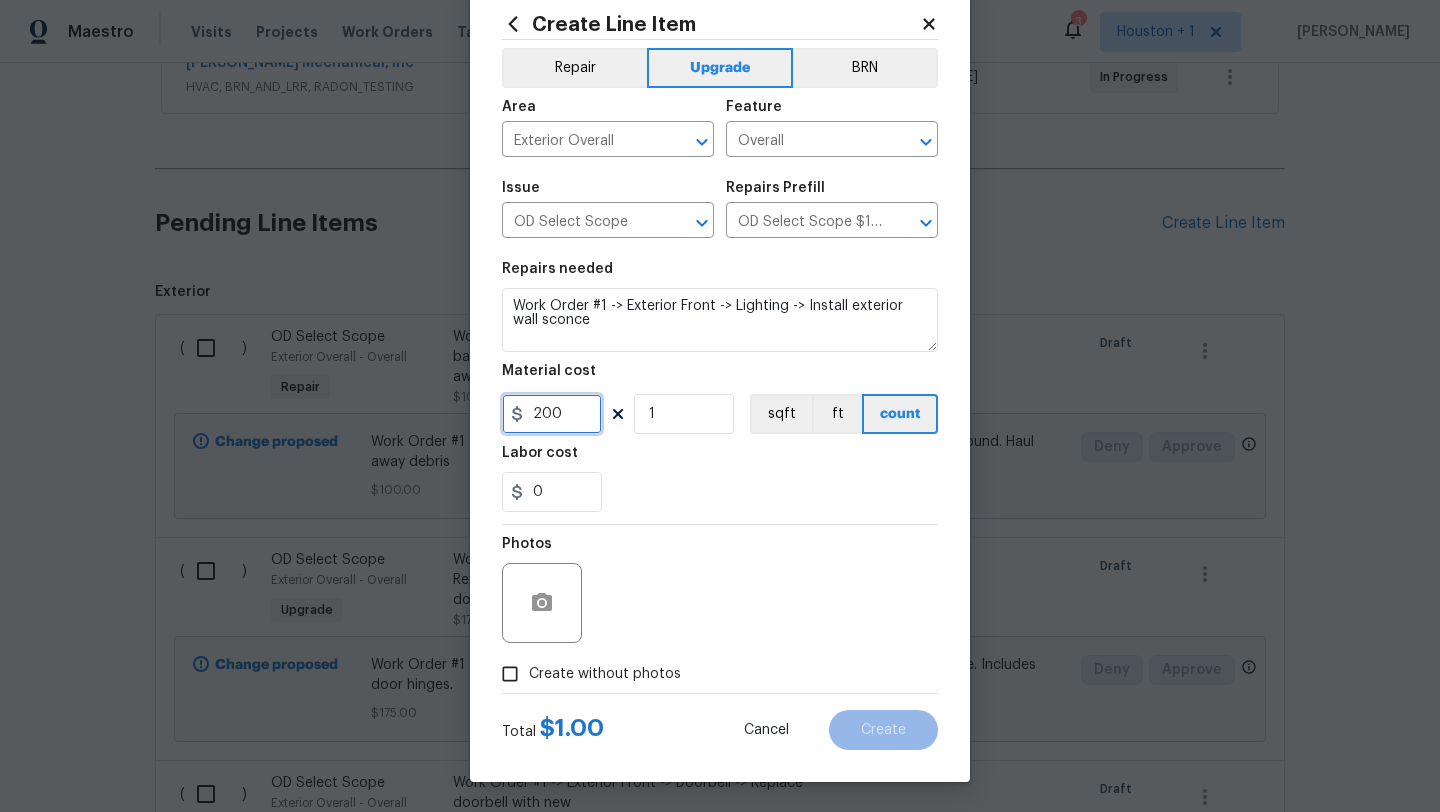 type on "200" 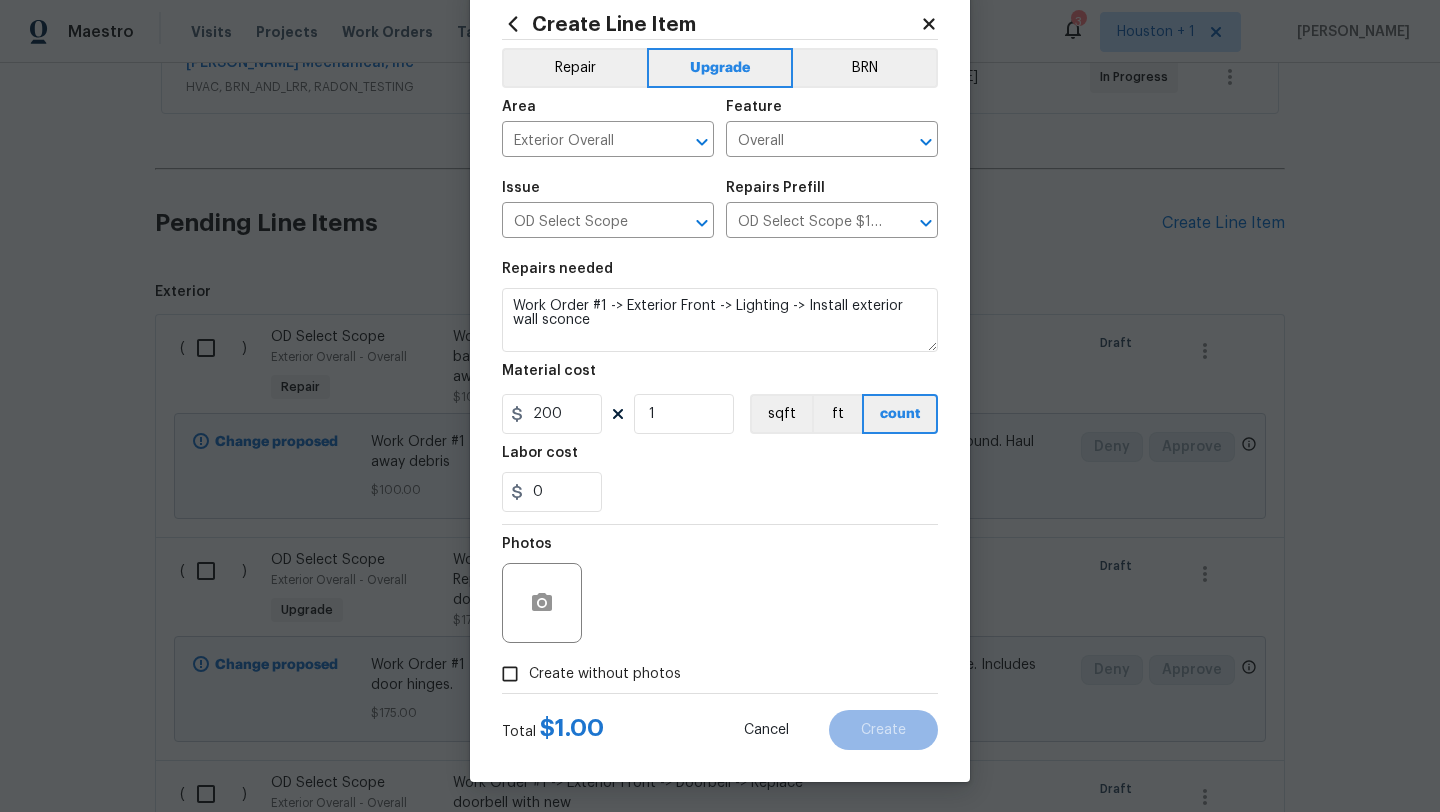 click on "Create without photos" at bounding box center [605, 674] 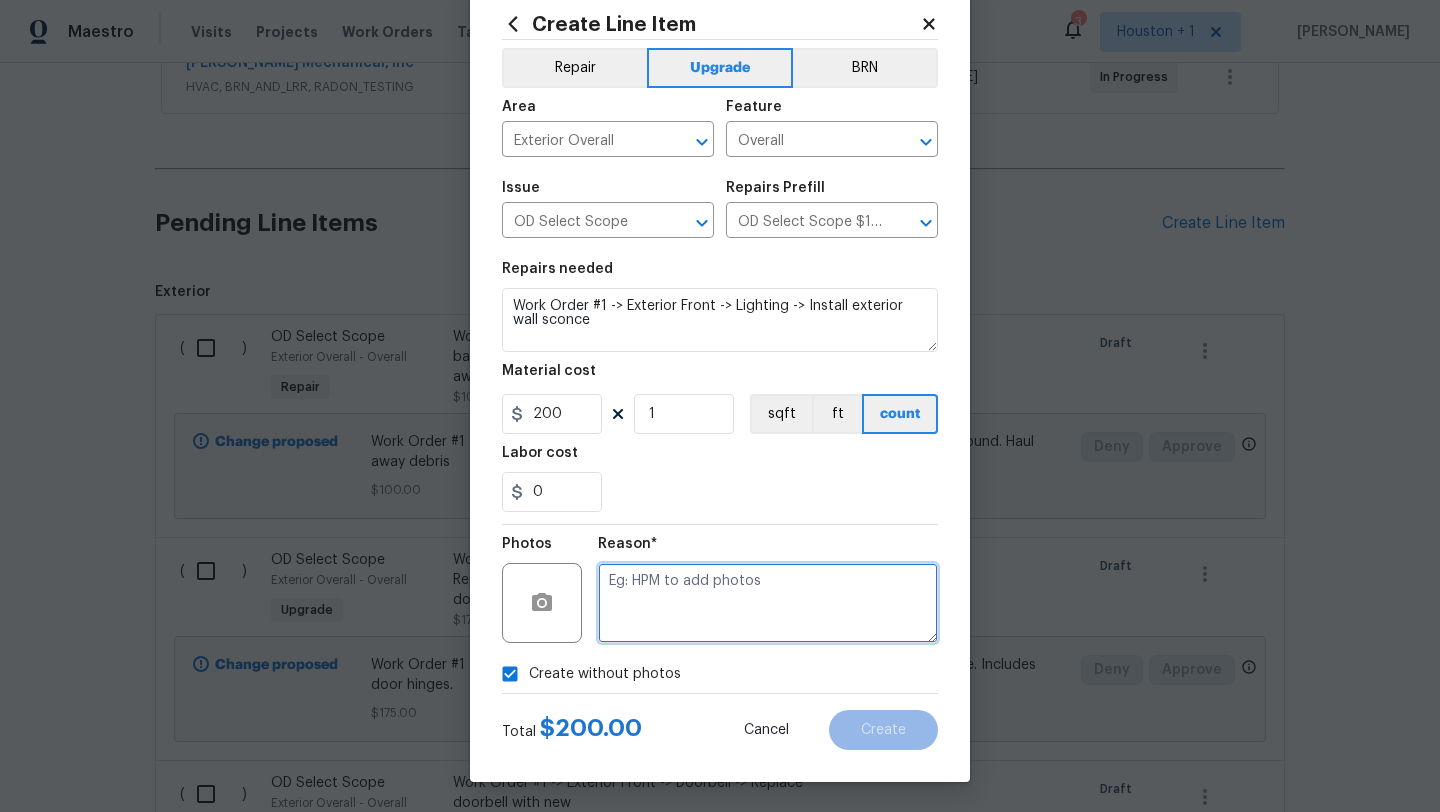 click at bounding box center (768, 603) 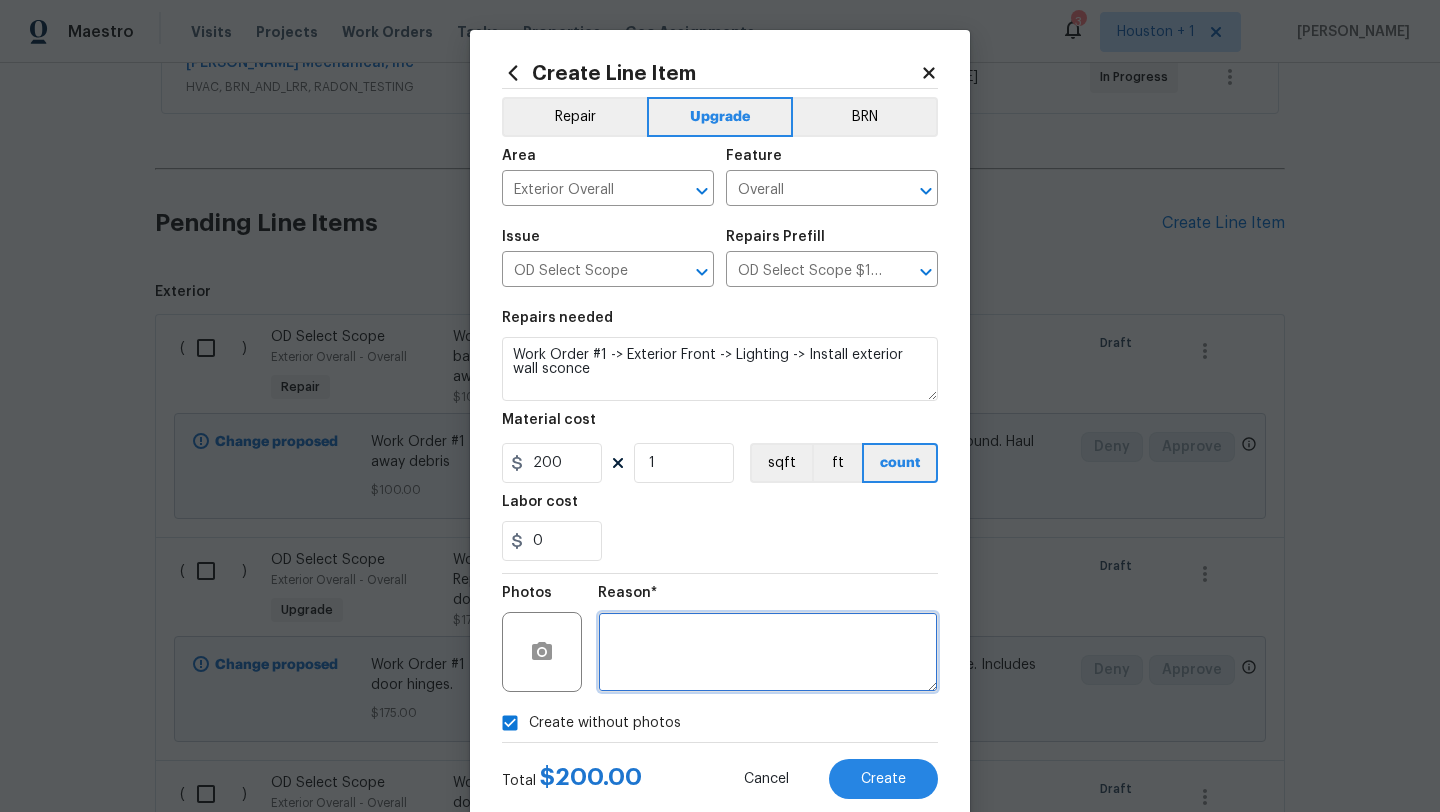 scroll, scrollTop: 50, scrollLeft: 0, axis: vertical 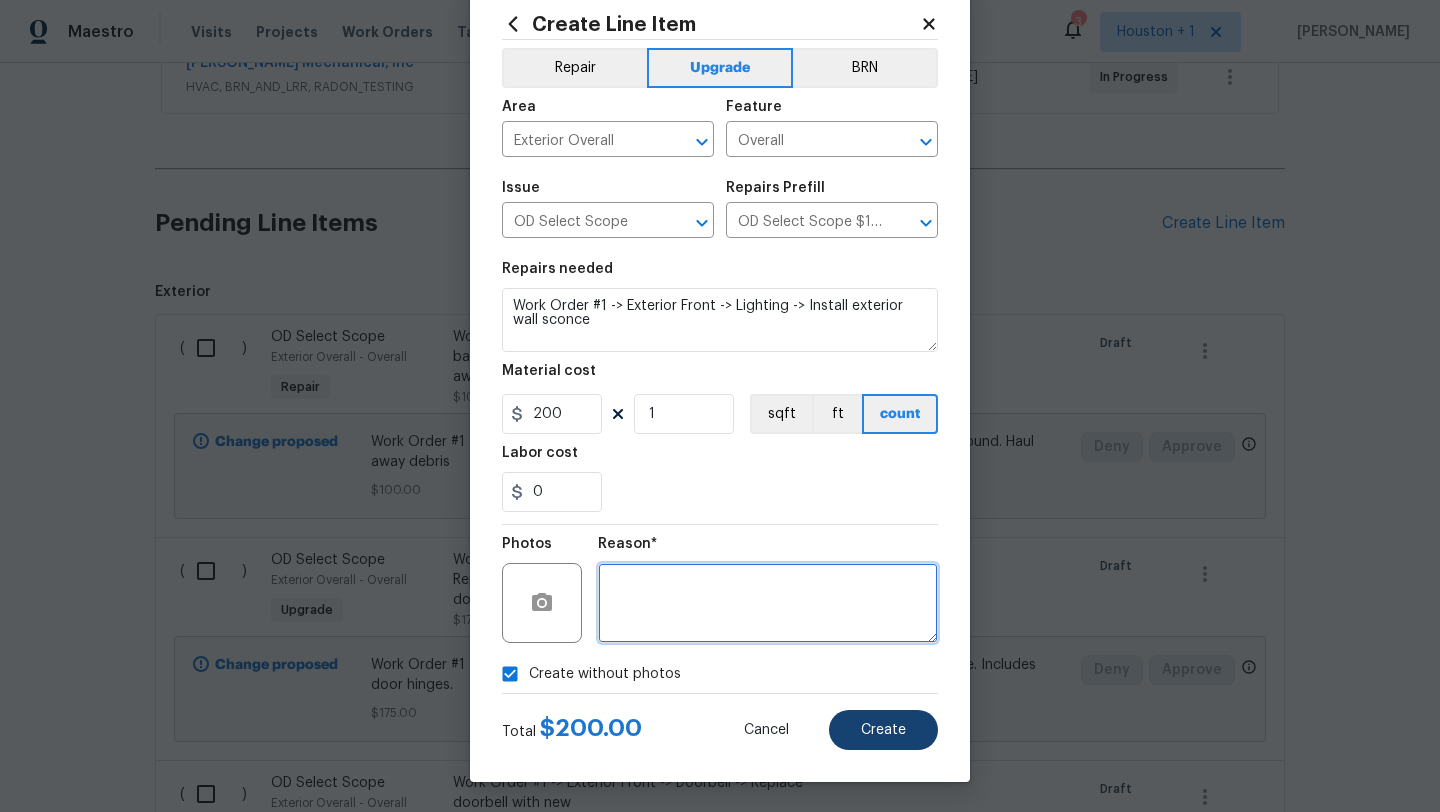type 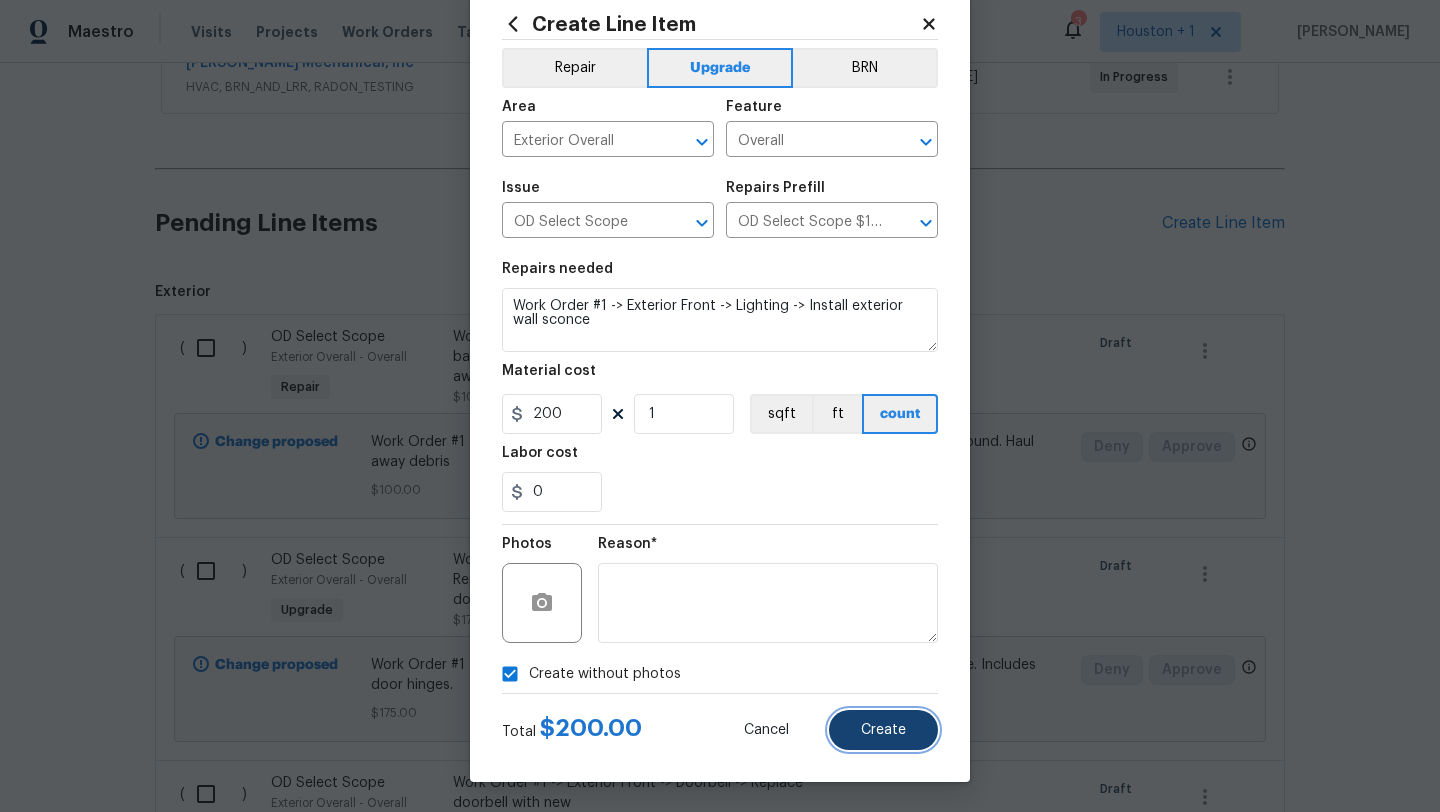 click on "Create" at bounding box center (883, 730) 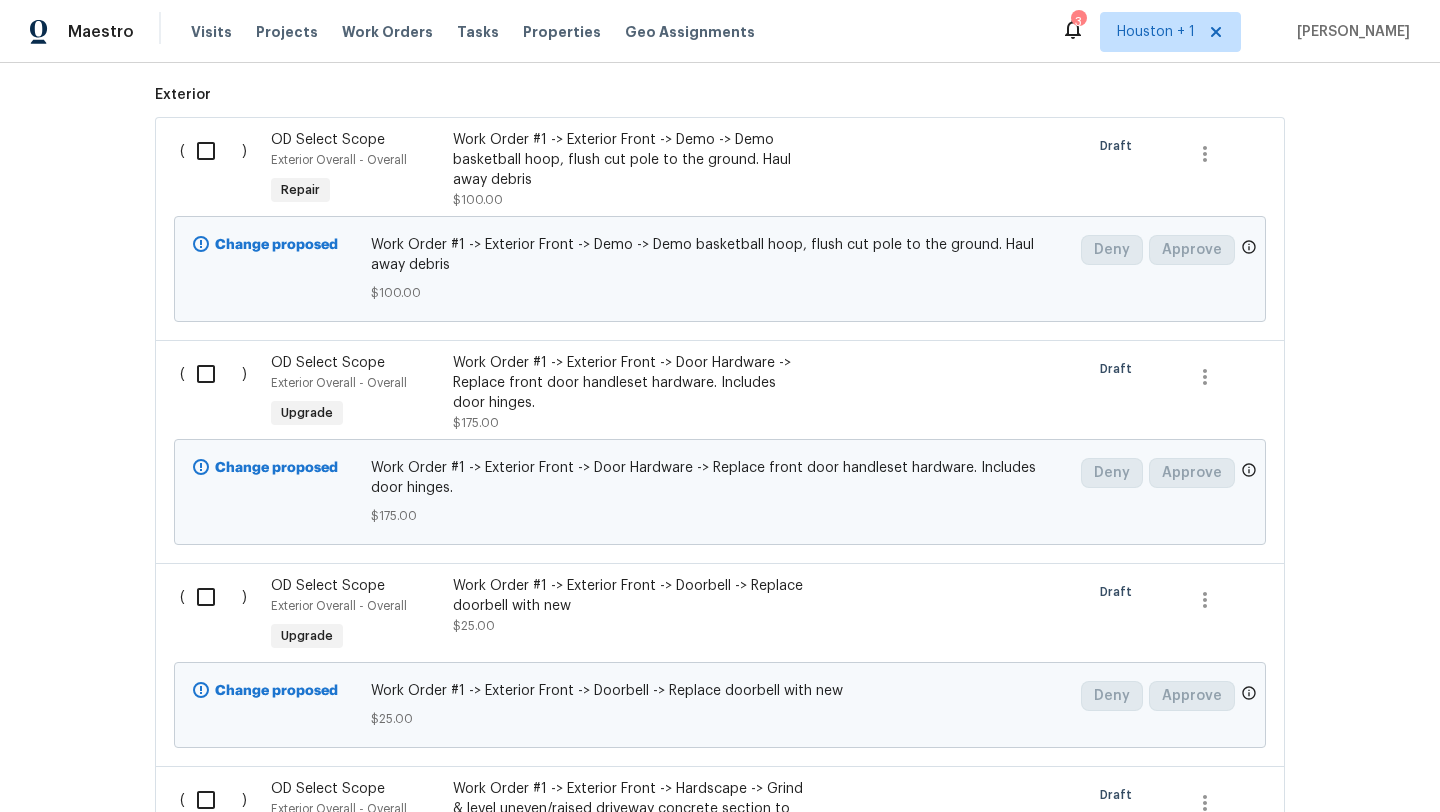 scroll, scrollTop: 211, scrollLeft: 0, axis: vertical 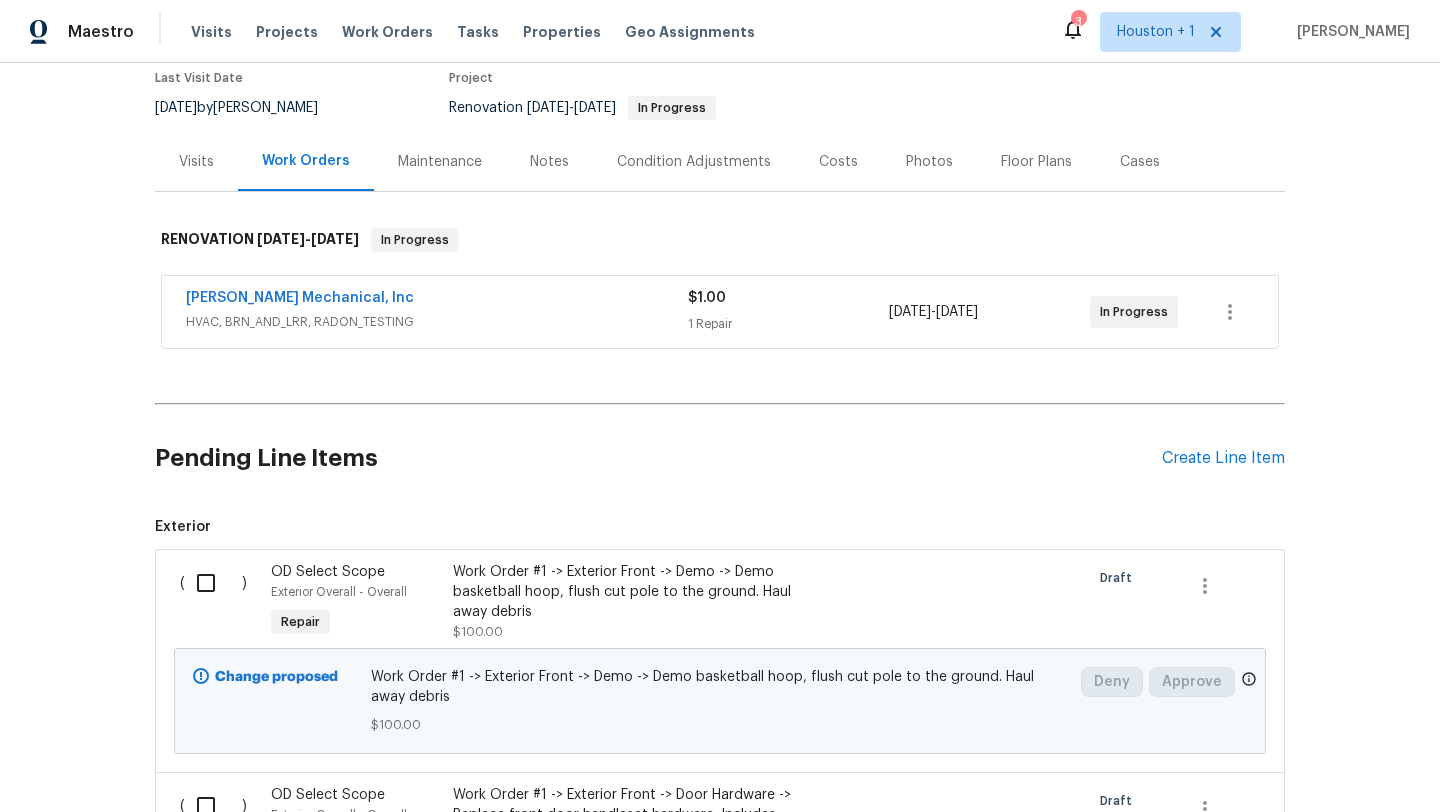 click on "Pending Line Items Create Line Item" at bounding box center [720, 458] 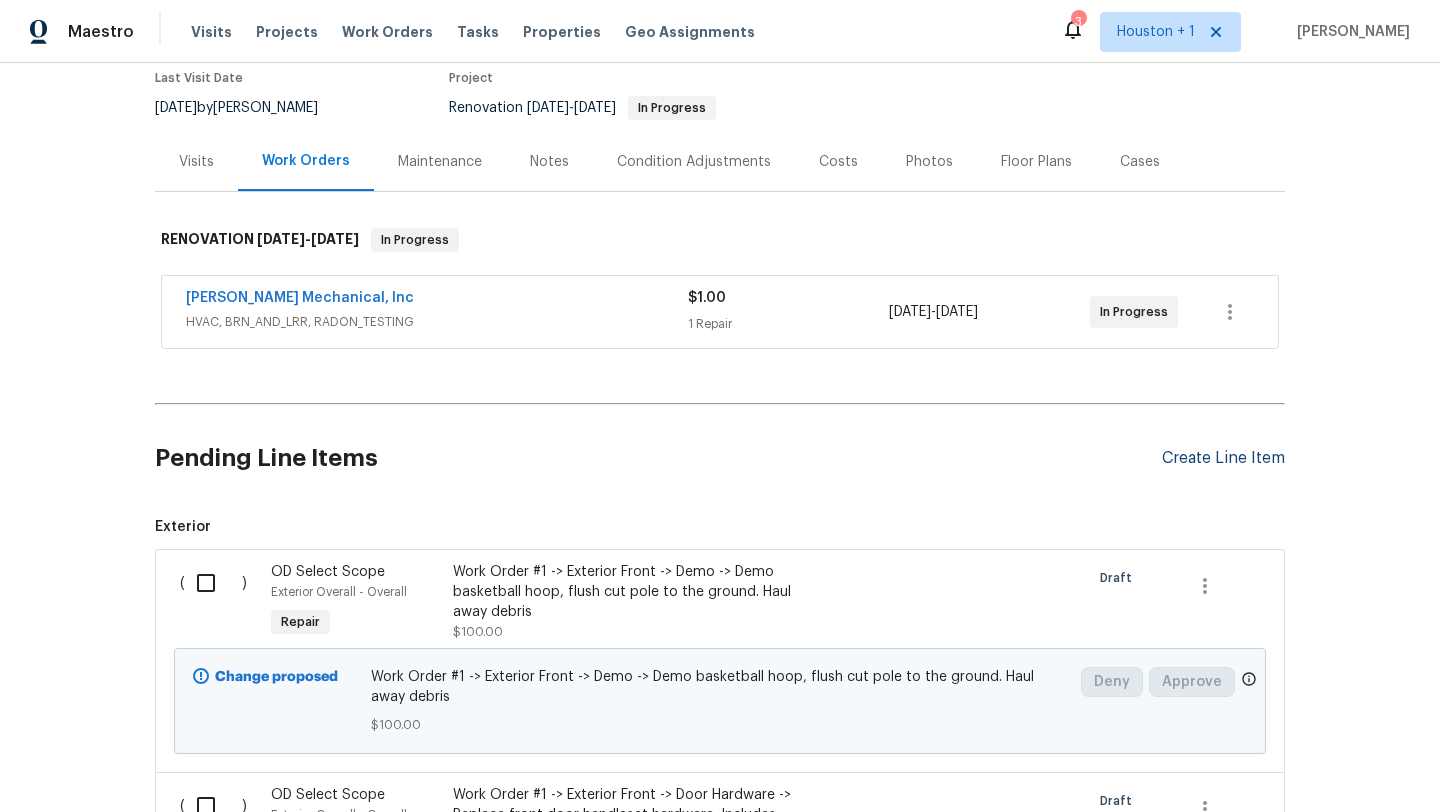 click on "Create Line Item" at bounding box center [1223, 458] 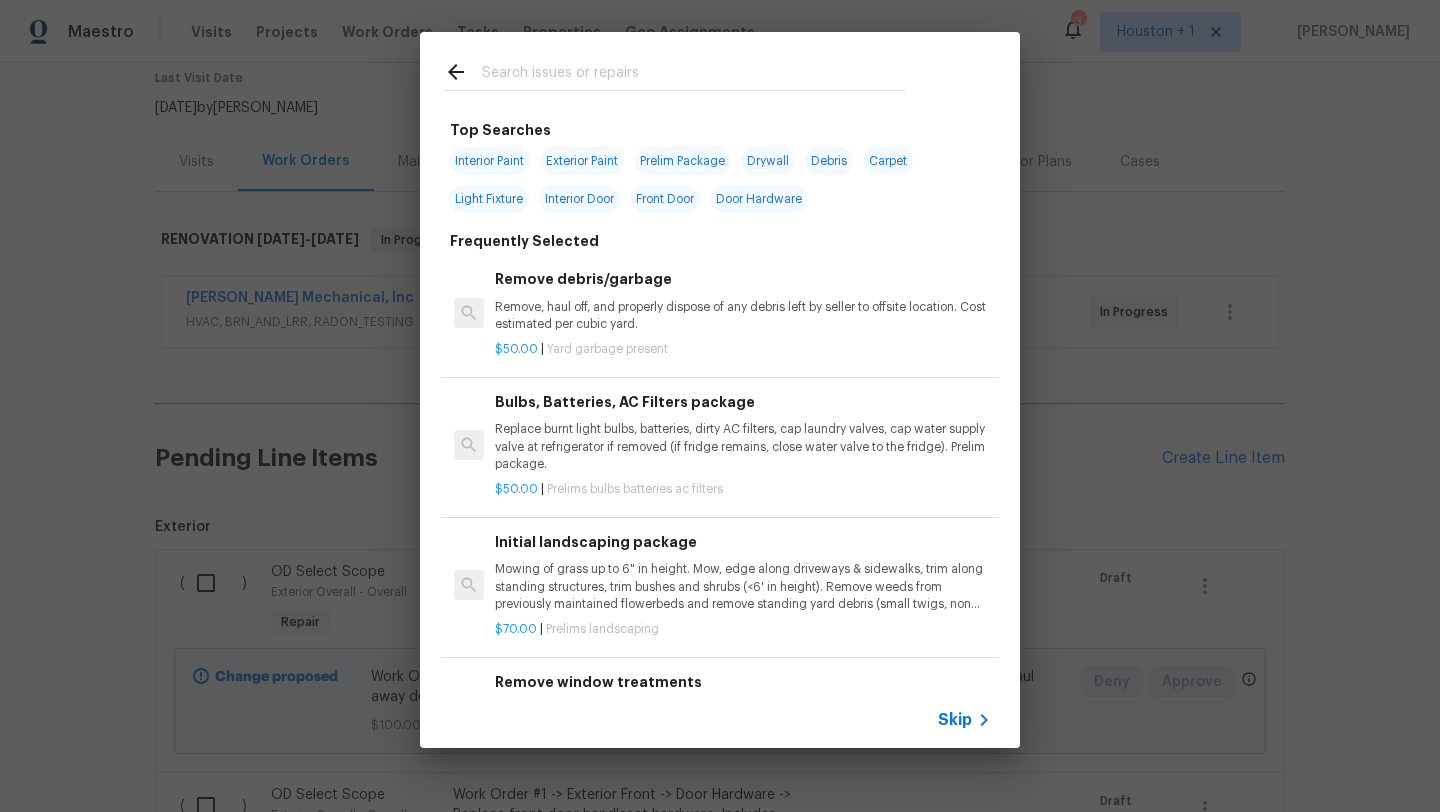 click on "Skip" at bounding box center [720, 720] 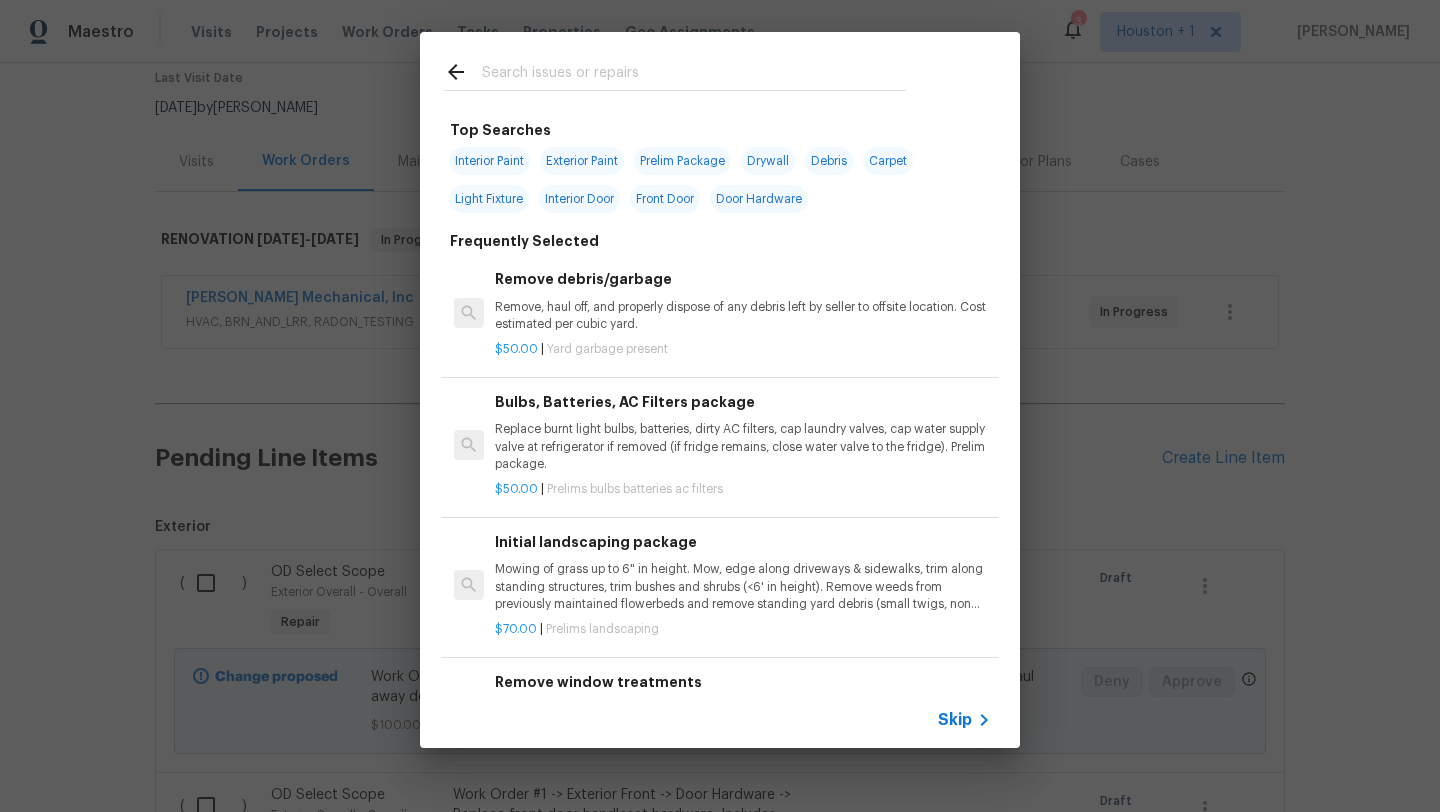 click on "Skip" at bounding box center [955, 720] 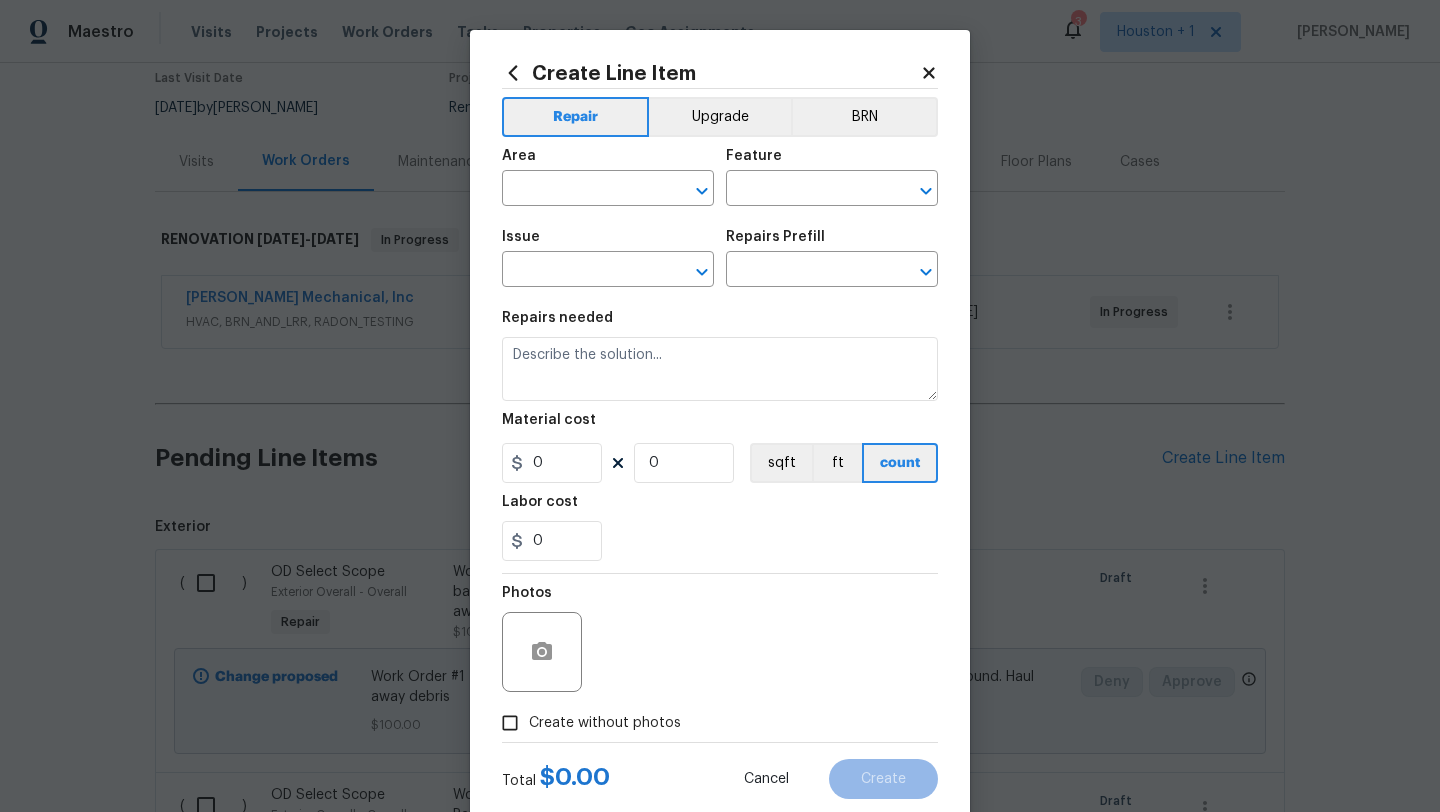 click on "Area ​" at bounding box center (608, 177) 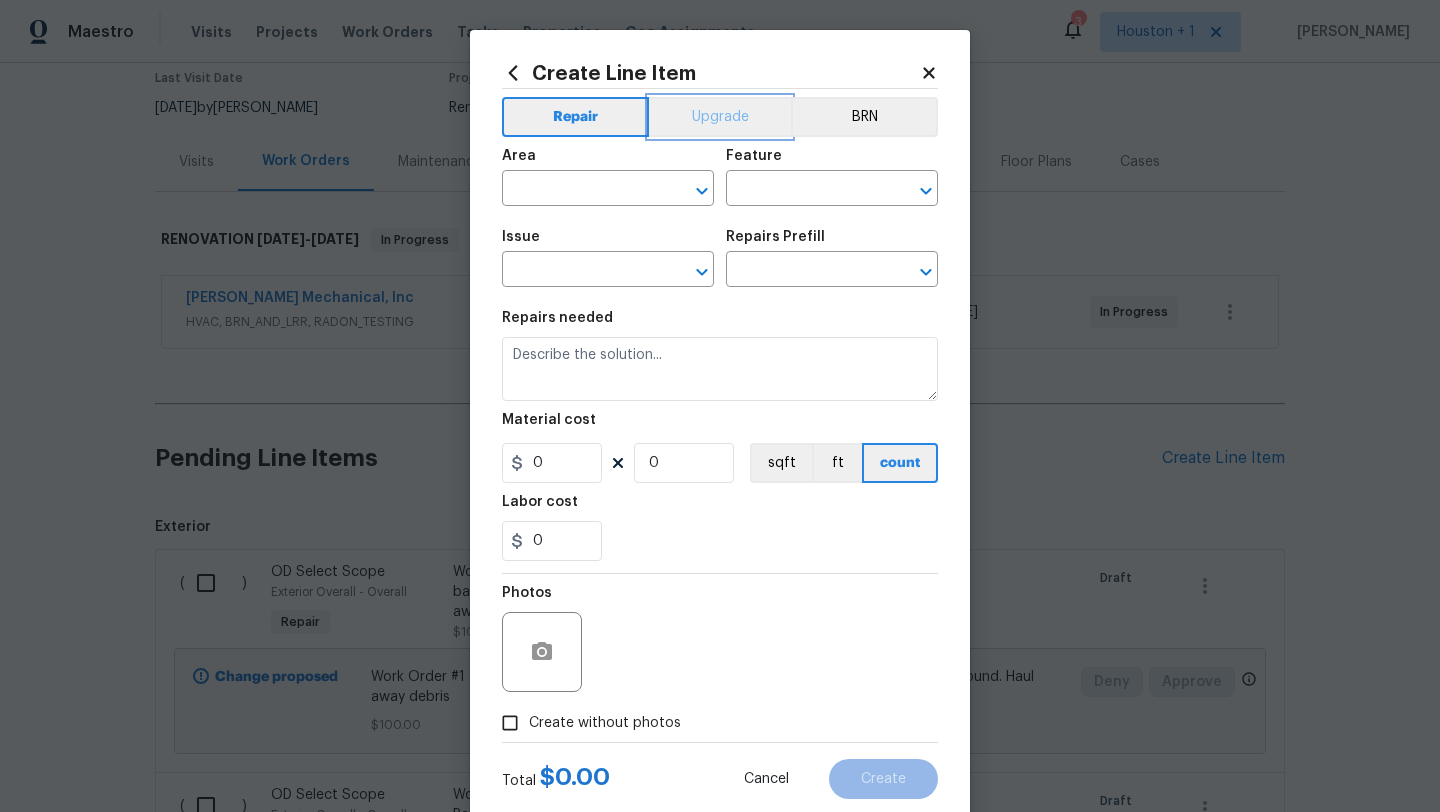 click on "Upgrade" at bounding box center (720, 117) 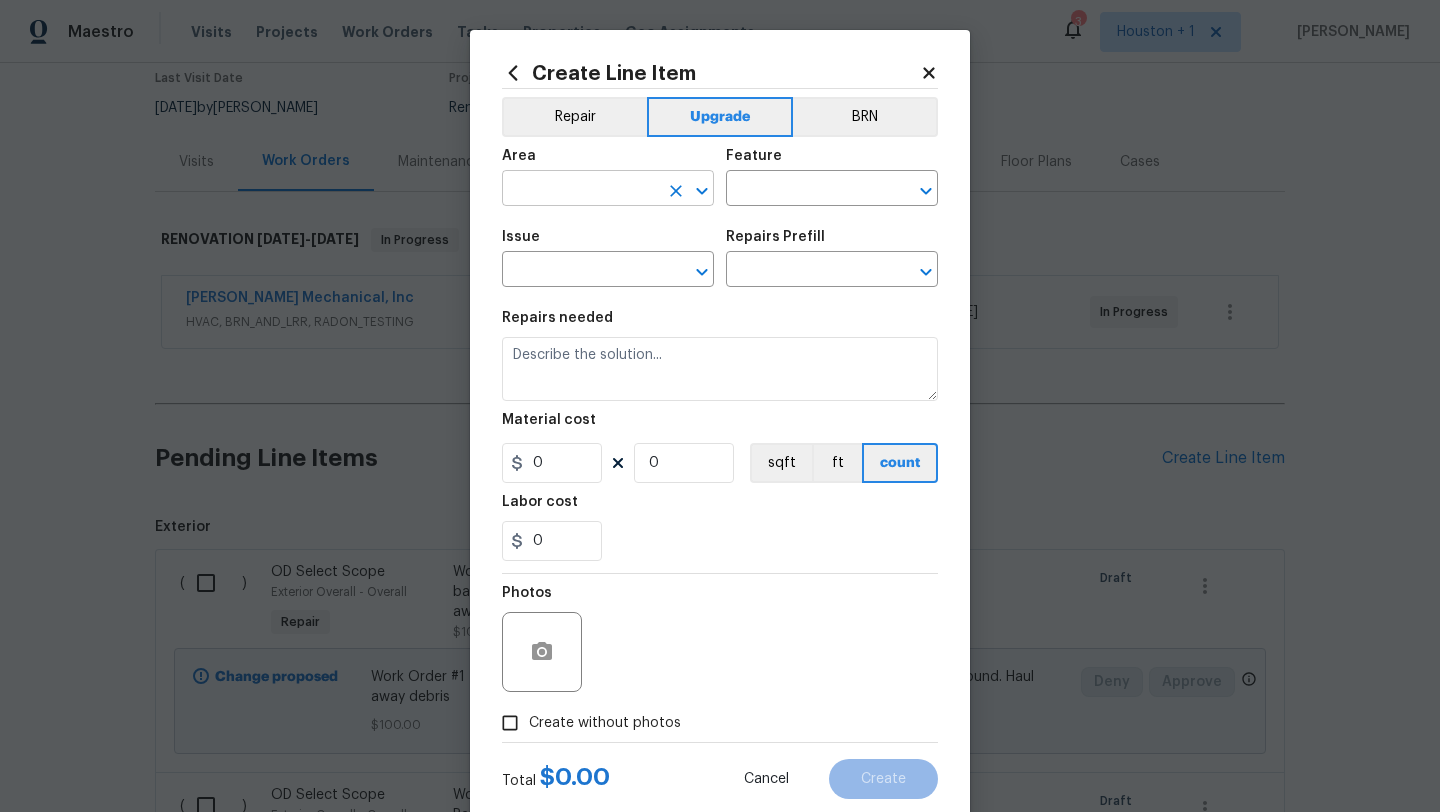 click at bounding box center [580, 190] 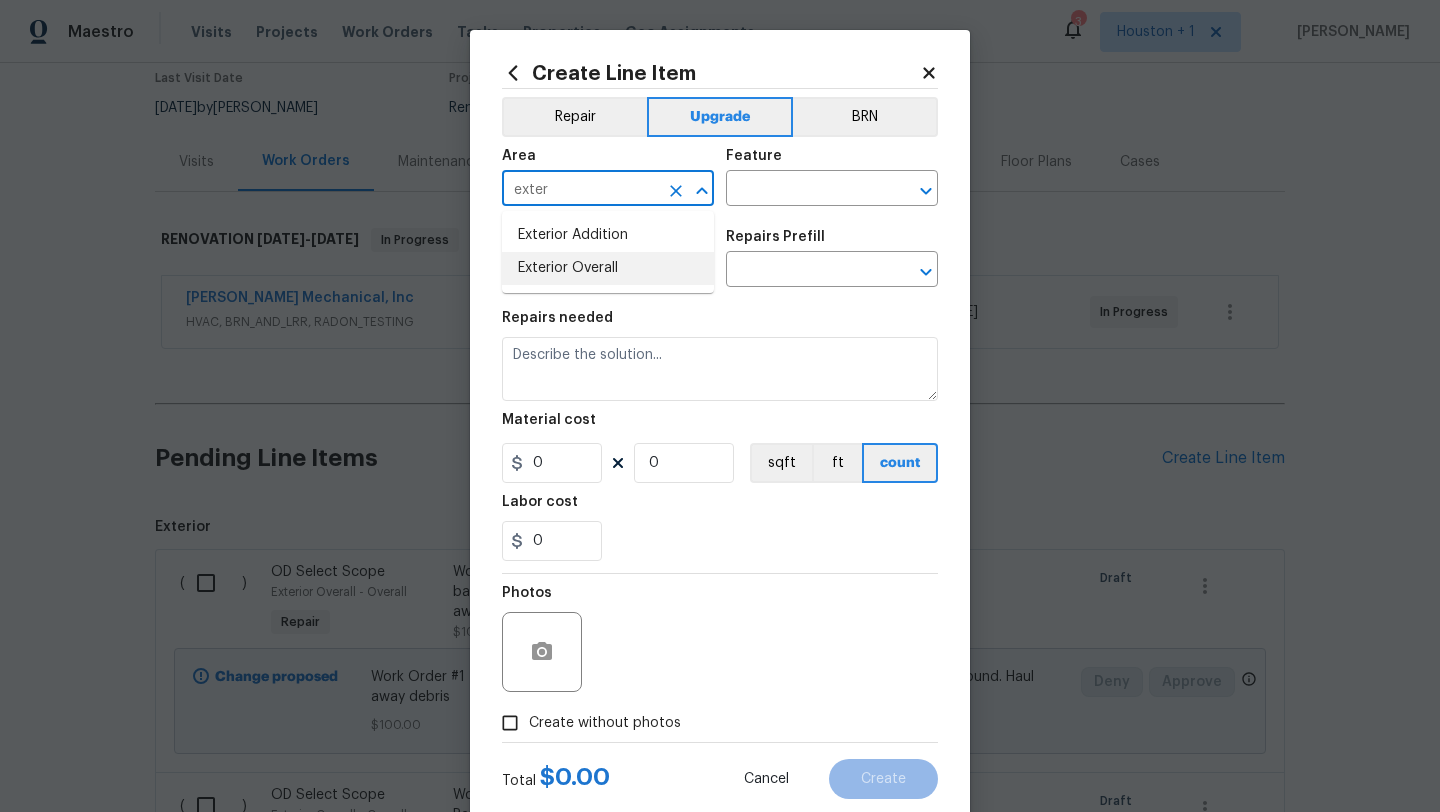 click on "Exterior Overall" at bounding box center [608, 268] 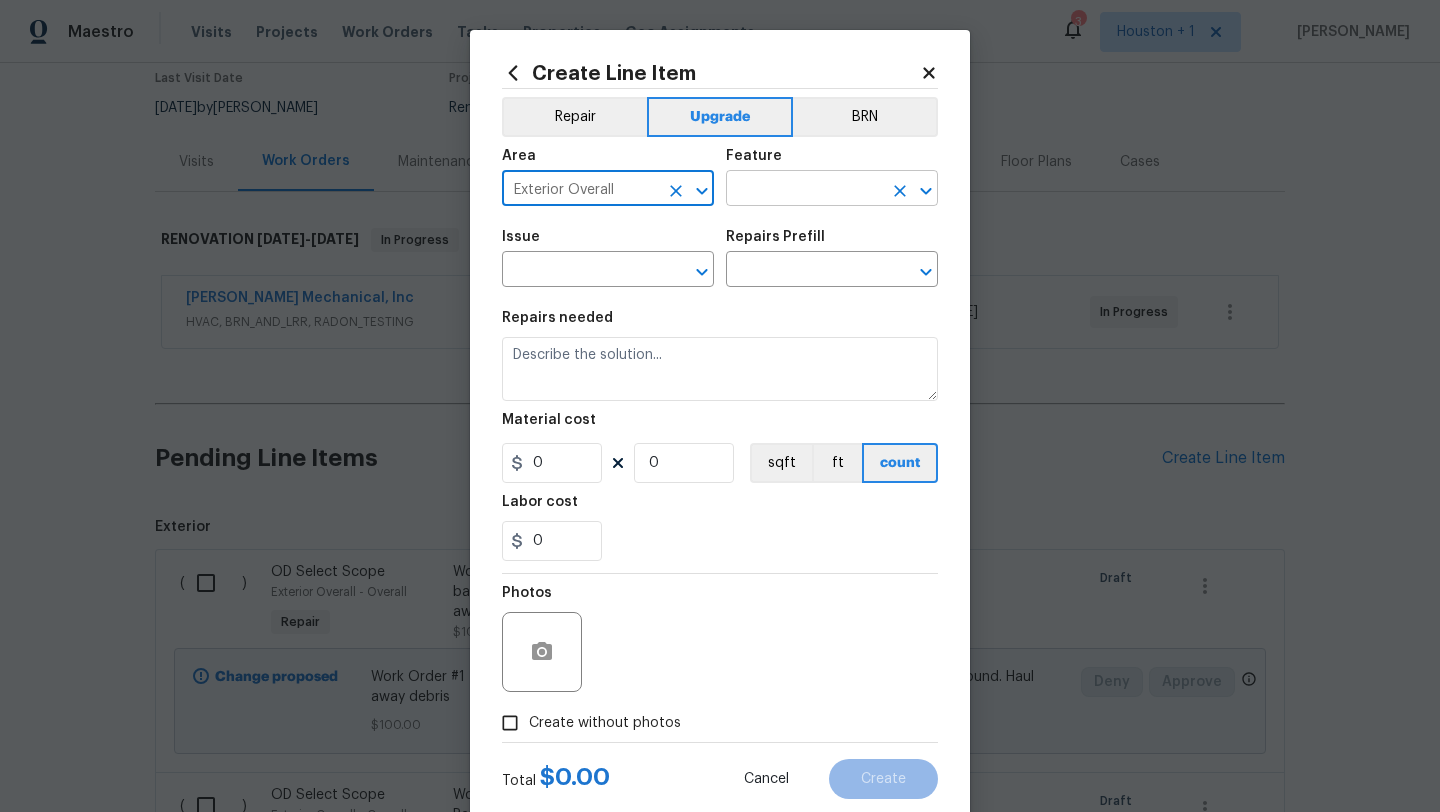type on "Exterior Overall" 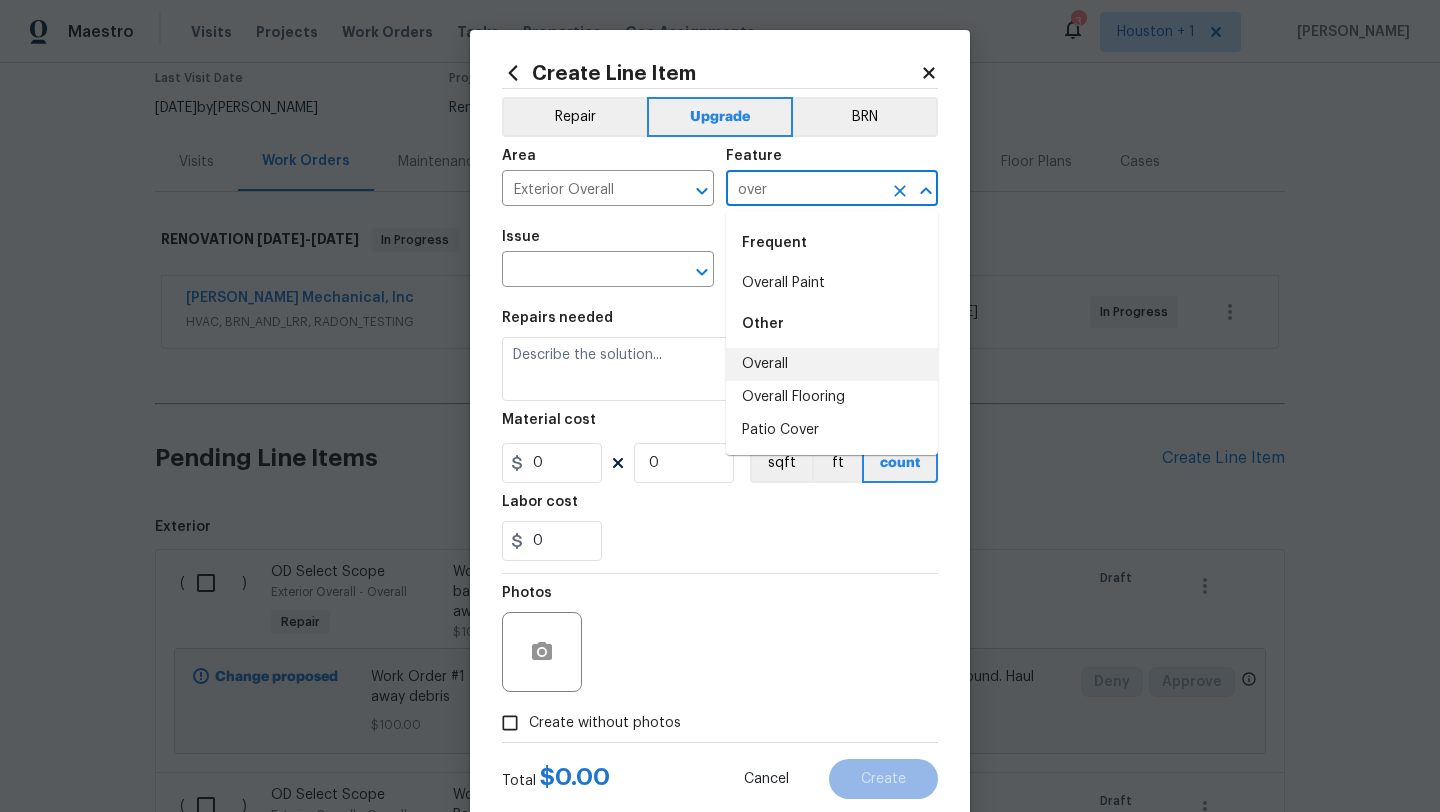 click on "Overall" at bounding box center (832, 364) 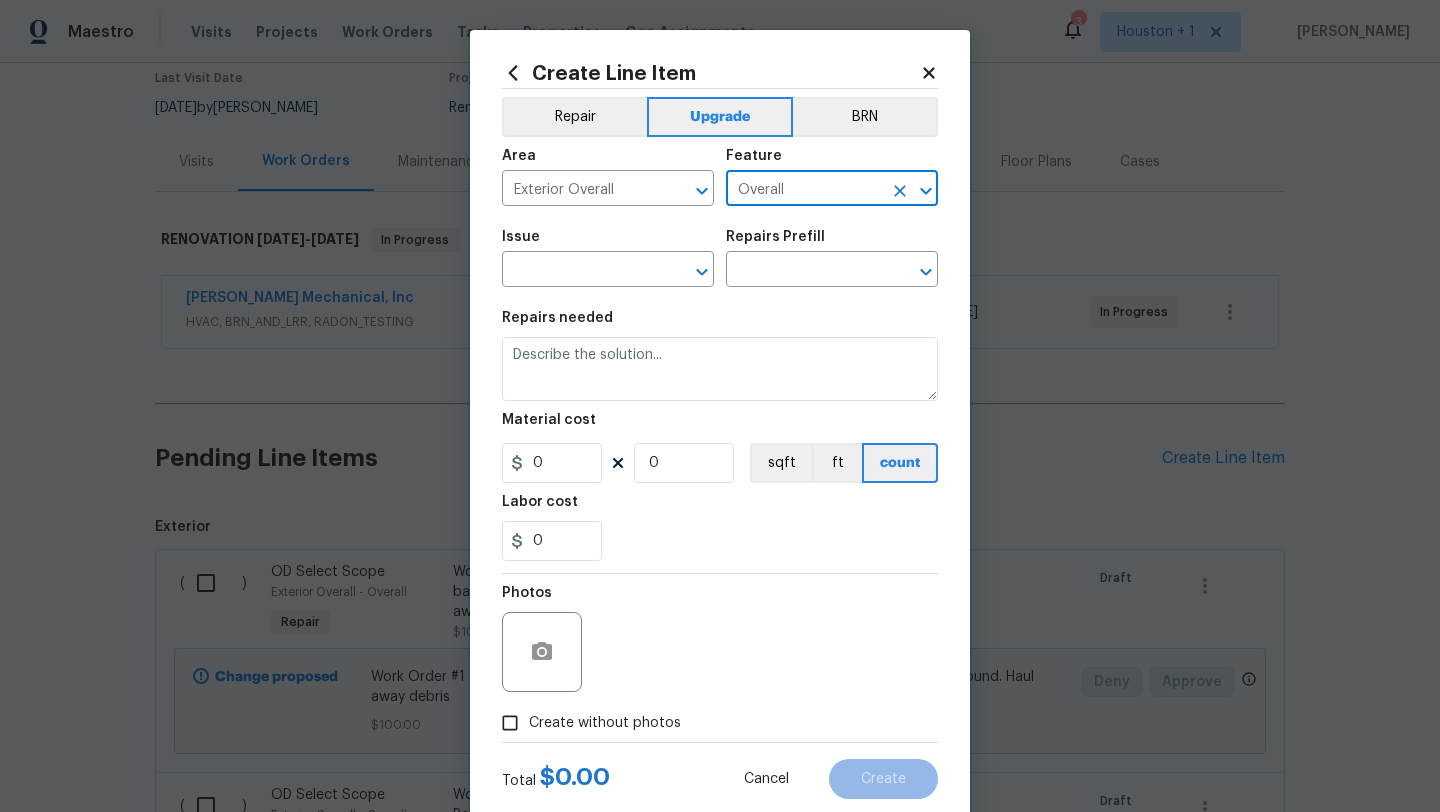 type on "Overall" 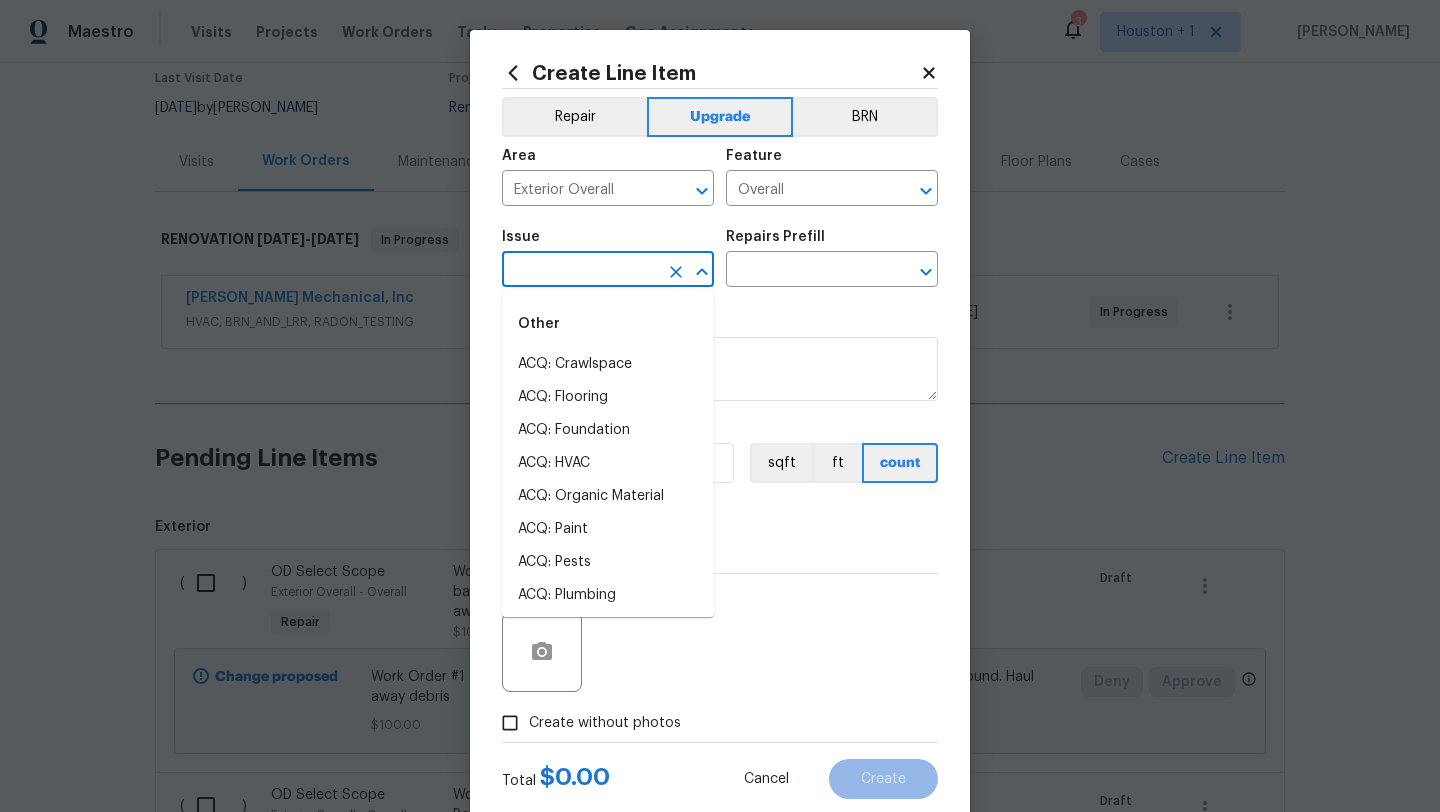 click at bounding box center [580, 271] 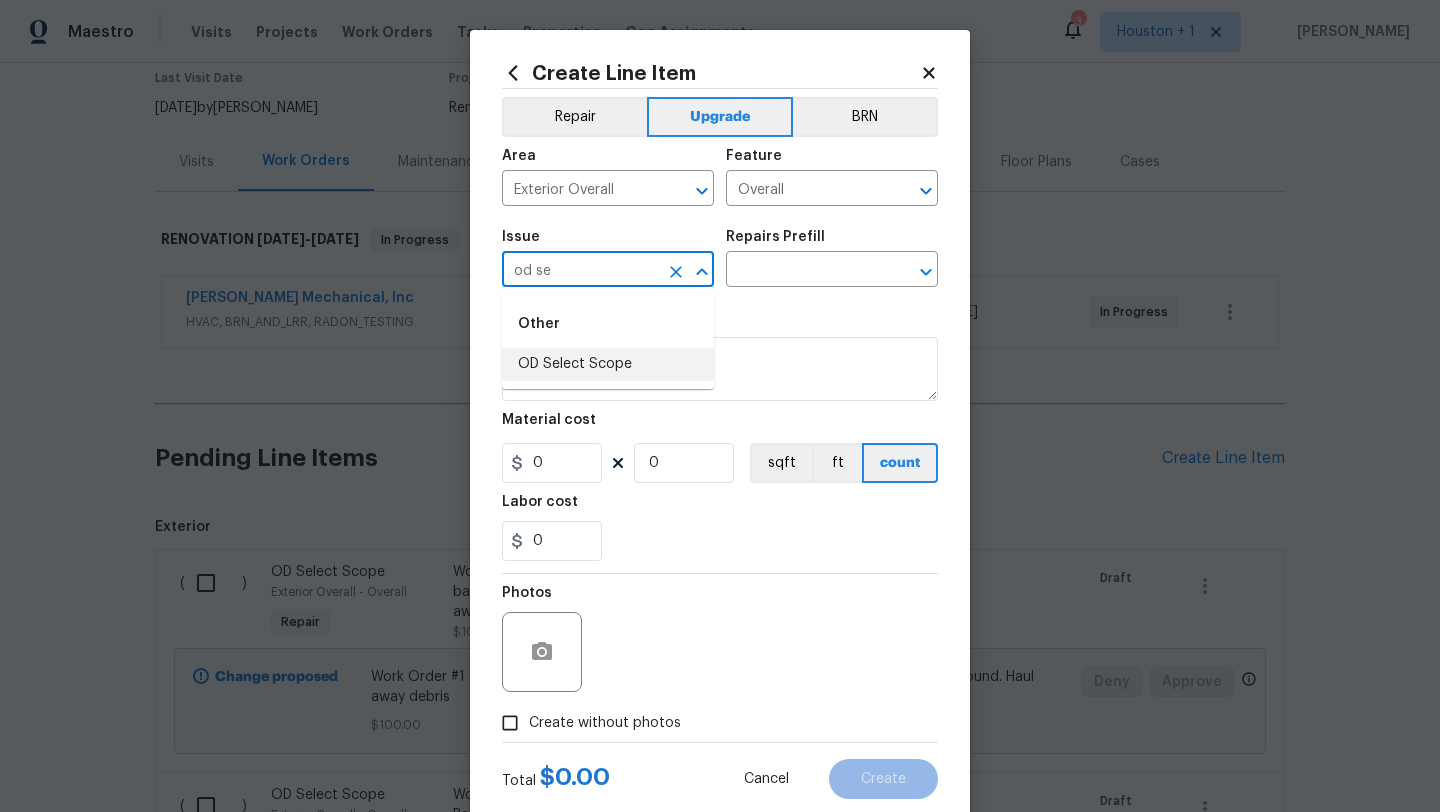 click on "OD Select Scope" at bounding box center [608, 364] 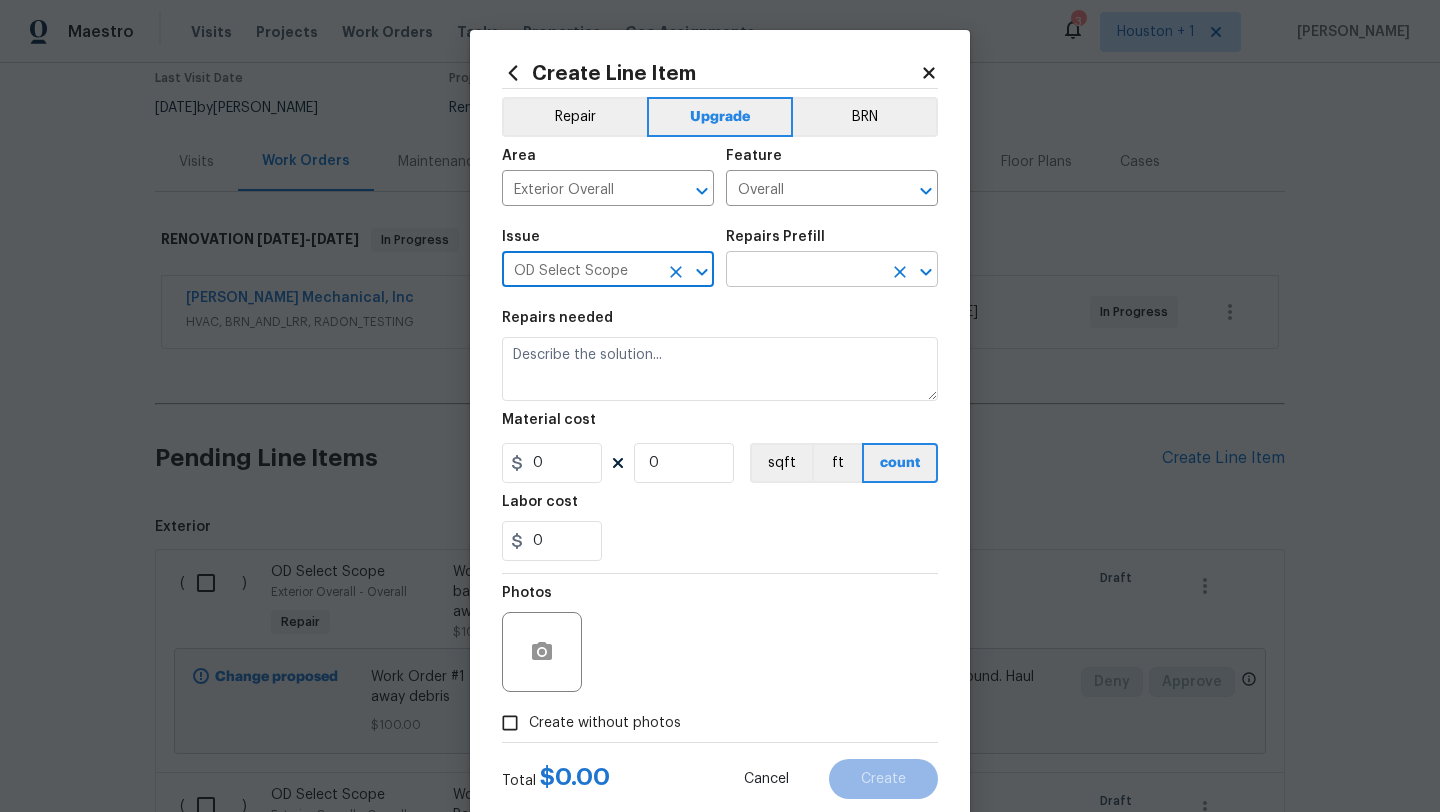 type on "OD Select Scope" 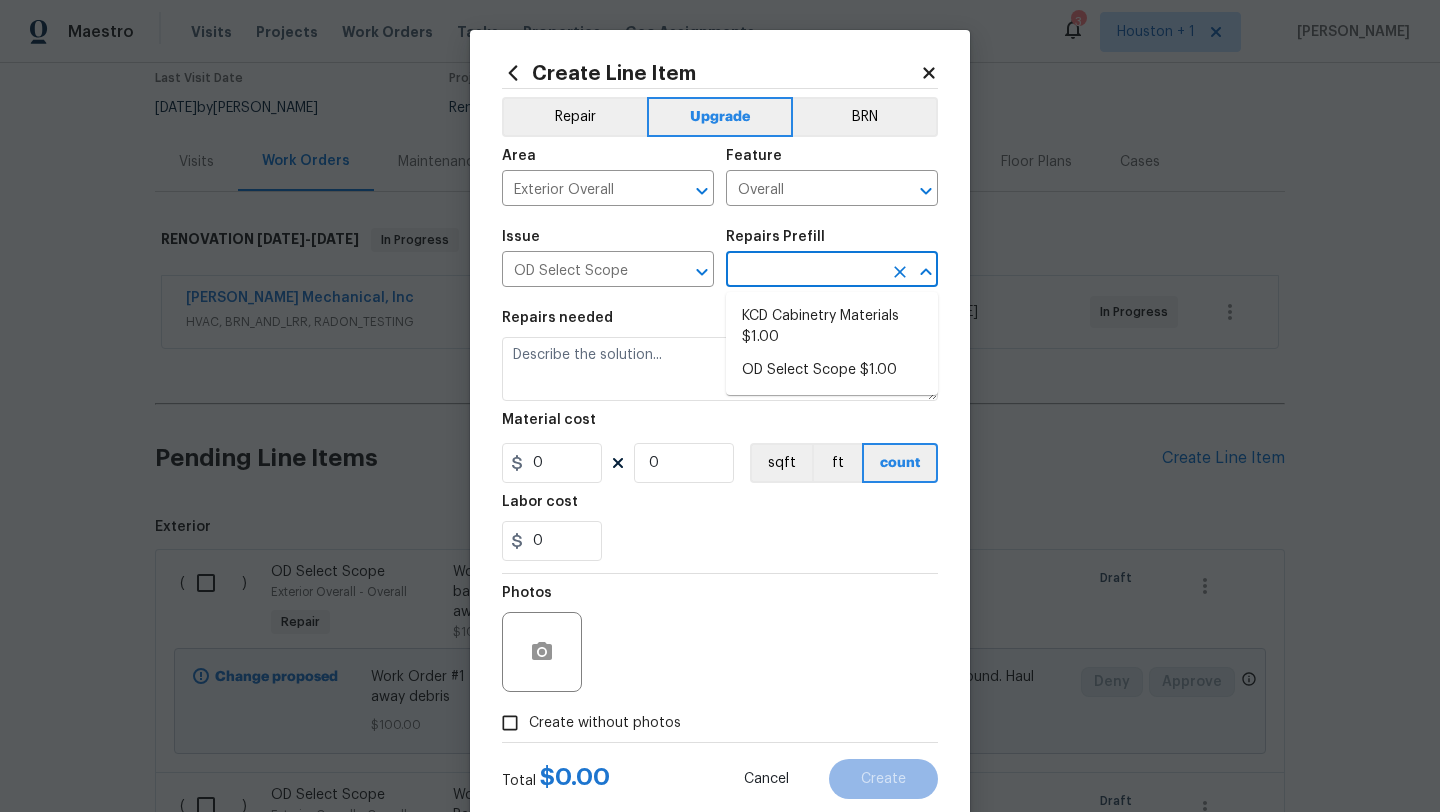 click at bounding box center (804, 271) 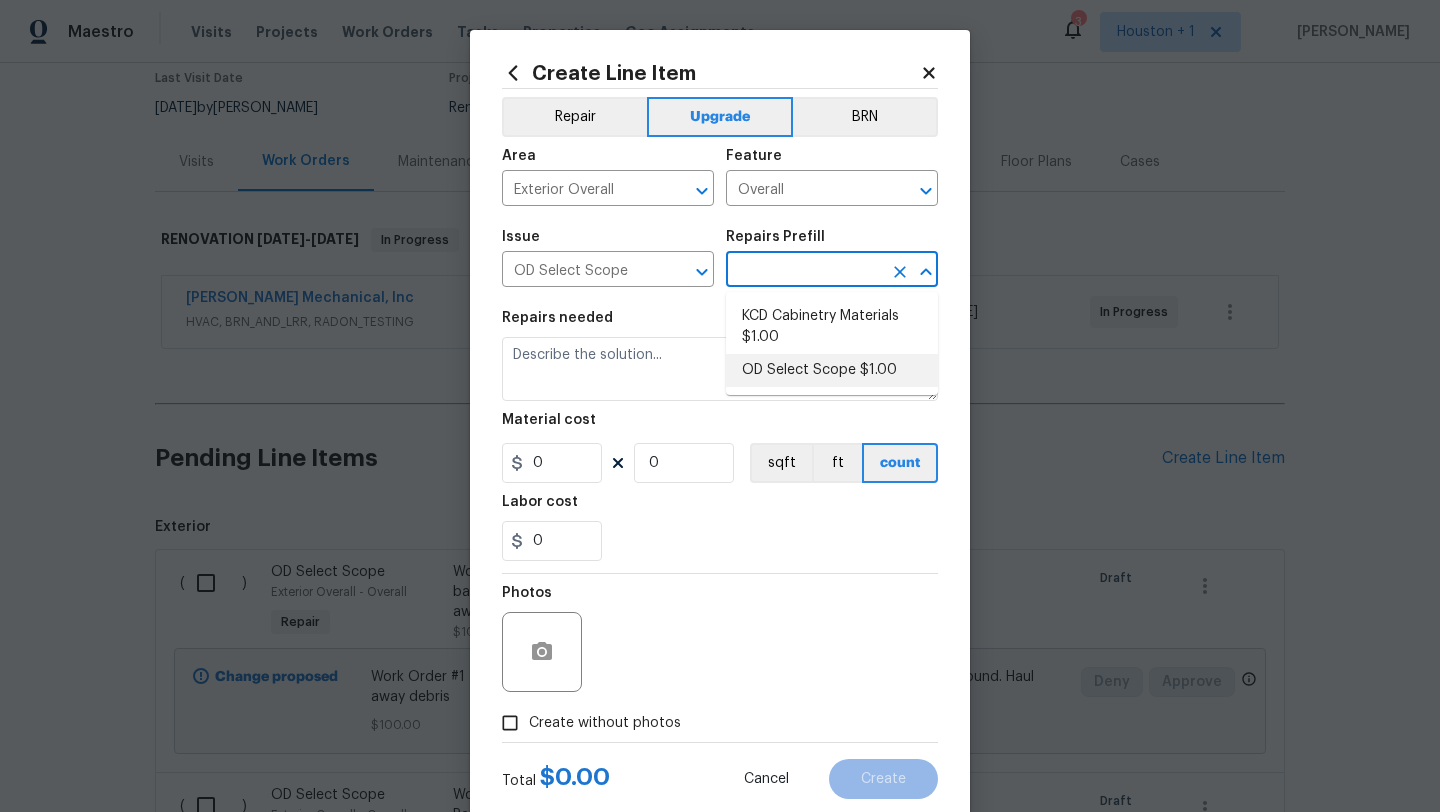 click on "OD Select Scope $1.00" at bounding box center (832, 370) 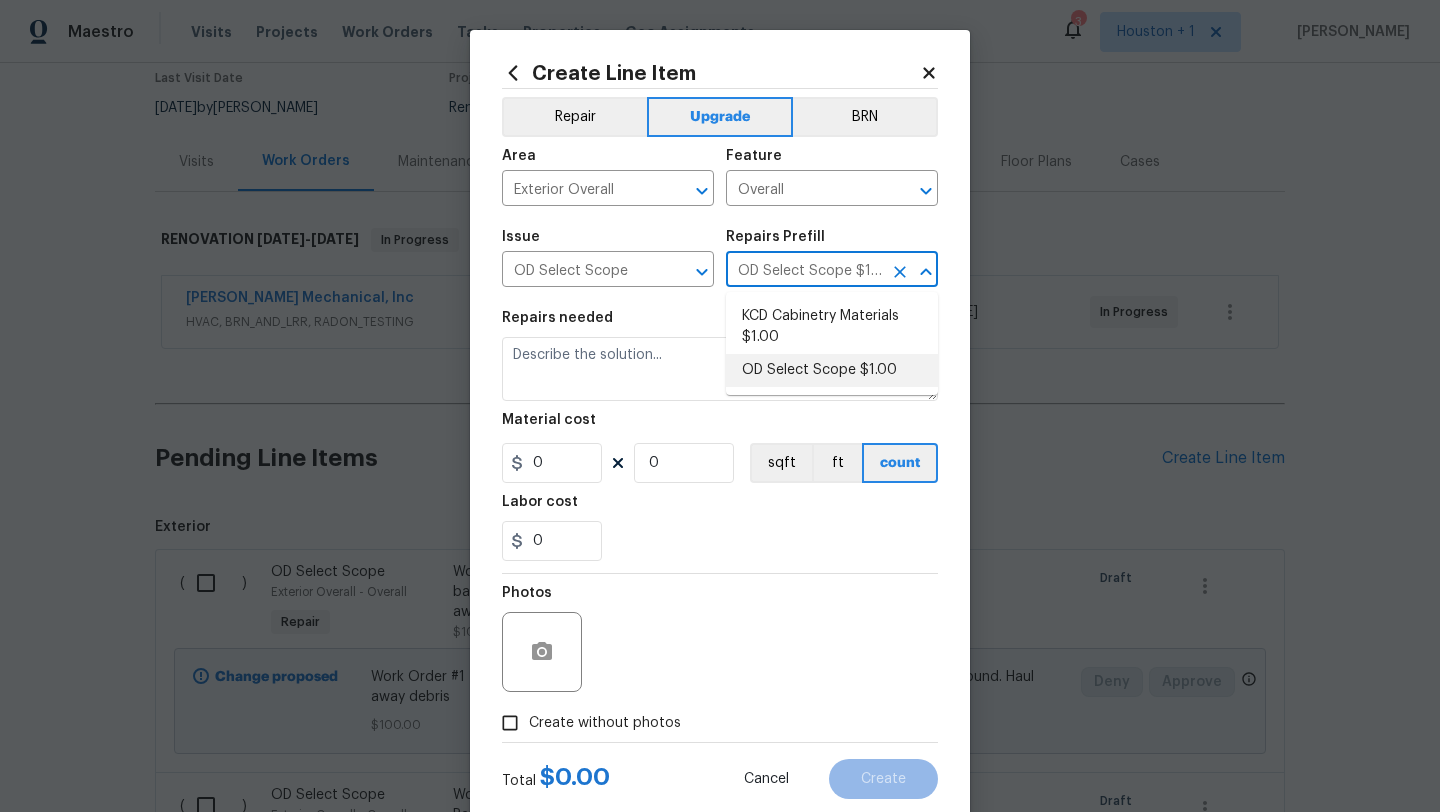 type on "Refer to the agreed upon scope document for further details." 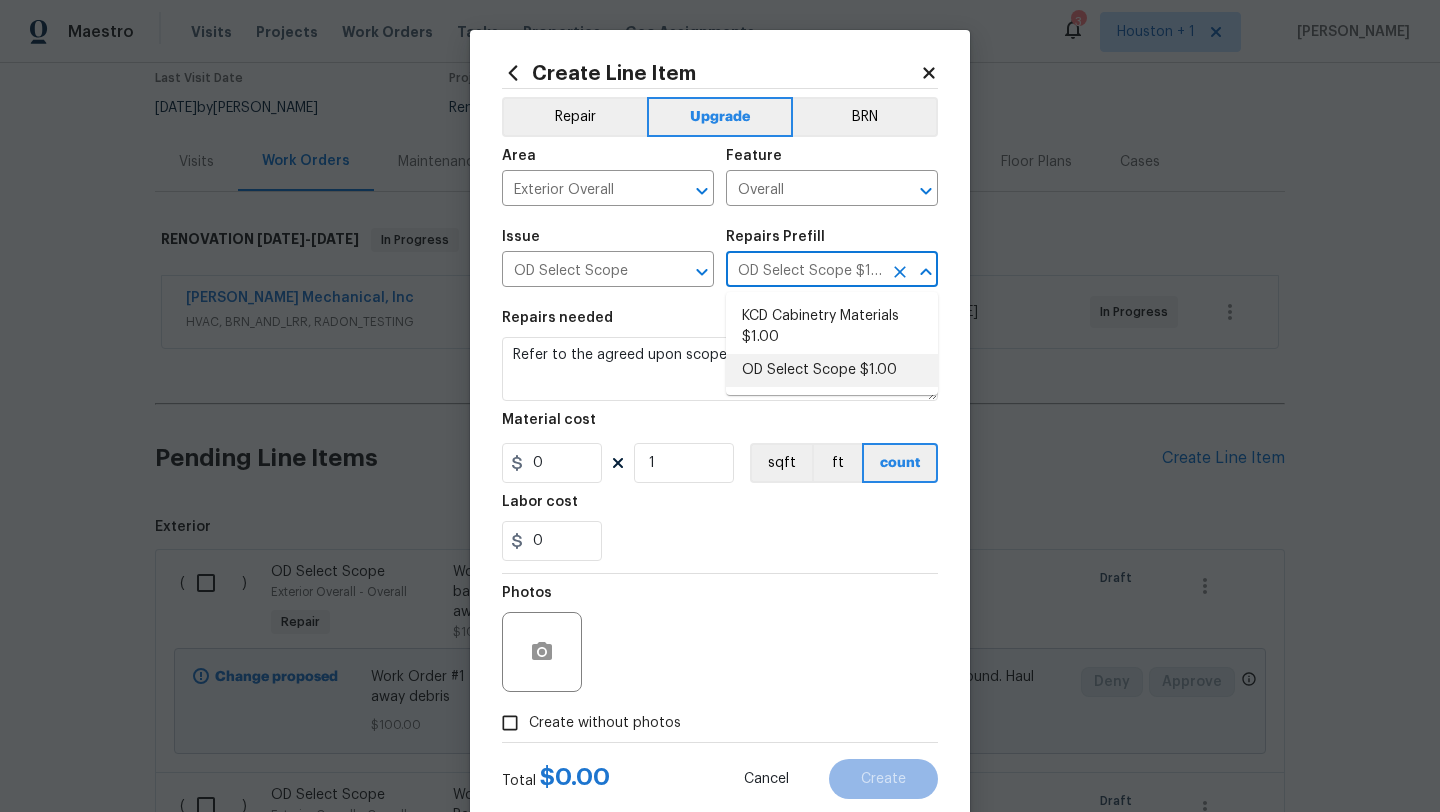 type on "1" 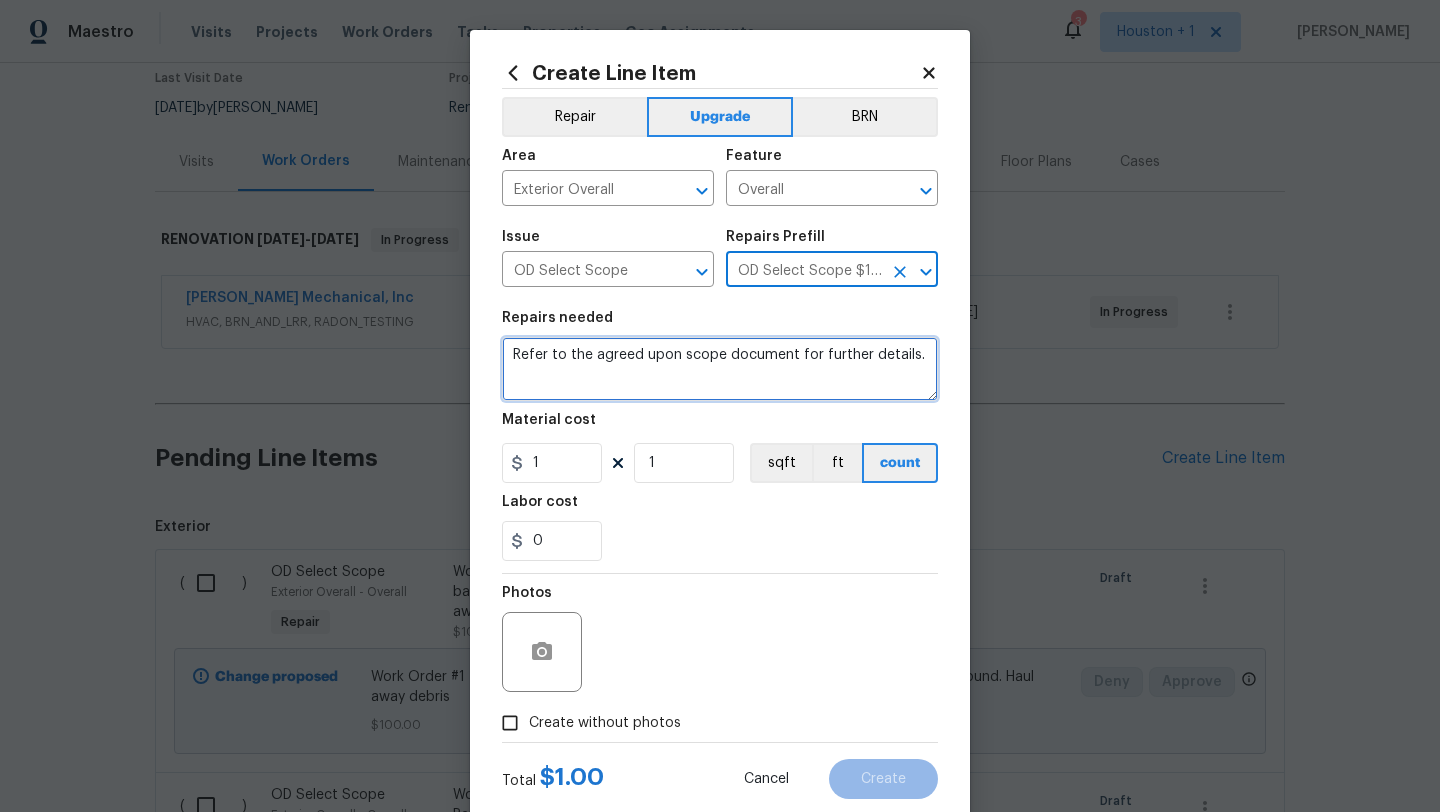 click on "Refer to the agreed upon scope document for further details." at bounding box center [720, 369] 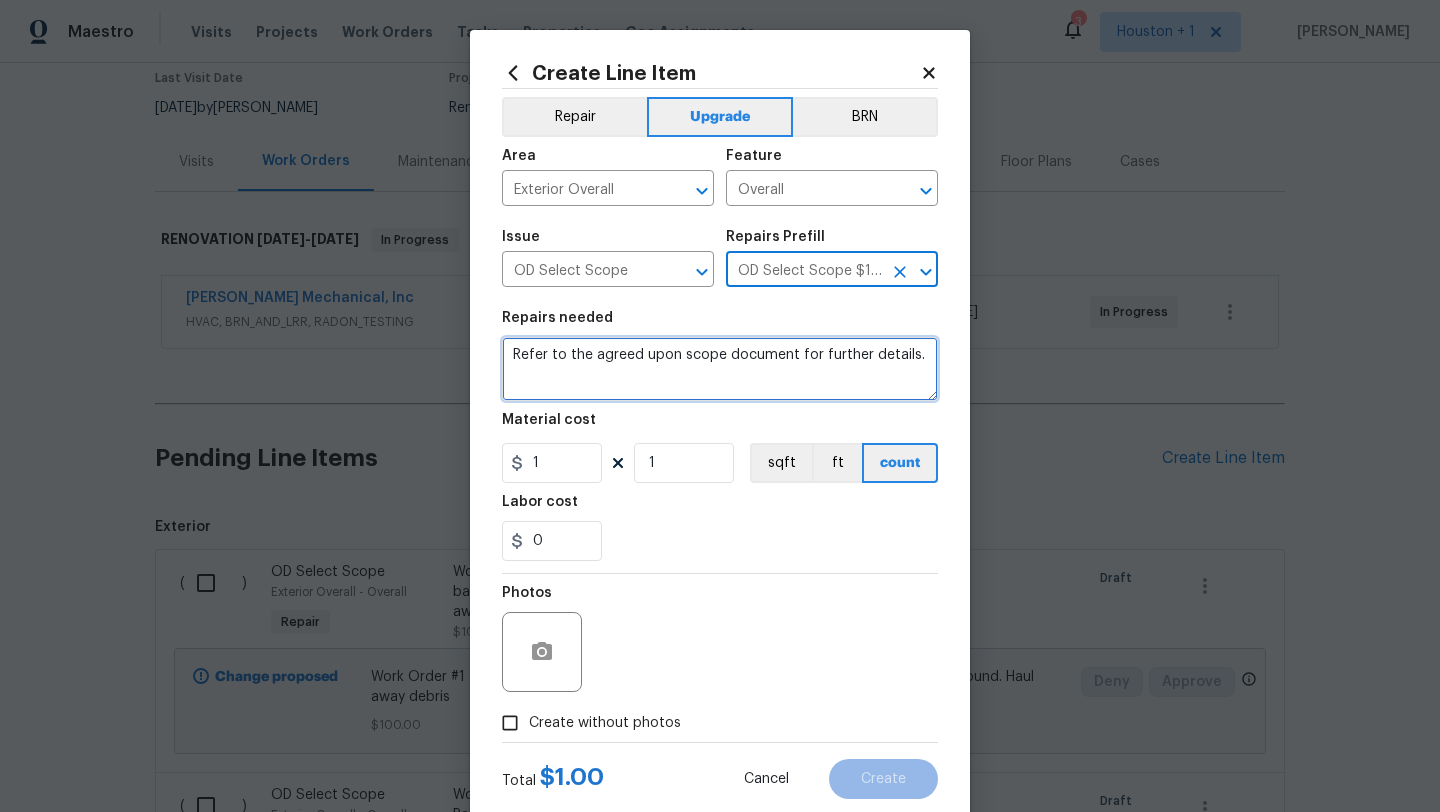 click on "Refer to the agreed upon scope document for further details." at bounding box center [720, 369] 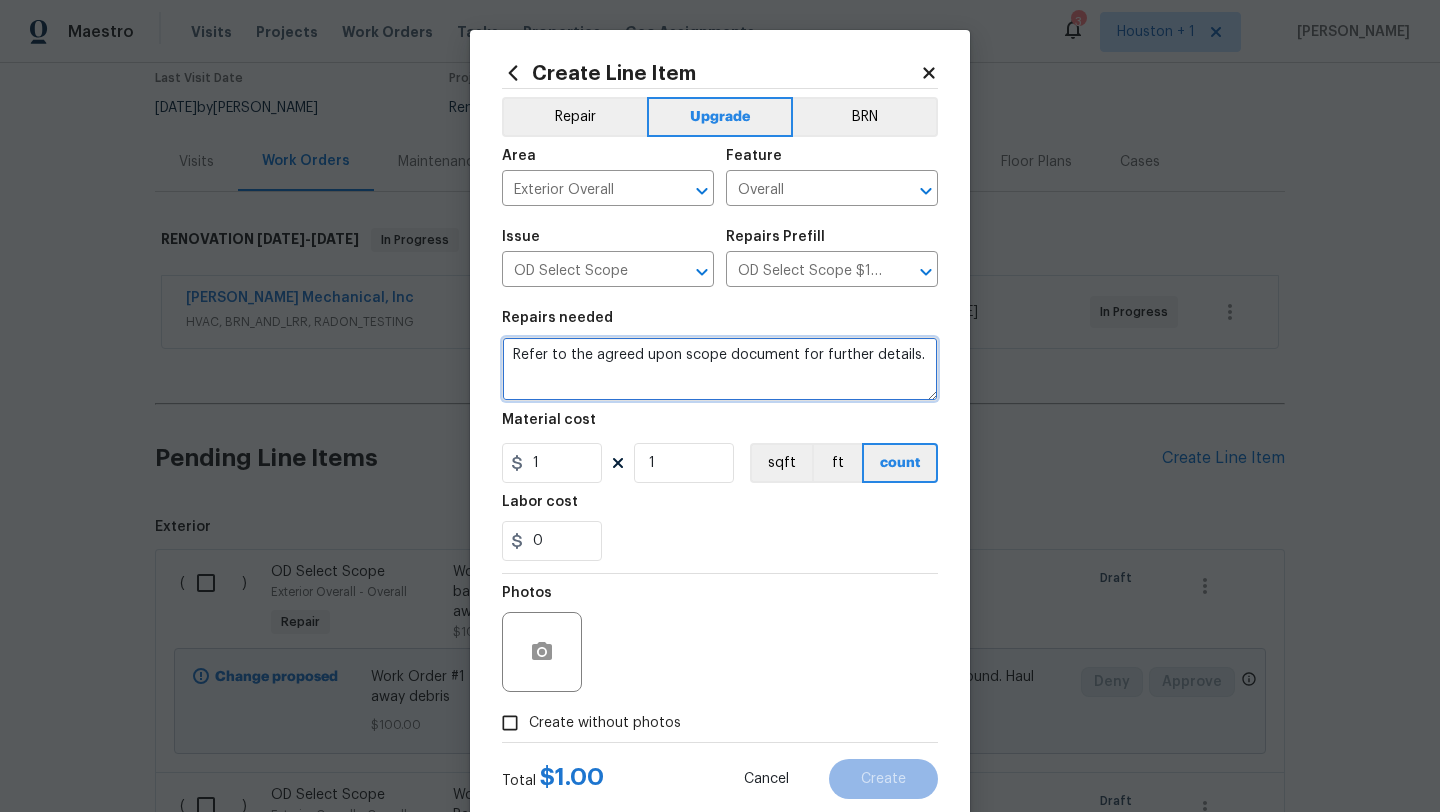 click on "Refer to the agreed upon scope document for further details." at bounding box center (720, 369) 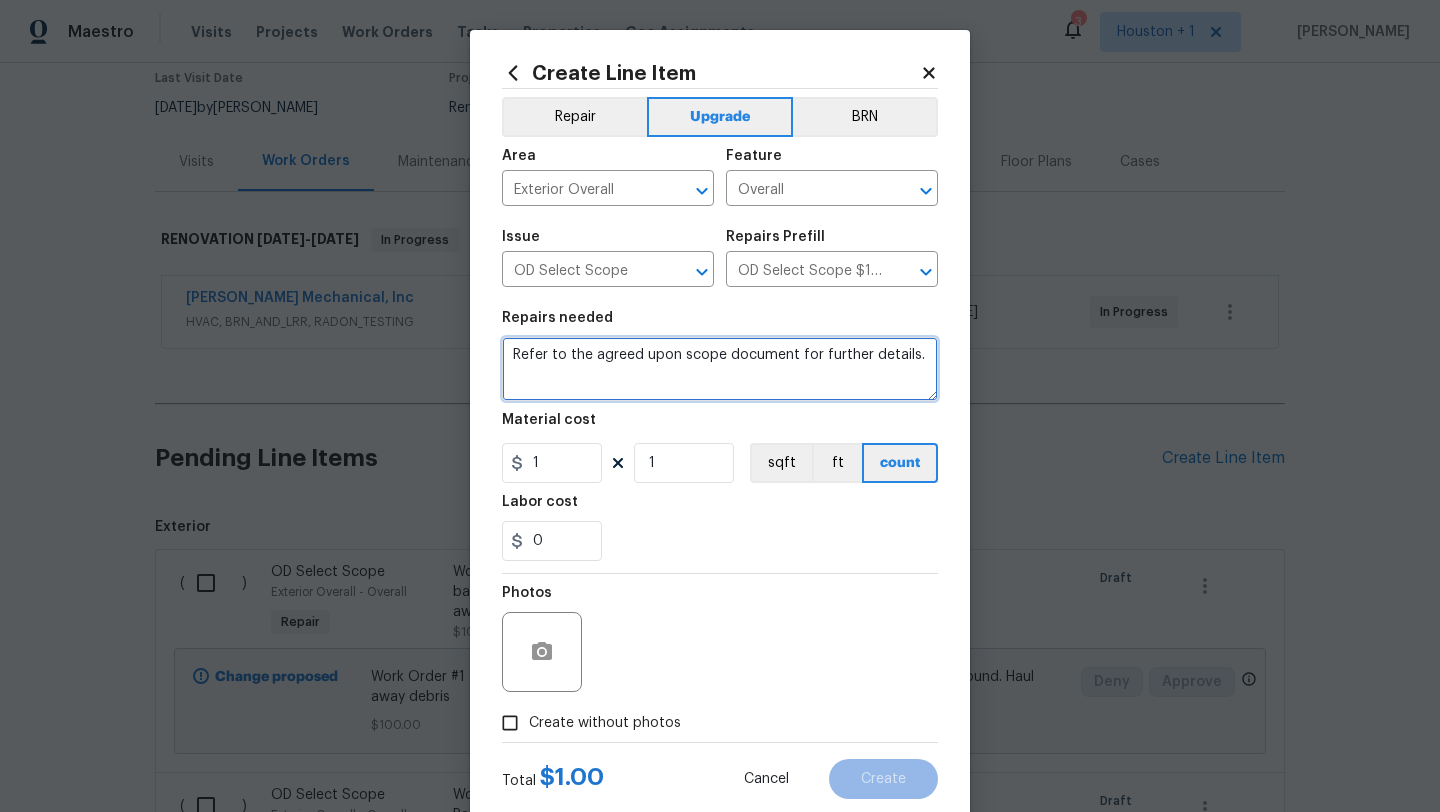click on "Refer to the agreed upon scope document for further details." at bounding box center (720, 369) 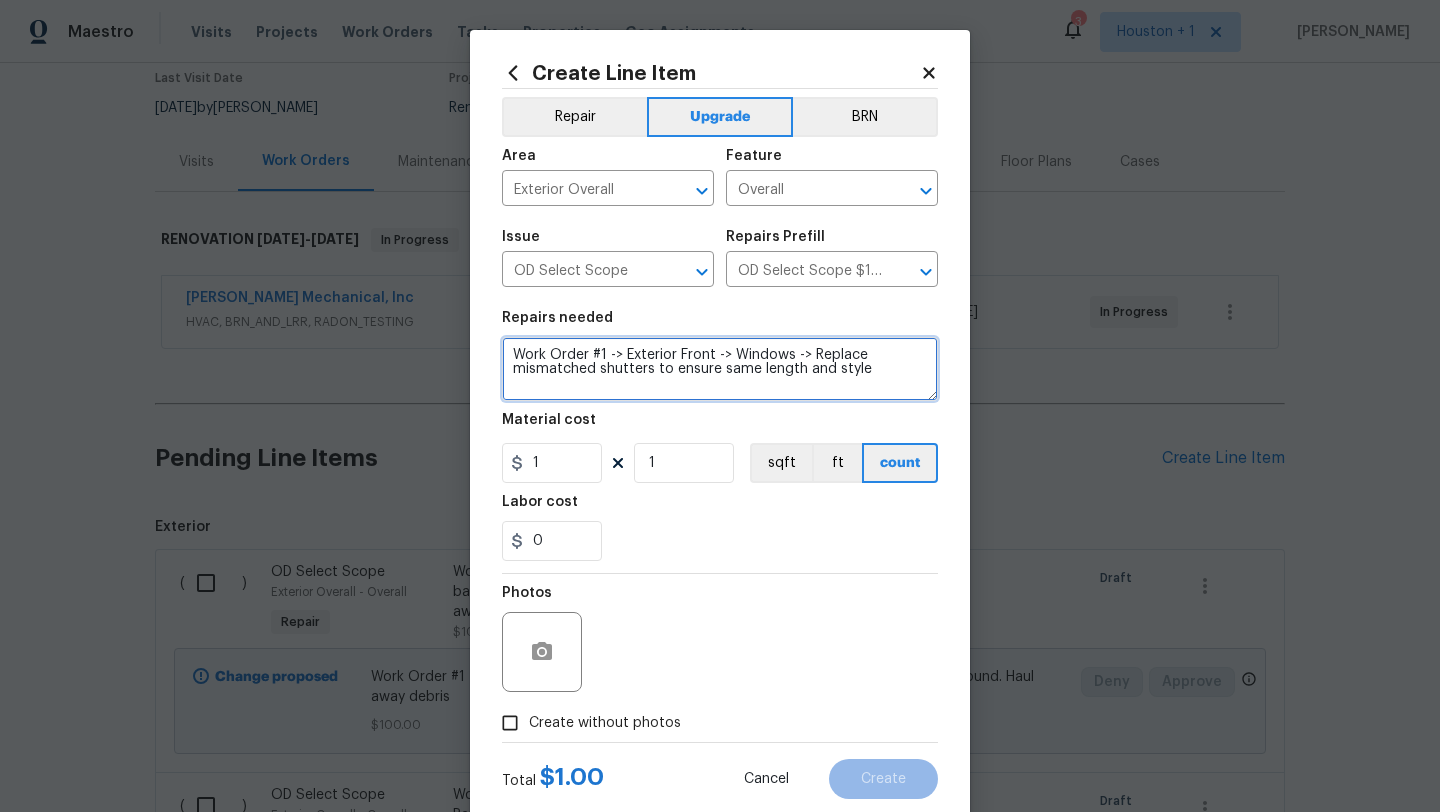 type on "Work Order #1 -> Exterior Front -> Windows -> Replace mismatched shutters to ensure same length and style" 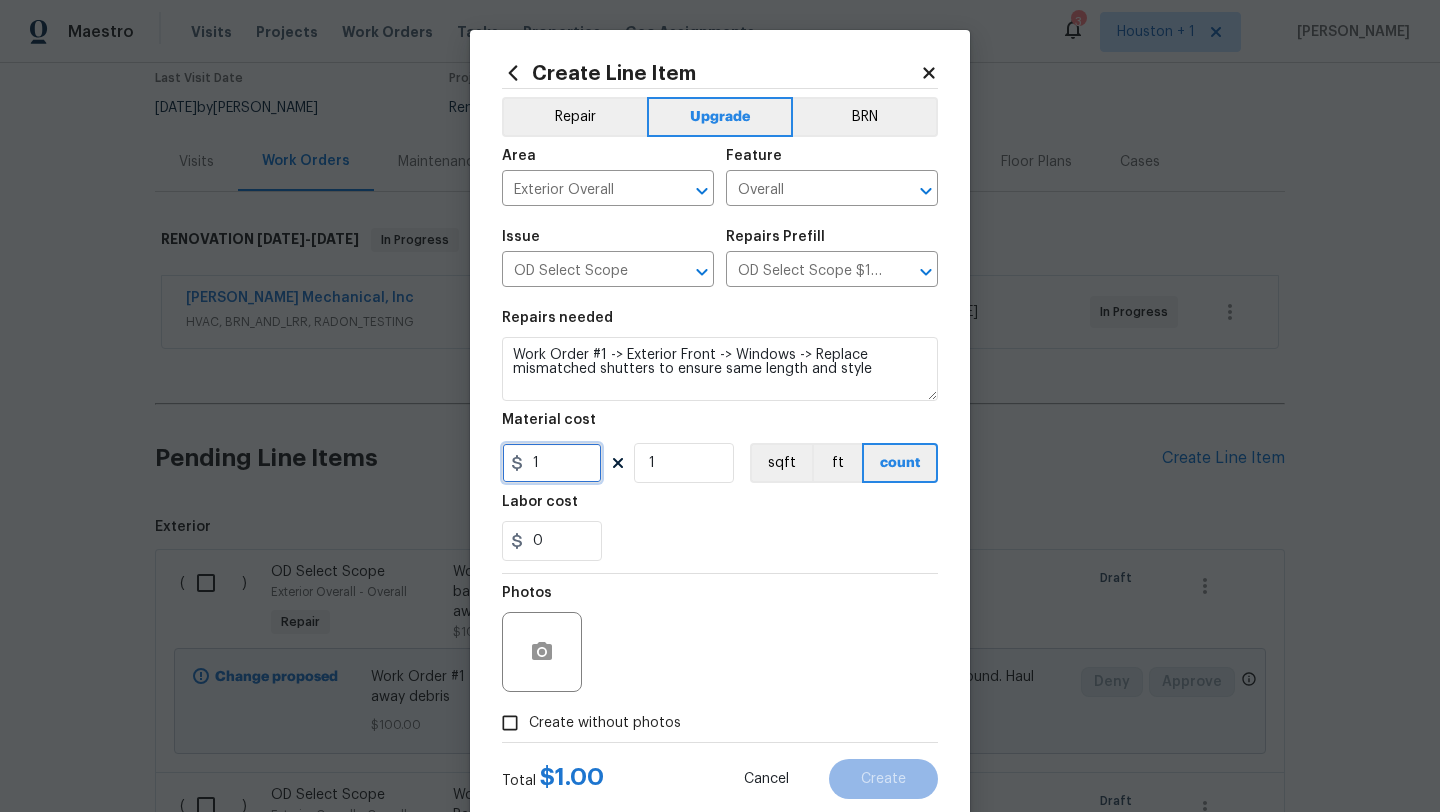 click on "1" at bounding box center [552, 463] 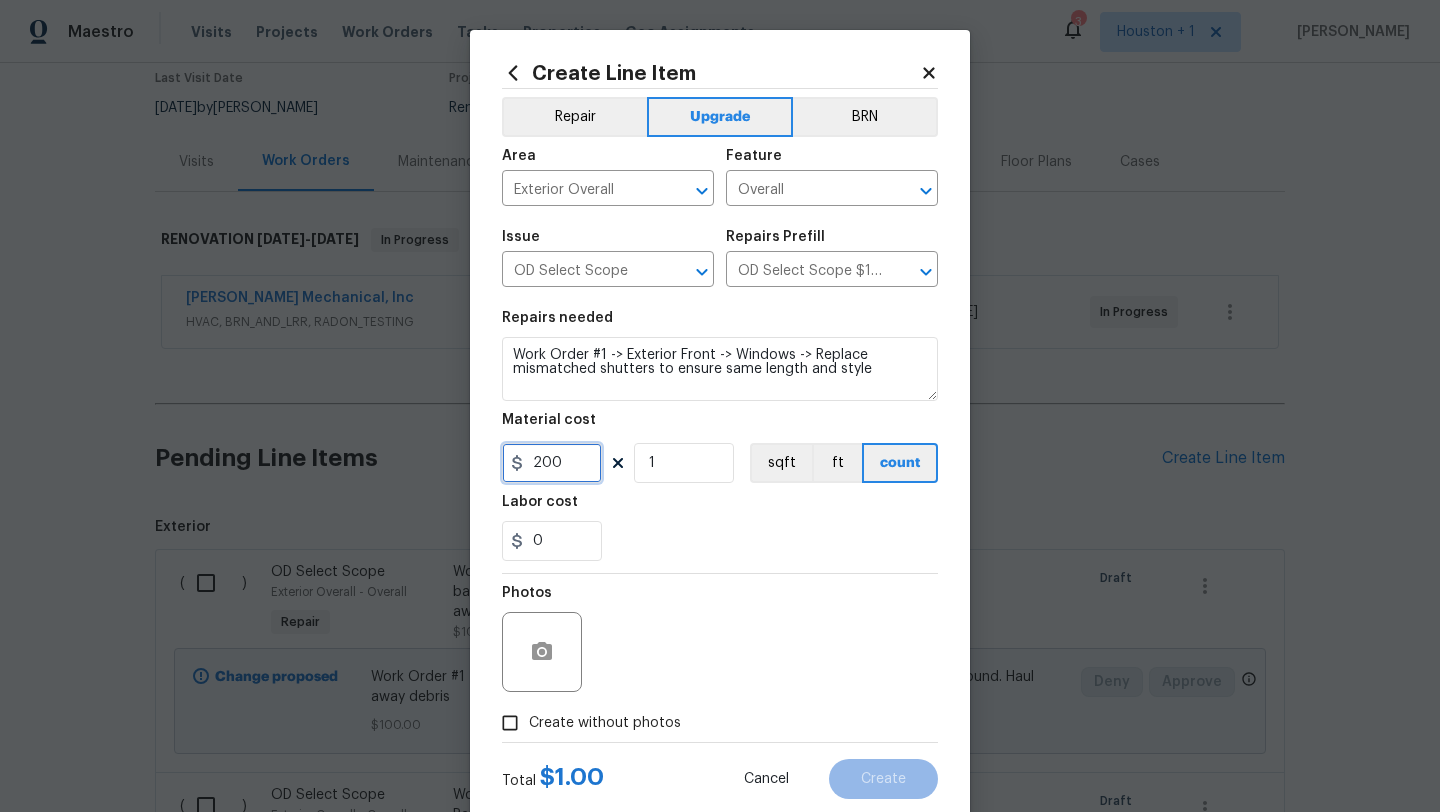 scroll, scrollTop: 50, scrollLeft: 0, axis: vertical 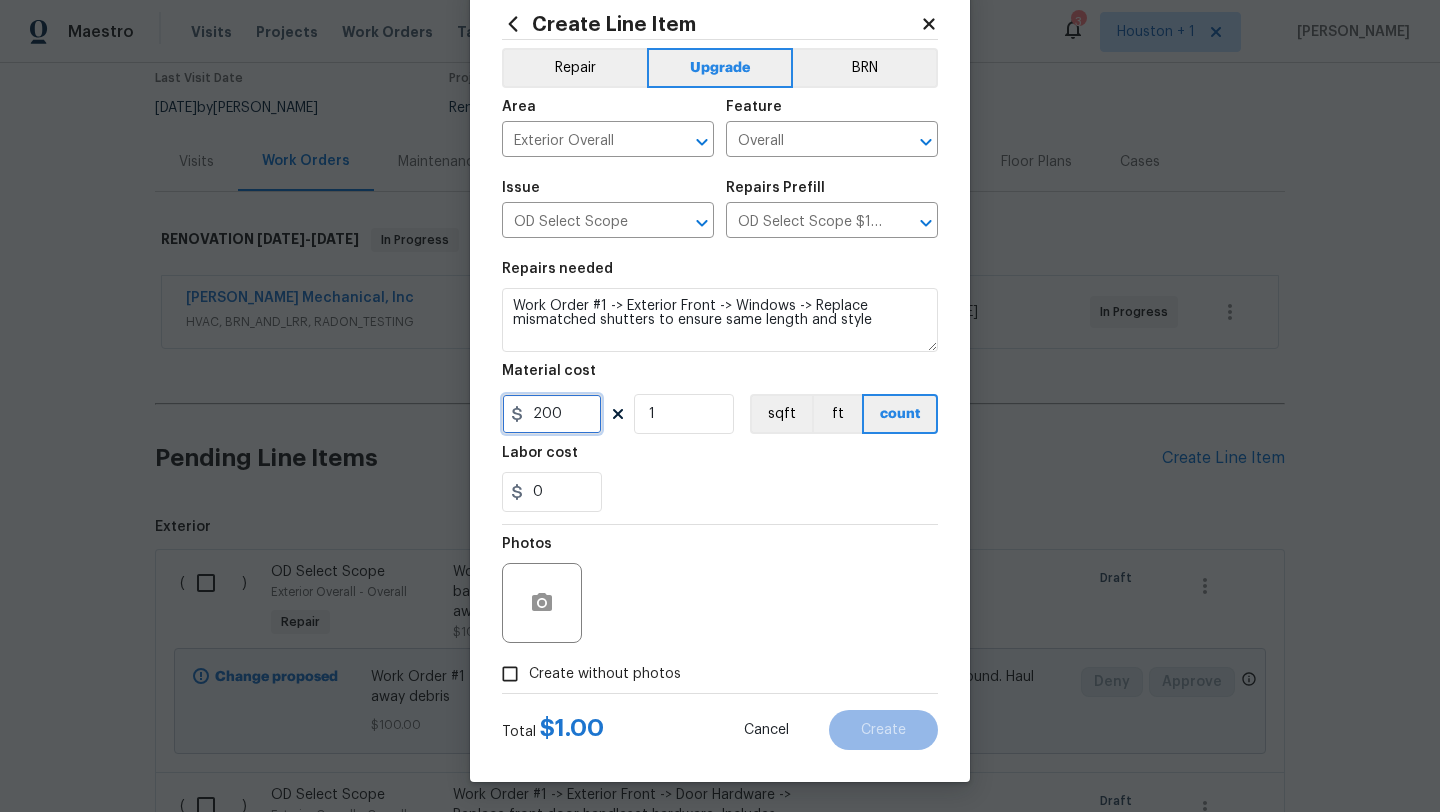 type on "200" 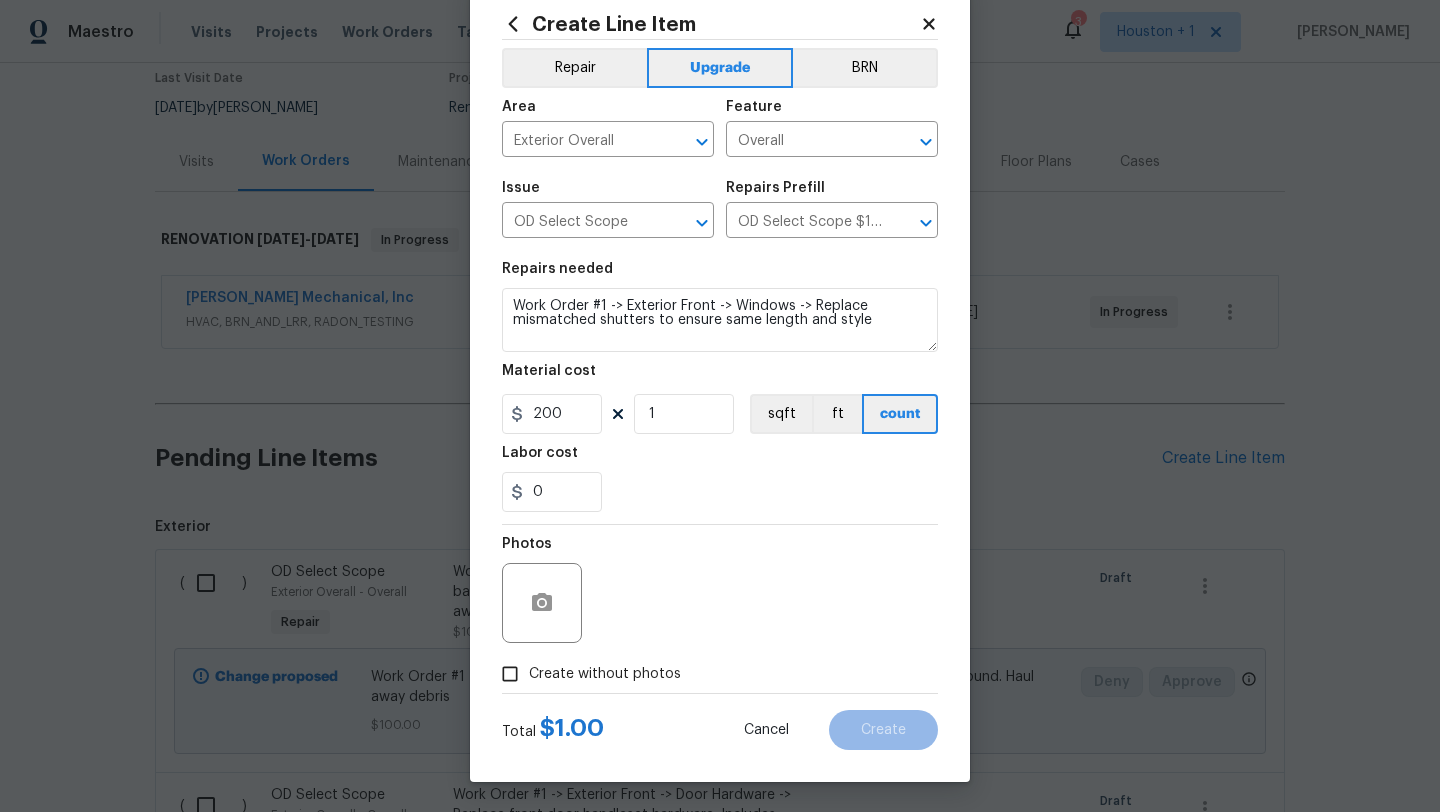 click on "Create without photos" at bounding box center [586, 674] 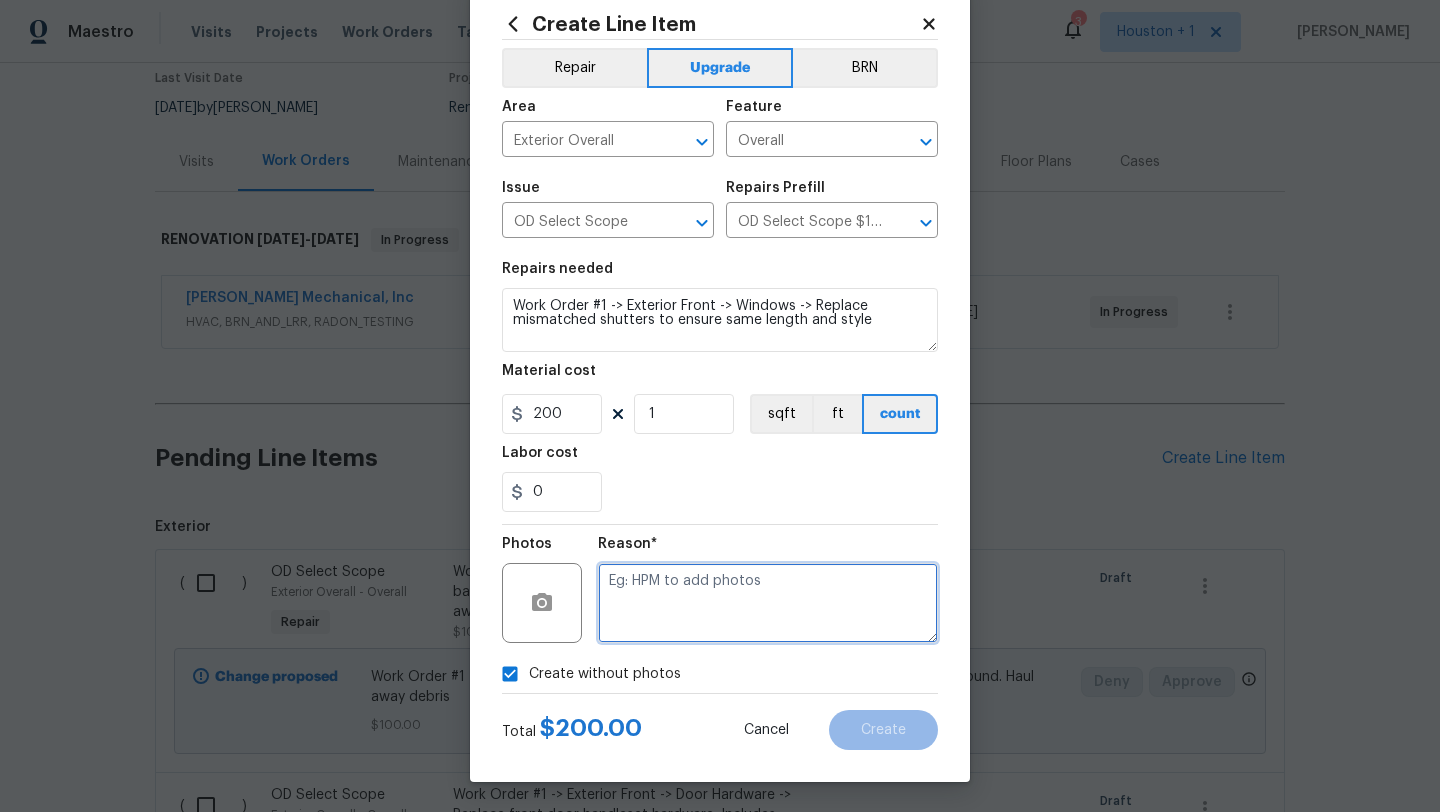 click at bounding box center (768, 603) 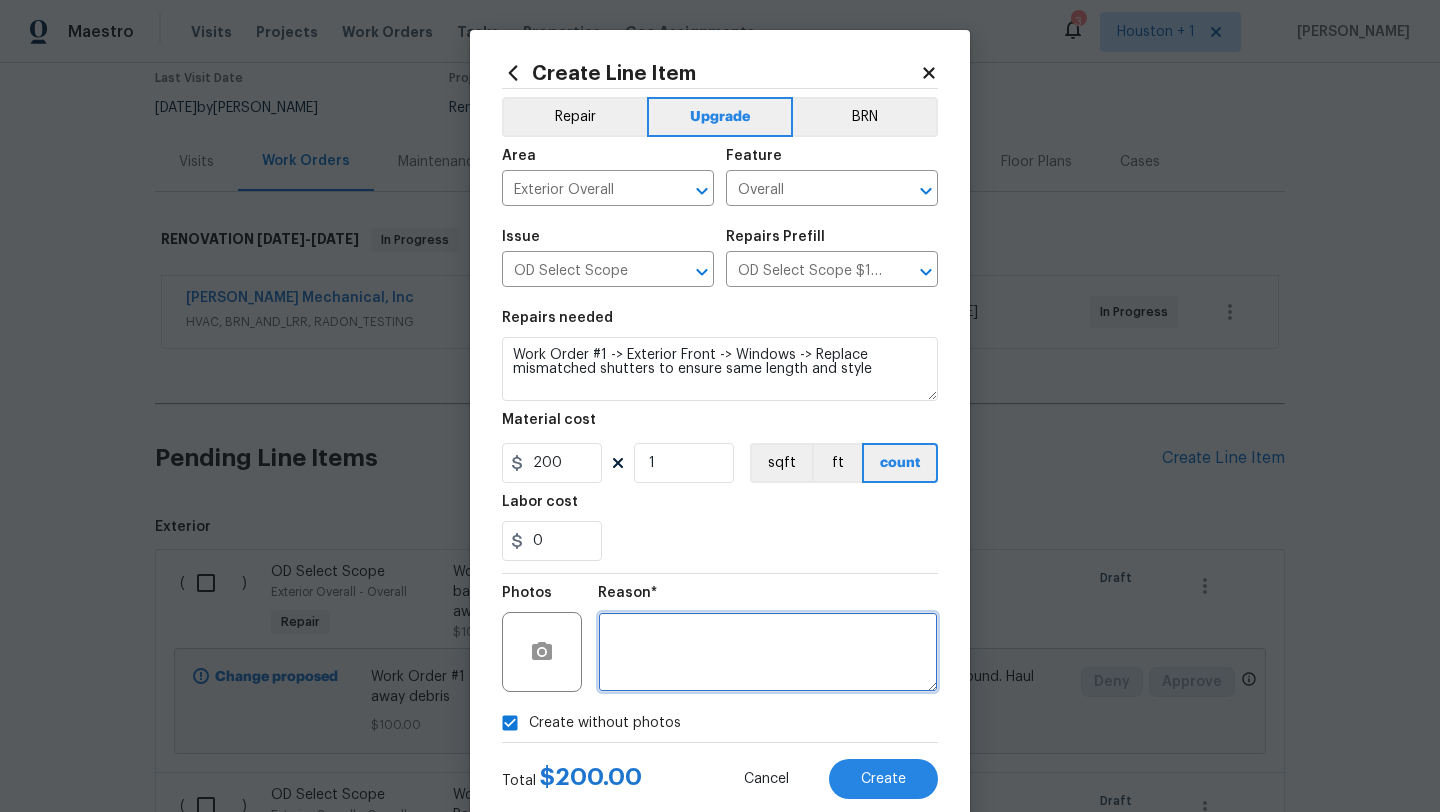 scroll, scrollTop: 50, scrollLeft: 0, axis: vertical 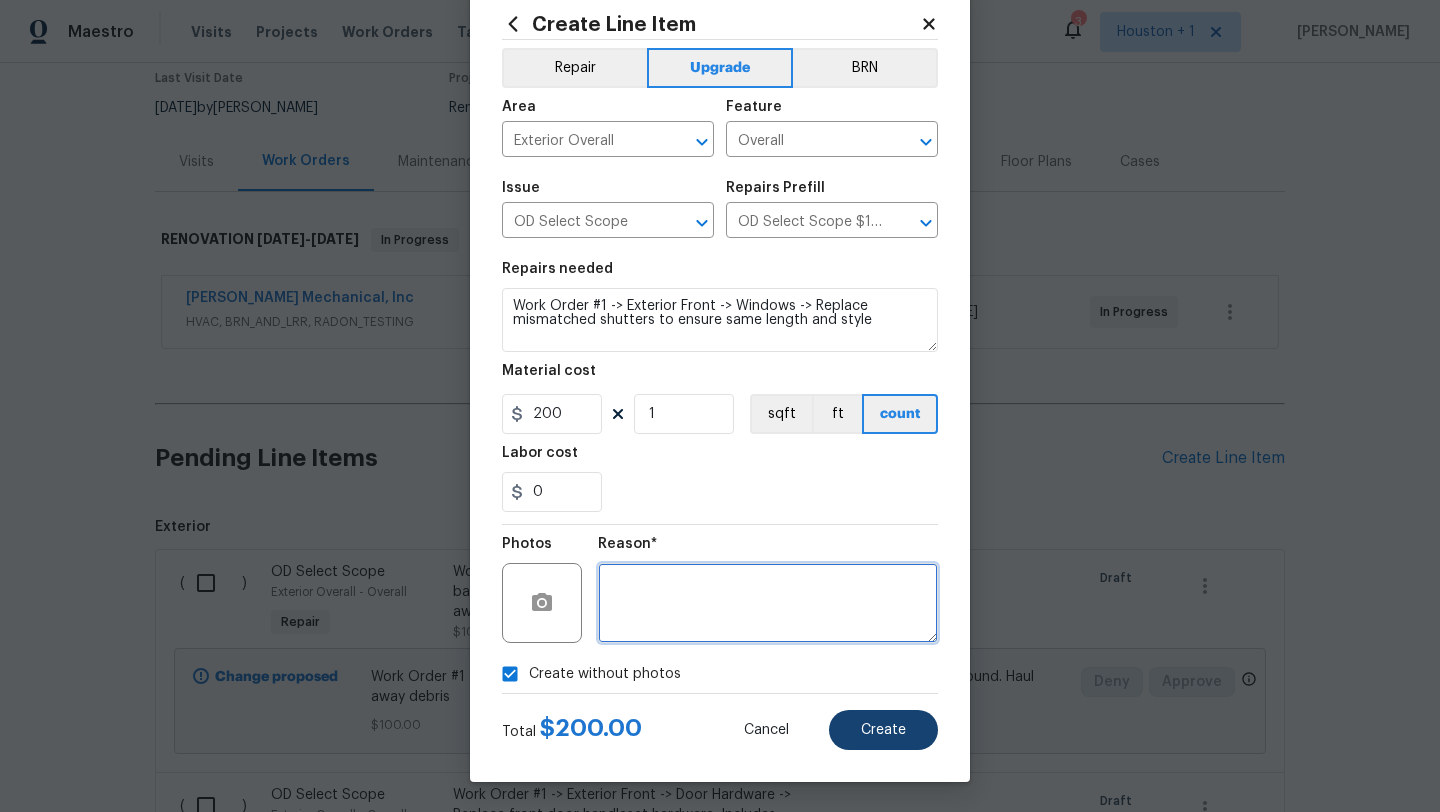 type 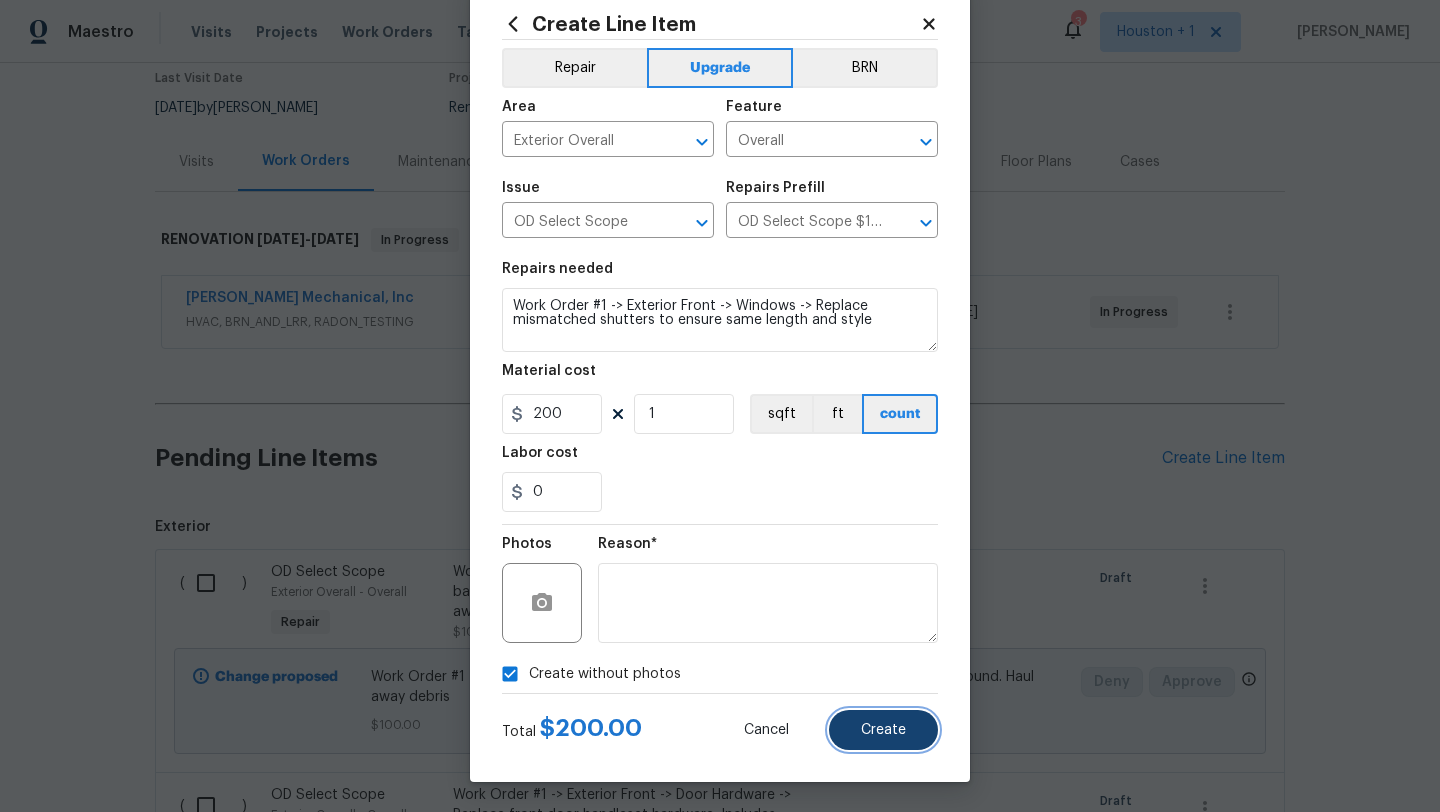 click on "Create" at bounding box center [883, 730] 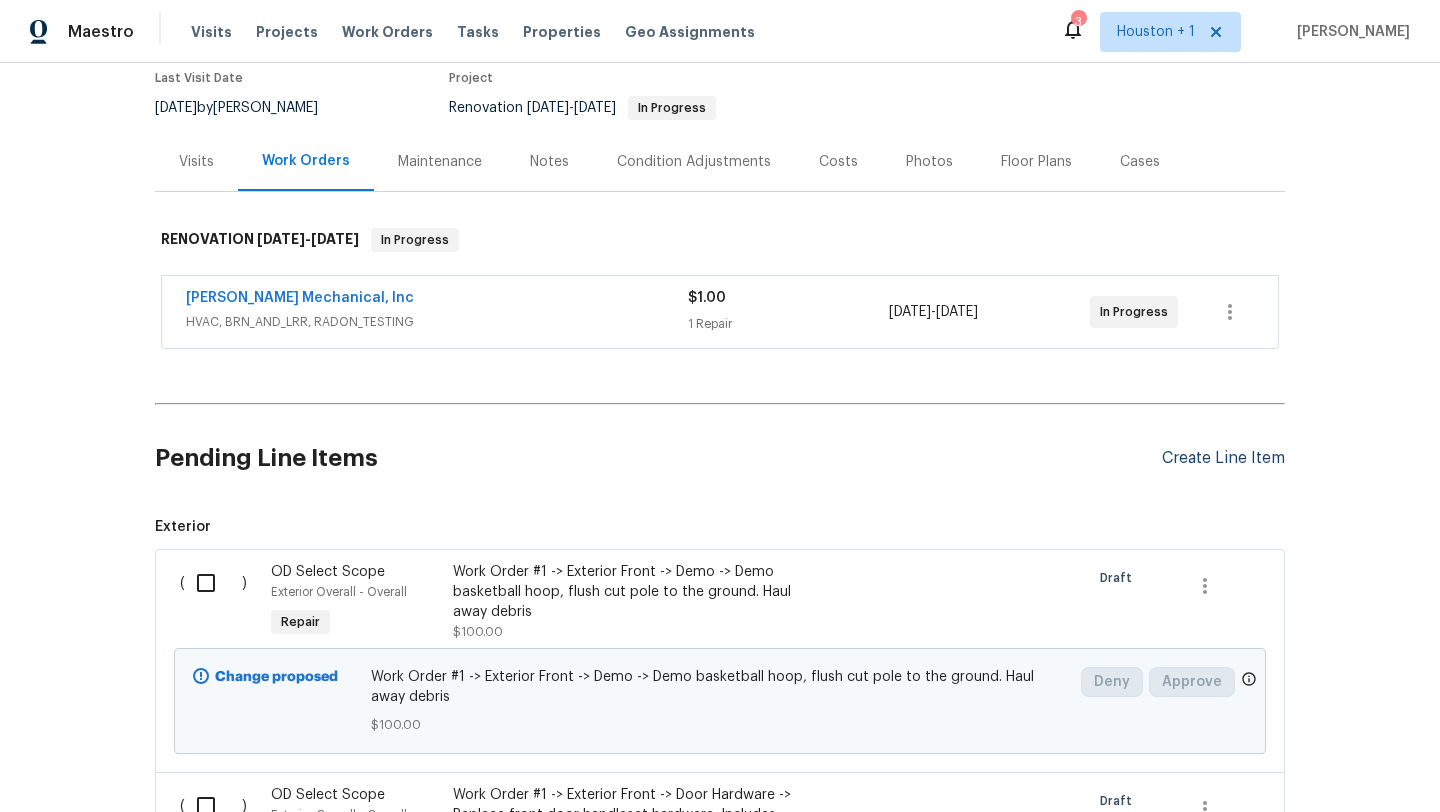 click on "Create Line Item" at bounding box center [1223, 458] 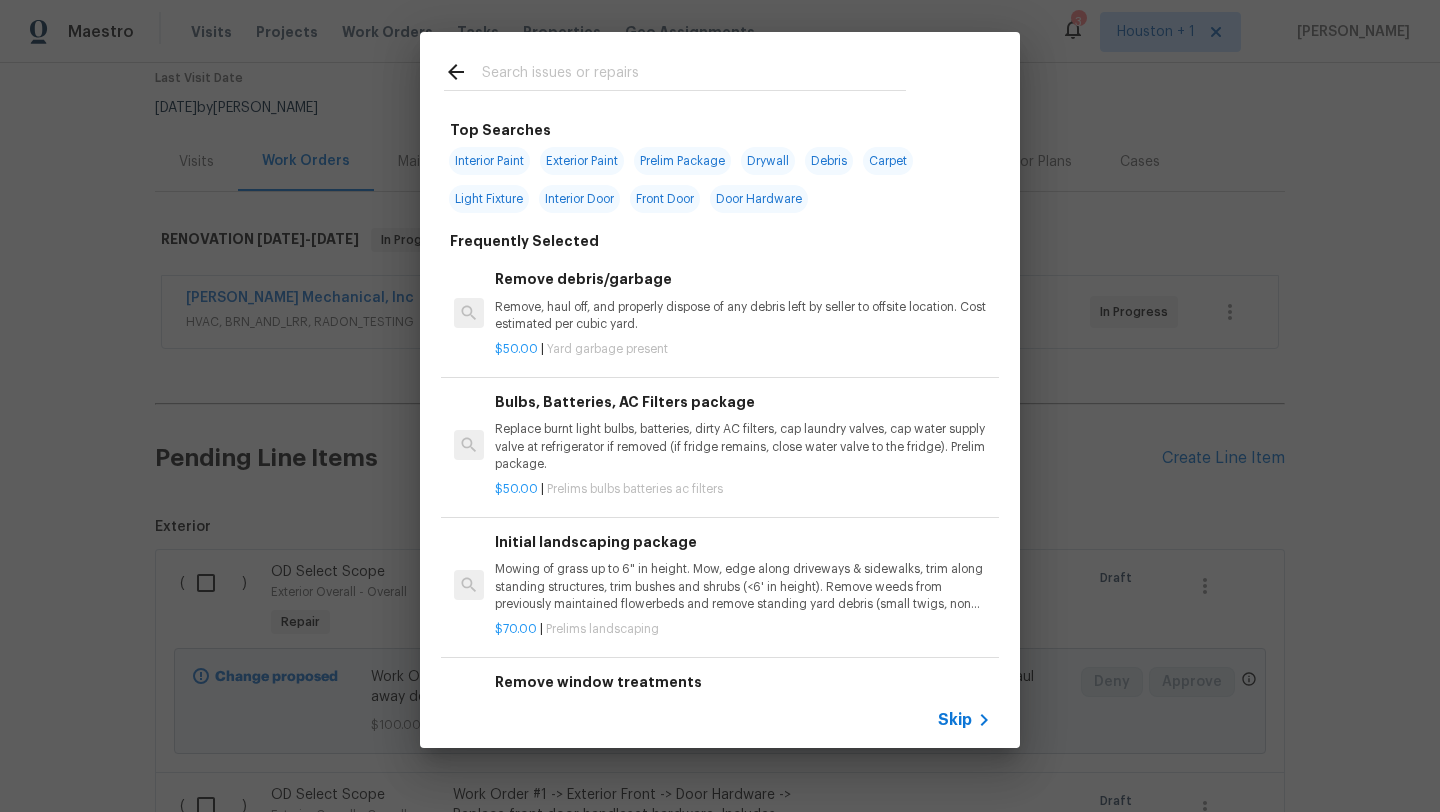 click on "Skip" at bounding box center [955, 720] 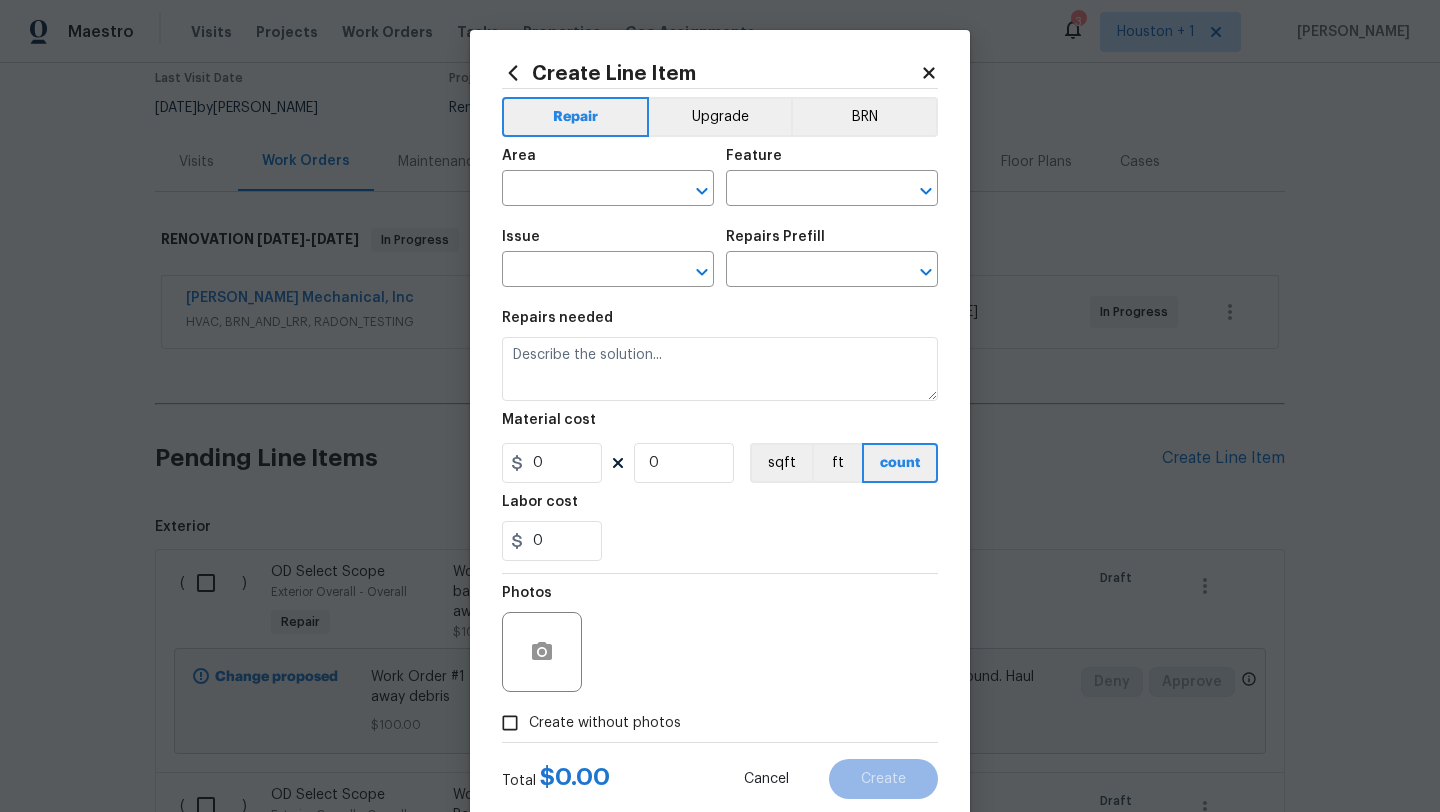 click on "Issue ​" at bounding box center (608, 258) 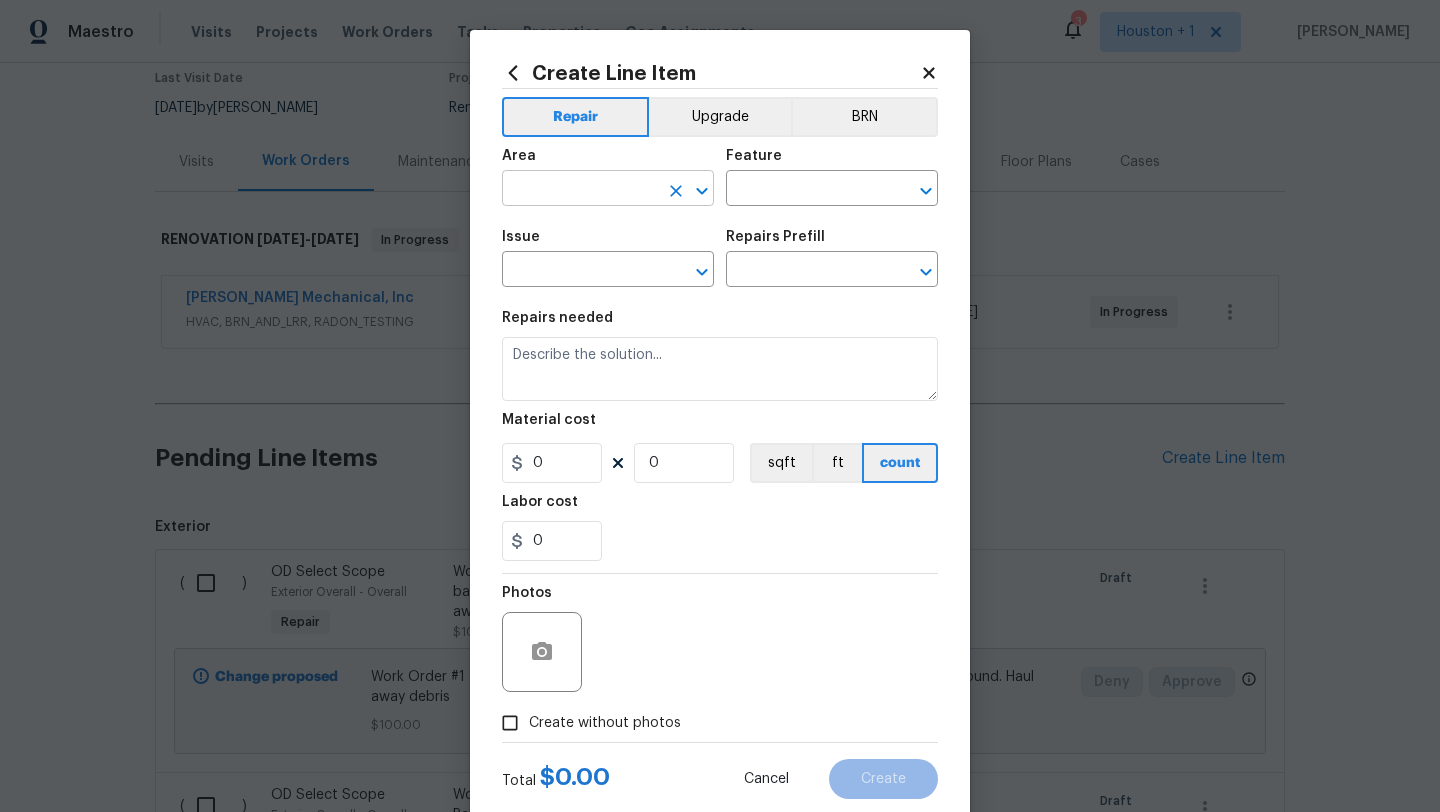 click at bounding box center [580, 190] 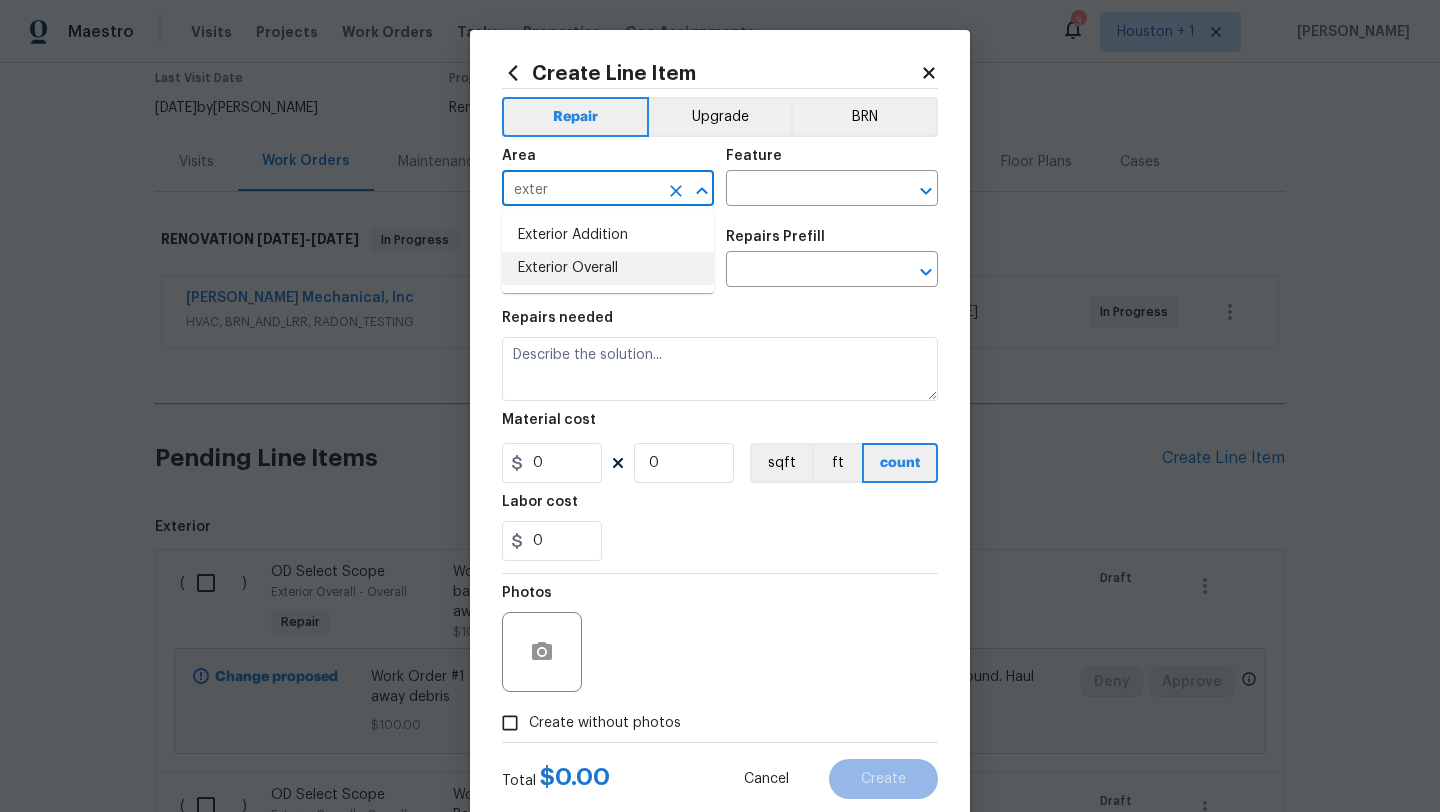 click on "Exterior Addition Exterior Overall" at bounding box center [608, 252] 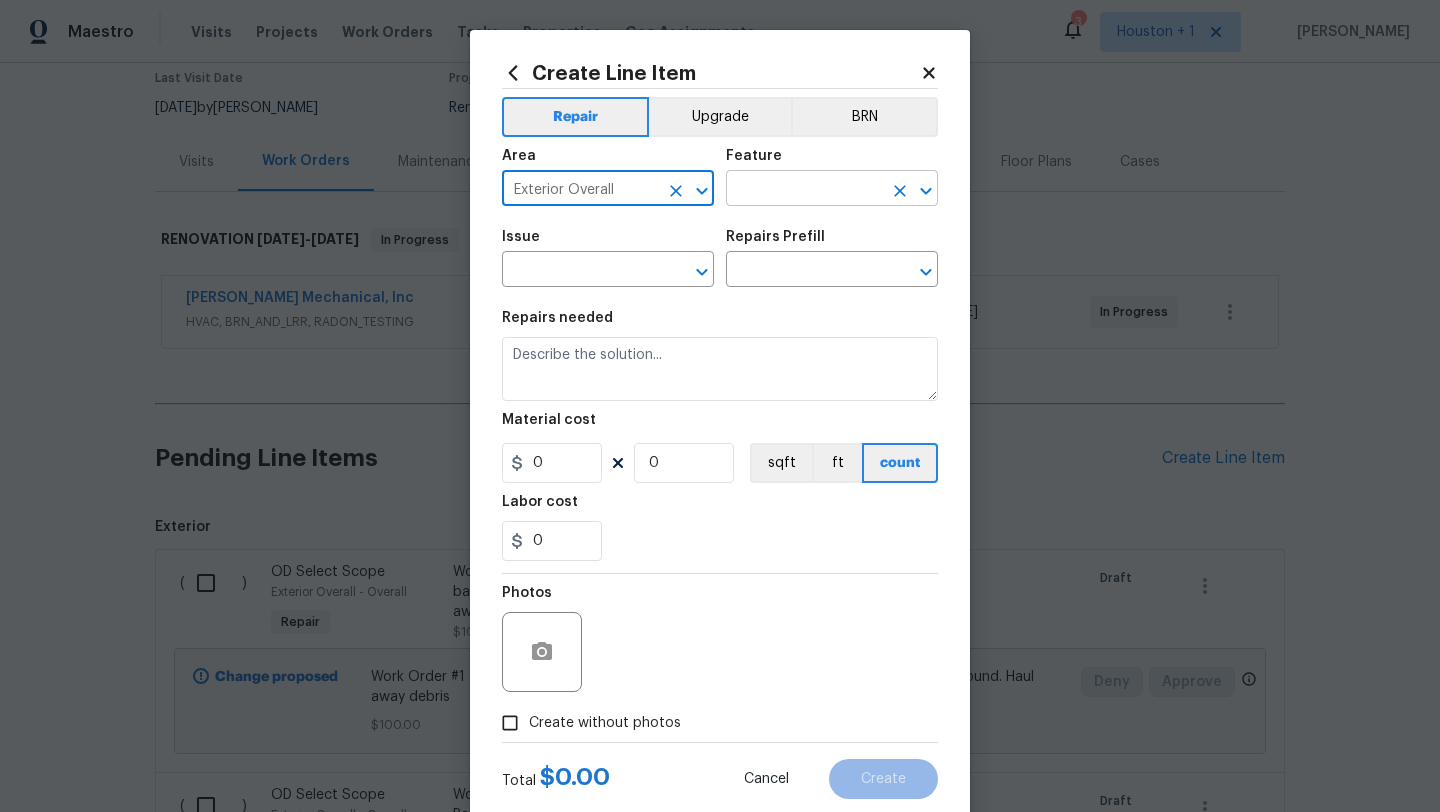 type on "Exterior Overall" 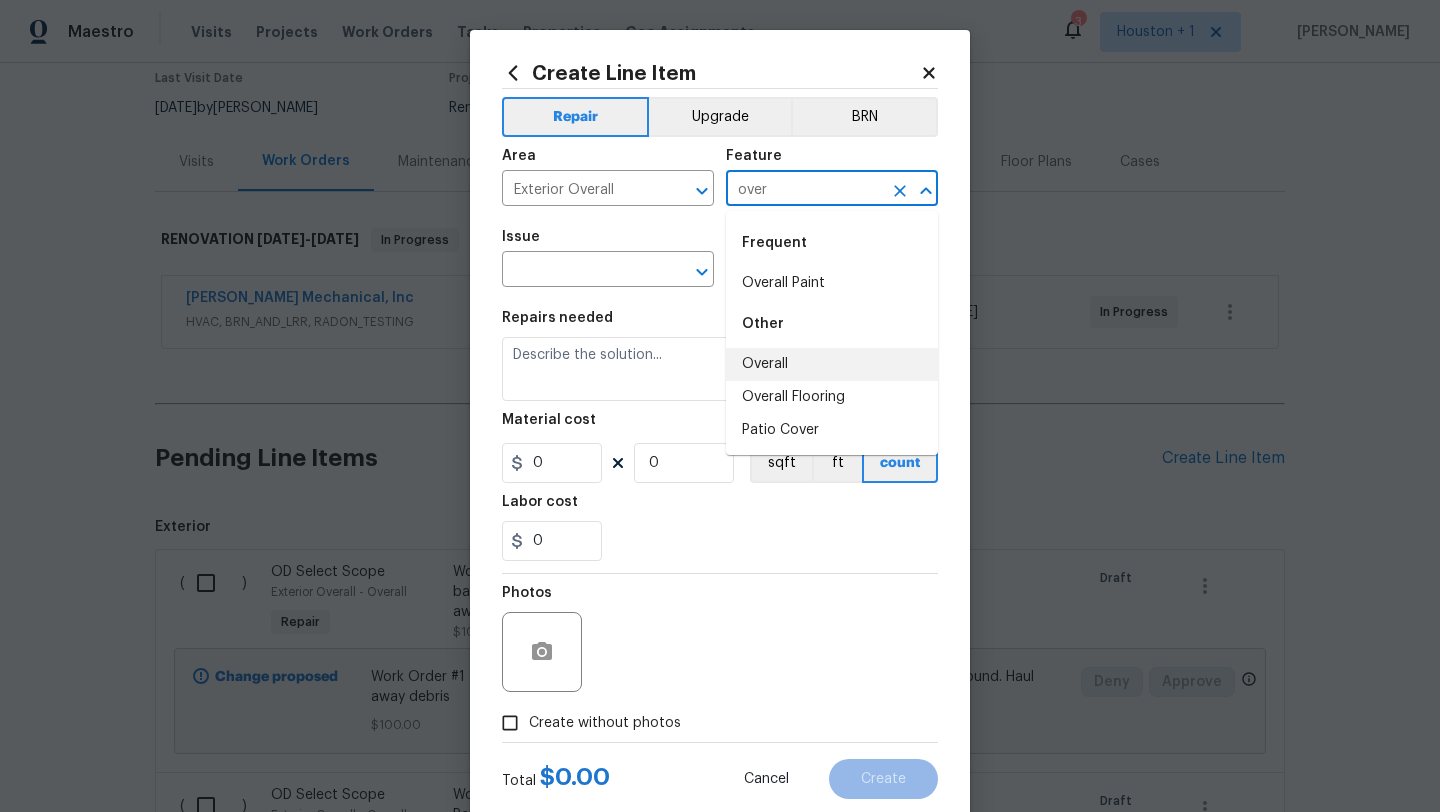 click on "Overall" at bounding box center [832, 364] 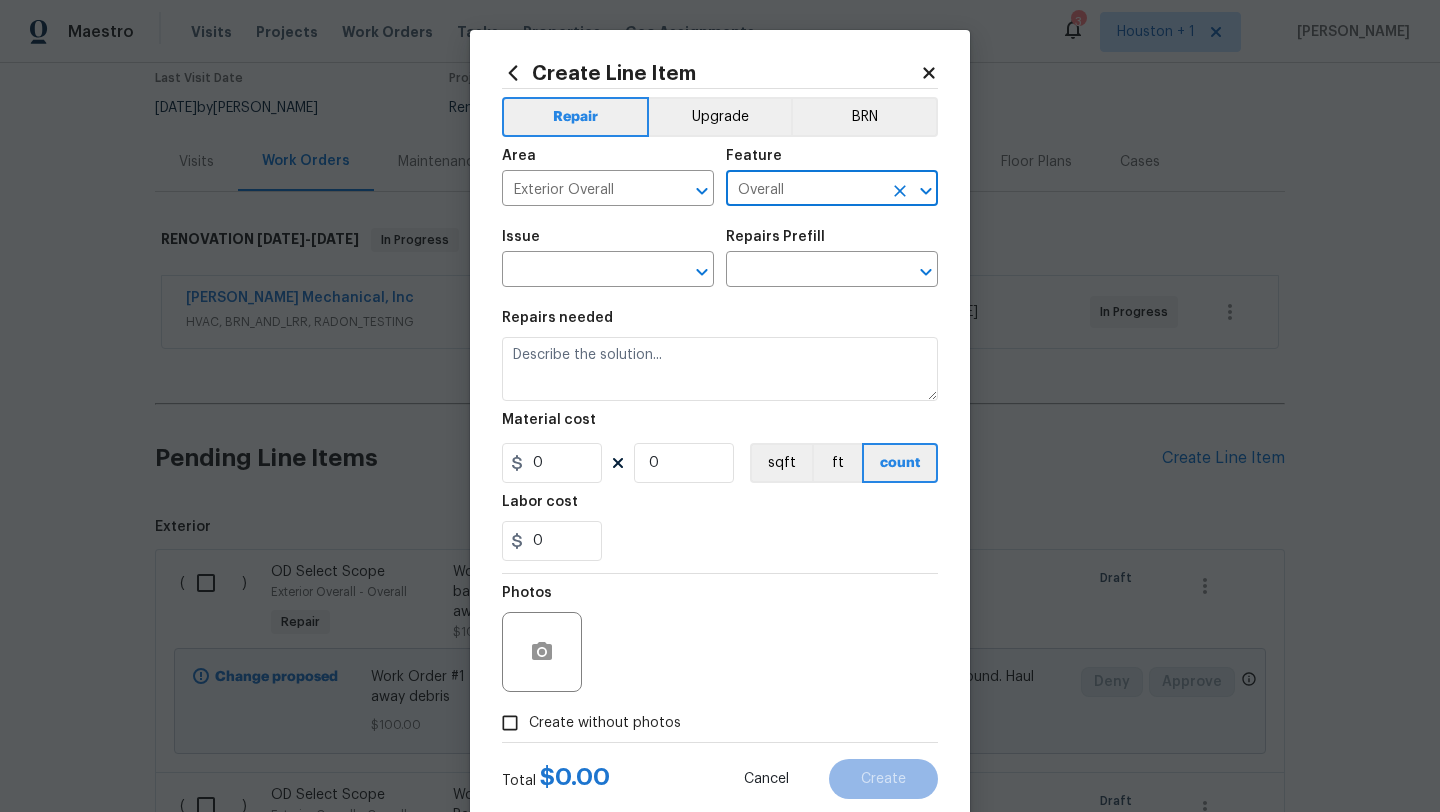 type on "Overall" 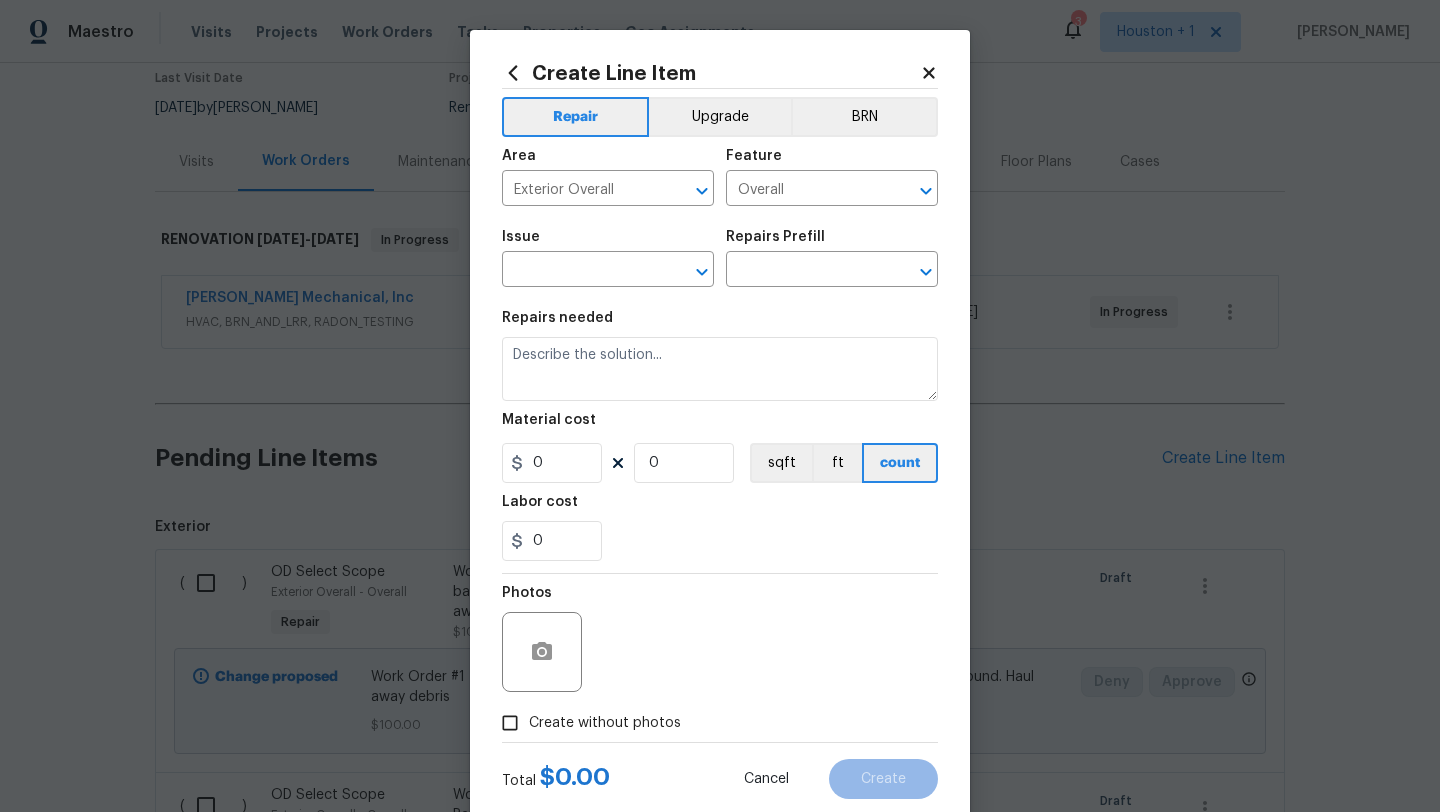 click on "Repairs needed Material cost 0 0 sqft ft count Labor cost 0" at bounding box center (720, 436) 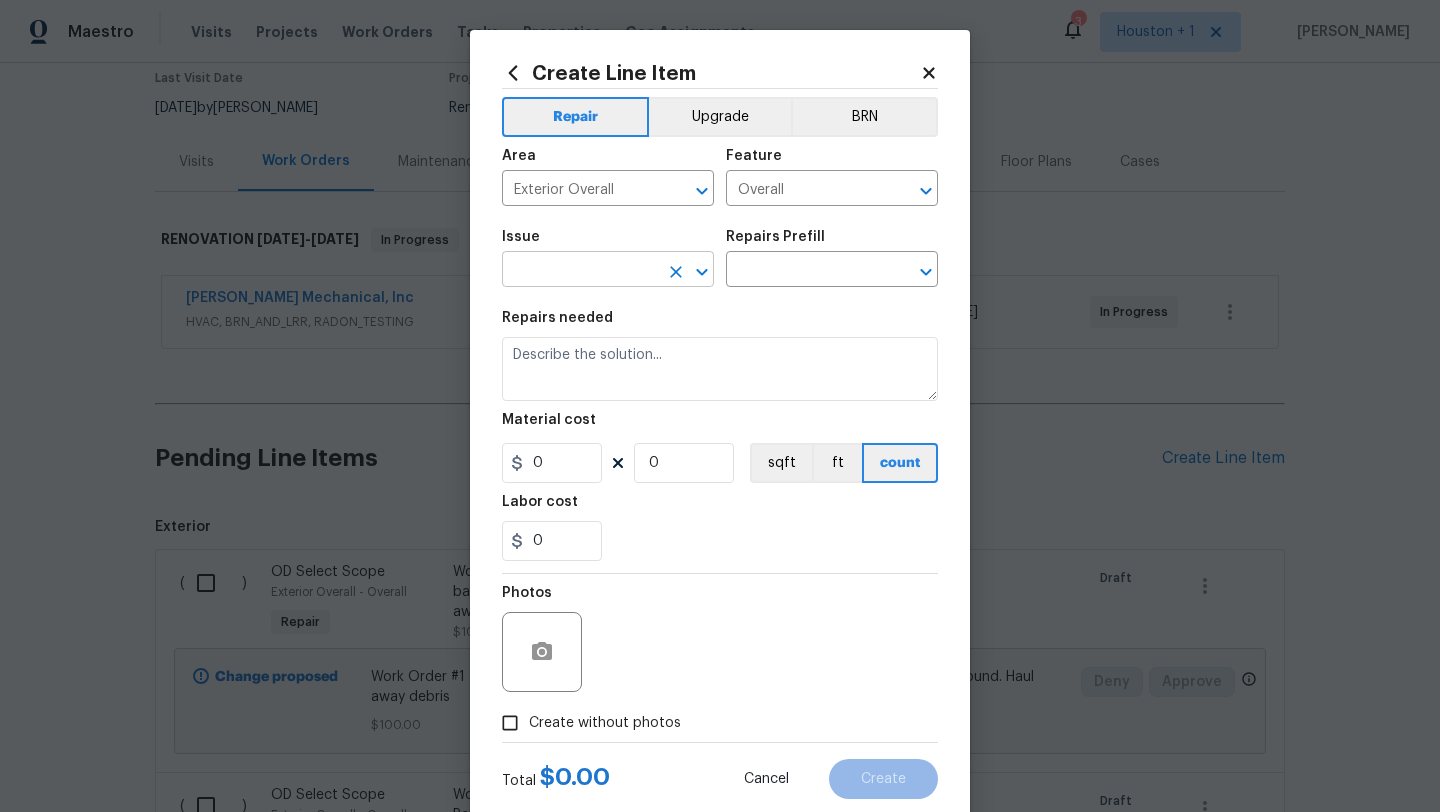 click at bounding box center (580, 271) 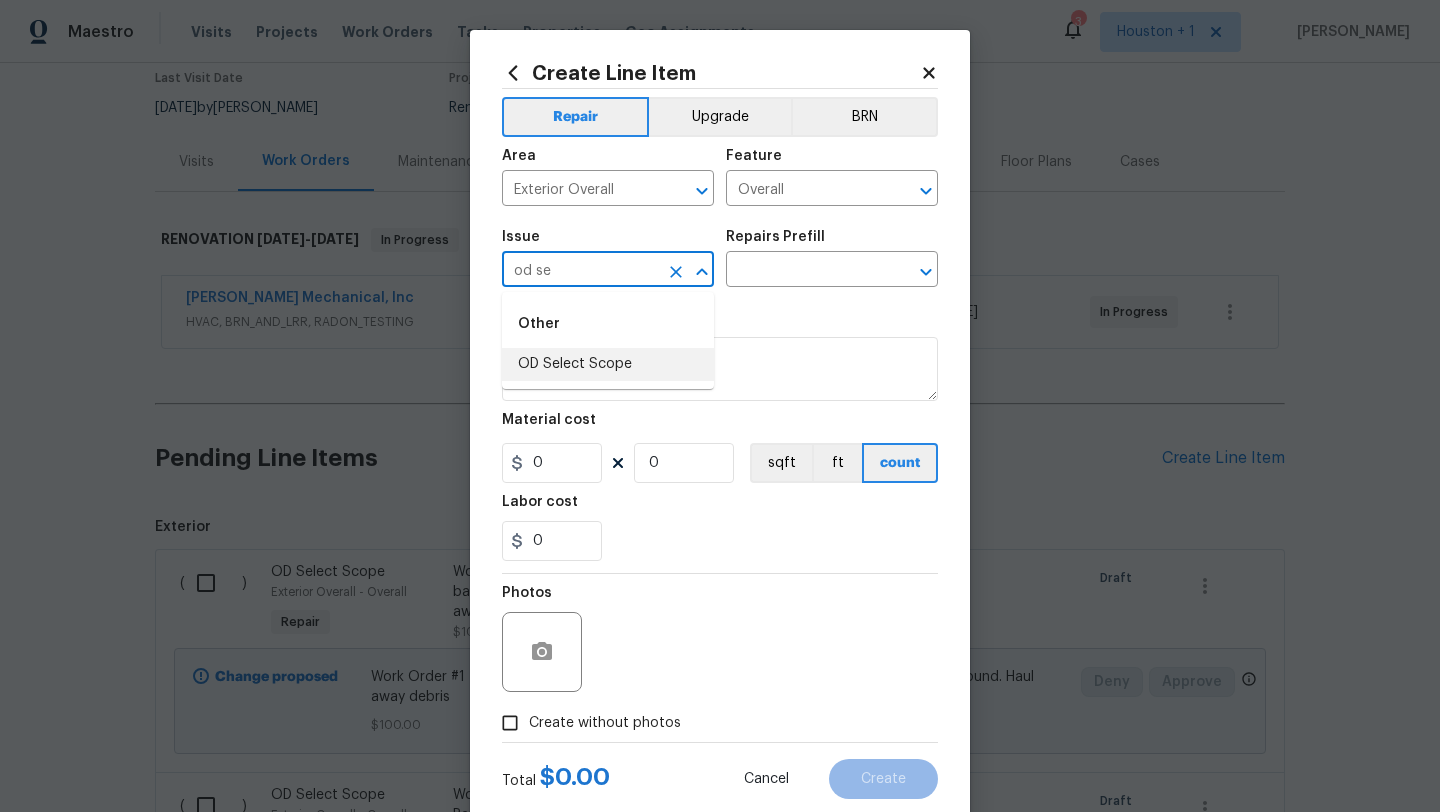 click on "OD Select Scope" at bounding box center [608, 364] 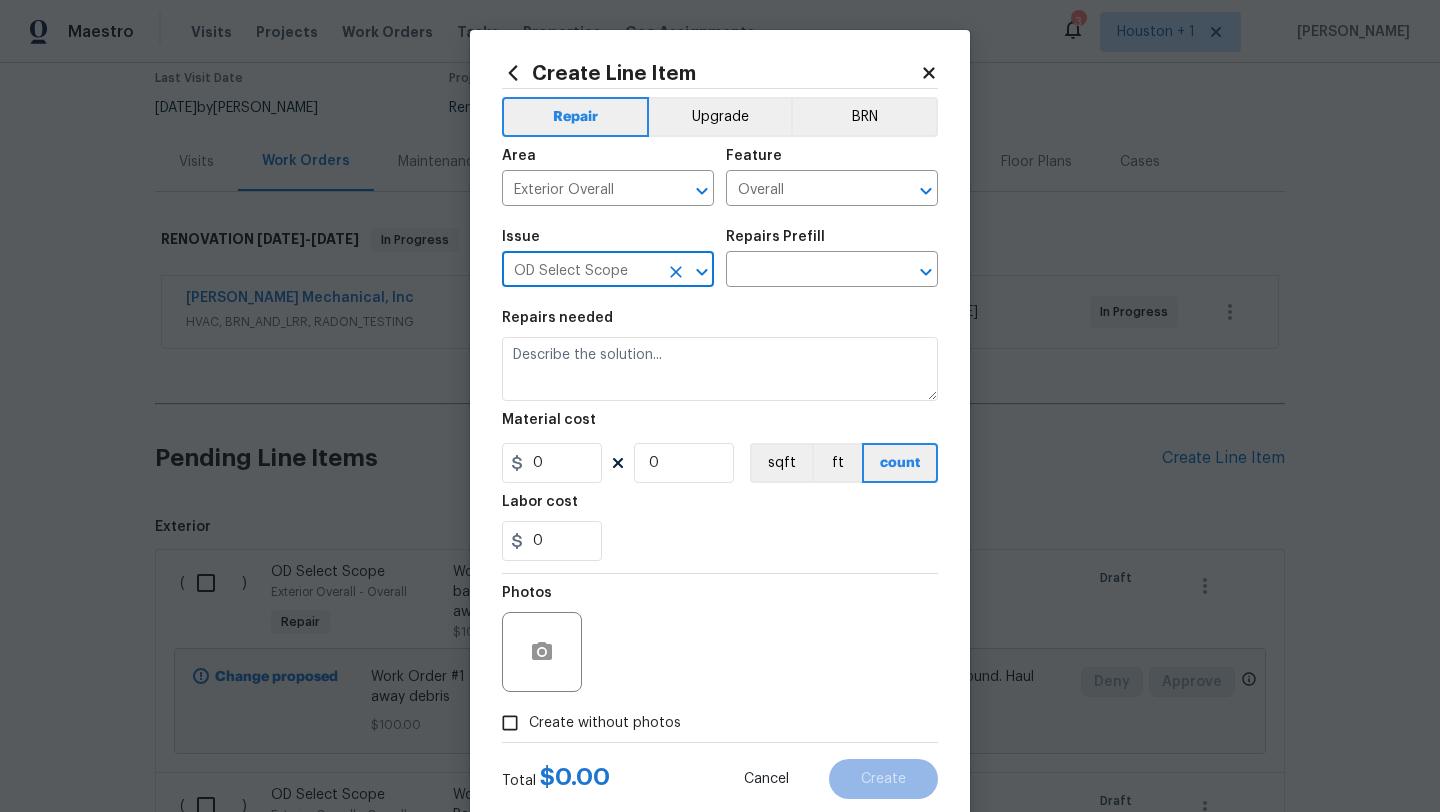 type on "OD Select Scope" 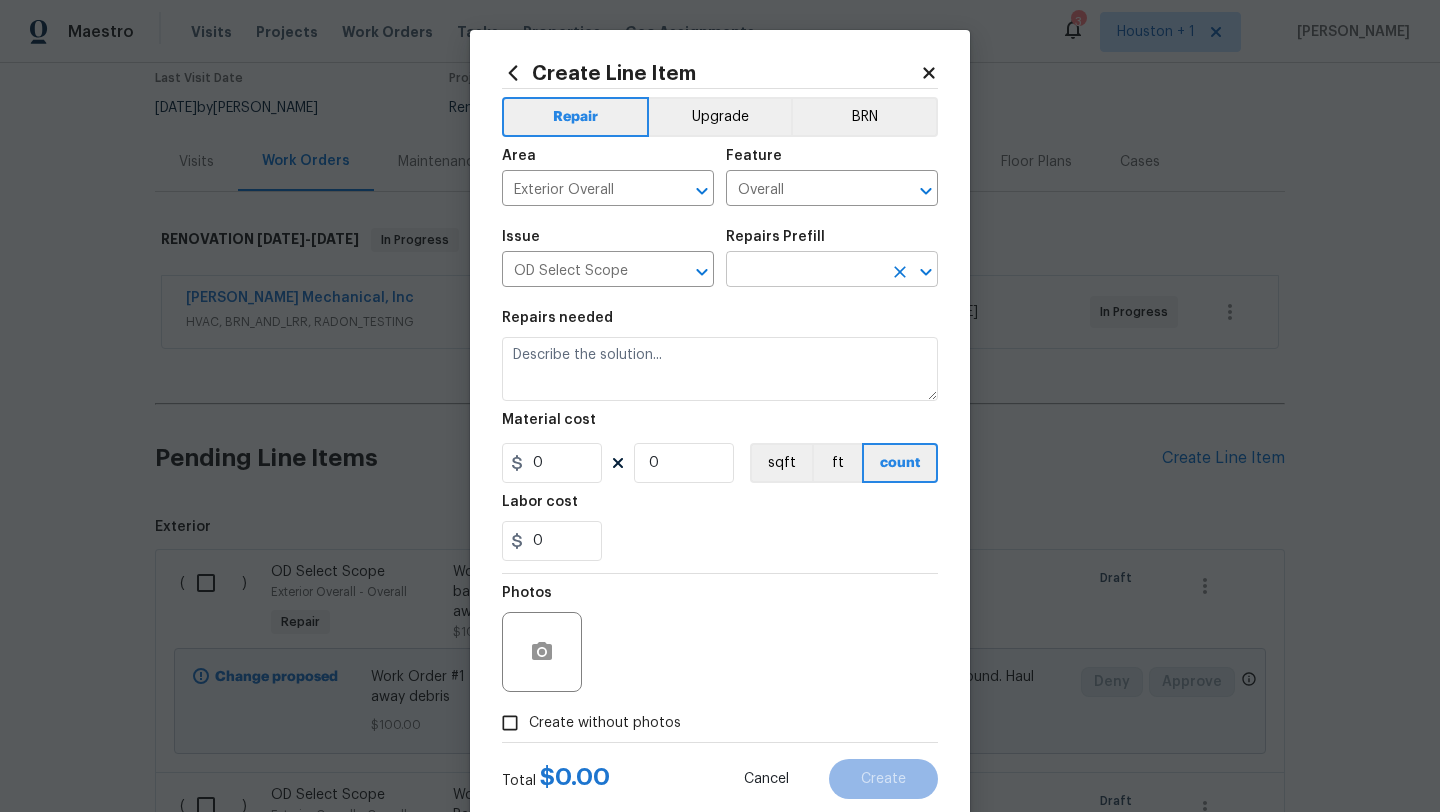 click at bounding box center [804, 271] 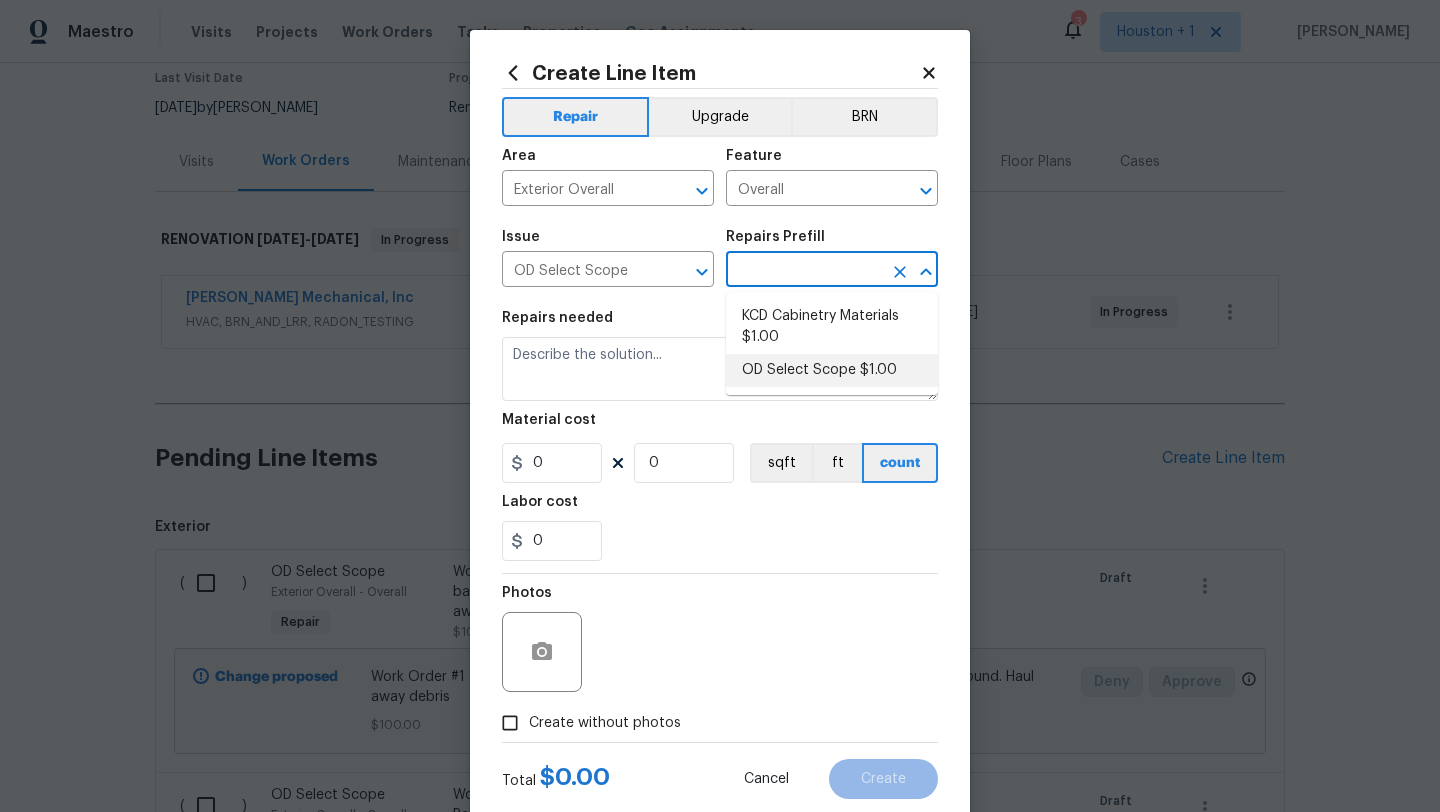 click on "OD Select Scope $1.00" at bounding box center [832, 370] 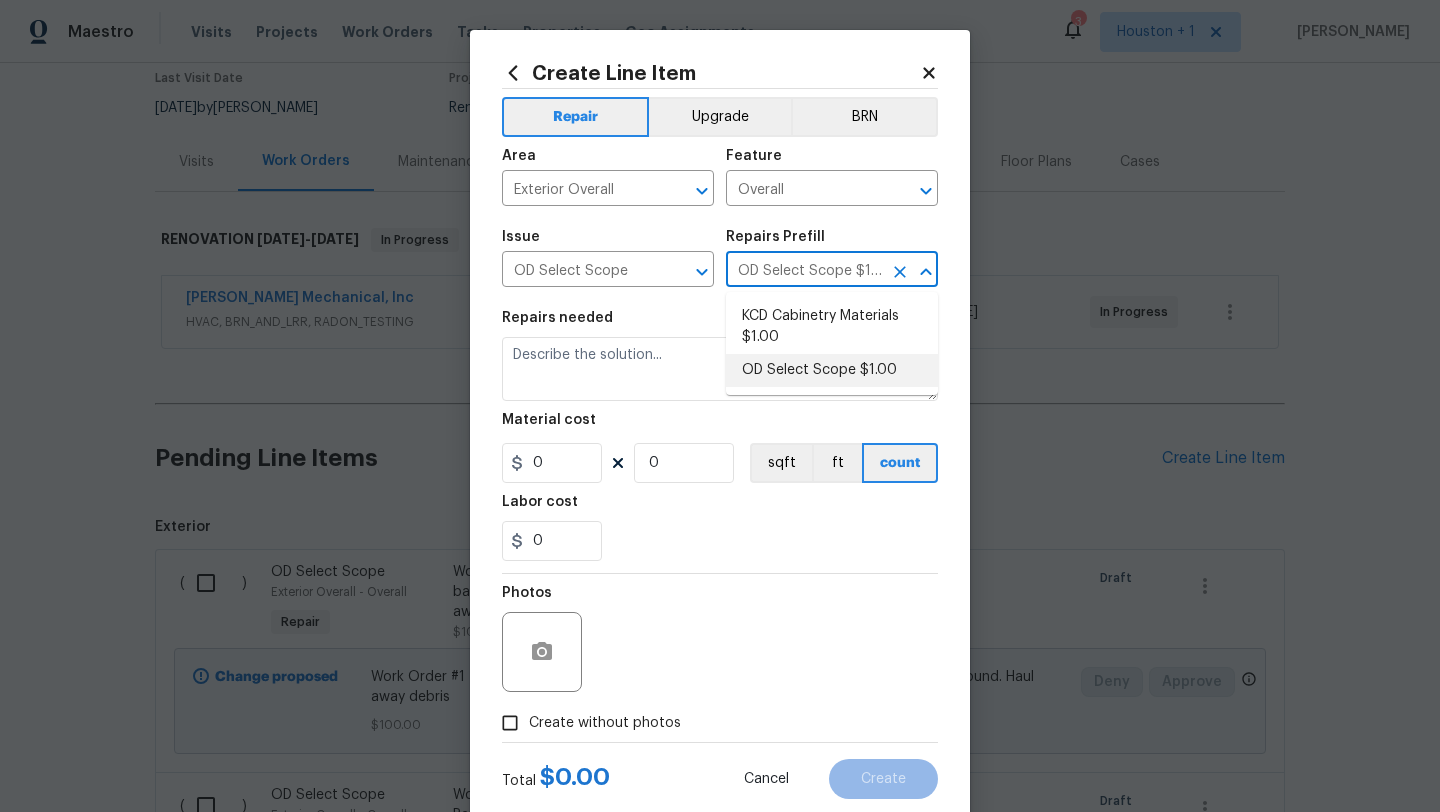type on "Refer to the agreed upon scope document for further details." 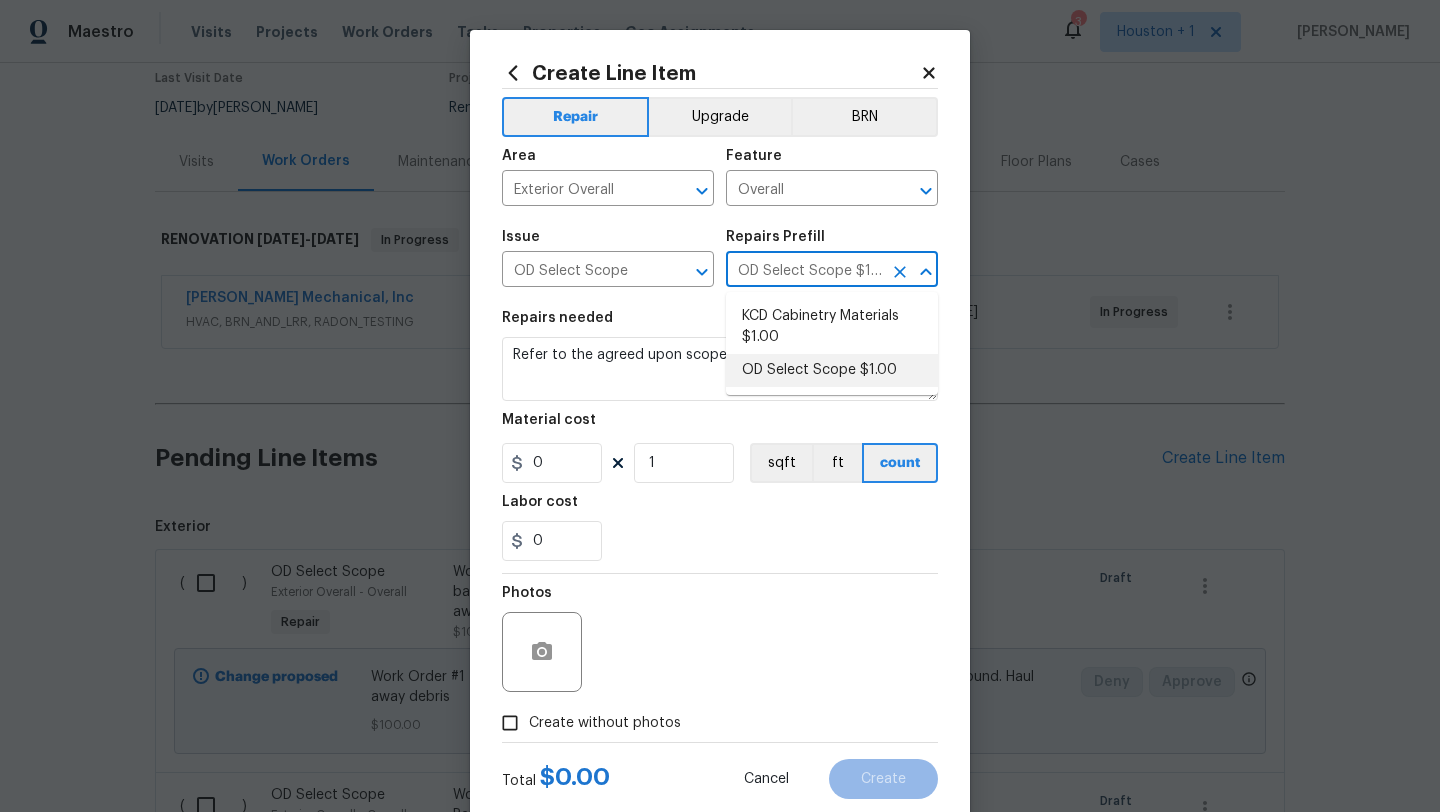 type on "1" 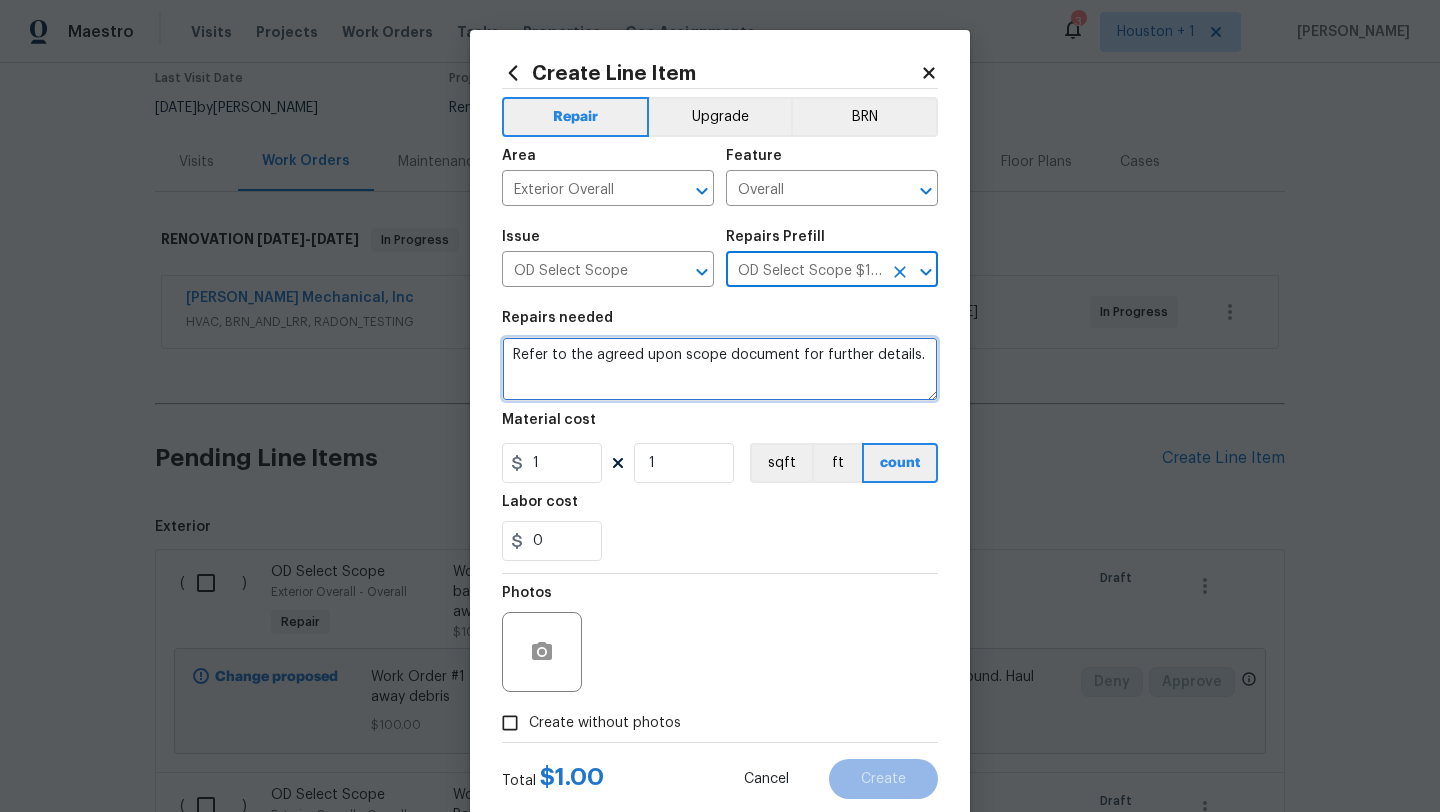 click on "Refer to the agreed upon scope document for further details." at bounding box center (720, 369) 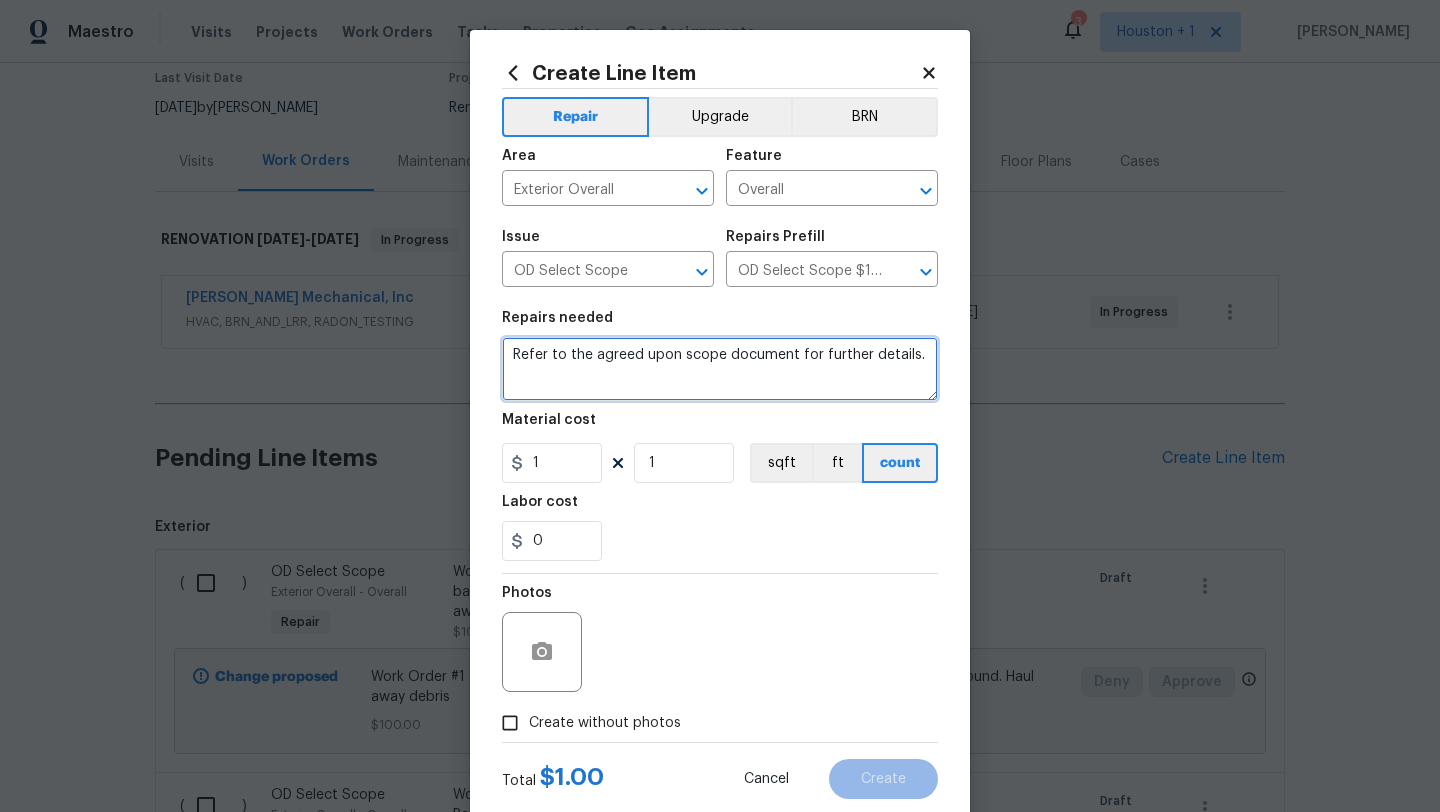 click on "Refer to the agreed upon scope document for further details." at bounding box center [720, 369] 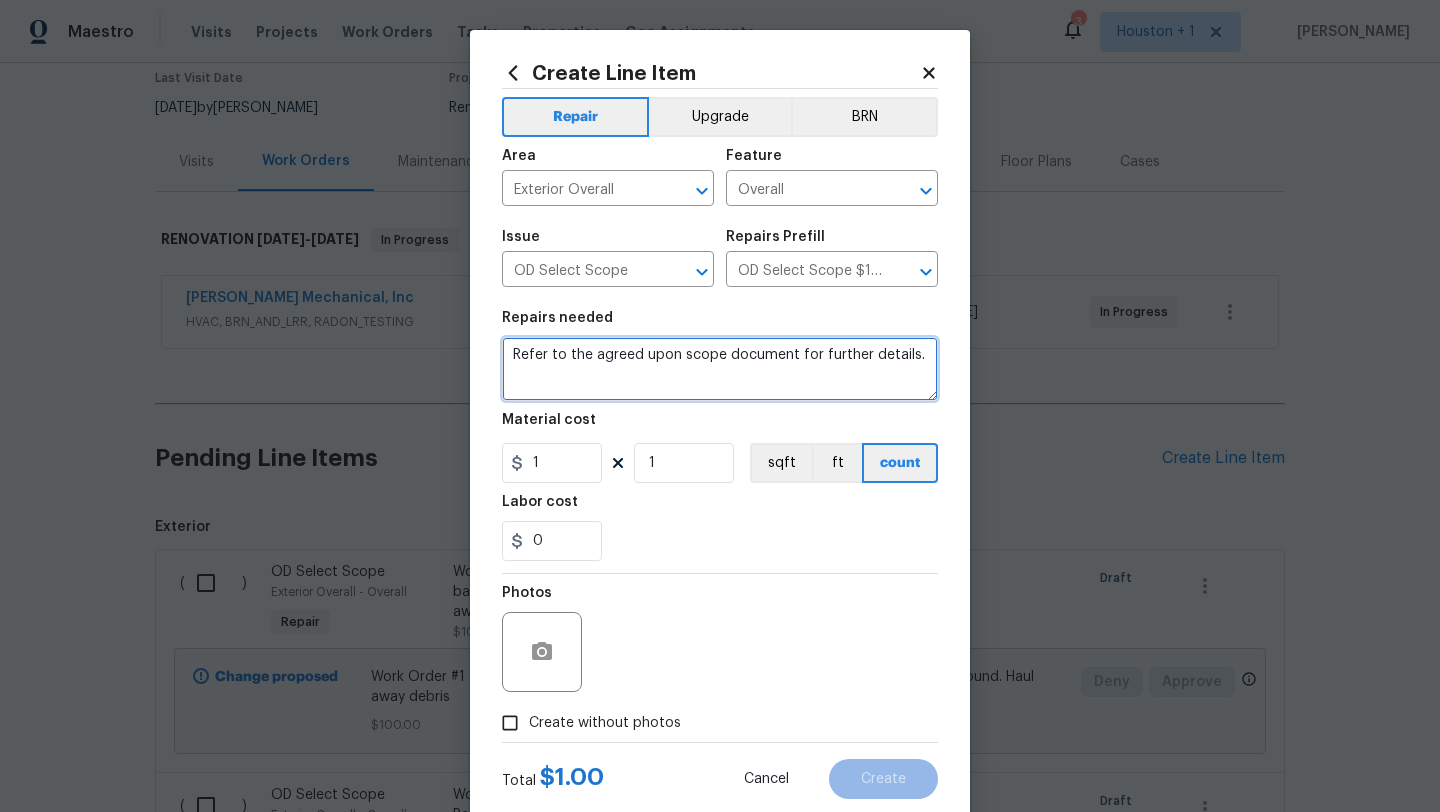 click on "Refer to the agreed upon scope document for further details." at bounding box center [720, 369] 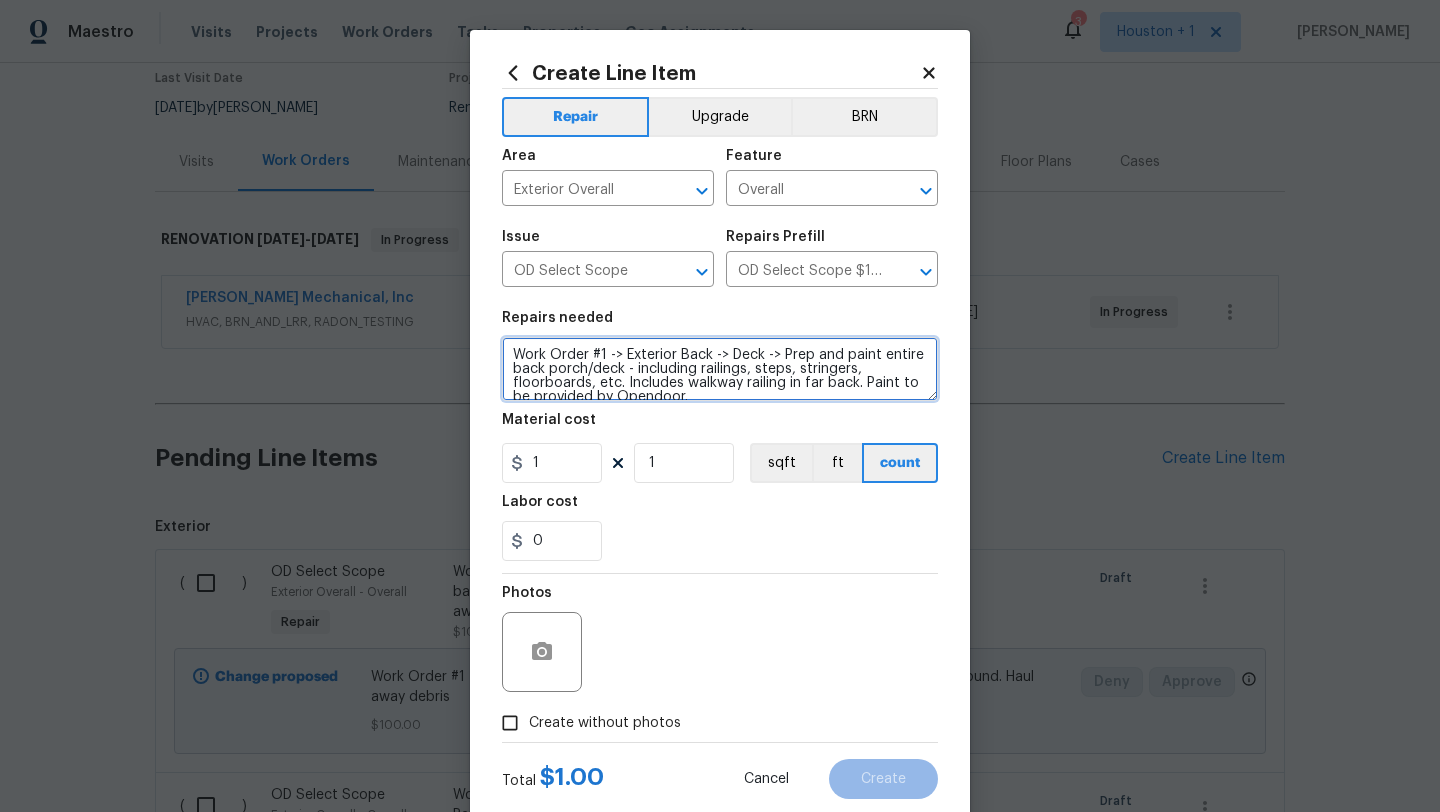 scroll, scrollTop: 4, scrollLeft: 0, axis: vertical 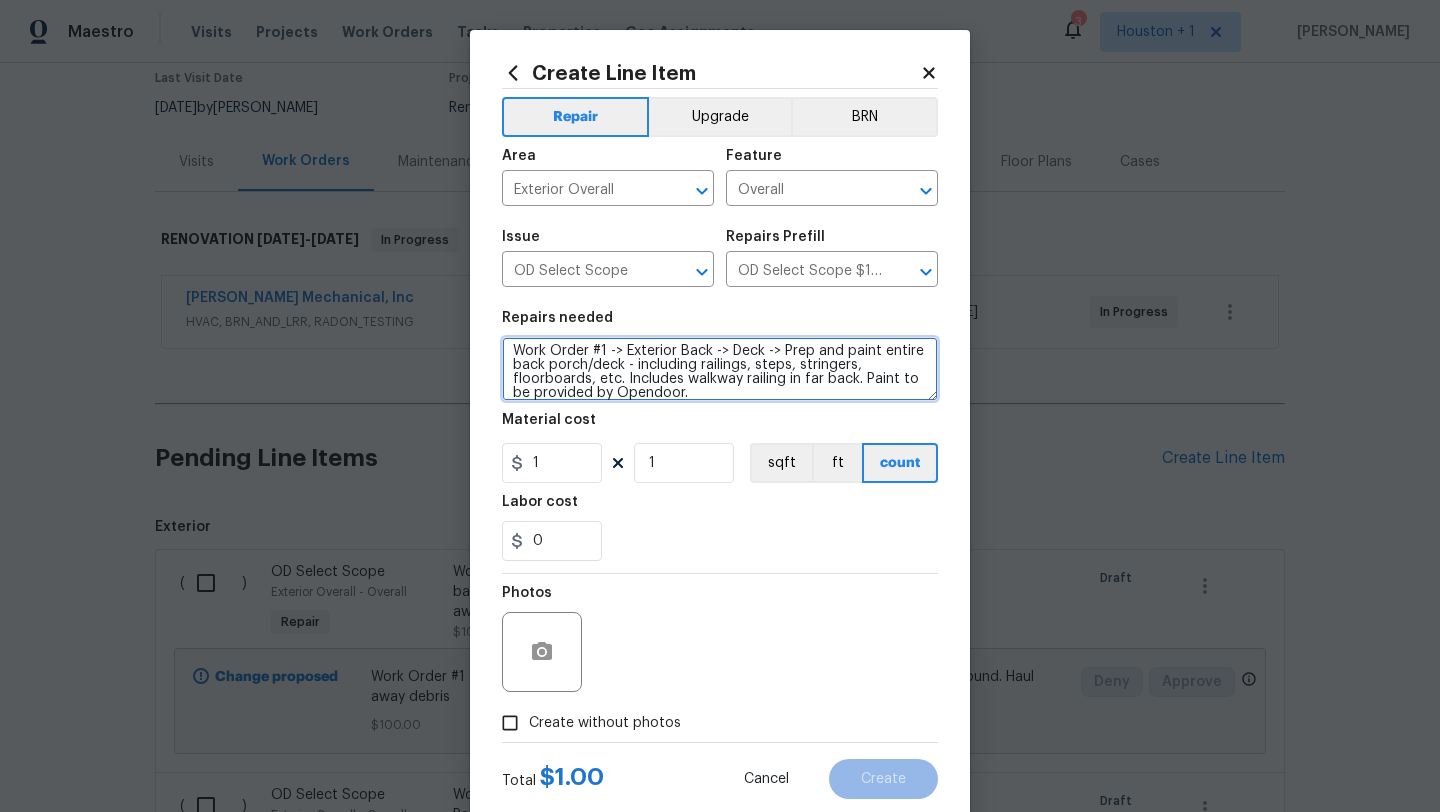 type on "Work Order #1 -> Exterior Back -> Deck -> Prep and paint entire back porch/deck - including railings, steps, stringers, floorboards, etc. Includes walkway railing in far back. Paint to be provided by Opendoor." 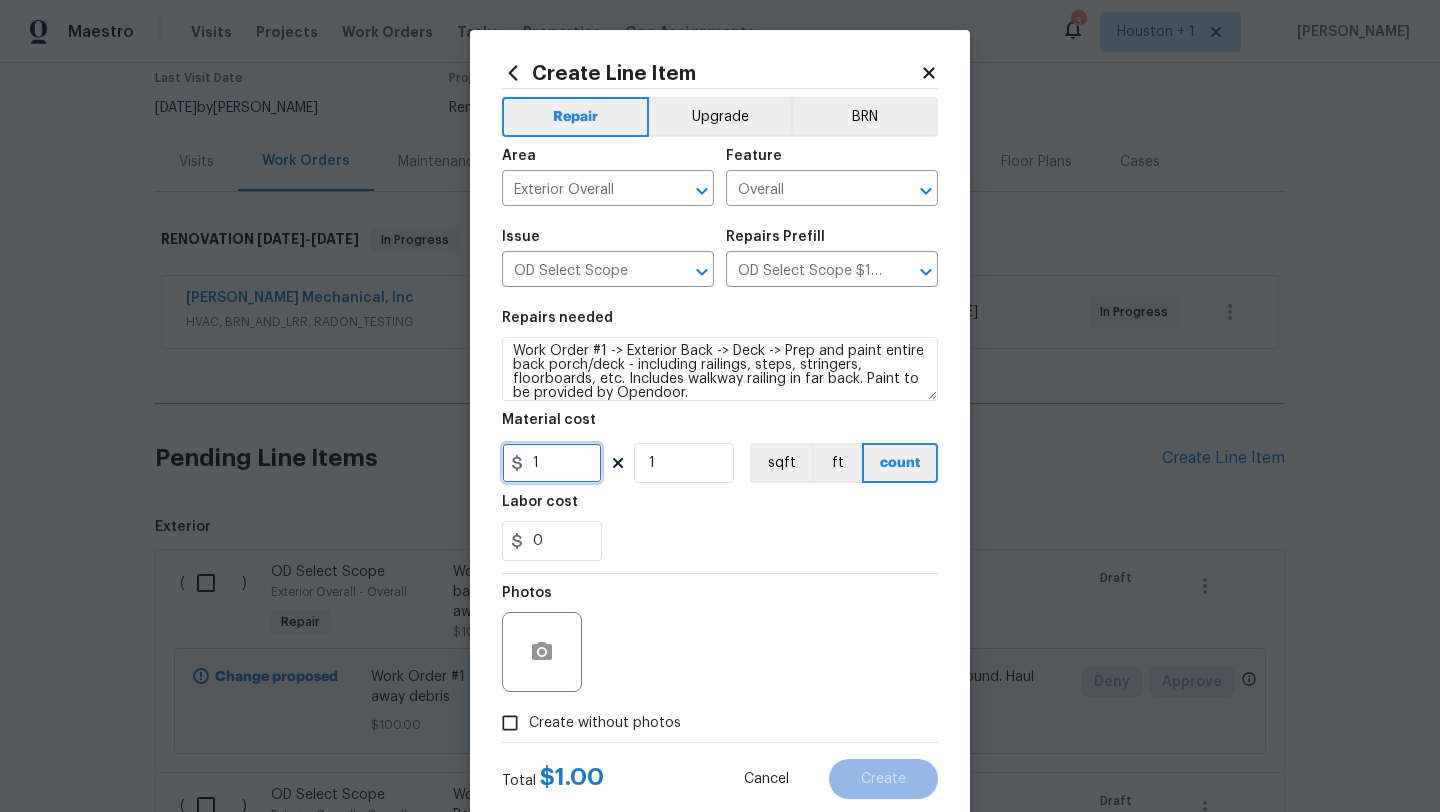 click on "1" at bounding box center [552, 463] 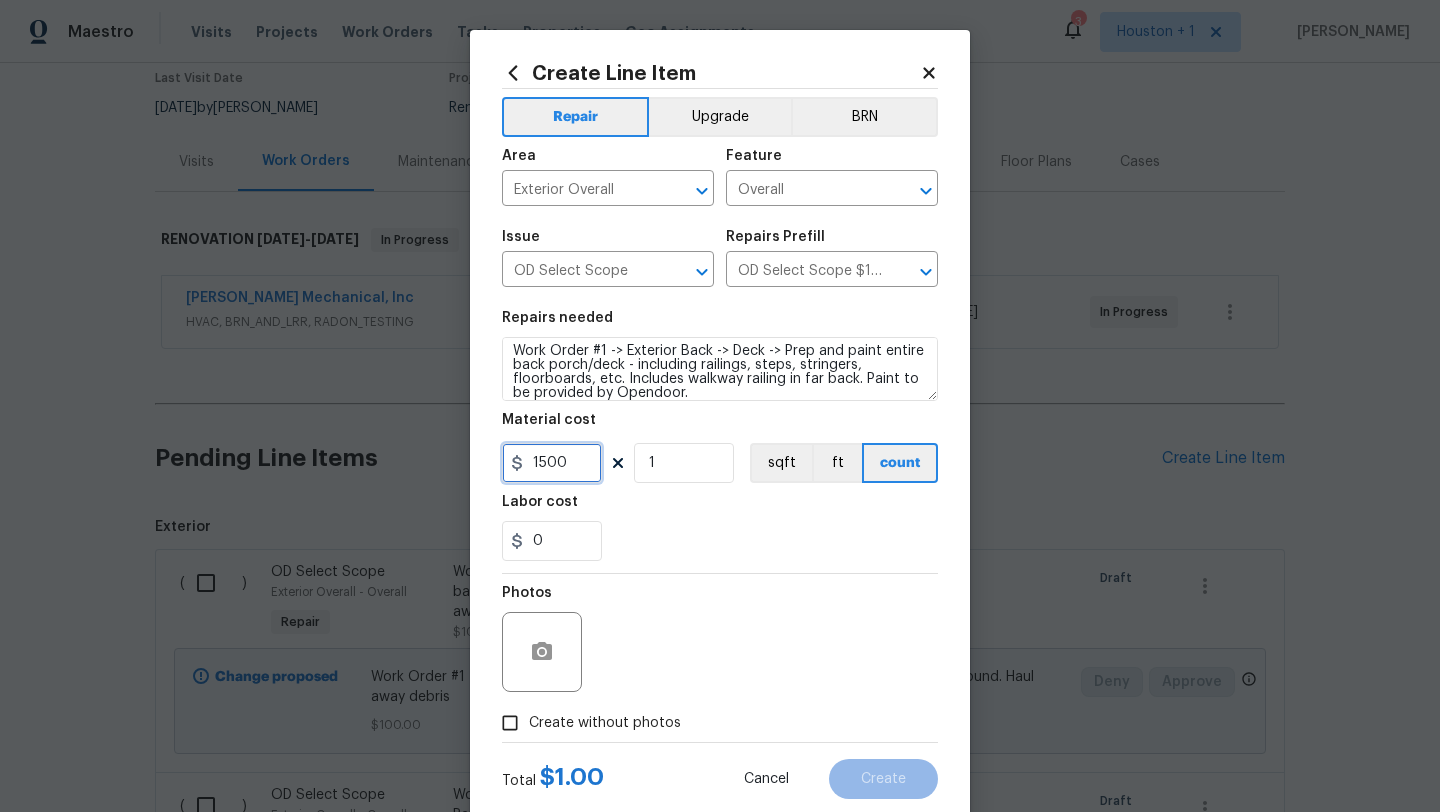 type on "1500" 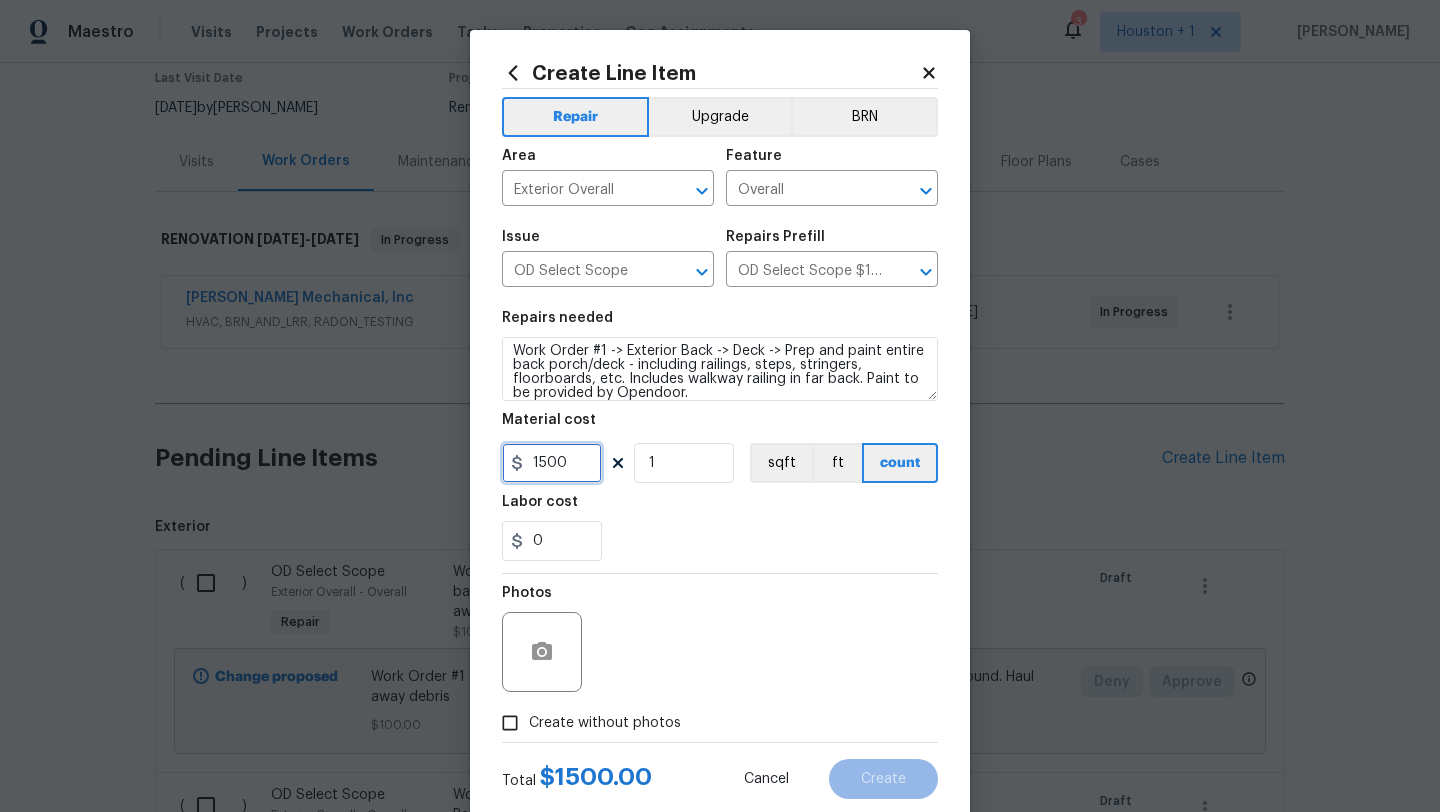 scroll, scrollTop: 14, scrollLeft: 0, axis: vertical 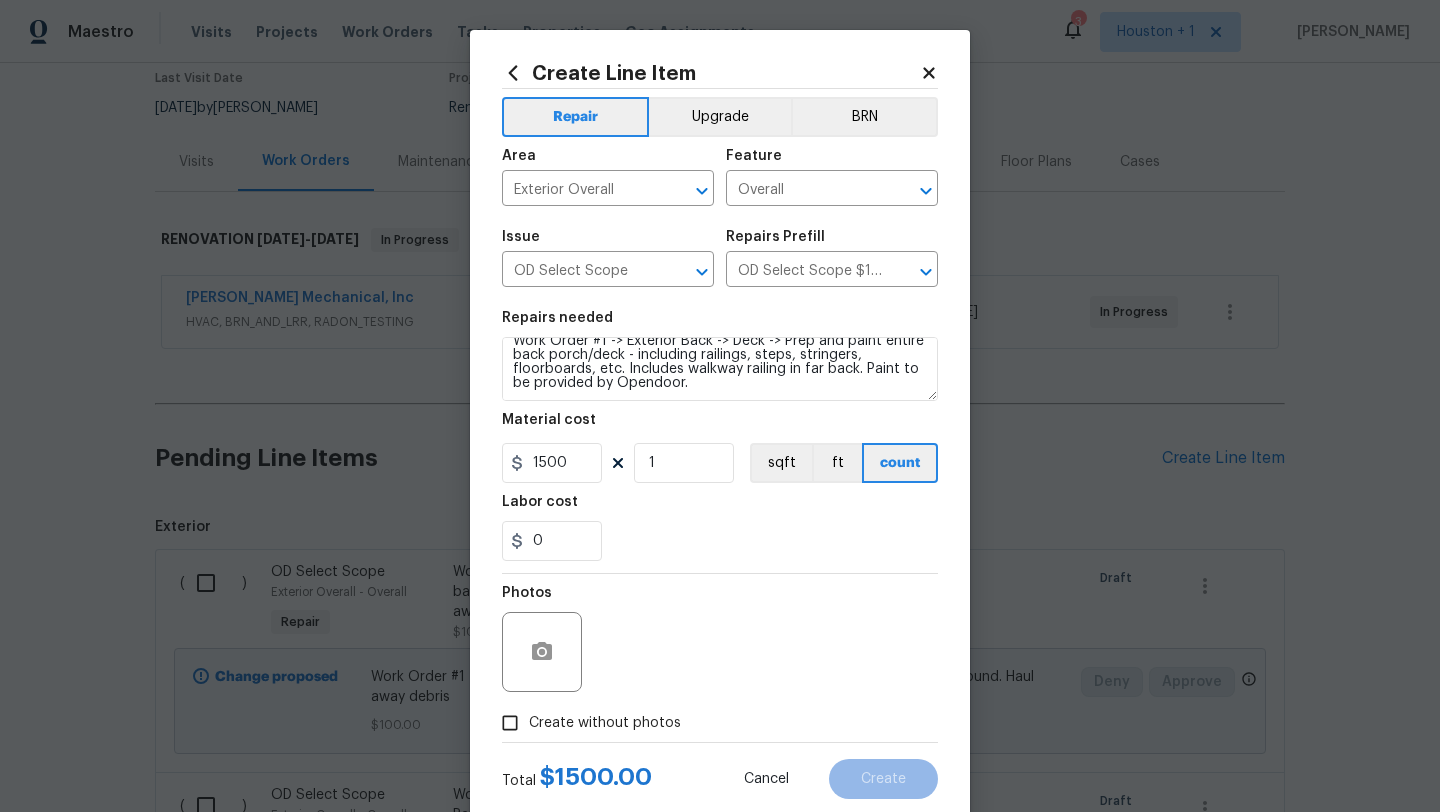 click on "Create without photos" at bounding box center (586, 723) 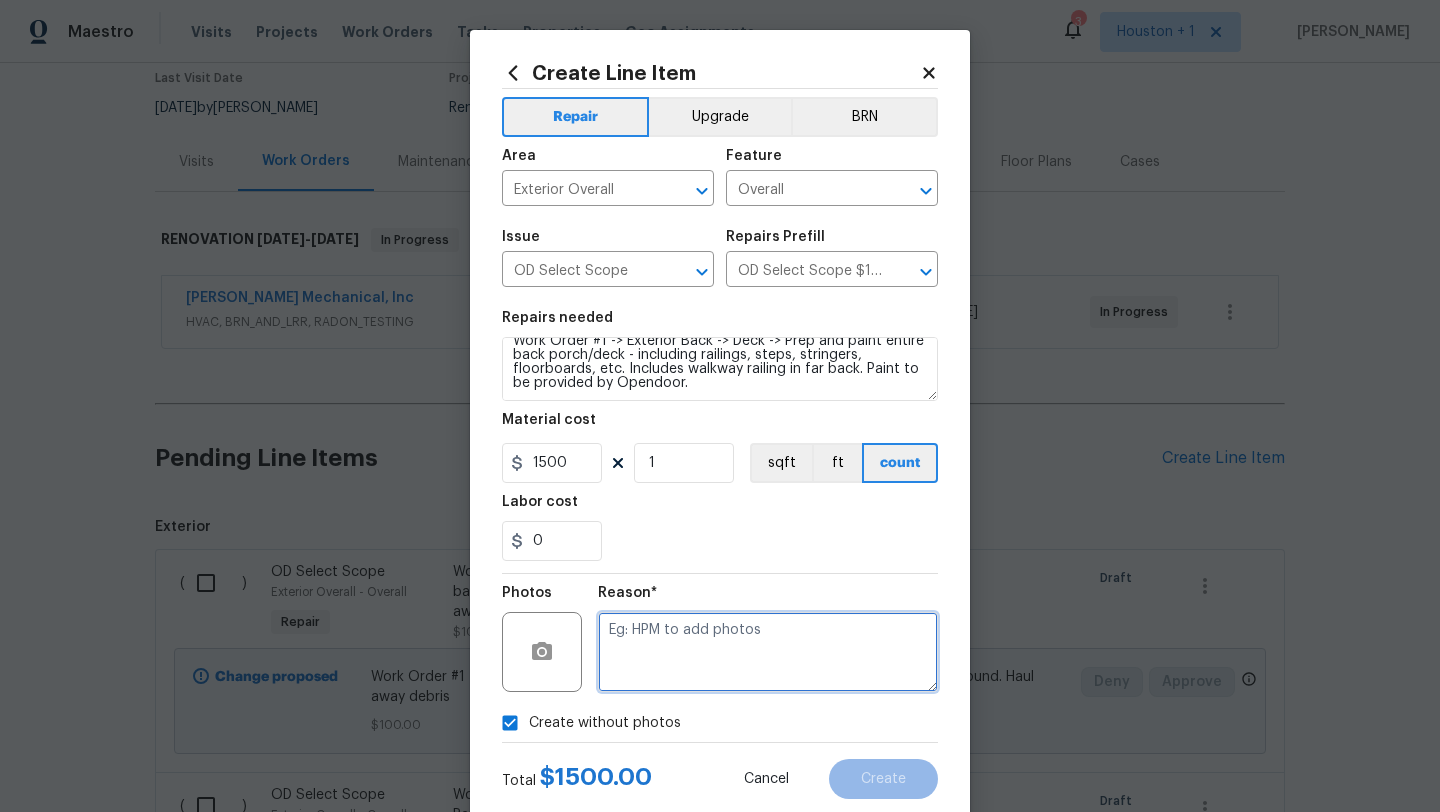 click at bounding box center [768, 652] 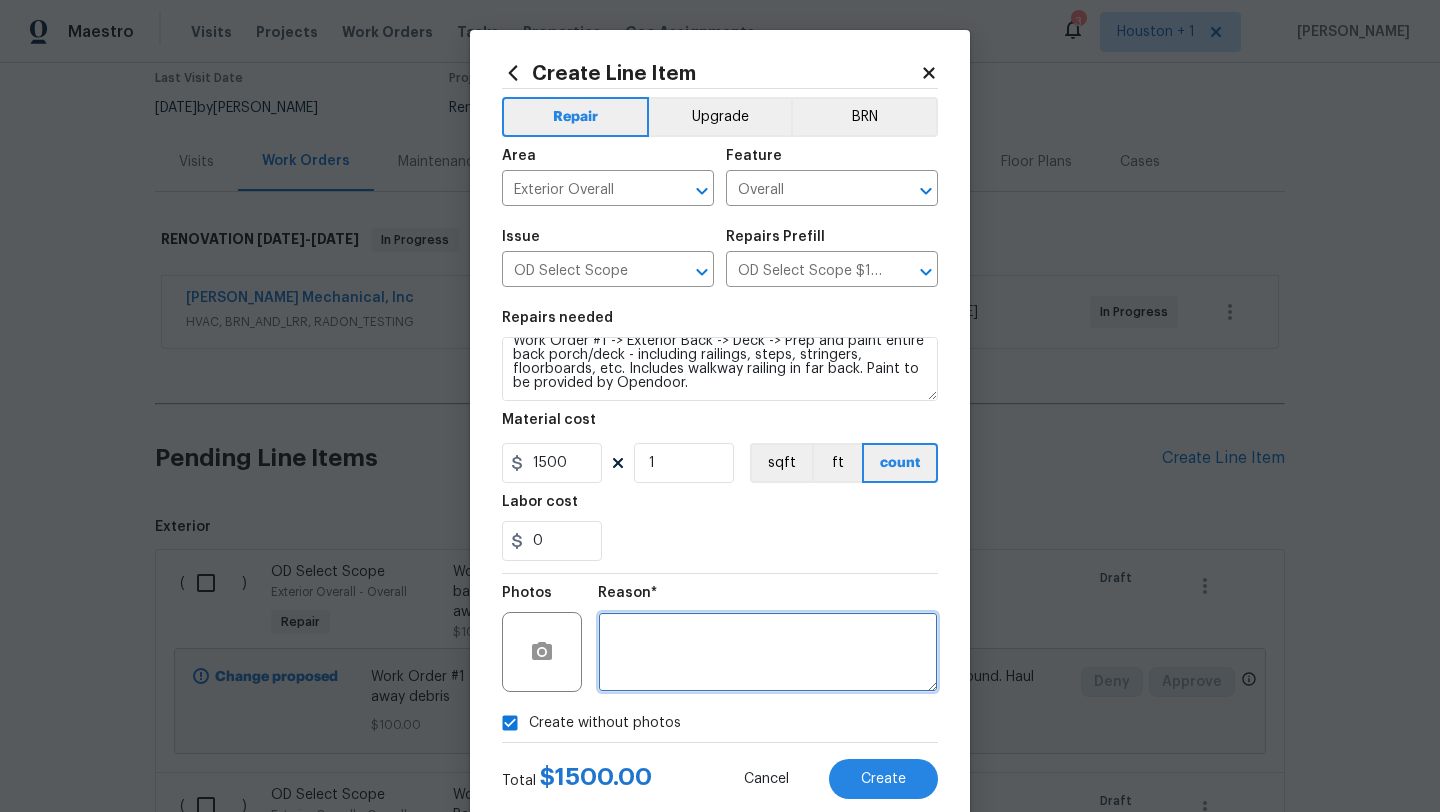 scroll, scrollTop: 50, scrollLeft: 0, axis: vertical 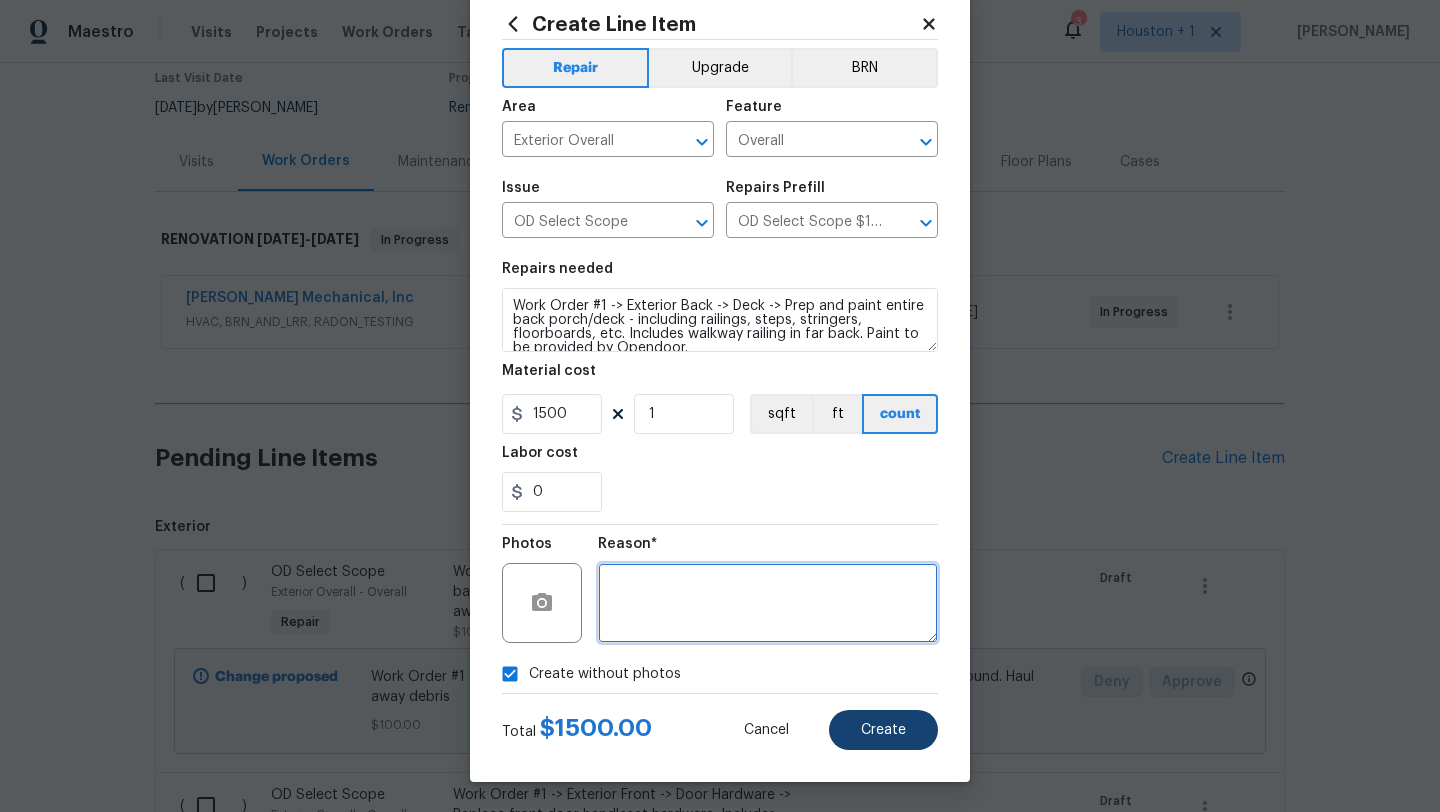 type 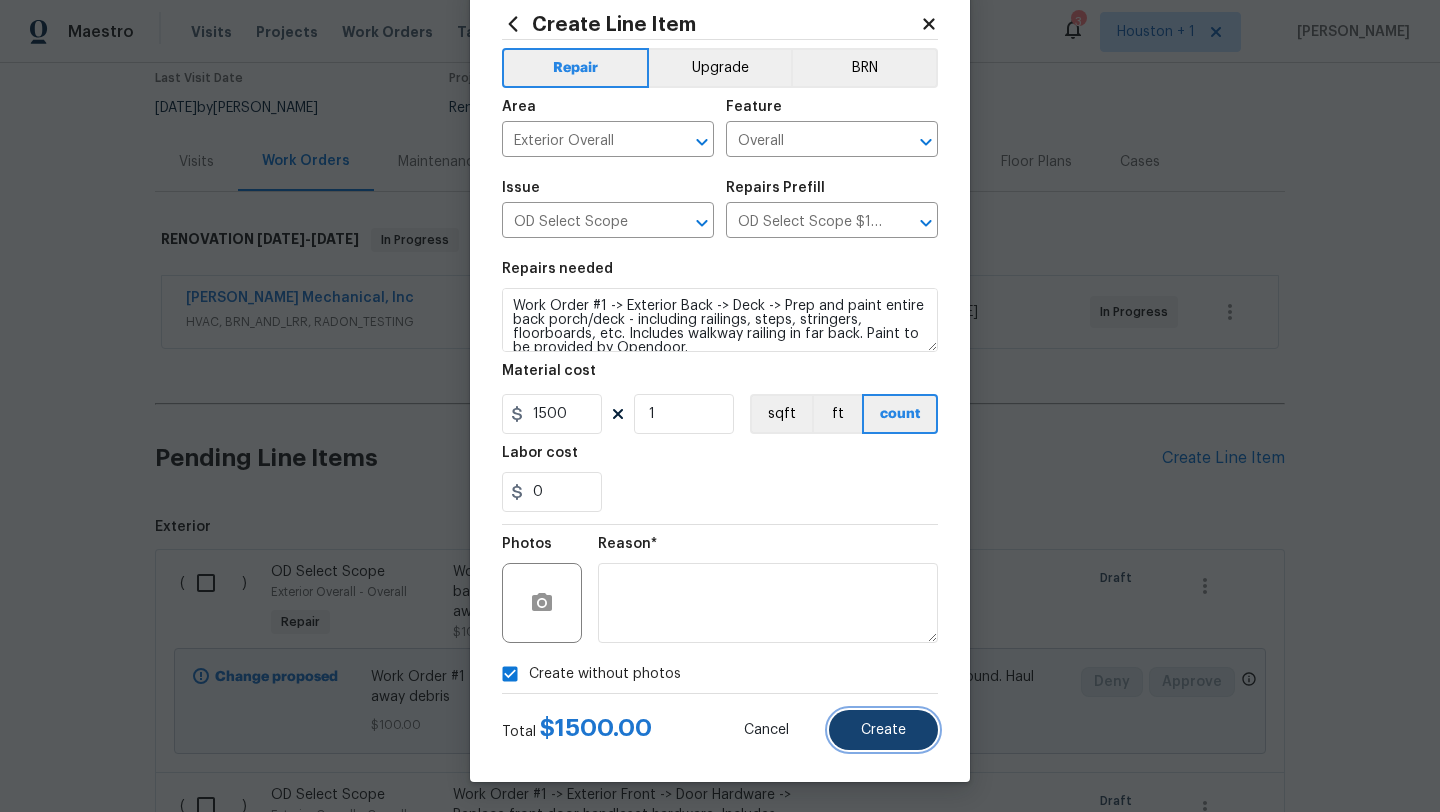 click on "Create" at bounding box center (883, 730) 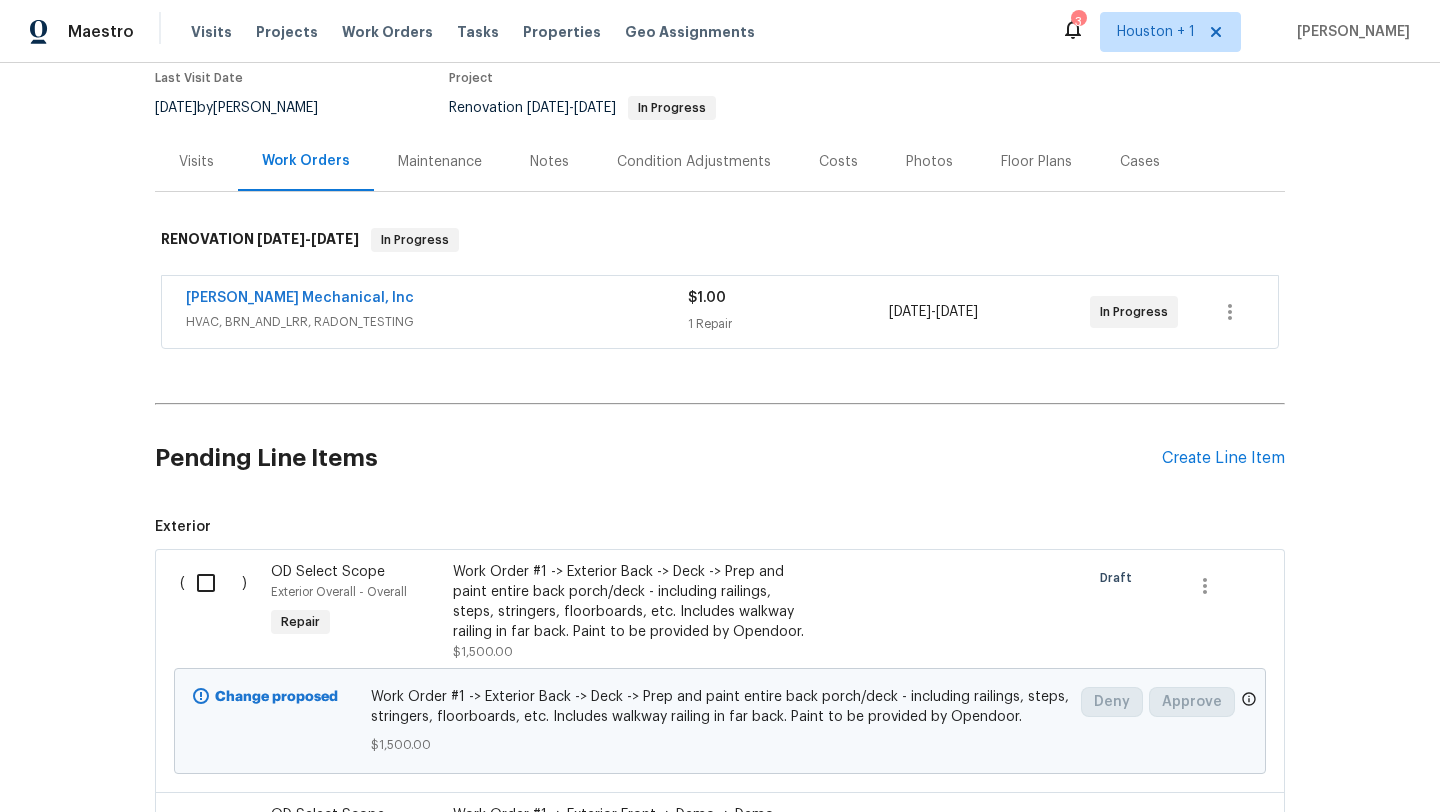 scroll, scrollTop: 211, scrollLeft: 0, axis: vertical 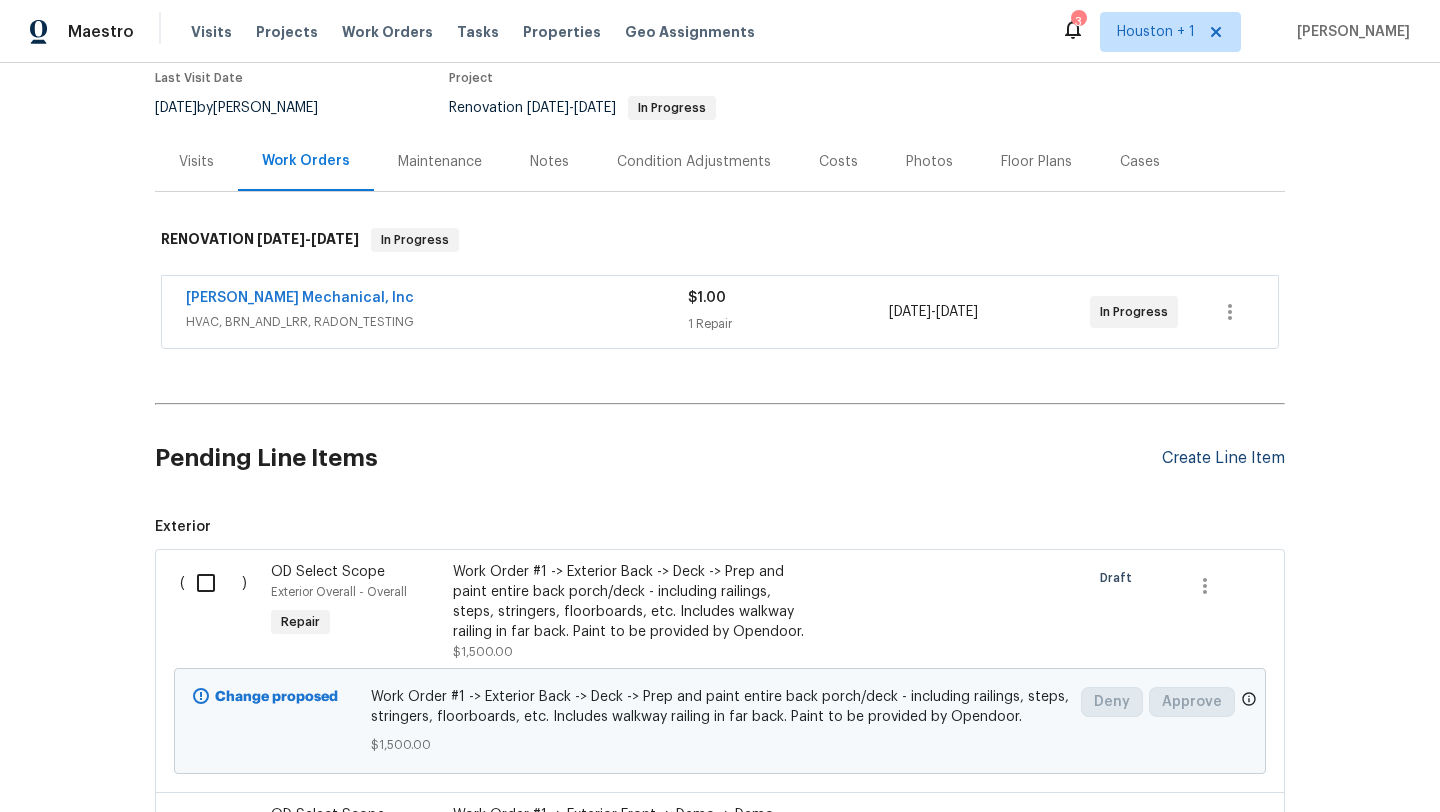 click on "Create Line Item" at bounding box center (1223, 458) 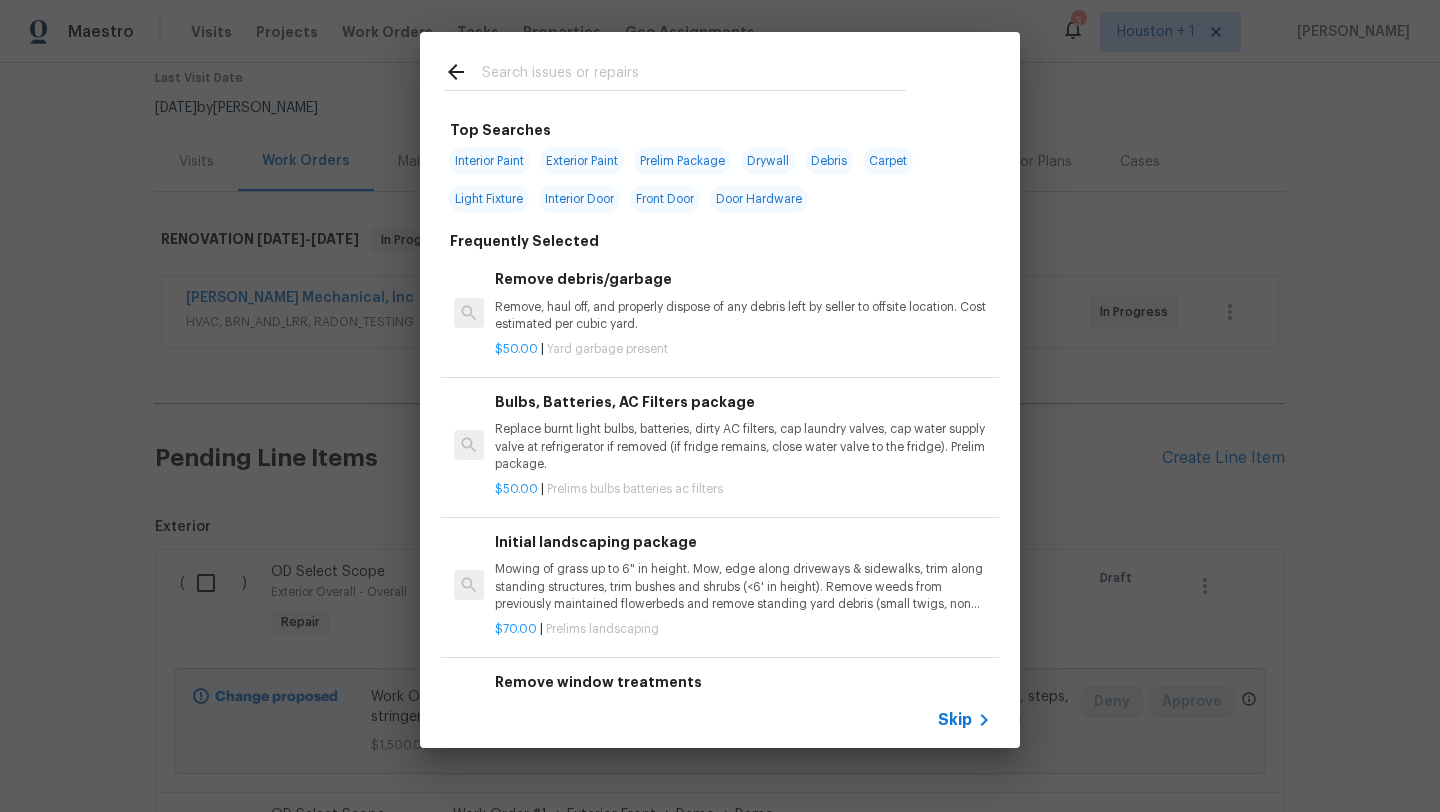 click 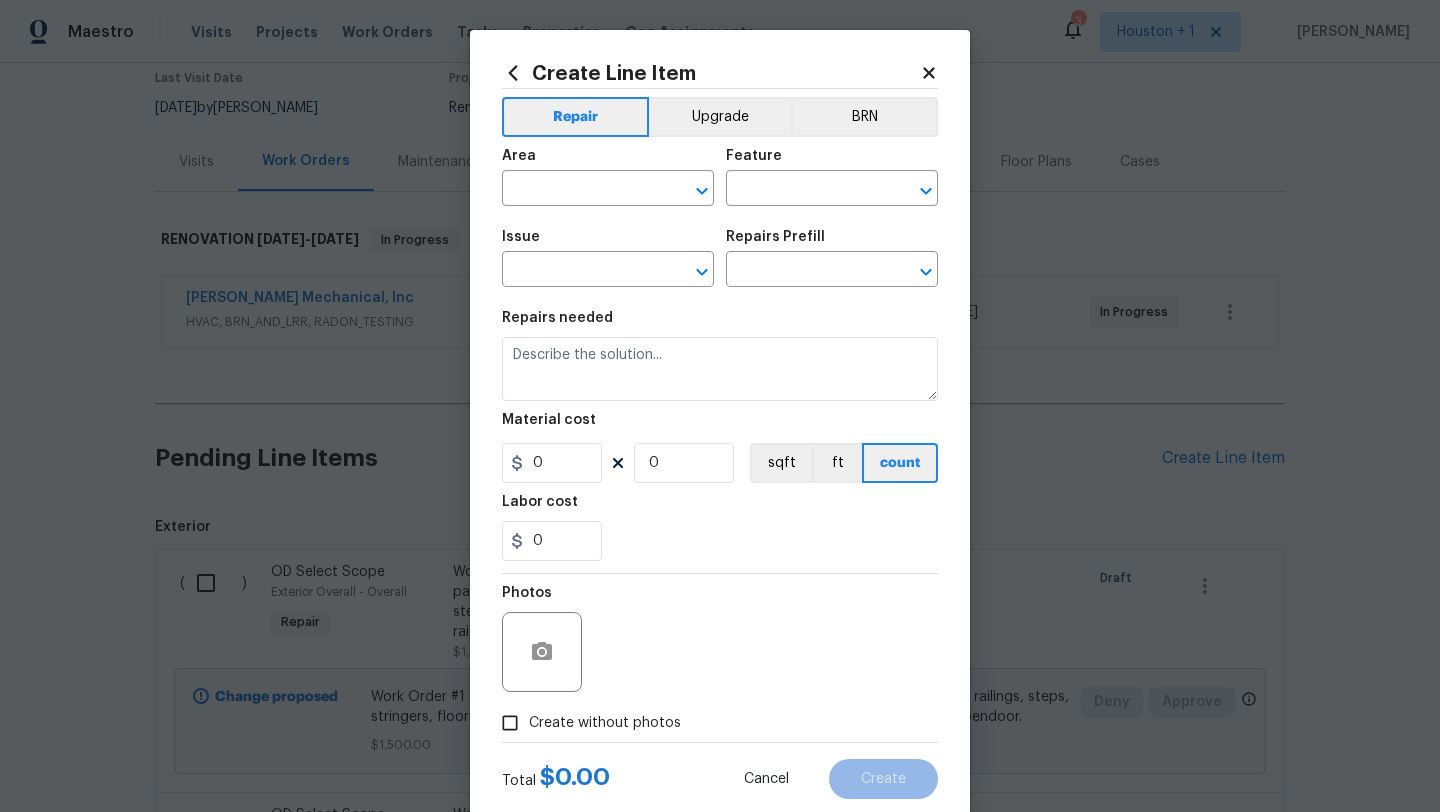 click on "Area" at bounding box center [608, 162] 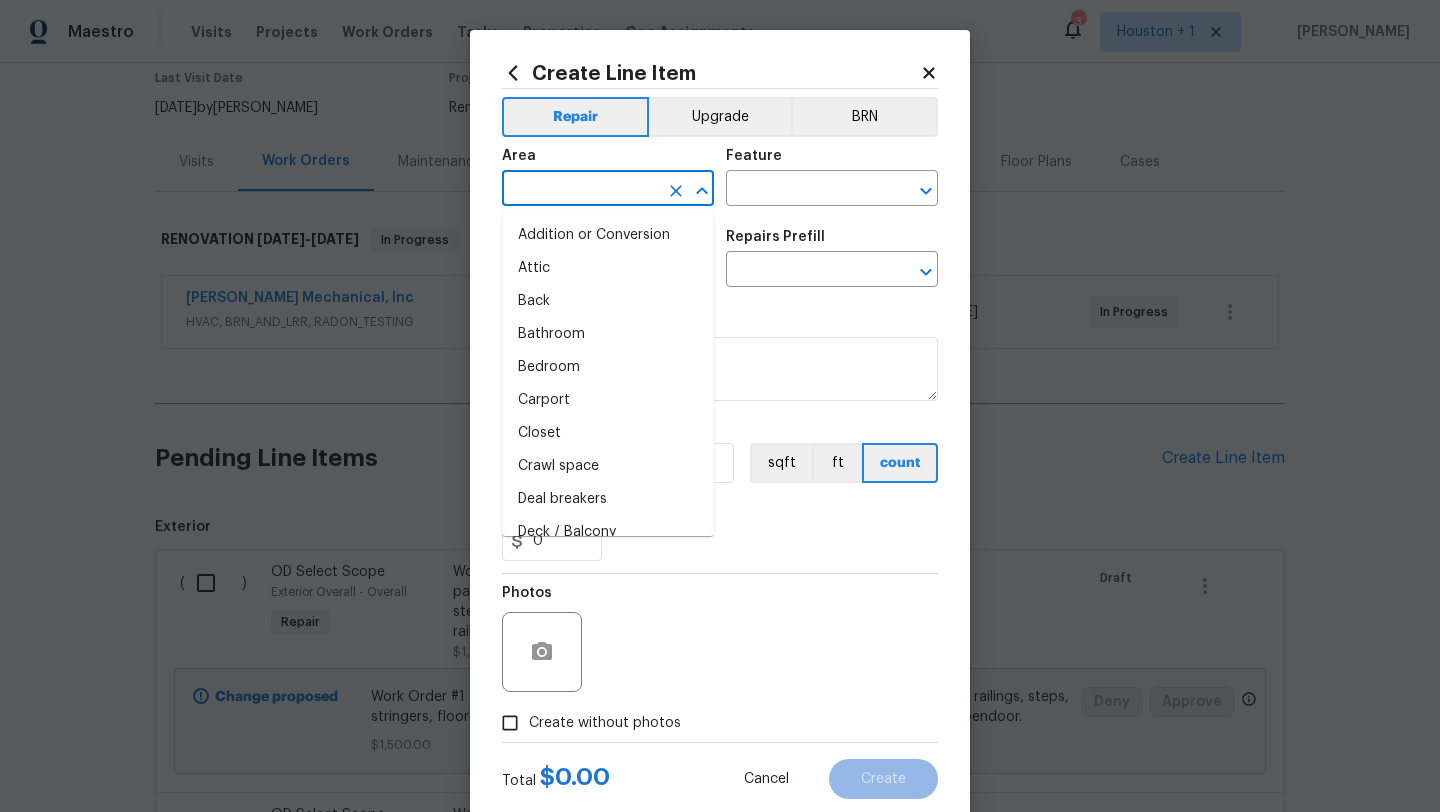 click at bounding box center (580, 190) 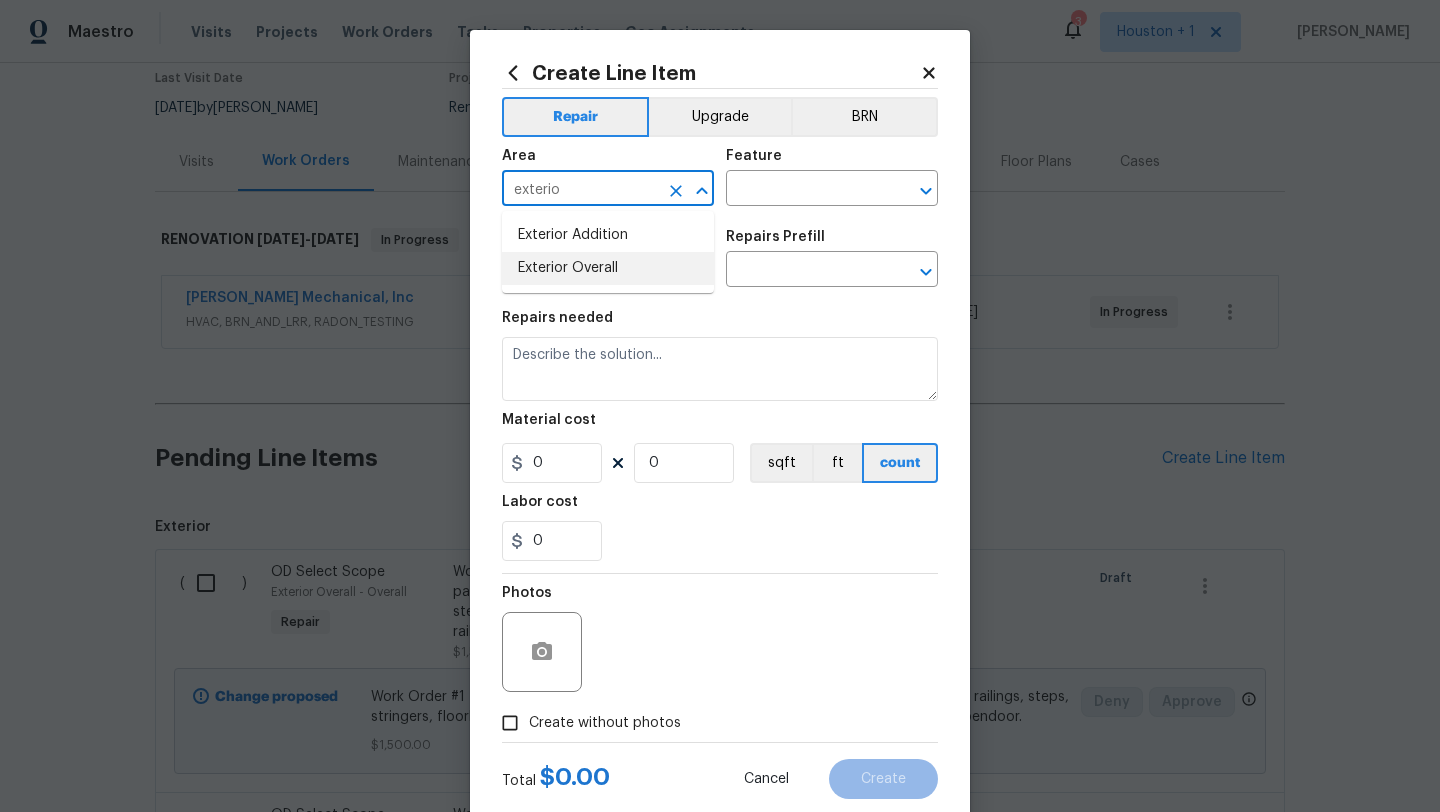 click on "Exterior Overall" at bounding box center (608, 268) 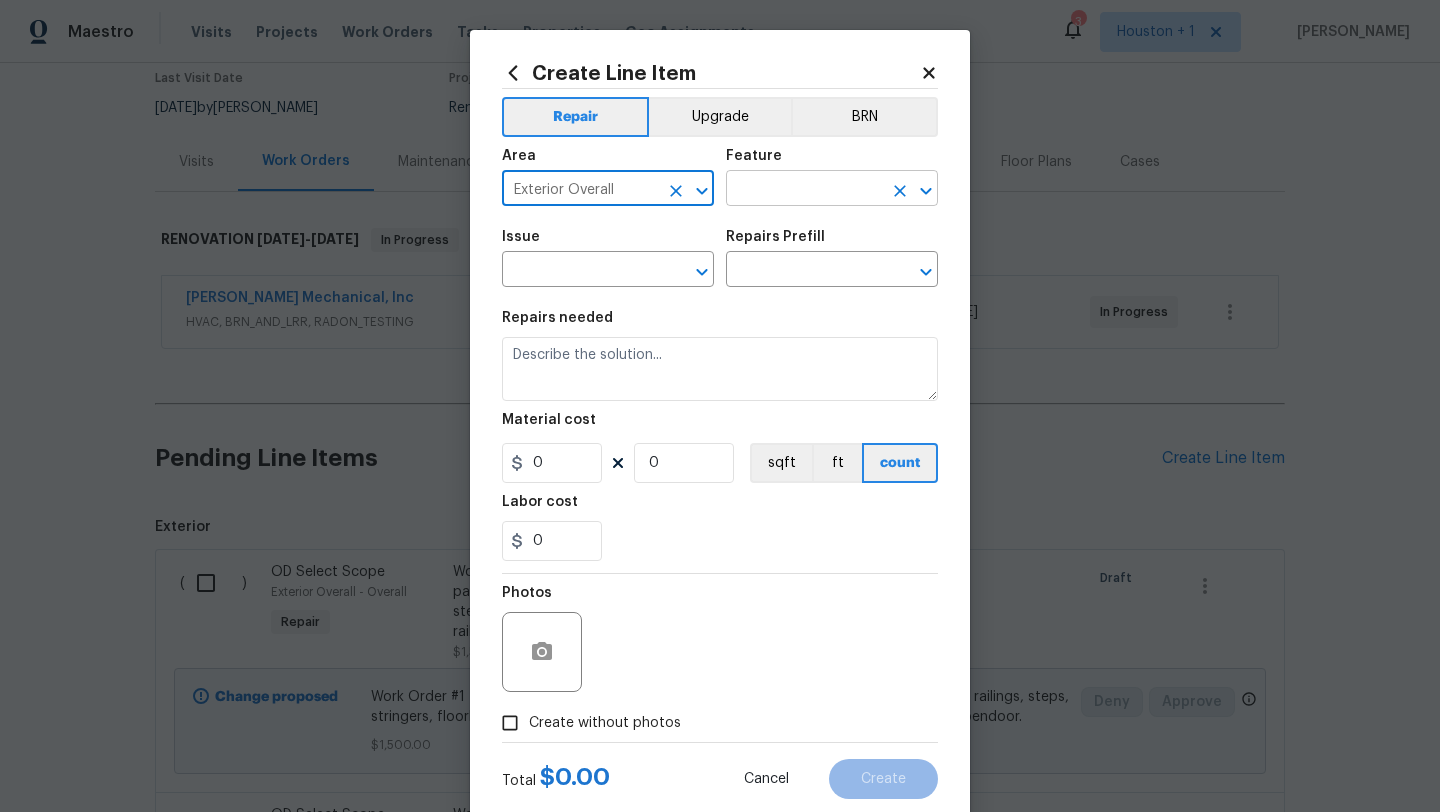 type on "Exterior Overall" 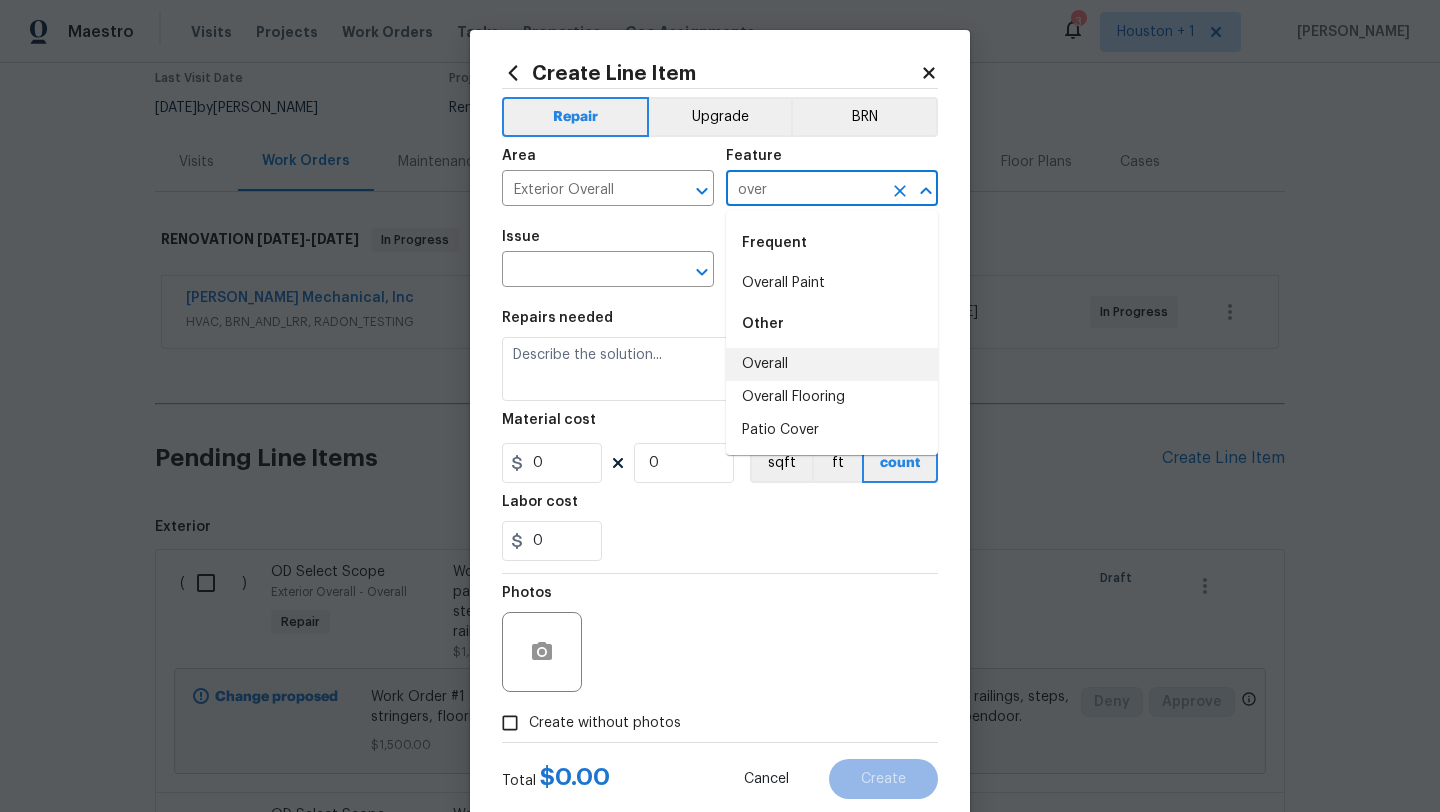 click on "Overall" at bounding box center (832, 364) 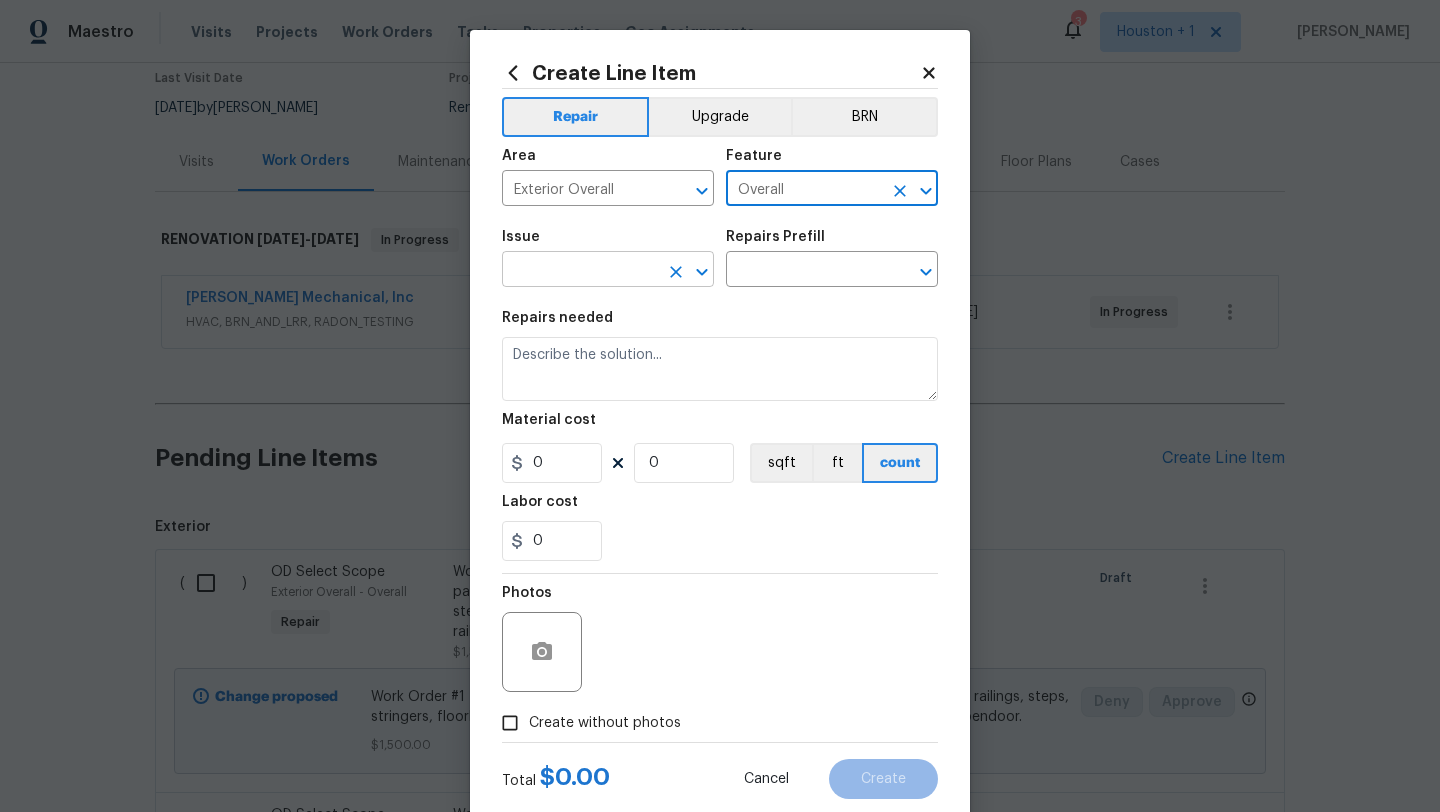 type on "Overall" 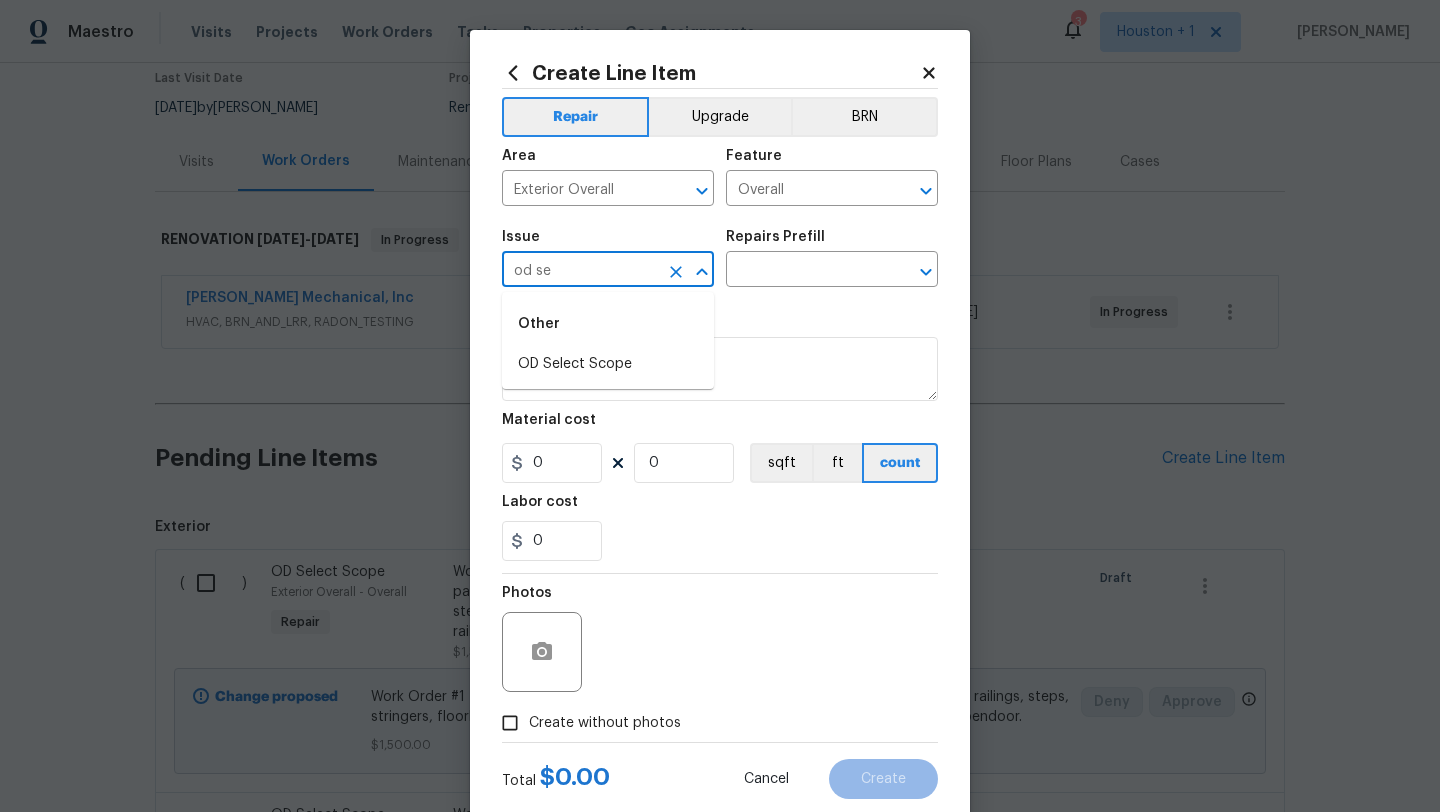 click on "OD Select Scope" at bounding box center [608, 364] 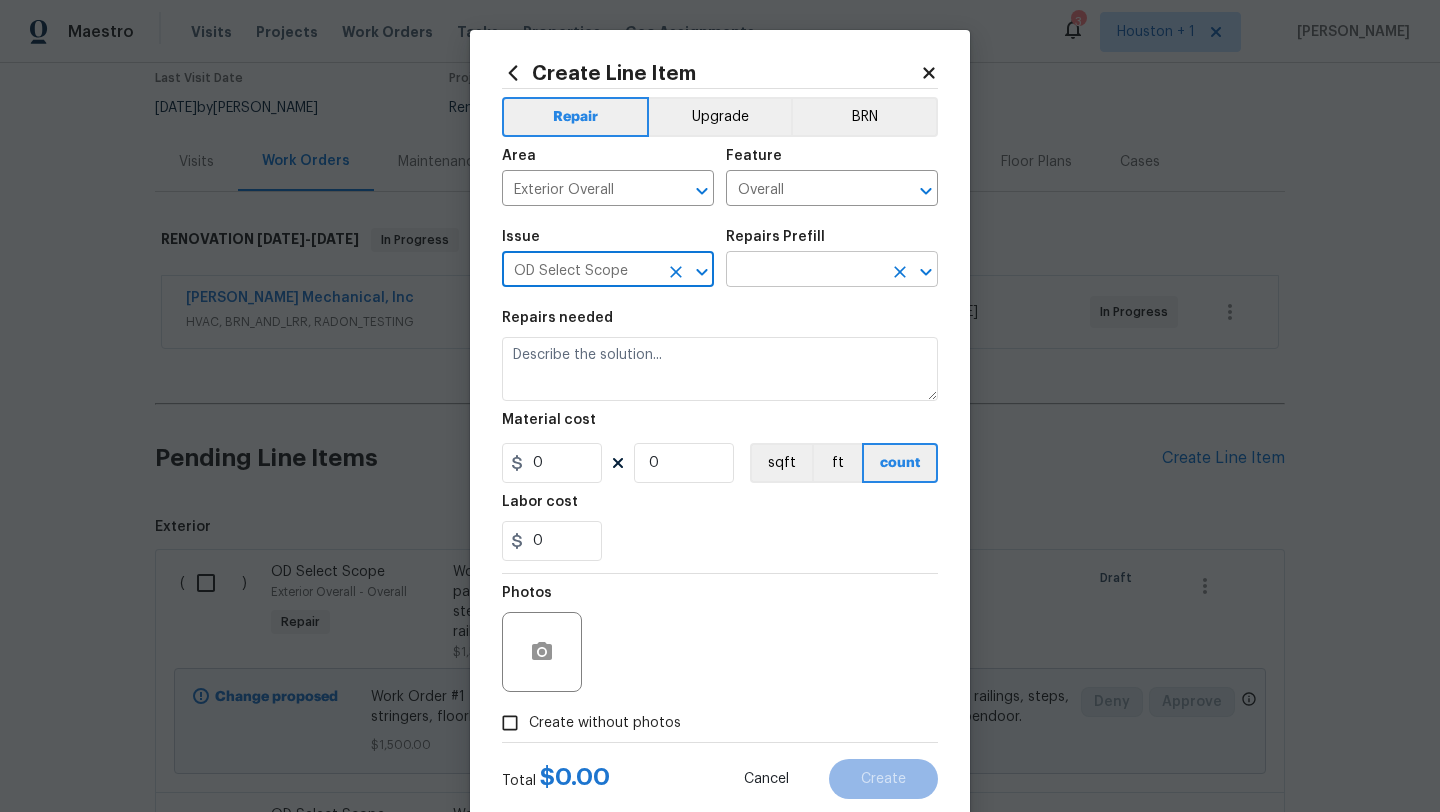 type on "OD Select Scope" 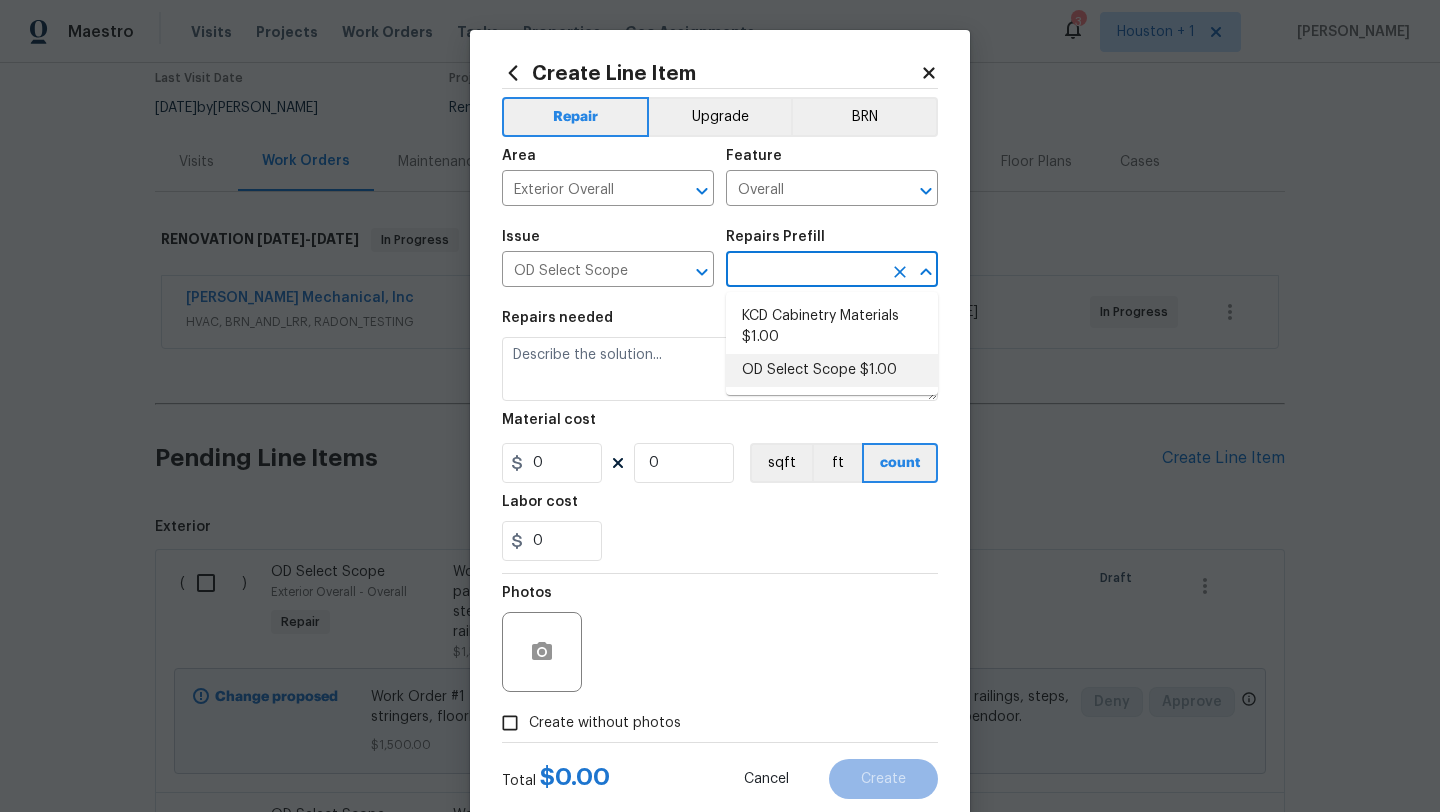 click on "OD Select Scope $1.00" at bounding box center [832, 370] 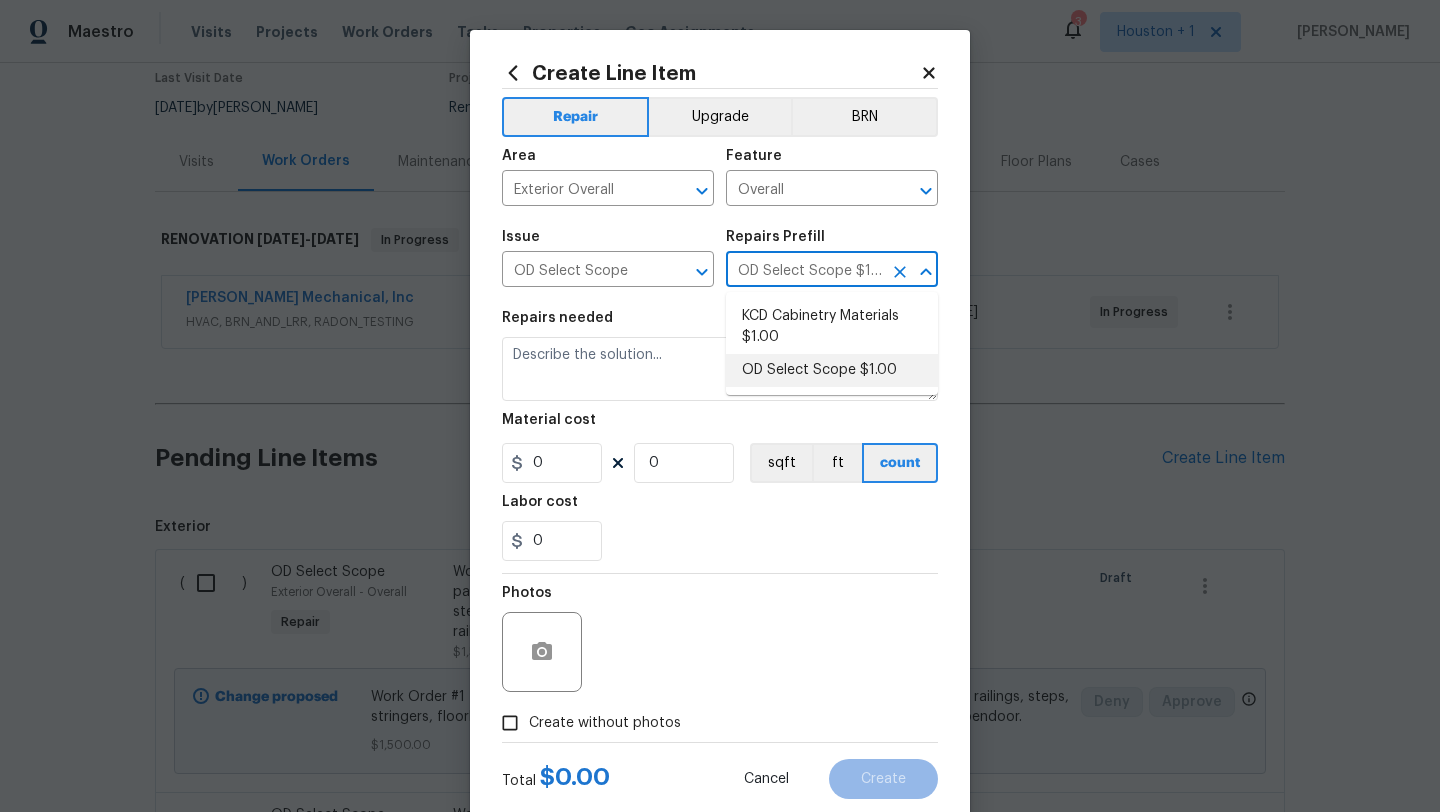 type on "Refer to the agreed upon scope document for further details." 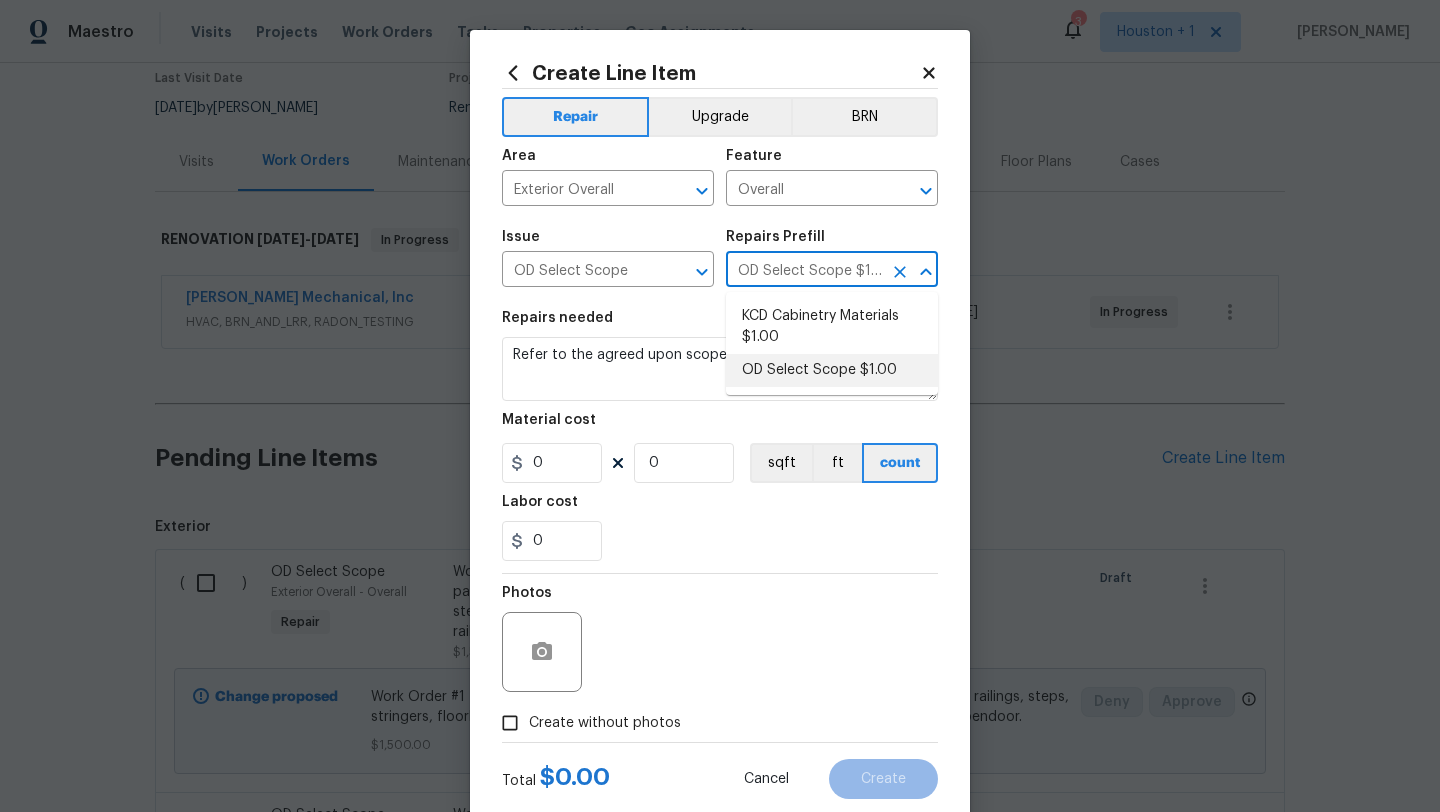 type on "1" 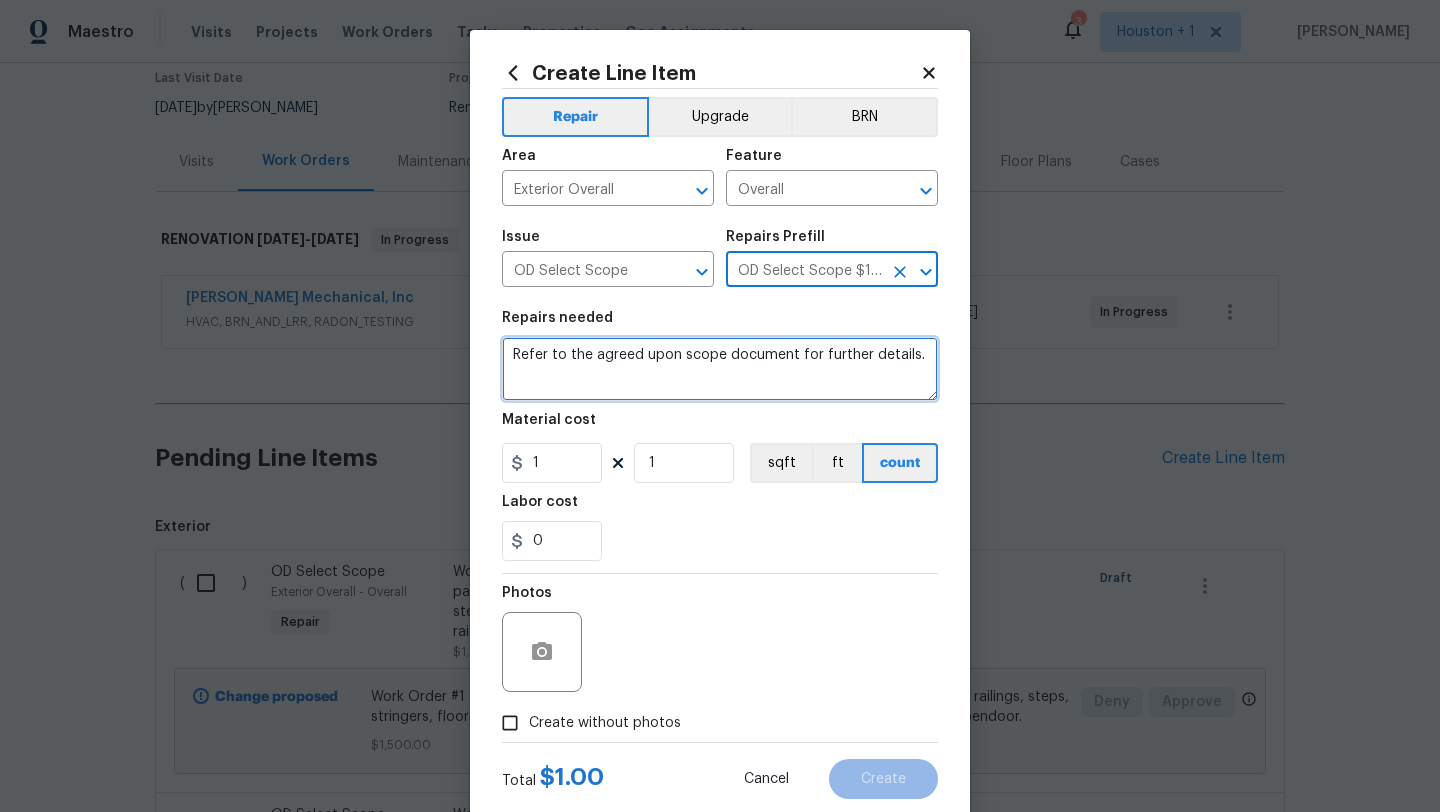 click on "Refer to the agreed upon scope document for further details." at bounding box center [720, 369] 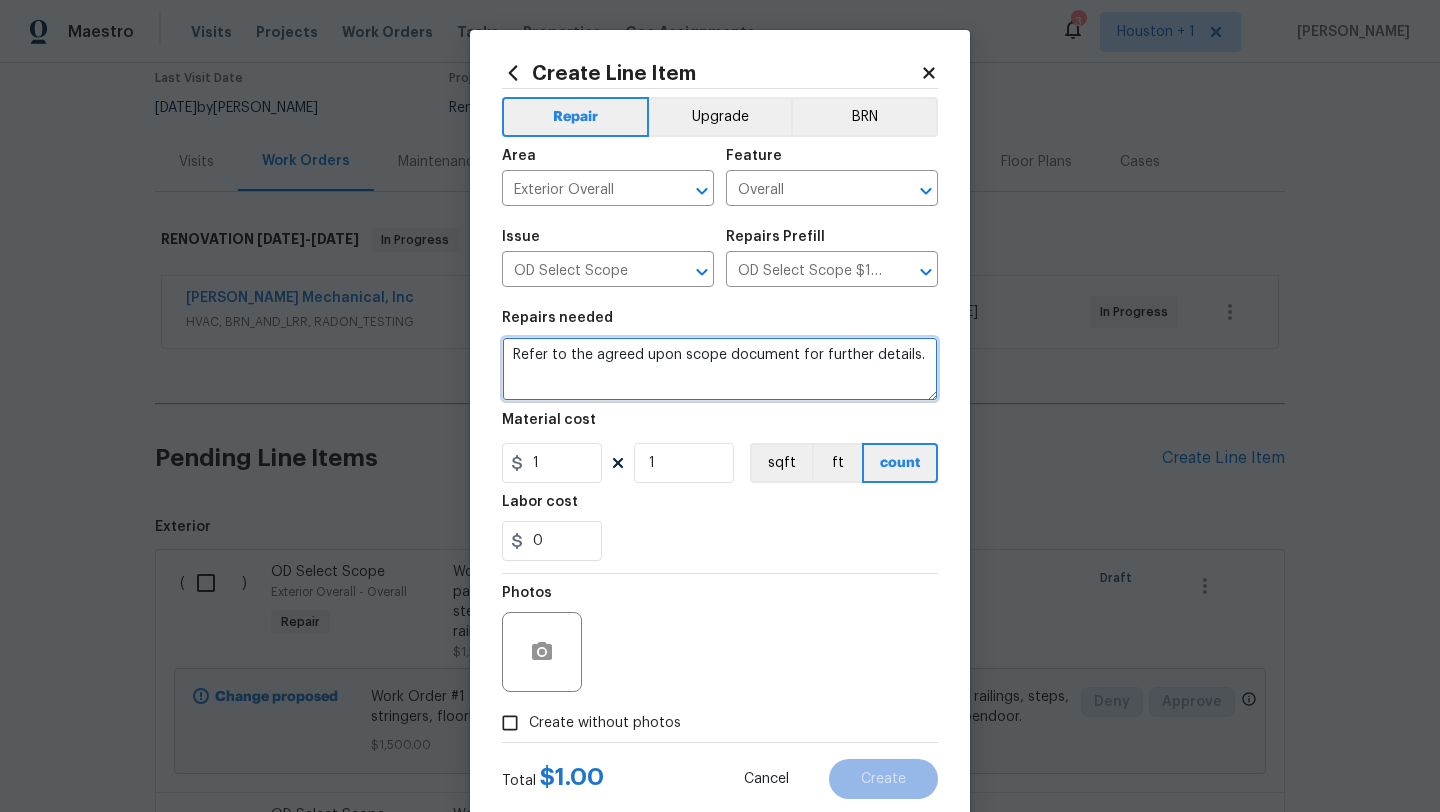 click on "Refer to the agreed upon scope document for further details." at bounding box center (720, 369) 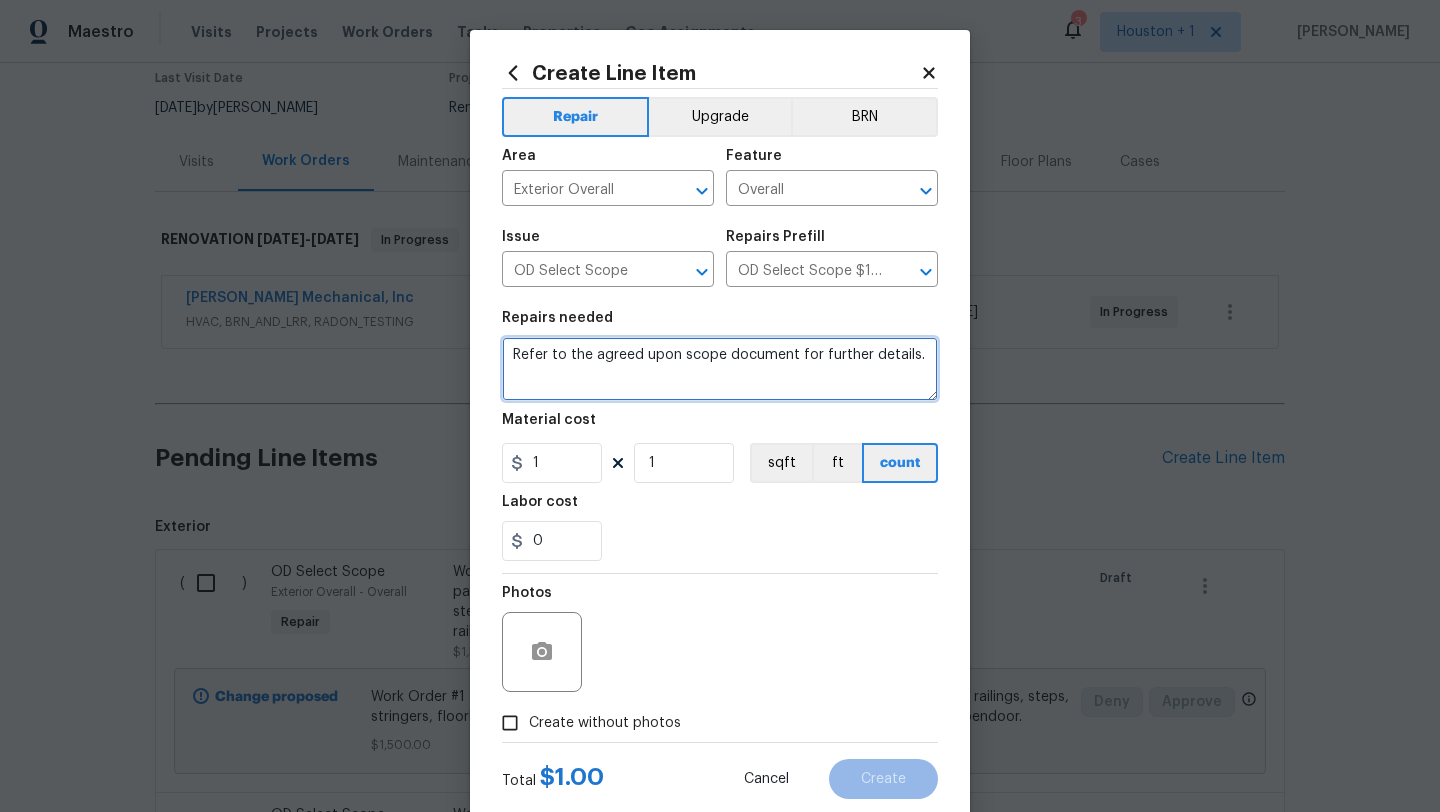 click on "Refer to the agreed upon scope document for further details." at bounding box center (720, 369) 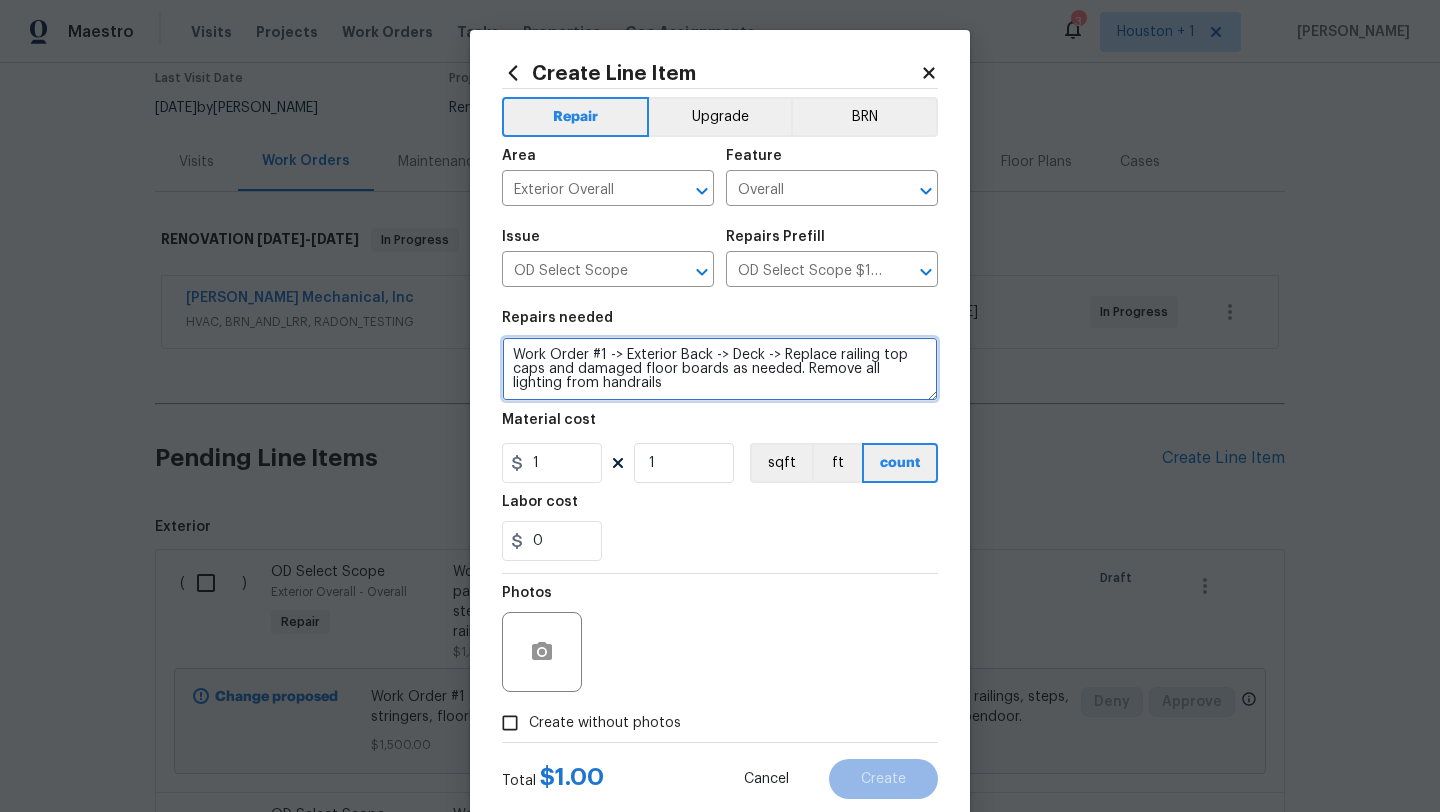 type on "Work Order #1 -> Exterior Back -> Deck -> Replace railing top caps and damaged floor boards as needed. Remove all lighting from handrails" 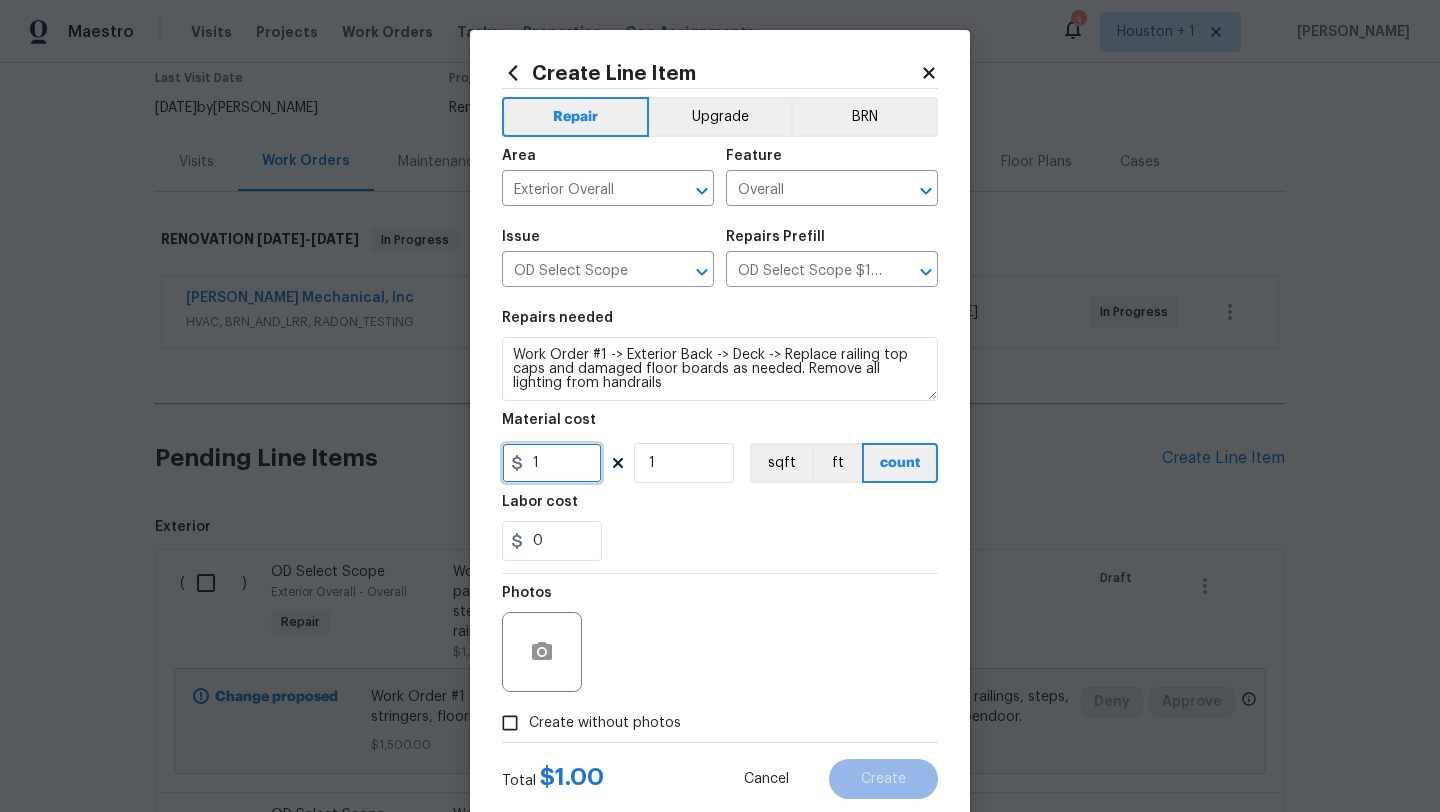 click on "1" at bounding box center [552, 463] 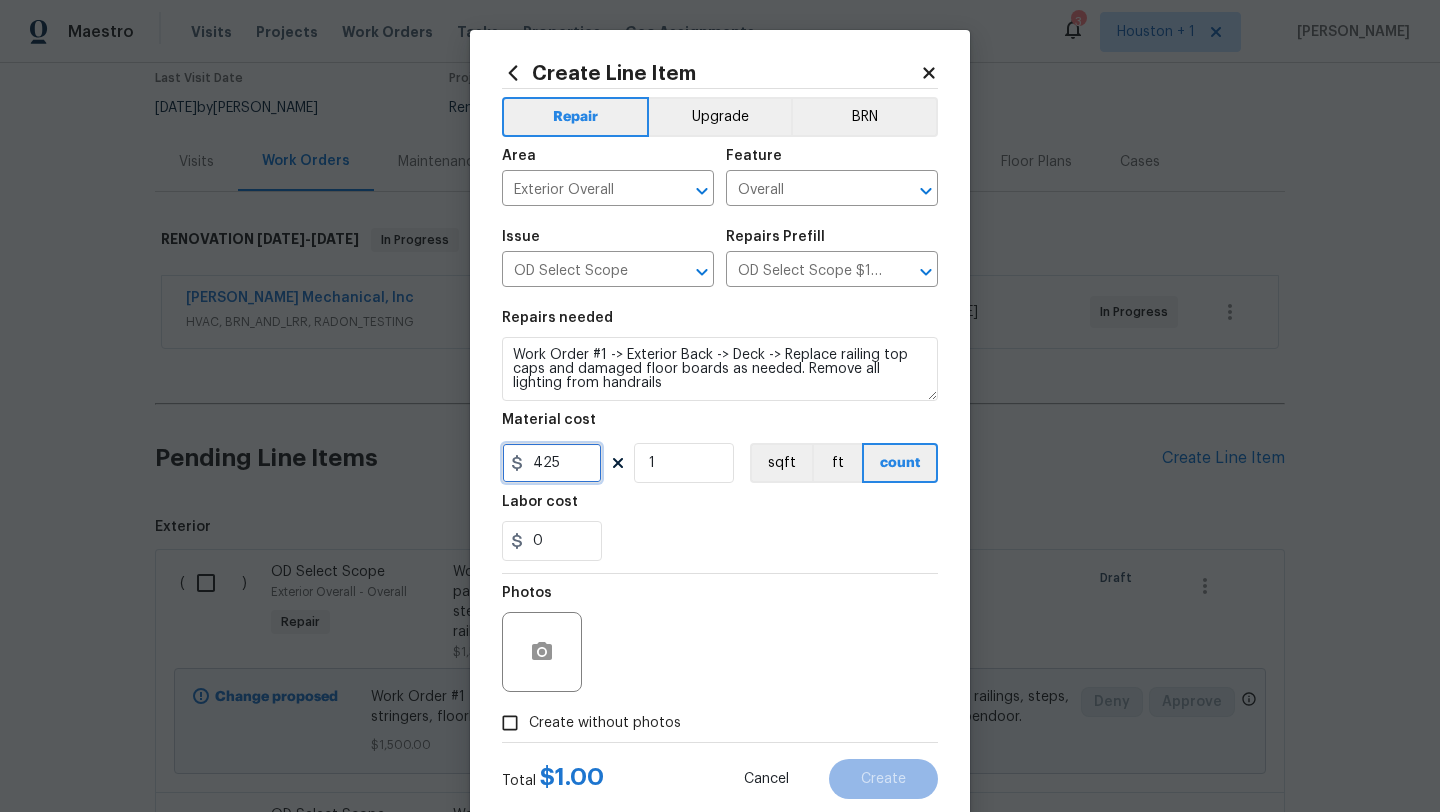 drag, startPoint x: 581, startPoint y: 465, endPoint x: 638, endPoint y: 555, distance: 106.531685 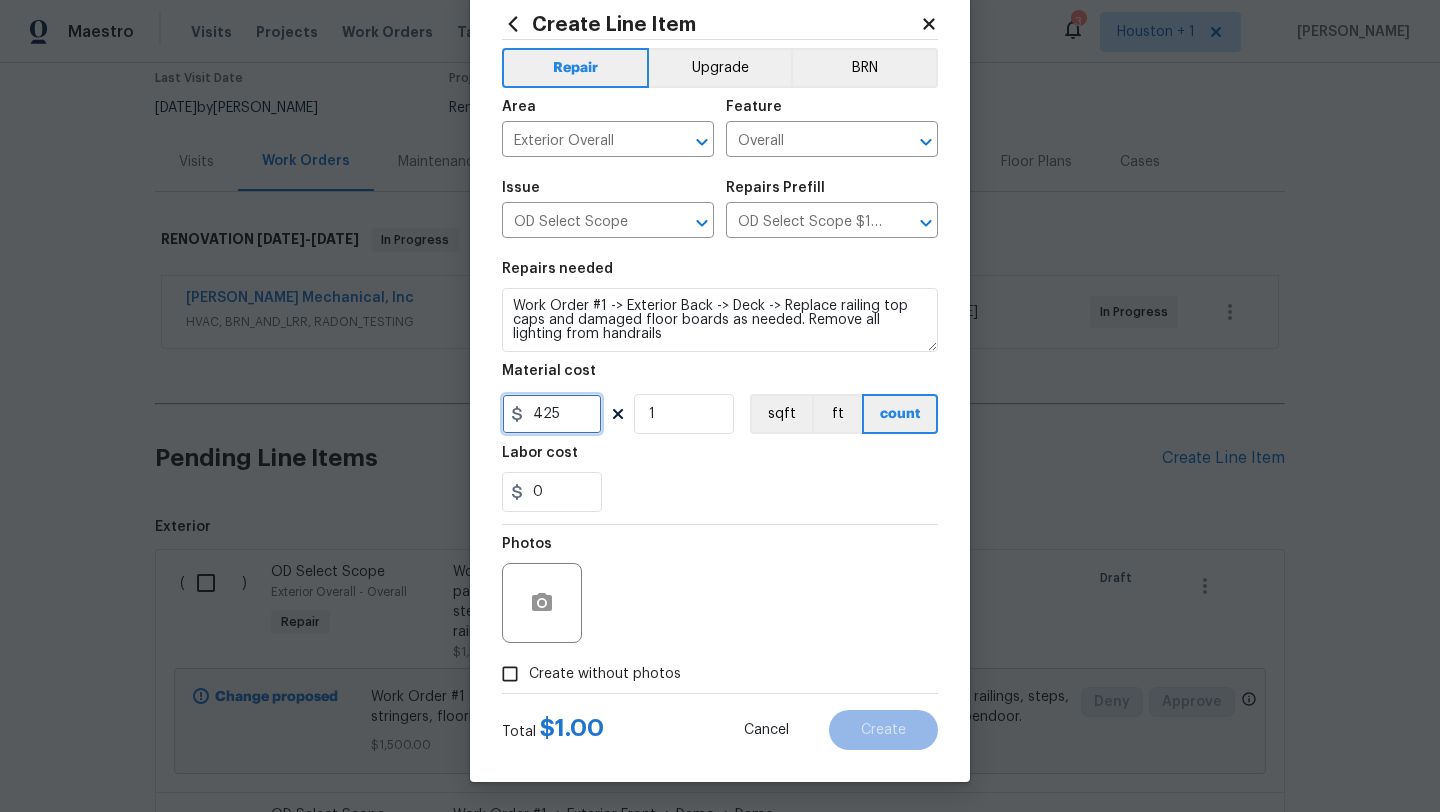 type on "425" 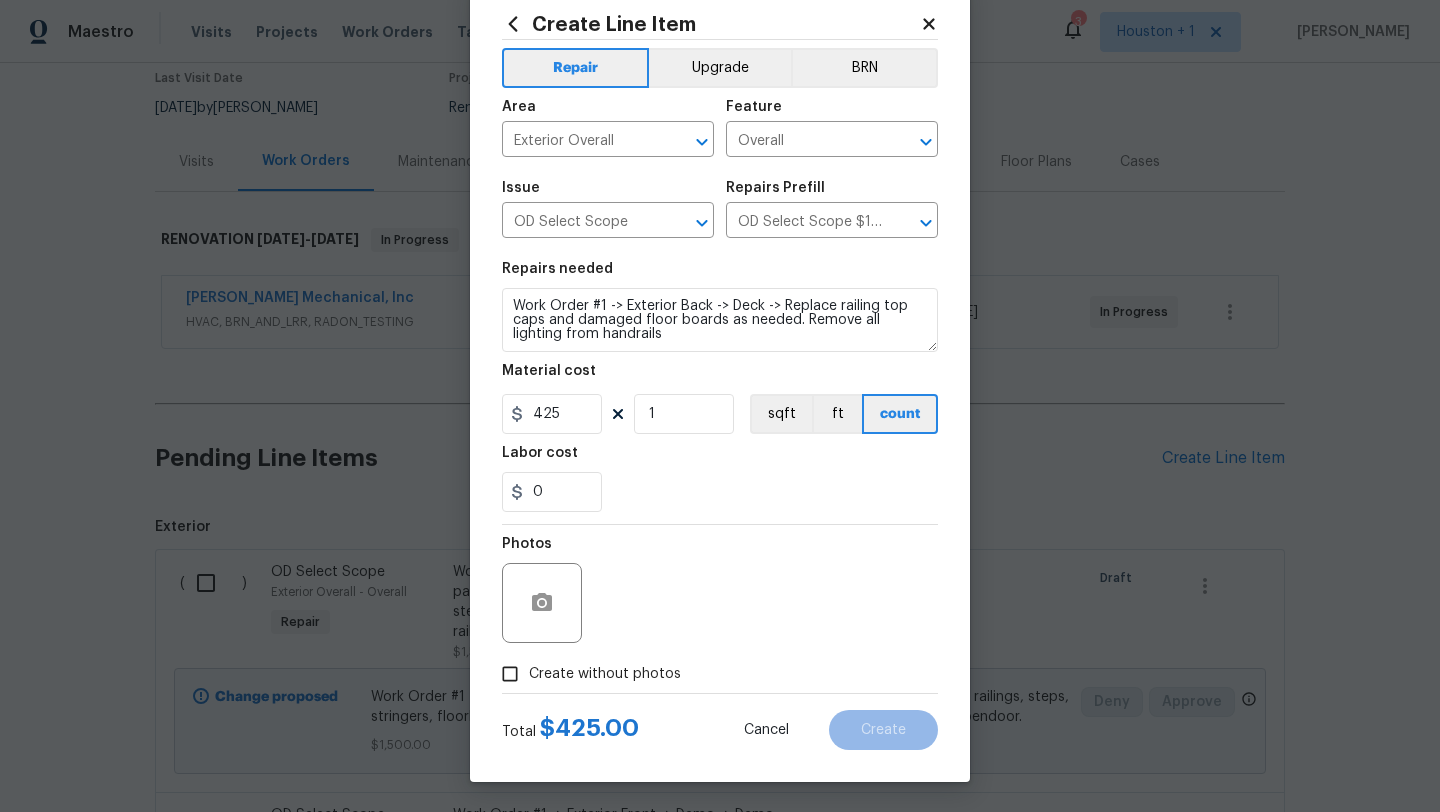 click on "Create without photos" at bounding box center (586, 674) 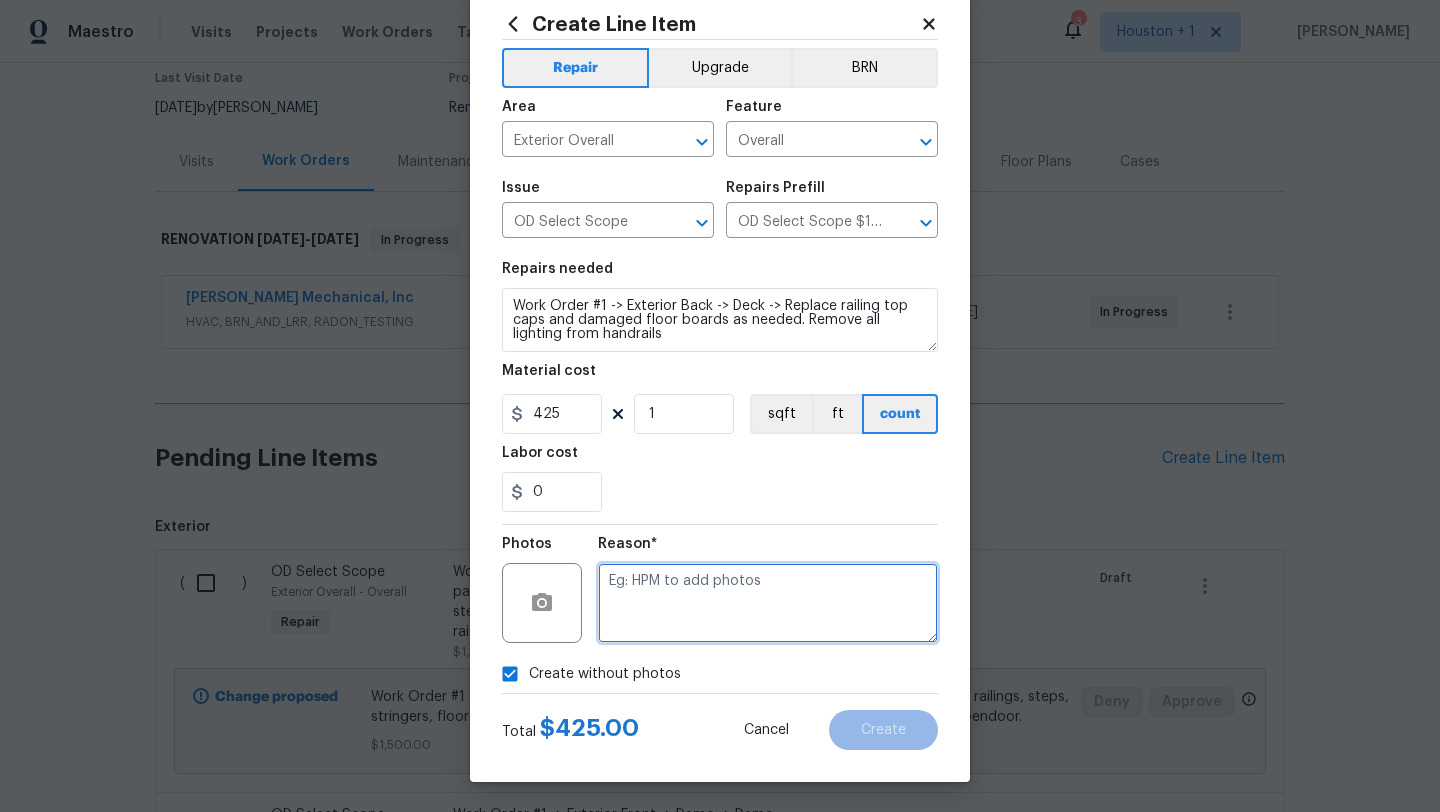 click at bounding box center [768, 603] 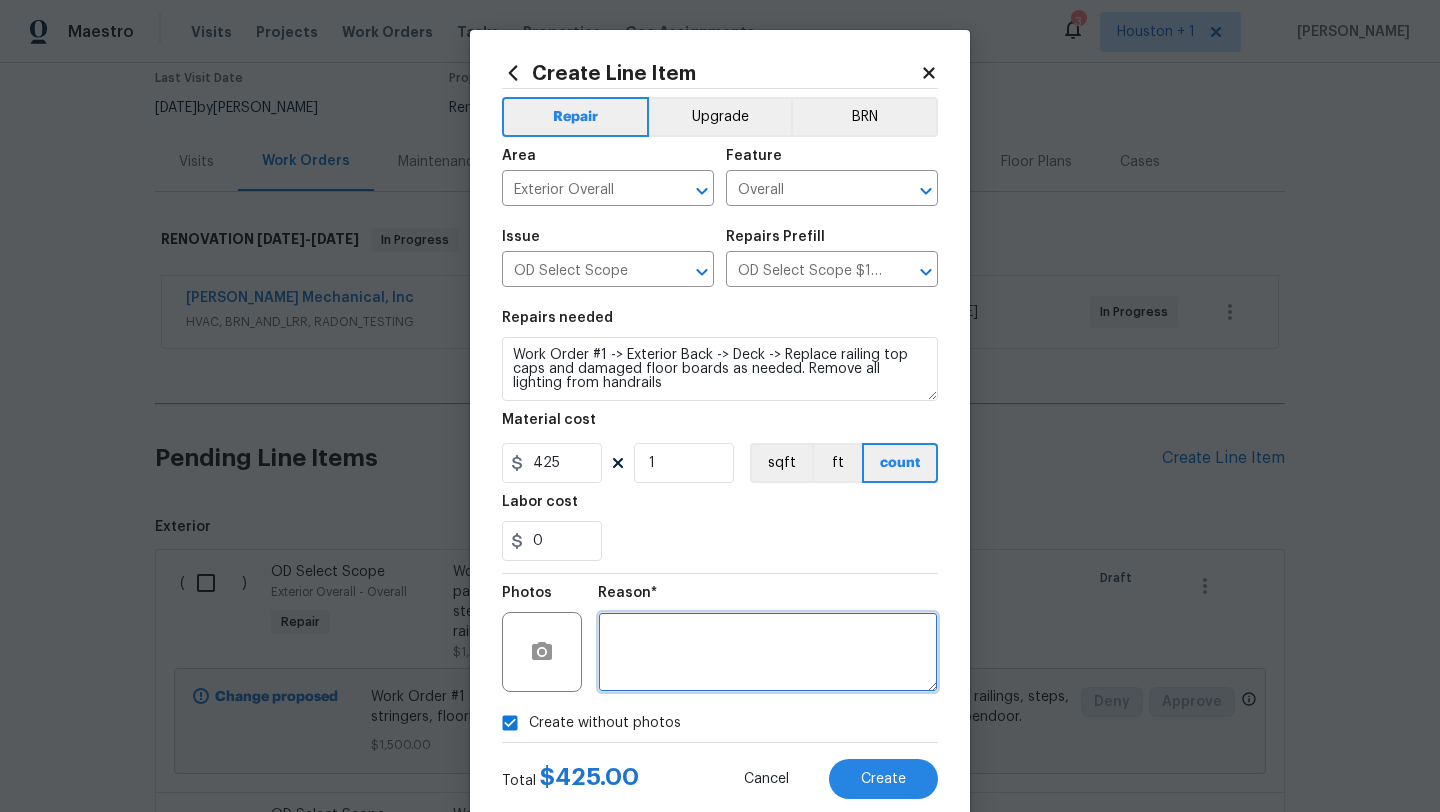 scroll, scrollTop: 50, scrollLeft: 0, axis: vertical 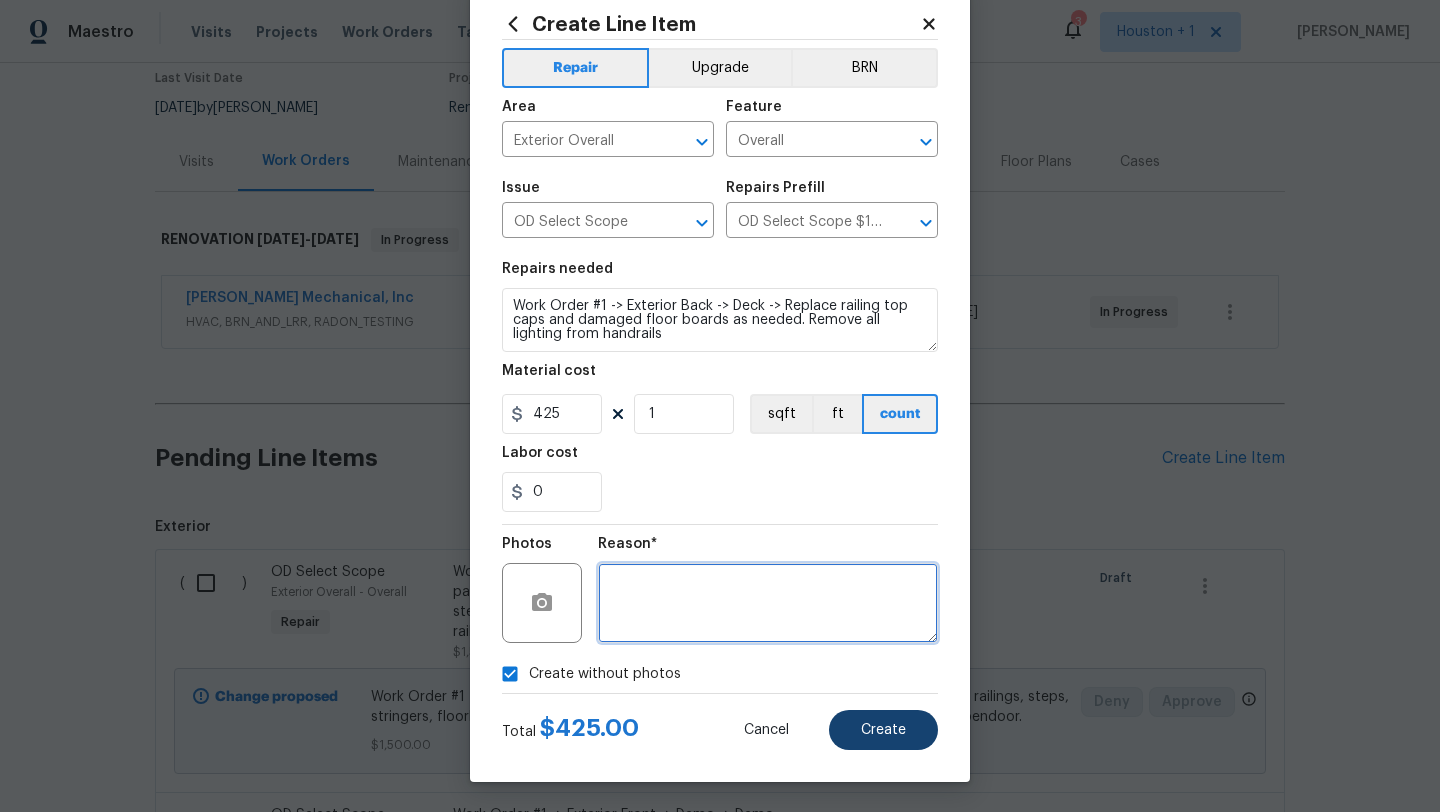 type 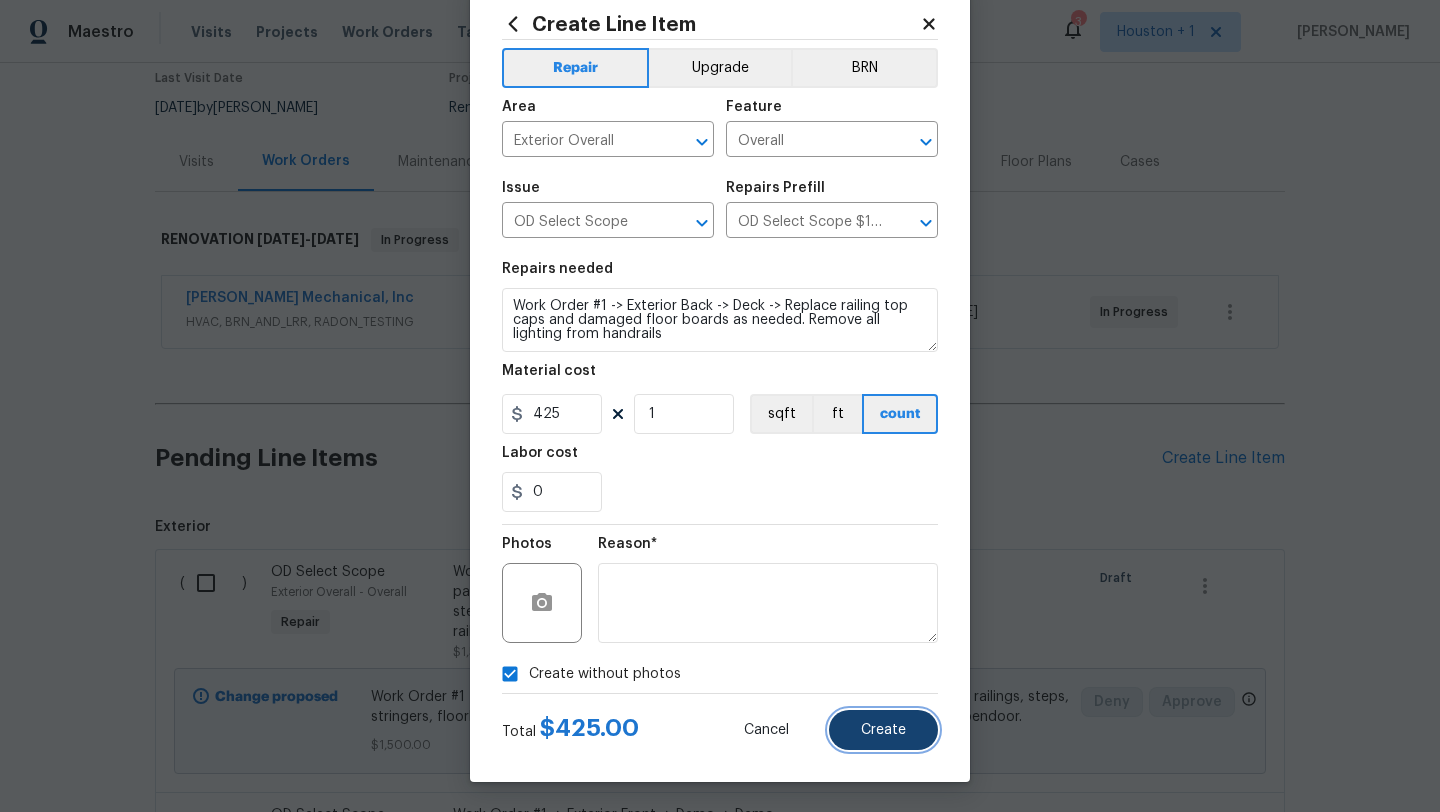 click on "Create" at bounding box center [883, 730] 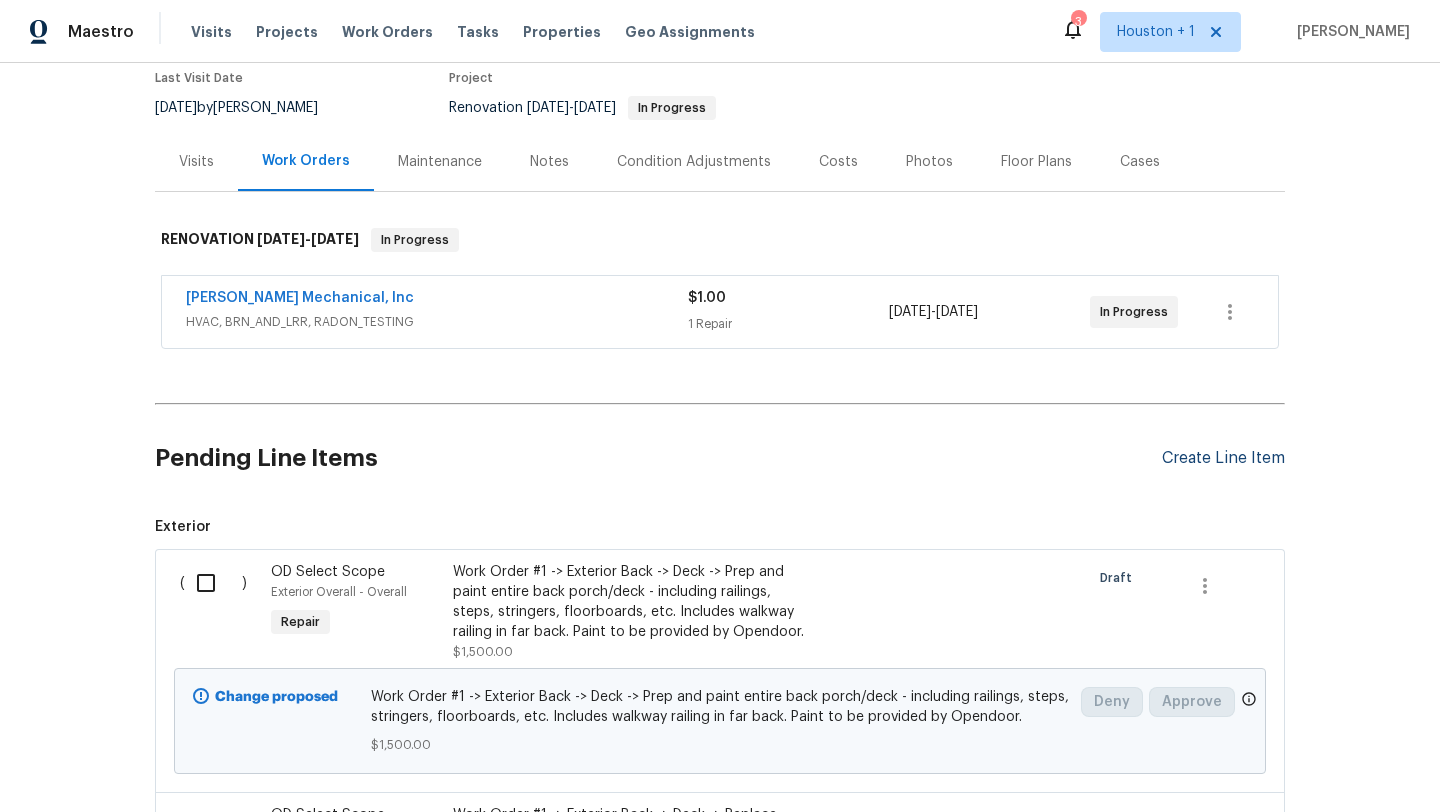 click on "Create Line Item" at bounding box center [1223, 458] 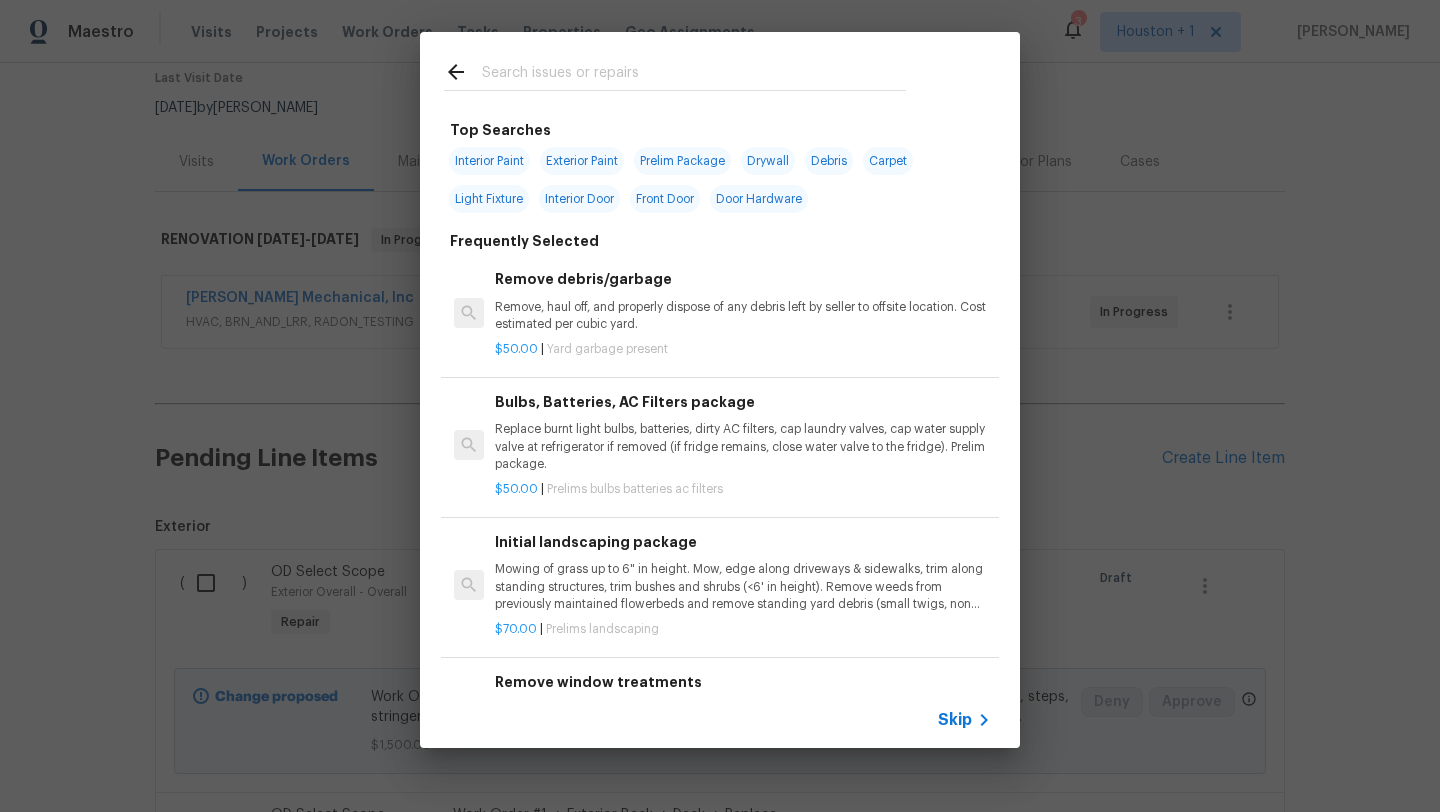 click on "Skip" at bounding box center (955, 720) 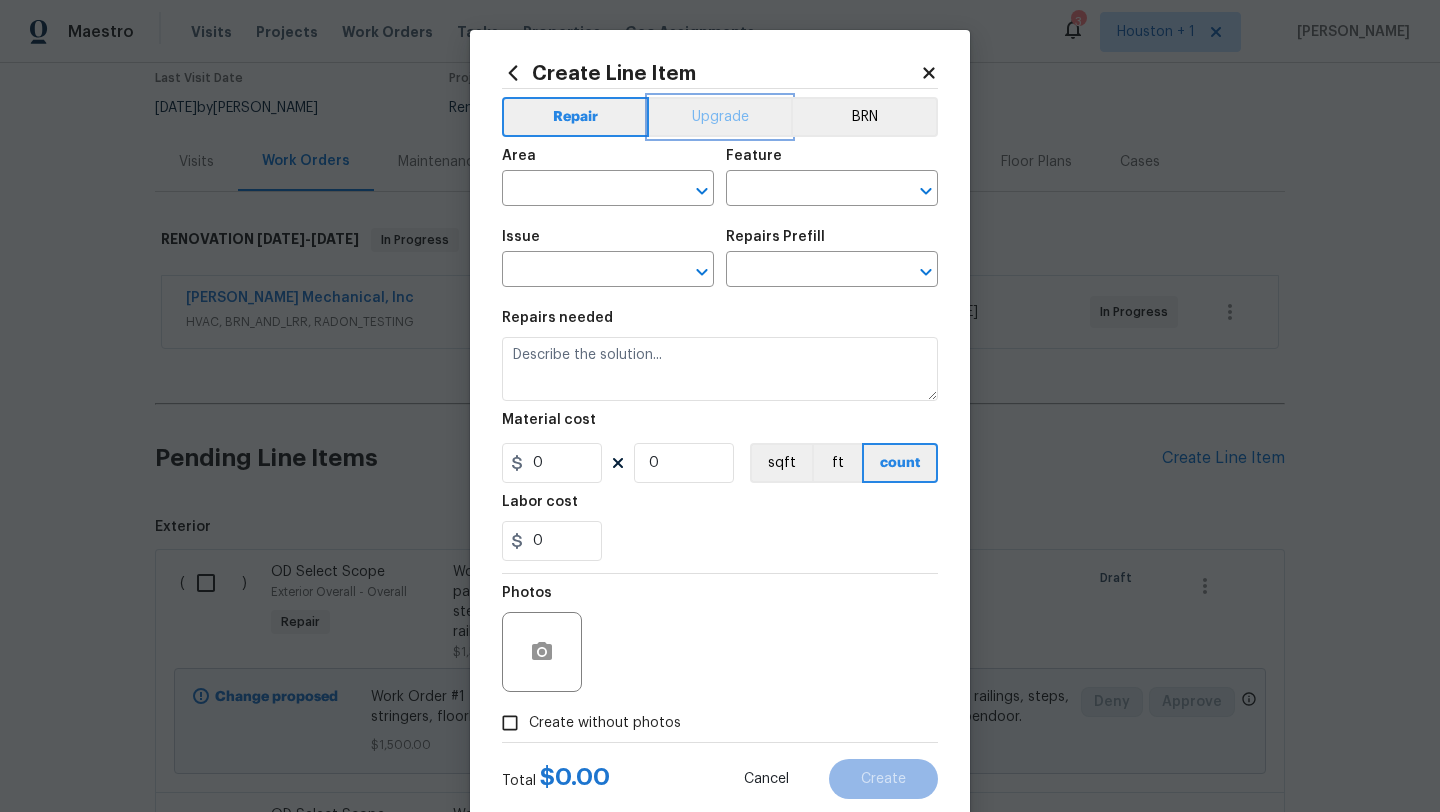 click on "Upgrade" at bounding box center (720, 117) 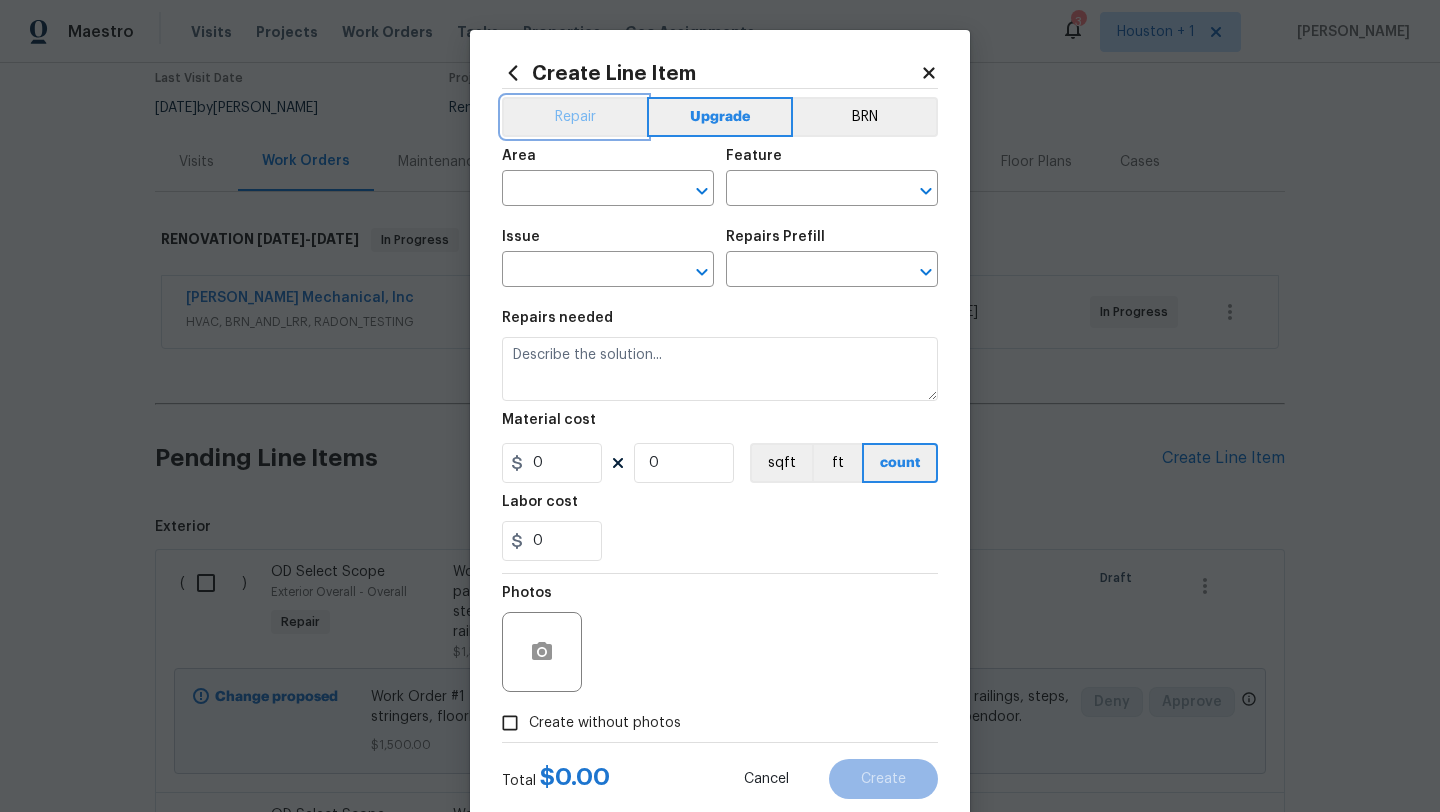 click on "Repair" at bounding box center (574, 117) 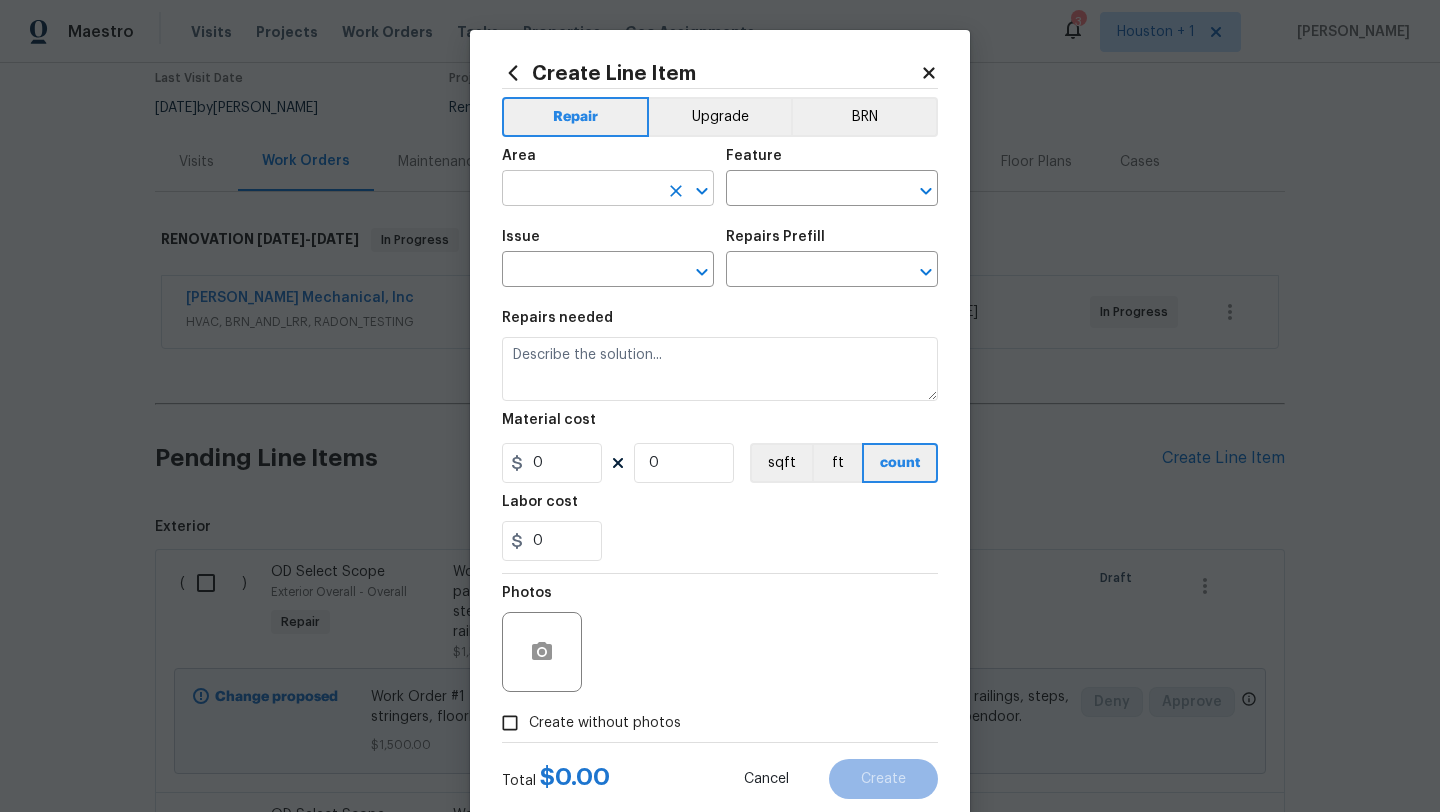 click at bounding box center (580, 190) 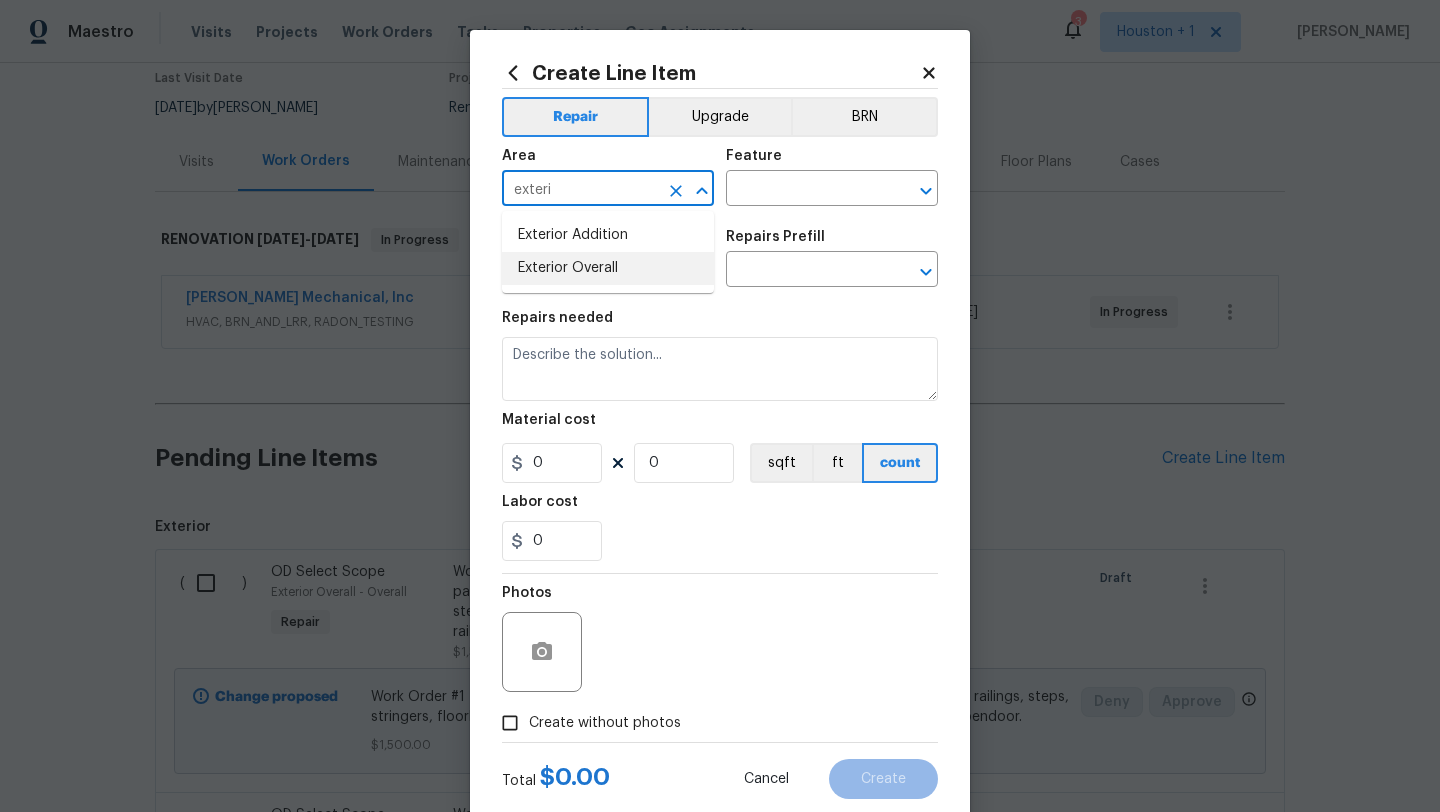 click on "Exterior Overall" at bounding box center (608, 268) 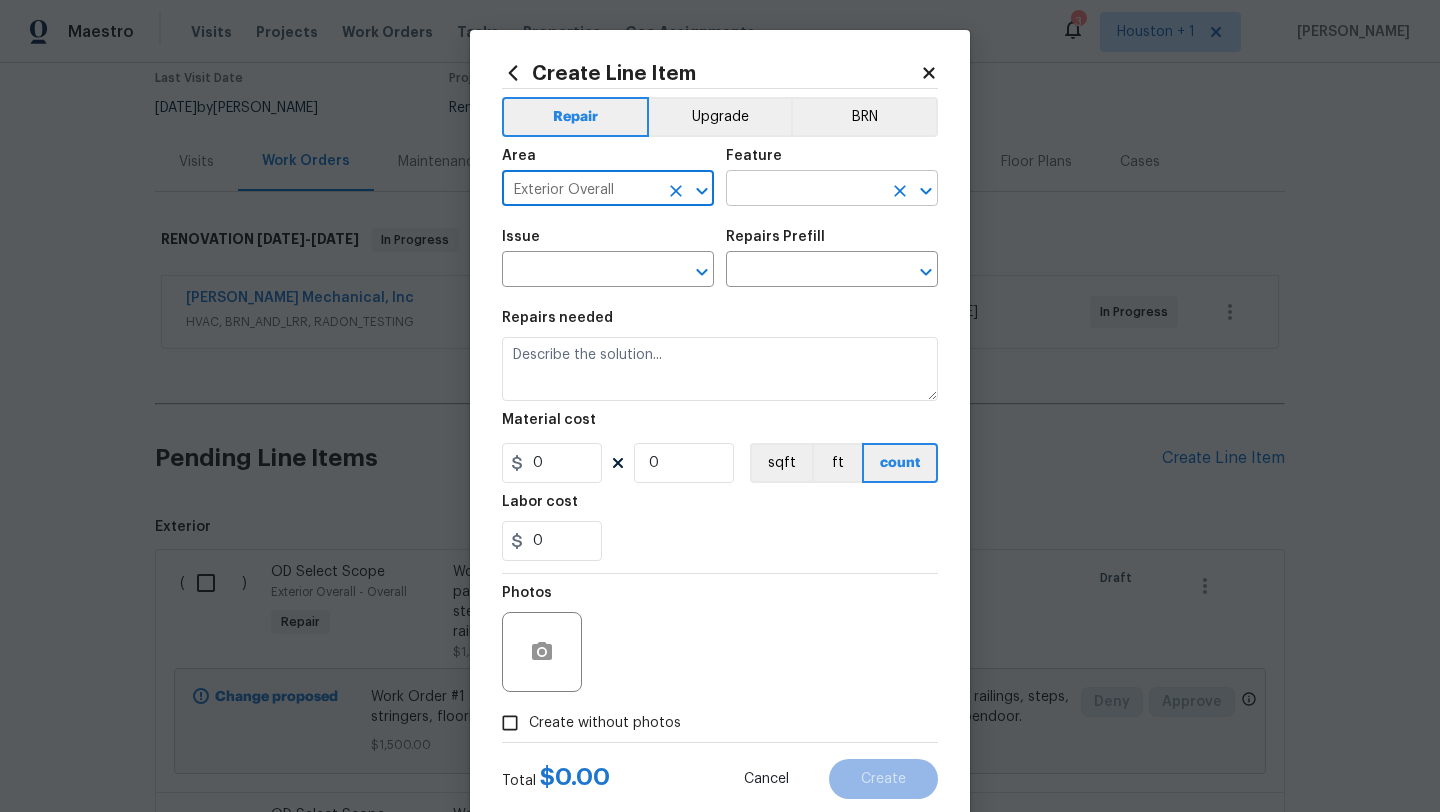 type on "Exterior Overall" 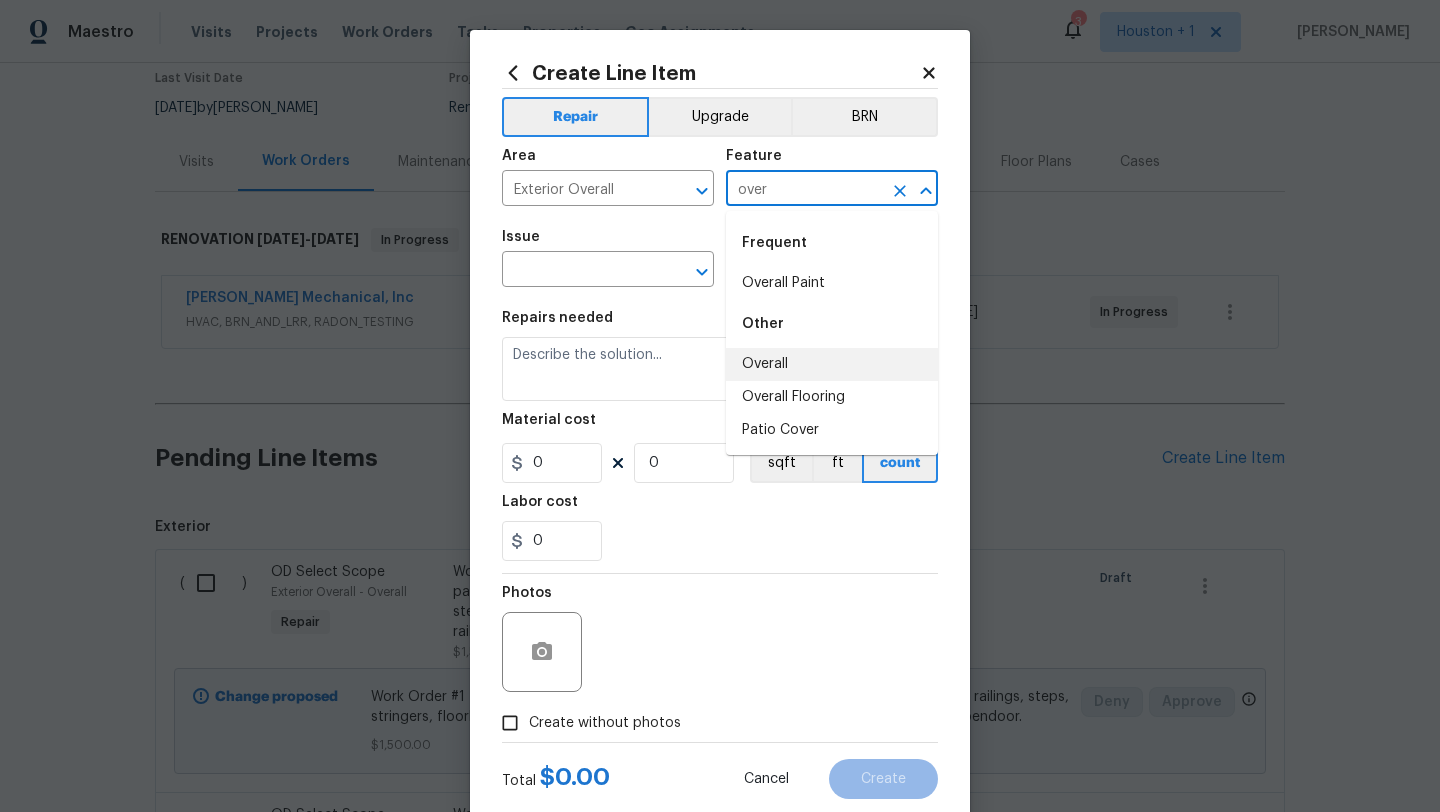 click on "Overall" at bounding box center (832, 364) 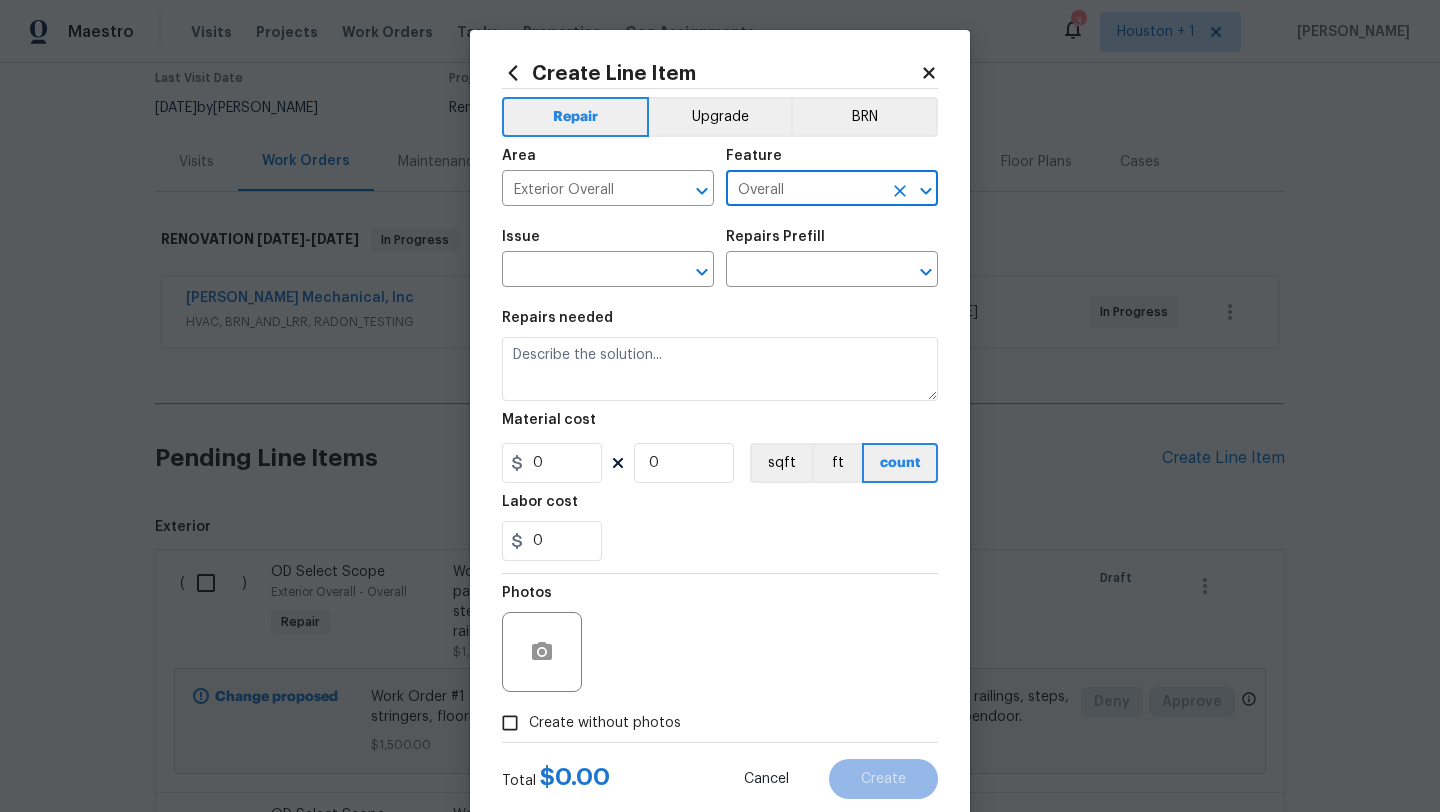 type on "Overall" 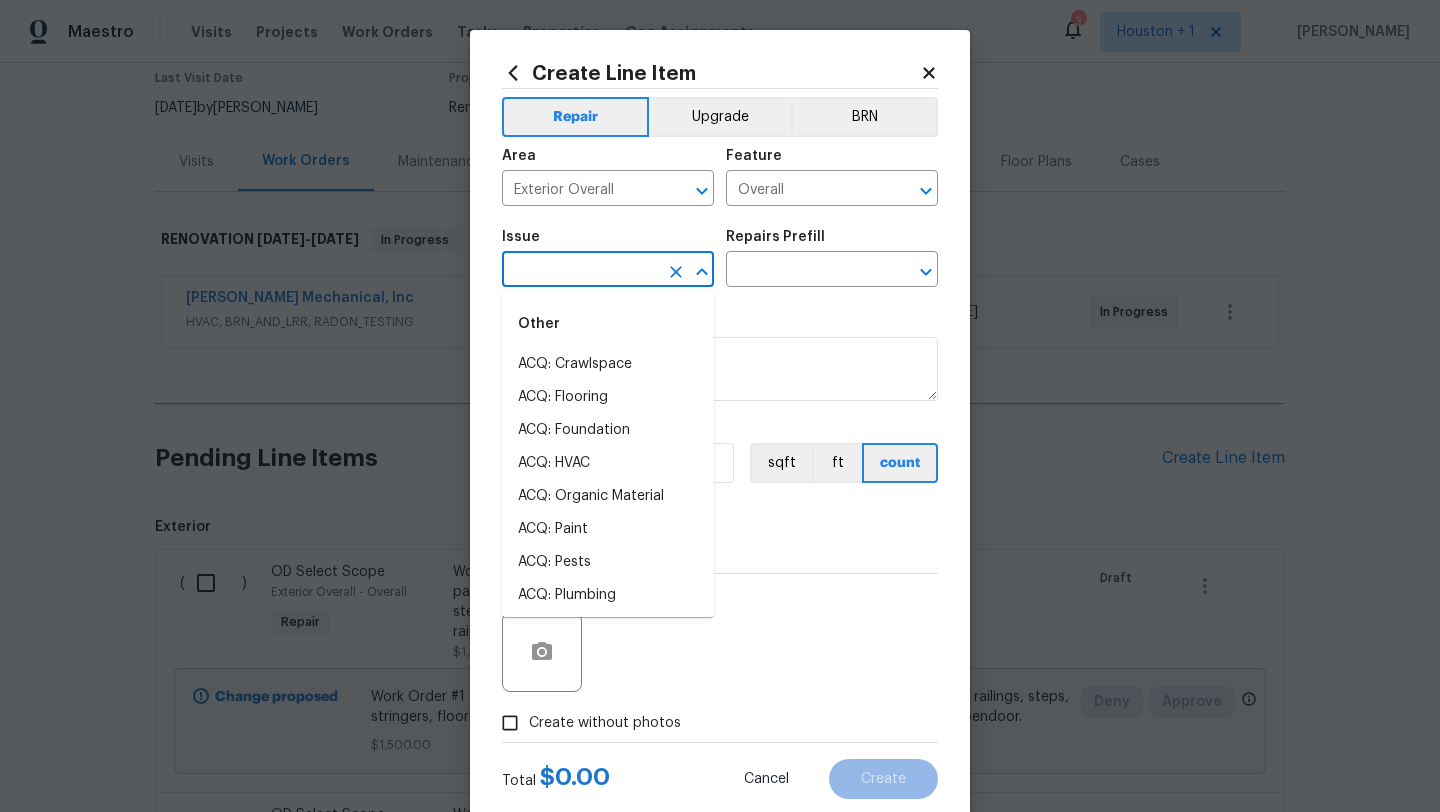 click at bounding box center (580, 271) 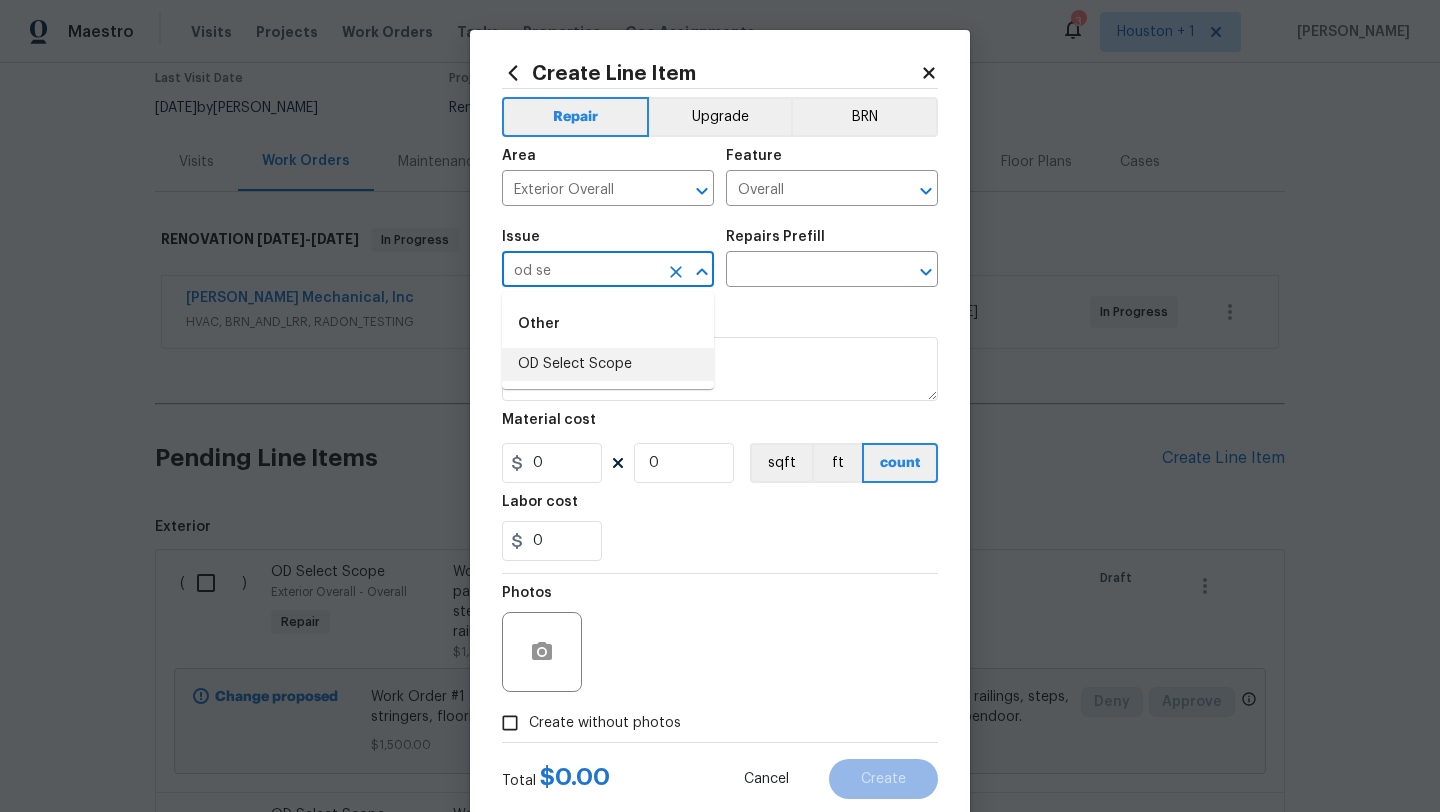 click on "OD Select Scope" at bounding box center [608, 364] 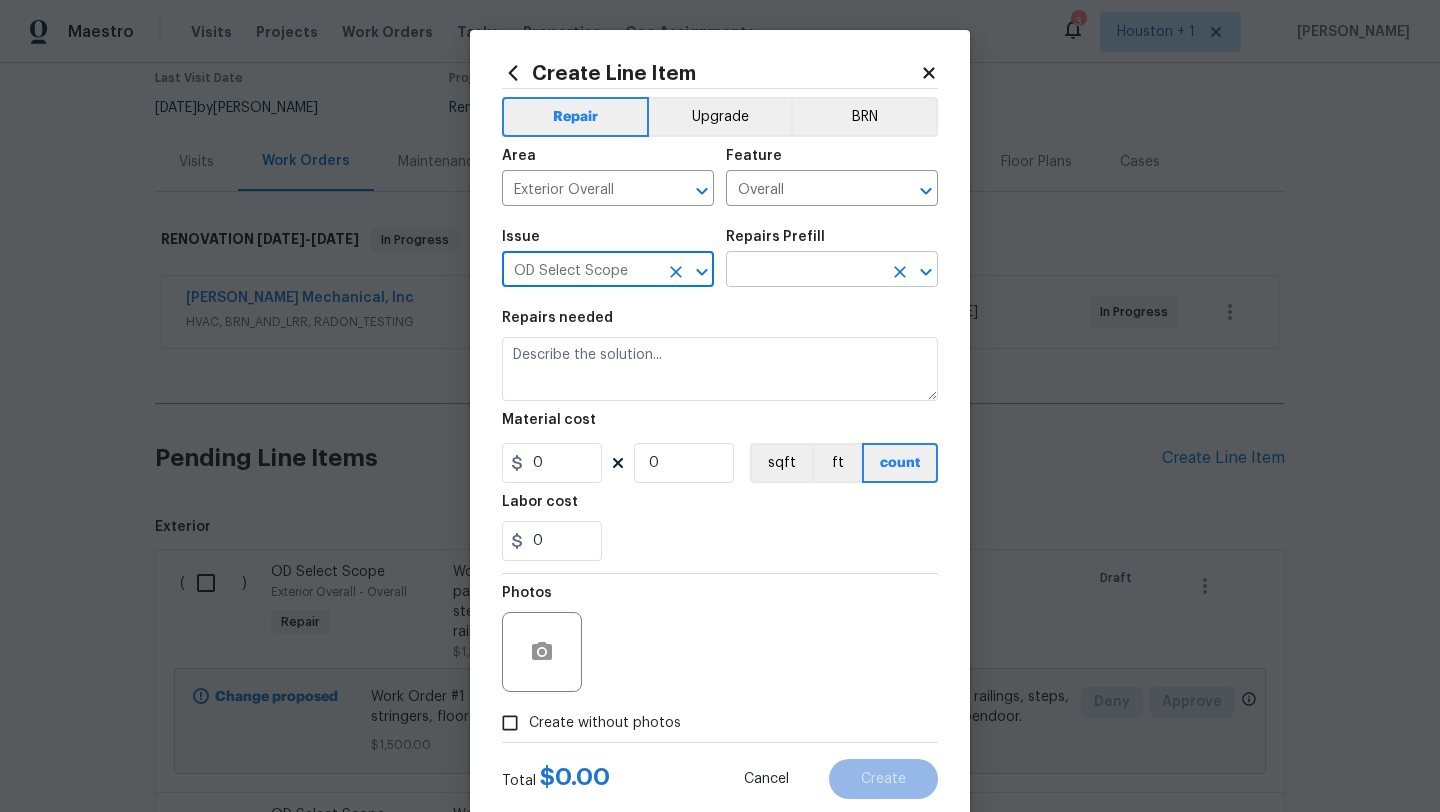 type on "OD Select Scope" 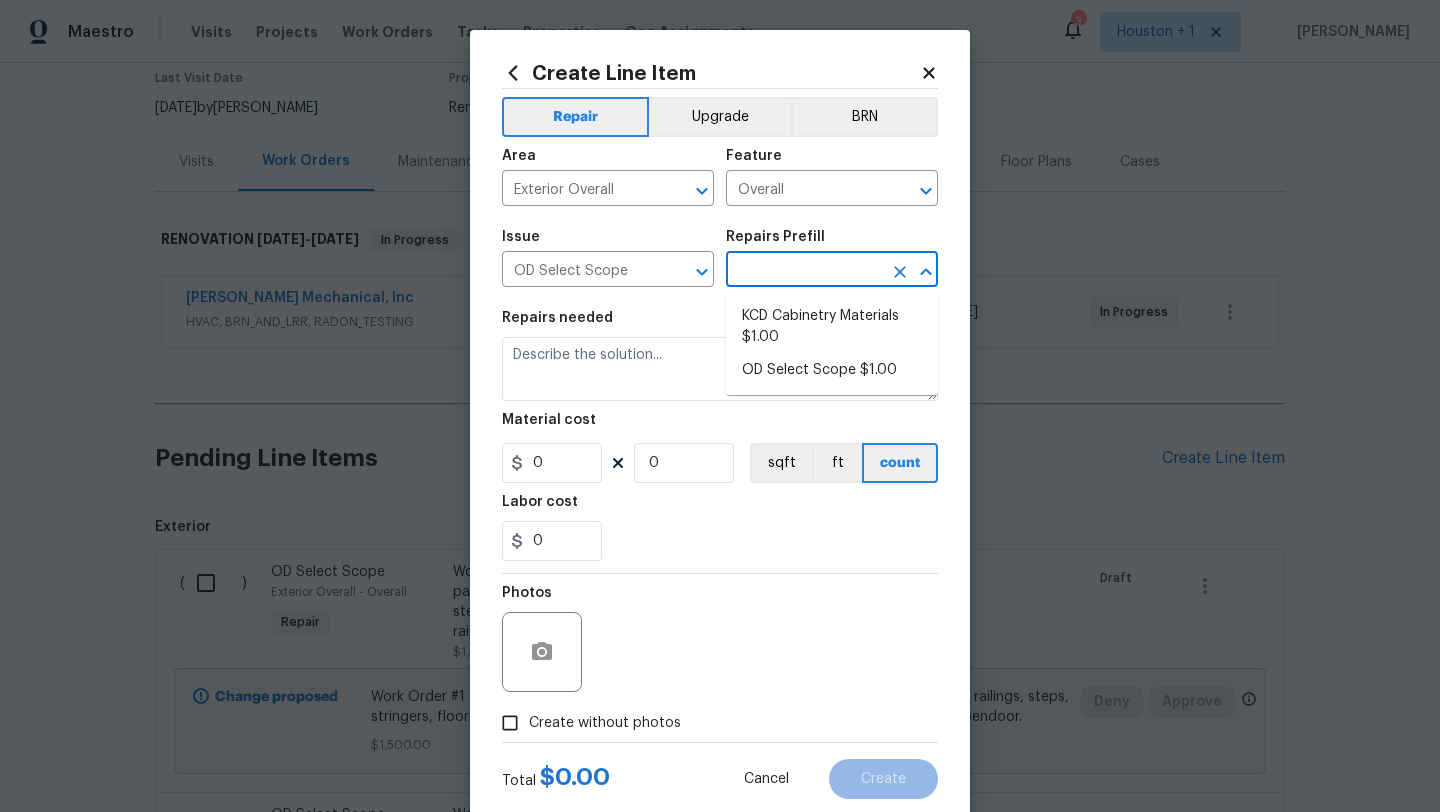 click at bounding box center [804, 271] 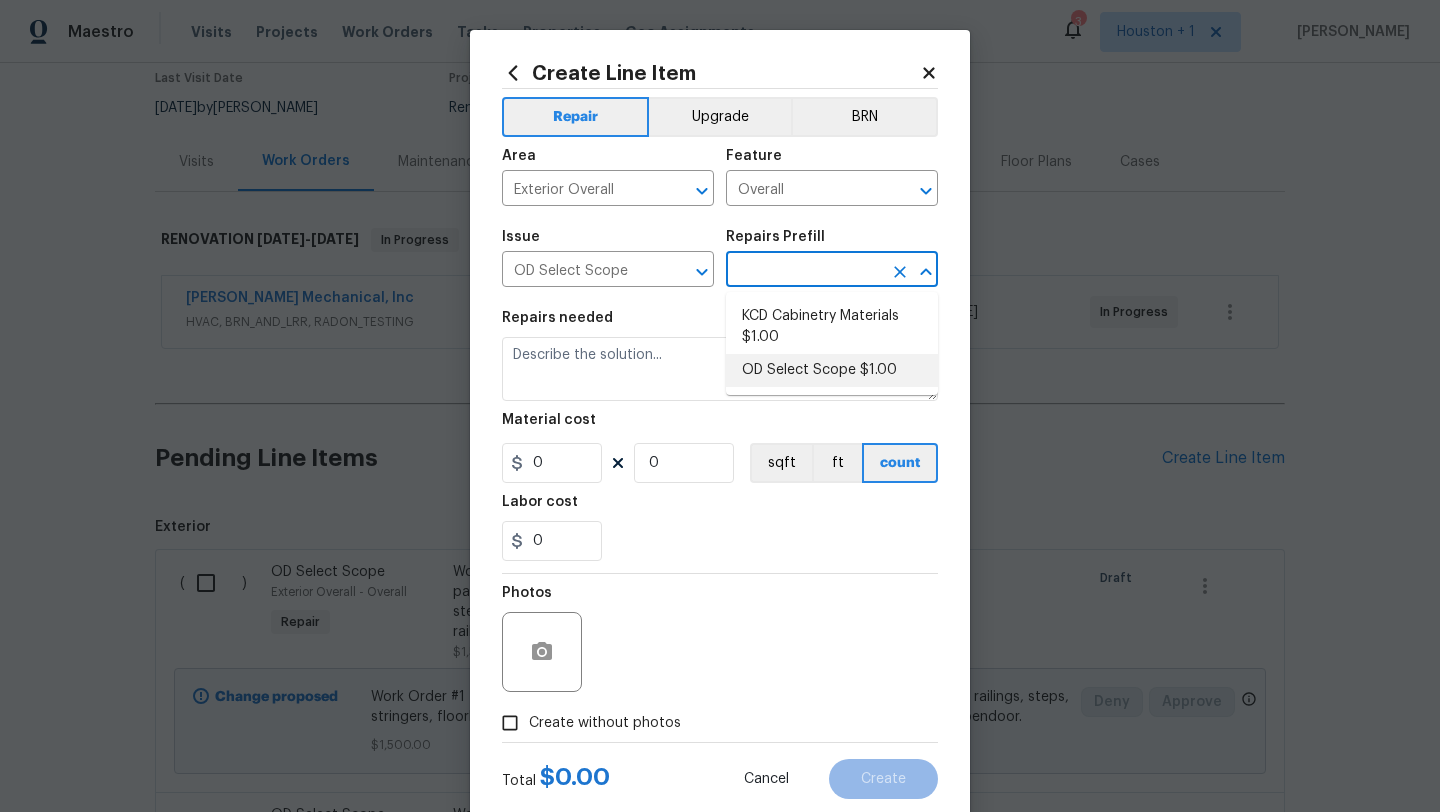 click on "OD Select Scope $1.00" at bounding box center [832, 370] 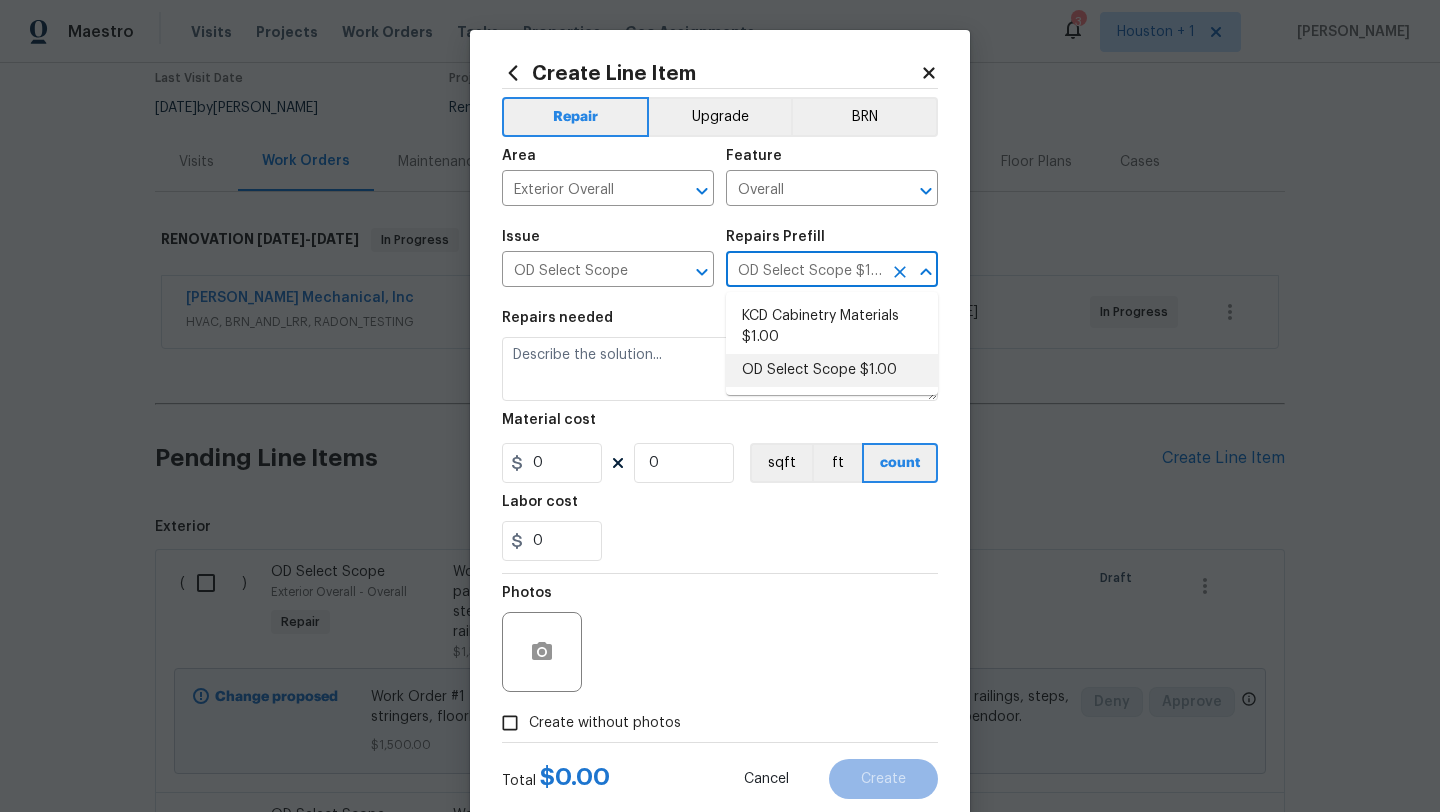 type on "Refer to the agreed upon scope document for further details." 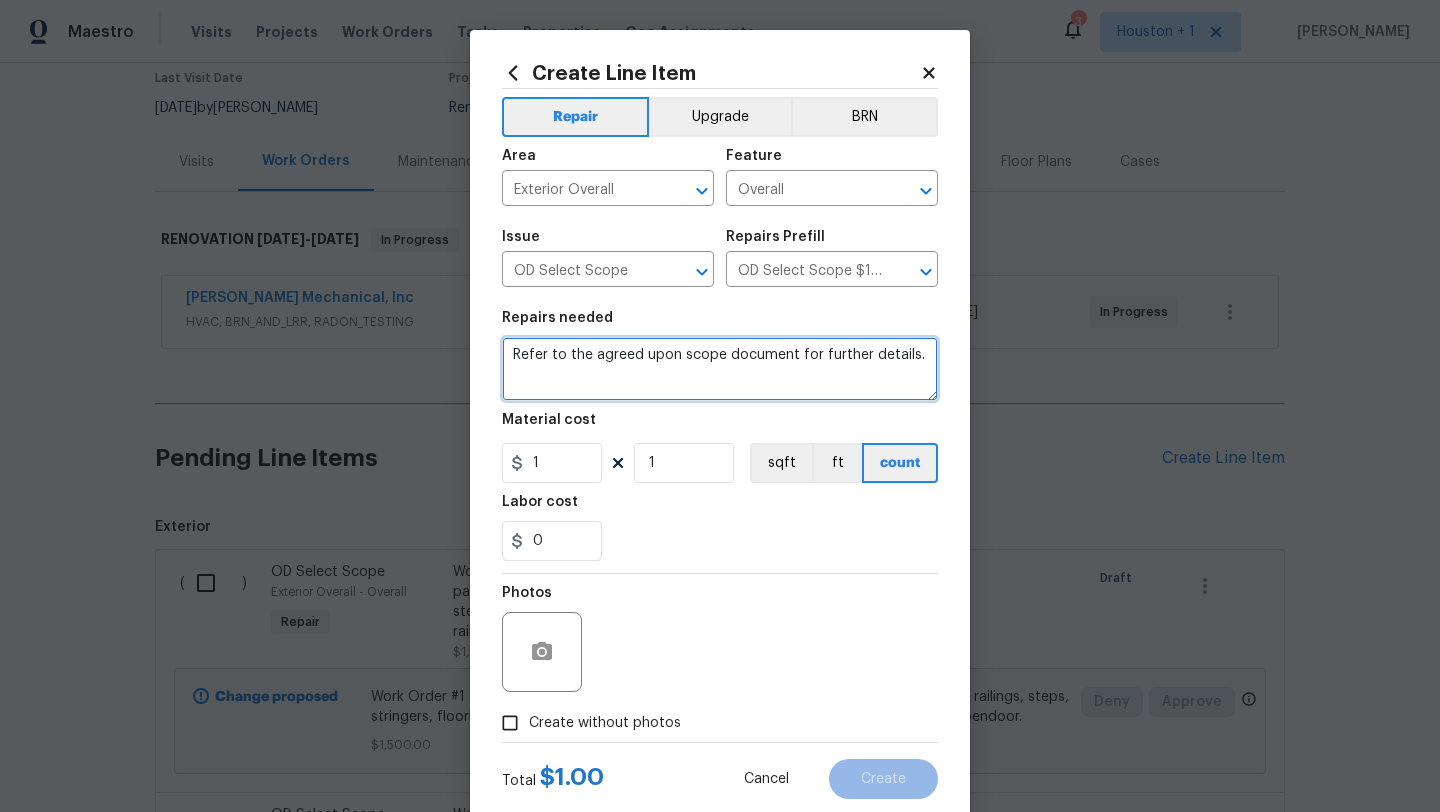 click on "Refer to the agreed upon scope document for further details." at bounding box center [720, 369] 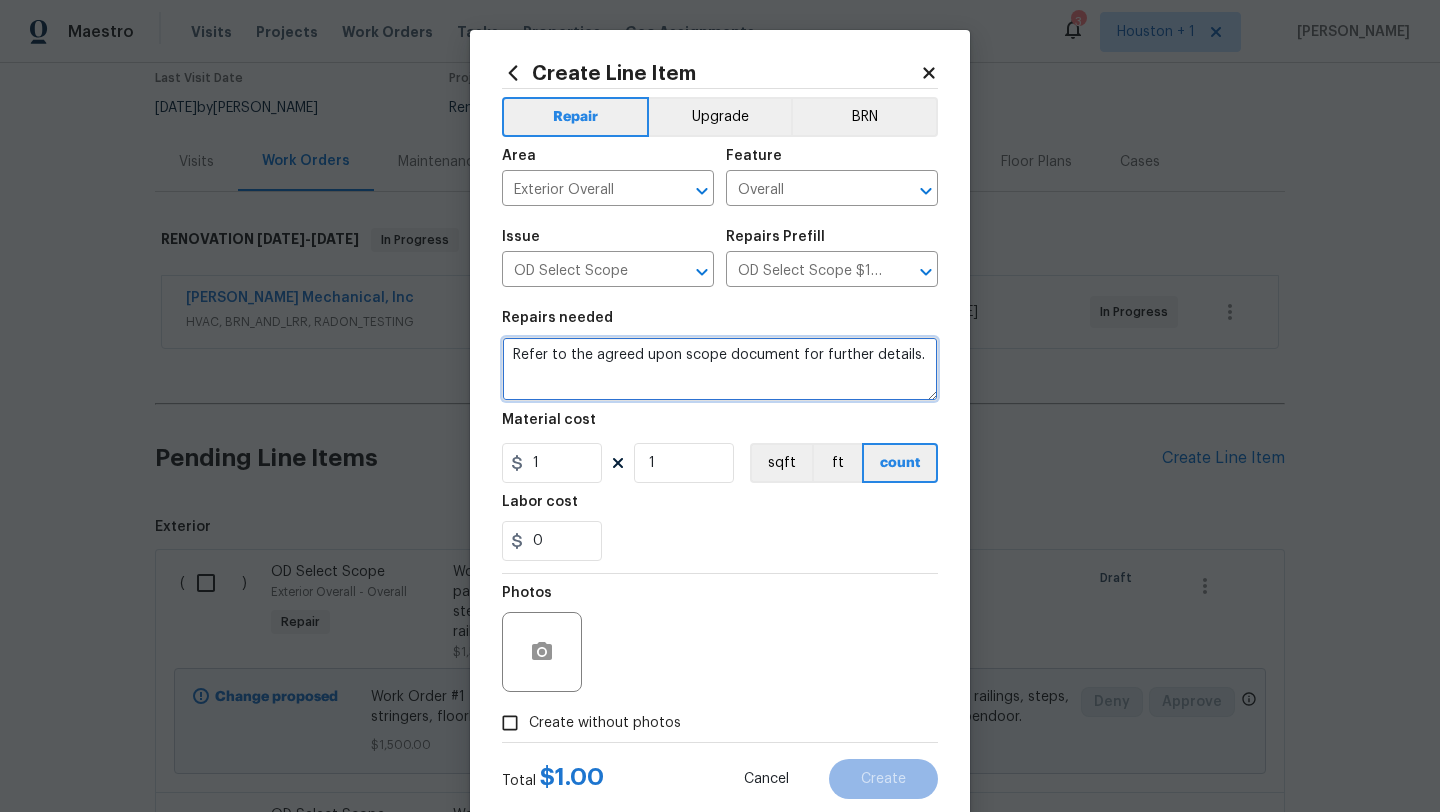 click on "Refer to the agreed upon scope document for further details." at bounding box center [720, 369] 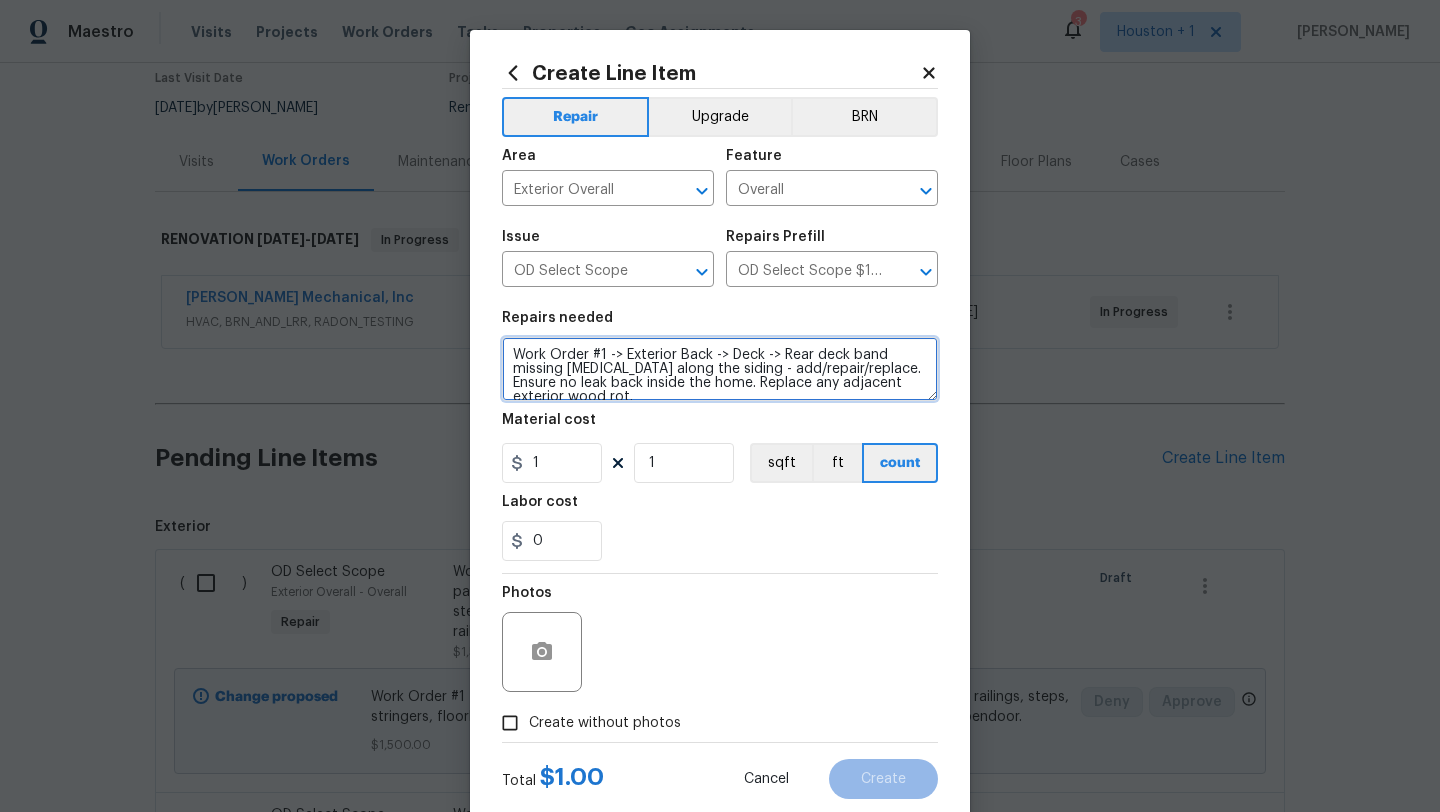 scroll, scrollTop: 4, scrollLeft: 0, axis: vertical 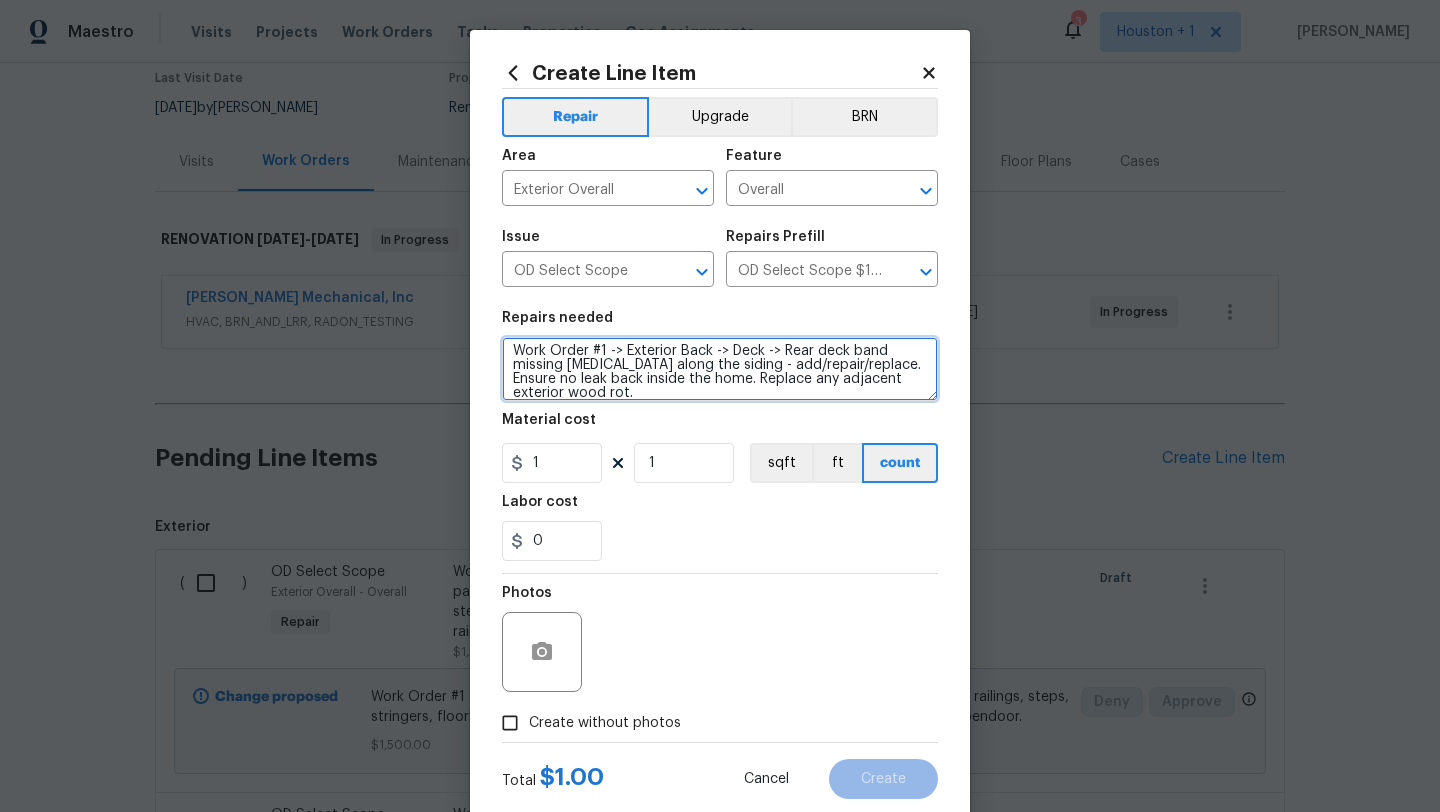 type on "Work Order #1 -> Exterior Back -> Deck -> Rear deck band missing [MEDICAL_DATA] along the siding - add/repair/replace. Ensure no leak back inside the home. Replace any adjacent exterior wood rot." 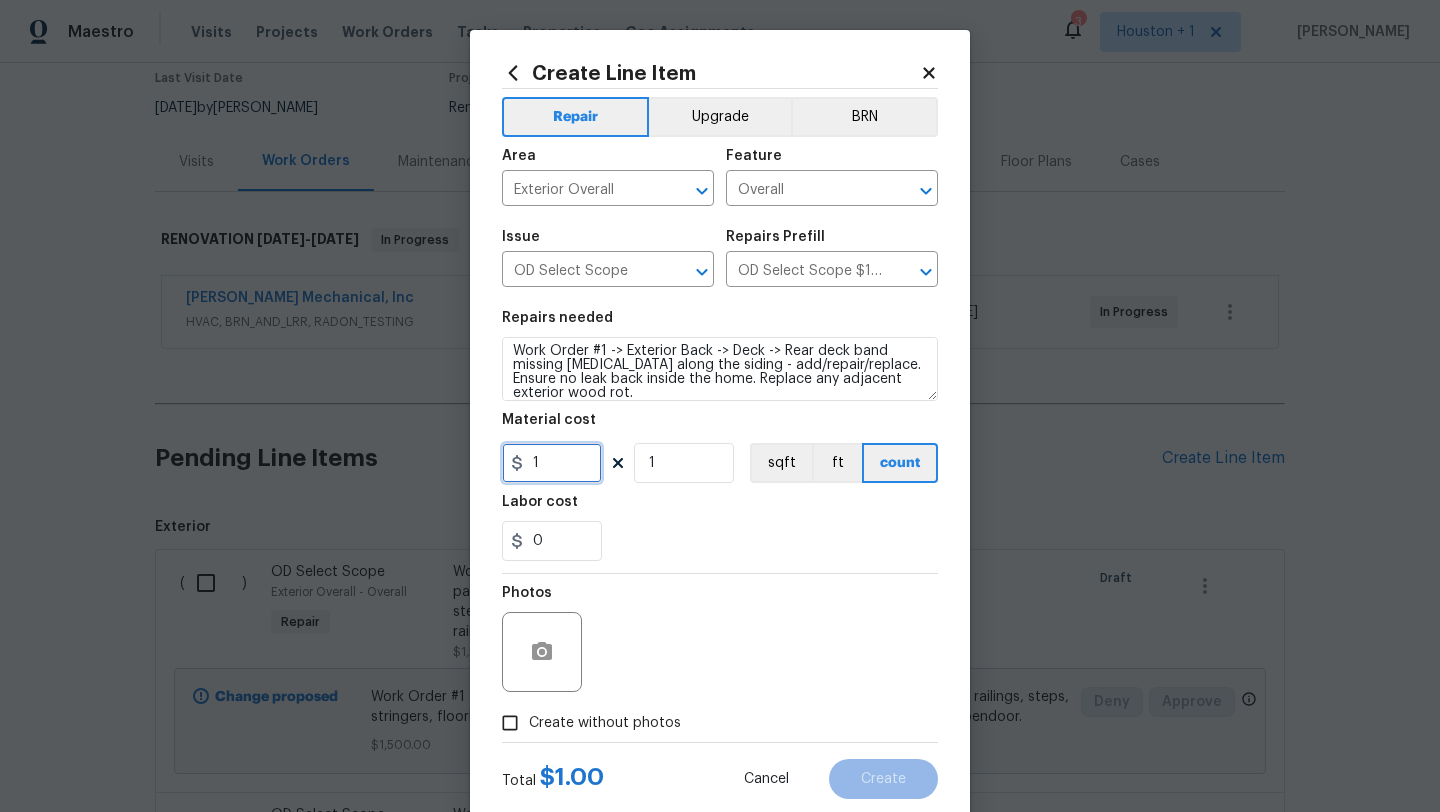 click on "1" at bounding box center [552, 463] 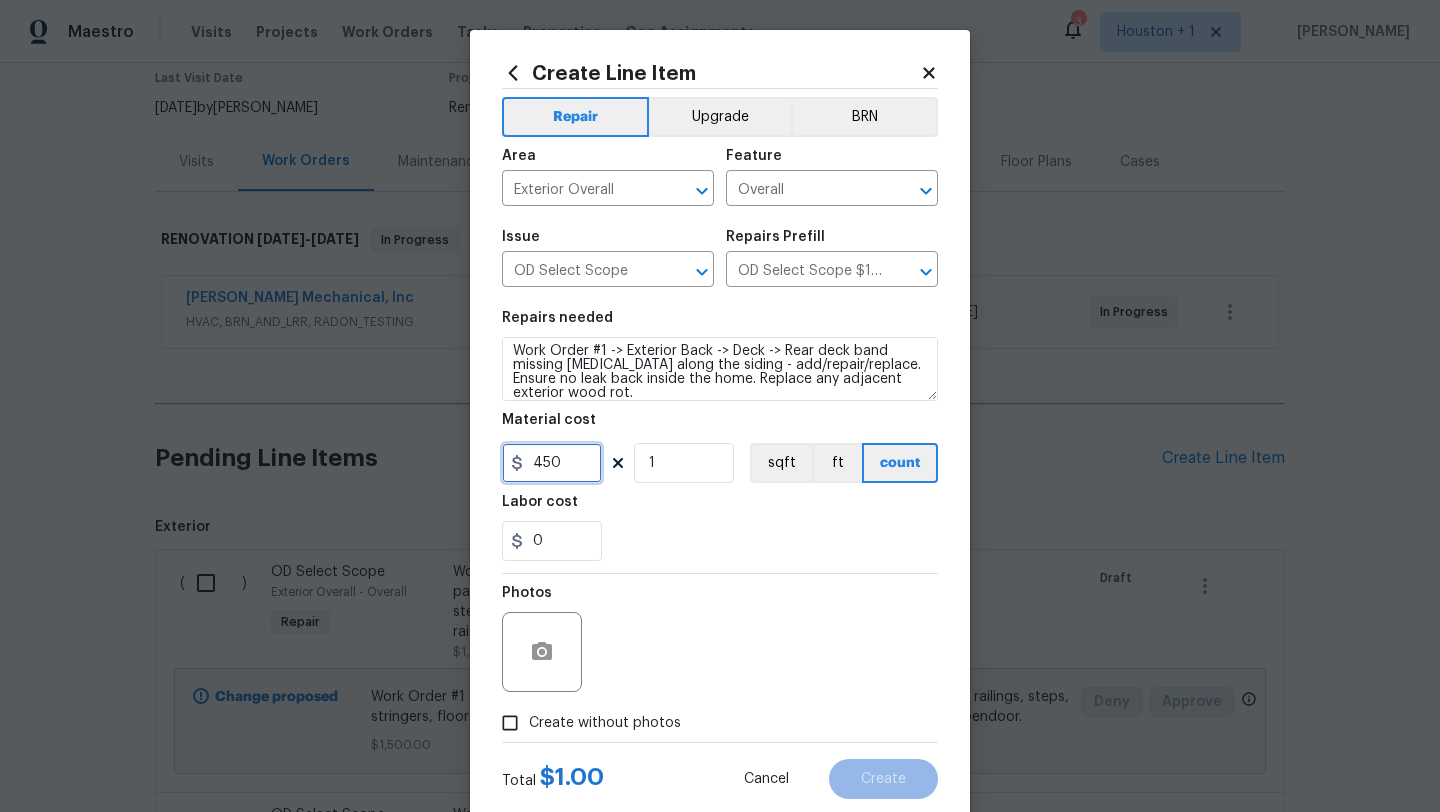 drag, startPoint x: 564, startPoint y: 482, endPoint x: 585, endPoint y: 571, distance: 91.44397 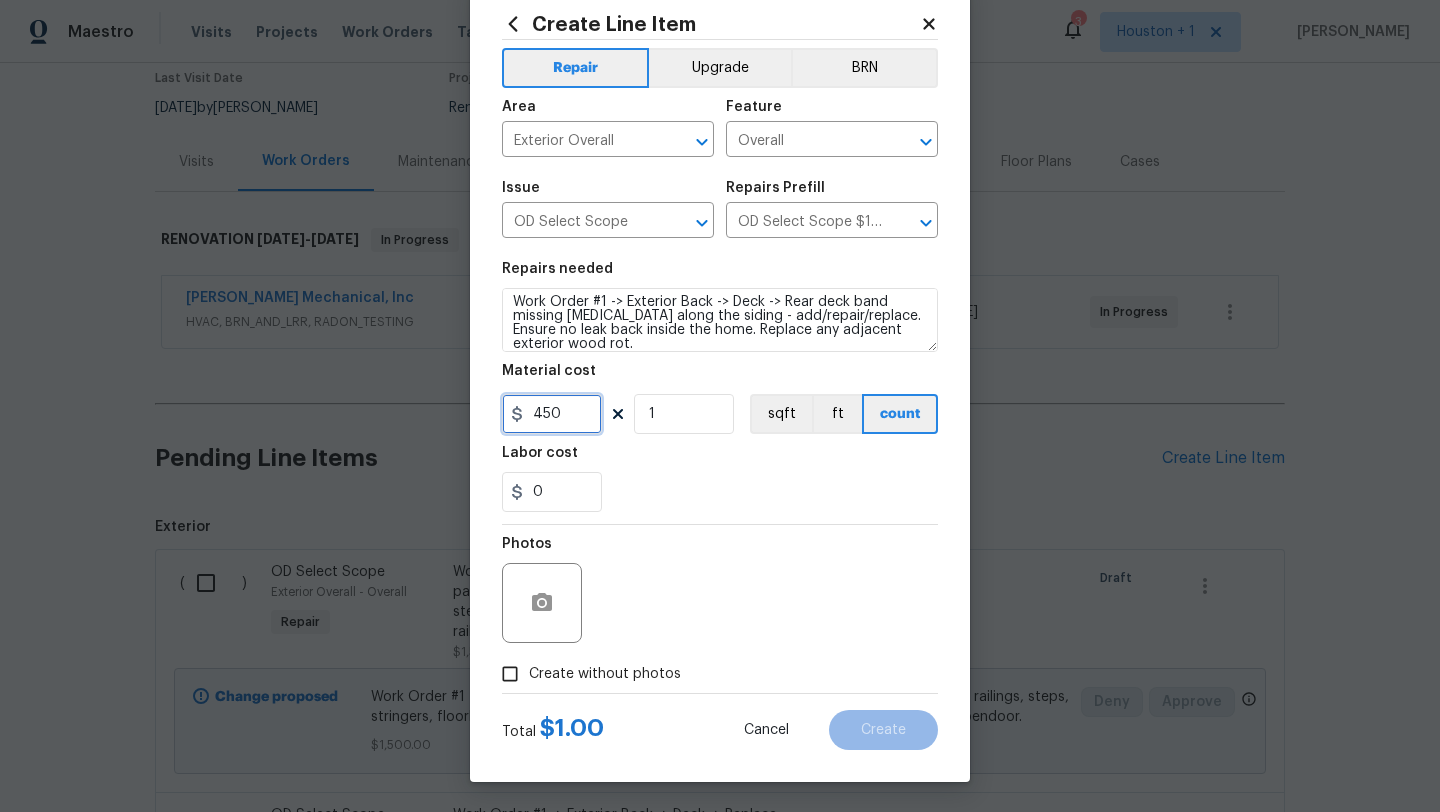 type on "450" 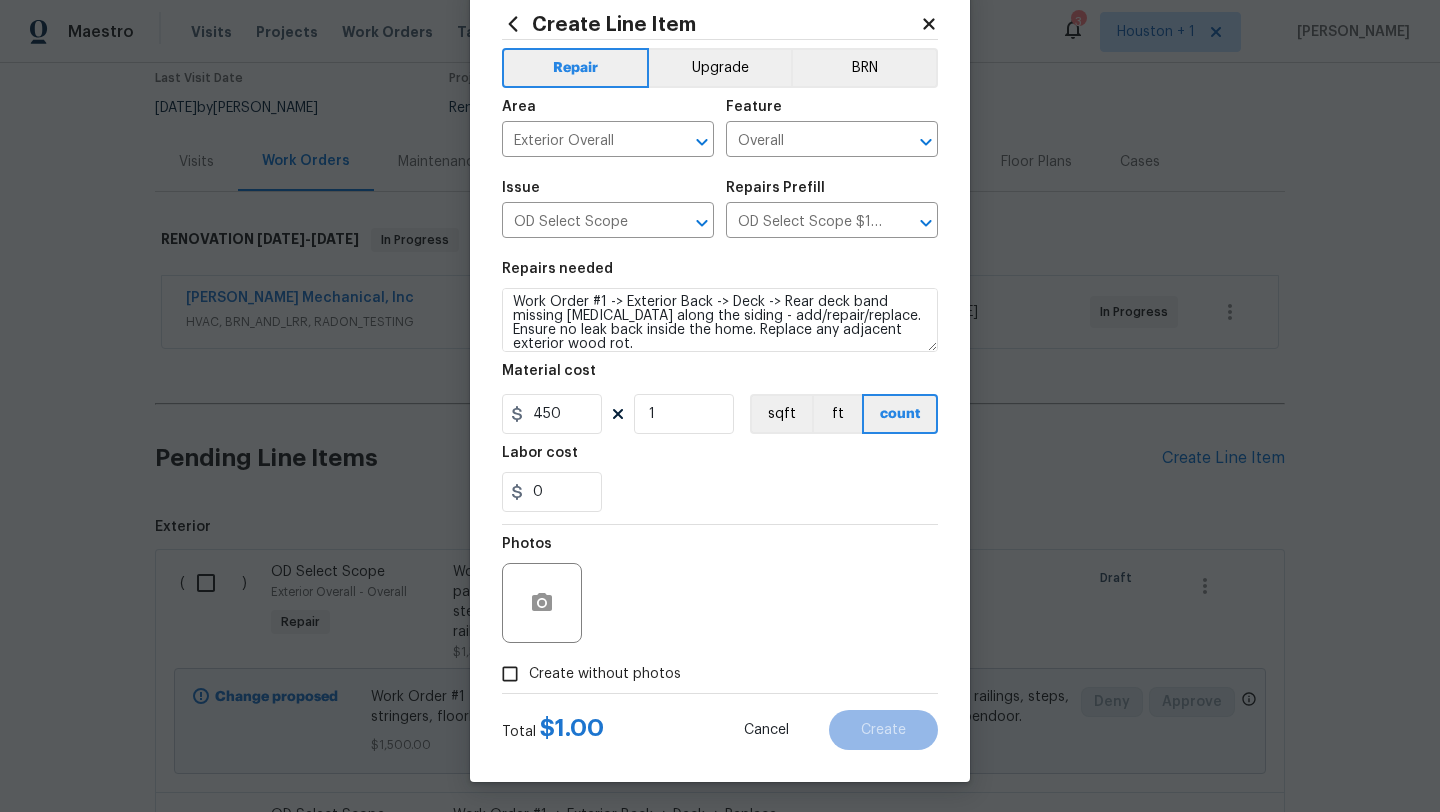 click on "Create without photos" at bounding box center [586, 674] 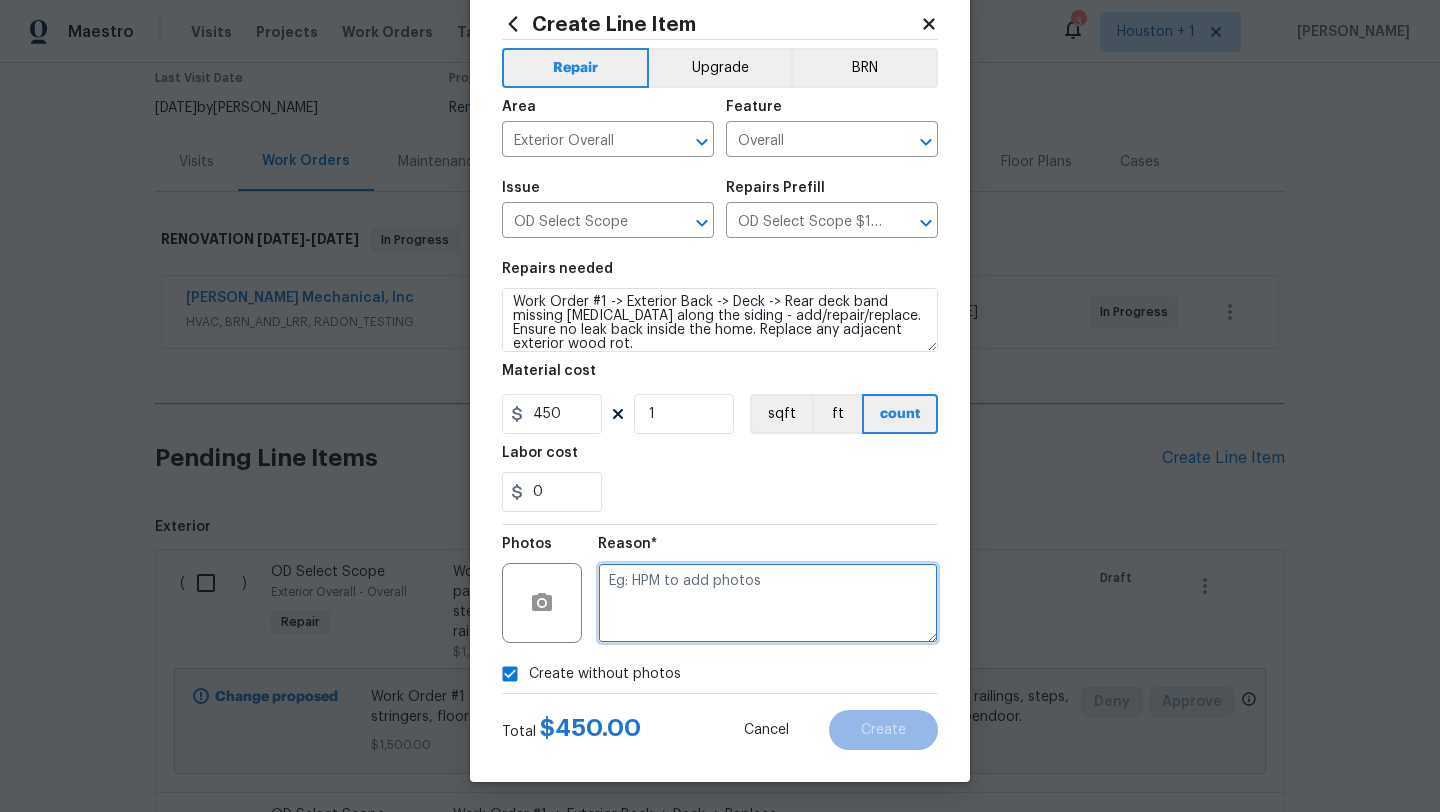 click at bounding box center (768, 603) 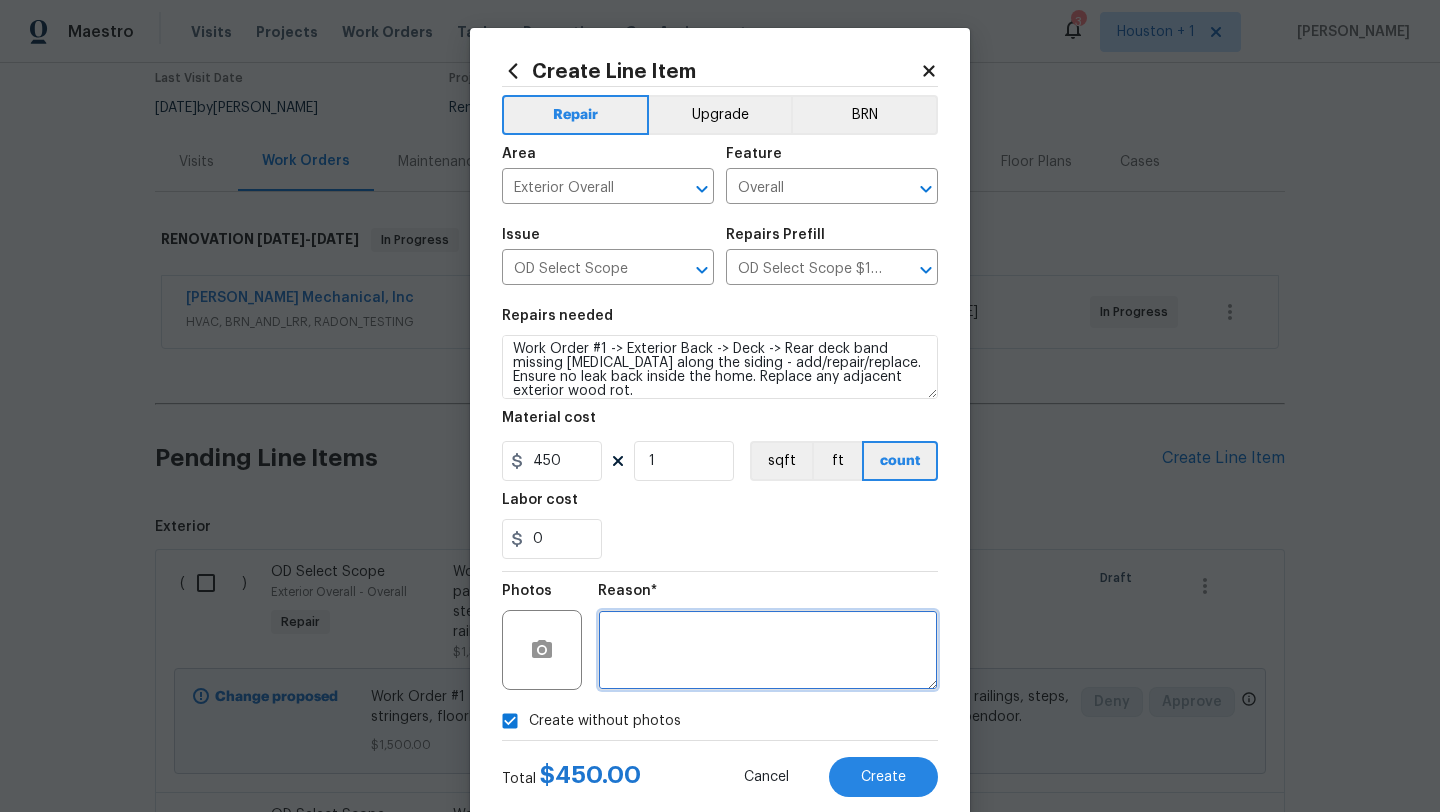 scroll, scrollTop: 50, scrollLeft: 0, axis: vertical 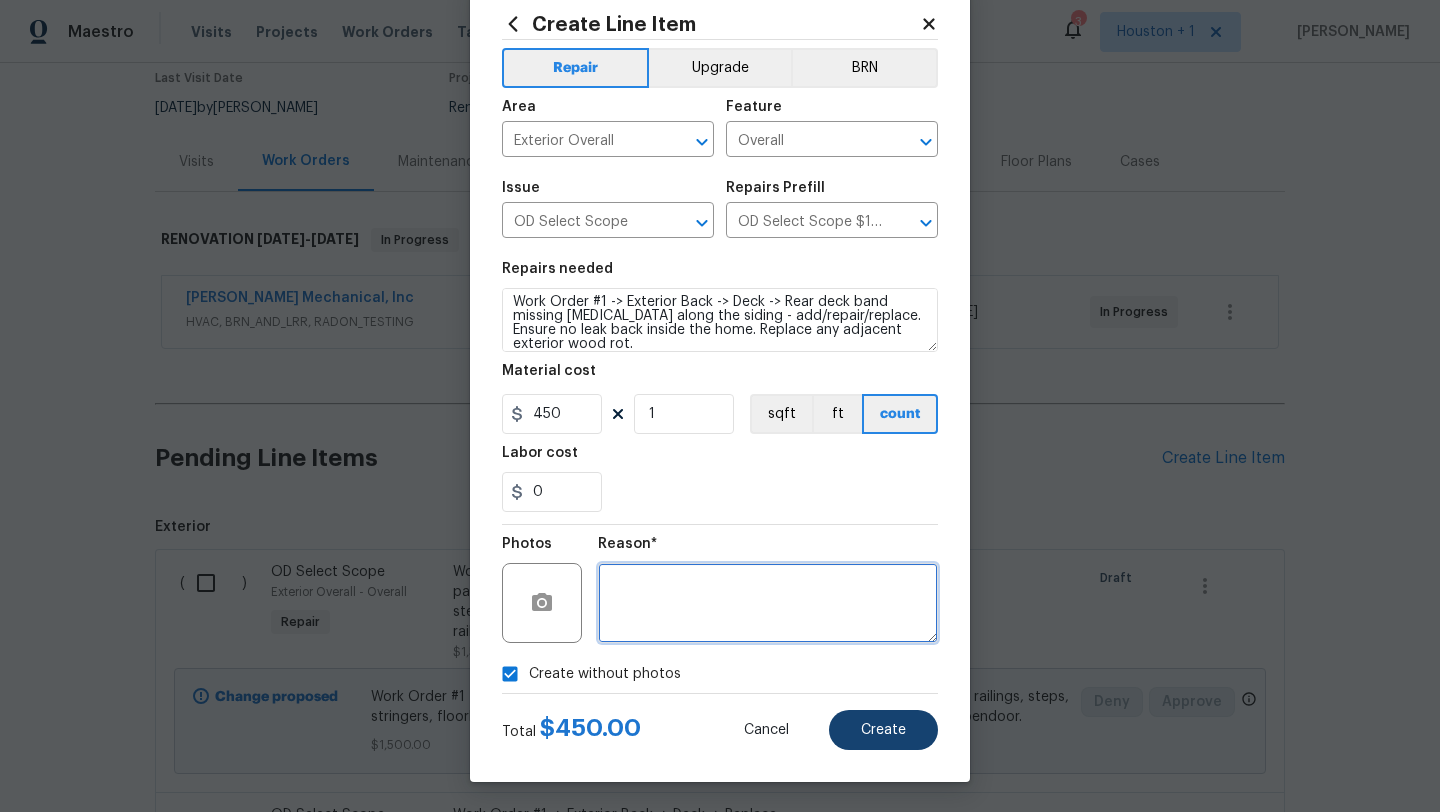 type 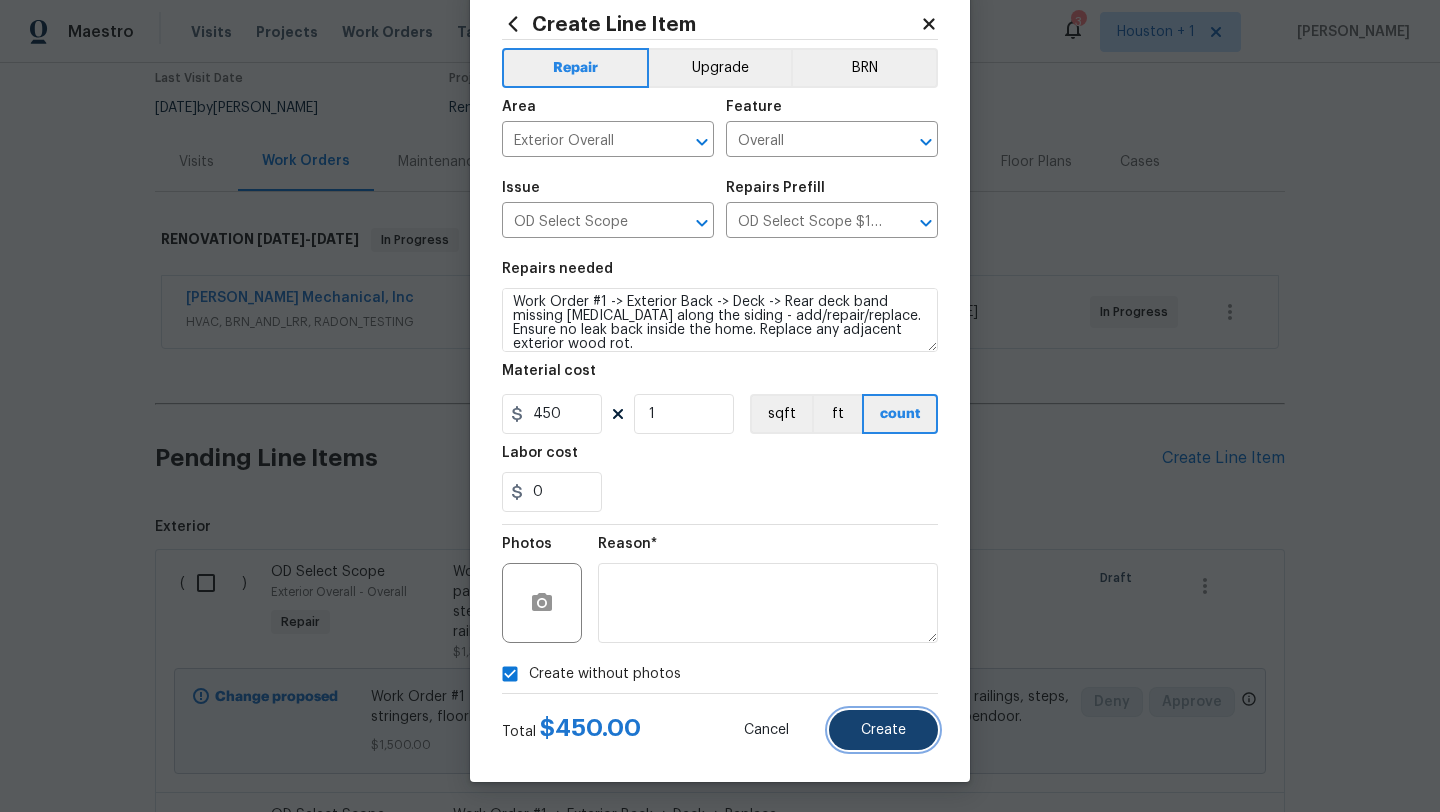 click on "Create" at bounding box center (883, 730) 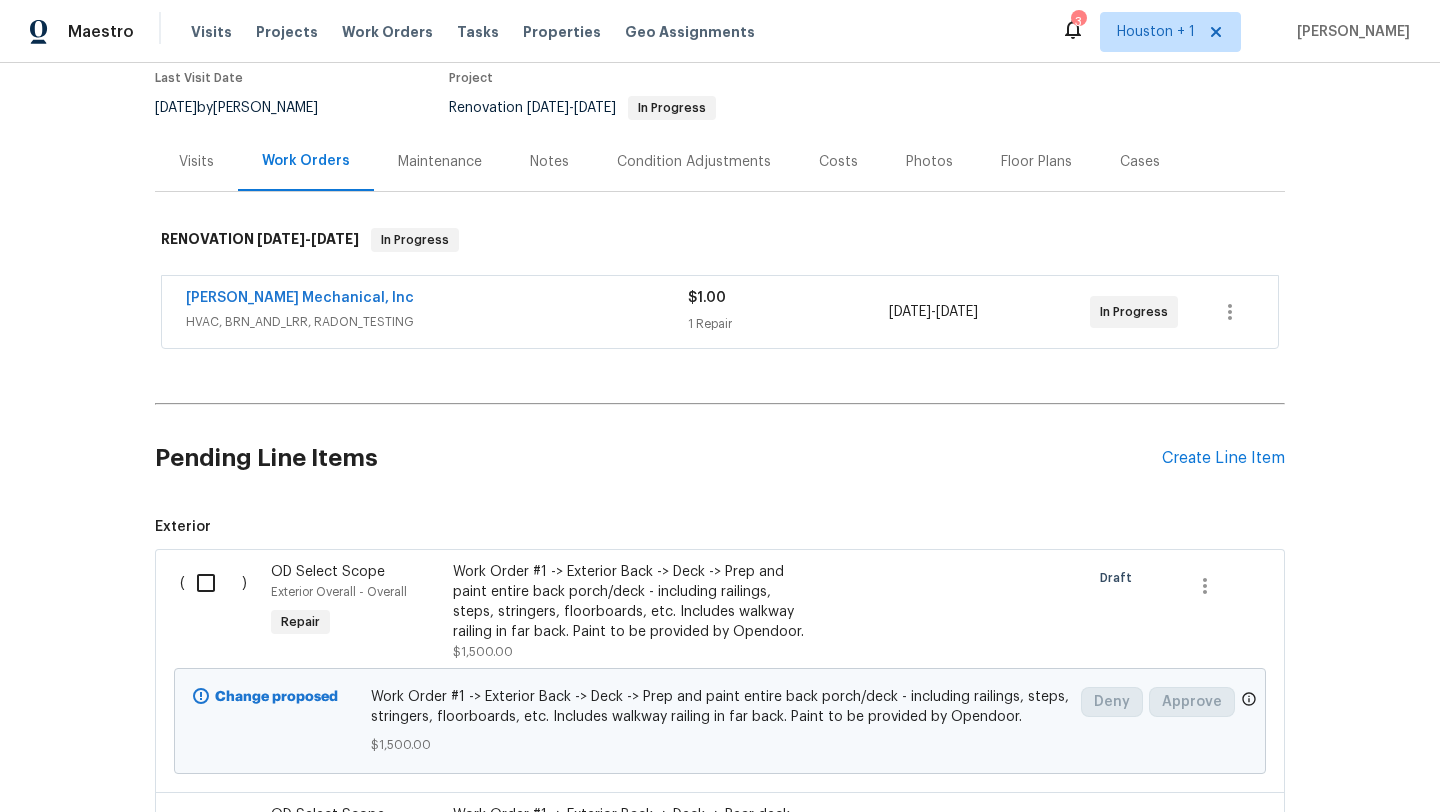 click on "Pending Line Items Create Line Item" at bounding box center [720, 458] 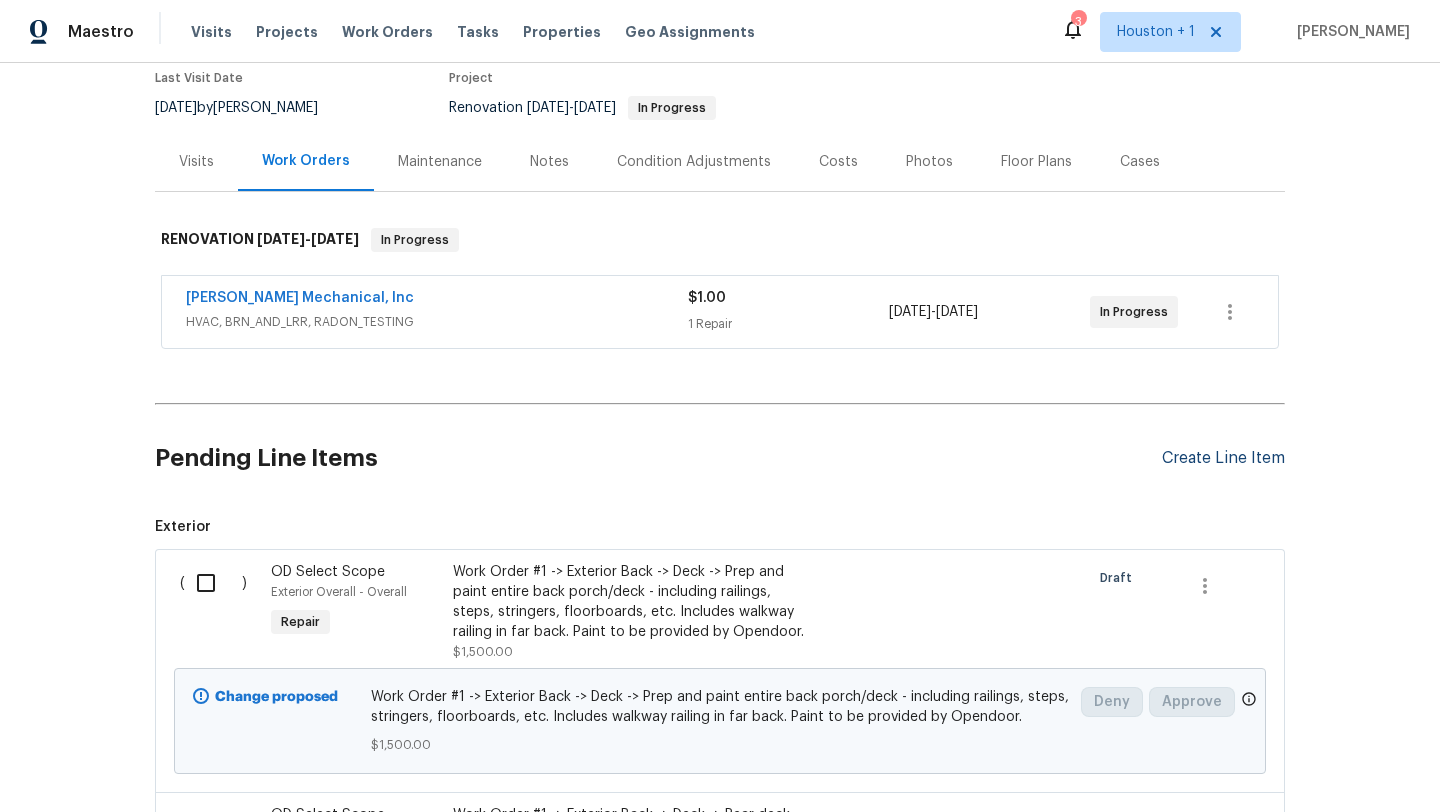 click on "Create Line Item" at bounding box center [1223, 458] 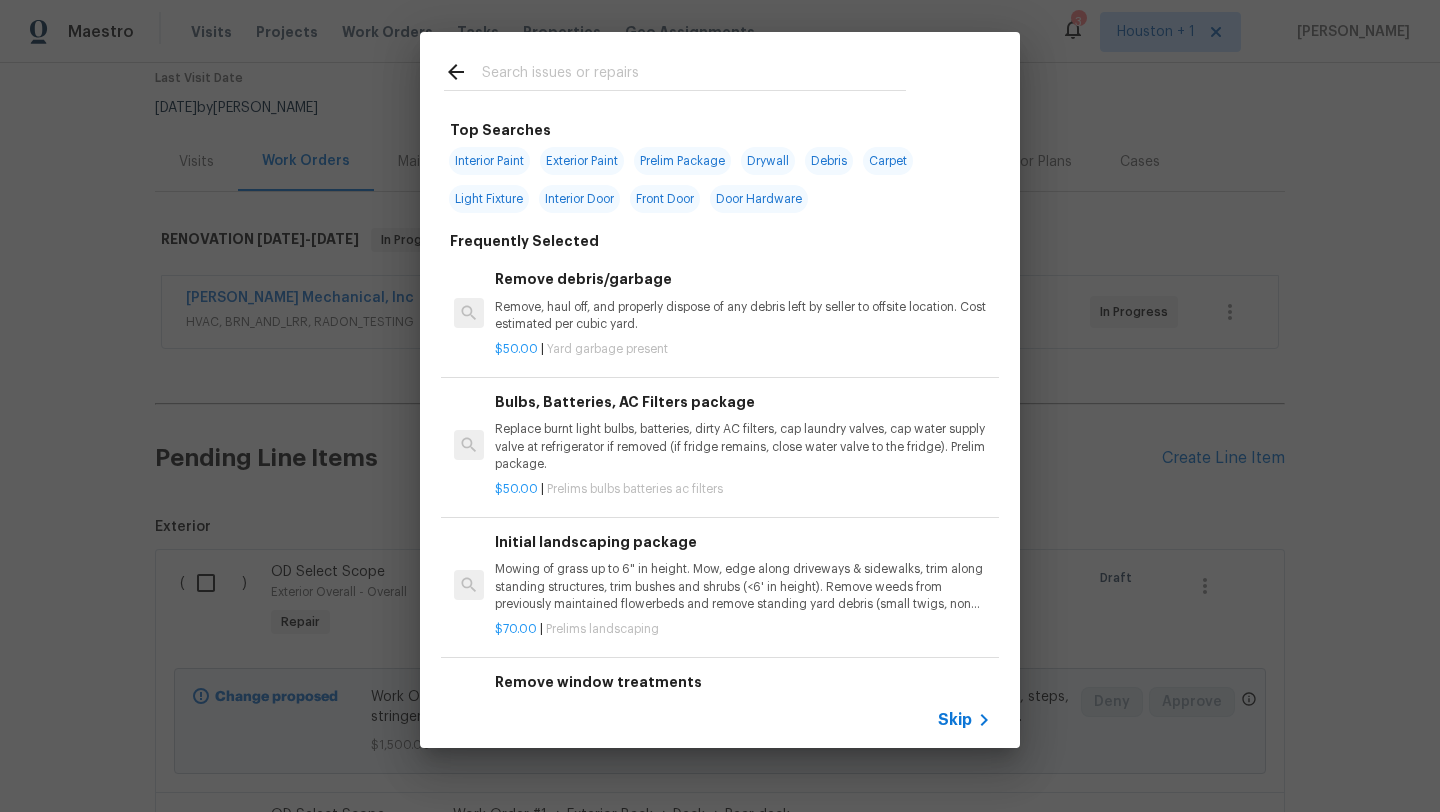 click on "Skip" at bounding box center (955, 720) 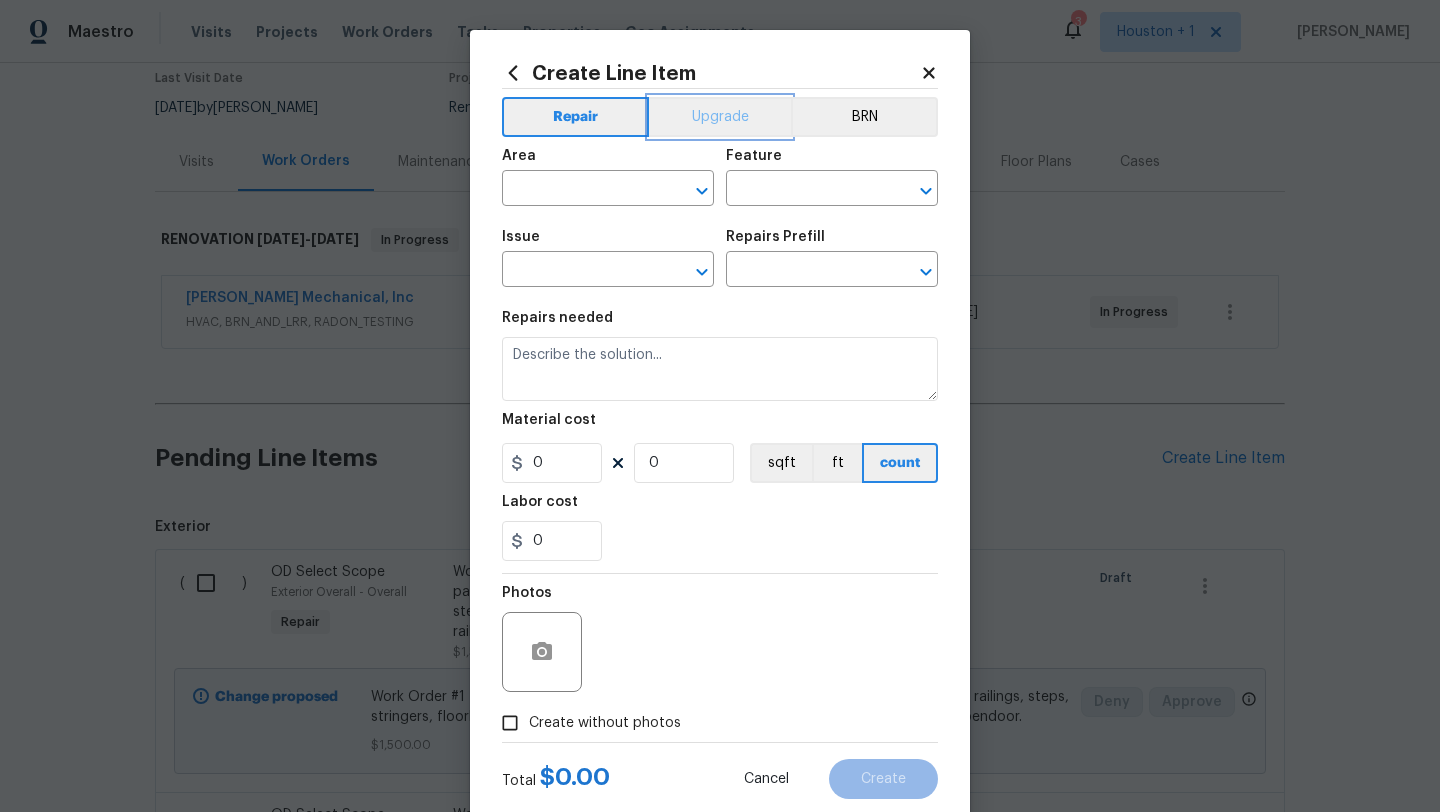 click on "Upgrade" at bounding box center [720, 117] 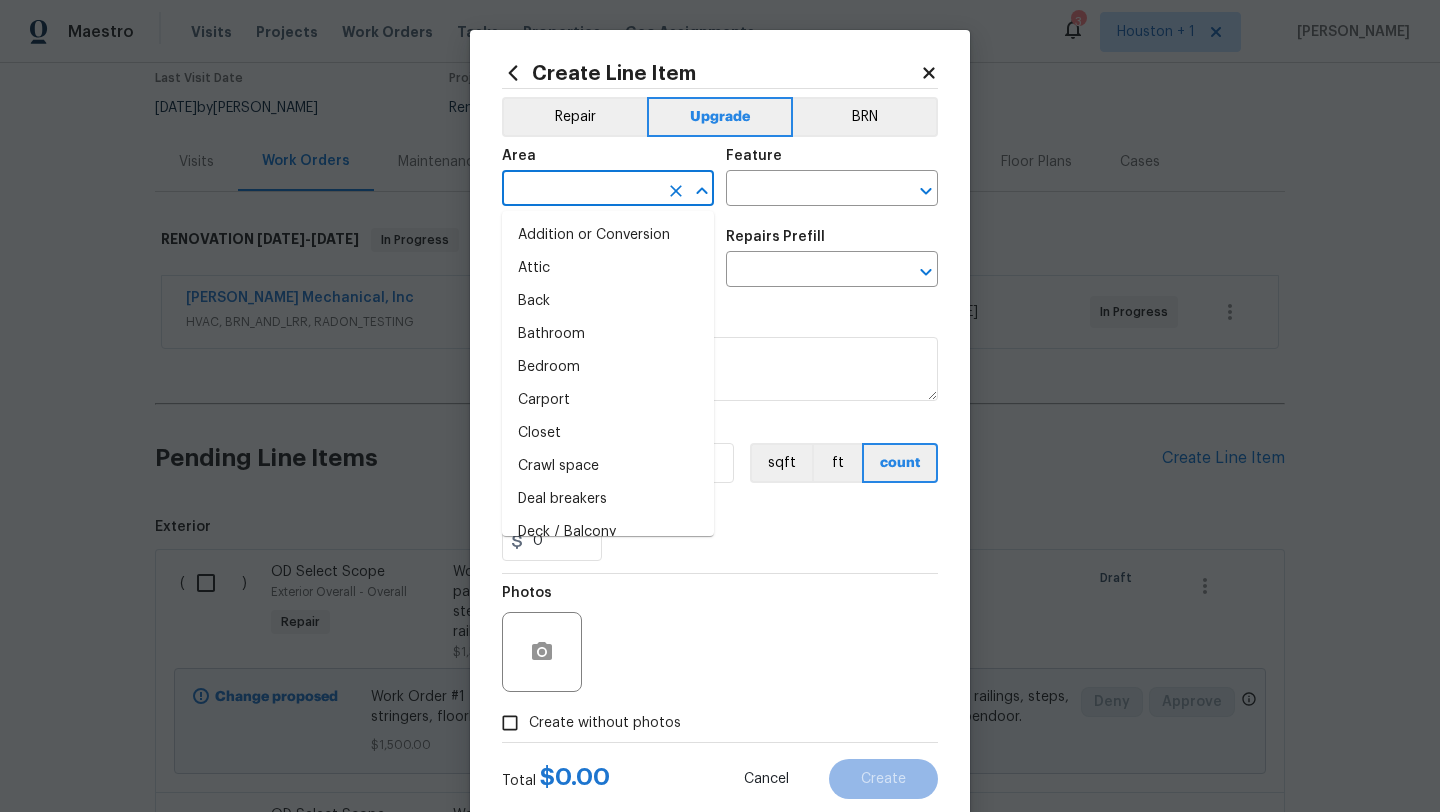 click at bounding box center [580, 190] 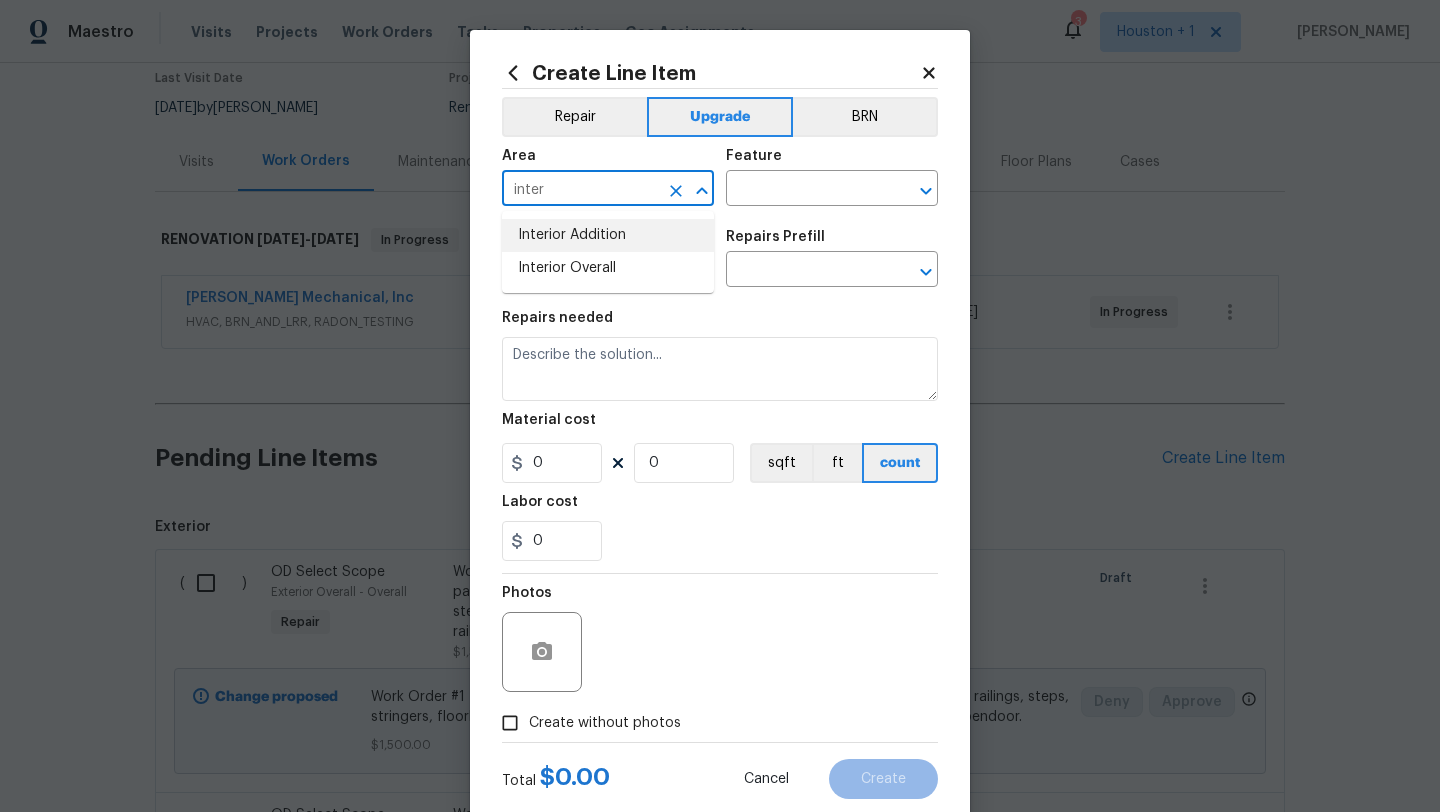 click on "Interior Addition" at bounding box center [608, 235] 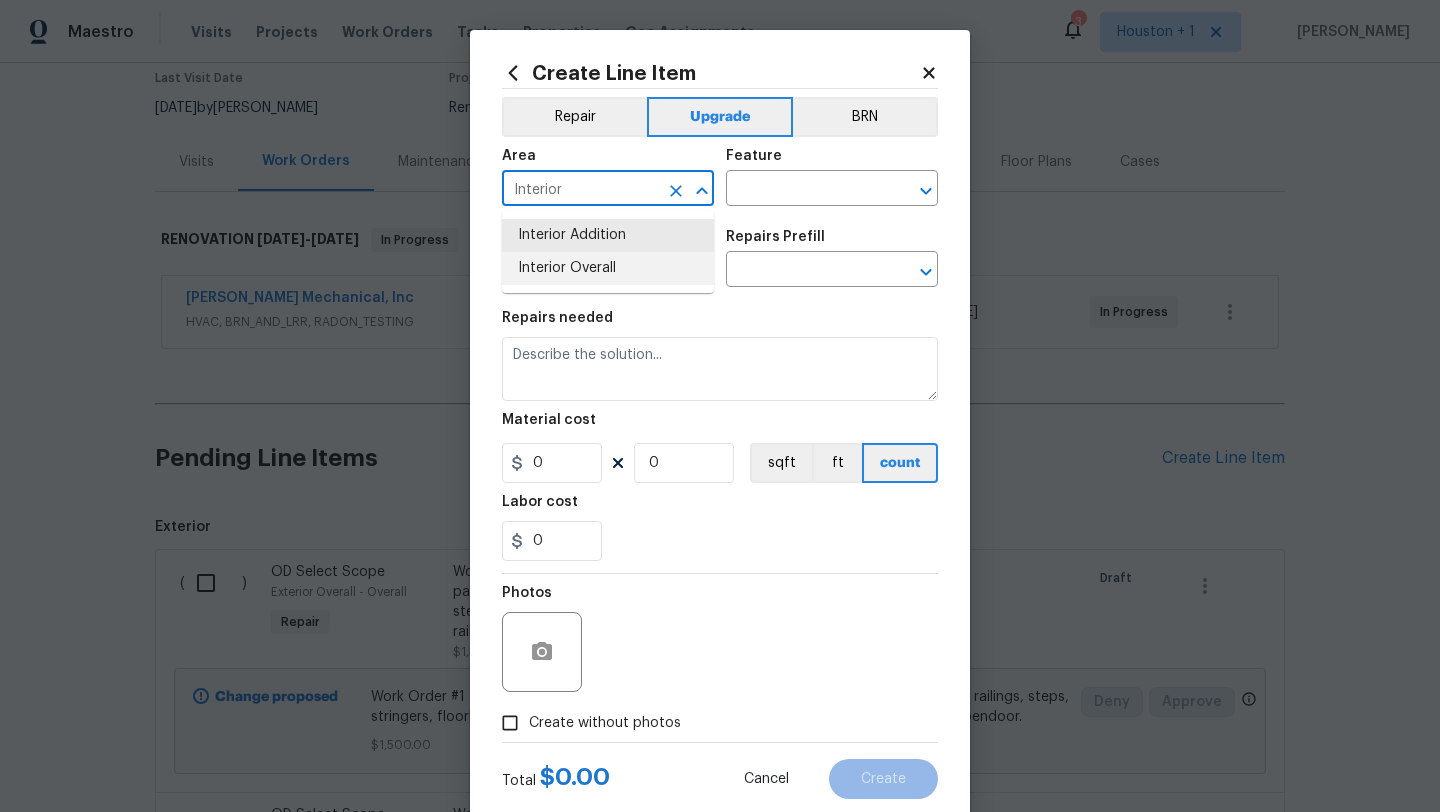 click on "Interior Overall" at bounding box center (608, 268) 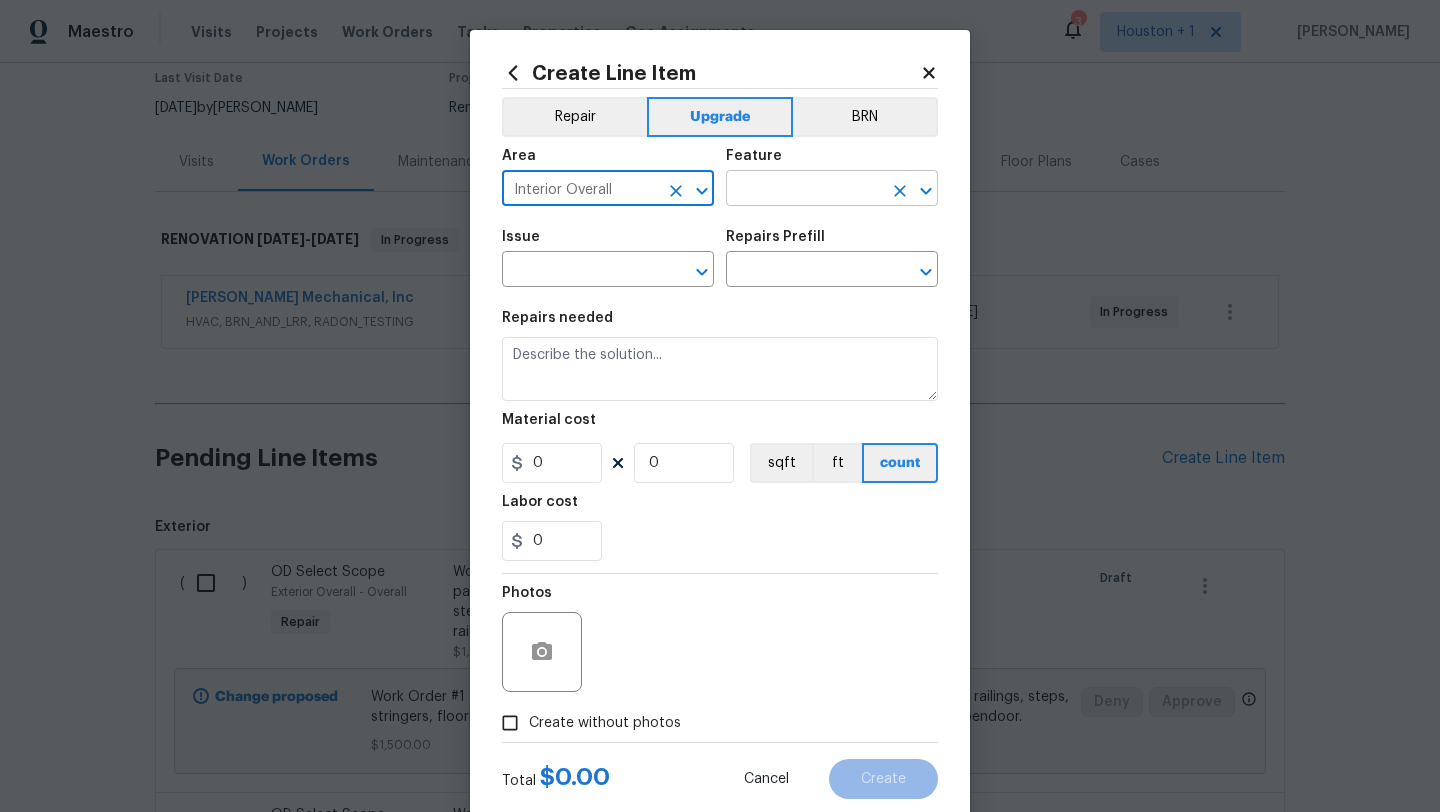 type on "Interior Overall" 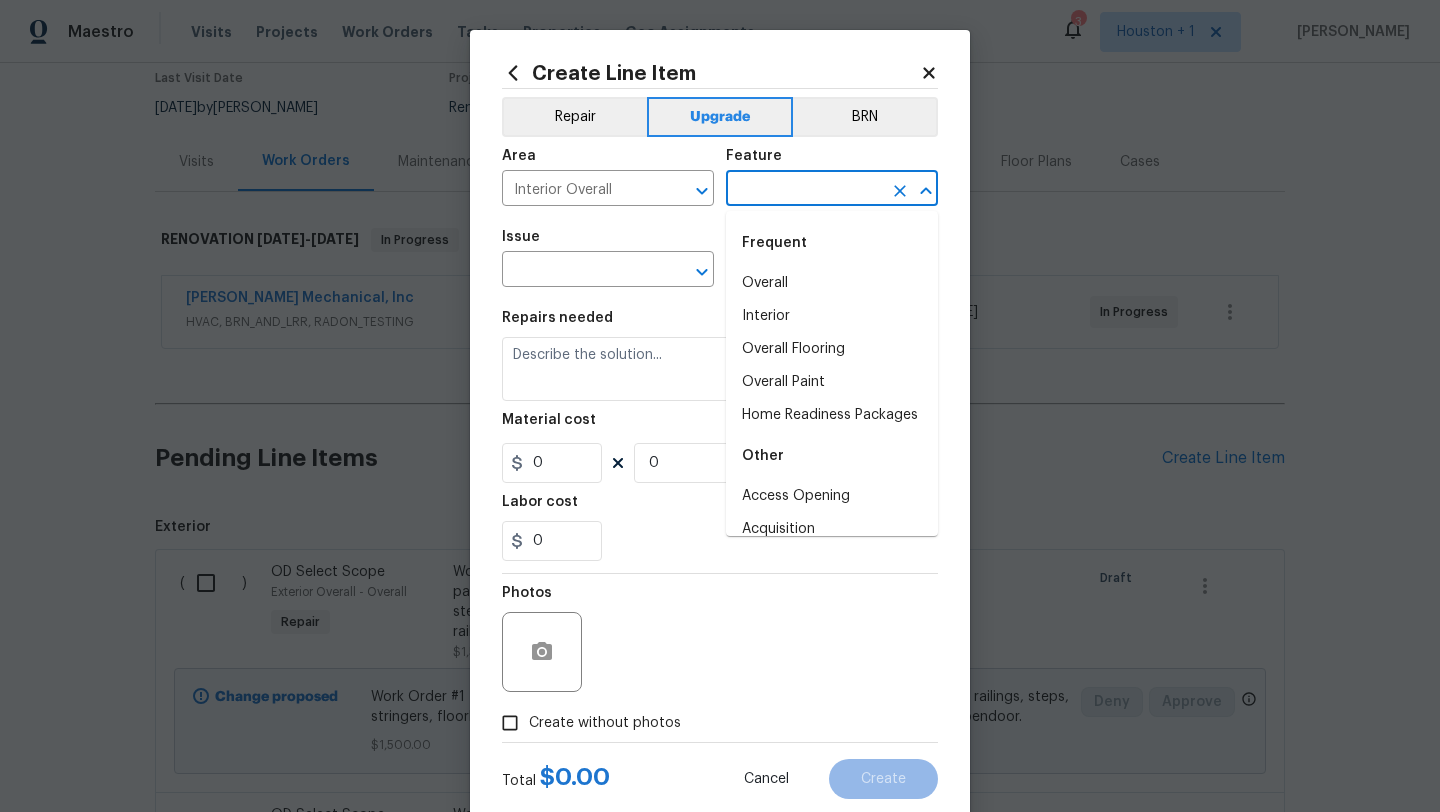 click on "Overall" at bounding box center [832, 283] 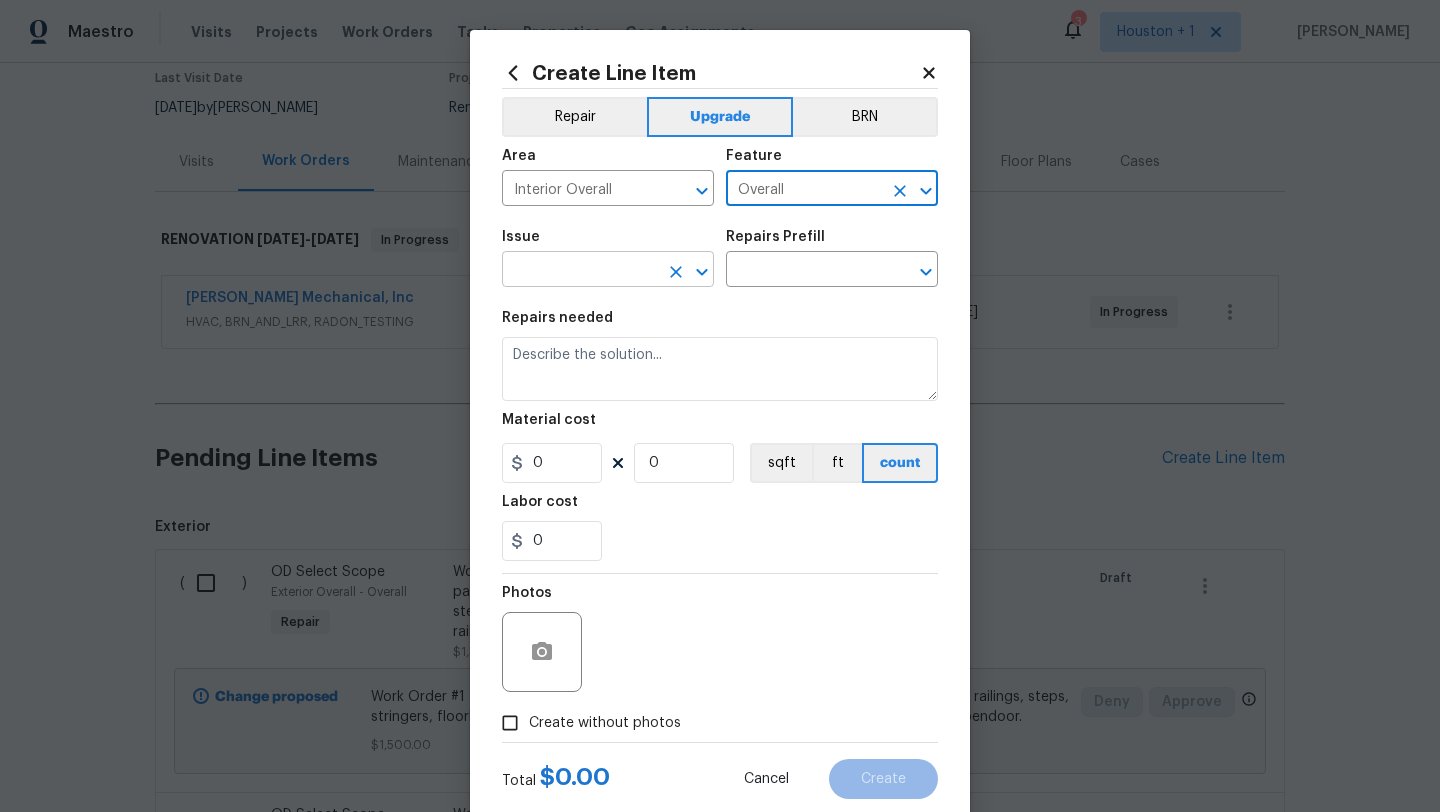 click at bounding box center [580, 271] 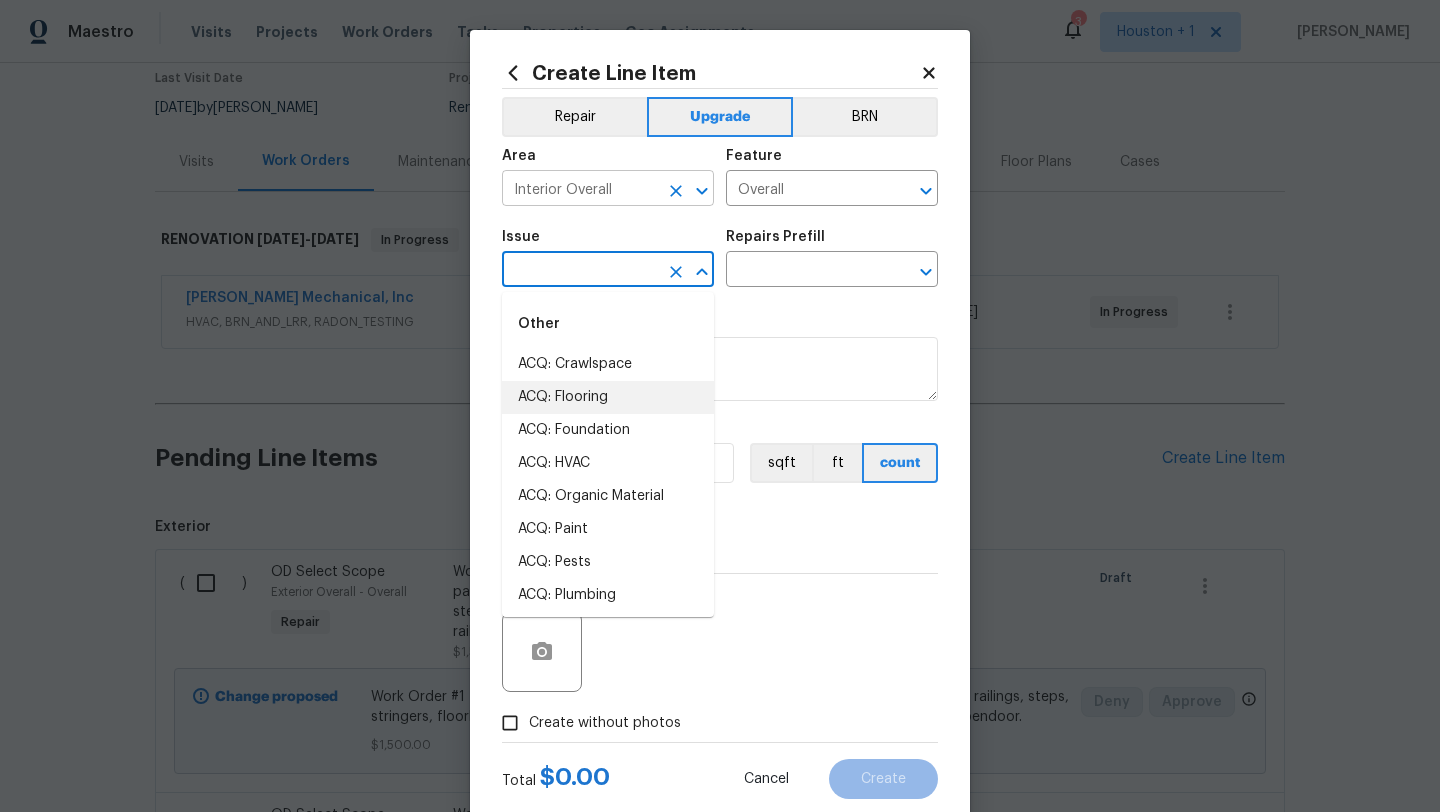 click on "Interior Overall" at bounding box center [580, 190] 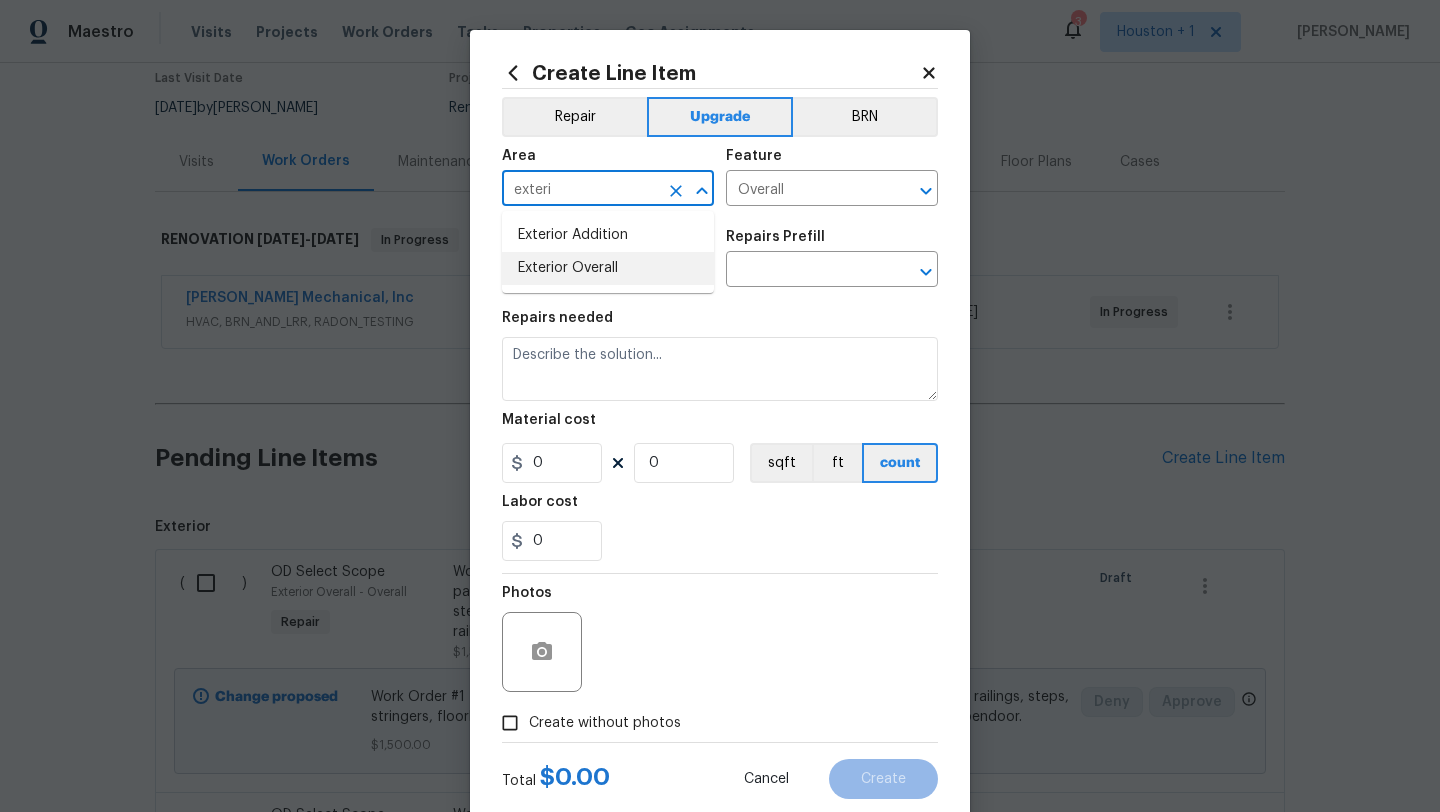 click on "Exterior Overall" at bounding box center (608, 268) 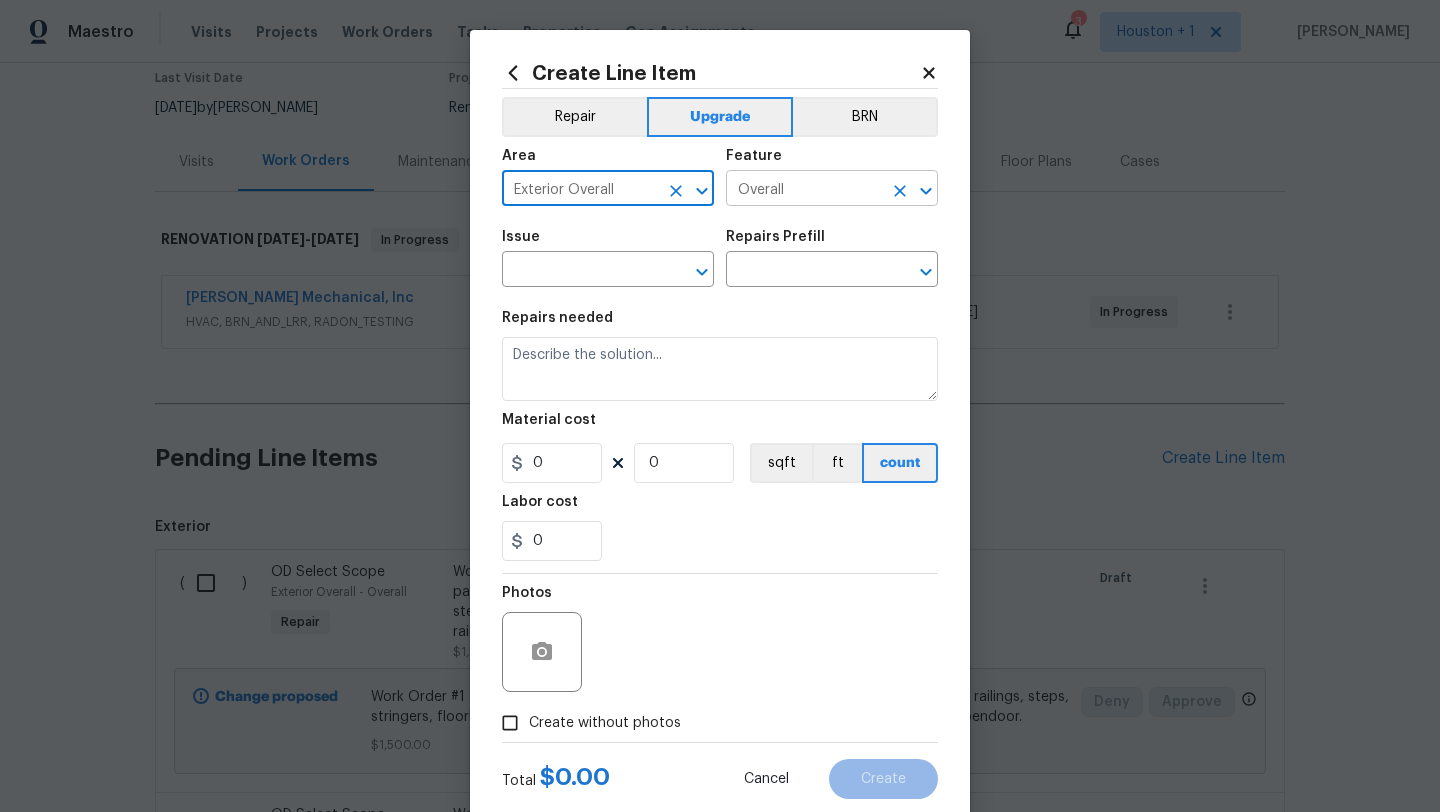 type on "Exterior Overall" 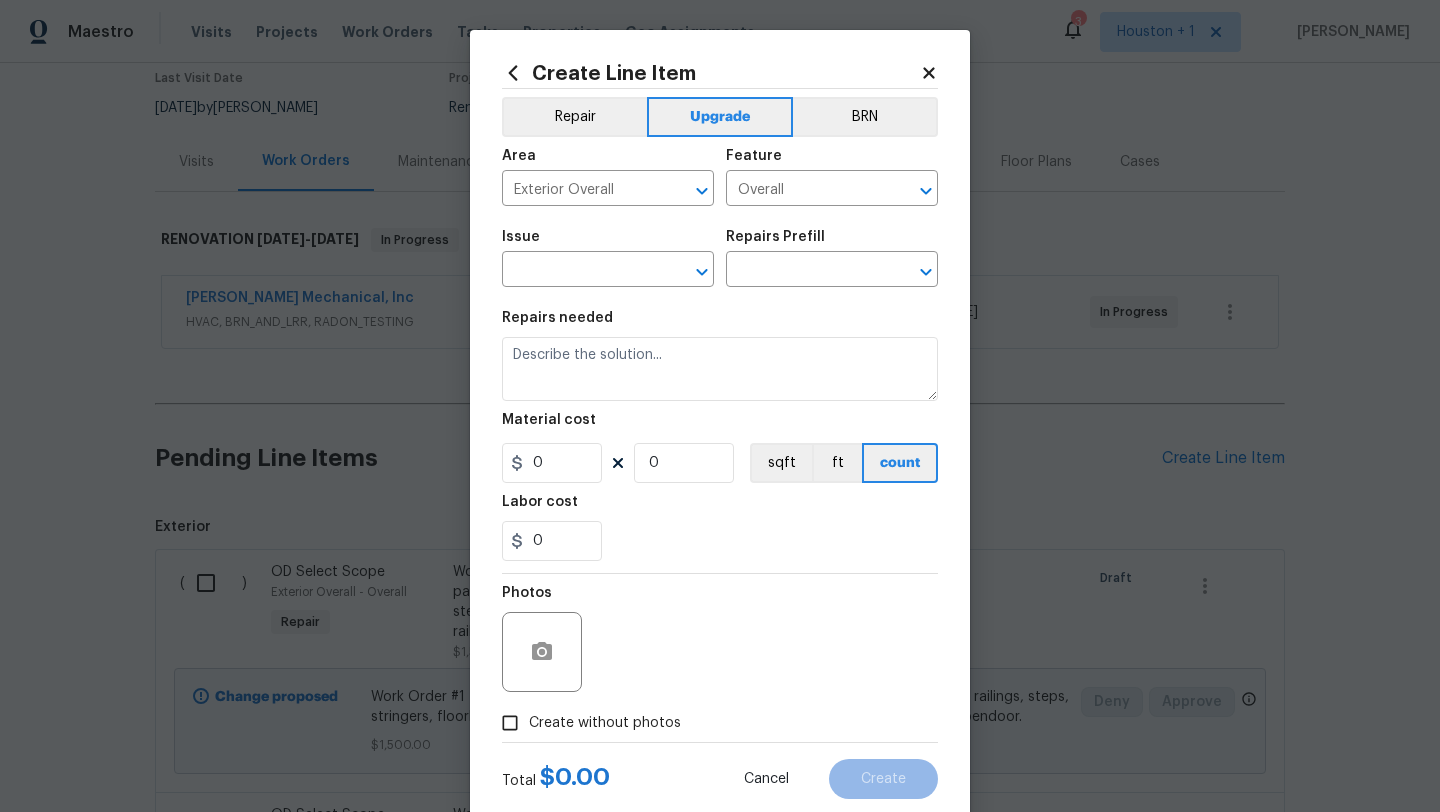 click on "Issue" at bounding box center (608, 243) 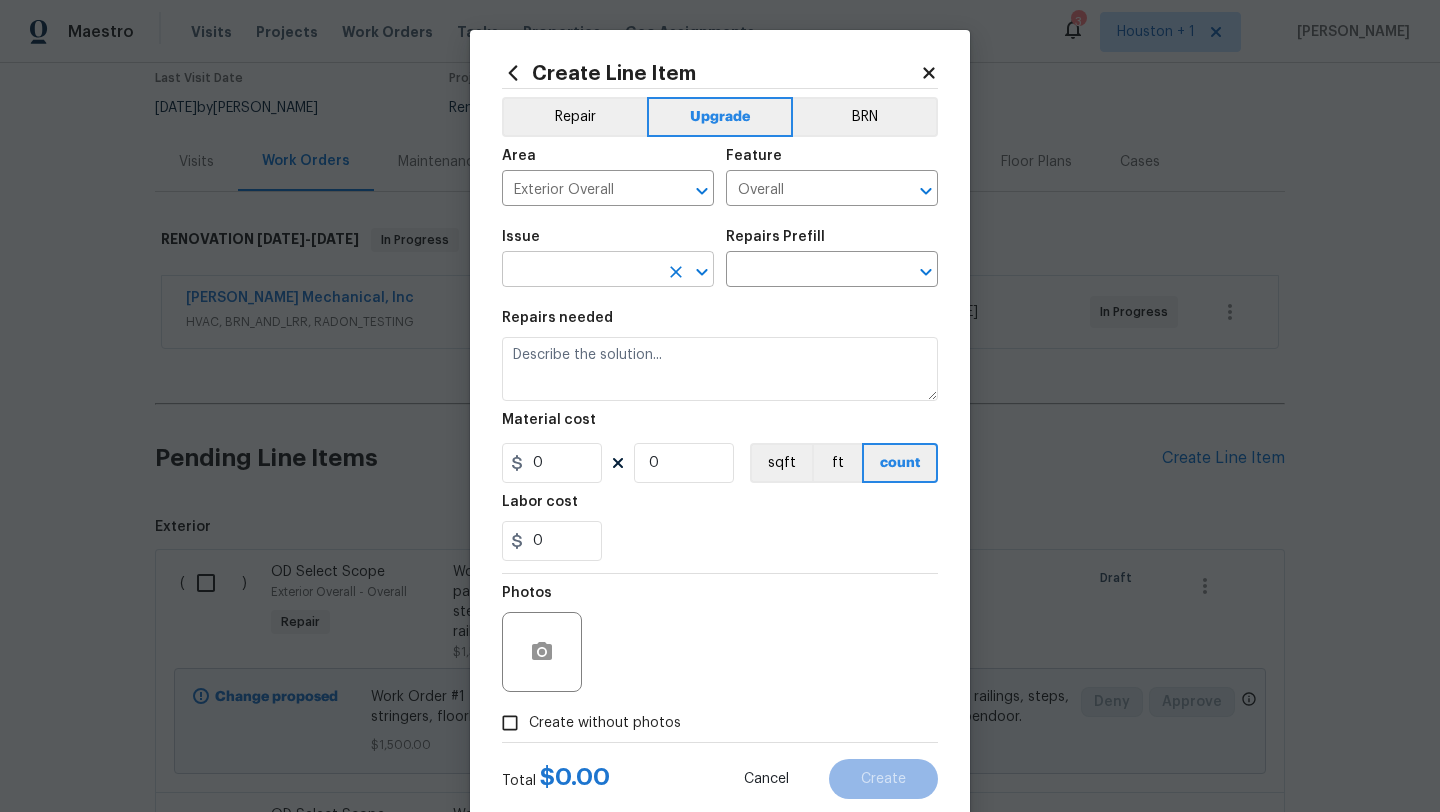 click at bounding box center [580, 271] 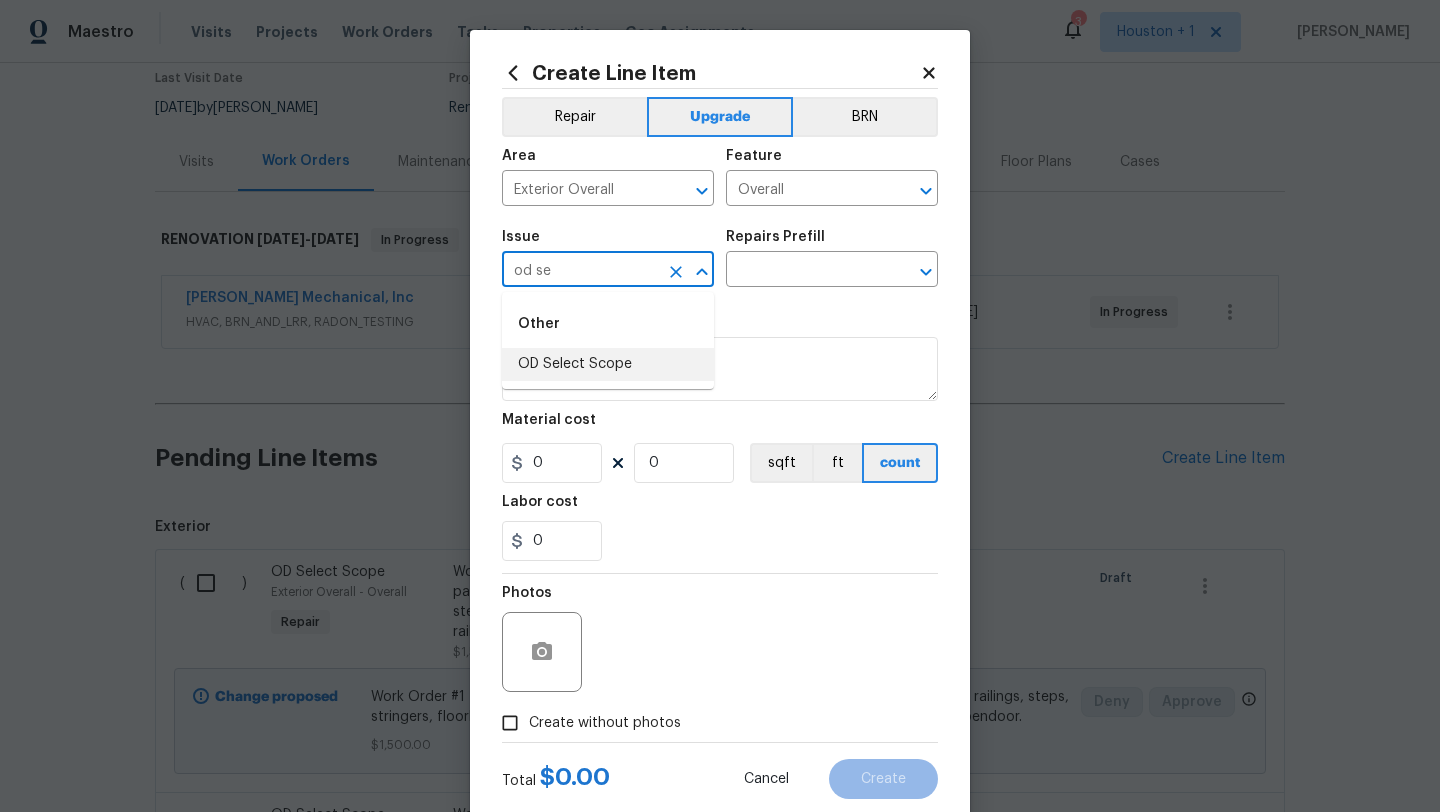 click on "OD Select Scope" at bounding box center (608, 364) 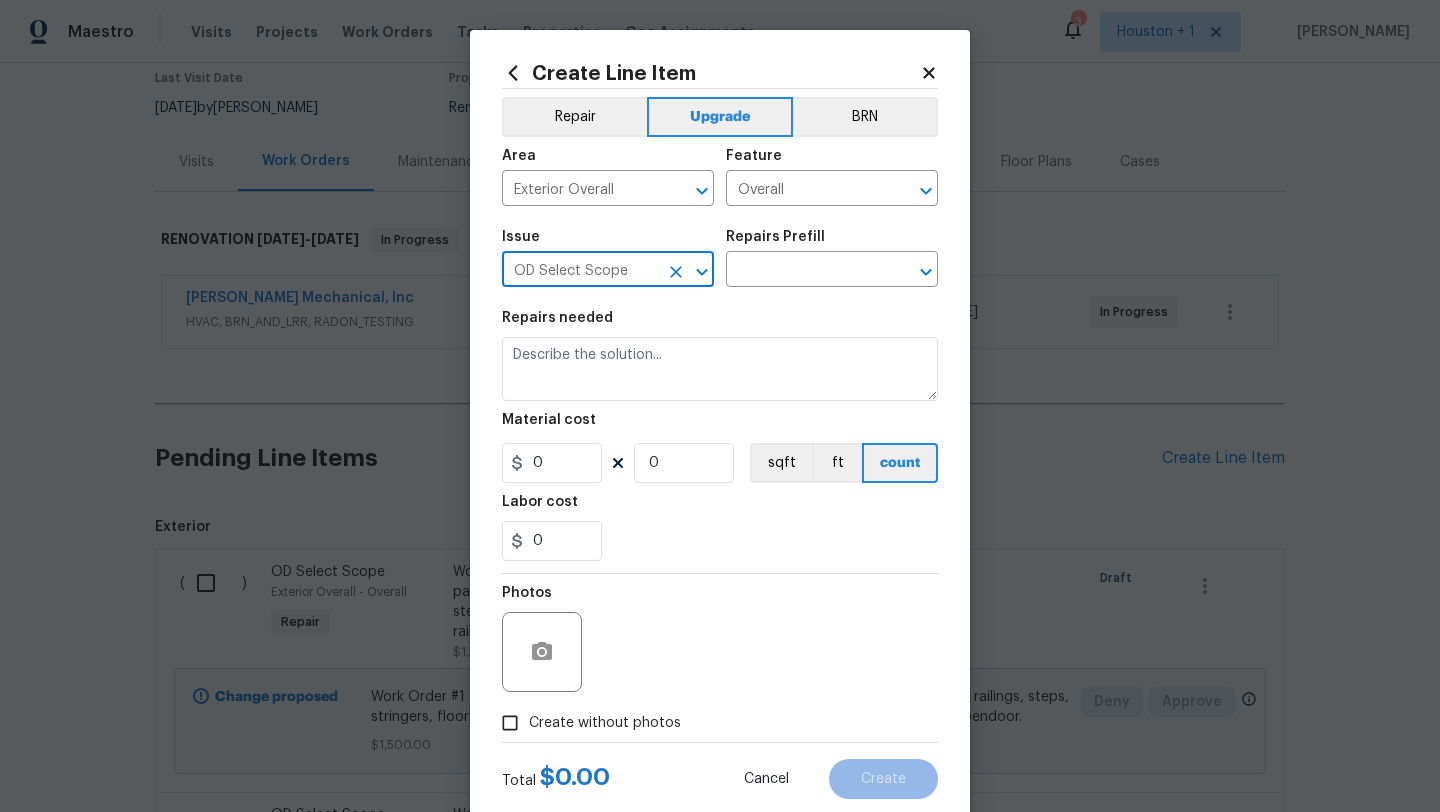 type on "OD Select Scope" 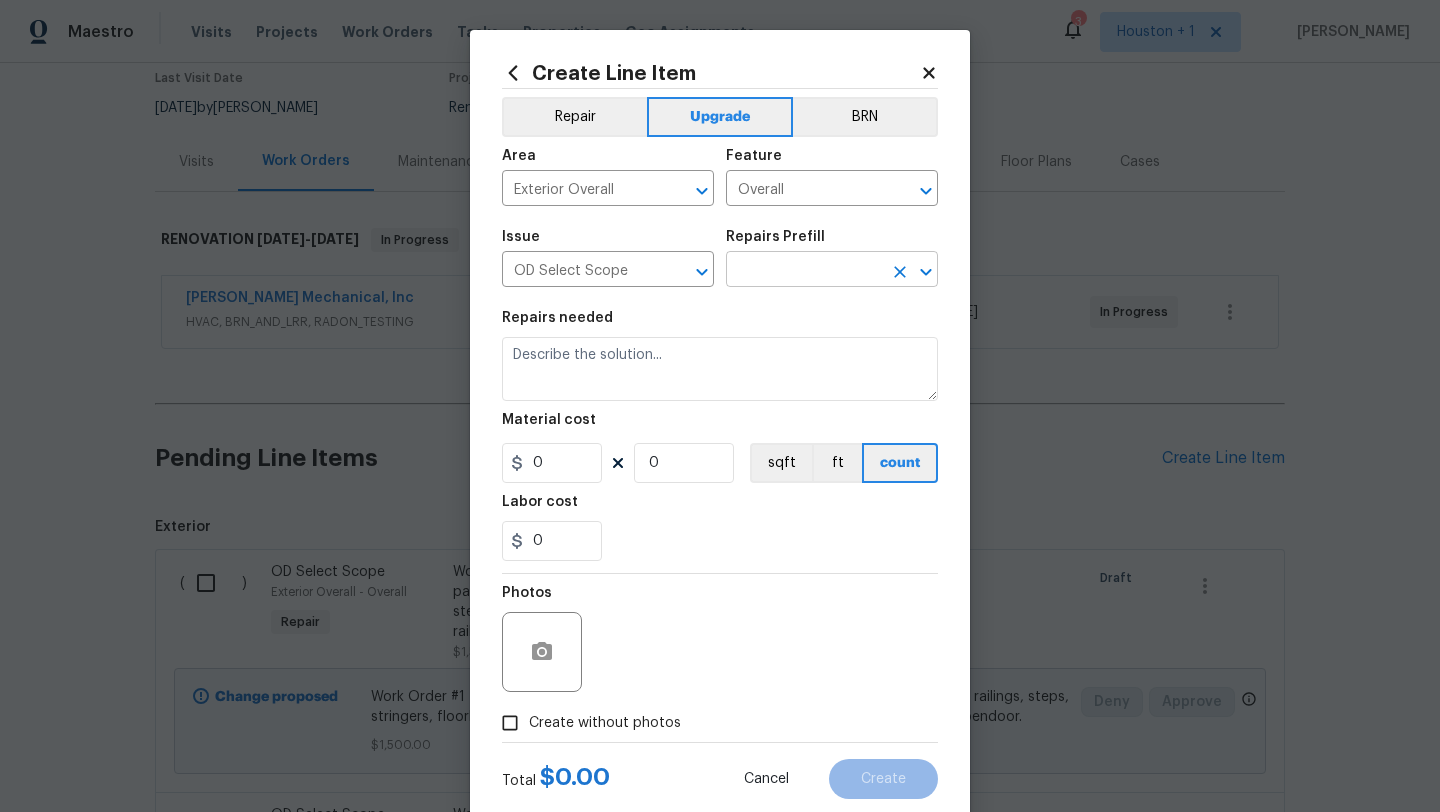 click at bounding box center (804, 271) 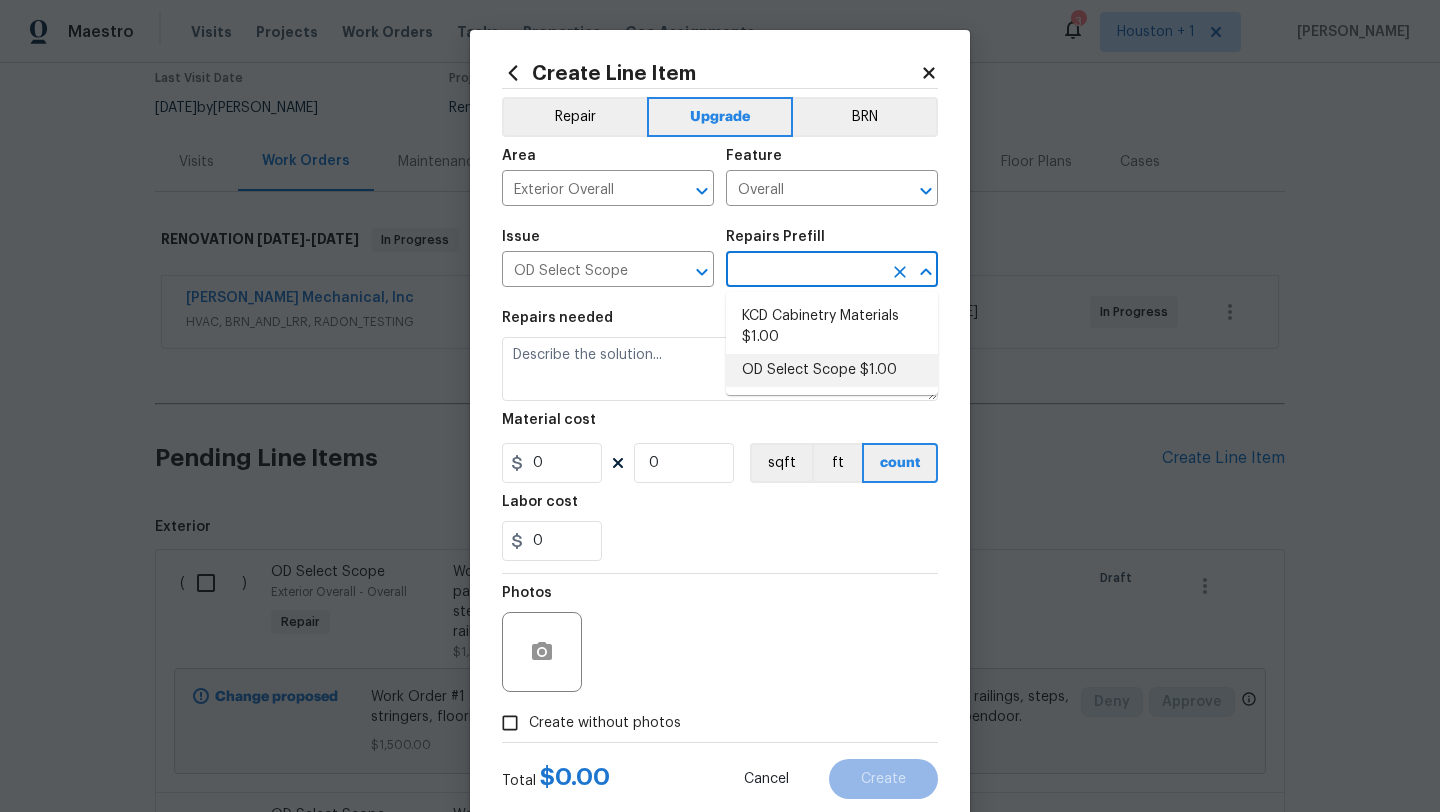 click on "OD Select Scope $1.00" at bounding box center [832, 370] 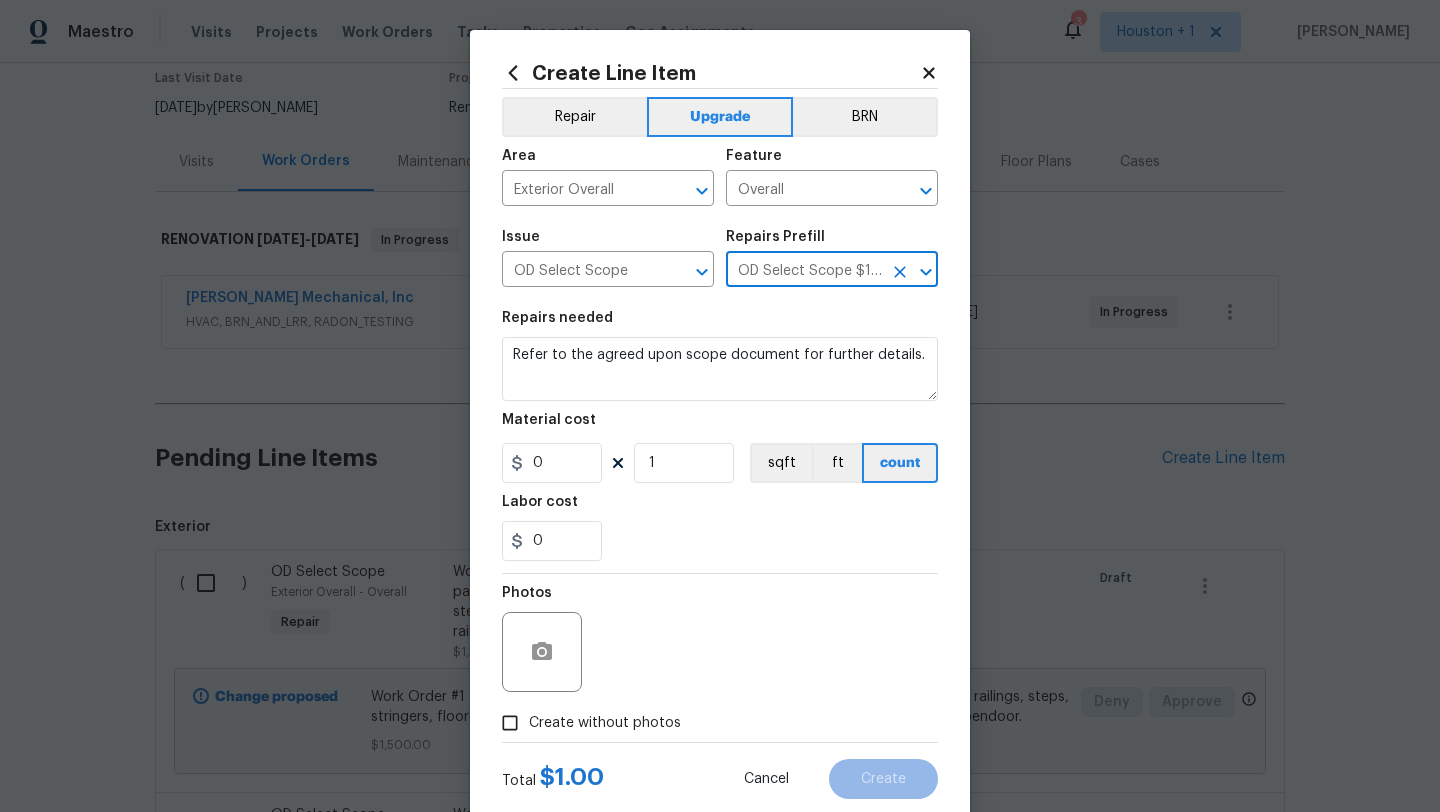 type on "Refer to the agreed upon scope document for further details." 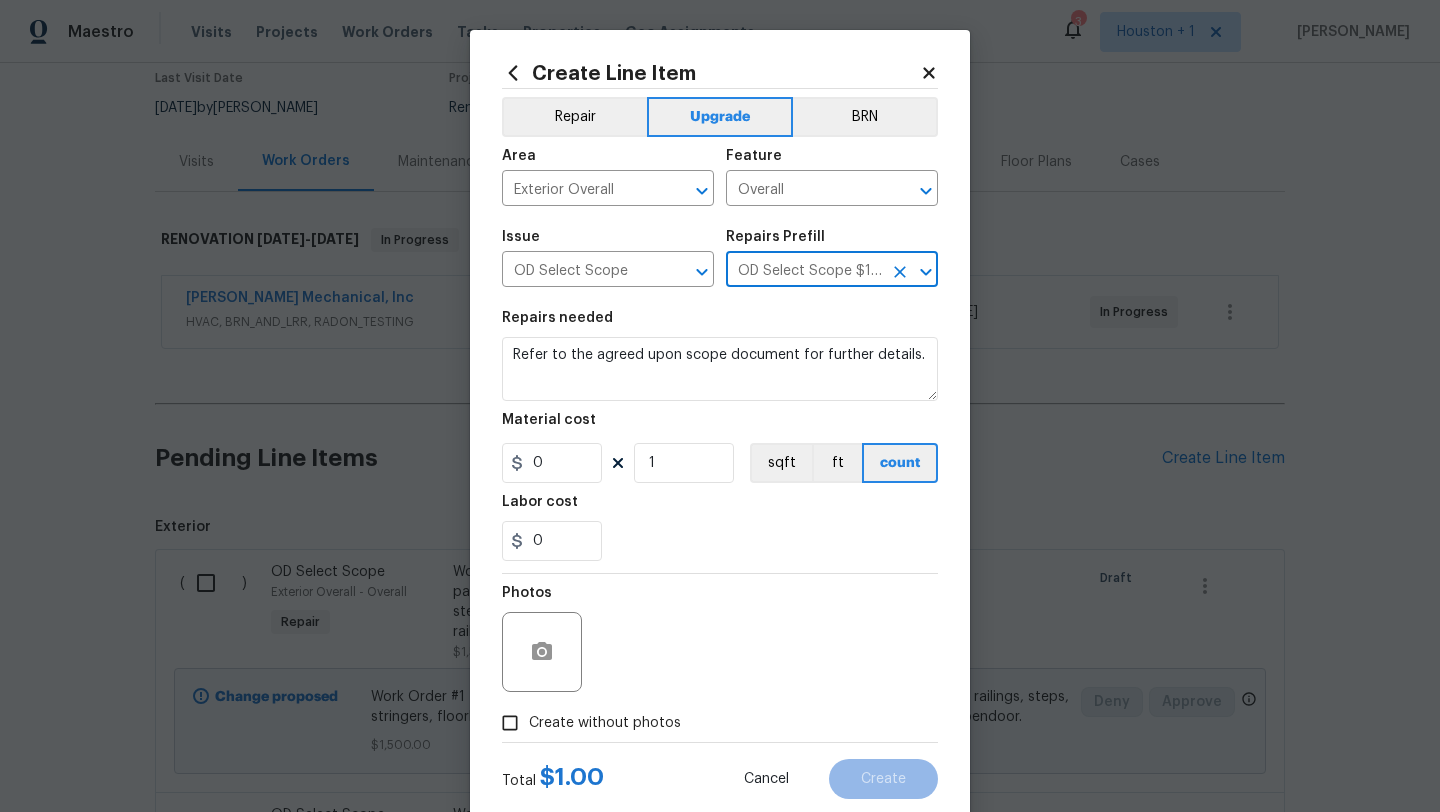 type on "1" 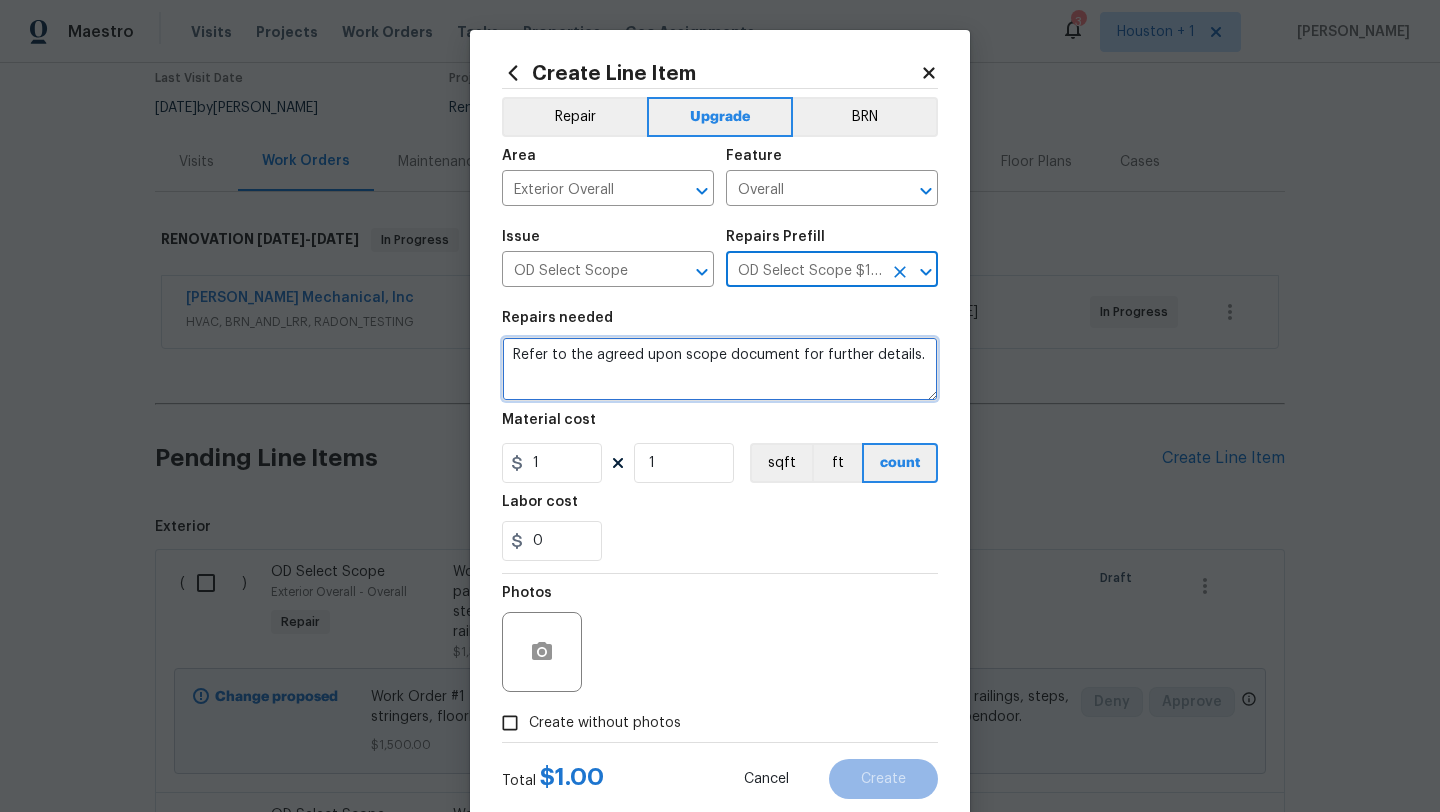 click on "Refer to the agreed upon scope document for further details." at bounding box center [720, 369] 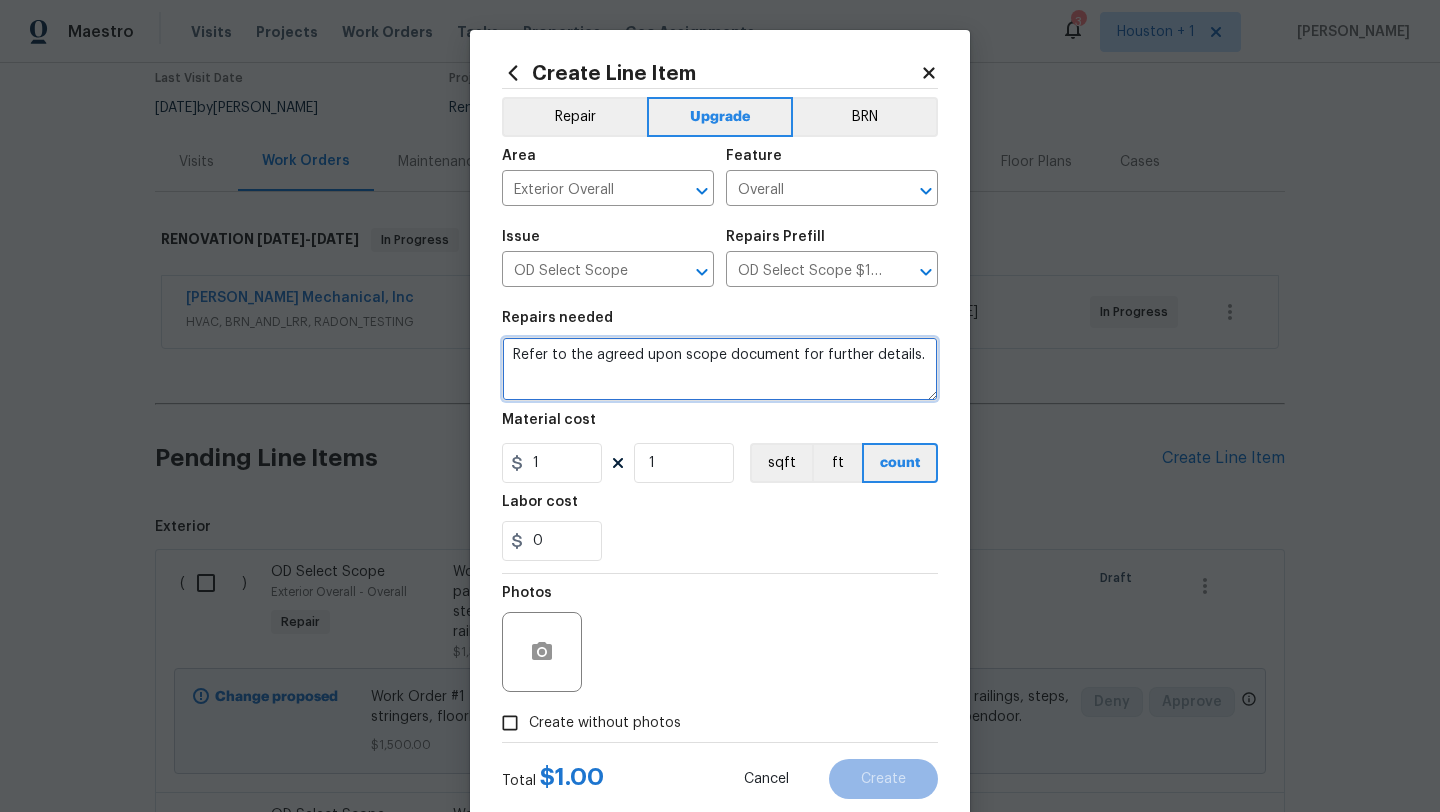 click on "Refer to the agreed upon scope document for further details." at bounding box center [720, 369] 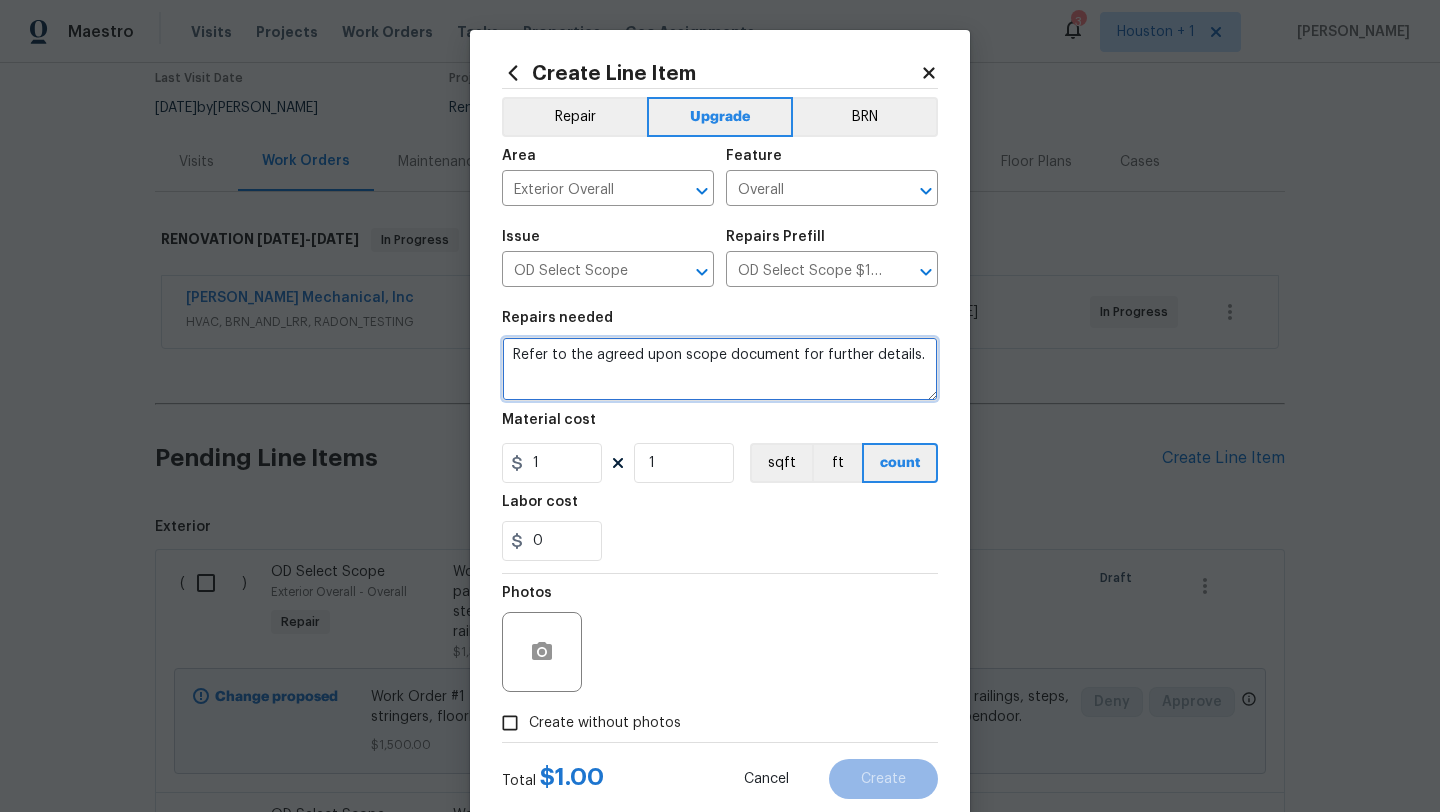 paste on "Work Order #1 -> Exterior Back -> Exterior Door Hardware -> Replace exterior door hardware" 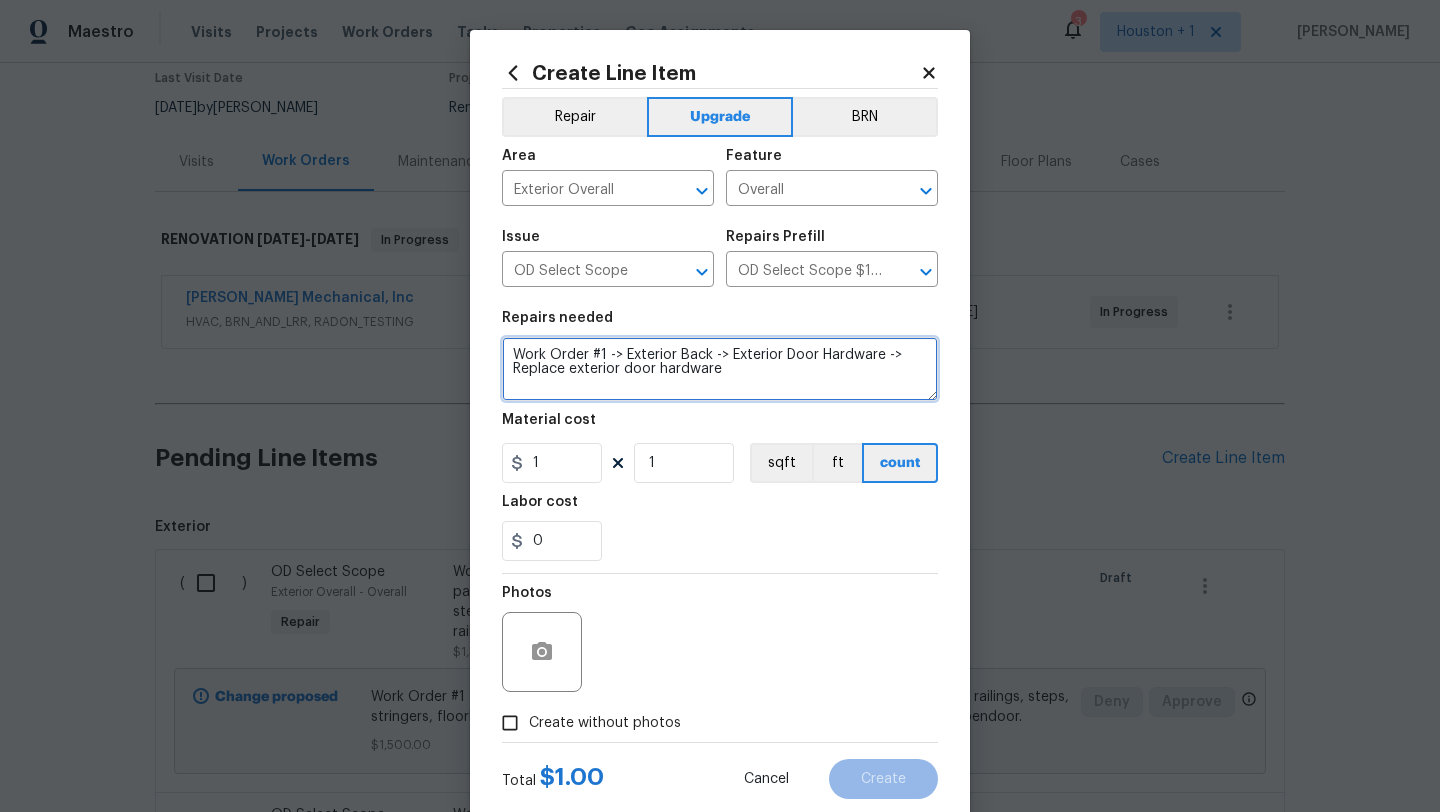 type on "Work Order #1 -> Exterior Back -> Exterior Door Hardware -> Replace exterior door hardware" 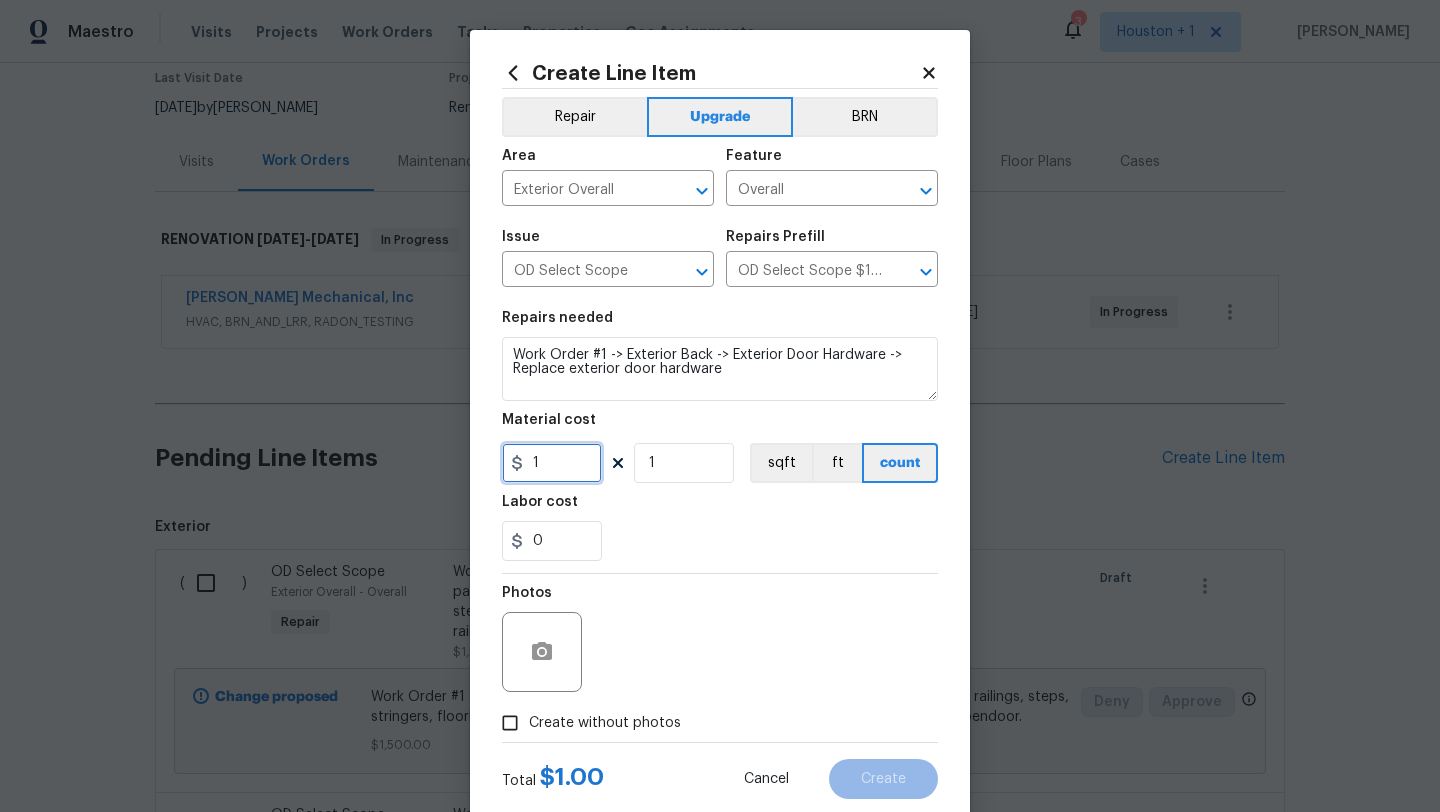 click on "1" at bounding box center (552, 463) 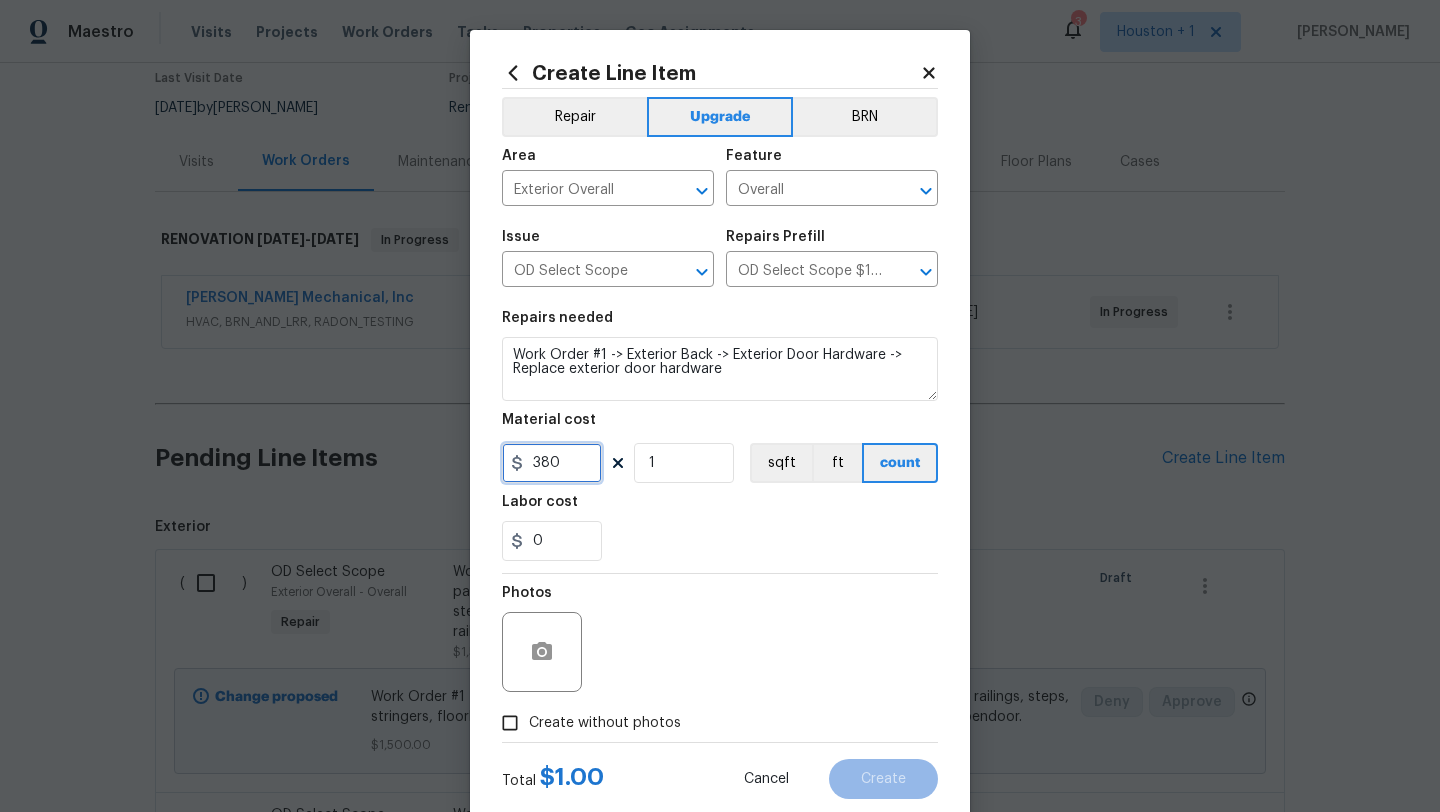 scroll, scrollTop: 50, scrollLeft: 0, axis: vertical 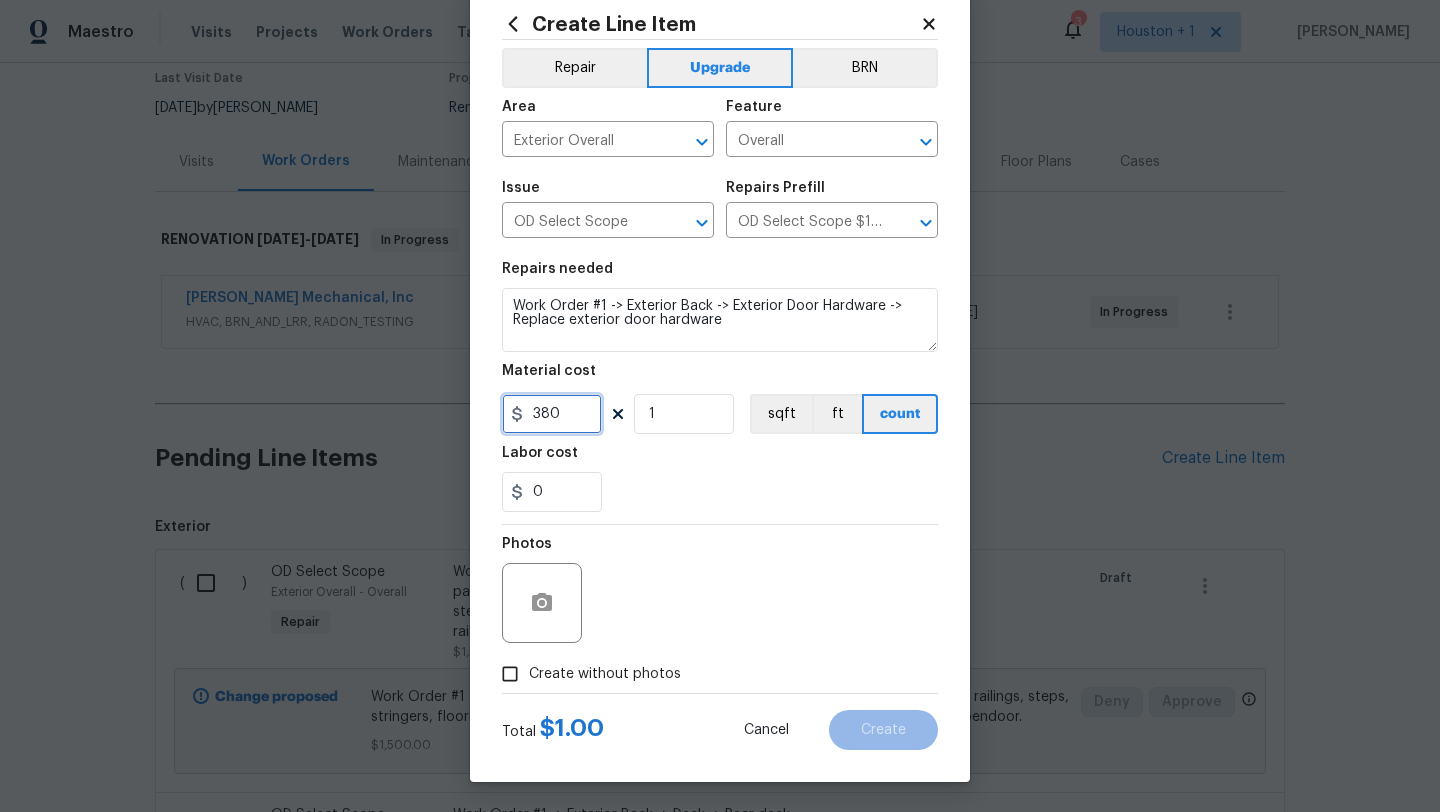type on "380" 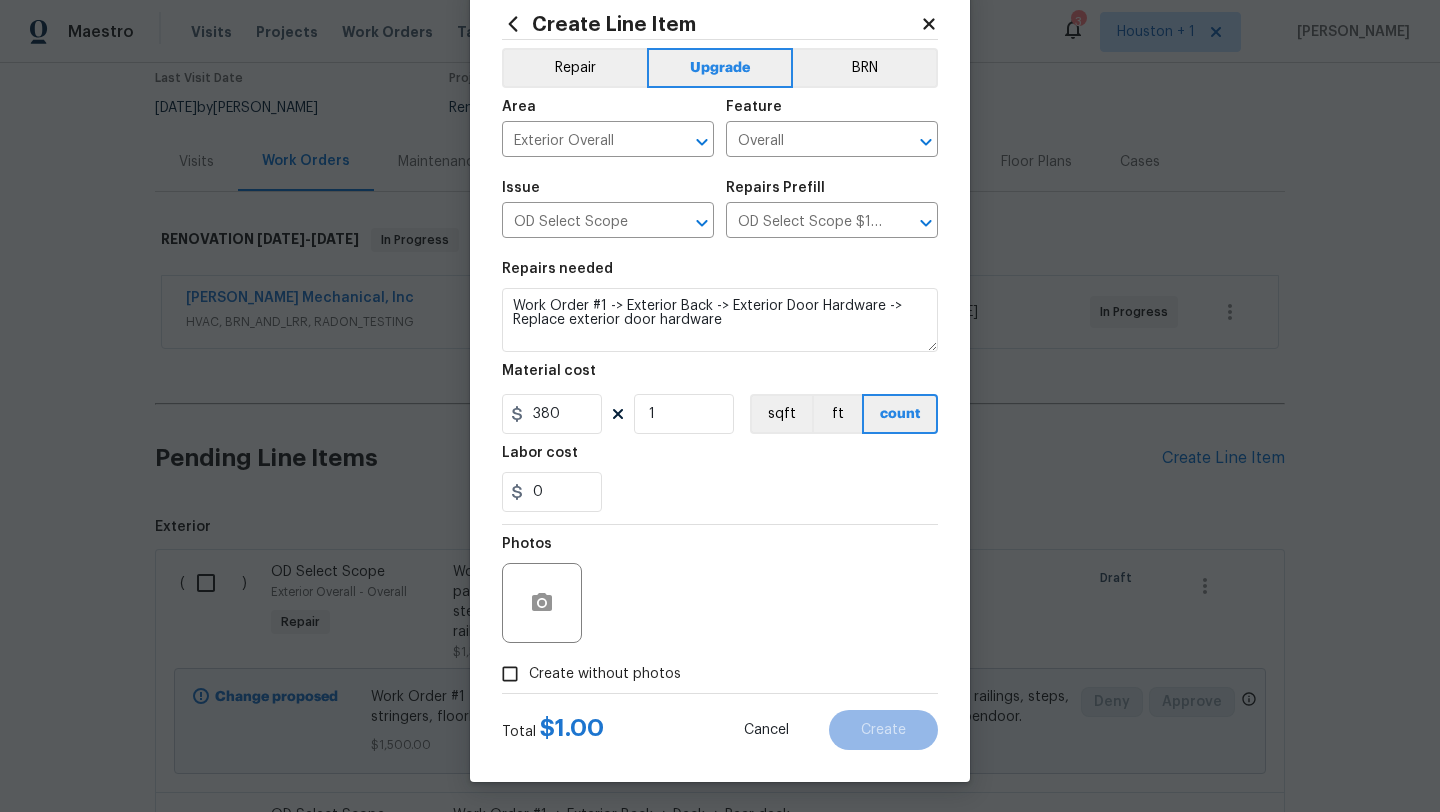 click on "Create without photos" at bounding box center [605, 674] 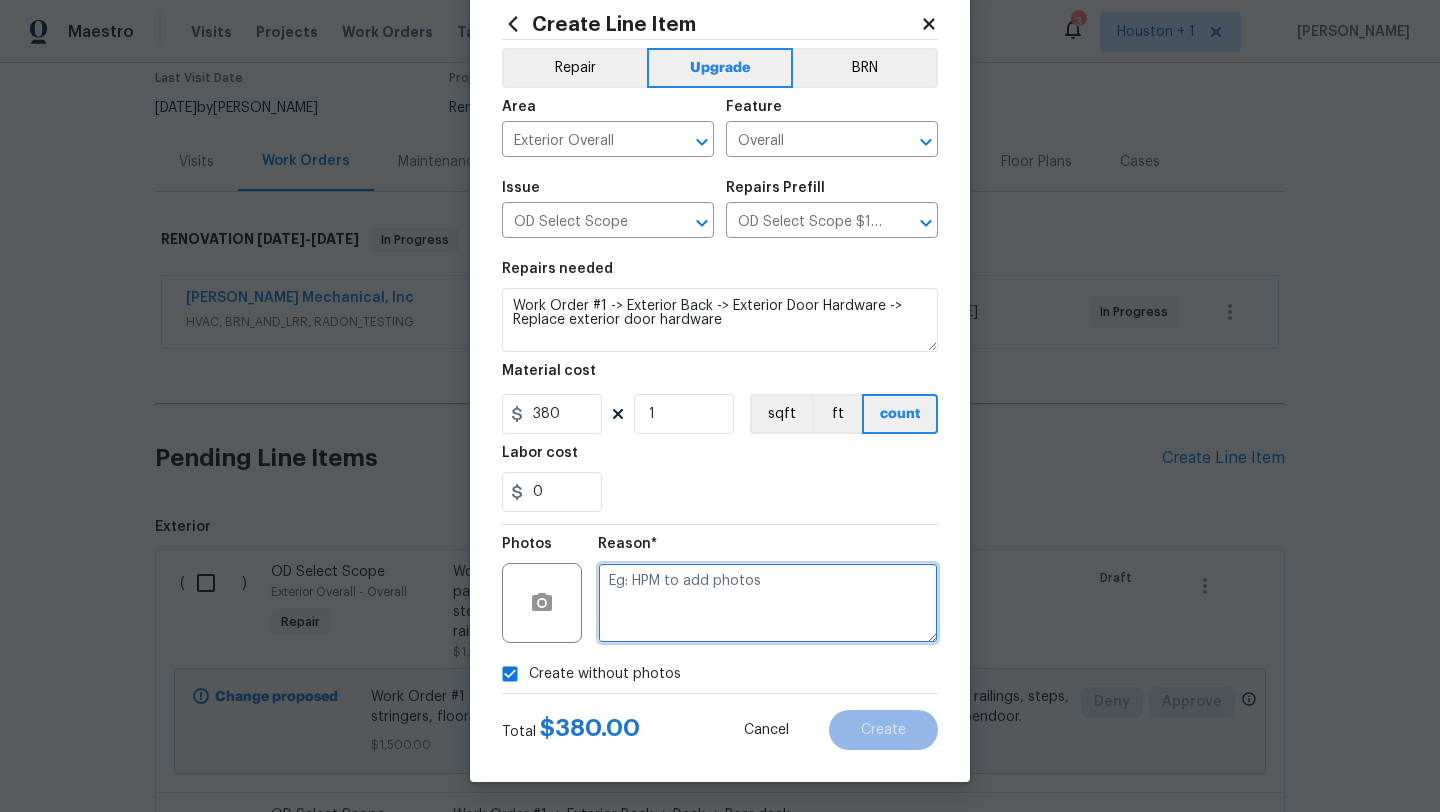 click at bounding box center [768, 603] 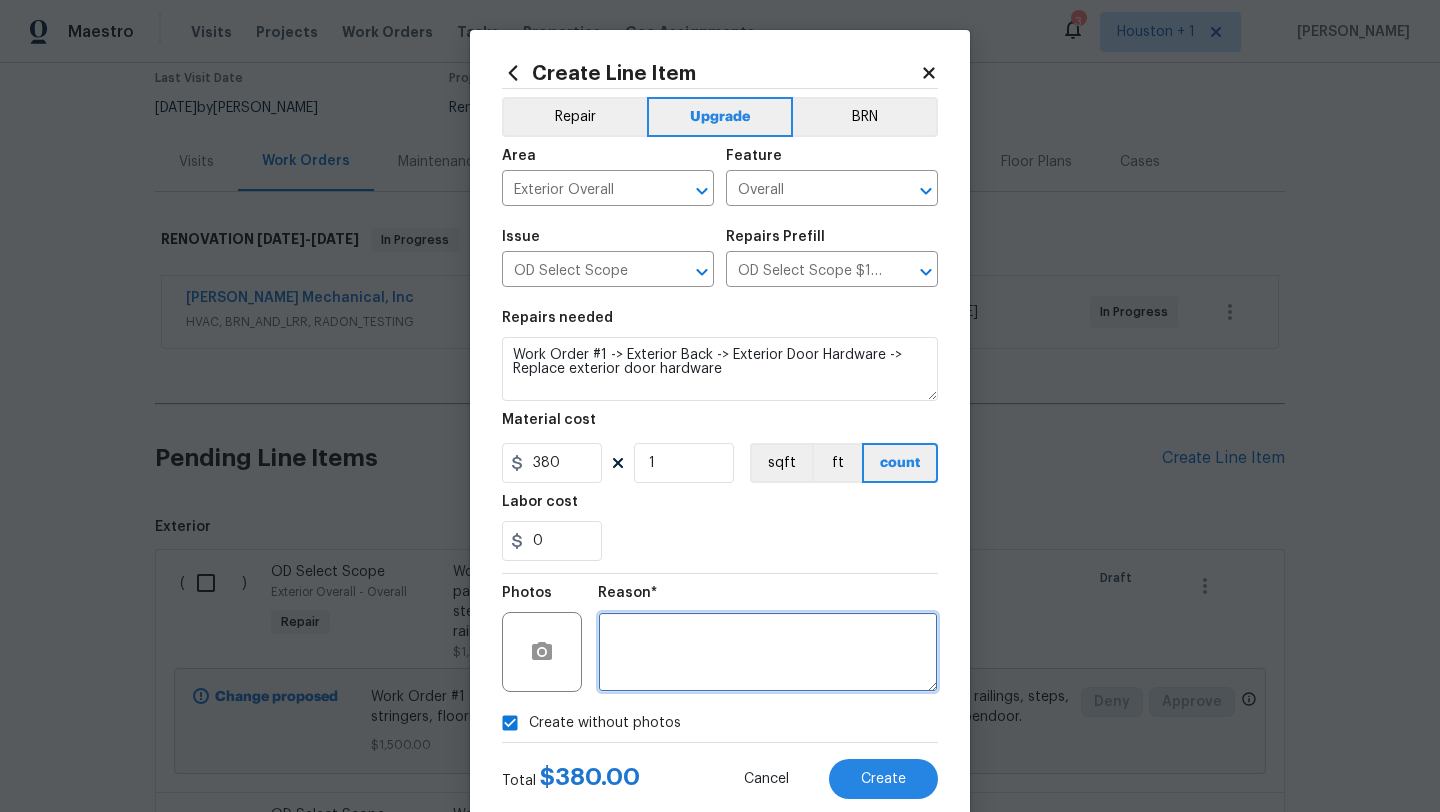 scroll, scrollTop: 50, scrollLeft: 0, axis: vertical 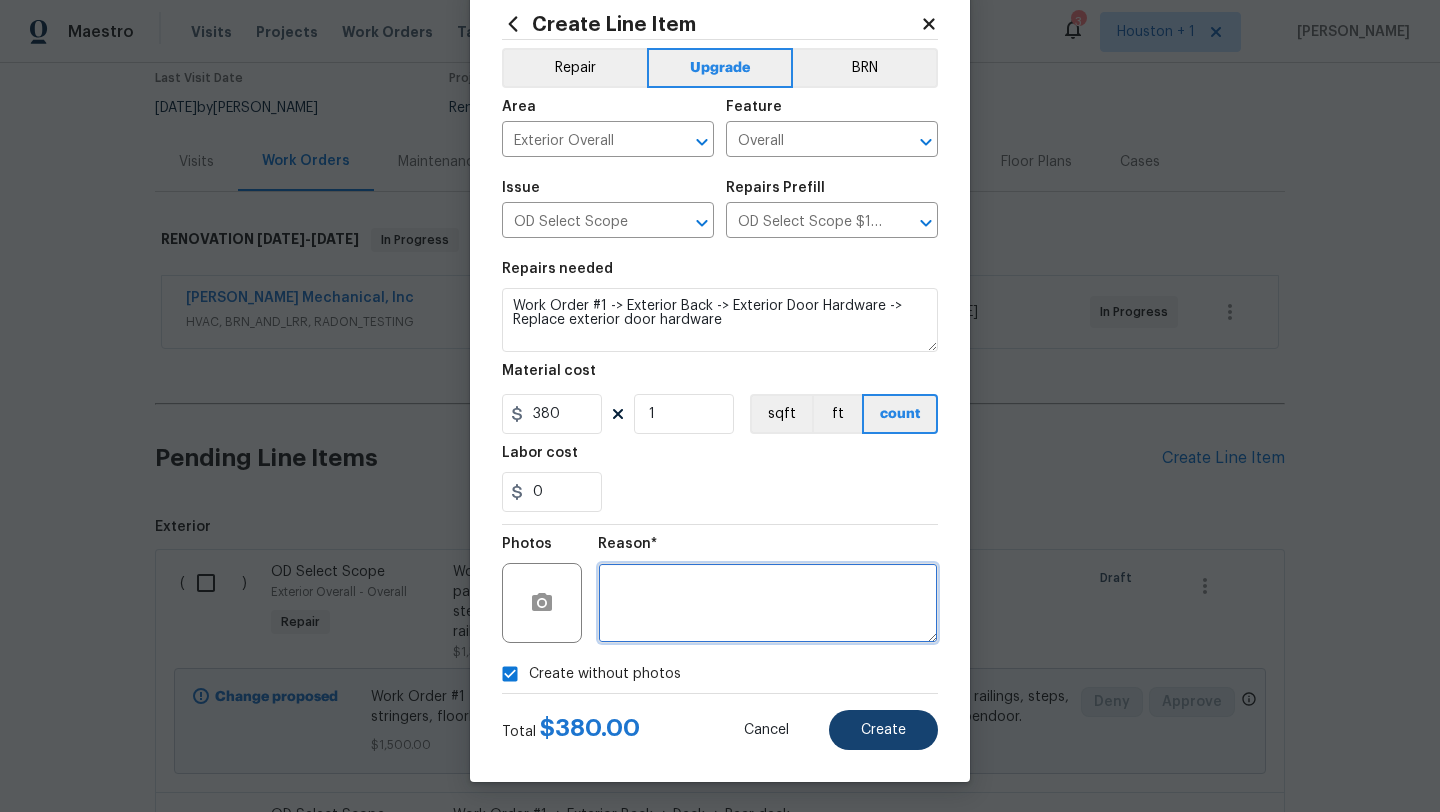 type 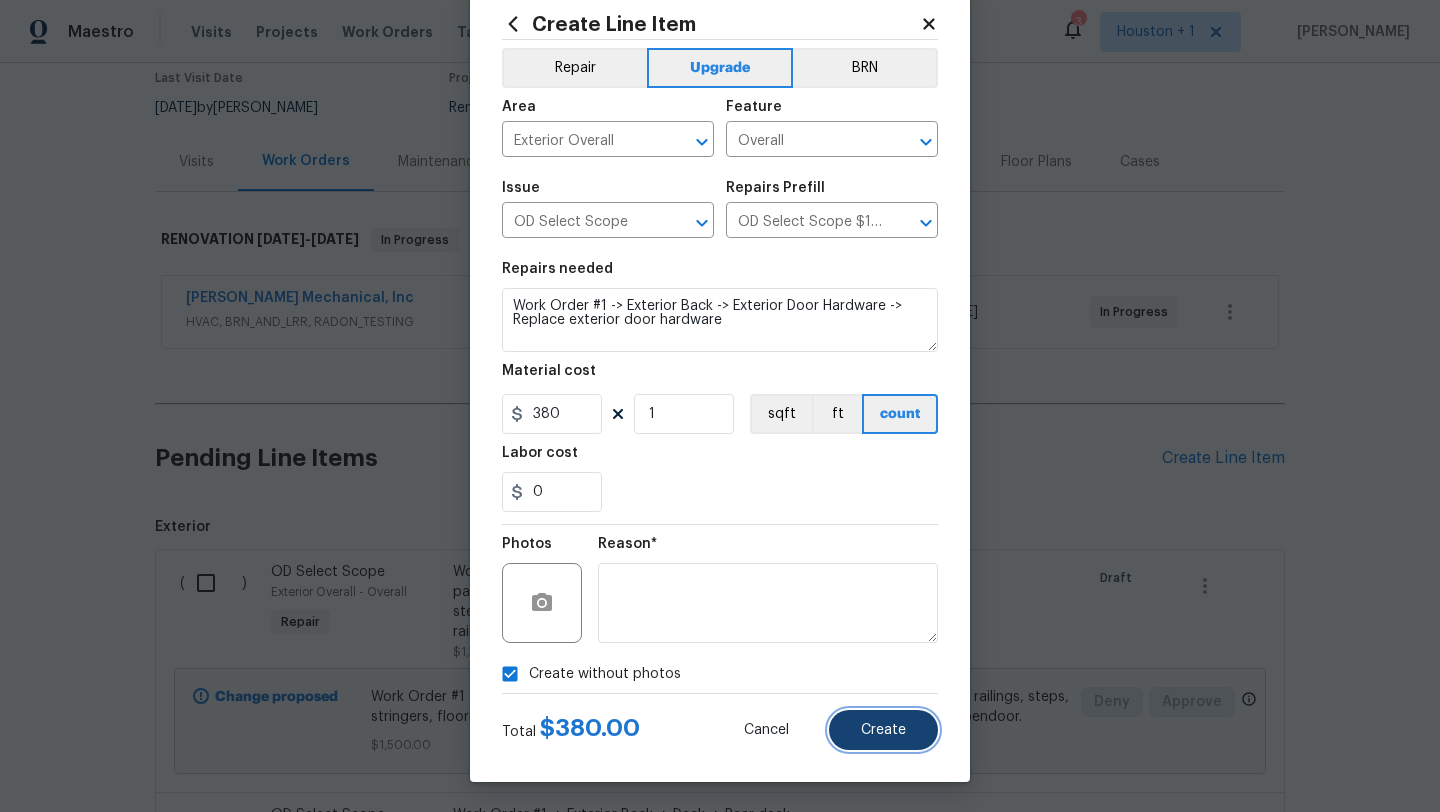 click on "Create" at bounding box center [883, 730] 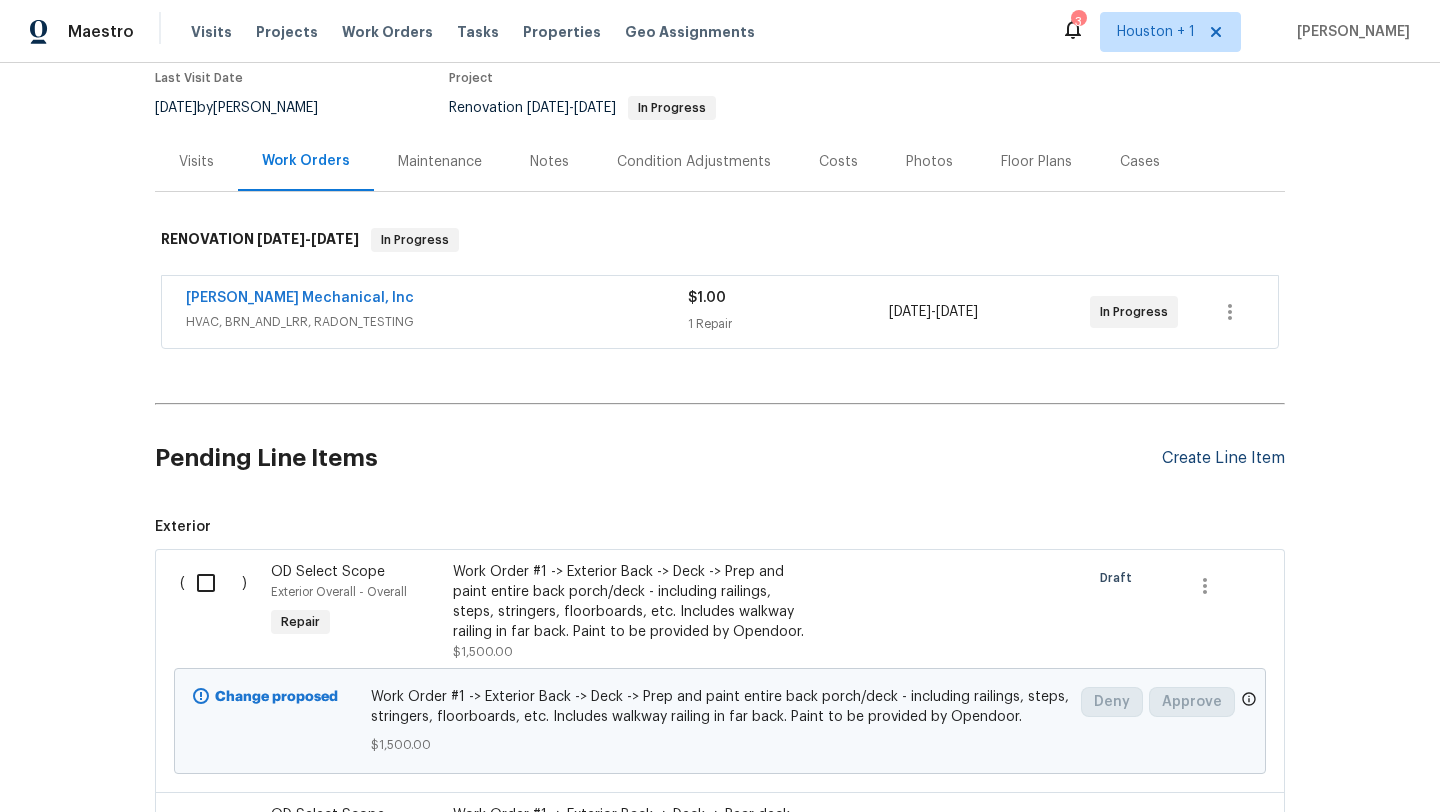 click on "Create Line Item" at bounding box center (1223, 458) 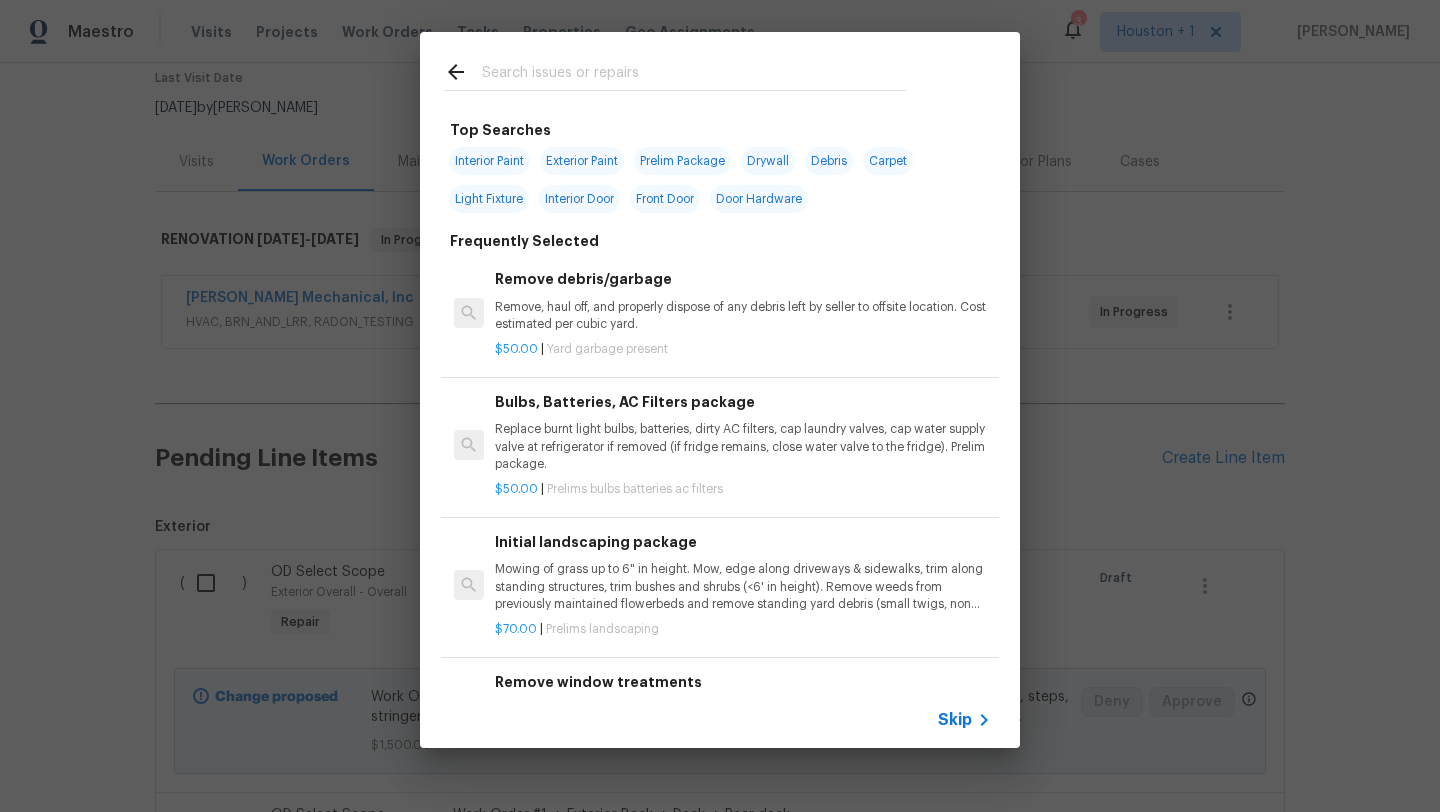 click on "Skip" at bounding box center (720, 720) 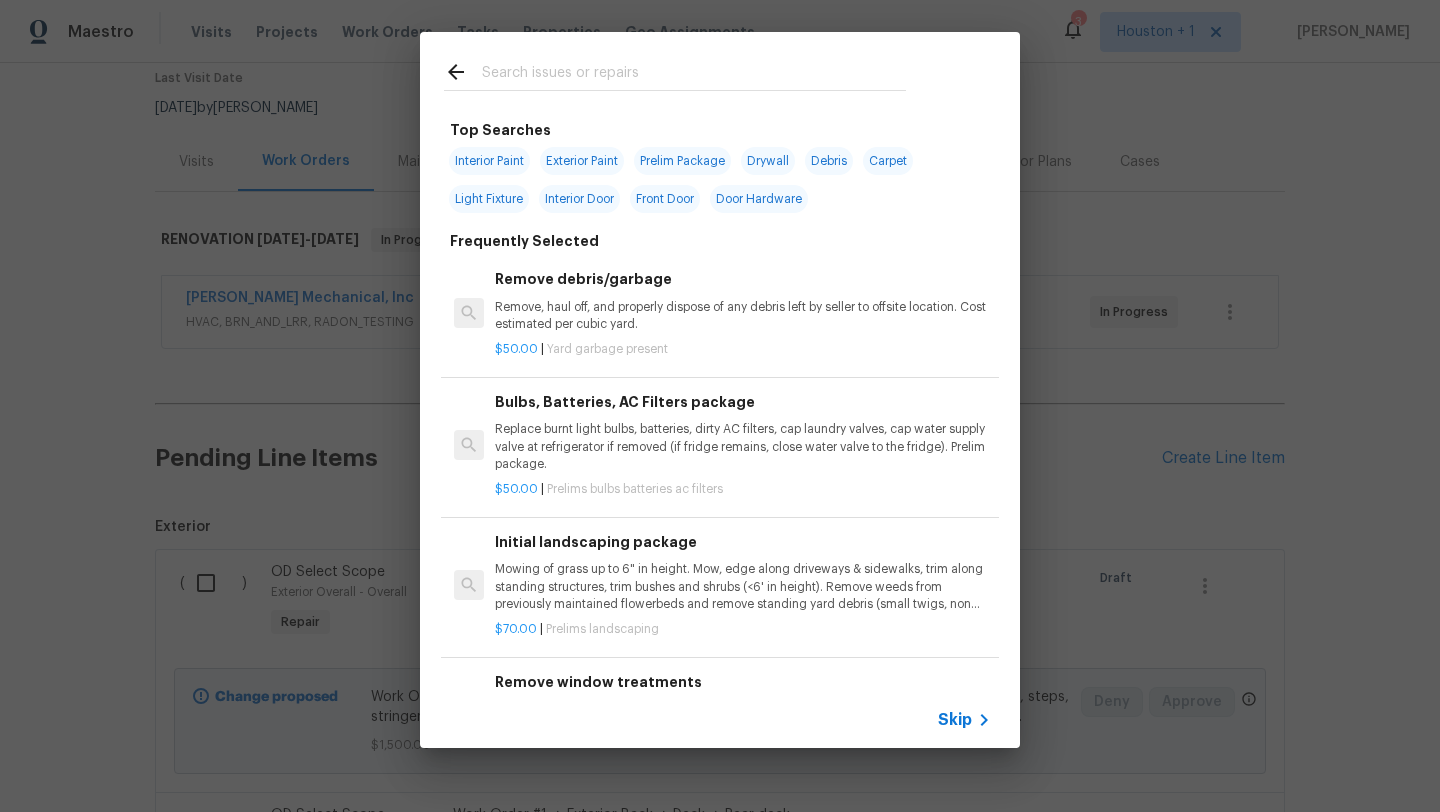 click on "Skip" at bounding box center (720, 720) 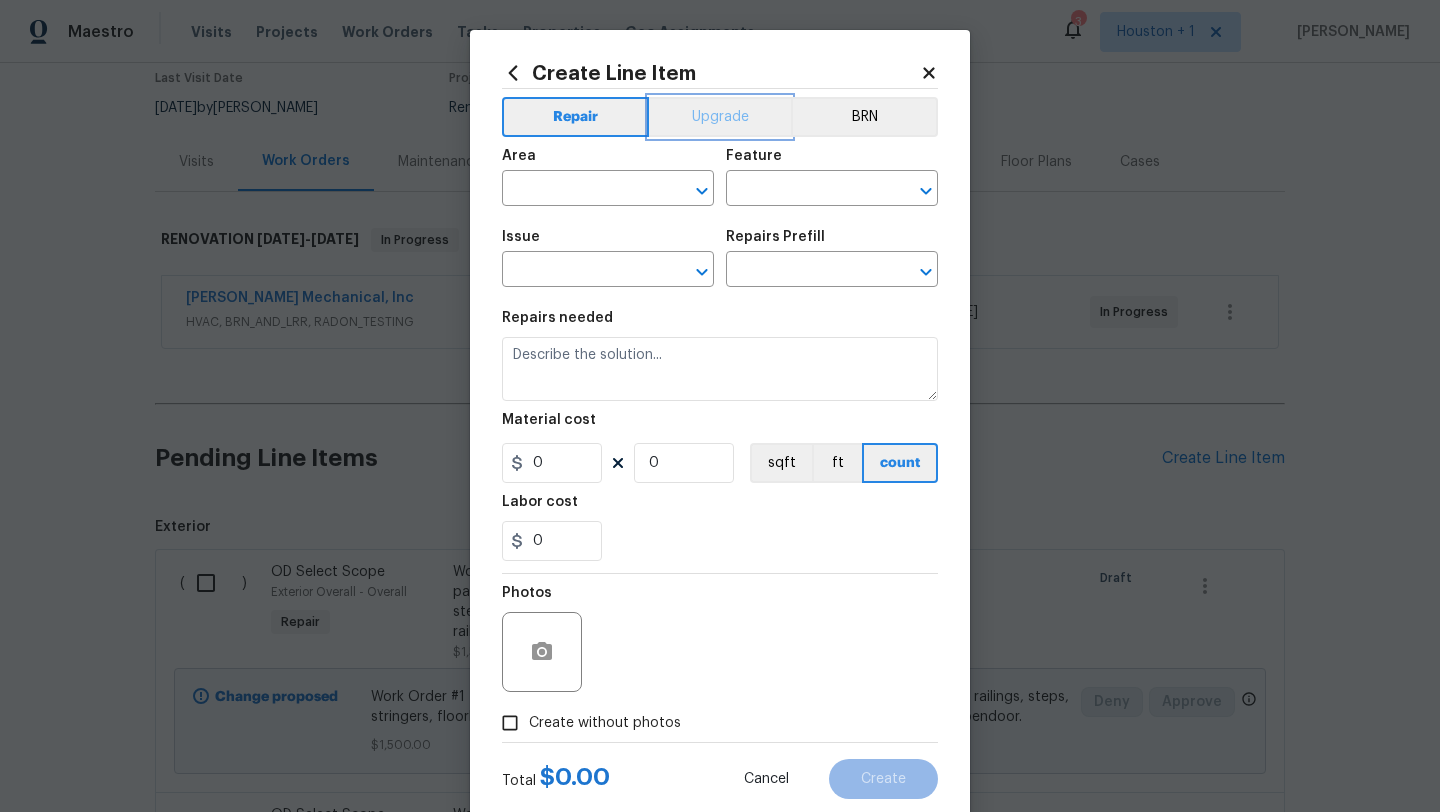 click on "Upgrade" at bounding box center [720, 117] 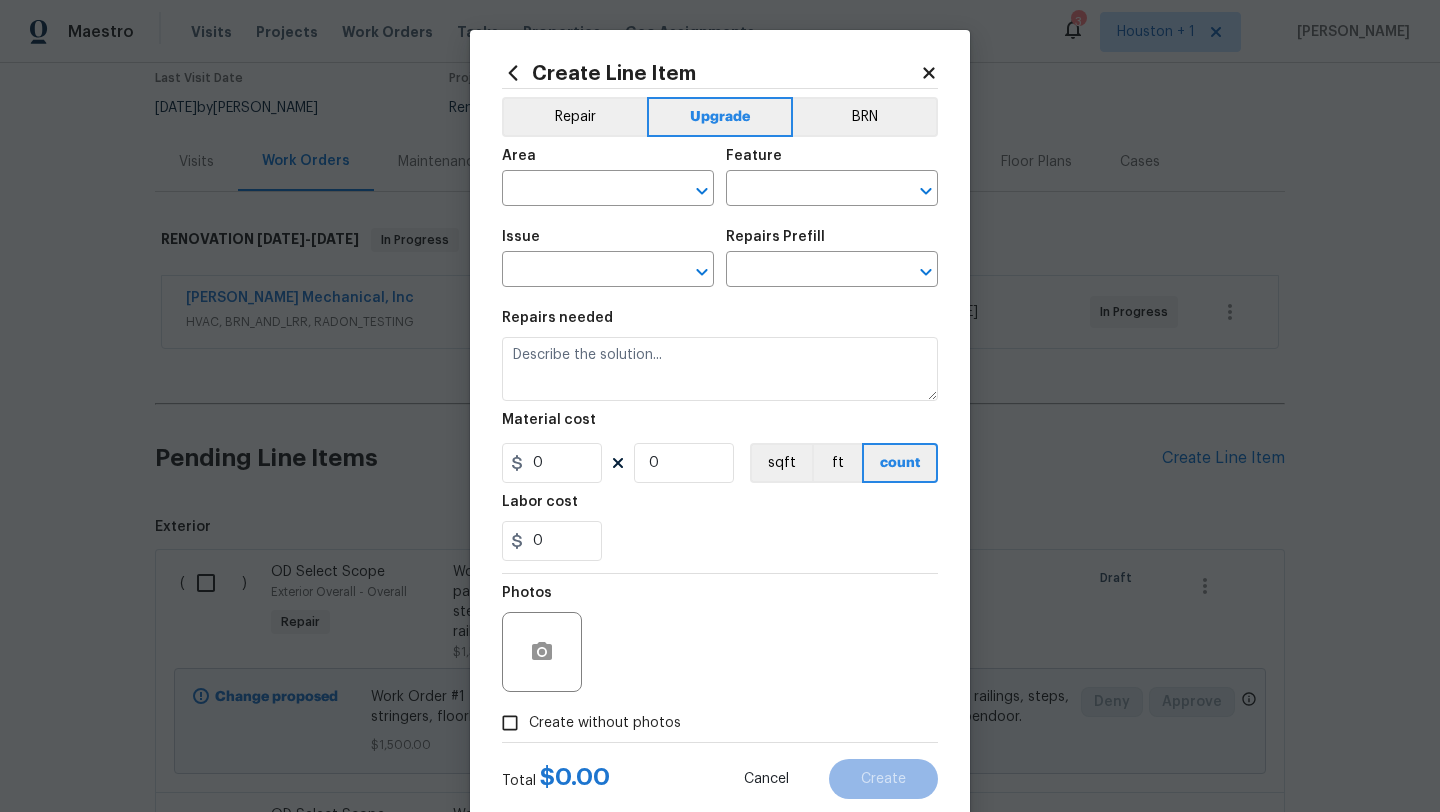click on "Area ​" at bounding box center [608, 177] 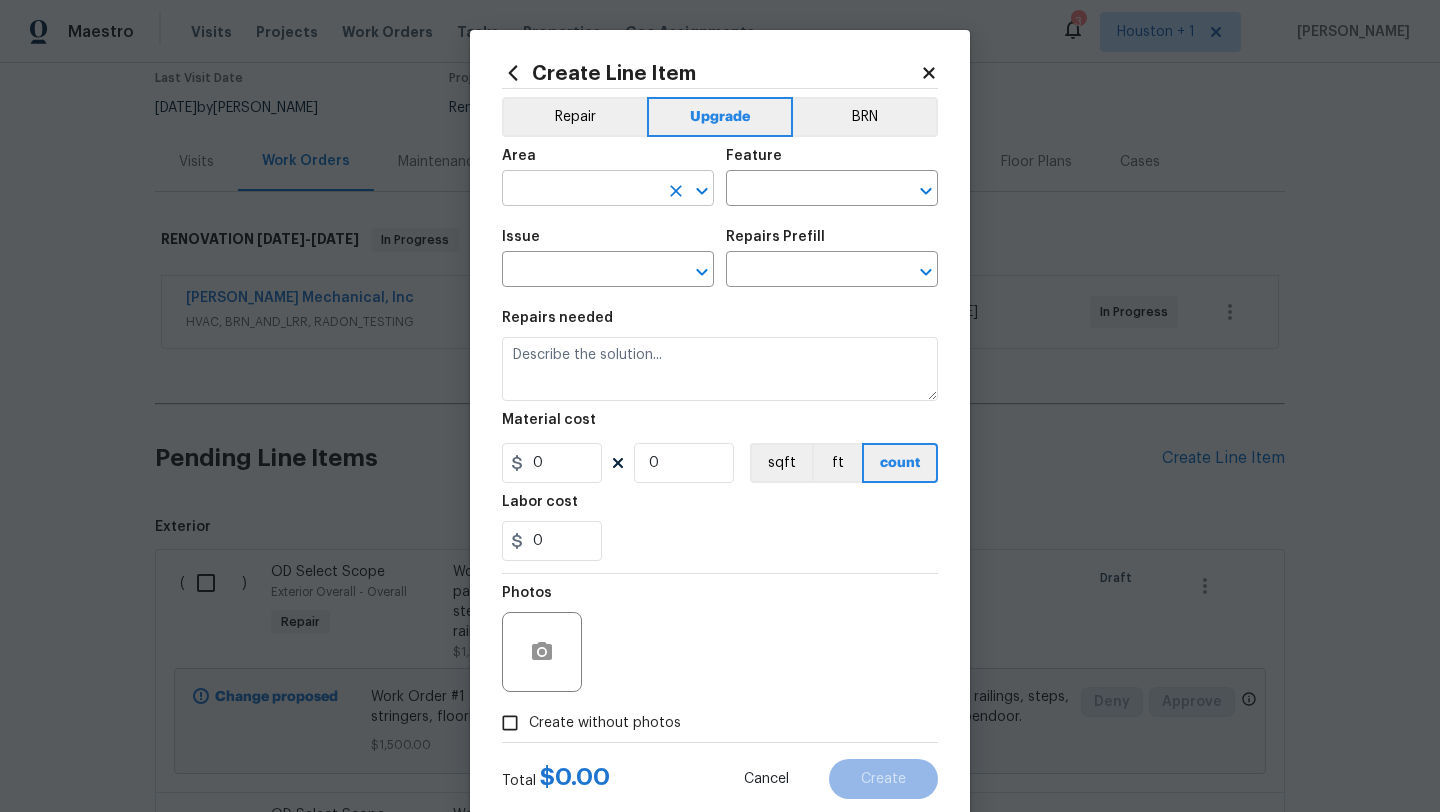 click at bounding box center (580, 190) 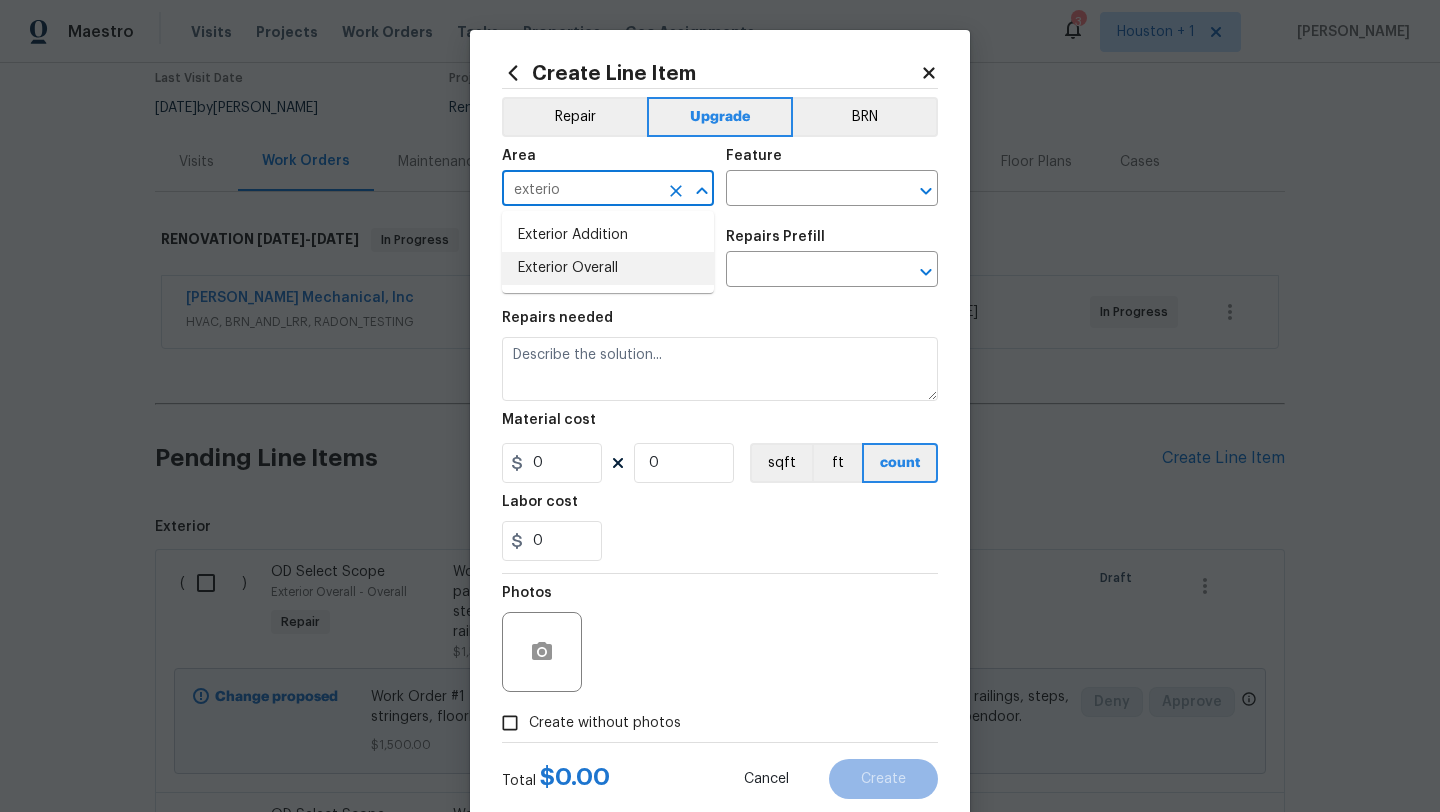 click on "Exterior Overall" at bounding box center [608, 268] 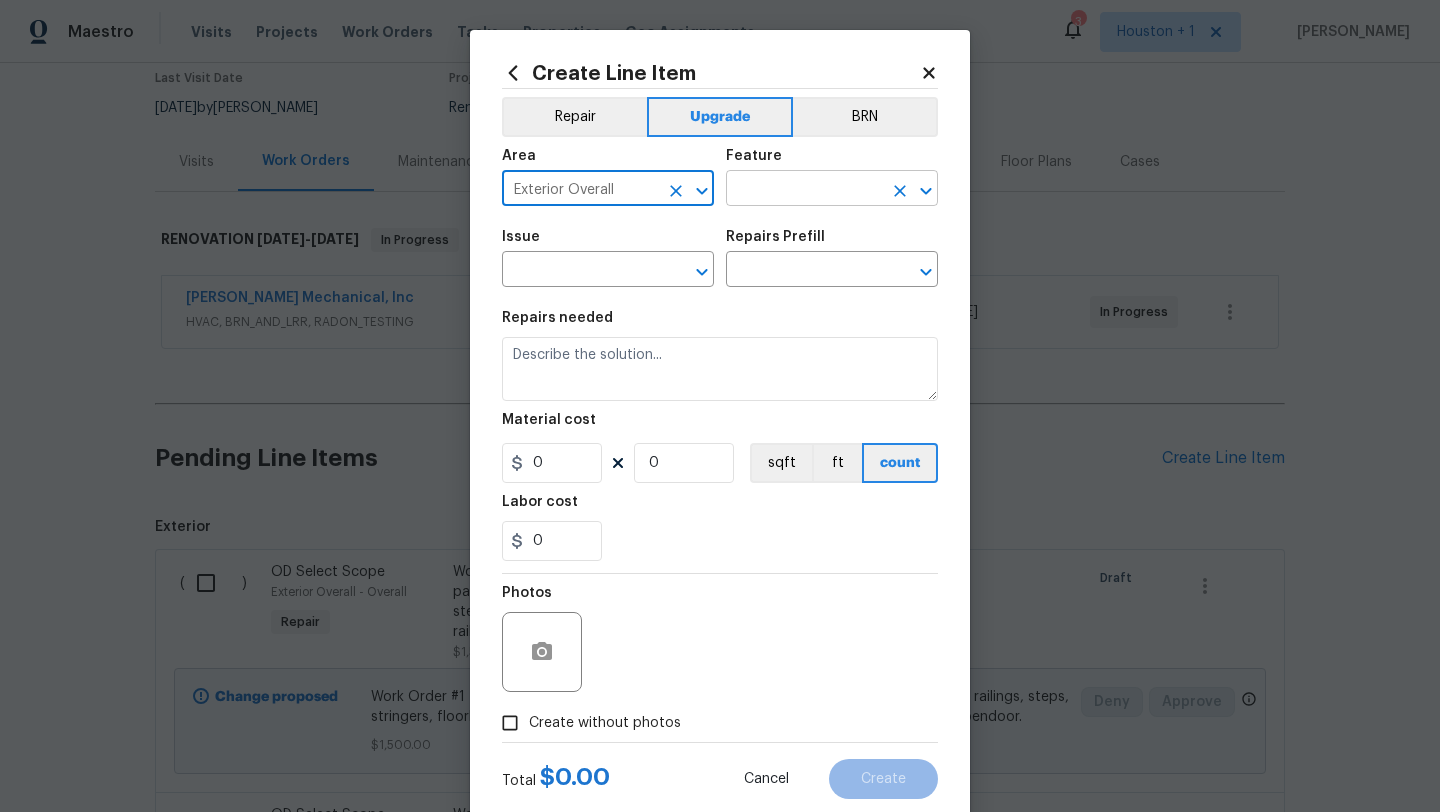type on "Exterior Overall" 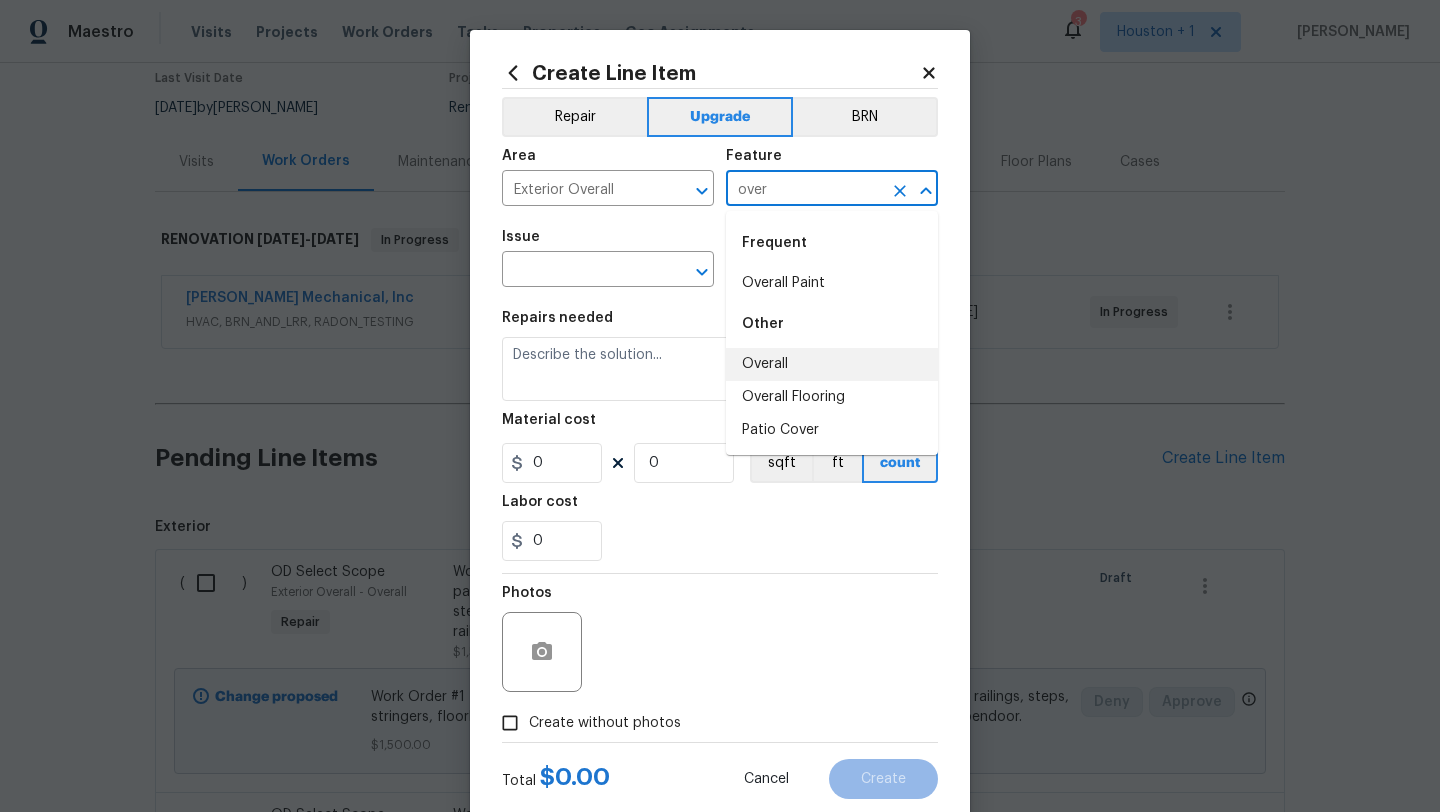 click on "Overall" at bounding box center [832, 364] 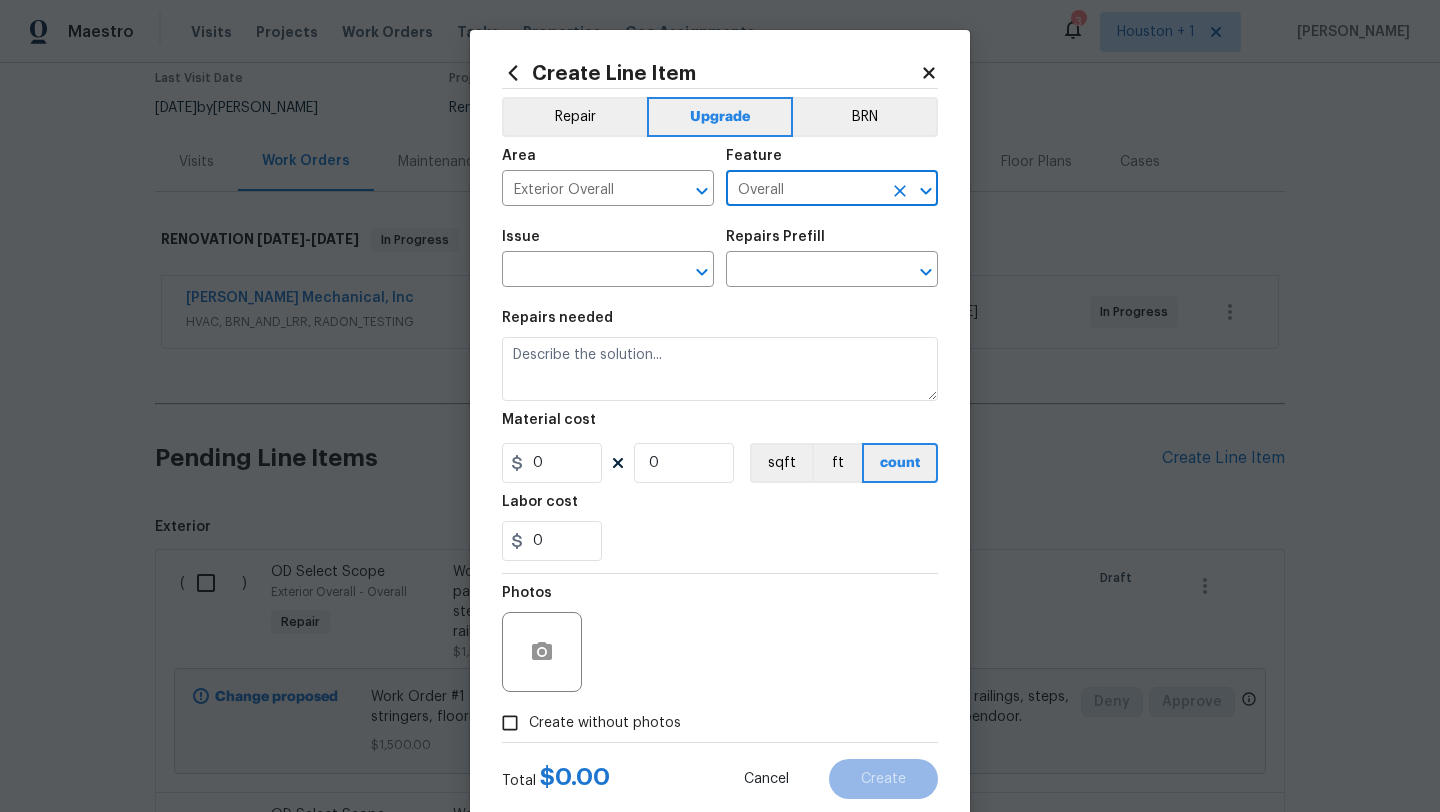 type on "Overall" 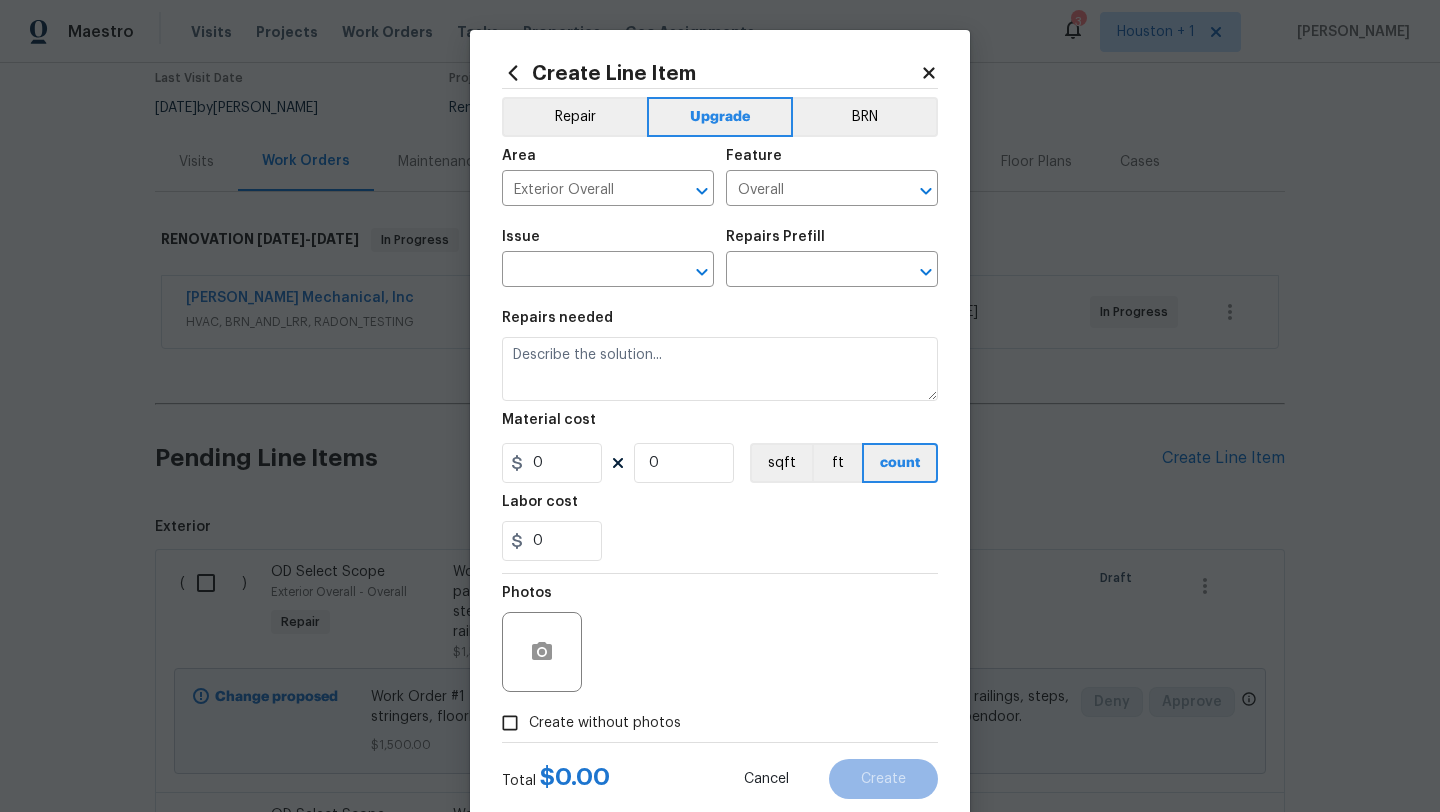 click on "Issue ​" at bounding box center (608, 258) 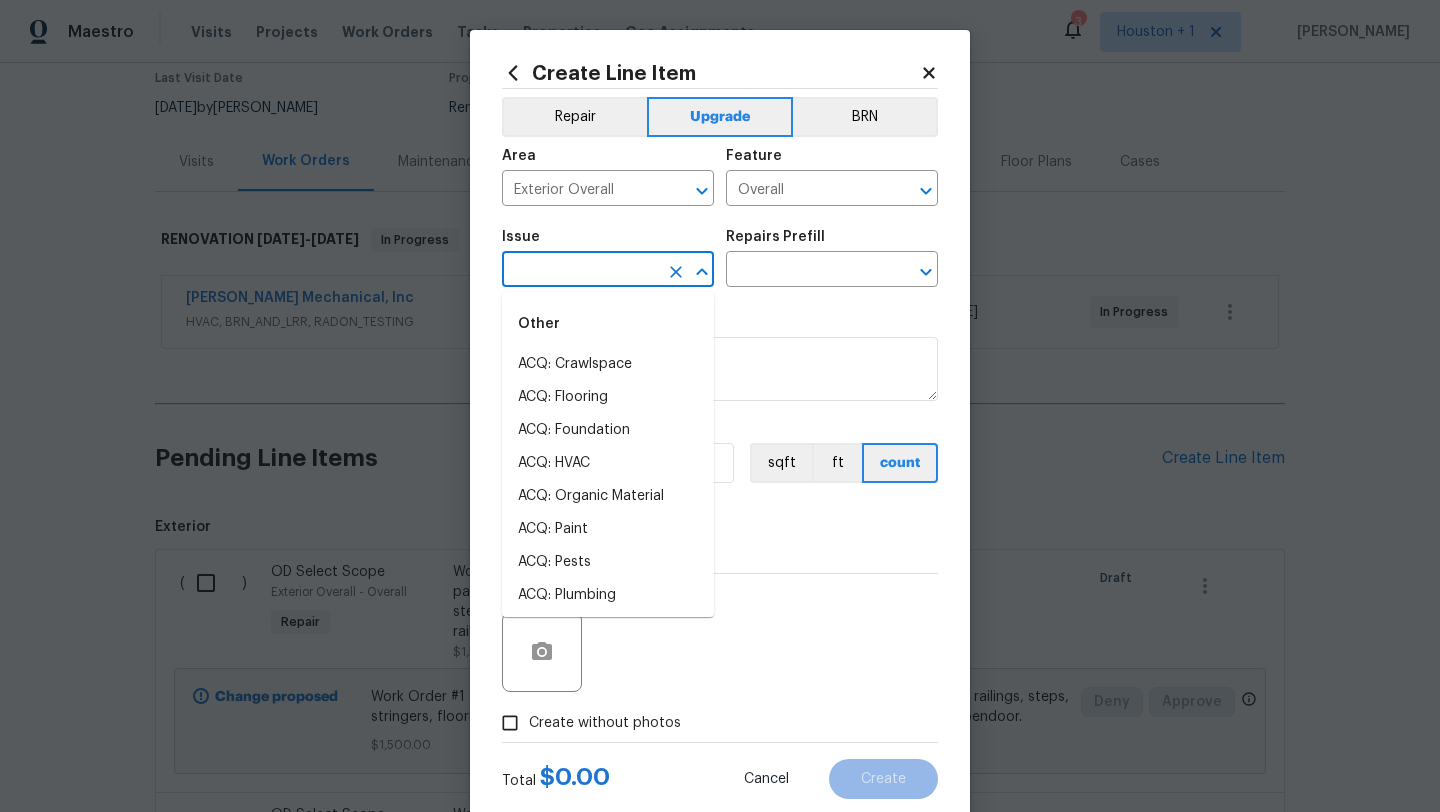click at bounding box center [580, 271] 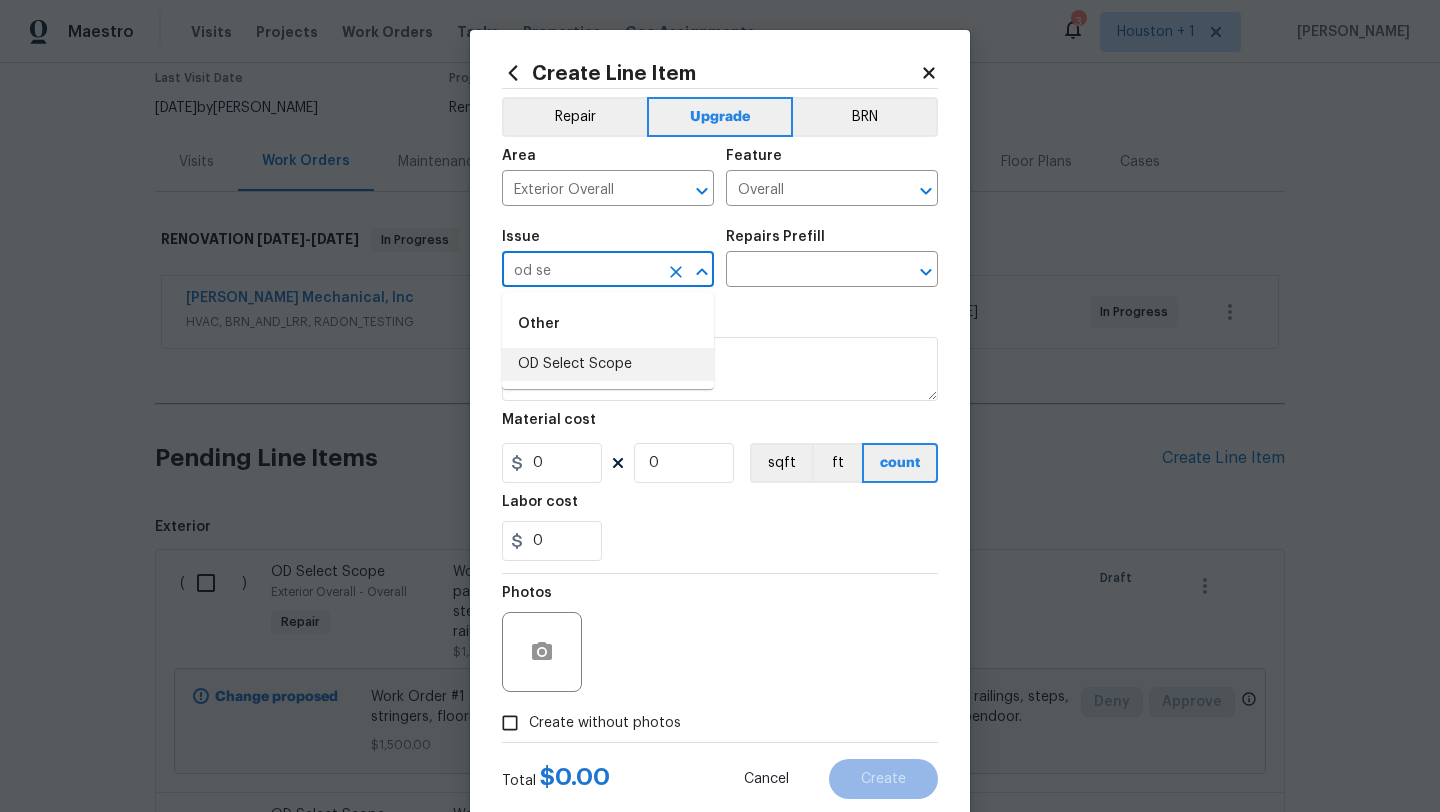 click on "OD Select Scope" at bounding box center [608, 364] 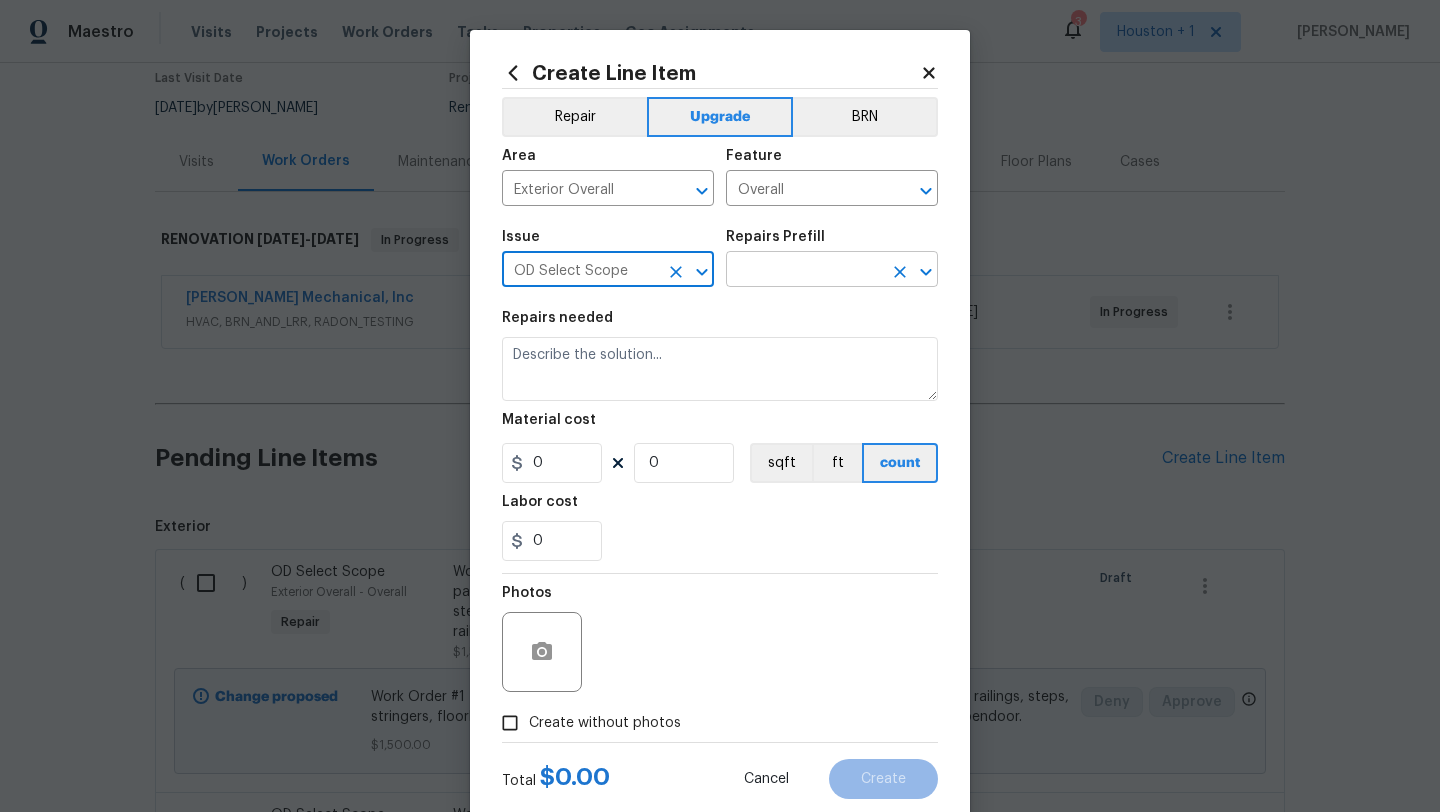 type on "OD Select Scope" 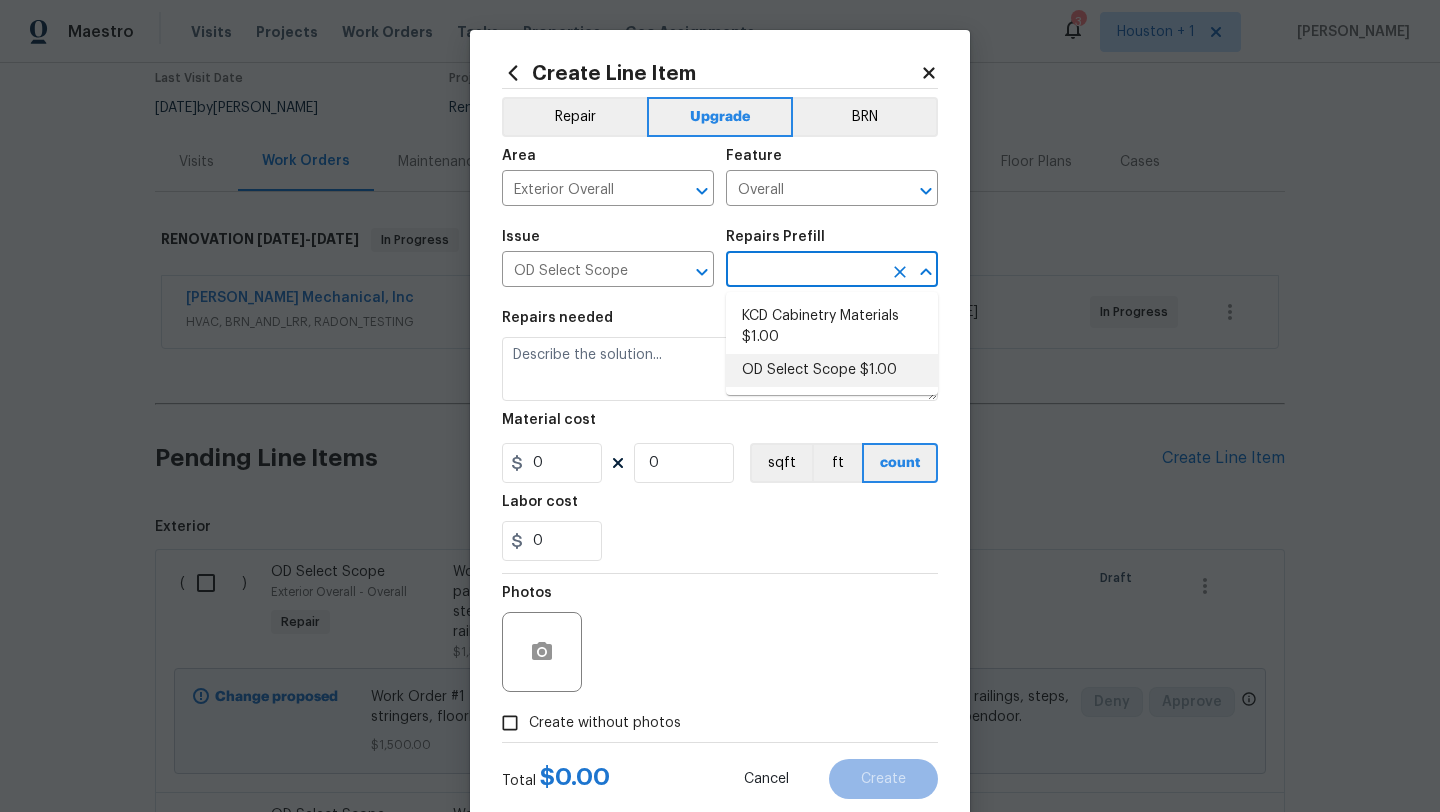 click on "OD Select Scope $1.00" at bounding box center [832, 370] 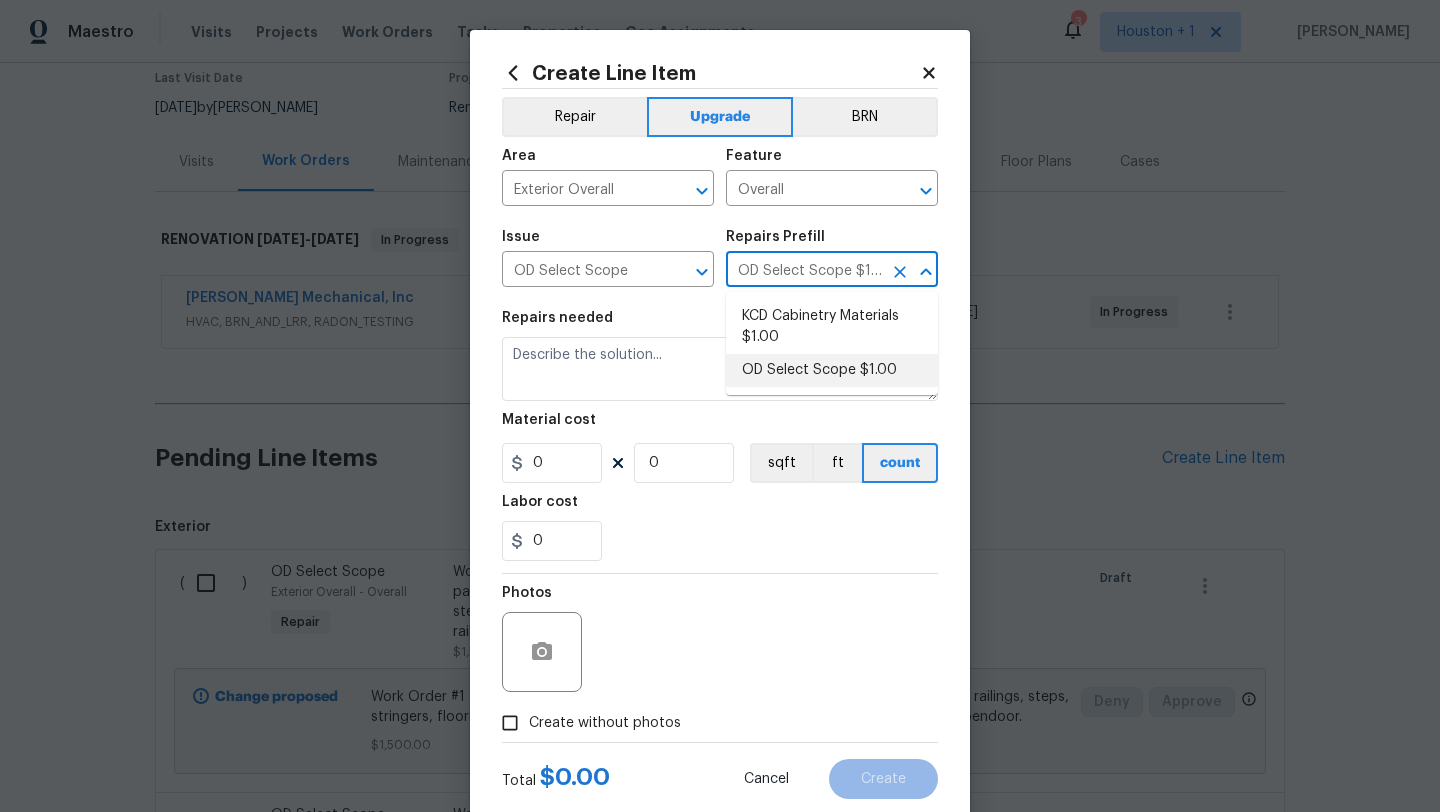 type on "Refer to the agreed upon scope document for further details." 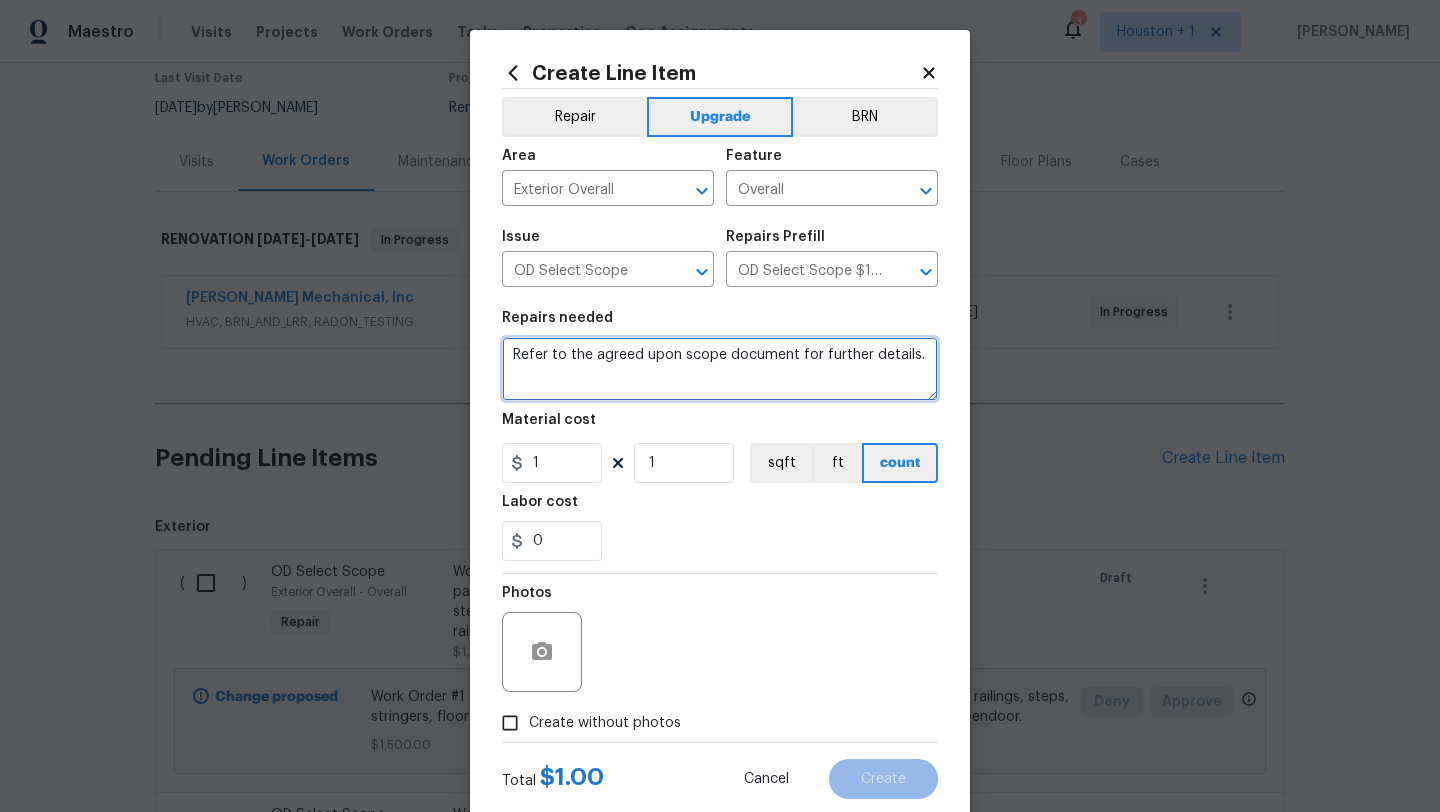 click on "Refer to the agreed upon scope document for further details." at bounding box center (720, 369) 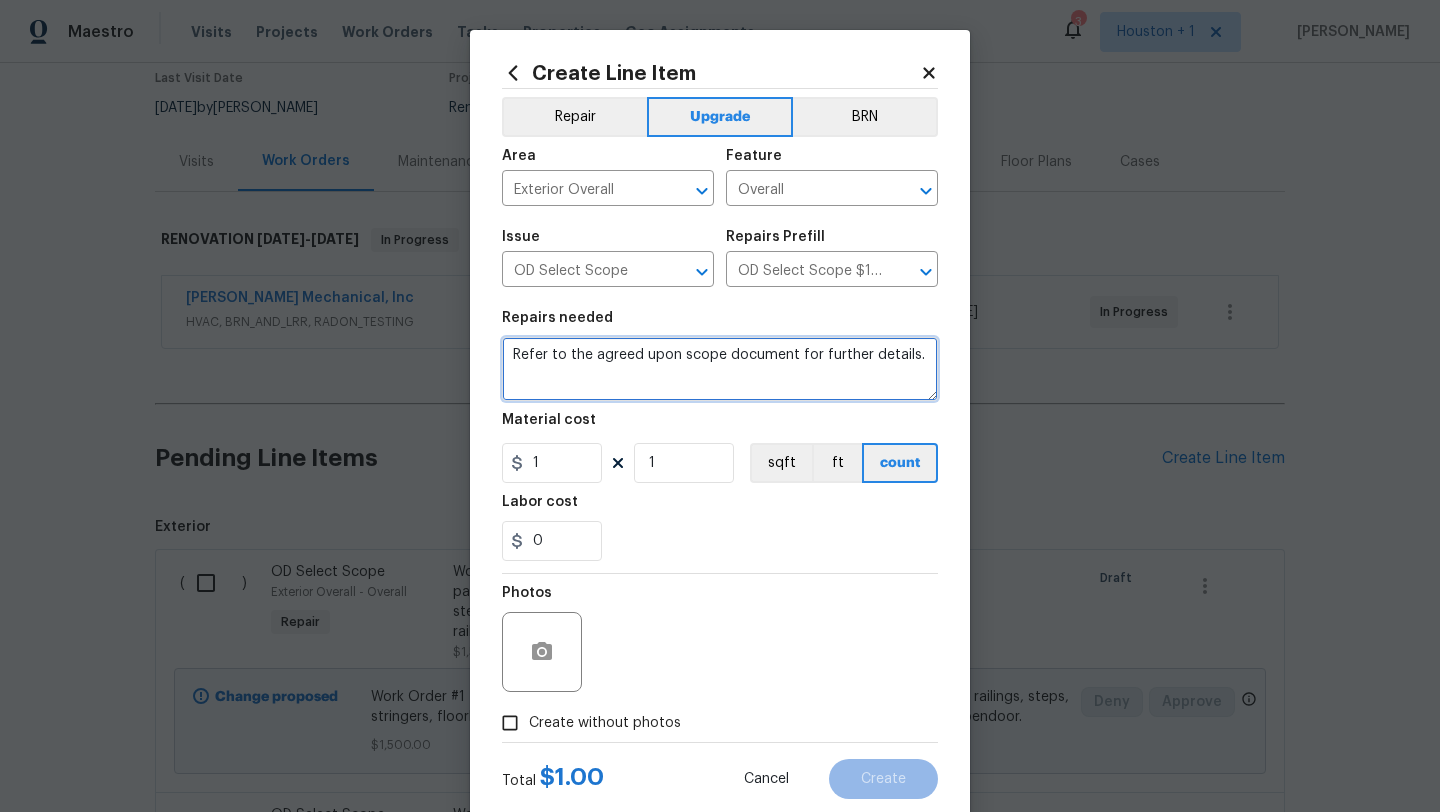 click on "Refer to the agreed upon scope document for further details." at bounding box center (720, 369) 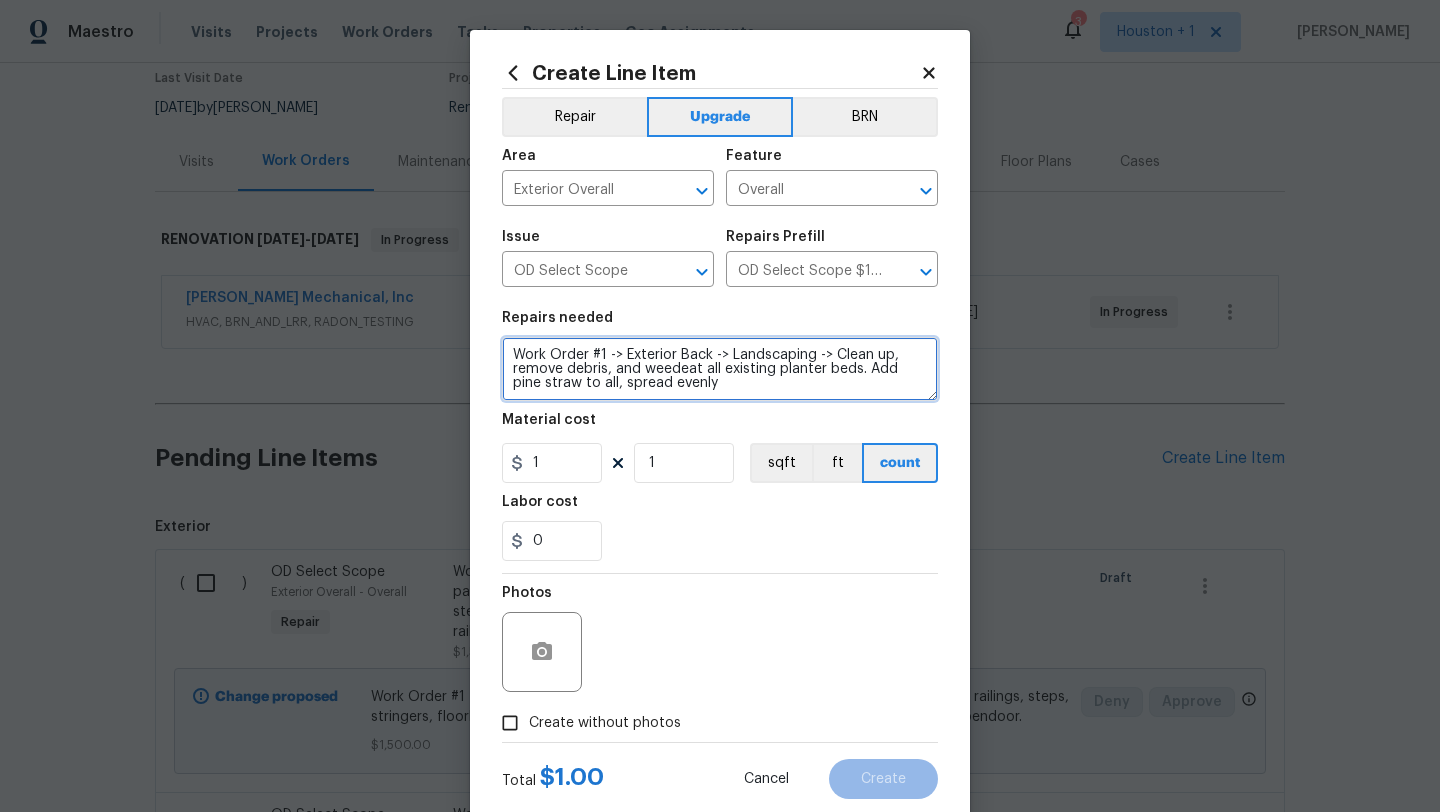 type on "Work Order #1 -> Exterior Back -> Landscaping -> Clean up, remove debris, and weedeat all existing planter beds. Add pine straw to all, spread evenly" 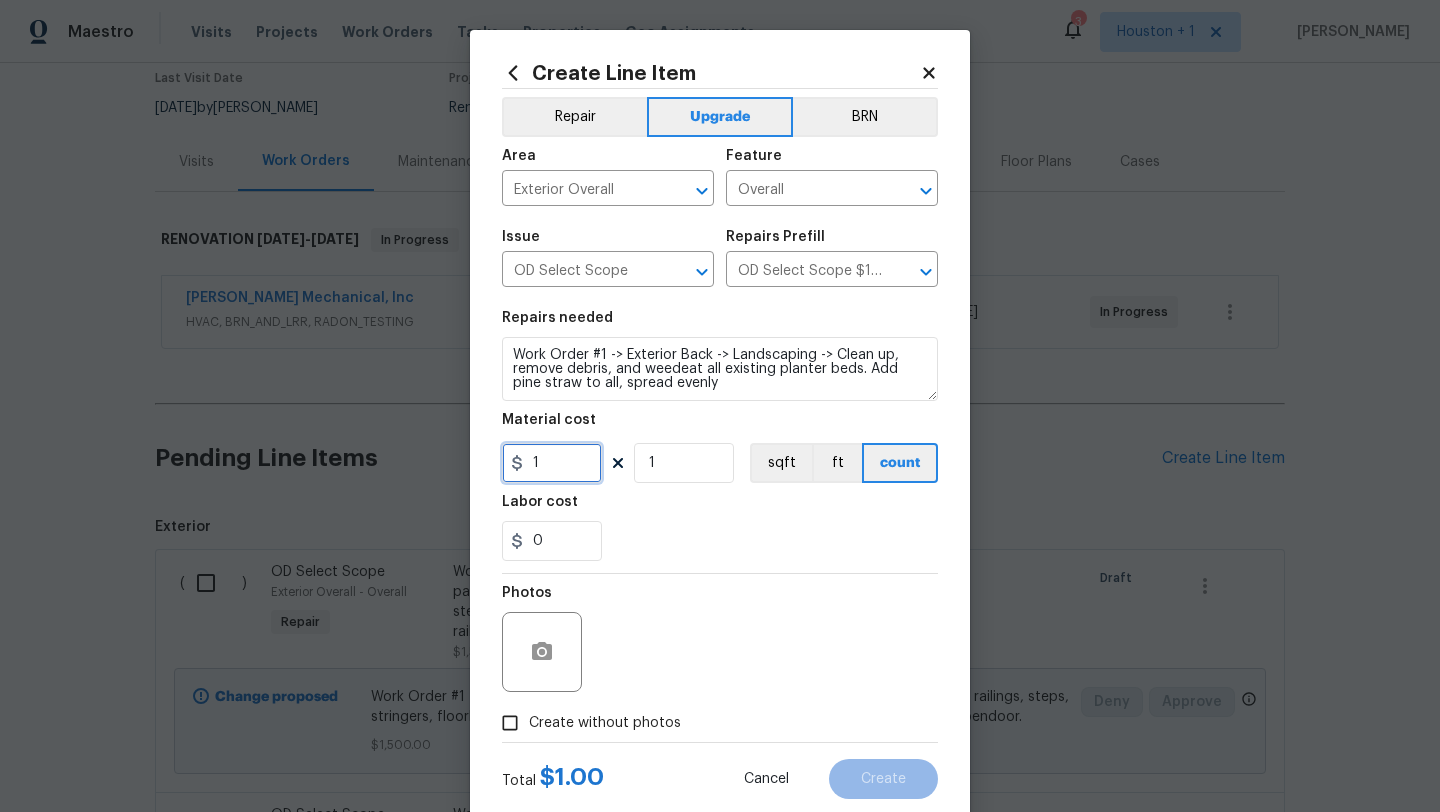 click on "1" at bounding box center [552, 463] 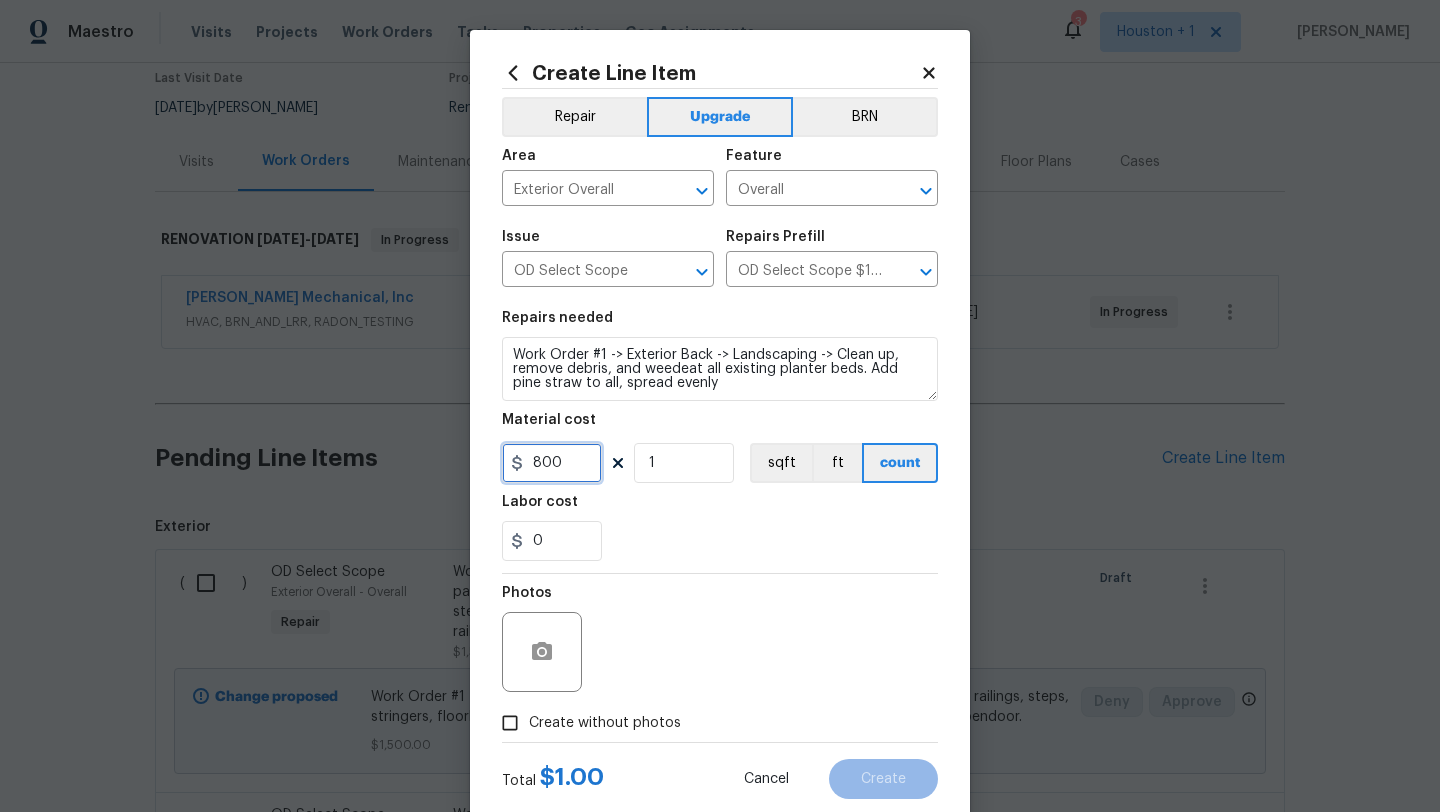 scroll, scrollTop: 50, scrollLeft: 0, axis: vertical 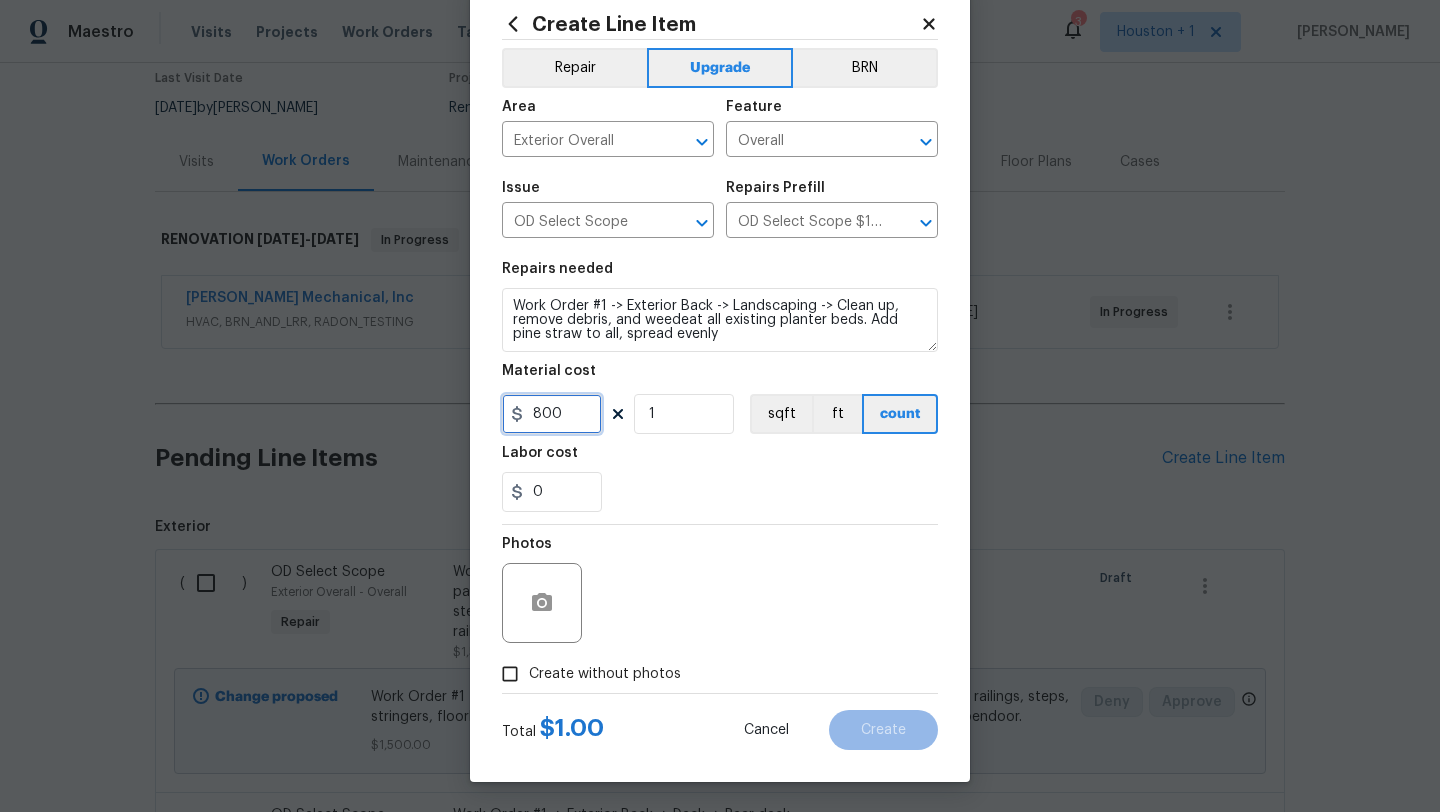 type on "800" 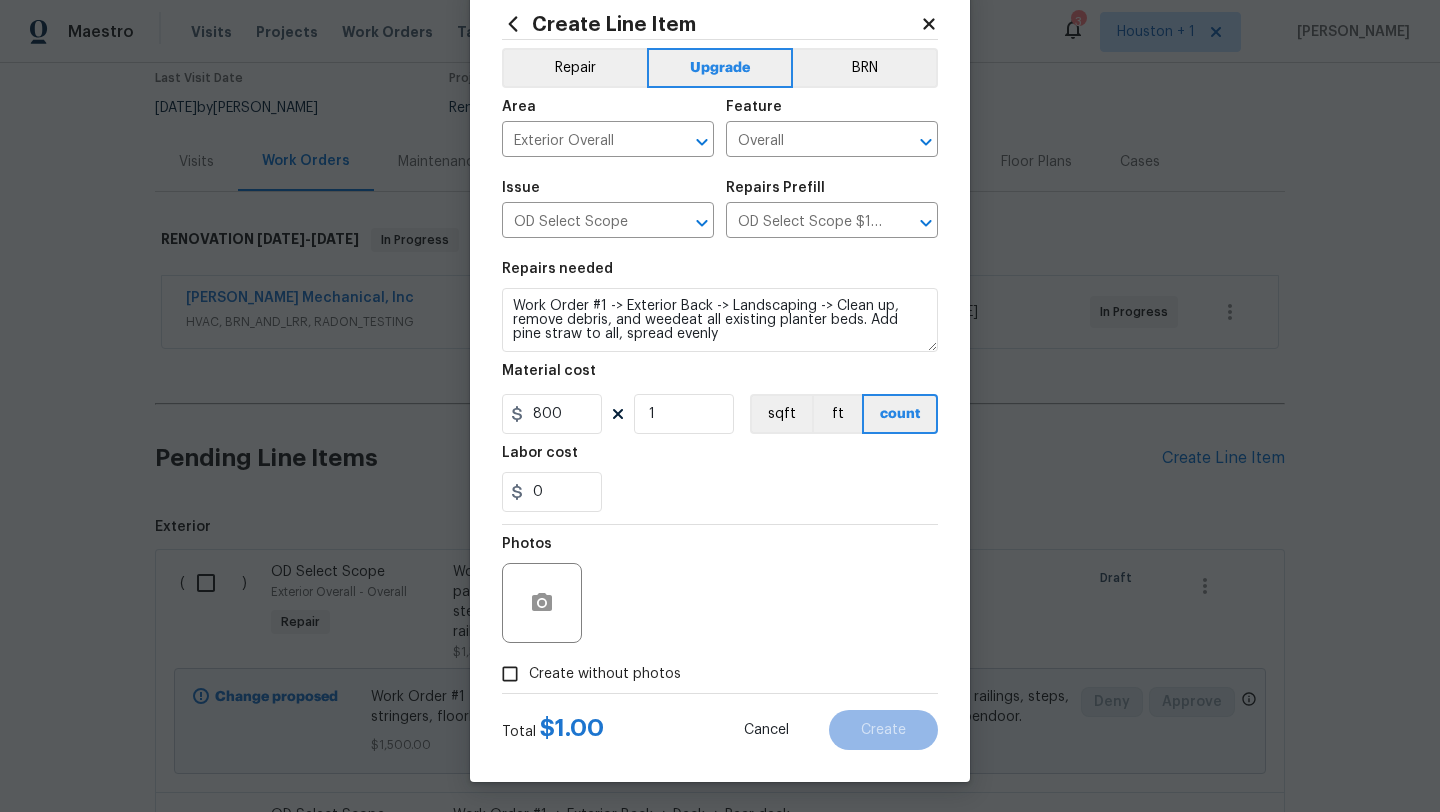 click on "Create without photos" at bounding box center [605, 674] 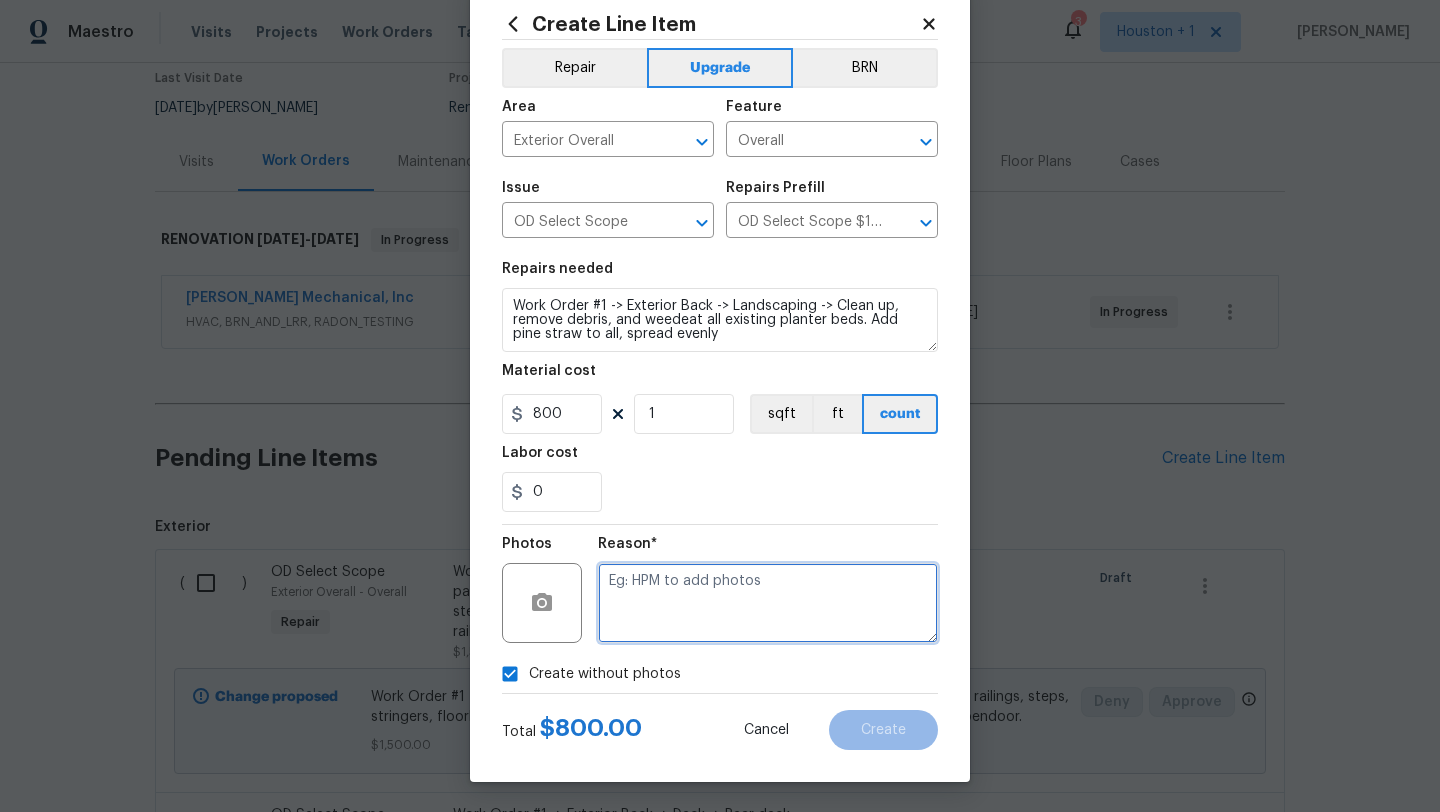 click at bounding box center (768, 603) 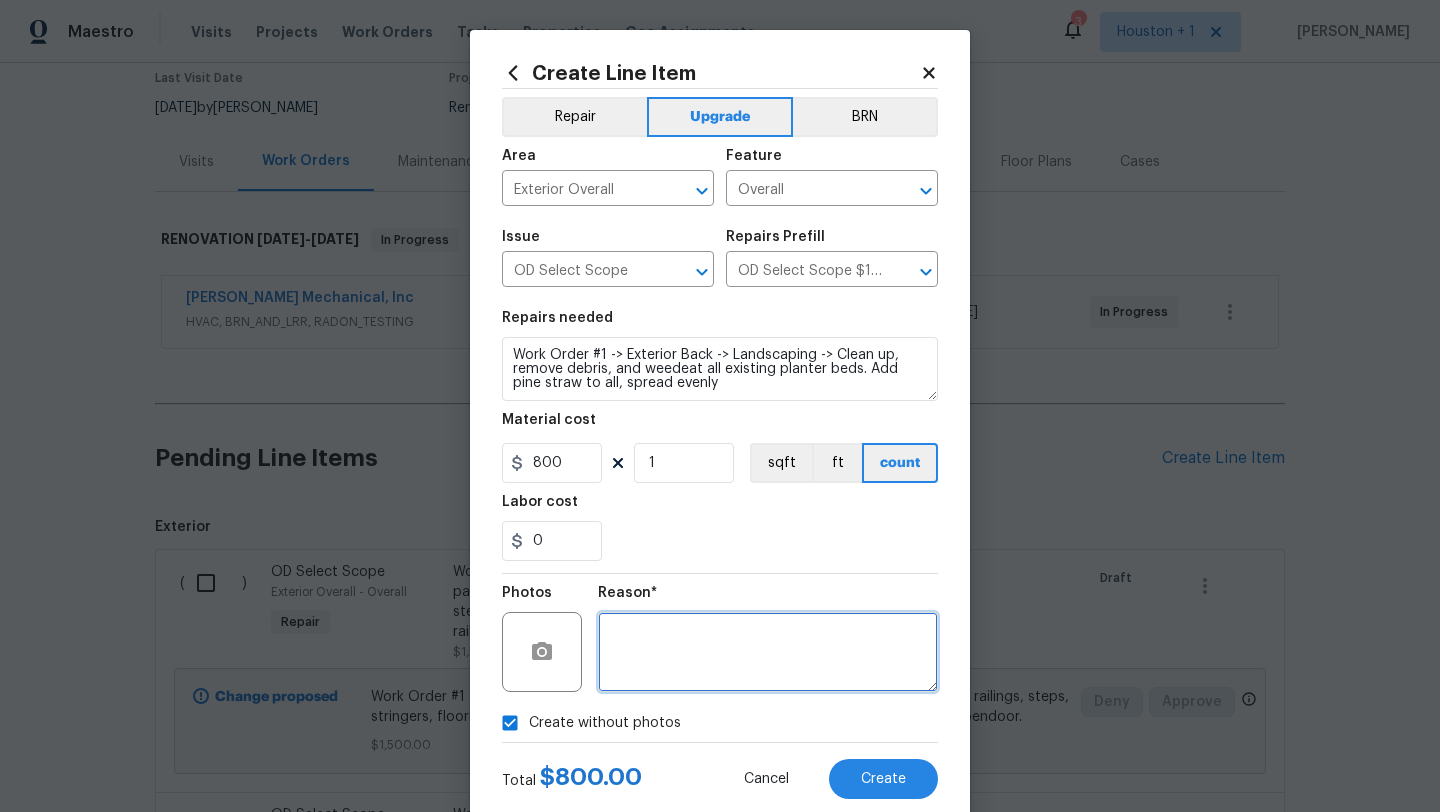 scroll, scrollTop: 50, scrollLeft: 0, axis: vertical 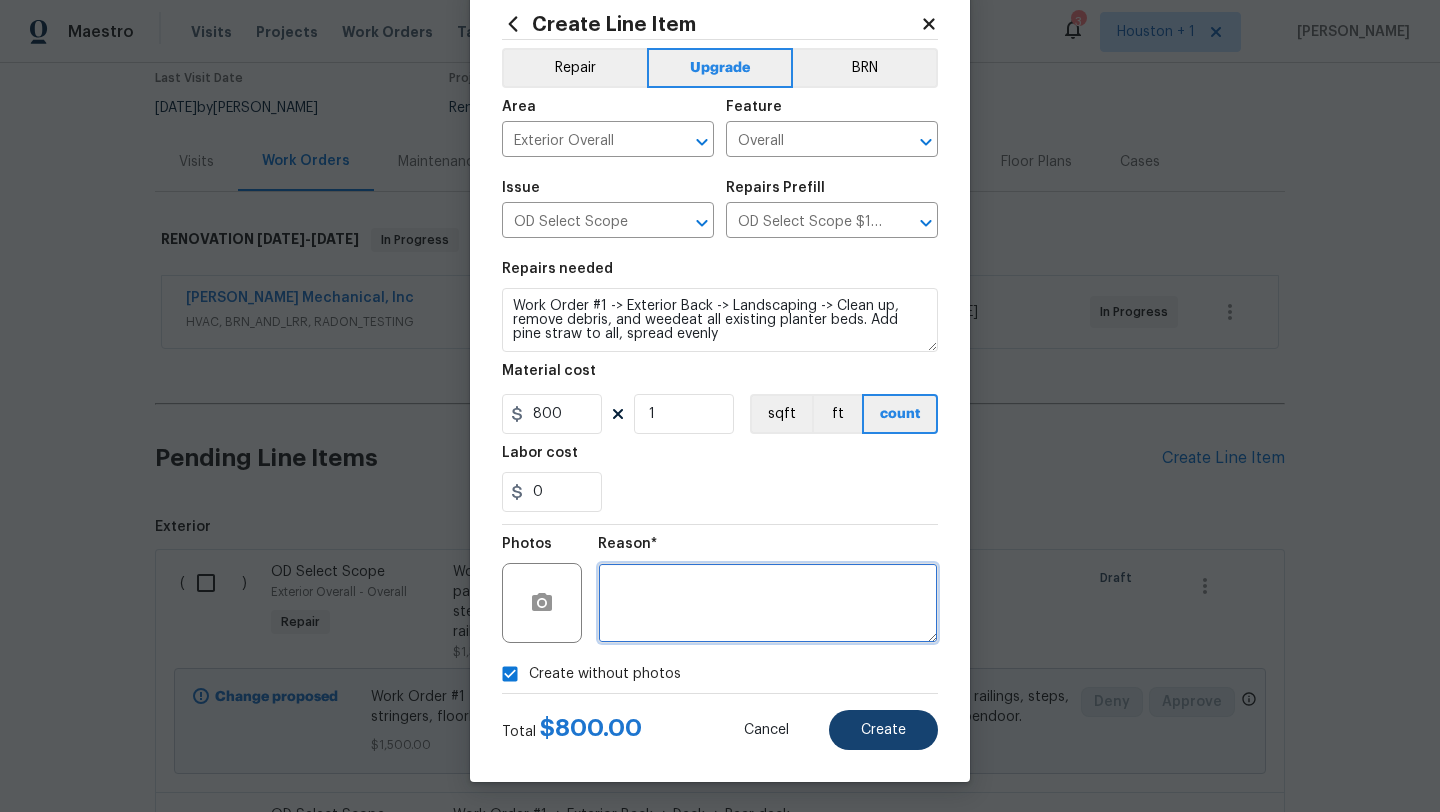 type 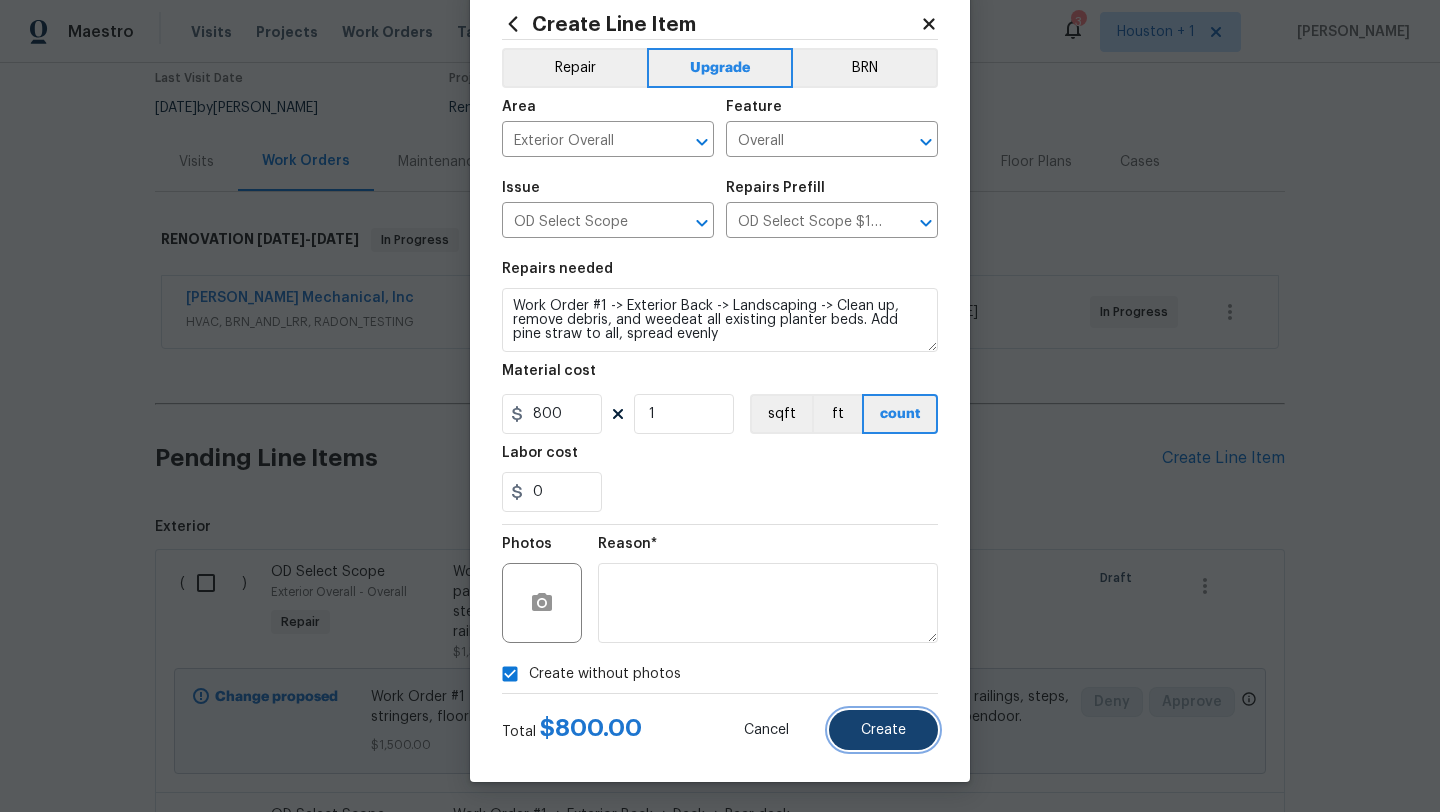 click on "Create" at bounding box center (883, 730) 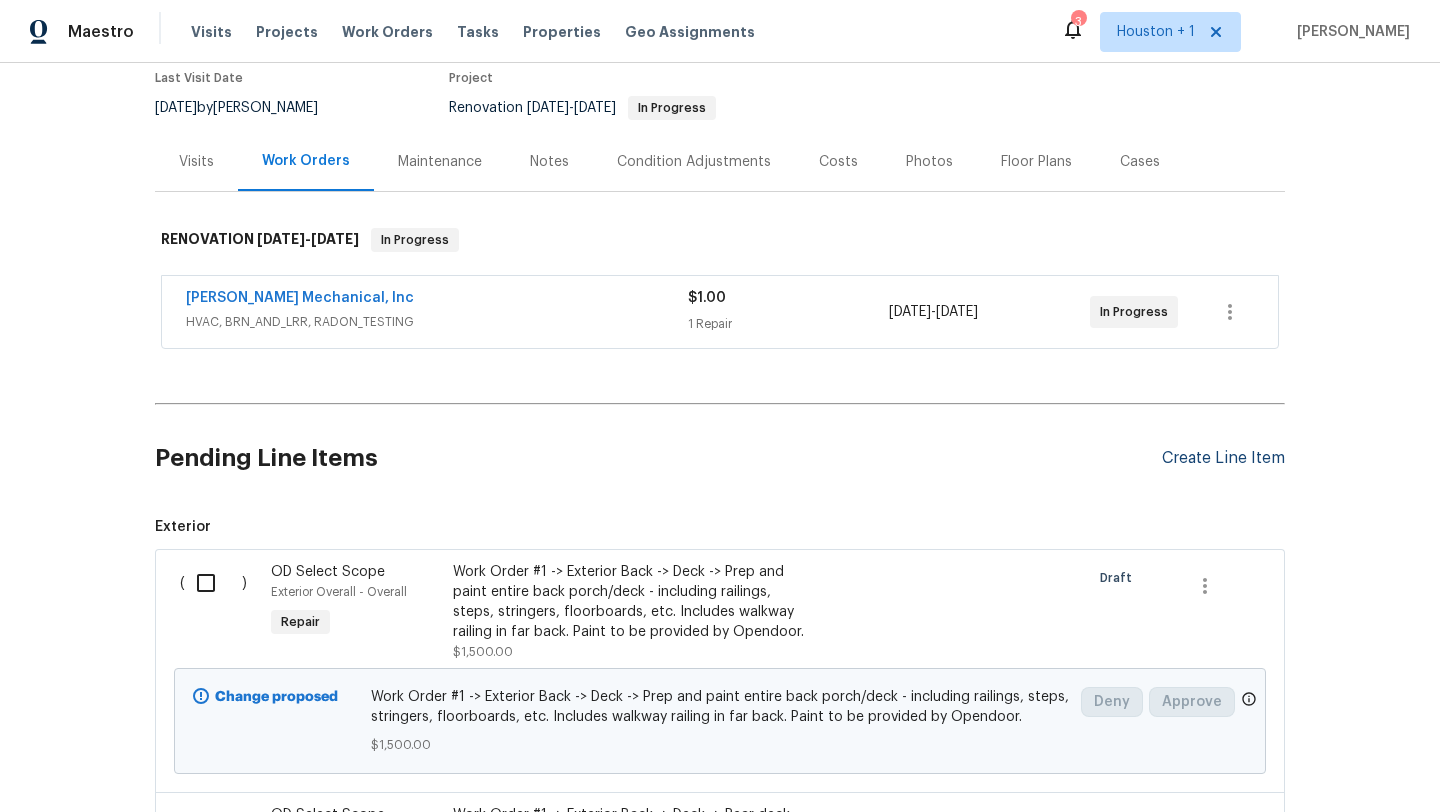 click on "Create Line Item" at bounding box center [1223, 458] 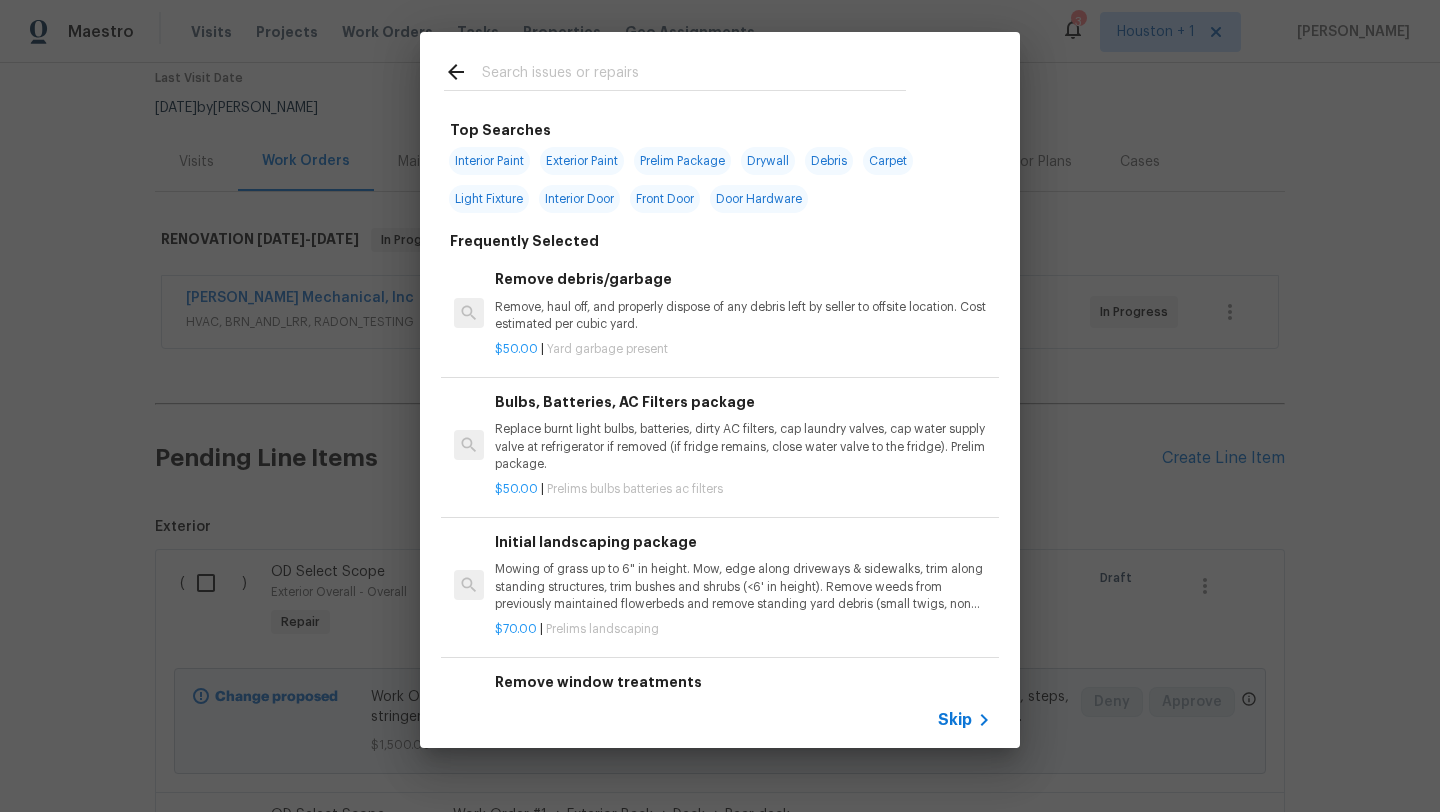 click on "Skip" at bounding box center (955, 720) 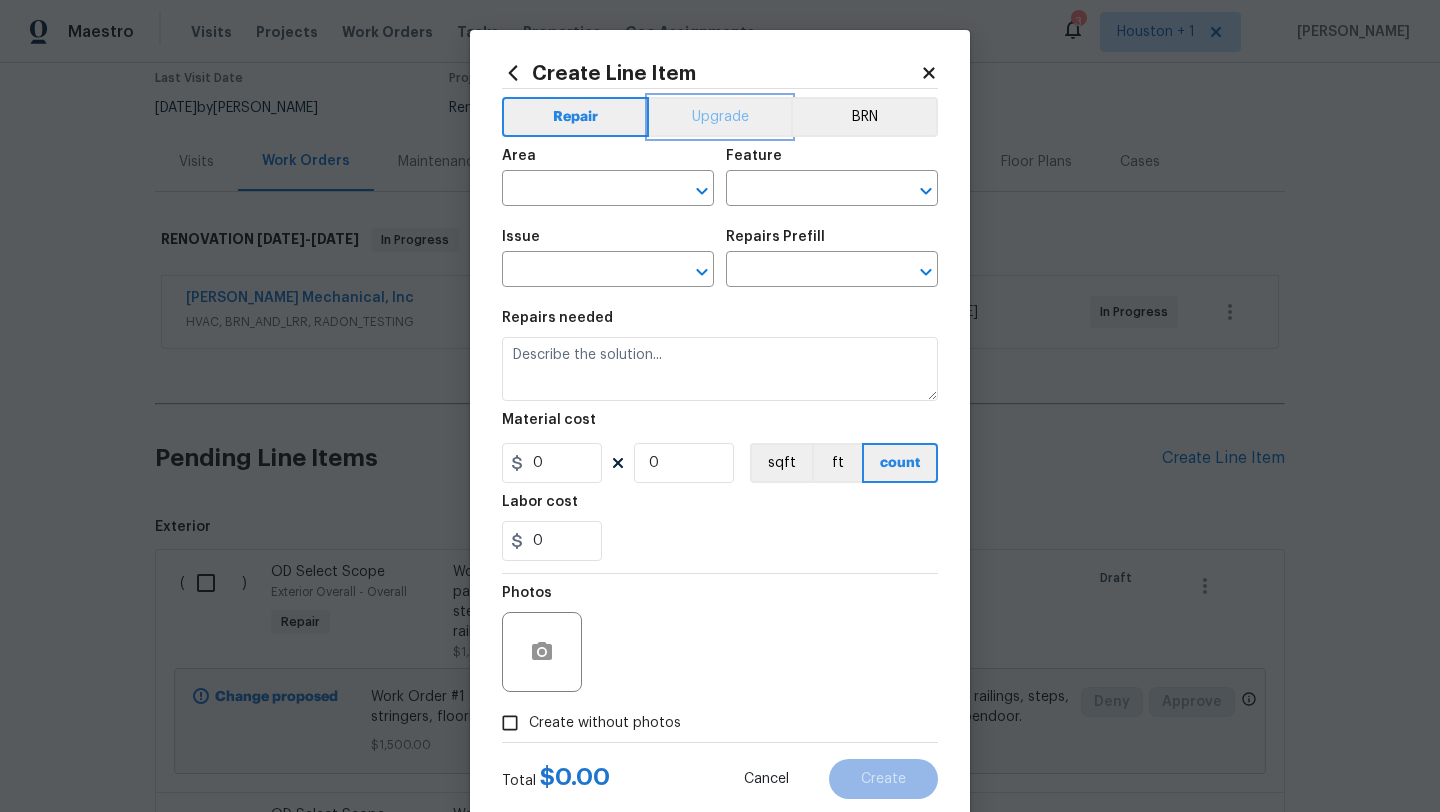 click on "Upgrade" at bounding box center (720, 117) 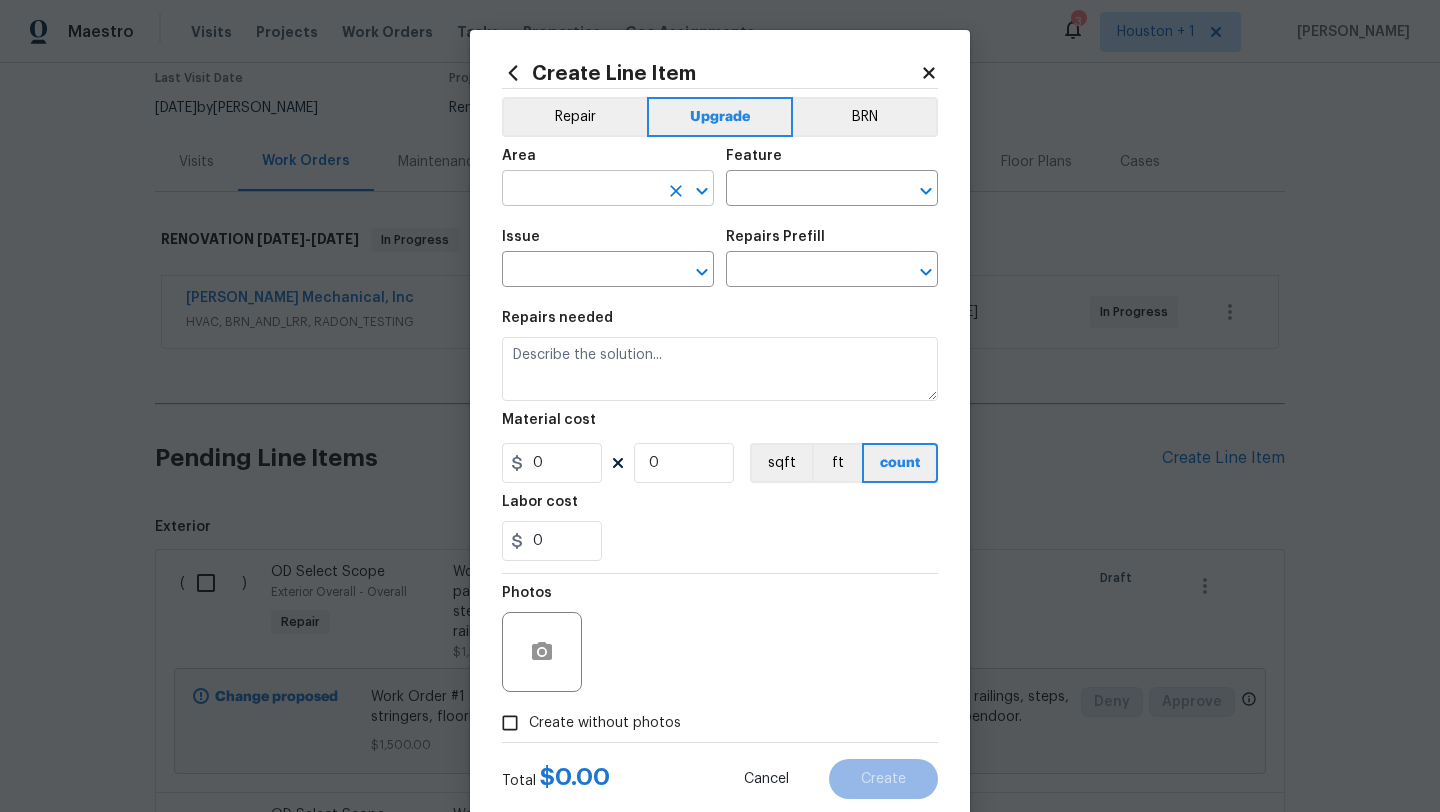 click at bounding box center [580, 190] 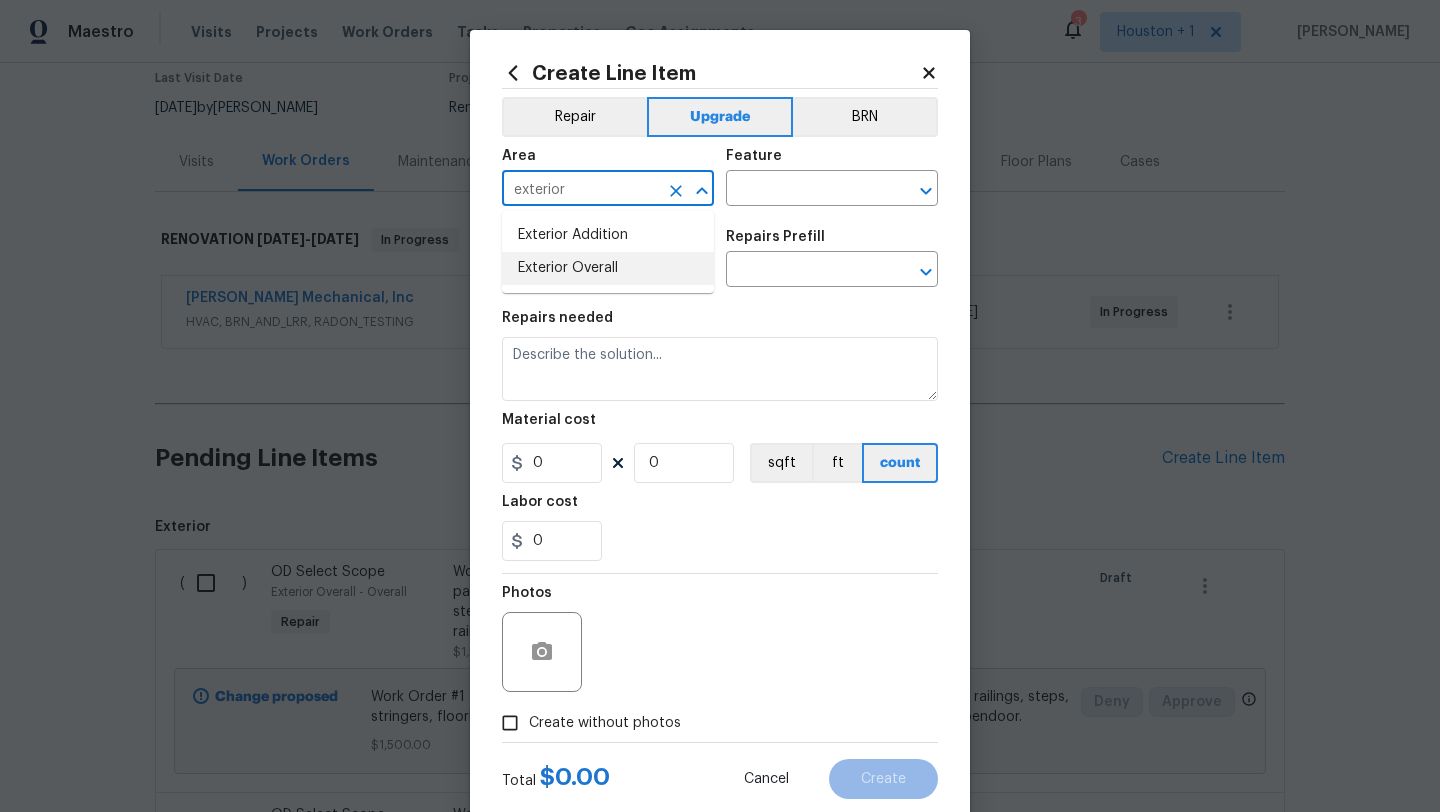 click on "Exterior Overall" at bounding box center [608, 268] 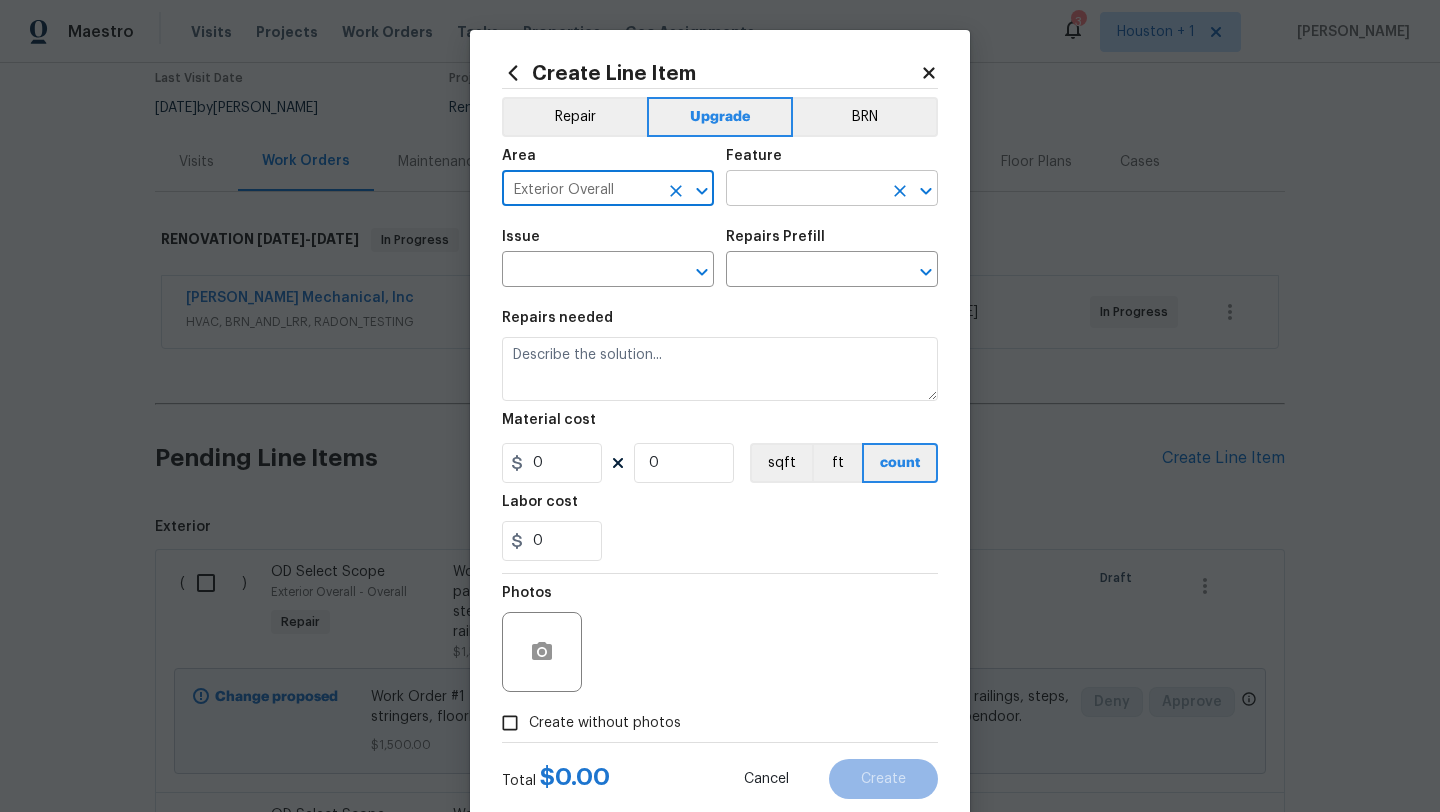 type on "Exterior Overall" 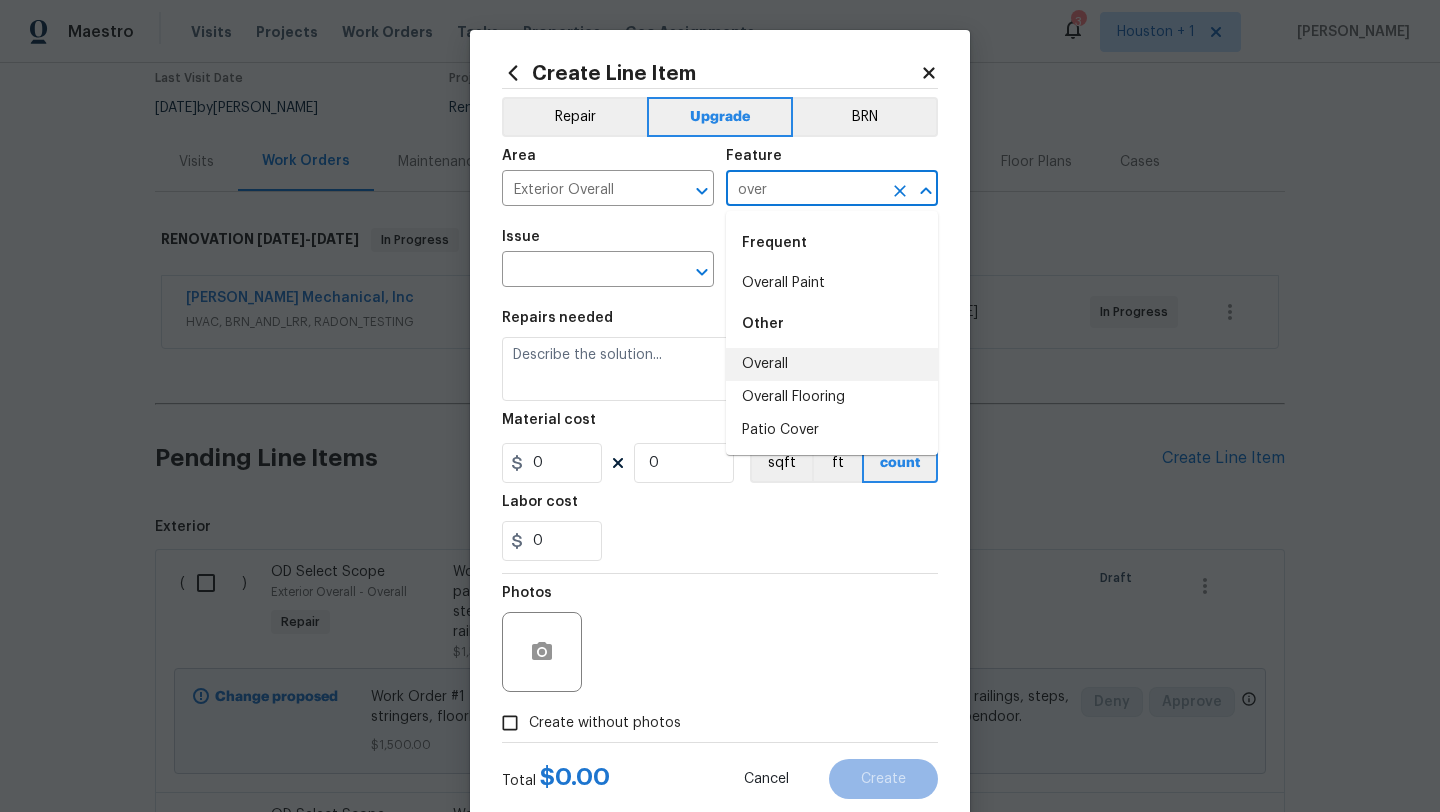 click on "Overall" at bounding box center [832, 364] 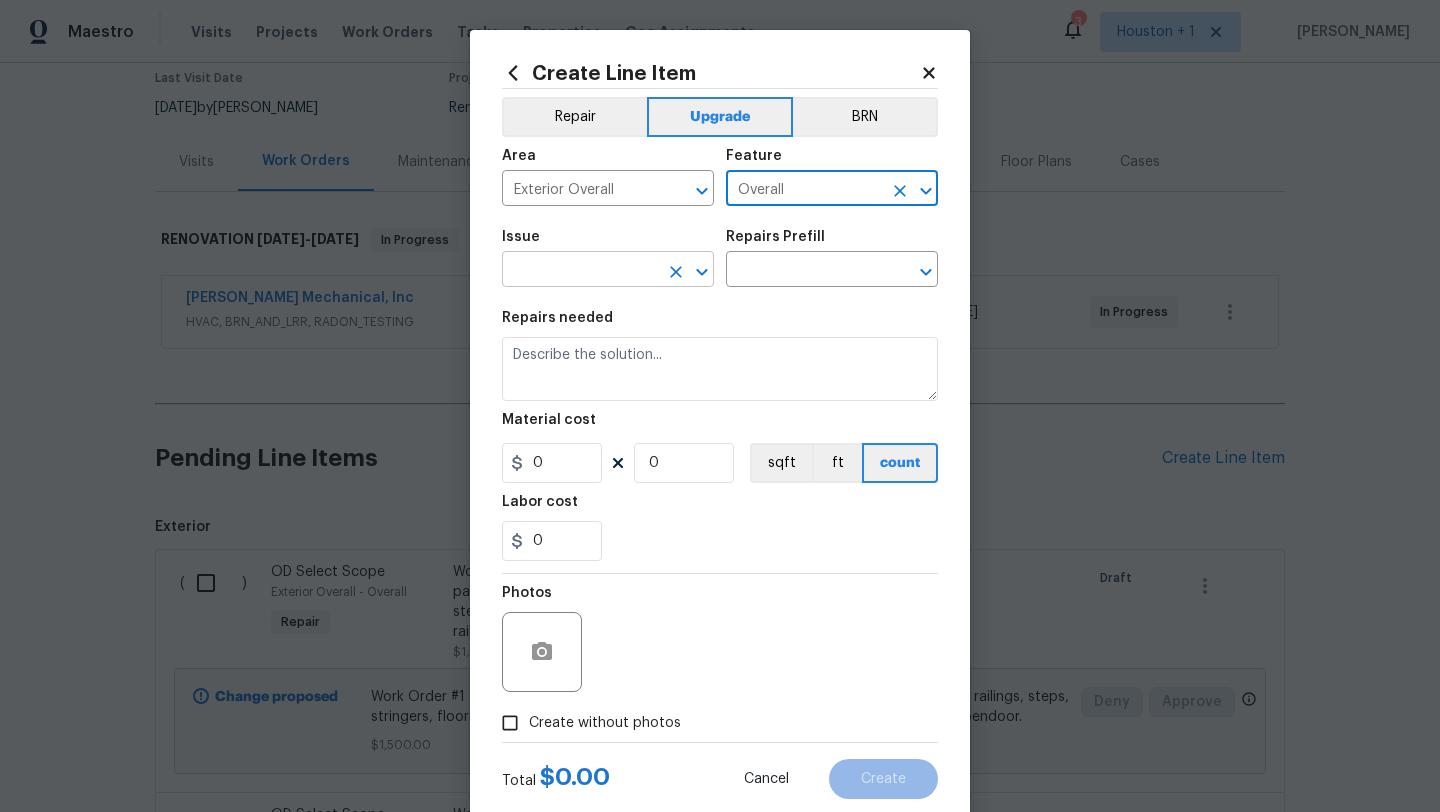 type on "Overall" 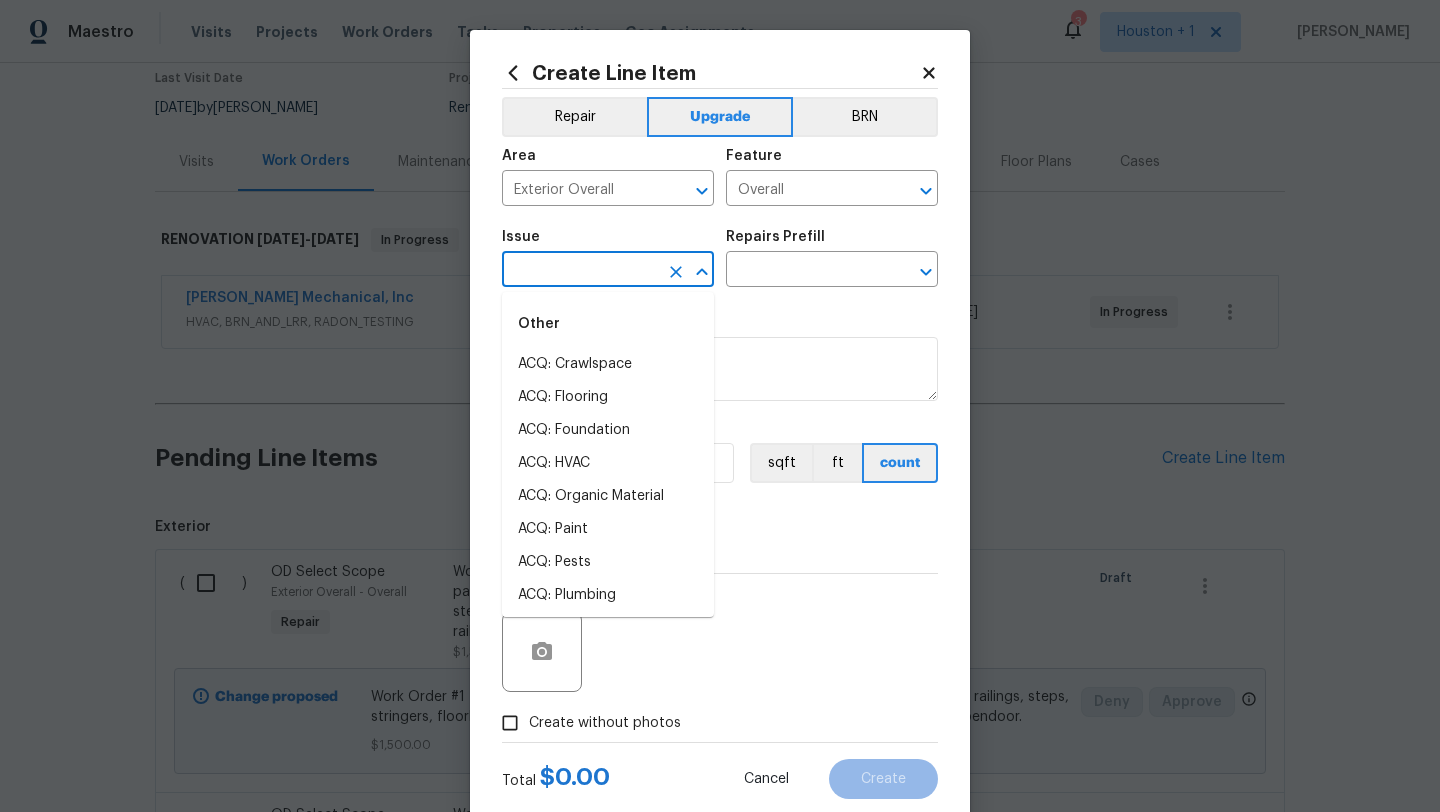click at bounding box center (580, 271) 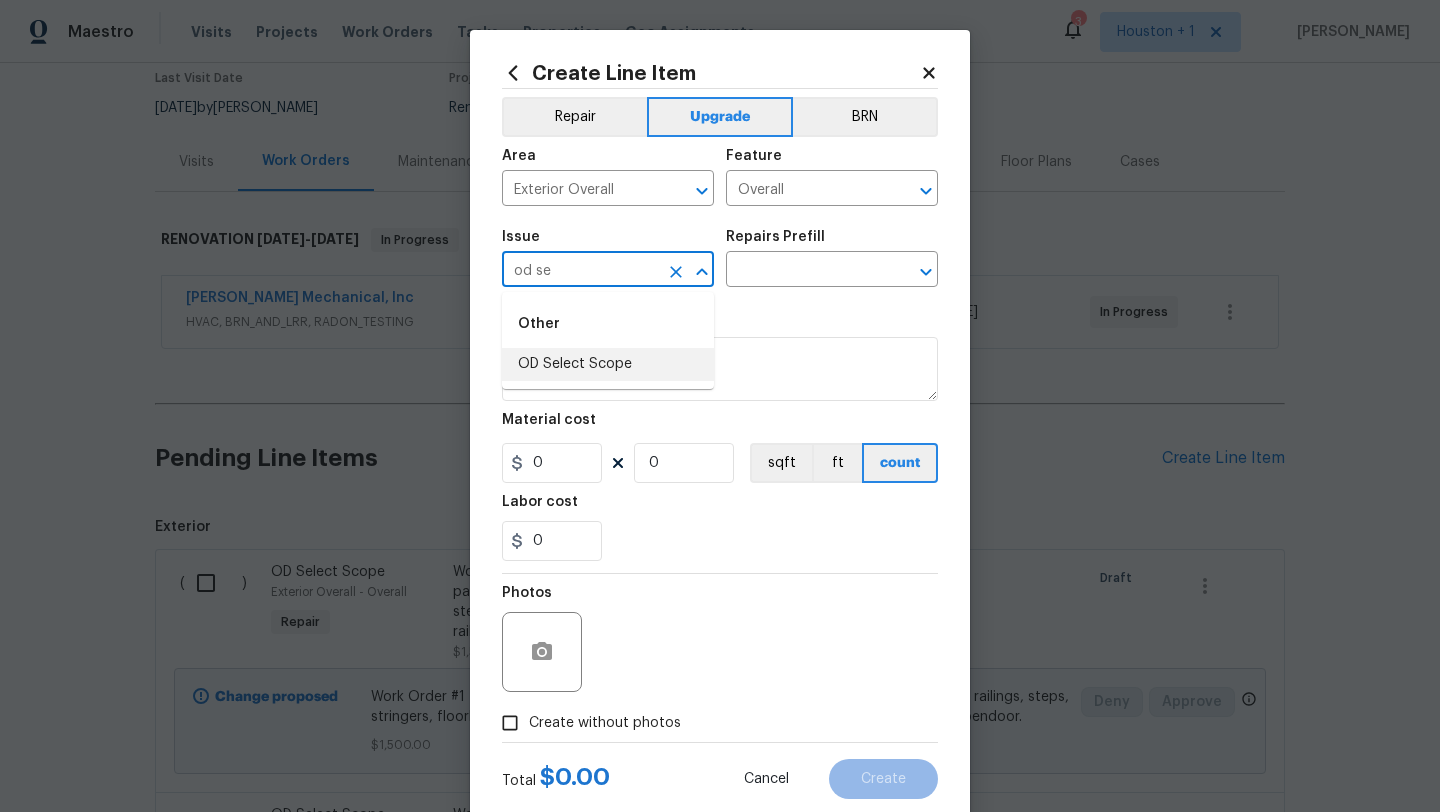 click on "Other OD Select Scope" at bounding box center (608, 340) 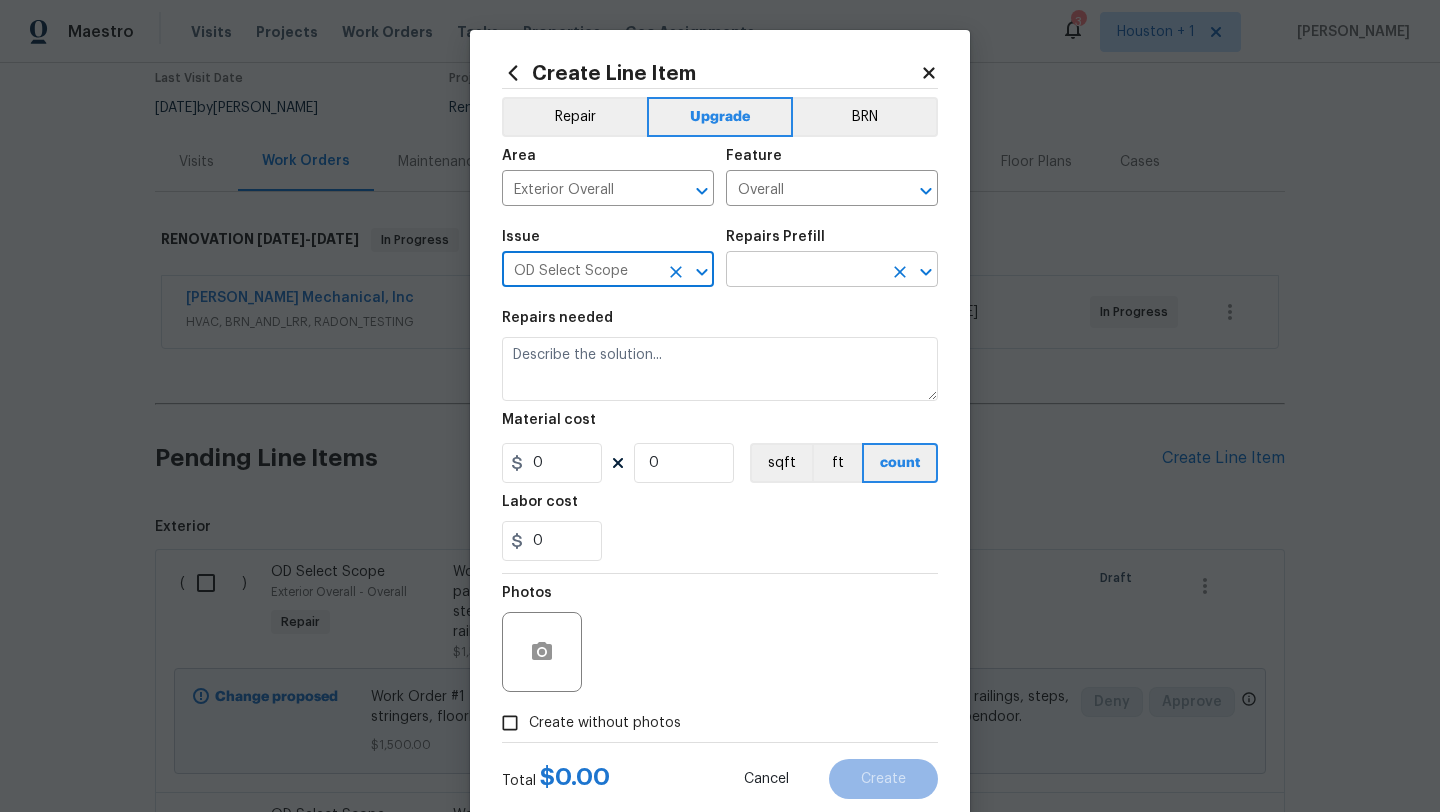 type on "OD Select Scope" 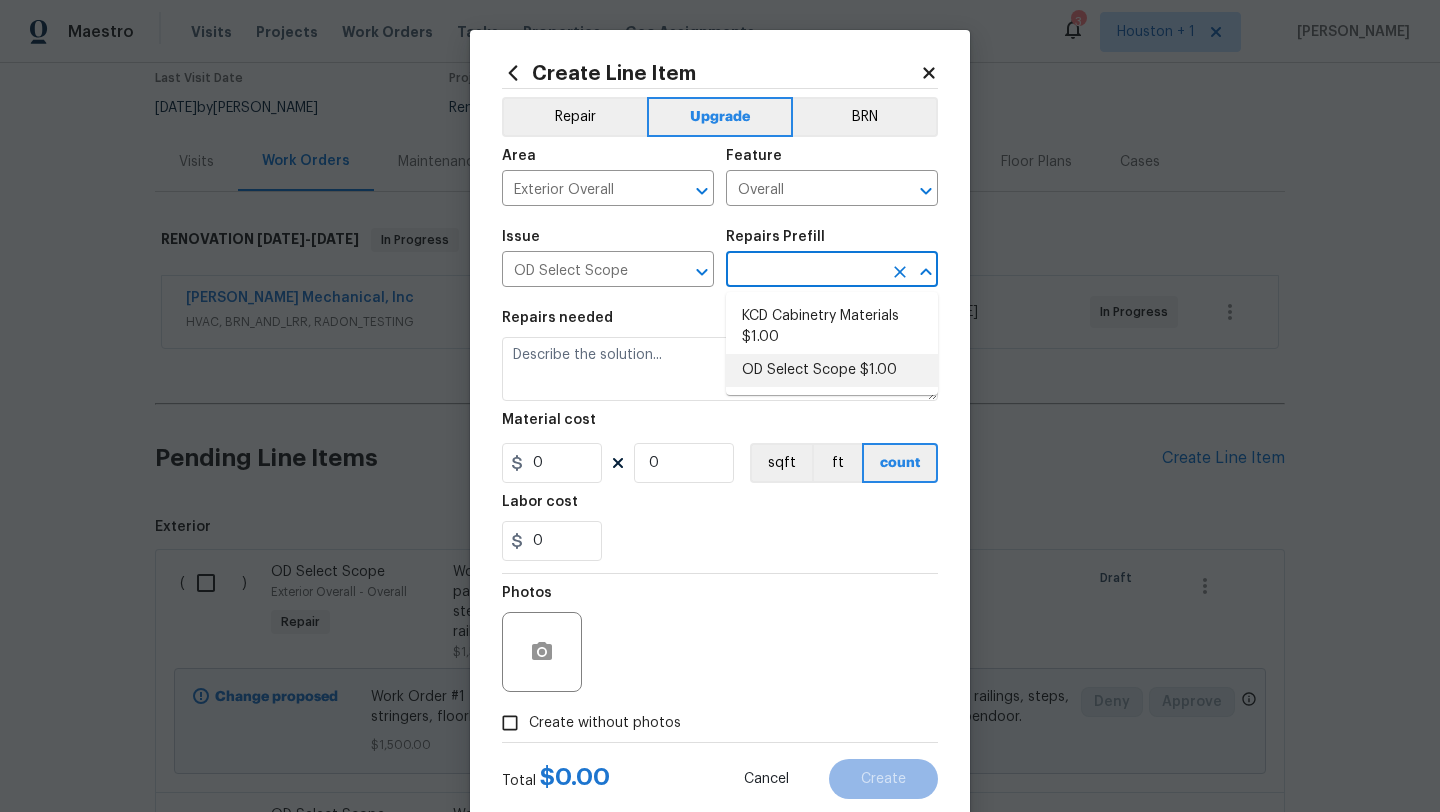 click on "OD Select Scope $1.00" at bounding box center [832, 370] 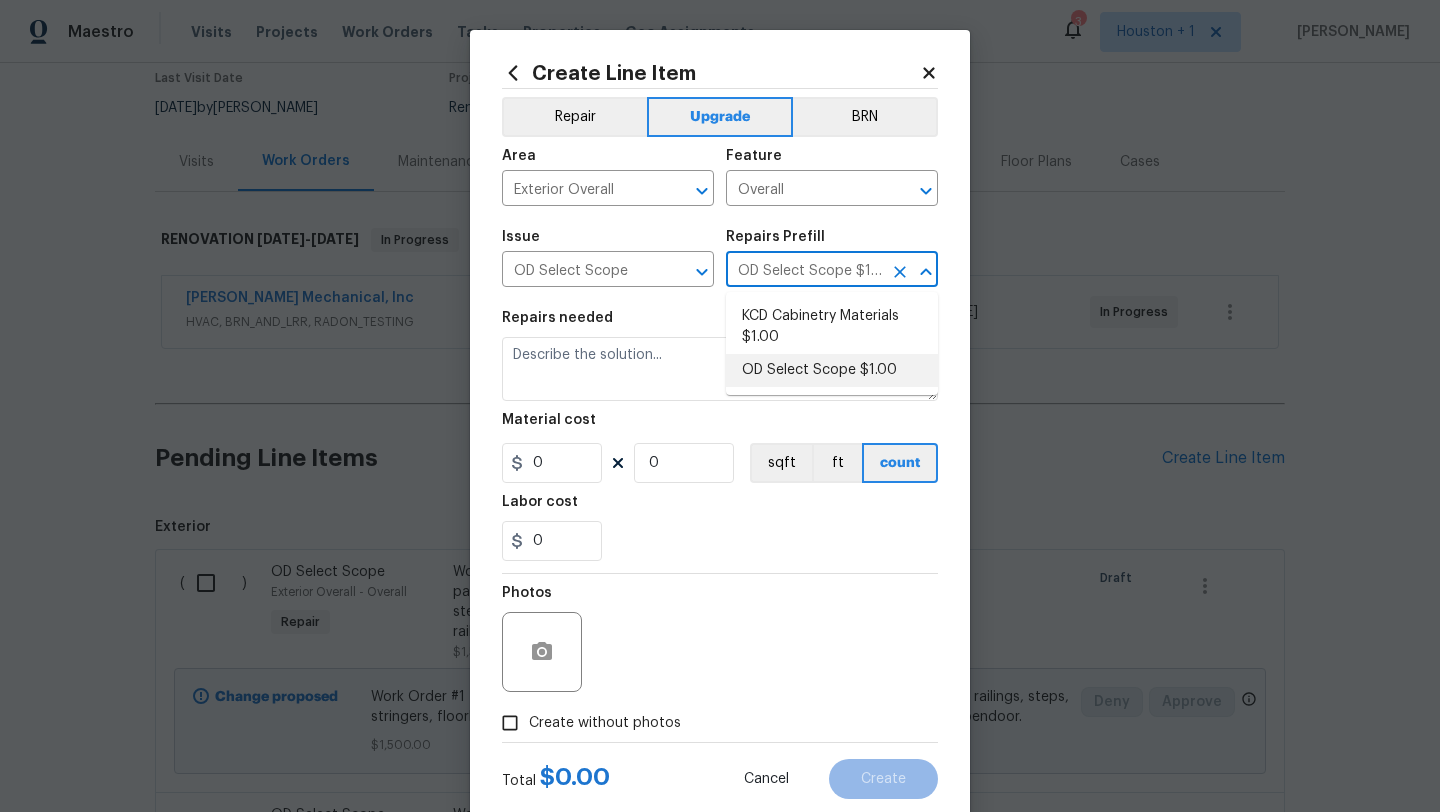 type on "Refer to the agreed upon scope document for further details." 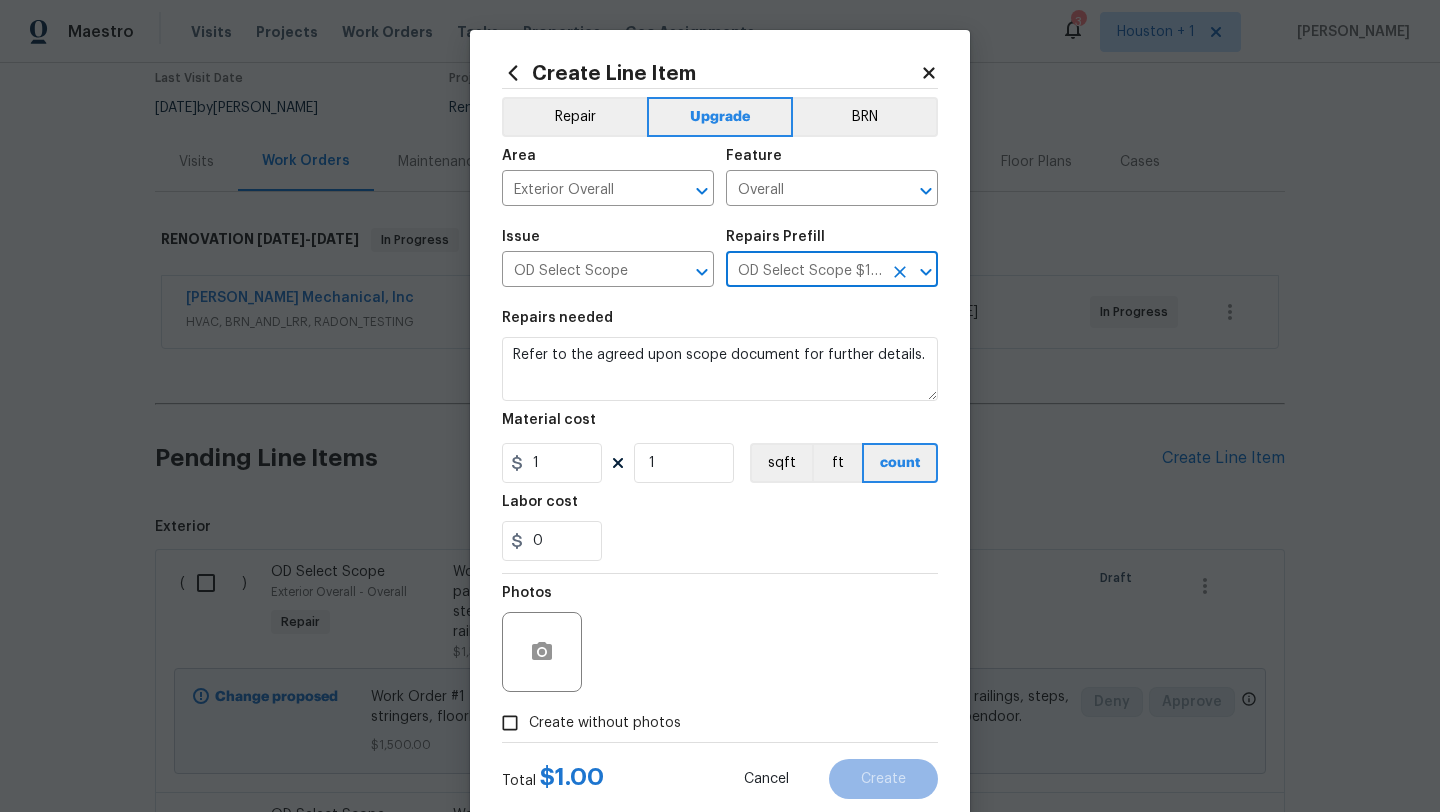 type on "1" 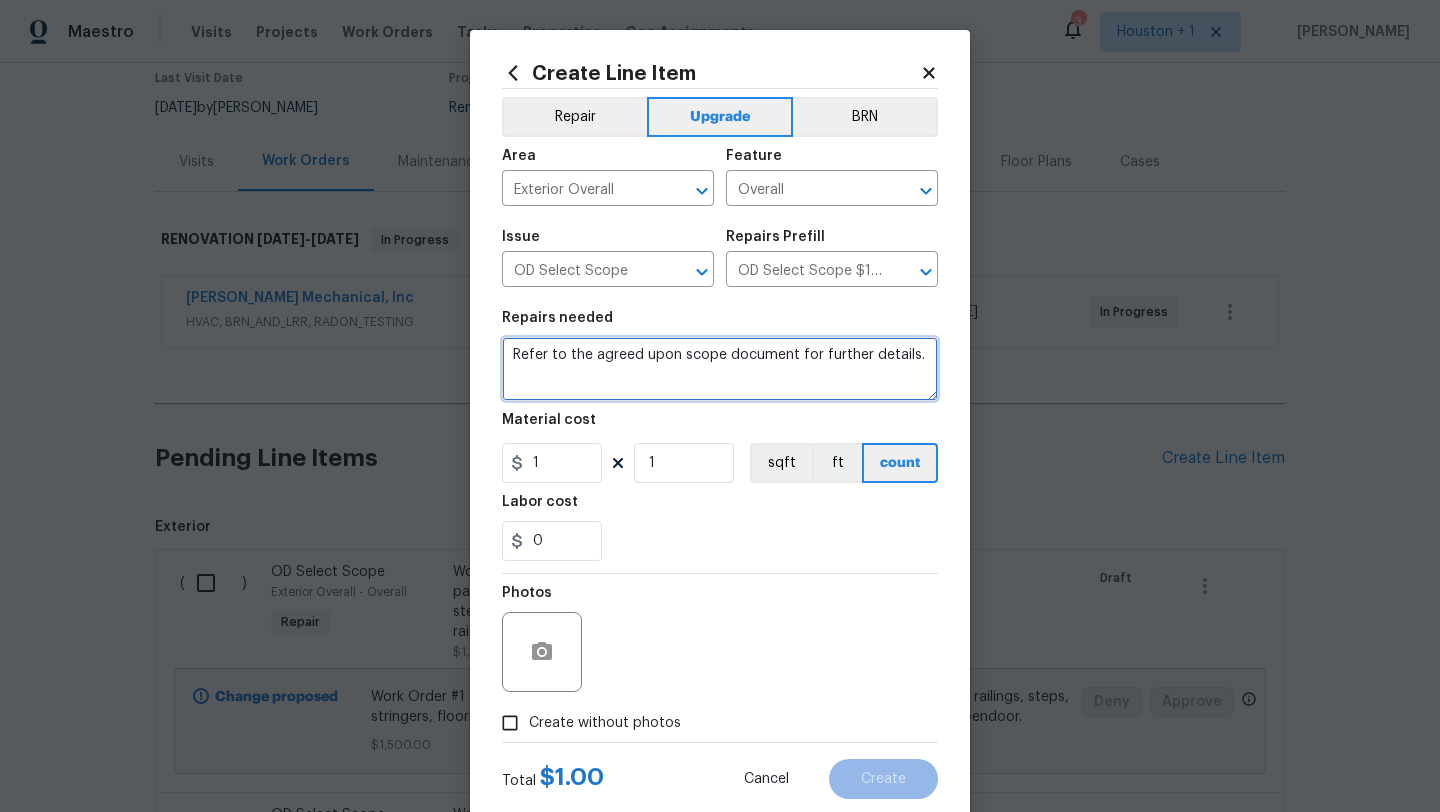 click on "Refer to the agreed upon scope document for further details." at bounding box center [720, 369] 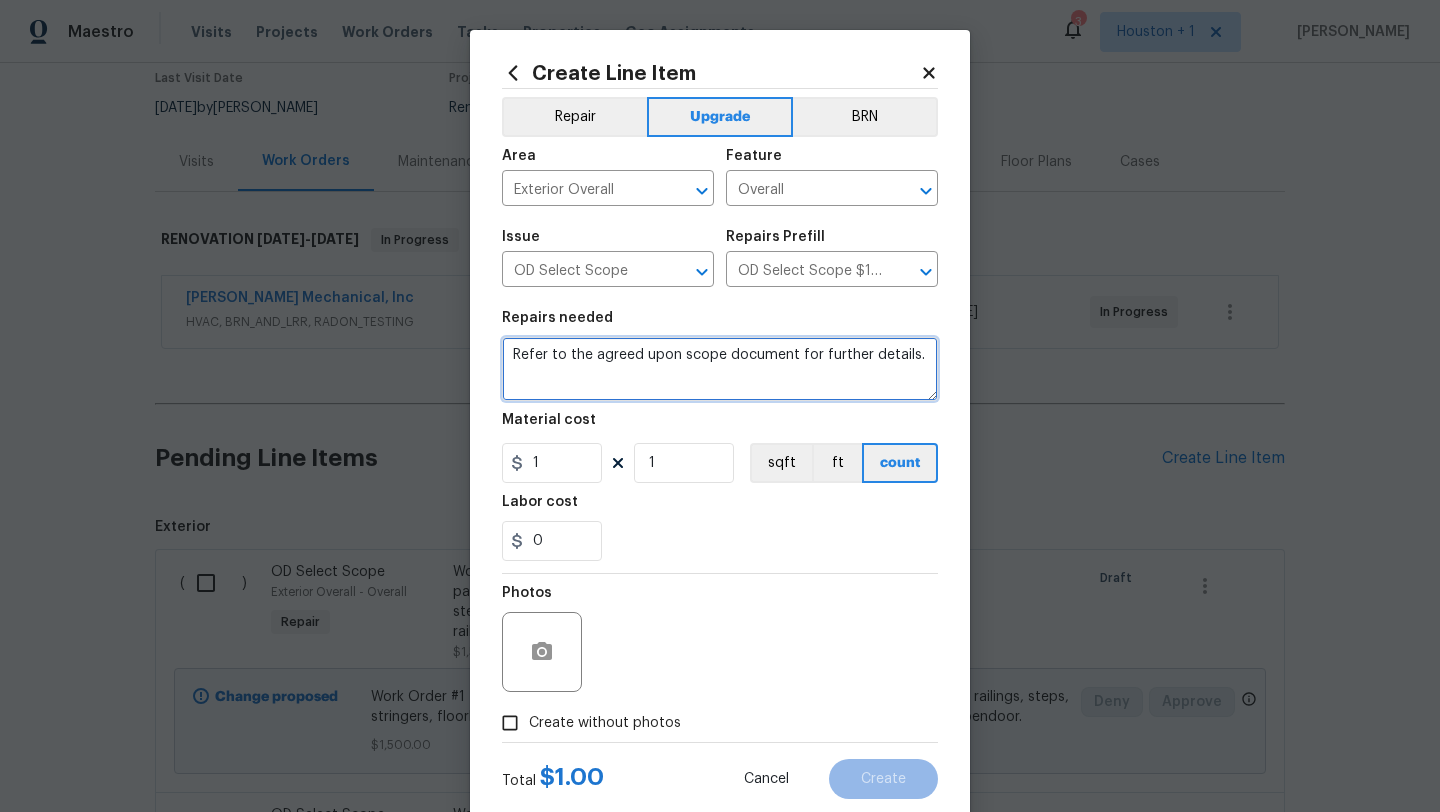 click on "Refer to the agreed upon scope document for further details." at bounding box center (720, 369) 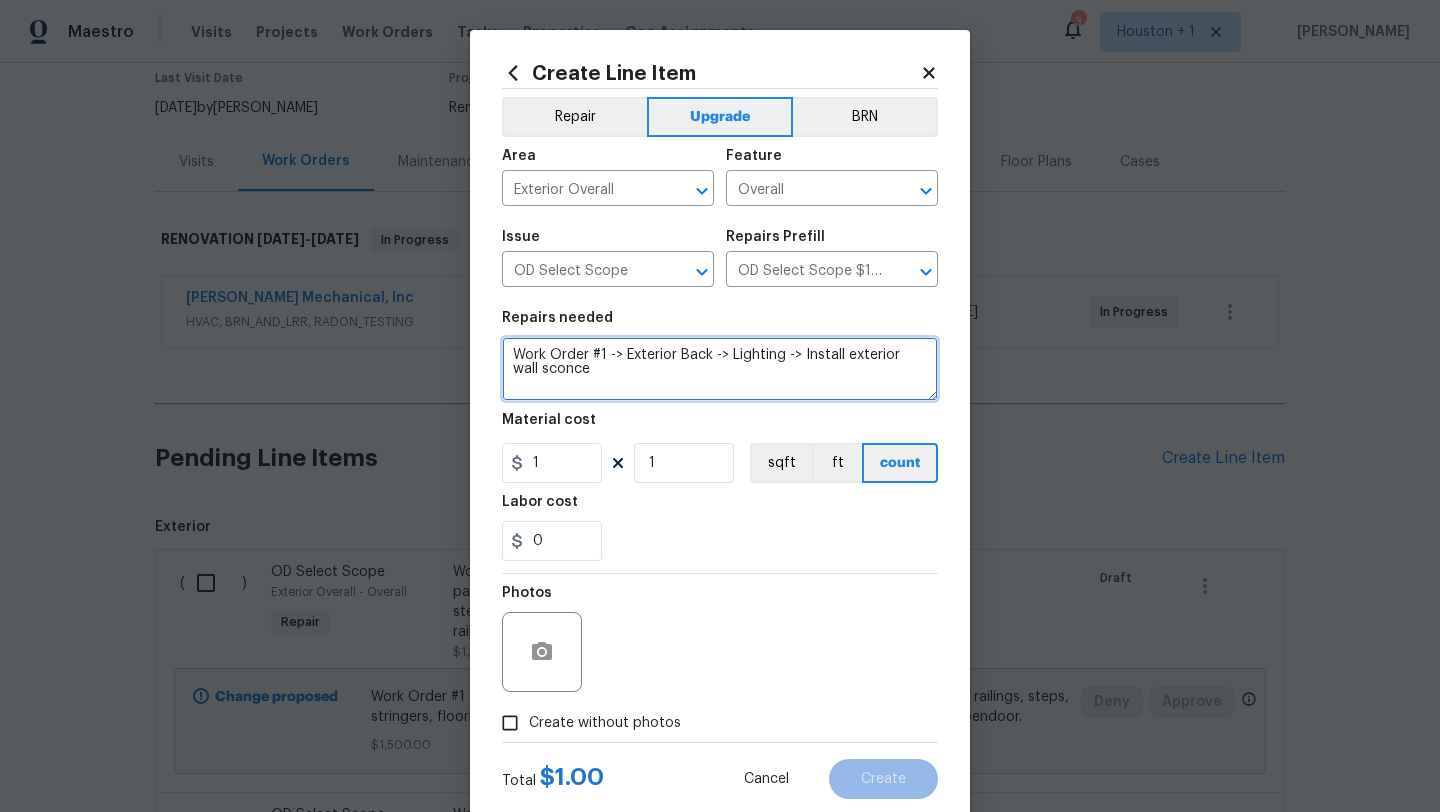 click on "Work Order #1 -> Exterior Back -> Lighting -> Install exterior wall sconce" at bounding box center [720, 369] 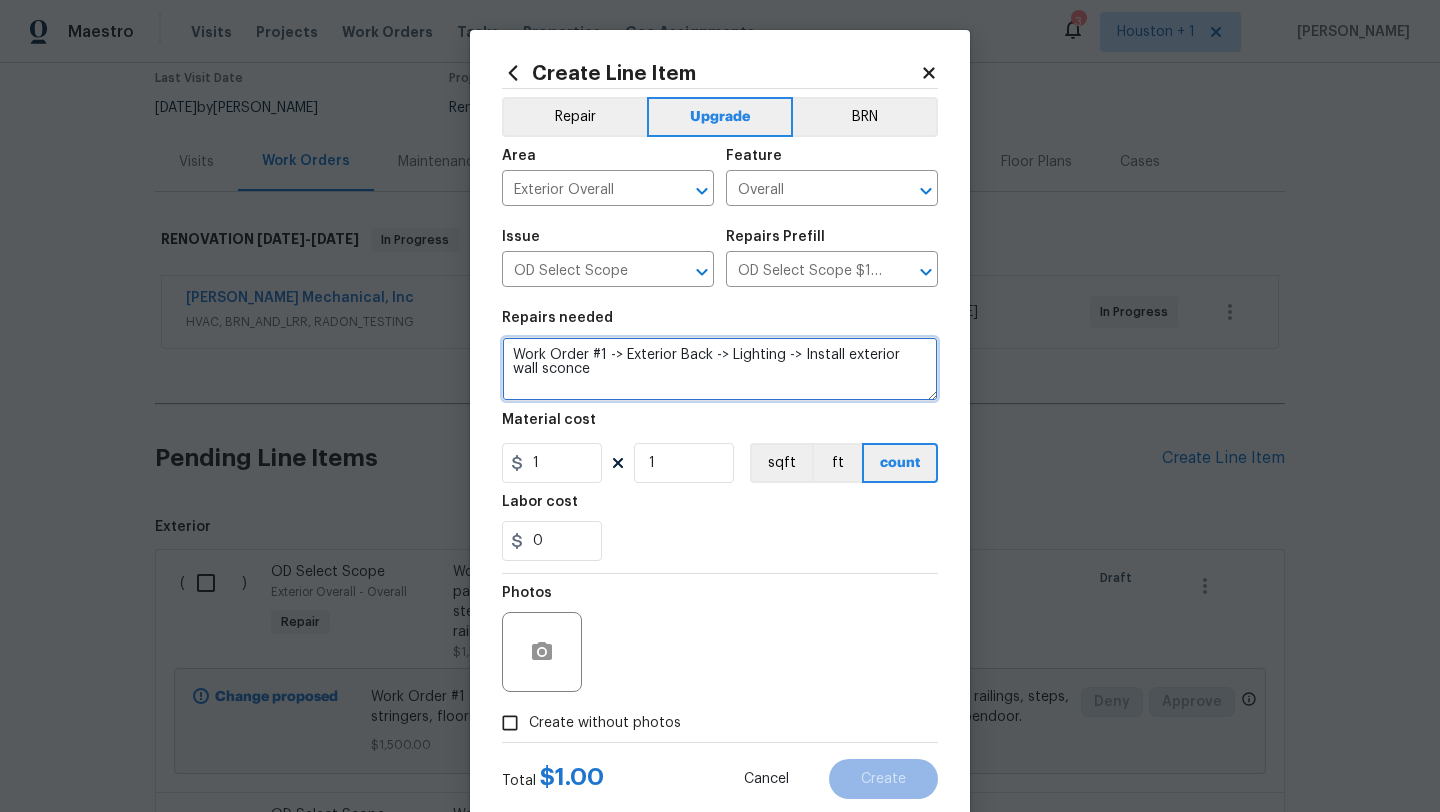 type on "Work Order #1 -> Exterior Back -> Lighting -> Install exterior wall sconce" 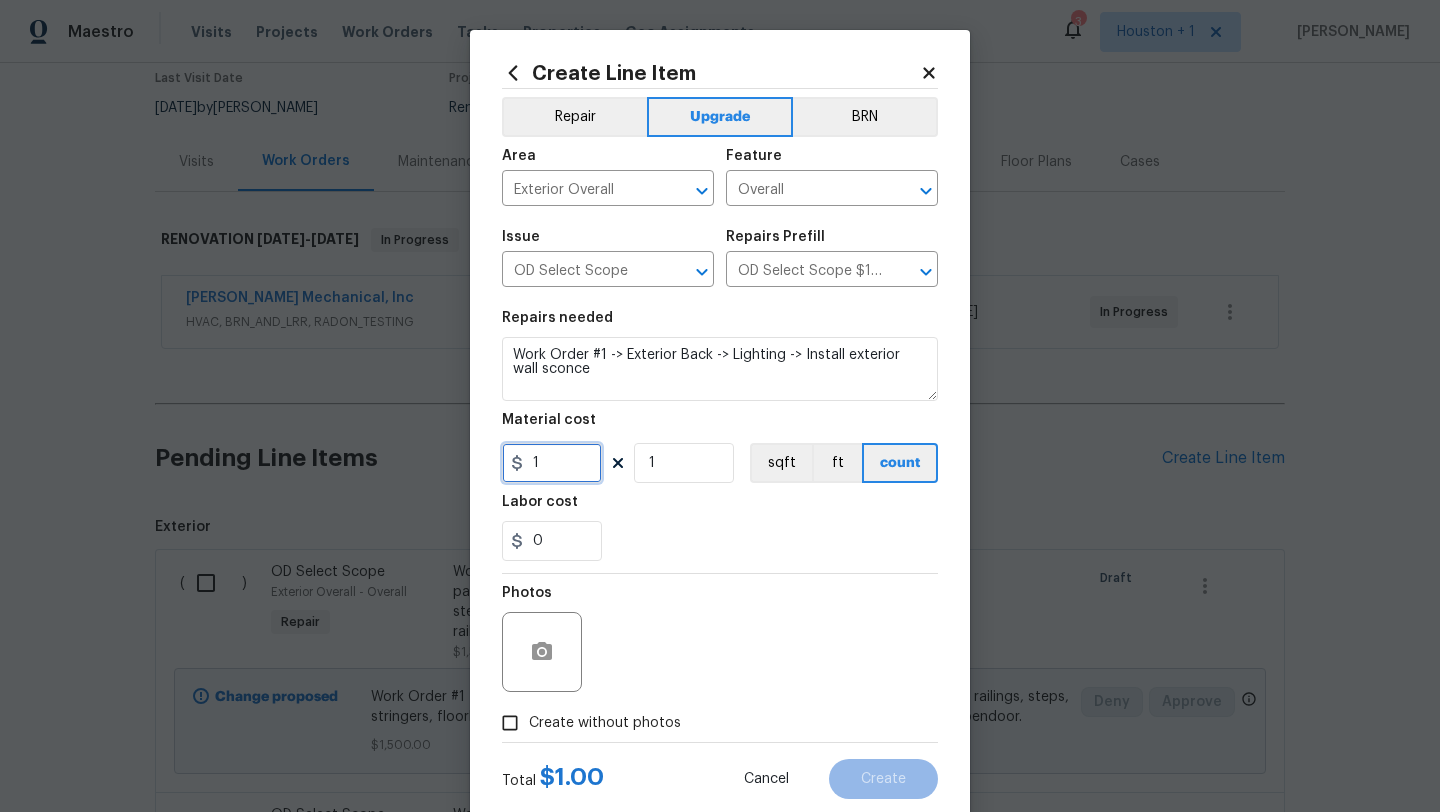 click on "1" at bounding box center (552, 463) 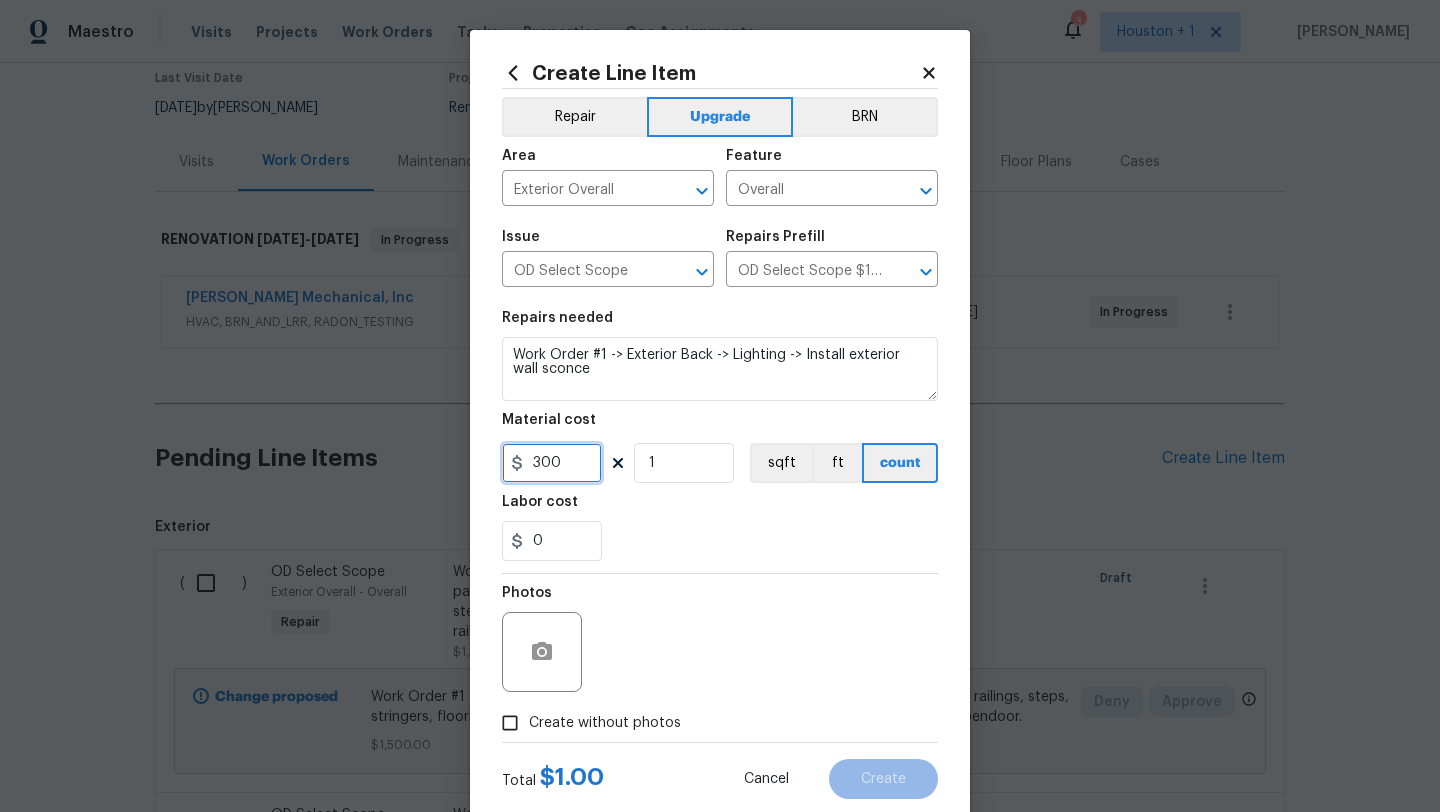 scroll, scrollTop: 50, scrollLeft: 0, axis: vertical 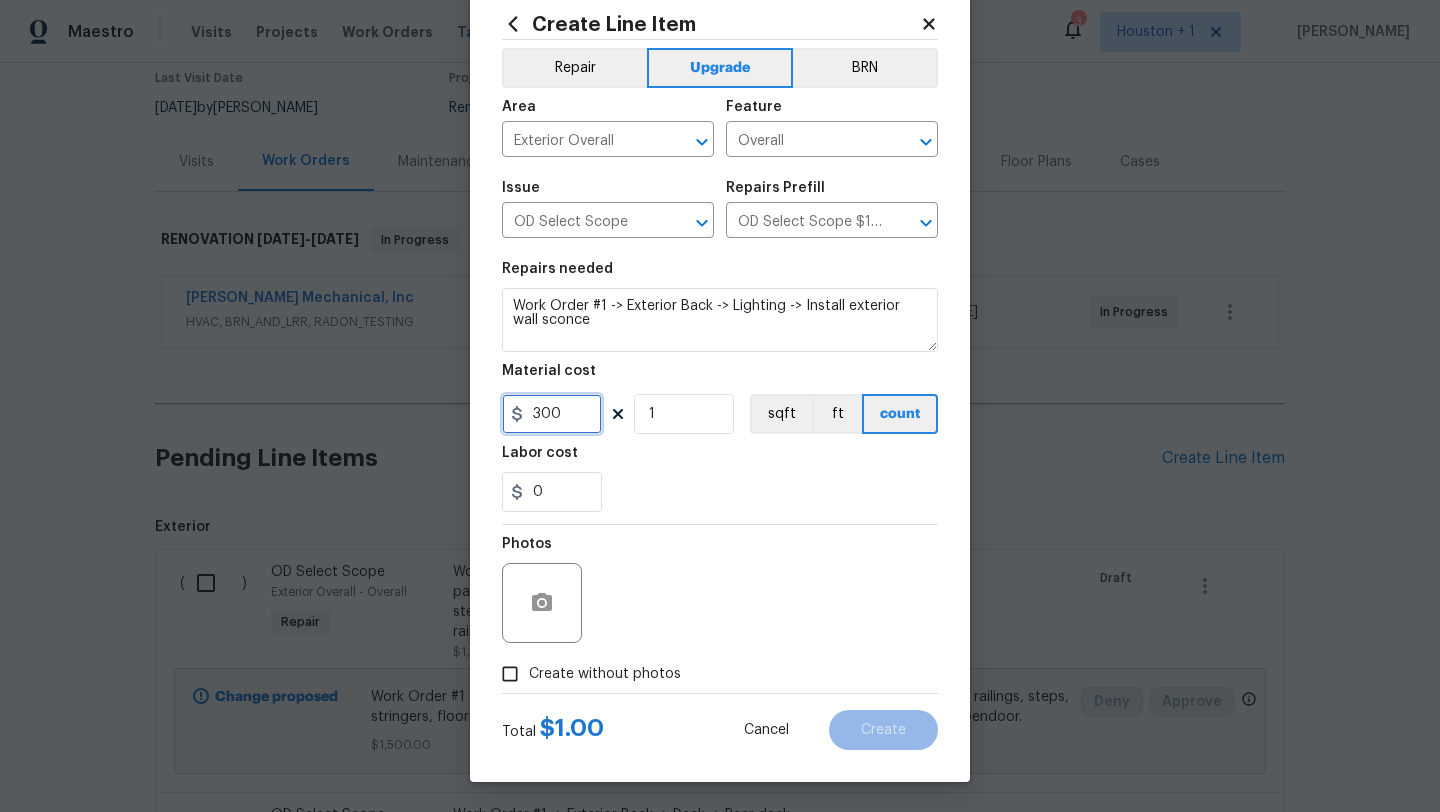 type on "300" 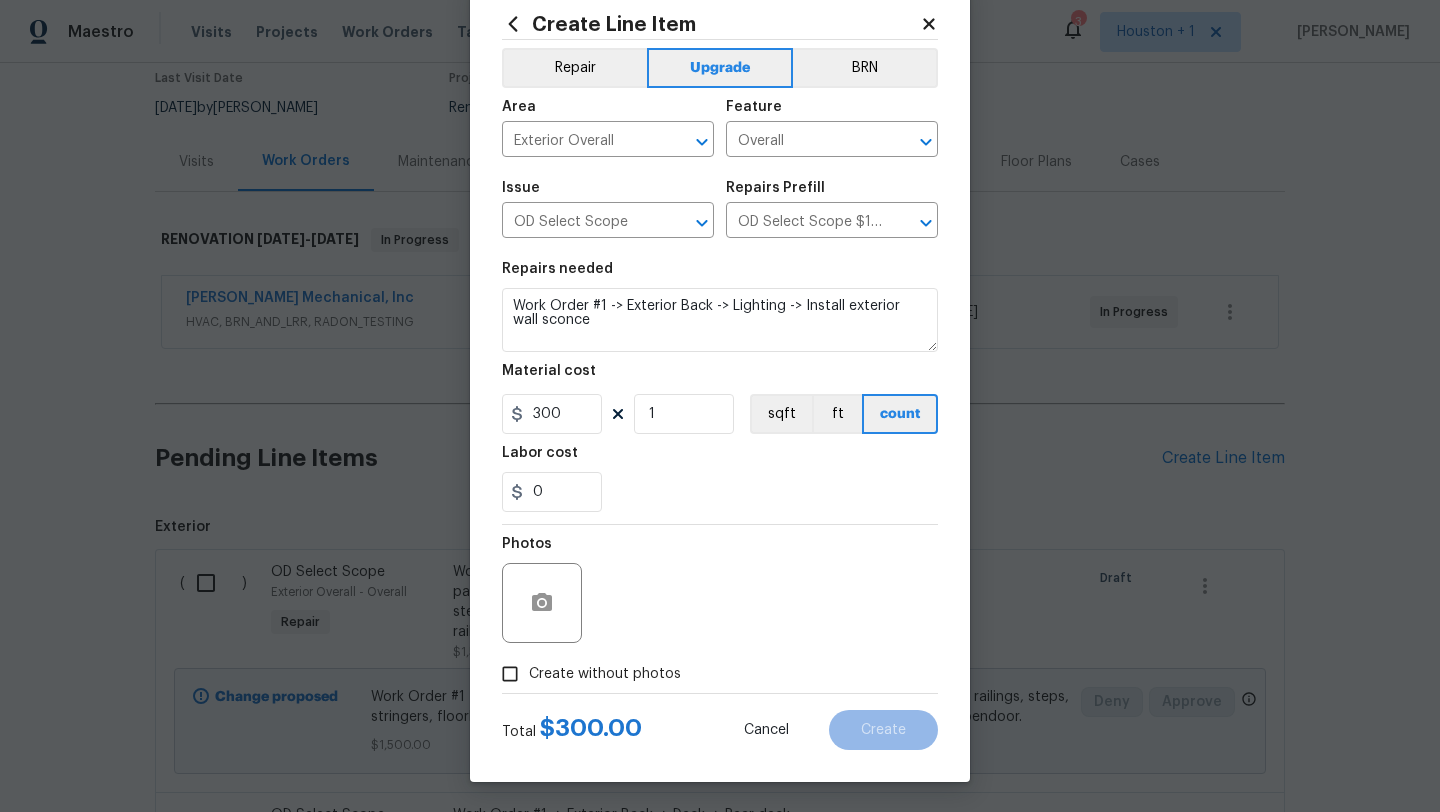 click on "Create without photos" at bounding box center (605, 674) 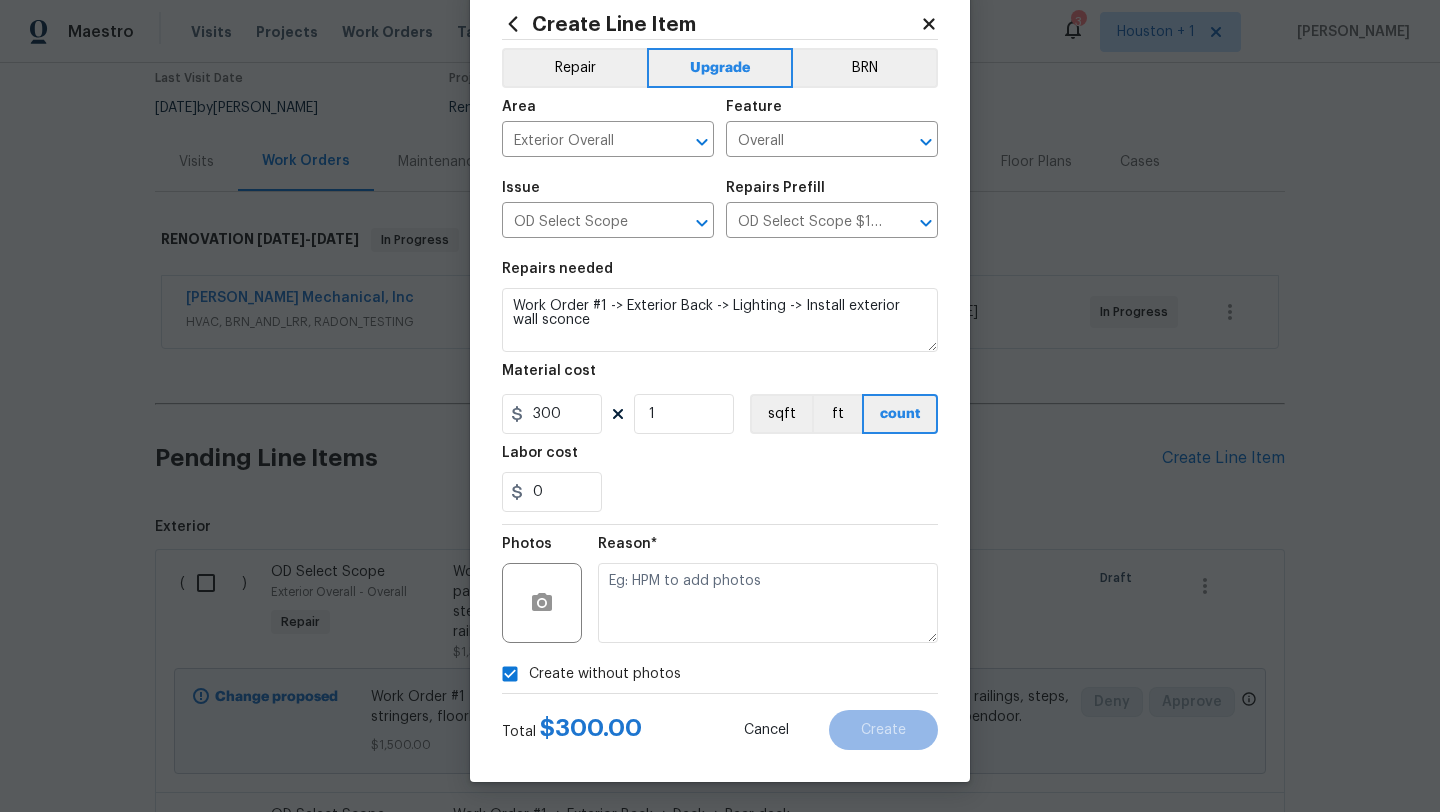 click on "Reason*" at bounding box center [768, 550] 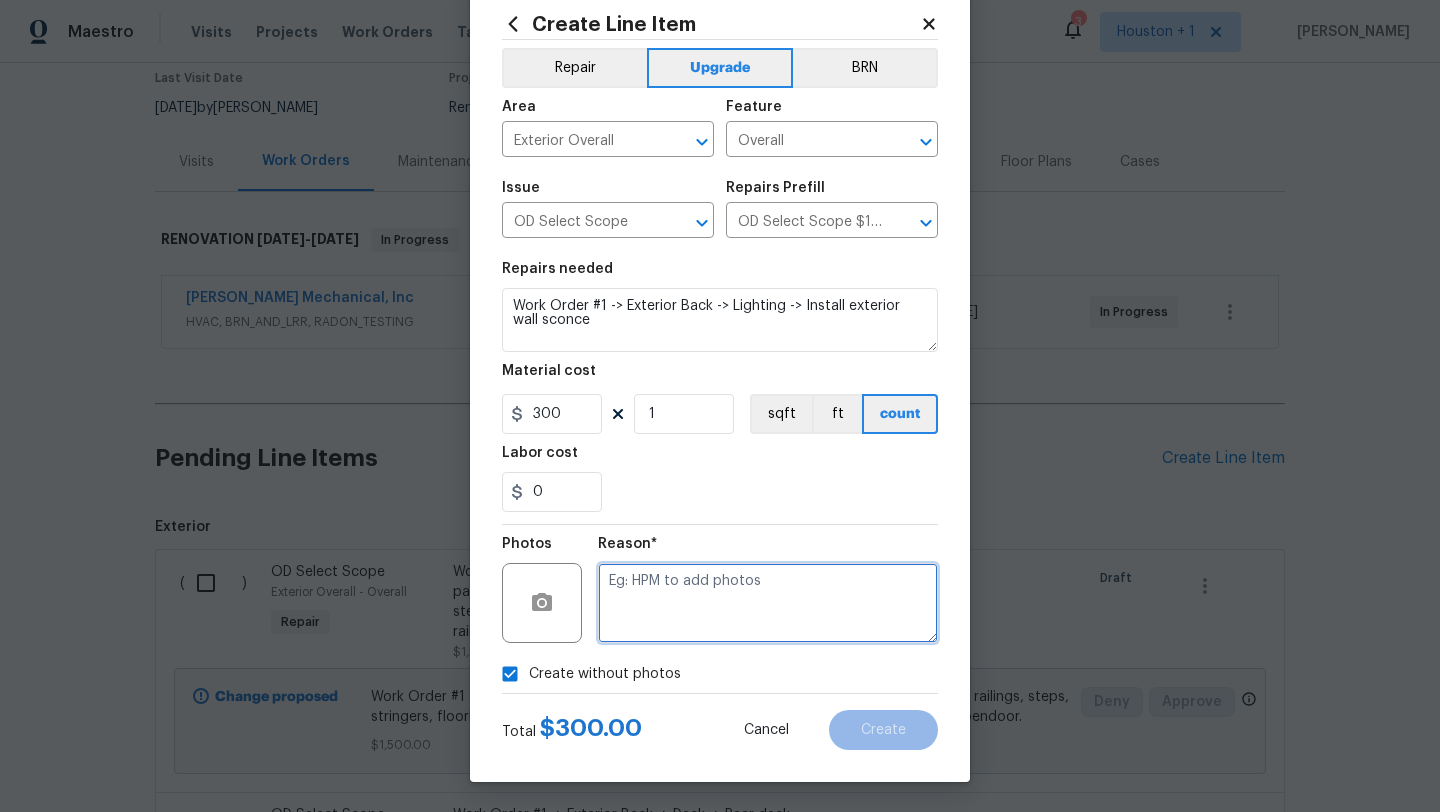click at bounding box center [768, 603] 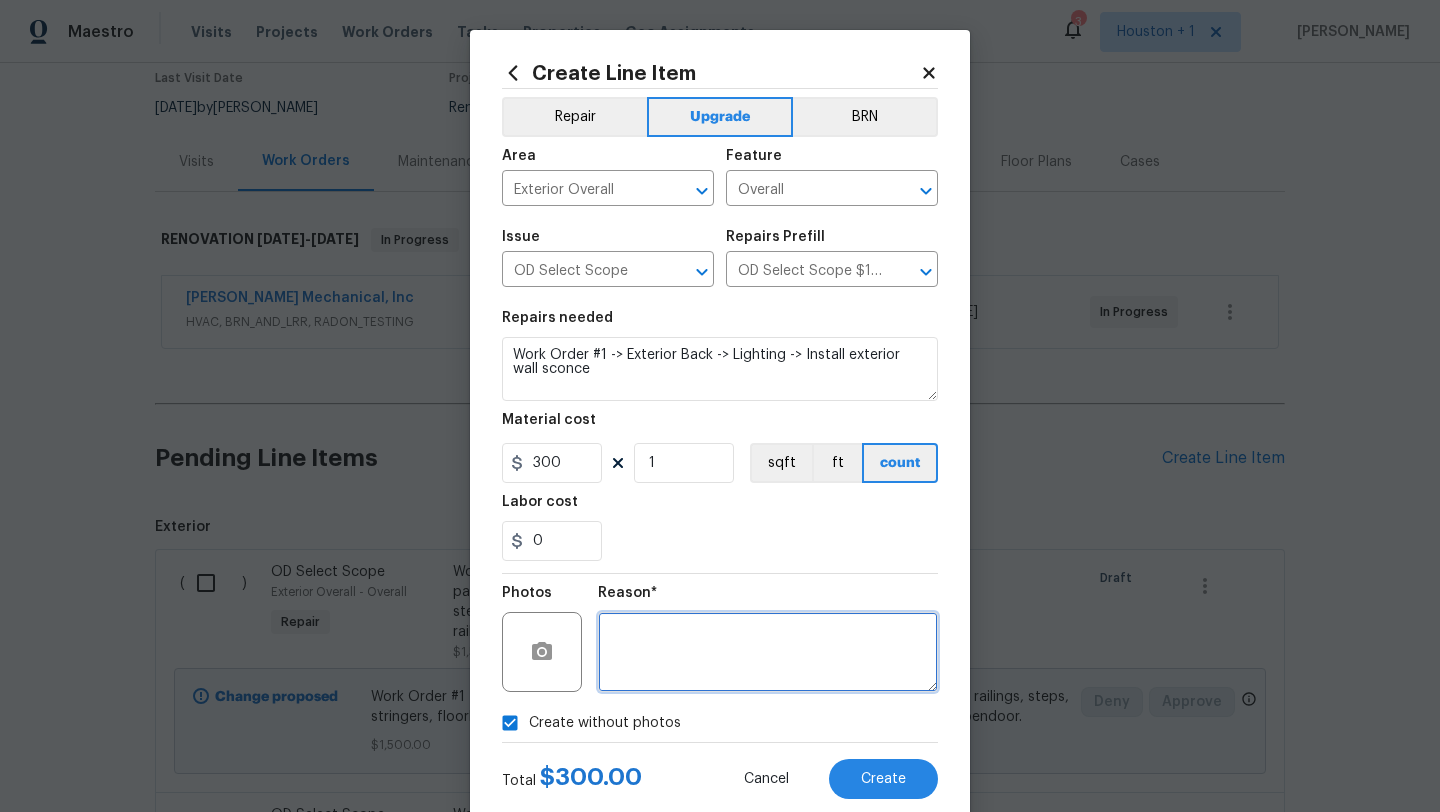 scroll, scrollTop: 50, scrollLeft: 0, axis: vertical 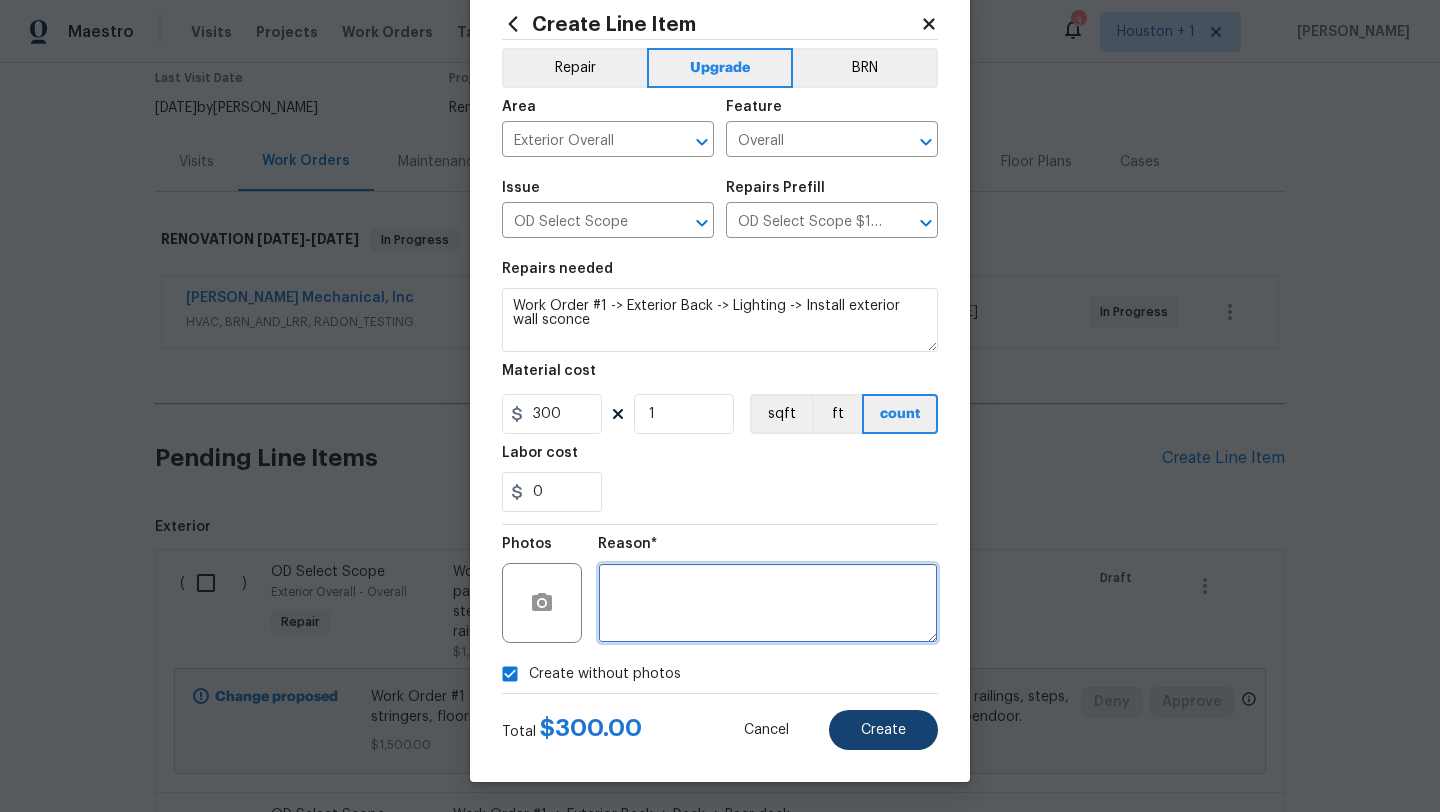 type 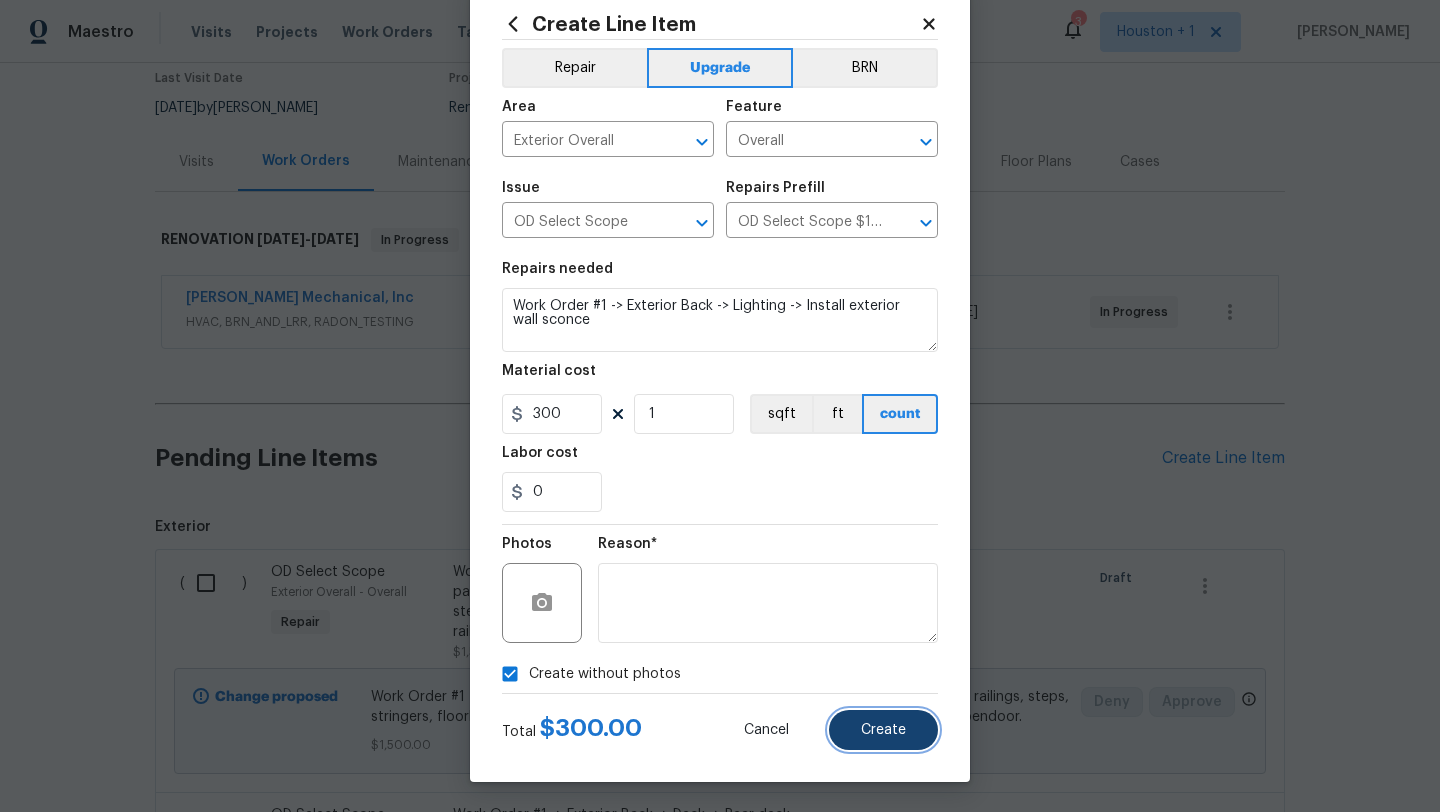 click on "Create" at bounding box center (883, 730) 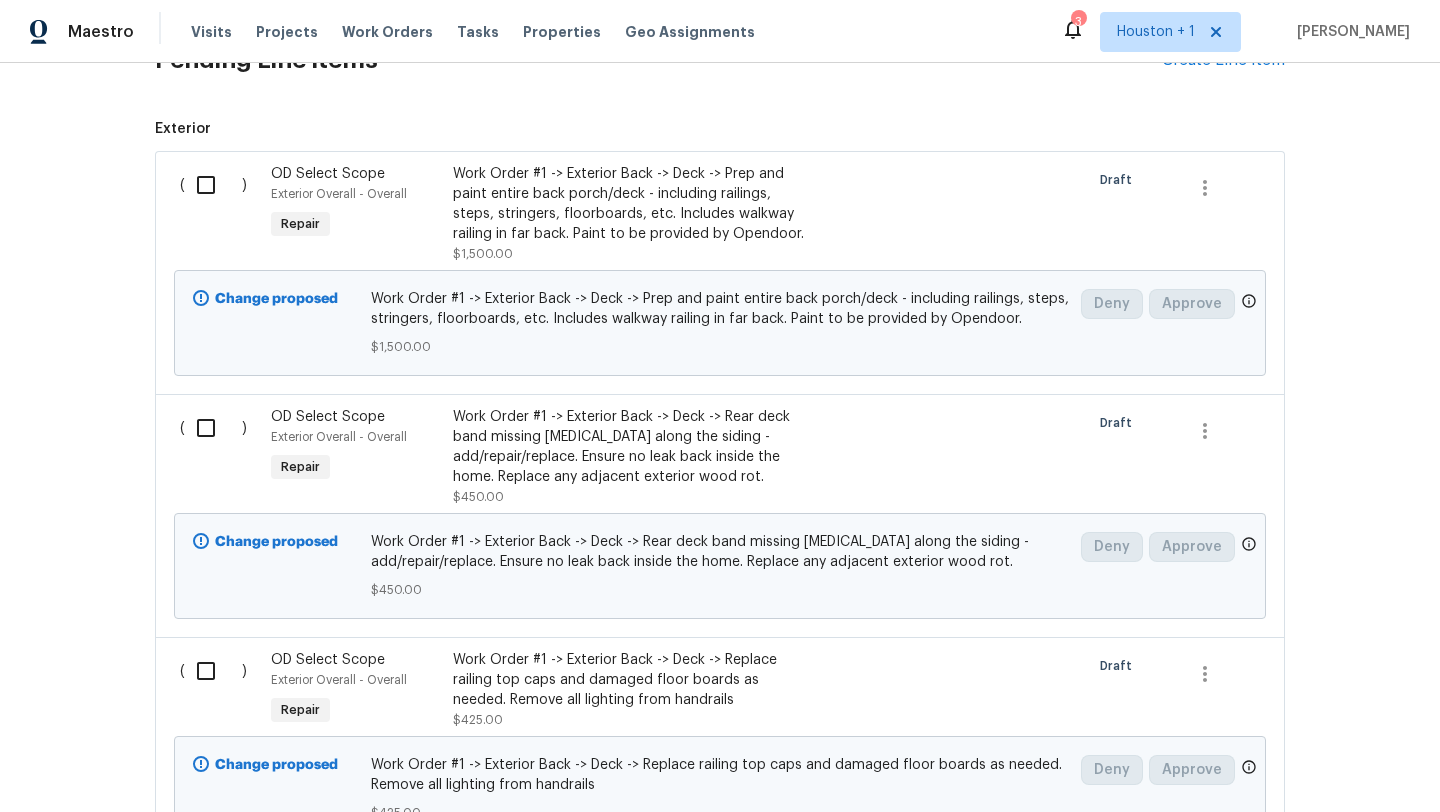 scroll, scrollTop: 269, scrollLeft: 0, axis: vertical 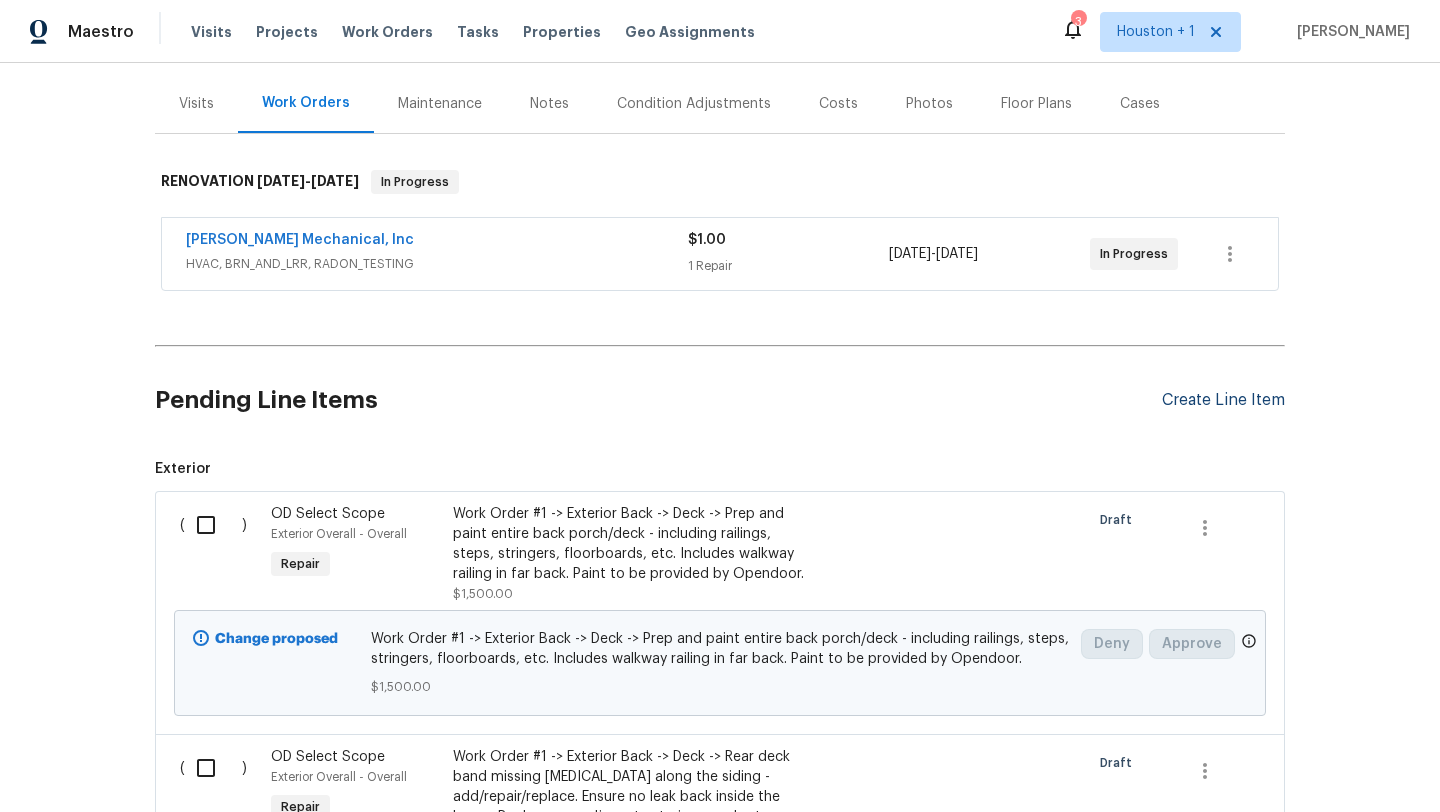 click on "Create Line Item" at bounding box center [1223, 400] 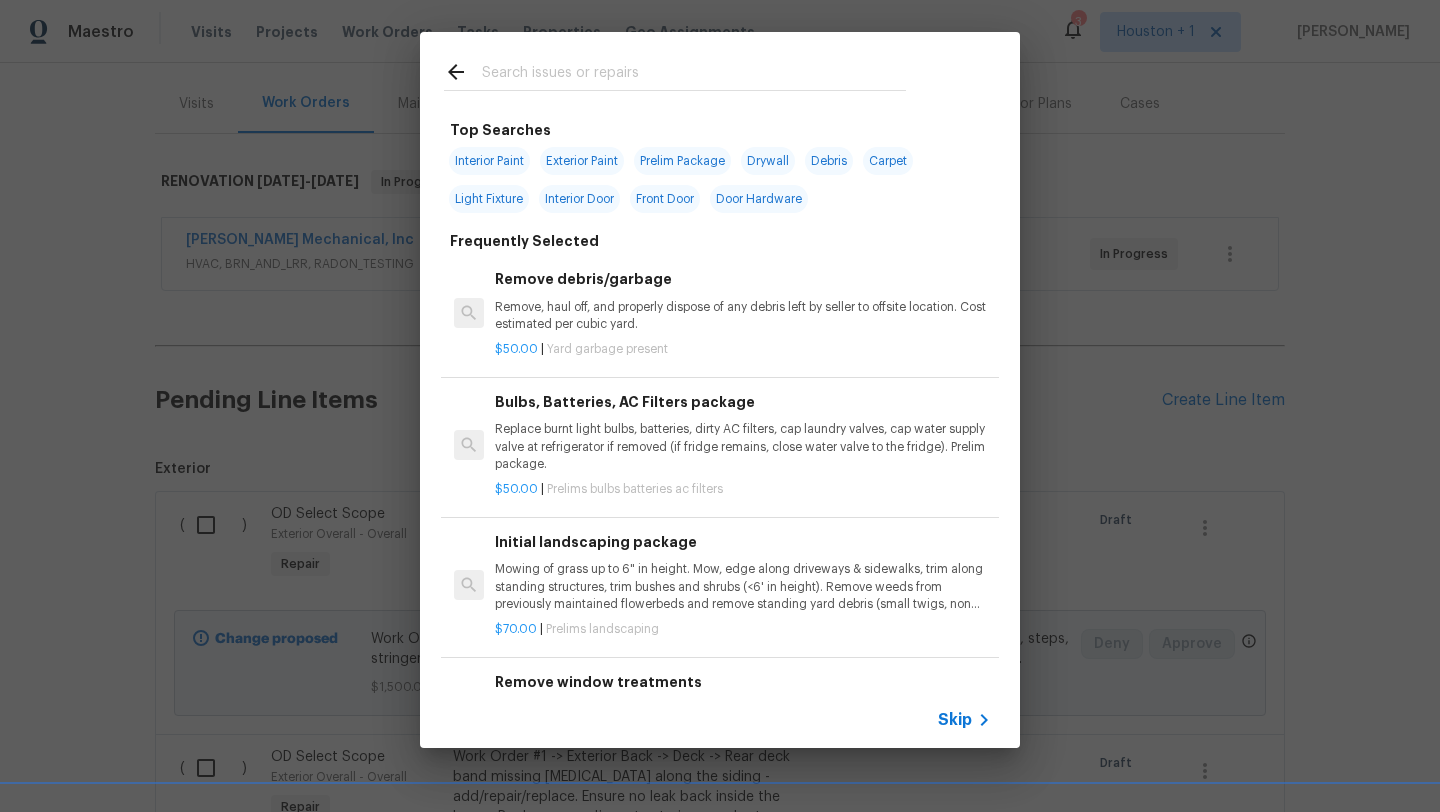 click on "Skip" at bounding box center [955, 720] 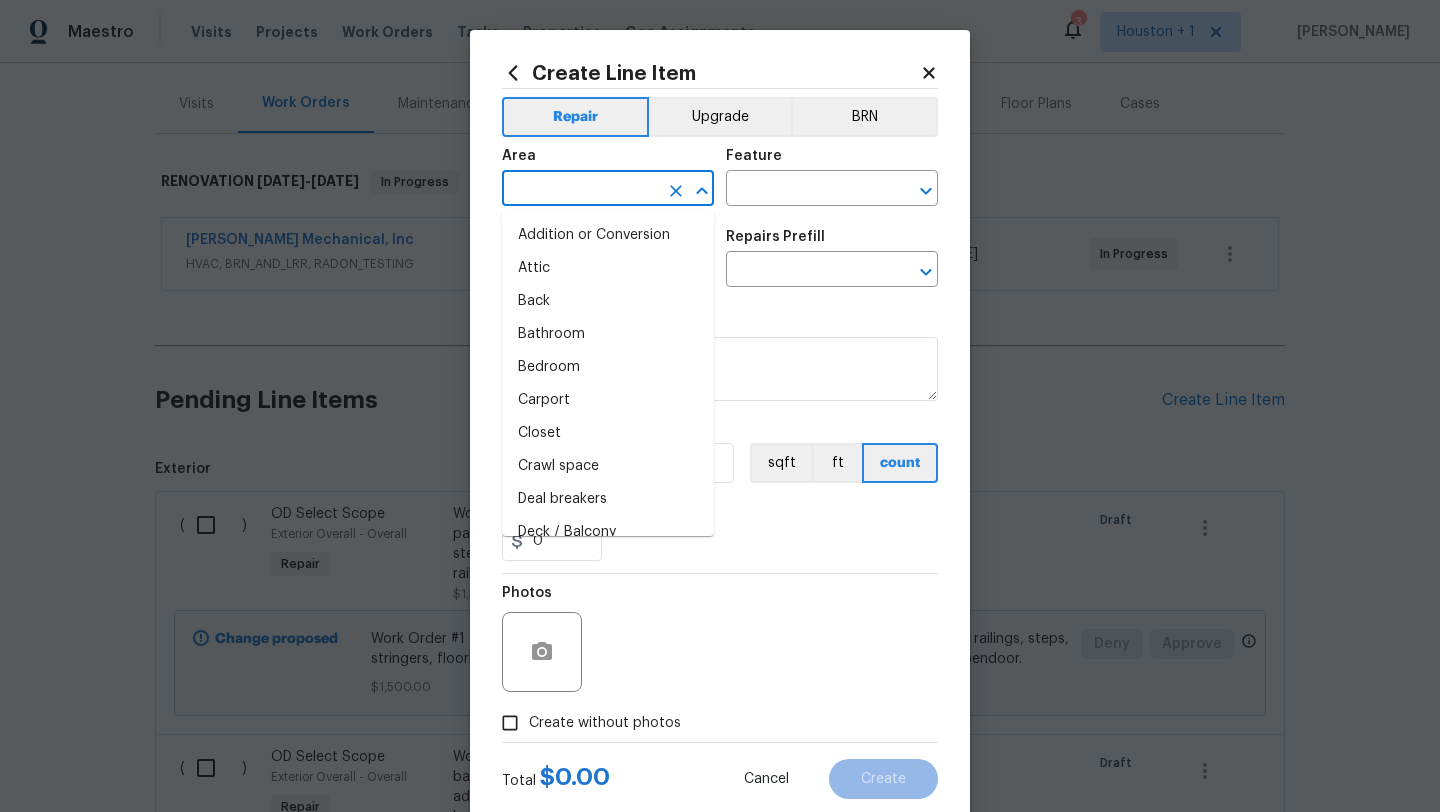 click at bounding box center (580, 190) 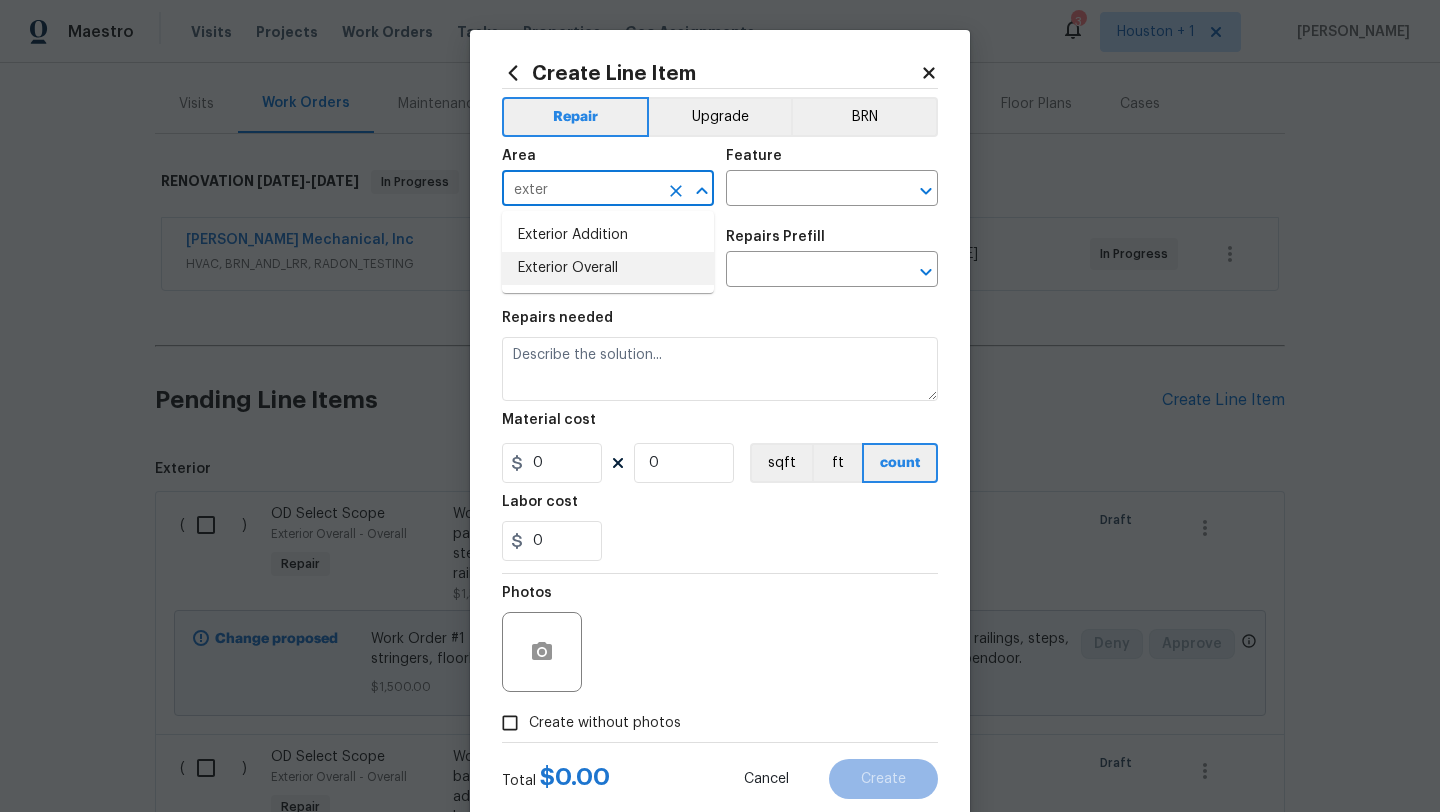 click on "Exterior Overall" at bounding box center (608, 268) 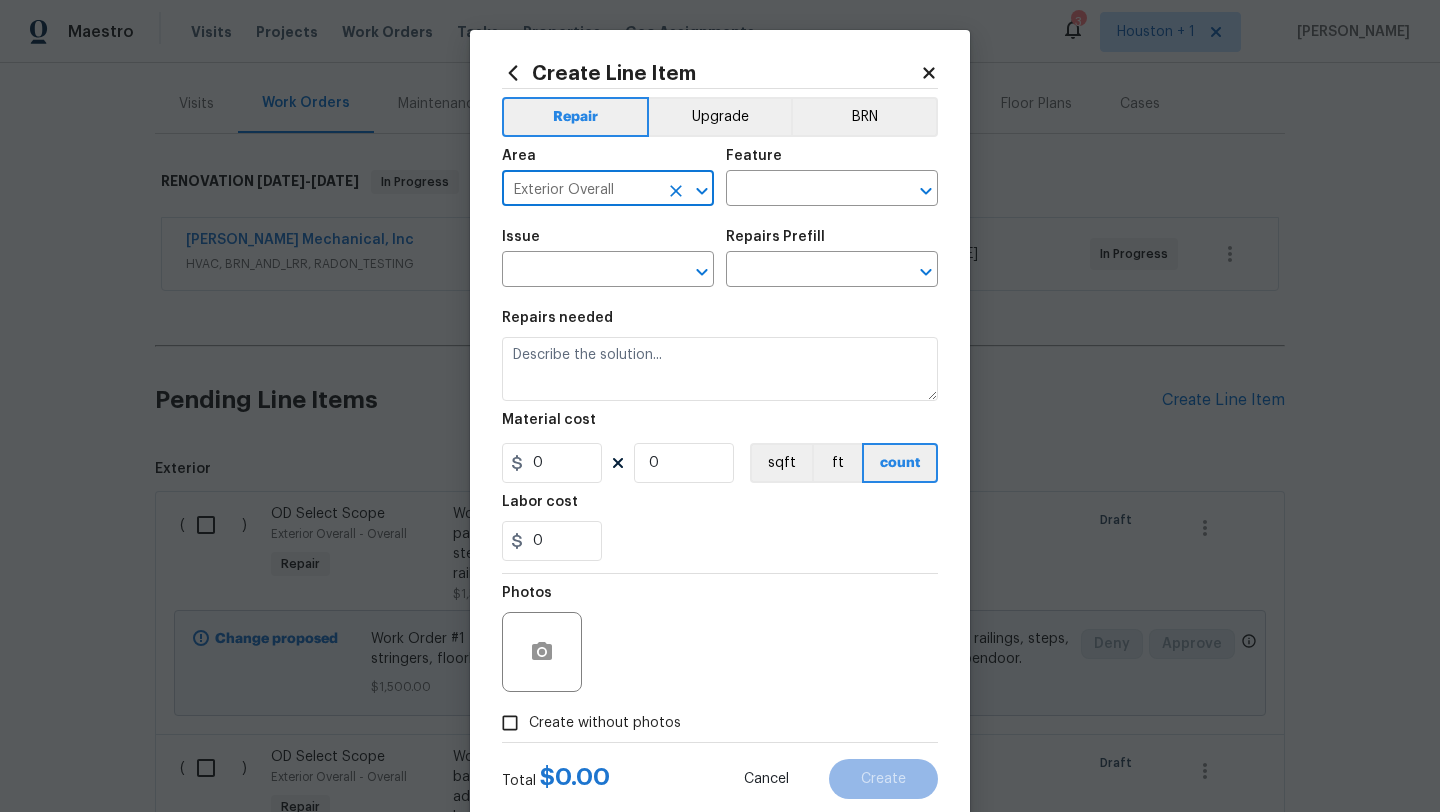 type on "Exterior Overall" 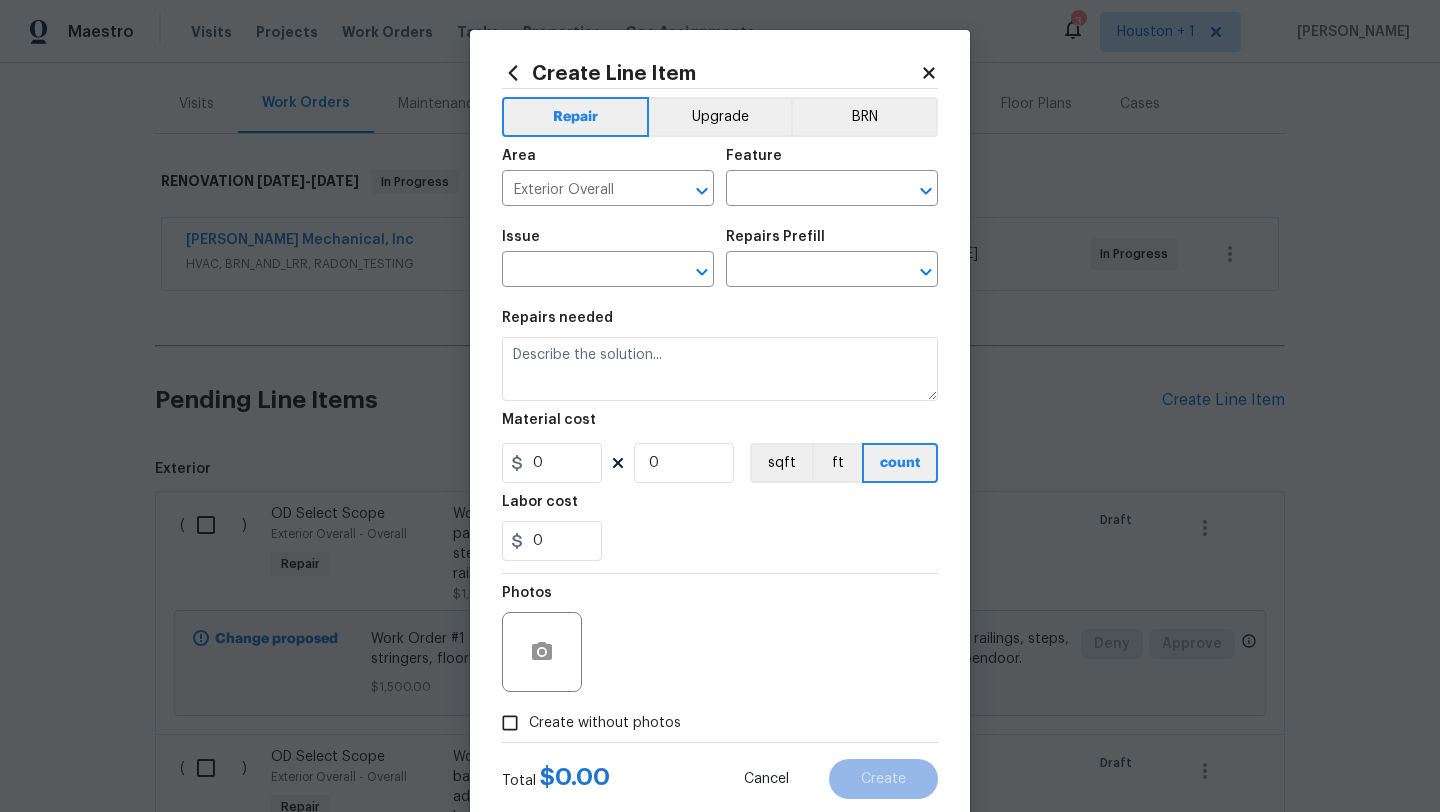 click on "Area Exterior Overall ​ Feature ​" at bounding box center (720, 177) 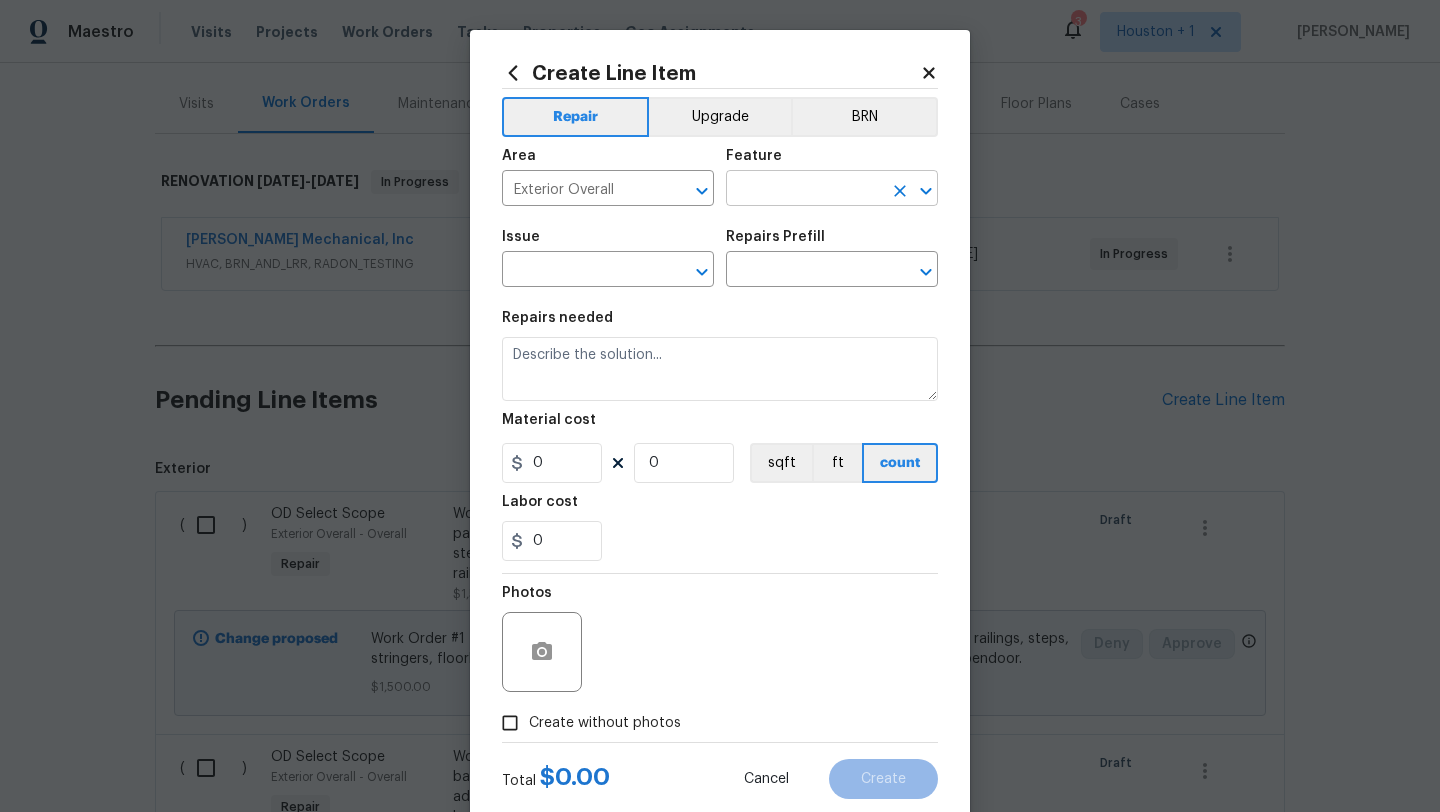 click at bounding box center (804, 190) 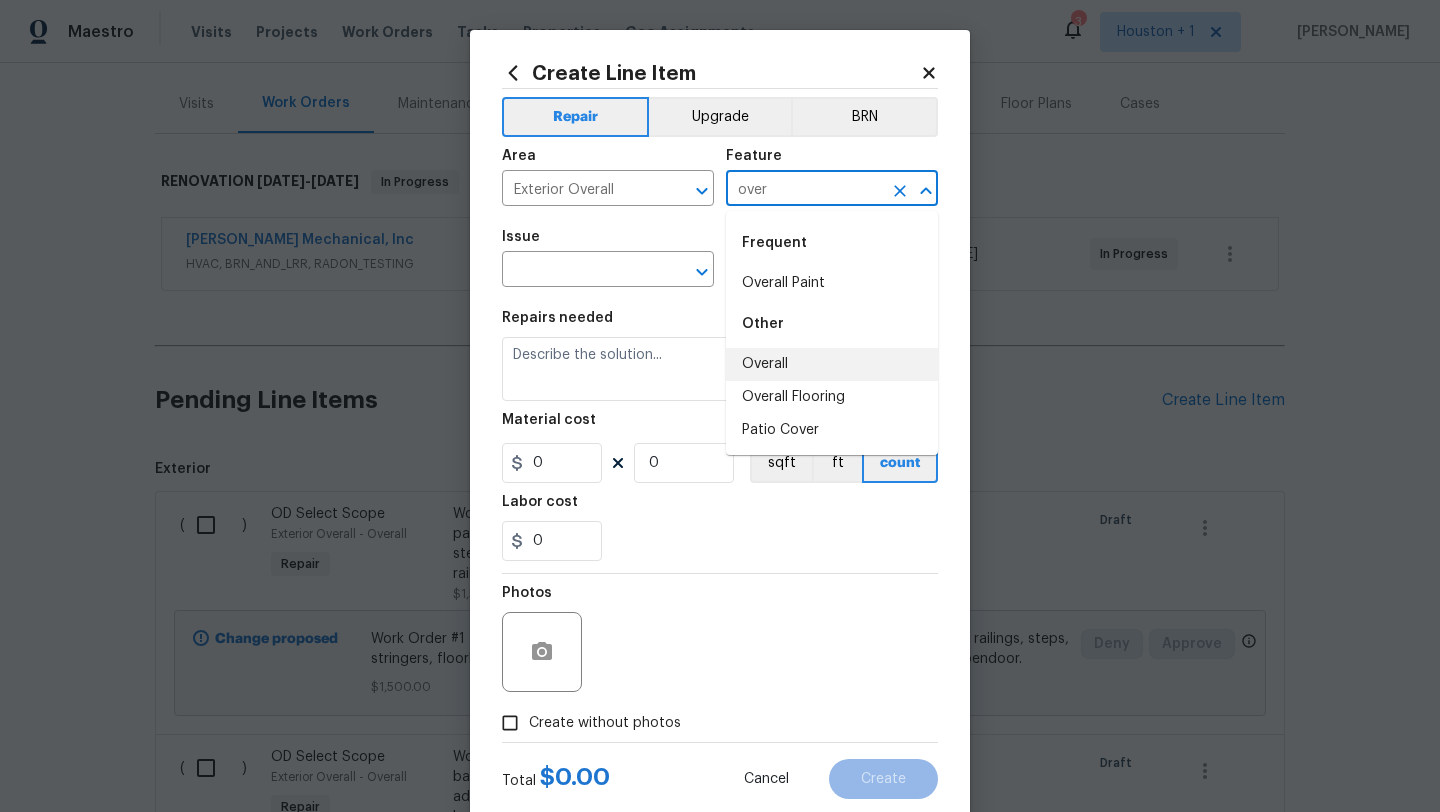 click on "Overall" at bounding box center [832, 364] 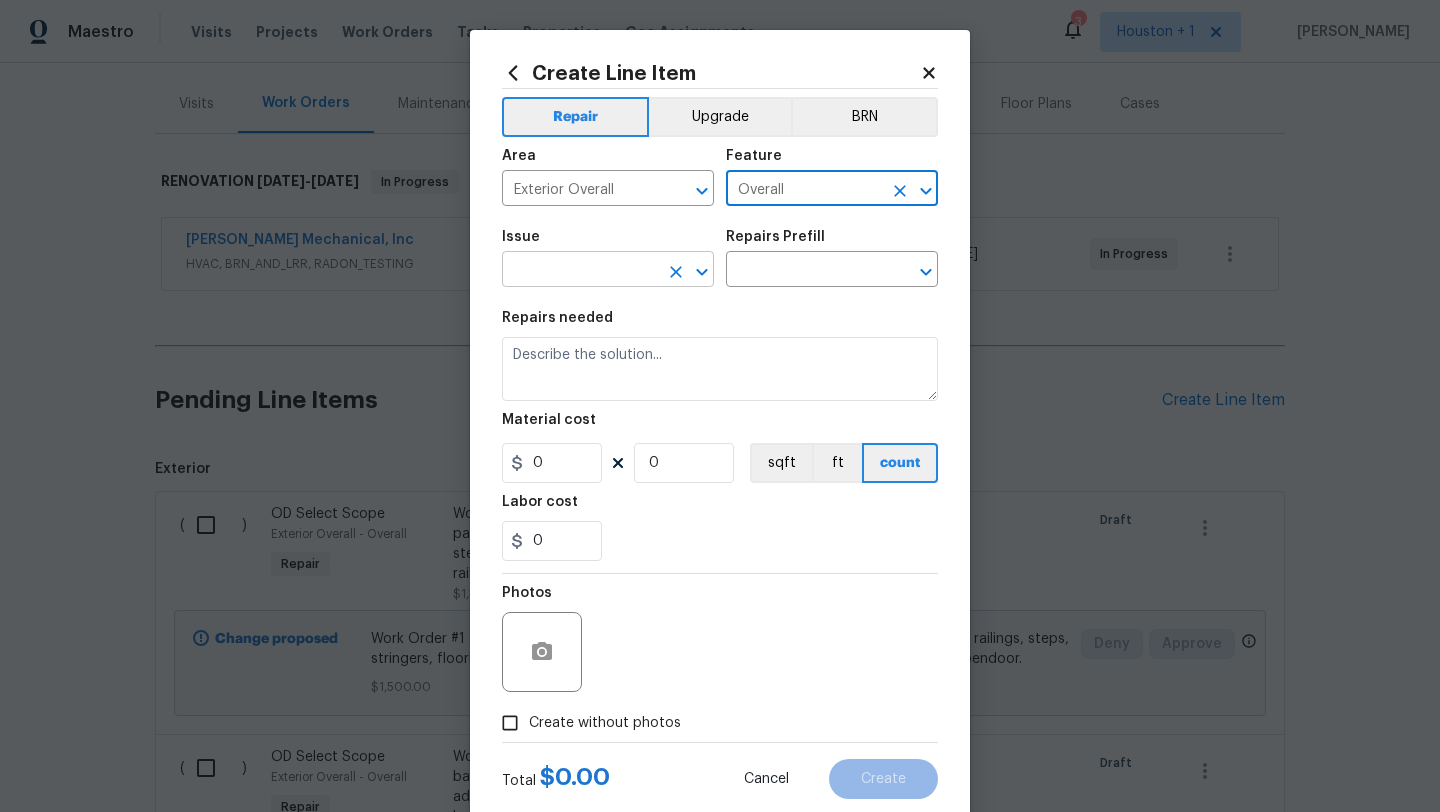 click on "​" at bounding box center [608, 271] 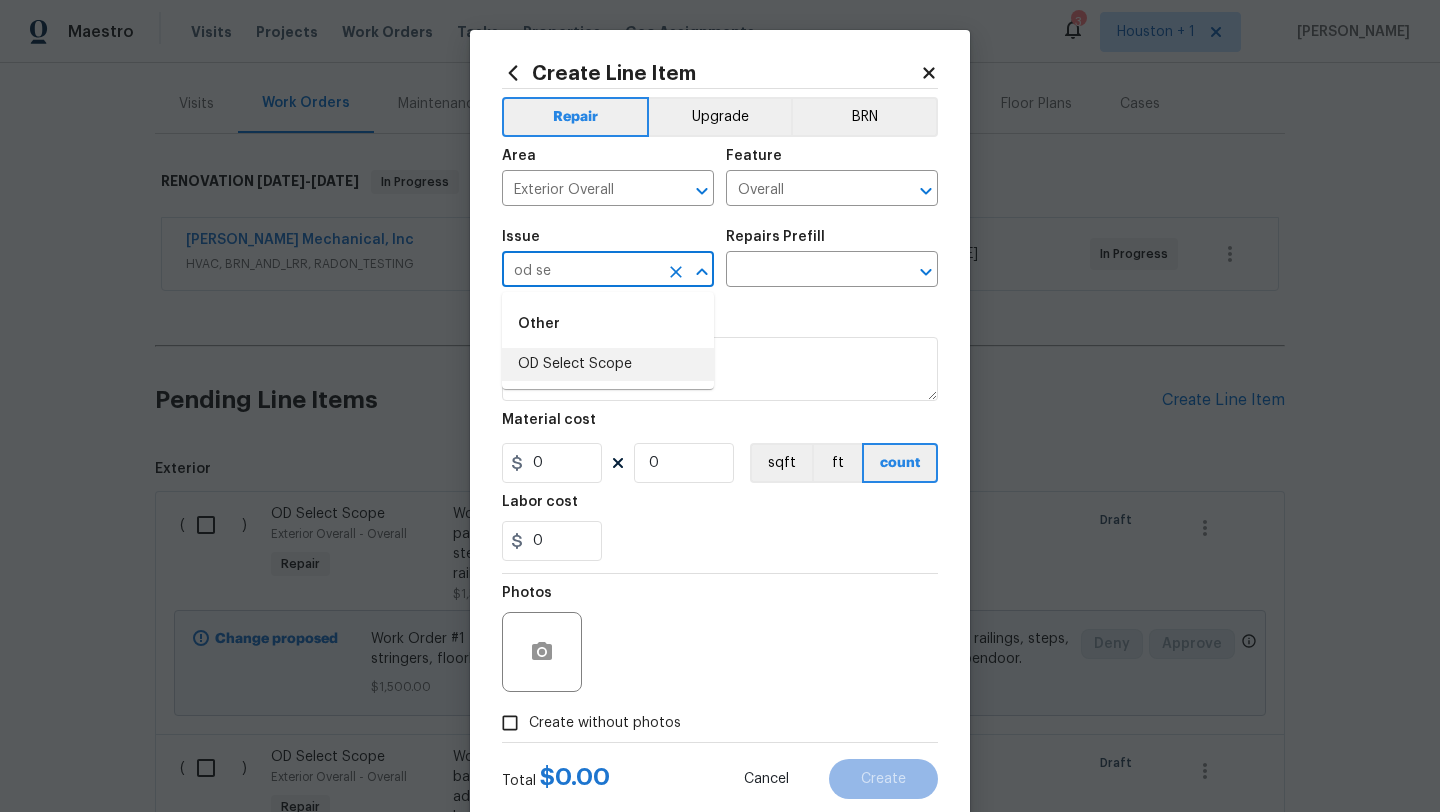 click on "OD Select Scope" at bounding box center [608, 364] 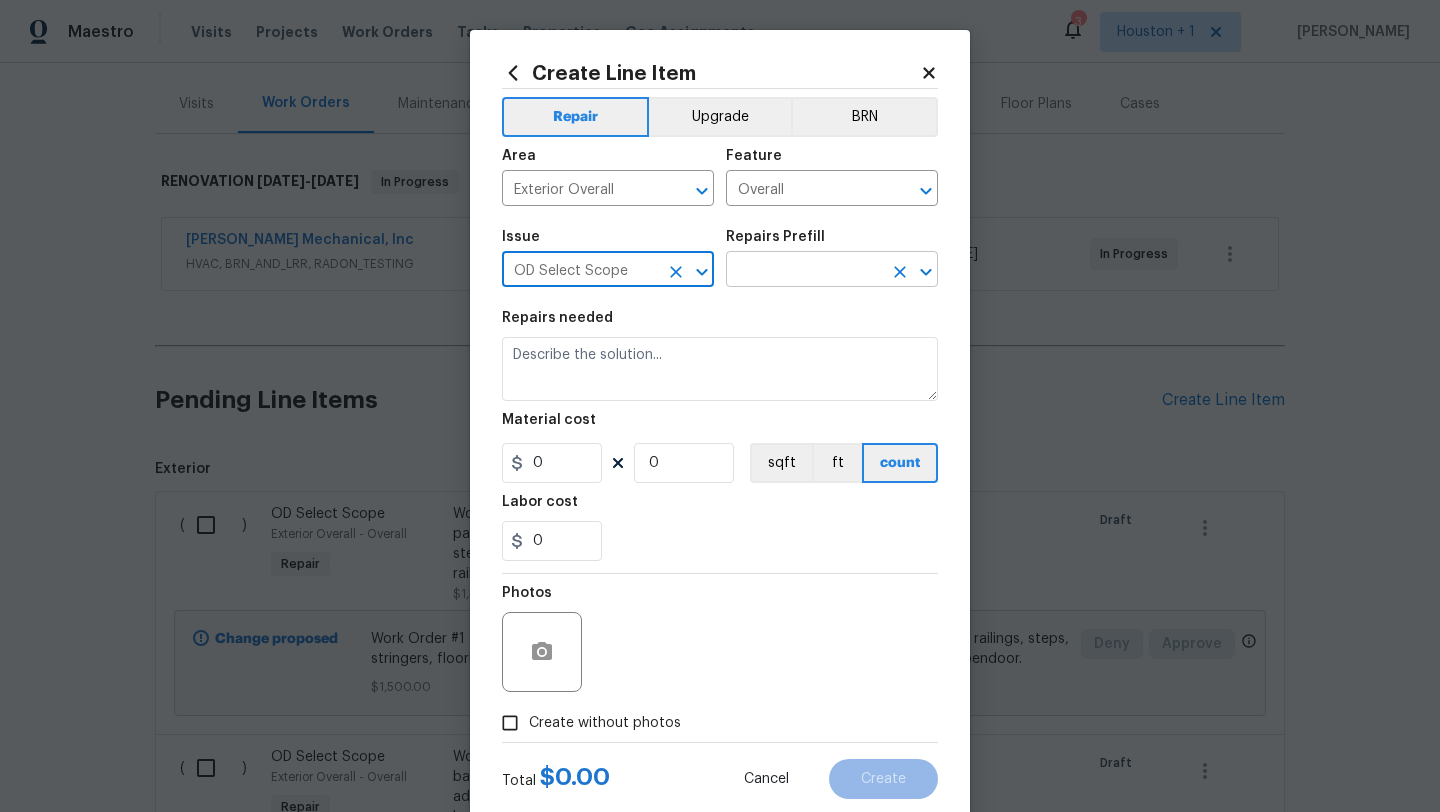 type on "OD Select Scope" 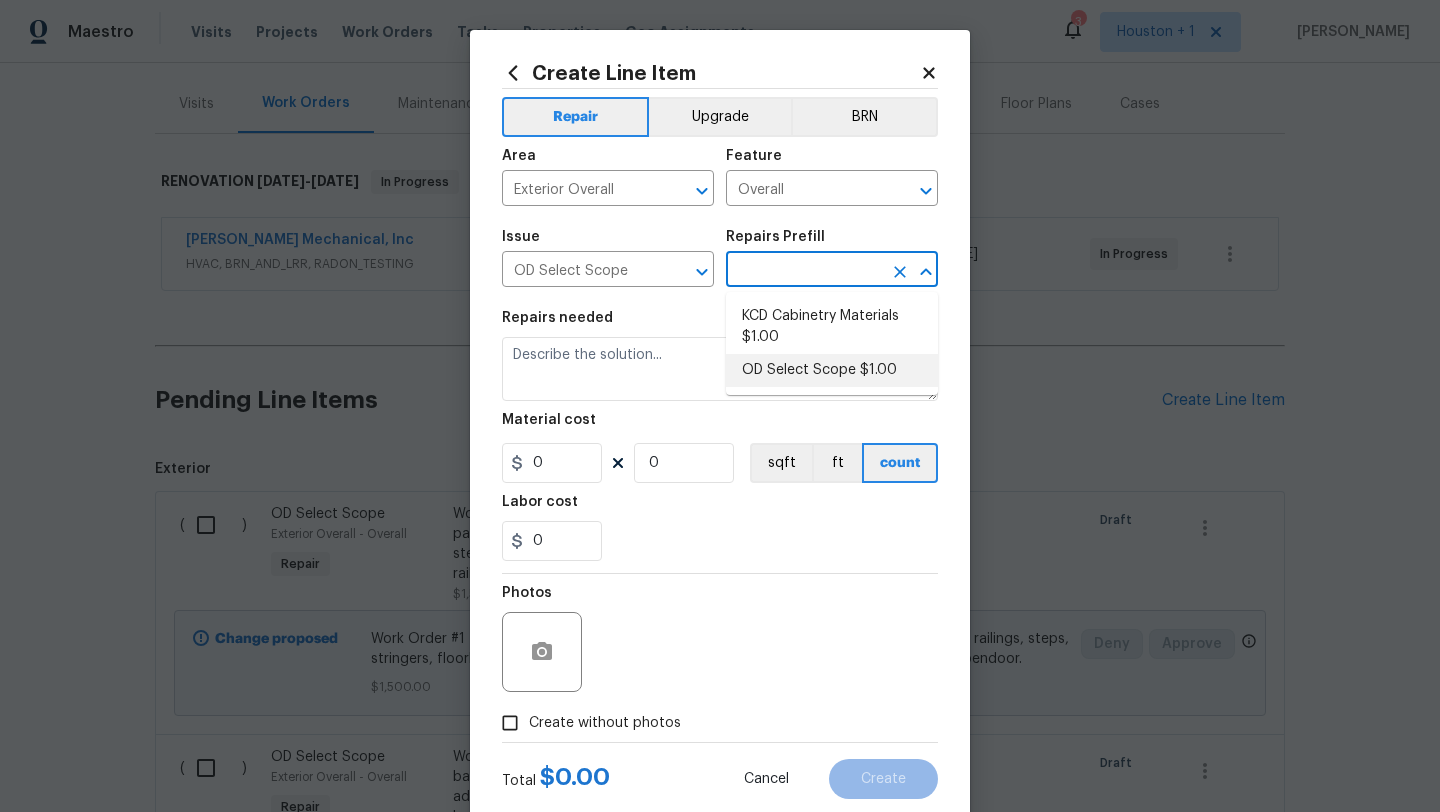 click on "OD Select Scope $1.00" at bounding box center [832, 370] 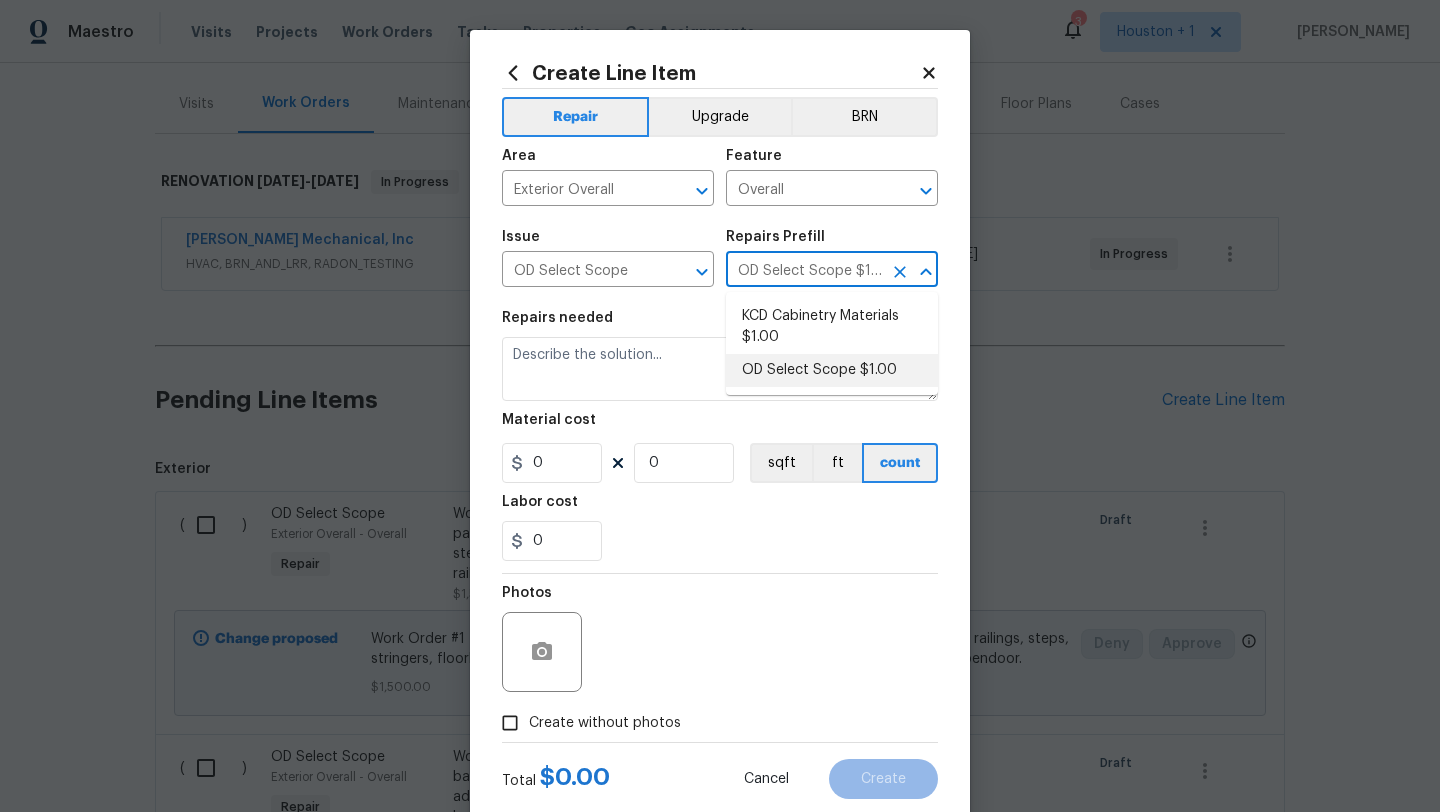 type on "Refer to the agreed upon scope document for further details." 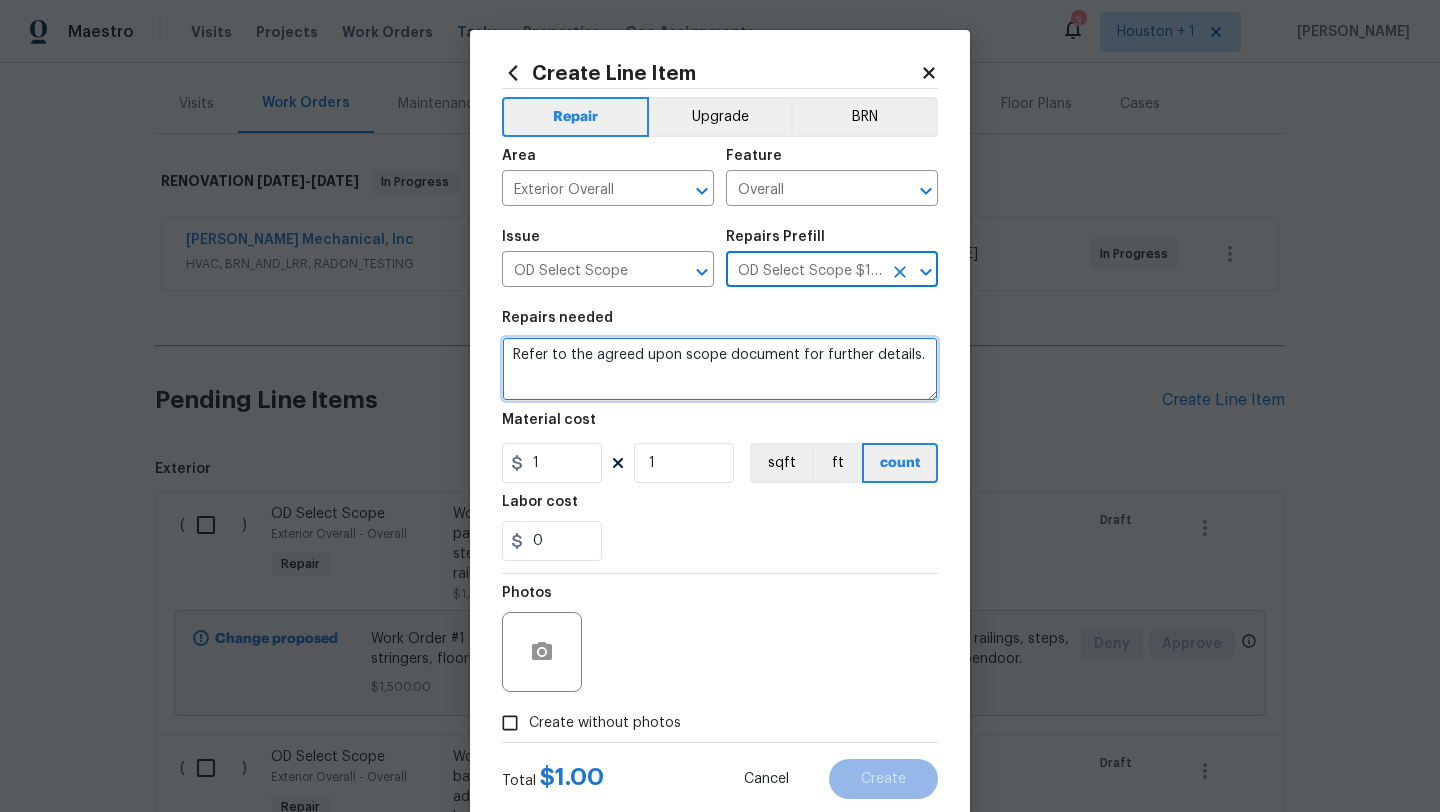 click on "Refer to the agreed upon scope document for further details." at bounding box center [720, 369] 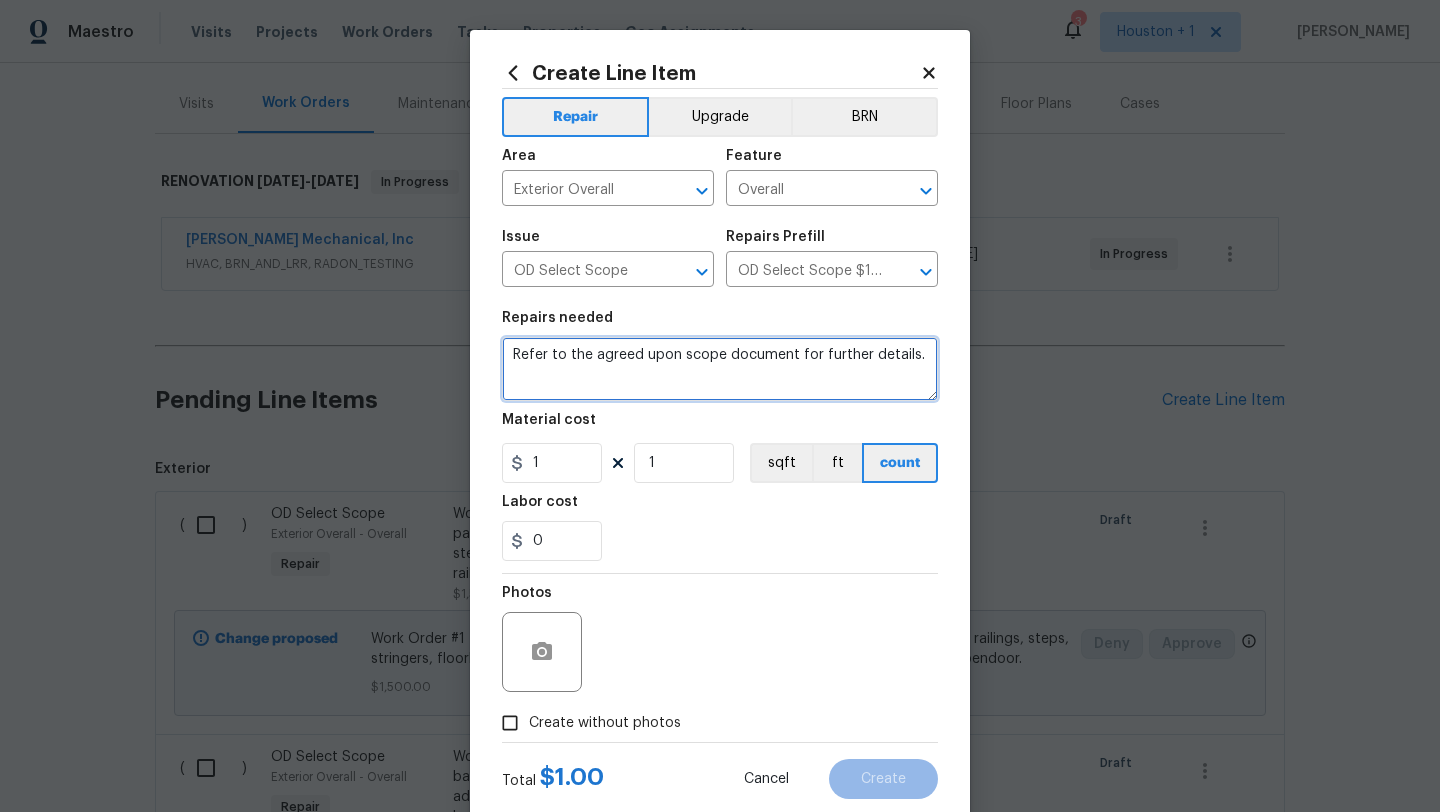 click on "Refer to the agreed upon scope document for further details." at bounding box center [720, 369] 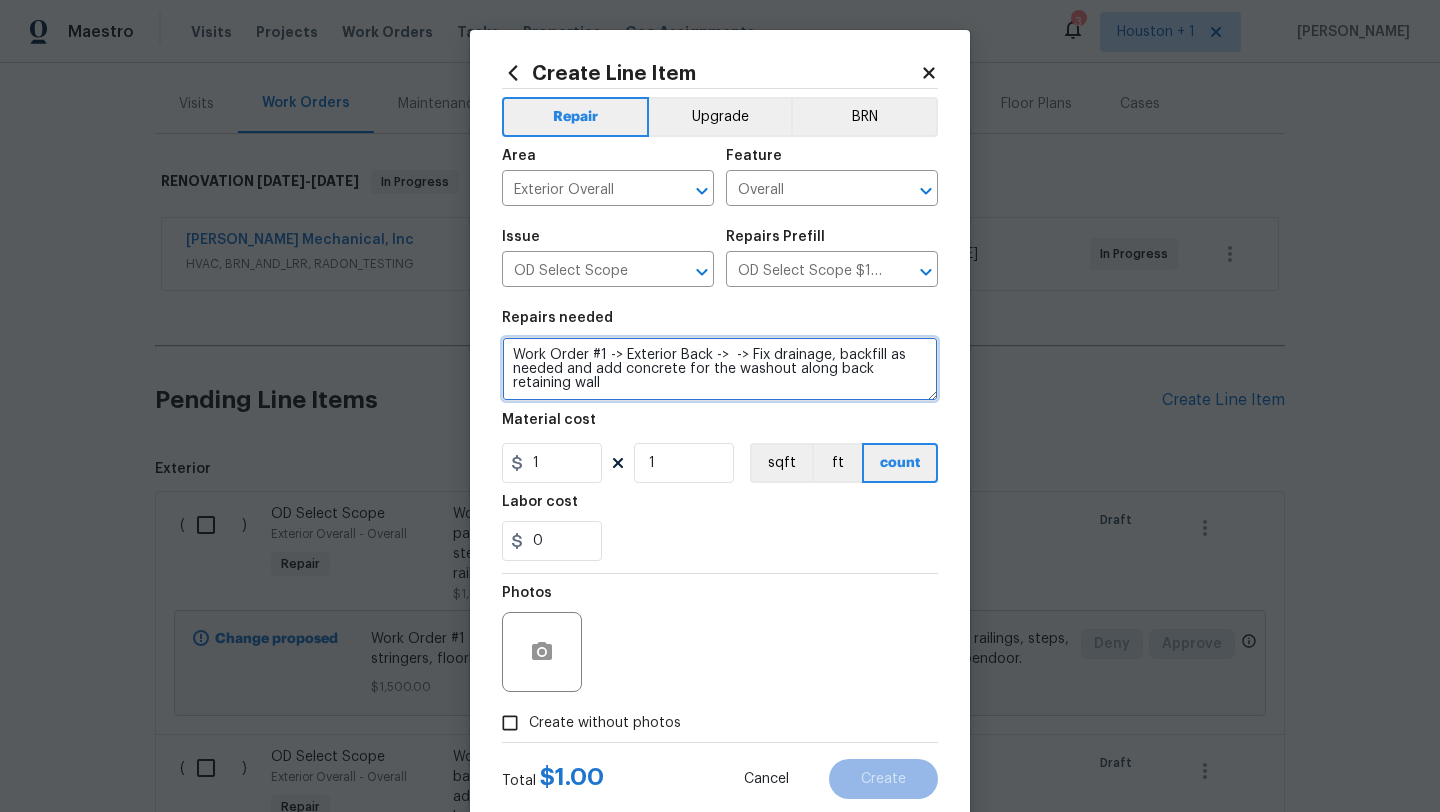 type on "Work Order #1 -> Exterior Back ->  -> Fix drainage, backfill as needed and add concrete for the washout along back retaining wall" 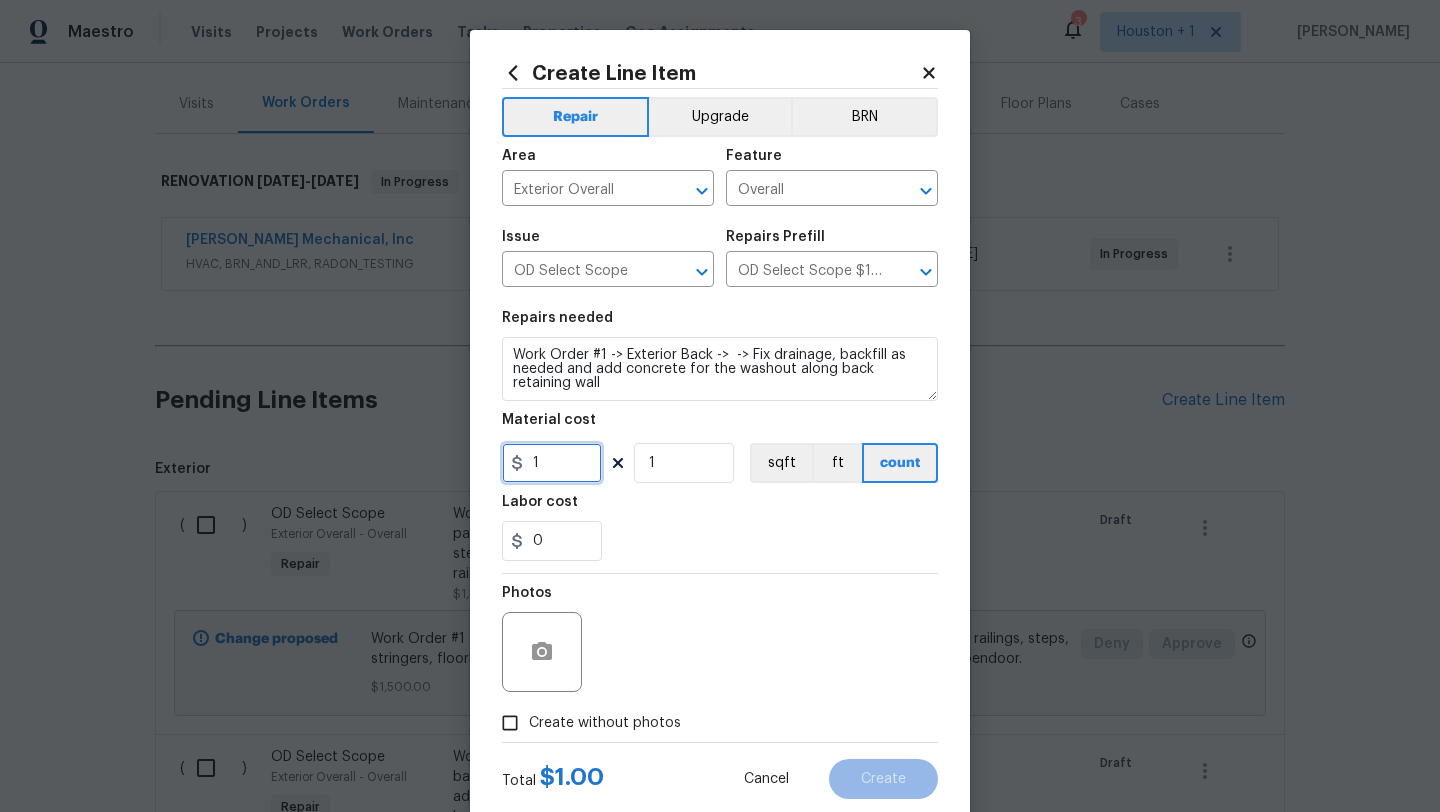 click on "1" at bounding box center [552, 463] 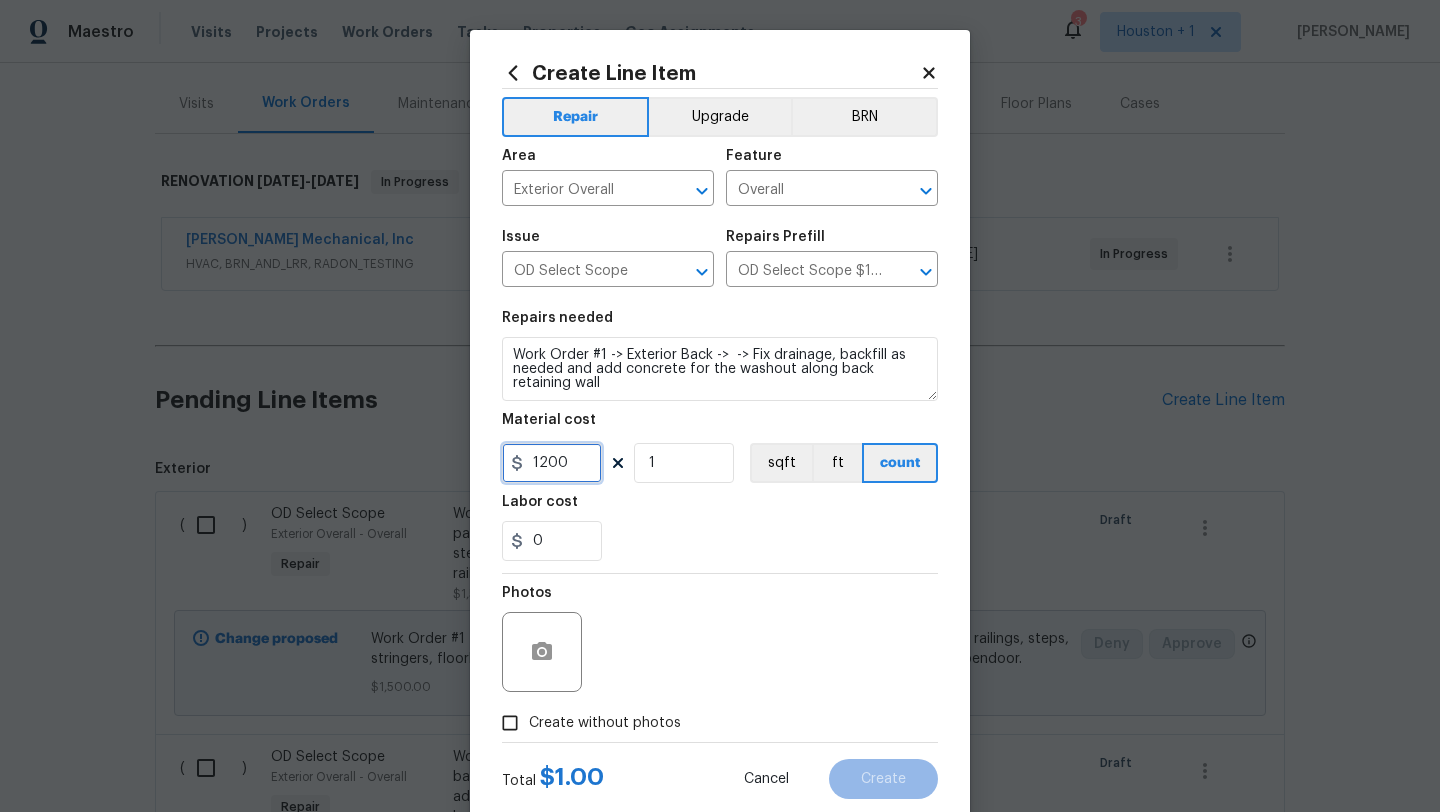 scroll, scrollTop: 50, scrollLeft: 0, axis: vertical 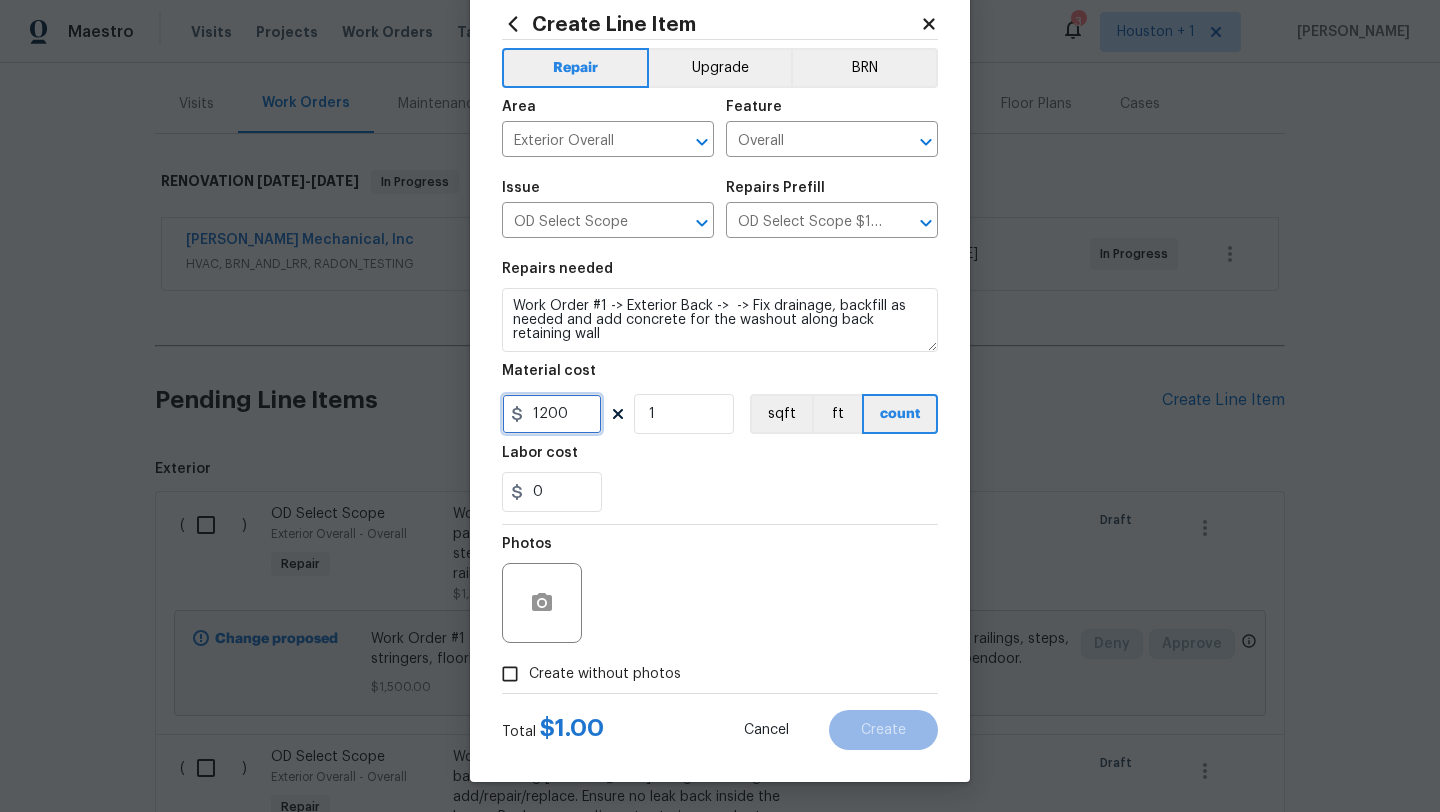 type on "1200" 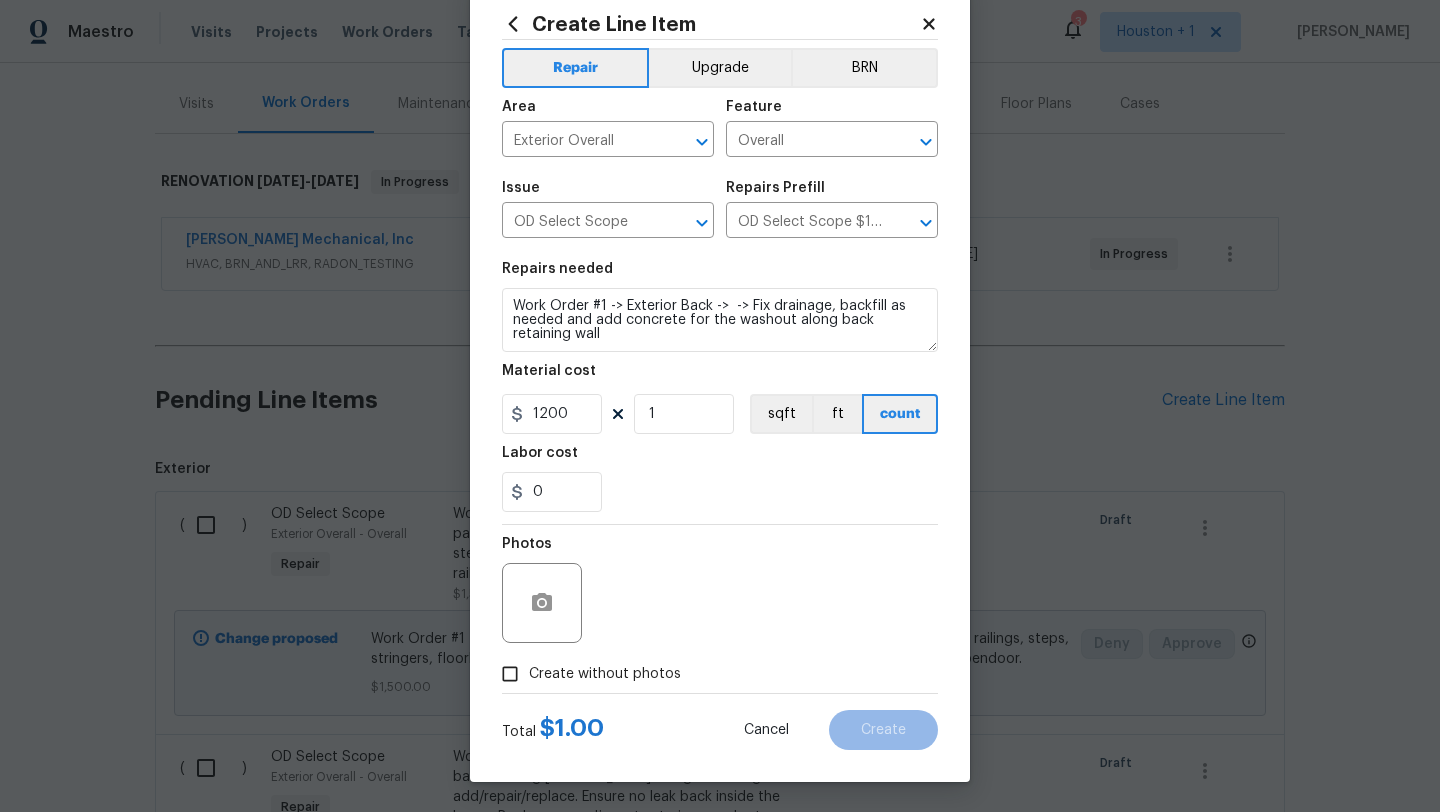 click on "Create without photos" at bounding box center [586, 674] 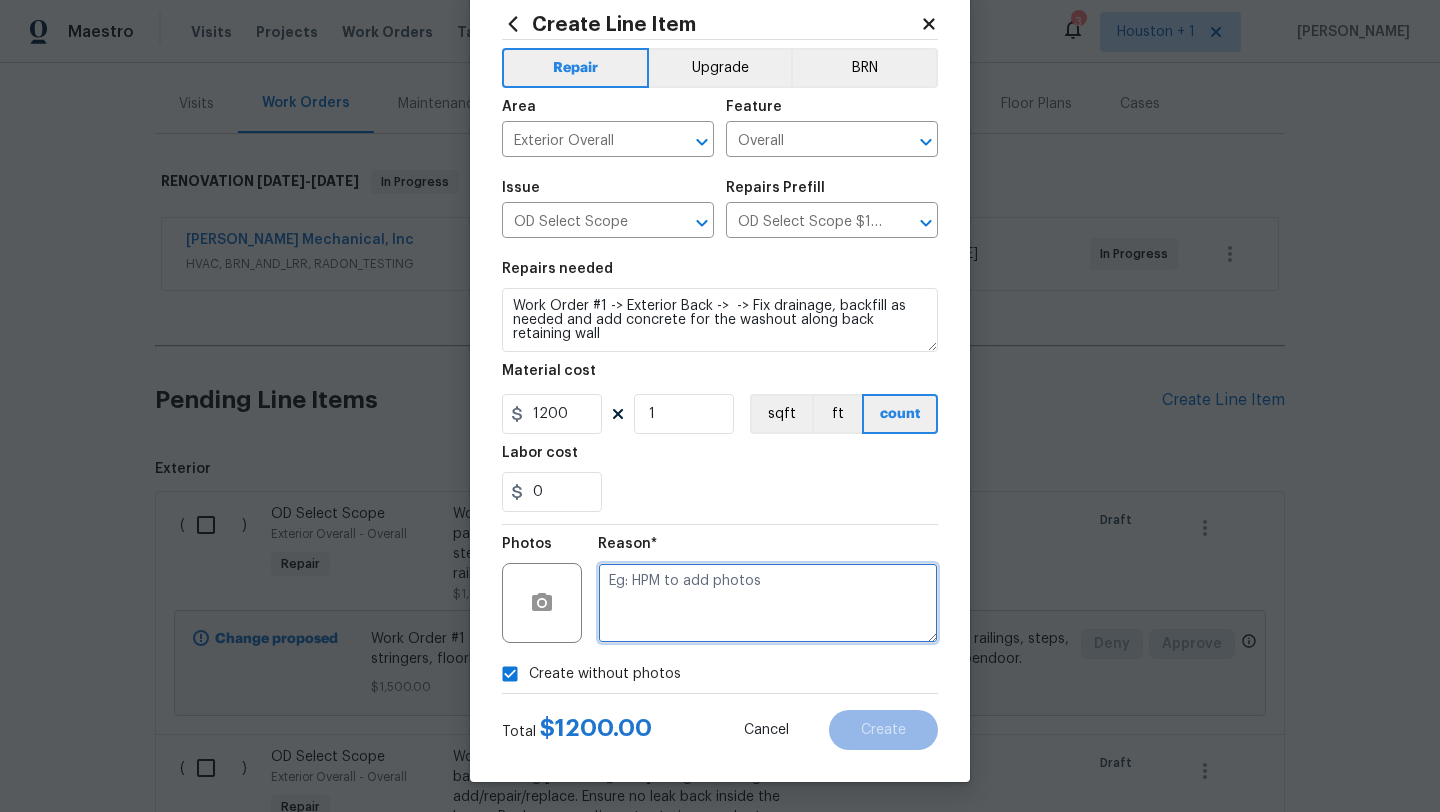 click at bounding box center [768, 603] 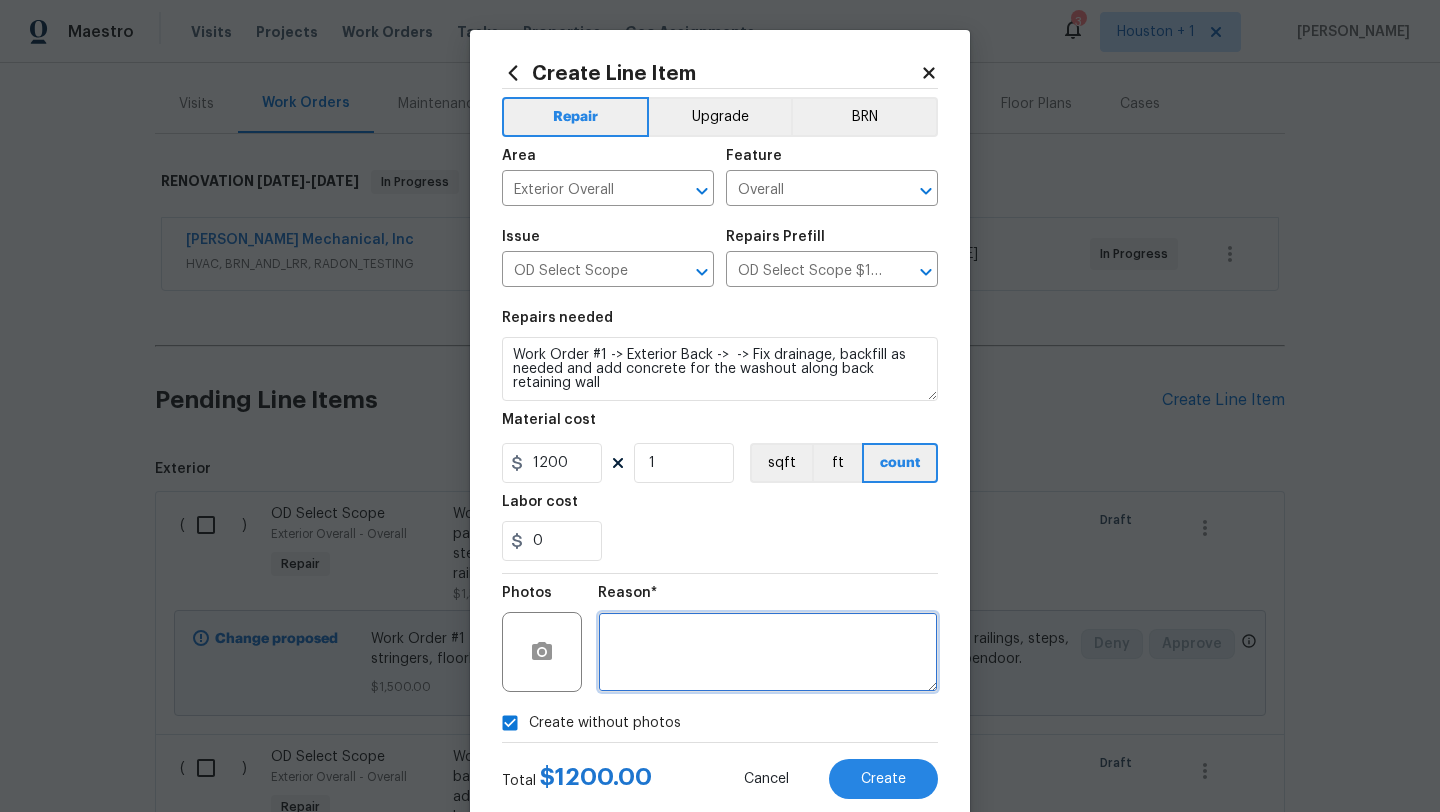 scroll, scrollTop: 50, scrollLeft: 0, axis: vertical 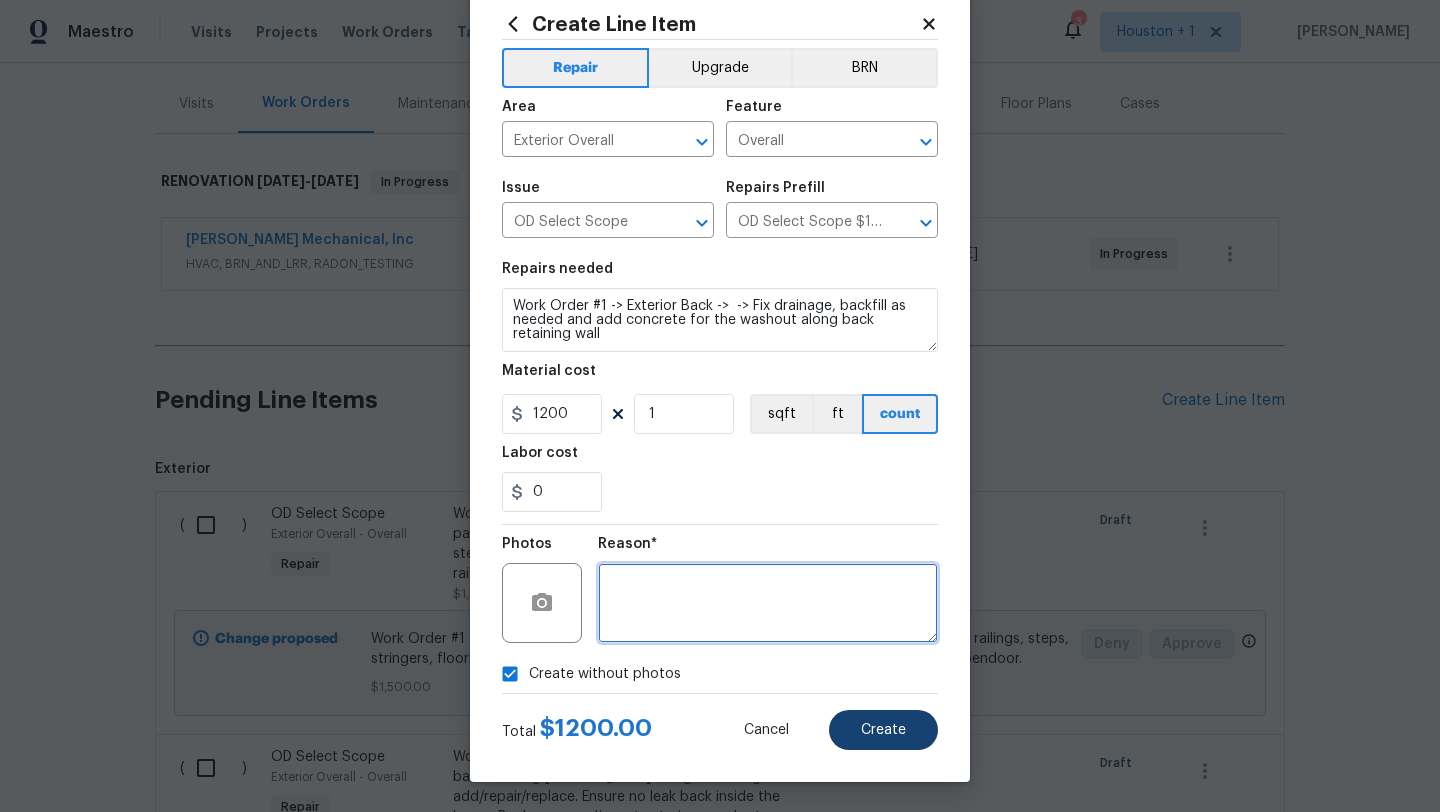 type 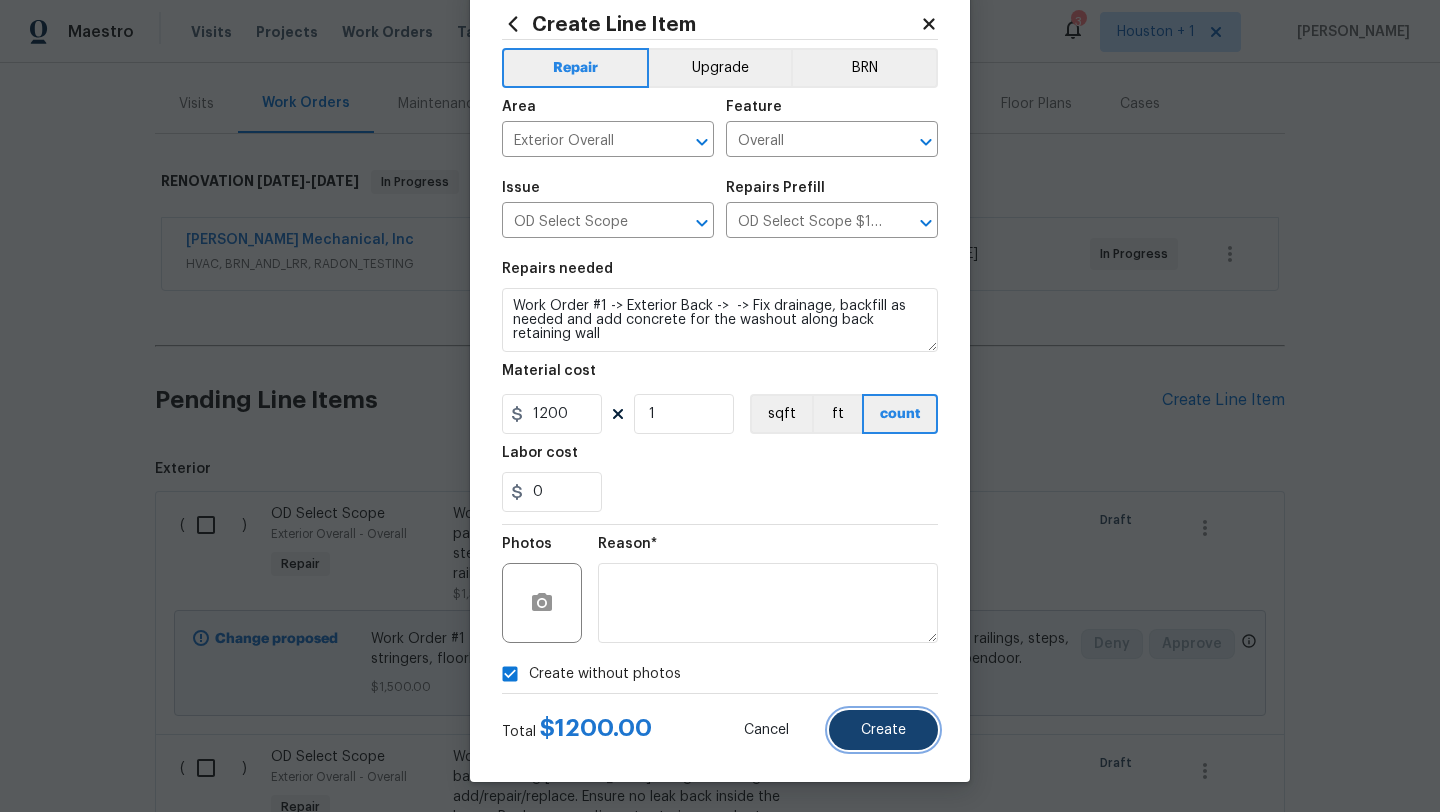 click on "Create" at bounding box center (883, 730) 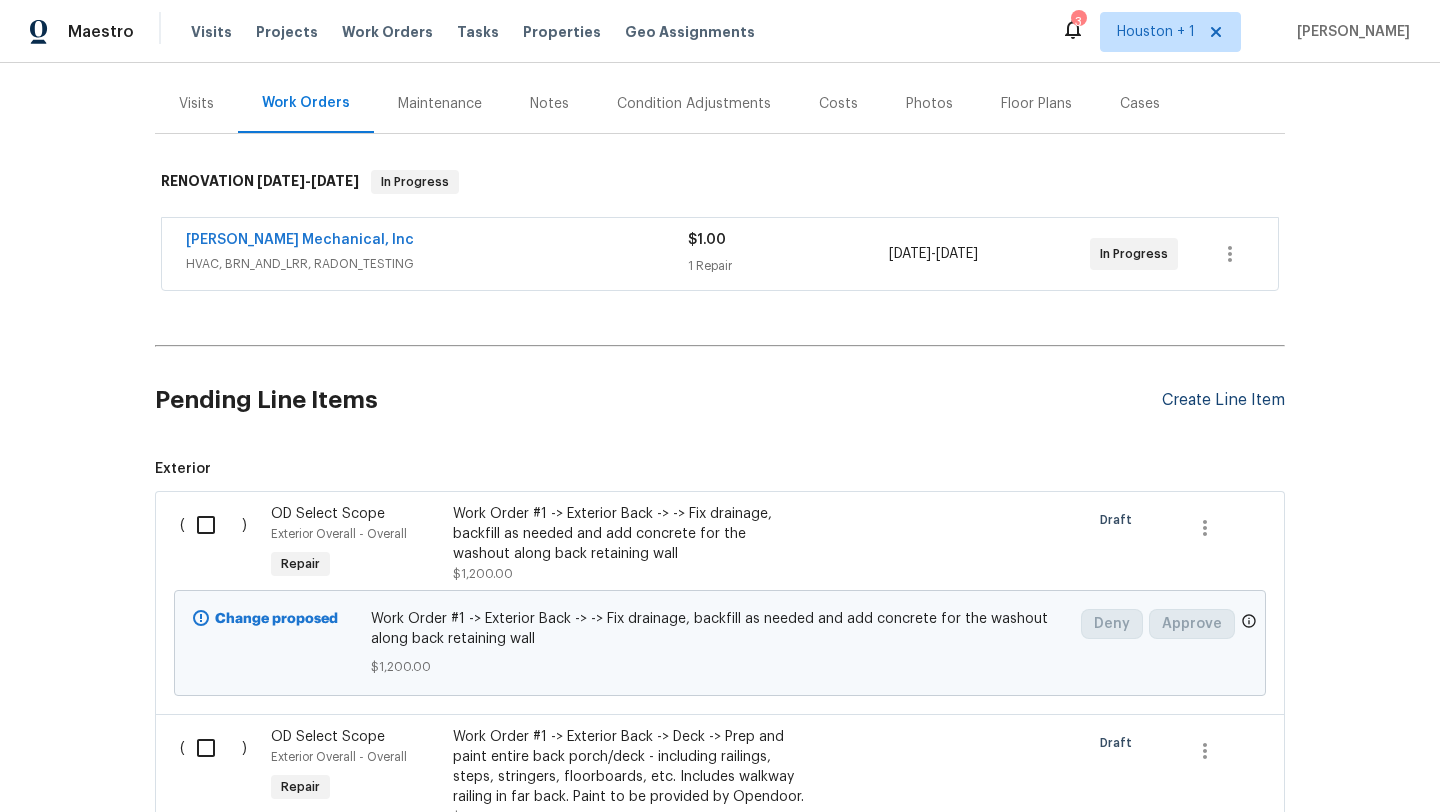 click on "Create Line Item" at bounding box center [1223, 400] 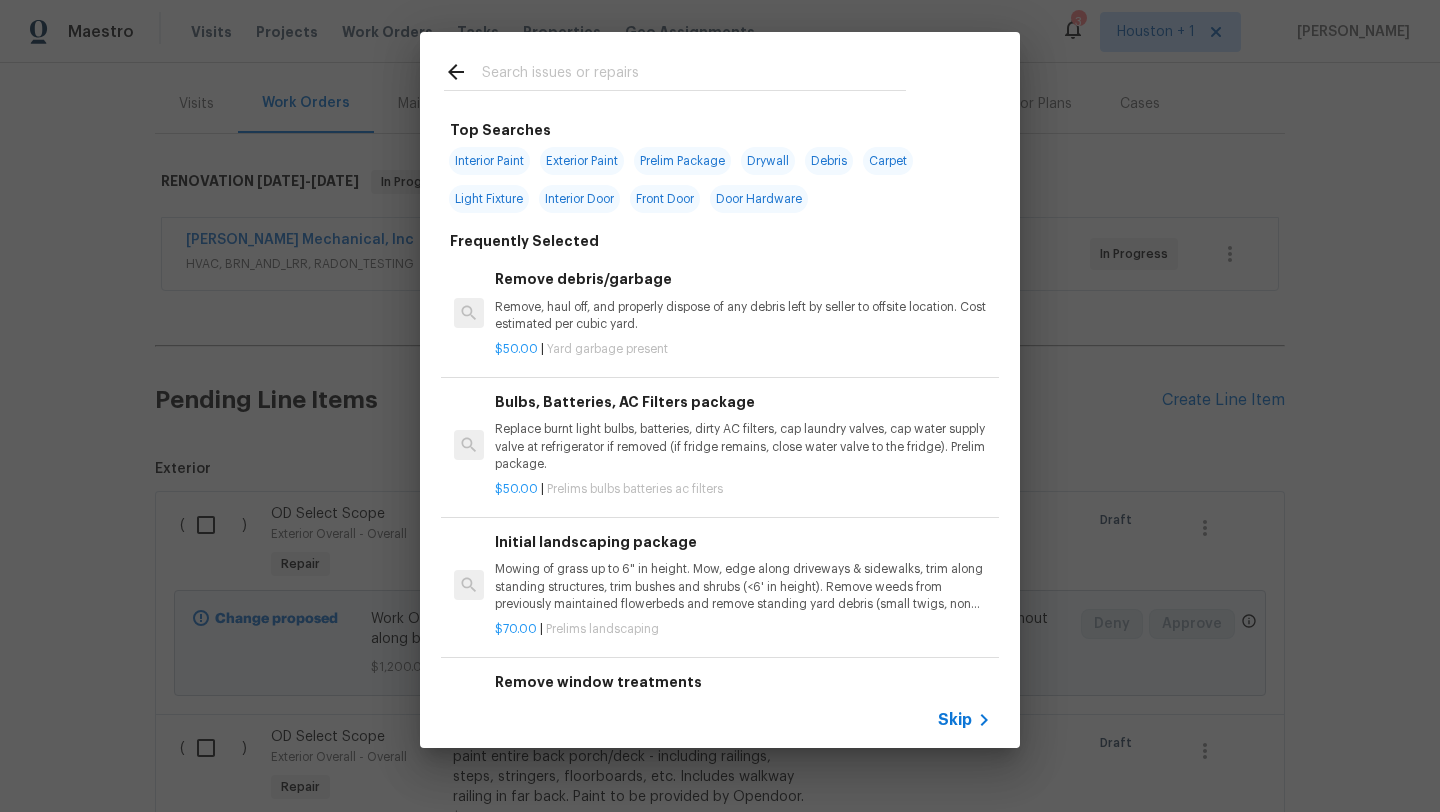 click on "Skip" at bounding box center (955, 720) 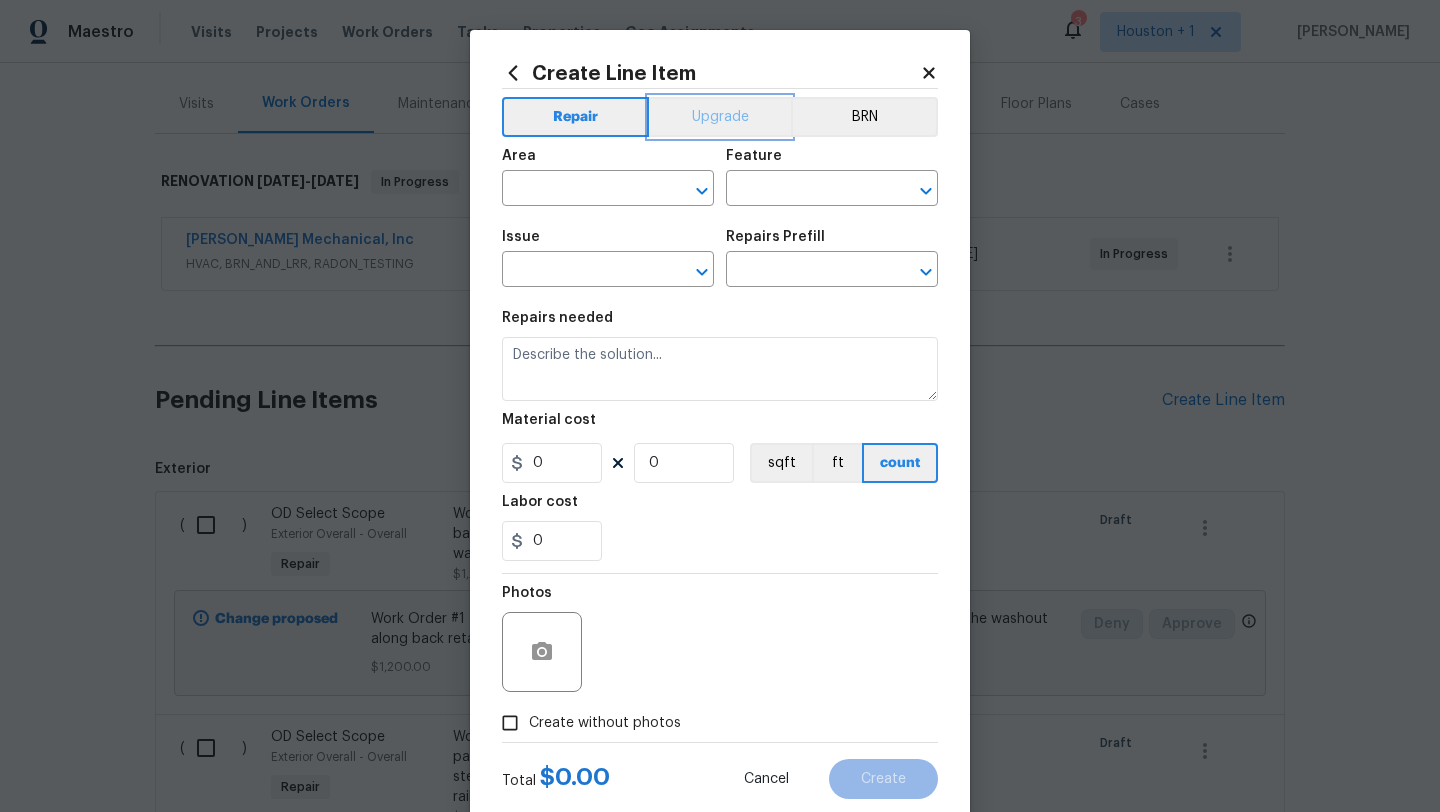 click on "Upgrade" at bounding box center [720, 117] 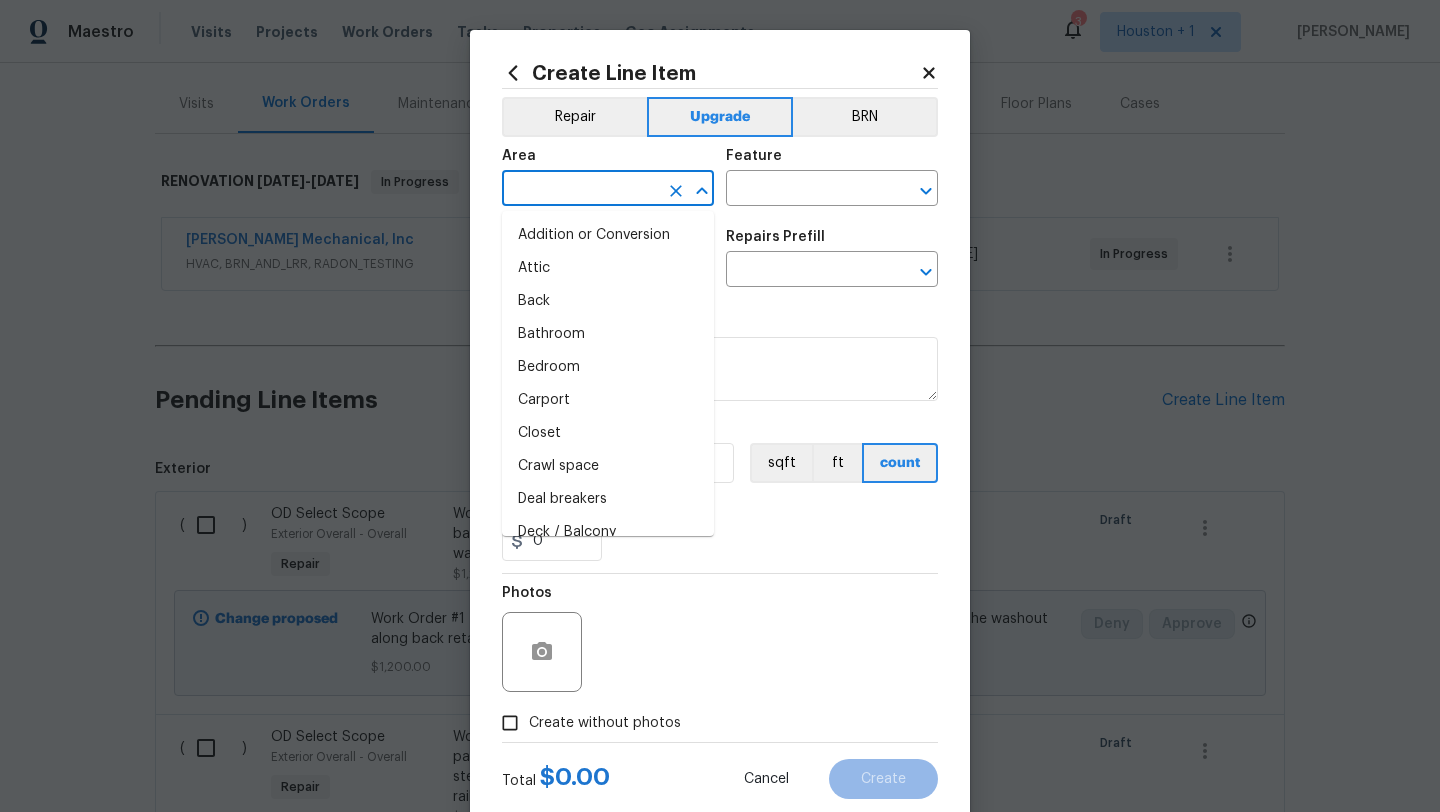 click at bounding box center [580, 190] 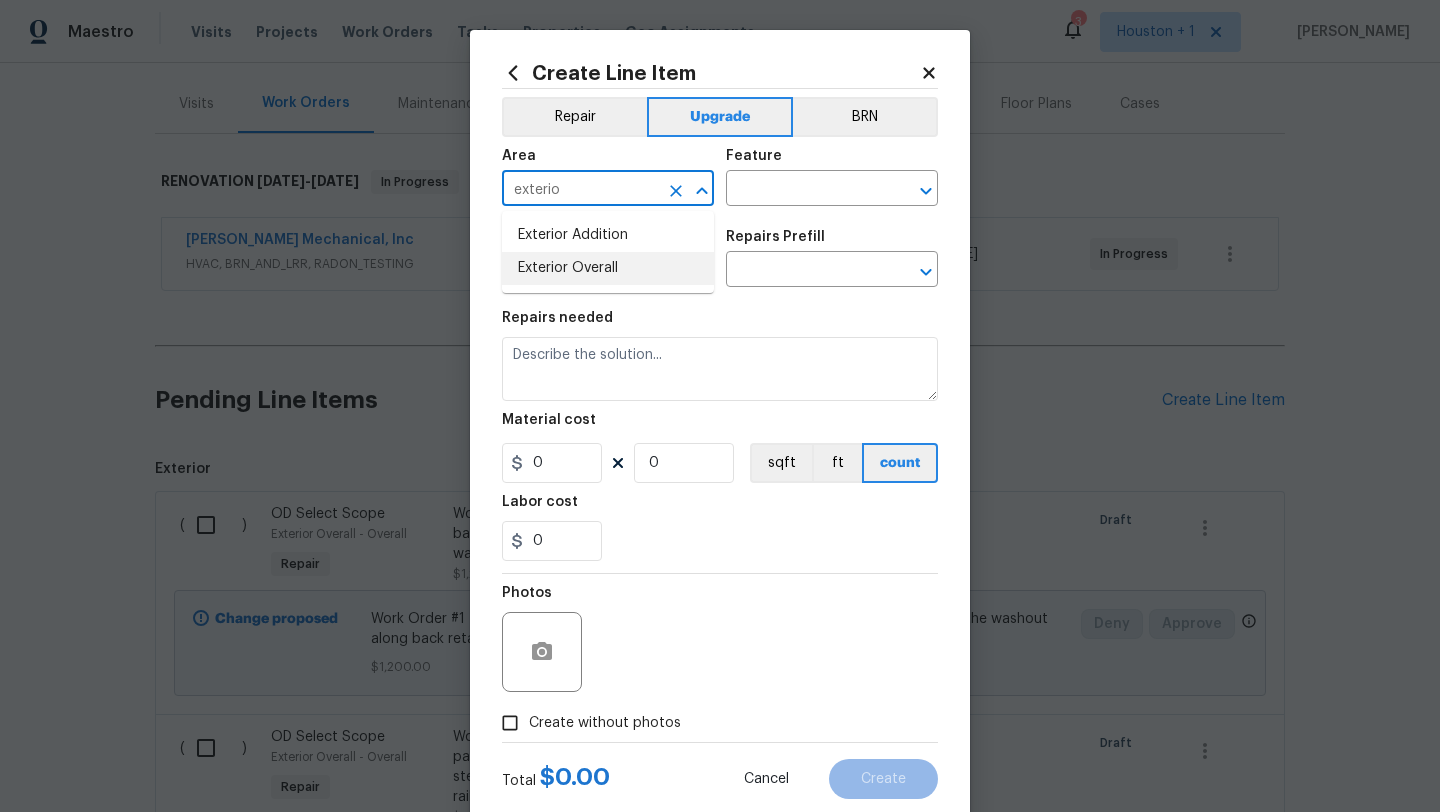 click on "Exterior Overall" at bounding box center [608, 268] 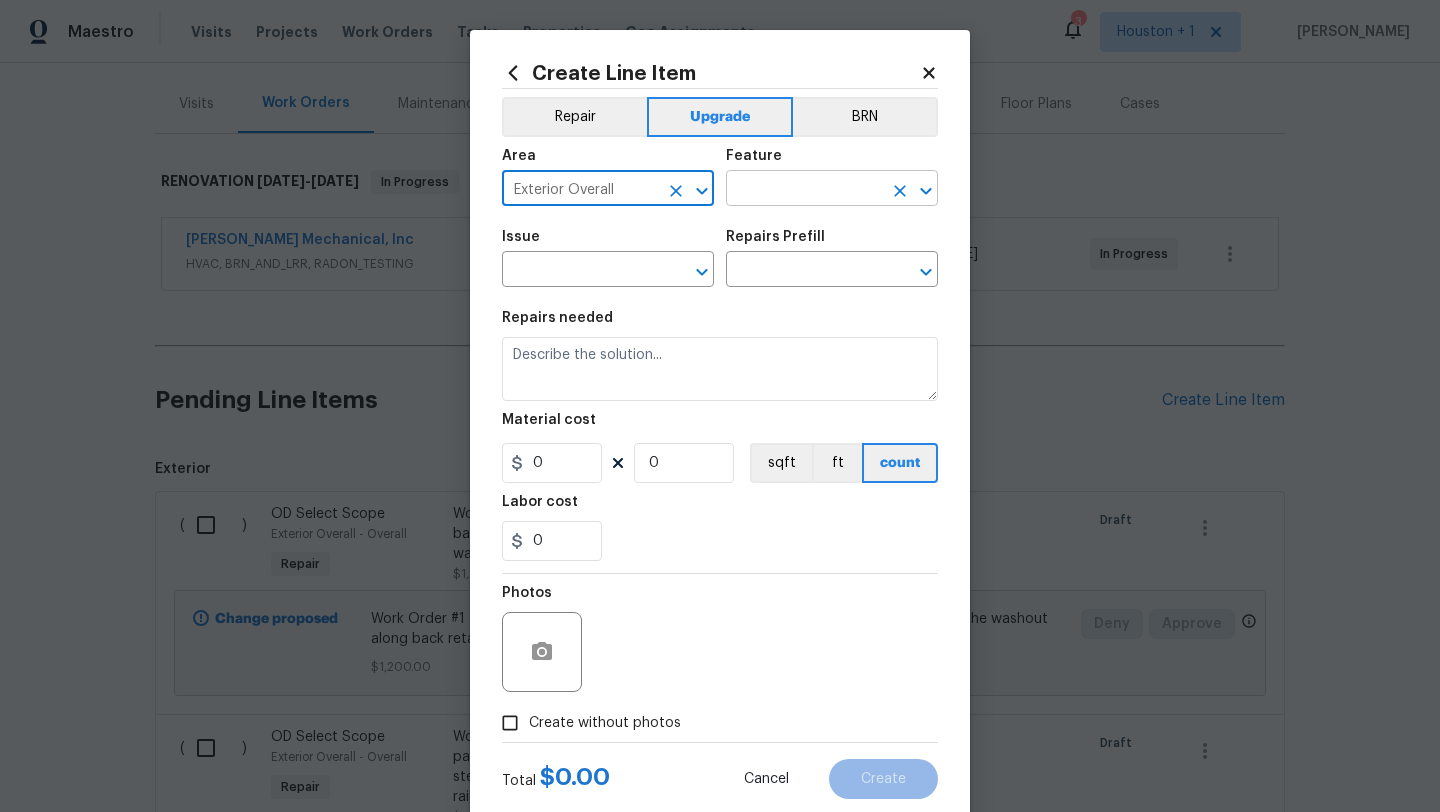type on "Exterior Overall" 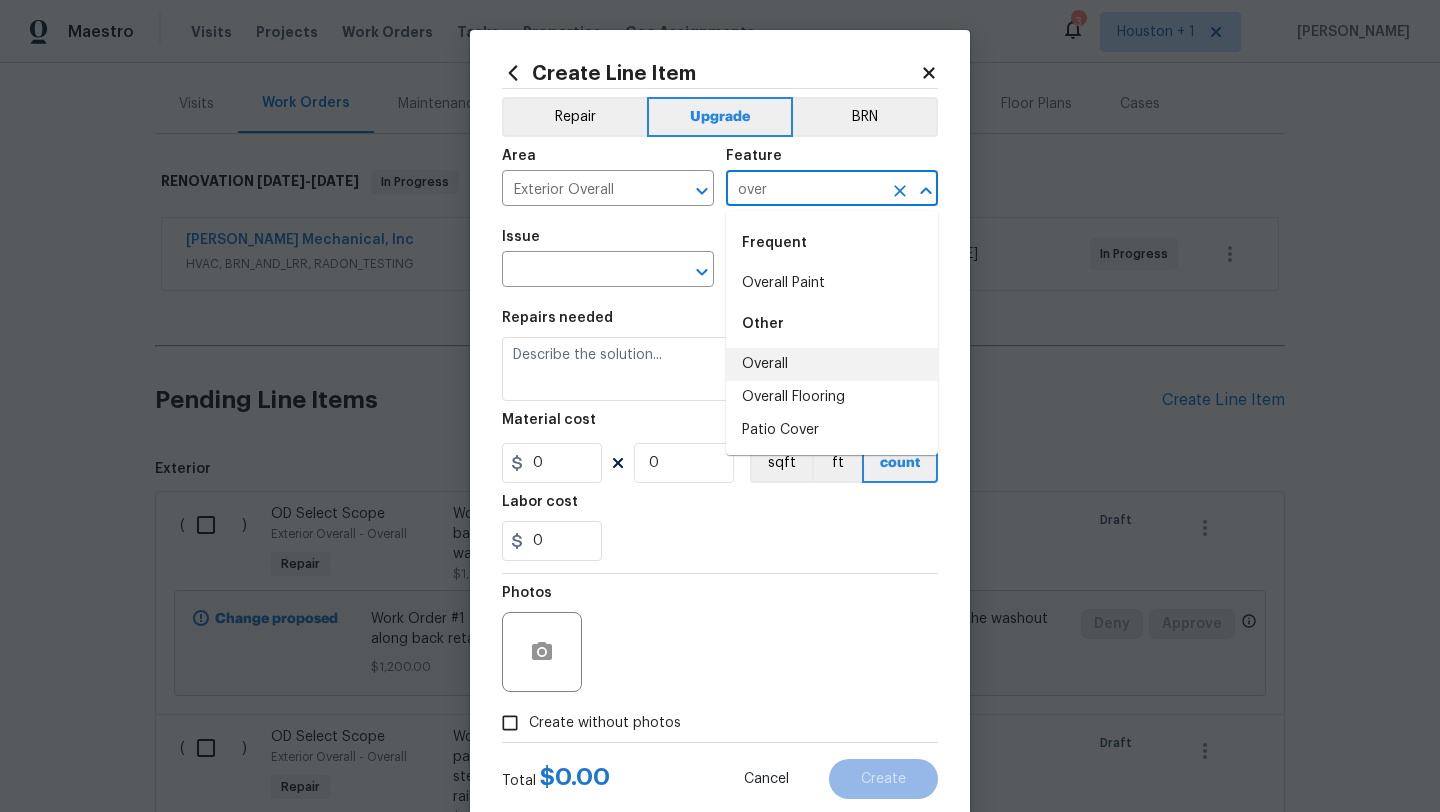 click on "Overall" at bounding box center [832, 364] 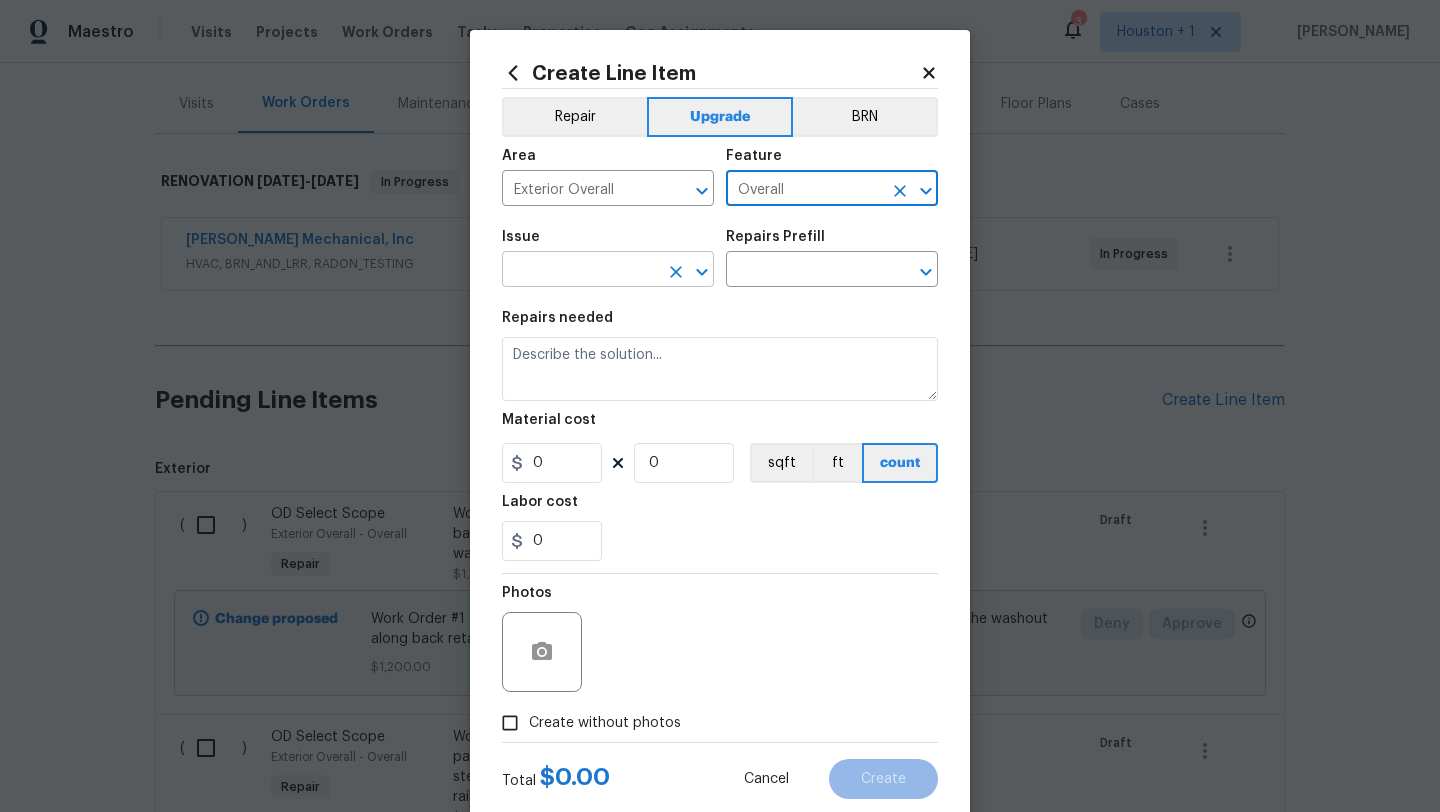 type on "Overall" 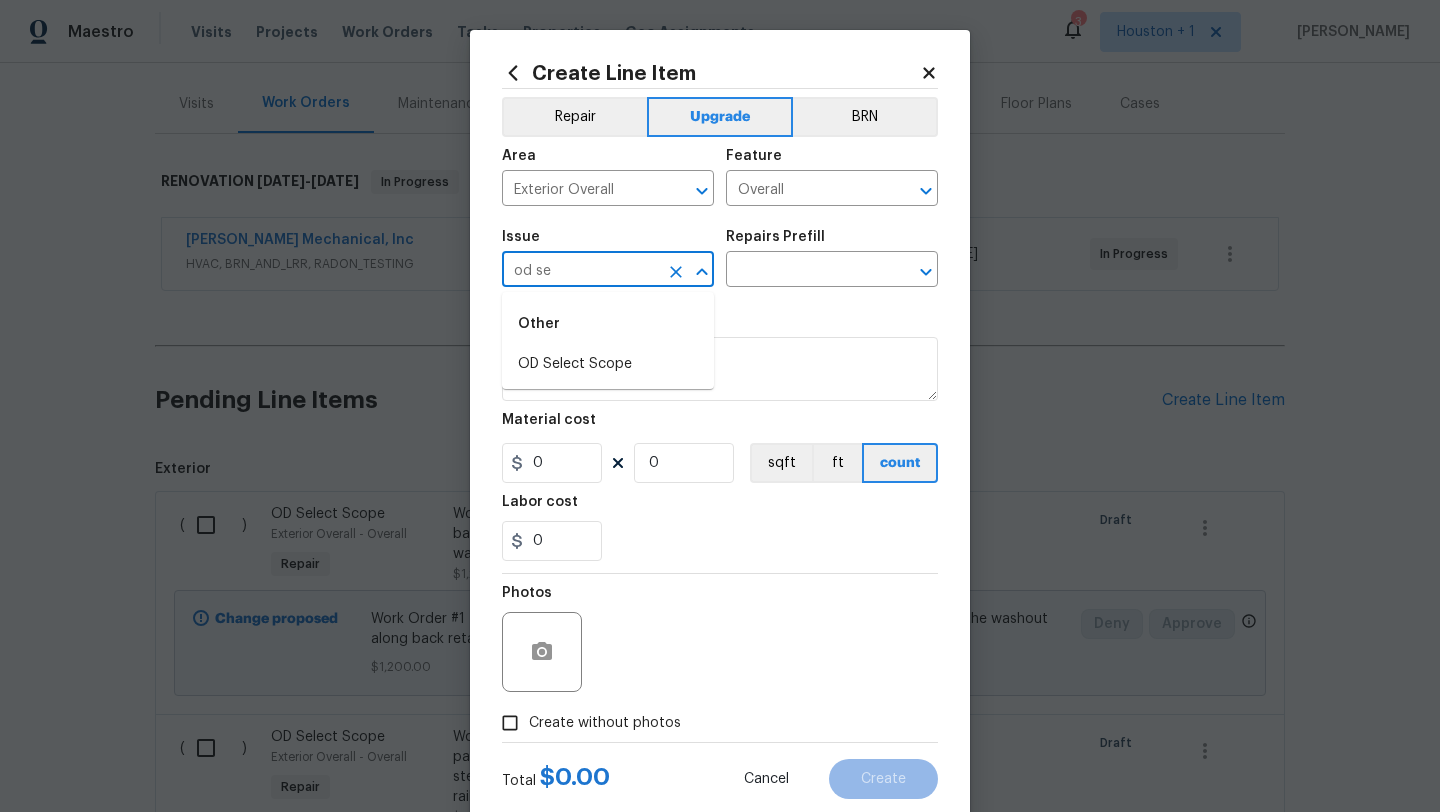 click on "OD Select Scope" at bounding box center [608, 364] 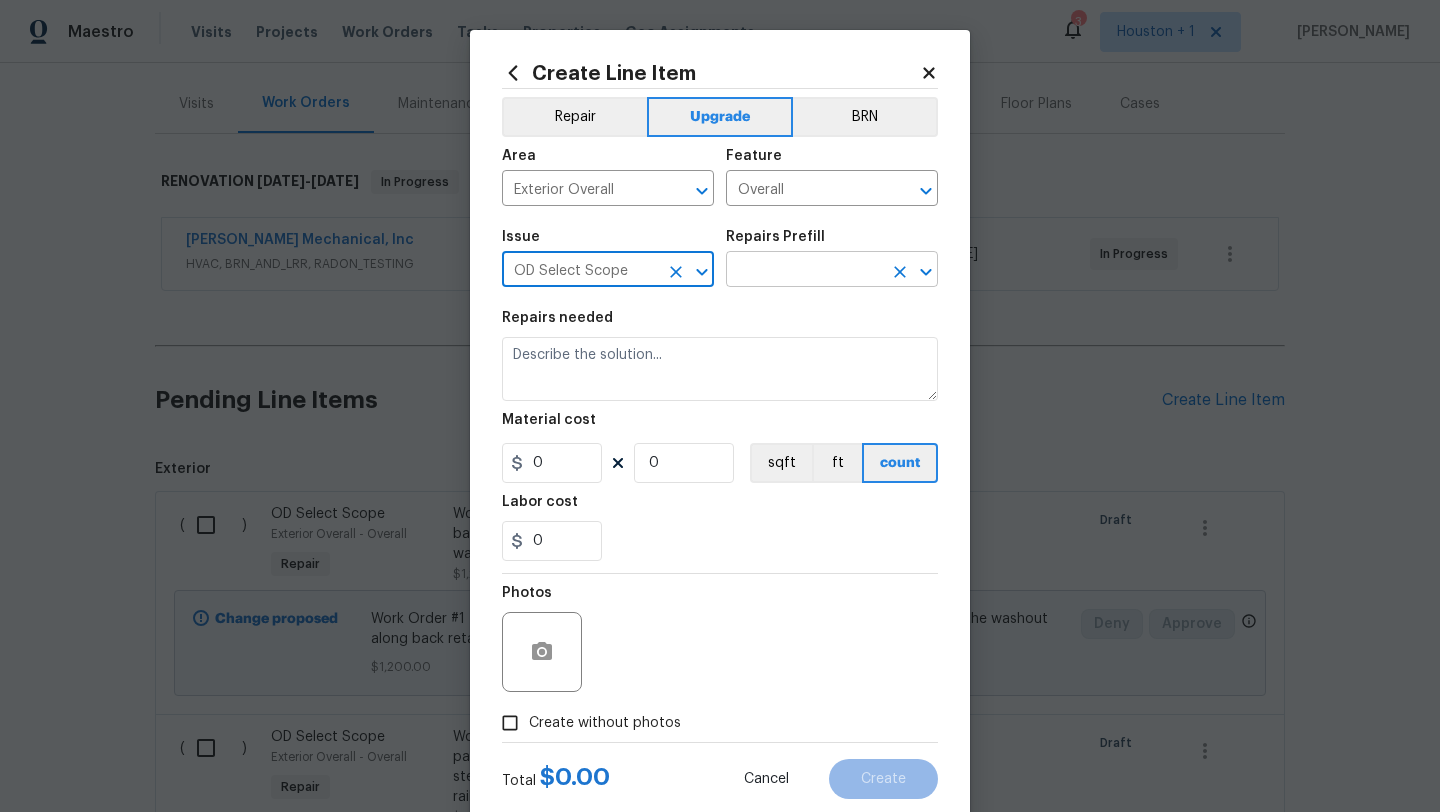 type on "OD Select Scope" 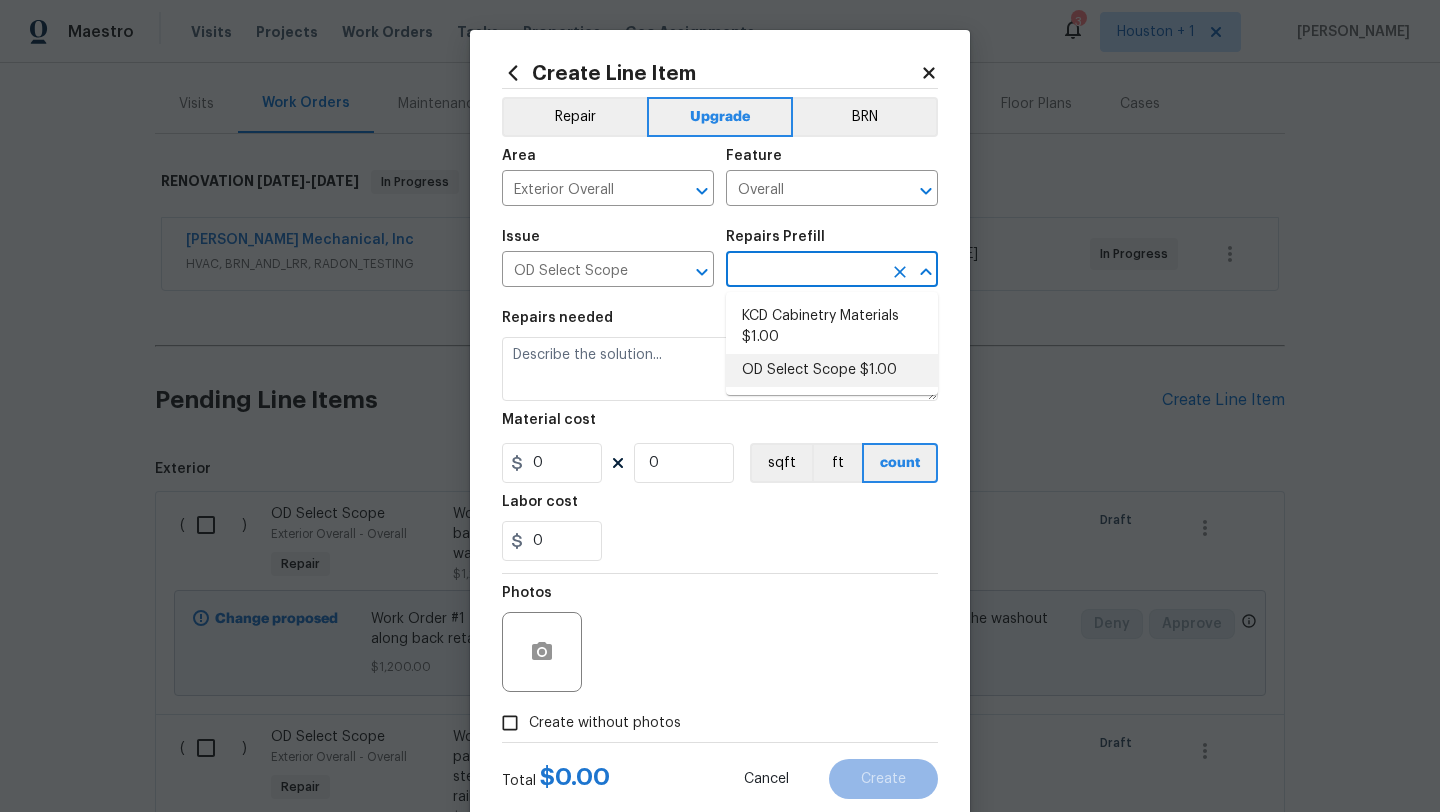 click on "OD Select Scope $1.00" at bounding box center (832, 370) 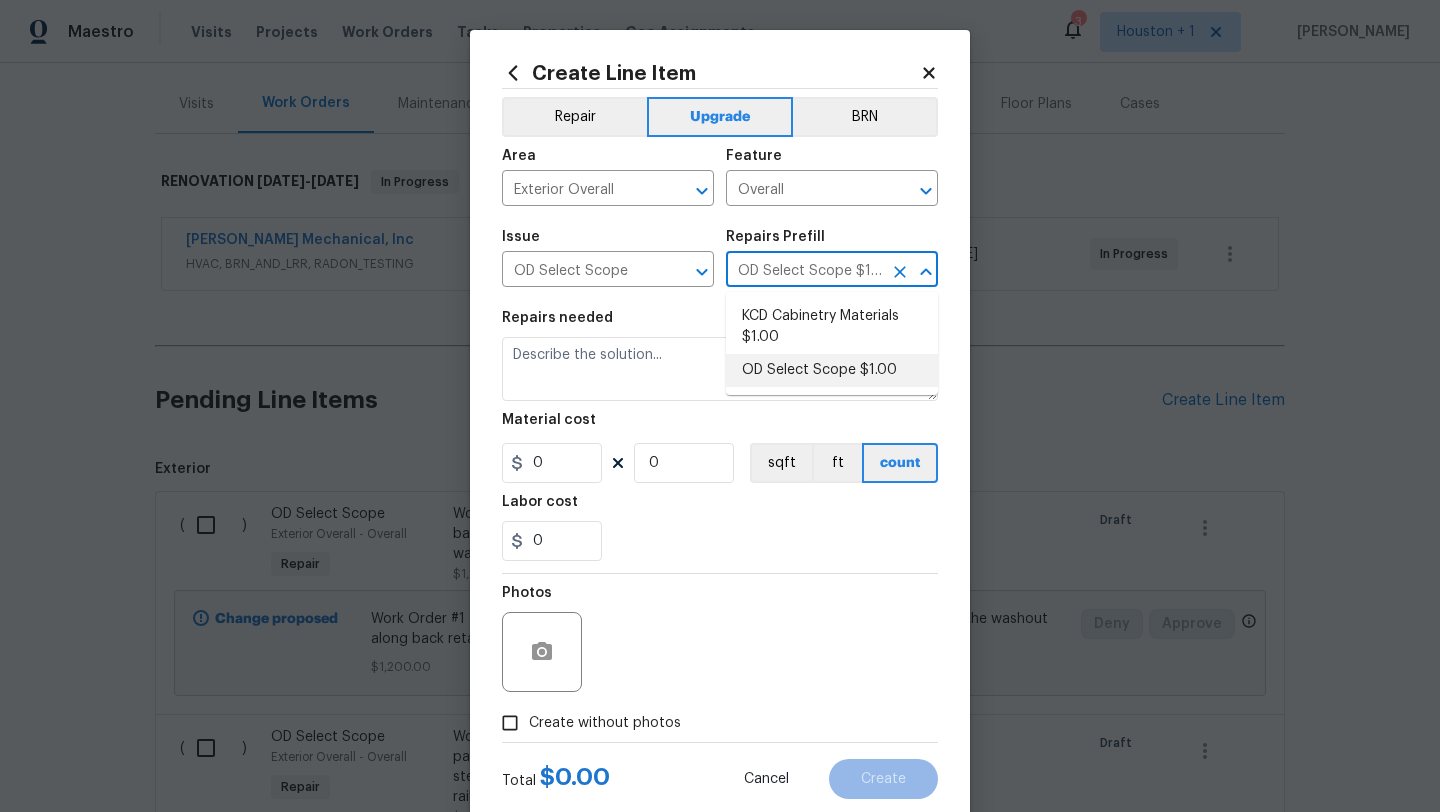 type on "Refer to the agreed upon scope document for further details." 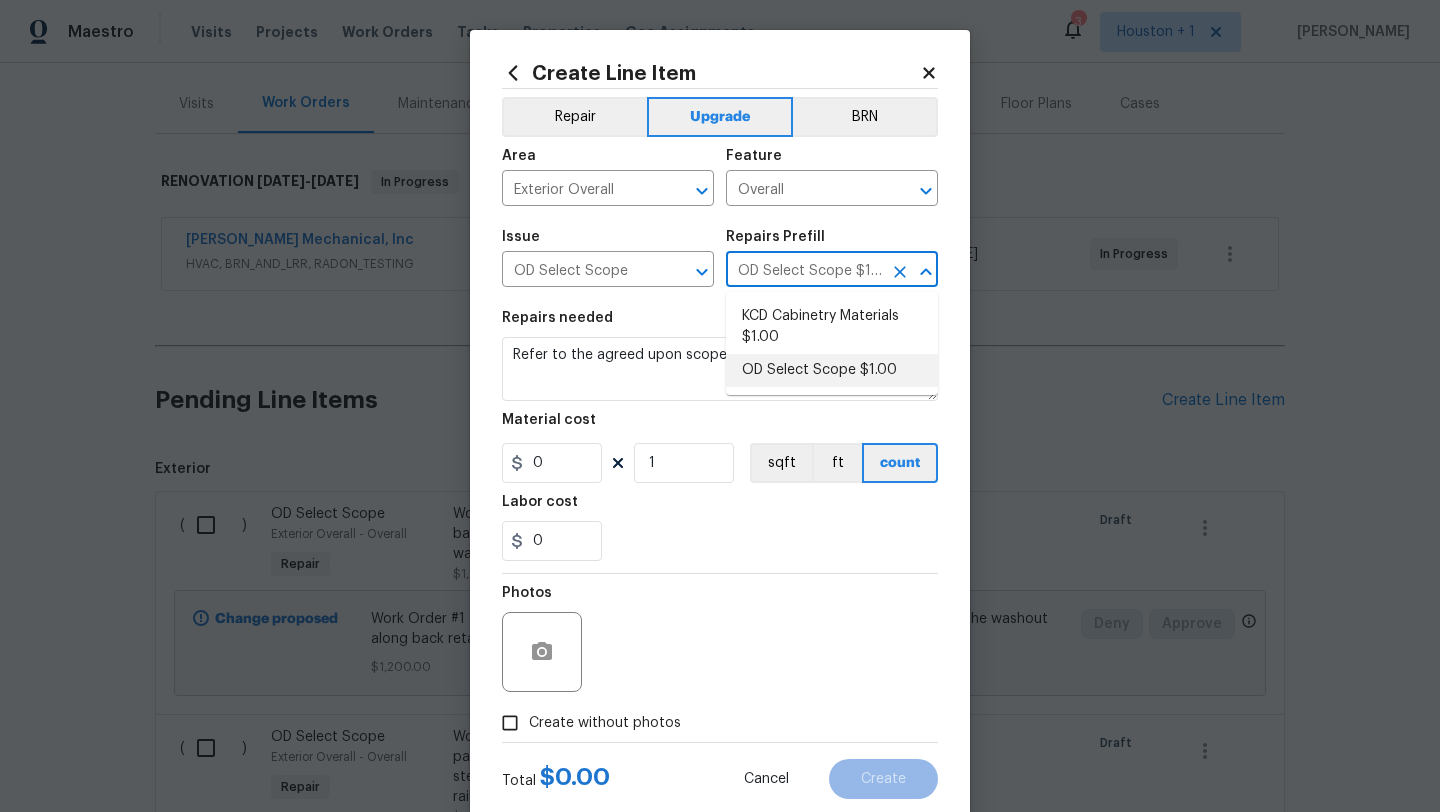 type on "1" 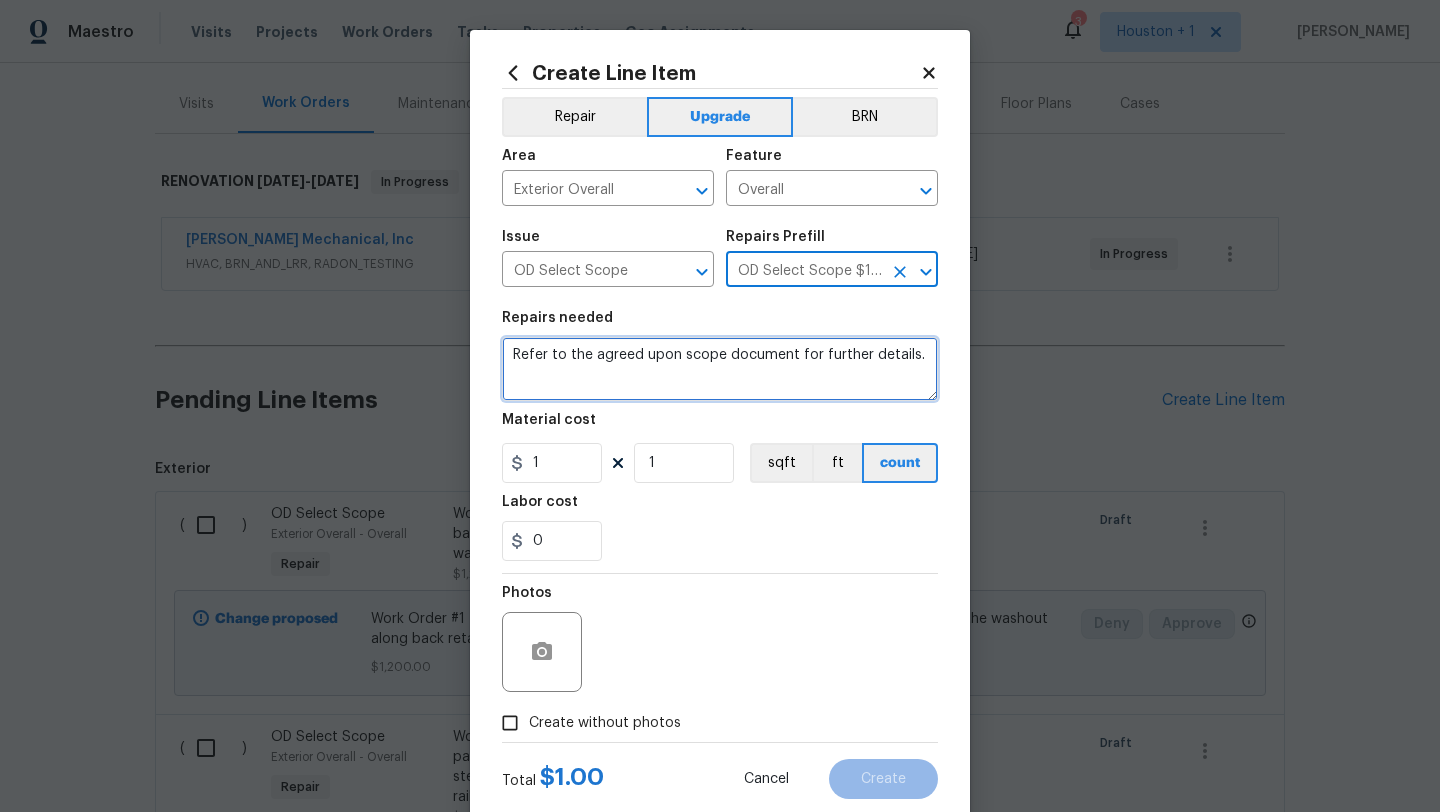 click on "Refer to the agreed upon scope document for further details." at bounding box center [720, 369] 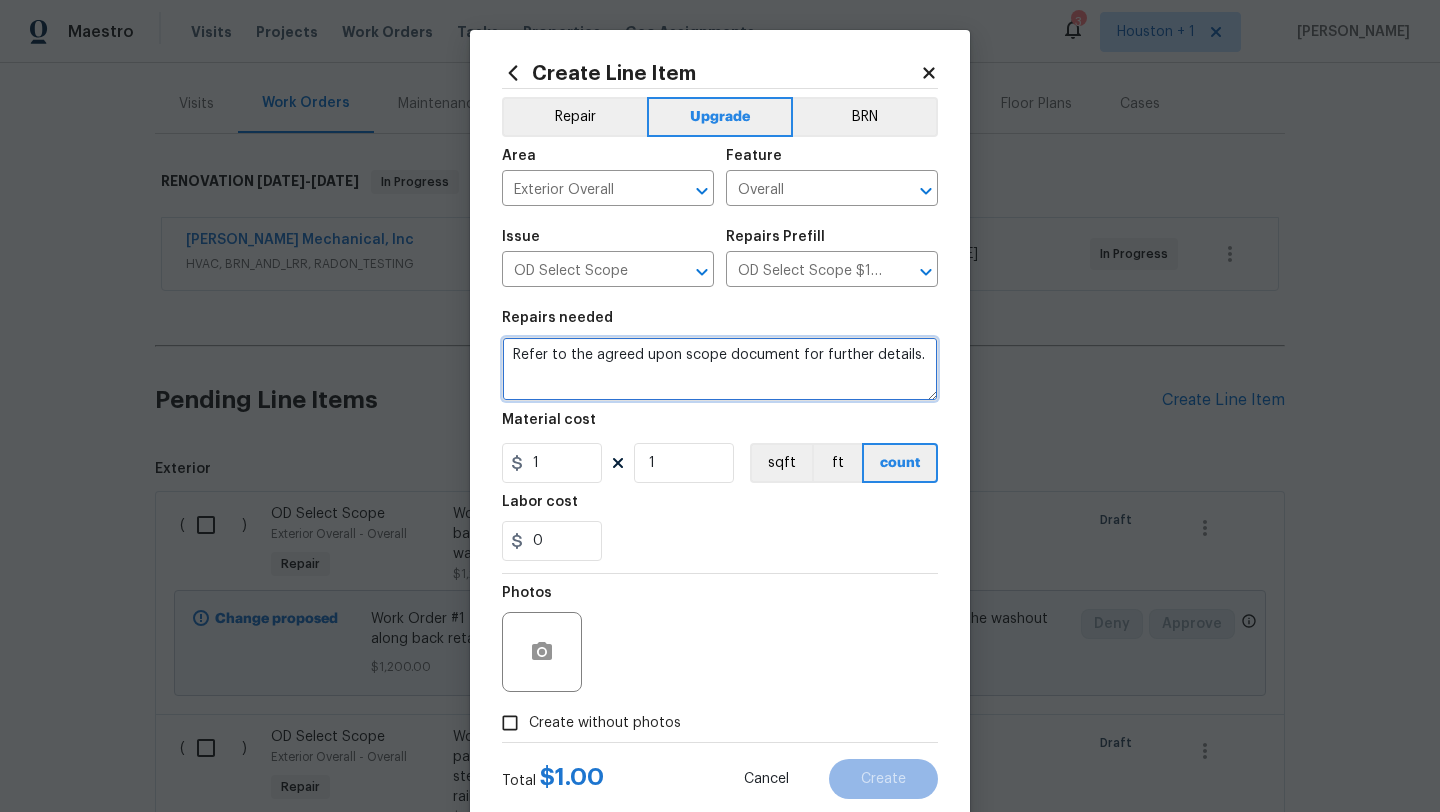 click on "Refer to the agreed upon scope document for further details." at bounding box center (720, 369) 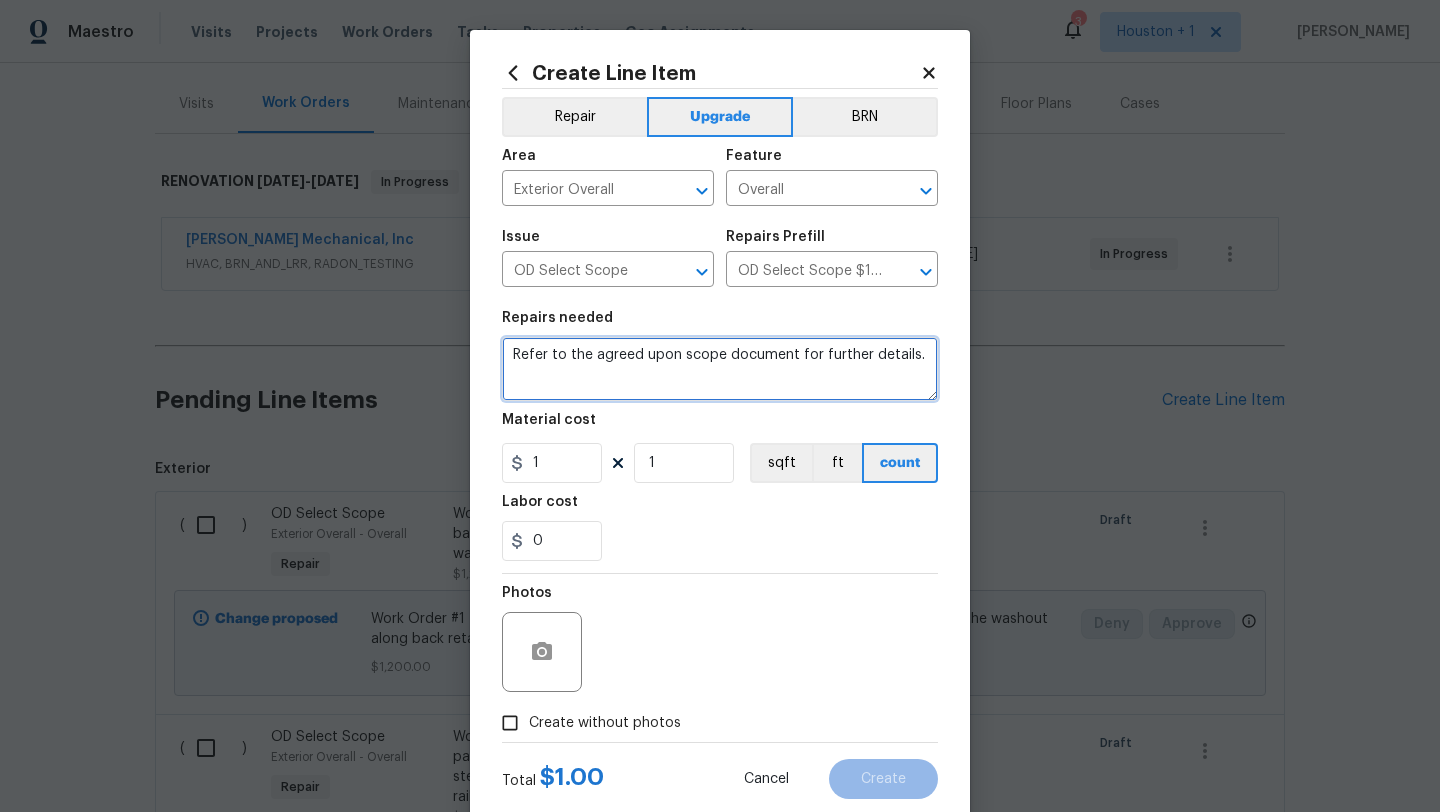 click on "Refer to the agreed upon scope document for further details." at bounding box center (720, 369) 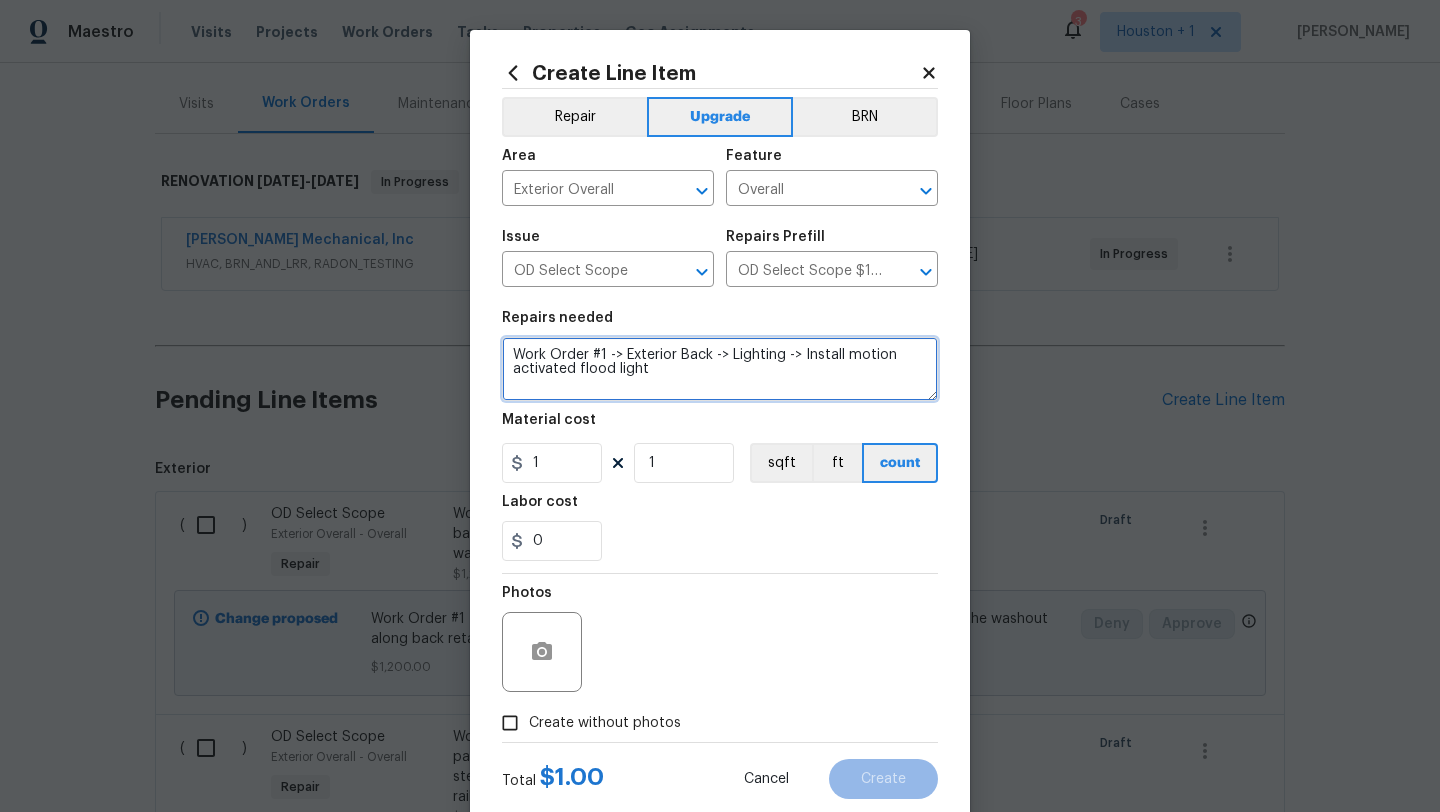type on "Work Order #1 -> Exterior Back -> Lighting -> Install motion activated flood light" 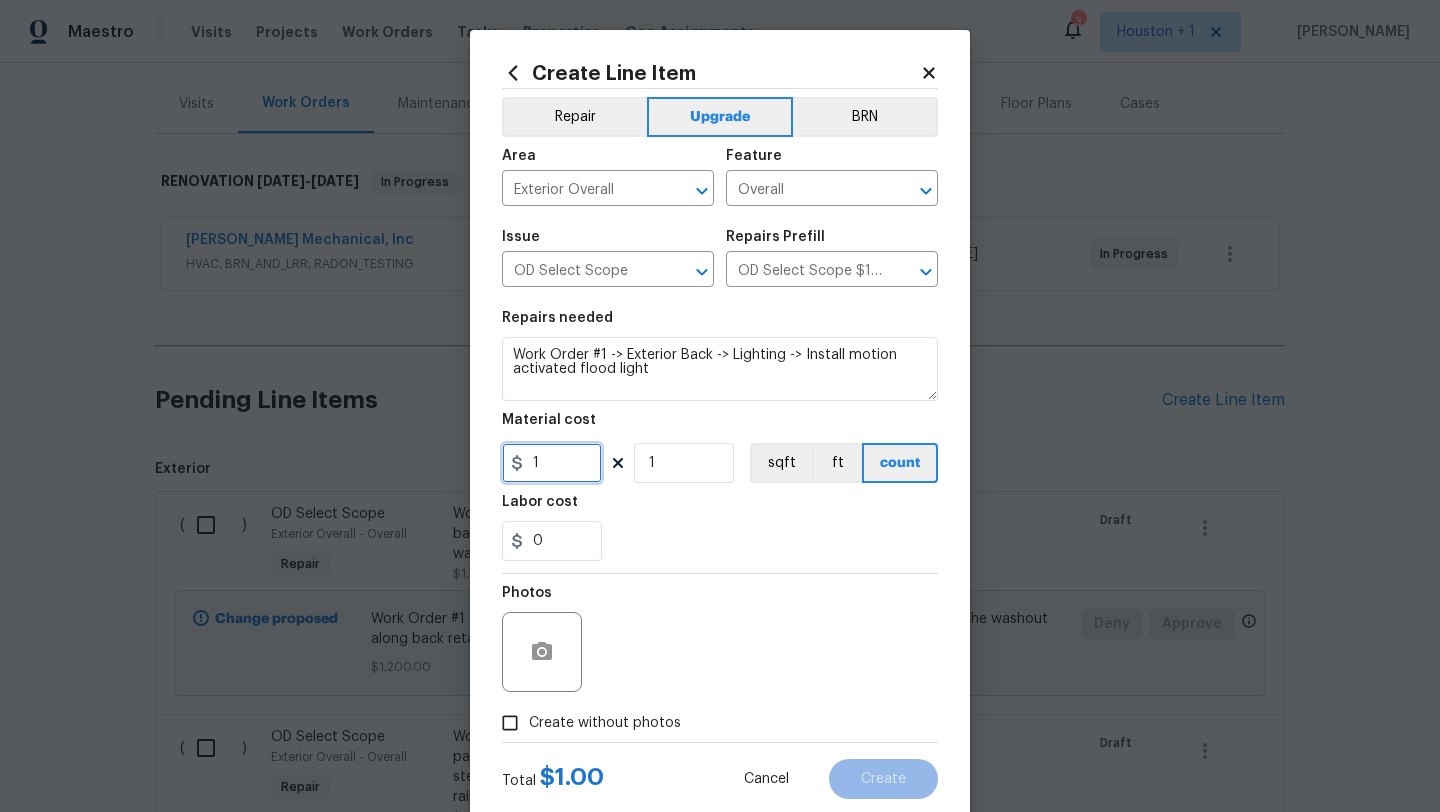 click on "1" at bounding box center (552, 463) 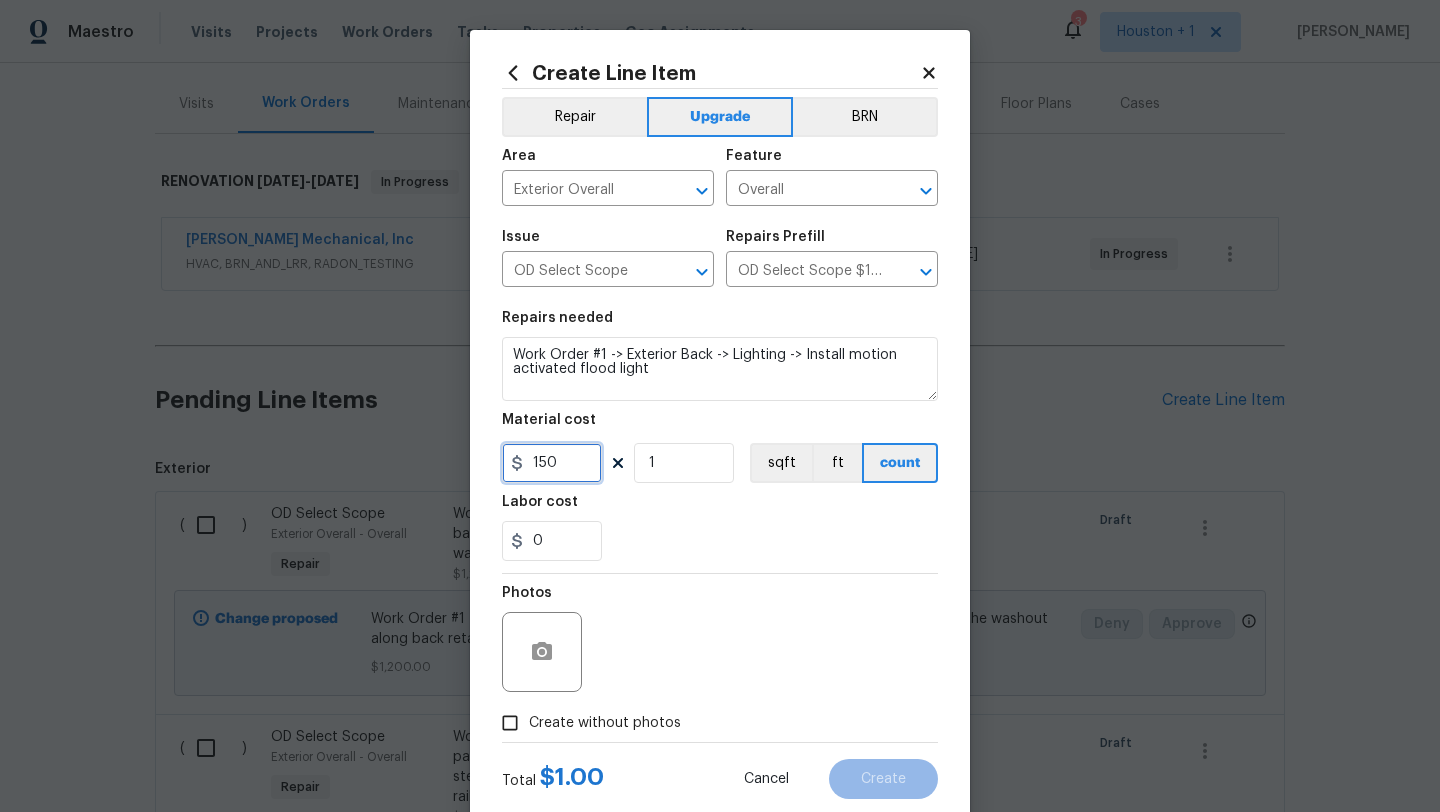 scroll, scrollTop: 50, scrollLeft: 0, axis: vertical 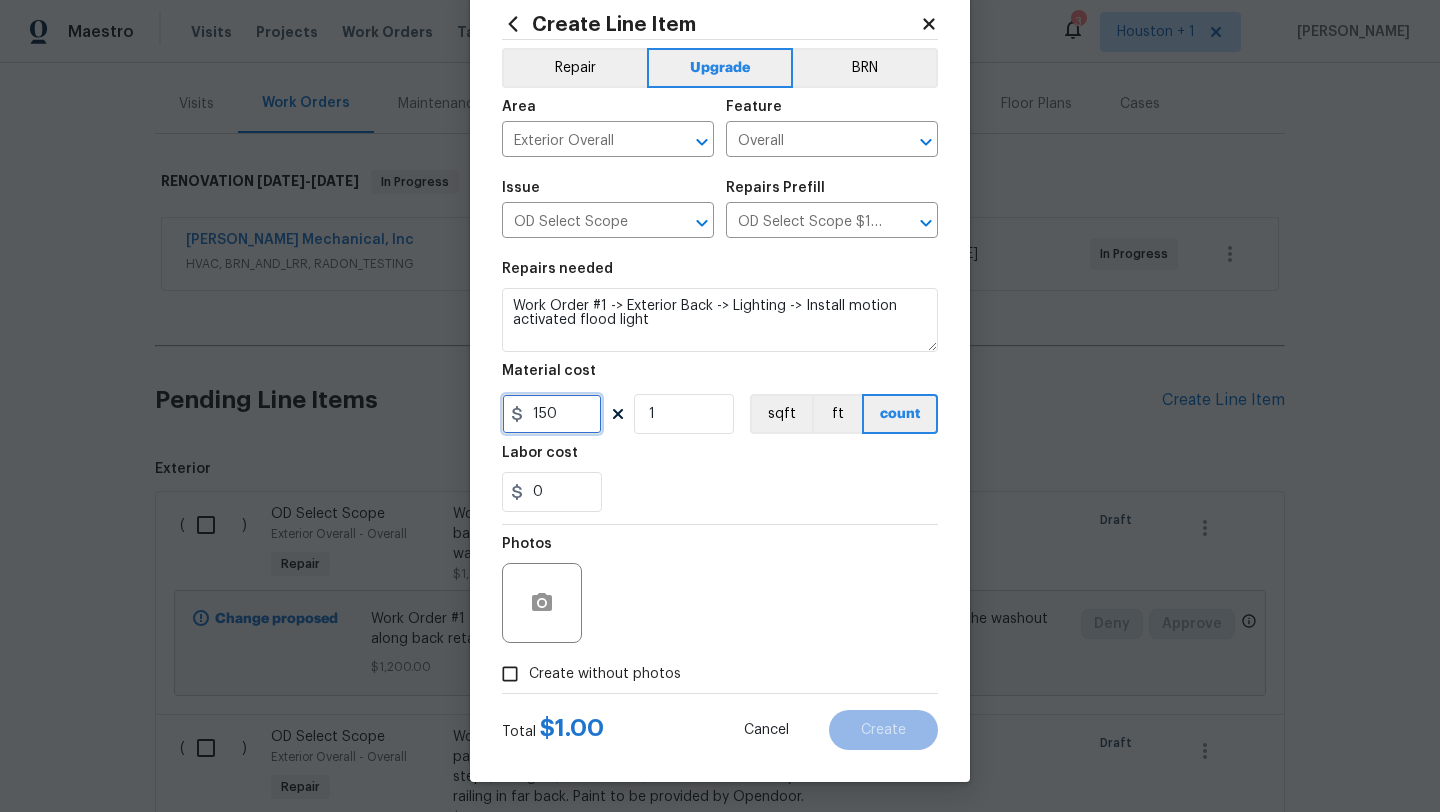 type on "150" 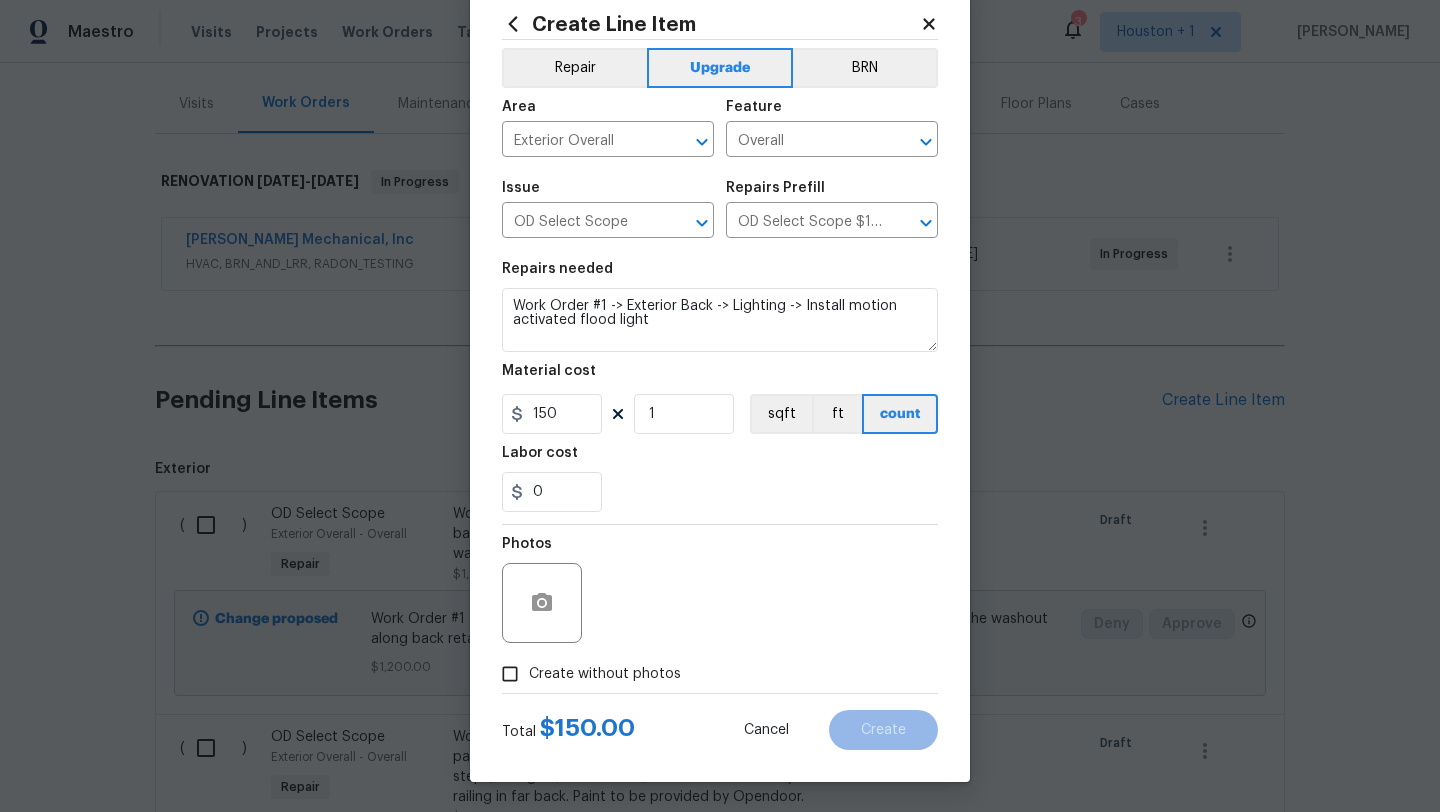 click on "Create without photos" at bounding box center [605, 674] 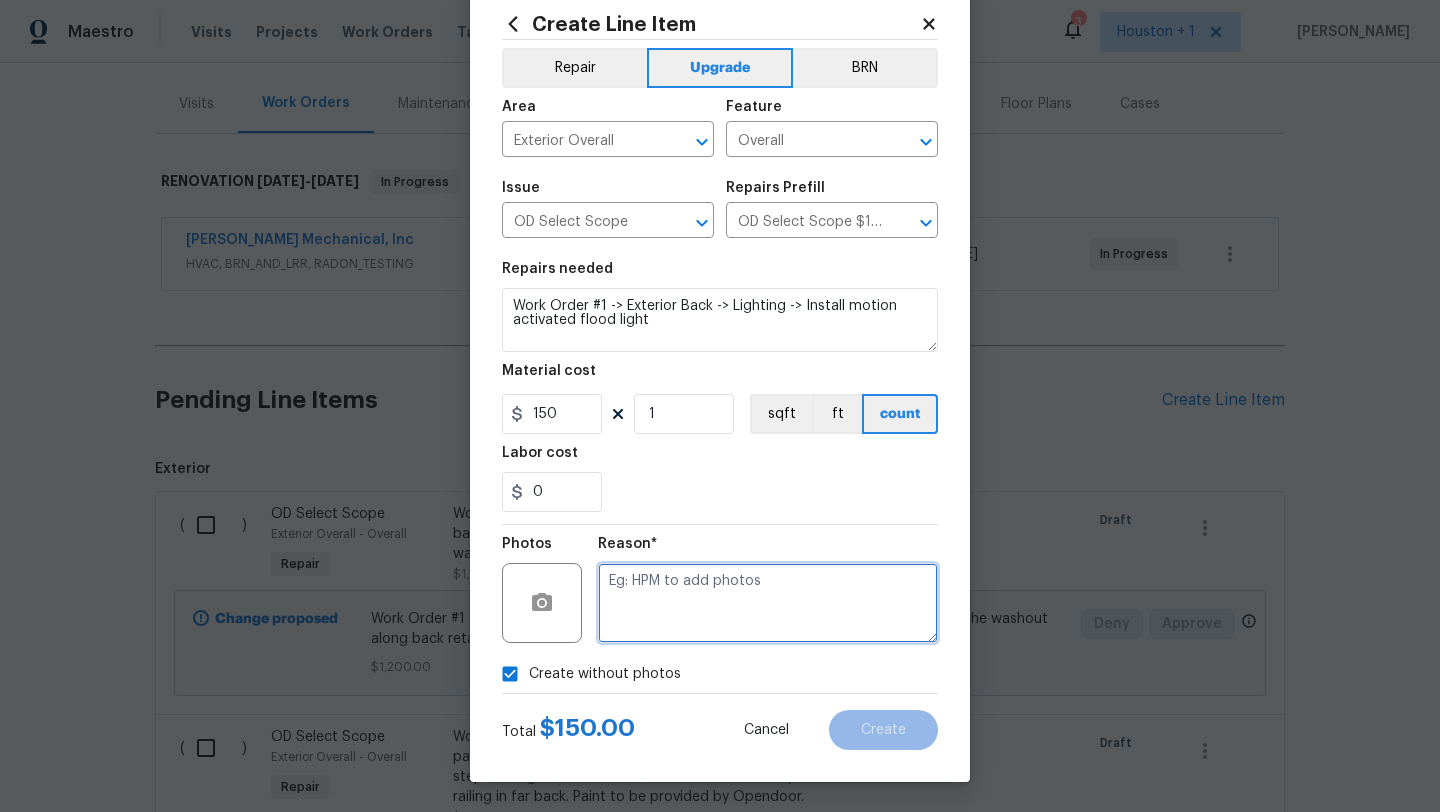 click at bounding box center (768, 603) 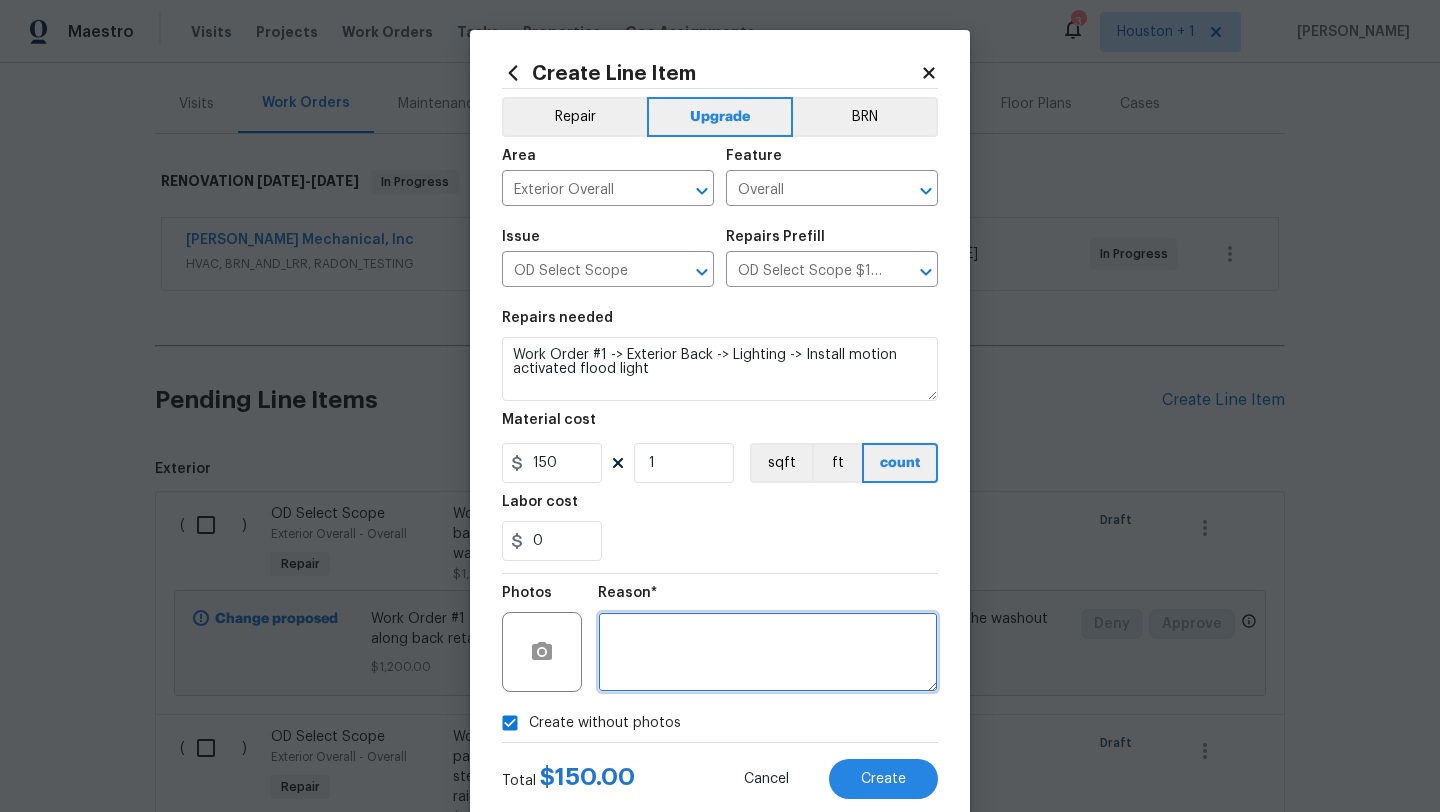 scroll, scrollTop: 50, scrollLeft: 0, axis: vertical 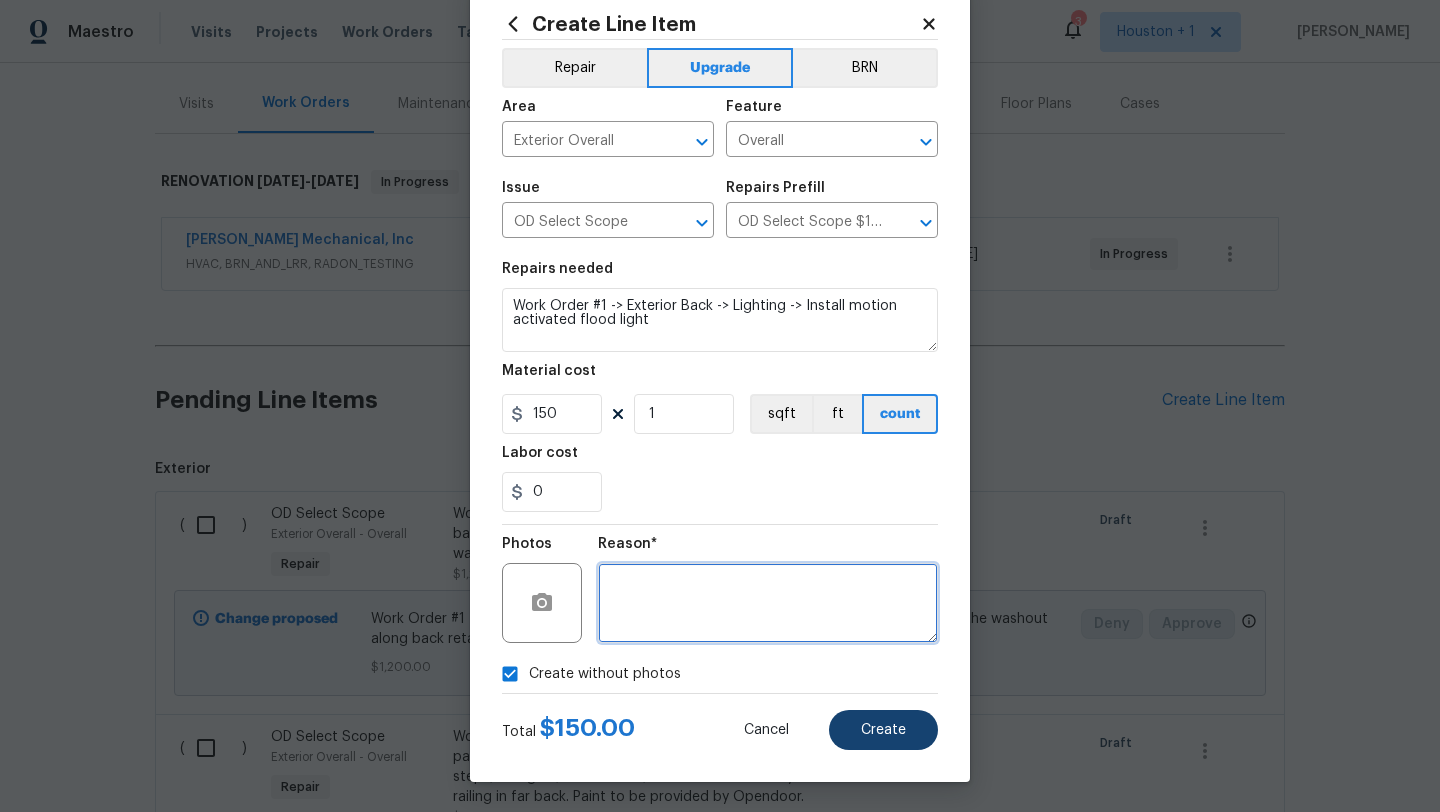 type 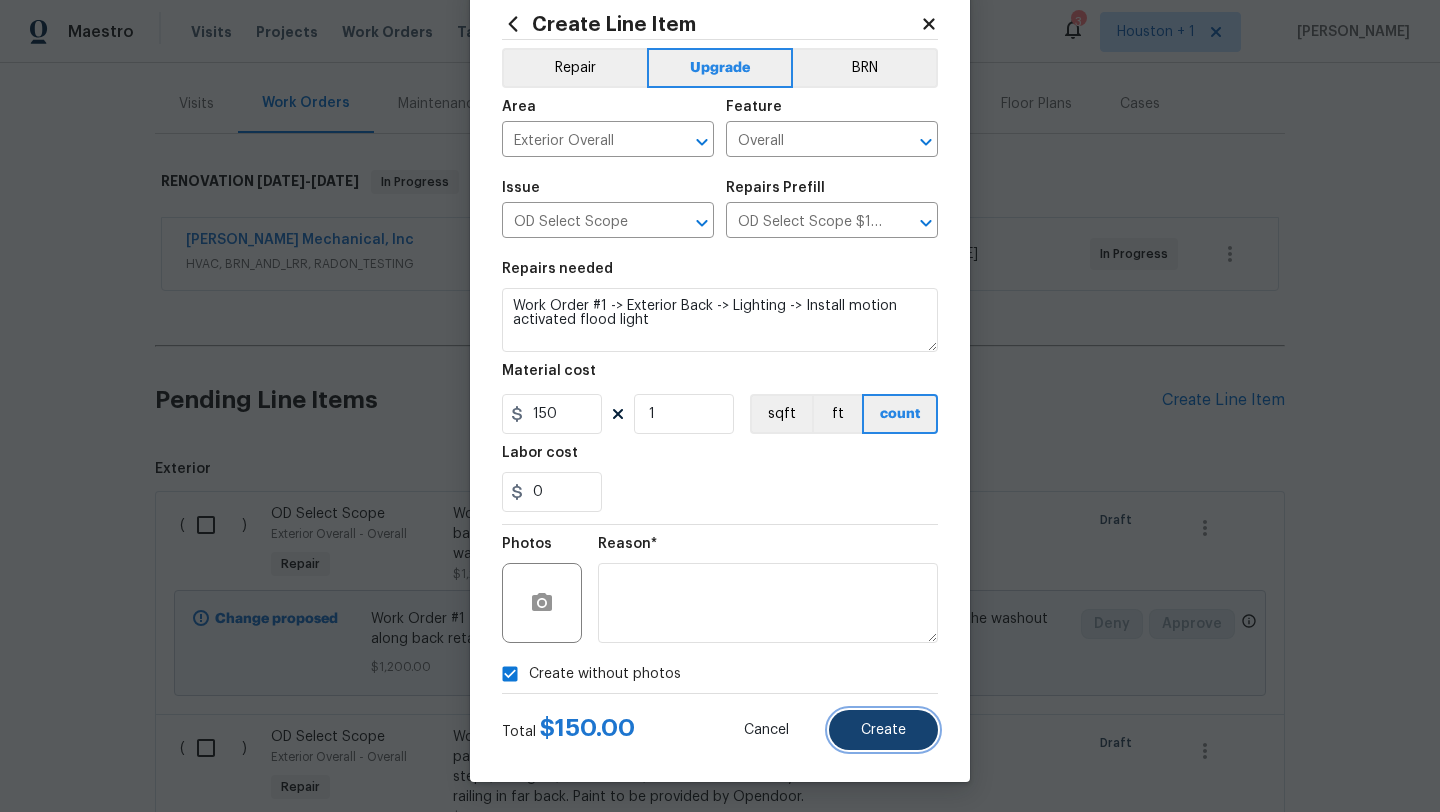 click on "Create" at bounding box center [883, 730] 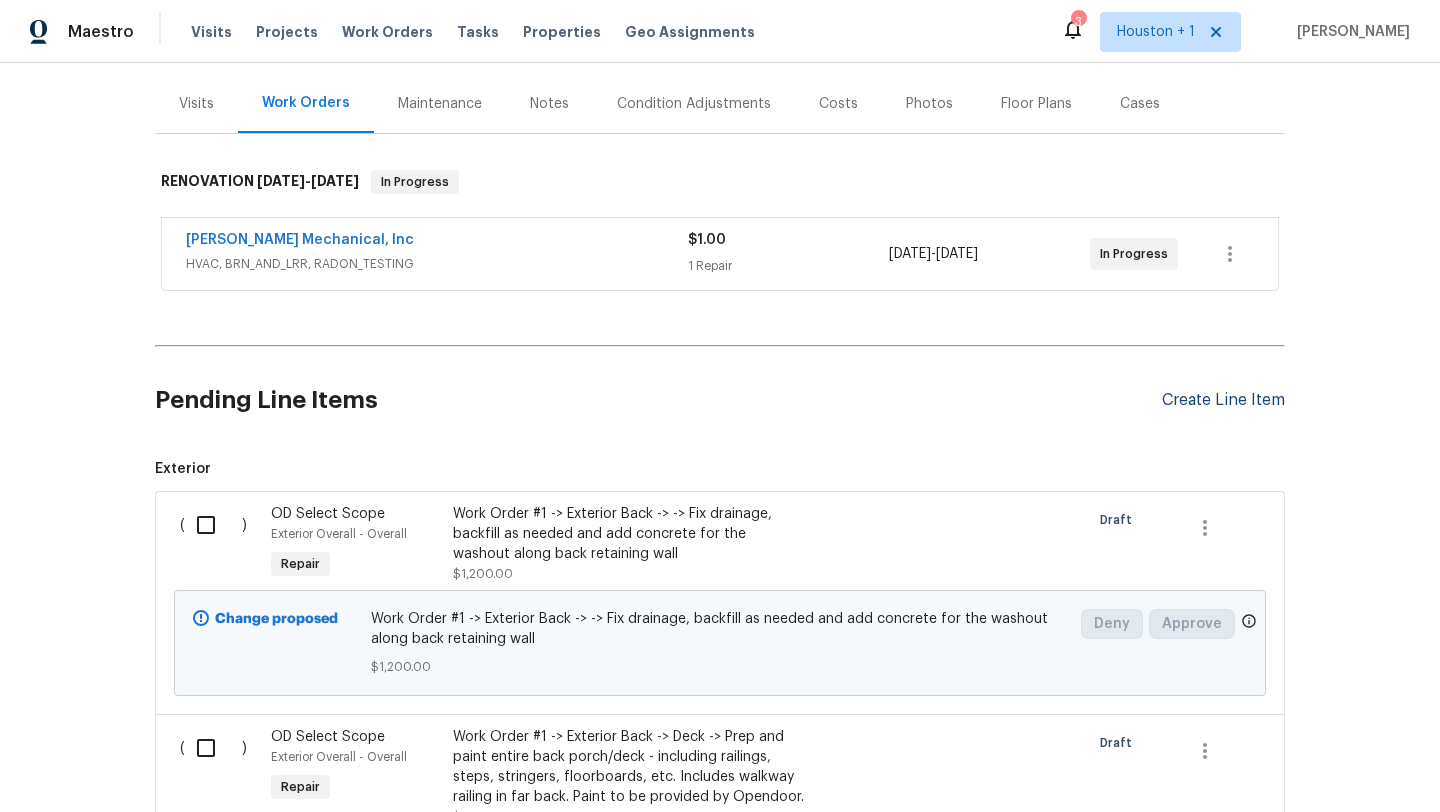 click on "Create Line Item" at bounding box center (1223, 400) 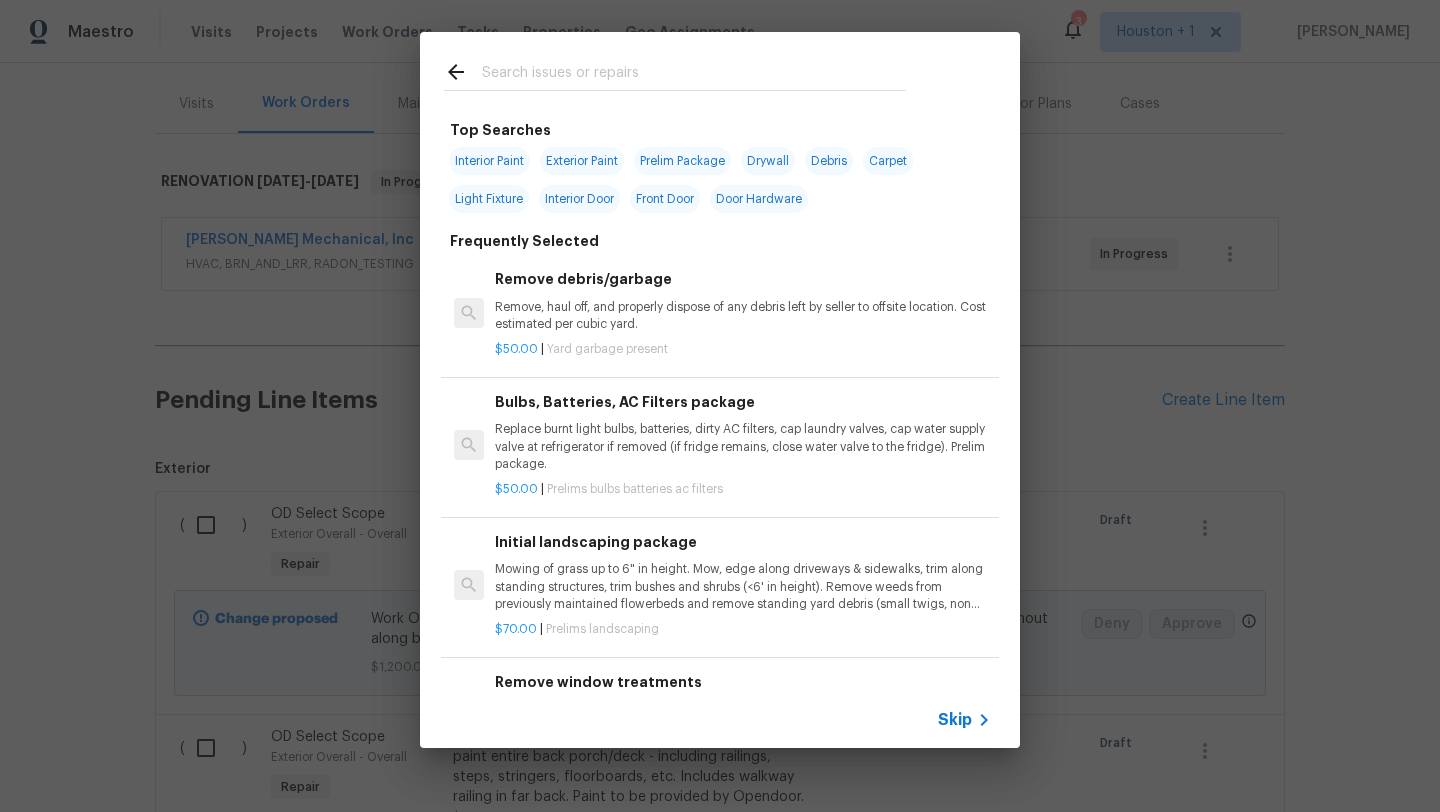 click on "Skip" at bounding box center [955, 720] 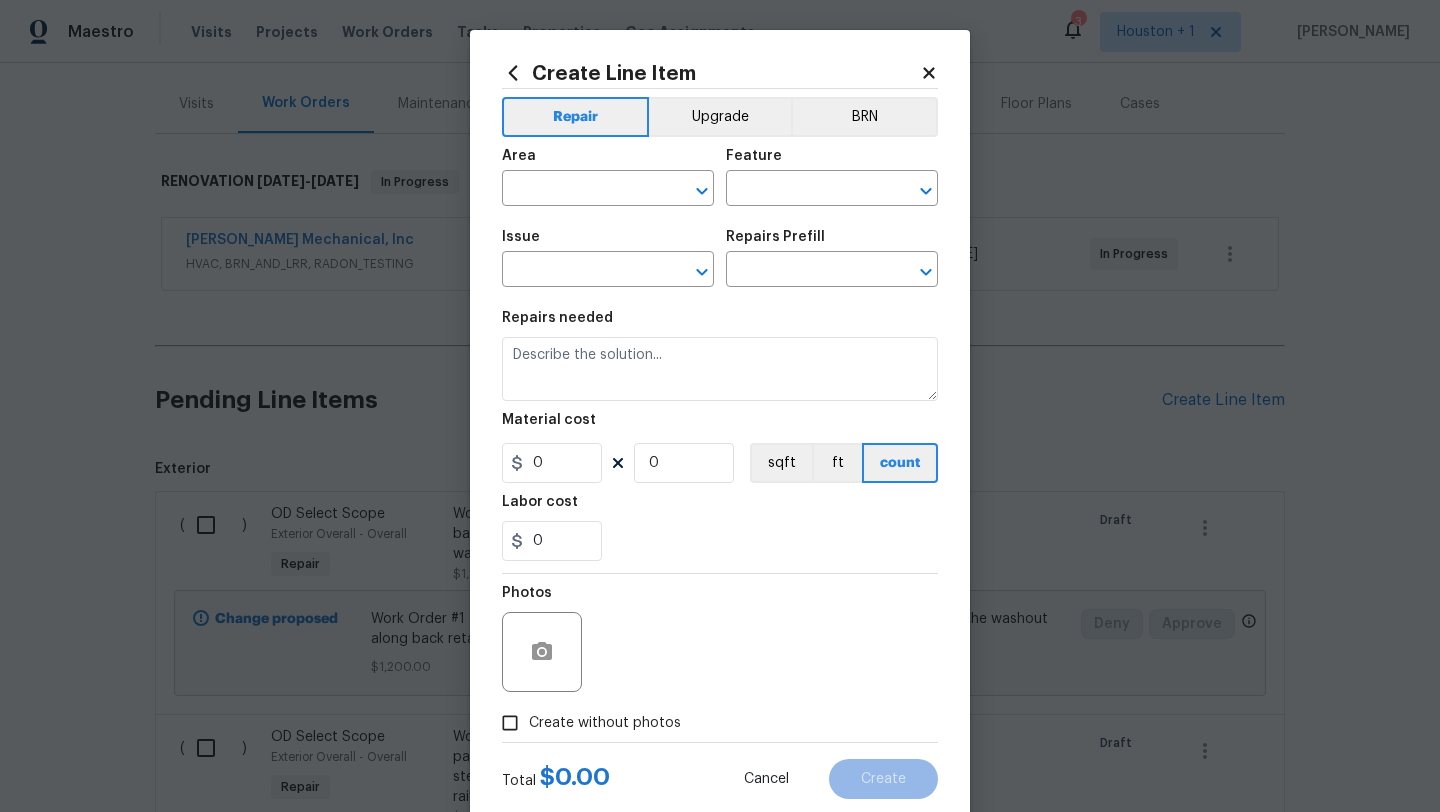 click on "Area ​" at bounding box center (608, 177) 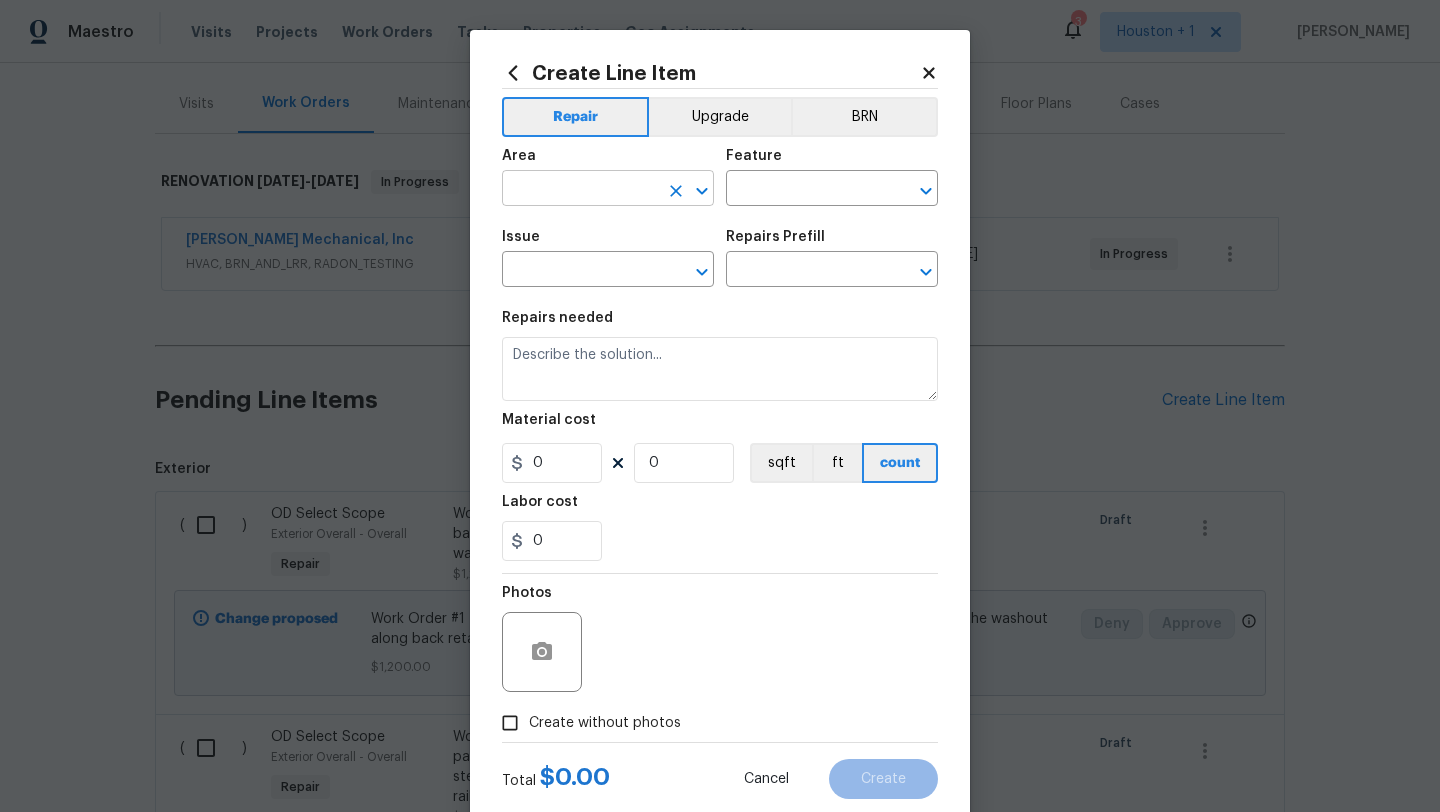 click at bounding box center [580, 190] 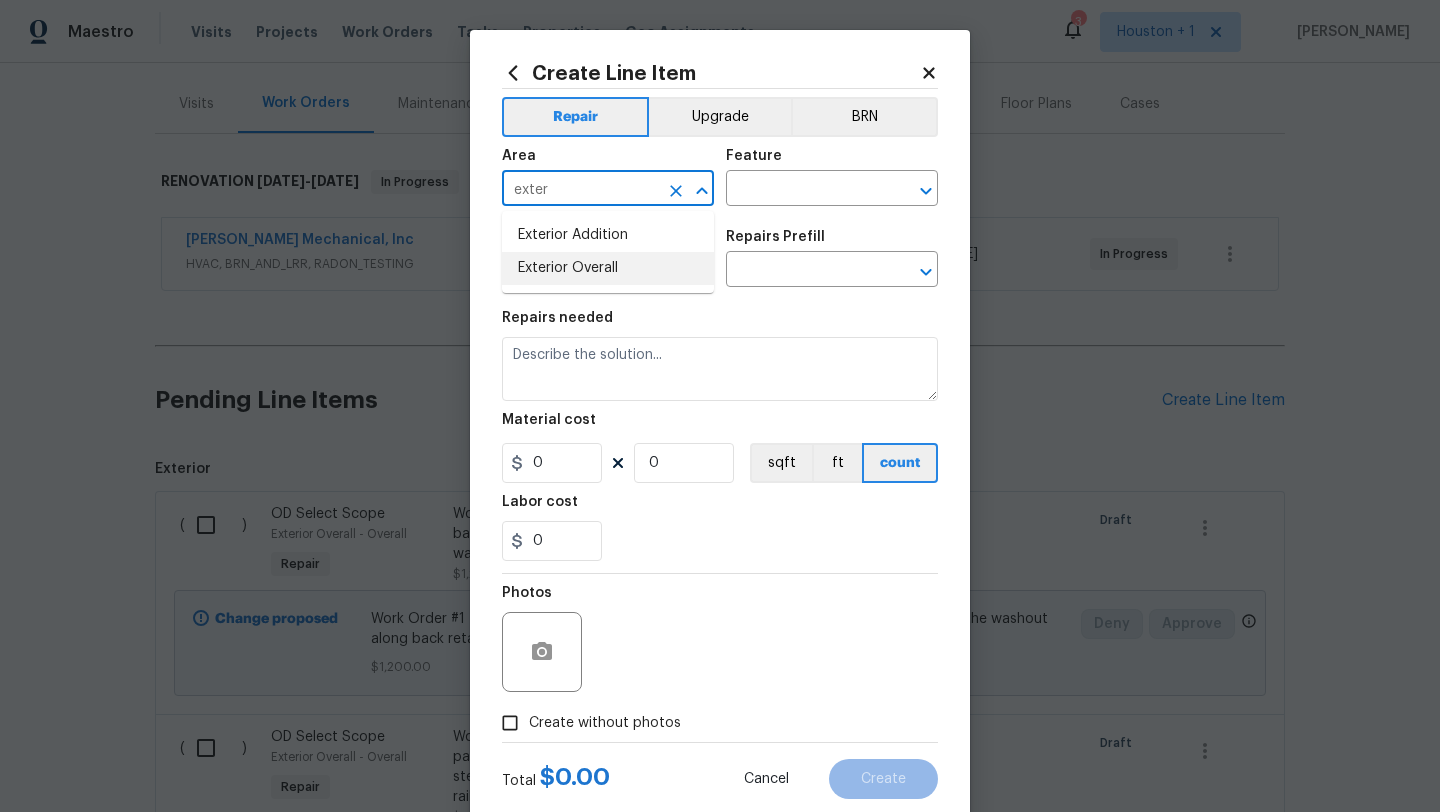 click on "Exterior Overall" at bounding box center (608, 268) 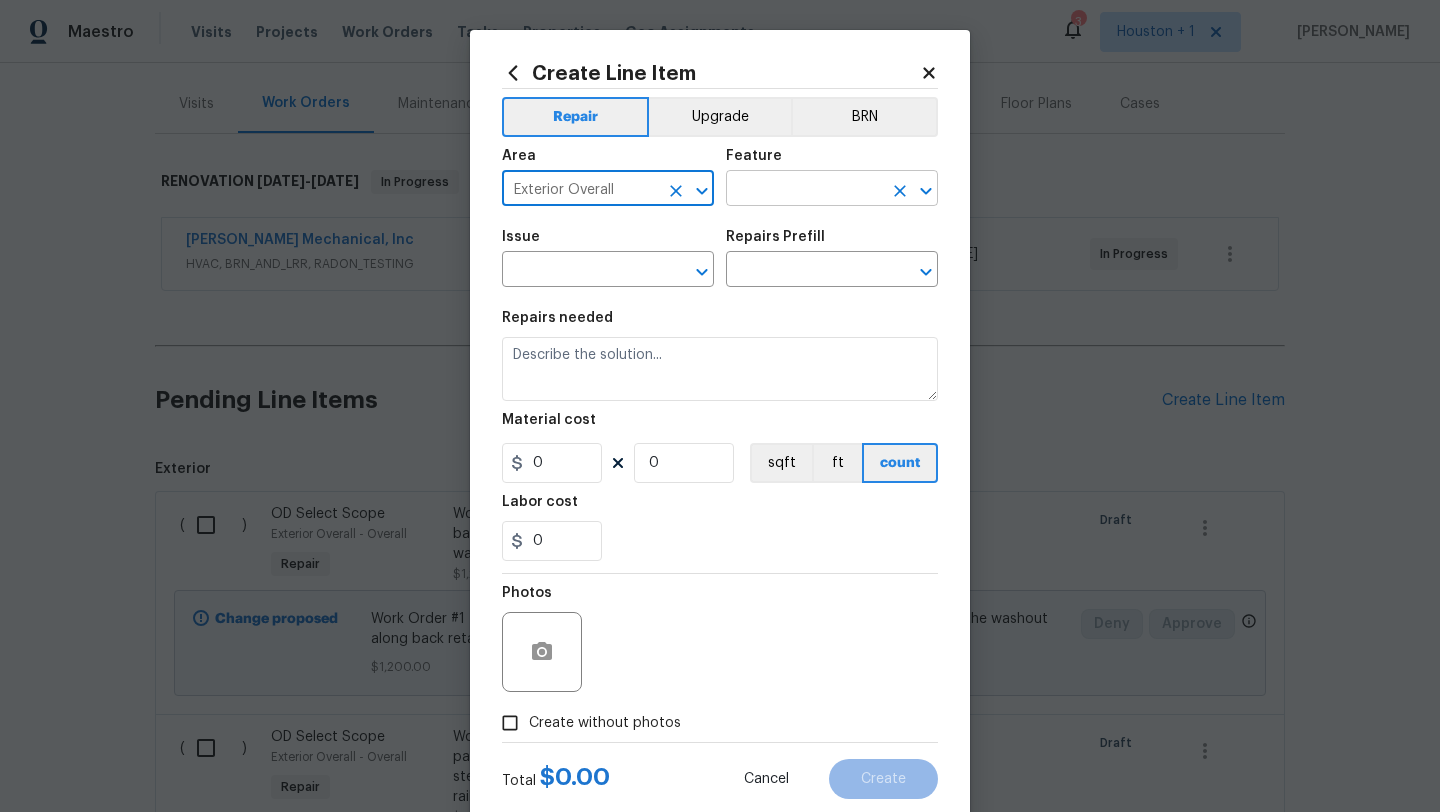 type on "Exterior Overall" 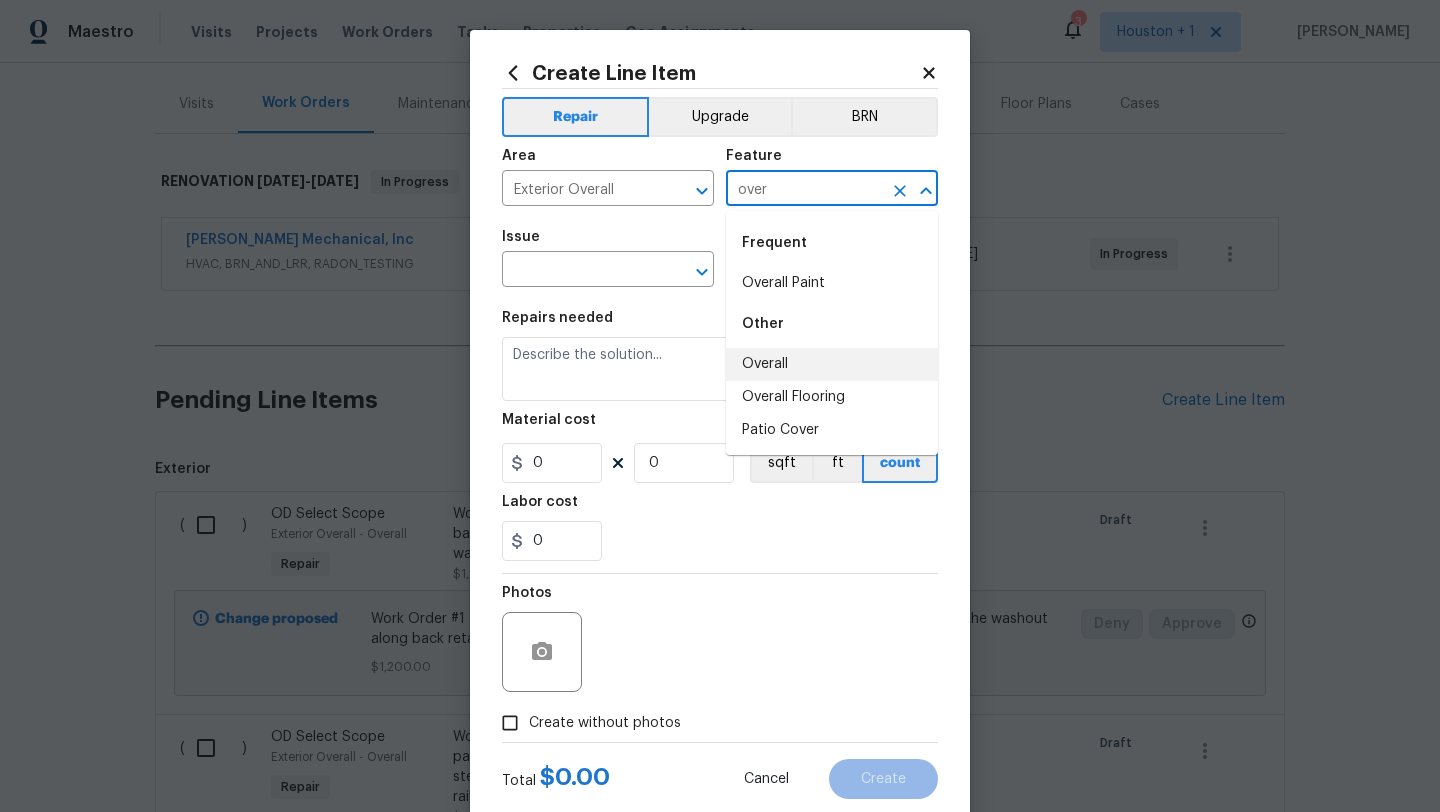 click on "Overall" at bounding box center (832, 364) 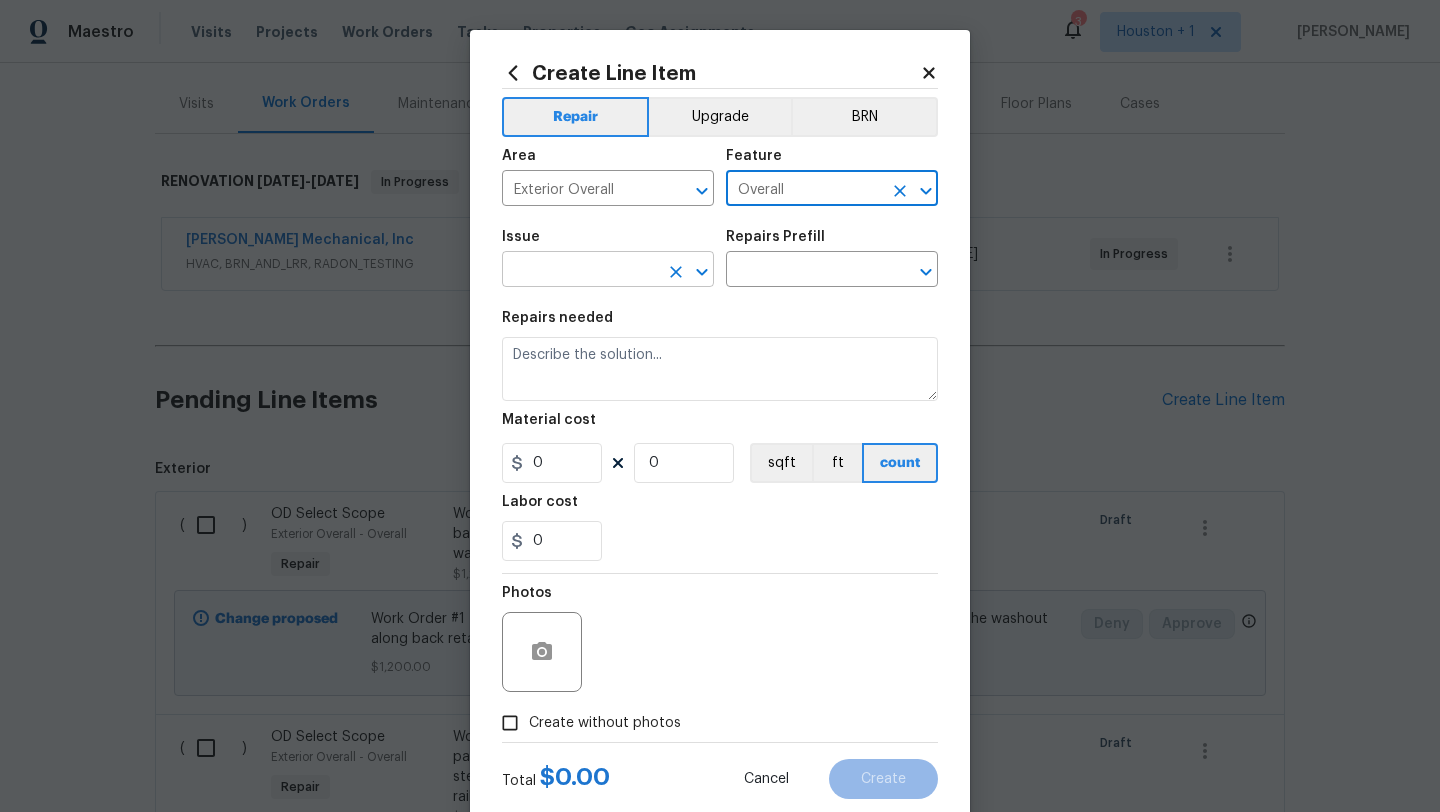 type on "Overall" 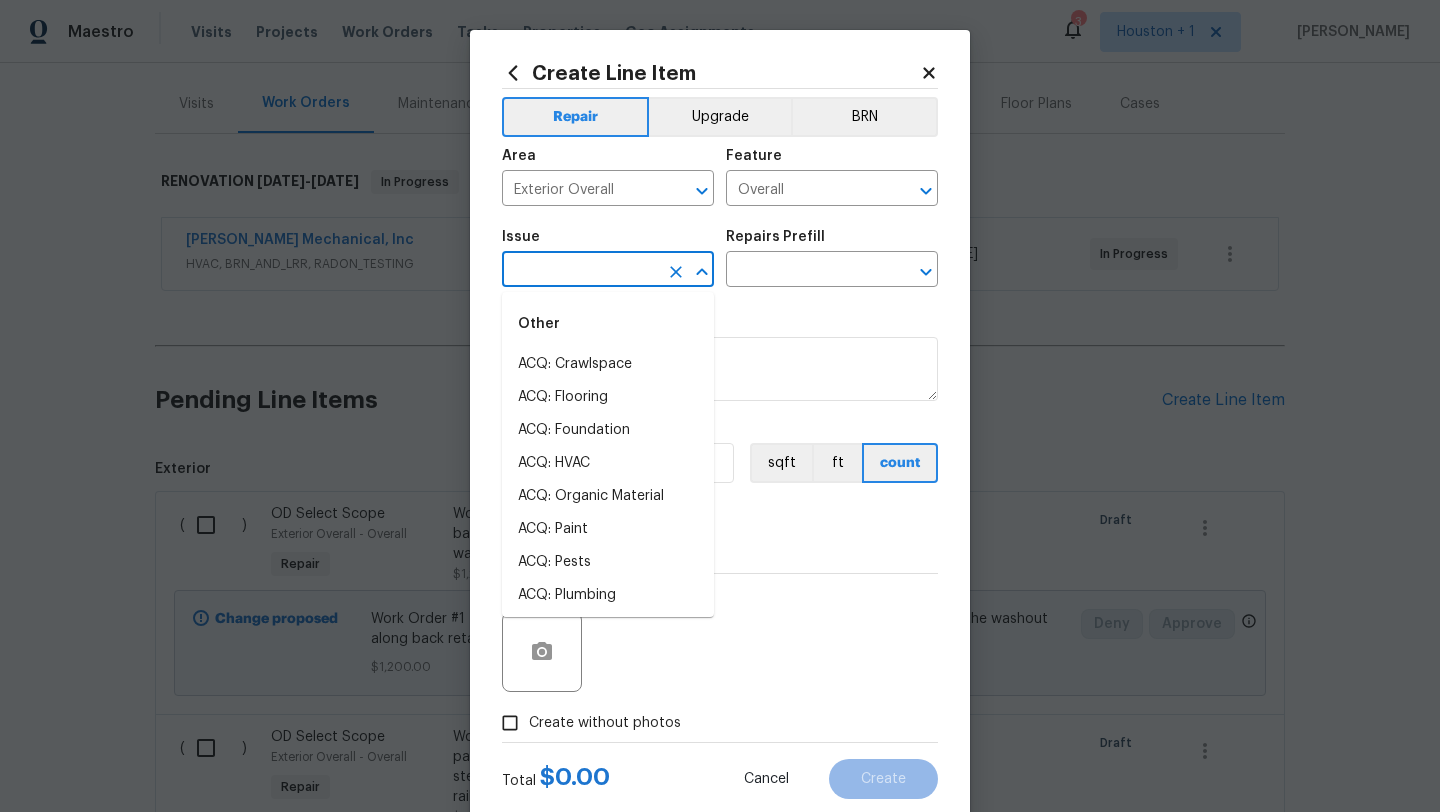 click at bounding box center (580, 271) 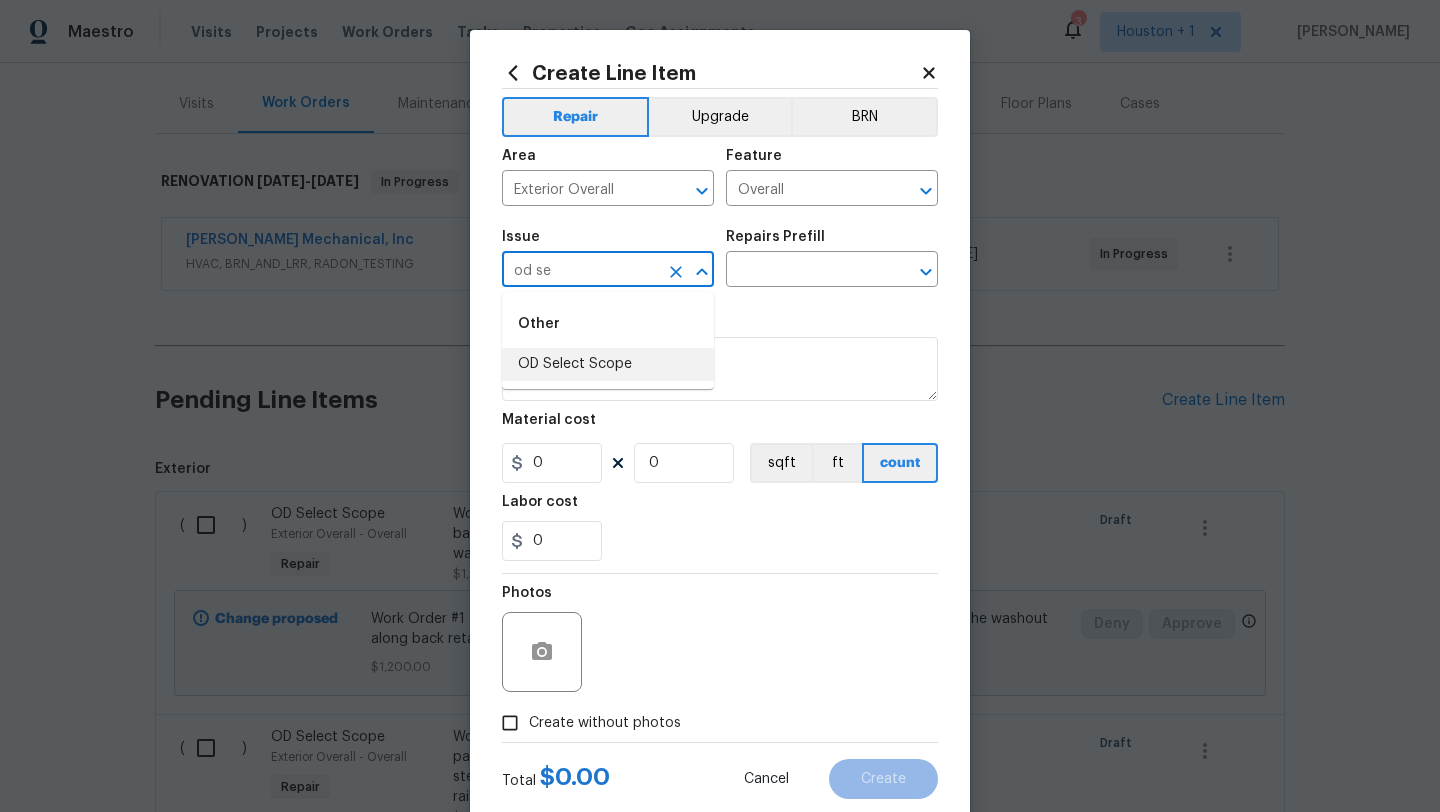 click on "OD Select Scope" at bounding box center [608, 364] 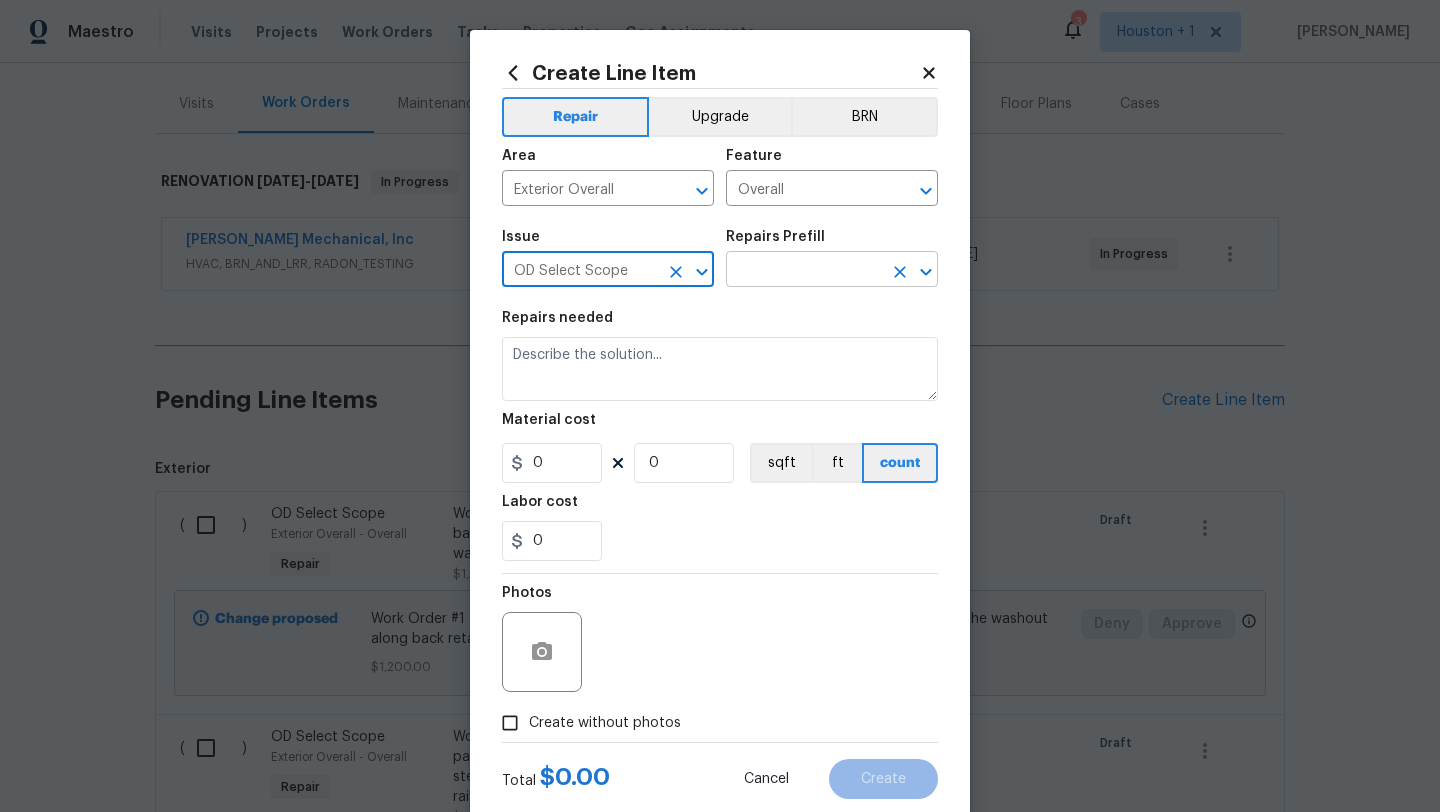 type on "OD Select Scope" 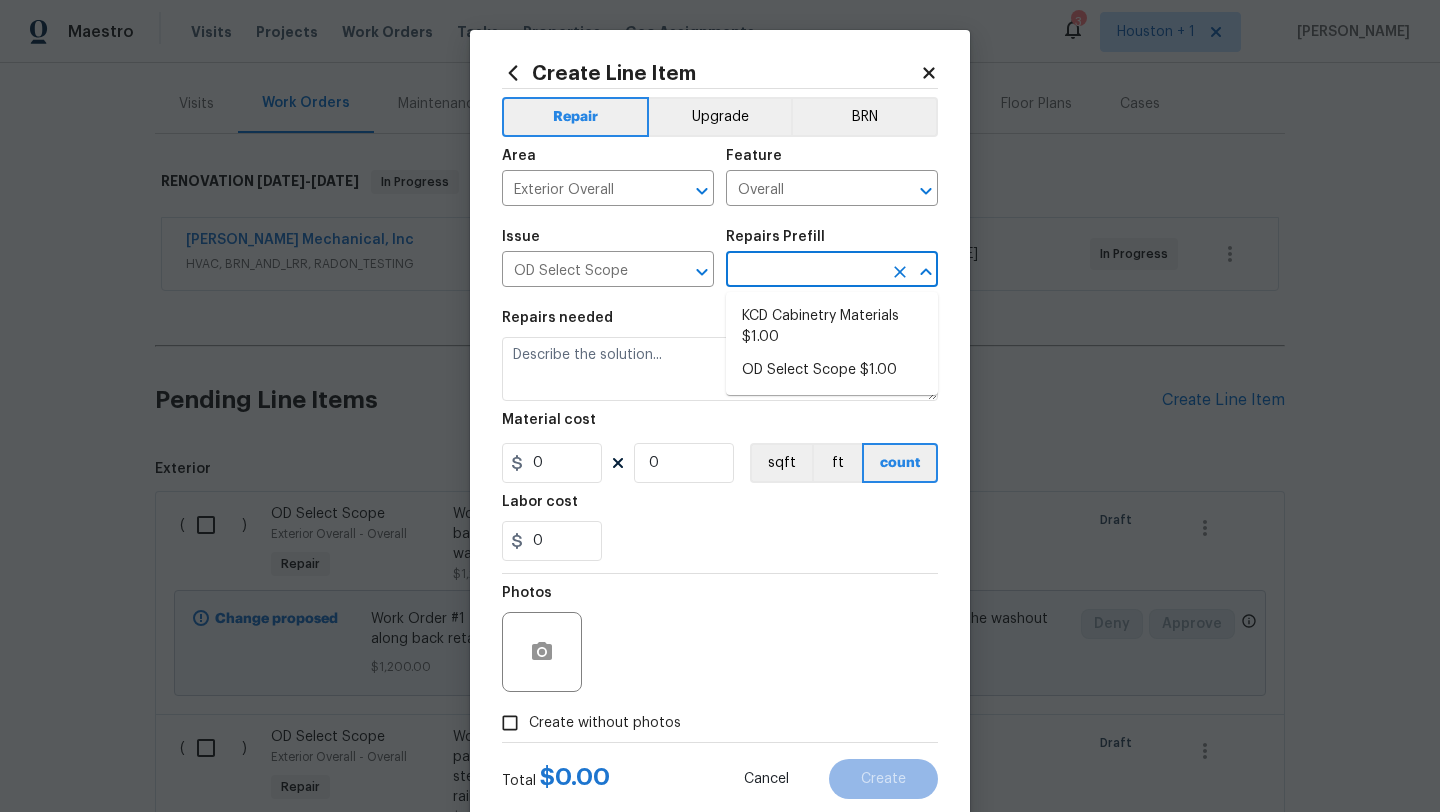 click at bounding box center [804, 271] 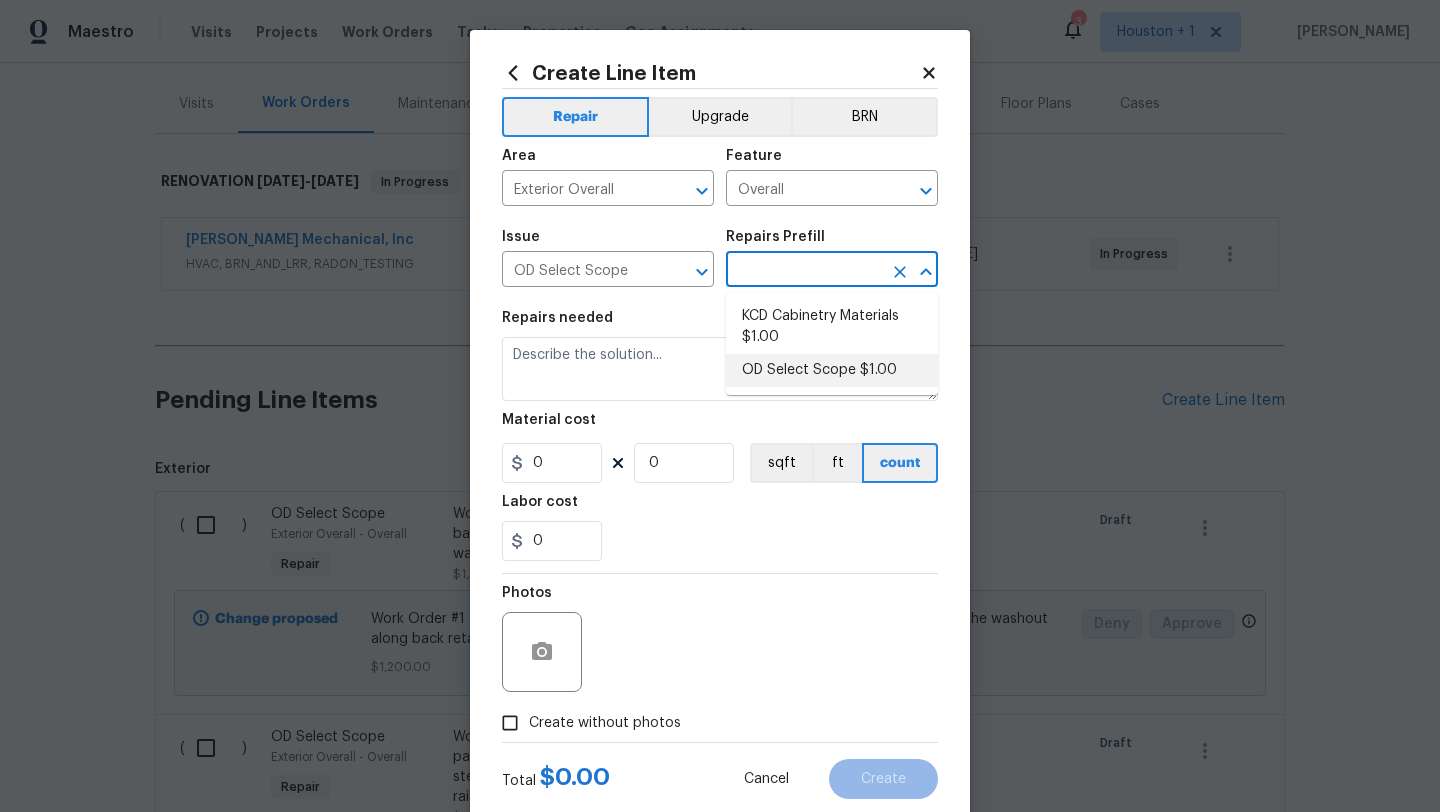 click on "OD Select Scope $1.00" at bounding box center (832, 370) 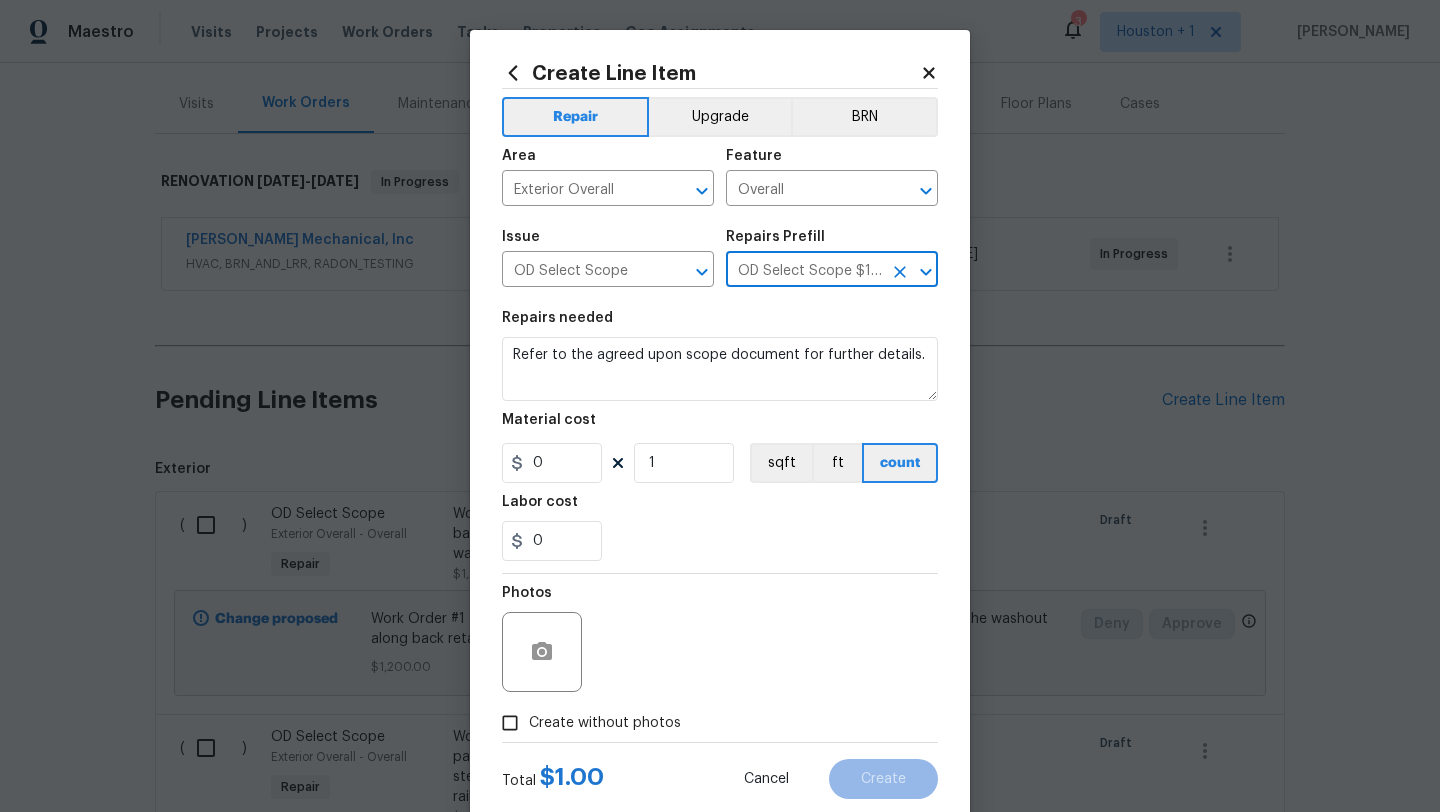 type on "Refer to the agreed upon scope document for further details." 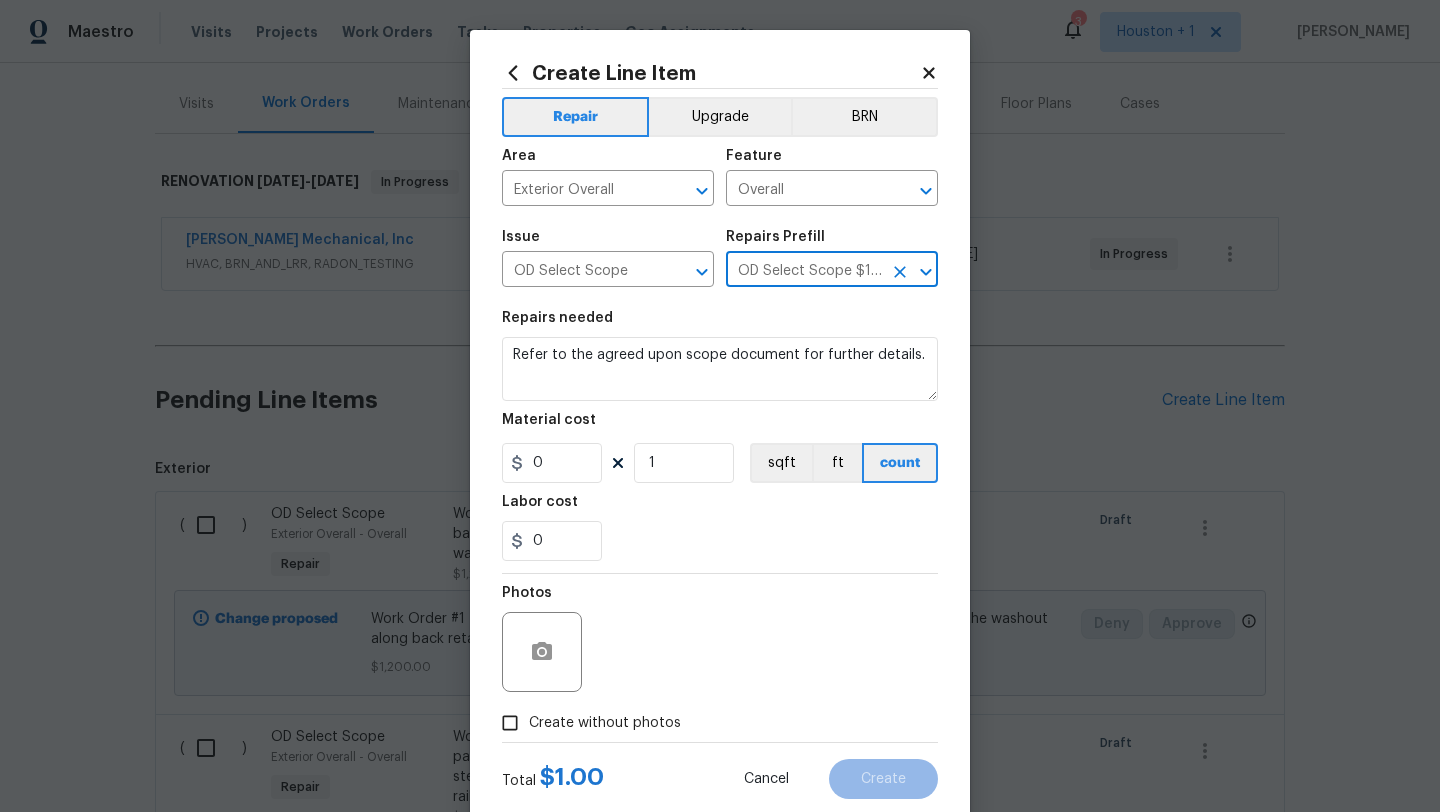 type on "1" 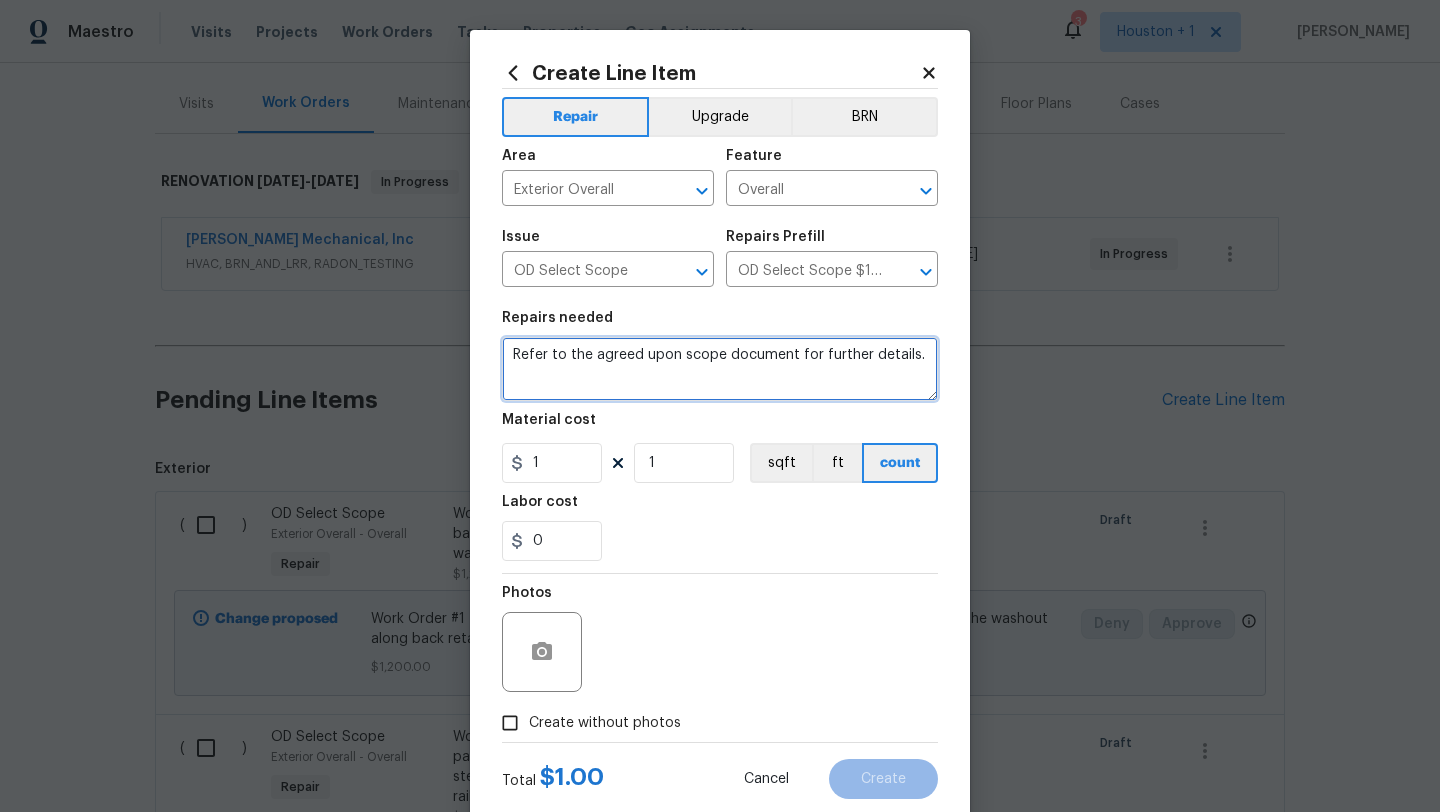 click on "Refer to the agreed upon scope document for further details." at bounding box center (720, 369) 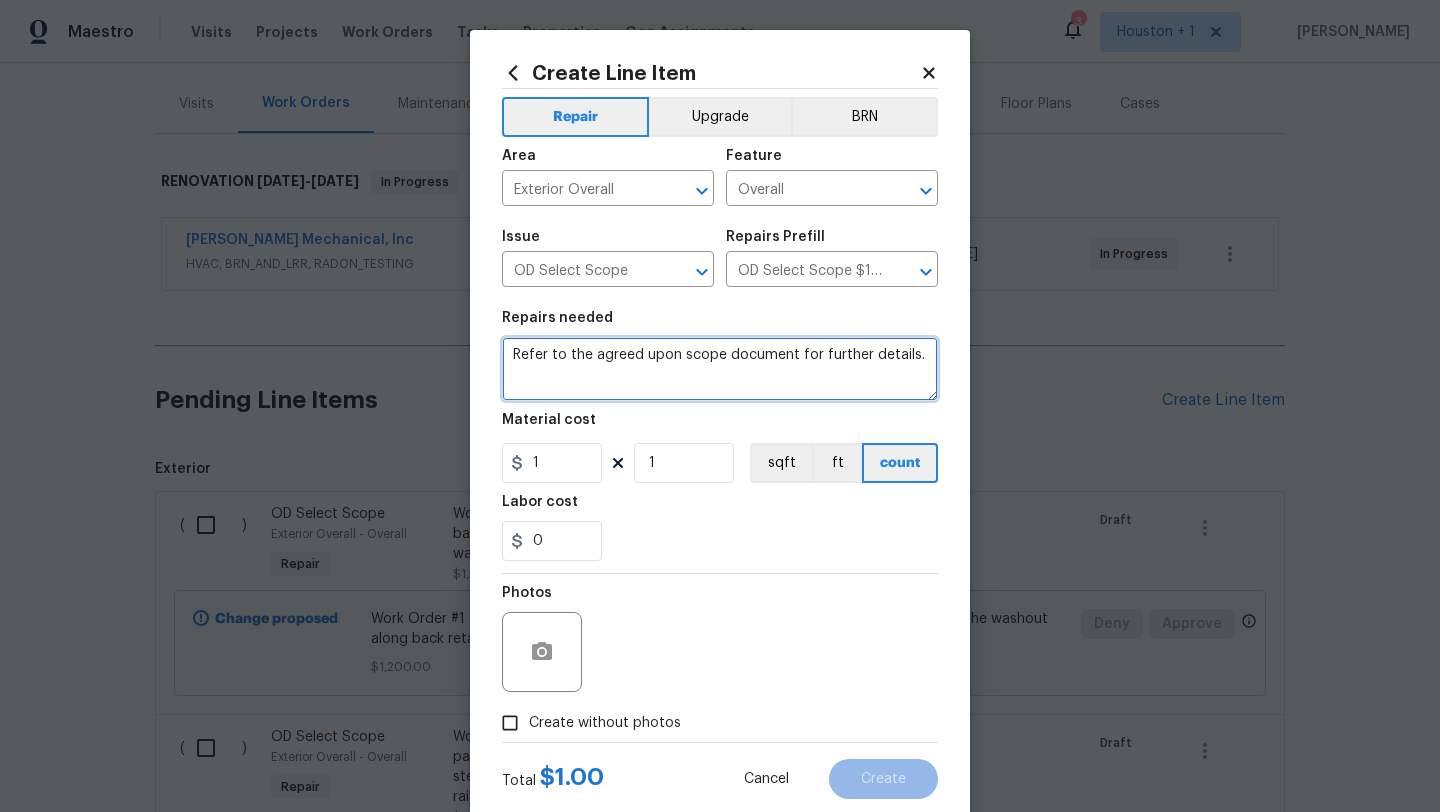 click on "Refer to the agreed upon scope document for further details." at bounding box center (720, 369) 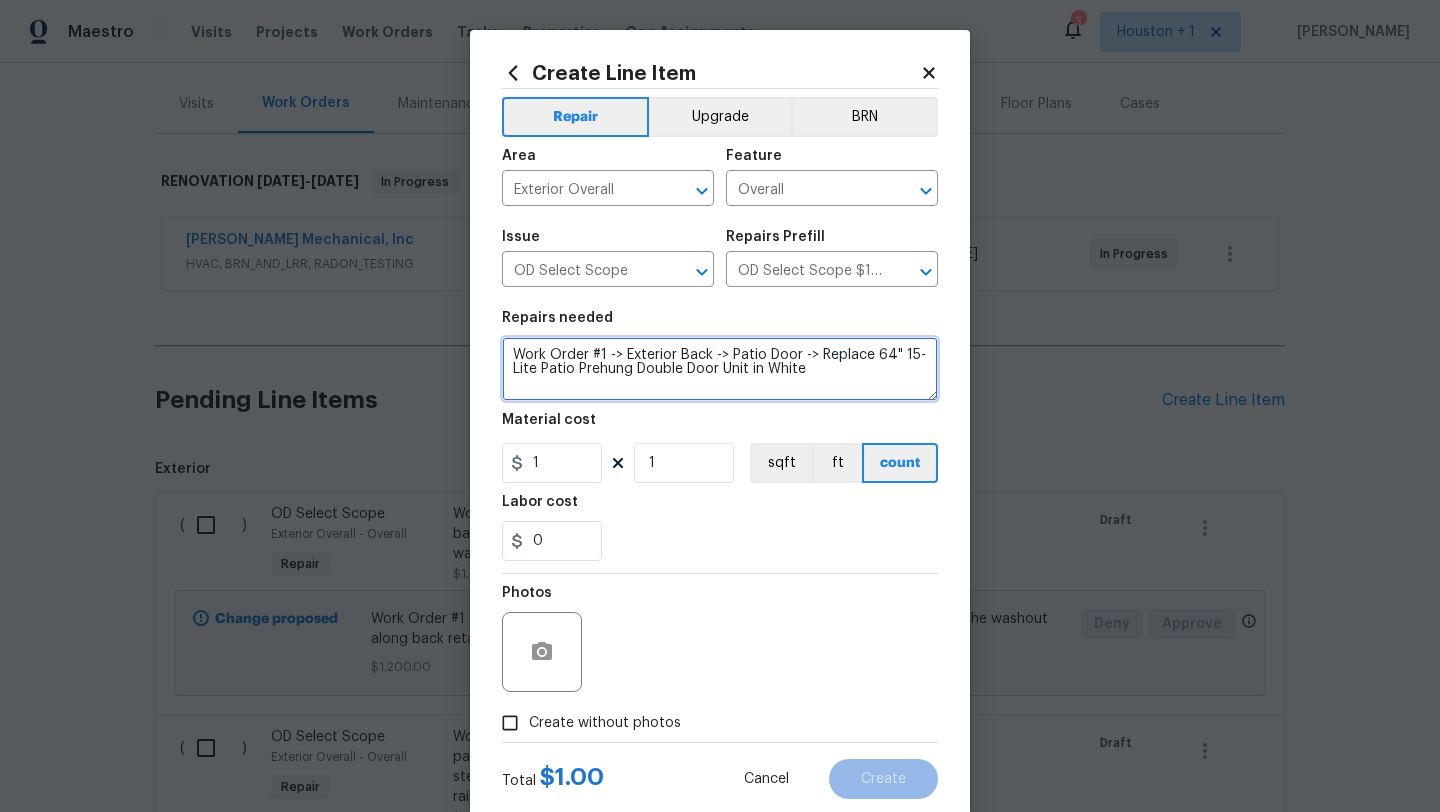 type on "Work Order #1 -> Exterior Back -> Patio Door -> Replace 64" 15-Lite Patio Prehung Double Door Unit in White" 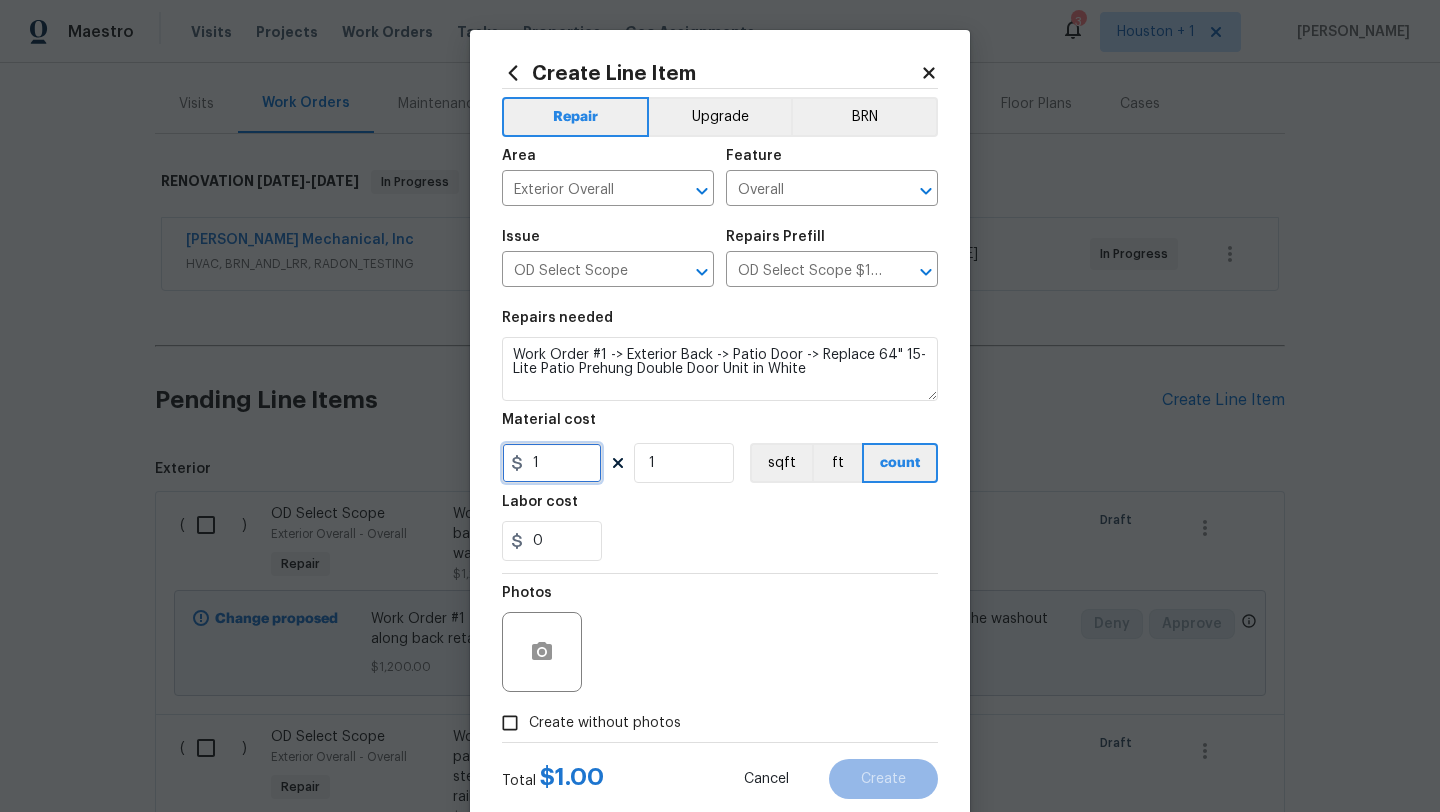 click on "1" at bounding box center (552, 463) 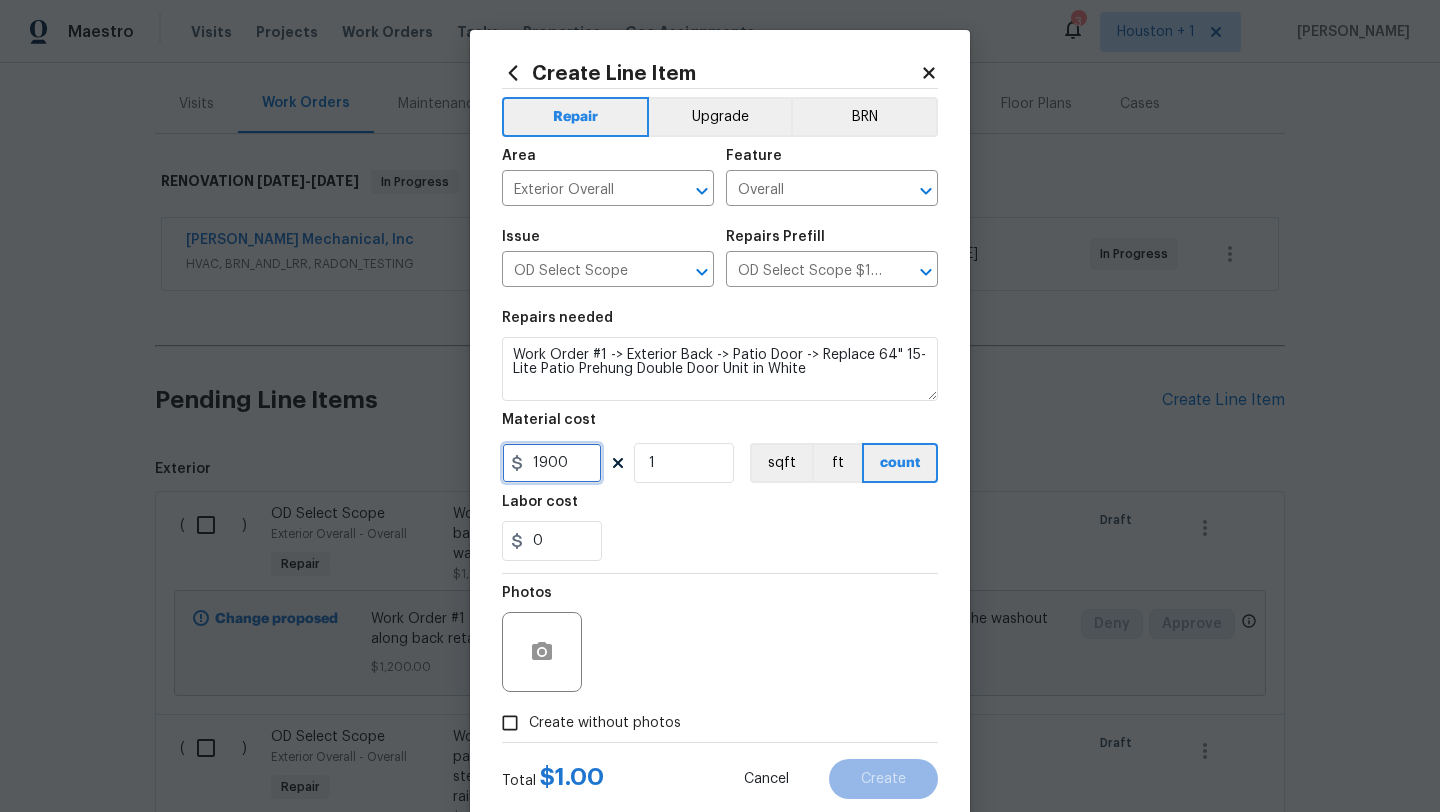 drag, startPoint x: 583, startPoint y: 456, endPoint x: 702, endPoint y: 524, distance: 137.05838 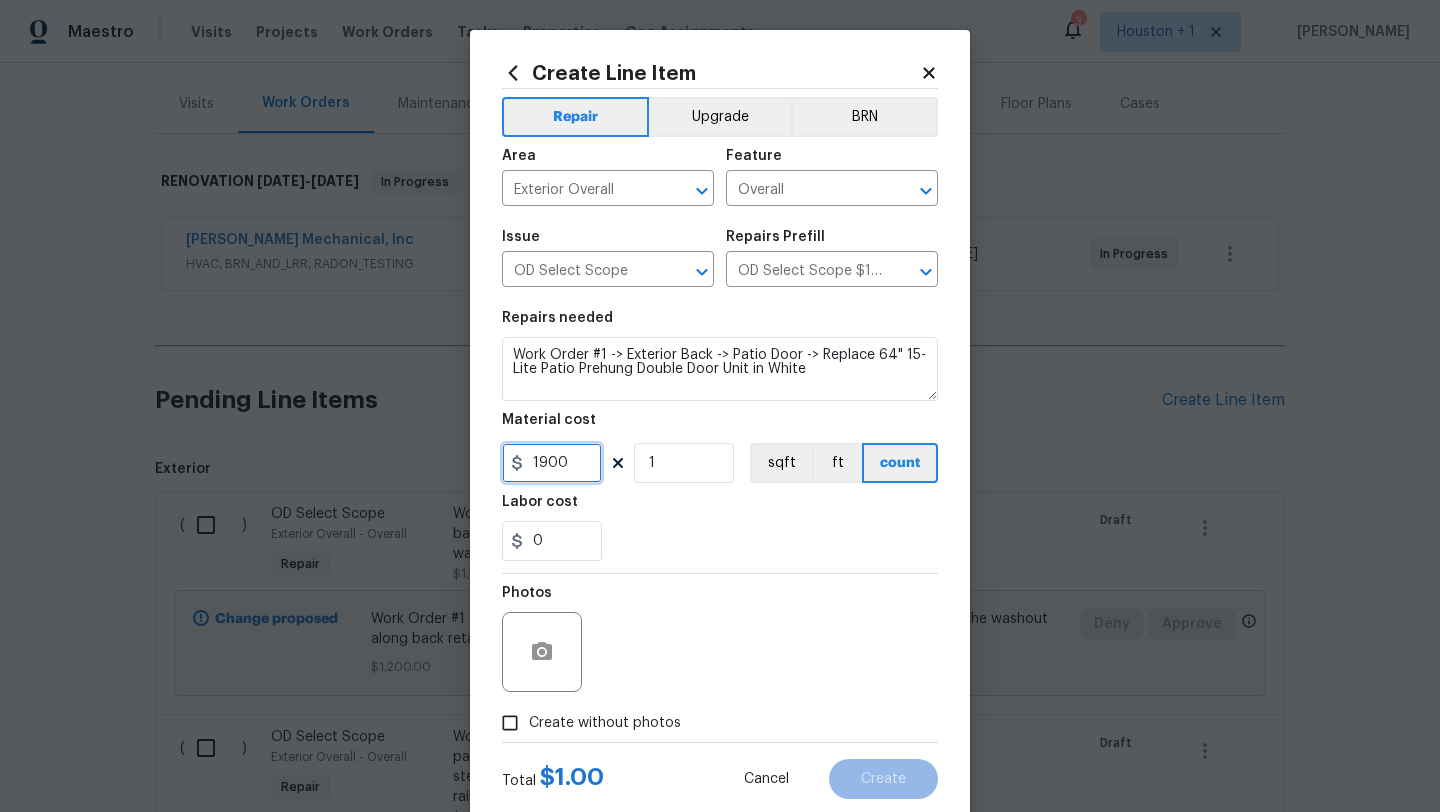 click on "1900" at bounding box center (552, 463) 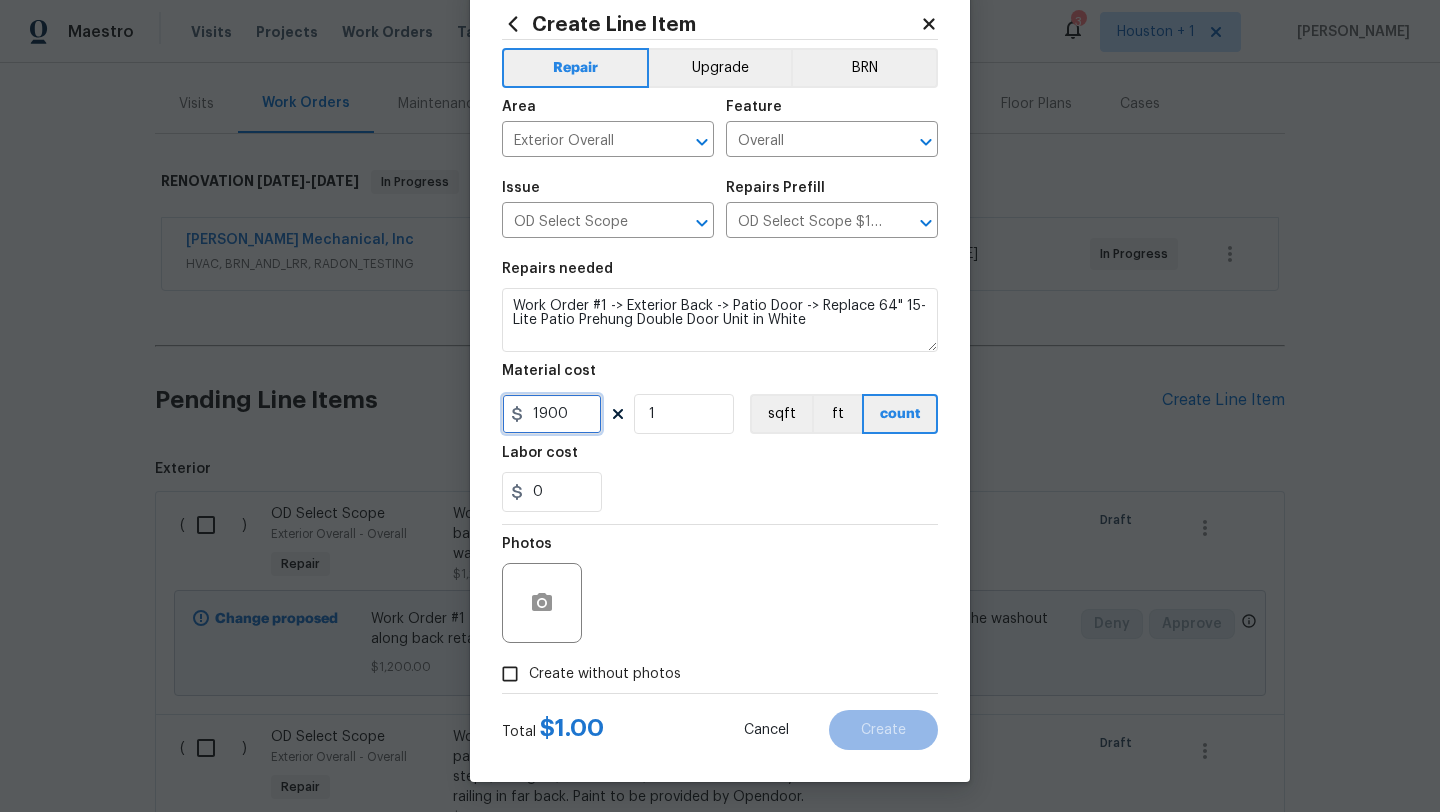 type on "1900" 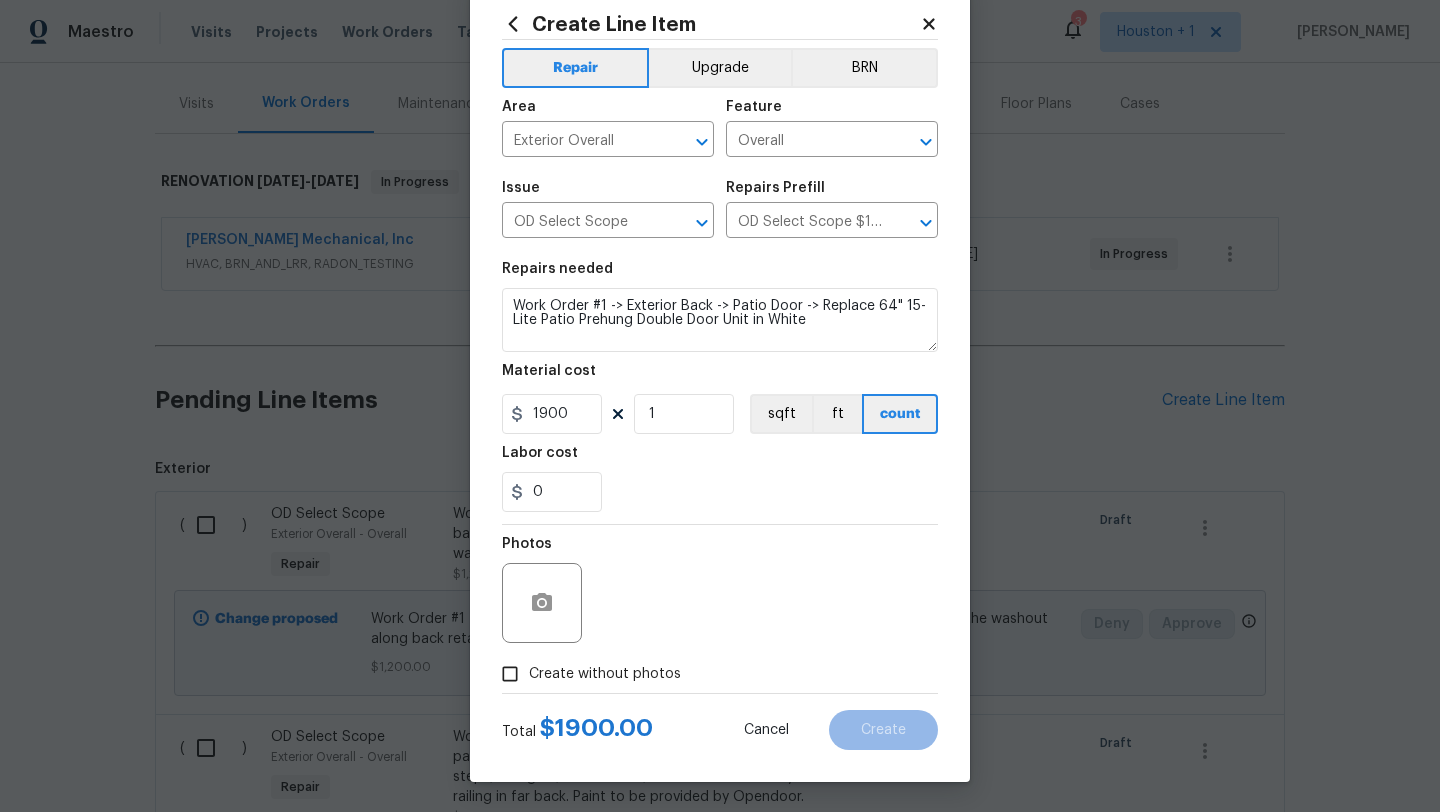 click on "Create without photos" at bounding box center (586, 674) 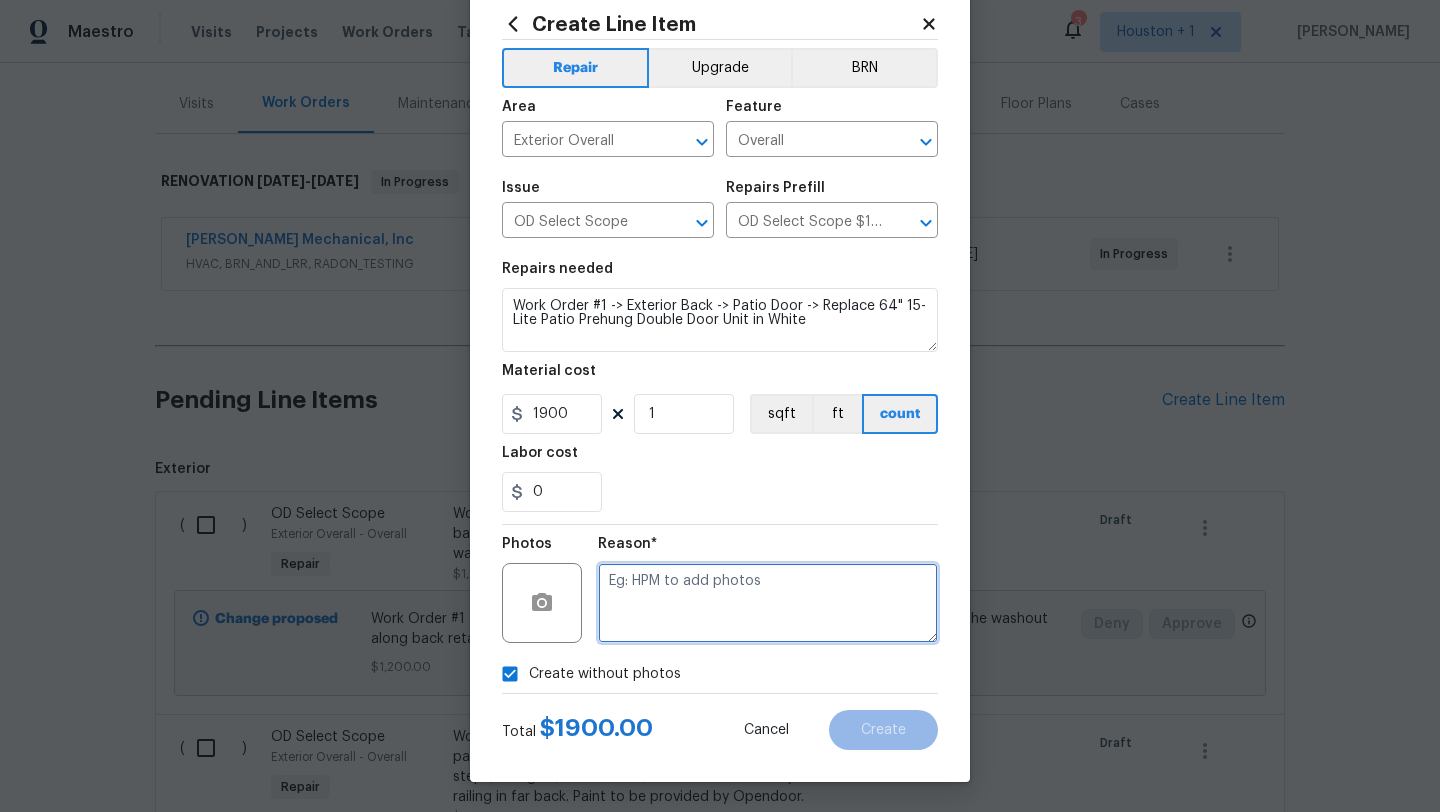 click at bounding box center (768, 603) 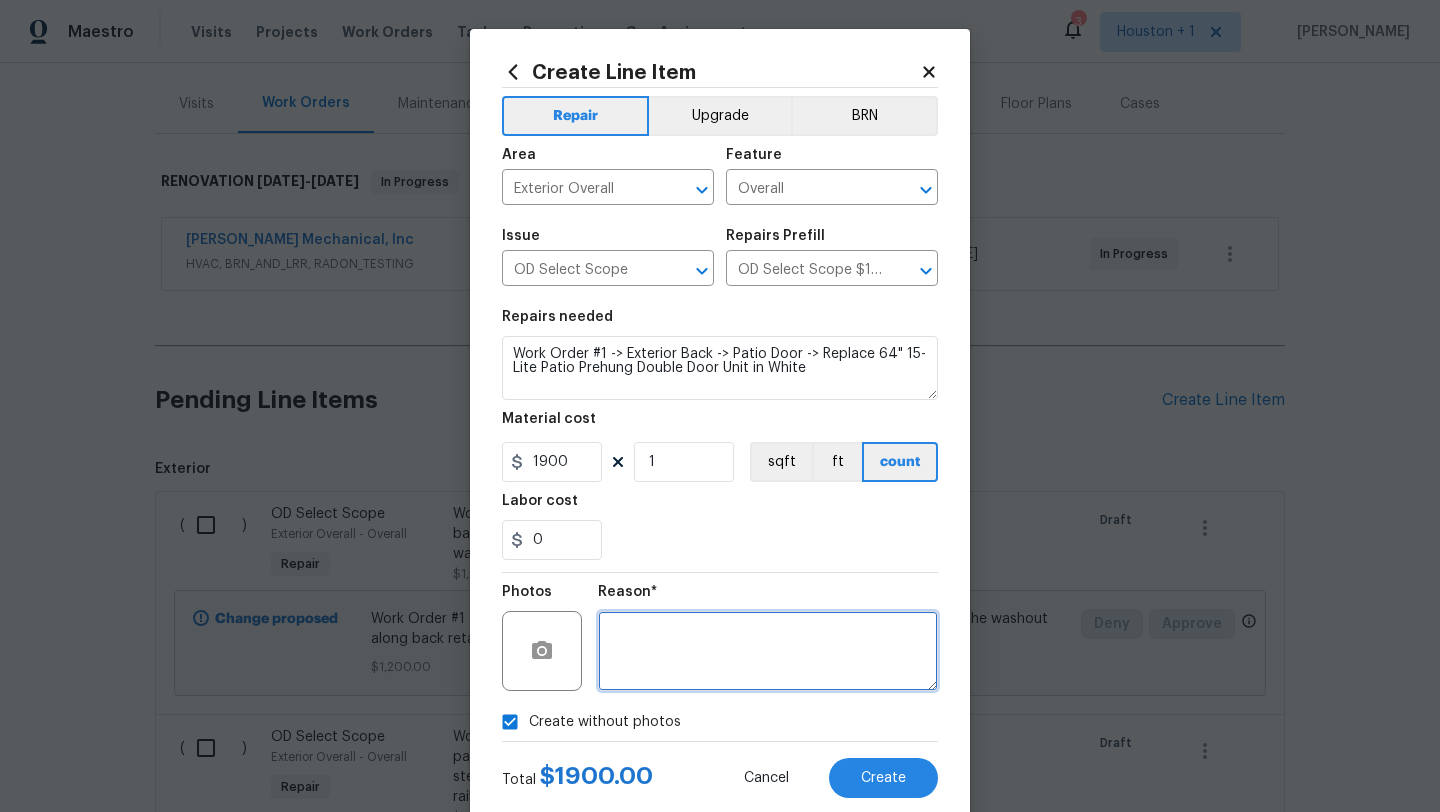 scroll, scrollTop: 50, scrollLeft: 0, axis: vertical 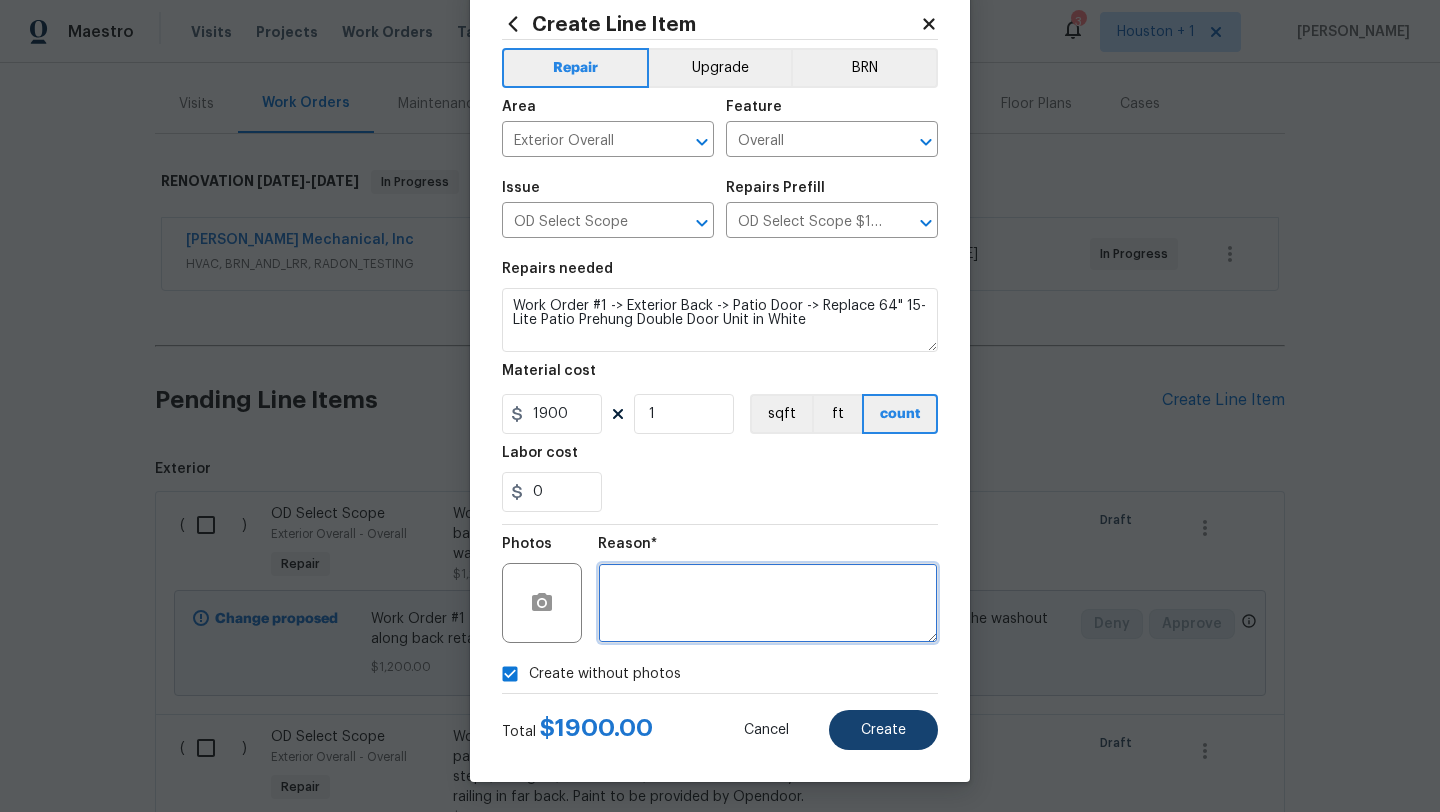 type 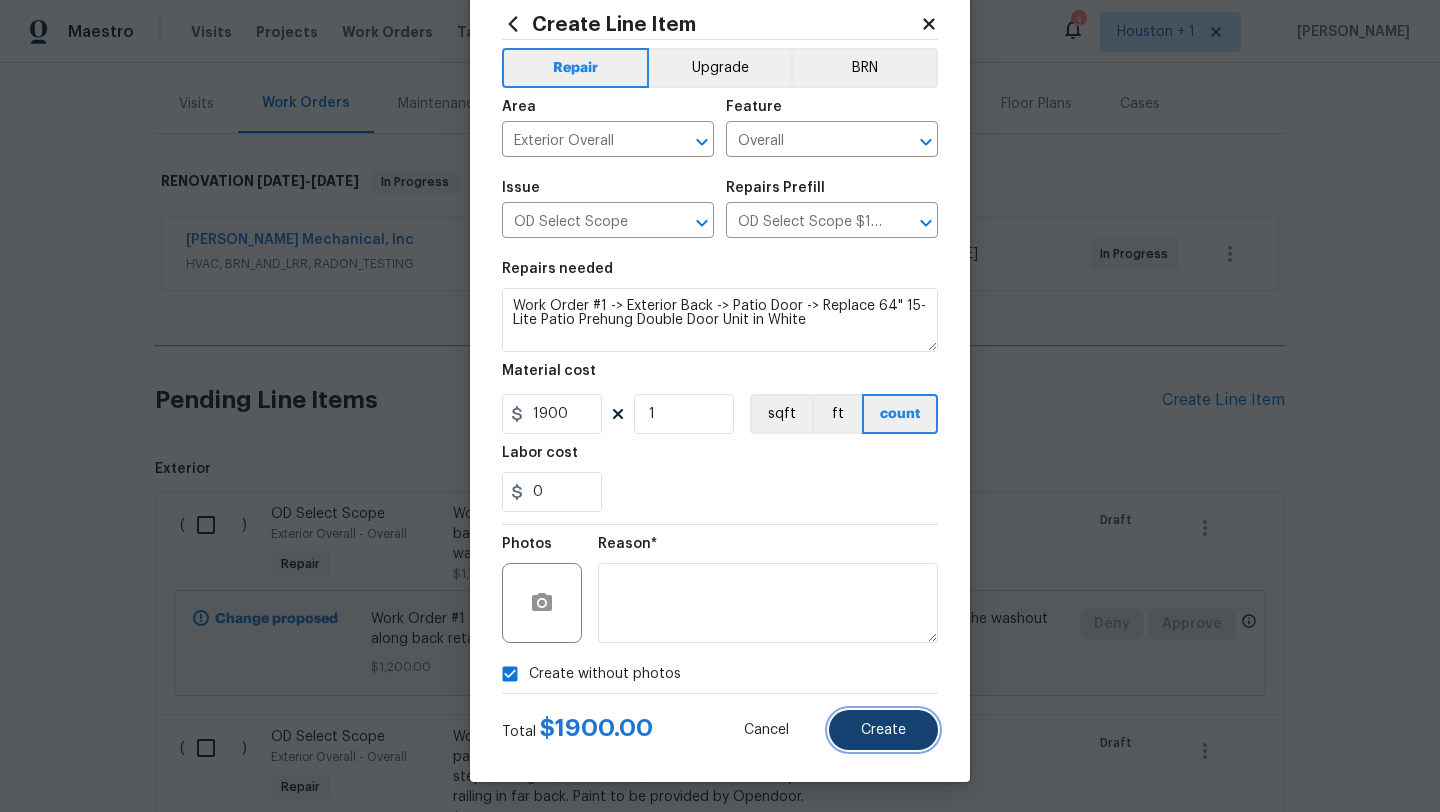 click on "Create" at bounding box center (883, 730) 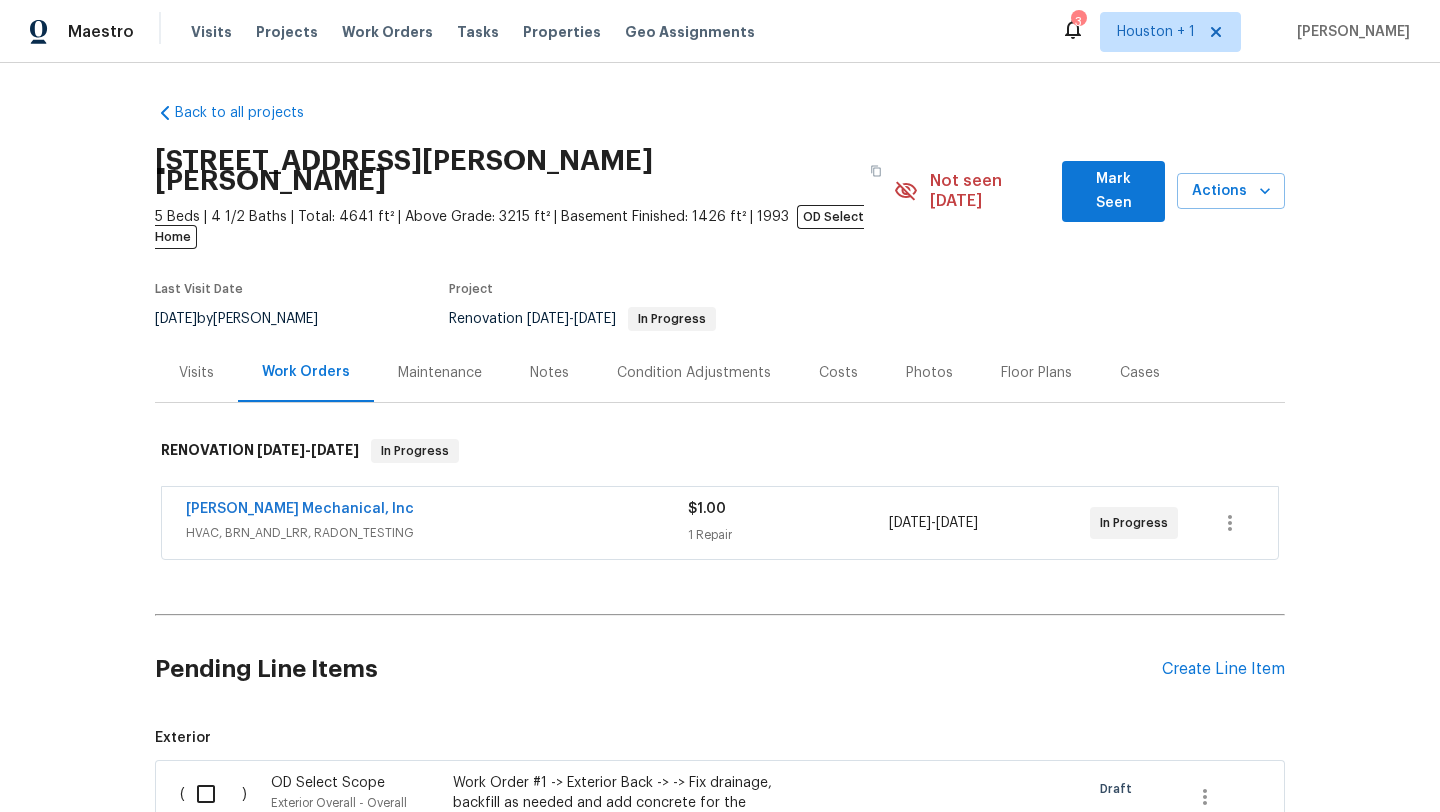scroll, scrollTop: 258, scrollLeft: 0, axis: vertical 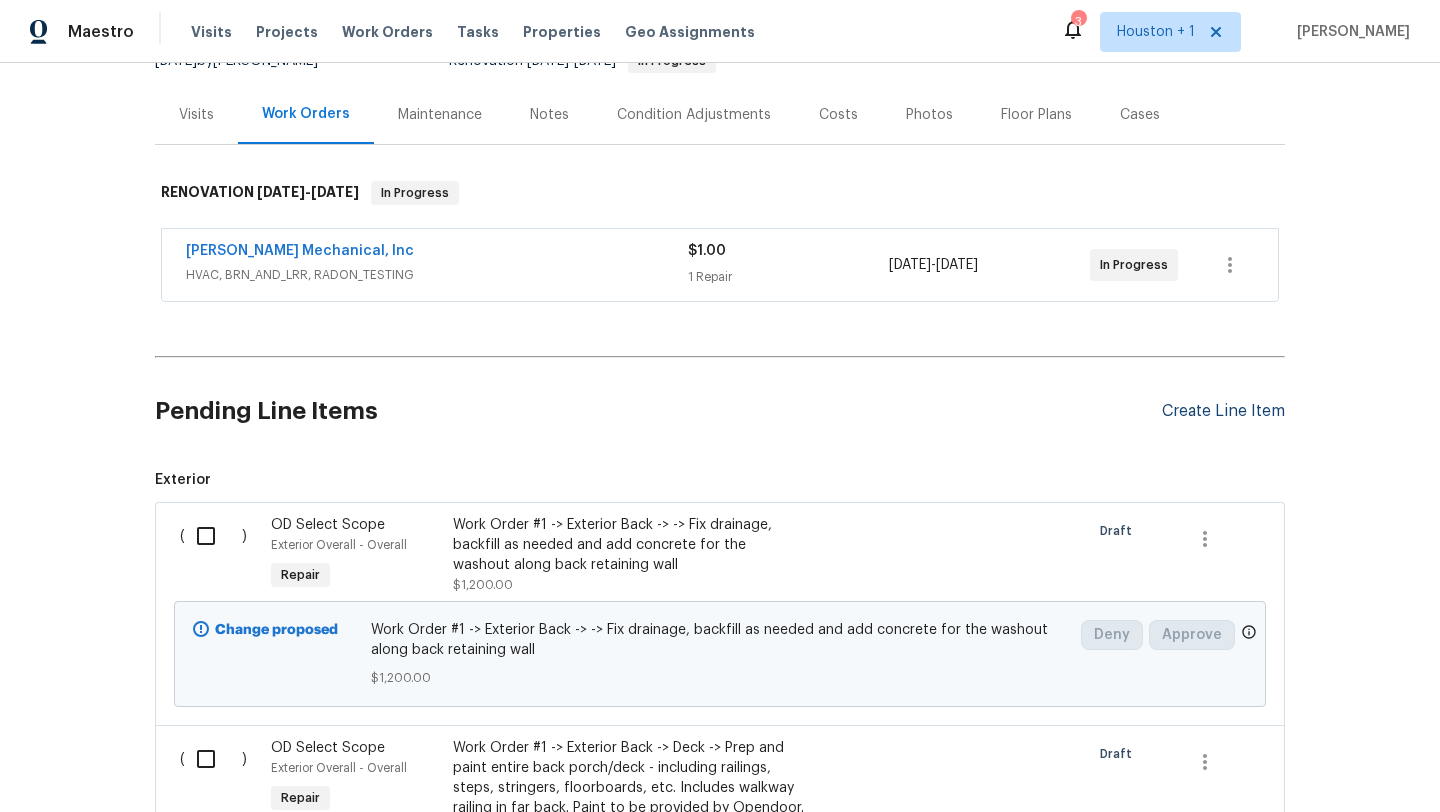 click on "Create Line Item" at bounding box center [1223, 411] 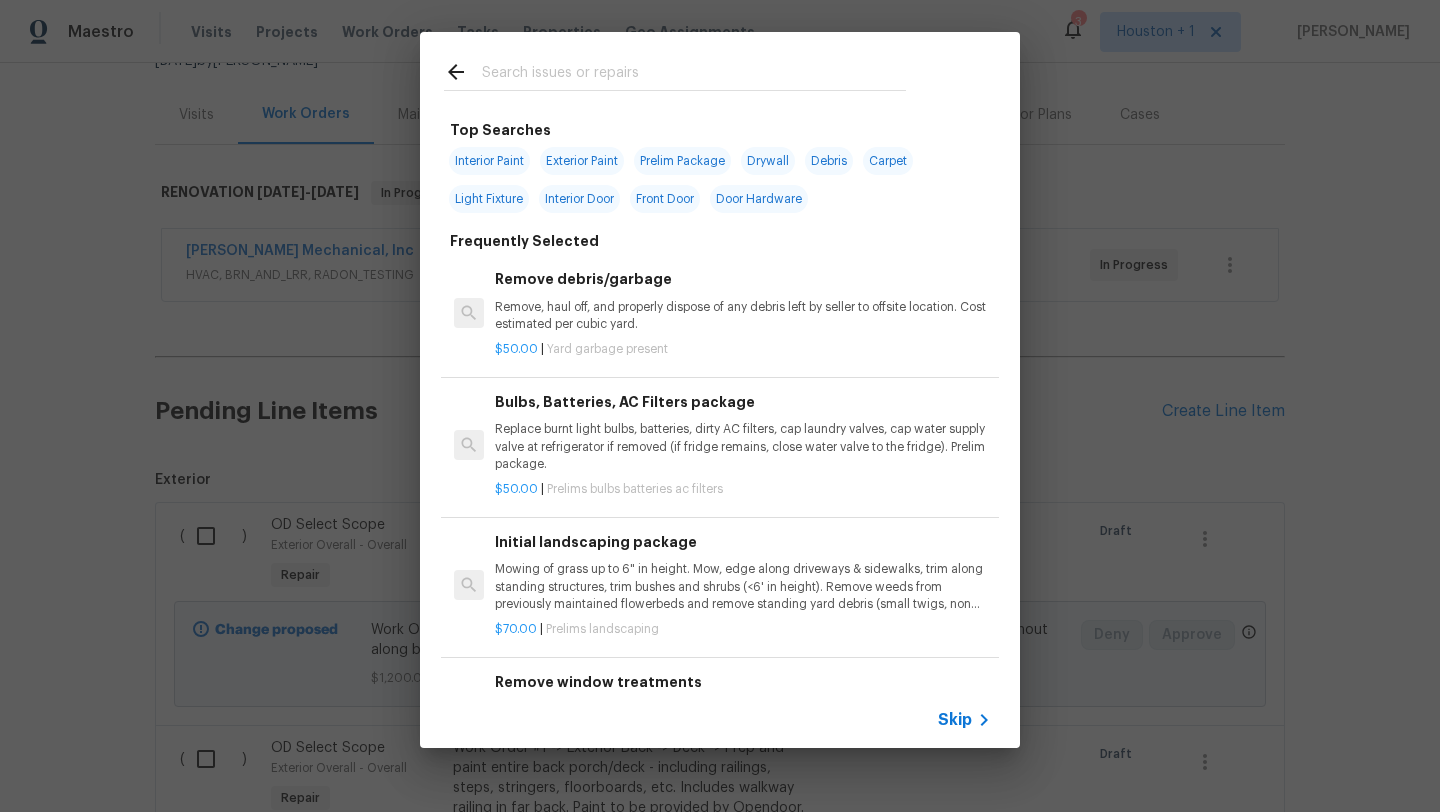 click on "Skip" at bounding box center (955, 720) 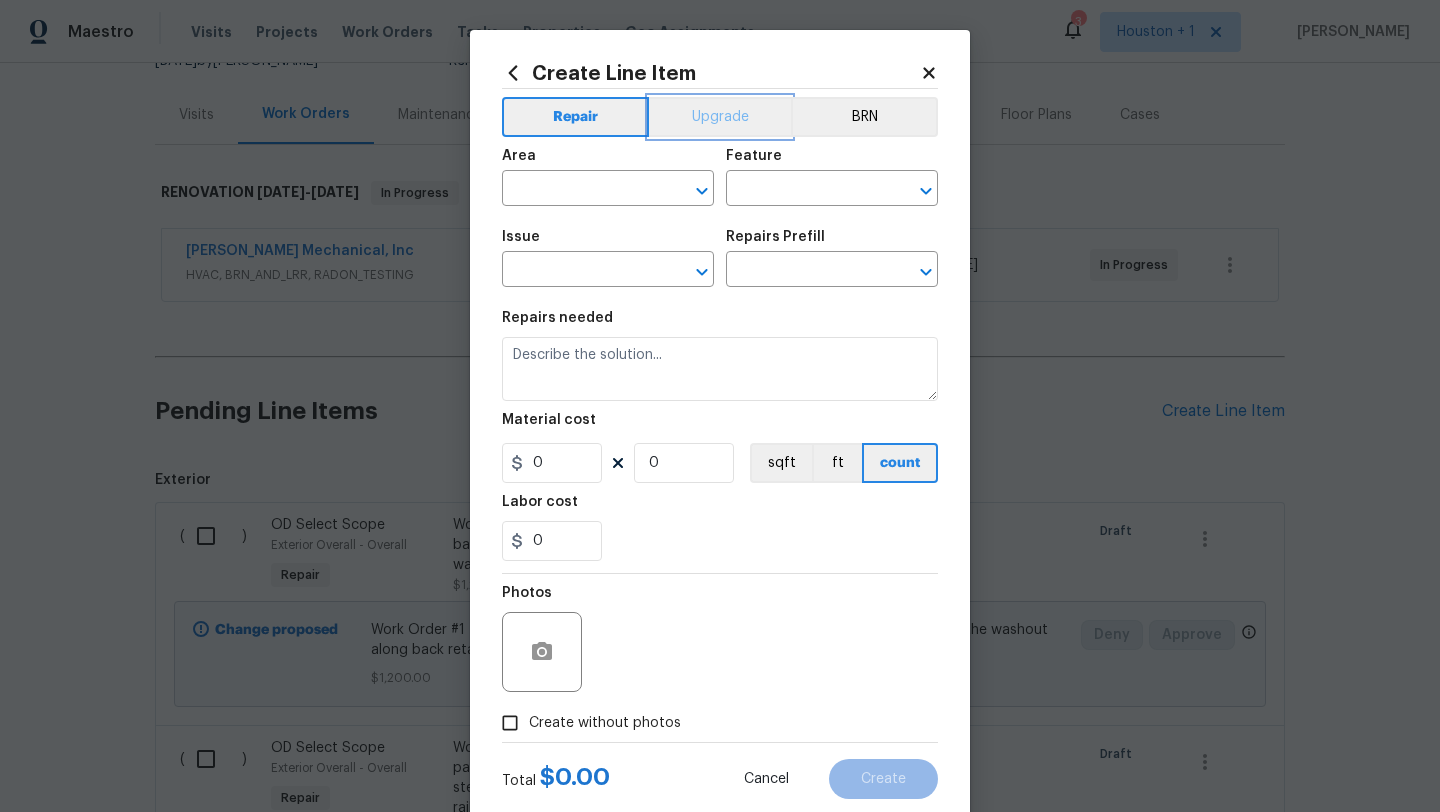 click on "Upgrade" at bounding box center (720, 117) 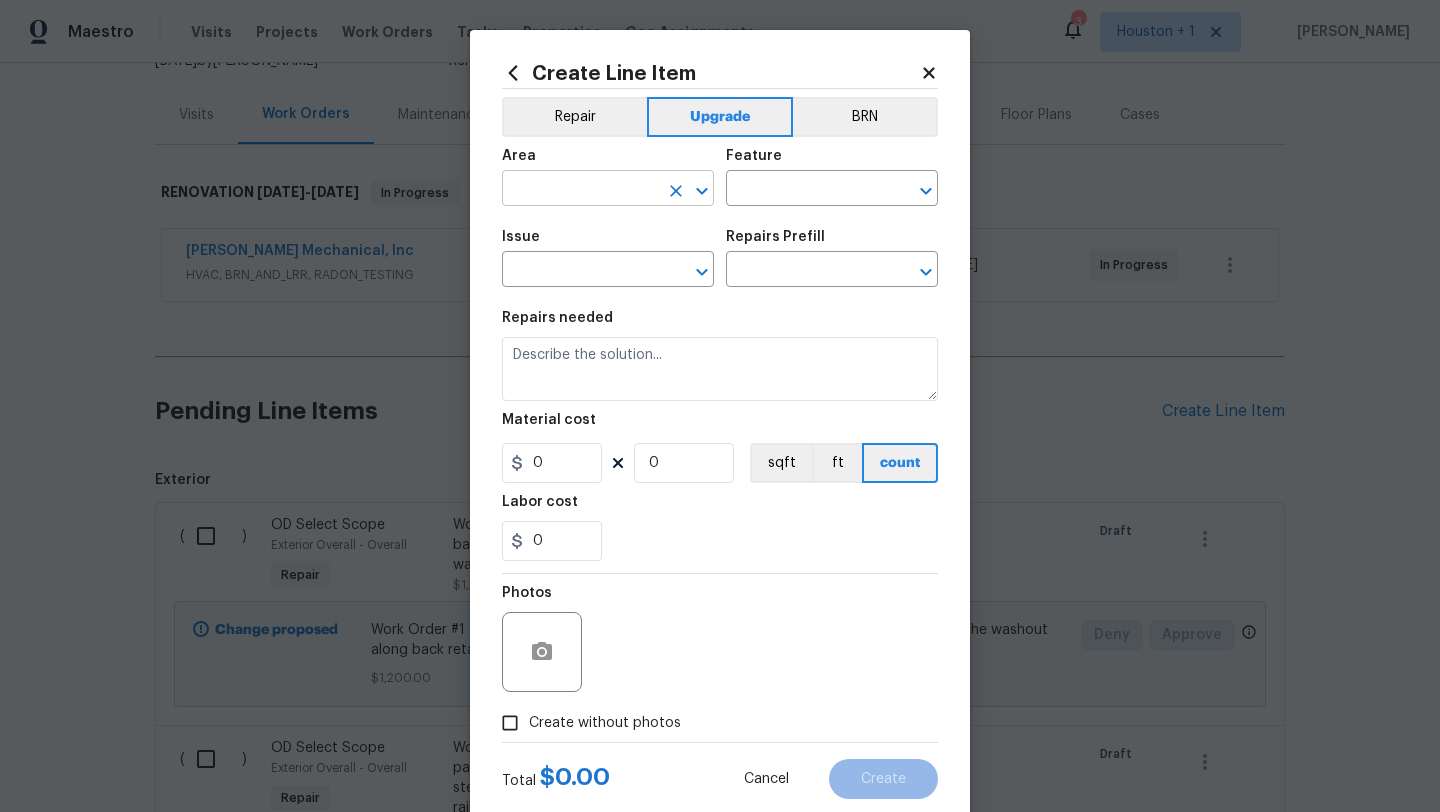 click at bounding box center (580, 190) 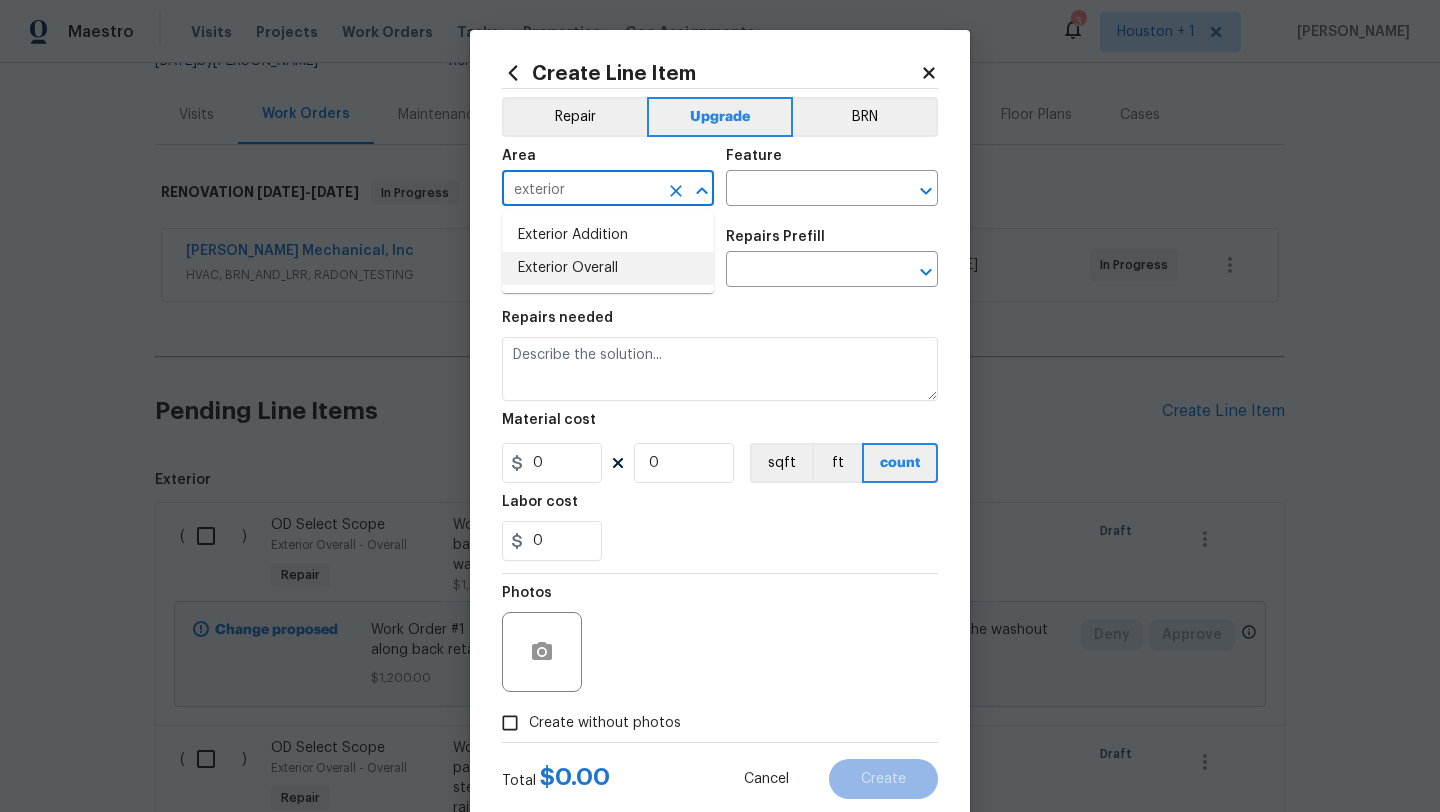 click on "Exterior Overall" at bounding box center [608, 268] 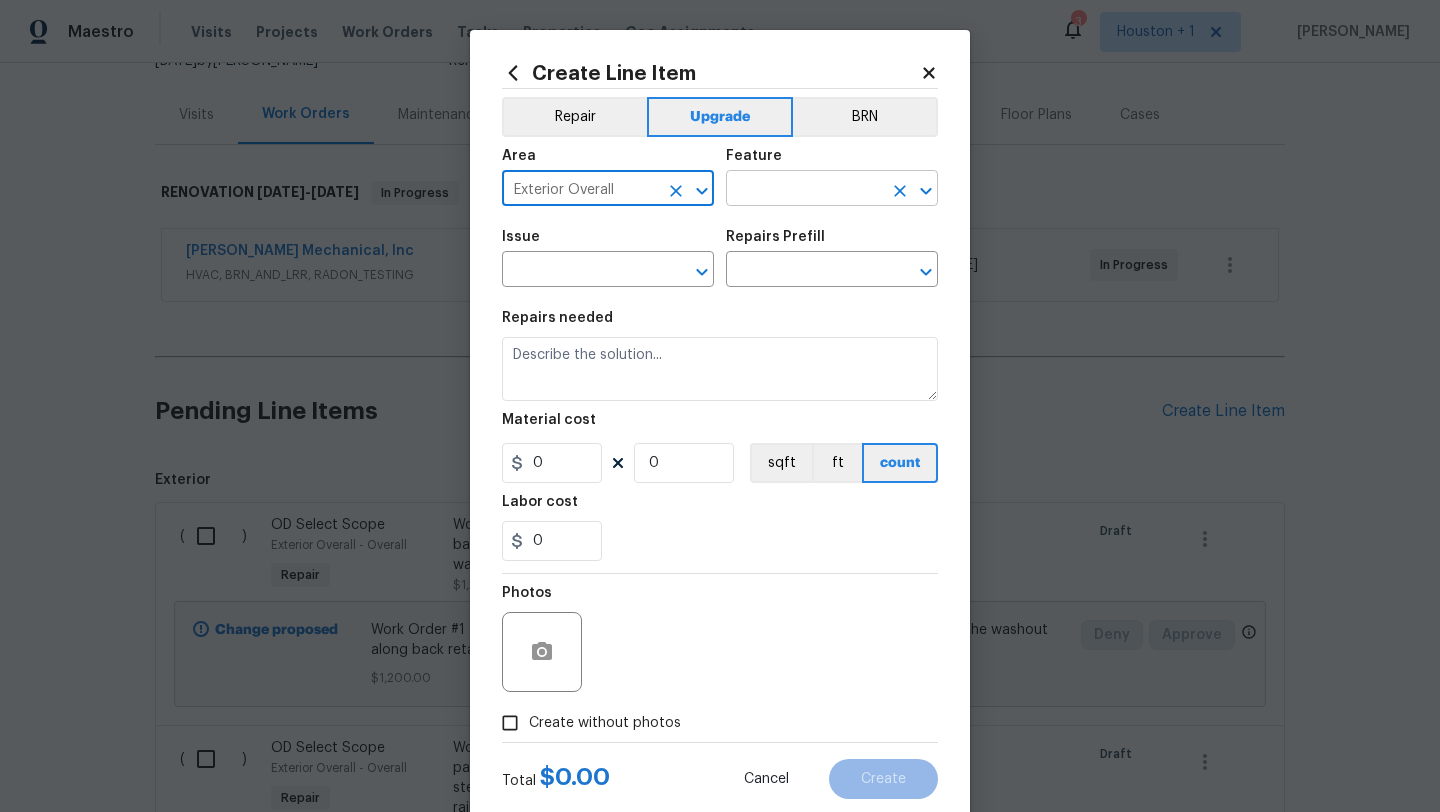 type on "Exterior Overall" 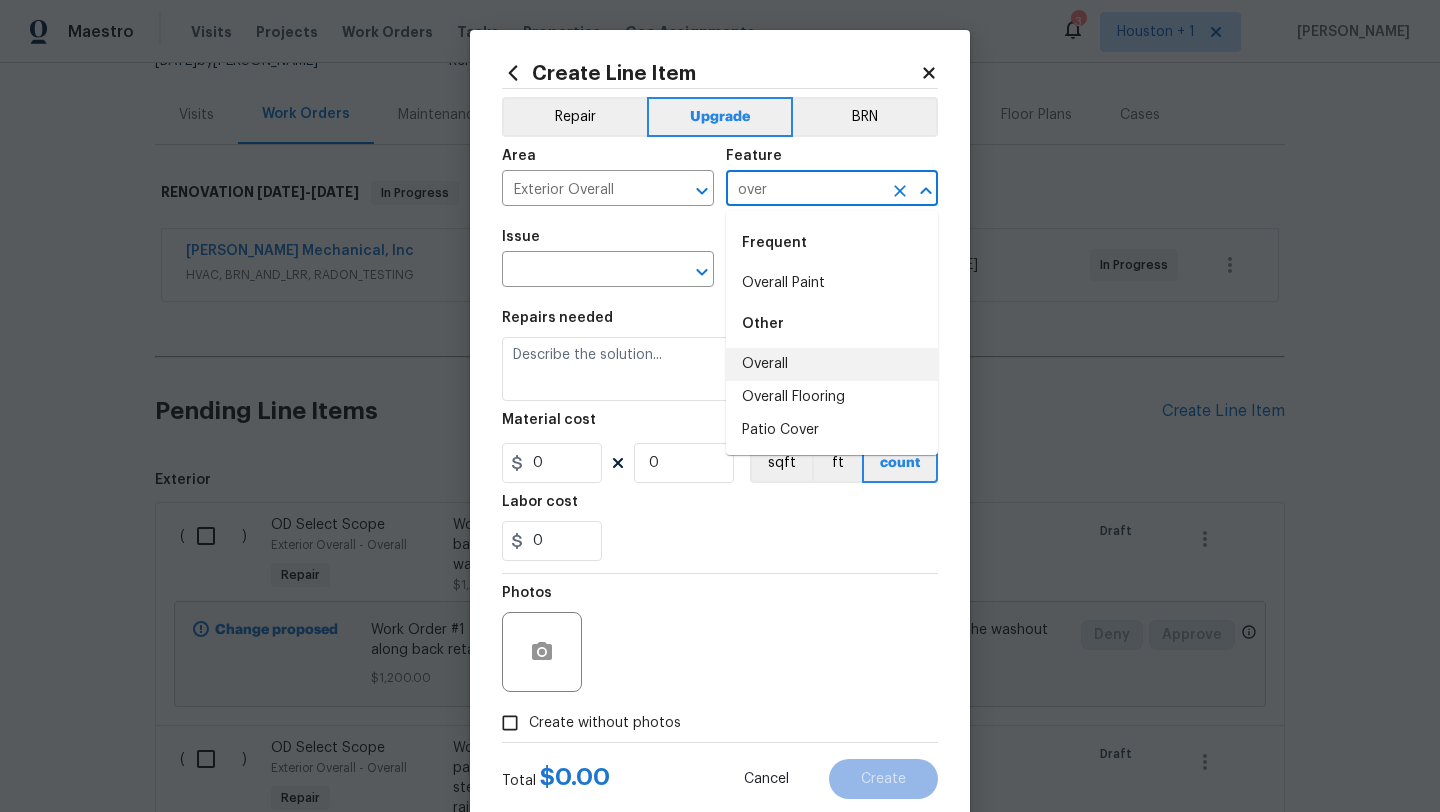 click on "Overall" at bounding box center (832, 364) 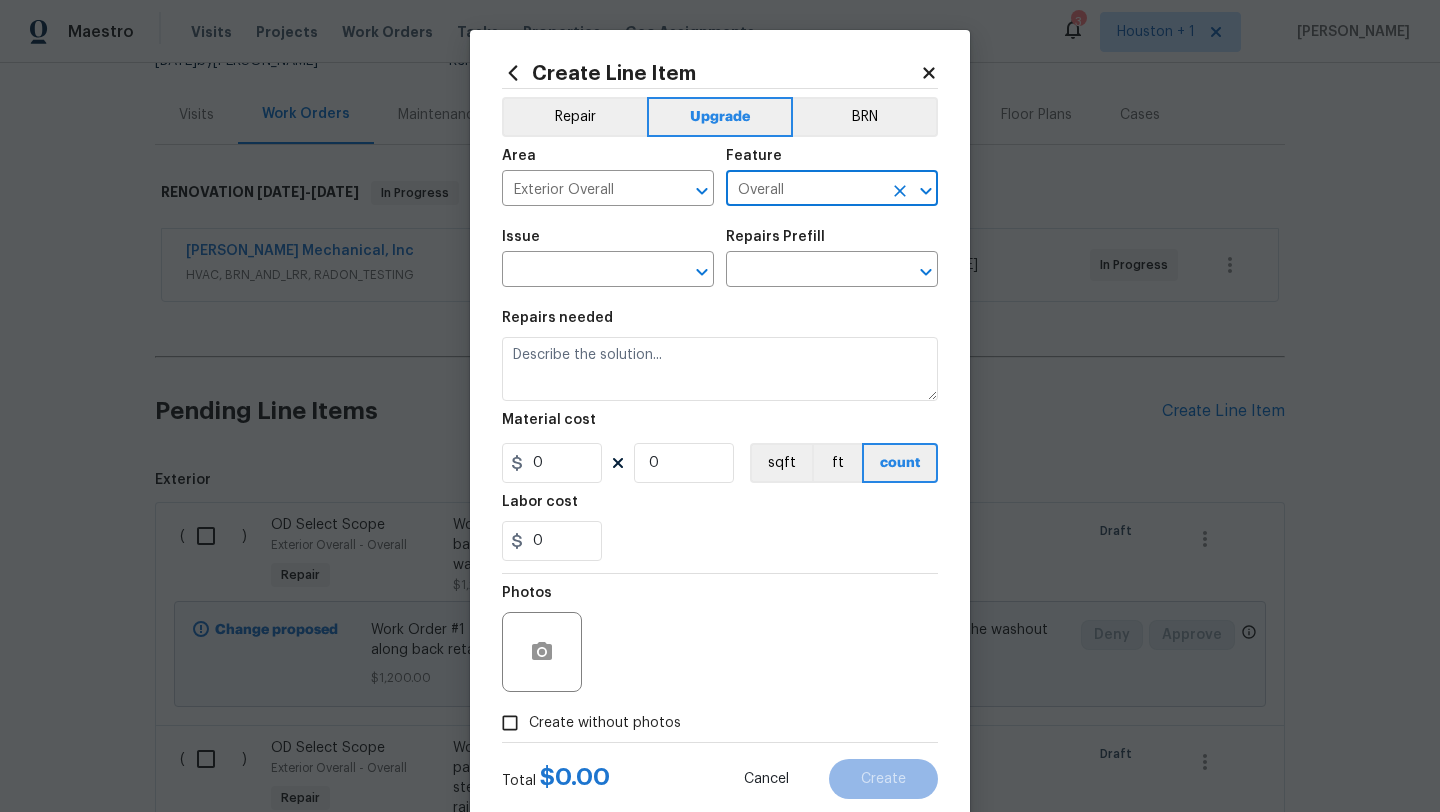 type on "Overall" 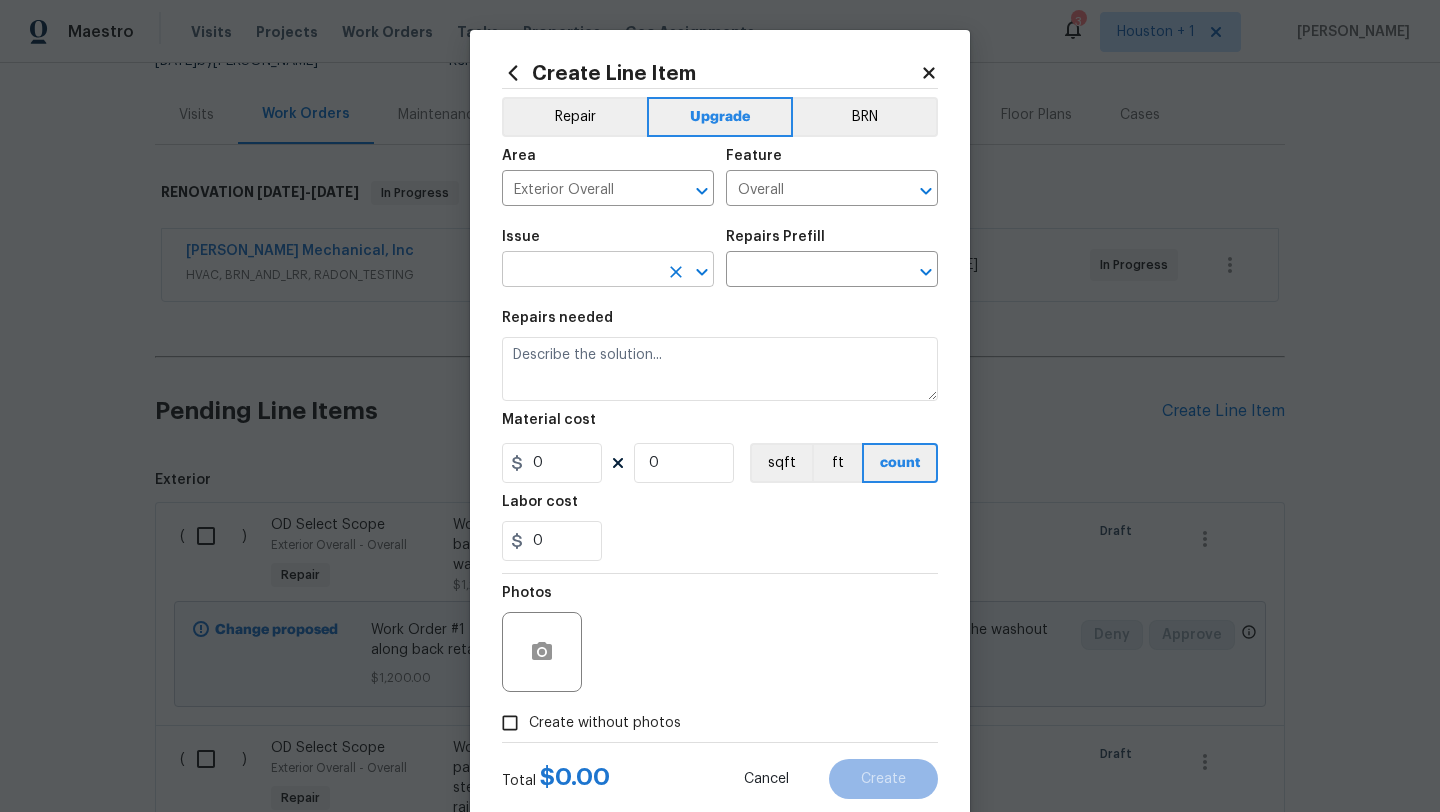 click at bounding box center (580, 271) 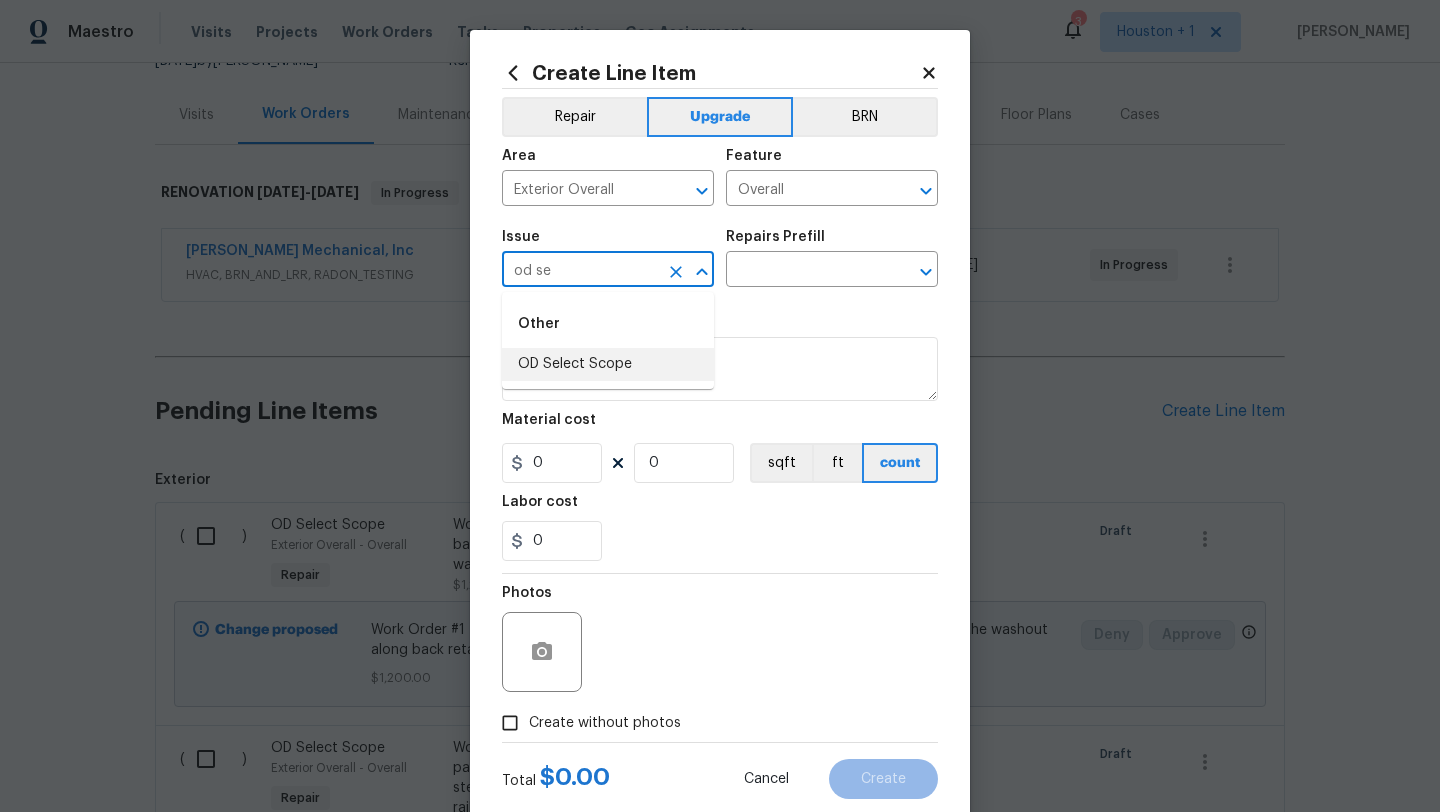 click on "OD Select Scope" at bounding box center (608, 364) 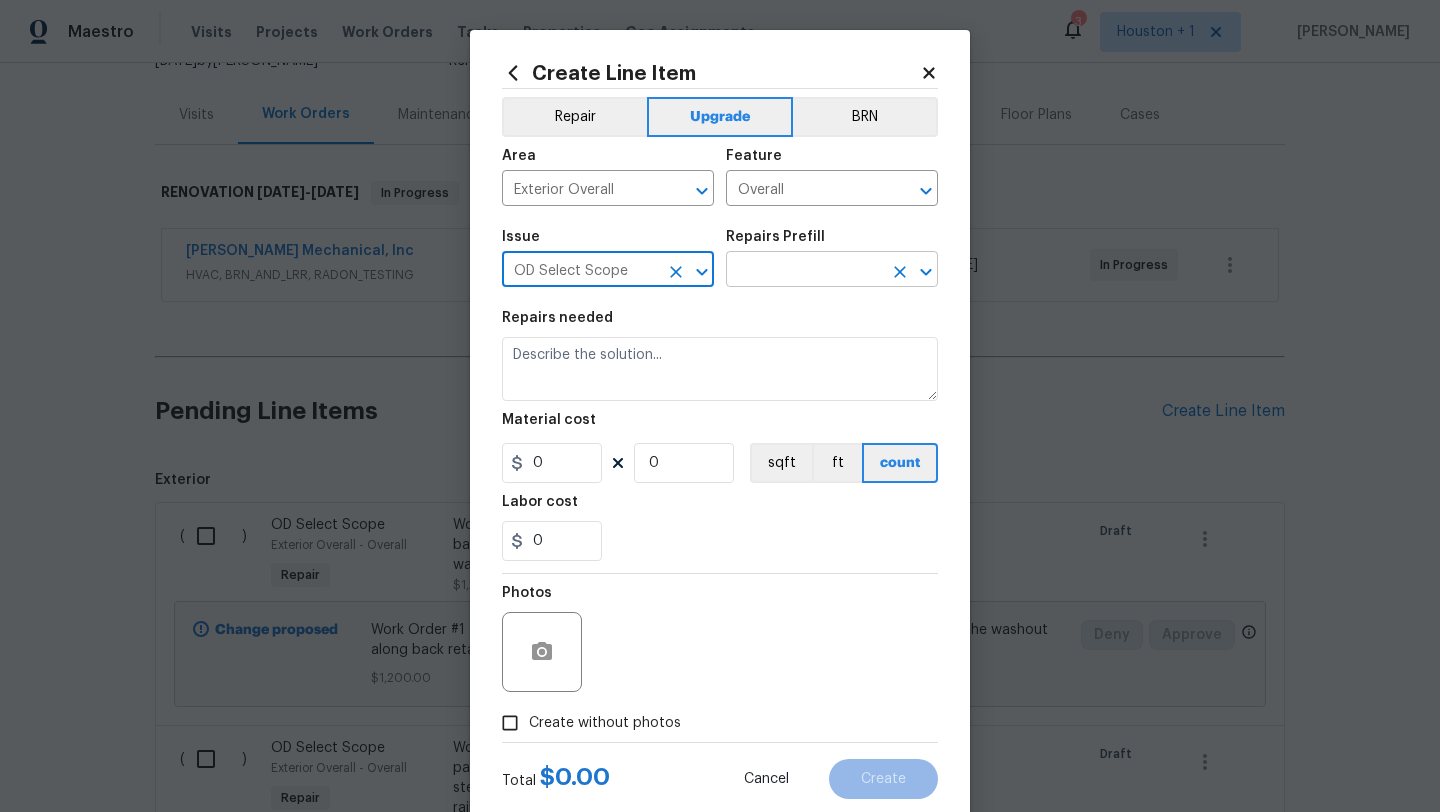 type on "OD Select Scope" 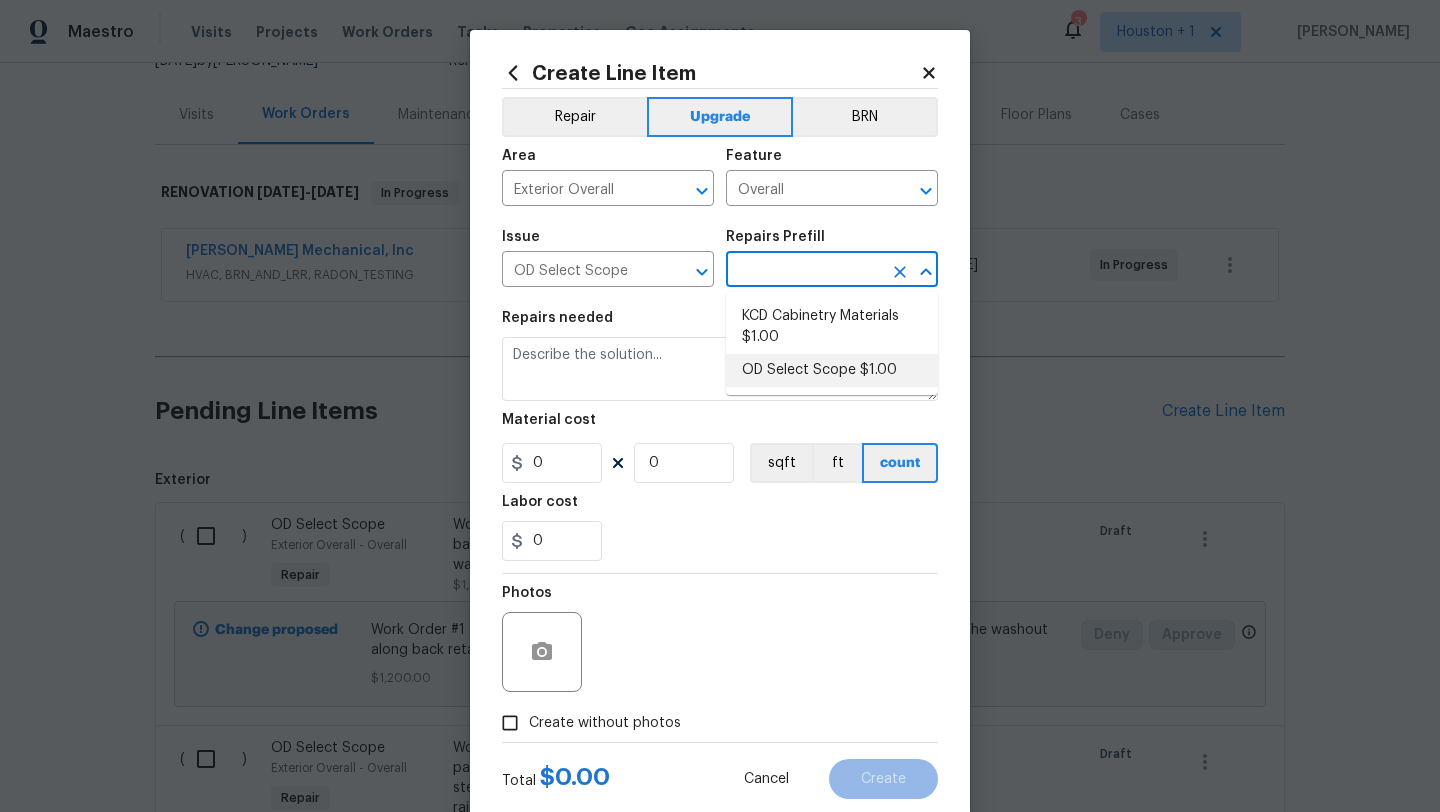 click on "OD Select Scope $1.00" at bounding box center (832, 370) 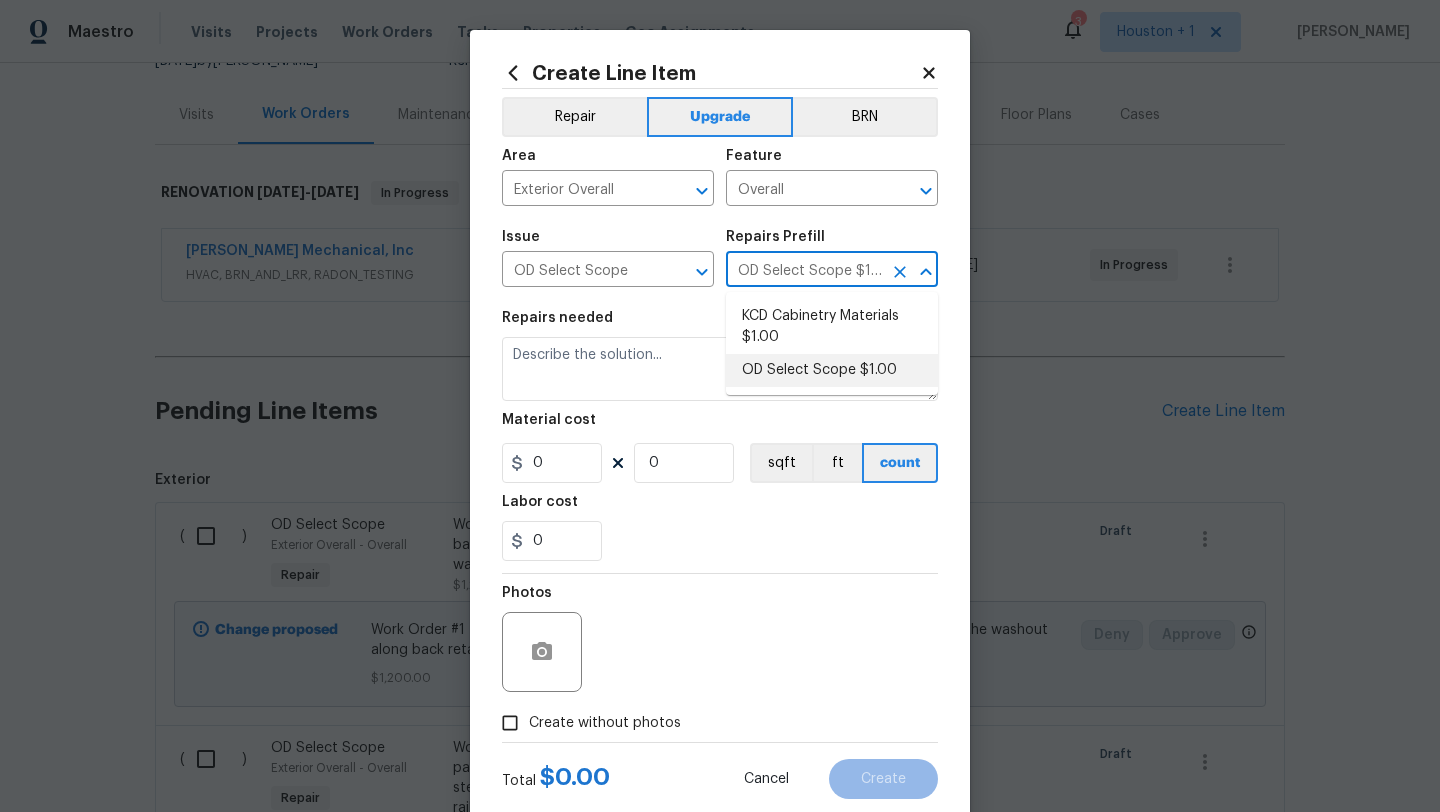 type on "Refer to the agreed upon scope document for further details." 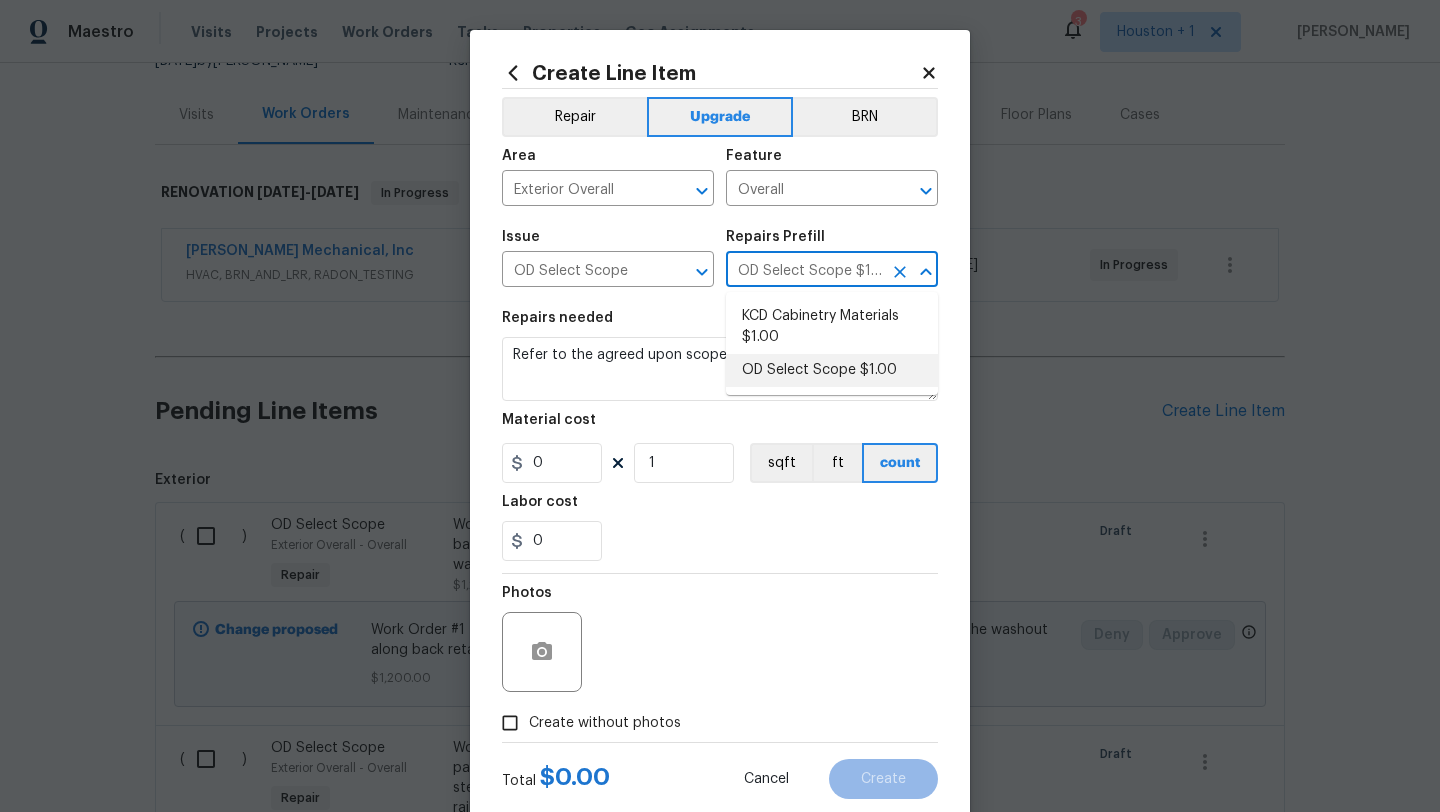 type on "1" 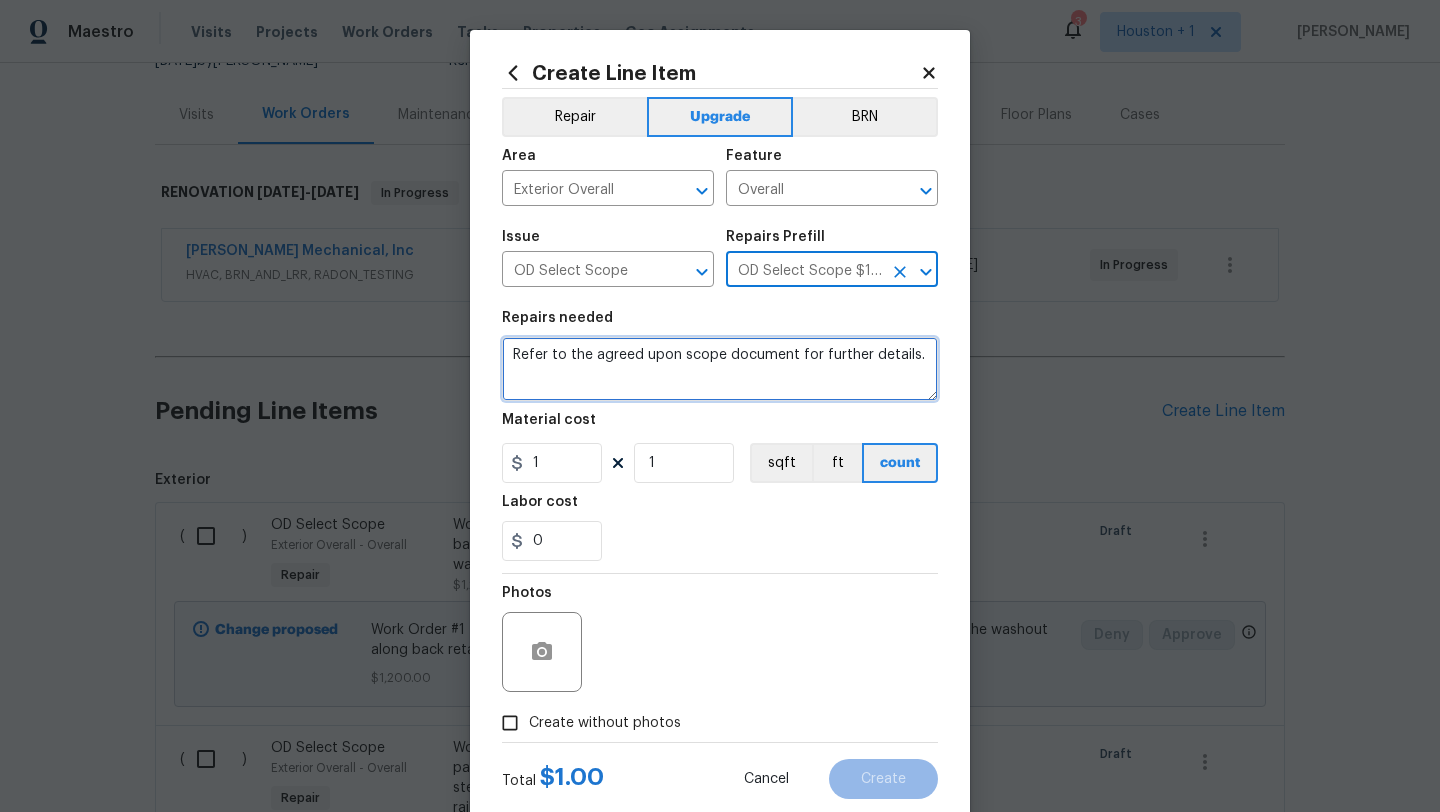 click on "Refer to the agreed upon scope document for further details." at bounding box center (720, 369) 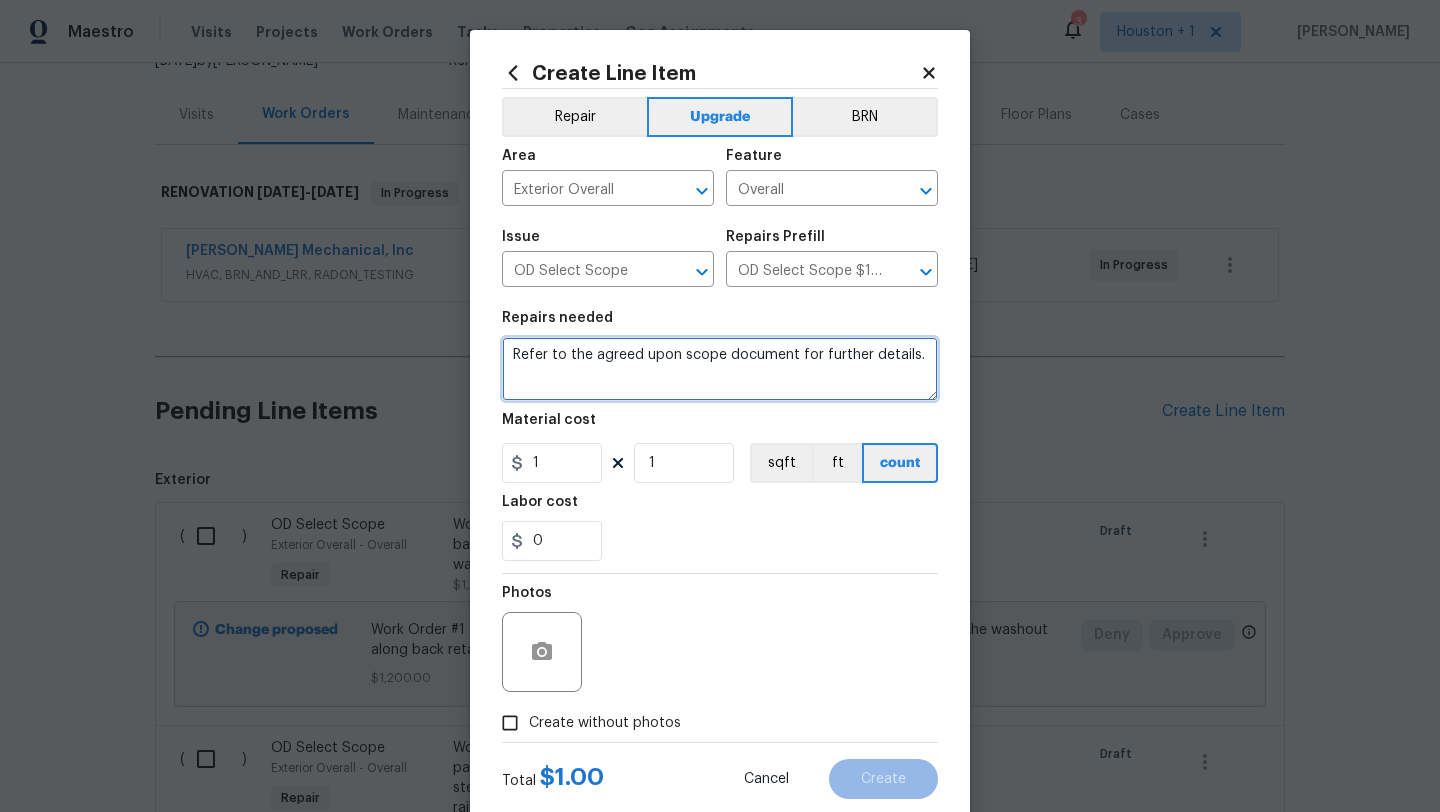 click on "Refer to the agreed upon scope document for further details." at bounding box center [720, 369] 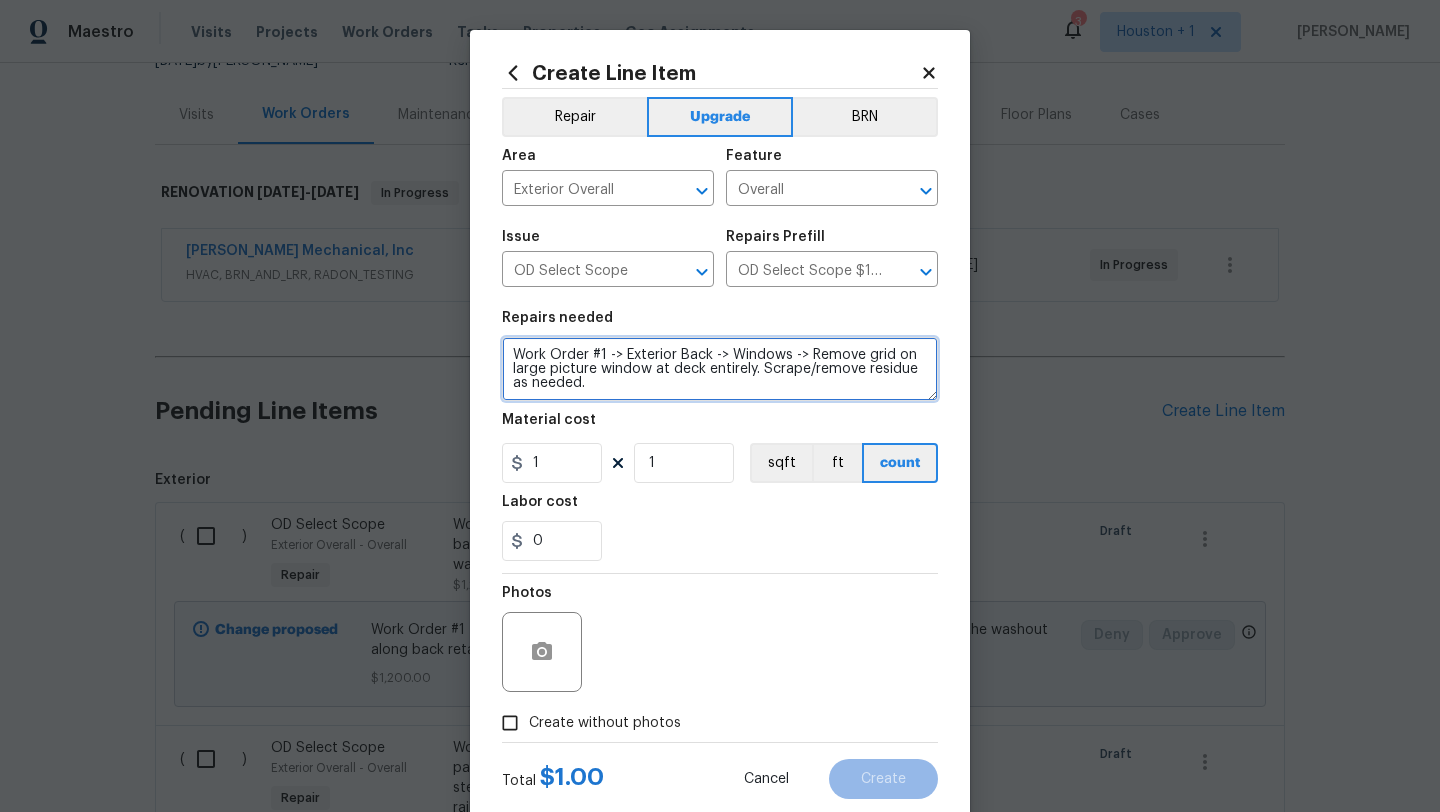 type on "Work Order #1 -> Exterior Back -> Windows -> Remove grid on large picture window at deck entirely. Scrape/remove residue as needed." 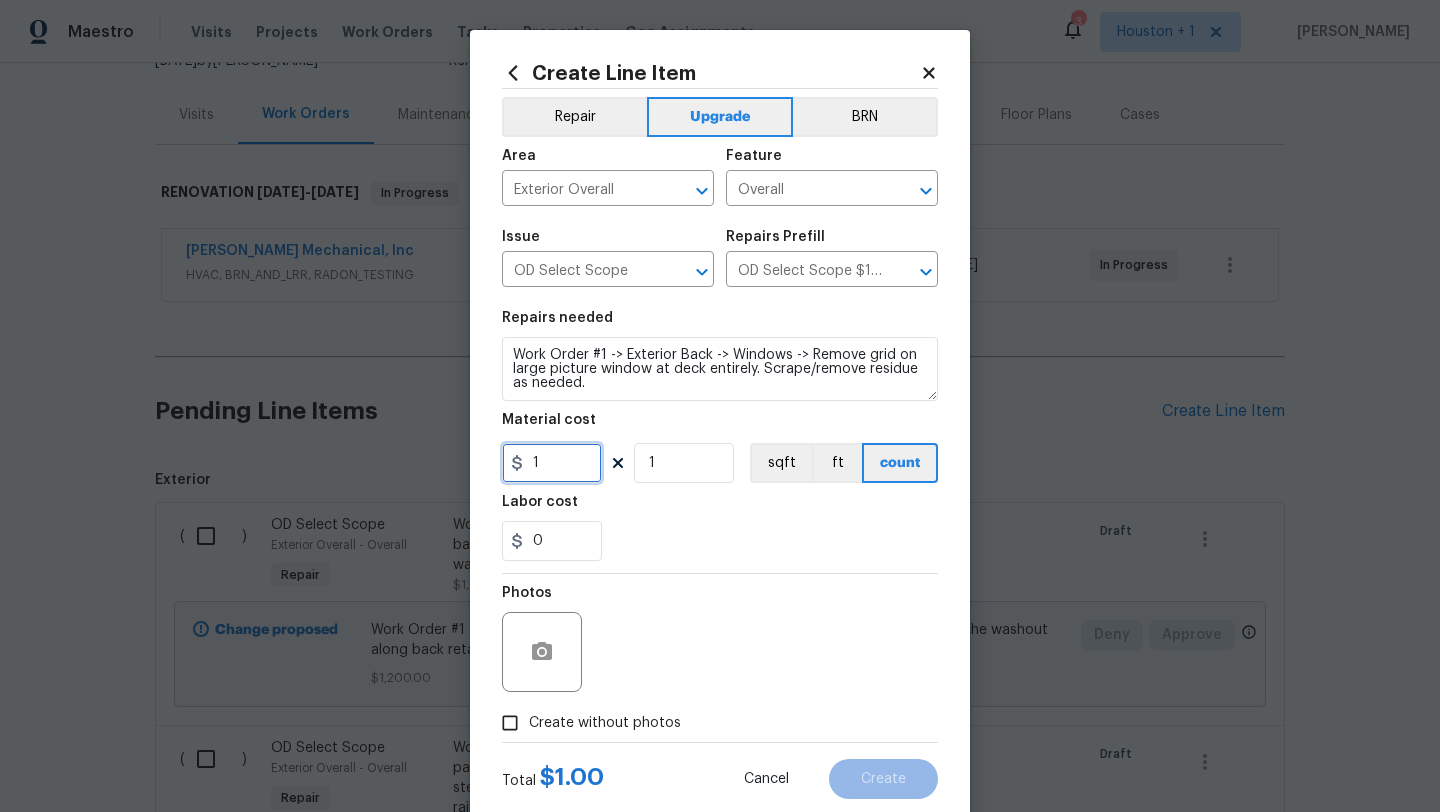 click on "1" at bounding box center [552, 463] 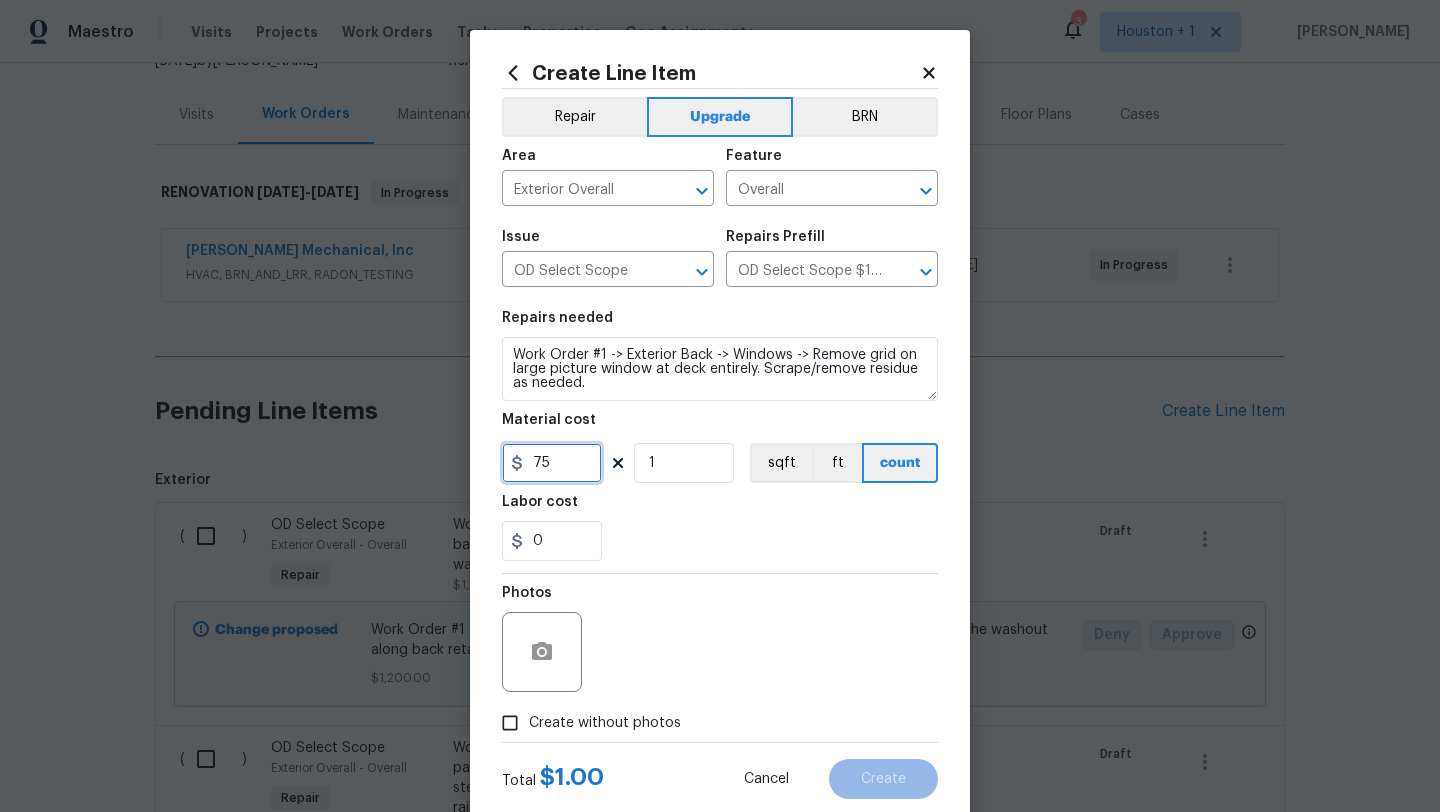 scroll, scrollTop: 50, scrollLeft: 0, axis: vertical 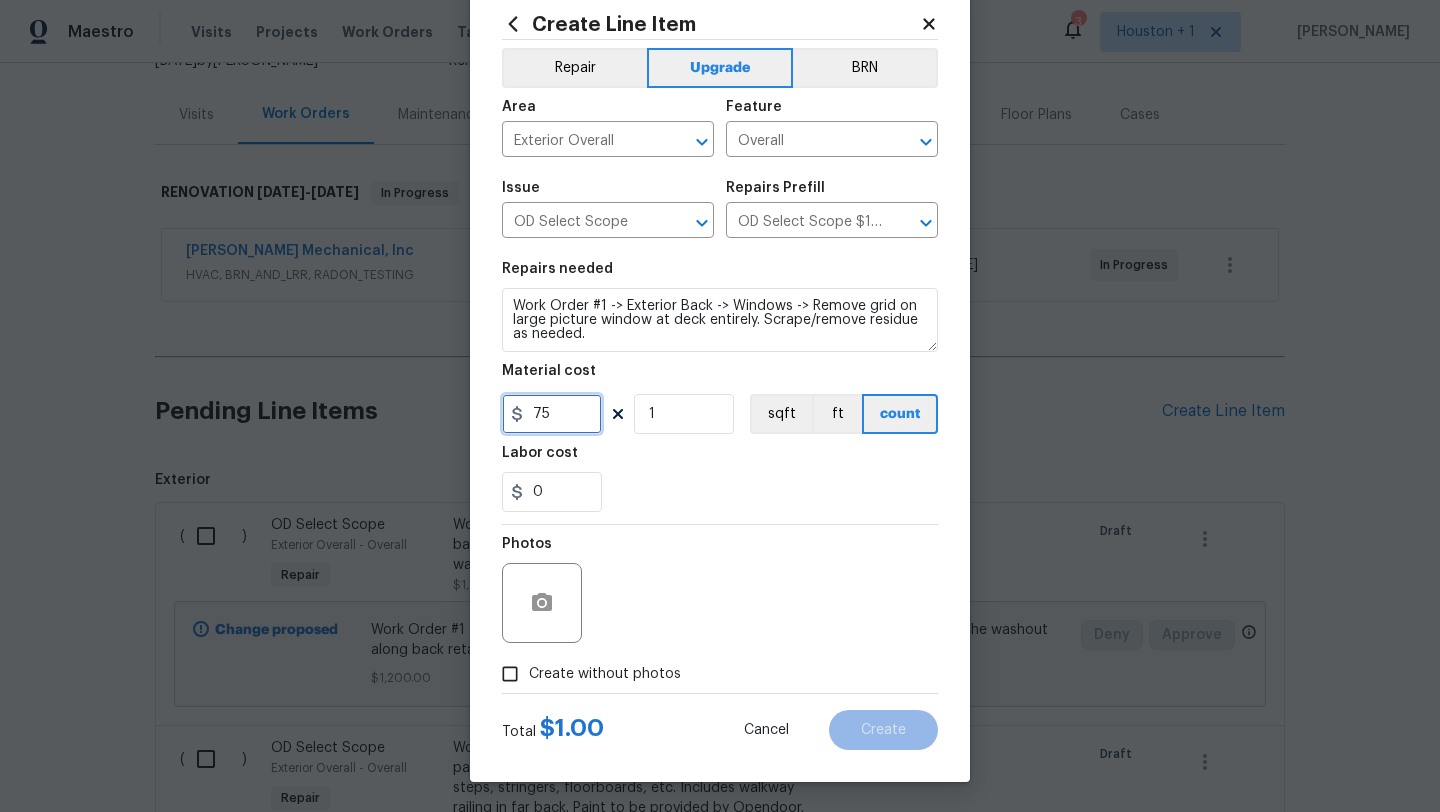 type on "75" 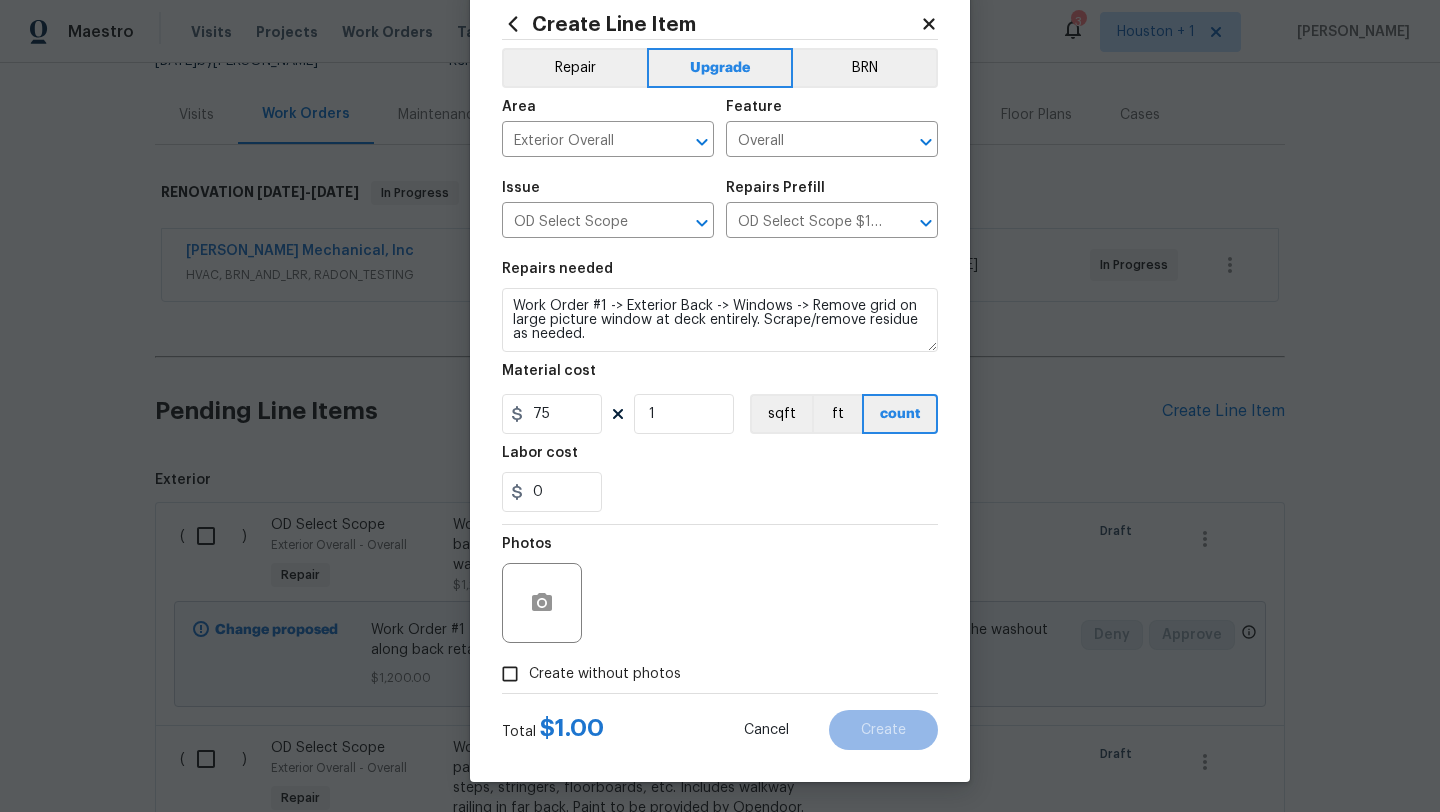 click on "Create without photos" at bounding box center [605, 674] 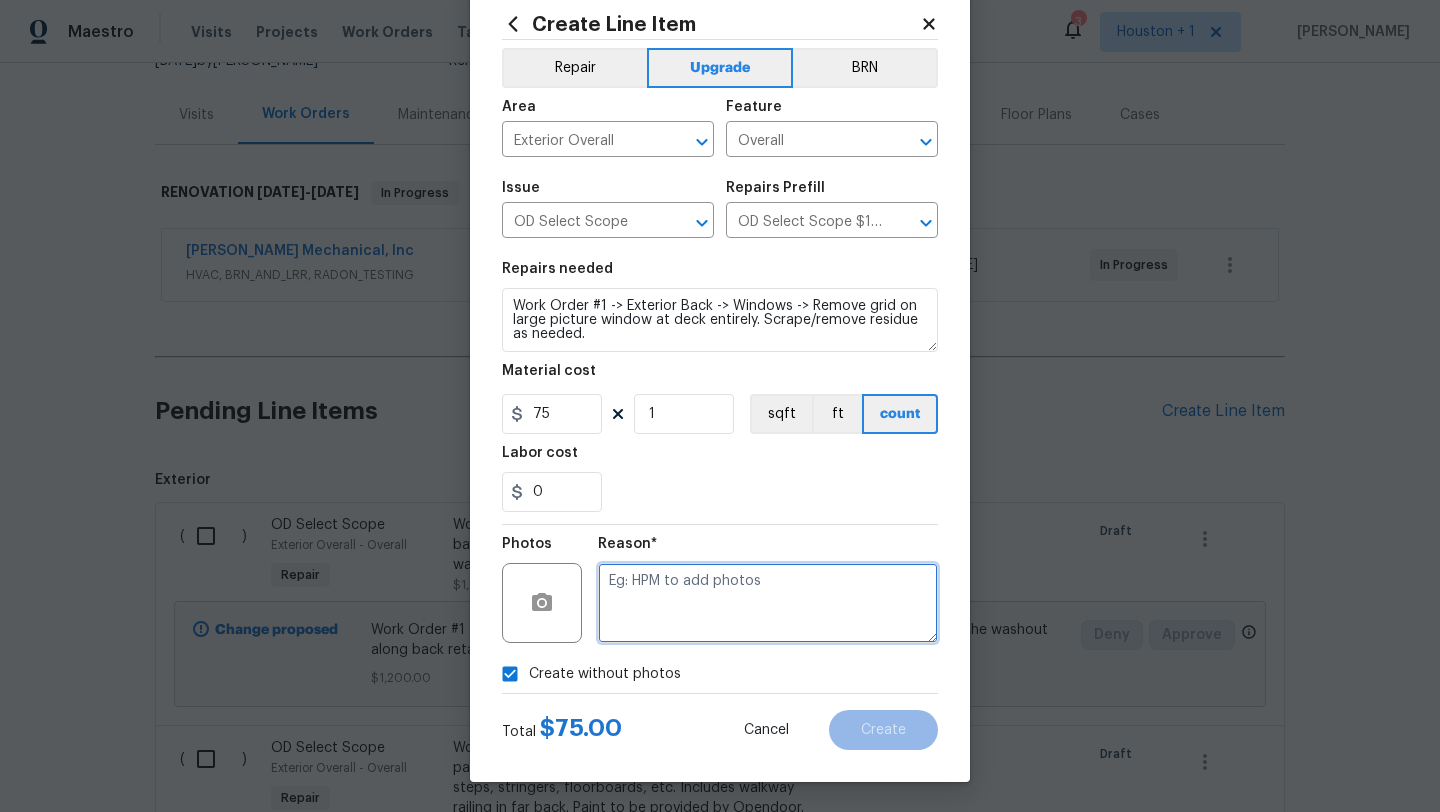 click at bounding box center (768, 603) 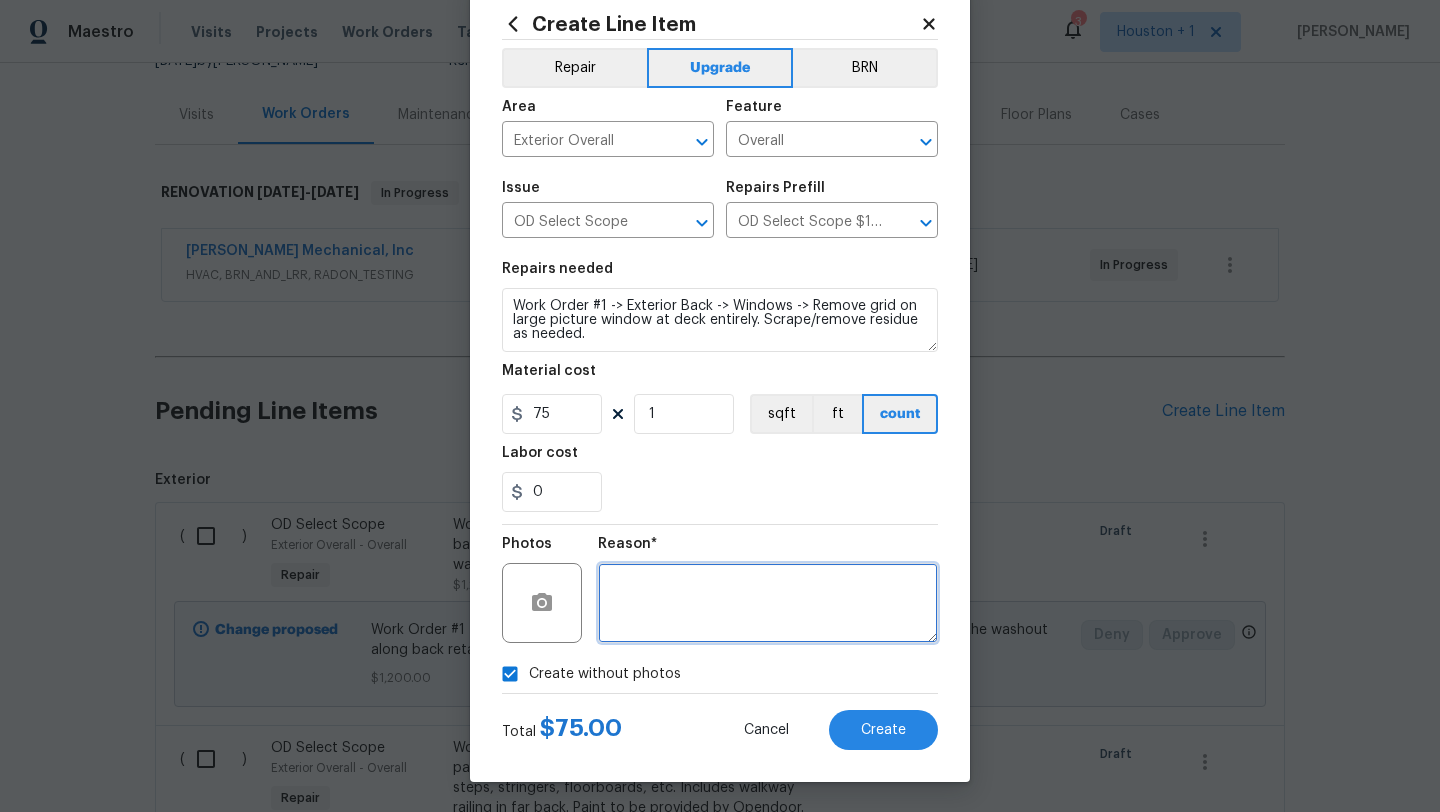 scroll, scrollTop: 50, scrollLeft: 0, axis: vertical 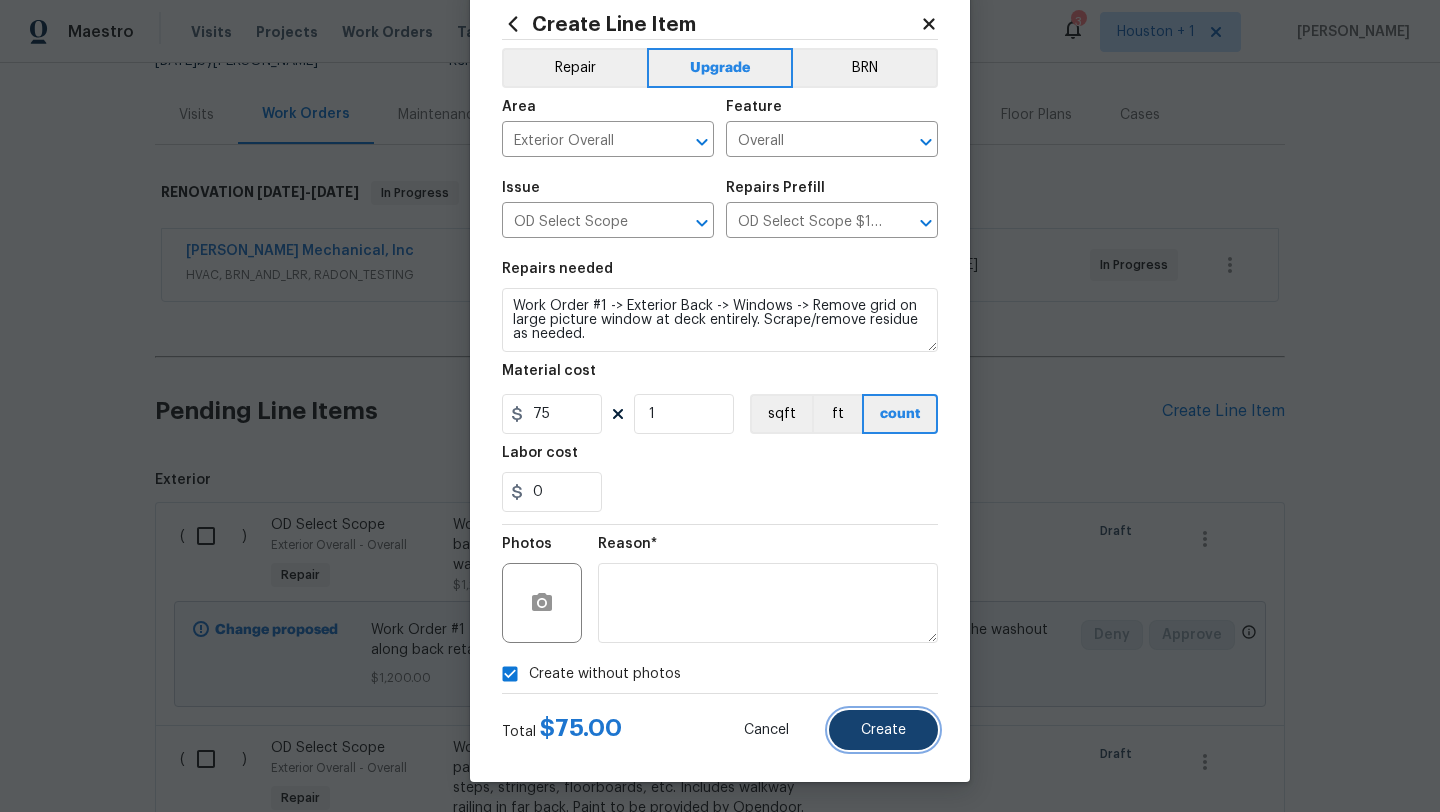click on "Create" at bounding box center (883, 730) 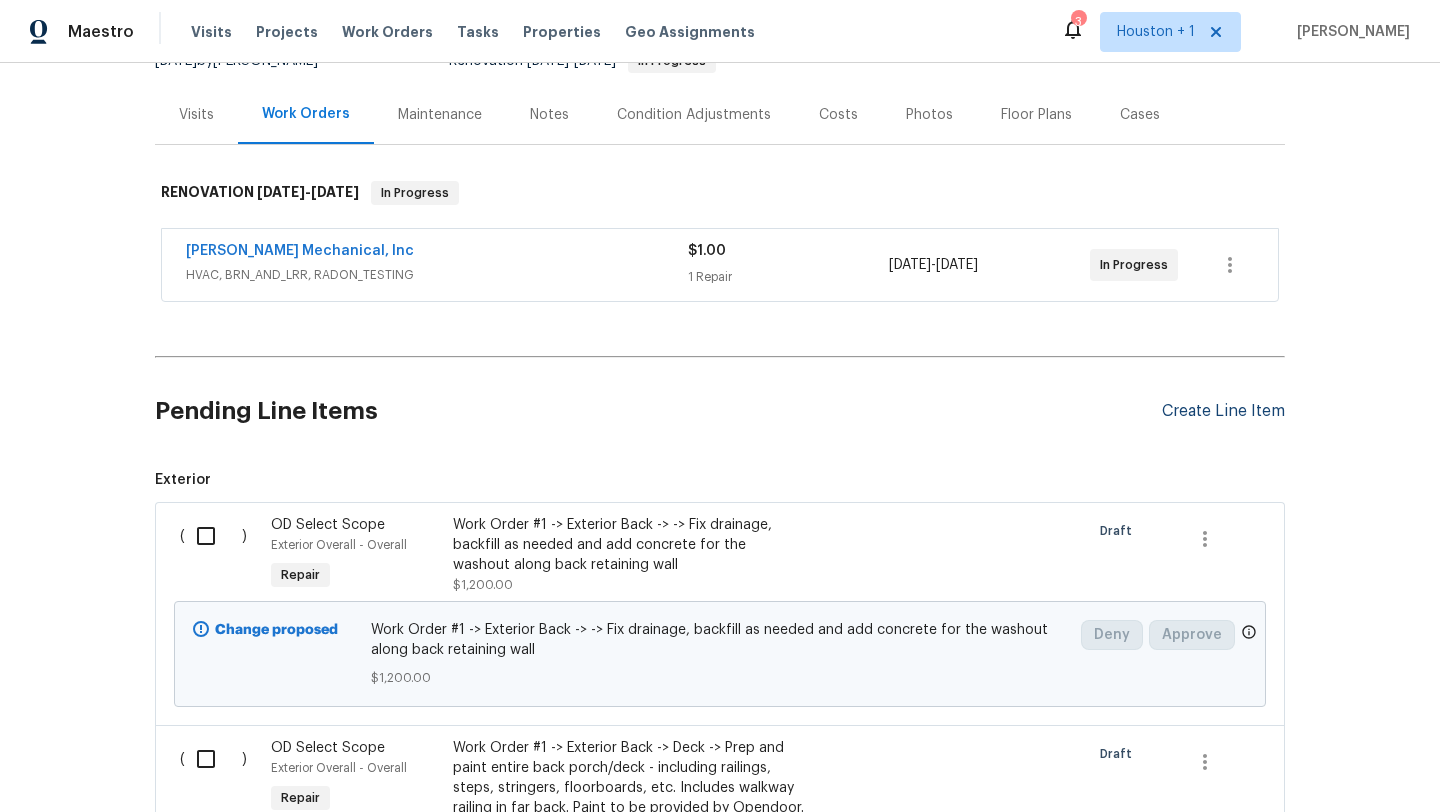 click on "Create Line Item" at bounding box center [1223, 411] 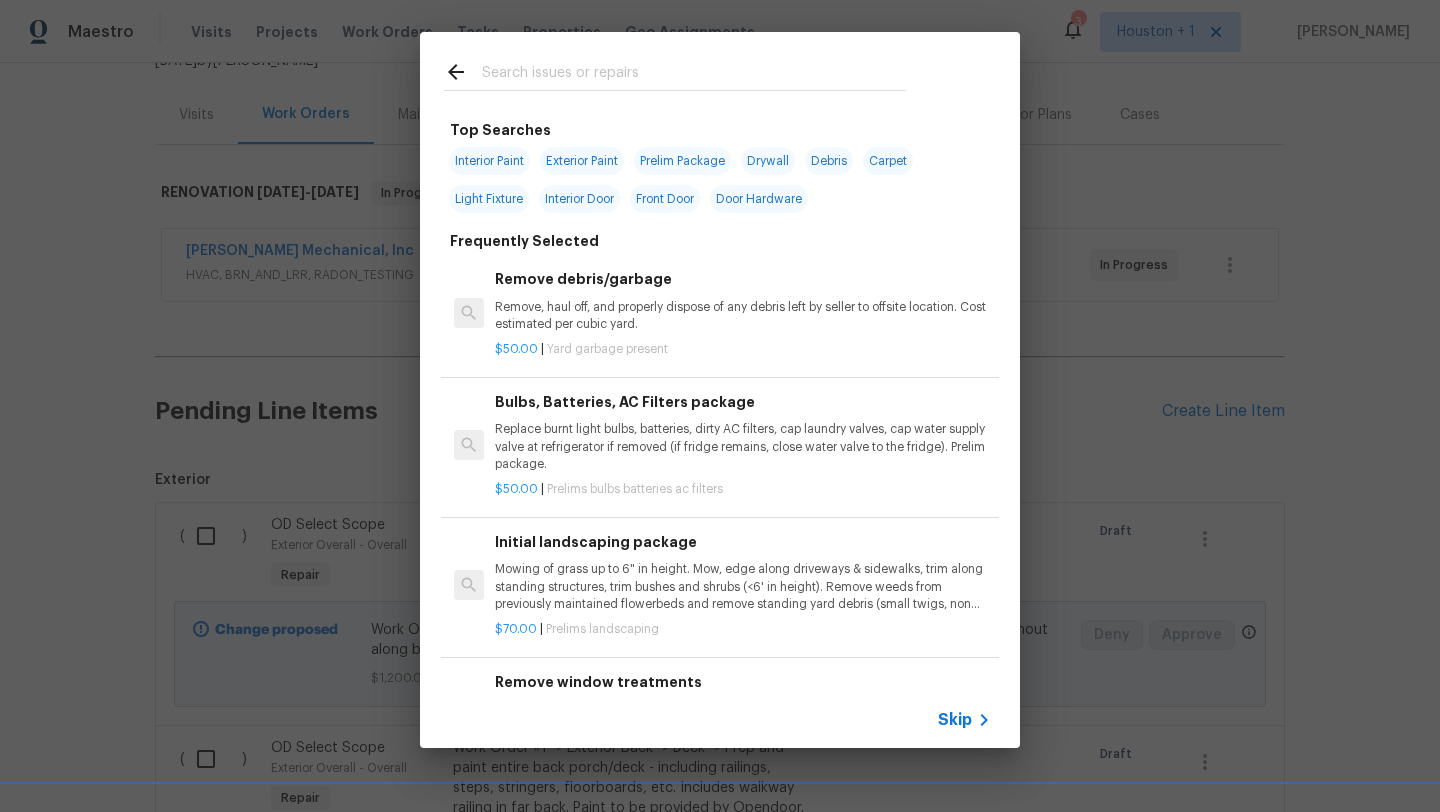 click on "Skip" at bounding box center (955, 720) 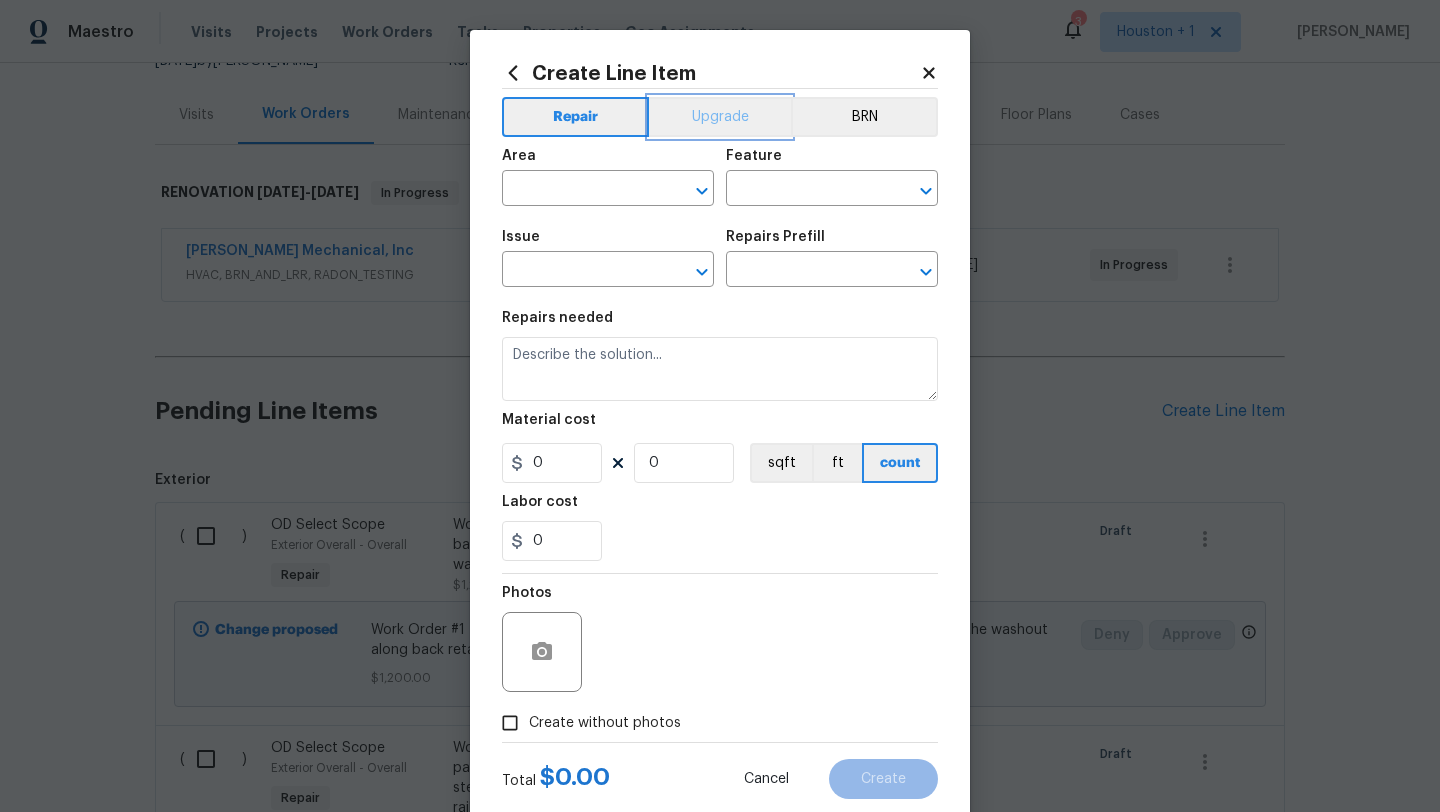 click on "Upgrade" at bounding box center [720, 117] 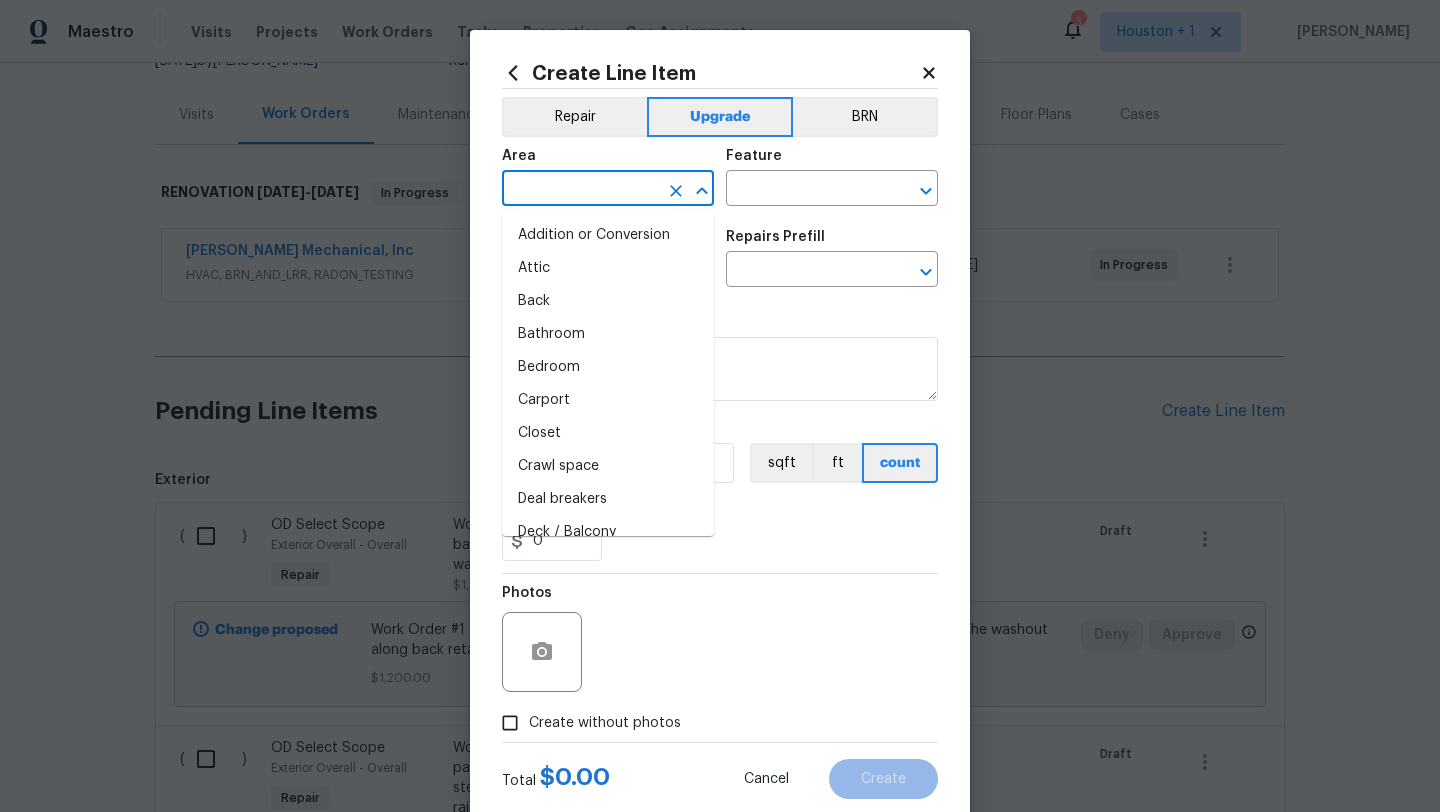 click at bounding box center (580, 190) 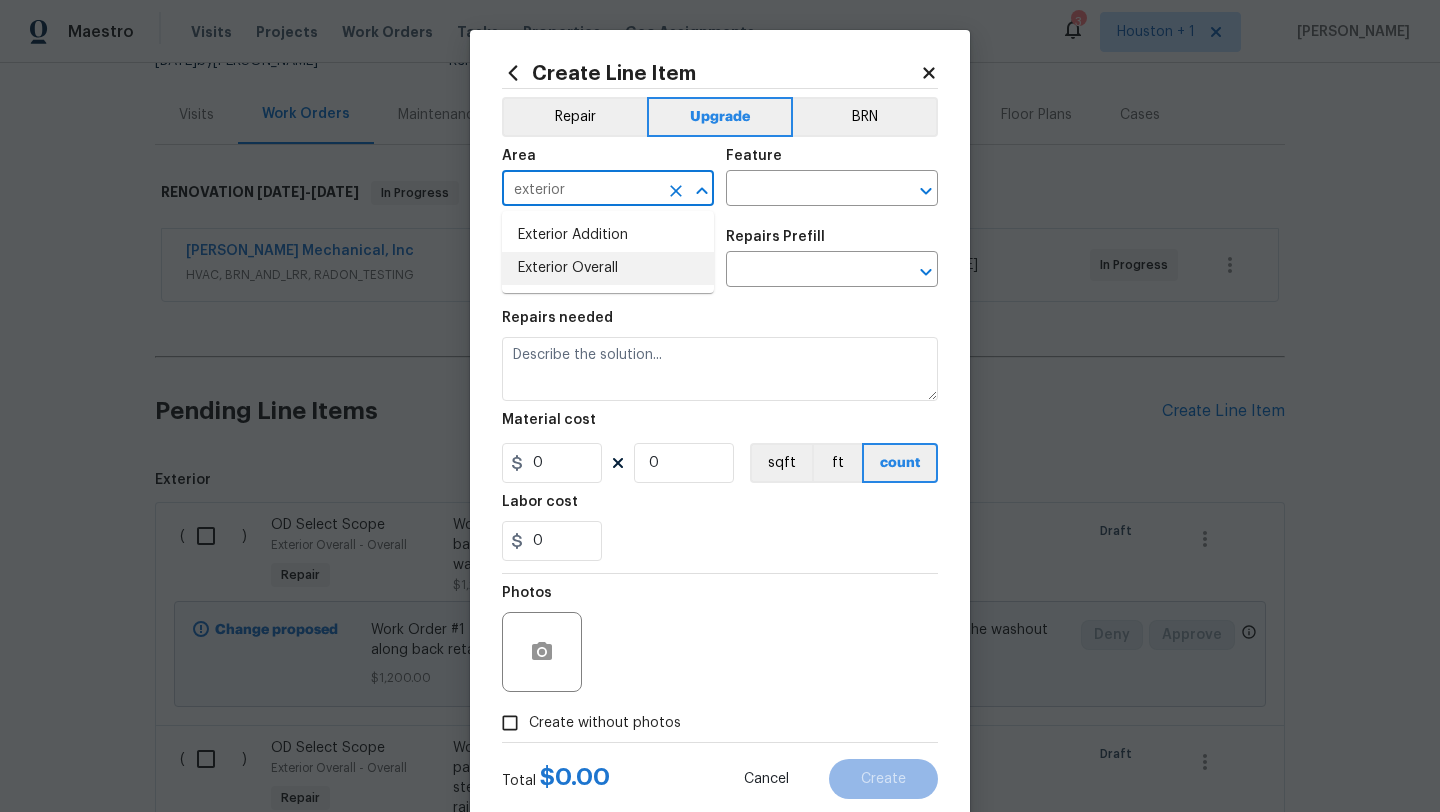 click on "Exterior Overall" at bounding box center (608, 268) 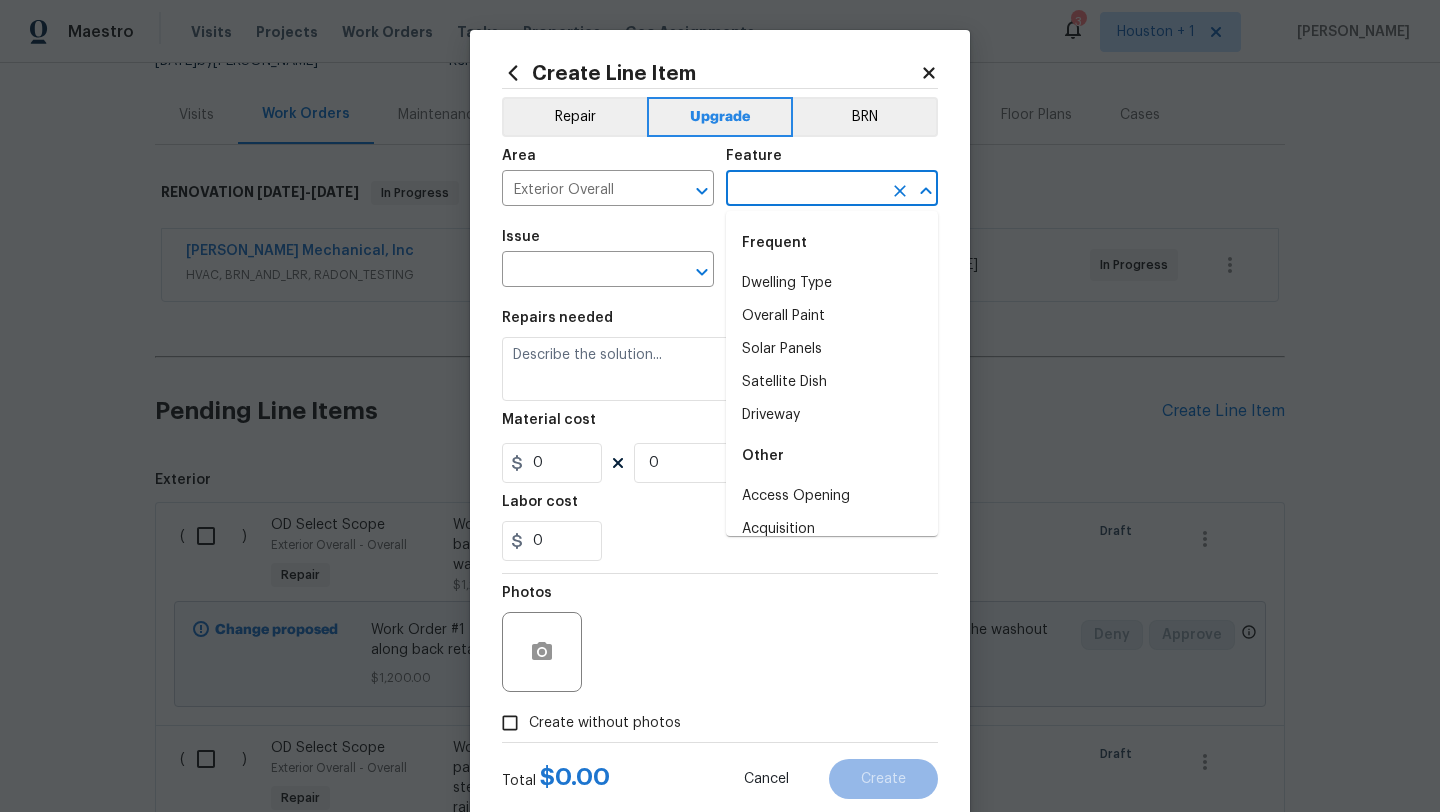 click at bounding box center (804, 190) 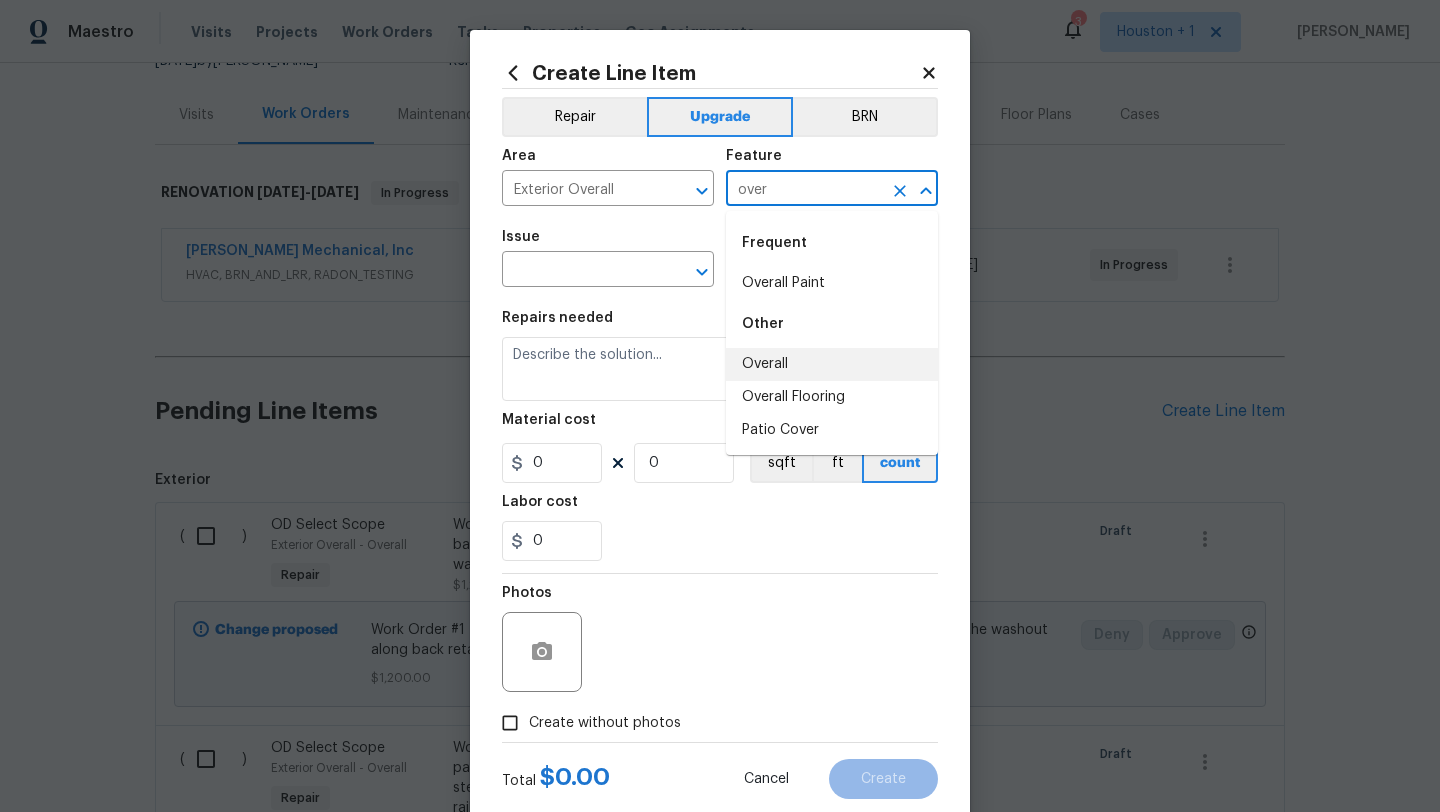 click on "Overall" at bounding box center (832, 364) 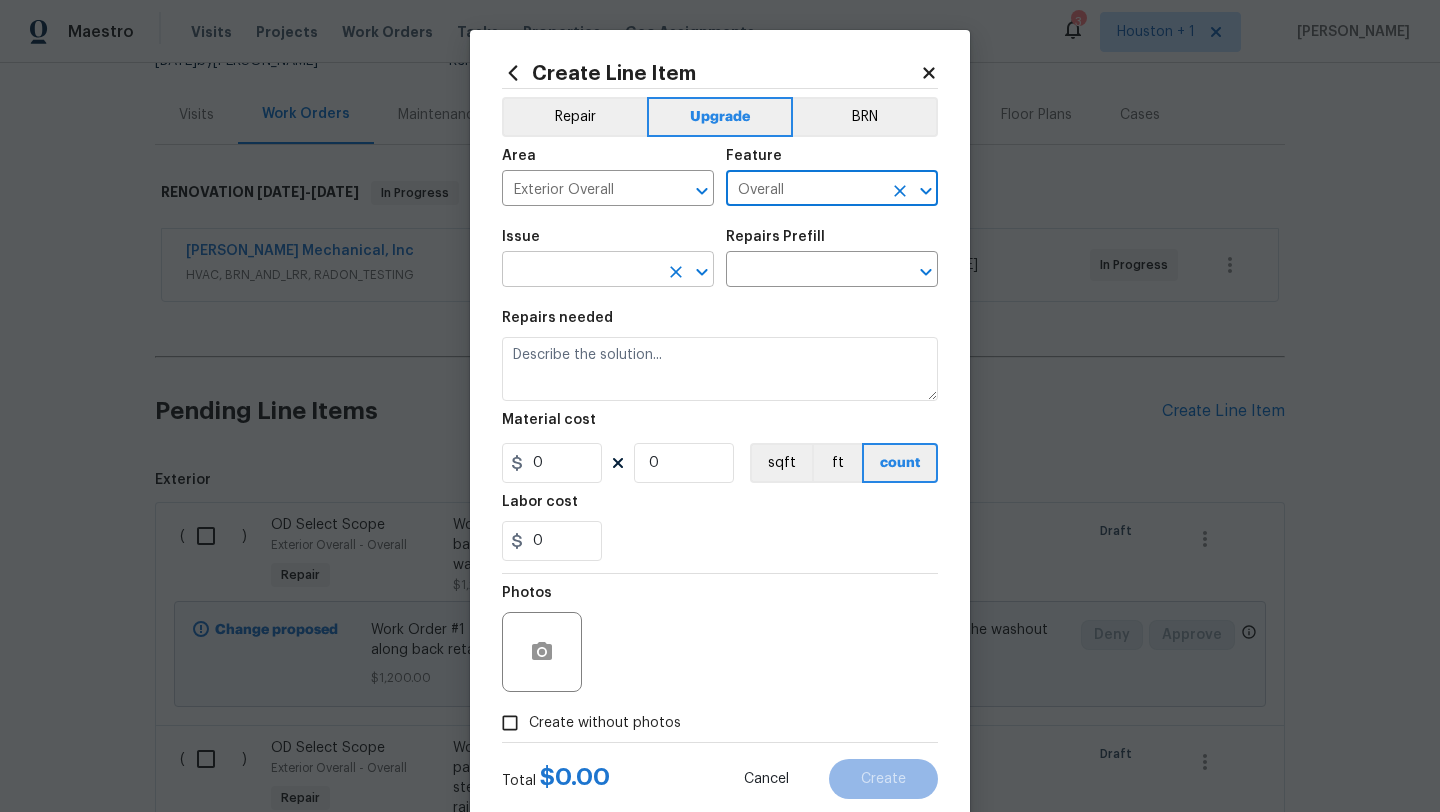 click at bounding box center (580, 271) 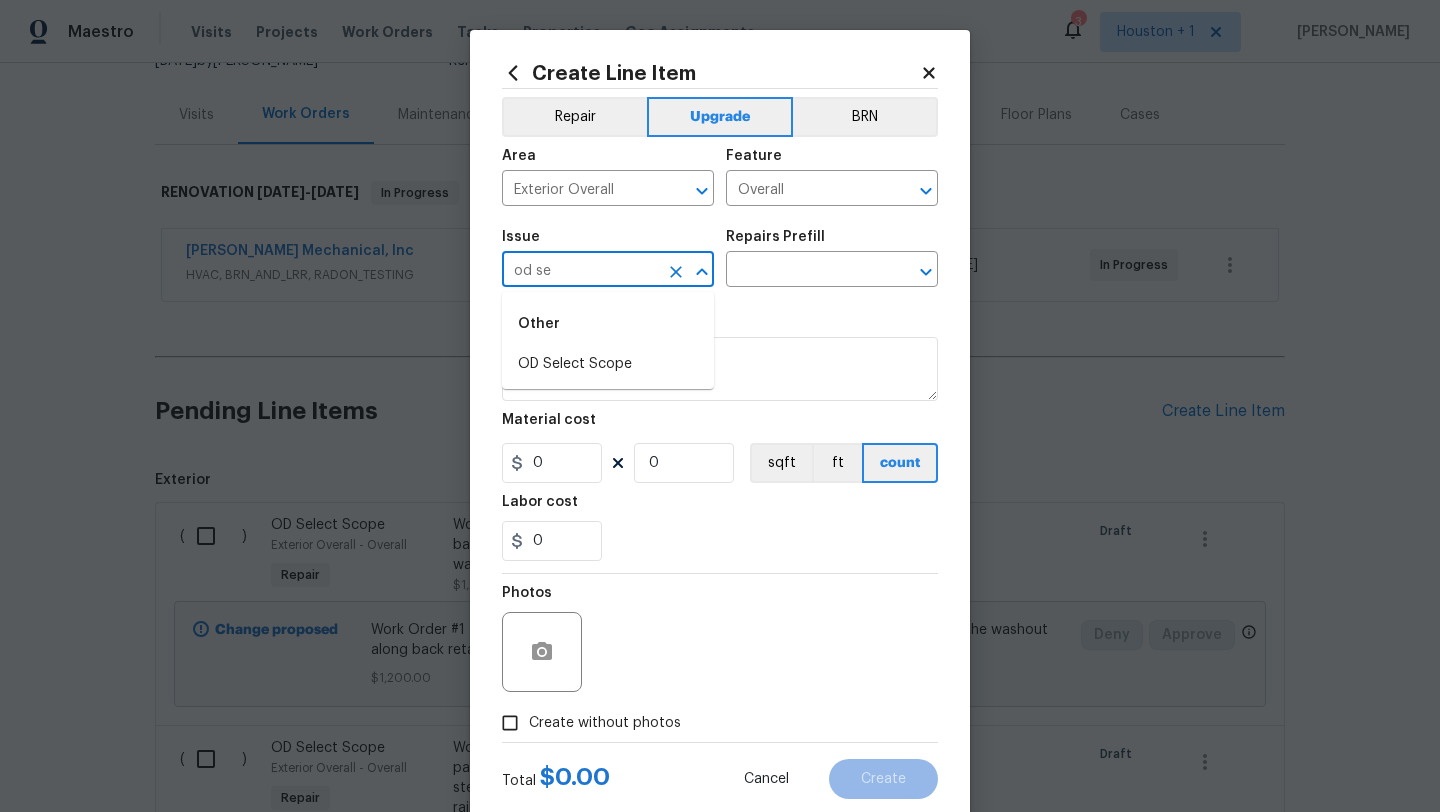 click on "OD Select Scope" at bounding box center (608, 364) 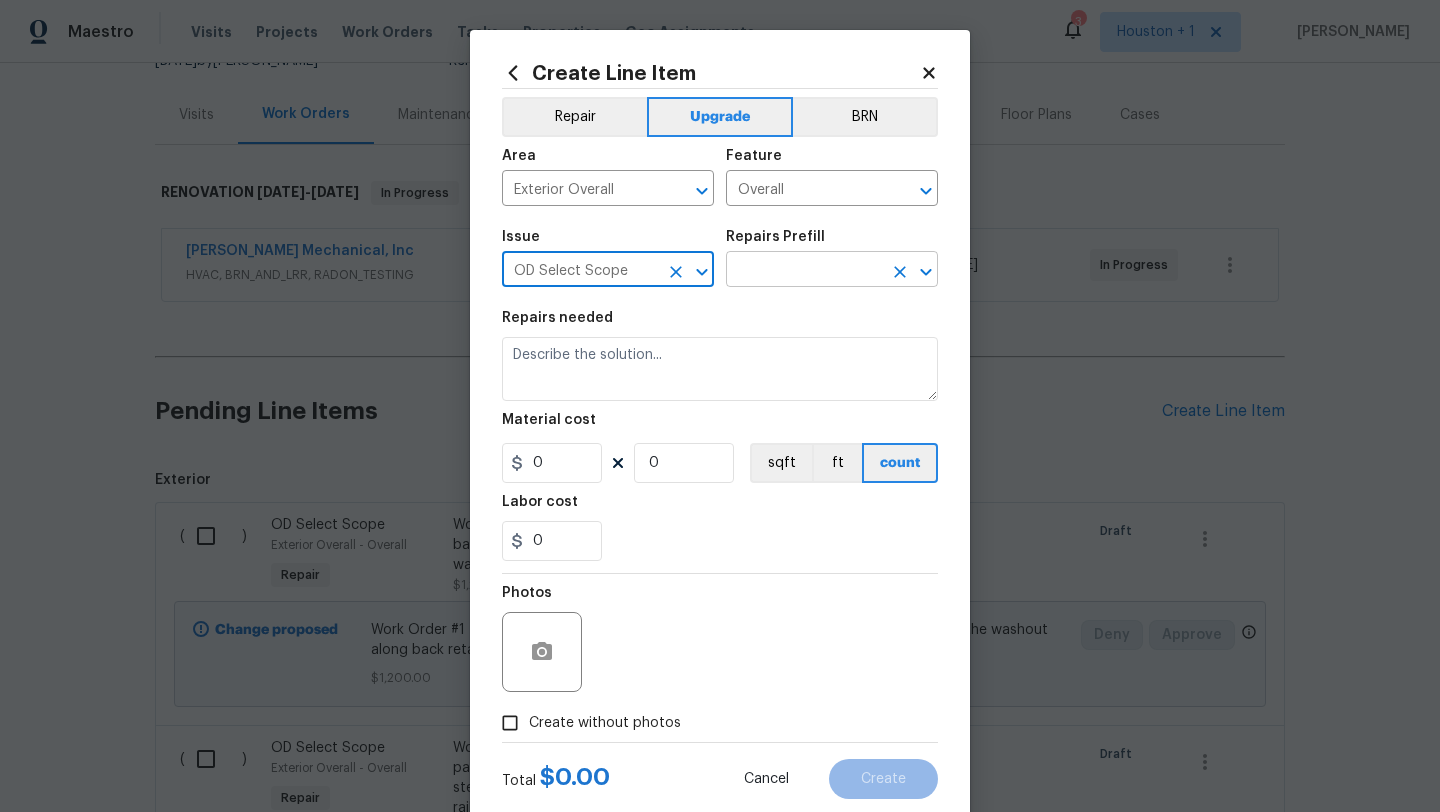 click at bounding box center [804, 271] 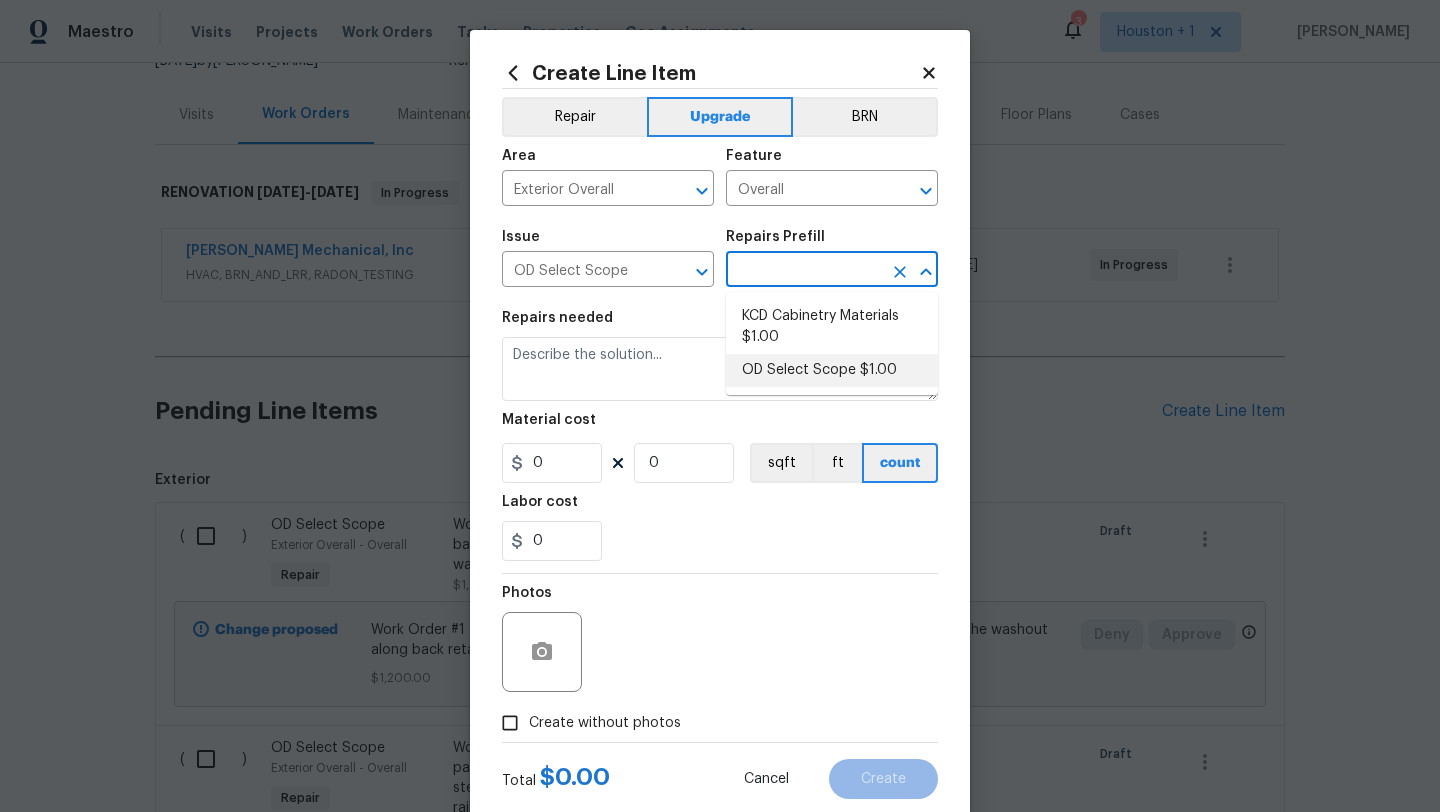 click on "OD Select Scope $1.00" at bounding box center (832, 370) 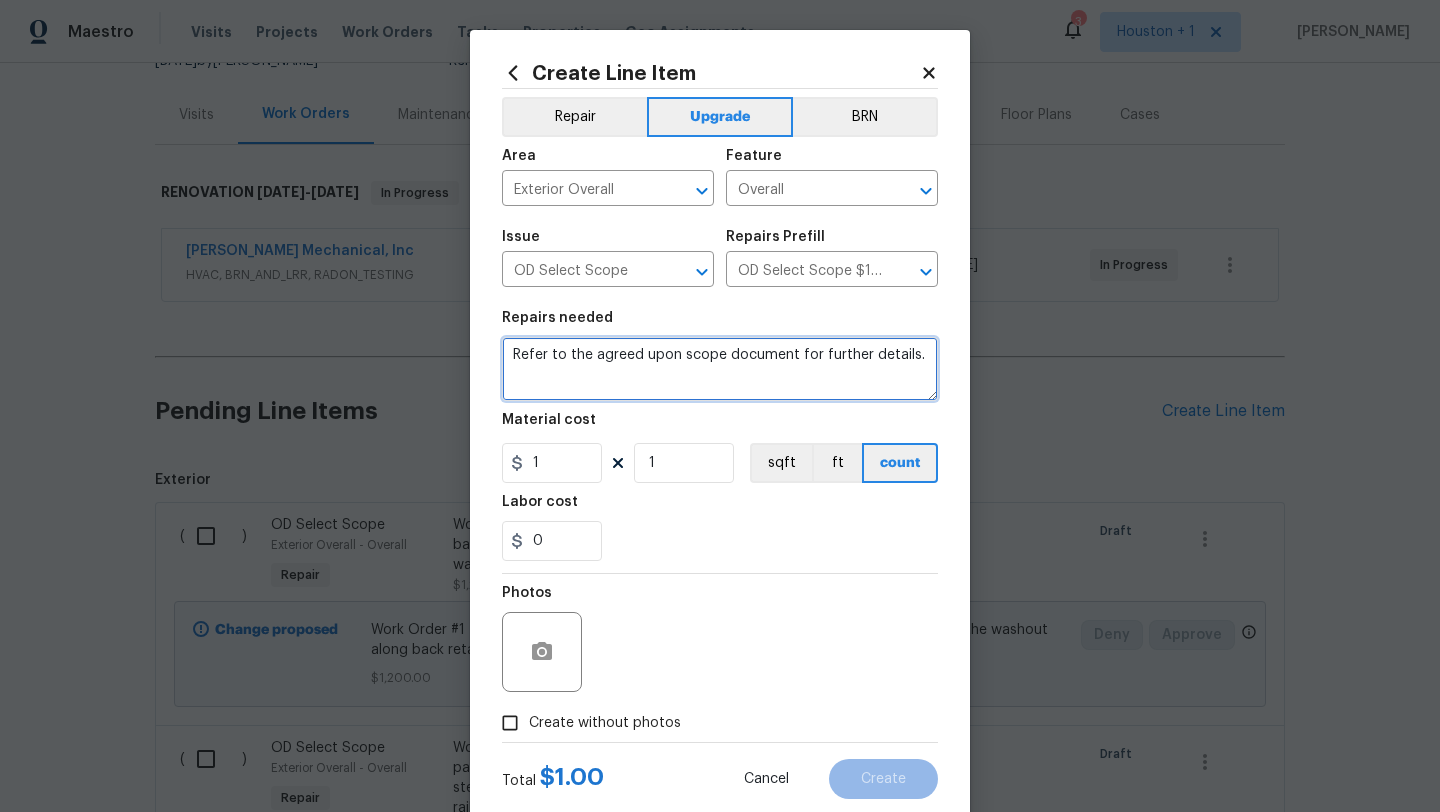 click on "Refer to the agreed upon scope document for further details." at bounding box center (720, 369) 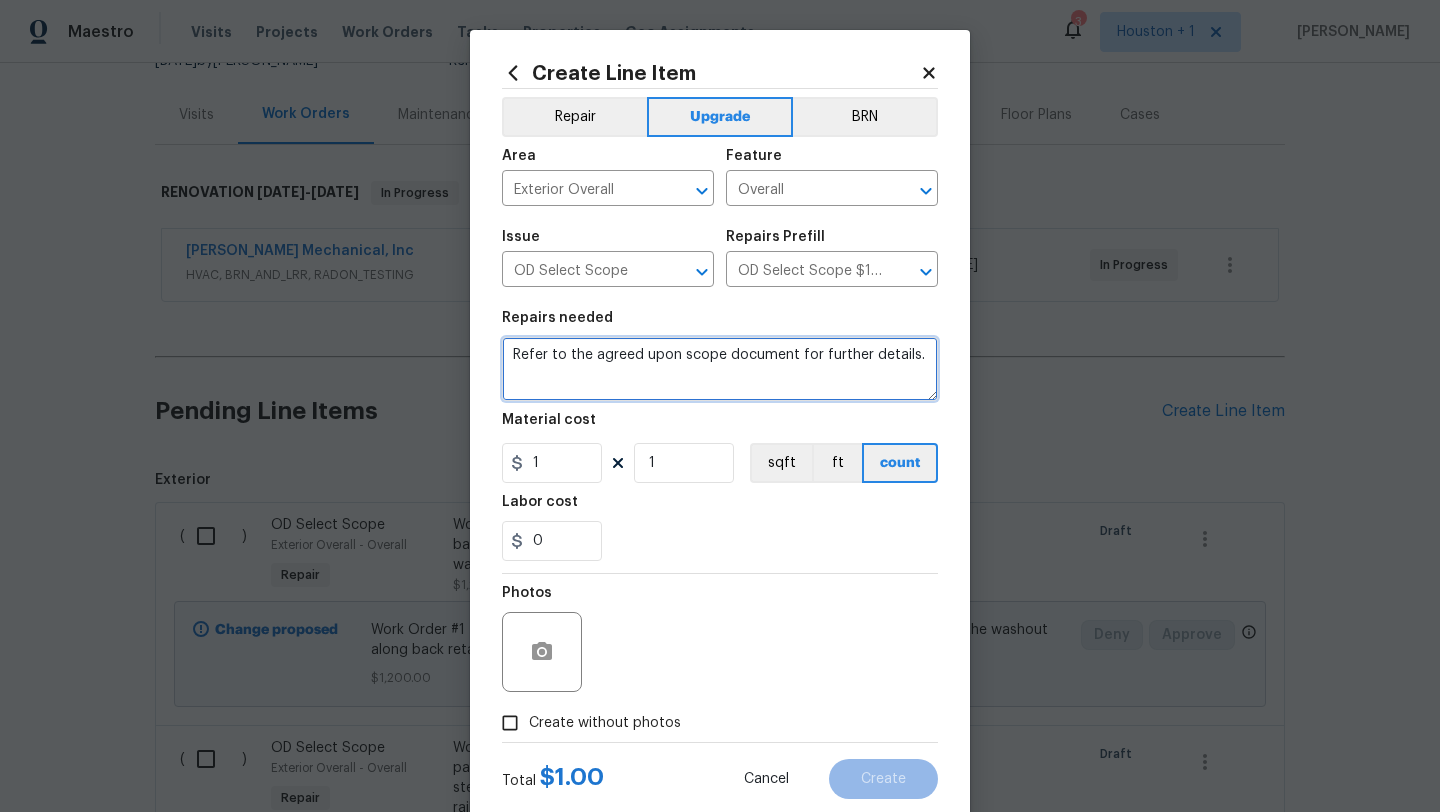 click on "Refer to the agreed upon scope document for further details." at bounding box center (720, 369) 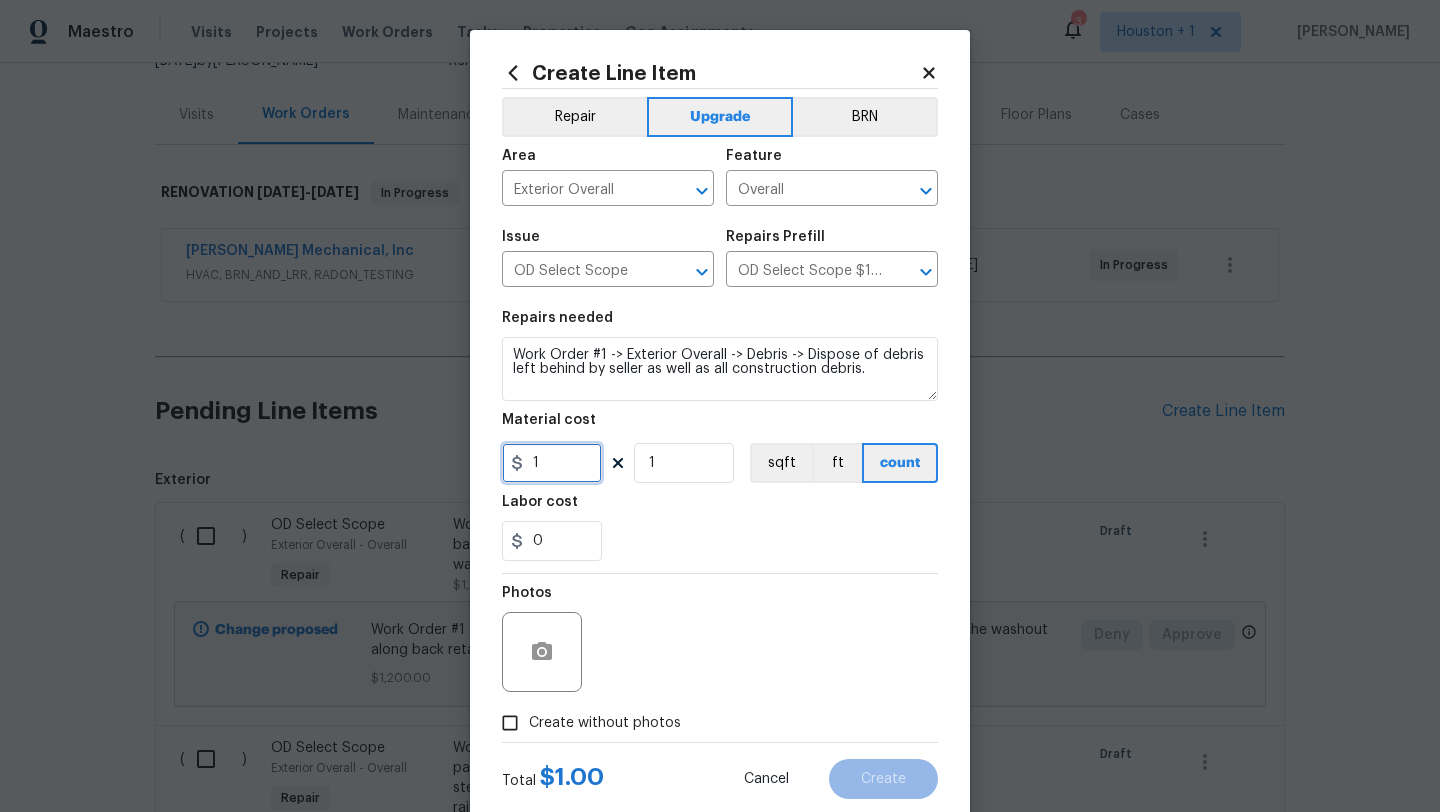 click on "1" at bounding box center [552, 463] 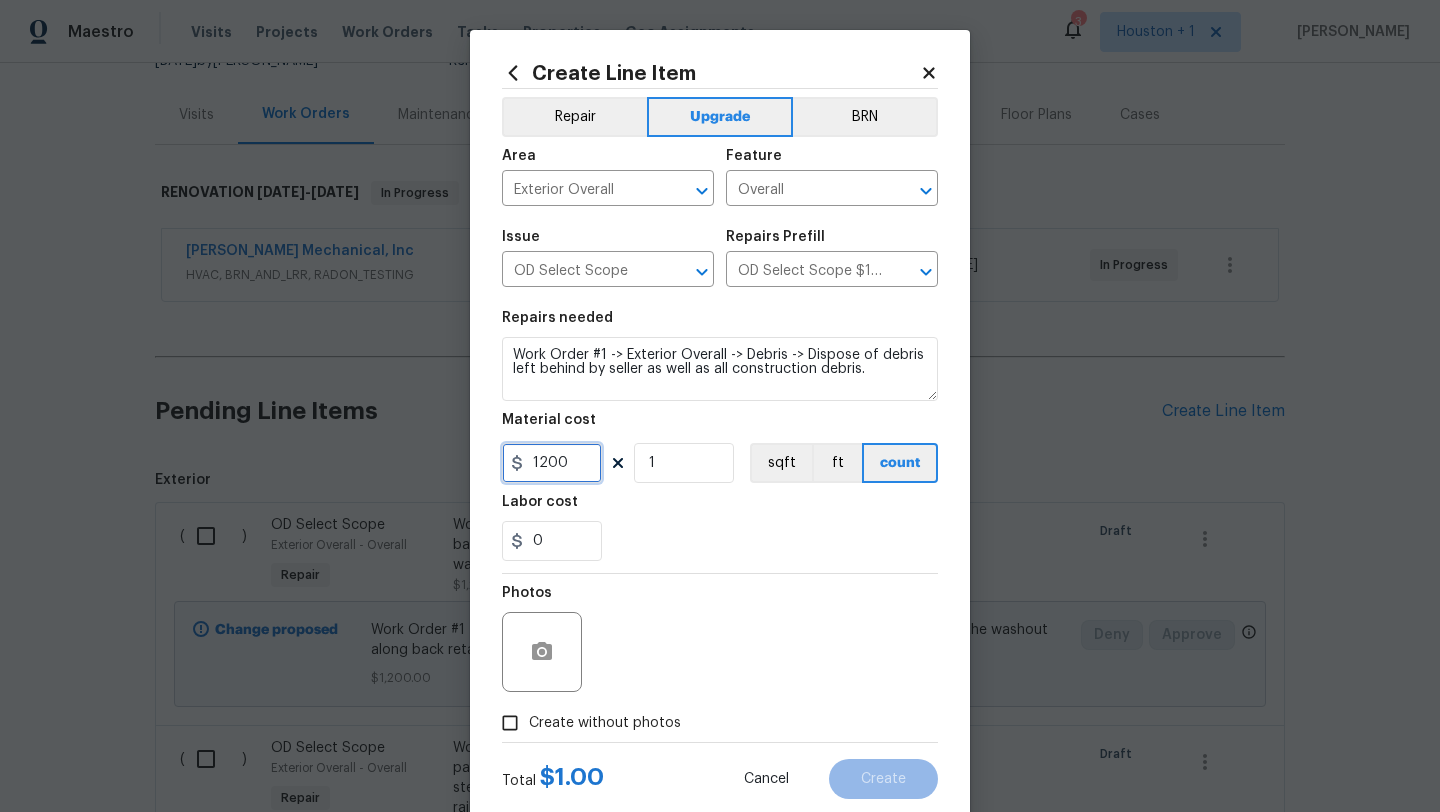scroll, scrollTop: 50, scrollLeft: 0, axis: vertical 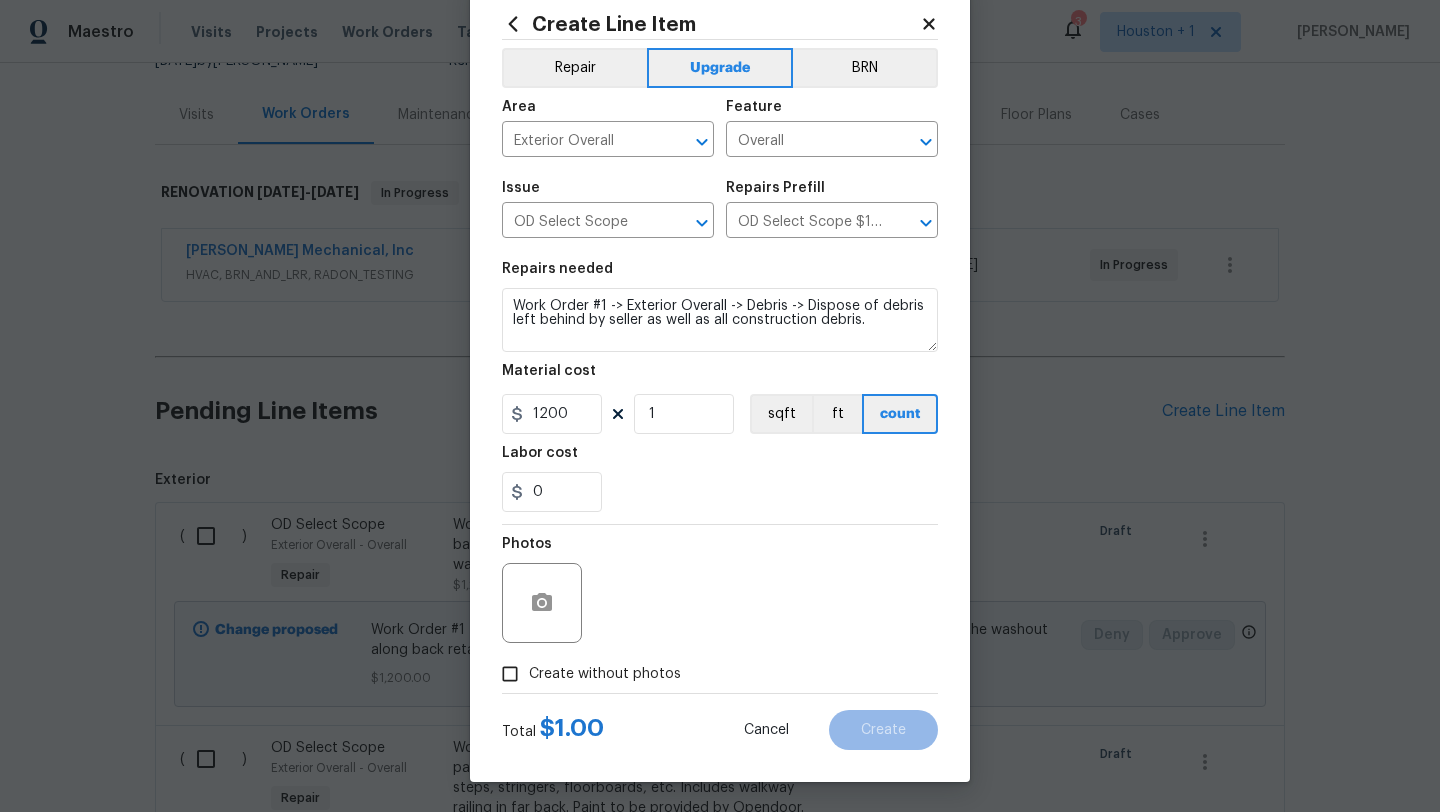 click on "Create without photos" at bounding box center (605, 674) 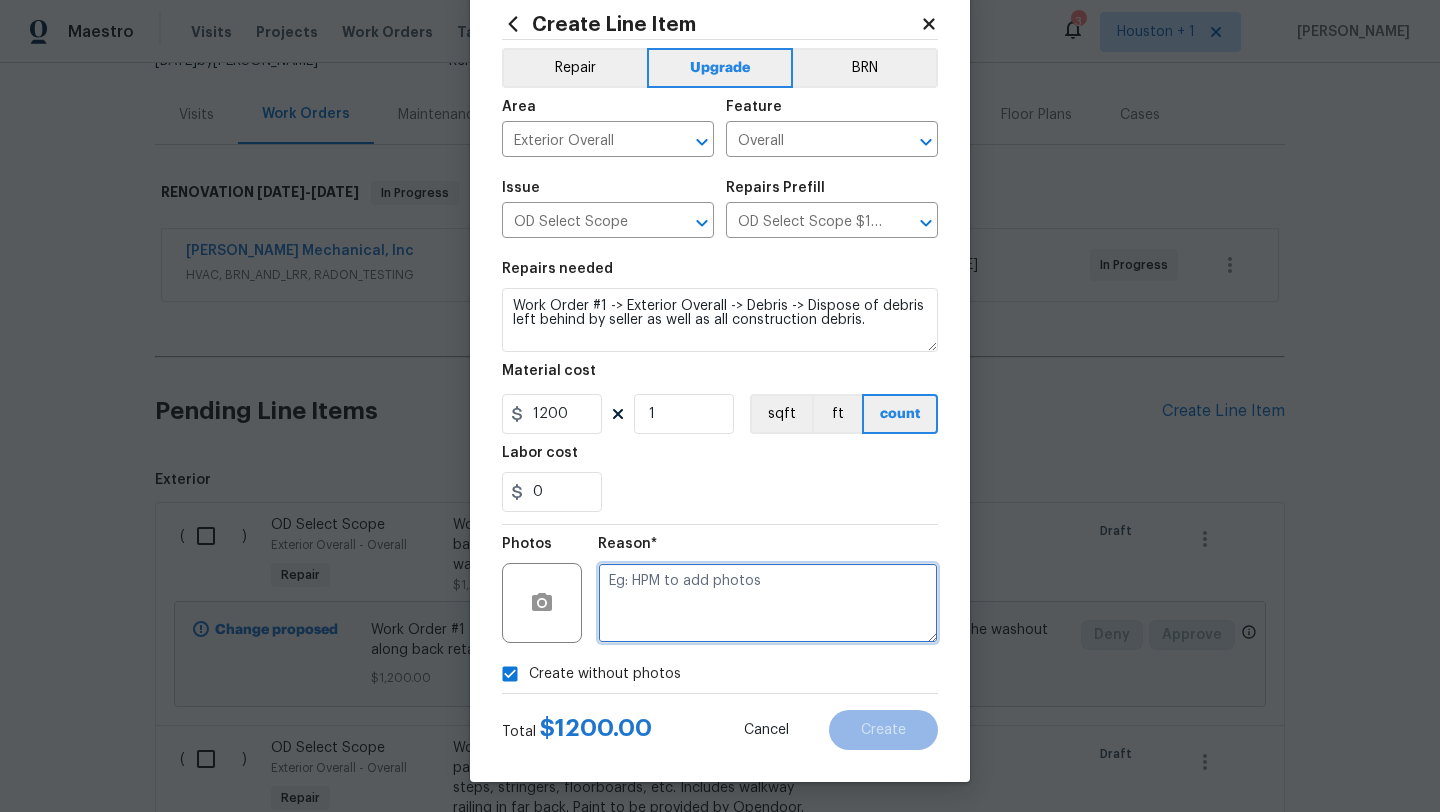 click at bounding box center [768, 603] 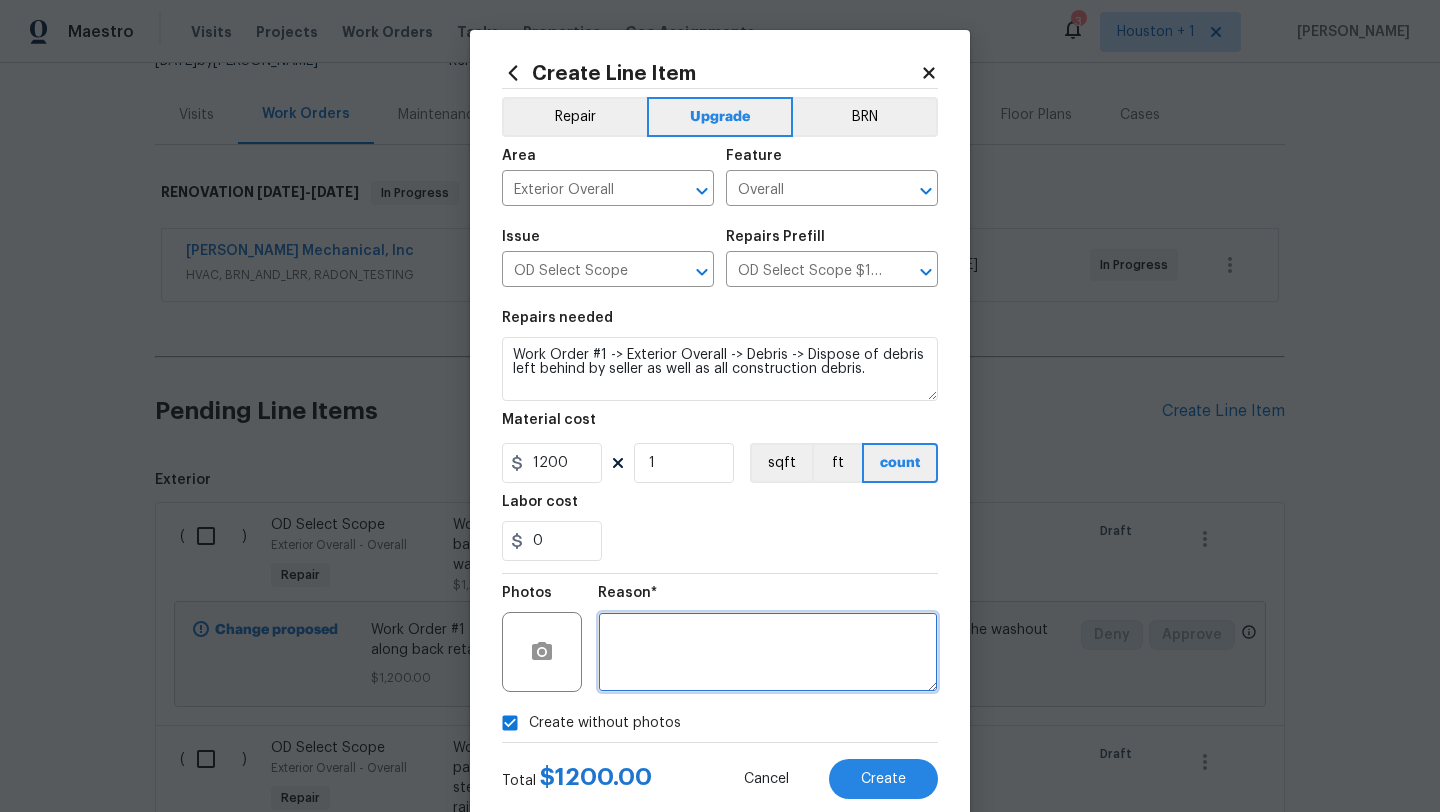 scroll, scrollTop: 50, scrollLeft: 0, axis: vertical 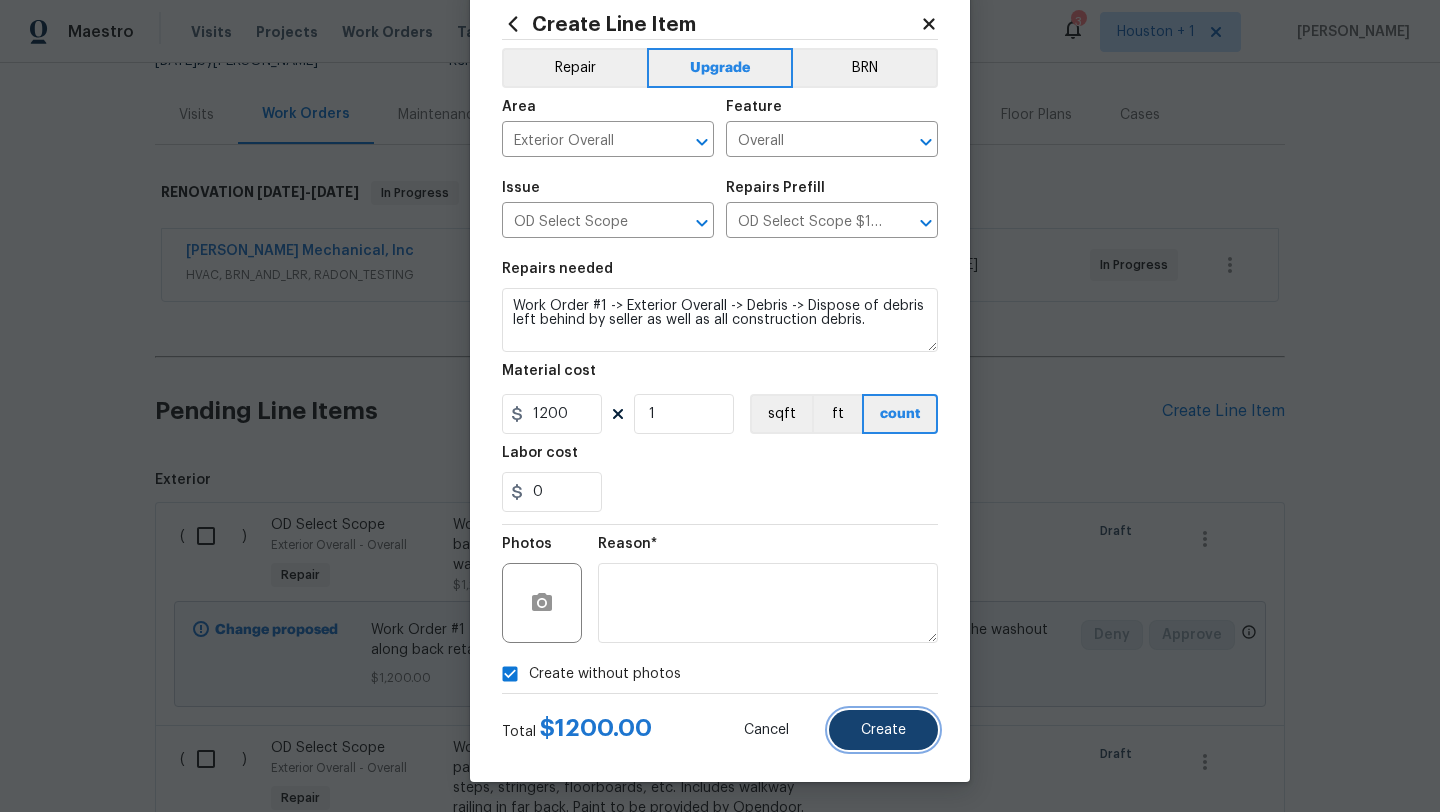 click on "Create" at bounding box center (883, 730) 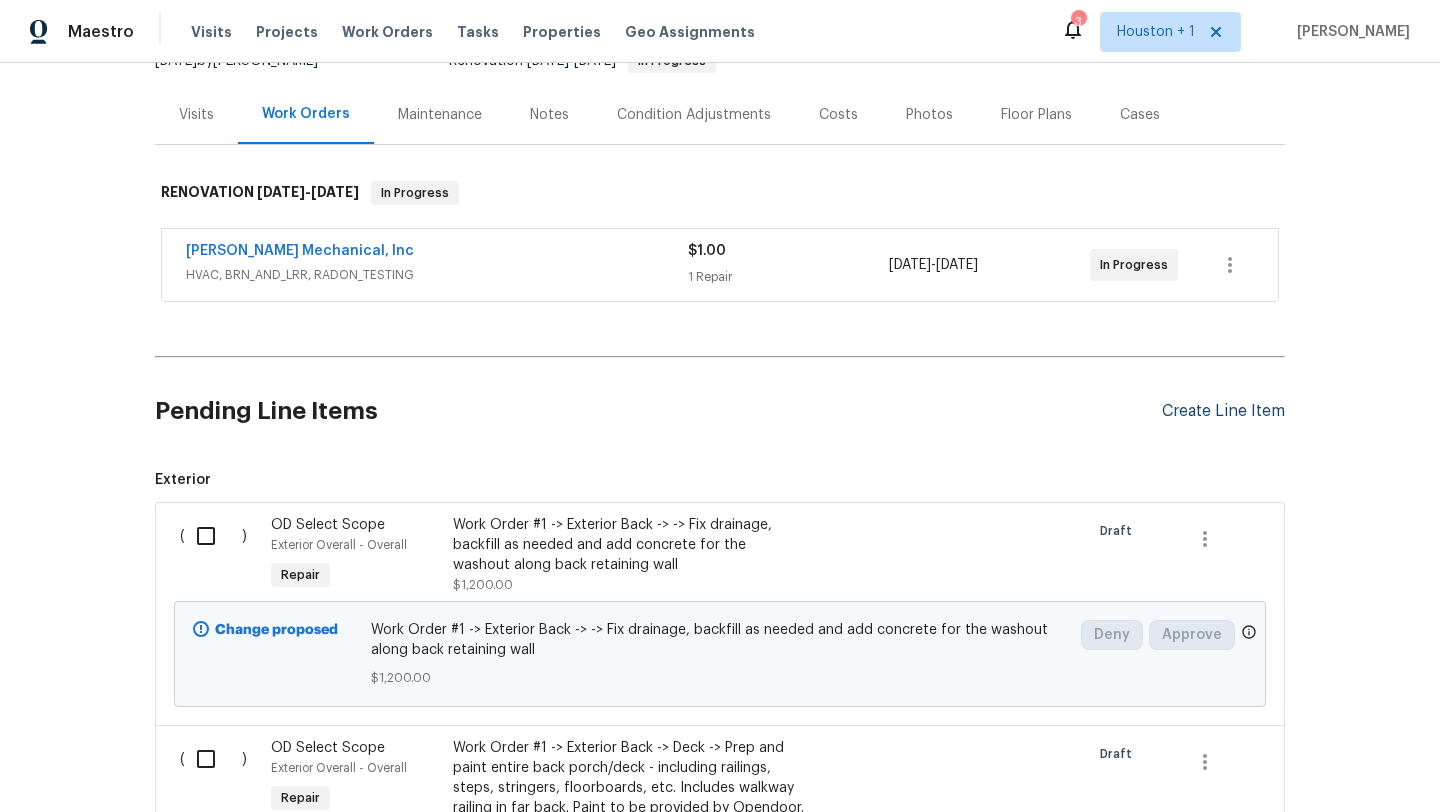 click on "Create Line Item" at bounding box center [1223, 411] 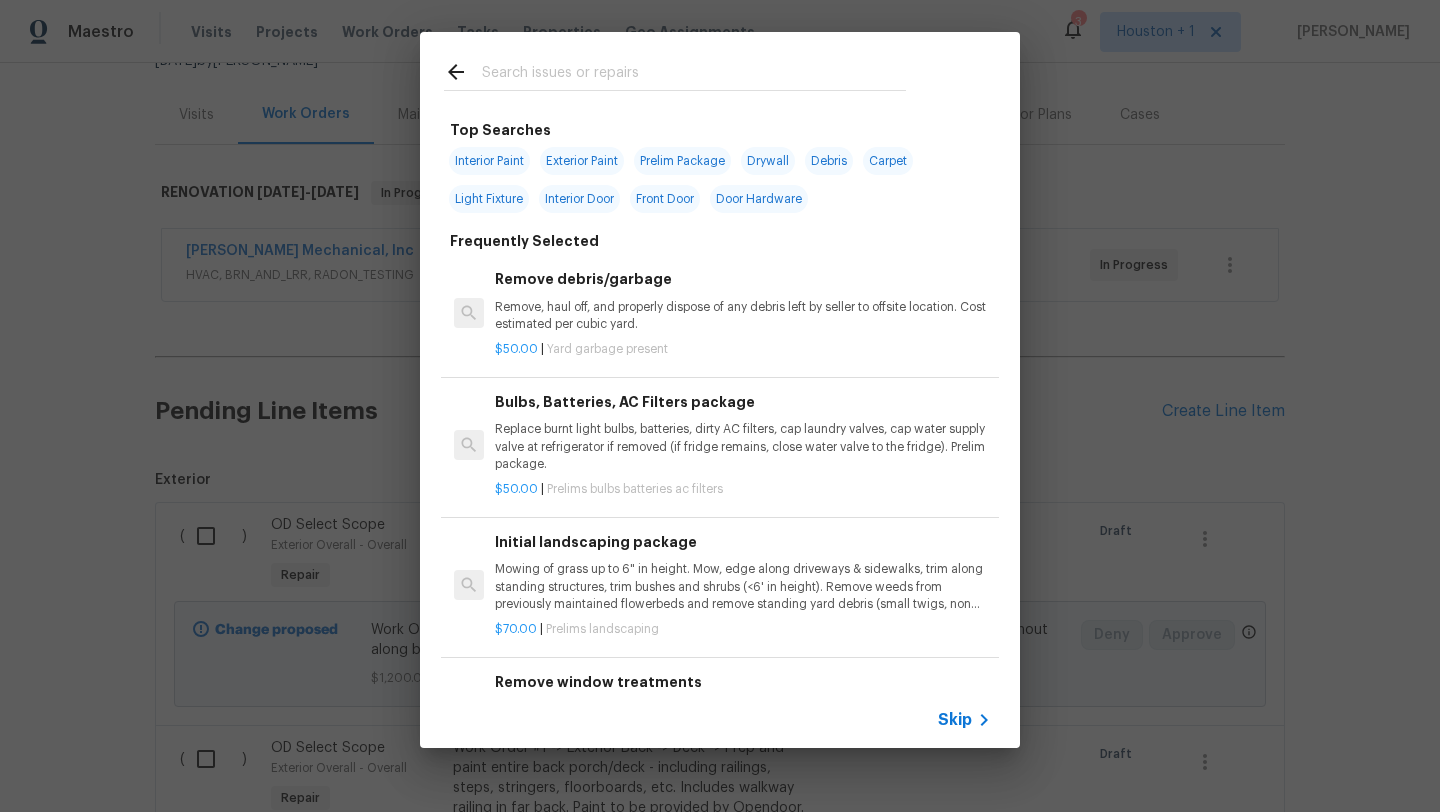 click on "Skip" at bounding box center [955, 720] 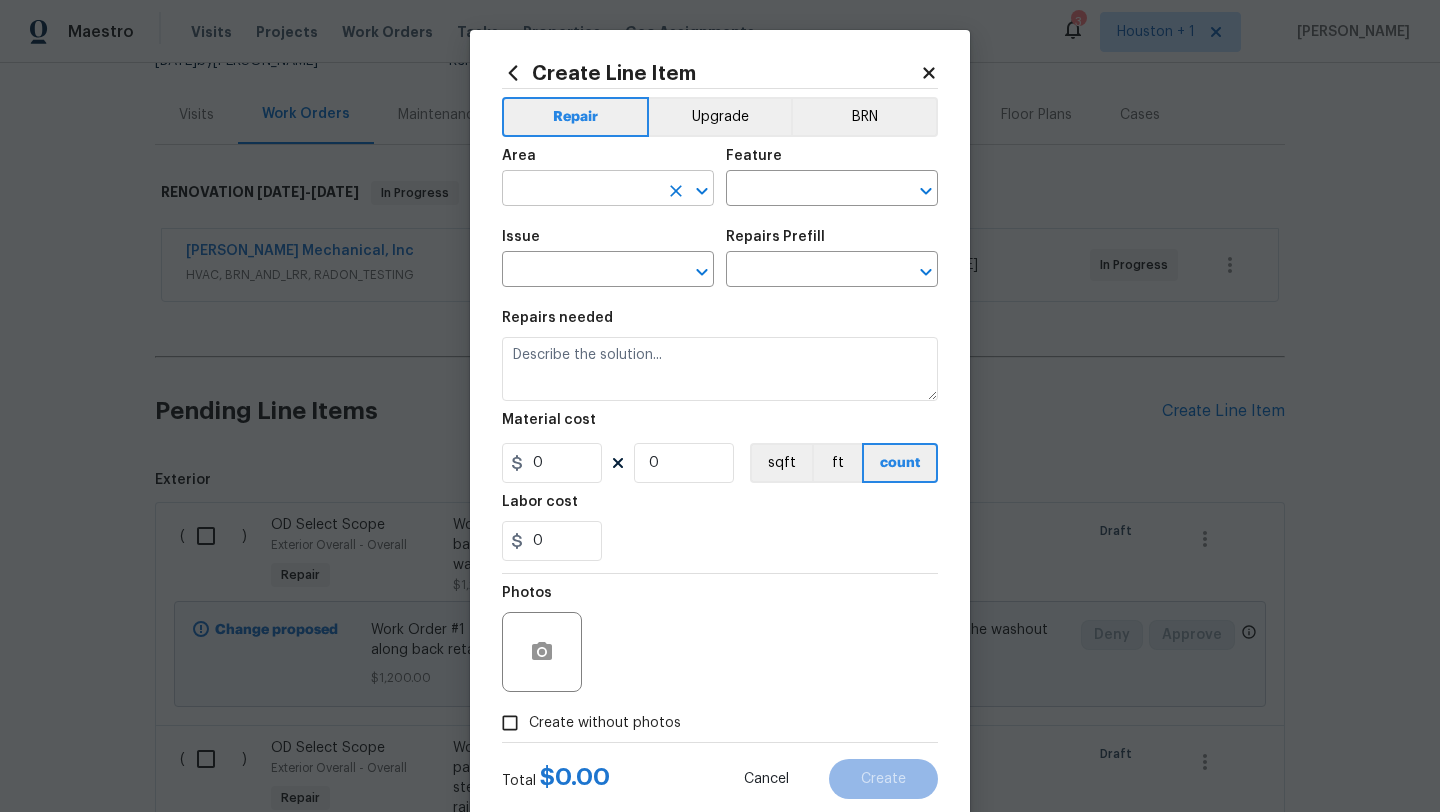 click at bounding box center (580, 190) 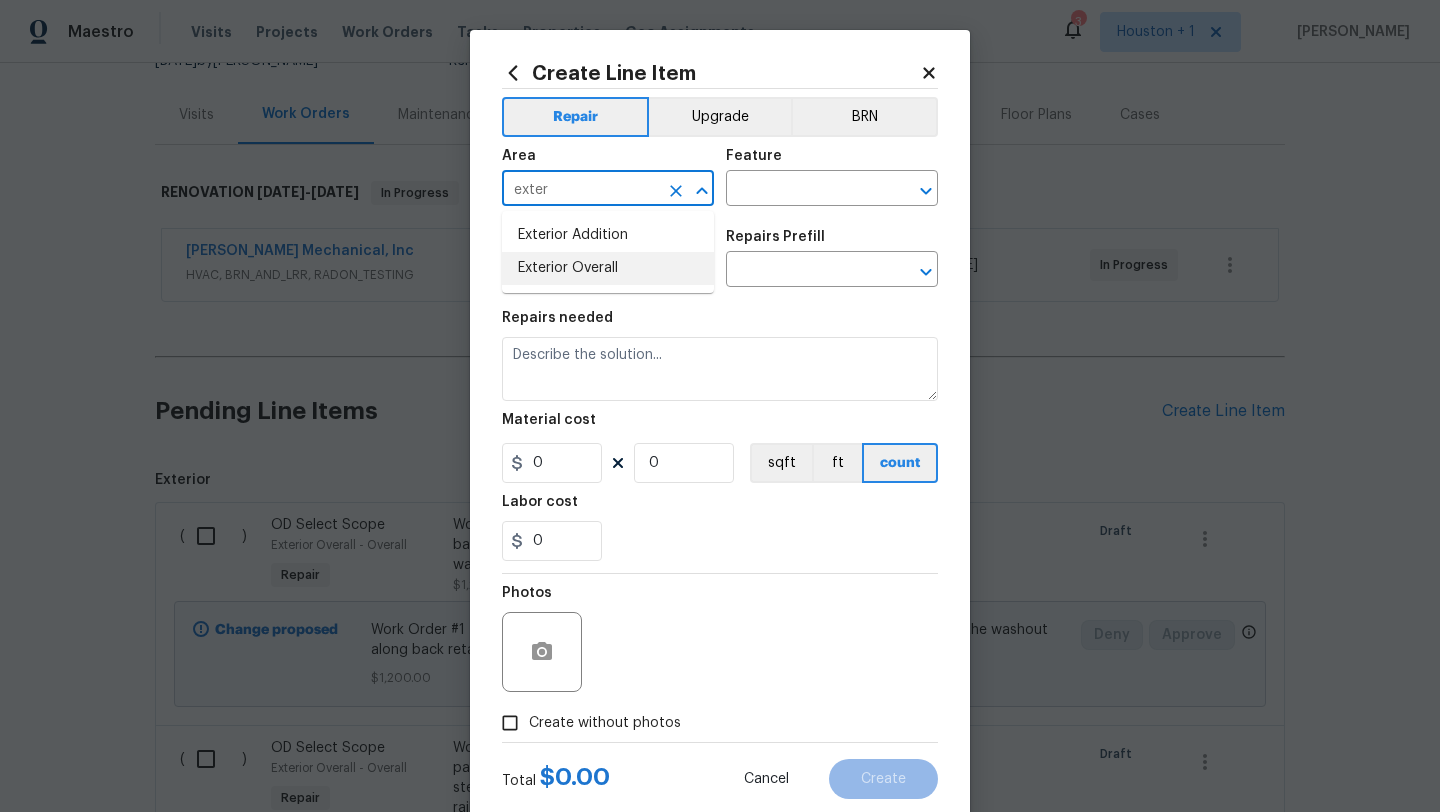 click on "Exterior Overall" at bounding box center (608, 268) 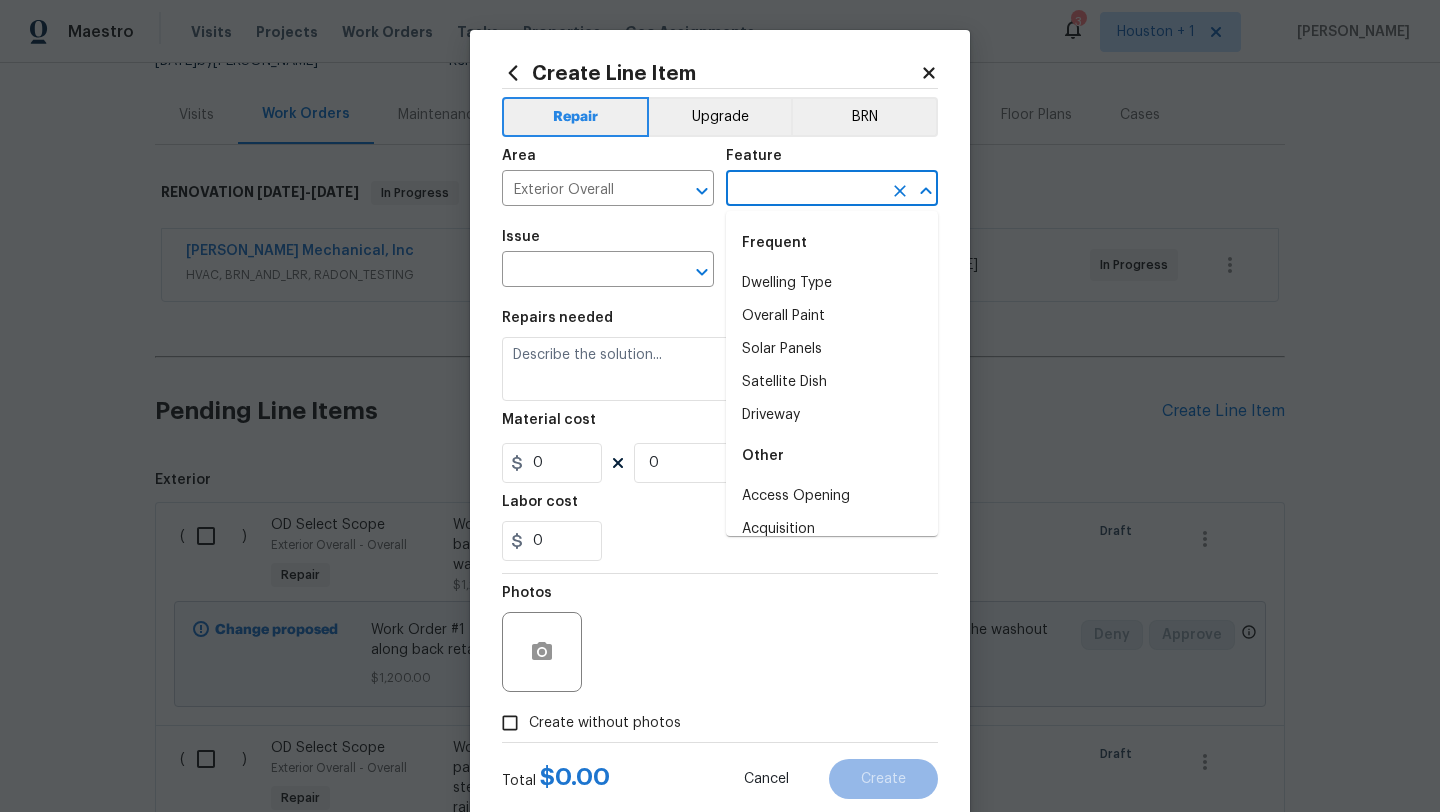click at bounding box center [804, 190] 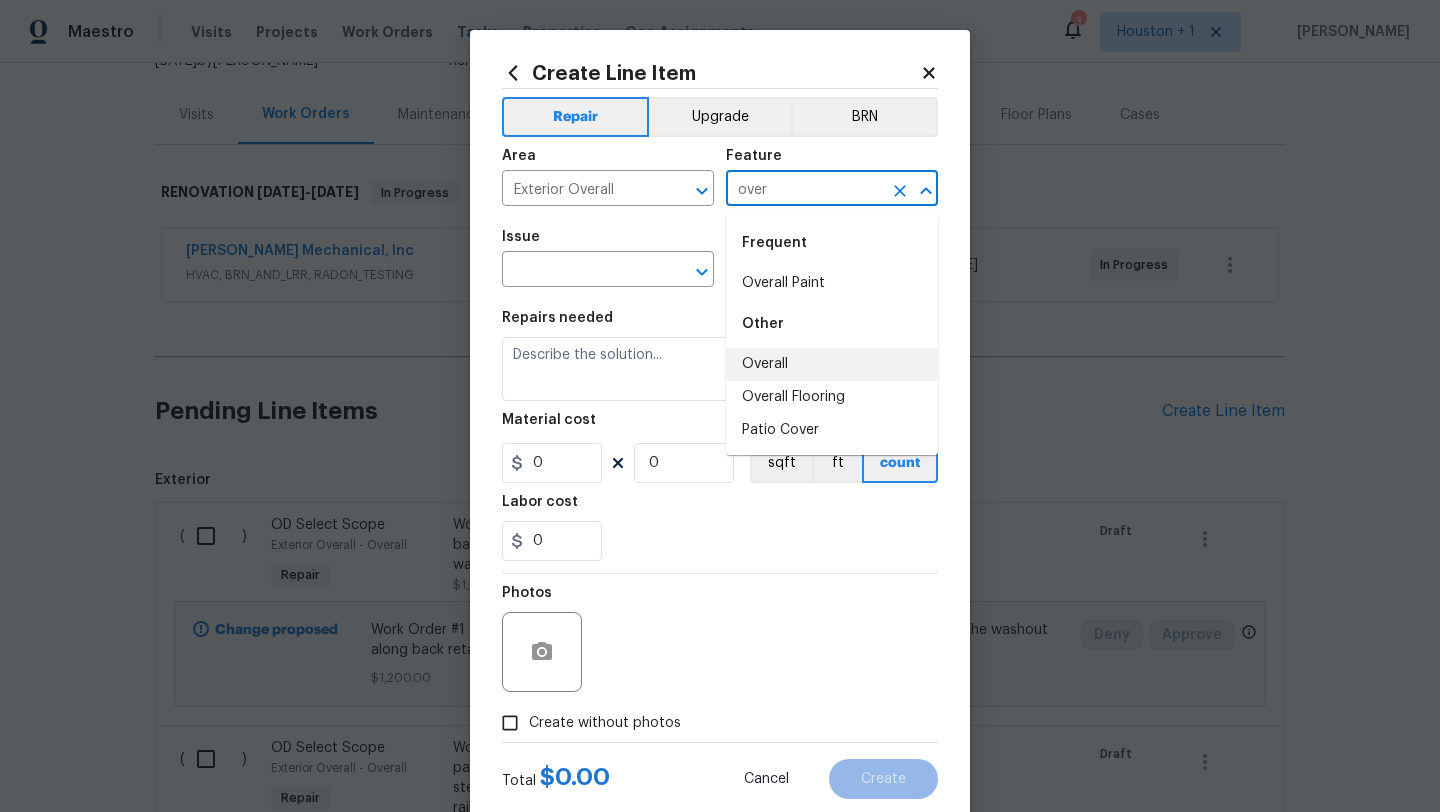 click on "Overall" at bounding box center [832, 364] 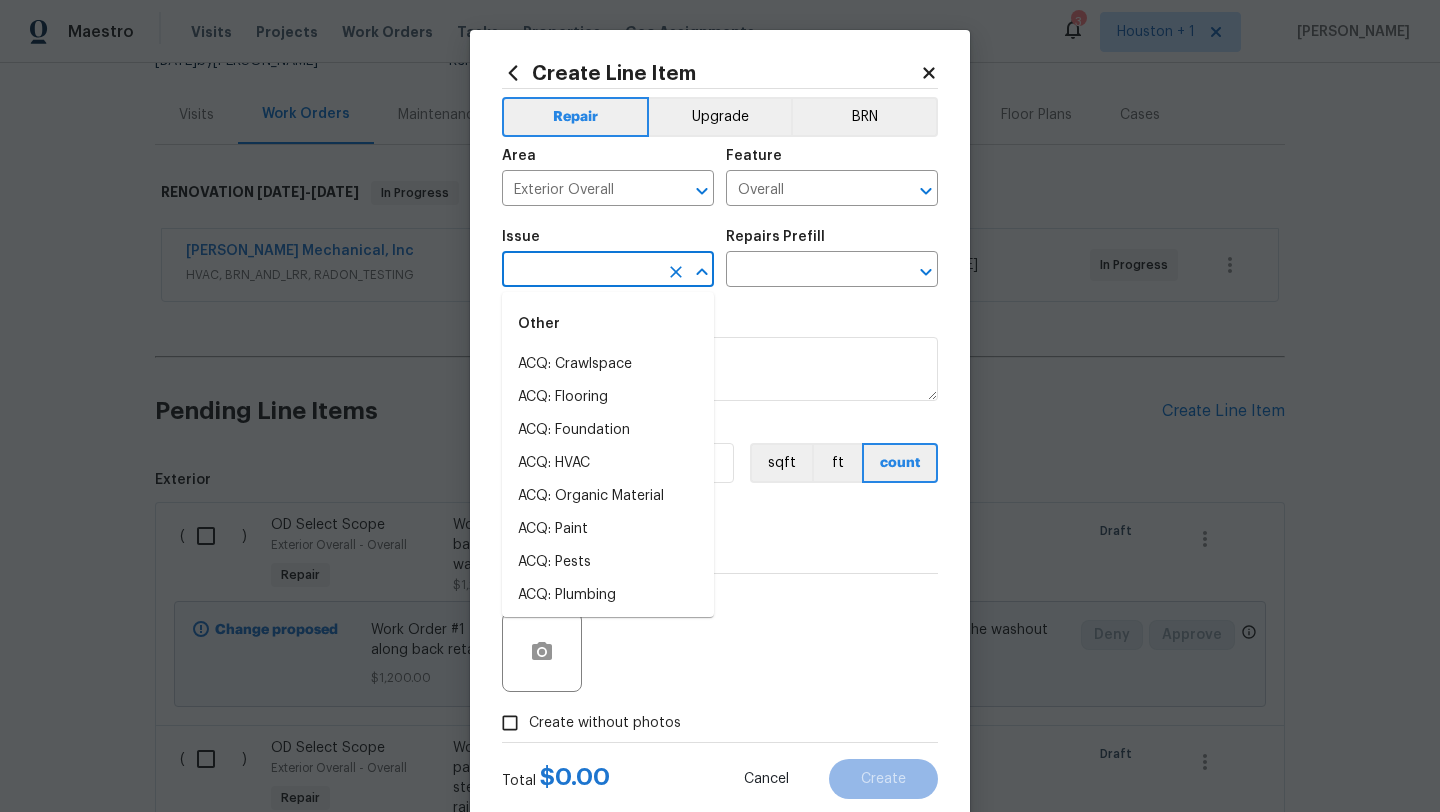 click at bounding box center (580, 271) 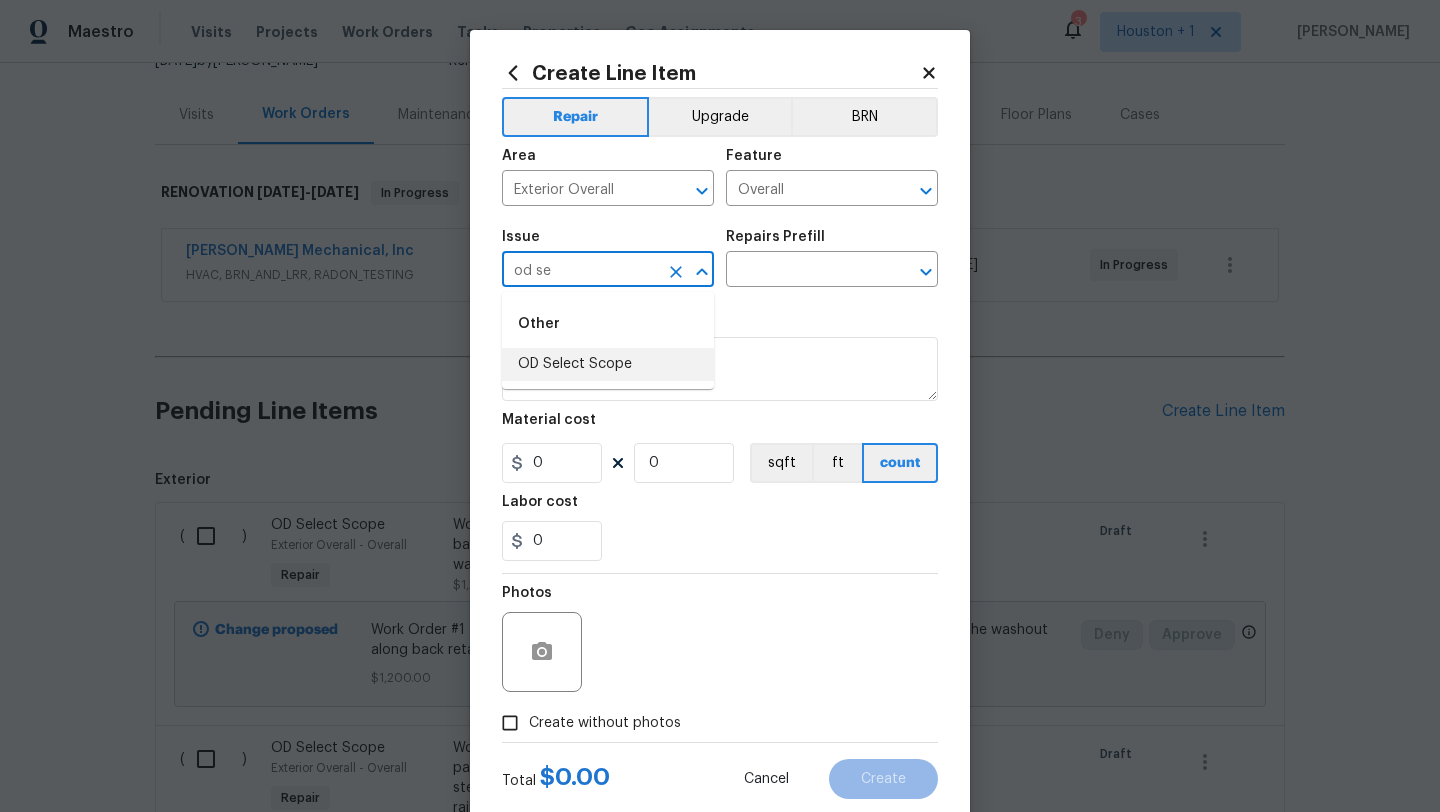 click on "OD Select Scope" at bounding box center [608, 364] 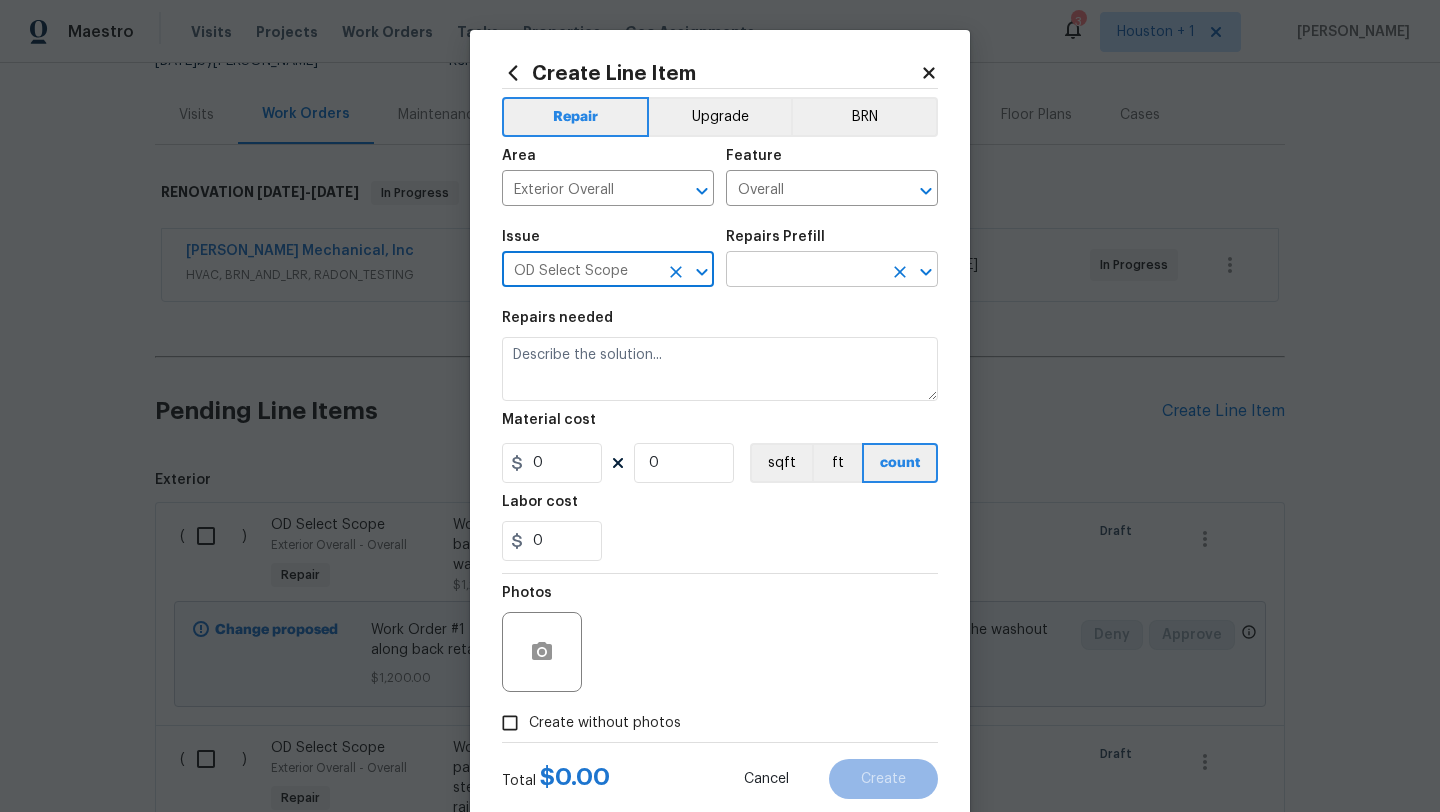 click at bounding box center (804, 271) 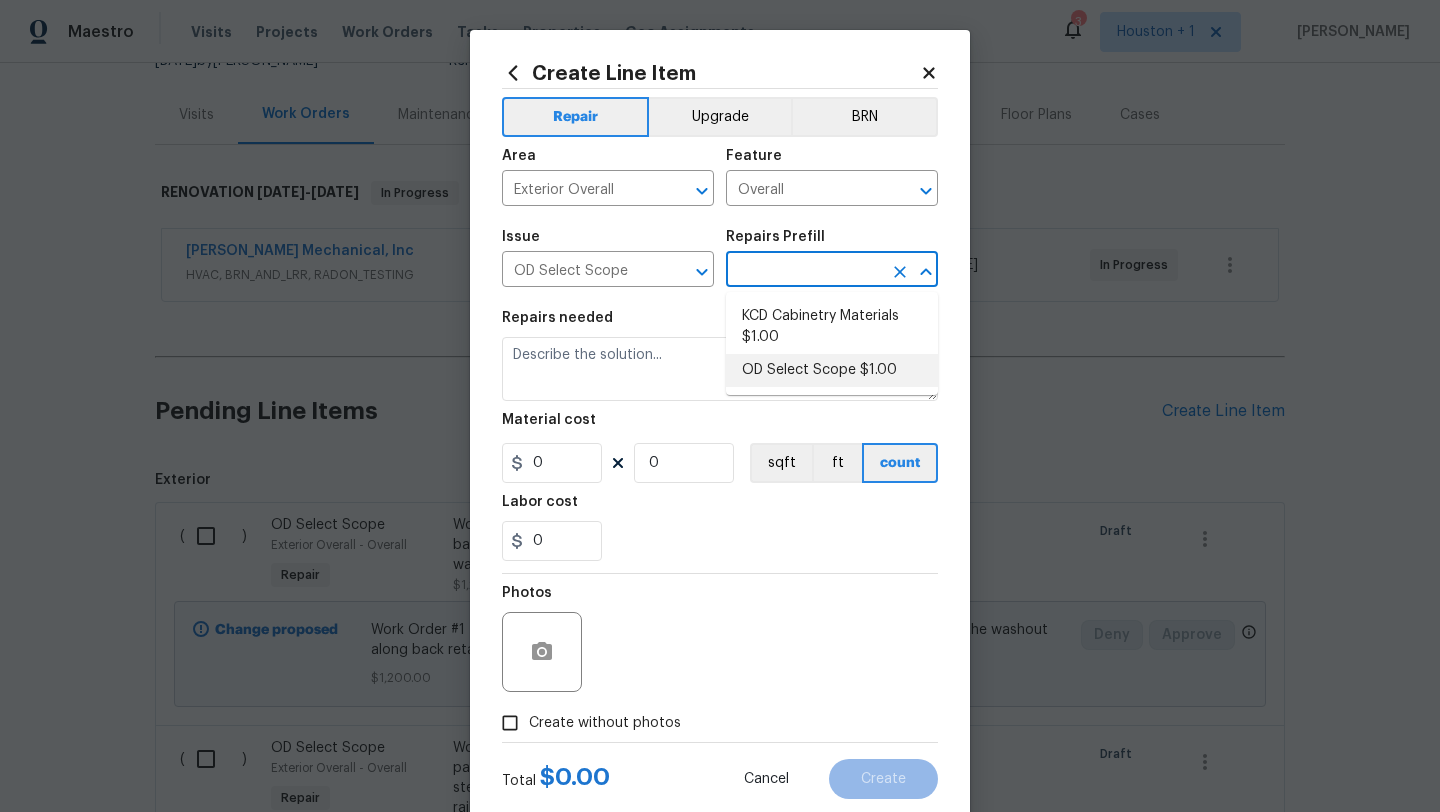 click on "OD Select Scope $1.00" at bounding box center (832, 370) 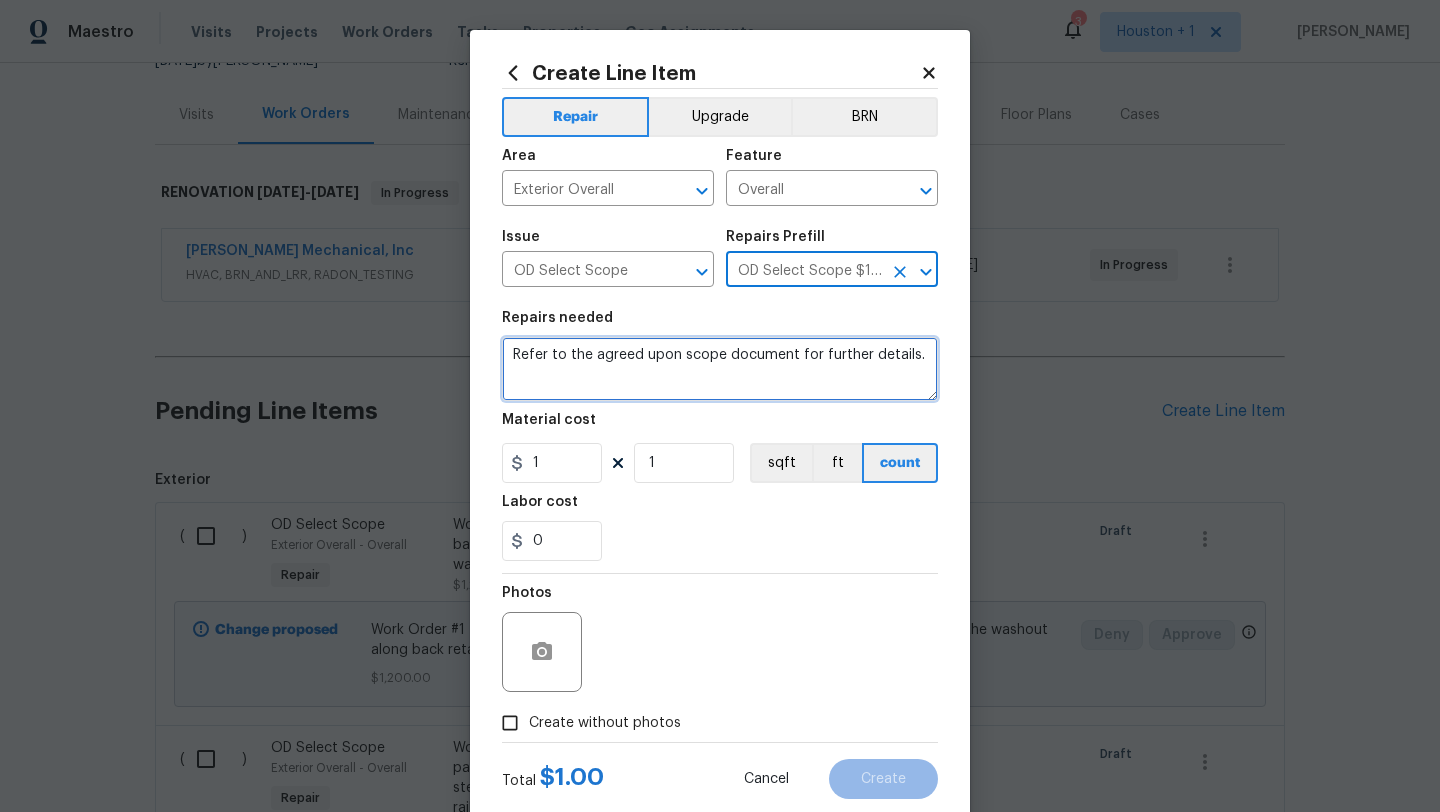 click on "Refer to the agreed upon scope document for further details." at bounding box center (720, 369) 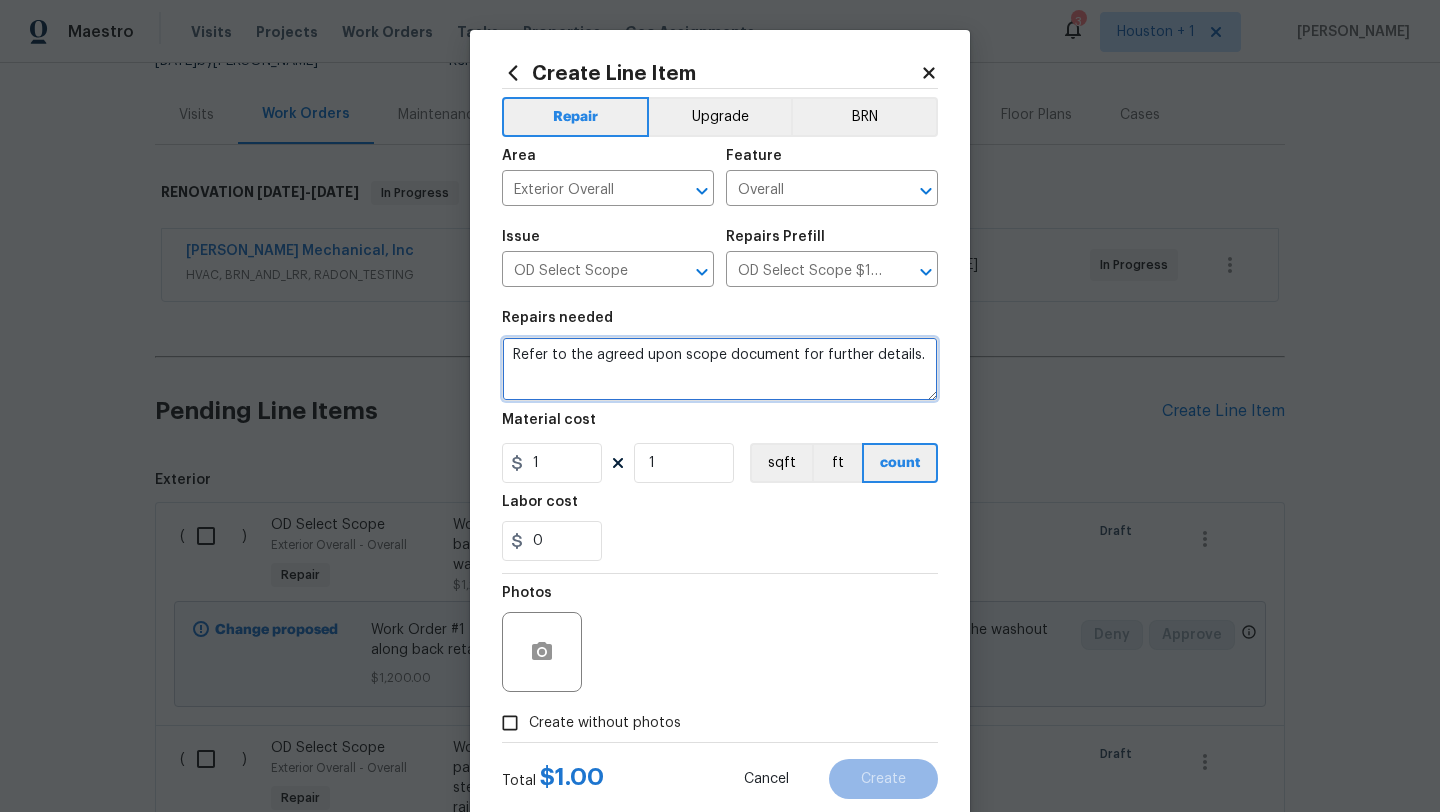 click on "Refer to the agreed upon scope document for further details." at bounding box center (720, 369) 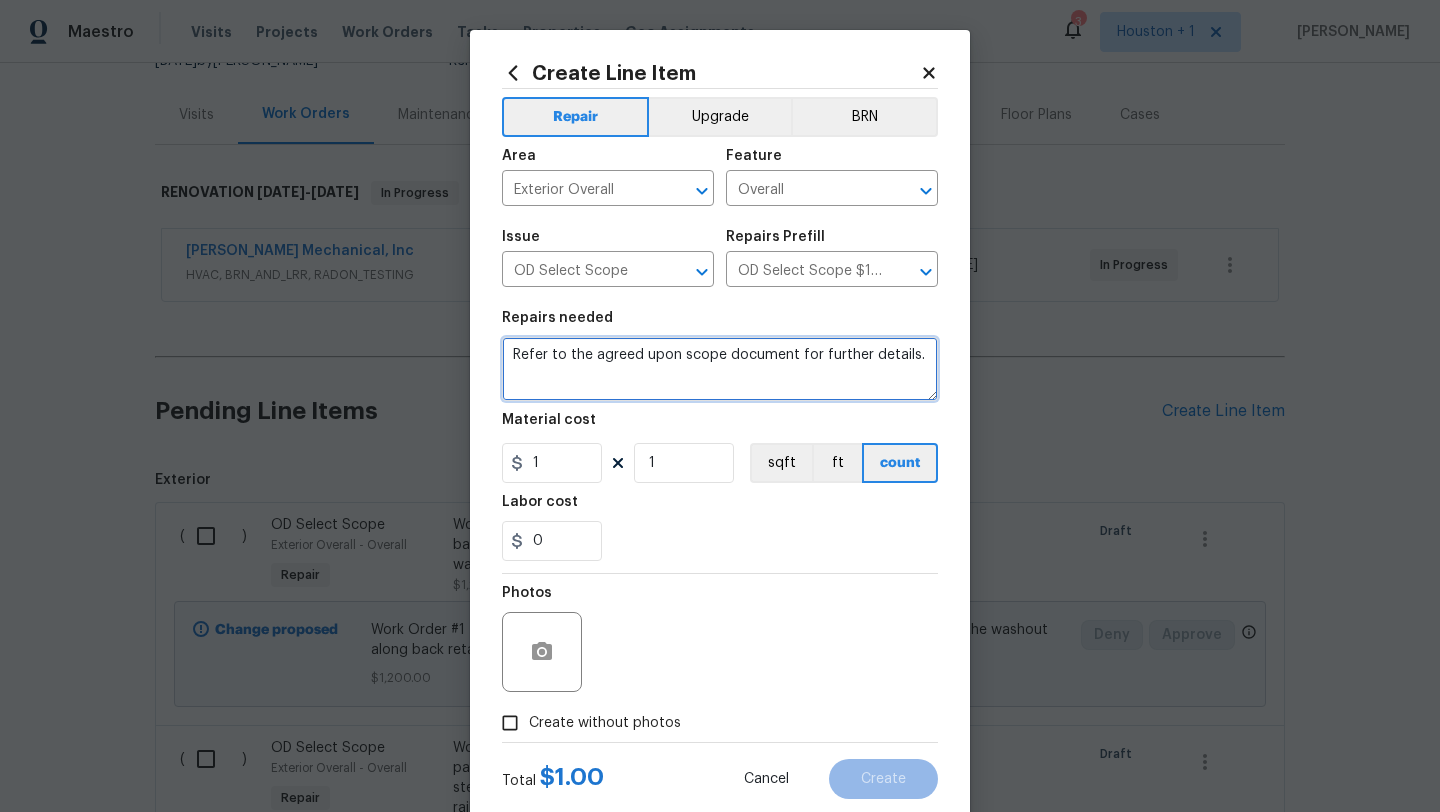 click on "Refer to the agreed upon scope document for further details." at bounding box center [720, 369] 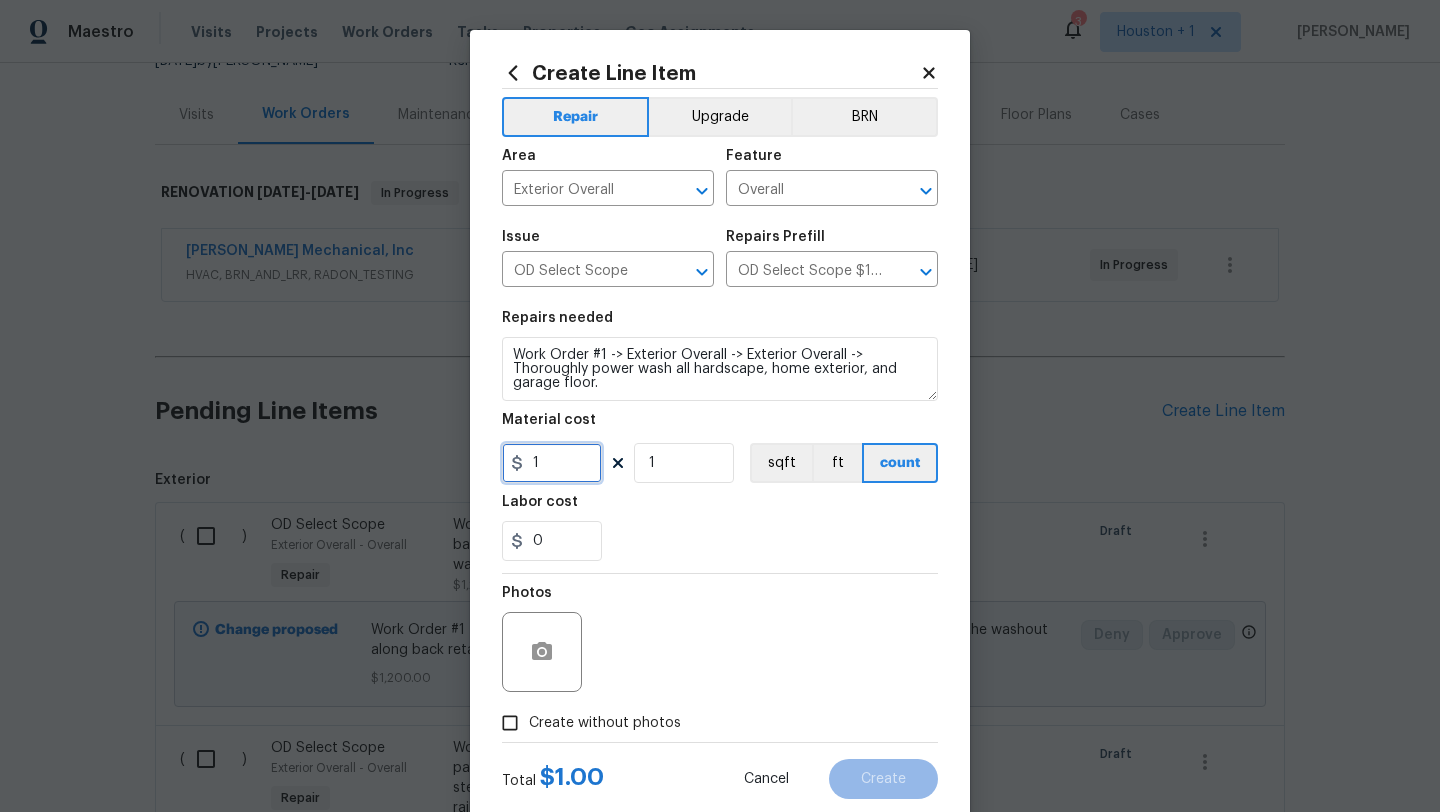 click on "1" at bounding box center [552, 463] 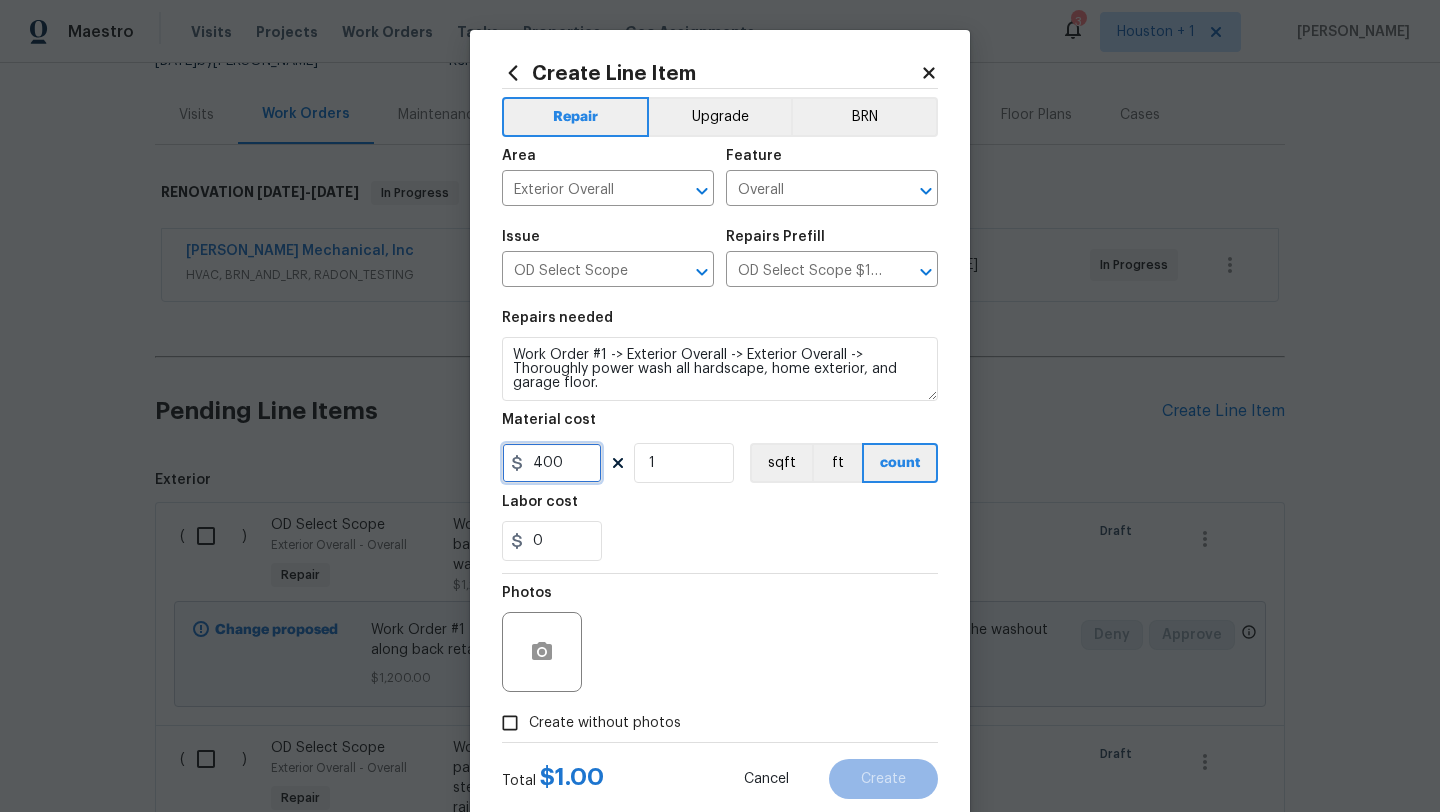 scroll, scrollTop: 50, scrollLeft: 0, axis: vertical 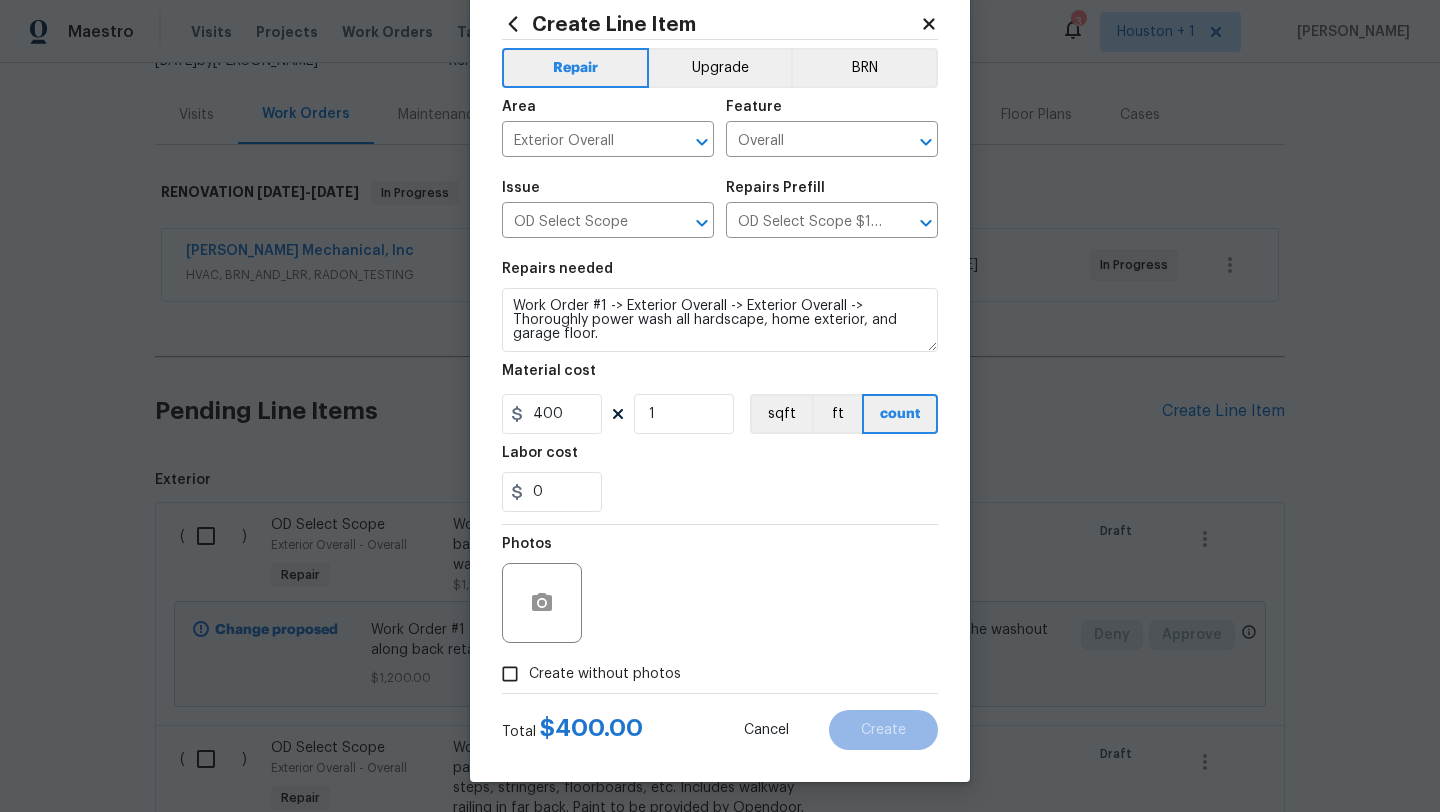 click on "Create without photos" at bounding box center (605, 674) 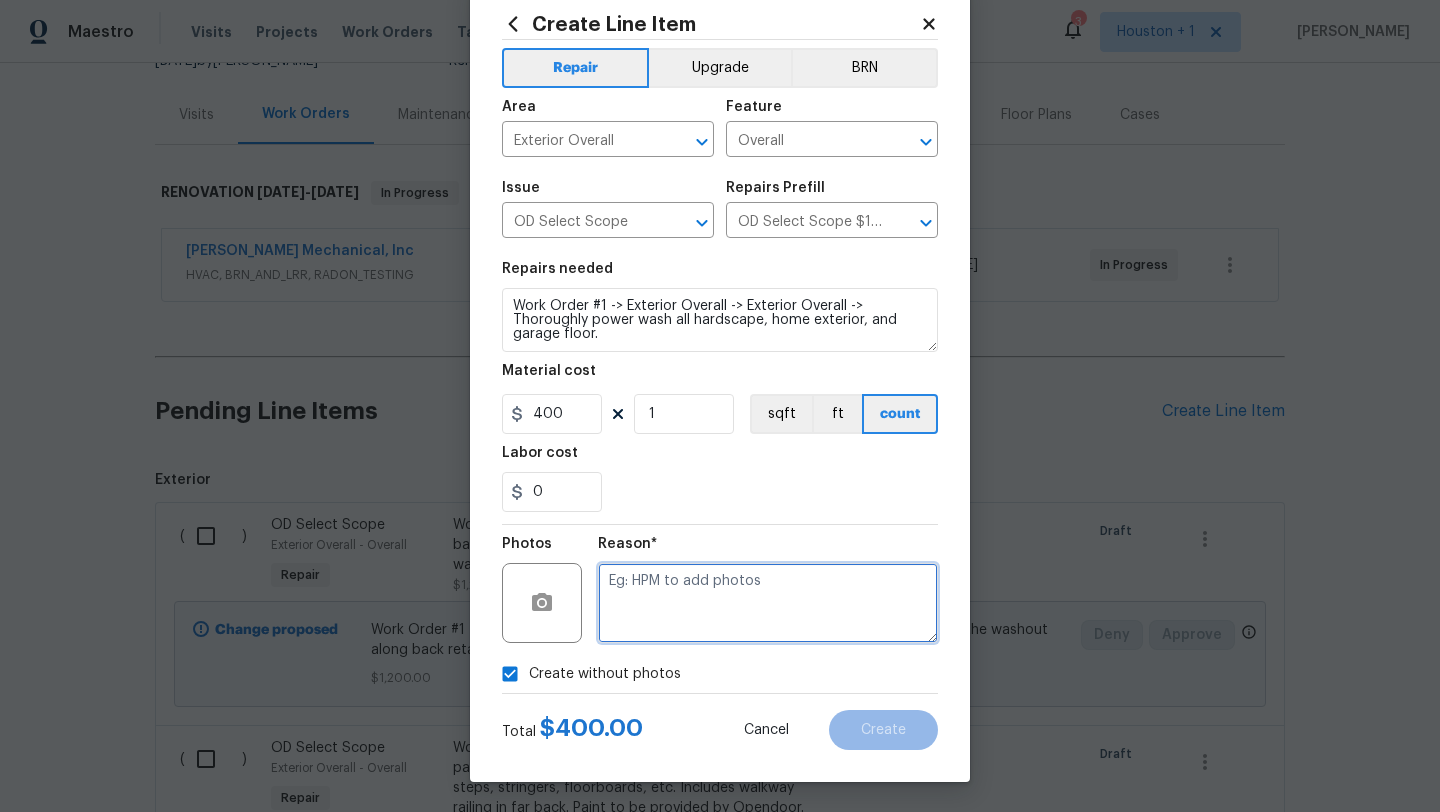 click at bounding box center [768, 603] 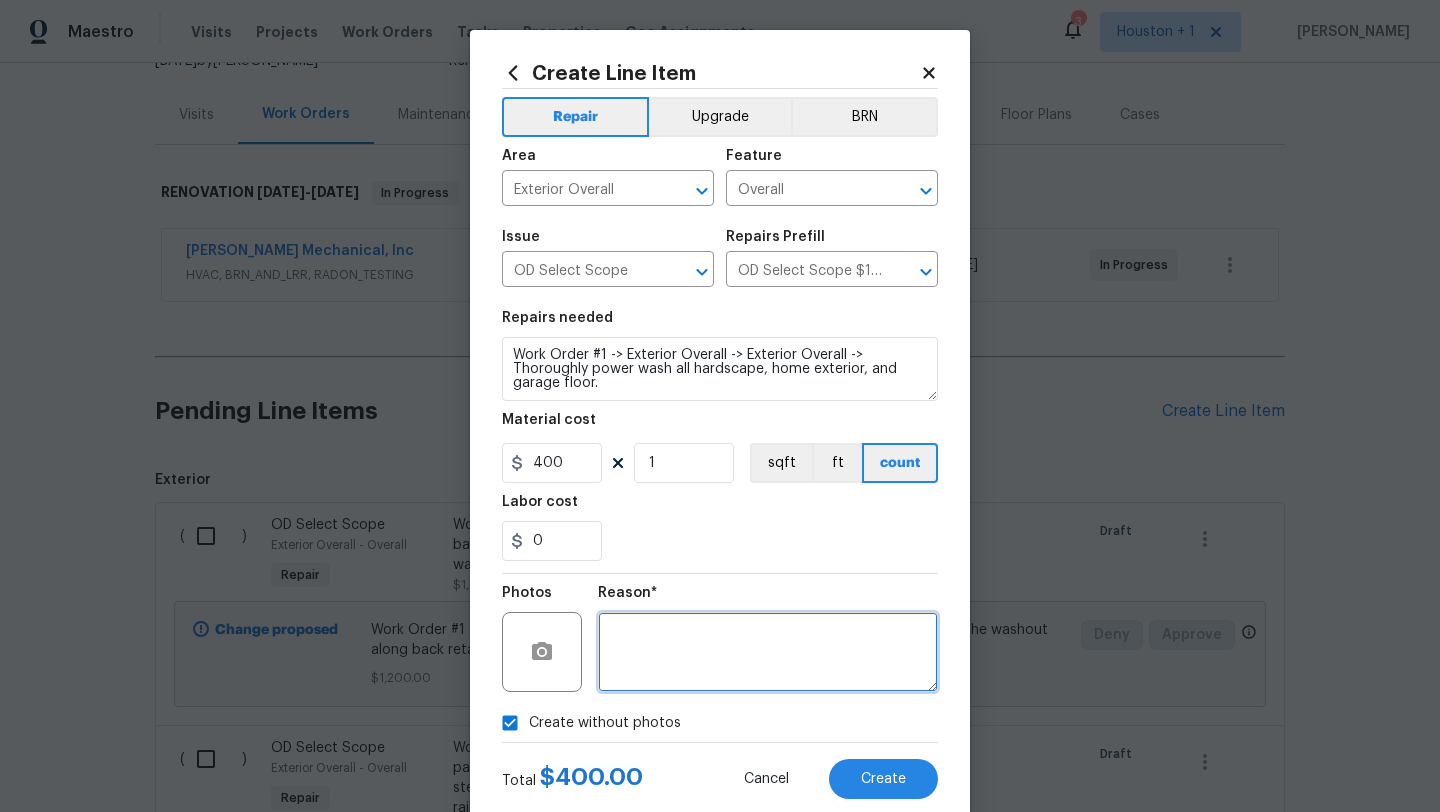 scroll, scrollTop: 50, scrollLeft: 0, axis: vertical 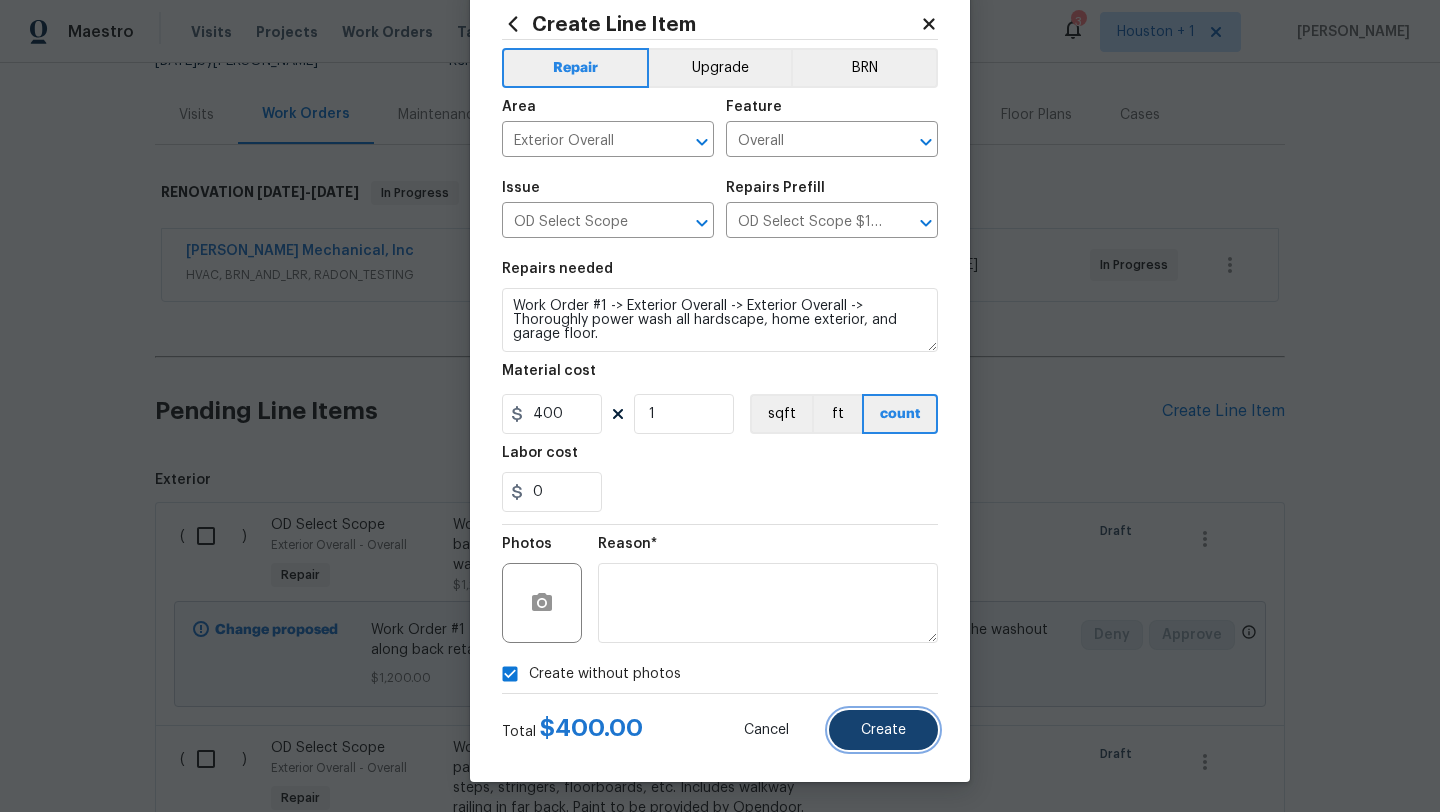 click on "Create" at bounding box center [883, 730] 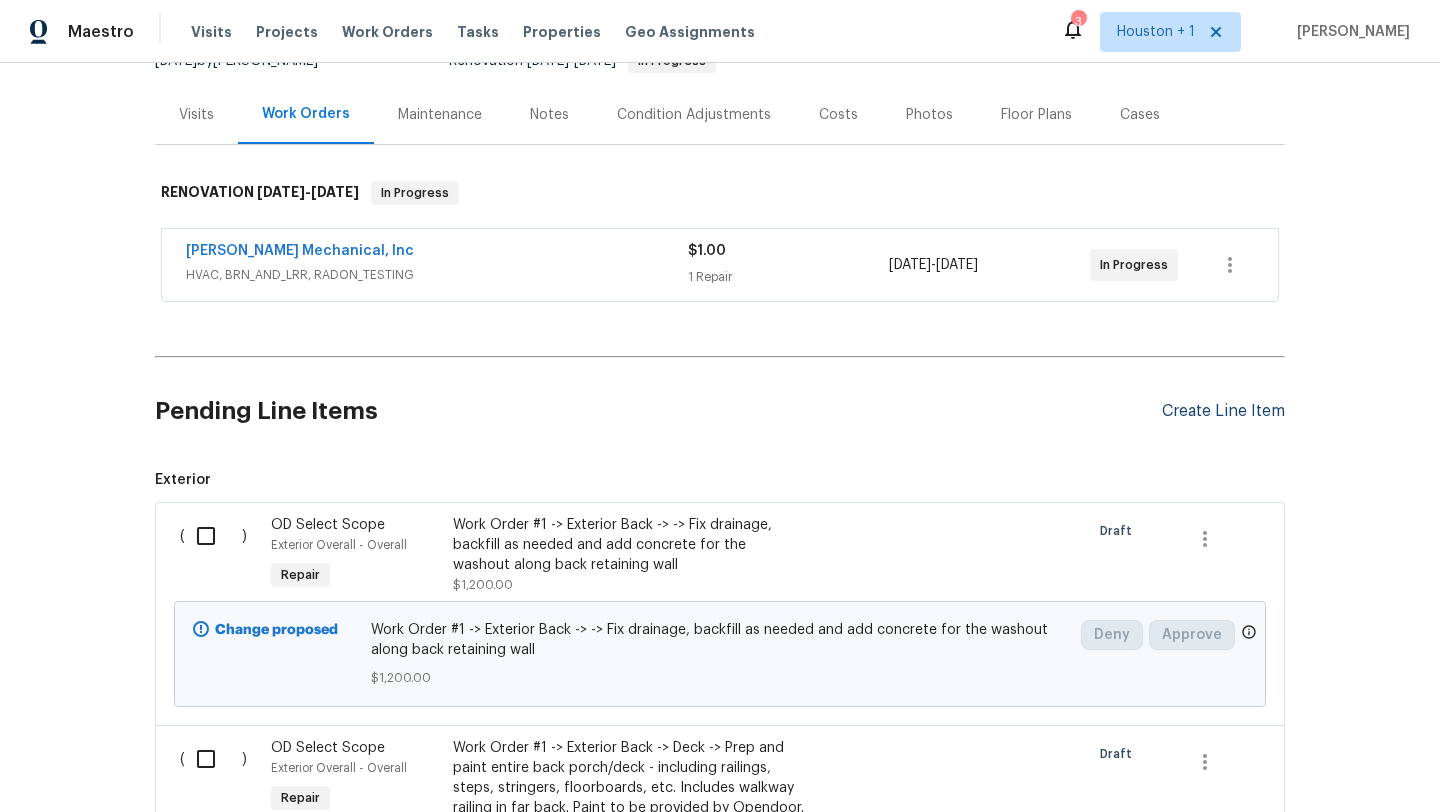 click on "Create Line Item" at bounding box center (1223, 411) 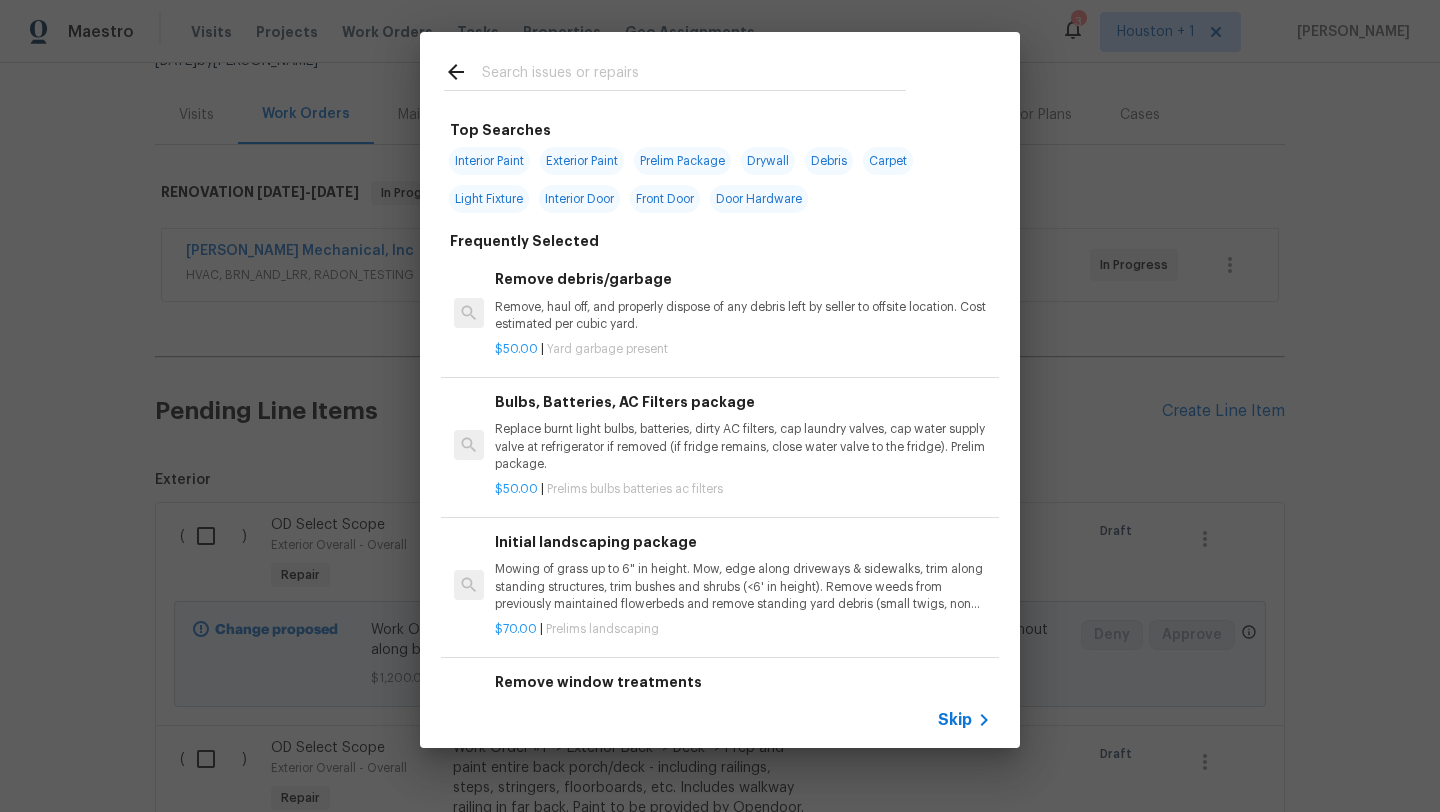 click on "Skip" at bounding box center [955, 720] 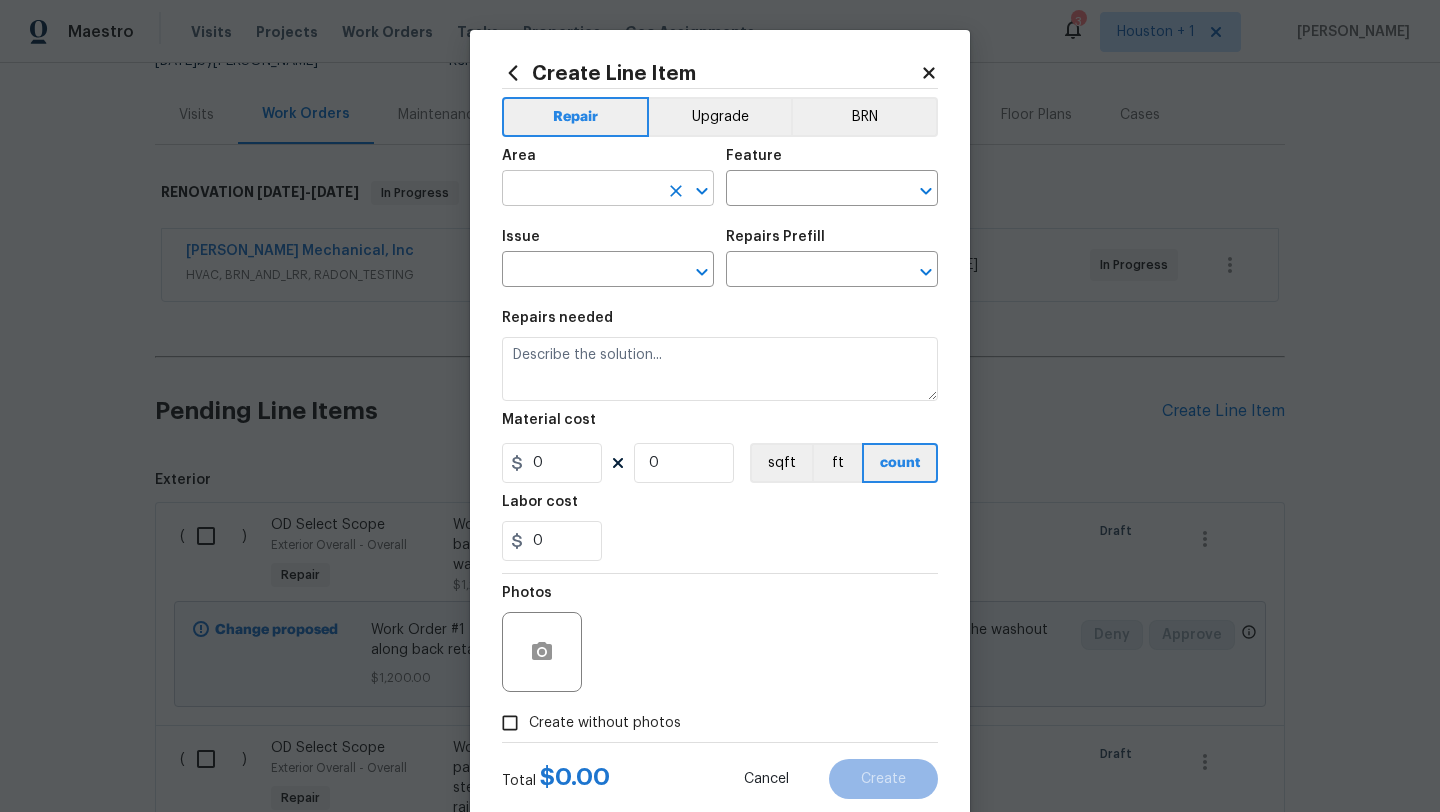 click at bounding box center [580, 190] 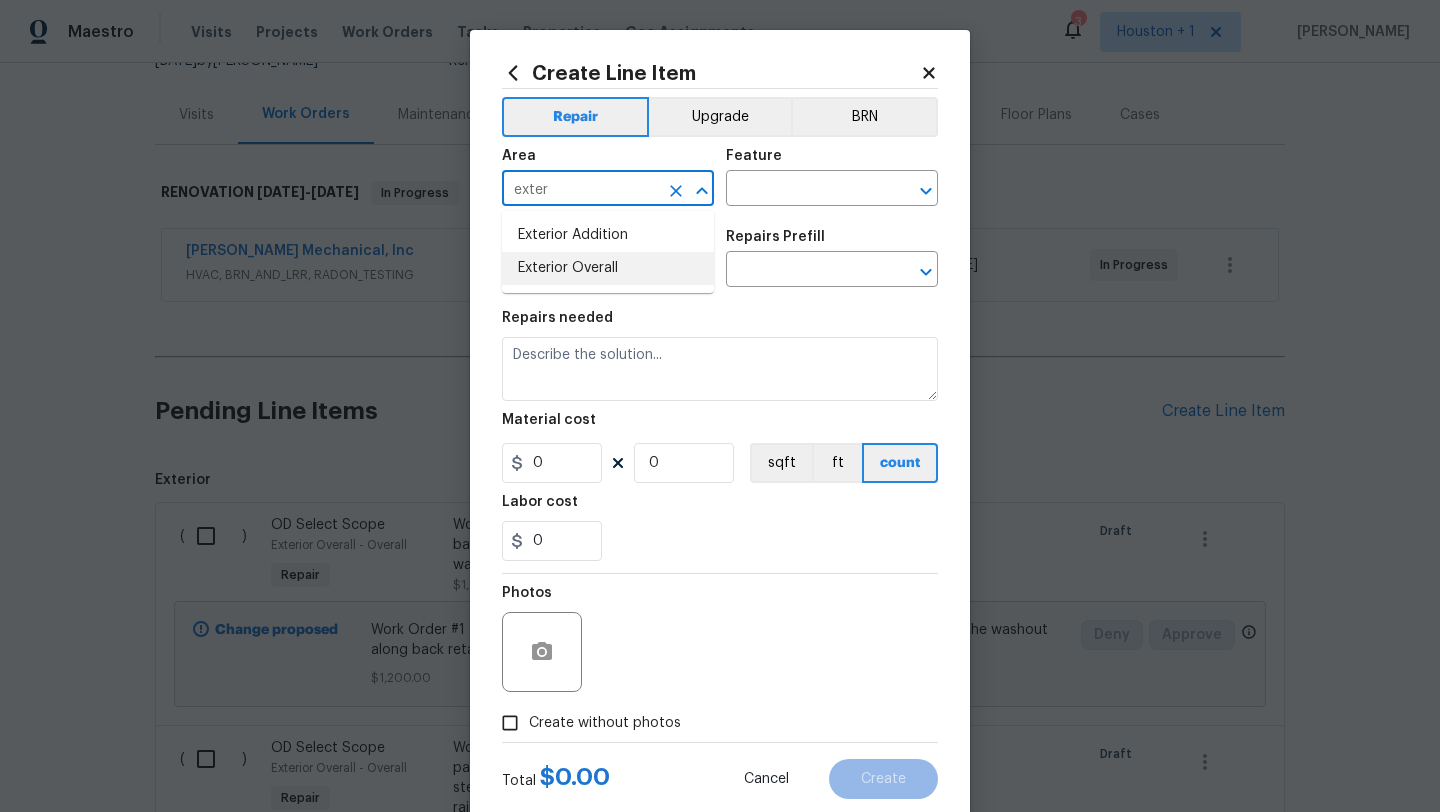 click on "Exterior Overall" at bounding box center [608, 268] 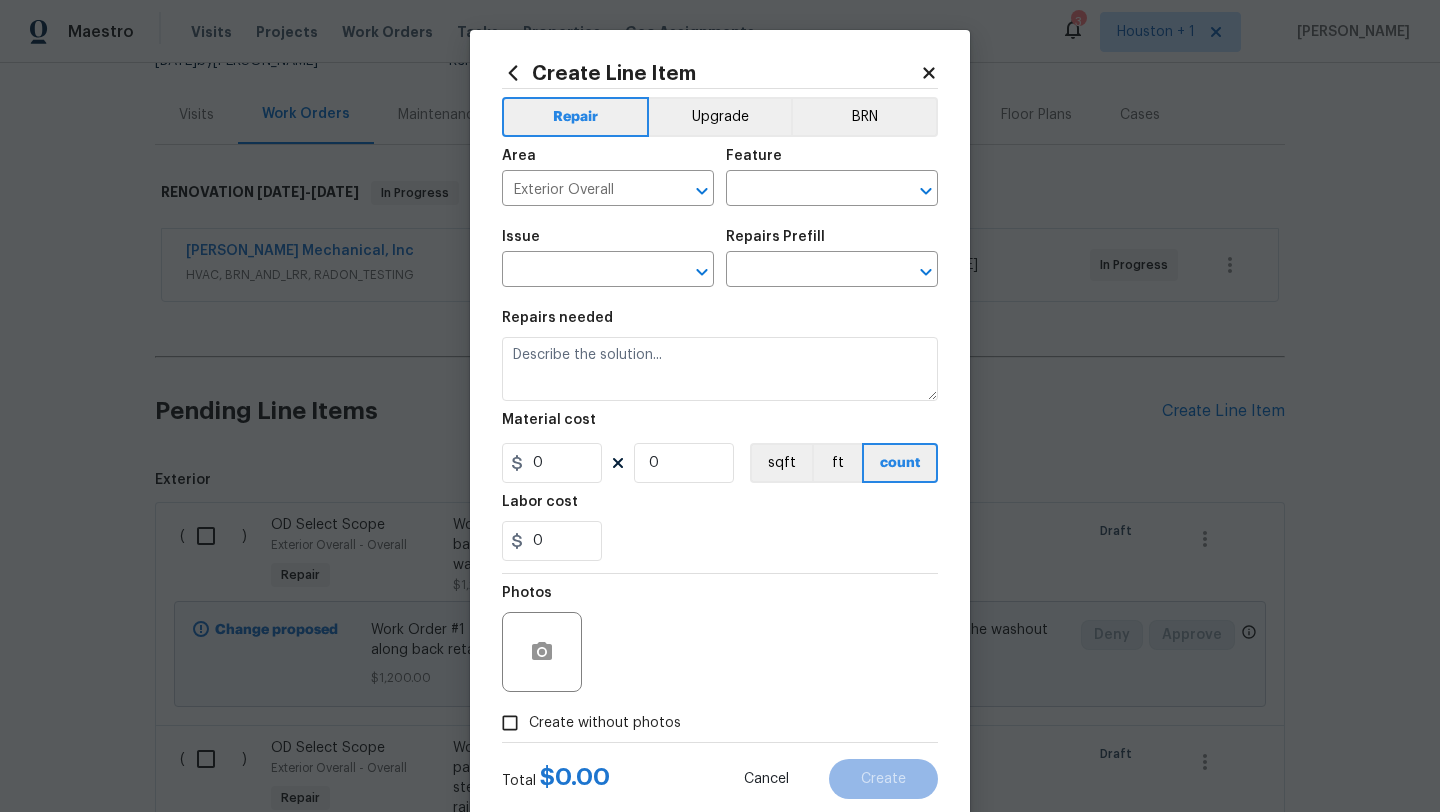click on "Area Exterior Overall ​ Feature ​" at bounding box center (720, 177) 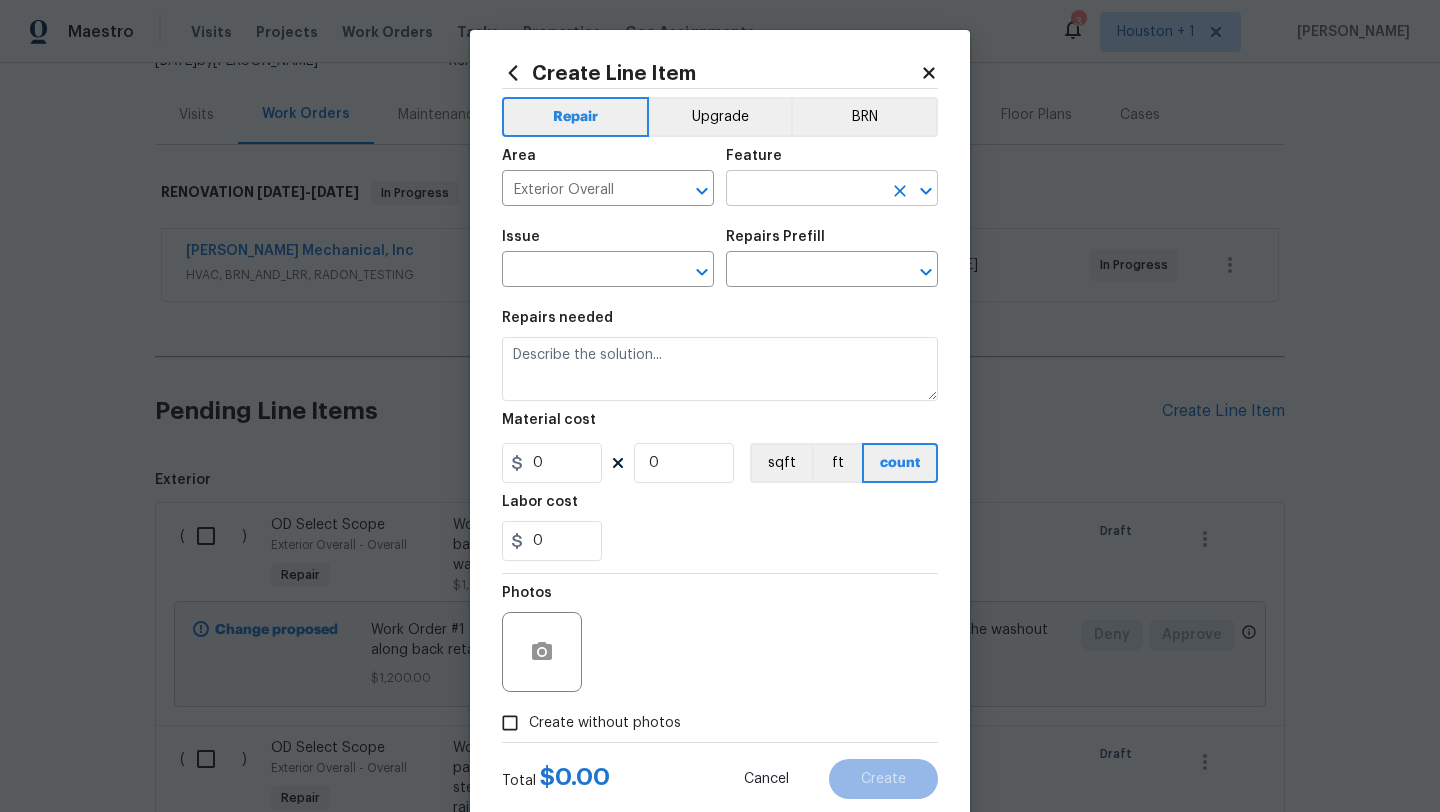 click at bounding box center (804, 190) 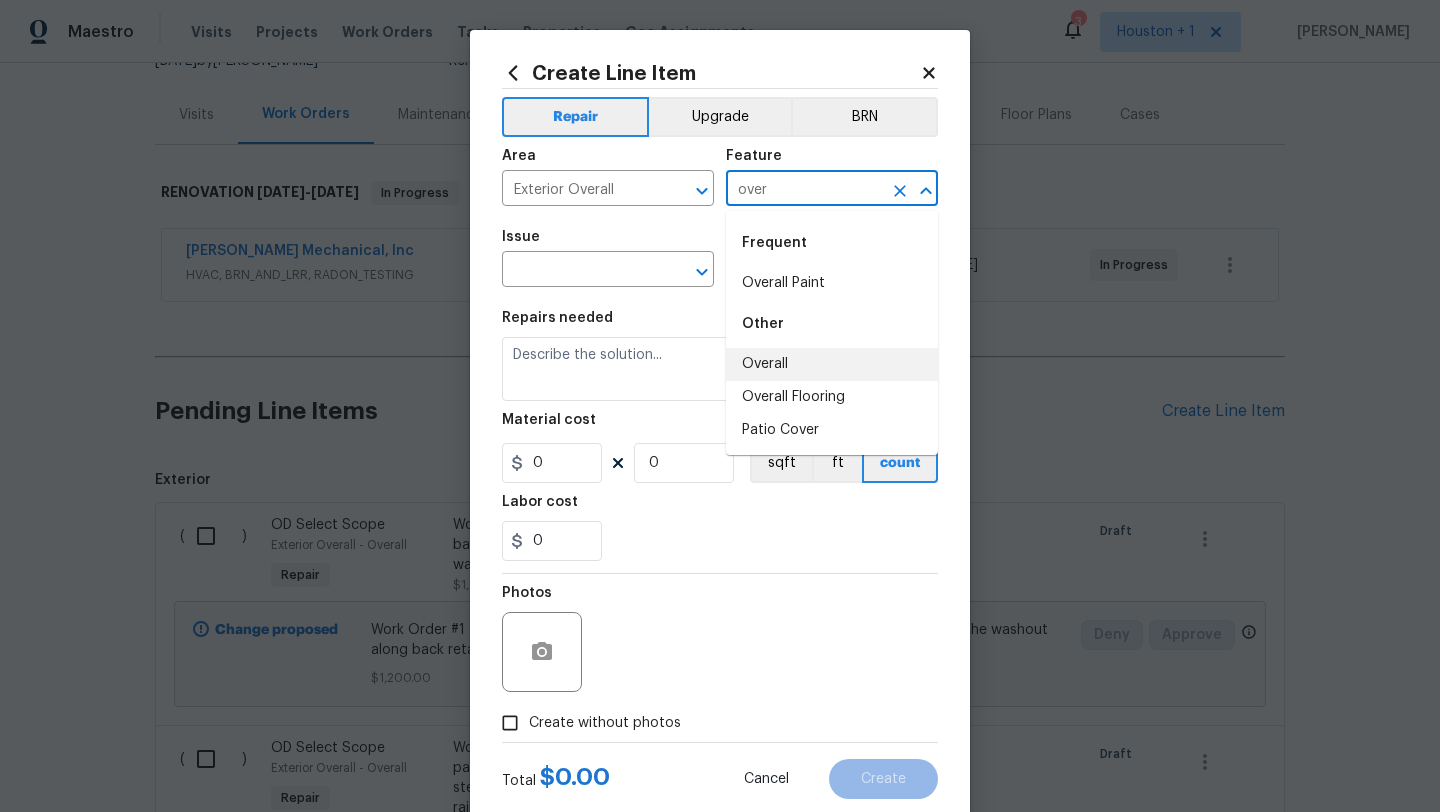 click on "Other" at bounding box center (832, 324) 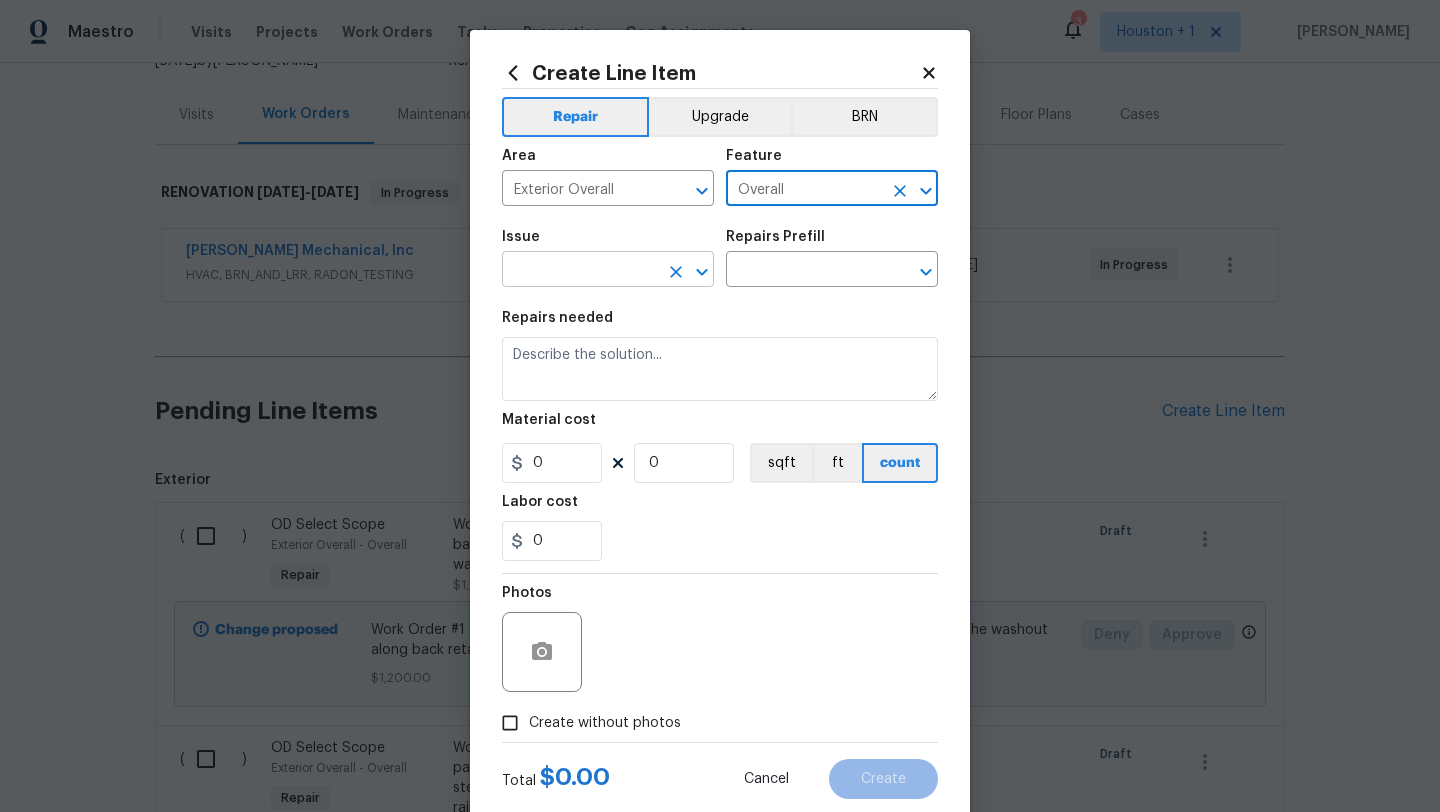 click at bounding box center (580, 271) 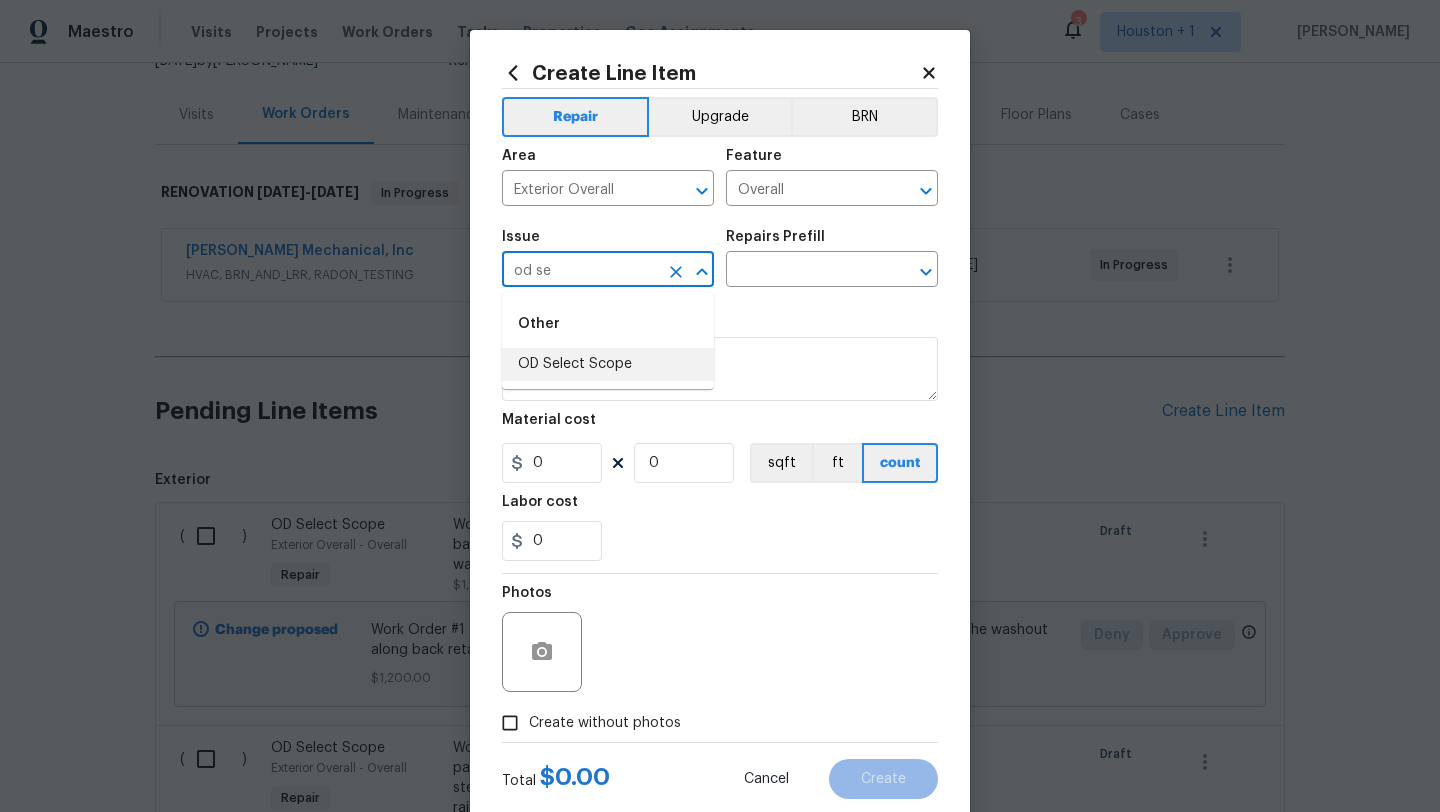 click on "OD Select Scope" at bounding box center [608, 364] 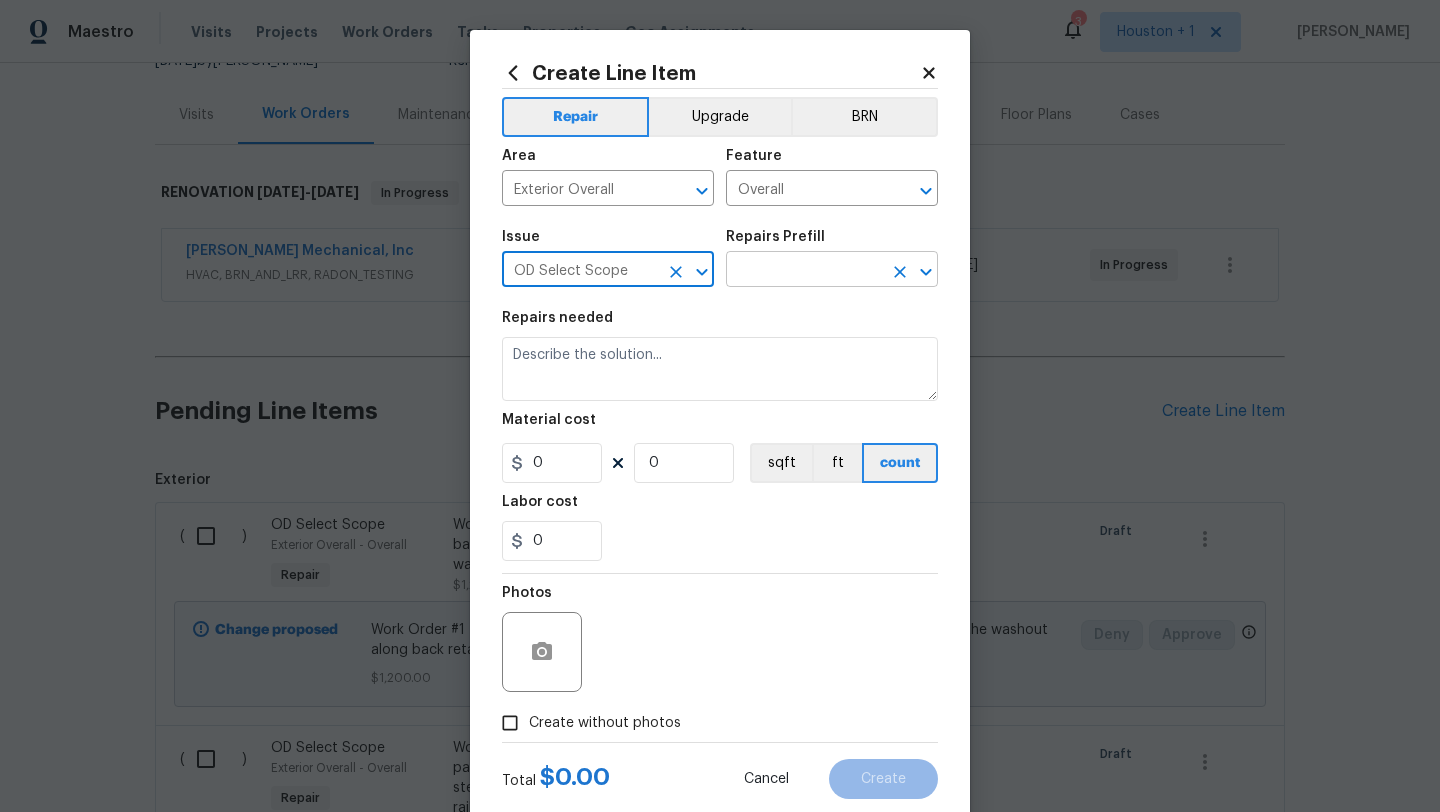 click at bounding box center [804, 271] 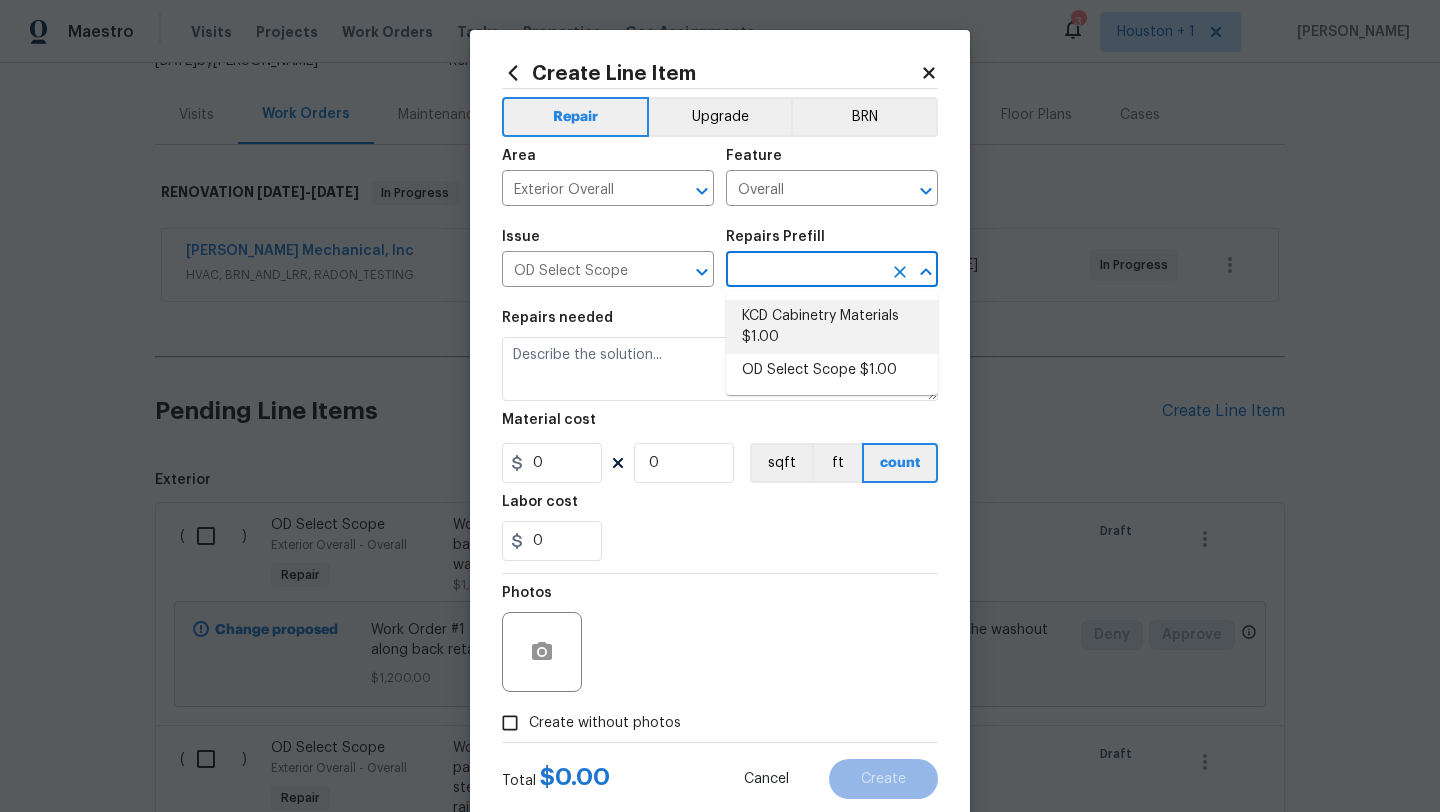 click on "OD Select Scope $1.00" at bounding box center [832, 370] 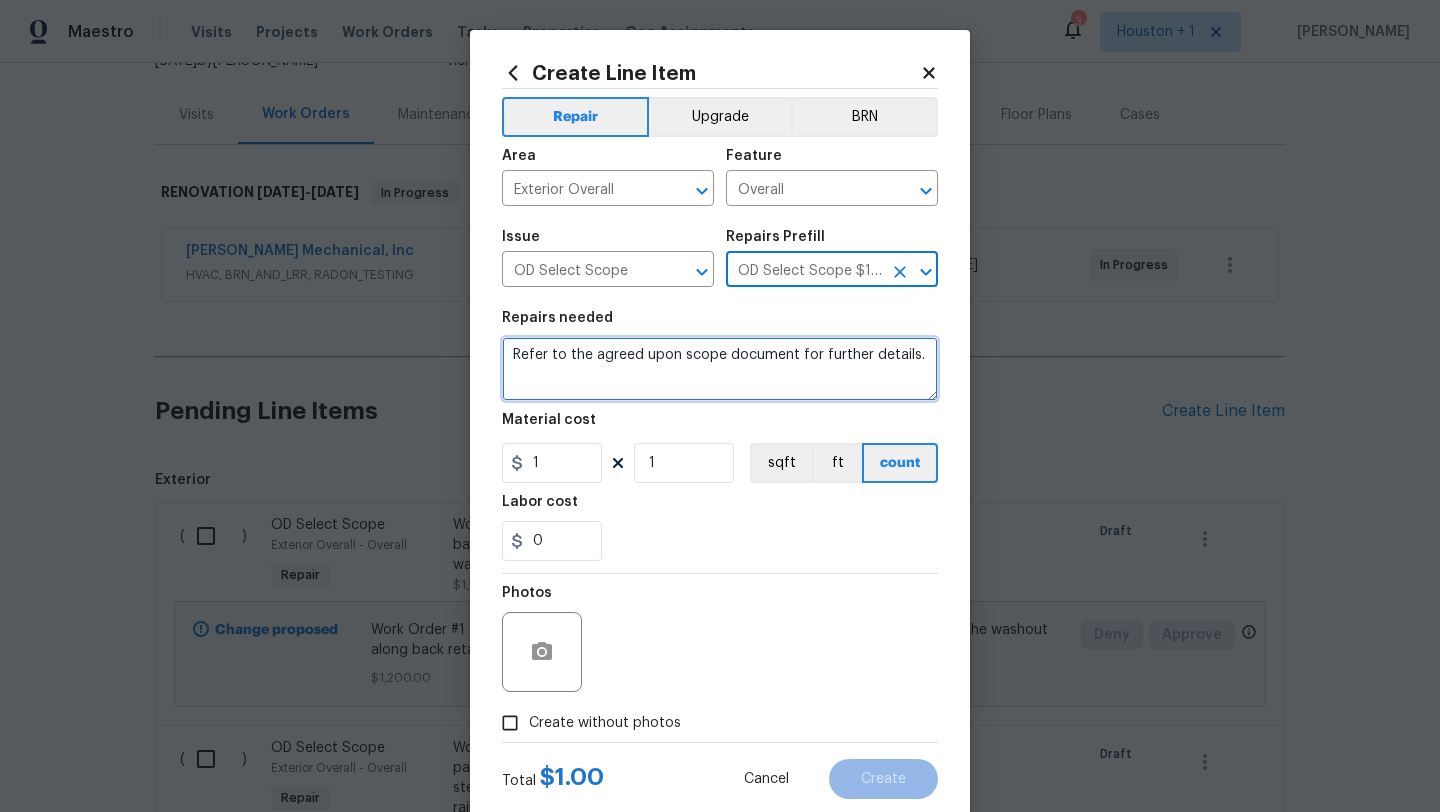 click on "Refer to the agreed upon scope document for further details." at bounding box center (720, 369) 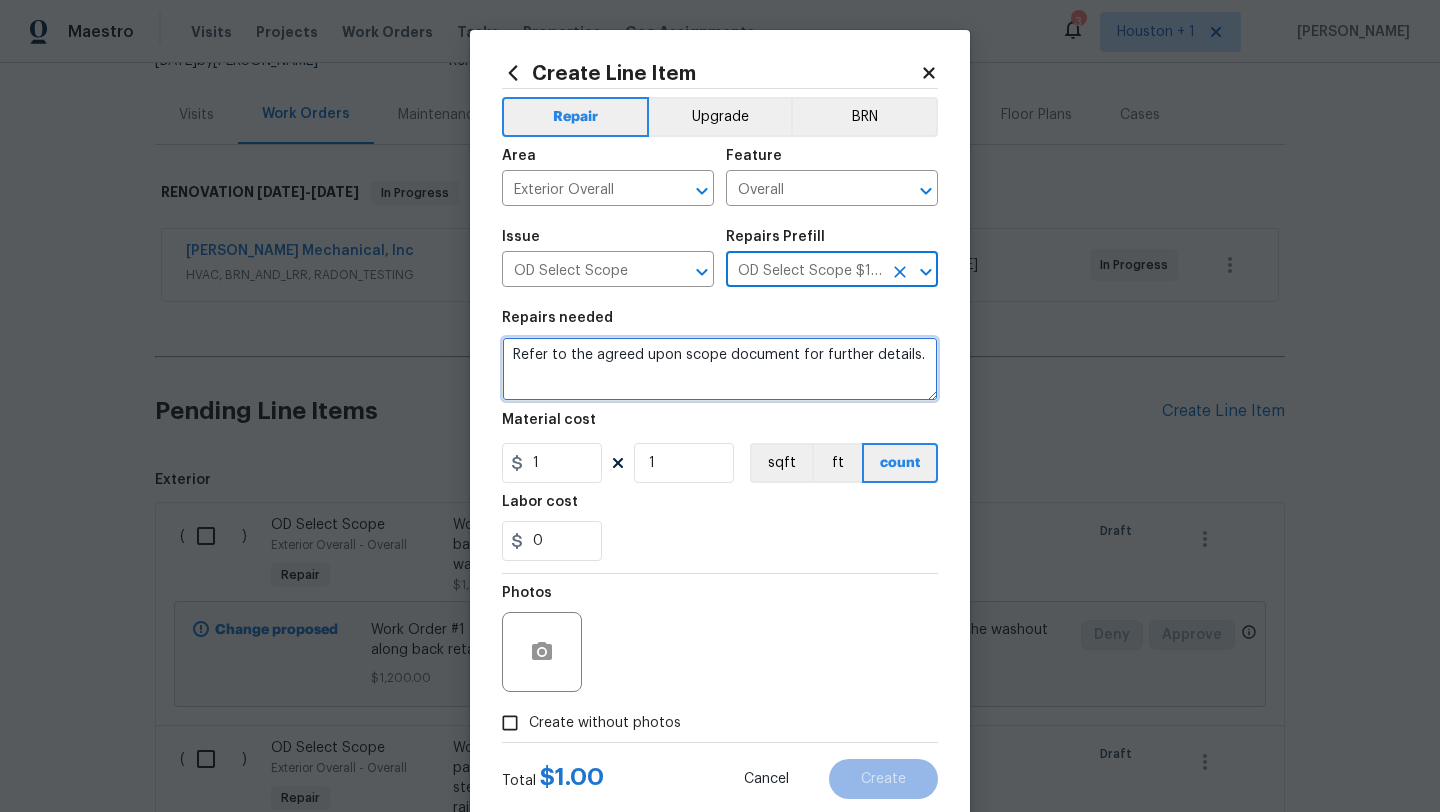 click on "Refer to the agreed upon scope document for further details." at bounding box center [720, 369] 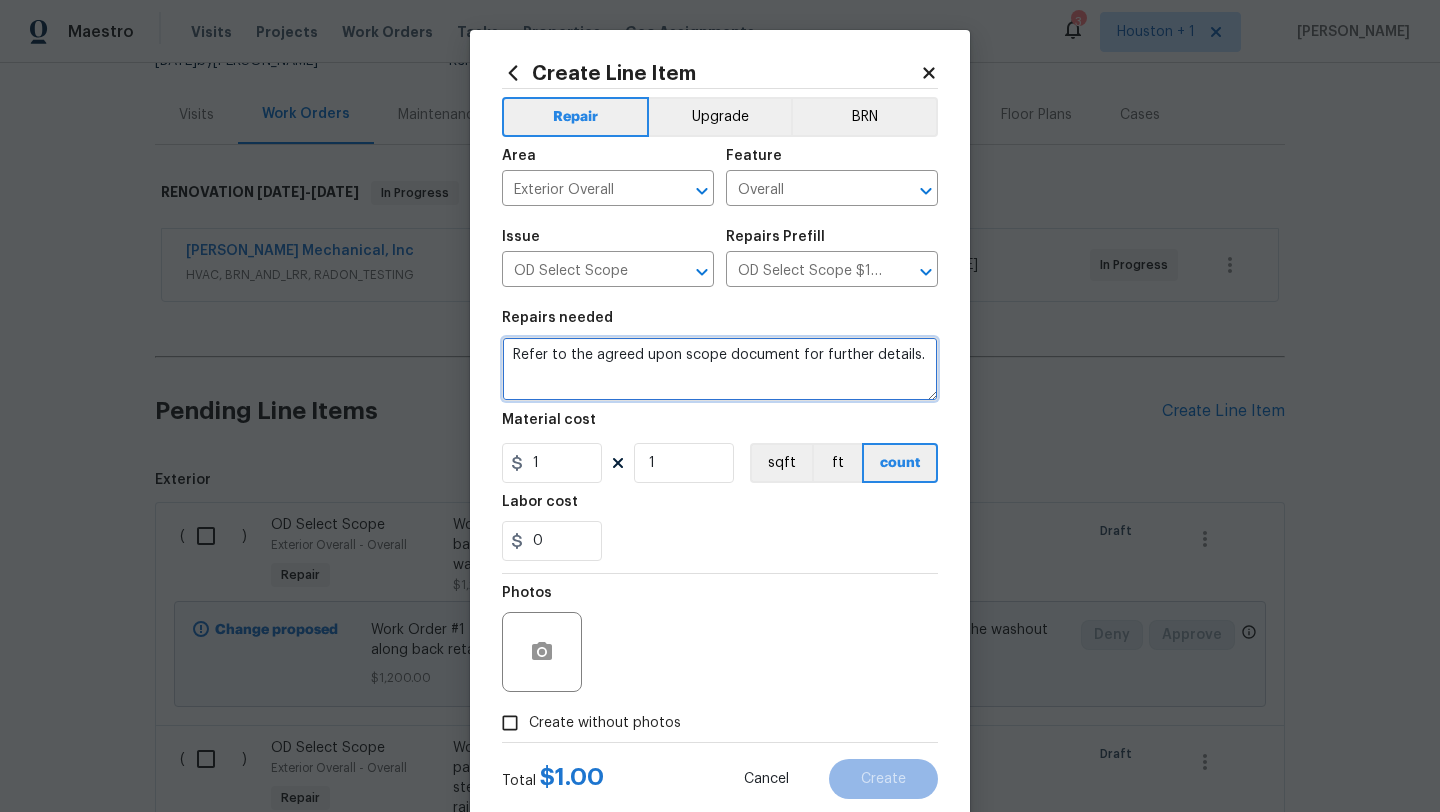 click on "Refer to the agreed upon scope document for further details." at bounding box center [720, 369] 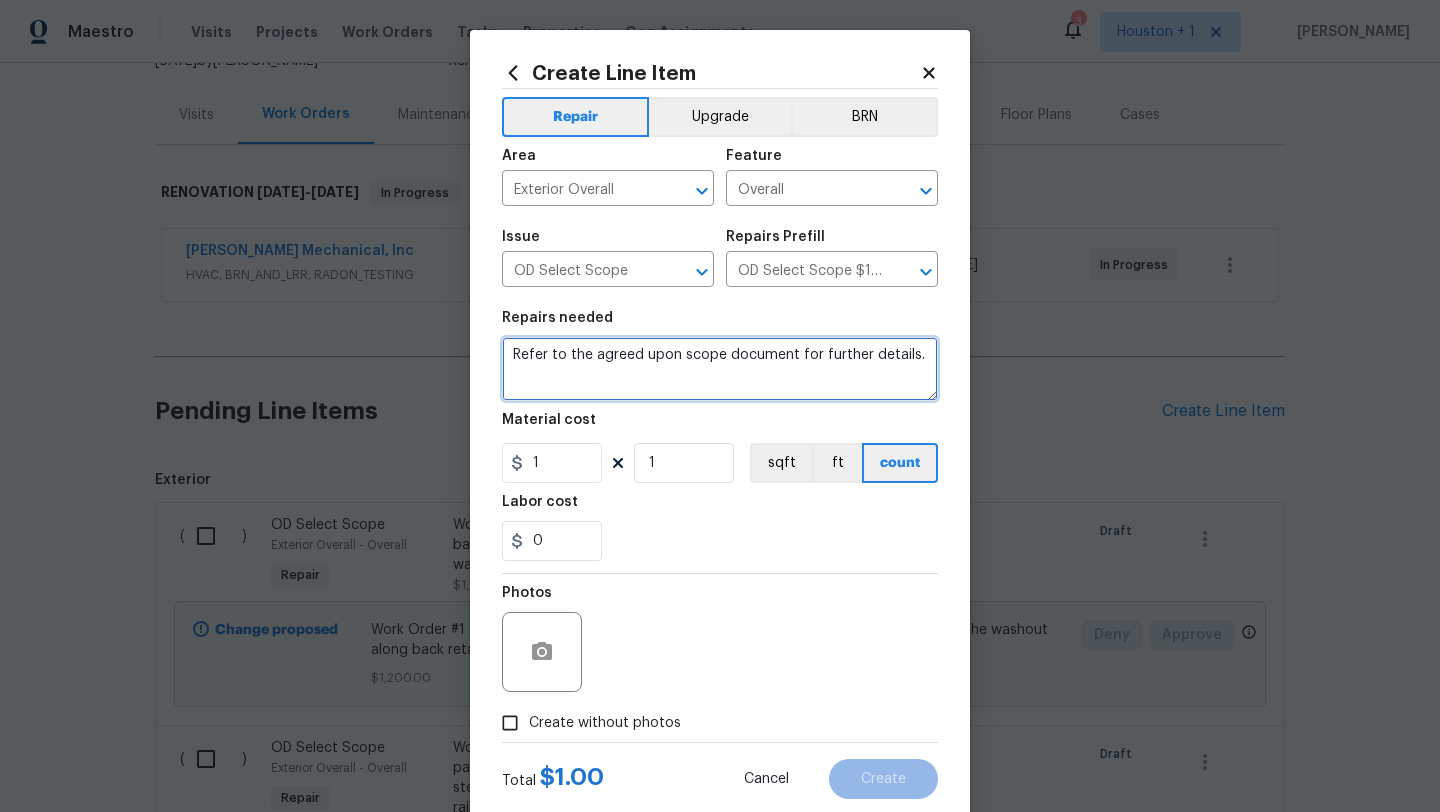 paste on "Work Order #1 -> Exterior Overall -> Home Exterior -> Prep, mask all brick, and paint full exterior - including all doors and metal roof. Do not paint exterior brick. Paint to be provided by Opendoor." 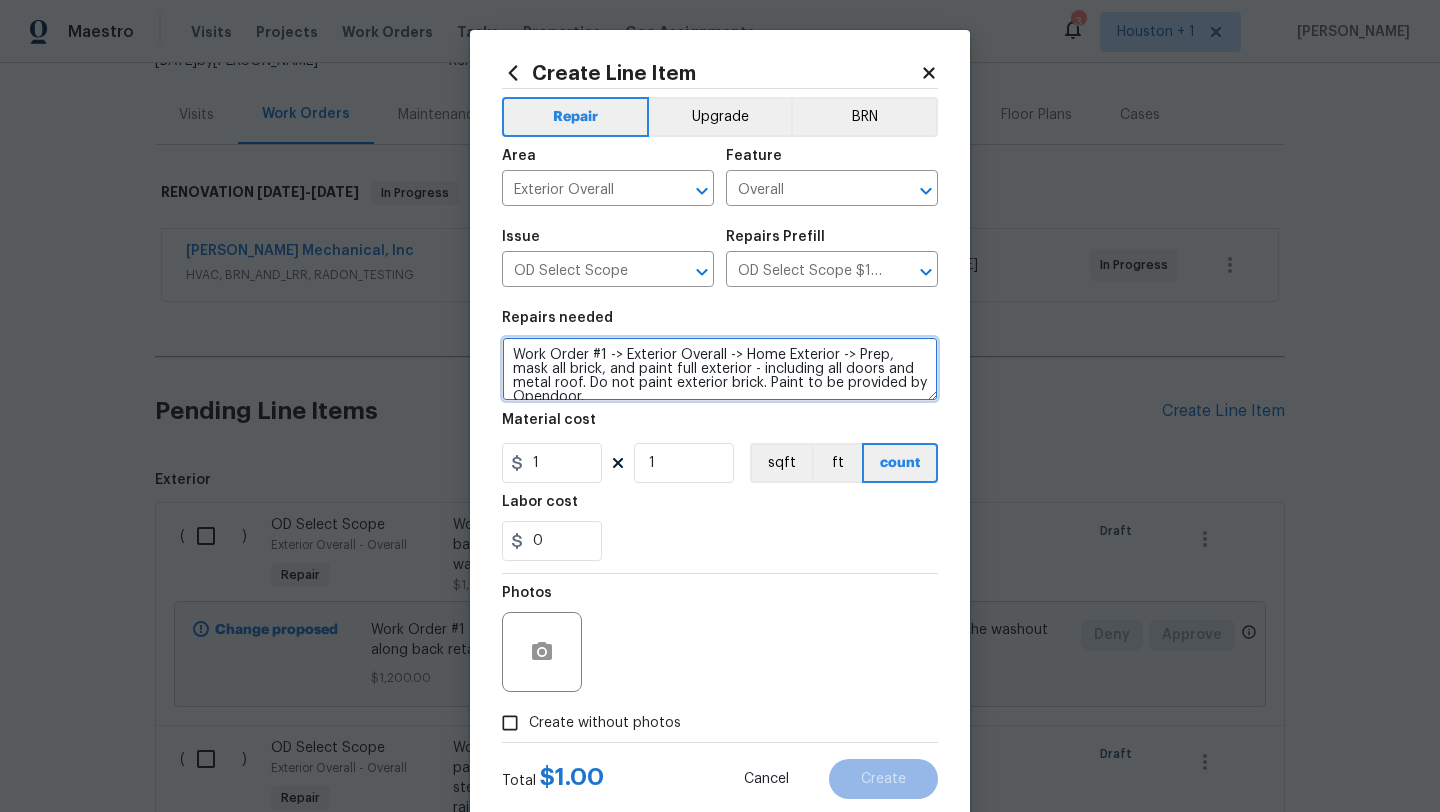 scroll, scrollTop: 4, scrollLeft: 0, axis: vertical 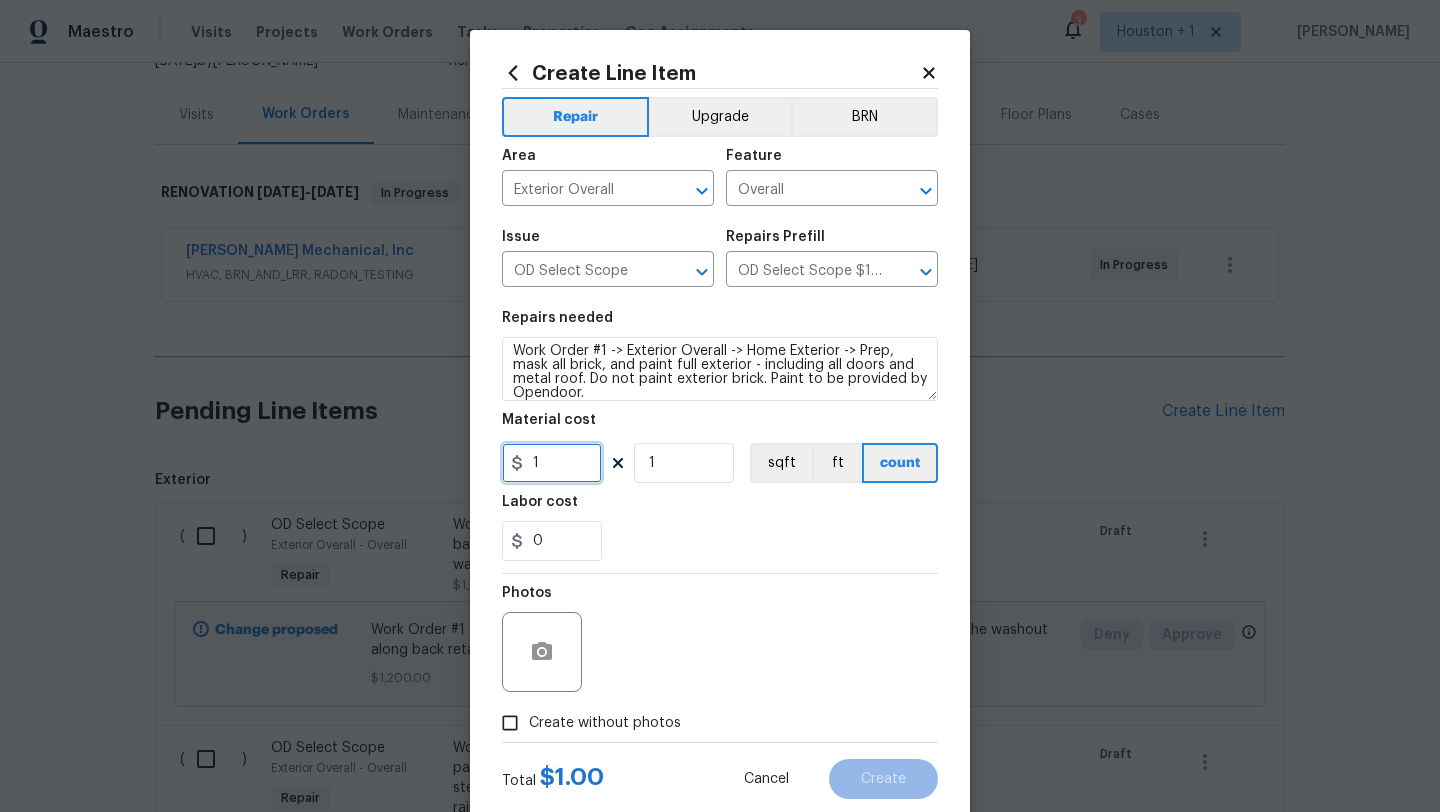 click on "1" at bounding box center [552, 463] 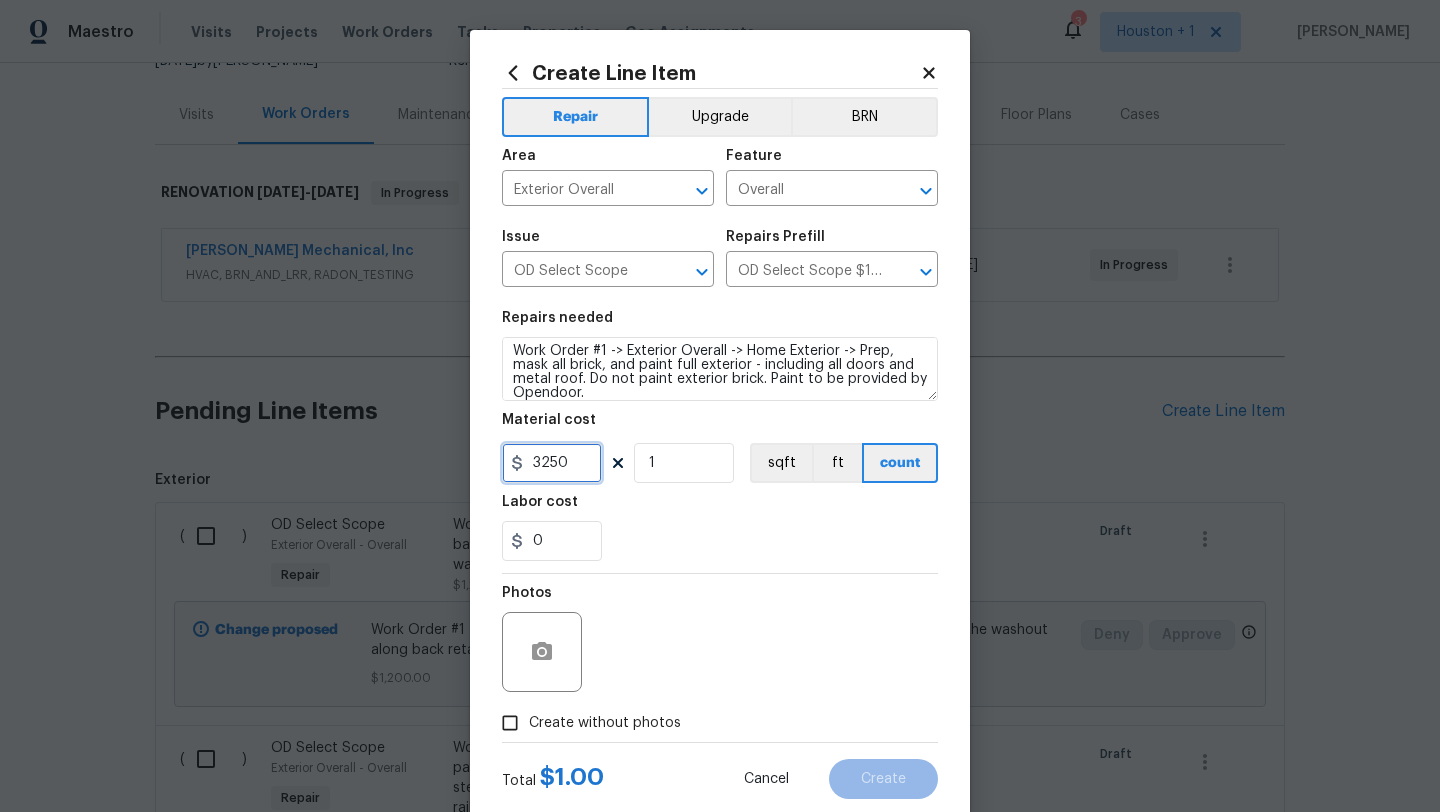 scroll, scrollTop: 50, scrollLeft: 0, axis: vertical 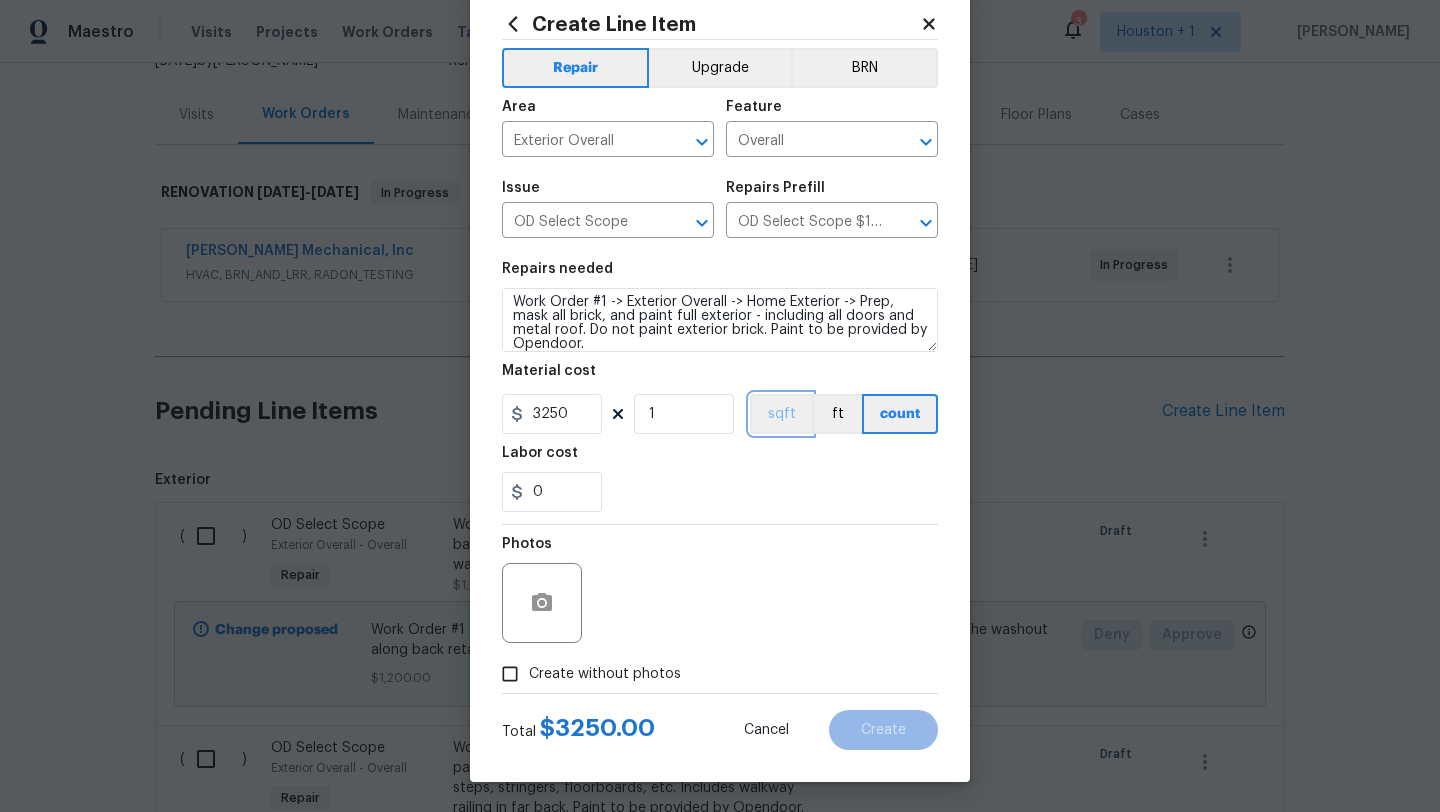 click on "sqft" at bounding box center (781, 414) 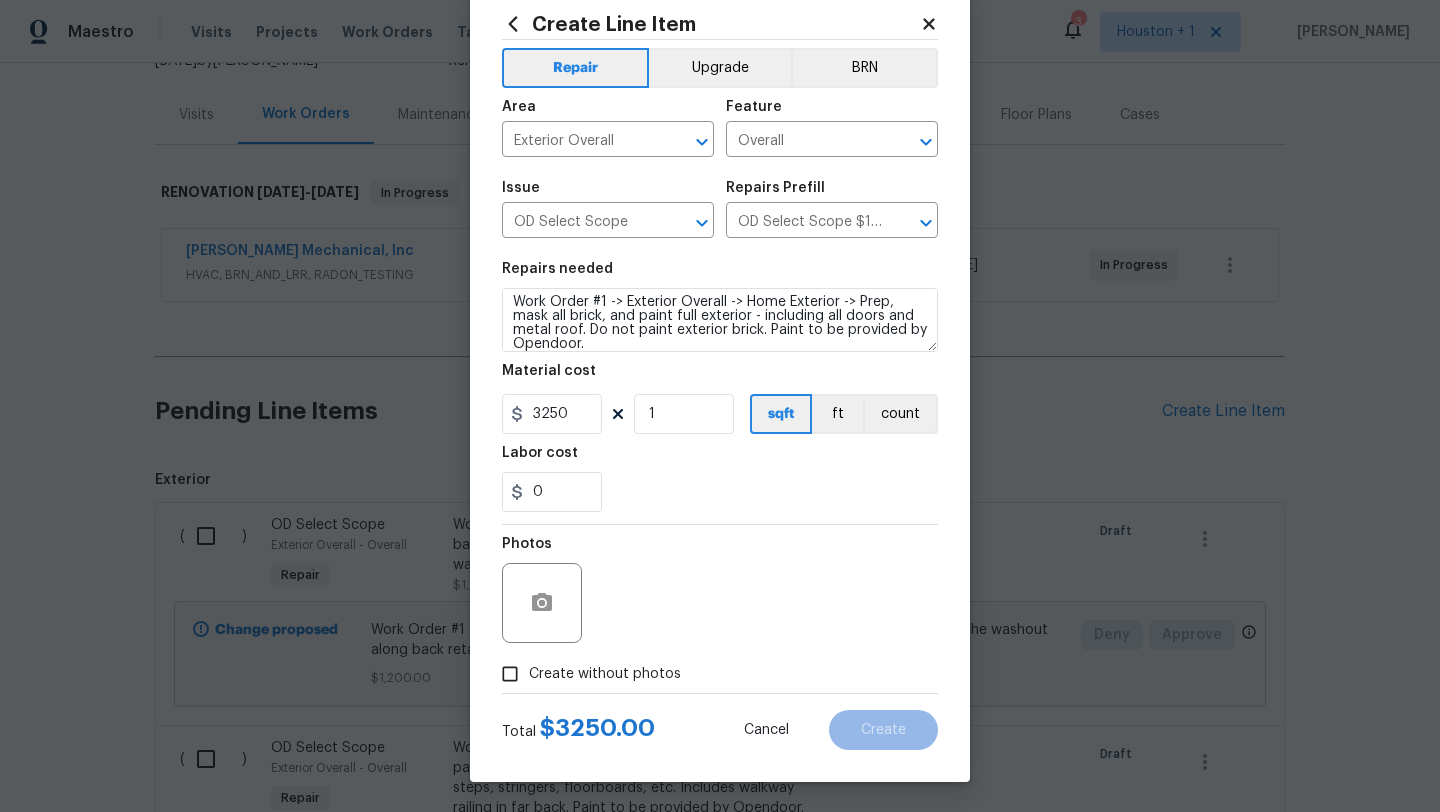 click on "Create without photos" at bounding box center [605, 674] 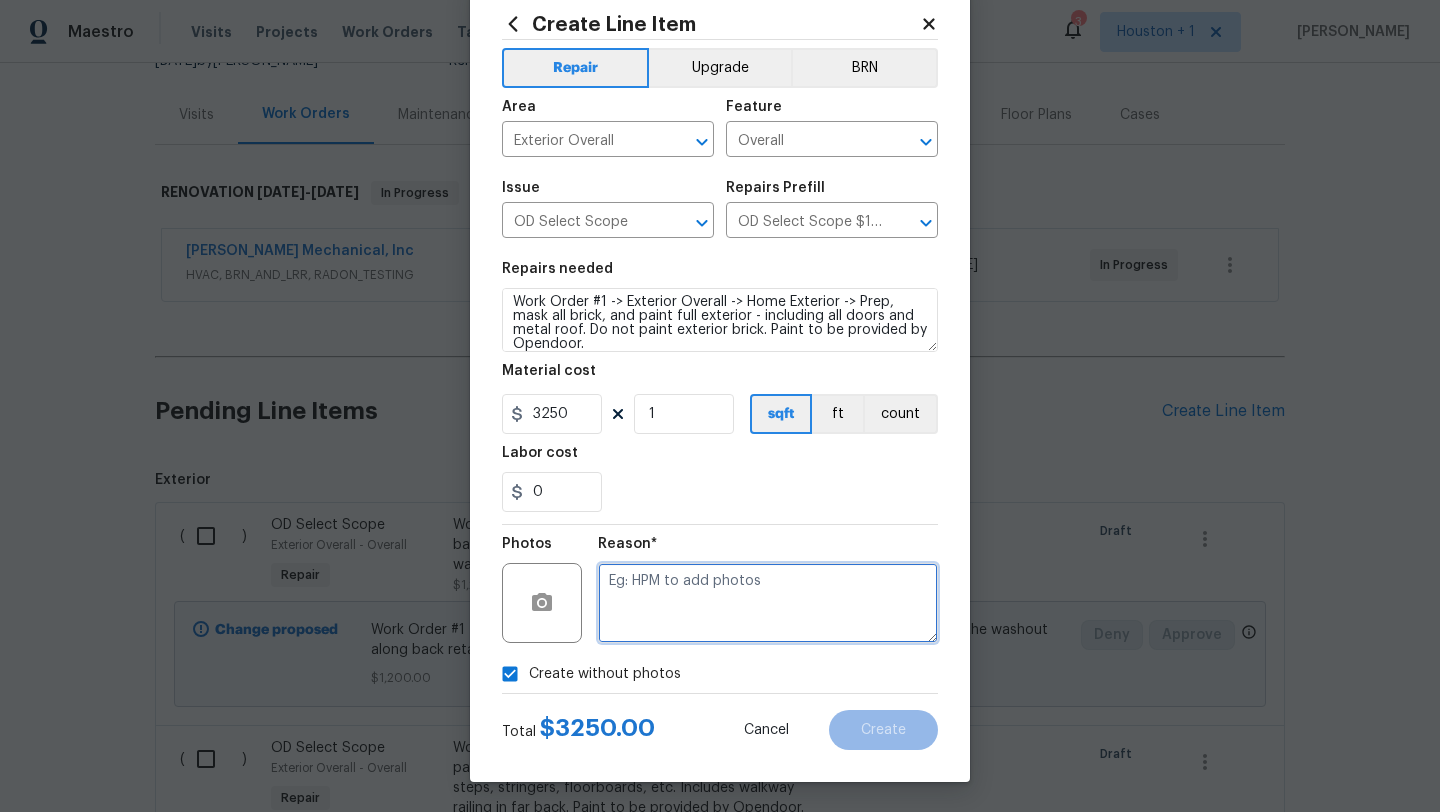 click at bounding box center [768, 603] 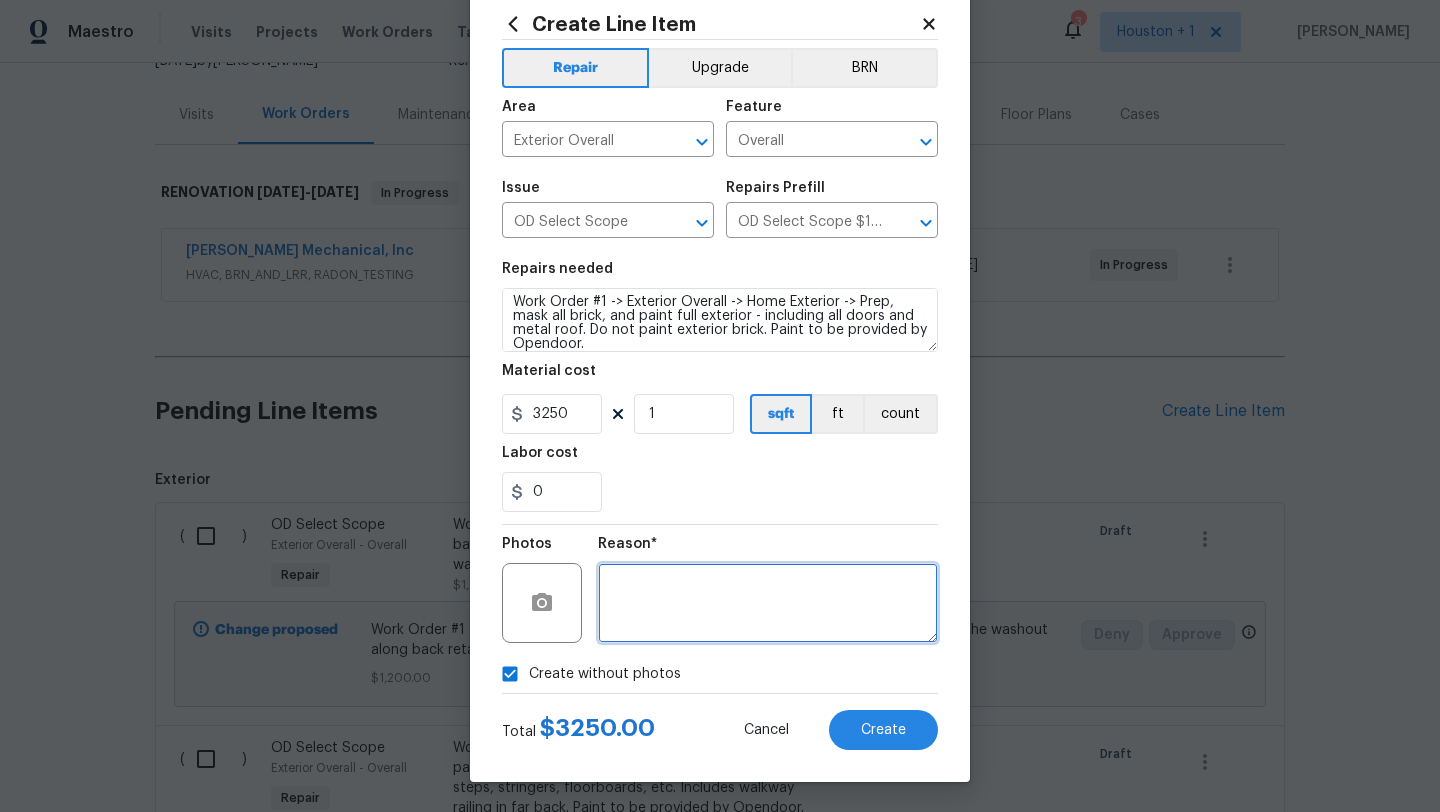 scroll, scrollTop: 50, scrollLeft: 0, axis: vertical 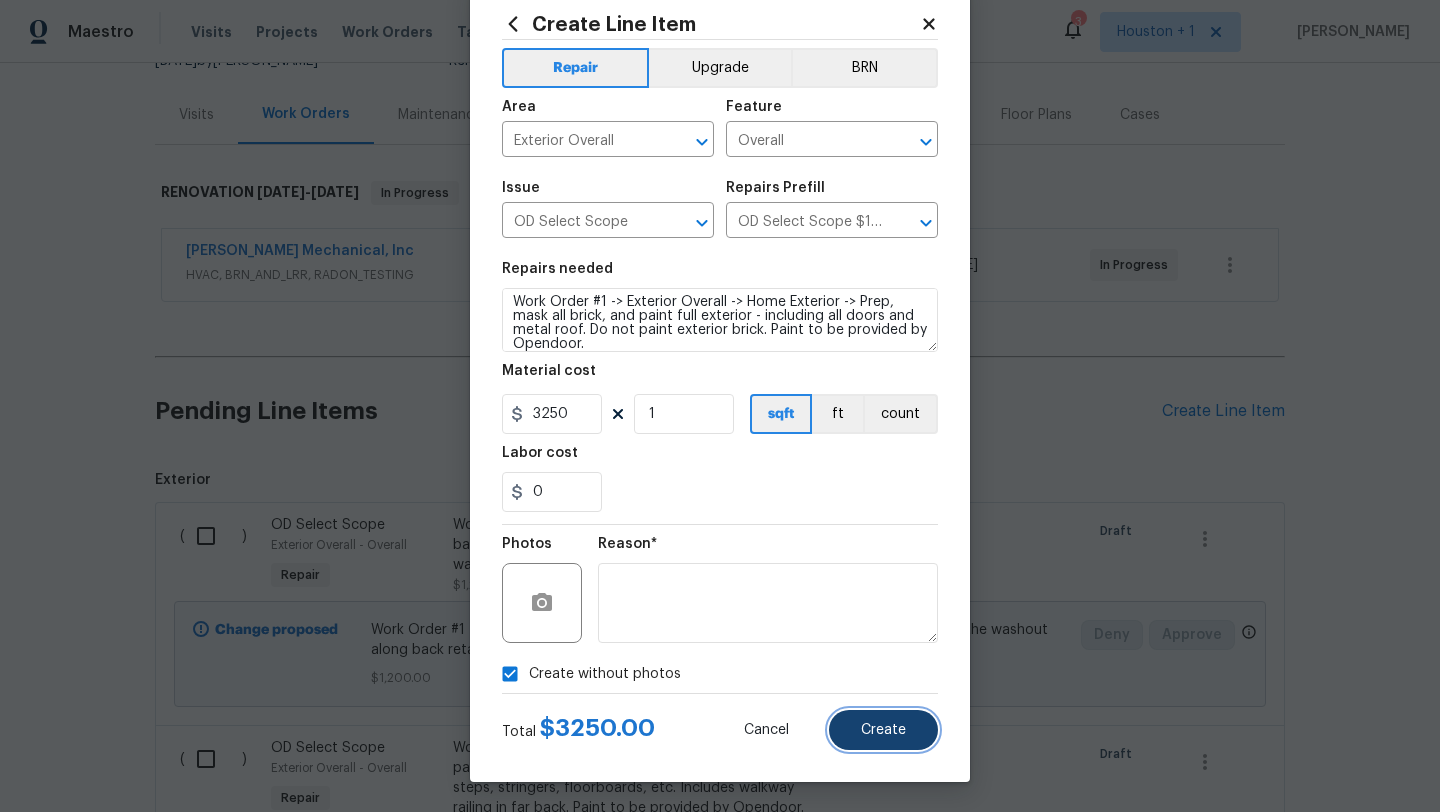 click on "Create" at bounding box center (883, 730) 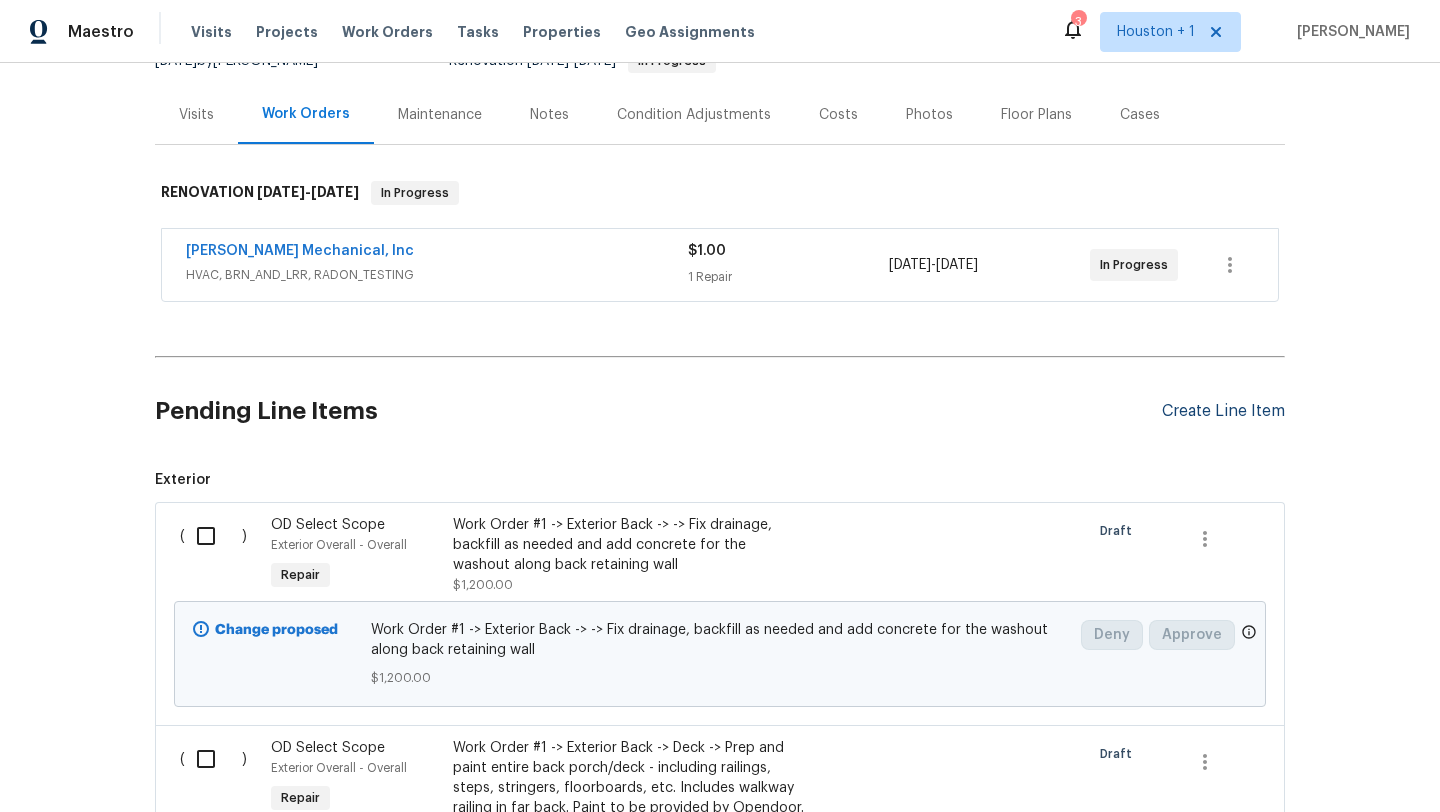 click on "Create Line Item" at bounding box center [1223, 411] 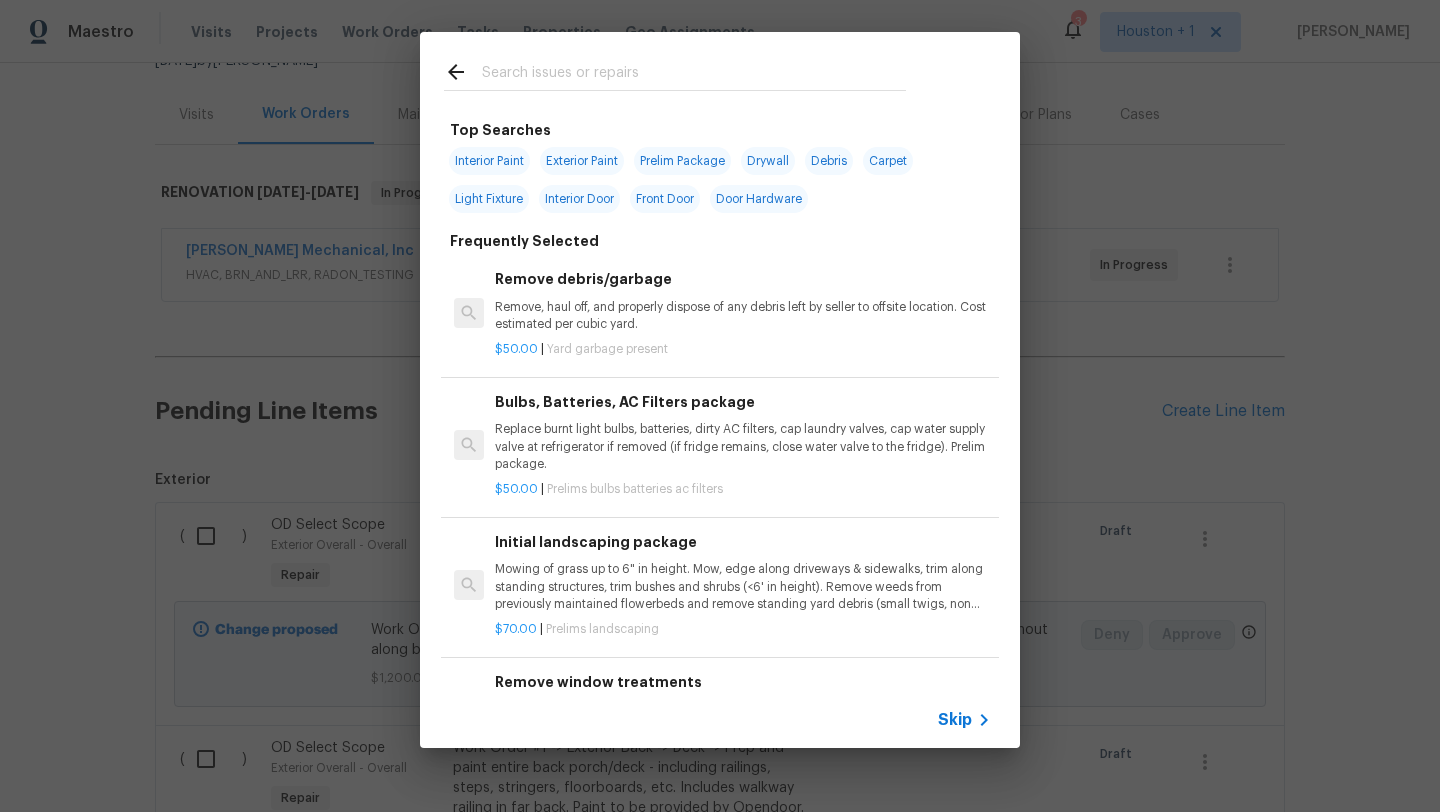 click on "Skip" at bounding box center [955, 720] 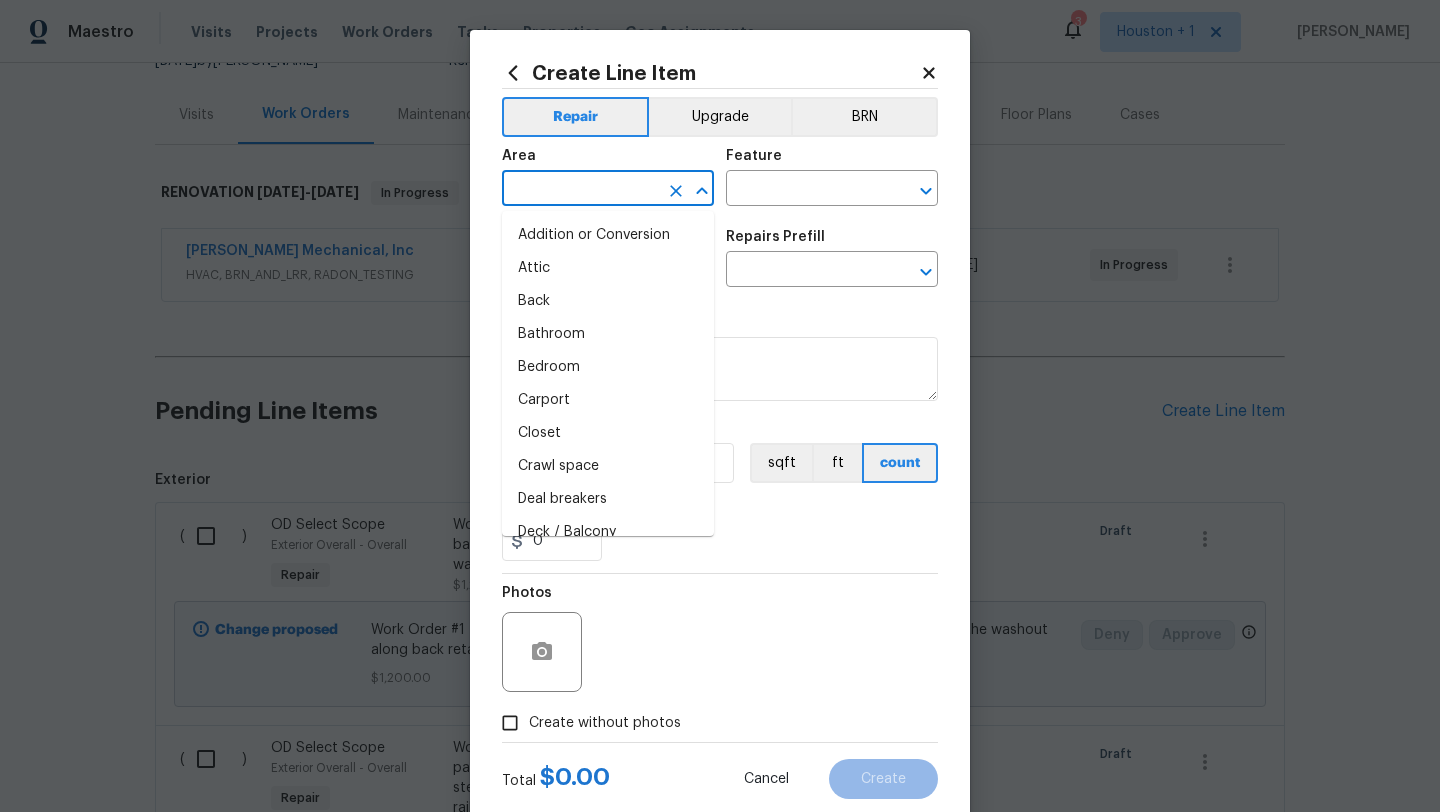 click at bounding box center [580, 190] 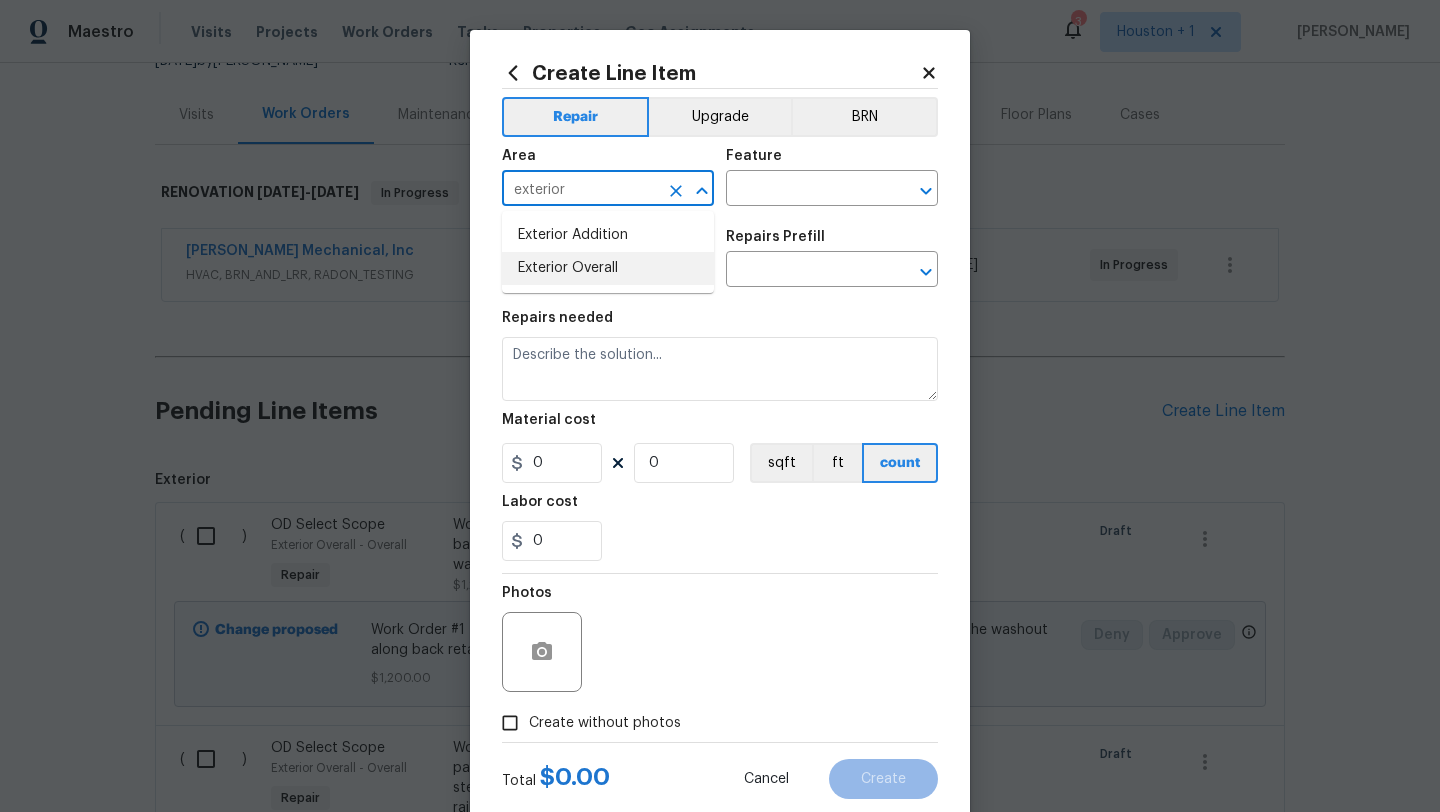 click on "Exterior Overall" at bounding box center [608, 268] 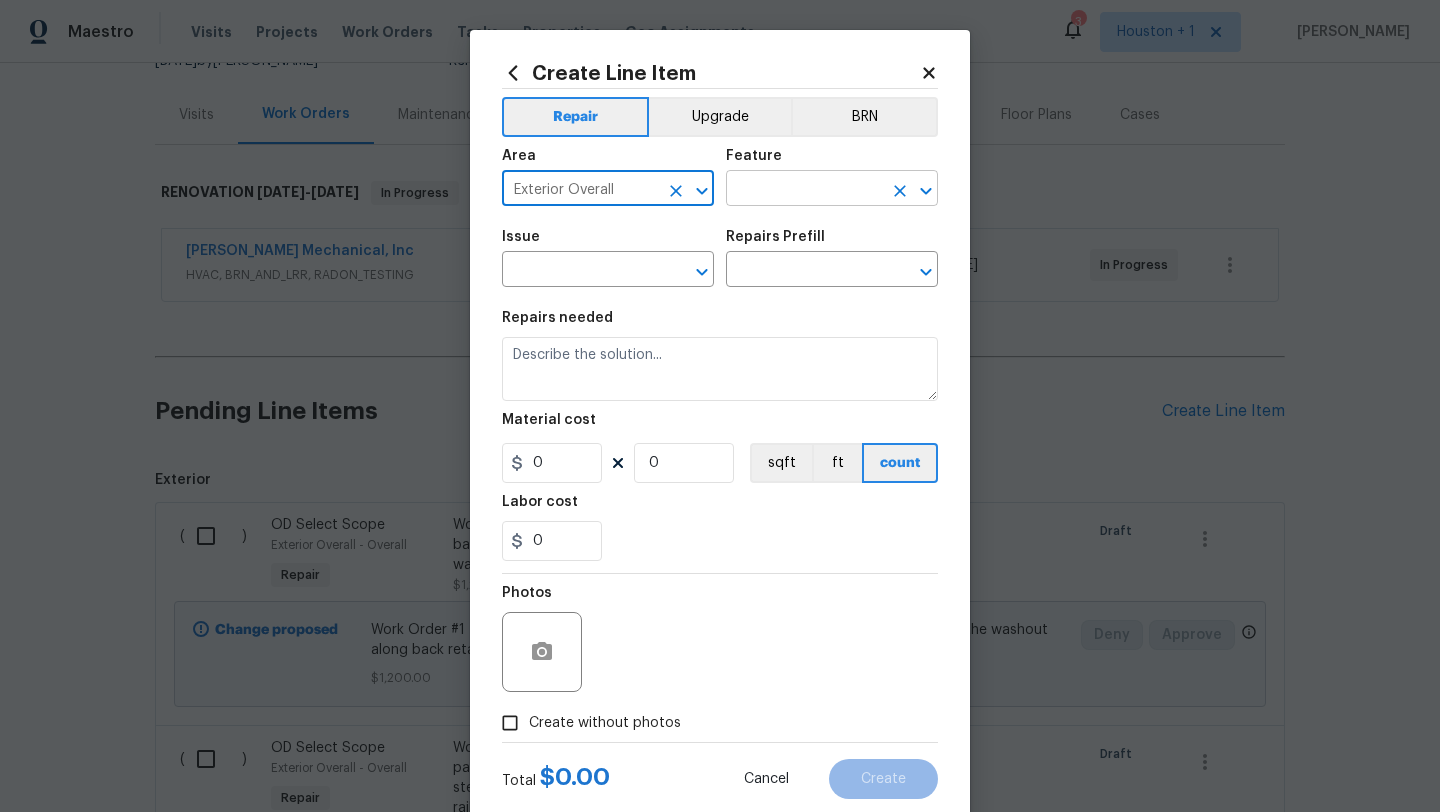 click at bounding box center (804, 190) 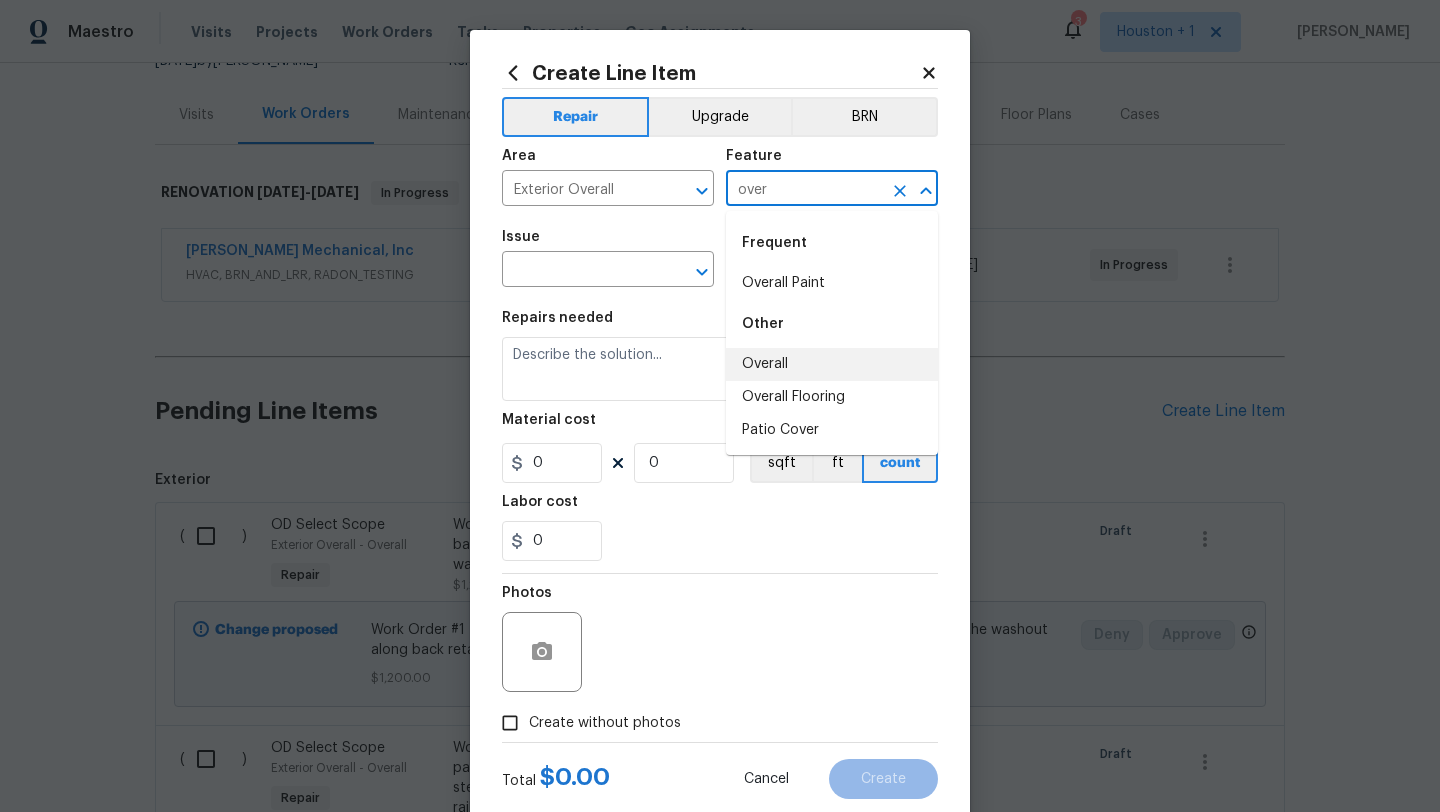 click on "Overall" at bounding box center [832, 364] 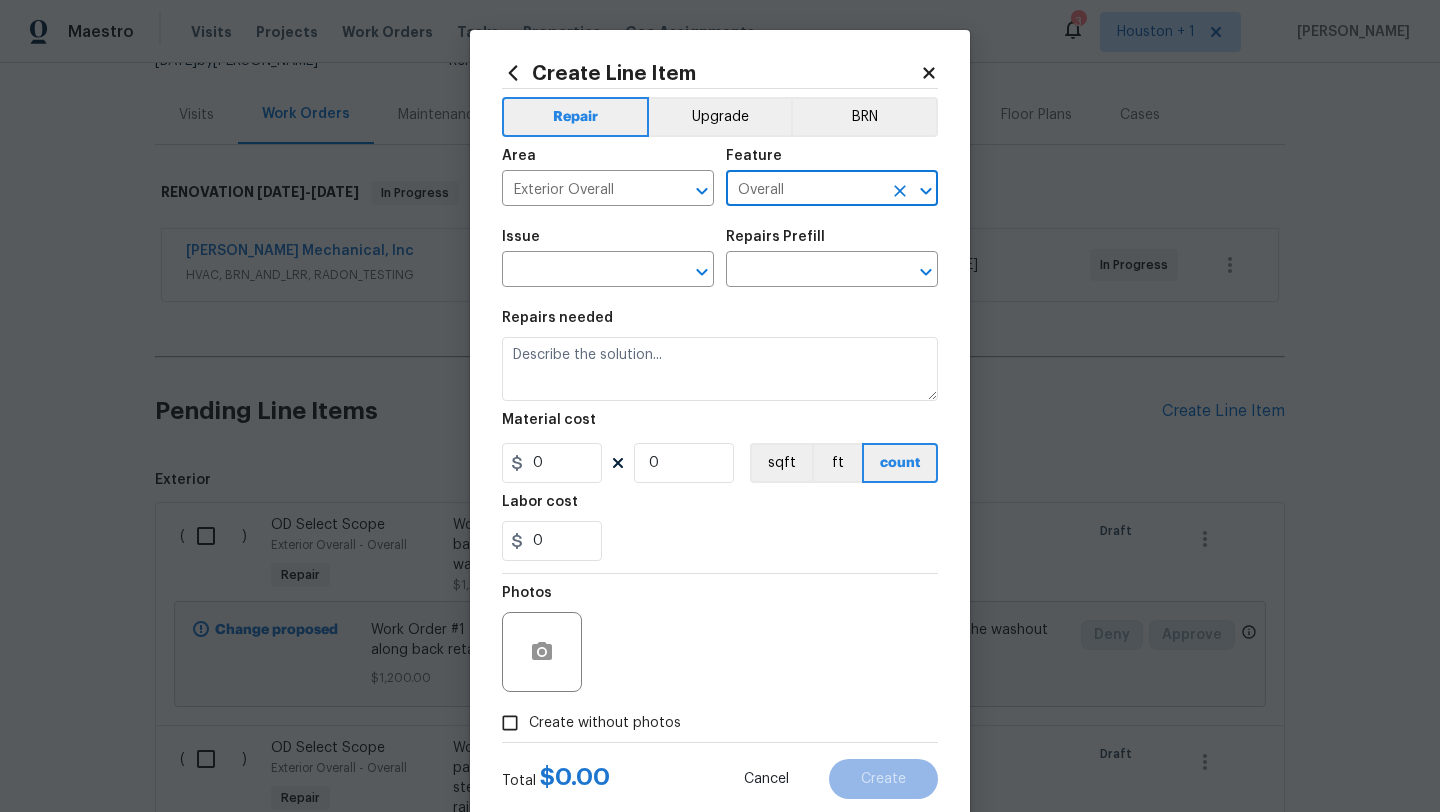 click on "Issue" at bounding box center (608, 243) 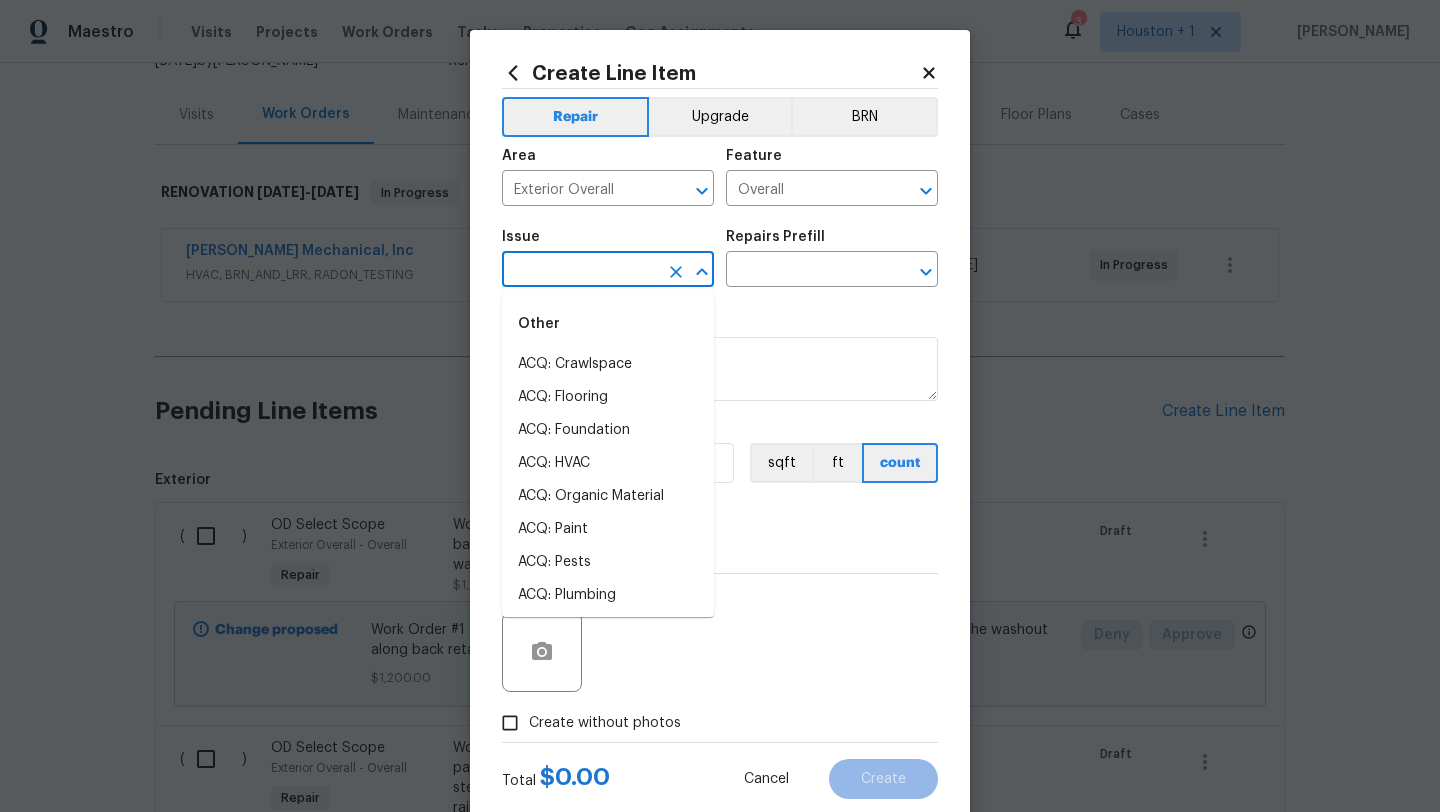 click at bounding box center [580, 271] 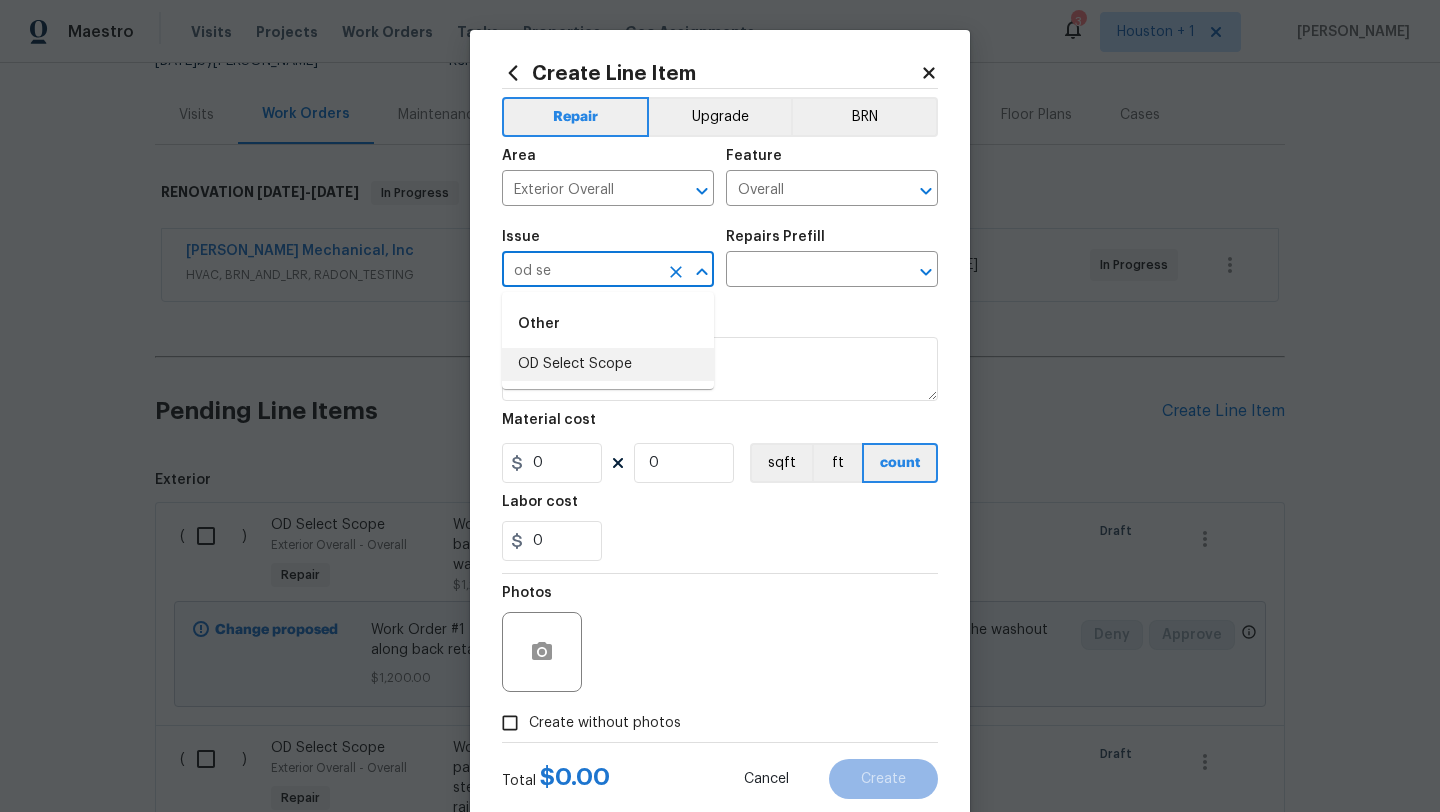 click on "OD Select Scope" at bounding box center (608, 364) 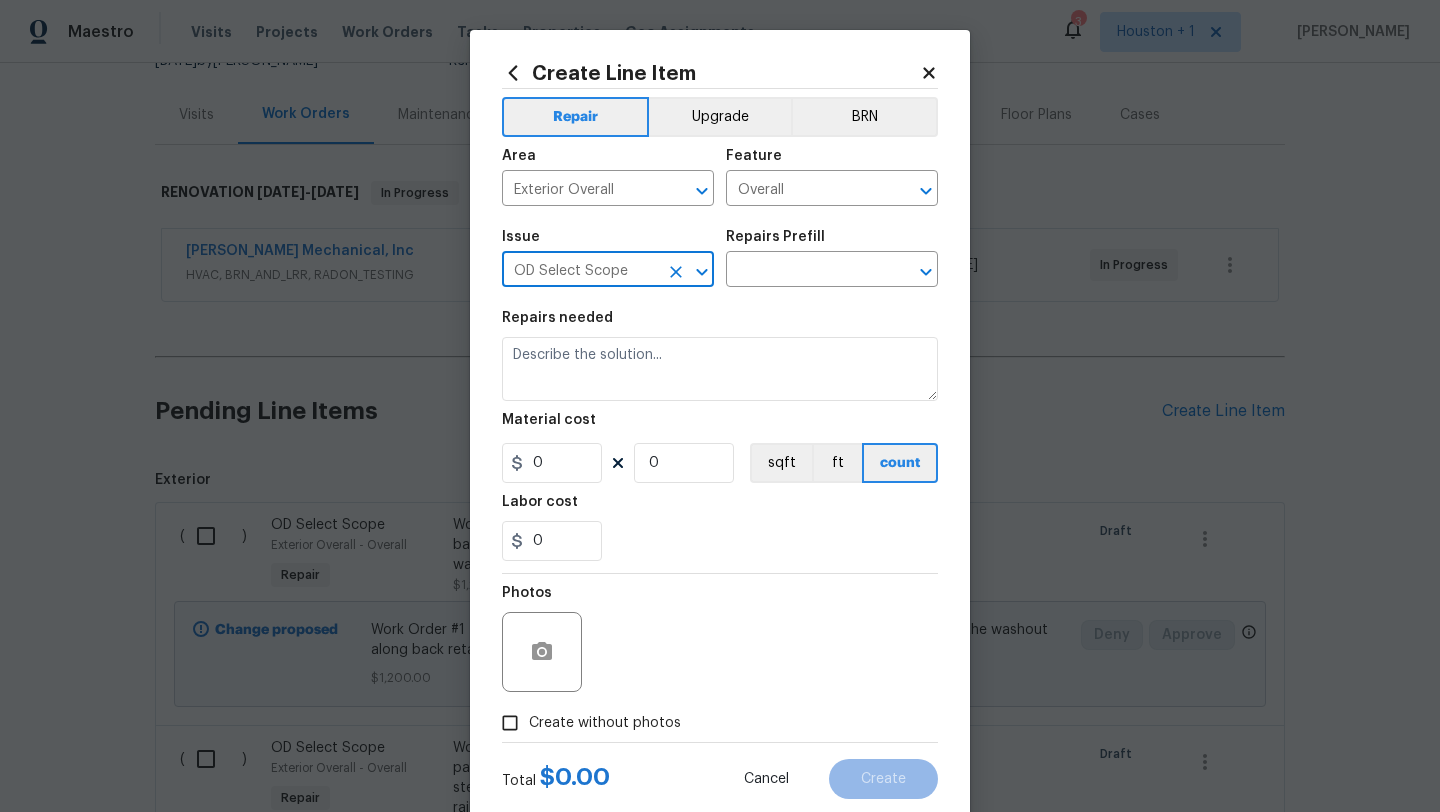 click on "Issue OD Select Scope ​ Repairs Prefill ​" at bounding box center [720, 258] 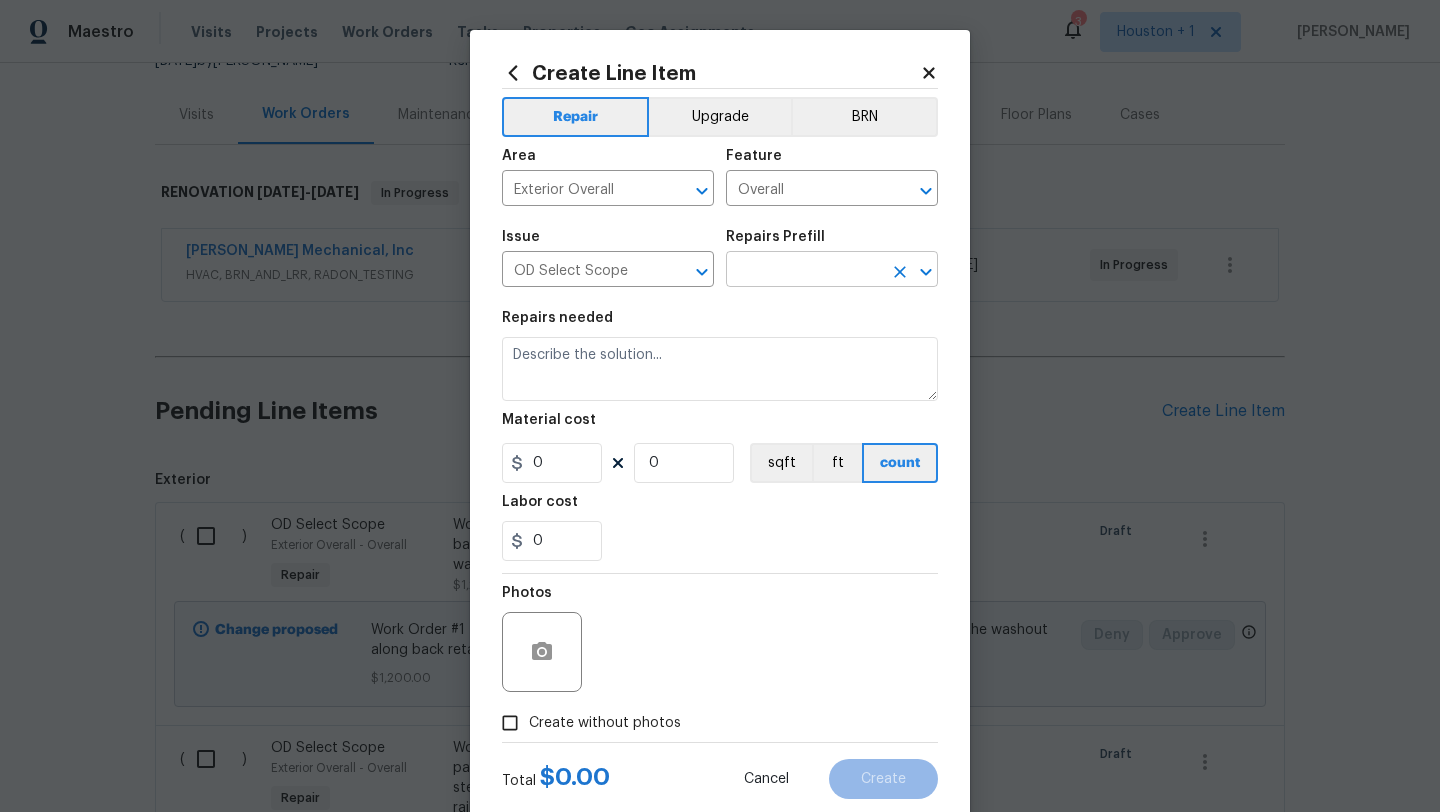click at bounding box center (804, 271) 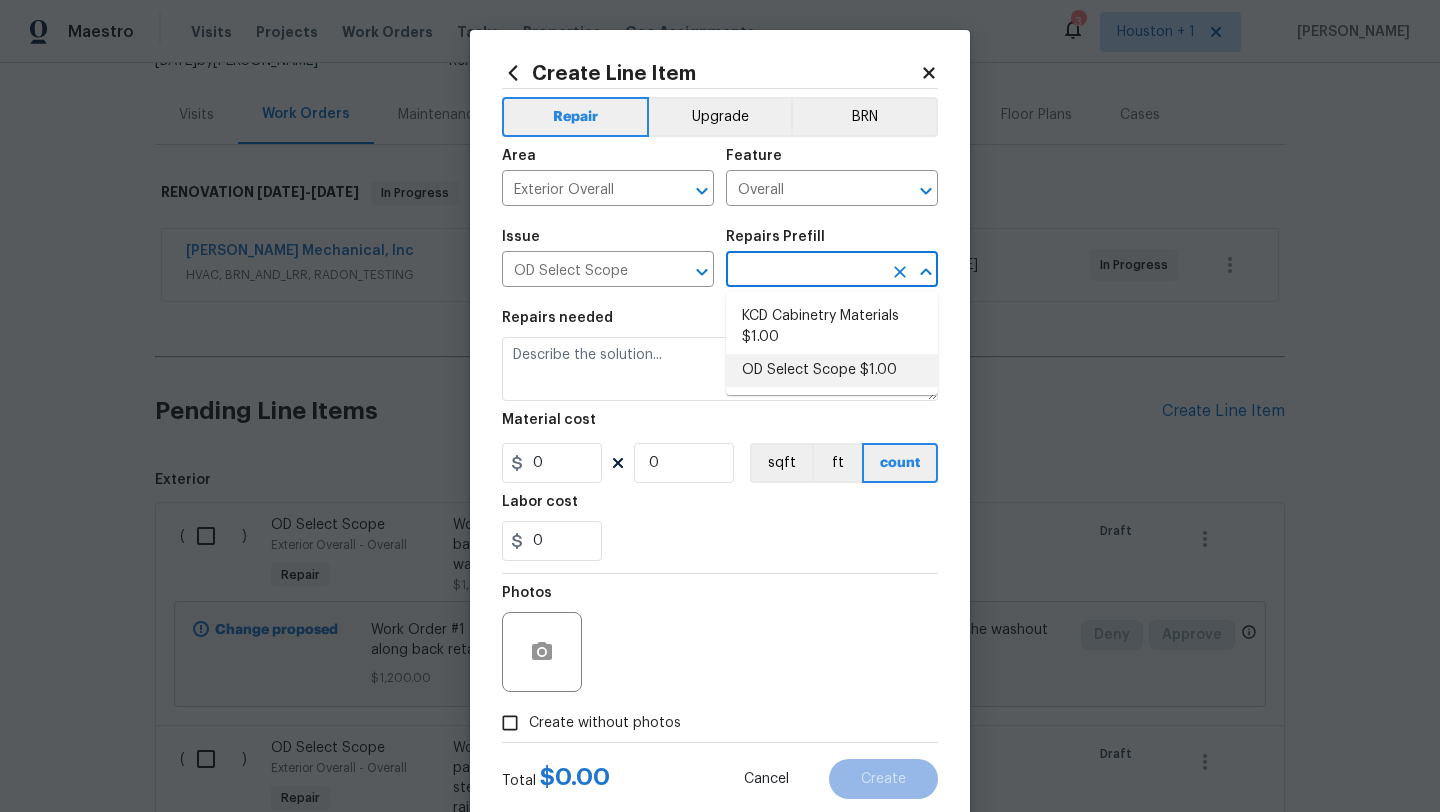 click on "OD Select Scope $1.00" at bounding box center (832, 370) 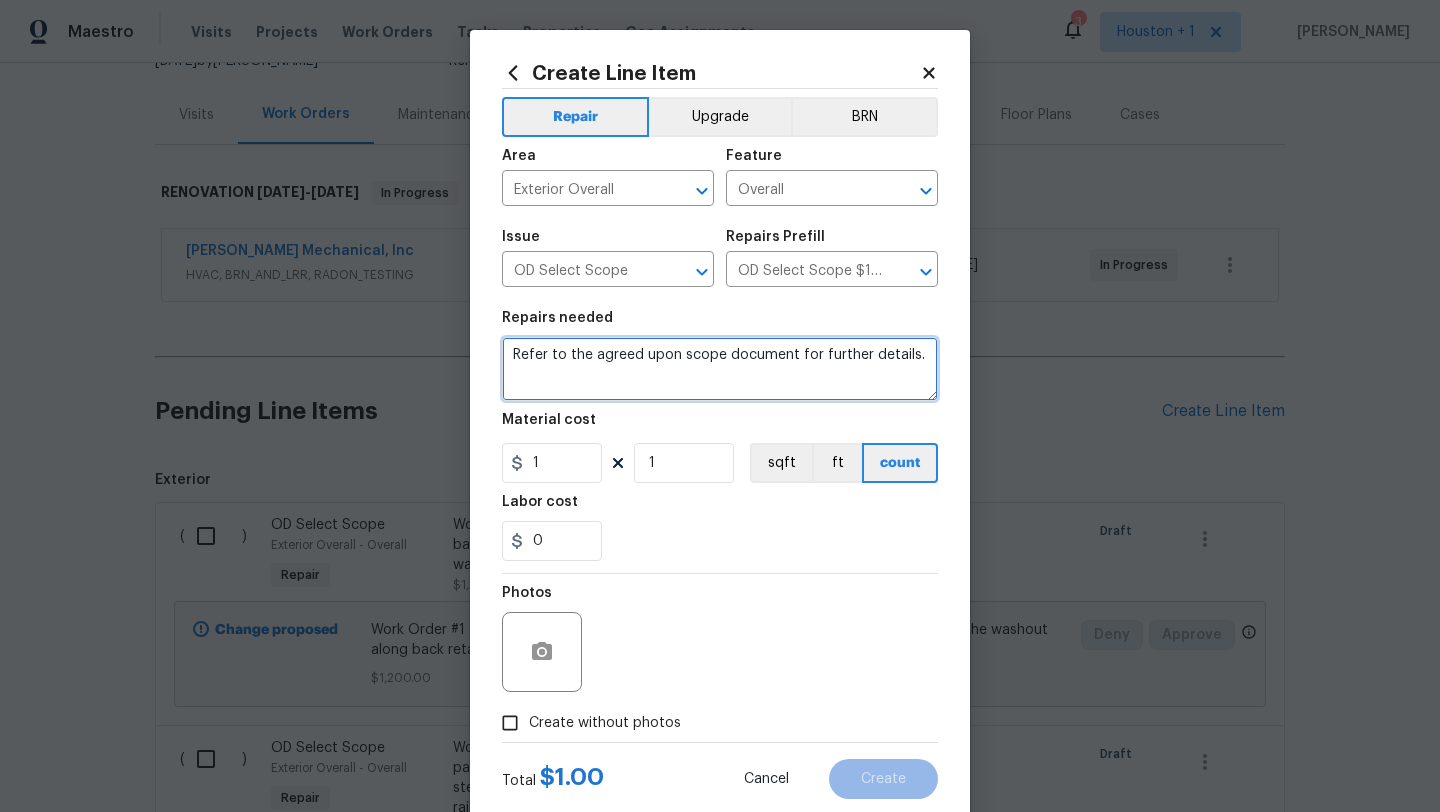 click on "Refer to the agreed upon scope document for further details." at bounding box center (720, 369) 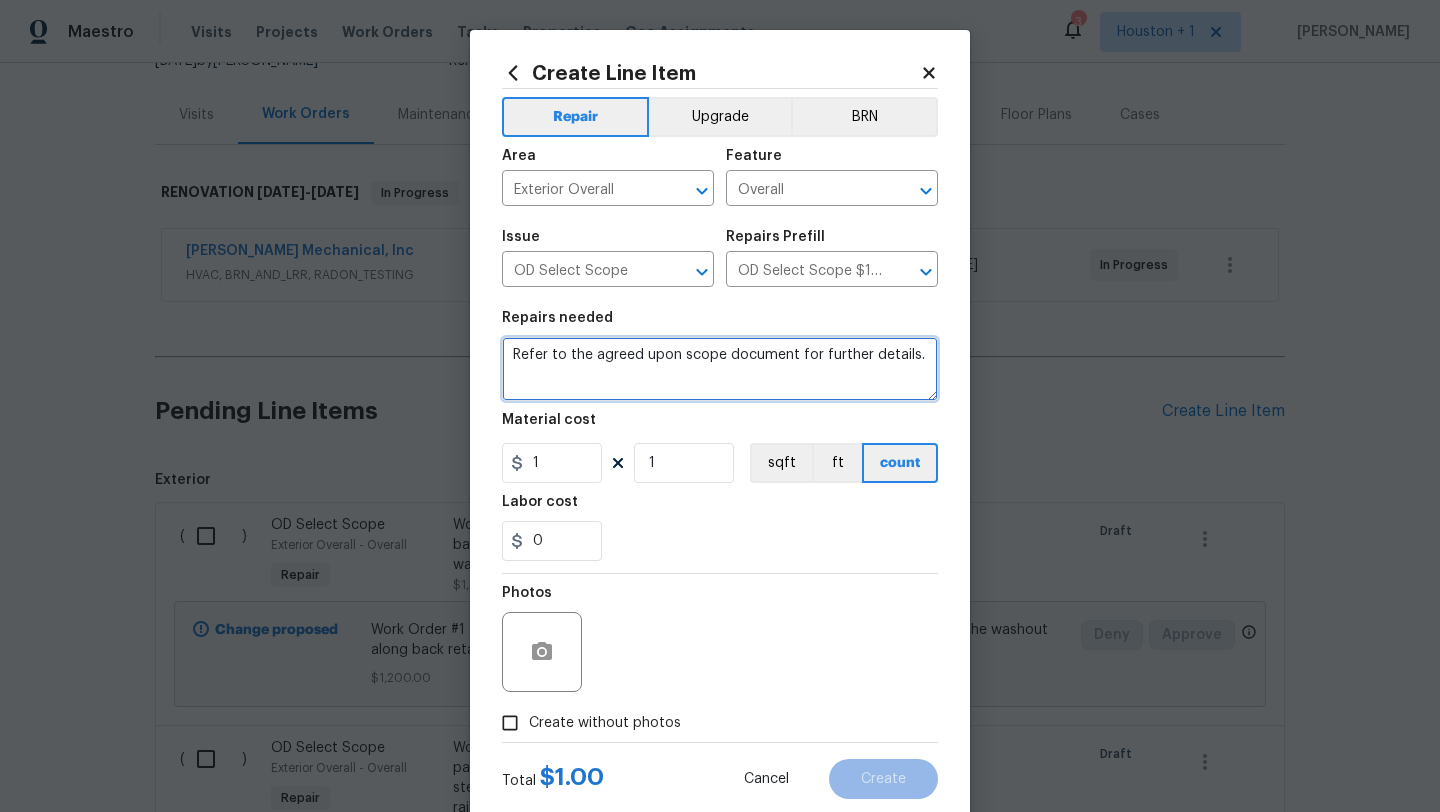 click on "Refer to the agreed upon scope document for further details." at bounding box center [720, 369] 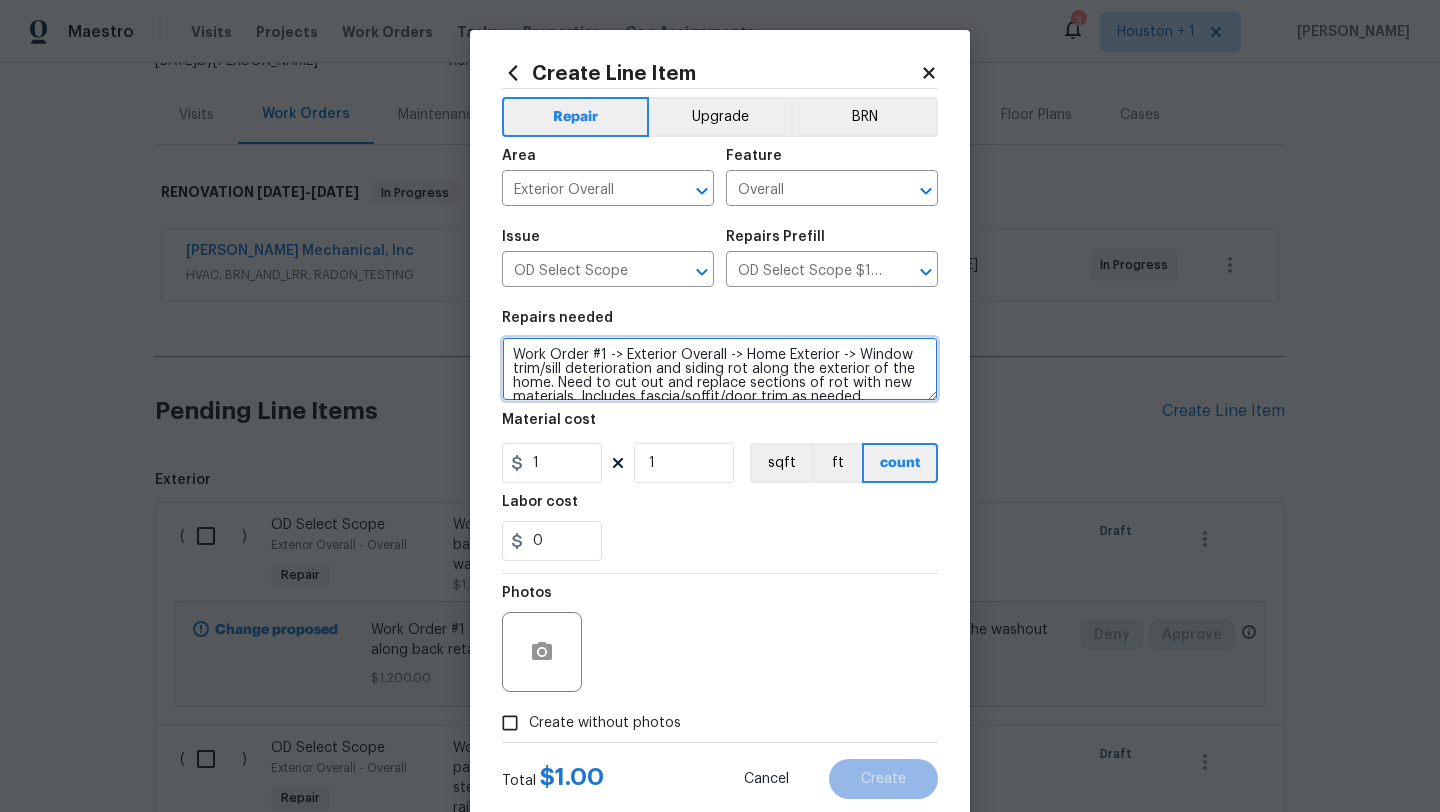 scroll, scrollTop: 4, scrollLeft: 0, axis: vertical 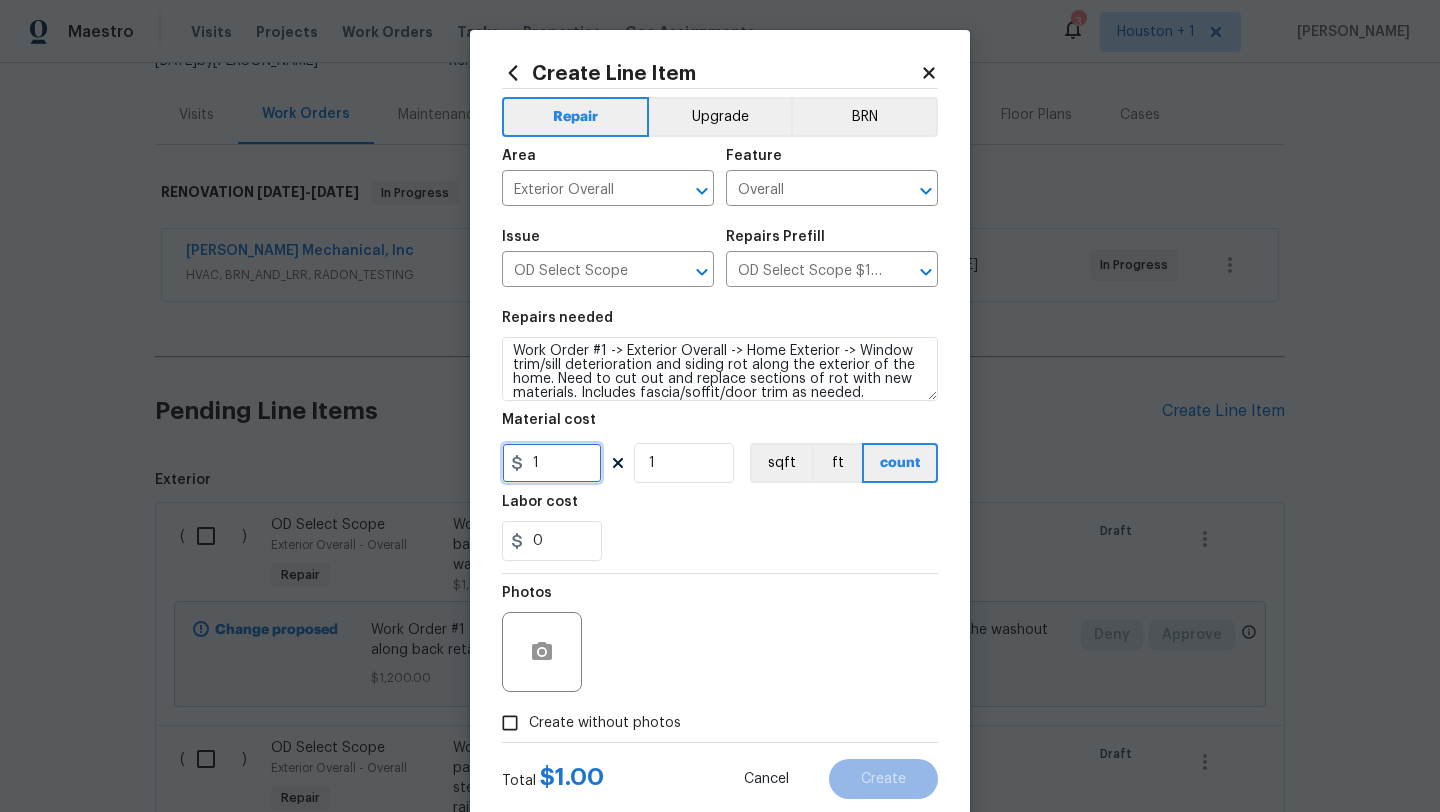 click on "1" at bounding box center (552, 463) 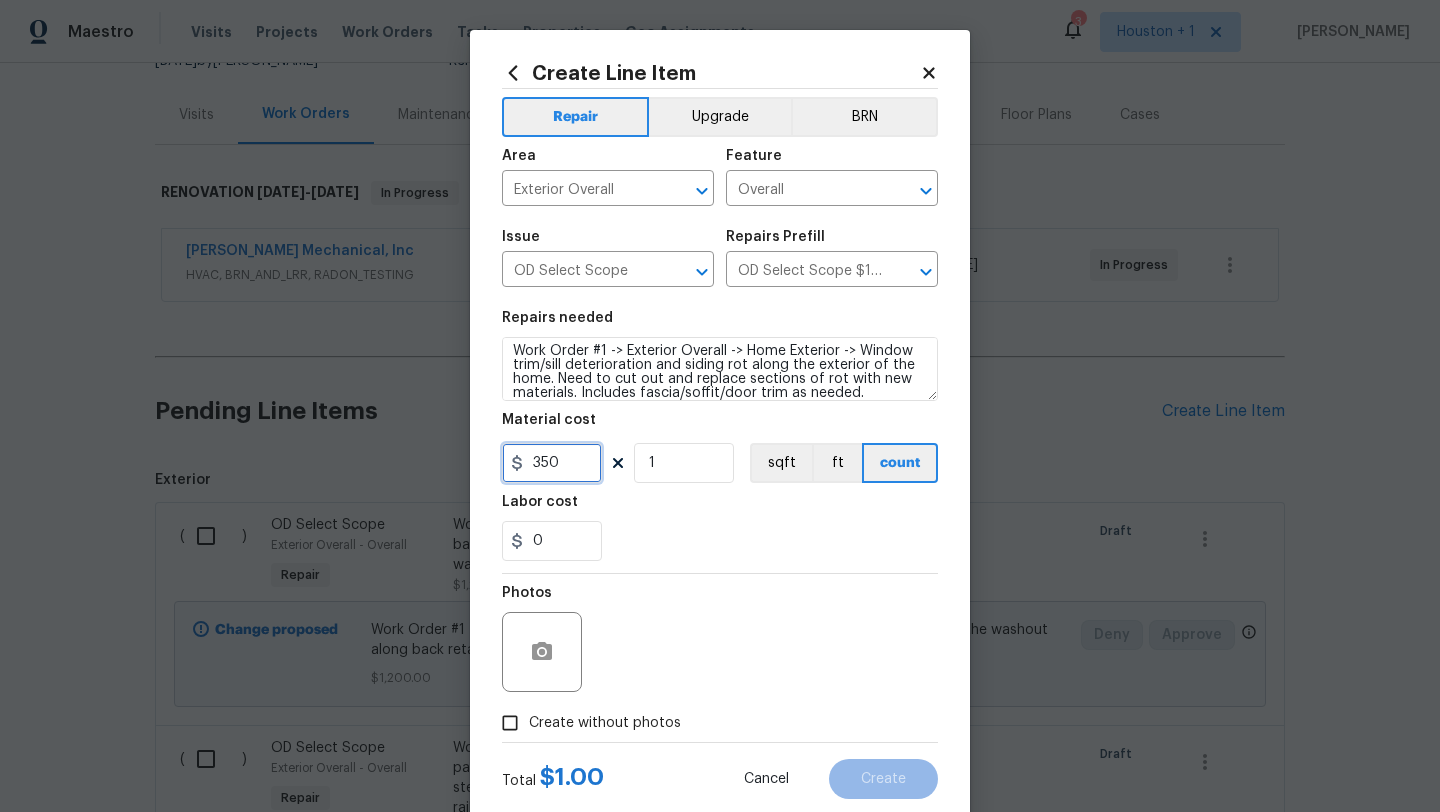 scroll, scrollTop: 50, scrollLeft: 0, axis: vertical 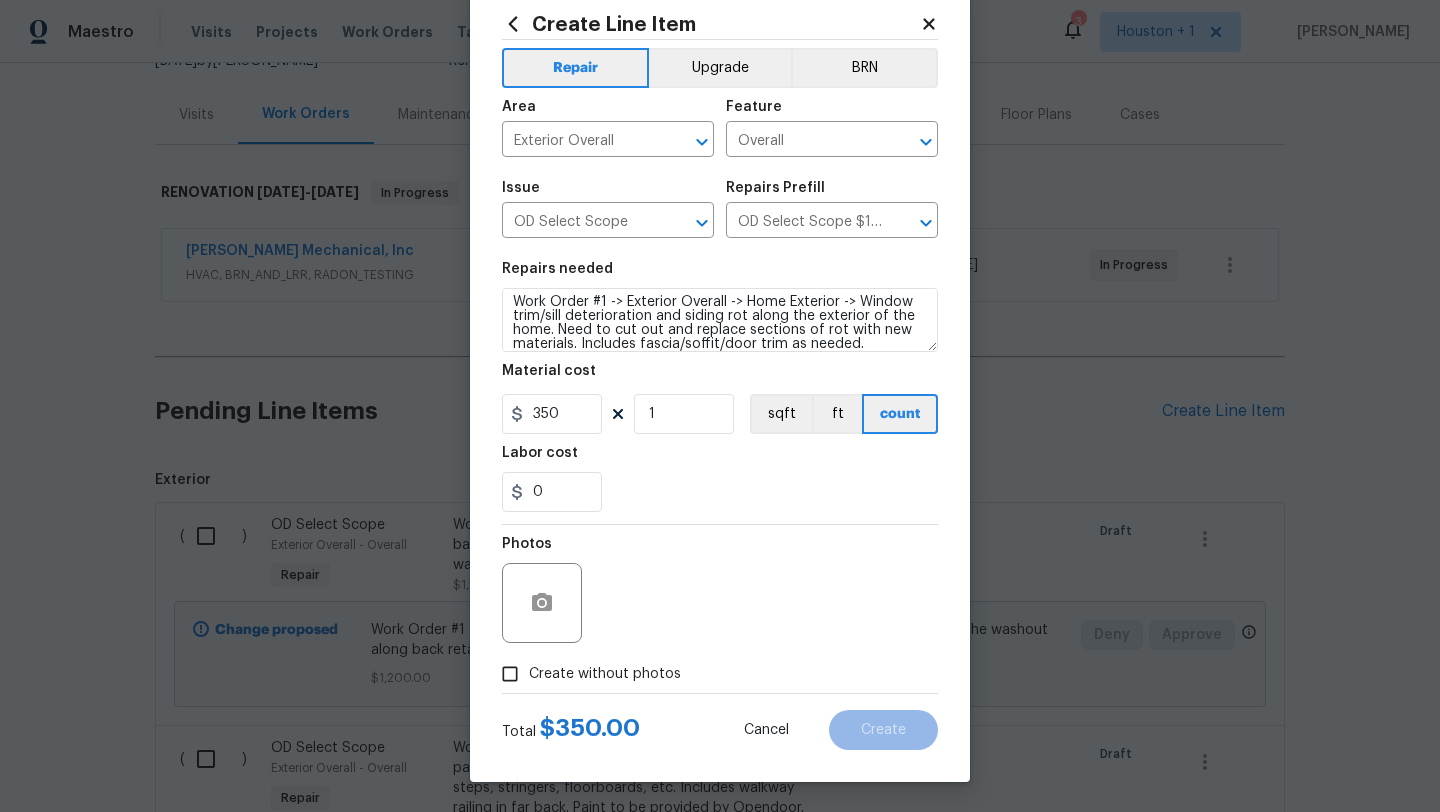 click on "Create without photos" at bounding box center (586, 674) 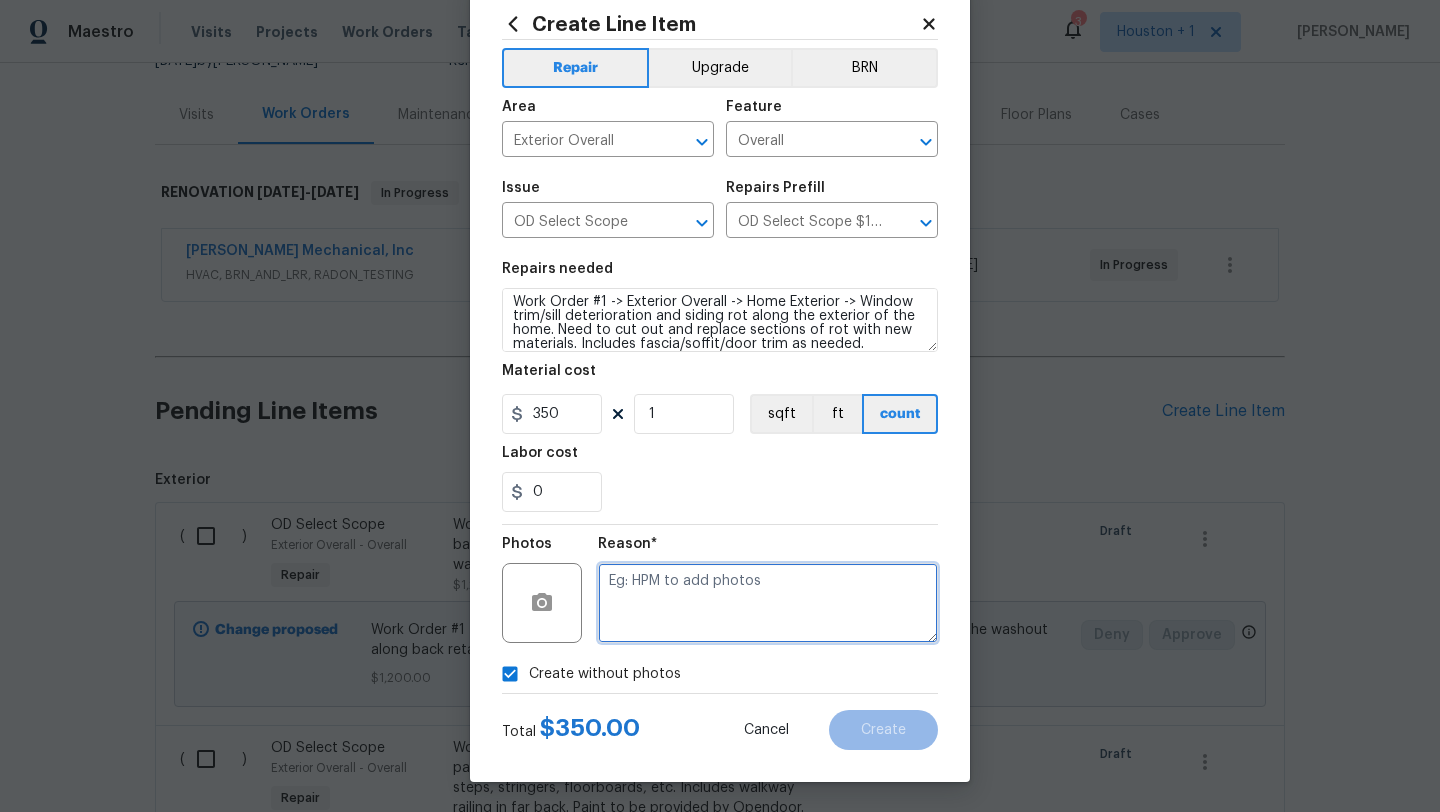 click at bounding box center (768, 603) 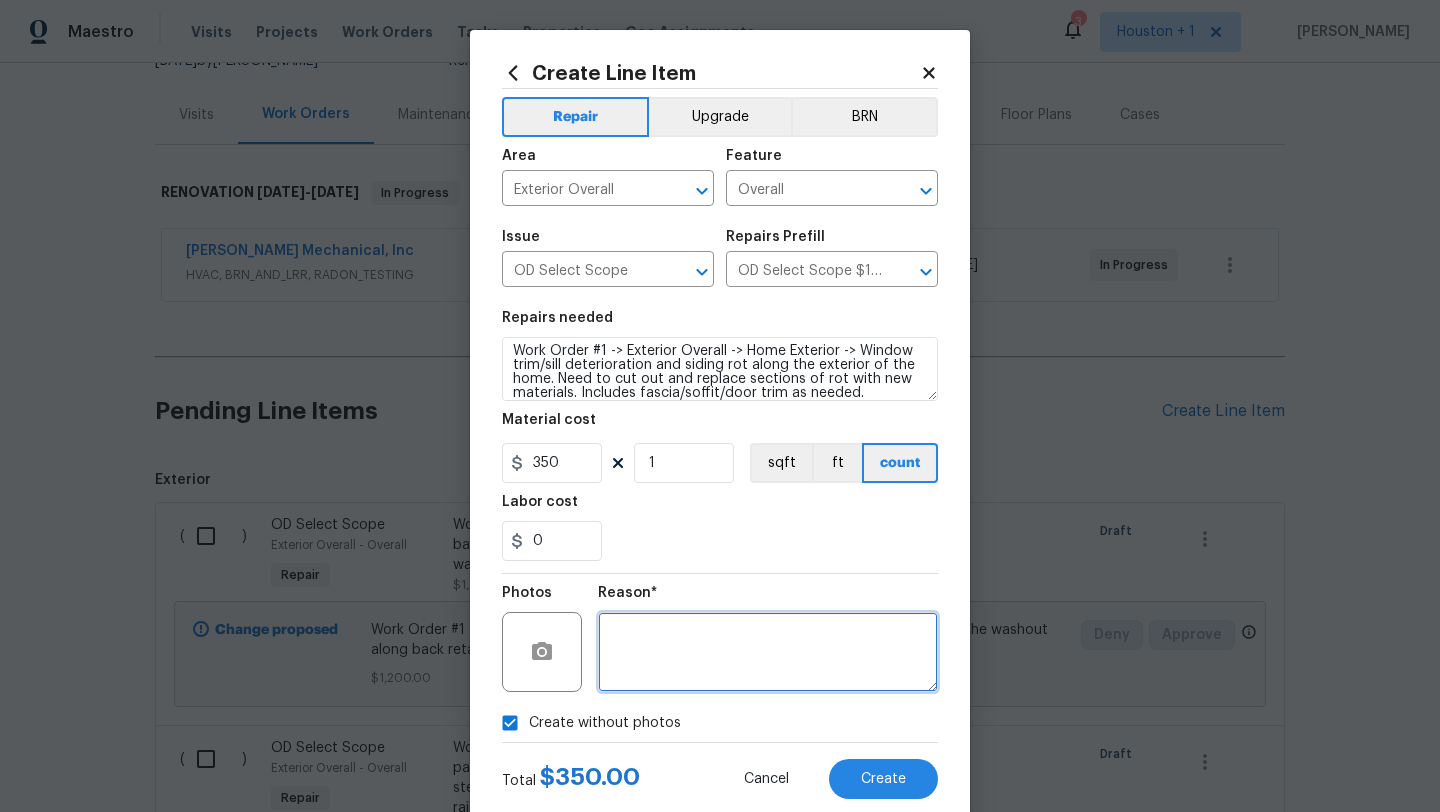 scroll, scrollTop: 50, scrollLeft: 0, axis: vertical 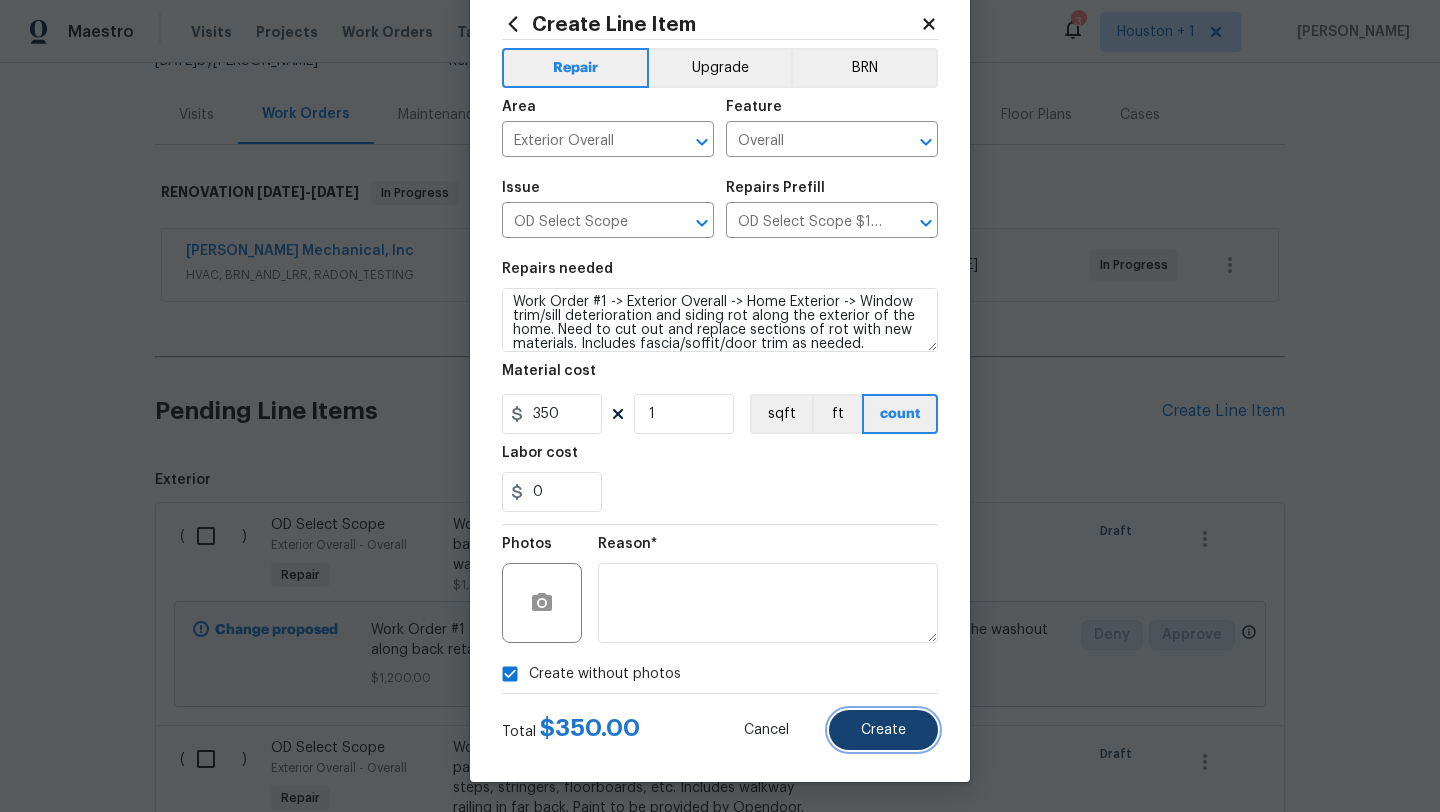 click on "Create" at bounding box center [883, 730] 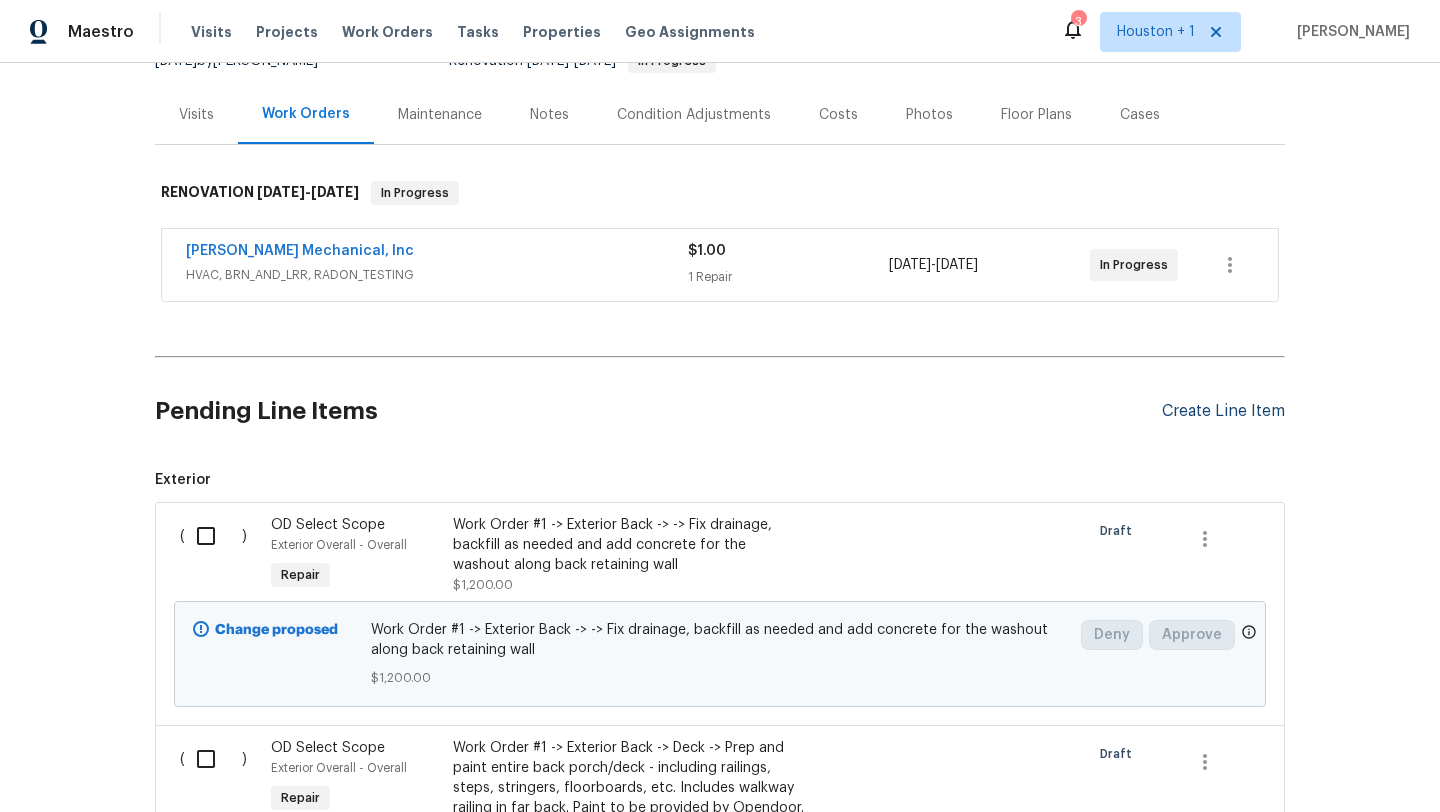 click on "Create Line Item" at bounding box center (1223, 411) 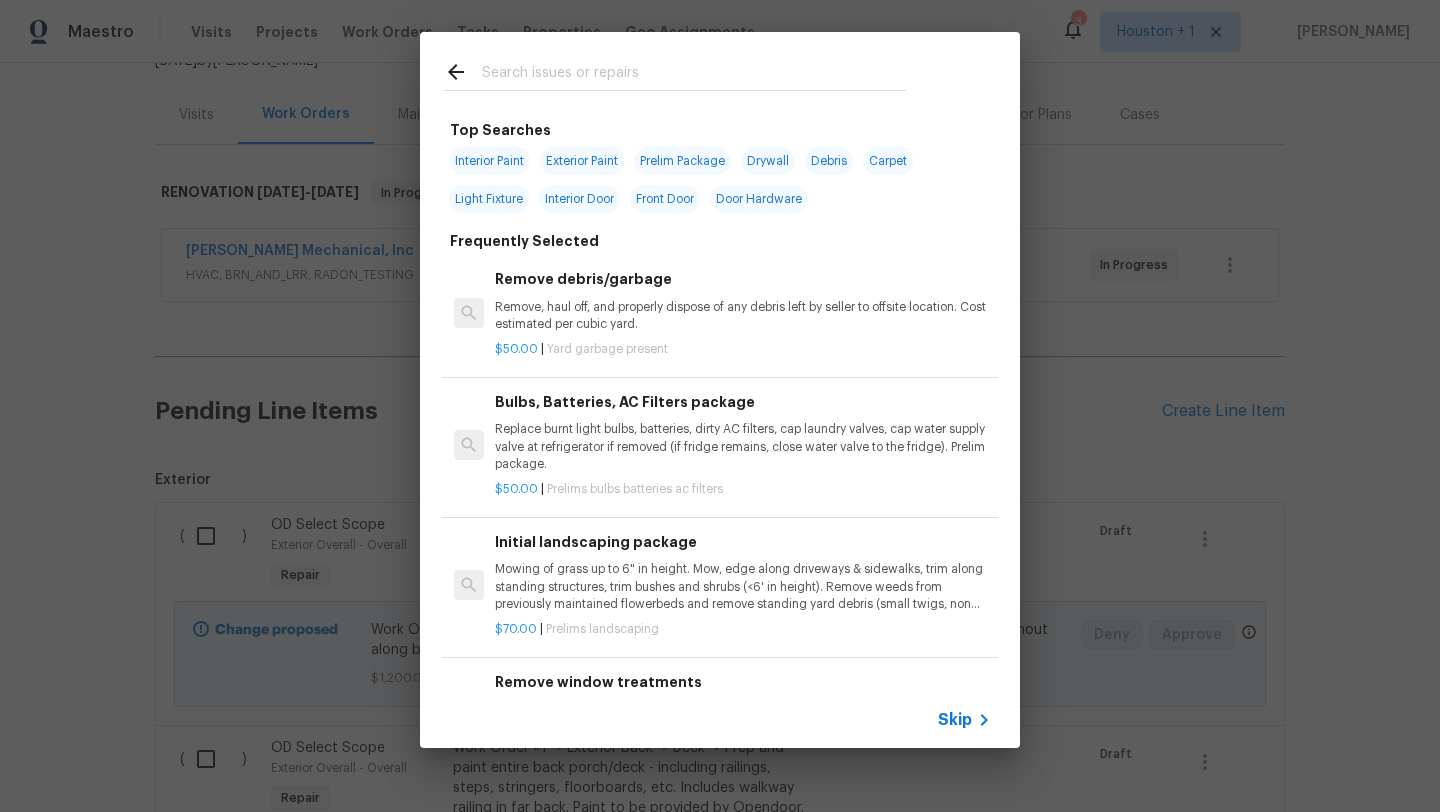 click on "Skip" at bounding box center (720, 720) 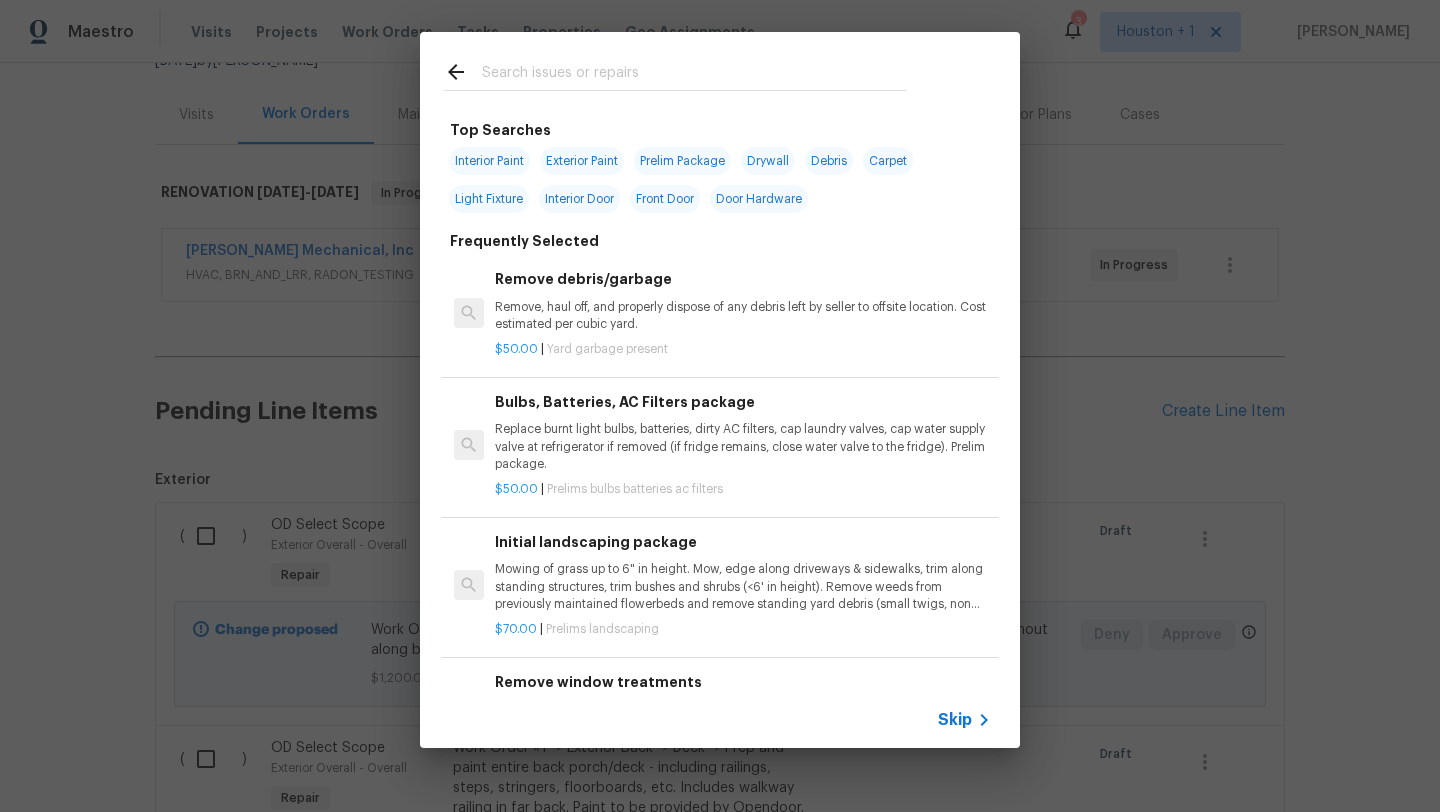 click on "Skip" at bounding box center [955, 720] 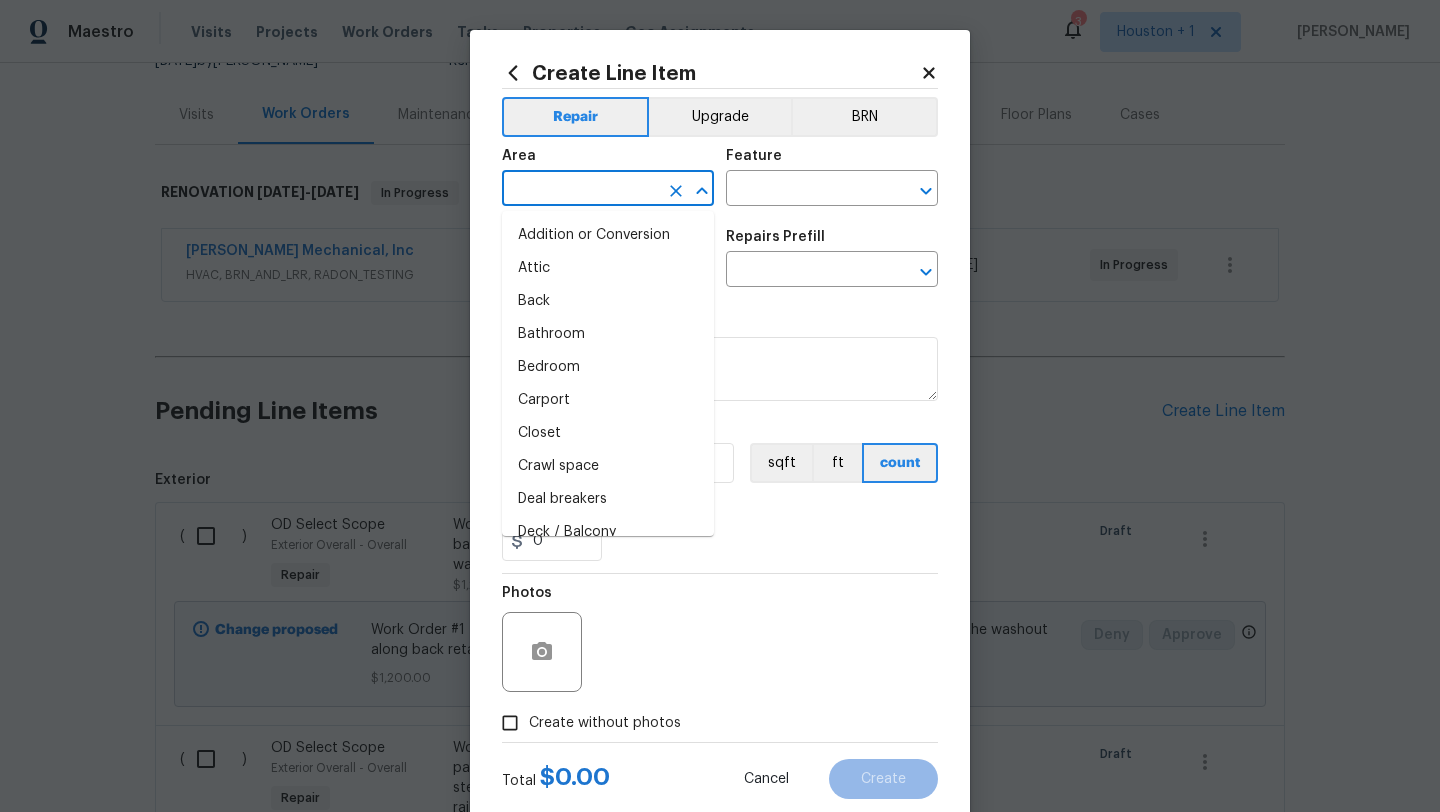 click at bounding box center [580, 190] 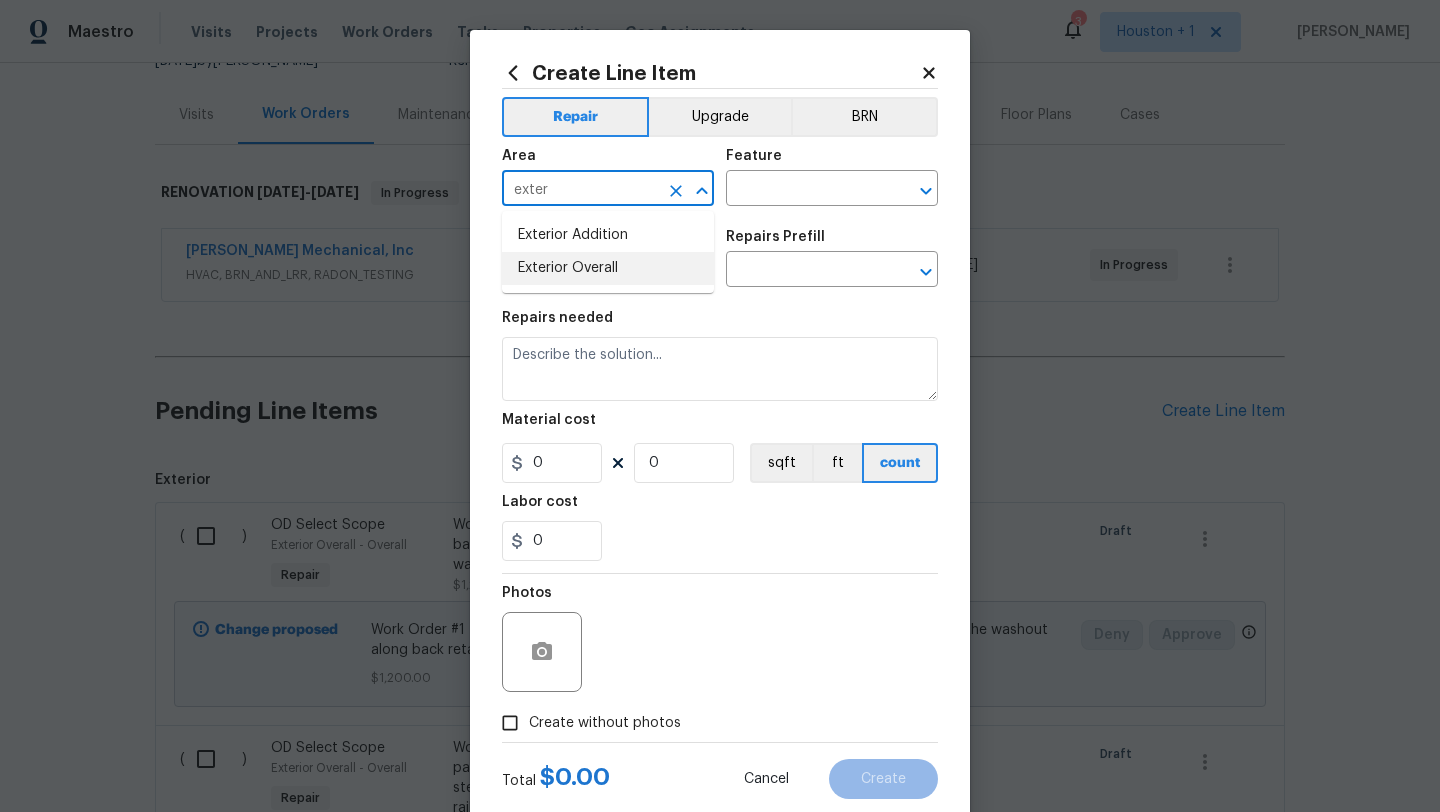 click on "Exterior Overall" at bounding box center (608, 268) 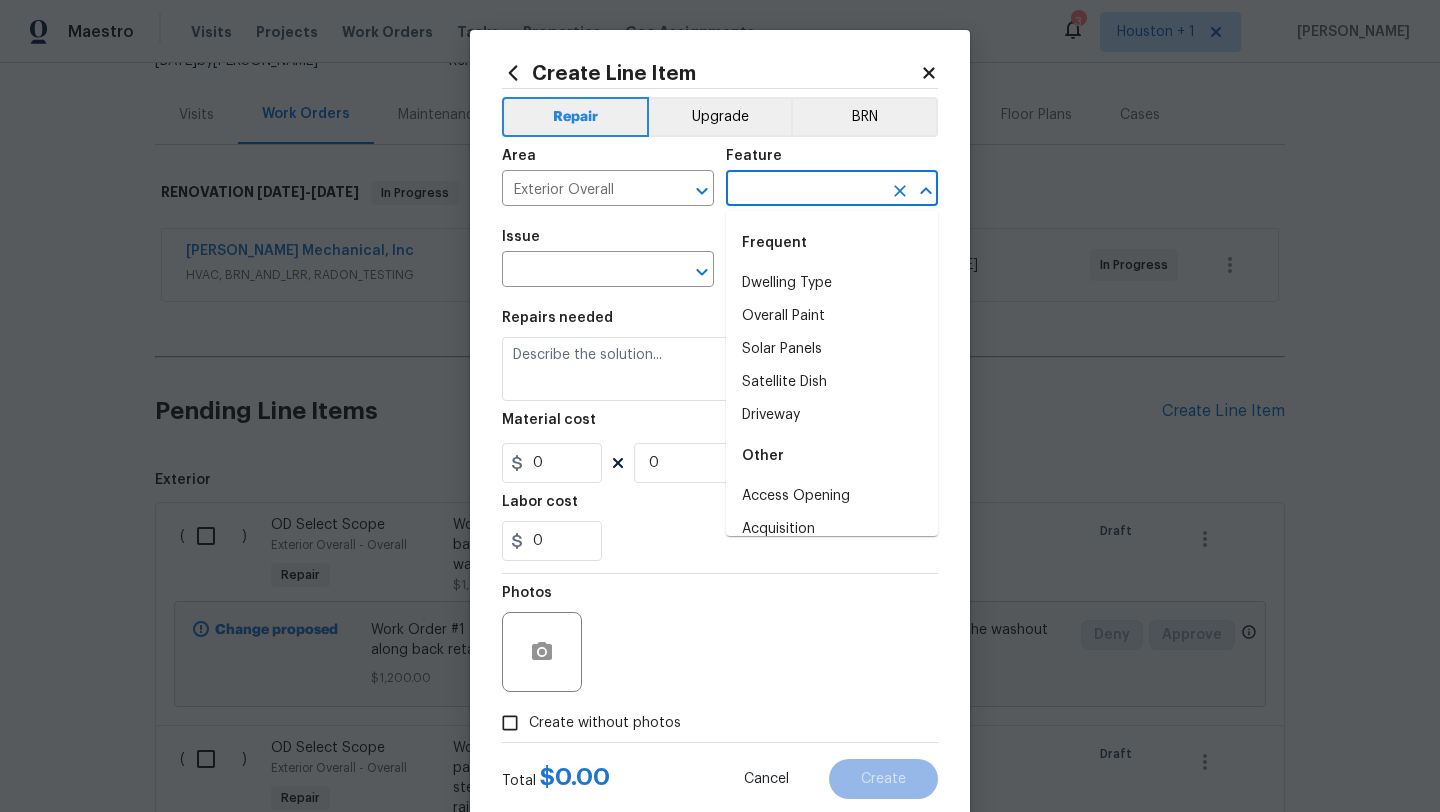 click at bounding box center [804, 190] 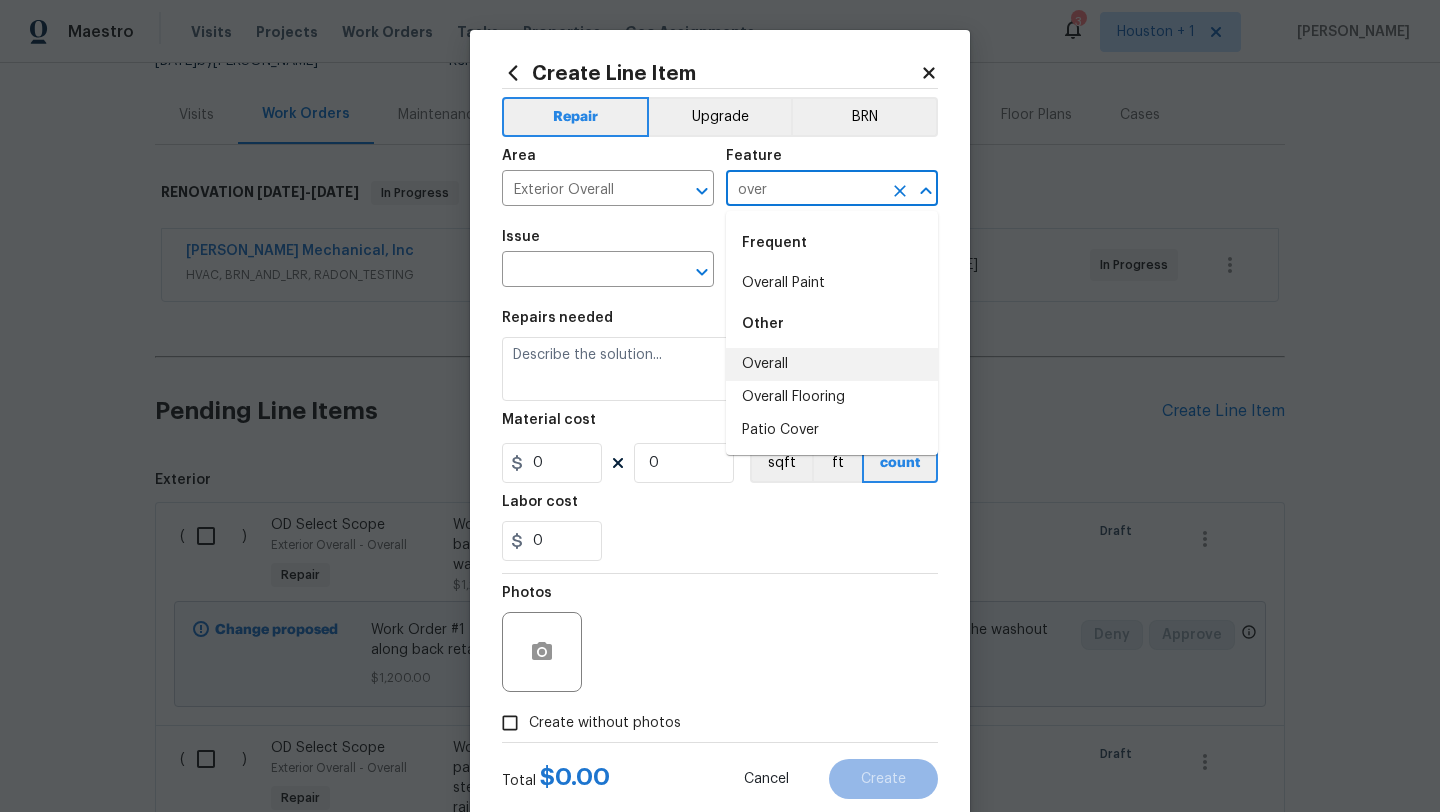 click on "Overall" at bounding box center [832, 364] 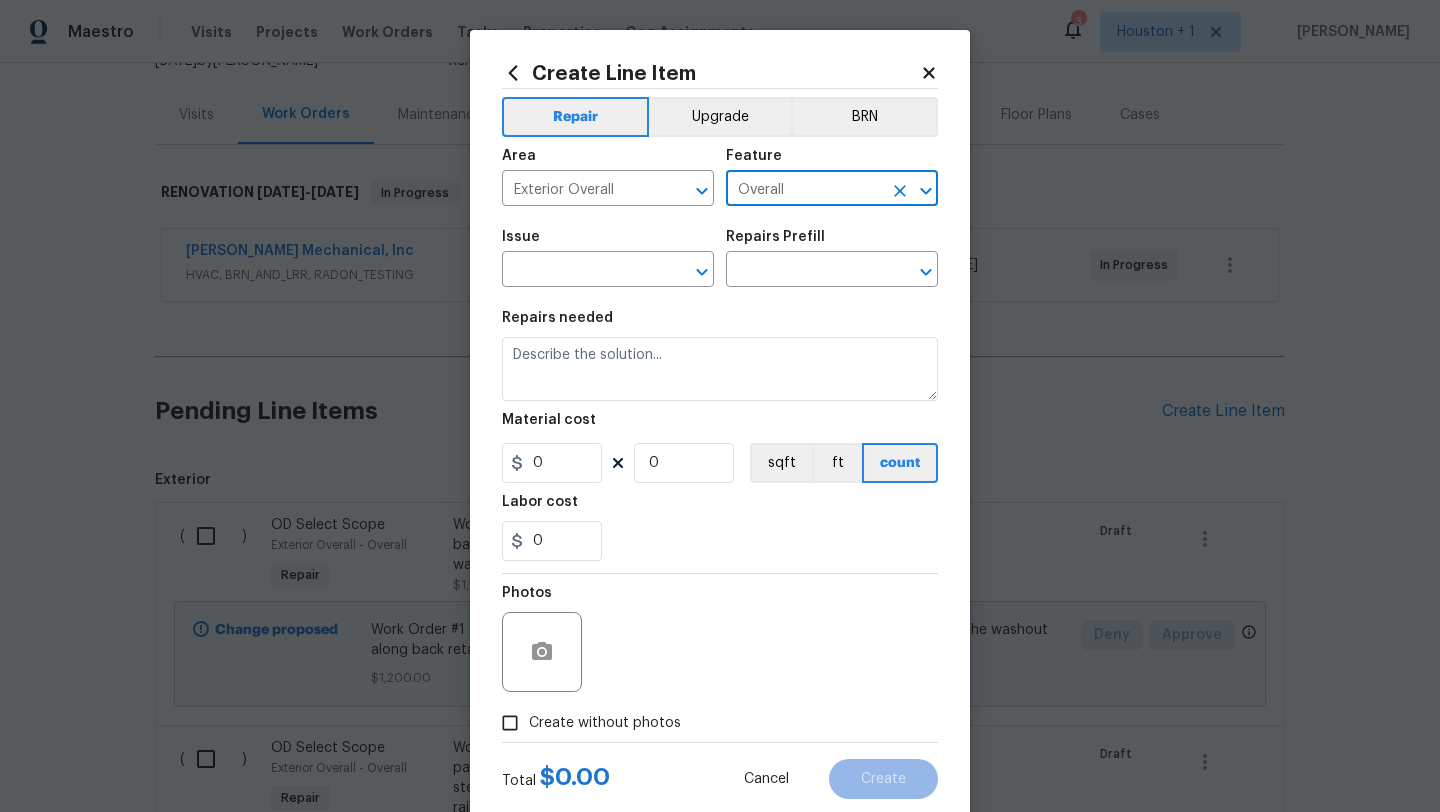 click on "Issue ​" at bounding box center (608, 258) 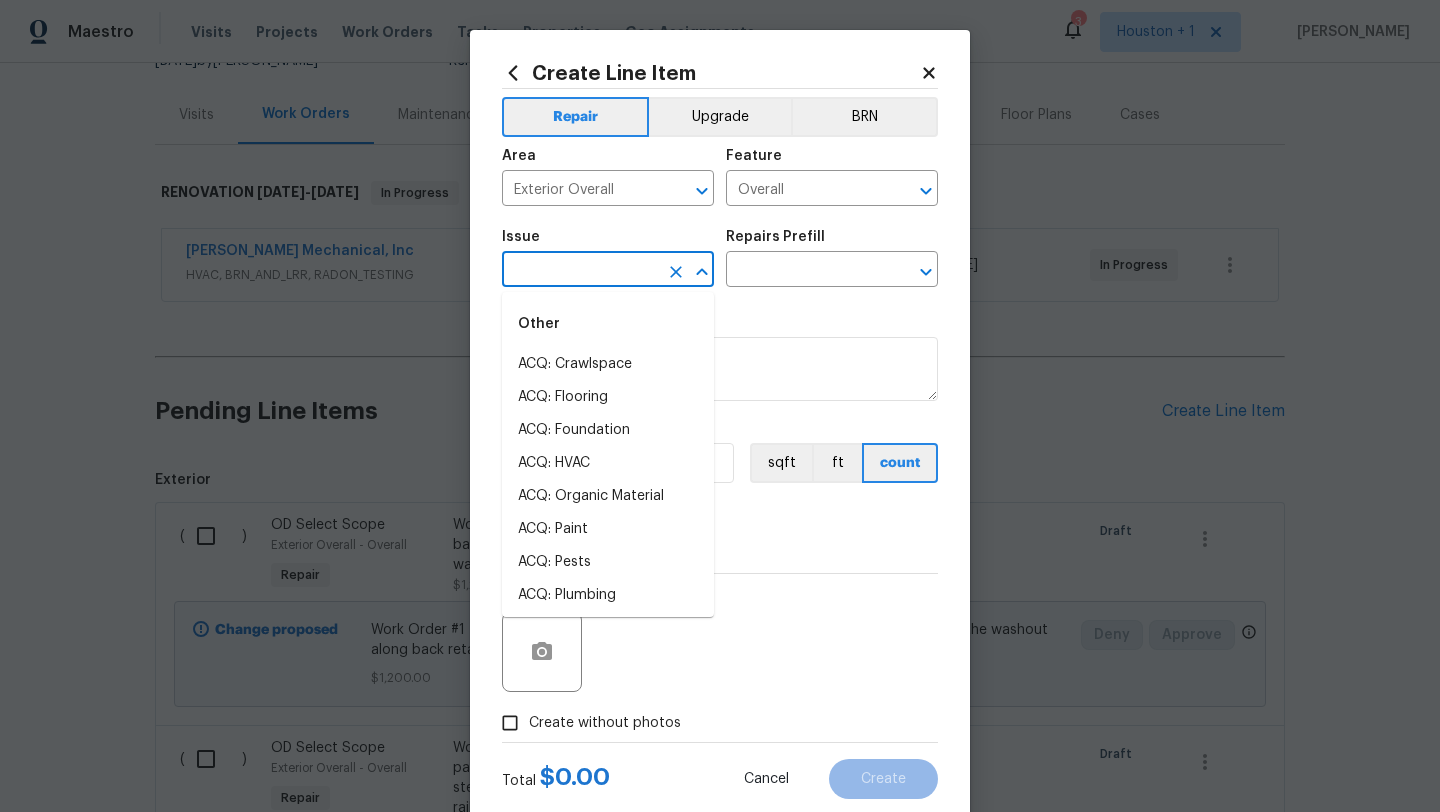 click at bounding box center (580, 271) 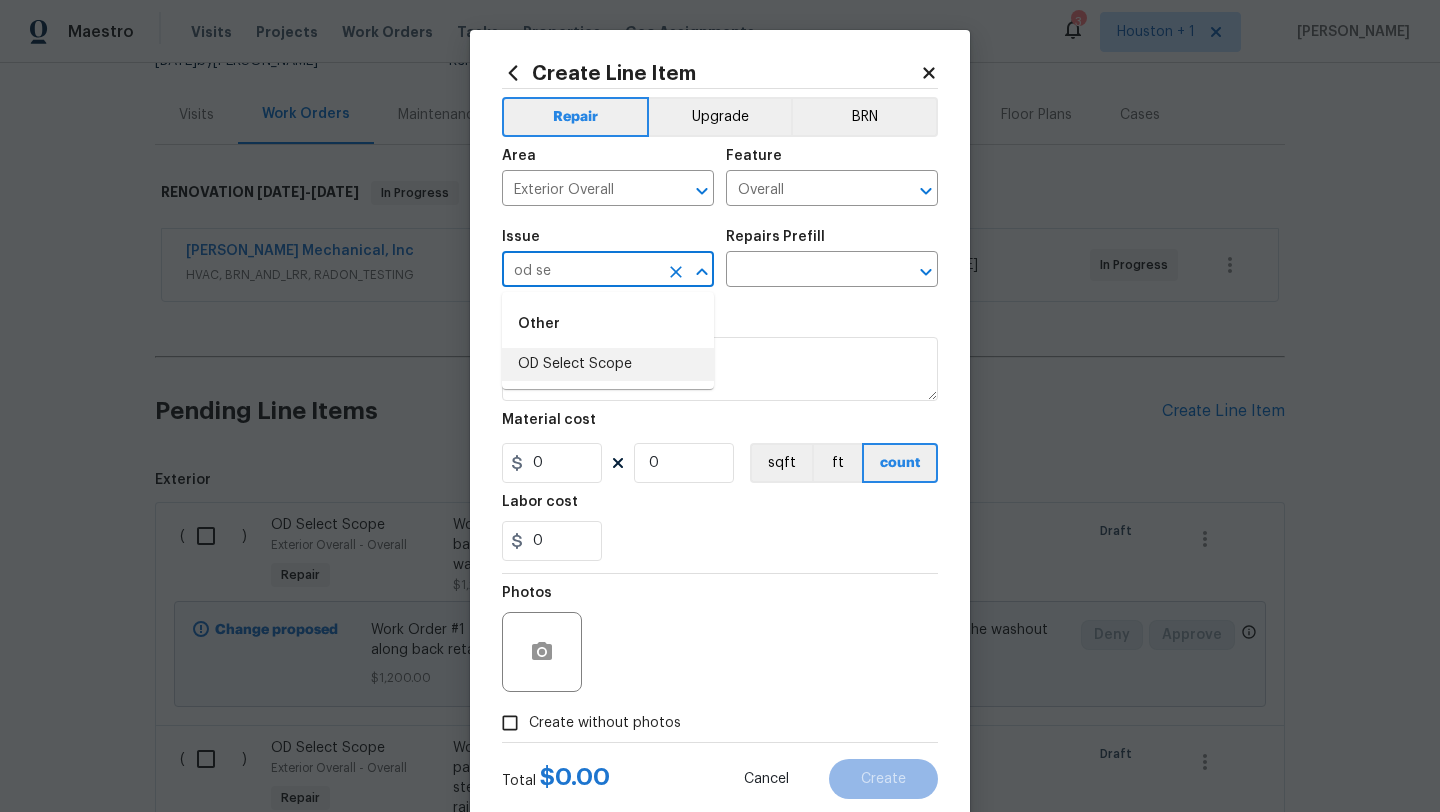click on "OD Select Scope" at bounding box center (608, 364) 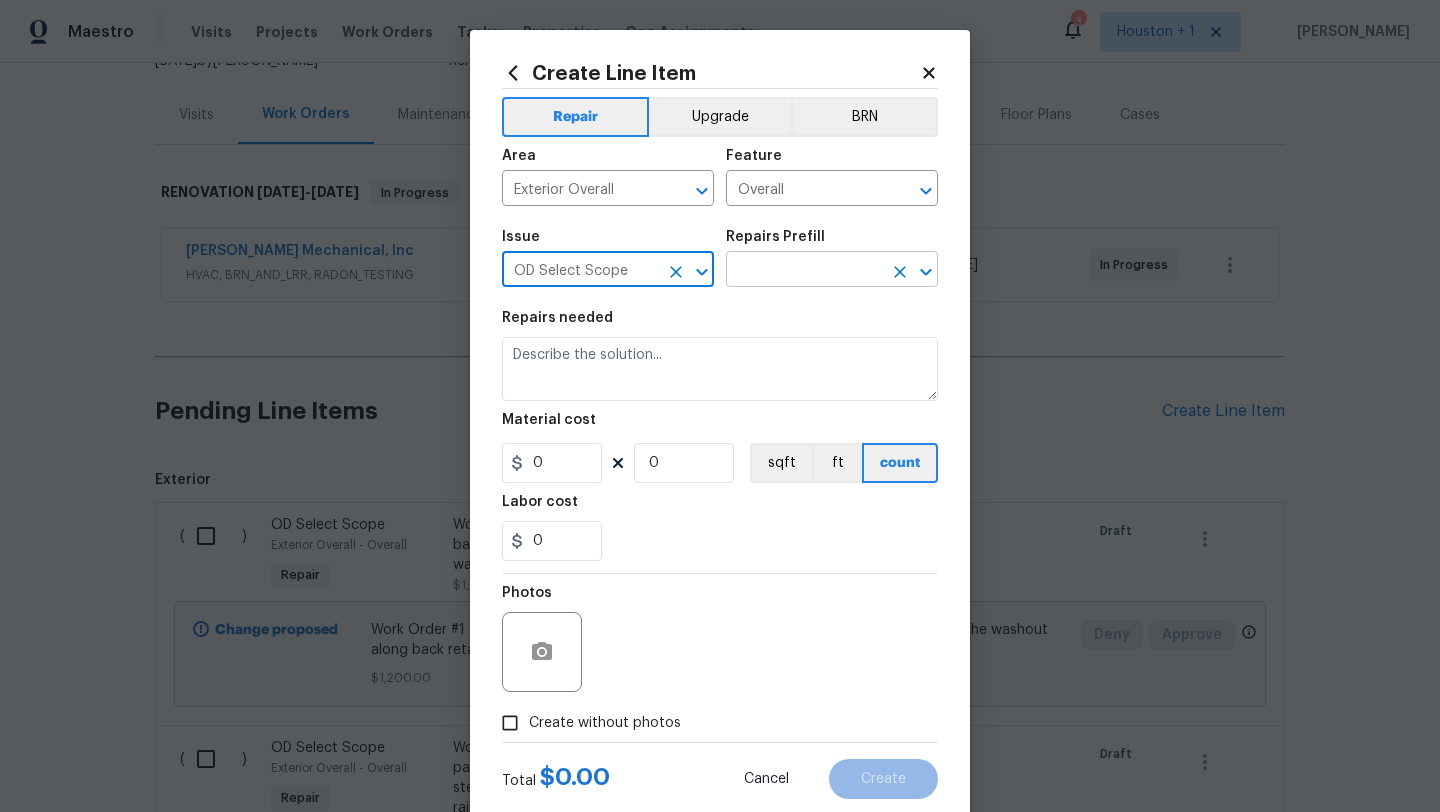 click at bounding box center [804, 271] 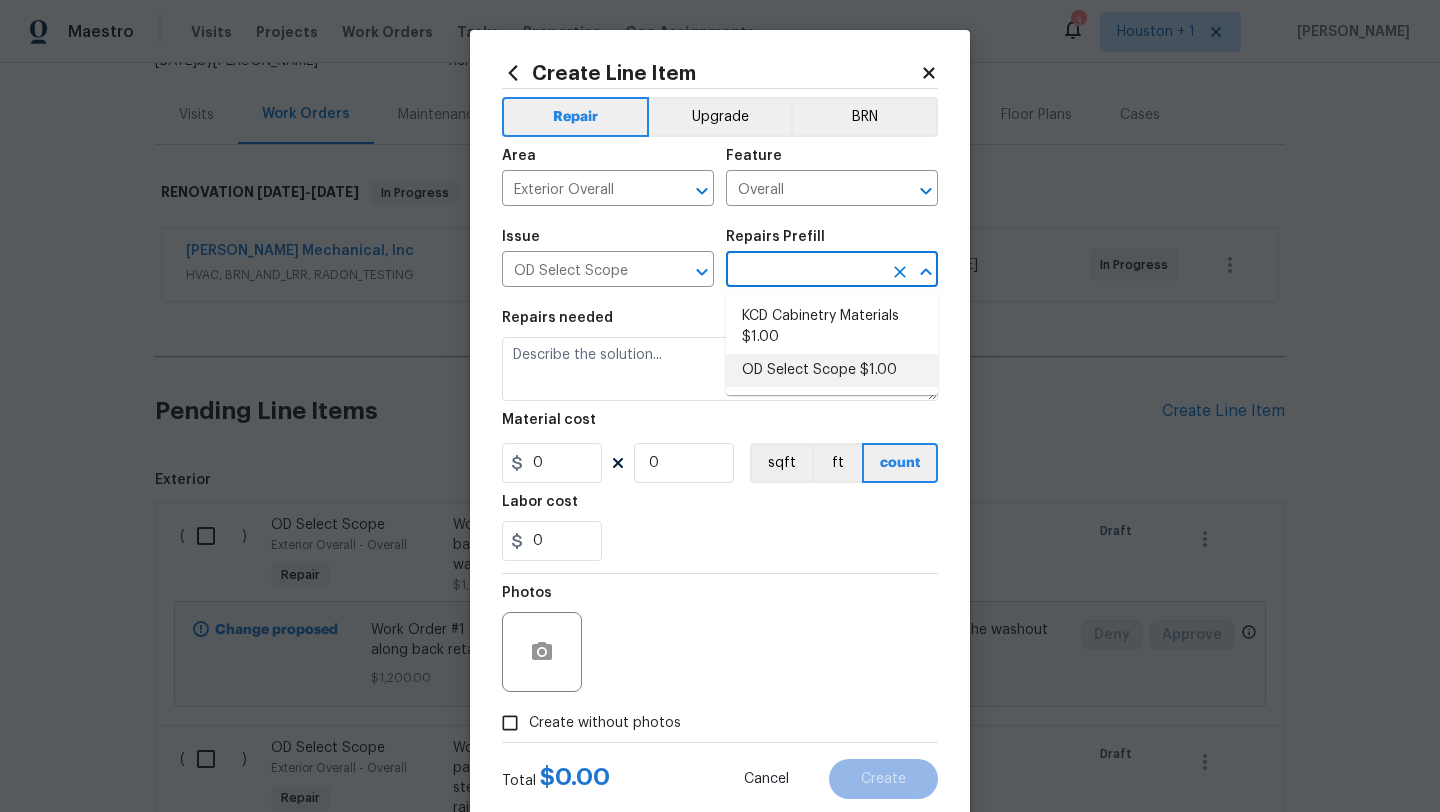 click on "OD Select Scope $1.00" at bounding box center [832, 370] 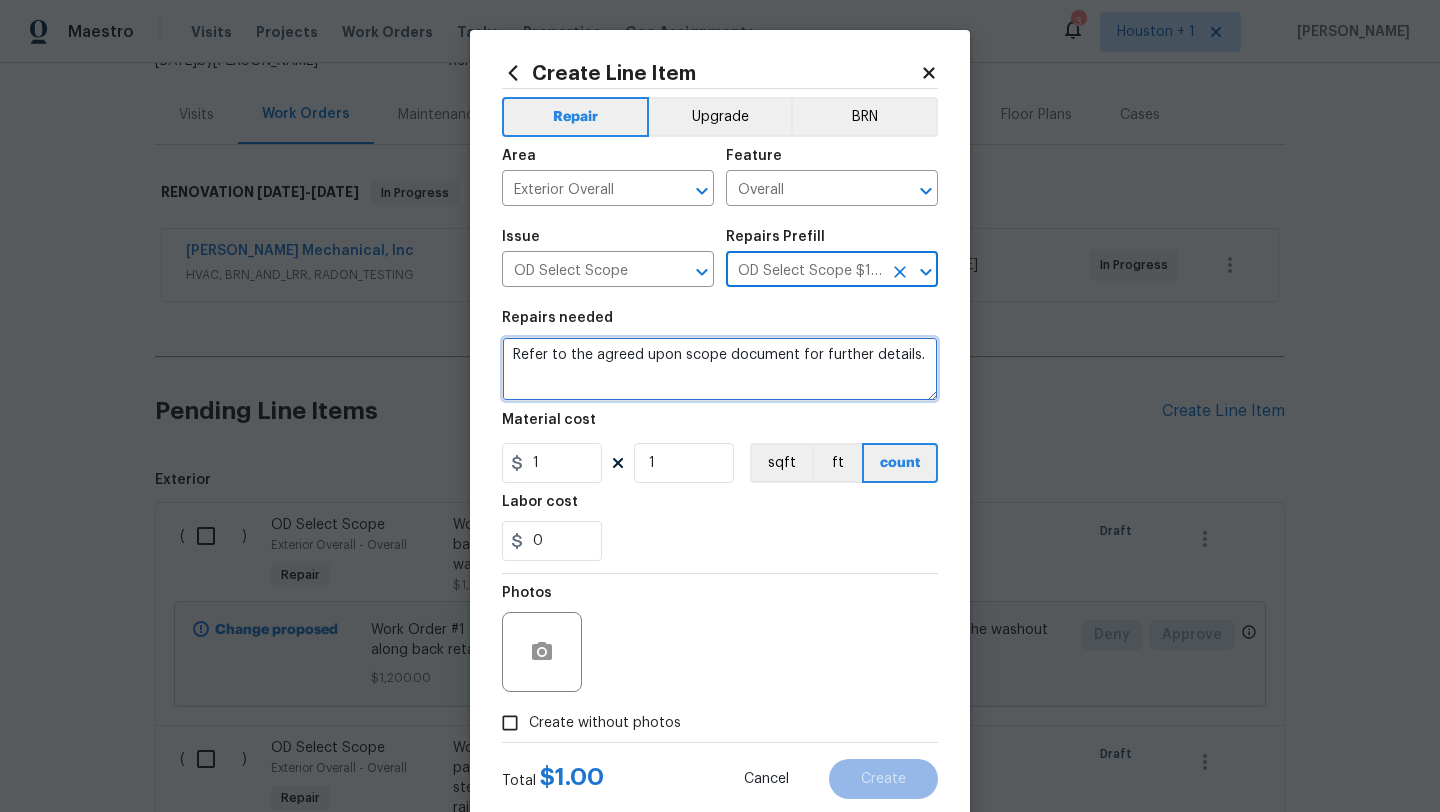 click on "Refer to the agreed upon scope document for further details." at bounding box center (720, 369) 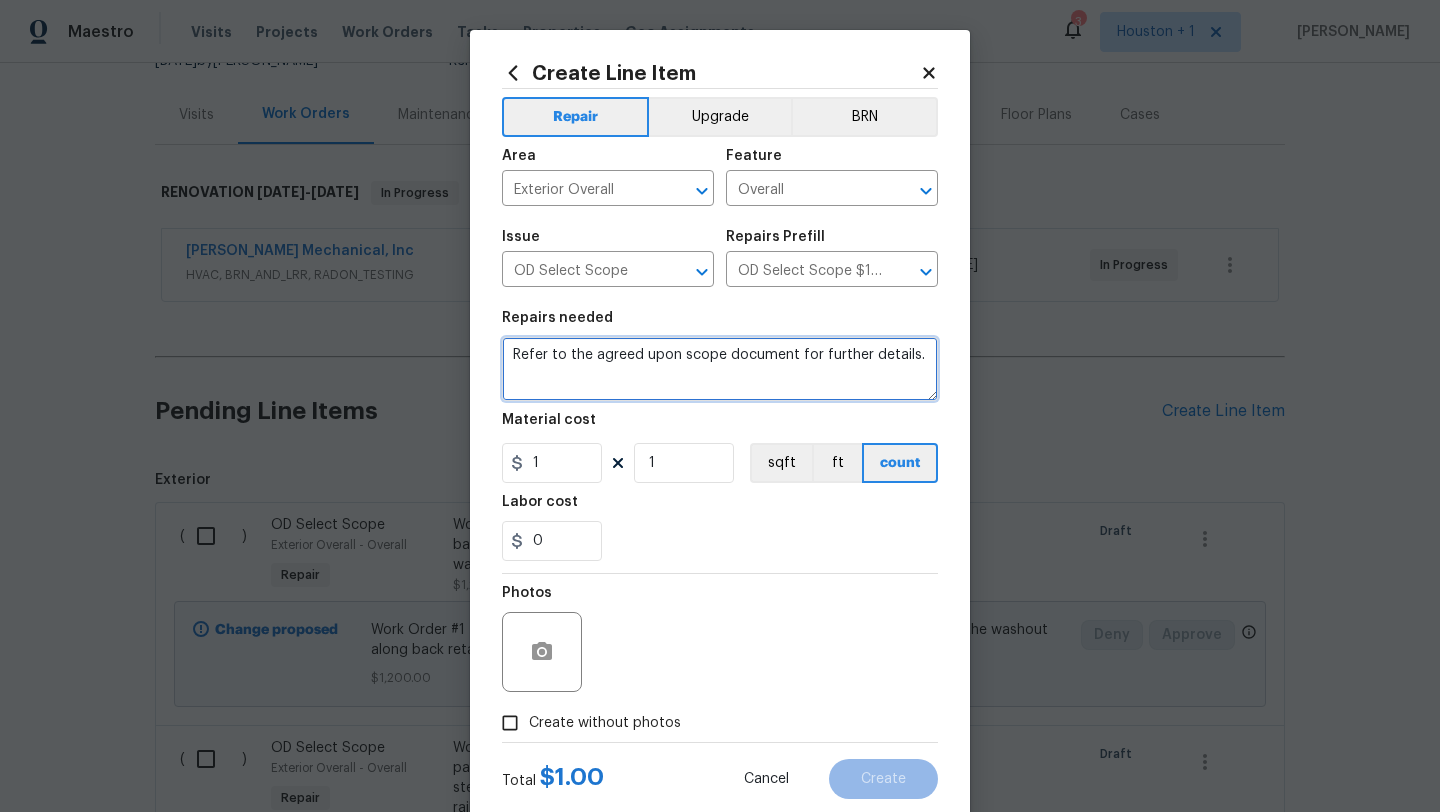 click on "Refer to the agreed upon scope document for further details." at bounding box center (720, 369) 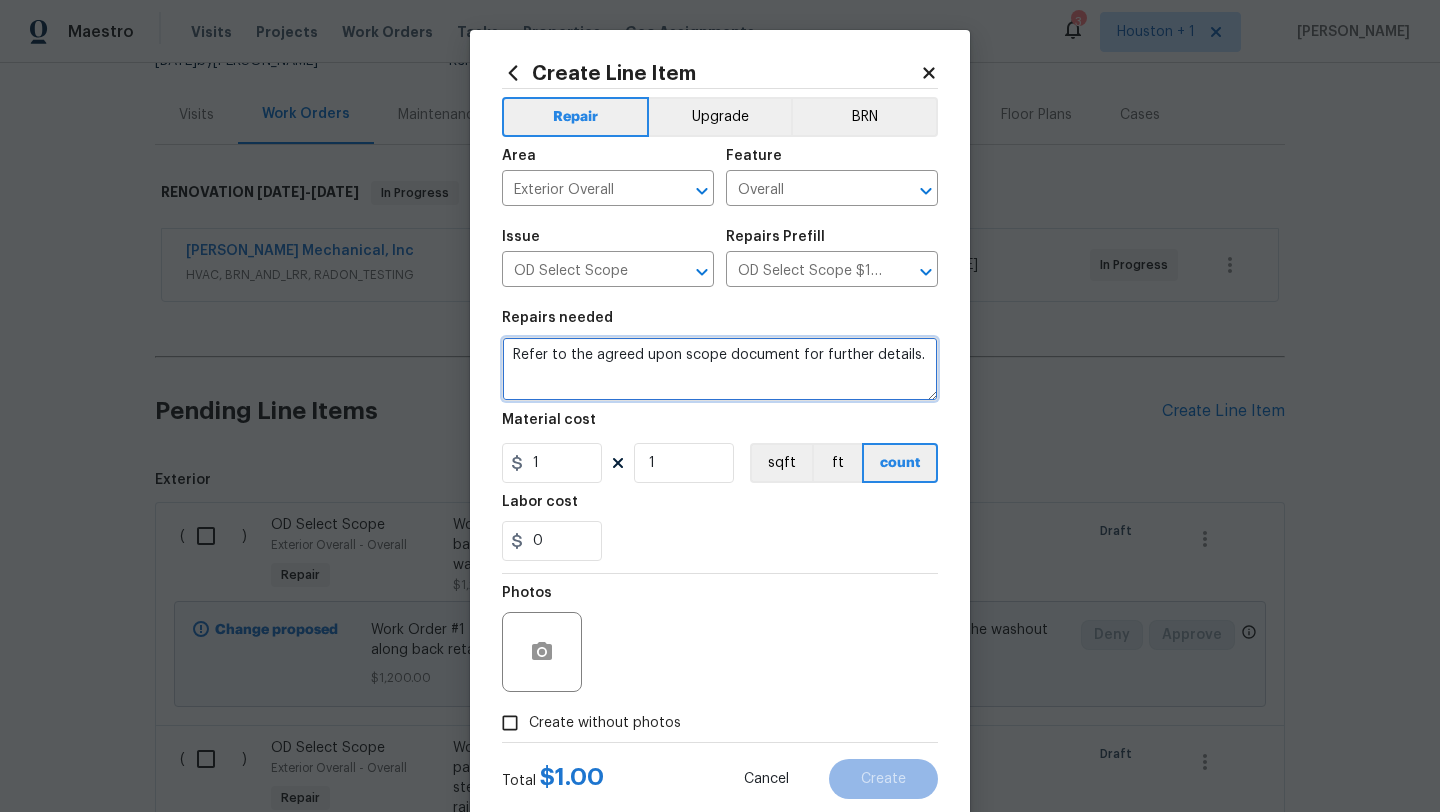 click on "Refer to the agreed upon scope document for further details." at bounding box center (720, 369) 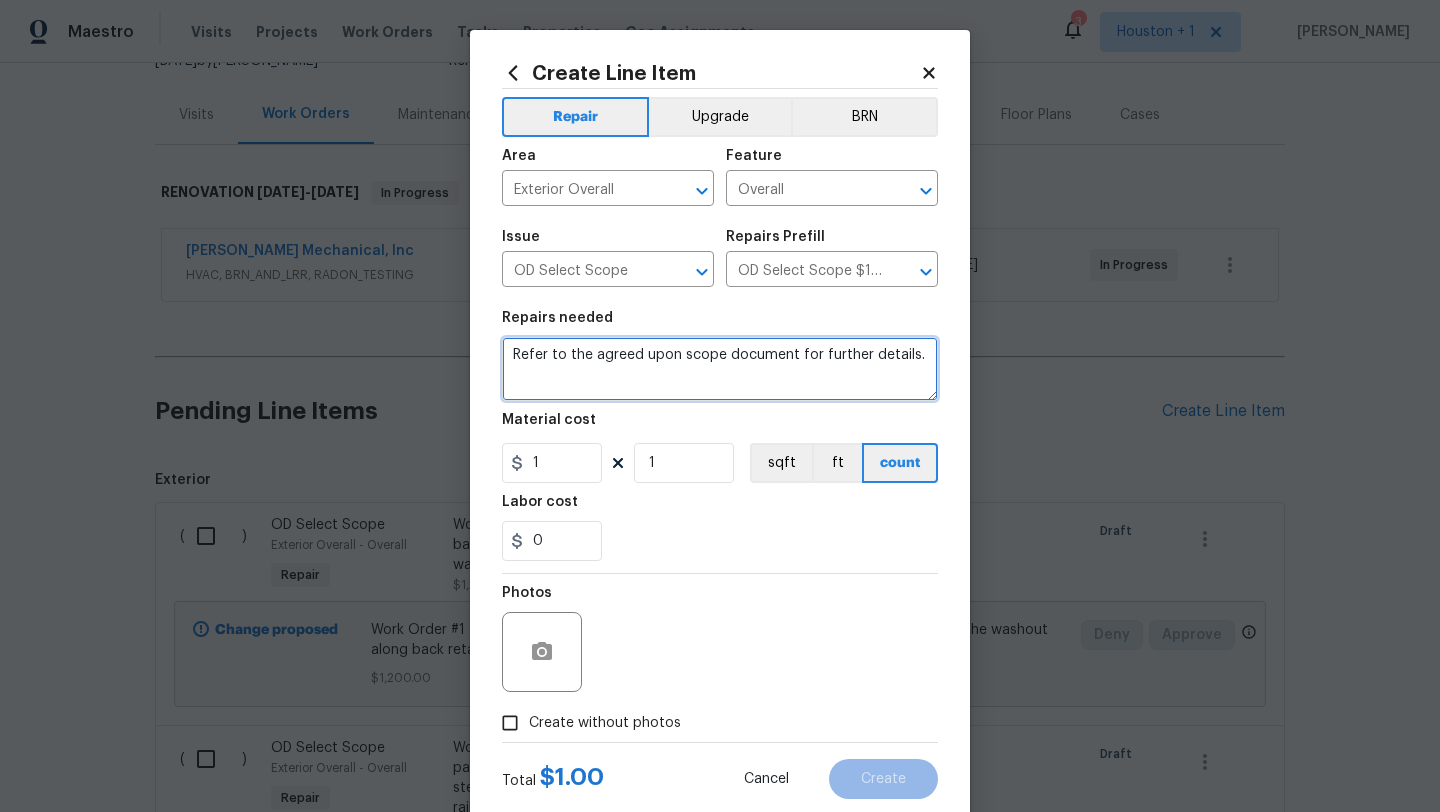 paste on "Work Order #1 -> Exterior Overall -> Landscaping -> Perform yard clean up and maintenance. Trim all overgrowth. Clean up undergrowth. Trim low hanging tree branches in front, trim branches off house/roof on right side, and trim back branches from deck in back. Shape/manicure all small trees, bushes, shrubs, [PERSON_NAME], and low growing plants throughout in preparation for listing. Only to be completed by landscape vendor. (Not GC)" 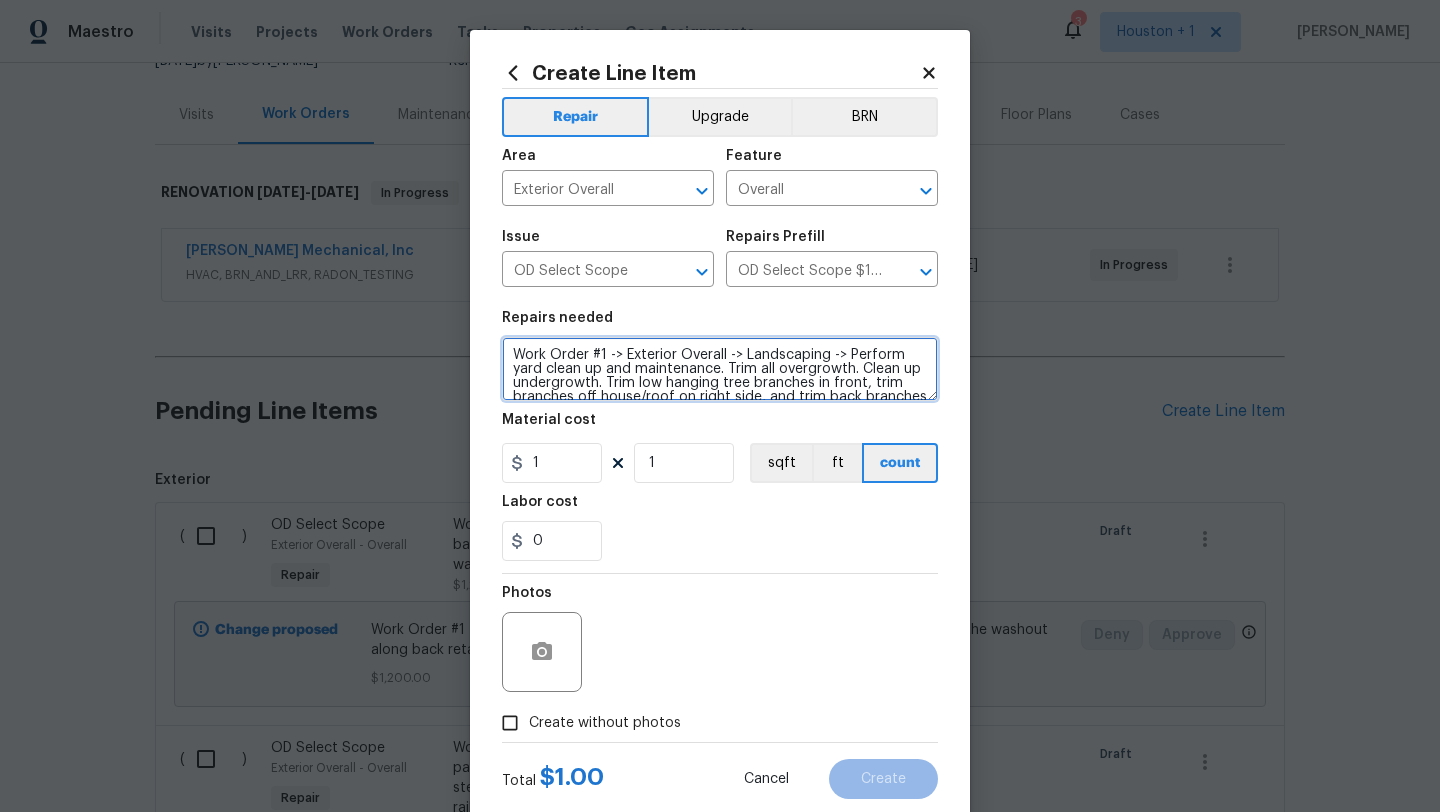 scroll, scrollTop: 60, scrollLeft: 0, axis: vertical 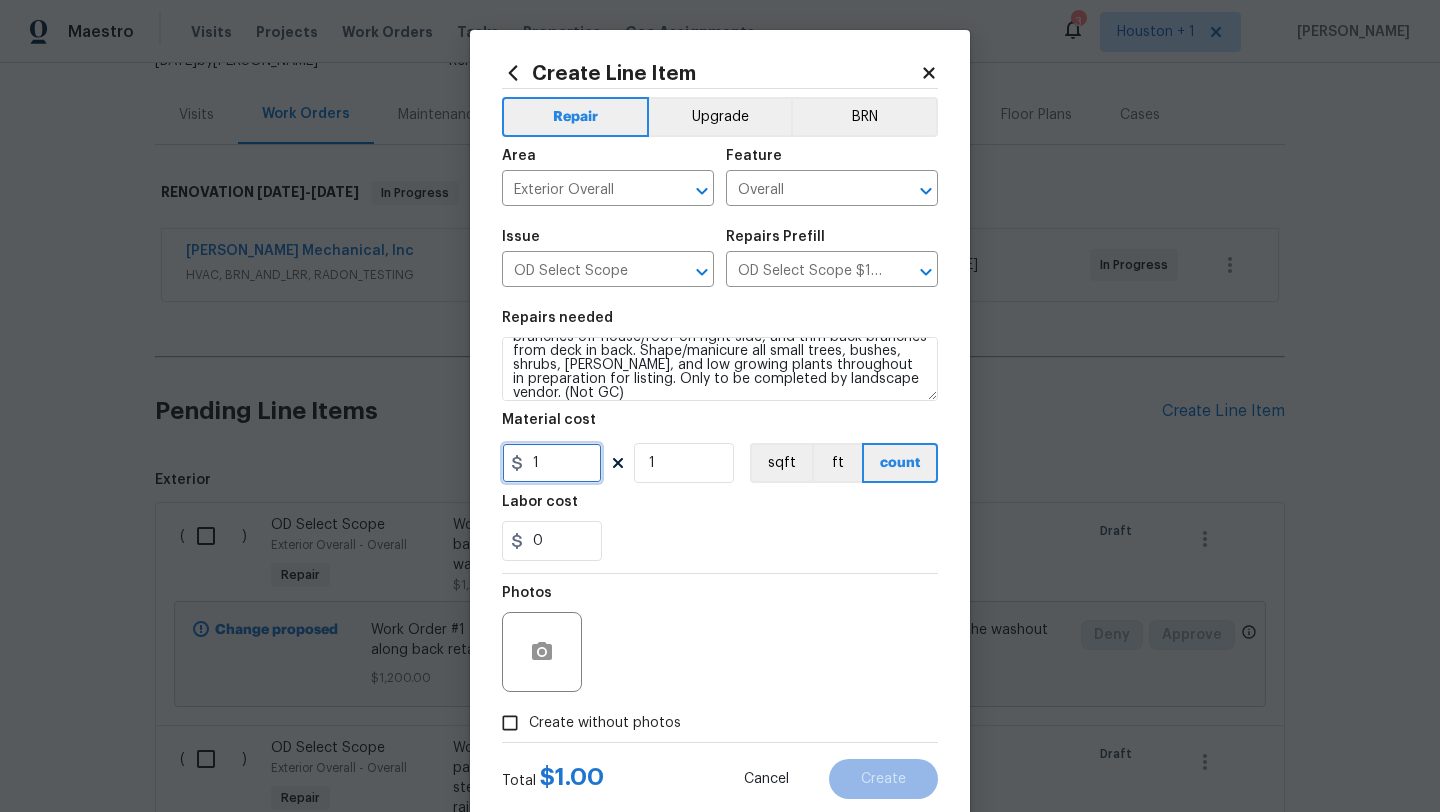 click on "1" at bounding box center (552, 463) 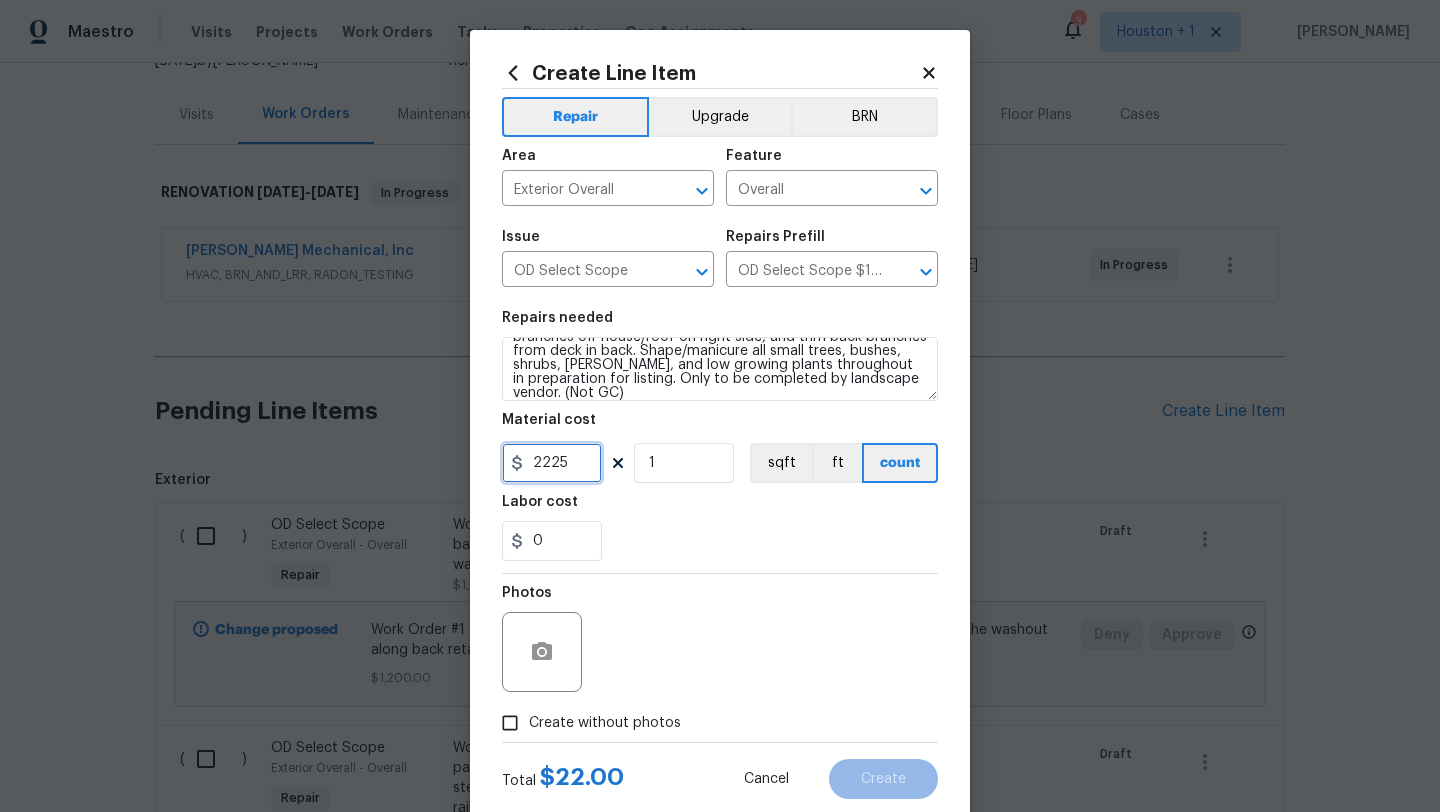 scroll, scrollTop: 50, scrollLeft: 0, axis: vertical 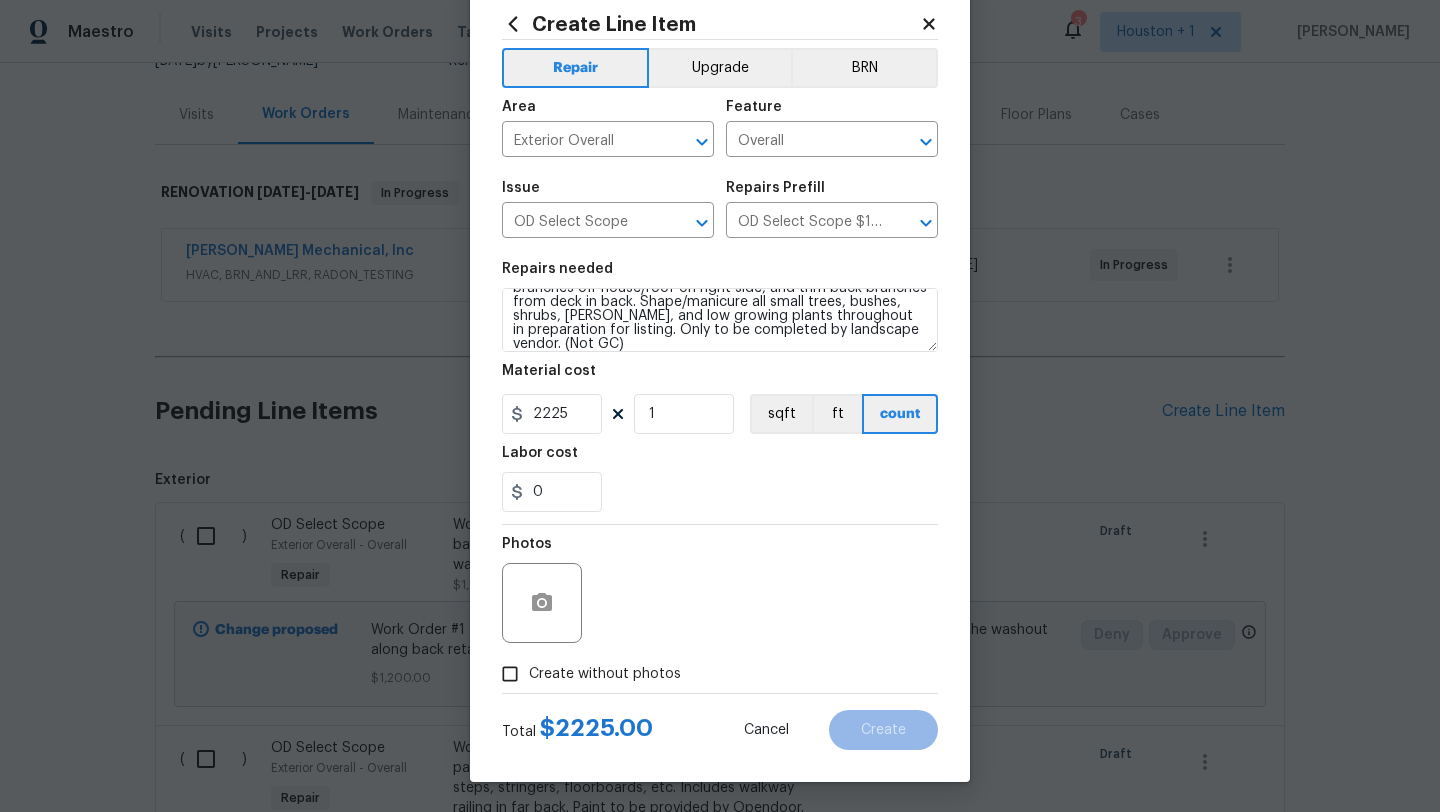 click on "Create without photos" at bounding box center (605, 674) 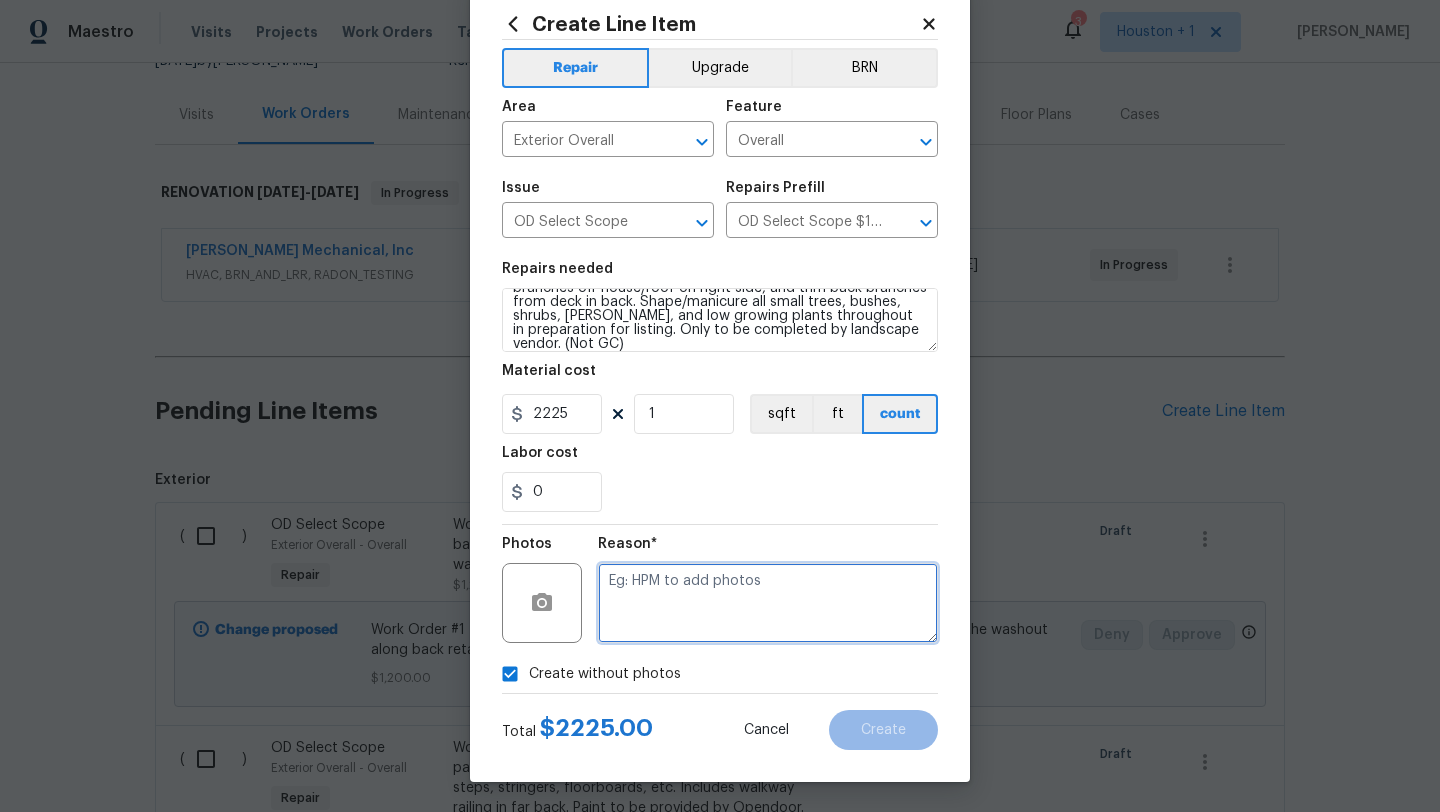 click at bounding box center [768, 603] 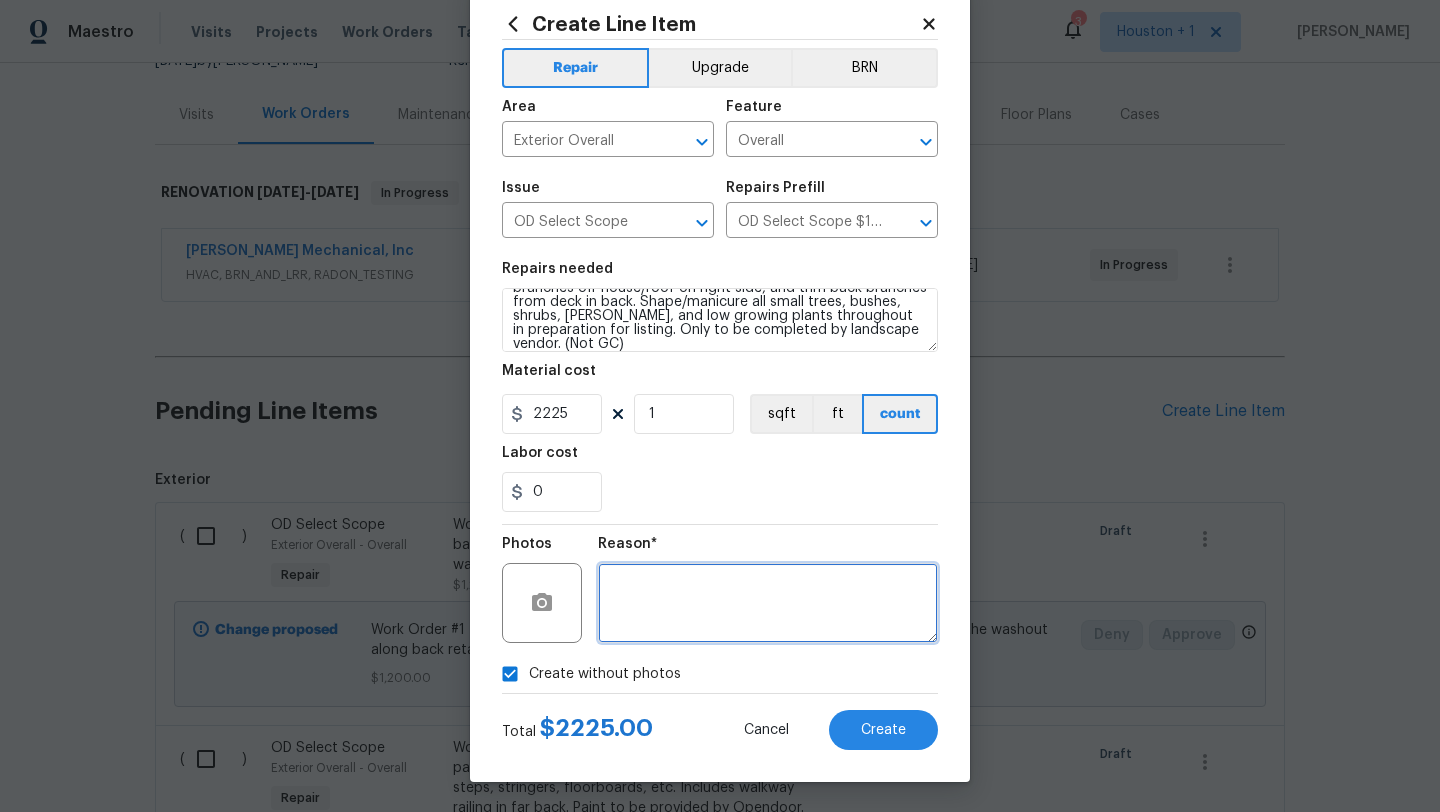 scroll, scrollTop: 0, scrollLeft: 0, axis: both 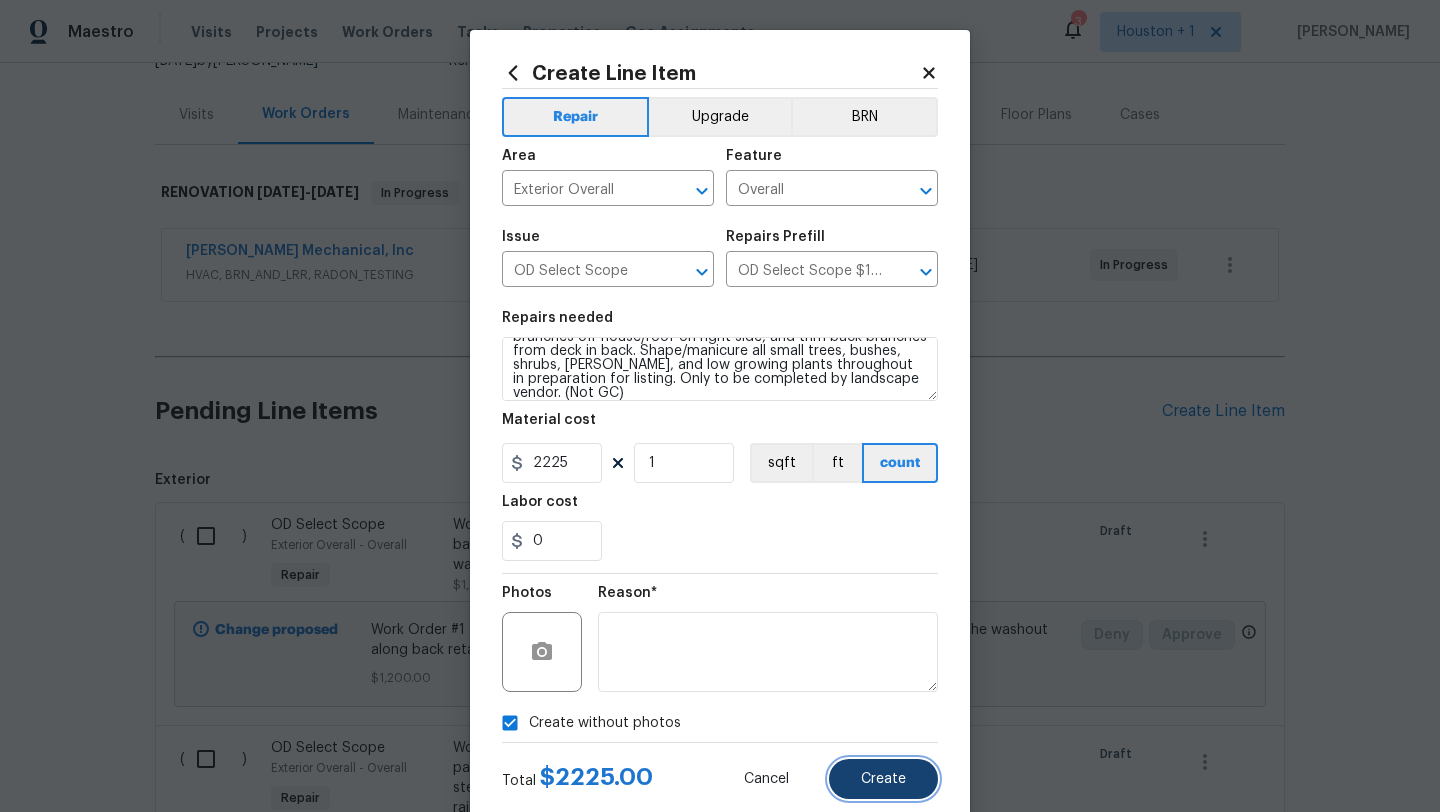 click on "Create" at bounding box center [883, 779] 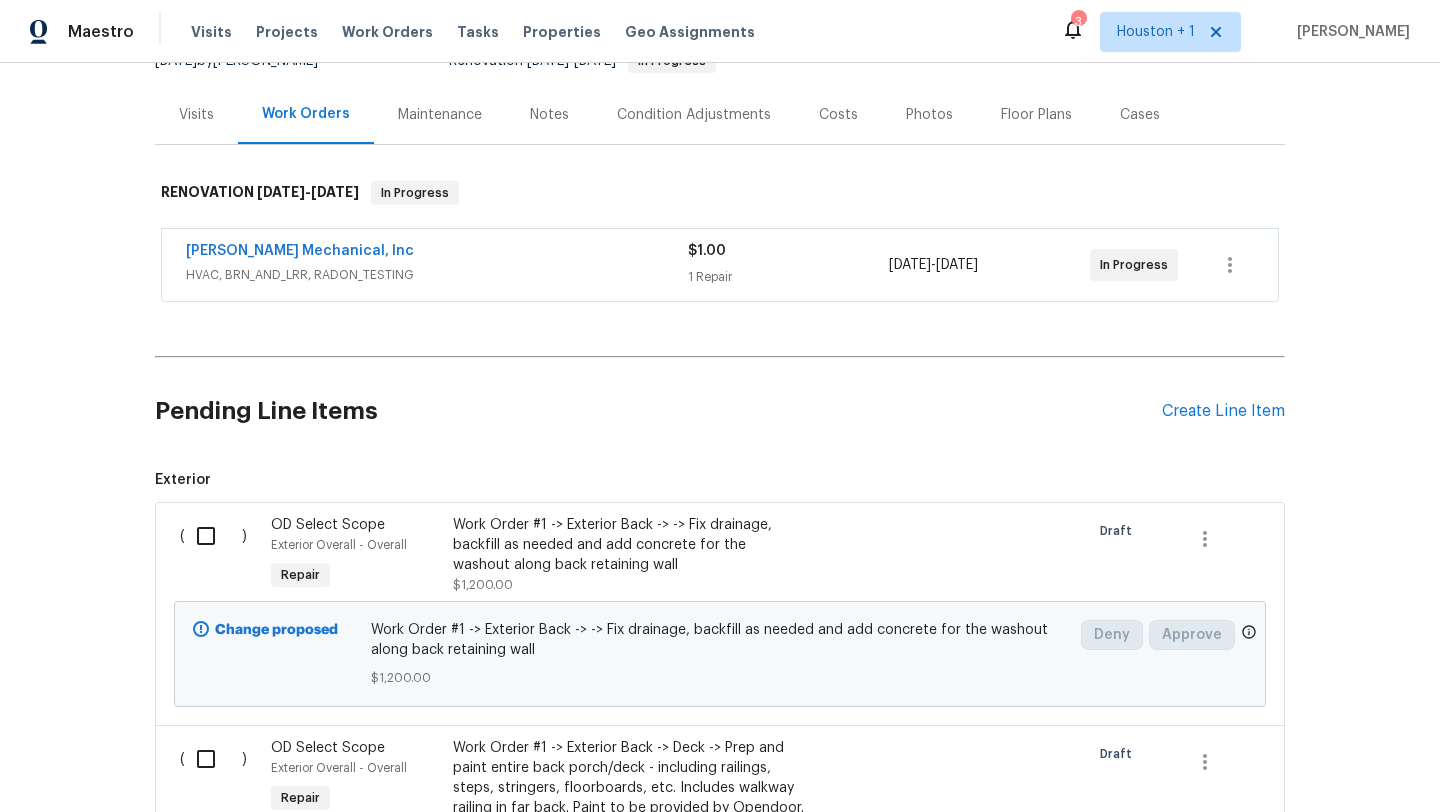 scroll, scrollTop: 4796, scrollLeft: 0, axis: vertical 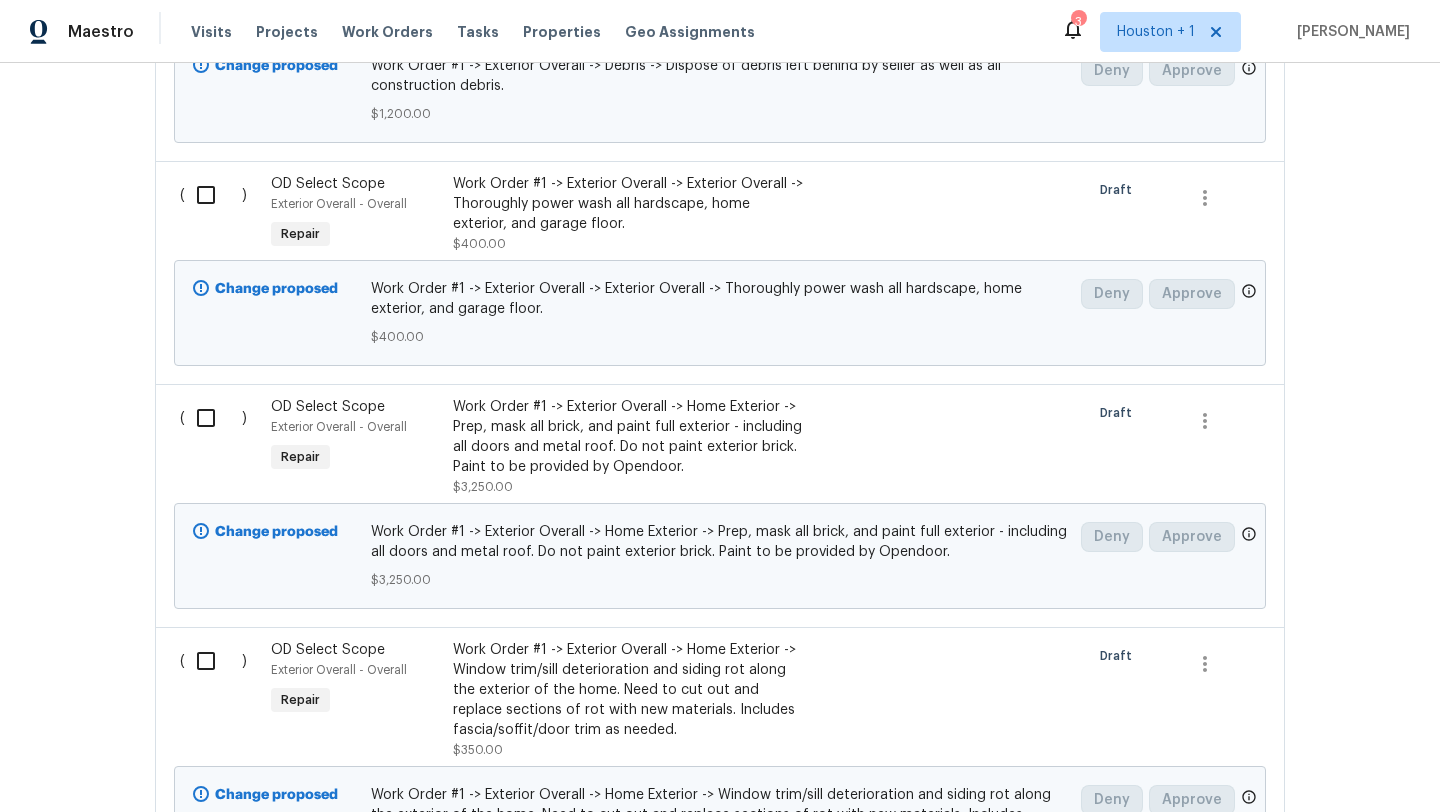 click on "OD Select Scope Exterior Overall - Overall Repair" at bounding box center [356, 447] 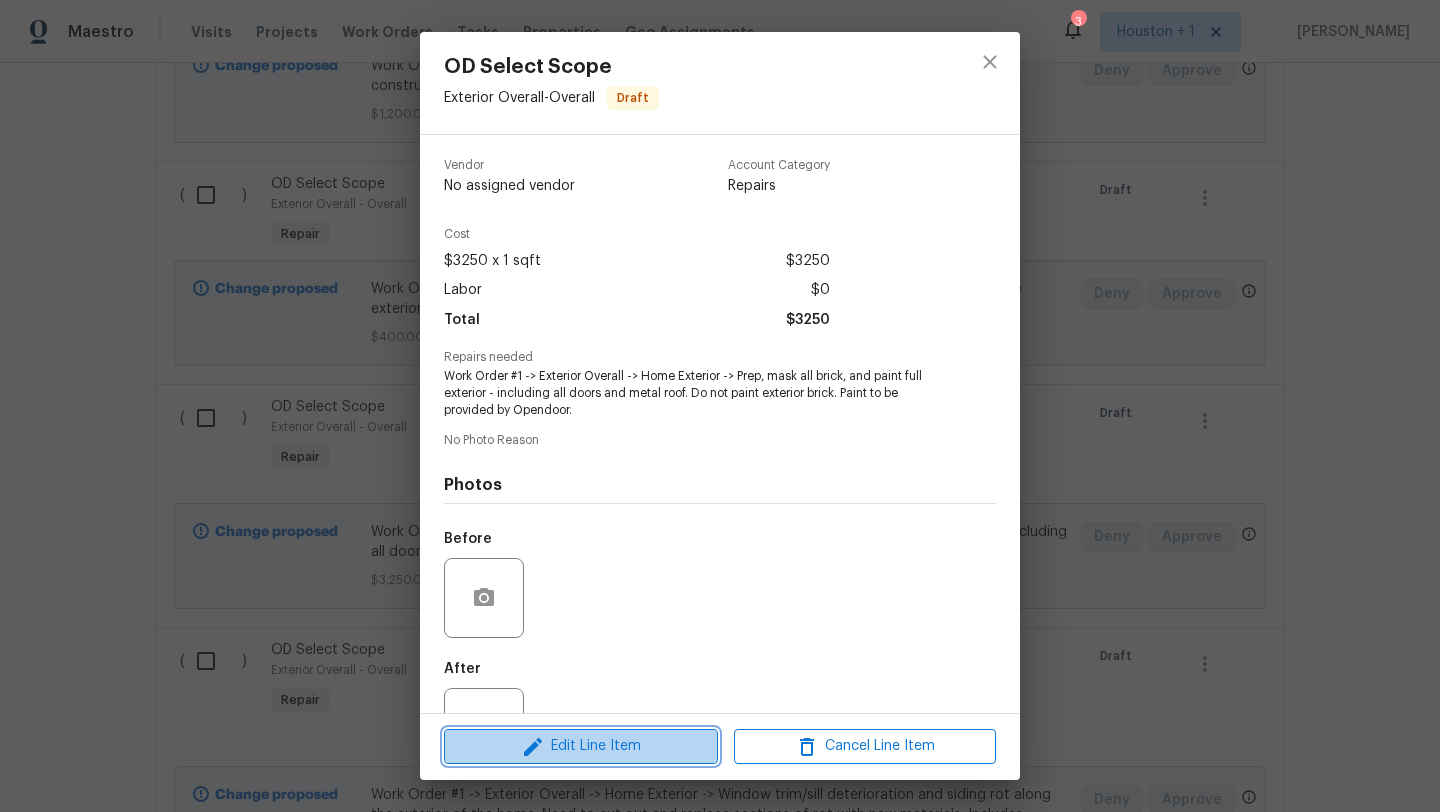 click on "Edit Line Item" at bounding box center (581, 746) 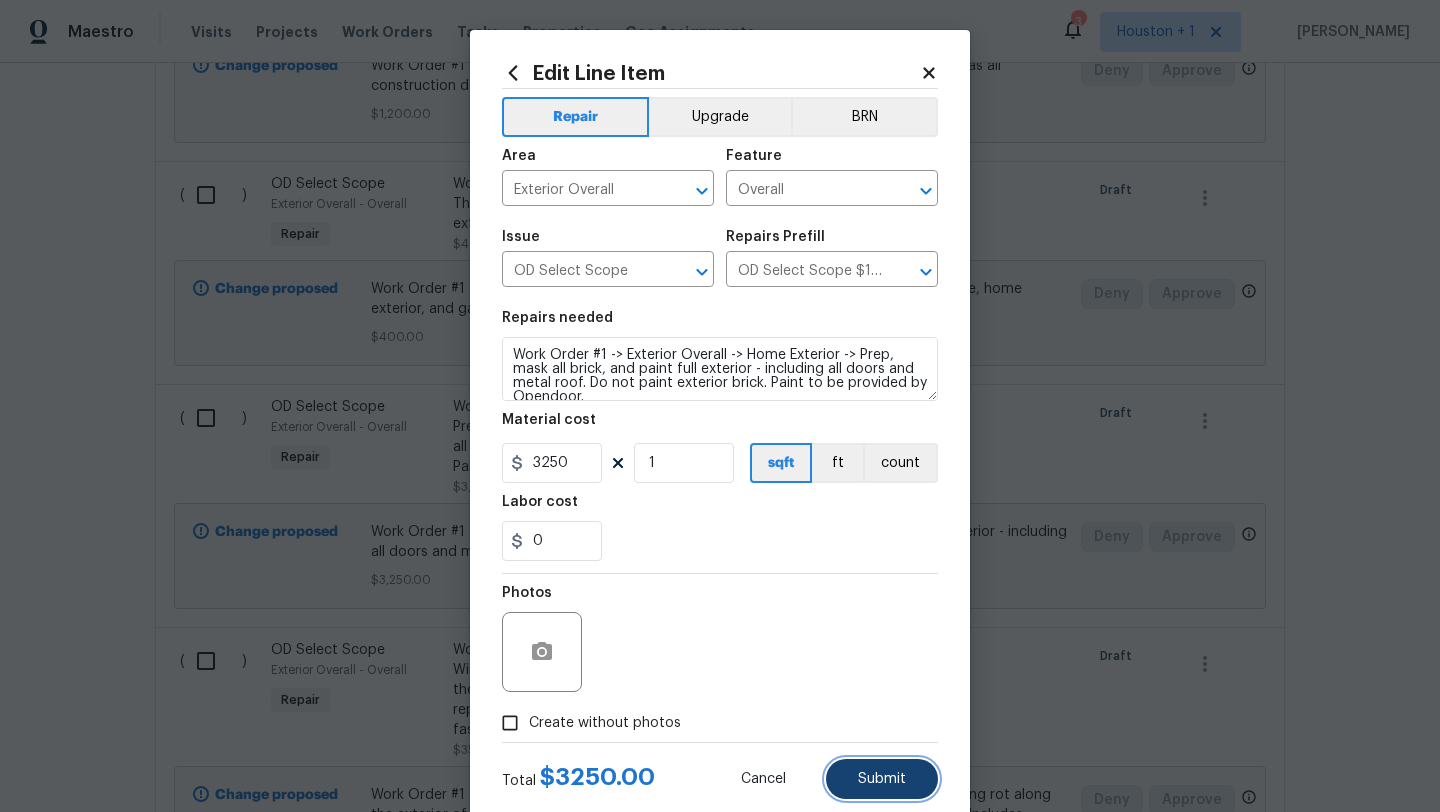 click on "Submit" at bounding box center [882, 779] 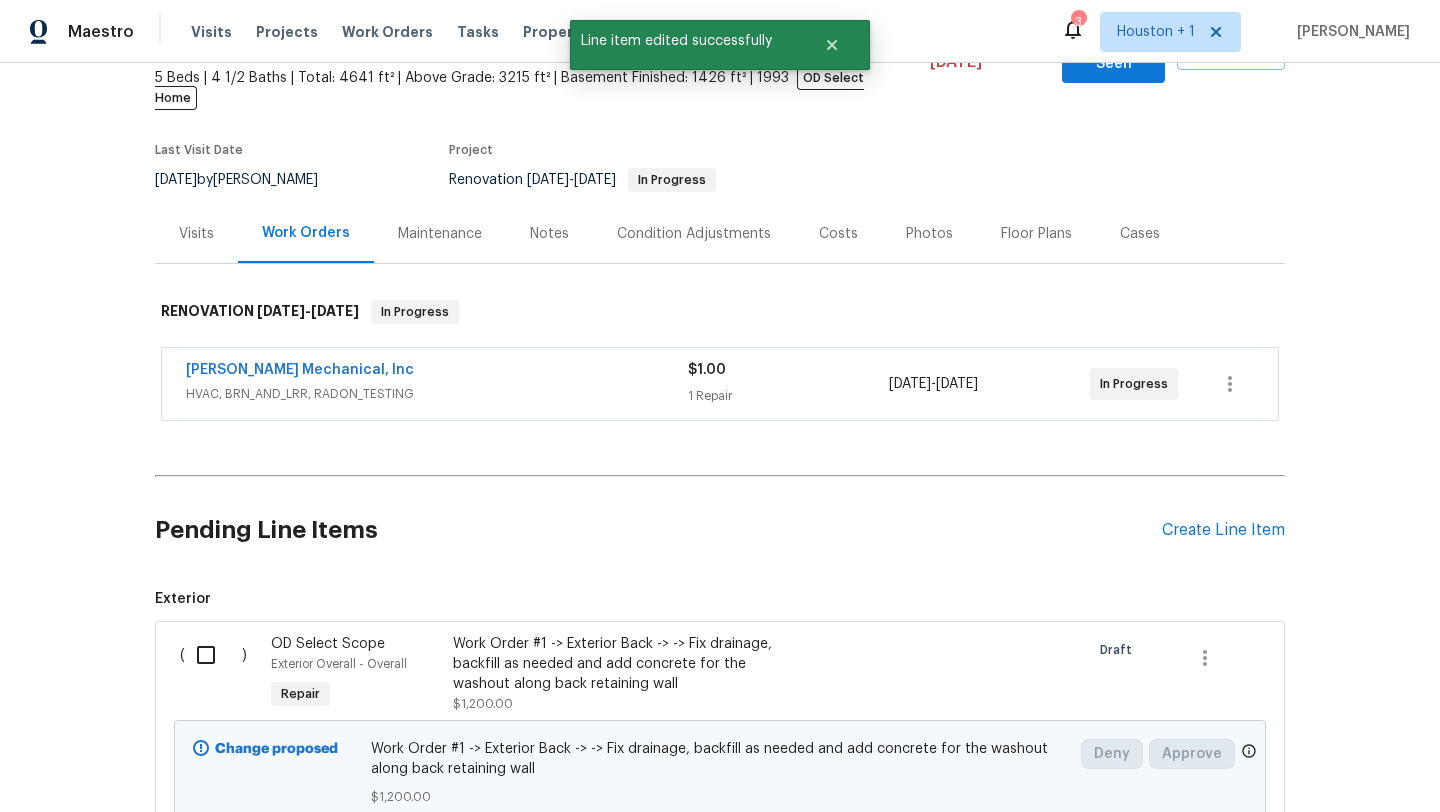 scroll, scrollTop: 336, scrollLeft: 0, axis: vertical 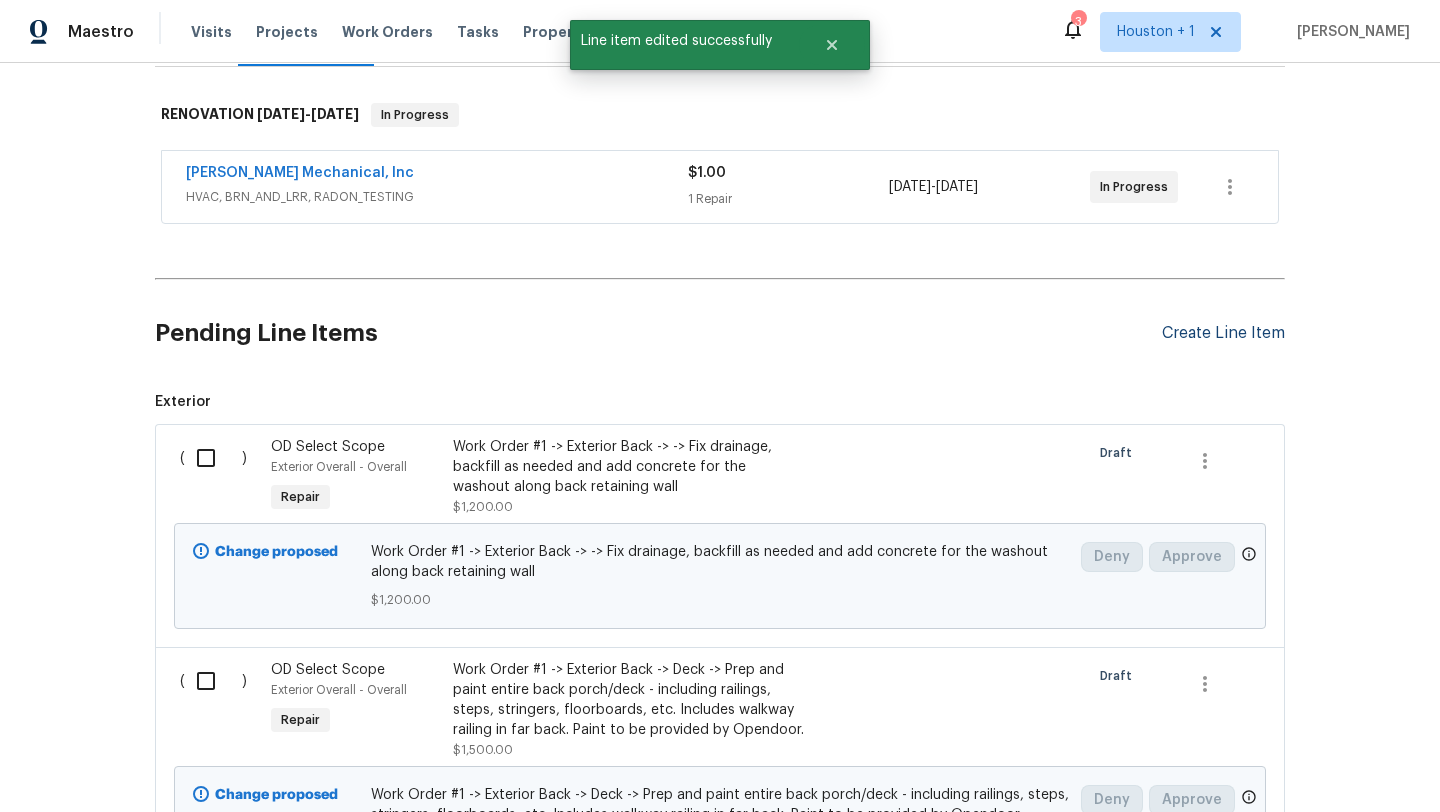 click on "Create Line Item" at bounding box center [1223, 333] 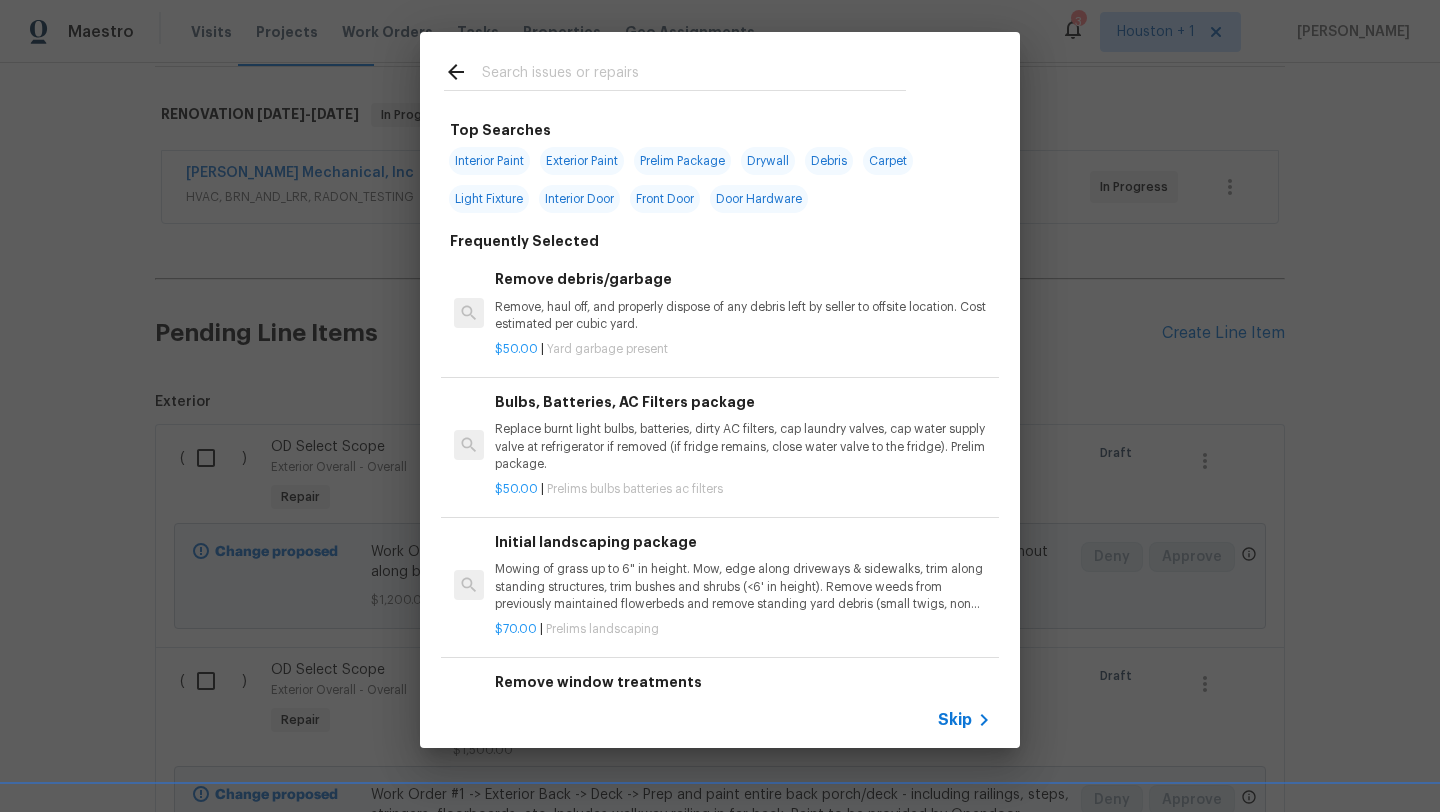 click 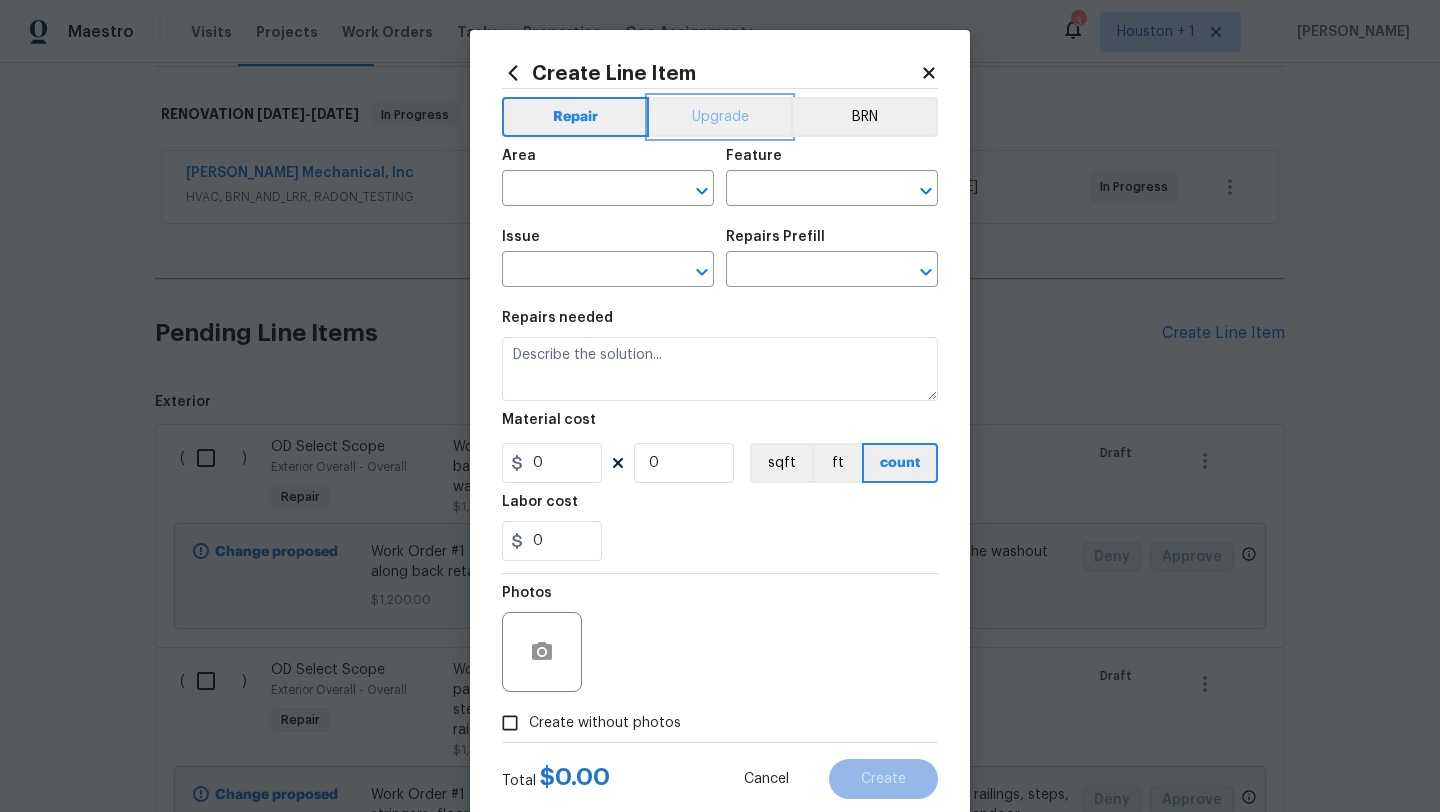 click on "Upgrade" at bounding box center (720, 117) 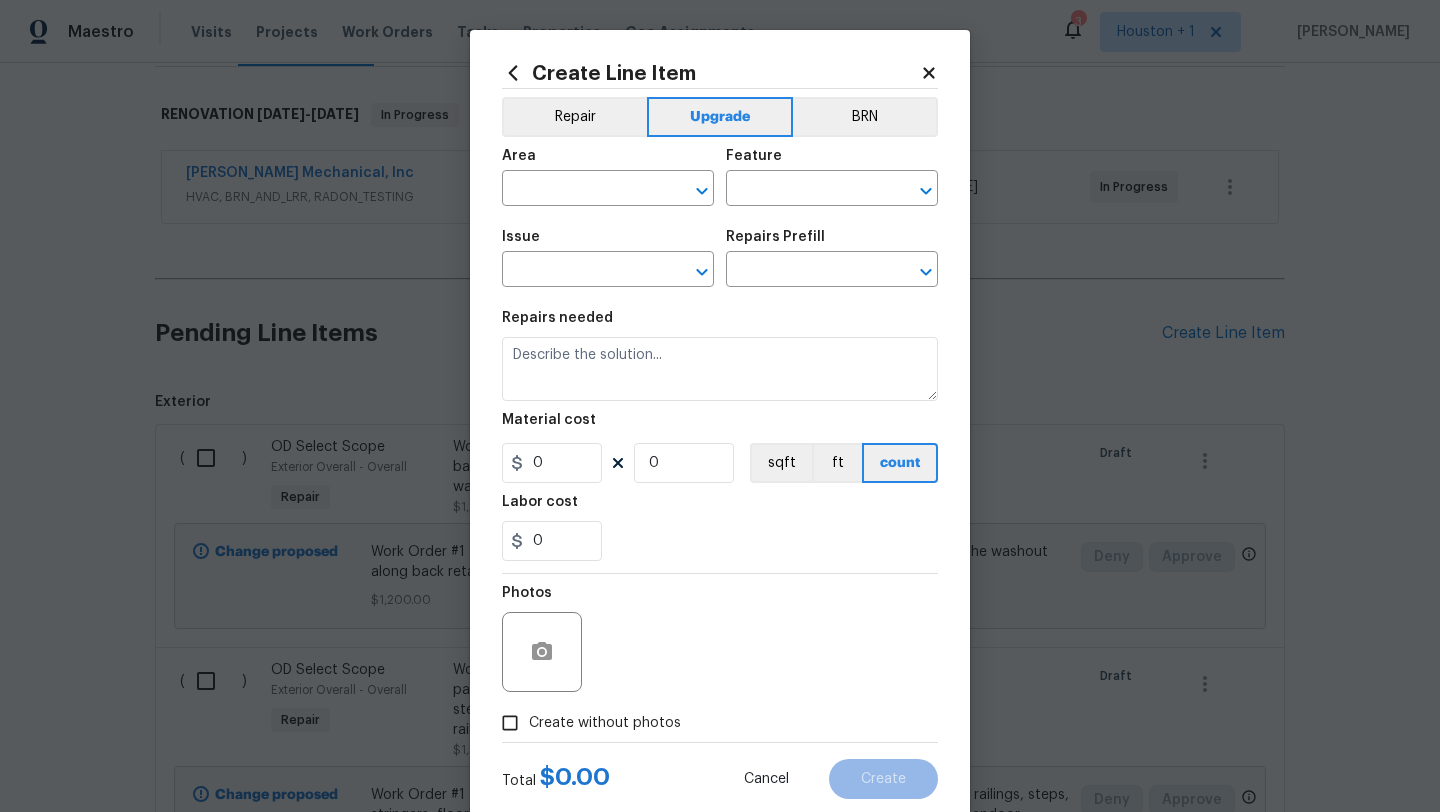 click on "Issue ​" at bounding box center [608, 258] 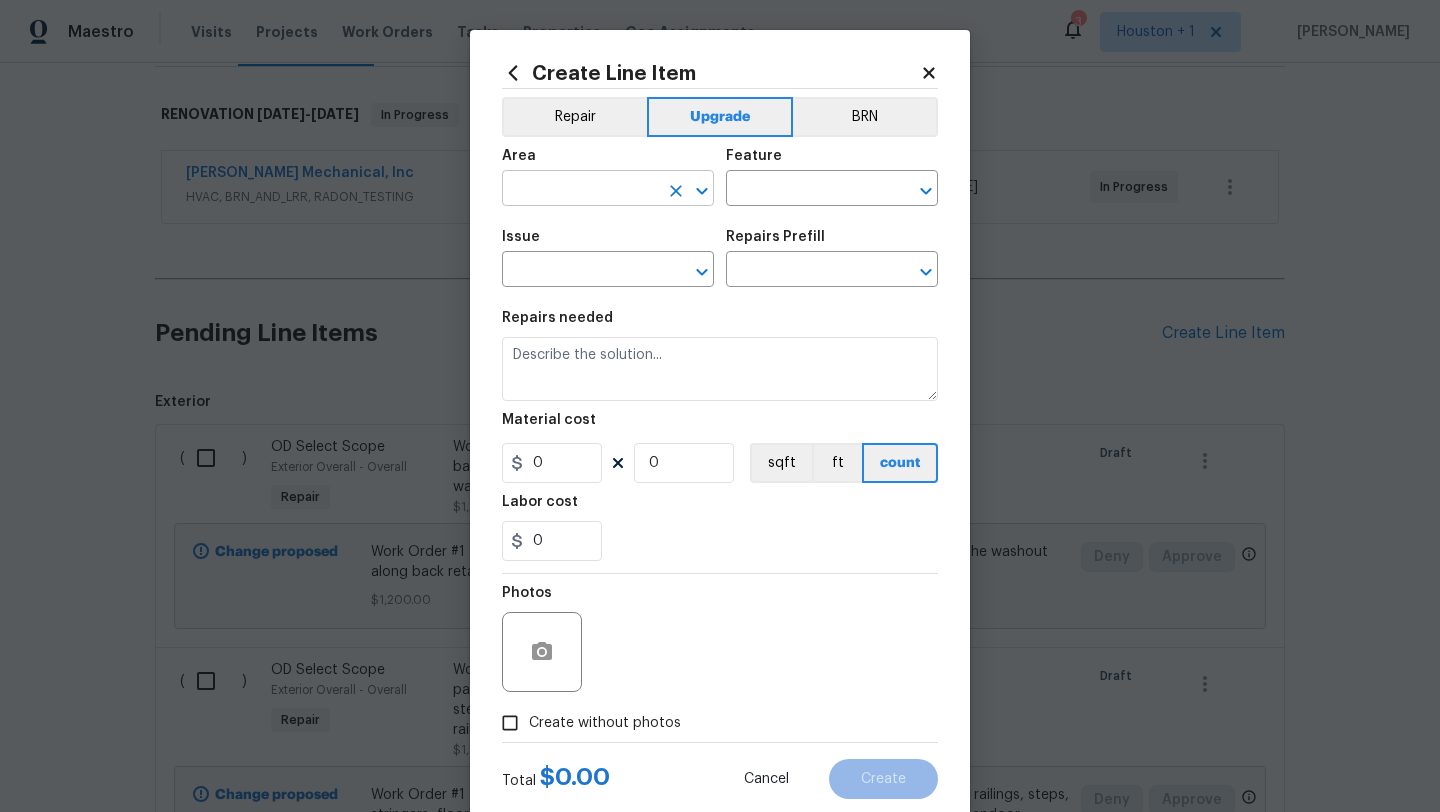 click at bounding box center [580, 190] 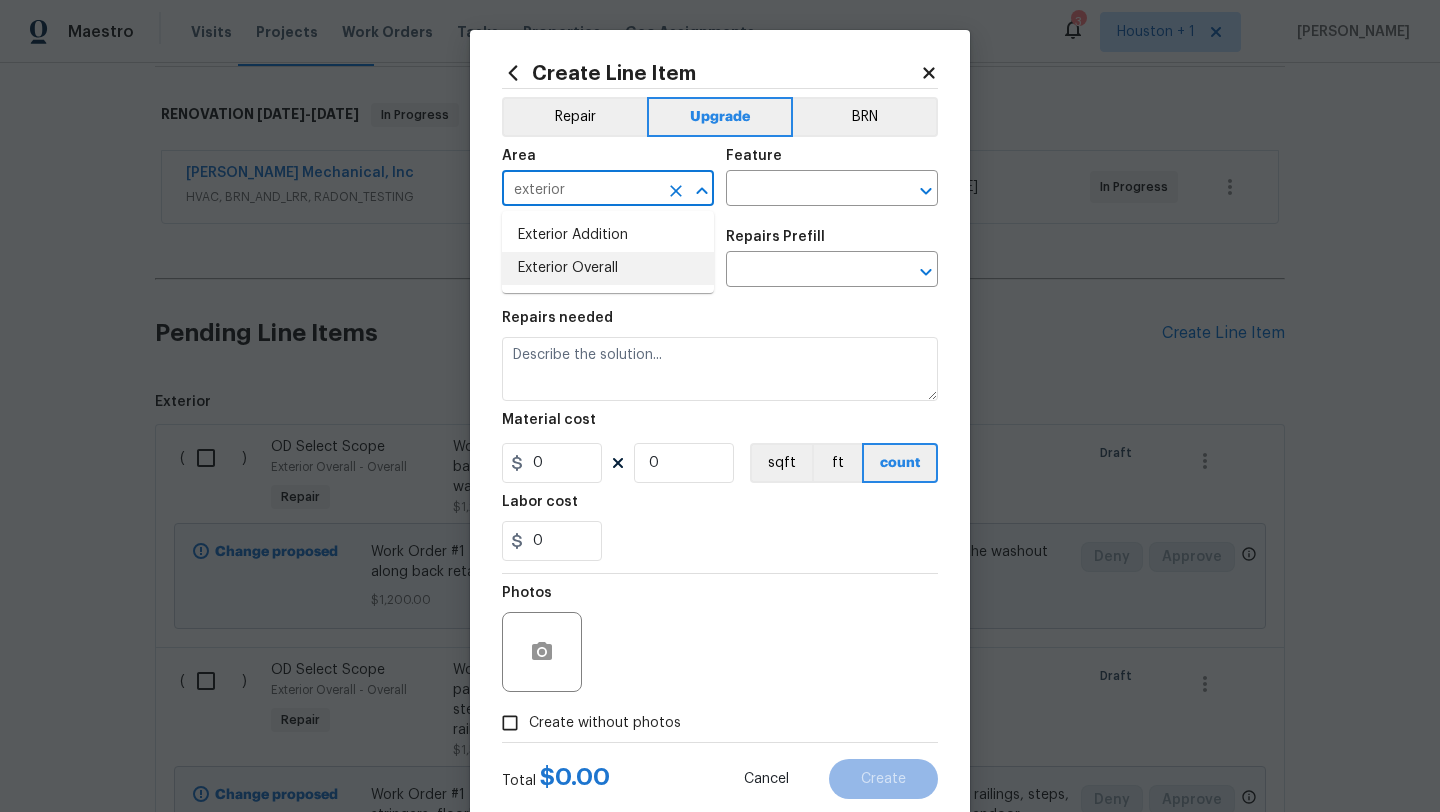 click on "Exterior Overall" at bounding box center (608, 268) 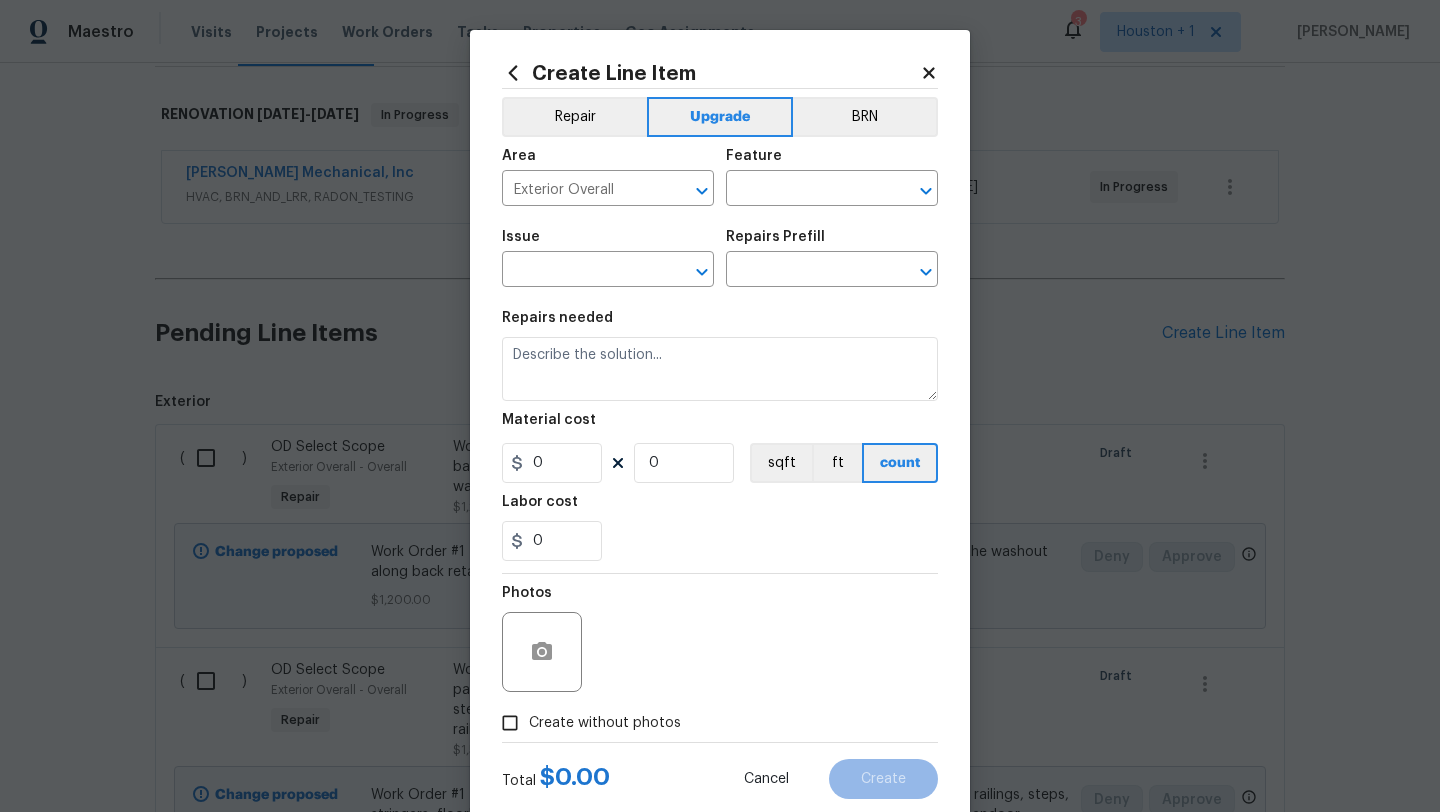 click on "Feature" at bounding box center [832, 162] 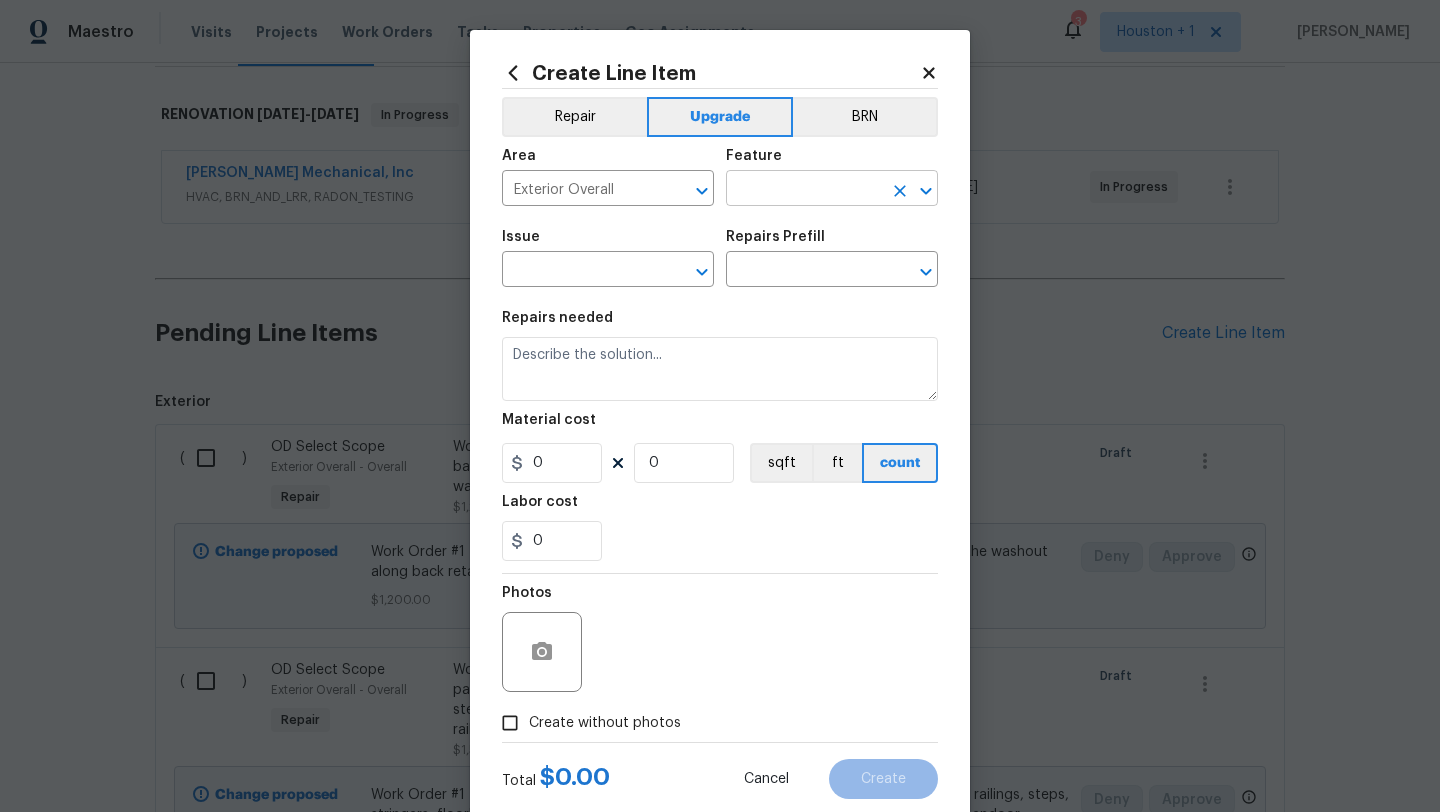 click at bounding box center [804, 190] 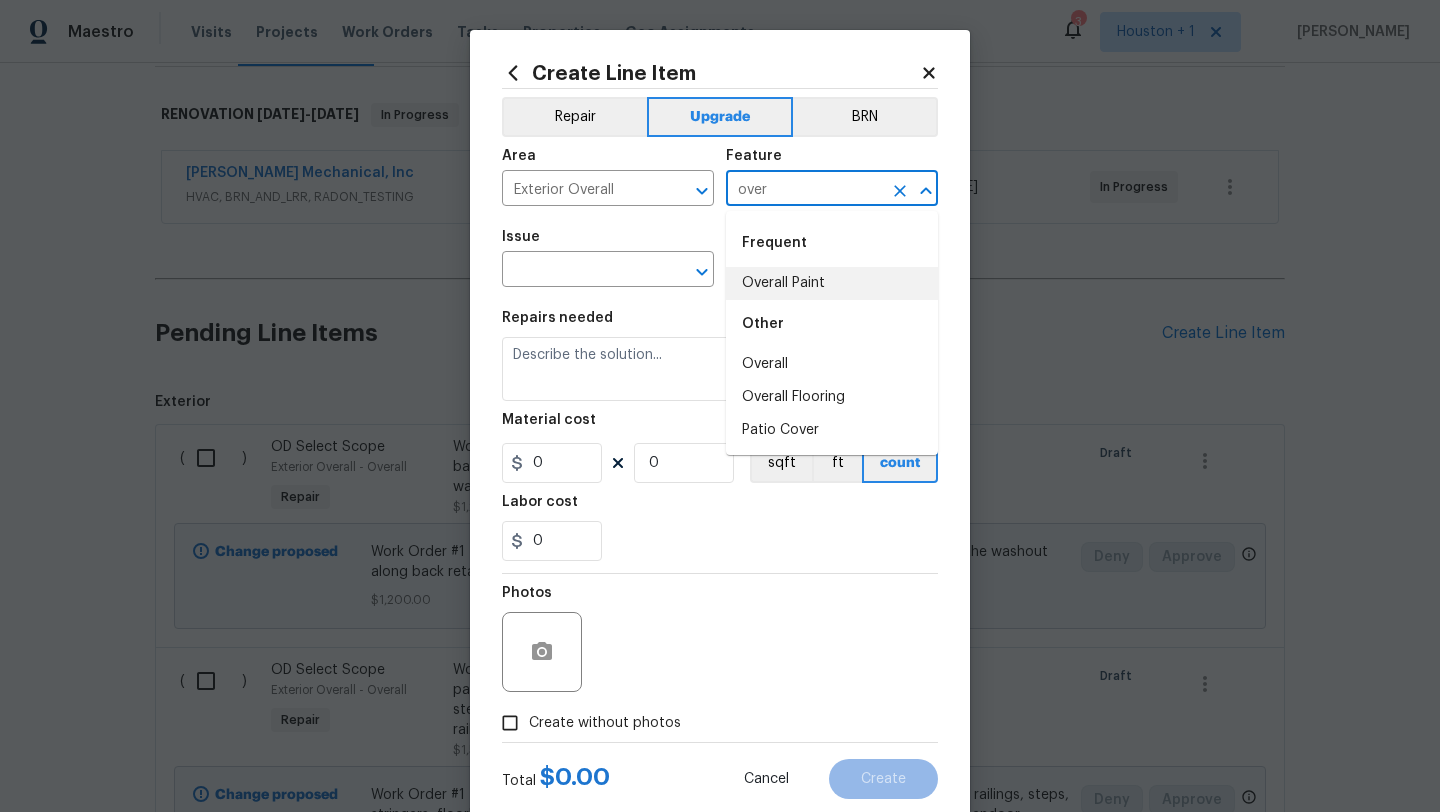 click on "Overall Paint" at bounding box center [832, 283] 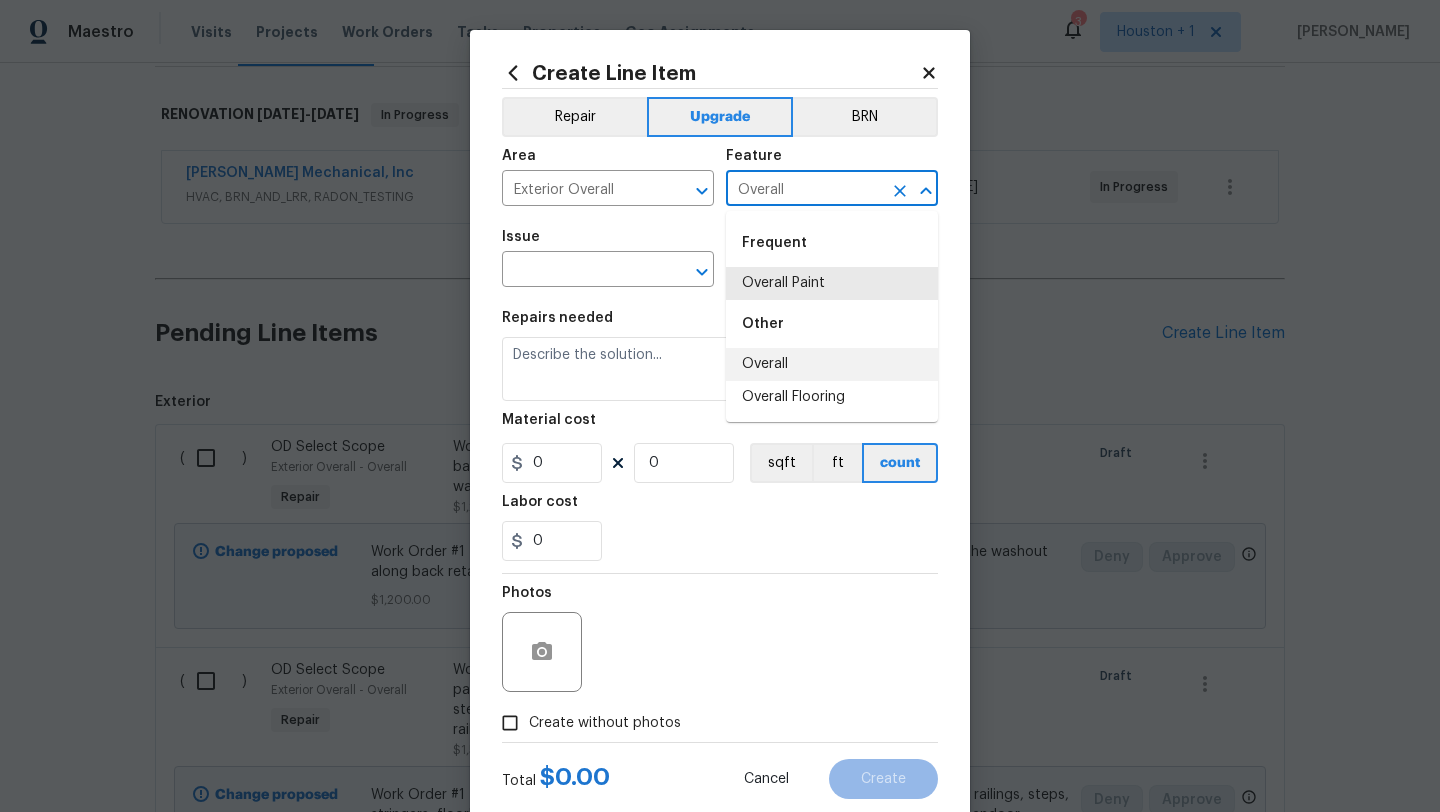 click on "Overall" at bounding box center [832, 364] 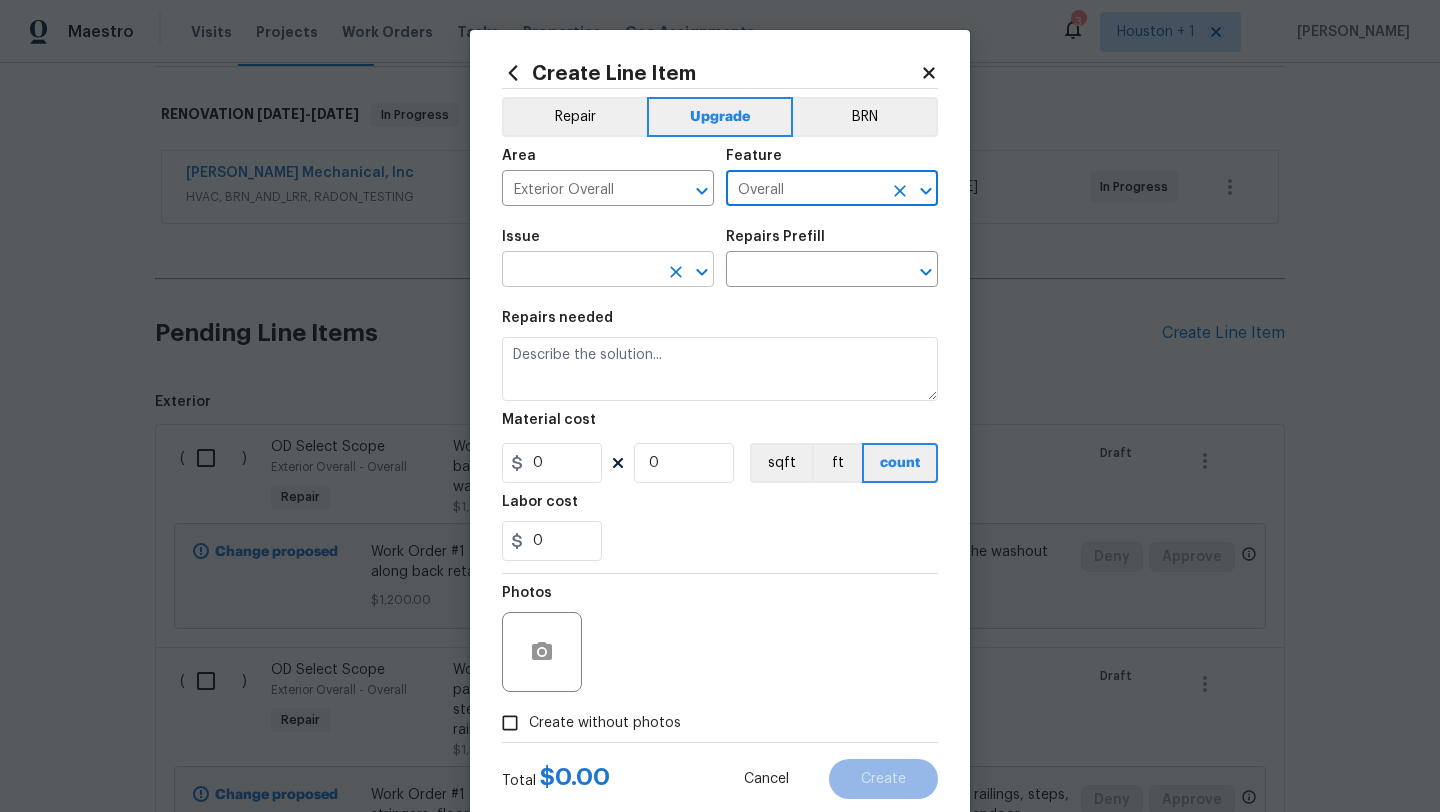 click at bounding box center (580, 271) 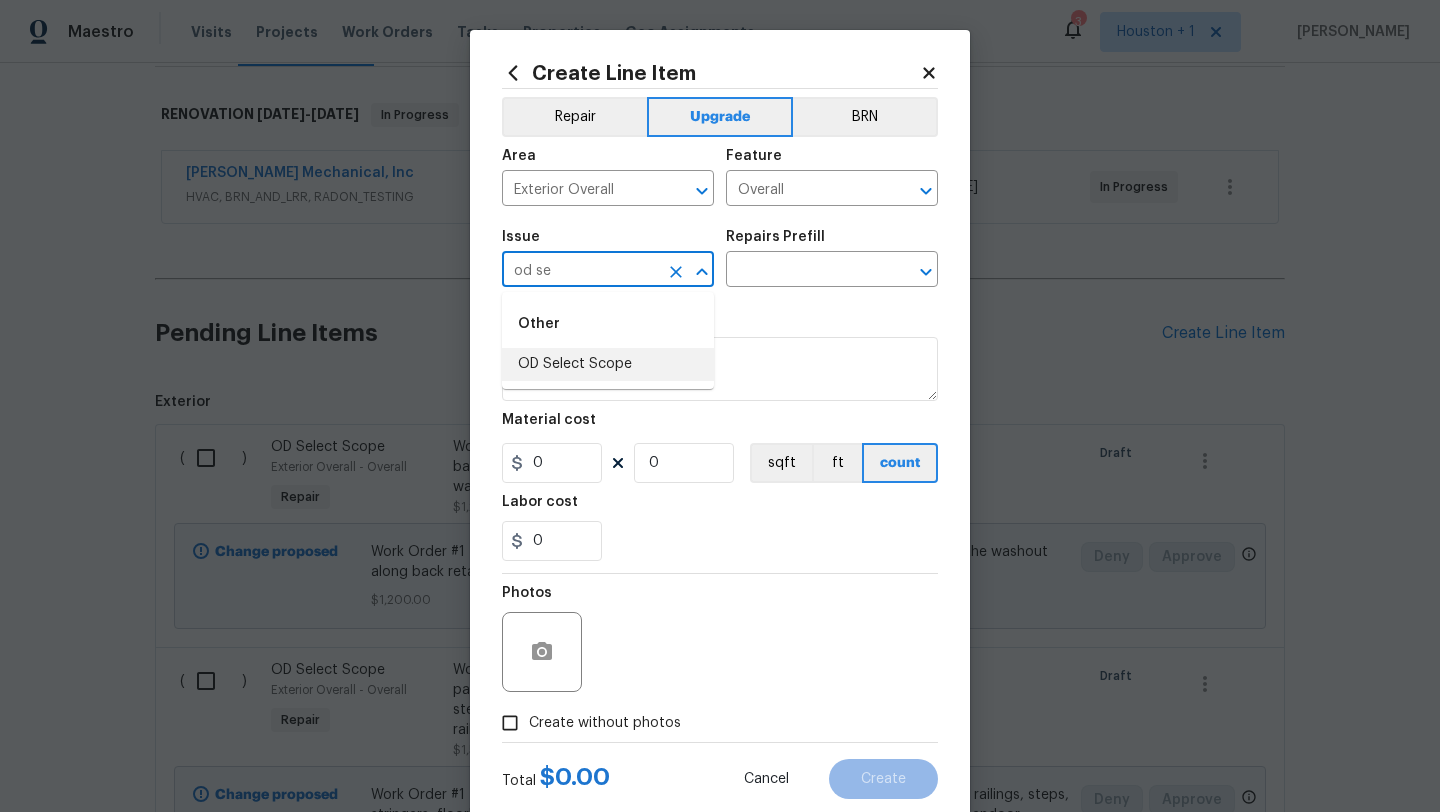 click on "OD Select Scope" at bounding box center (608, 364) 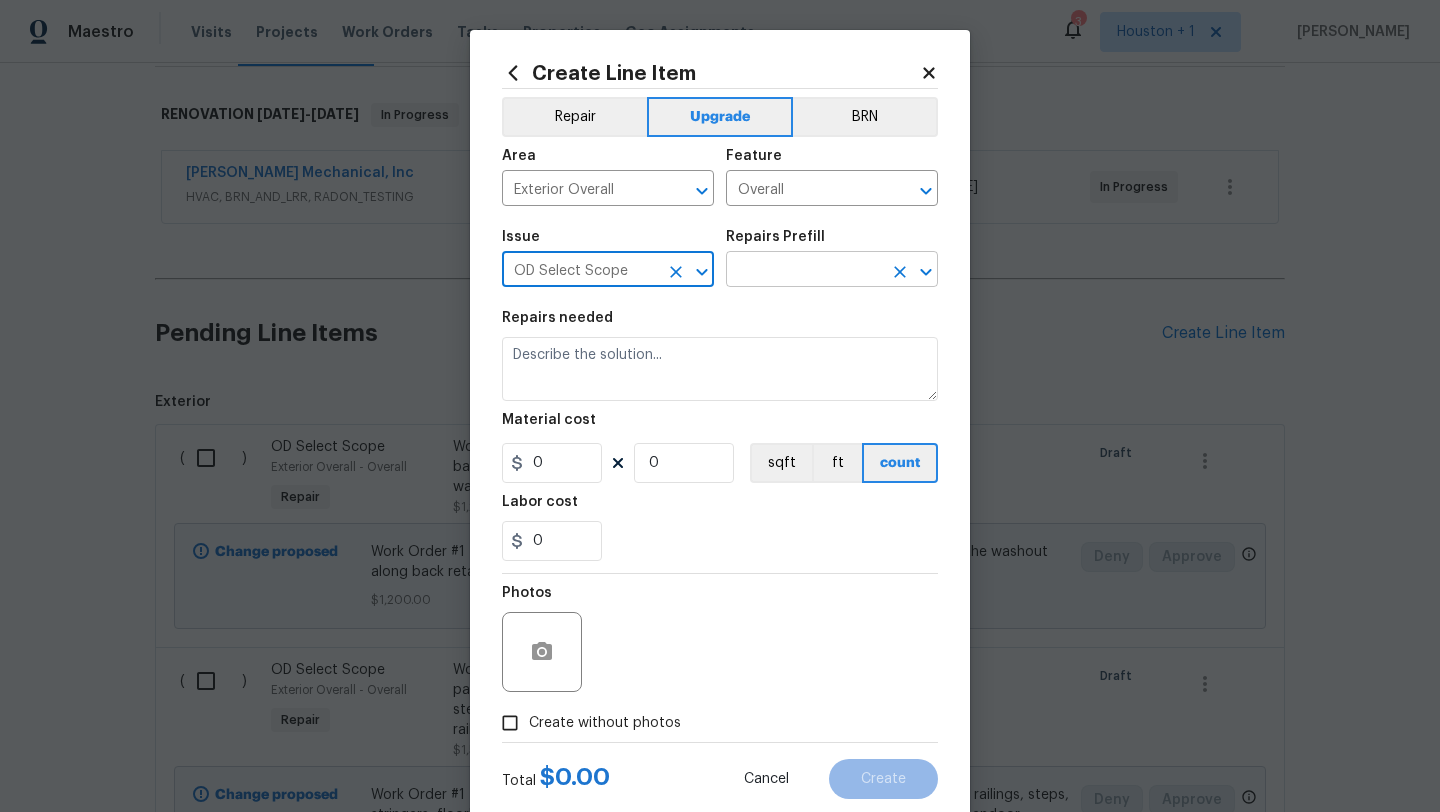click at bounding box center (804, 271) 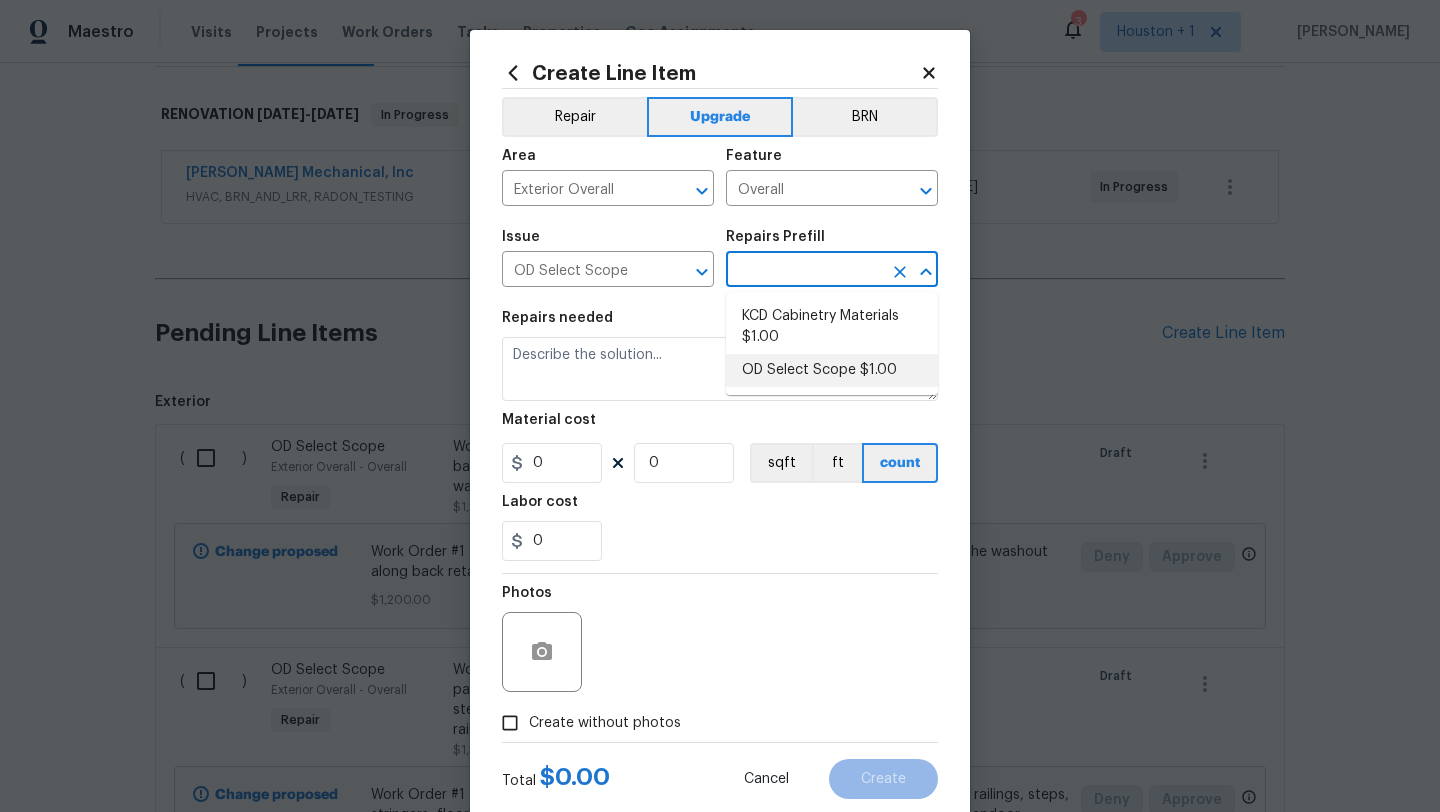 click on "OD Select Scope $1.00" at bounding box center [832, 370] 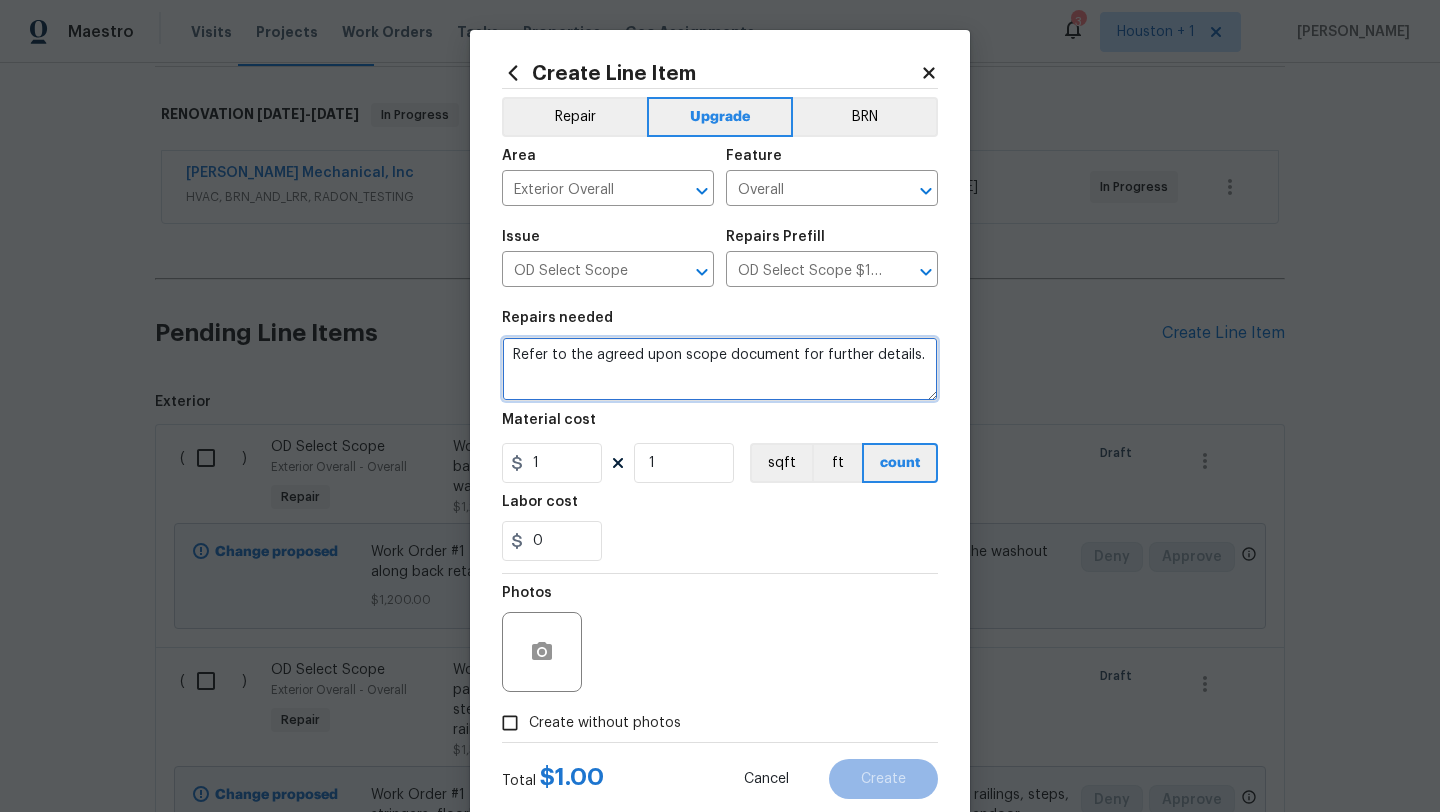 click on "Refer to the agreed upon scope document for further details." at bounding box center (720, 369) 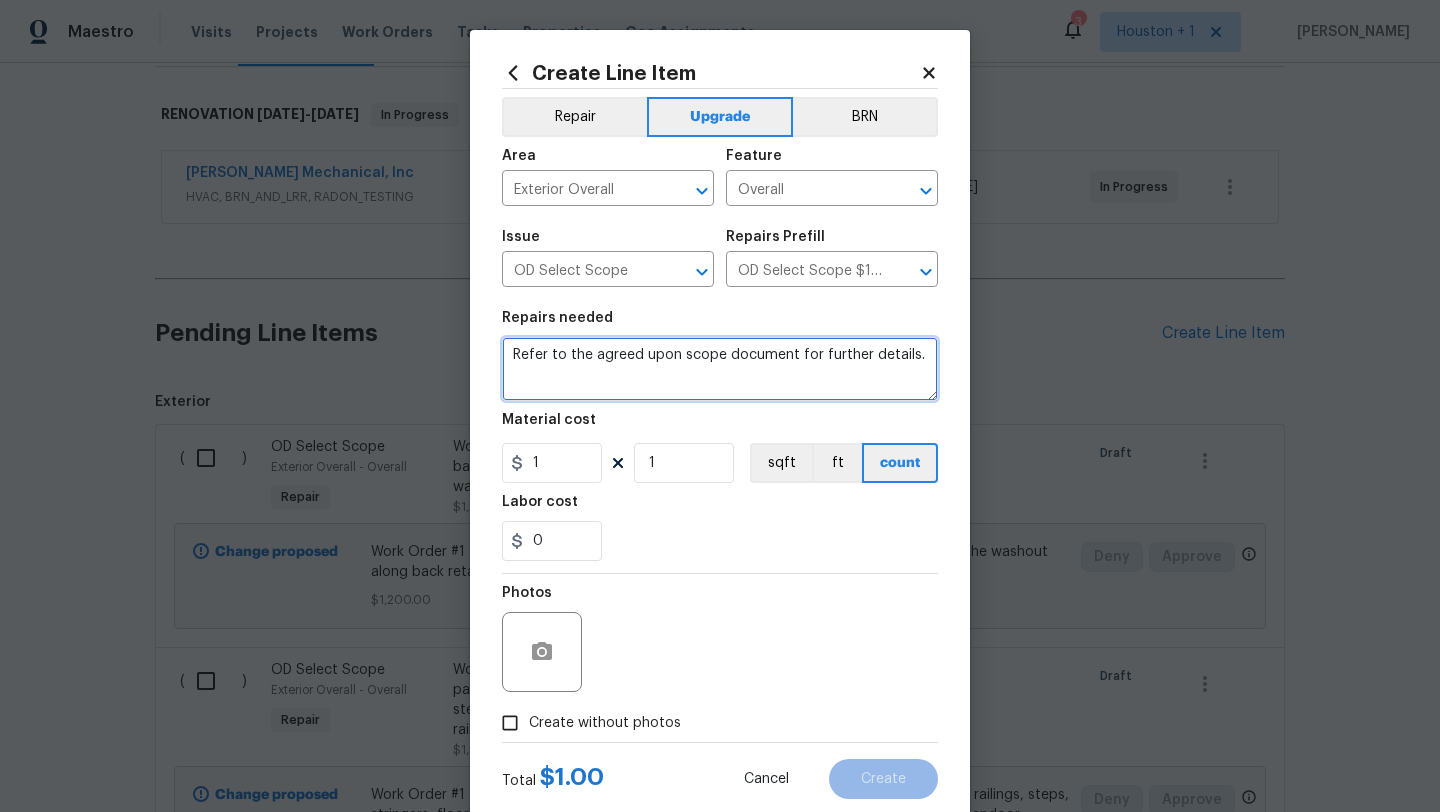 click on "Refer to the agreed upon scope document for further details." at bounding box center [720, 369] 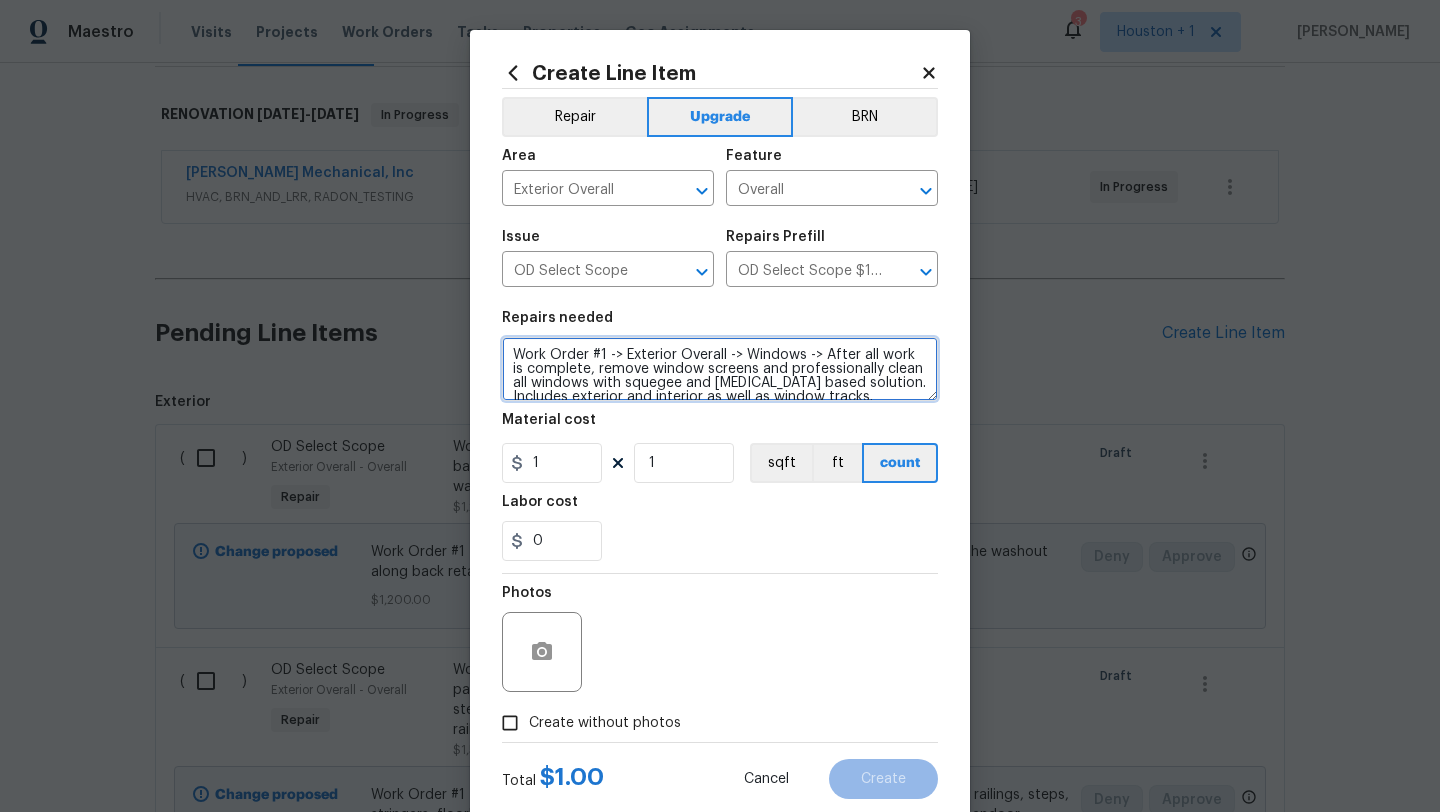 scroll, scrollTop: 4, scrollLeft: 0, axis: vertical 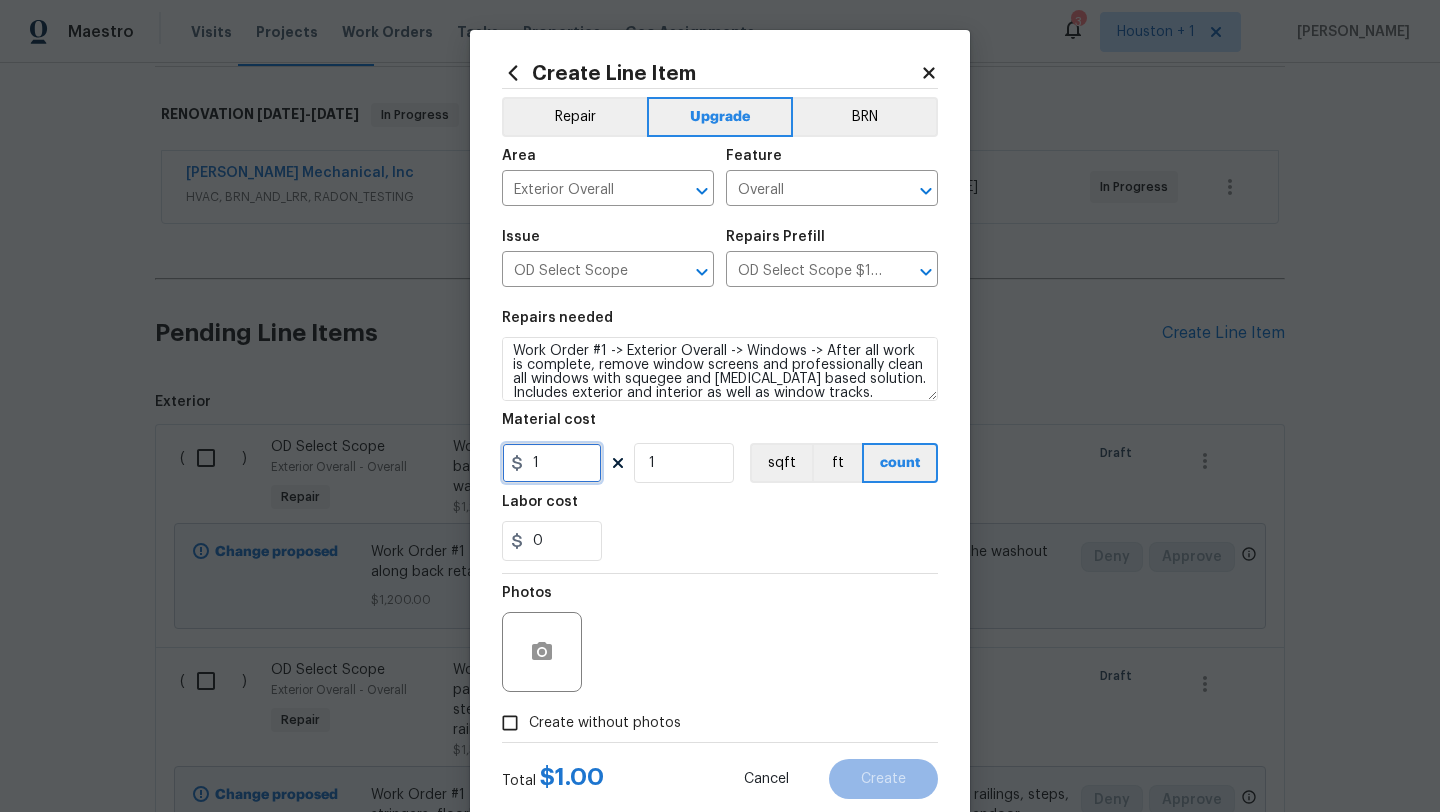 click on "1" at bounding box center (552, 463) 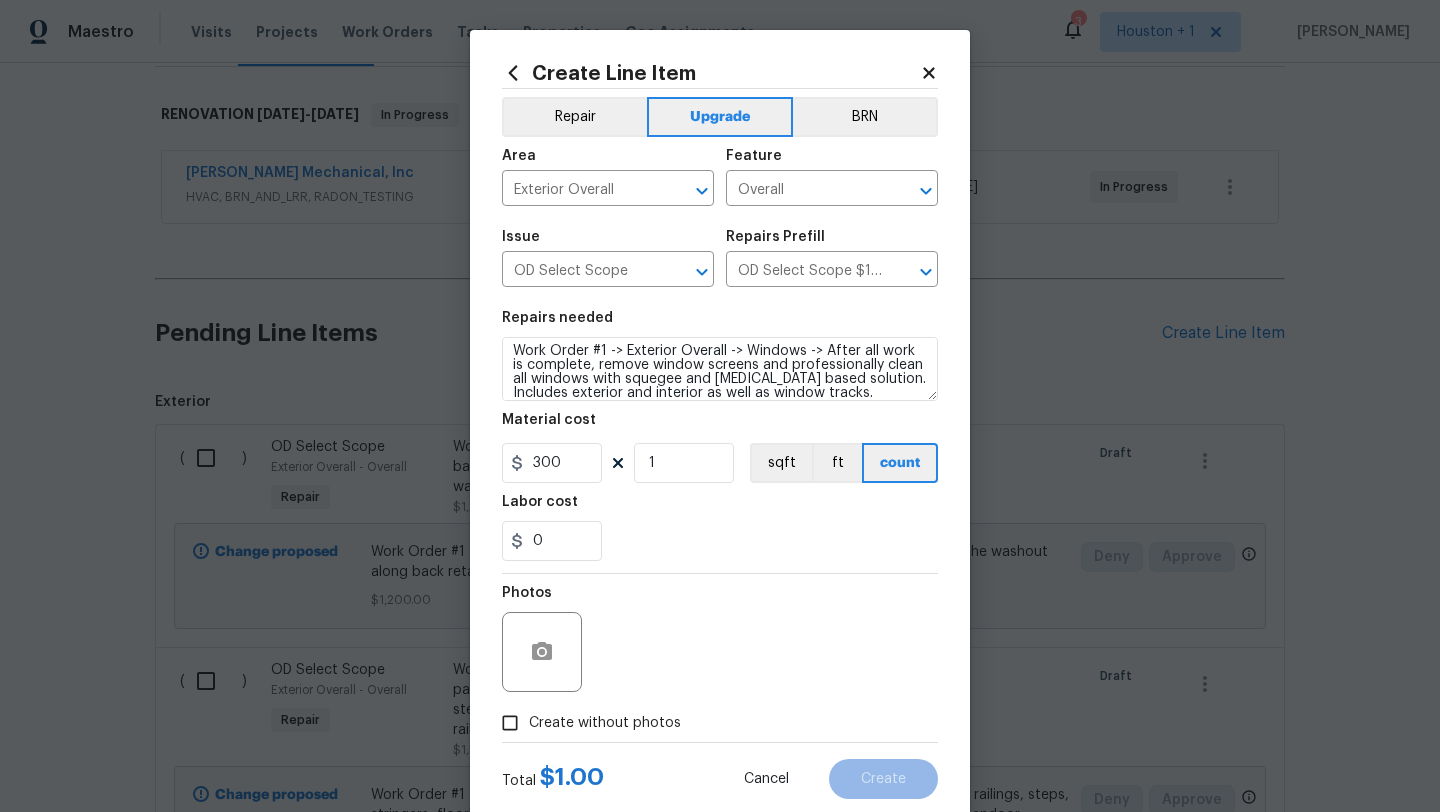 drag, startPoint x: 641, startPoint y: 528, endPoint x: 641, endPoint y: 512, distance: 16 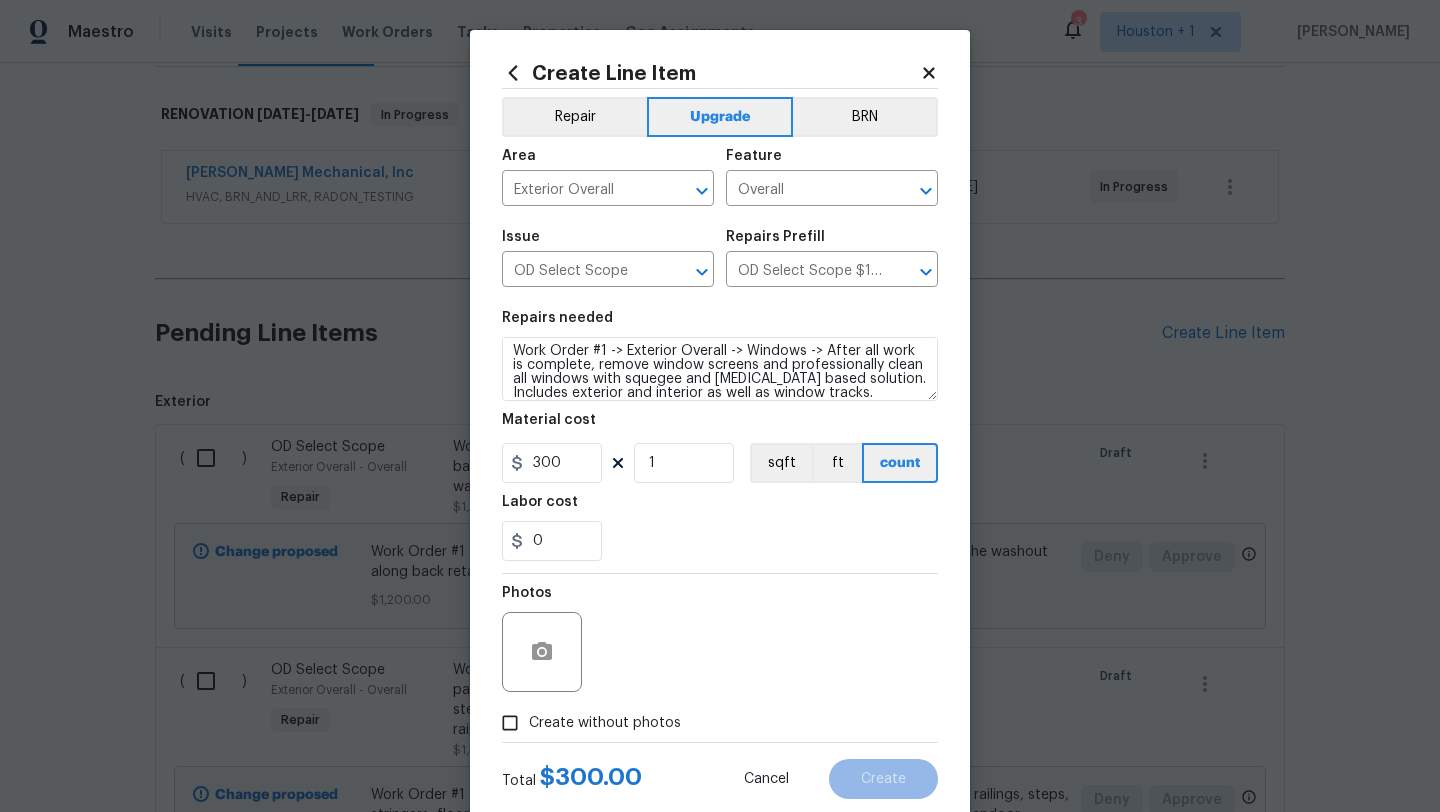 scroll, scrollTop: 50, scrollLeft: 0, axis: vertical 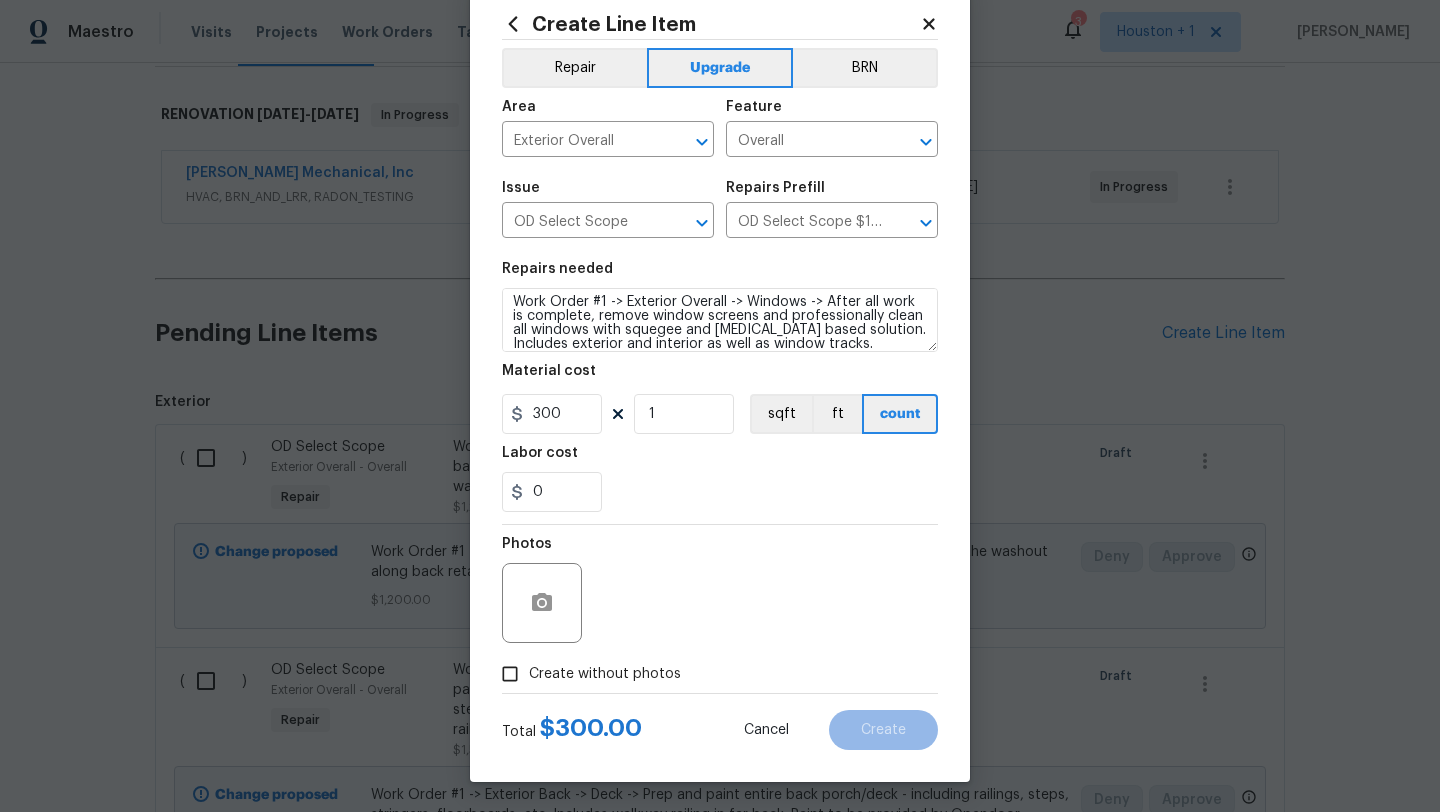 click on "Create without photos" at bounding box center (605, 674) 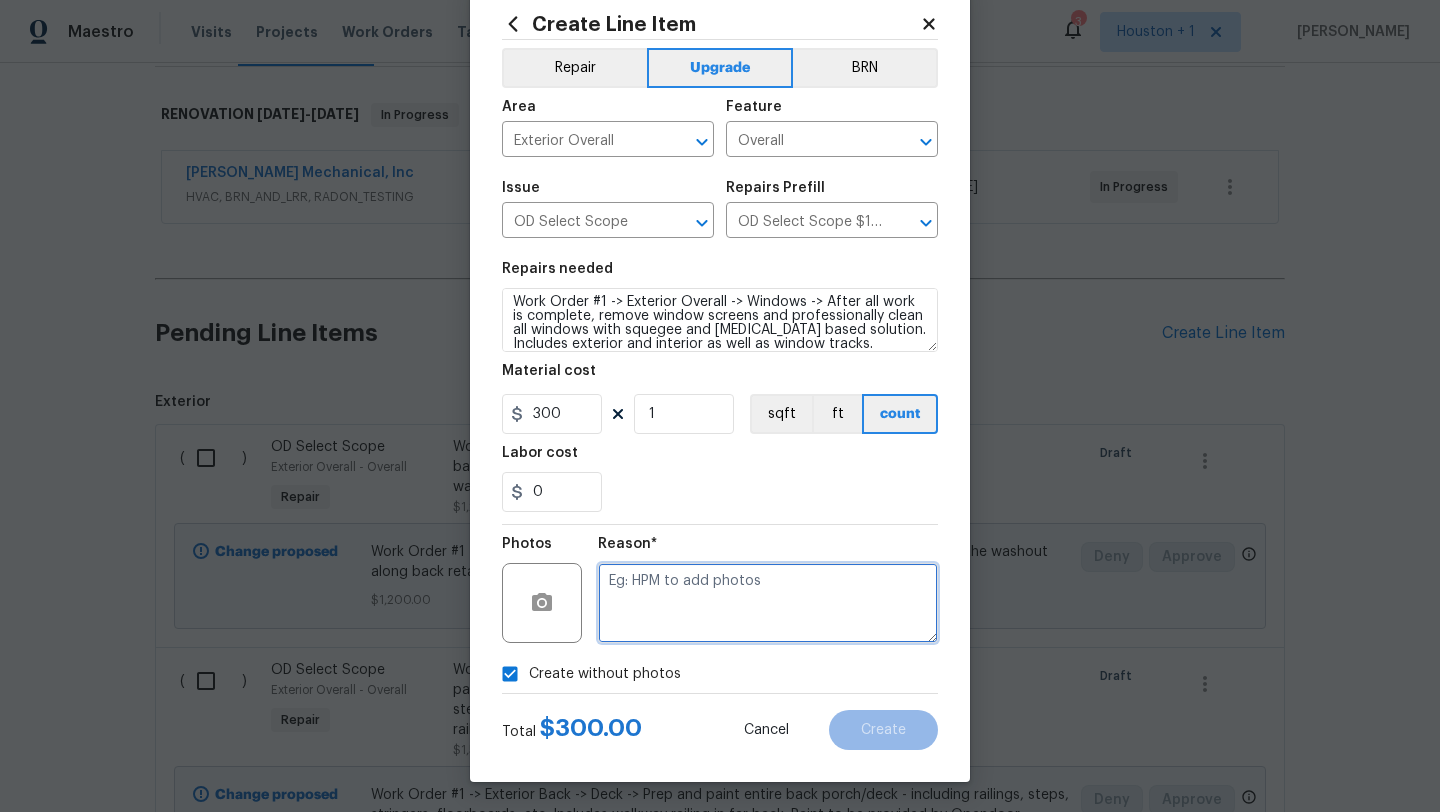click at bounding box center (768, 603) 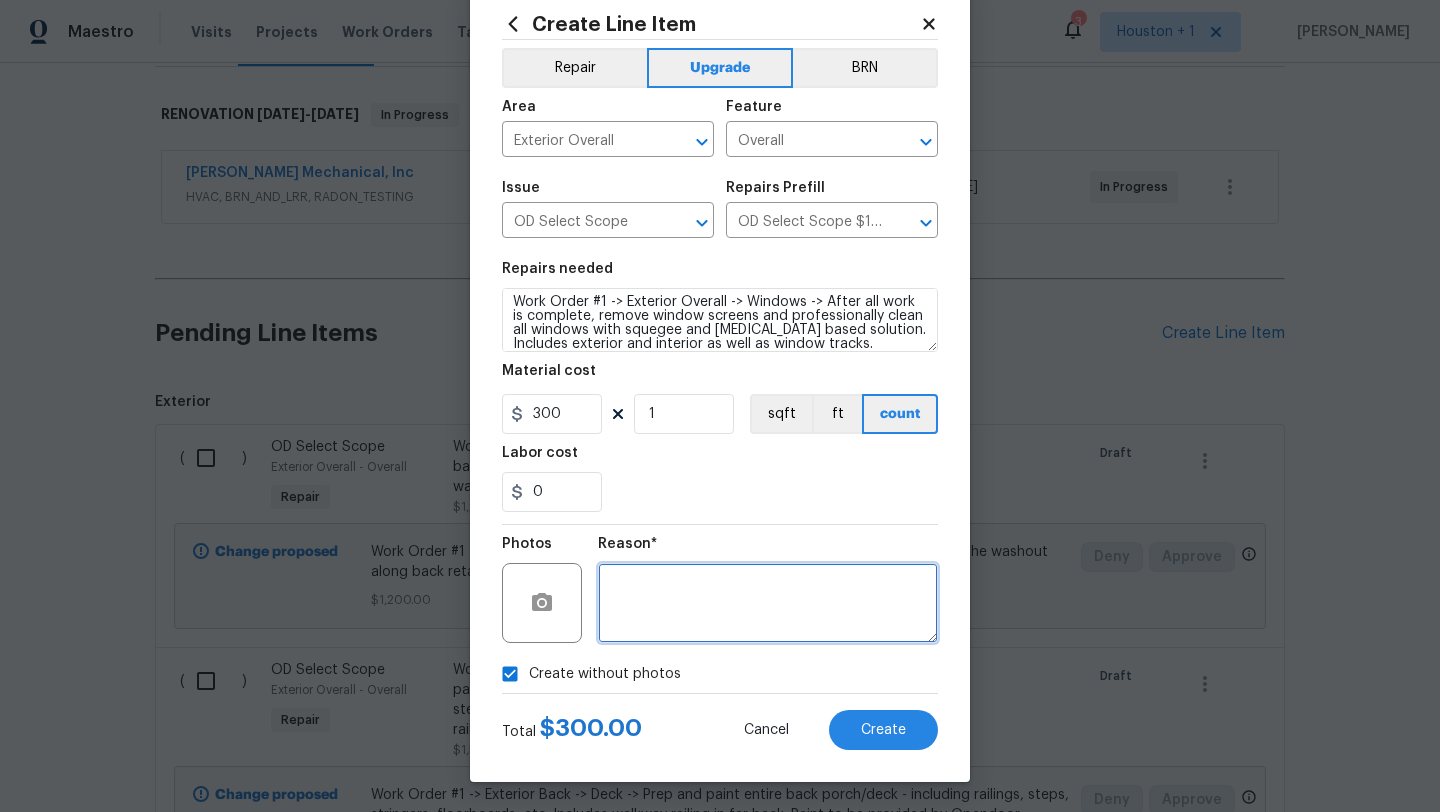 scroll, scrollTop: 0, scrollLeft: 0, axis: both 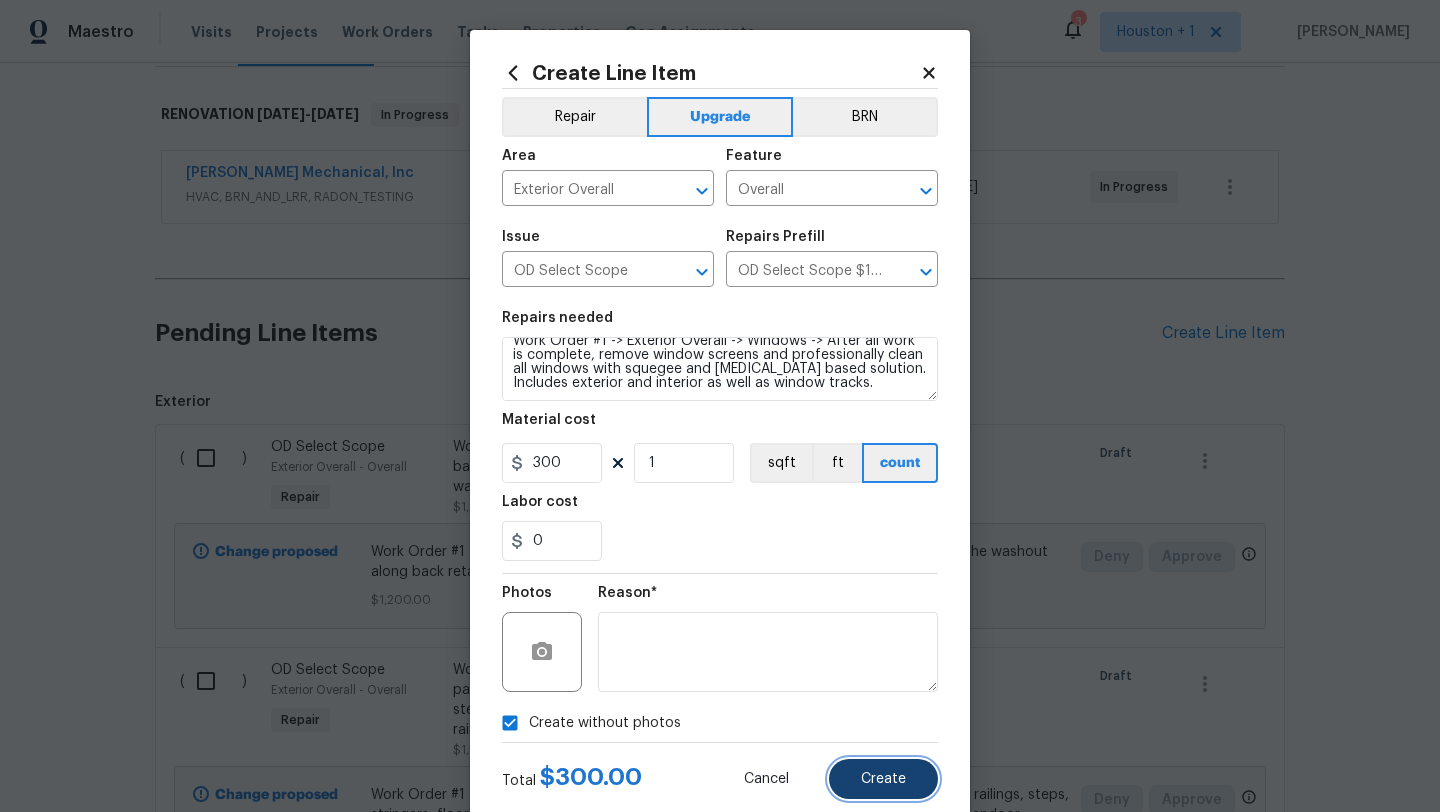 click on "Create" at bounding box center [883, 779] 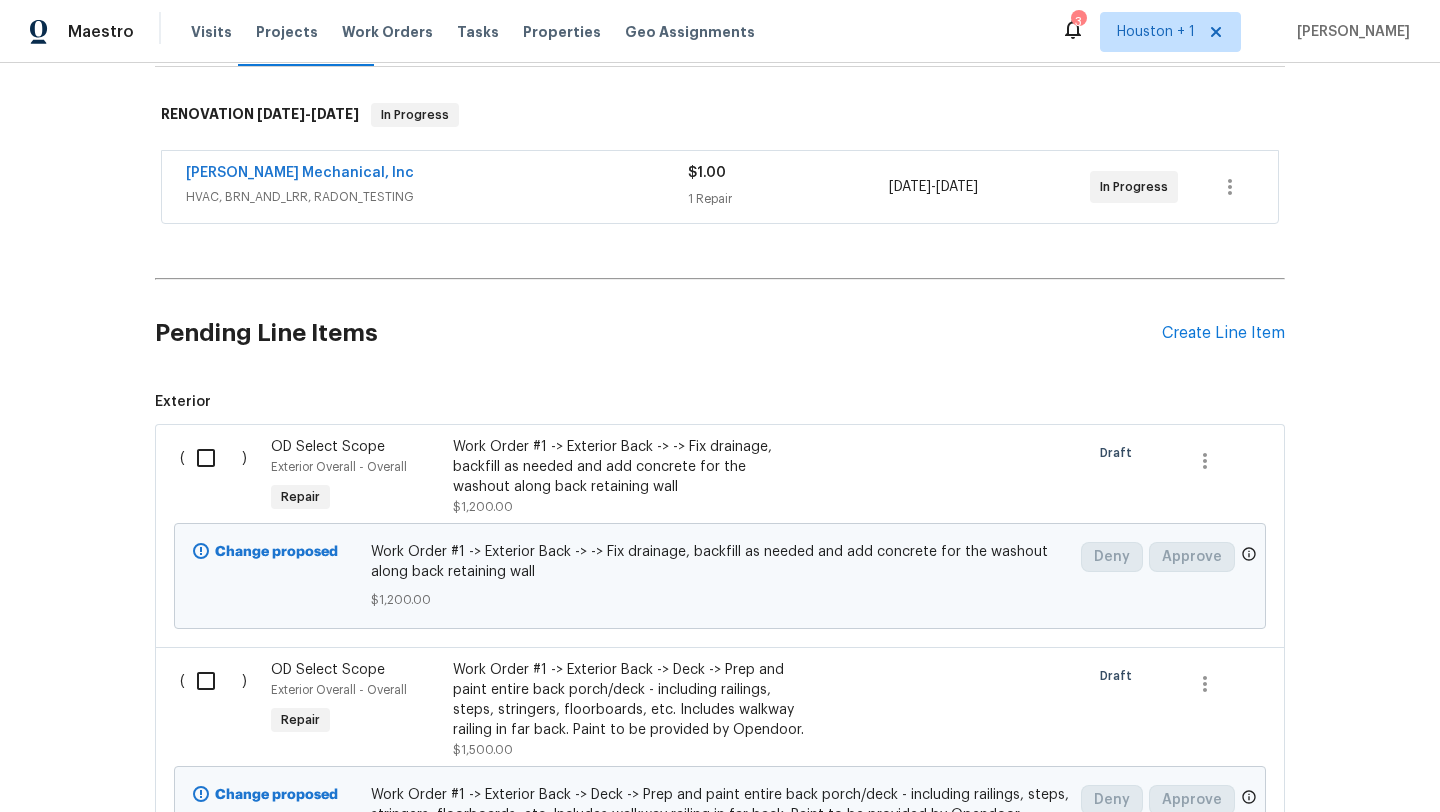 click on "Pending Line Items Create Line Item" at bounding box center (720, 333) 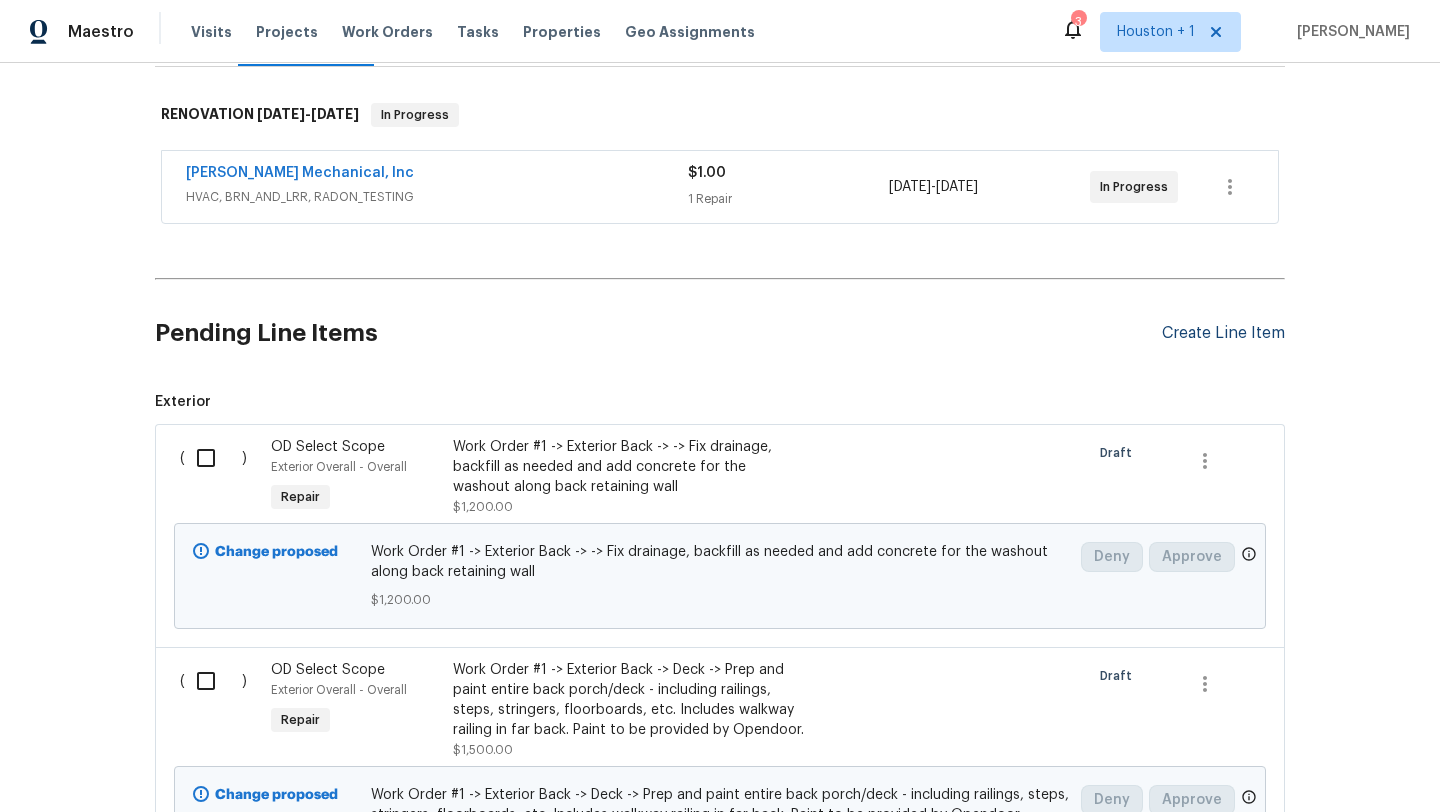 click on "Create Line Item" at bounding box center [1223, 333] 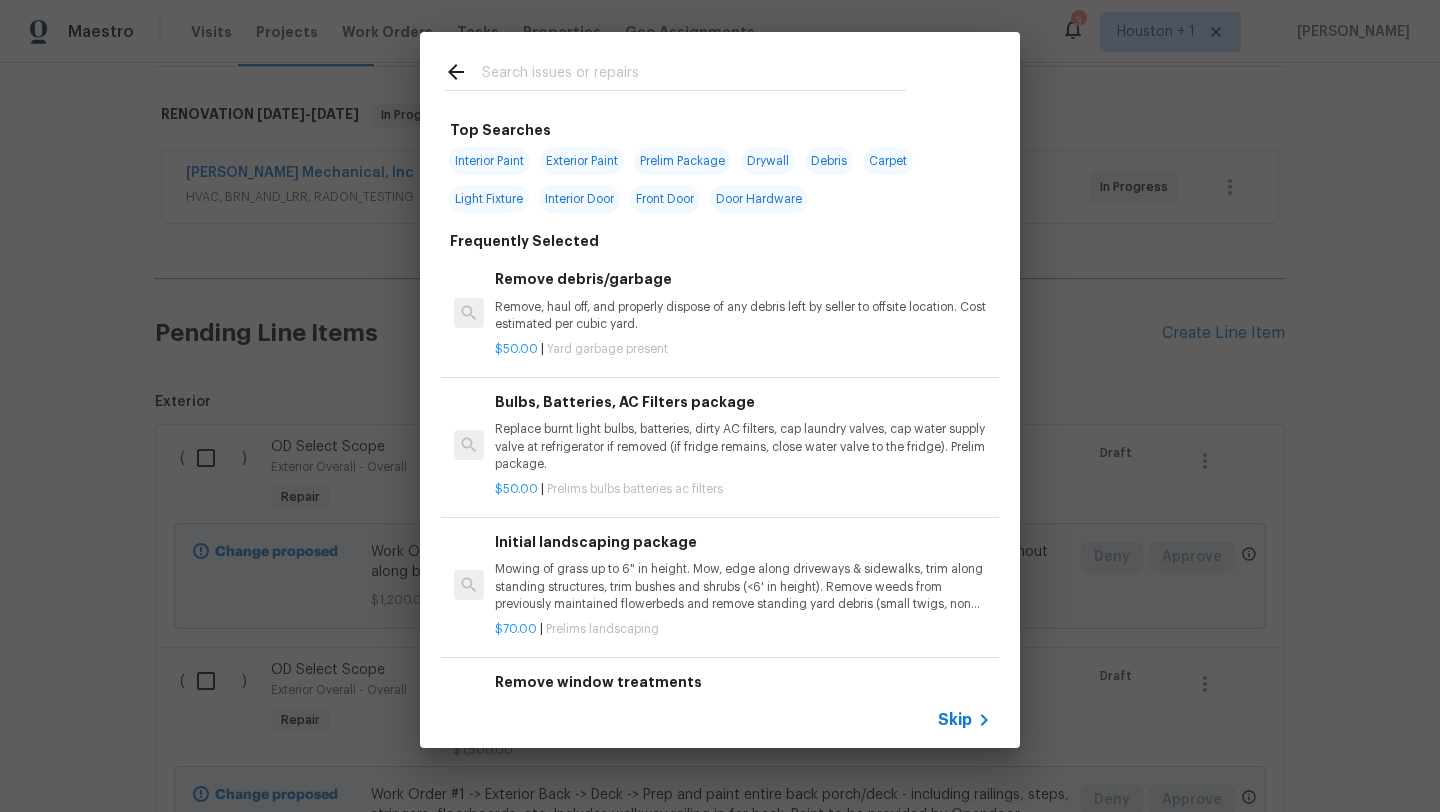 click on "Skip" at bounding box center (955, 720) 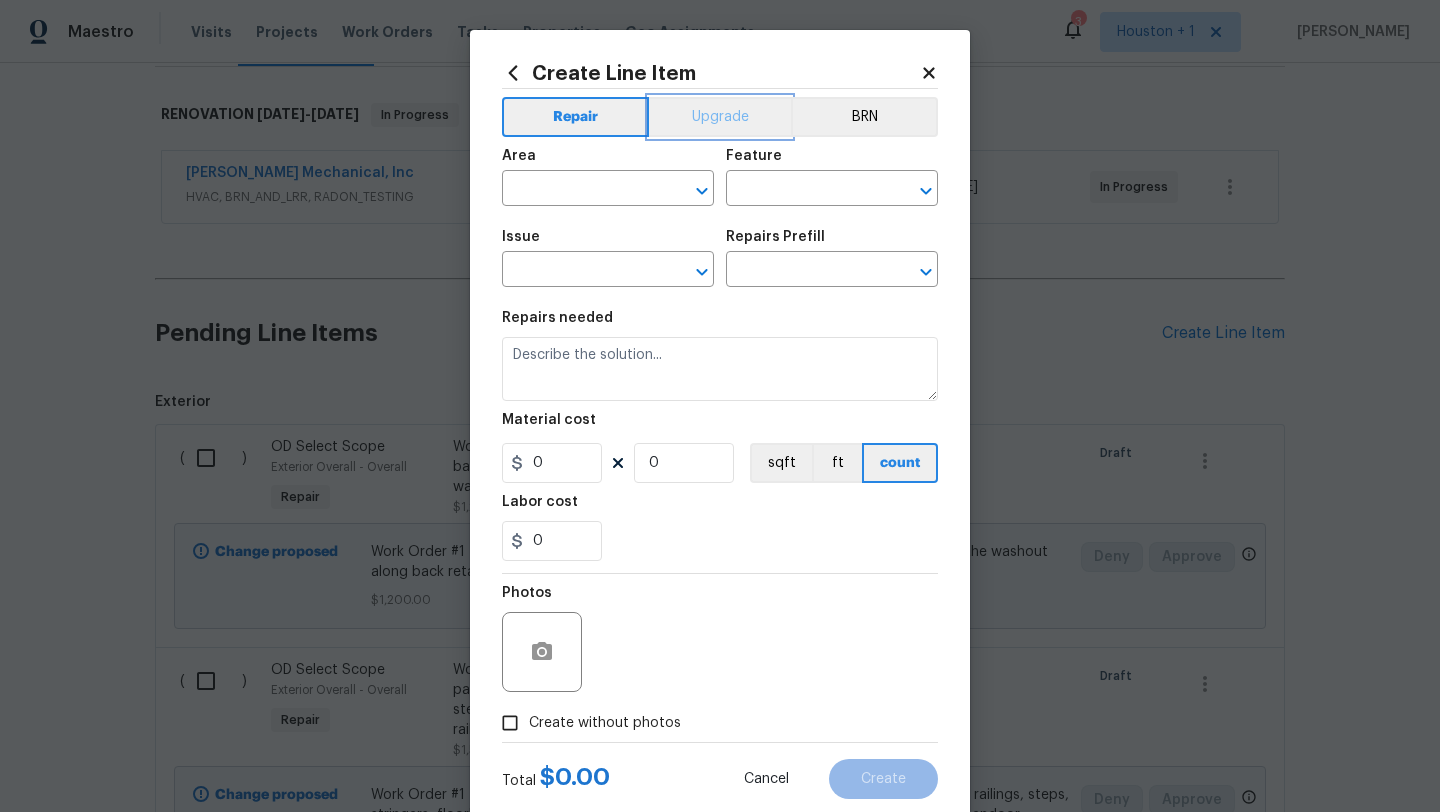 click on "Upgrade" at bounding box center [720, 117] 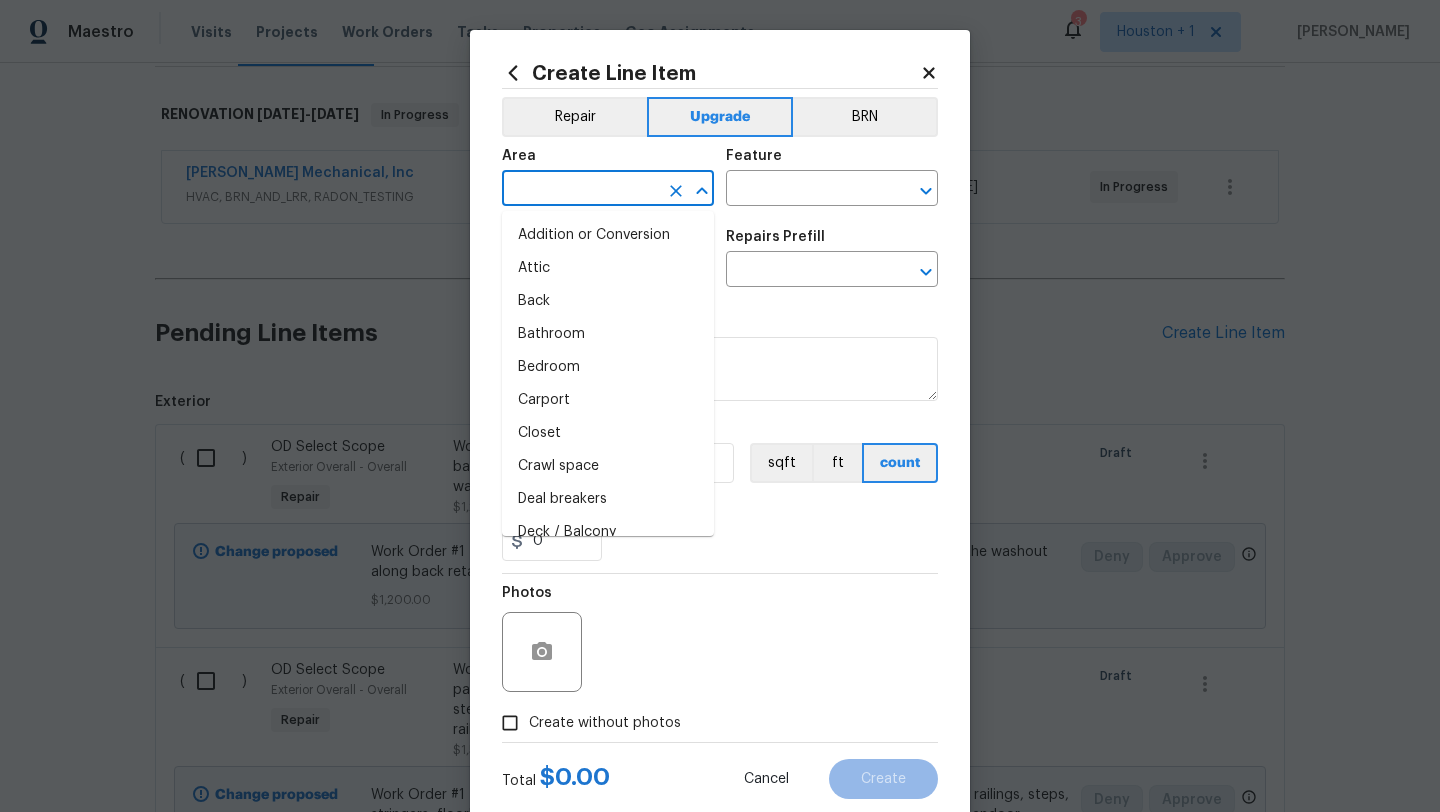 click at bounding box center (580, 190) 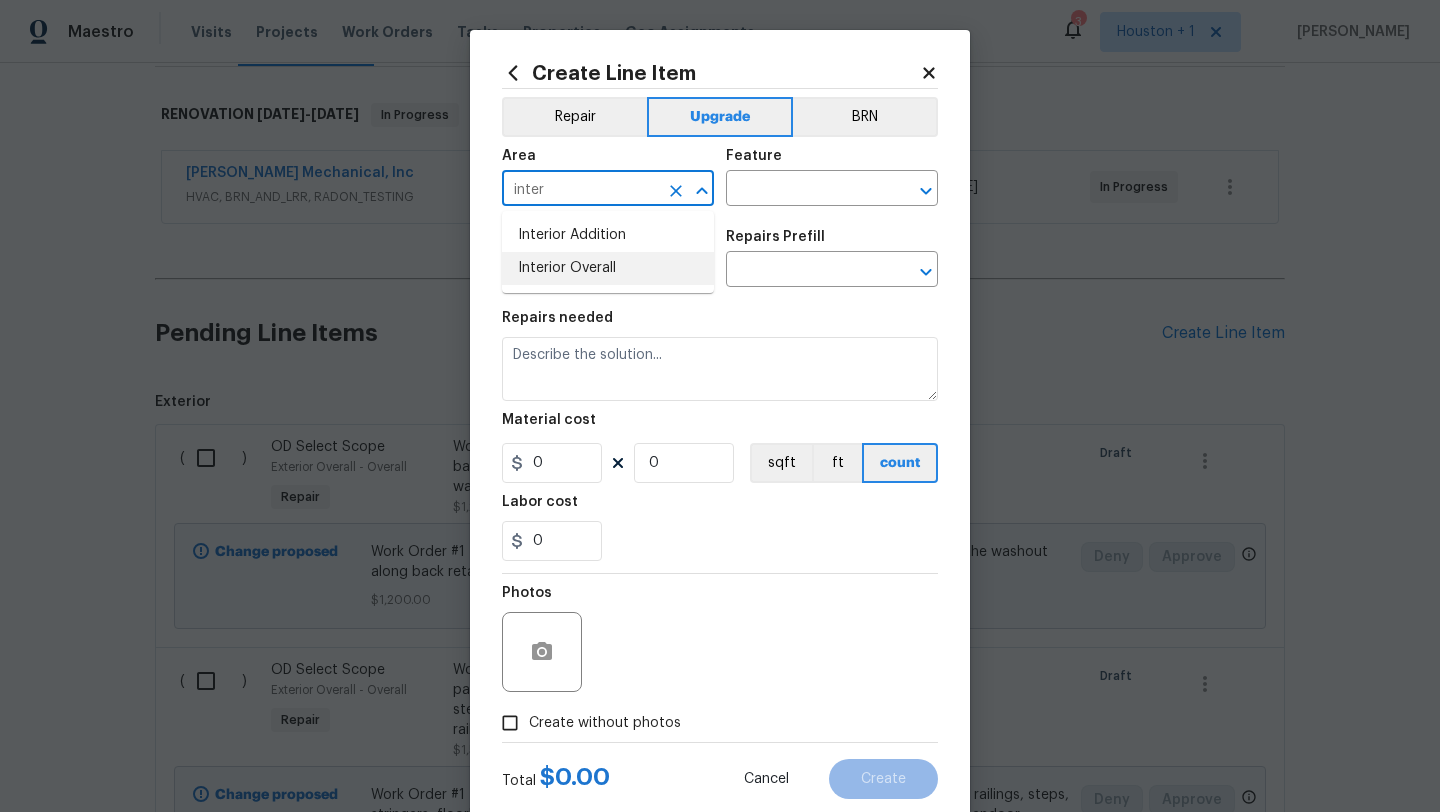 click on "Interior Overall" at bounding box center [608, 268] 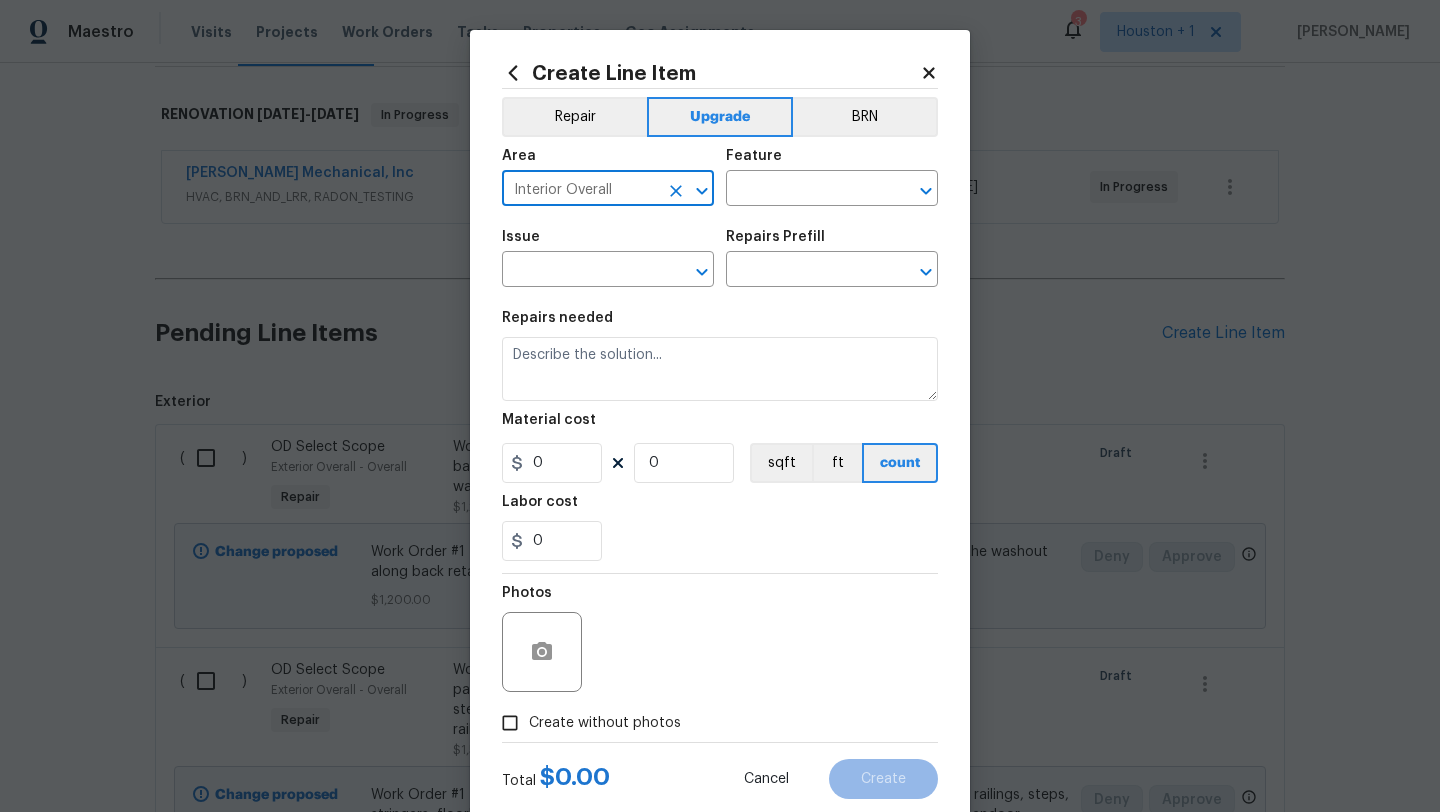click on "Area Interior Overall ​ Feature ​" at bounding box center [720, 177] 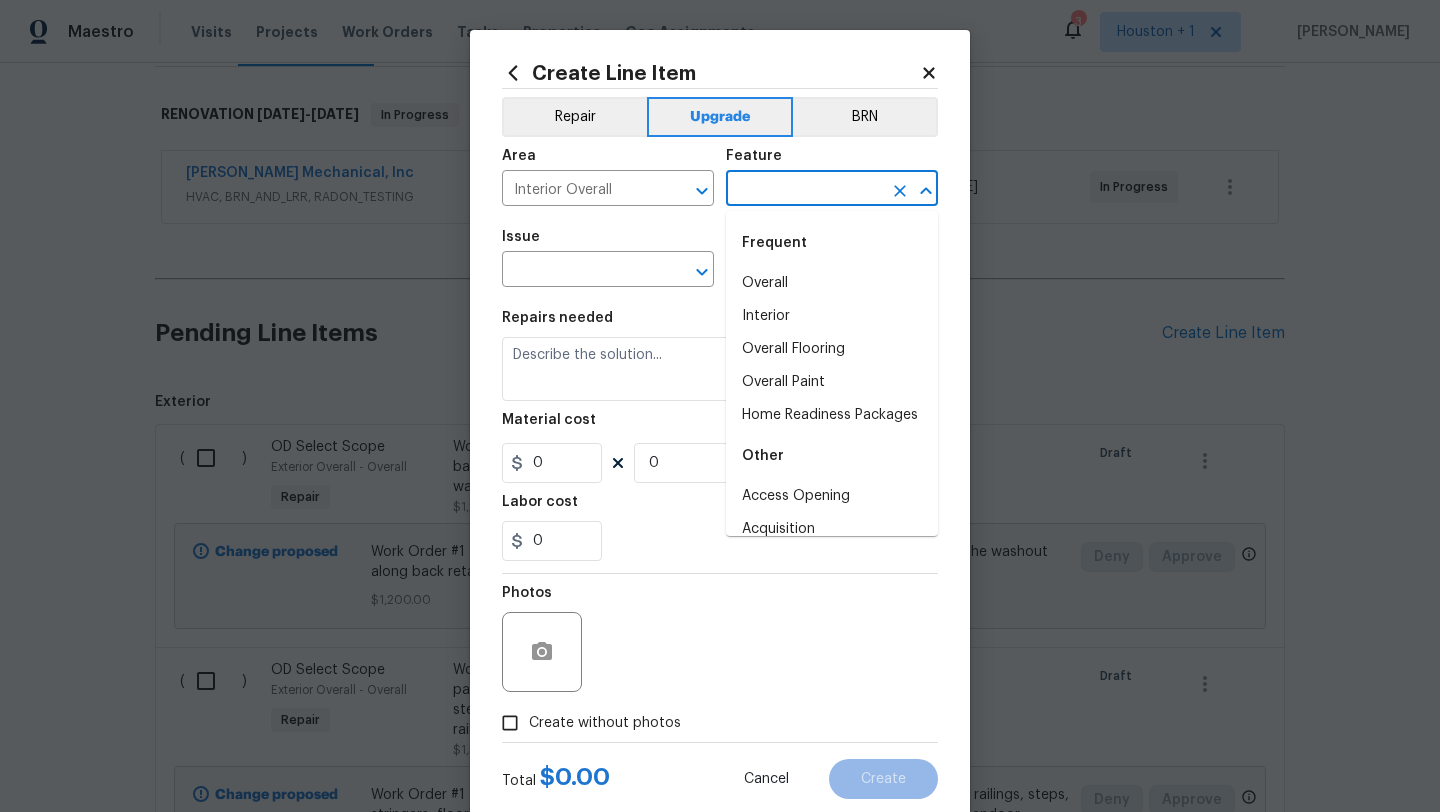 click at bounding box center [804, 190] 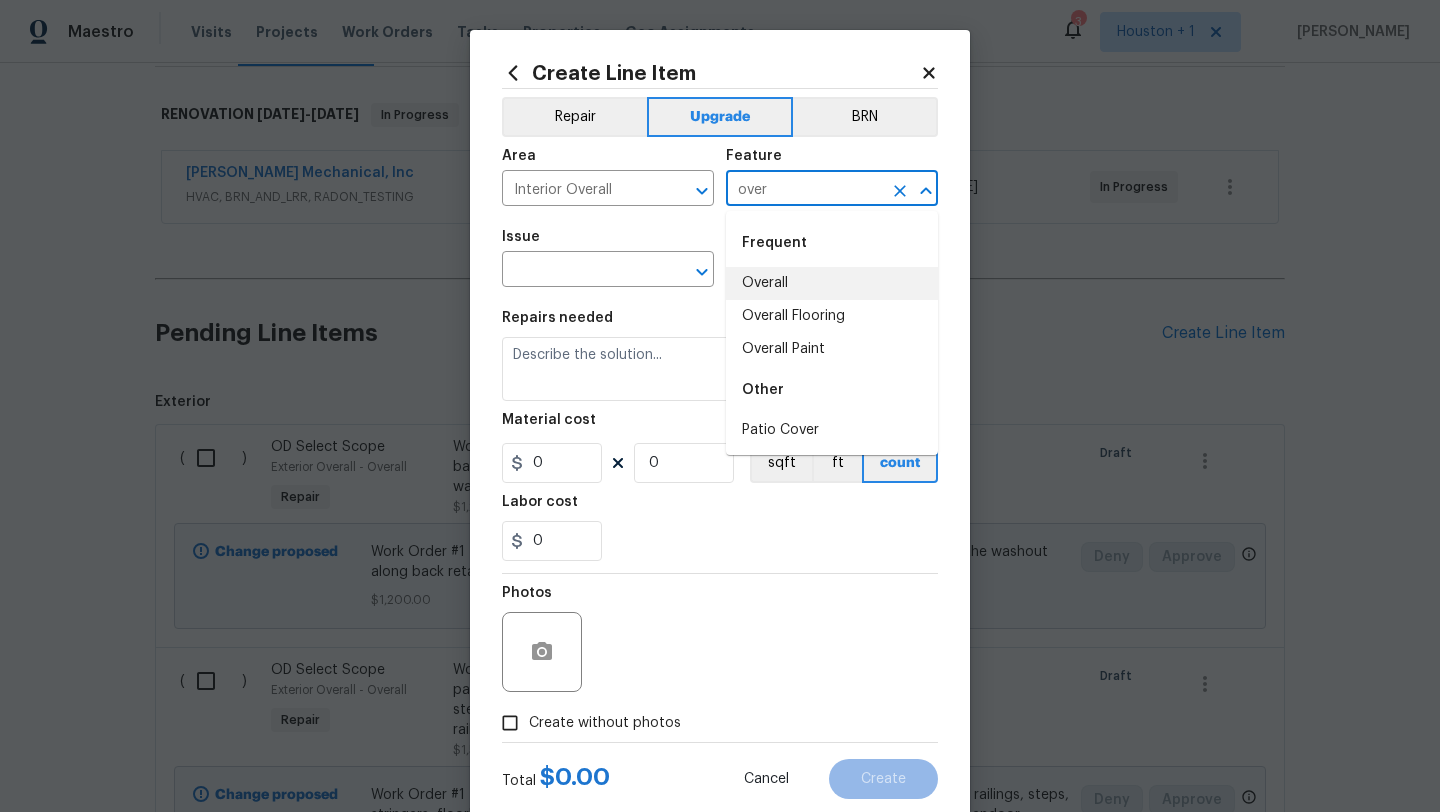 click on "Overall" at bounding box center (832, 283) 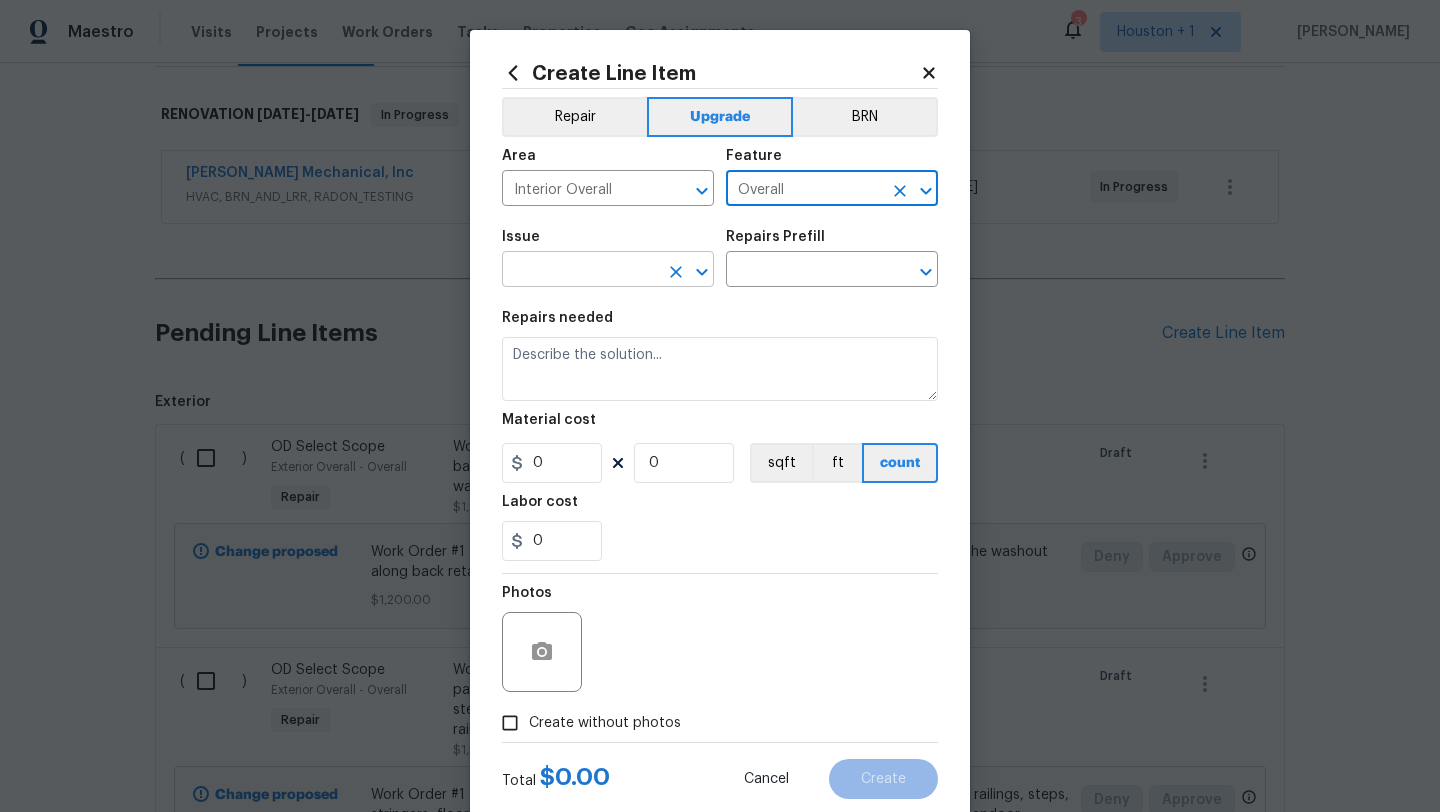 click at bounding box center [580, 271] 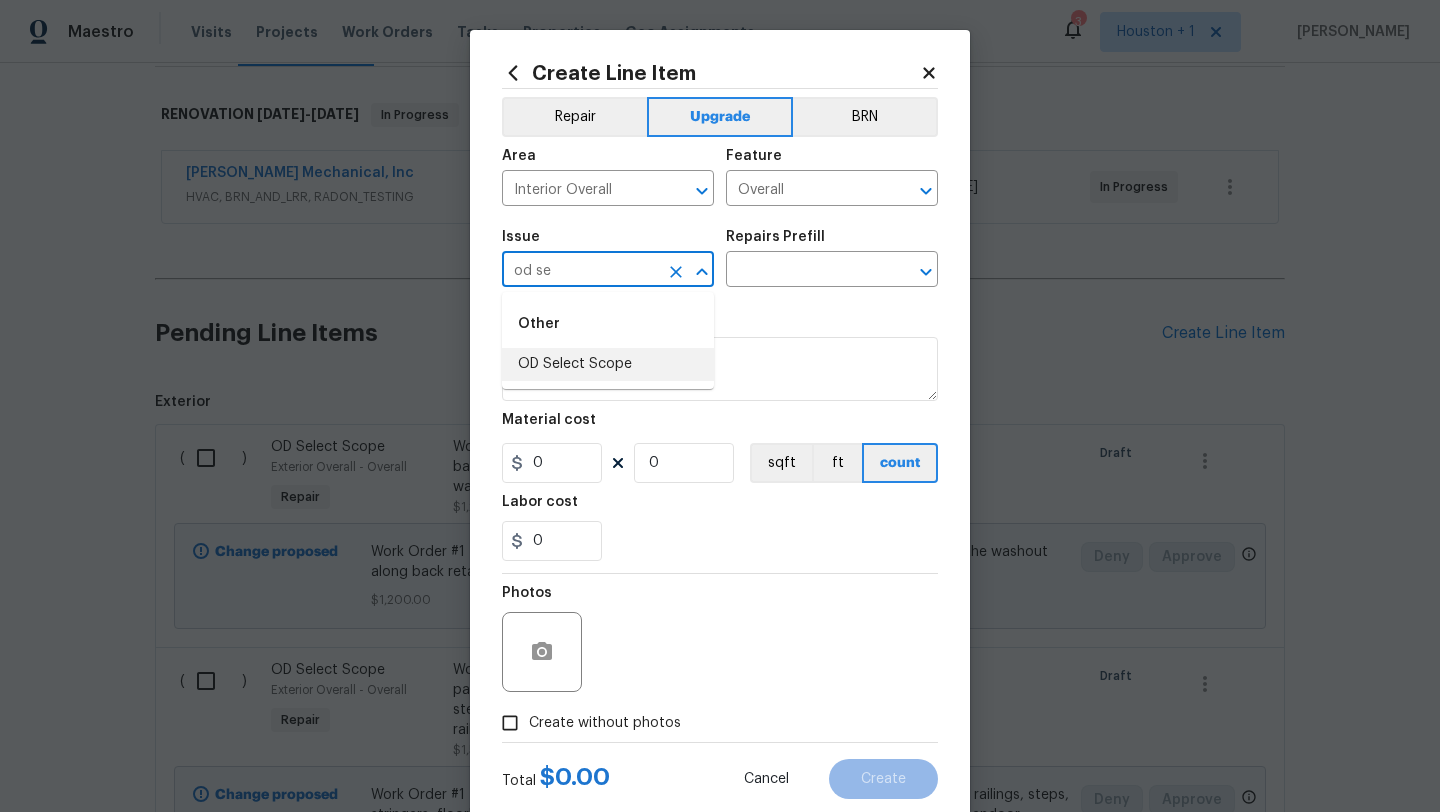 click on "OD Select Scope" at bounding box center [608, 364] 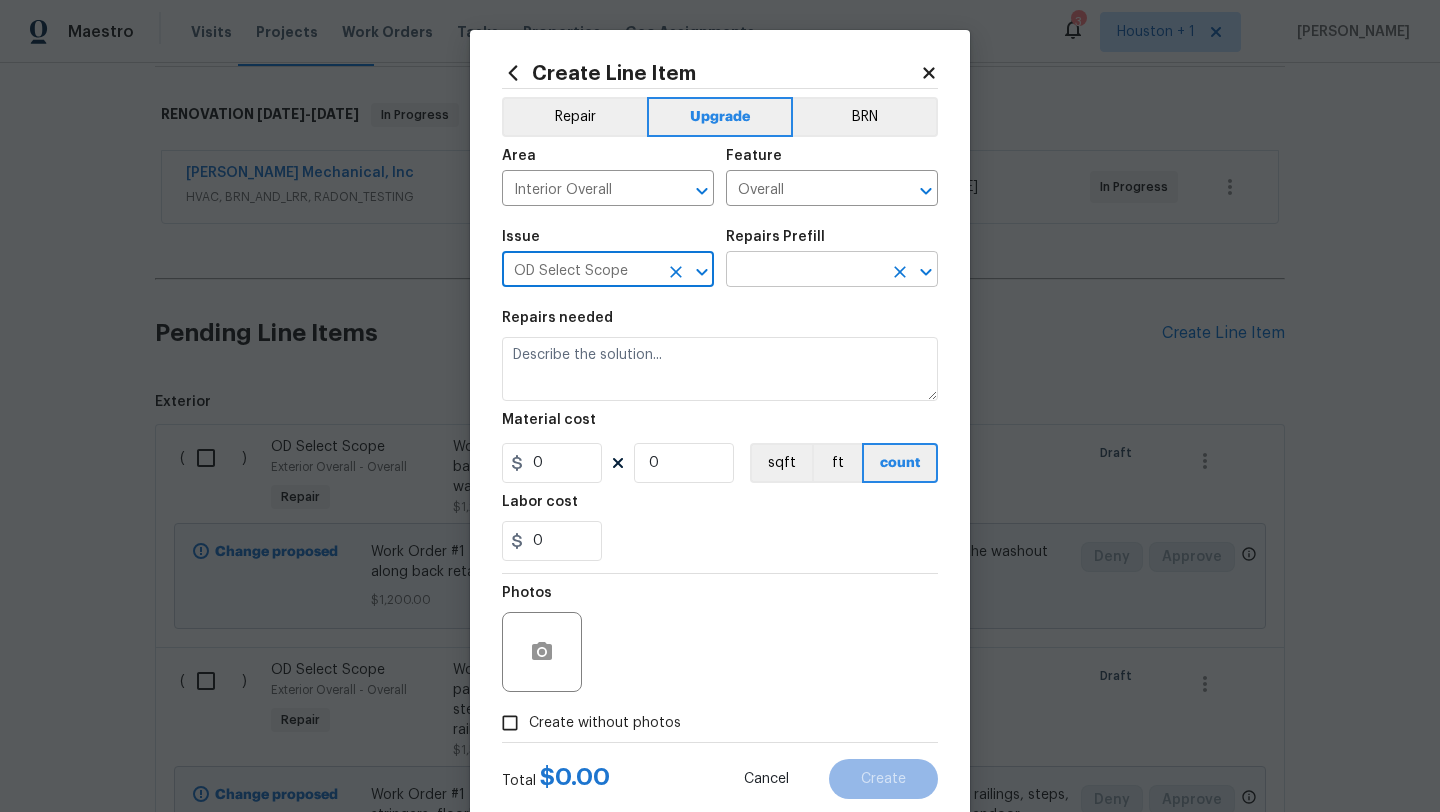 click at bounding box center (804, 271) 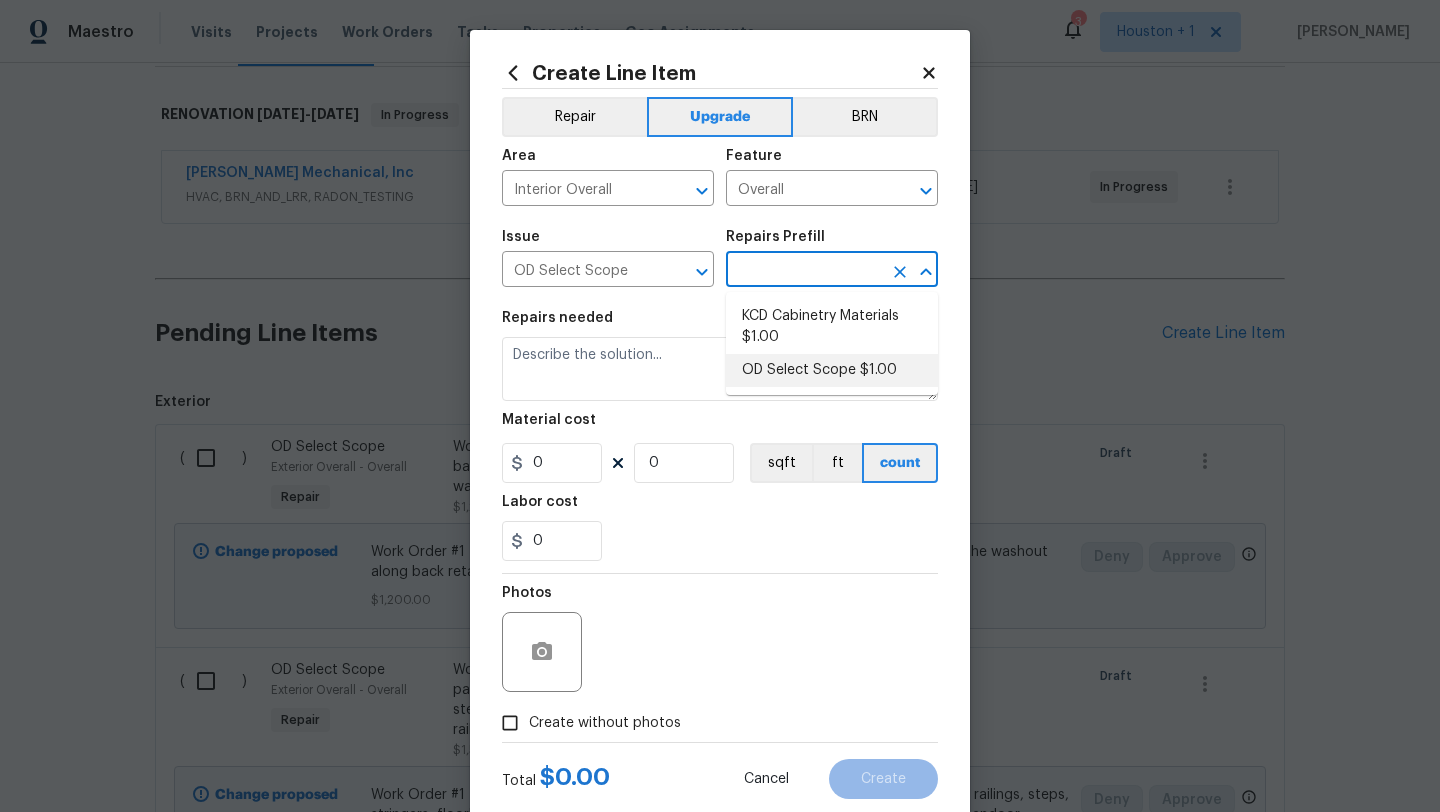 click on "OD Select Scope $1.00" at bounding box center [832, 370] 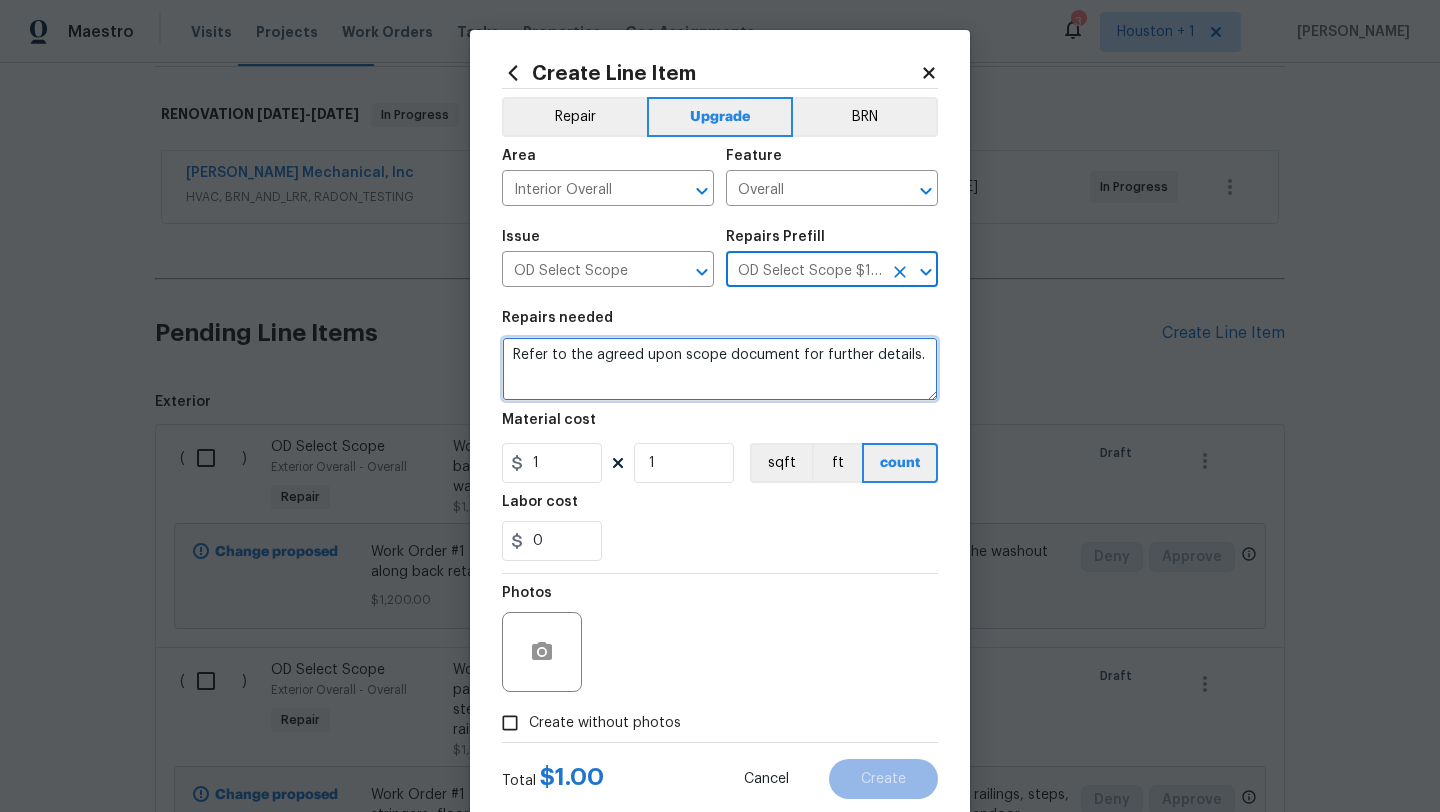 click on "Refer to the agreed upon scope document for further details." at bounding box center [720, 369] 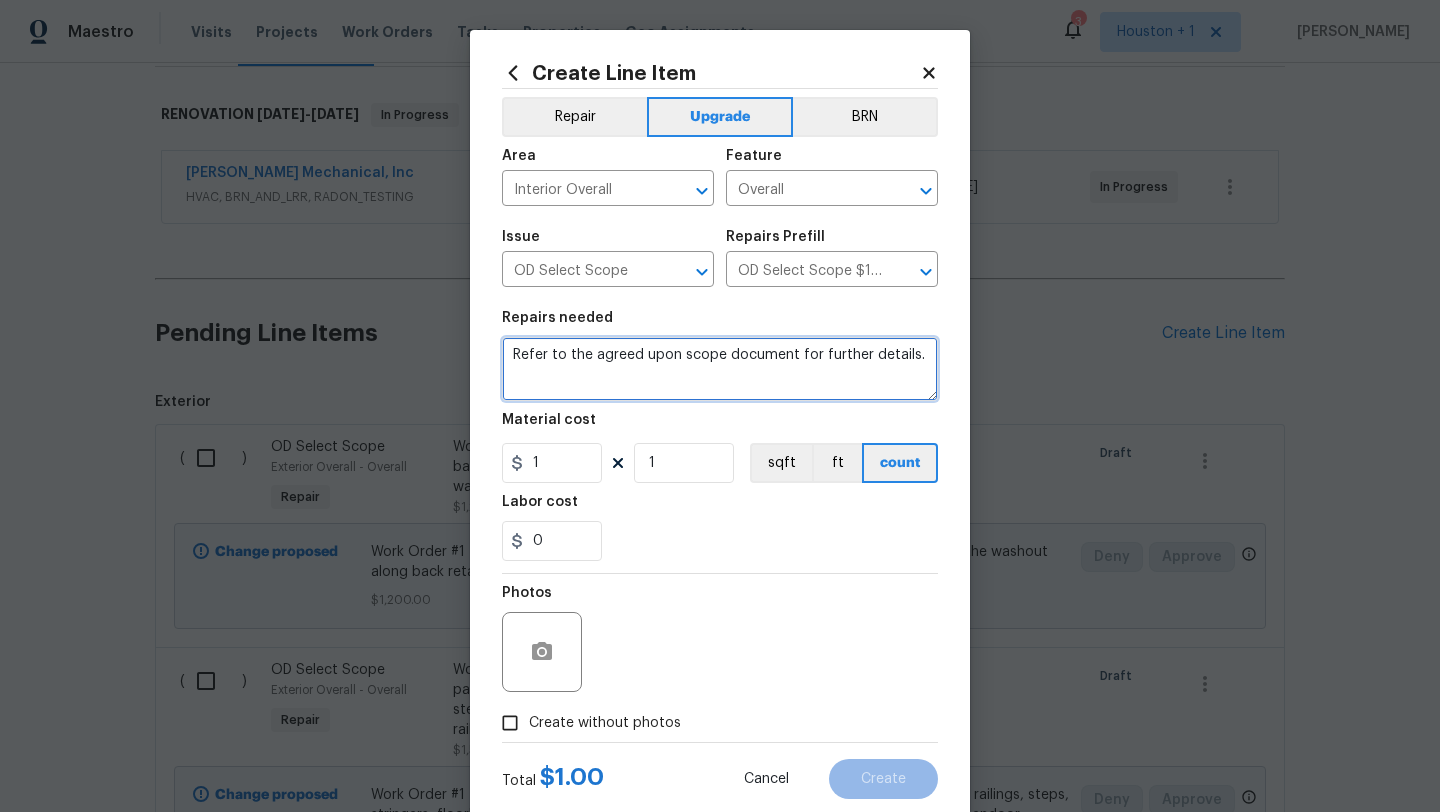 click on "Refer to the agreed upon scope document for further details." at bounding box center [720, 369] 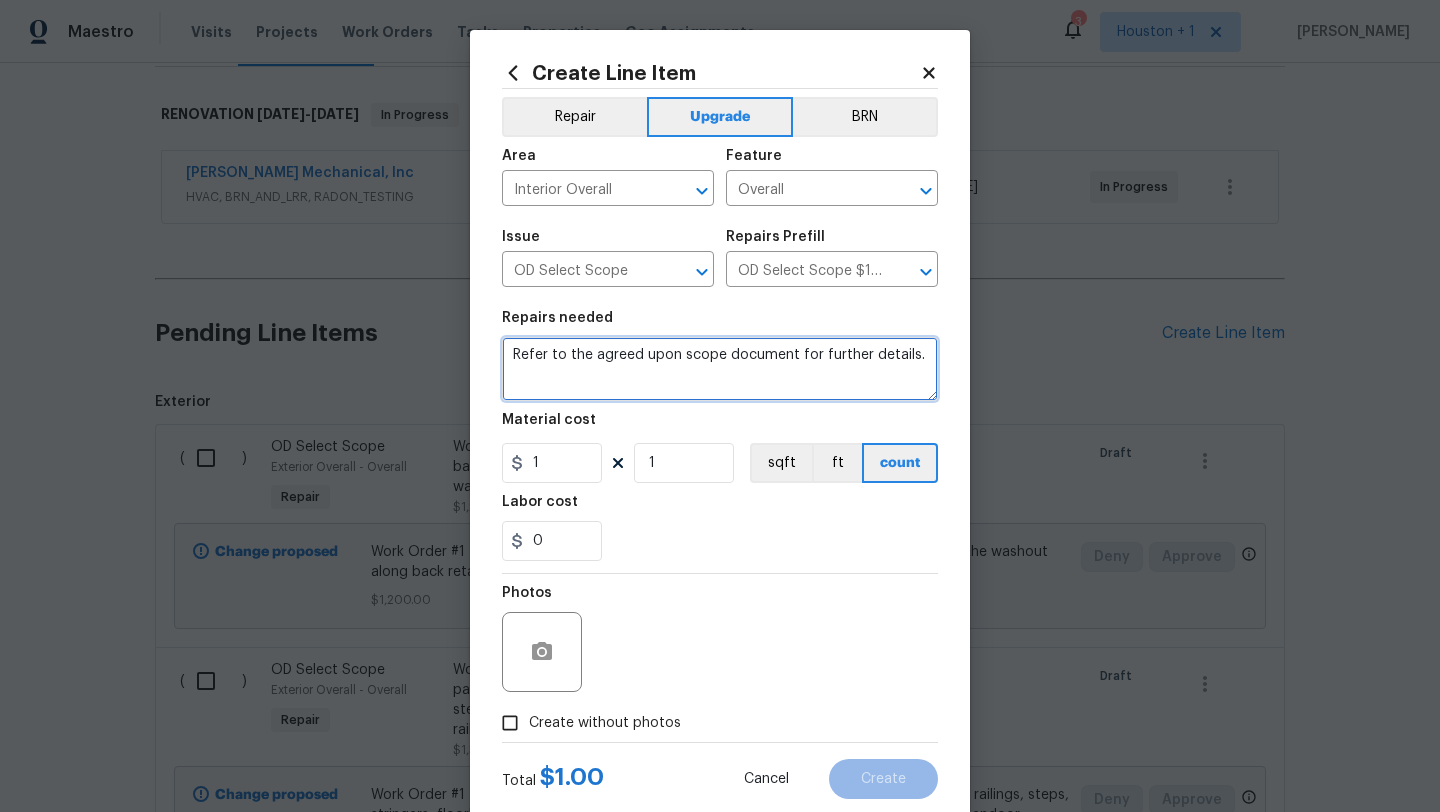 click on "Refer to the agreed upon scope document for further details." at bounding box center (720, 369) 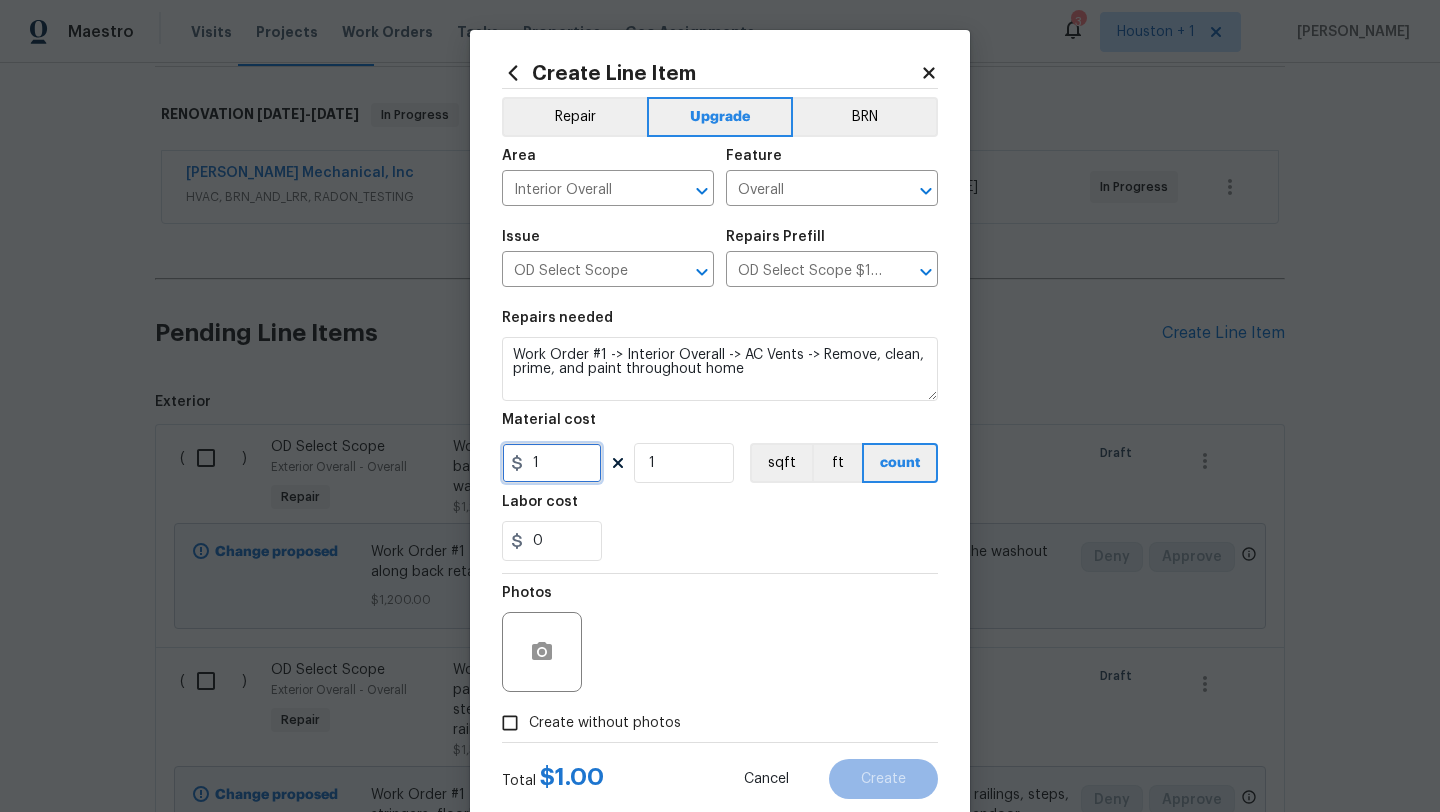 click on "1" at bounding box center [552, 463] 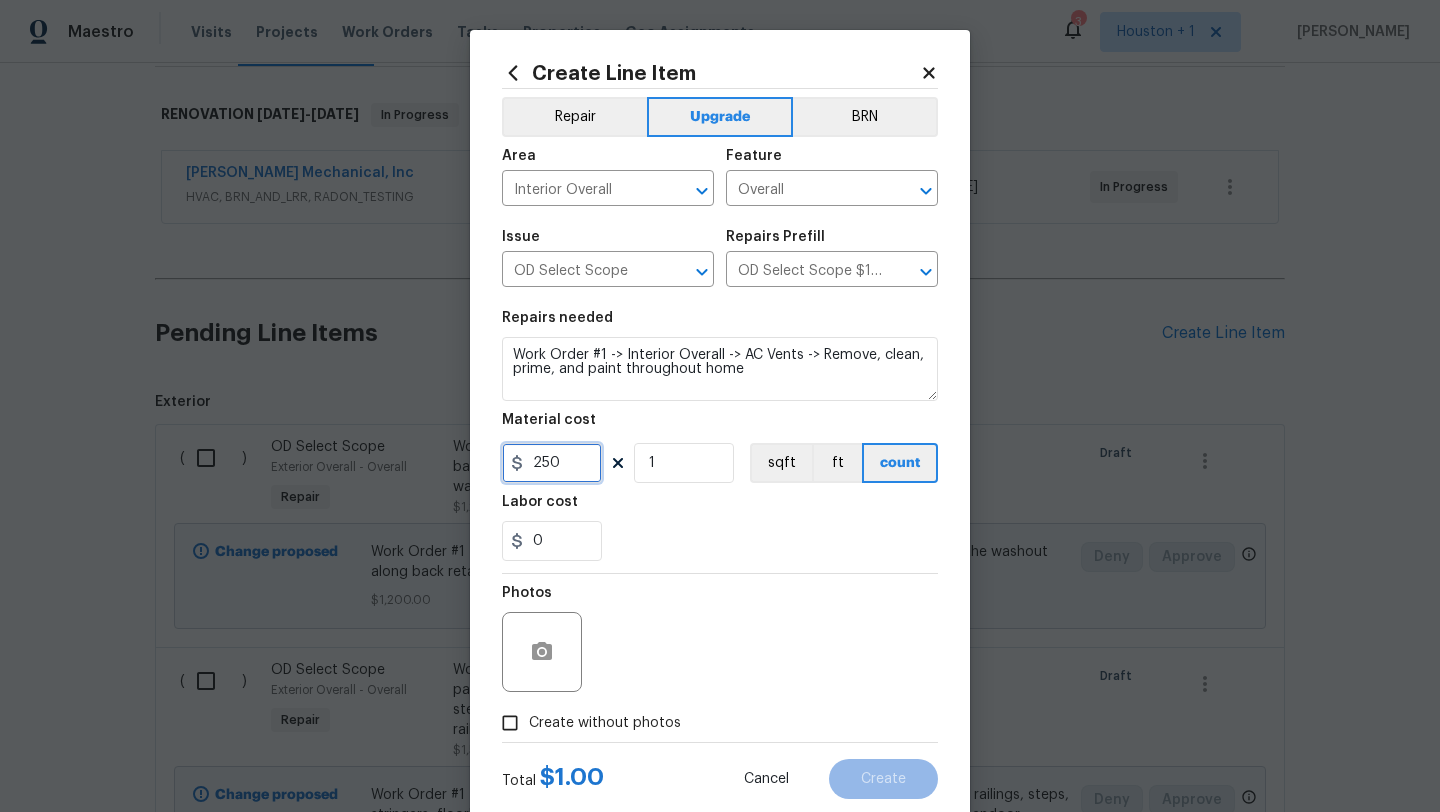 scroll, scrollTop: 50, scrollLeft: 0, axis: vertical 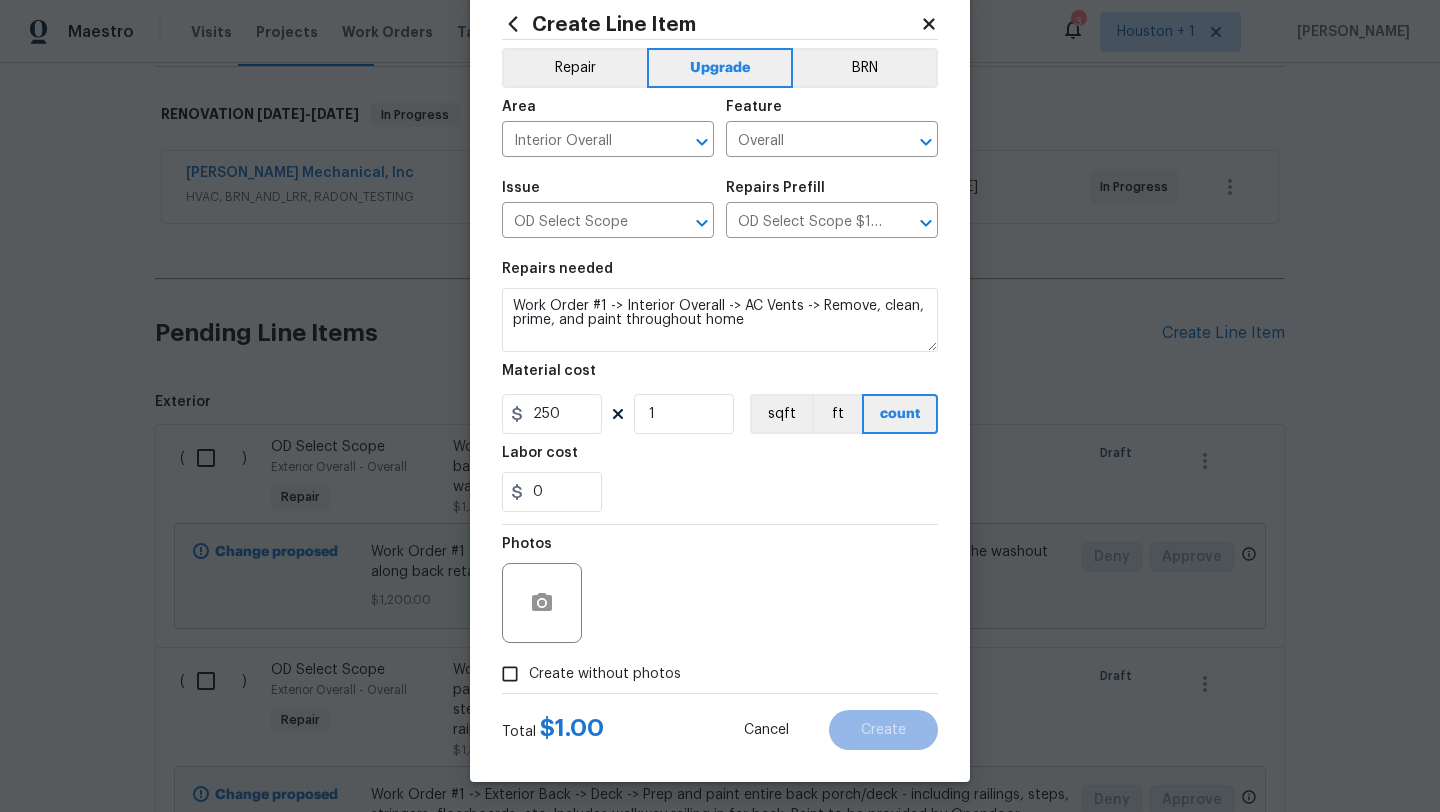 click on "Create without photos" at bounding box center (605, 674) 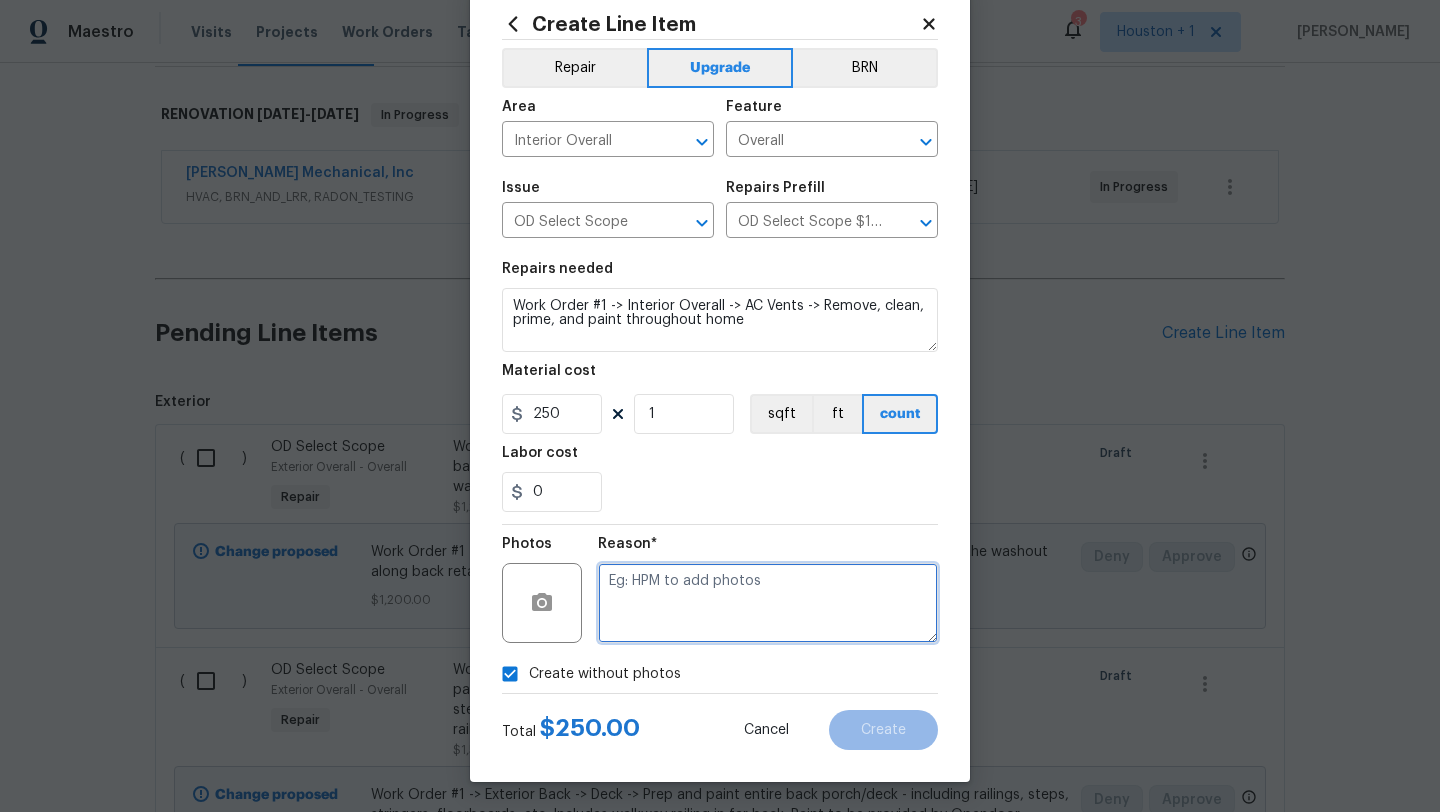 click at bounding box center [768, 603] 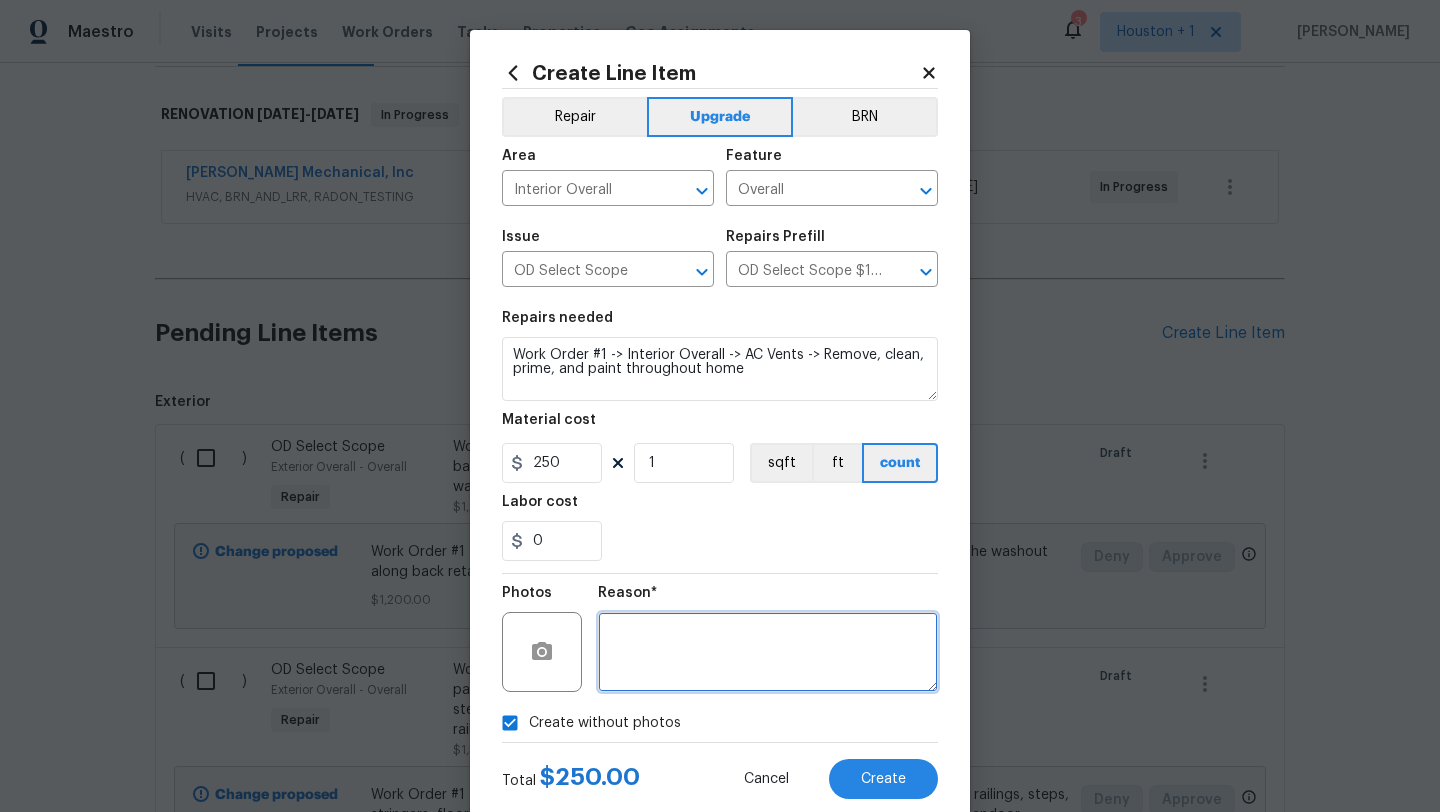 scroll, scrollTop: 50, scrollLeft: 0, axis: vertical 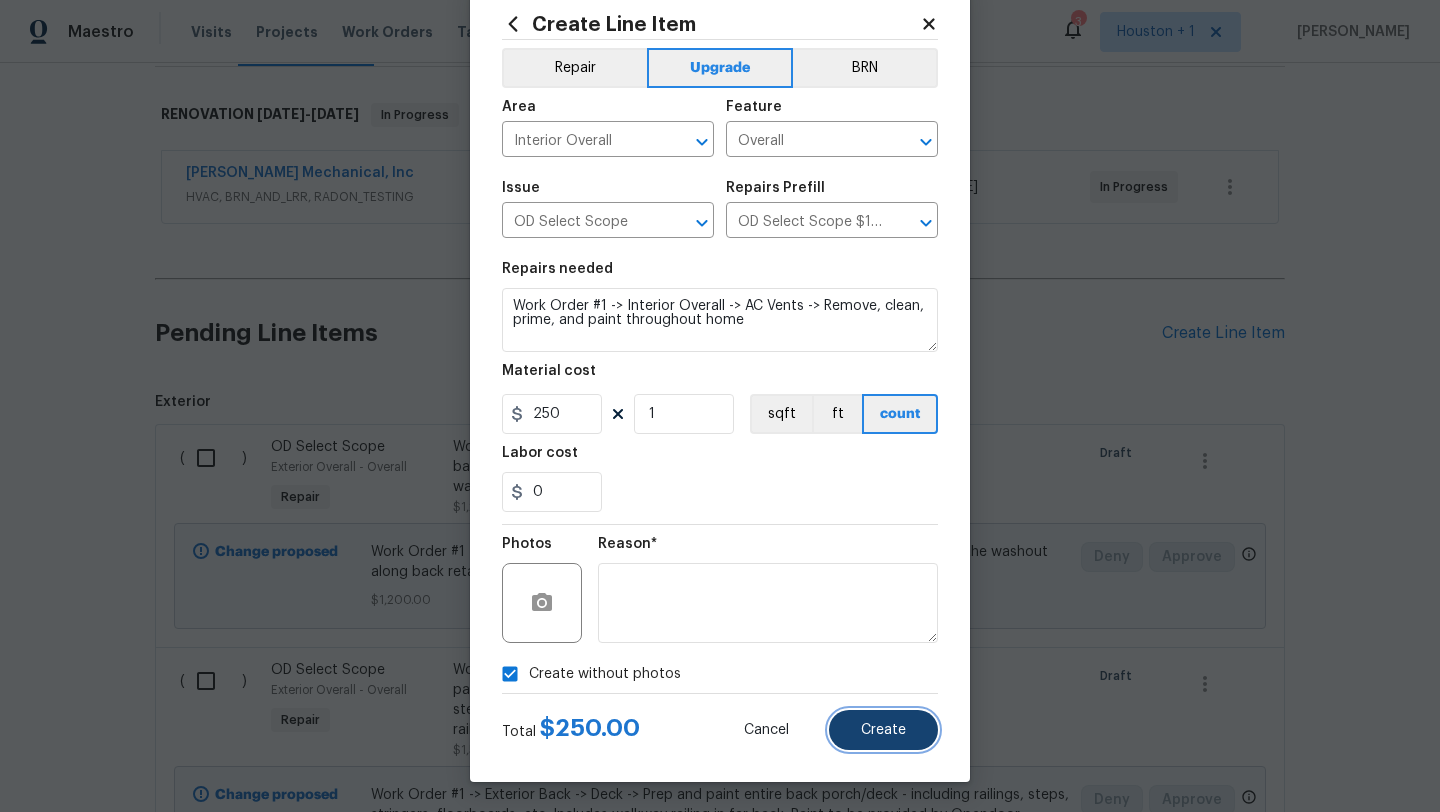 click on "Create" at bounding box center [883, 730] 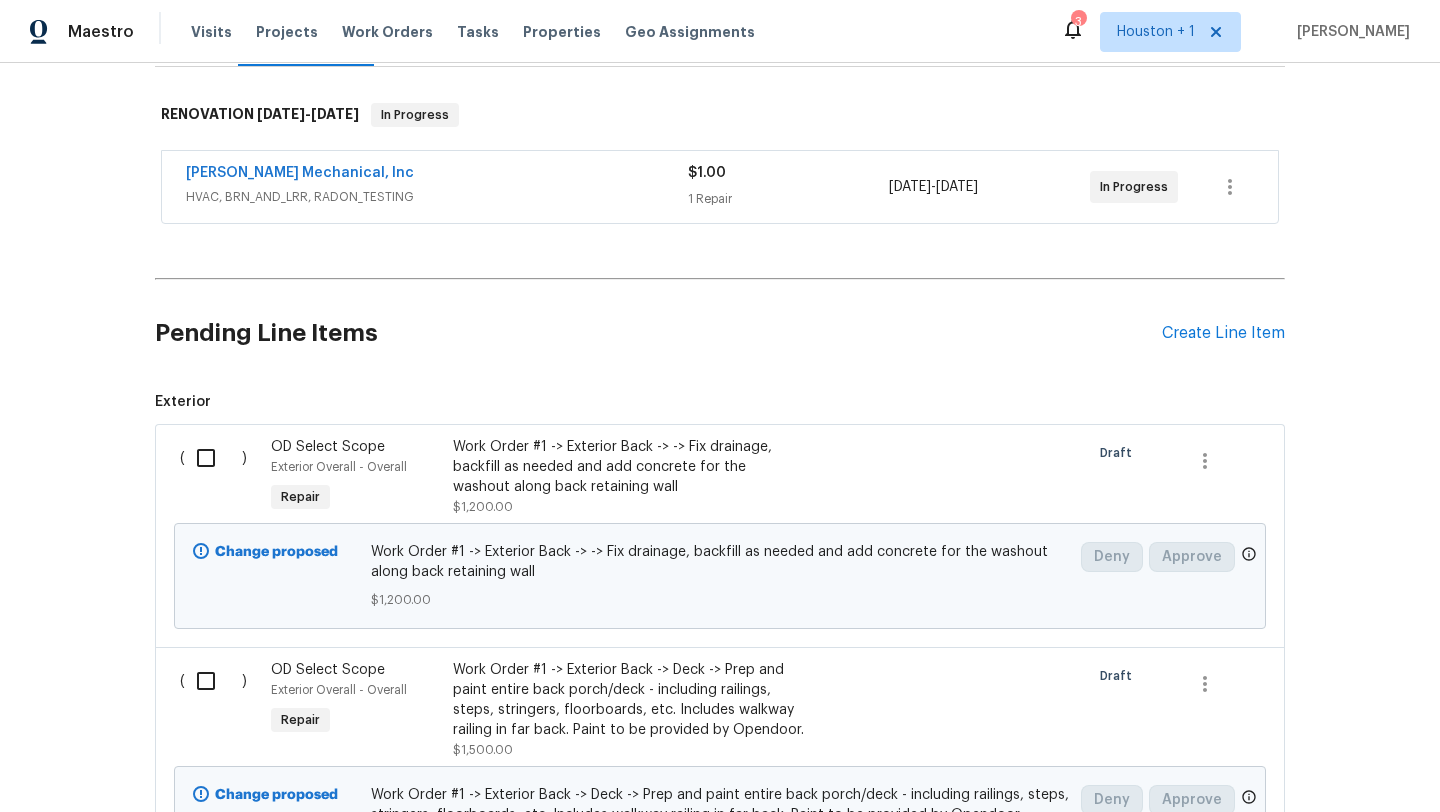 click on "Pending Line Items Create Line Item" at bounding box center (720, 333) 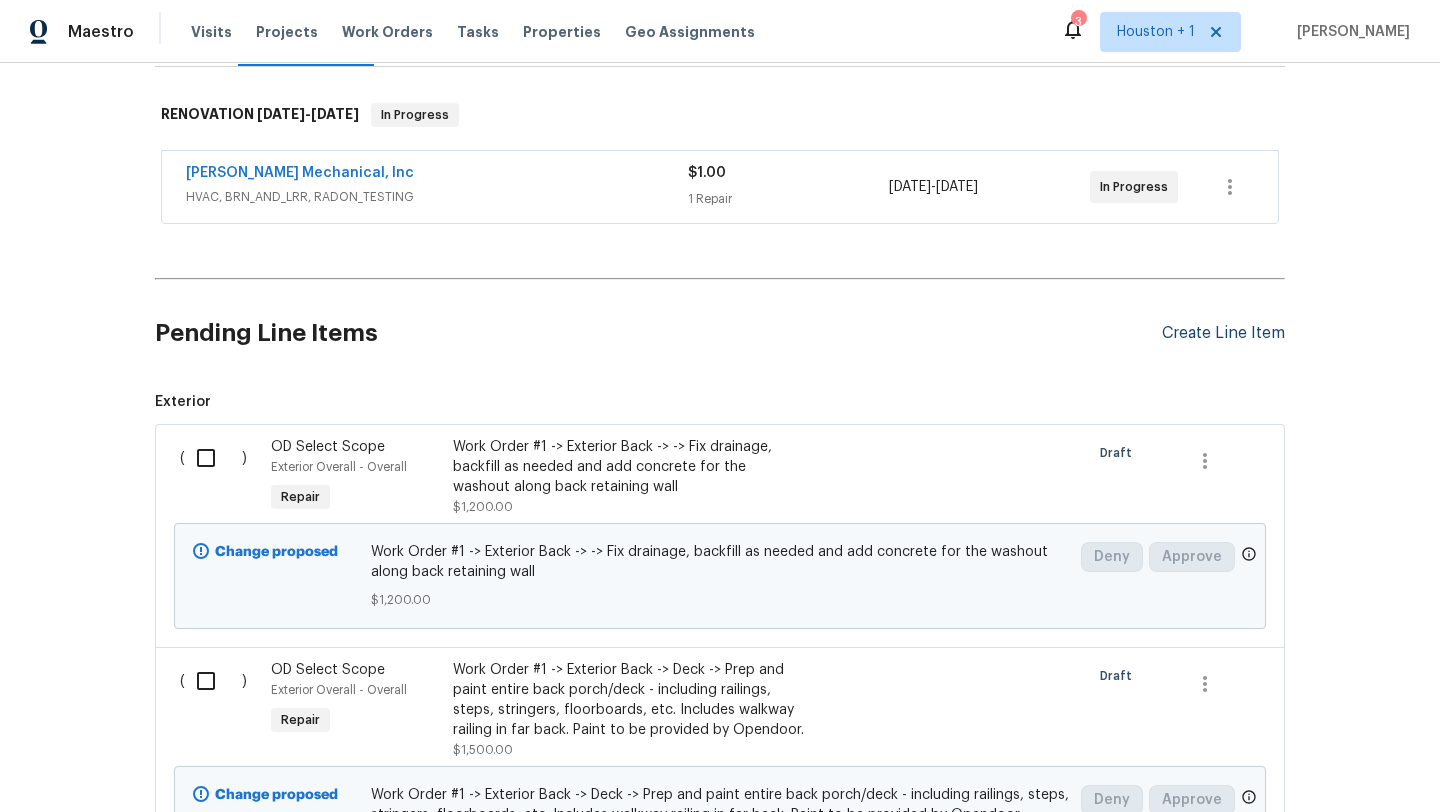click on "Create Line Item" at bounding box center [1223, 333] 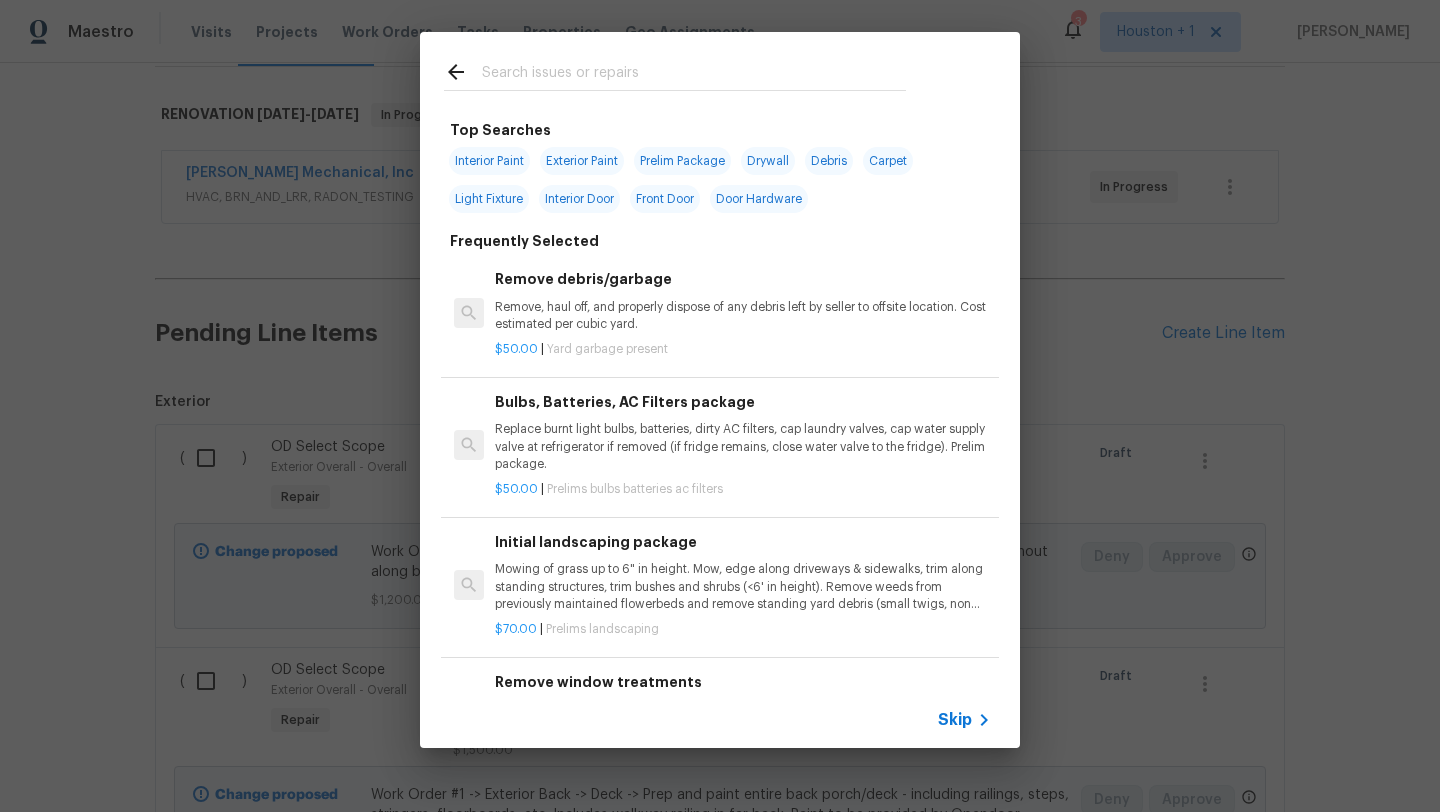 click on "Skip" at bounding box center [955, 720] 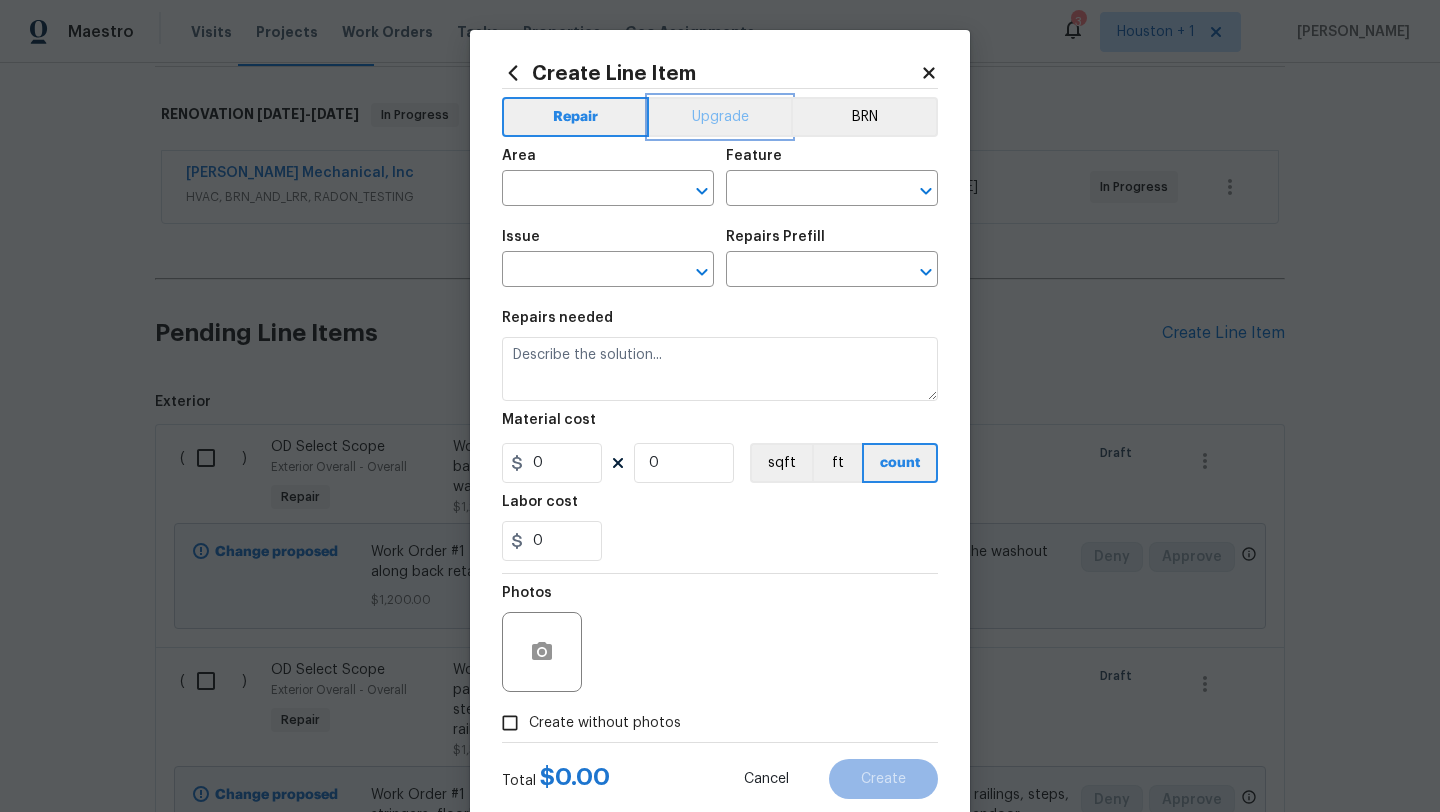 click on "Upgrade" at bounding box center (720, 117) 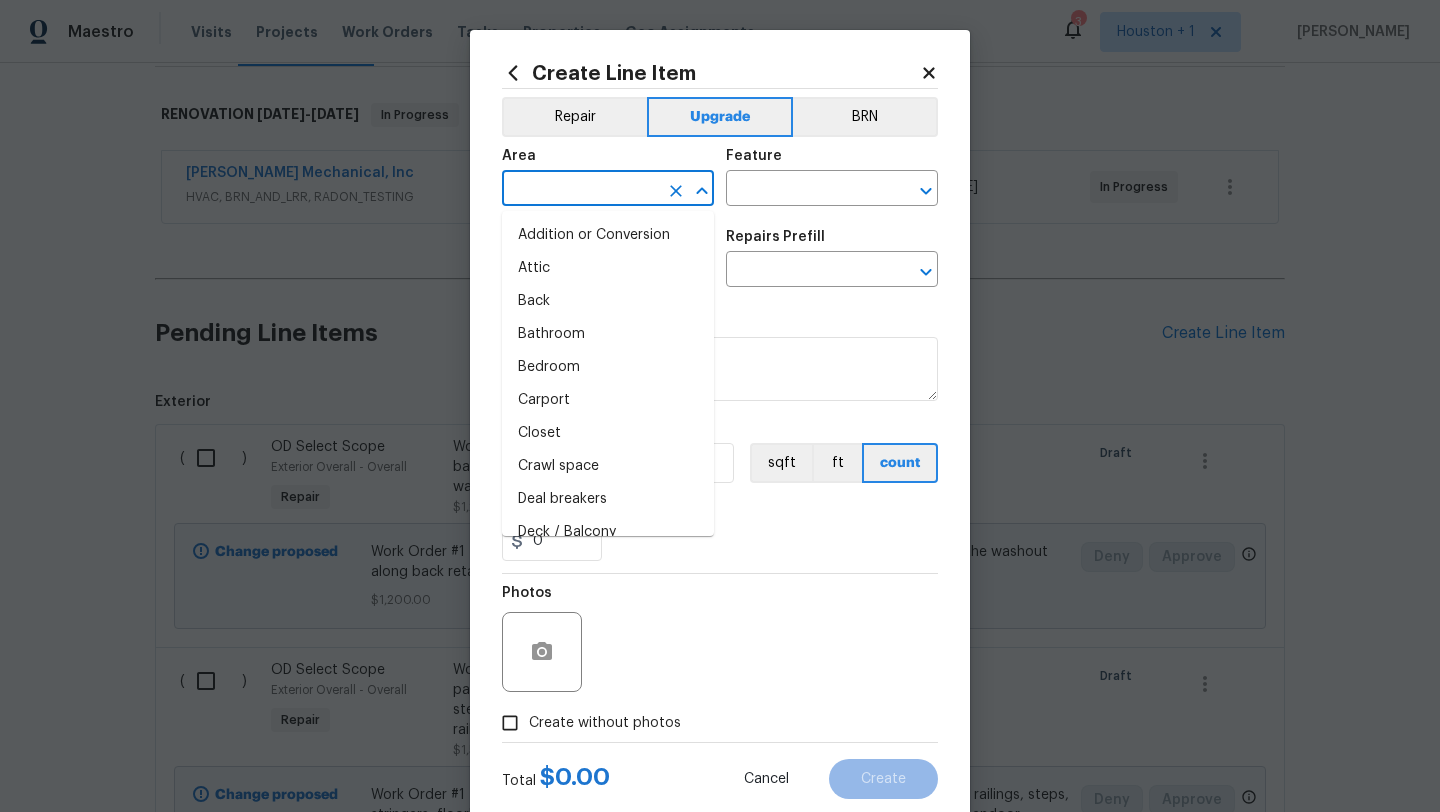 click at bounding box center [580, 190] 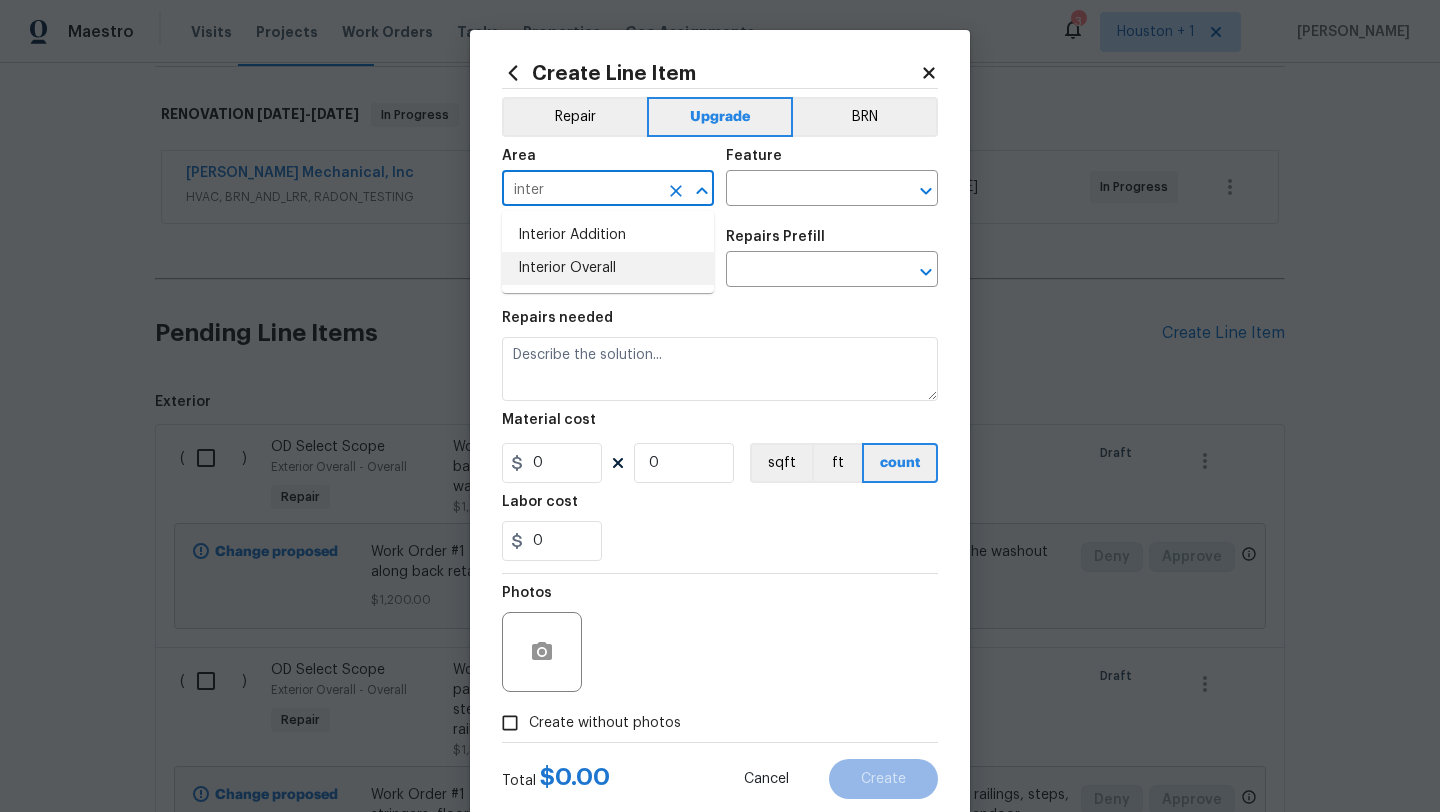 click on "Interior Addition Interior Overall" at bounding box center [608, 252] 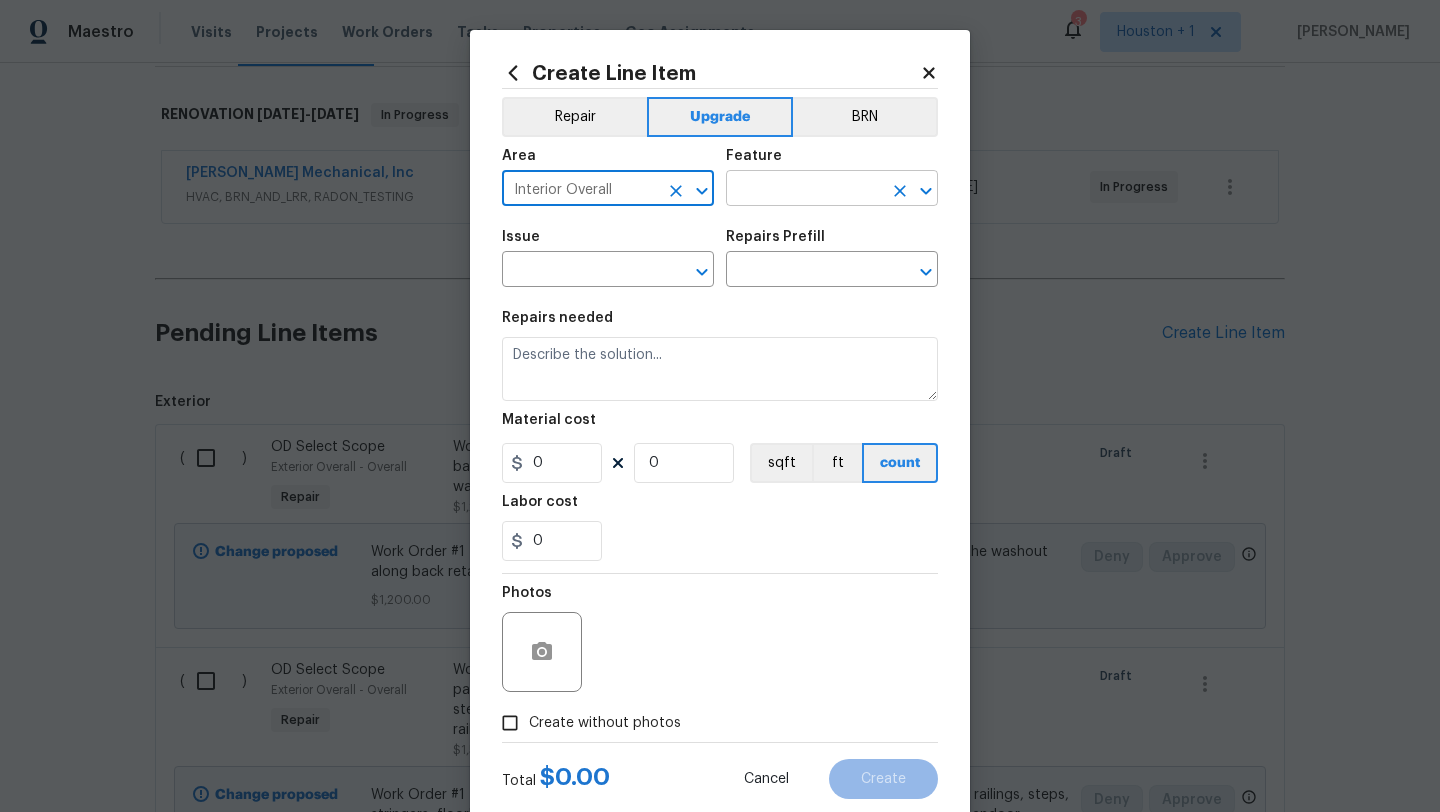 click at bounding box center [804, 190] 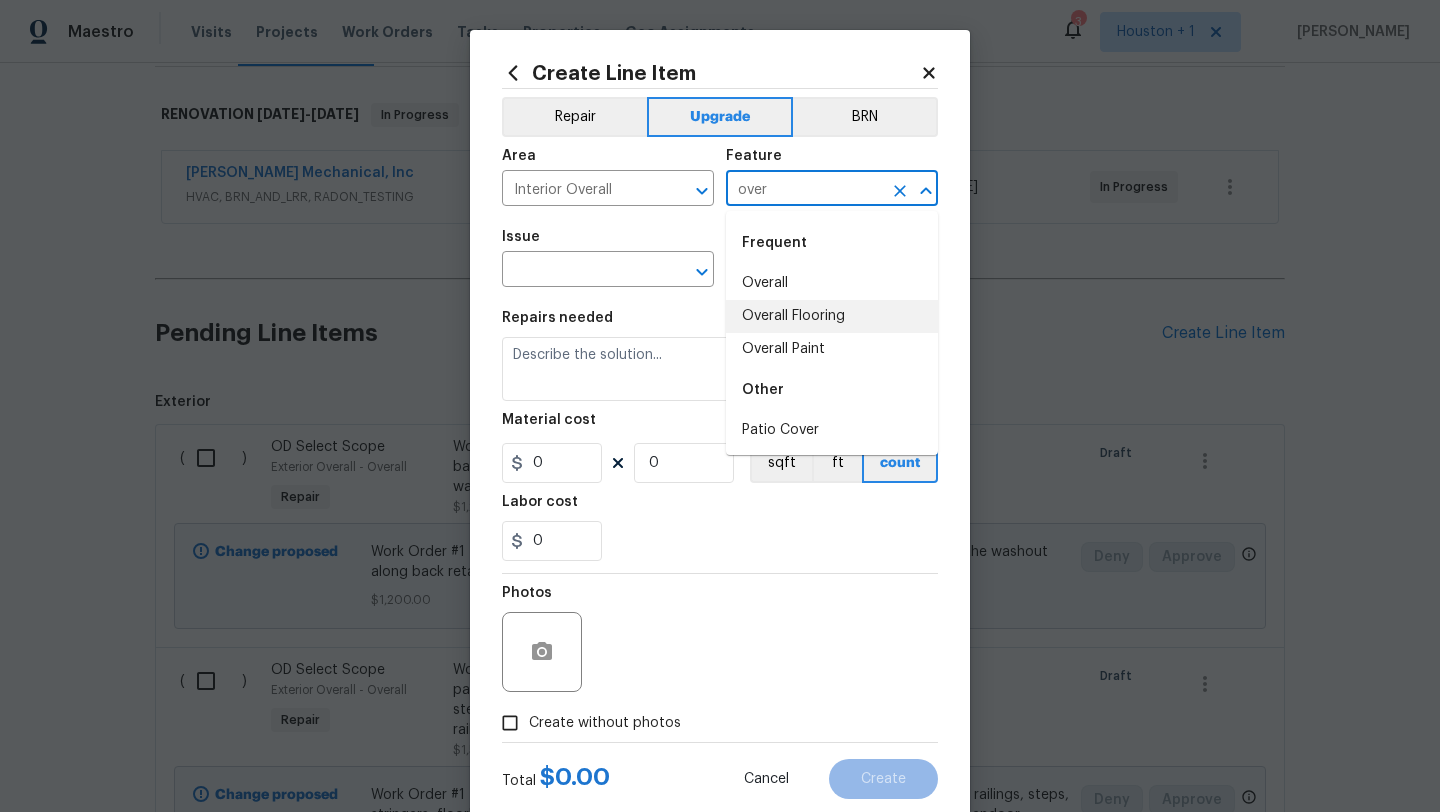 click on "Overall" at bounding box center (832, 283) 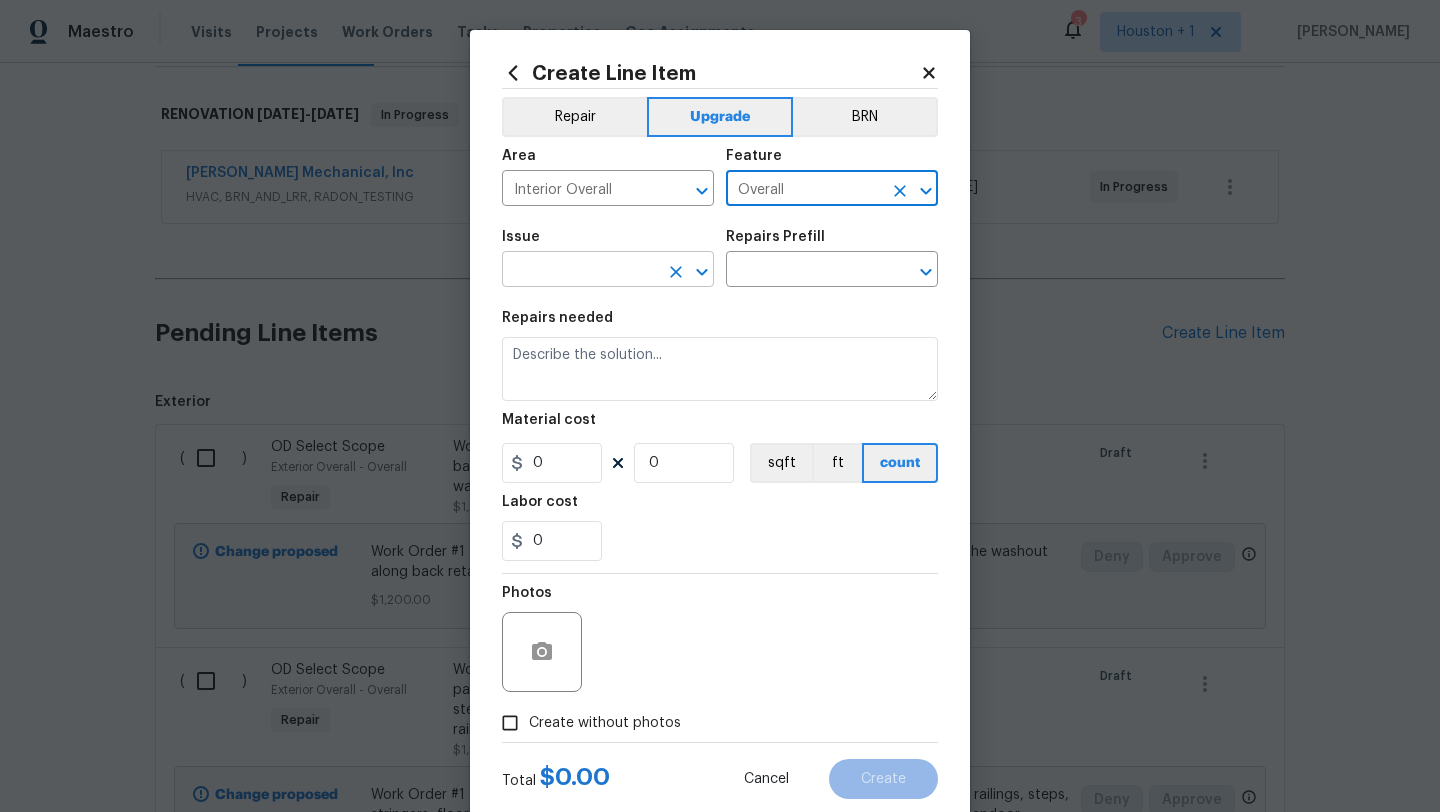 click at bounding box center [580, 271] 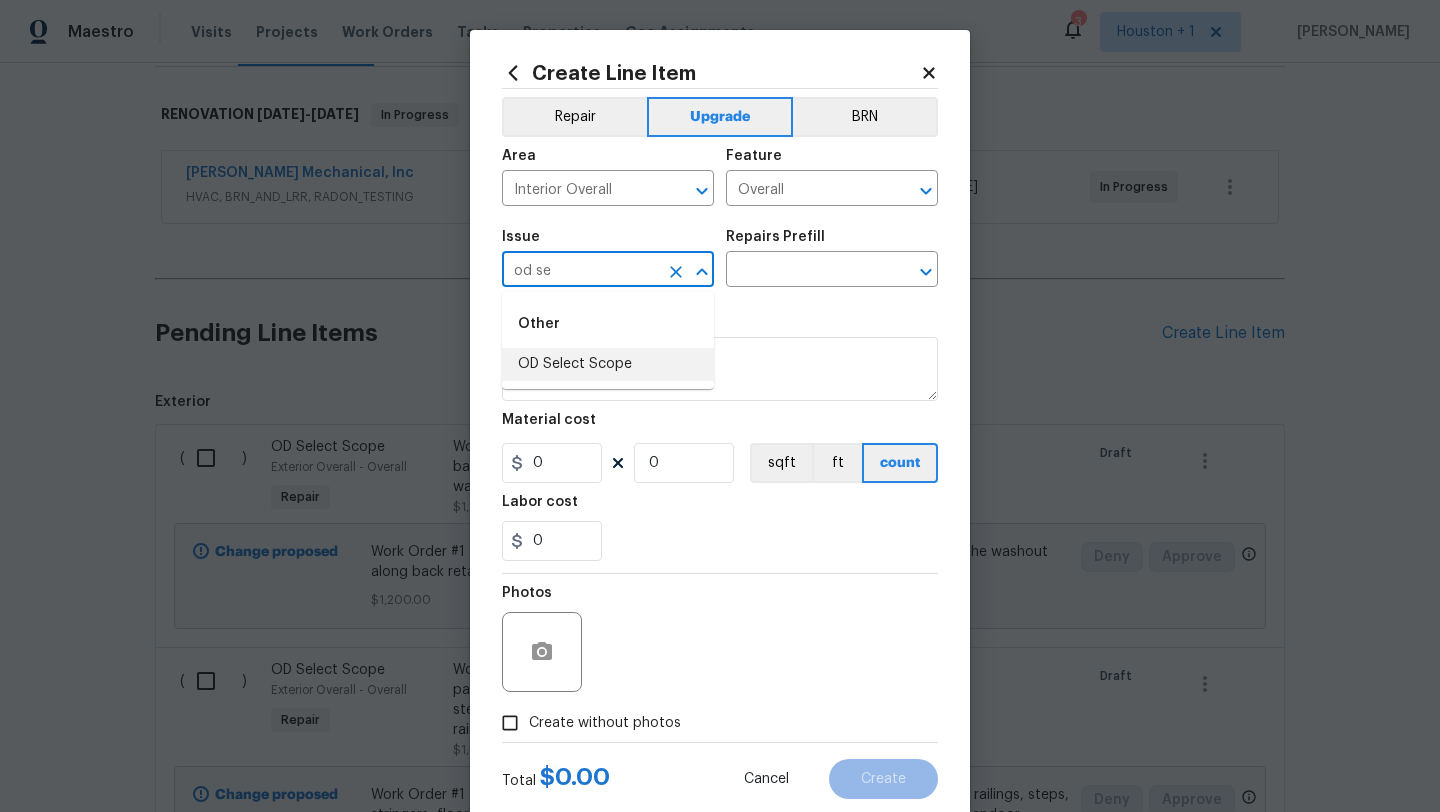 click on "OD Select Scope" at bounding box center [608, 364] 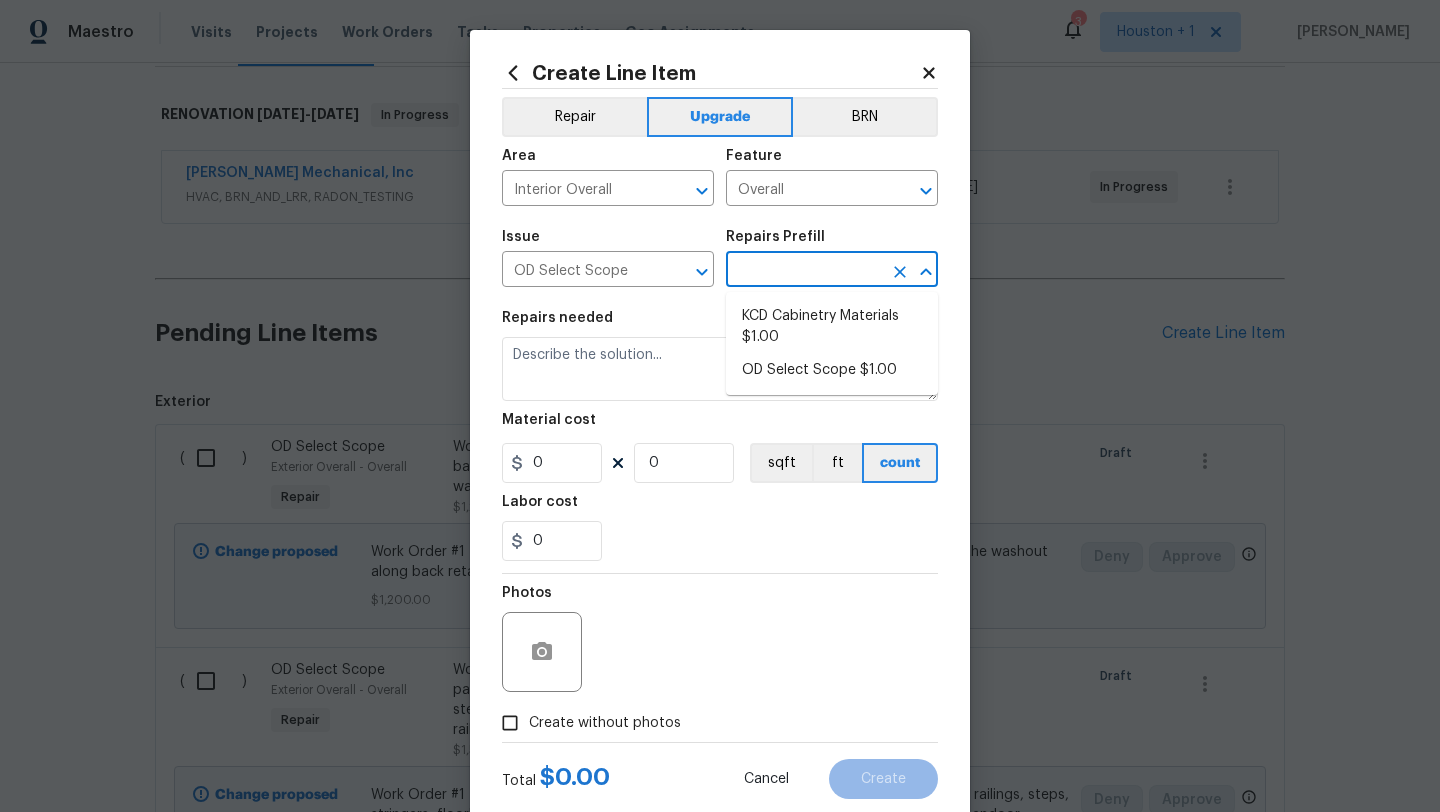 click at bounding box center [804, 271] 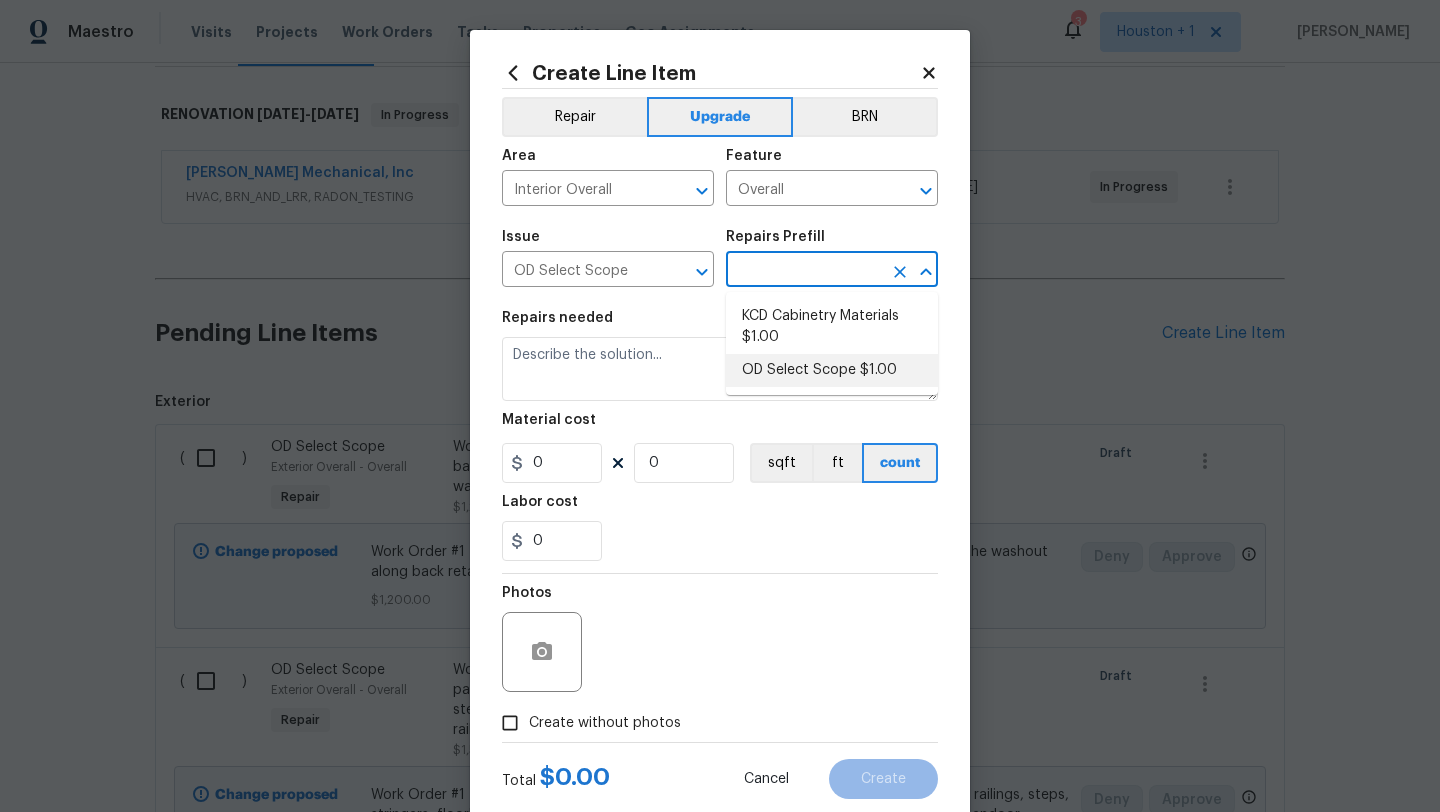 click on "OD Select Scope $1.00" at bounding box center [832, 370] 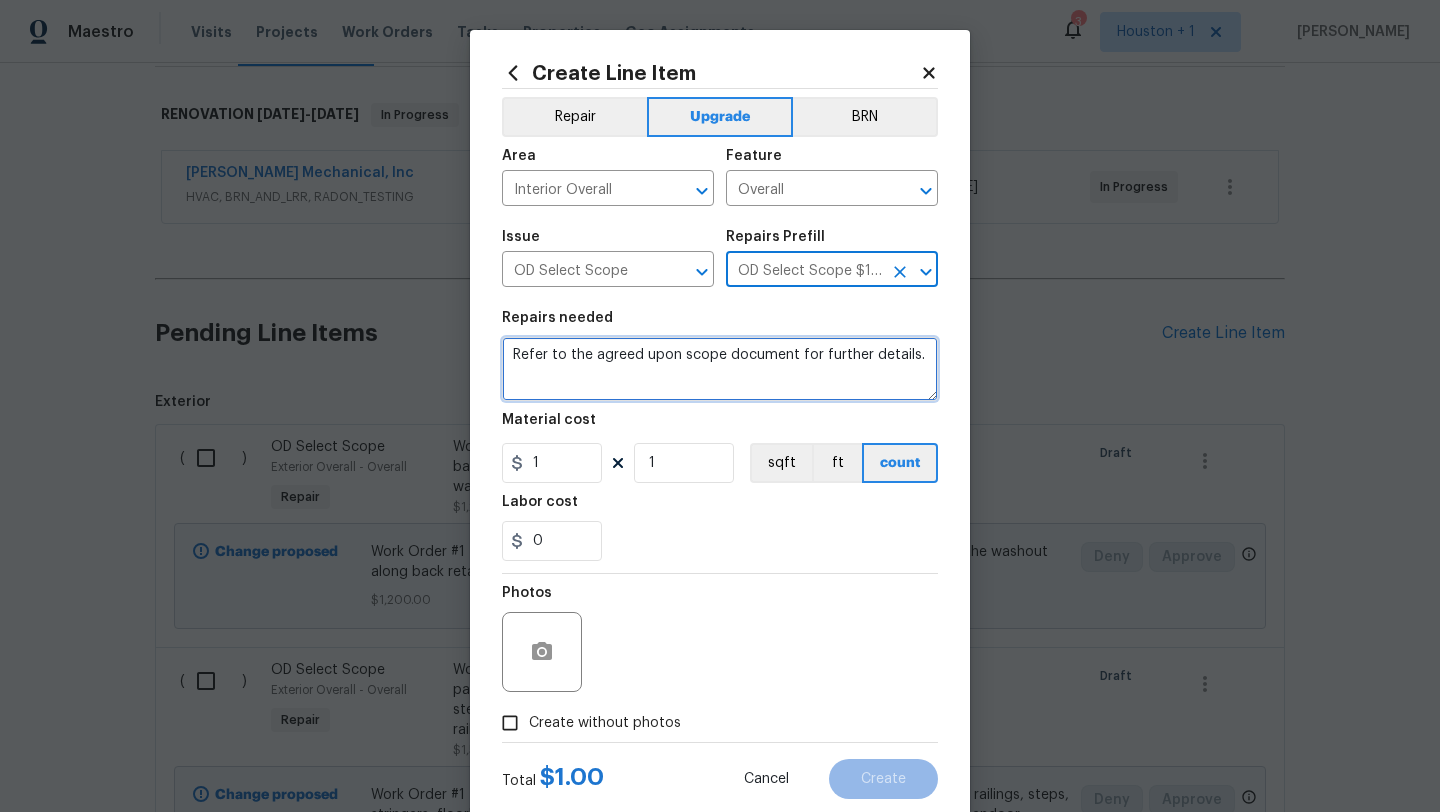 click on "Refer to the agreed upon scope document for further details." at bounding box center (720, 369) 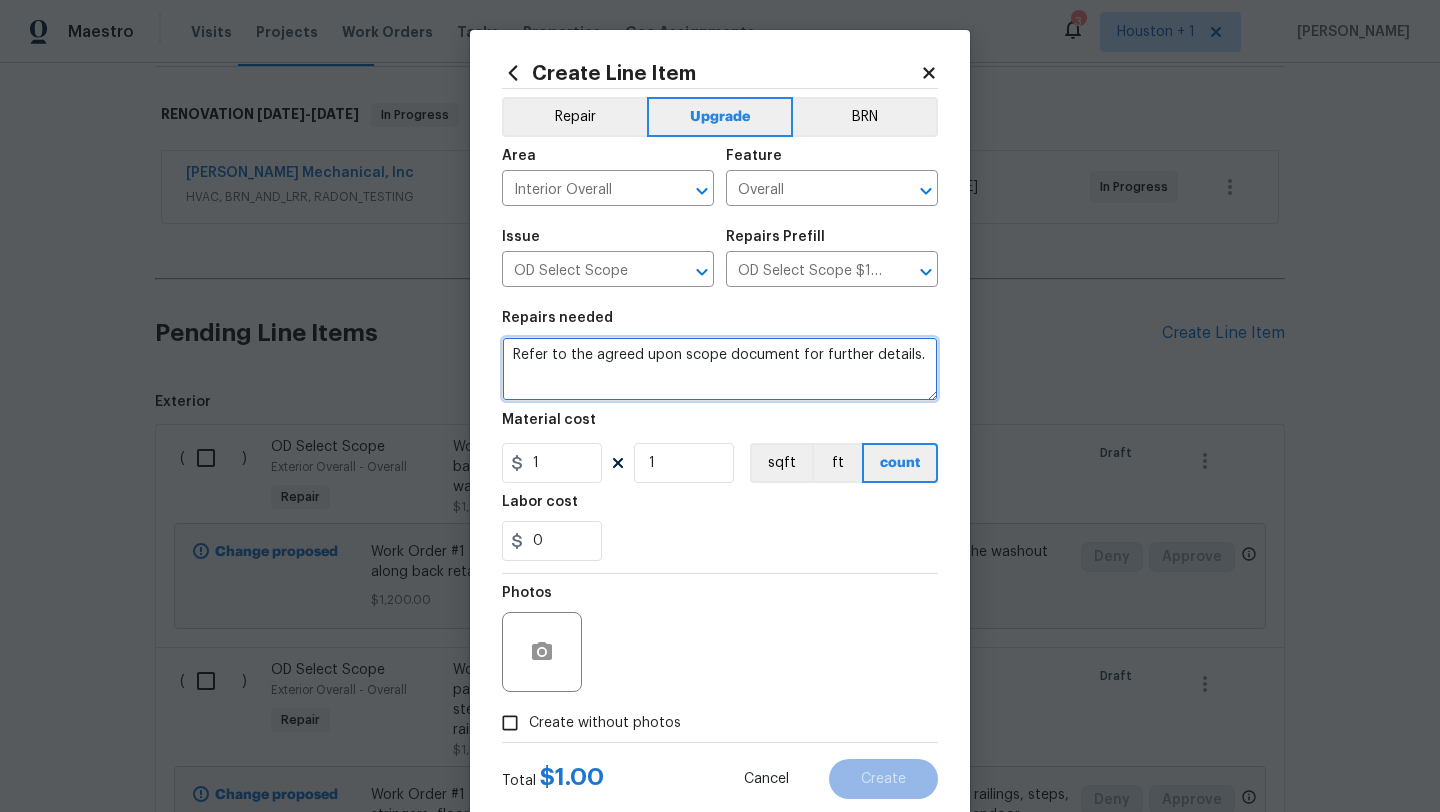 click on "Refer to the agreed upon scope document for further details." at bounding box center (720, 369) 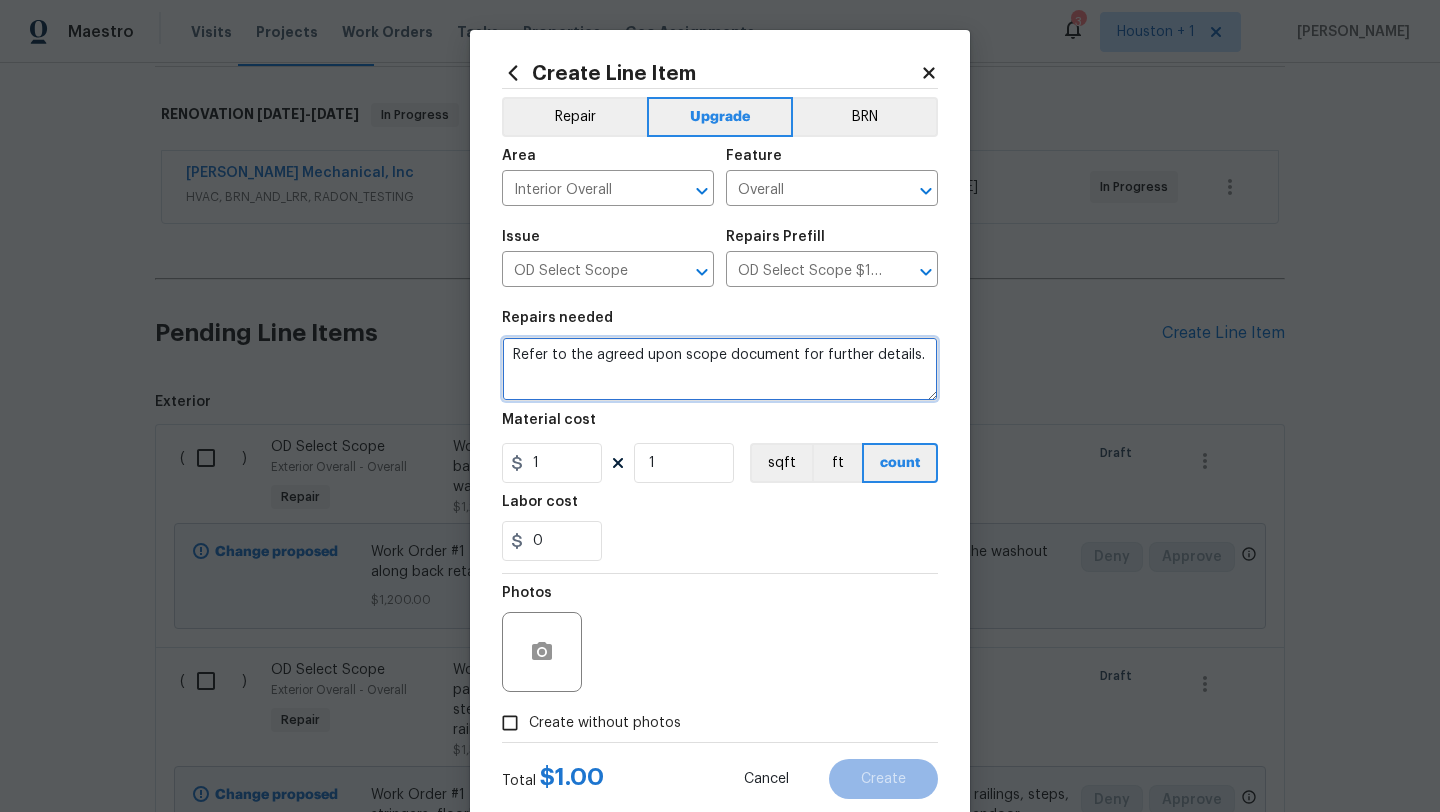 click on "Refer to the agreed upon scope document for further details." at bounding box center [720, 369] 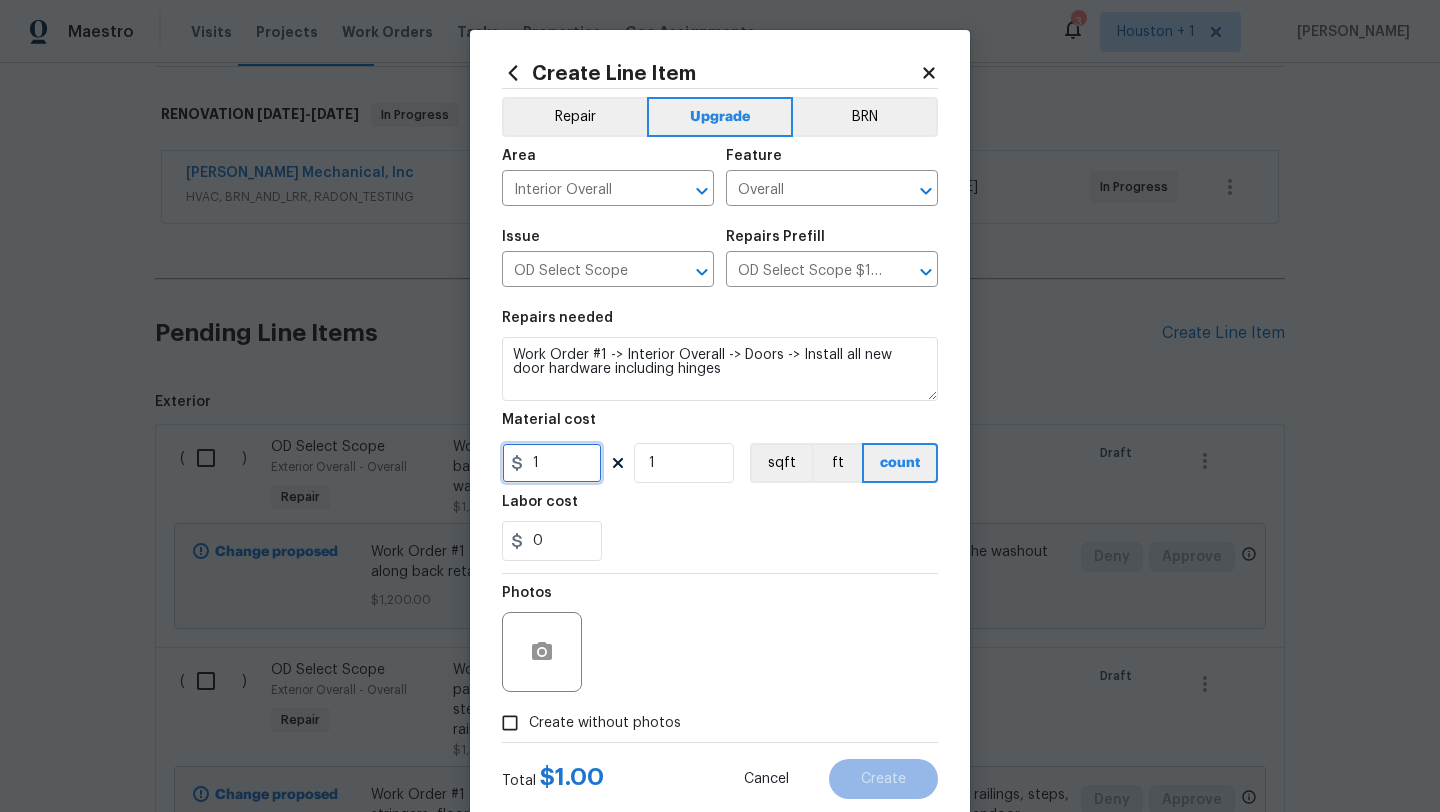 click on "1" at bounding box center (552, 463) 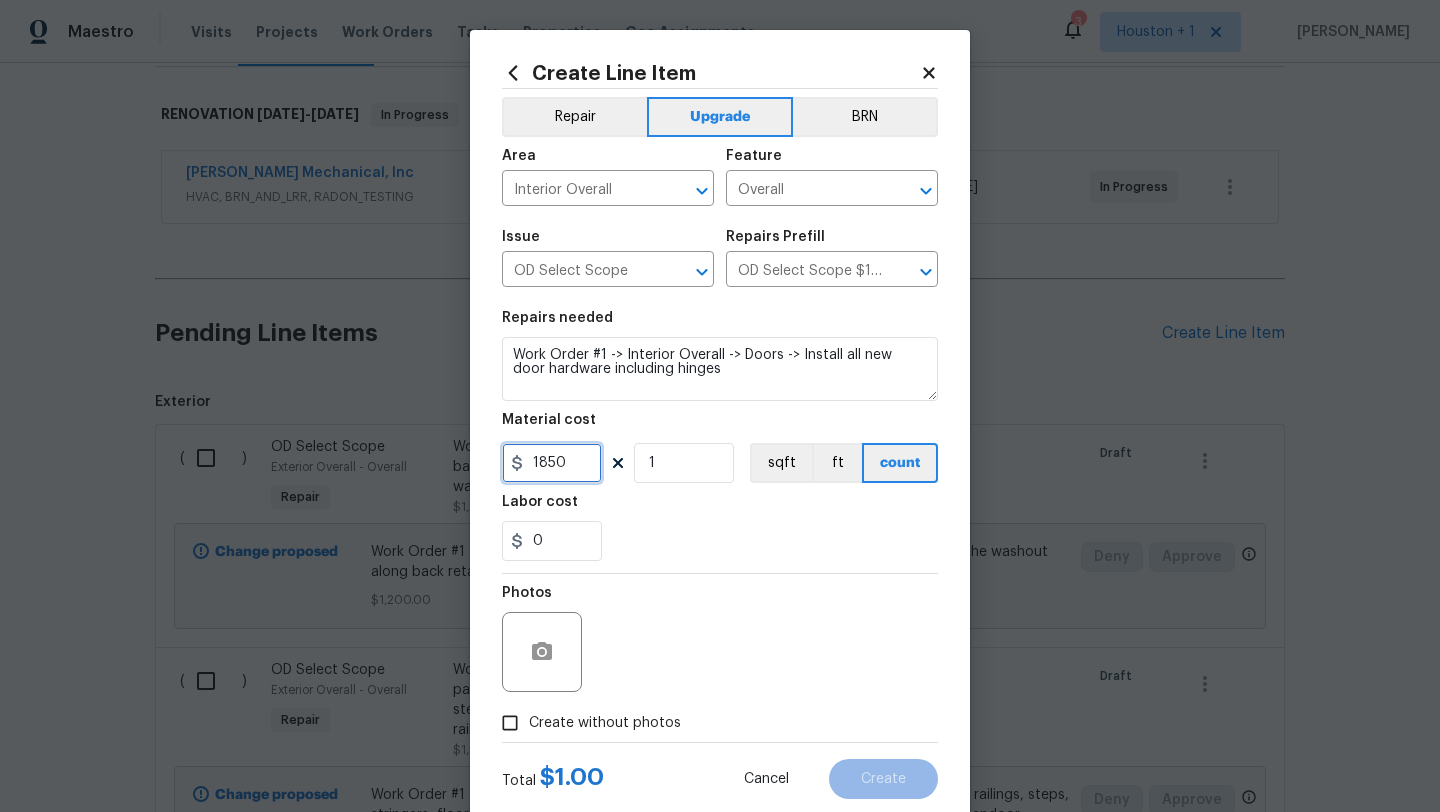 scroll, scrollTop: 50, scrollLeft: 0, axis: vertical 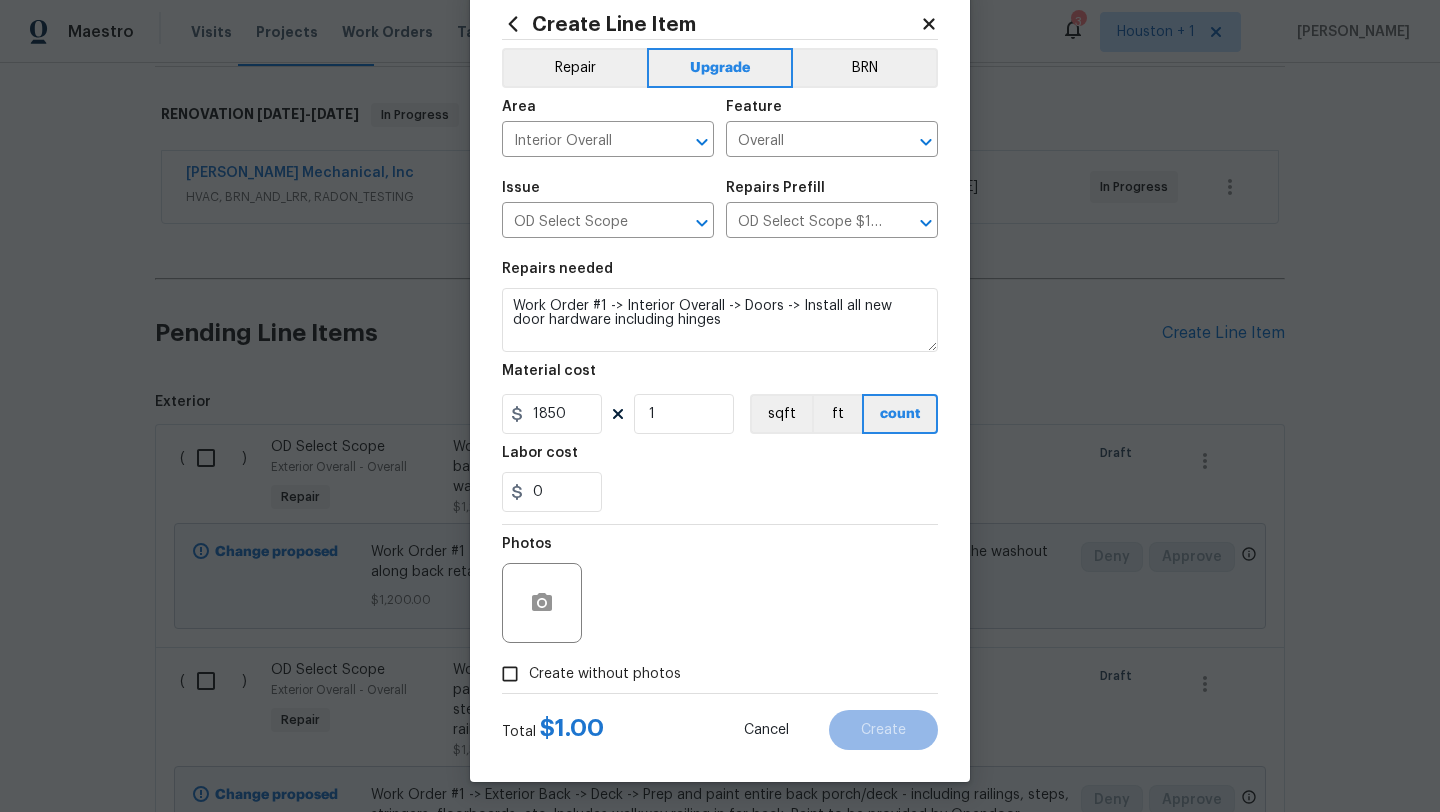 click on "Create without photos" at bounding box center [605, 674] 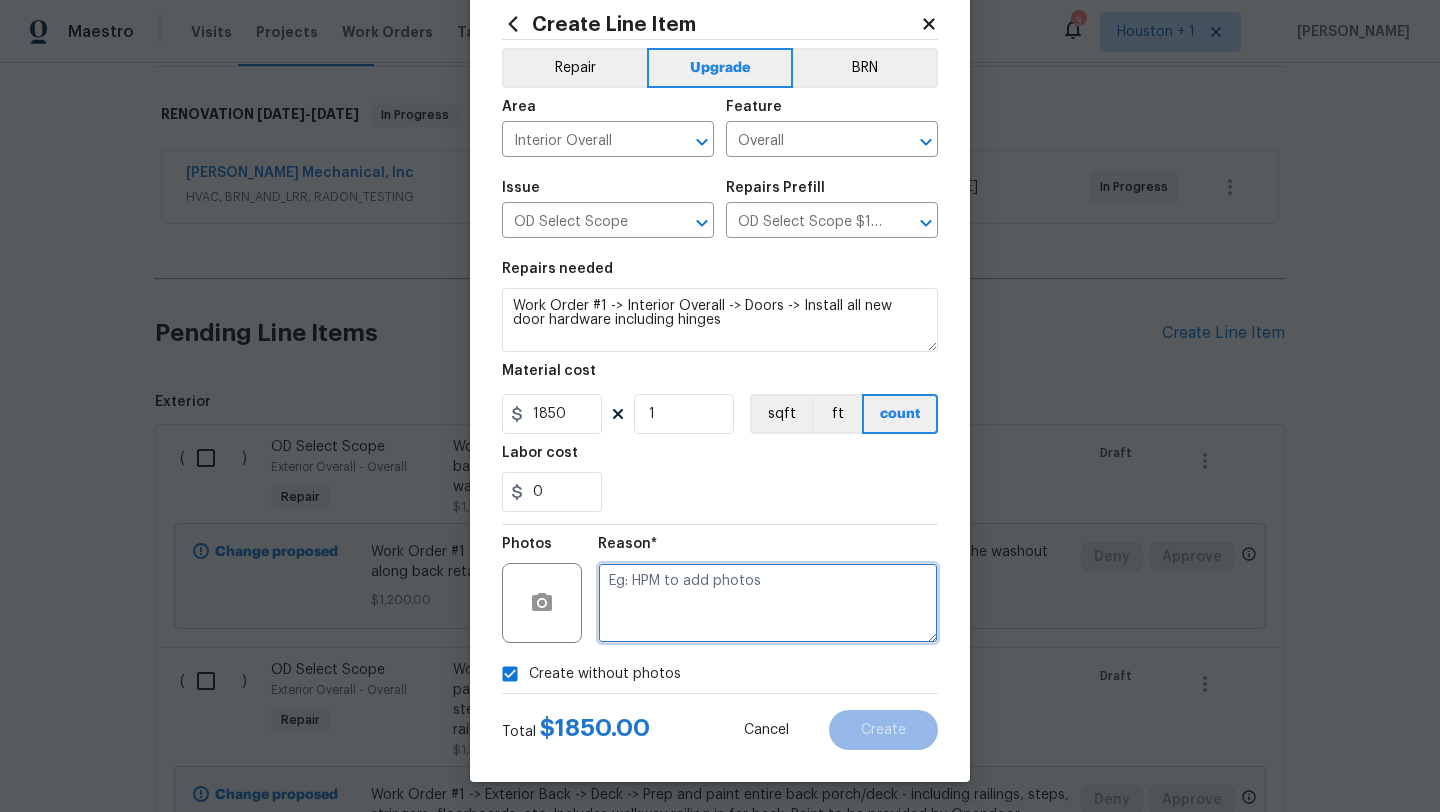 click at bounding box center (768, 603) 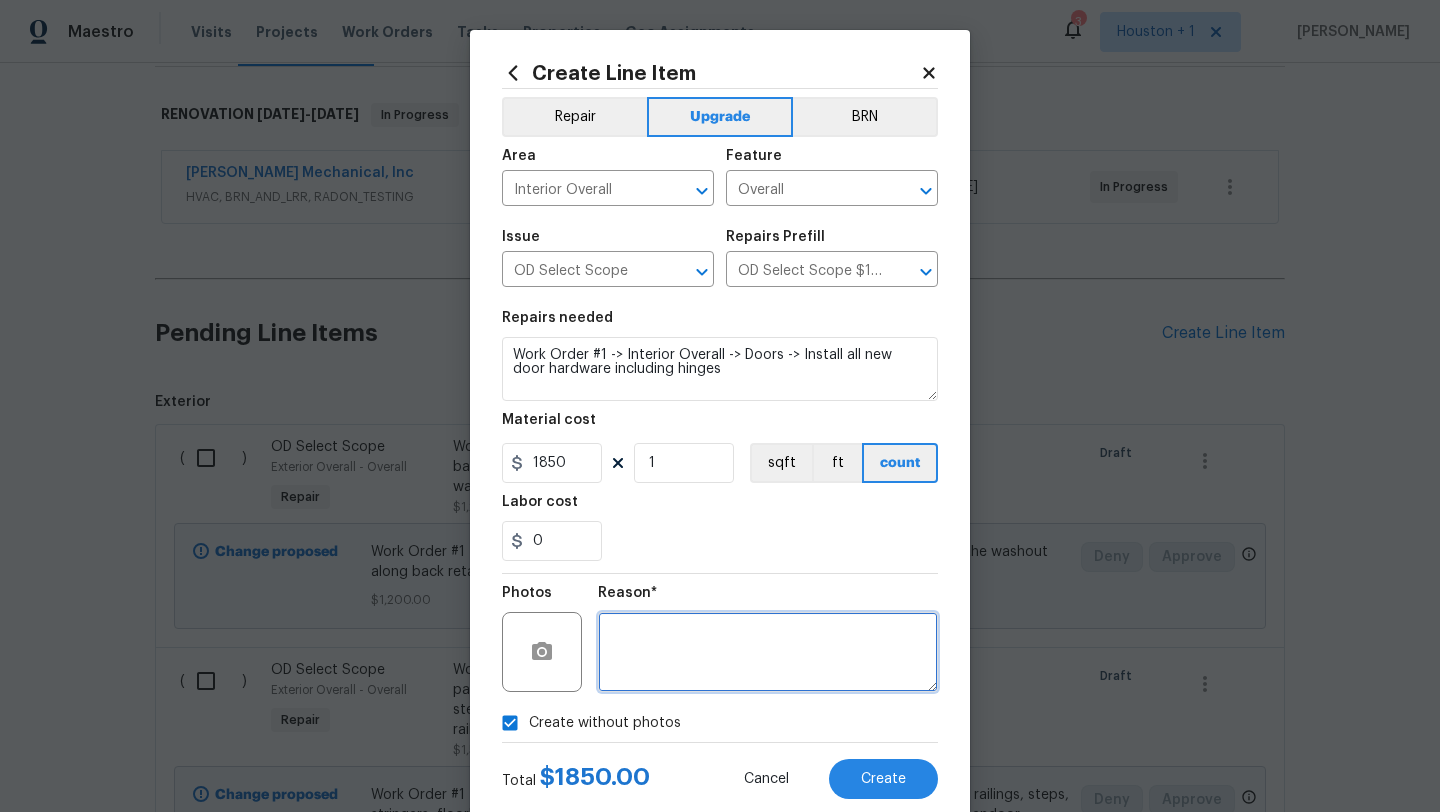 scroll, scrollTop: 50, scrollLeft: 0, axis: vertical 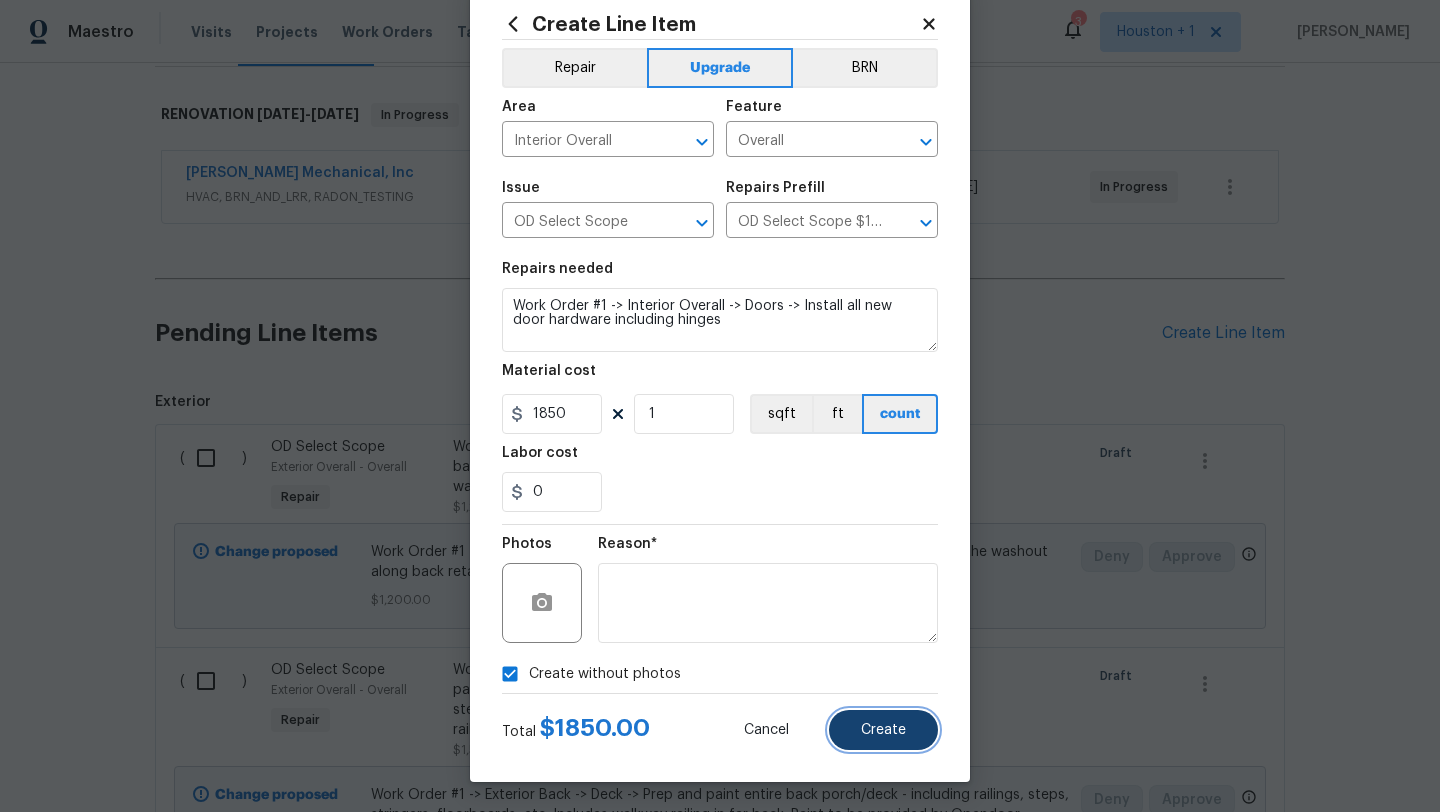 click on "Create" at bounding box center (883, 730) 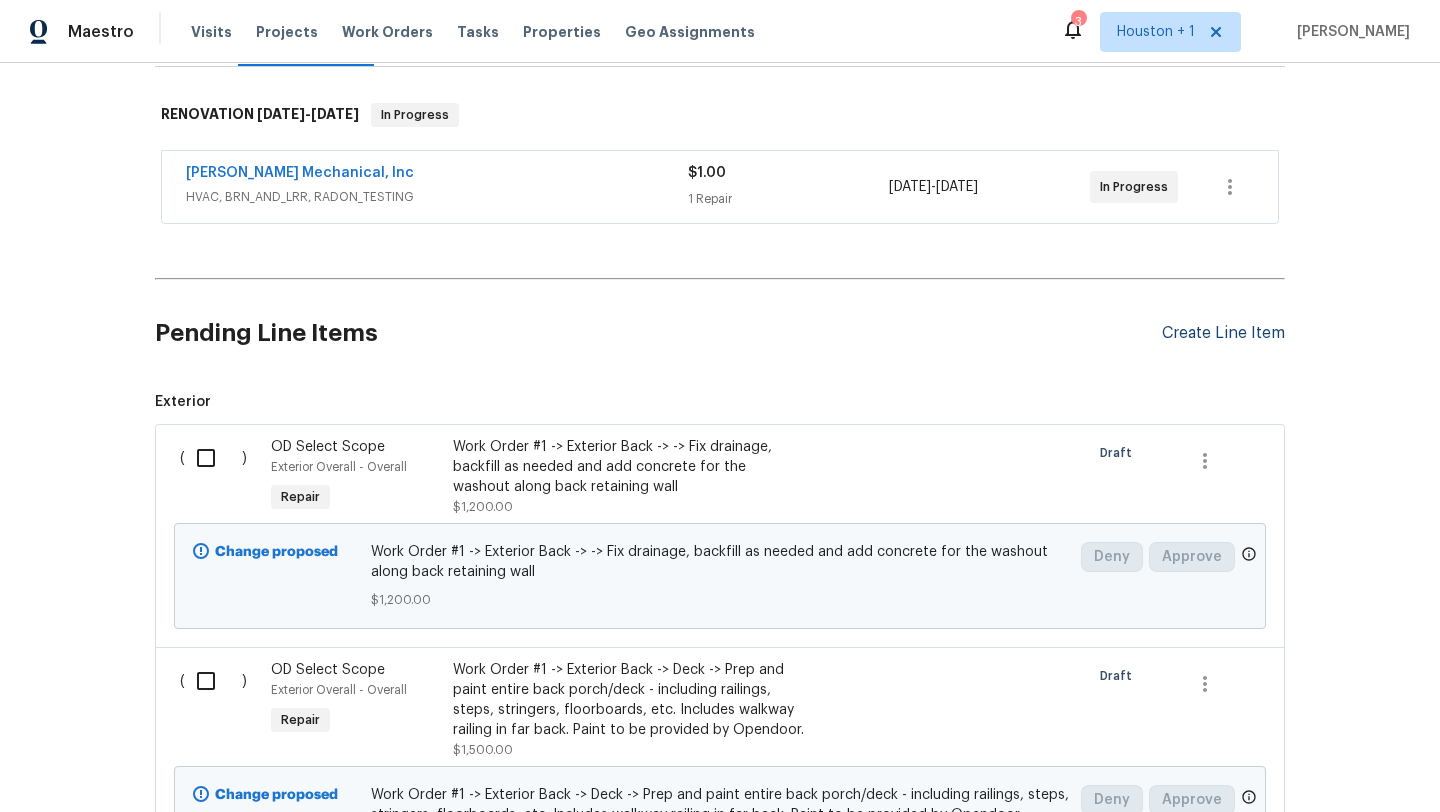 click on "Create Line Item" at bounding box center [1223, 333] 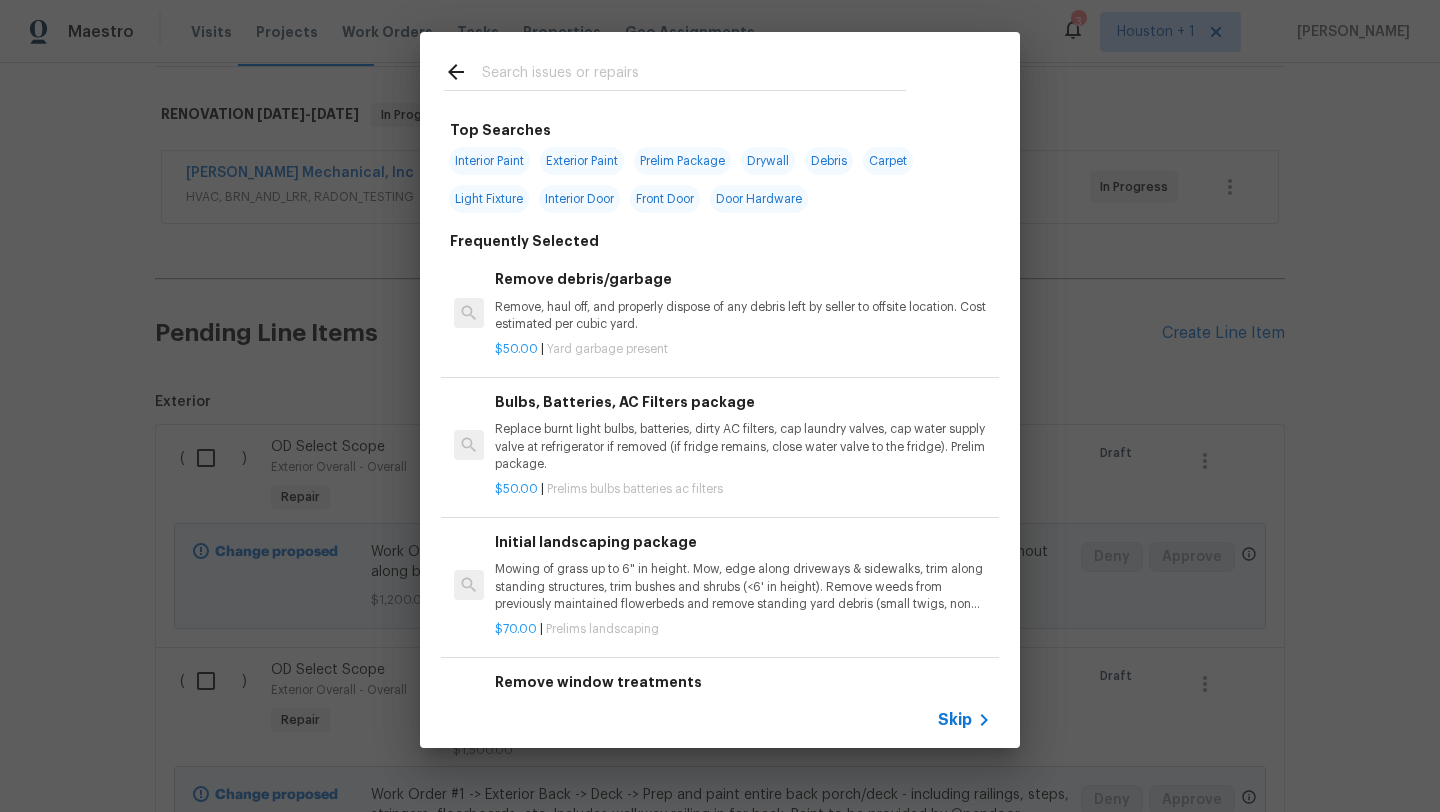 click on "Skip" at bounding box center [720, 720] 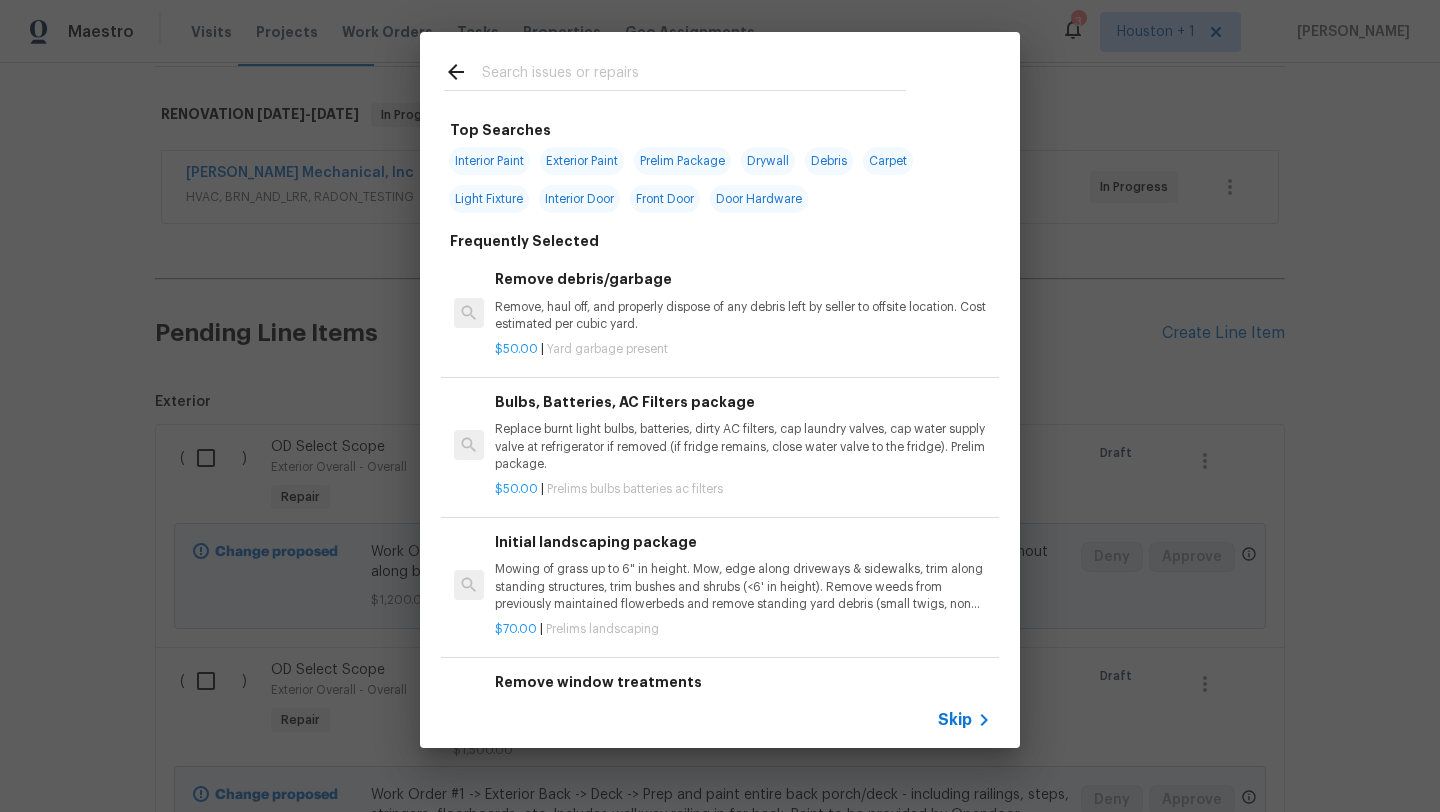 click 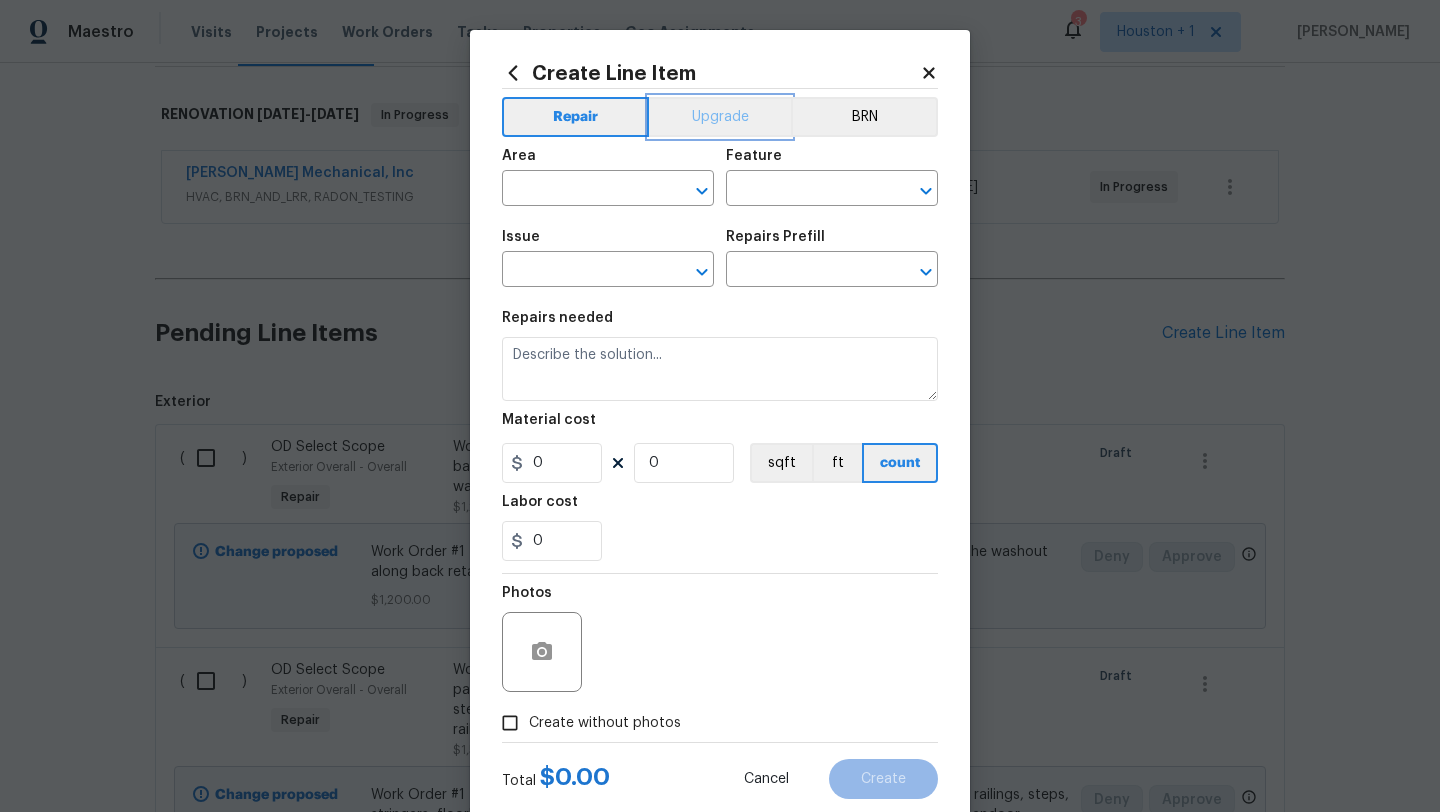click on "Upgrade" at bounding box center (720, 117) 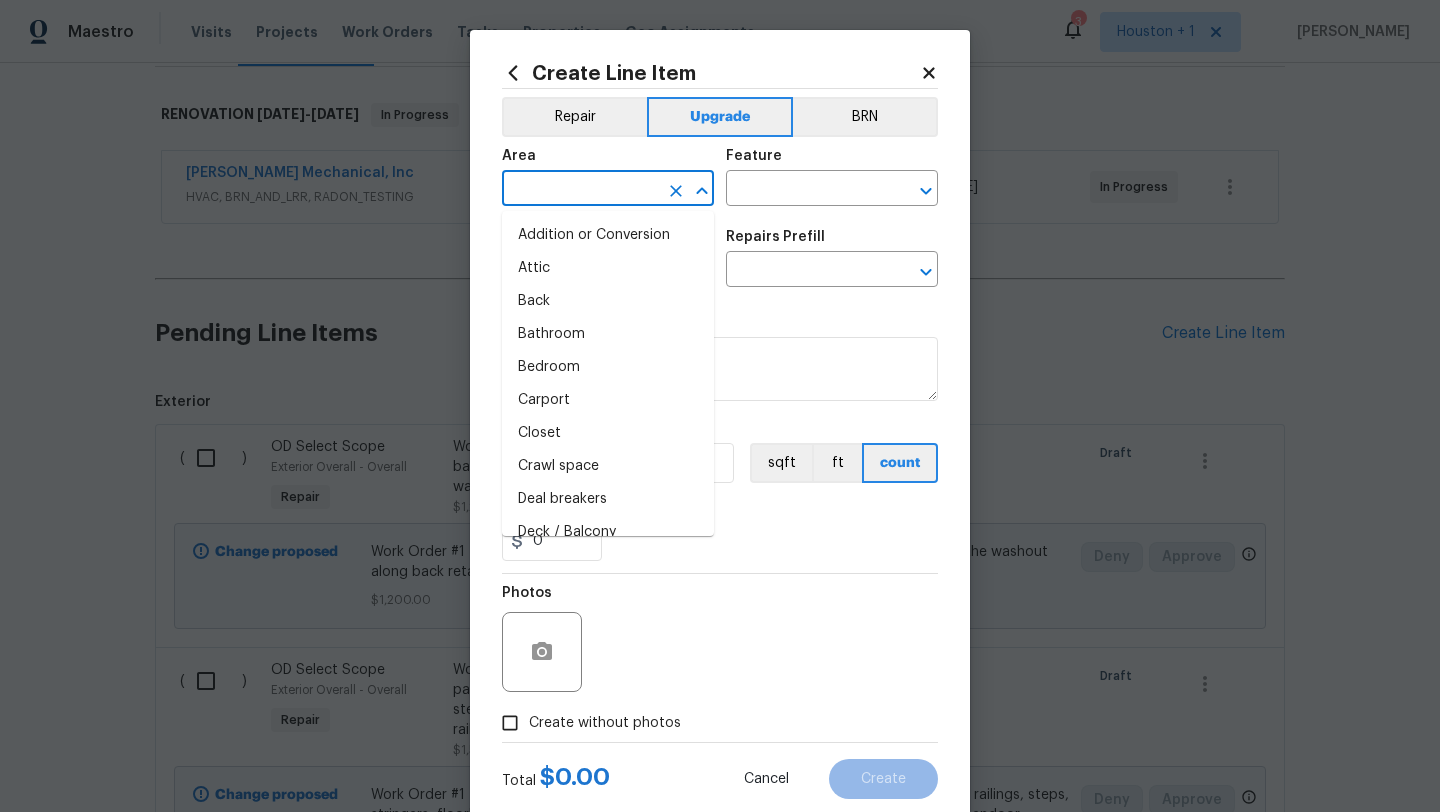 click at bounding box center (580, 190) 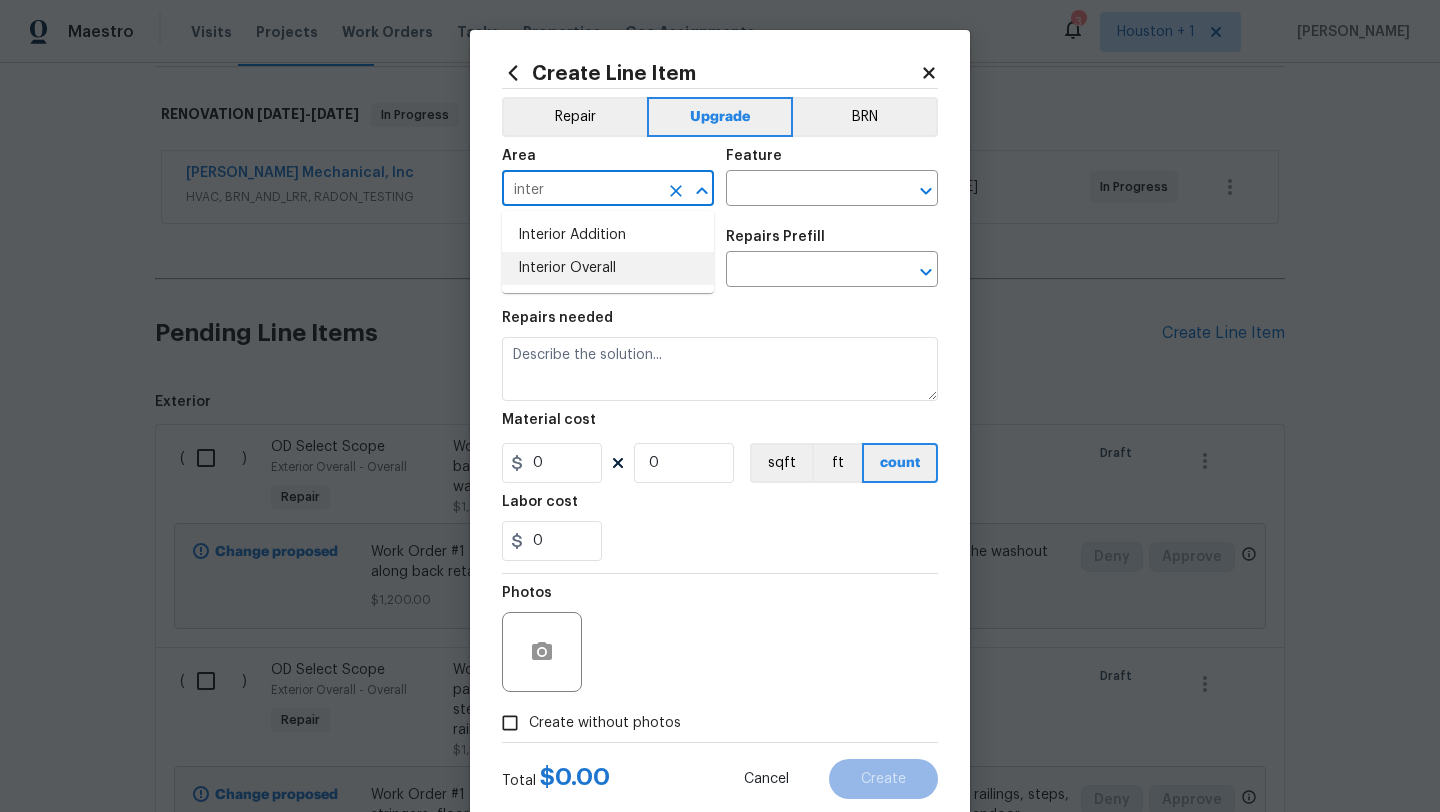 click on "Interior Overall" at bounding box center (608, 268) 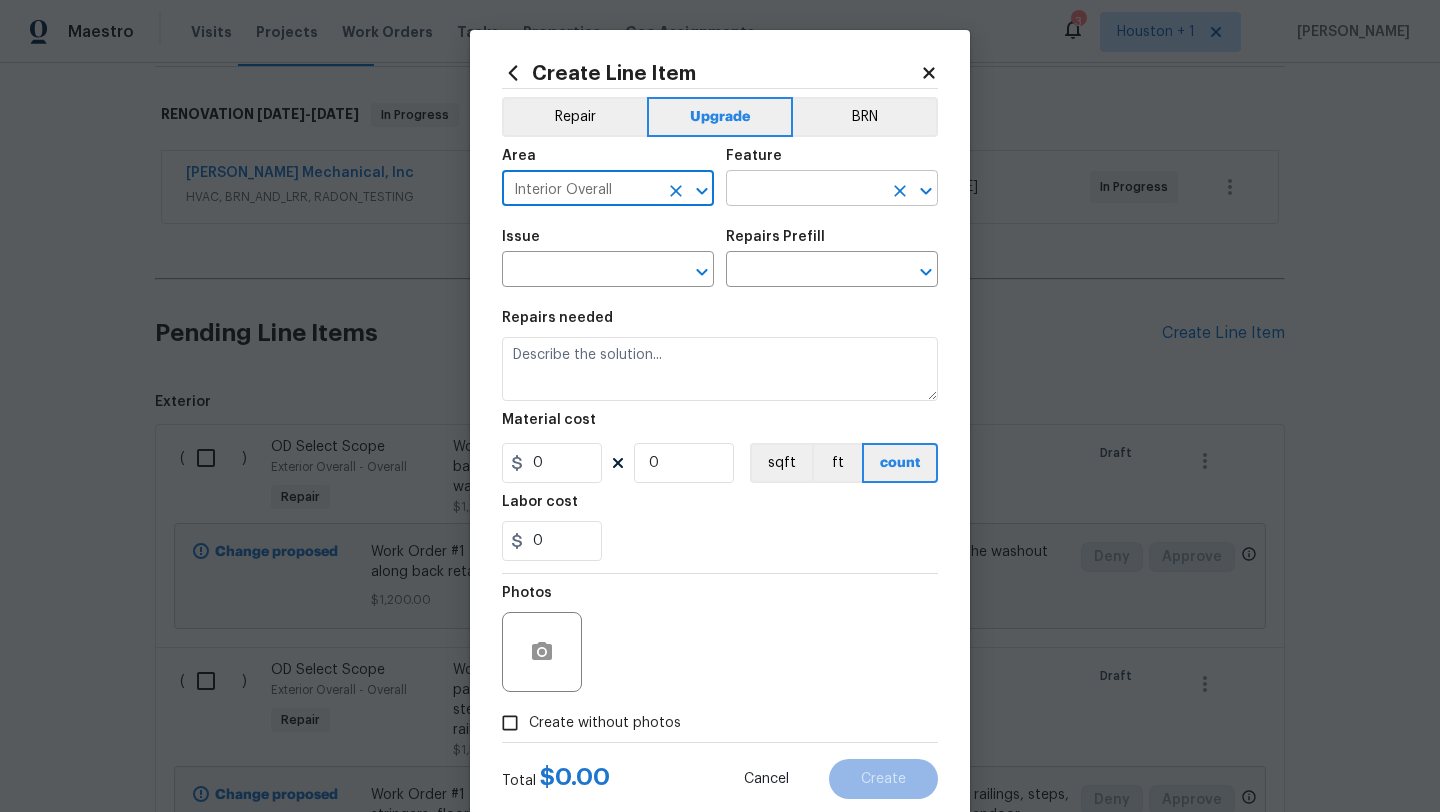 click at bounding box center [804, 190] 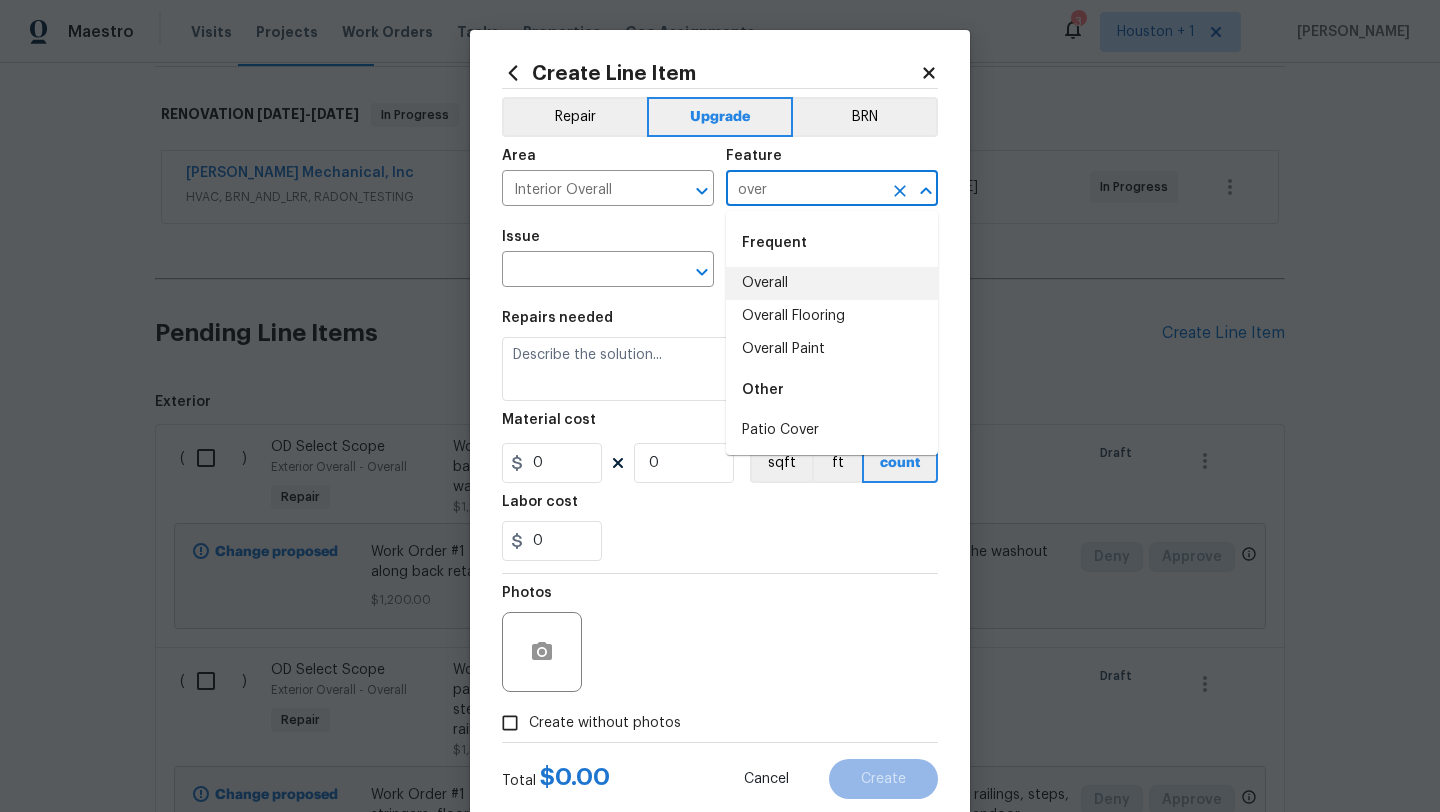 click on "Overall" at bounding box center [832, 283] 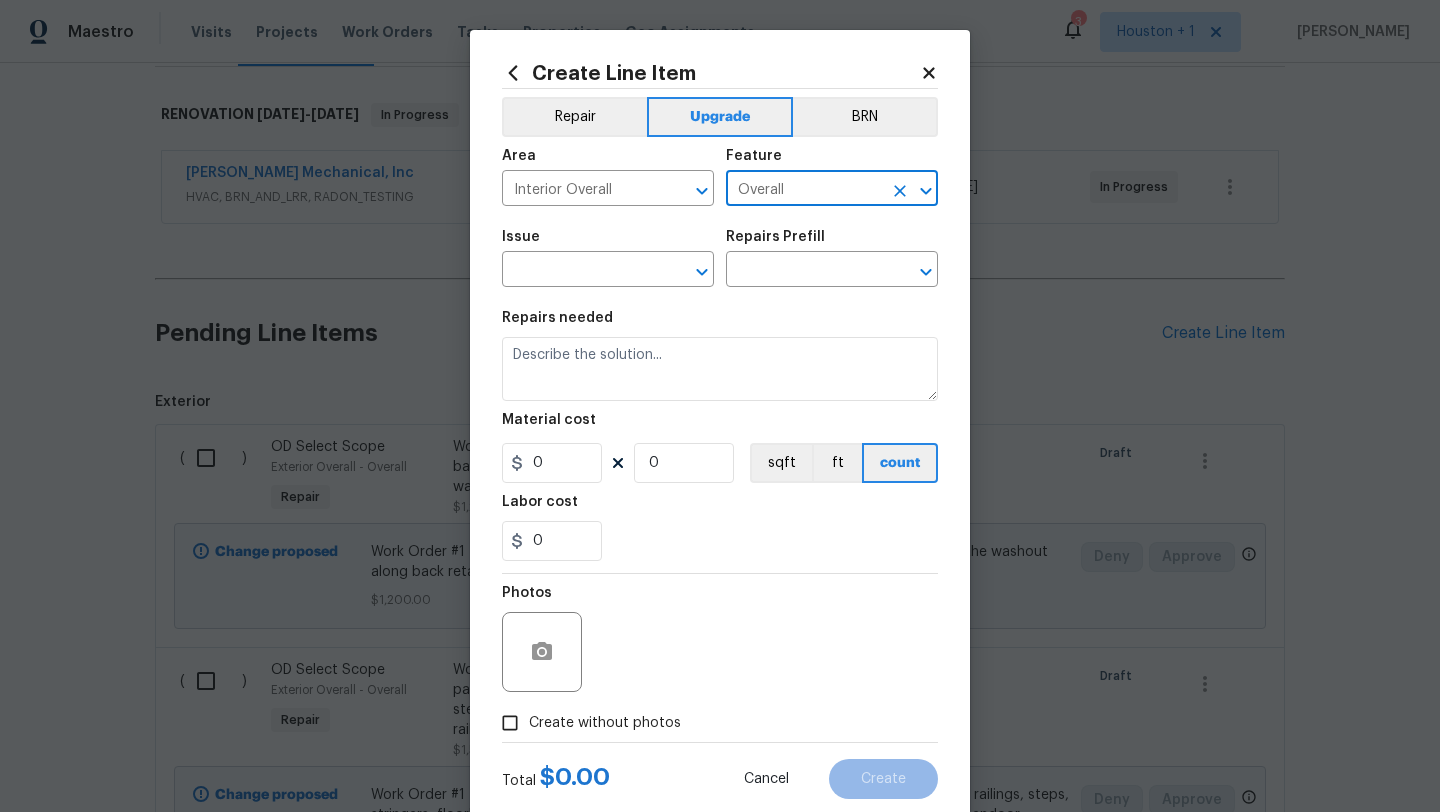 click on "Issue ​" at bounding box center (608, 258) 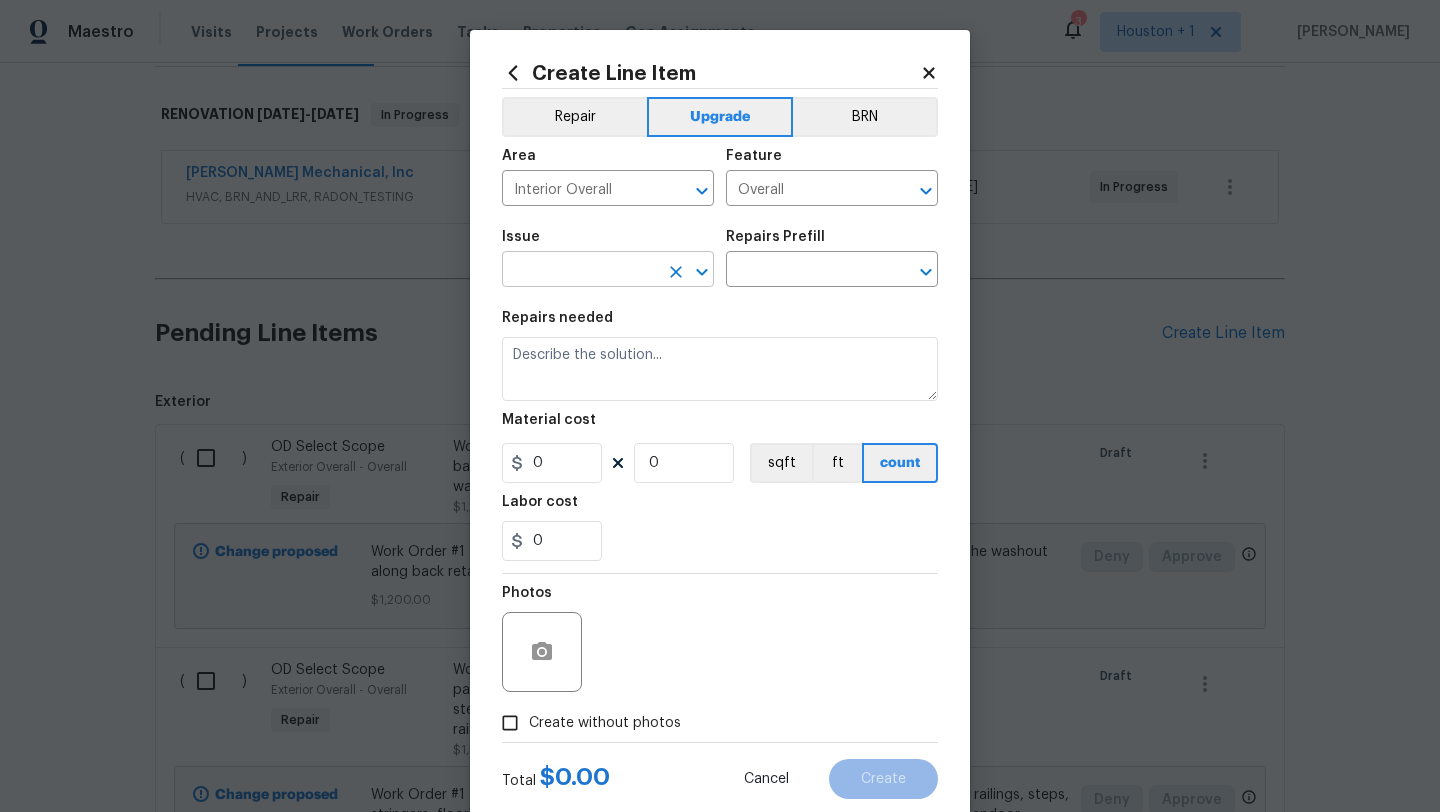 click at bounding box center (580, 271) 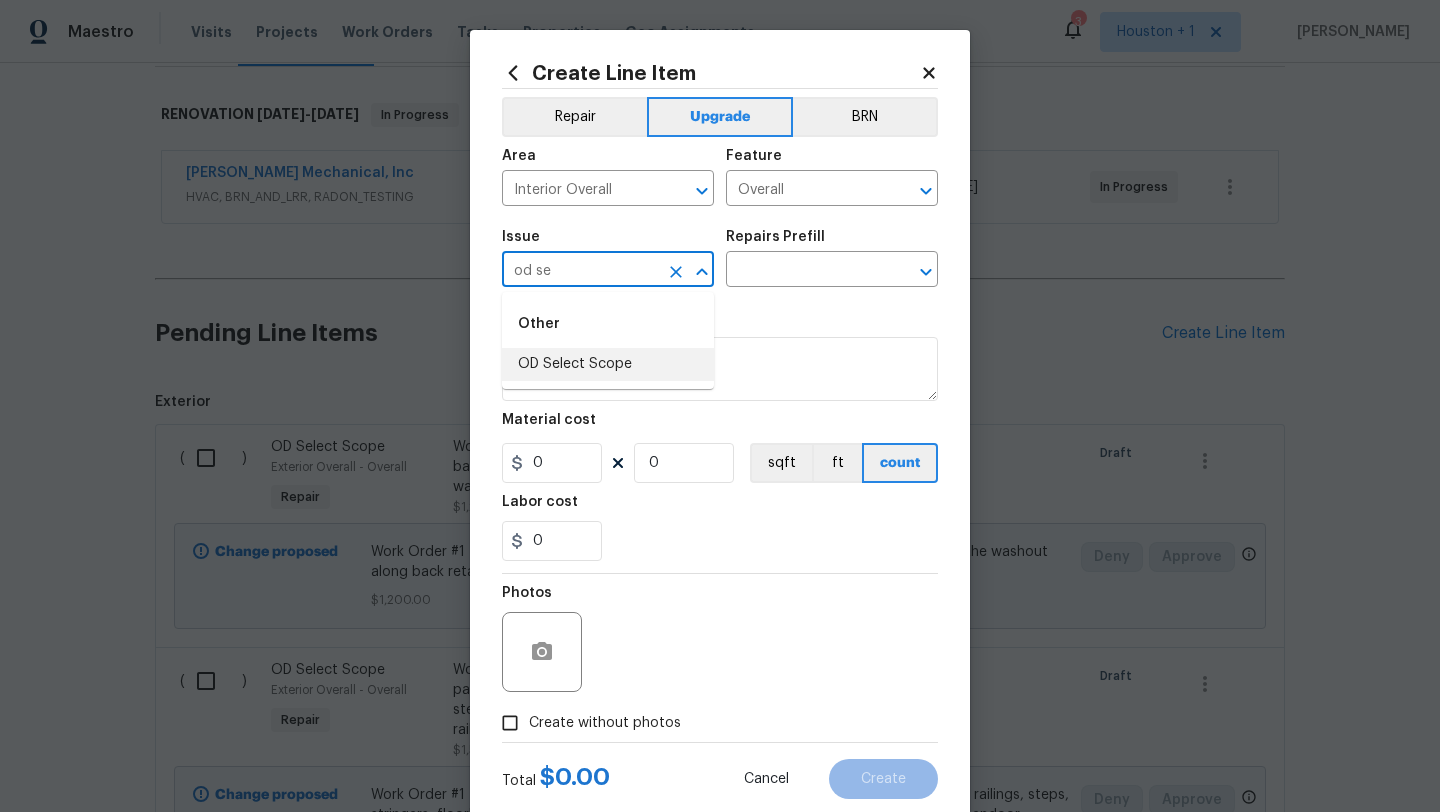 click on "OD Select Scope" at bounding box center (608, 364) 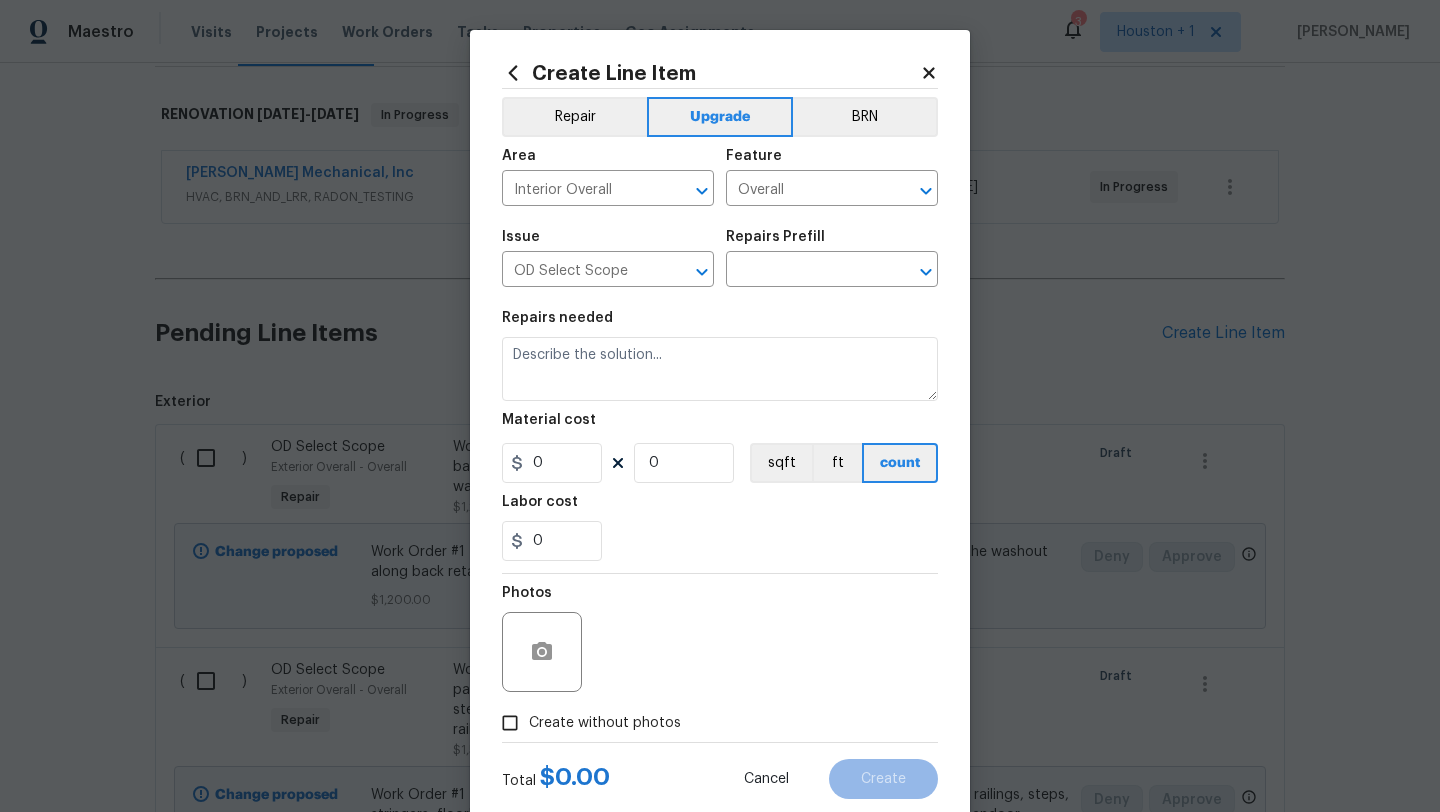 click on "Repairs Prefill" at bounding box center (775, 237) 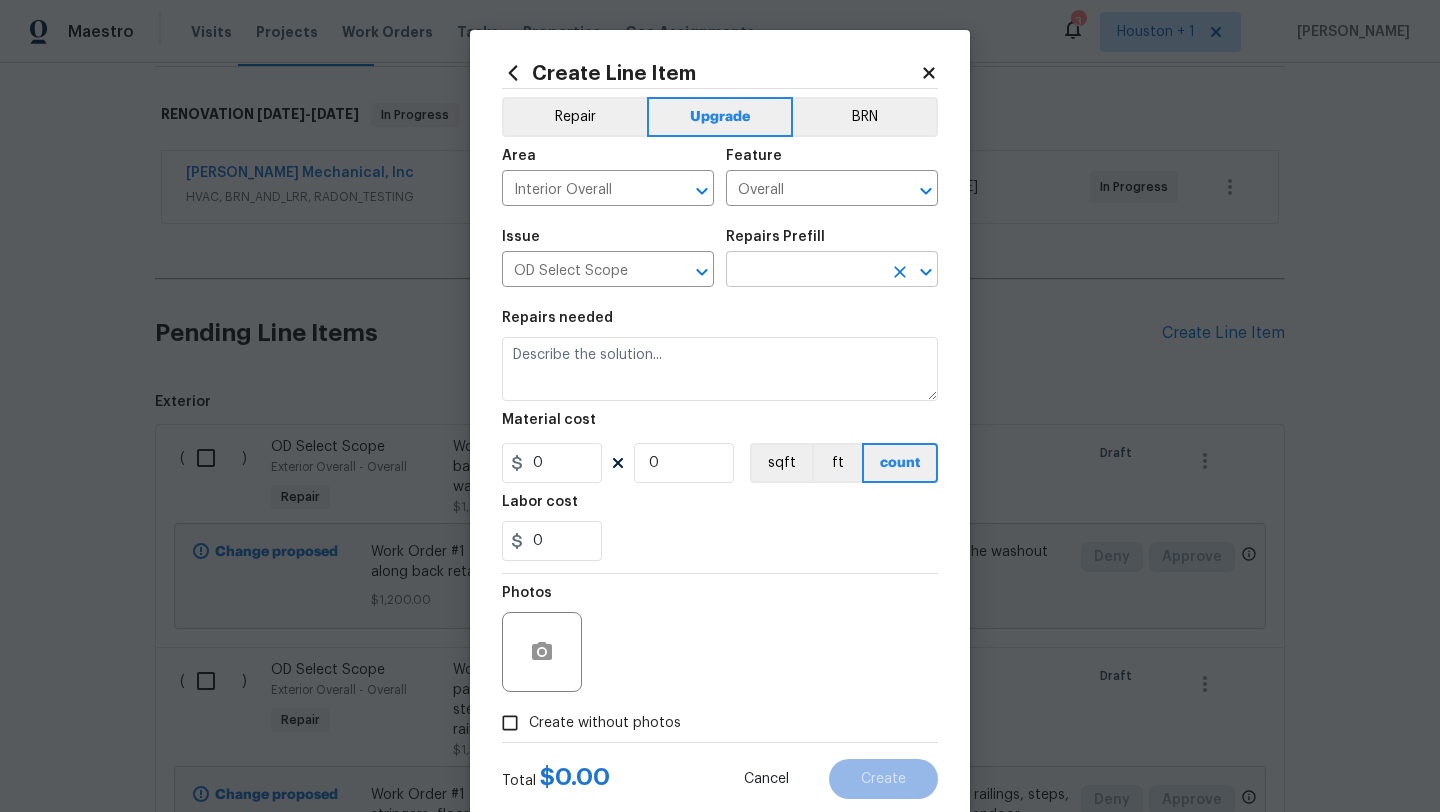 click at bounding box center (804, 271) 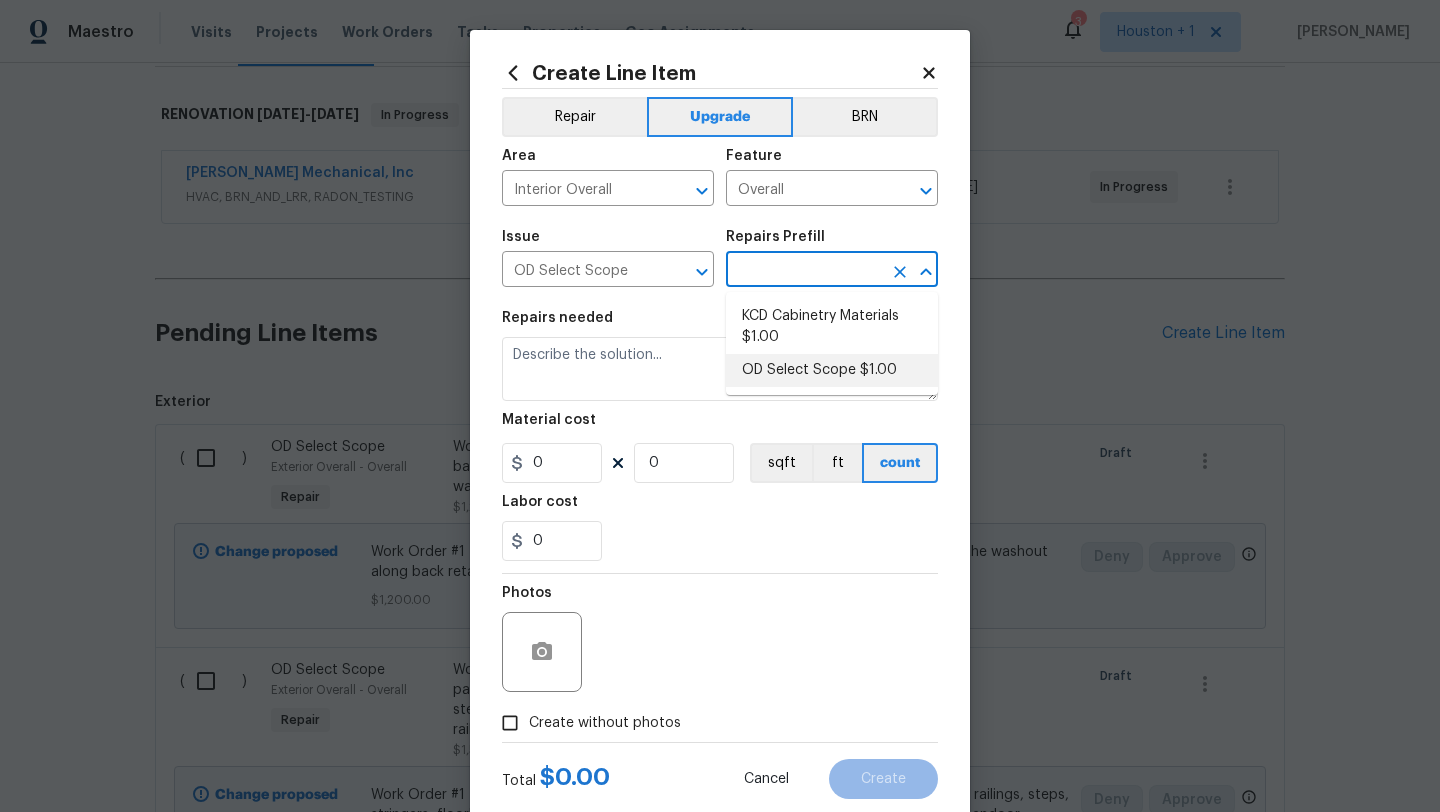 click on "OD Select Scope $1.00" at bounding box center [832, 370] 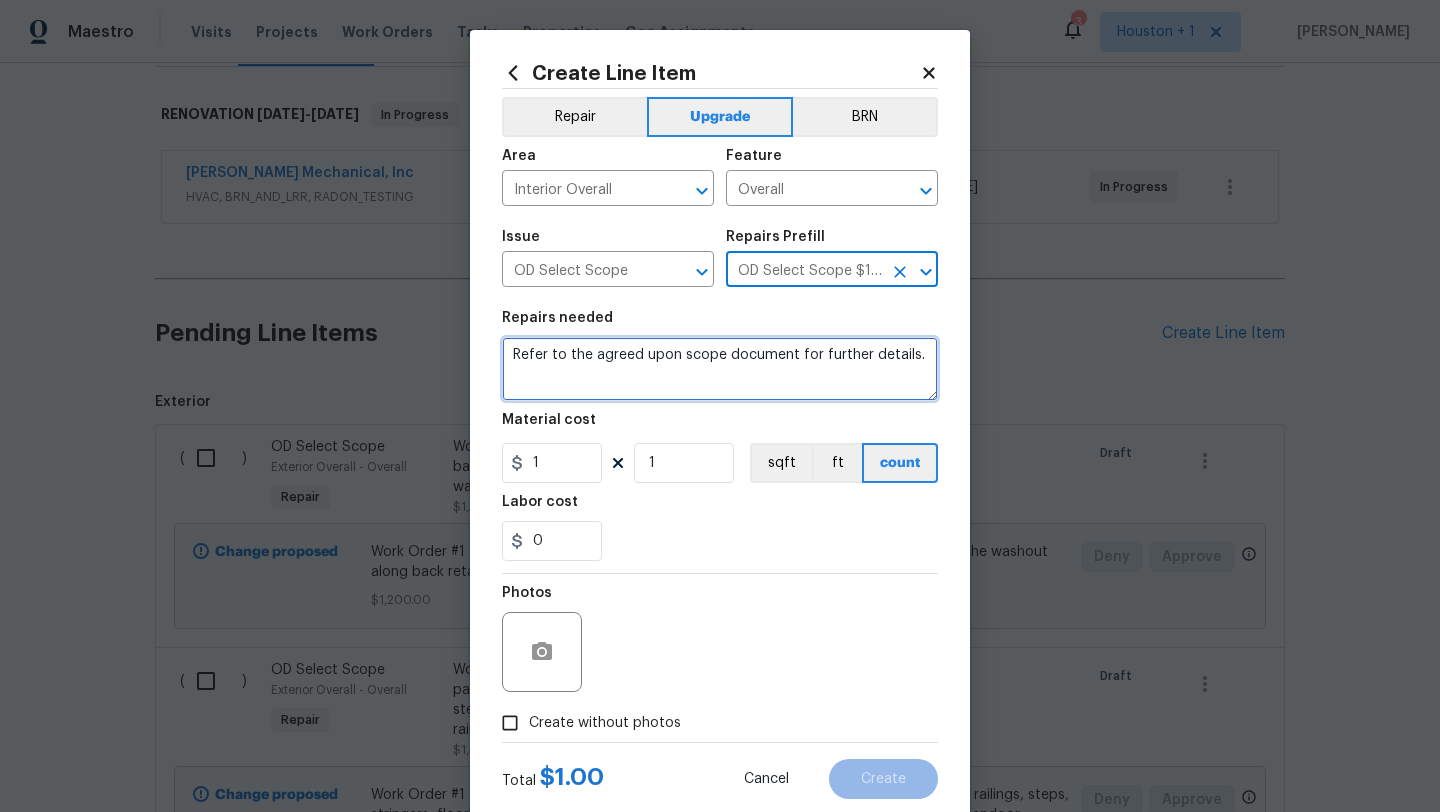 click on "Refer to the agreed upon scope document for further details." at bounding box center (720, 369) 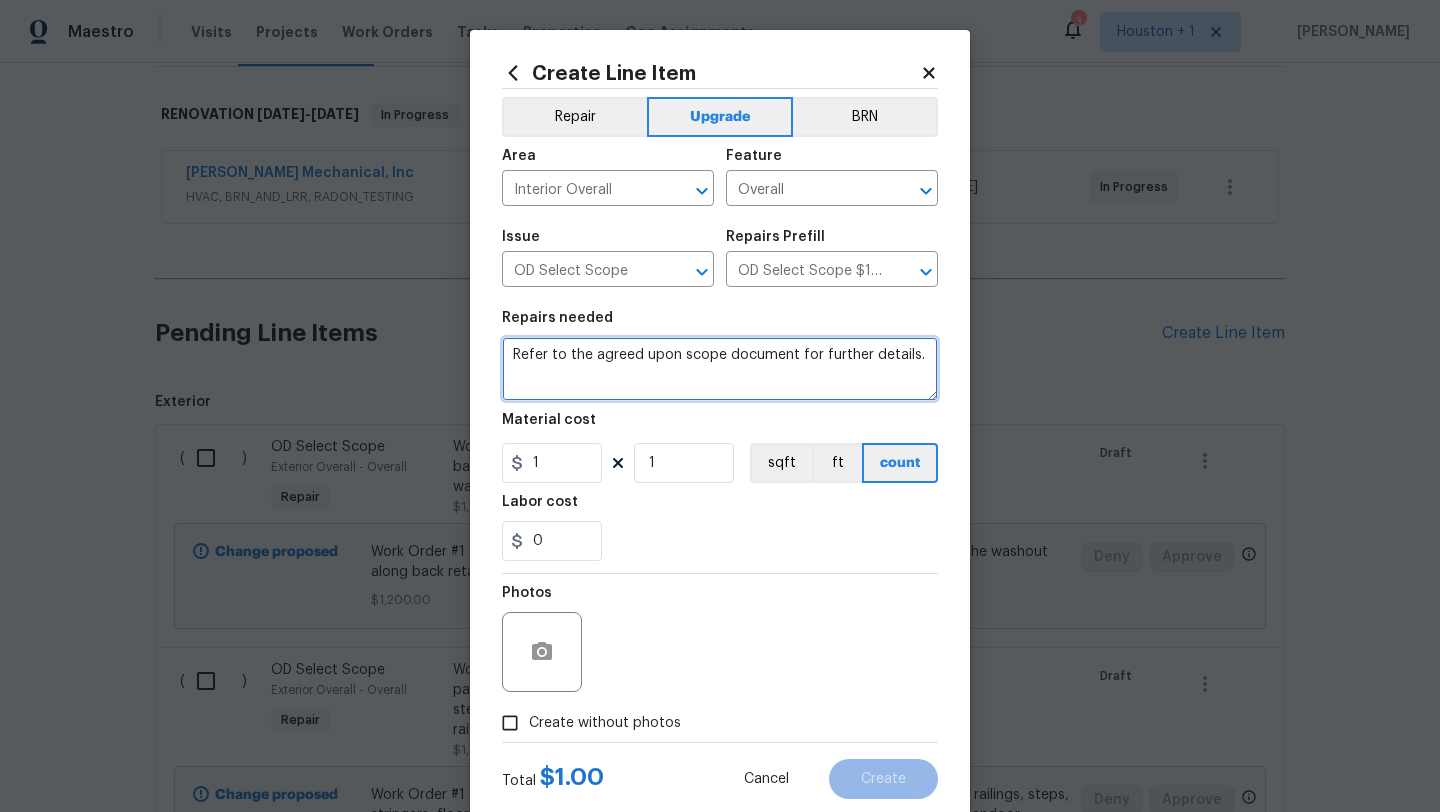 click on "Refer to the agreed upon scope document for further details." at bounding box center (720, 369) 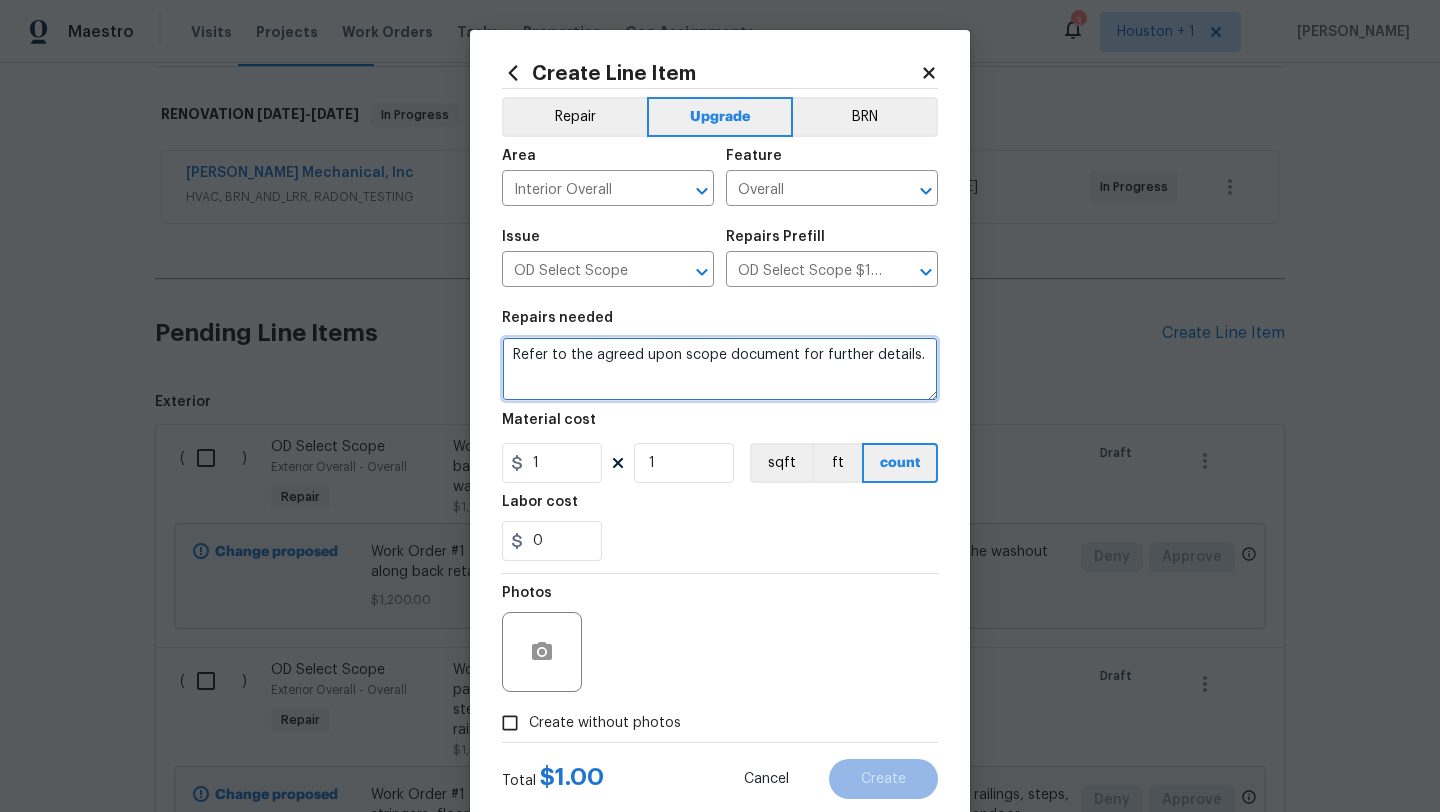click on "Refer to the agreed upon scope document for further details." at bounding box center [720, 369] 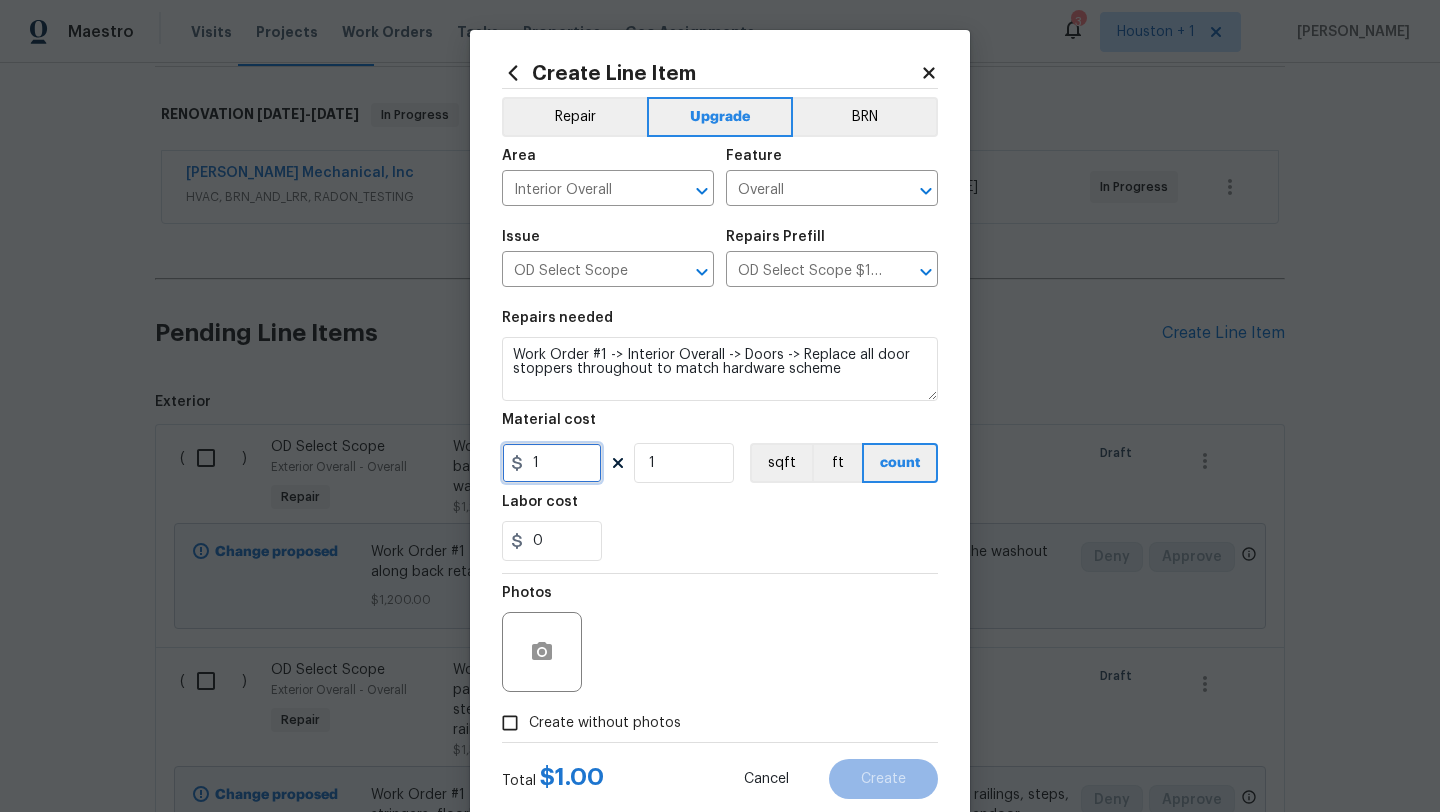 click on "1" at bounding box center [552, 463] 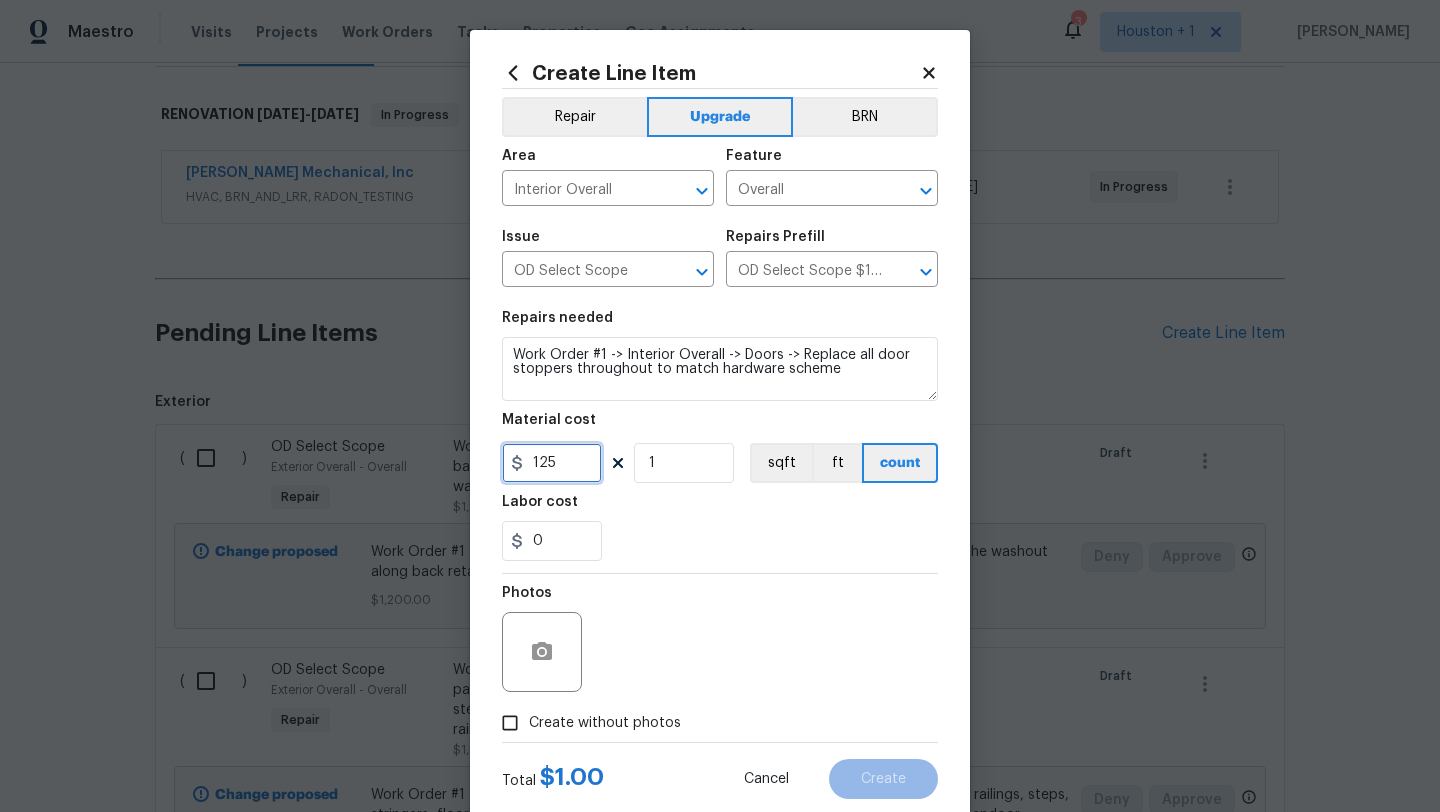 scroll, scrollTop: 50, scrollLeft: 0, axis: vertical 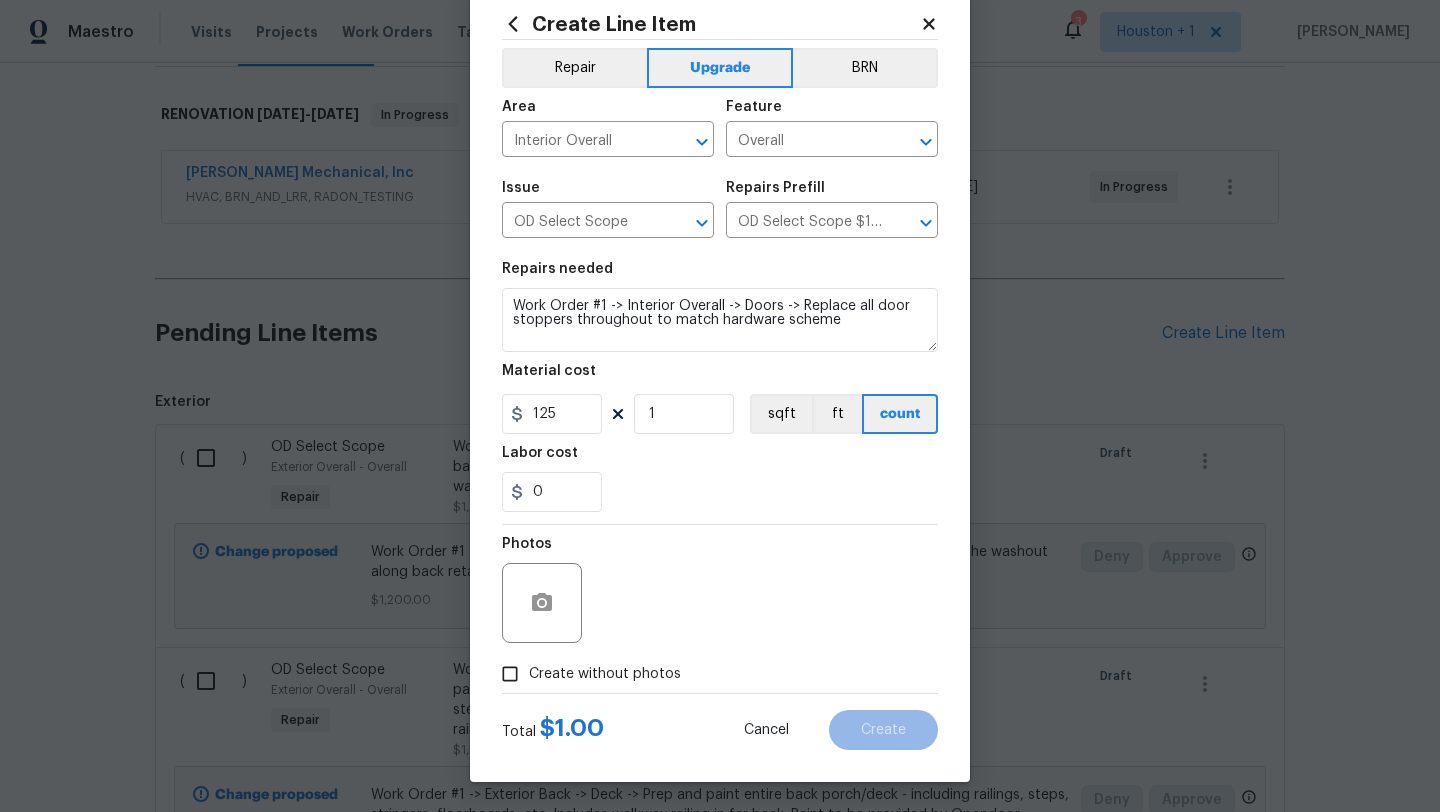click on "Create without photos" at bounding box center (605, 674) 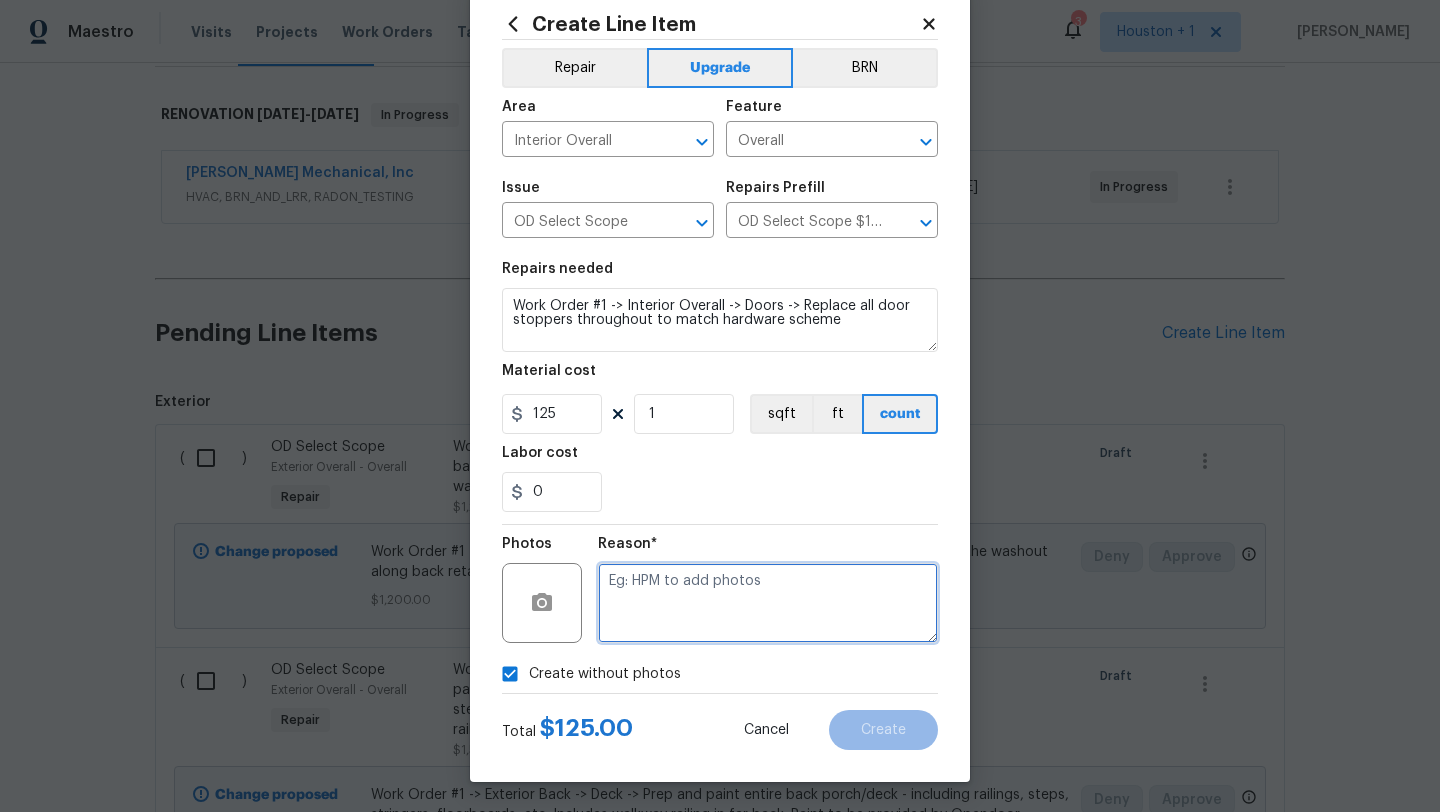 click at bounding box center [768, 603] 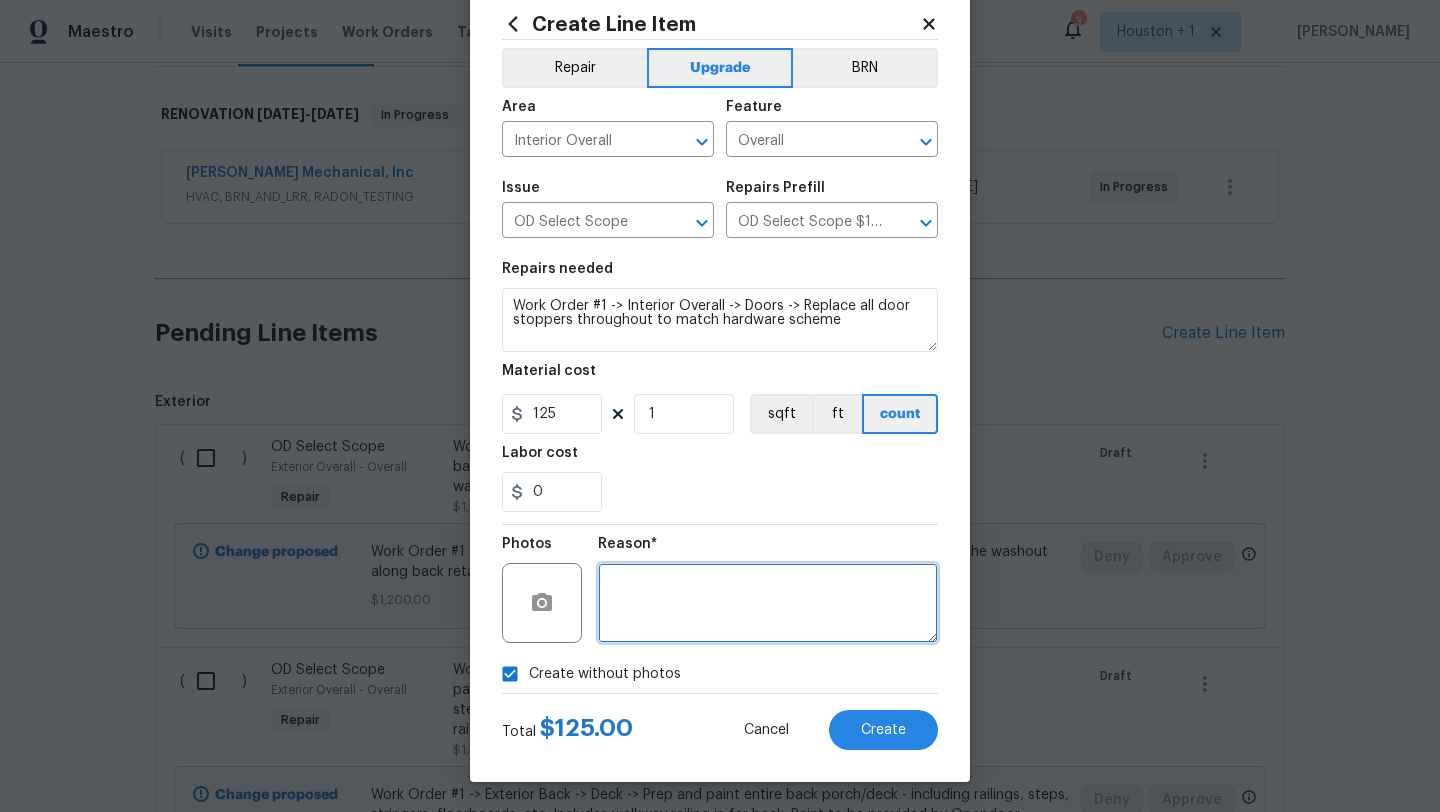 scroll, scrollTop: 50, scrollLeft: 0, axis: vertical 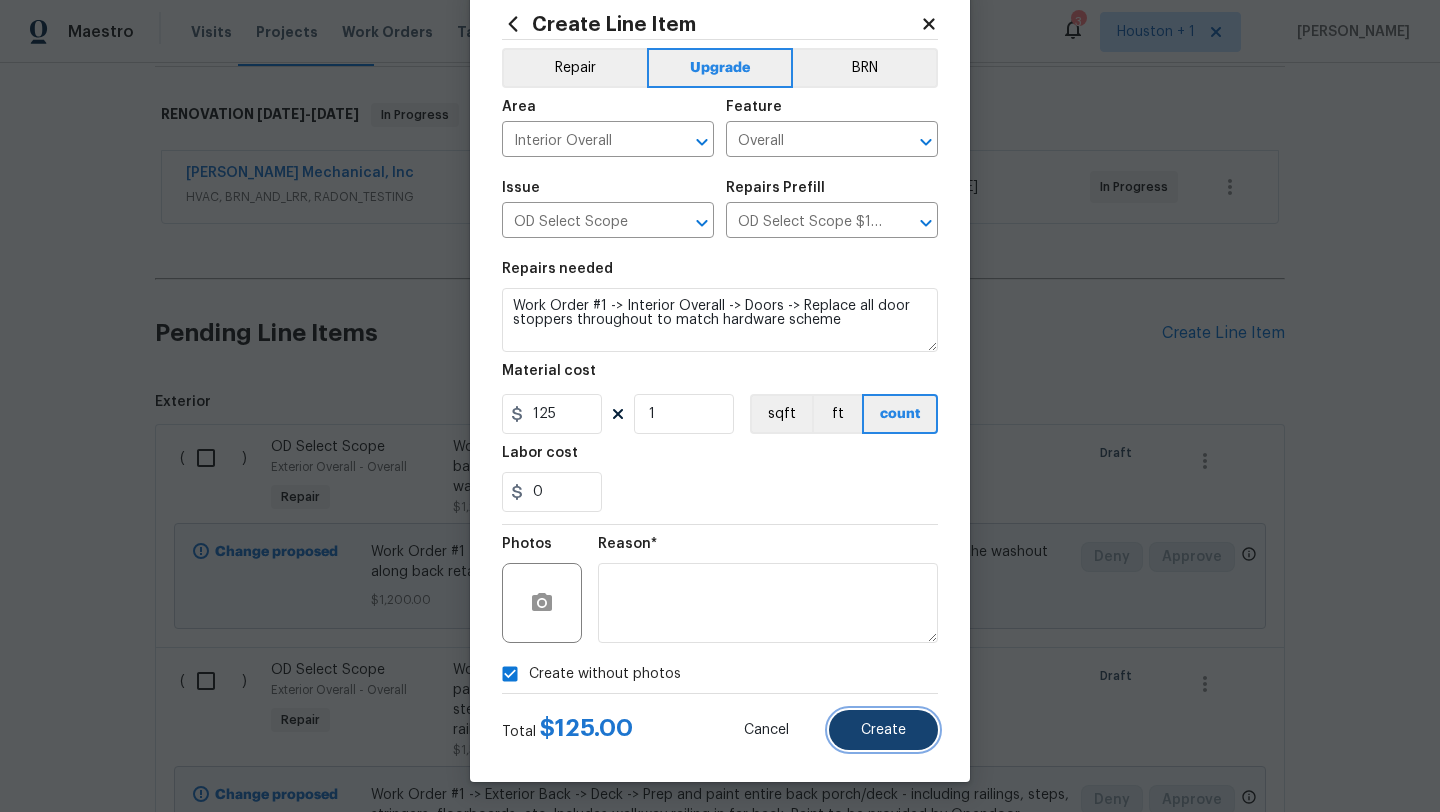 click on "Create" at bounding box center (883, 730) 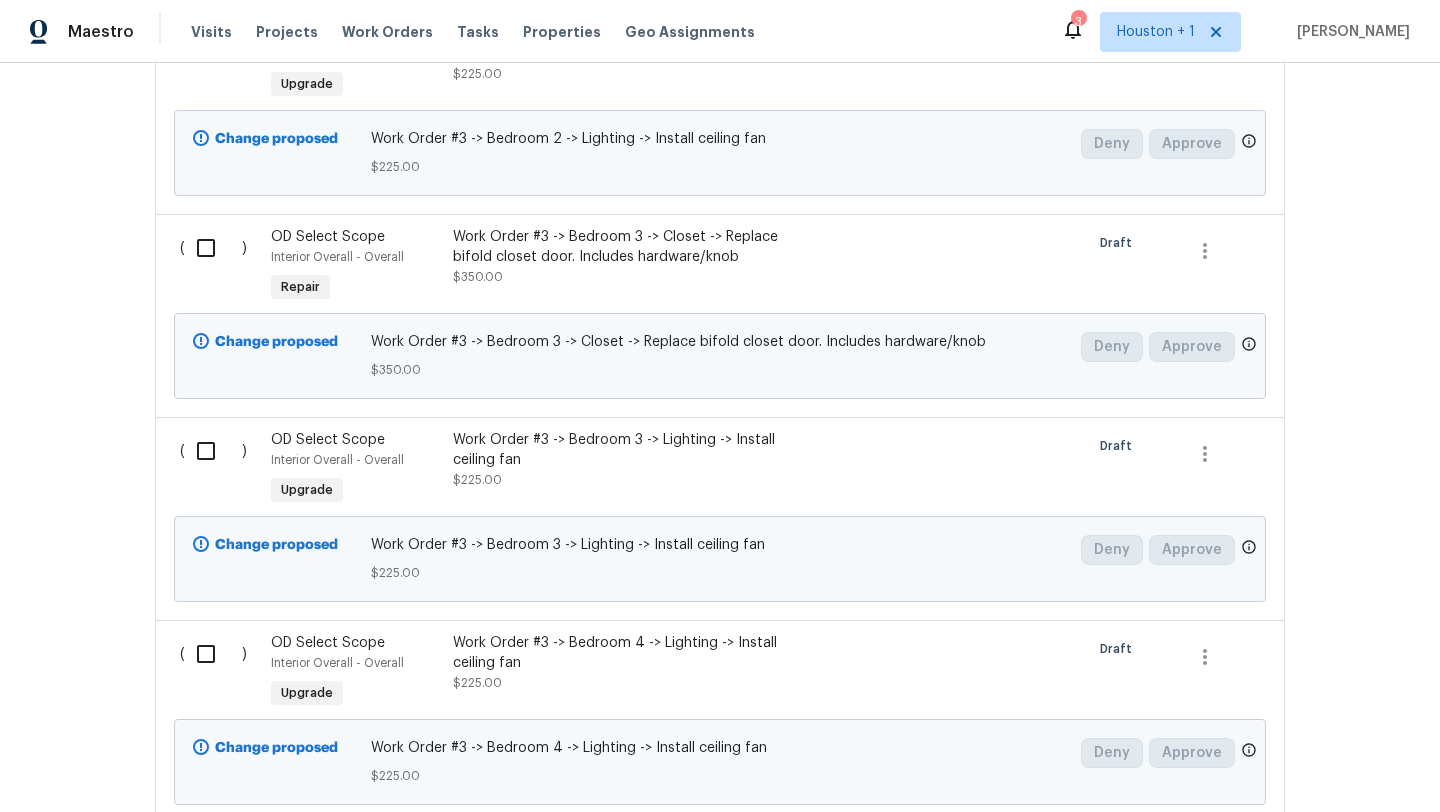 scroll, scrollTop: 5423, scrollLeft: 0, axis: vertical 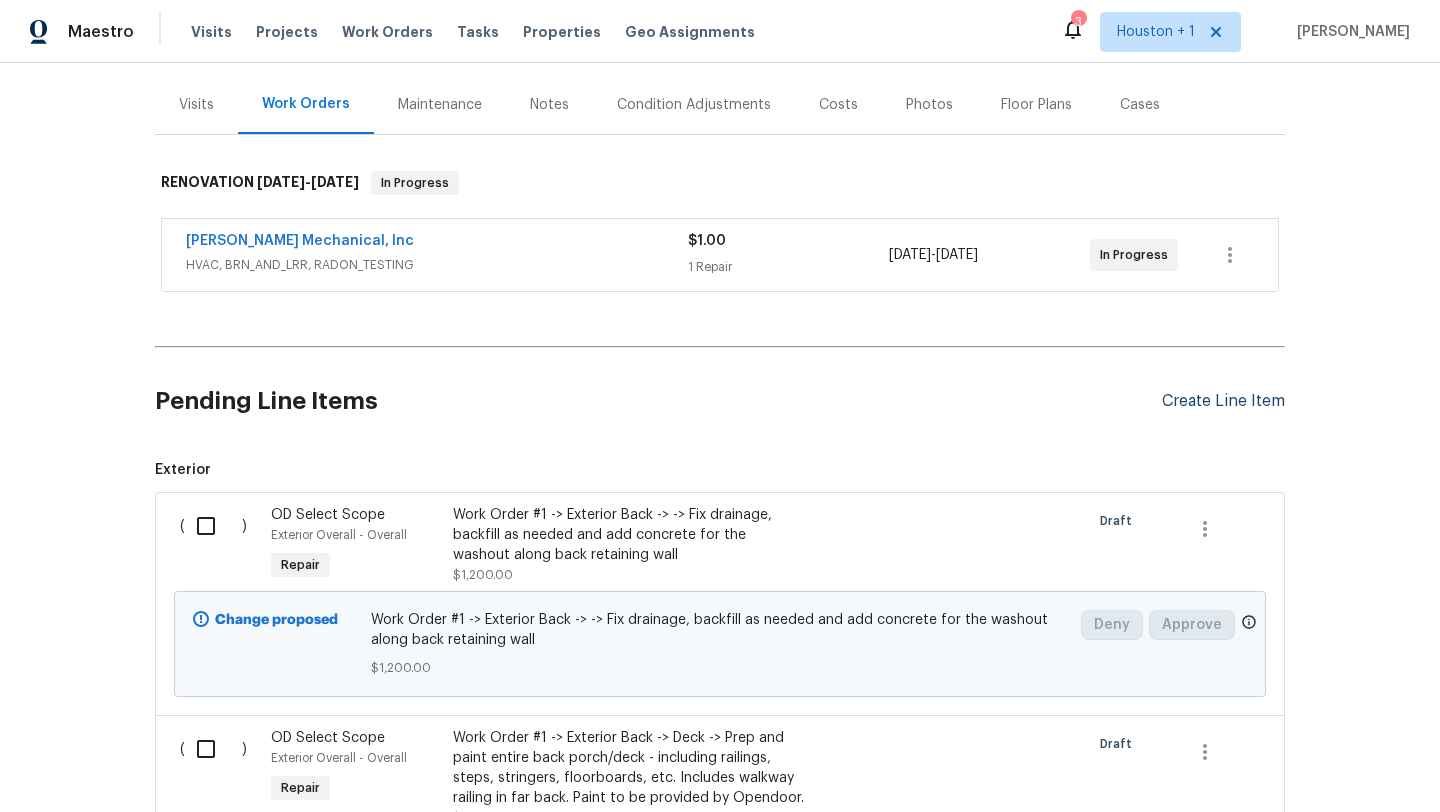 click on "Create Line Item" at bounding box center [1223, 401] 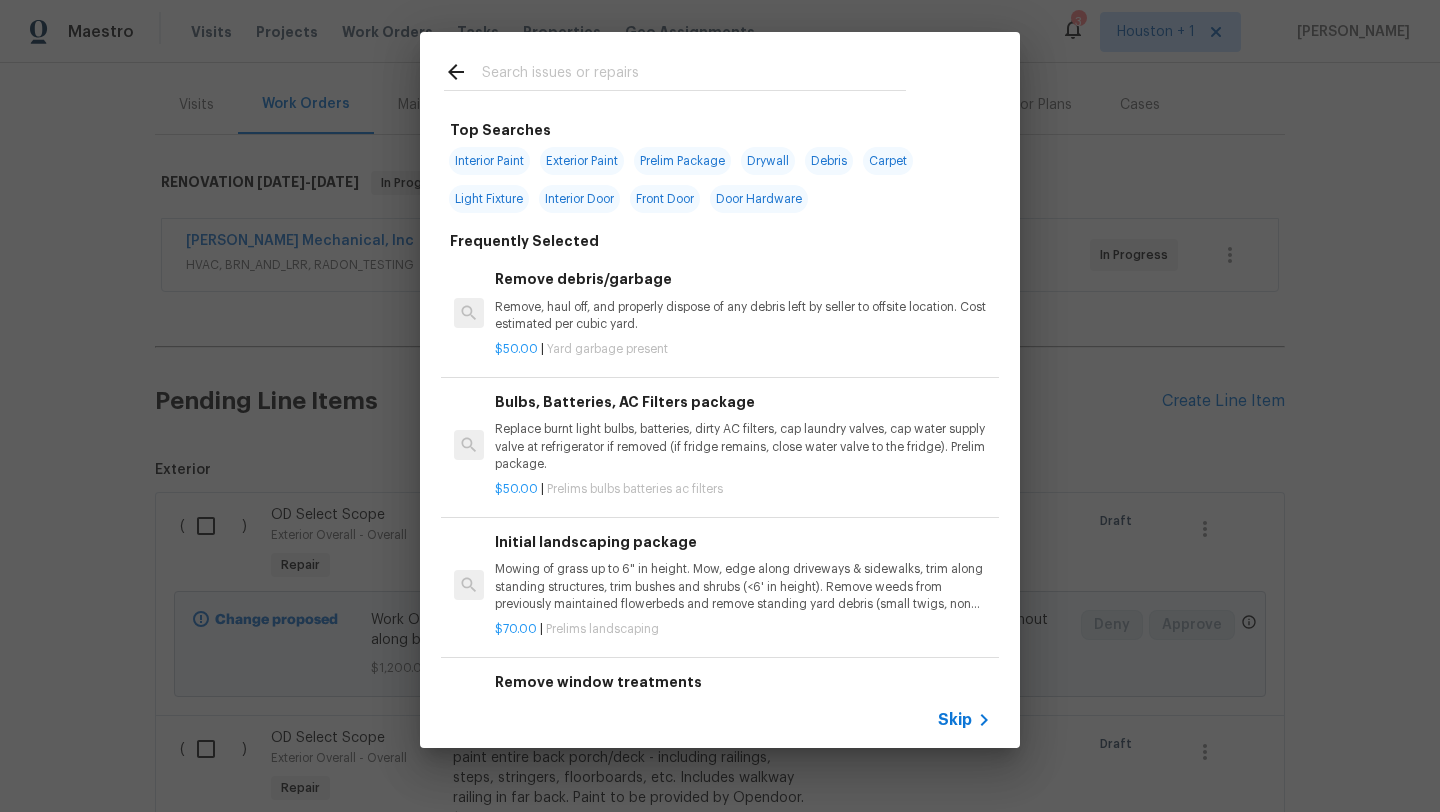 click on "Skip" at bounding box center (955, 720) 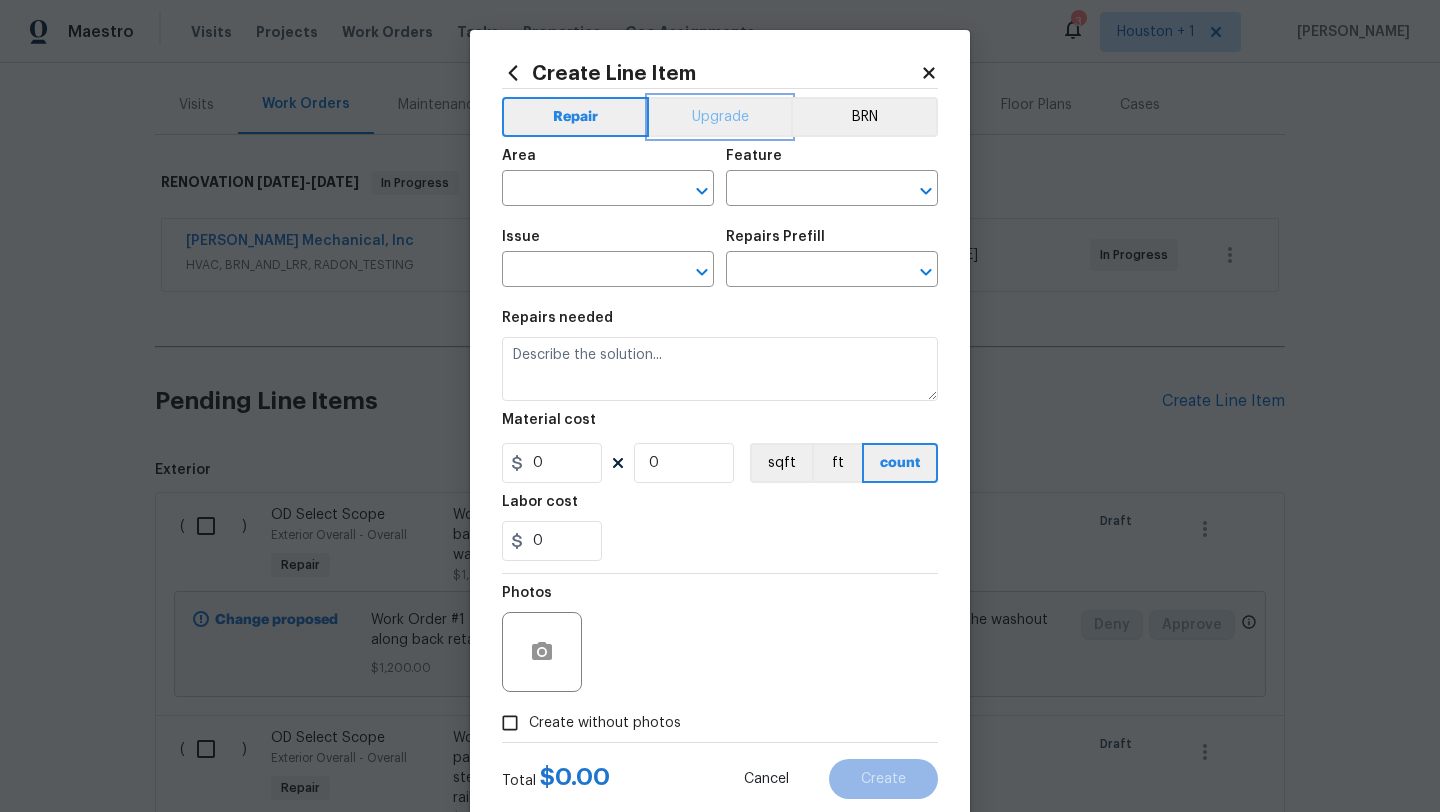 click on "Upgrade" at bounding box center (720, 117) 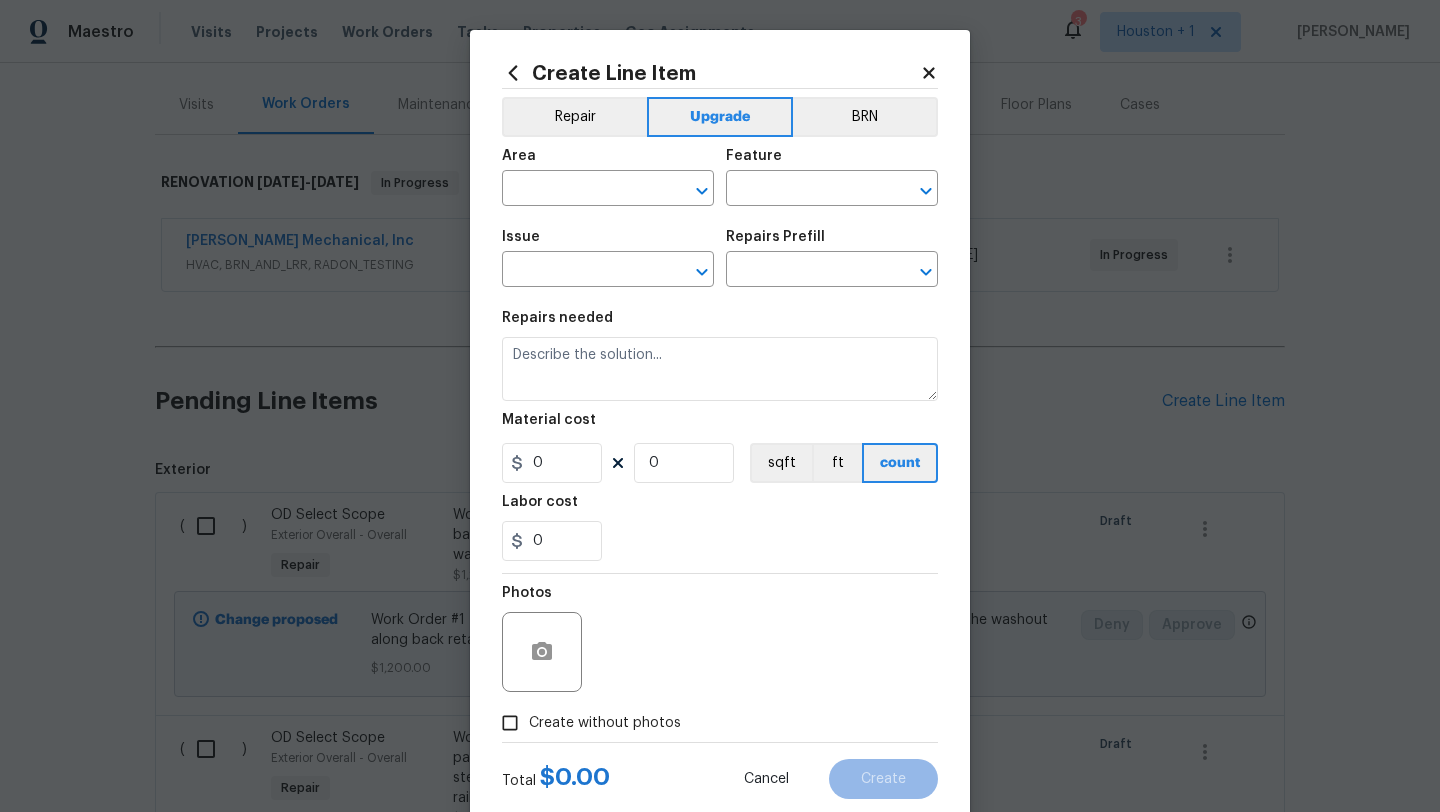 click on "Area ​" at bounding box center [608, 177] 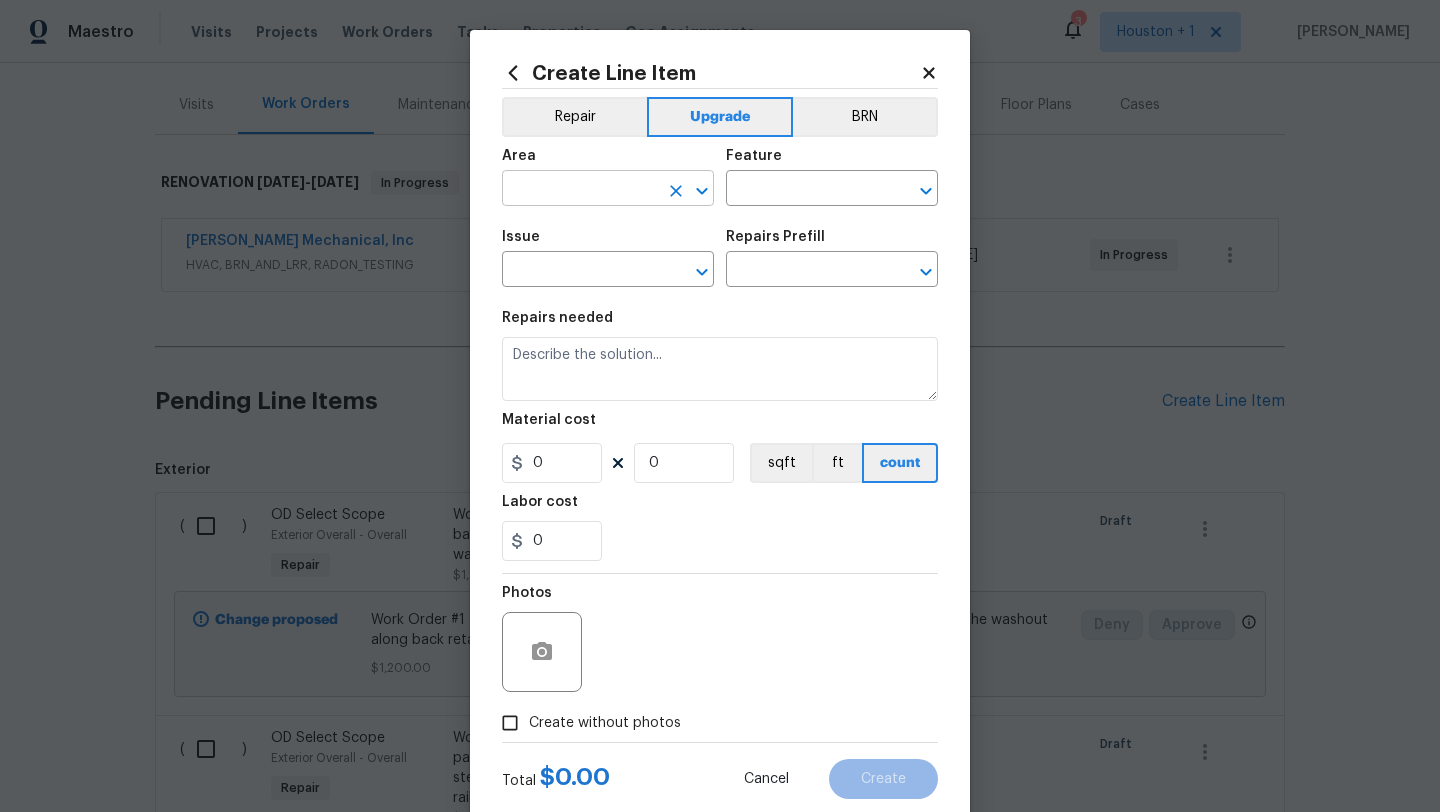click at bounding box center [580, 190] 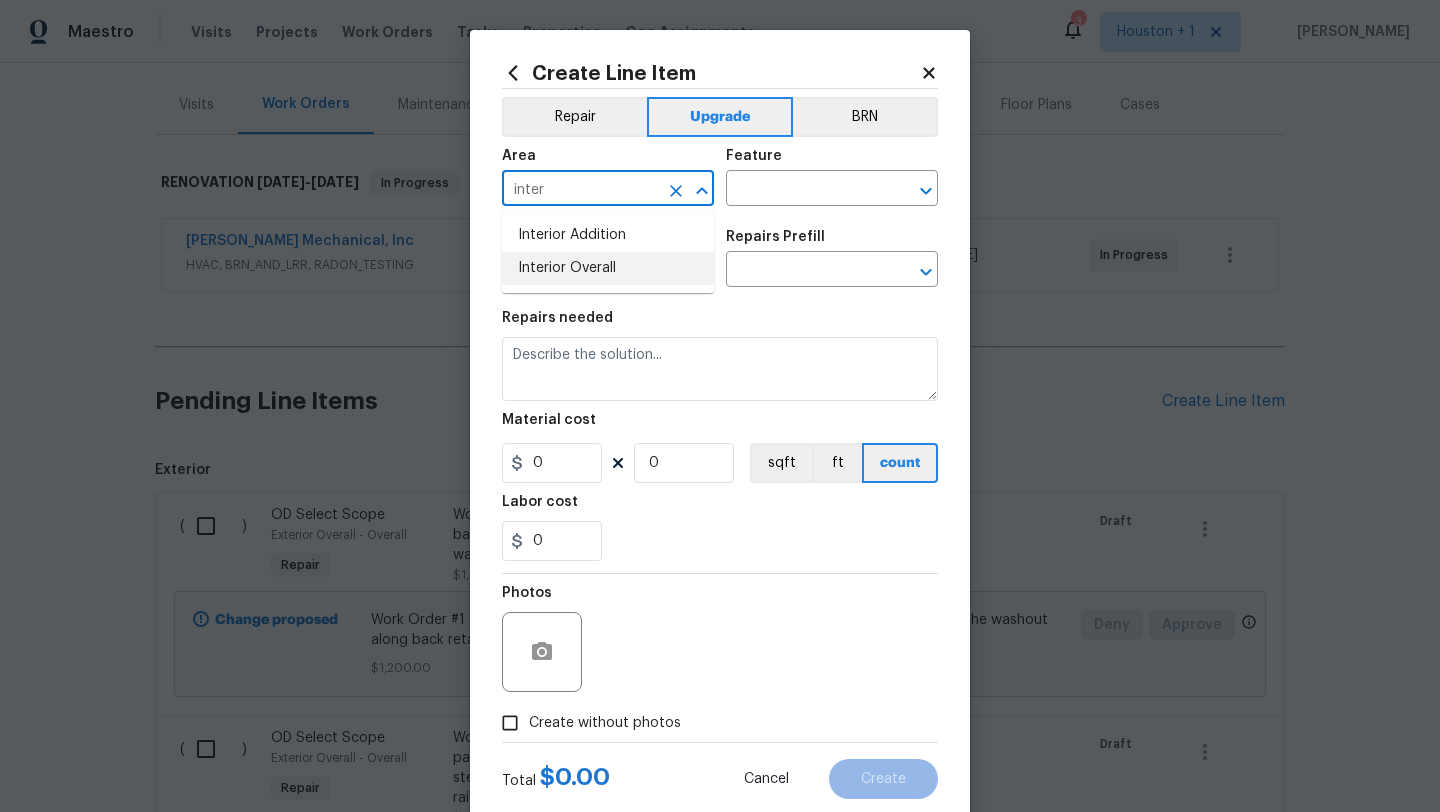 click on "Interior Overall" at bounding box center (608, 268) 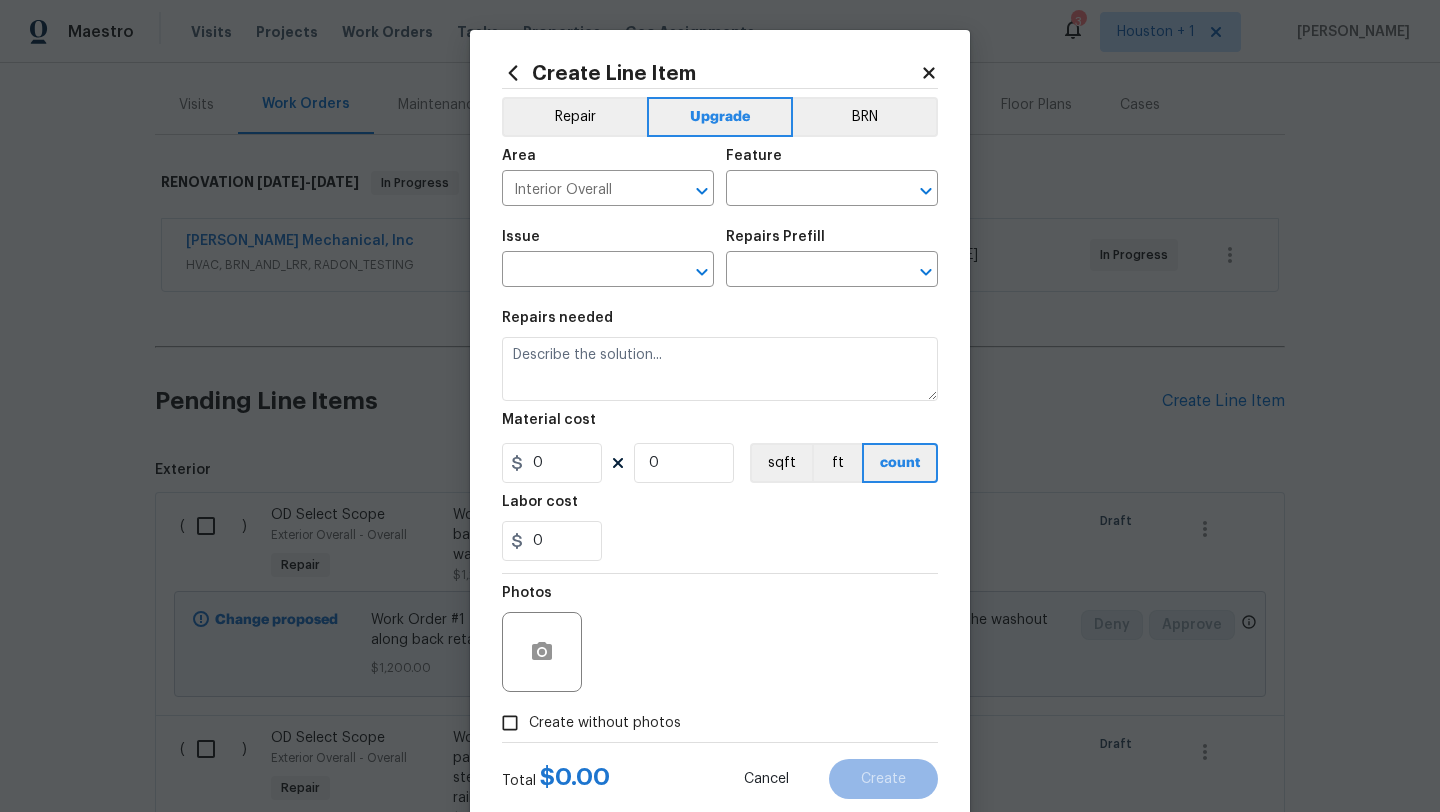 click on "Feature" at bounding box center [832, 162] 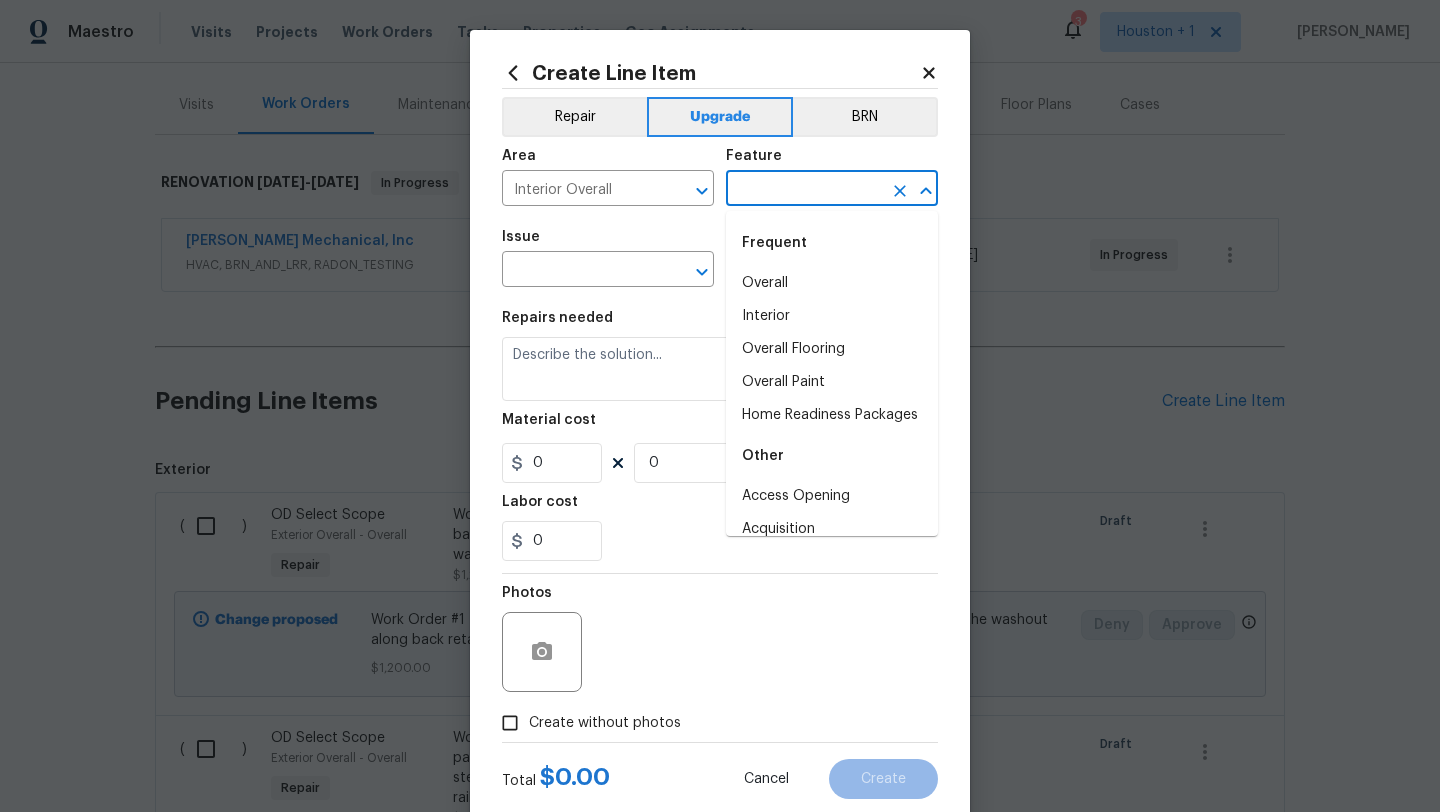 click at bounding box center (804, 190) 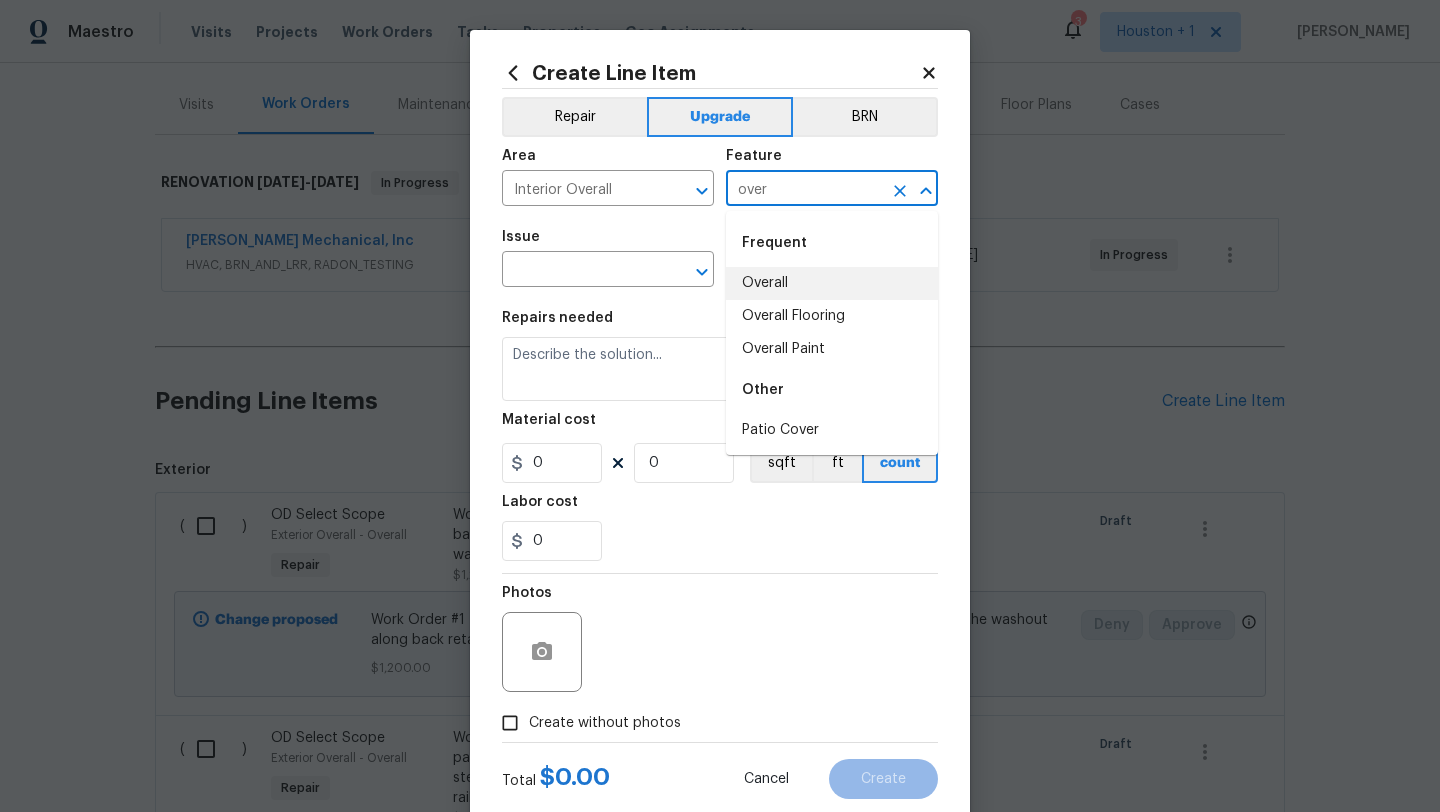 click on "Overall" at bounding box center [832, 283] 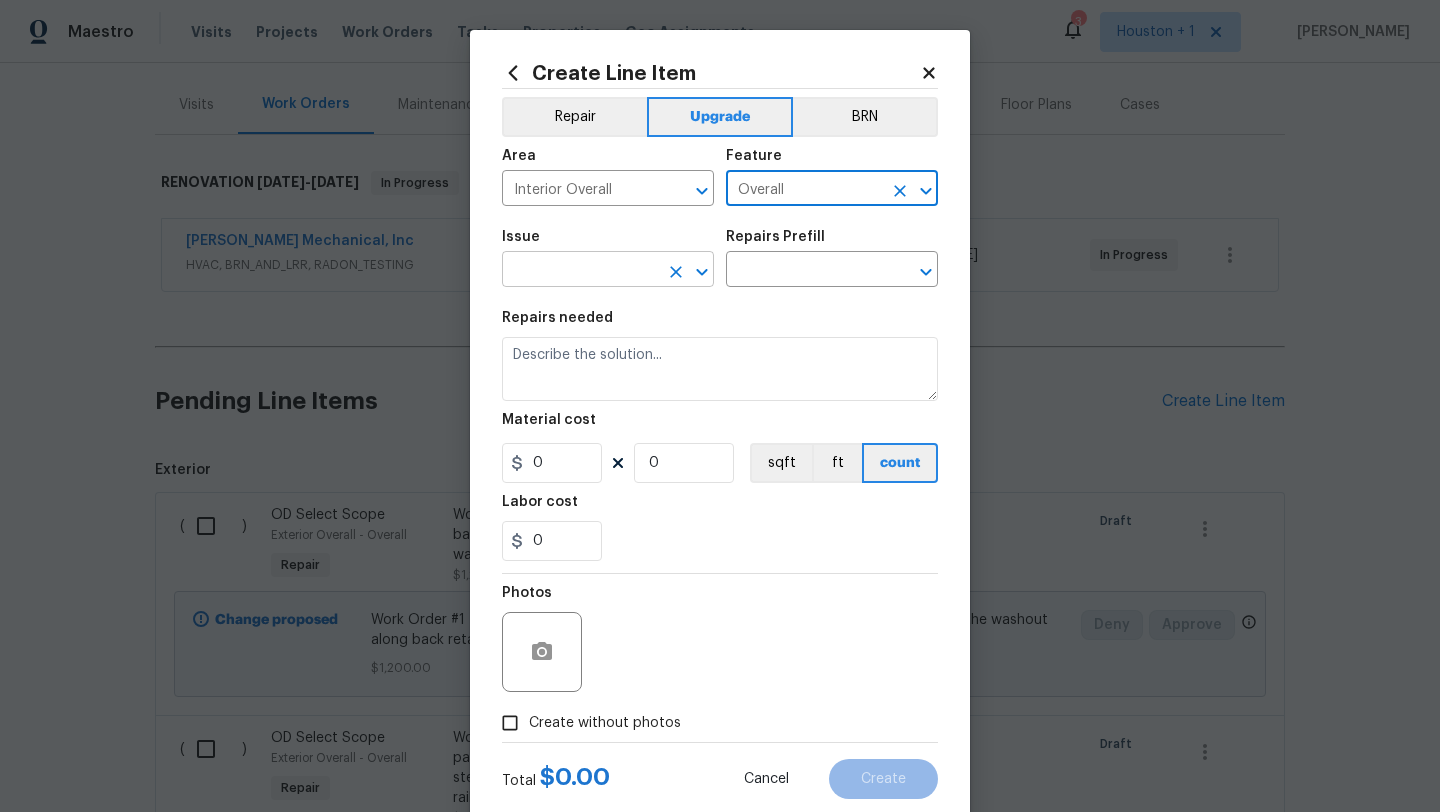 click at bounding box center [580, 271] 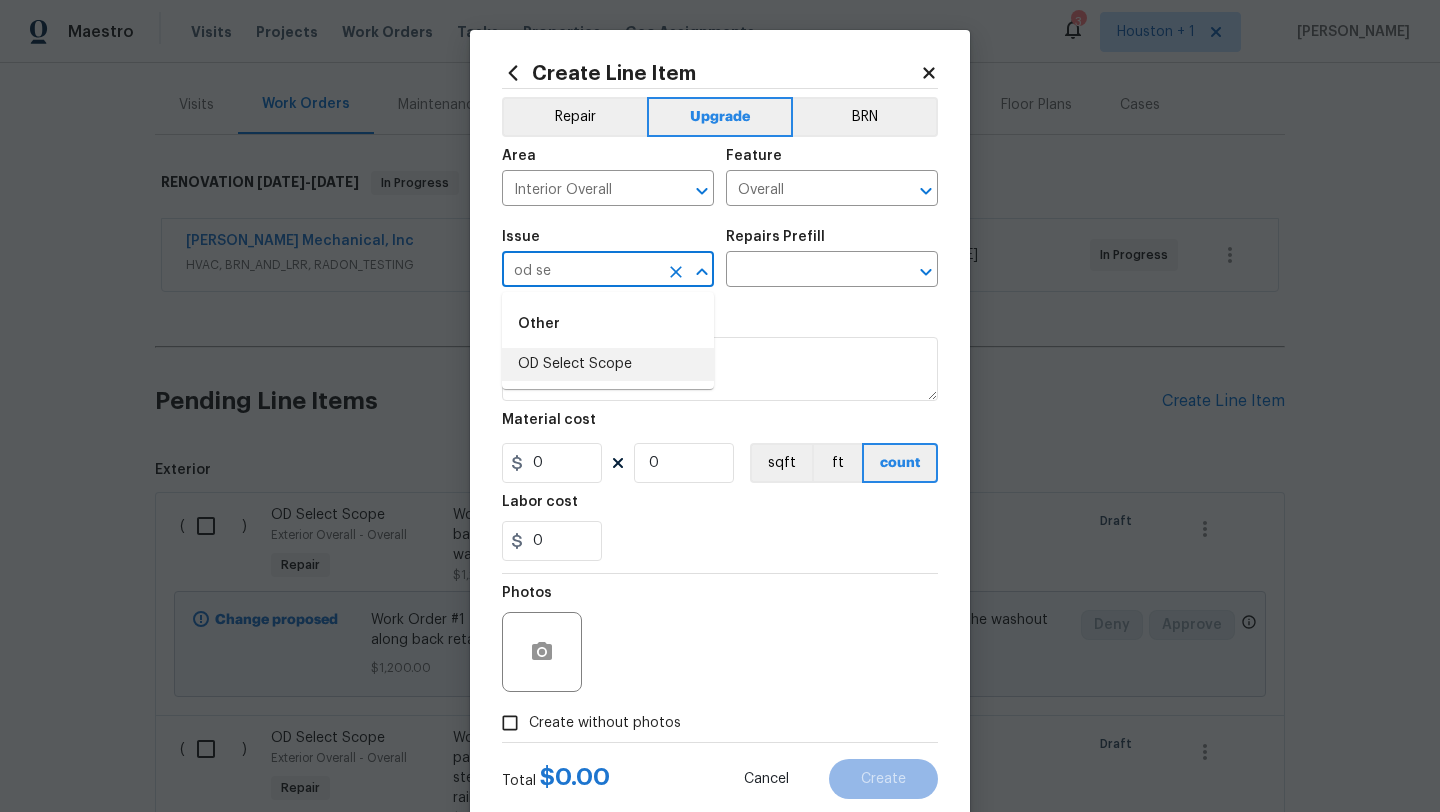 click on "OD Select Scope" at bounding box center [608, 364] 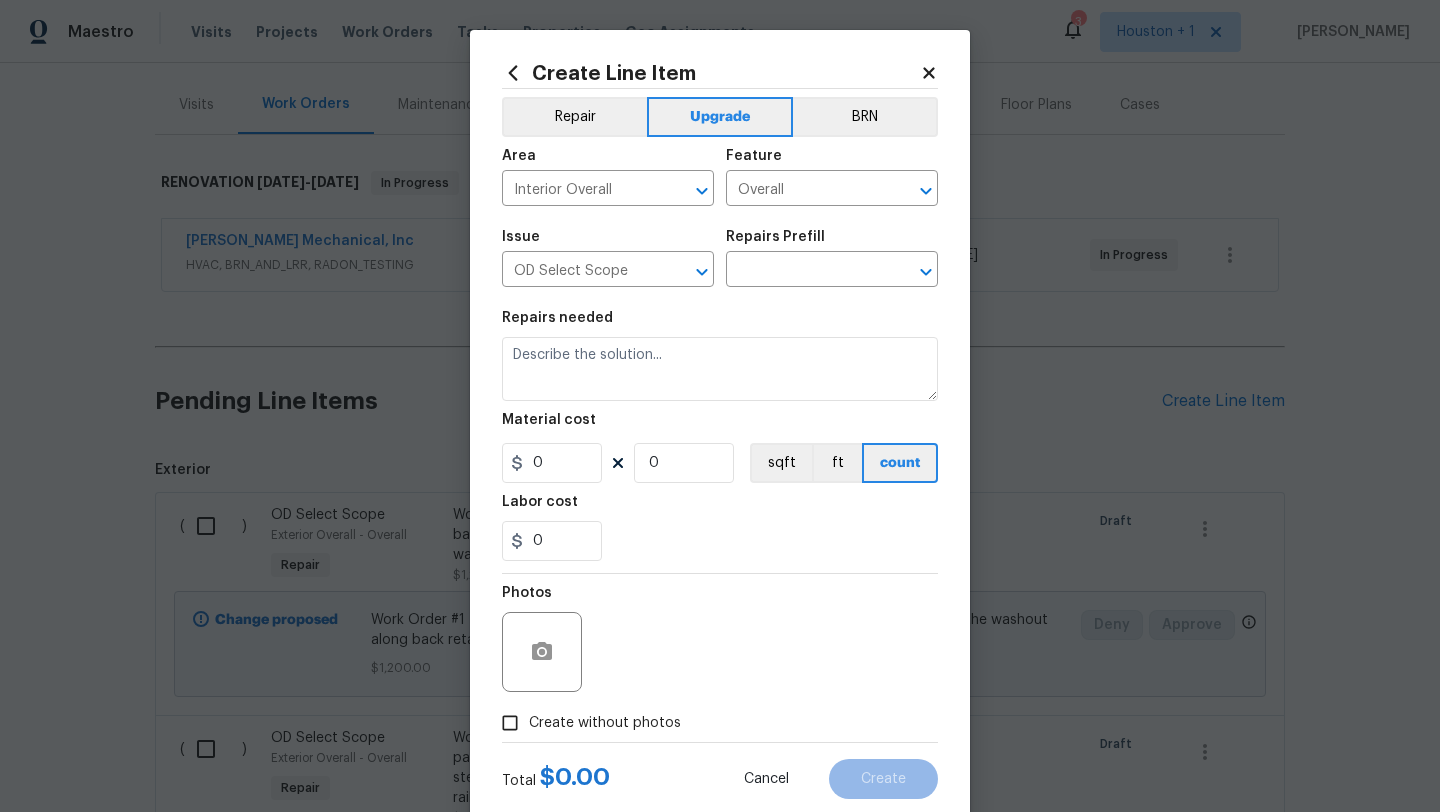 click on "Repairs Prefill" at bounding box center (832, 243) 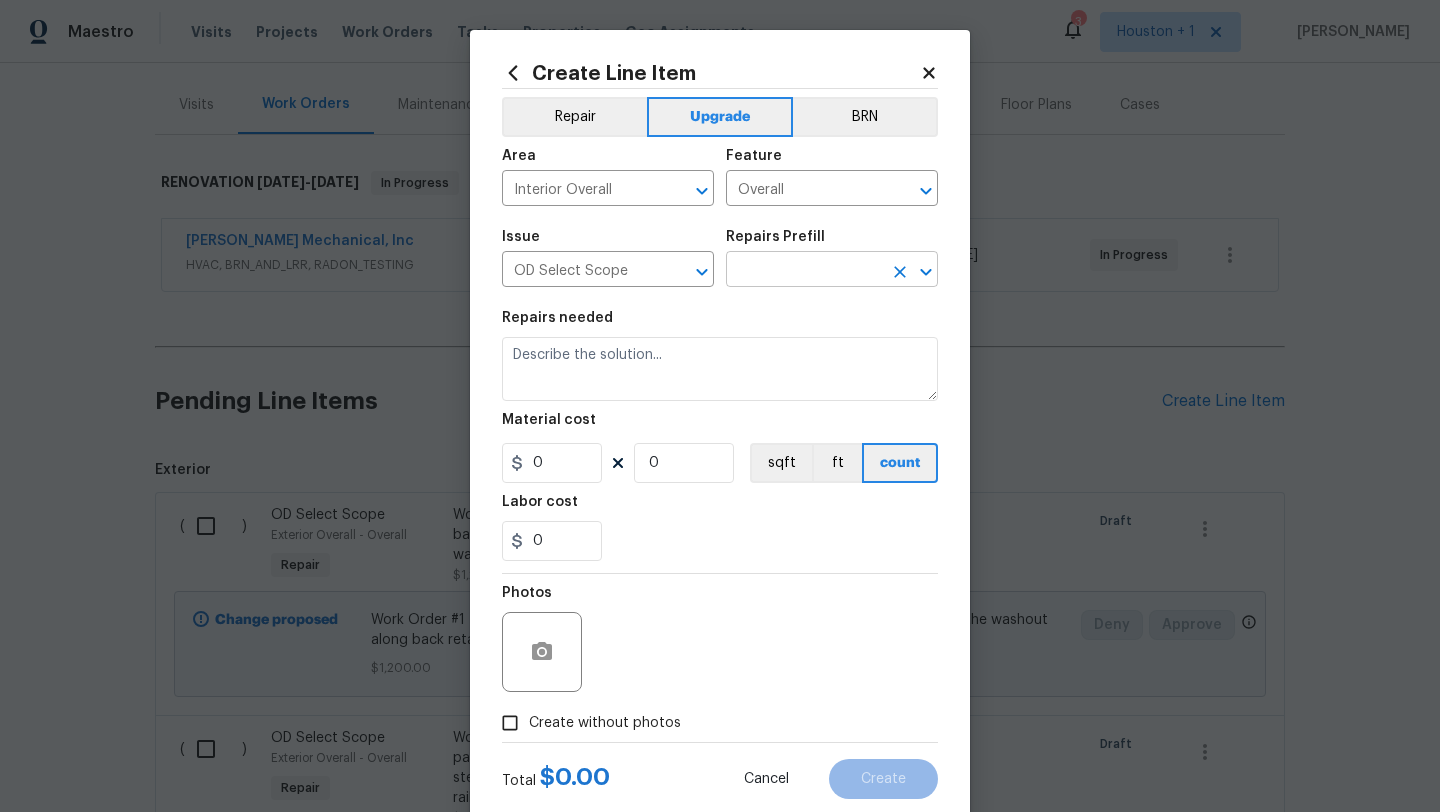 click at bounding box center (804, 271) 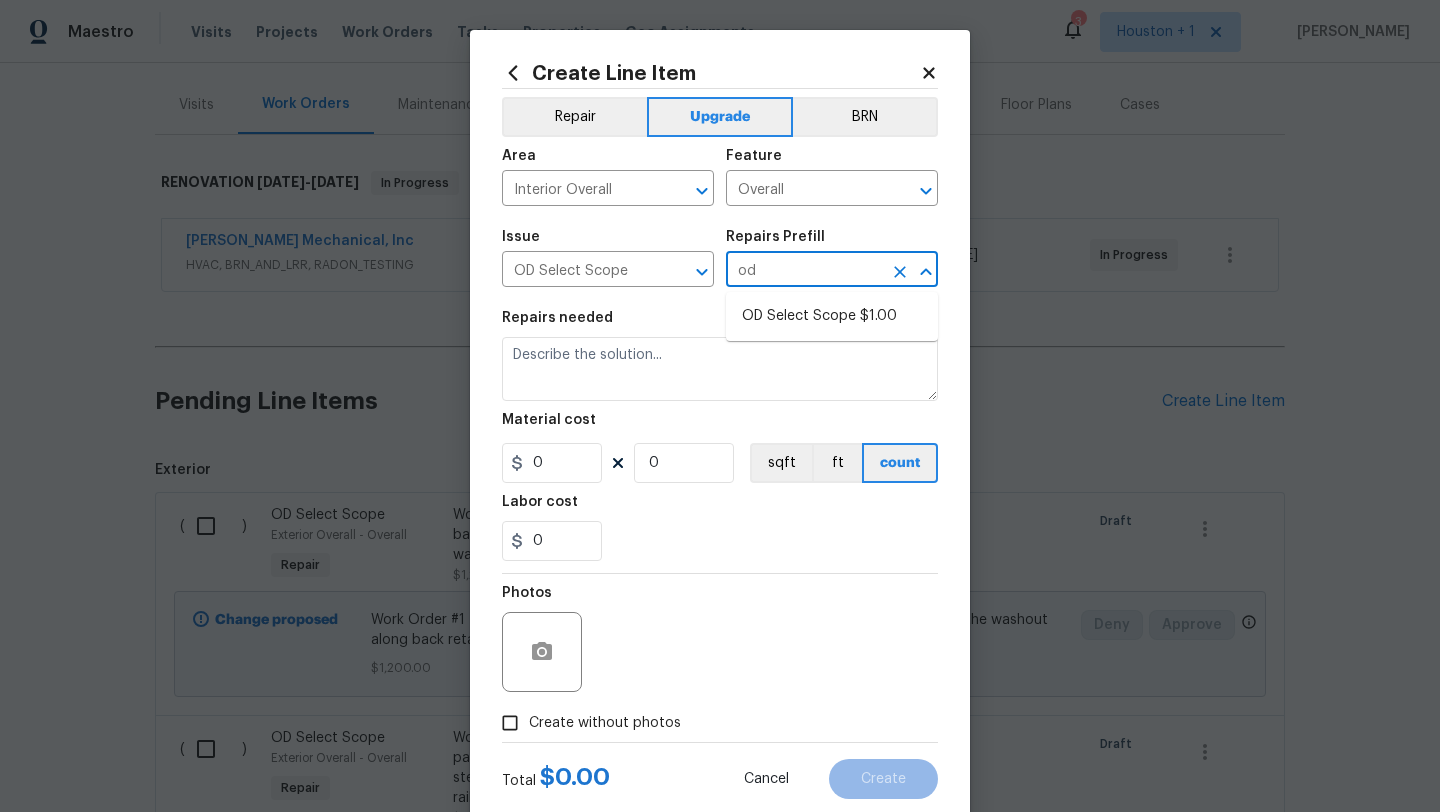 drag, startPoint x: 755, startPoint y: 269, endPoint x: 810, endPoint y: 317, distance: 73 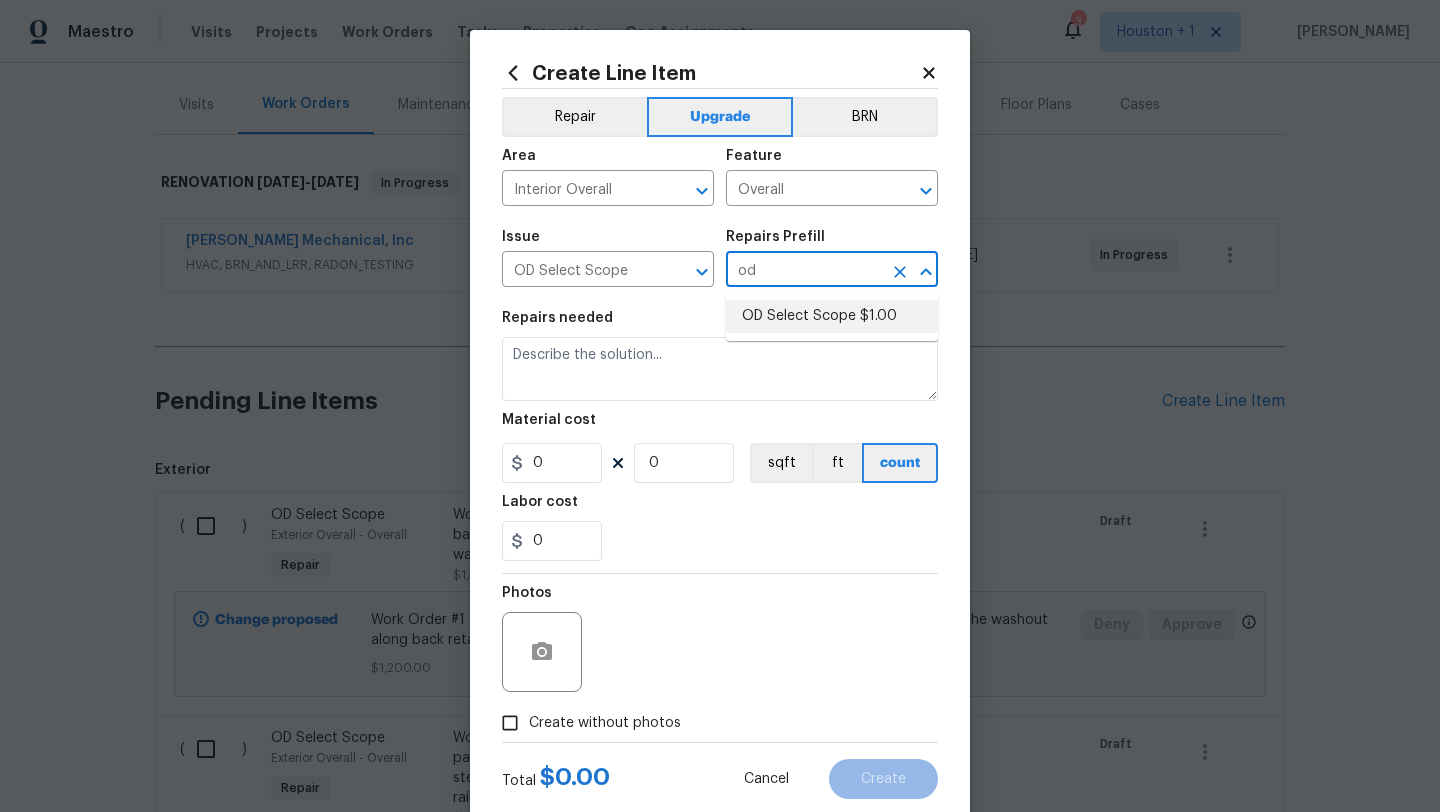 click on "OD Select Scope $1.00" at bounding box center (832, 316) 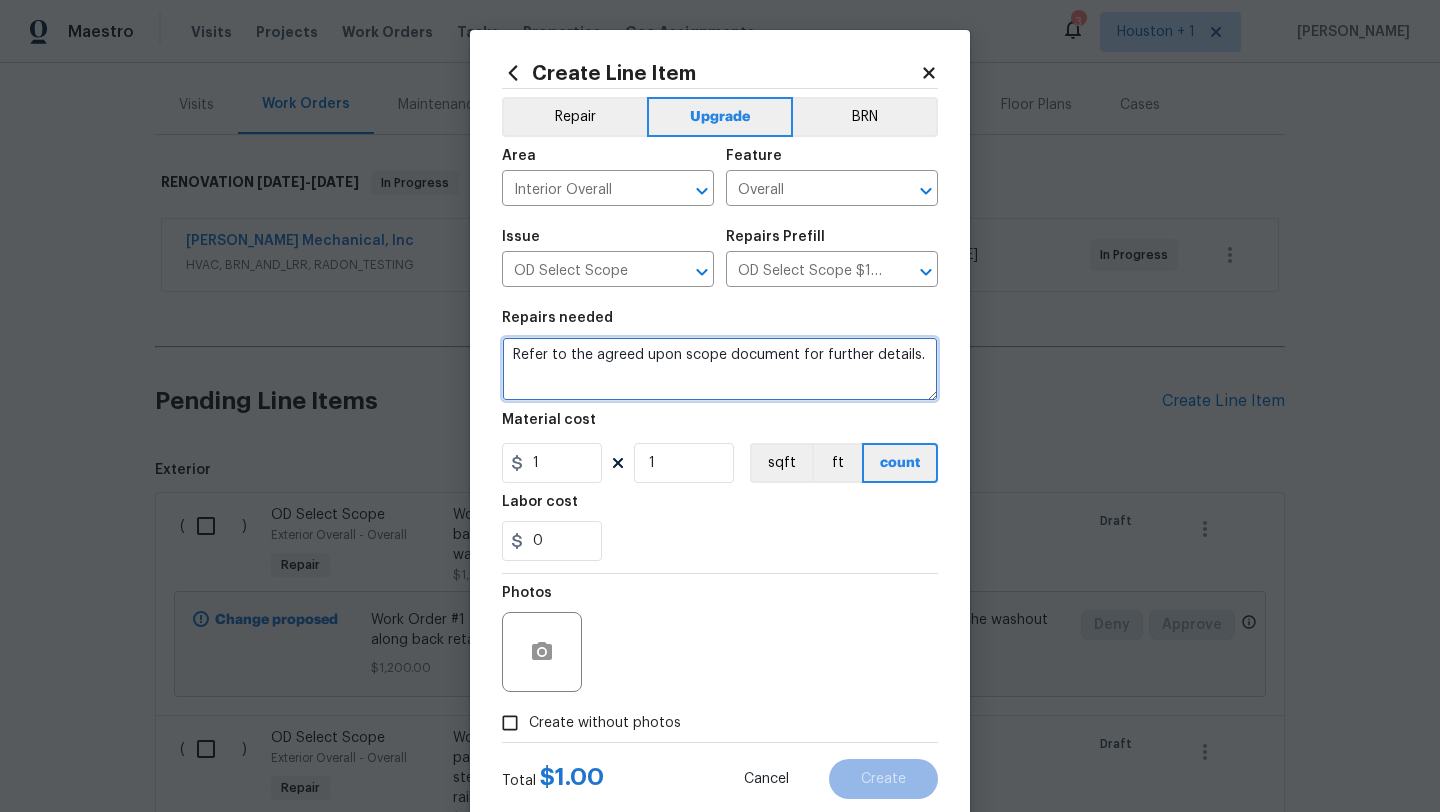 click on "Refer to the agreed upon scope document for further details." at bounding box center [720, 369] 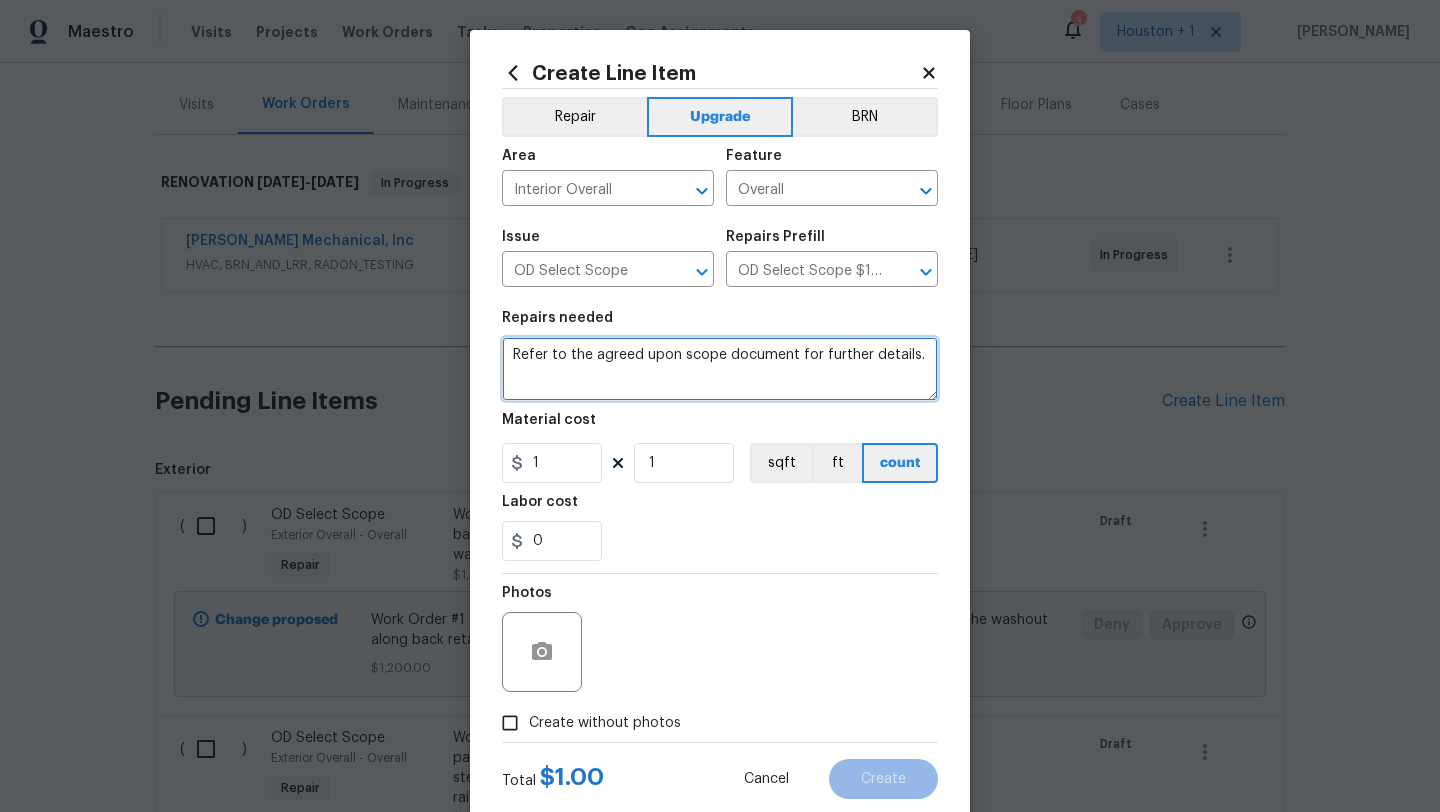 click on "Refer to the agreed upon scope document for further details." at bounding box center [720, 369] 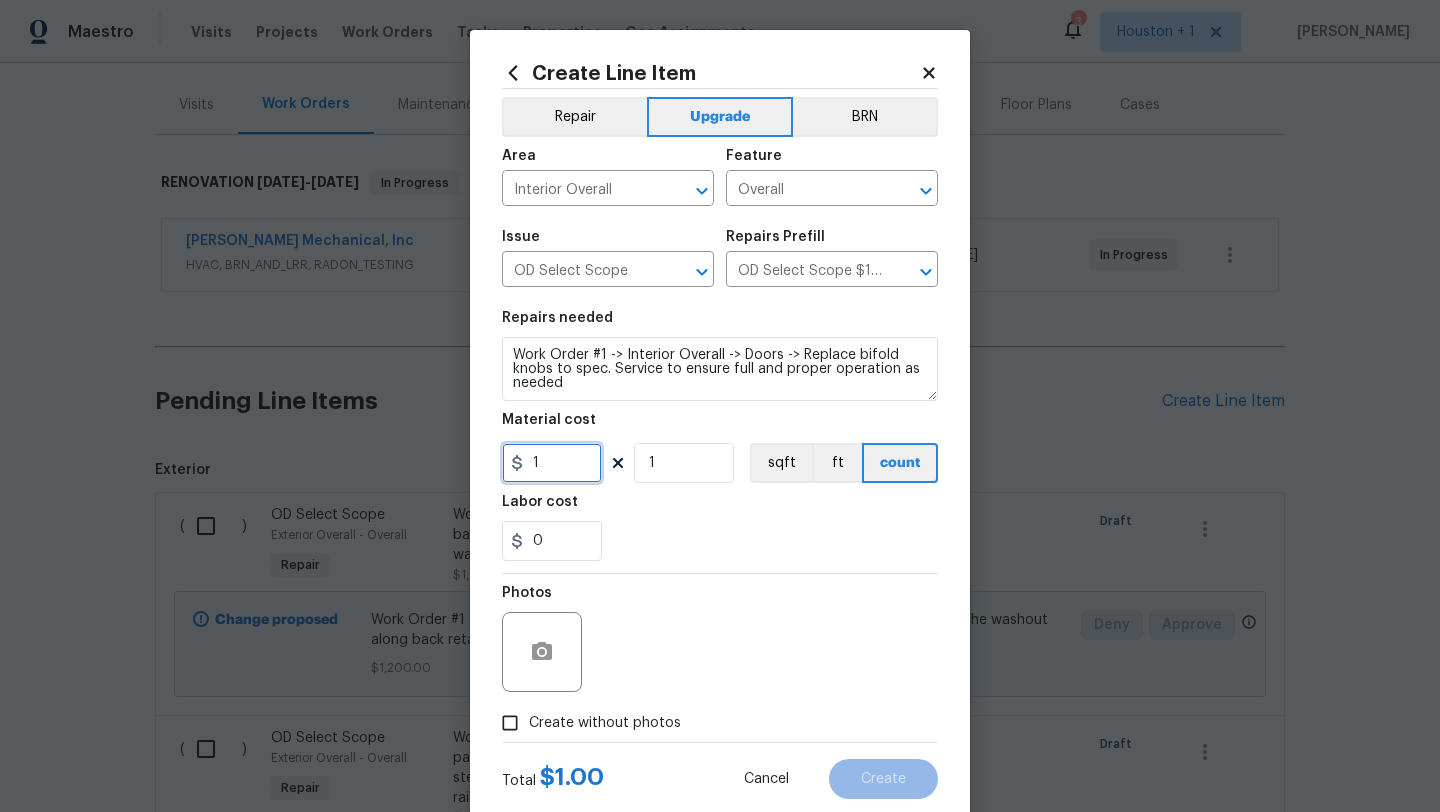click on "1" at bounding box center (552, 463) 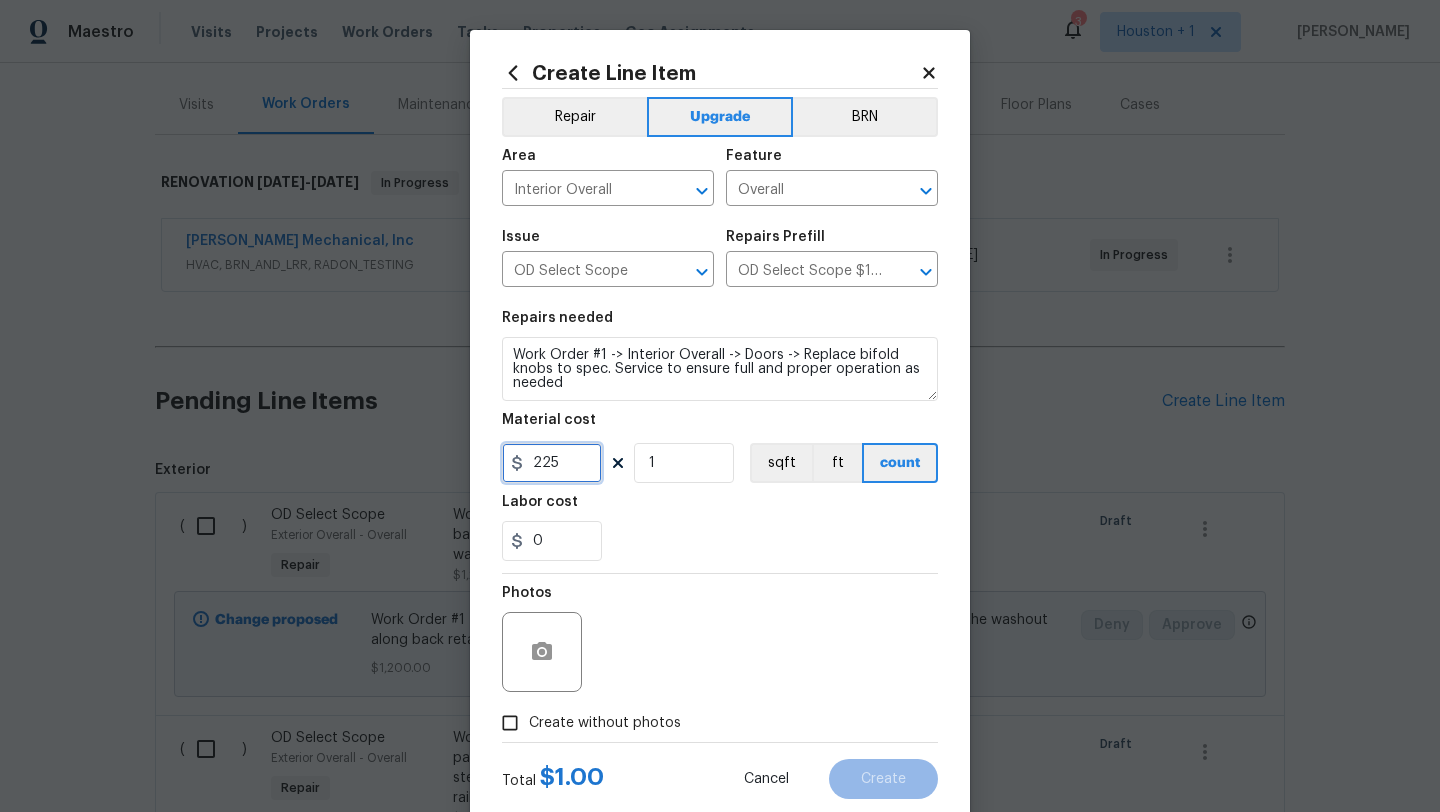 scroll, scrollTop: 50, scrollLeft: 0, axis: vertical 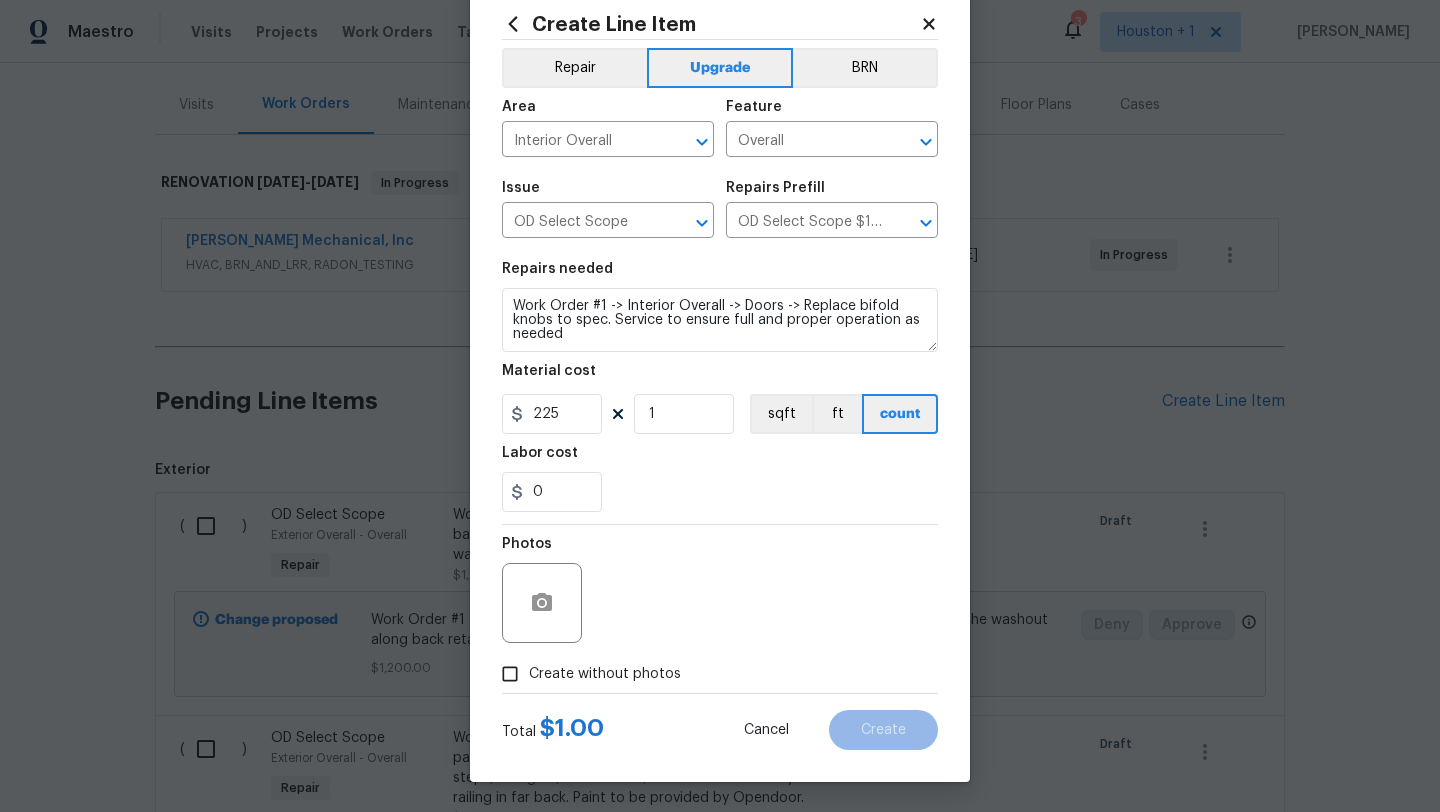 click on "Create without photos" at bounding box center [605, 674] 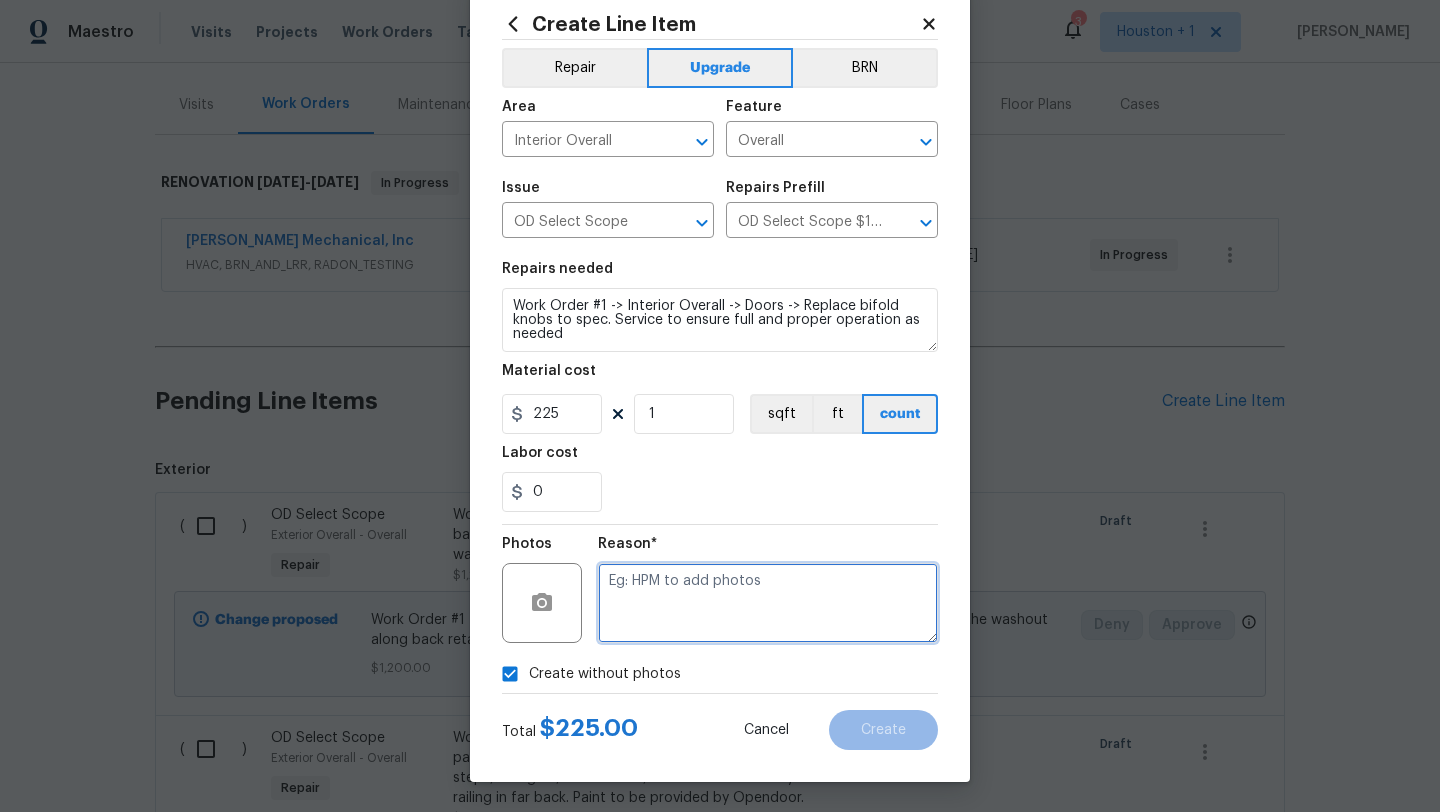 click at bounding box center (768, 603) 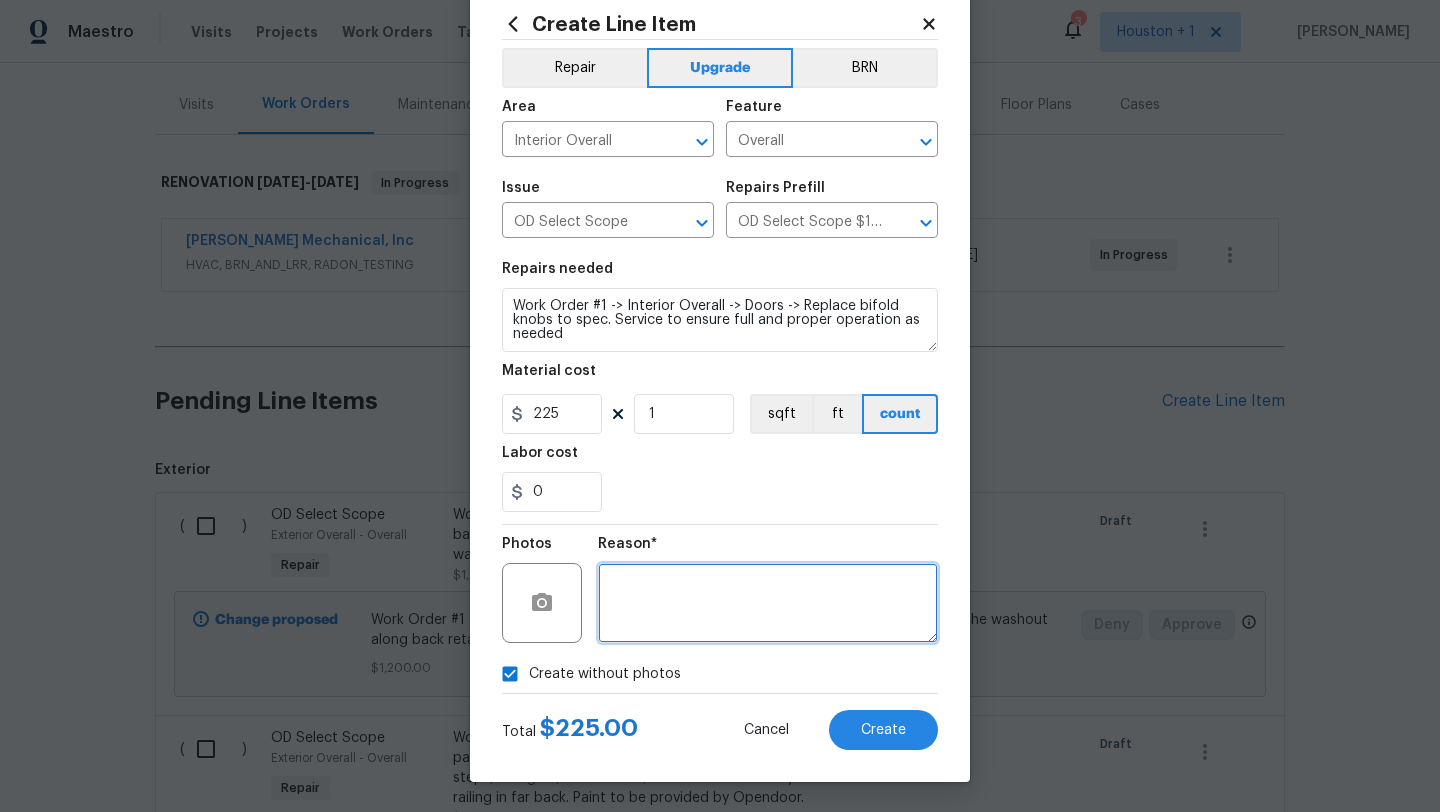 scroll, scrollTop: 50, scrollLeft: 0, axis: vertical 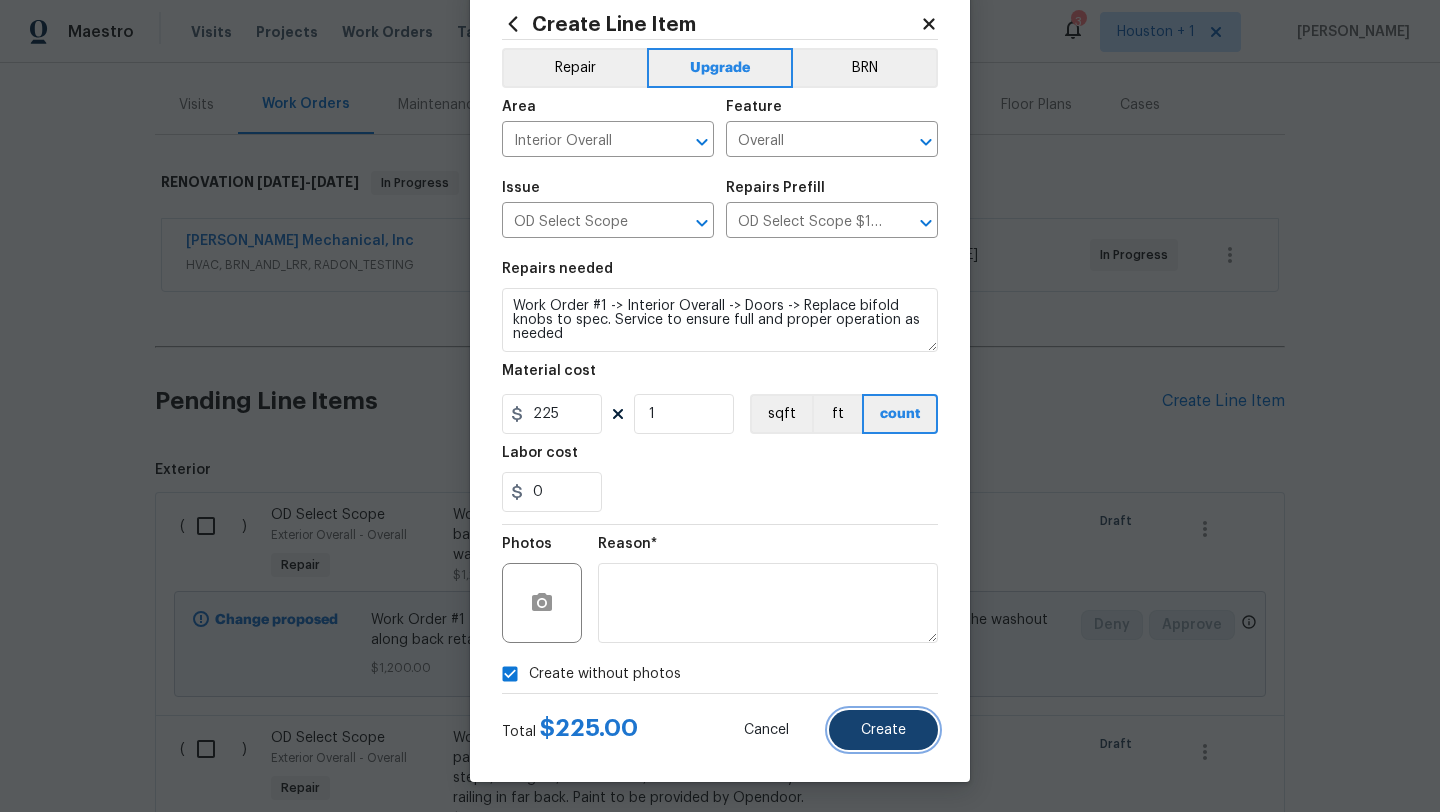 click on "Create" at bounding box center [883, 730] 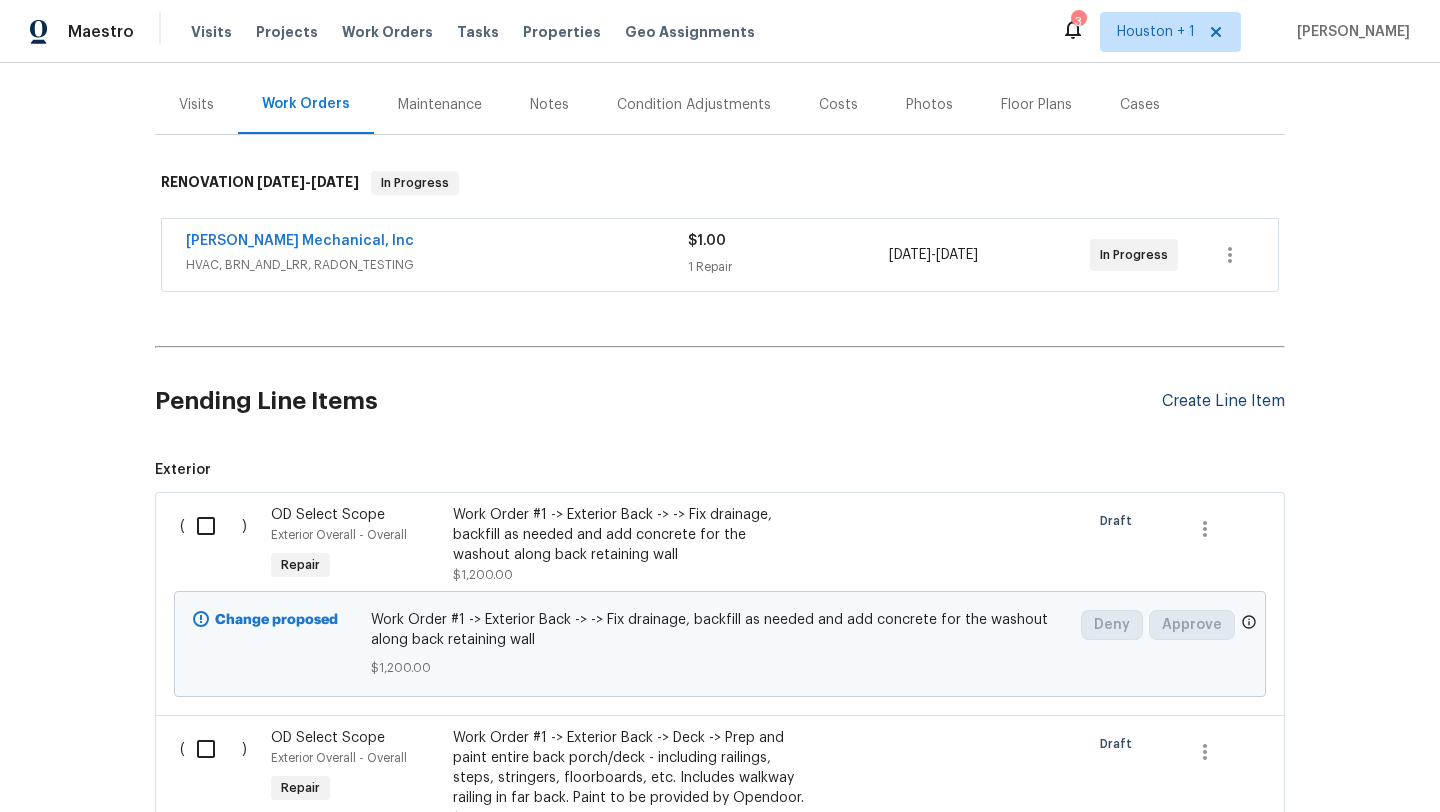 click on "Create Line Item" at bounding box center [1223, 401] 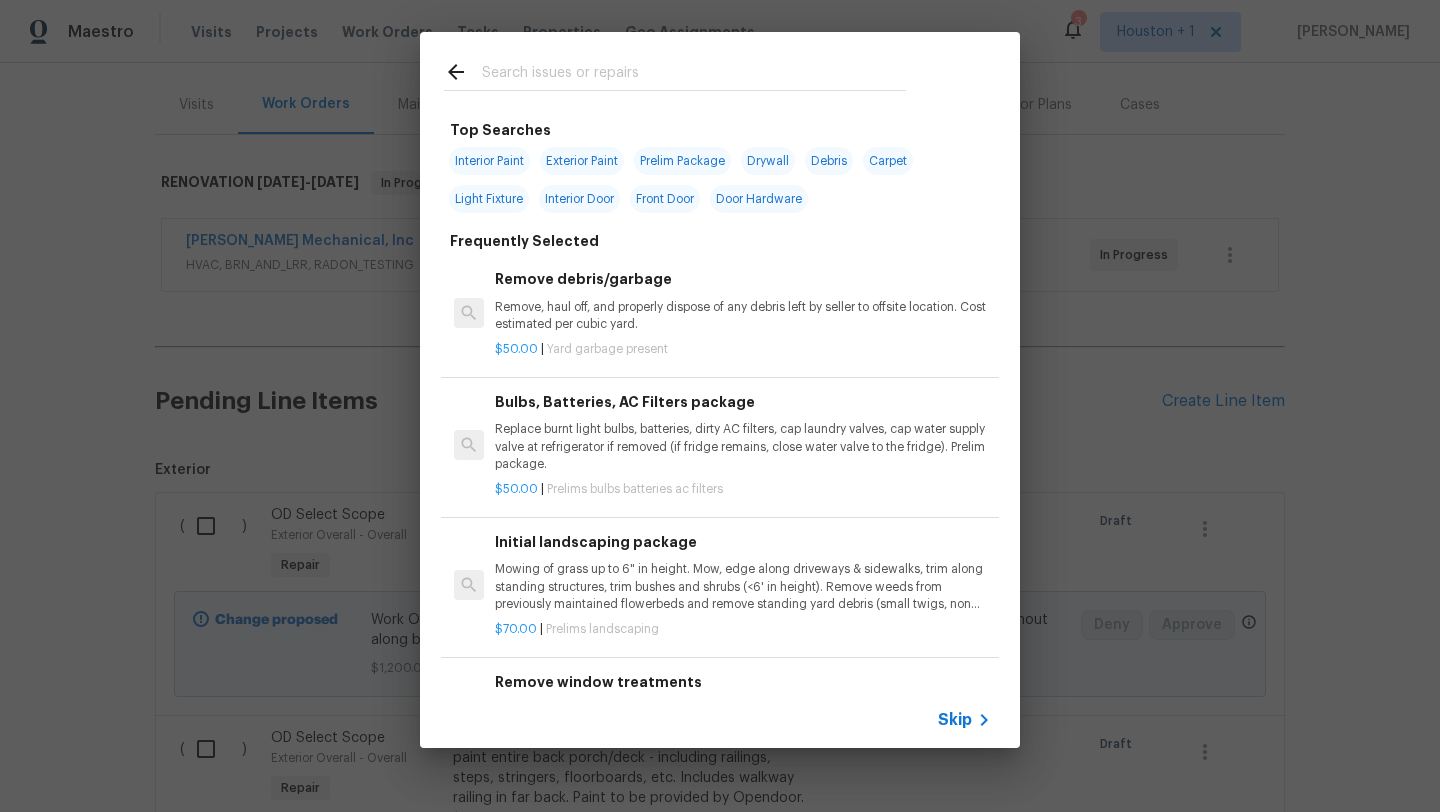 click on "Skip" at bounding box center (955, 720) 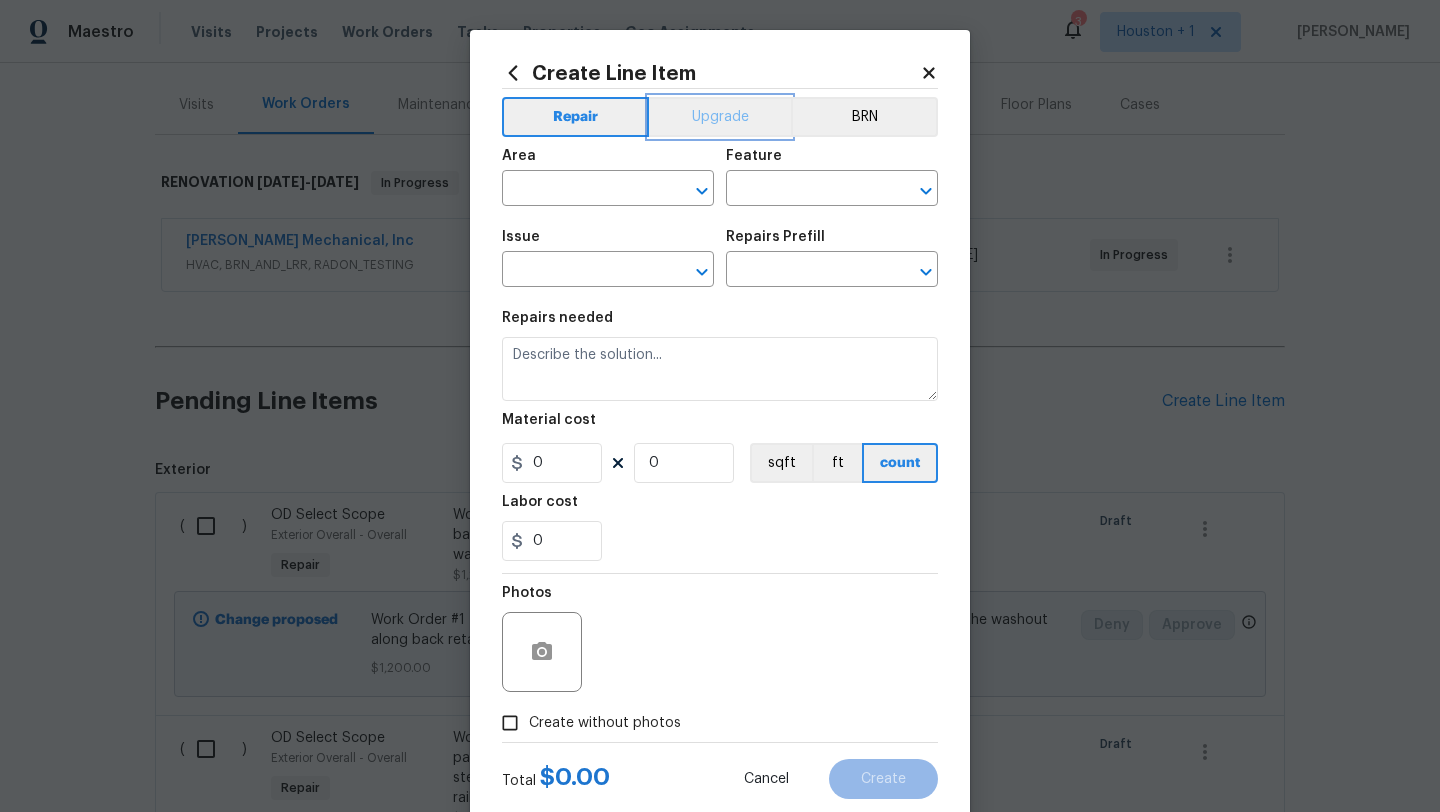 click on "Upgrade" at bounding box center [720, 117] 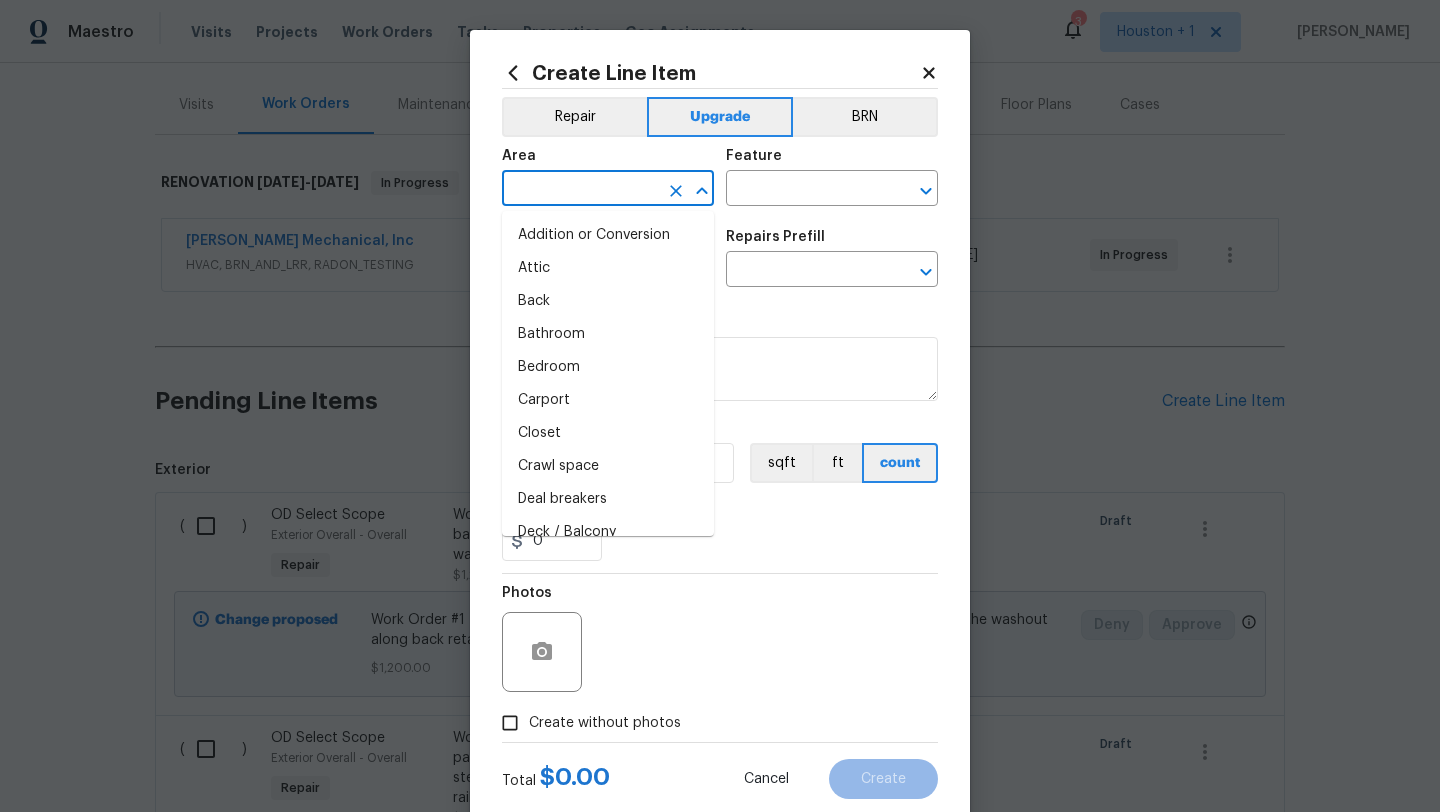 click at bounding box center [580, 190] 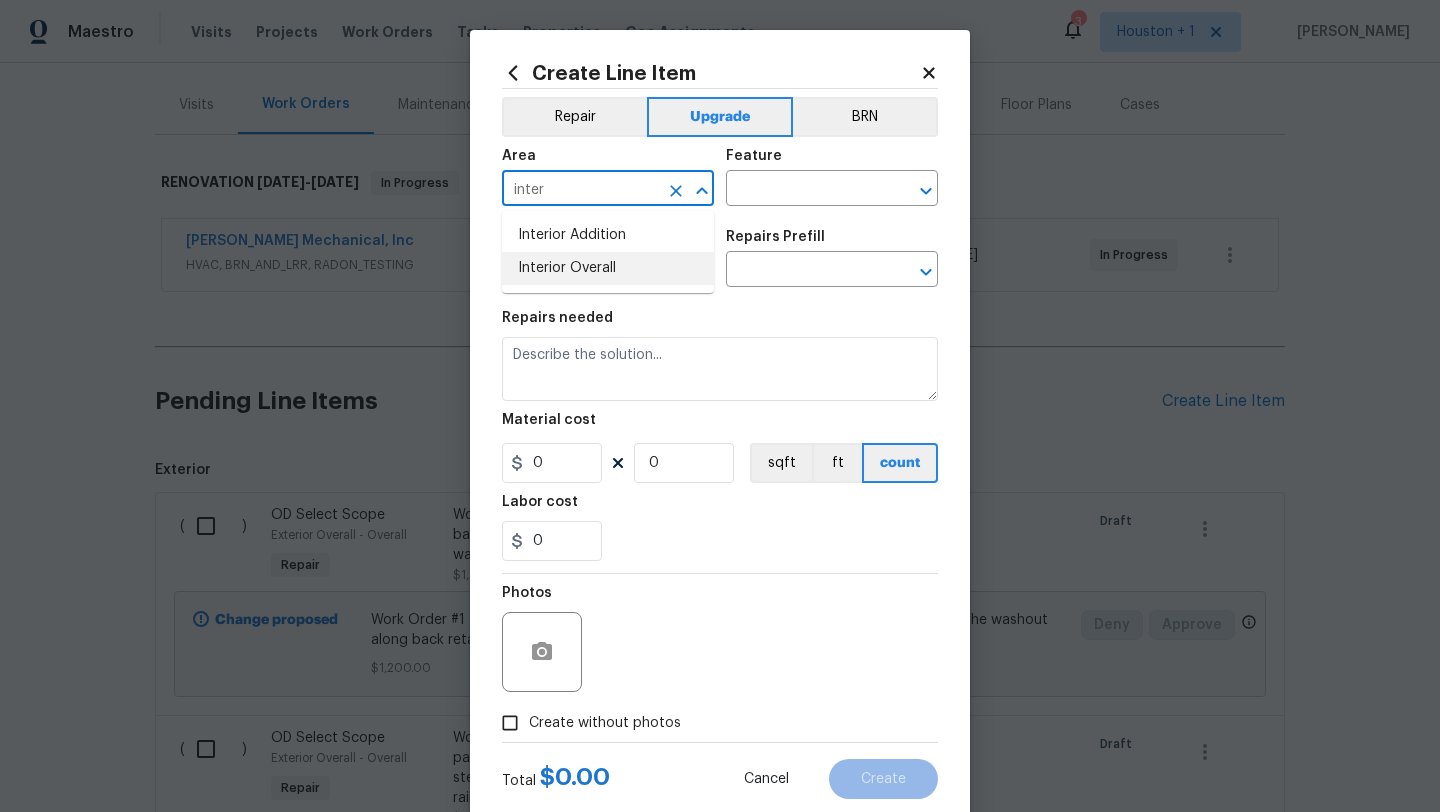 click on "Interior Overall" at bounding box center (608, 268) 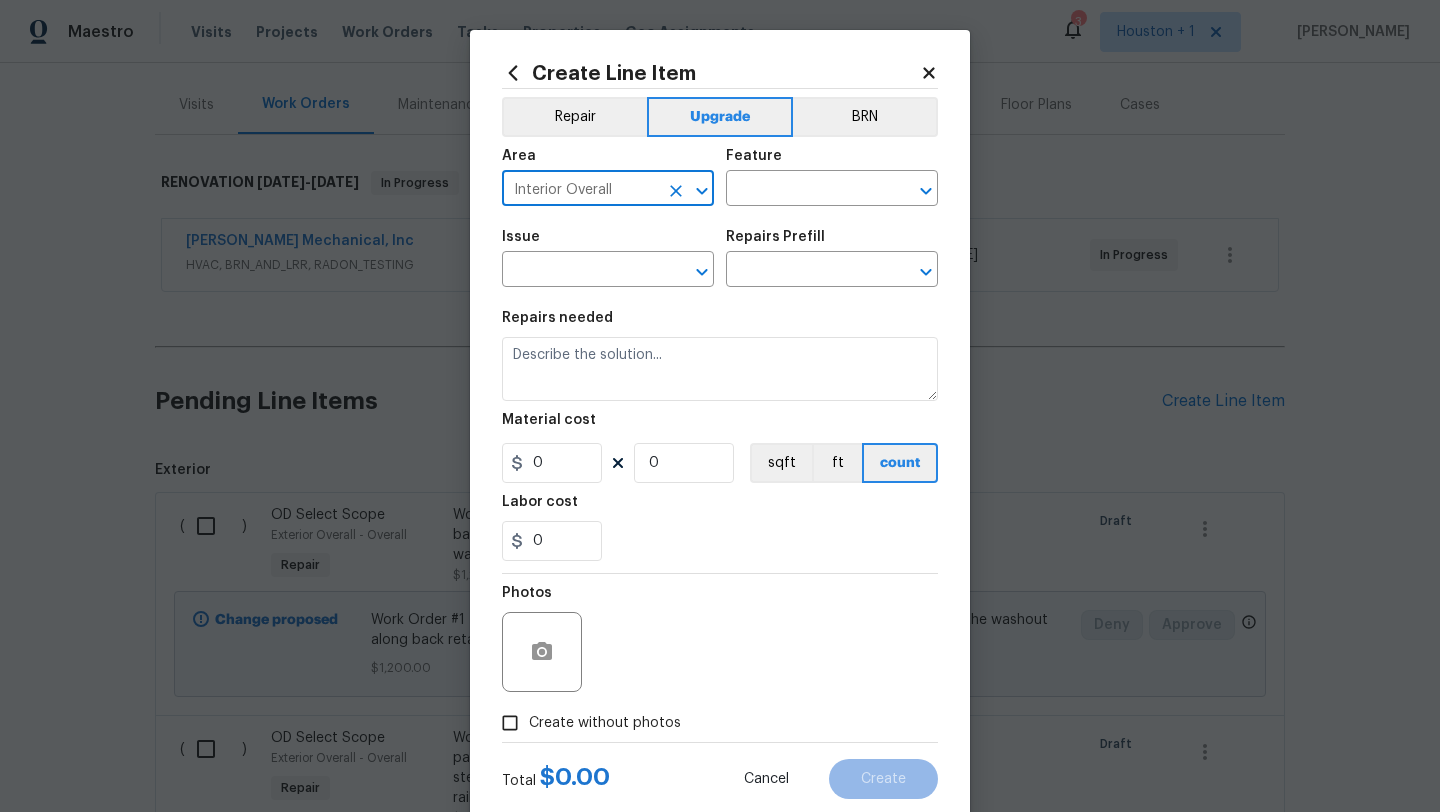 click on "Feature" at bounding box center (832, 162) 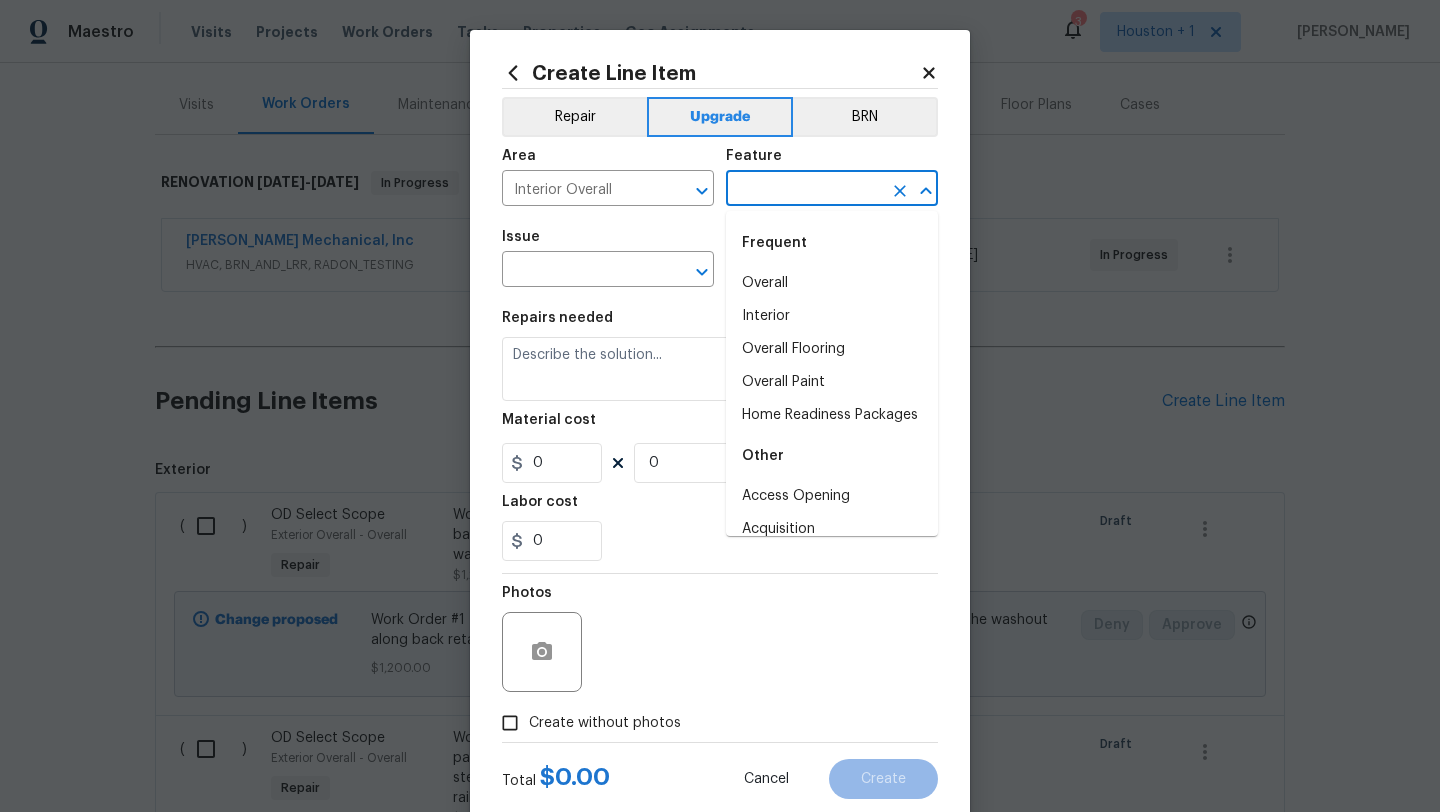 click at bounding box center [804, 190] 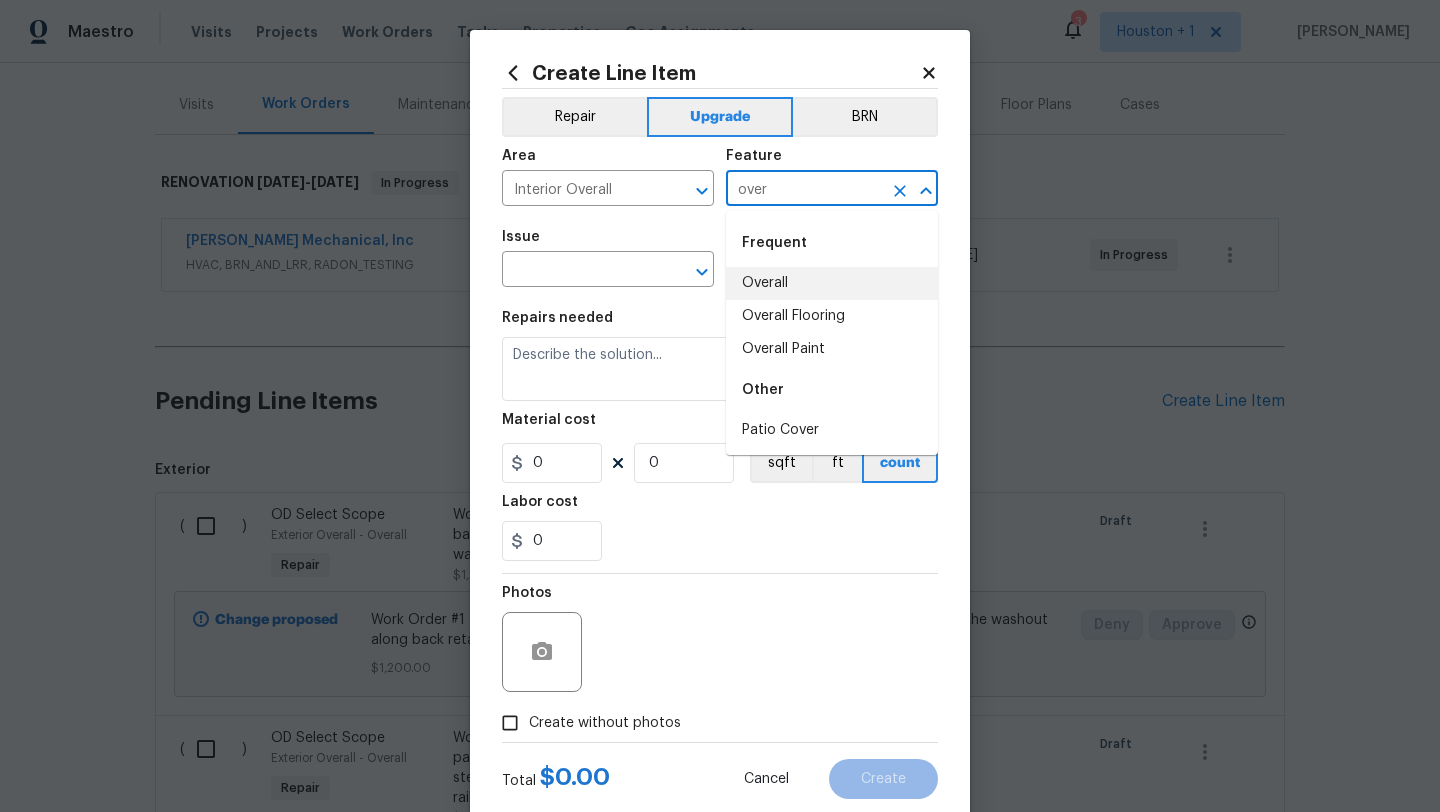 click on "Overall" at bounding box center [832, 283] 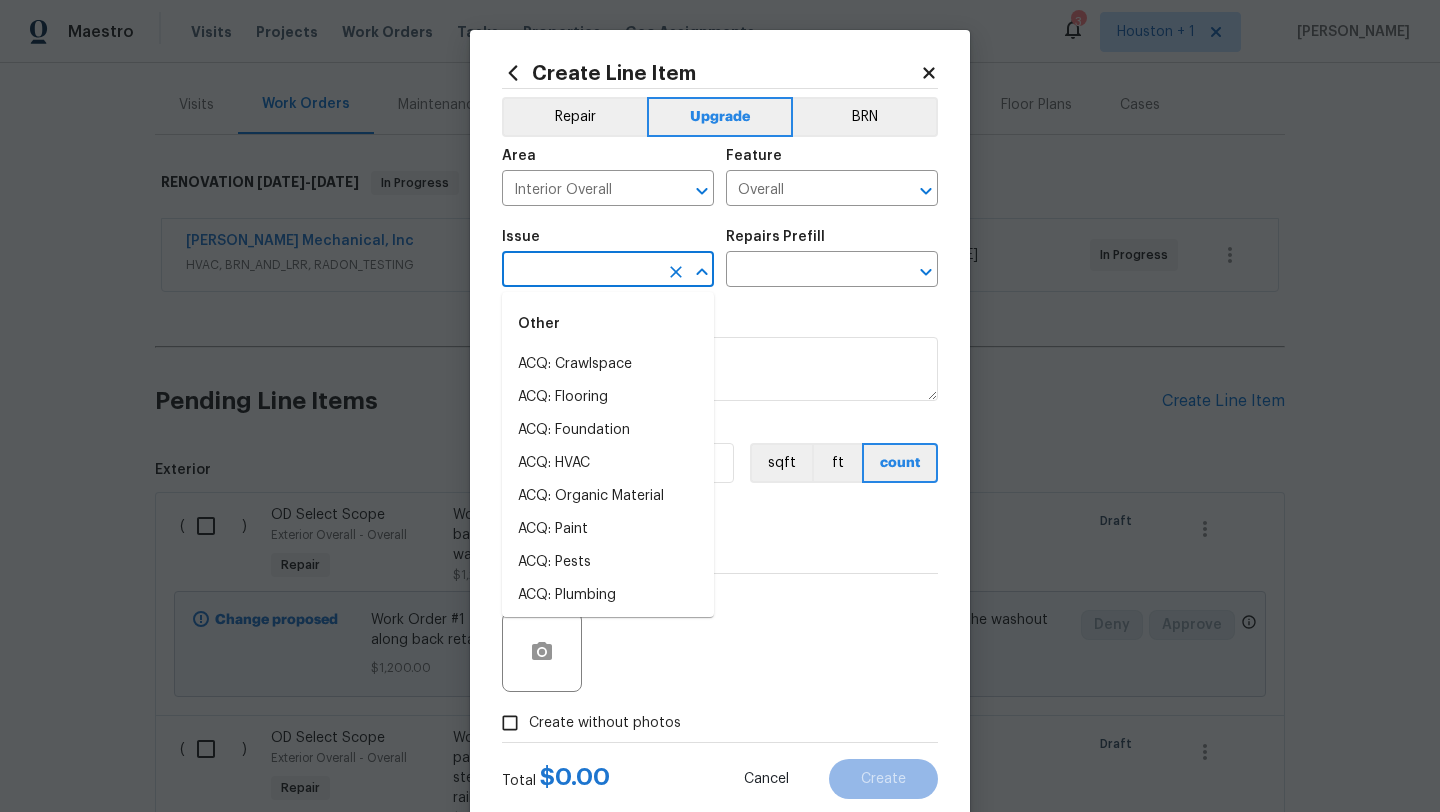 click at bounding box center (580, 271) 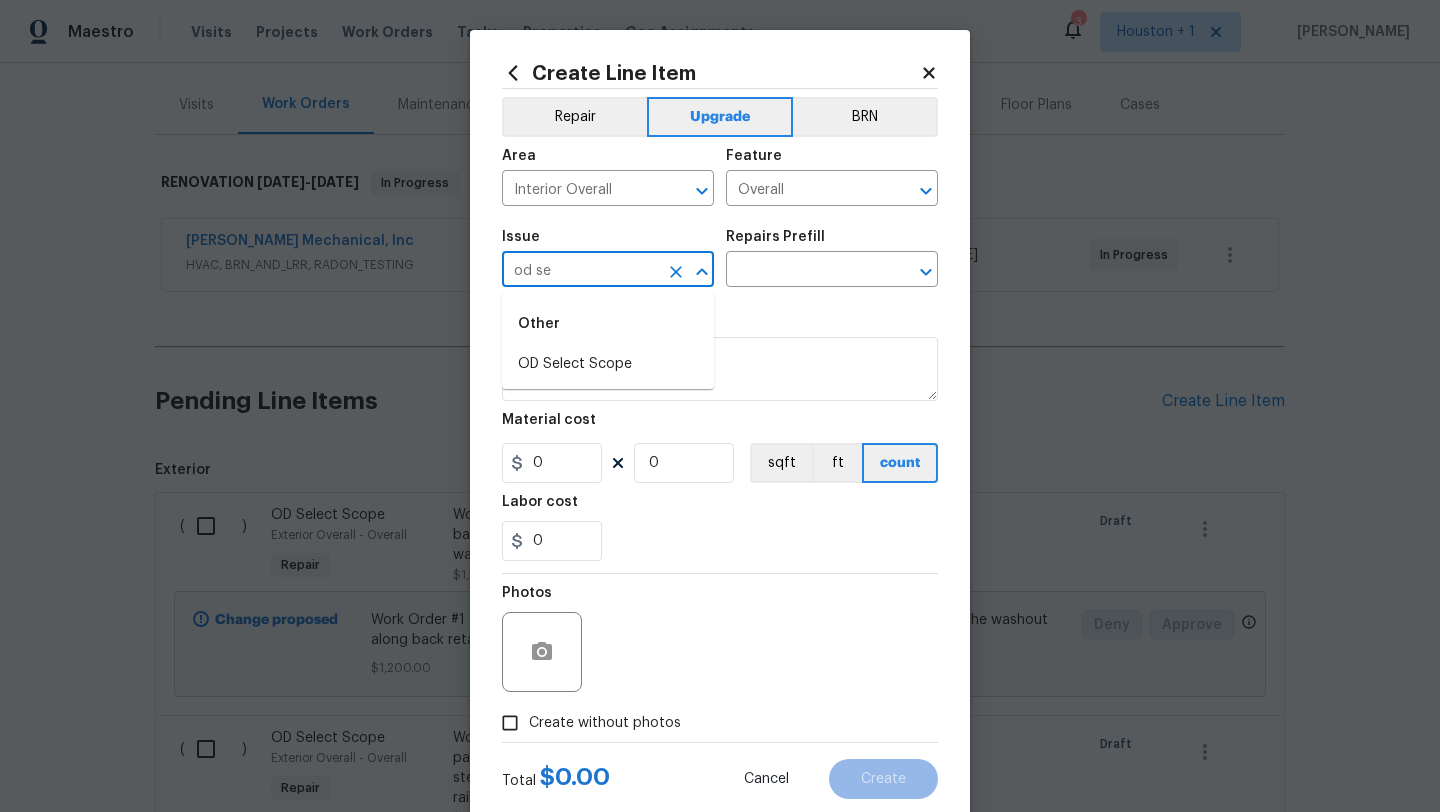 click on "OD Select Scope" at bounding box center (608, 364) 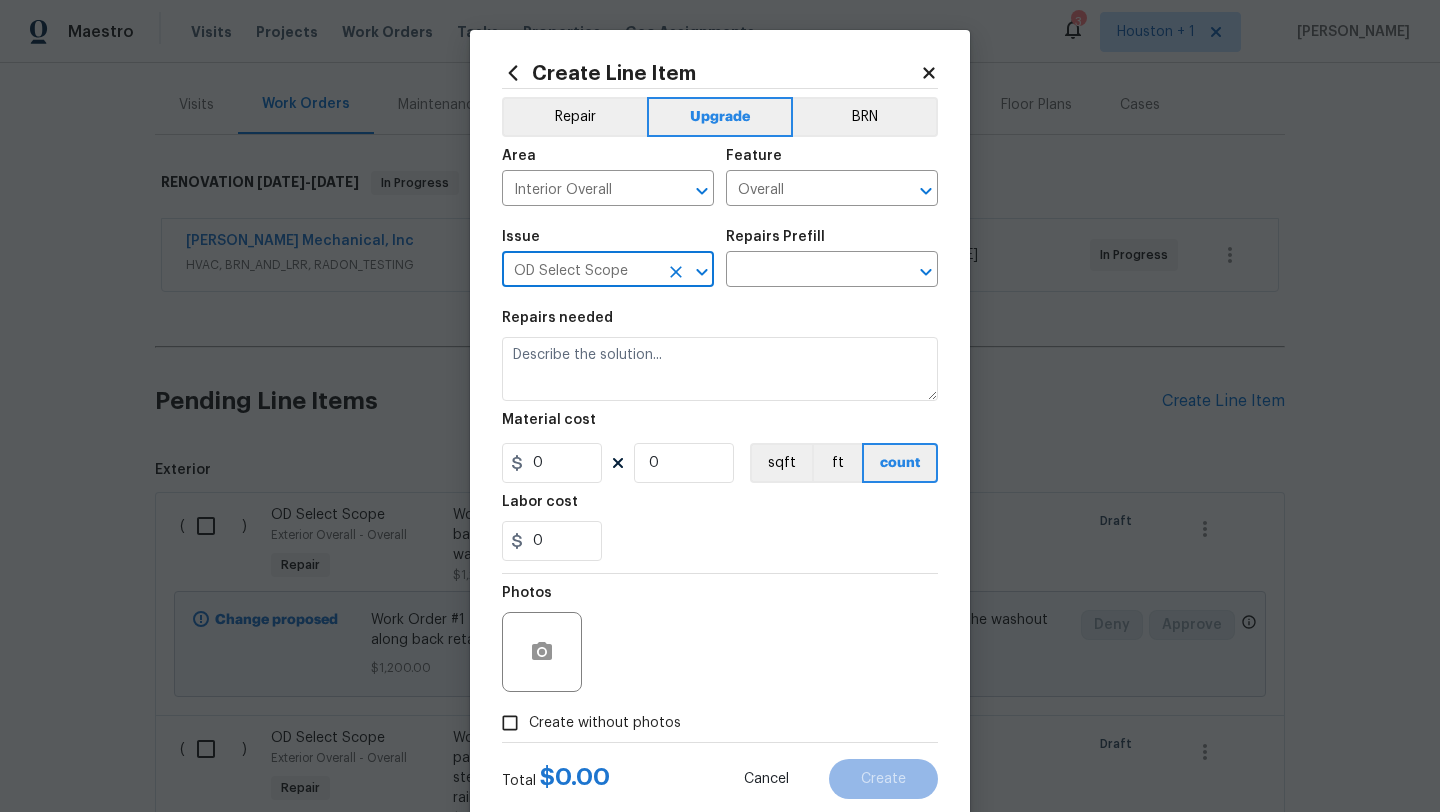 drag, startPoint x: 770, startPoint y: 304, endPoint x: 769, endPoint y: 290, distance: 14.035668 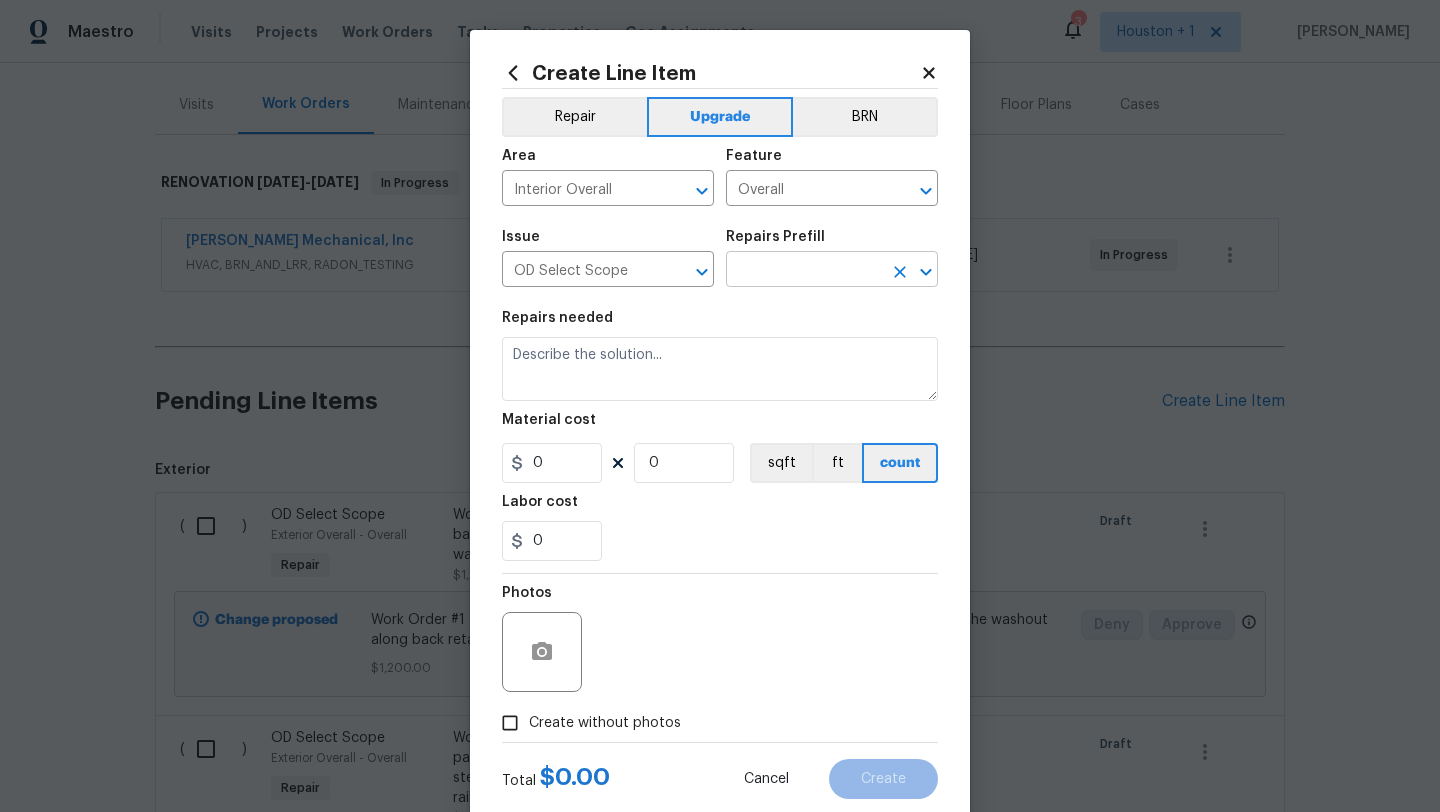 click at bounding box center (804, 271) 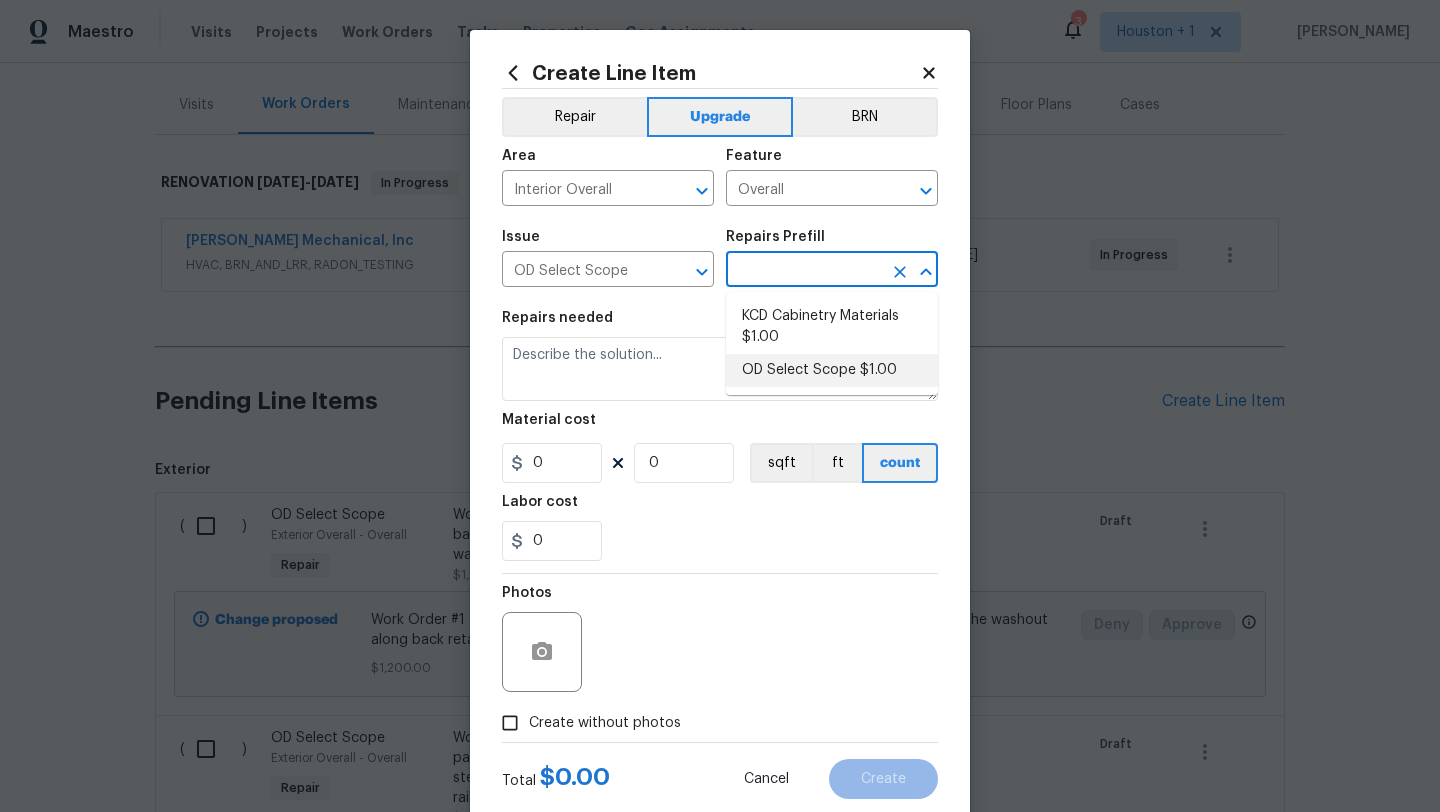 click on "OD Select Scope $1.00" at bounding box center [832, 370] 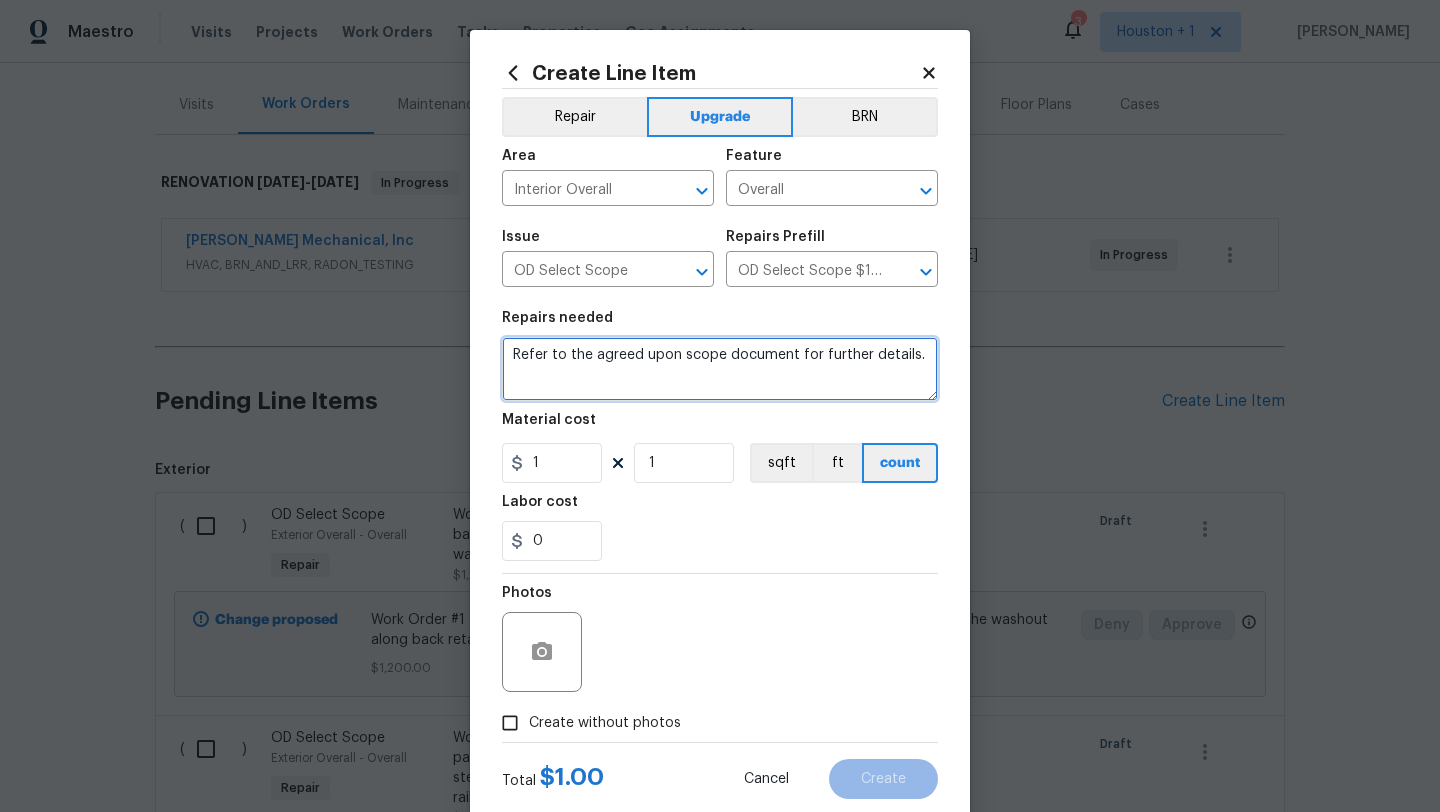 click on "Refer to the agreed upon scope document for further details." at bounding box center (720, 369) 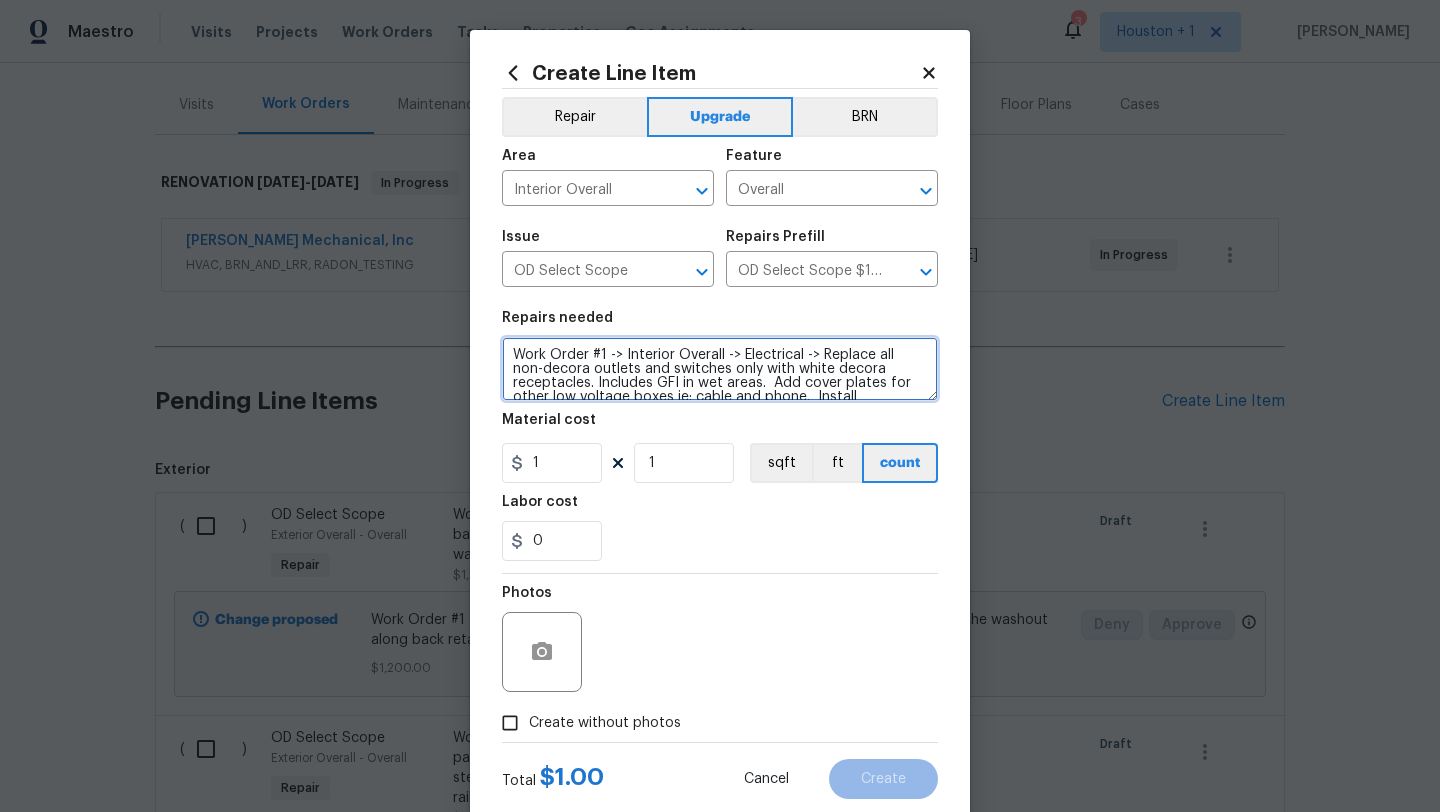 scroll, scrollTop: 18, scrollLeft: 0, axis: vertical 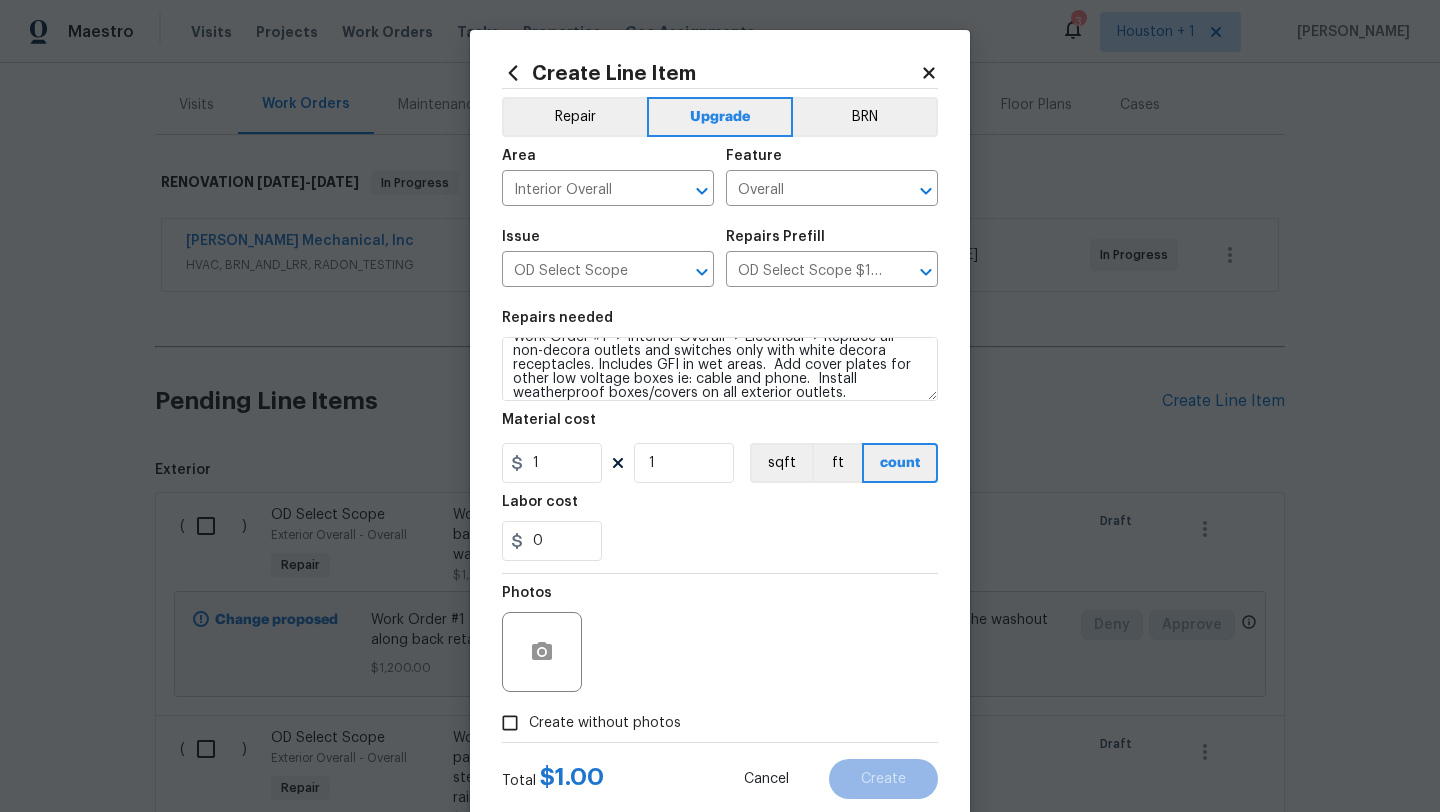 click on "Repairs needed Work Order #1 -> Interior Overall -> Electrical -> Replace all non-decora outlets and switches only with white decora receptacles. Includes GFI in wet areas.  Add cover plates for other low voltage boxes ie: cable and phone.  Install weatherproof boxes/covers on all exterior outlets. Material cost 1 1 sqft ft count Labor cost 0" at bounding box center [720, 436] 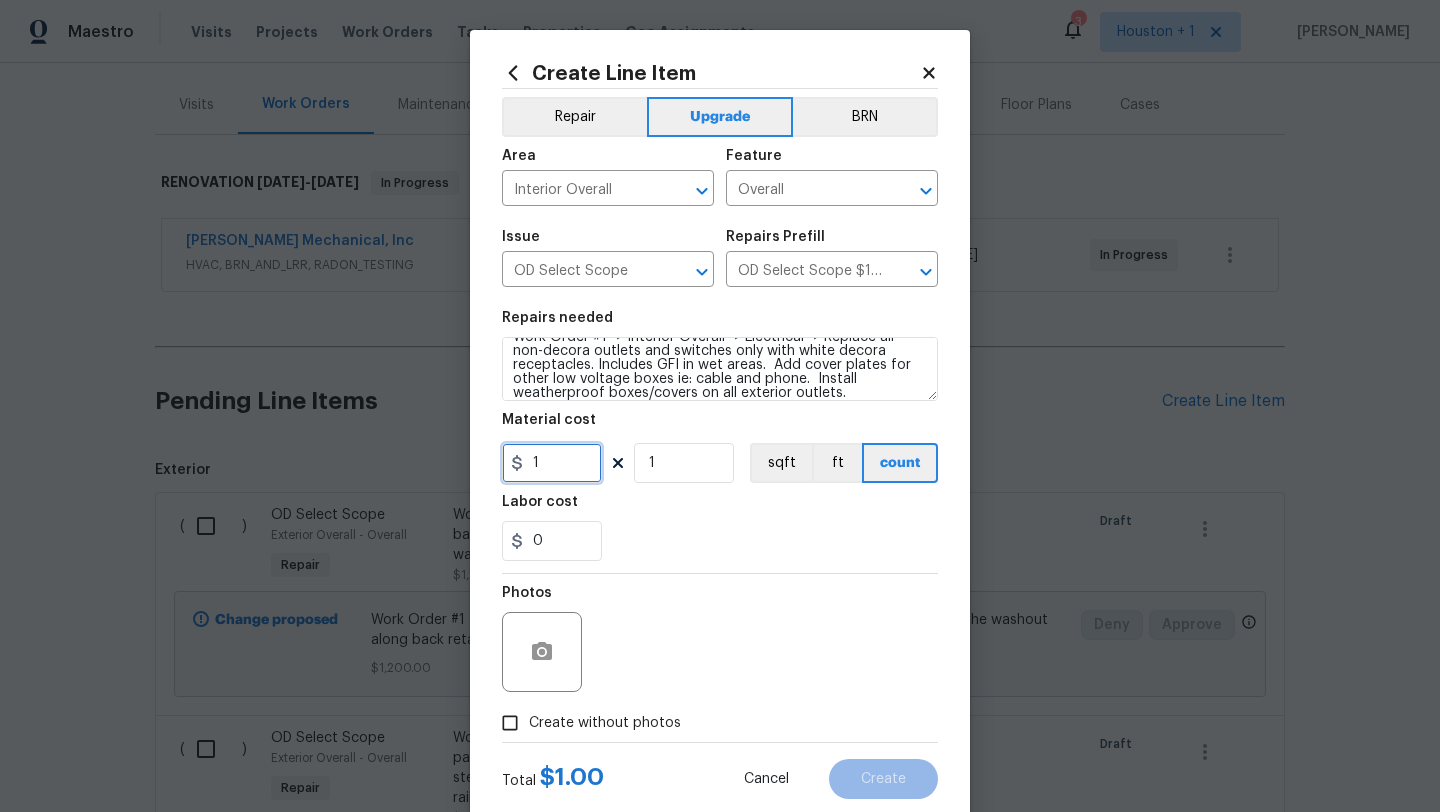 click on "1" at bounding box center [552, 463] 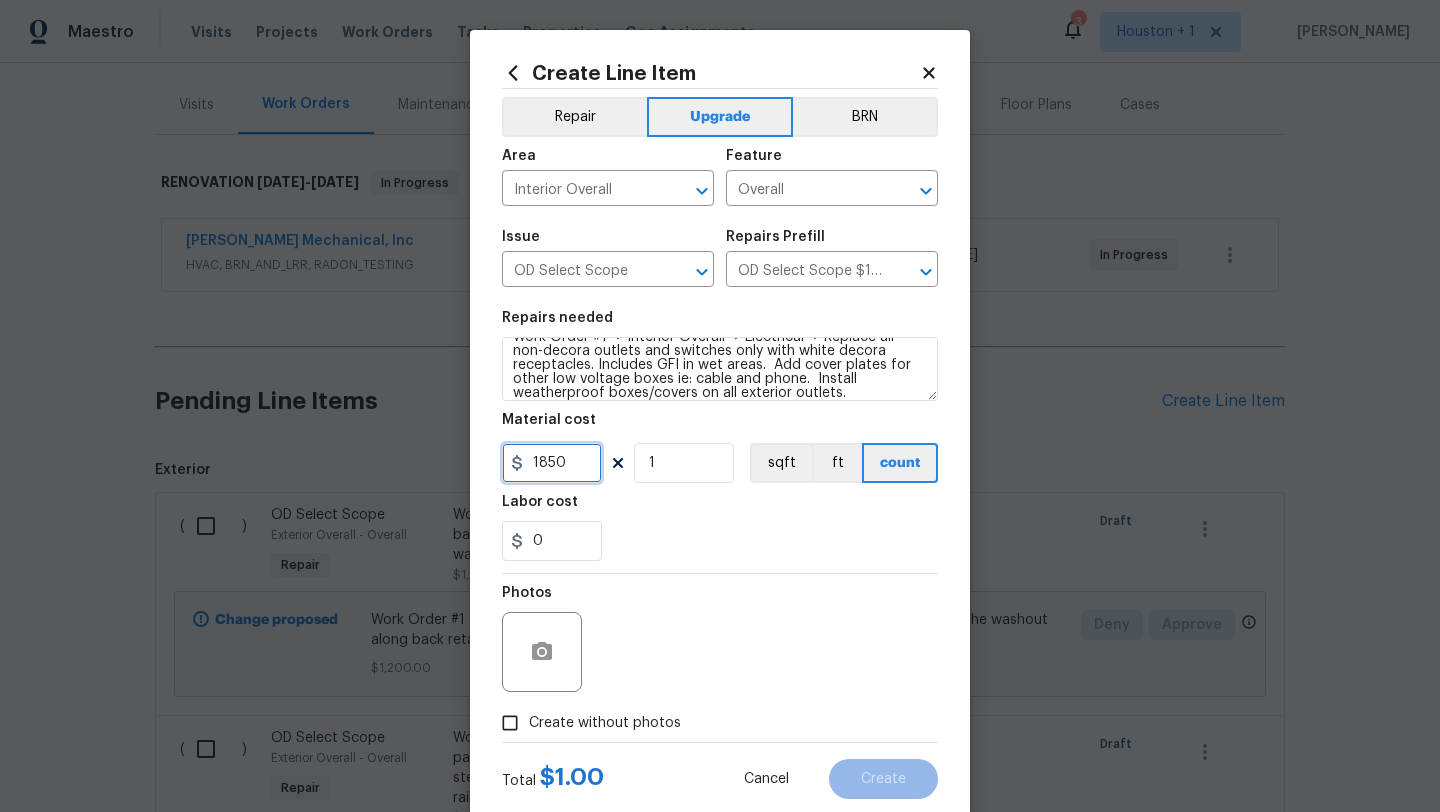 scroll, scrollTop: 50, scrollLeft: 0, axis: vertical 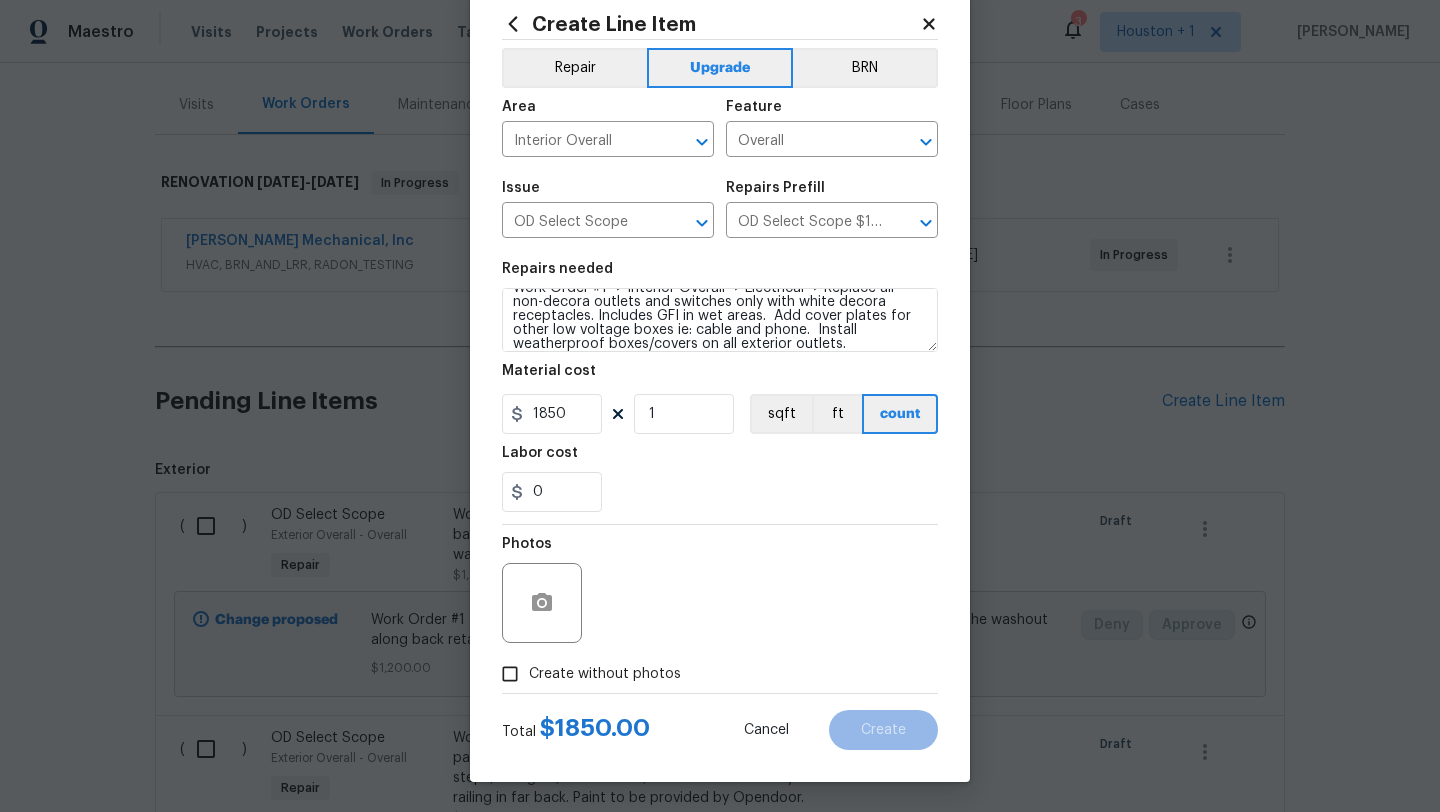 click on "Create without photos" at bounding box center [586, 674] 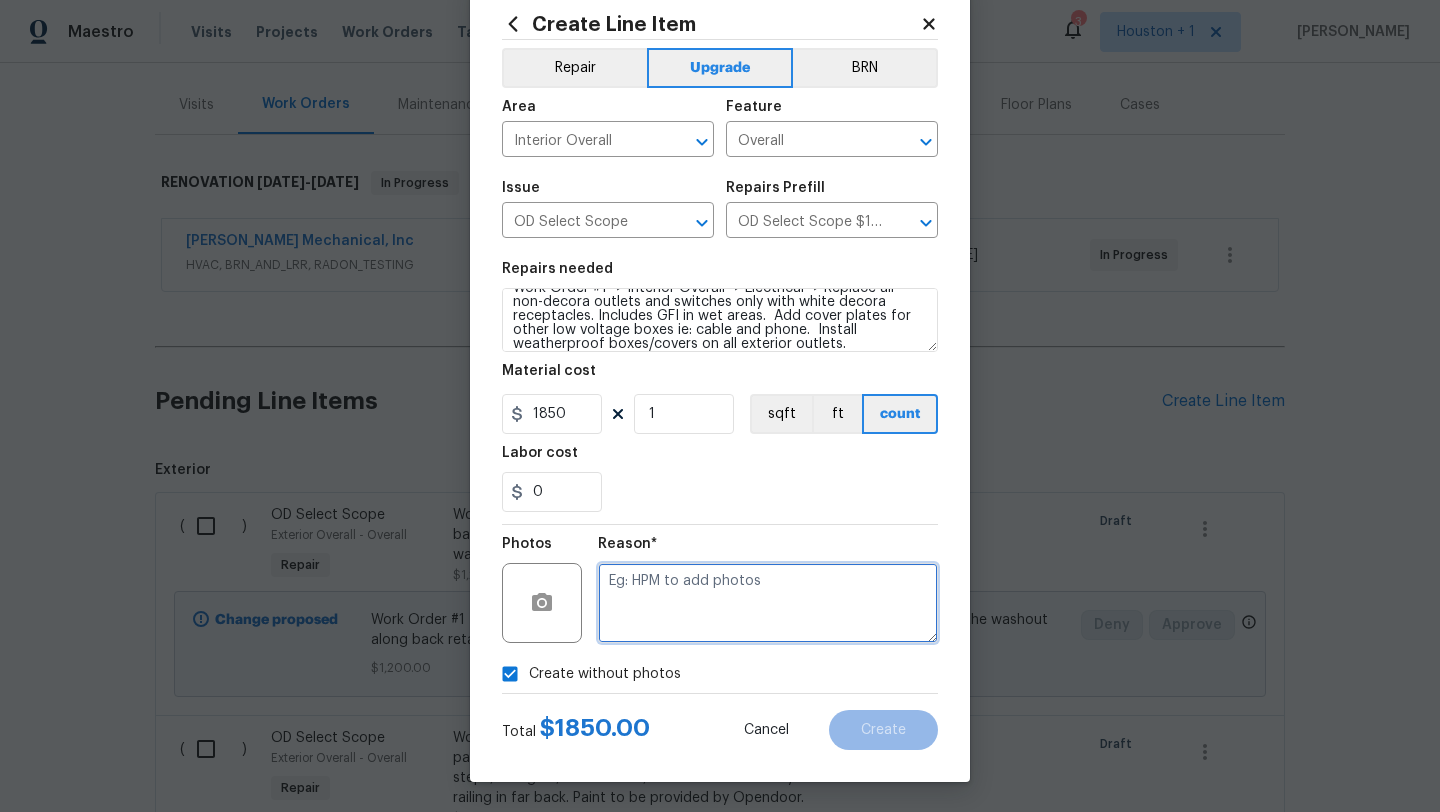 click at bounding box center [768, 603] 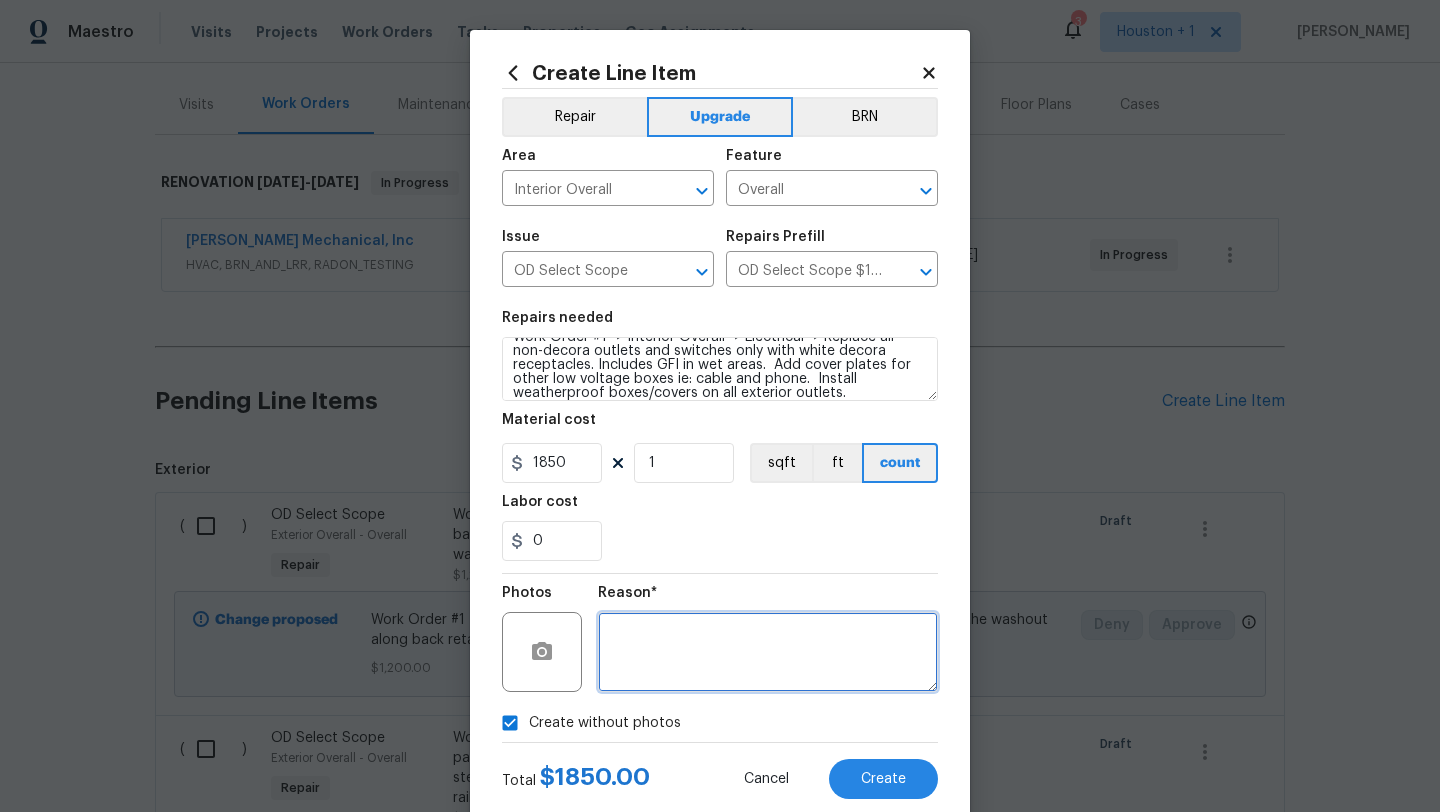 scroll, scrollTop: 50, scrollLeft: 0, axis: vertical 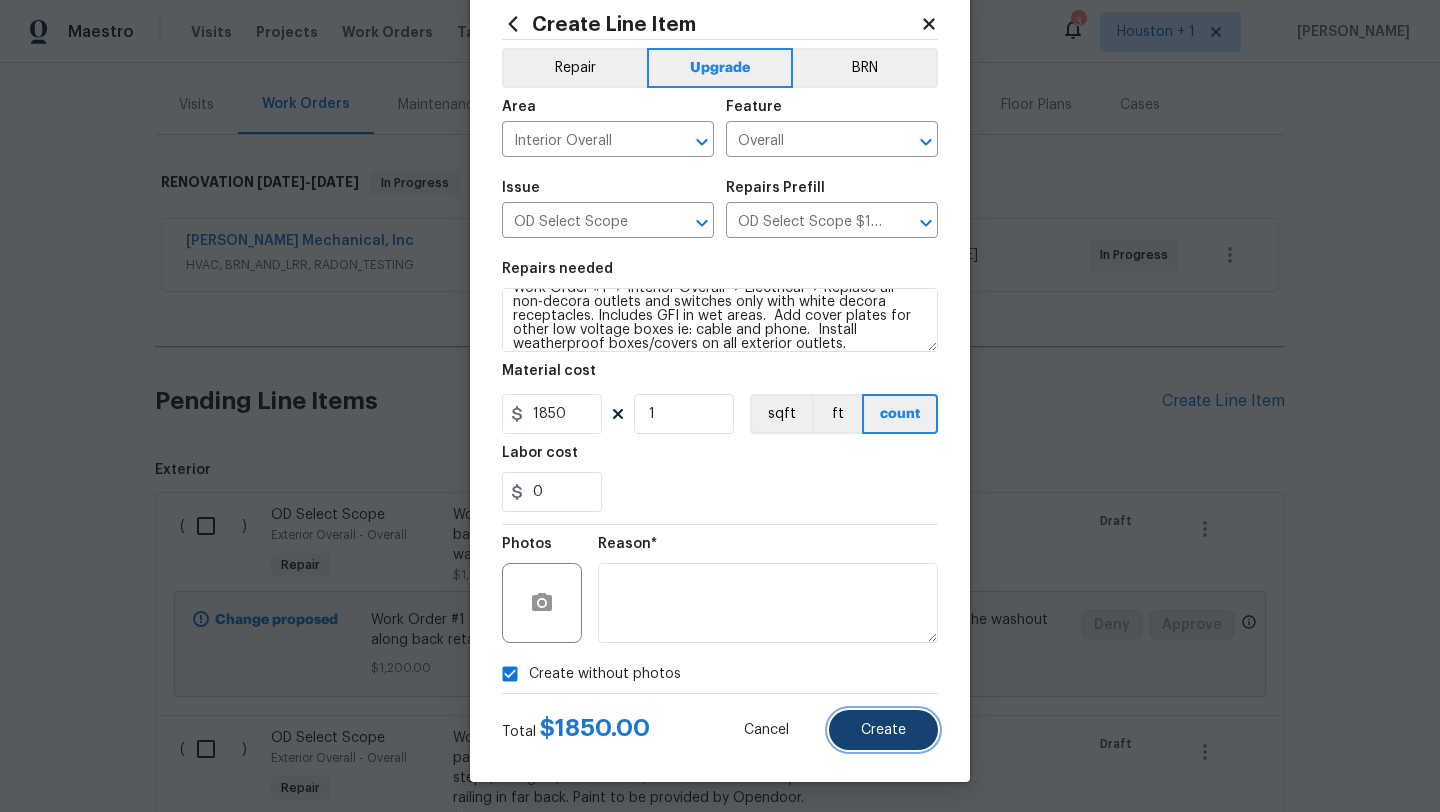 click on "Create" at bounding box center (883, 730) 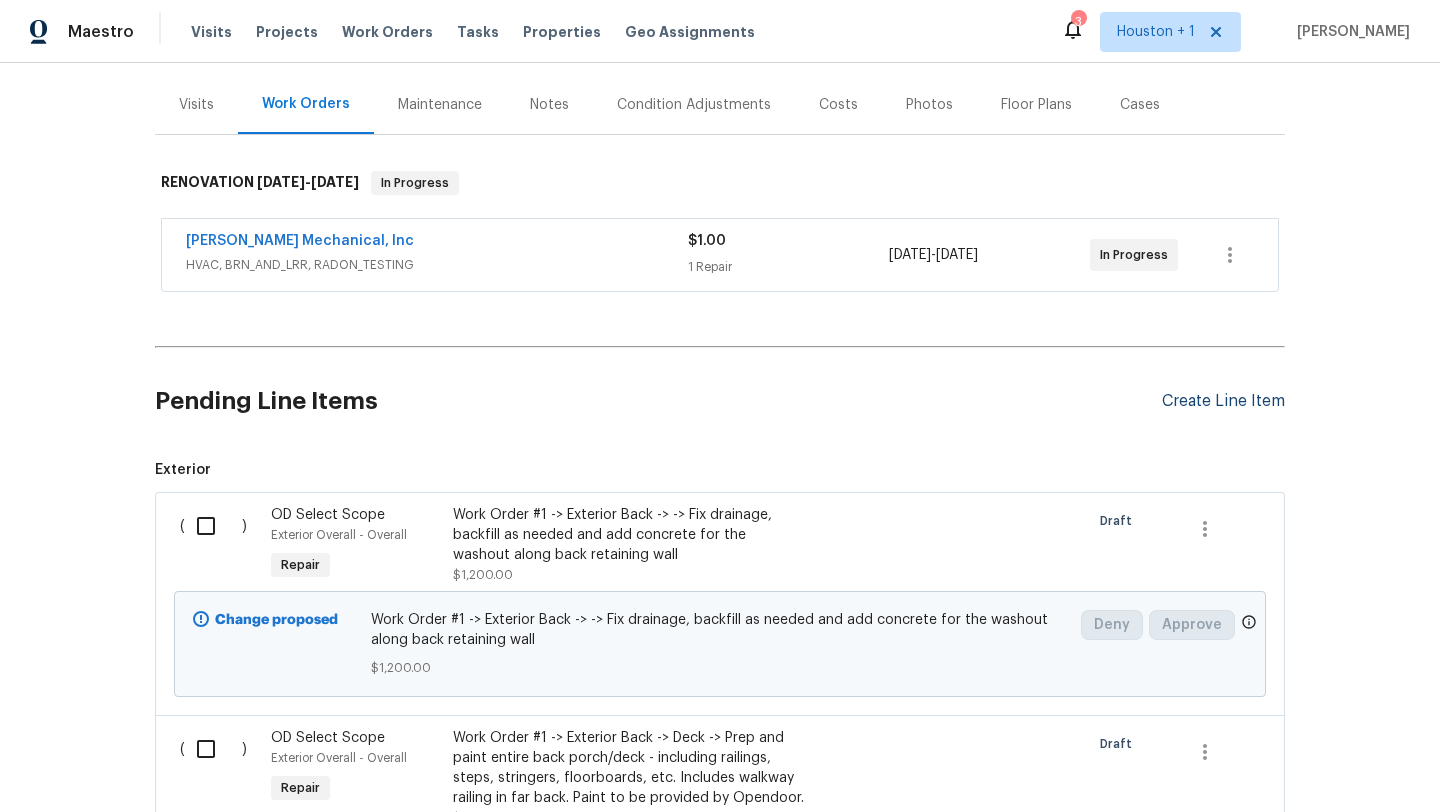 click on "Create Line Item" at bounding box center (1223, 401) 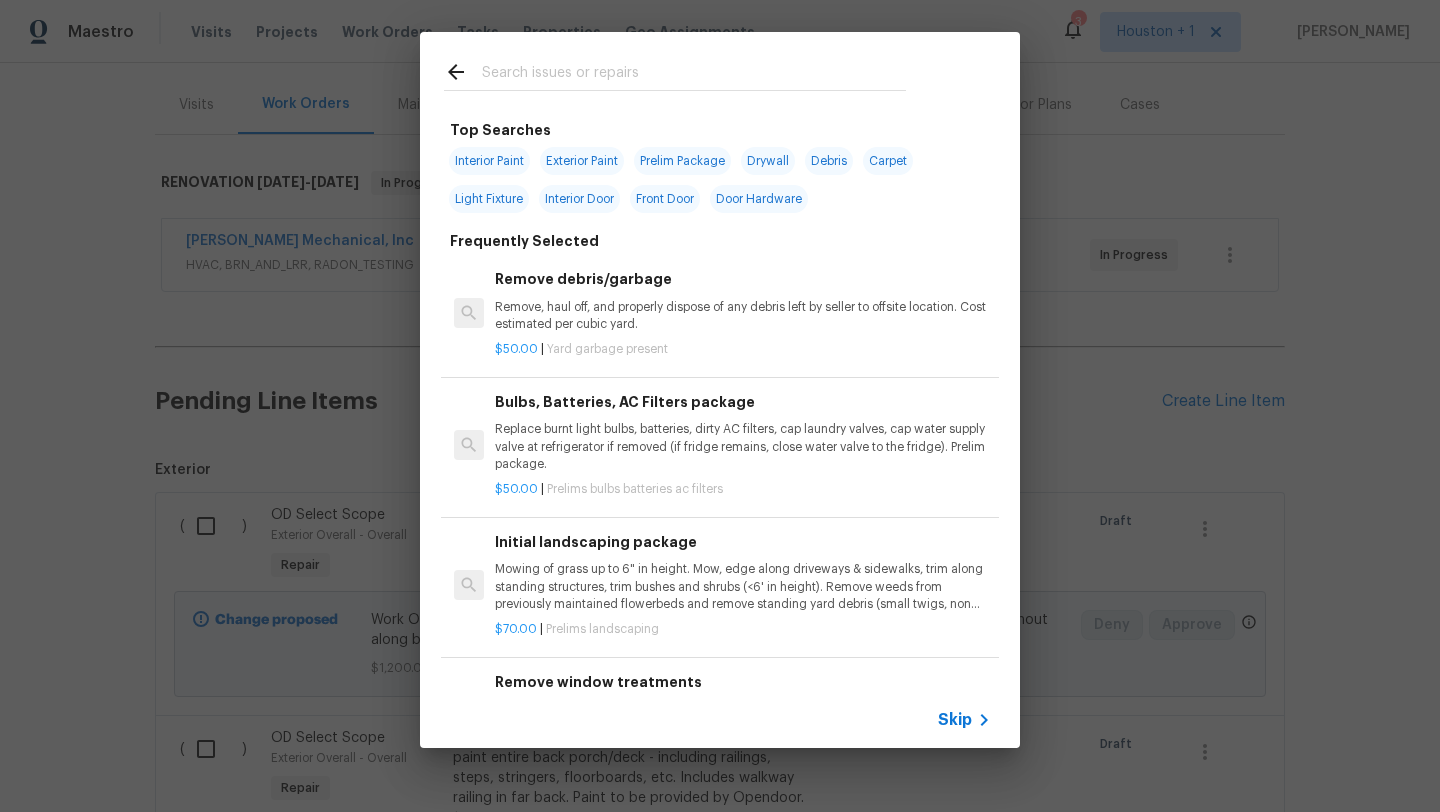 click on "Skip" at bounding box center [955, 720] 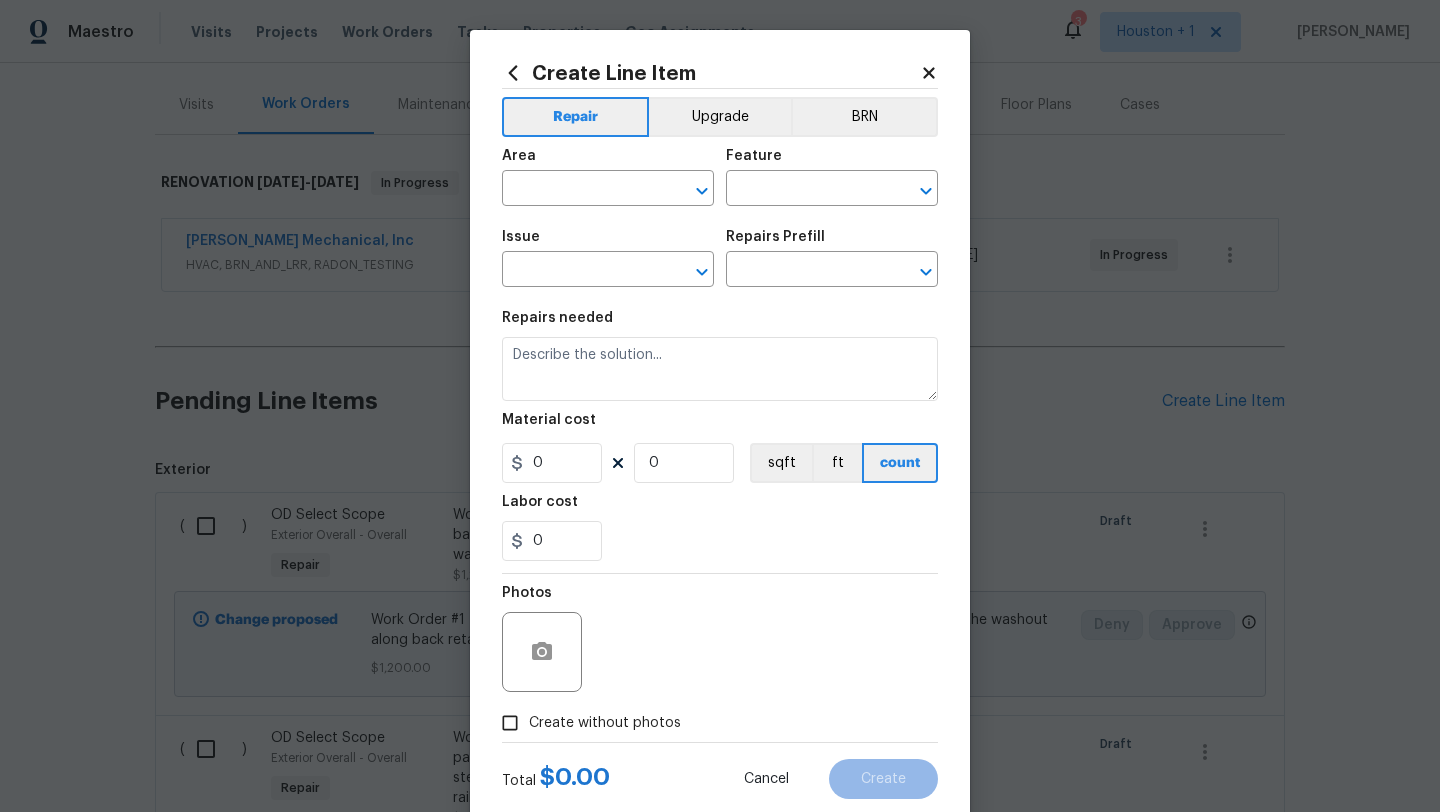 click on "Area ​" at bounding box center (608, 177) 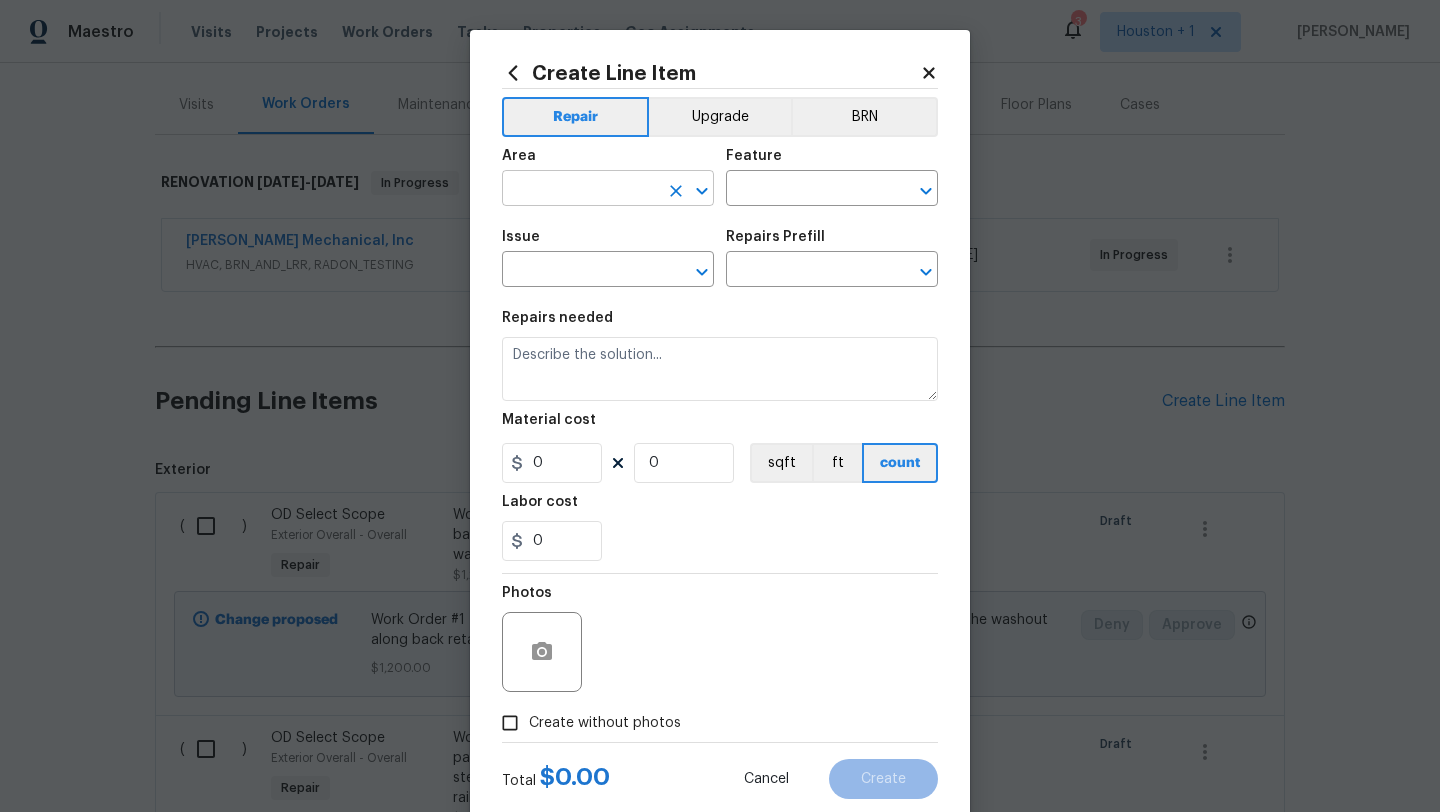 click at bounding box center (580, 190) 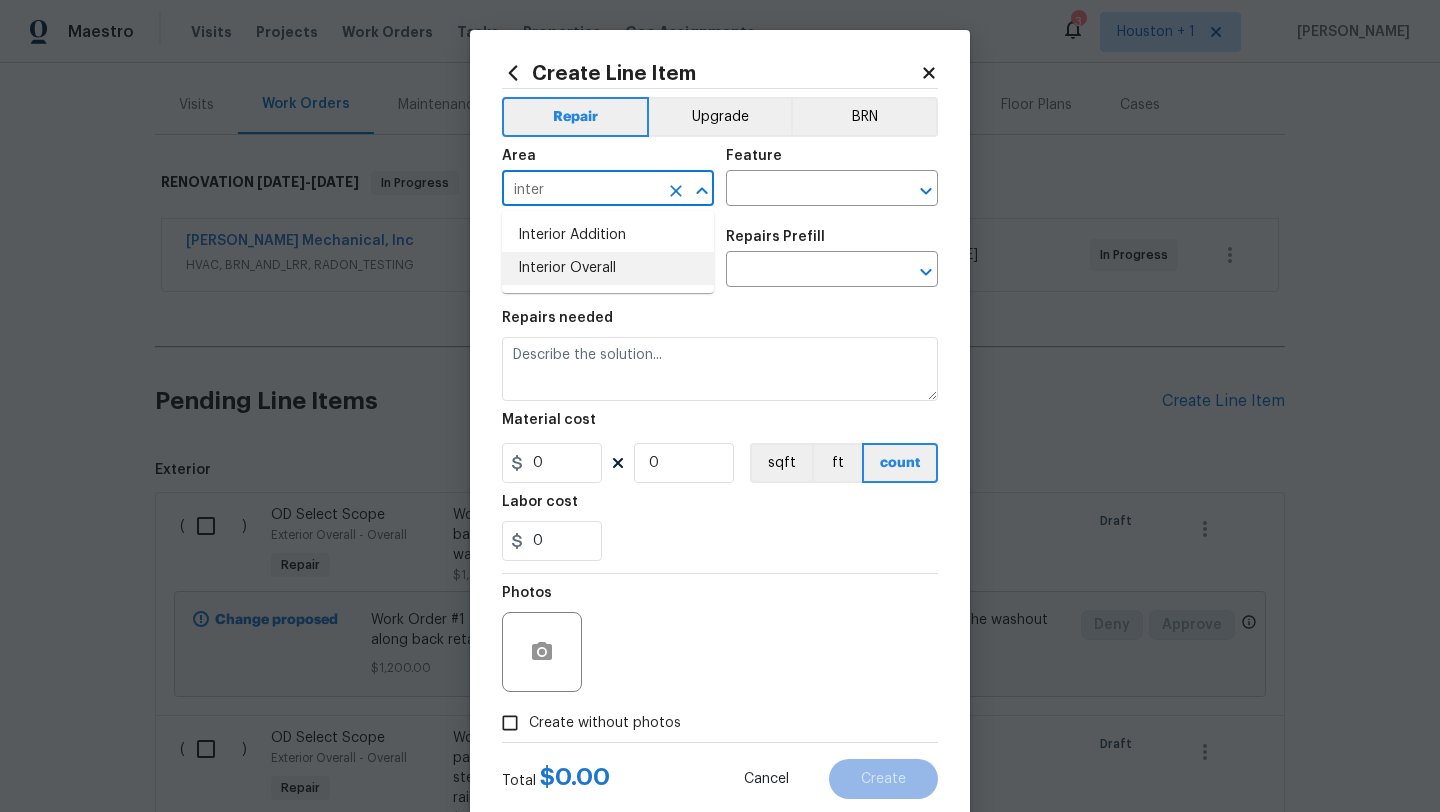 click on "Interior Overall" at bounding box center [608, 268] 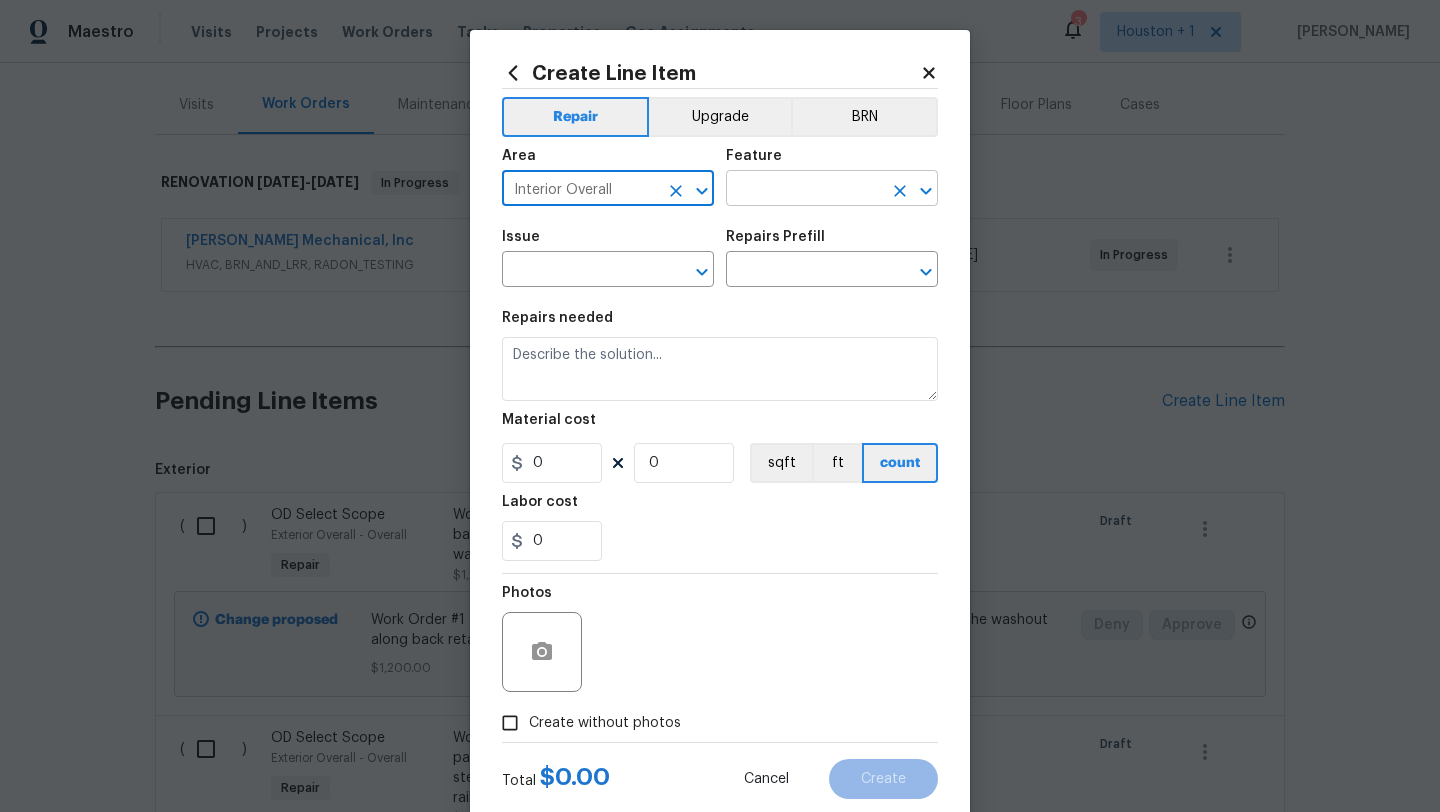 click at bounding box center (804, 190) 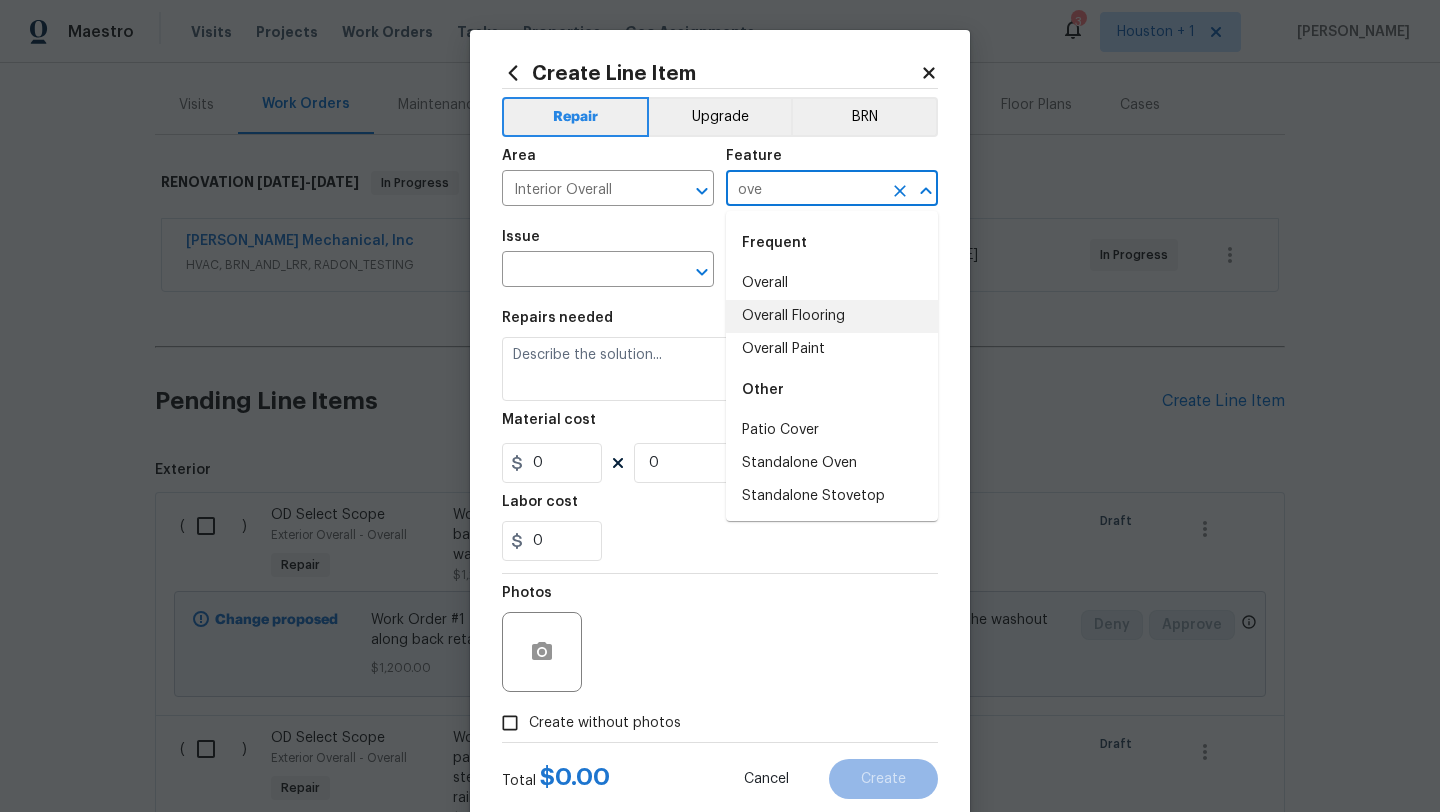 click on "Overall" at bounding box center (832, 283) 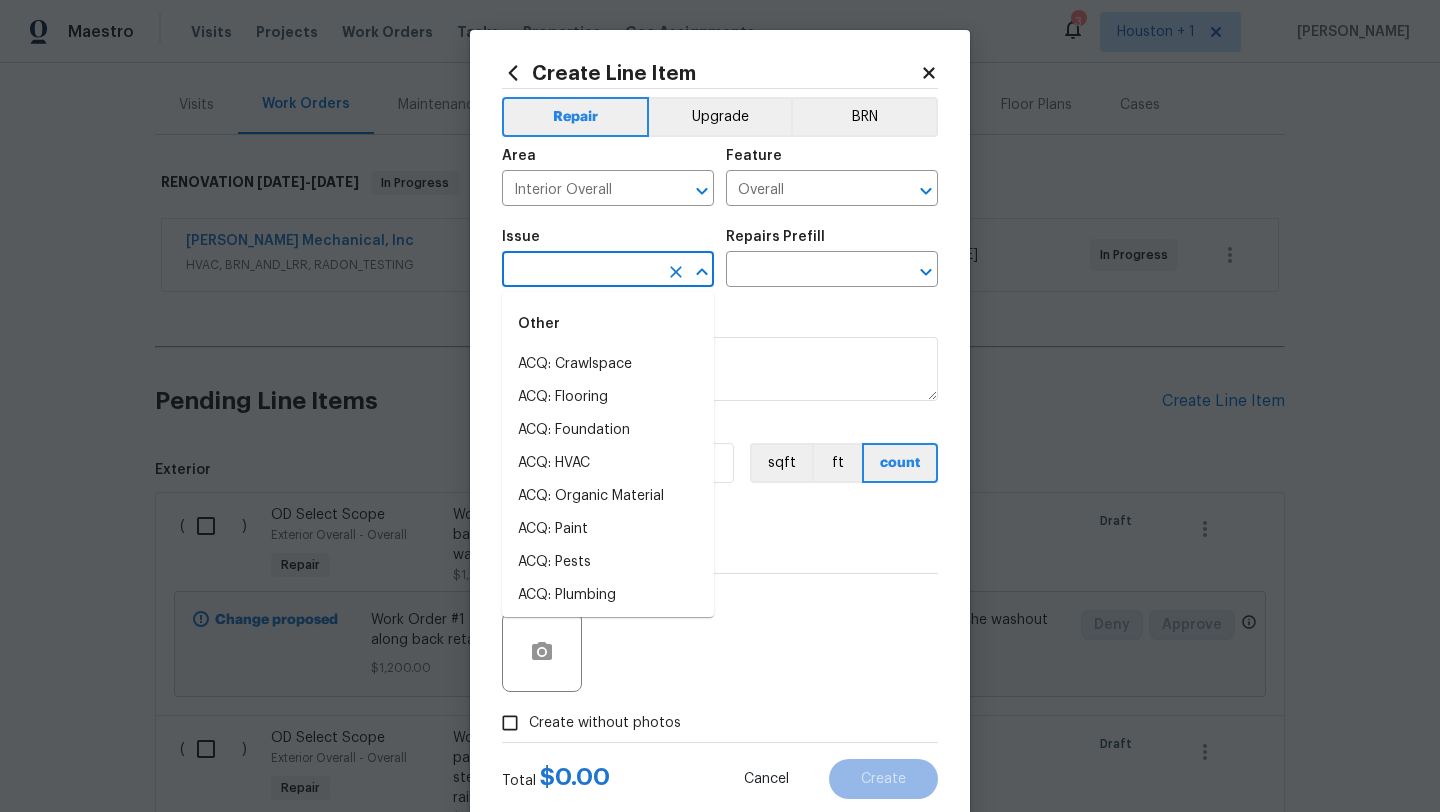 click at bounding box center (580, 271) 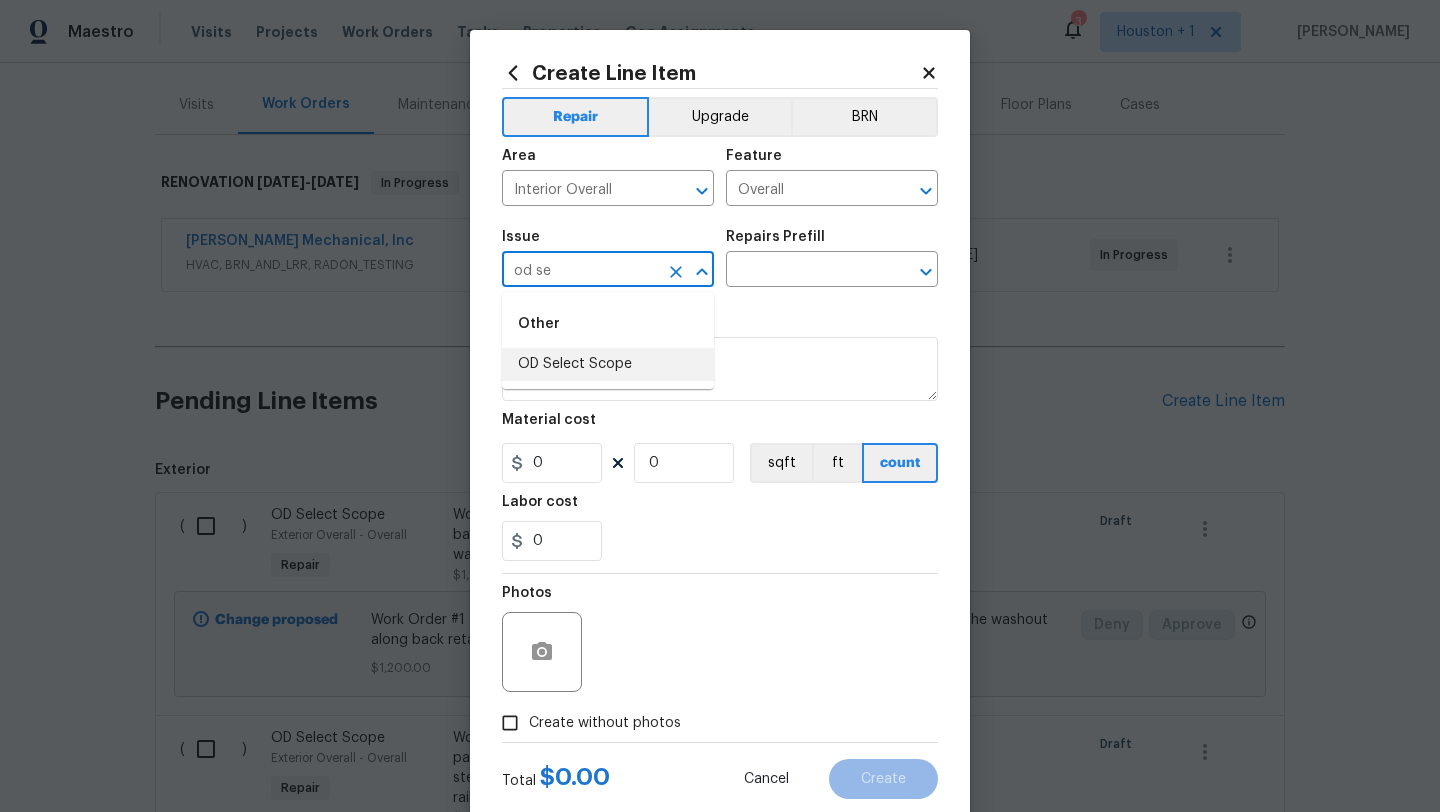 click on "OD Select Scope" at bounding box center [608, 364] 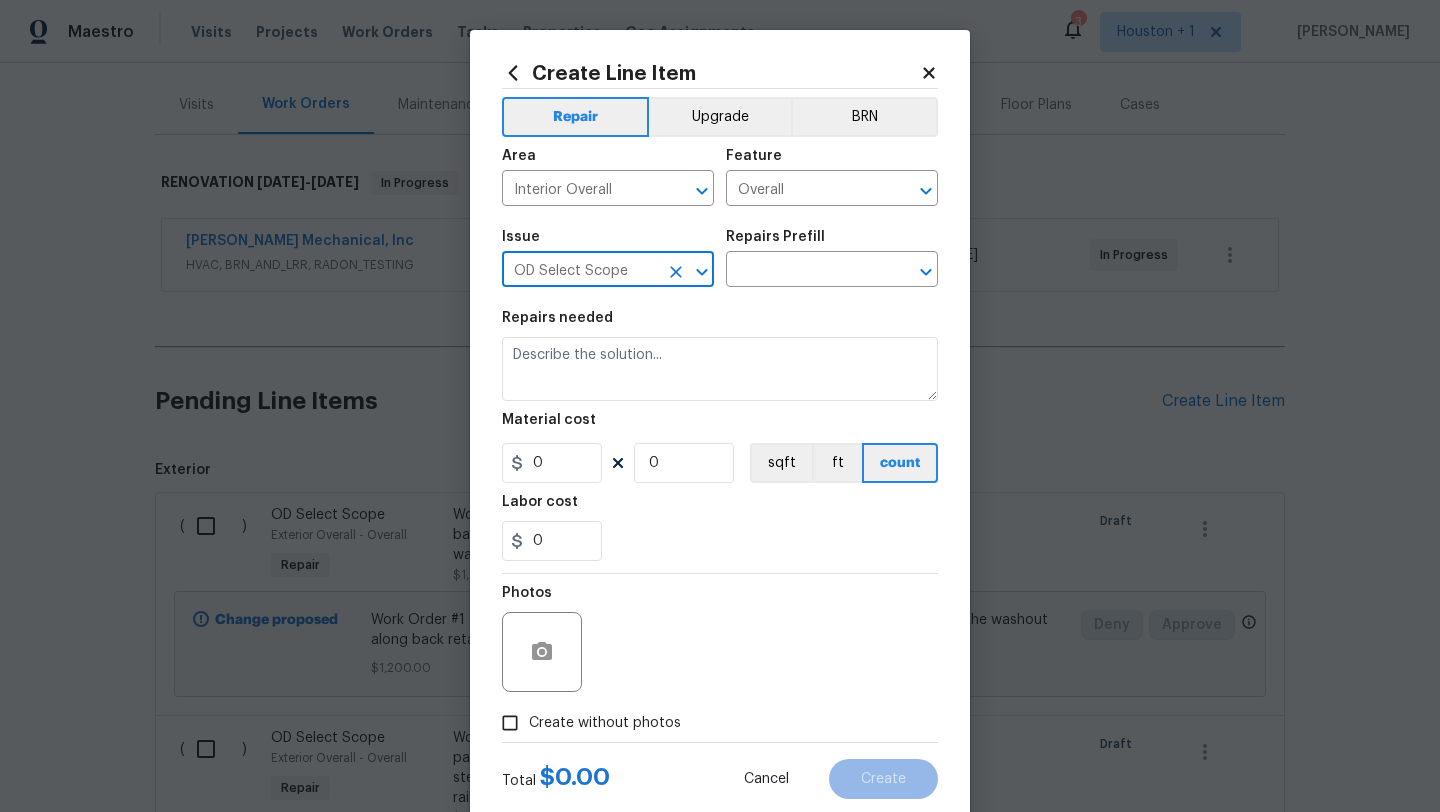 click on "Repairs Prefill" at bounding box center (832, 243) 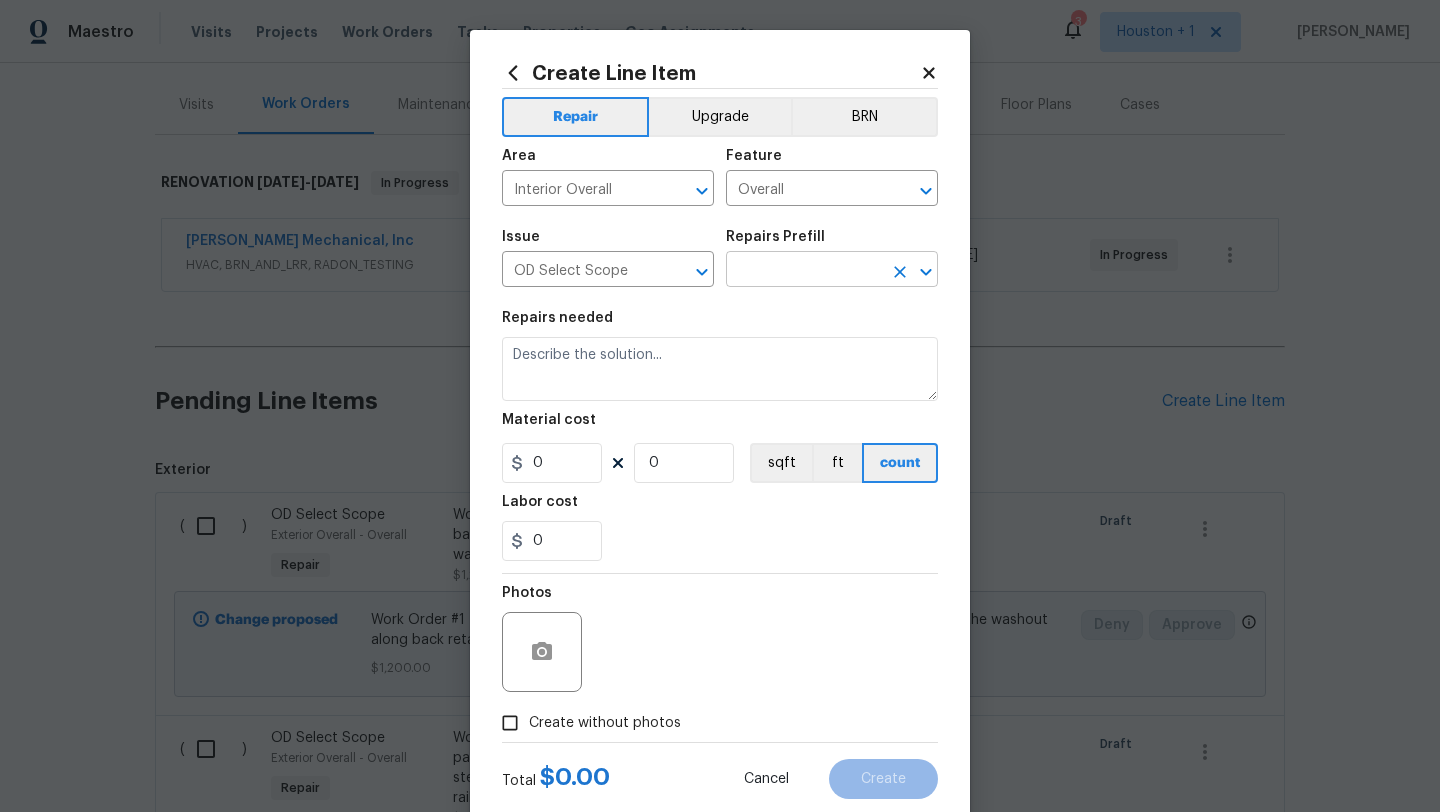 click at bounding box center [804, 271] 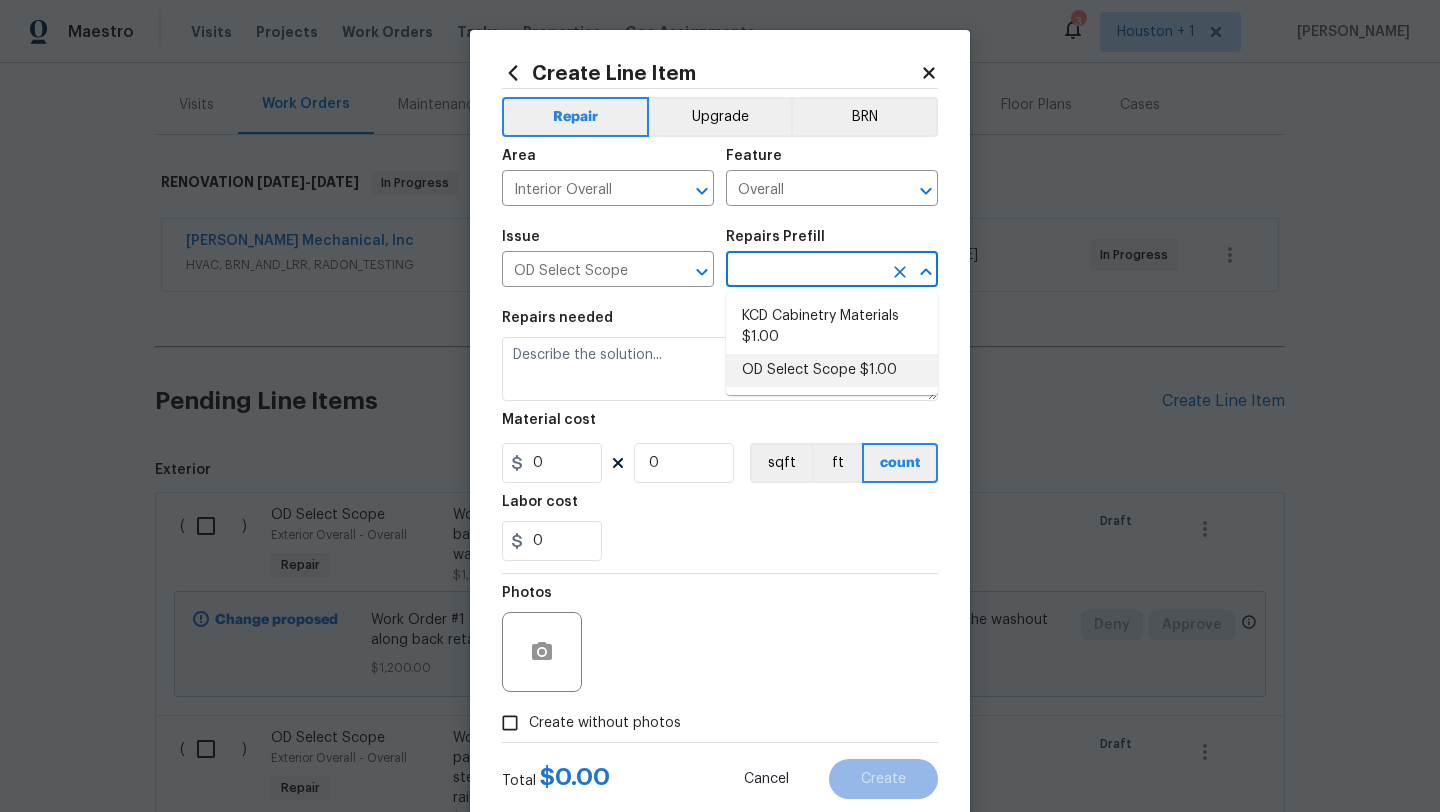 click on "OD Select Scope $1.00" at bounding box center [832, 370] 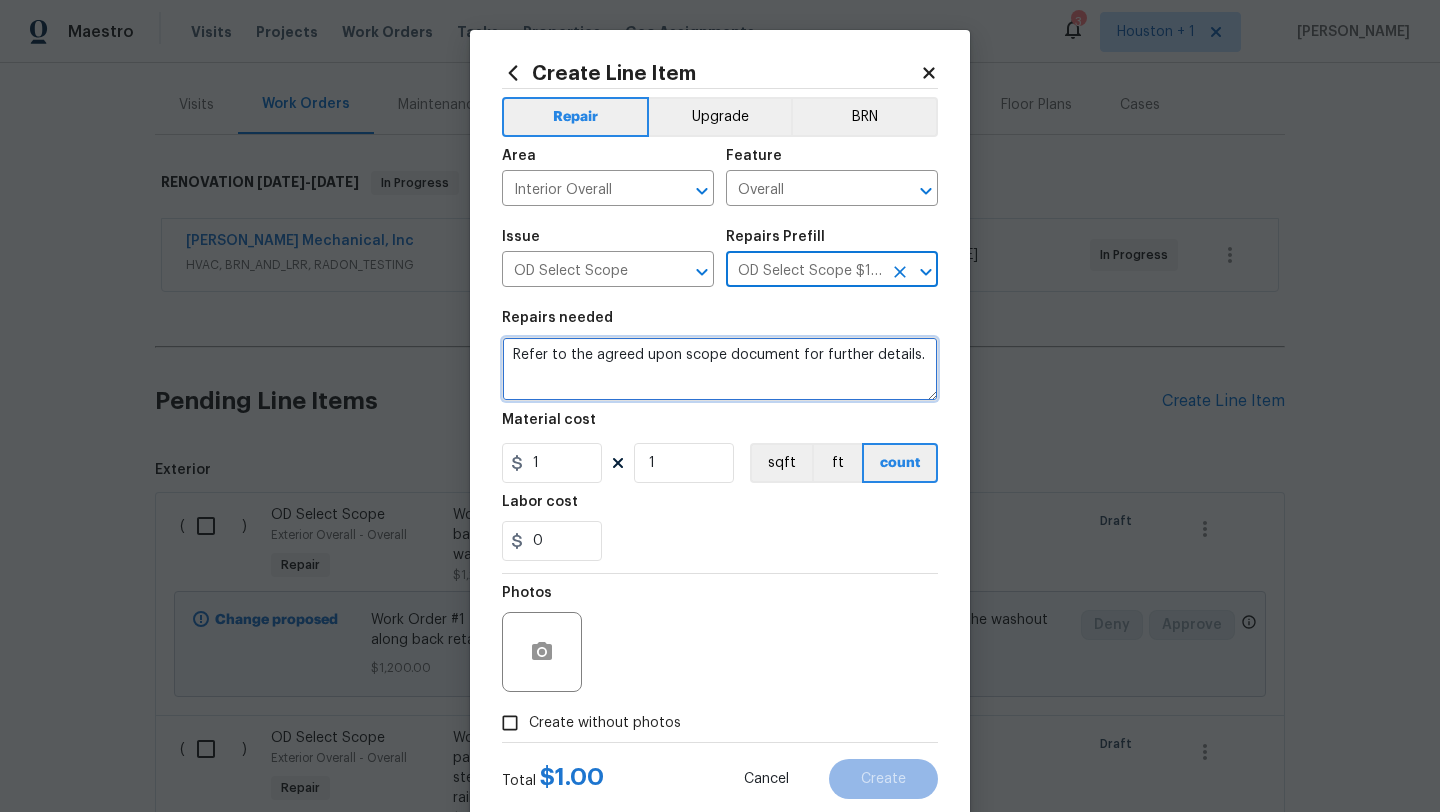 click on "Refer to the agreed upon scope document for further details." at bounding box center [720, 369] 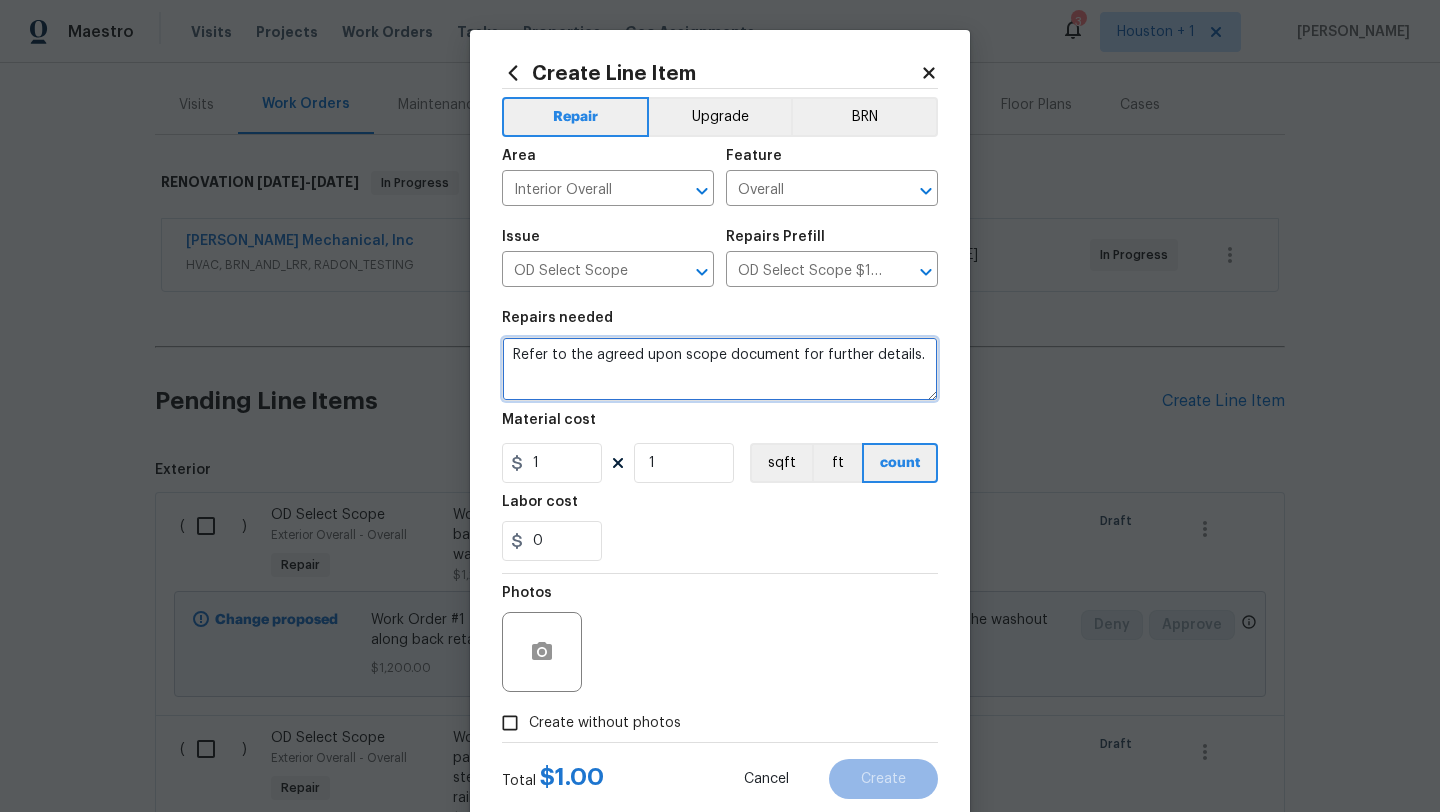 click on "Refer to the agreed upon scope document for further details." at bounding box center (720, 369) 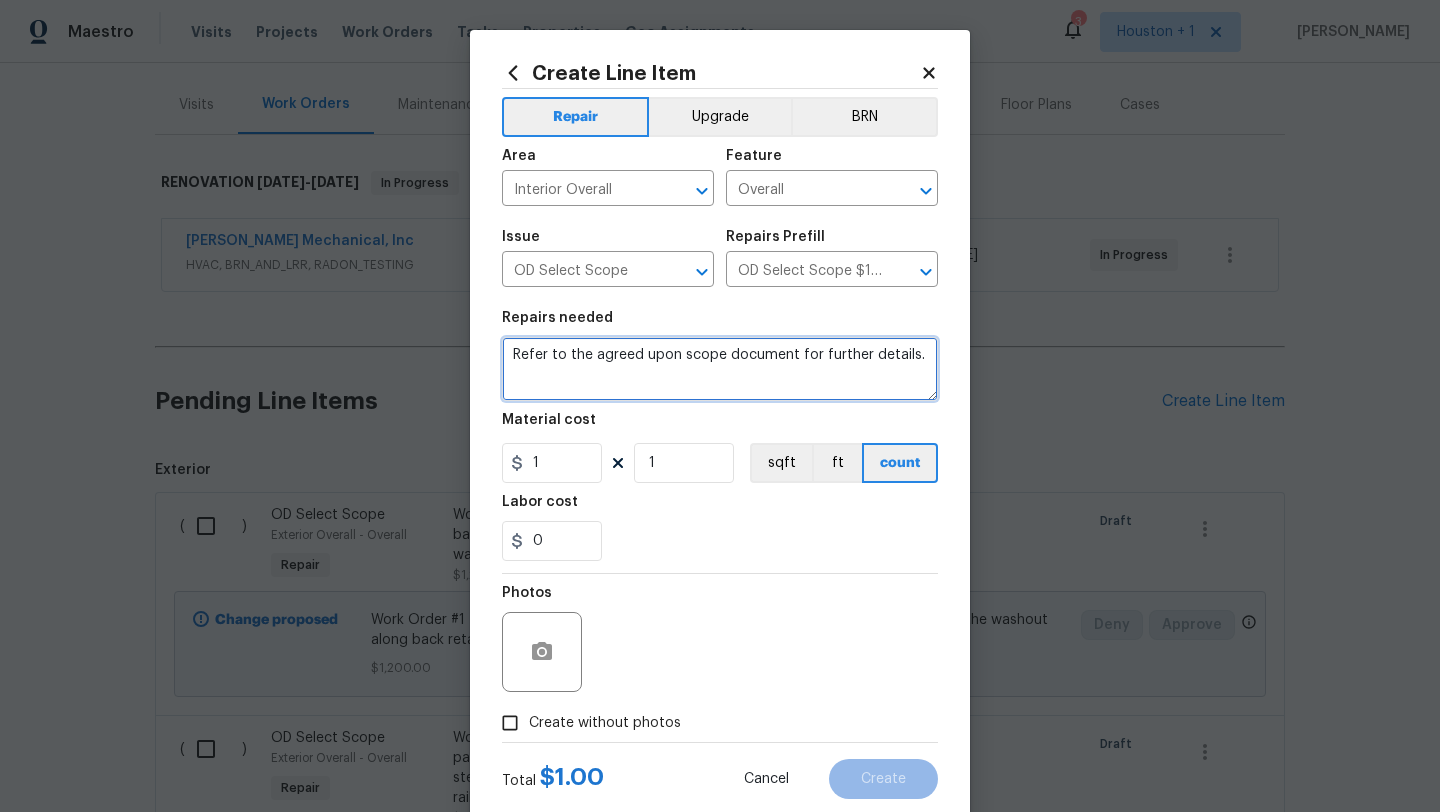 click on "Refer to the agreed upon scope document for further details." at bounding box center (720, 369) 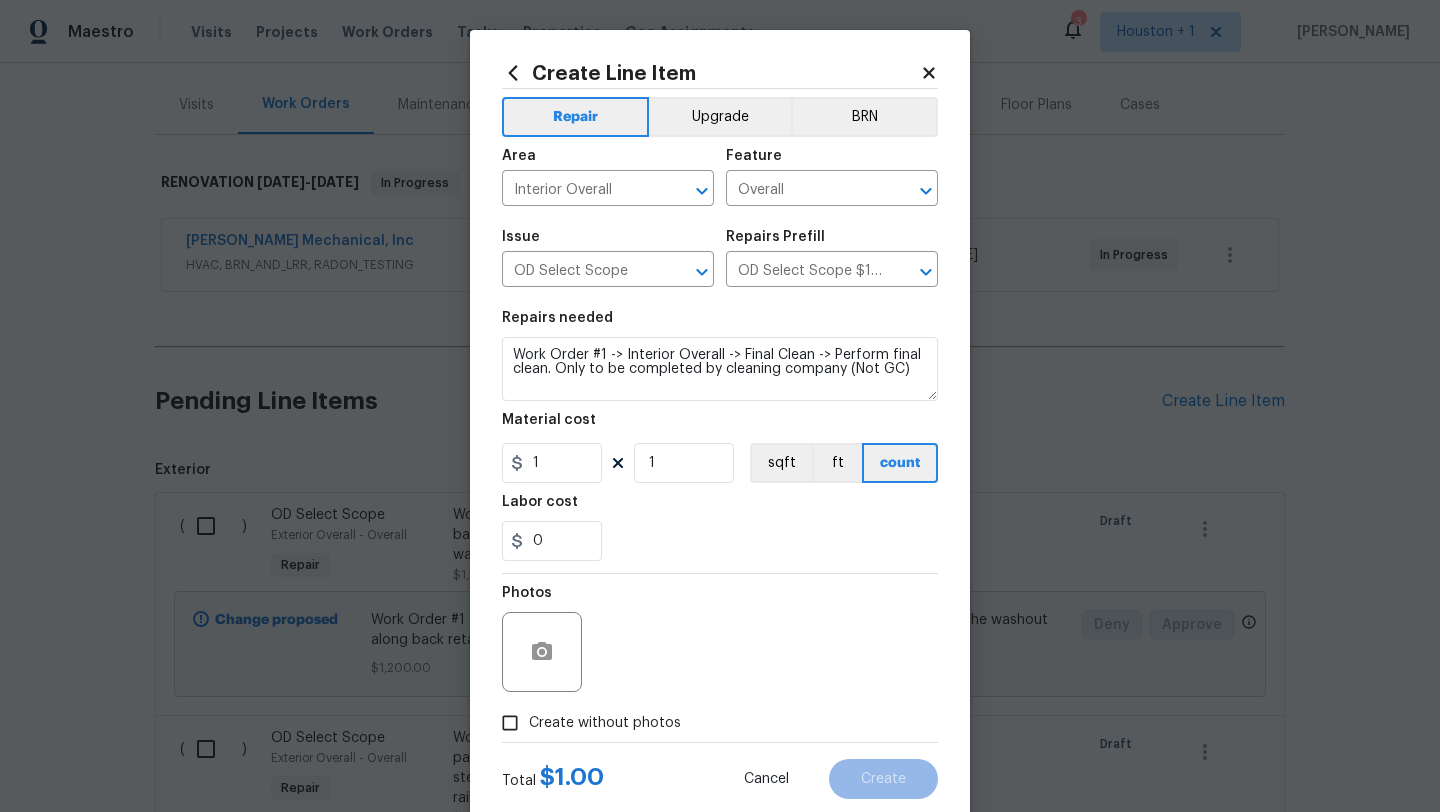 click on "Repairs needed Work Order #1 -> Interior Overall -> Final Clean -> Perform final clean. Only to be completed by cleaning company (Not GC) Material cost 1 1 sqft ft count Labor cost 0" at bounding box center [720, 436] 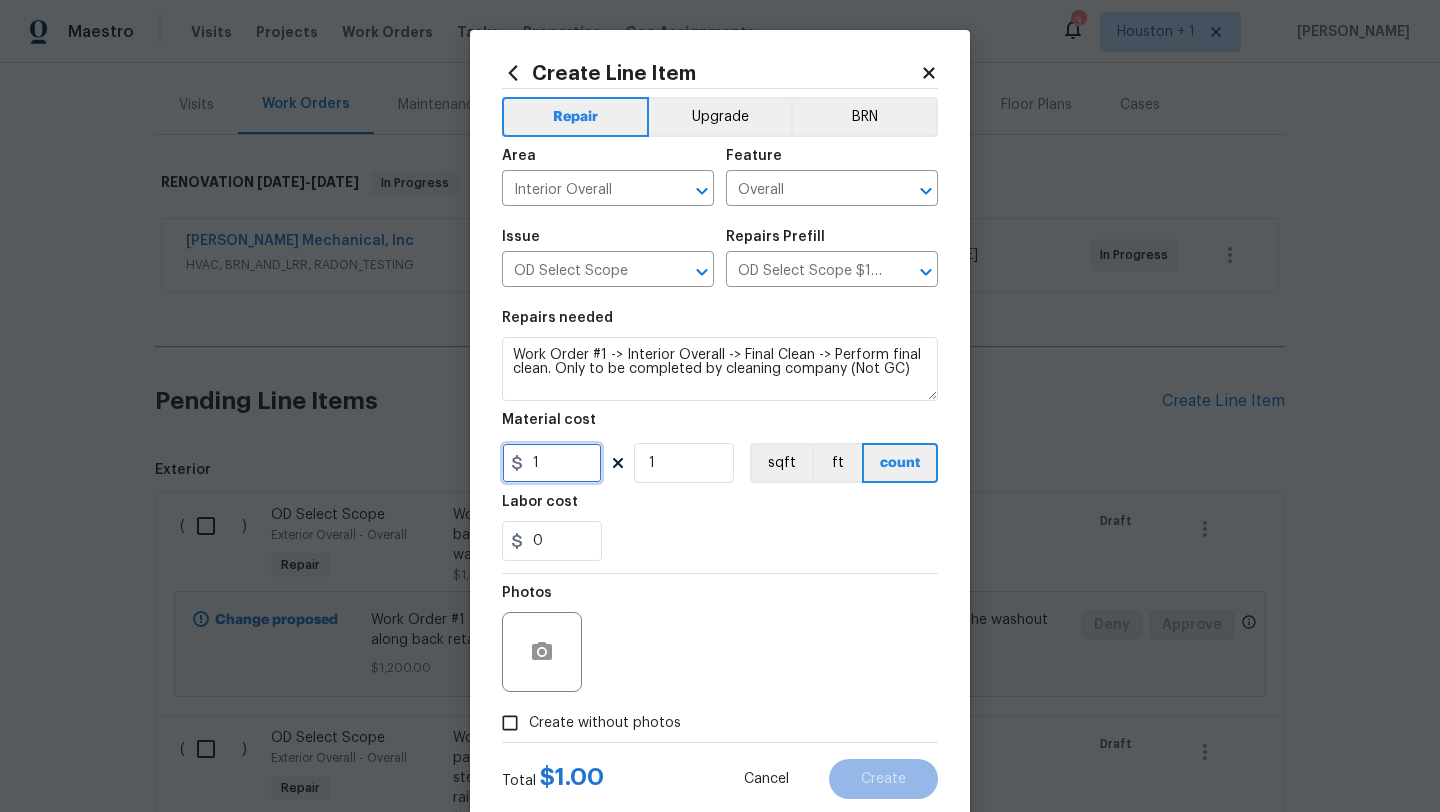 click on "1" at bounding box center (552, 463) 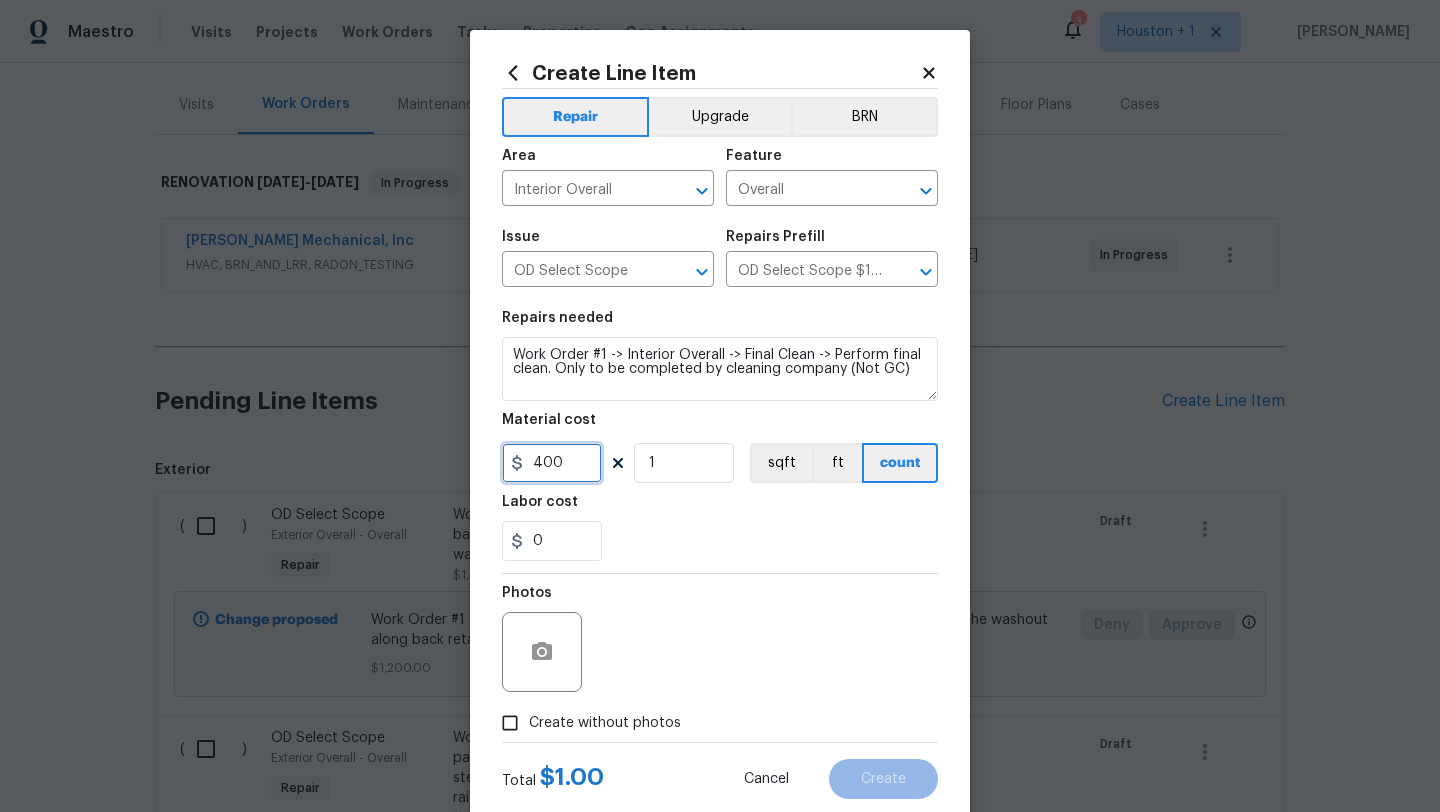 scroll, scrollTop: 50, scrollLeft: 0, axis: vertical 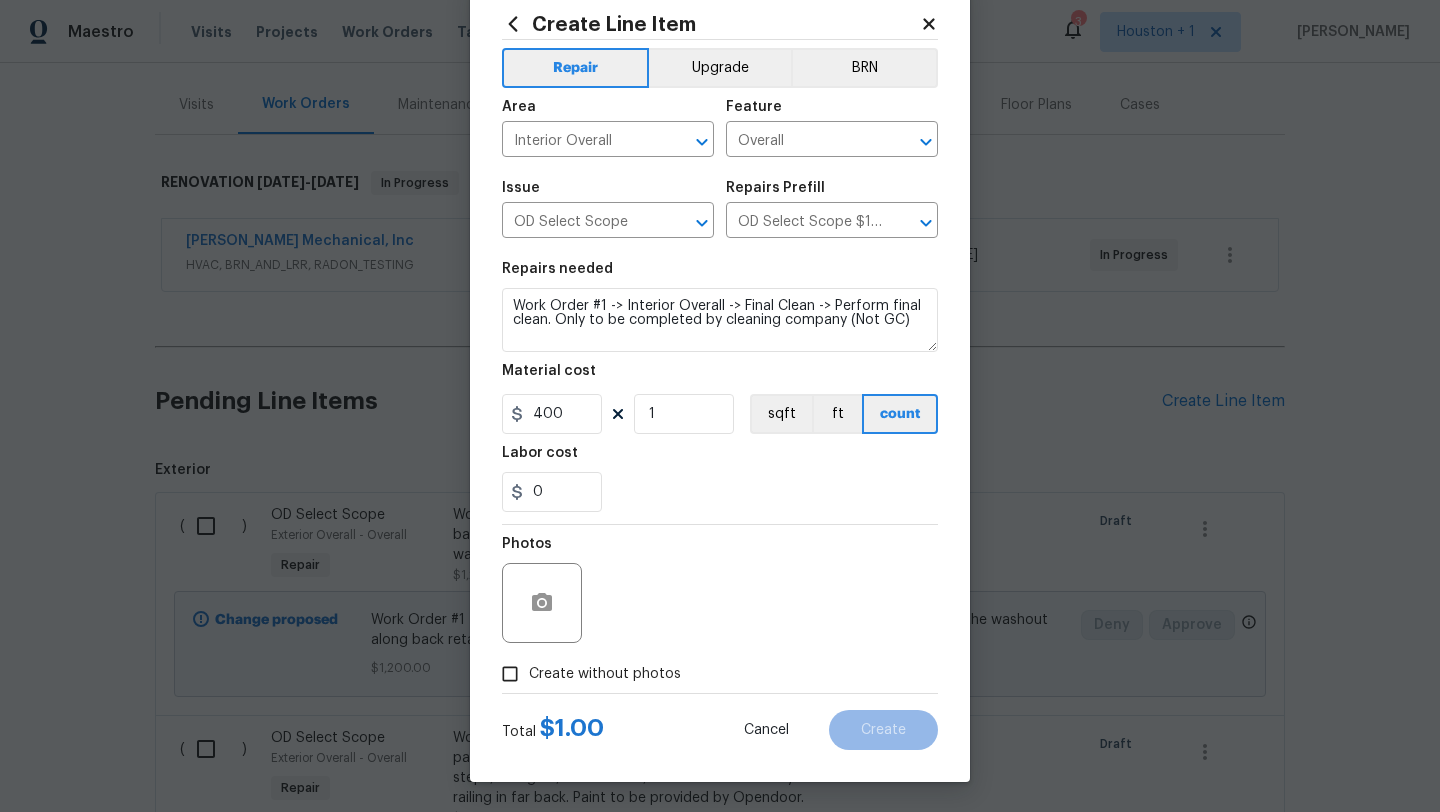 click on "Create without photos" at bounding box center [605, 674] 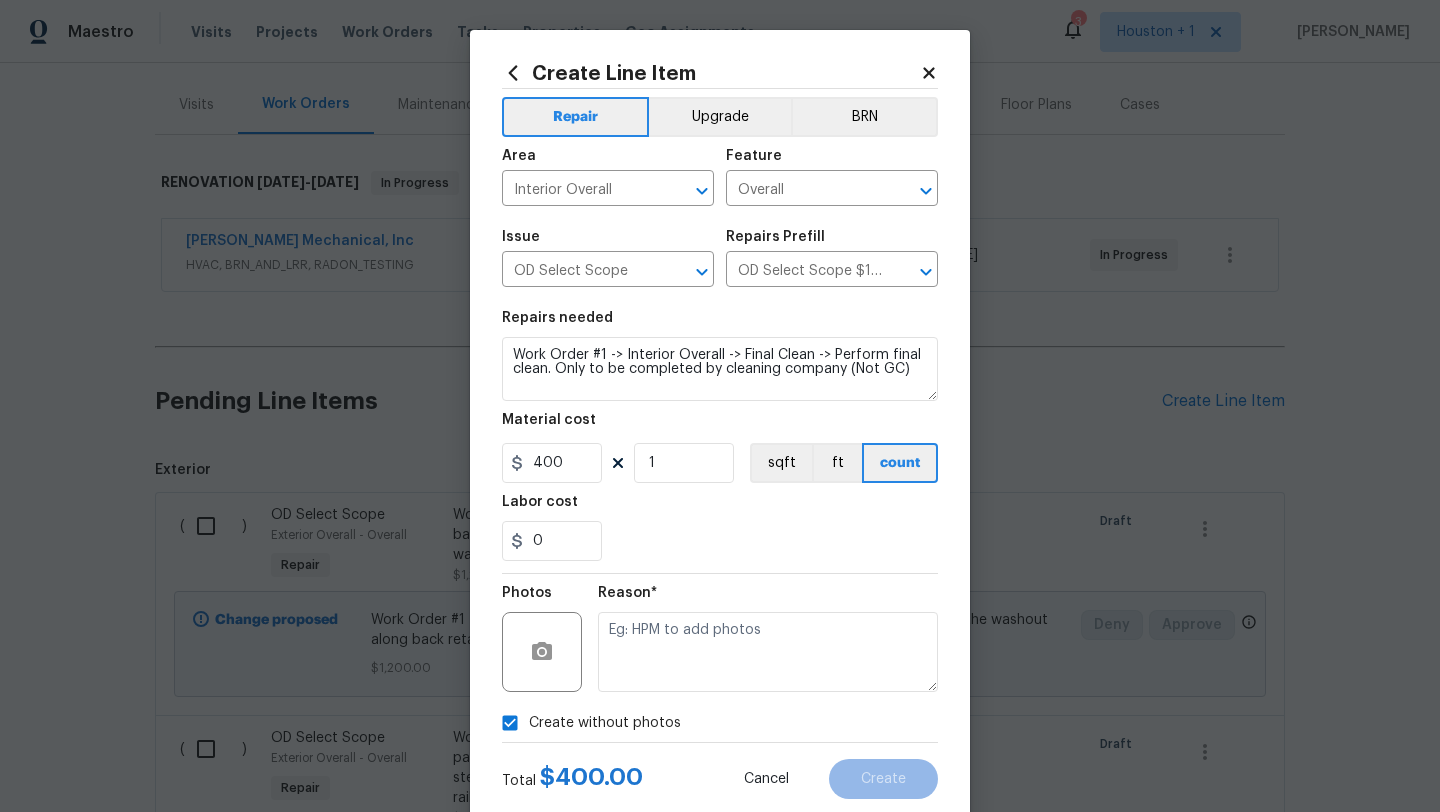 scroll, scrollTop: 50, scrollLeft: 0, axis: vertical 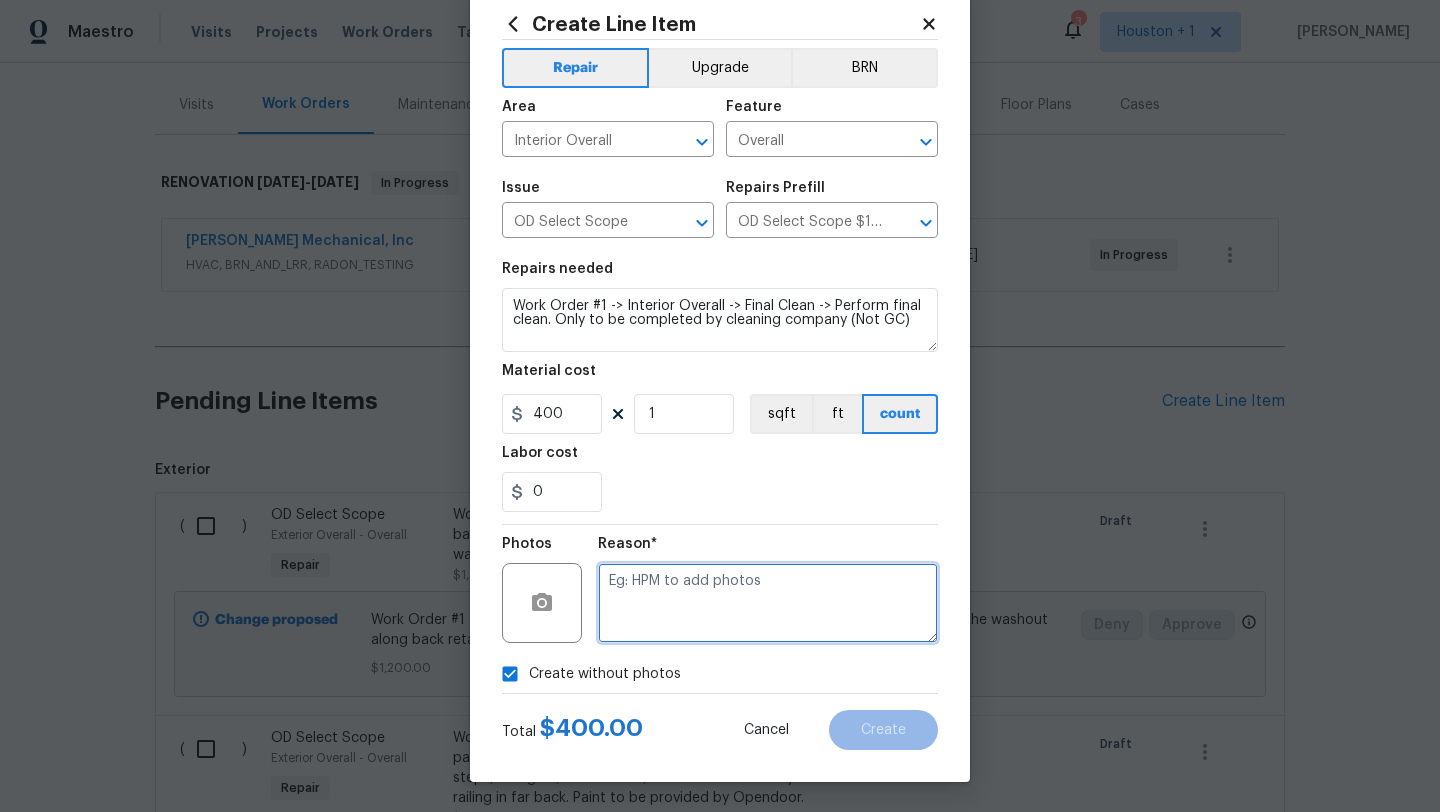 click at bounding box center [768, 603] 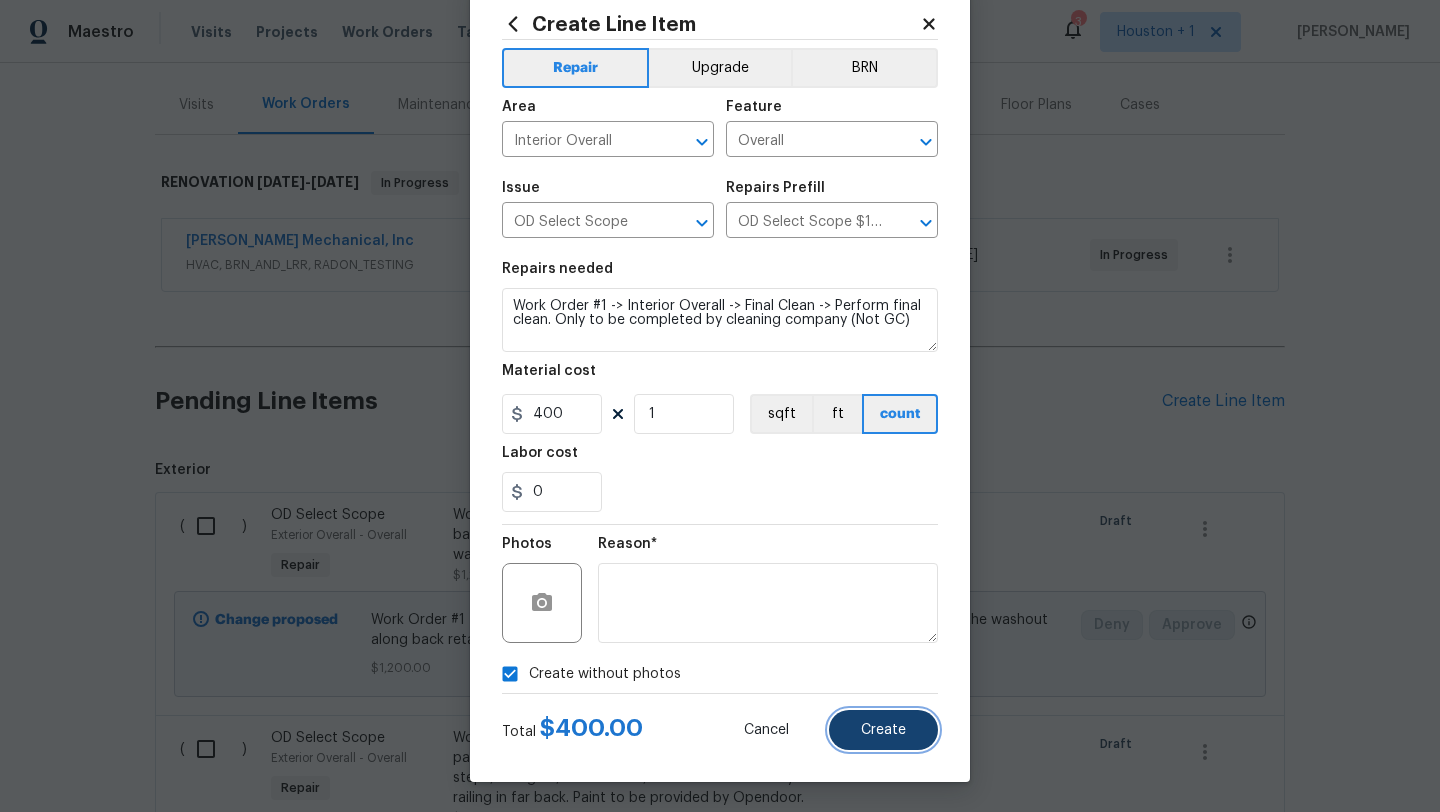 click on "Create" at bounding box center [883, 730] 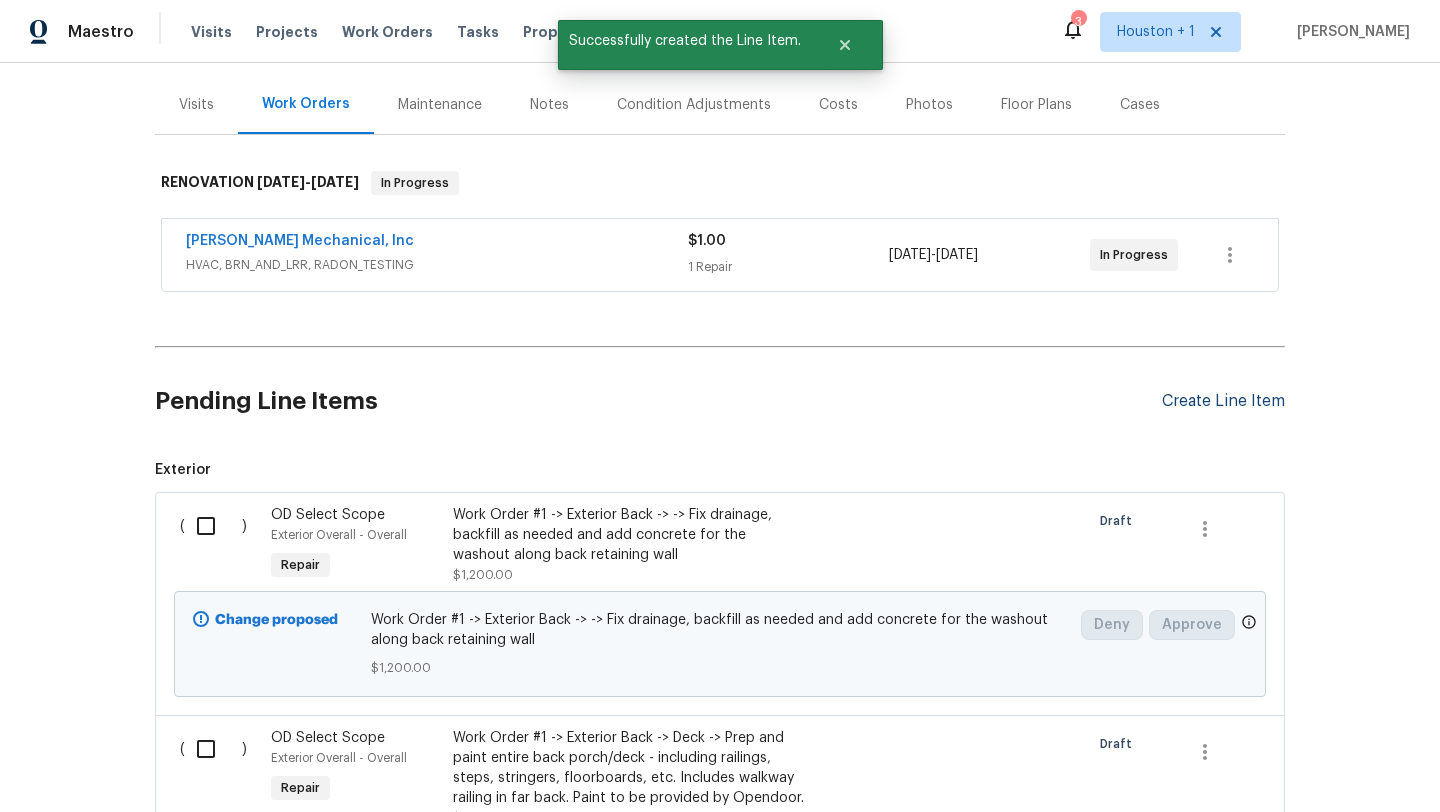 click on "Pending Line Items Create Line Item Exterior ( ) OD Select Scope Exterior Overall - Overall Repair Work Order #1 -> Exterior Back ->  -> Fix drainage, backfill as needed and add concrete for the washout along back retaining wall $1,200.00 Draft Change proposed Work Order #1 -> Exterior Back ->  -> Fix drainage, backfill as needed and add concrete for the washout along back retaining wall $1,200.00 Deny Approve ( ) OD Select Scope Exterior Overall - Overall Repair Work Order #1 -> Exterior Back -> Deck -> Prep and paint entire back porch/deck - including railings, steps, stringers, floorboards, etc. Includes walkway railing in far back. Paint to be provided by Opendoor. $1,500.00 Draft Change proposed Work Order #1 -> Exterior Back -> Deck -> Prep and paint entire back porch/deck - including railings, steps, stringers, floorboards, etc. Includes walkway railing in far back. Paint to be provided by Opendoor. $1,500.00 Deny Approve ( ) OD Select Scope Exterior Overall - Overall Repair $450.00 Draft $450.00 Deny" at bounding box center [720, 7218] 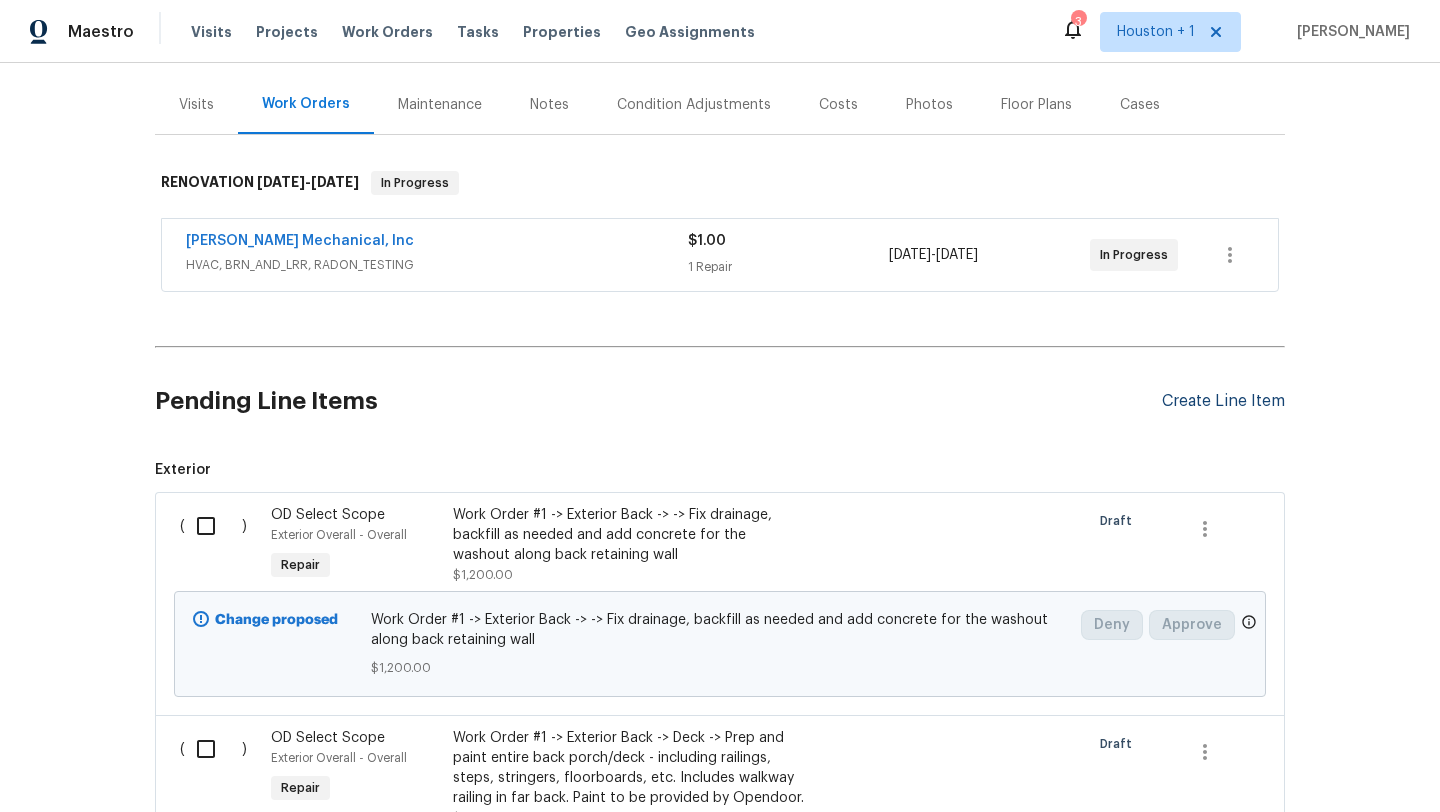 click on "Create Line Item" at bounding box center [1223, 401] 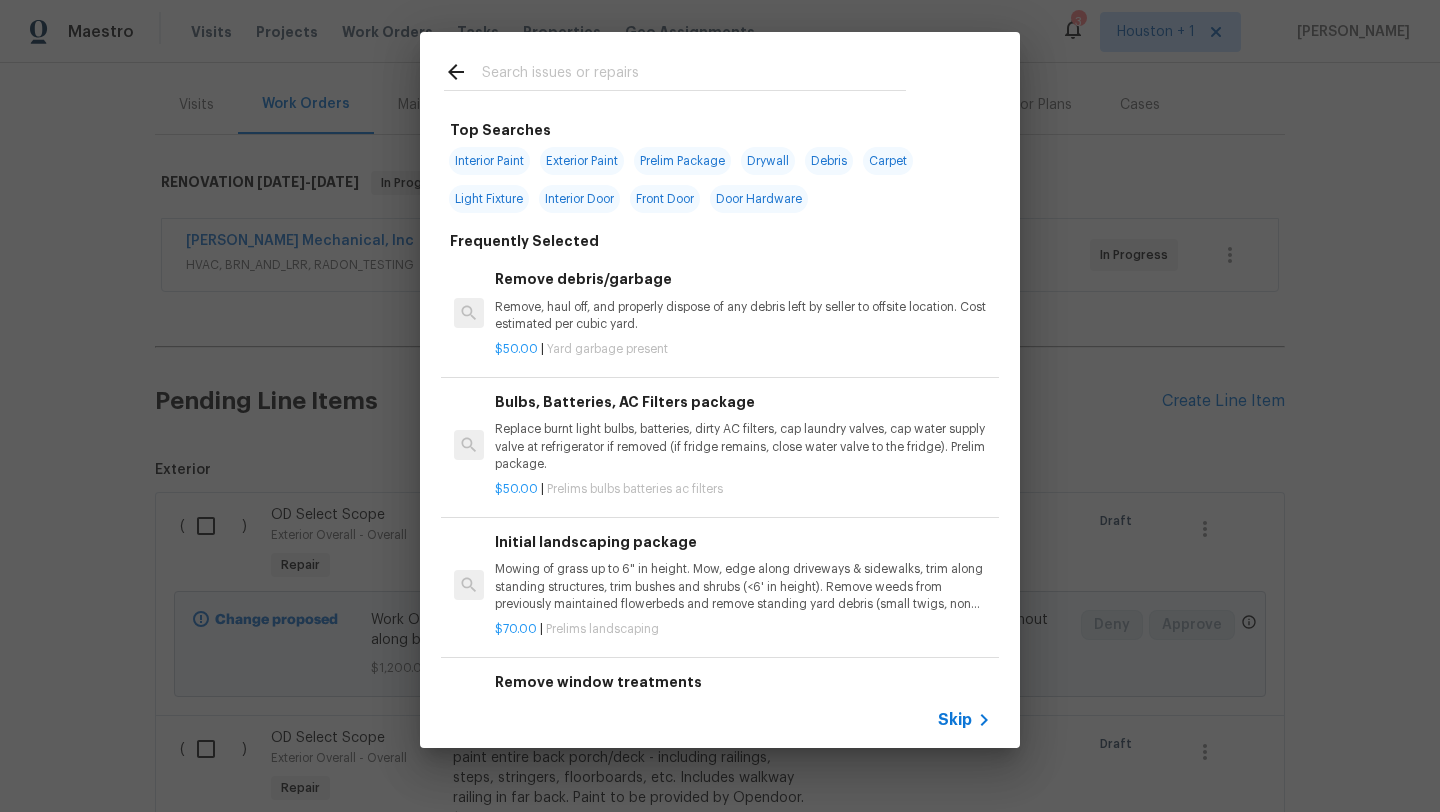 click on "Skip" at bounding box center [955, 720] 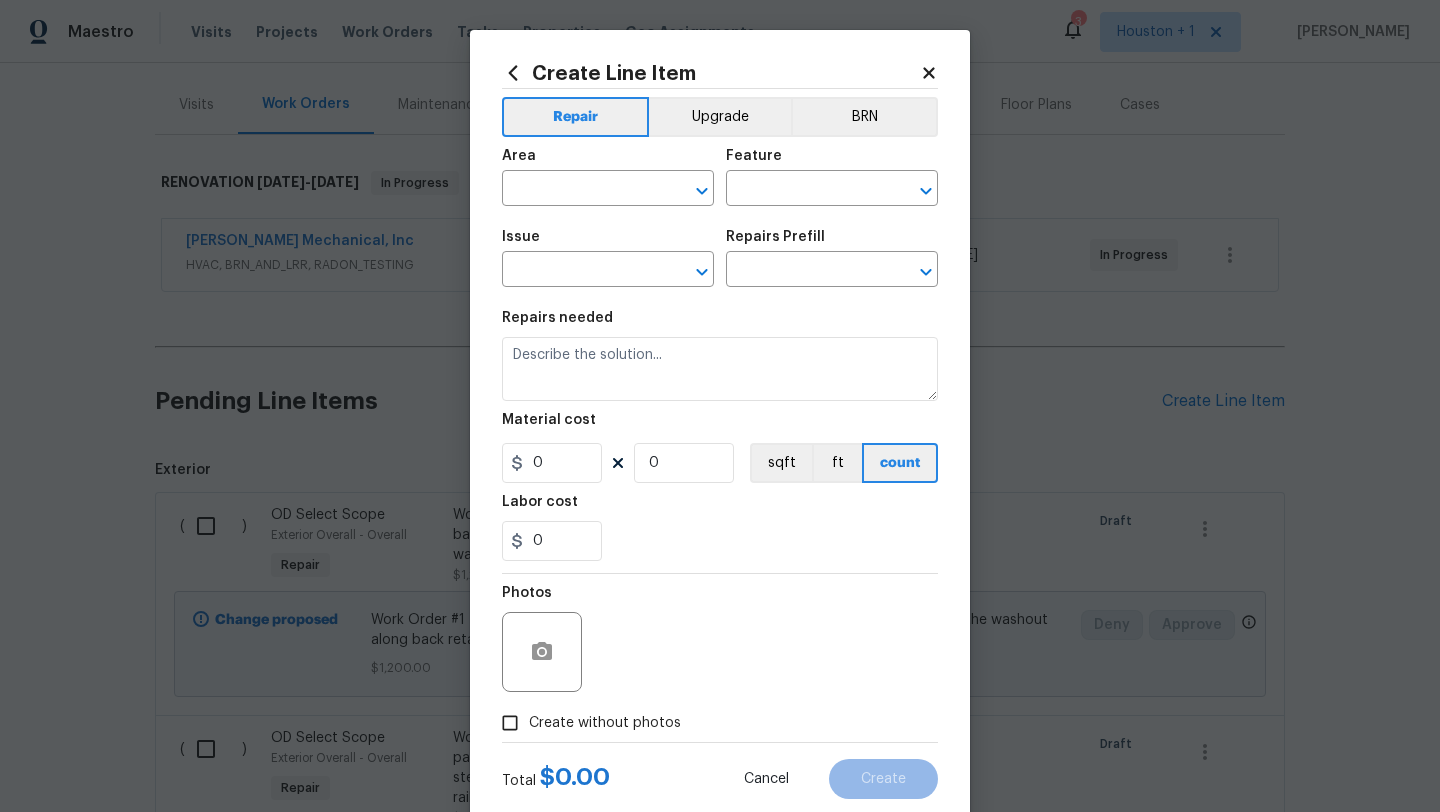 click on "Area ​" at bounding box center [608, 177] 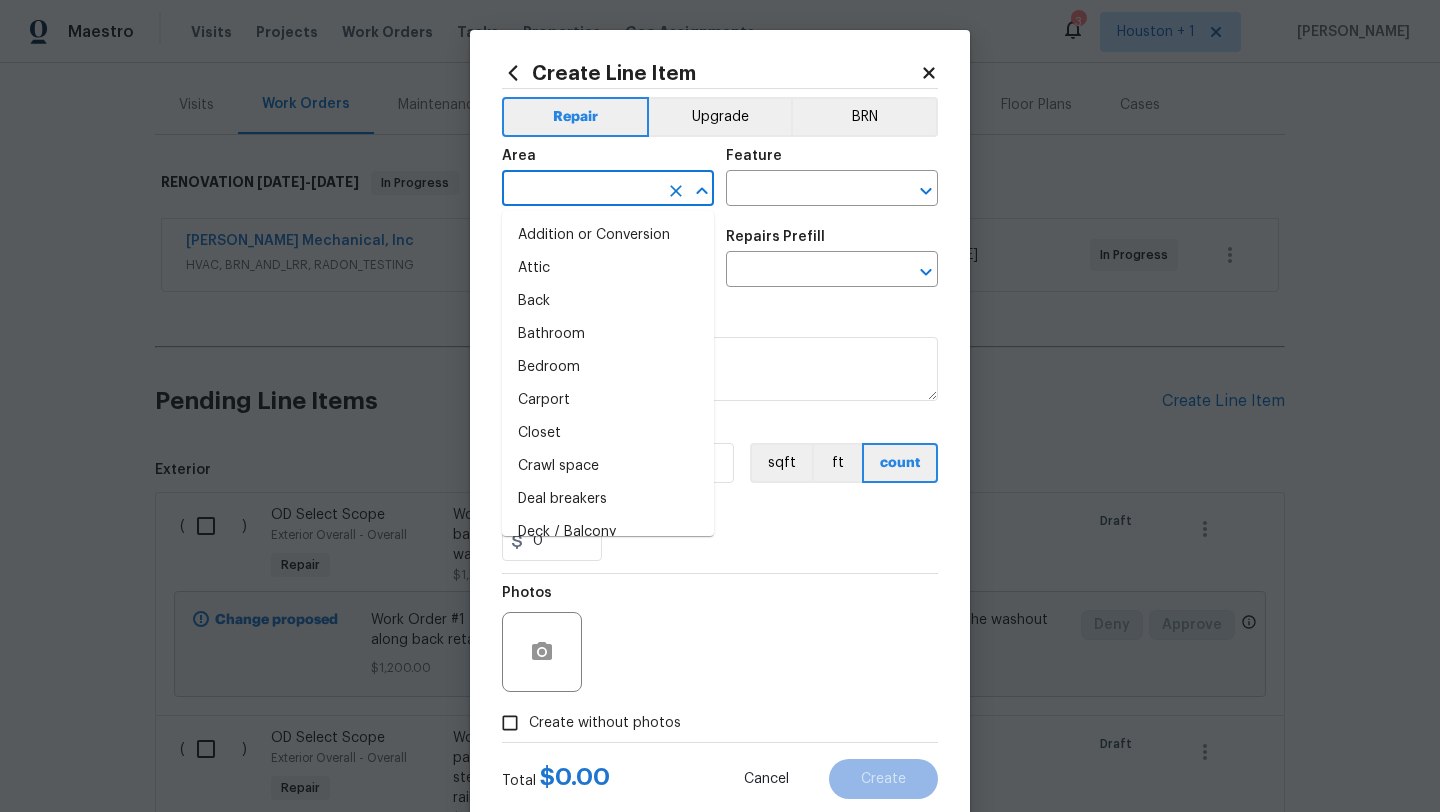 click at bounding box center (580, 190) 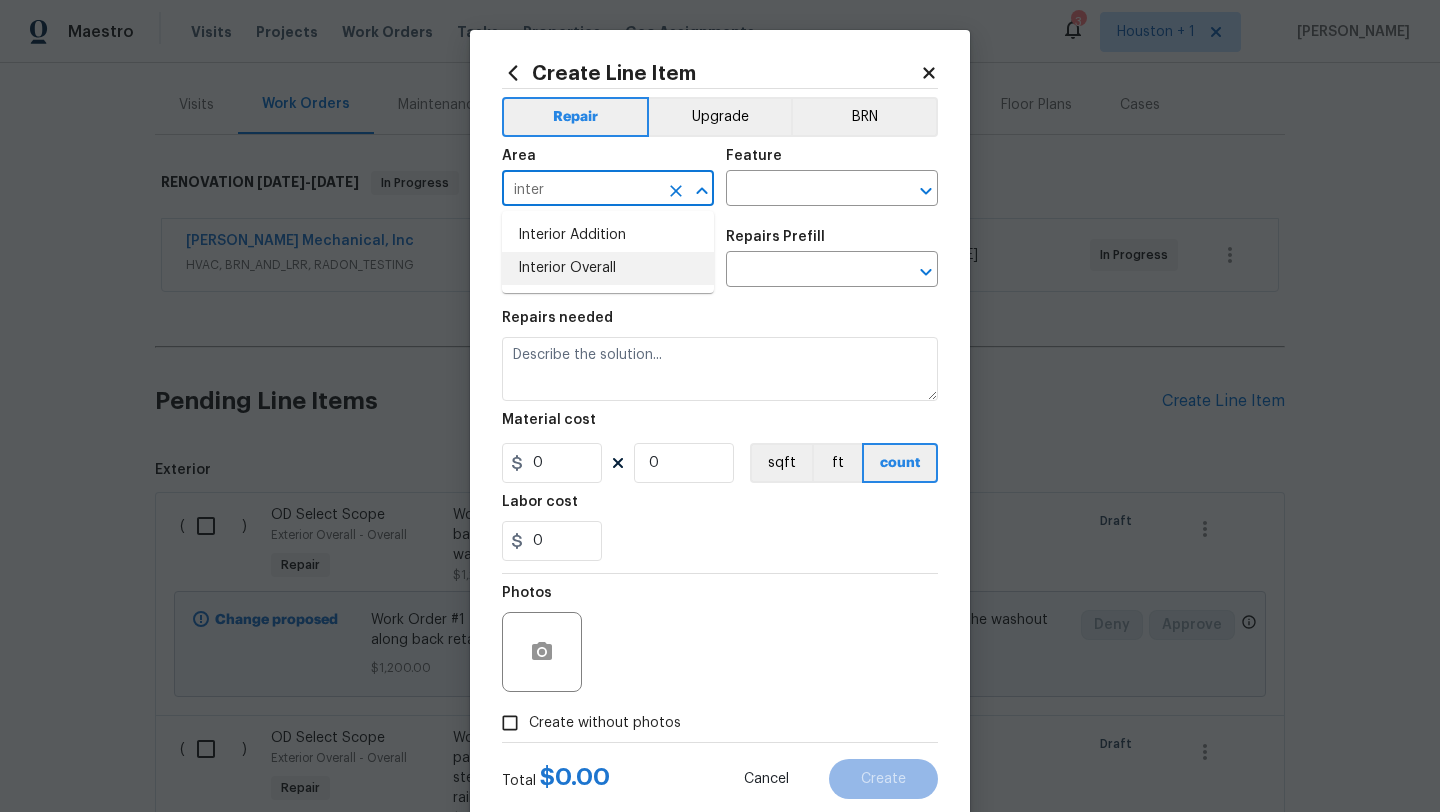 click on "Interior Overall" at bounding box center [608, 268] 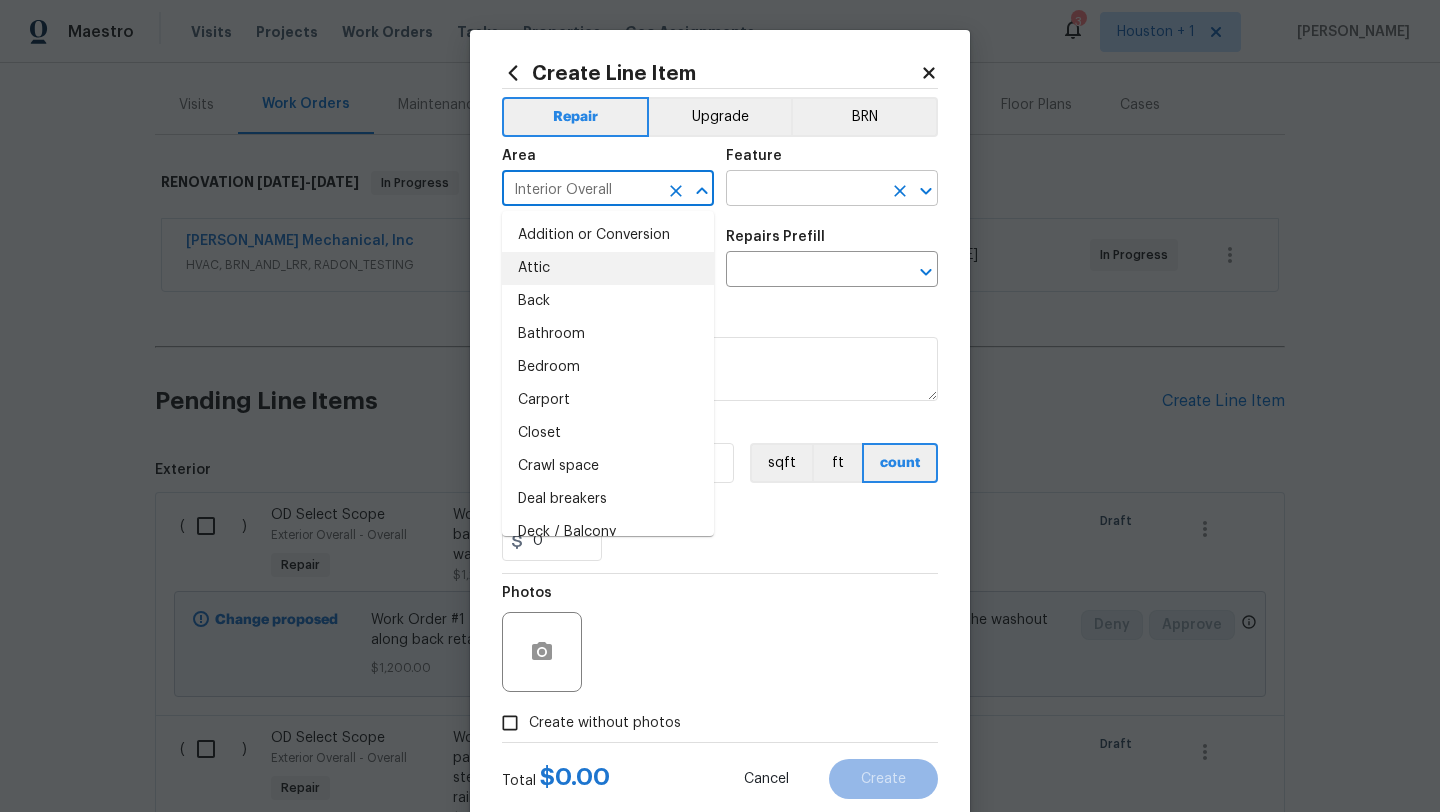 click at bounding box center (804, 190) 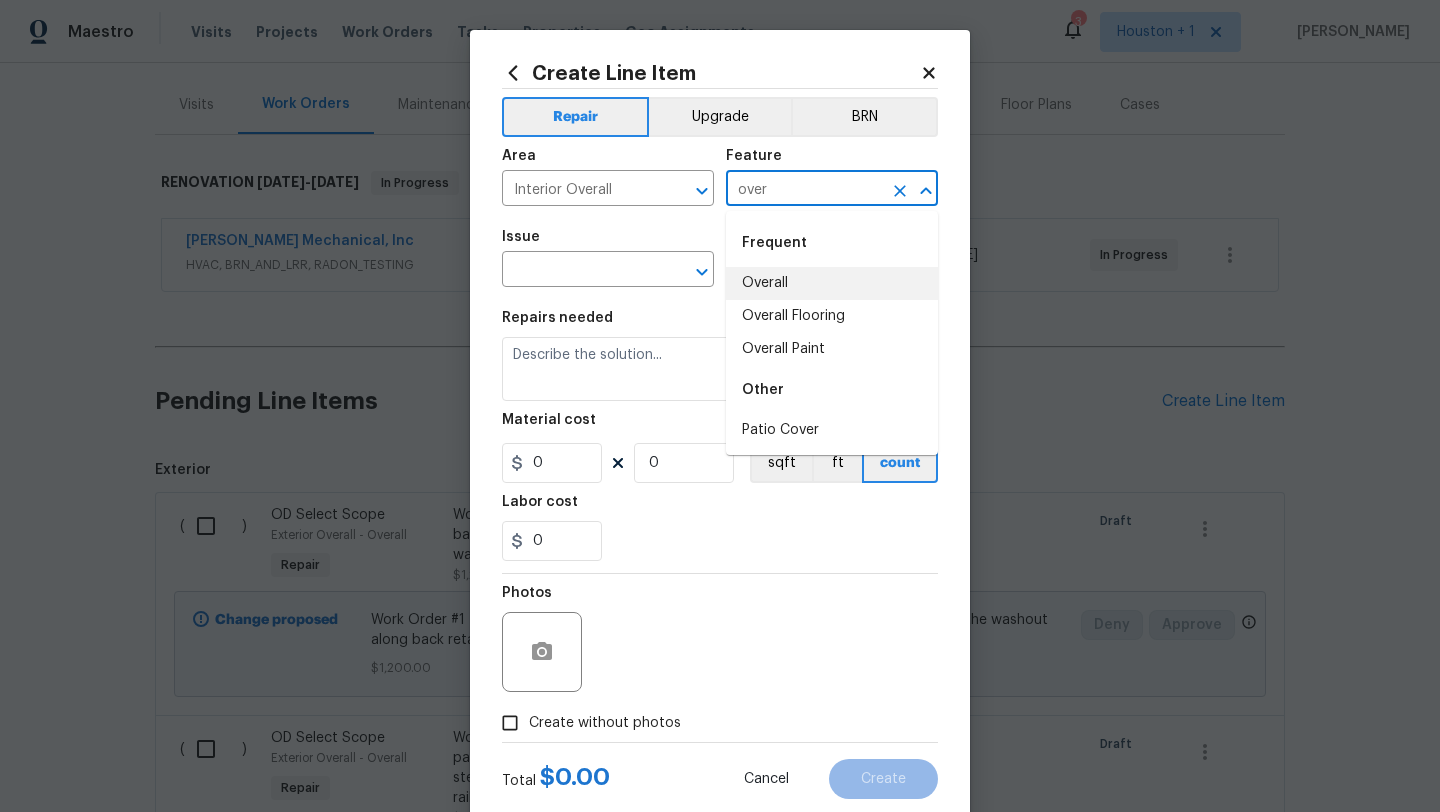 click on "Overall" at bounding box center (832, 283) 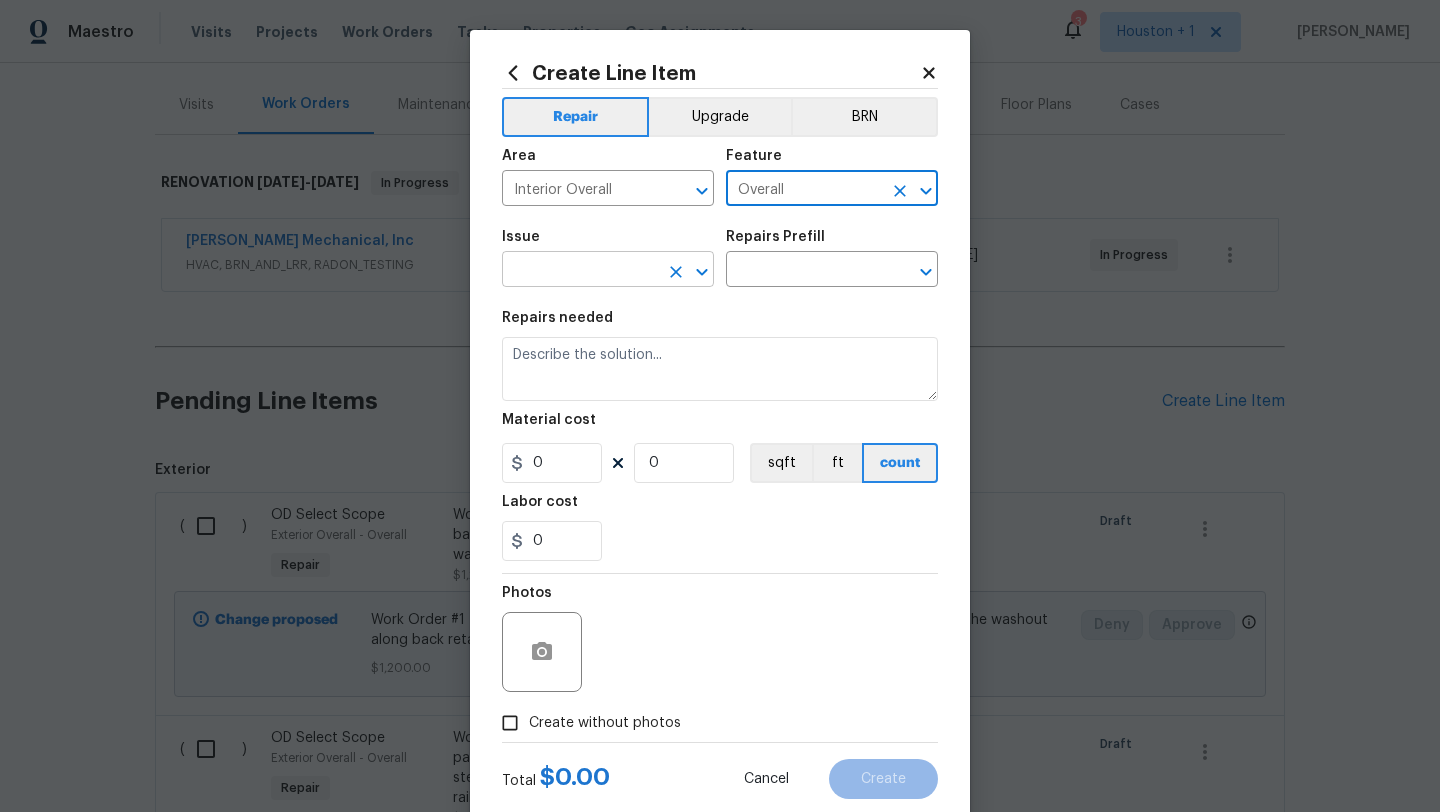 click at bounding box center [580, 271] 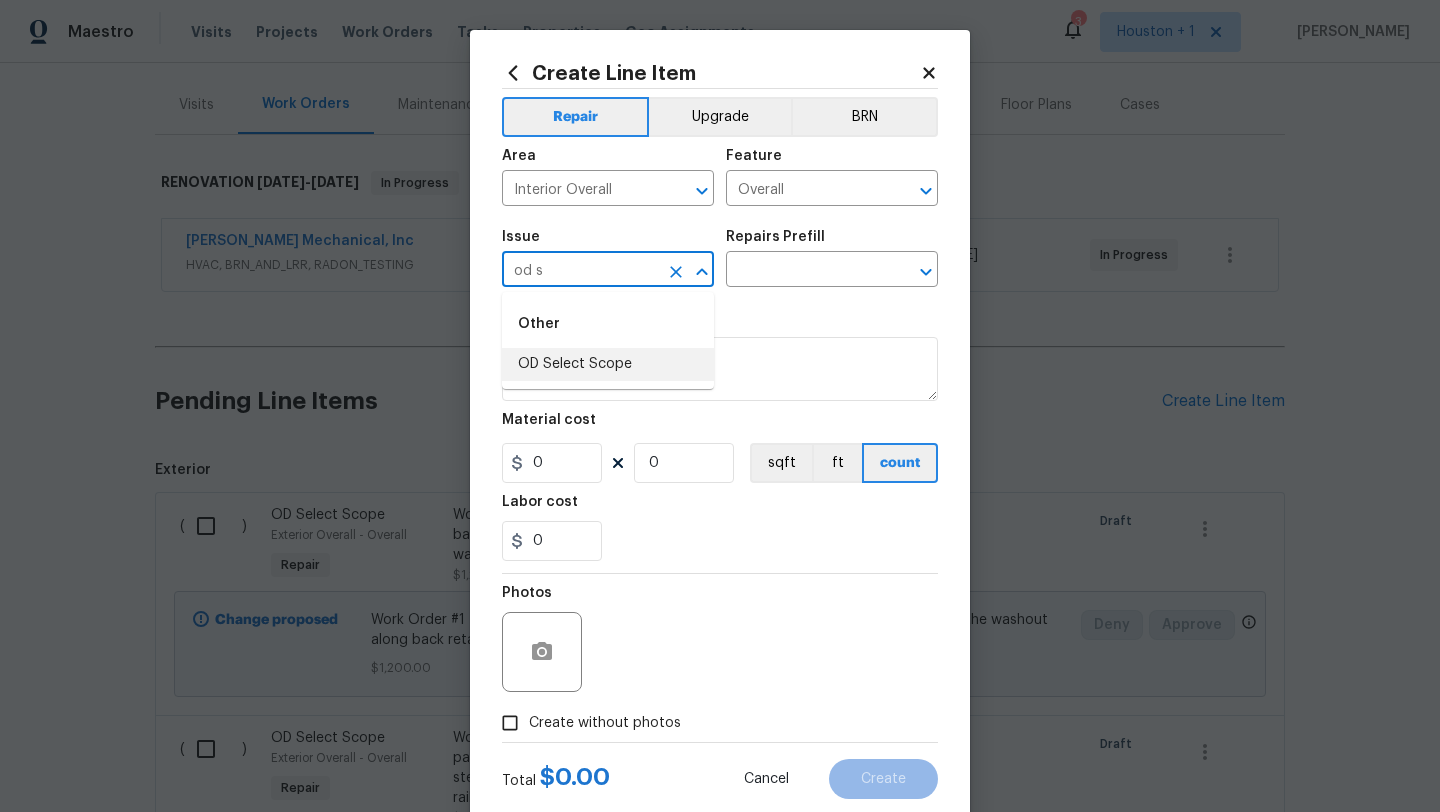 click on "OD Select Scope" at bounding box center (608, 364) 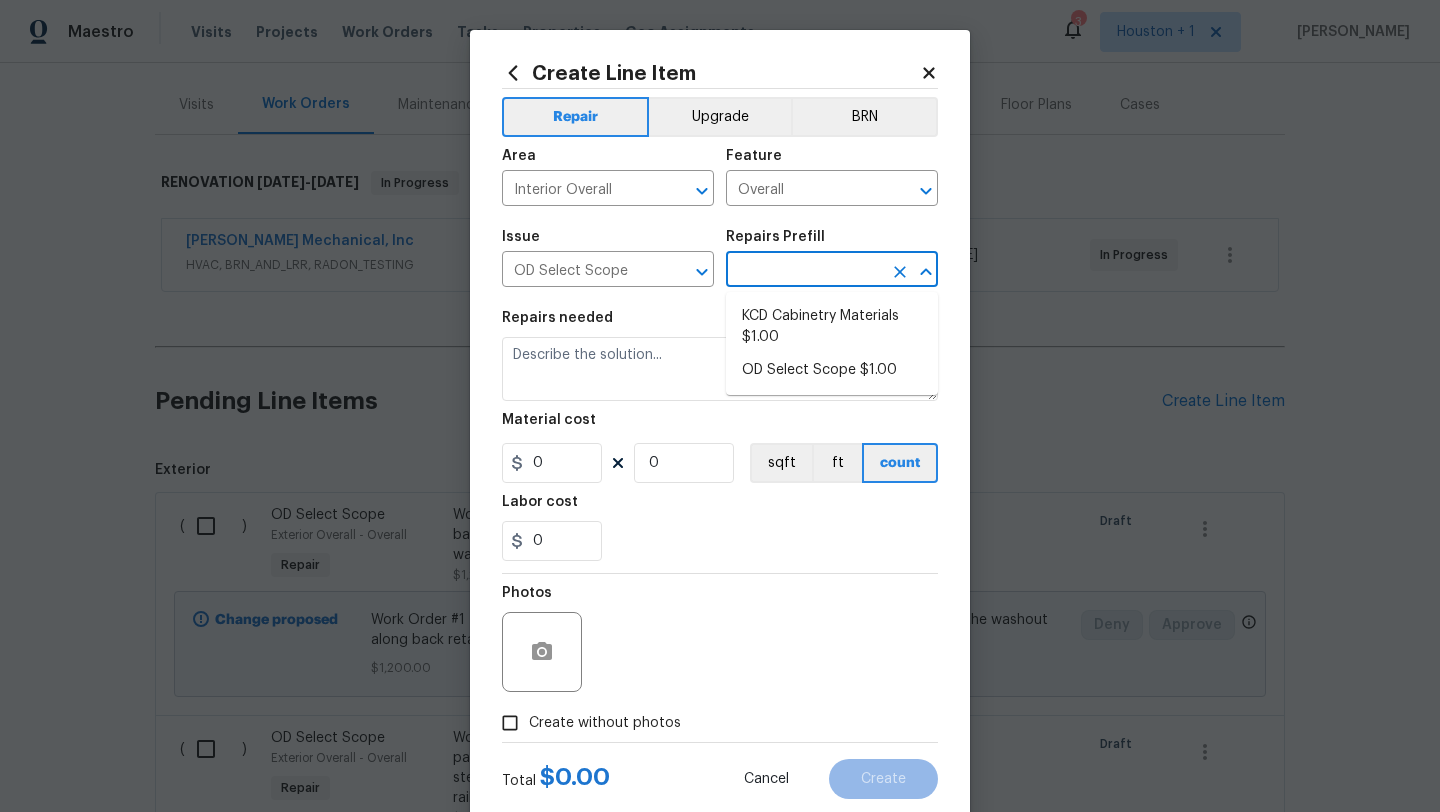 click at bounding box center (804, 271) 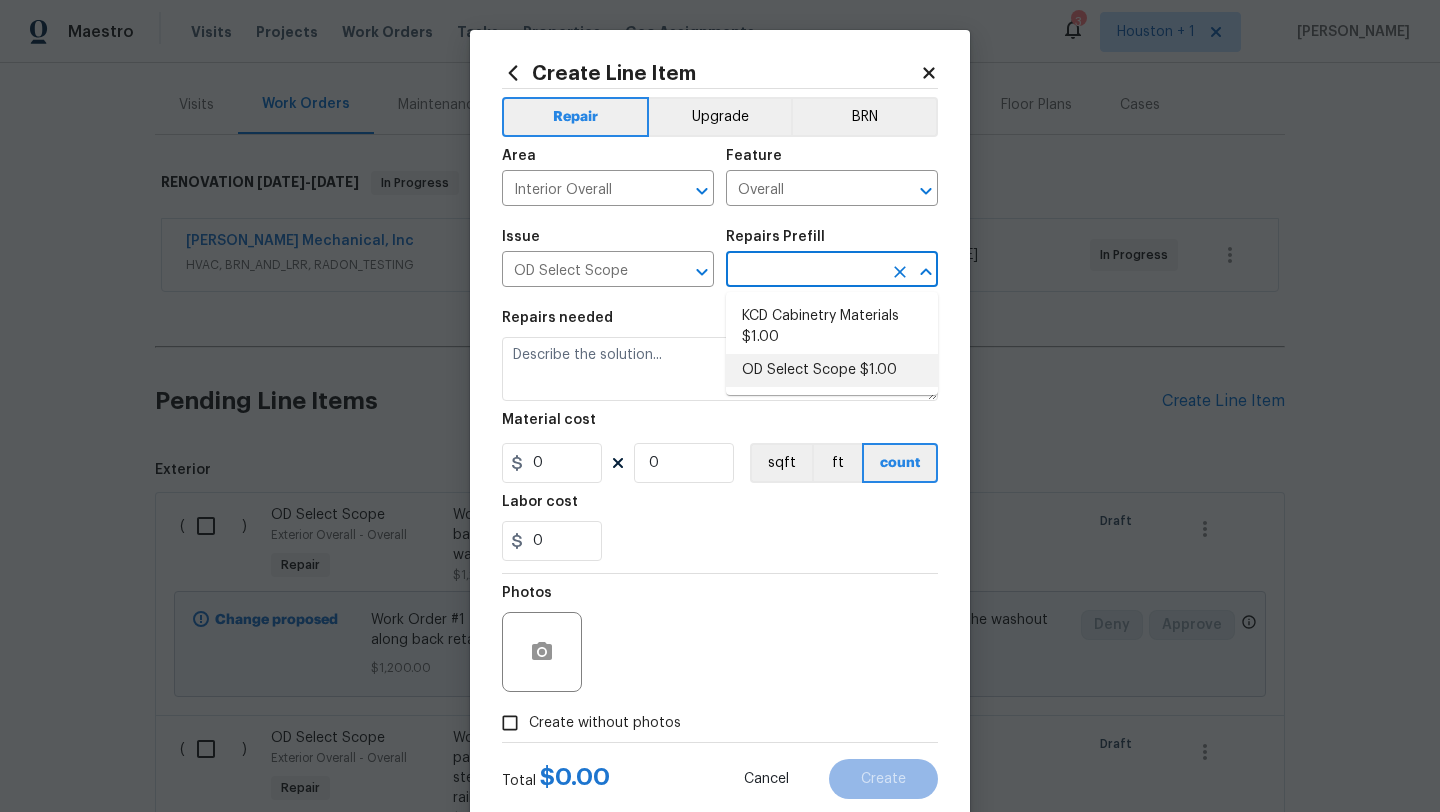 click on "OD Select Scope $1.00" at bounding box center (832, 370) 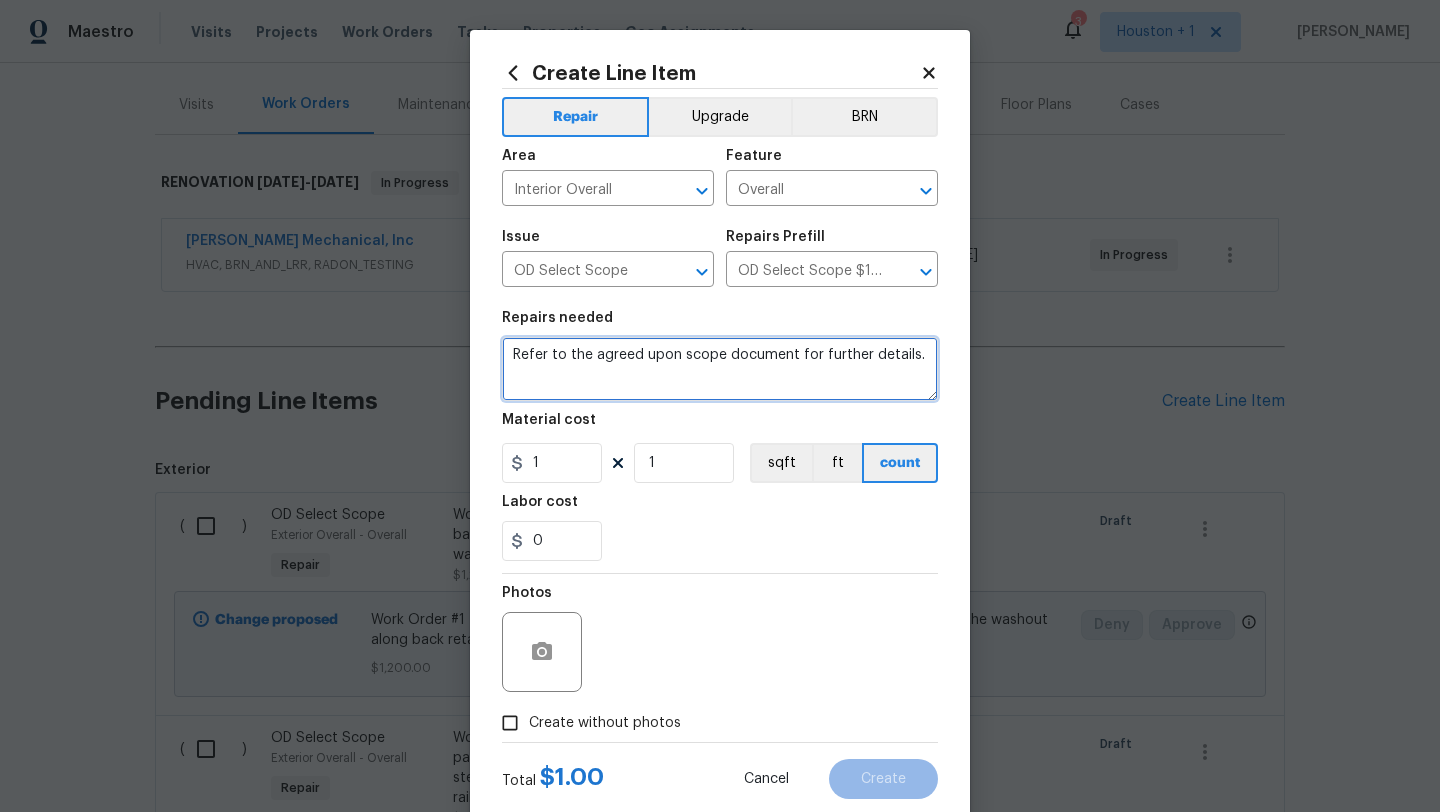 click on "Refer to the agreed upon scope document for further details." at bounding box center (720, 369) 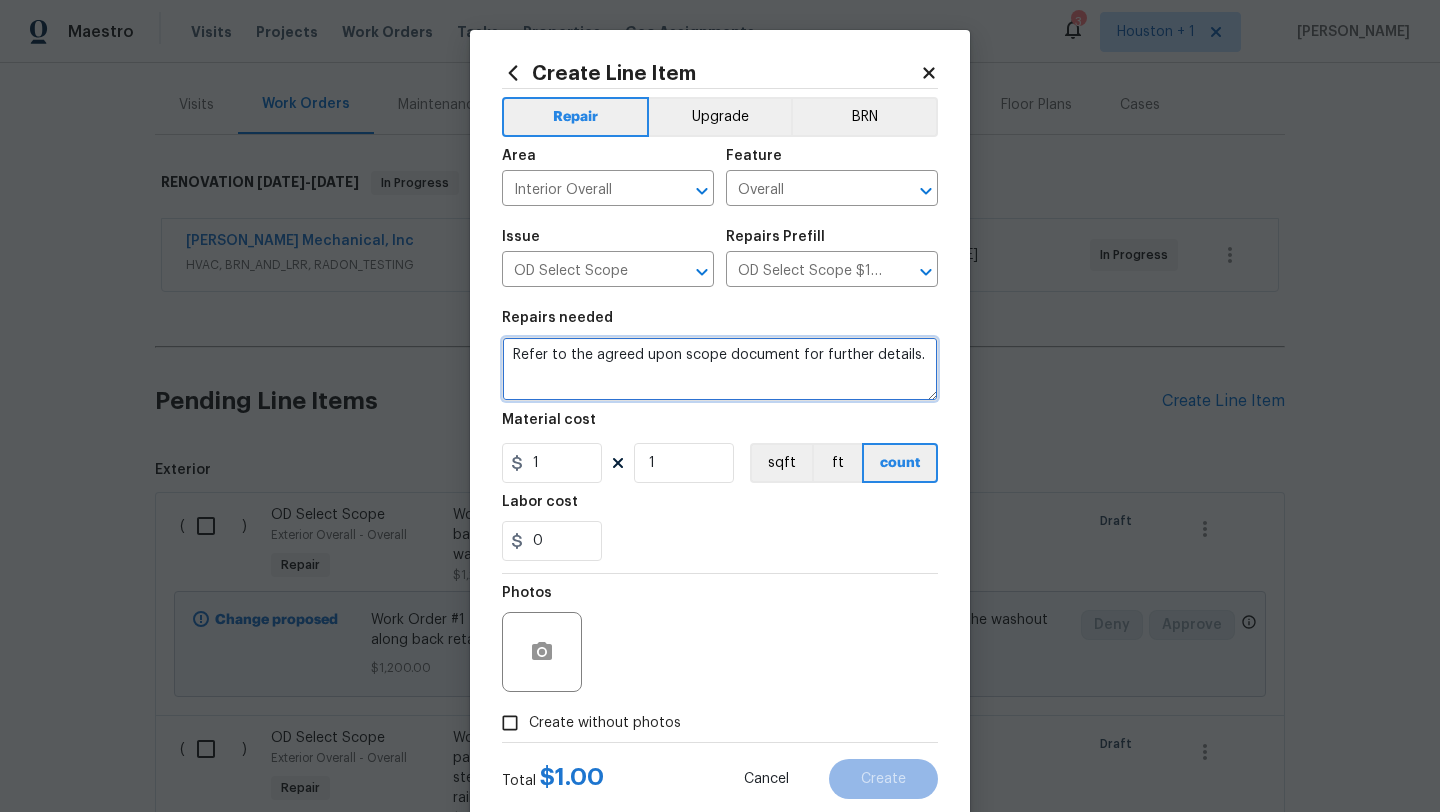 click on "Refer to the agreed upon scope document for further details." at bounding box center (720, 369) 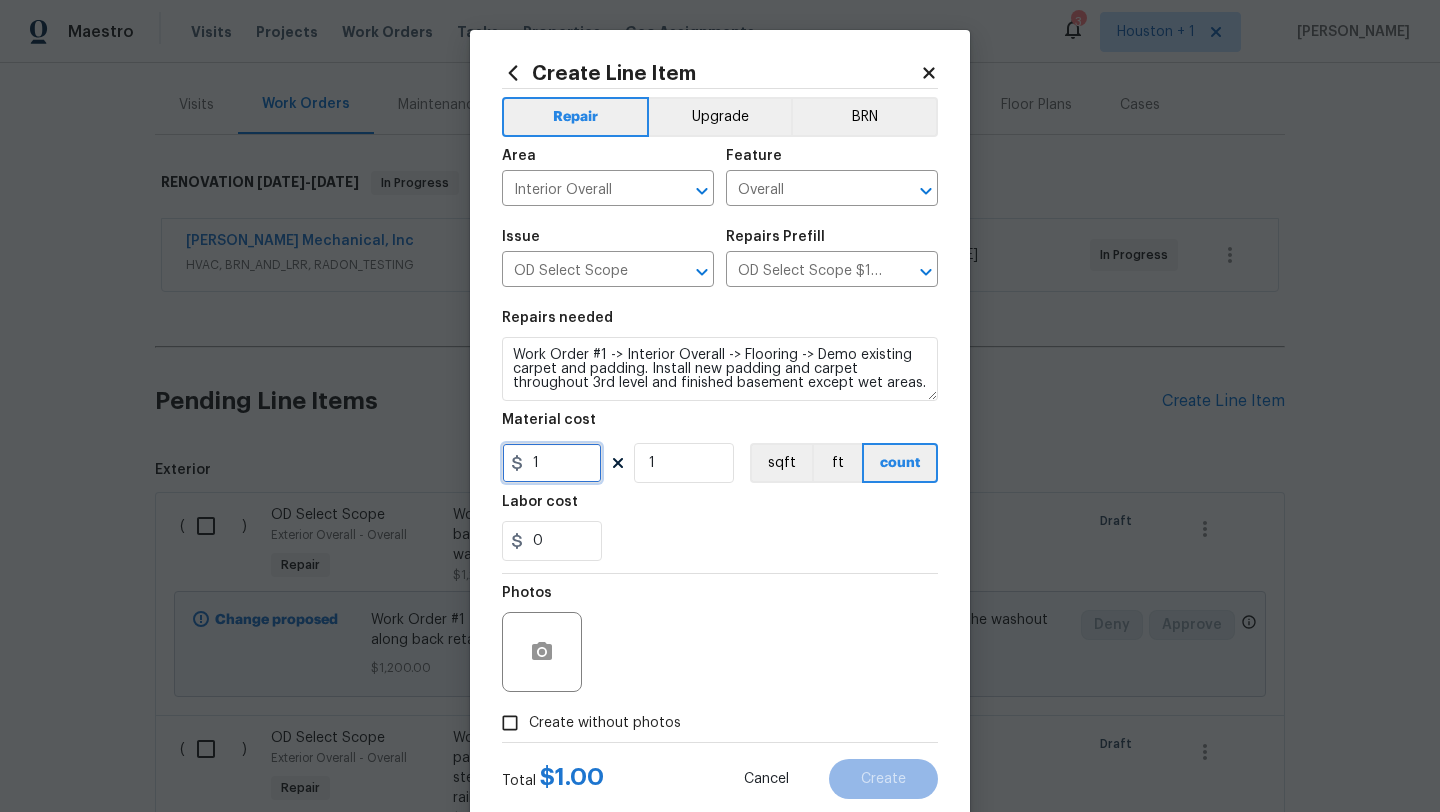 click on "1" at bounding box center [552, 463] 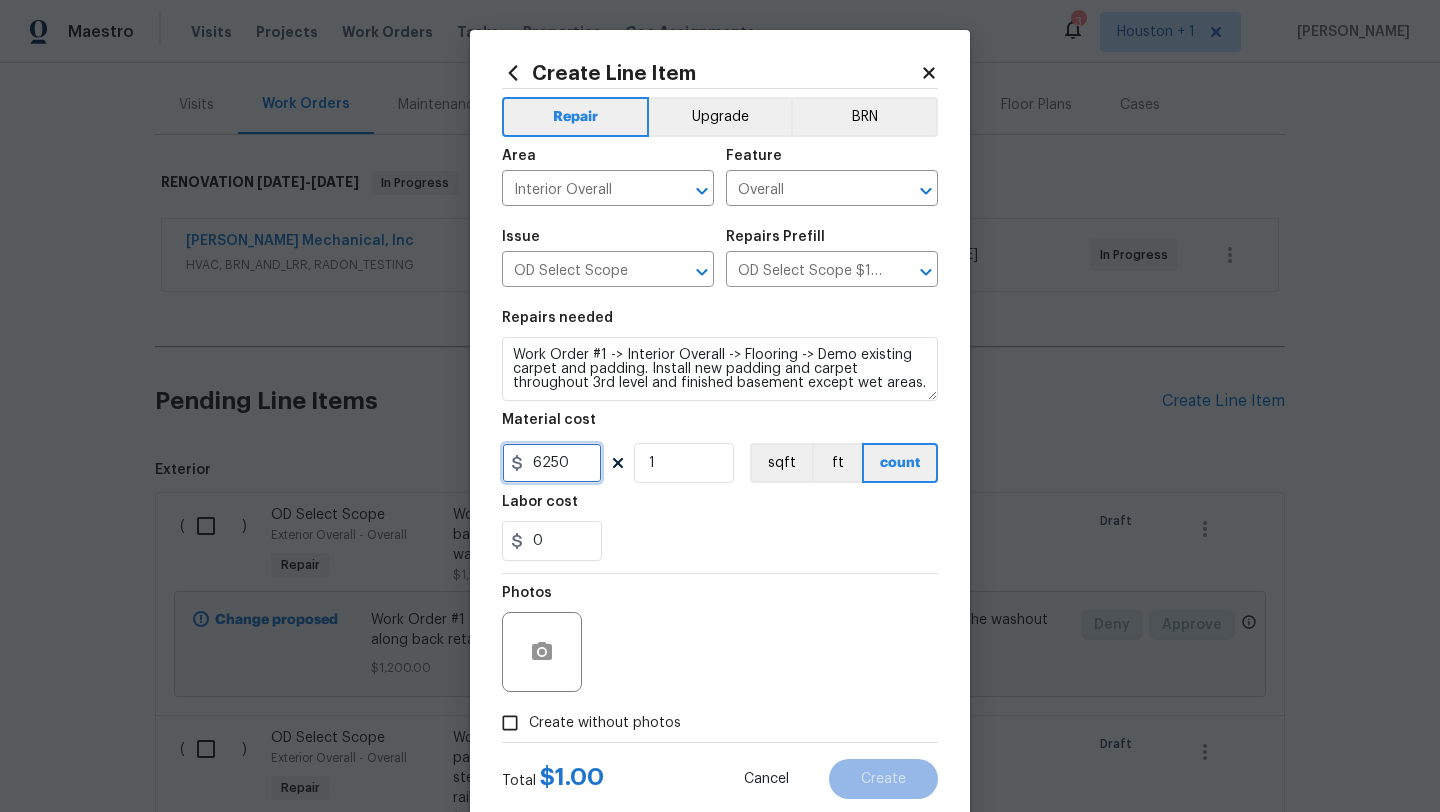 scroll, scrollTop: 50, scrollLeft: 0, axis: vertical 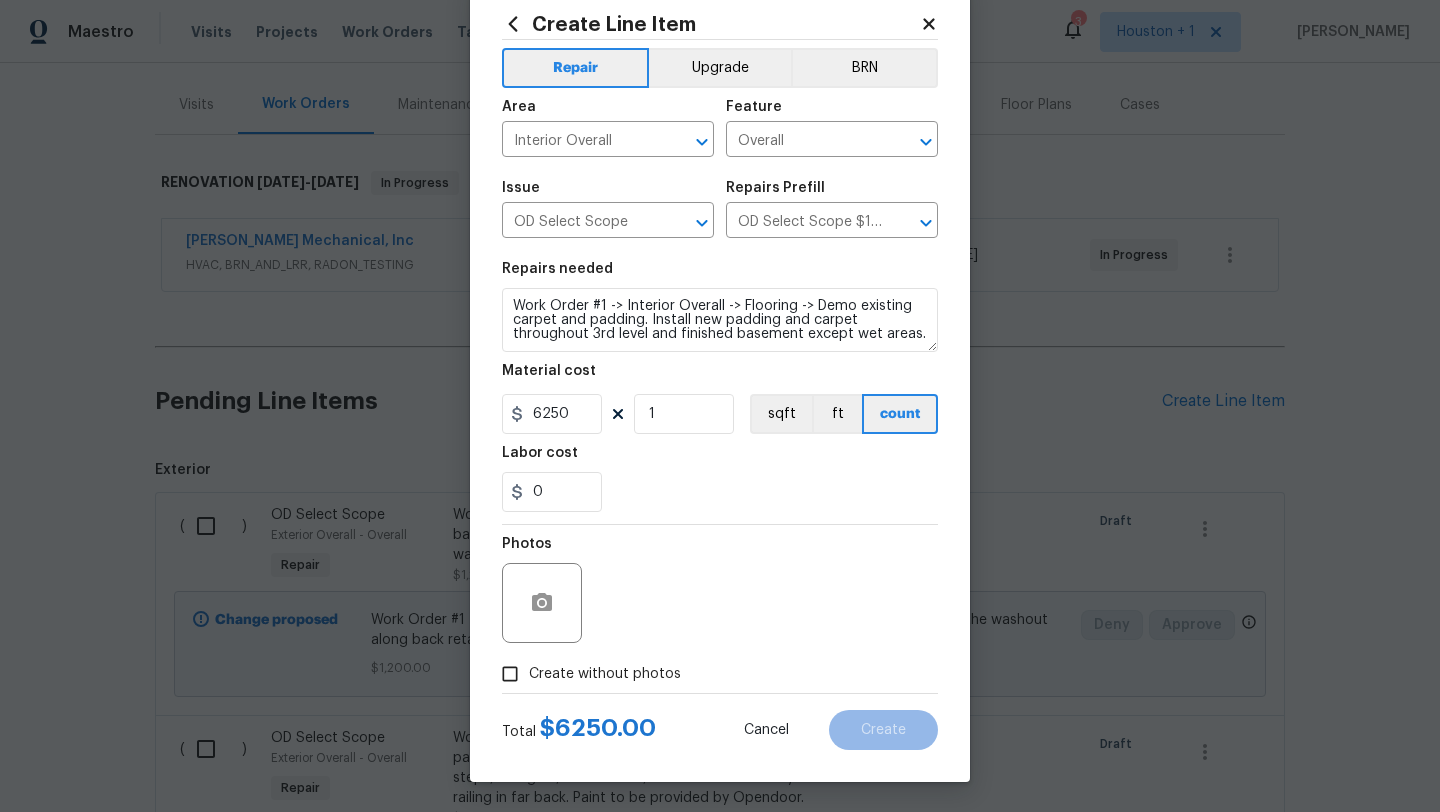 click on "Total   $ 6250.00 Cancel Create" at bounding box center (720, 722) 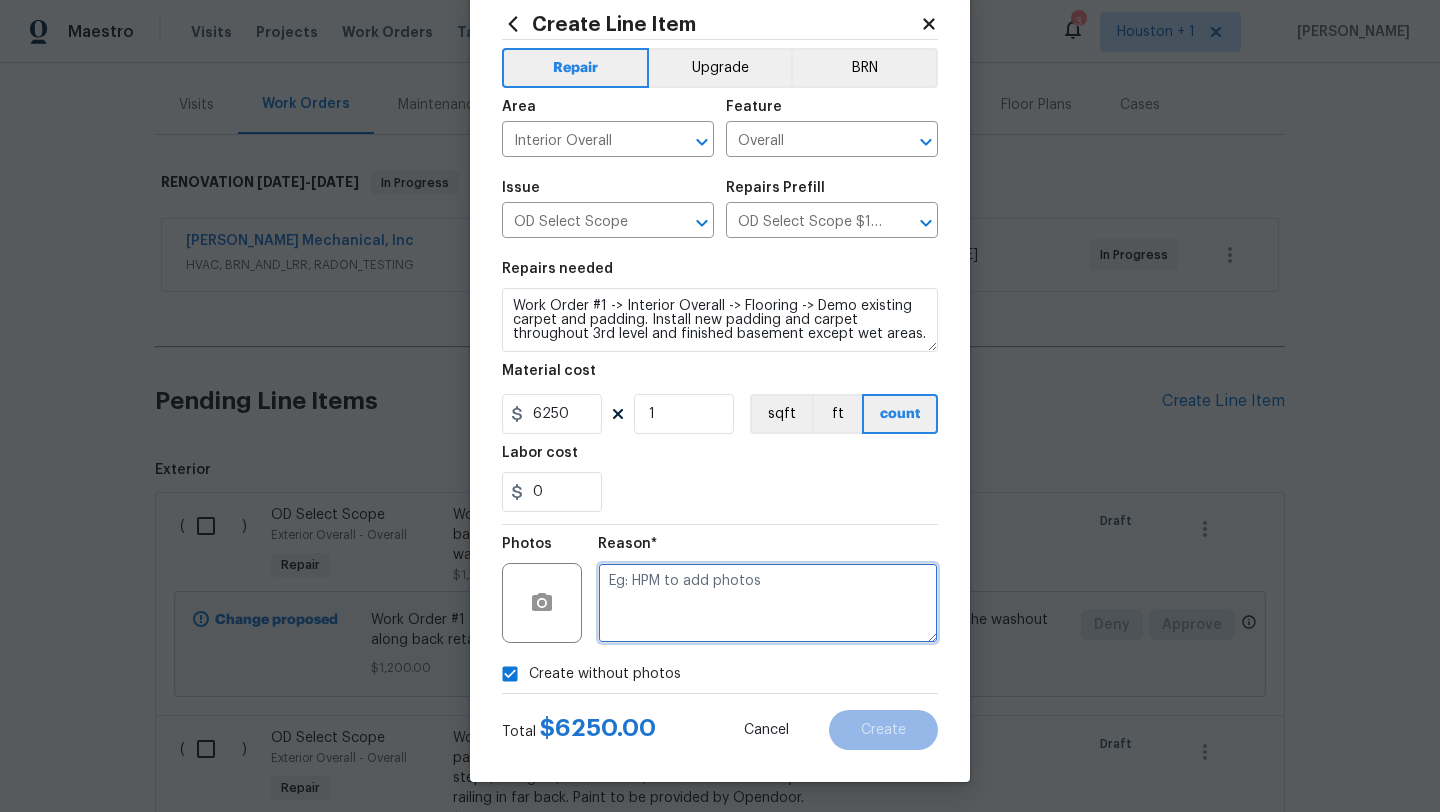 click at bounding box center [768, 603] 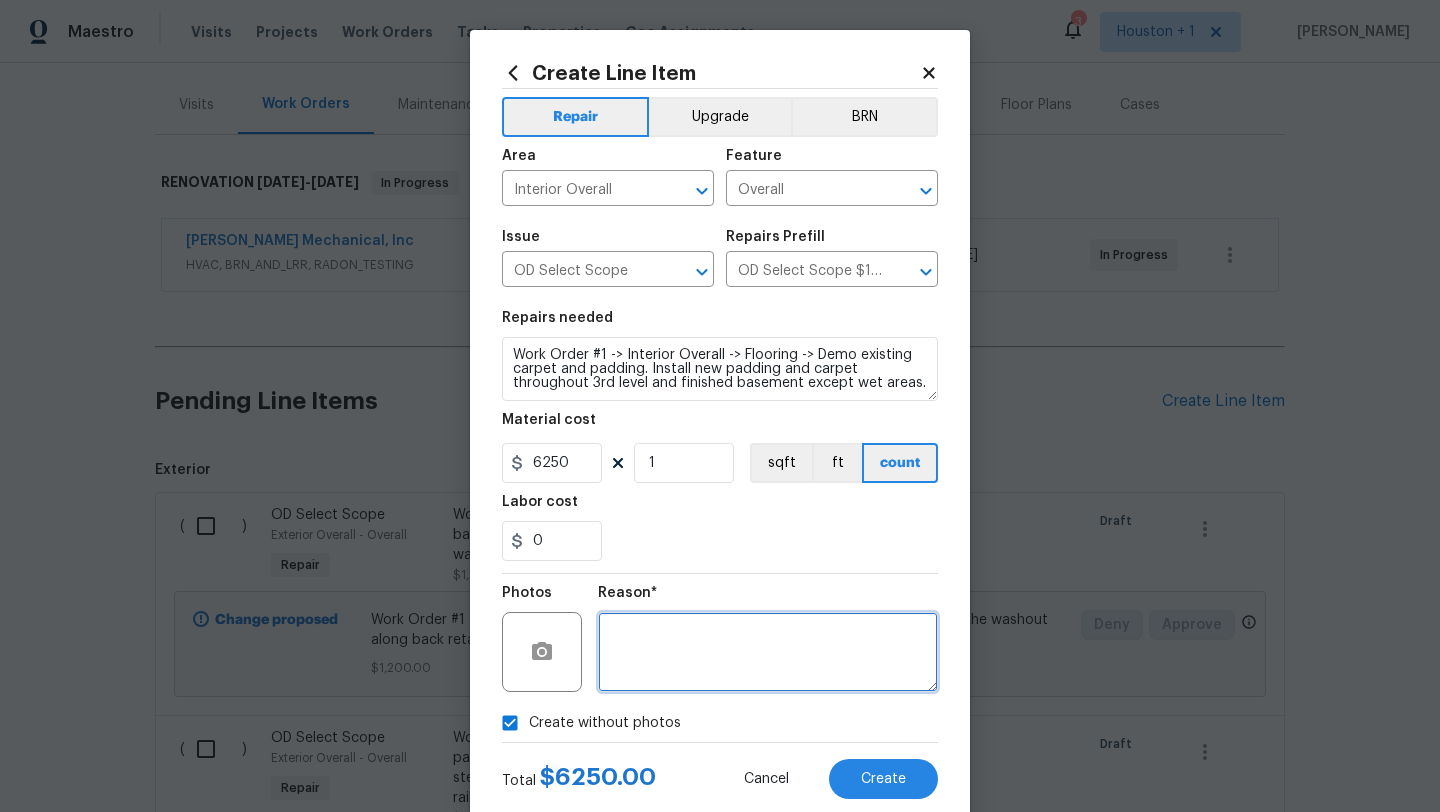 scroll, scrollTop: 50, scrollLeft: 0, axis: vertical 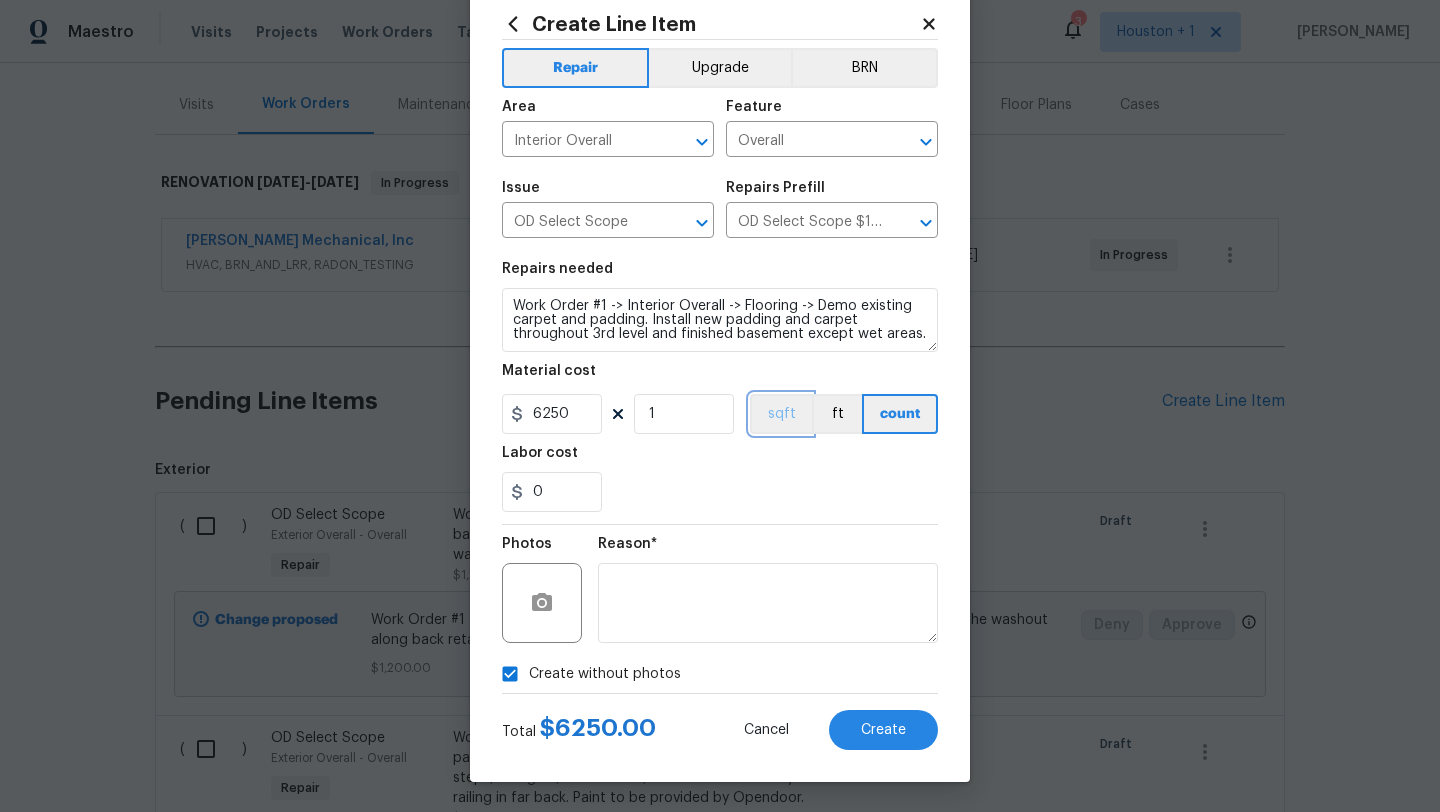 click on "sqft" at bounding box center (781, 414) 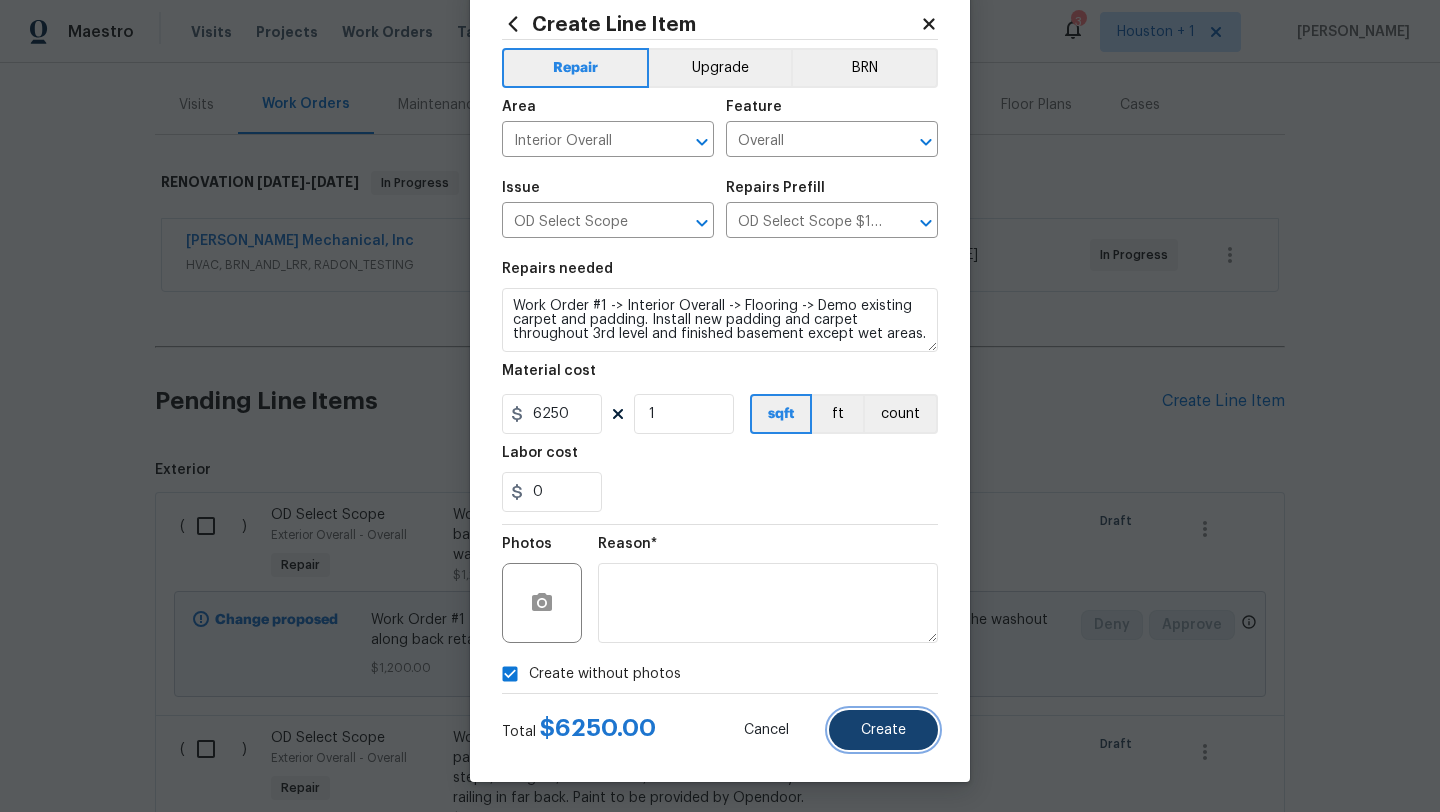click on "Create" at bounding box center (883, 730) 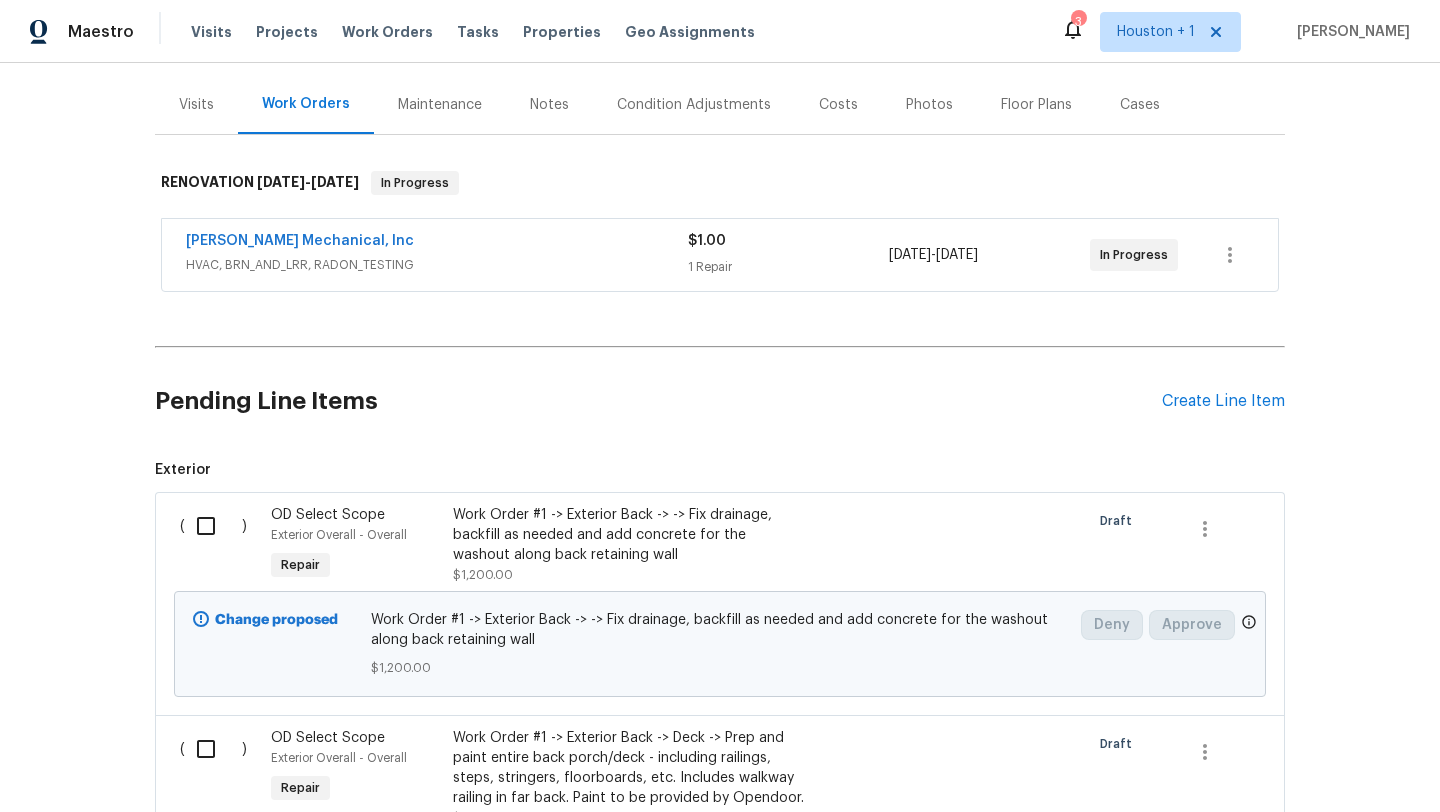 click on "Pending Line Items Create Line Item" at bounding box center (720, 401) 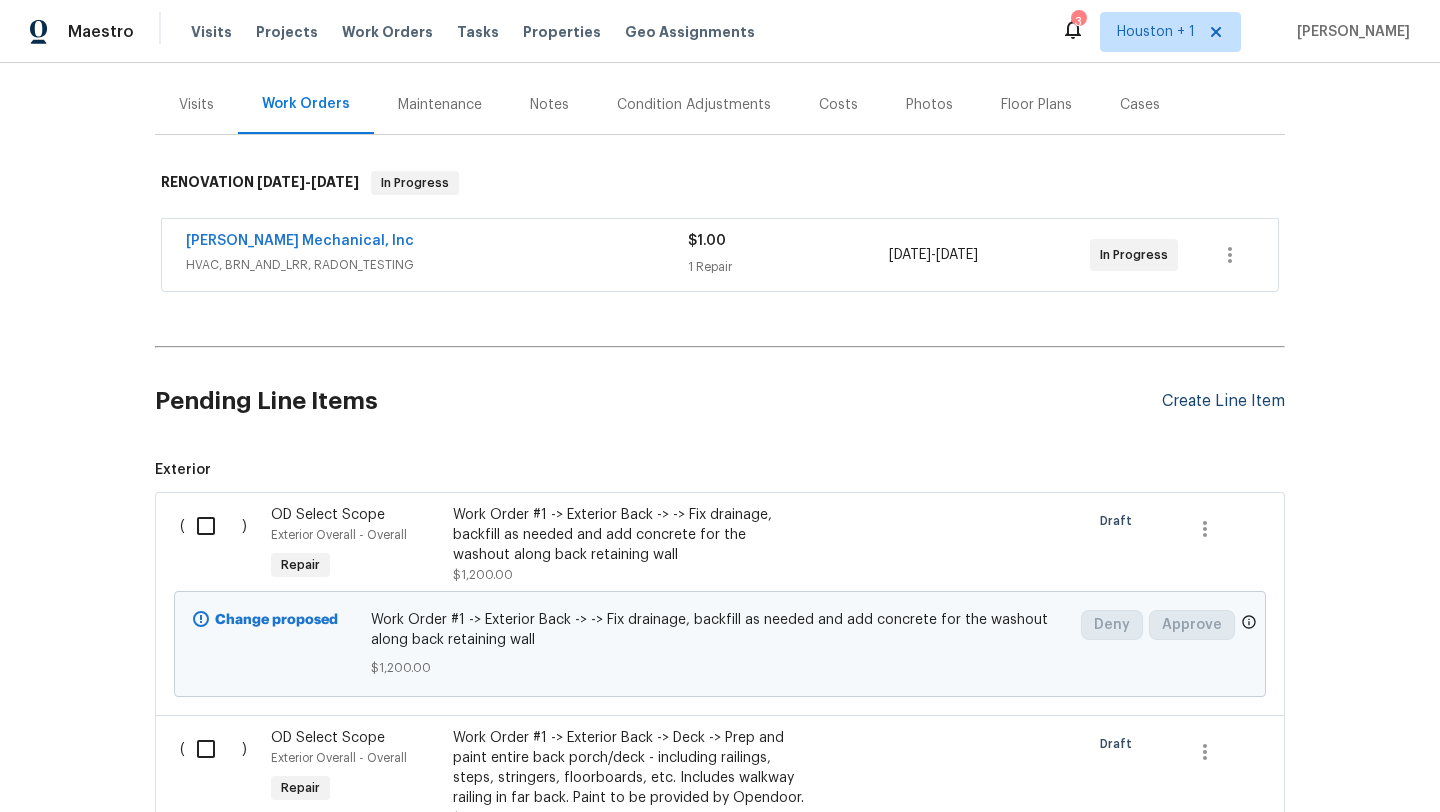 click on "Create Line Item" at bounding box center [1223, 401] 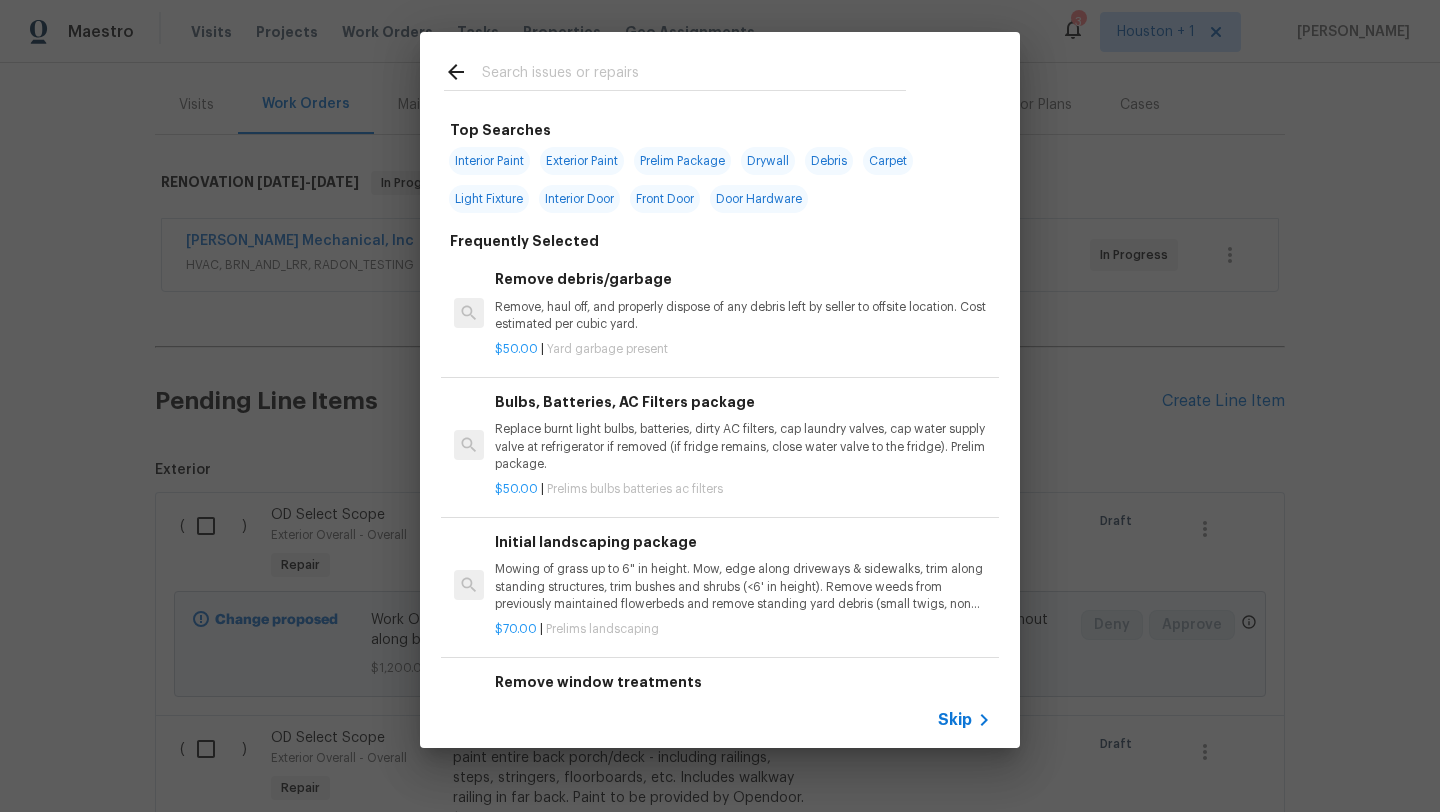click on "Skip" at bounding box center (955, 720) 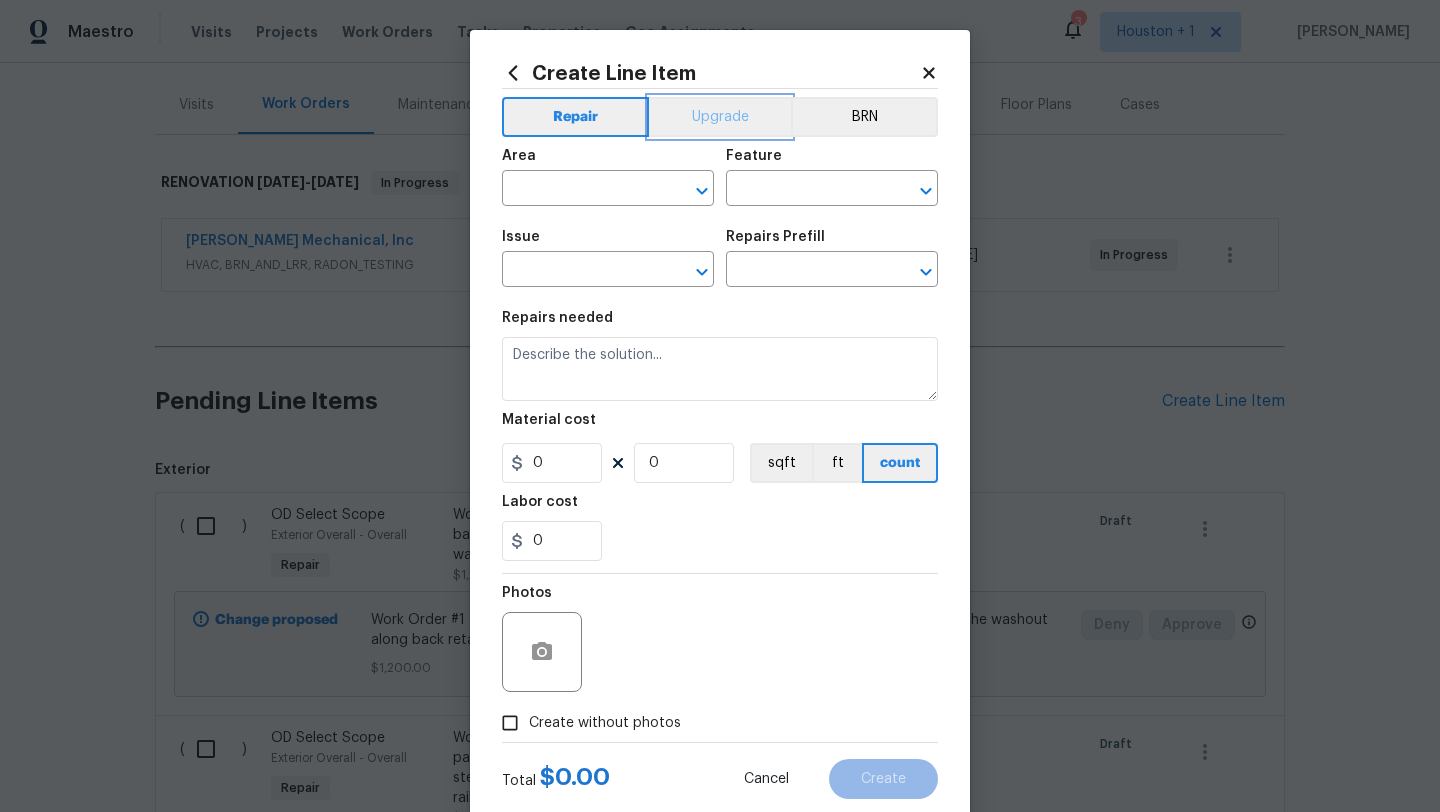 click on "Upgrade" at bounding box center (720, 117) 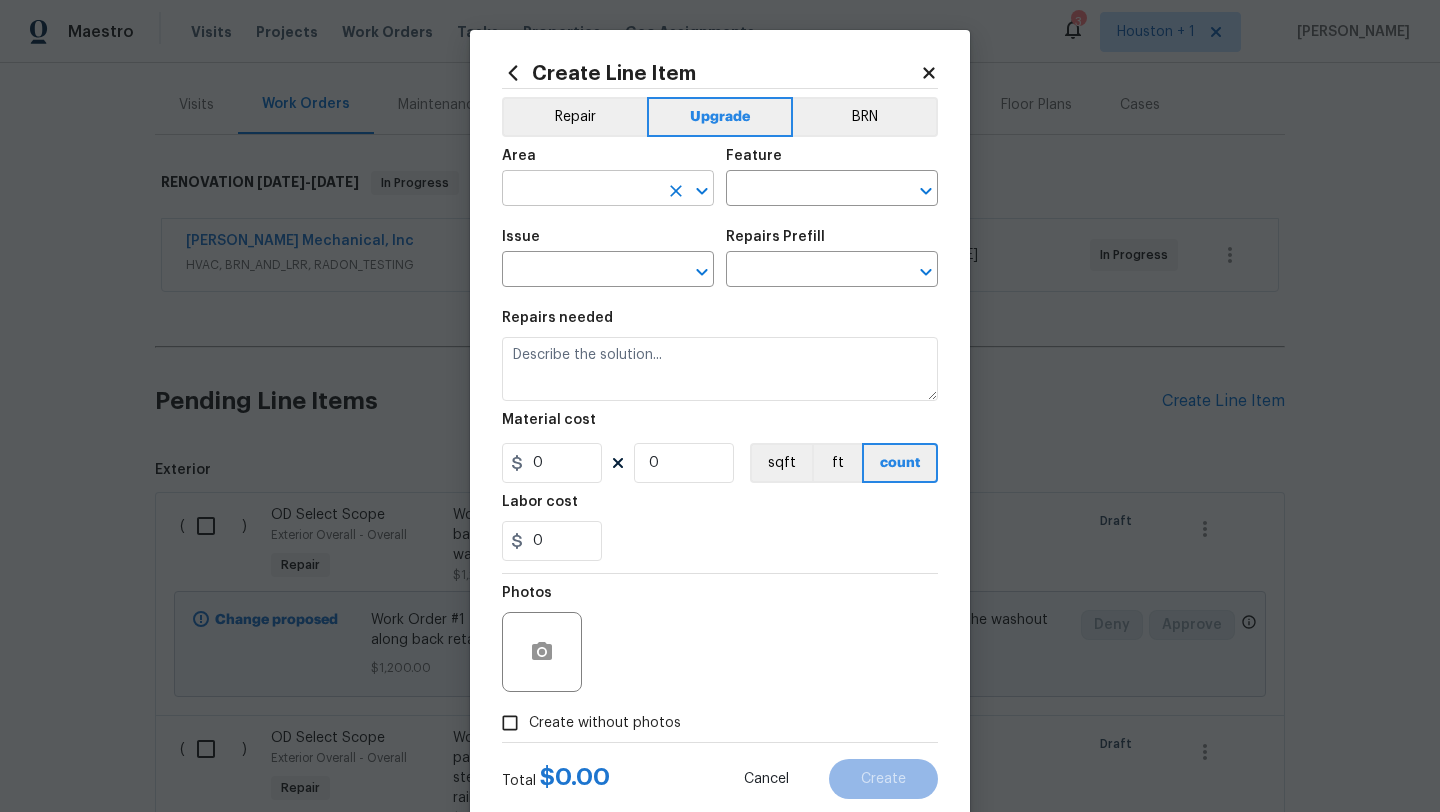 click at bounding box center (580, 190) 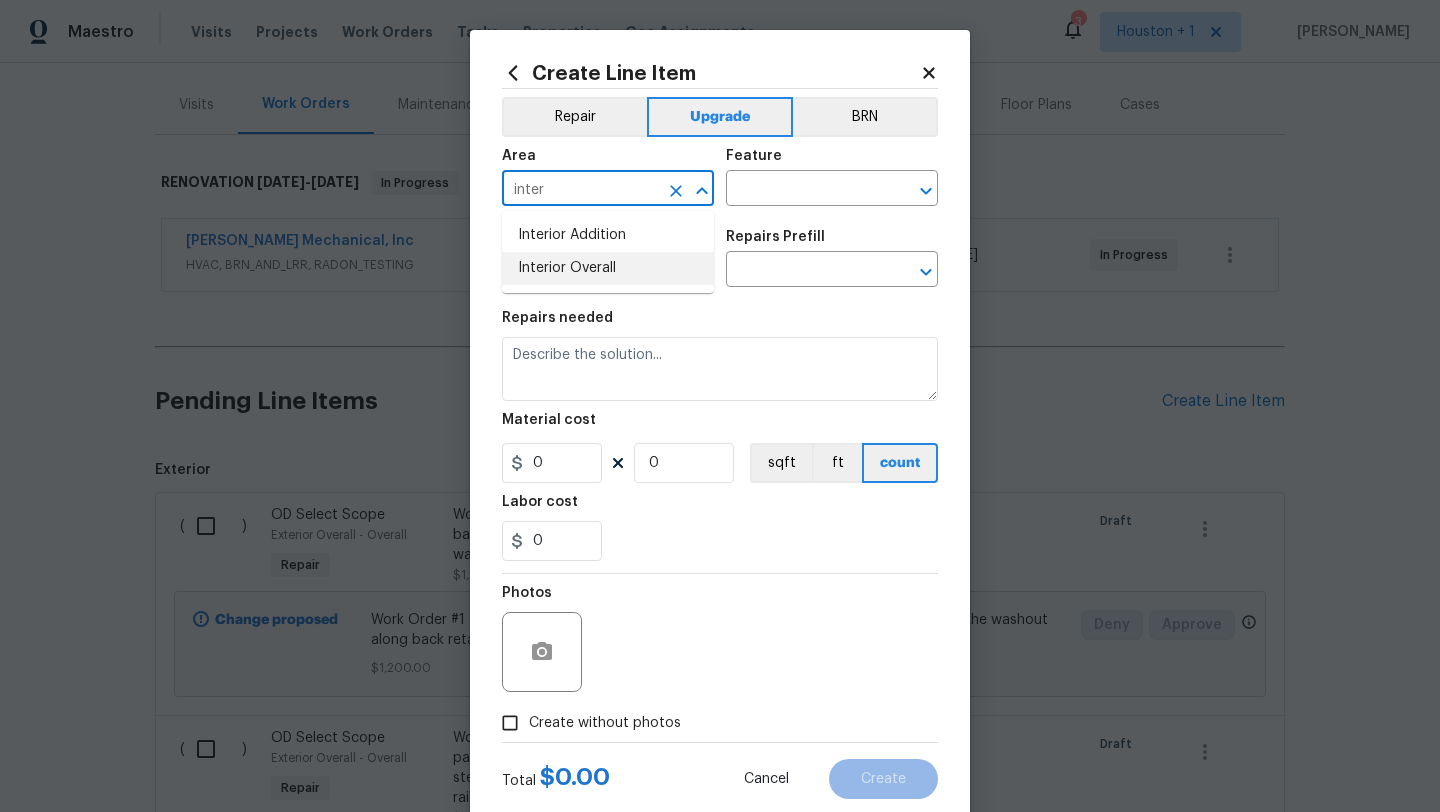 click on "Interior Addition Interior Overall" at bounding box center (608, 252) 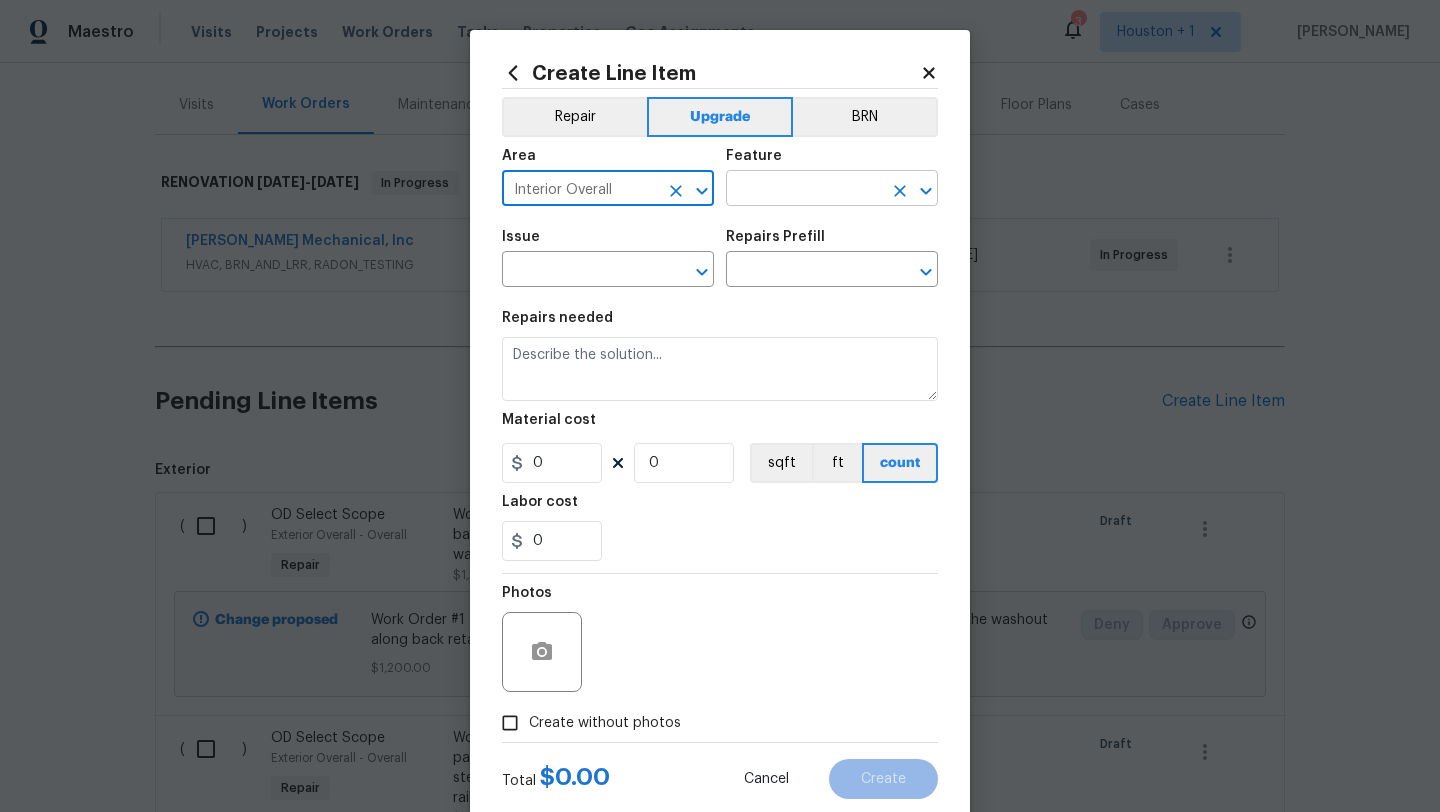 click at bounding box center (804, 190) 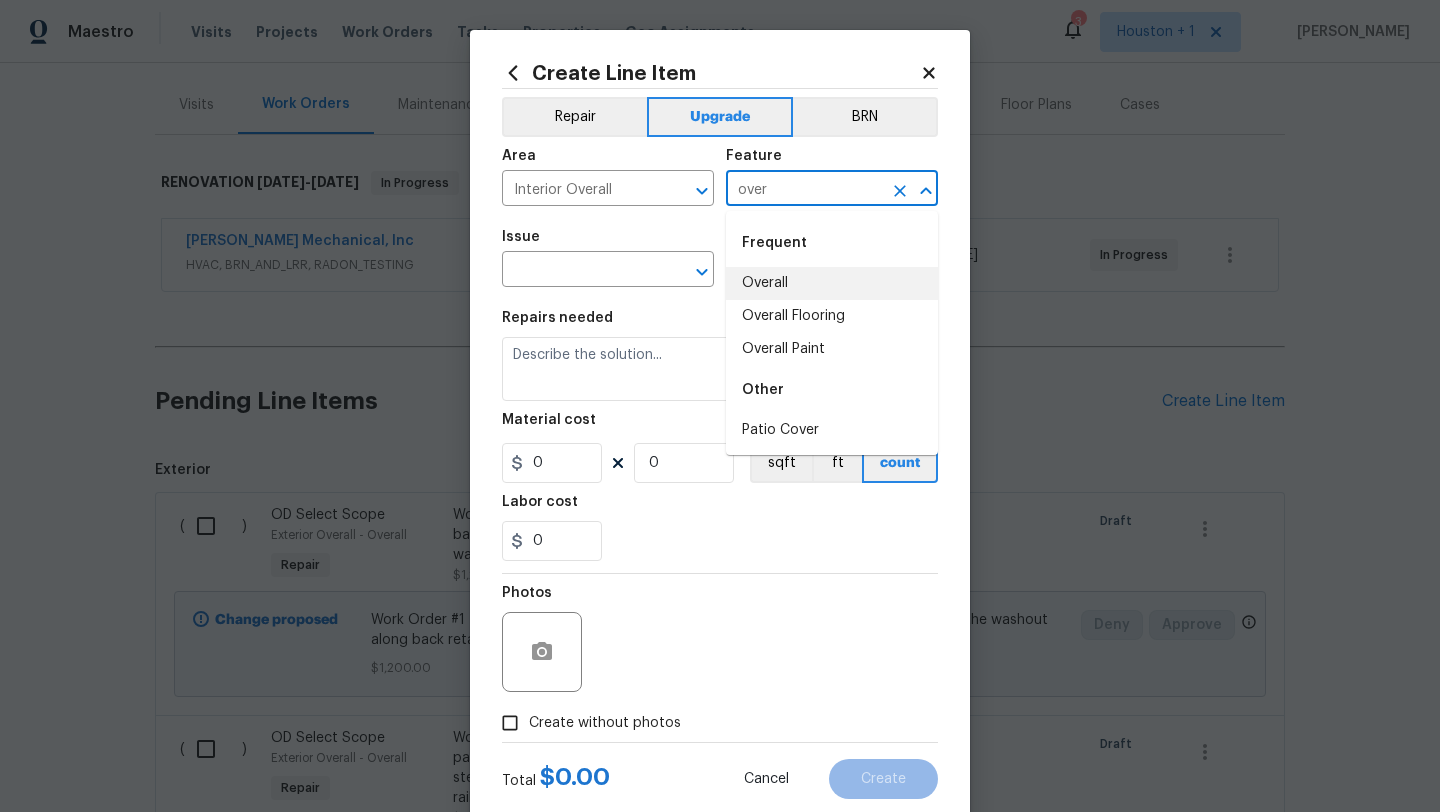 click on "Overall" at bounding box center [832, 283] 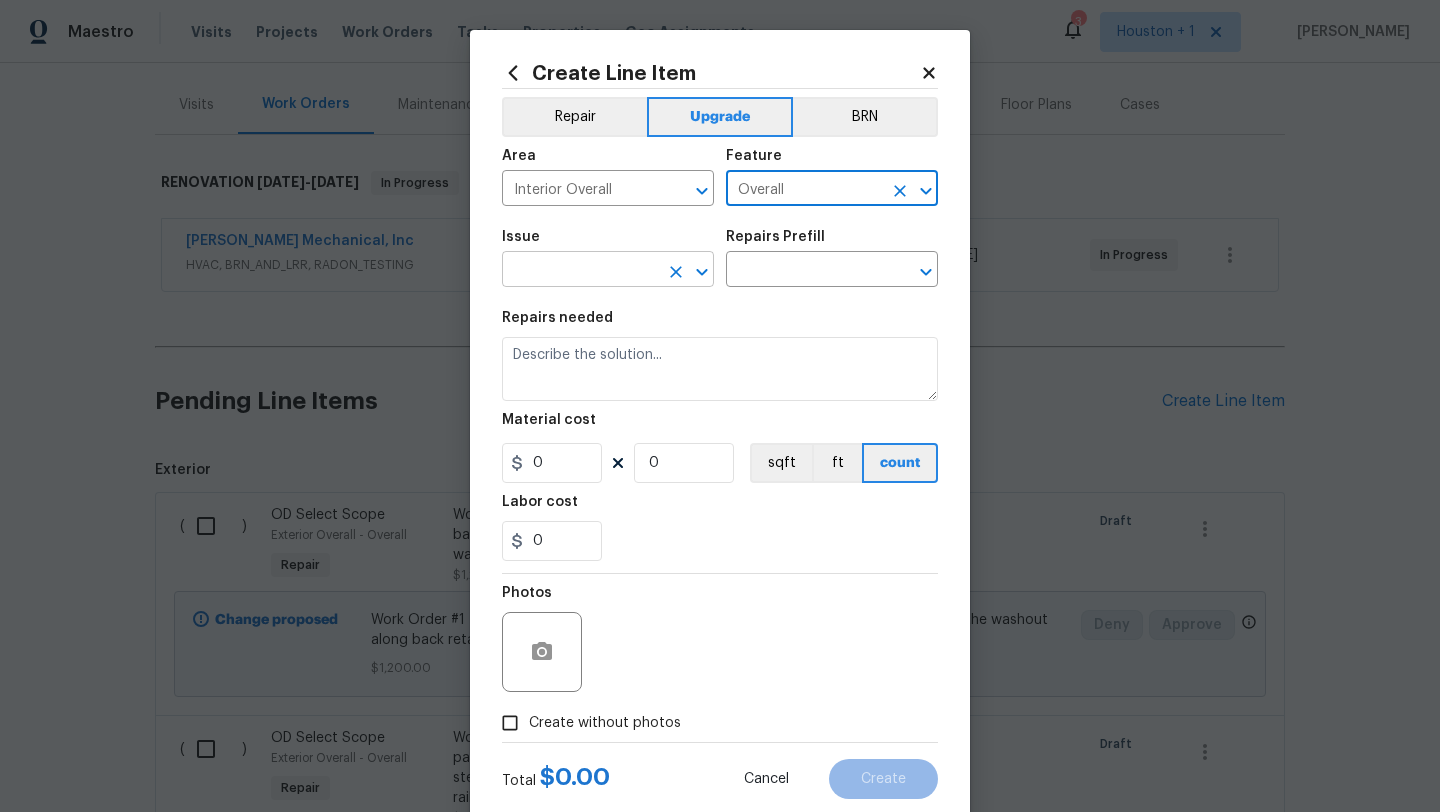 click at bounding box center [580, 271] 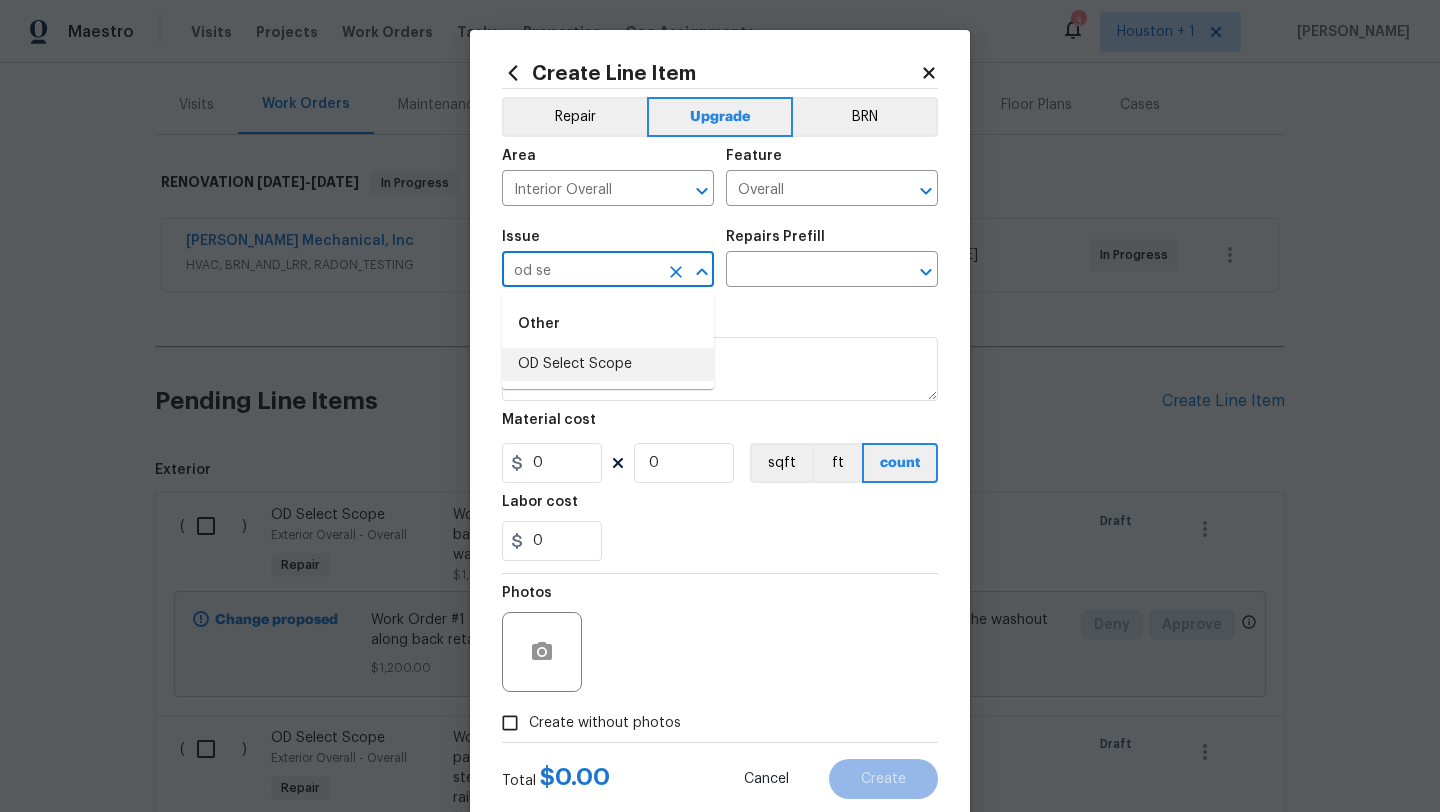 click on "OD Select Scope" at bounding box center (608, 364) 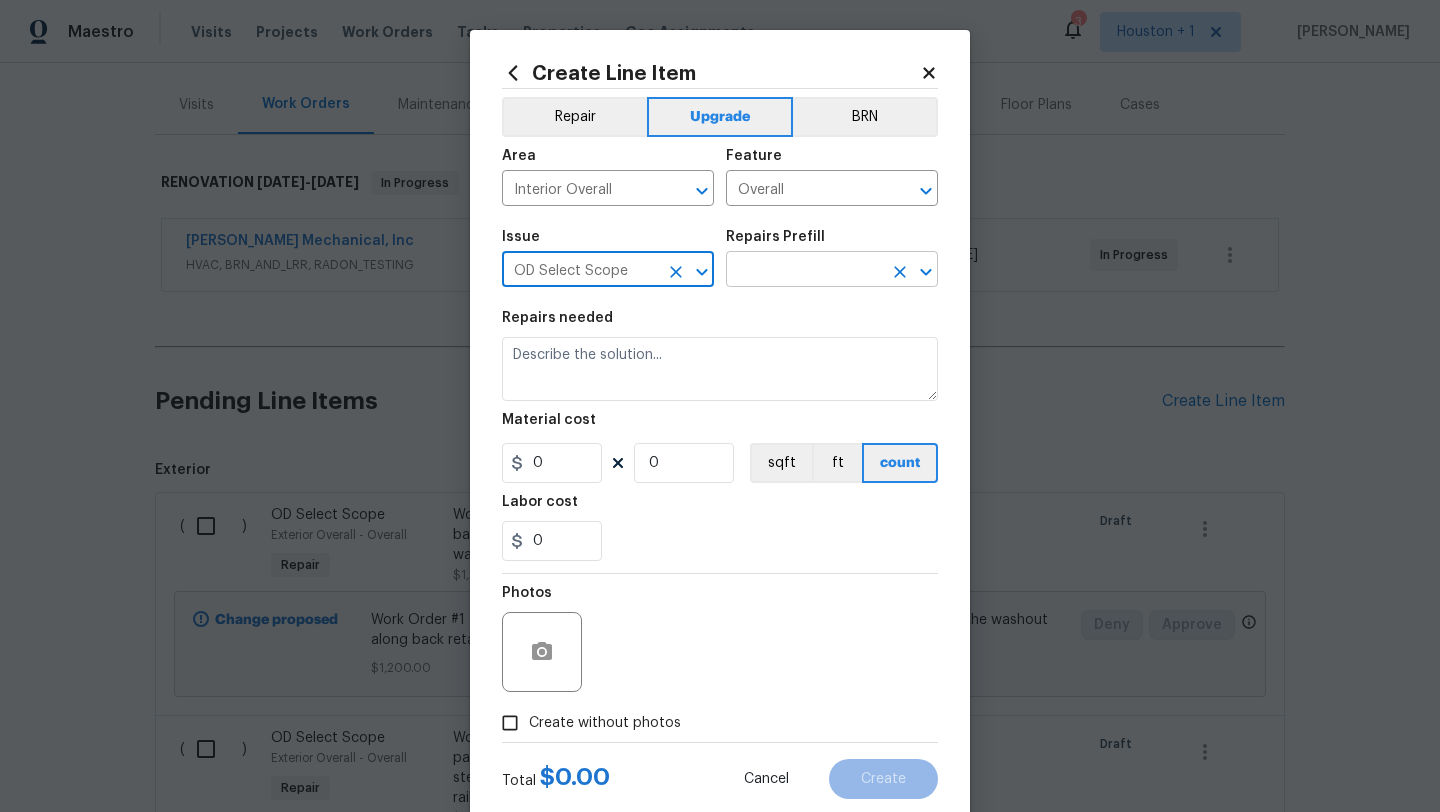 click at bounding box center (804, 271) 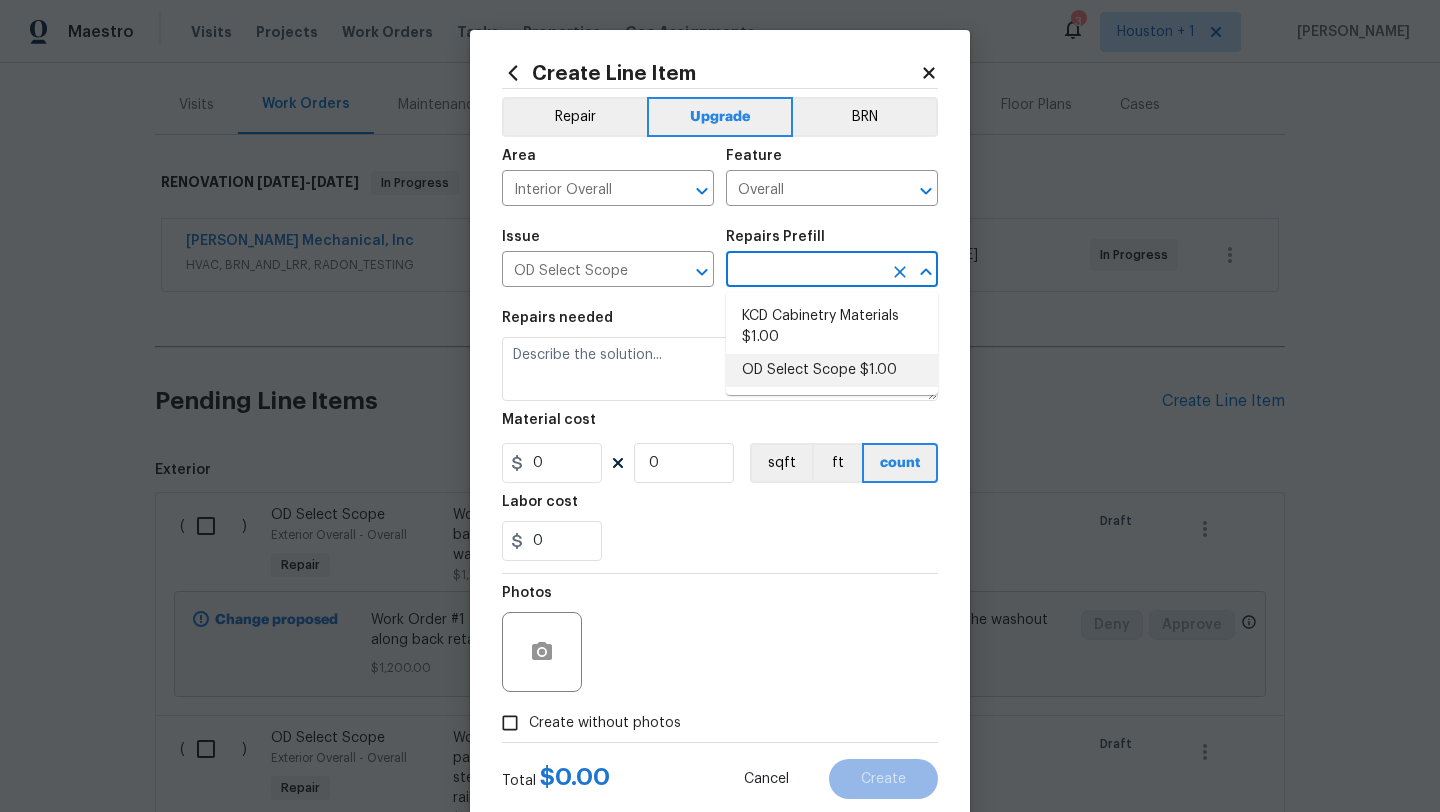 click on "OD Select Scope $1.00" at bounding box center (832, 370) 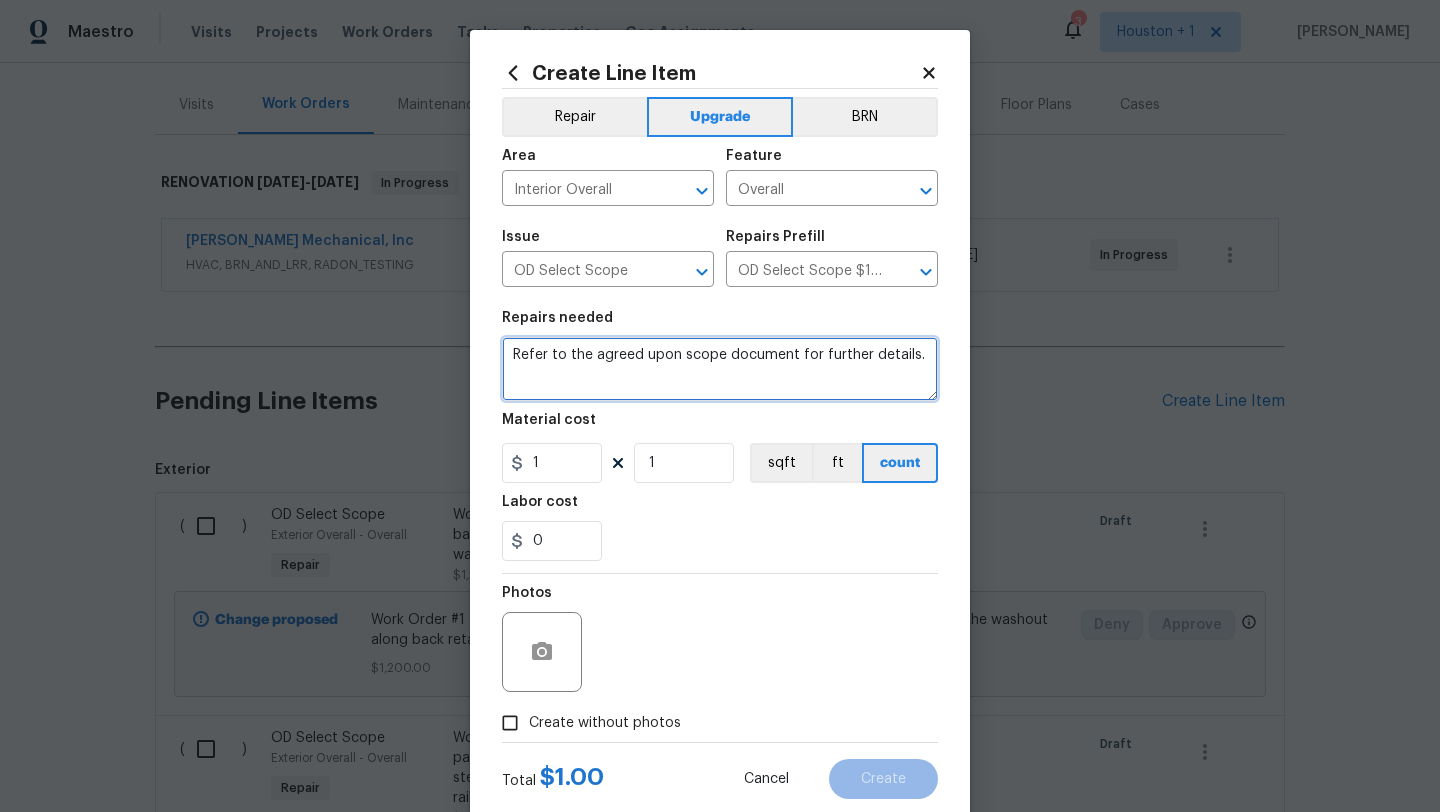 click on "Refer to the agreed upon scope document for further details." at bounding box center (720, 369) 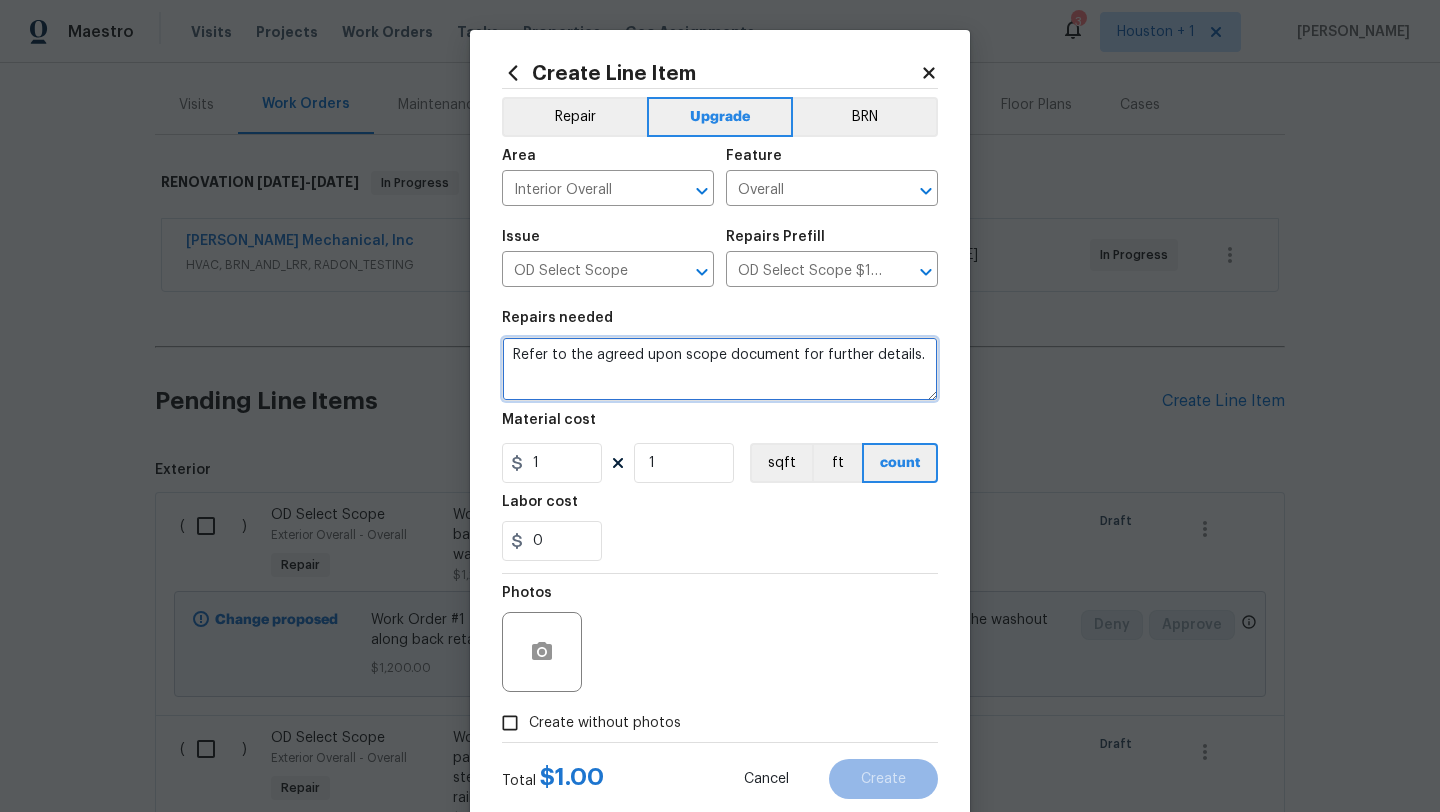 click on "Refer to the agreed upon scope document for further details." at bounding box center [720, 369] 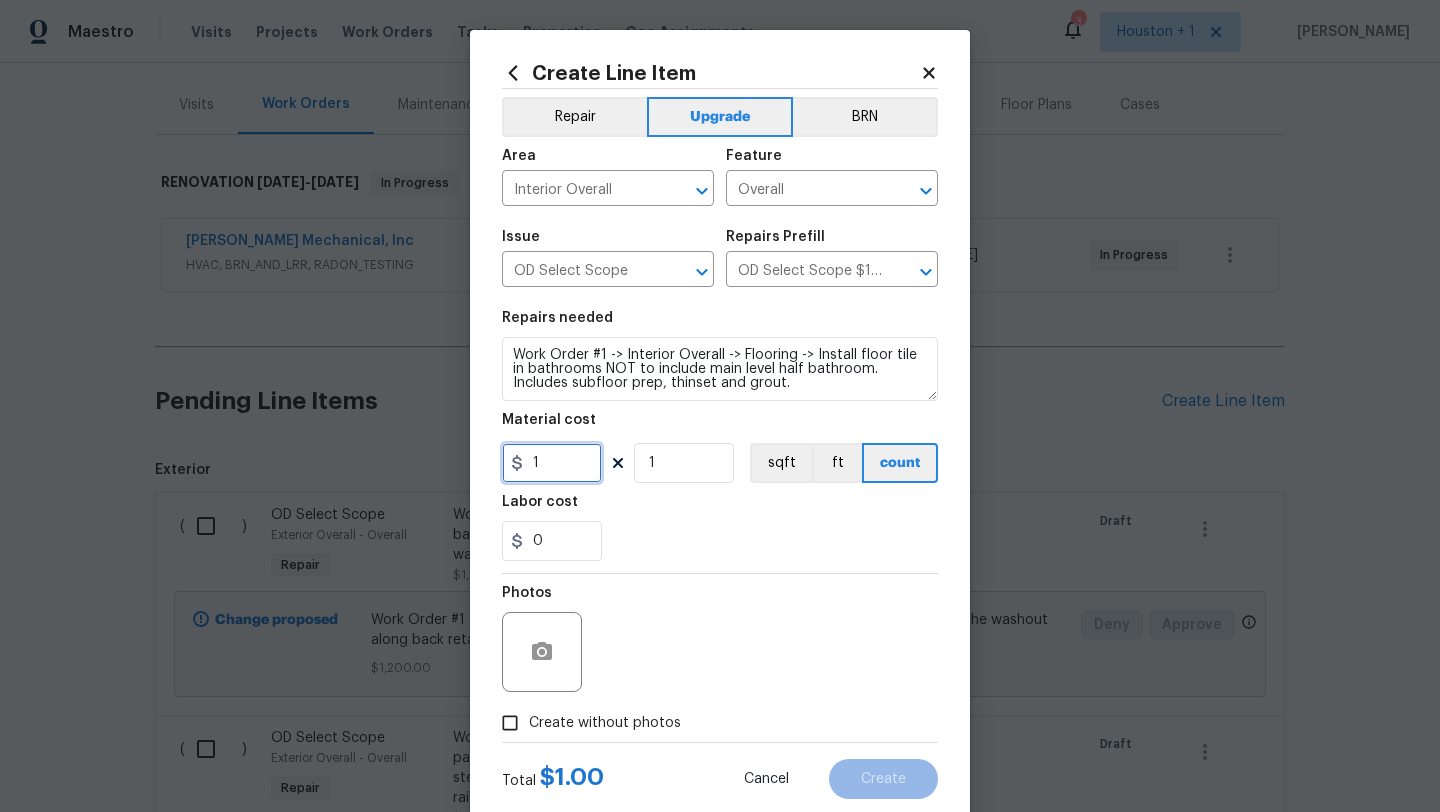 click on "1" at bounding box center [552, 463] 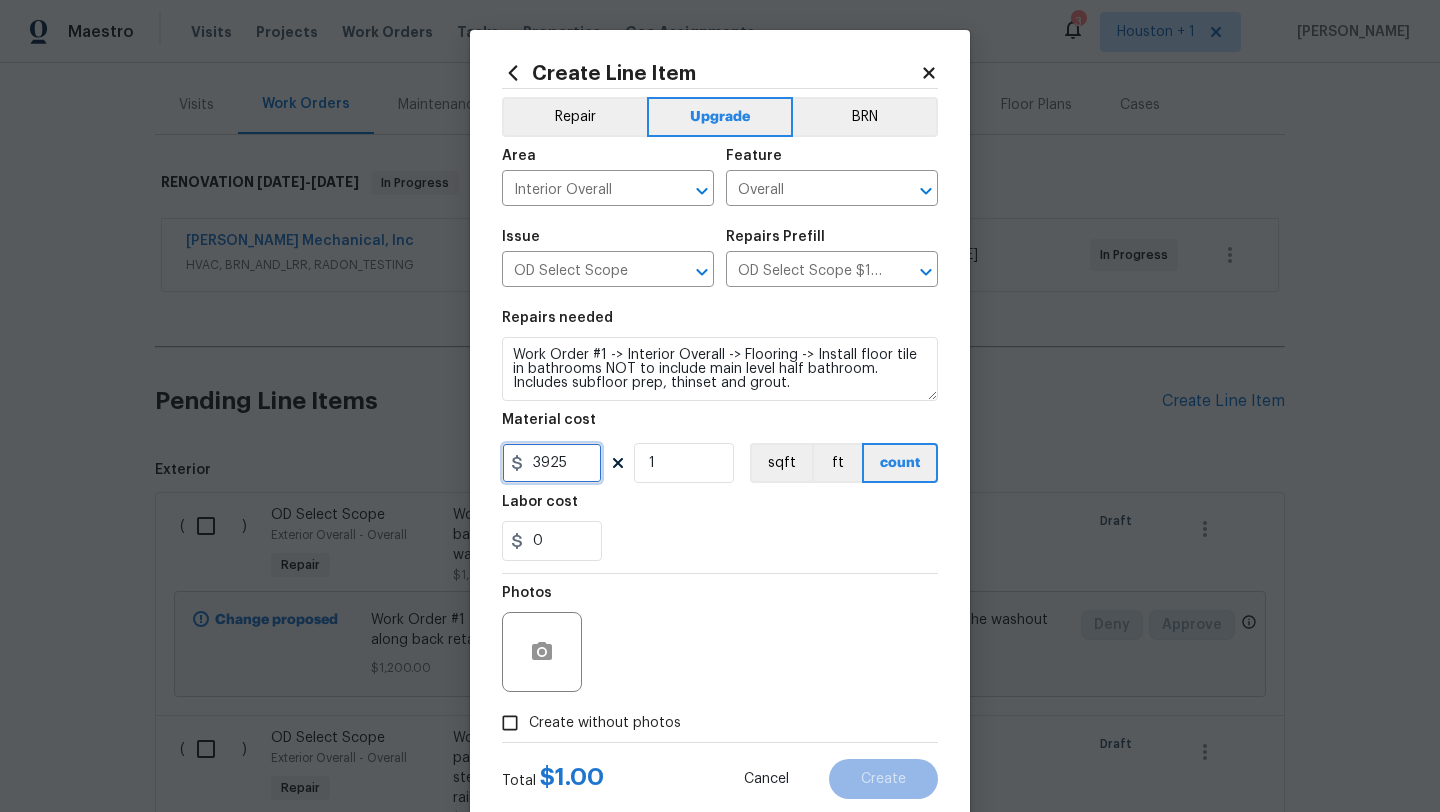 drag, startPoint x: 555, startPoint y: 471, endPoint x: 634, endPoint y: 531, distance: 99.20181 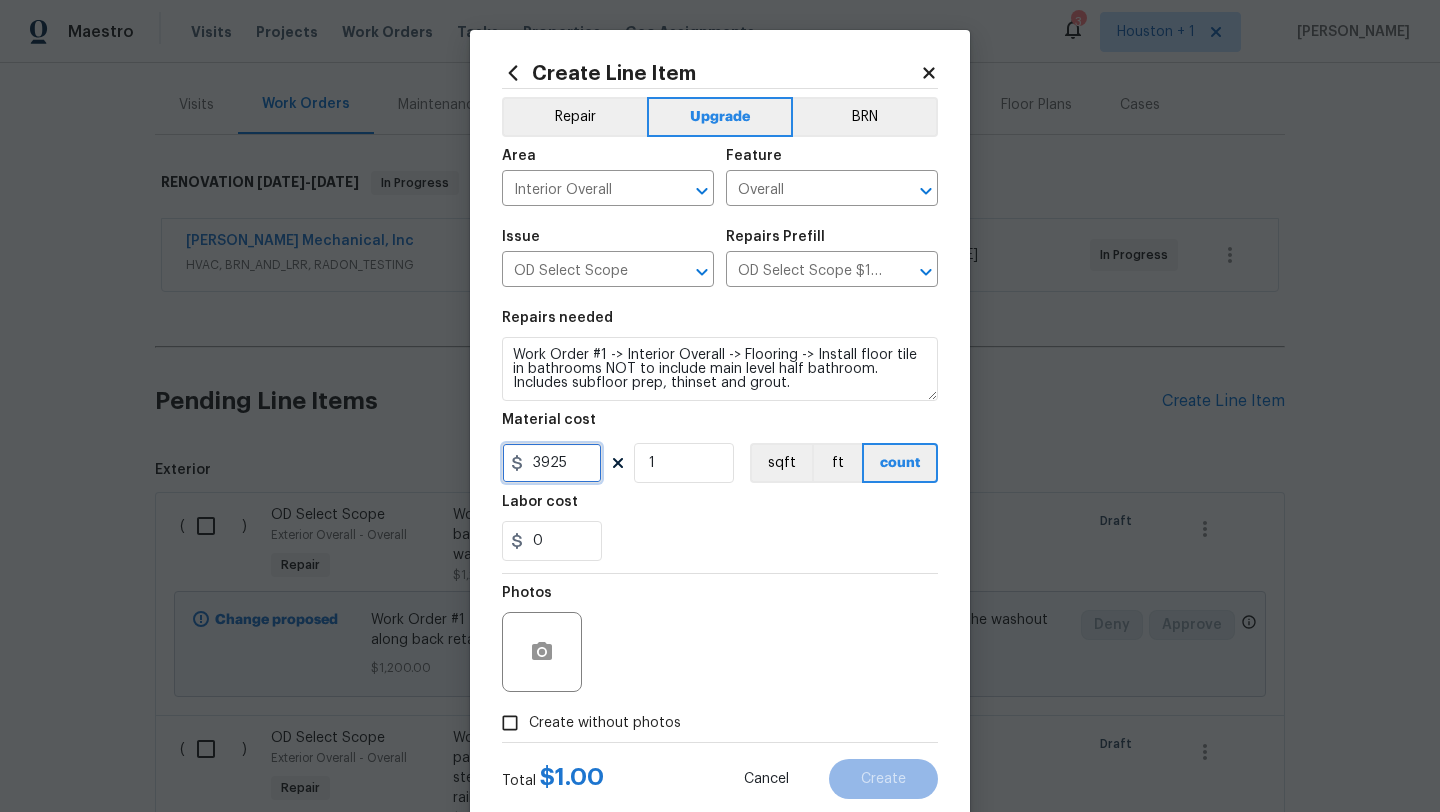 click on "Repairs needed Work Order #1 -> Interior Overall -> Flooring -> Install floor tile in bathrooms NOT to include main level half bathroom. Includes subfloor prep, thinset and grout. Material cost 3925 1 sqft ft count Labor cost 0" at bounding box center (720, 436) 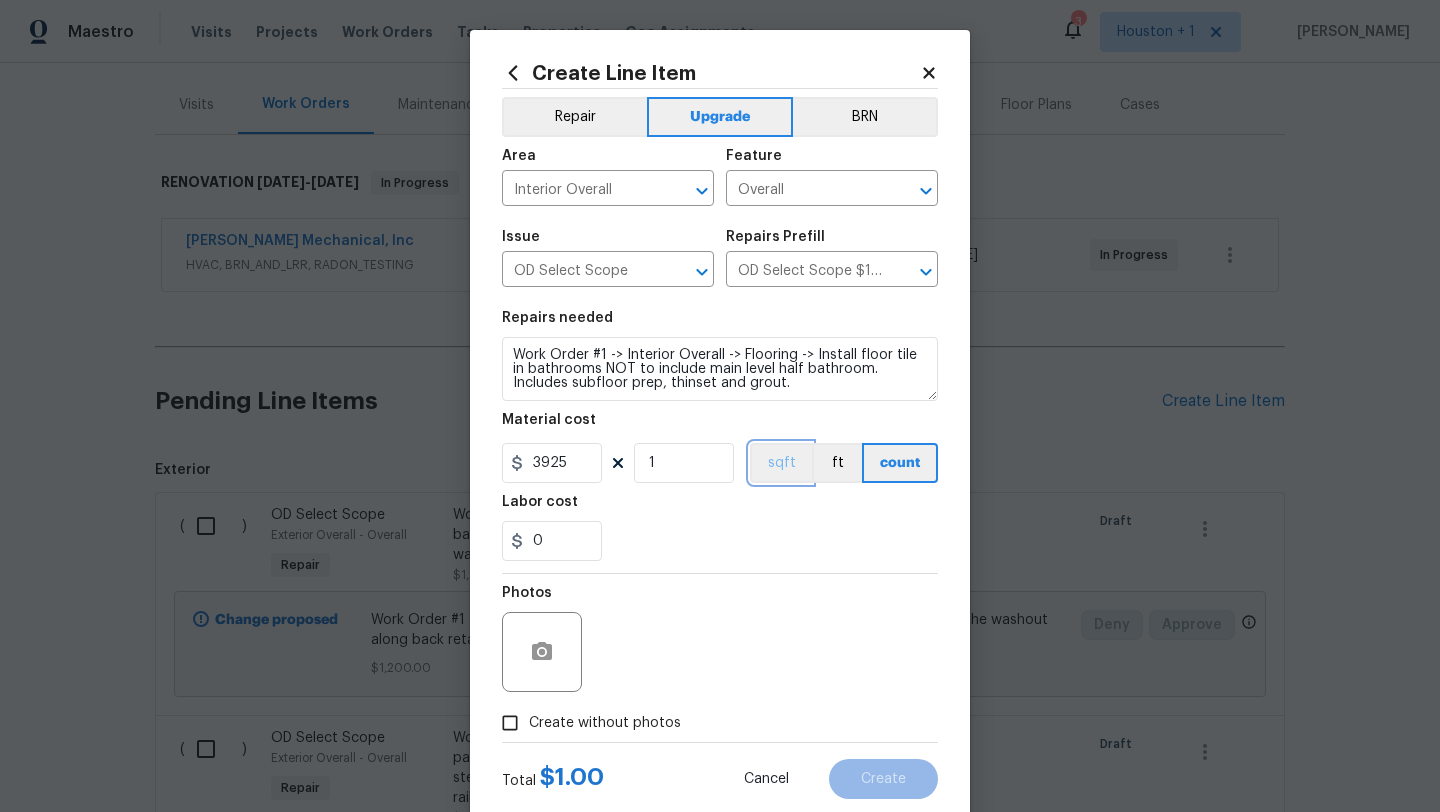 click on "sqft" at bounding box center (781, 463) 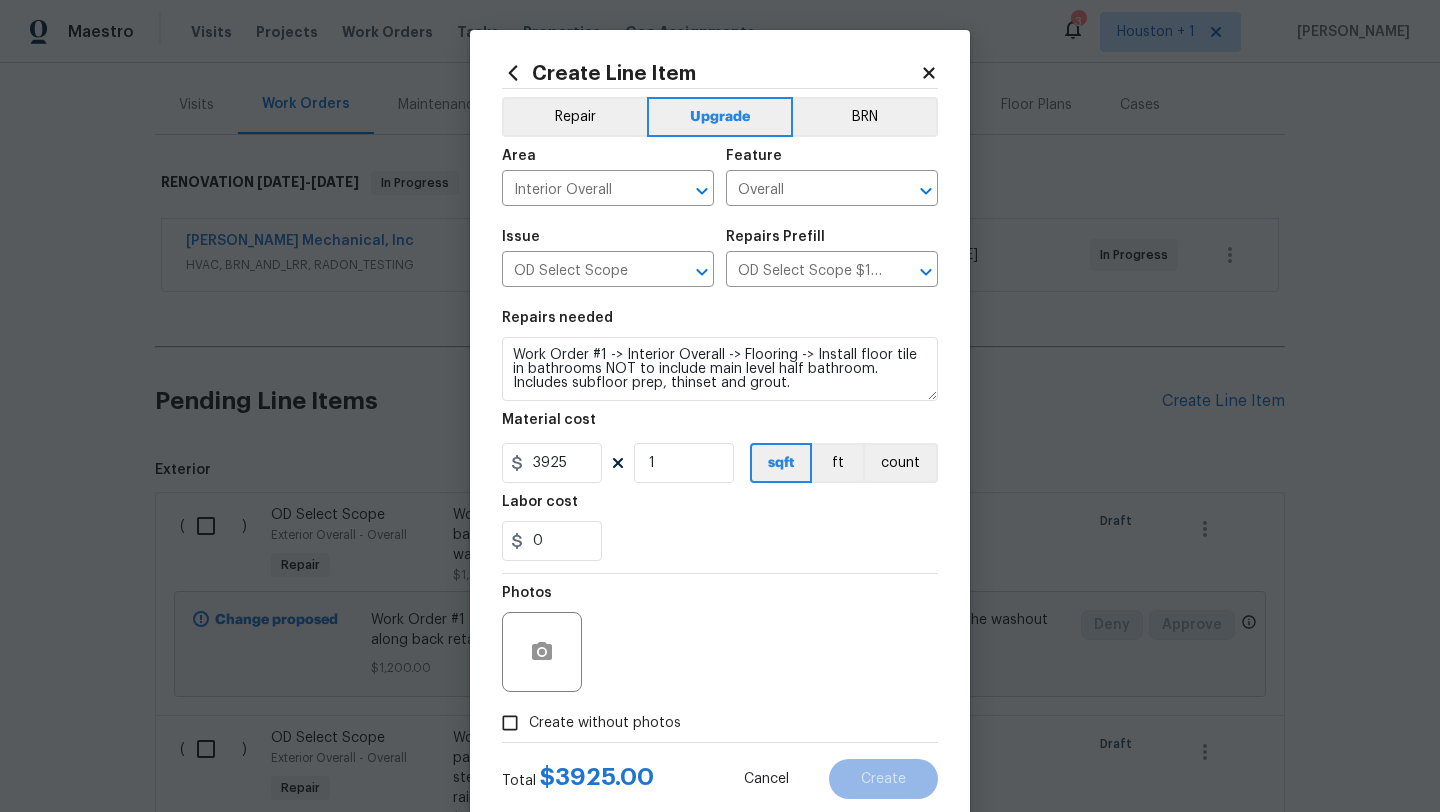 click on "Create without photos" at bounding box center [605, 723] 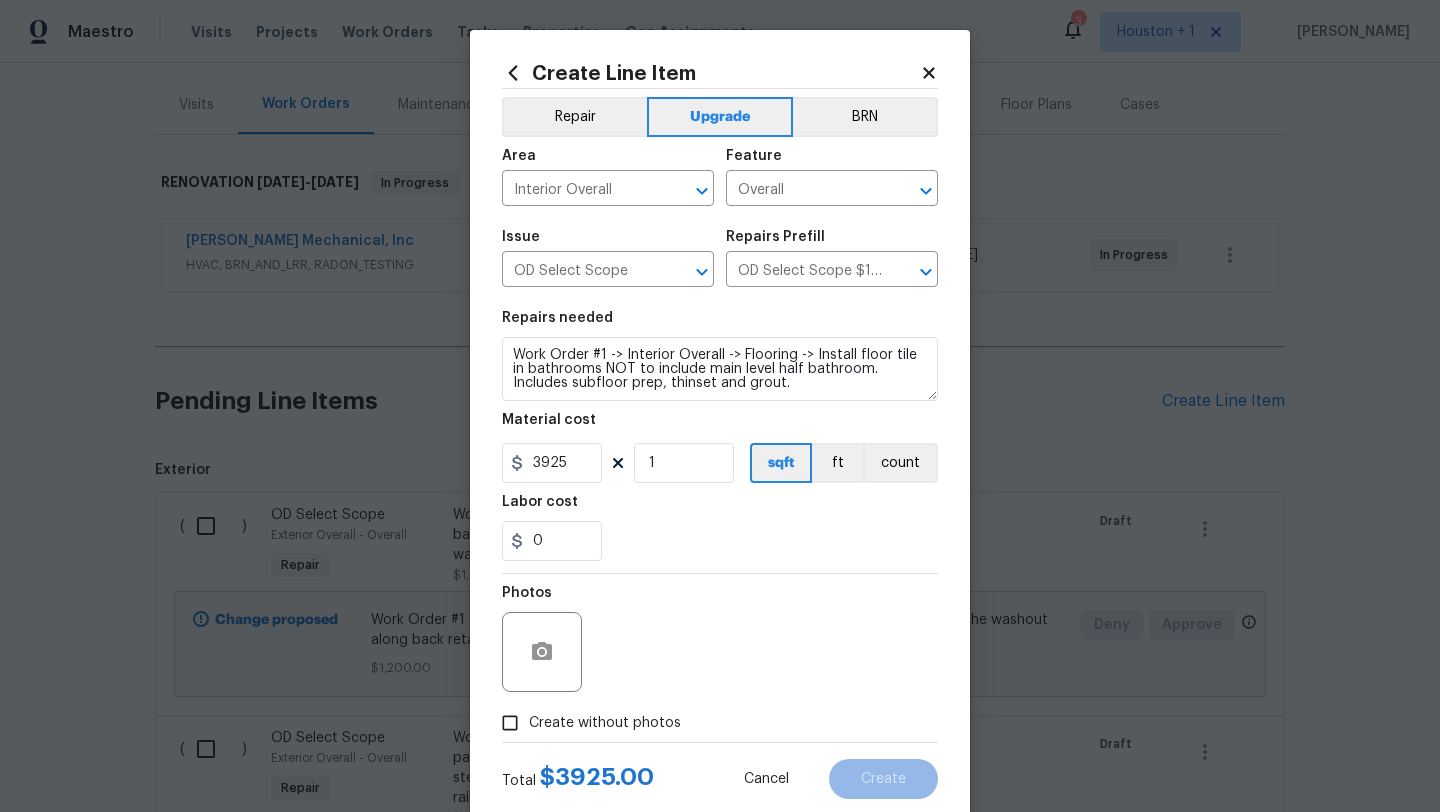 click on "Create without photos" at bounding box center (510, 723) 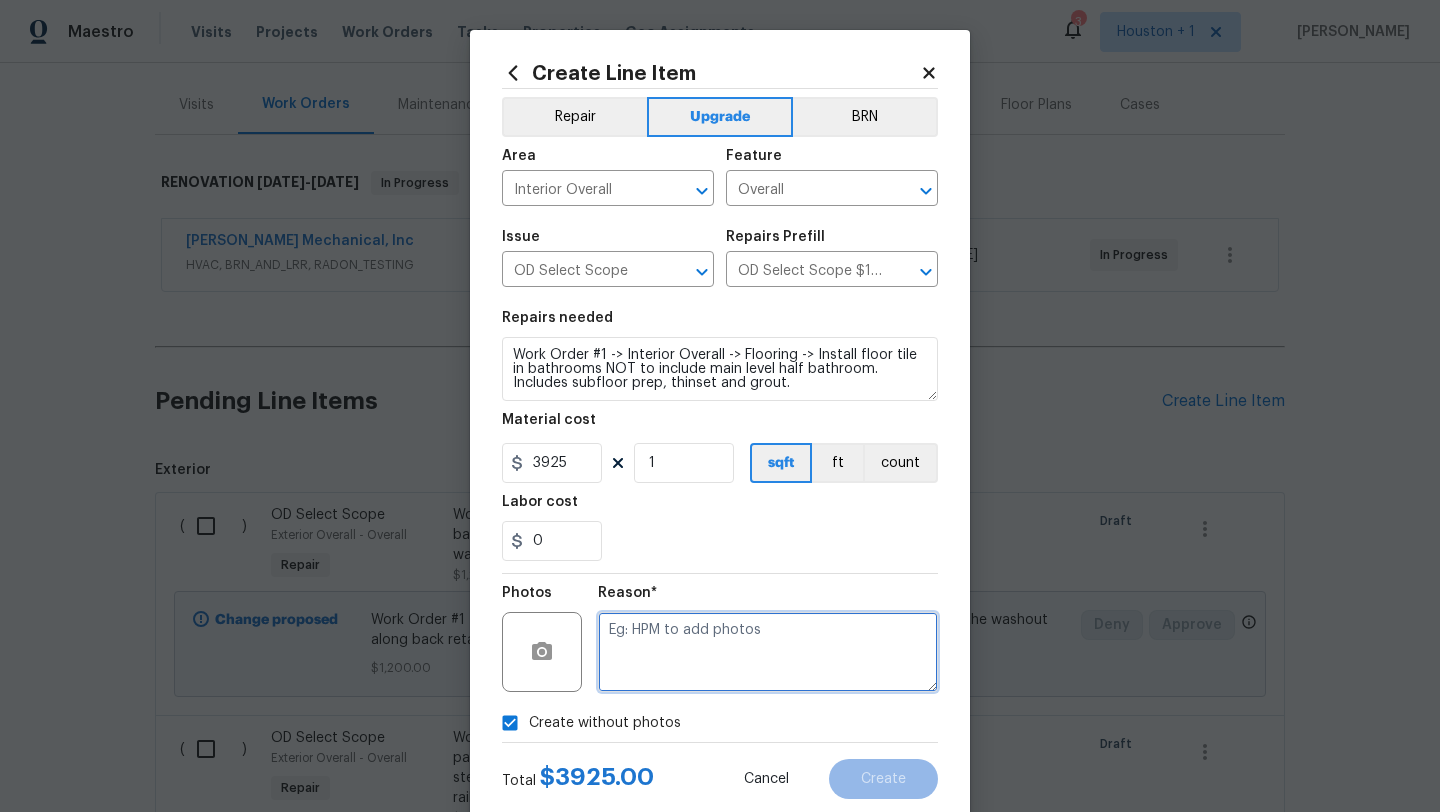 click at bounding box center [768, 652] 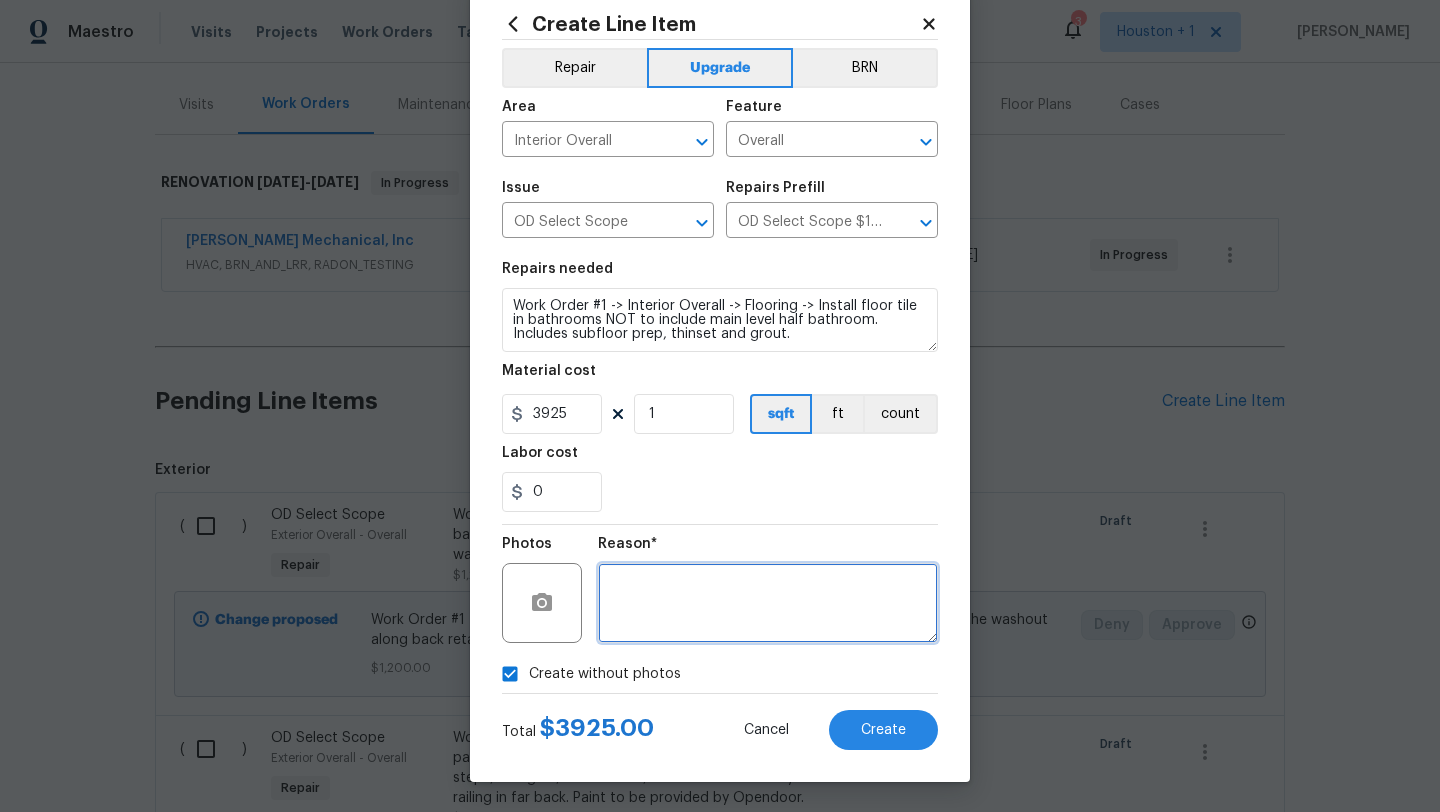 scroll, scrollTop: 0, scrollLeft: 0, axis: both 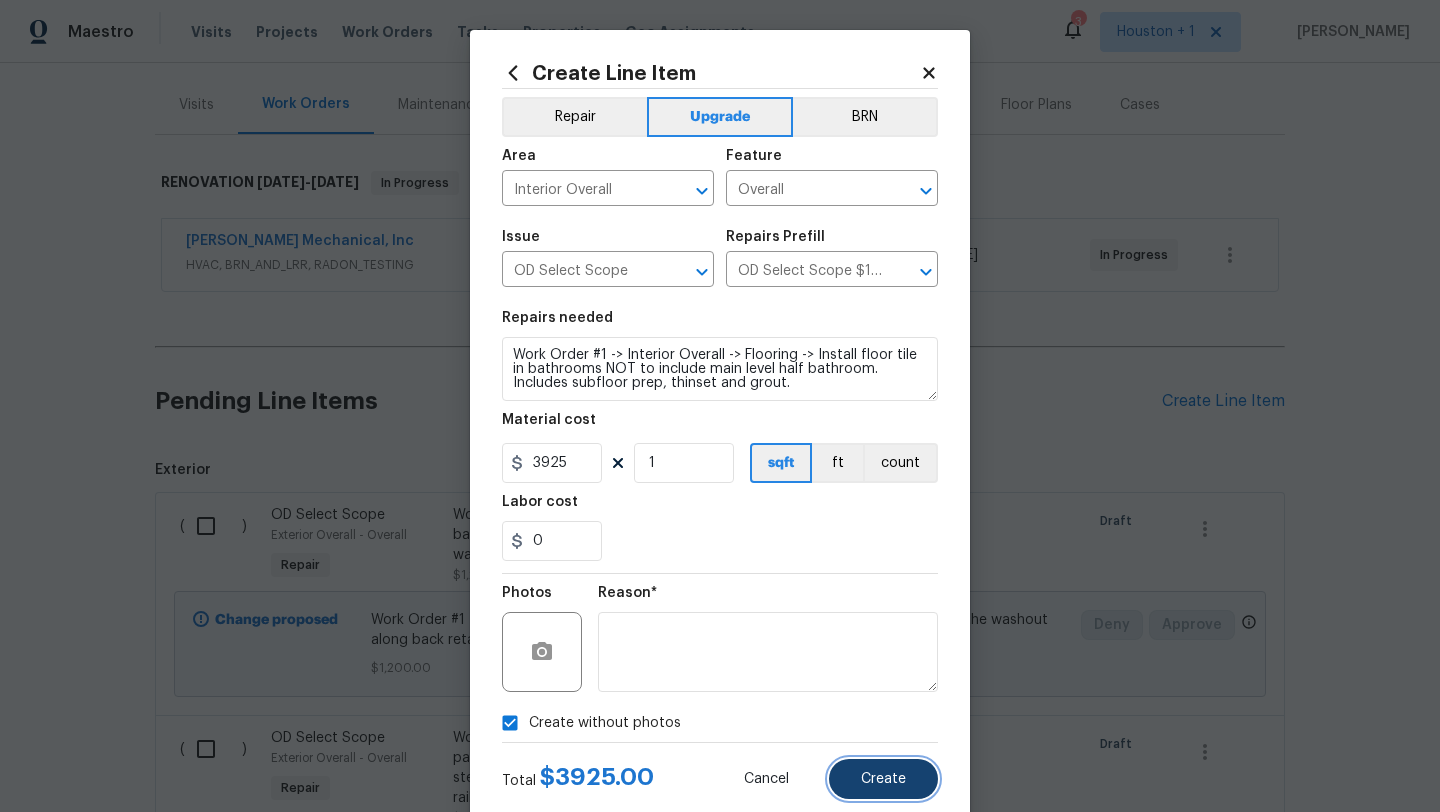 click on "Create" at bounding box center (883, 779) 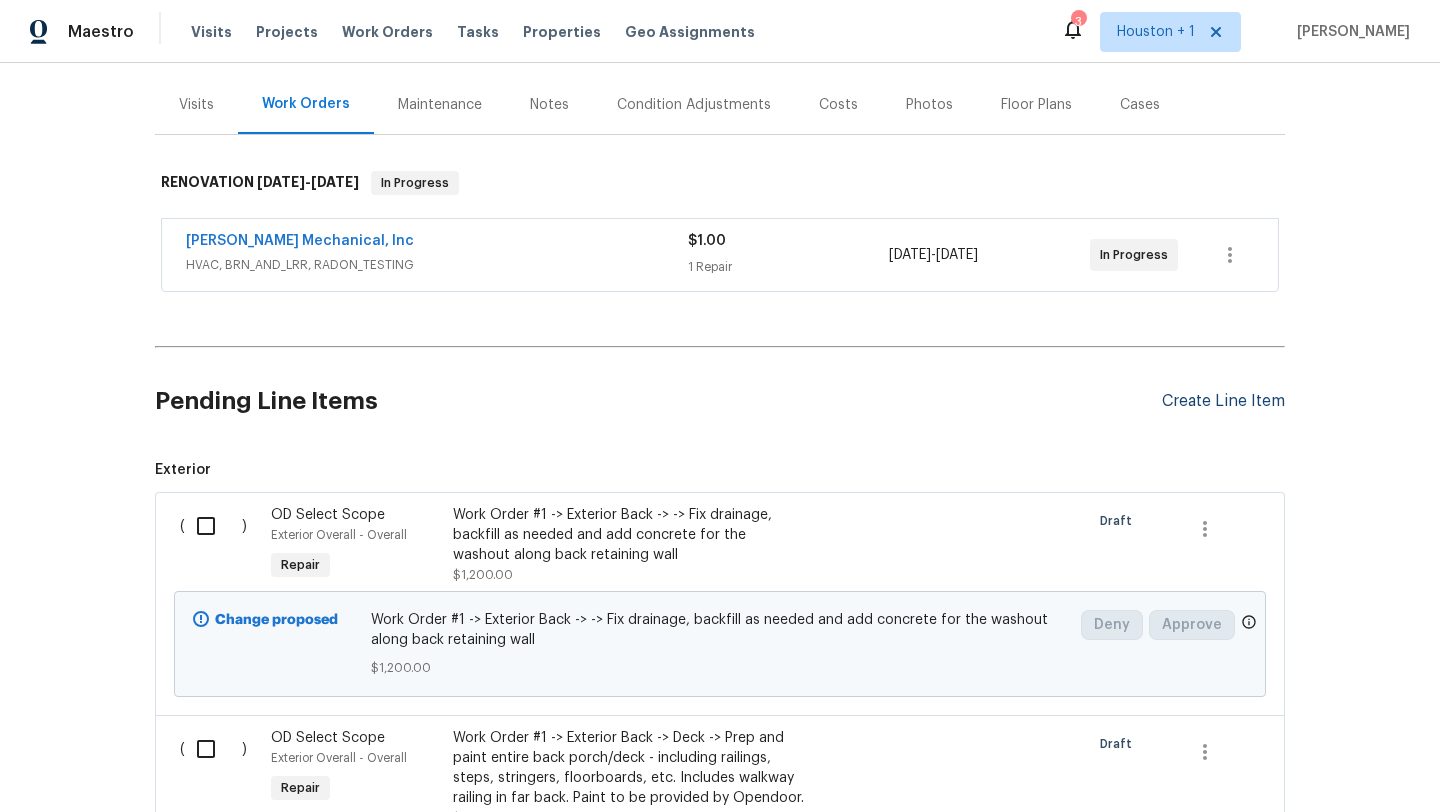click on "Create Line Item" at bounding box center (1223, 401) 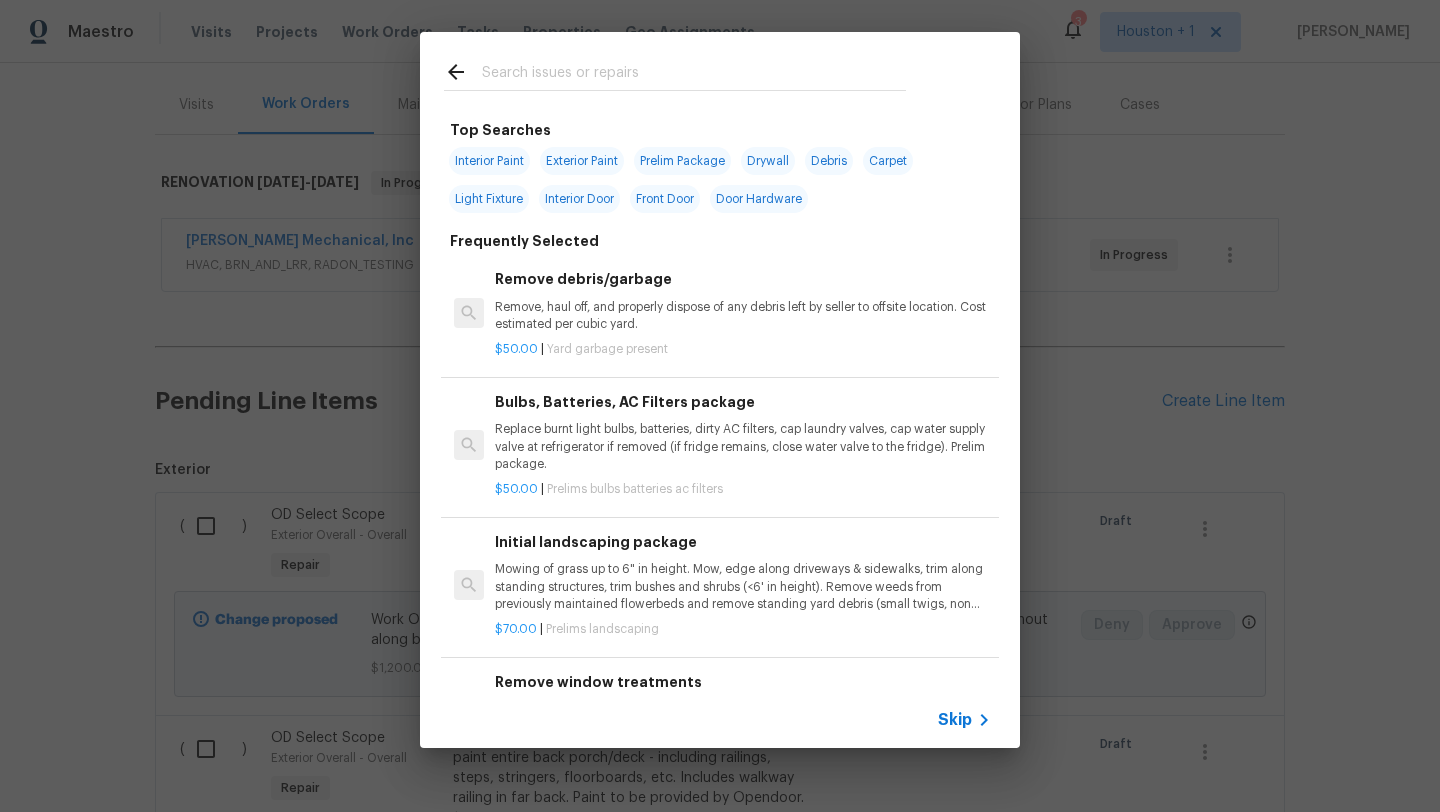 click on "Skip" at bounding box center (955, 720) 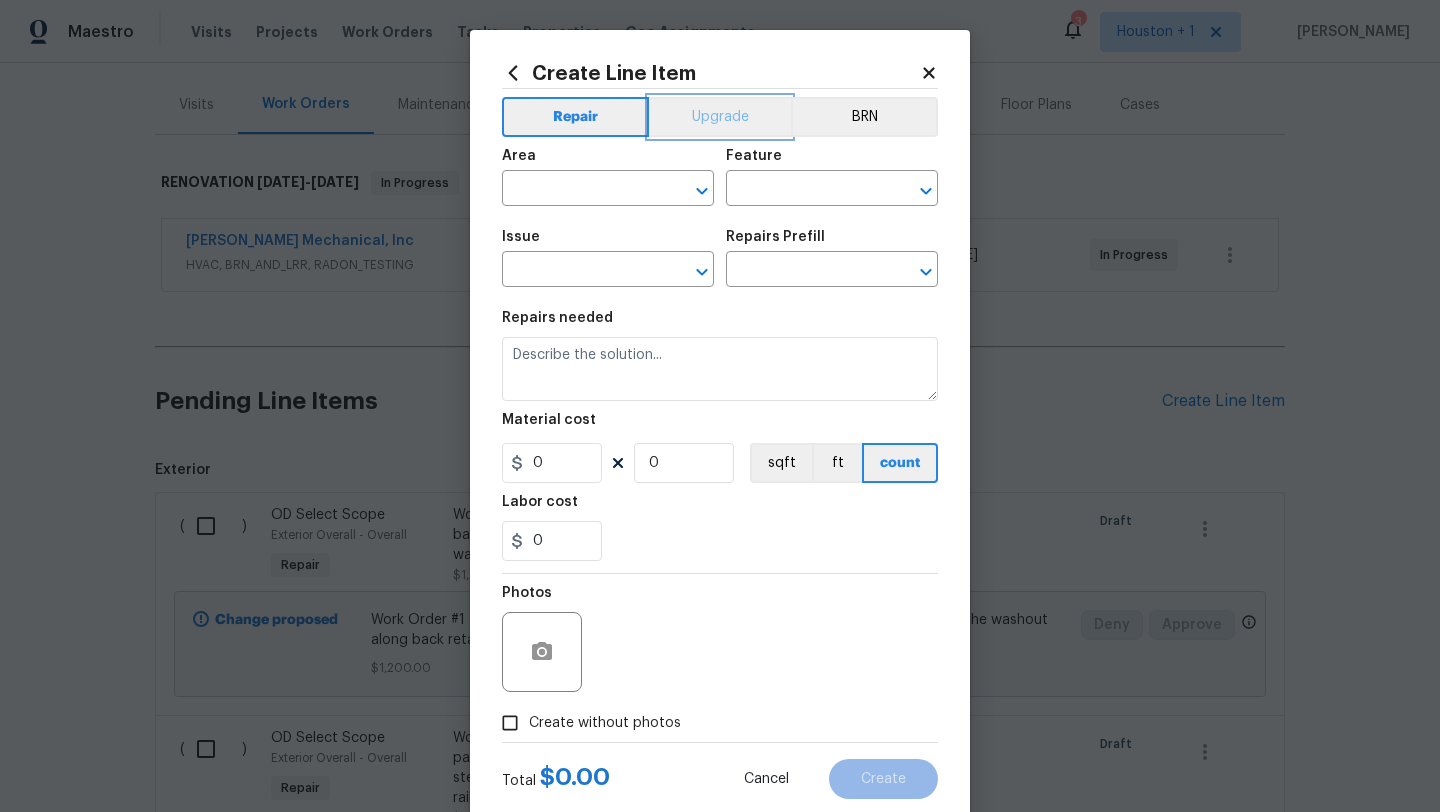 click on "Upgrade" at bounding box center [720, 117] 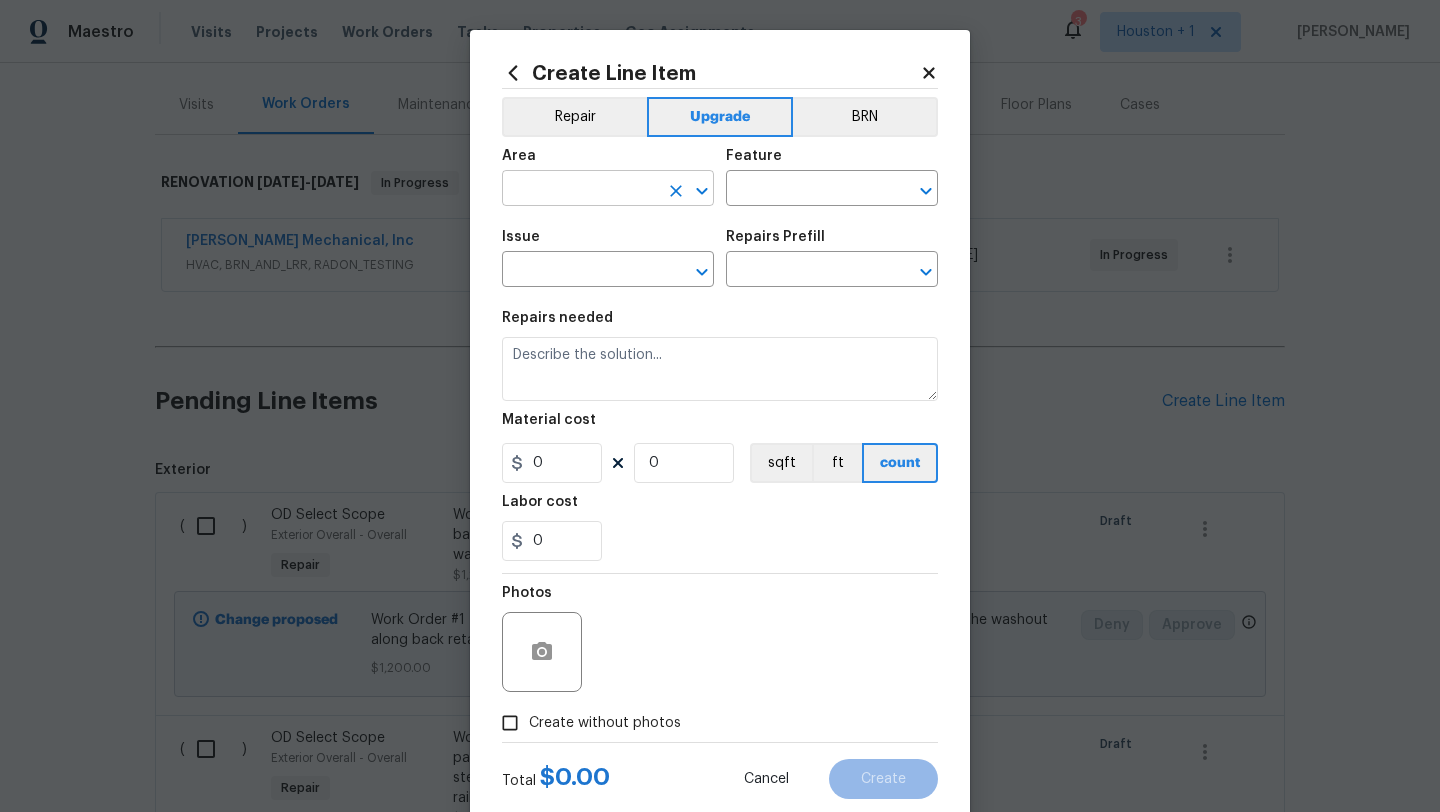 click at bounding box center (580, 190) 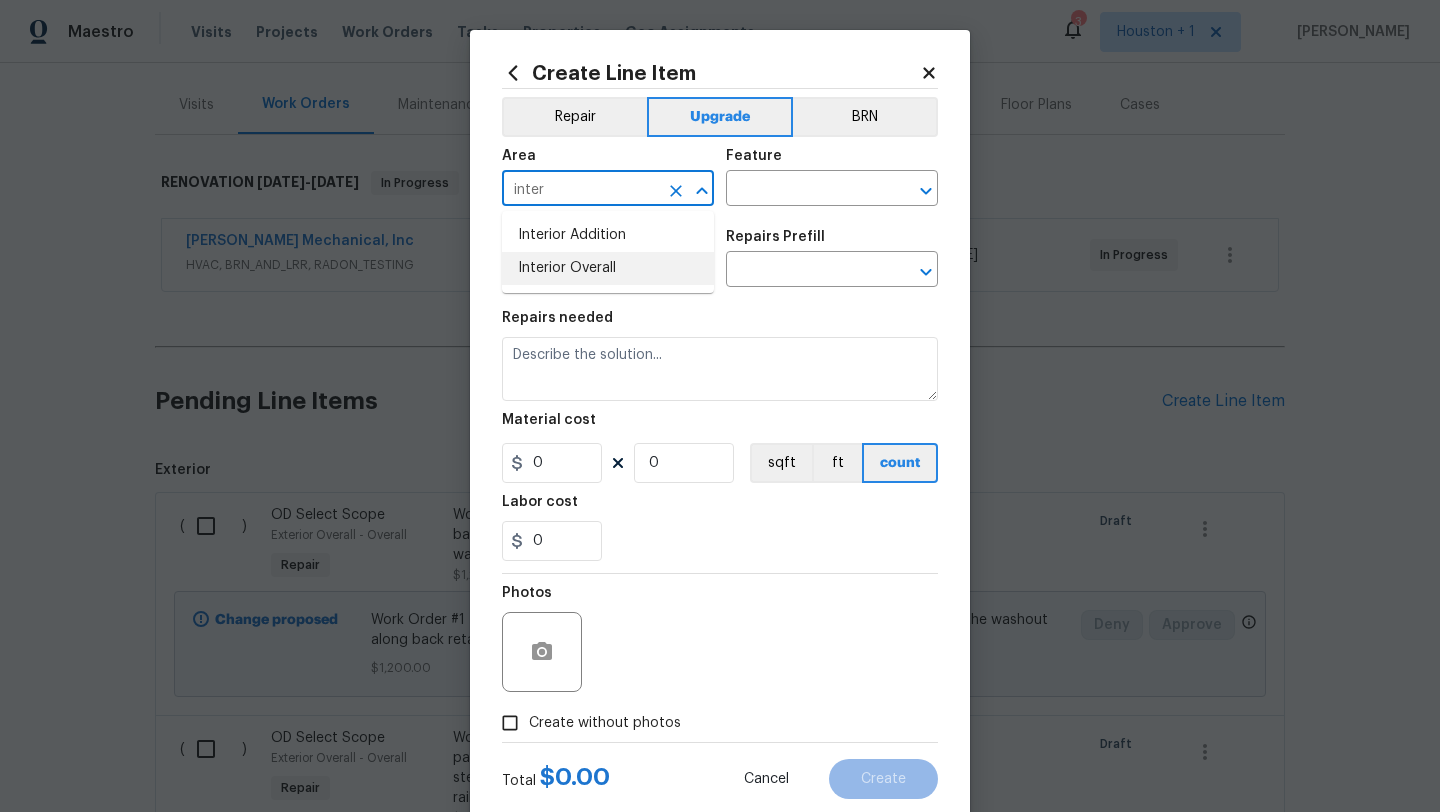 click on "Interior Overall" at bounding box center (608, 268) 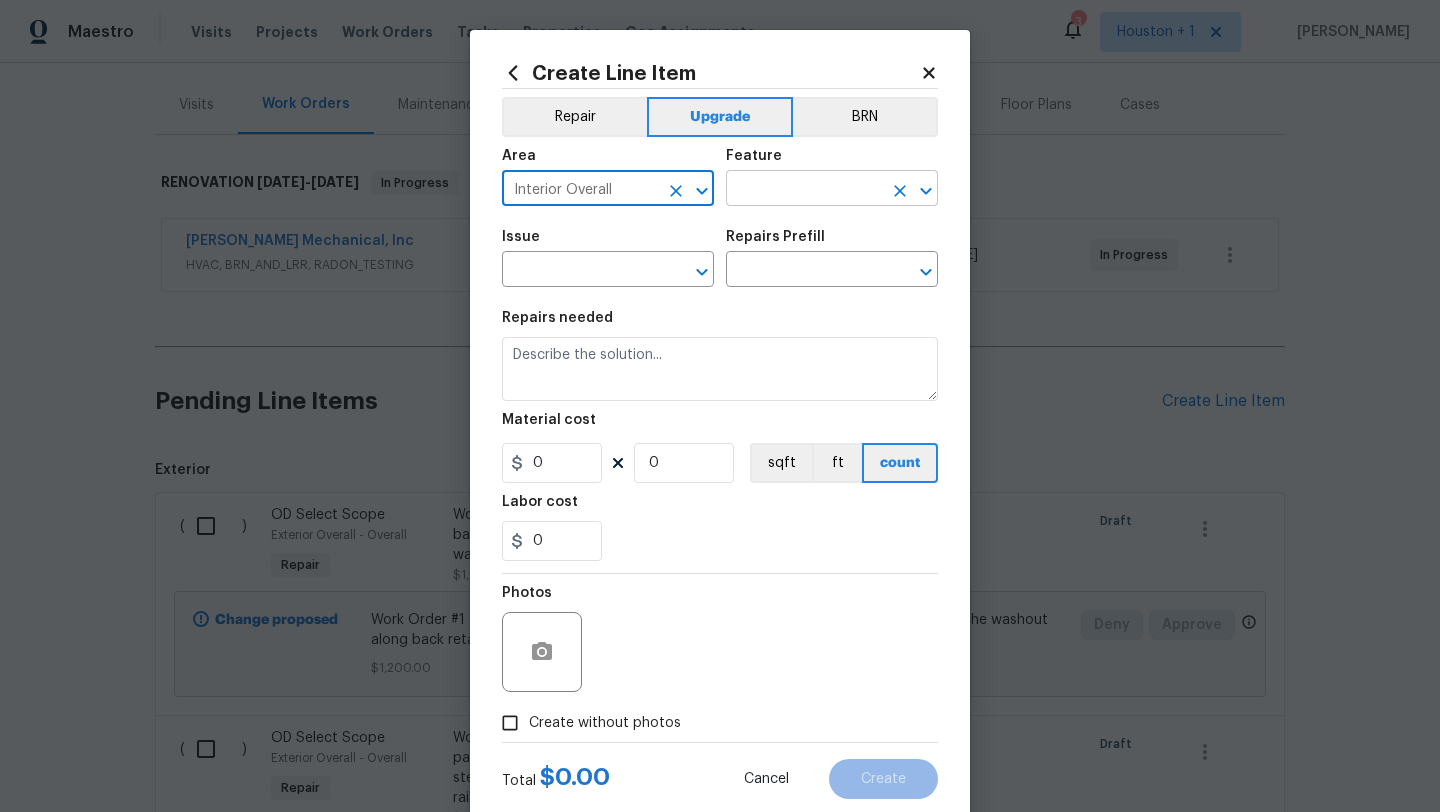 click at bounding box center [804, 190] 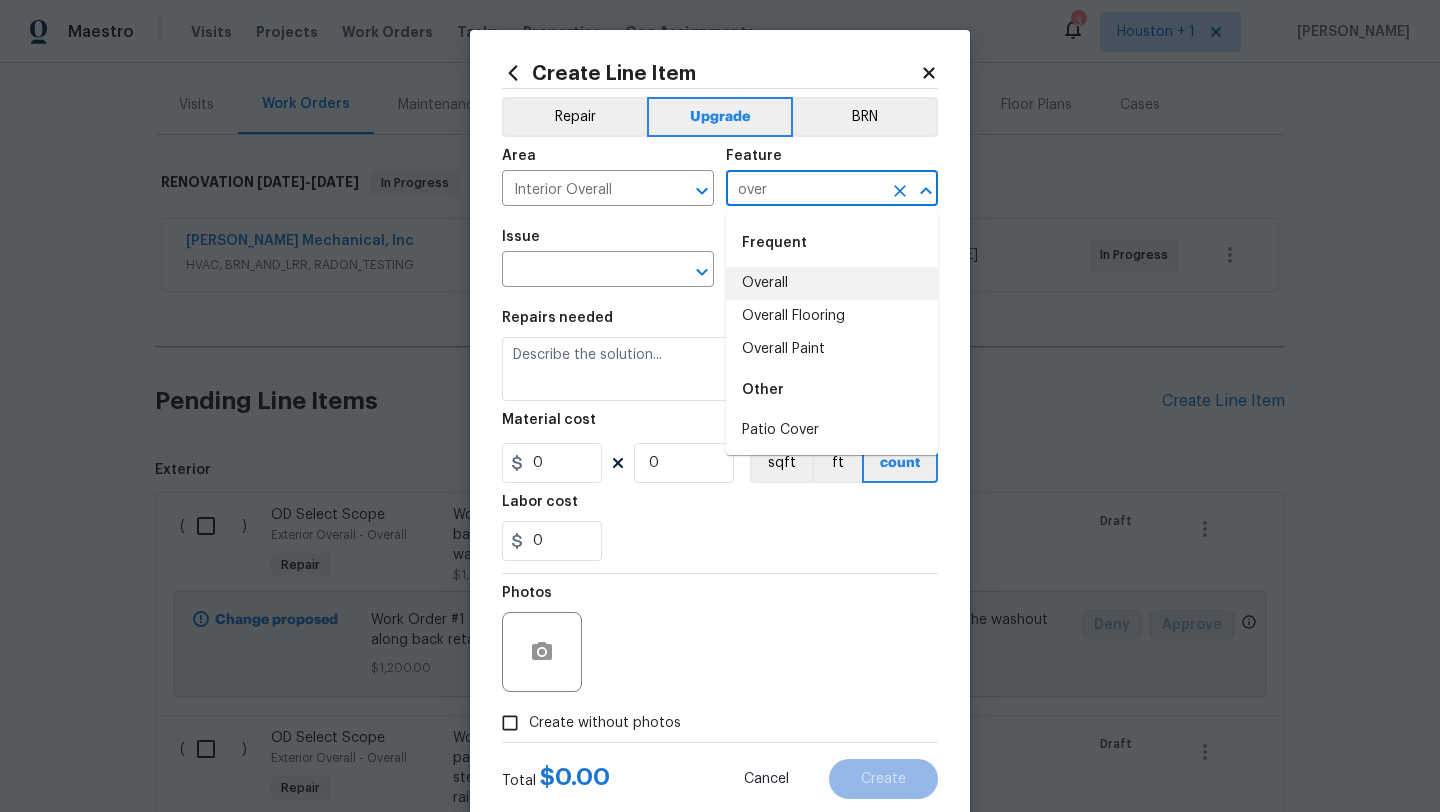 click on "Overall" at bounding box center (832, 283) 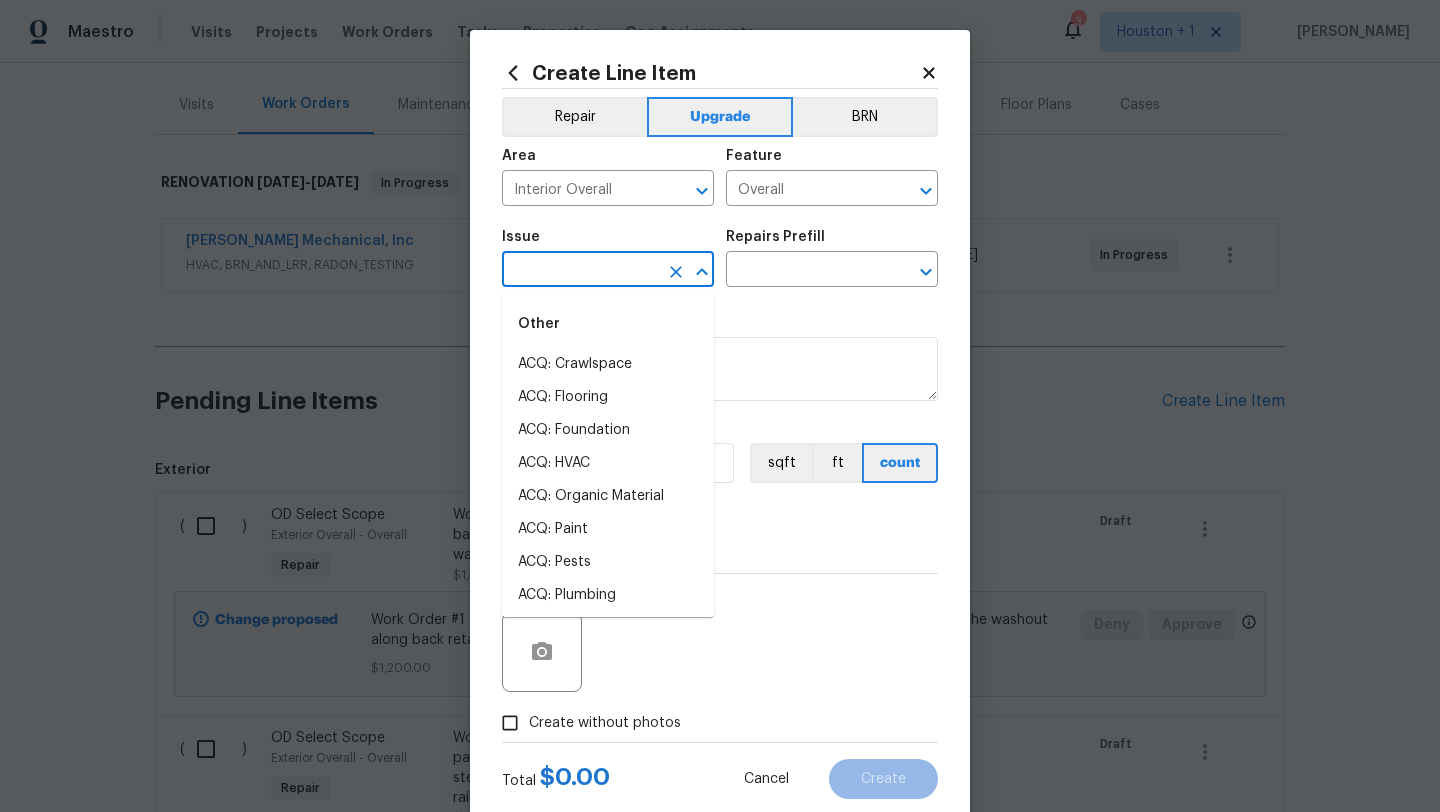 click at bounding box center [580, 271] 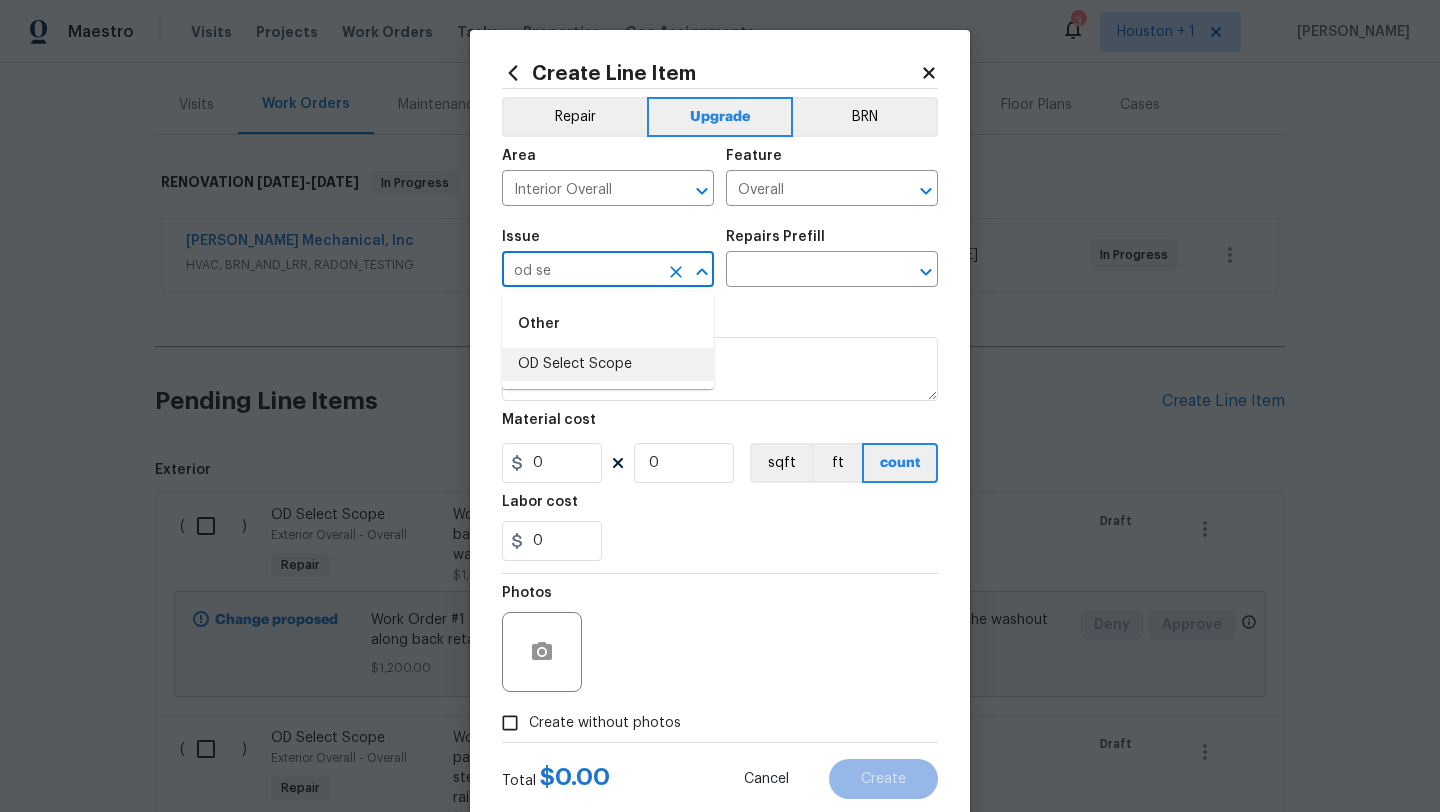 click on "OD Select Scope" at bounding box center [608, 364] 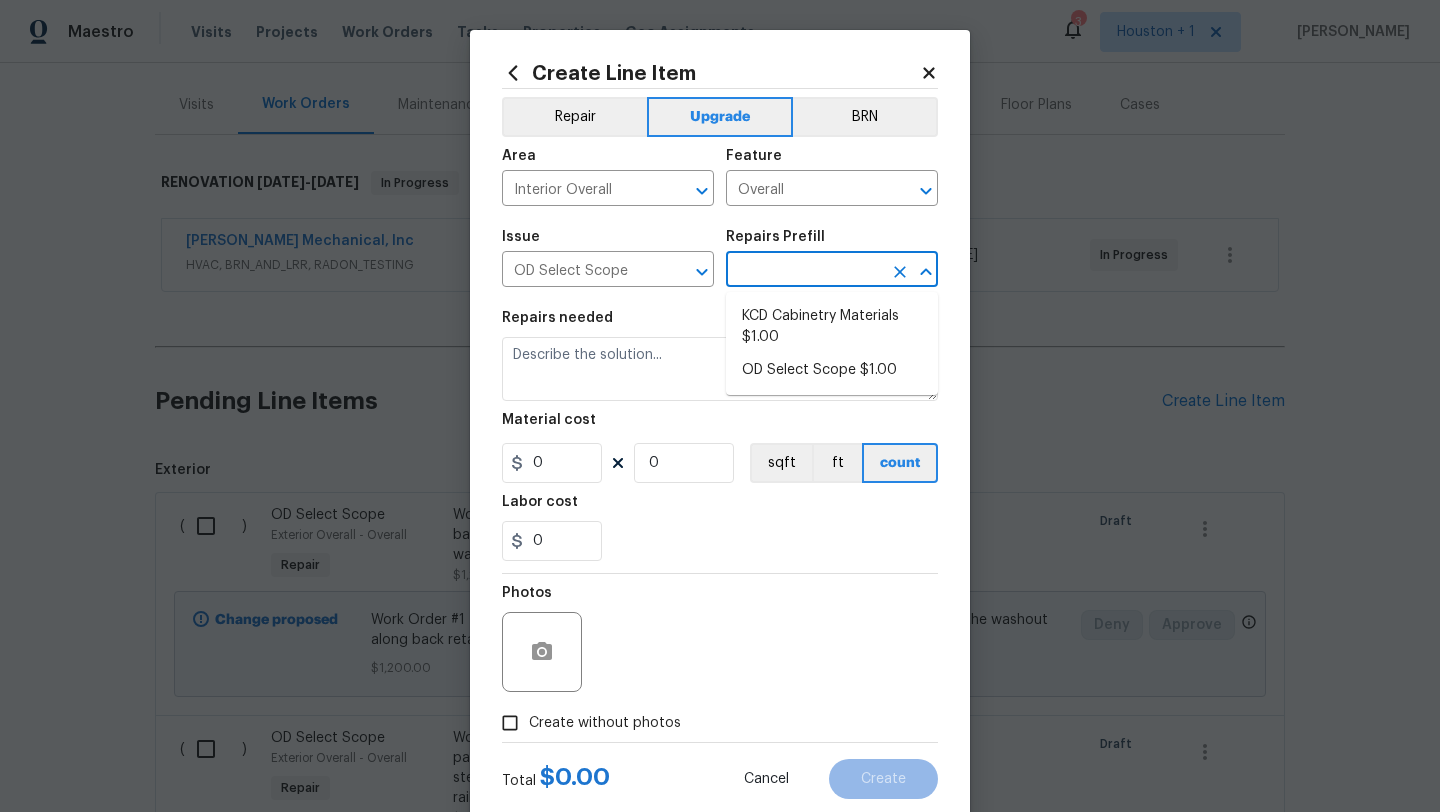 click at bounding box center [804, 271] 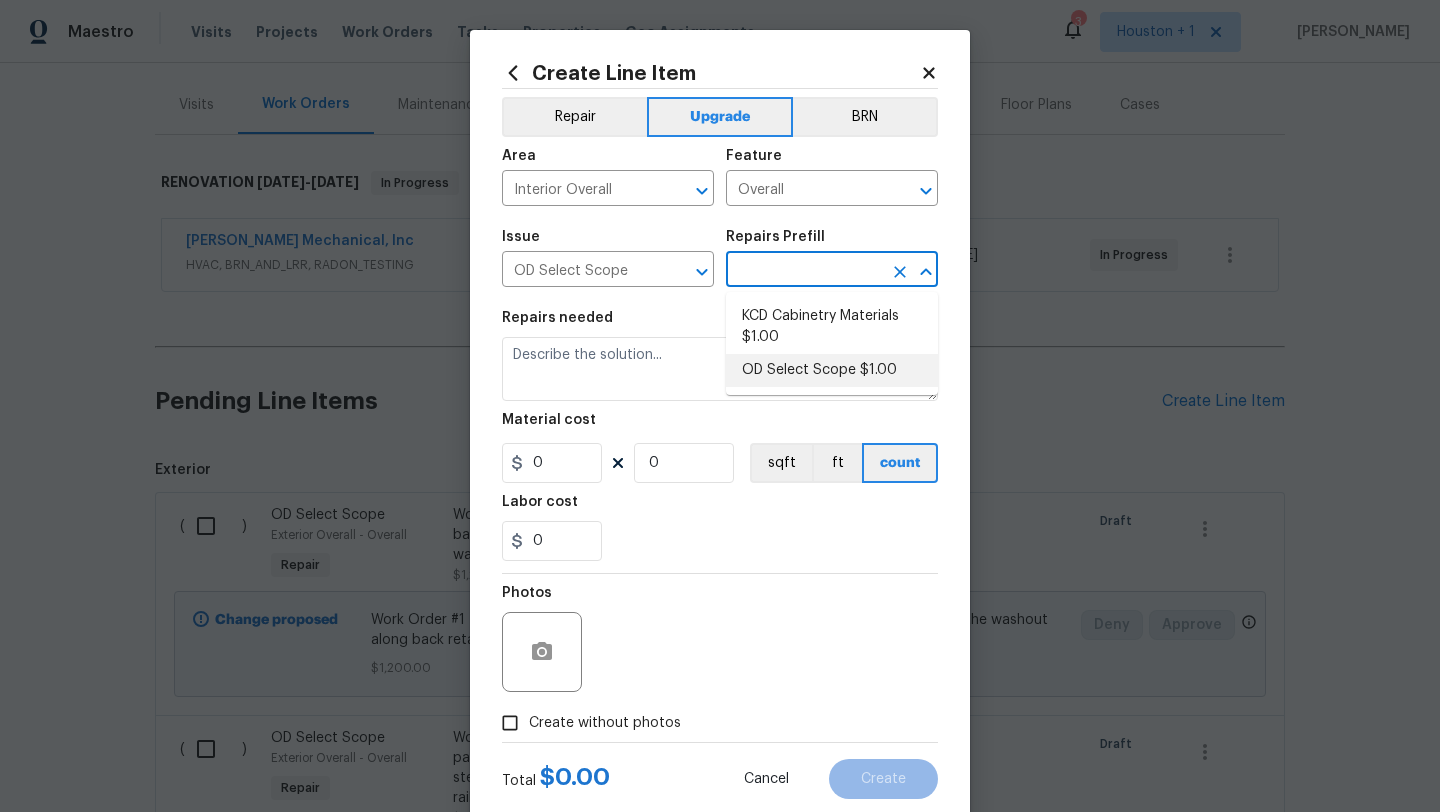 click on "OD Select Scope $1.00" at bounding box center (832, 370) 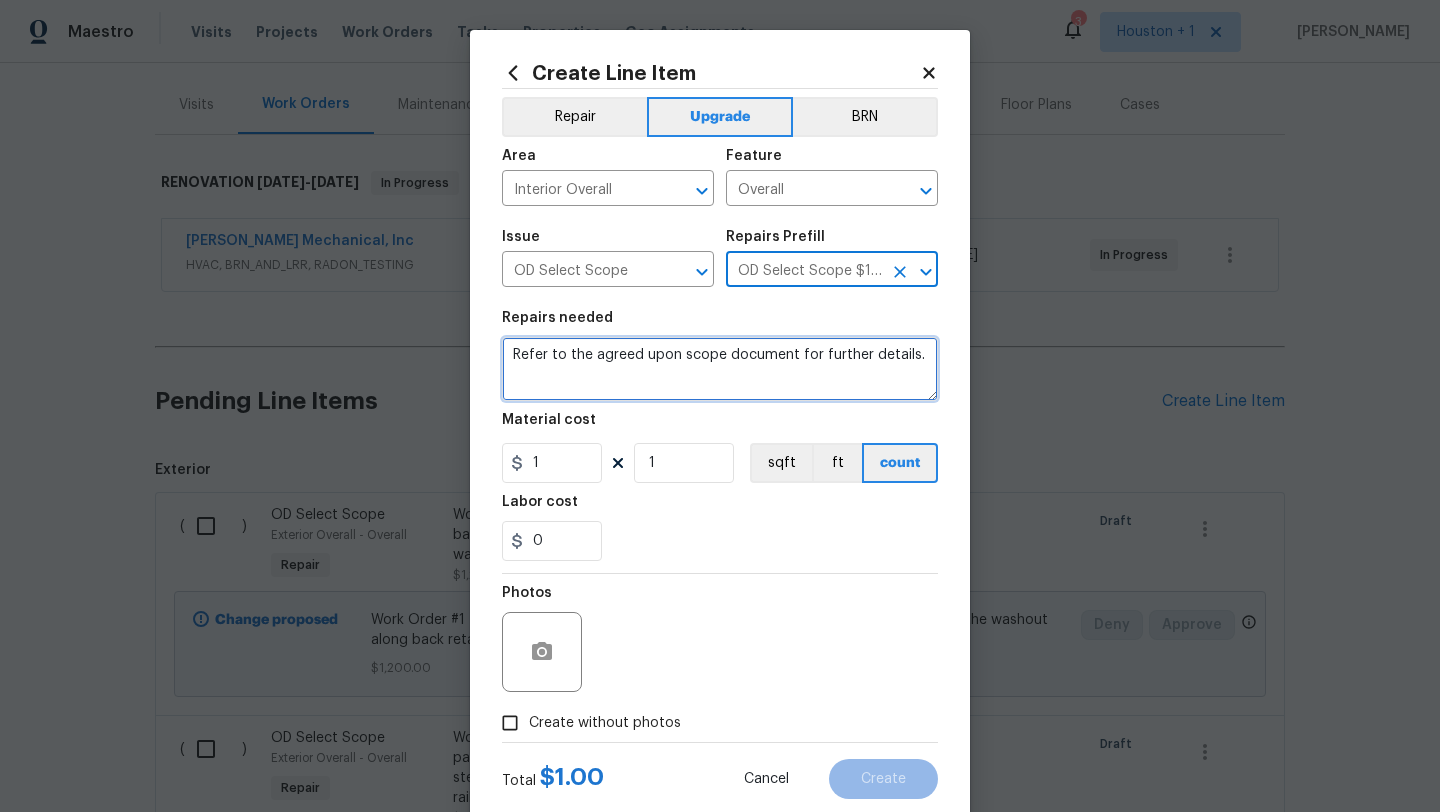 click on "Refer to the agreed upon scope document for further details." at bounding box center (720, 369) 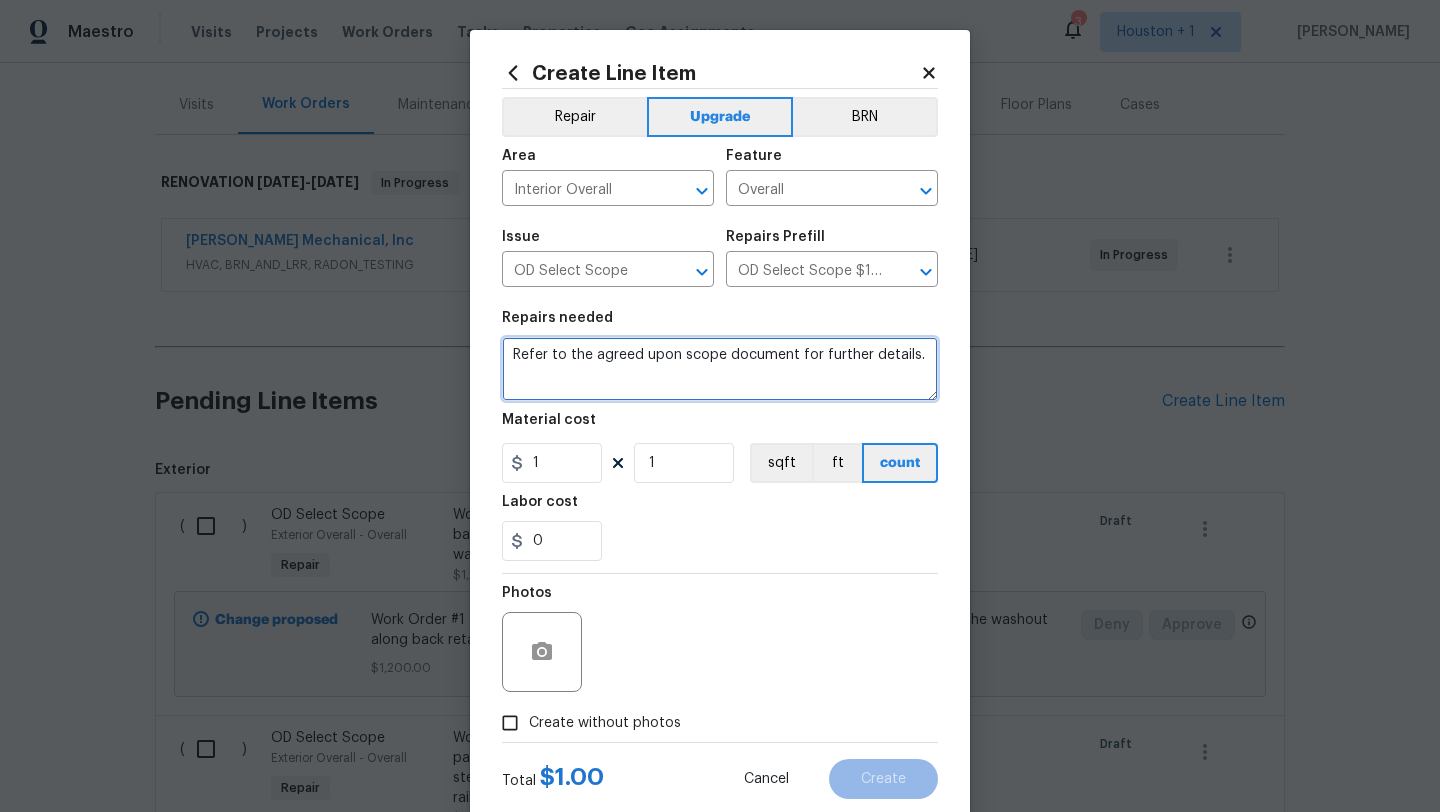 click on "Refer to the agreed upon scope document for further details." at bounding box center [720, 369] 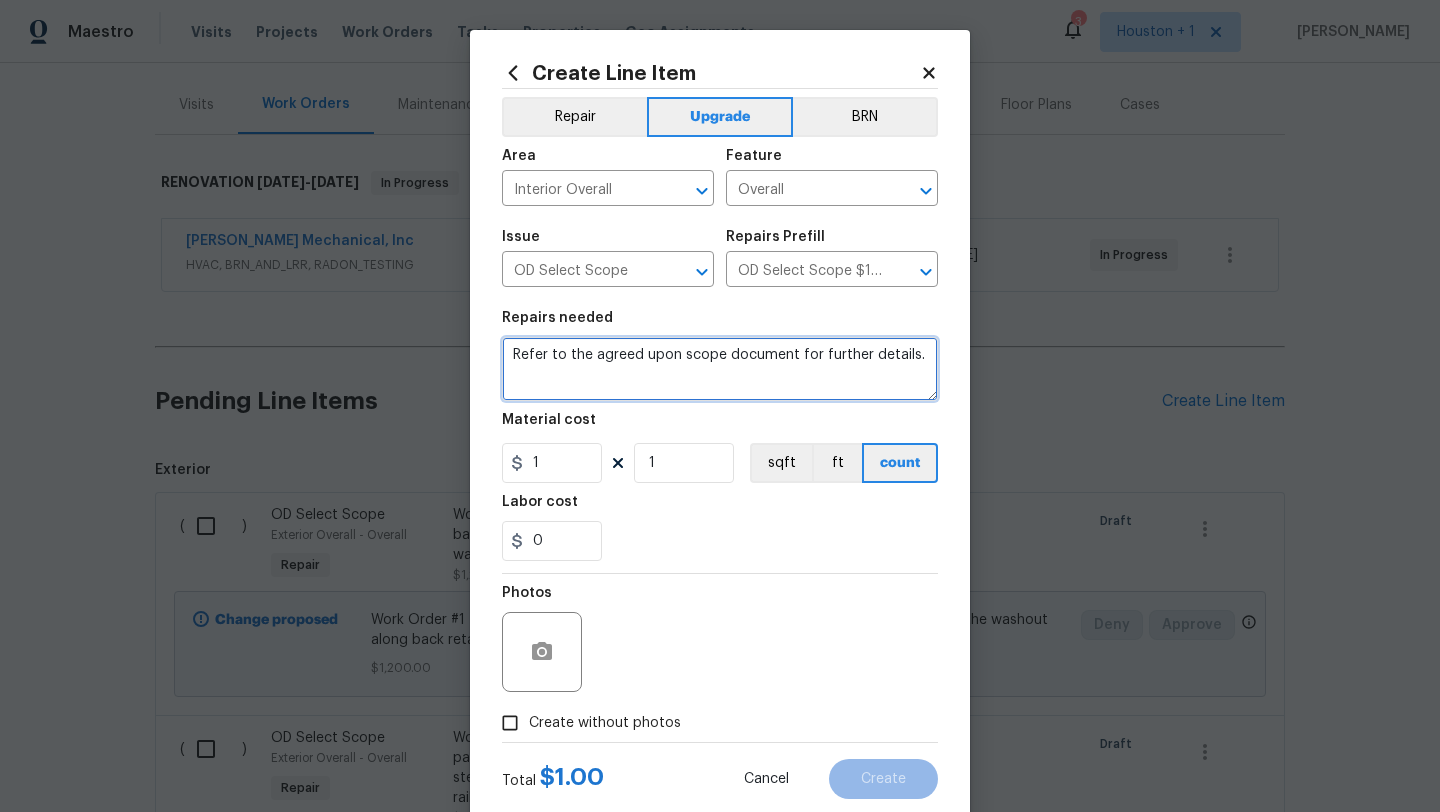 click on "Refer to the agreed upon scope document for further details." at bounding box center (720, 369) 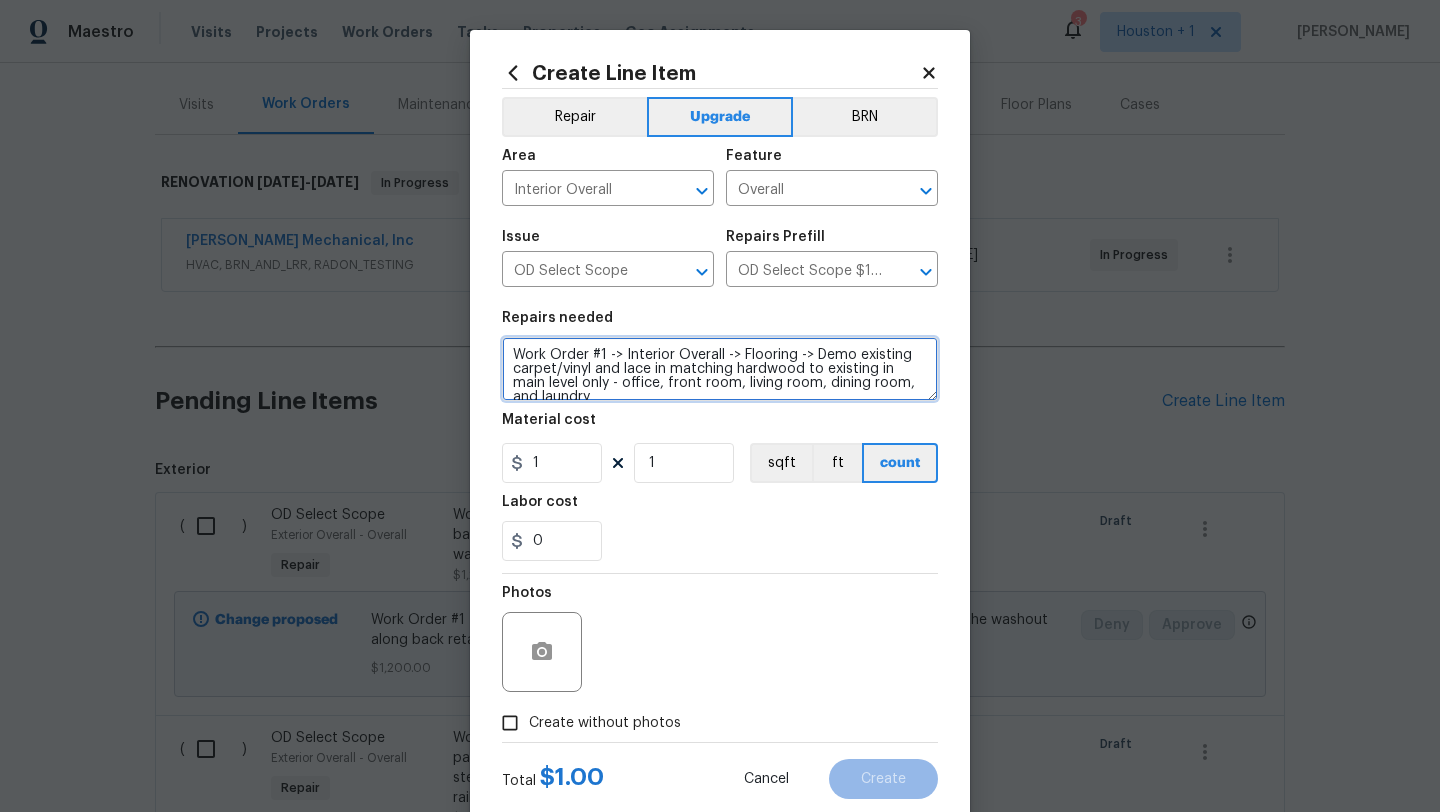 scroll, scrollTop: 4, scrollLeft: 0, axis: vertical 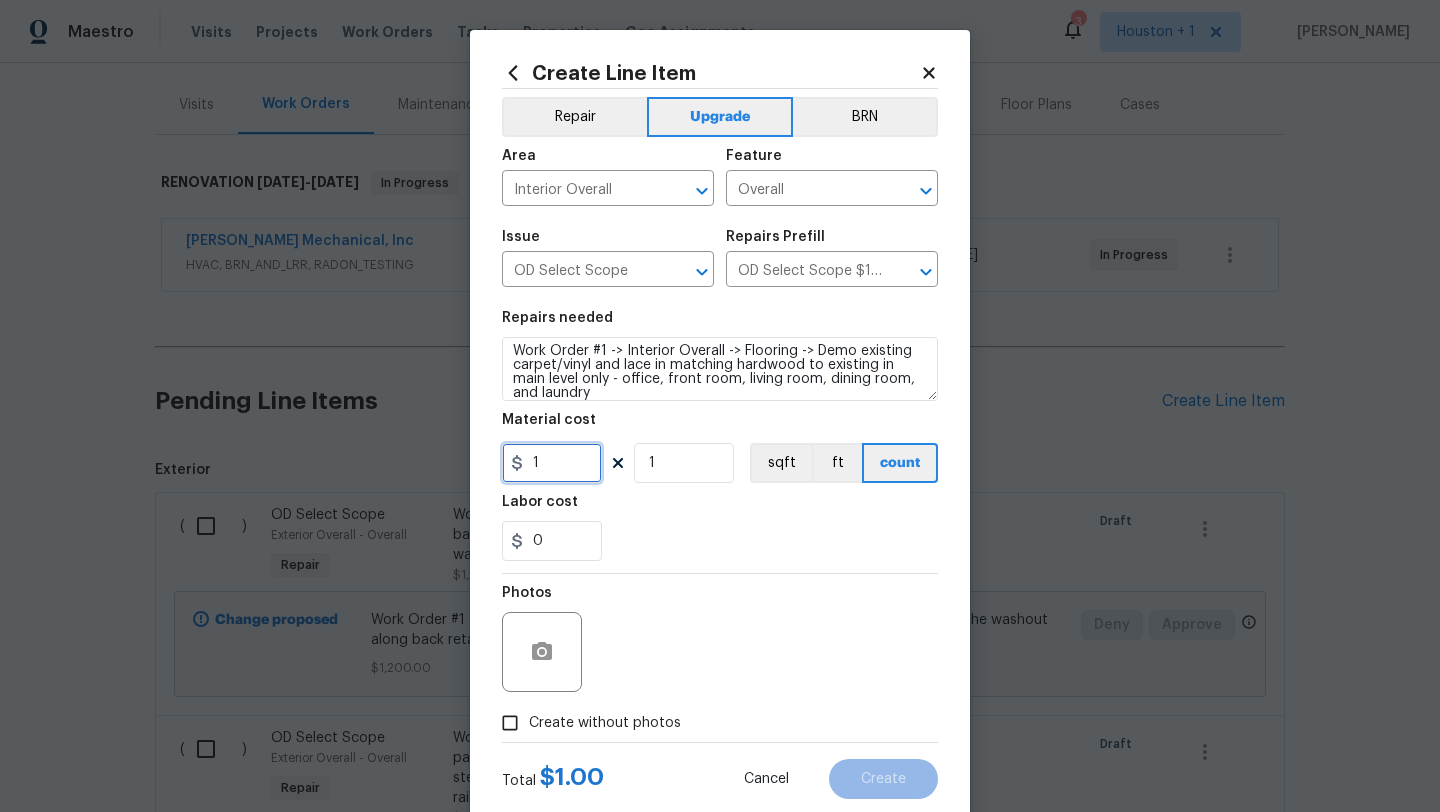 click on "1" at bounding box center [552, 463] 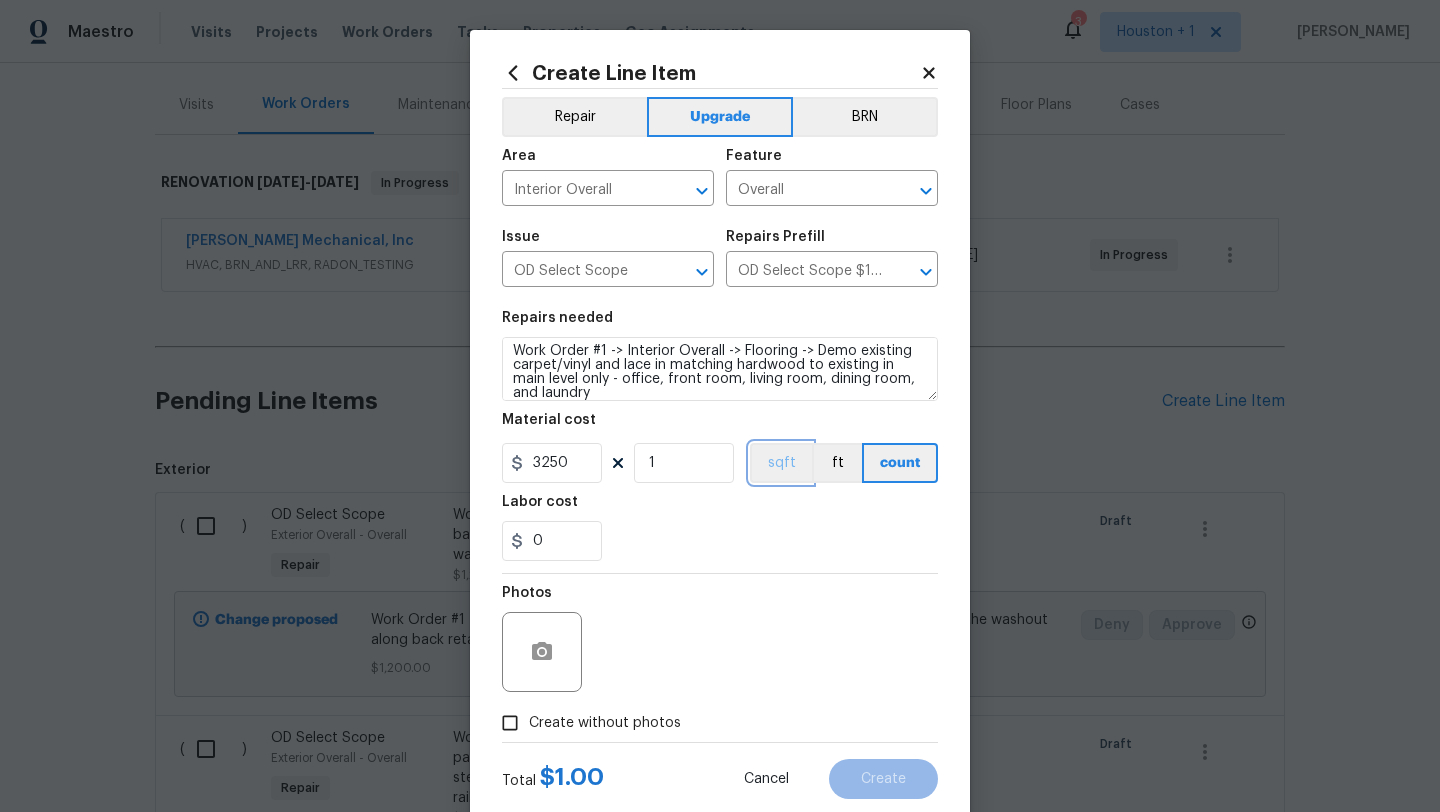 click on "sqft" at bounding box center (781, 463) 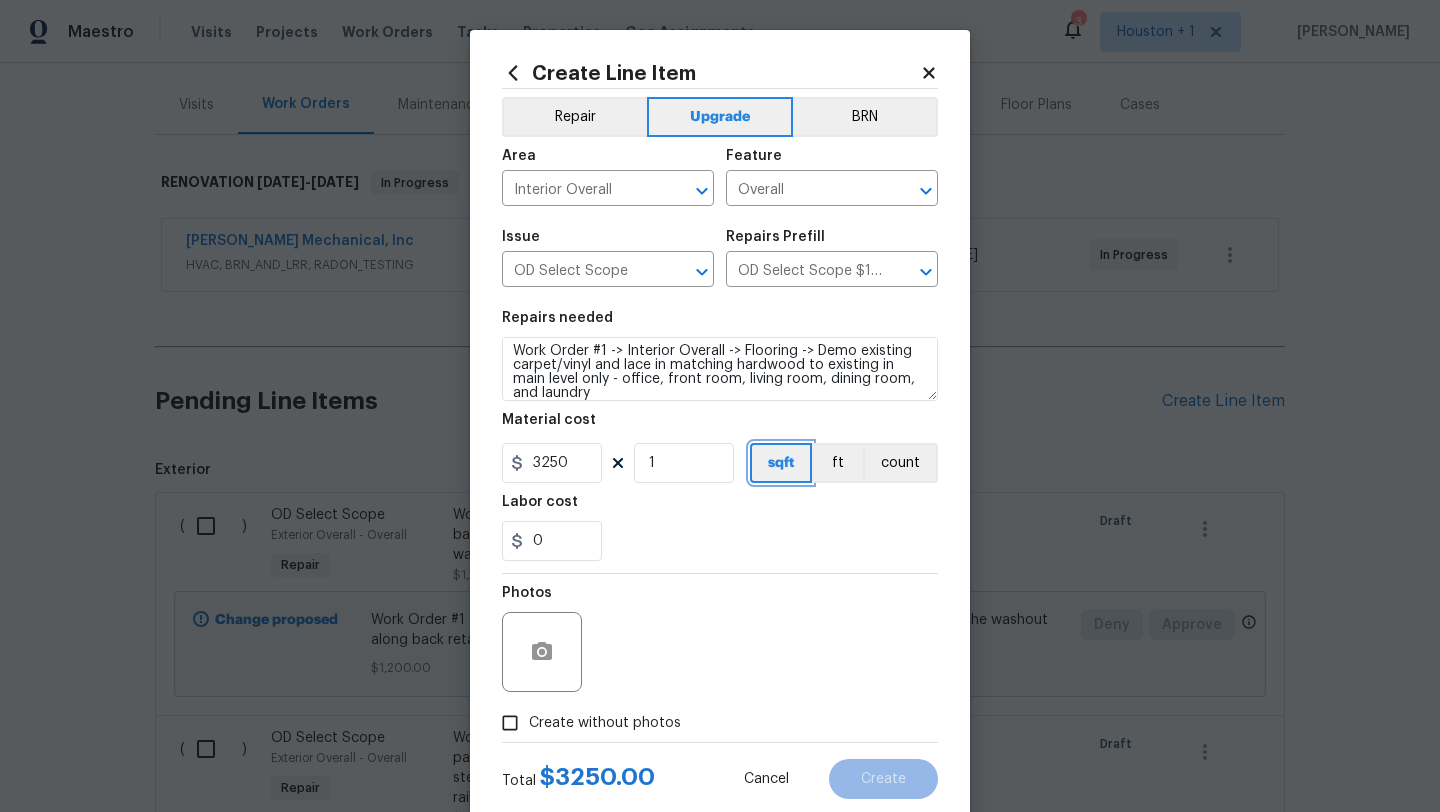 scroll, scrollTop: 50, scrollLeft: 0, axis: vertical 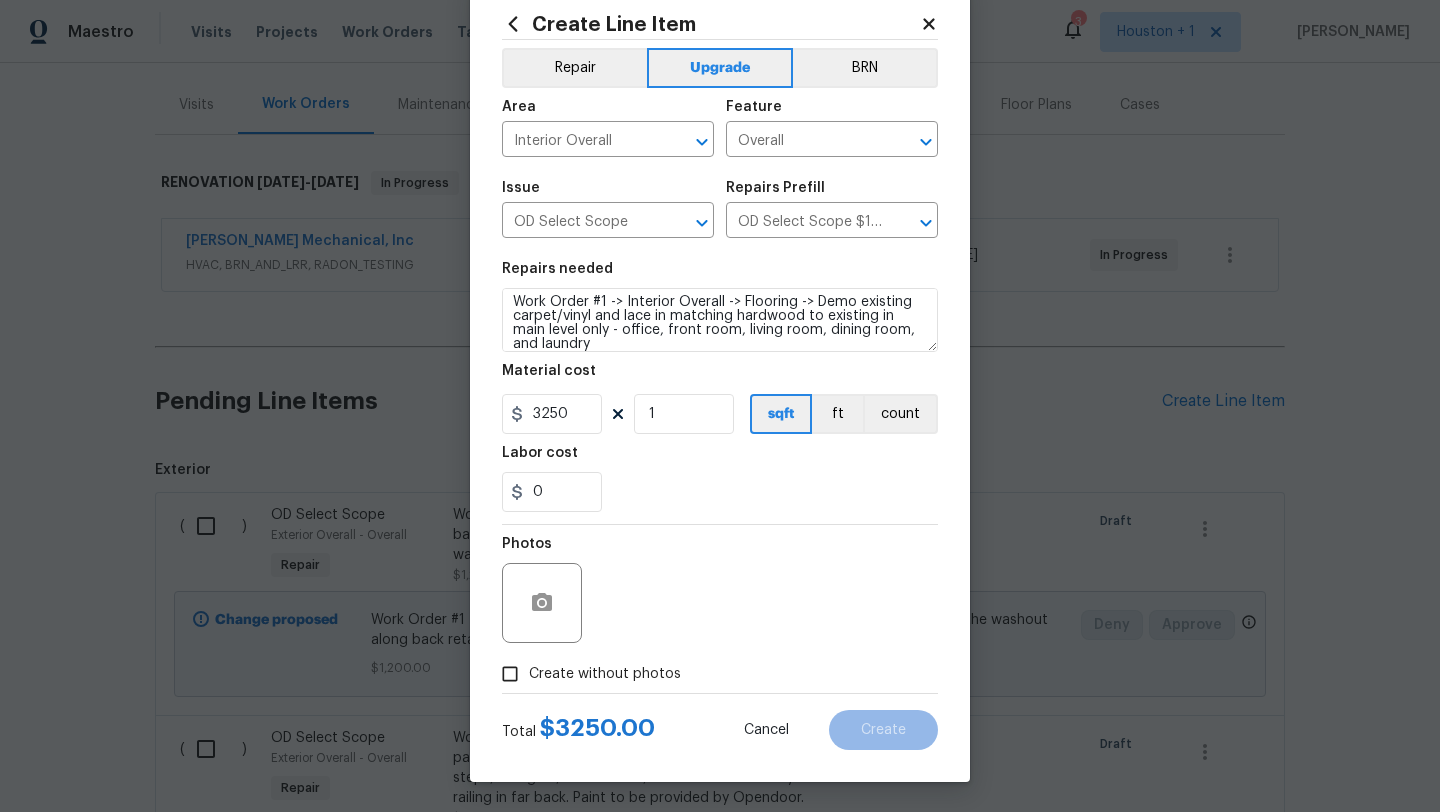 click on "Create without photos" at bounding box center (605, 674) 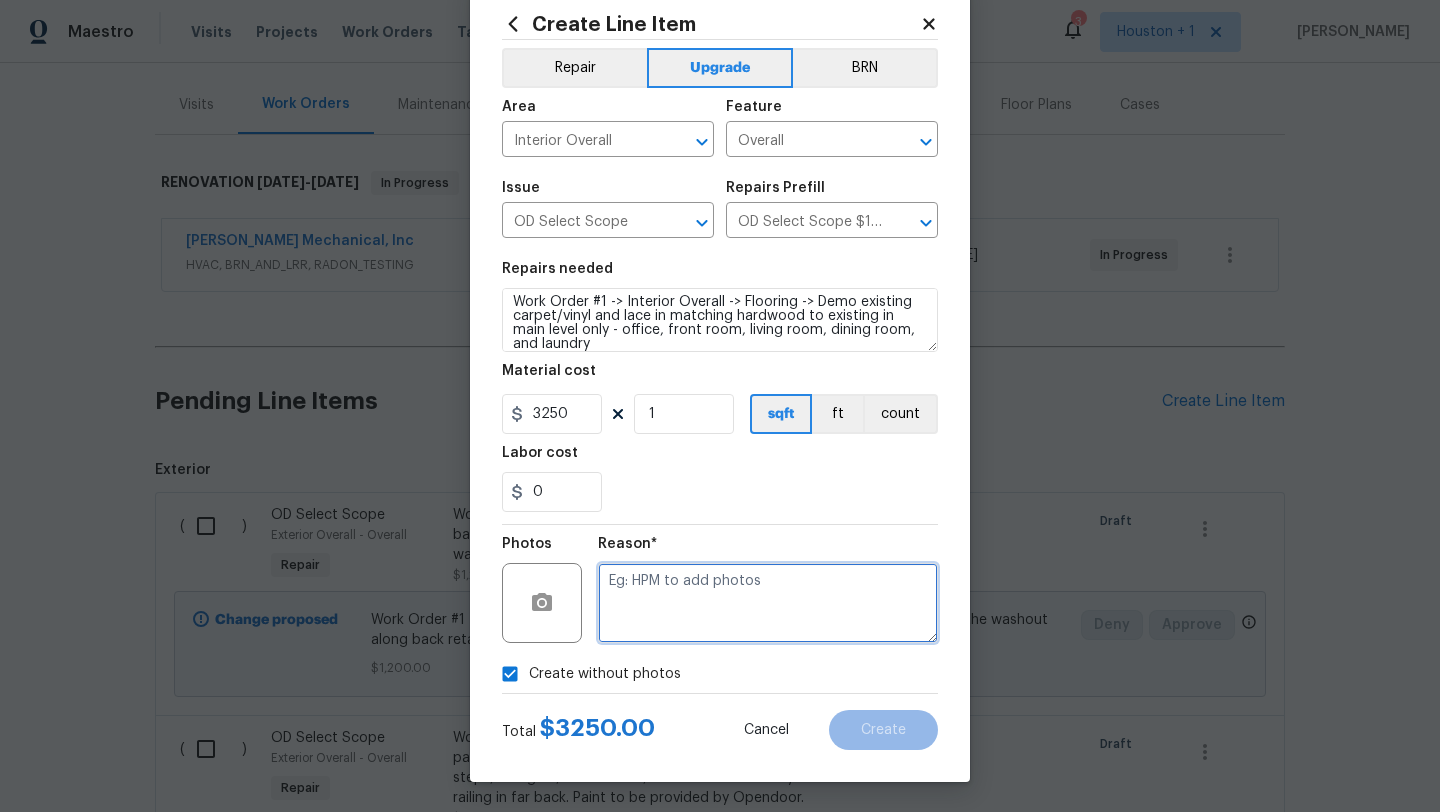 click at bounding box center [768, 603] 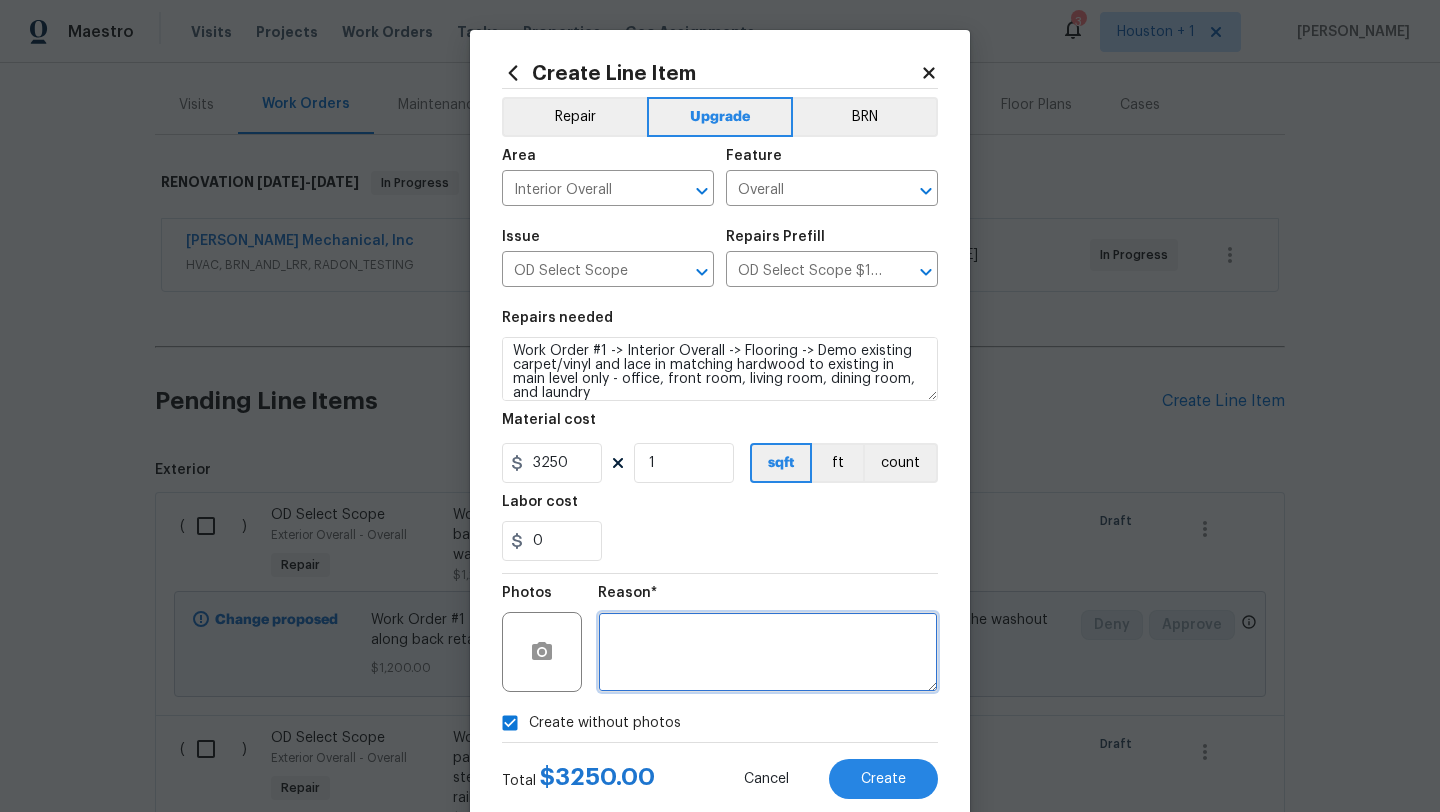 scroll, scrollTop: 50, scrollLeft: 0, axis: vertical 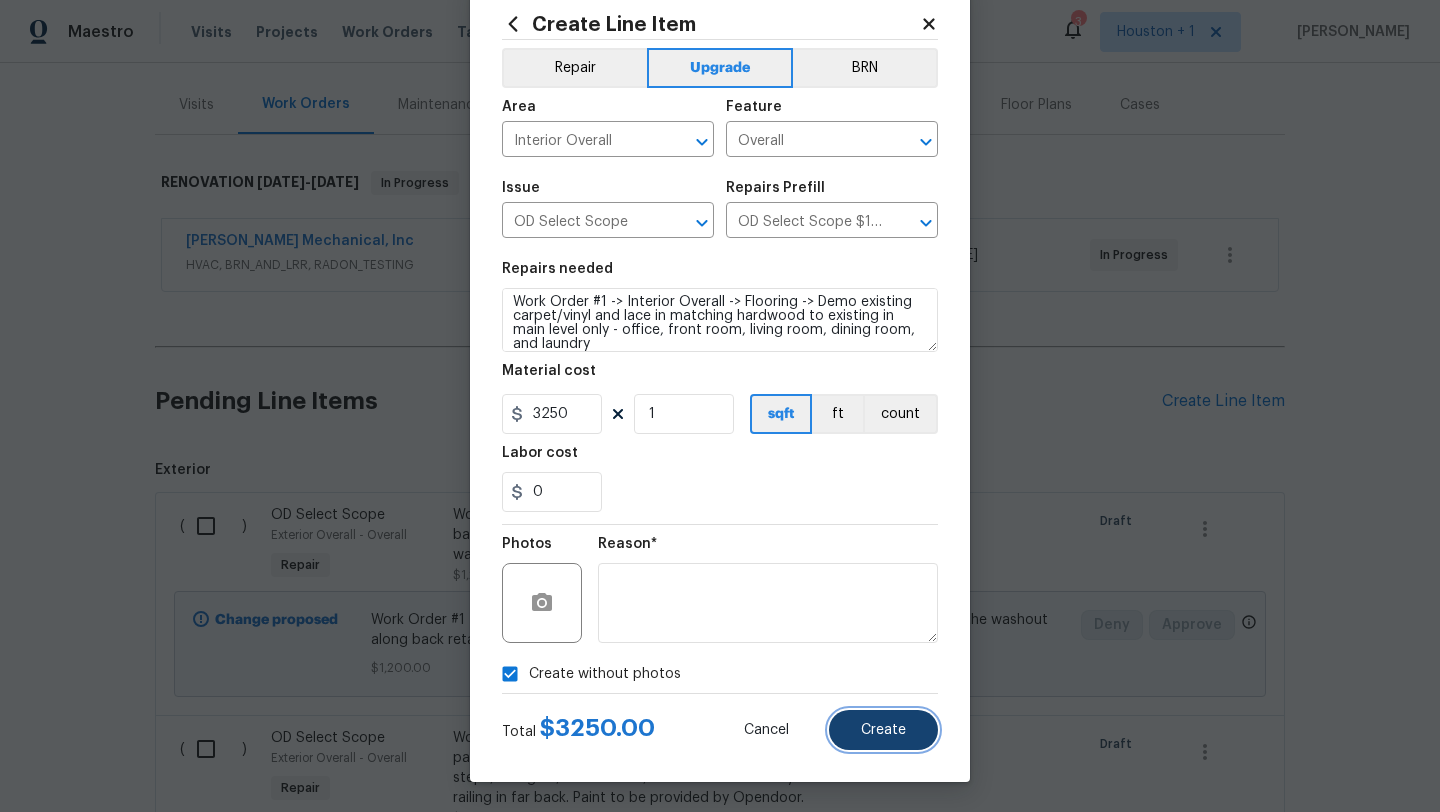 click on "Create" at bounding box center [883, 730] 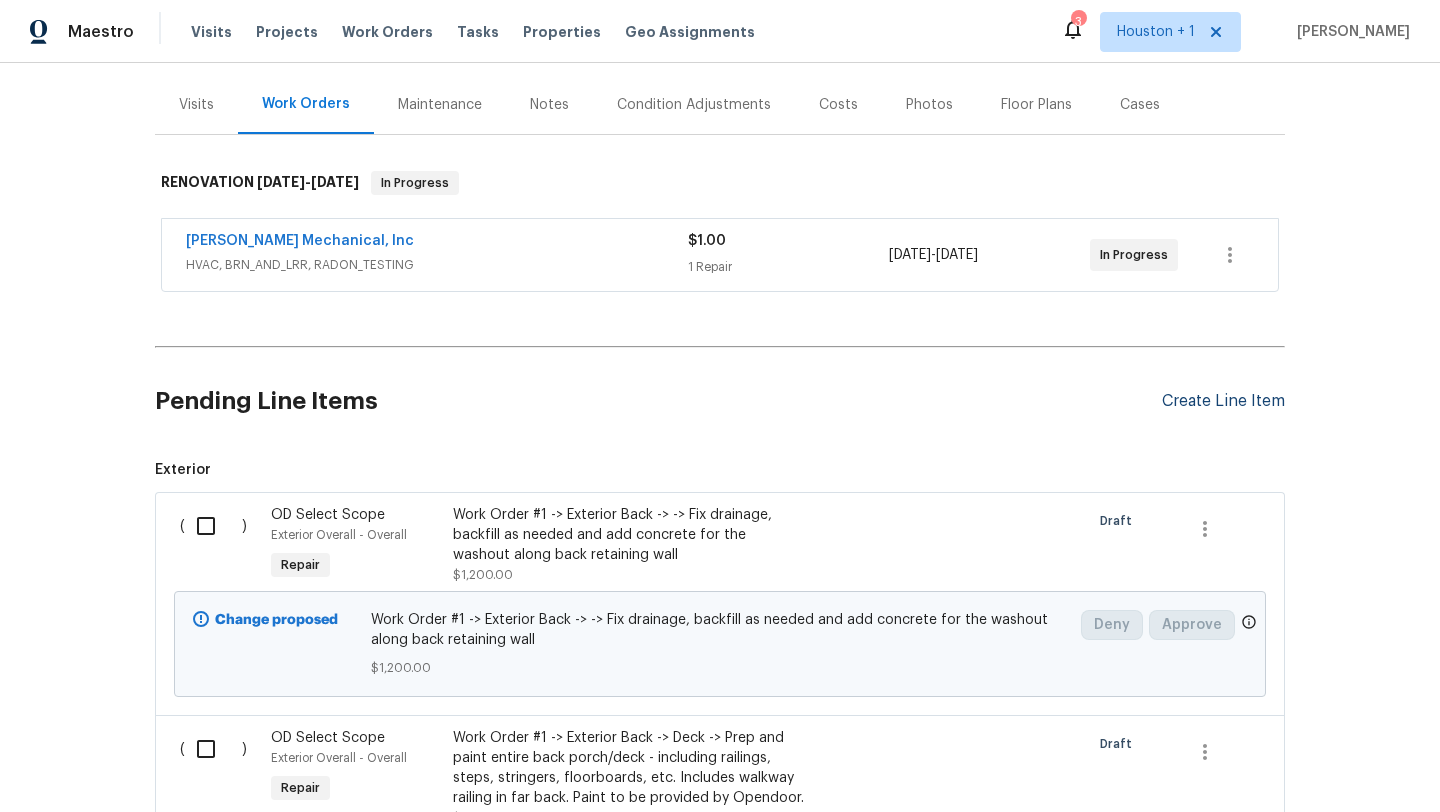 click on "Create Line Item" at bounding box center [1223, 401] 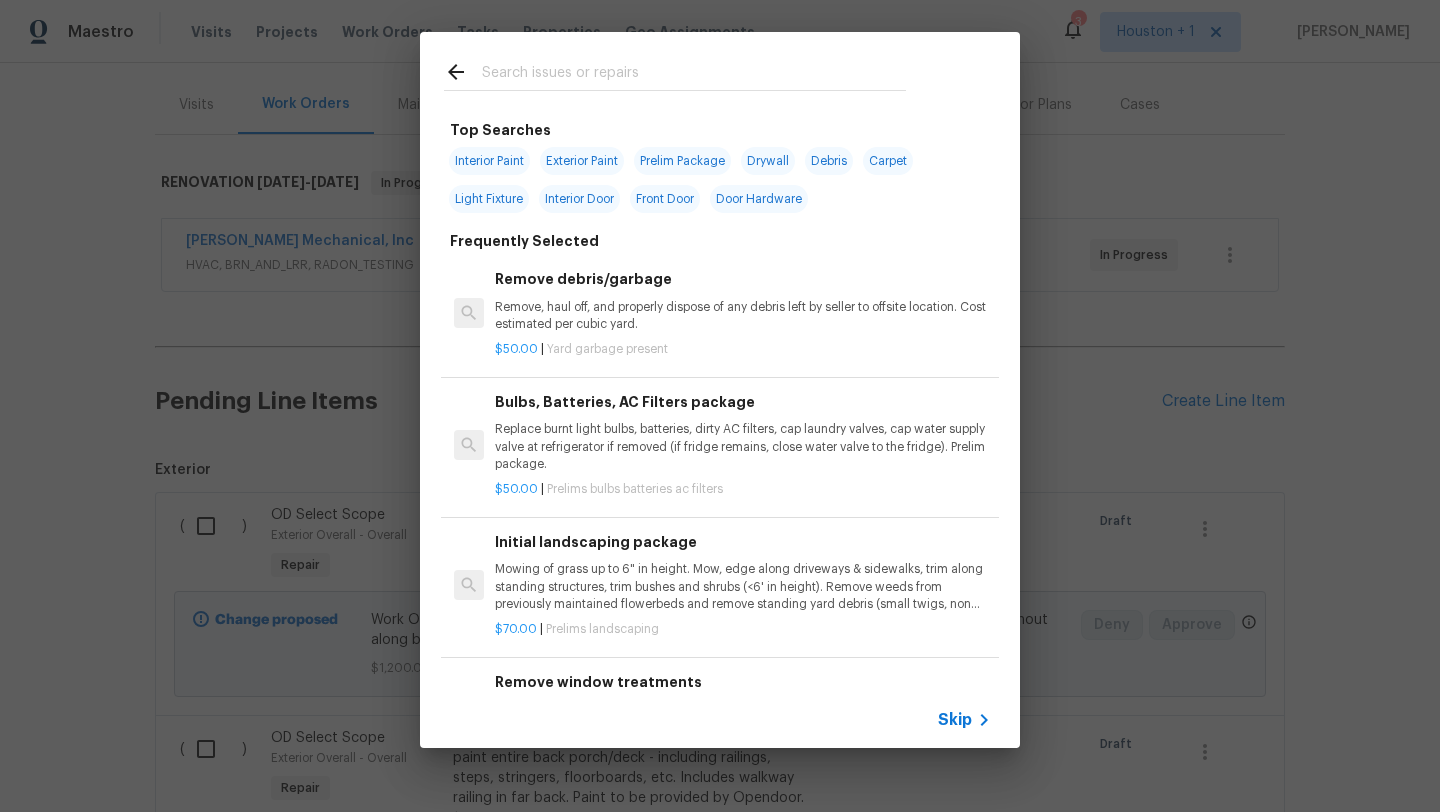 click on "Skip" at bounding box center (955, 720) 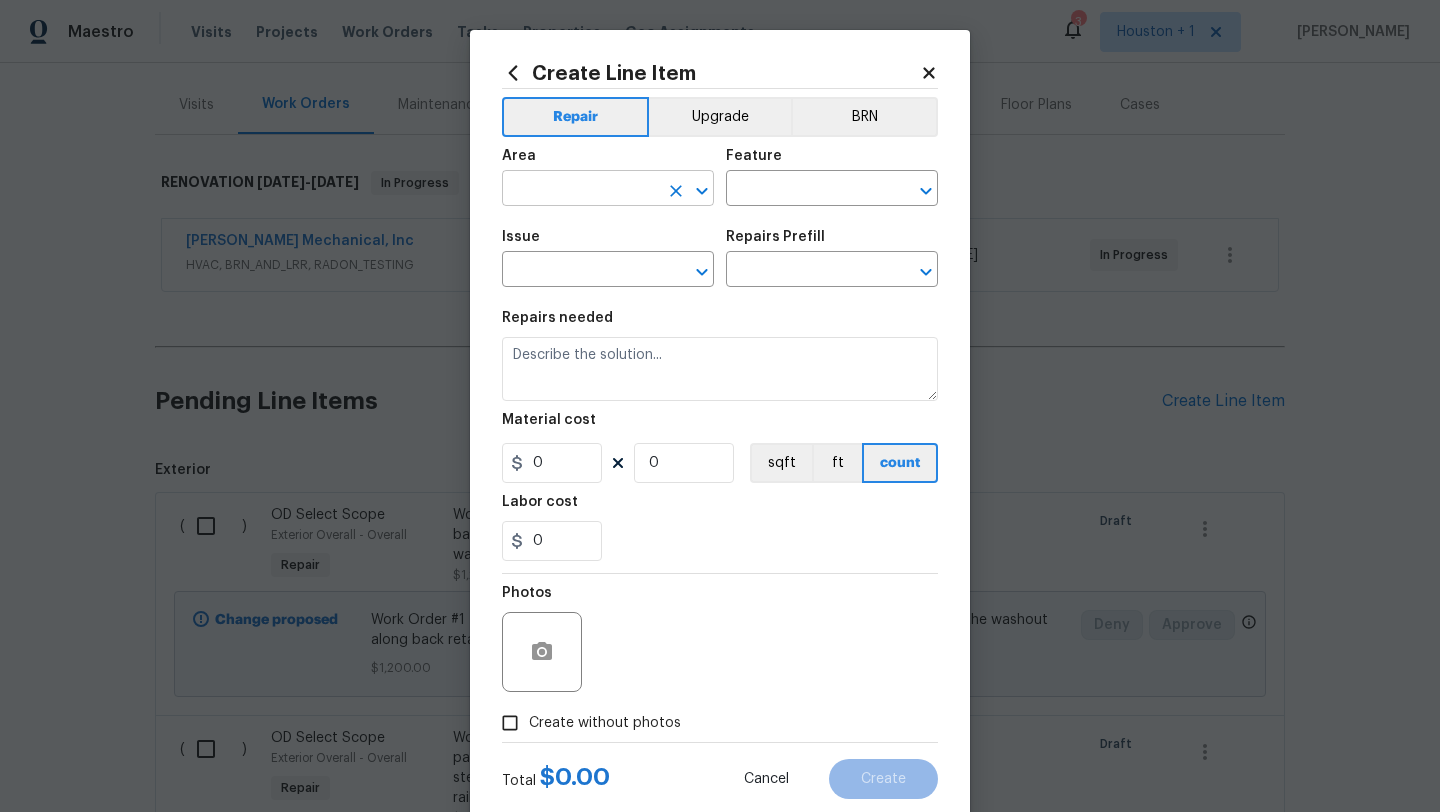 click at bounding box center (580, 190) 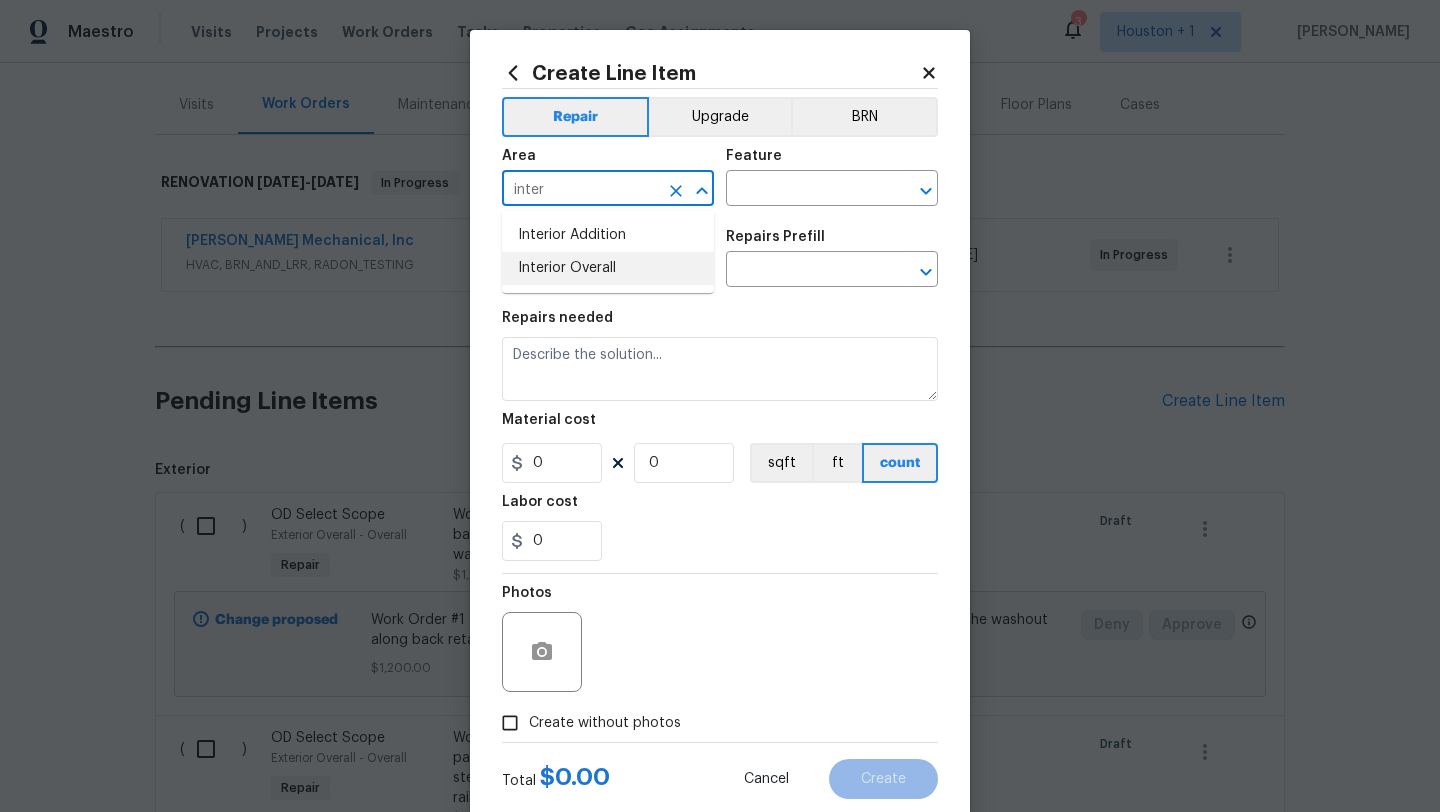 click on "Interior Overall" at bounding box center (608, 268) 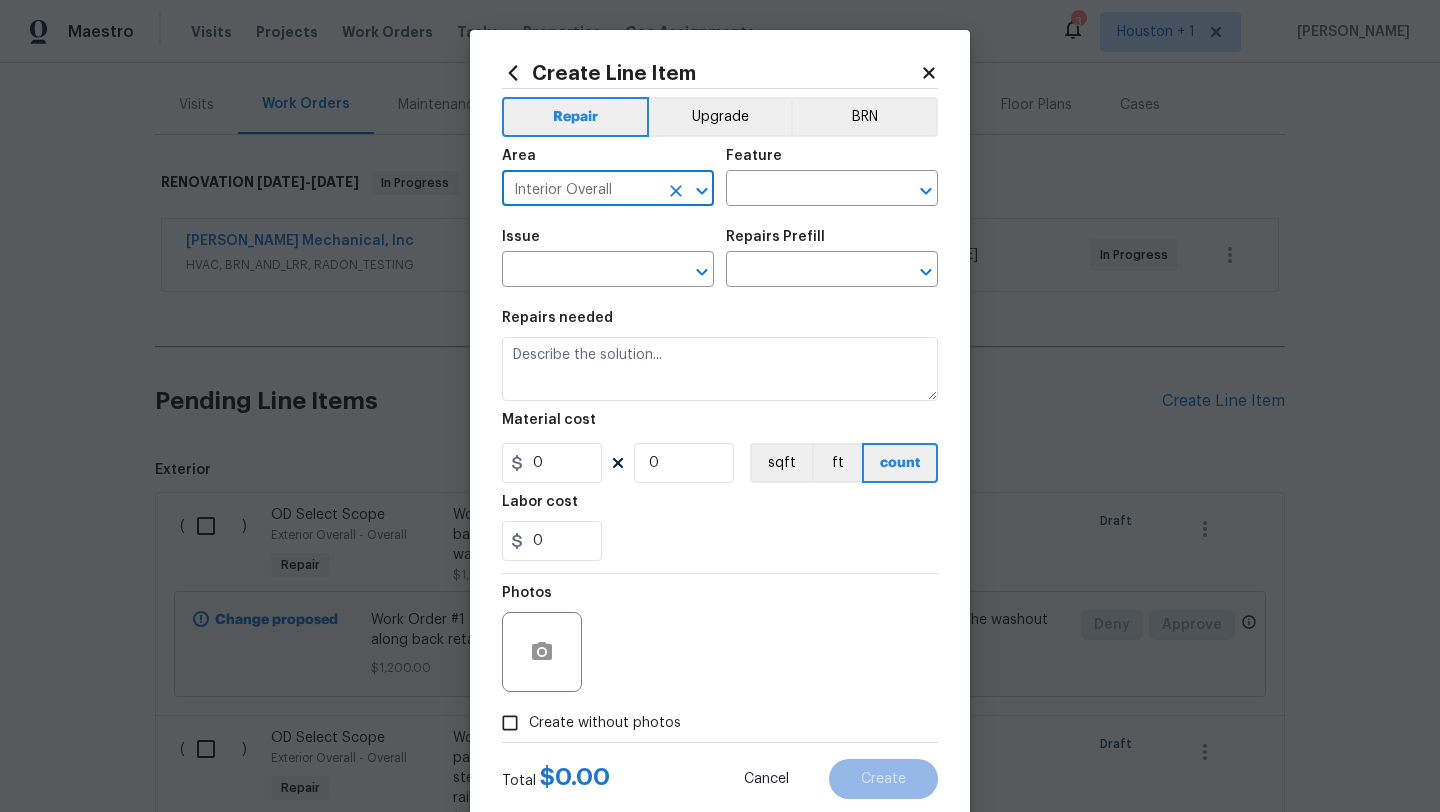 click on "Feature" at bounding box center [832, 162] 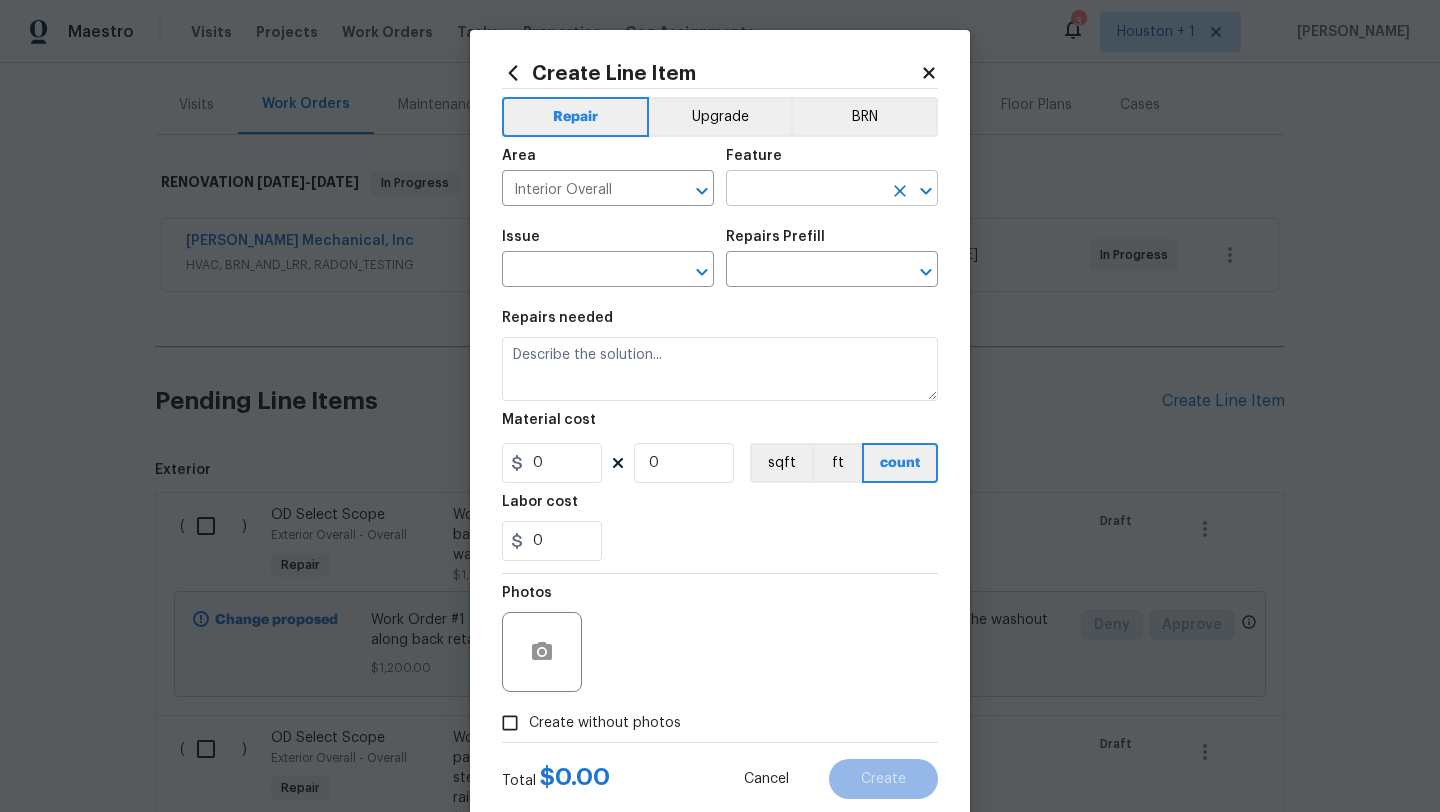 click at bounding box center (804, 190) 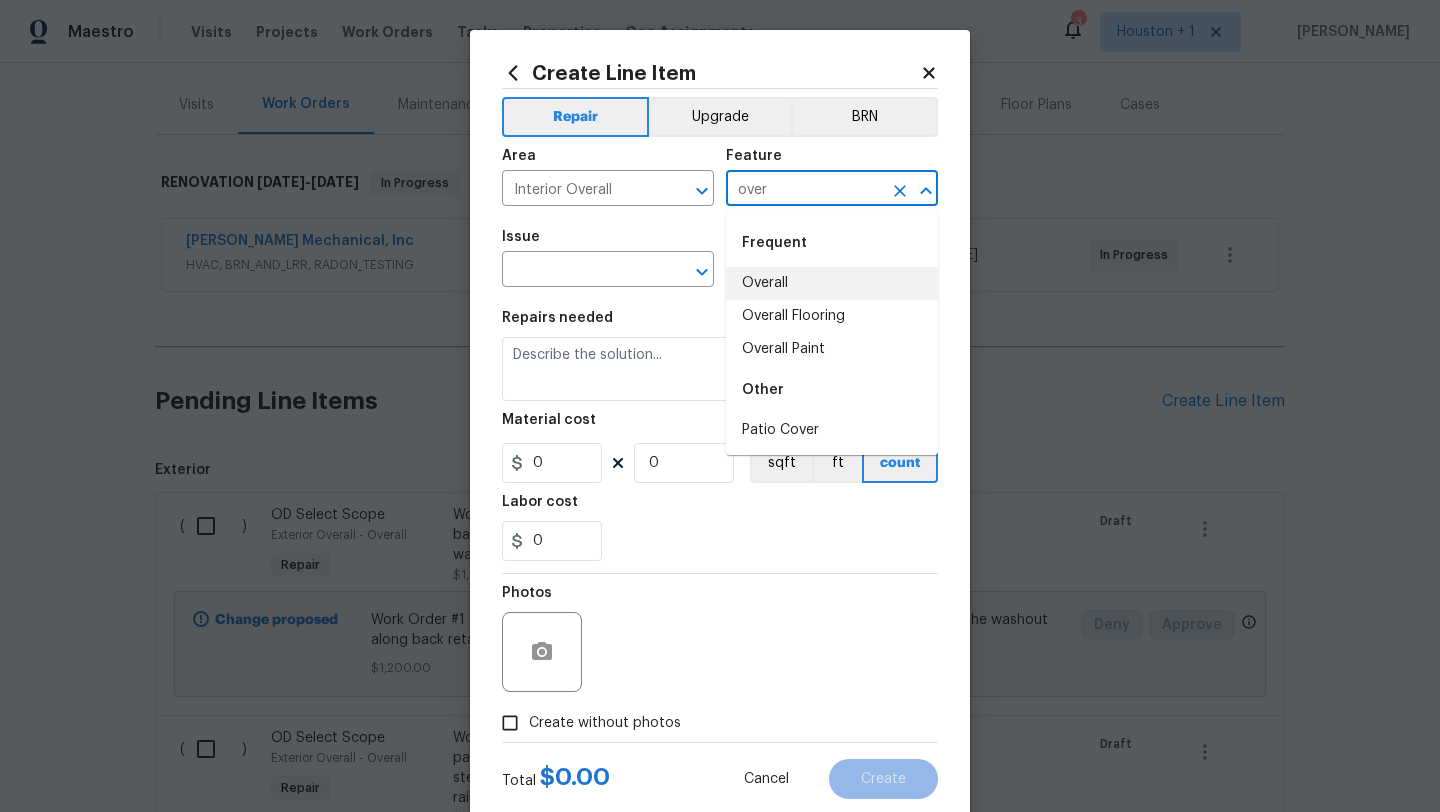 click on "Overall" at bounding box center (832, 283) 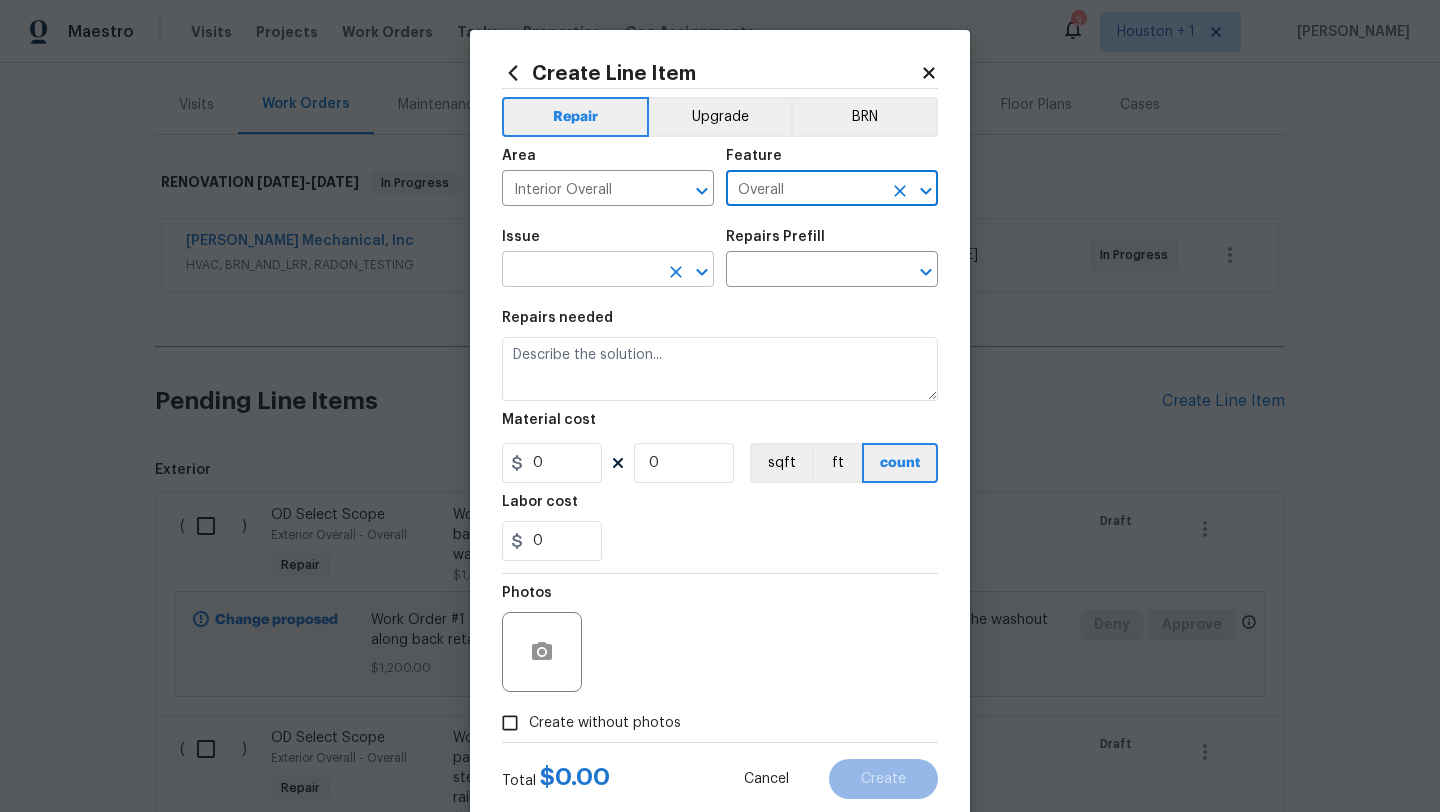 click at bounding box center (580, 271) 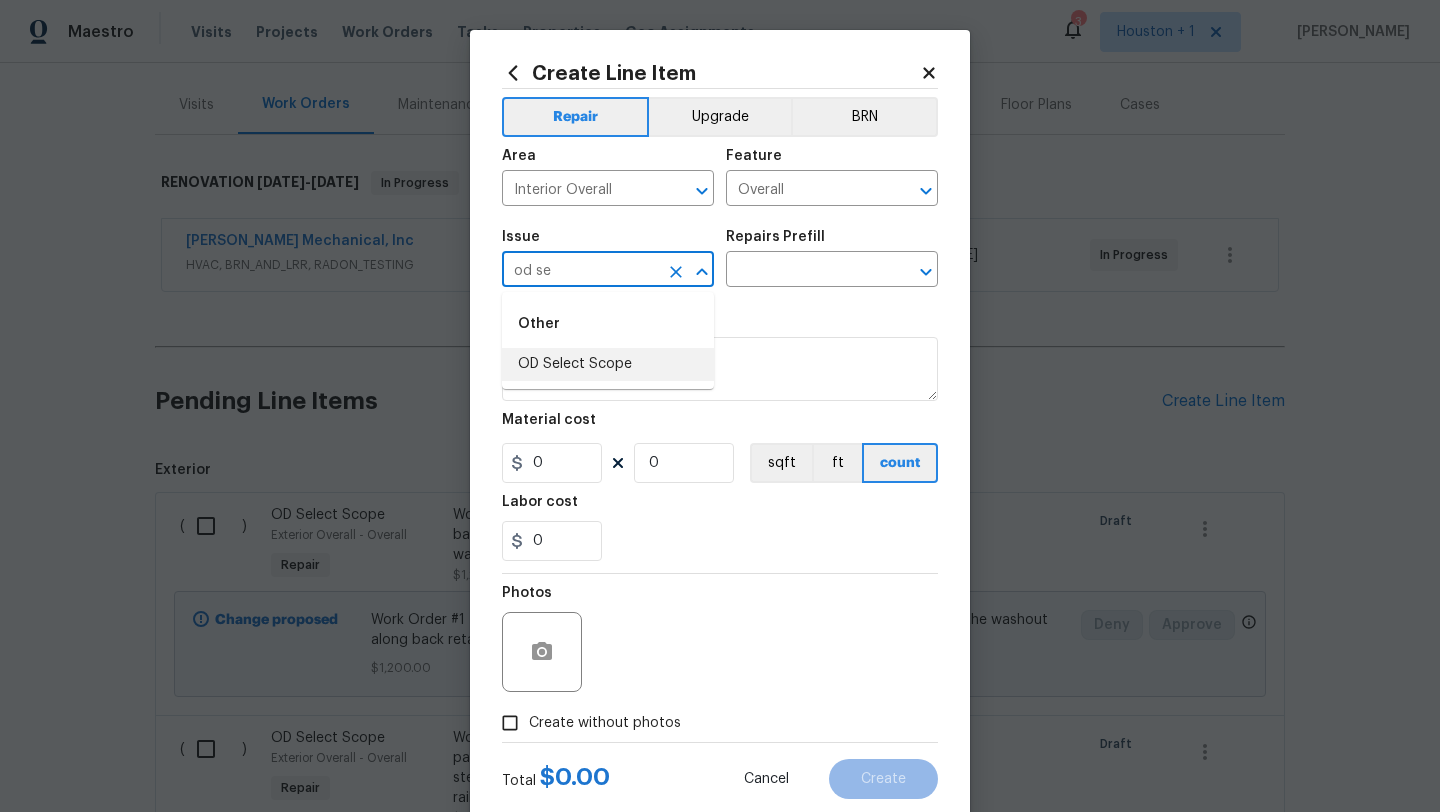 click on "OD Select Scope" at bounding box center [608, 364] 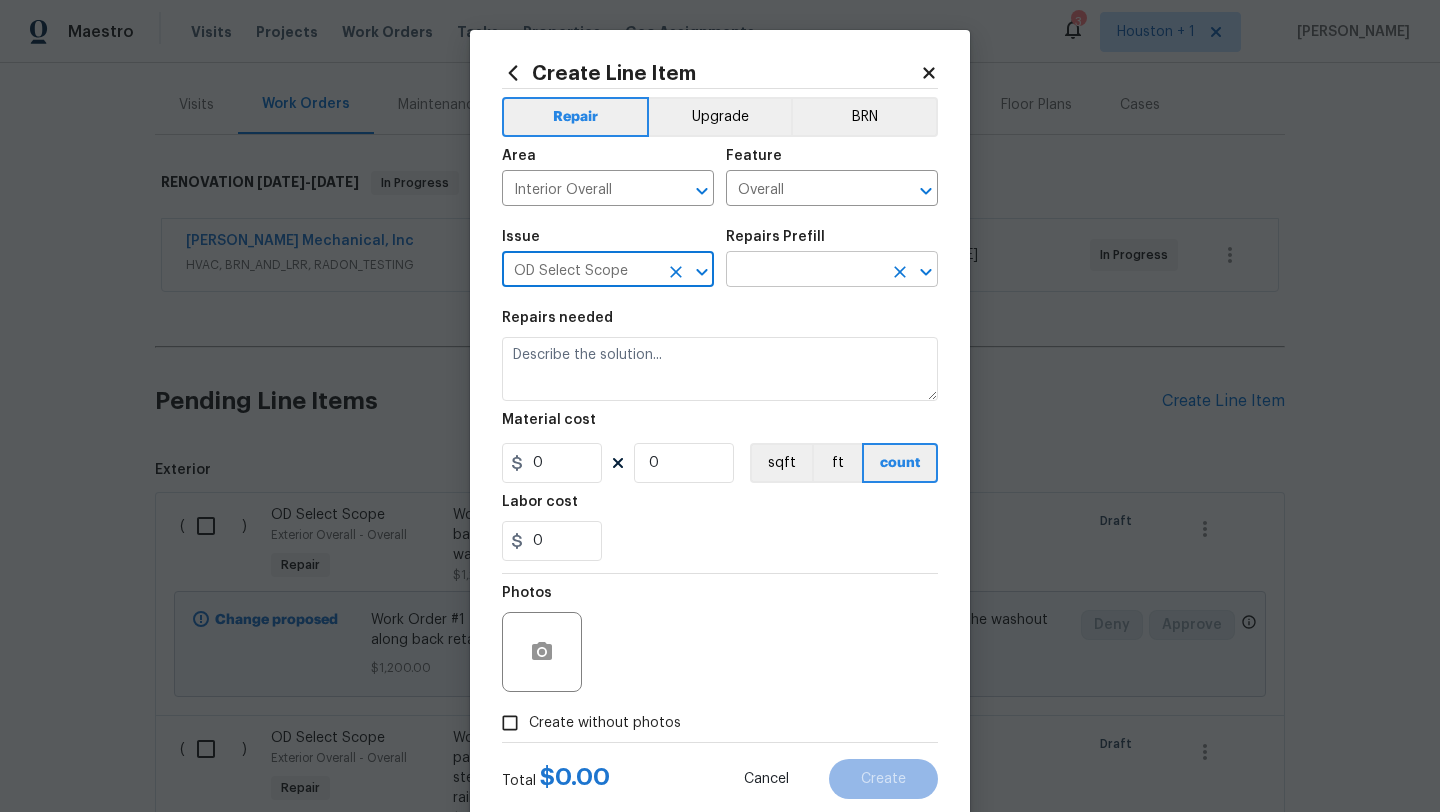 click at bounding box center (804, 271) 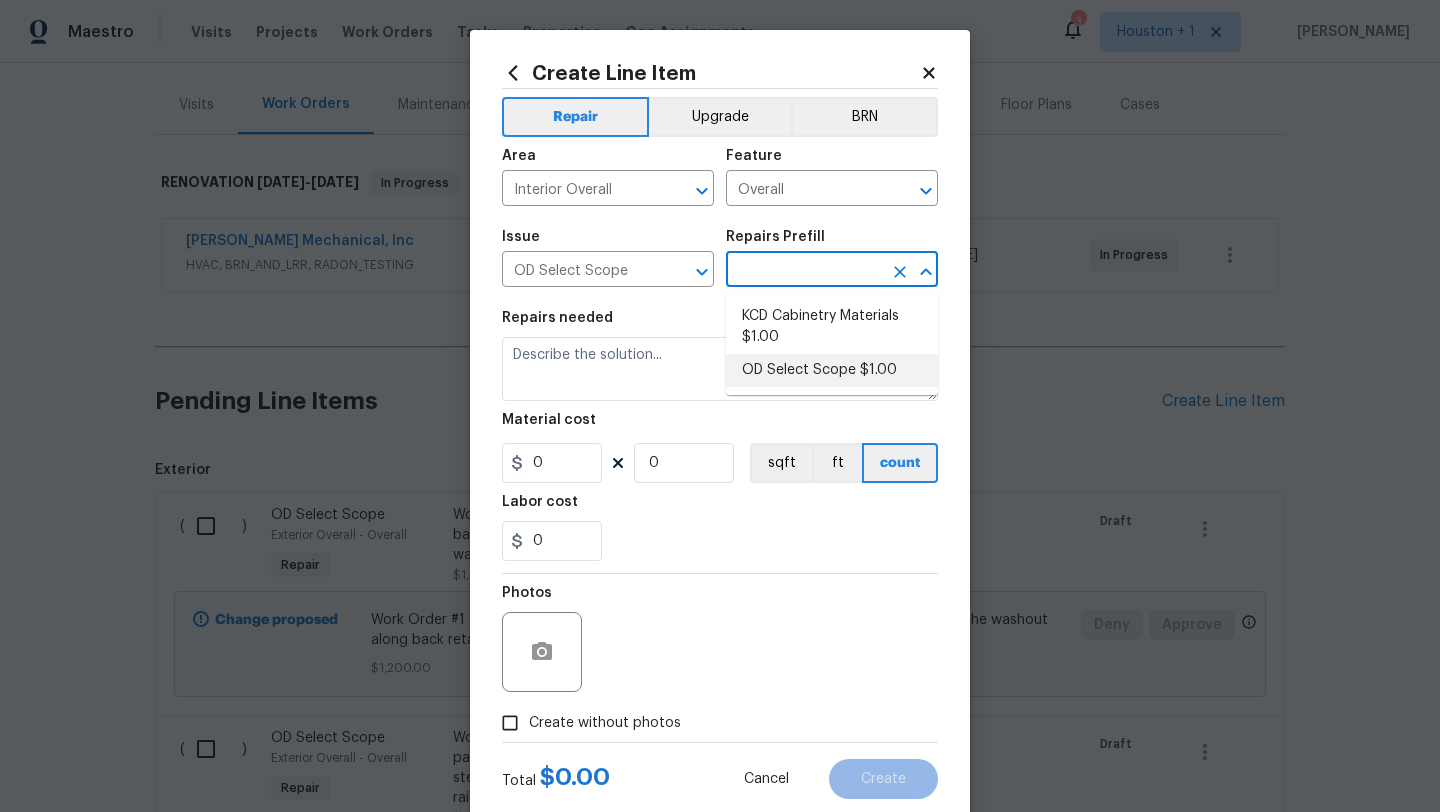 click on "OD Select Scope $1.00" at bounding box center [832, 370] 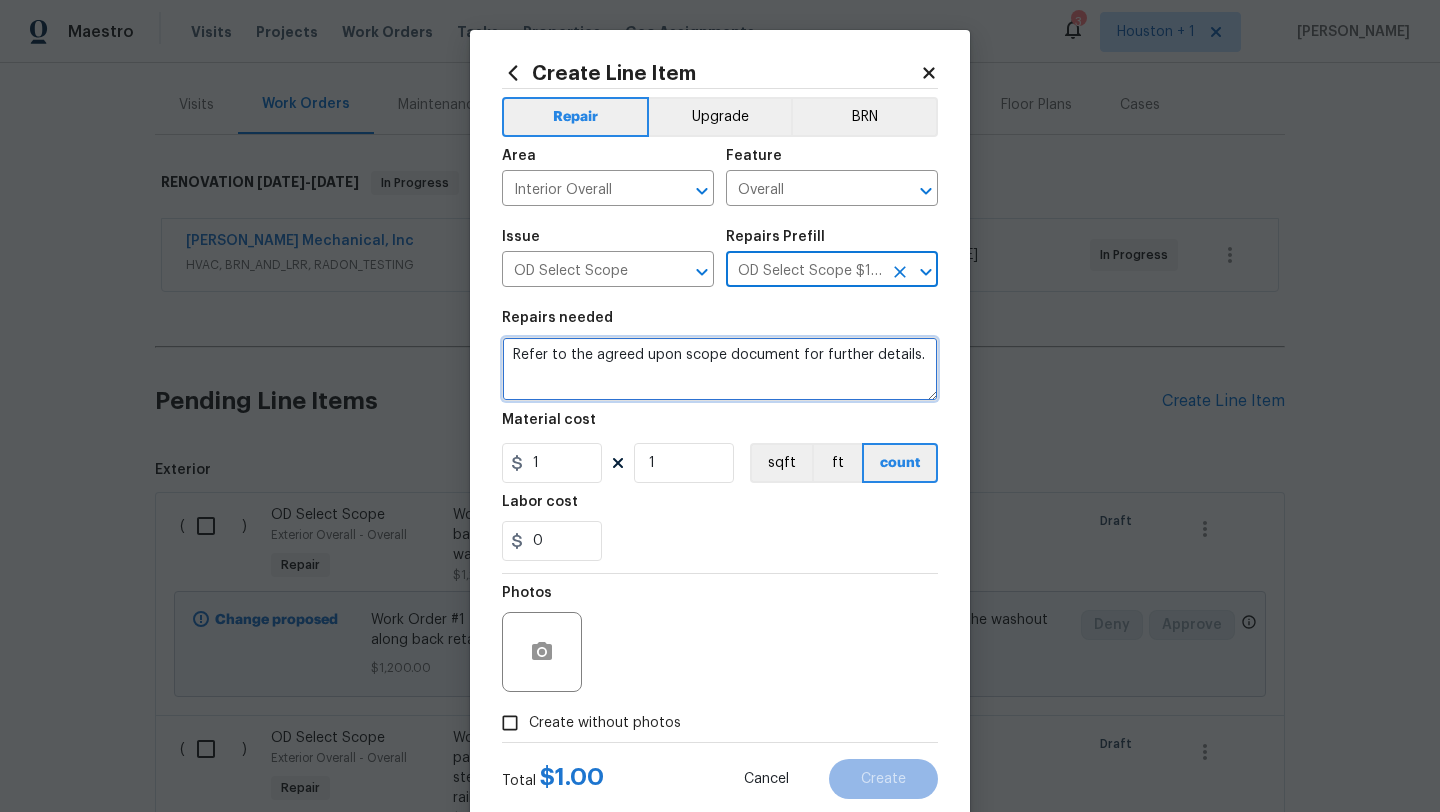click on "Refer to the agreed upon scope document for further details." at bounding box center [720, 369] 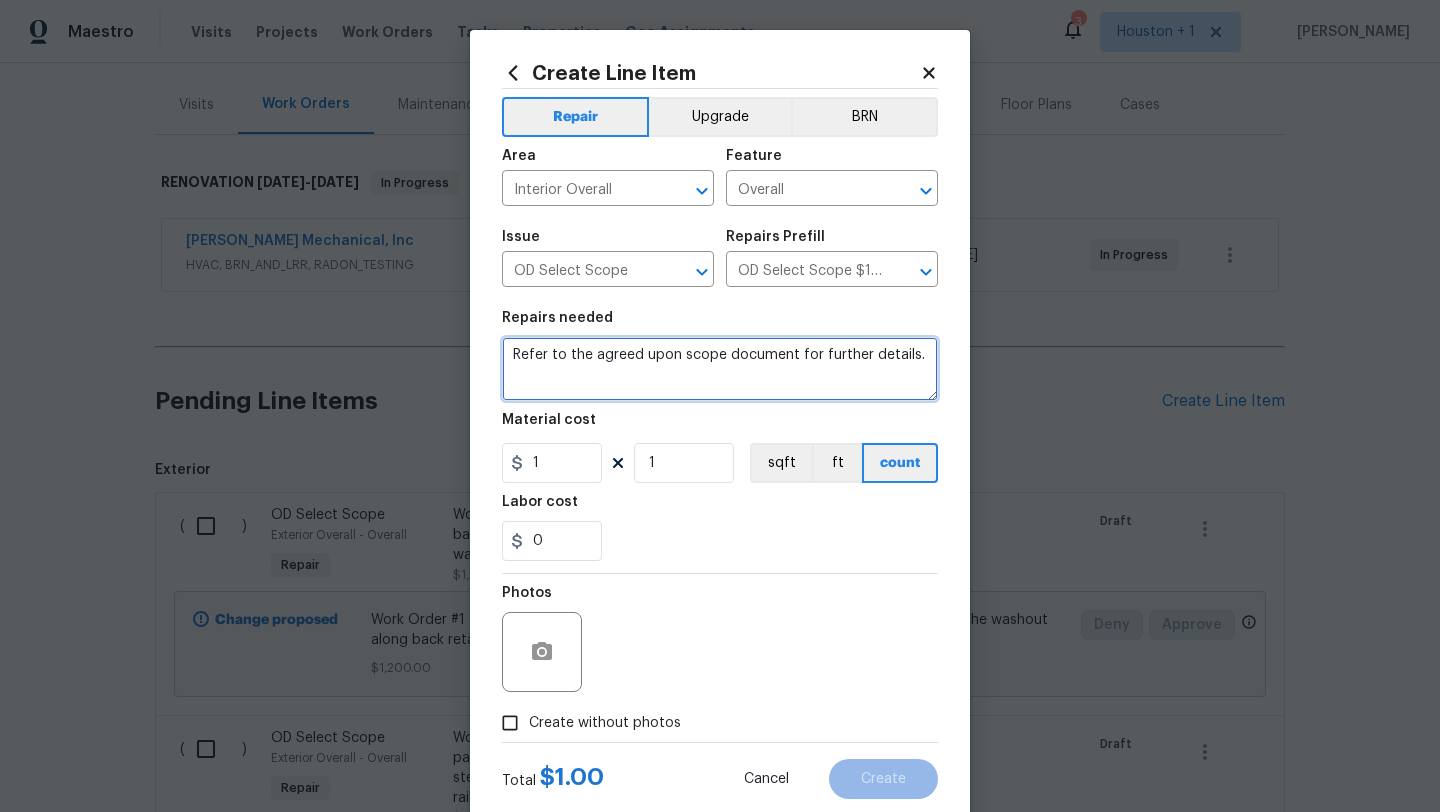 click on "Refer to the agreed upon scope document for further details." at bounding box center [720, 369] 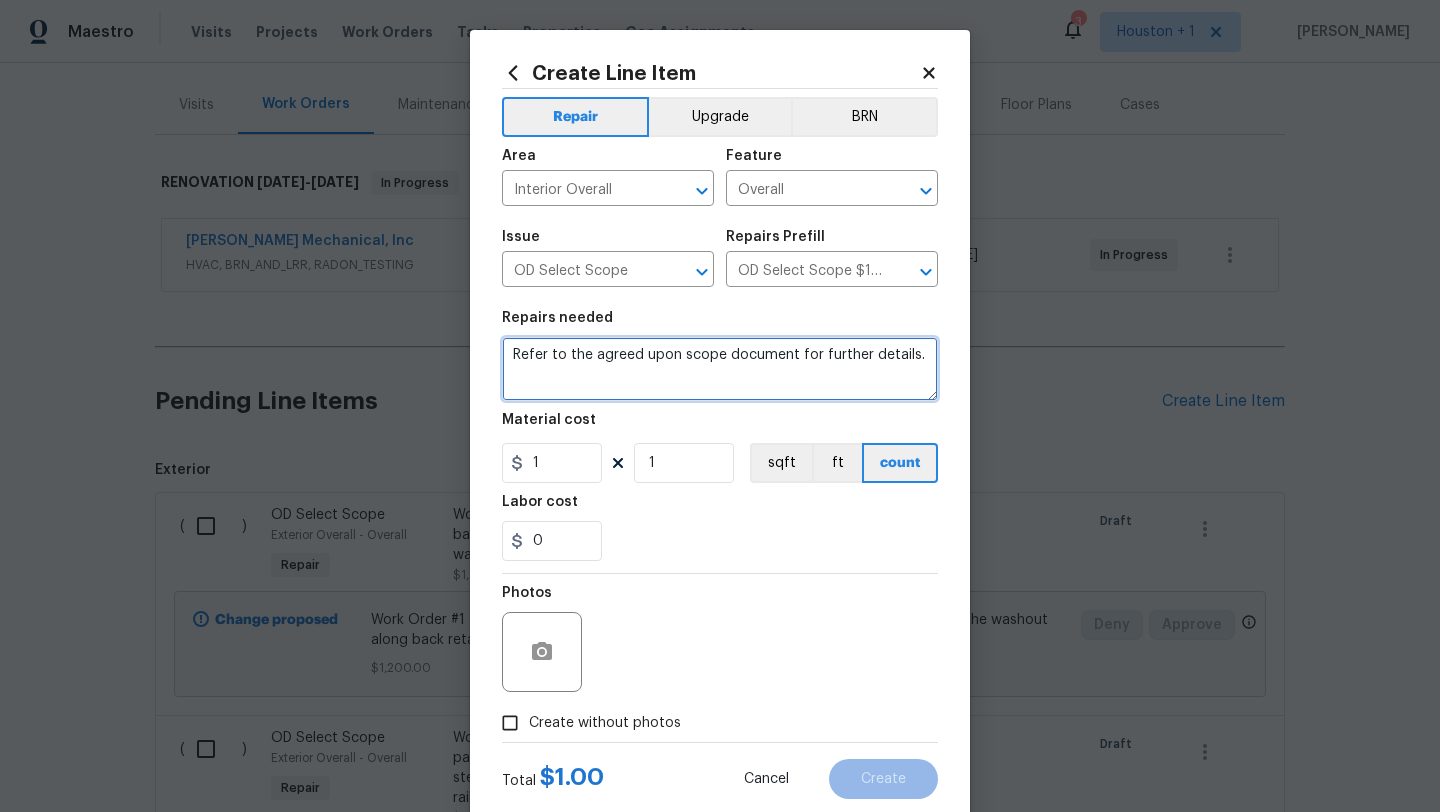 click on "Refer to the agreed upon scope document for further details." at bounding box center [720, 369] 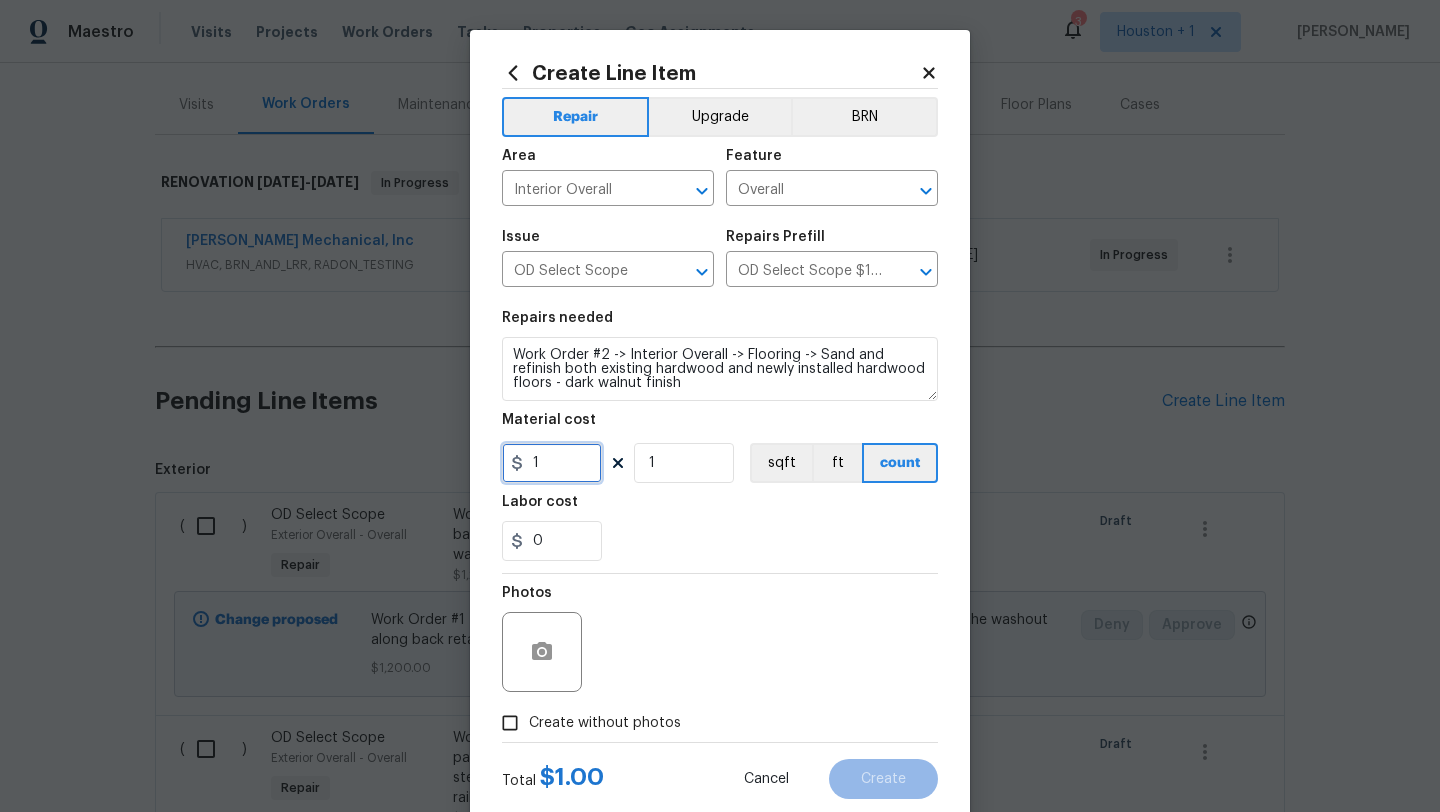 click on "1" at bounding box center [552, 463] 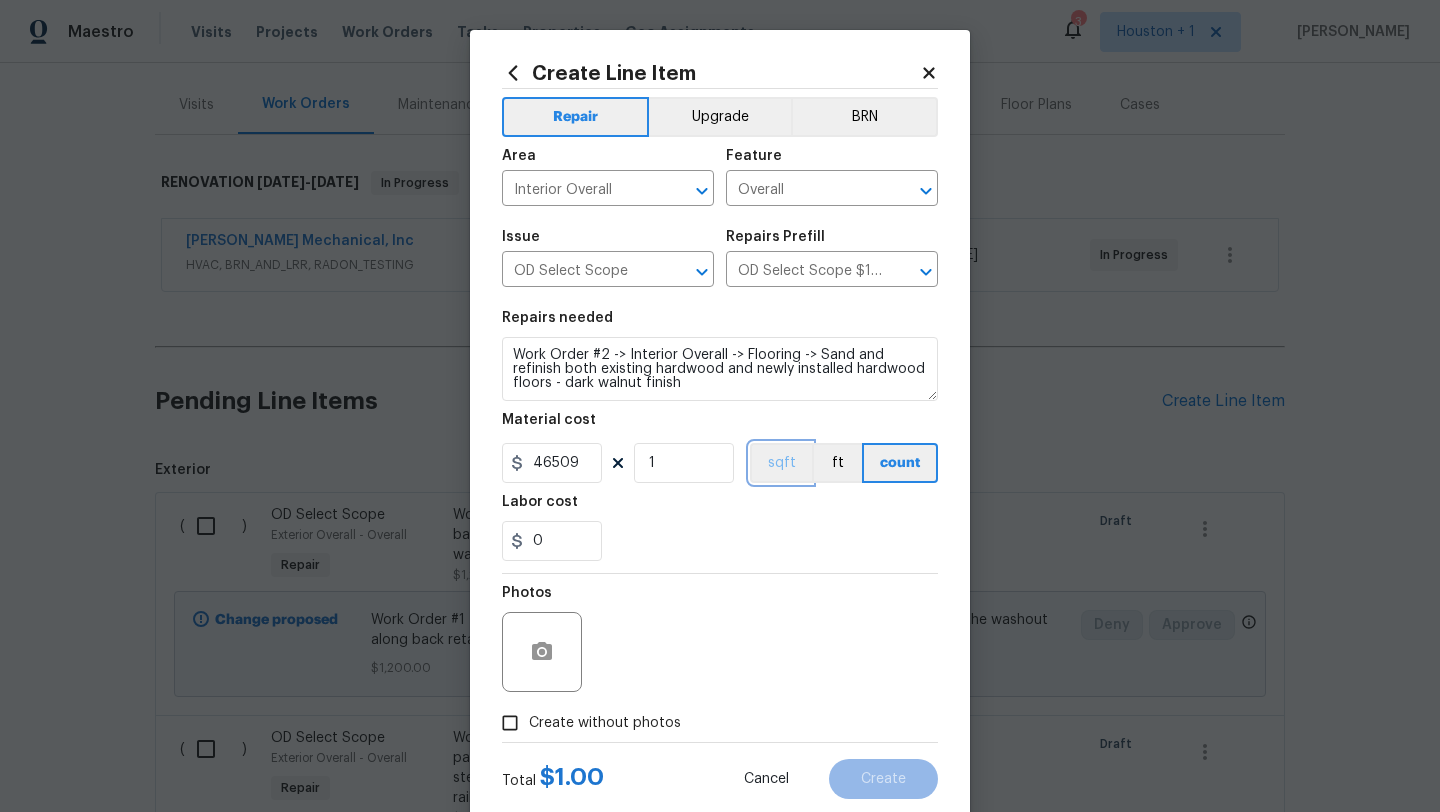 click on "sqft" at bounding box center [781, 463] 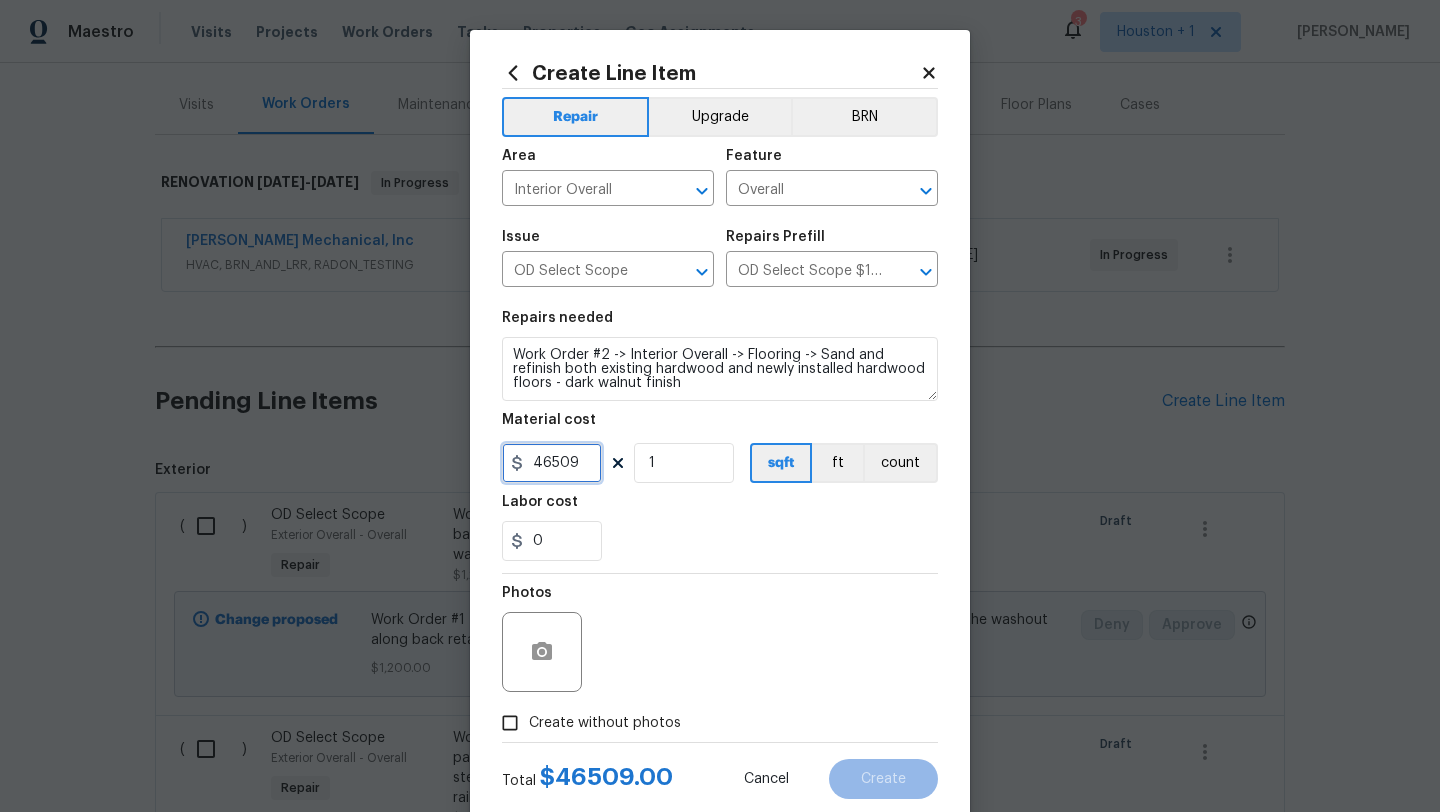 click on "46509" at bounding box center [552, 463] 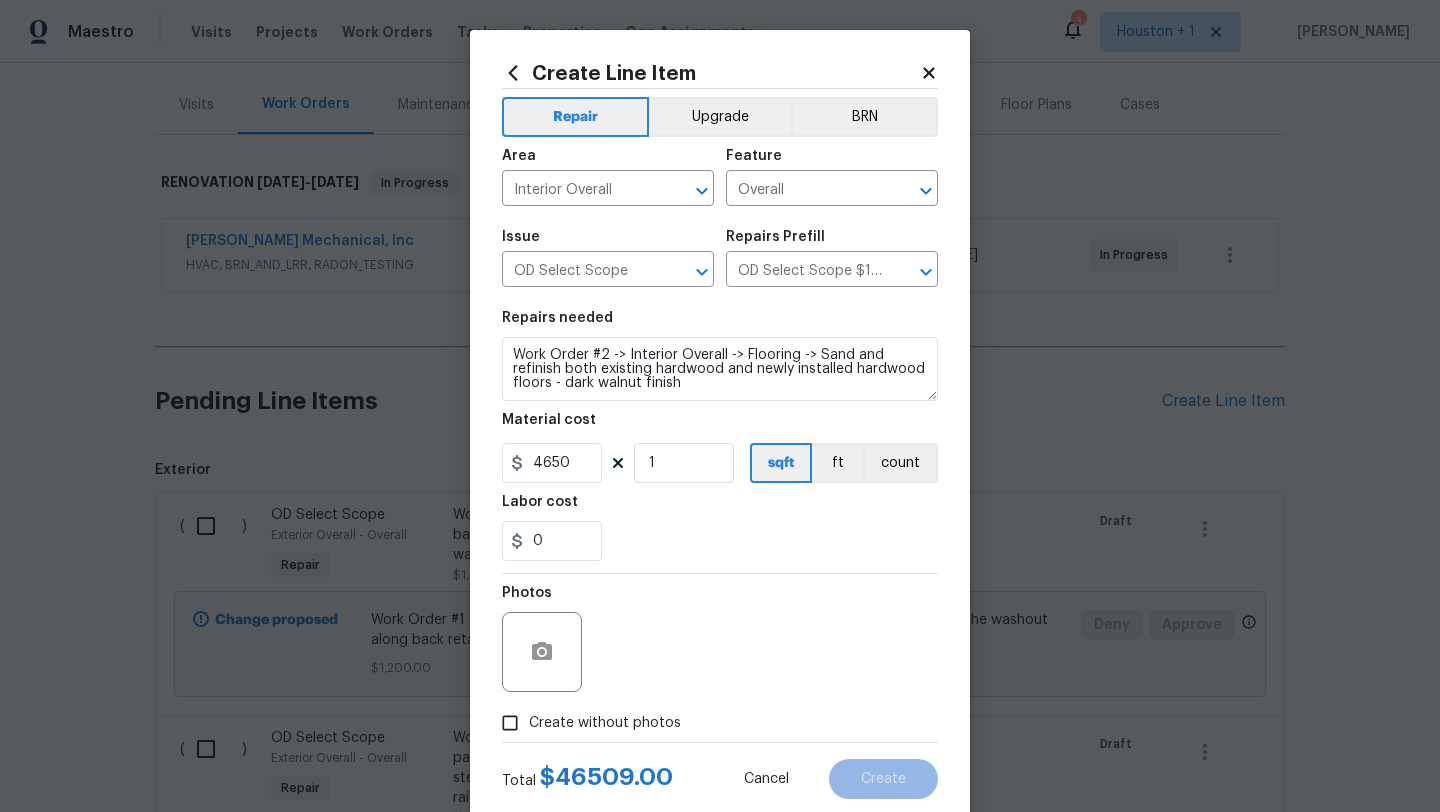 click on "Create without photos" at bounding box center (605, 723) 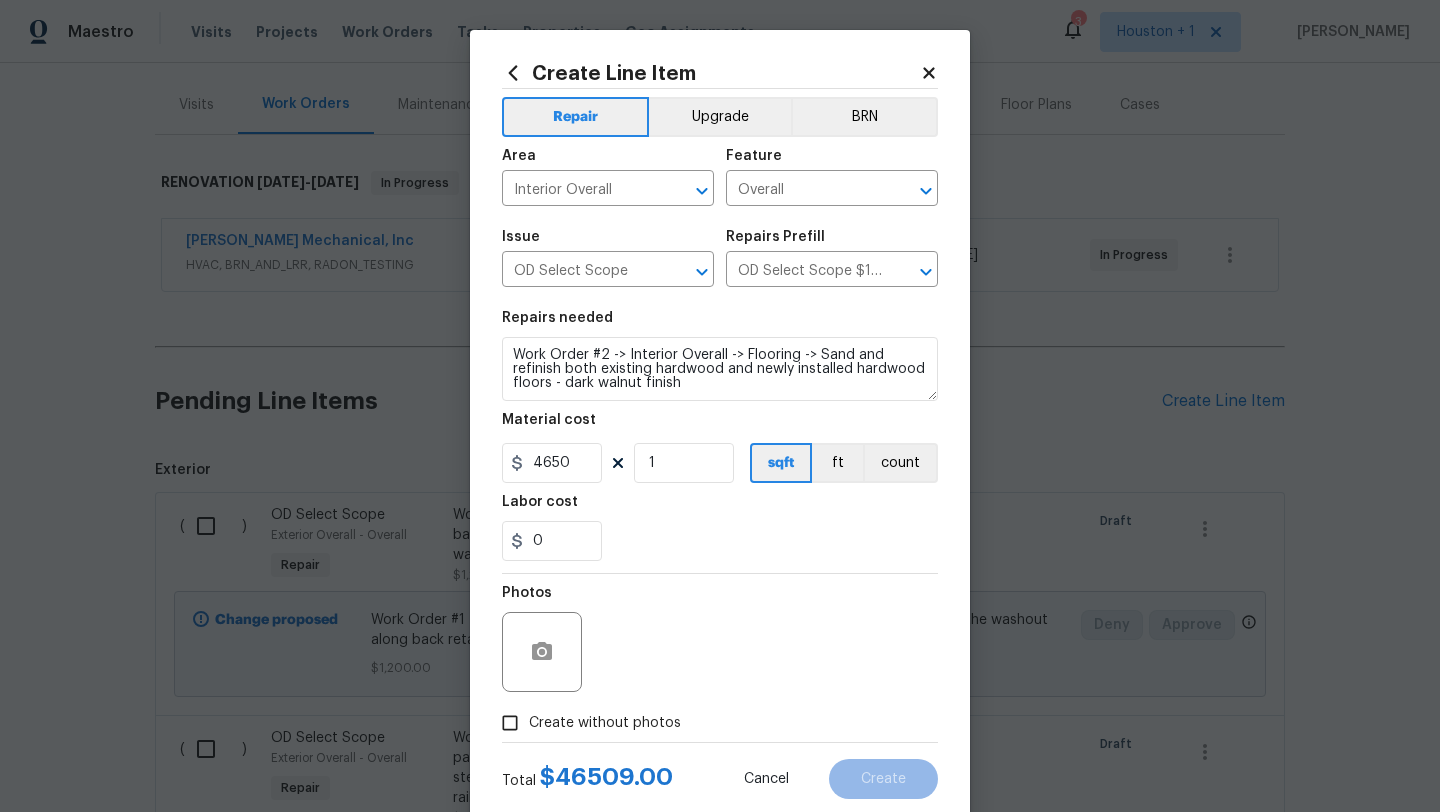 click on "Create without photos" at bounding box center (510, 723) 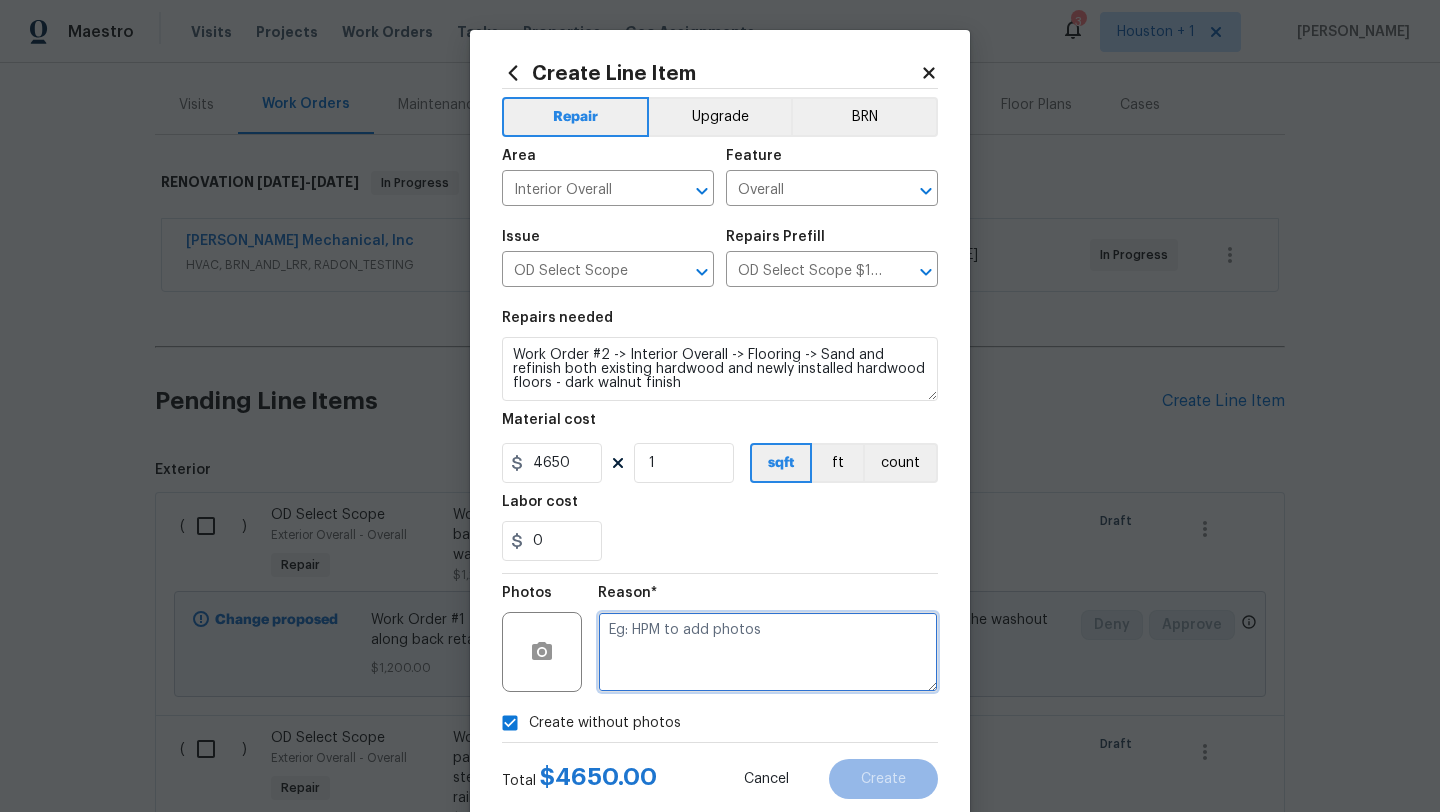 click at bounding box center [768, 652] 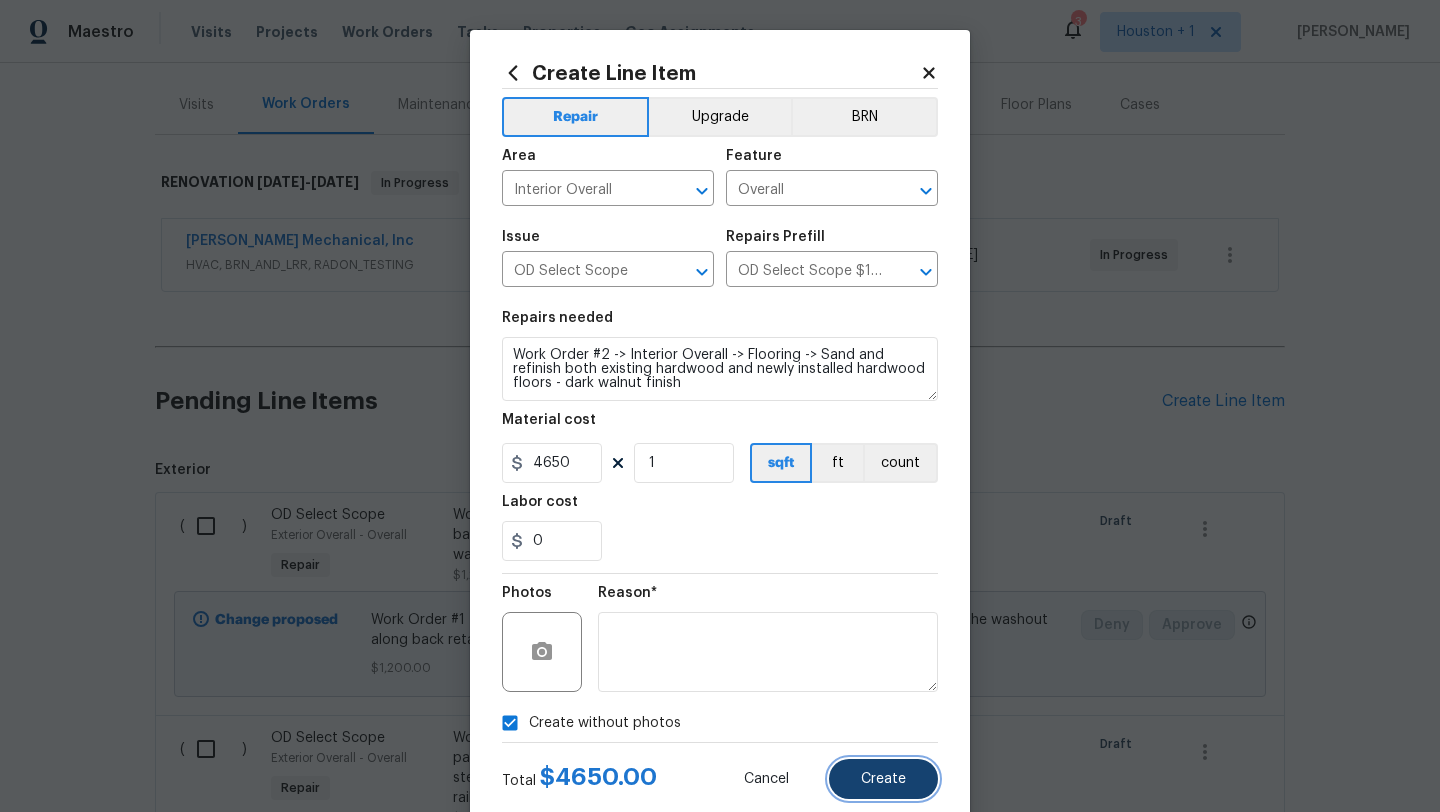 click on "Create" at bounding box center (883, 779) 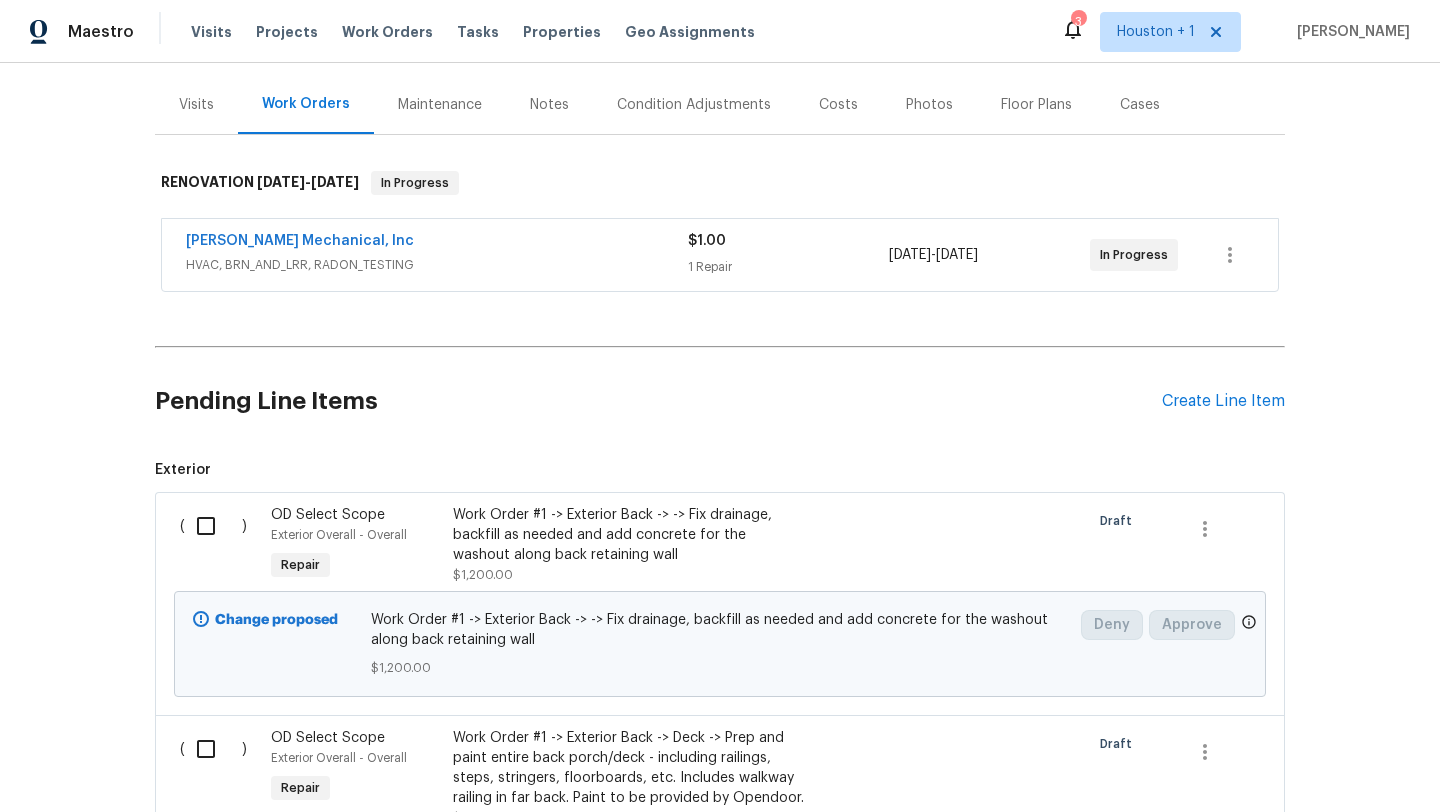 click on "Pending Line Items Create Line Item" at bounding box center [720, 401] 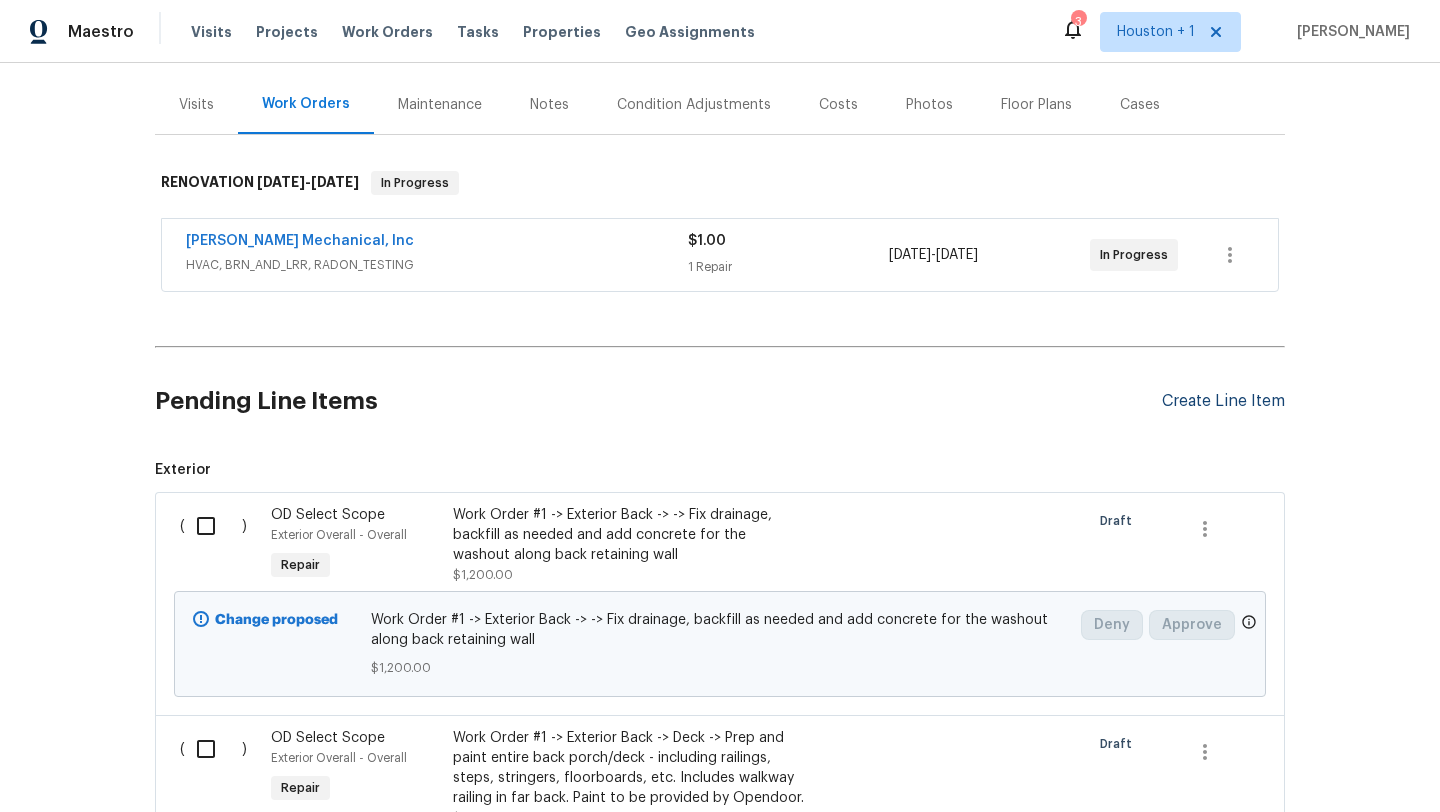click on "Create Line Item" at bounding box center [1223, 401] 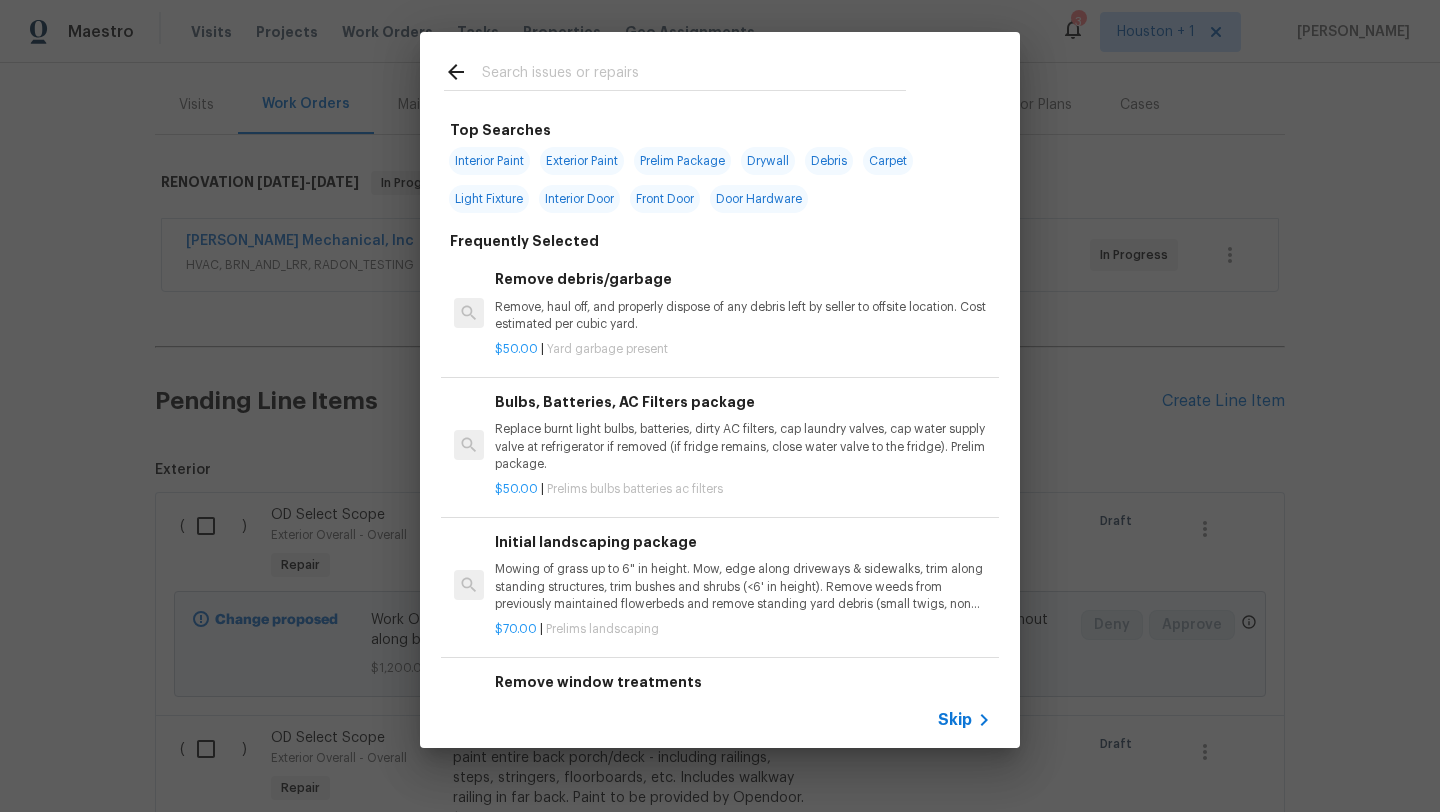 click on "Skip" at bounding box center (720, 720) 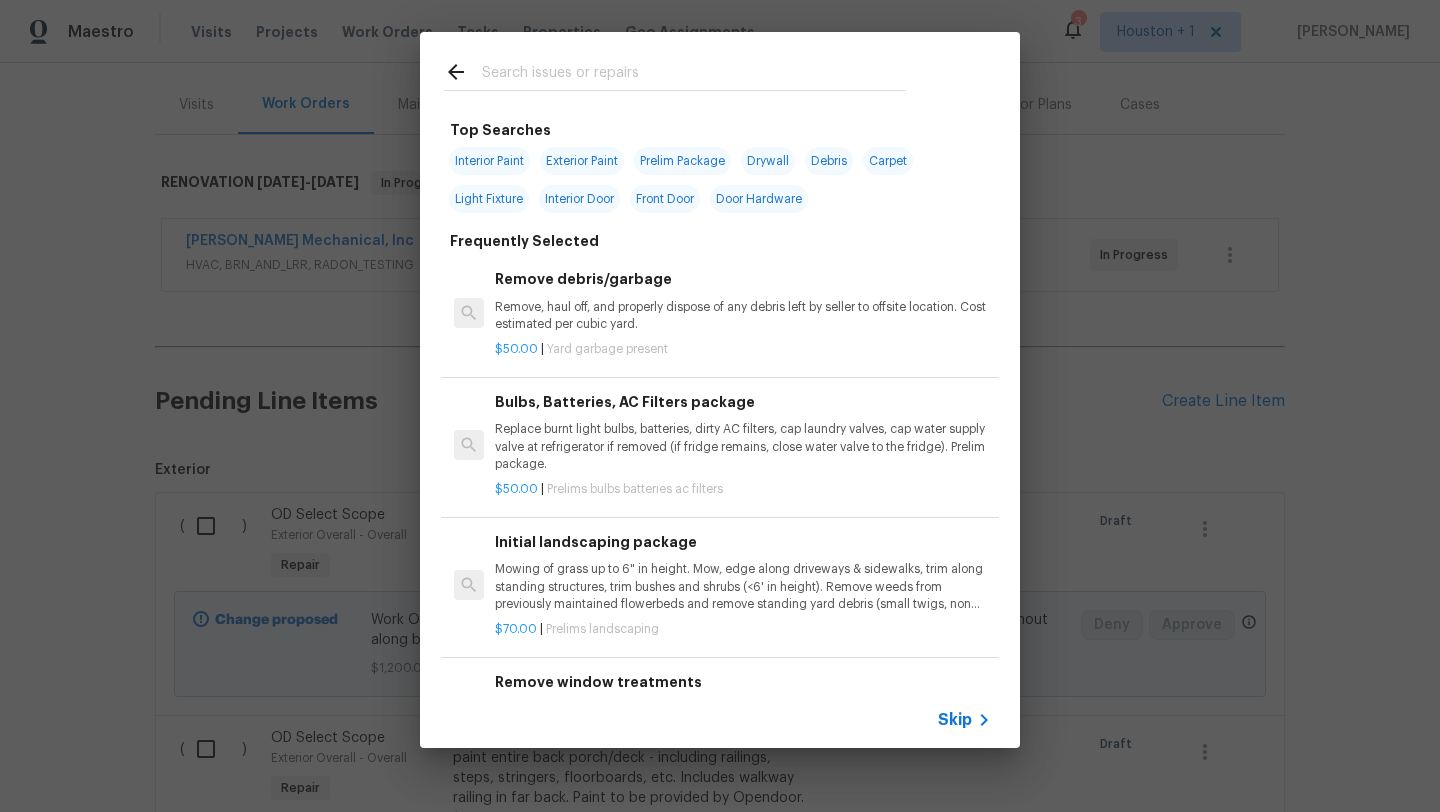 click on "Skip" at bounding box center [955, 720] 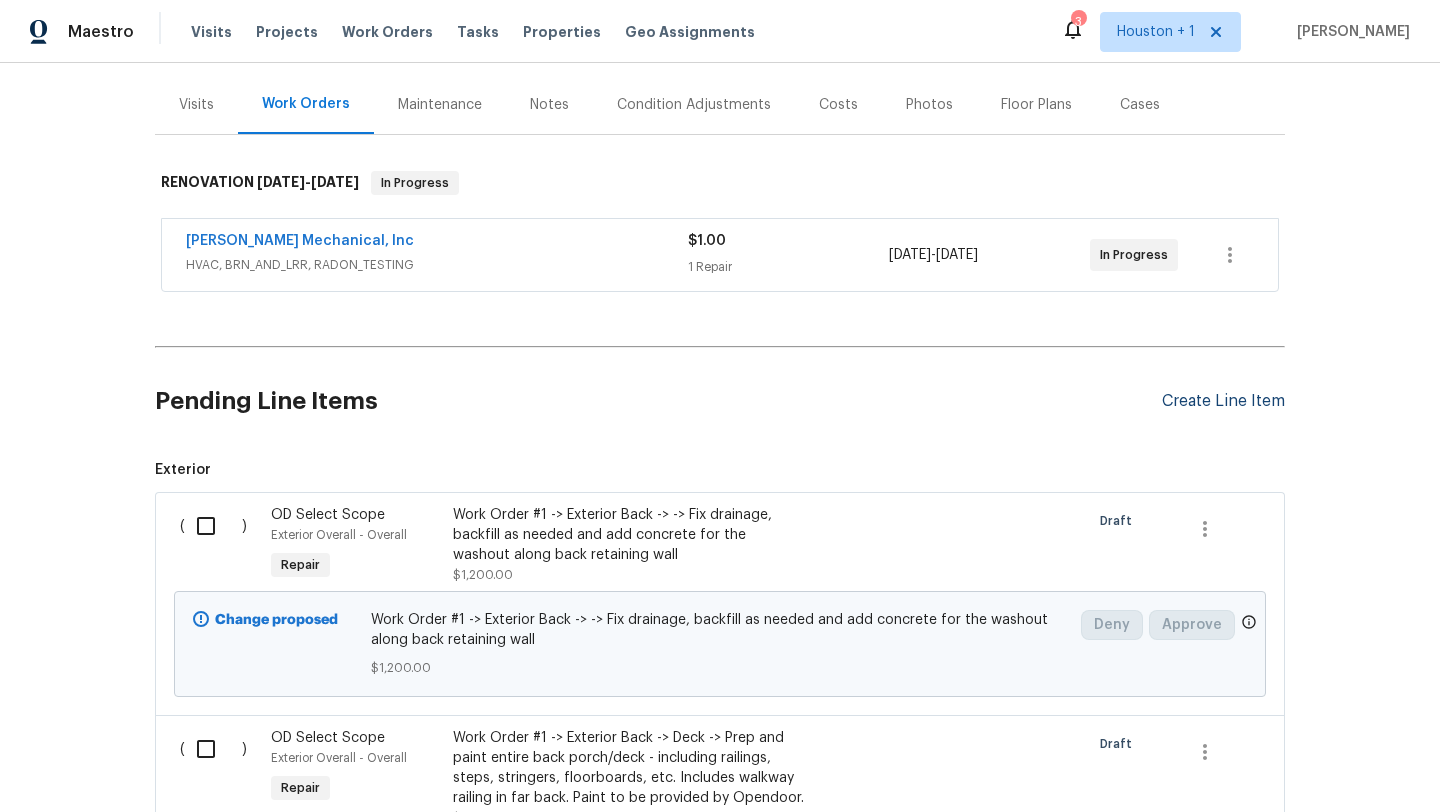 click on "Create Line Item" at bounding box center [1223, 401] 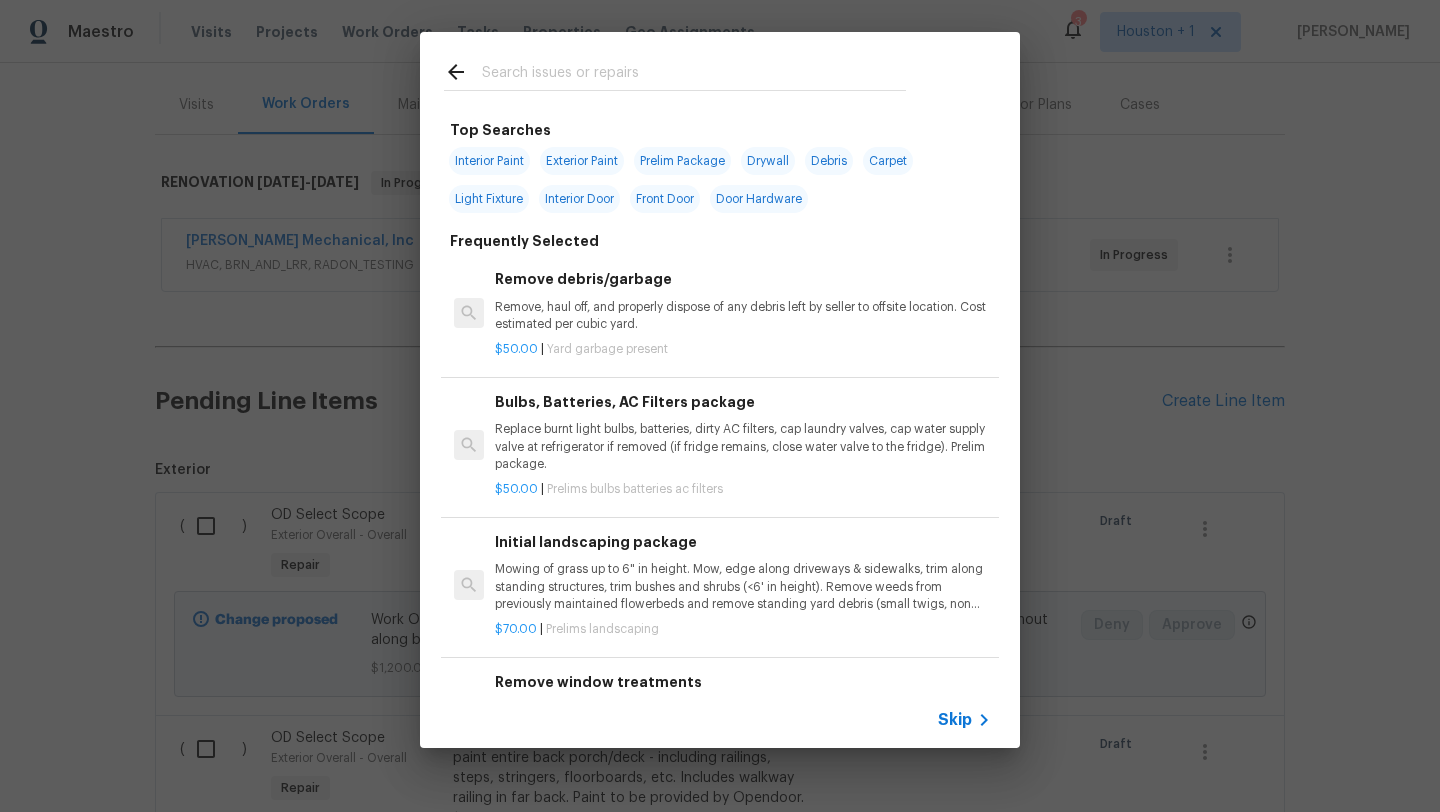 click 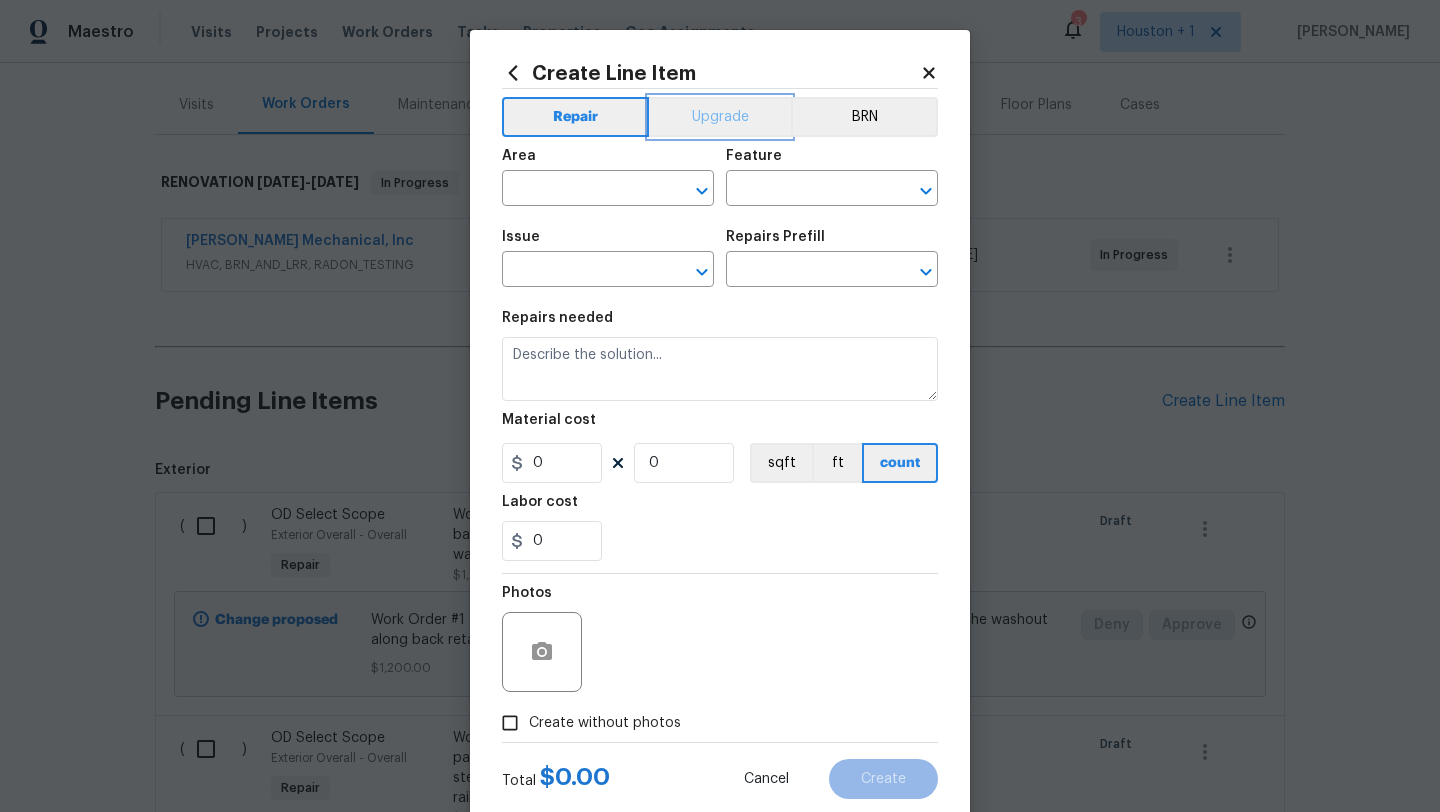 click on "Upgrade" at bounding box center (720, 117) 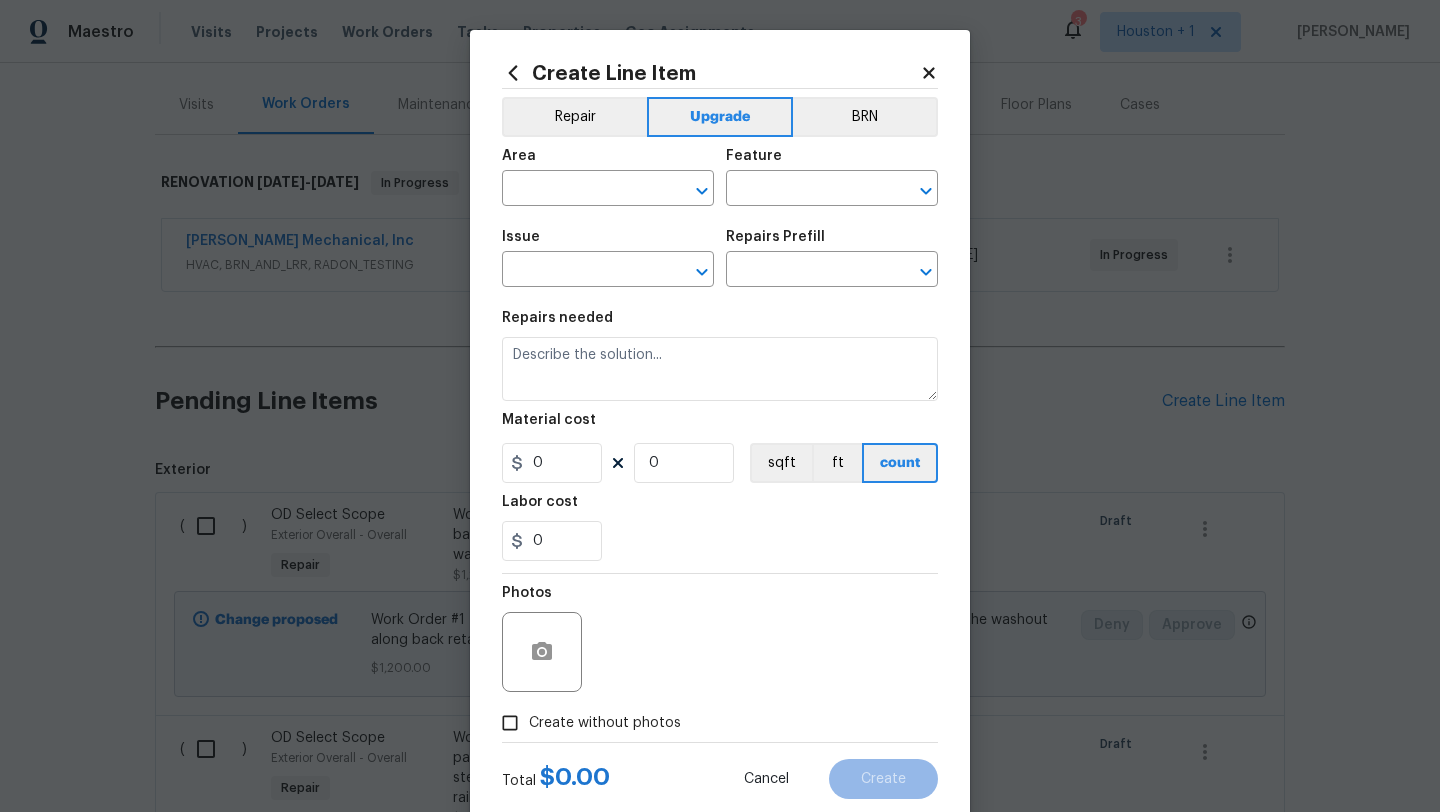 click on "Area" at bounding box center (608, 162) 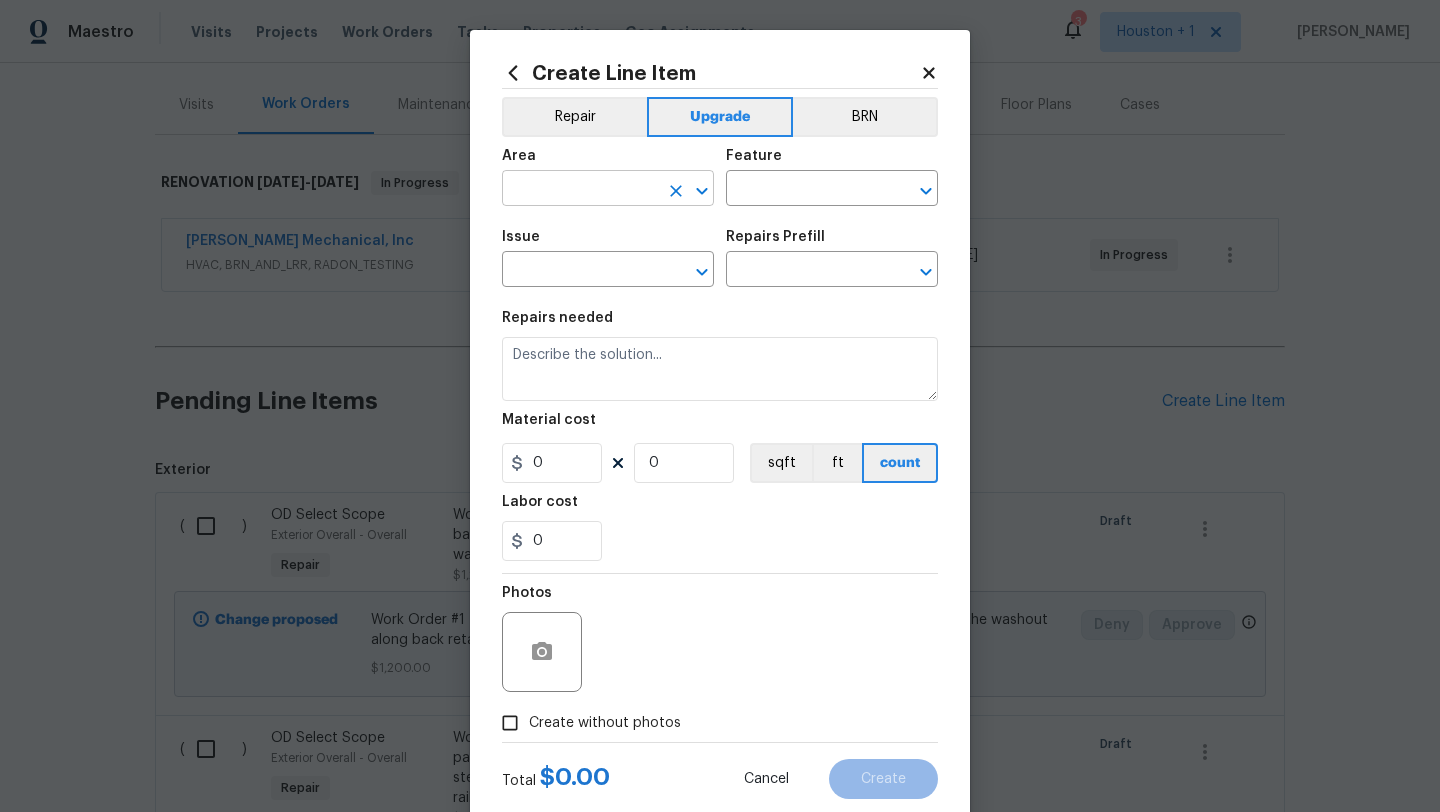 click at bounding box center (580, 190) 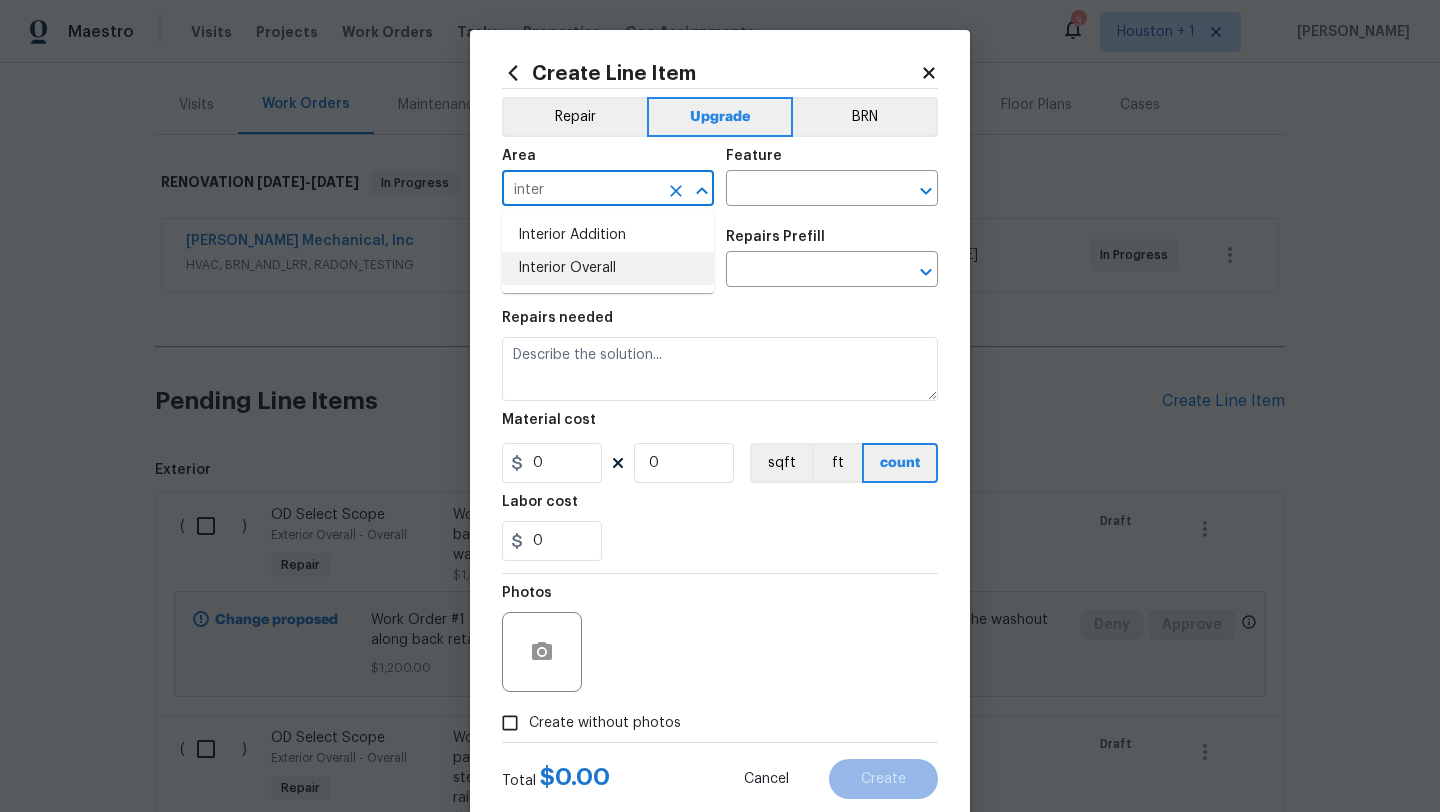 click on "Interior Overall" at bounding box center [608, 268] 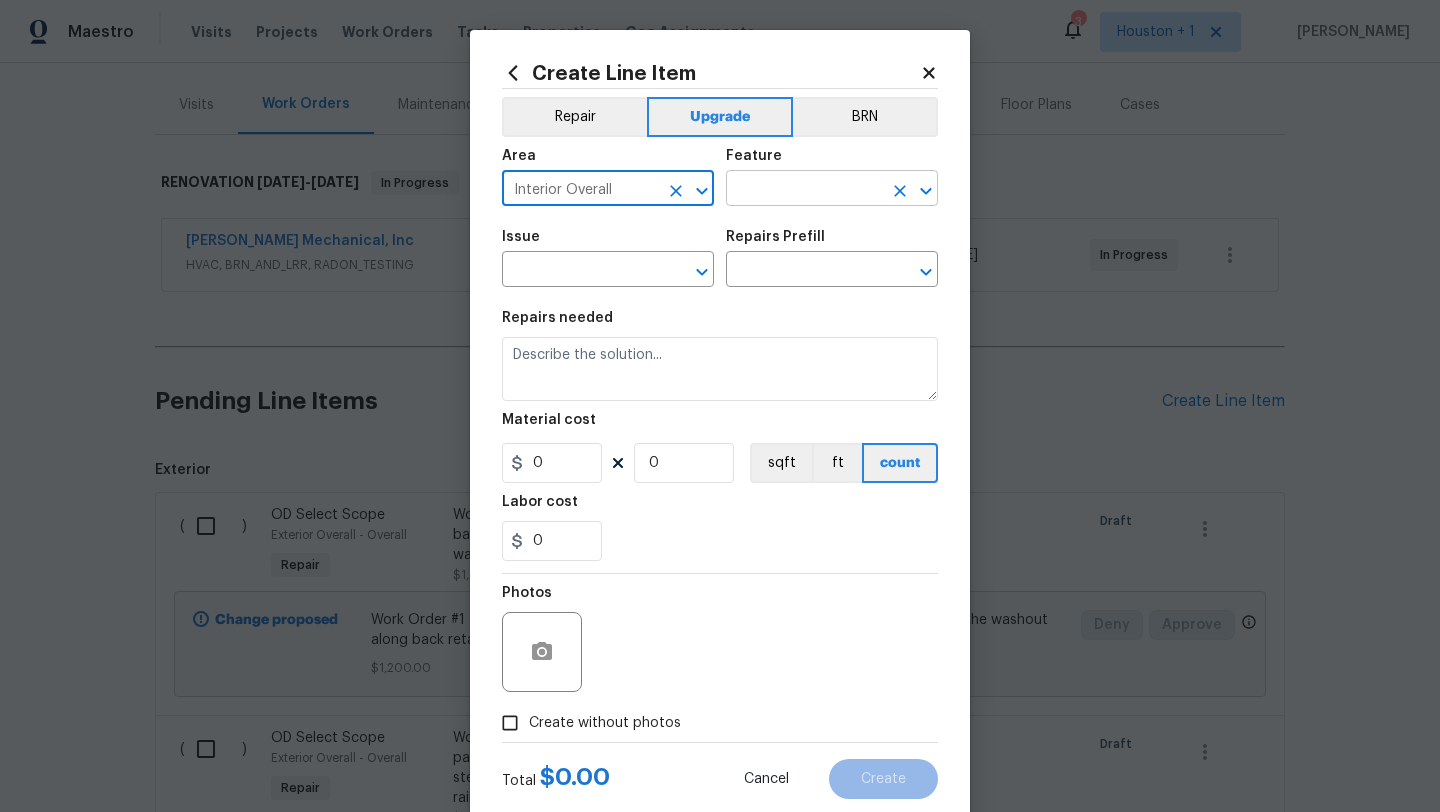 click at bounding box center (804, 190) 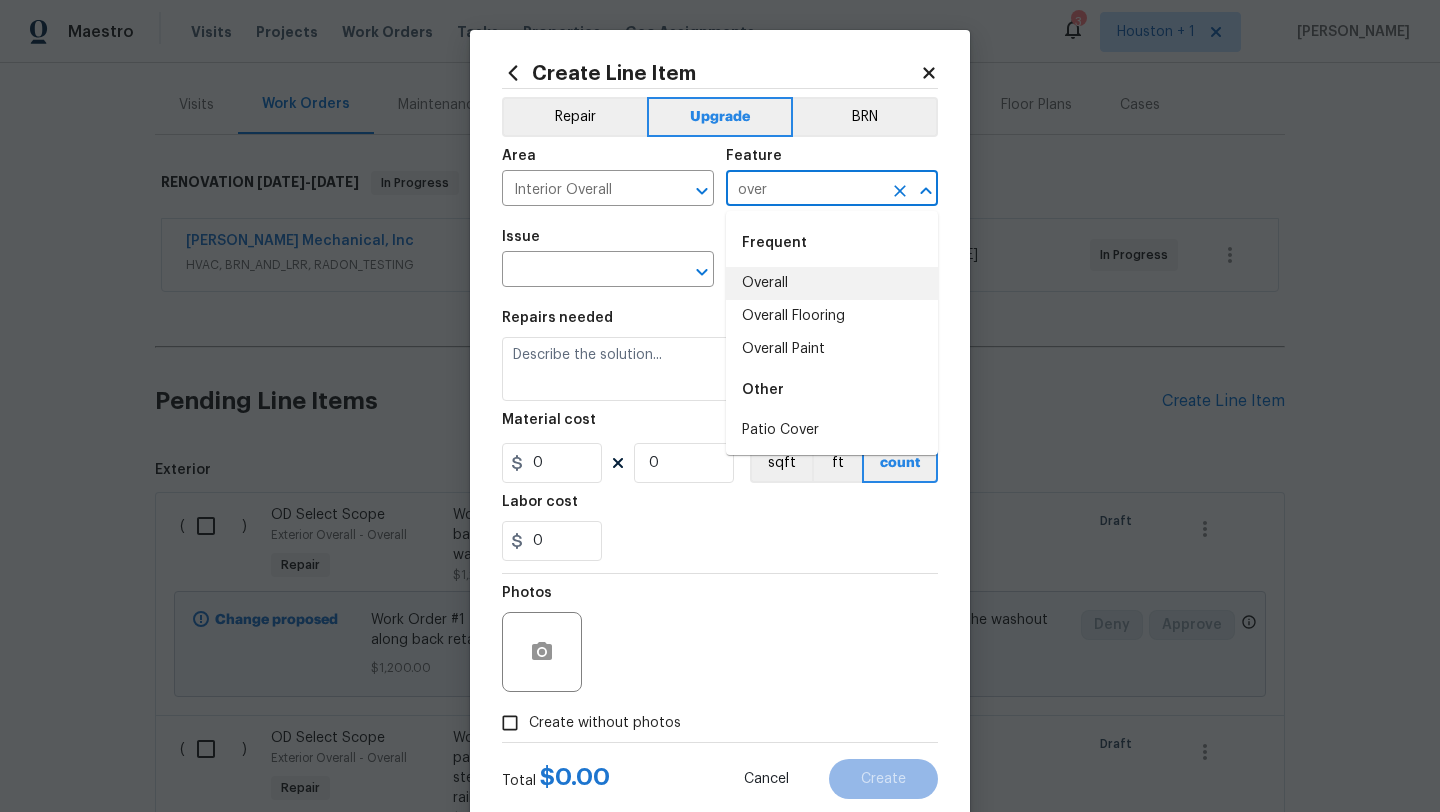 click on "Overall" at bounding box center [832, 283] 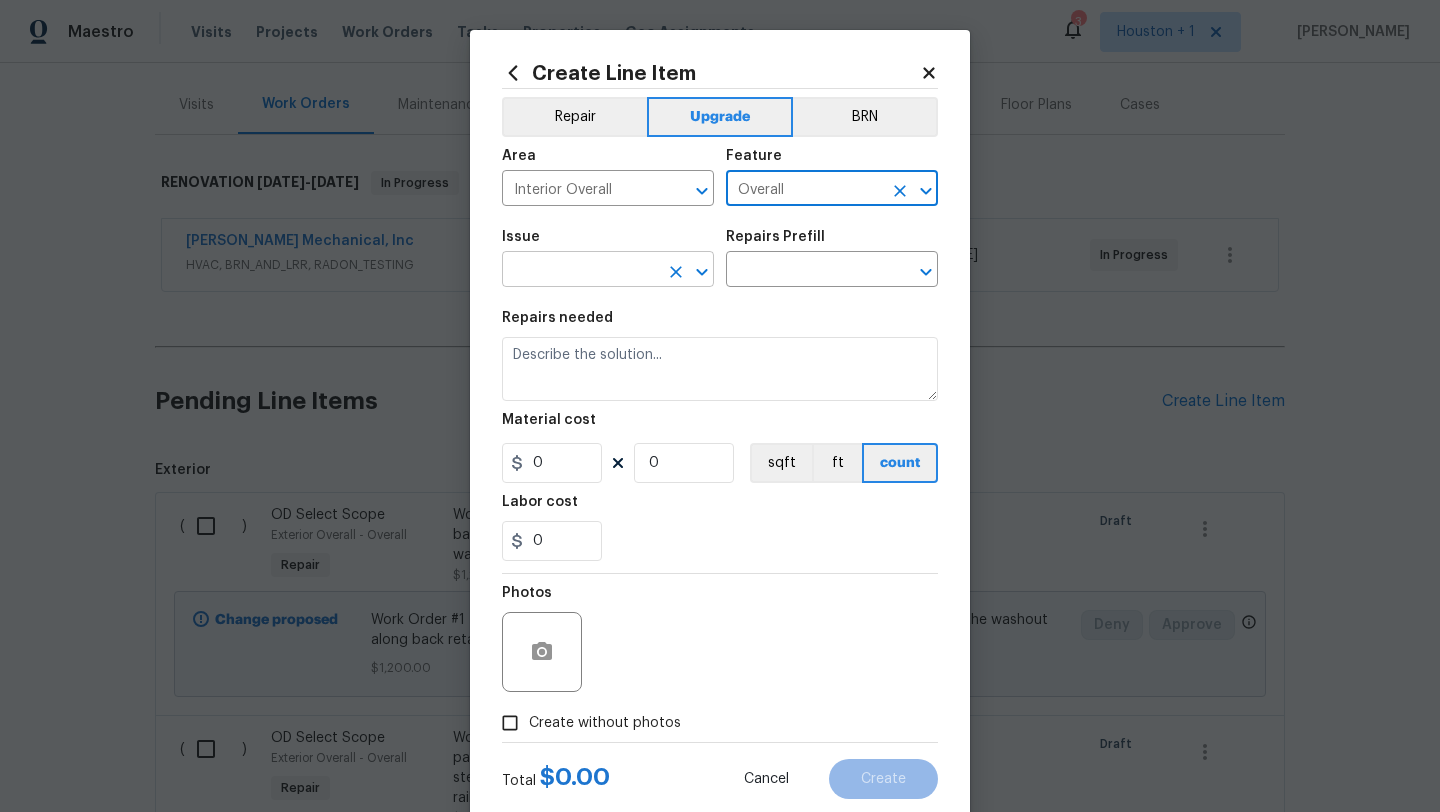 click at bounding box center (580, 271) 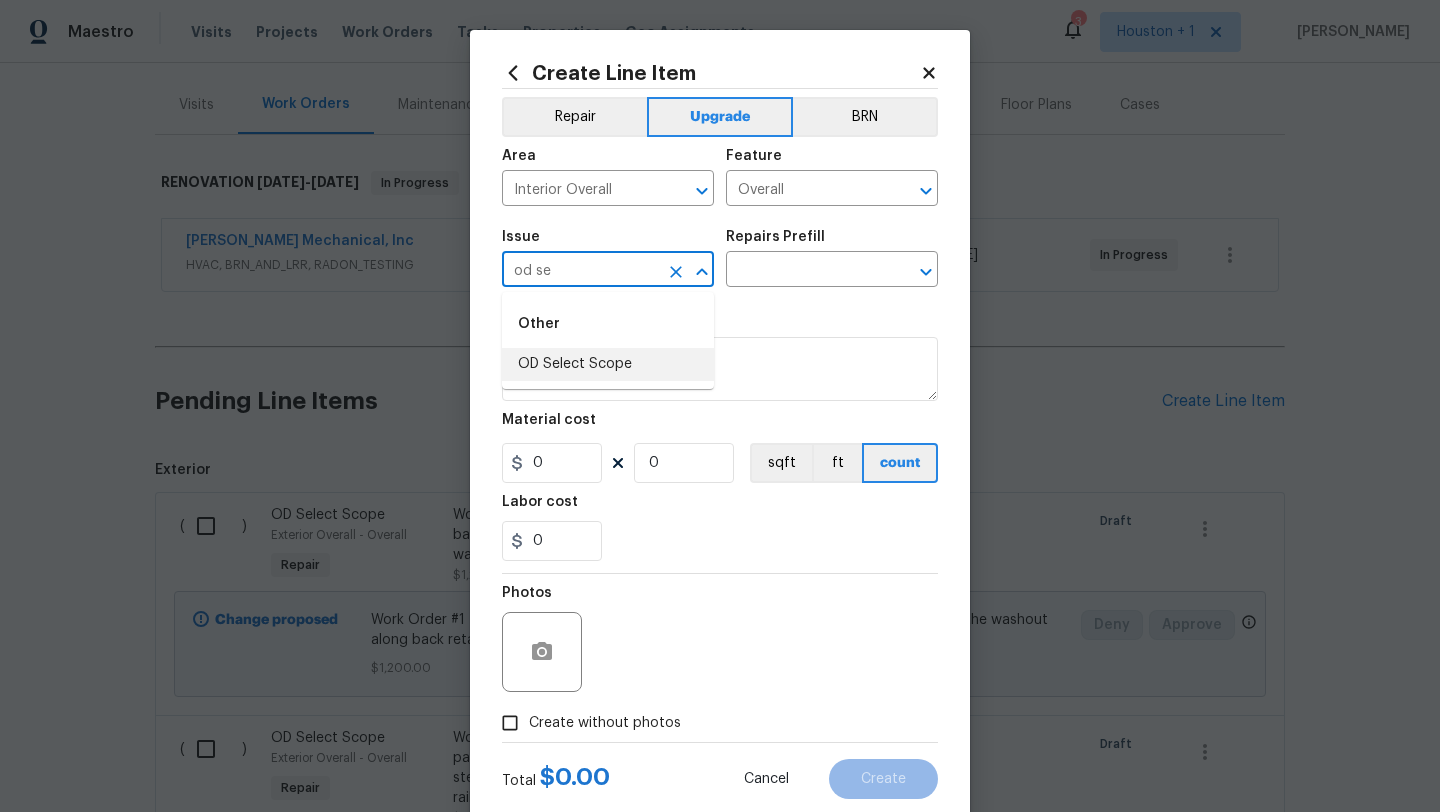 click on "OD Select Scope" at bounding box center [608, 364] 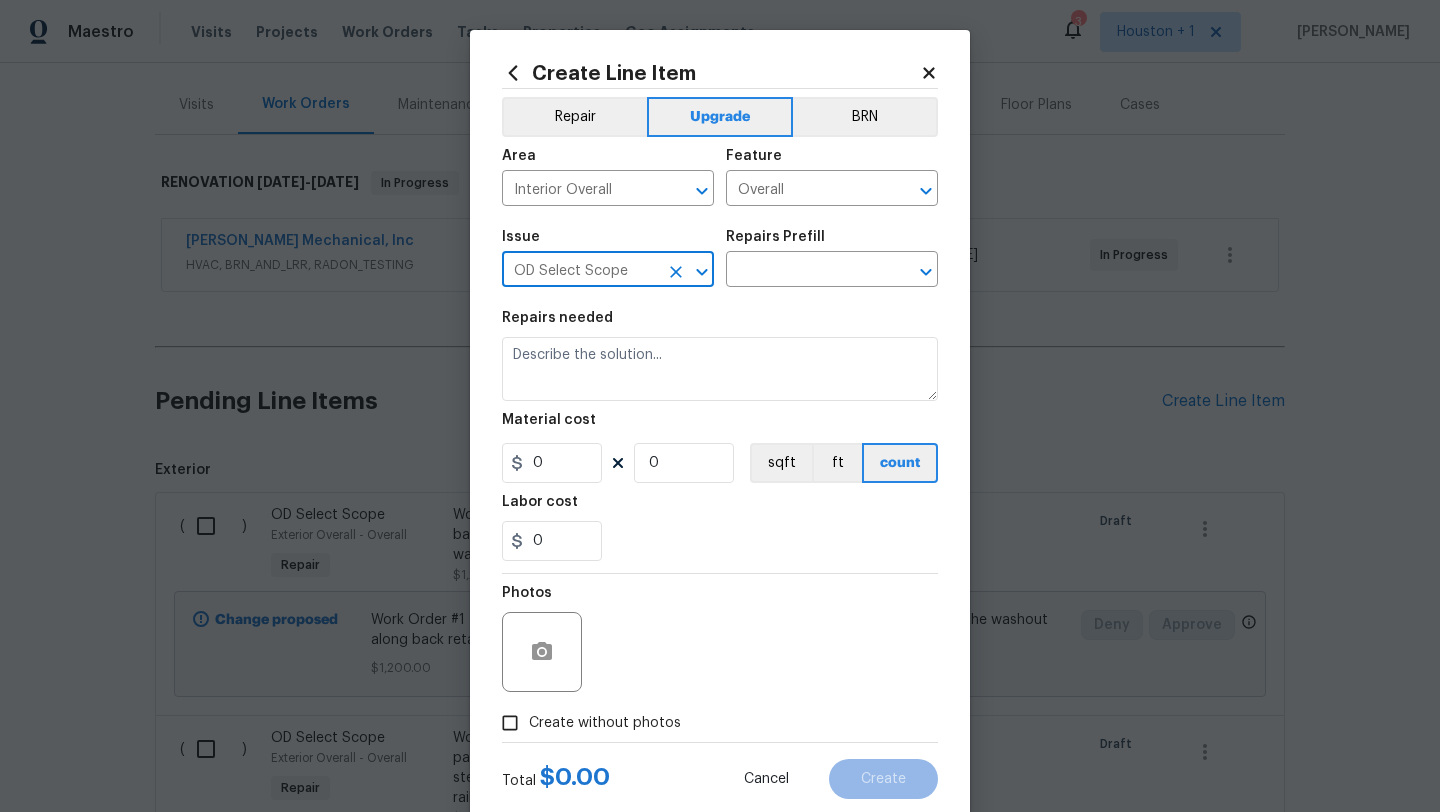 click on "Repairs Prefill" at bounding box center [832, 243] 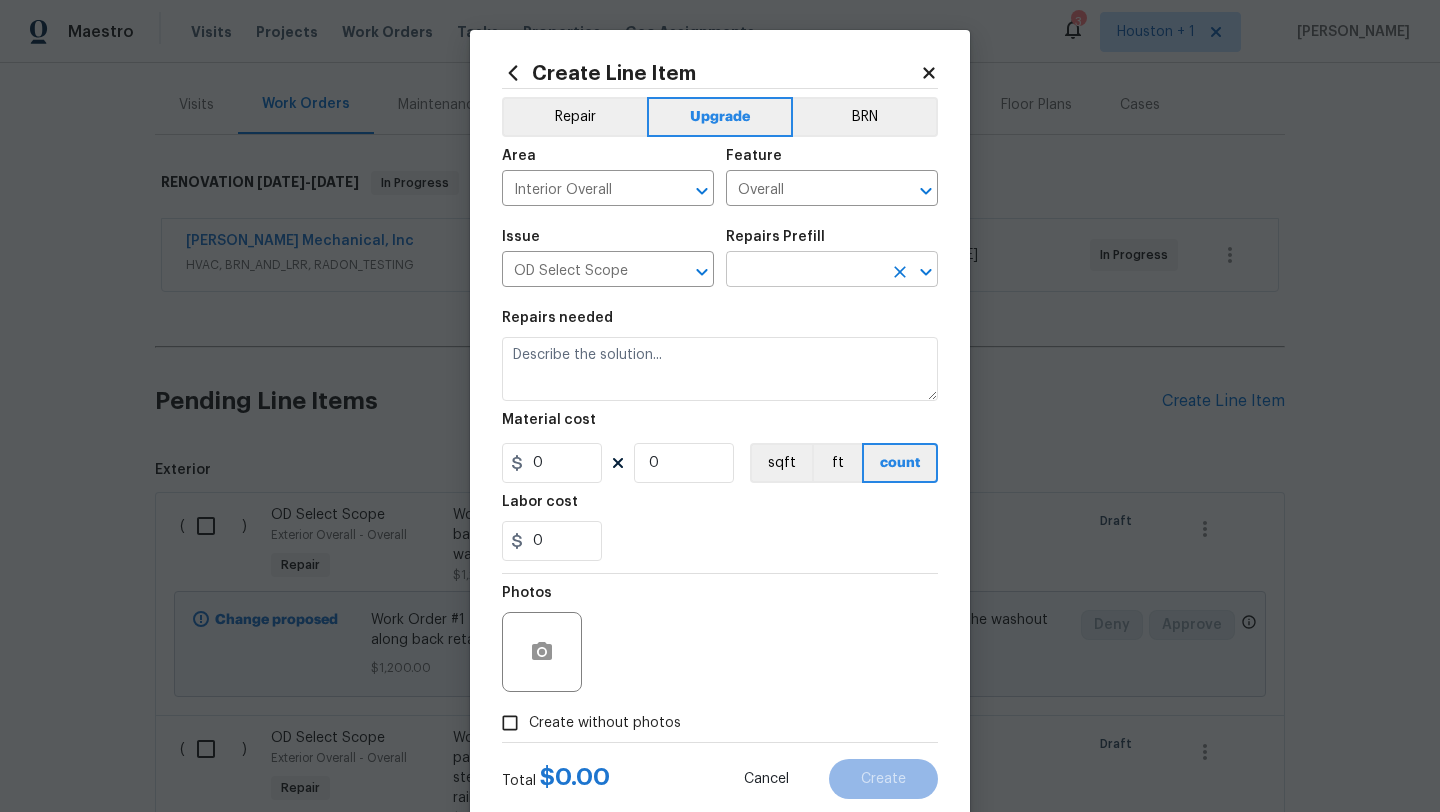 click at bounding box center [804, 271] 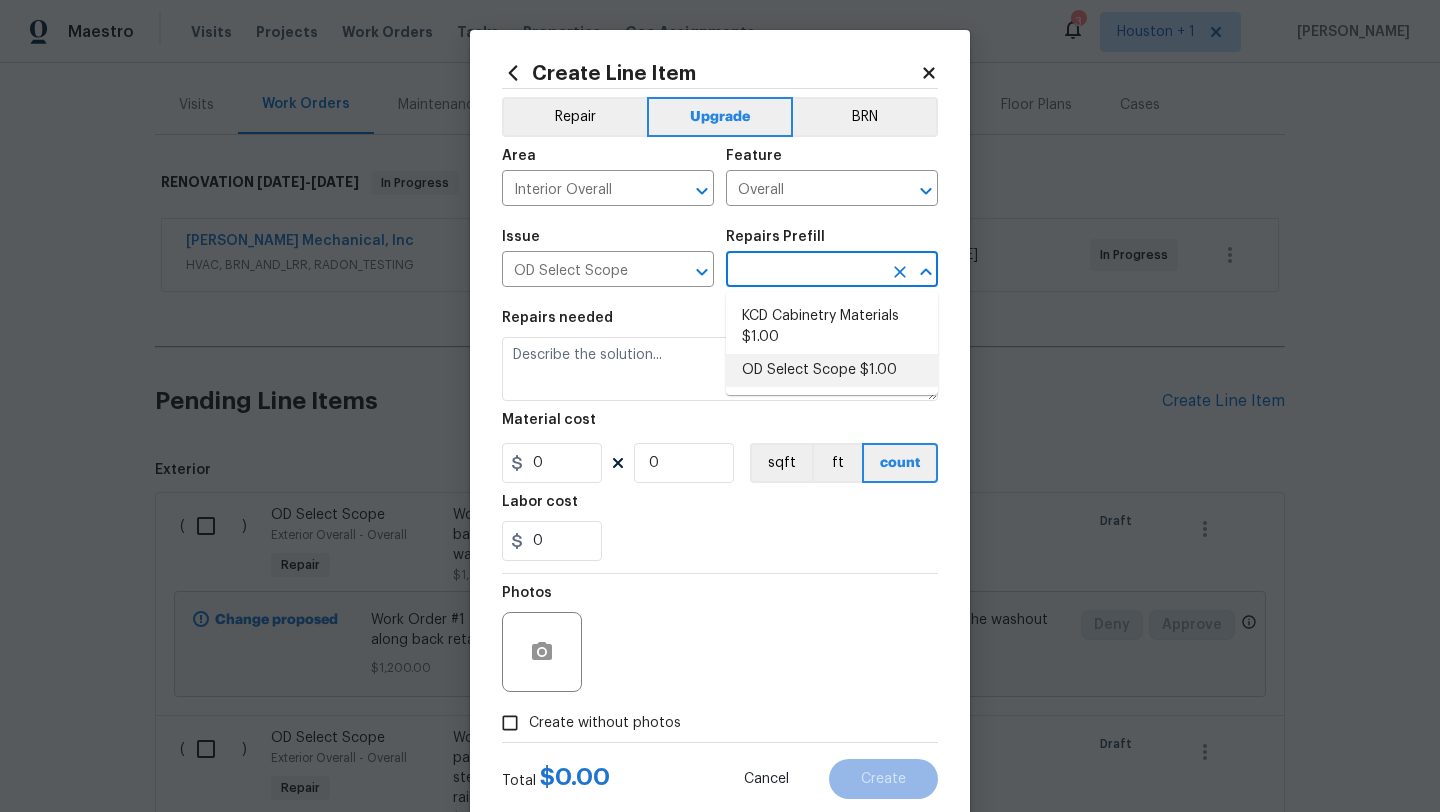 click on "OD Select Scope $1.00" at bounding box center [832, 370] 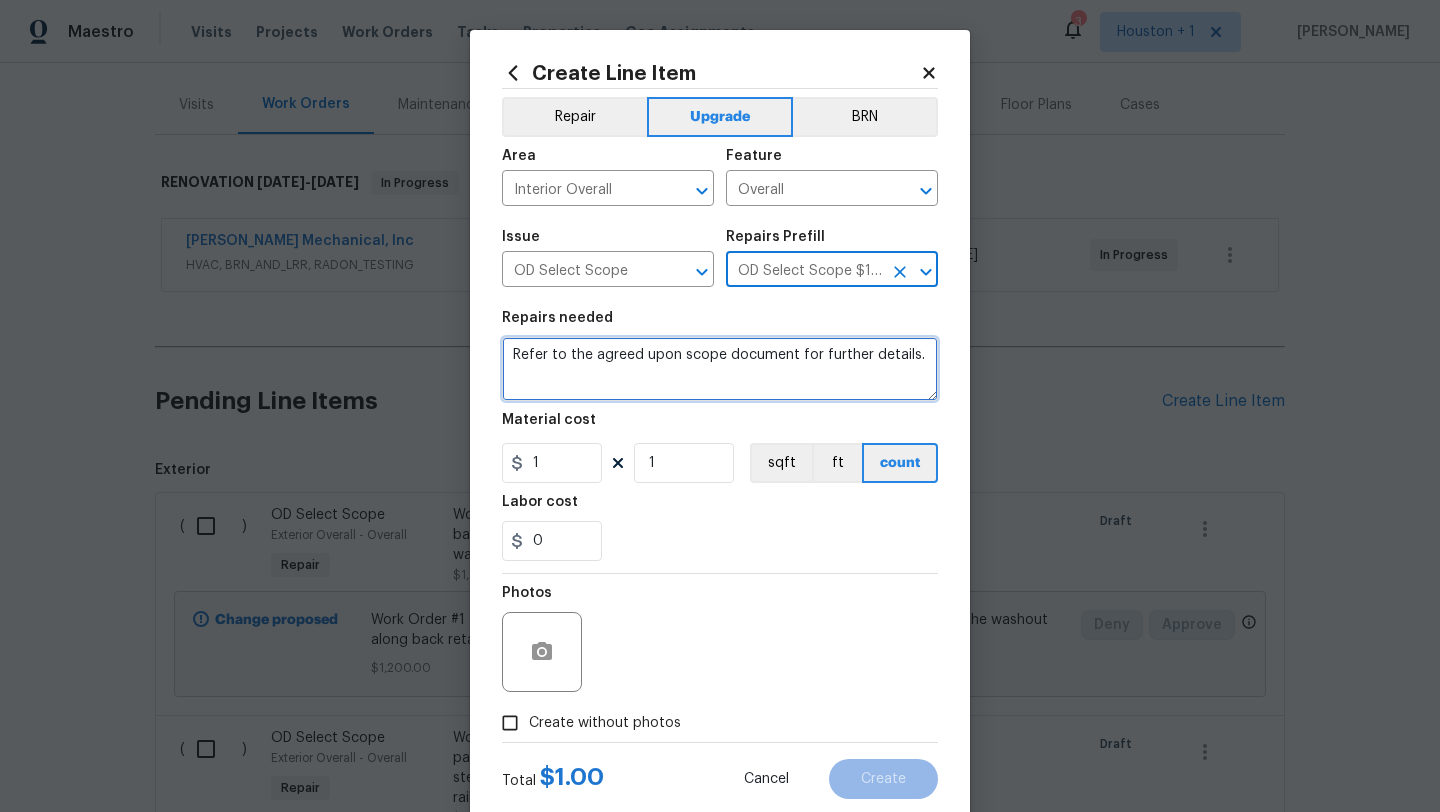 click on "Refer to the agreed upon scope document for further details." at bounding box center (720, 369) 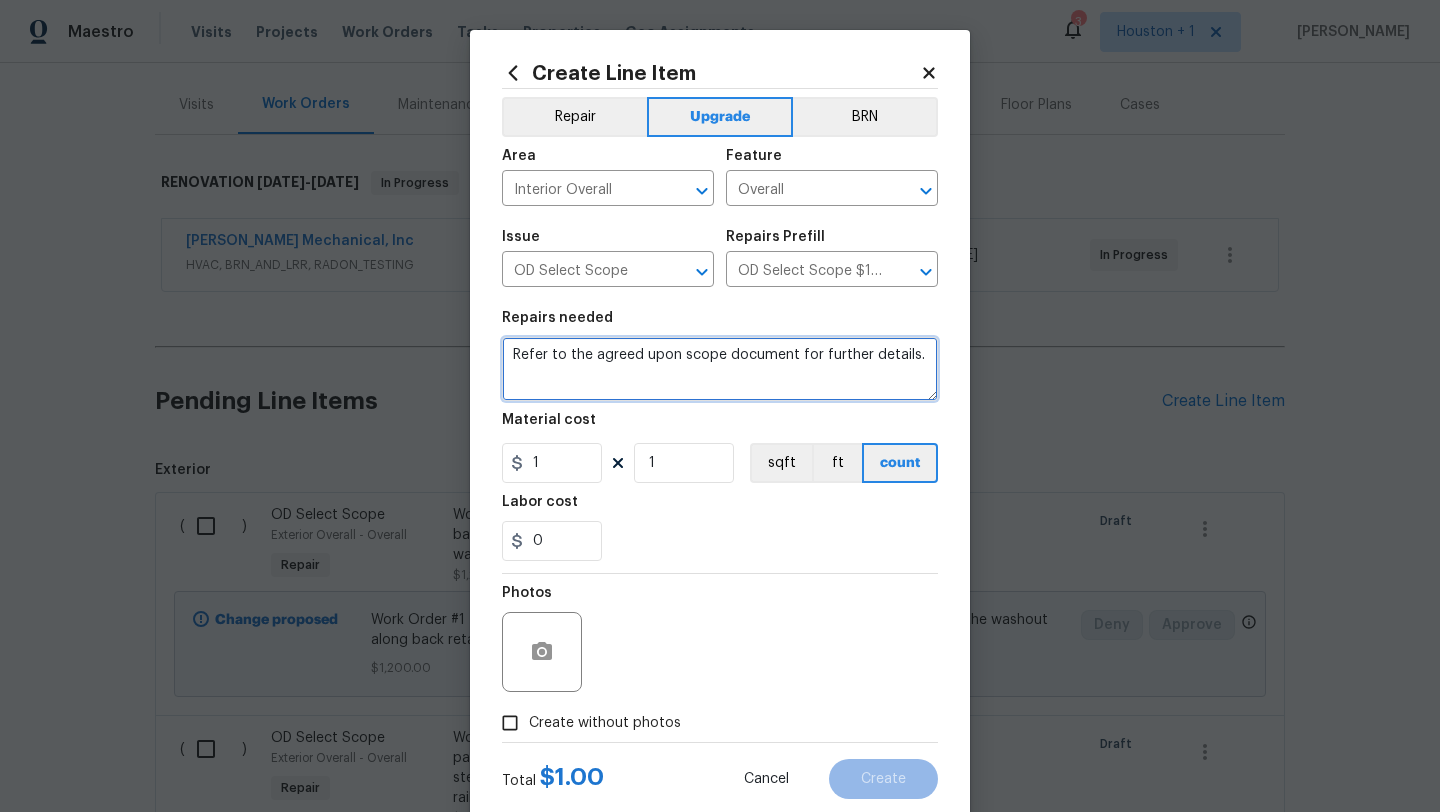 click on "Refer to the agreed upon scope document for further details." at bounding box center [720, 369] 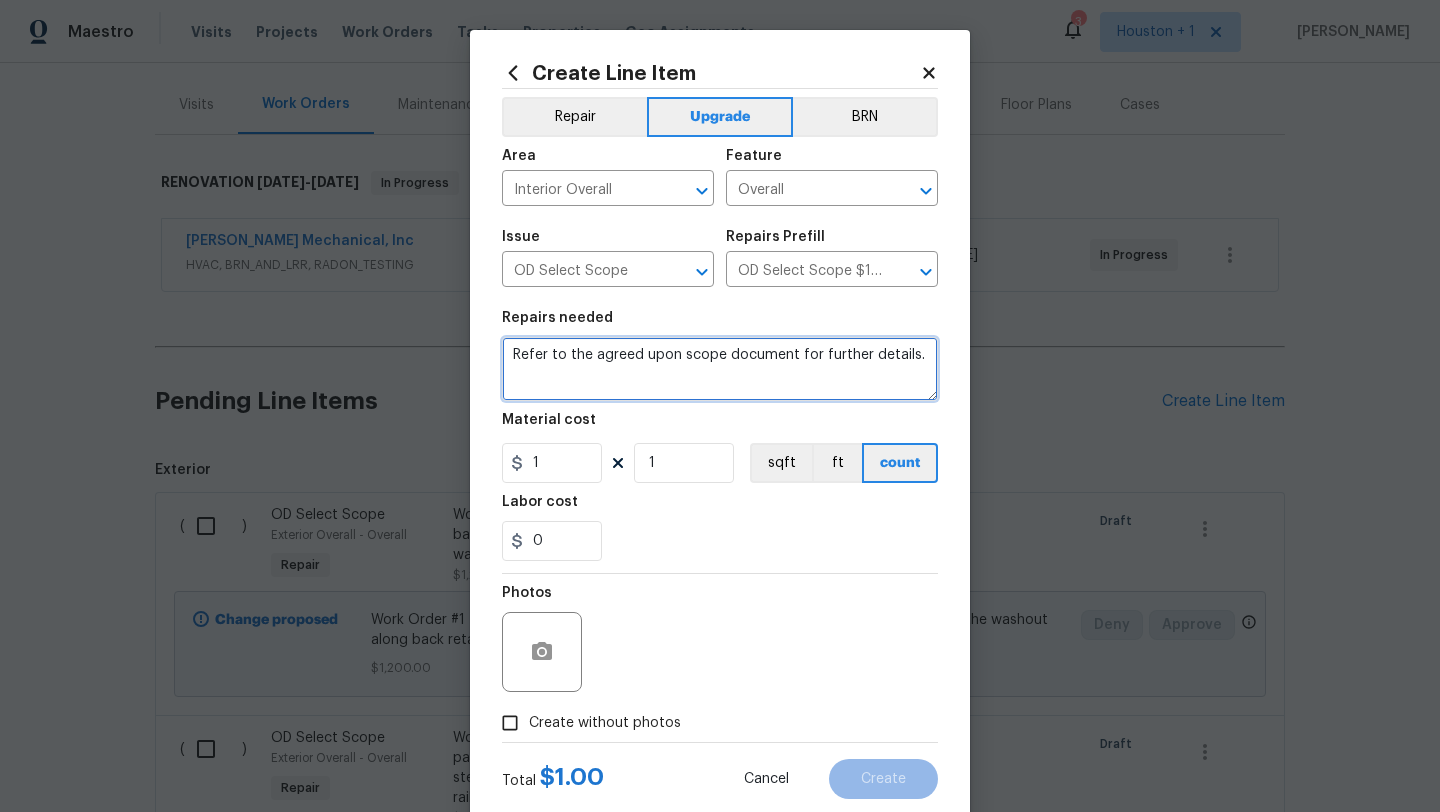 click on "Refer to the agreed upon scope document for further details." at bounding box center [720, 369] 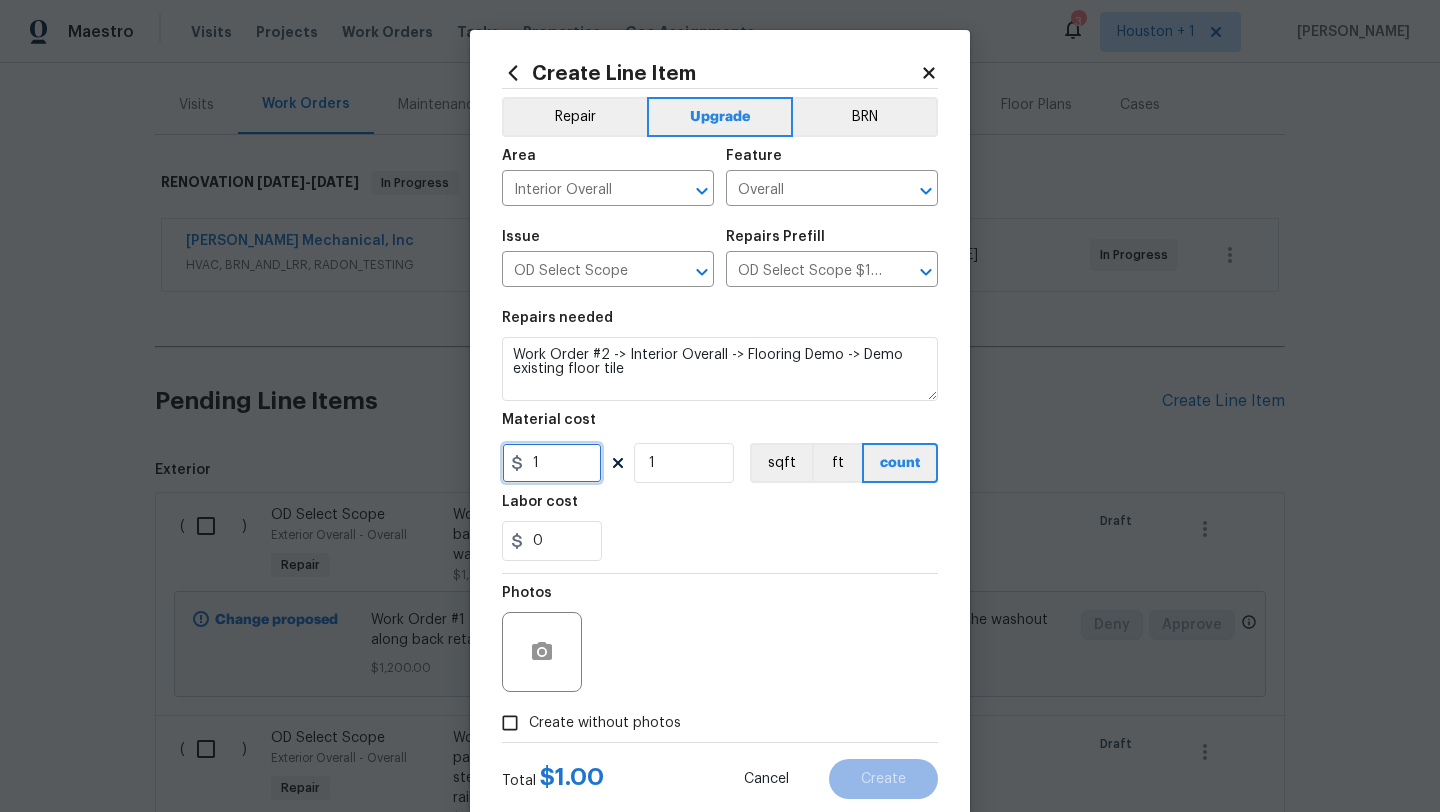 click on "1" at bounding box center [552, 463] 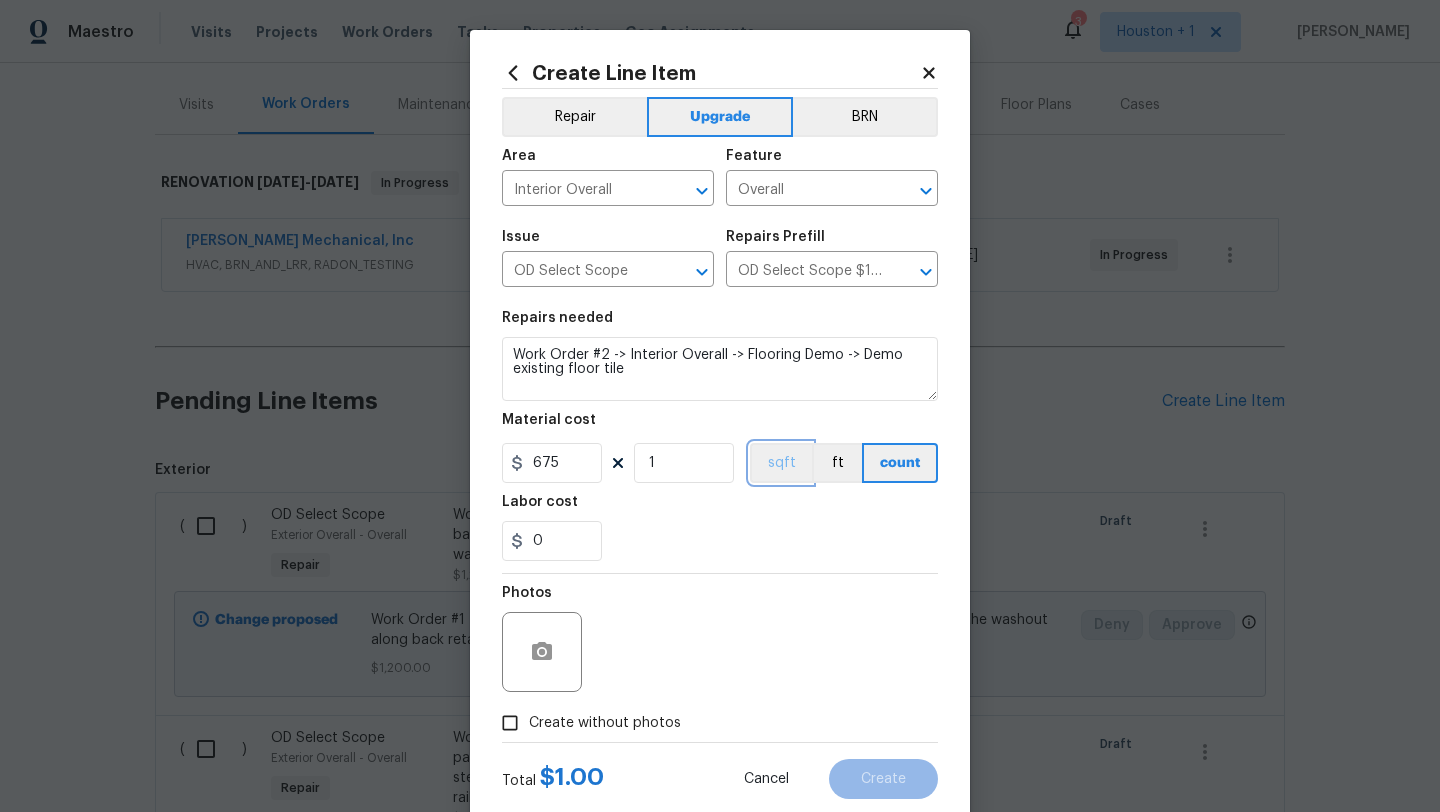 click on "sqft" at bounding box center (781, 463) 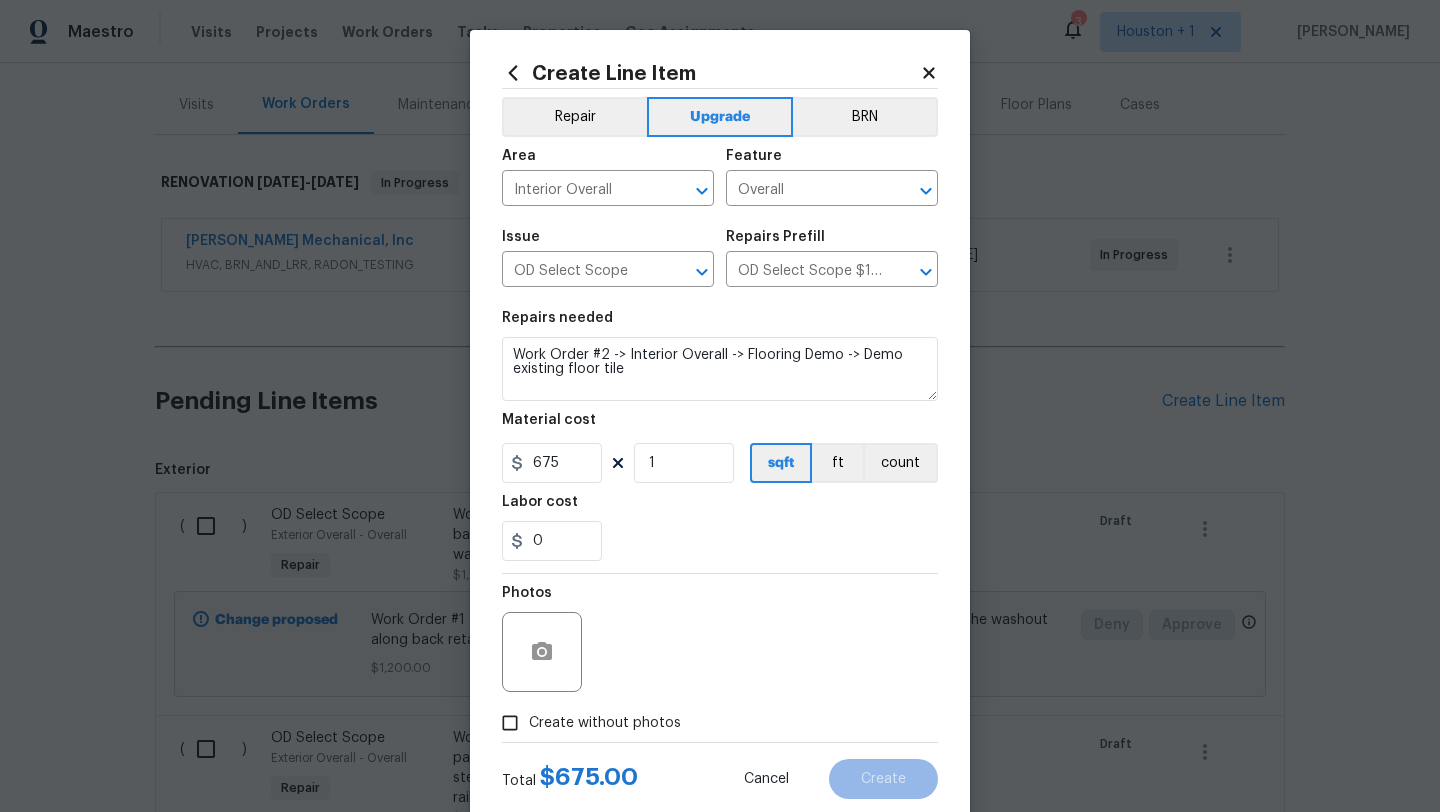 click on "Create without photos" at bounding box center [605, 723] 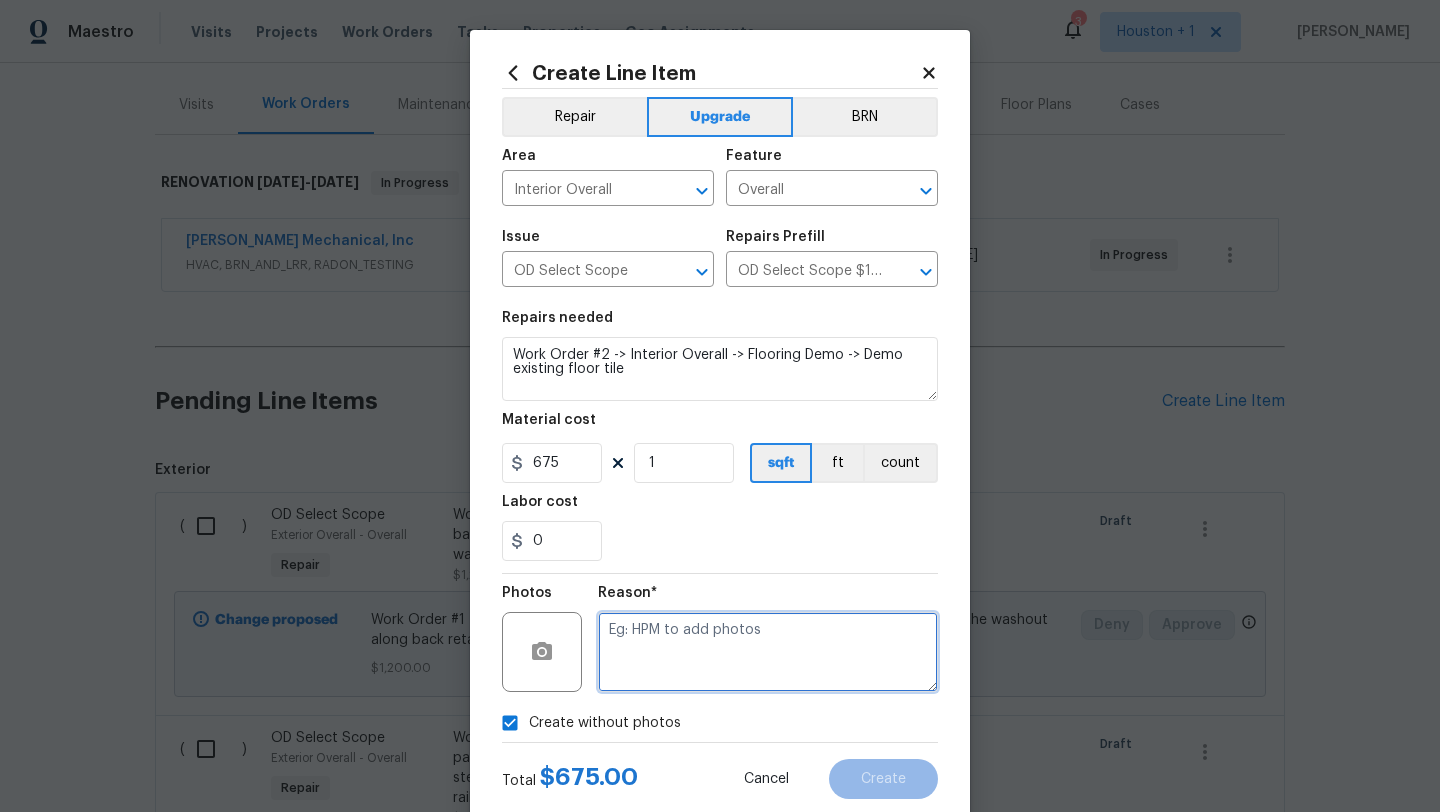 click at bounding box center [768, 652] 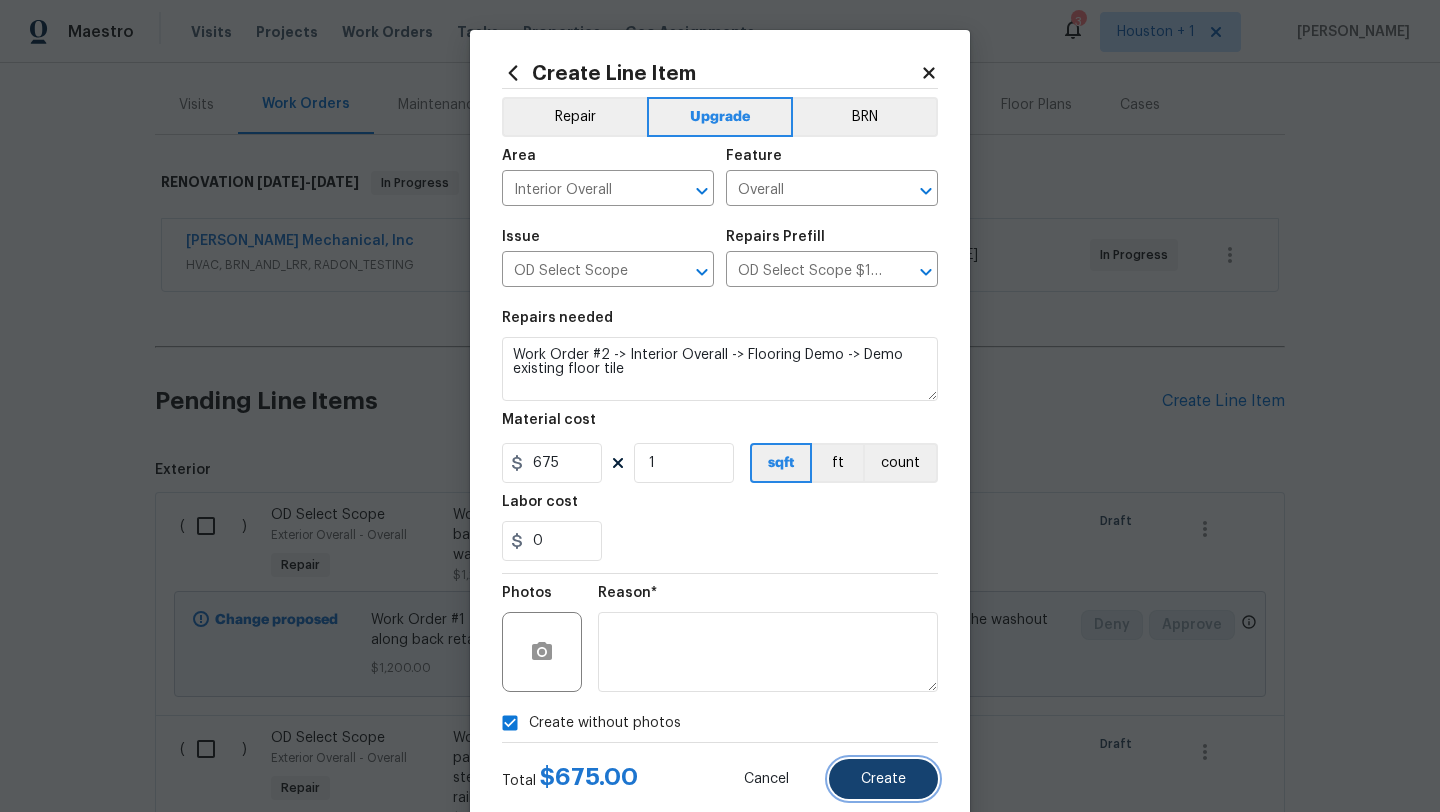 click on "Create" at bounding box center (883, 779) 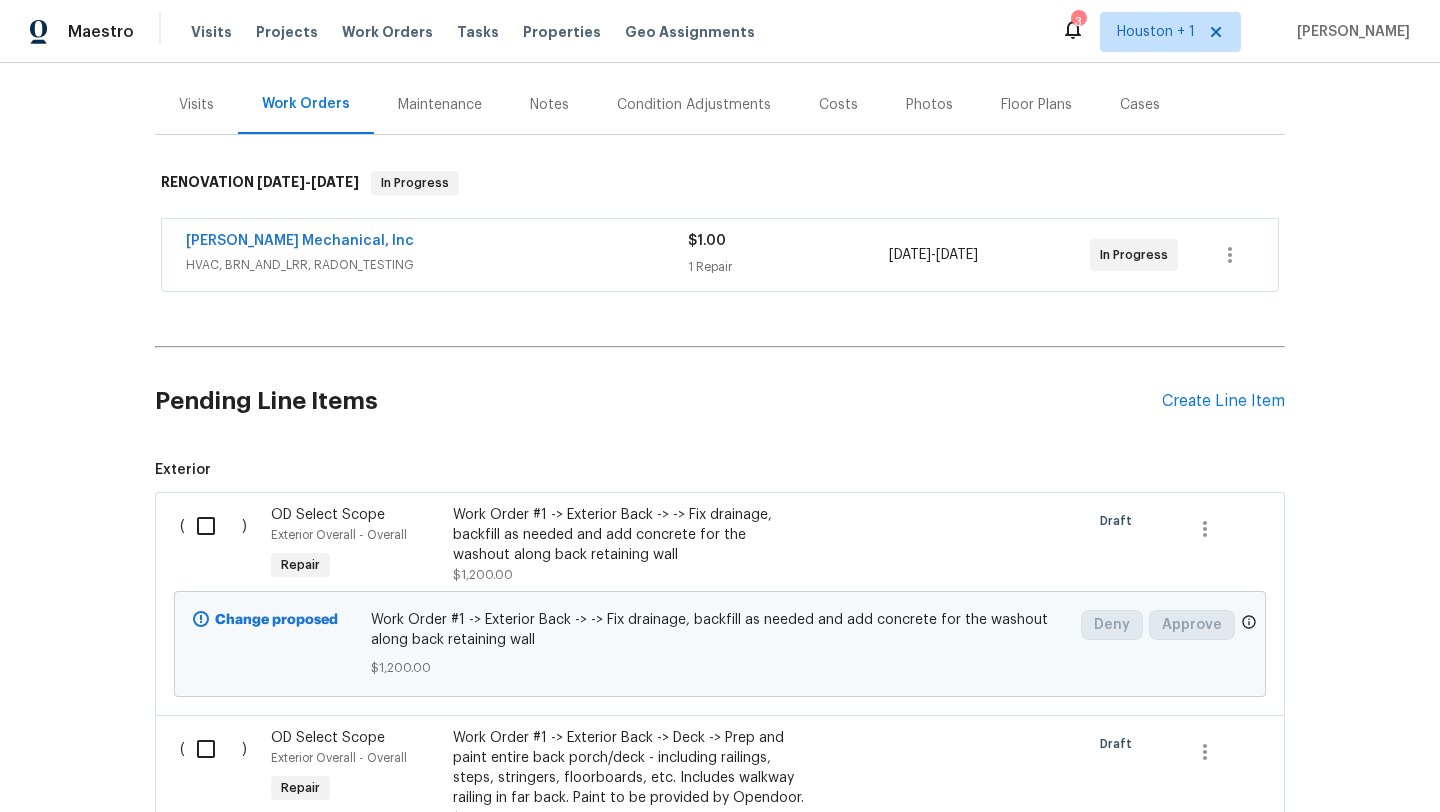 scroll, scrollTop: 8330, scrollLeft: 0, axis: vertical 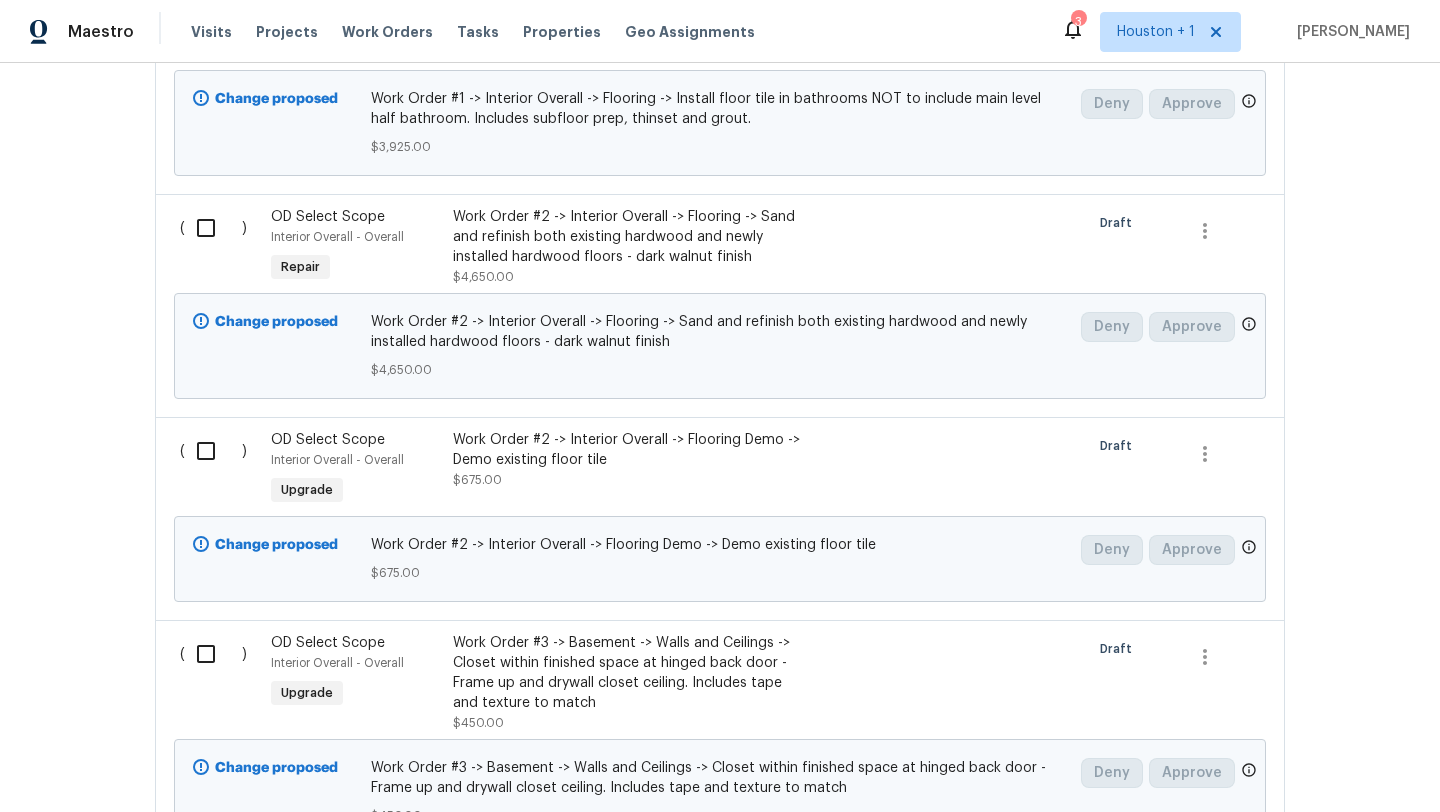 click on "Work Order #2 -> Interior Overall -> Flooring Demo -> Demo existing floor tile" at bounding box center (629, 450) 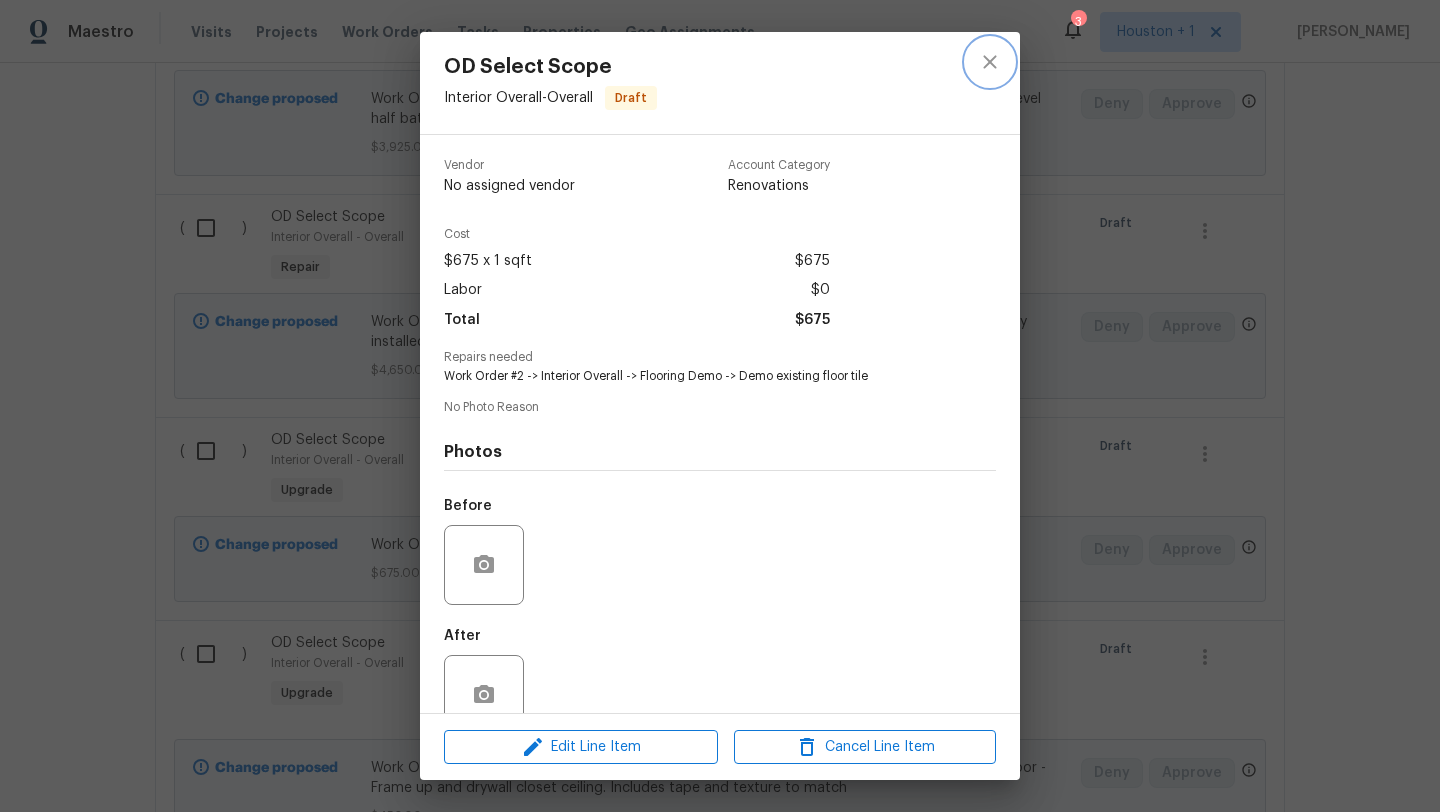 click 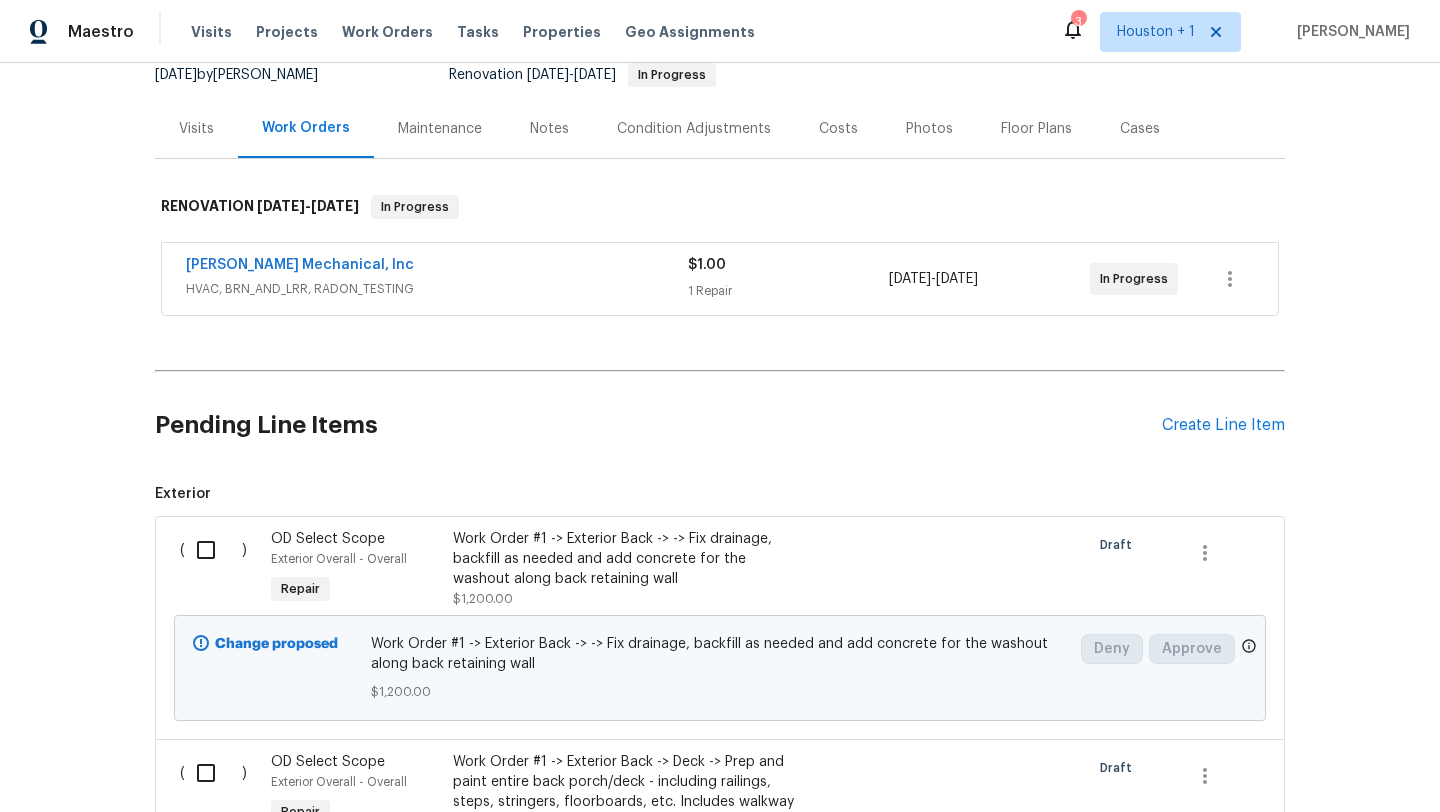 scroll, scrollTop: 438, scrollLeft: 0, axis: vertical 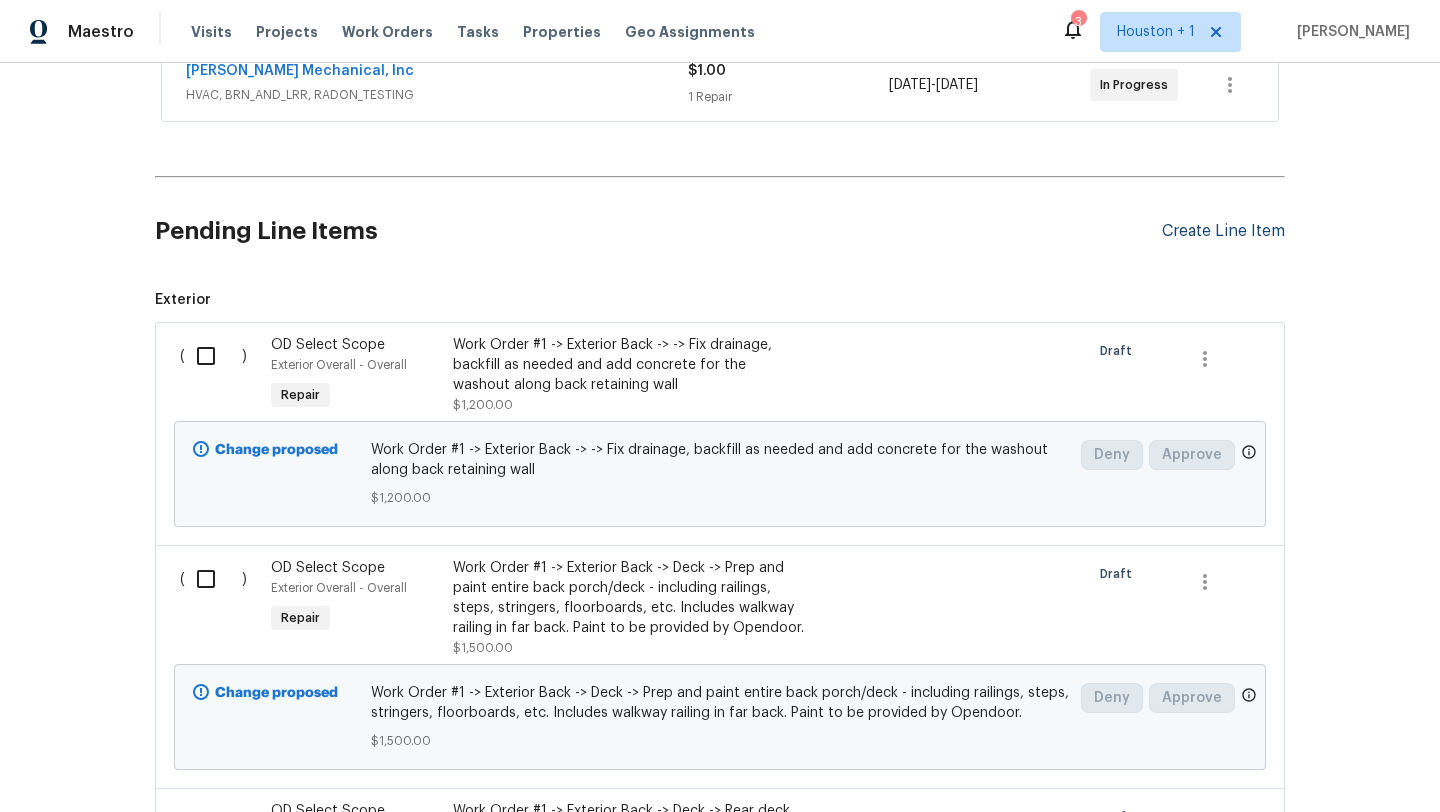 click on "Create Line Item" at bounding box center (1223, 231) 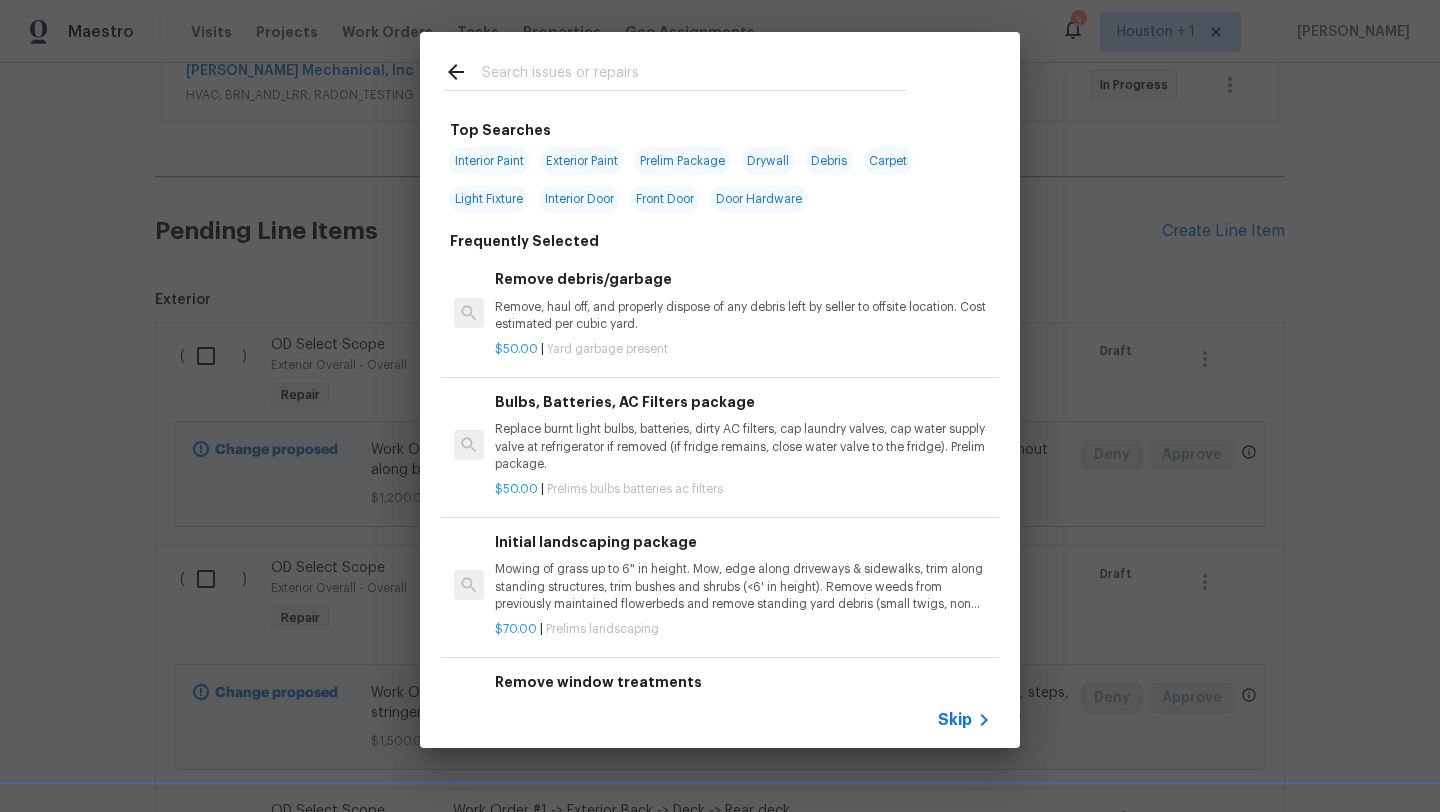 click on "Skip" at bounding box center [955, 720] 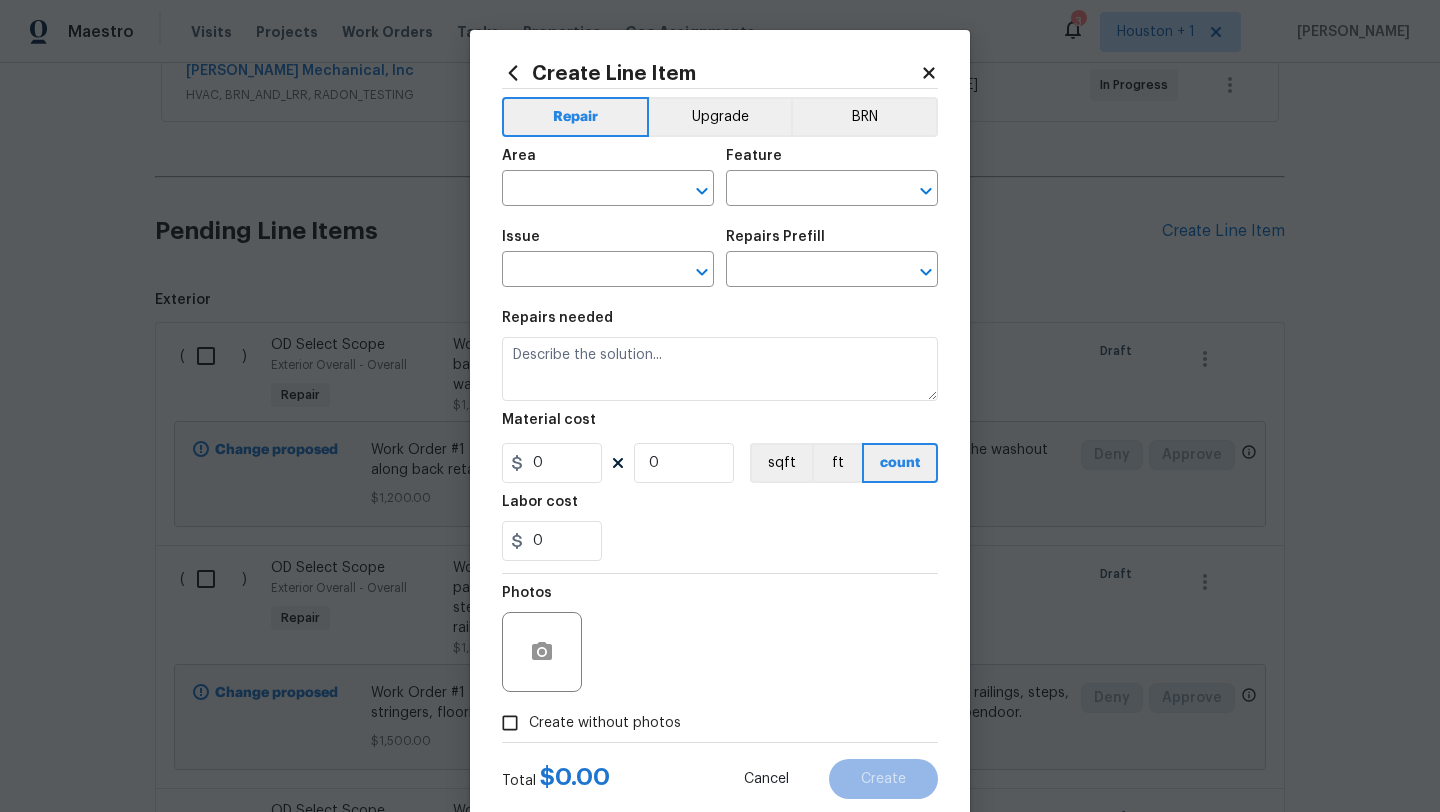 click 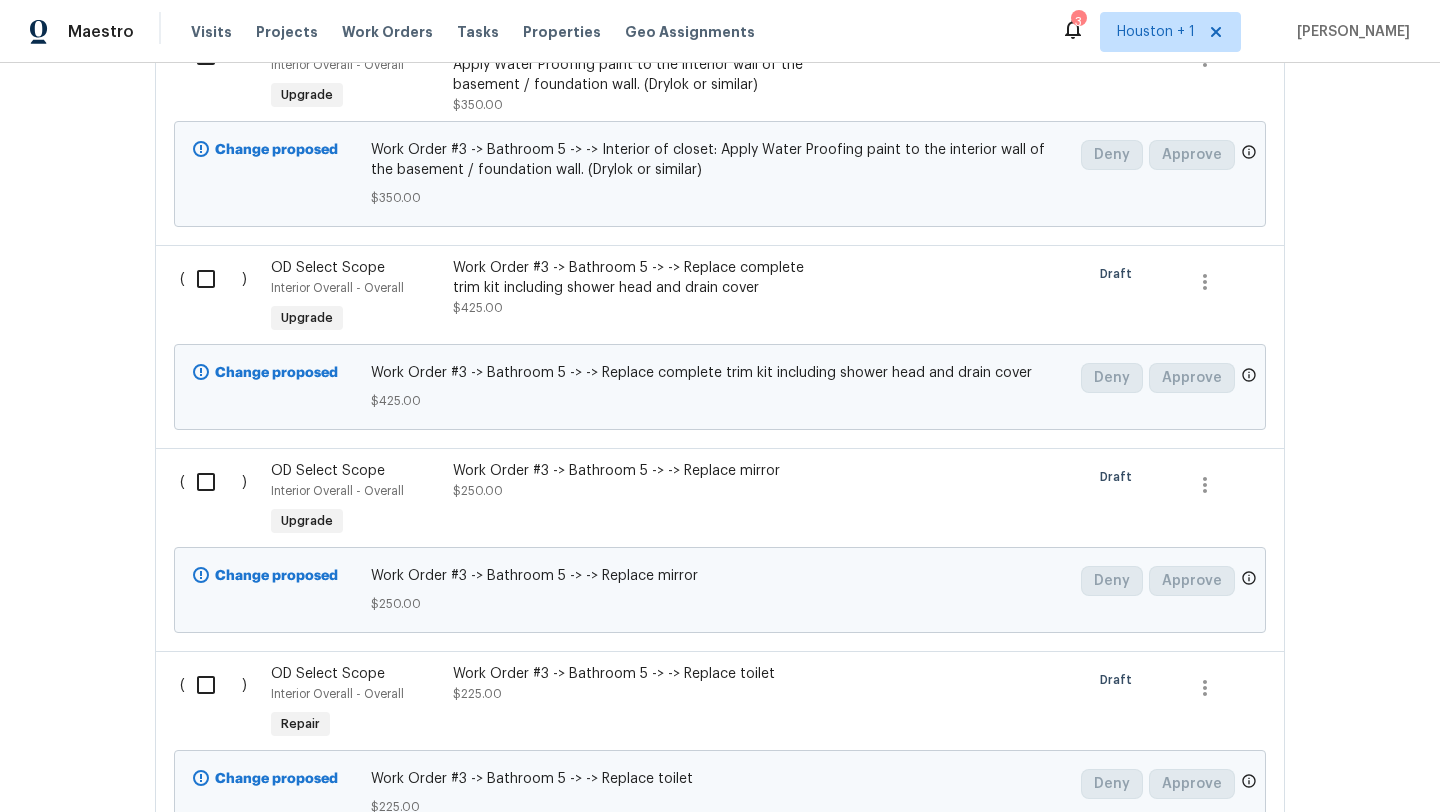 scroll, scrollTop: 13941, scrollLeft: 0, axis: vertical 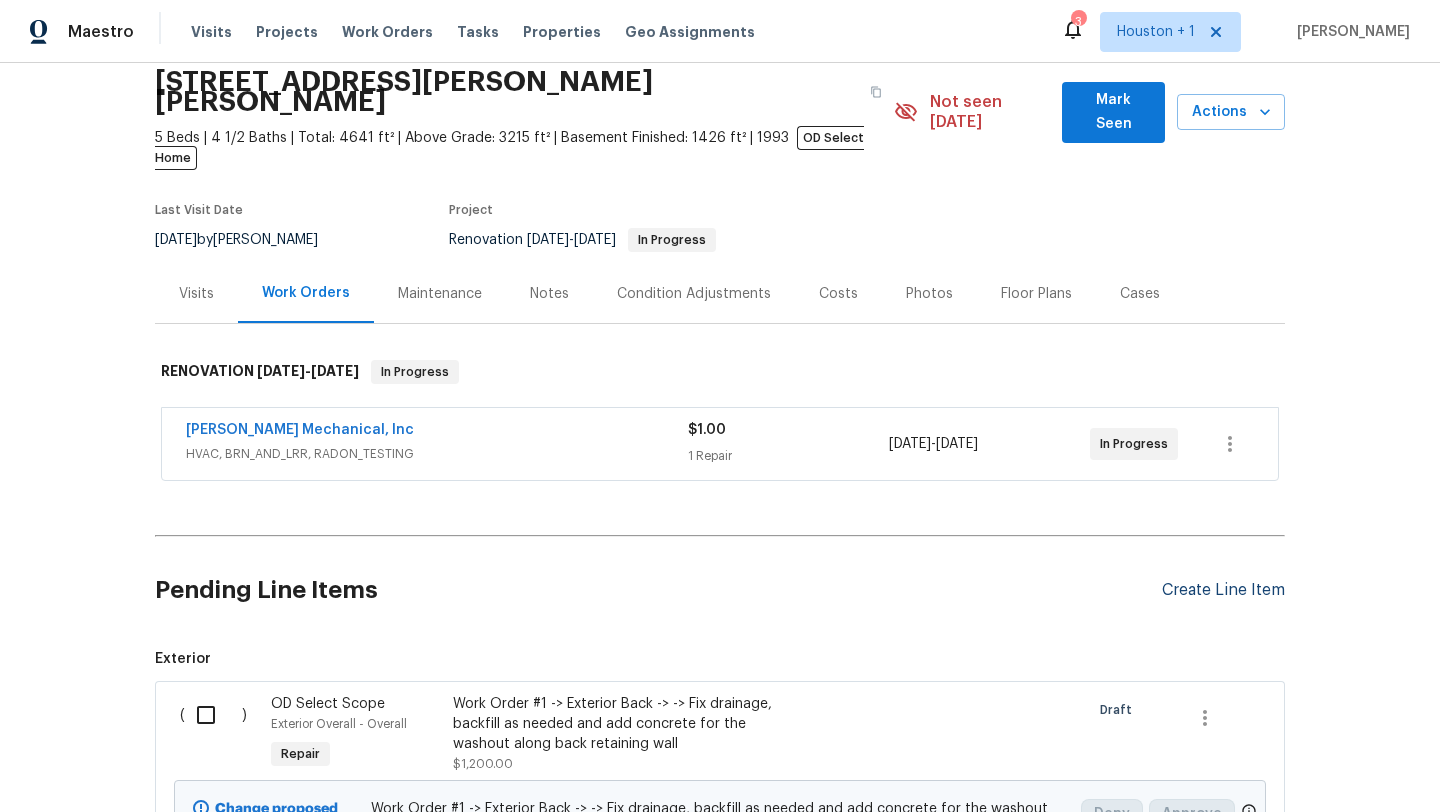 click on "Create Line Item" at bounding box center (1223, 590) 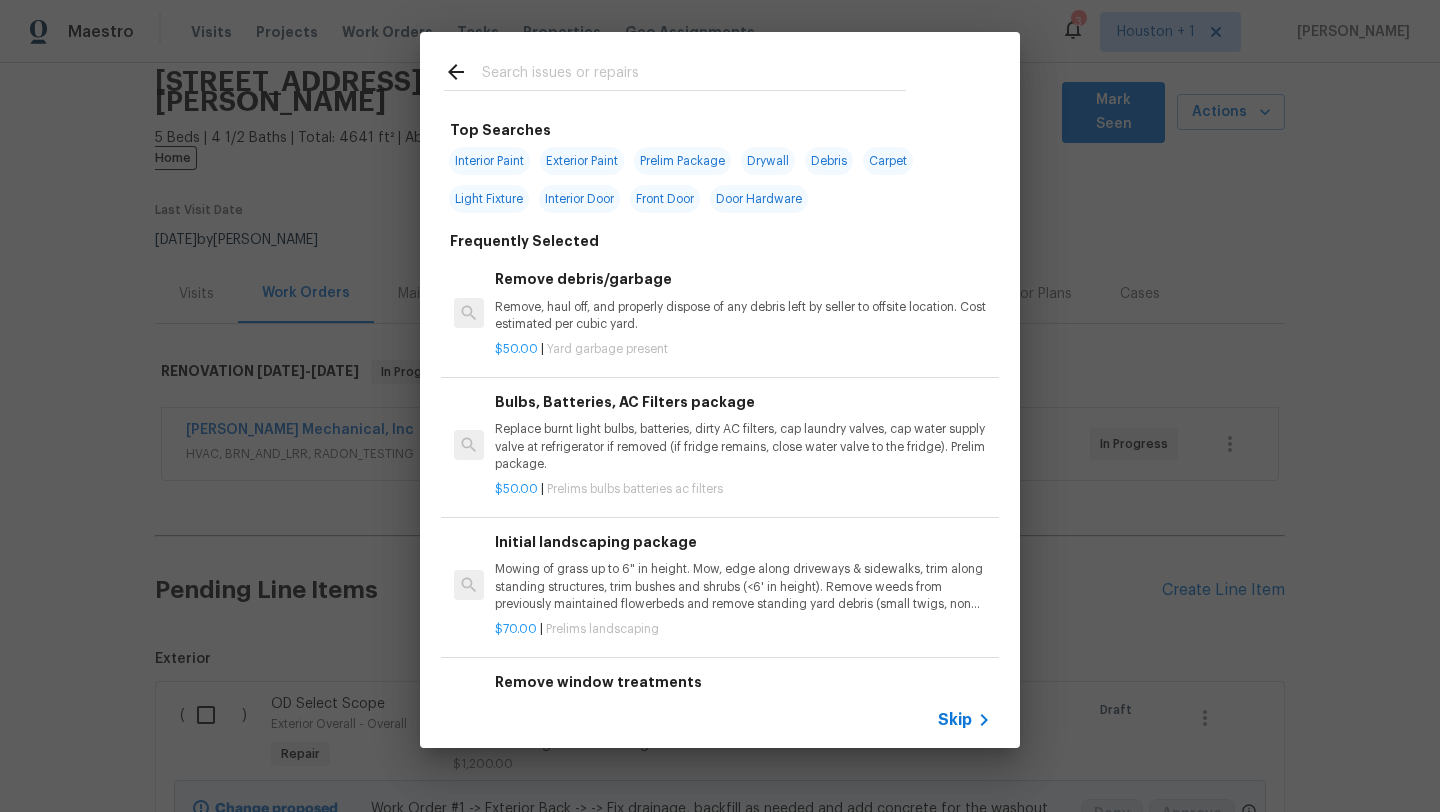 click on "Skip" at bounding box center [955, 720] 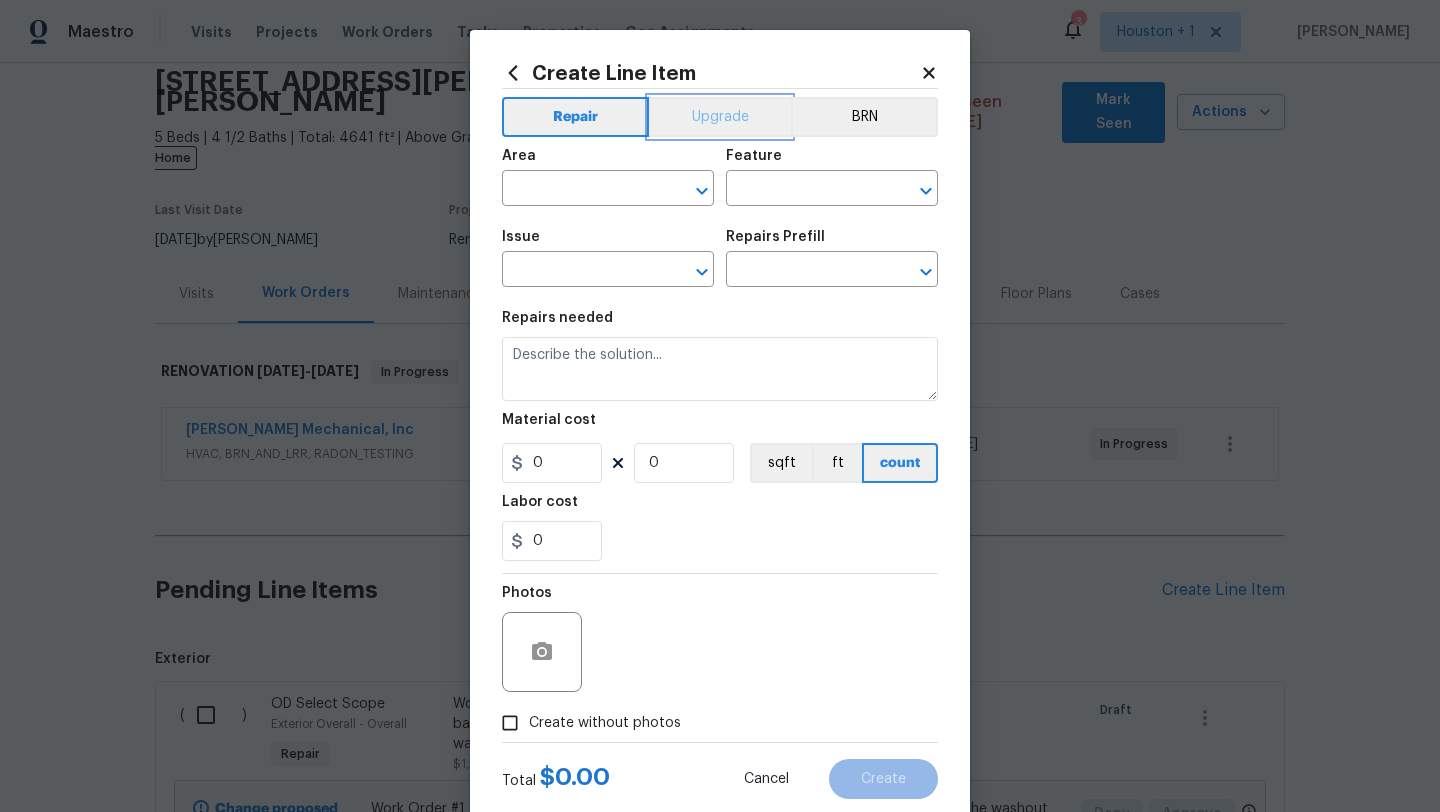 click on "Upgrade" at bounding box center (720, 117) 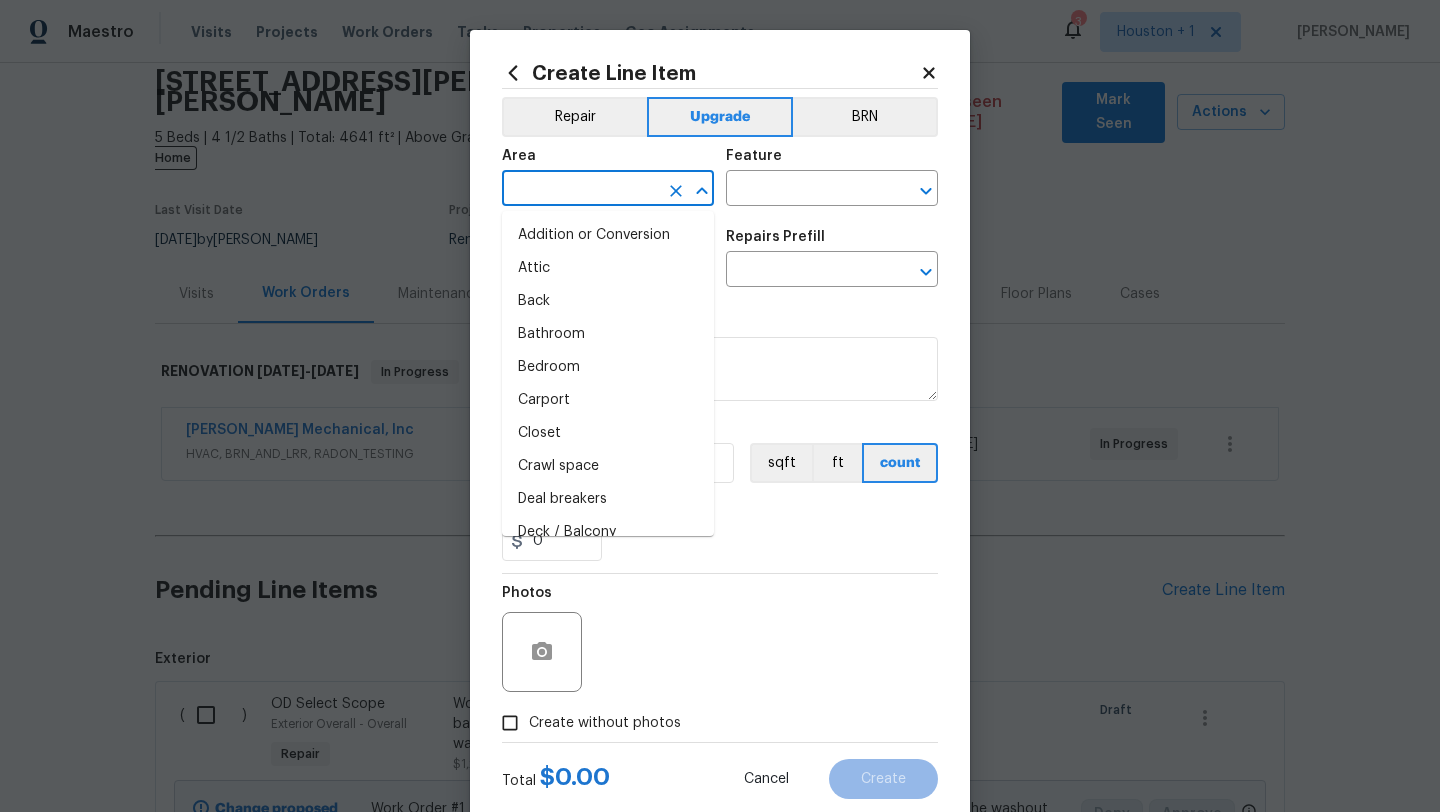 click at bounding box center (580, 190) 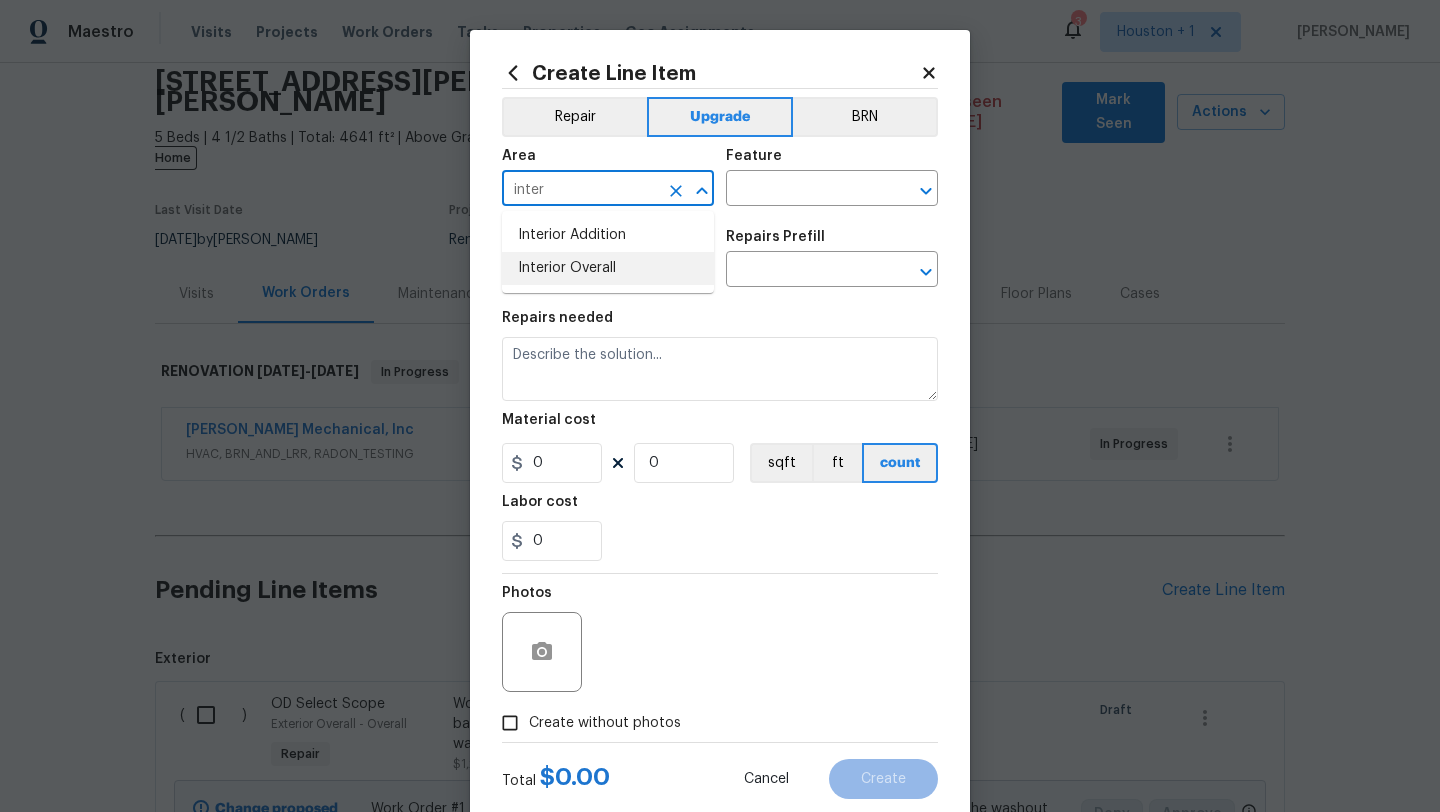 click on "Interior Overall" at bounding box center (608, 268) 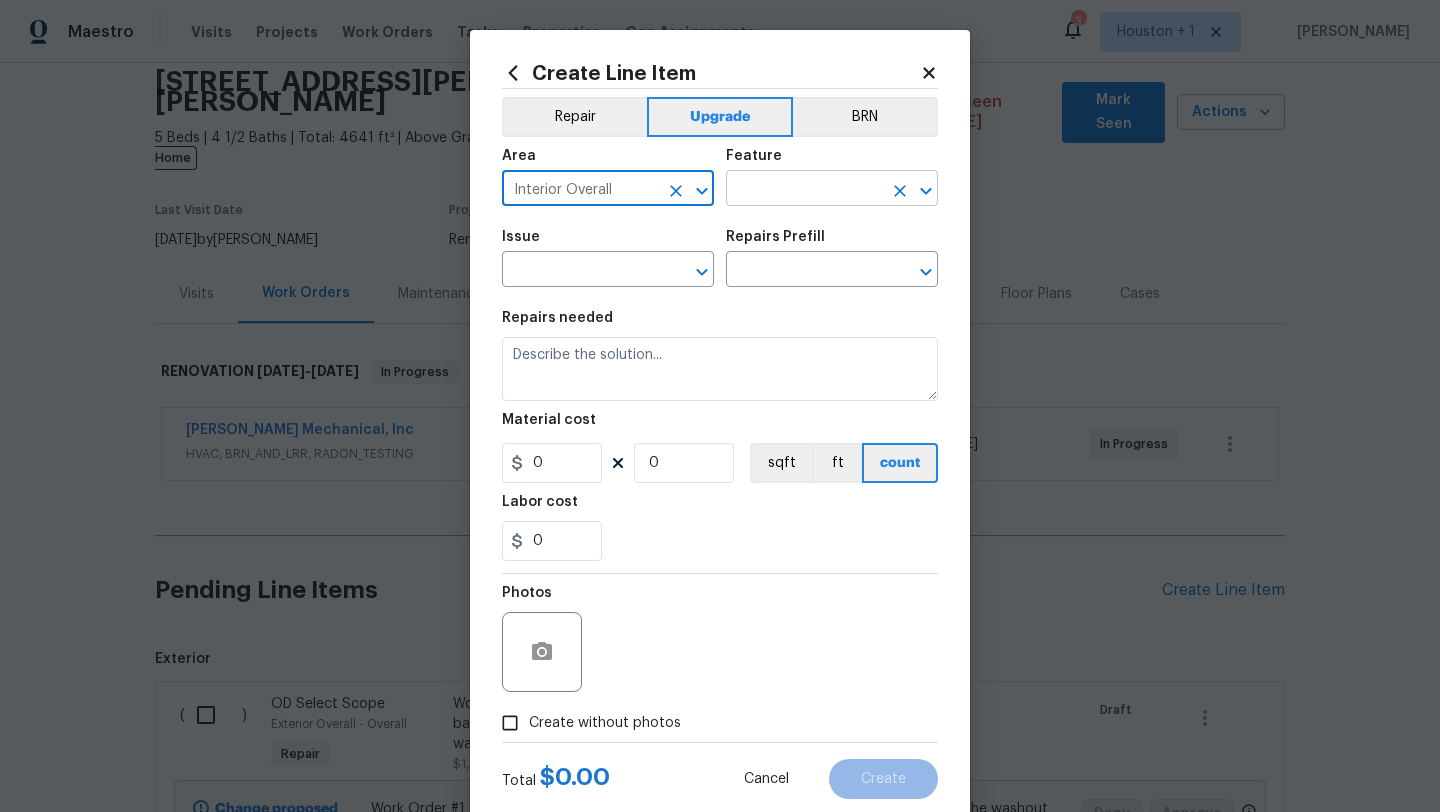 click at bounding box center [804, 190] 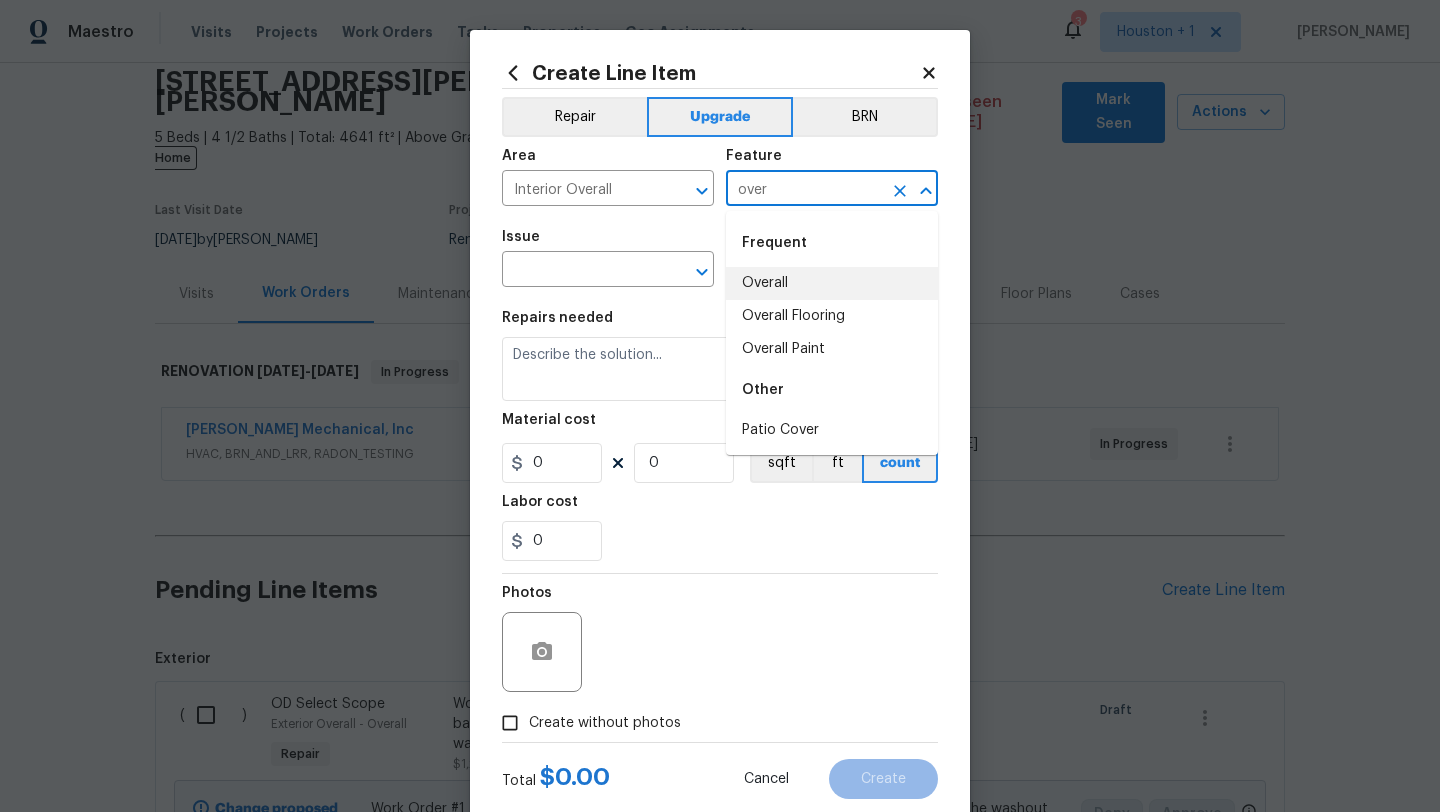 click on "Overall" at bounding box center (832, 283) 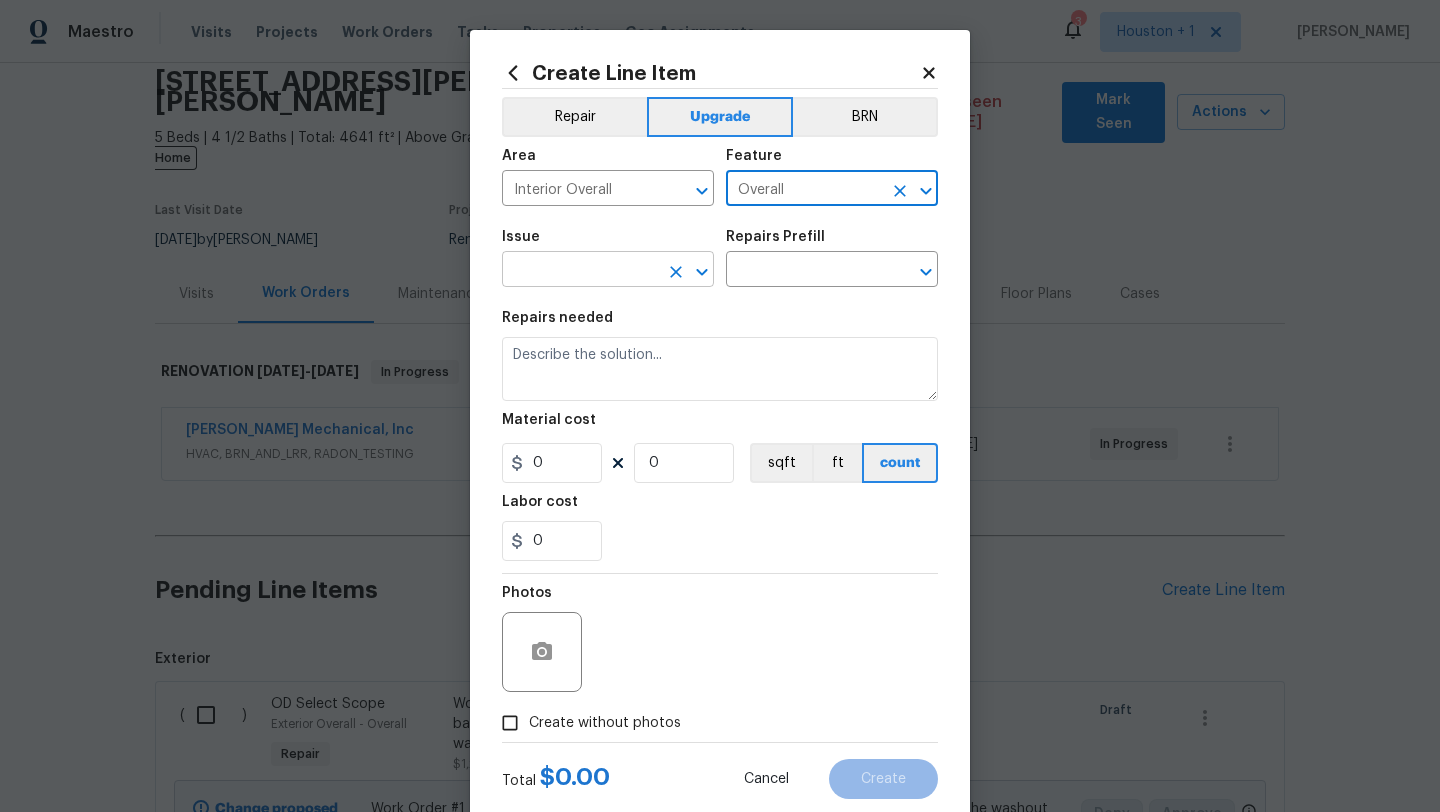 click at bounding box center (580, 271) 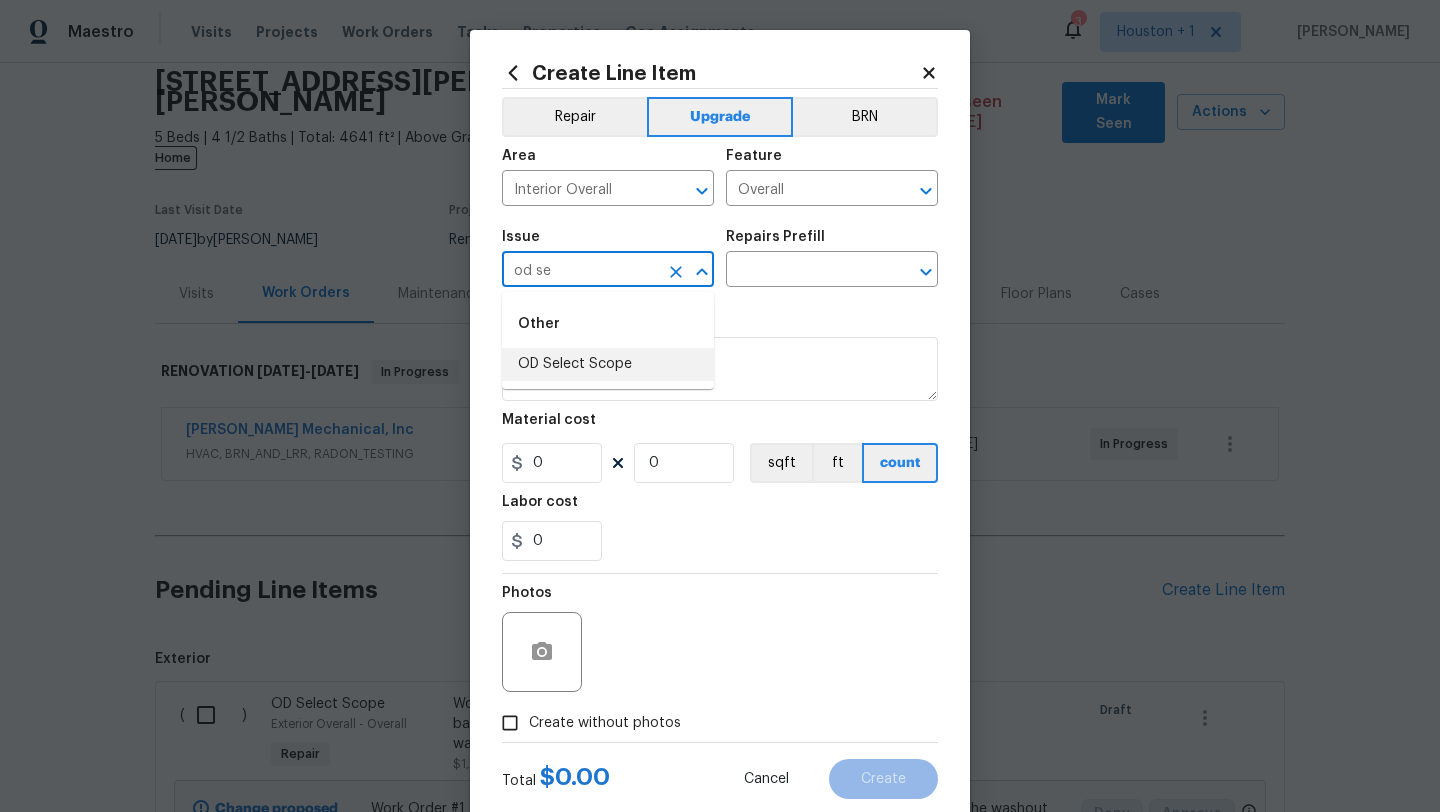 click on "OD Select Scope" at bounding box center [608, 364] 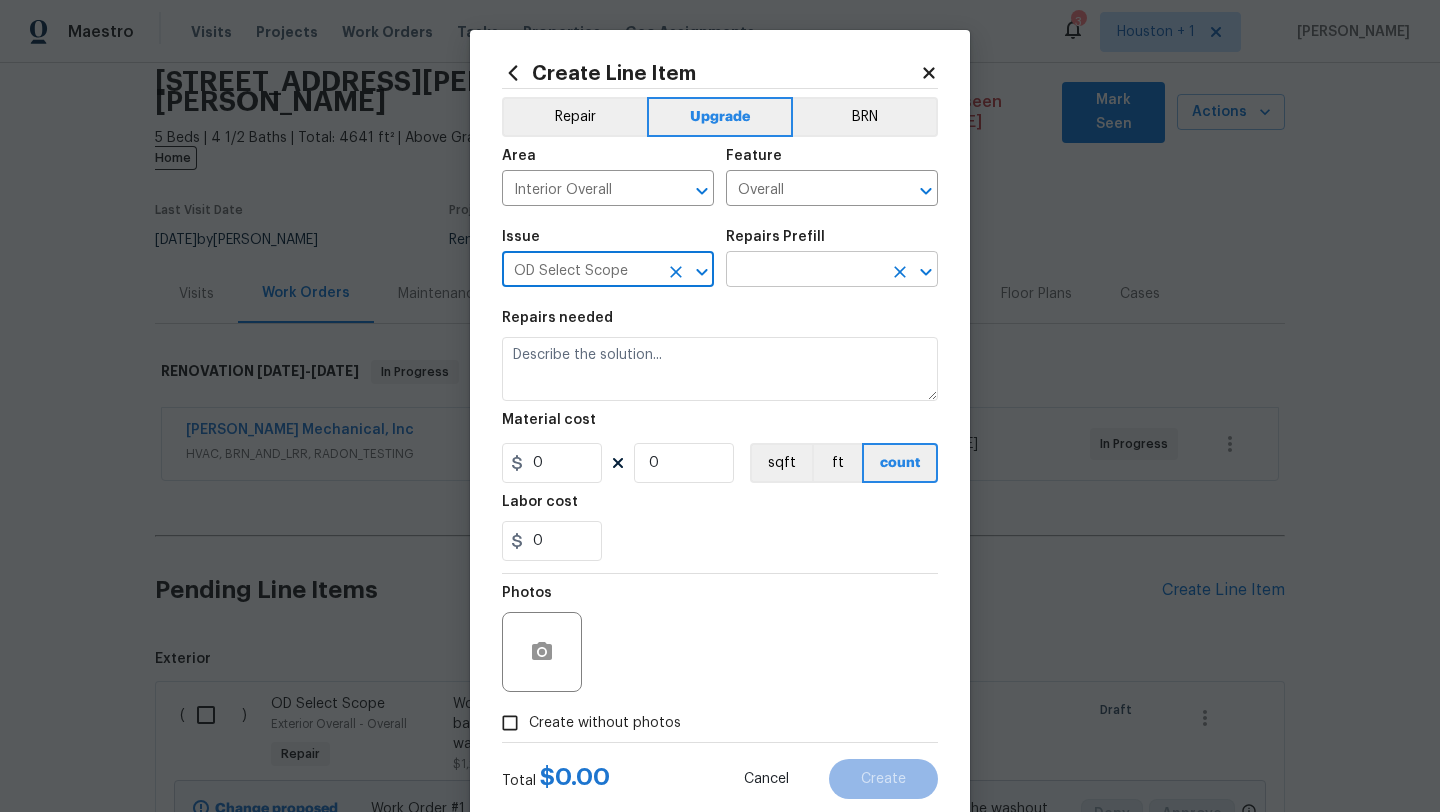 click at bounding box center [804, 271] 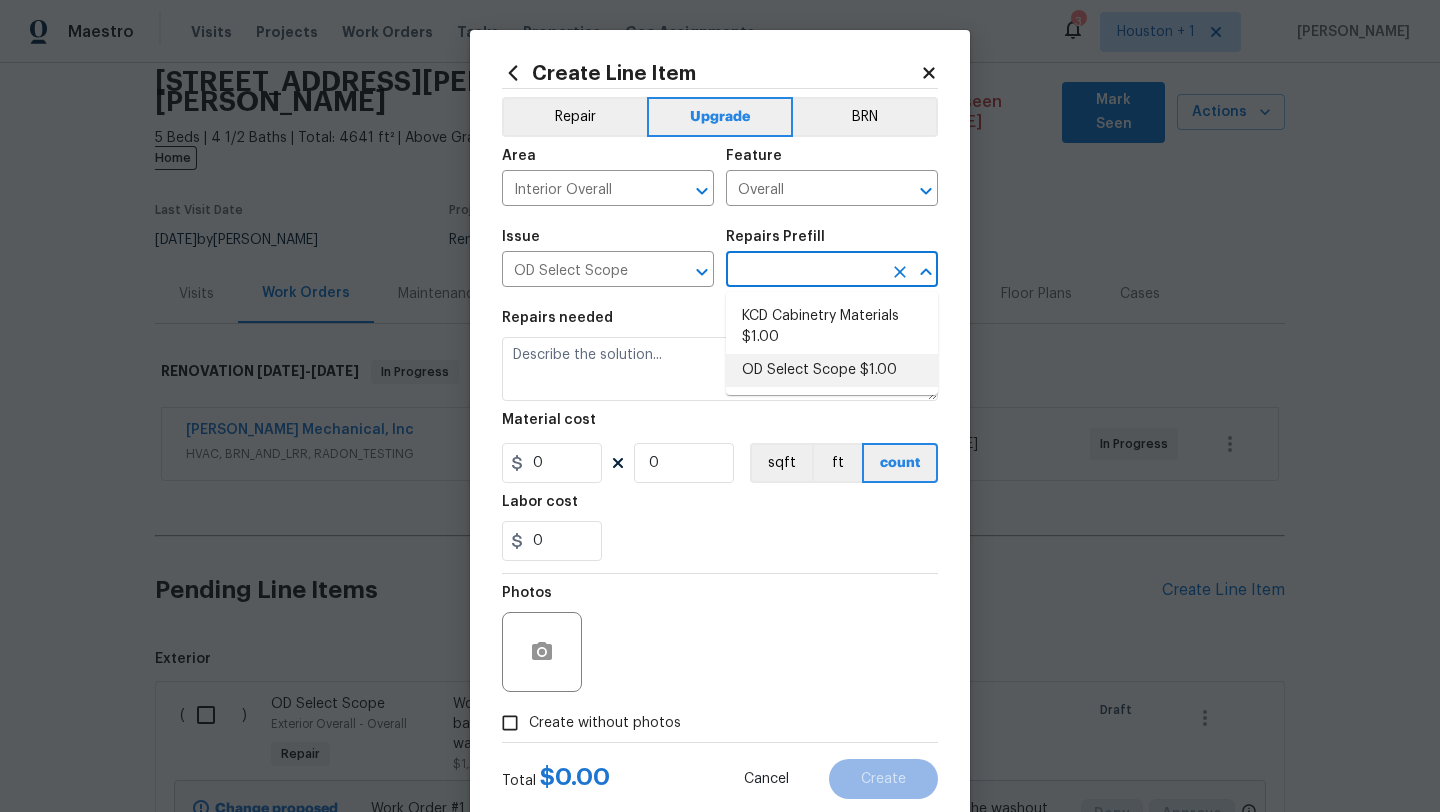click on "OD Select Scope $1.00" at bounding box center [832, 370] 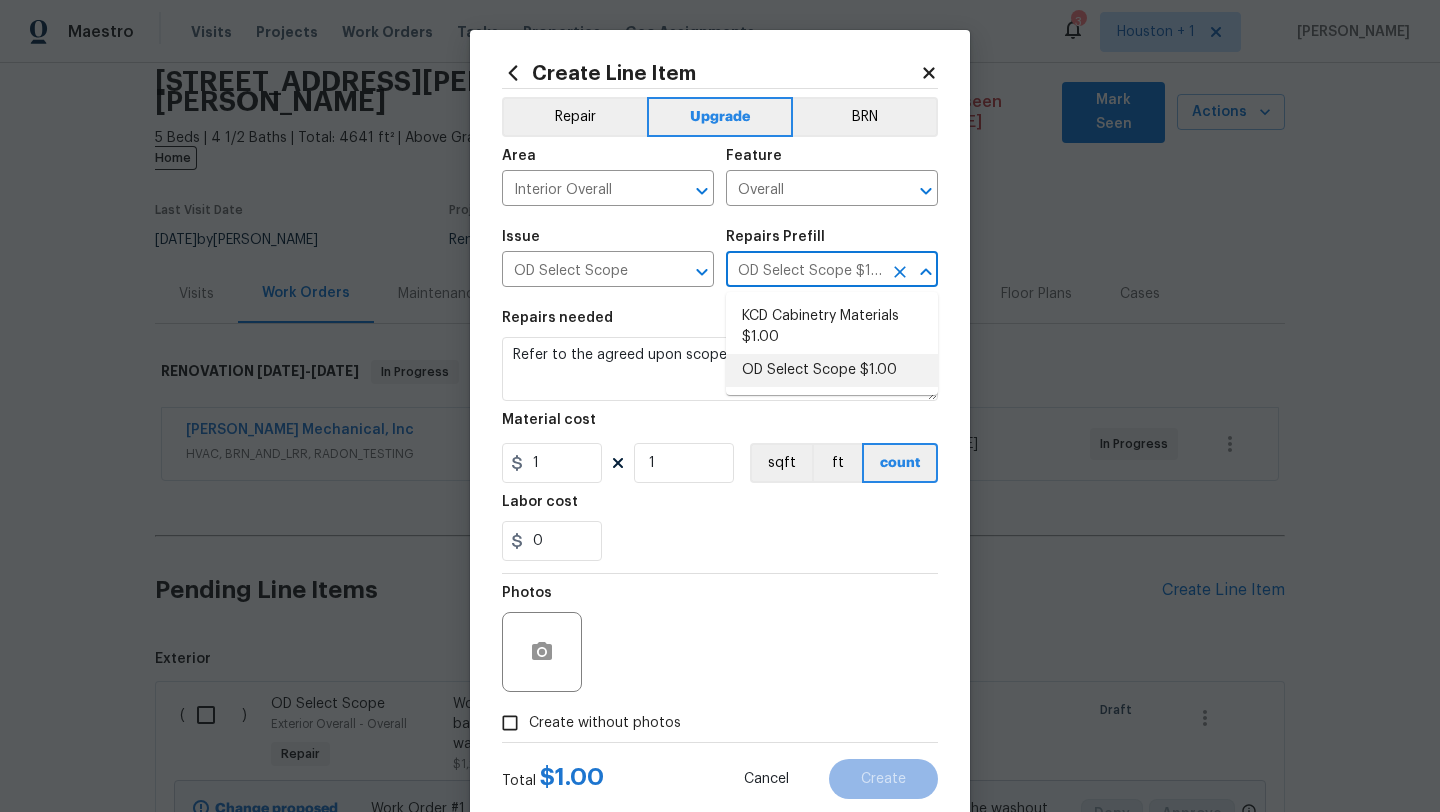 click on "OD Select Scope $1.00" at bounding box center [832, 370] 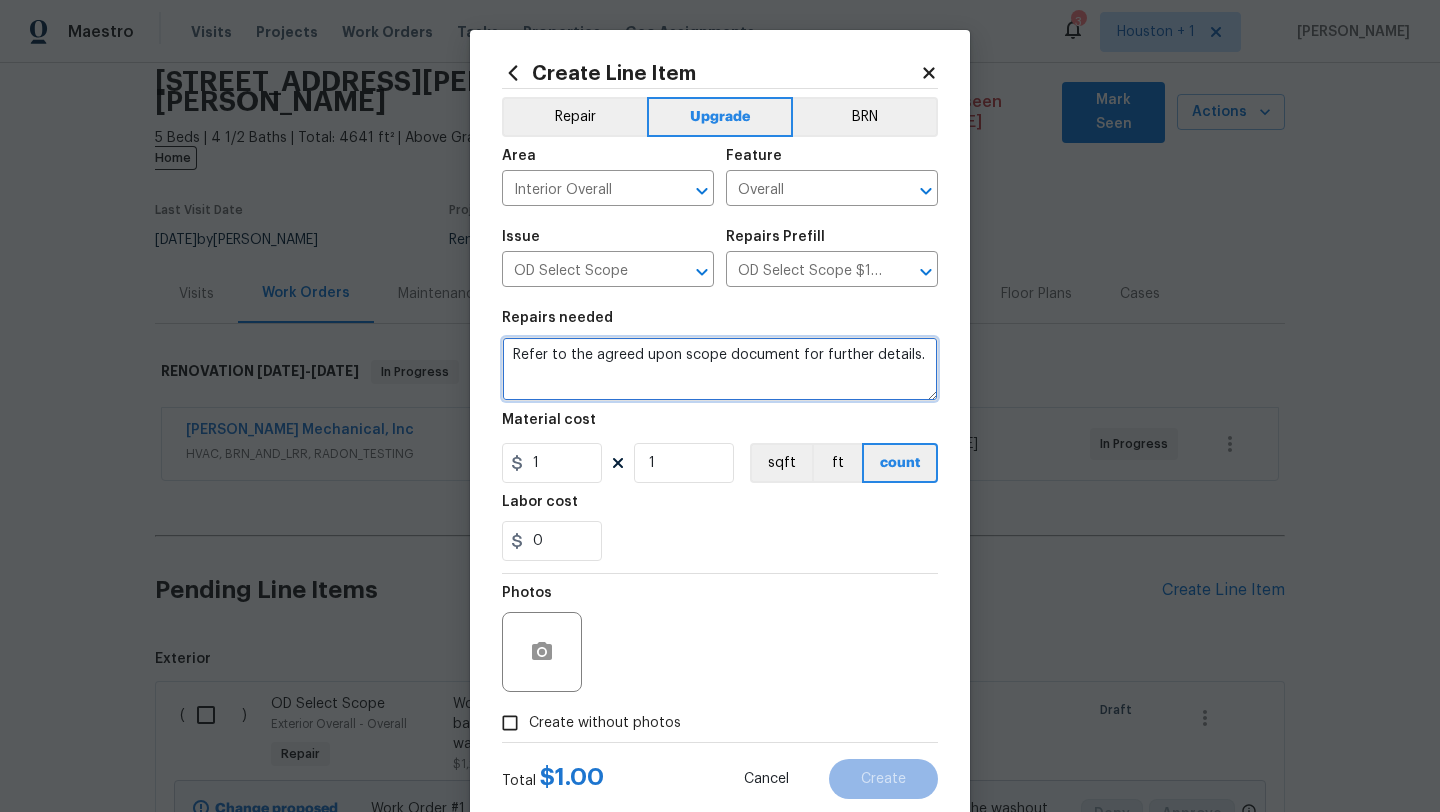 click on "Refer to the agreed upon scope document for further details." at bounding box center [720, 369] 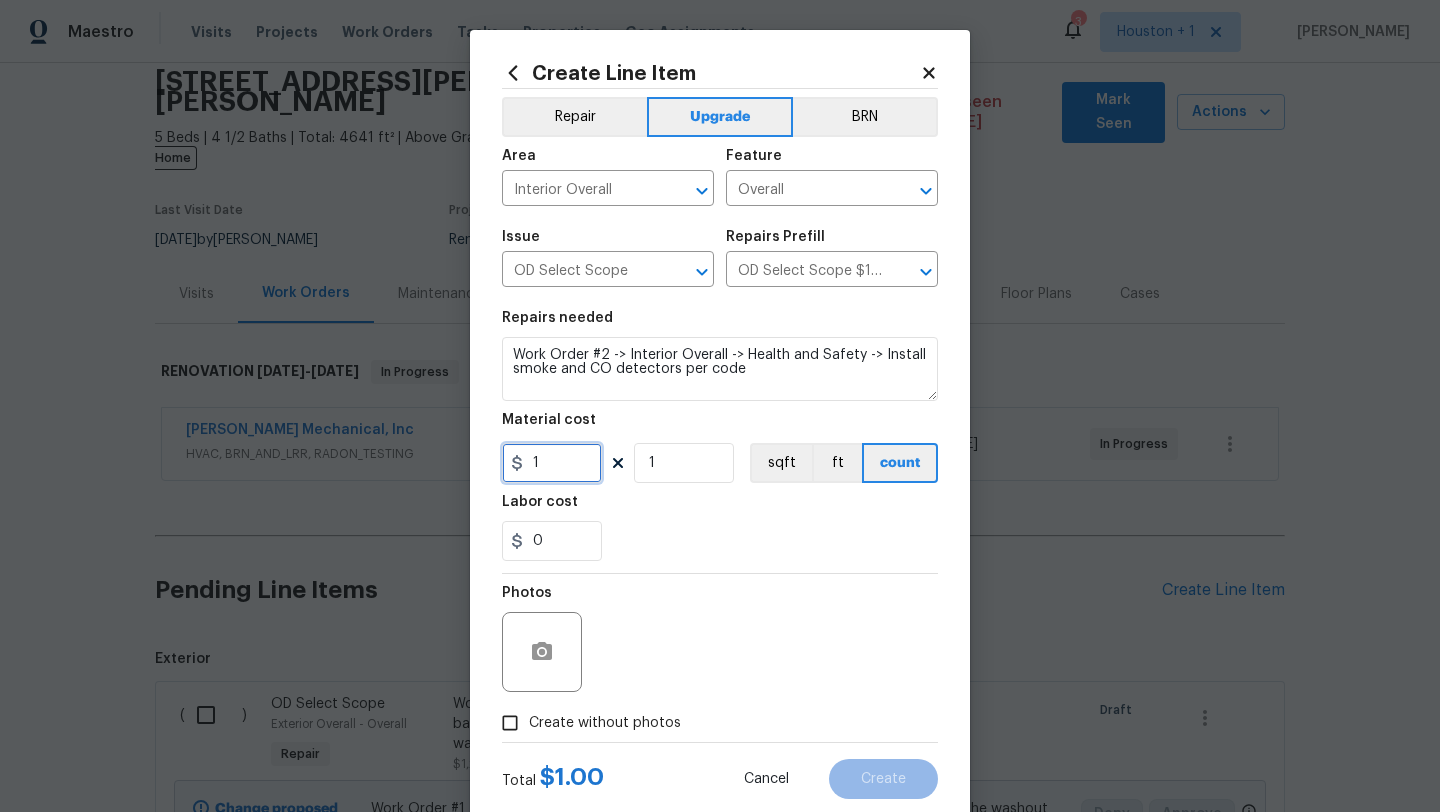 click on "1" at bounding box center [552, 463] 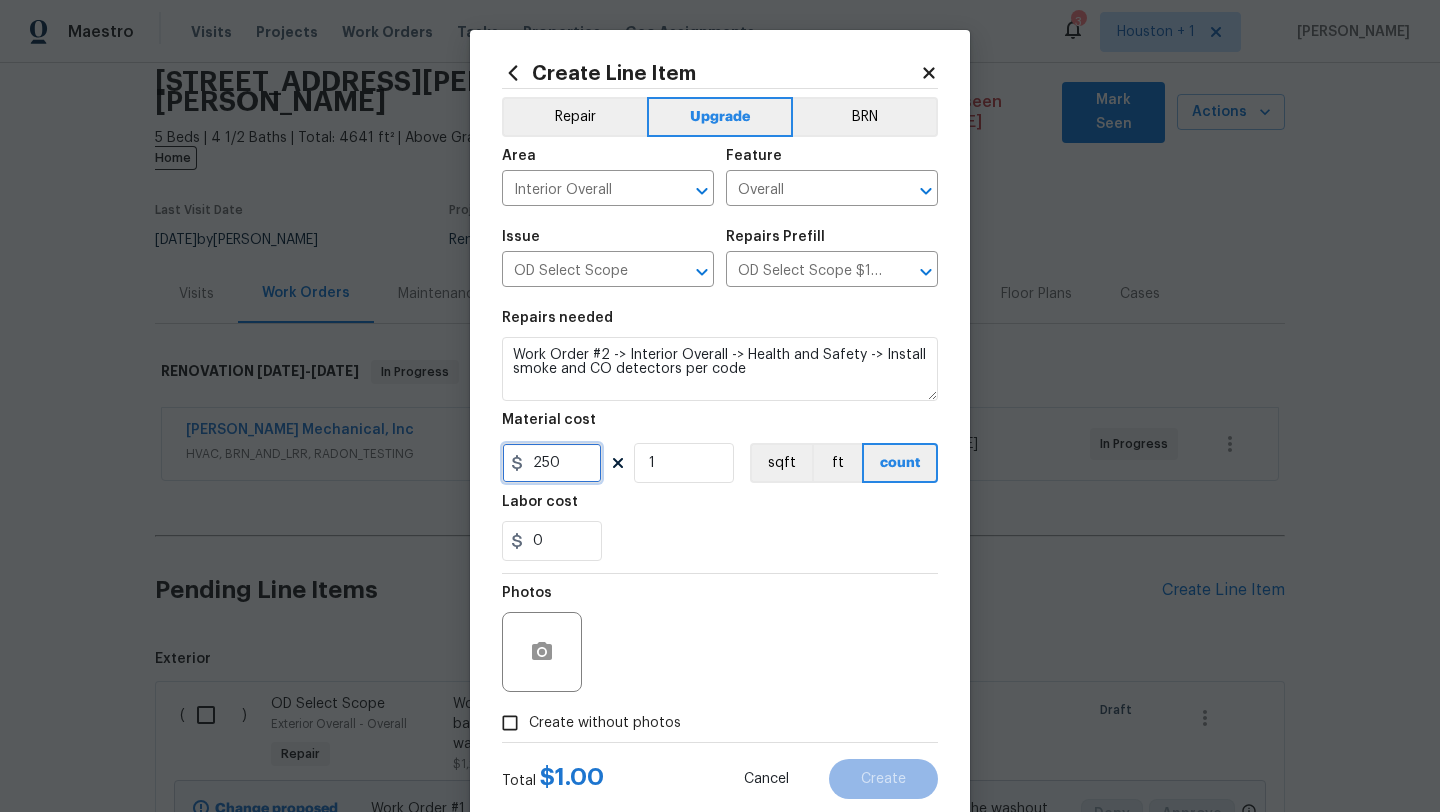 scroll, scrollTop: 50, scrollLeft: 0, axis: vertical 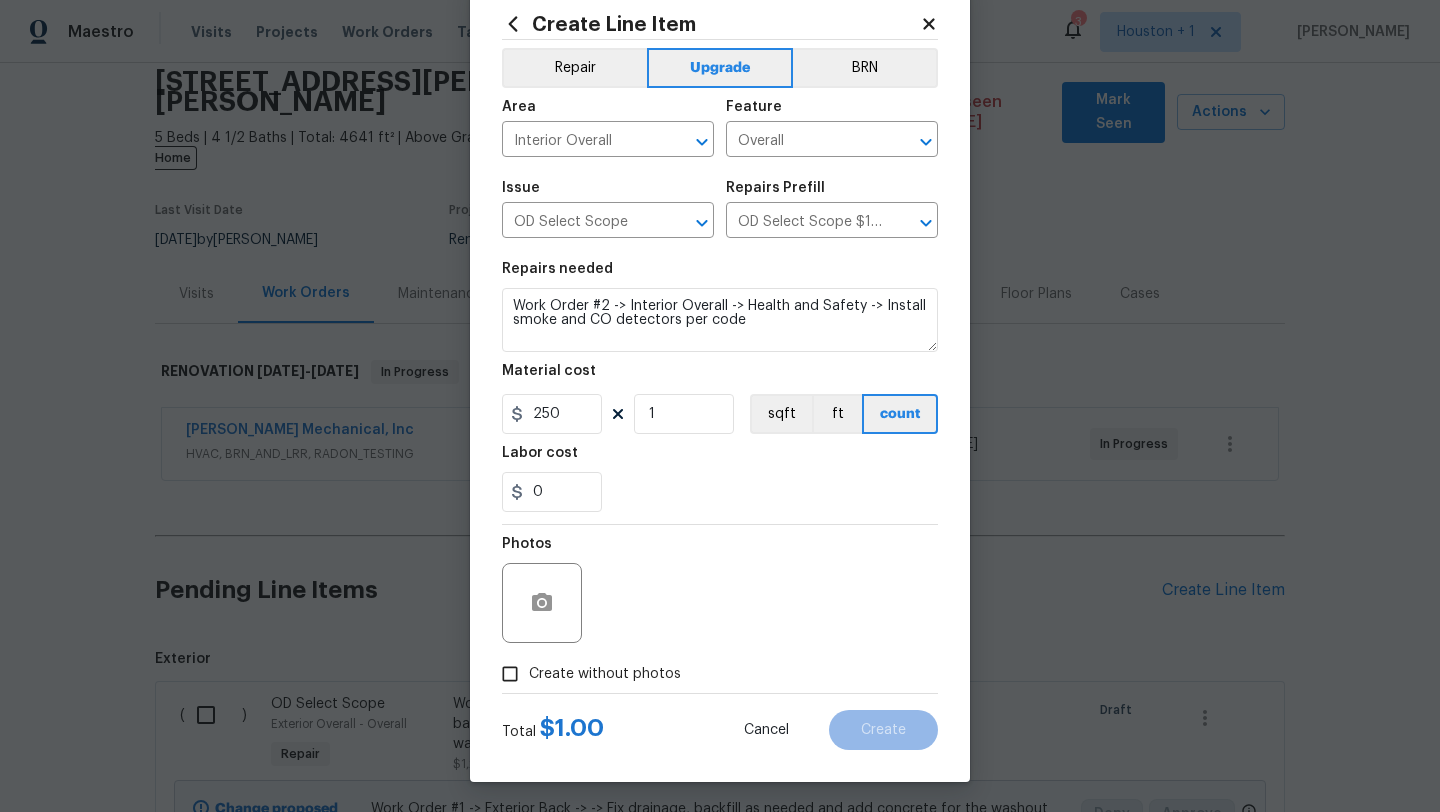 click on "Create without photos" at bounding box center (586, 674) 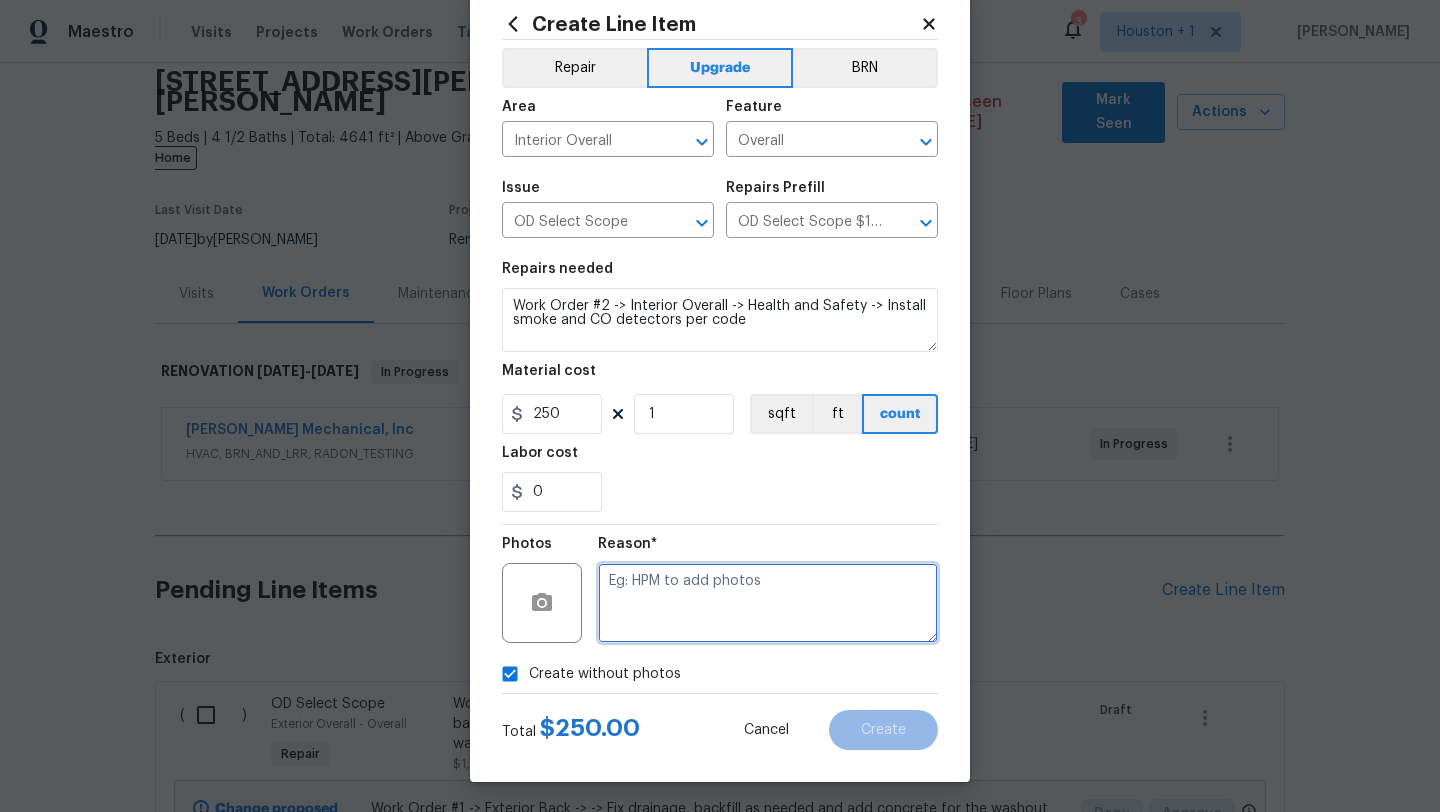 click at bounding box center [768, 603] 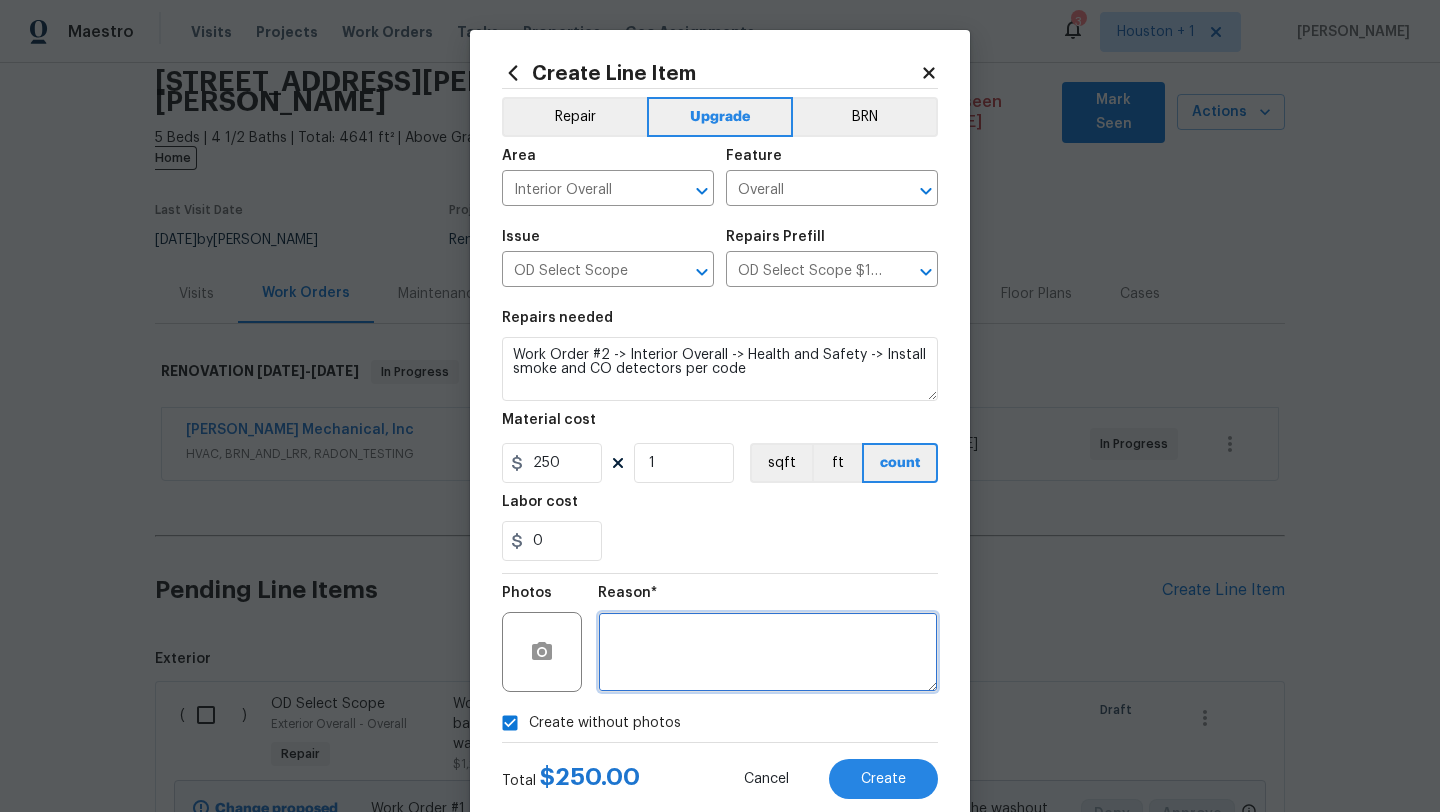 scroll, scrollTop: 50, scrollLeft: 0, axis: vertical 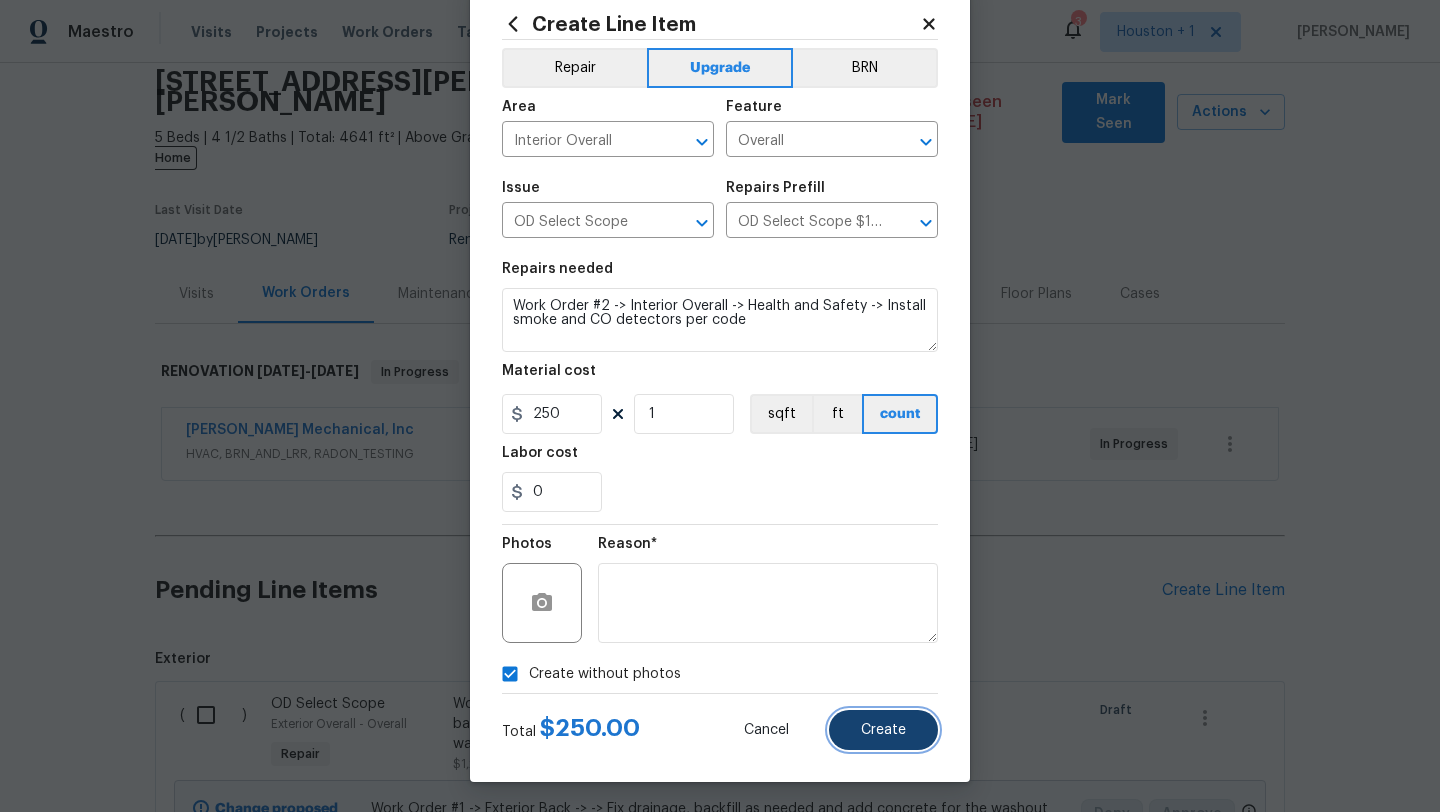 click on "Create" at bounding box center [883, 730] 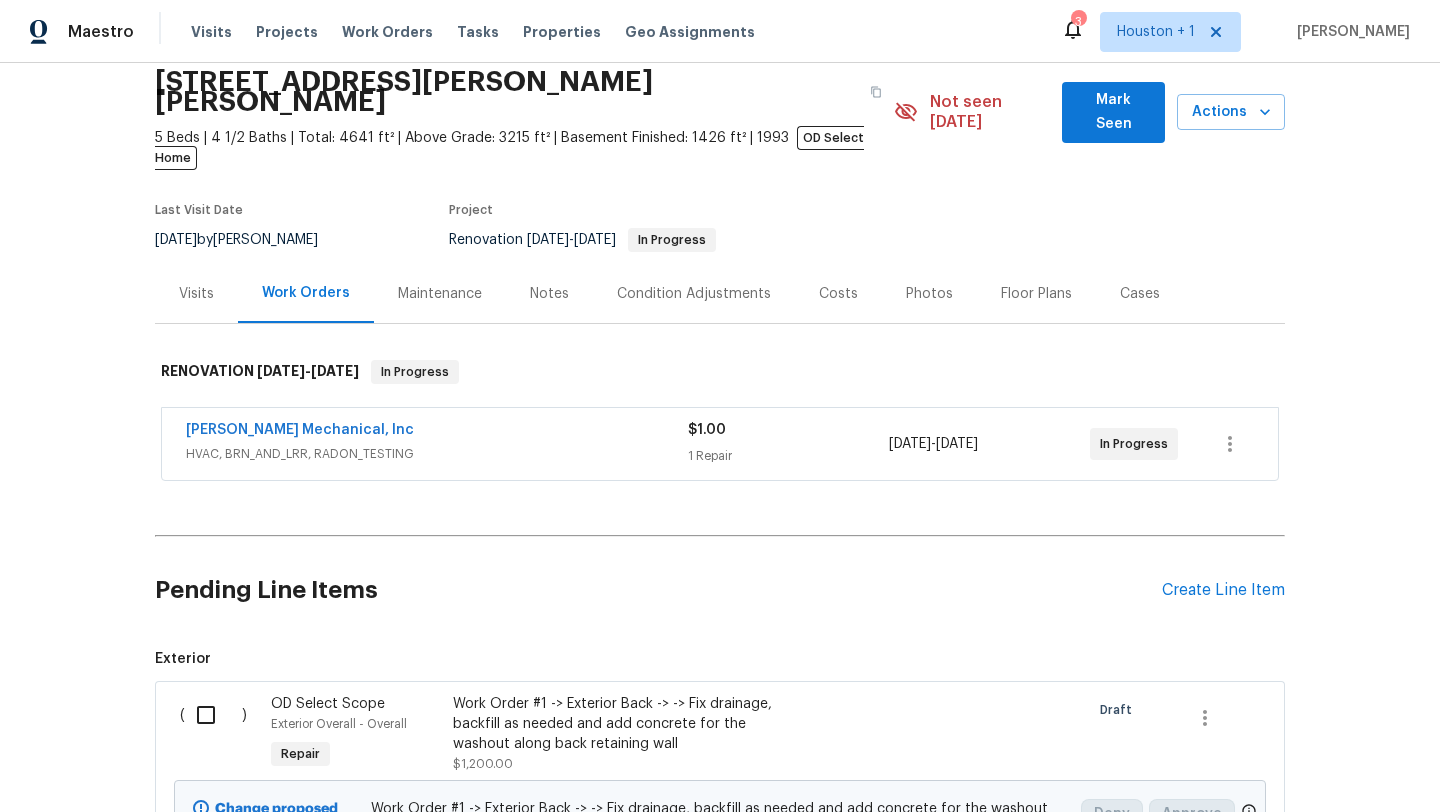 click on "Pending Line Items Create Line Item" at bounding box center [720, 590] 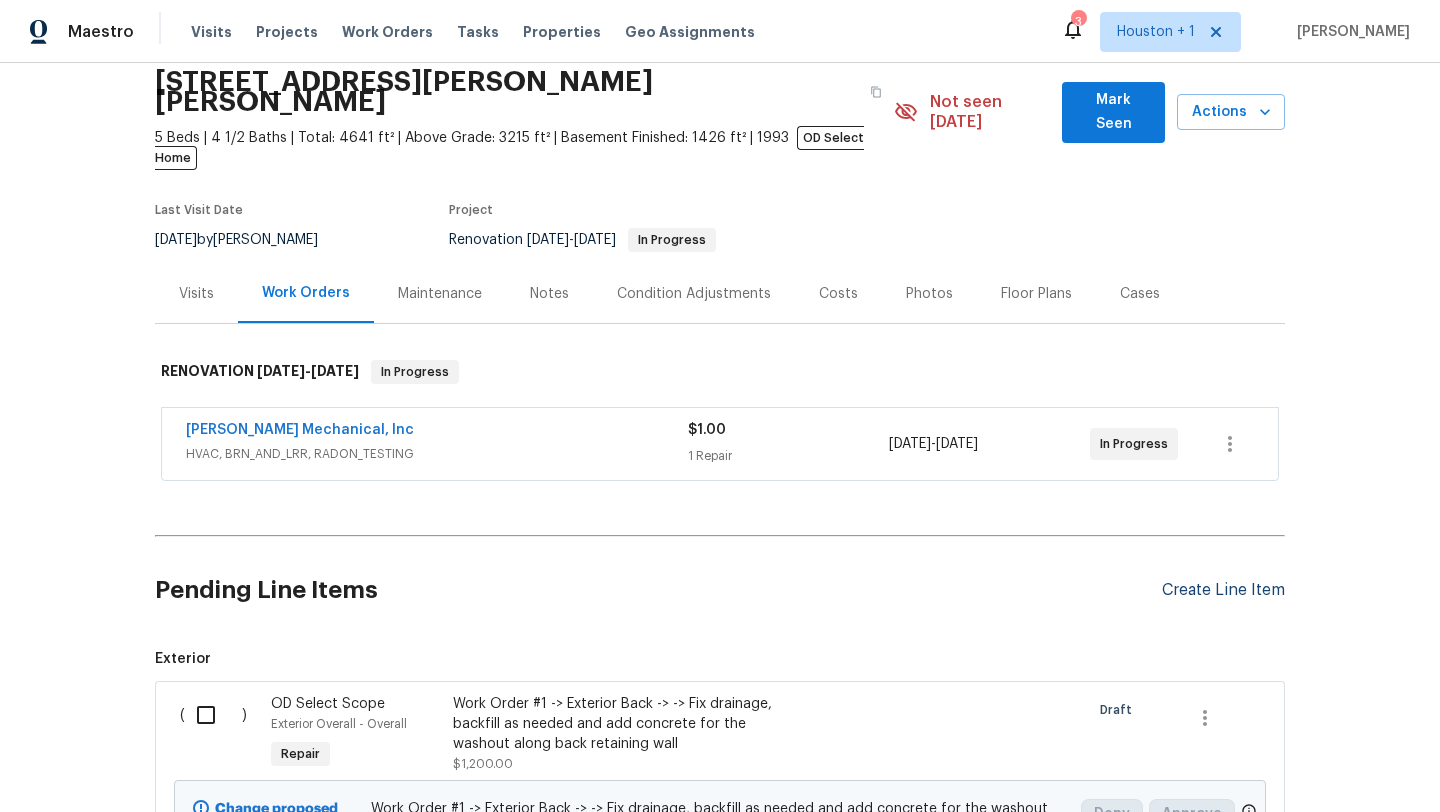 click on "Create Line Item" at bounding box center (1223, 590) 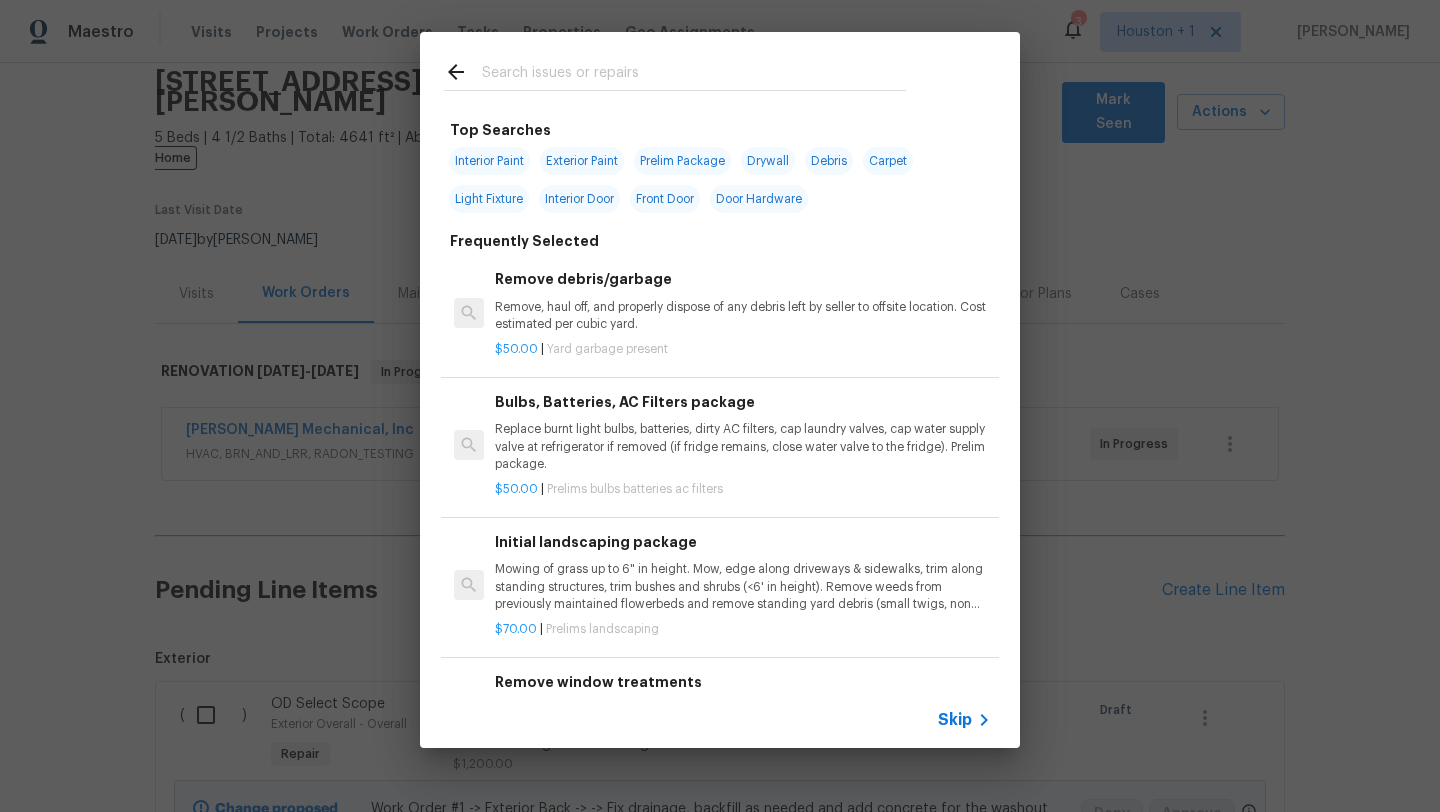 click on "Skip" at bounding box center [955, 720] 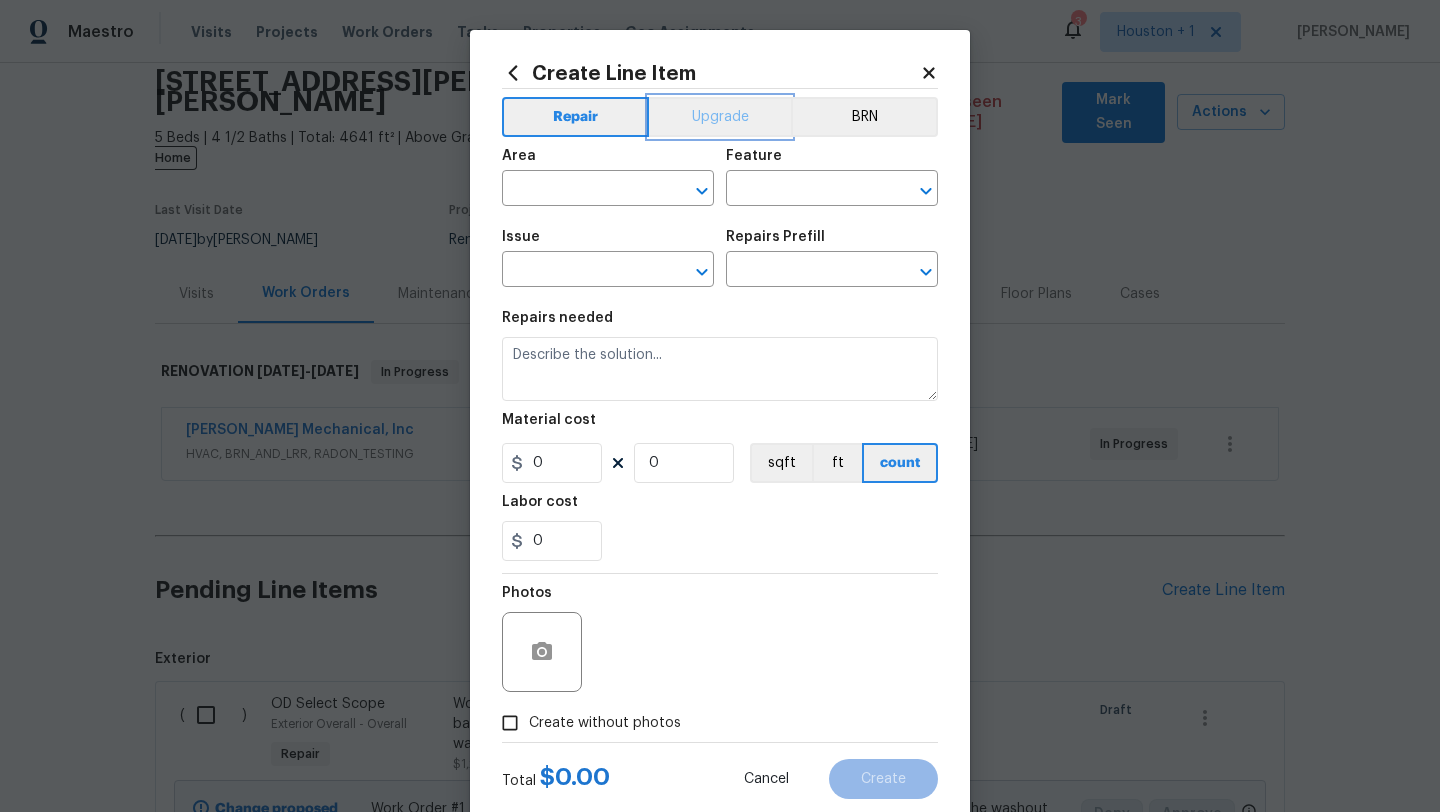 click on "Upgrade" at bounding box center (720, 117) 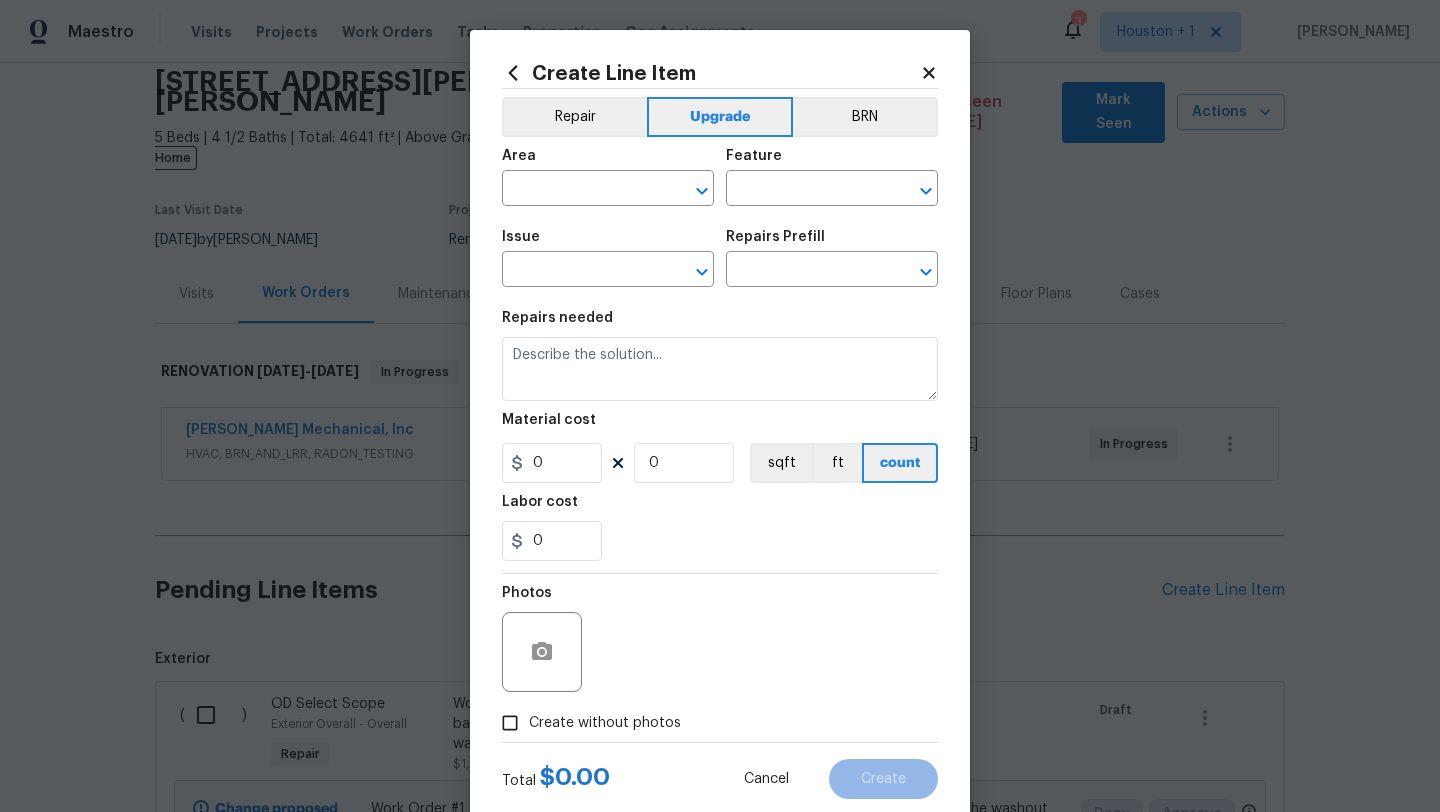 click on "Area ​" at bounding box center [608, 177] 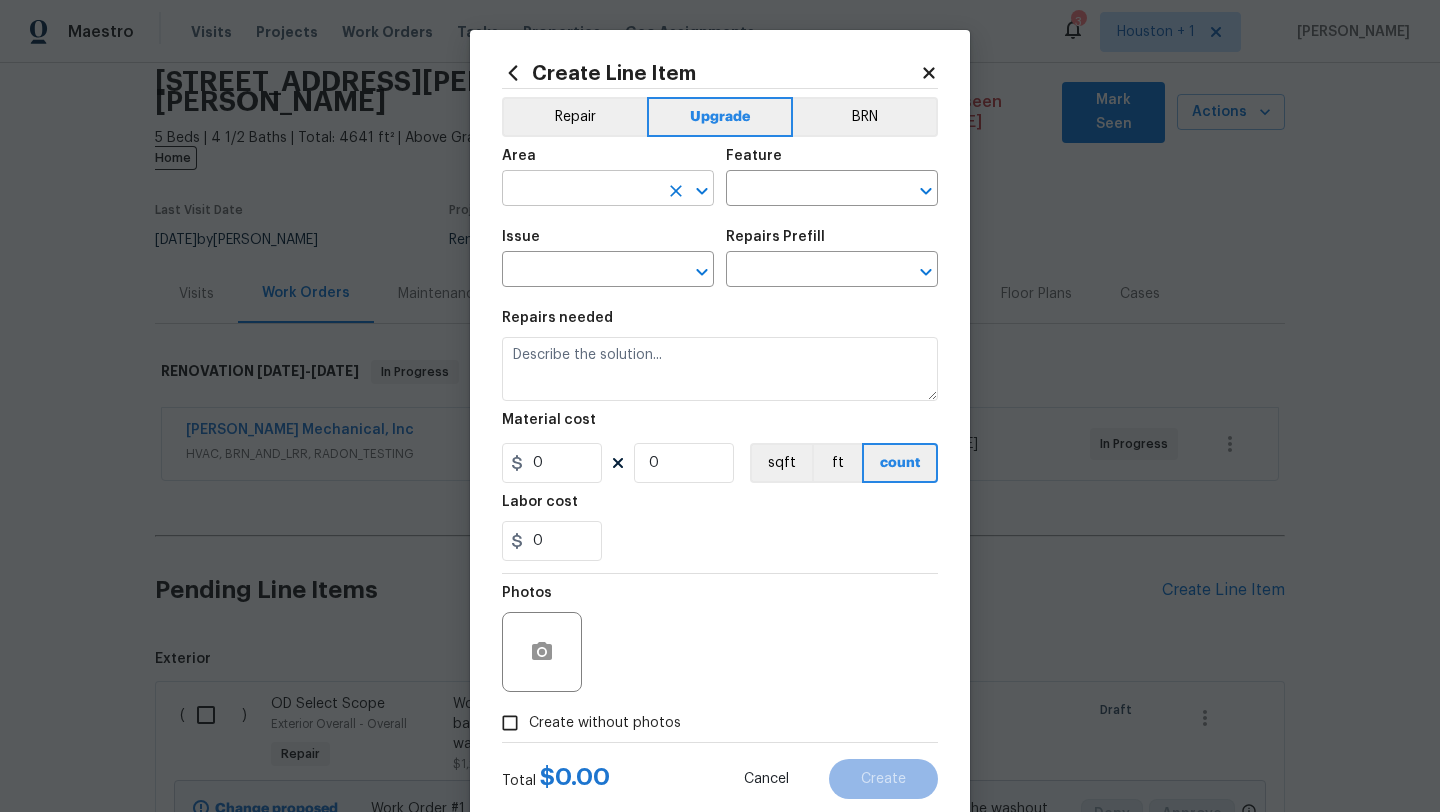 click at bounding box center [580, 190] 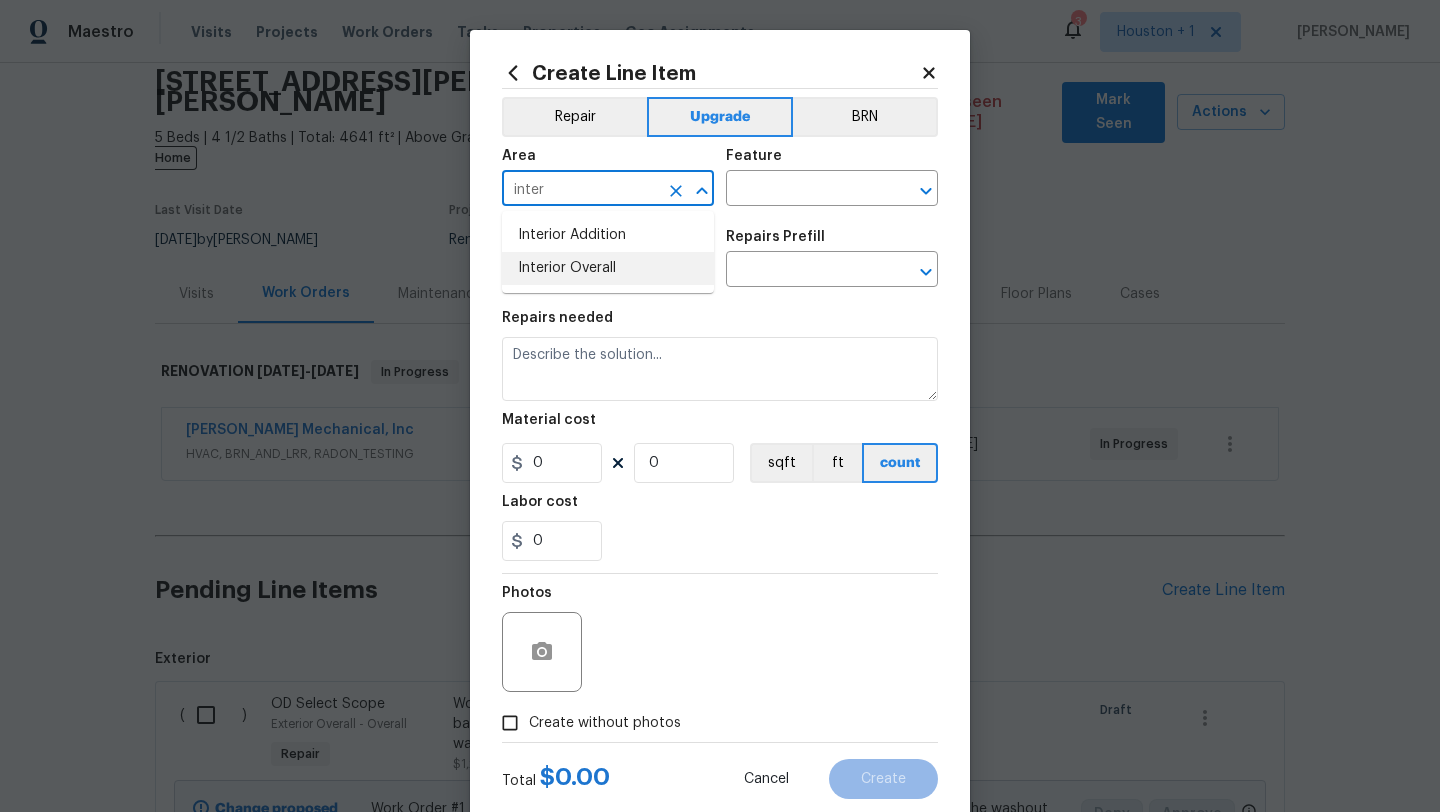 click on "Interior Overall" at bounding box center (608, 268) 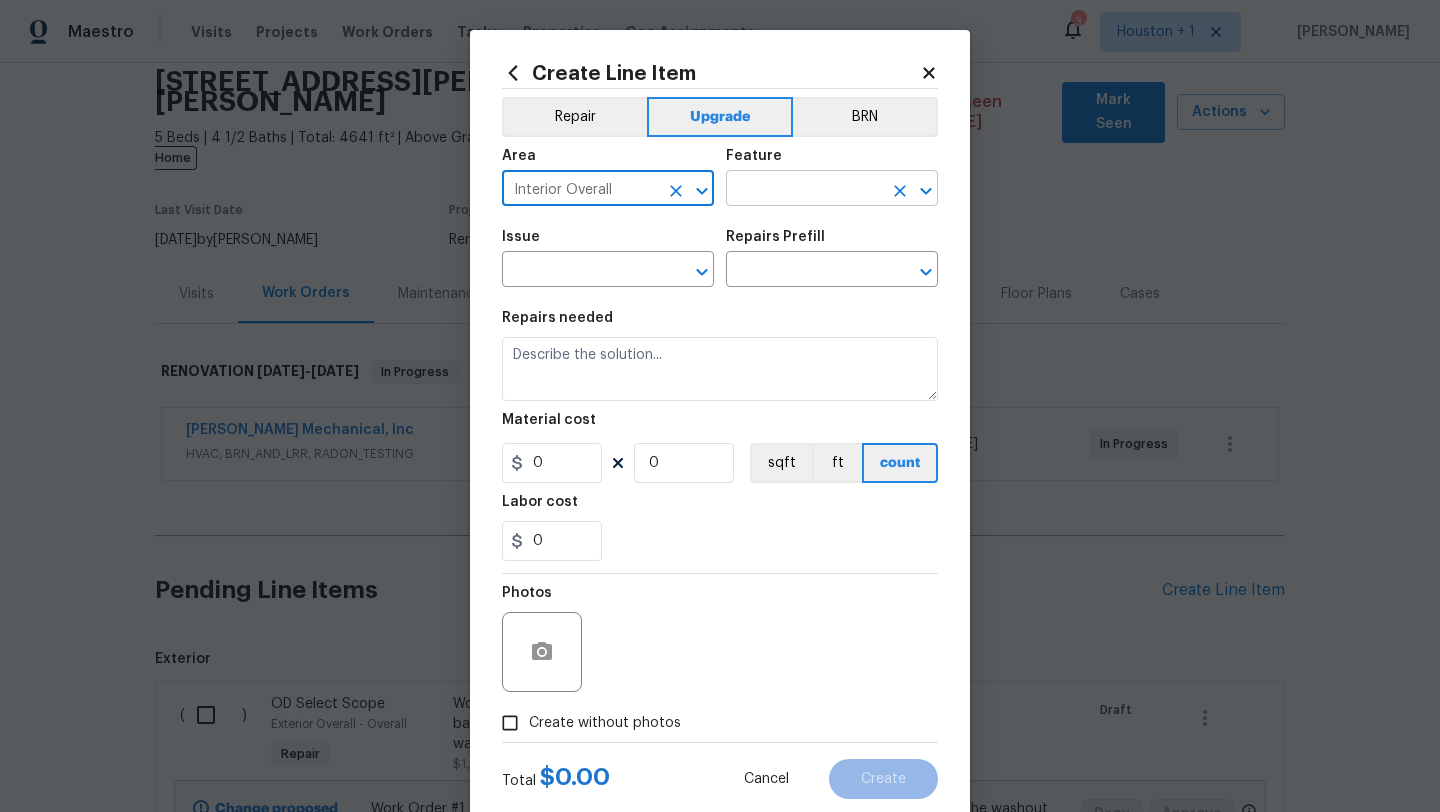 click at bounding box center (804, 190) 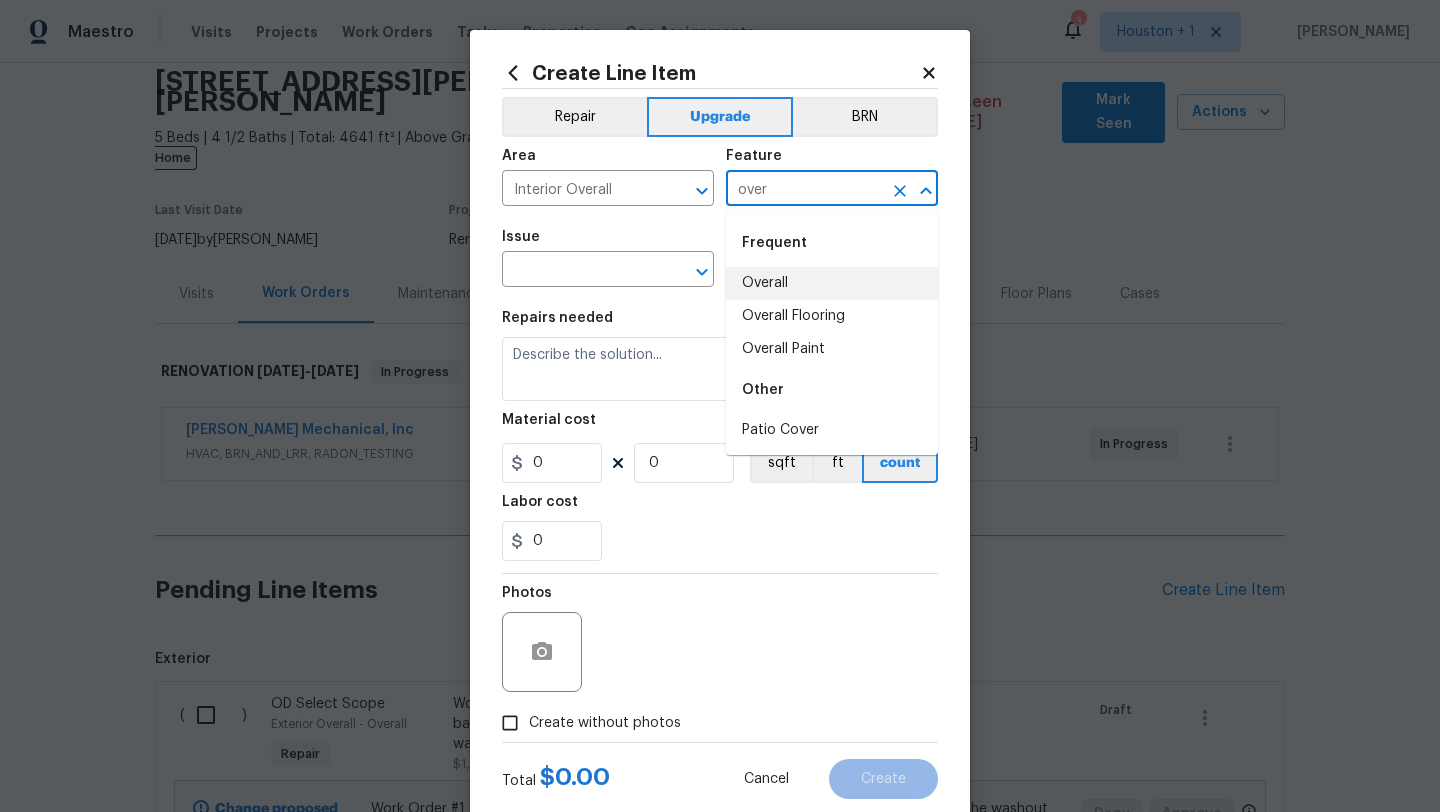 click on "Overall" at bounding box center (832, 283) 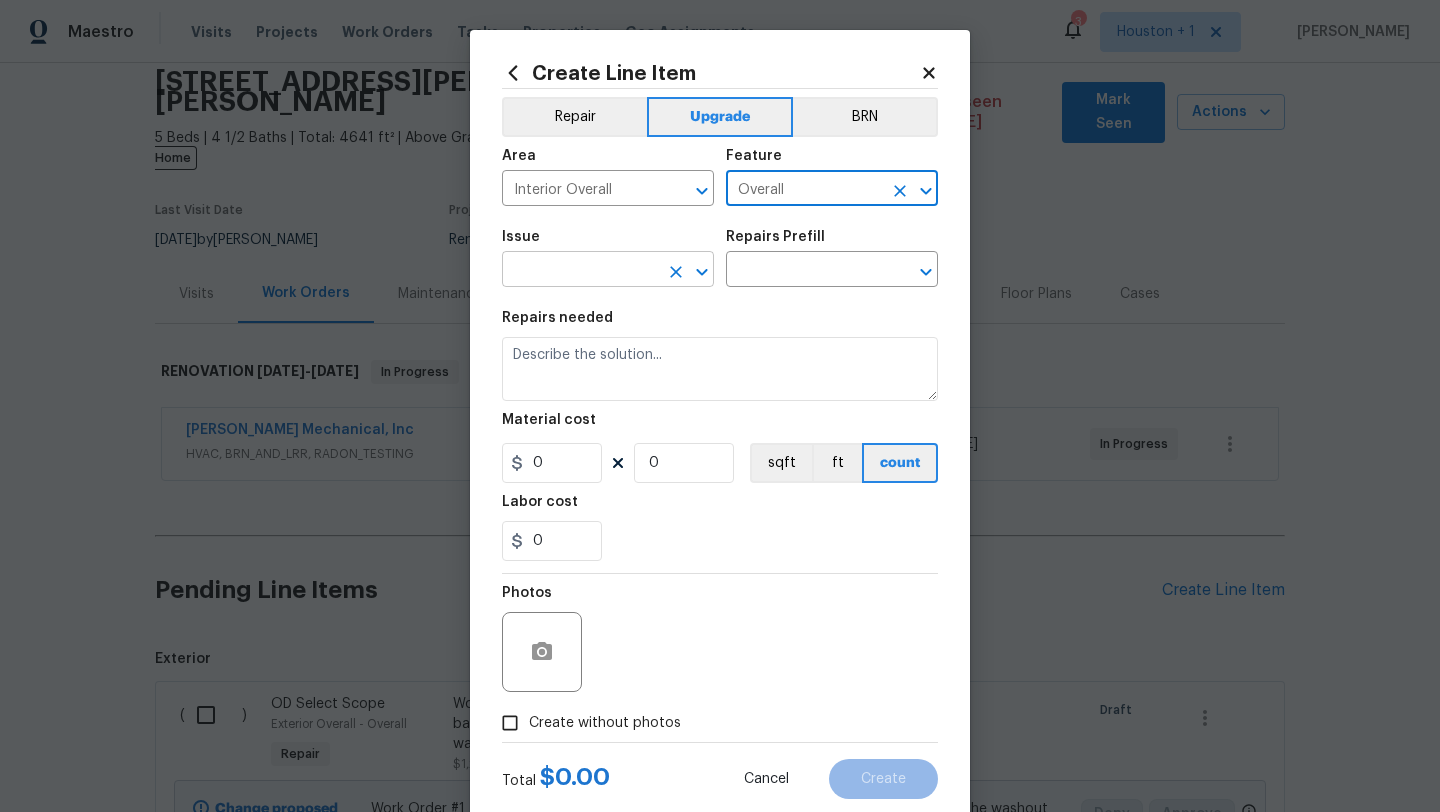 click at bounding box center [580, 271] 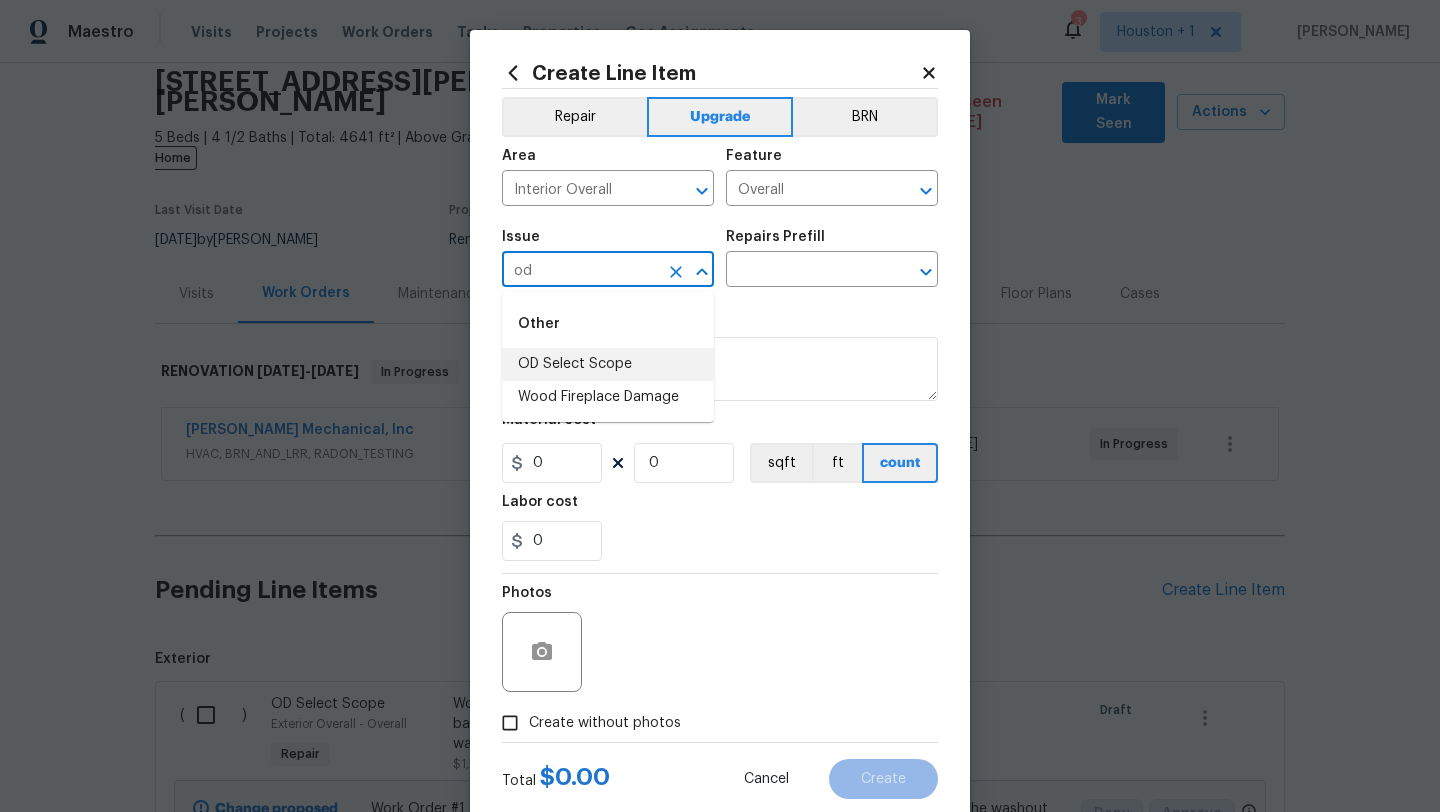 click on "OD Select Scope" at bounding box center (608, 364) 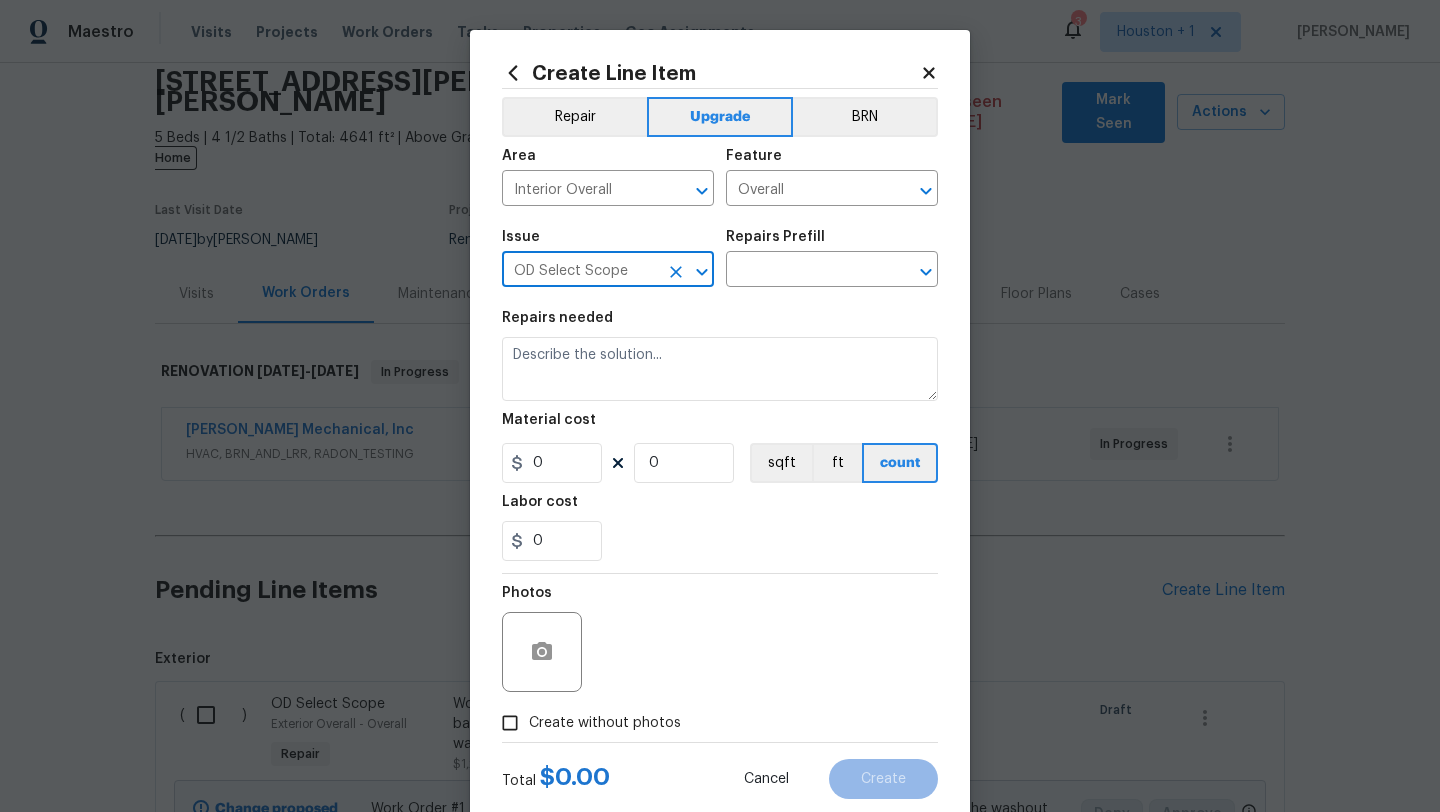 click on "Repairs Prefill" at bounding box center (832, 243) 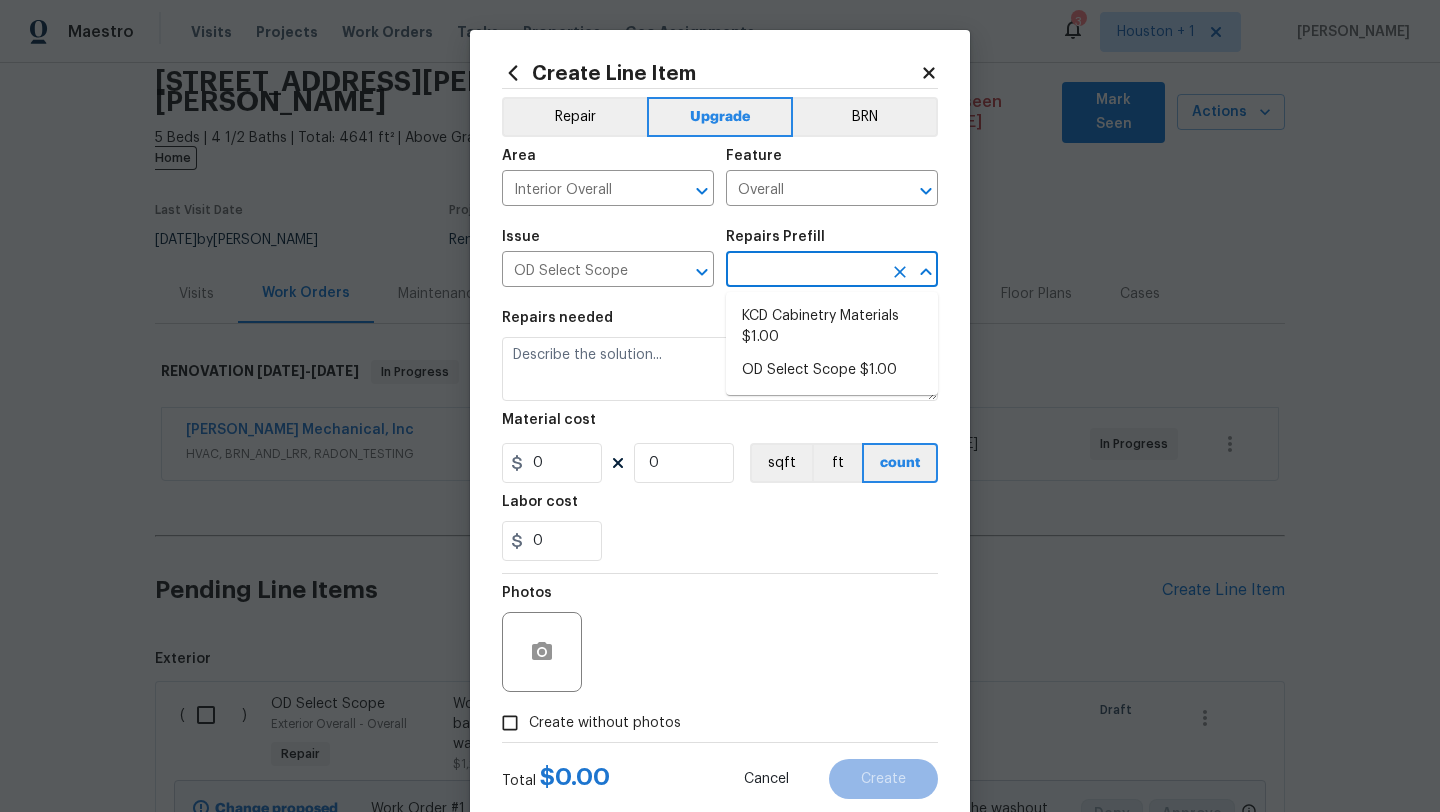 click at bounding box center (804, 271) 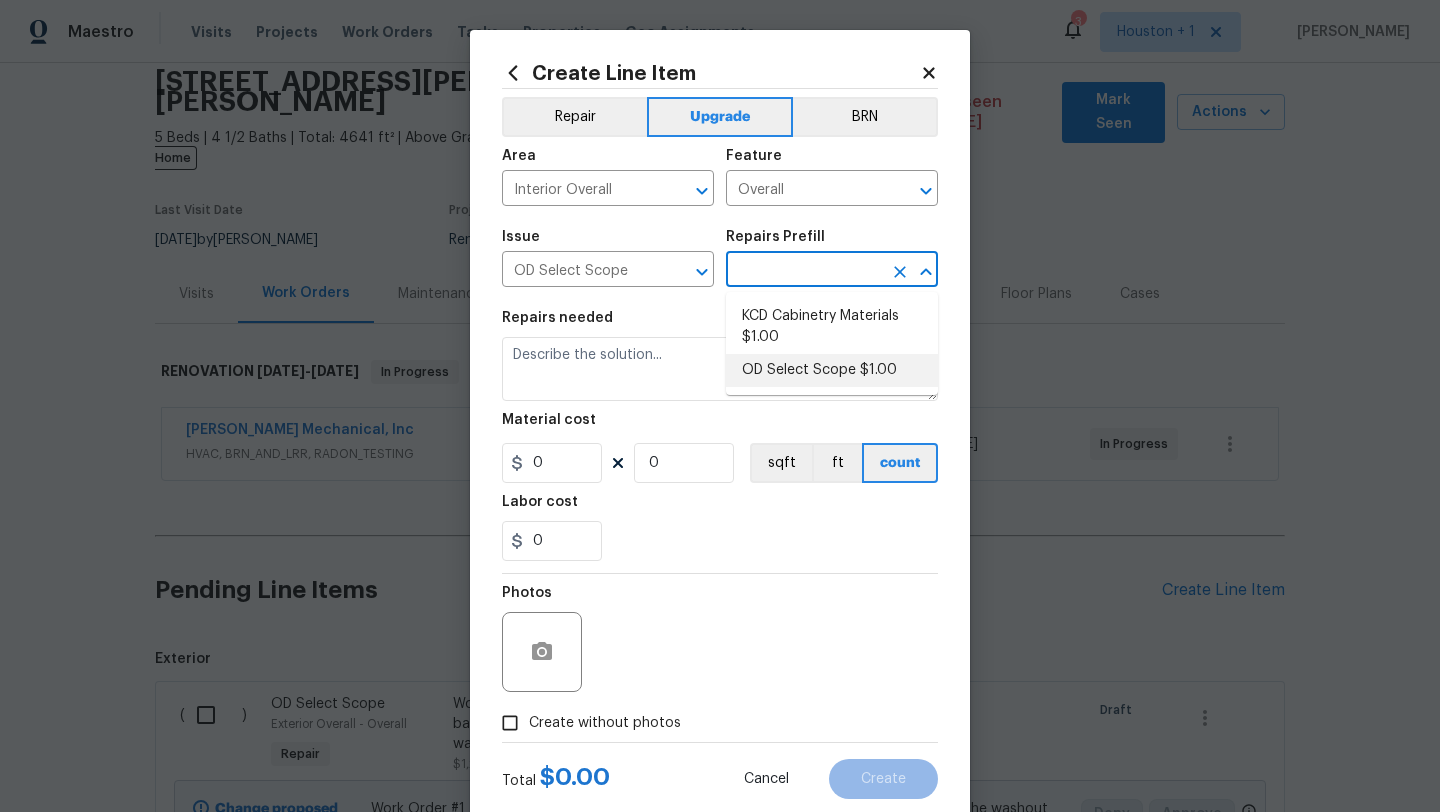 click on "OD Select Scope $1.00" at bounding box center (832, 370) 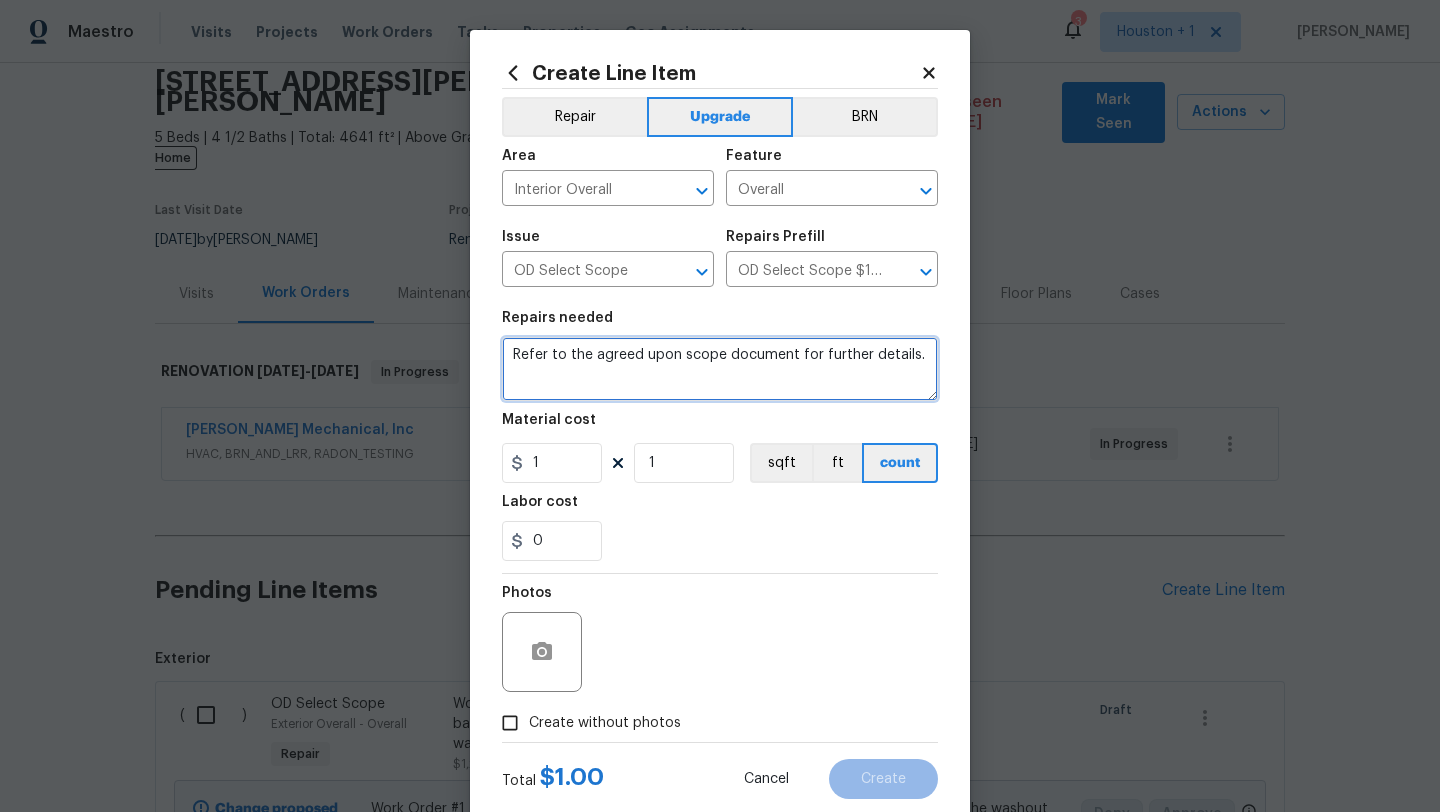 click on "Refer to the agreed upon scope document for further details." at bounding box center (720, 369) 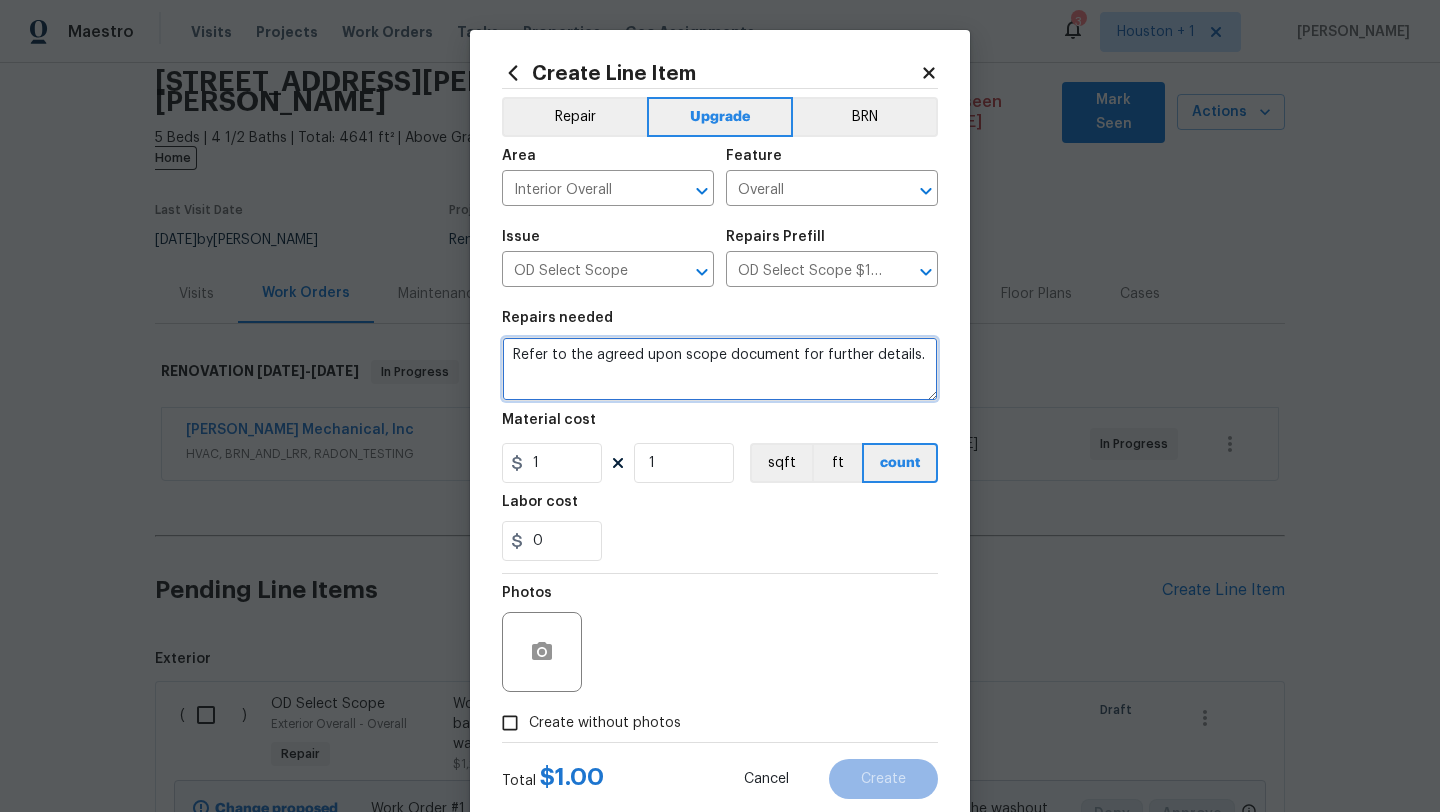 click on "Refer to the agreed upon scope document for further details." at bounding box center (720, 369) 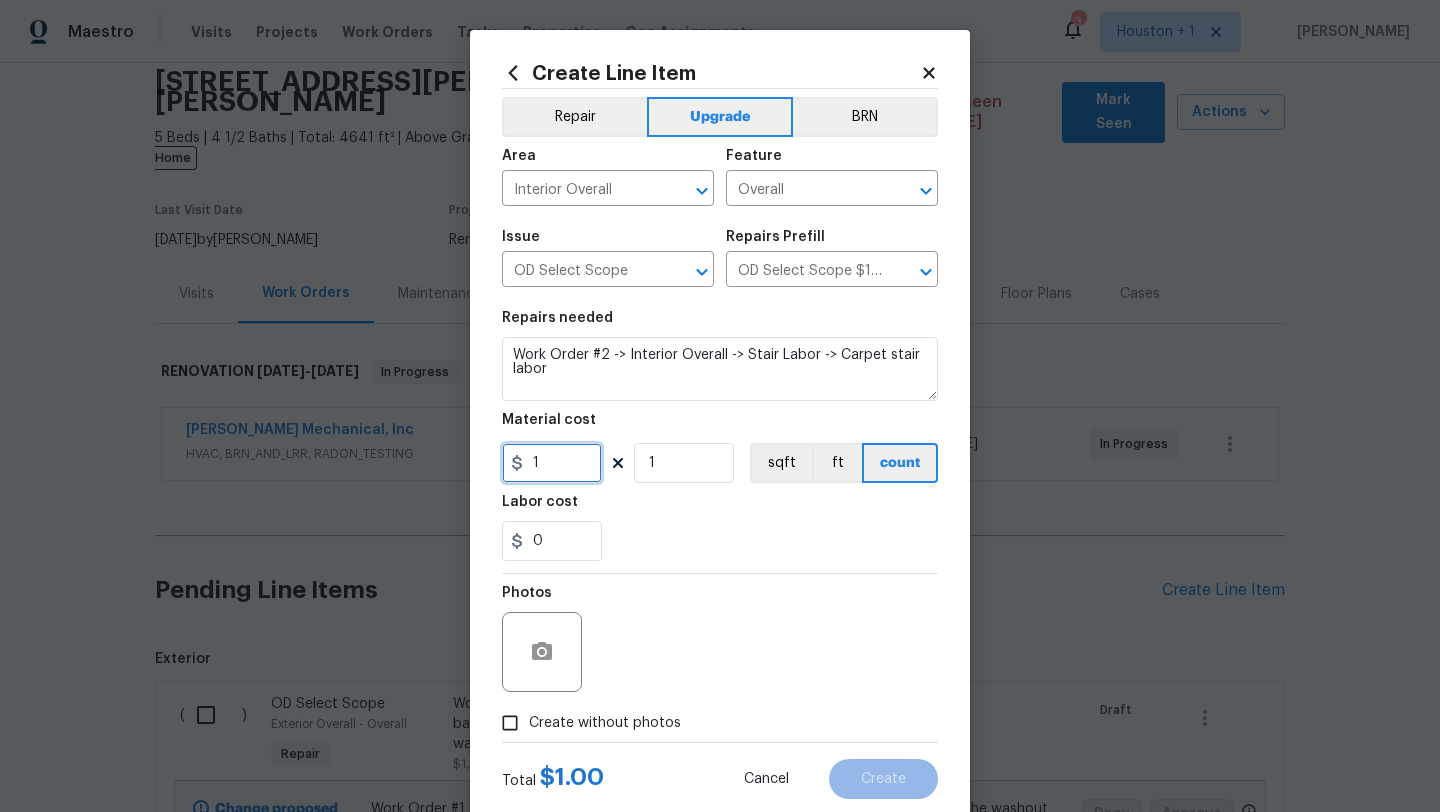 click on "1" at bounding box center (552, 463) 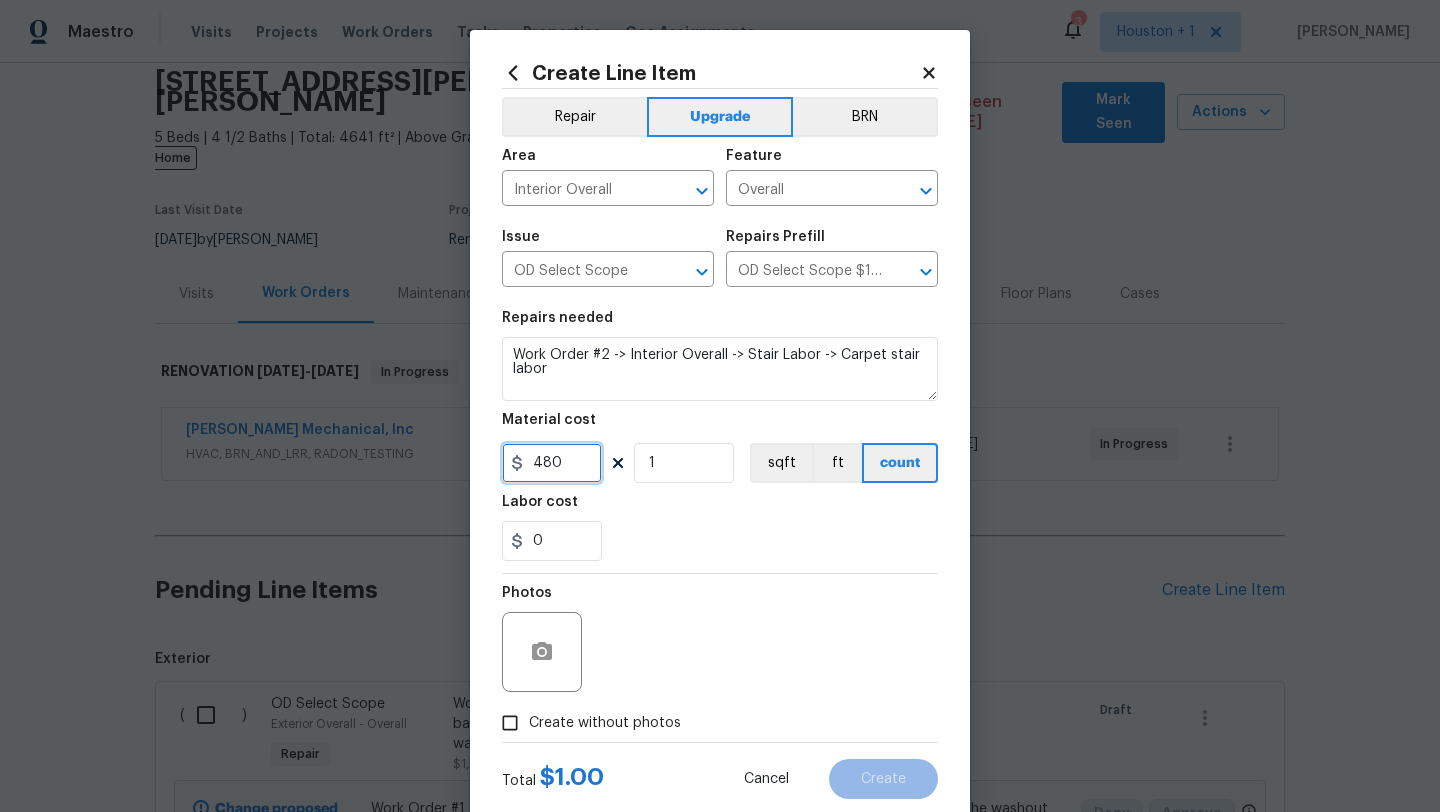 scroll, scrollTop: 50, scrollLeft: 0, axis: vertical 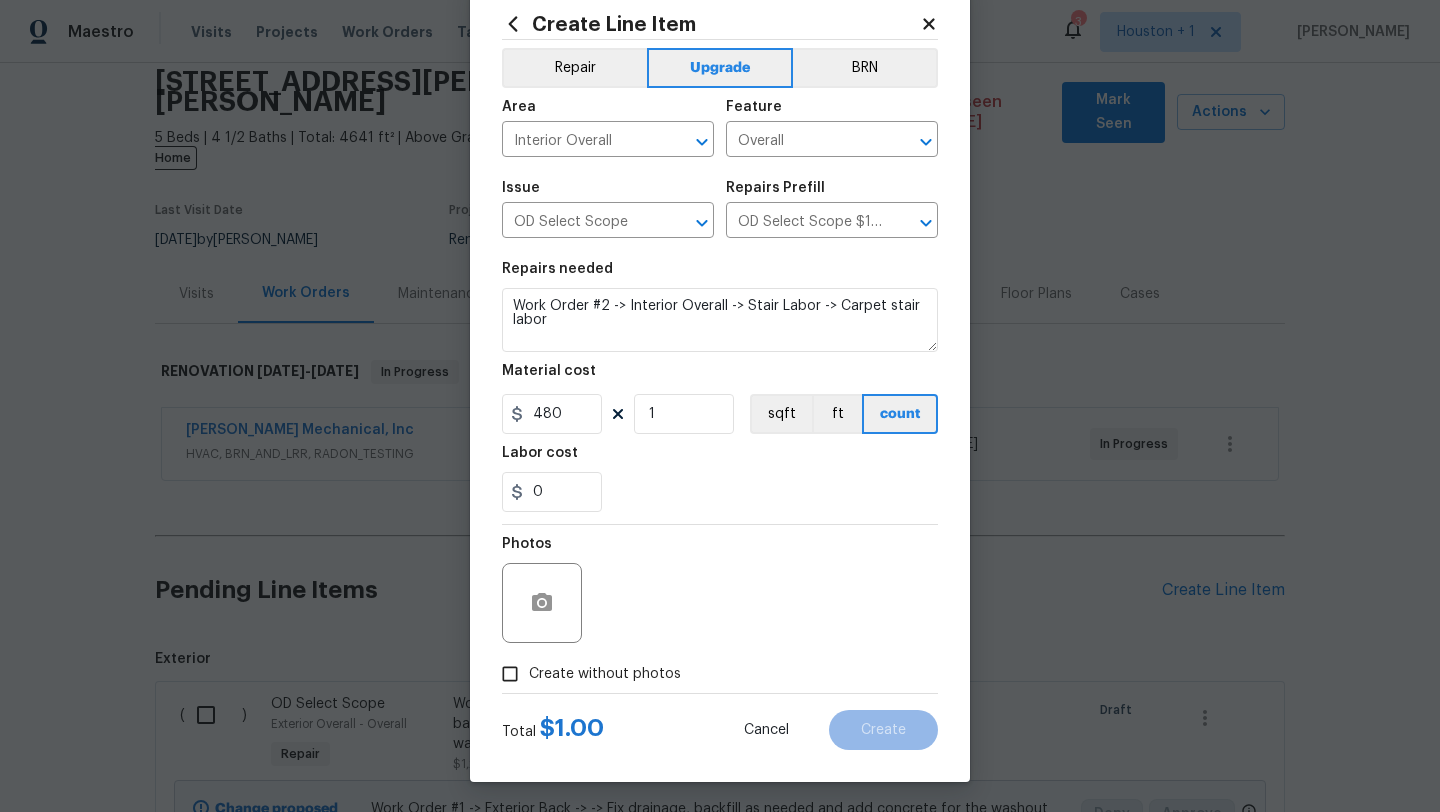 click on "Create without photos" at bounding box center (605, 674) 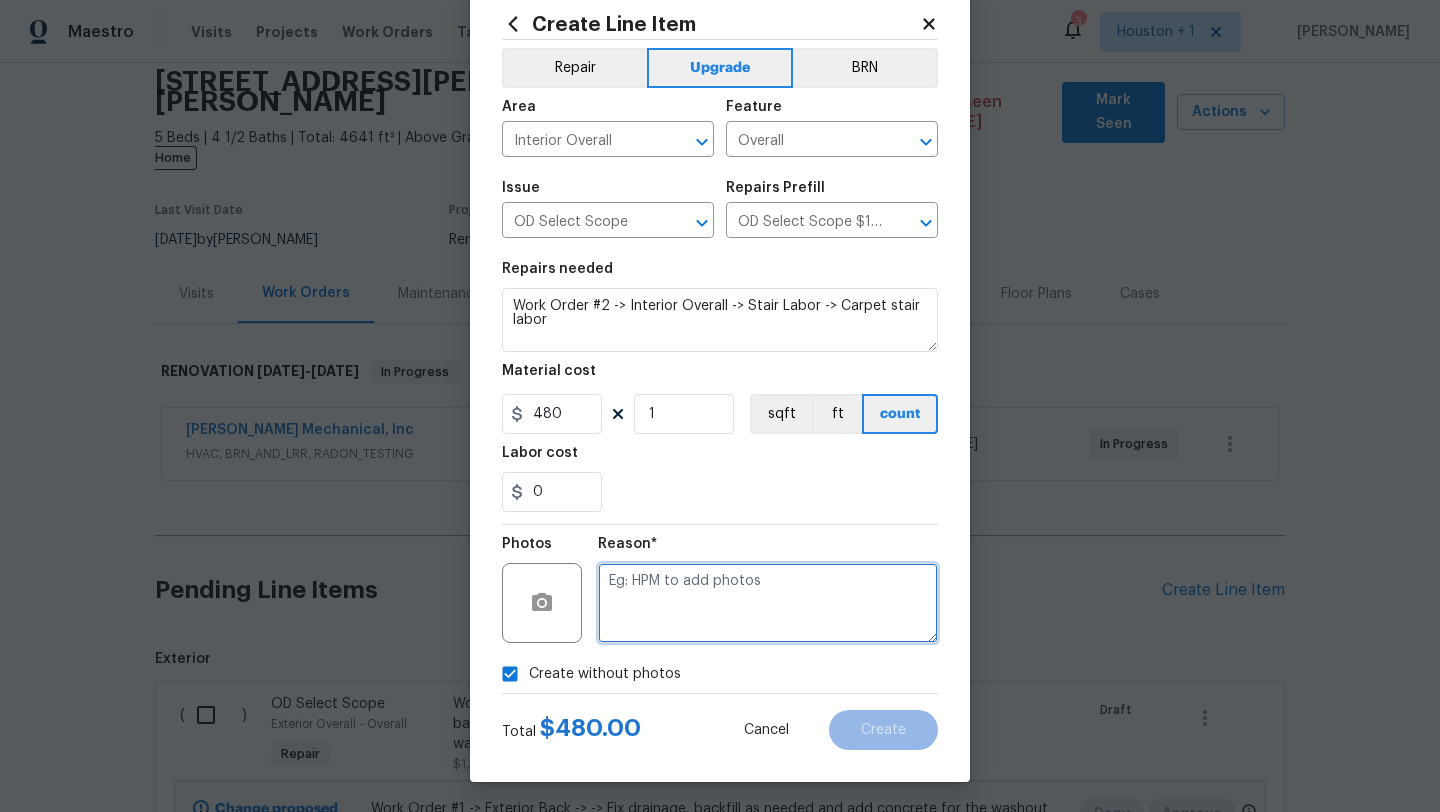 click at bounding box center [768, 603] 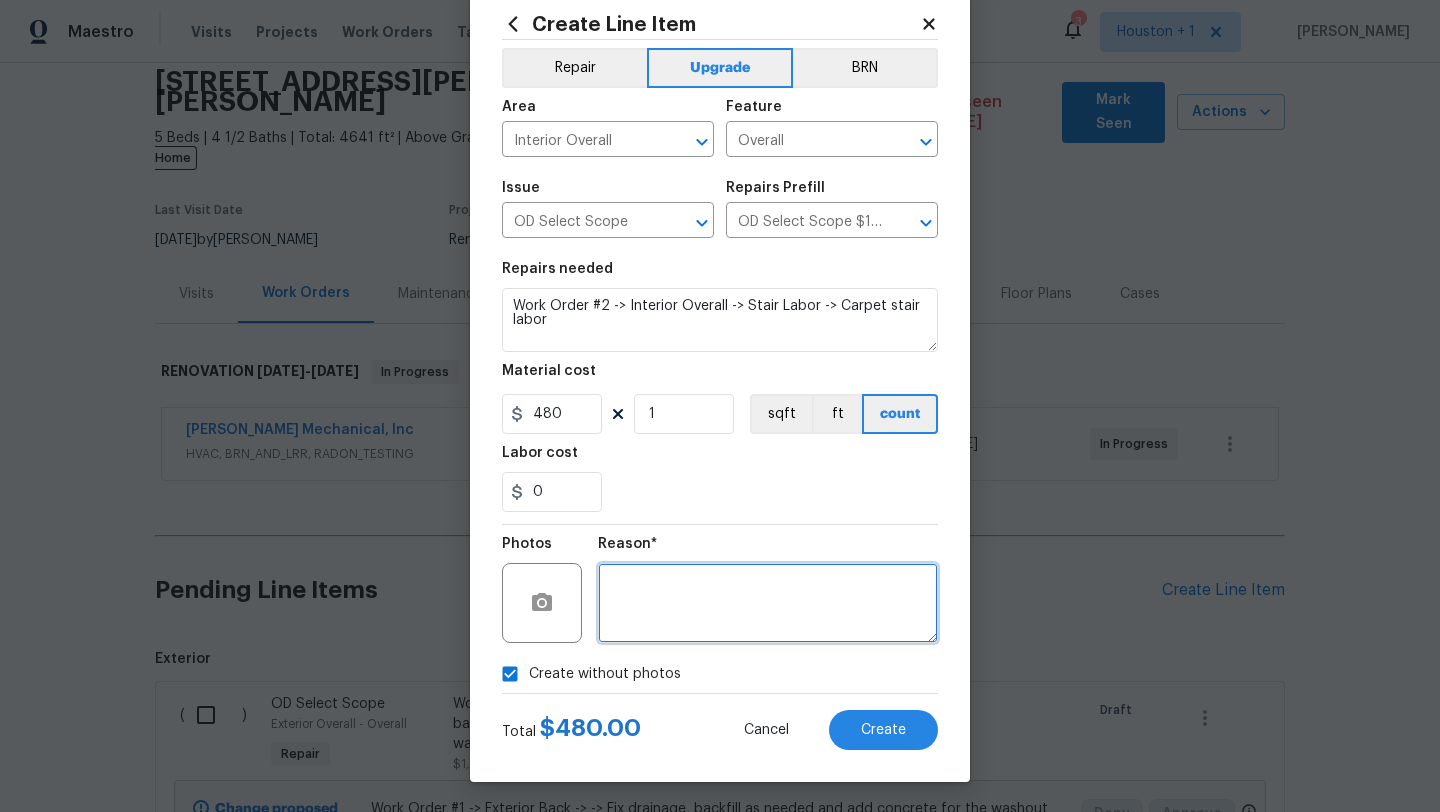 scroll, scrollTop: 50, scrollLeft: 0, axis: vertical 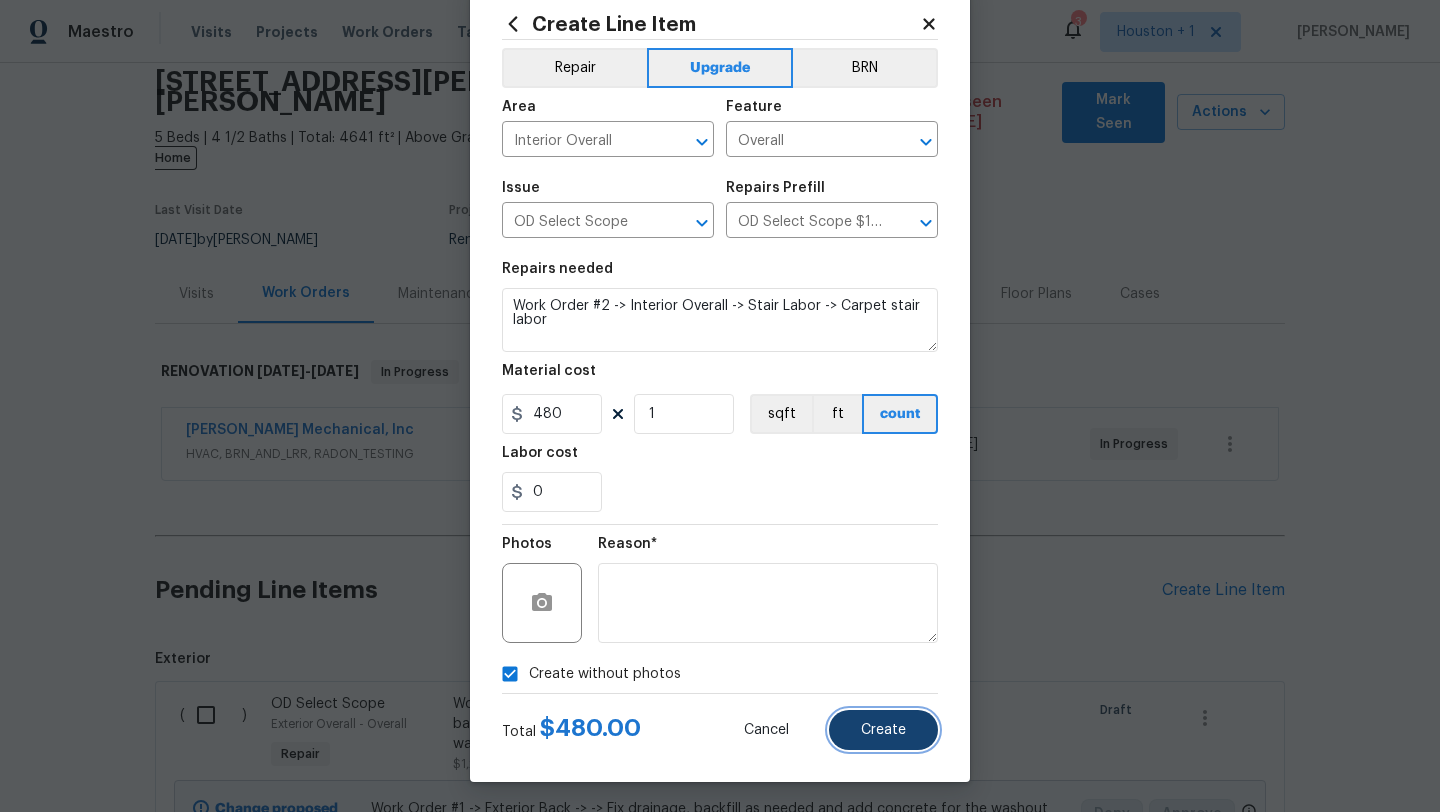 click on "Create" at bounding box center (883, 730) 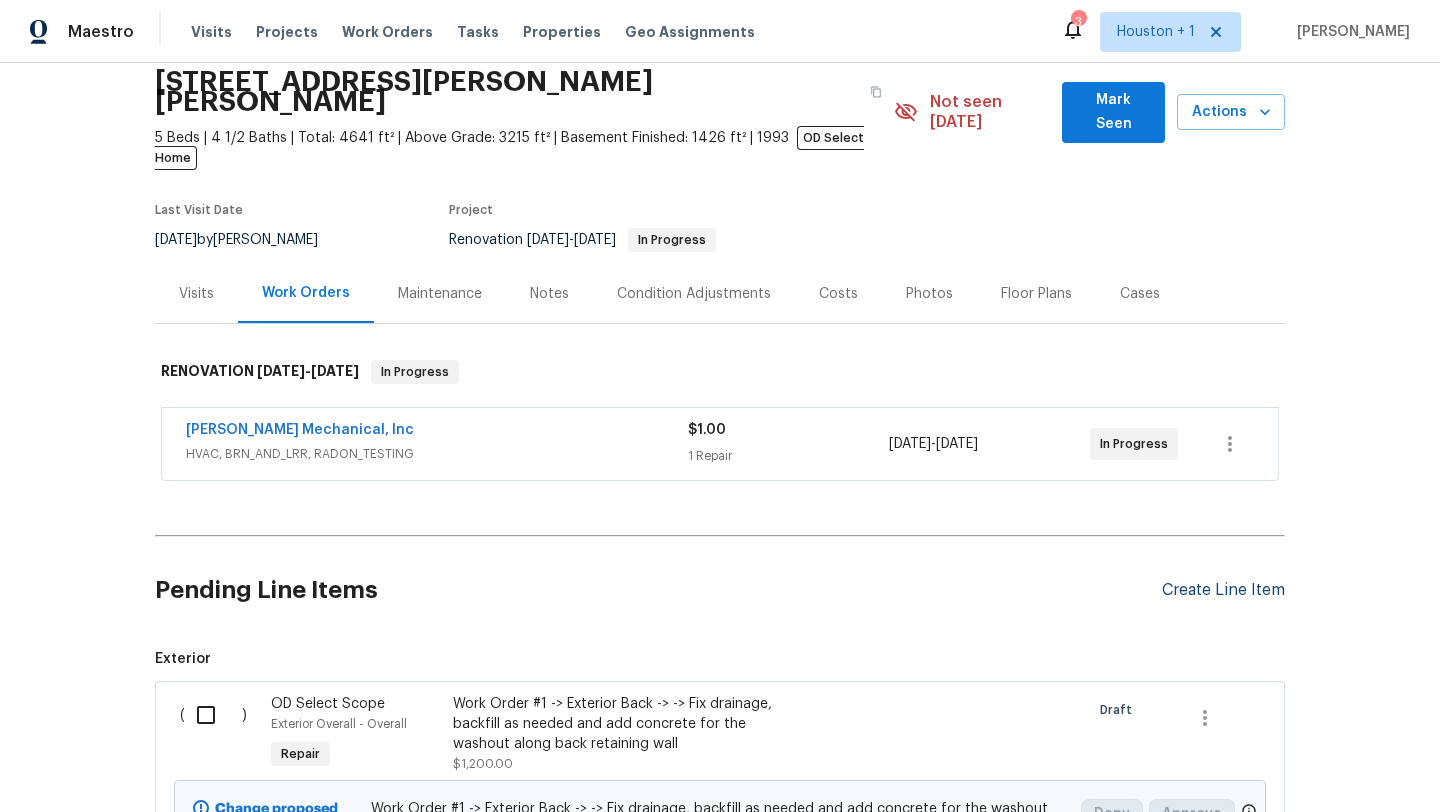 click on "Create Line Item" at bounding box center [1223, 590] 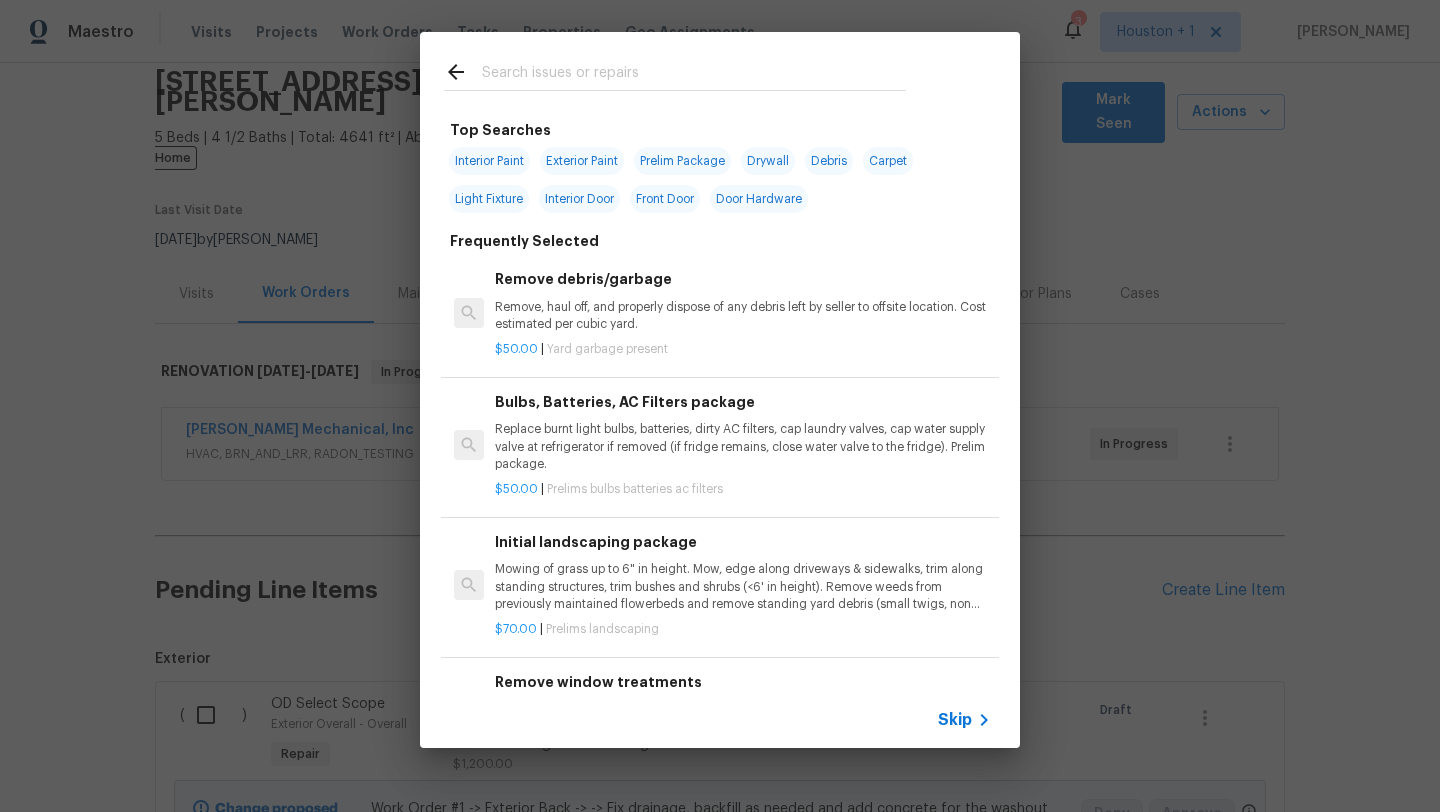 click on "Skip" at bounding box center (720, 720) 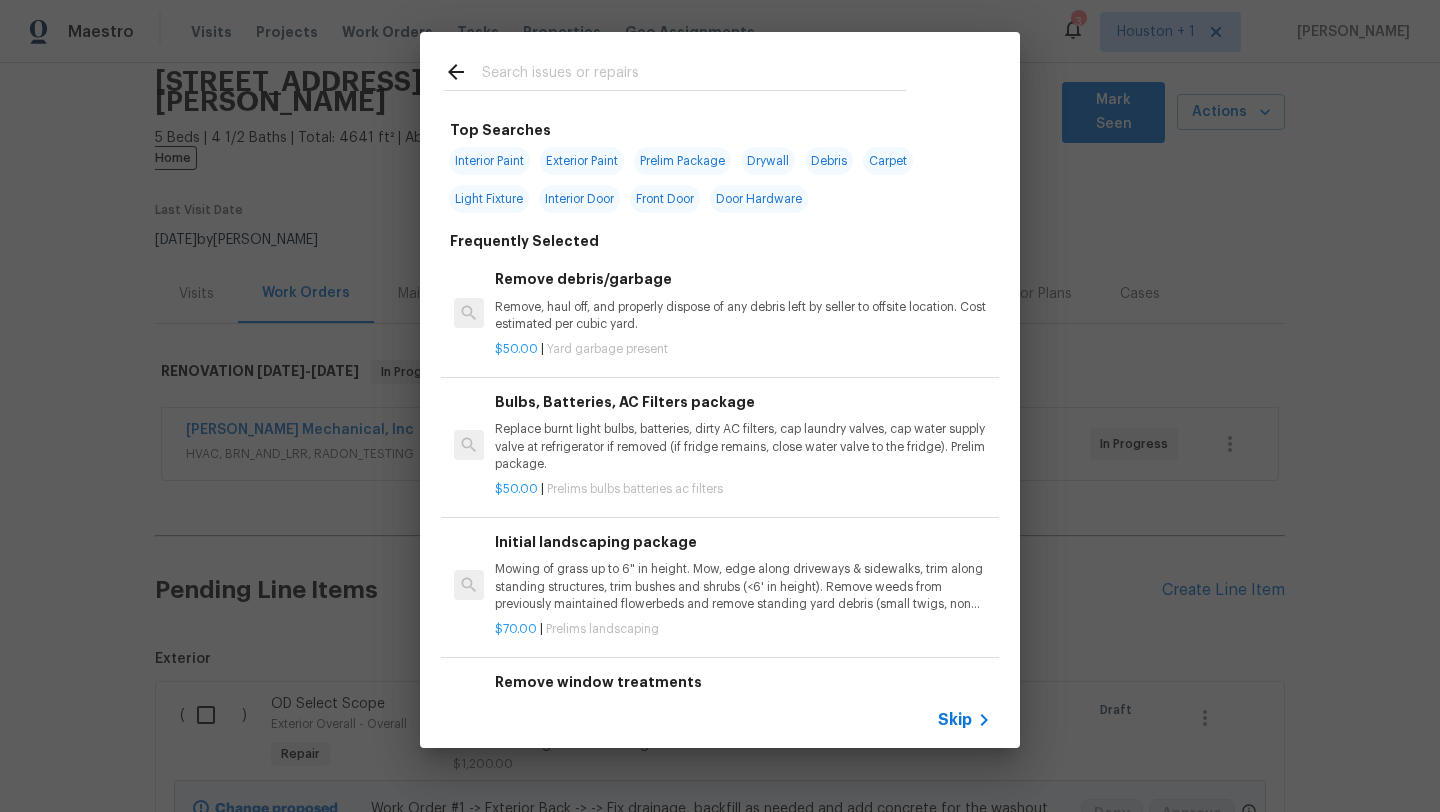 click on "Skip" at bounding box center [955, 720] 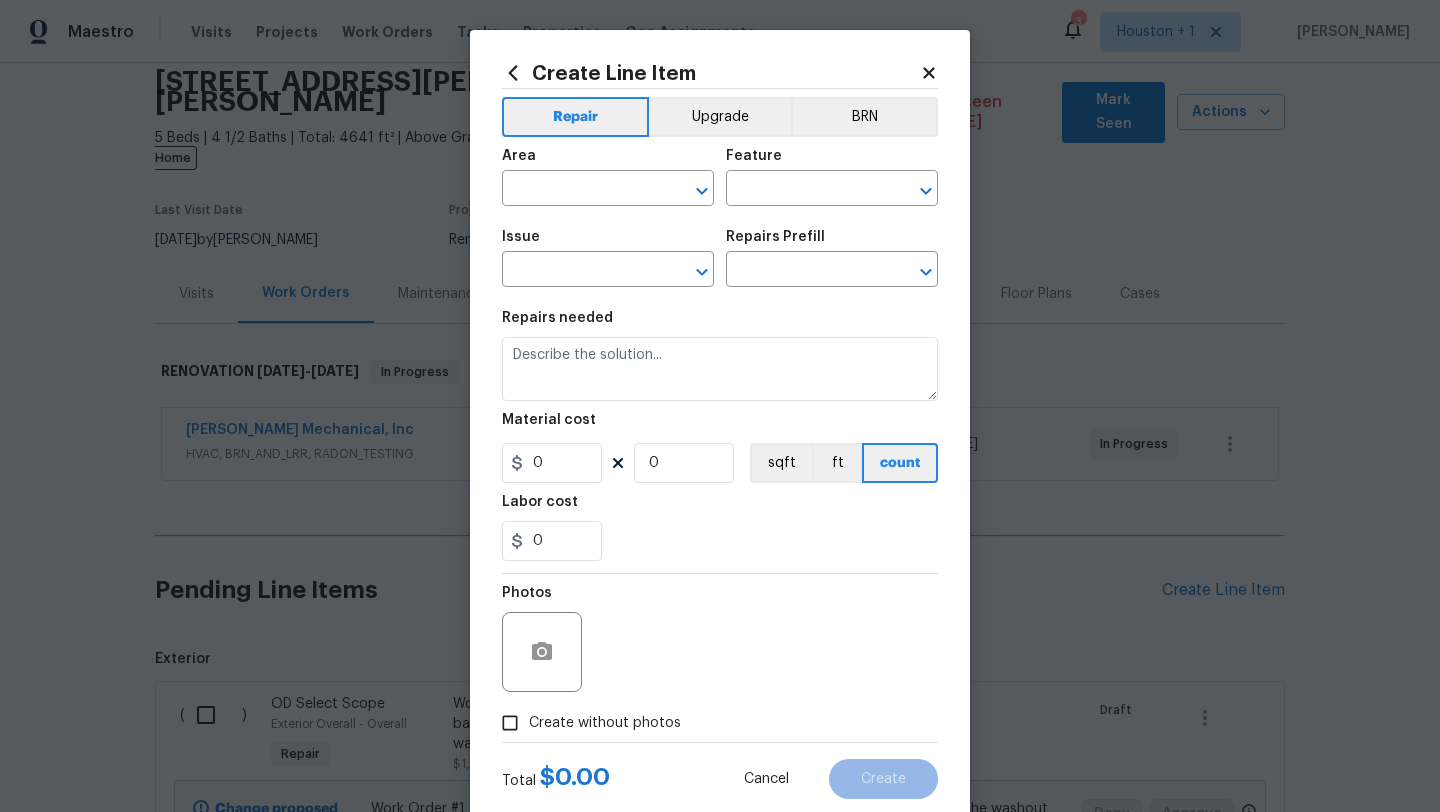 click on "Area ​ Feature ​" at bounding box center (720, 177) 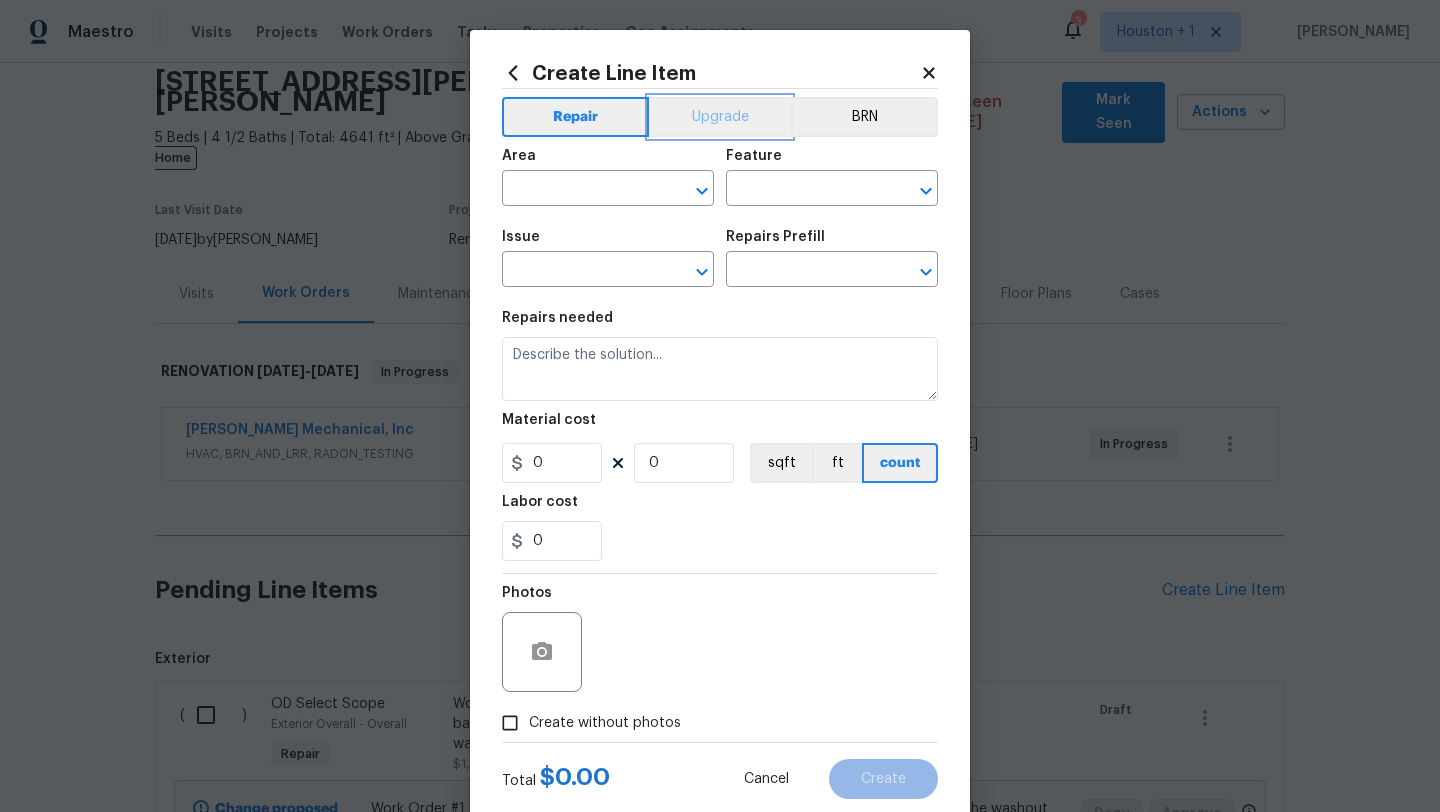 click on "Upgrade" at bounding box center [720, 117] 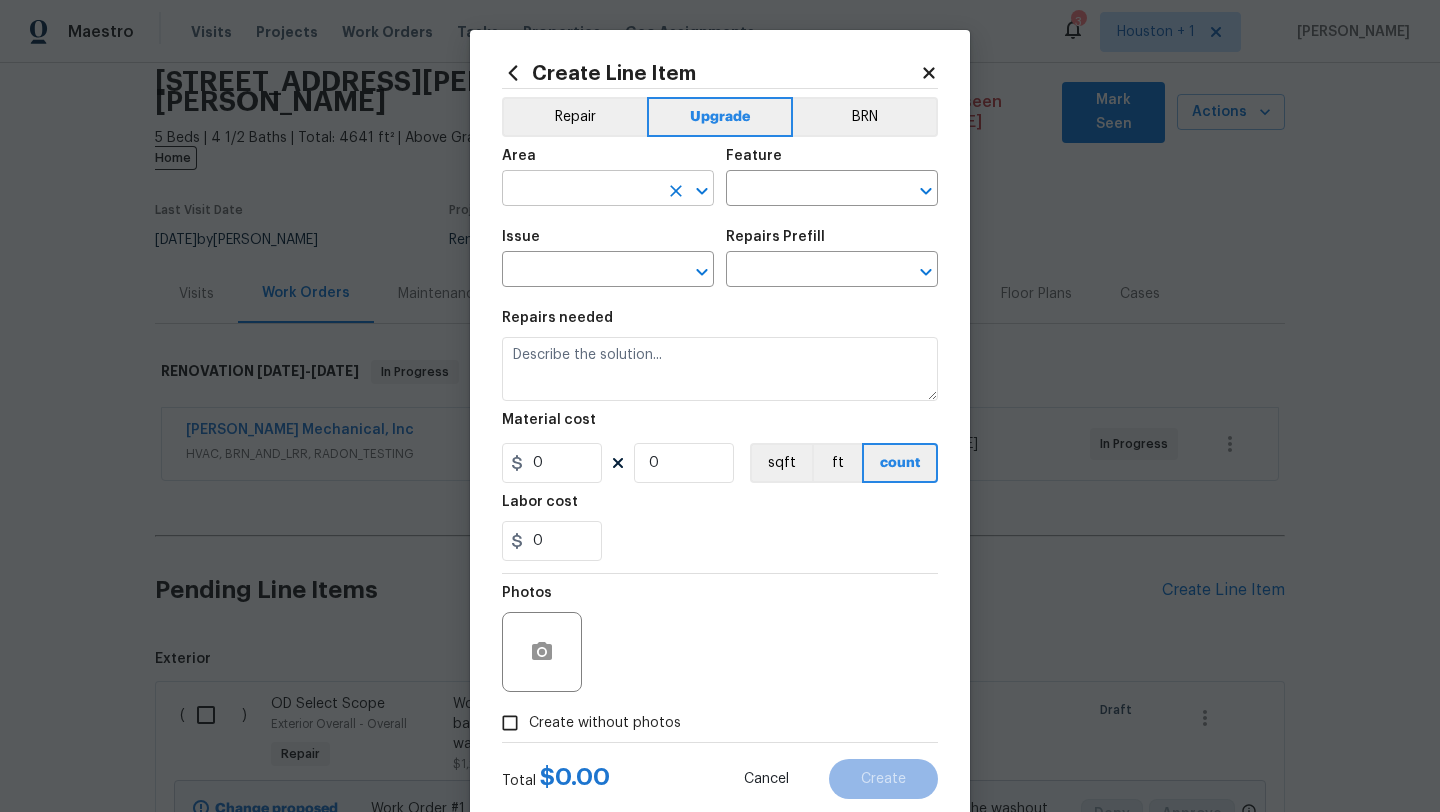 click at bounding box center [580, 190] 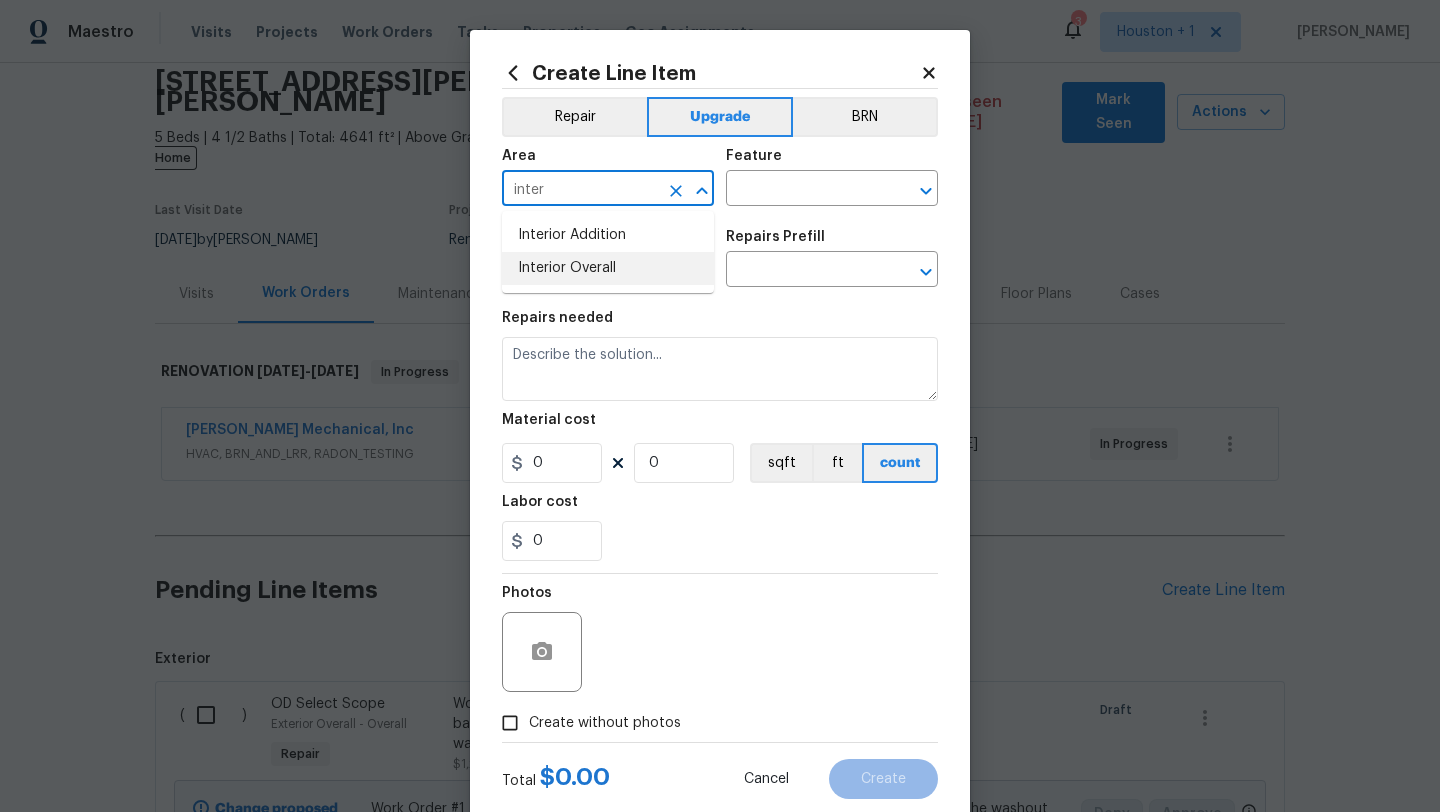 click on "Interior Overall" at bounding box center [608, 268] 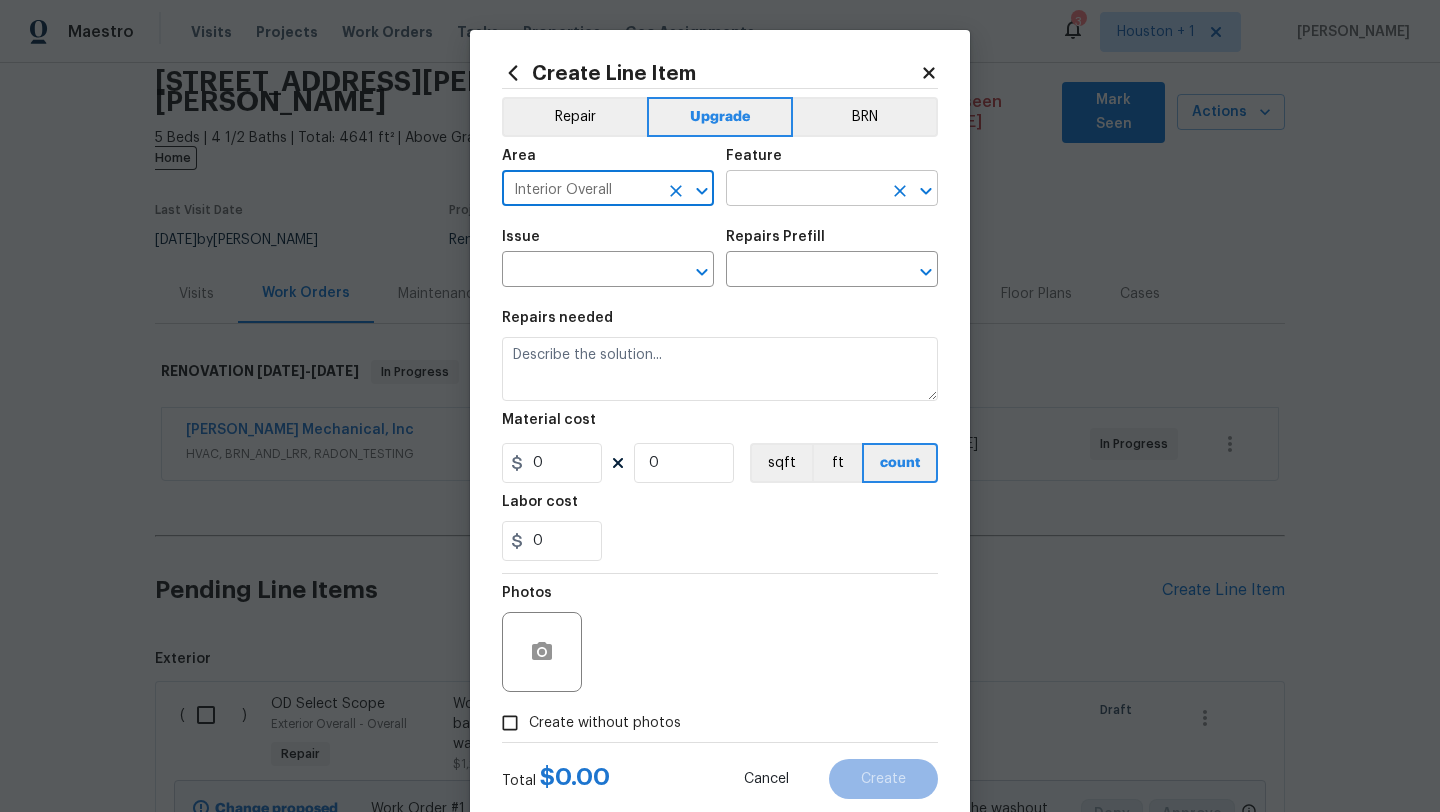 click at bounding box center (804, 190) 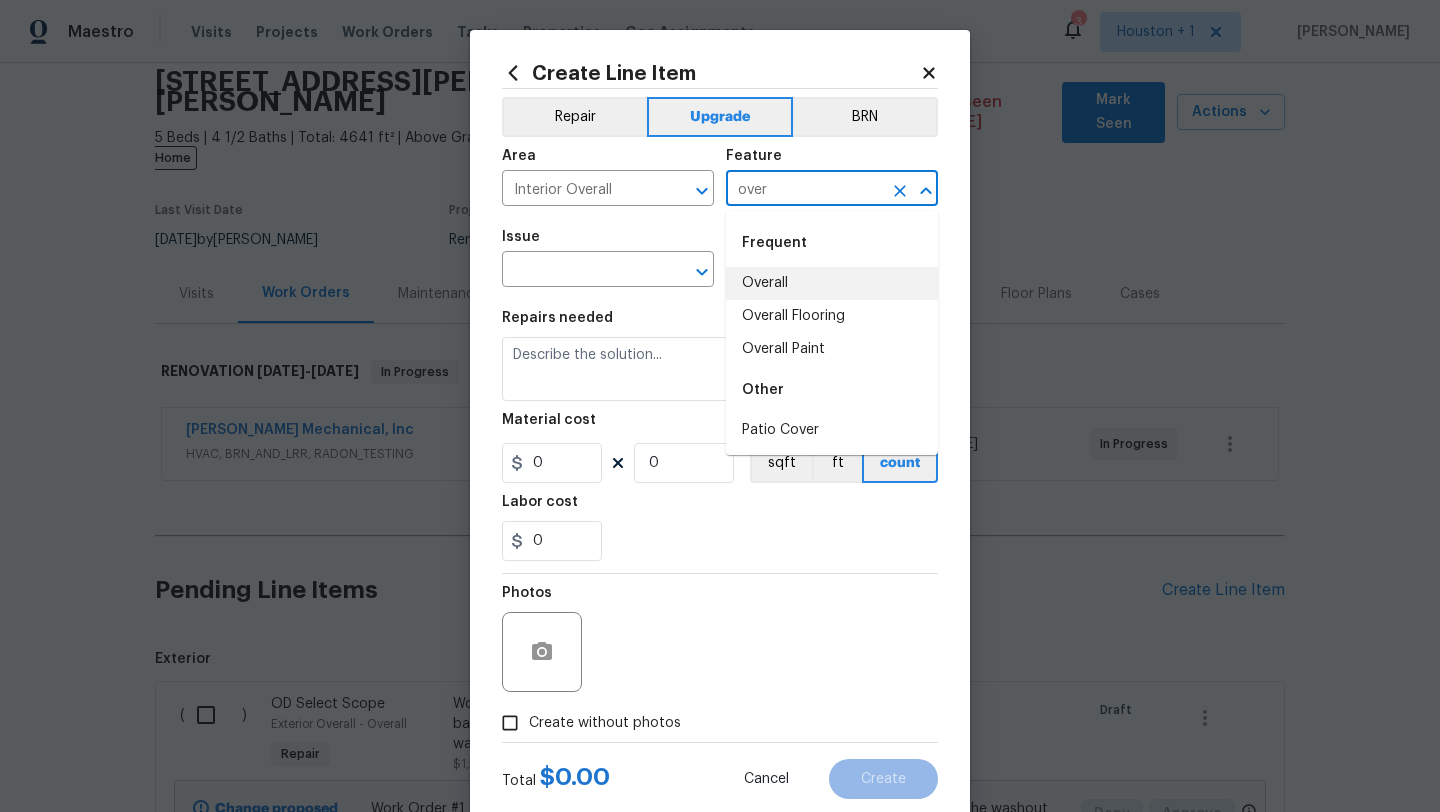 click on "Overall" at bounding box center (832, 283) 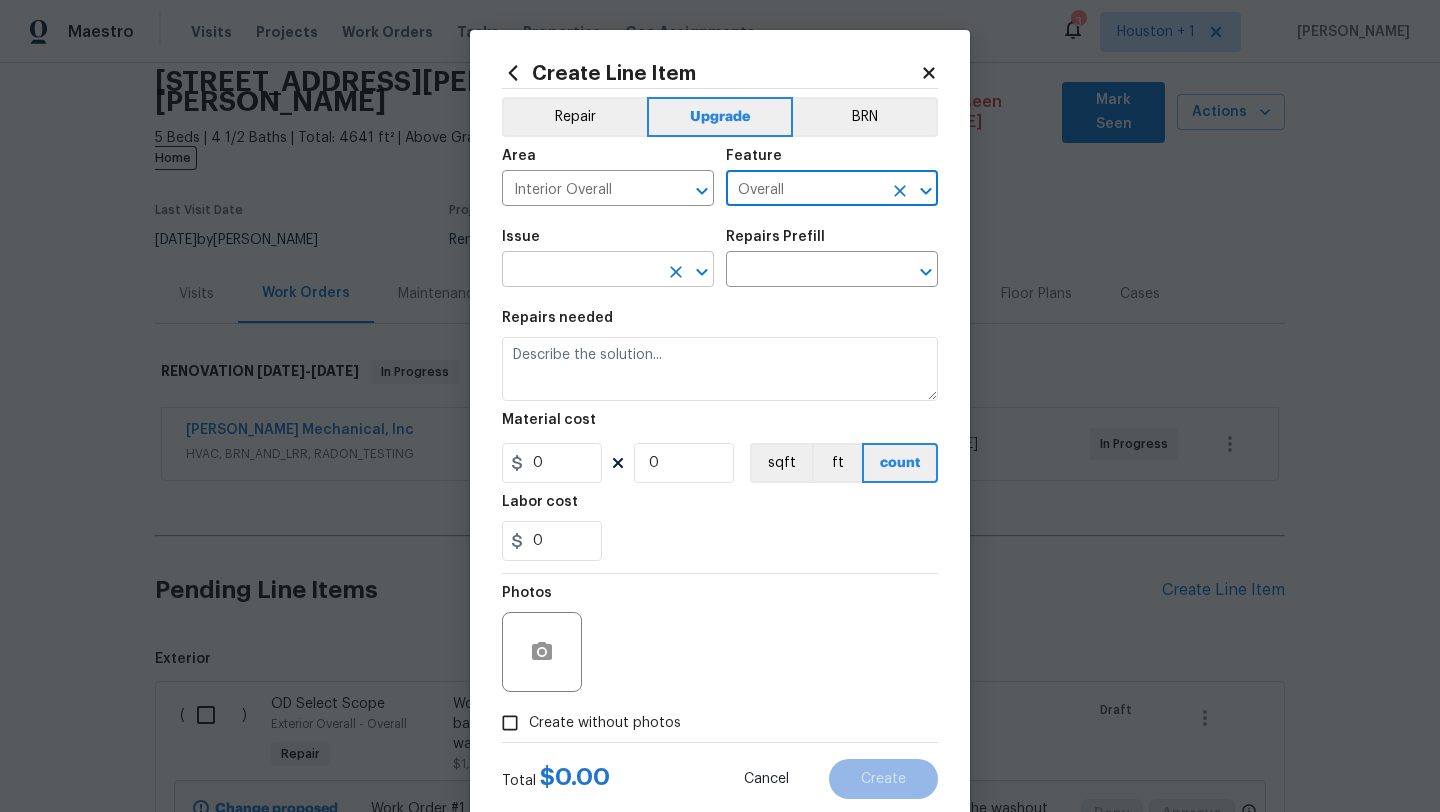 click at bounding box center (580, 271) 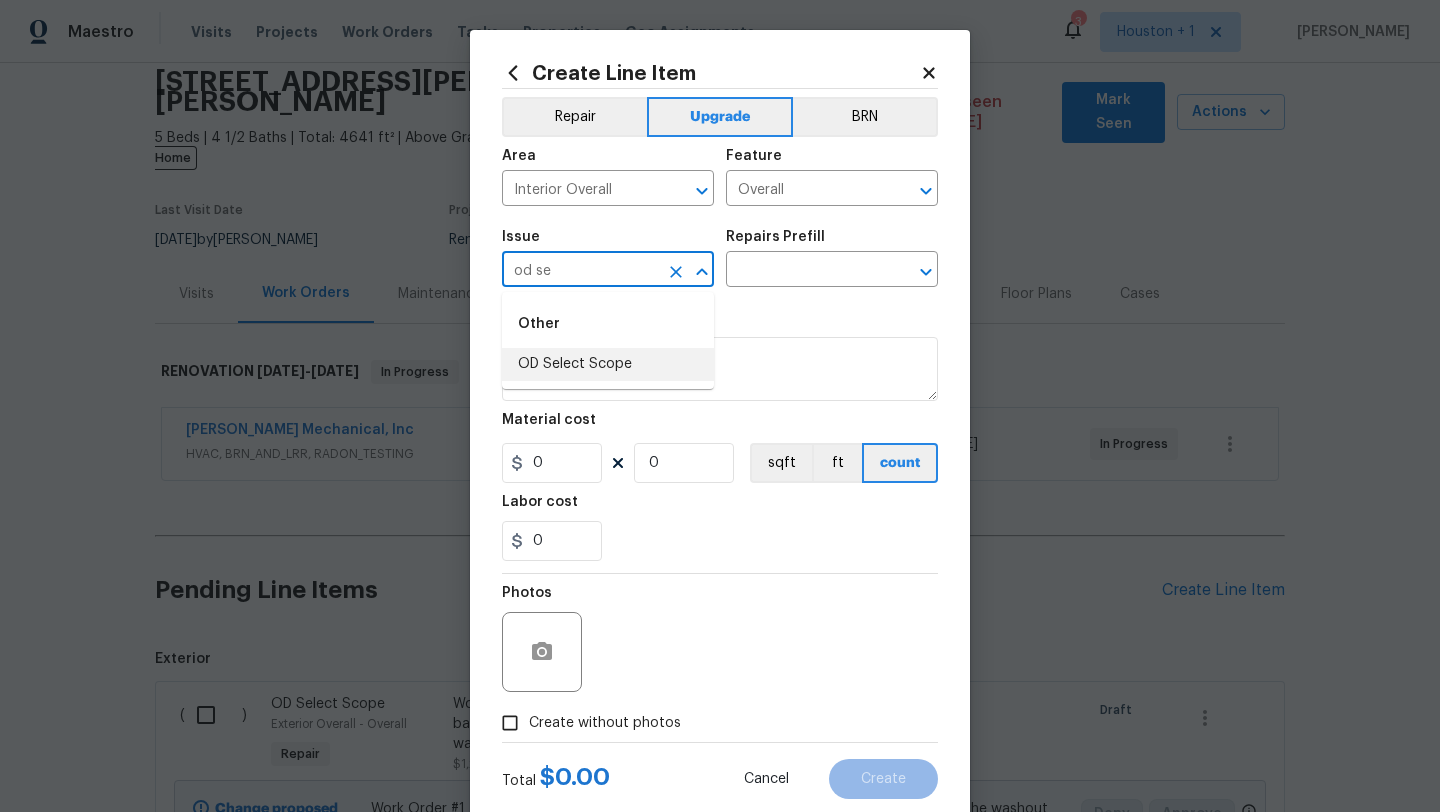click on "OD Select Scope" at bounding box center [608, 364] 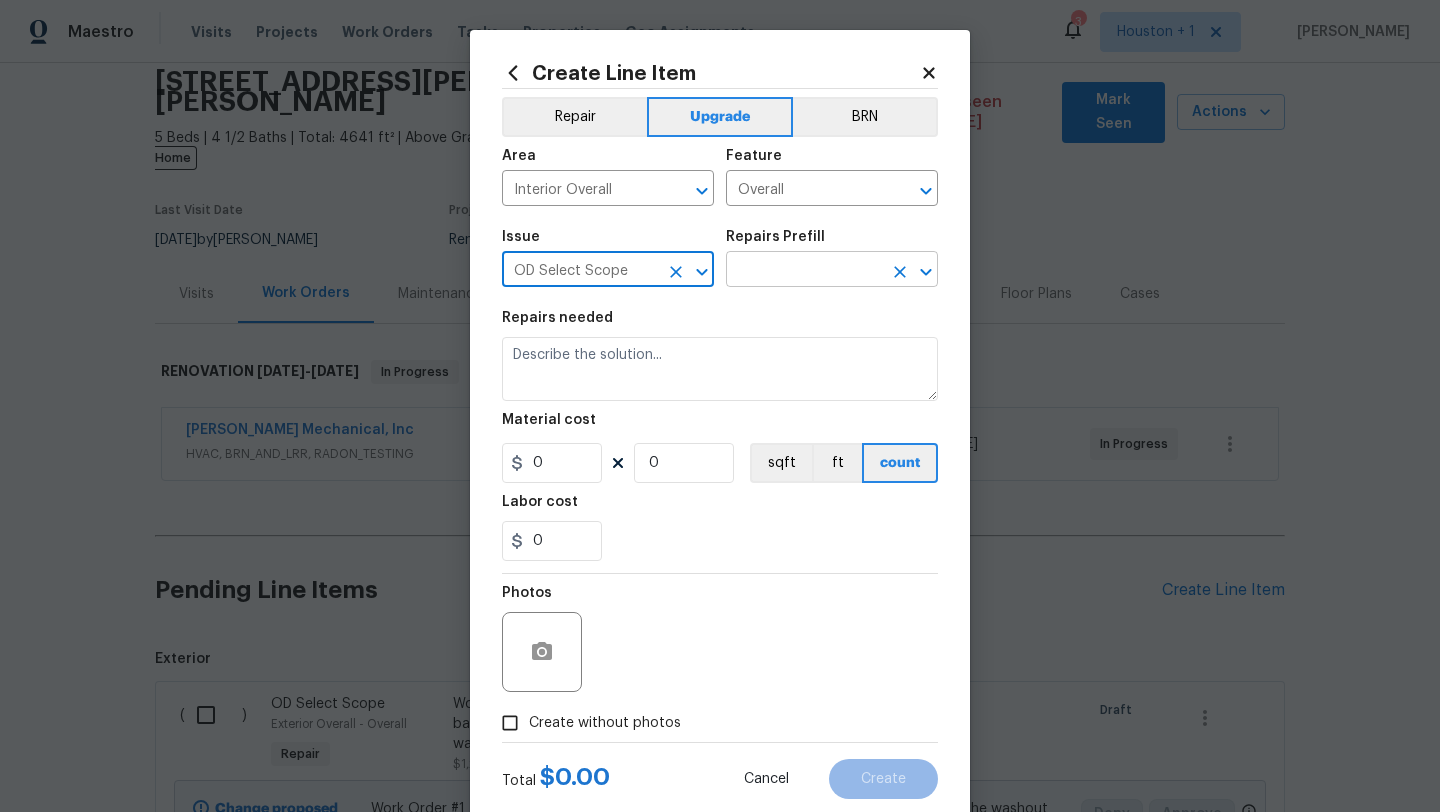 click at bounding box center (804, 271) 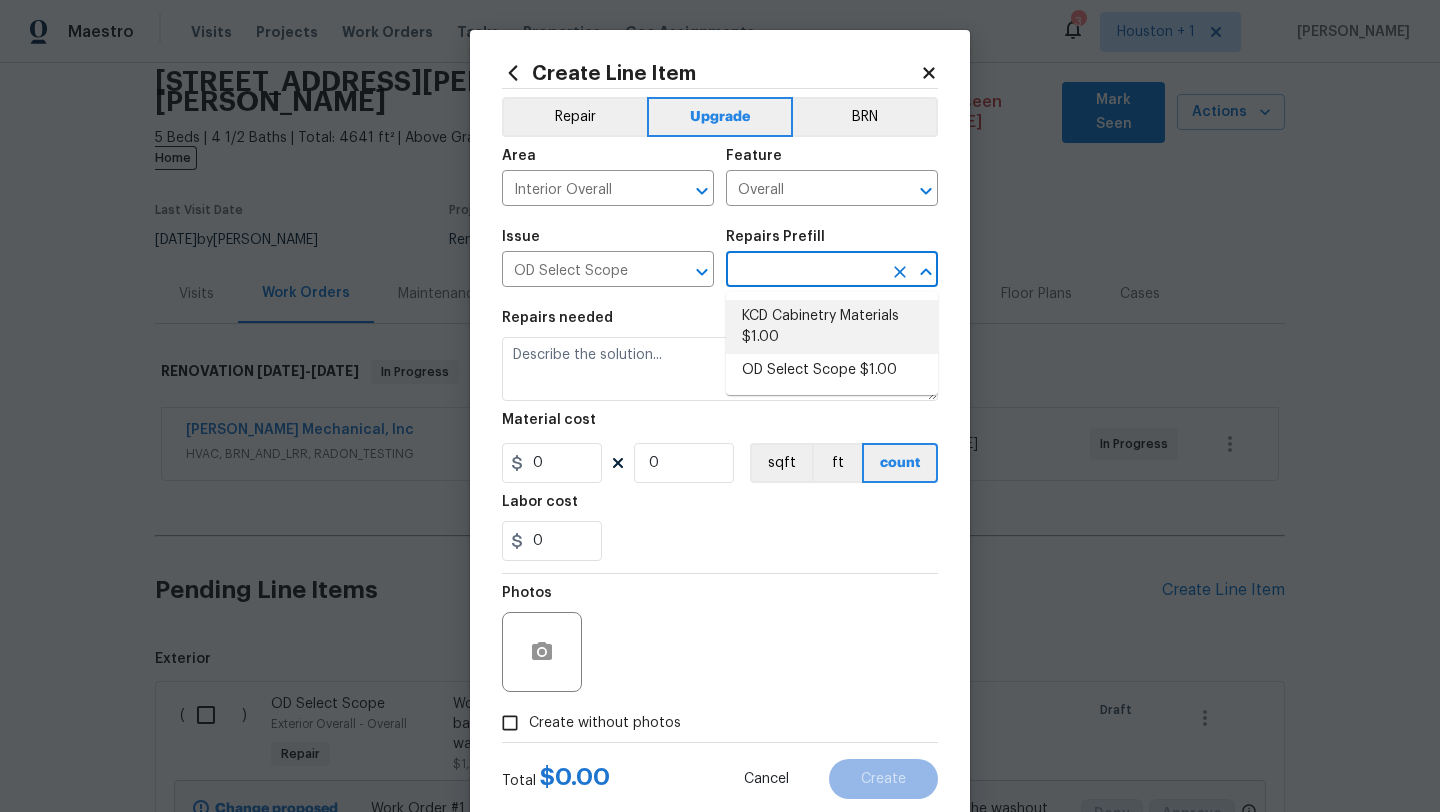 click on "OD Select Scope $1.00" at bounding box center [832, 370] 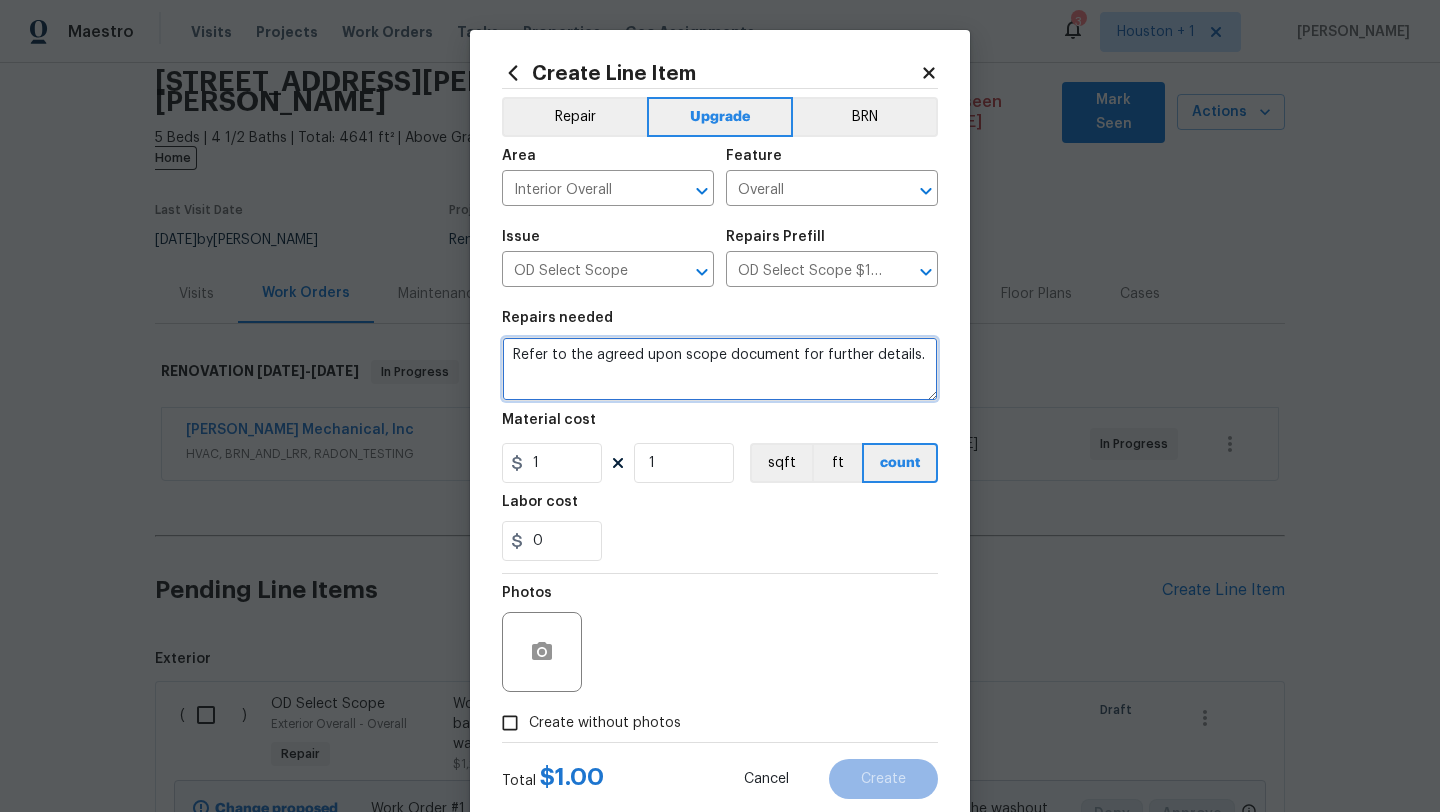 click on "Refer to the agreed upon scope document for further details." at bounding box center (720, 369) 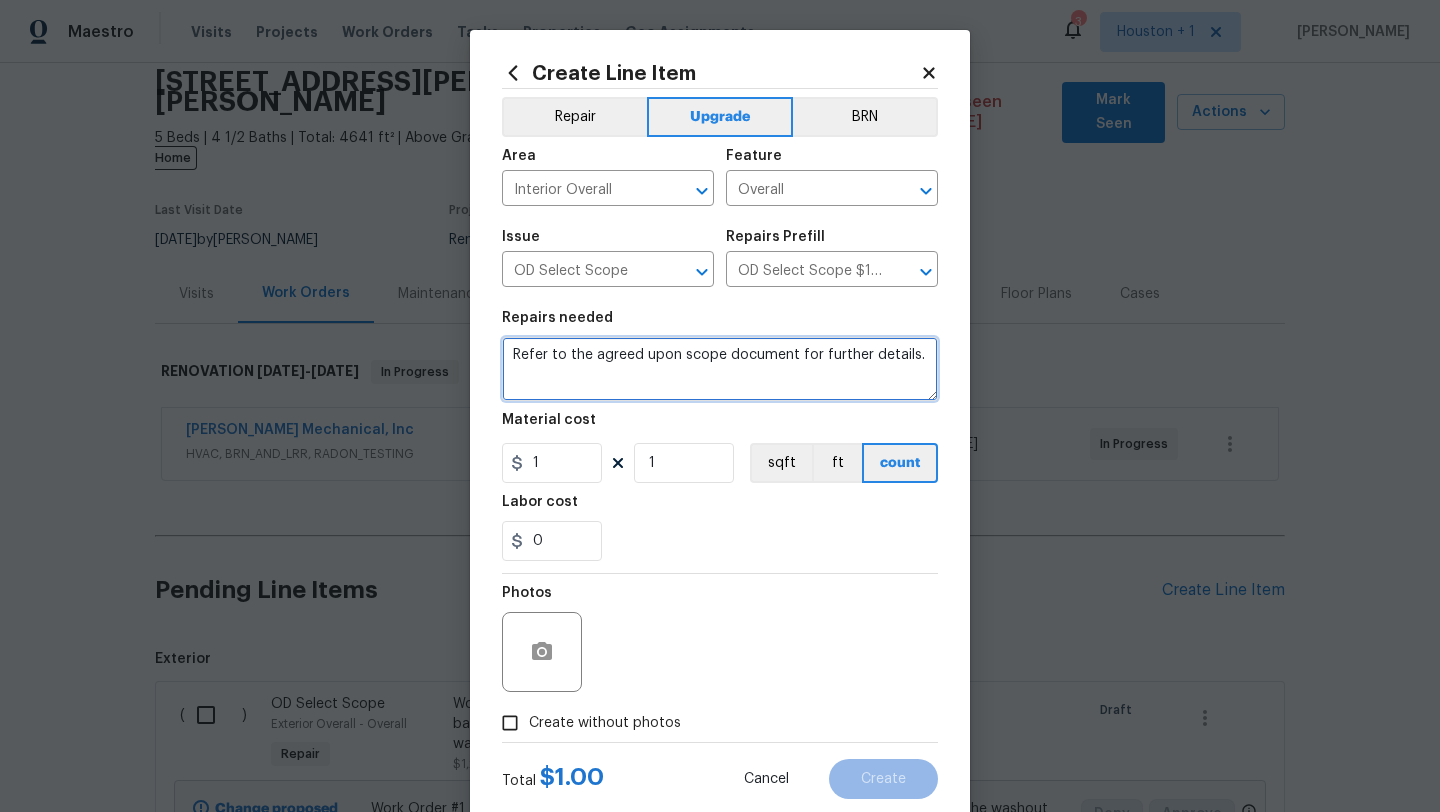 click on "Refer to the agreed upon scope document for further details." at bounding box center (720, 369) 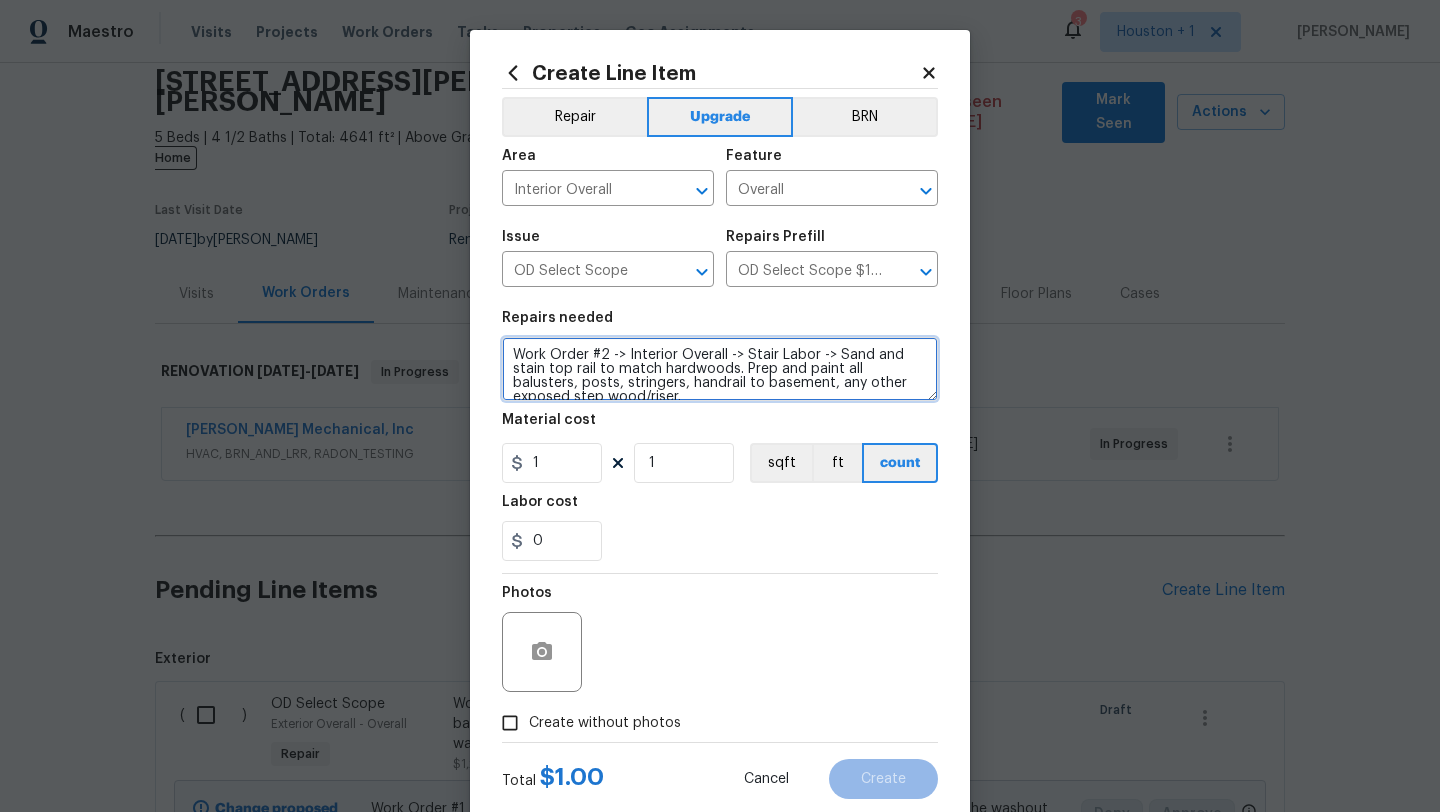 scroll, scrollTop: 4, scrollLeft: 0, axis: vertical 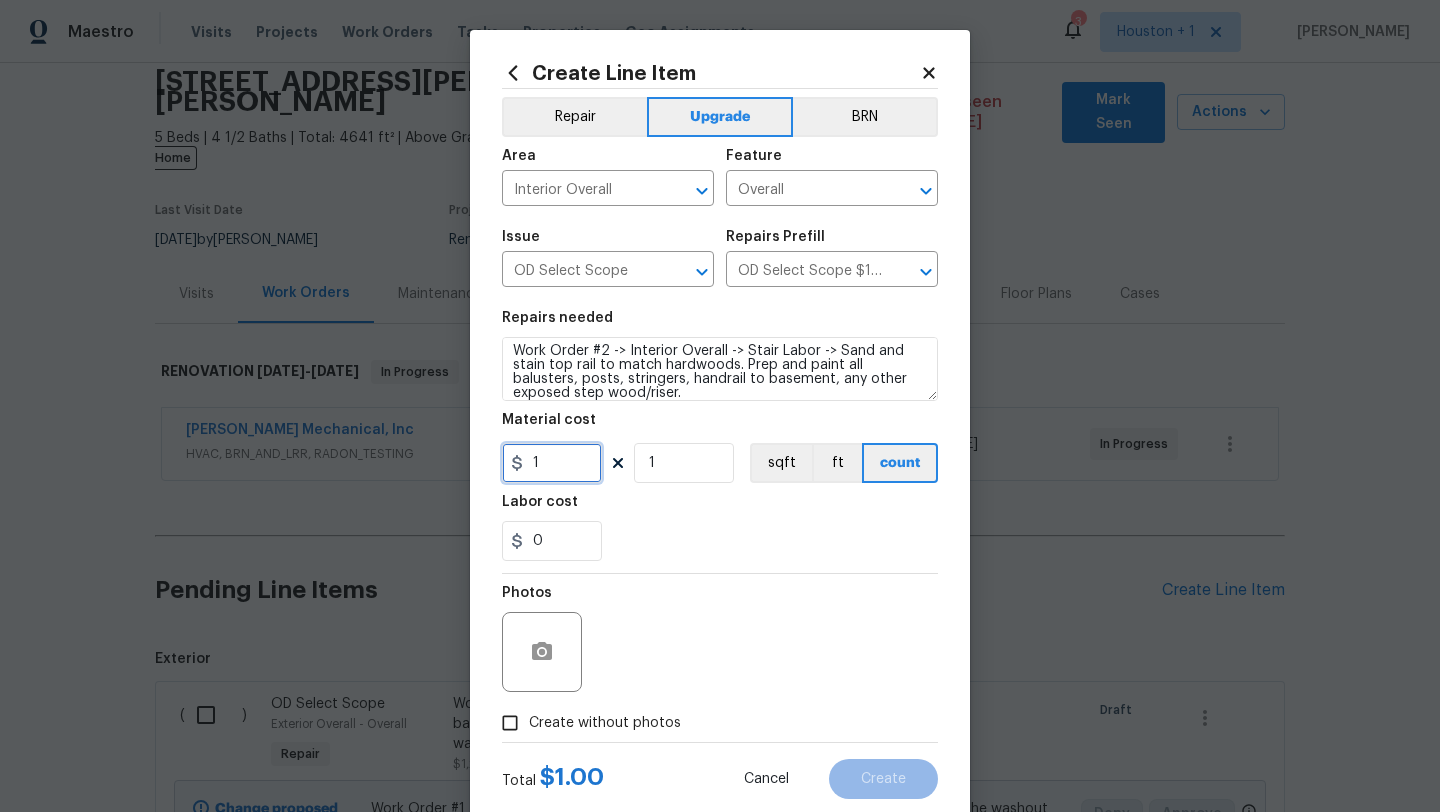 click on "1" at bounding box center [552, 463] 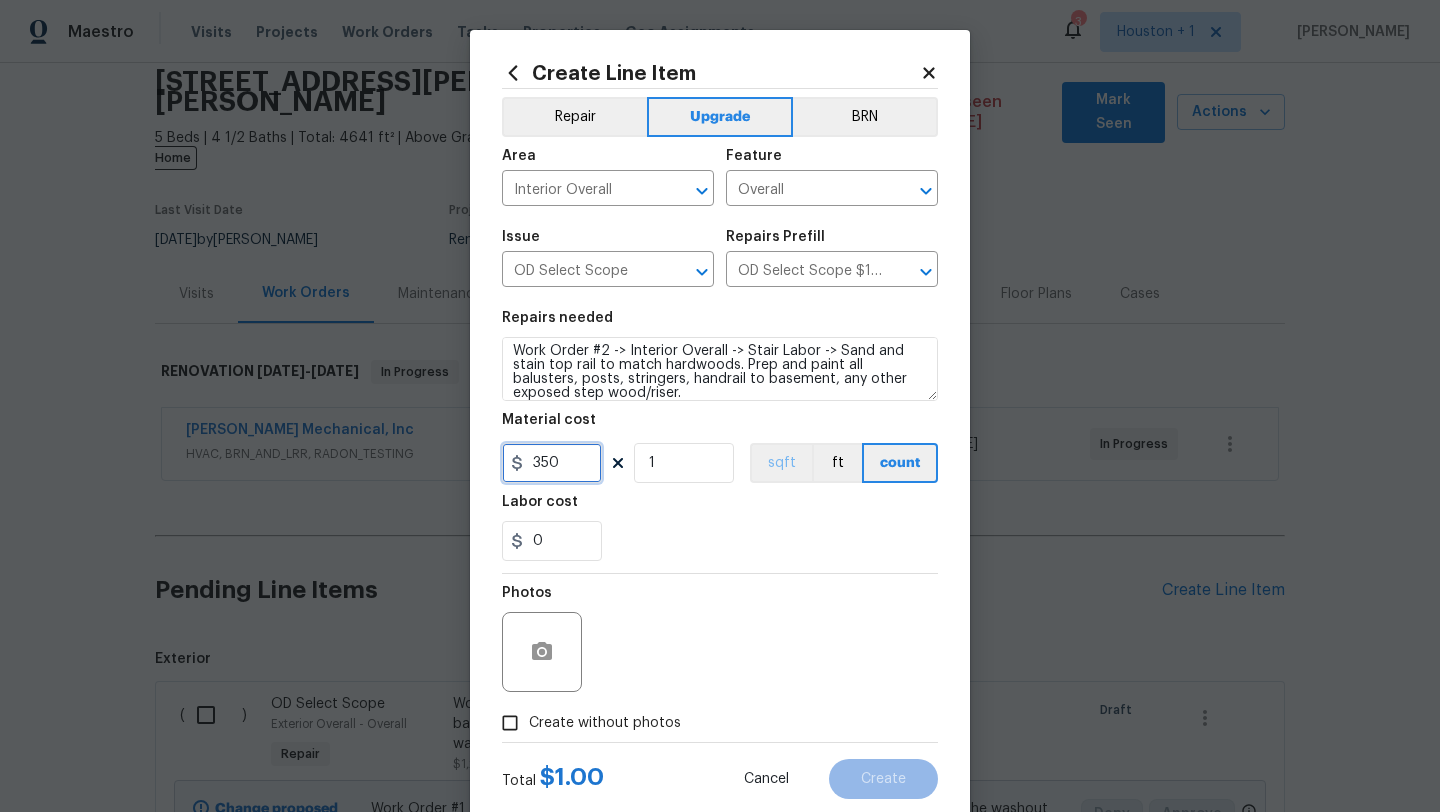 drag, startPoint x: 546, startPoint y: 471, endPoint x: 786, endPoint y: 446, distance: 241.29857 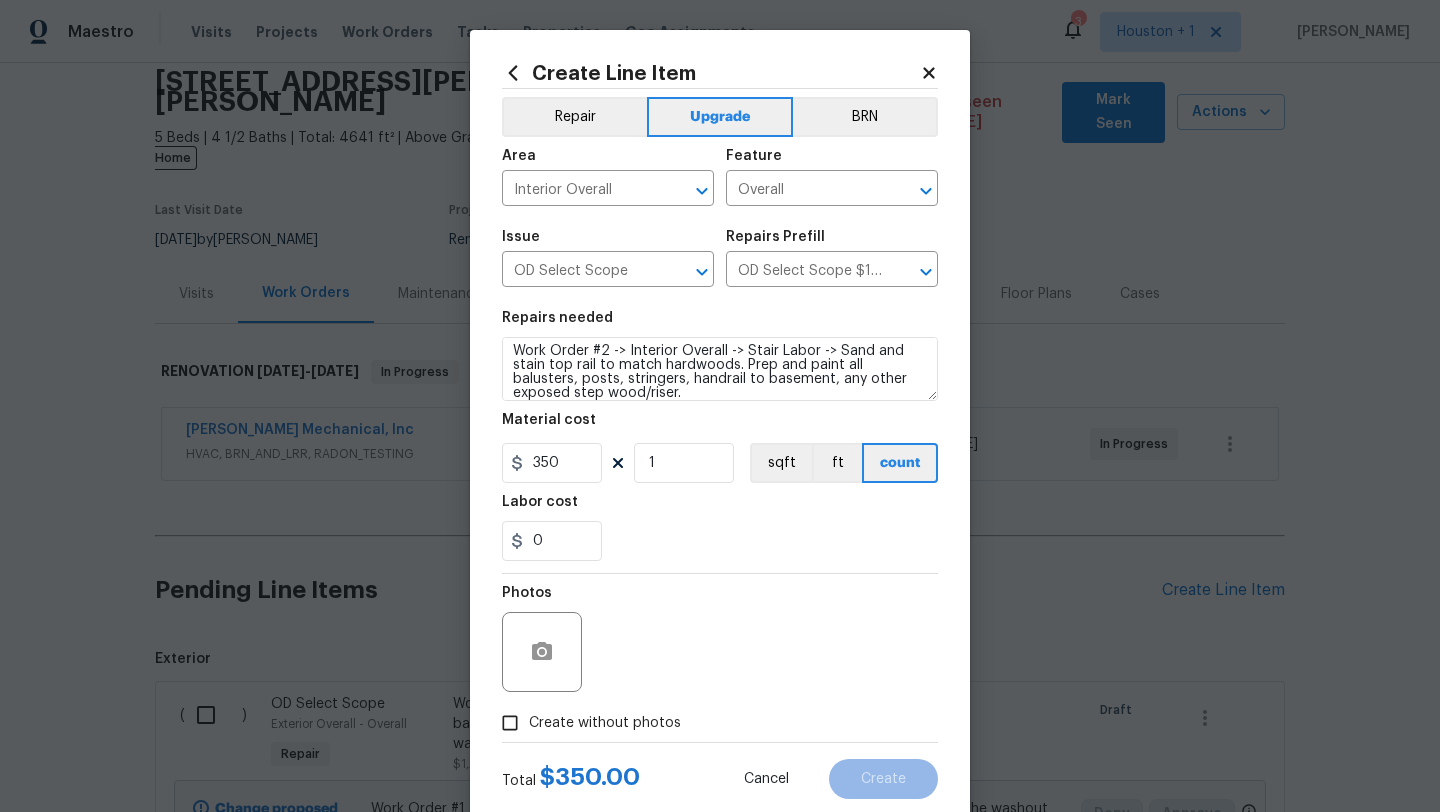 click on "Create without photos" at bounding box center [605, 723] 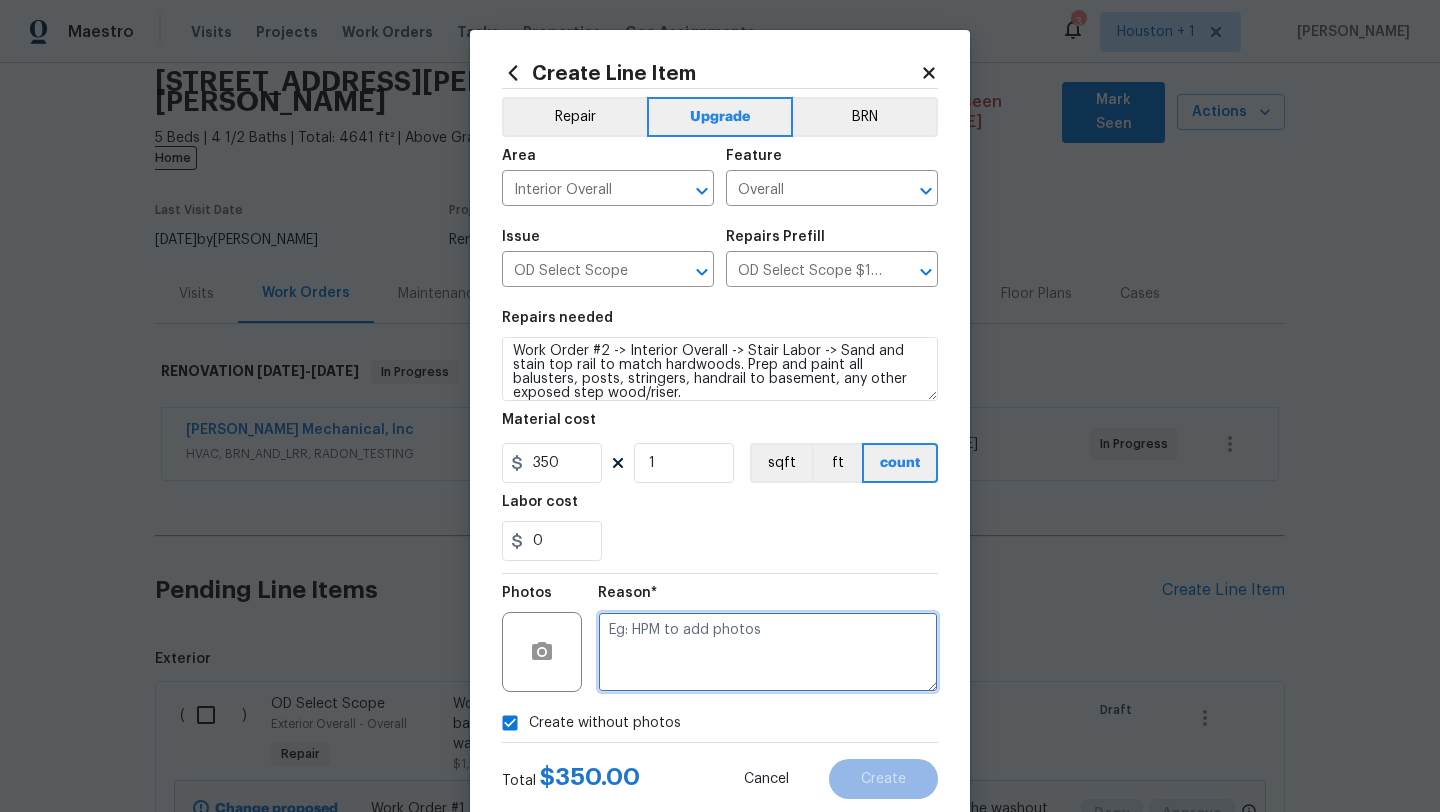 click at bounding box center [768, 652] 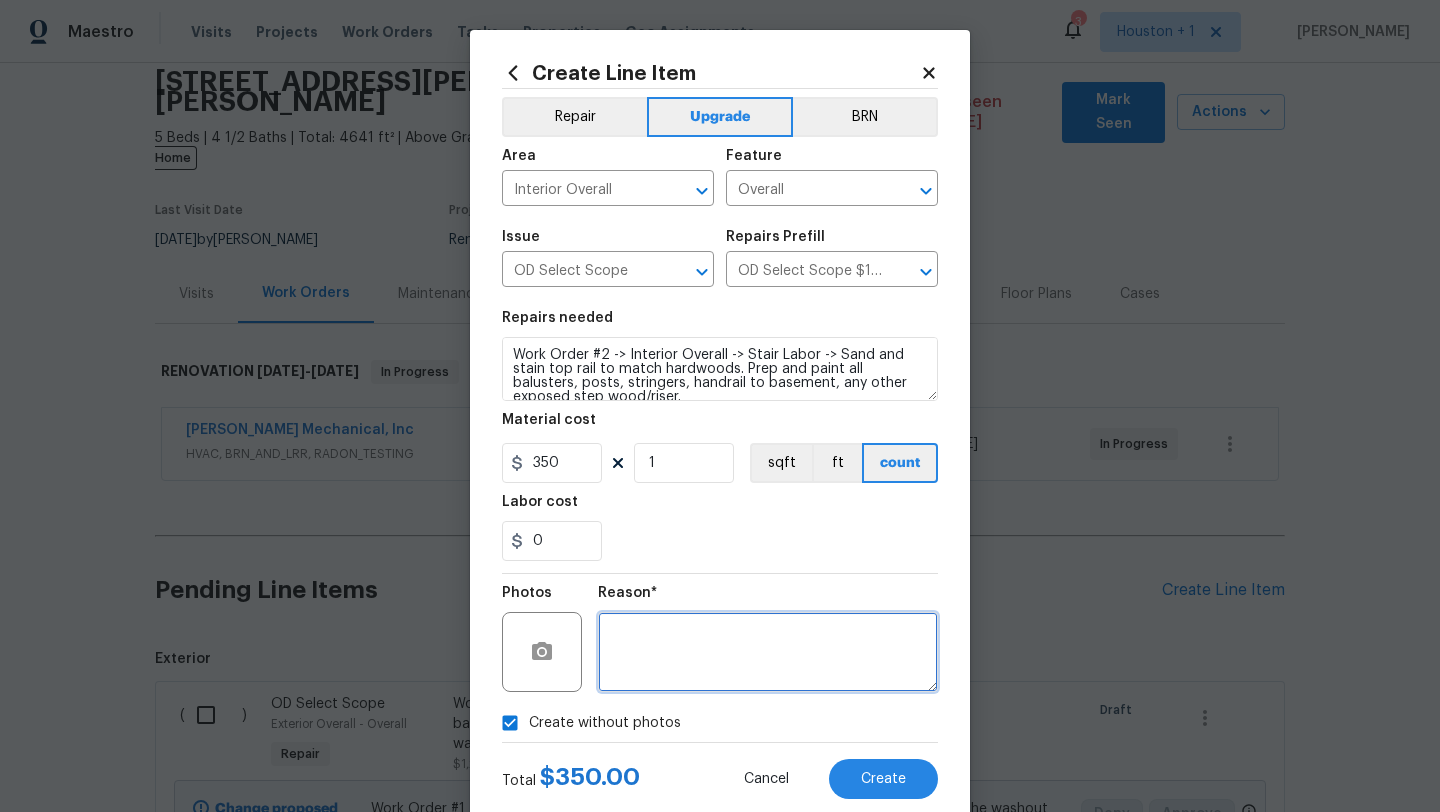 scroll, scrollTop: 14, scrollLeft: 0, axis: vertical 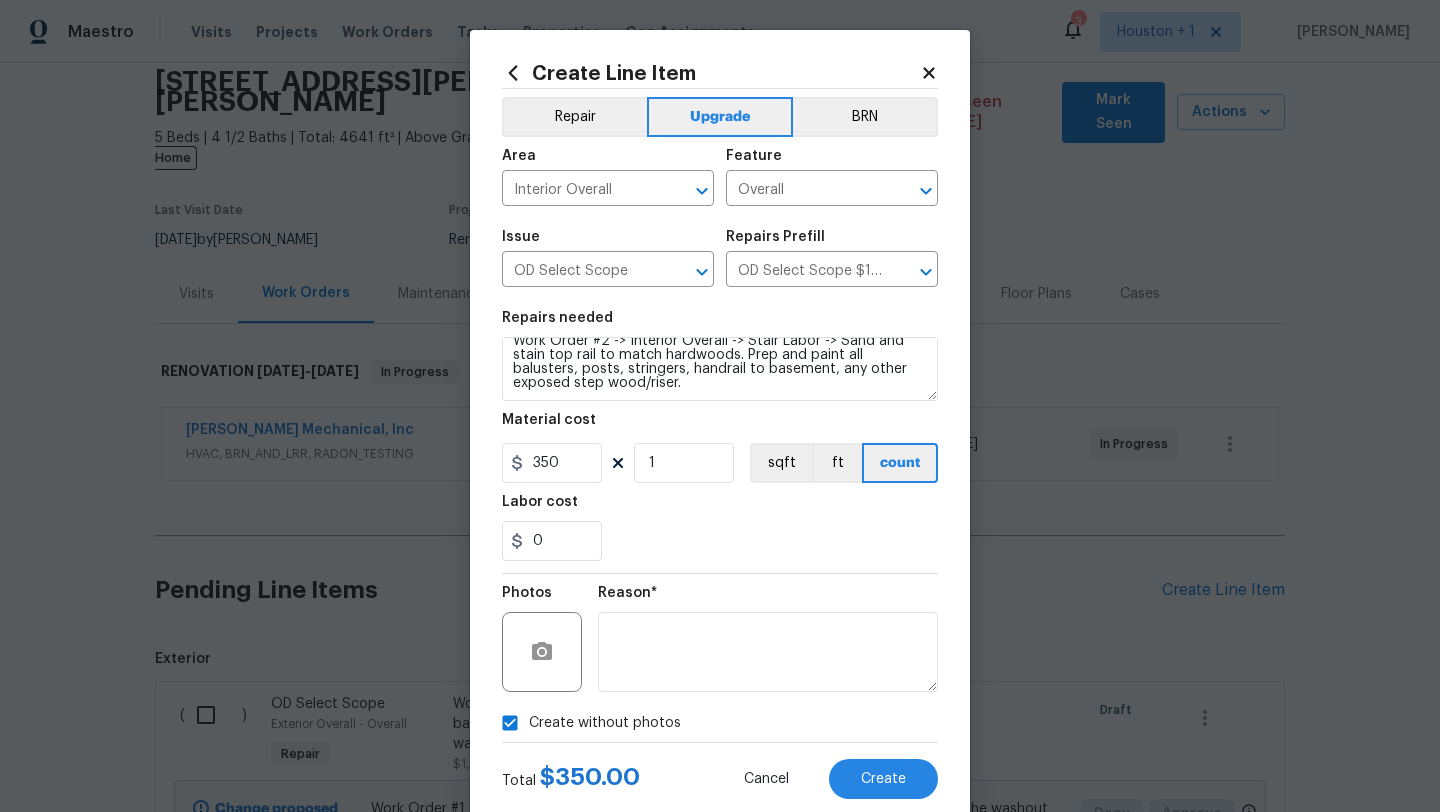 click on "Create Line Item Repair Upgrade BRN Area Interior Overall ​ Feature Overall ​ Issue OD Select Scope ​ Repairs Prefill OD Select Scope $1.00 ​ Repairs needed Work Order #2 -> Interior Overall -> Stair Labor -> Sand and stain top rail to match hardwoods. Prep and paint all balusters, posts, stringers, handrail to basement, any other exposed step wood/riser.  Material cost 350 1 sqft ft count Labor cost 0 Photos Reason*   Create without photos Total   $ 350.00 Cancel Create" at bounding box center [720, 430] 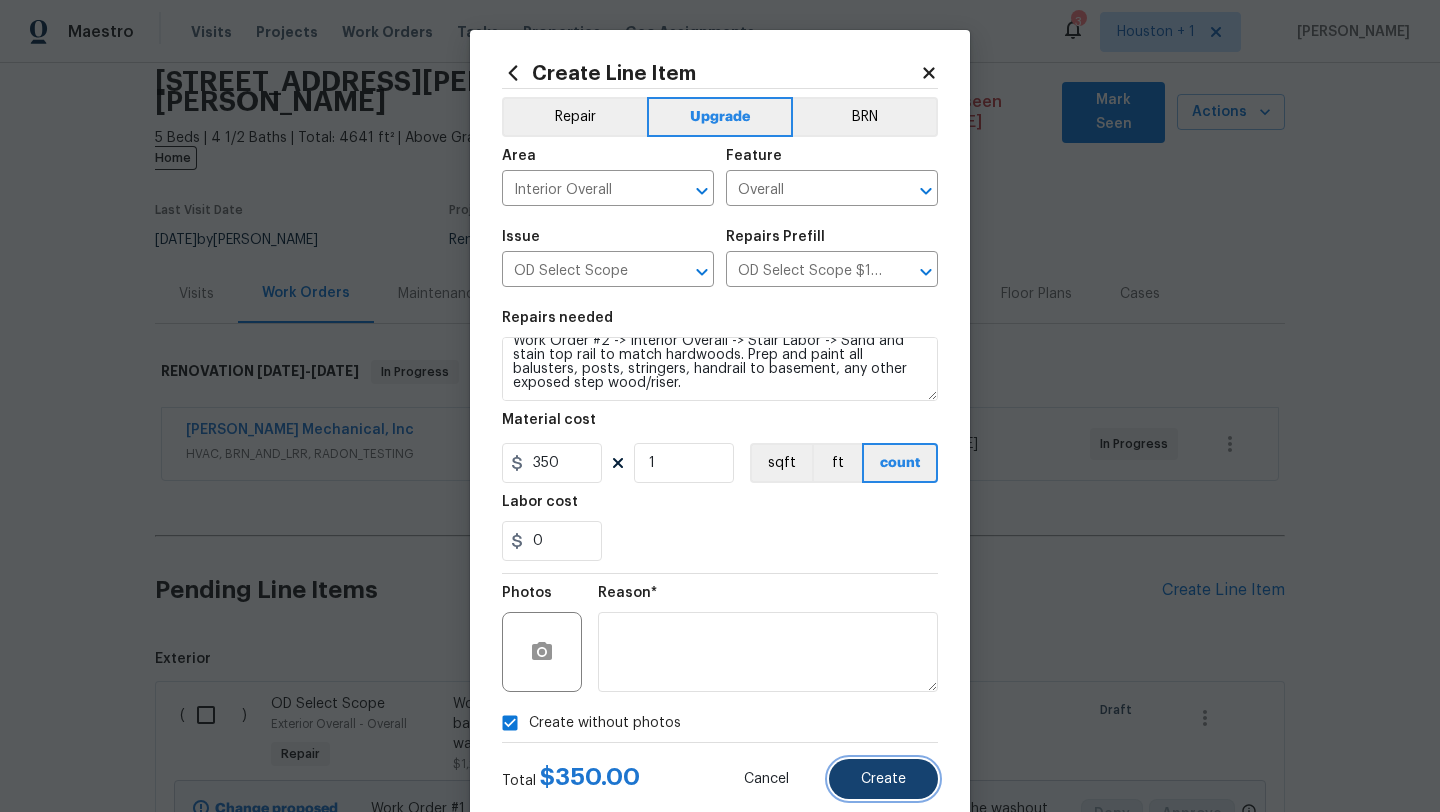 click on "Create" at bounding box center (883, 779) 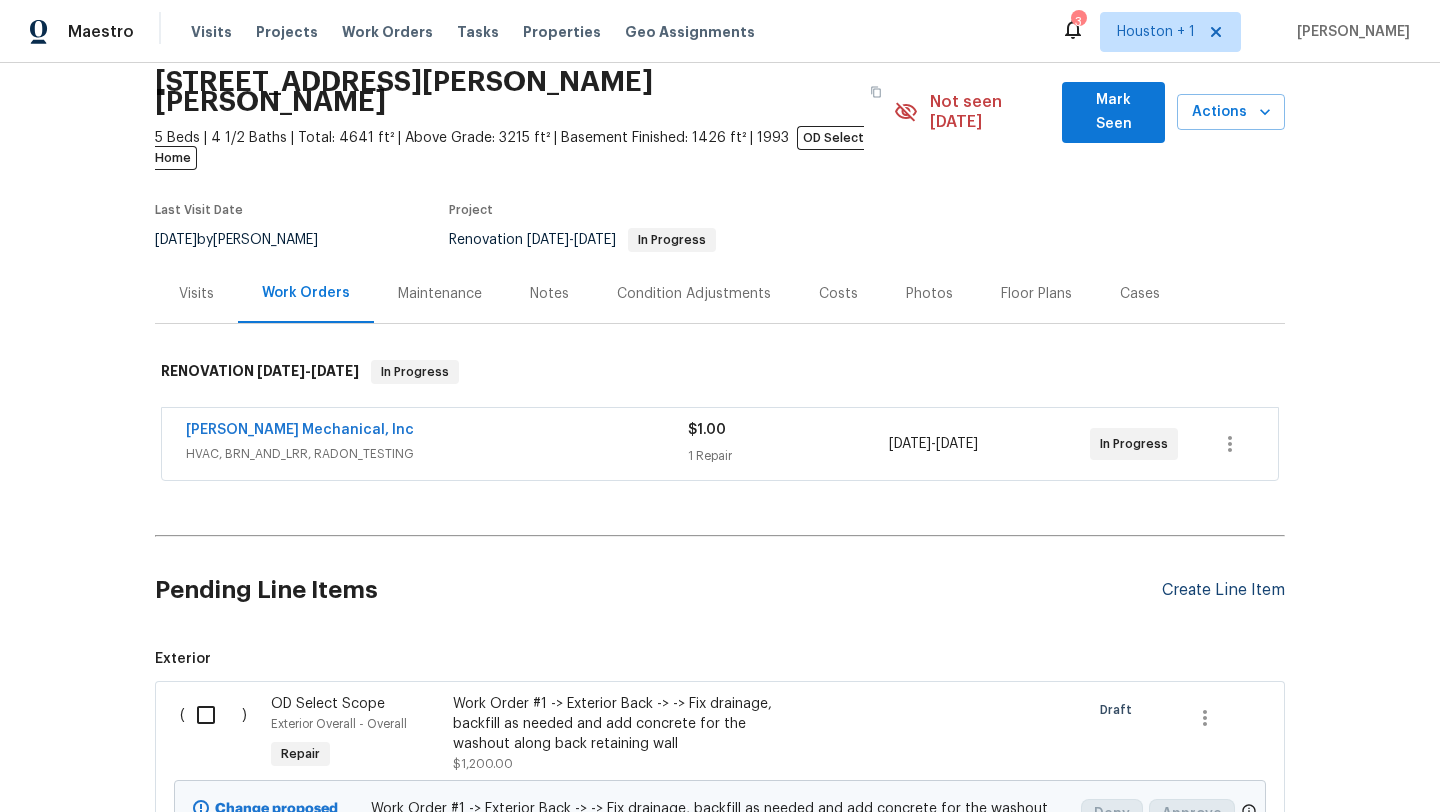click on "Create Line Item" at bounding box center (1223, 590) 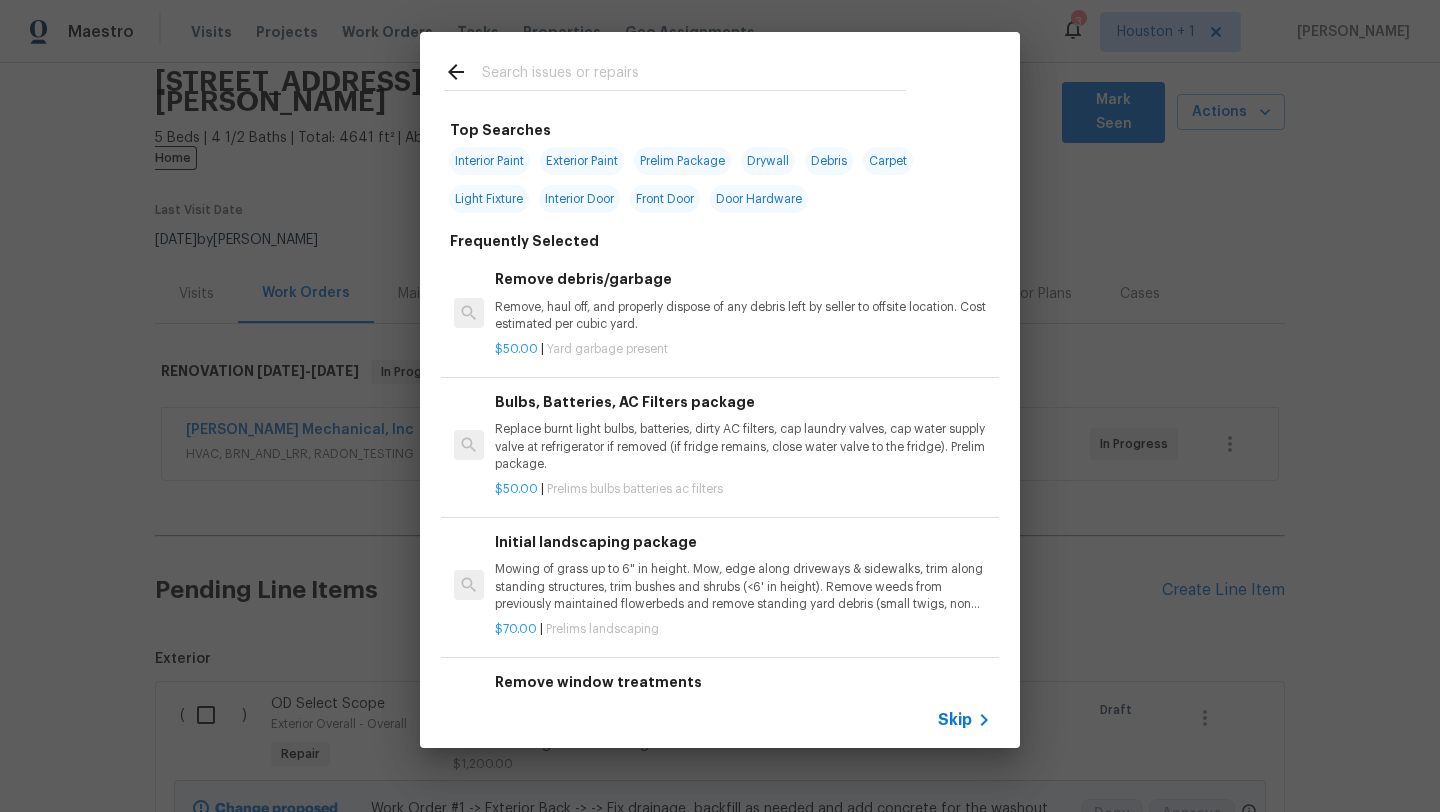 click on "Skip" at bounding box center (955, 720) 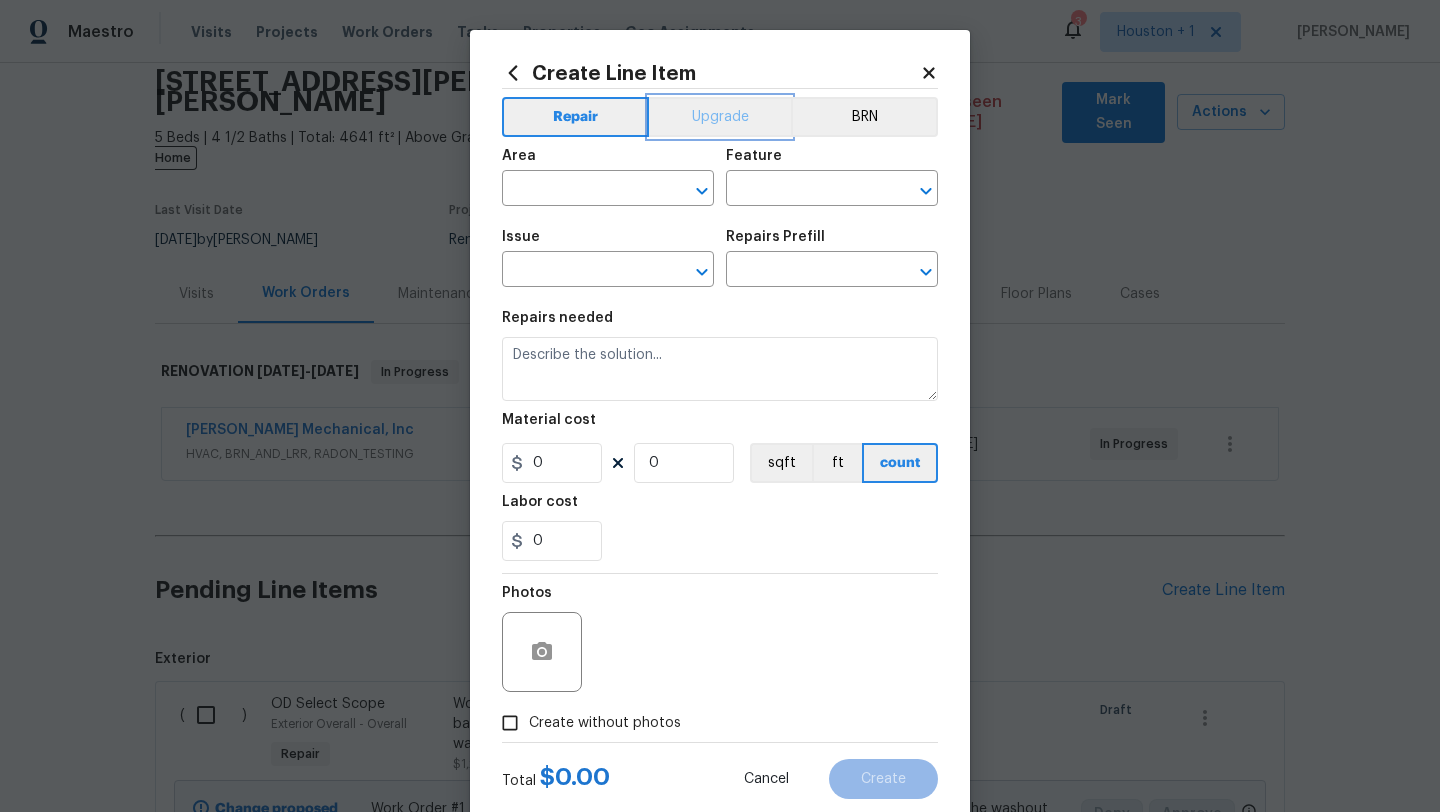 click on "Upgrade" at bounding box center [720, 117] 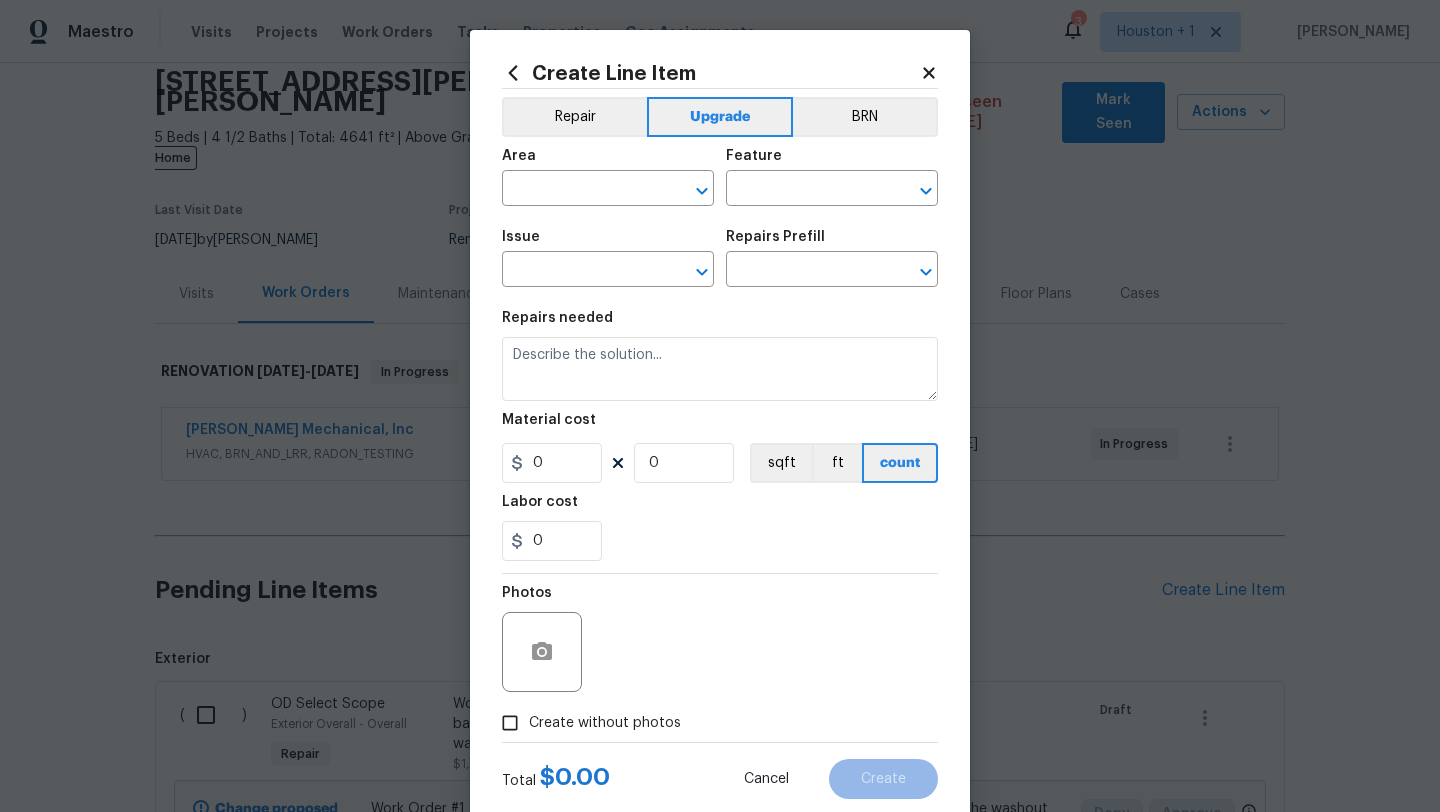 click on "Issue ​" at bounding box center [608, 258] 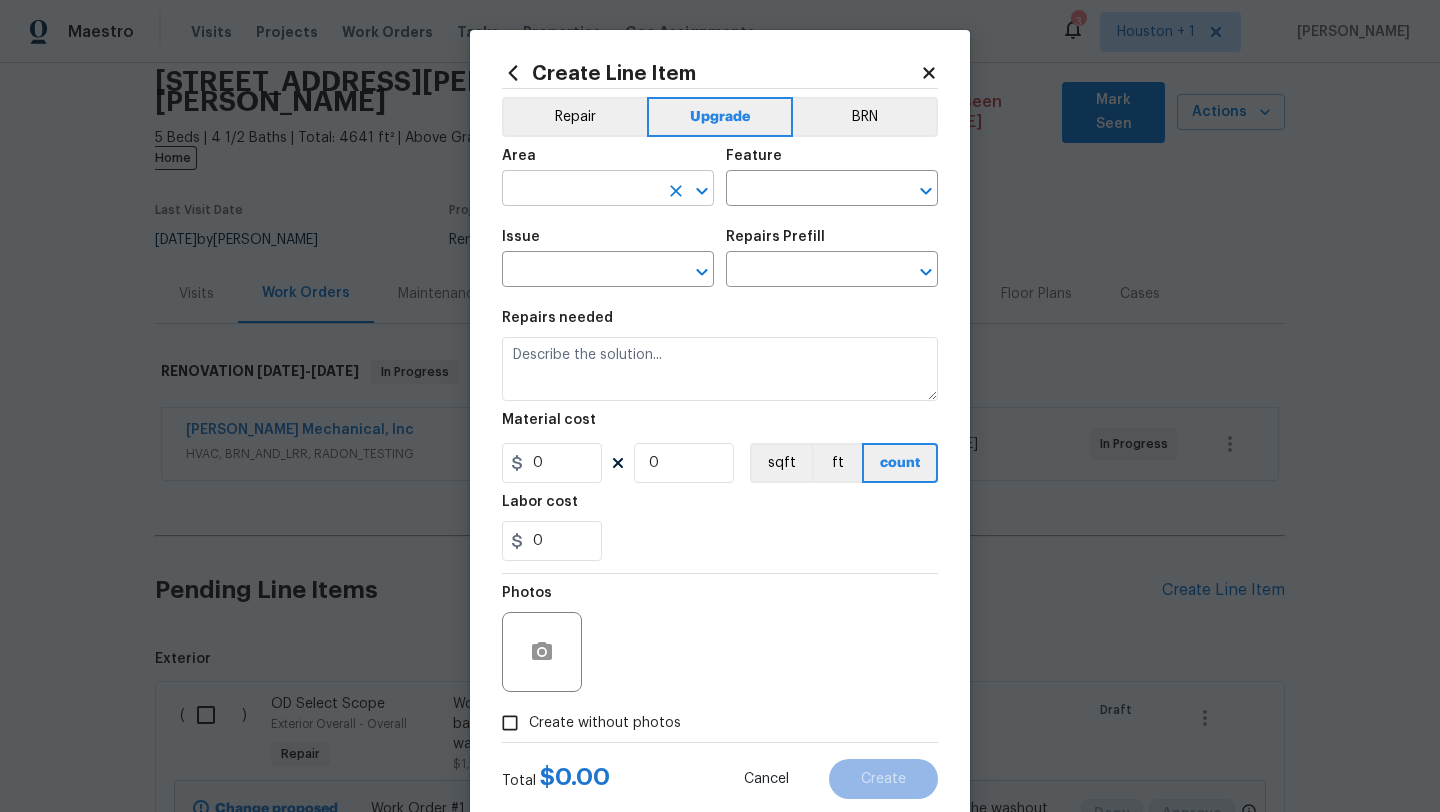 click at bounding box center [580, 190] 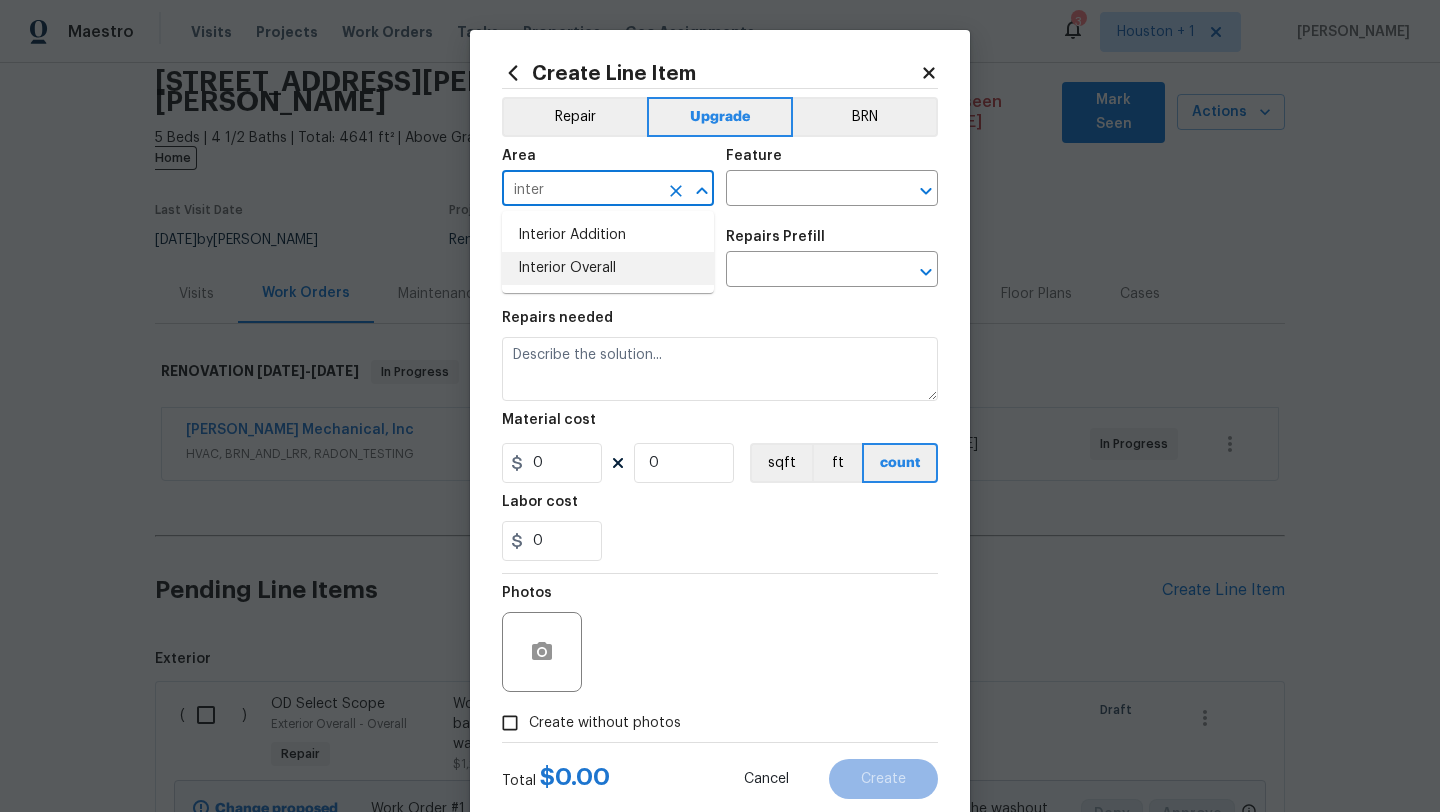 click on "Interior Overall" at bounding box center [608, 268] 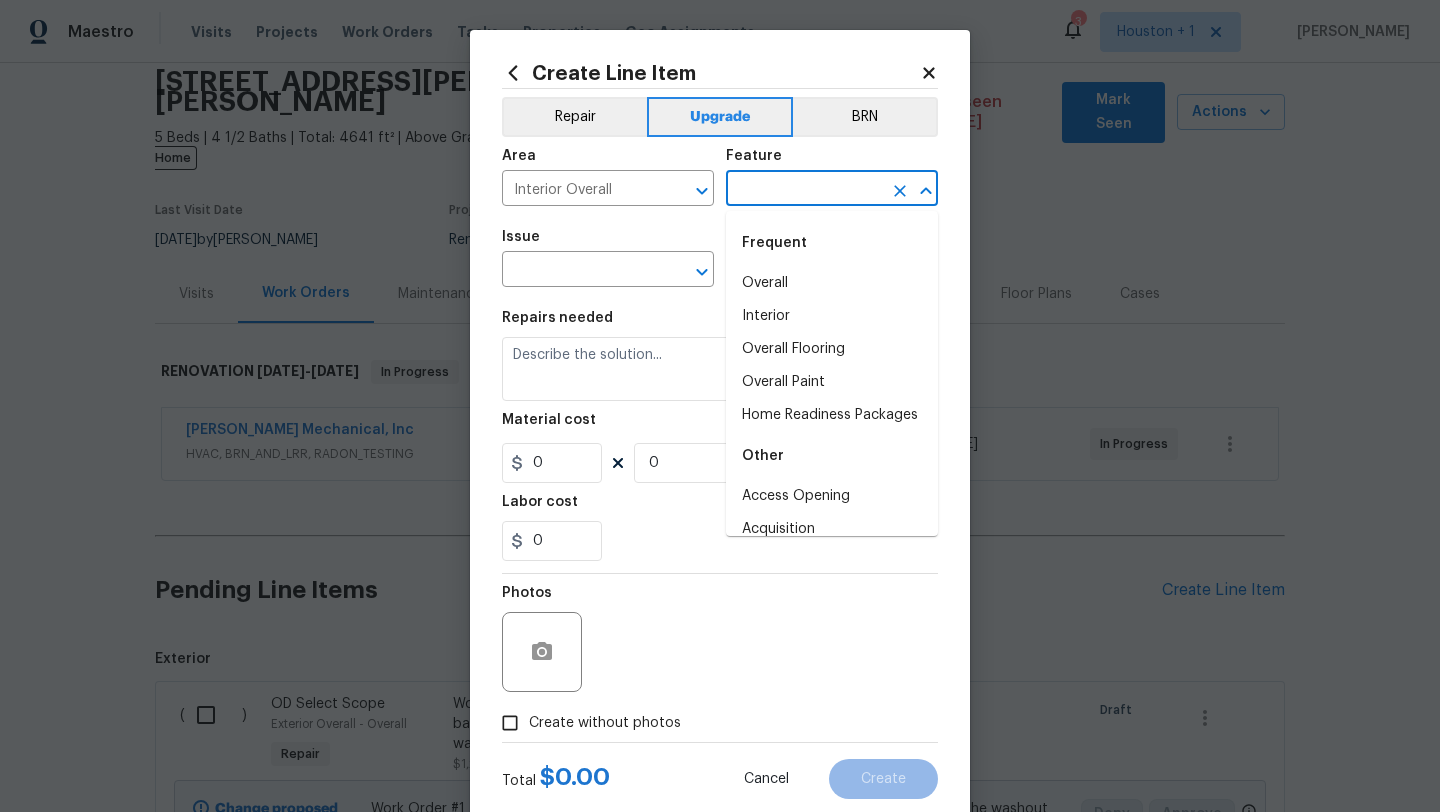 click at bounding box center [804, 190] 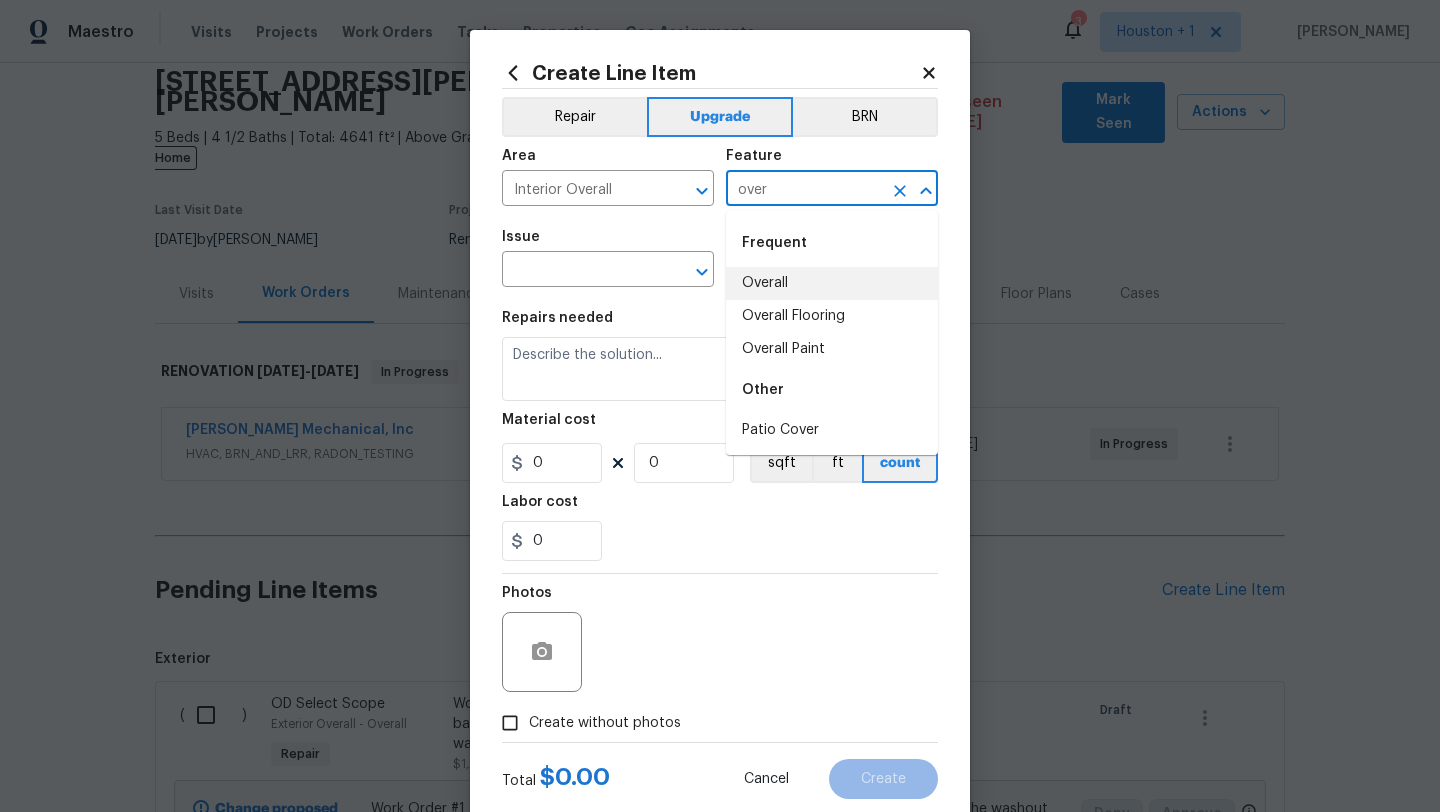 click on "Overall" at bounding box center [832, 283] 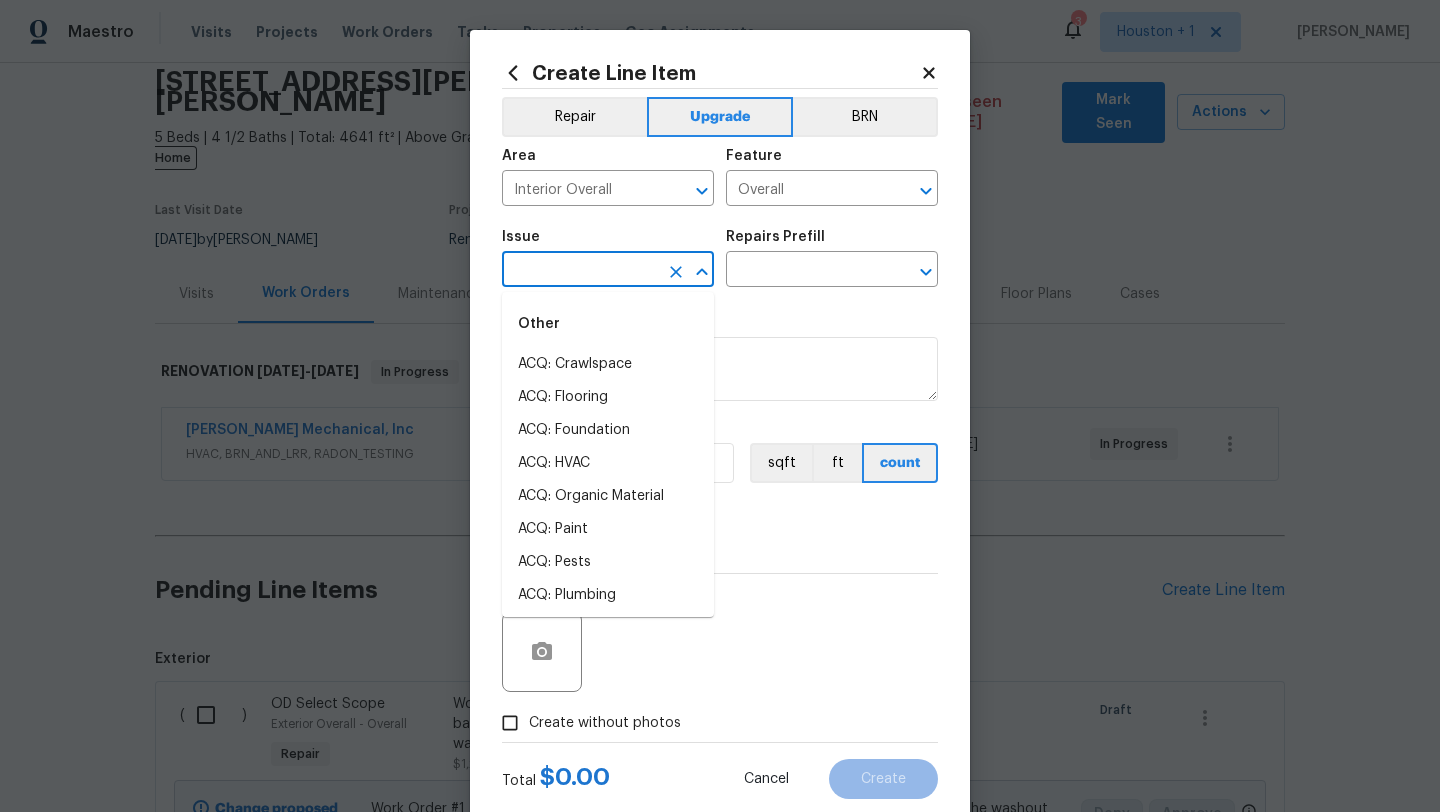 click at bounding box center (580, 271) 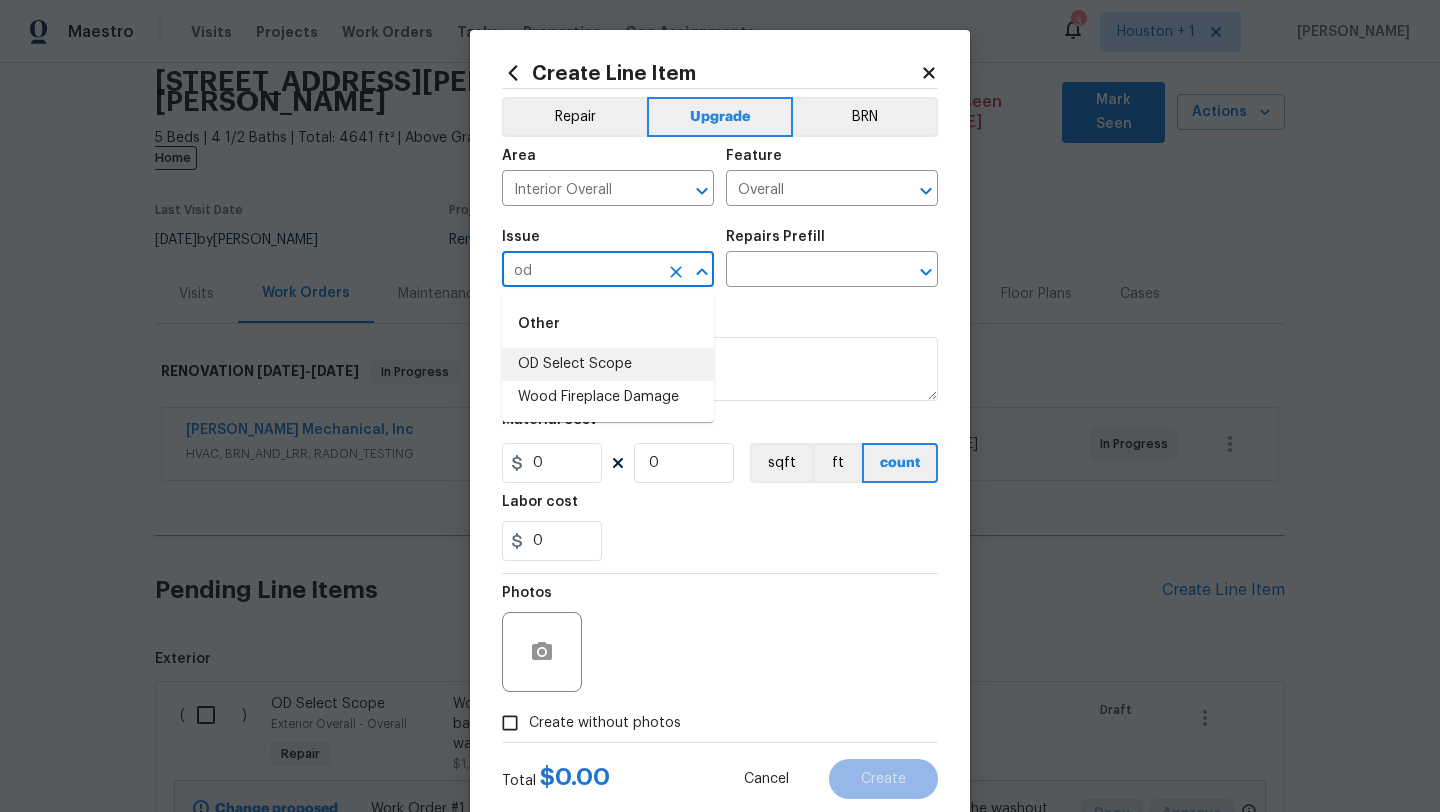 click on "OD Select Scope" at bounding box center (608, 364) 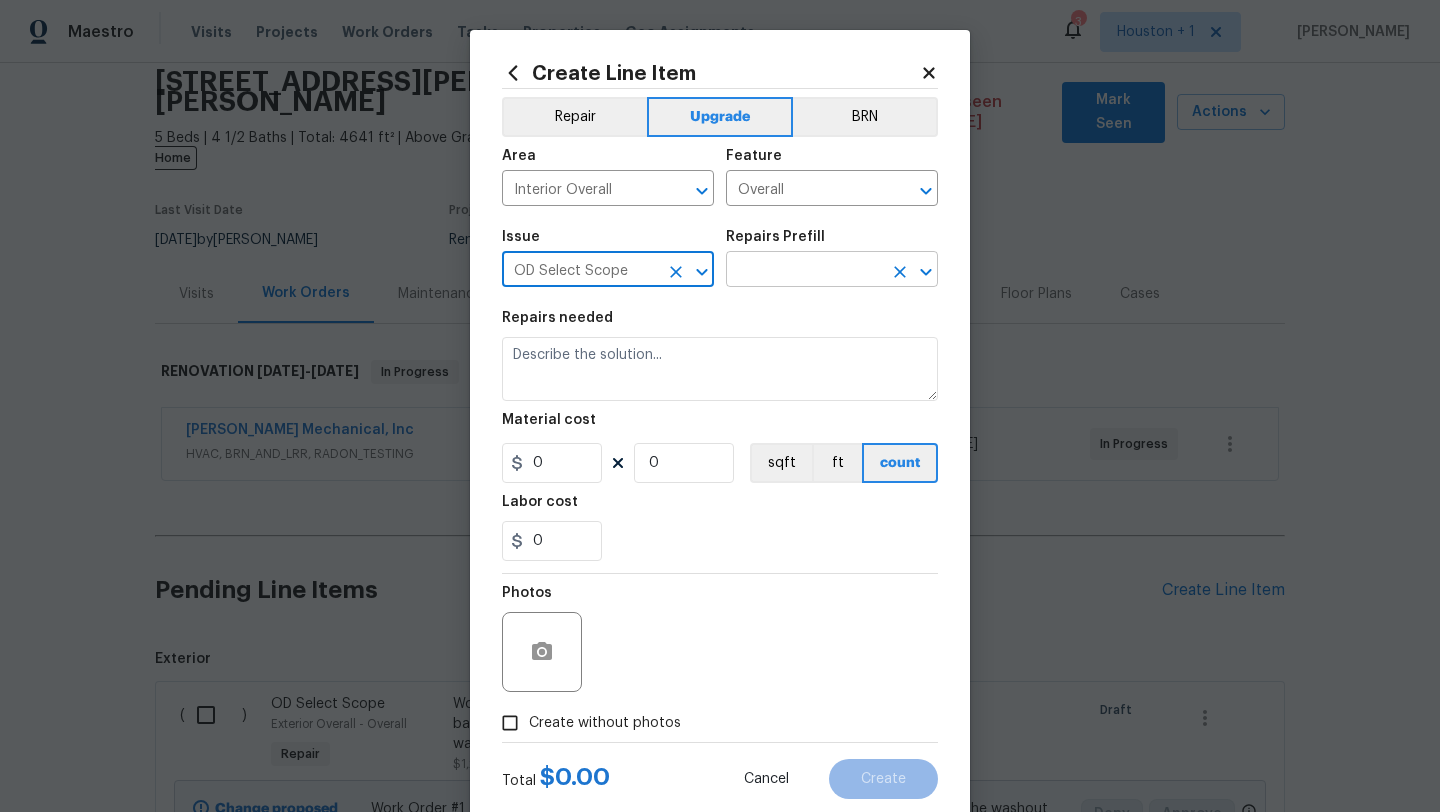 click at bounding box center (804, 271) 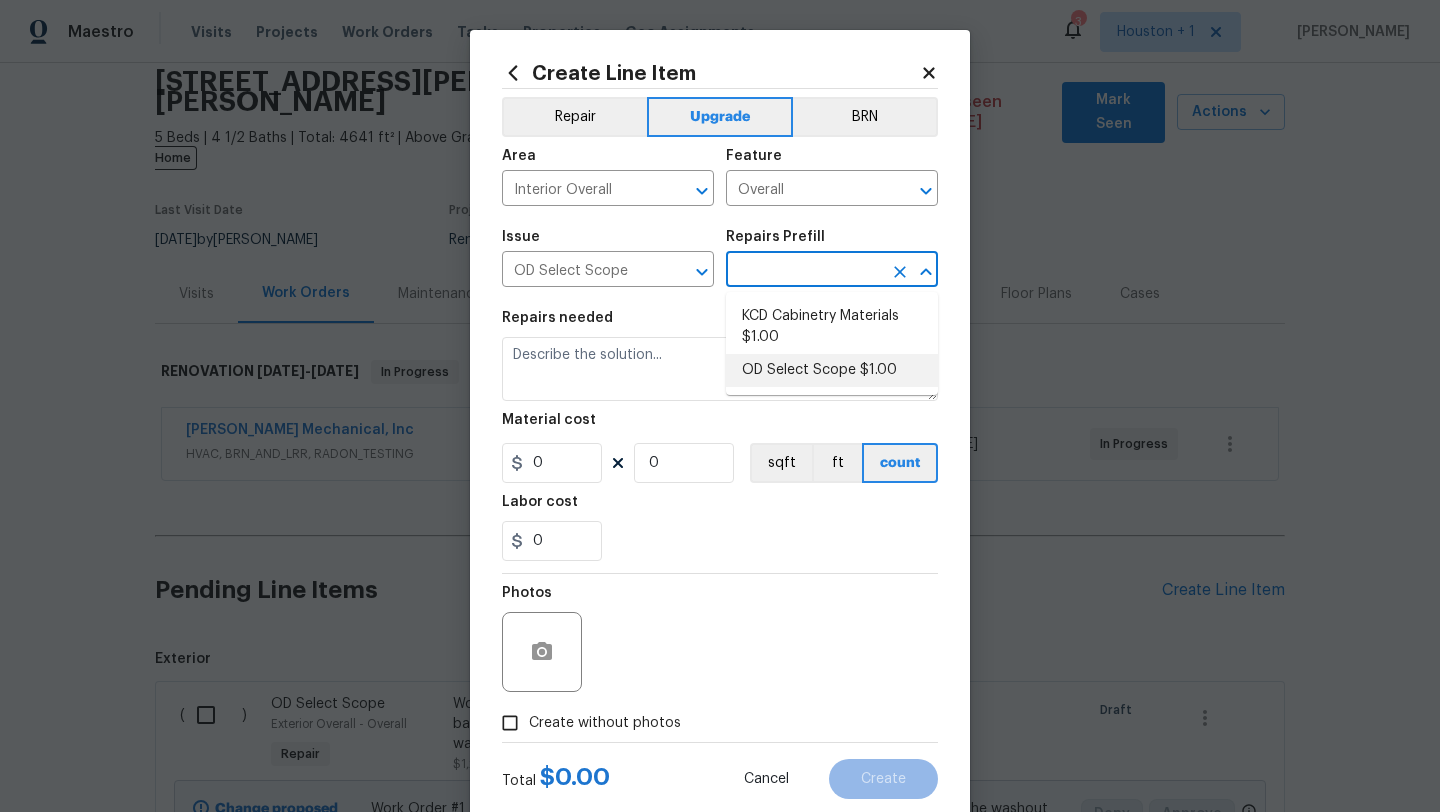 click on "OD Select Scope $1.00" at bounding box center (832, 370) 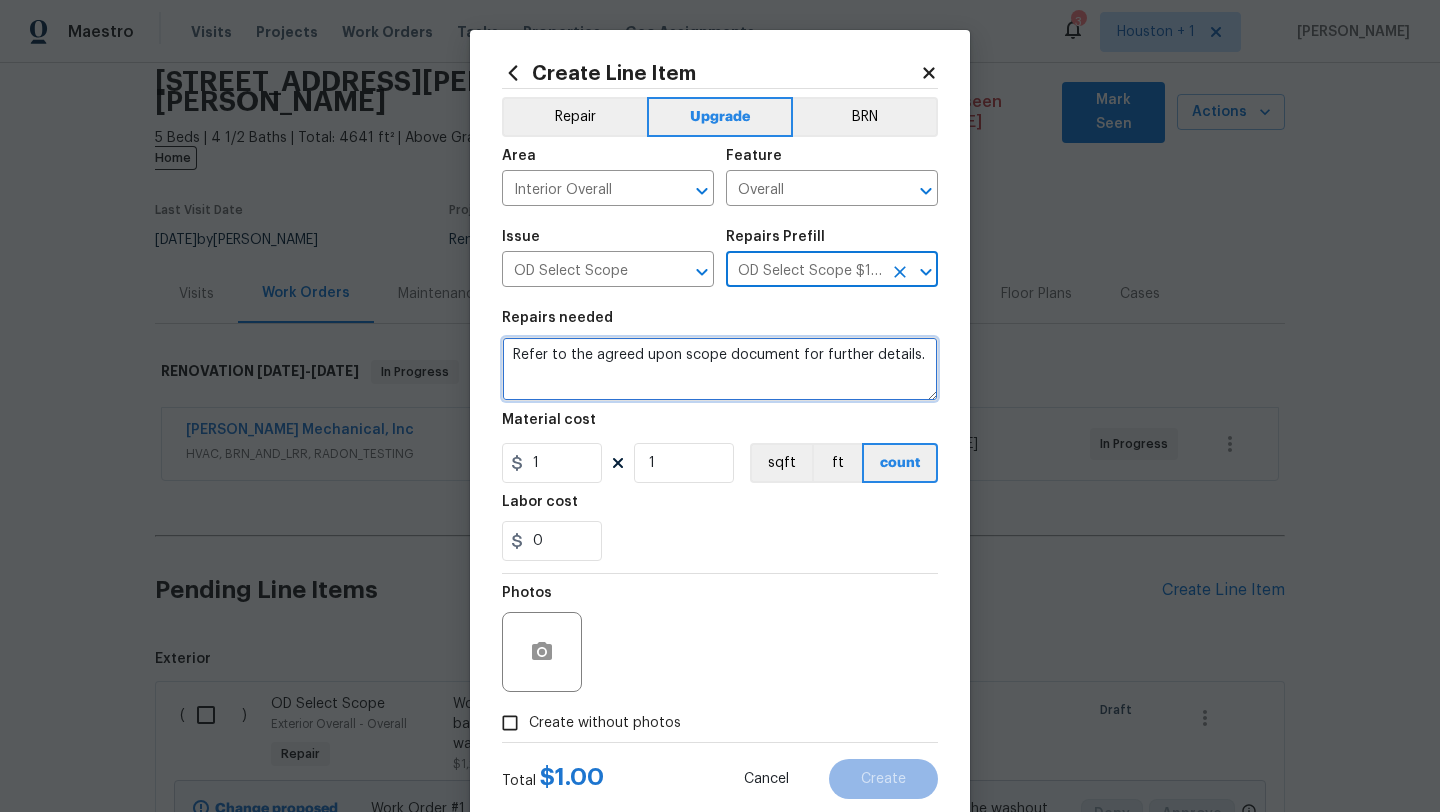click on "Refer to the agreed upon scope document for further details." at bounding box center (720, 369) 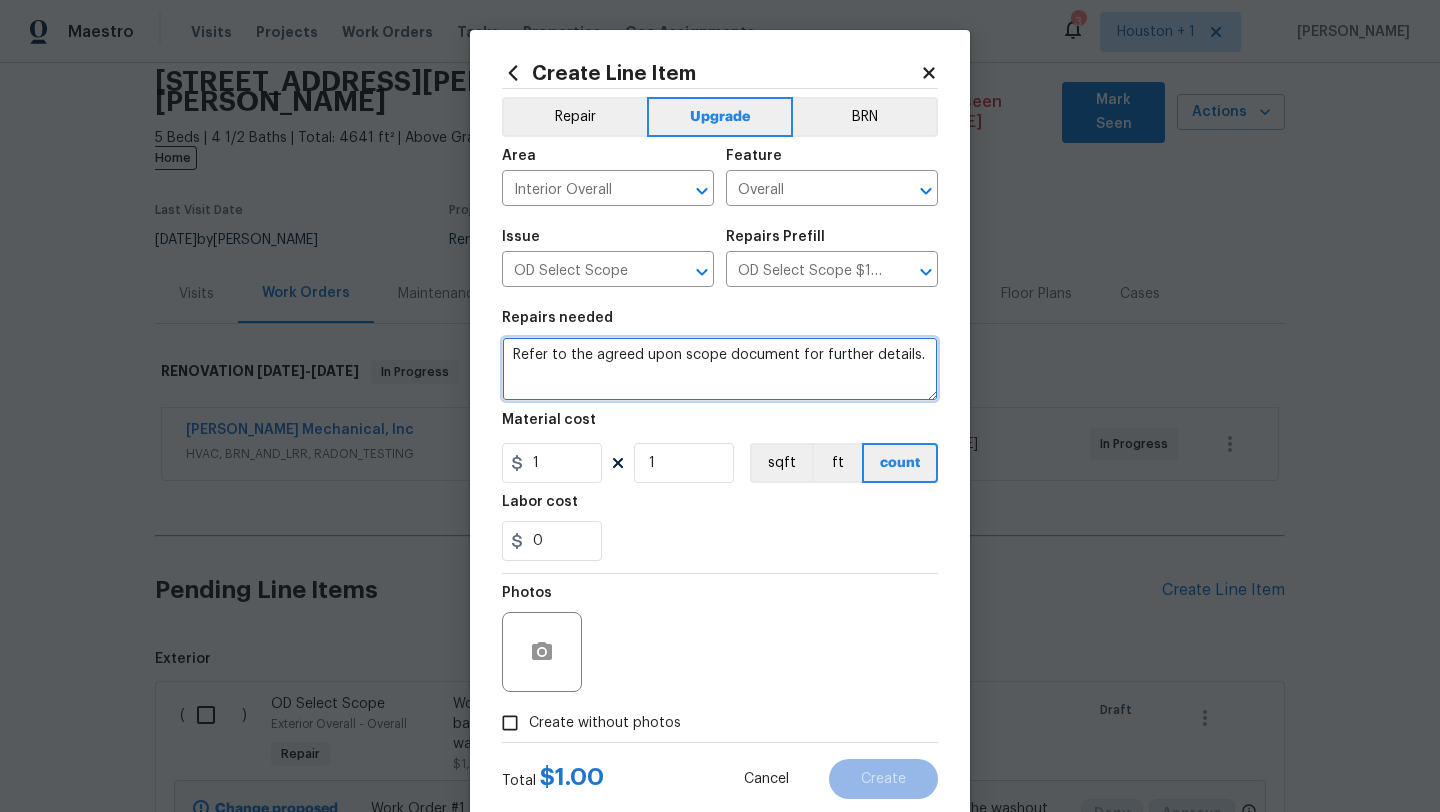 click on "Refer to the agreed upon scope document for further details." at bounding box center (720, 369) 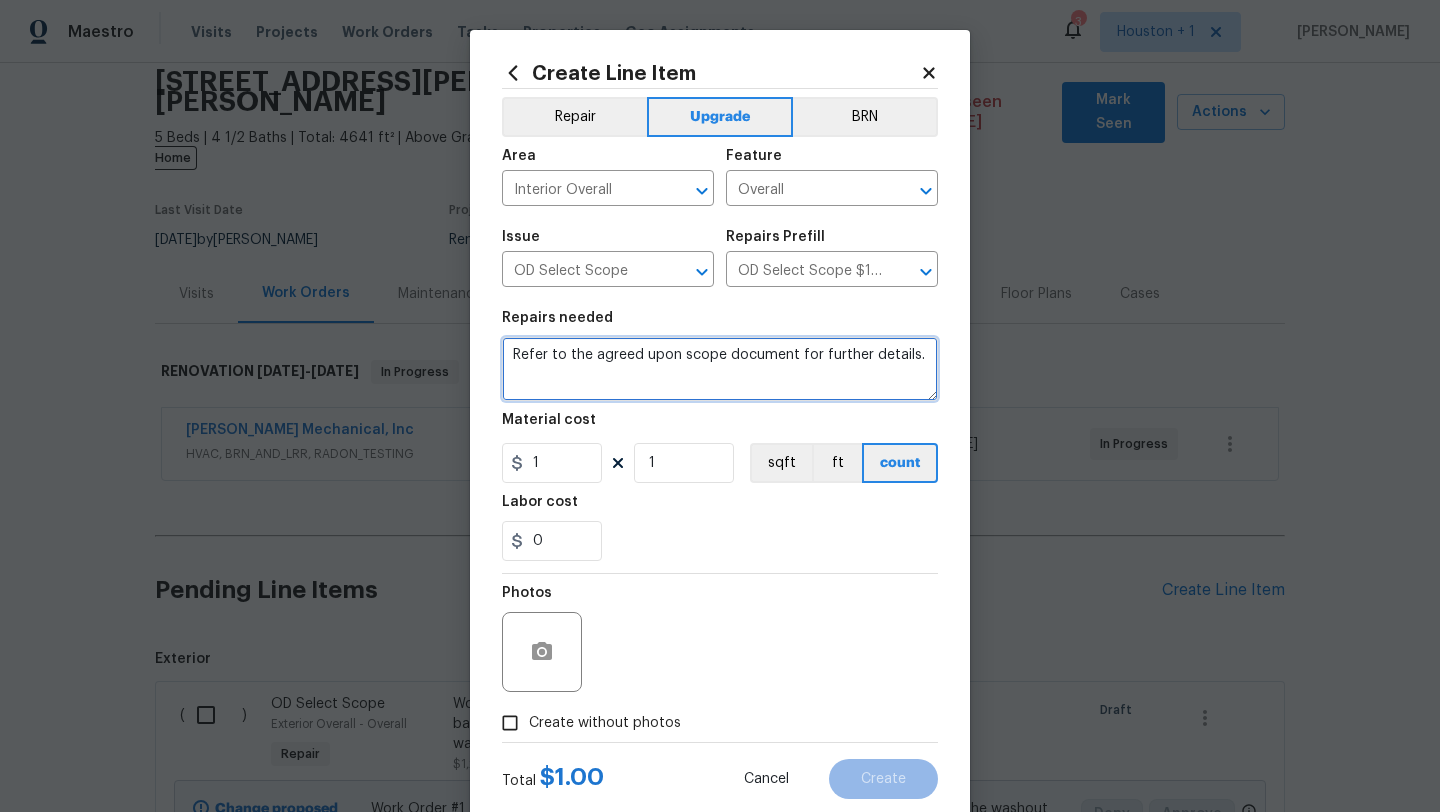 click on "Refer to the agreed upon scope document for further details." at bounding box center (720, 369) 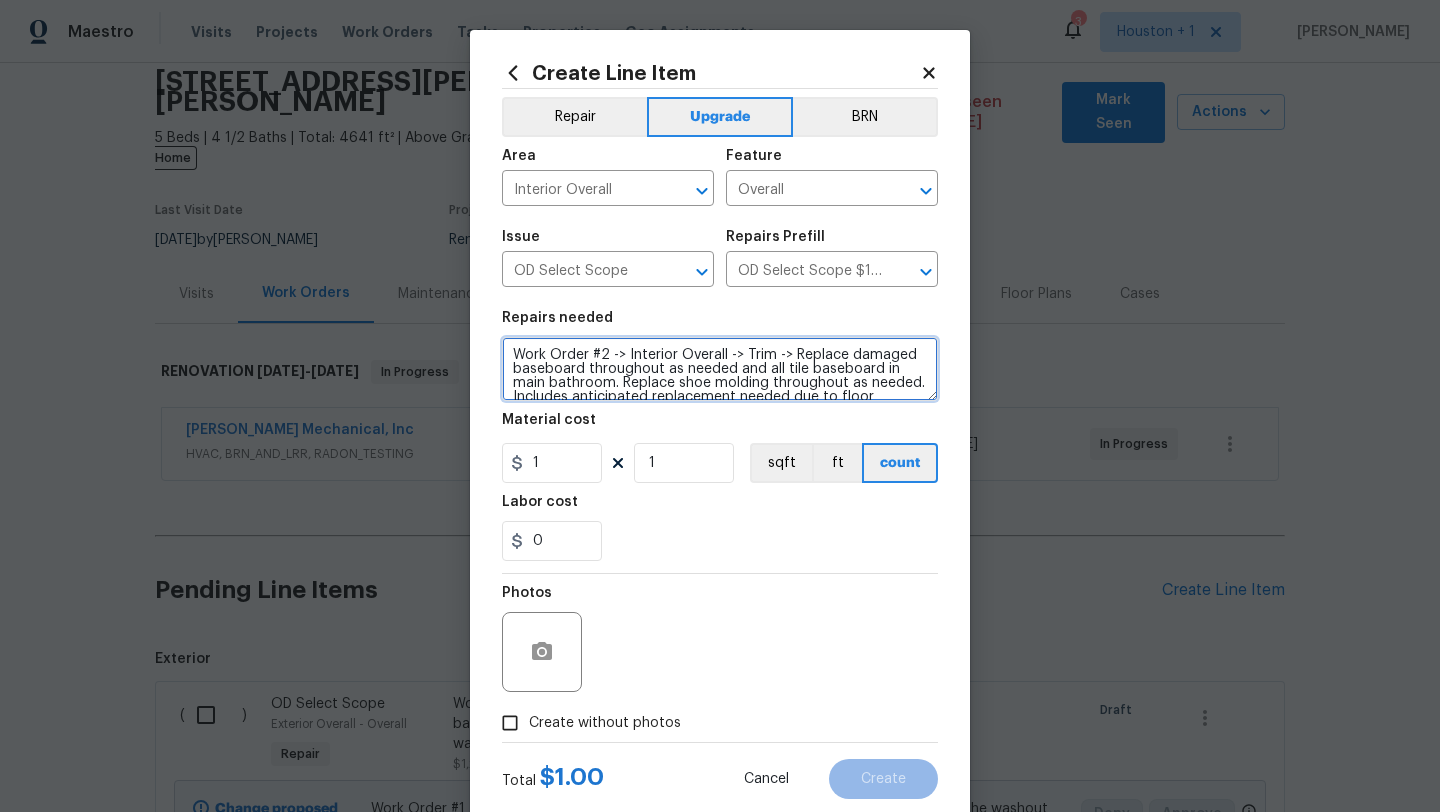 scroll, scrollTop: 18, scrollLeft: 0, axis: vertical 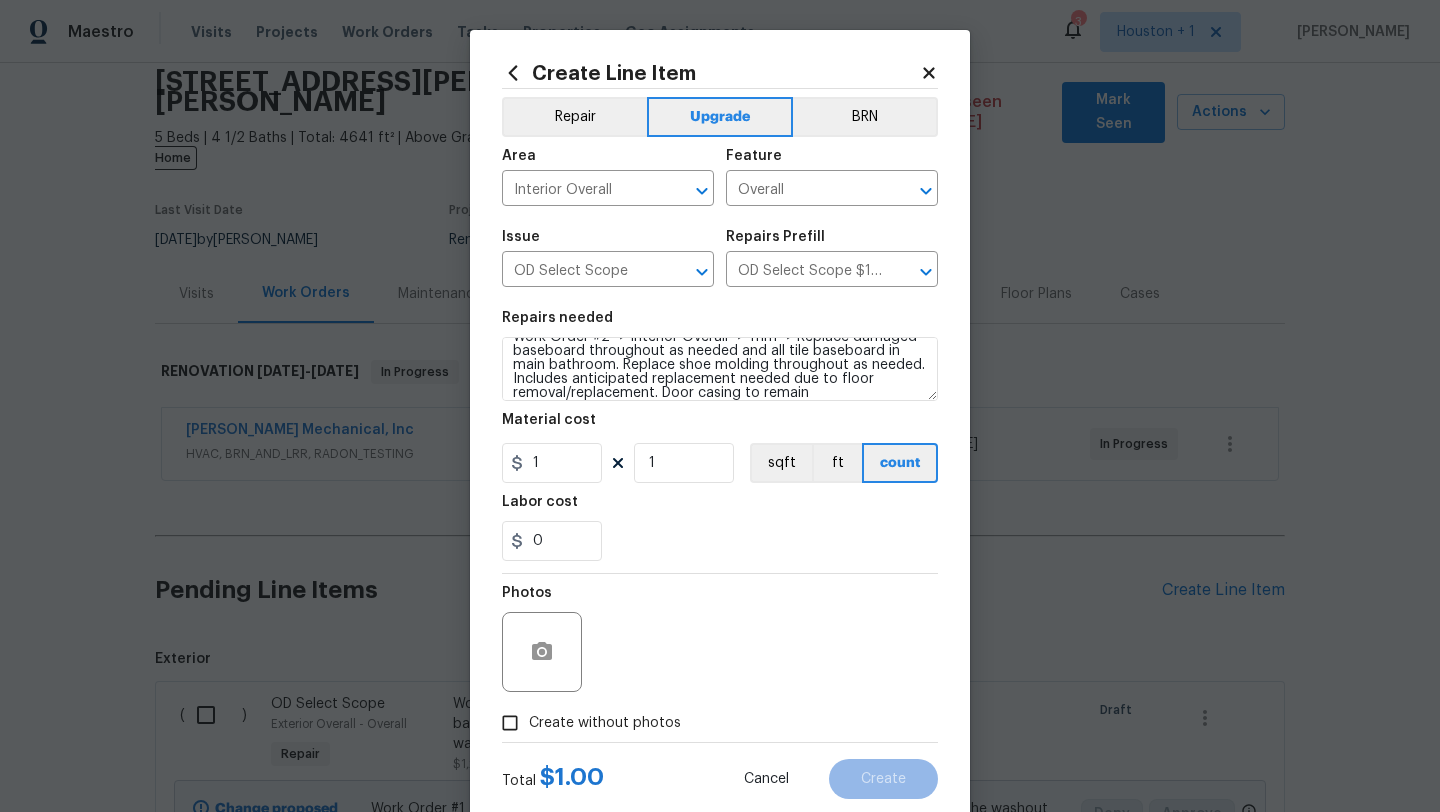 click on "Material cost" at bounding box center (720, 426) 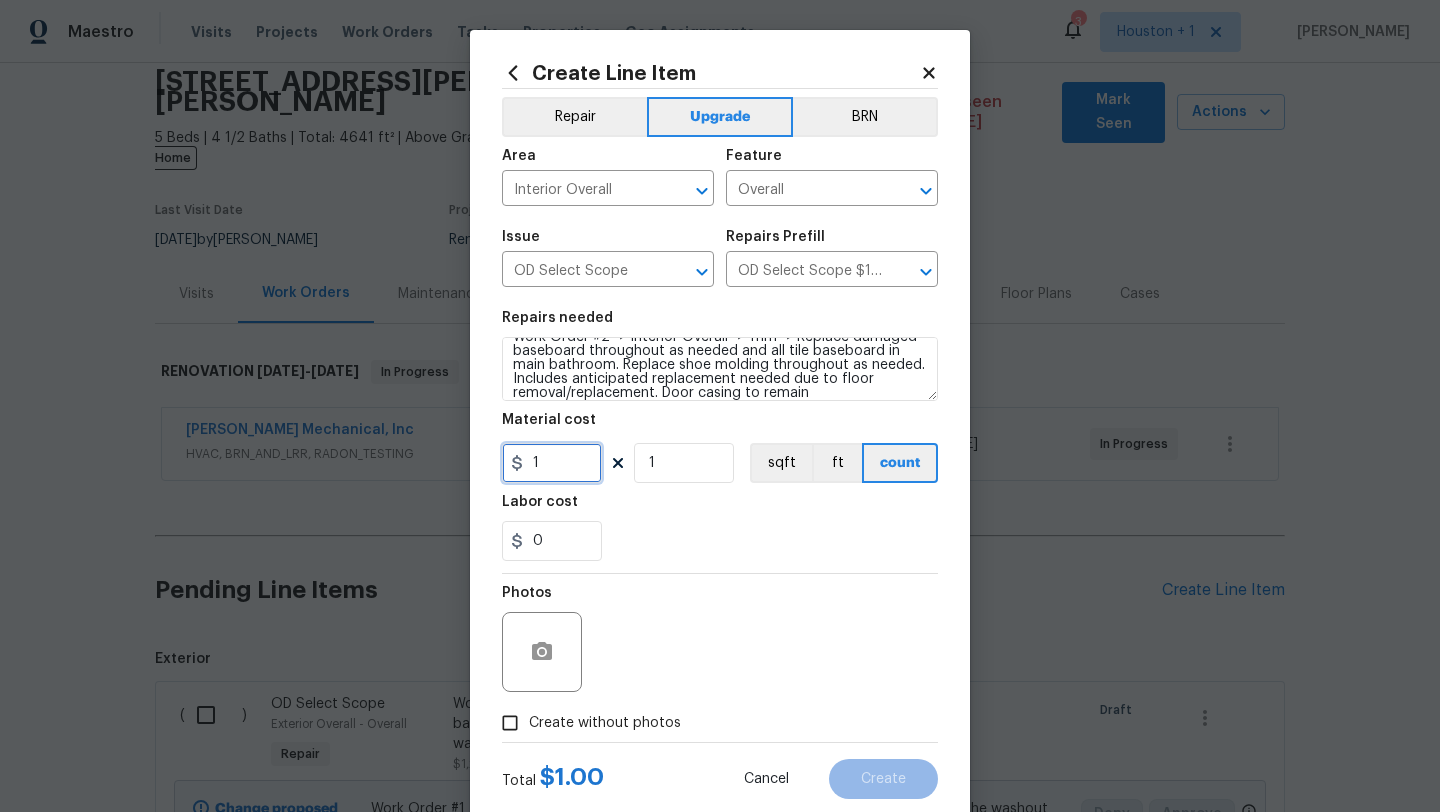 click on "1" at bounding box center (552, 463) 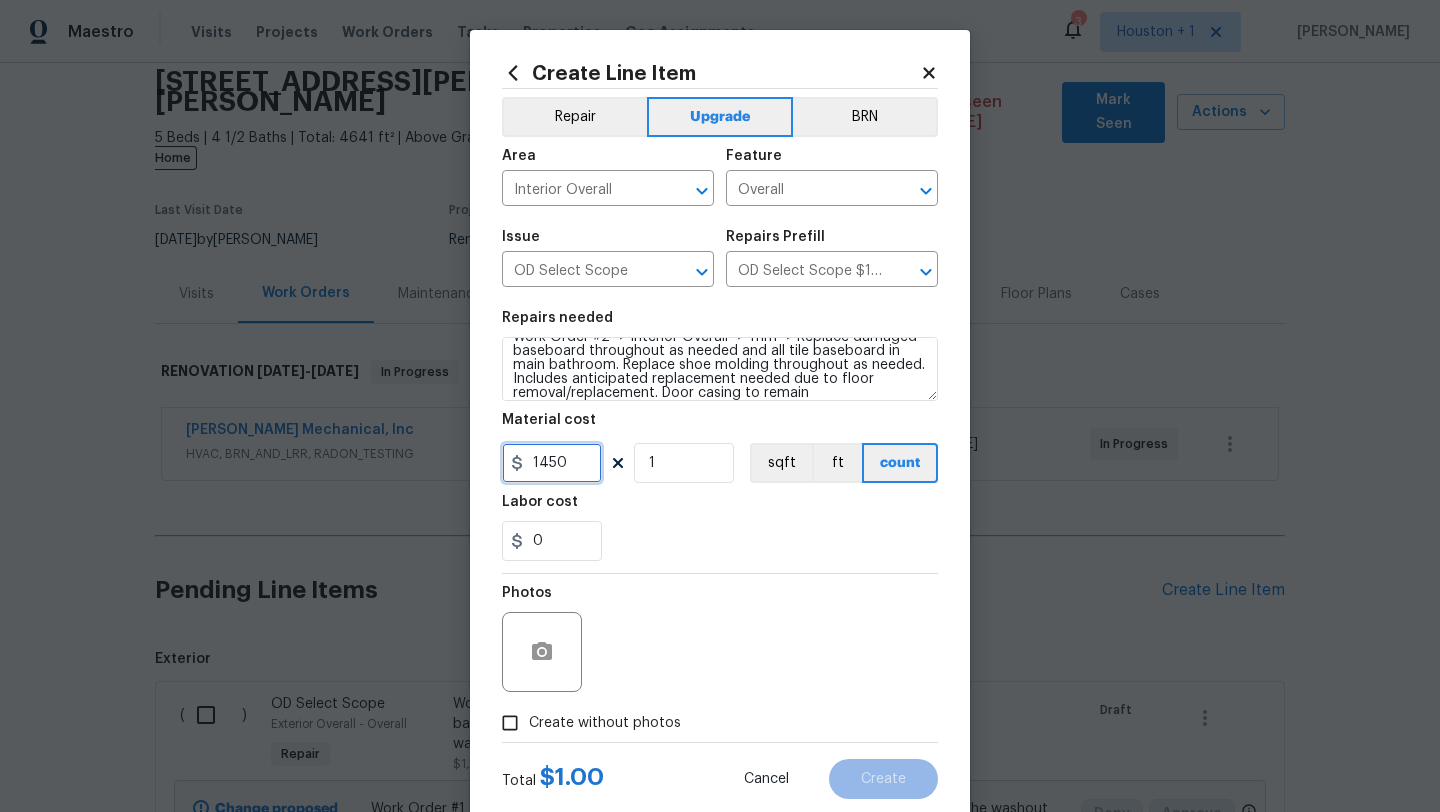 scroll, scrollTop: 50, scrollLeft: 0, axis: vertical 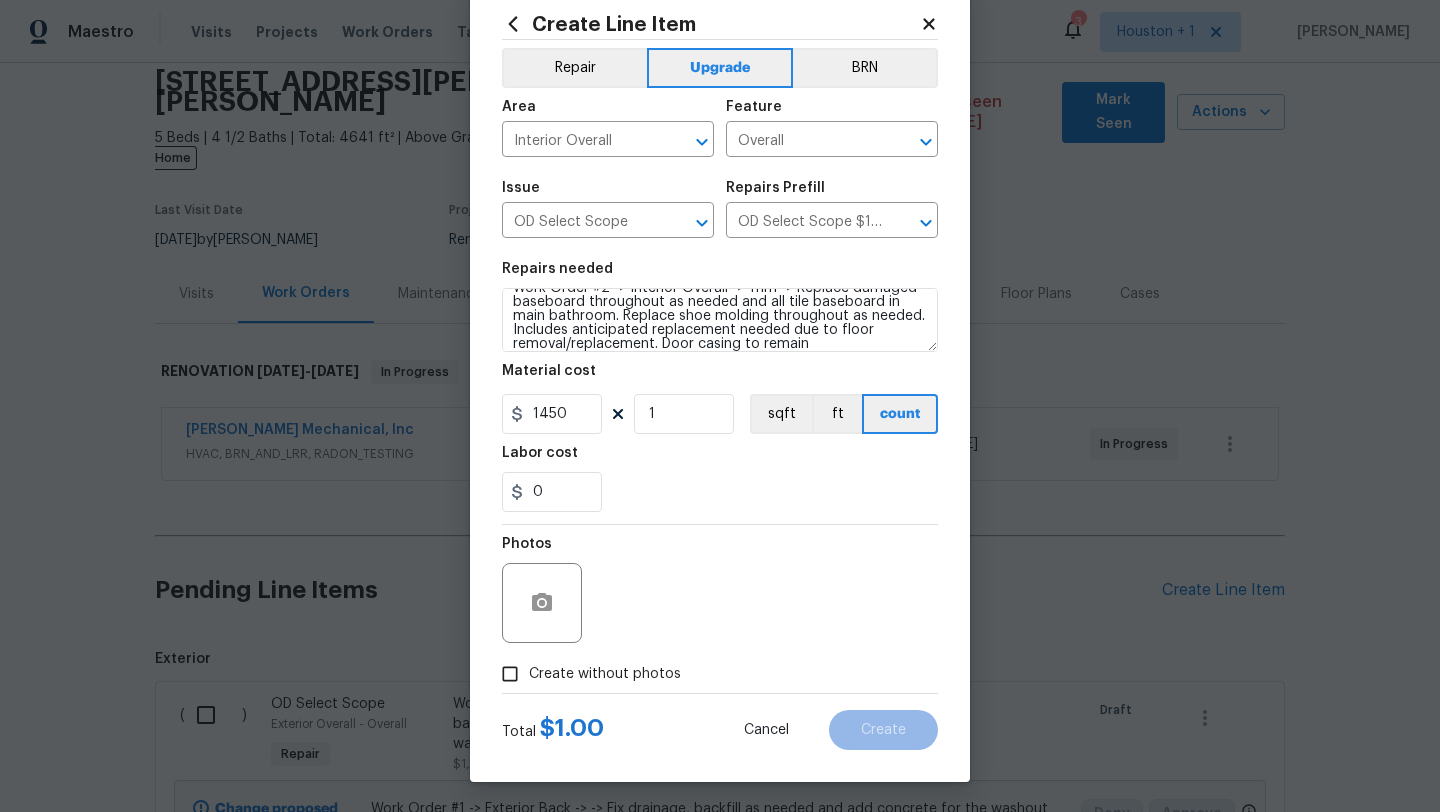click on "Create without photos" at bounding box center [605, 674] 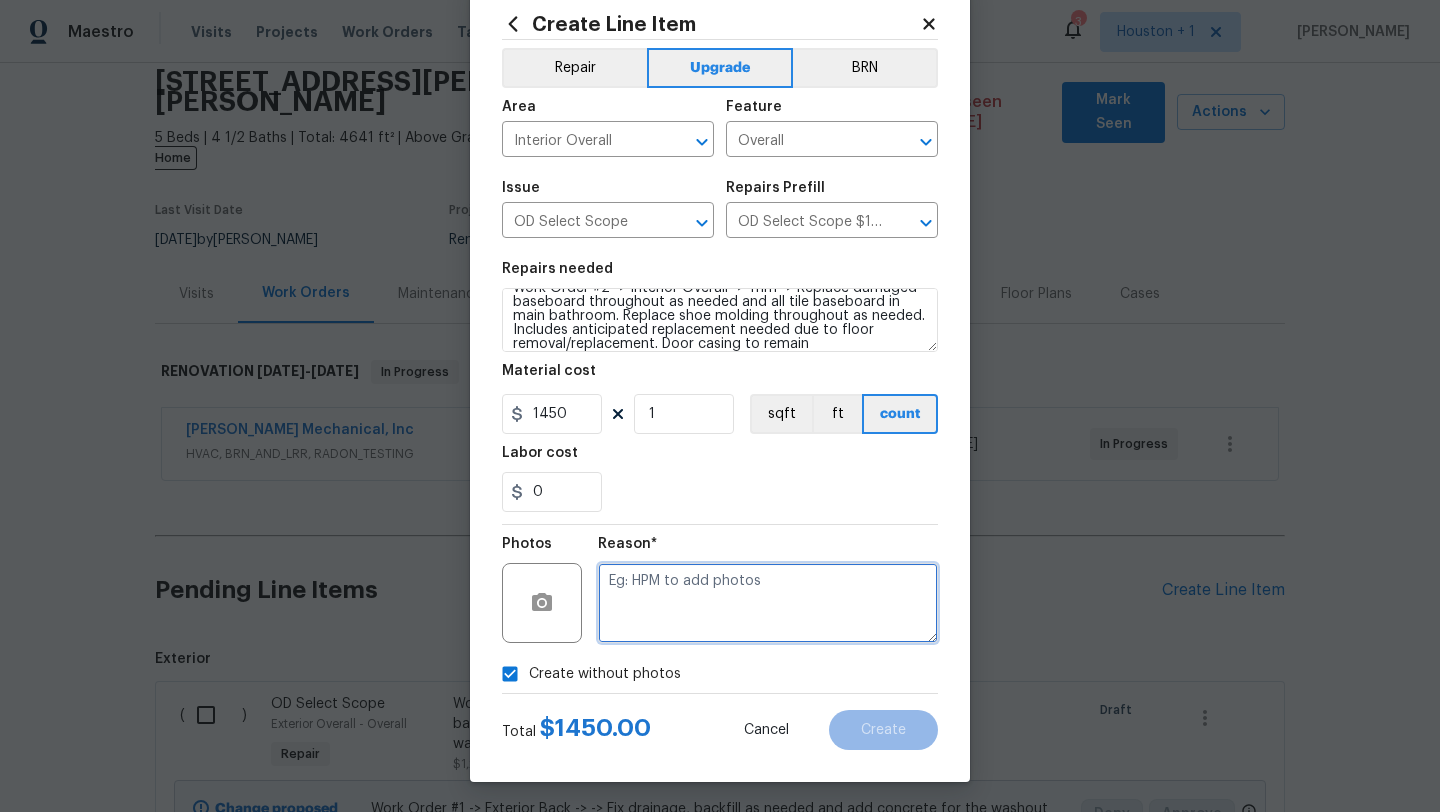 click at bounding box center (768, 603) 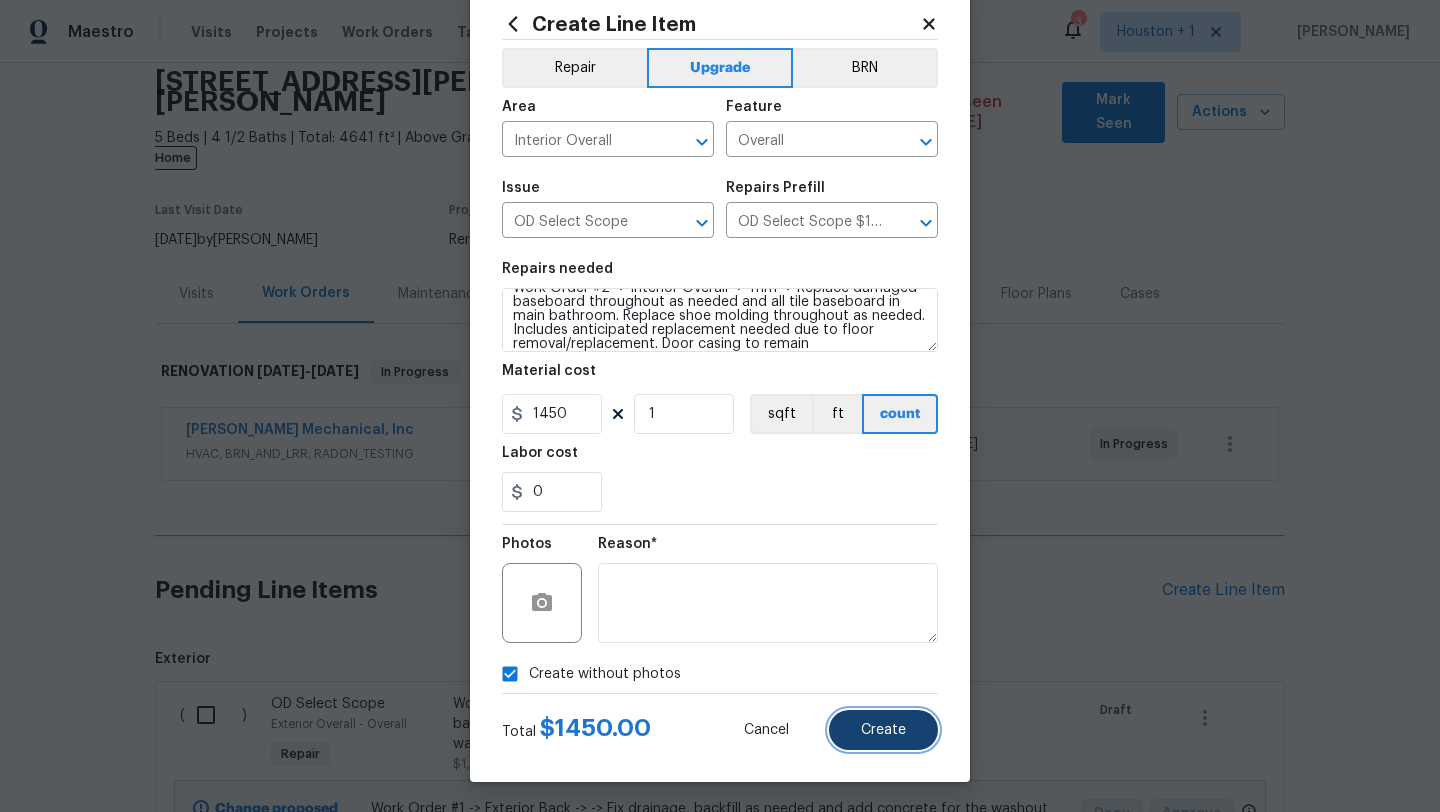 click on "Create" at bounding box center [883, 730] 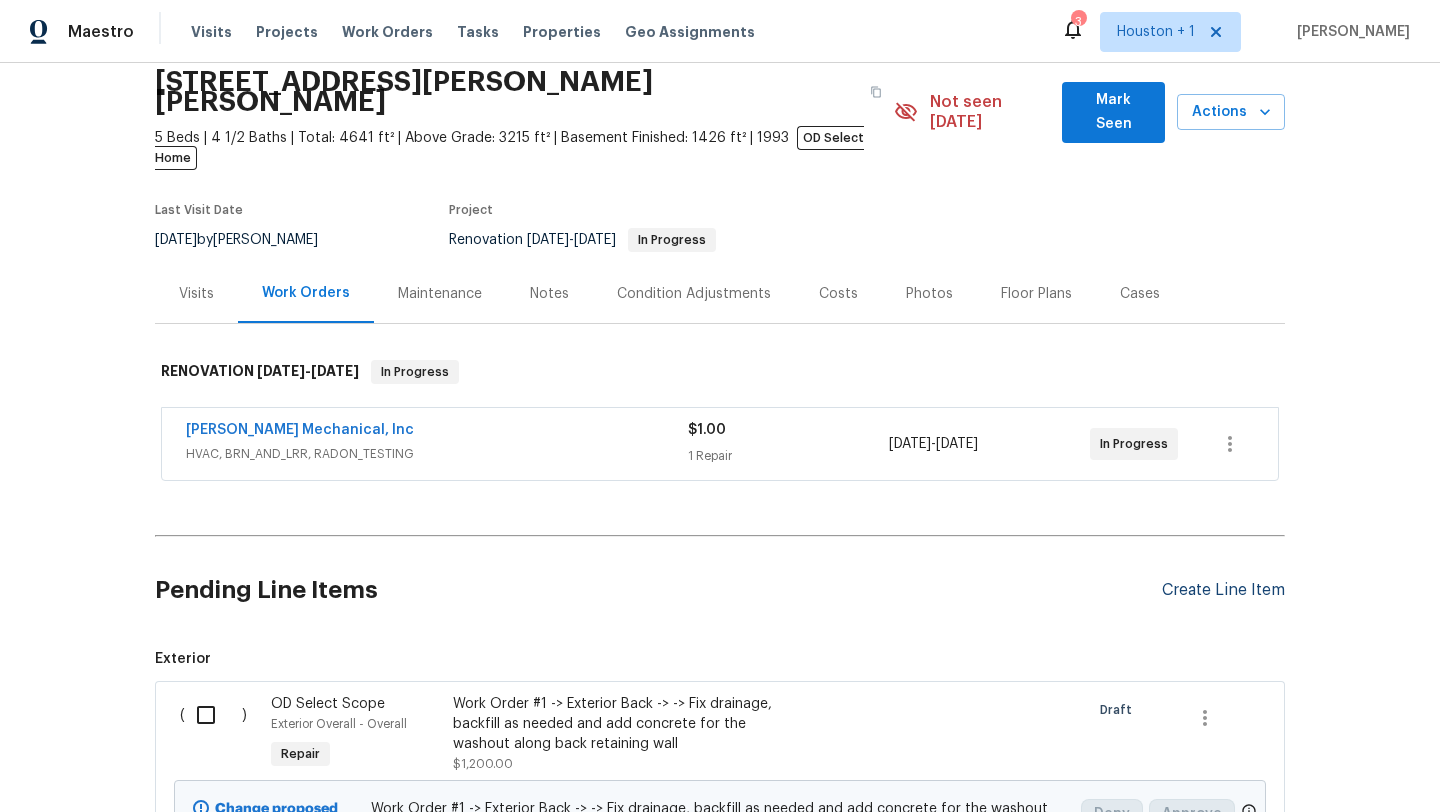 click on "Create Line Item" at bounding box center [1223, 590] 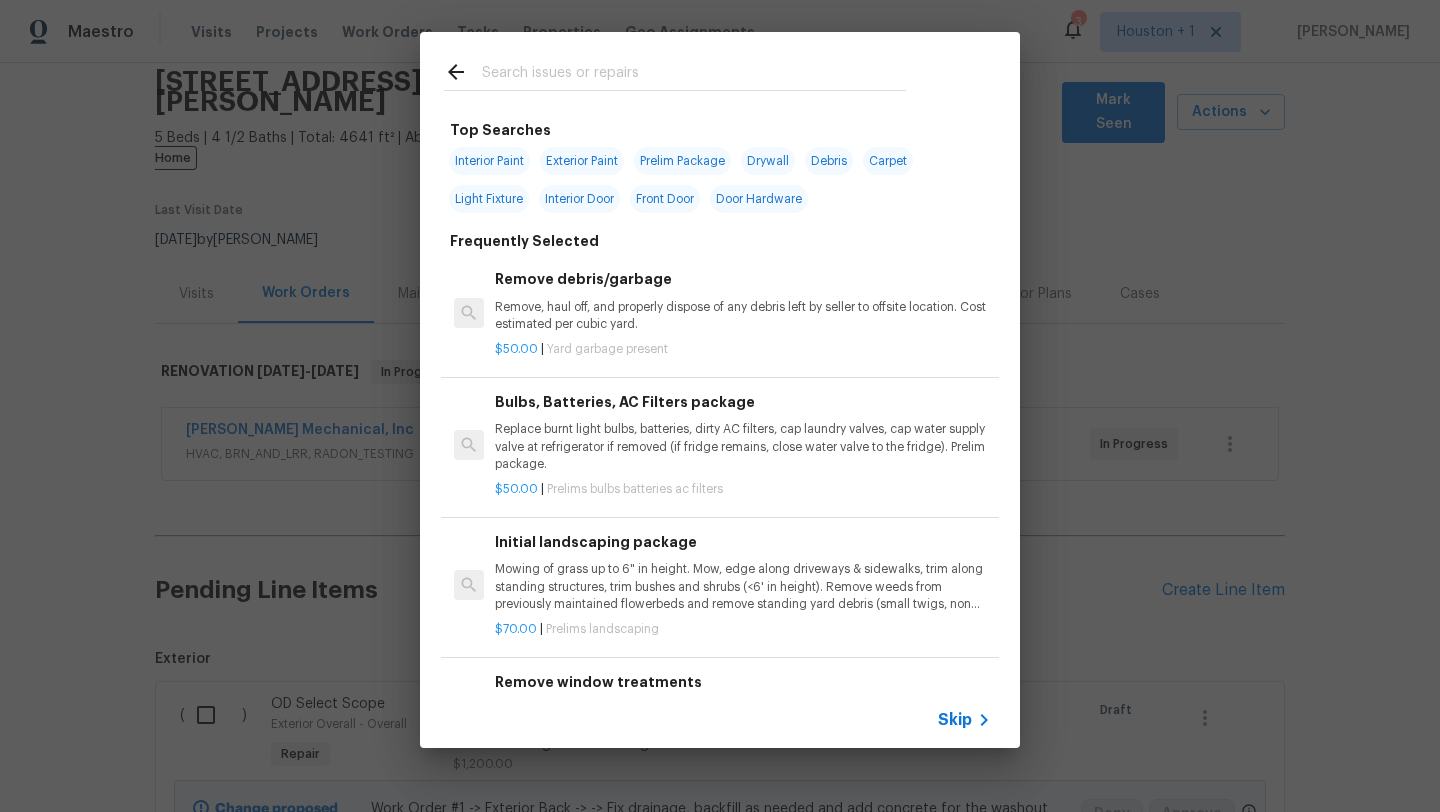 click on "Skip" at bounding box center (955, 720) 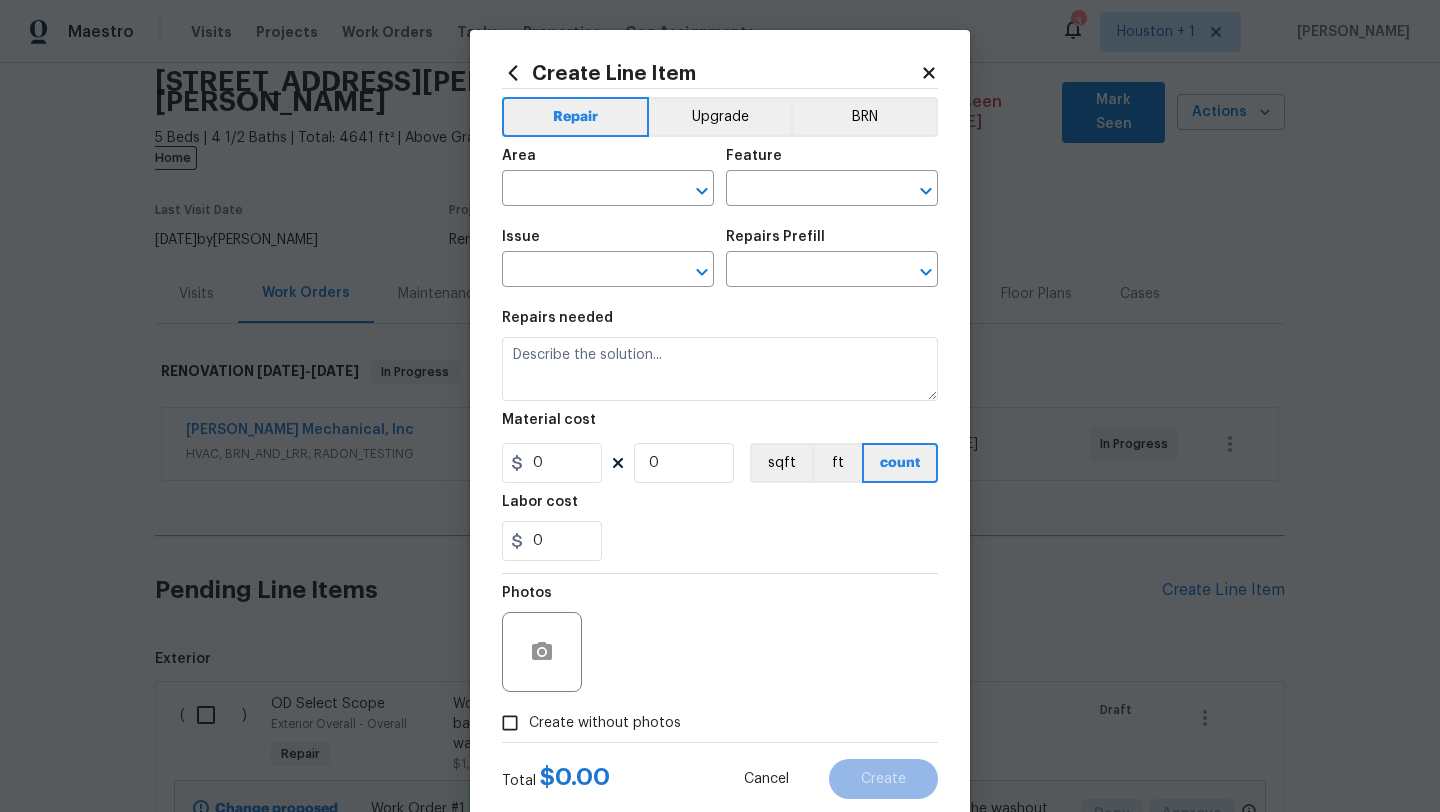 click on "Area" at bounding box center (608, 162) 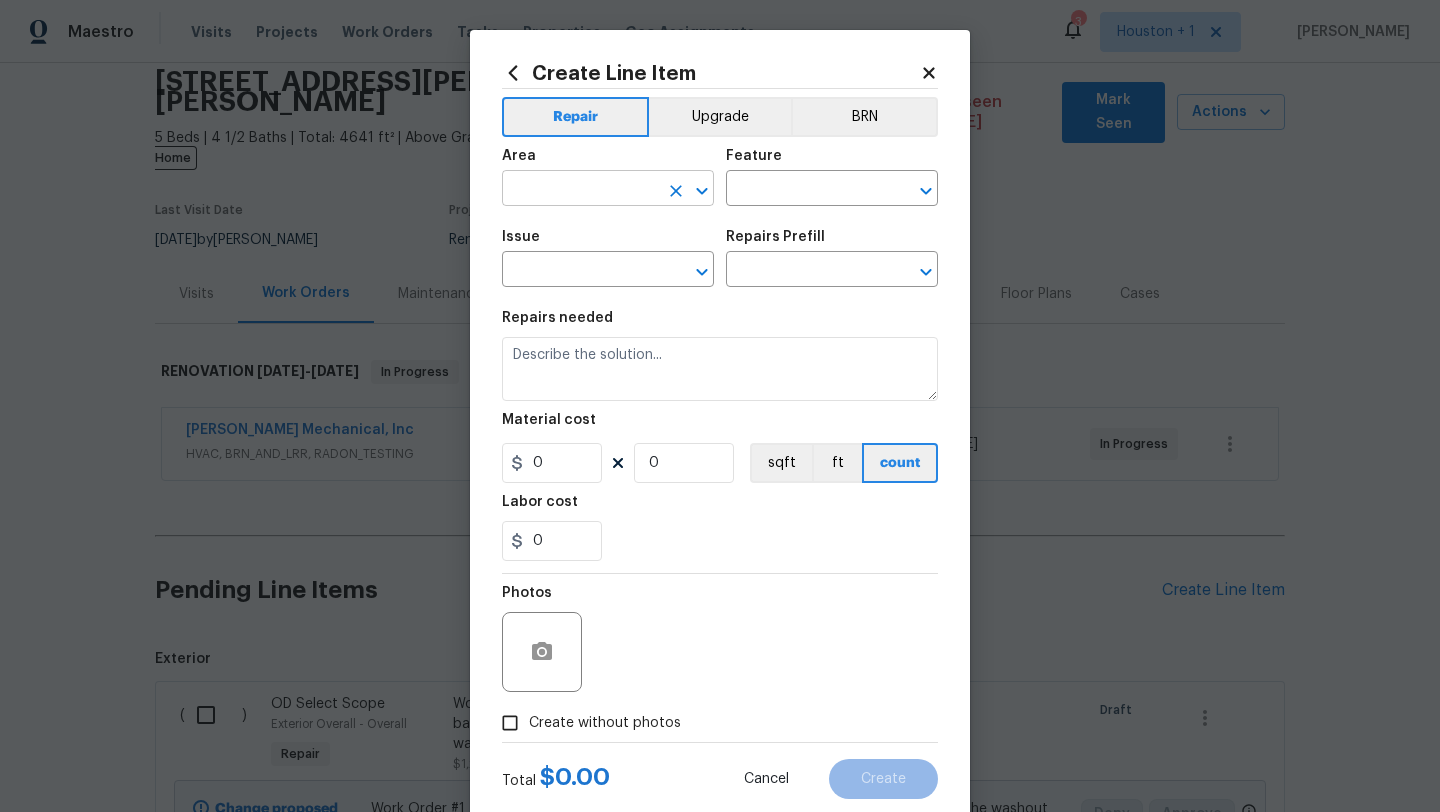 click at bounding box center [580, 190] 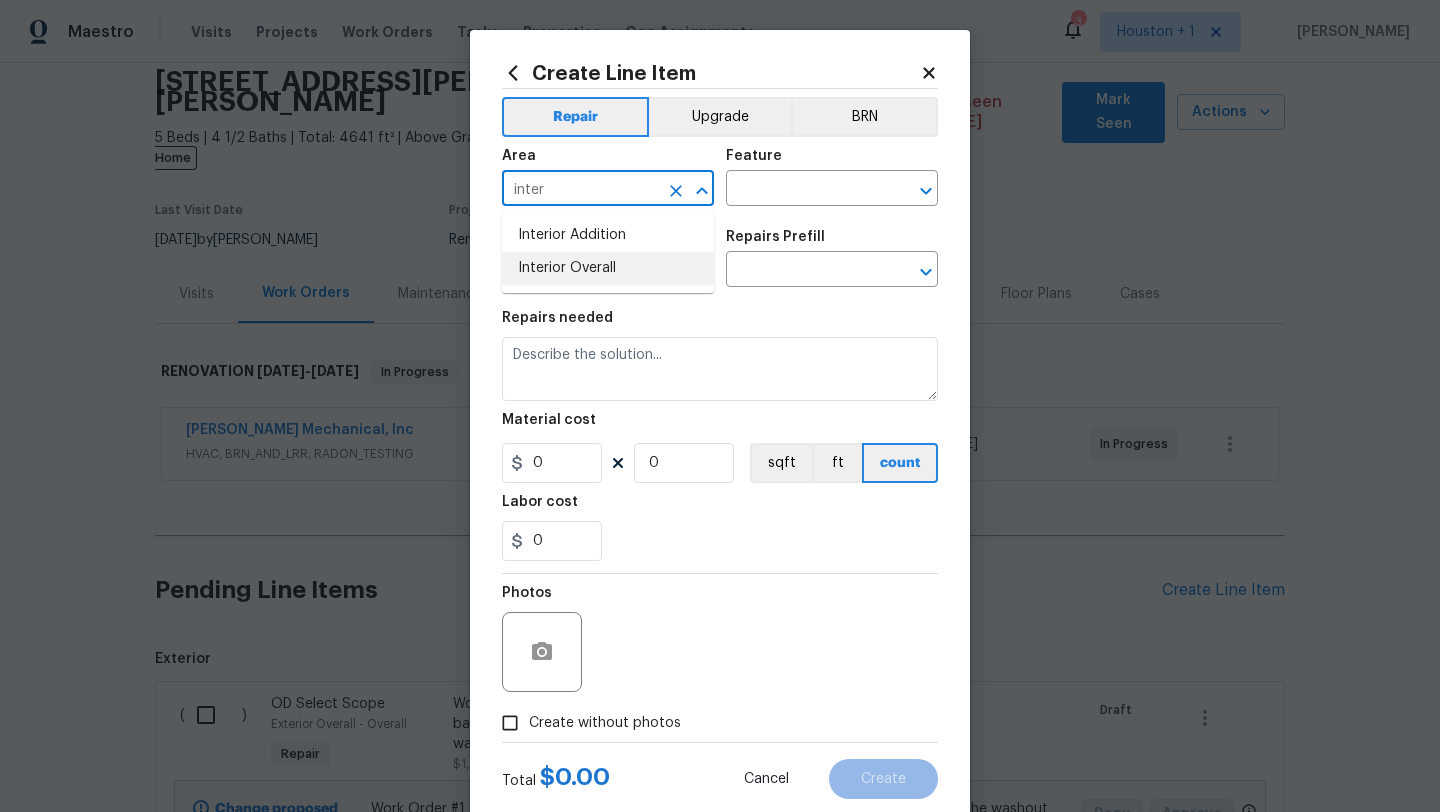 click on "Interior Overall" at bounding box center (608, 268) 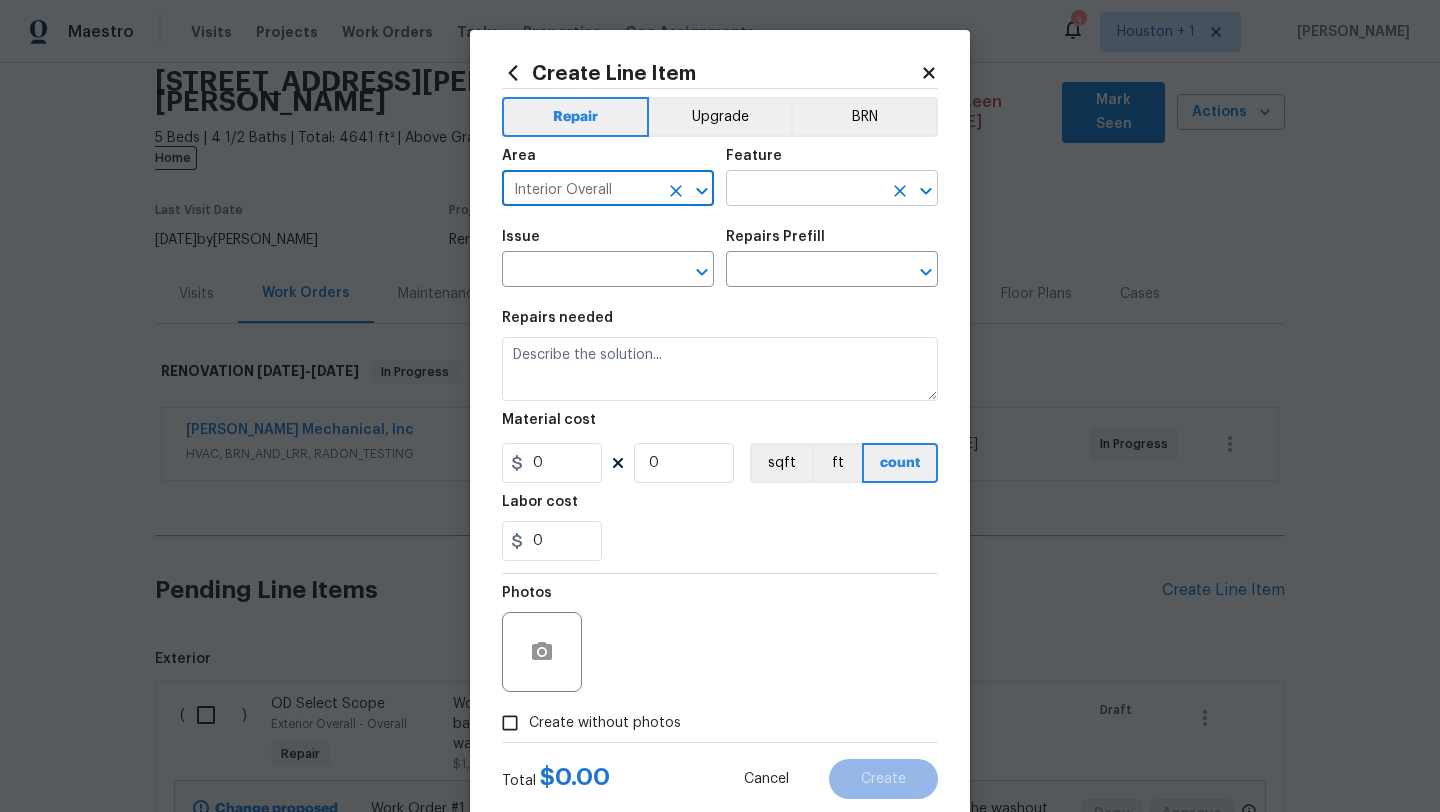 click at bounding box center [804, 190] 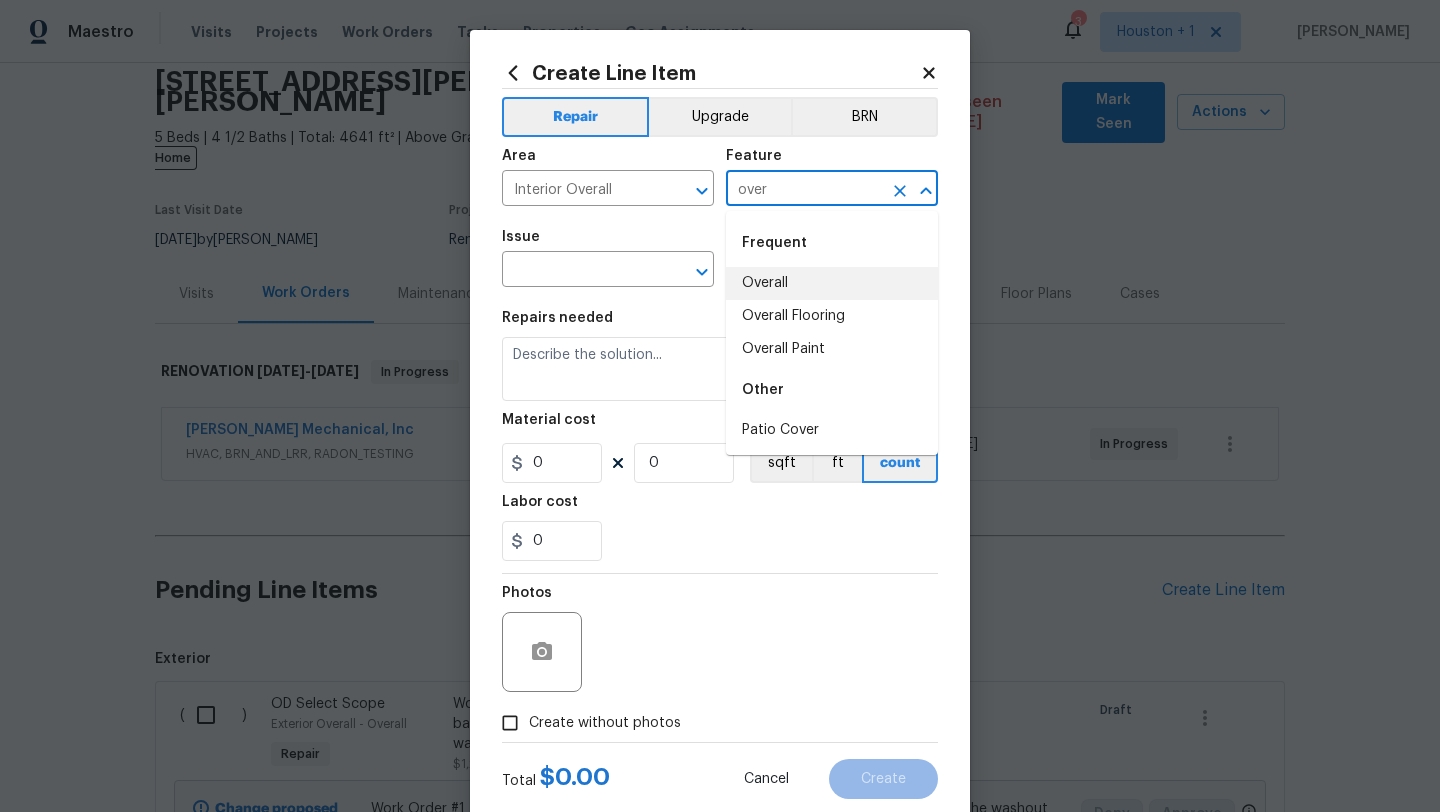 click on "Overall" at bounding box center (832, 283) 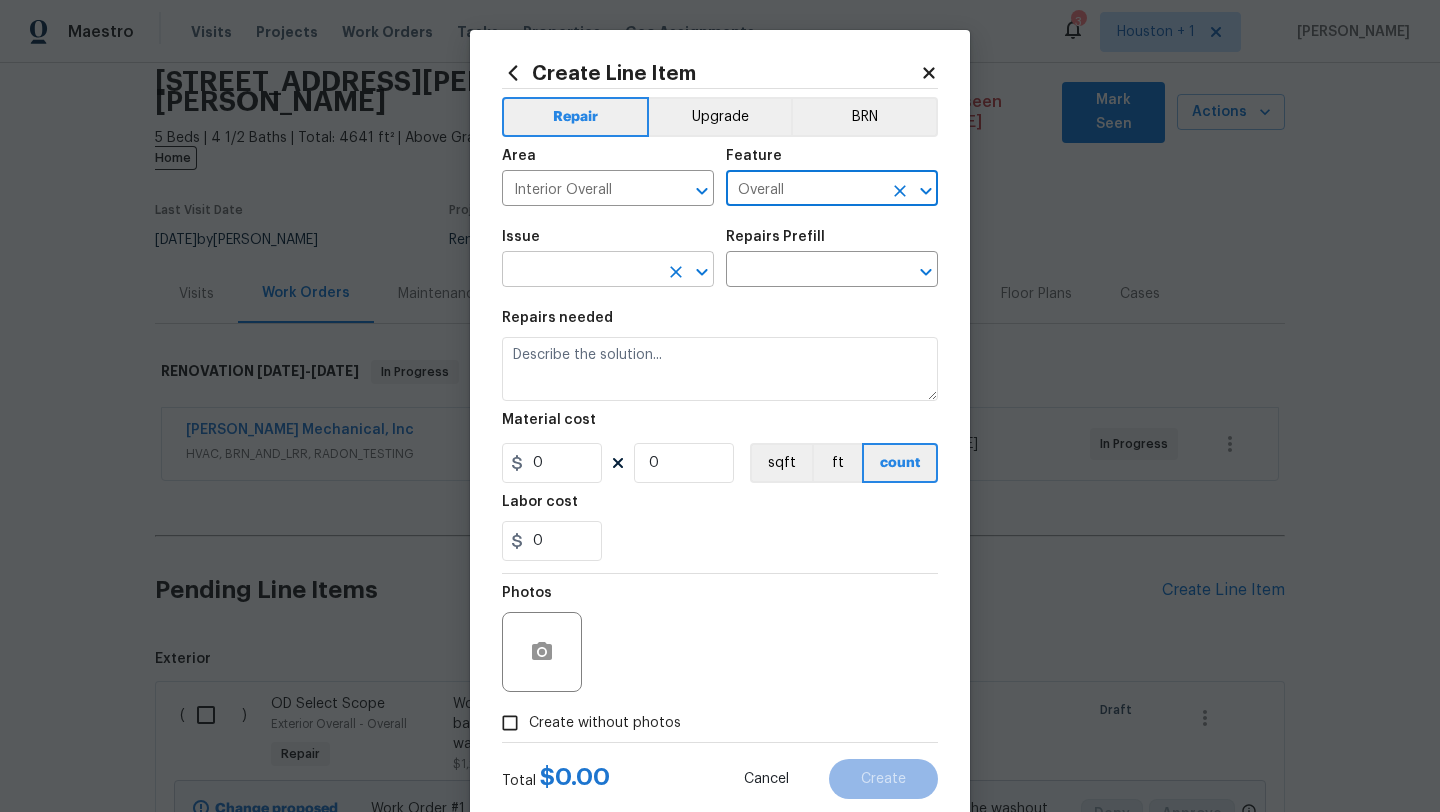 click at bounding box center (580, 271) 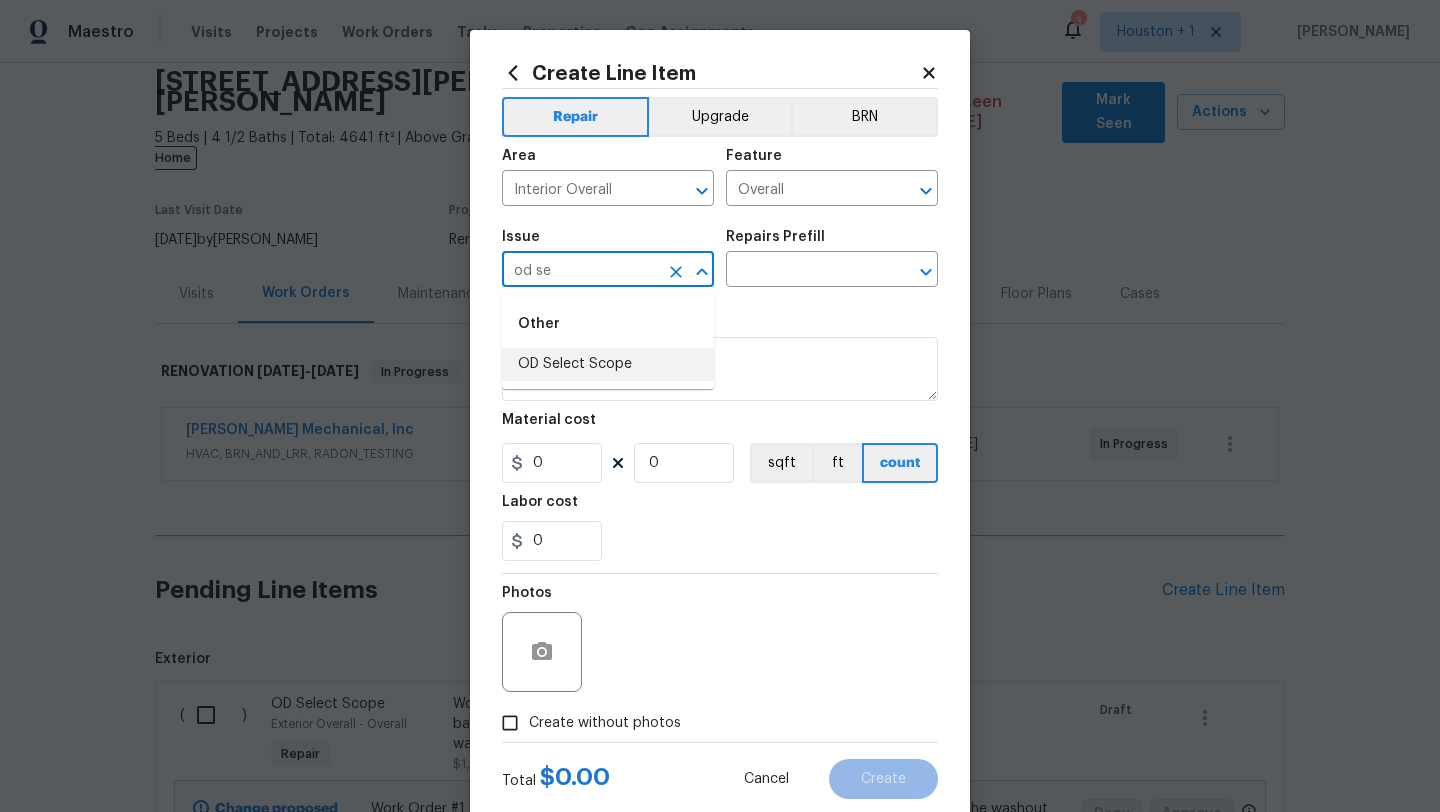 click on "OD Select Scope" at bounding box center (608, 364) 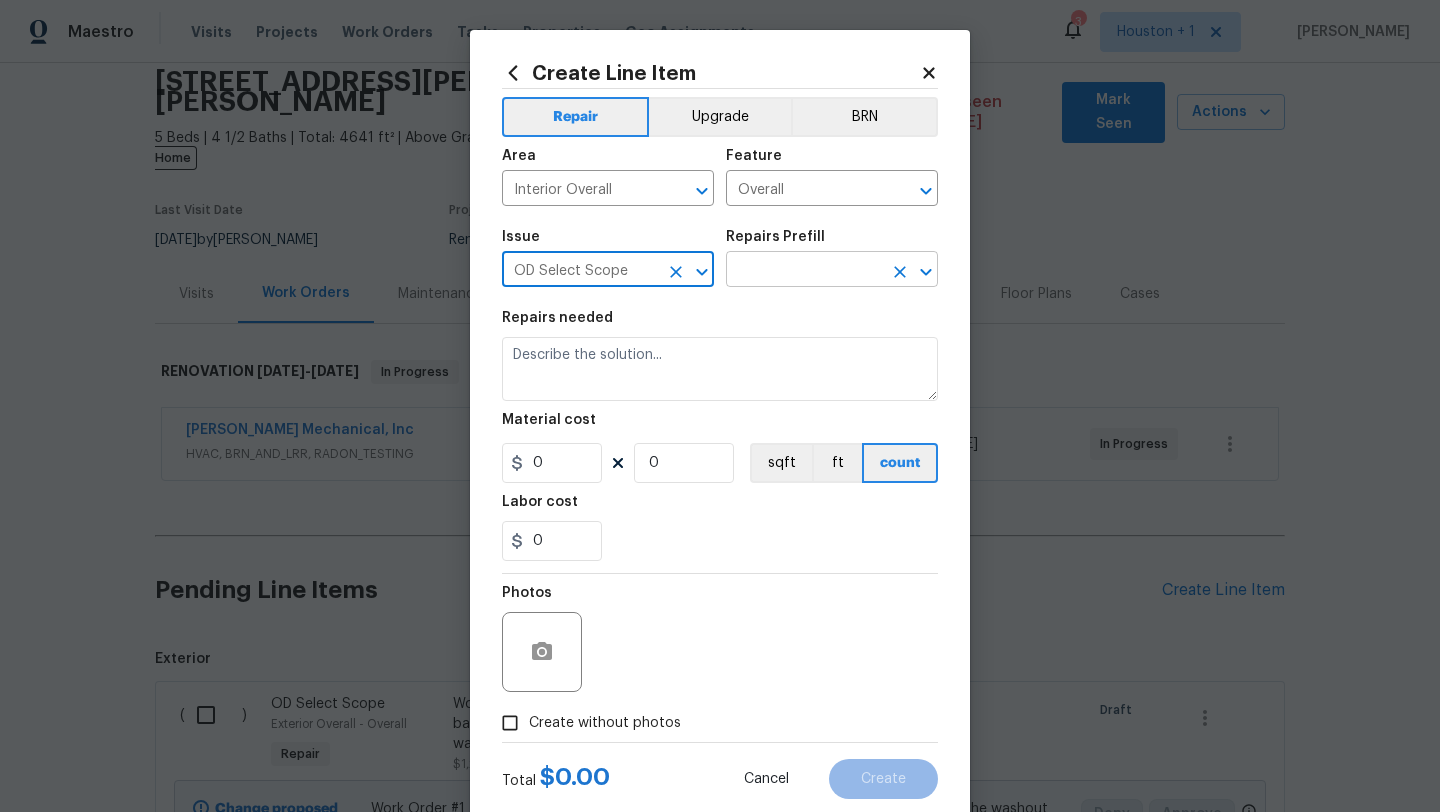 click at bounding box center (804, 271) 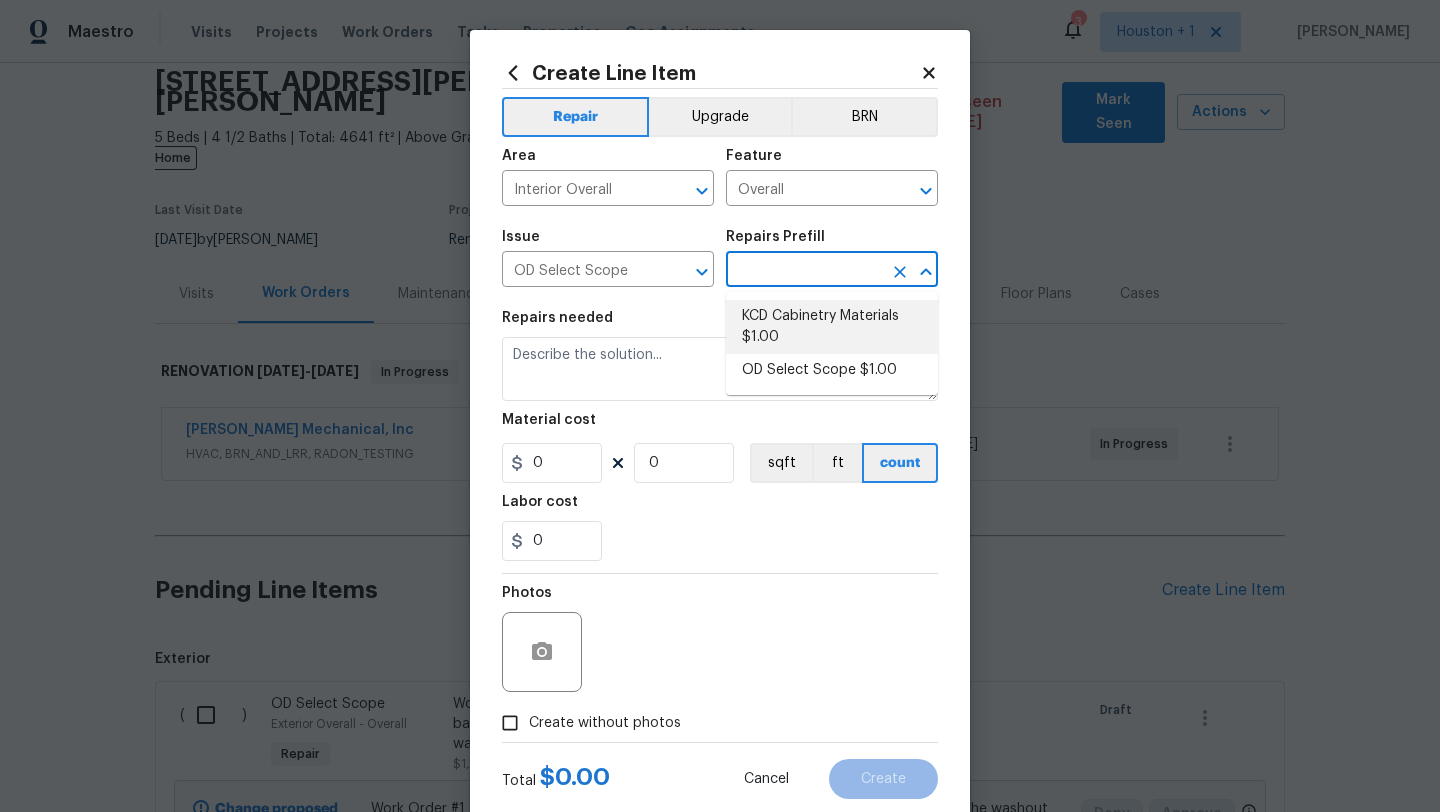 click on "KCD Cabinetry Materials $1.00" at bounding box center (832, 327) 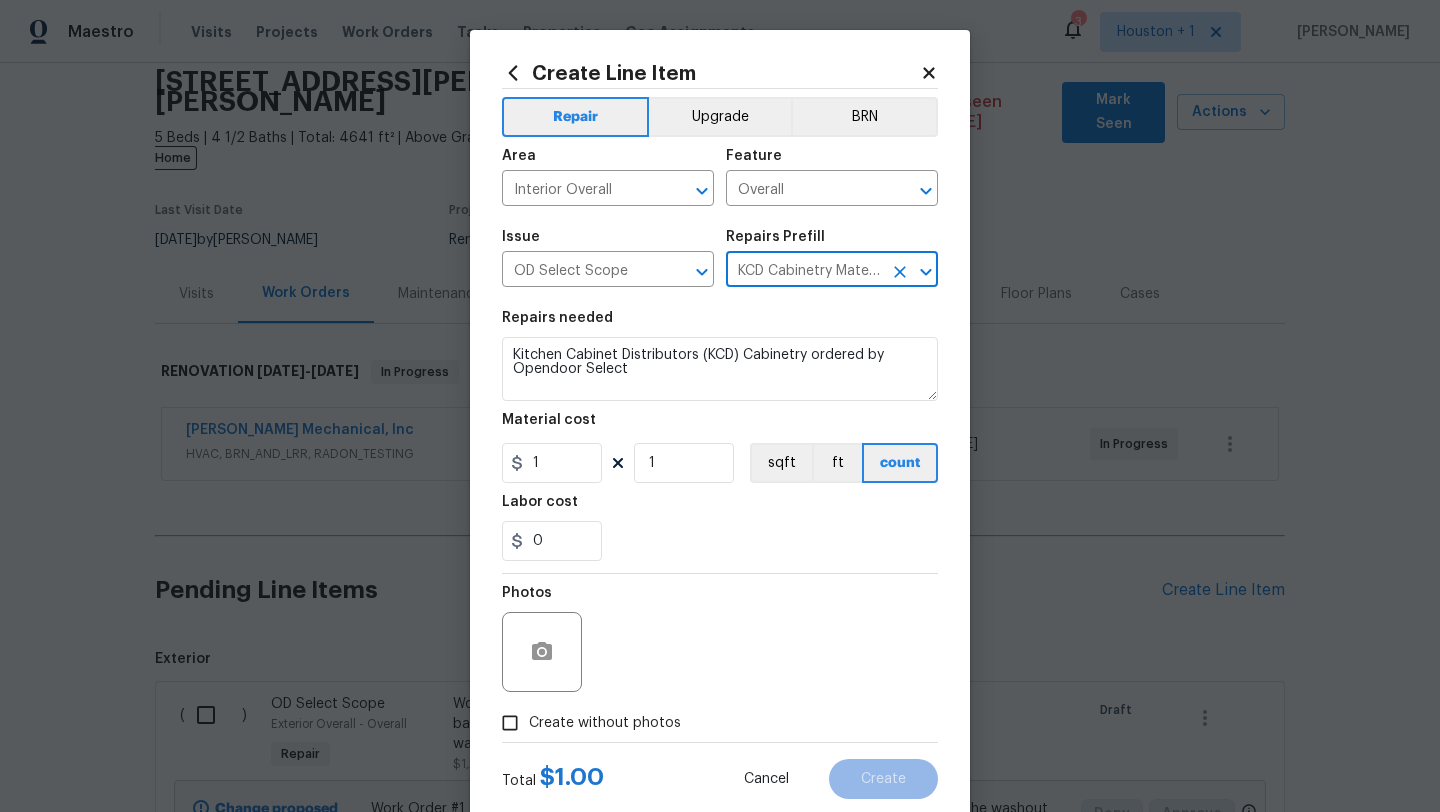 click 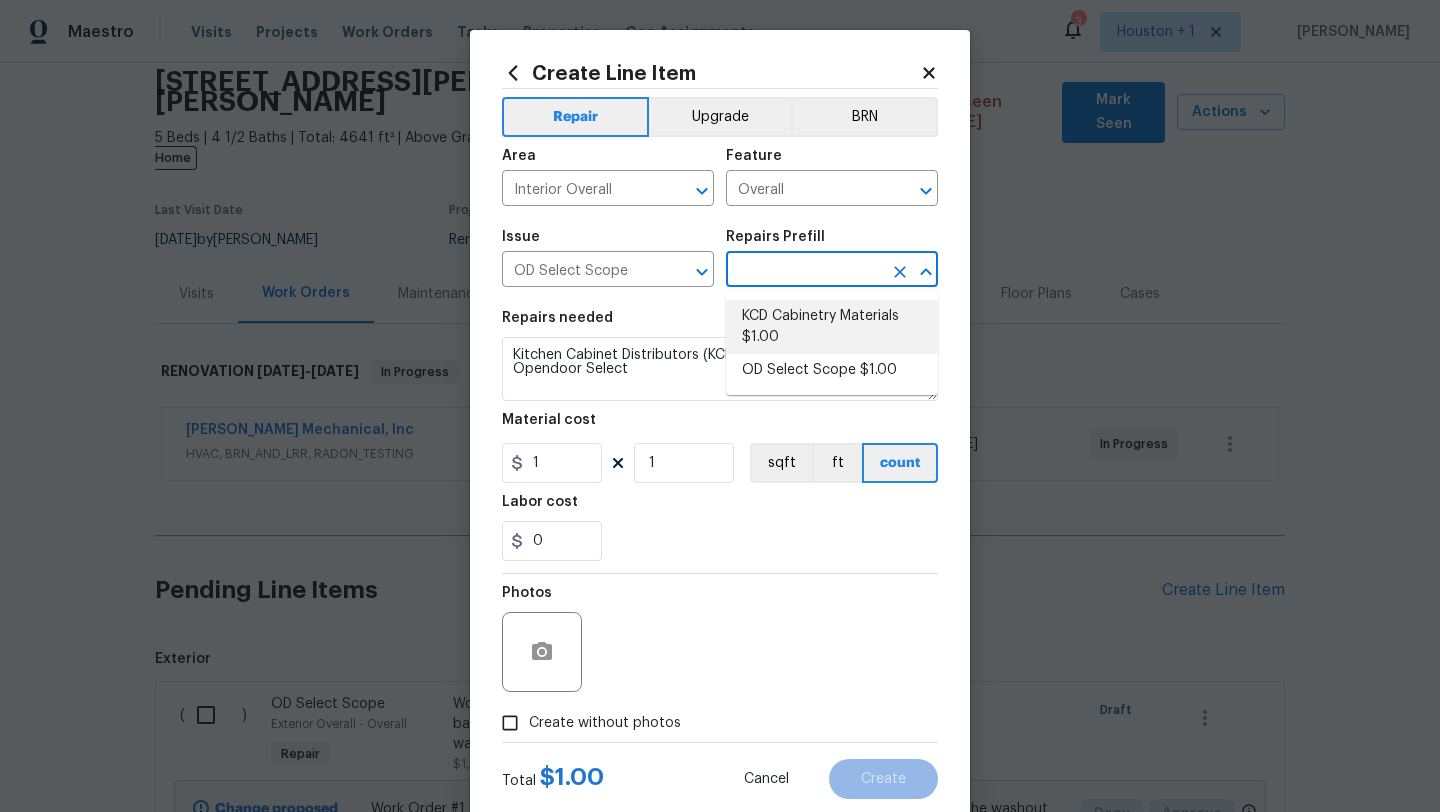 click at bounding box center [804, 271] 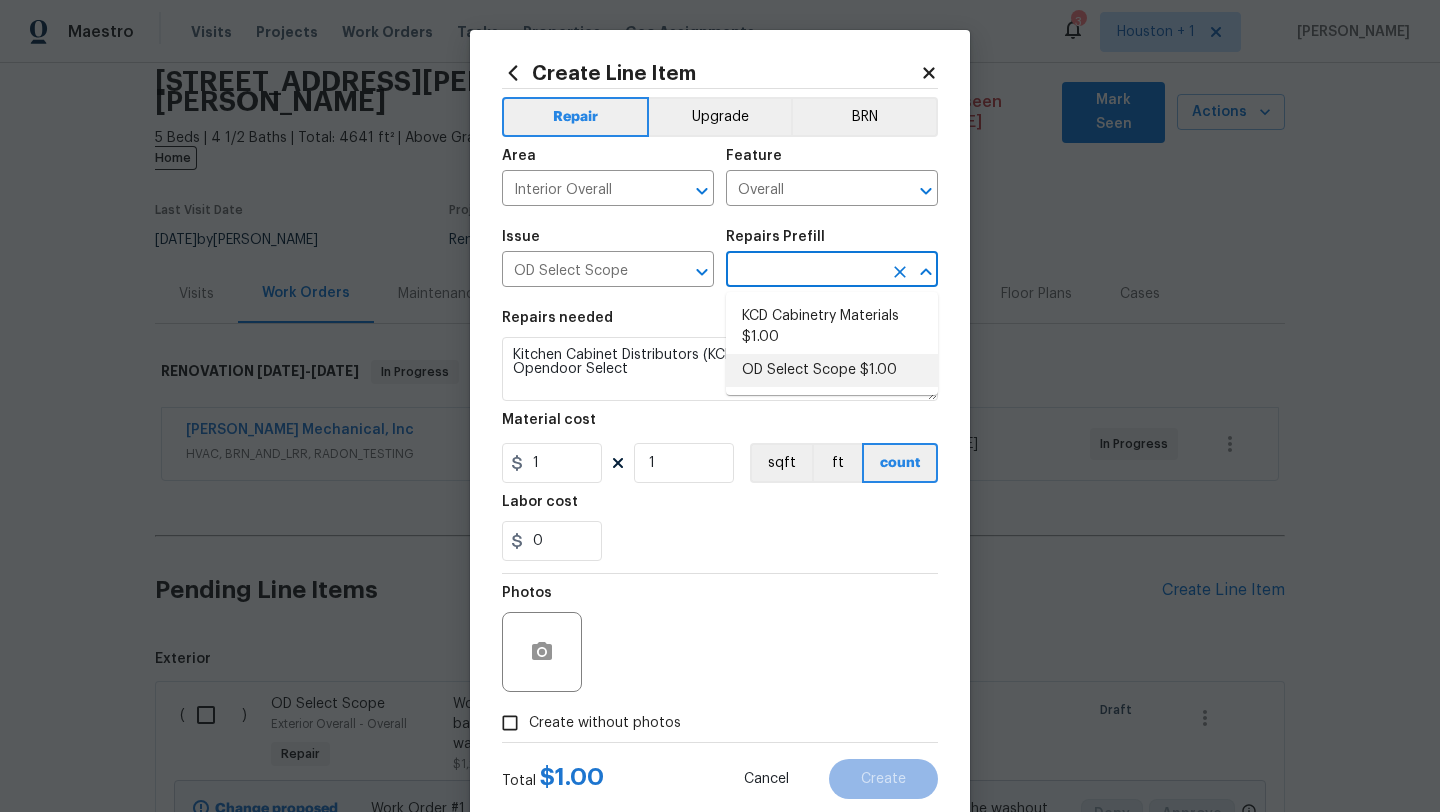click on "OD Select Scope $1.00" at bounding box center (832, 370) 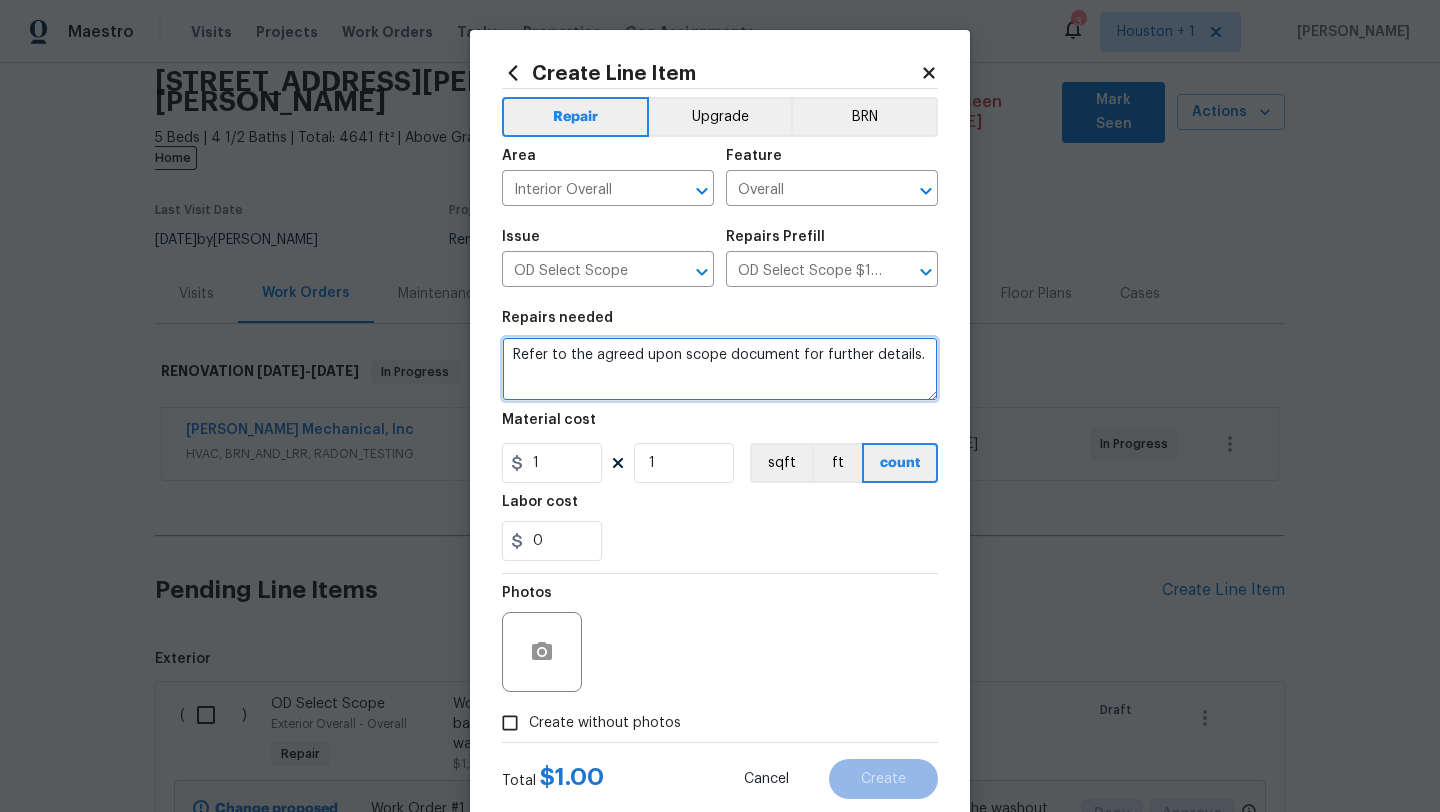 click on "Refer to the agreed upon scope document for further details." at bounding box center [720, 369] 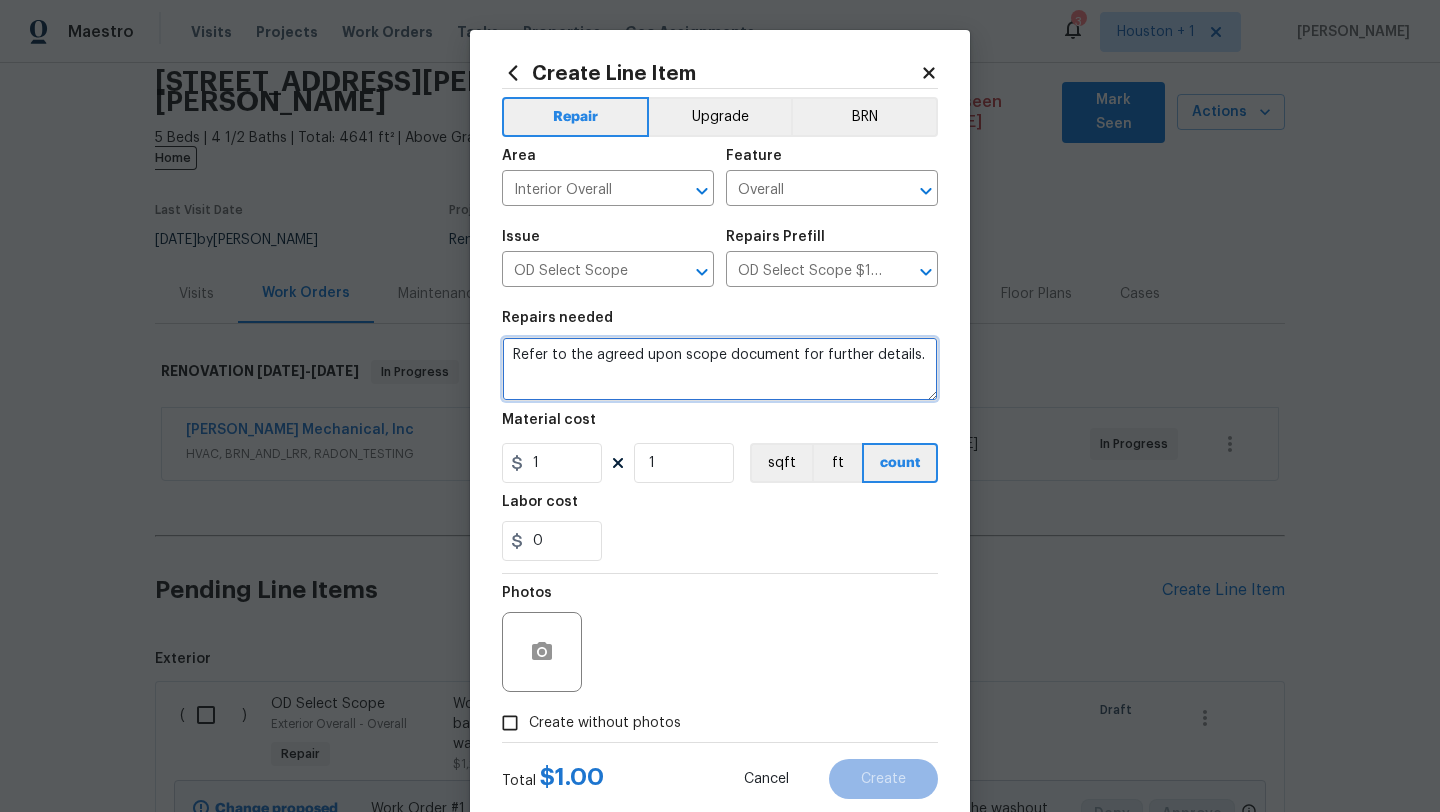 click on "Refer to the agreed upon scope document for further details." at bounding box center [720, 369] 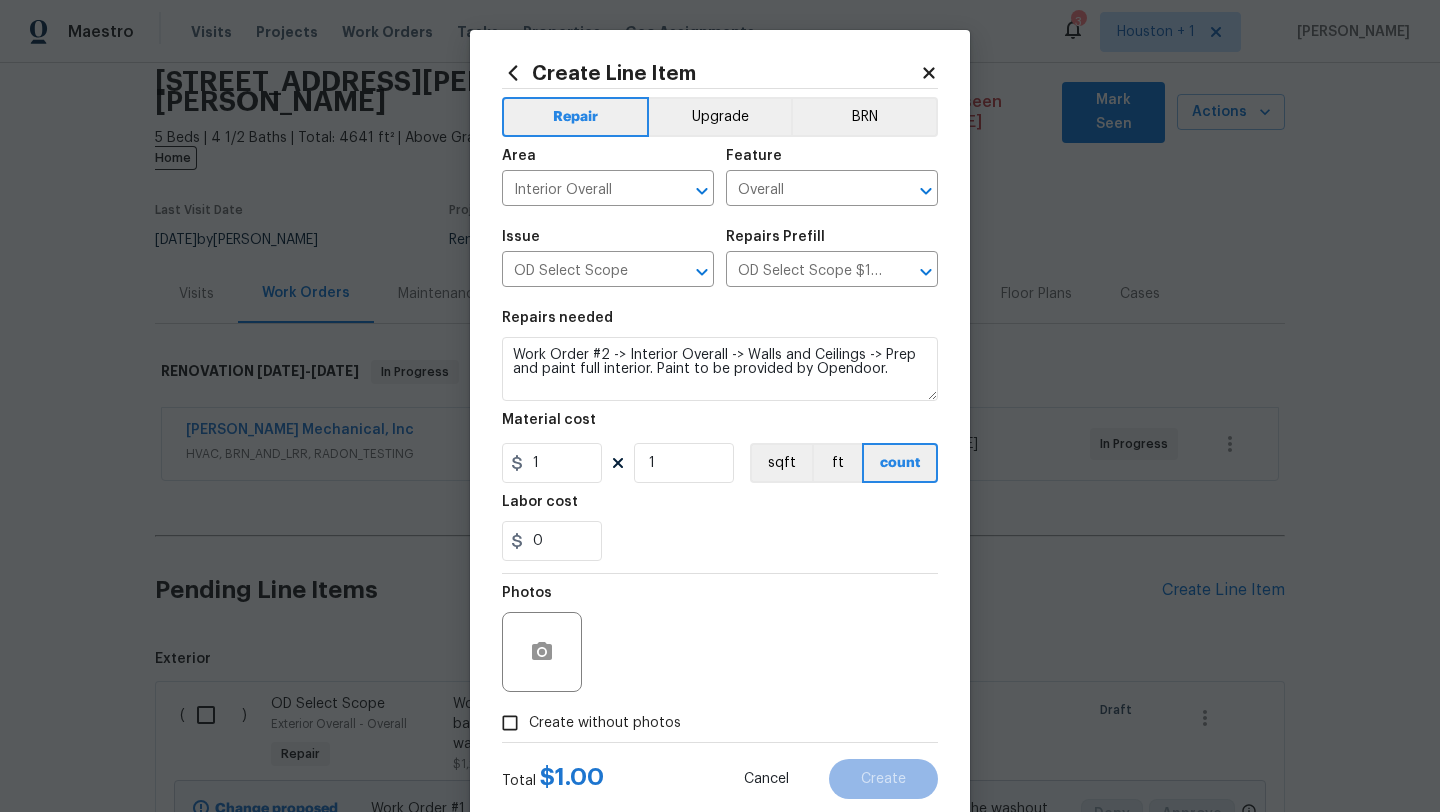 click on "Repairs needed Work Order #2 -> Interior Overall -> Walls and Ceilings -> Prep and paint full interior. Paint to be provided by Opendoor. Material cost 1 1 sqft ft count Labor cost 0" at bounding box center (720, 436) 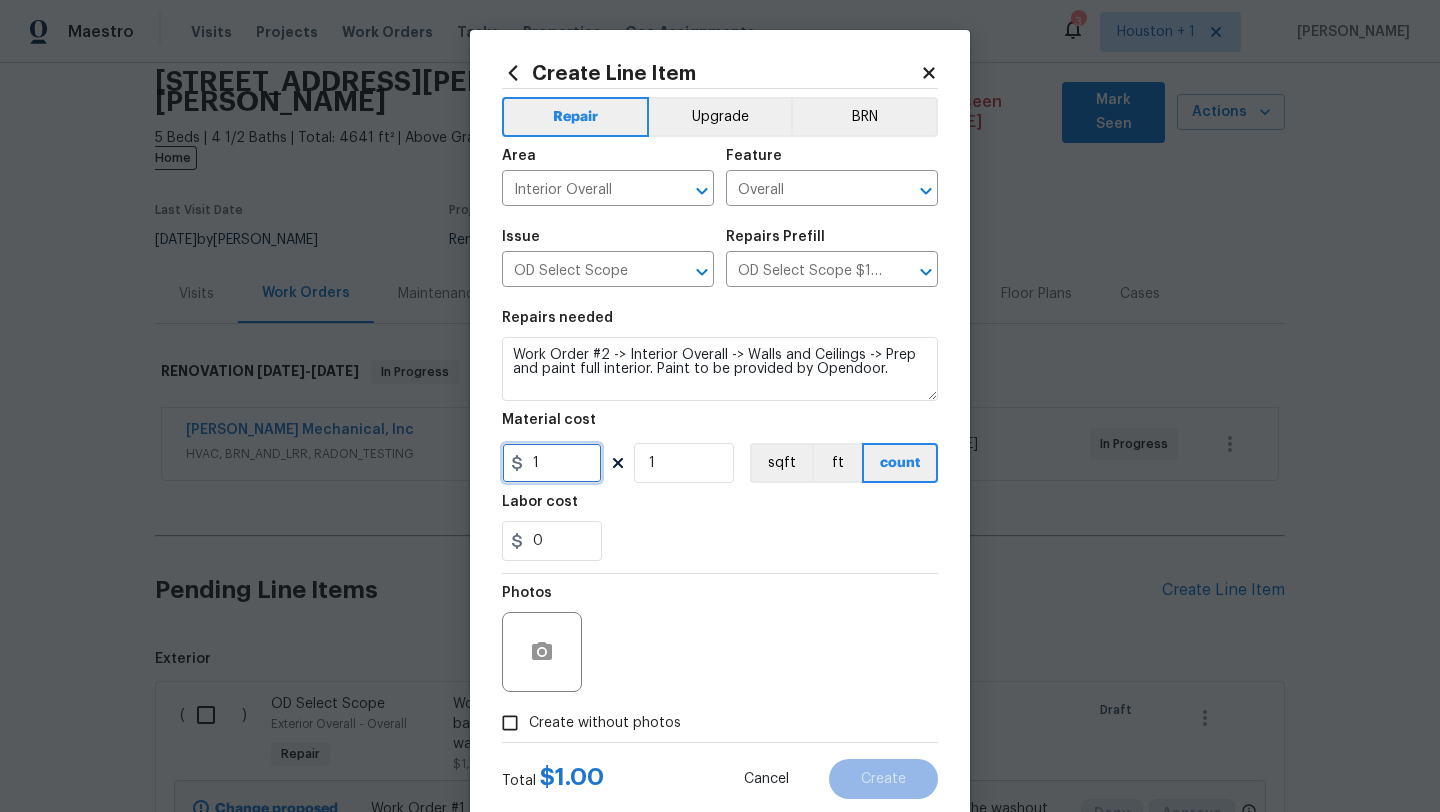click on "1" at bounding box center (552, 463) 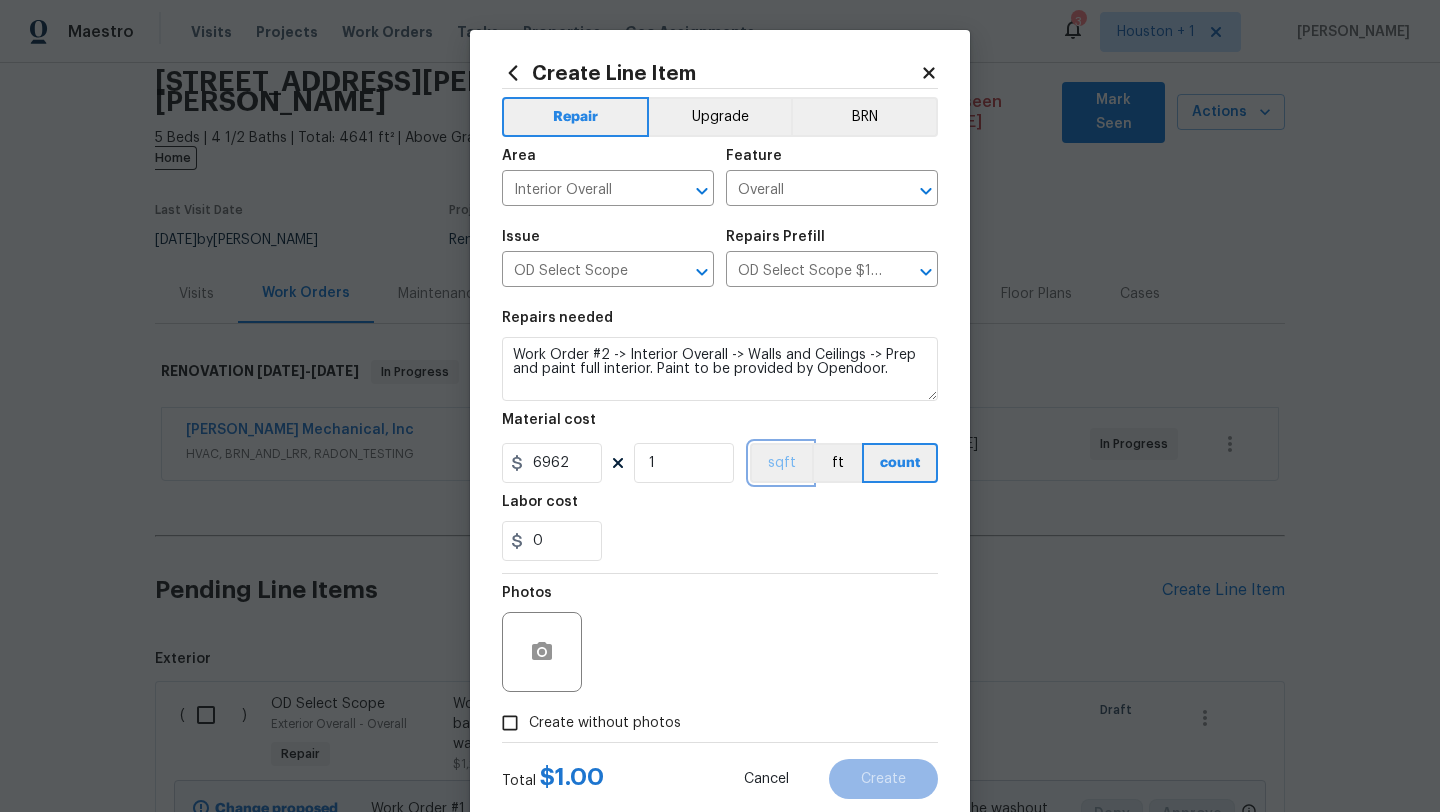 click on "sqft" at bounding box center [781, 463] 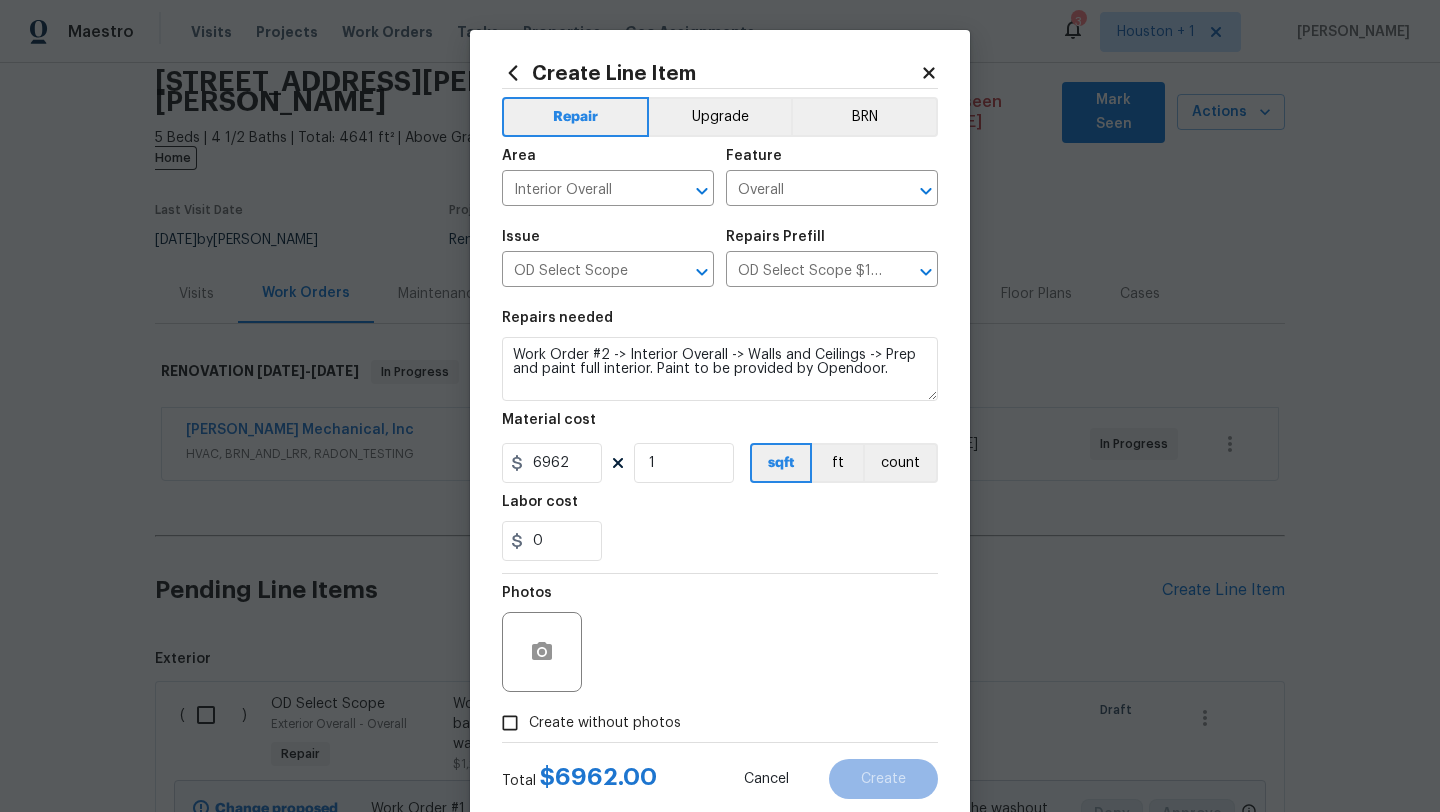 click on "Create without photos" at bounding box center (605, 723) 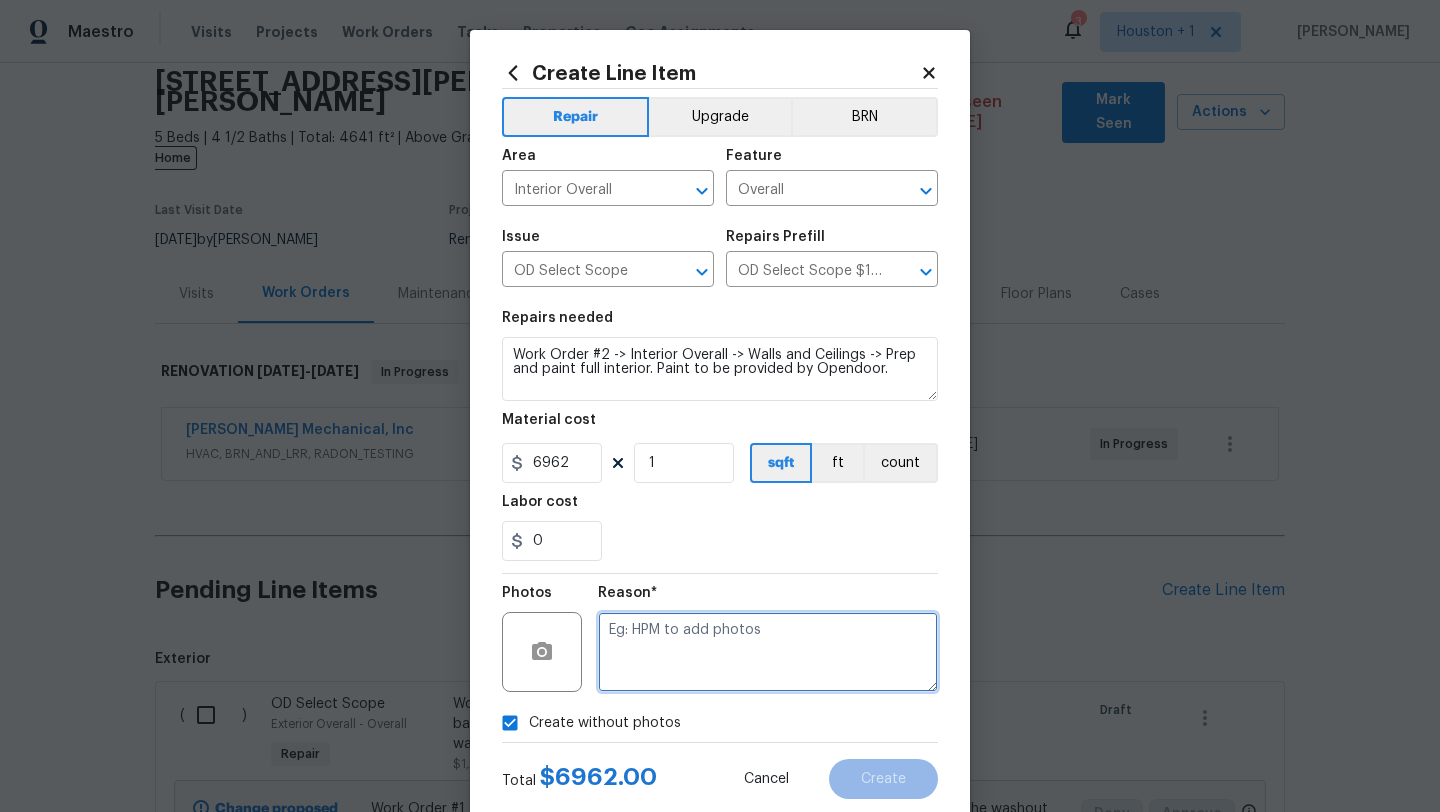 click at bounding box center (768, 652) 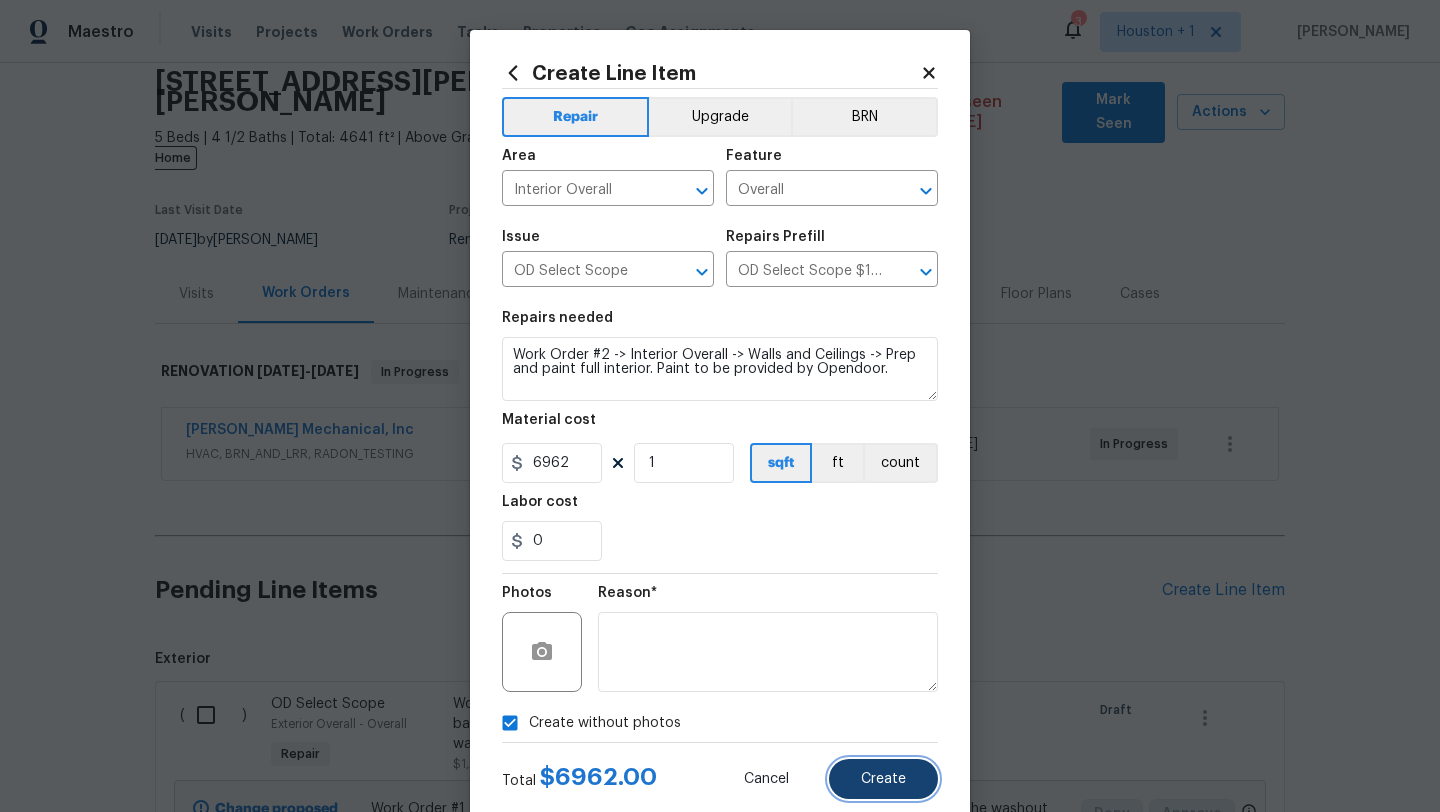 click on "Create" at bounding box center (883, 779) 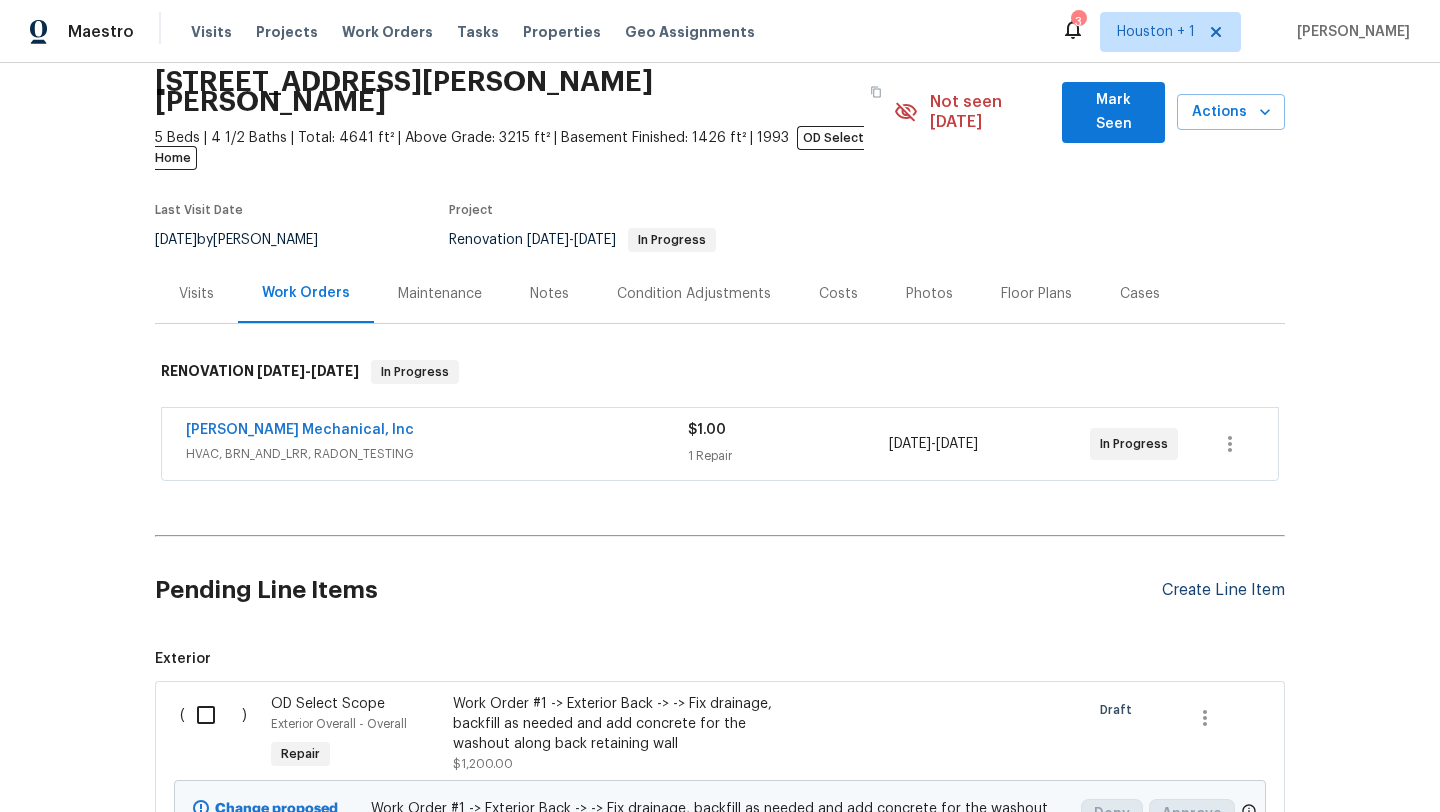 click on "Create Line Item" at bounding box center [1223, 590] 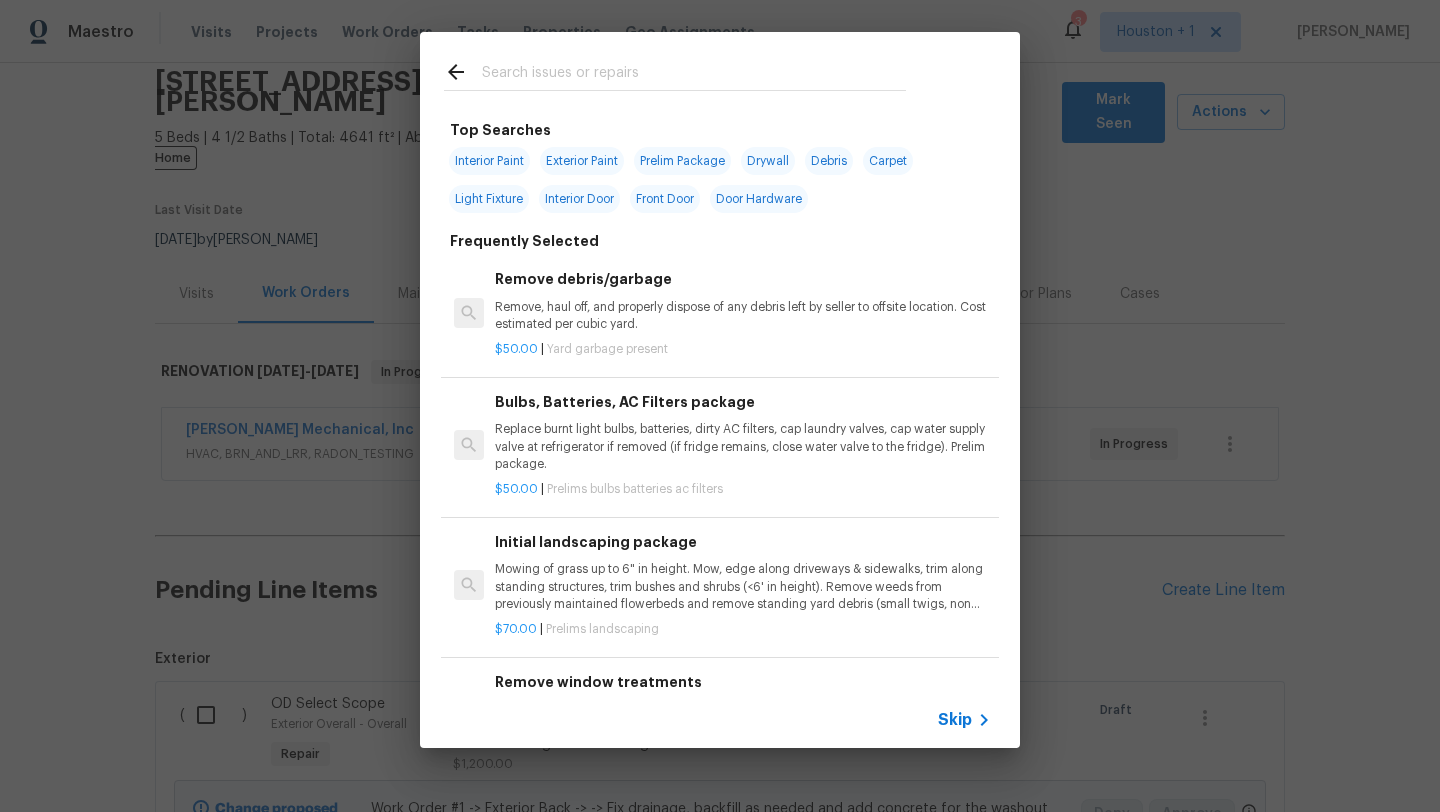click on "Skip" at bounding box center [955, 720] 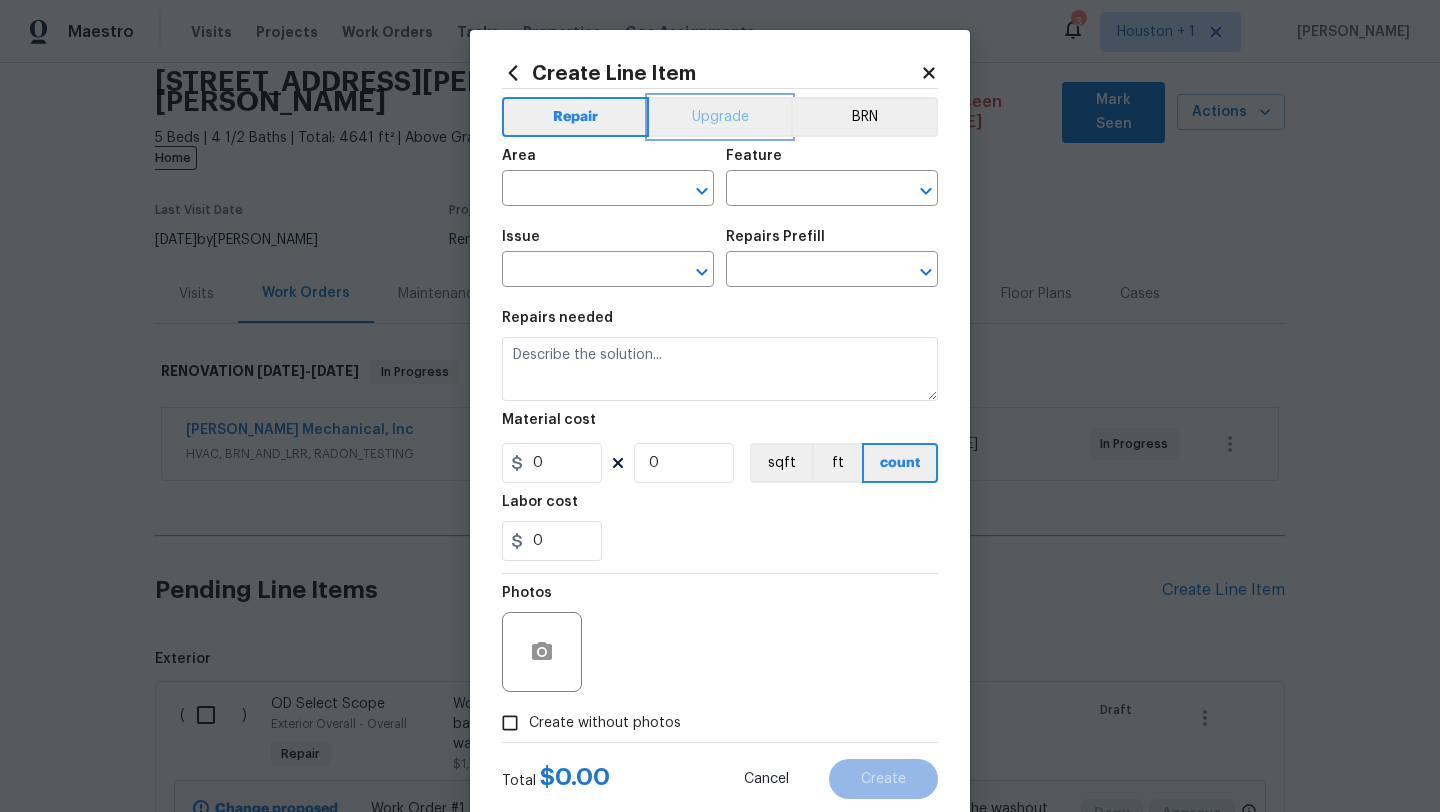click on "Upgrade" at bounding box center [720, 117] 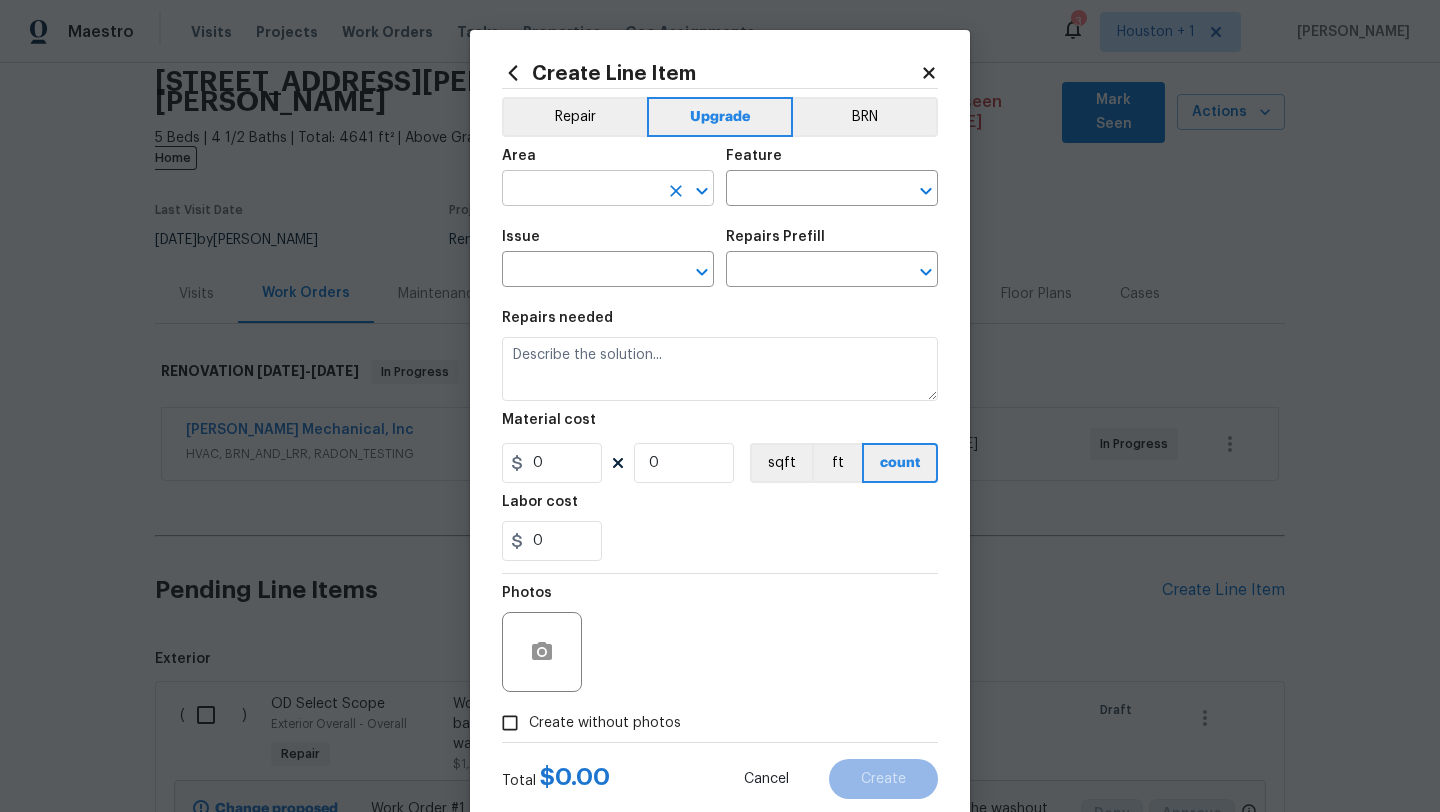 click at bounding box center (580, 190) 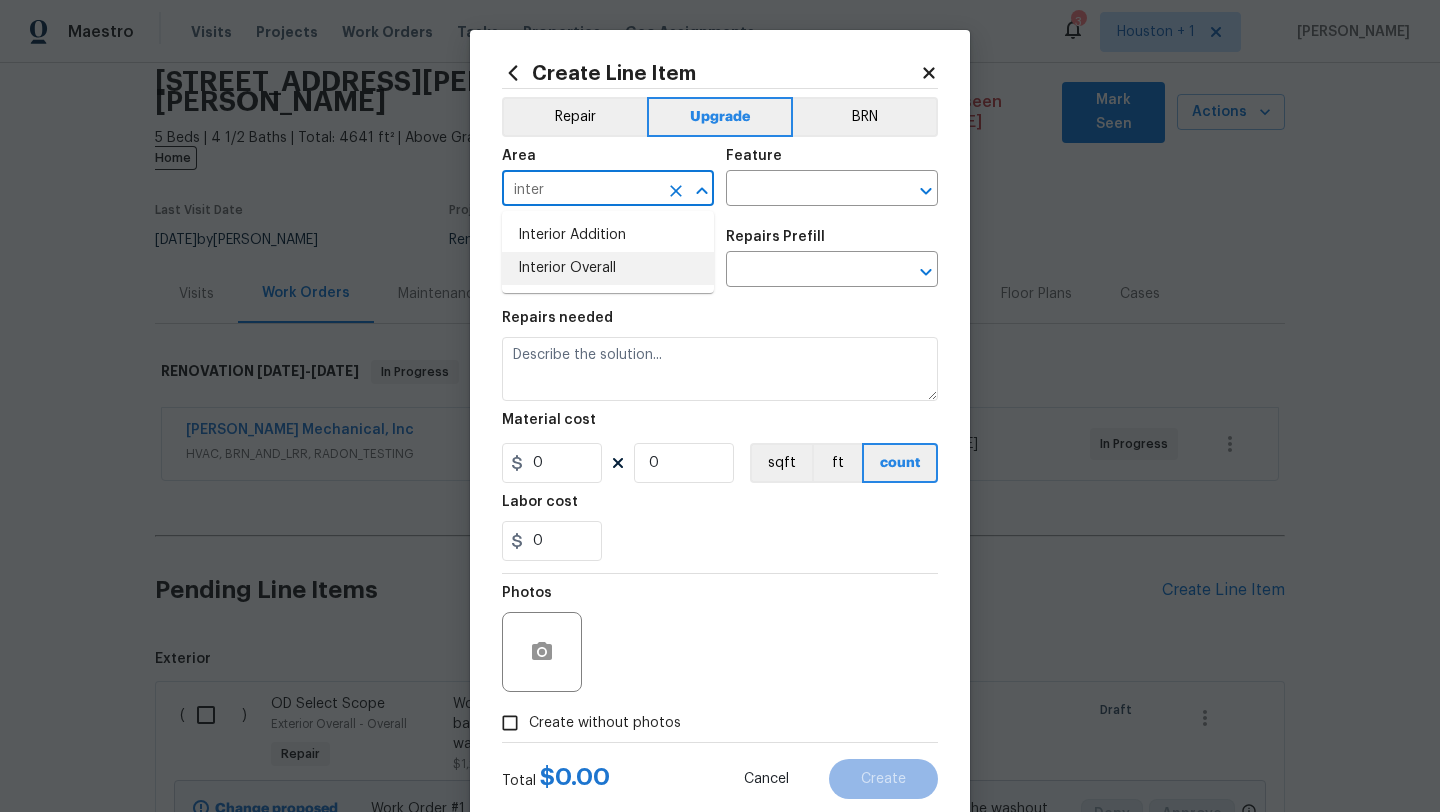 click on "Interior Overall" at bounding box center (608, 268) 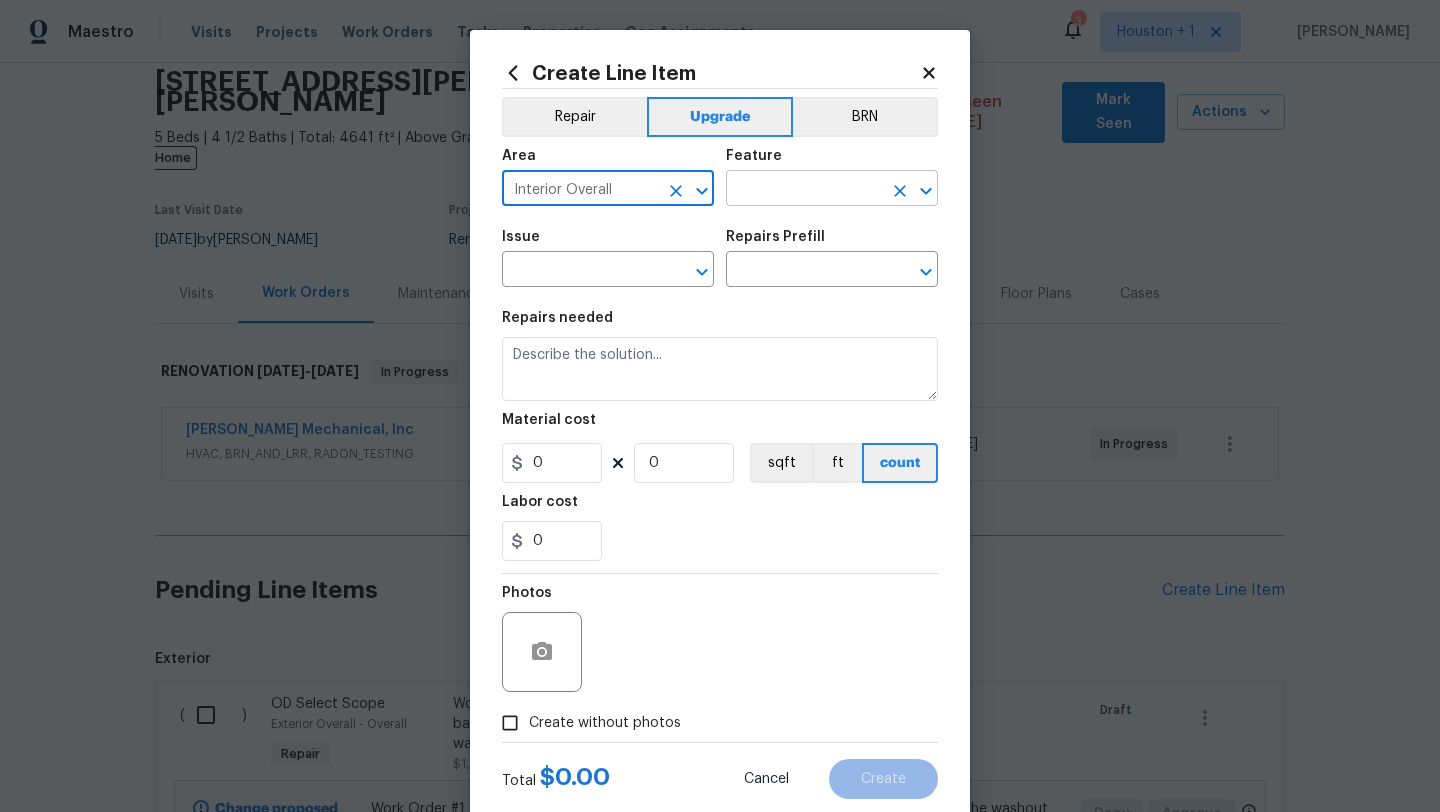 click at bounding box center (804, 190) 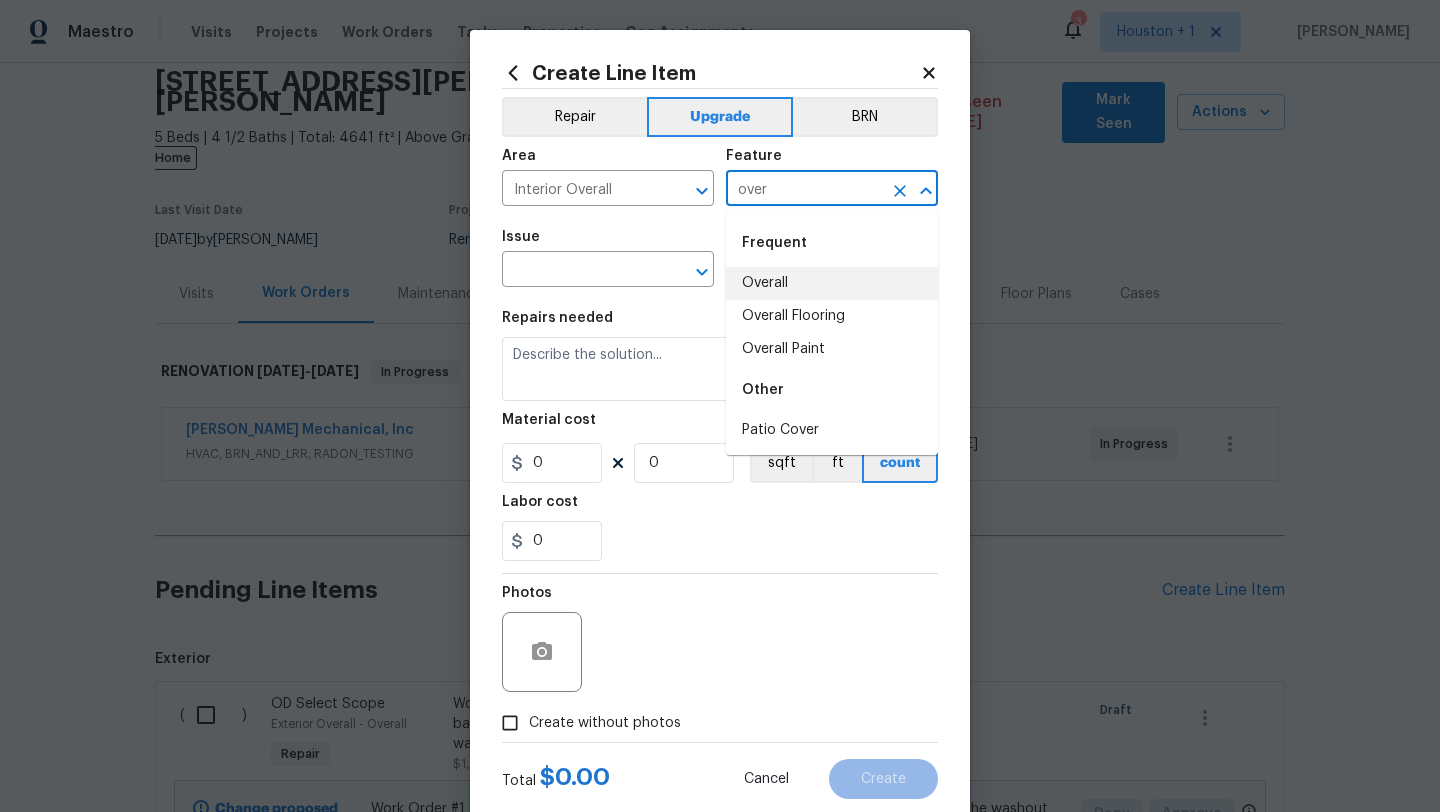 click on "Overall" at bounding box center (832, 283) 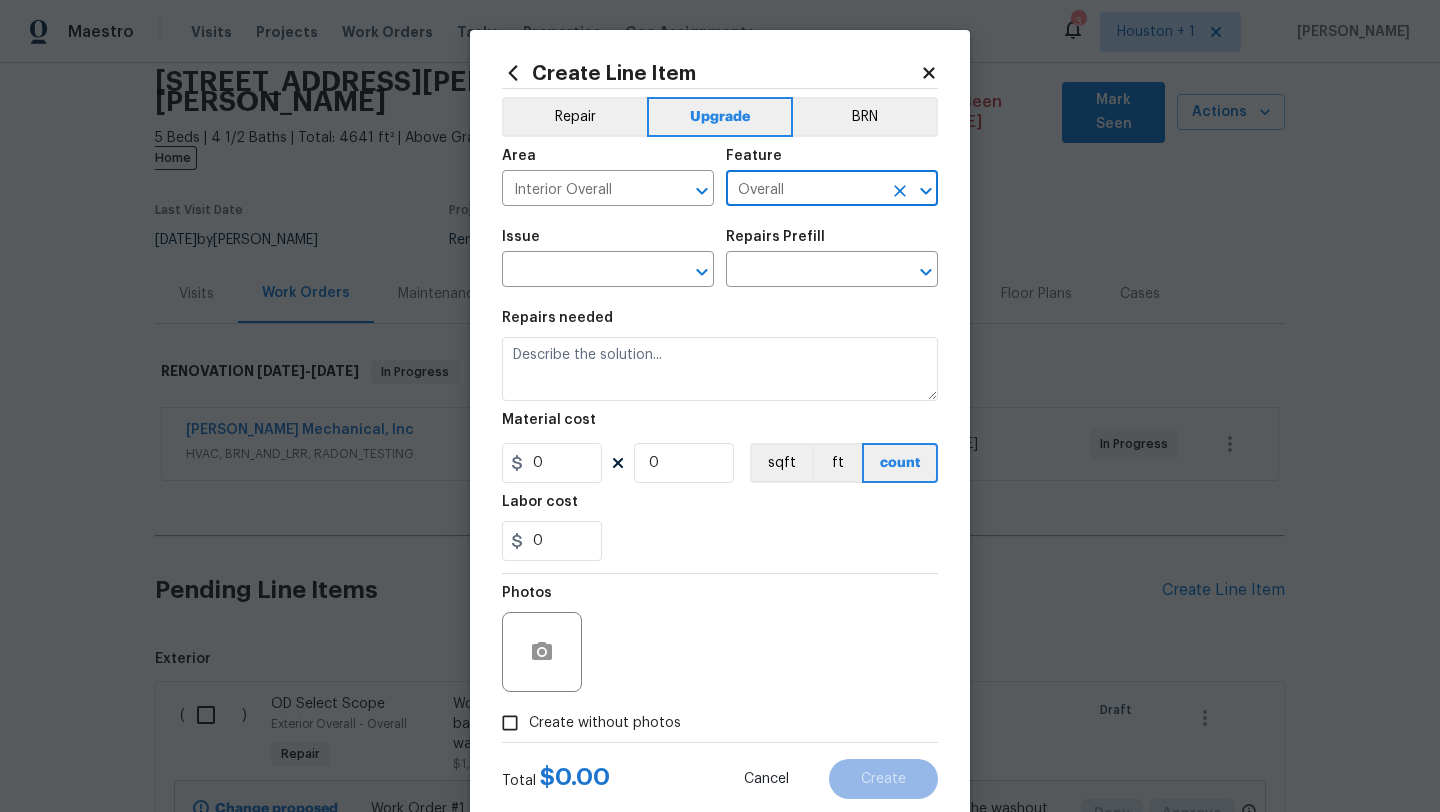 click on "Issue" at bounding box center [608, 243] 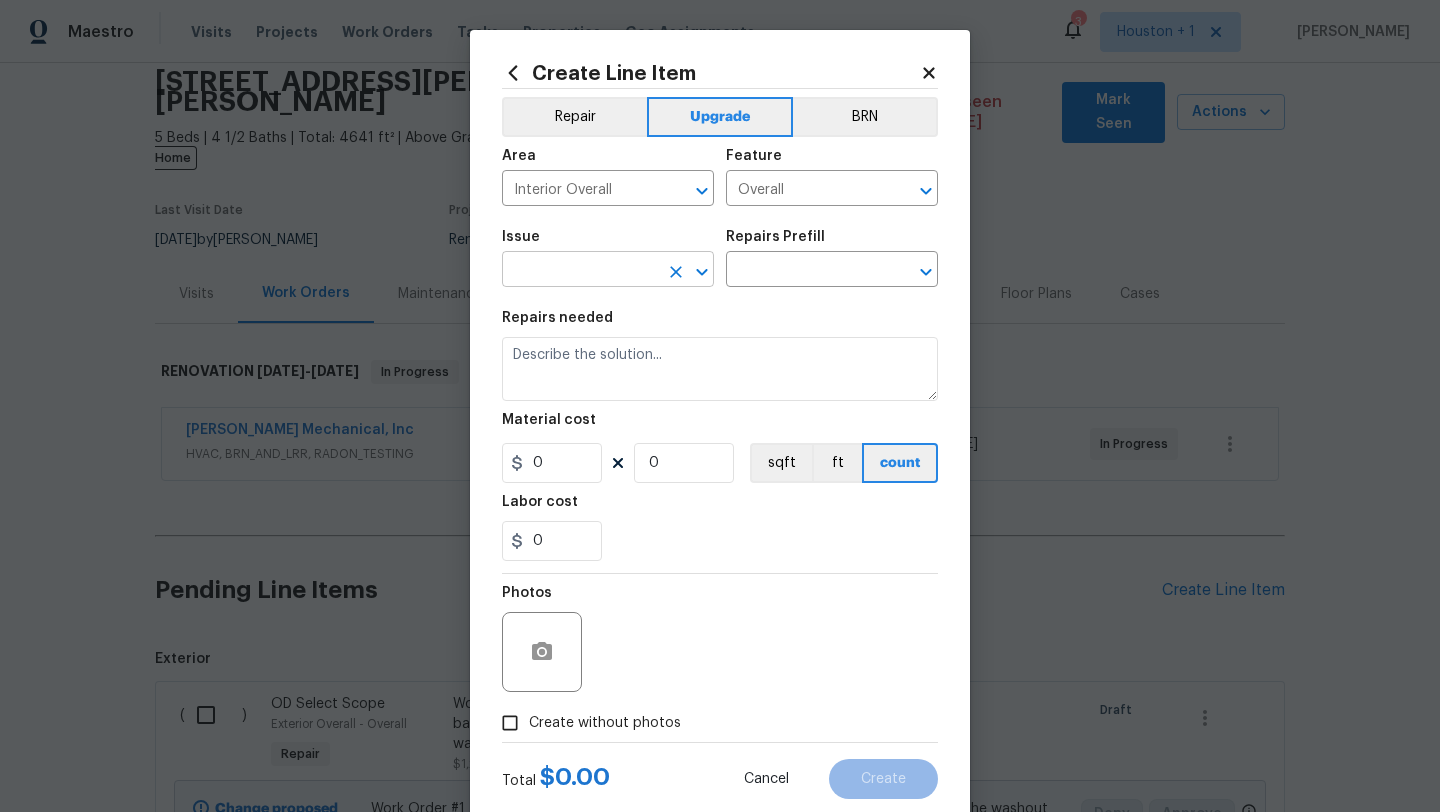 click at bounding box center (580, 271) 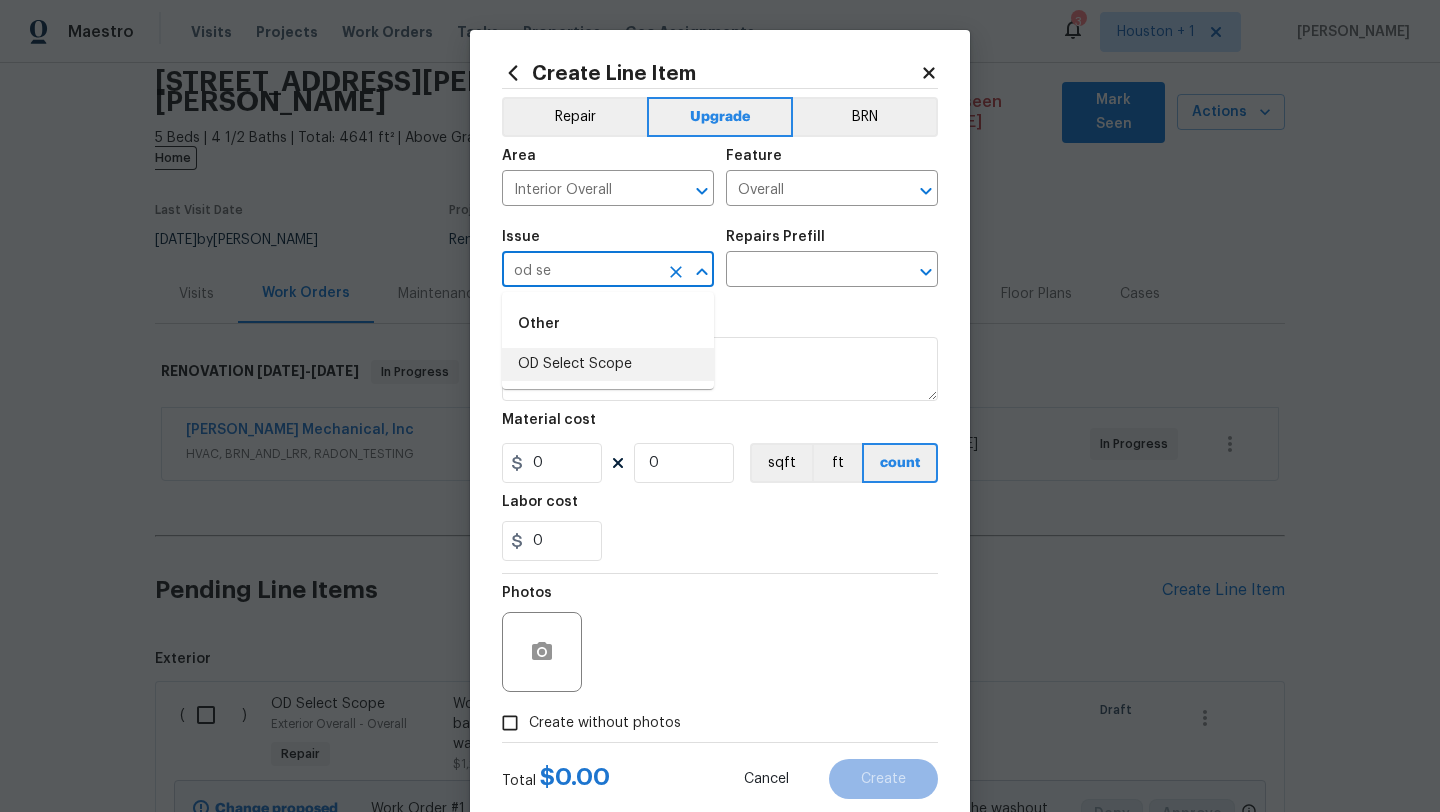 click on "Other OD Select Scope" at bounding box center [608, 340] 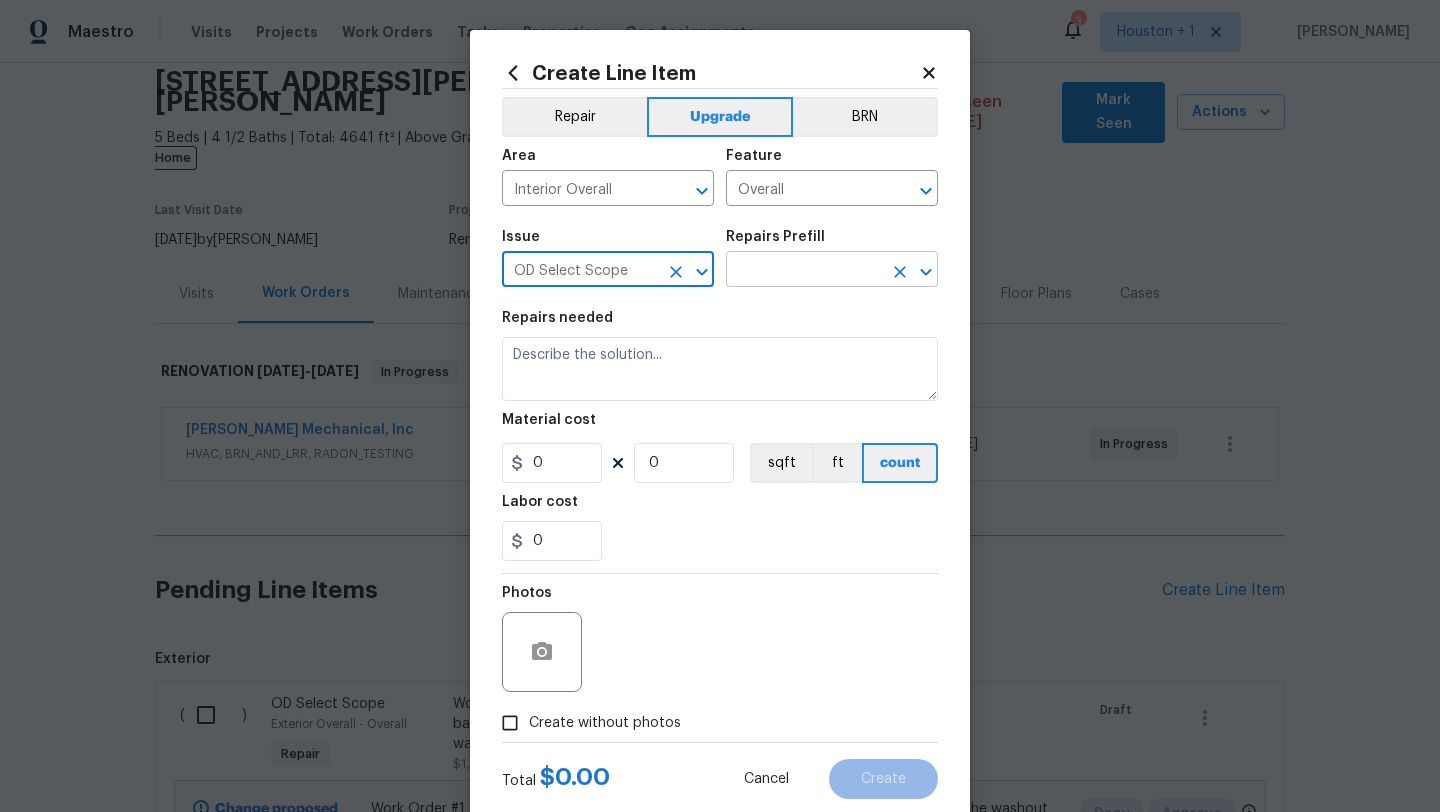 click at bounding box center [804, 271] 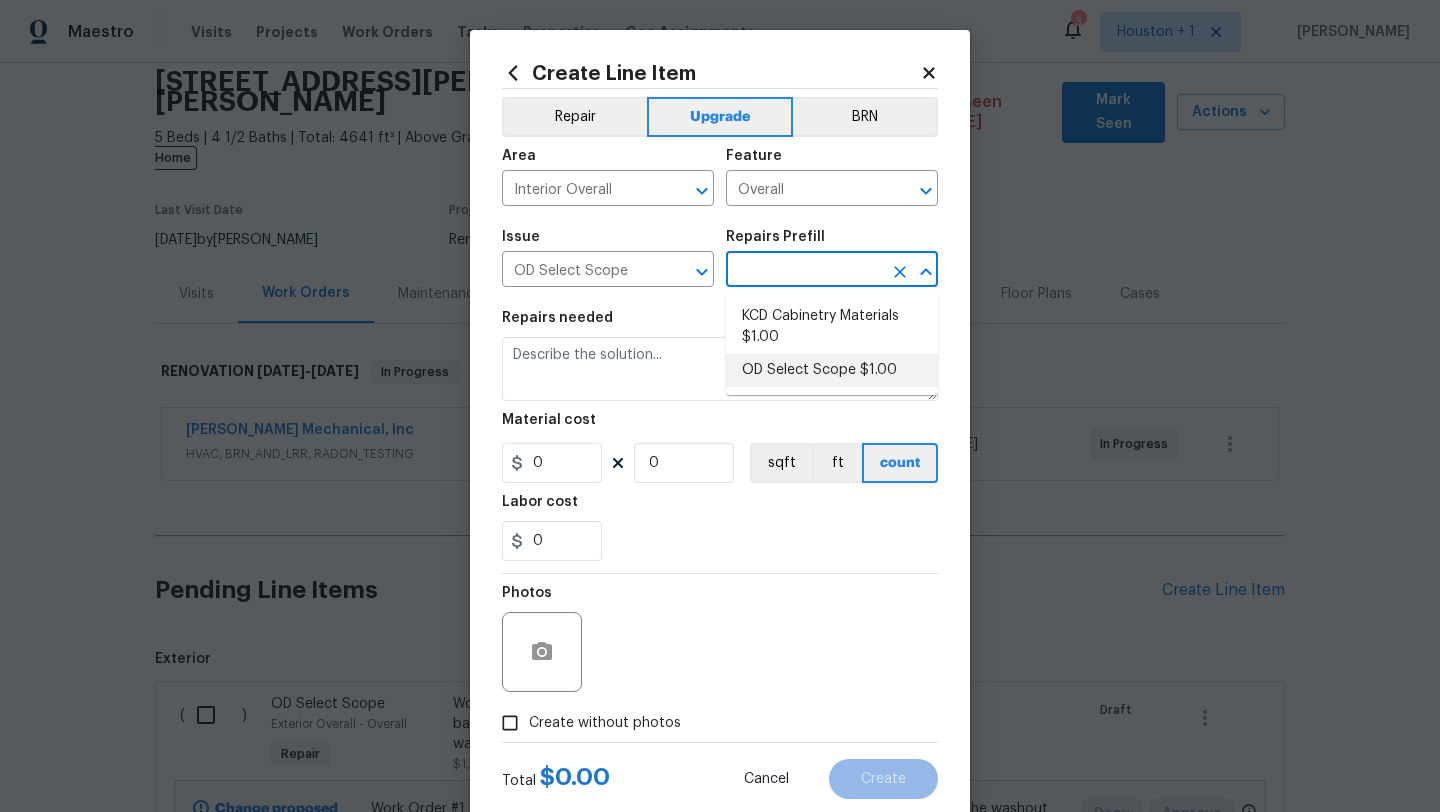 click on "OD Select Scope $1.00" at bounding box center (832, 370) 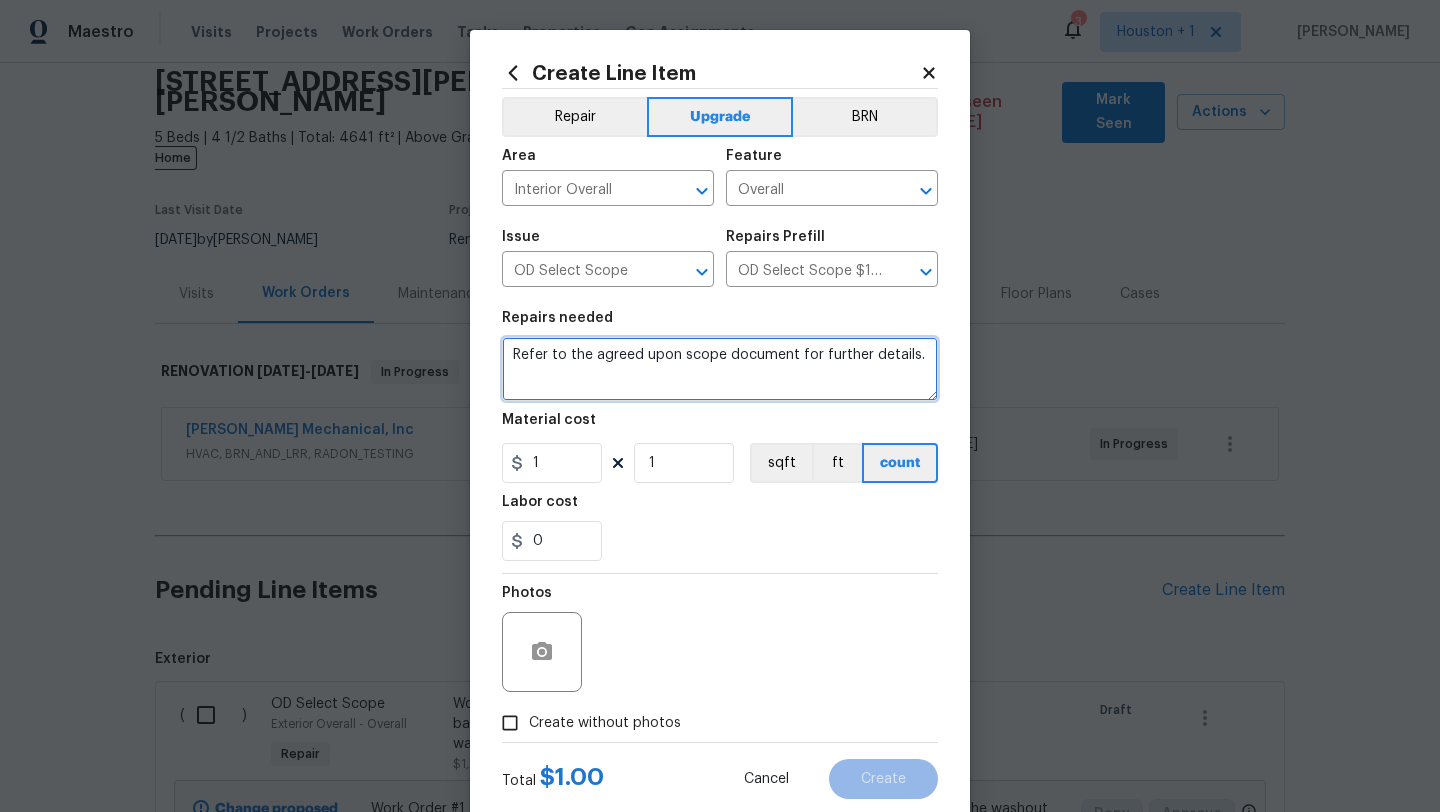 click on "Refer to the agreed upon scope document for further details." at bounding box center (720, 369) 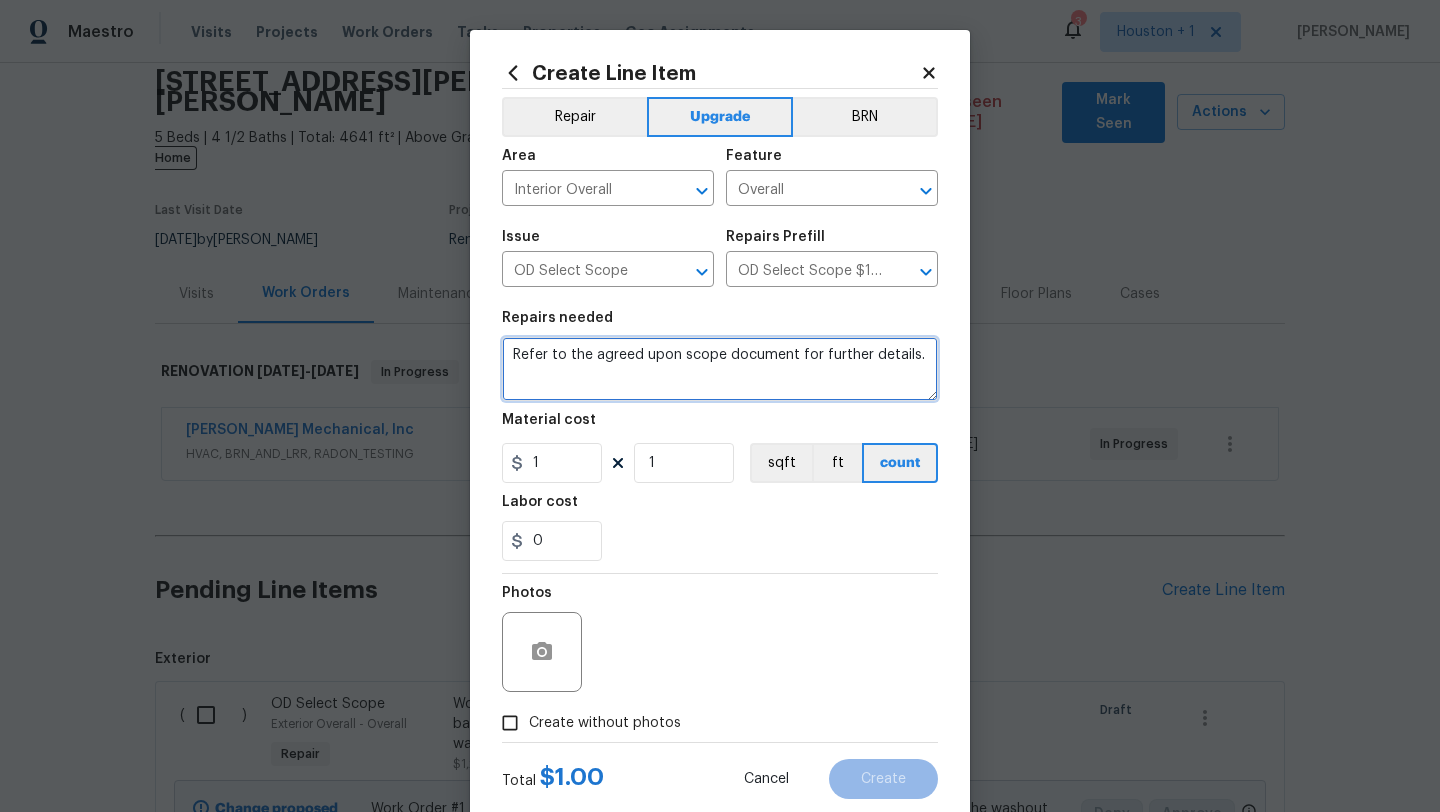 click on "Refer to the agreed upon scope document for further details." at bounding box center (720, 369) 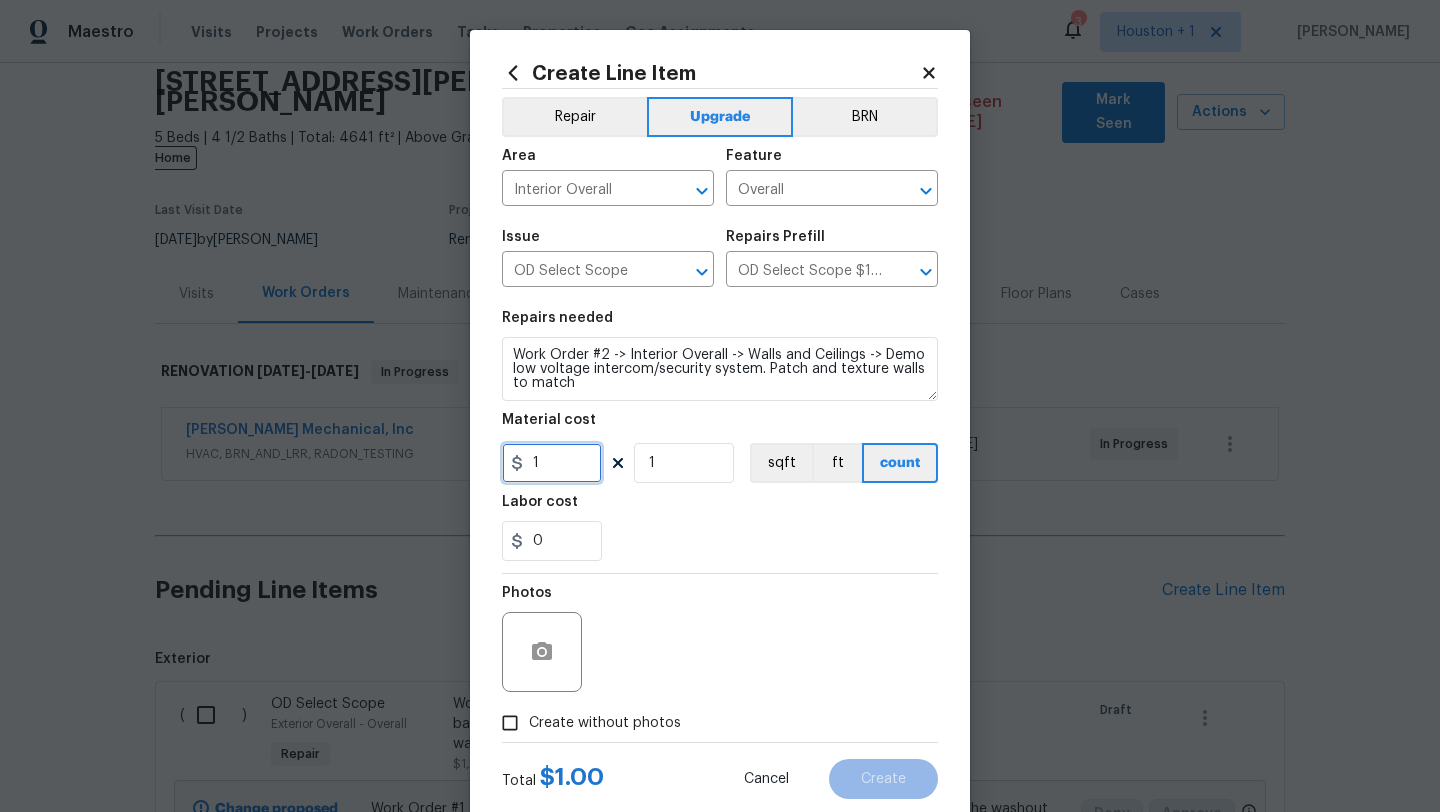 click on "1" at bounding box center (552, 463) 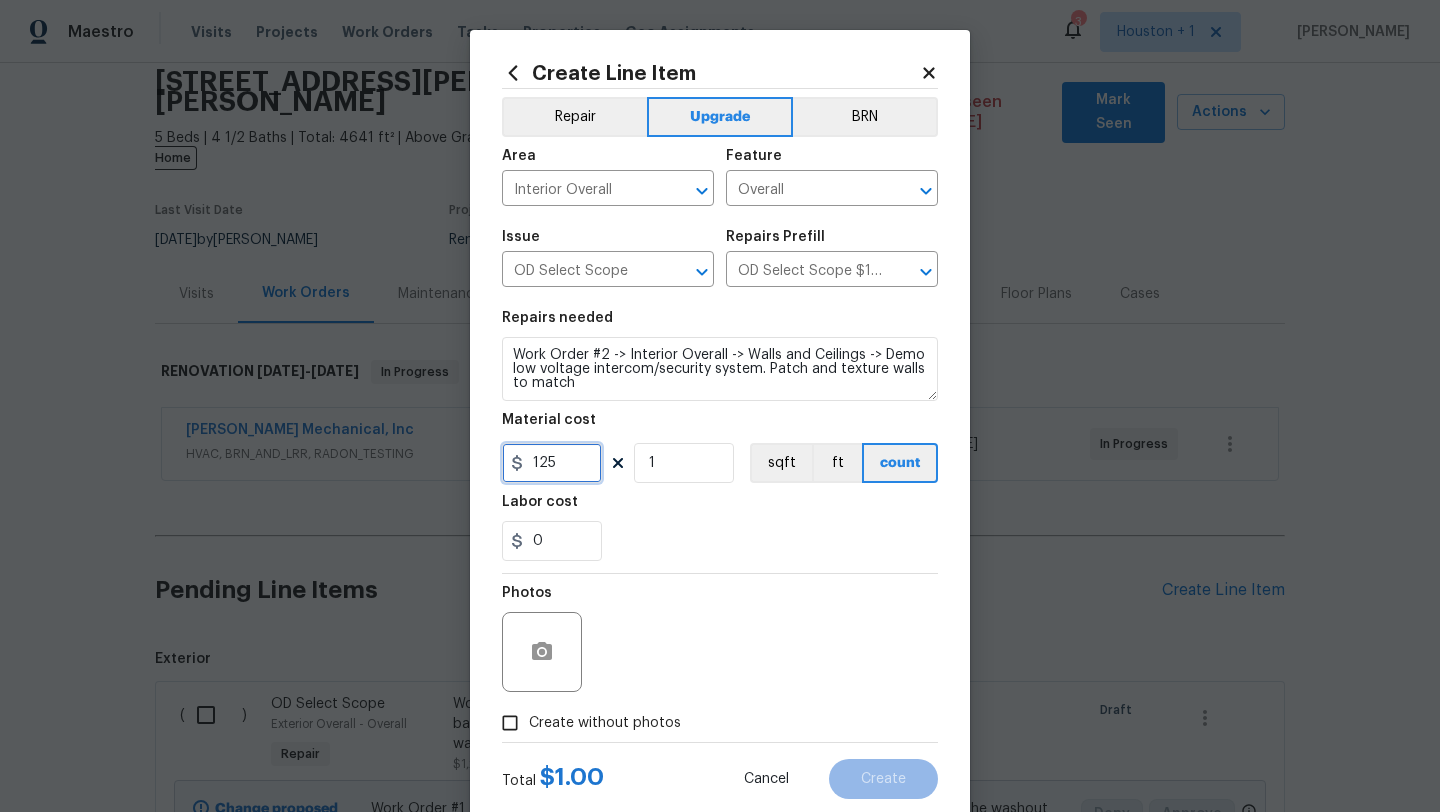 scroll, scrollTop: 50, scrollLeft: 0, axis: vertical 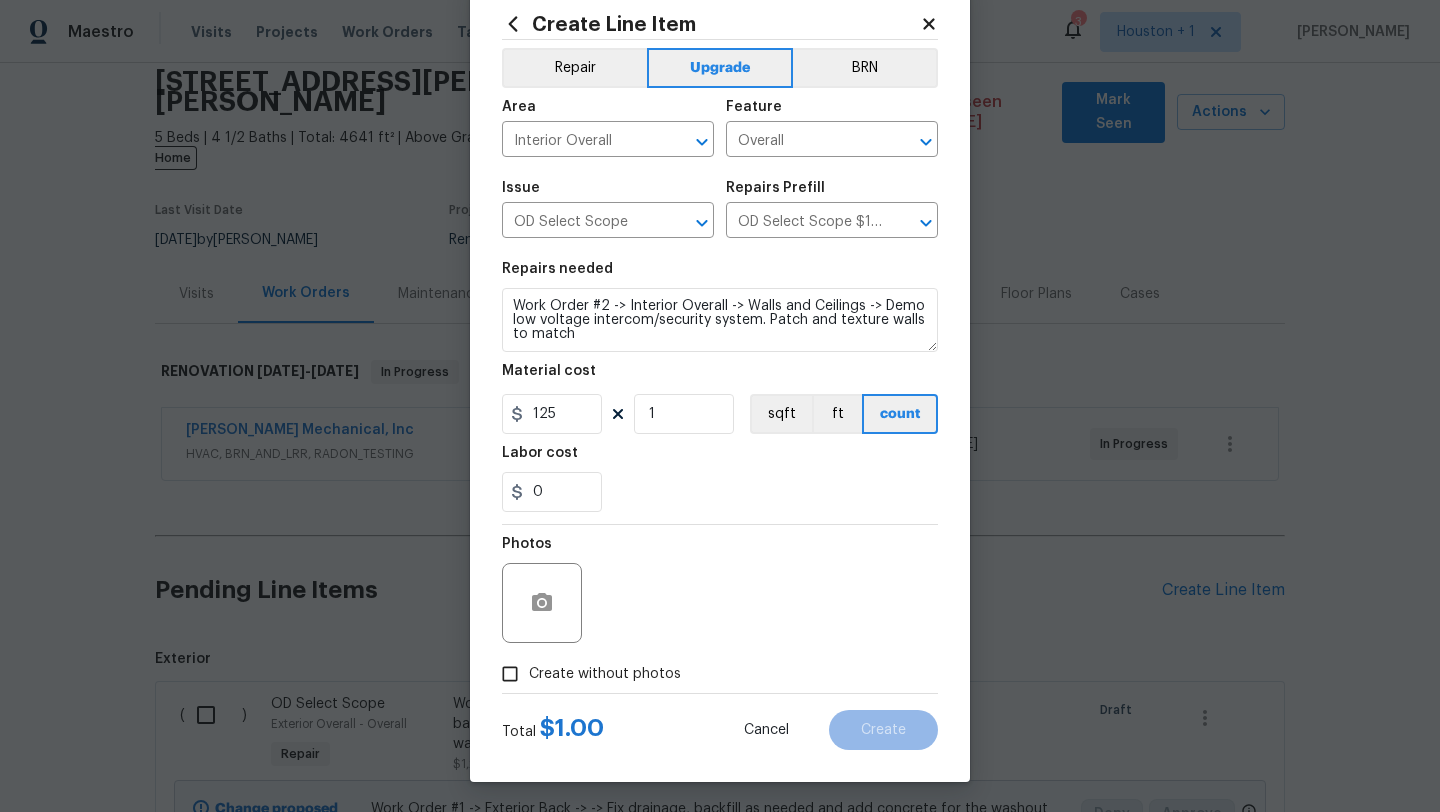 click on "Create without photos" at bounding box center [605, 674] 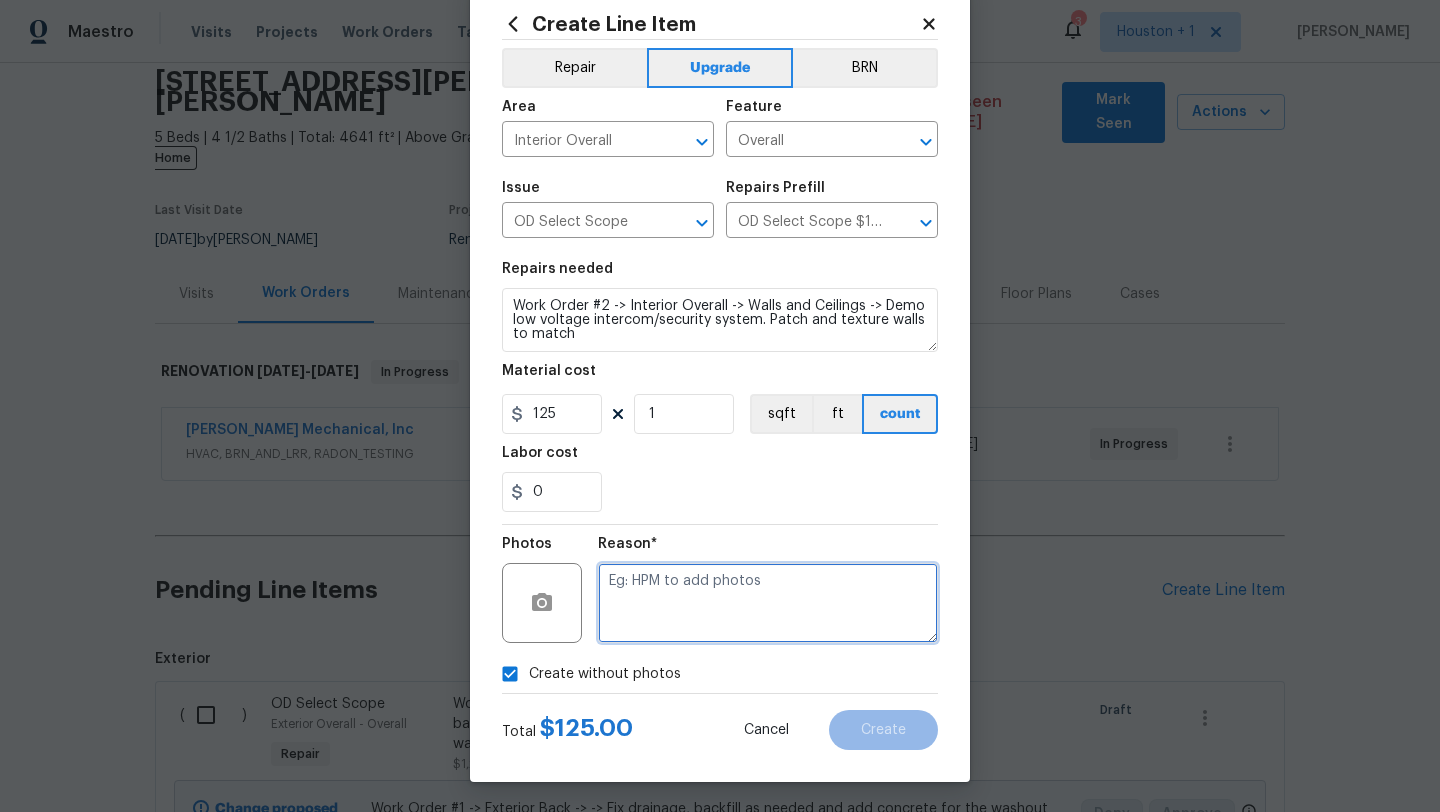 click at bounding box center [768, 603] 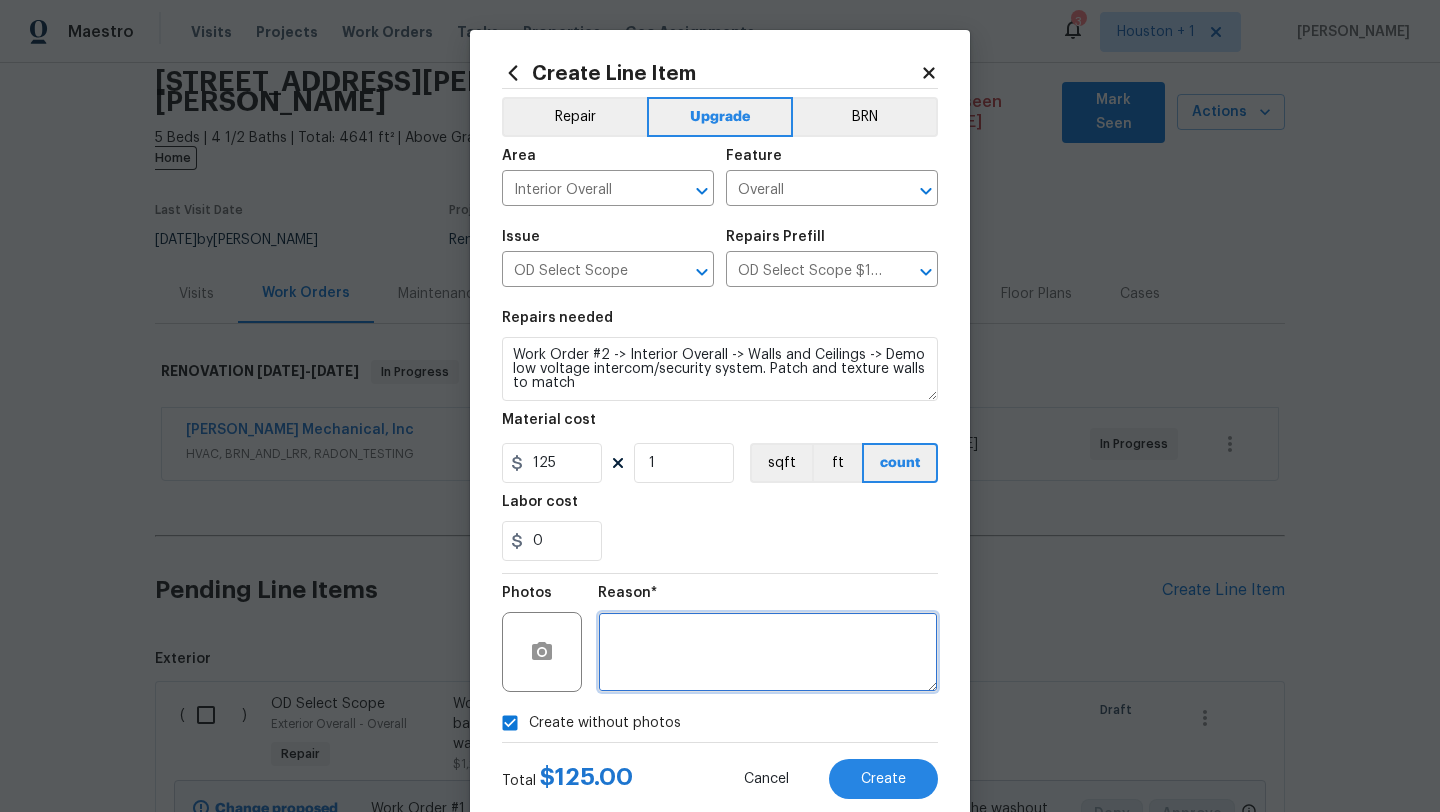 scroll, scrollTop: 50, scrollLeft: 0, axis: vertical 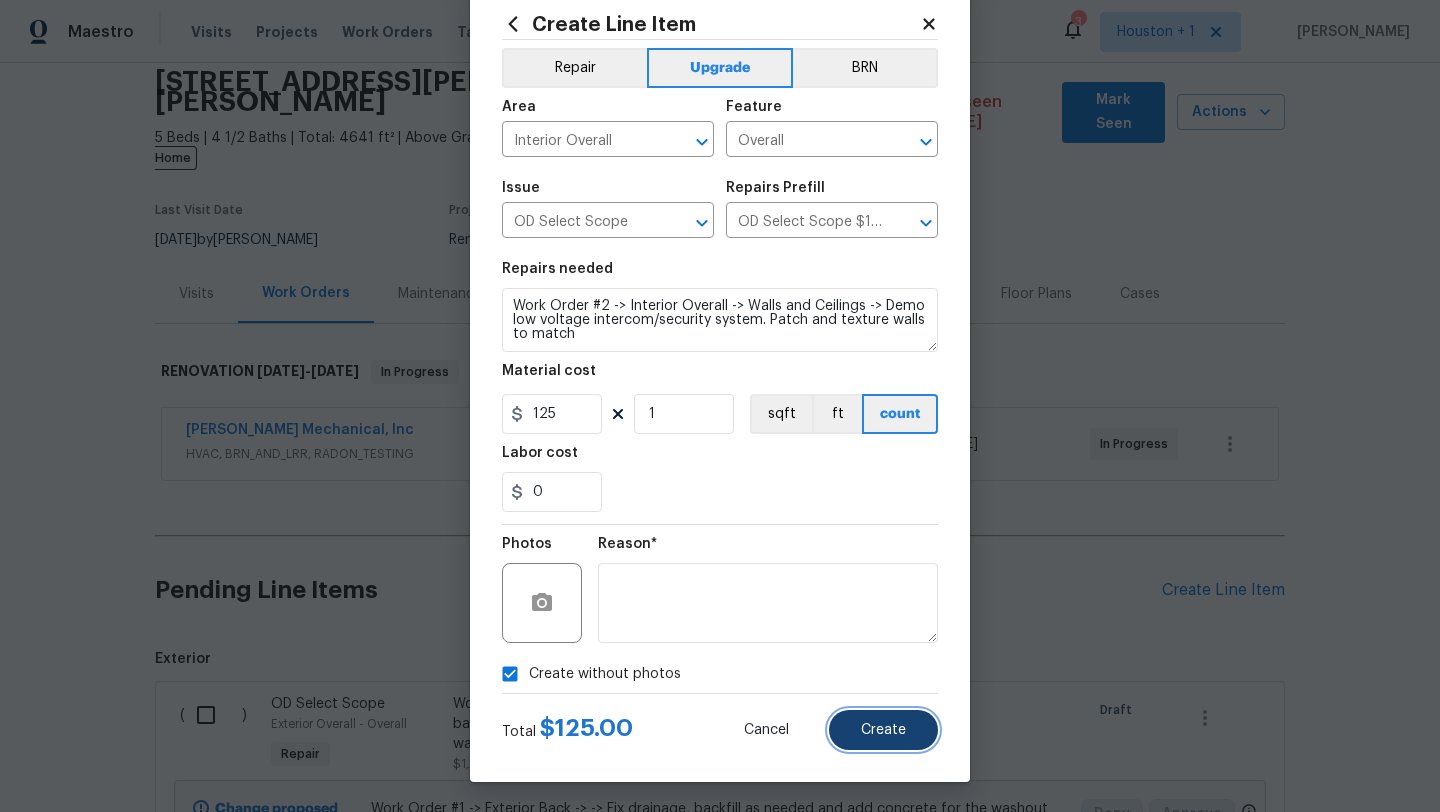 click on "Create" at bounding box center [883, 730] 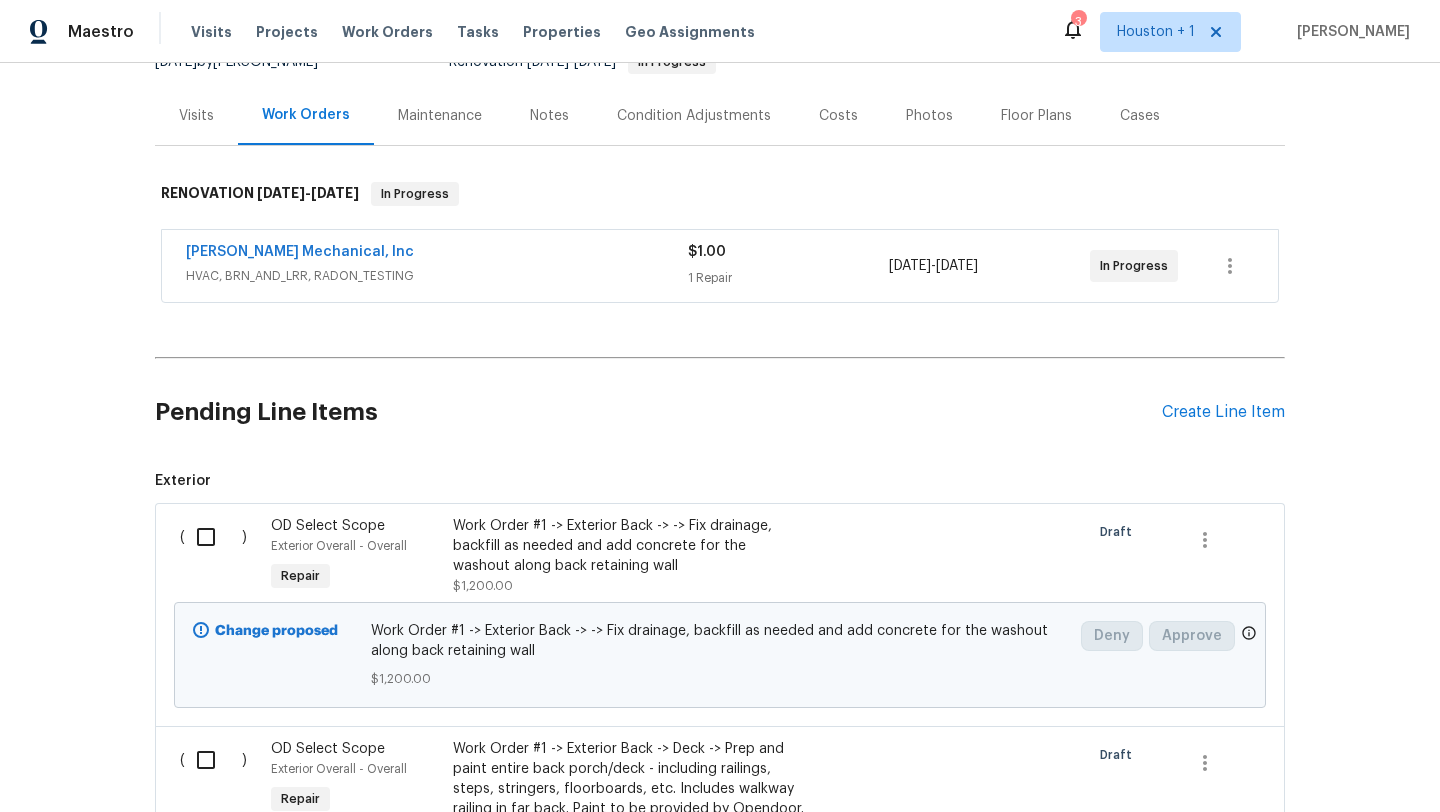 scroll, scrollTop: 291, scrollLeft: 0, axis: vertical 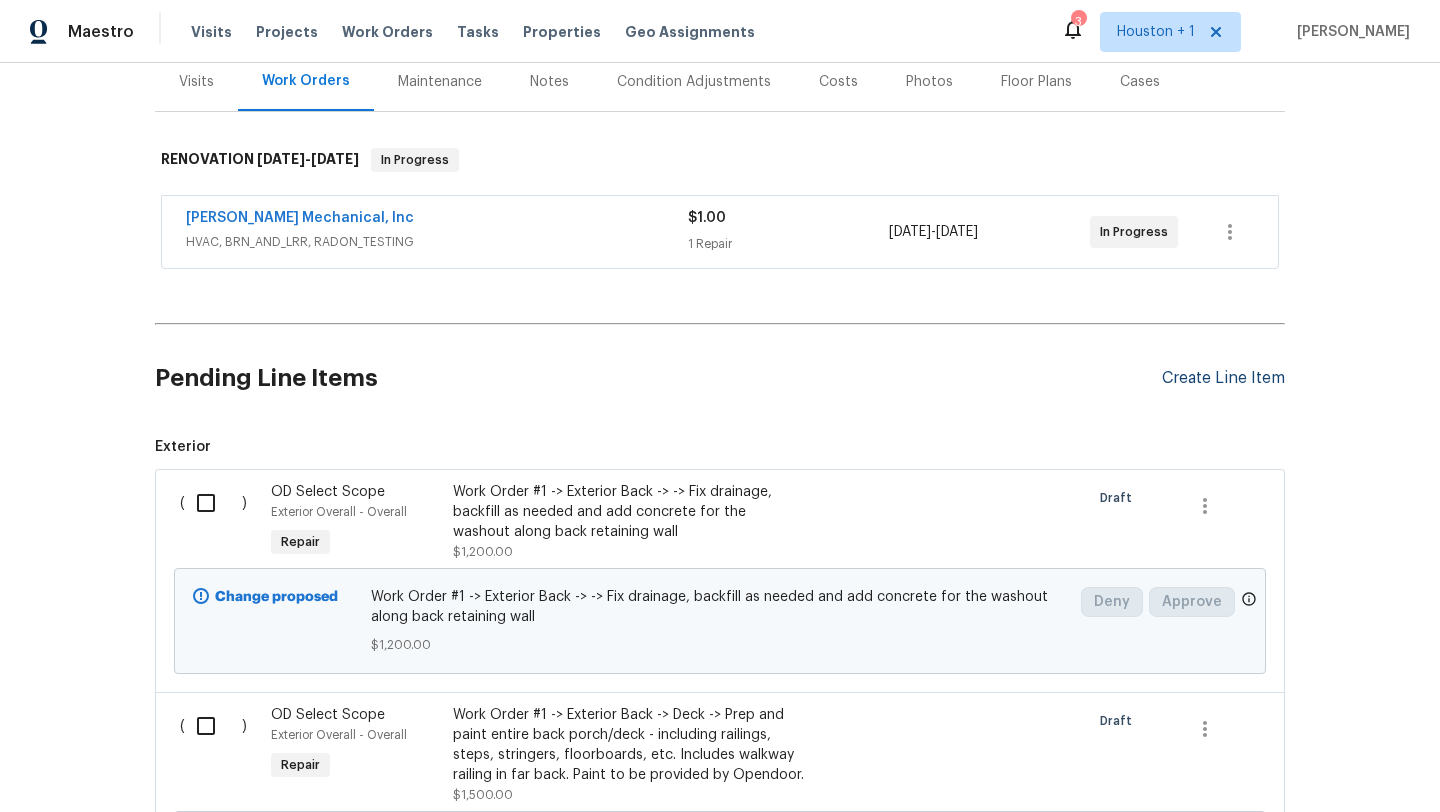 click on "Create Line Item" at bounding box center (1223, 378) 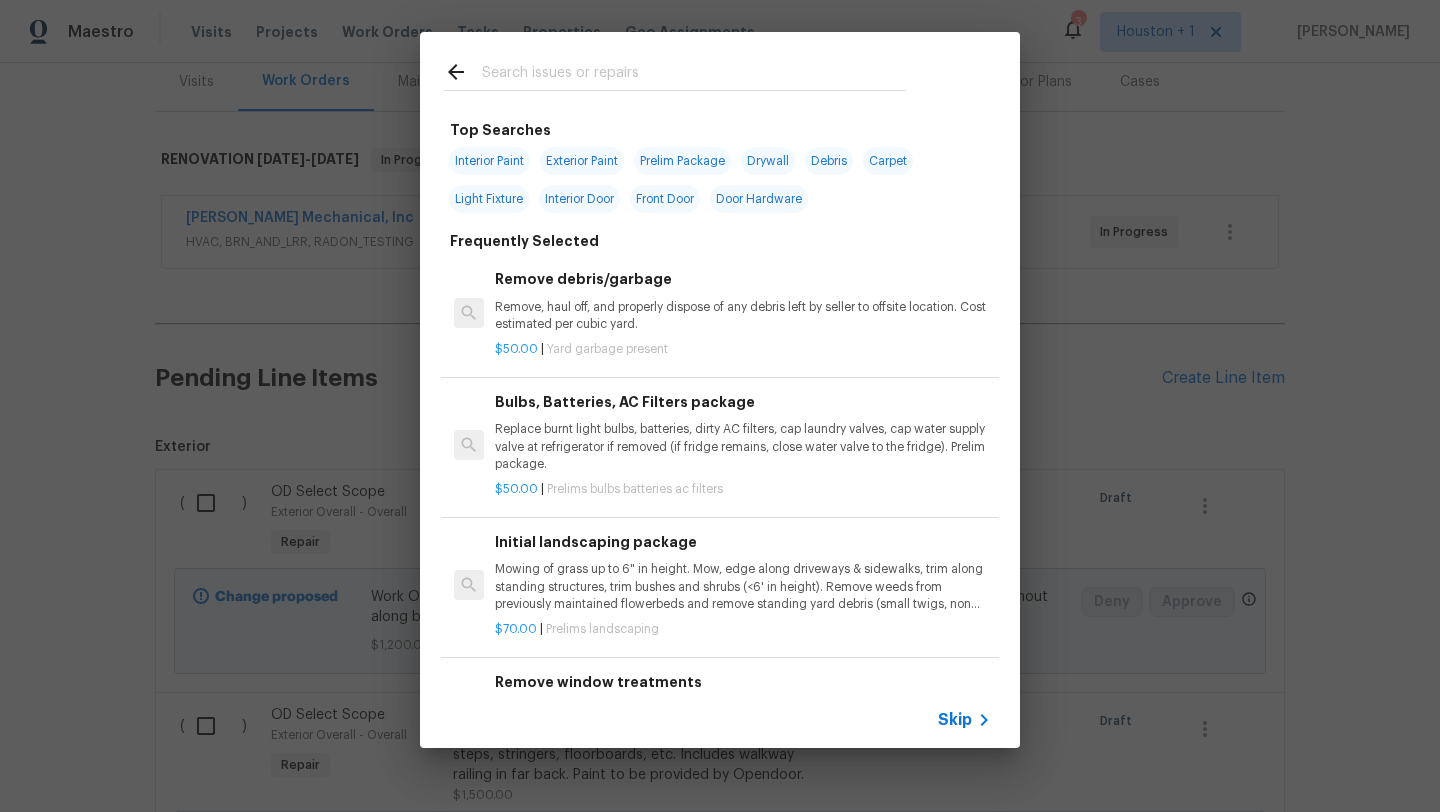 click on "Skip" at bounding box center (955, 720) 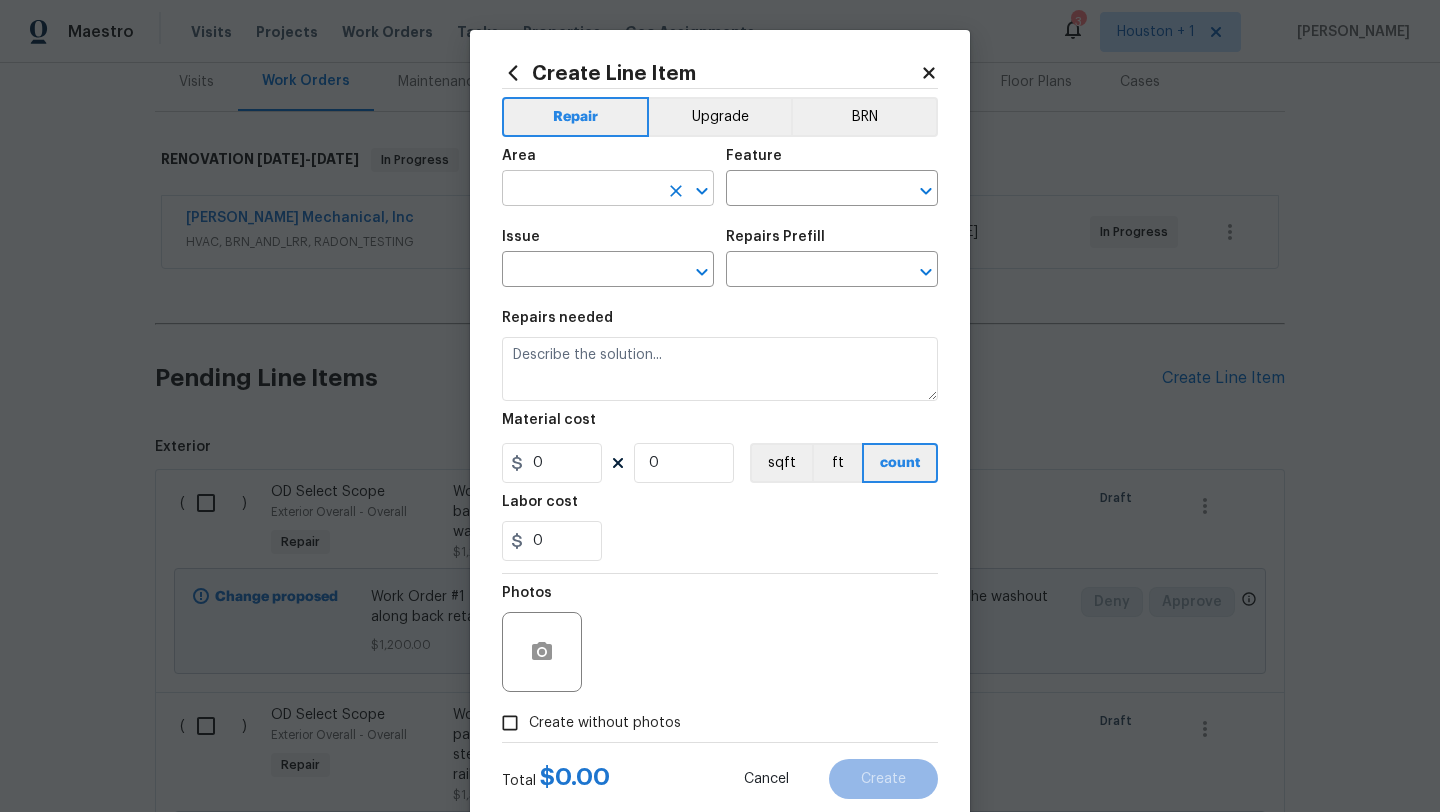 click at bounding box center [580, 190] 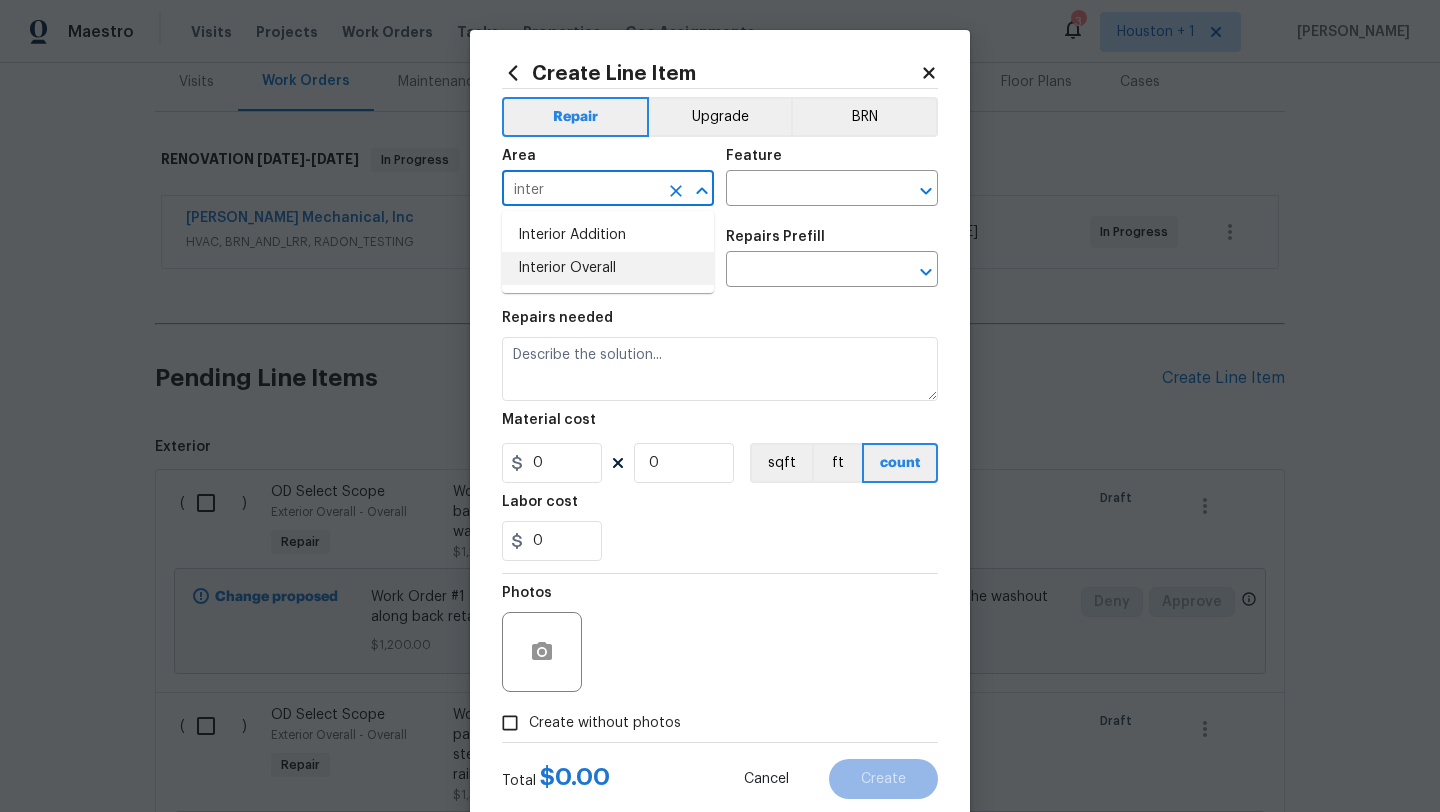 click on "Interior Overall" at bounding box center [608, 268] 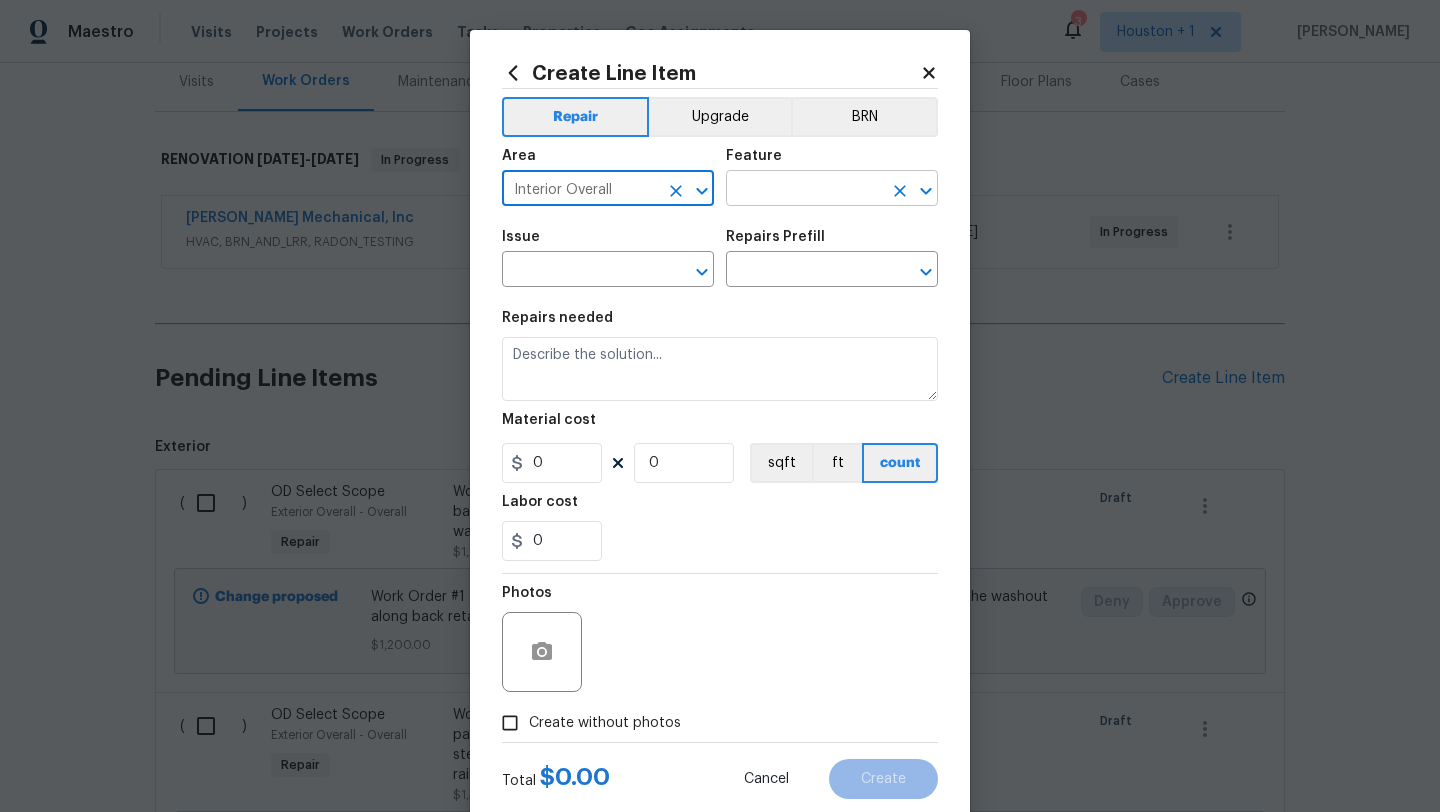 click at bounding box center (804, 190) 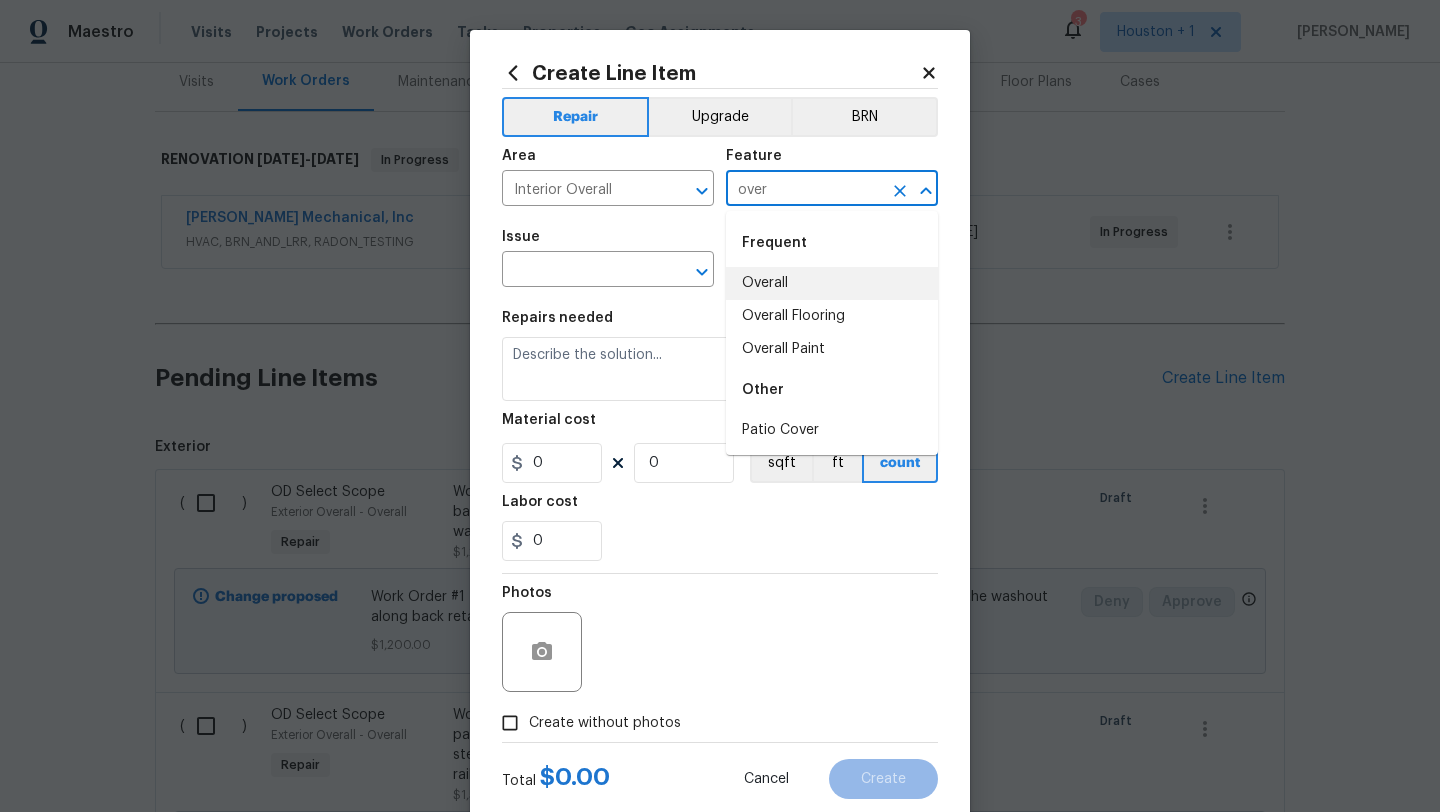 click on "Overall" at bounding box center (832, 283) 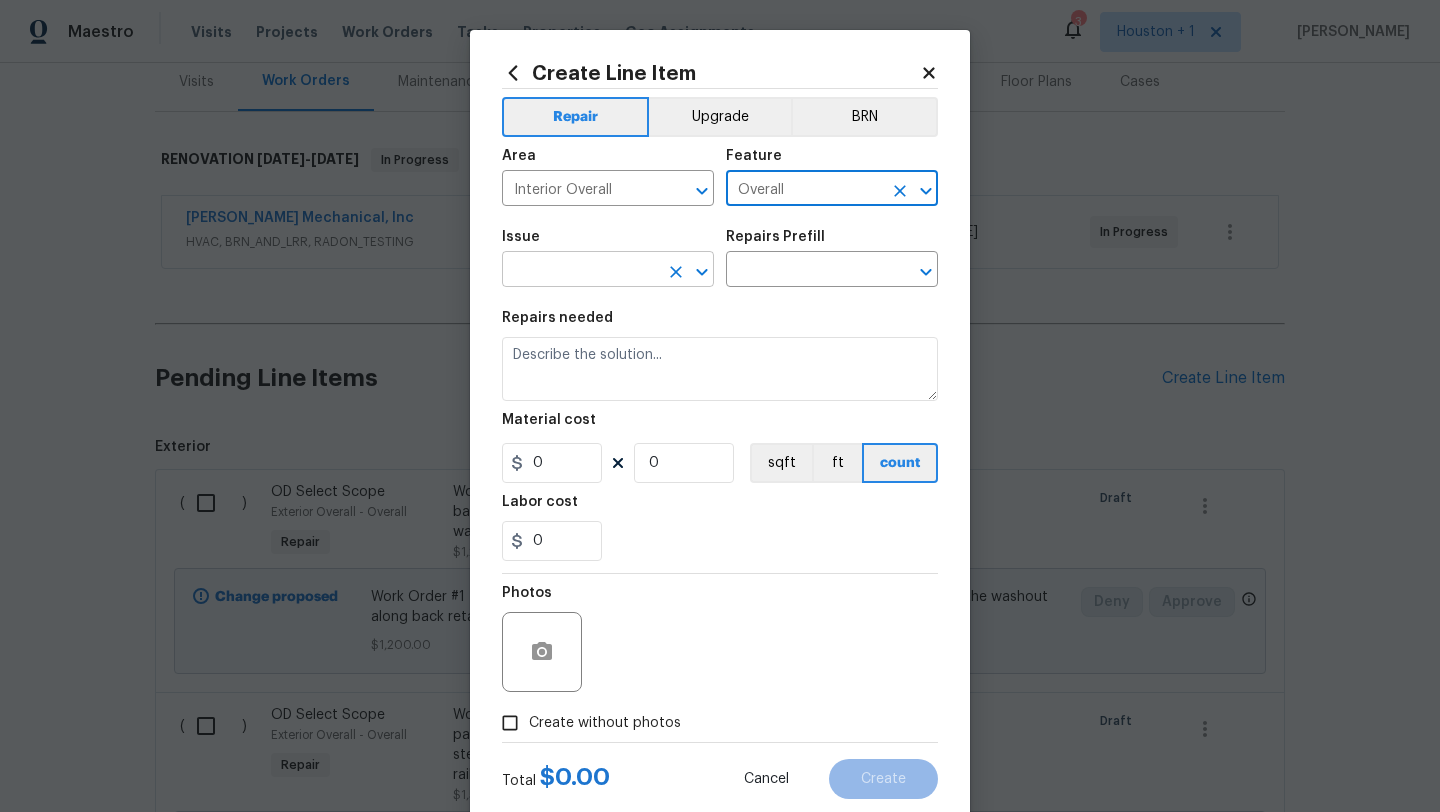 click at bounding box center (580, 271) 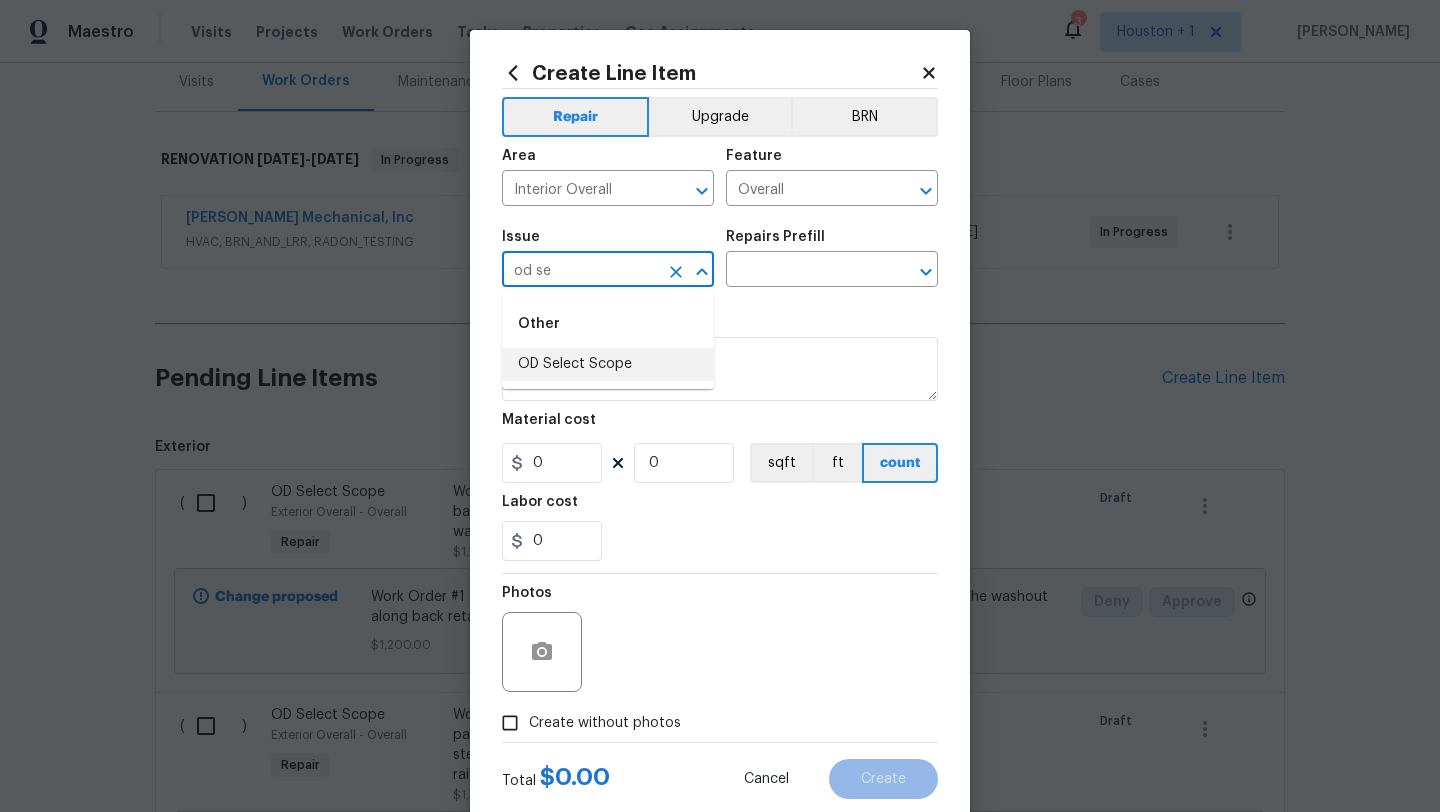 click on "OD Select Scope" at bounding box center [608, 364] 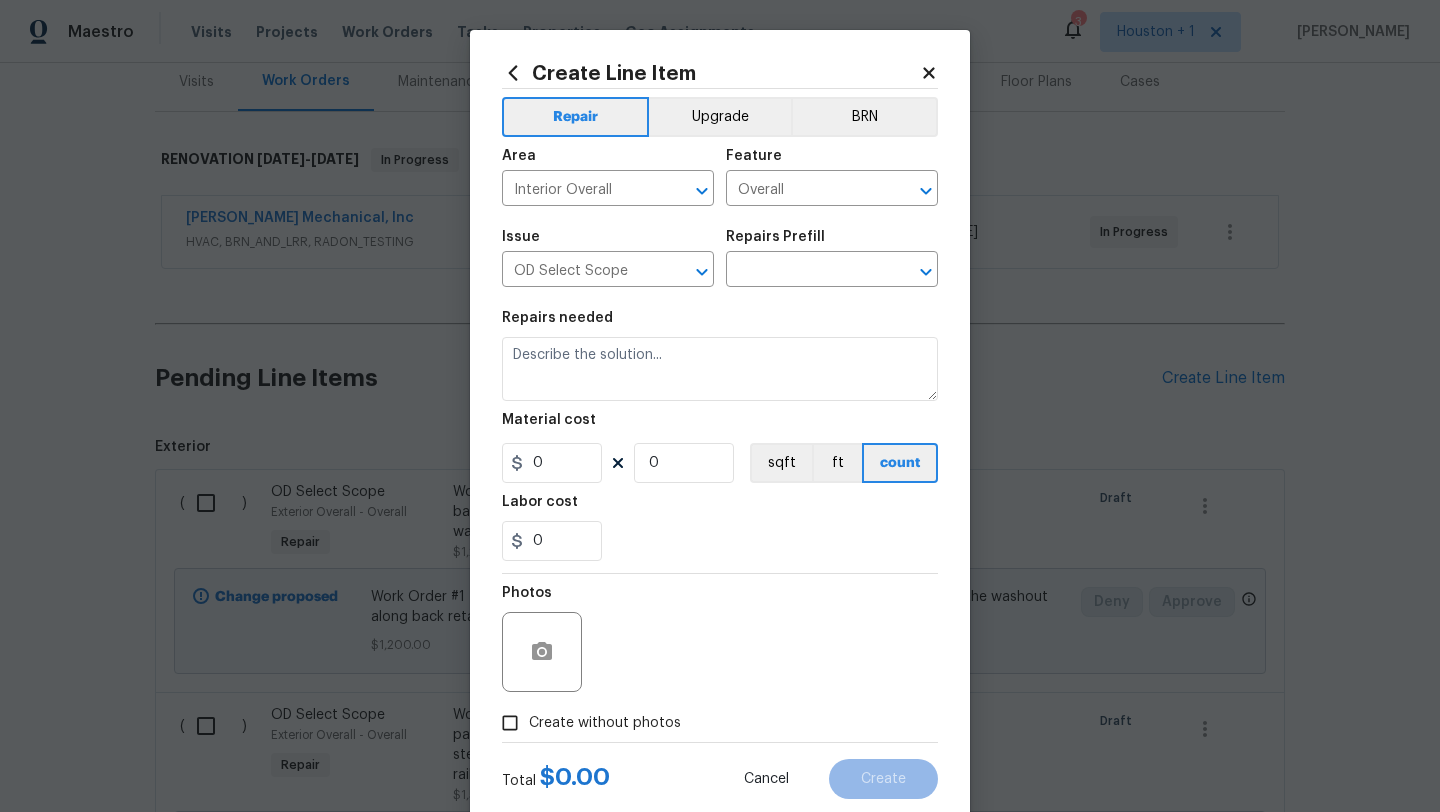 click on "Repairs Prefill" at bounding box center (832, 243) 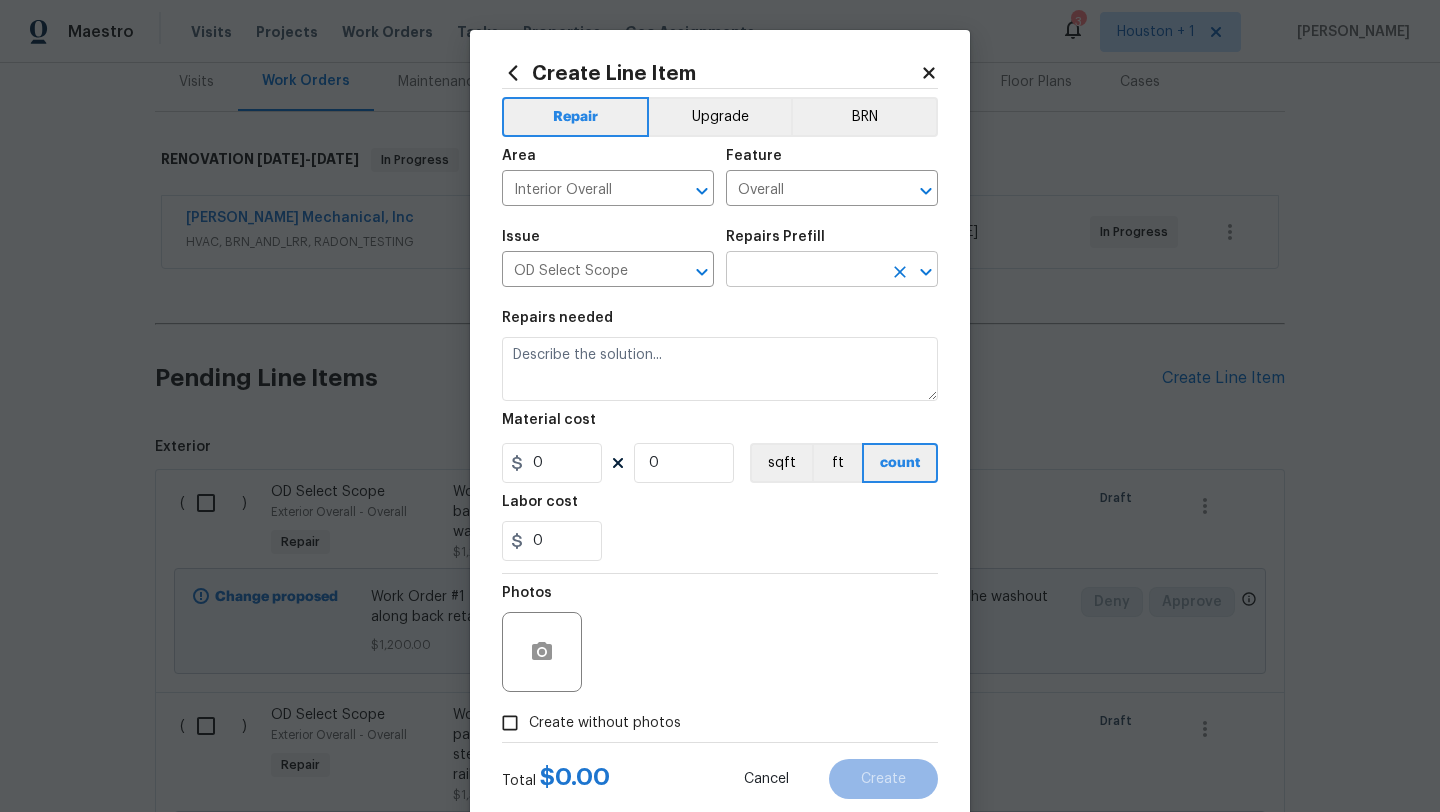 click at bounding box center [804, 271] 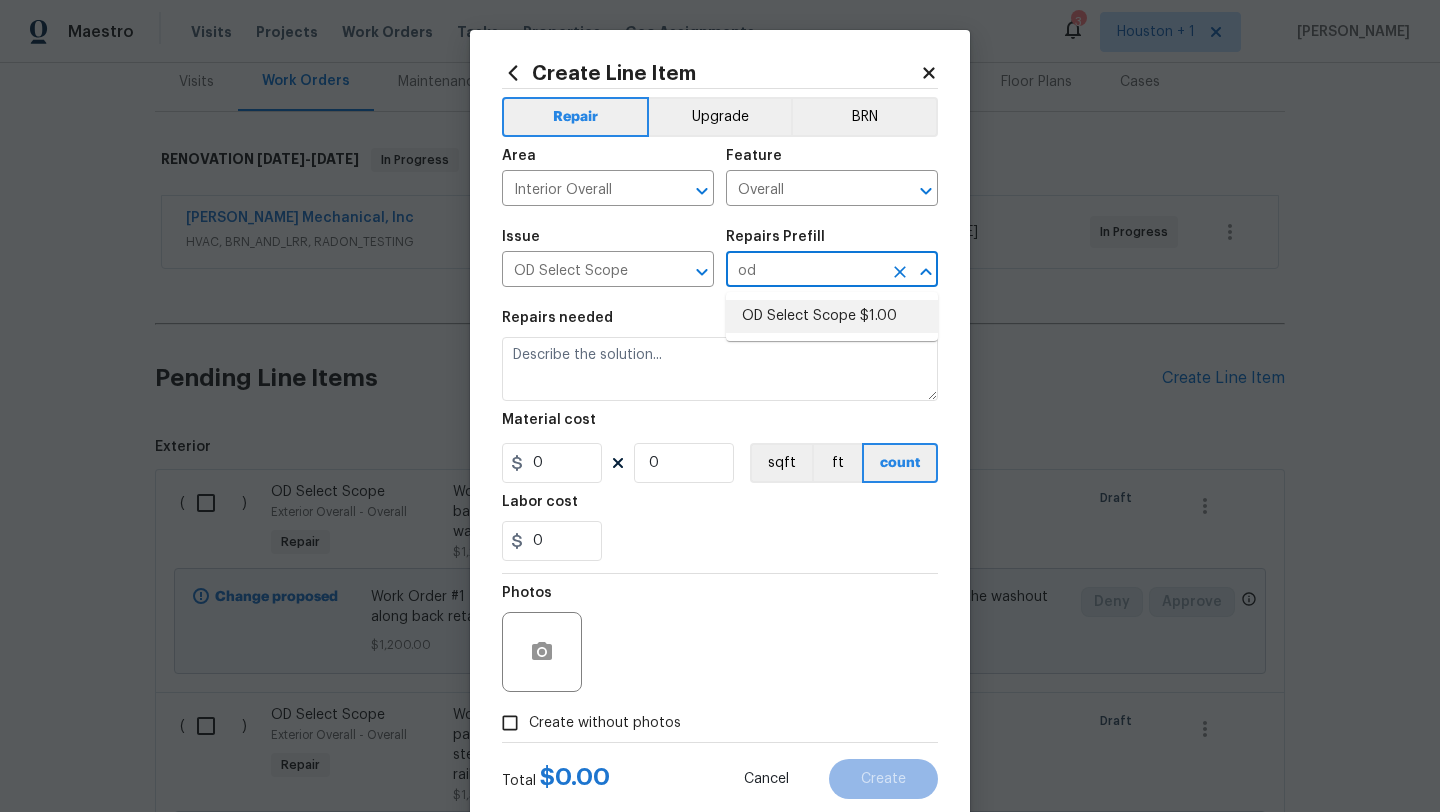 click on "OD Select Scope $1.00" at bounding box center (832, 316) 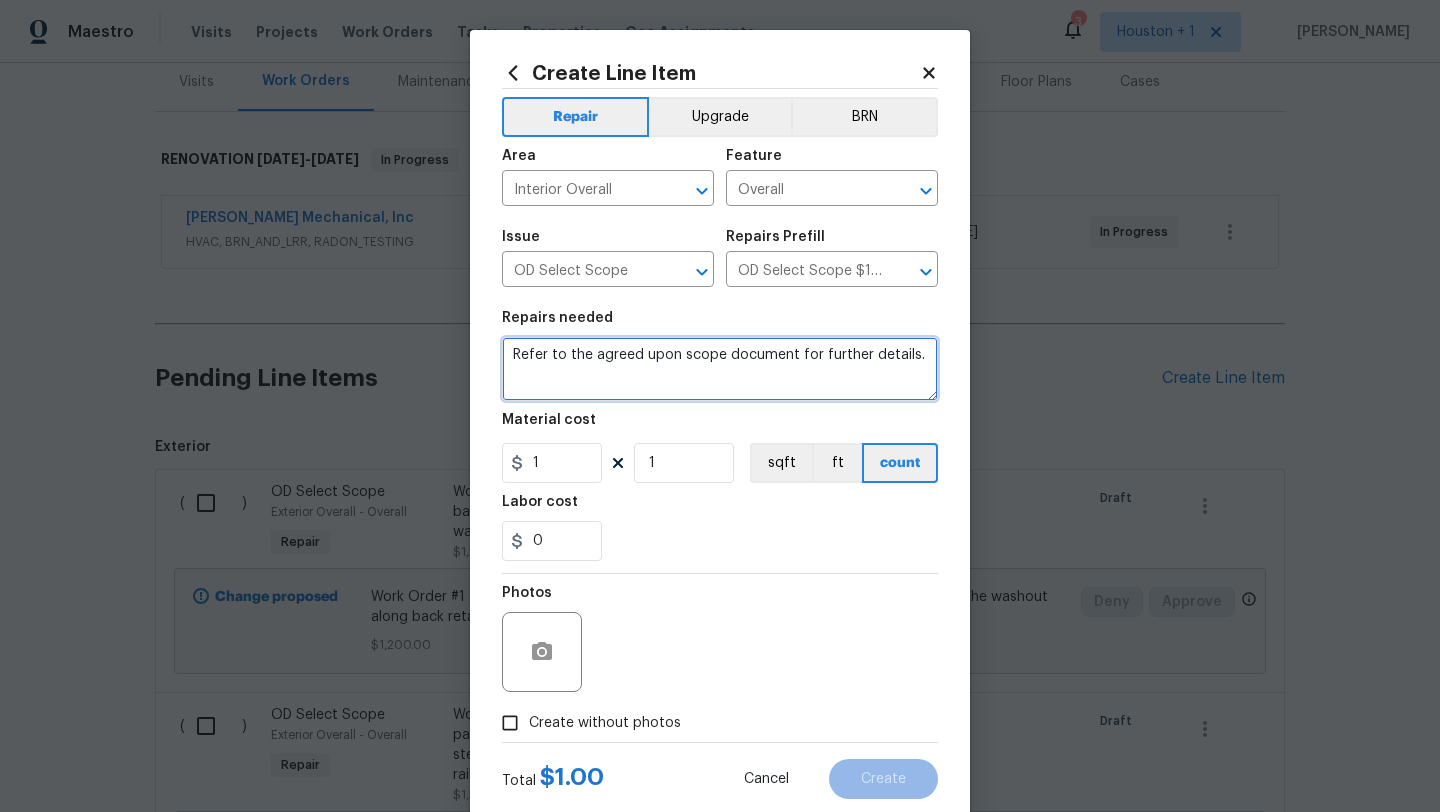 click on "Refer to the agreed upon scope document for further details." at bounding box center (720, 369) 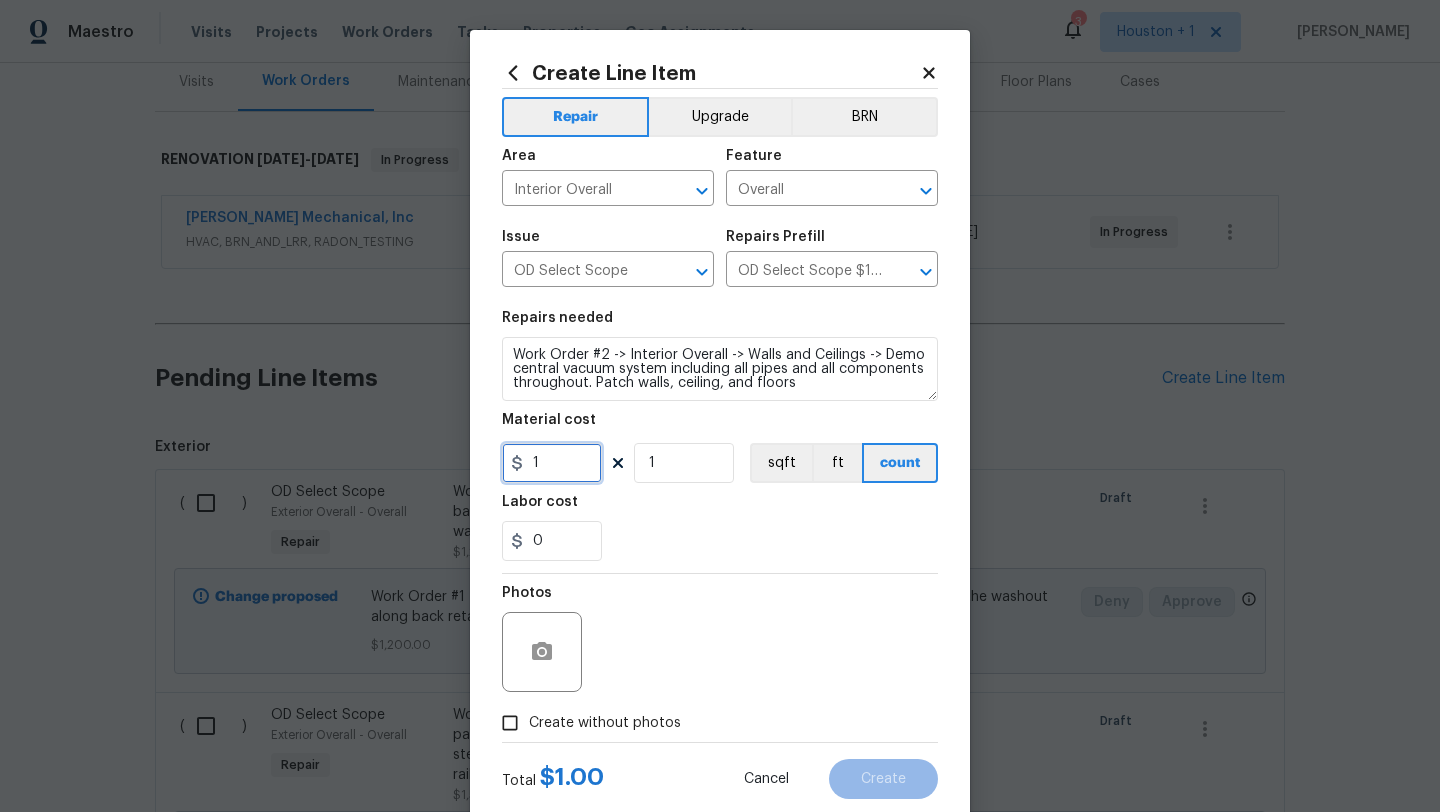 click on "1" at bounding box center (552, 463) 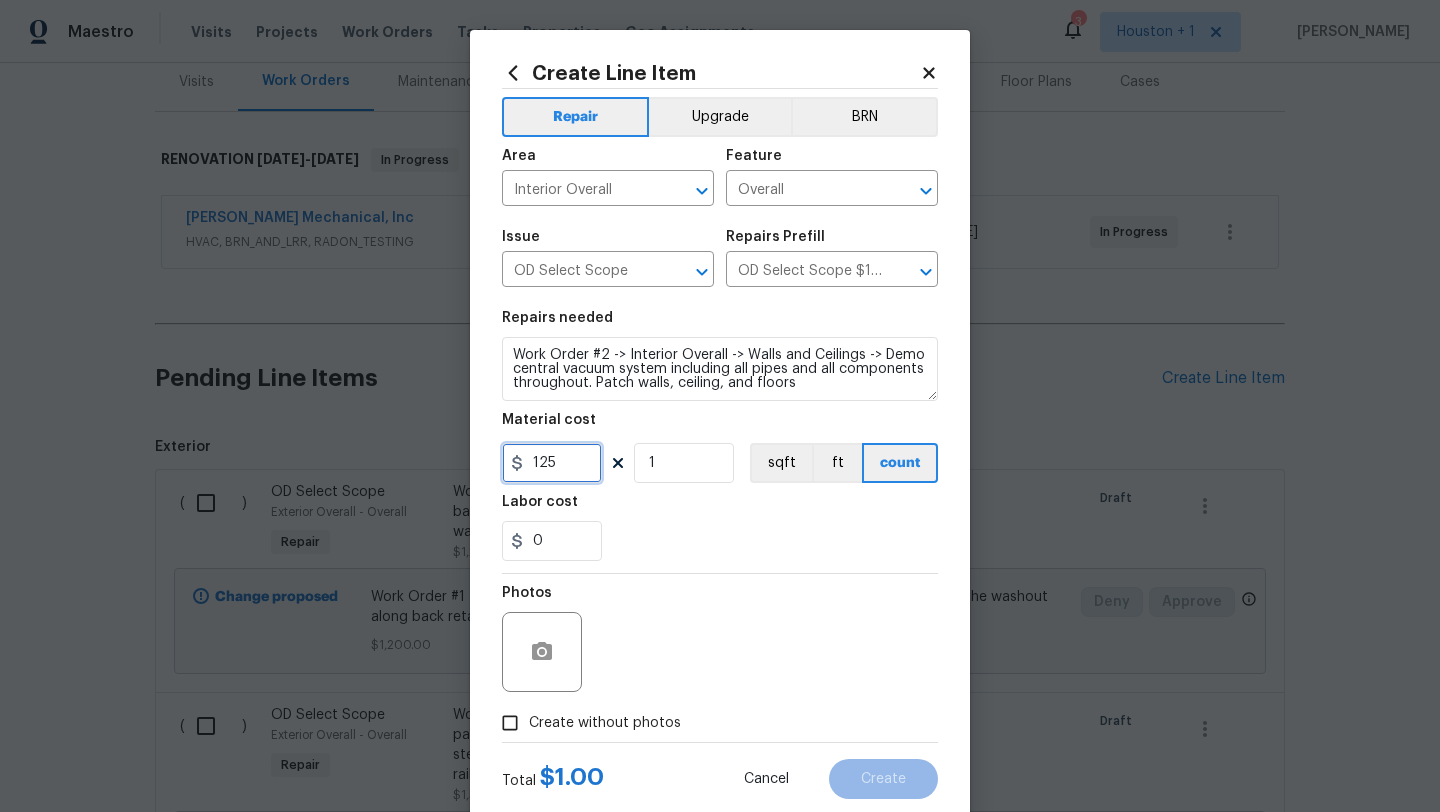 scroll, scrollTop: 50, scrollLeft: 0, axis: vertical 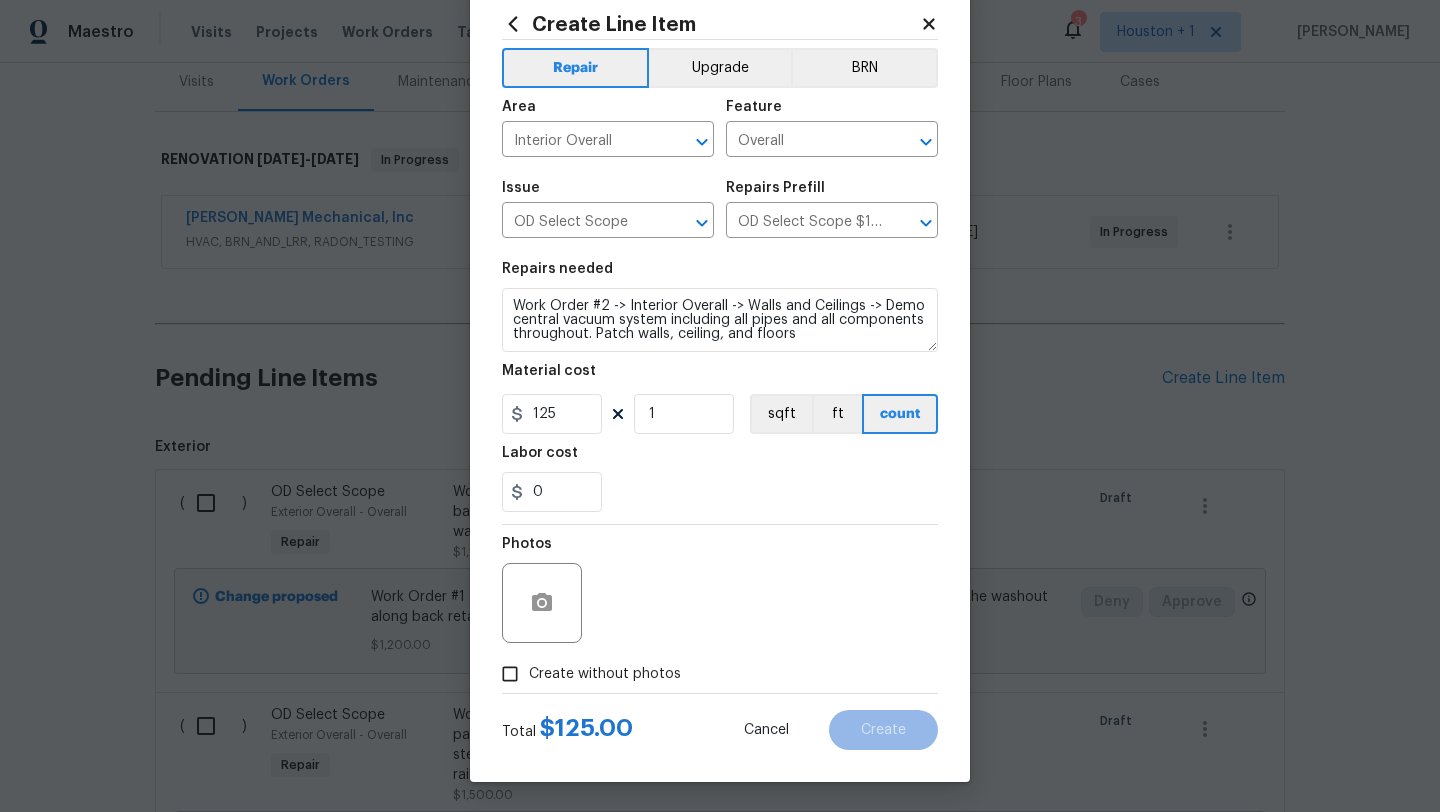 click on "Create without photos" at bounding box center [605, 674] 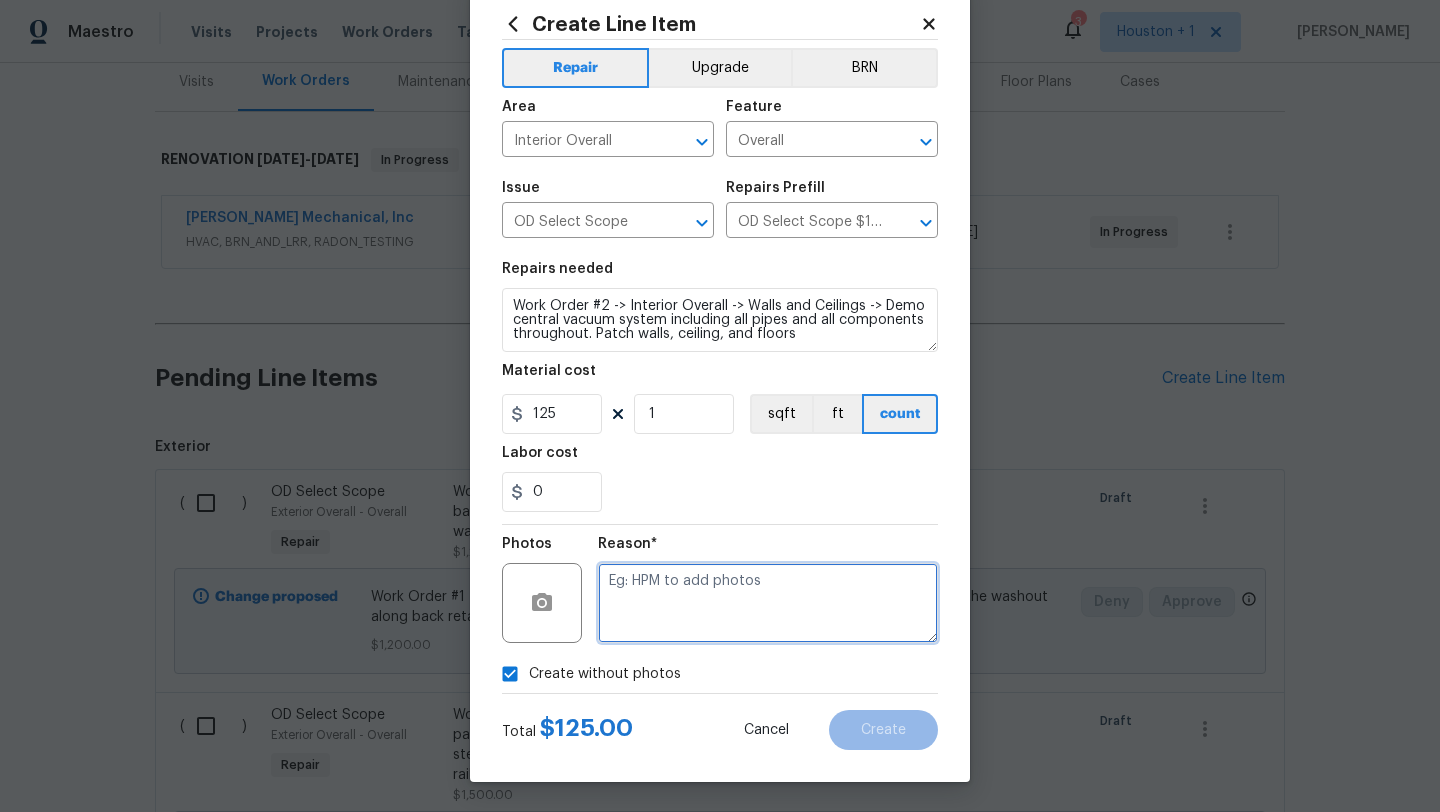 click at bounding box center (768, 603) 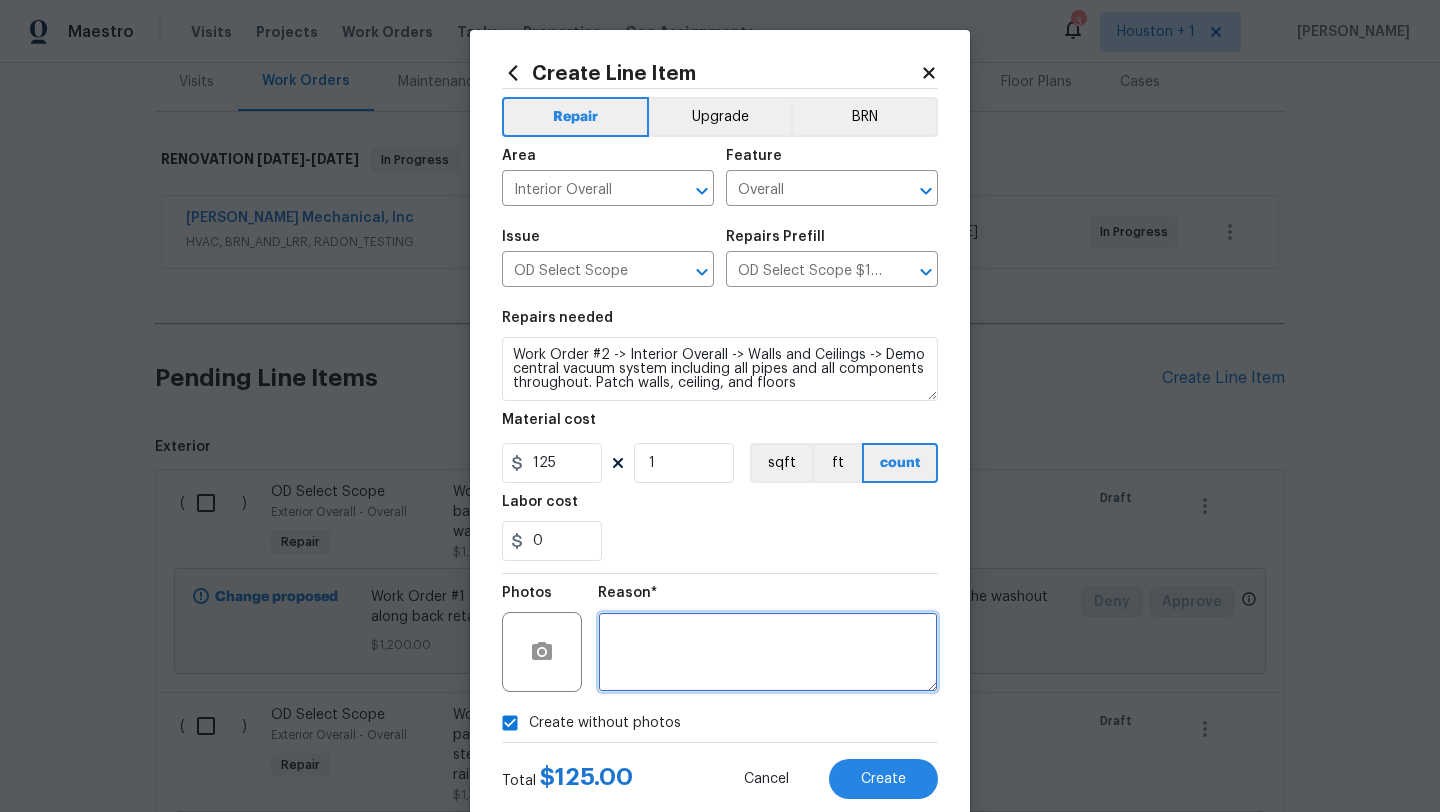 scroll, scrollTop: 50, scrollLeft: 0, axis: vertical 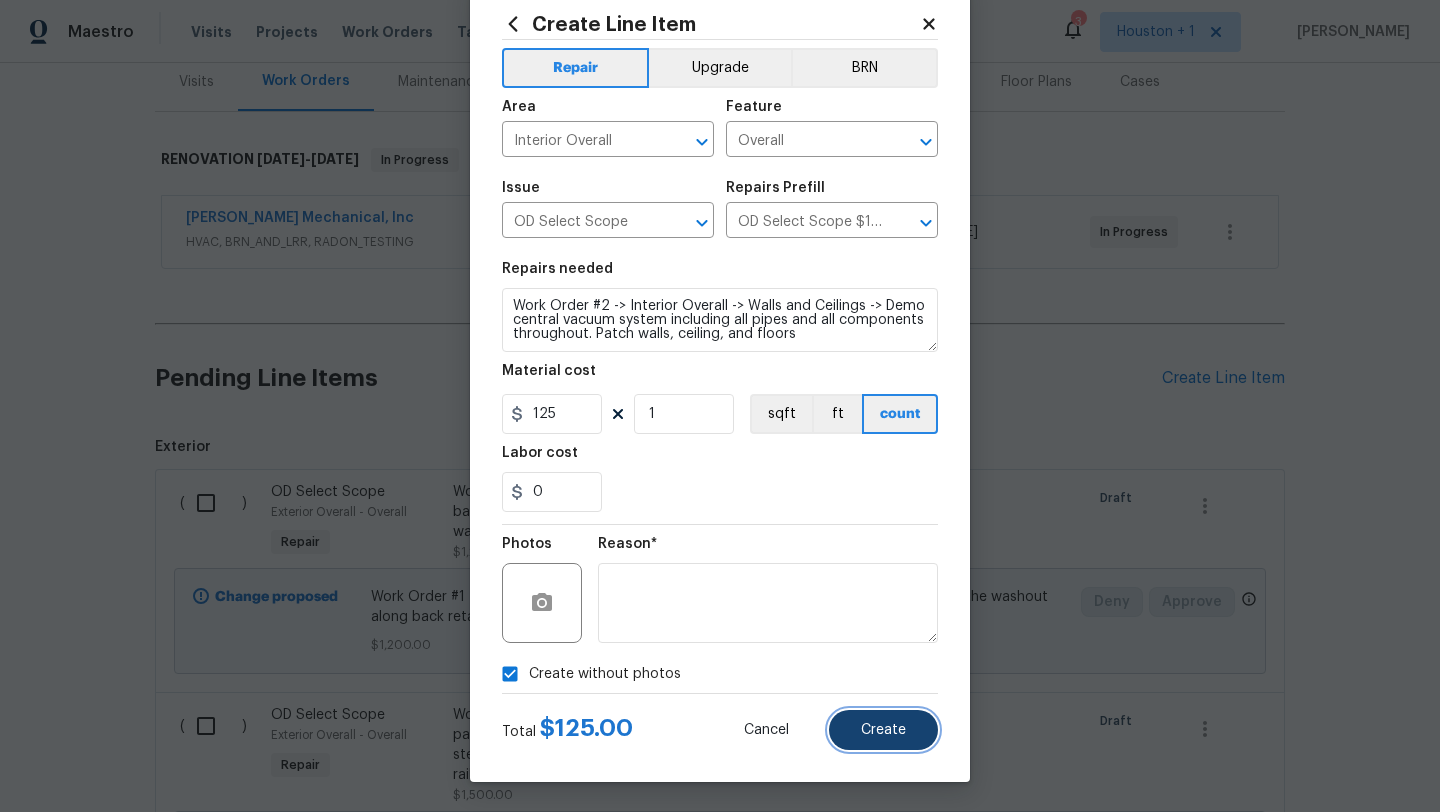 click on "Create" at bounding box center [883, 730] 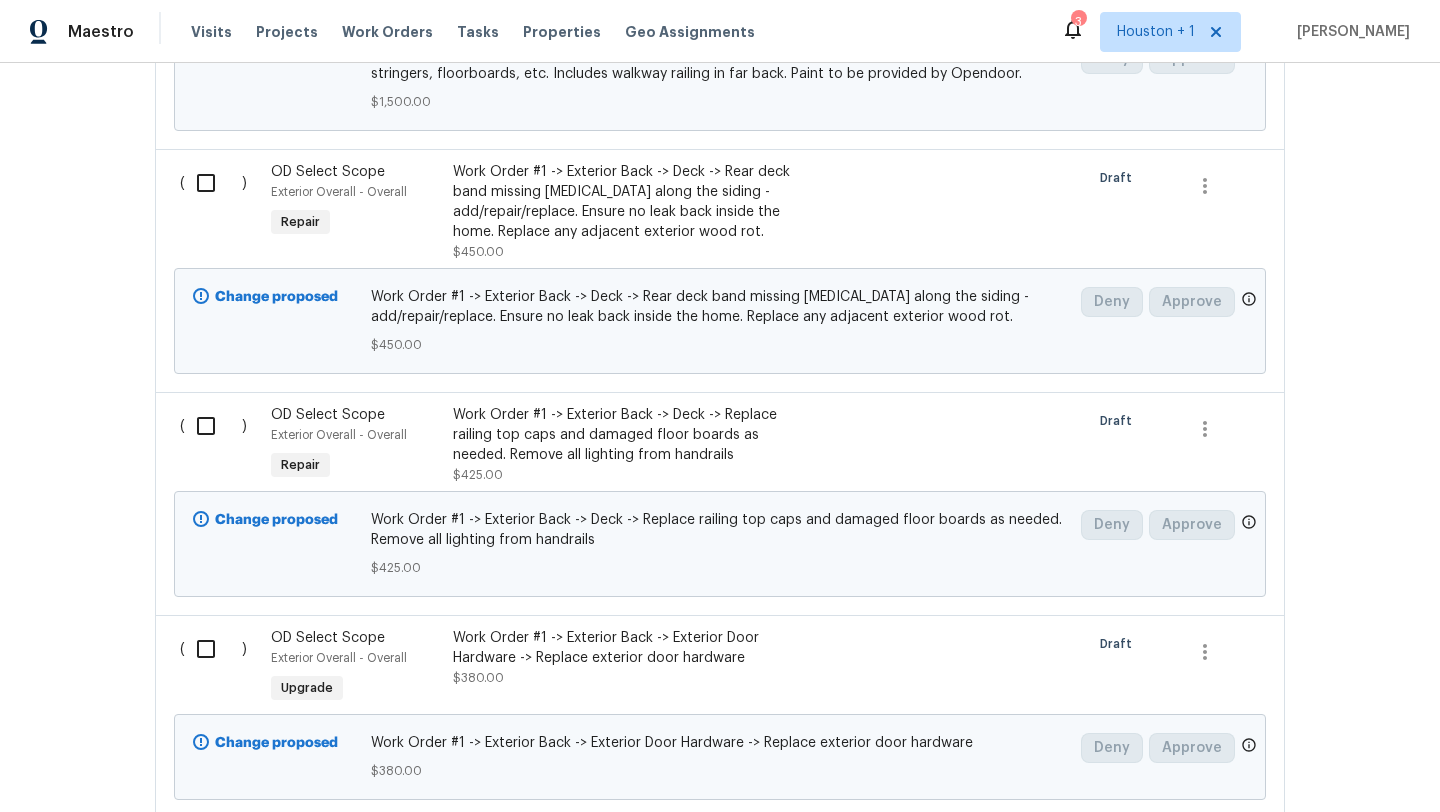 scroll, scrollTop: 11336, scrollLeft: 0, axis: vertical 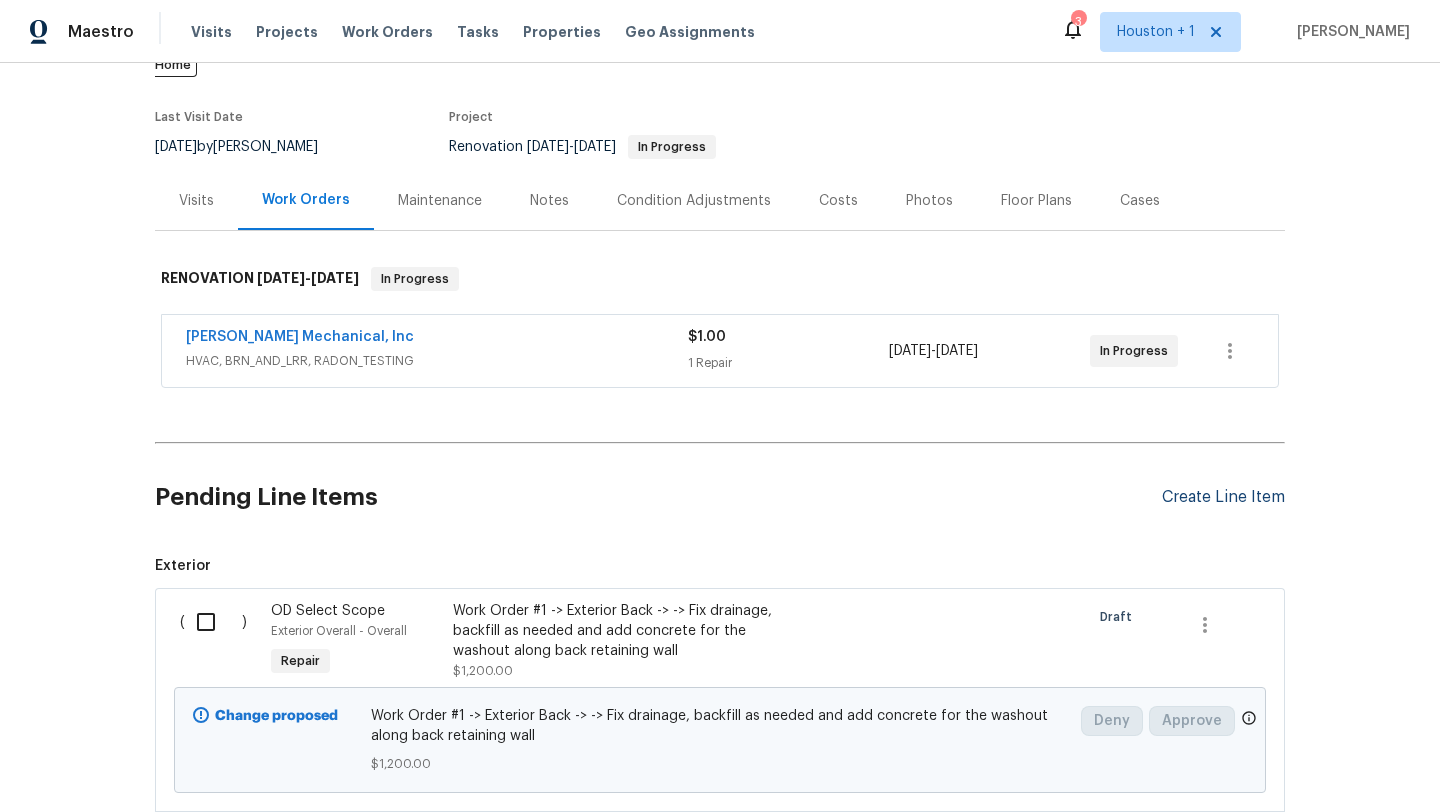click on "Create Line Item" at bounding box center [1223, 497] 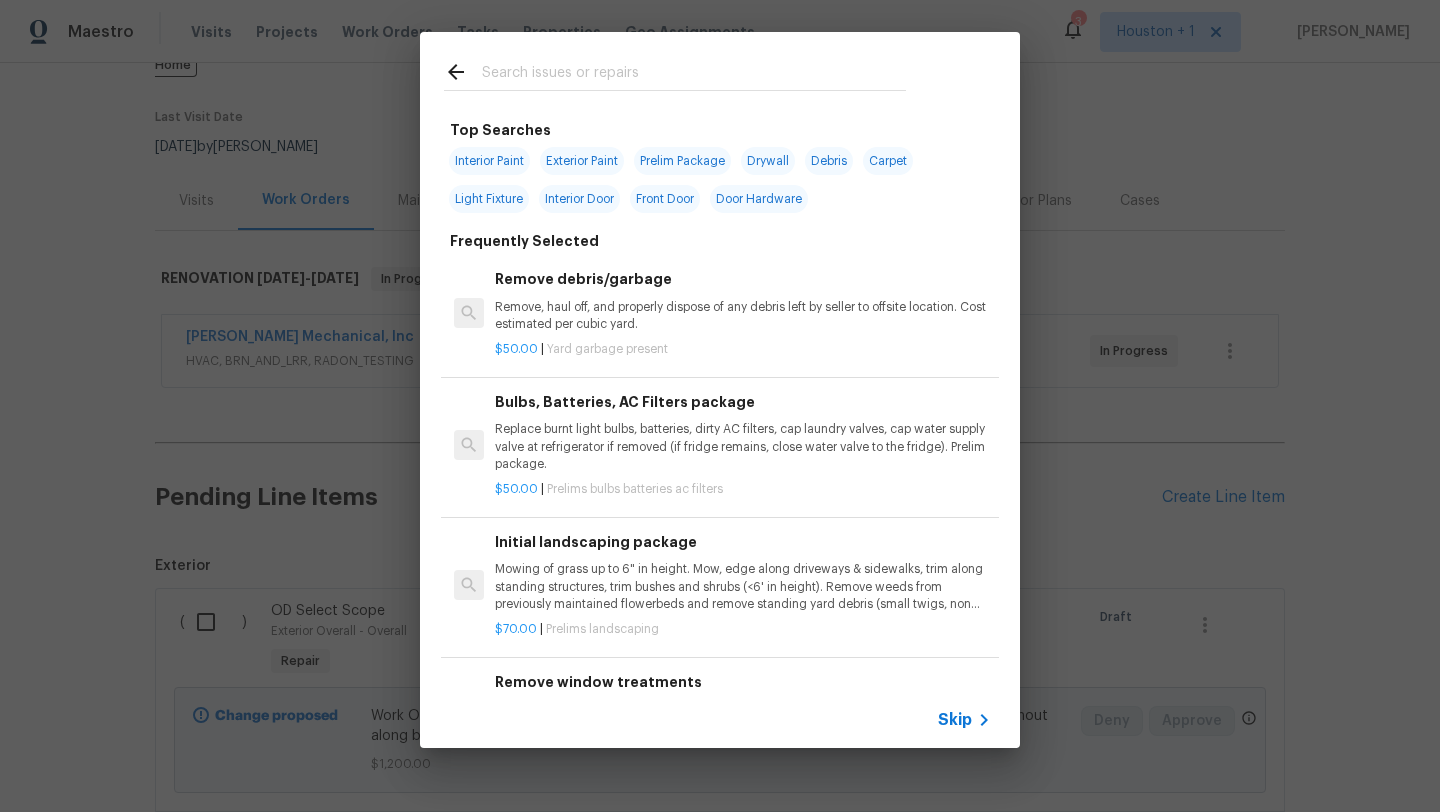click on "Skip" at bounding box center [955, 720] 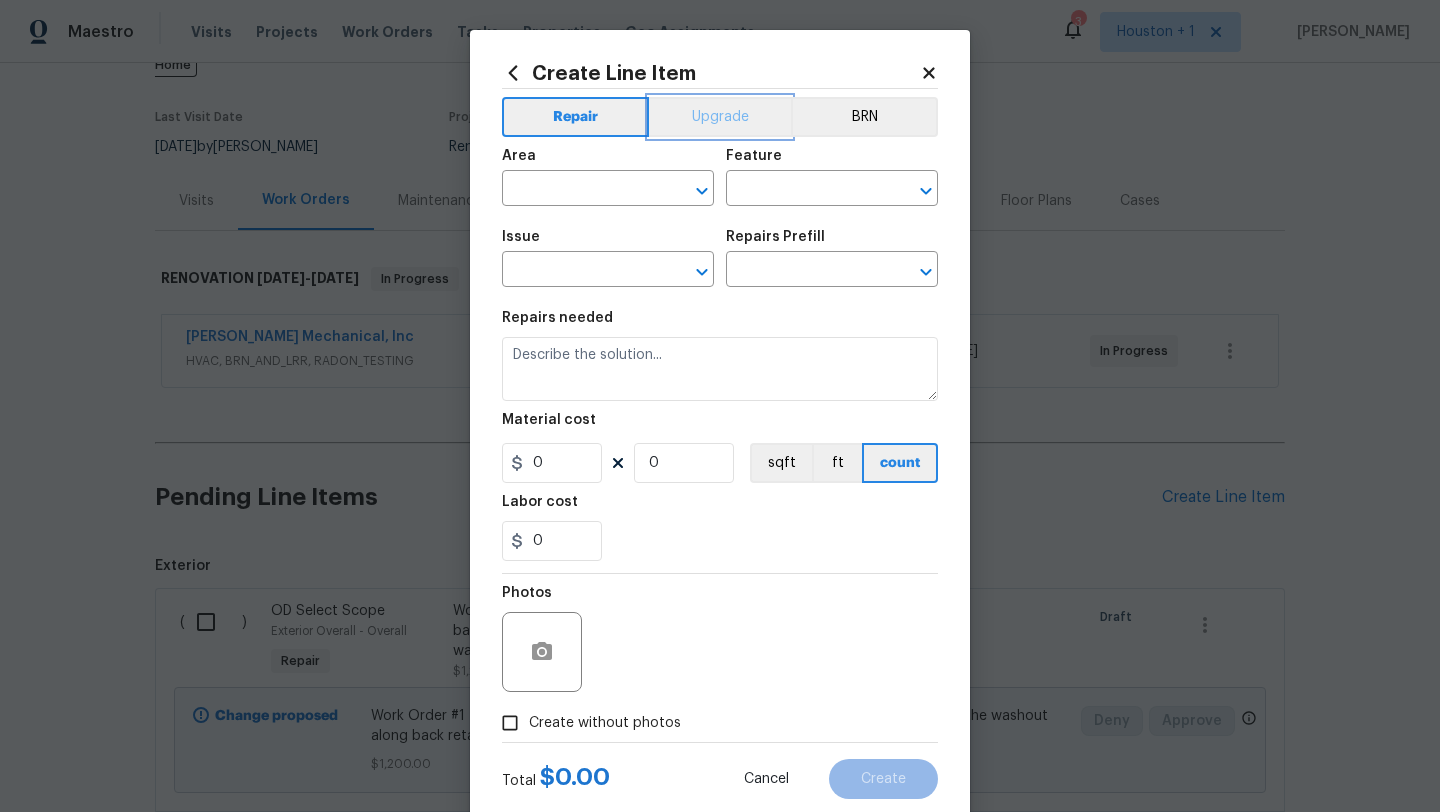 click on "Upgrade" at bounding box center (720, 117) 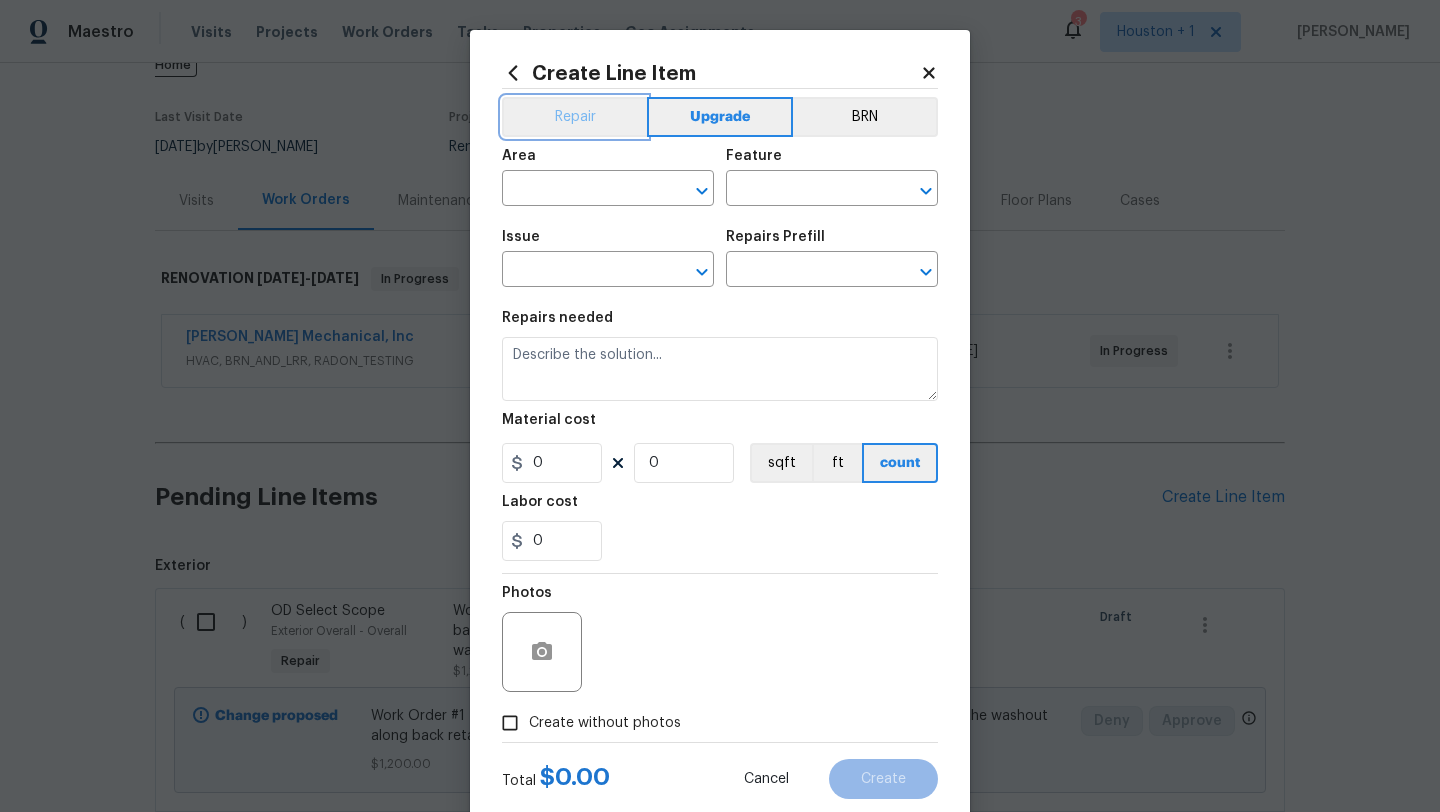 click on "Repair" at bounding box center (574, 117) 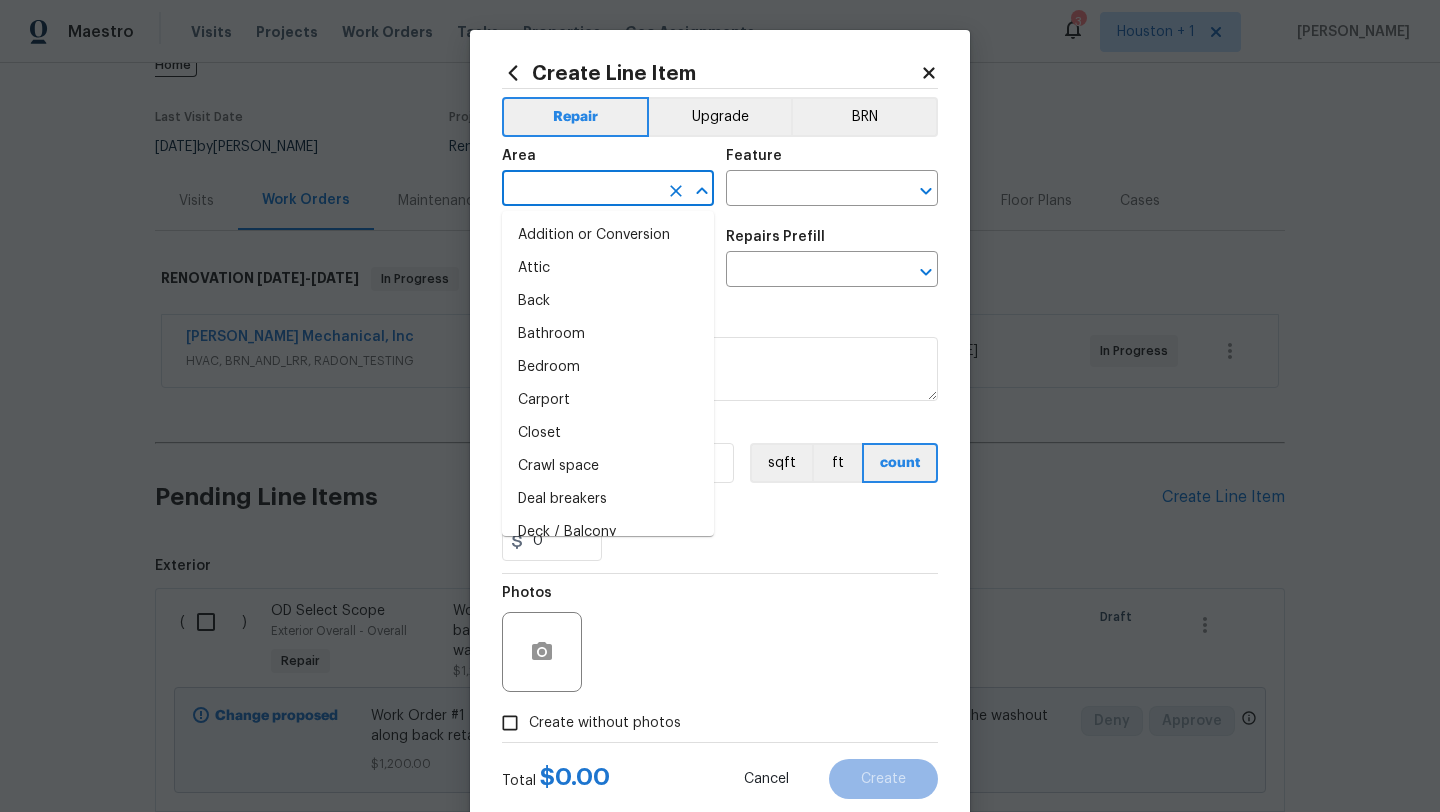 click at bounding box center [580, 190] 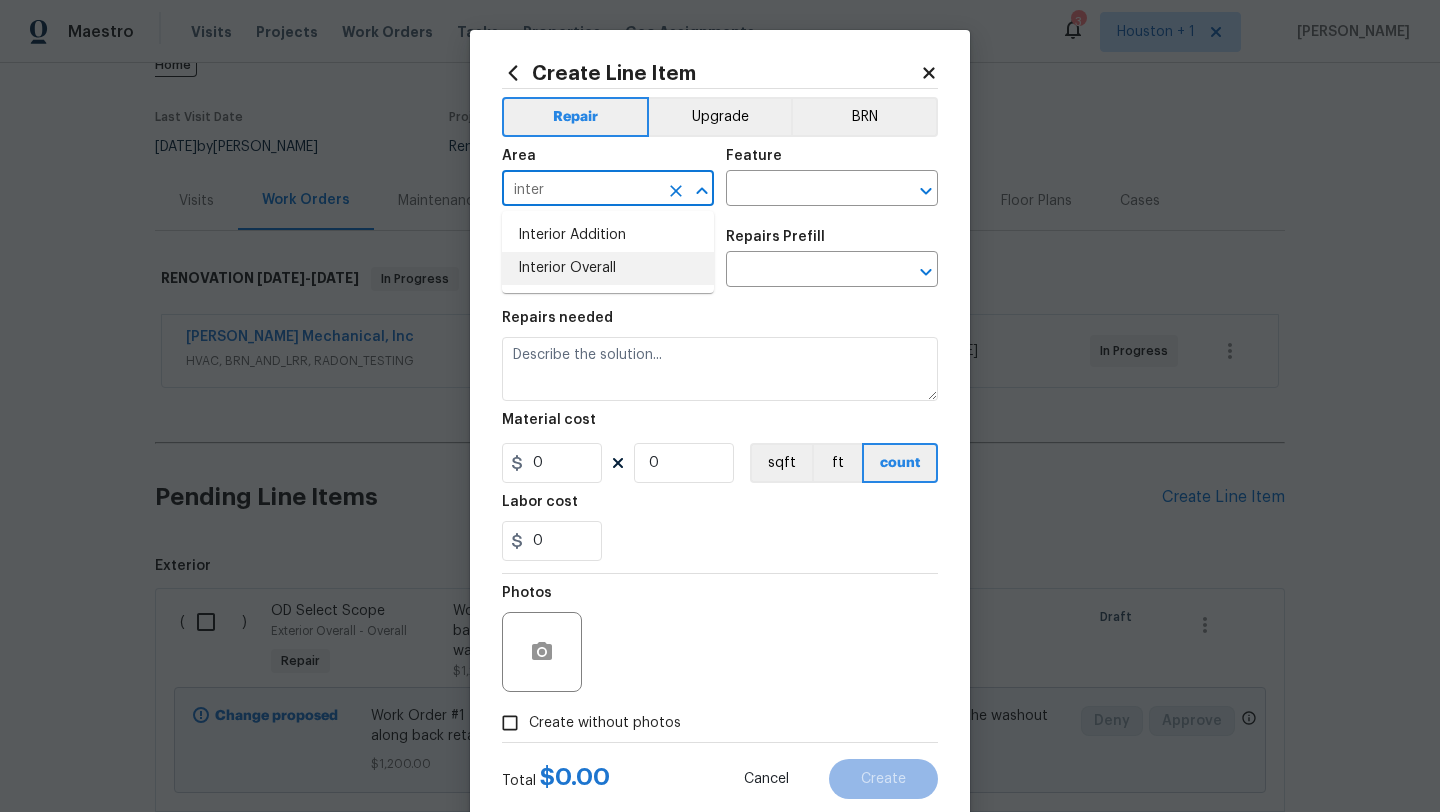 click on "Interior Overall" at bounding box center [608, 268] 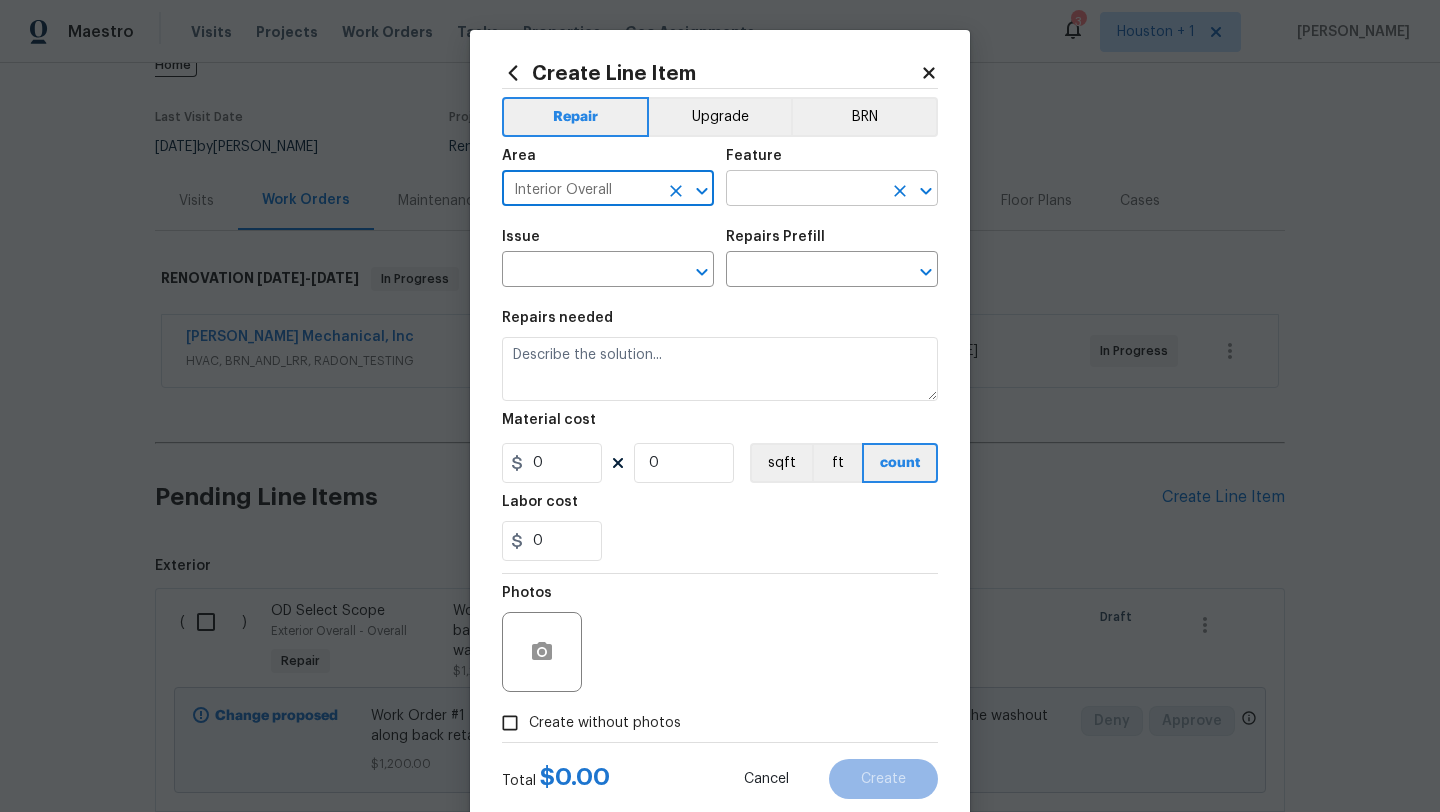 type on "Interior Overall" 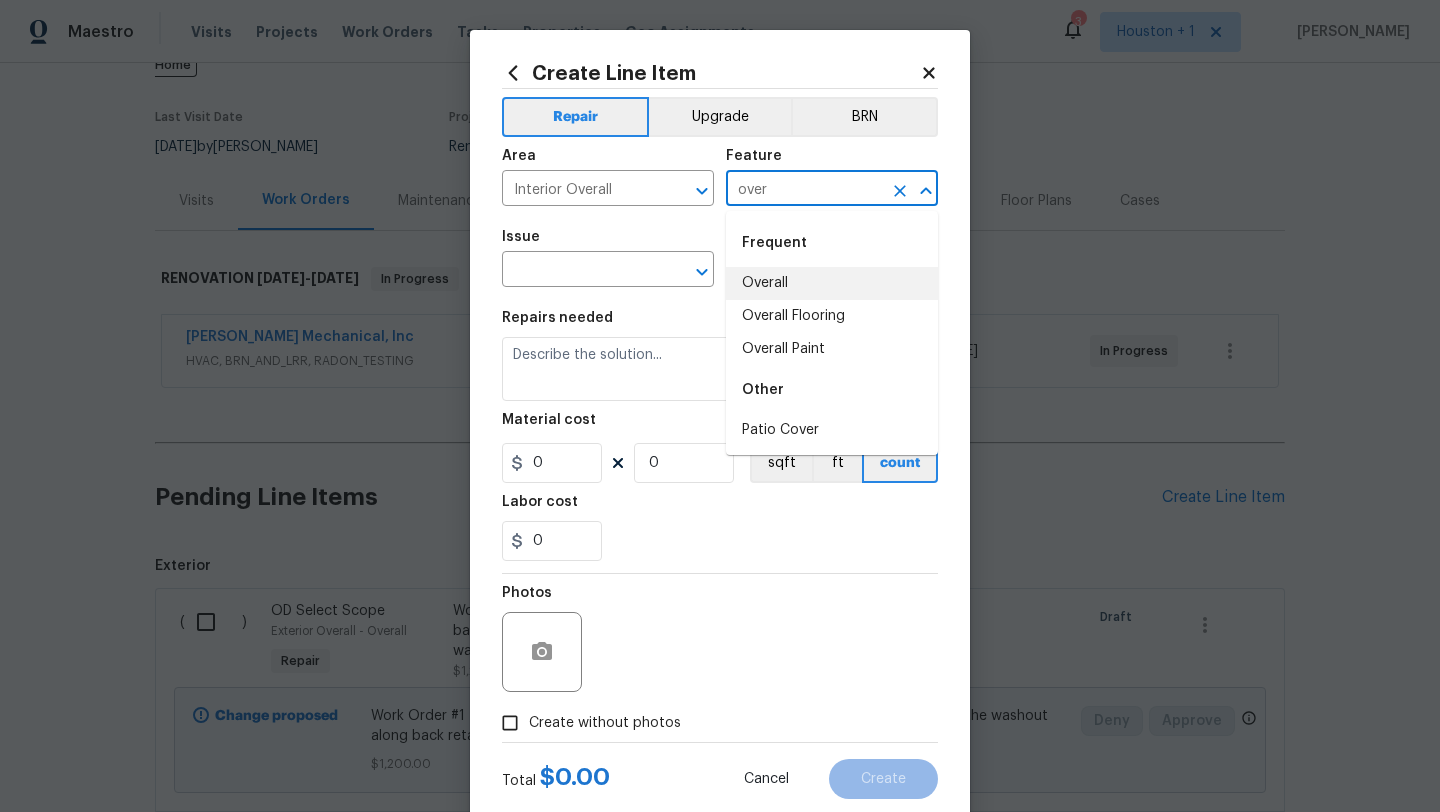 click on "Overall" at bounding box center [832, 283] 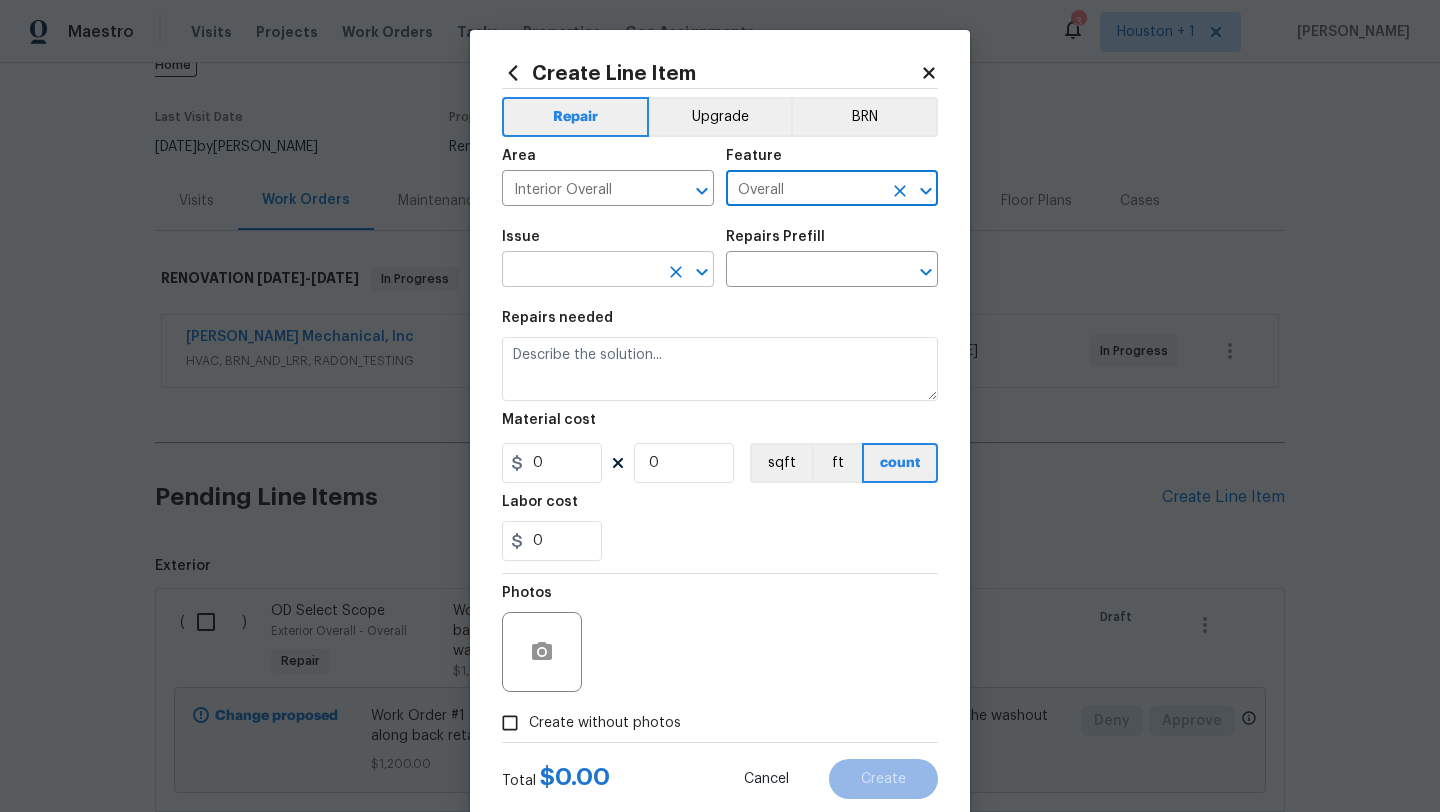 type on "Overall" 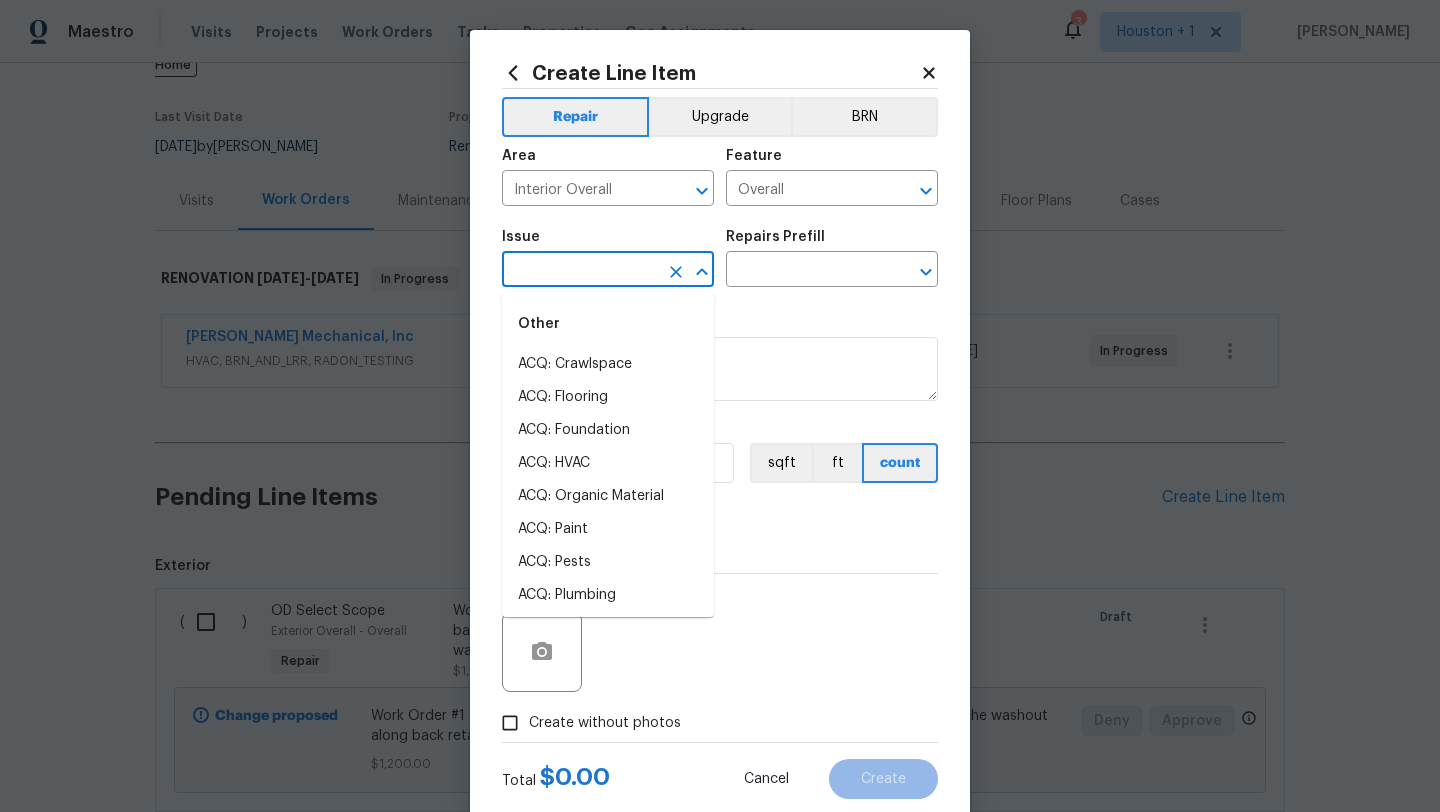 click at bounding box center [580, 271] 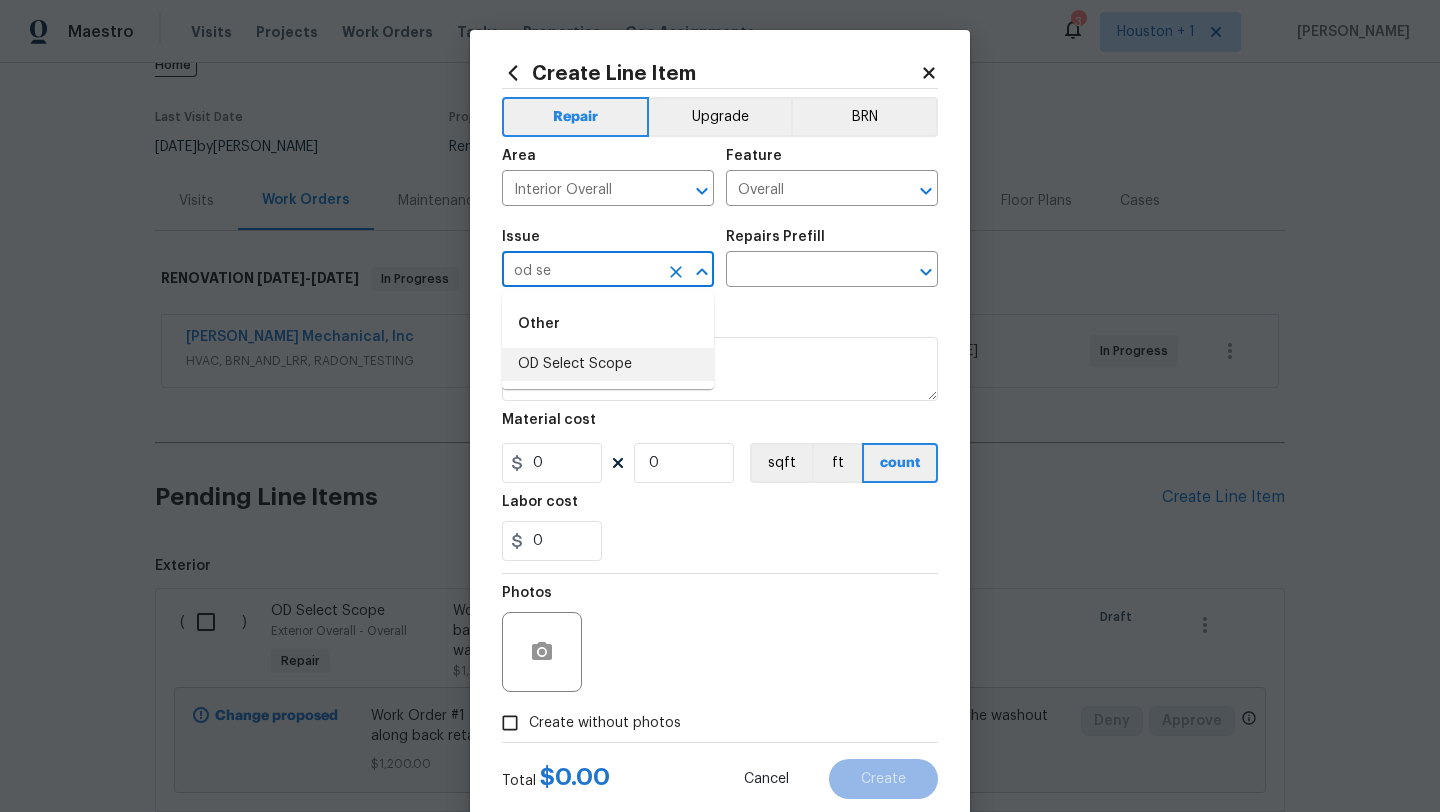 click on "OD Select Scope" at bounding box center (608, 364) 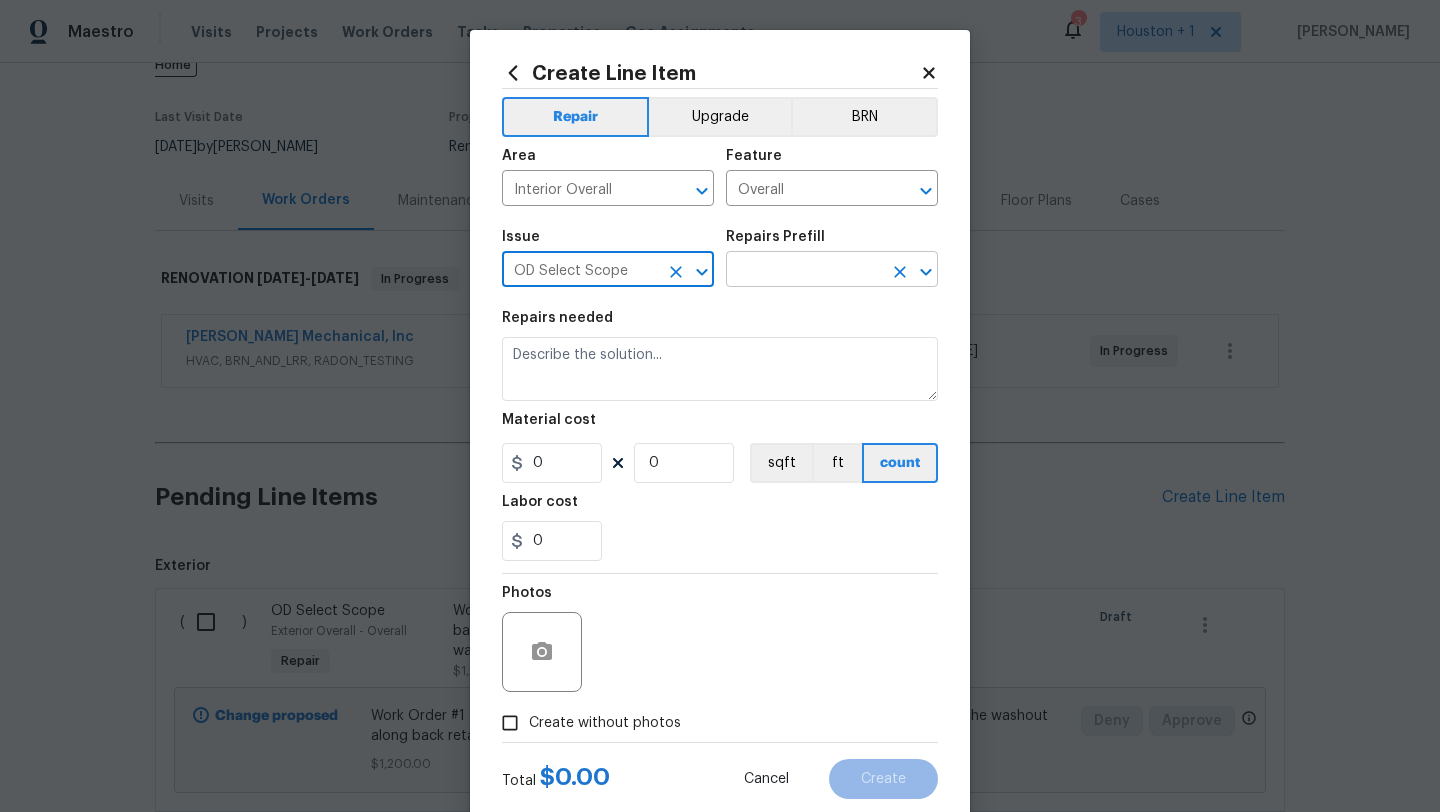 type on "OD Select Scope" 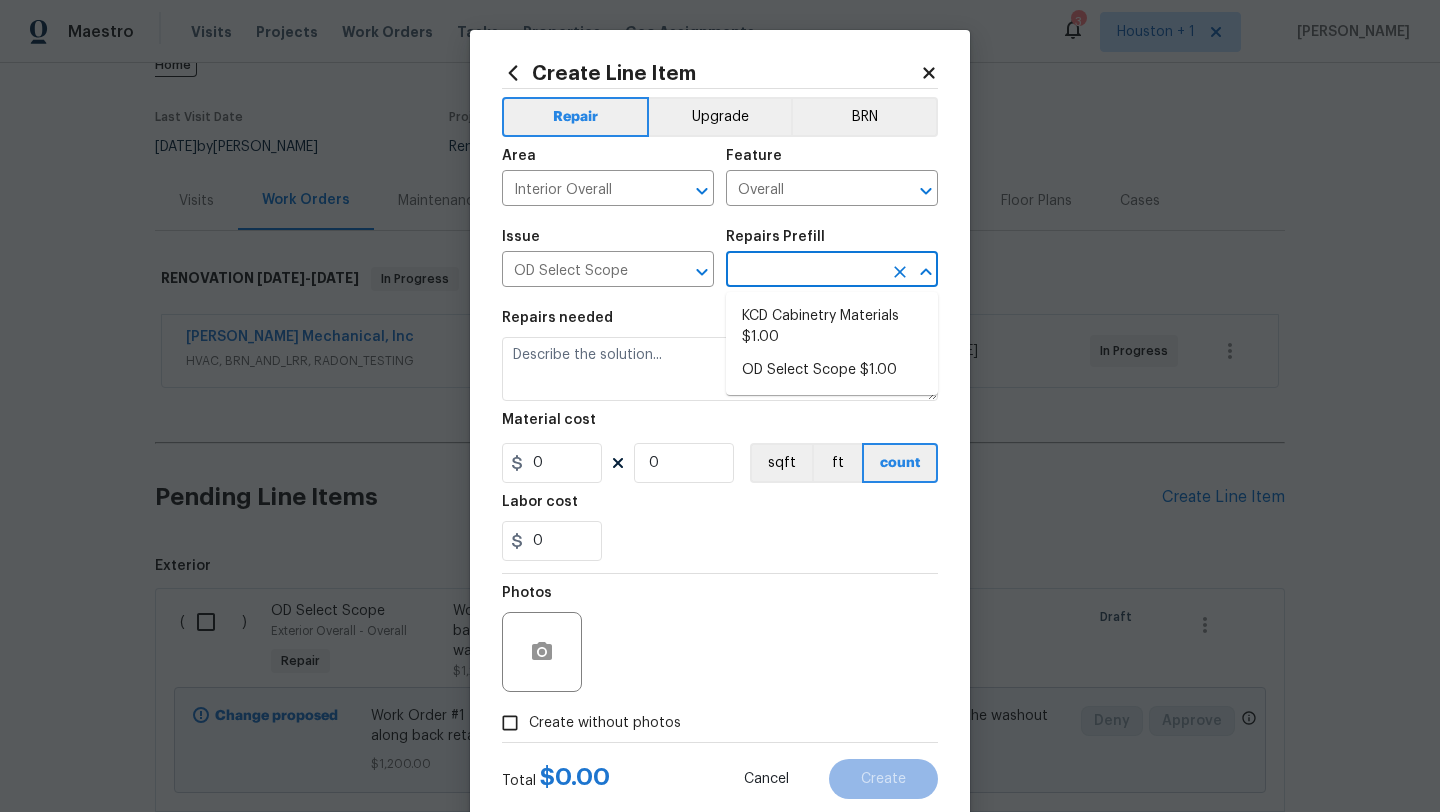 click at bounding box center (804, 271) 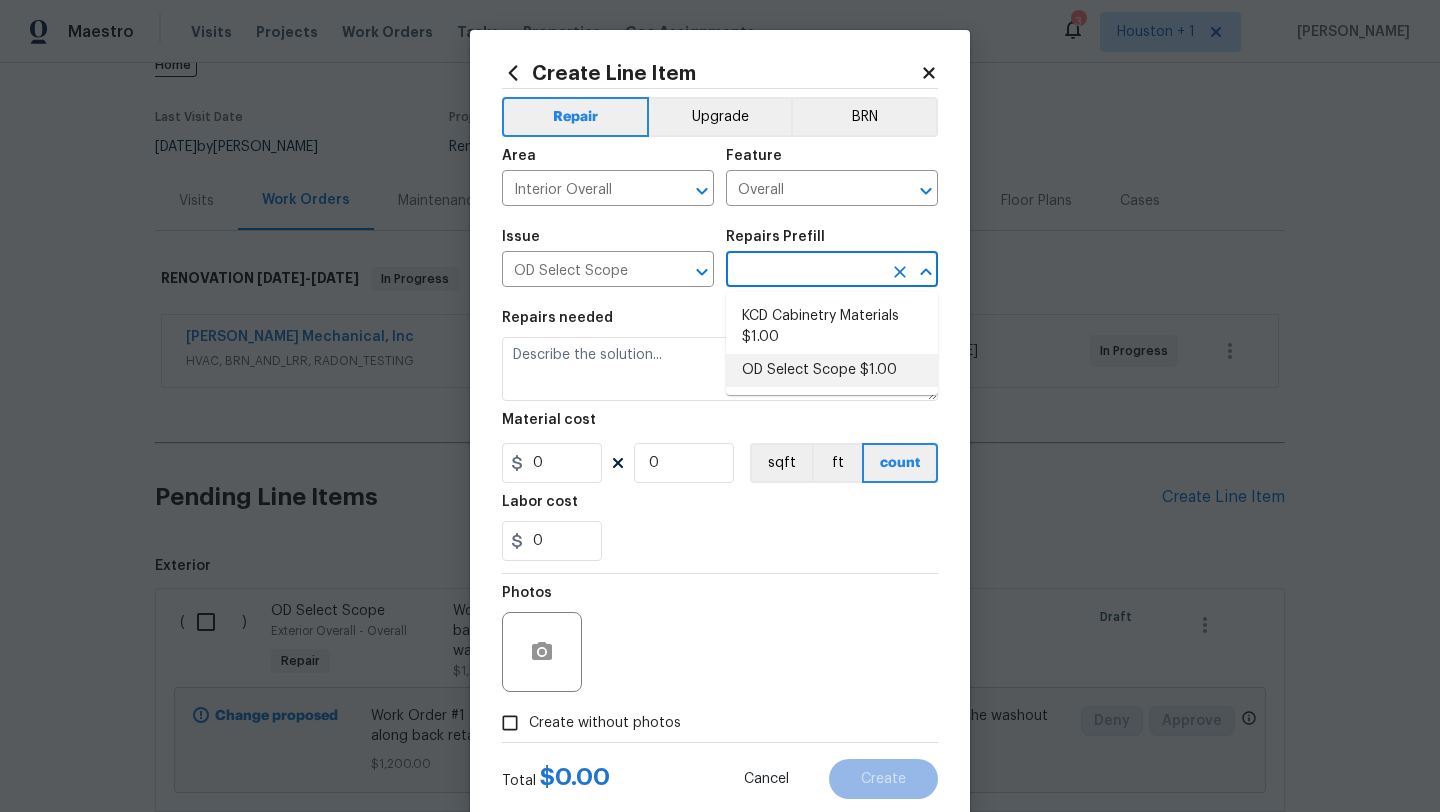click on "OD Select Scope $1.00" at bounding box center [832, 370] 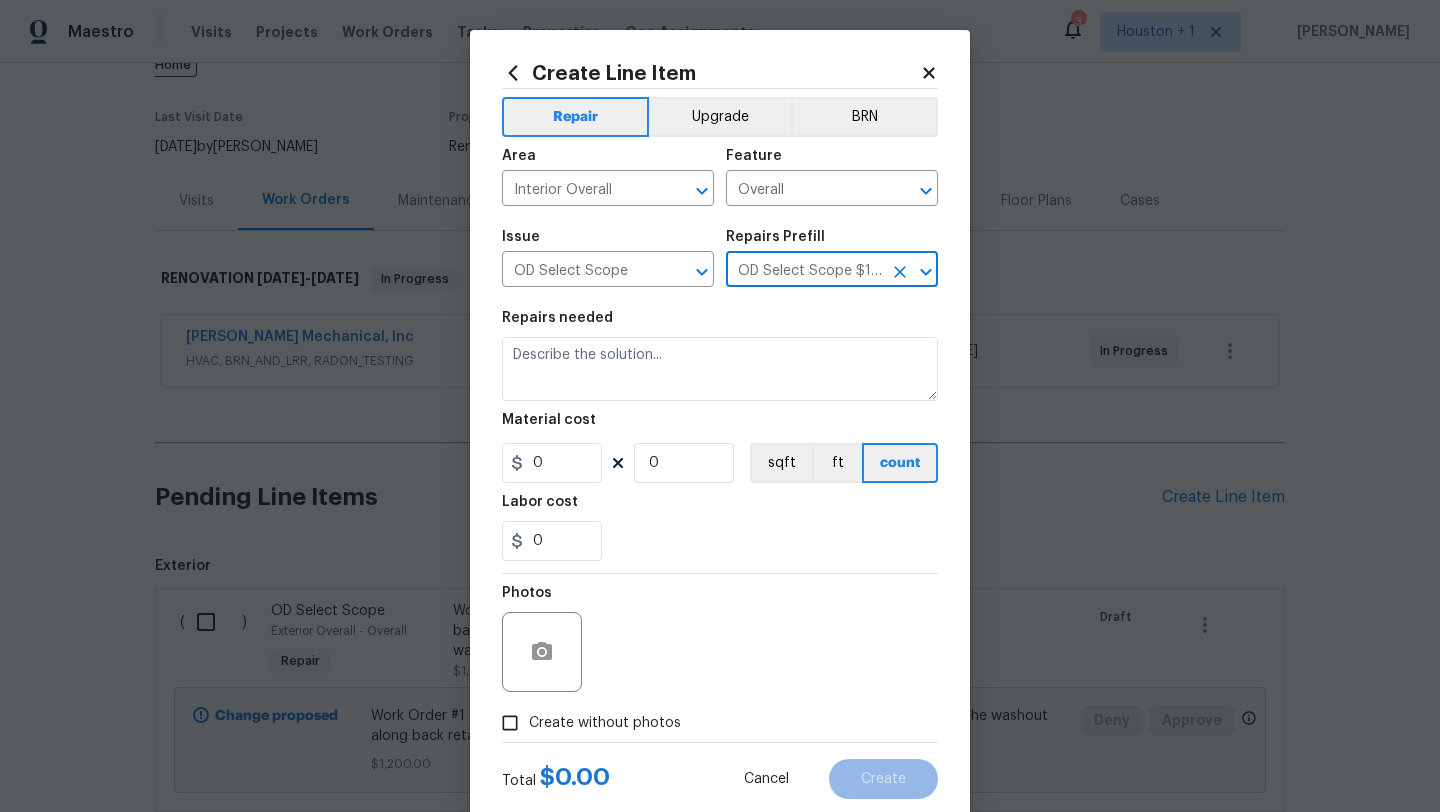 type on "Refer to the agreed upon scope document for further details." 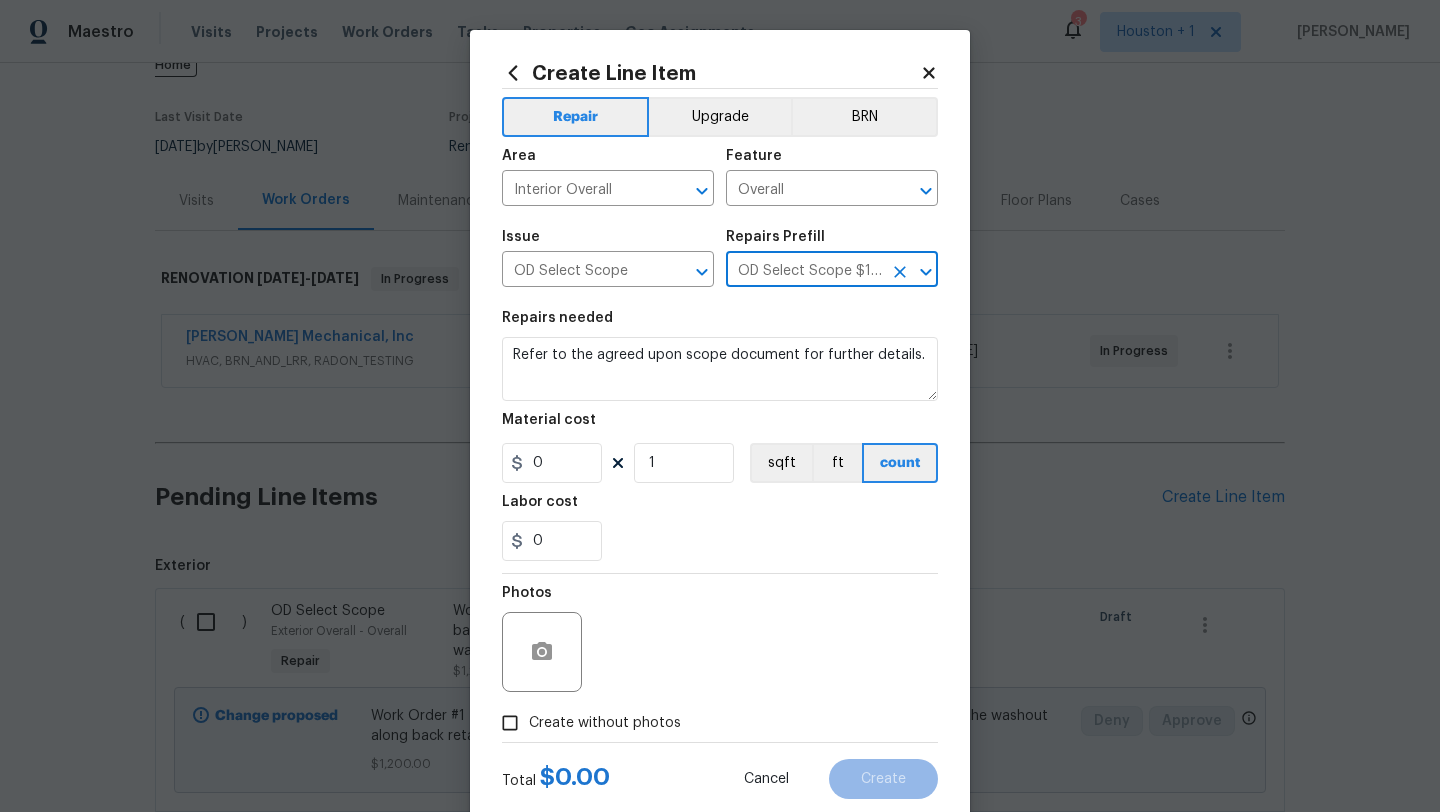 type on "1" 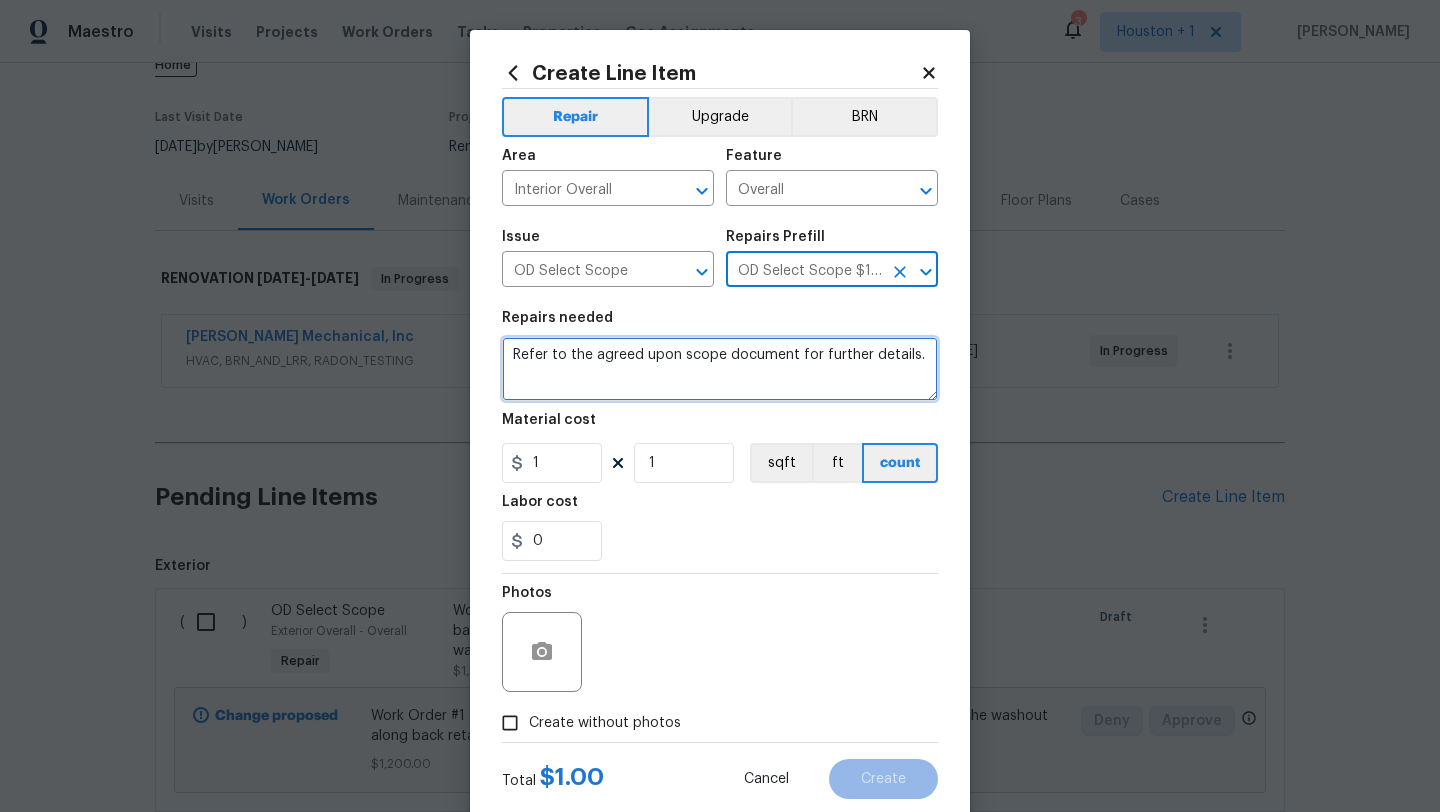 click on "Refer to the agreed upon scope document for further details." at bounding box center (720, 369) 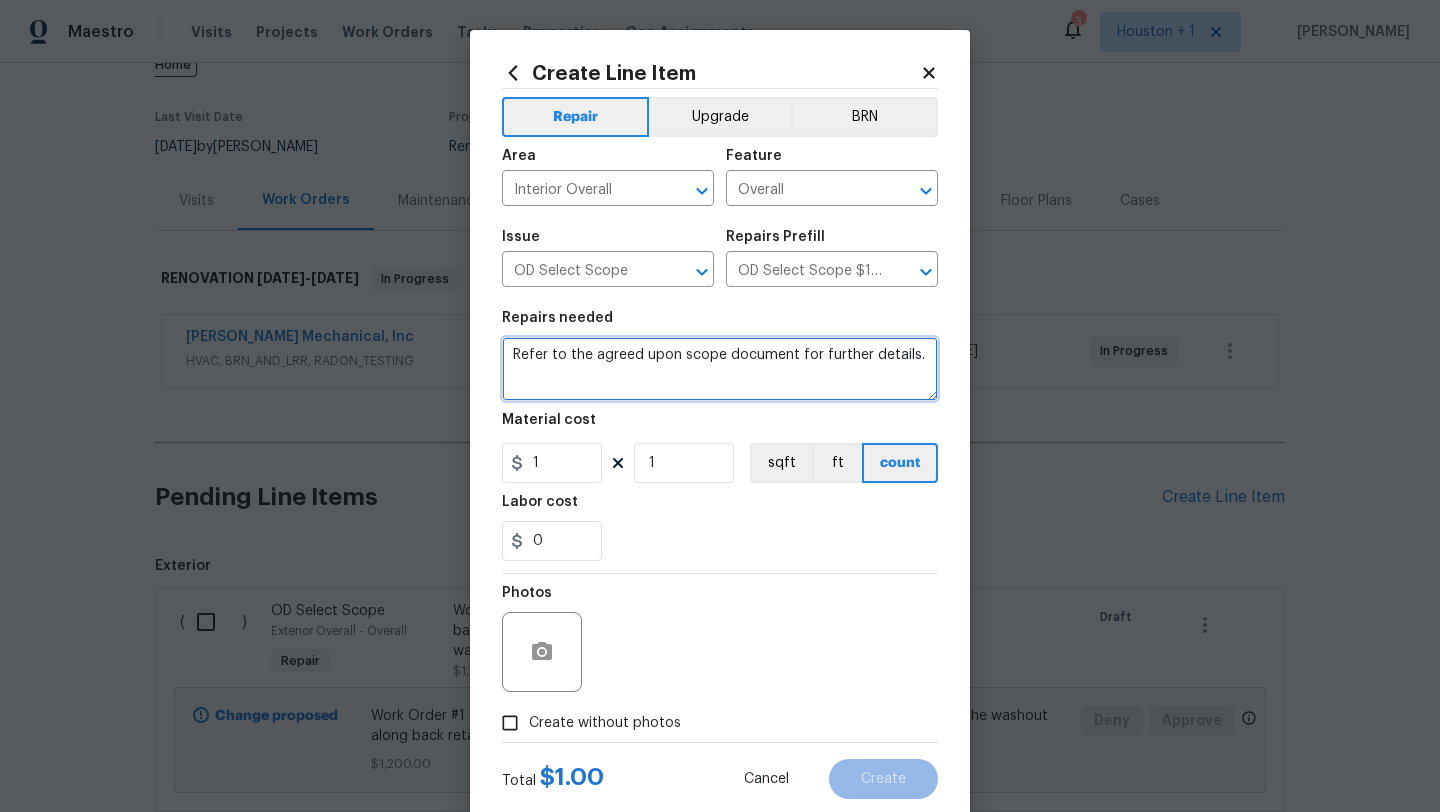 click on "Refer to the agreed upon scope document for further details." at bounding box center (720, 369) 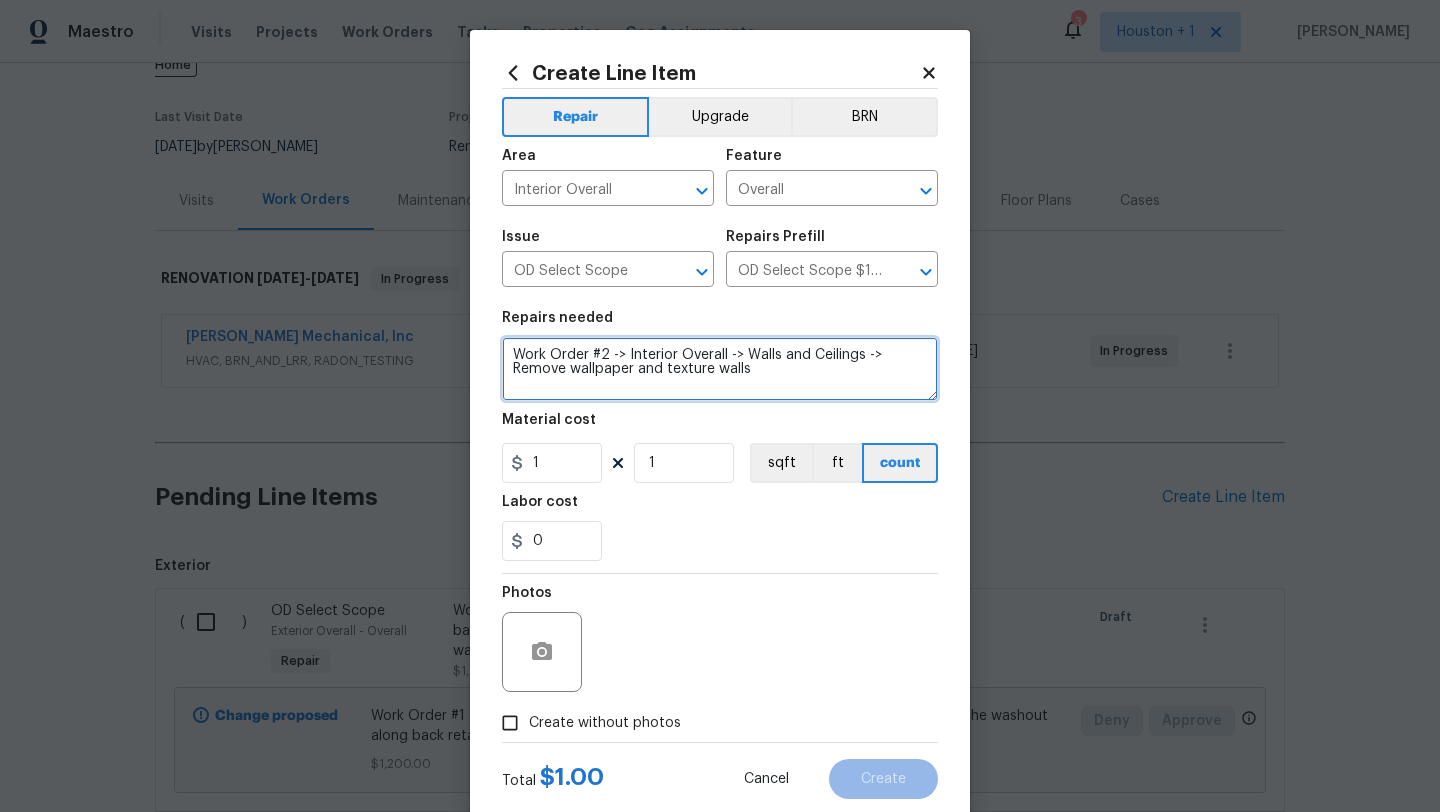 type on "Work Order #2 -> Interior Overall -> Walls and Ceilings -> Remove wallpaper and texture walls" 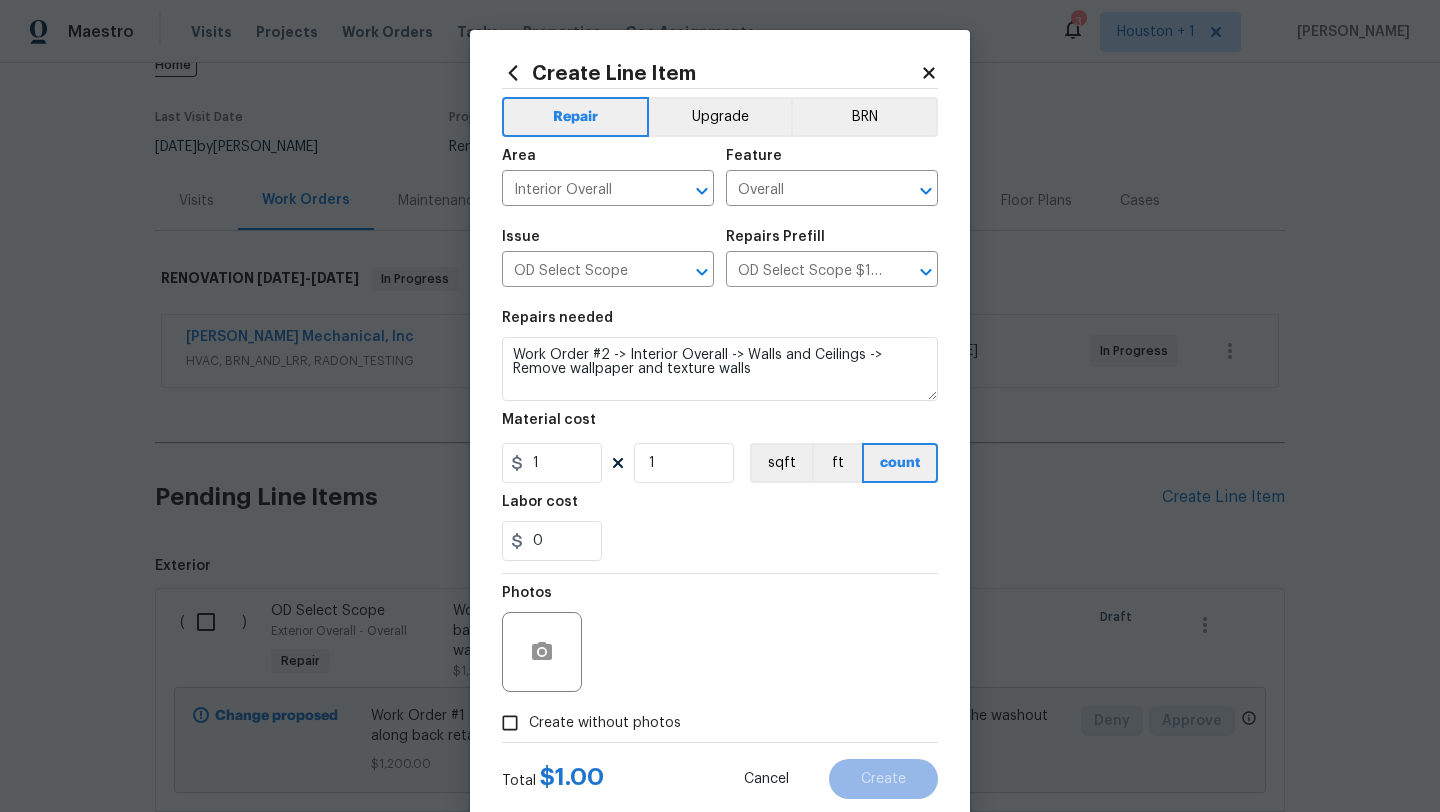 click on "Material cost 1 1 sqft ft count" at bounding box center (720, 448) 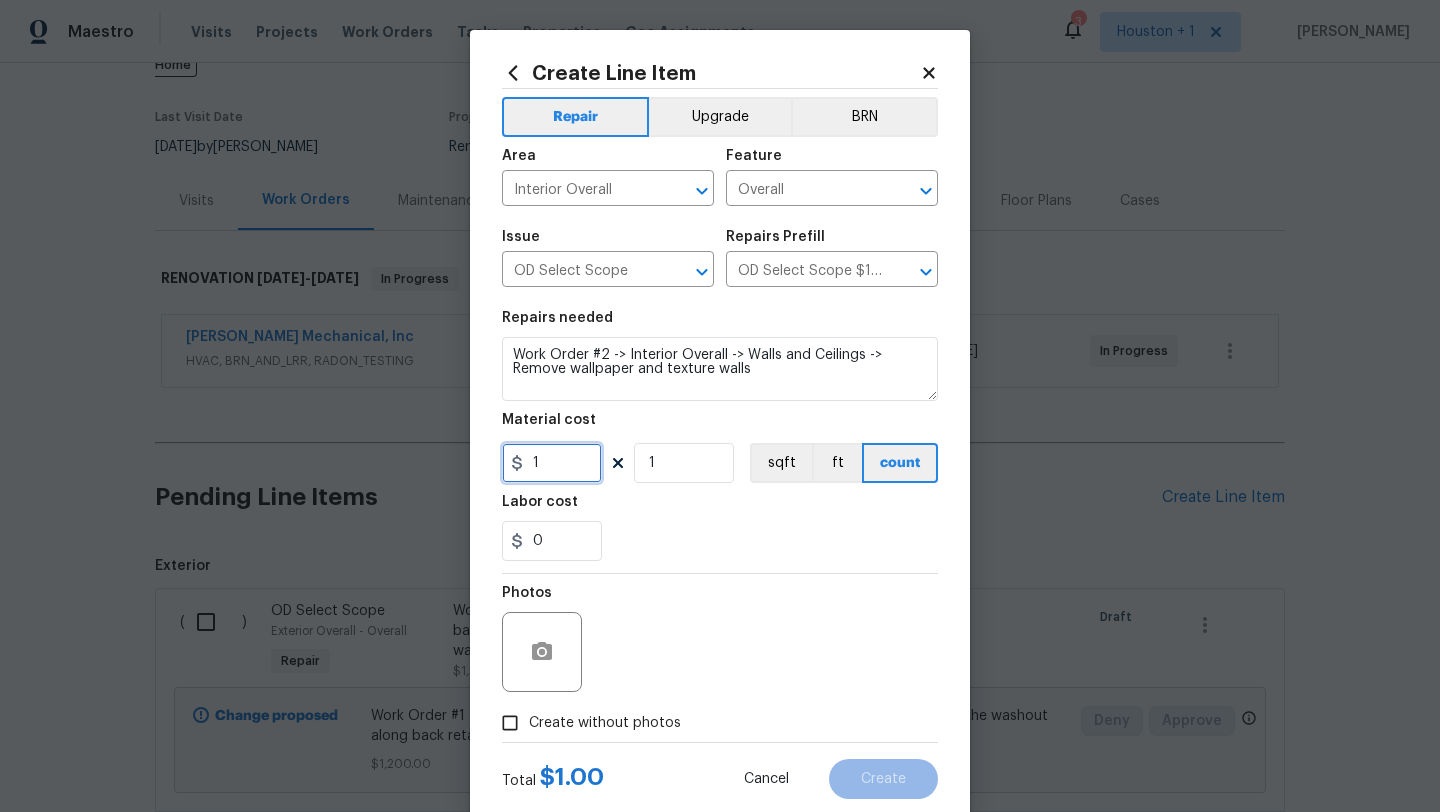 click on "1" at bounding box center [552, 463] 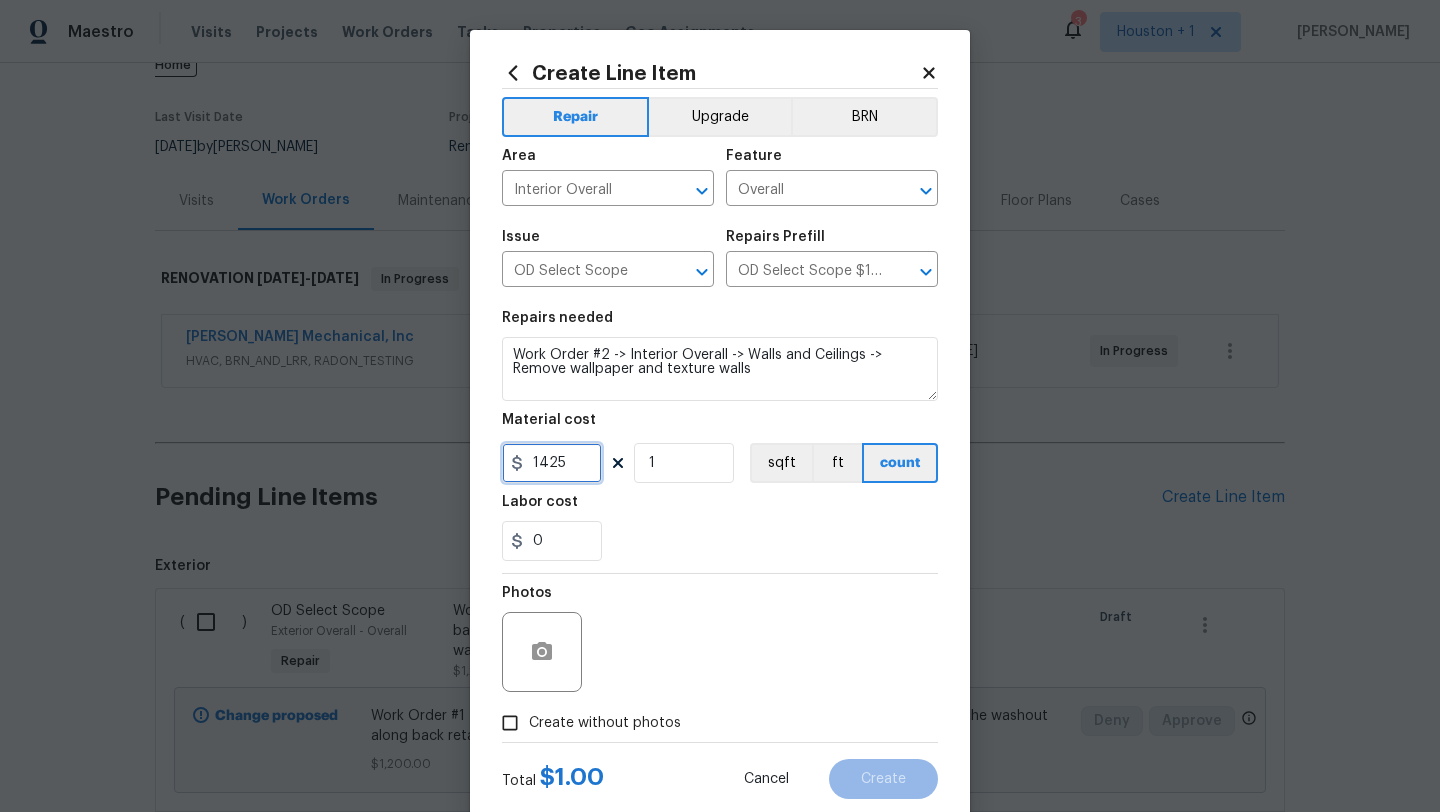 scroll, scrollTop: 50, scrollLeft: 0, axis: vertical 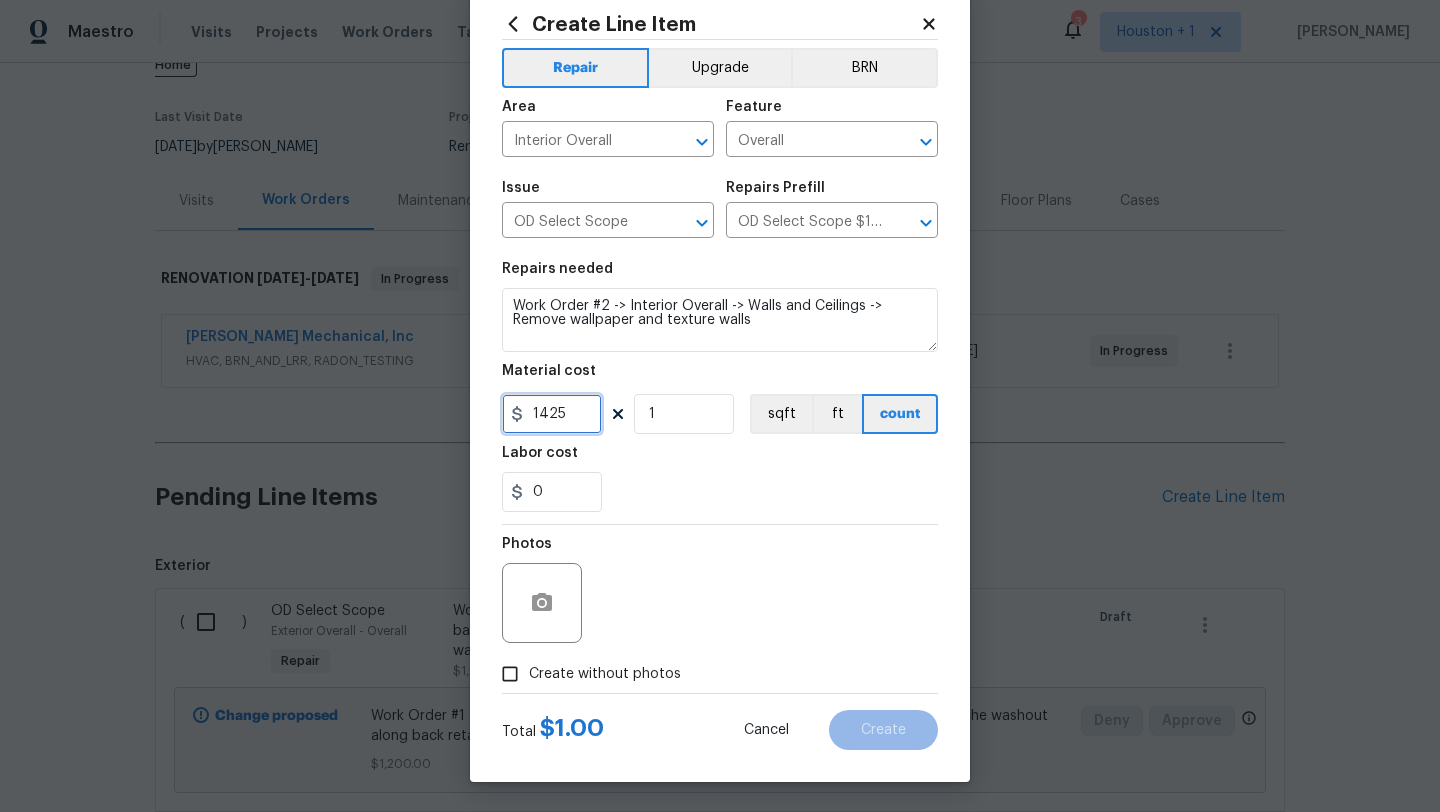type on "1425" 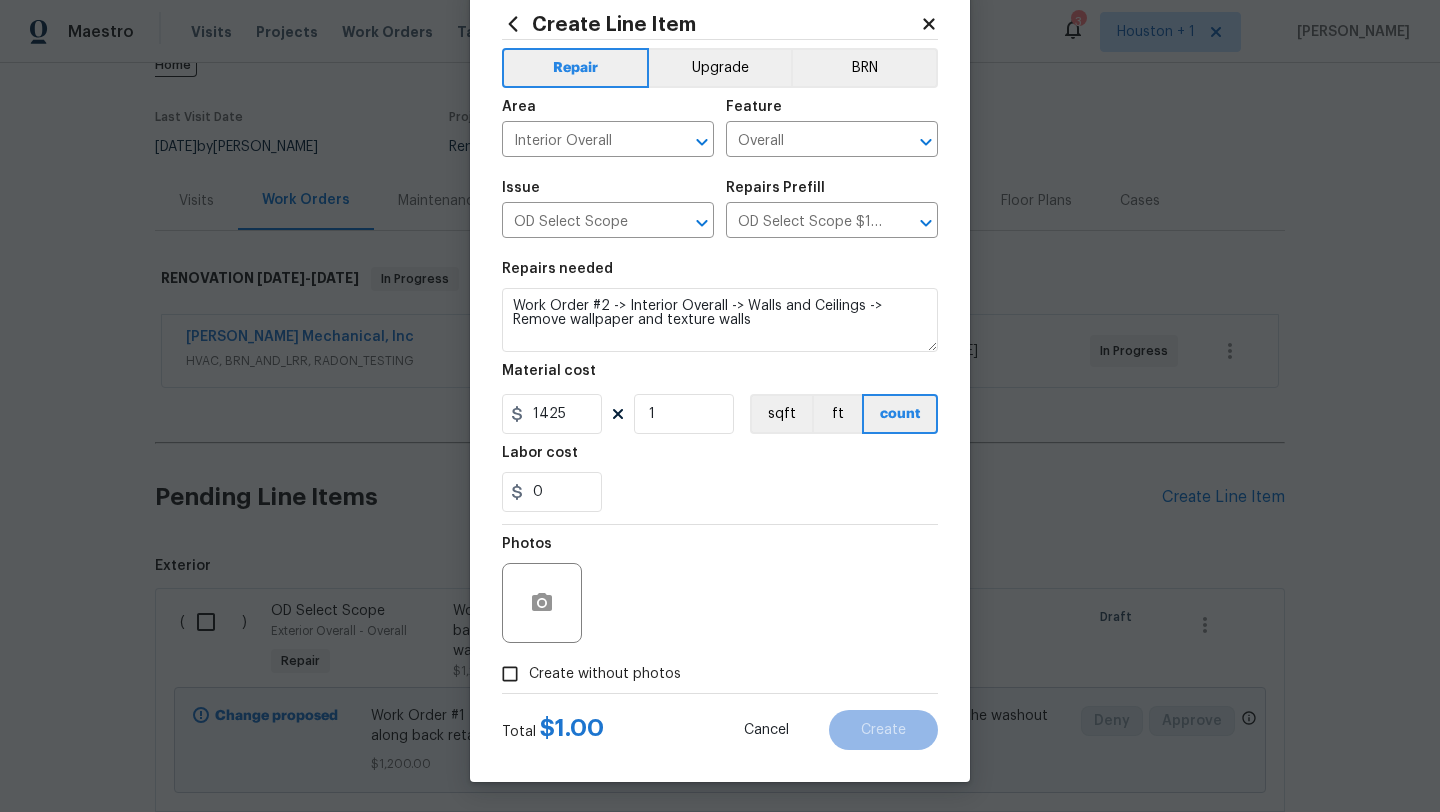 click on "Create without photos" at bounding box center [605, 674] 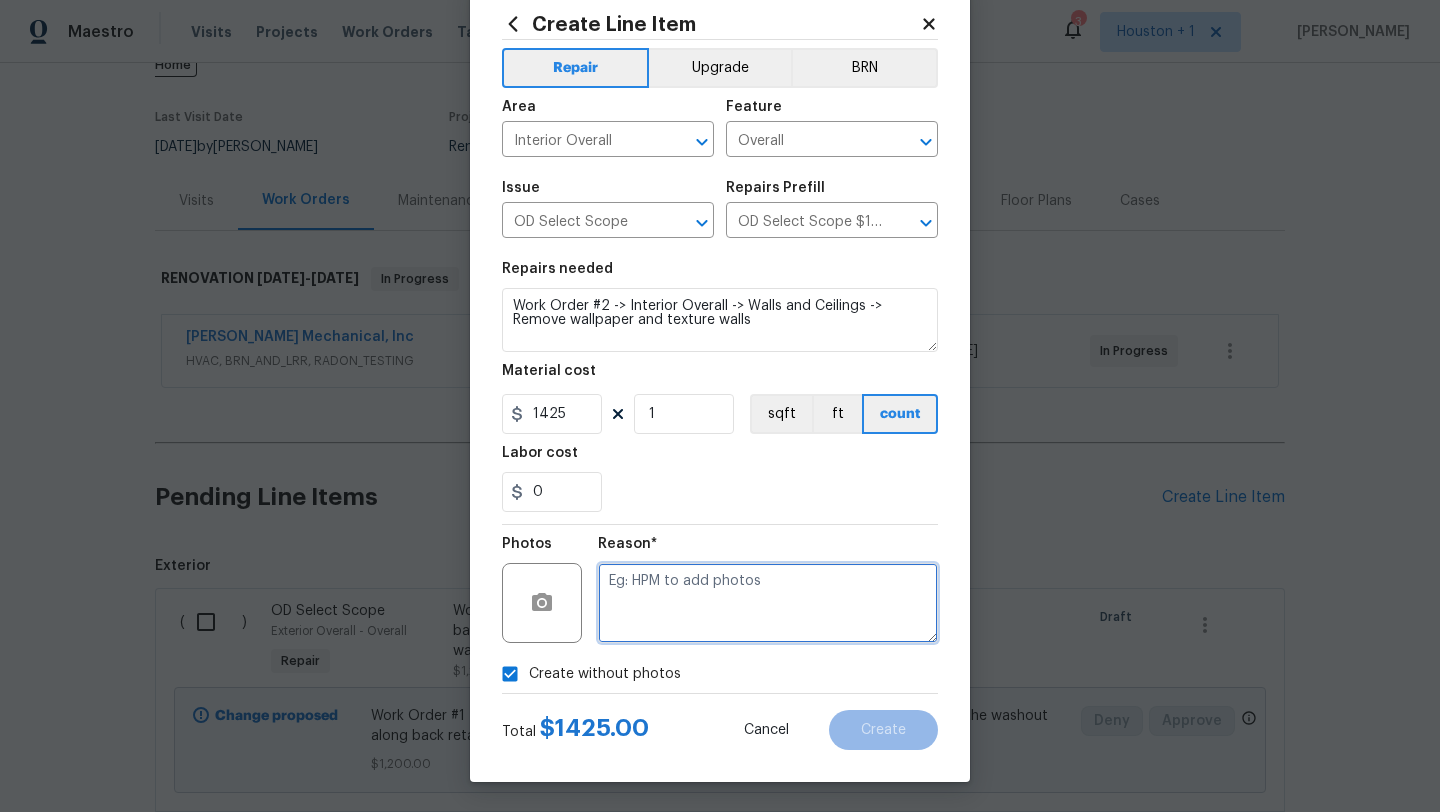 click at bounding box center (768, 603) 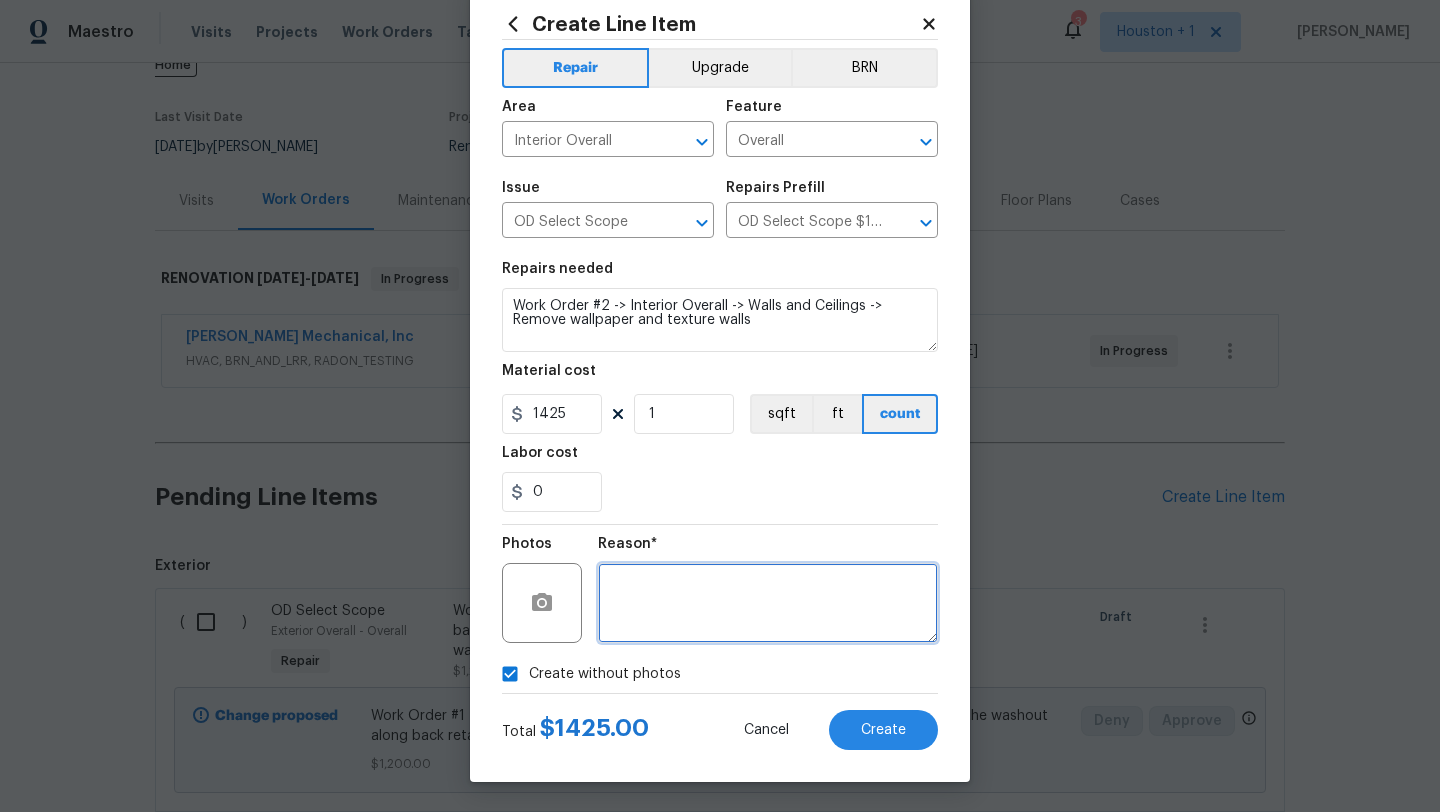 type 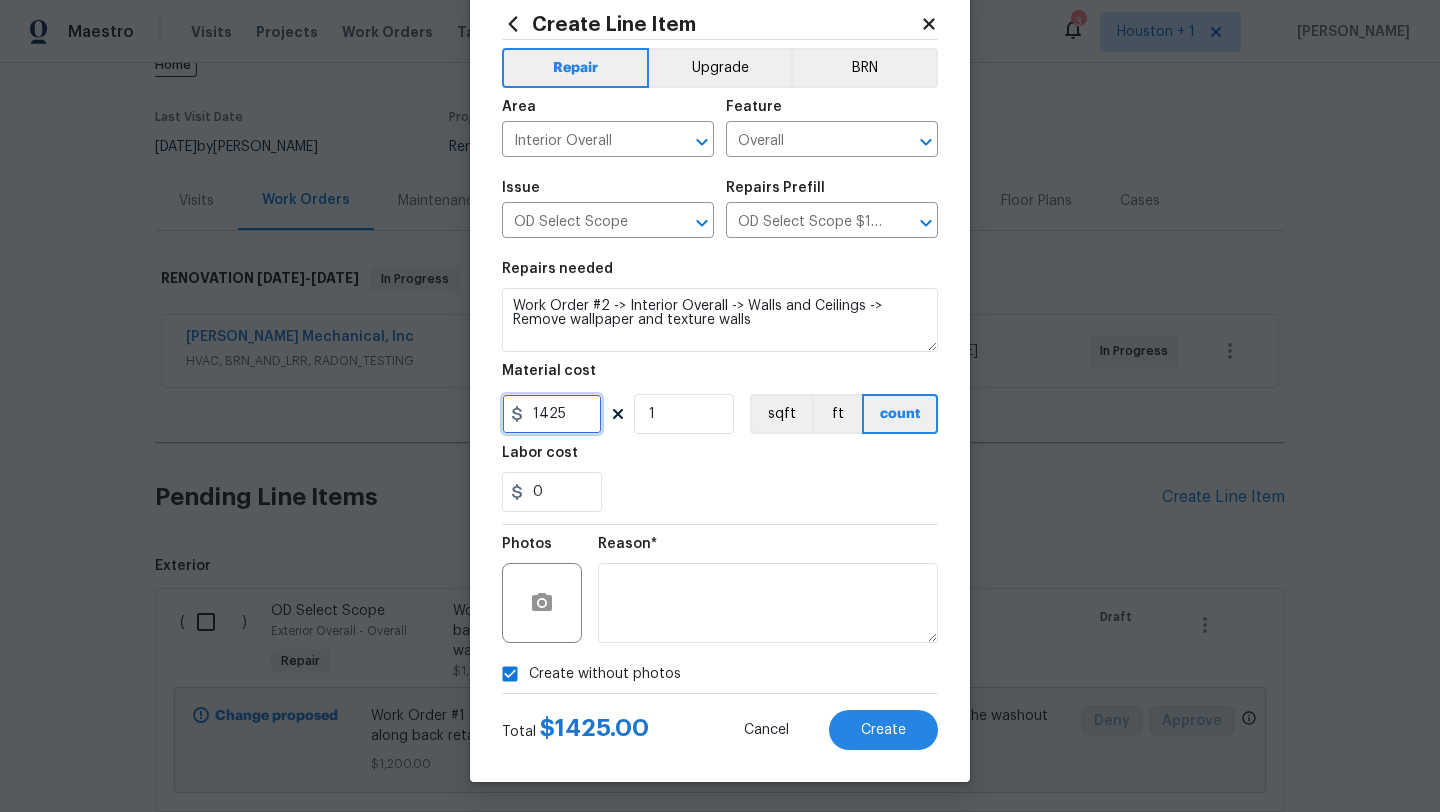 click on "1425" at bounding box center (552, 414) 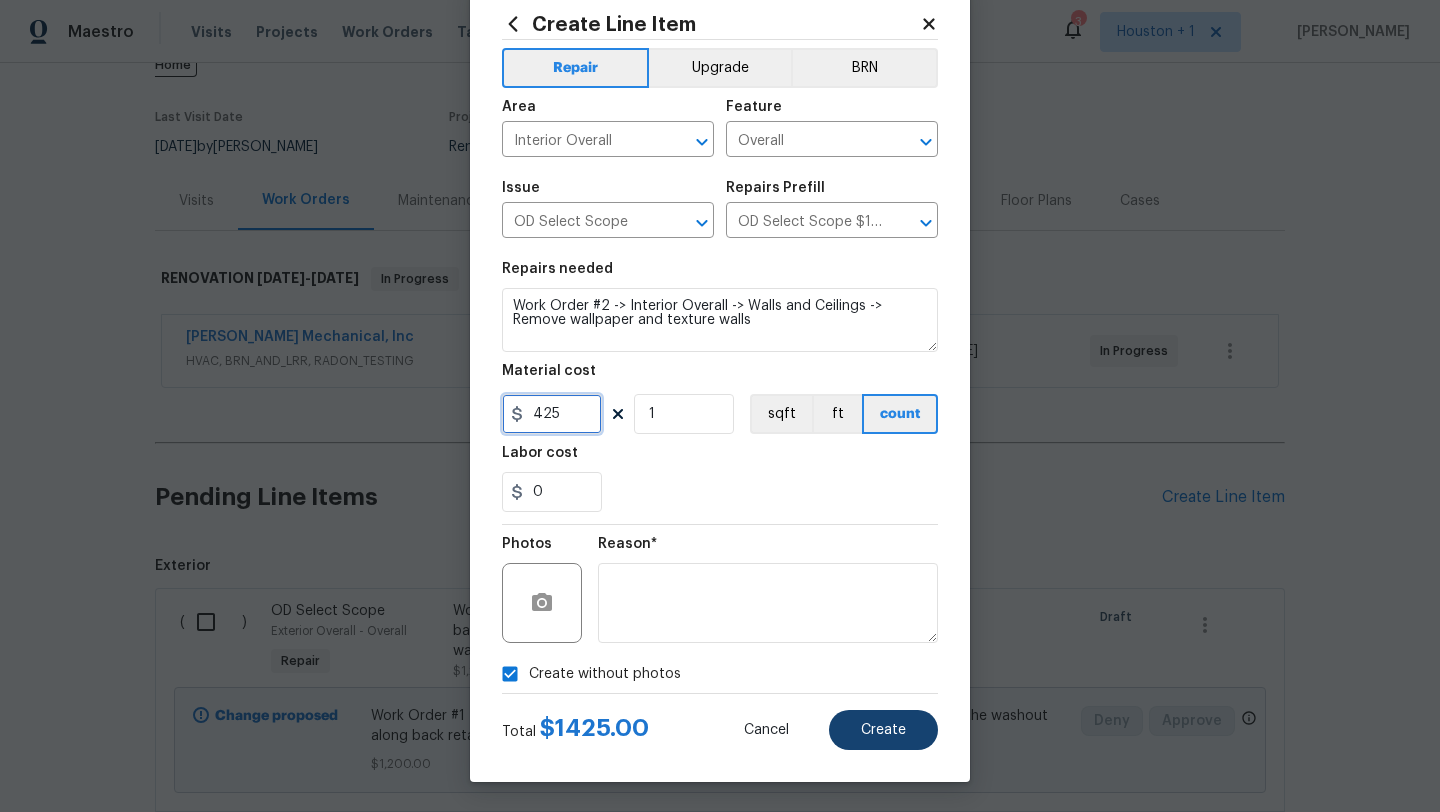 type on "425" 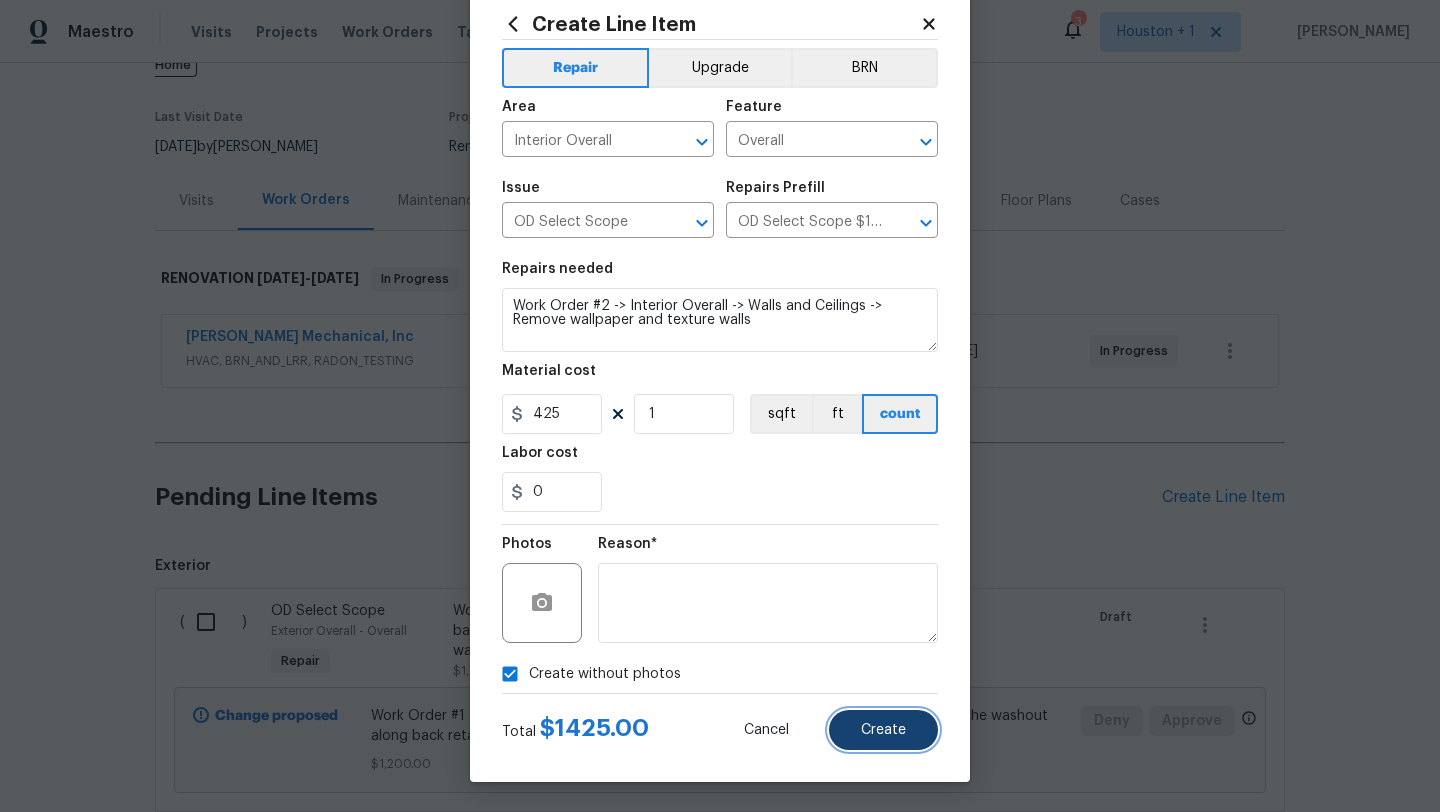 click on "Create" at bounding box center [883, 730] 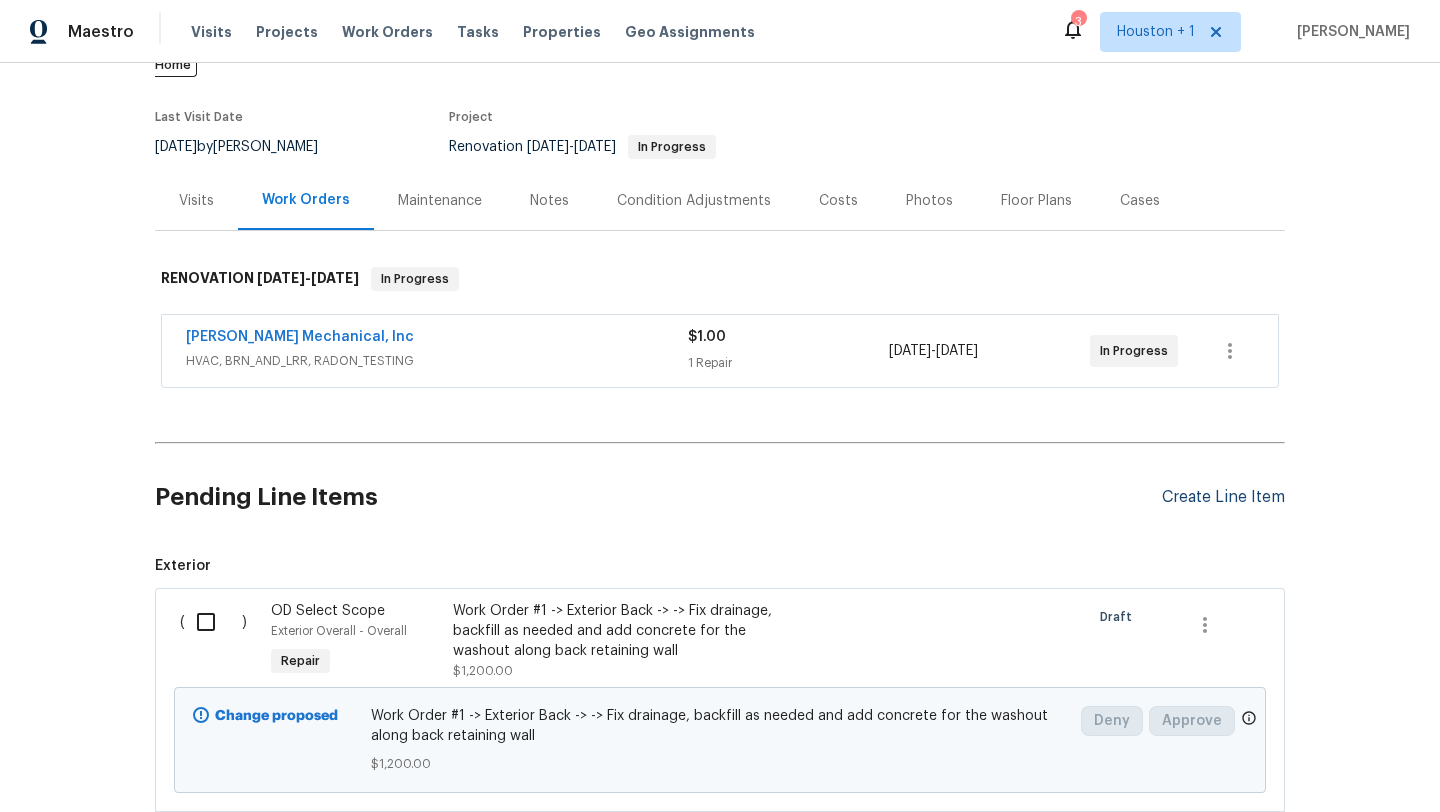 click on "Create Line Item" at bounding box center (1223, 497) 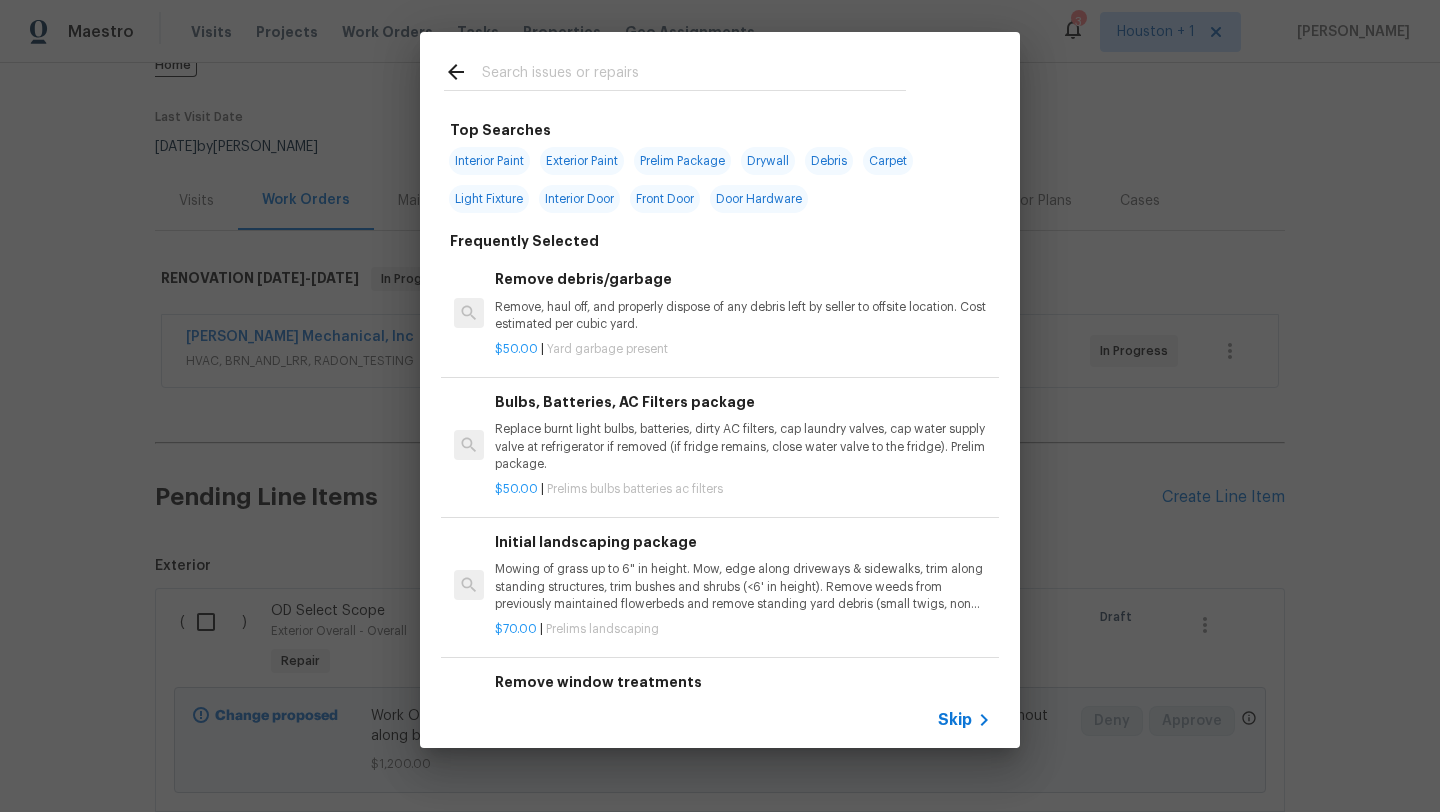click on "Skip" at bounding box center (967, 720) 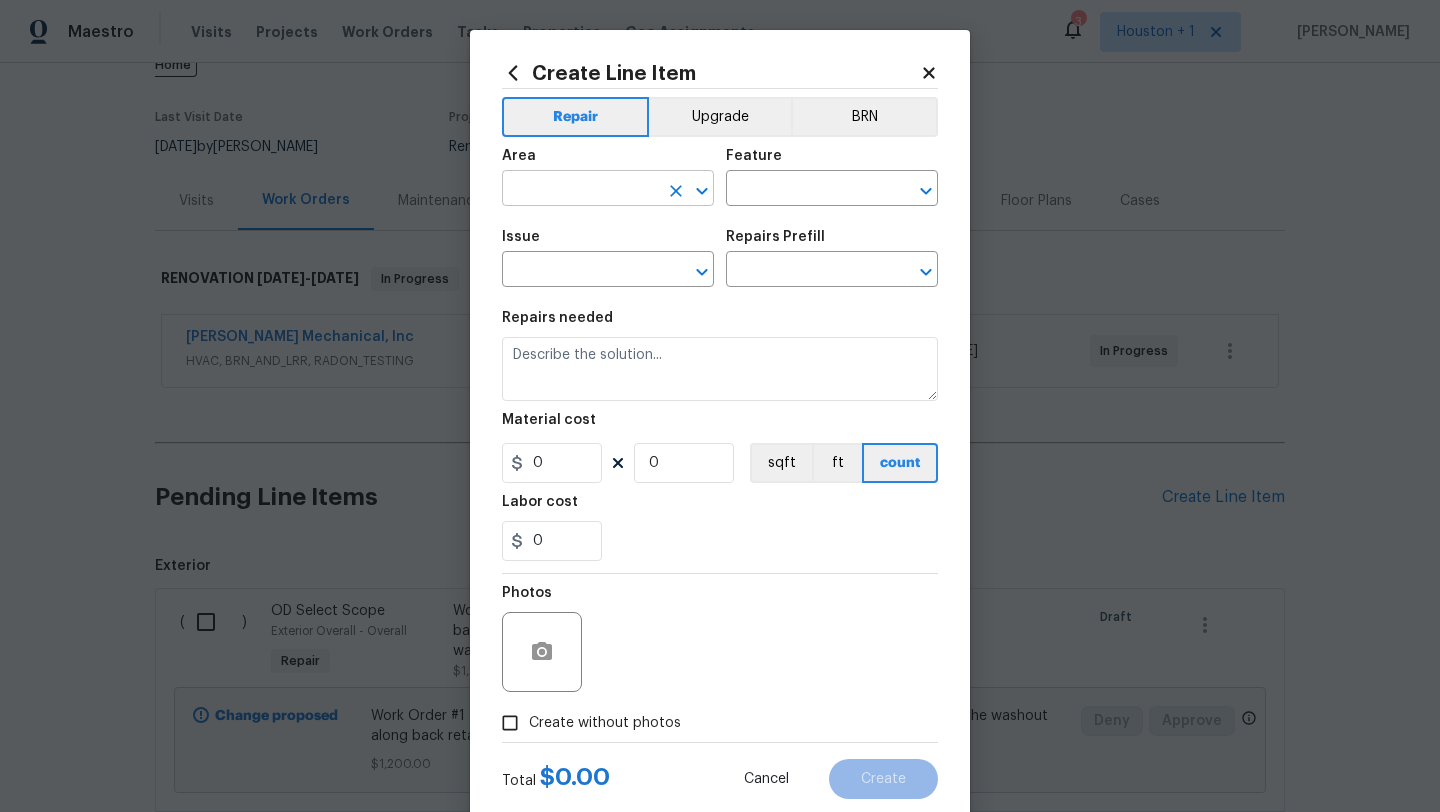 click at bounding box center [580, 190] 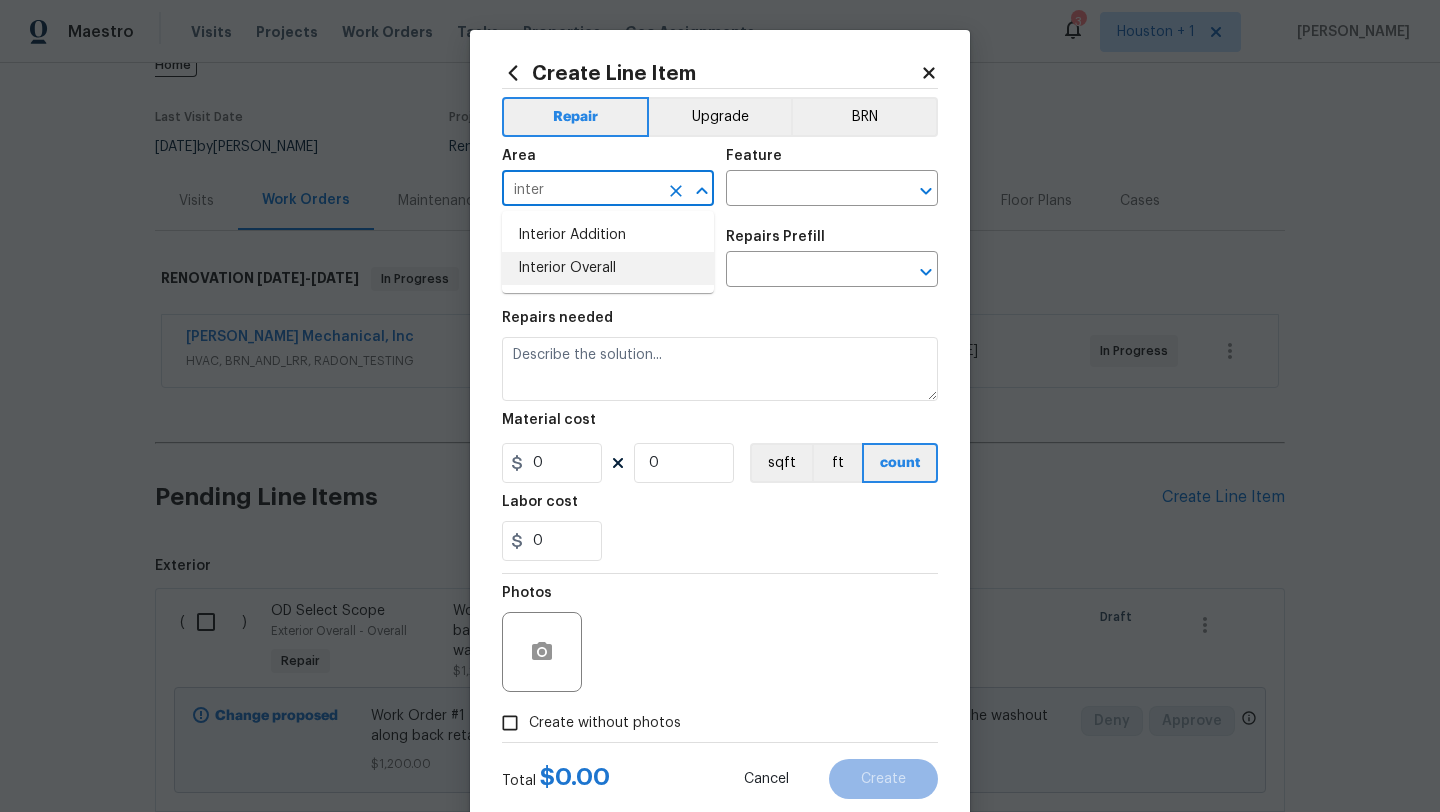 click on "Interior Overall" at bounding box center (608, 268) 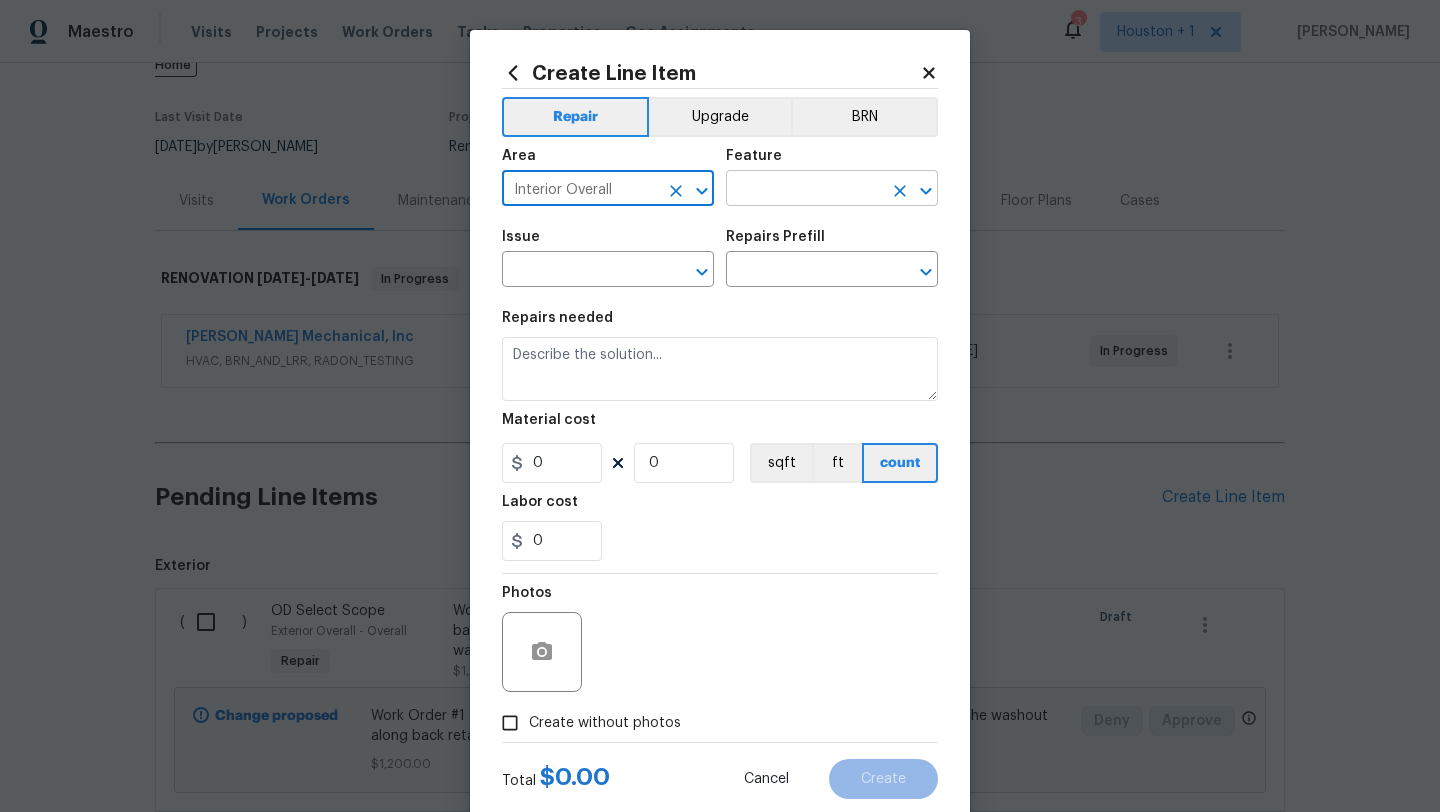 type on "Interior Overall" 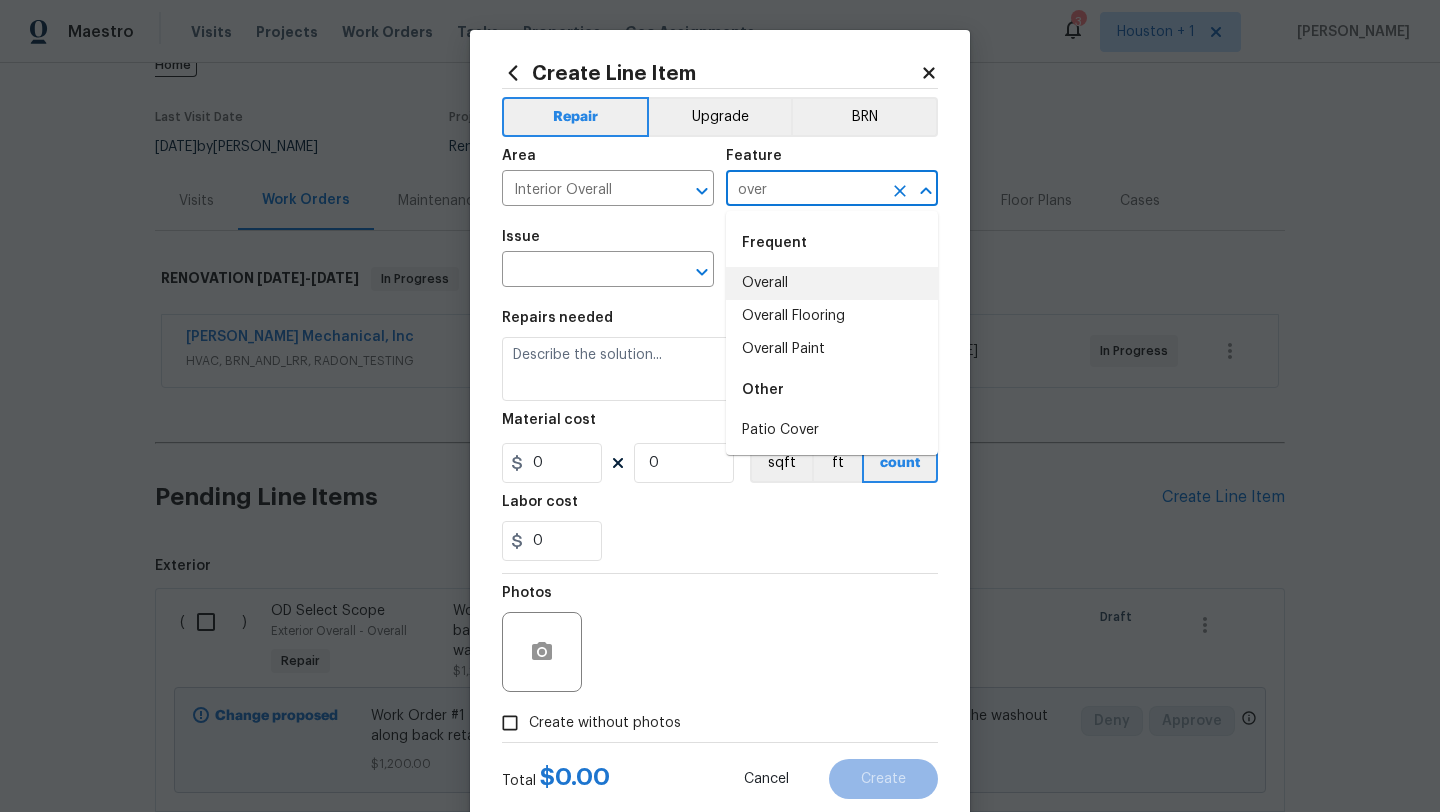 click on "Overall" at bounding box center [832, 283] 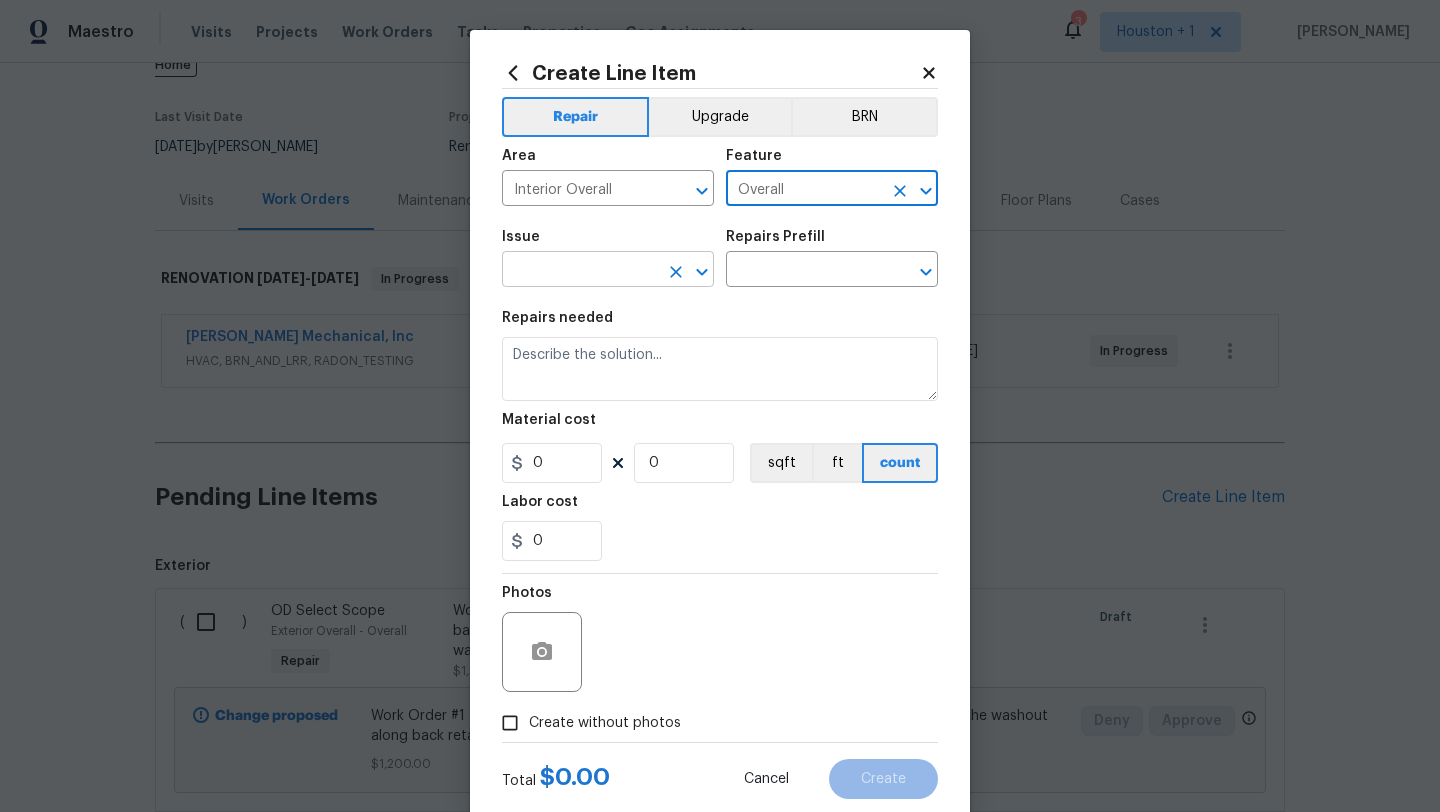 type on "Overall" 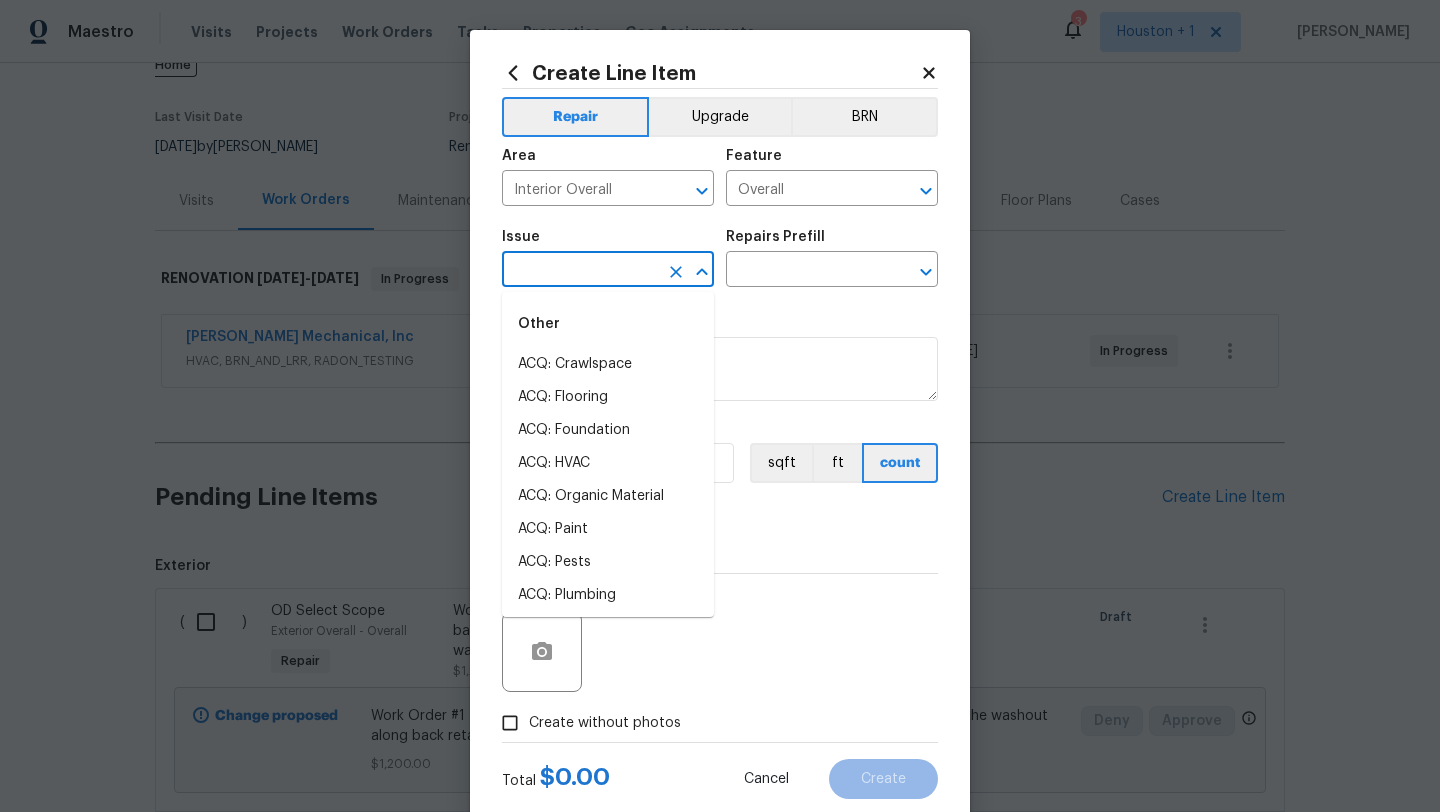 click at bounding box center [580, 271] 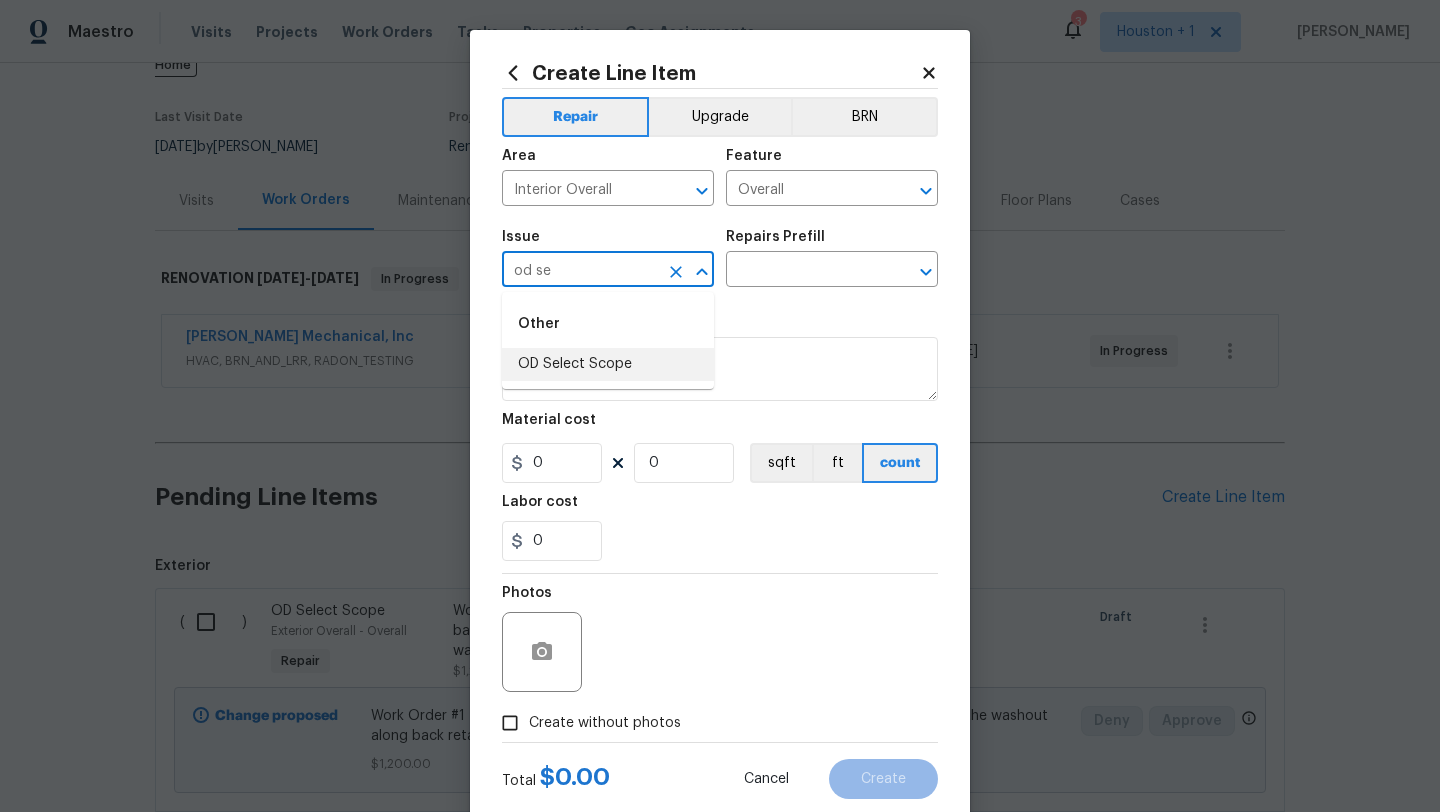 click on "OD Select Scope" at bounding box center [608, 364] 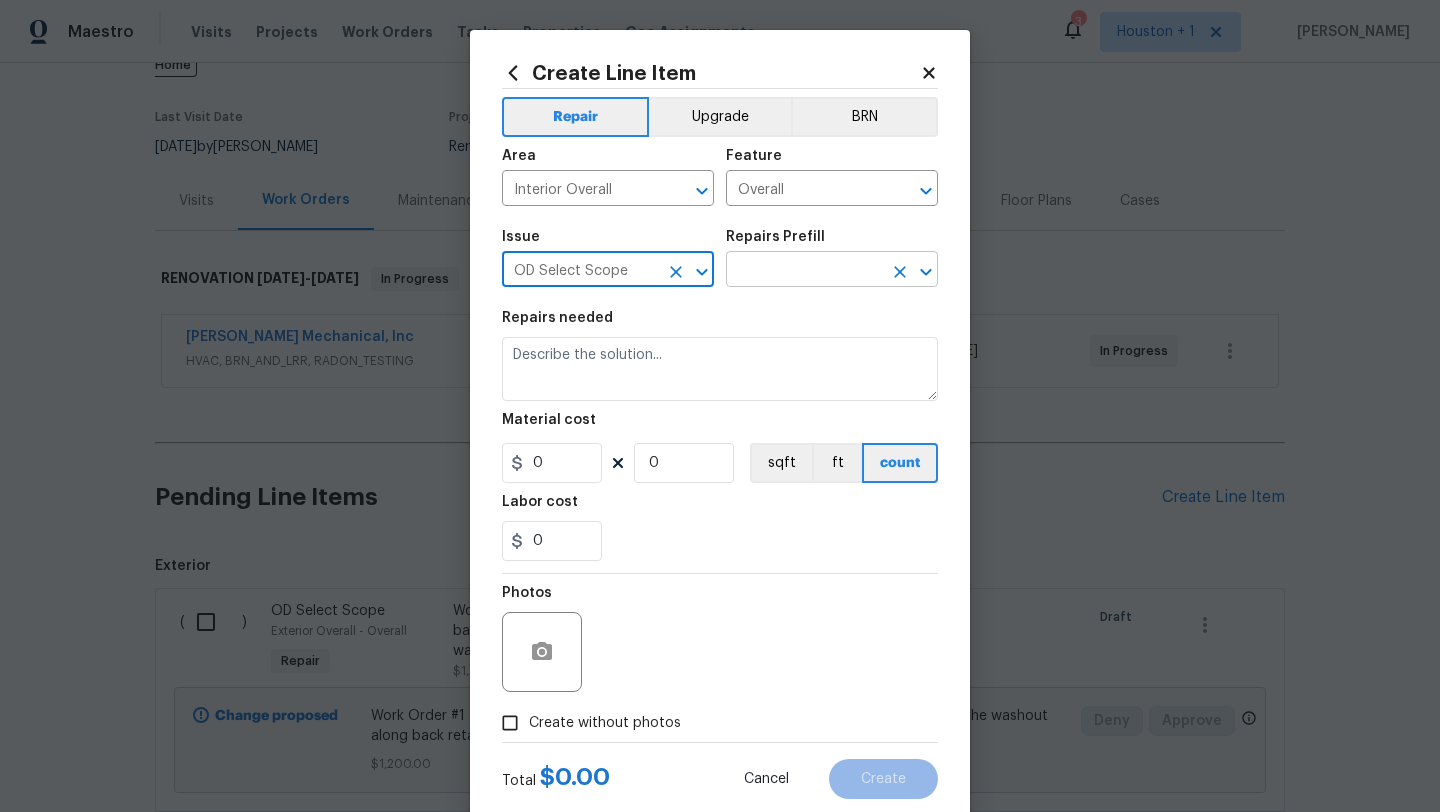type on "OD Select Scope" 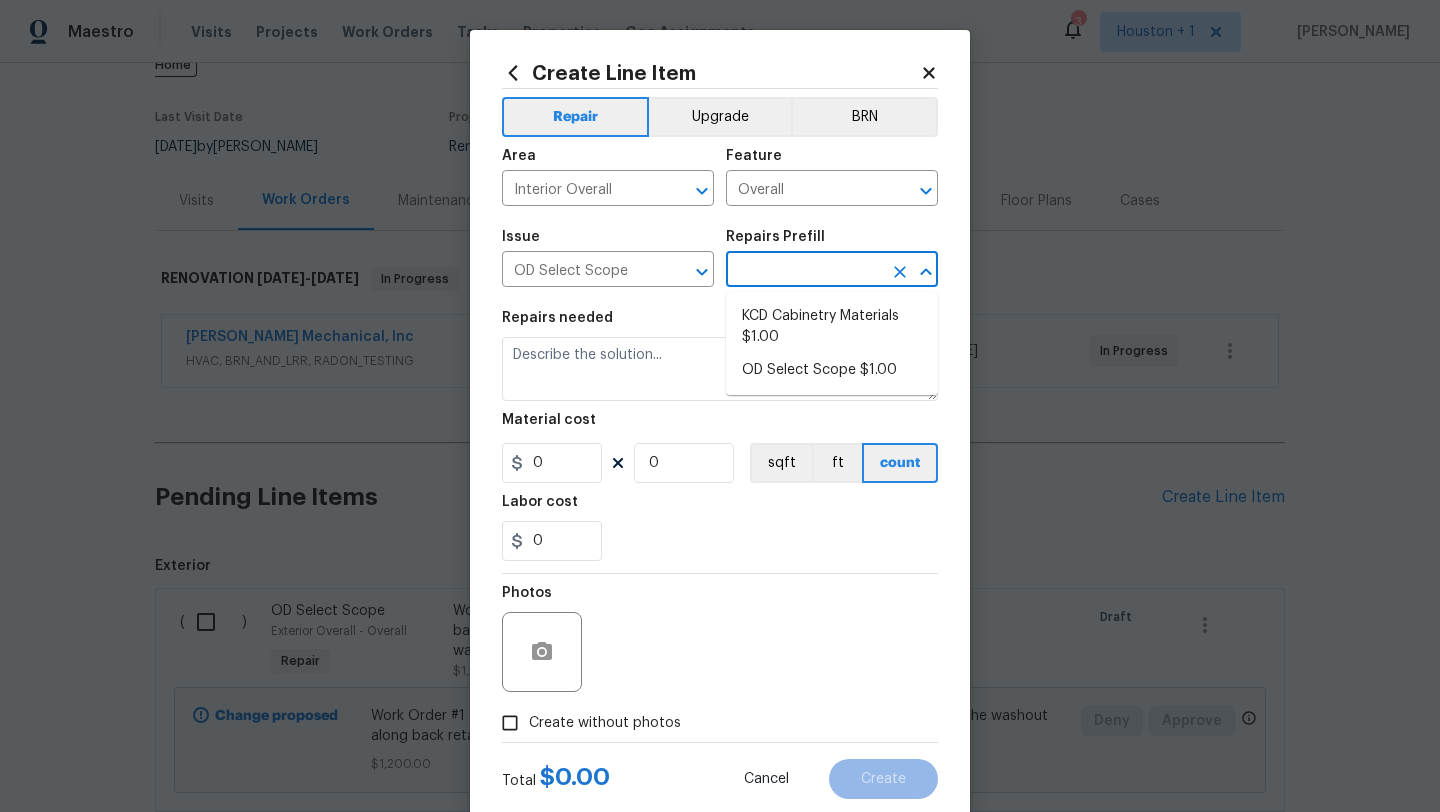 click at bounding box center (804, 271) 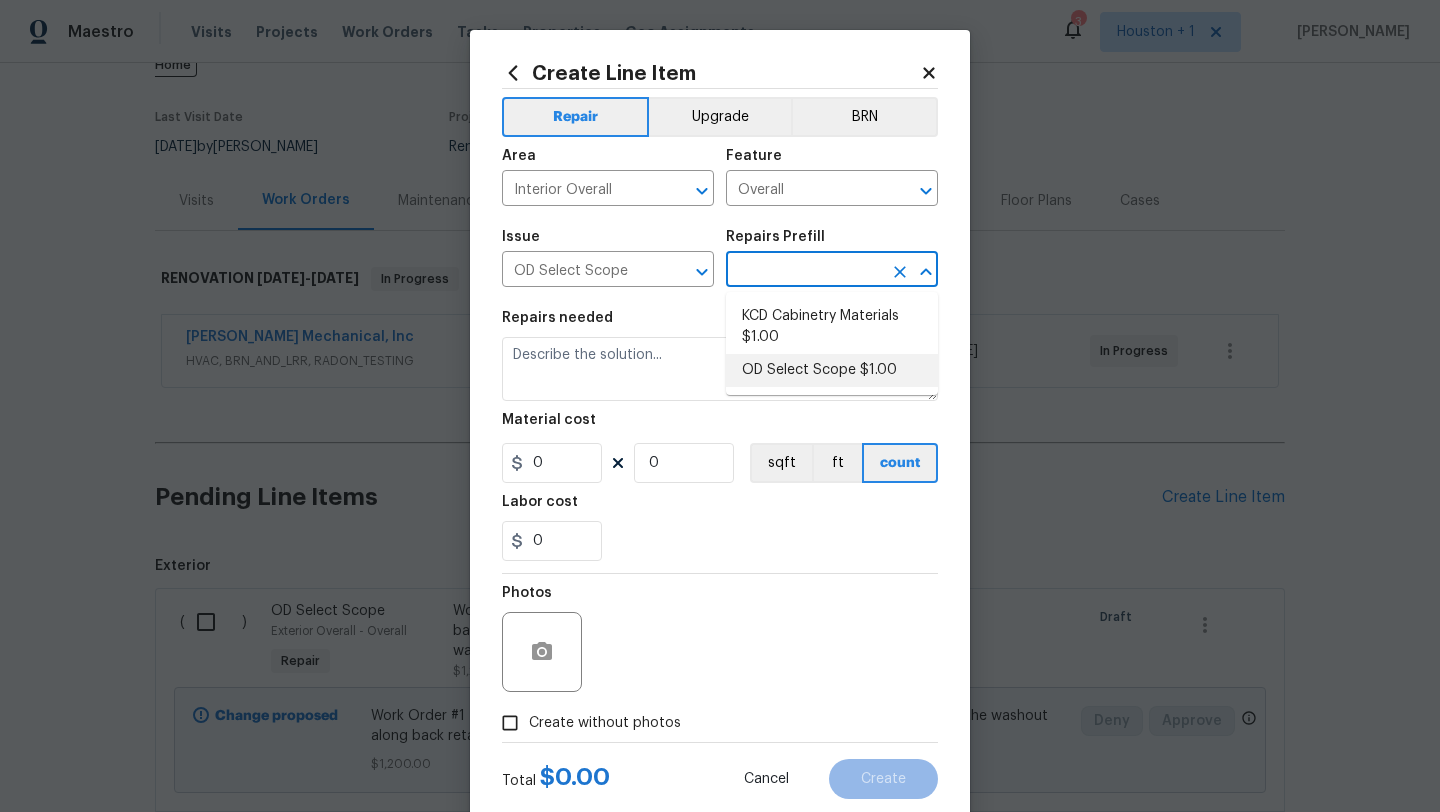 click on "OD Select Scope $1.00" at bounding box center (832, 370) 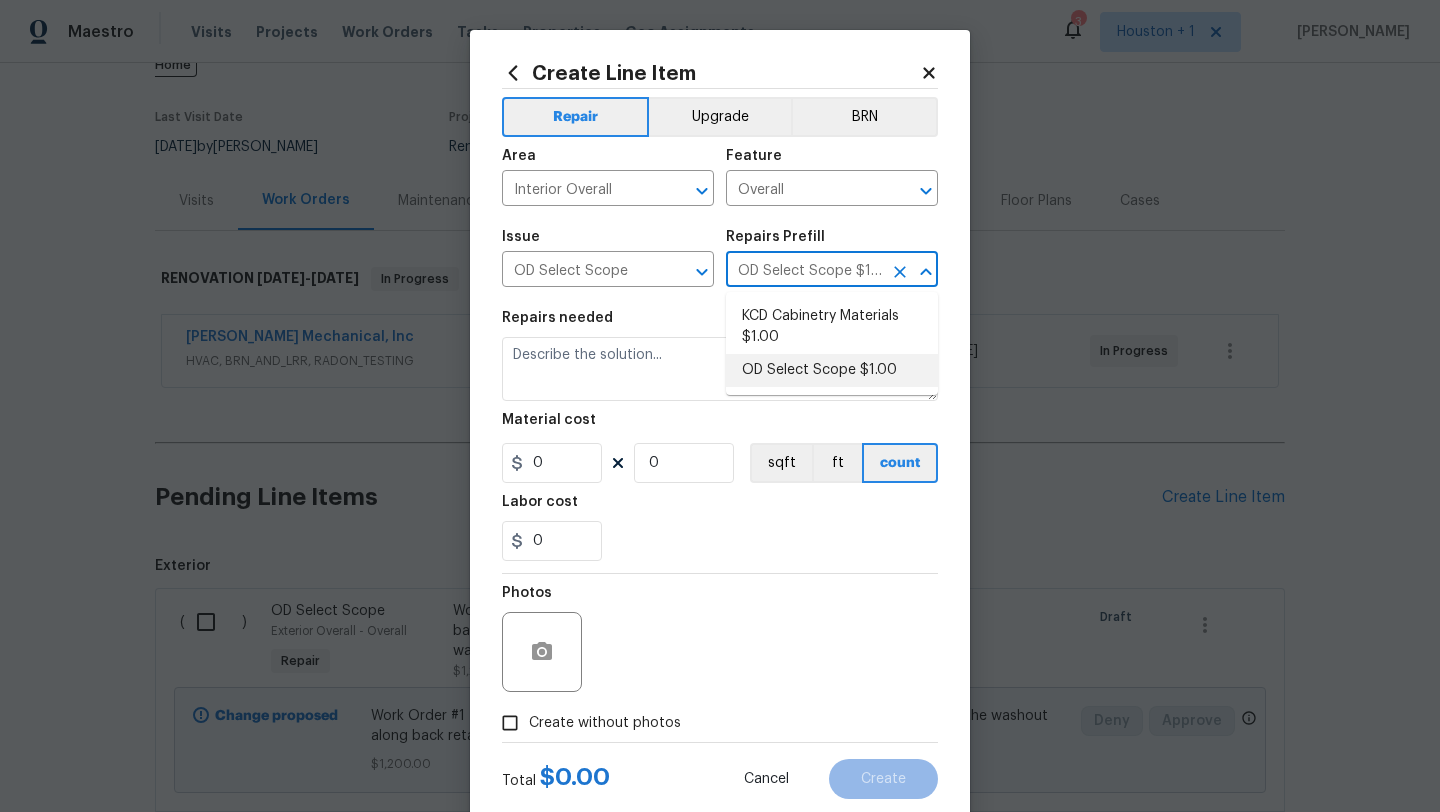 type on "Refer to the agreed upon scope document for further details." 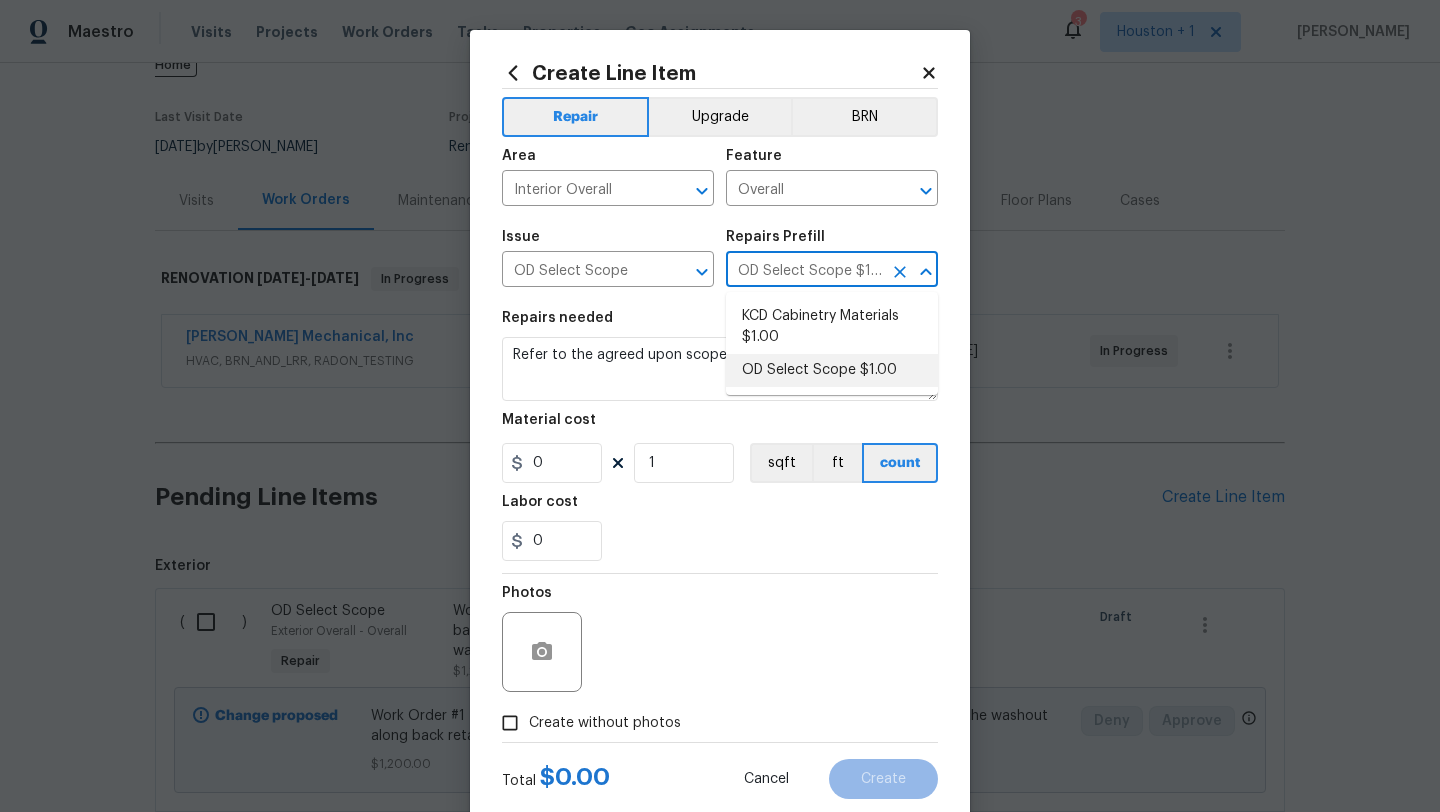 type on "1" 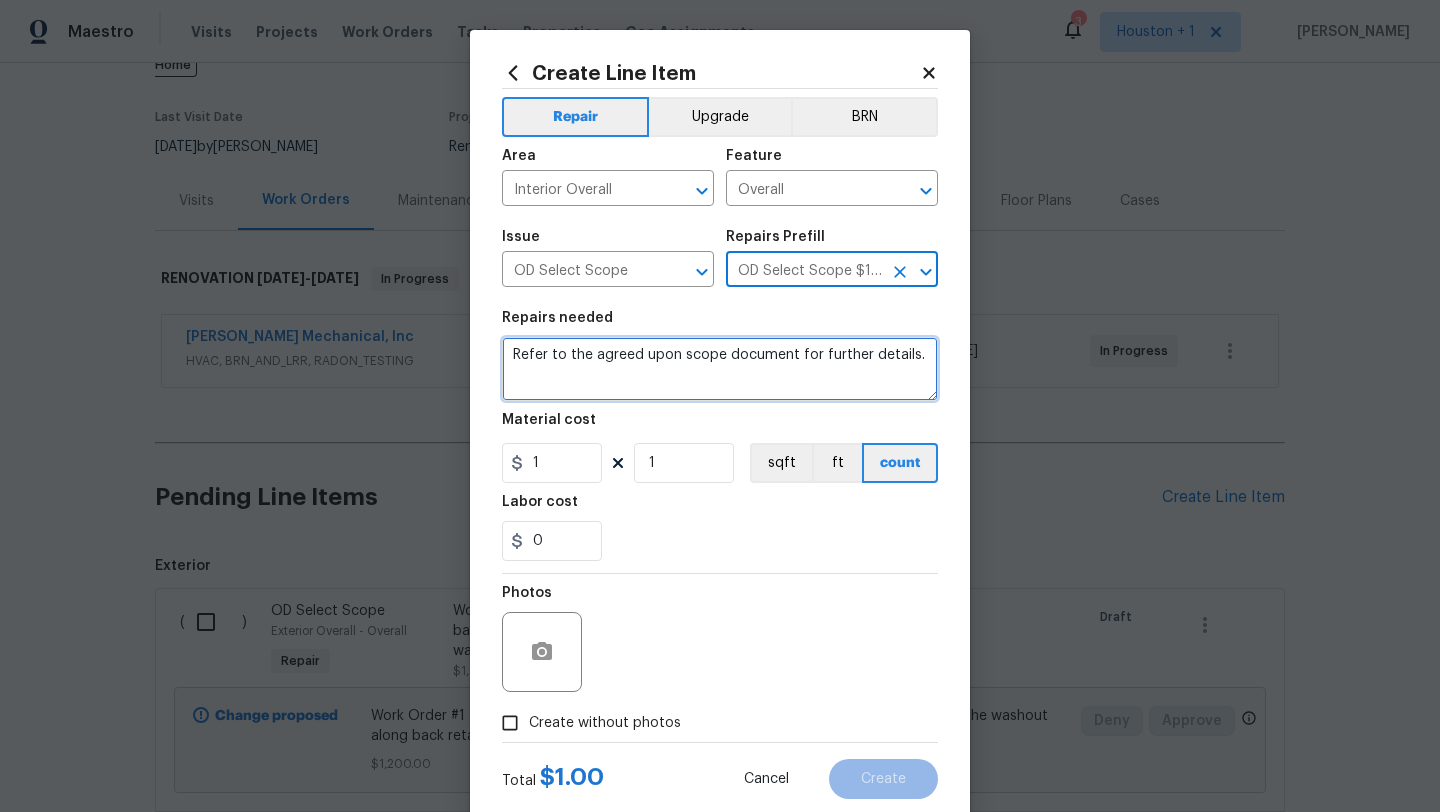click on "Refer to the agreed upon scope document for further details." at bounding box center (720, 369) 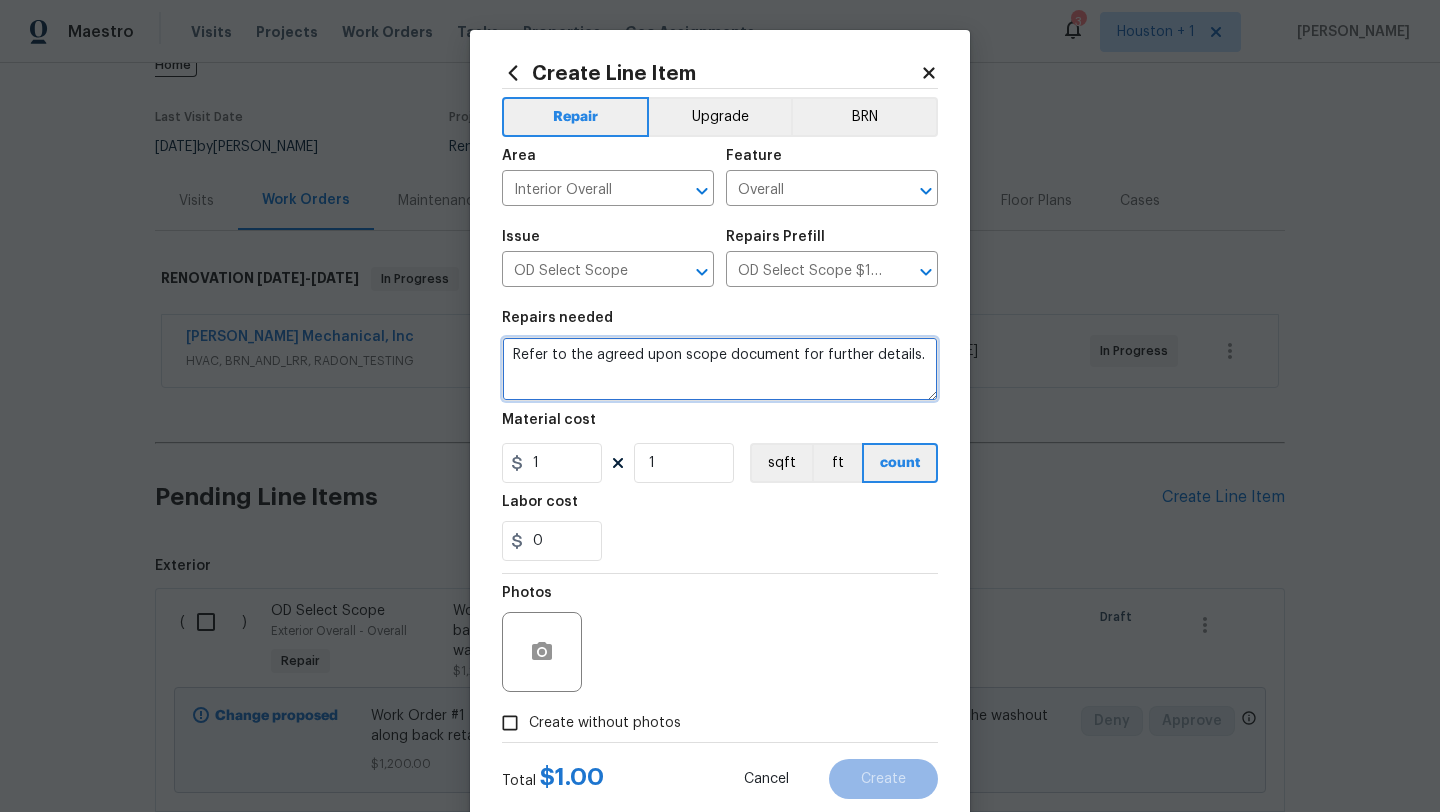 click on "Refer to the agreed upon scope document for further details." at bounding box center (720, 369) 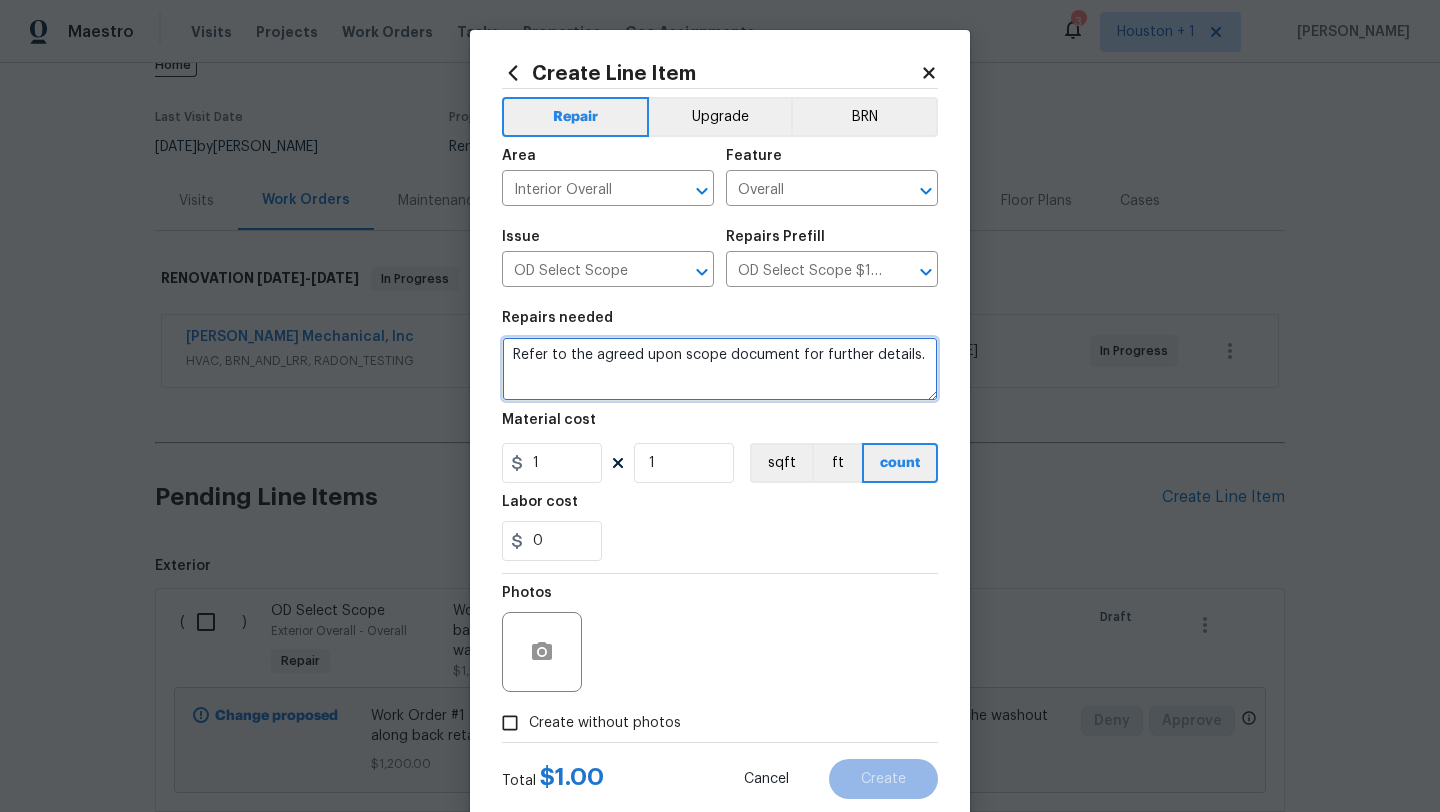 click on "Refer to the agreed upon scope document for further details." at bounding box center [720, 369] 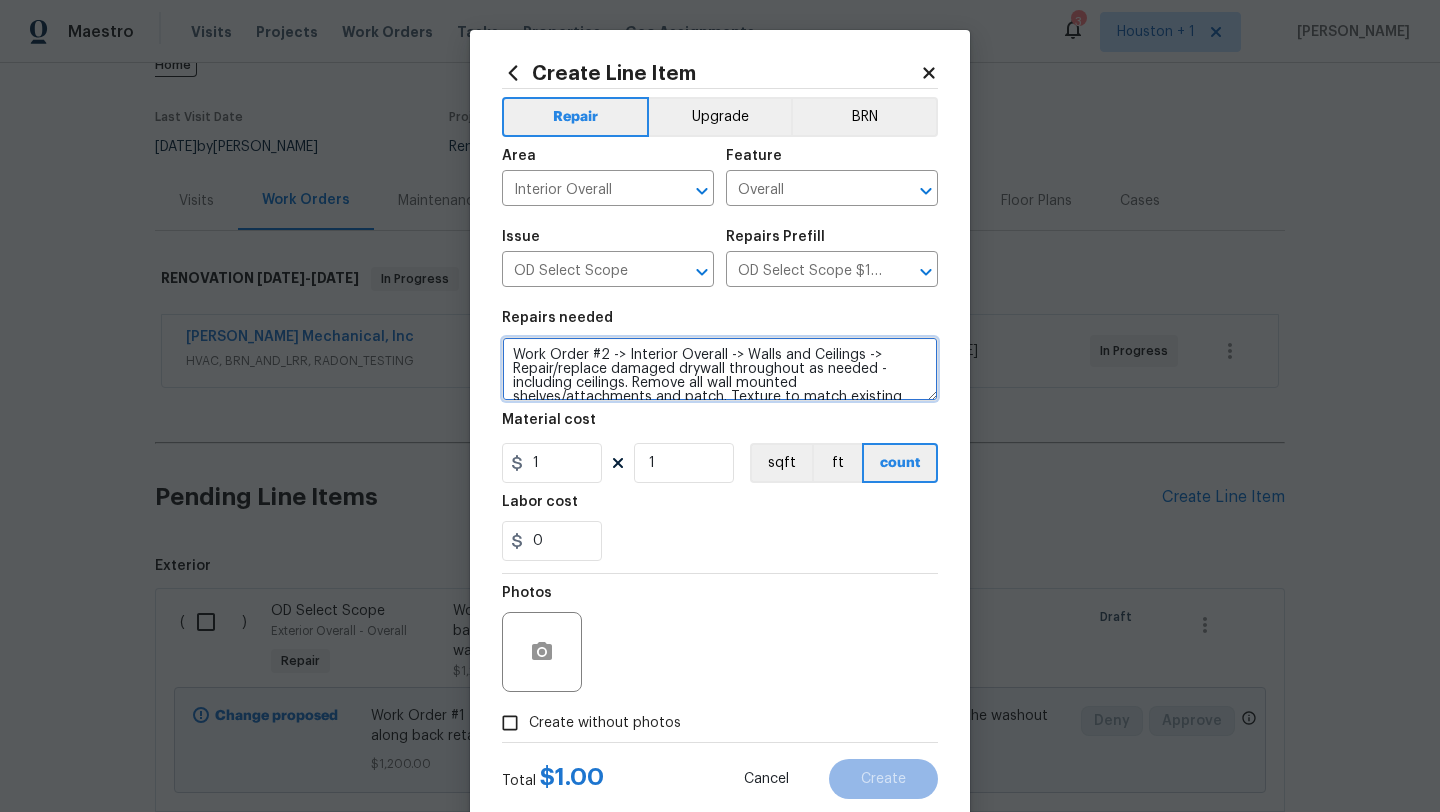 scroll, scrollTop: 4, scrollLeft: 0, axis: vertical 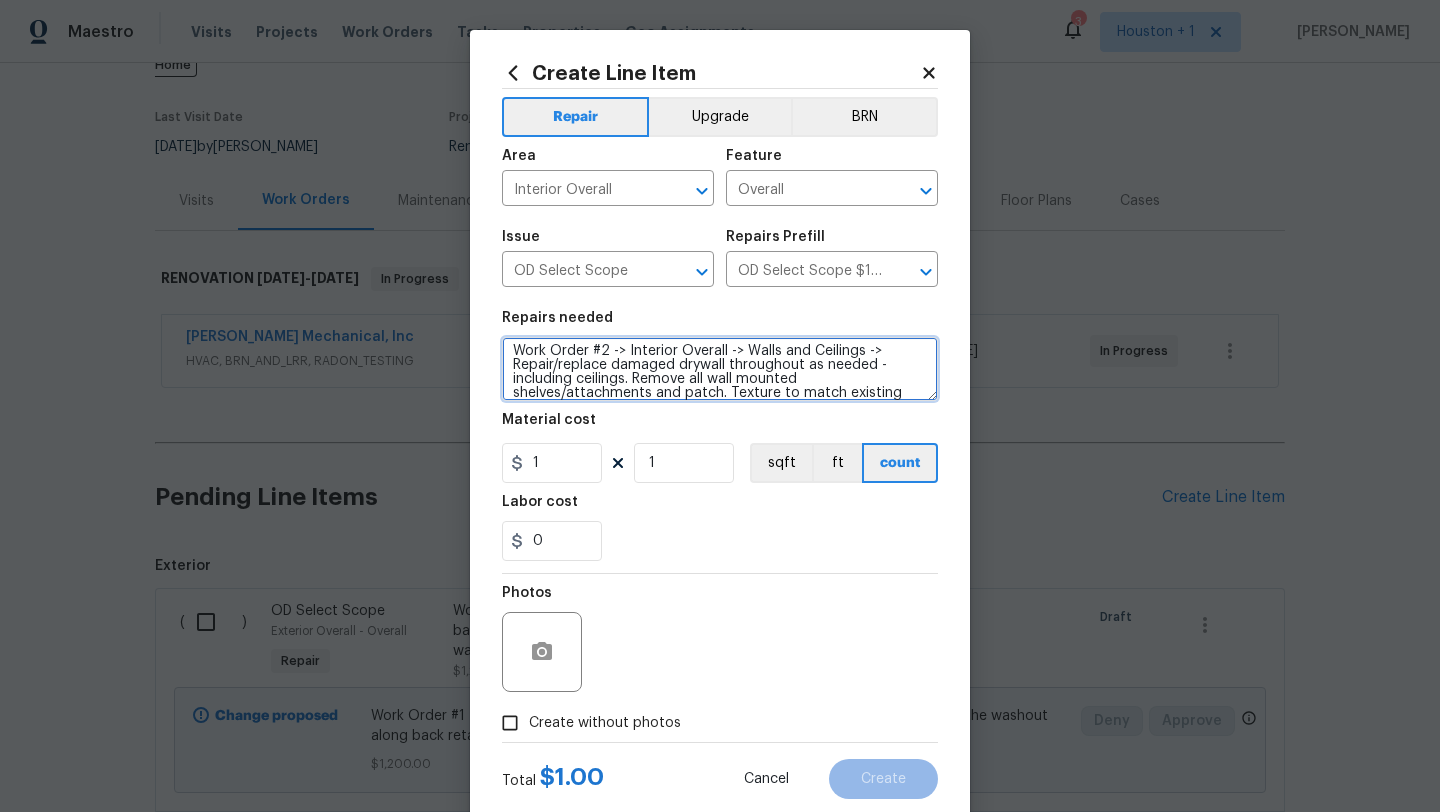 type on "Work Order #2 -> Interior Overall -> Walls and Ceilings -> Repair/replace damaged drywall throughout as needed - including ceilings. Remove all wall mounted shelves/attachments and patch. Texture to match existing" 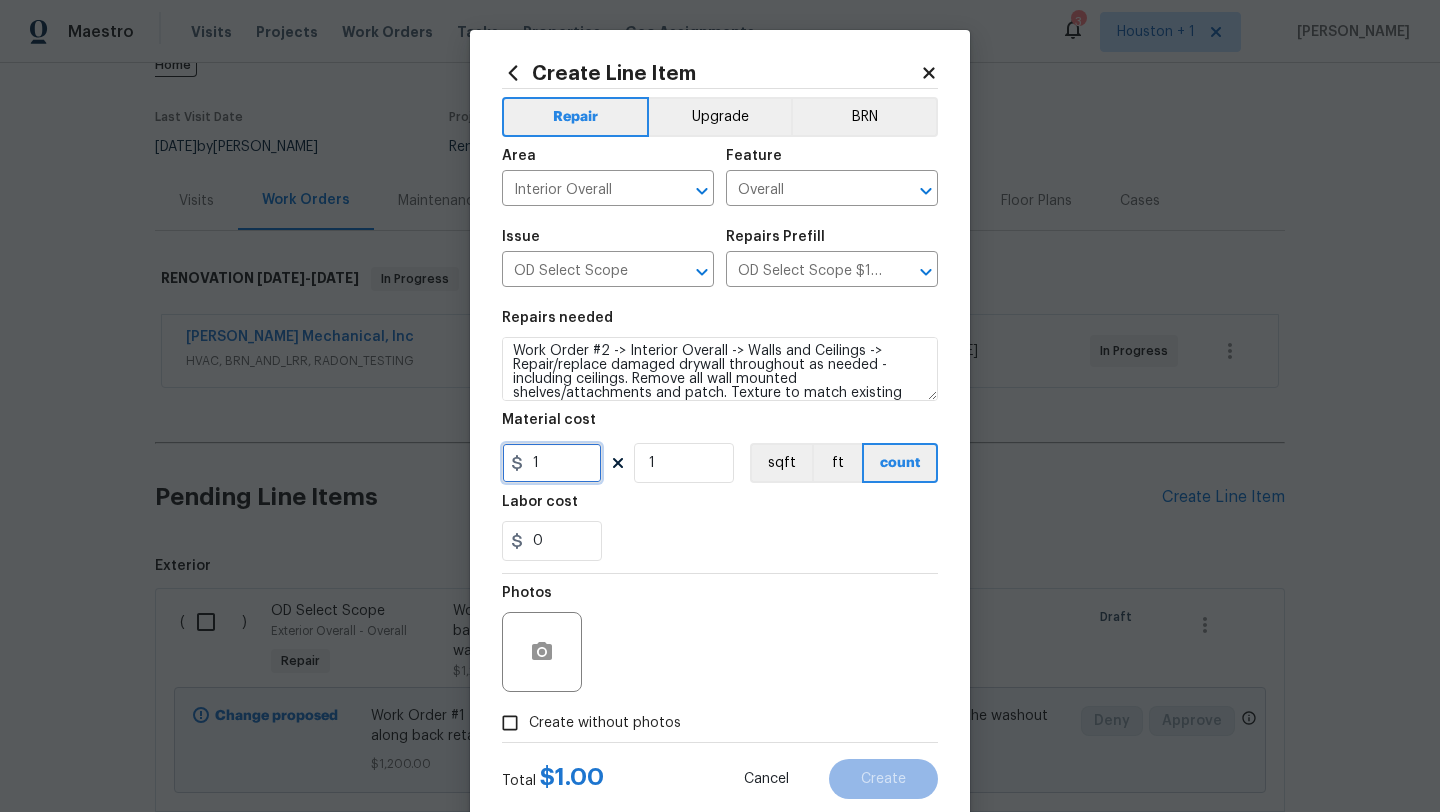 click on "1" at bounding box center [552, 463] 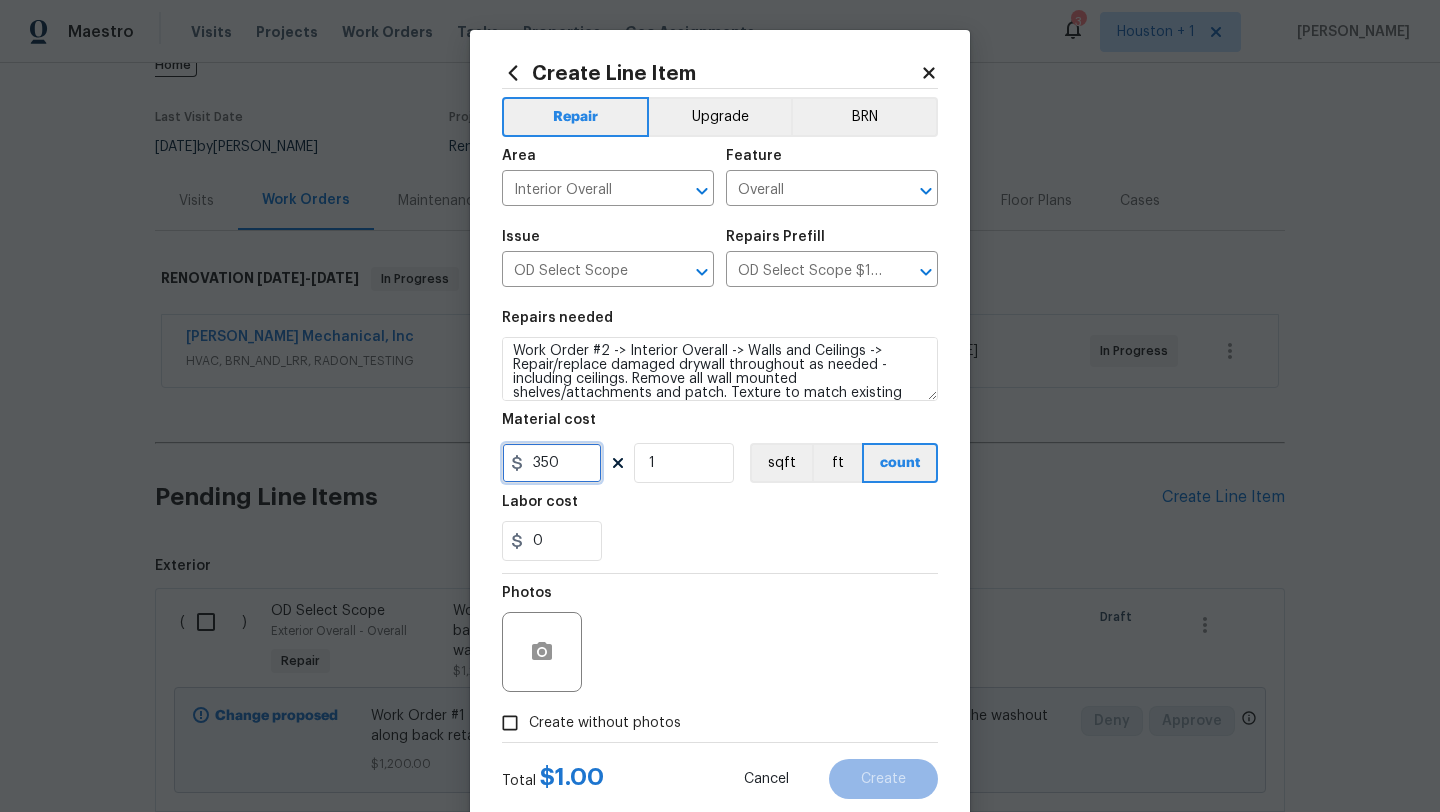 scroll, scrollTop: 50, scrollLeft: 0, axis: vertical 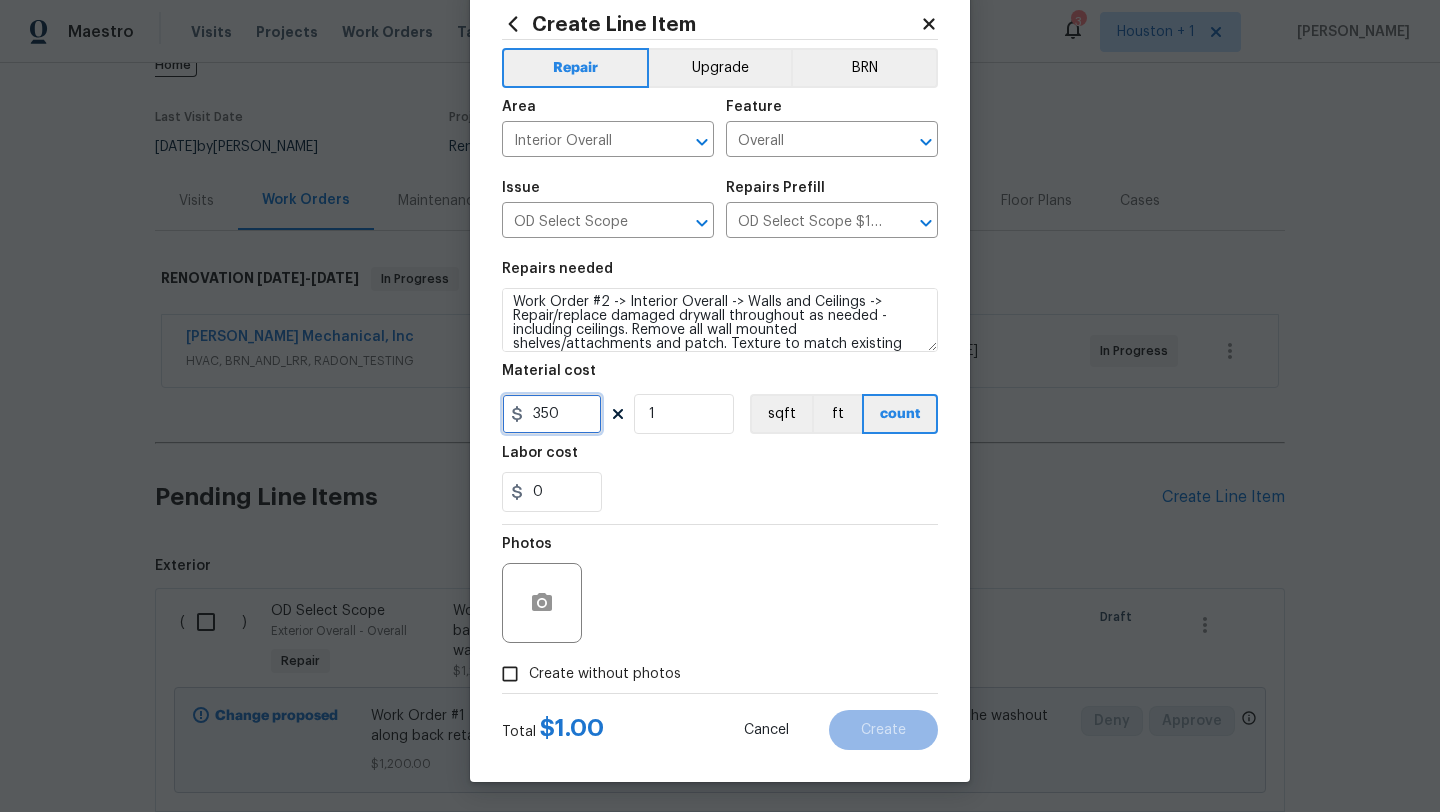 type on "350" 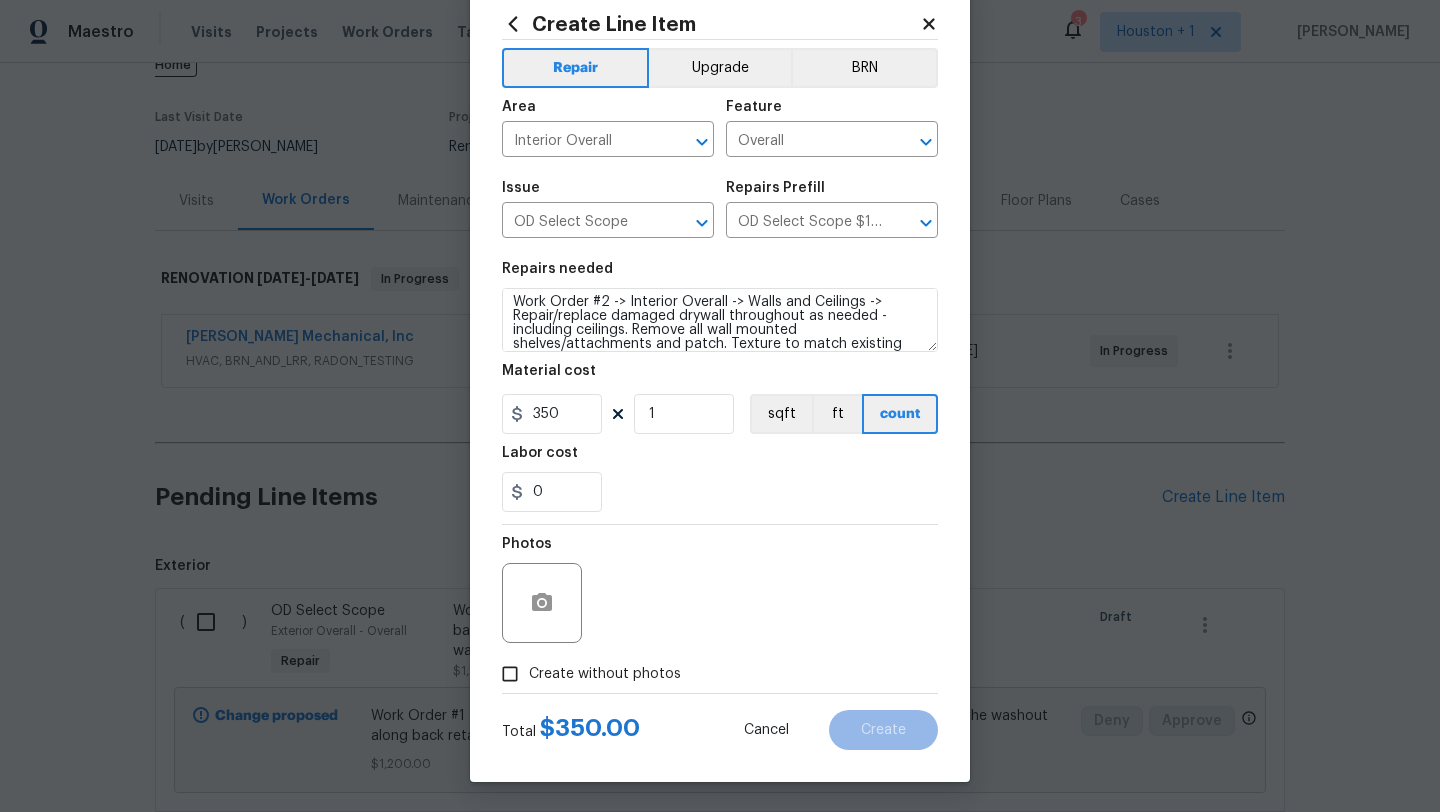 click on "Create without photos" at bounding box center (586, 674) 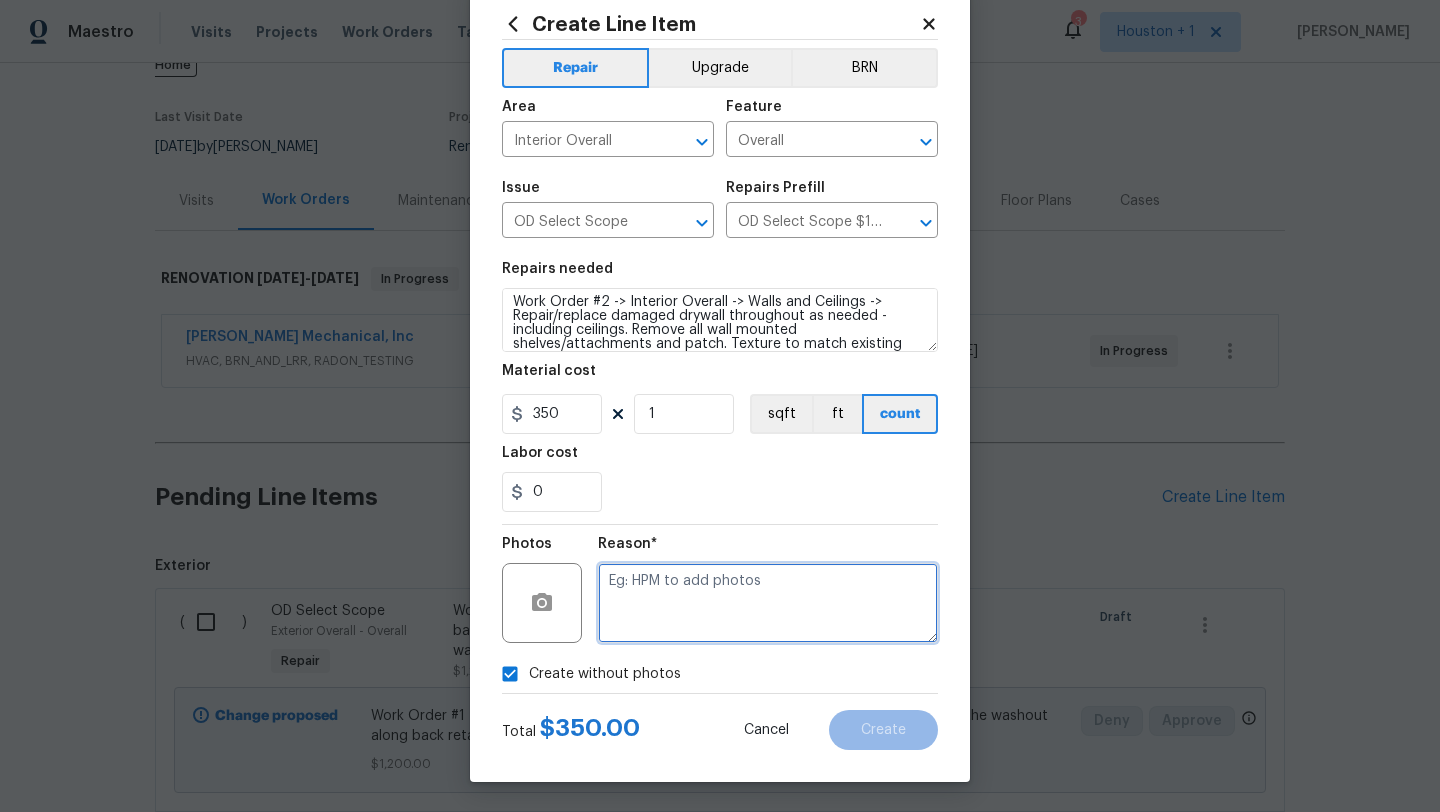 click at bounding box center [768, 603] 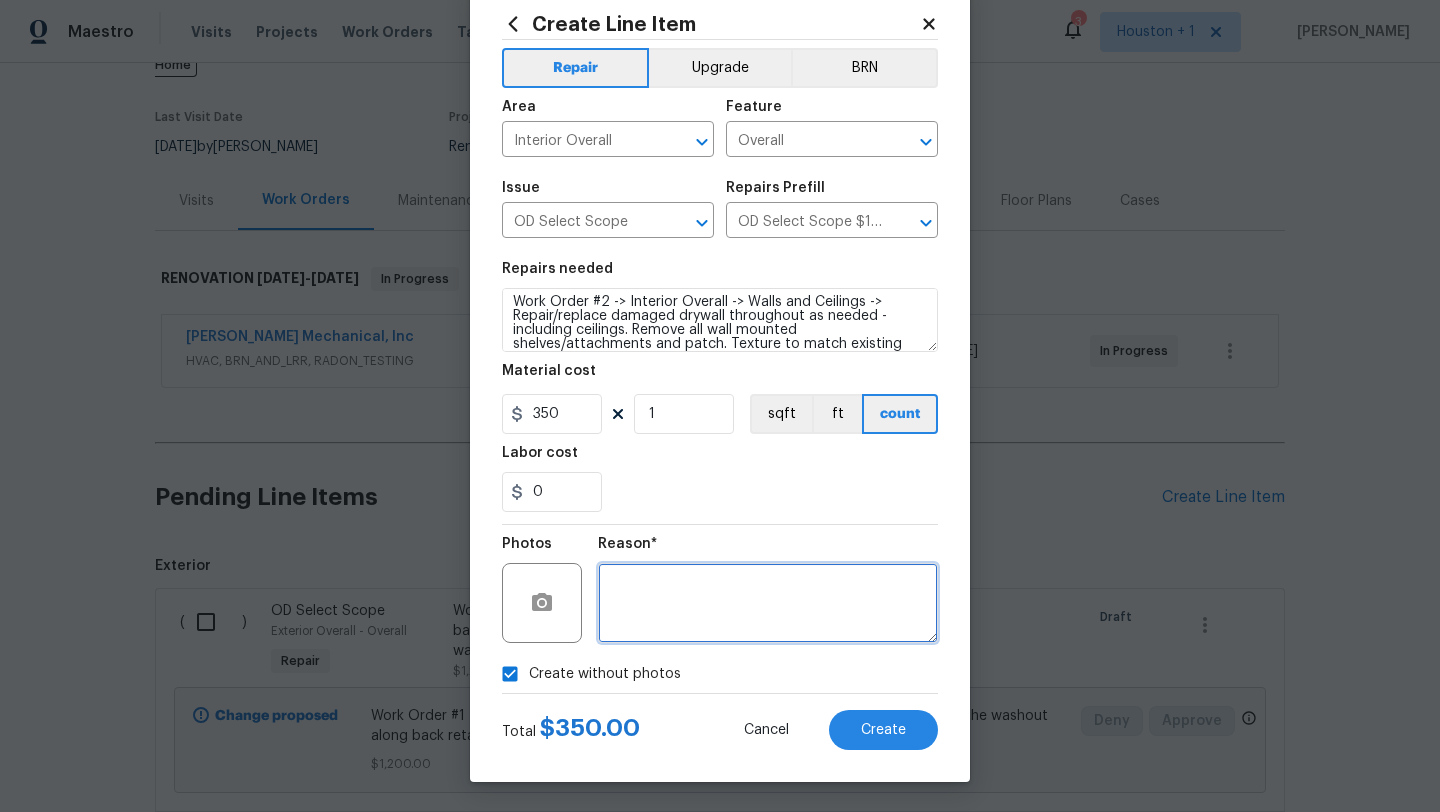 type 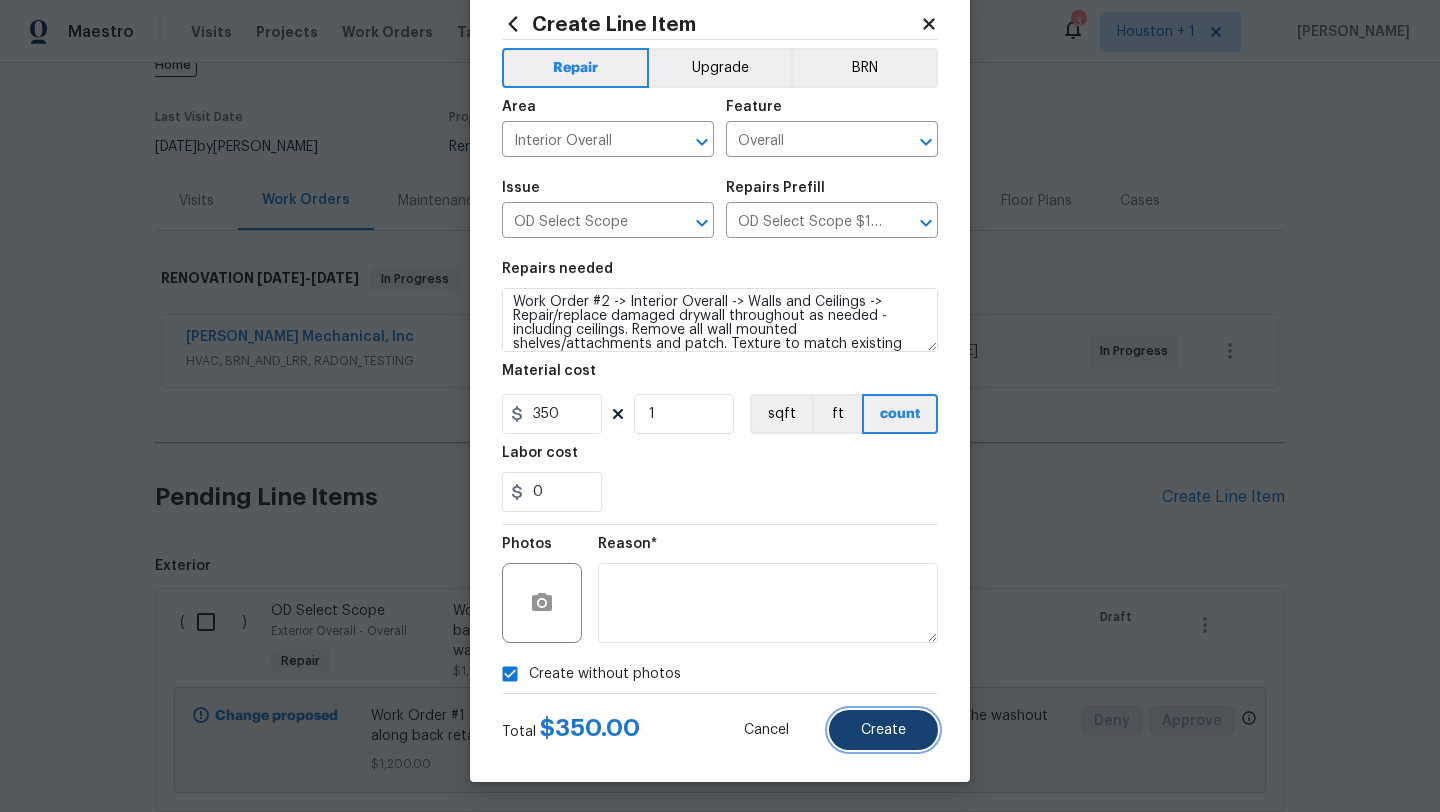 click on "Create" at bounding box center (883, 730) 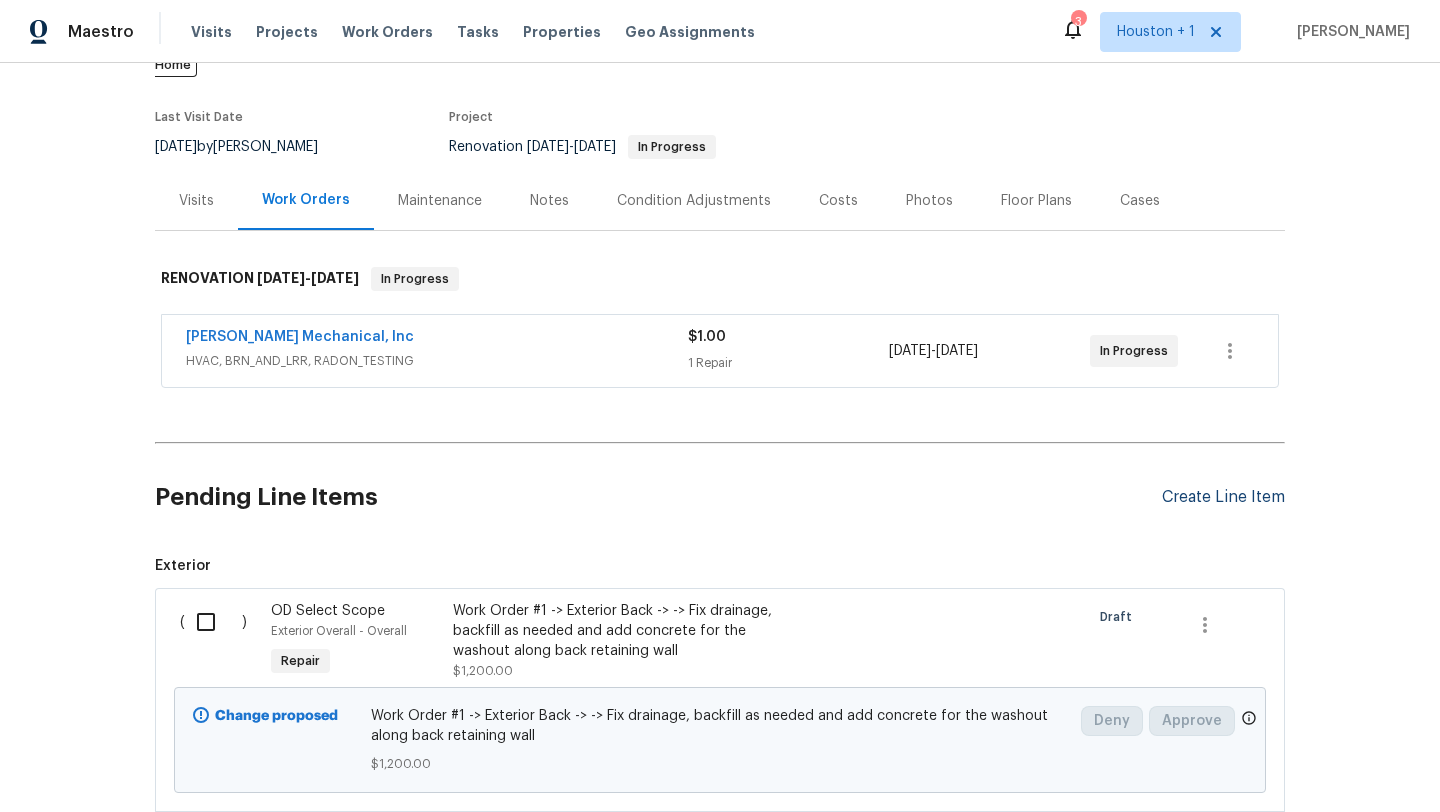 click on "Create Line Item" at bounding box center [1223, 497] 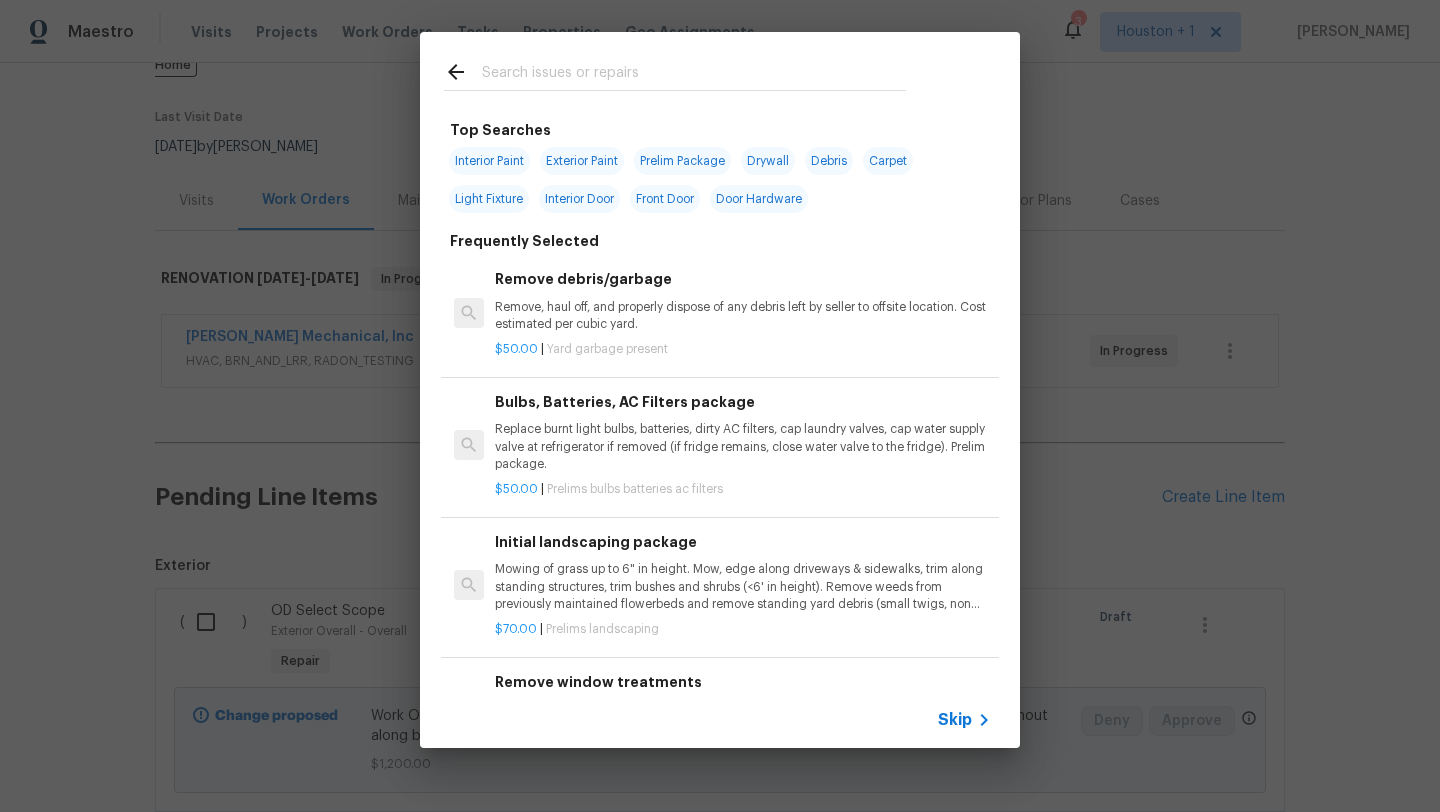 click on "Skip" at bounding box center (955, 720) 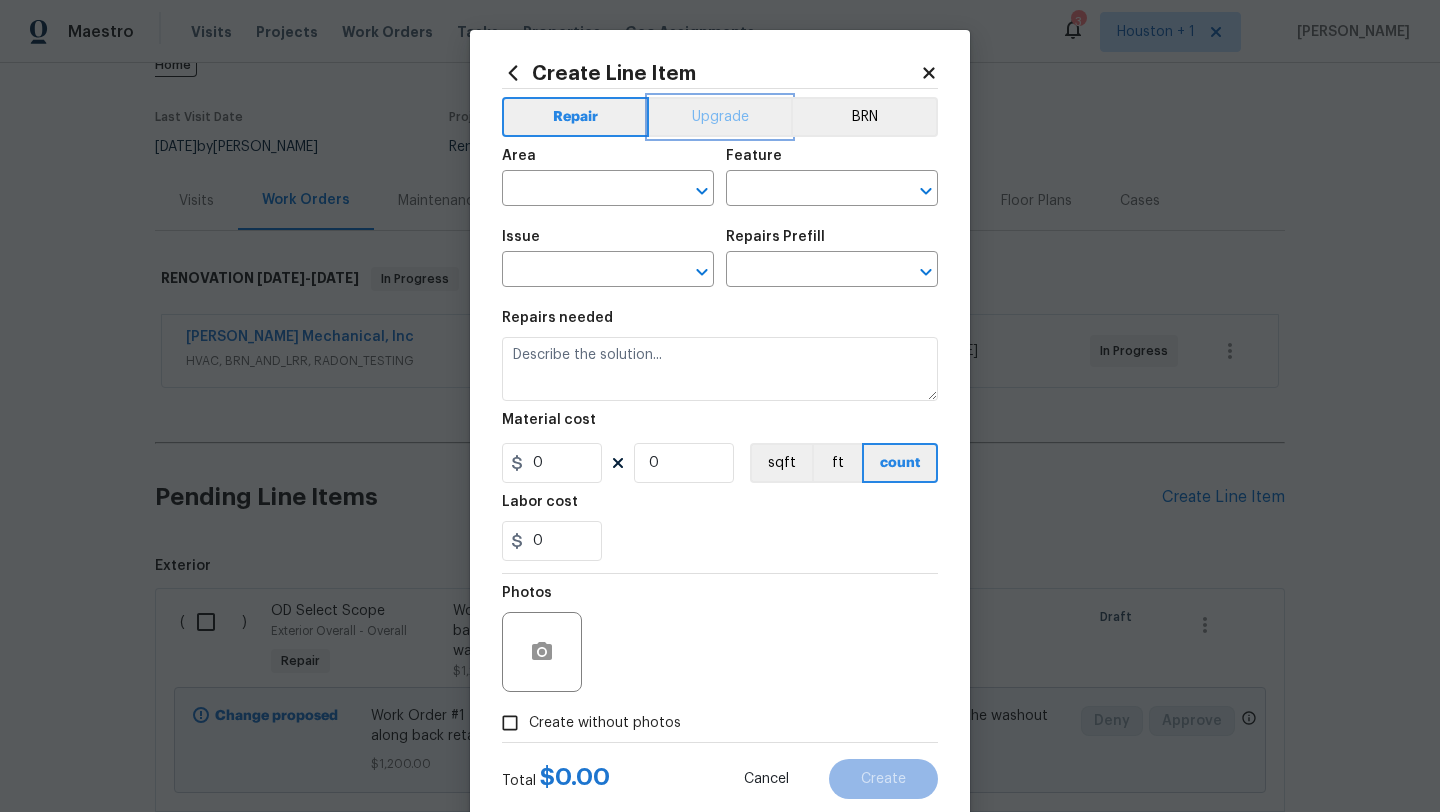 click on "Upgrade" at bounding box center (720, 117) 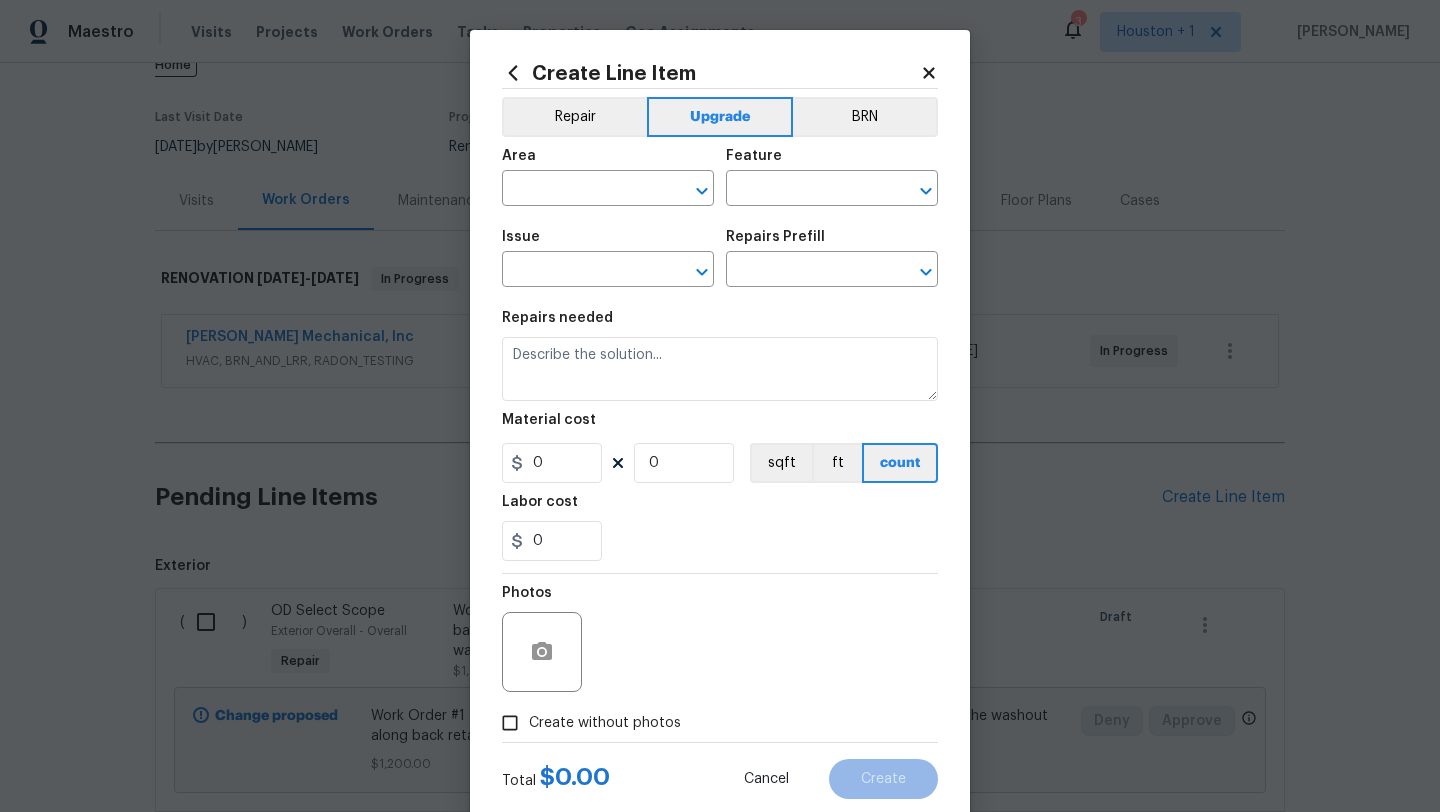 click on "Area ​" at bounding box center [608, 177] 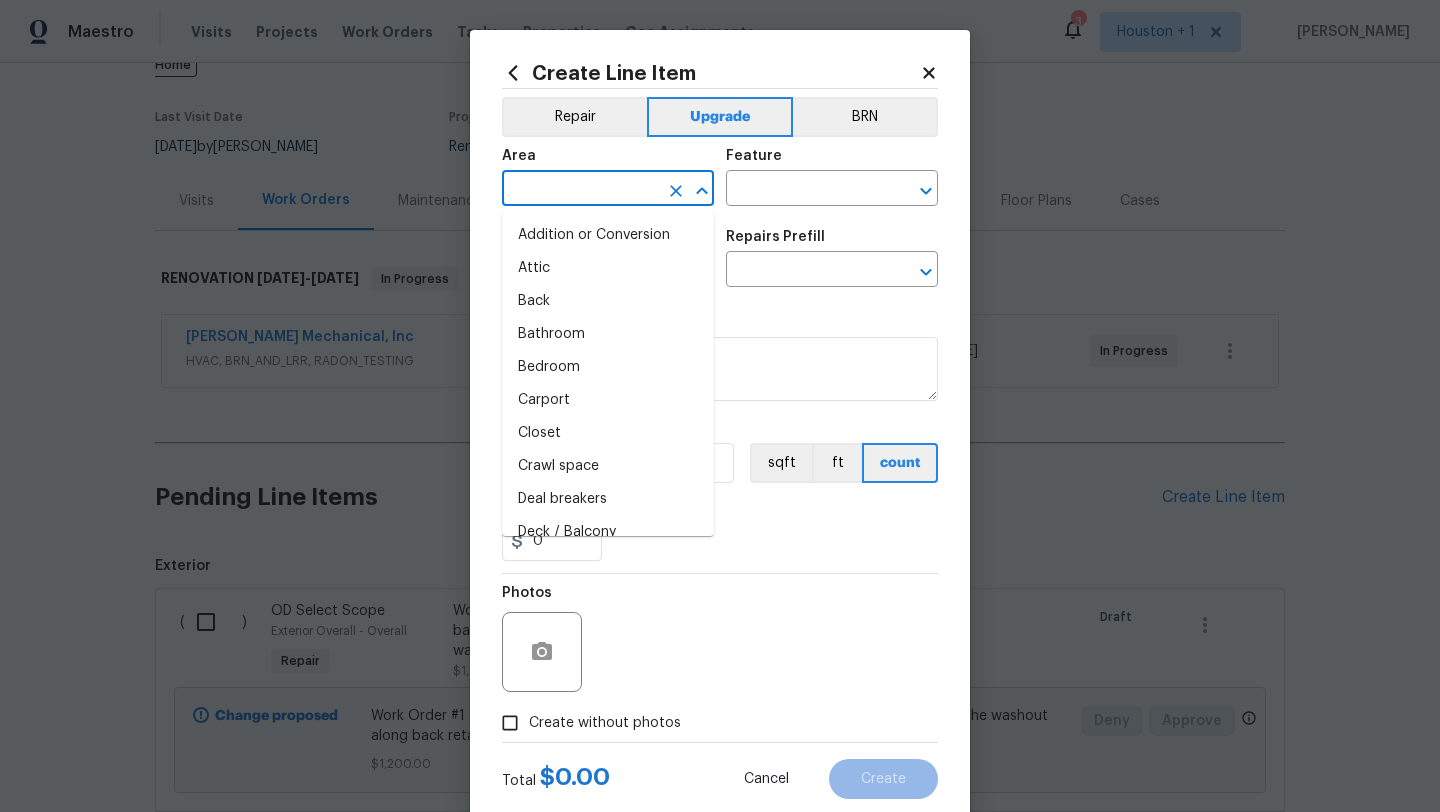 click at bounding box center (580, 190) 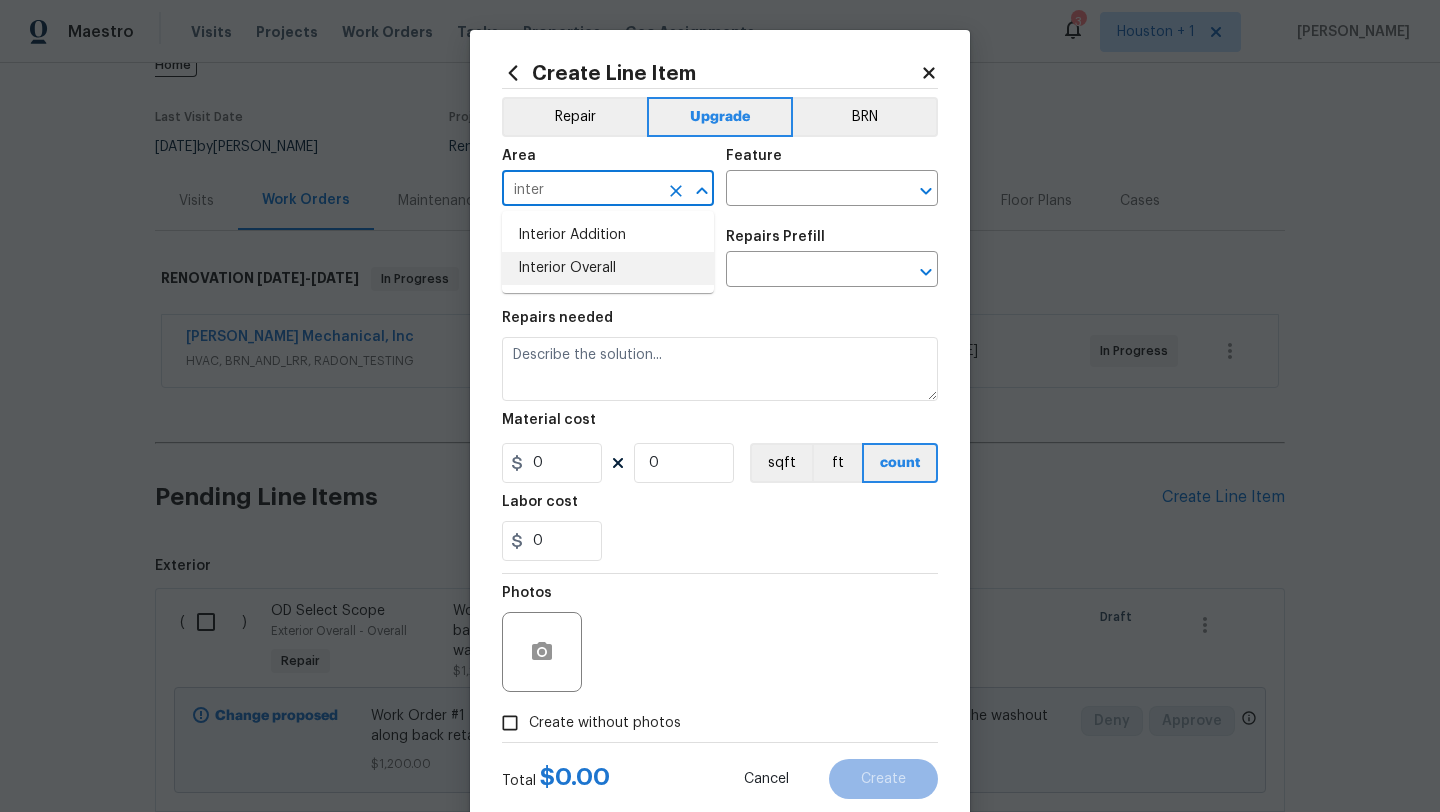 click on "Interior Overall" at bounding box center (608, 268) 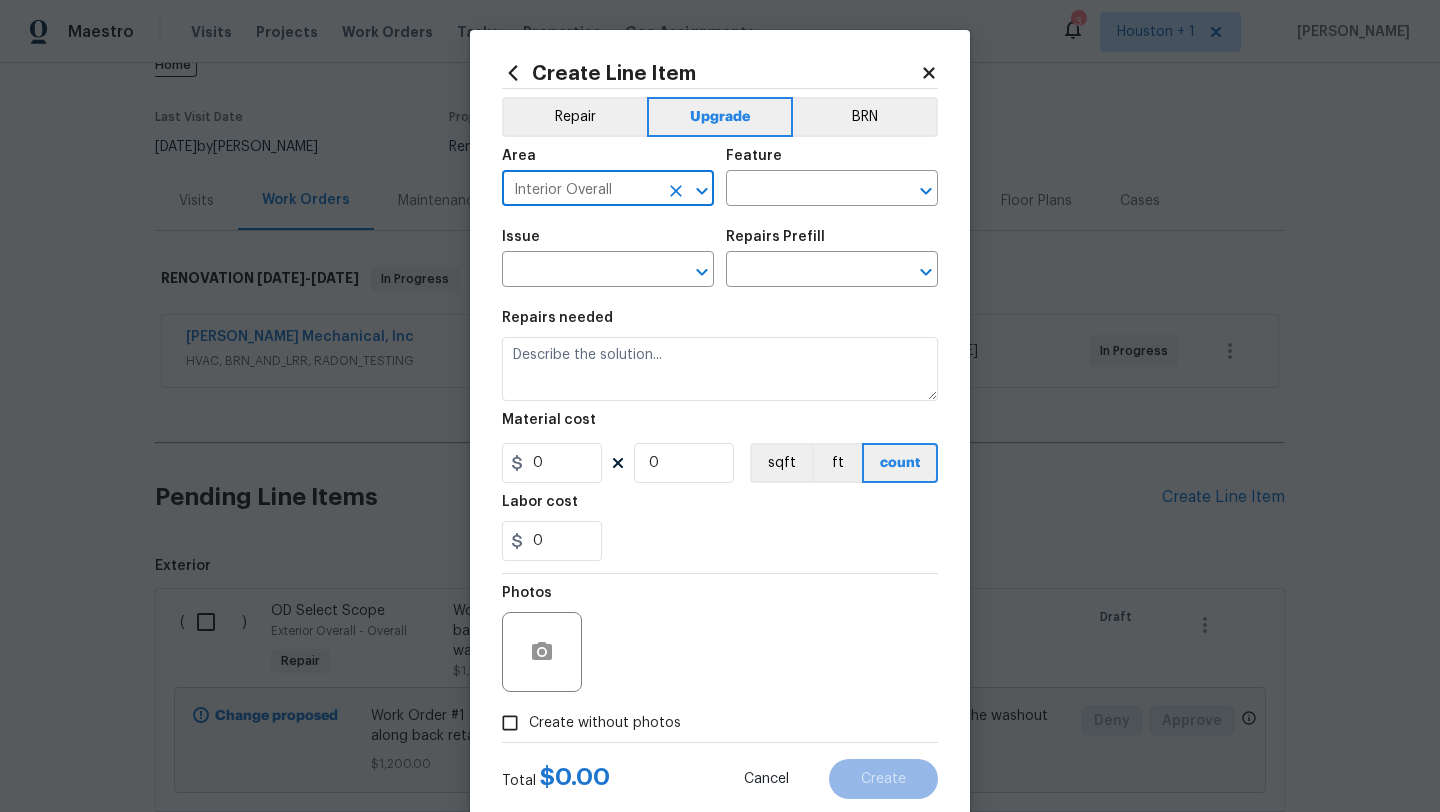 type on "Interior Overall" 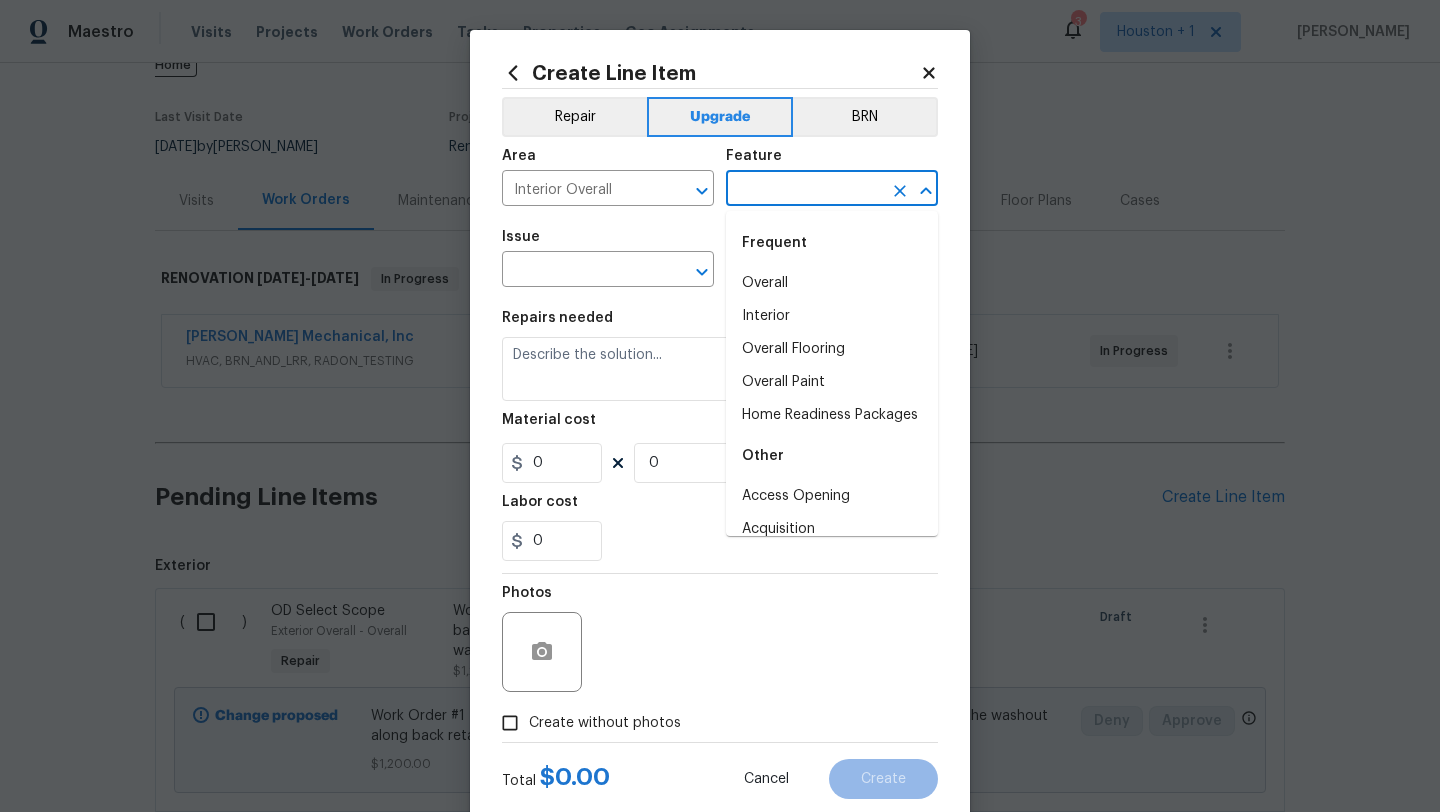 click at bounding box center (804, 190) 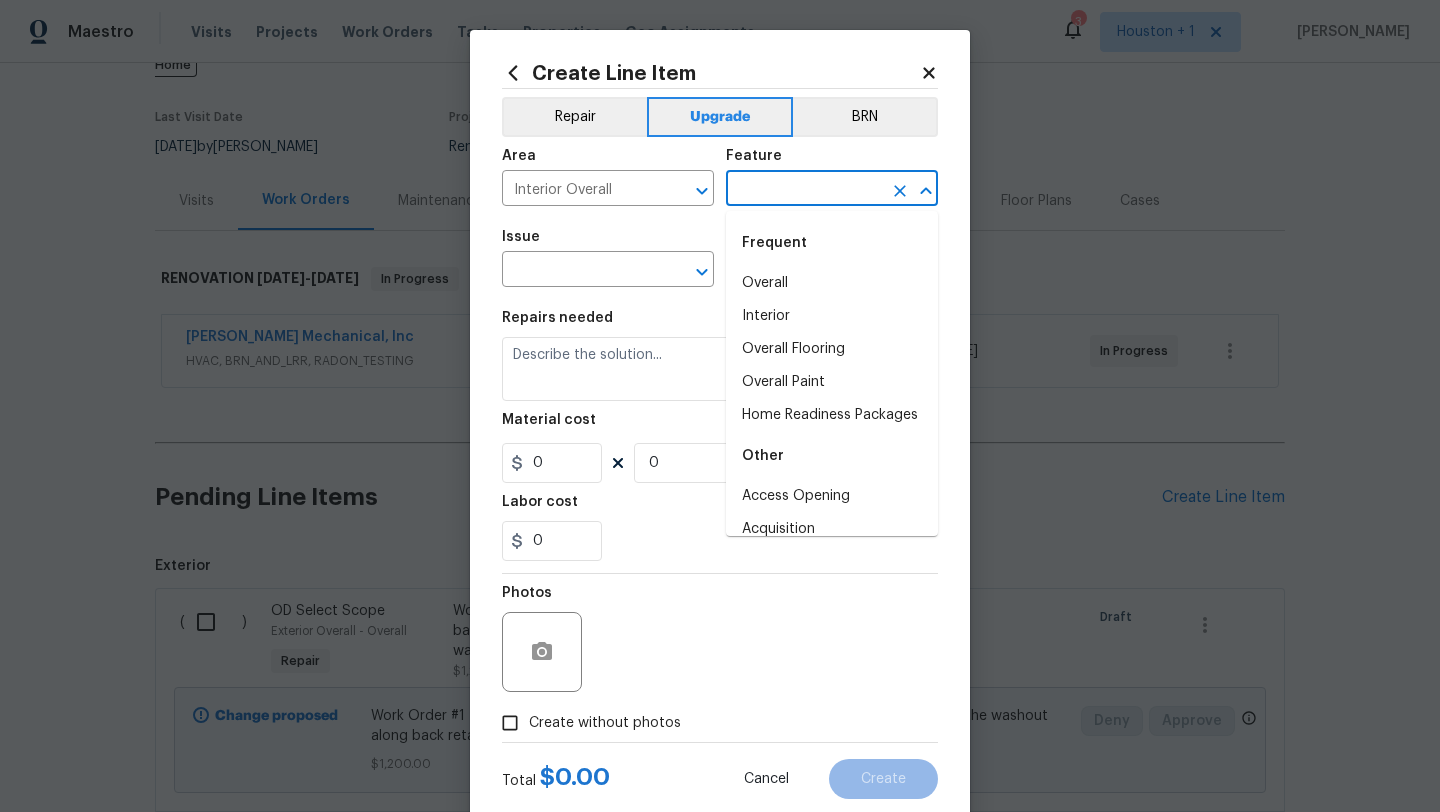 type on "i" 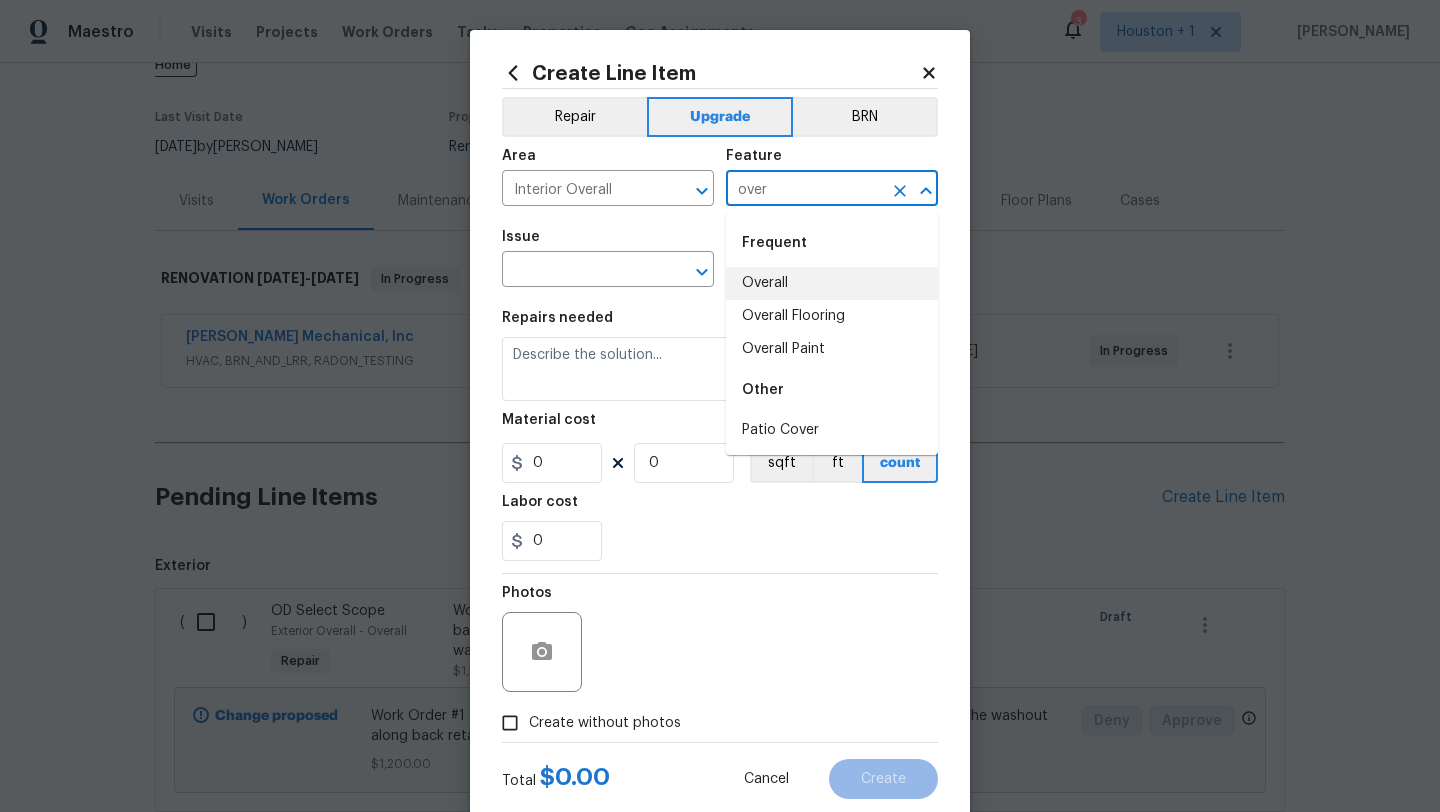 click on "Overall" at bounding box center (832, 283) 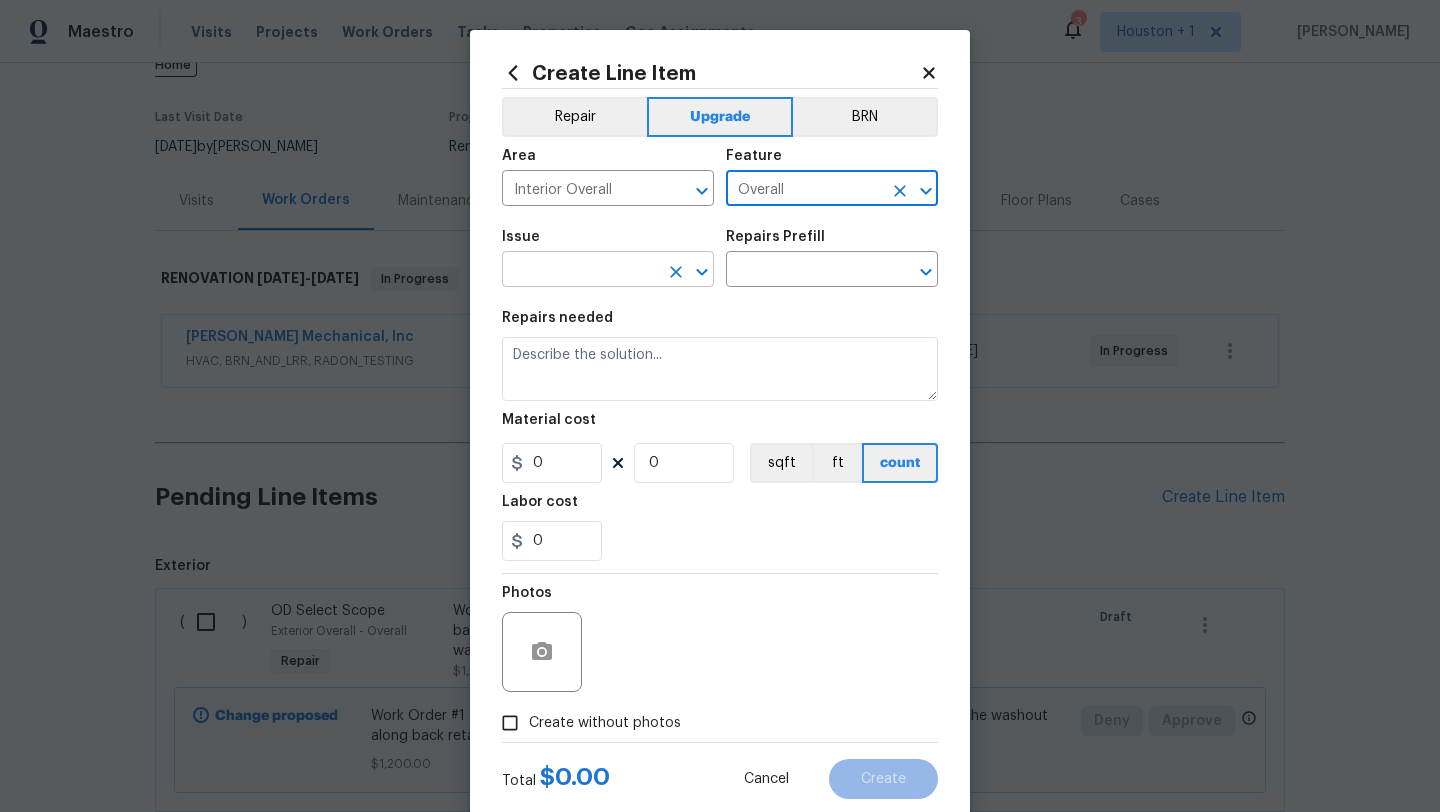 type on "Overall" 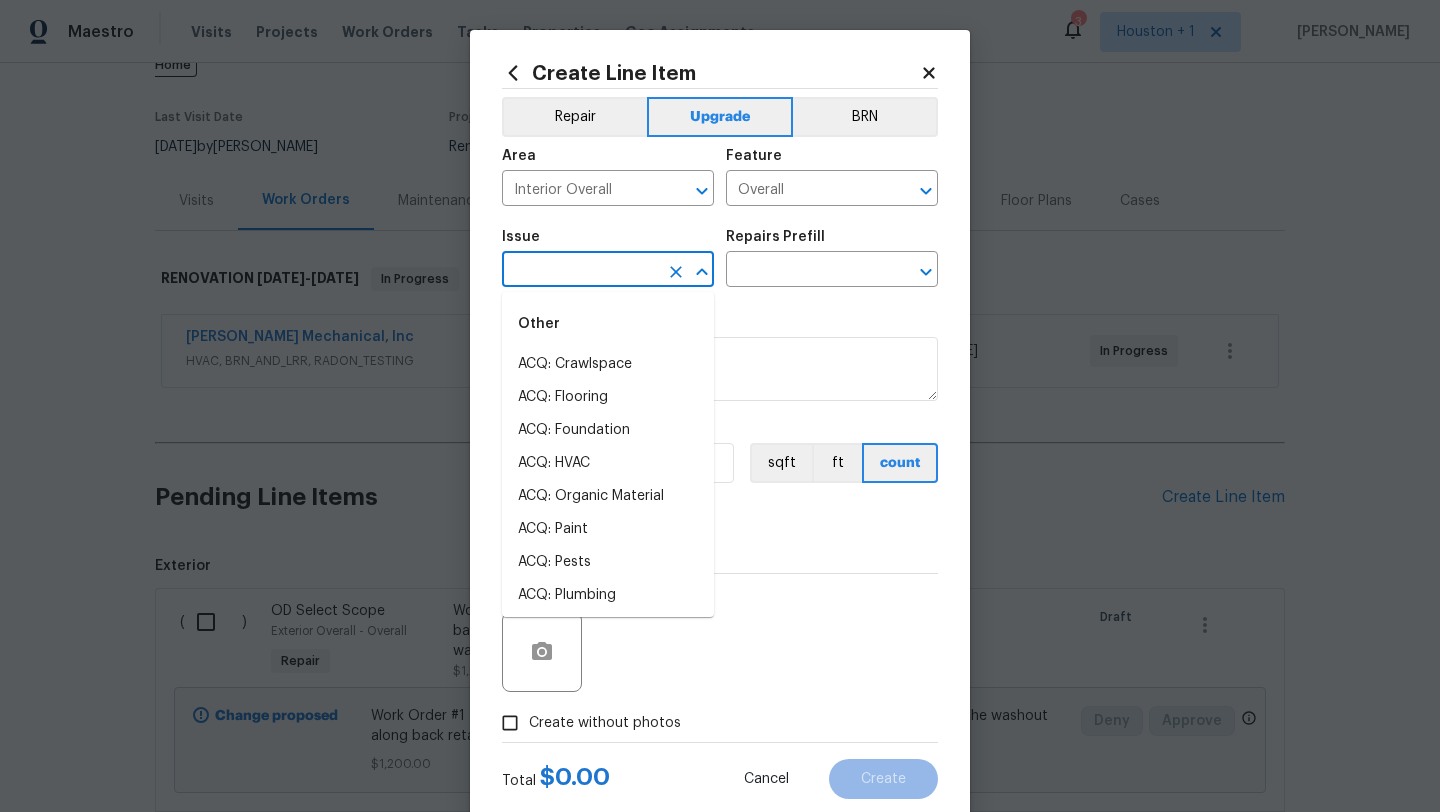 click at bounding box center [580, 271] 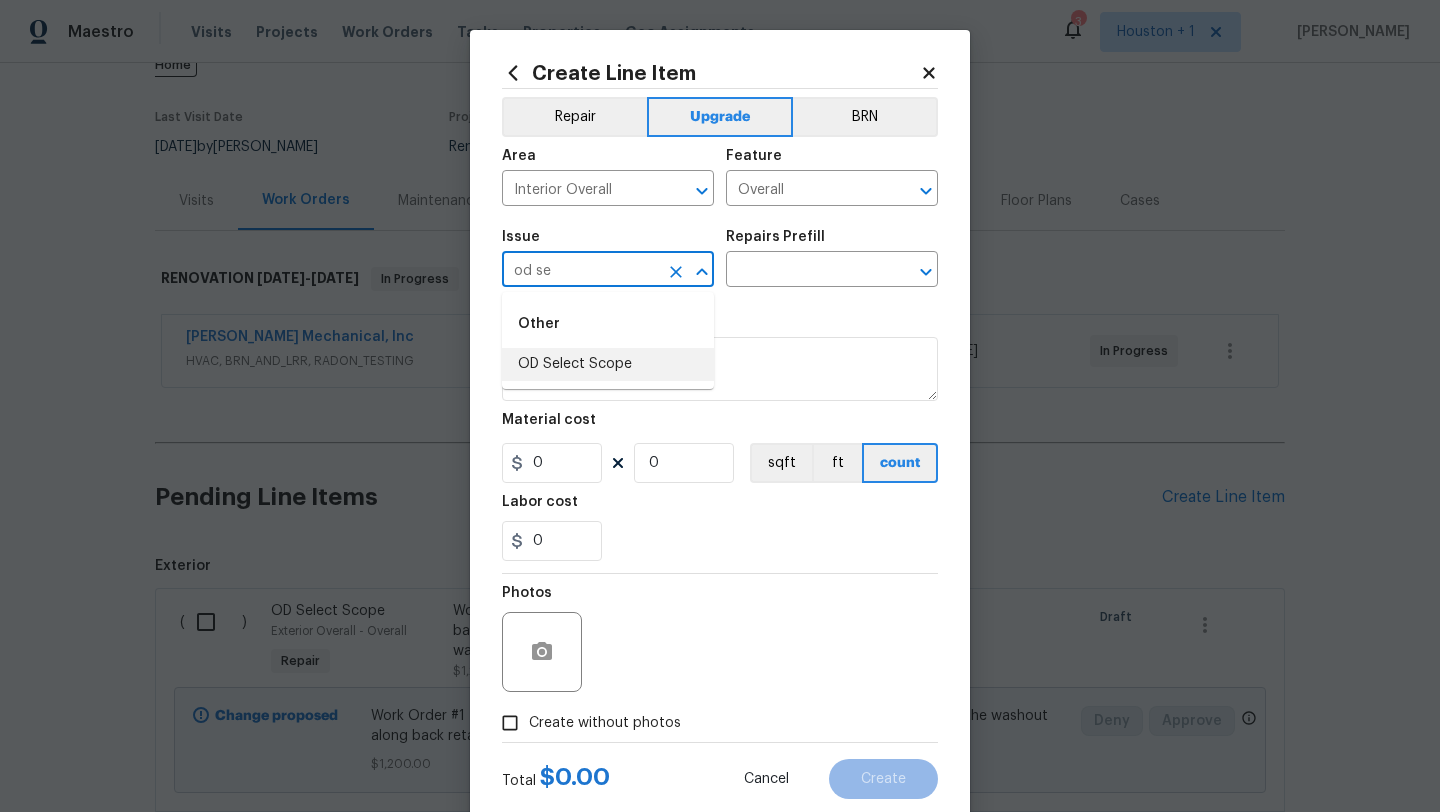click on "OD Select Scope" at bounding box center (608, 364) 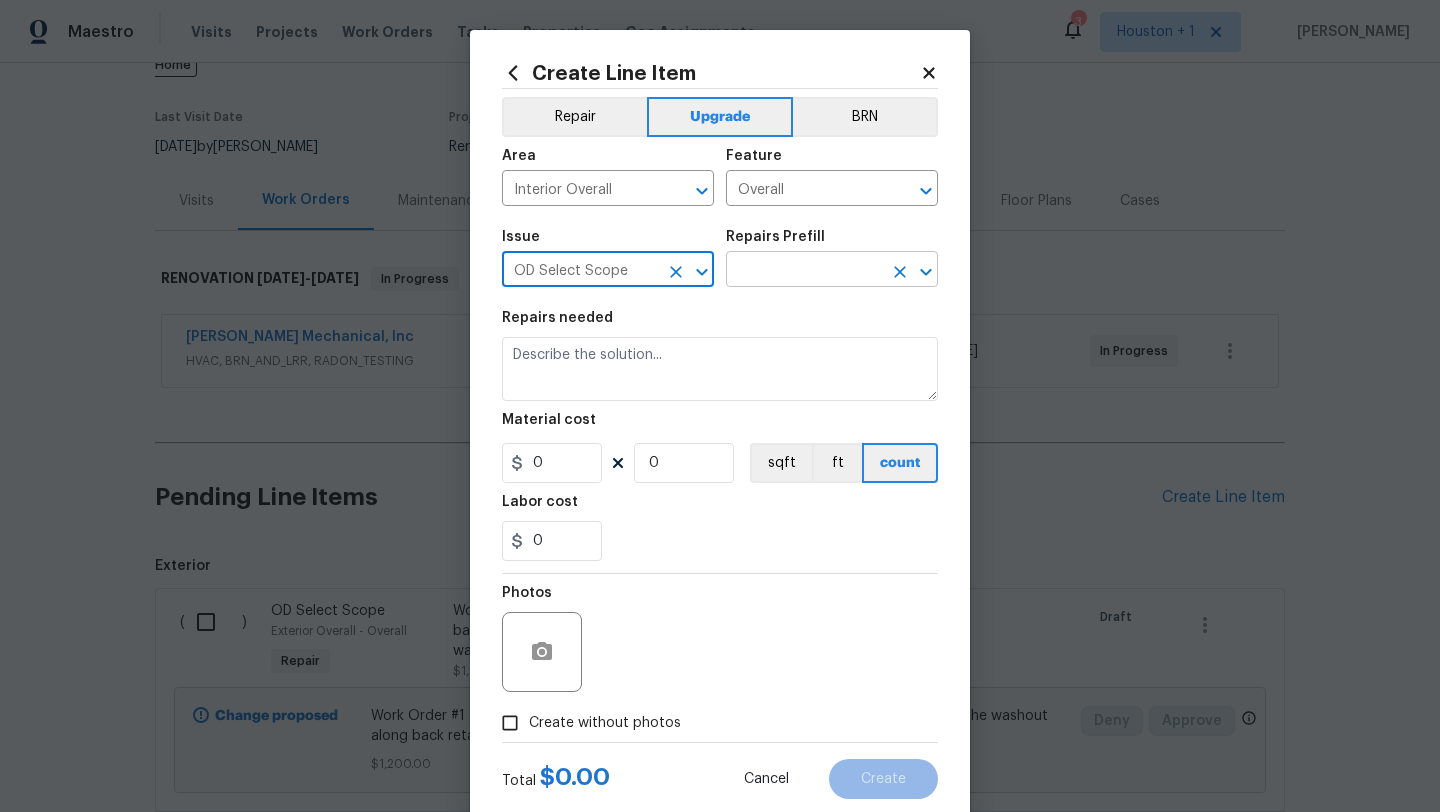 type on "OD Select Scope" 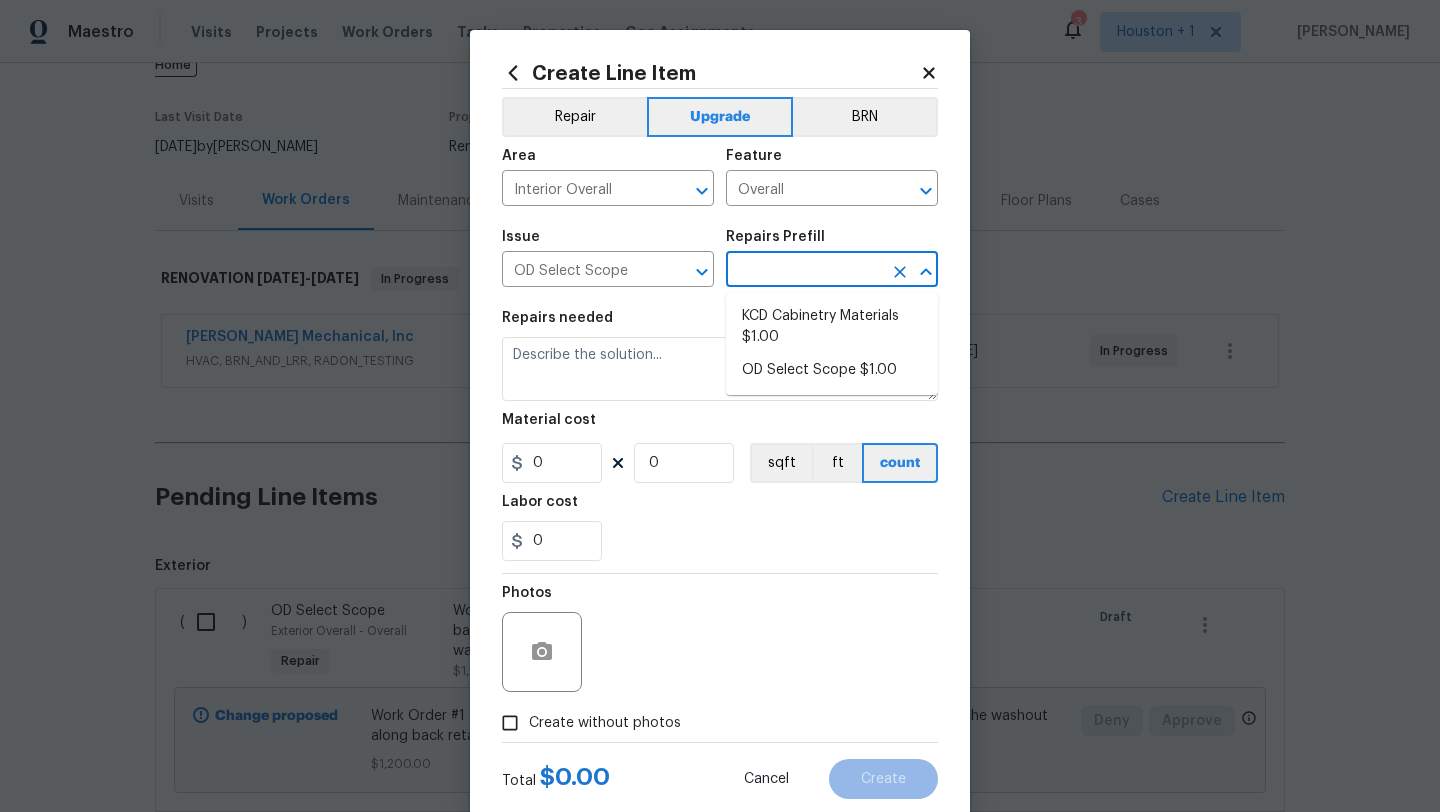 click at bounding box center [804, 271] 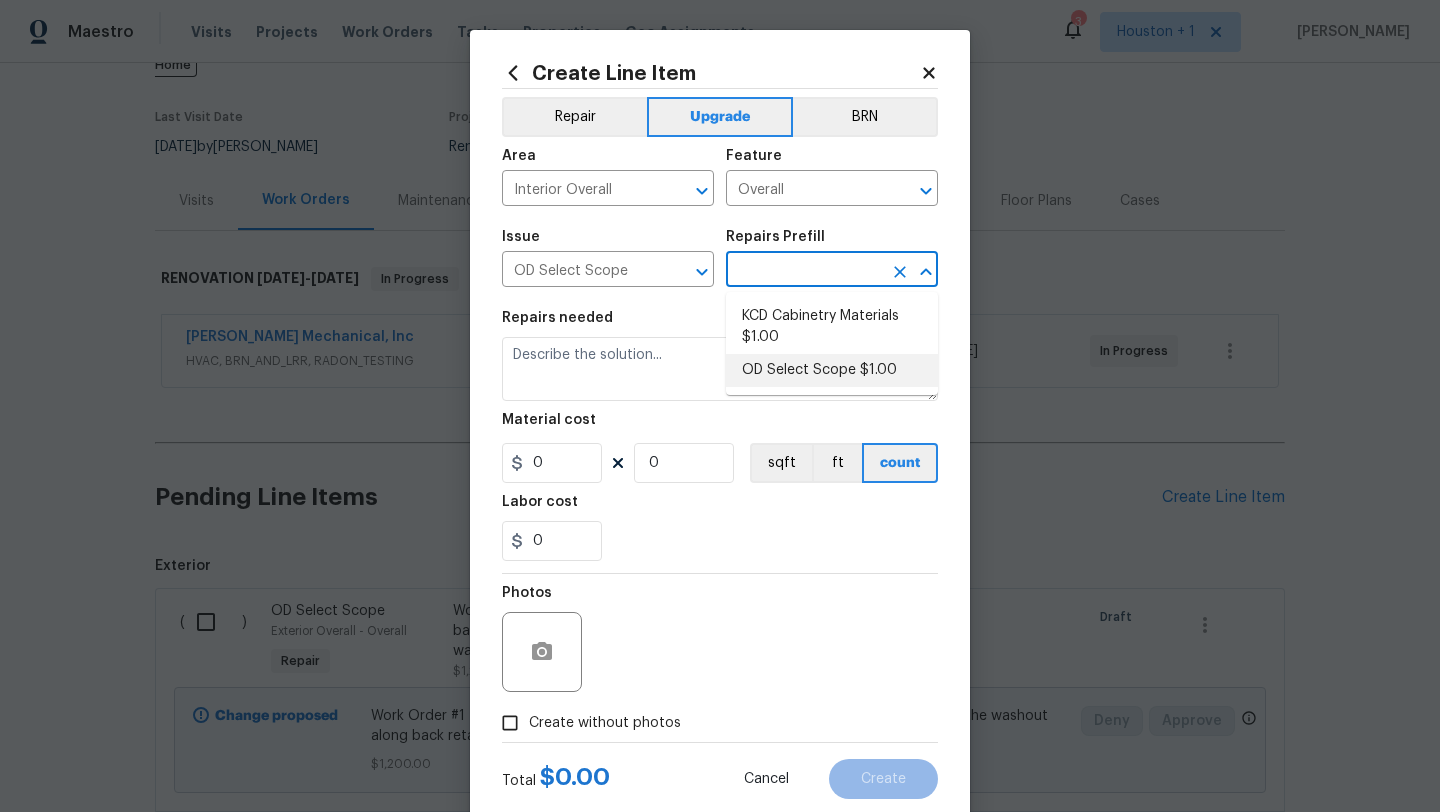 click on "OD Select Scope $1.00" at bounding box center [832, 370] 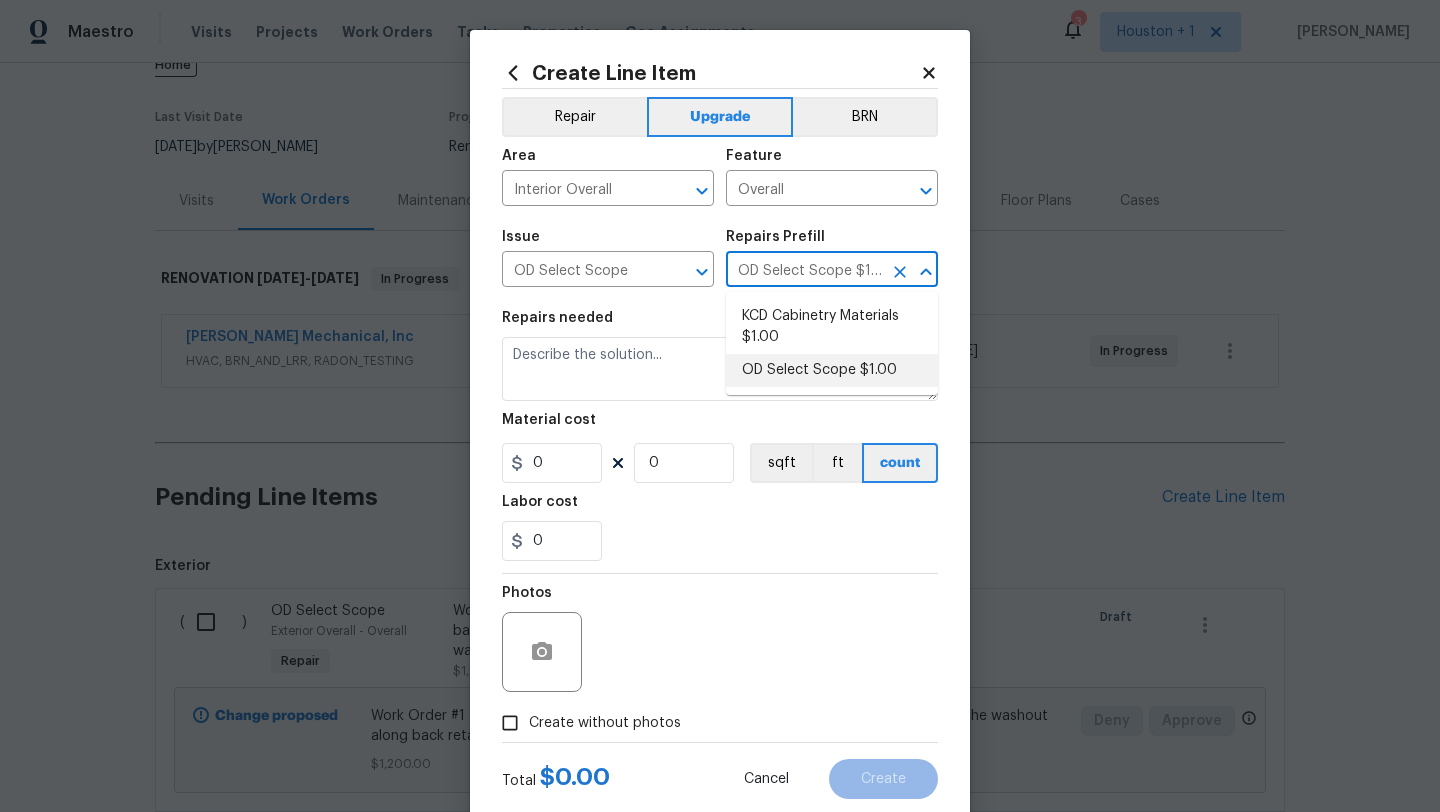 type on "Refer to the agreed upon scope document for further details." 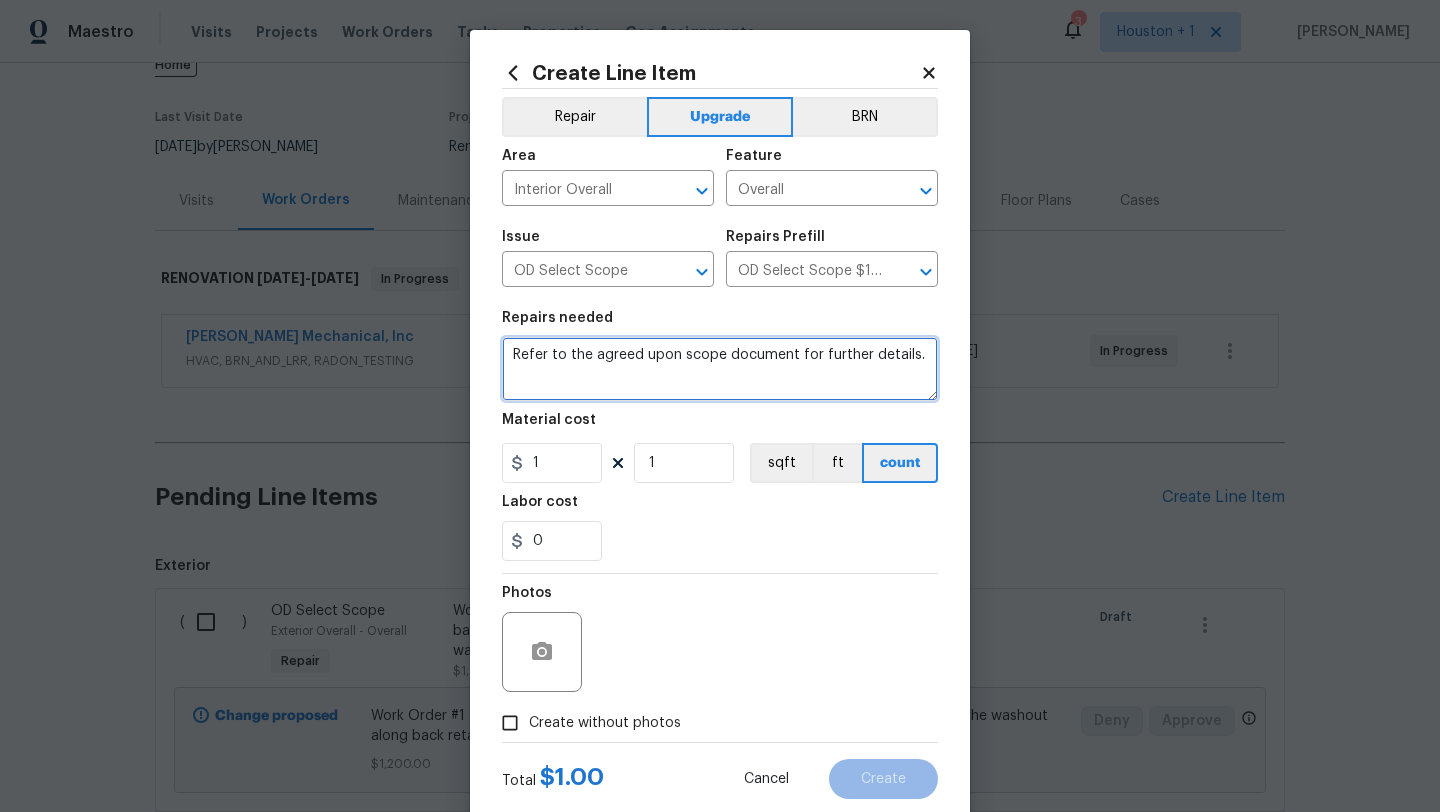 click on "Refer to the agreed upon scope document for further details." at bounding box center [720, 369] 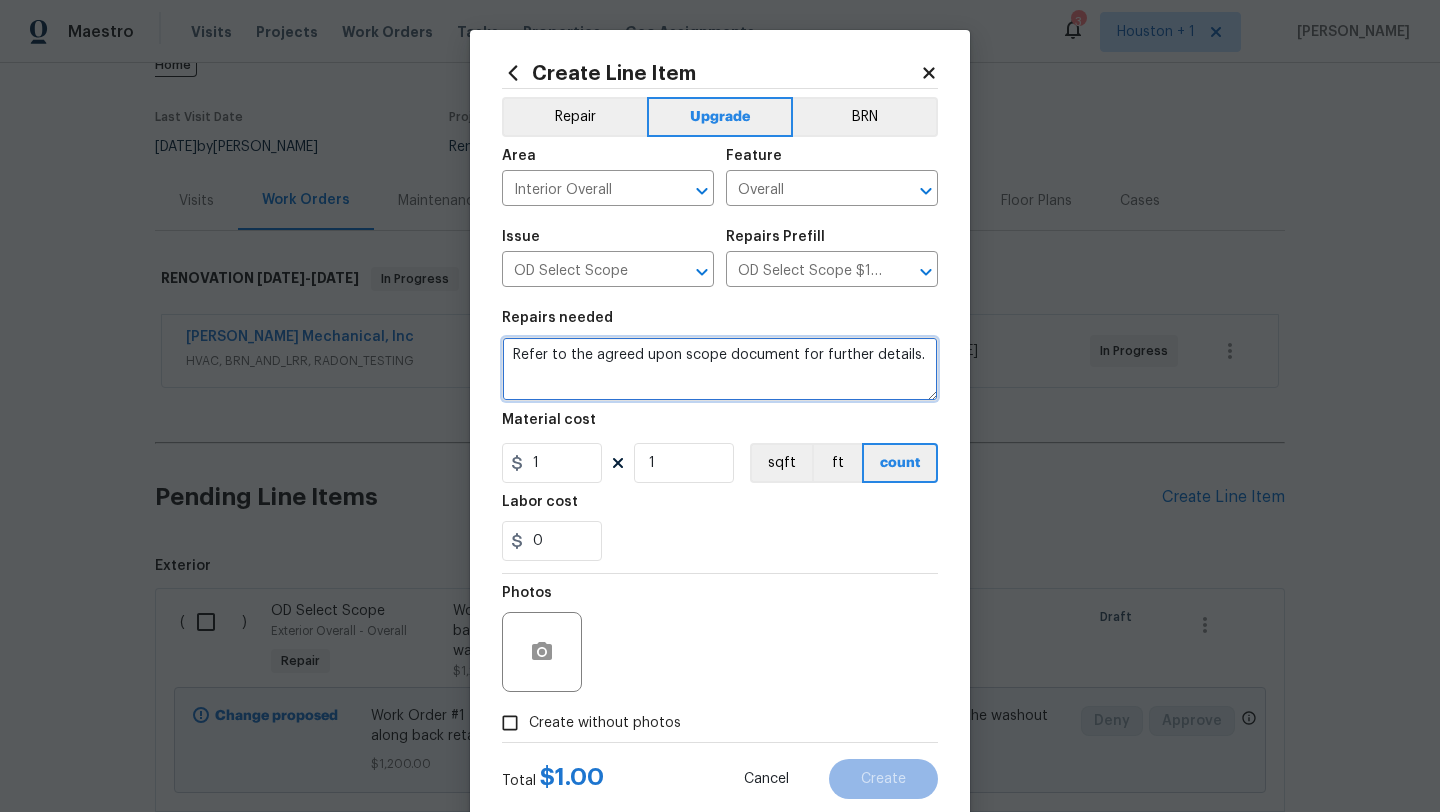 click on "Refer to the agreed upon scope document for further details." at bounding box center (720, 369) 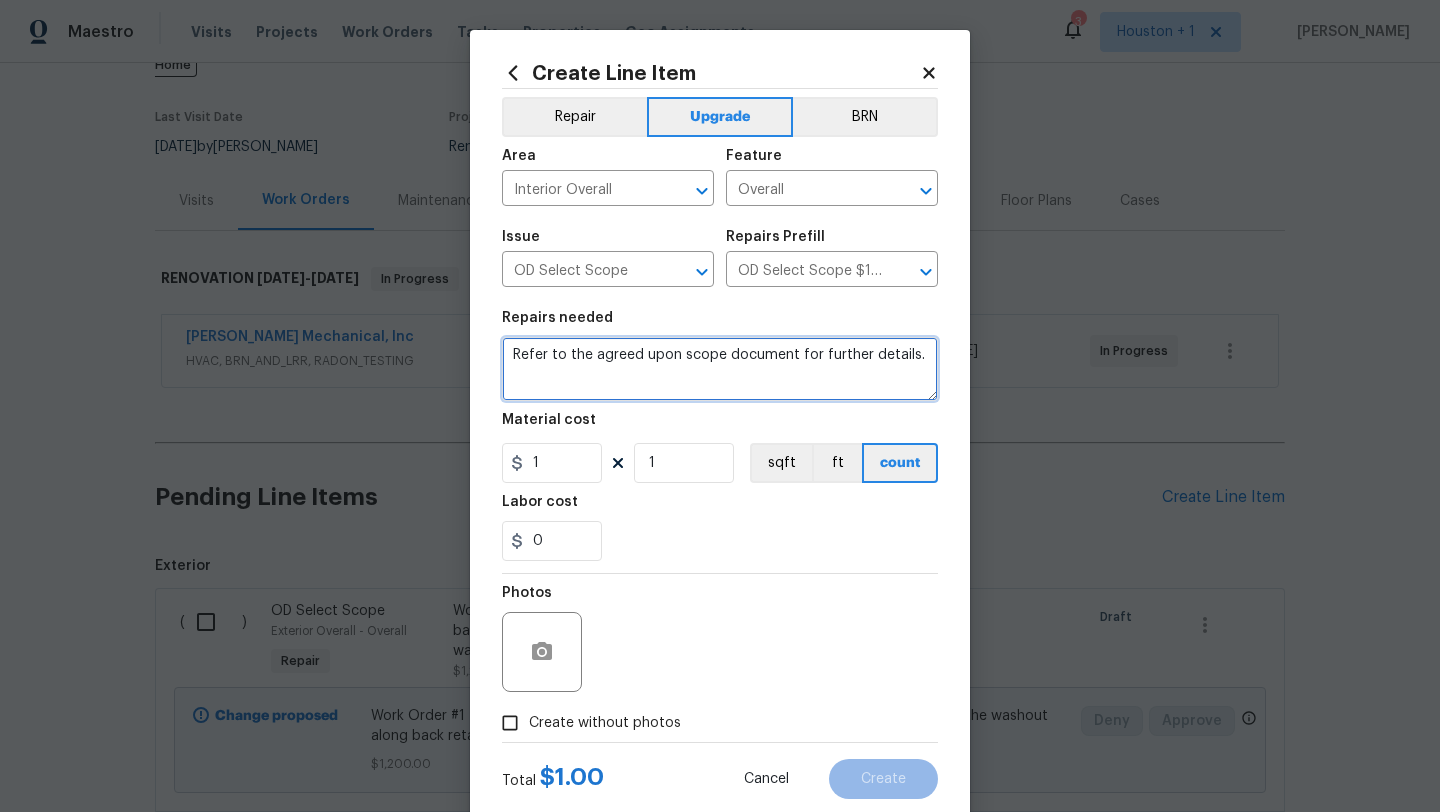 click on "Refer to the agreed upon scope document for further details." at bounding box center [720, 369] 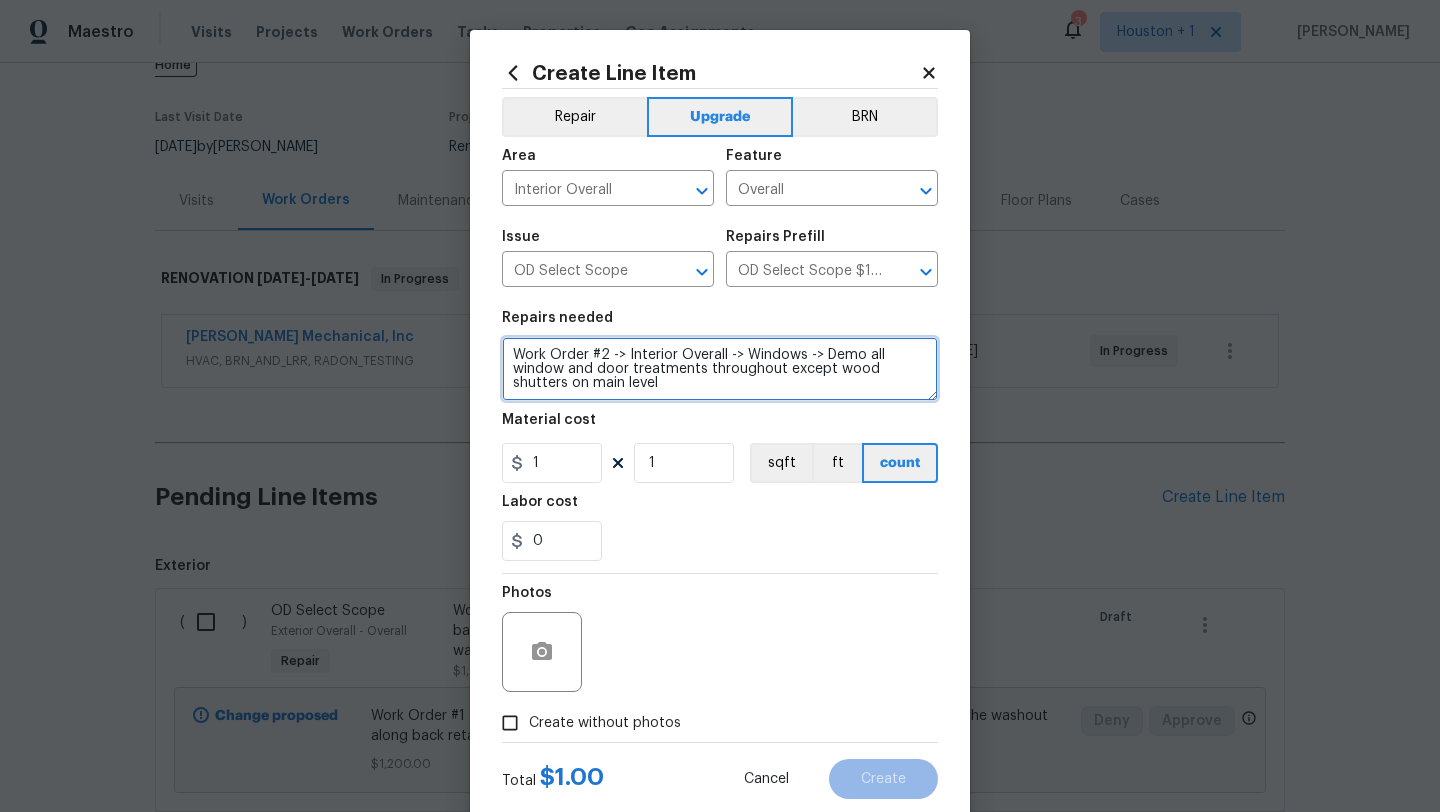 type on "Work Order #2 -> Interior Overall -> Windows -> Demo all window and door treatments throughout except wood shutters on main level" 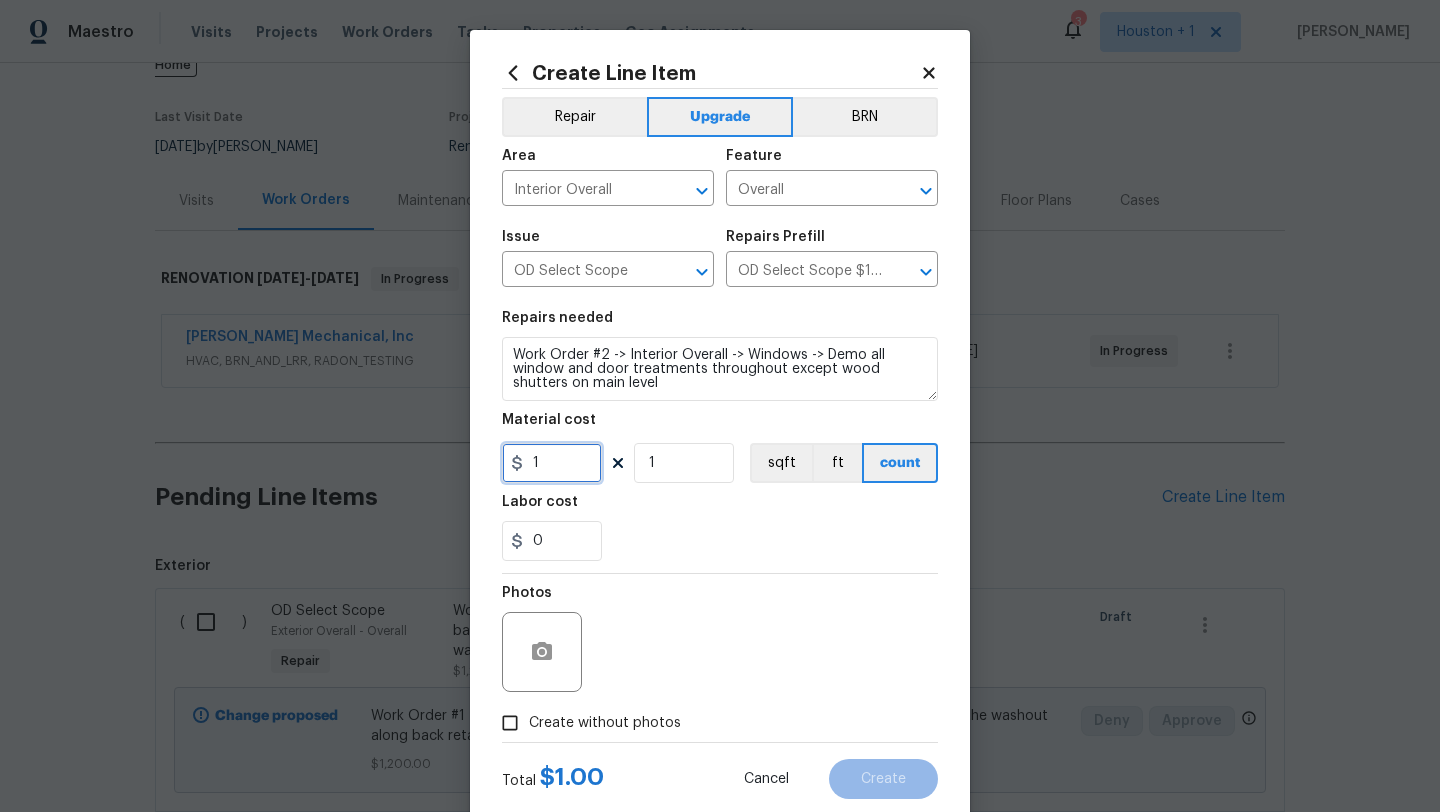 click on "1" at bounding box center [552, 463] 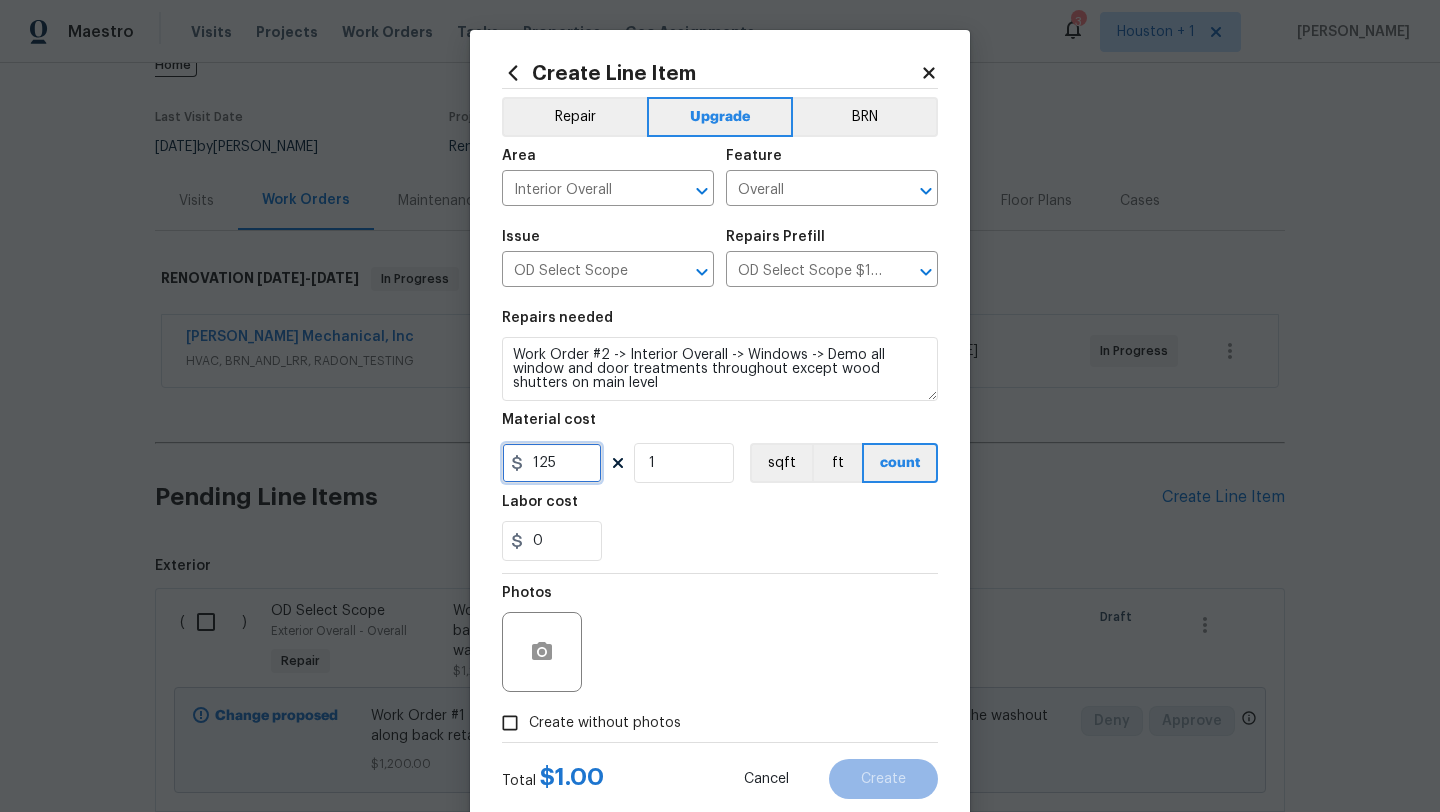 scroll, scrollTop: 50, scrollLeft: 0, axis: vertical 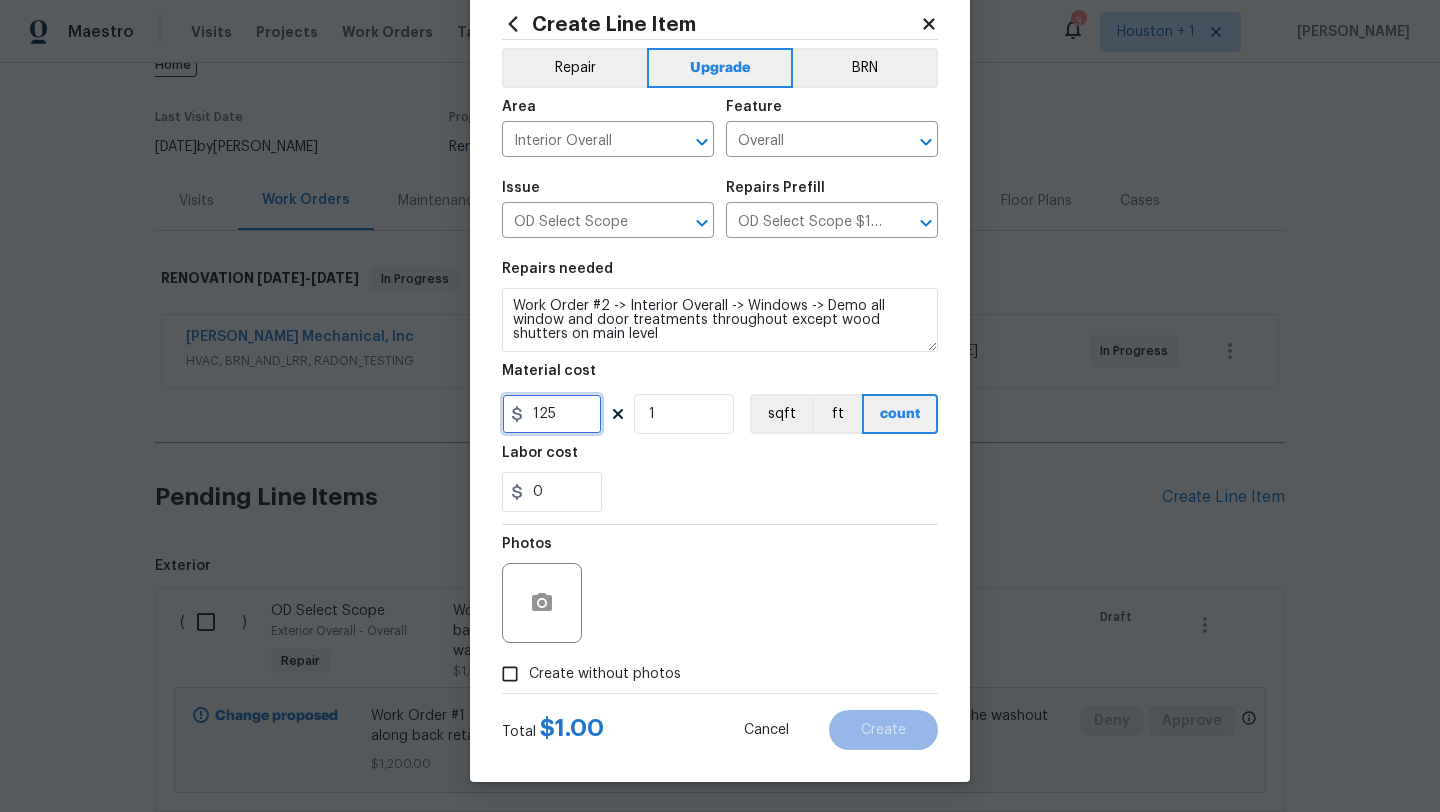 type on "125" 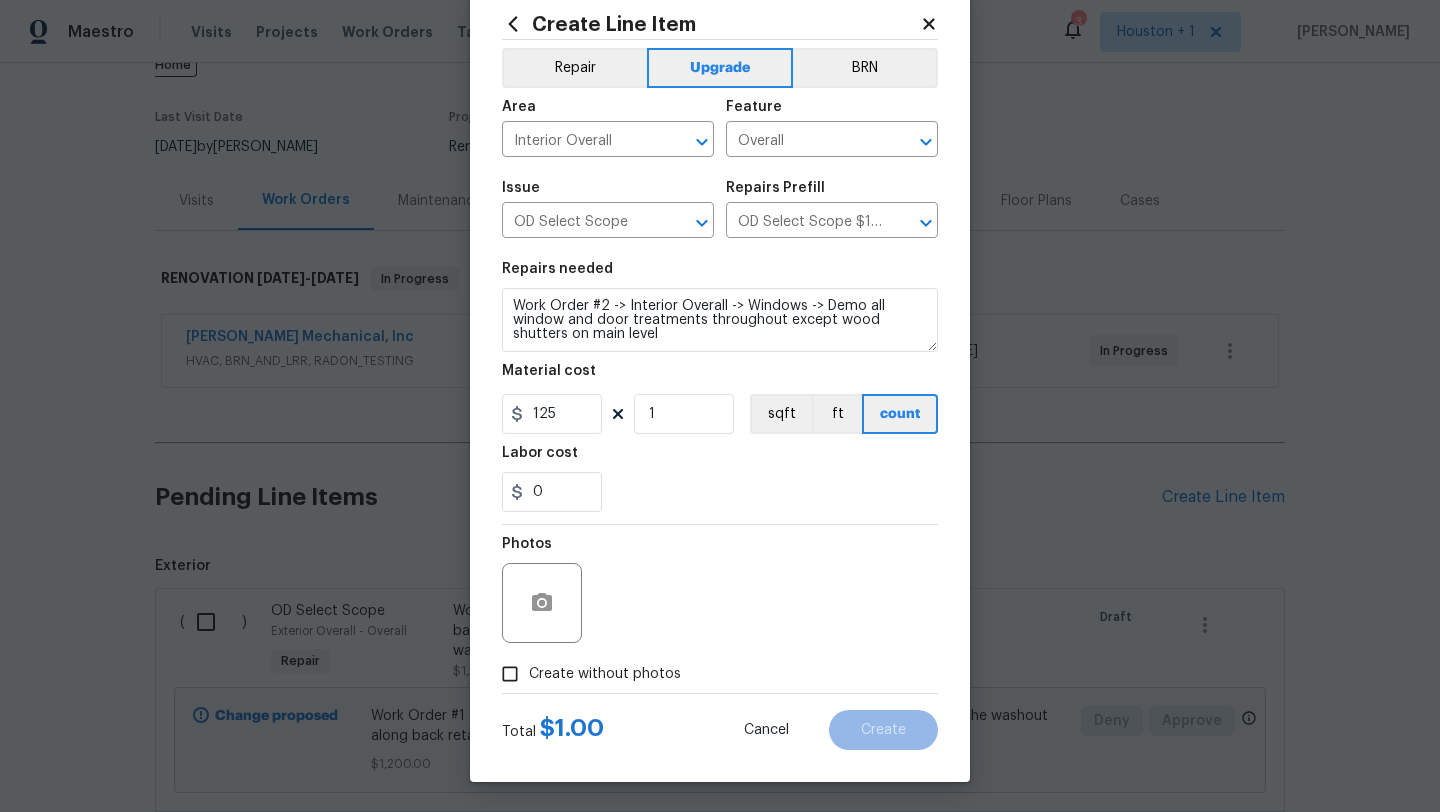 click on "Create without photos" at bounding box center [605, 674] 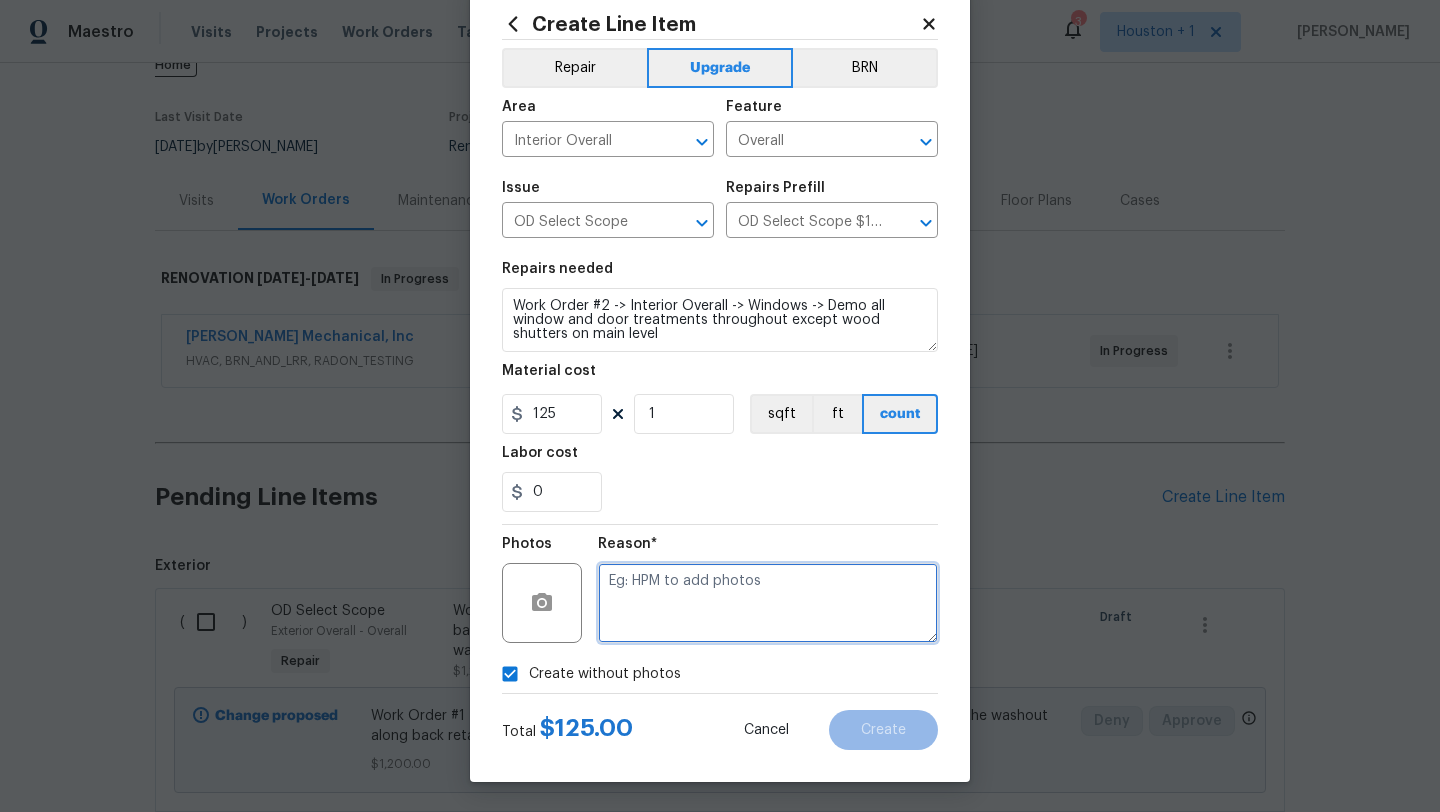 click at bounding box center (768, 603) 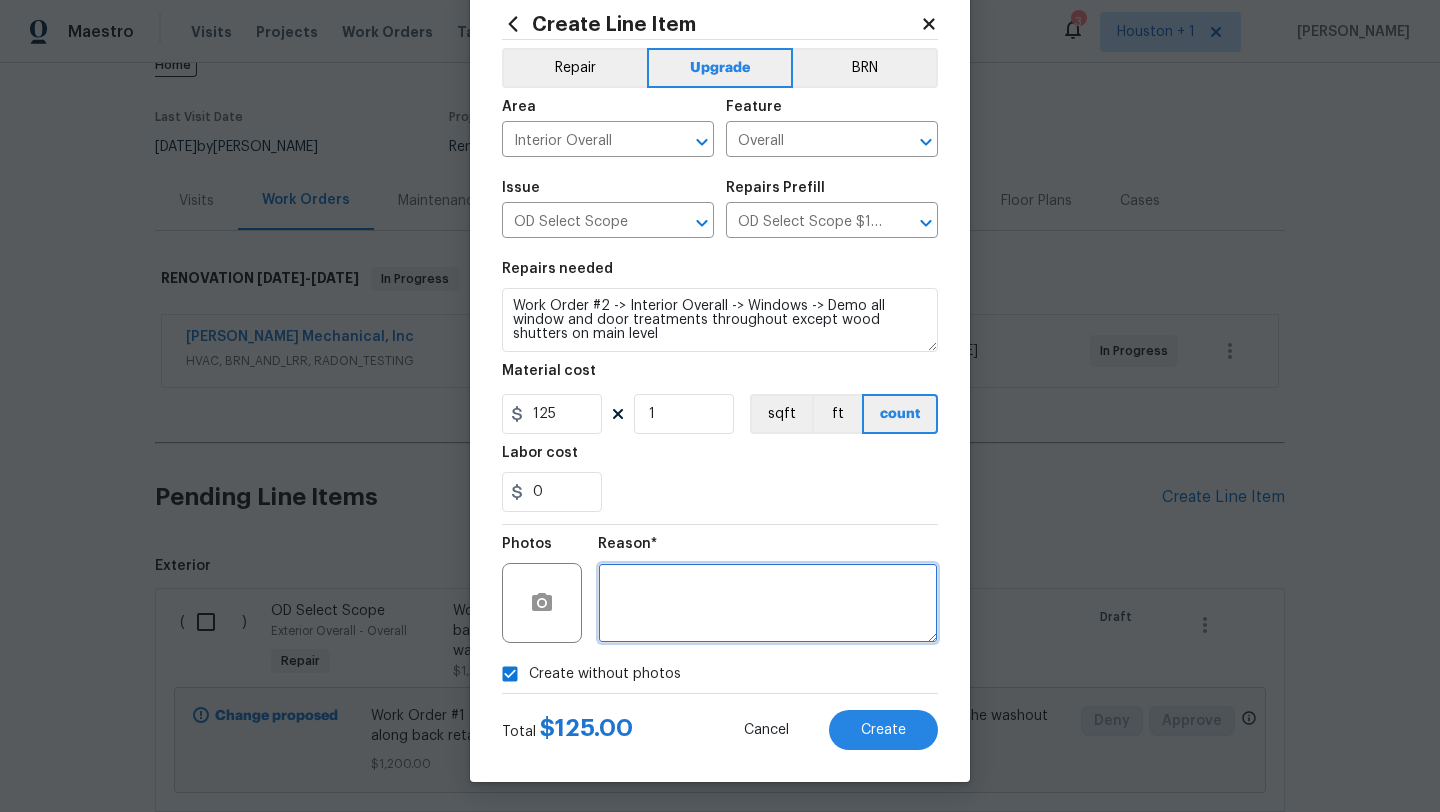 scroll, scrollTop: 50, scrollLeft: 0, axis: vertical 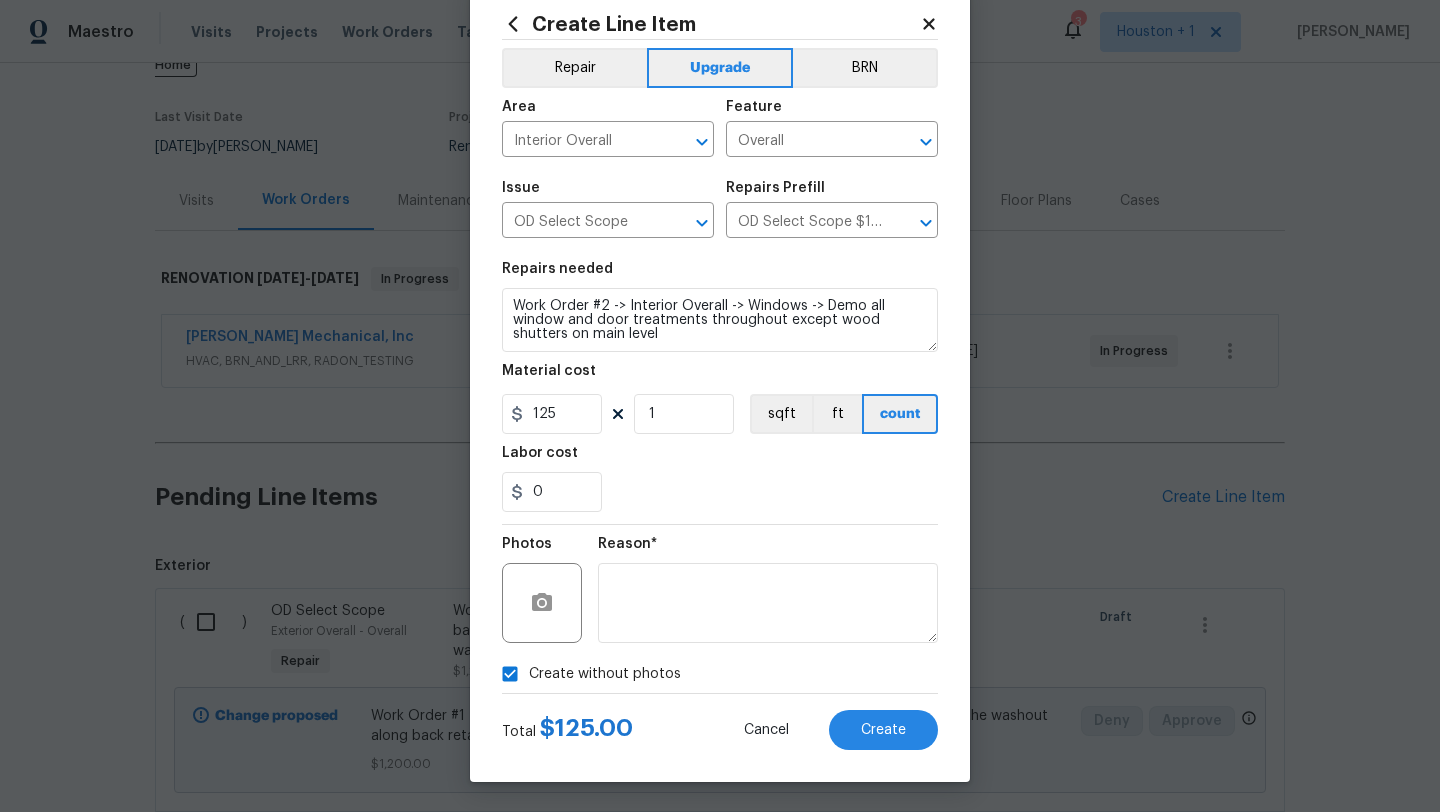 click on "Total   $ 125.00 Cancel Create" at bounding box center [720, 722] 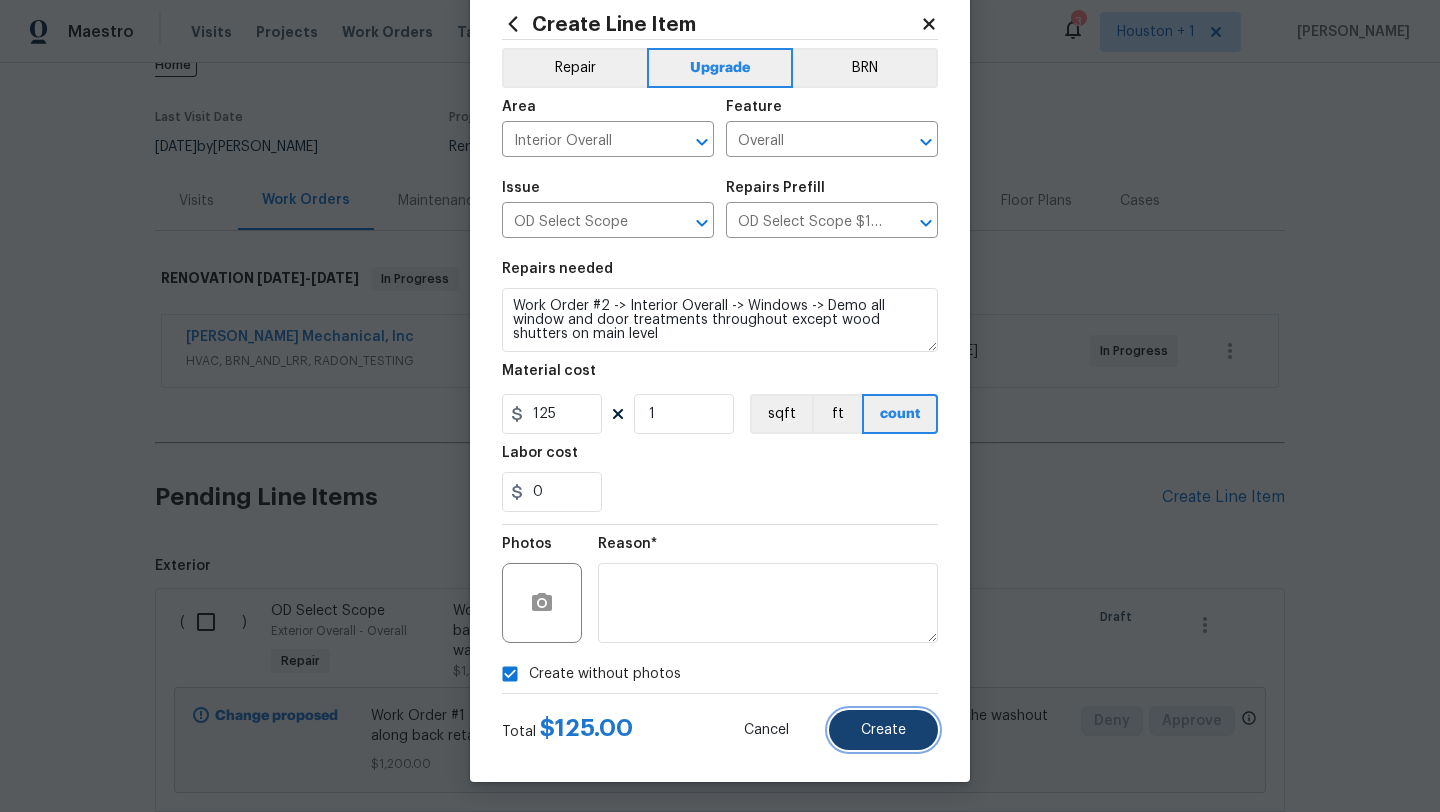click on "Create" at bounding box center [883, 730] 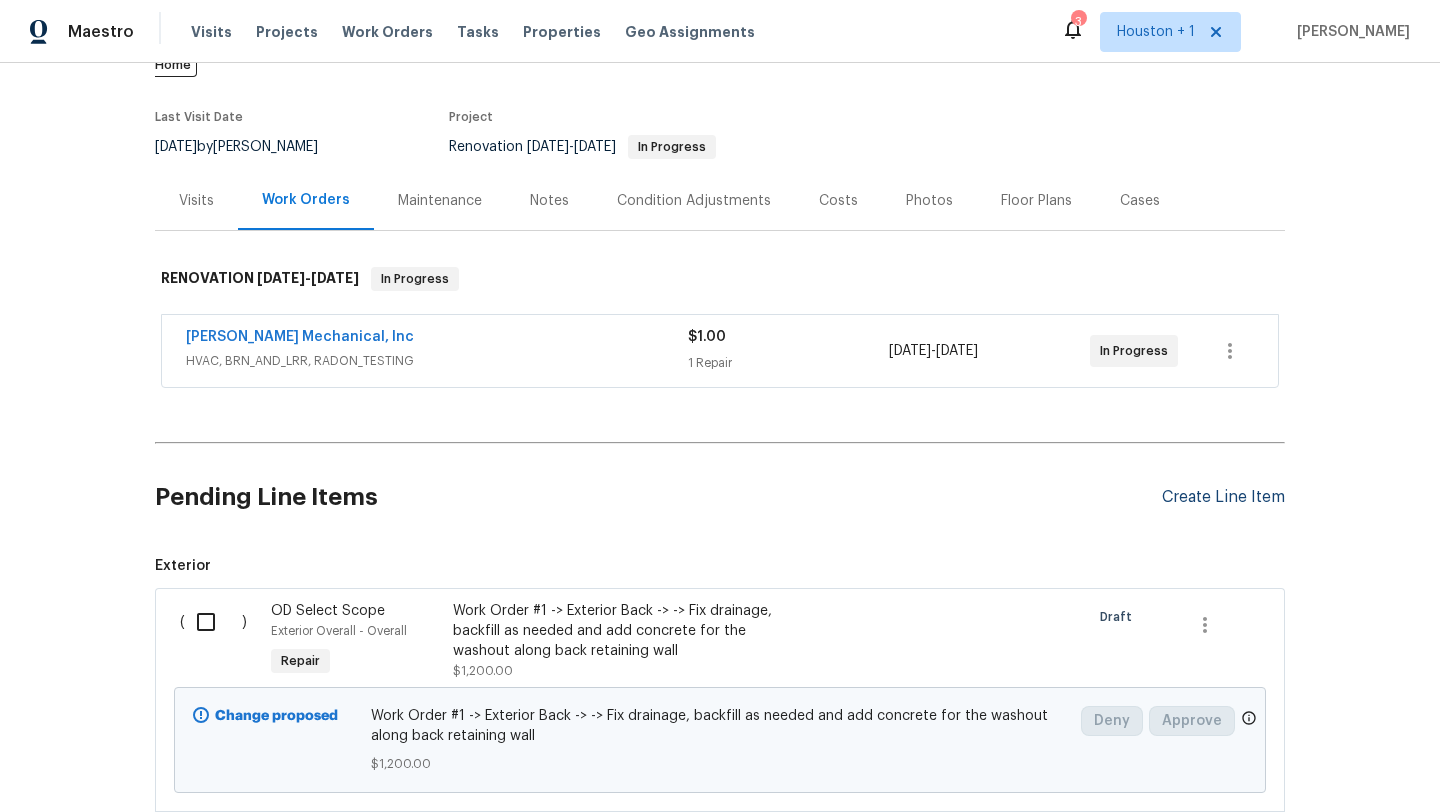 click on "Create Line Item" at bounding box center (1223, 497) 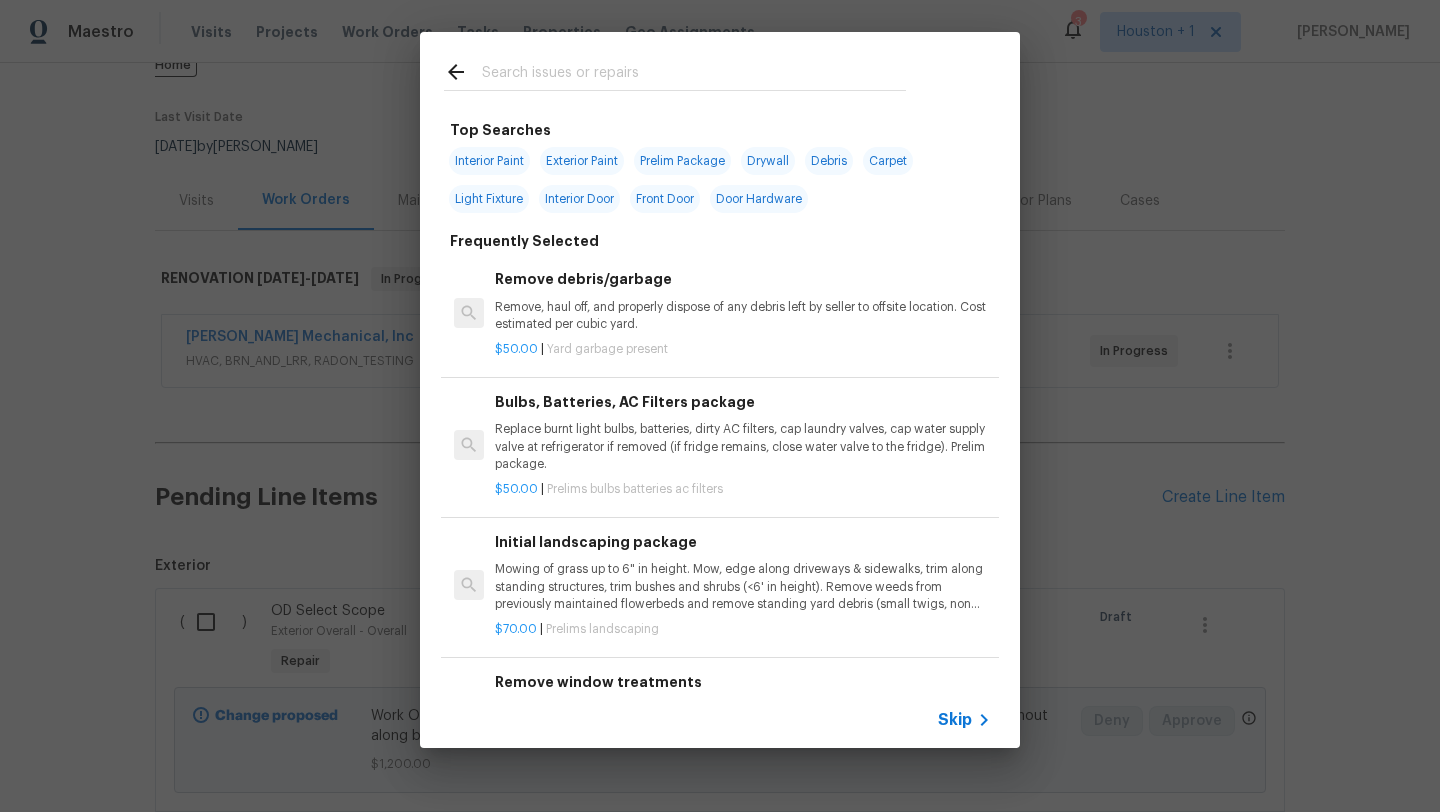 click on "Skip" at bounding box center [955, 720] 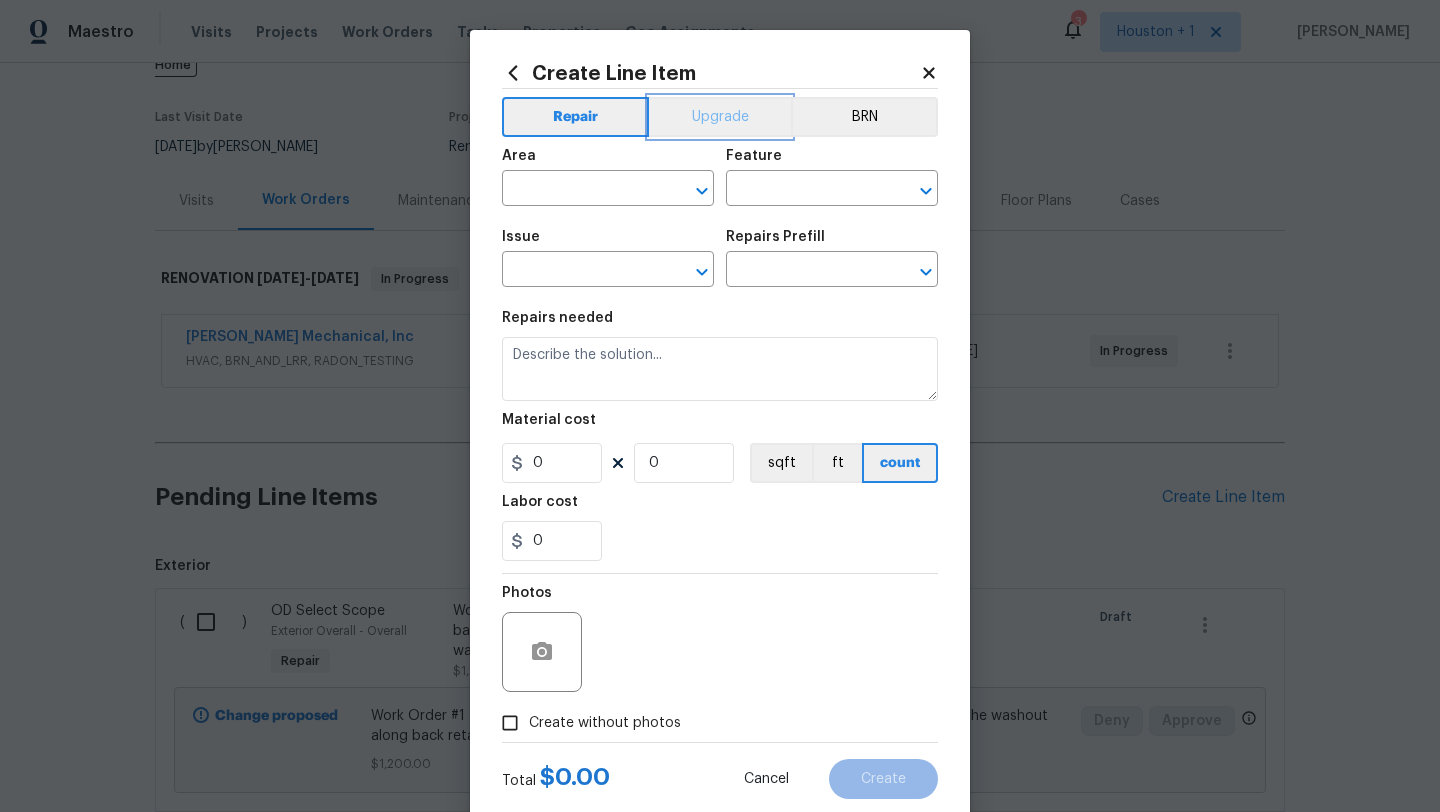 click on "Upgrade" at bounding box center [720, 117] 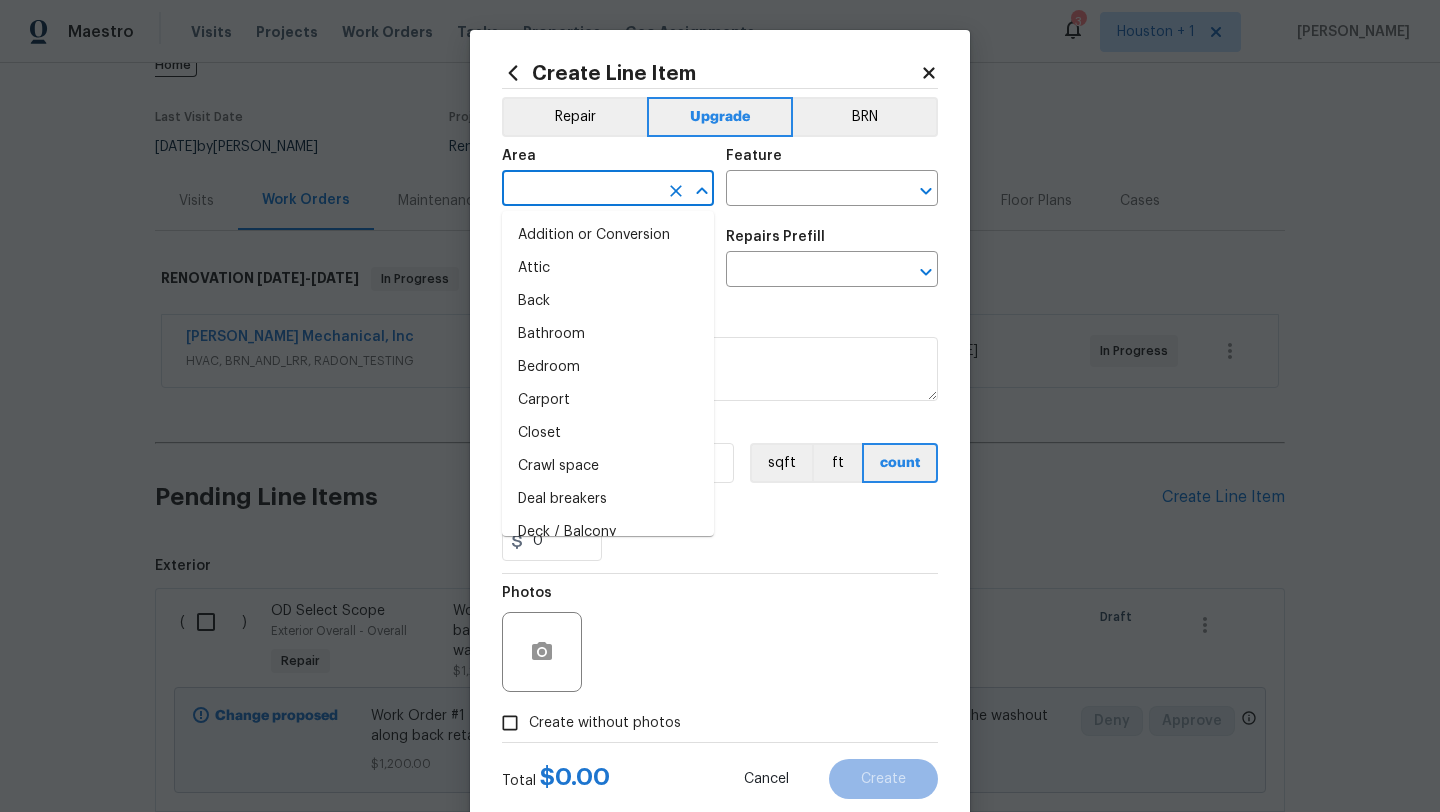 click at bounding box center (580, 190) 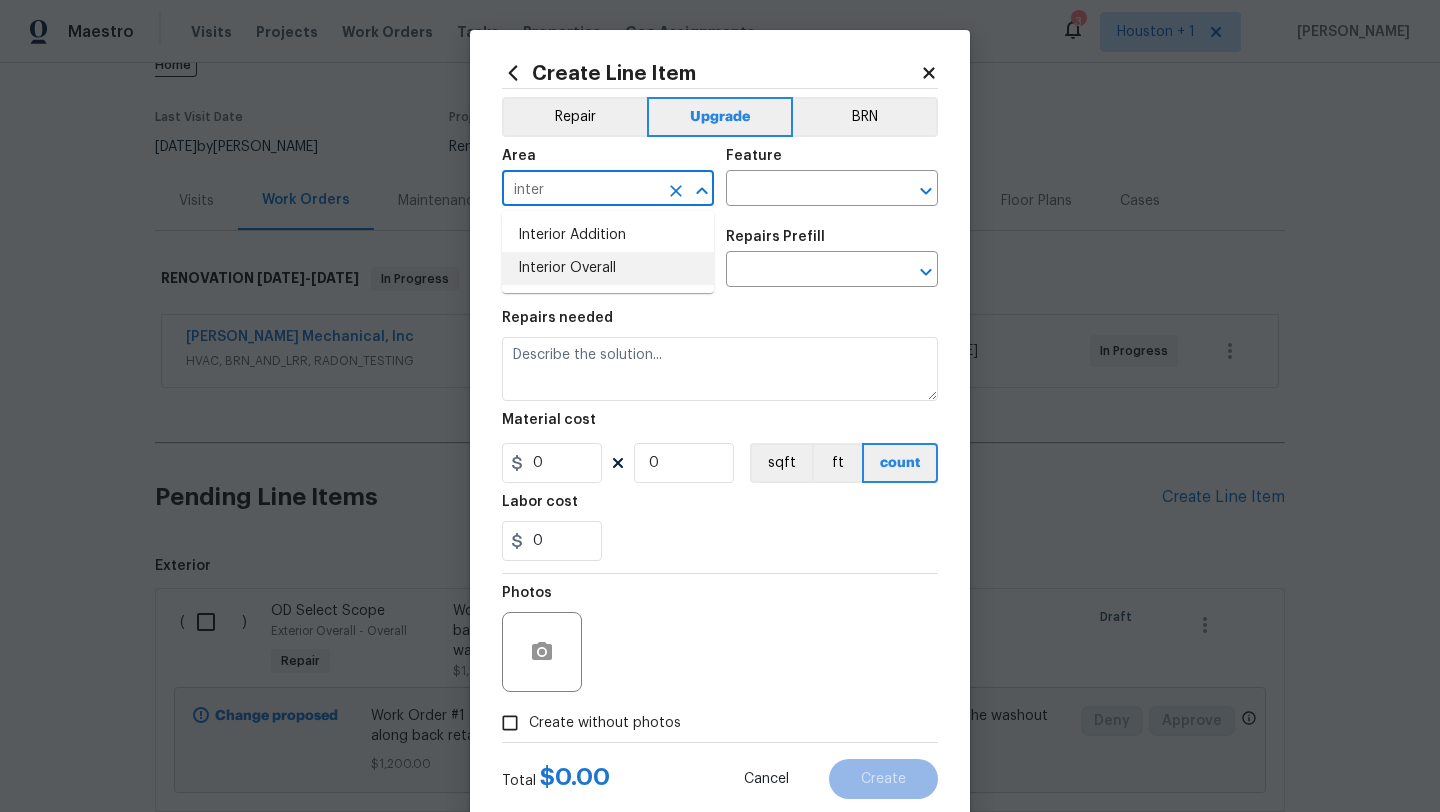 click on "Interior Overall" at bounding box center (608, 268) 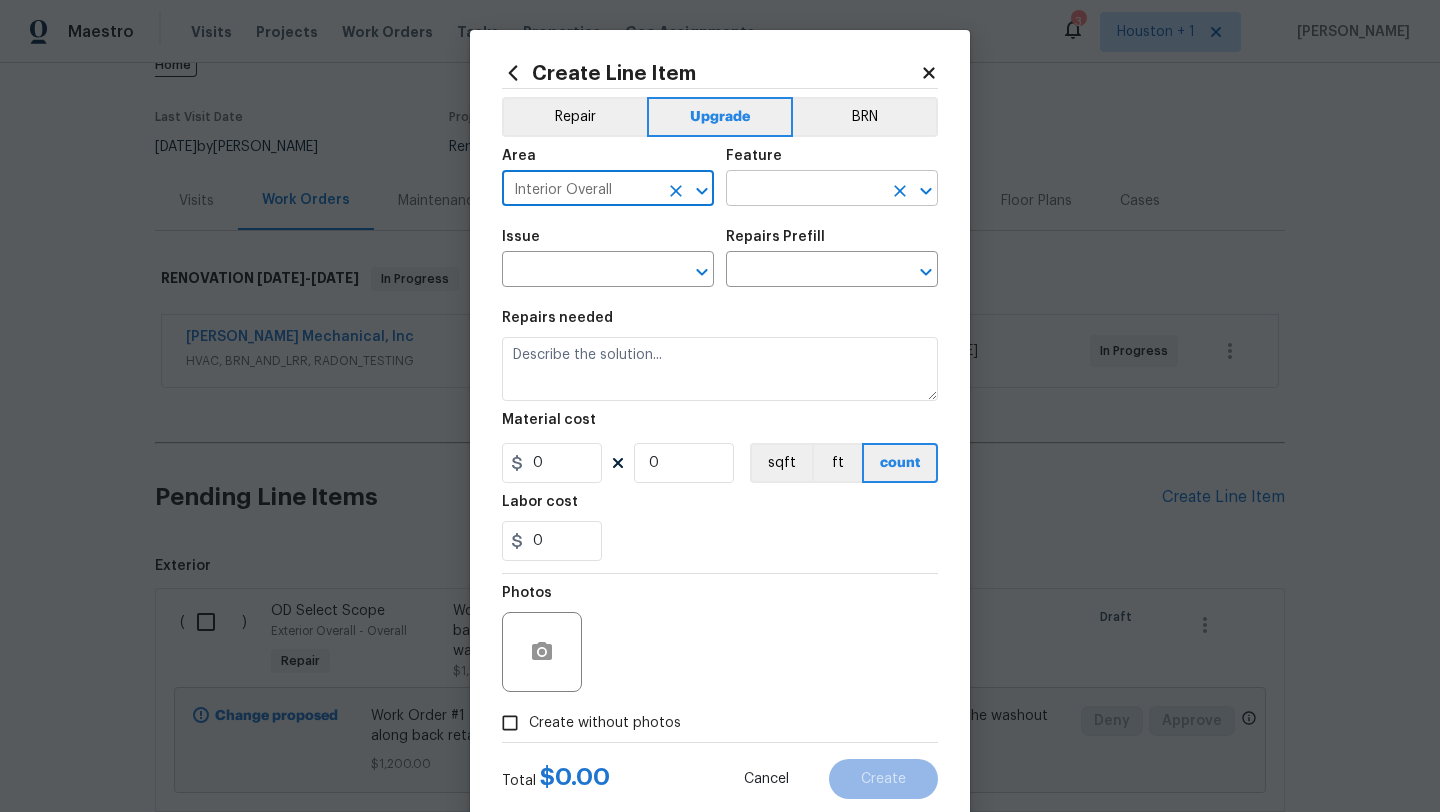 type on "Interior Overall" 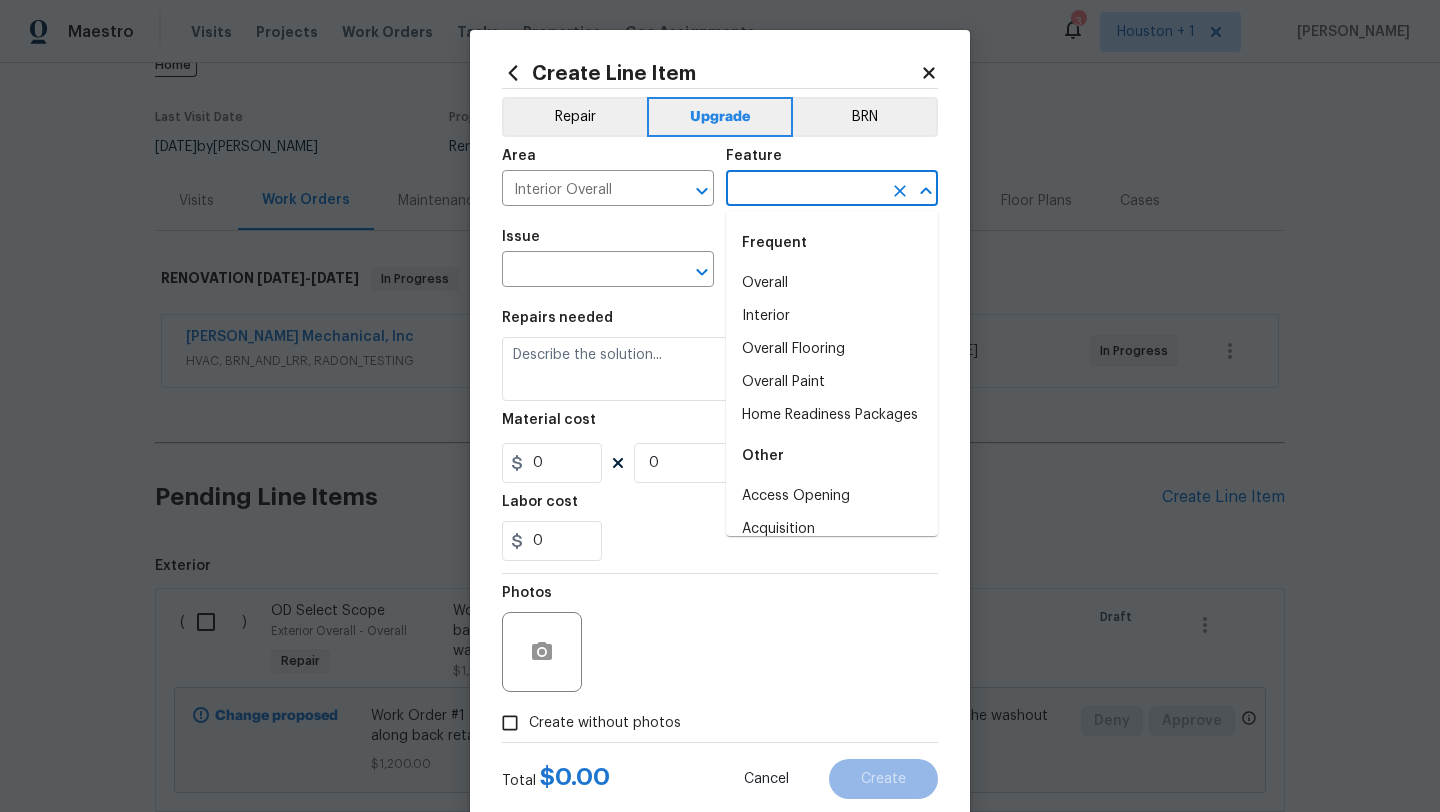 click at bounding box center [804, 190] 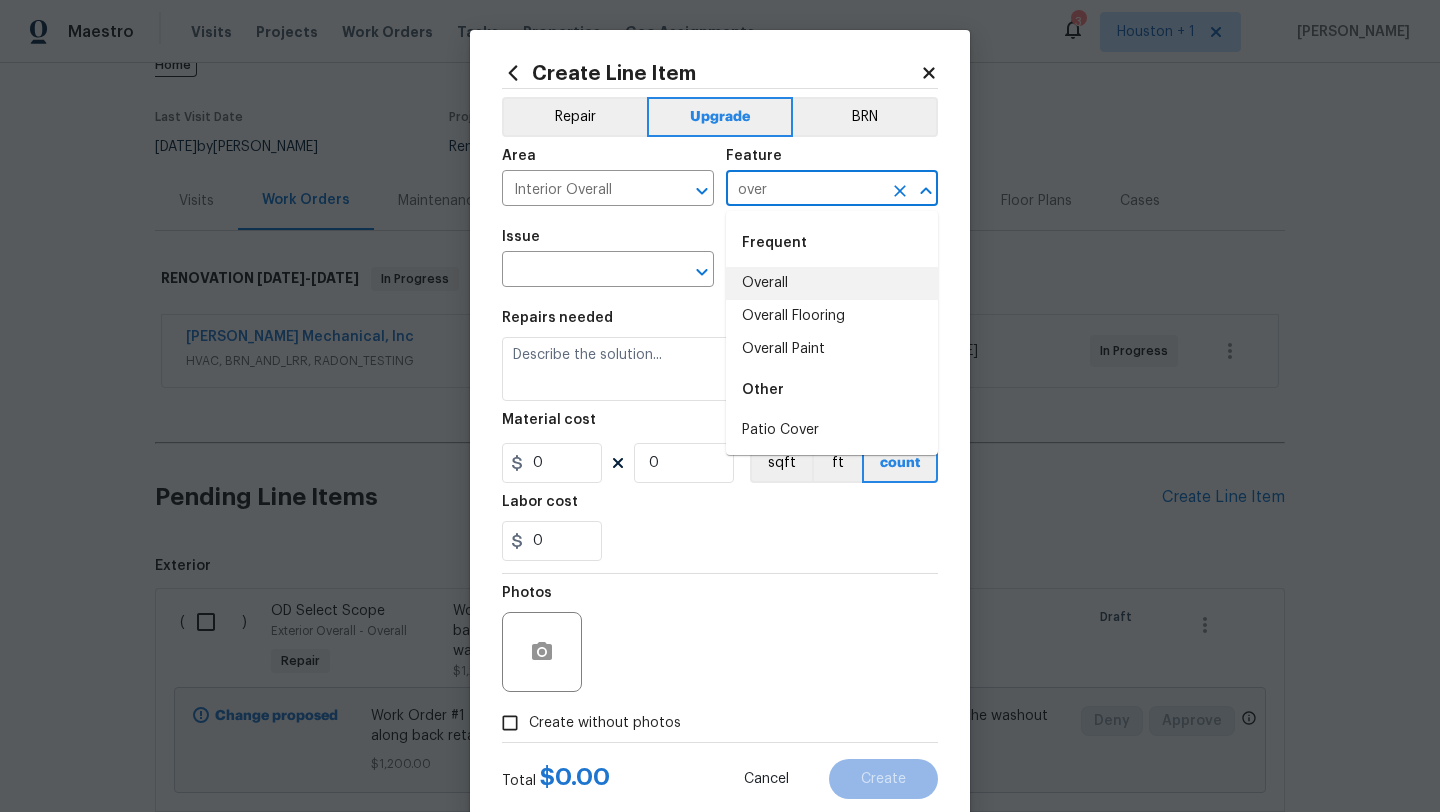 click on "Overall" at bounding box center (832, 283) 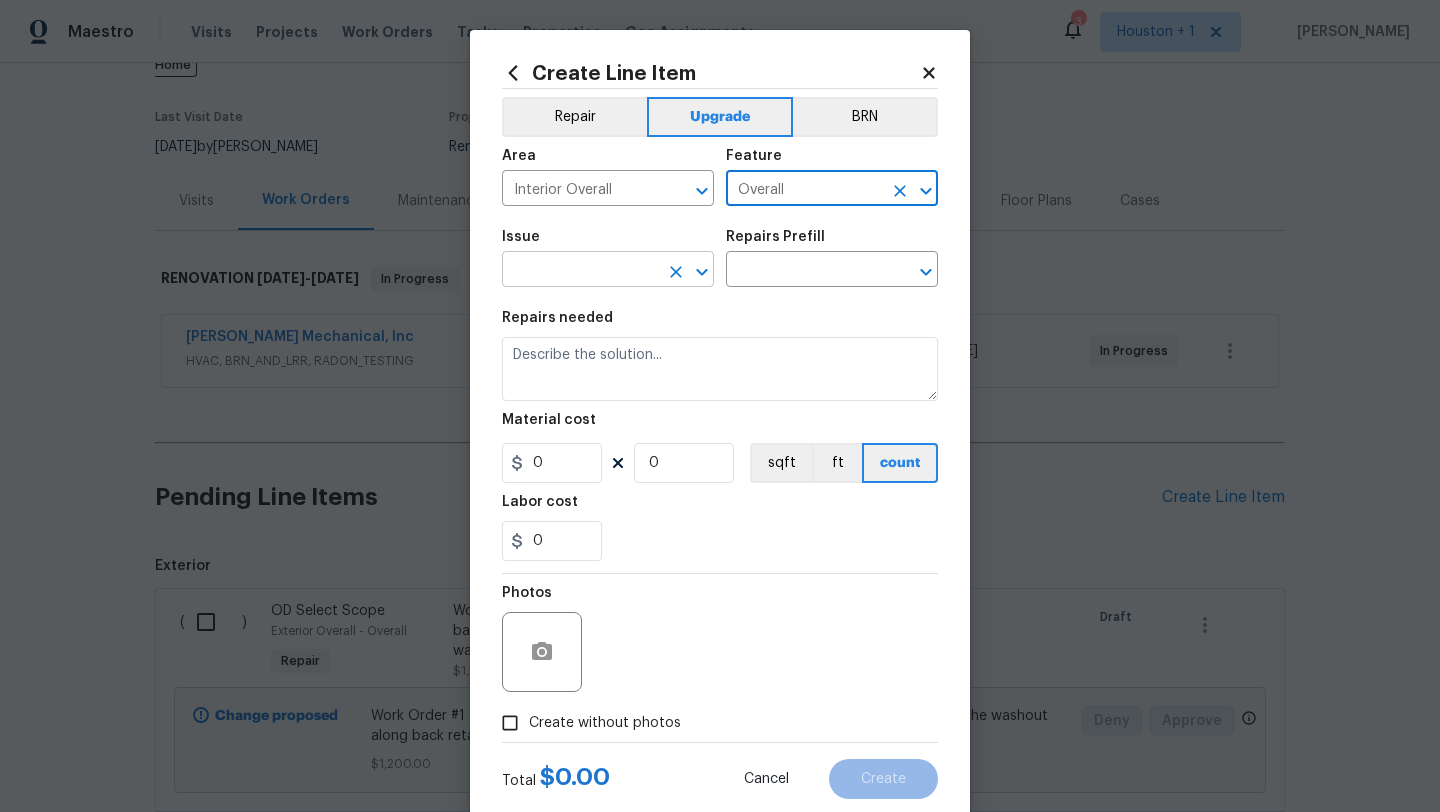 type on "Overall" 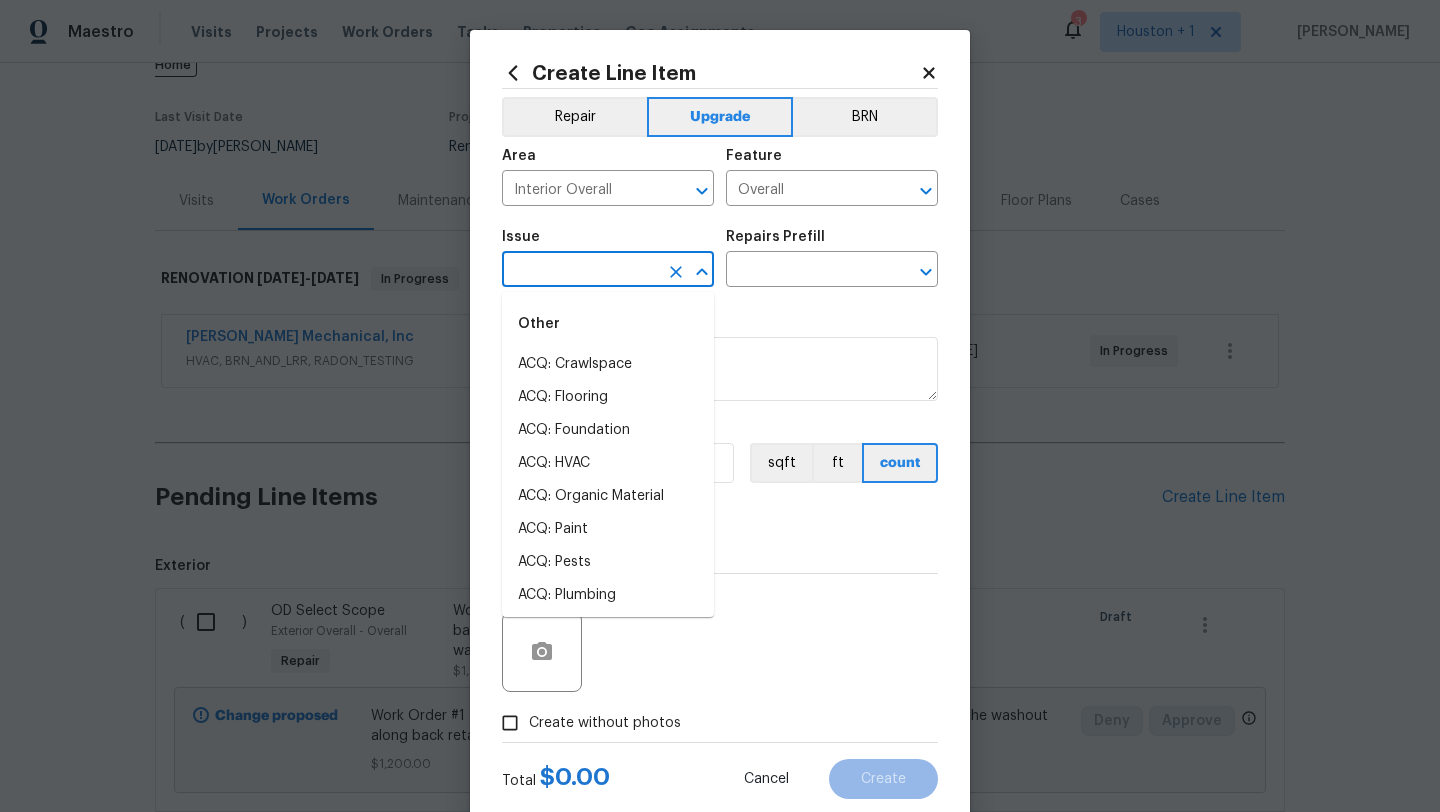 click at bounding box center (580, 271) 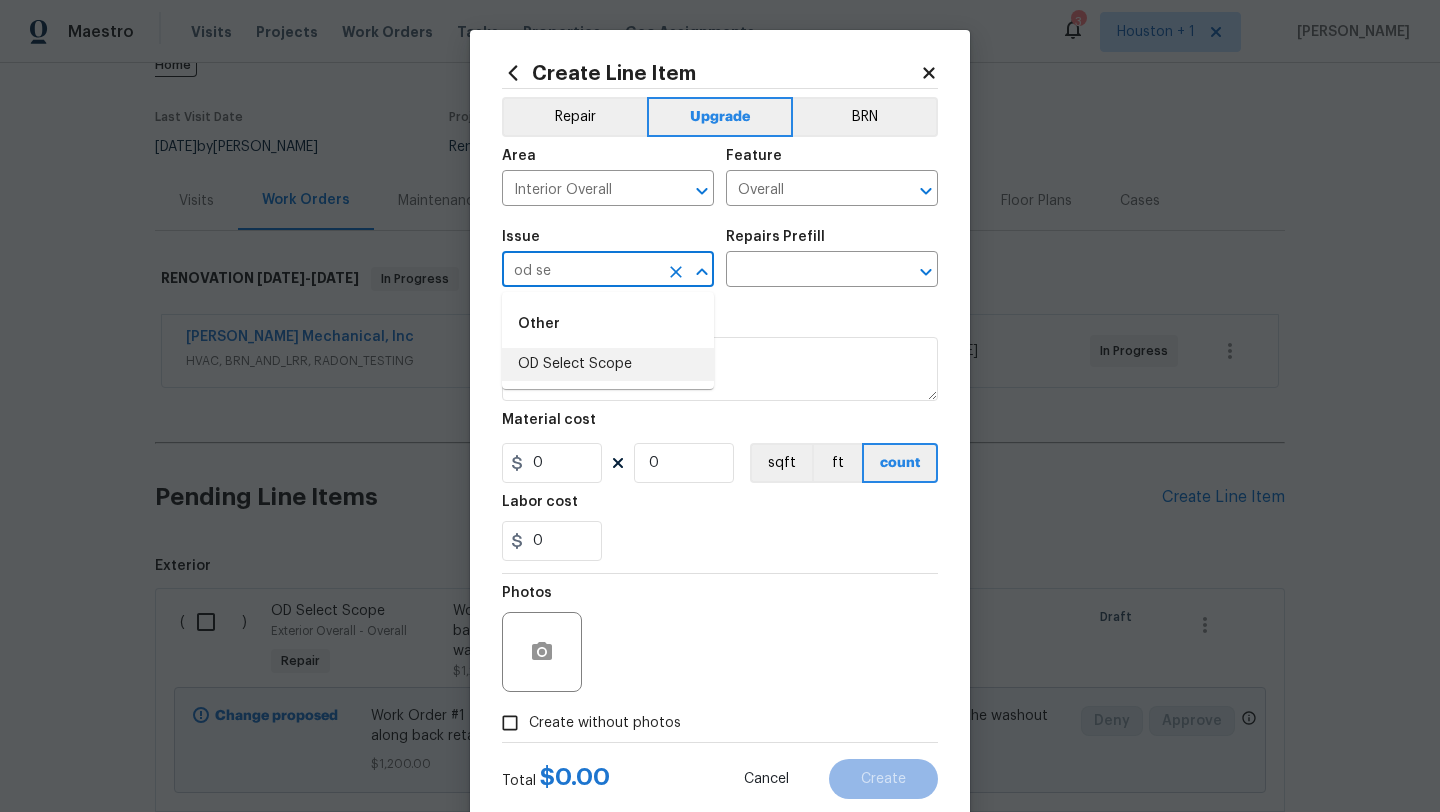 click on "OD Select Scope" at bounding box center [608, 364] 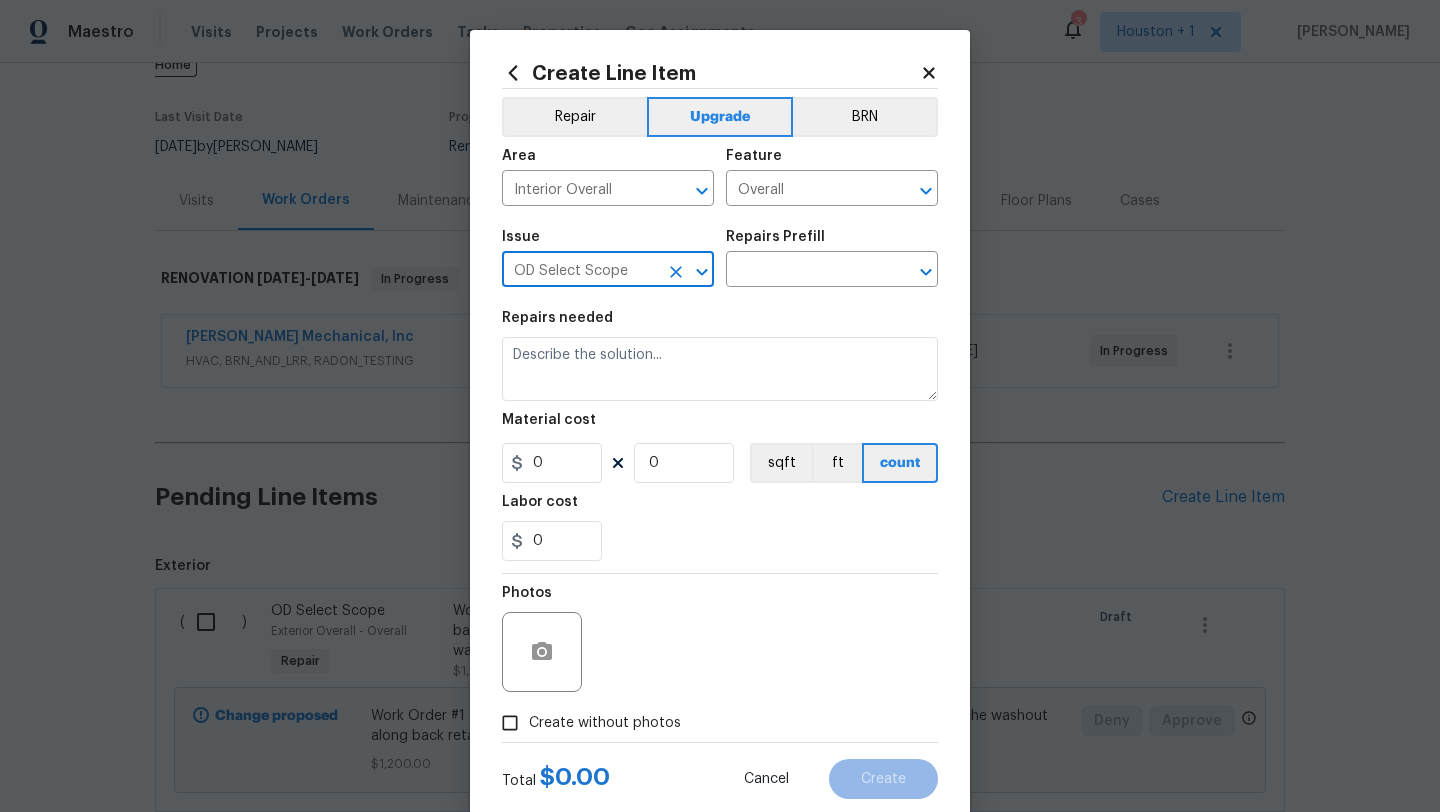 type on "OD Select Scope" 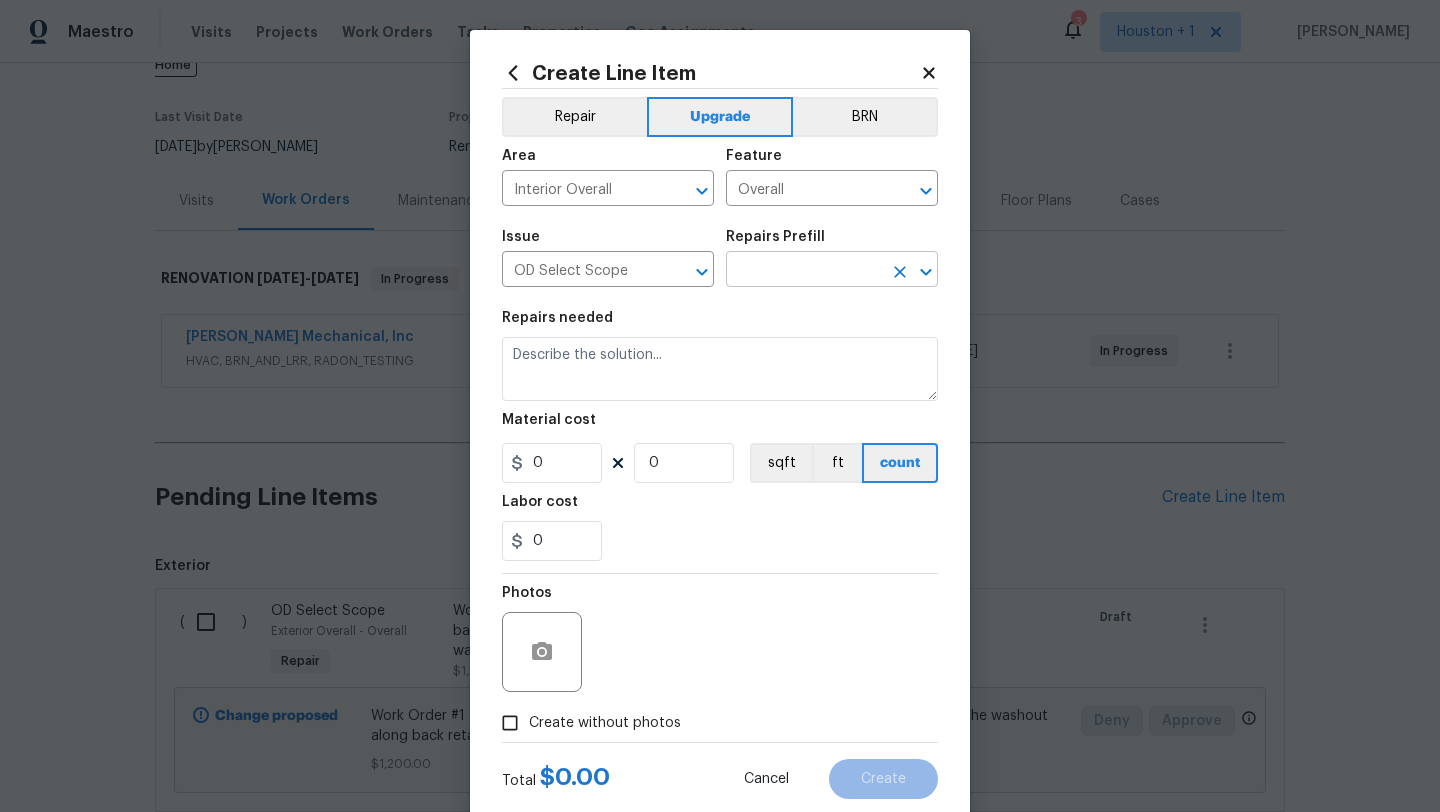 click at bounding box center [804, 271] 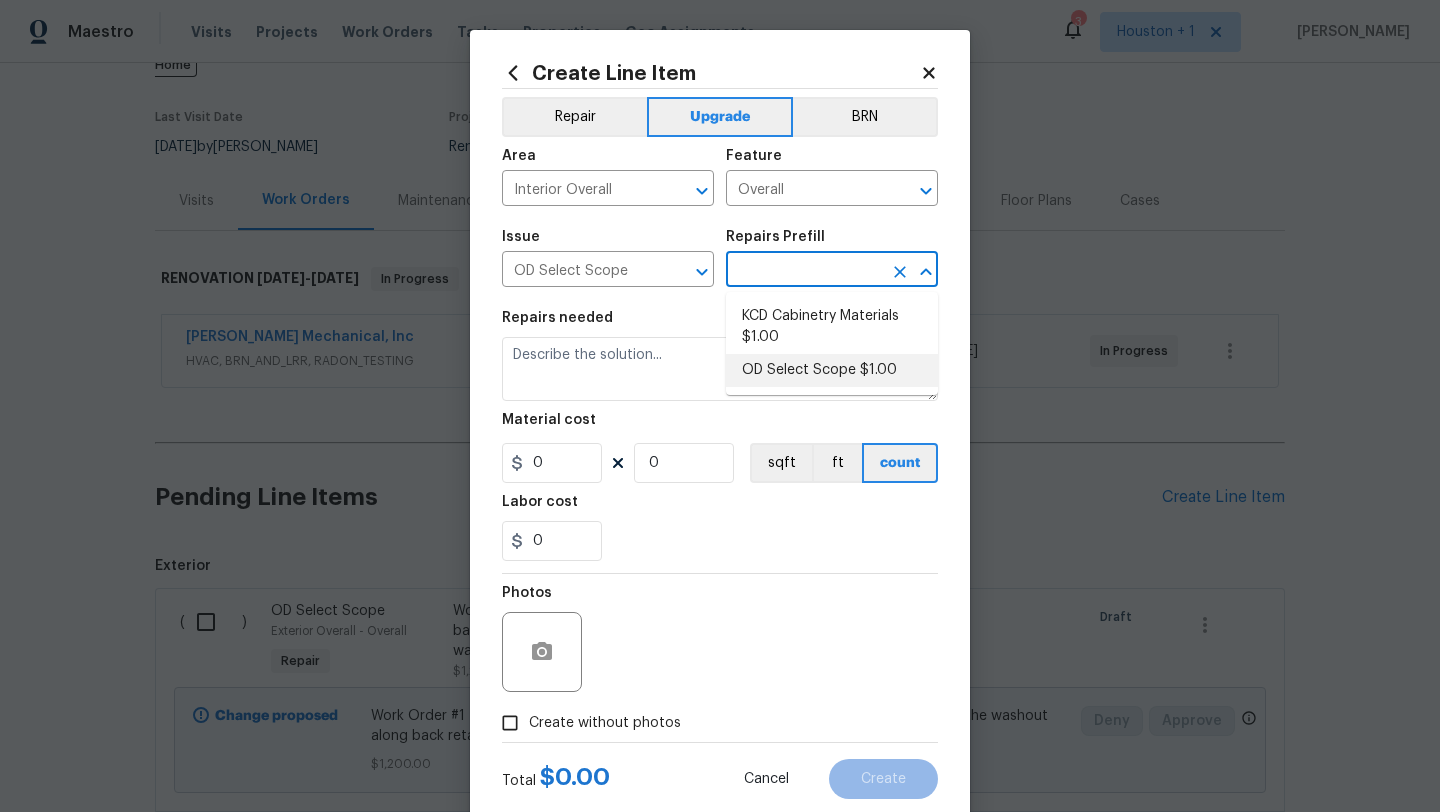 click on "OD Select Scope $1.00" at bounding box center [832, 370] 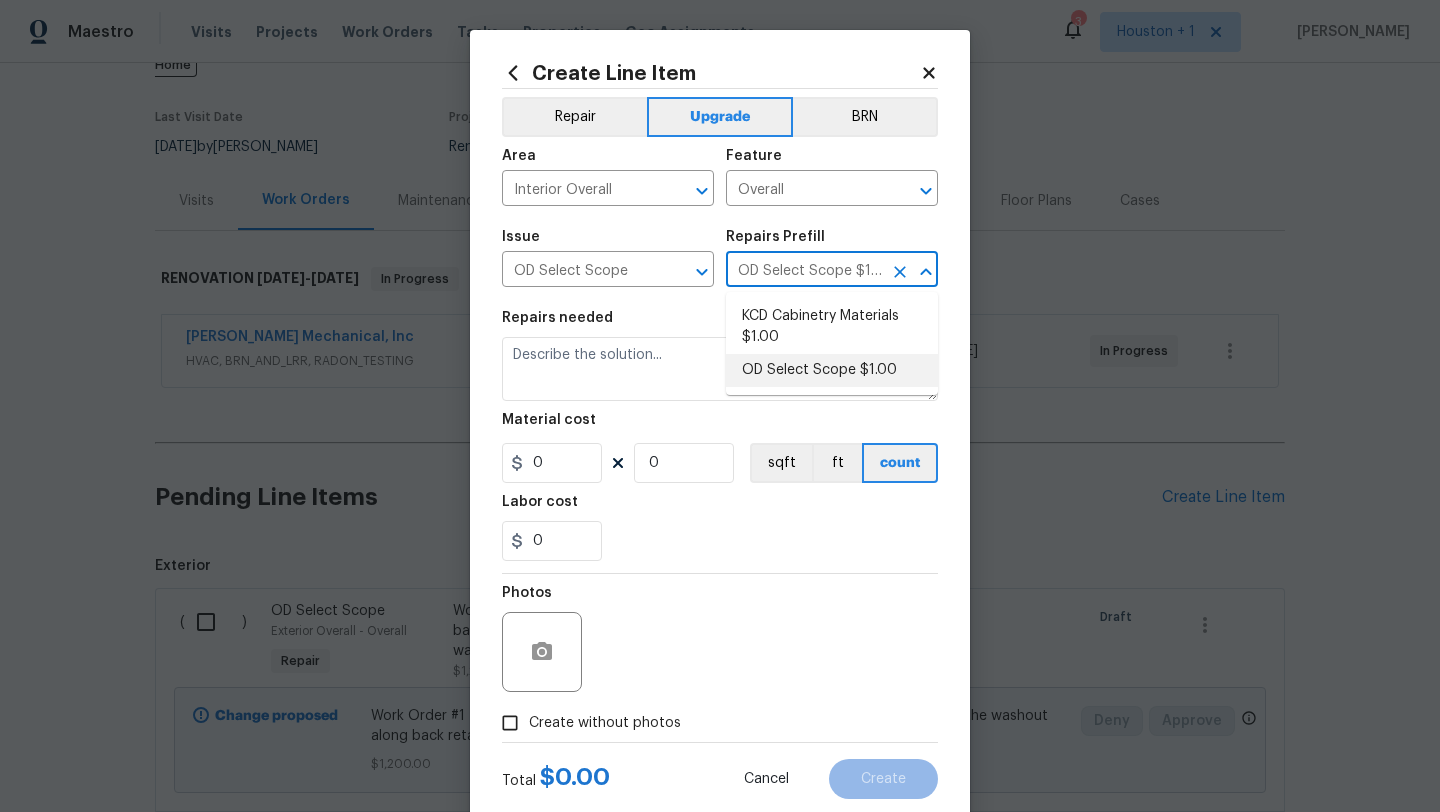 type on "Refer to the agreed upon scope document for further details." 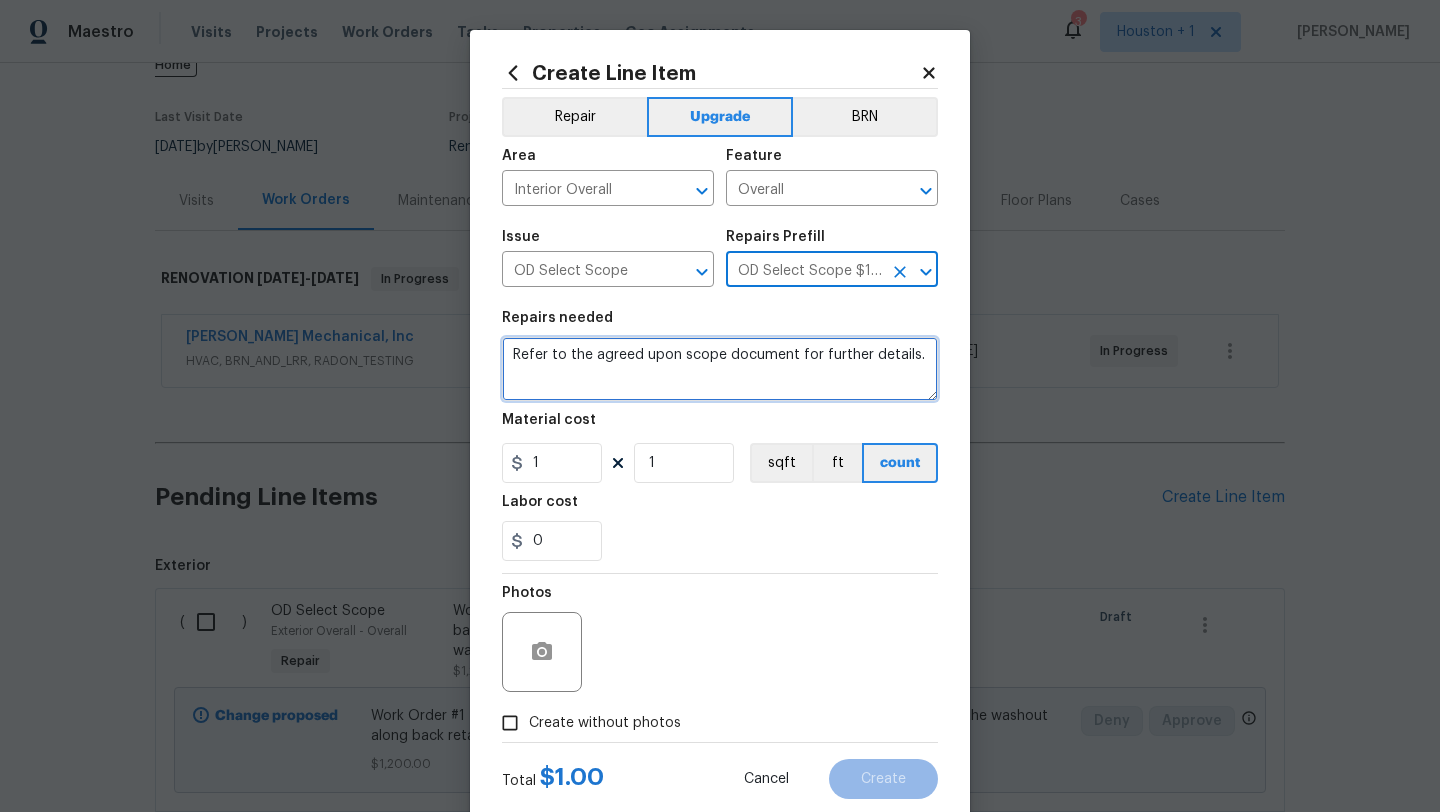 click on "Refer to the agreed upon scope document for further details." at bounding box center (720, 369) 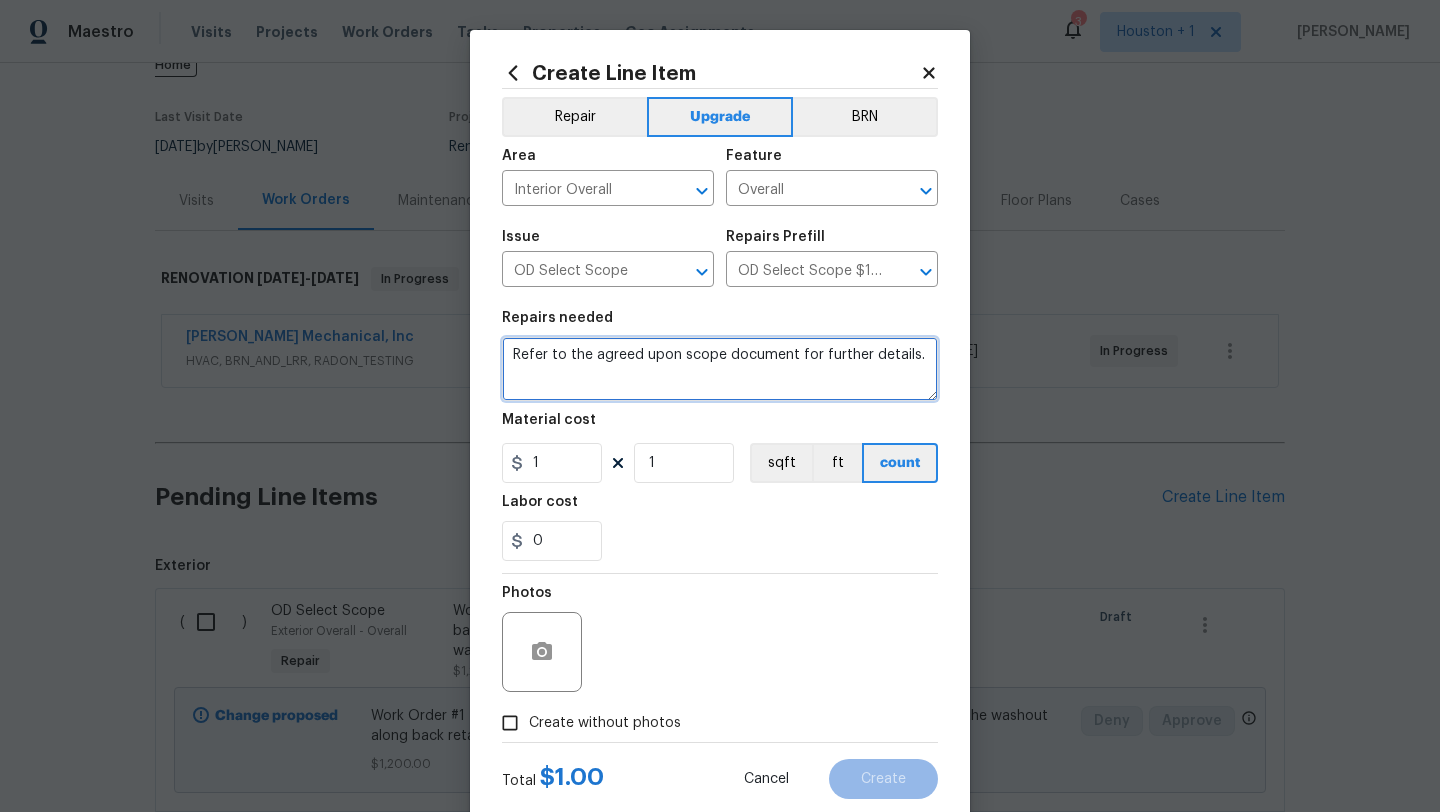 click on "Refer to the agreed upon scope document for further details." at bounding box center (720, 369) 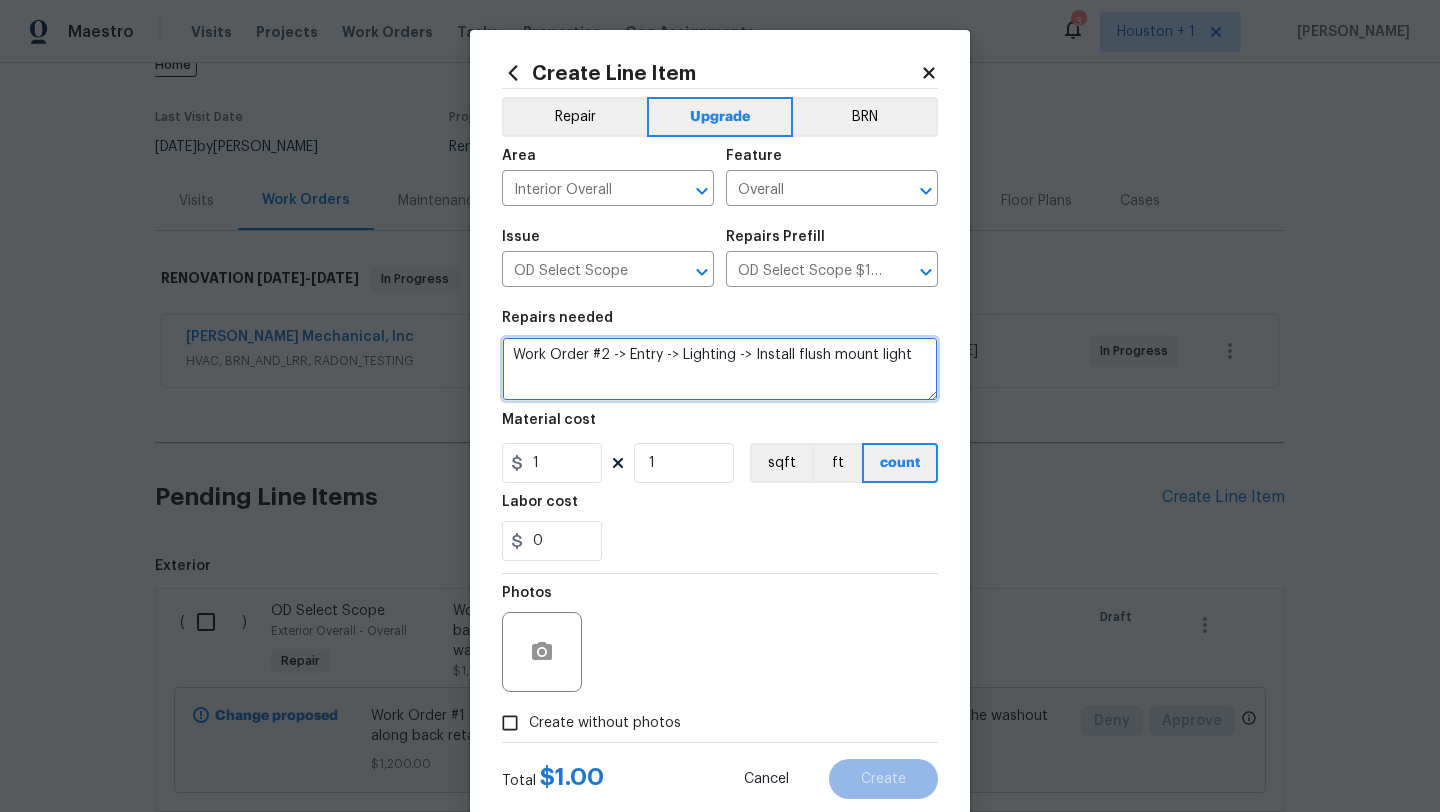 type on "Work Order #2 -> Entry -> Lighting -> Install flush mount light" 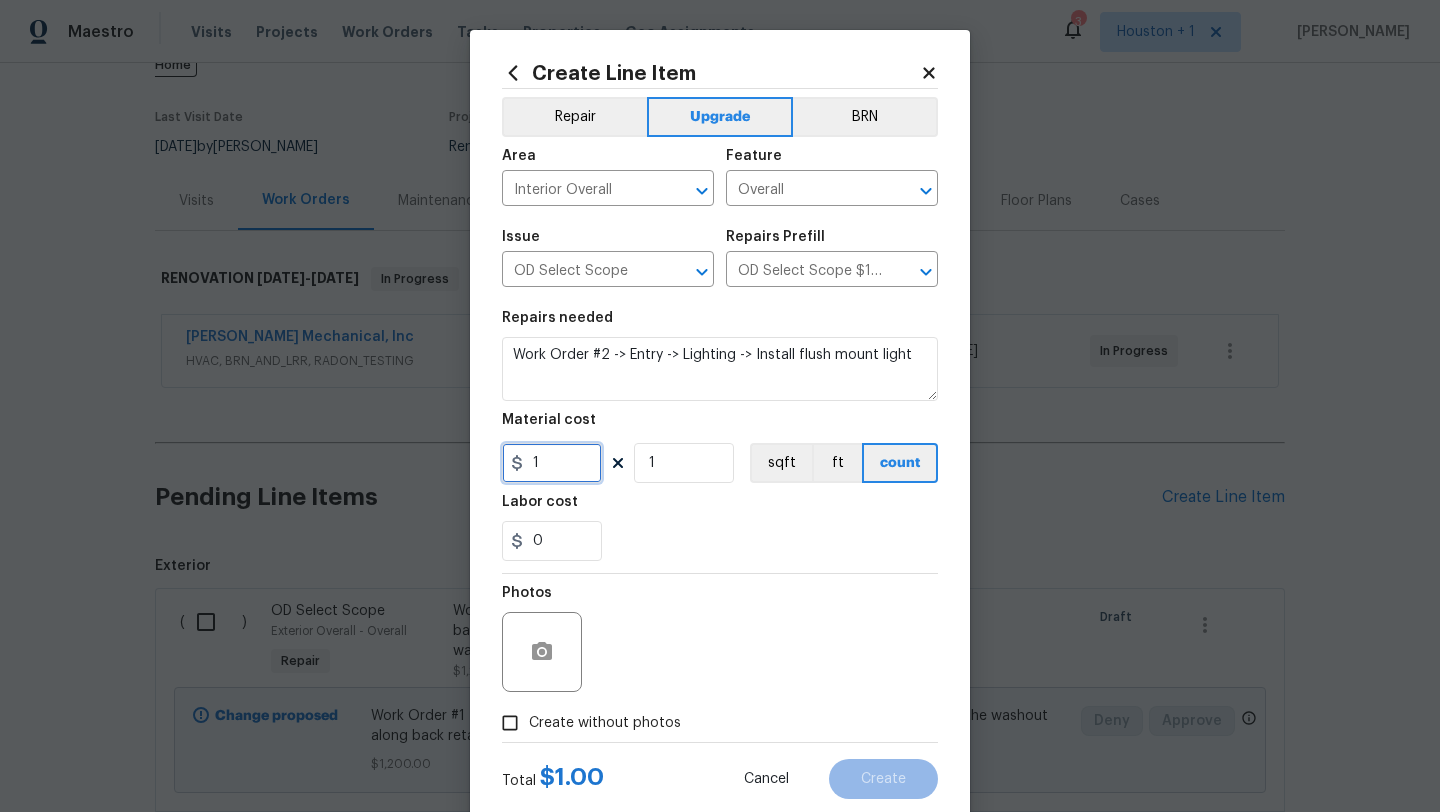click on "1" at bounding box center [552, 463] 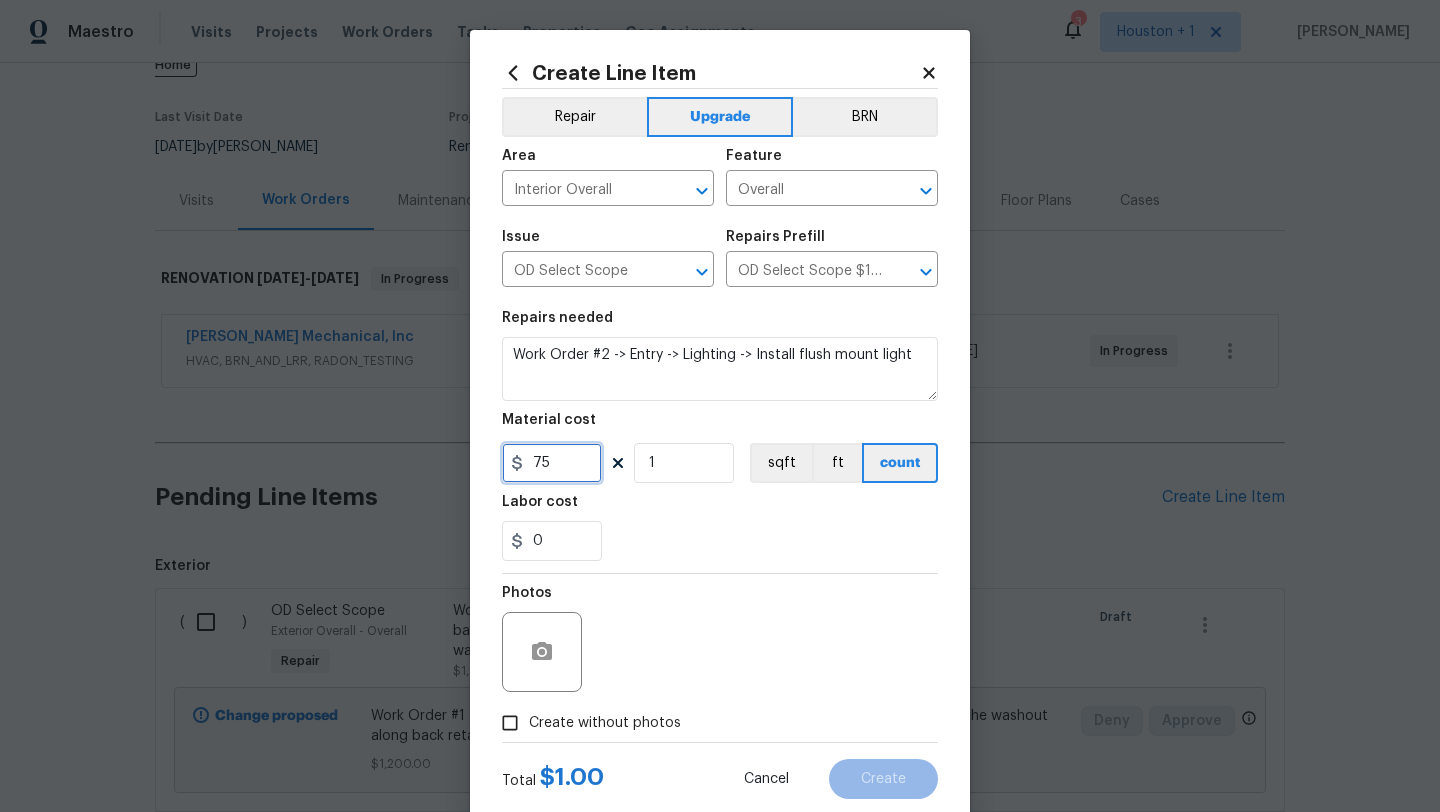 scroll, scrollTop: 50, scrollLeft: 0, axis: vertical 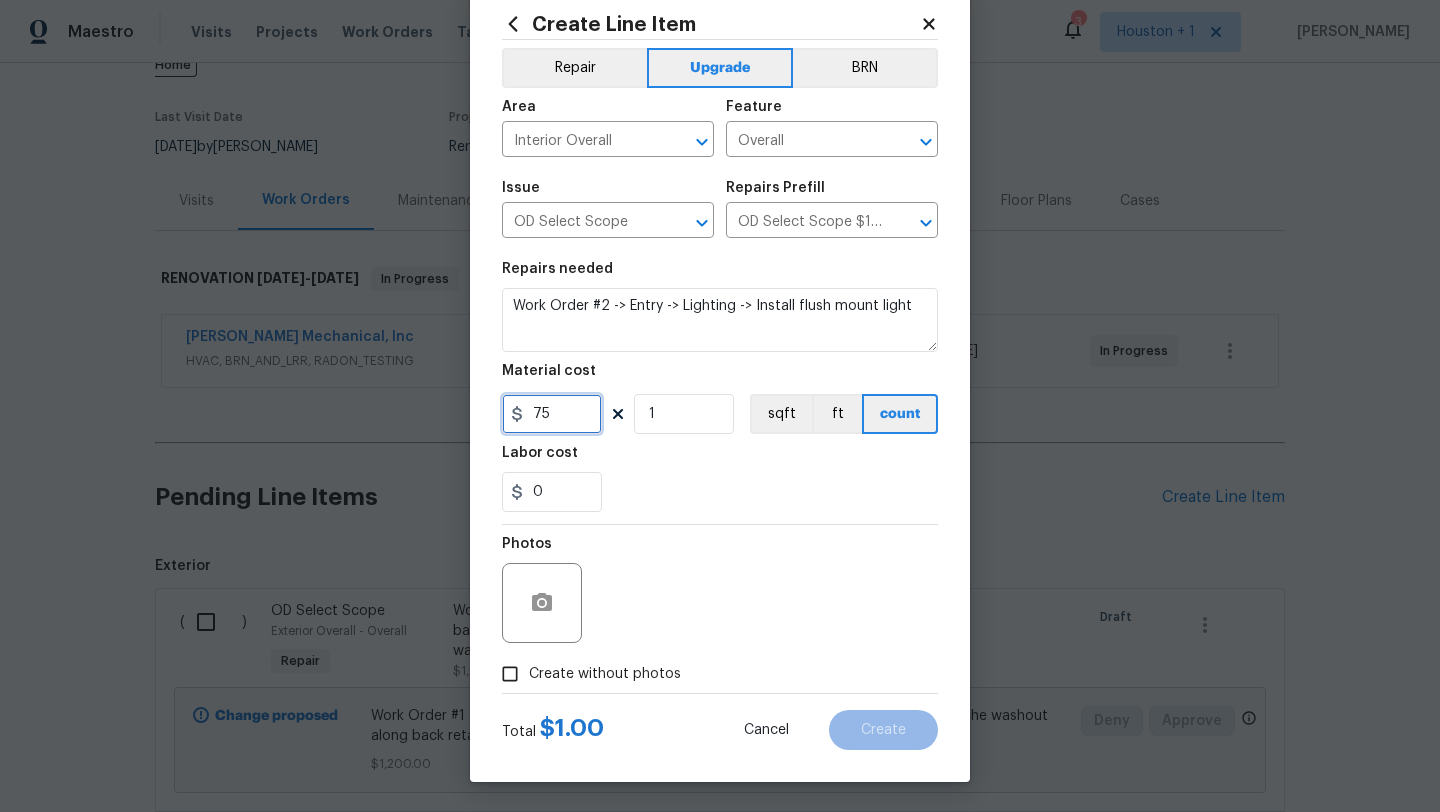 type on "75" 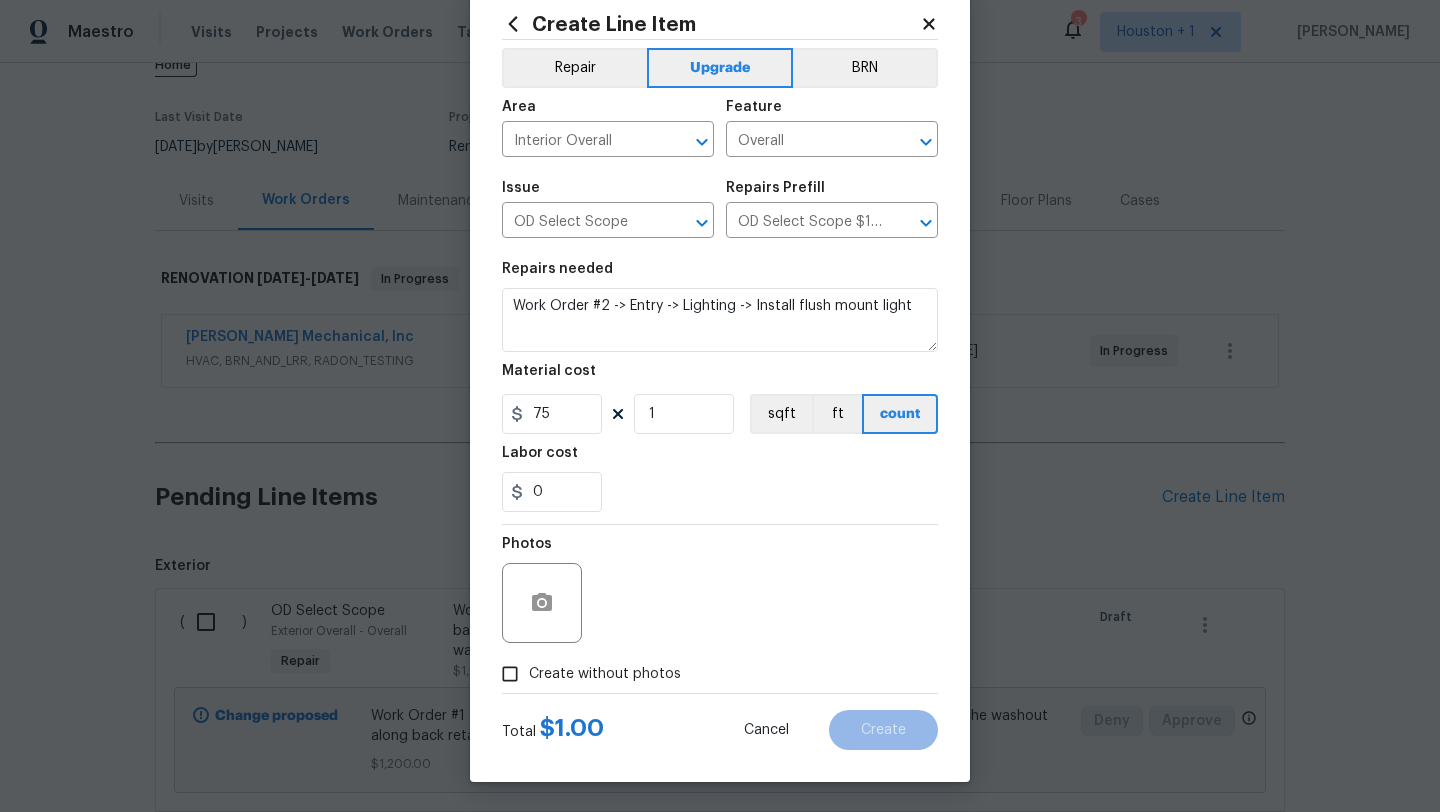 click on "Create without photos" at bounding box center [605, 674] 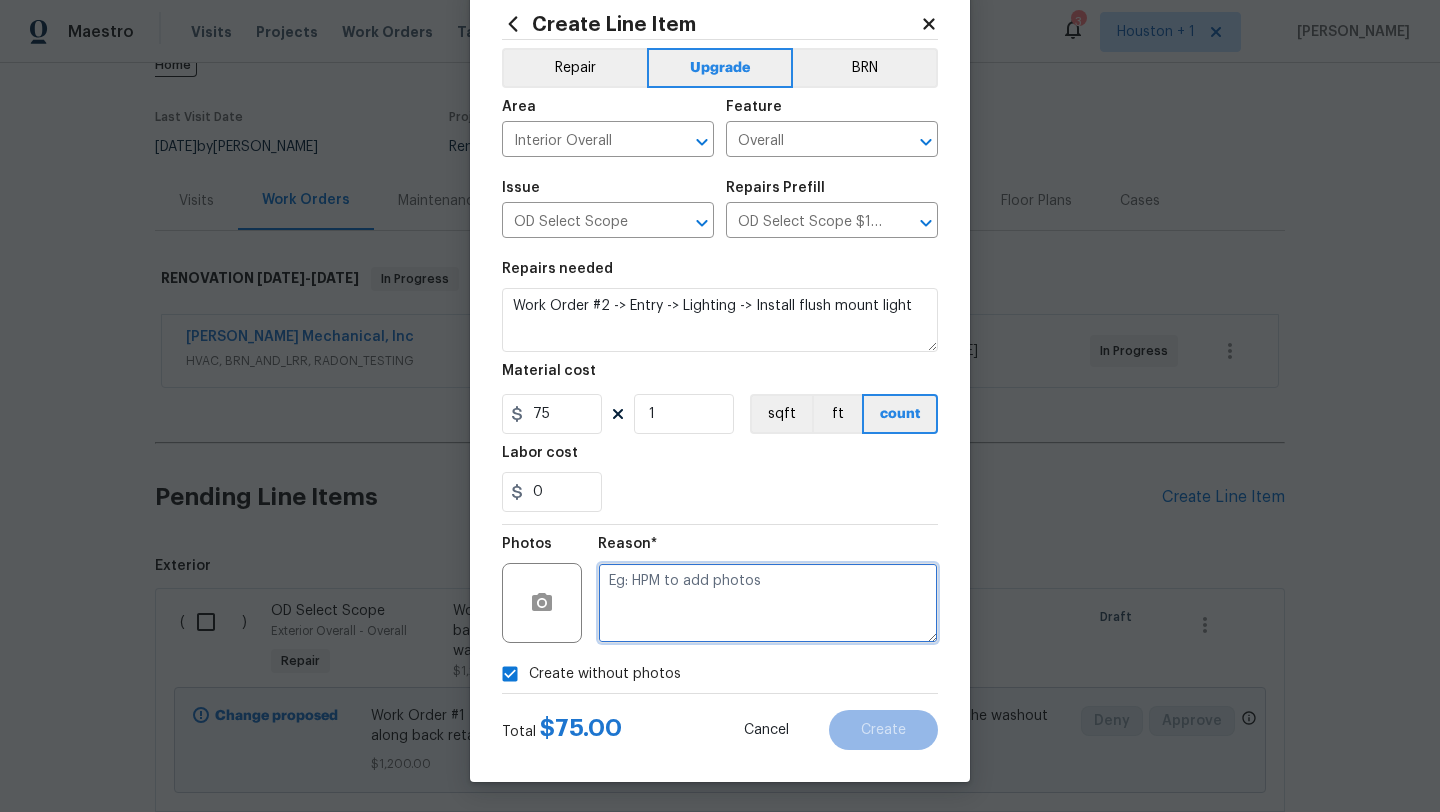 click at bounding box center (768, 603) 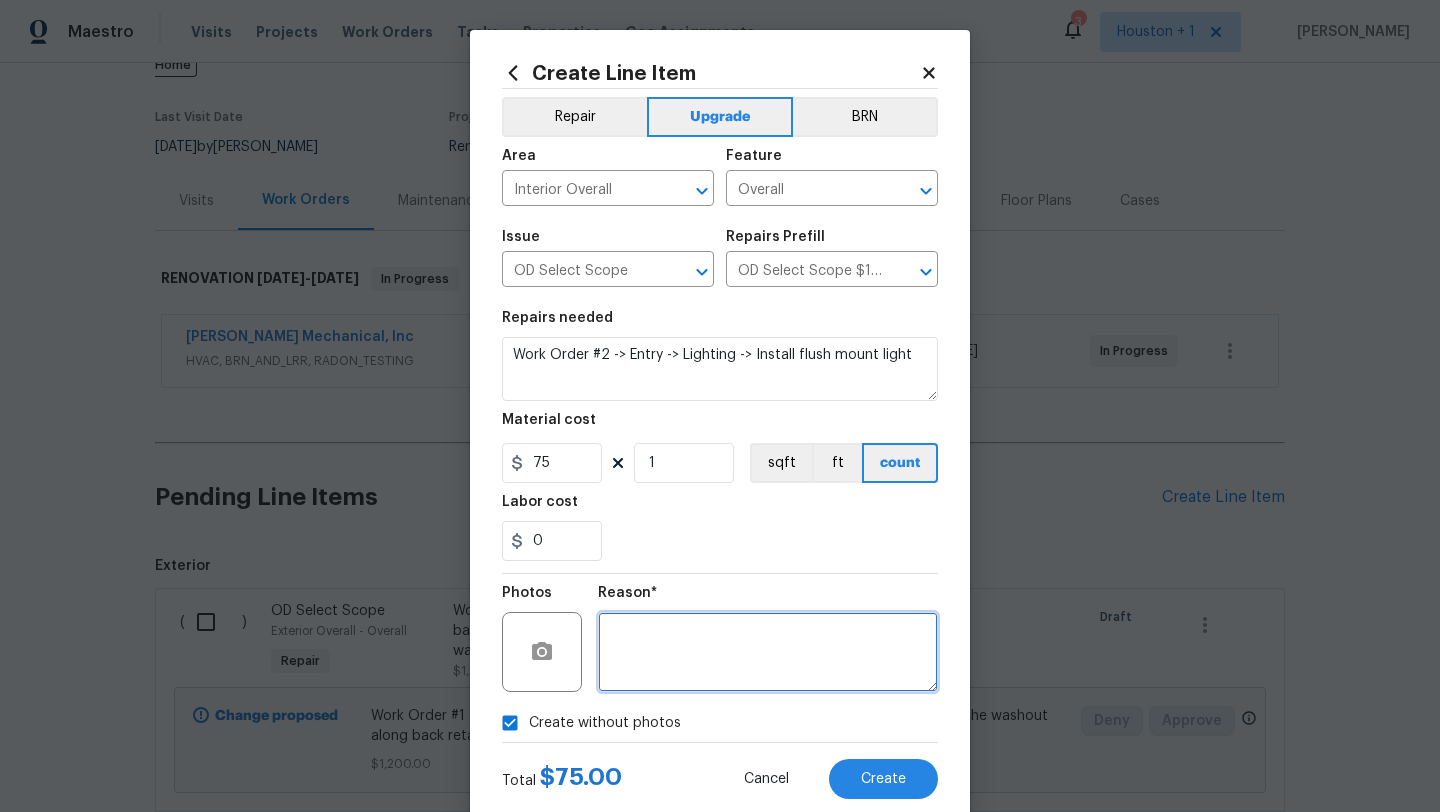 scroll, scrollTop: 50, scrollLeft: 0, axis: vertical 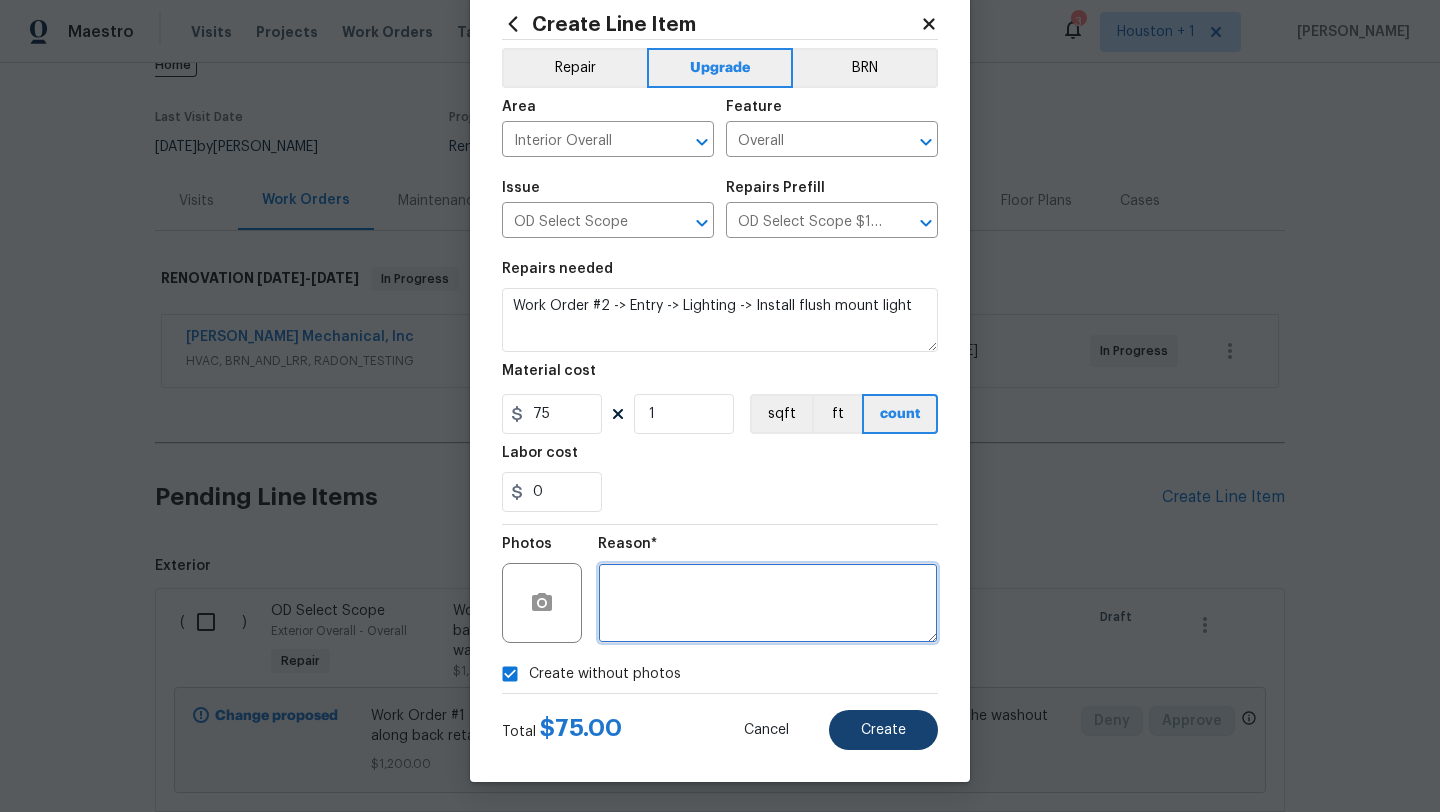 type 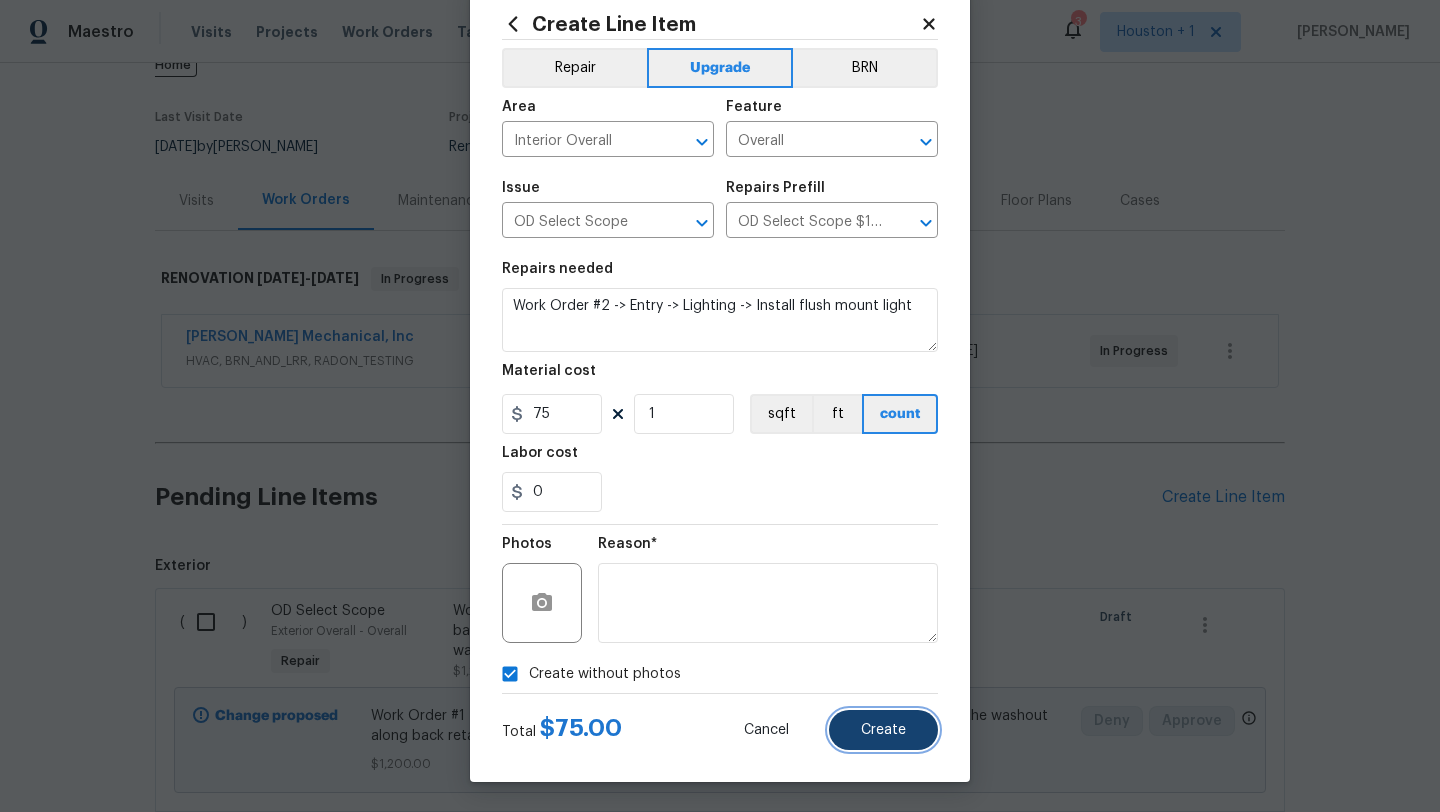 click on "Create" at bounding box center (883, 730) 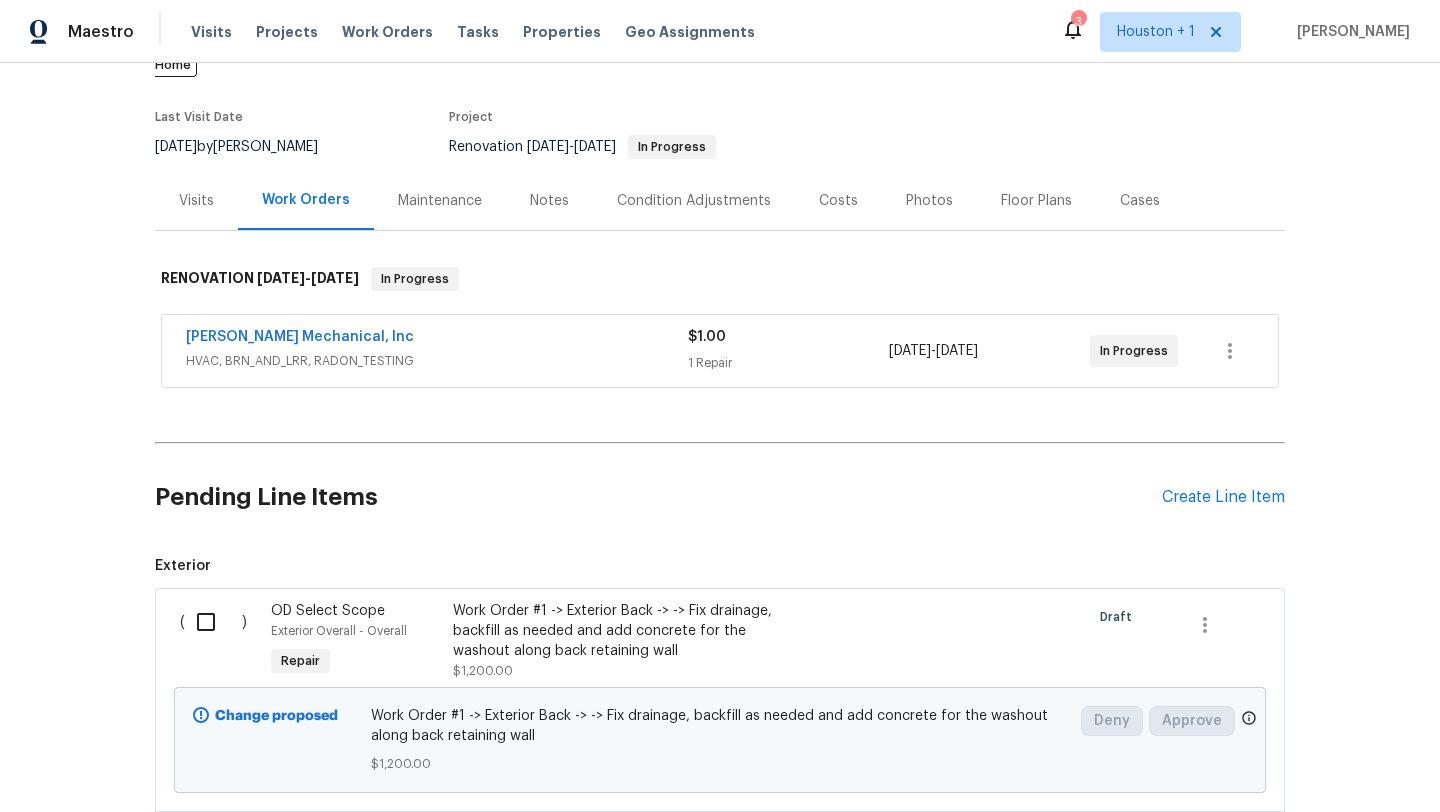 click on "Pending Line Items Create Line Item" at bounding box center (720, 497) 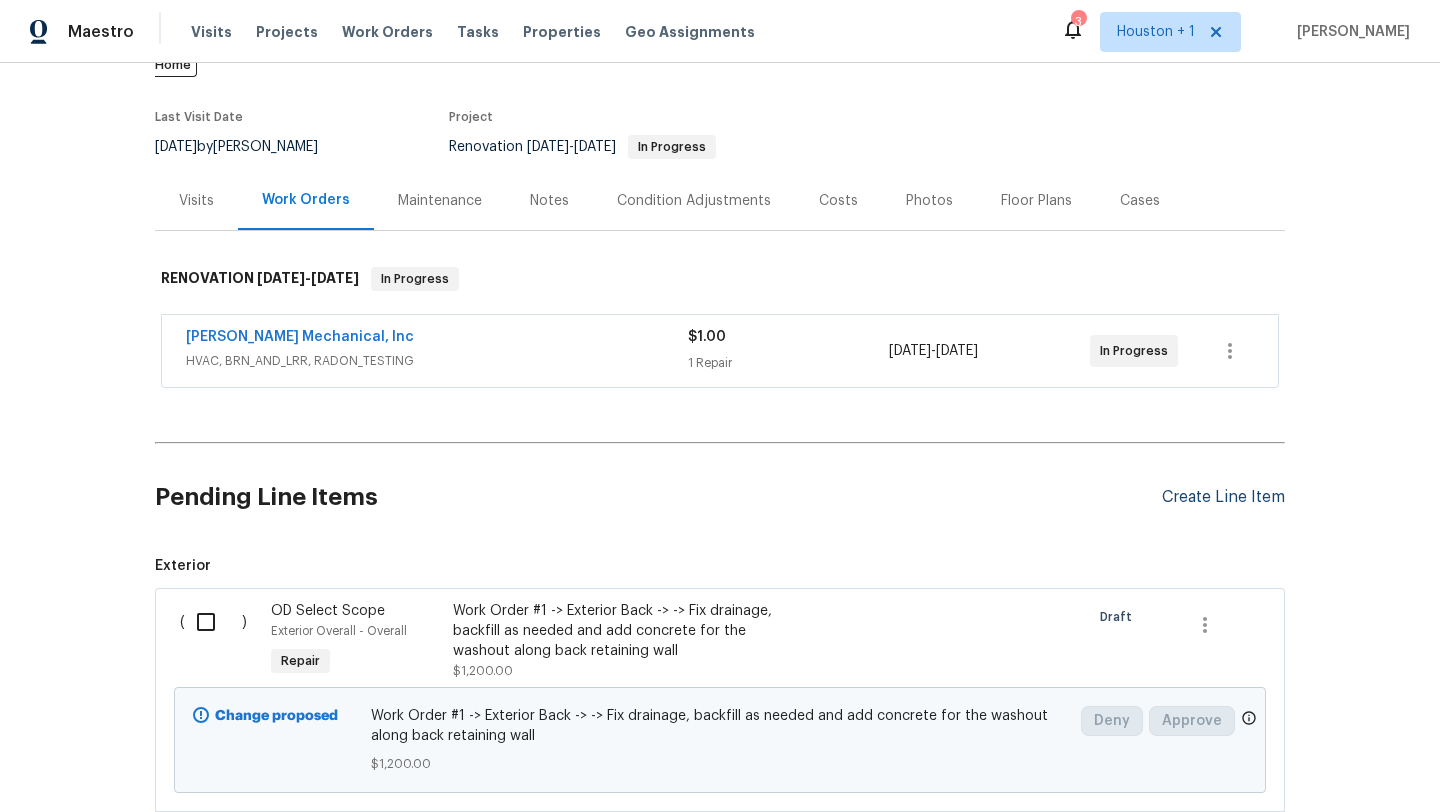 click on "Create Line Item" at bounding box center [1223, 497] 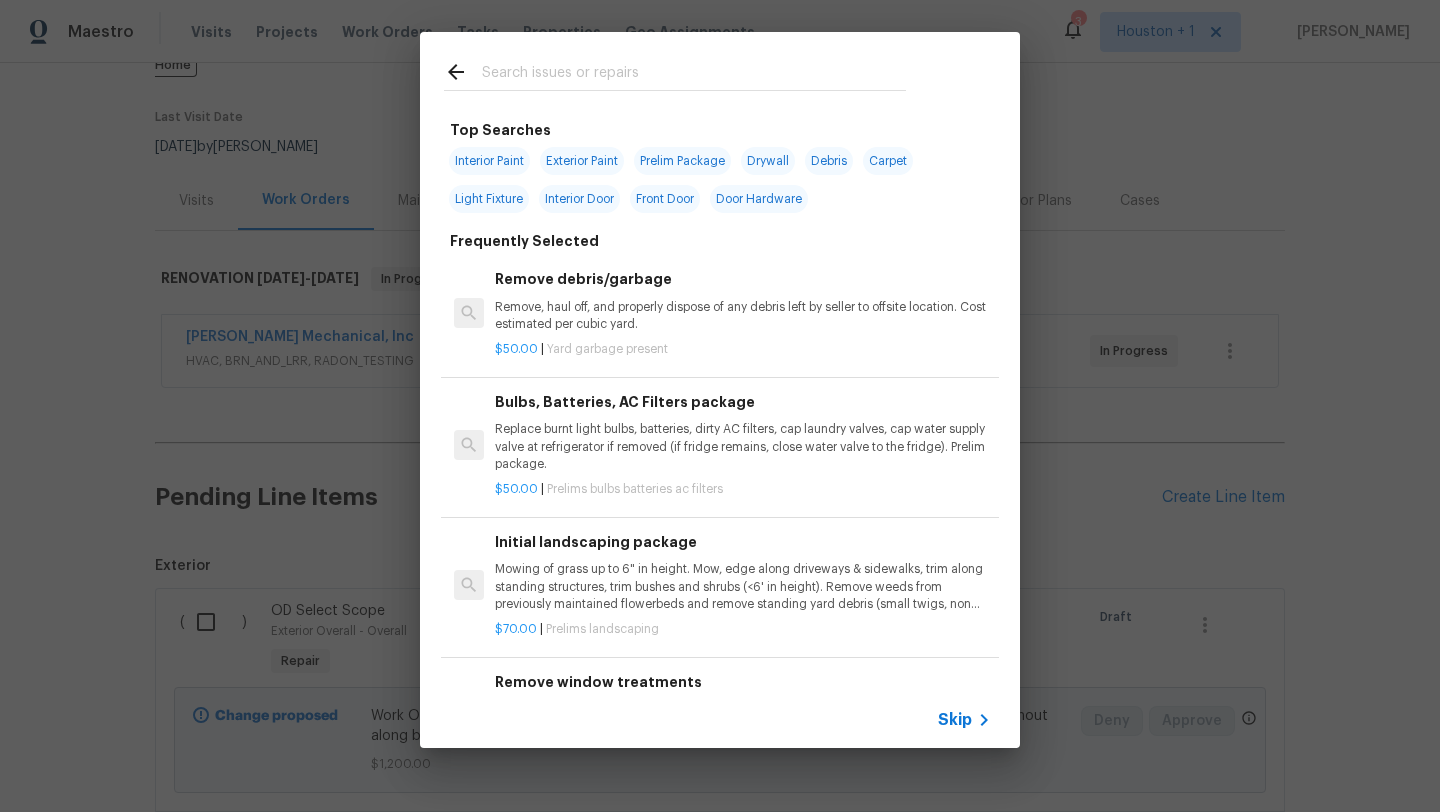 click on "Skip" at bounding box center [955, 720] 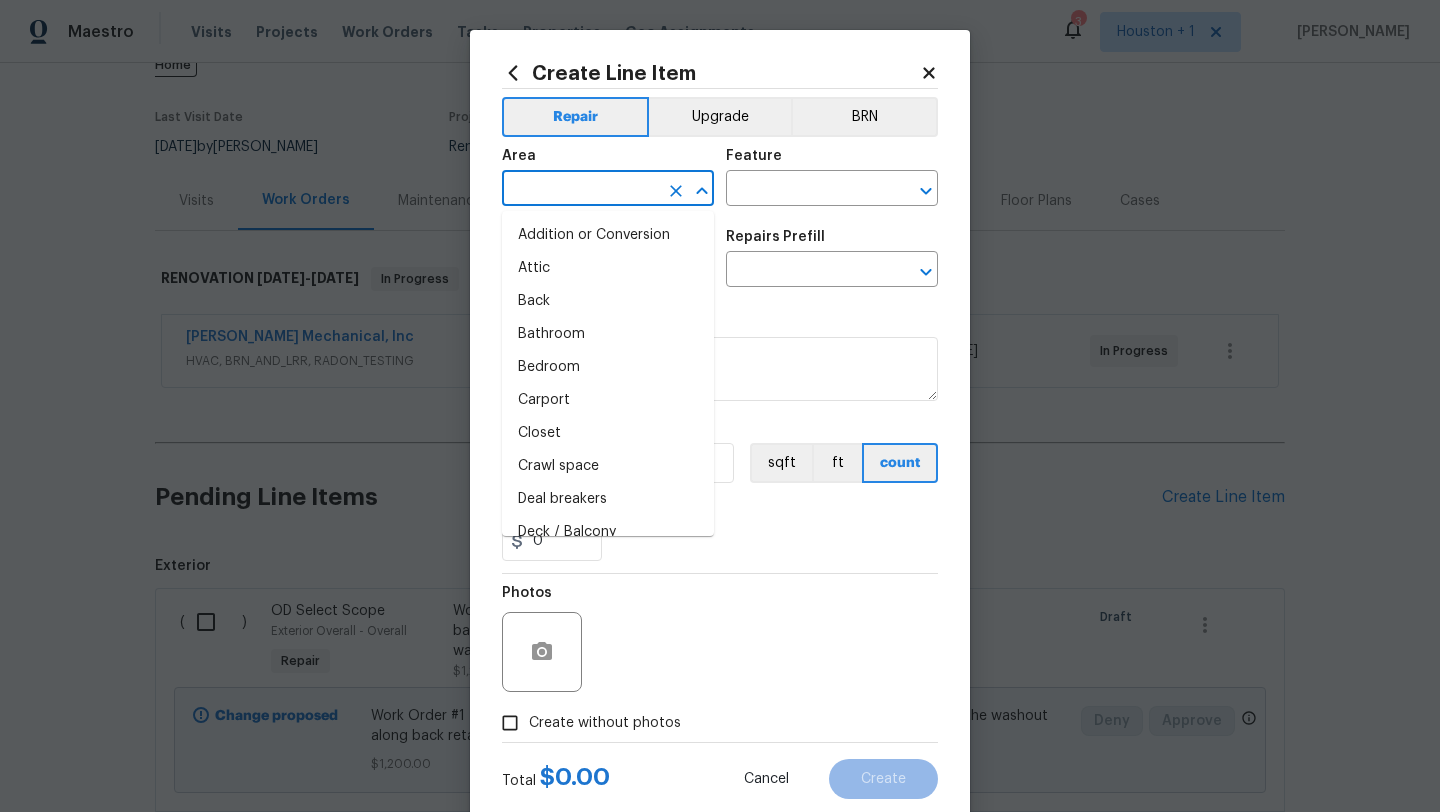 click at bounding box center (580, 190) 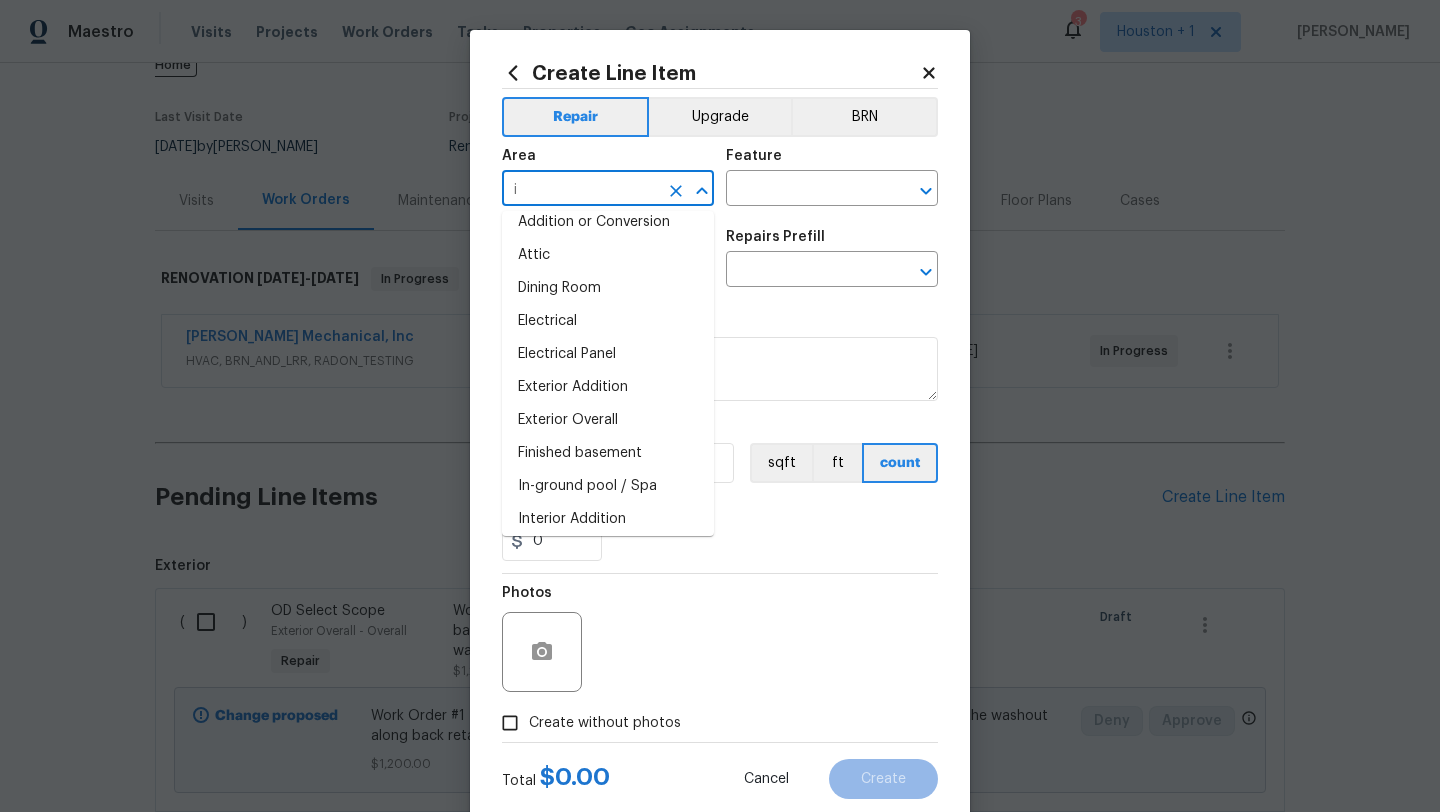 scroll, scrollTop: 0, scrollLeft: 0, axis: both 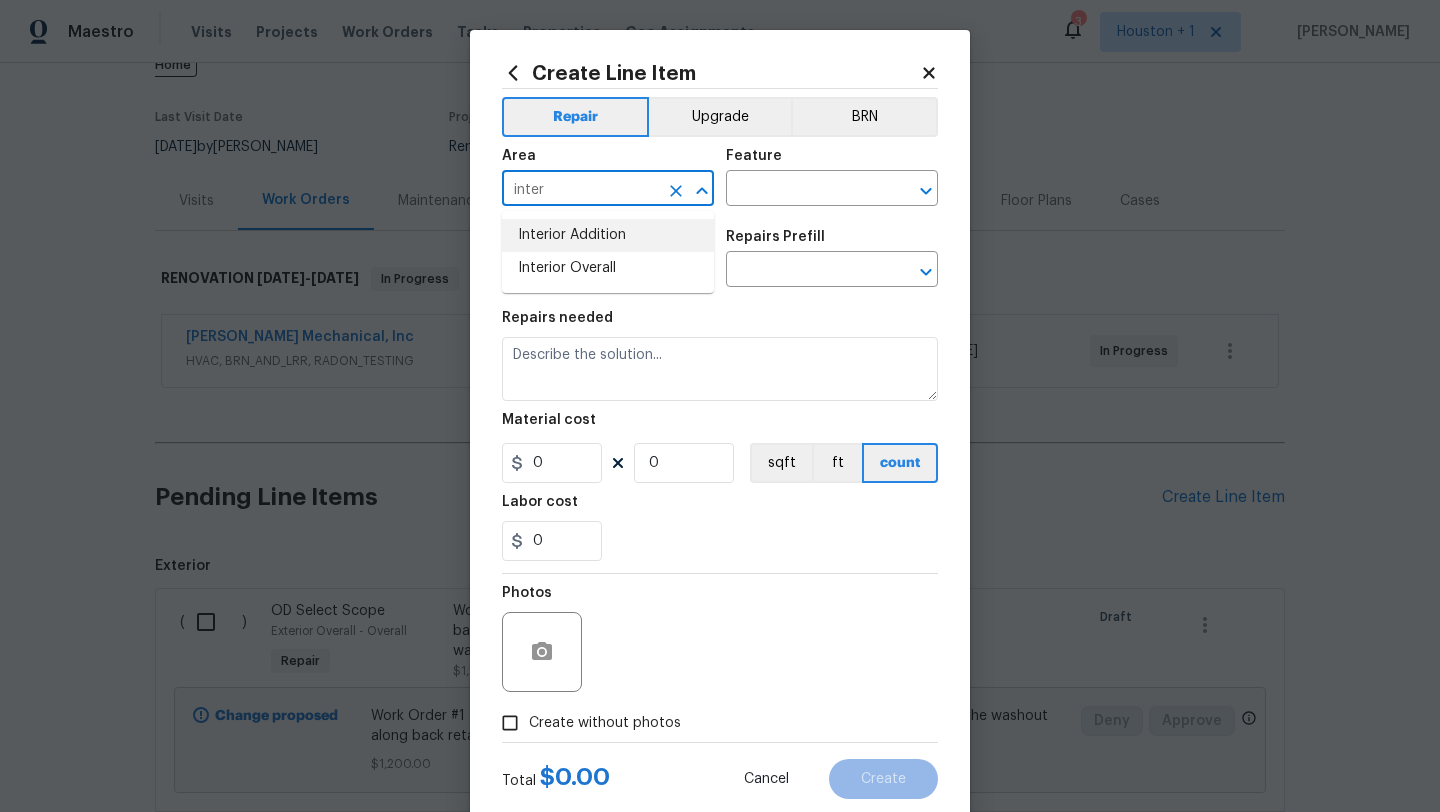 click on "Interior Overall" at bounding box center [608, 268] 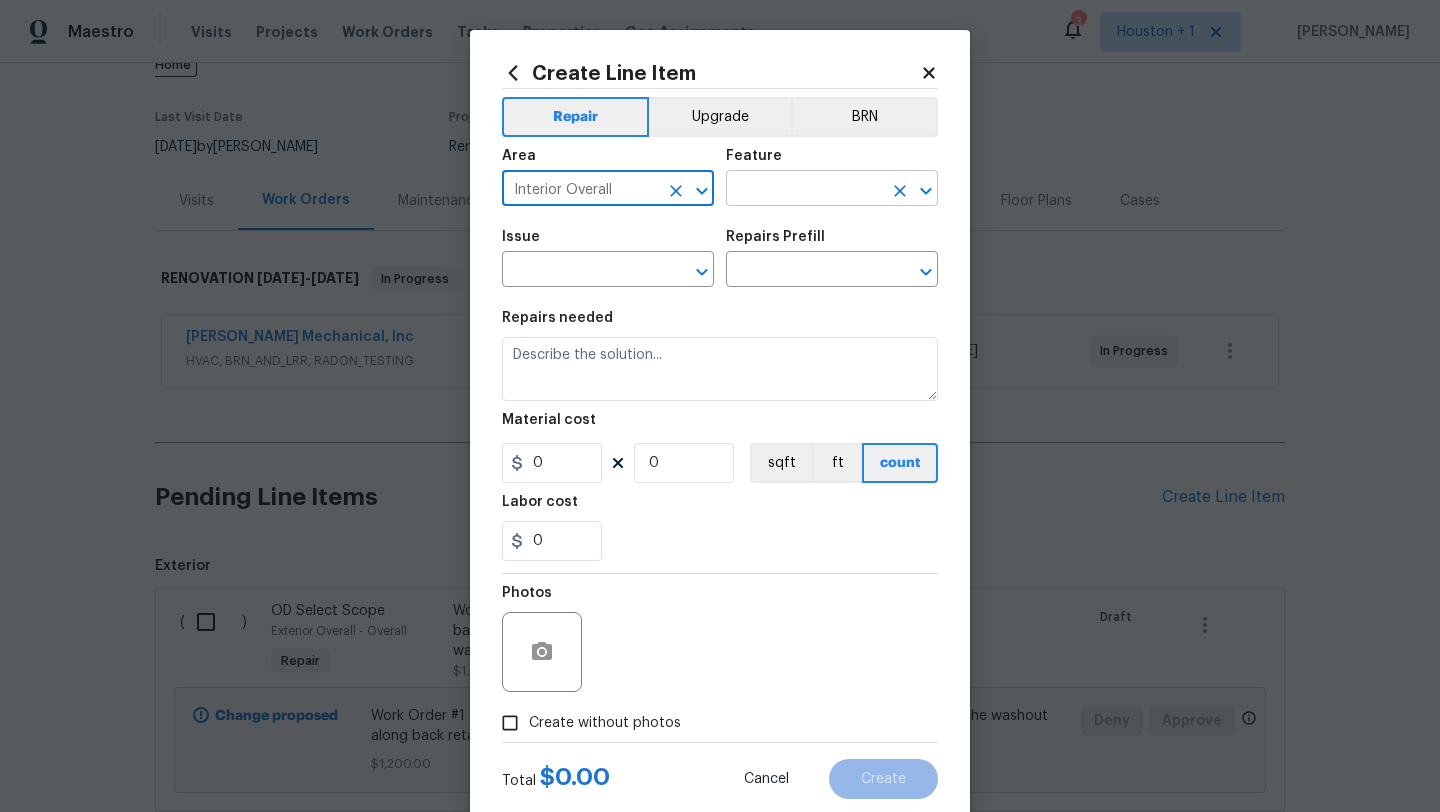 type on "Interior Overall" 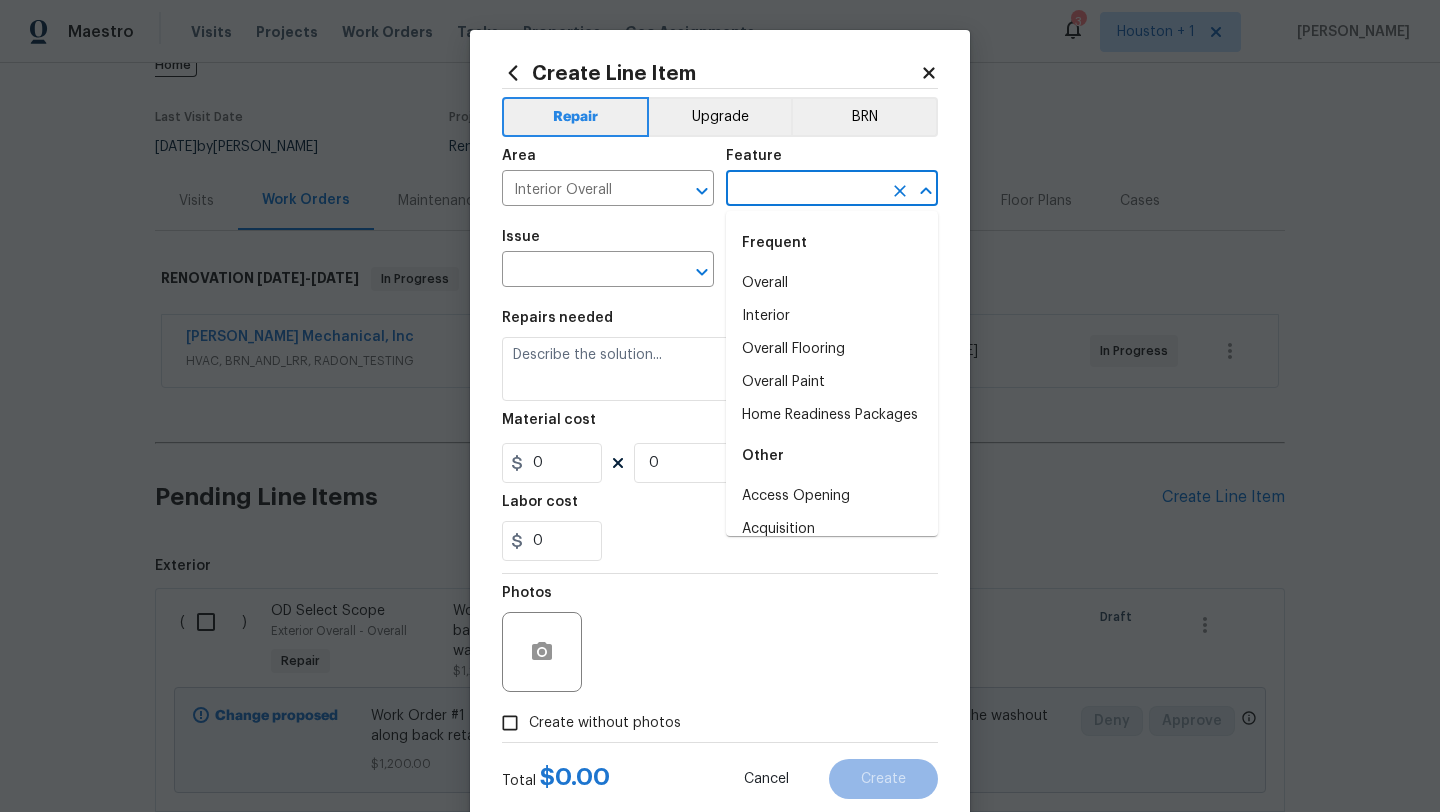 click at bounding box center [804, 190] 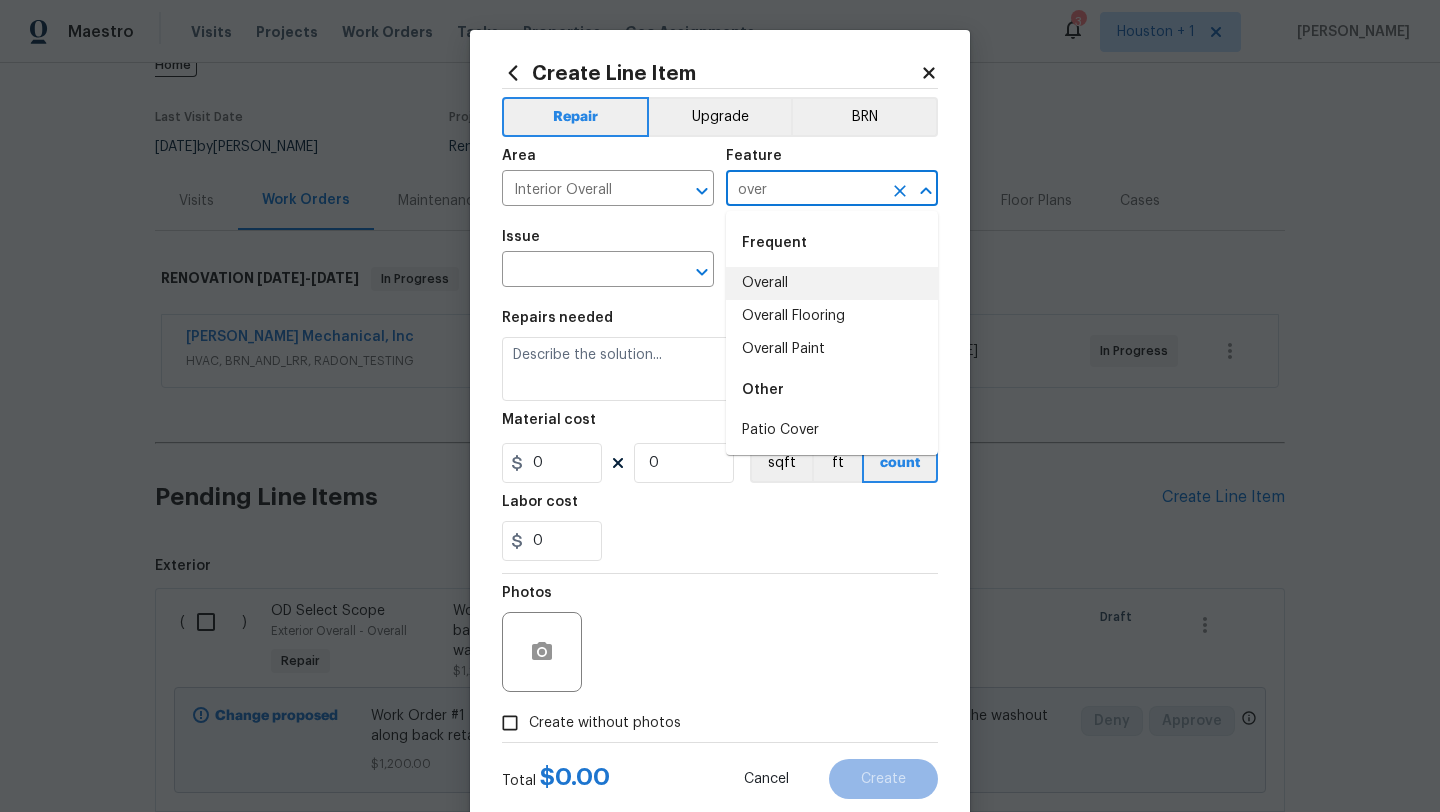 click on "Overall" at bounding box center [832, 283] 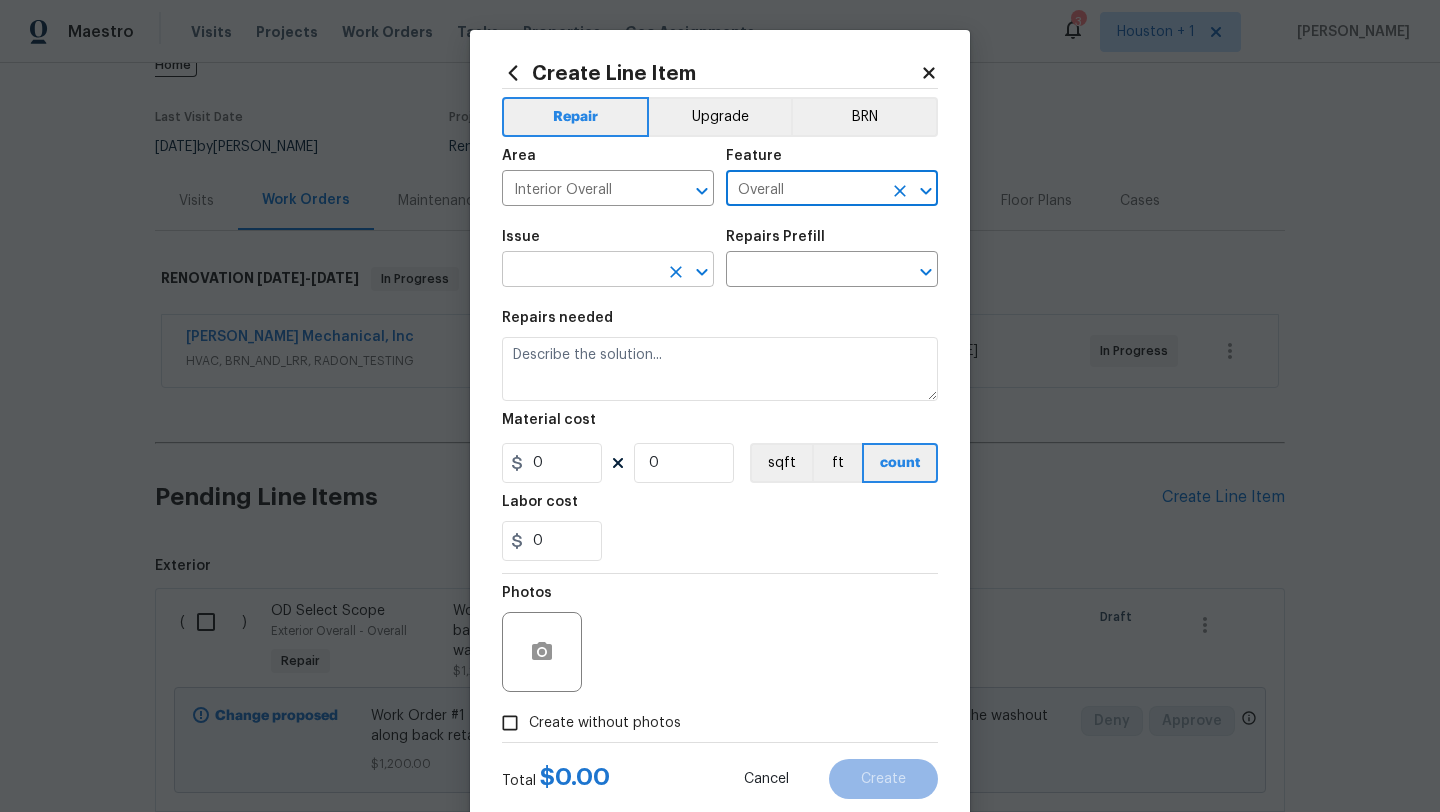 type on "Overall" 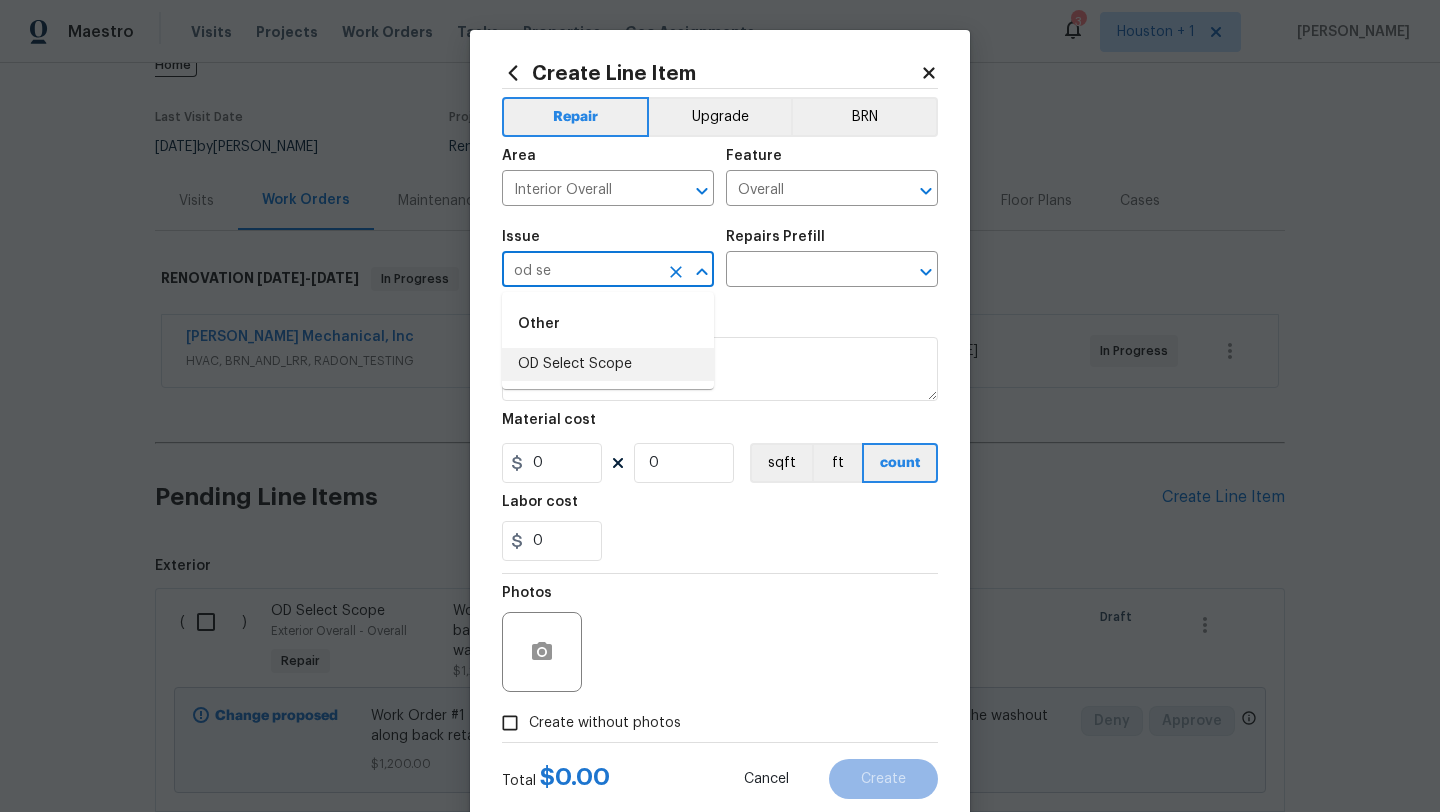 click on "OD Select Scope" at bounding box center (608, 364) 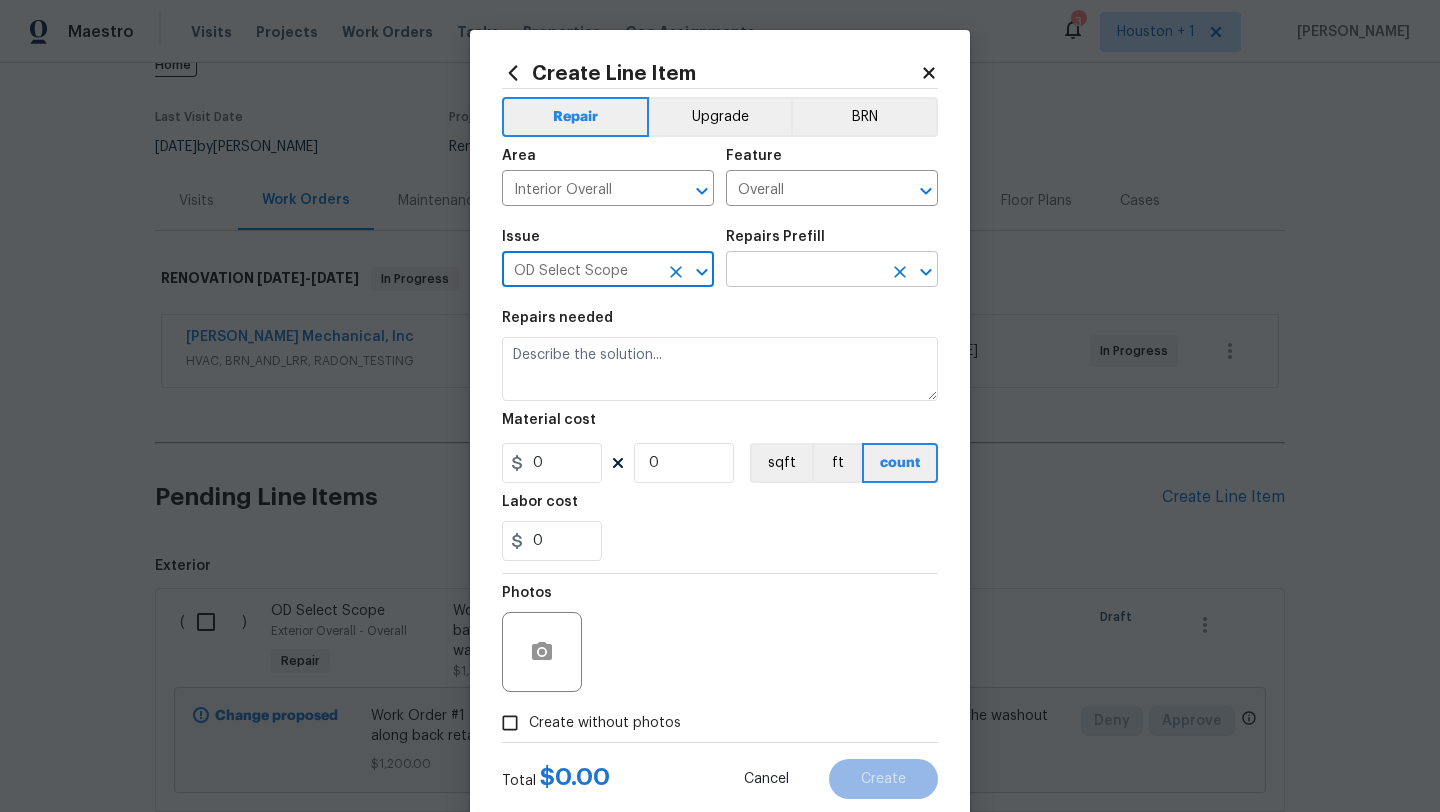 type on "OD Select Scope" 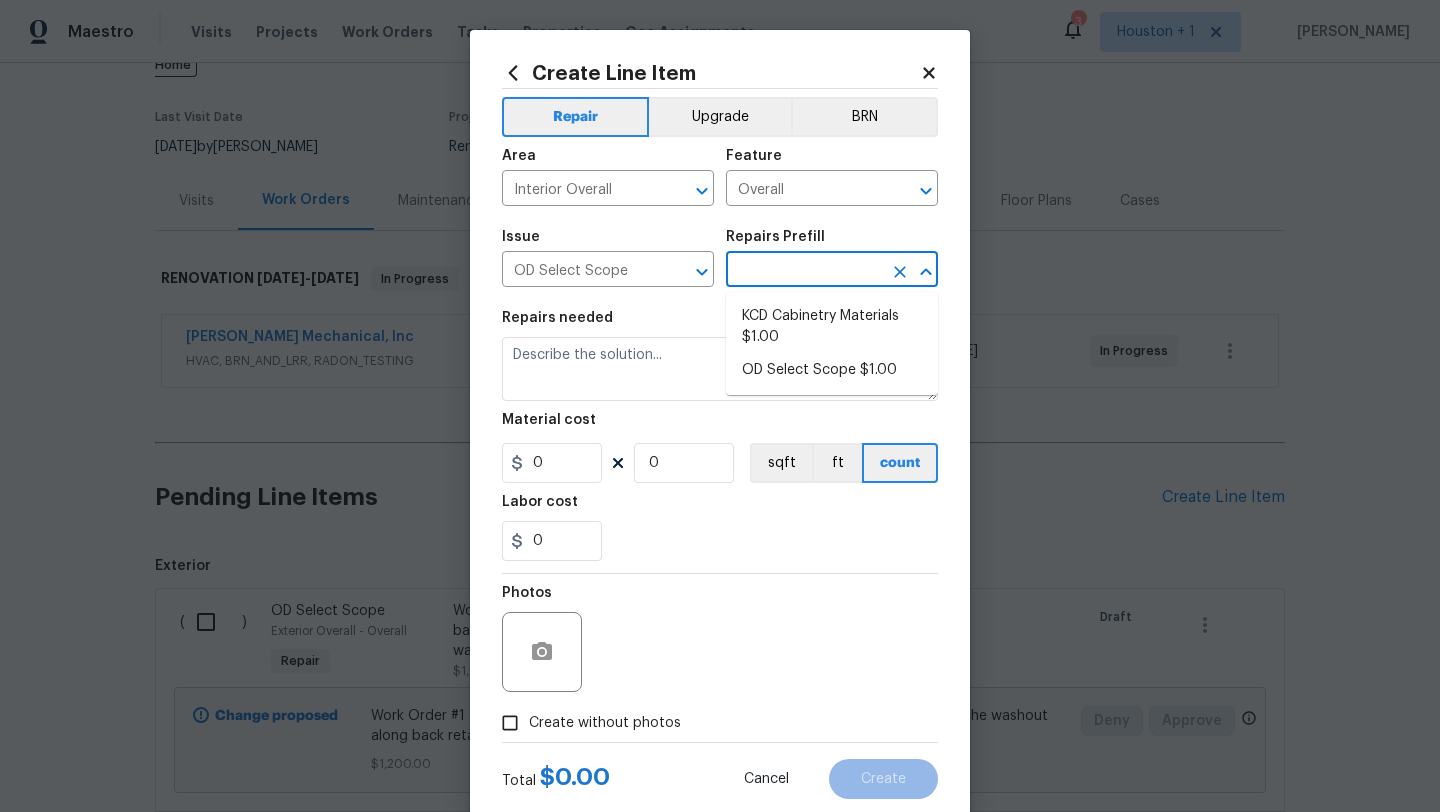 click at bounding box center (804, 271) 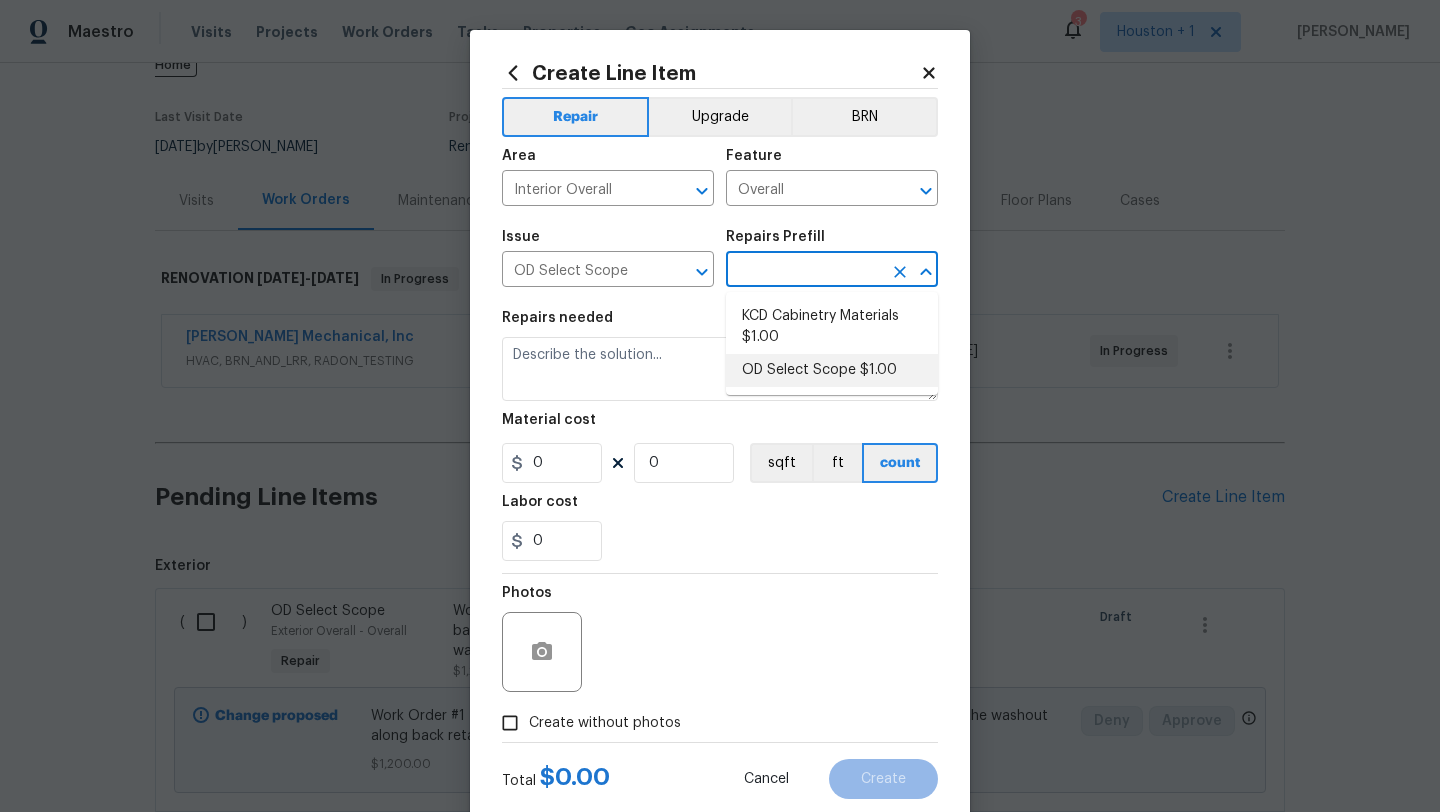 click on "OD Select Scope $1.00" at bounding box center (832, 370) 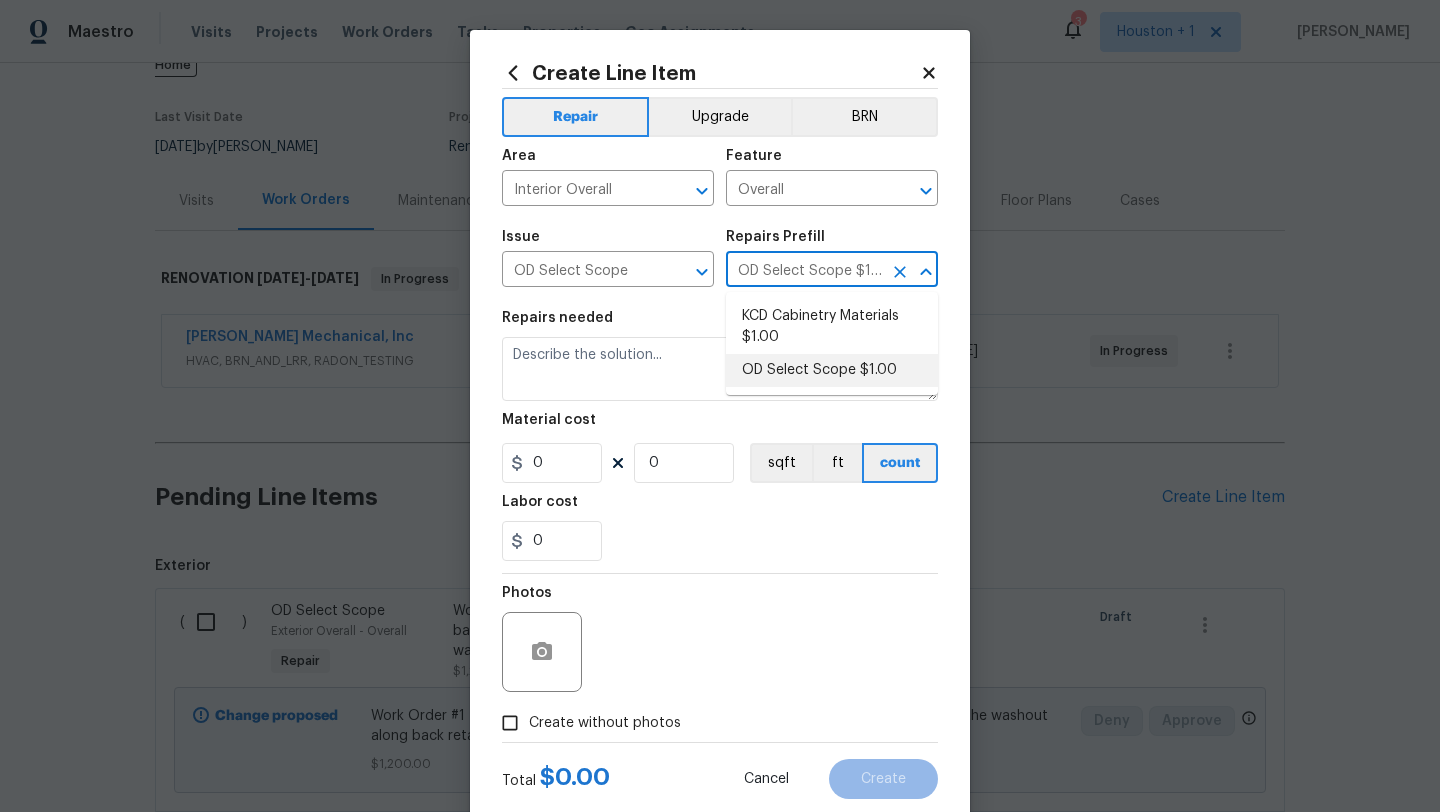 type on "Refer to the agreed upon scope document for further details." 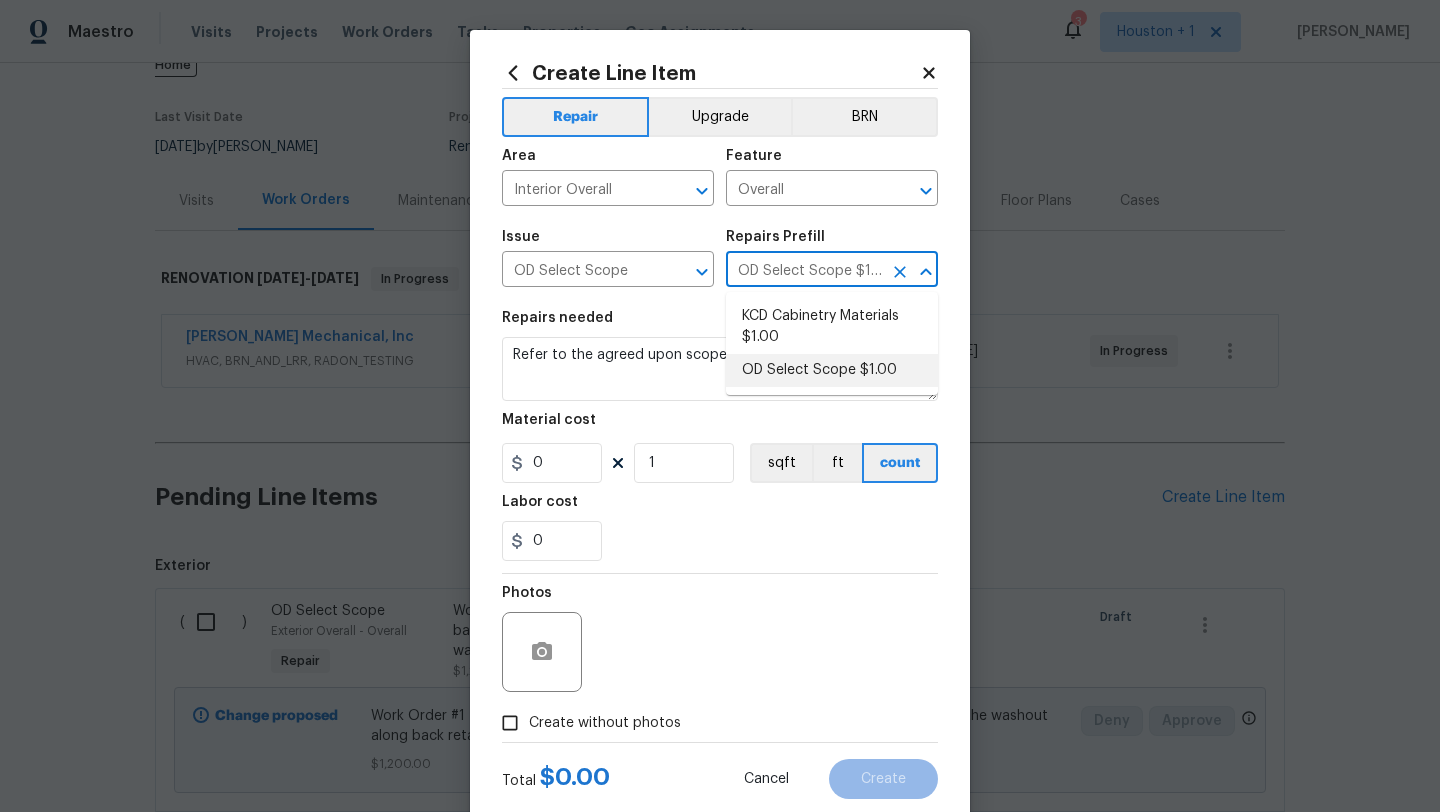 type on "1" 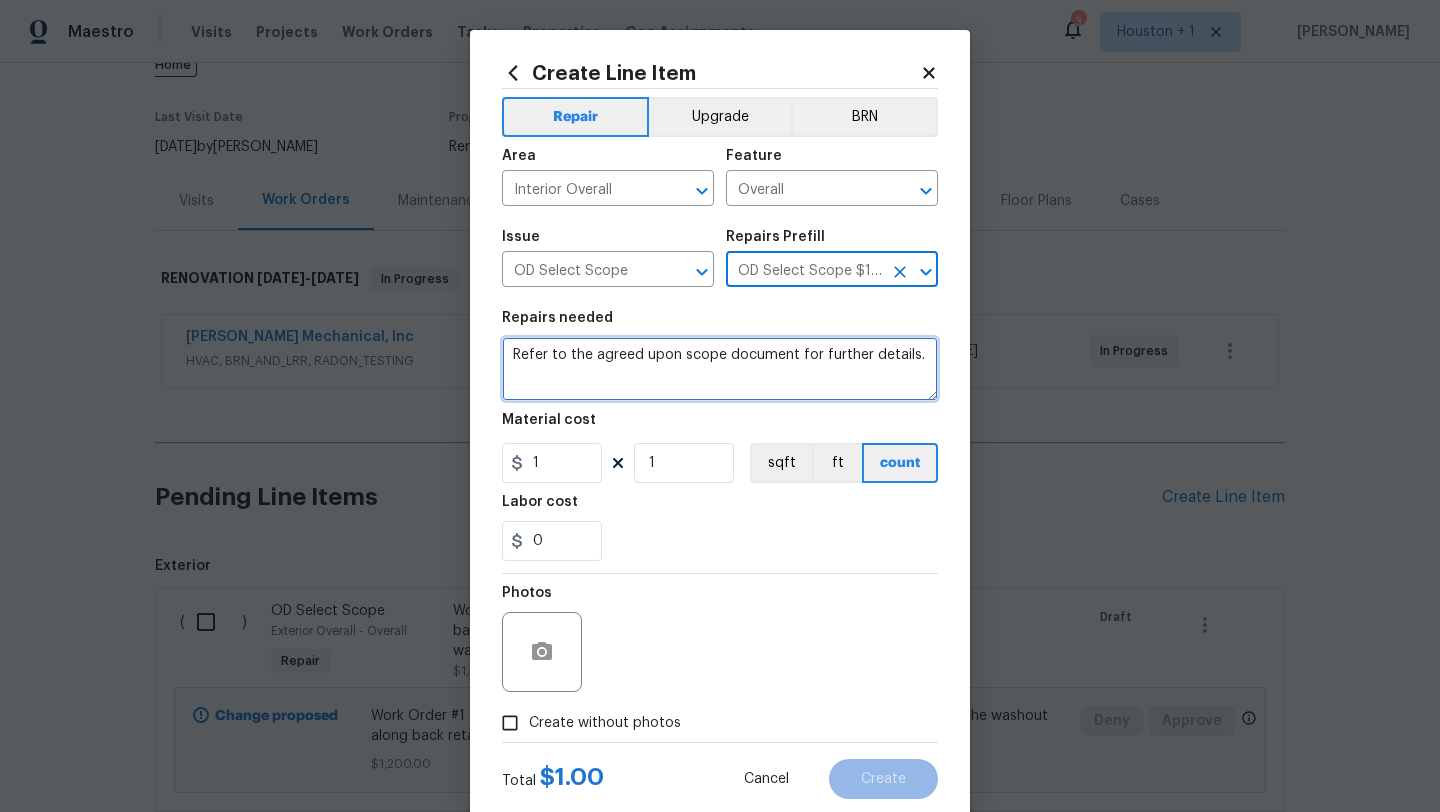click on "Refer to the agreed upon scope document for further details." at bounding box center [720, 369] 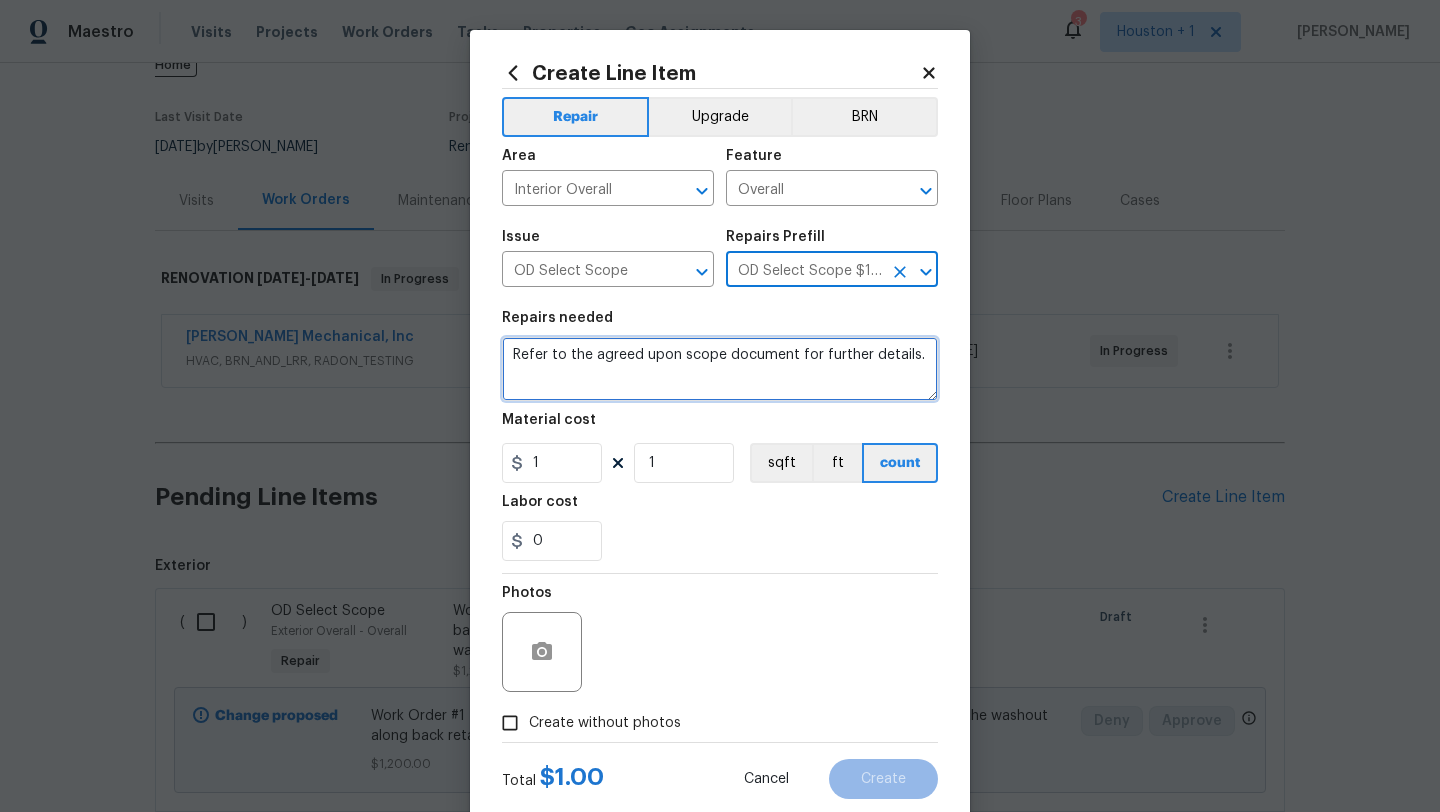 click on "Refer to the agreed upon scope document for further details." at bounding box center [720, 369] 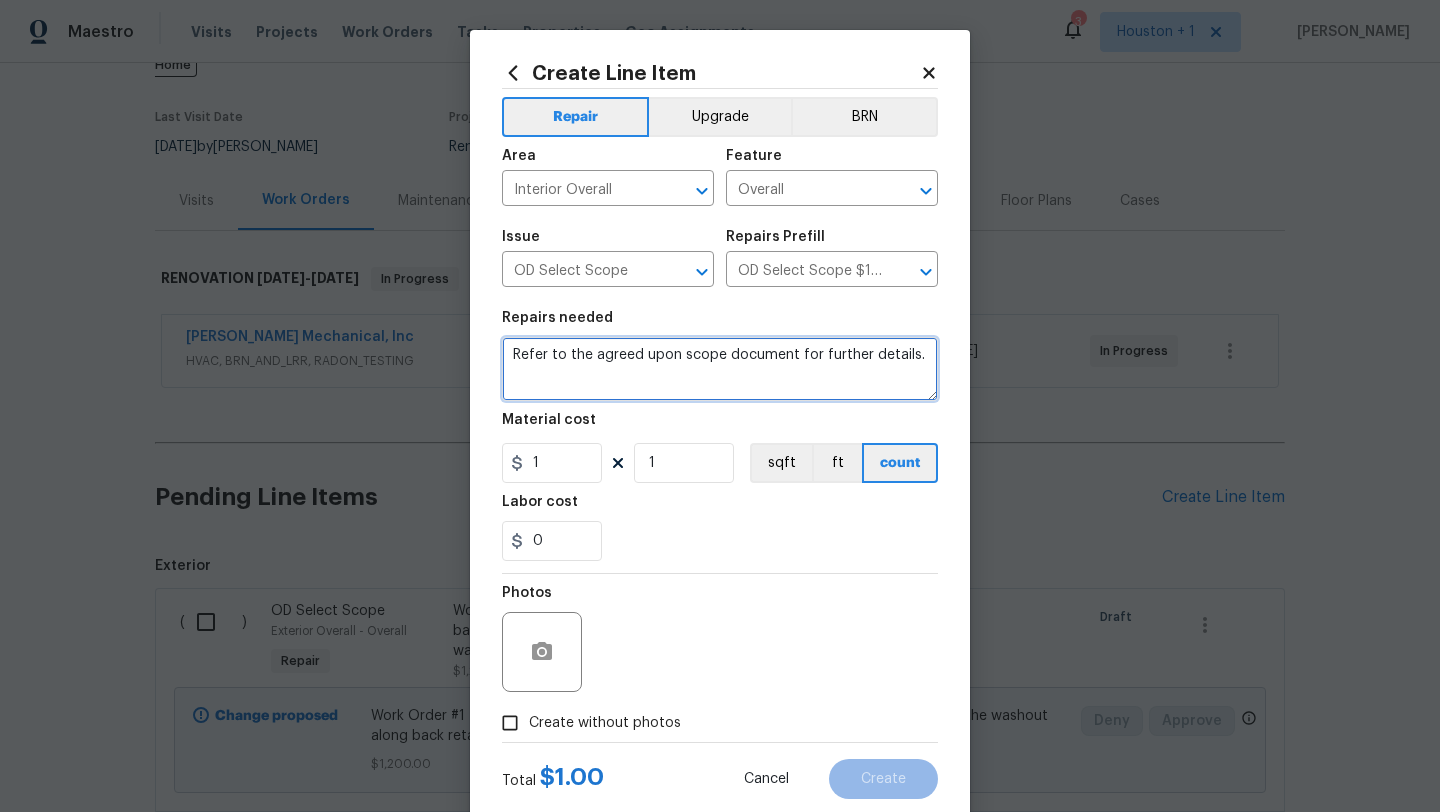 click on "Refer to the agreed upon scope document for further details." at bounding box center (720, 369) 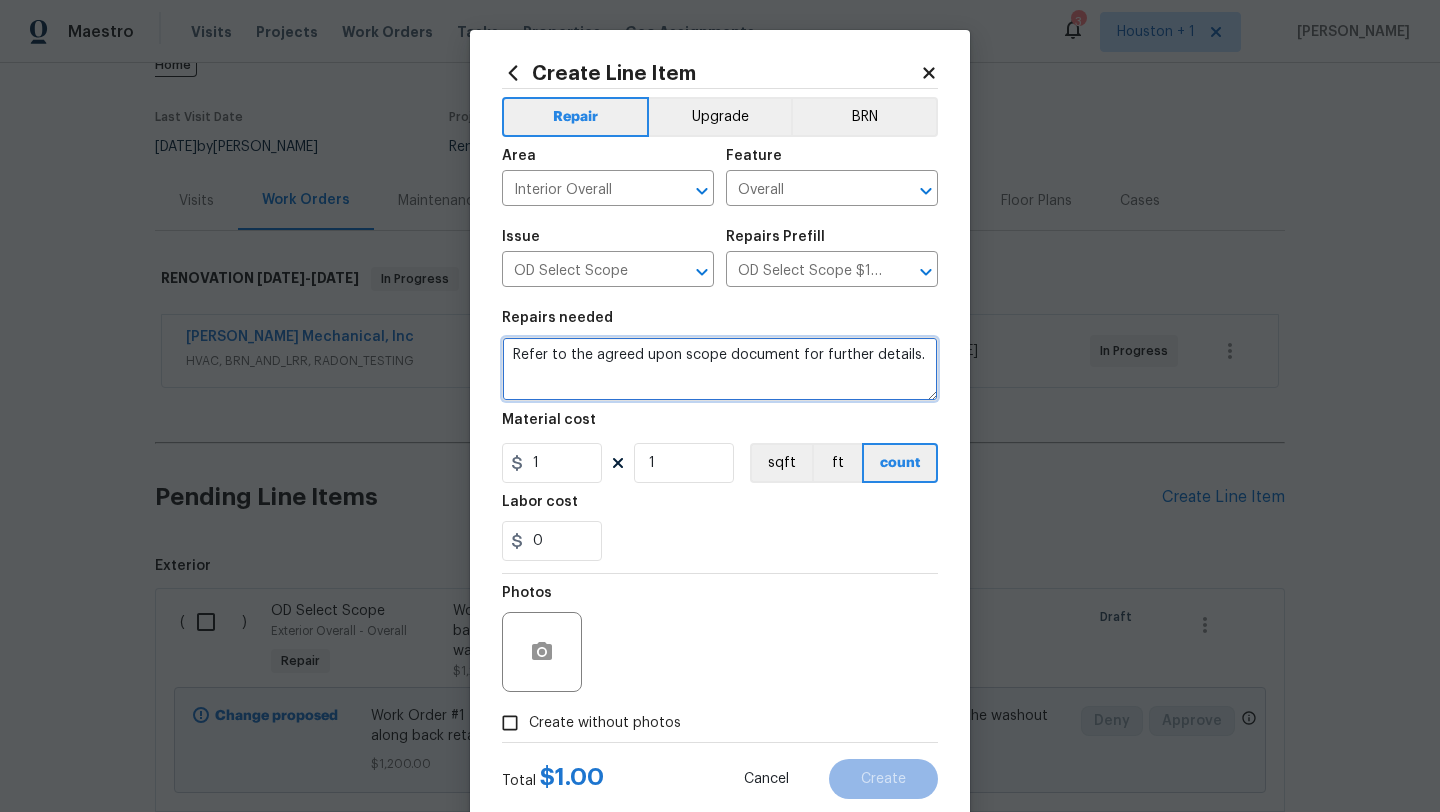 paste on "Work Order #2 -> Entry -> Lighting -> Install pendant light with extension" 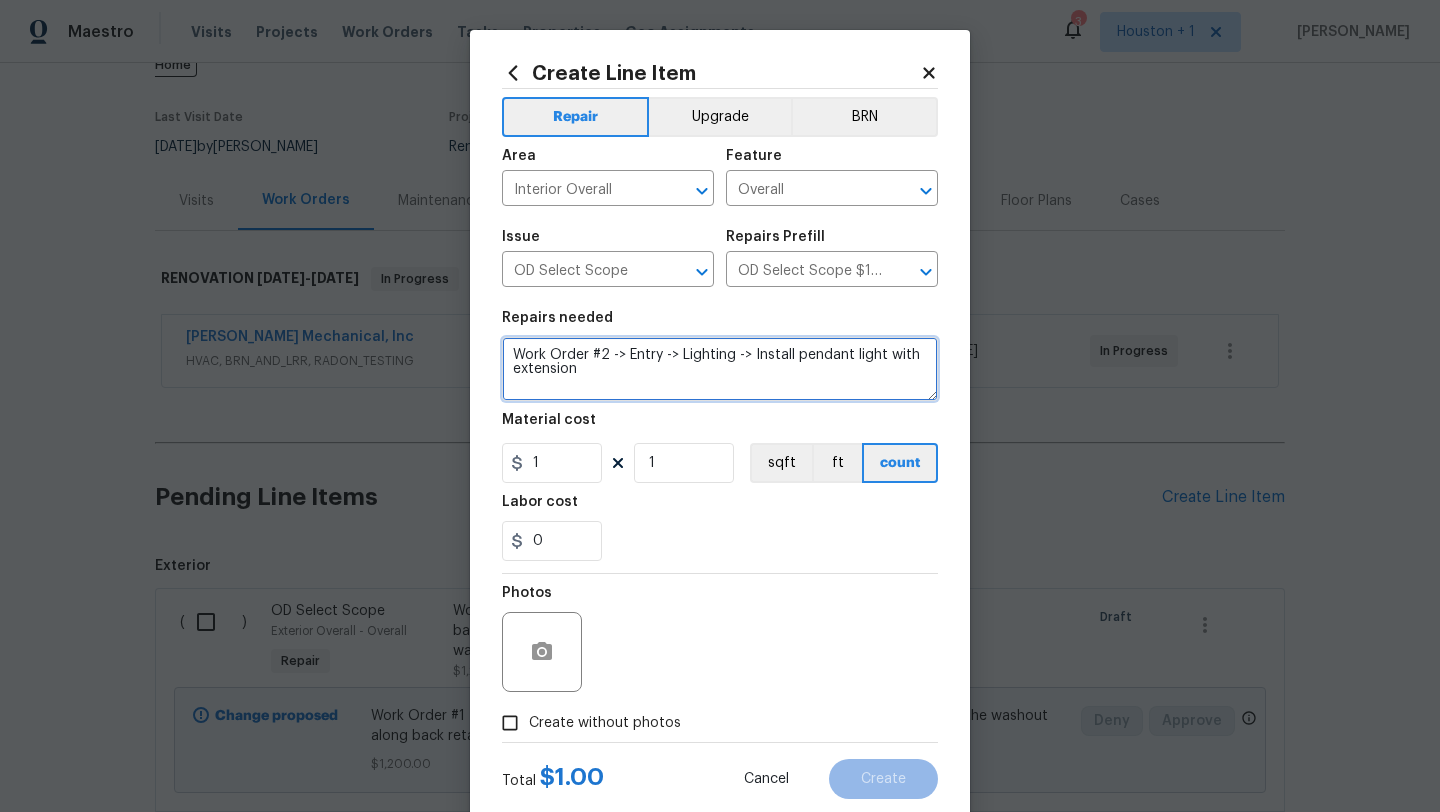 type on "Work Order #2 -> Entry -> Lighting -> Install pendant light with extension" 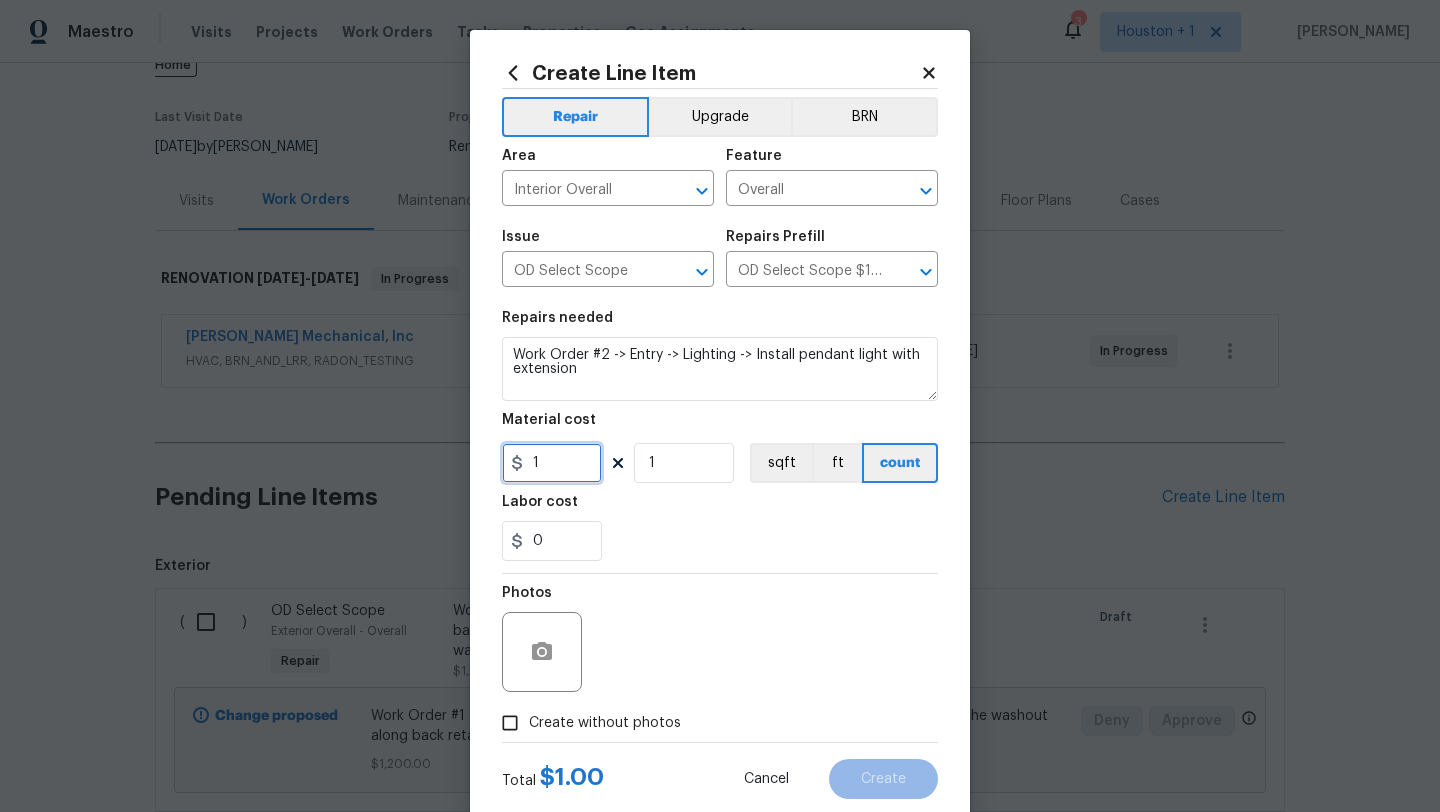 click on "1" at bounding box center [552, 463] 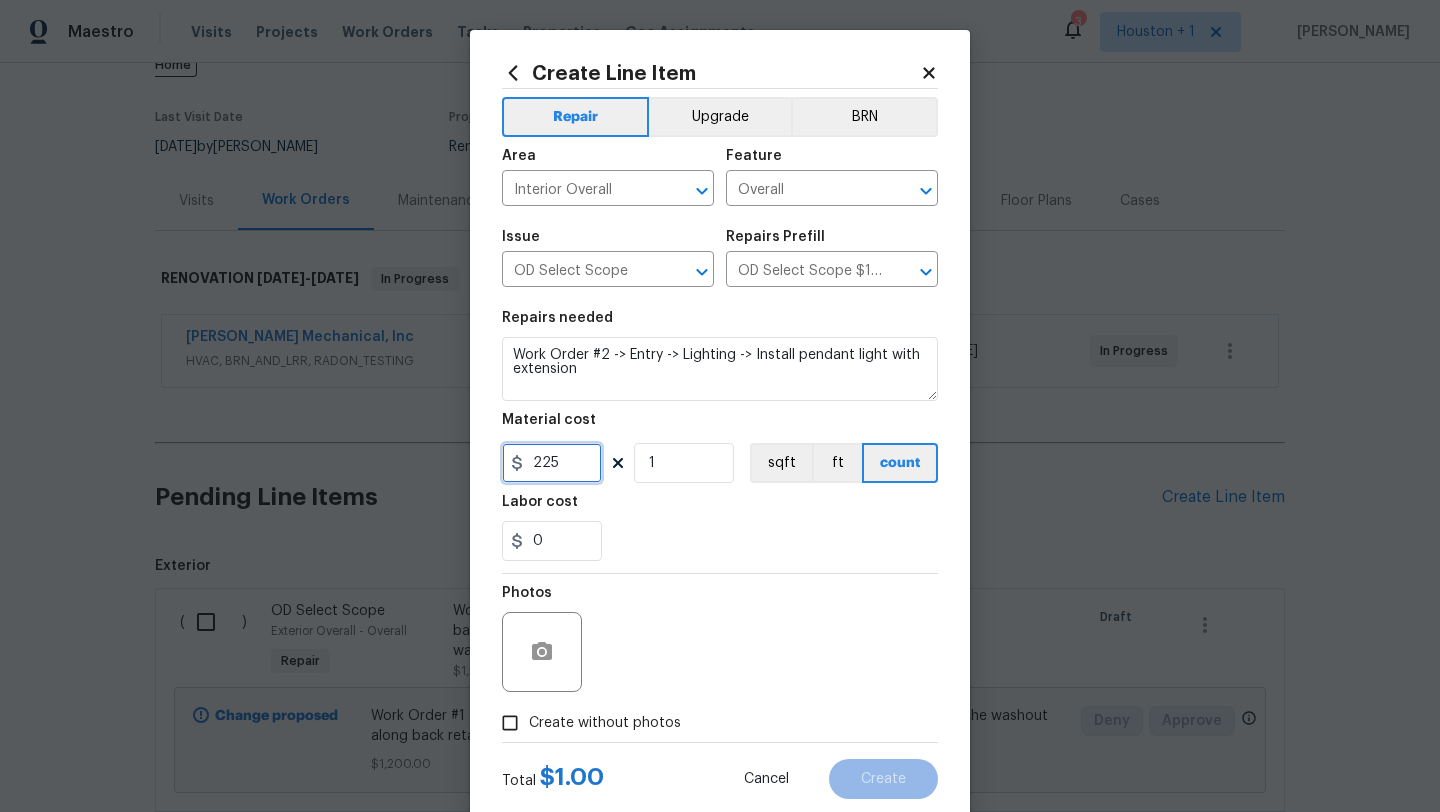 scroll, scrollTop: 50, scrollLeft: 0, axis: vertical 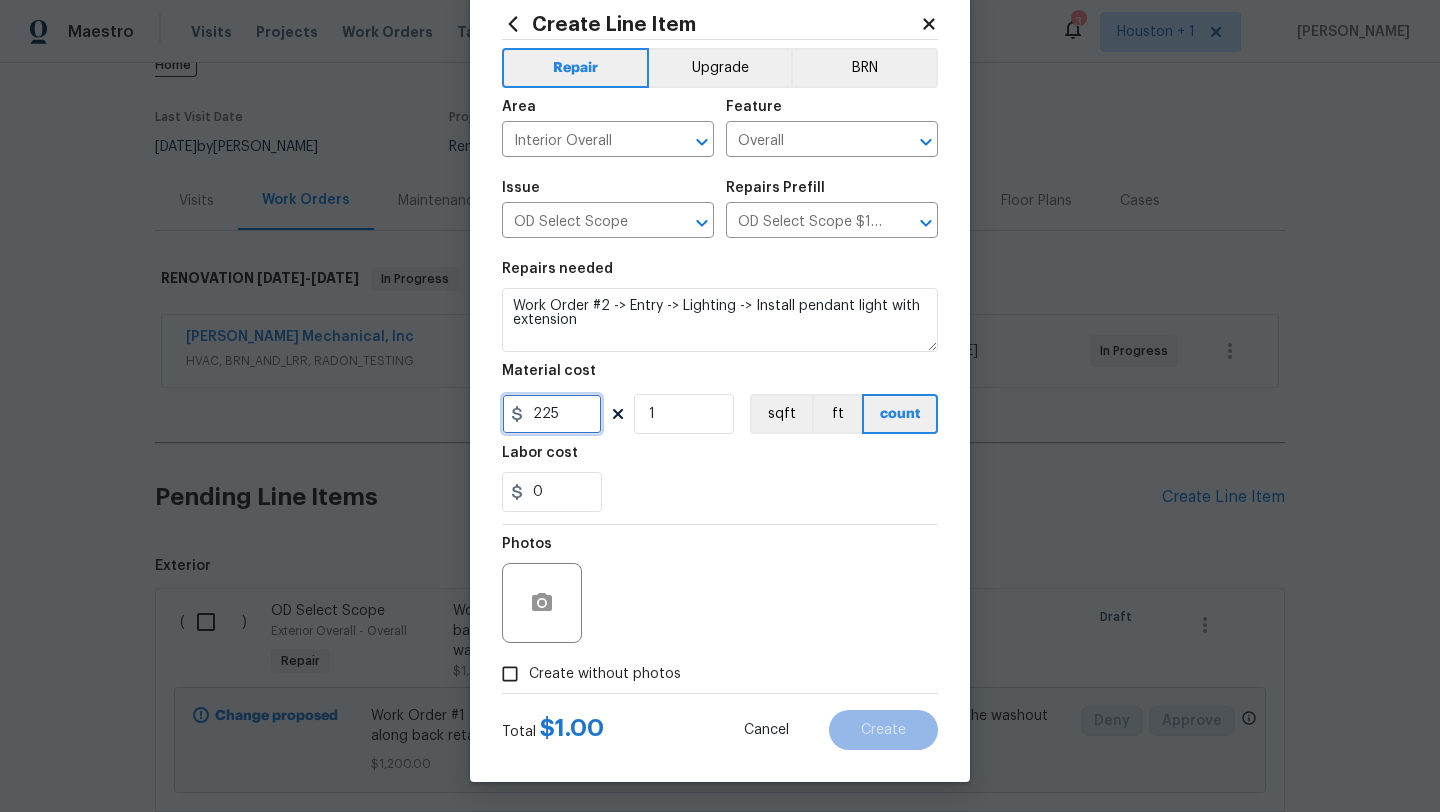 type on "225" 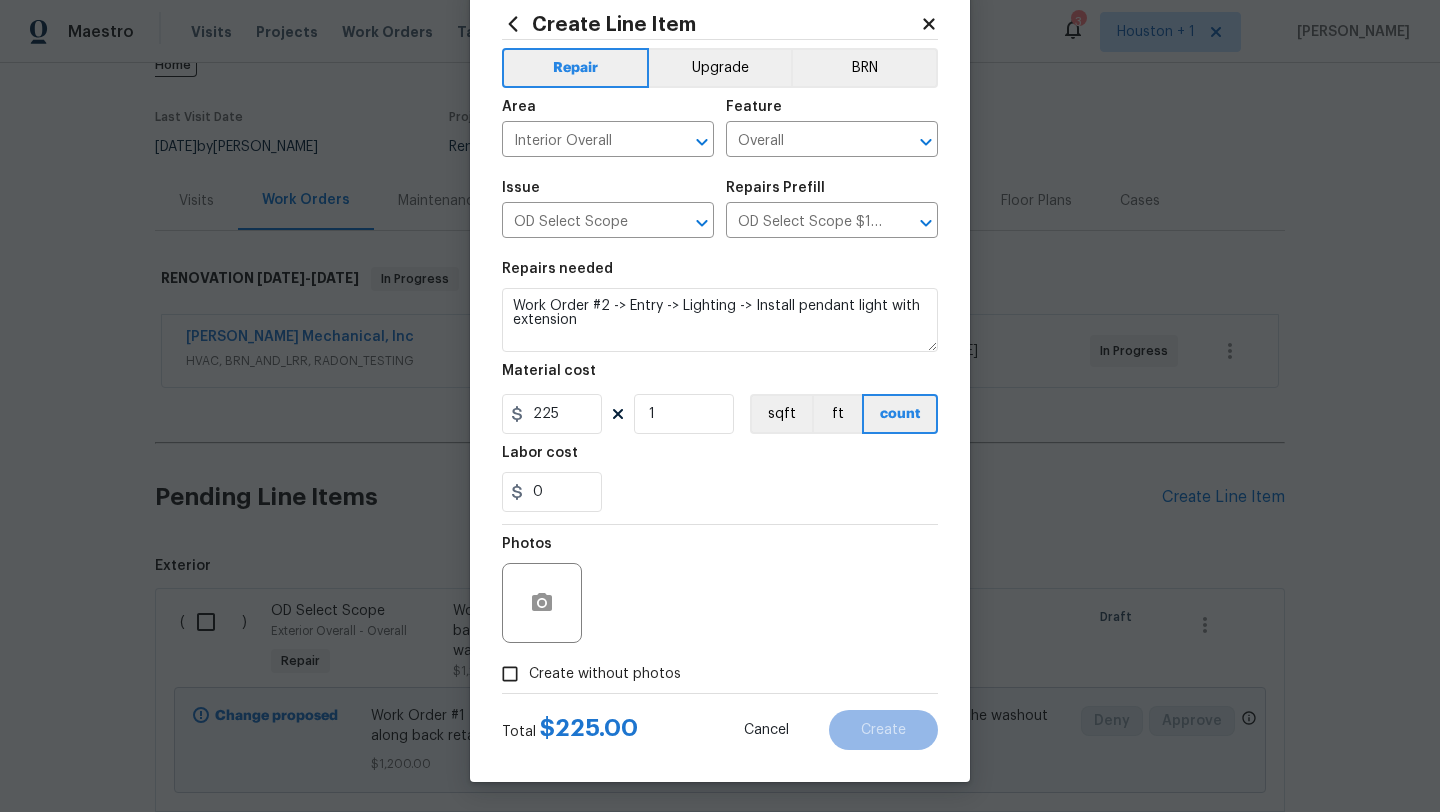 click on "Create without photos" at bounding box center (605, 674) 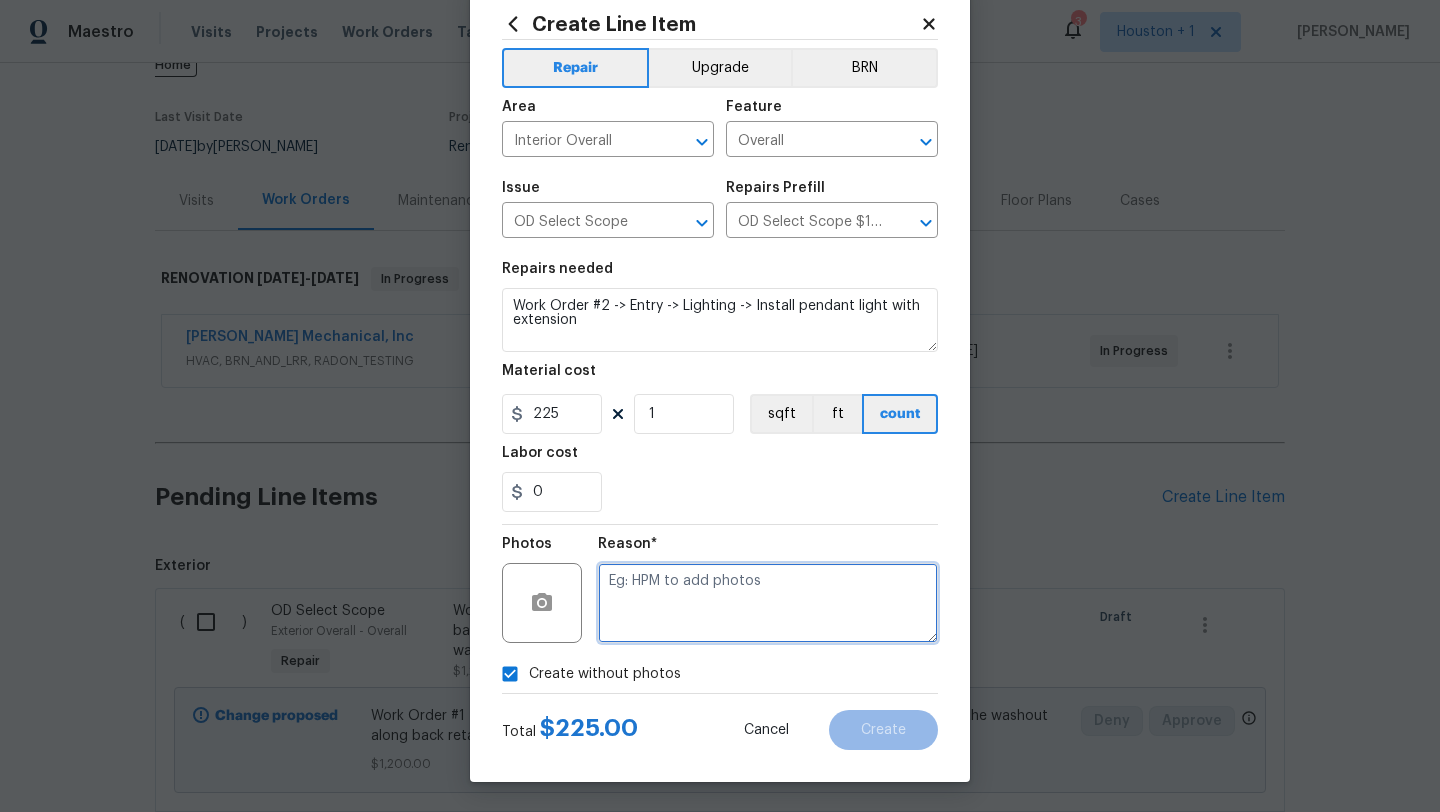 click at bounding box center [768, 603] 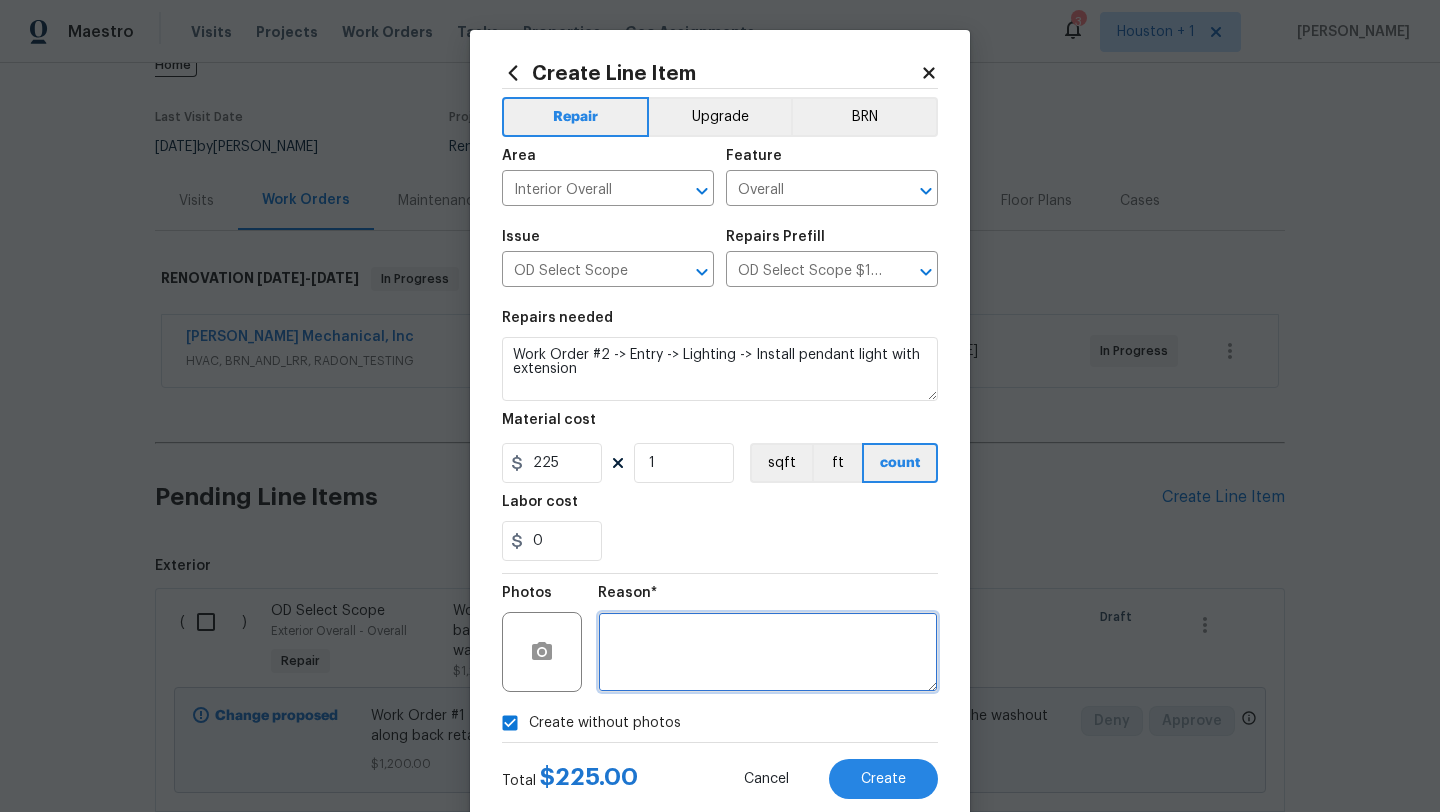 scroll, scrollTop: 50, scrollLeft: 0, axis: vertical 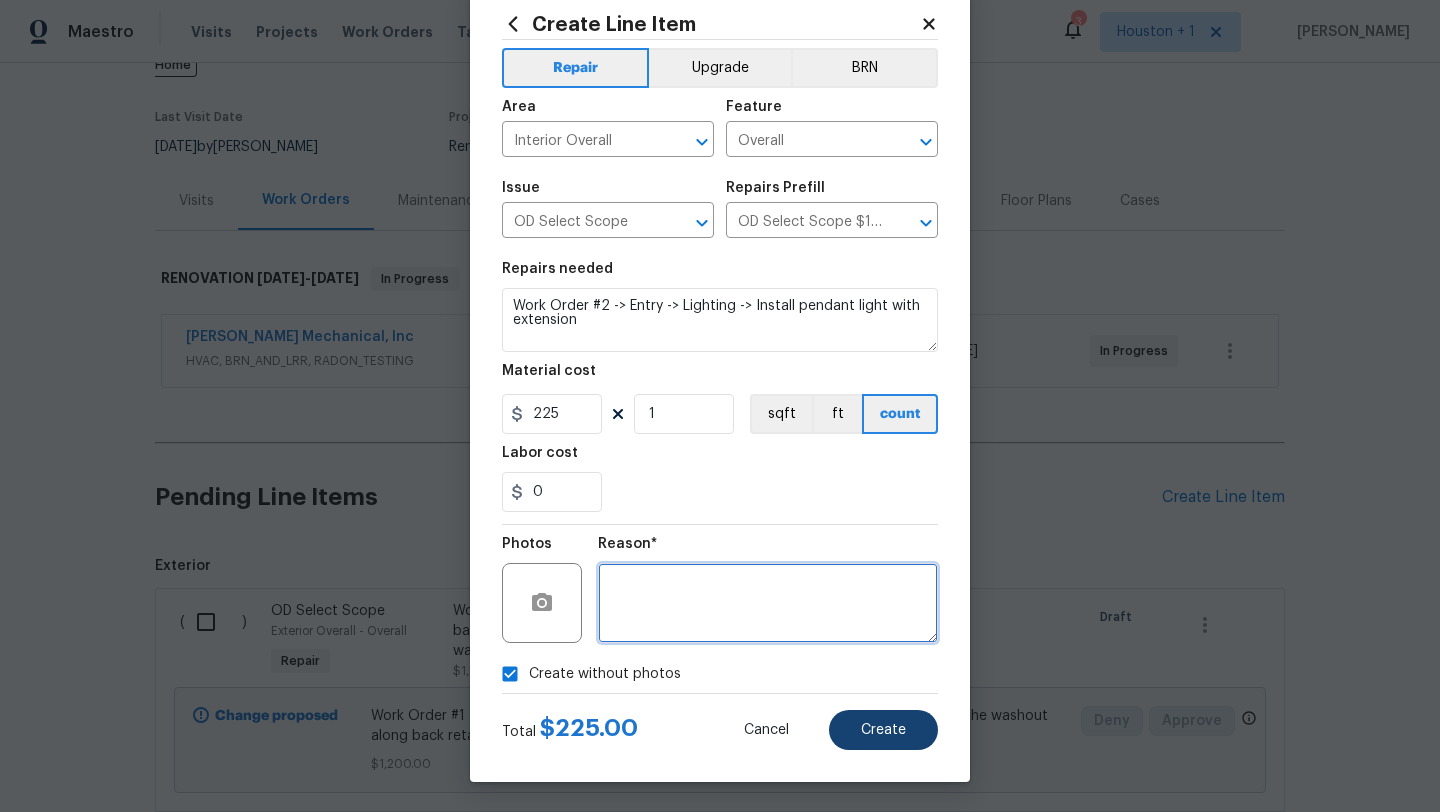 type 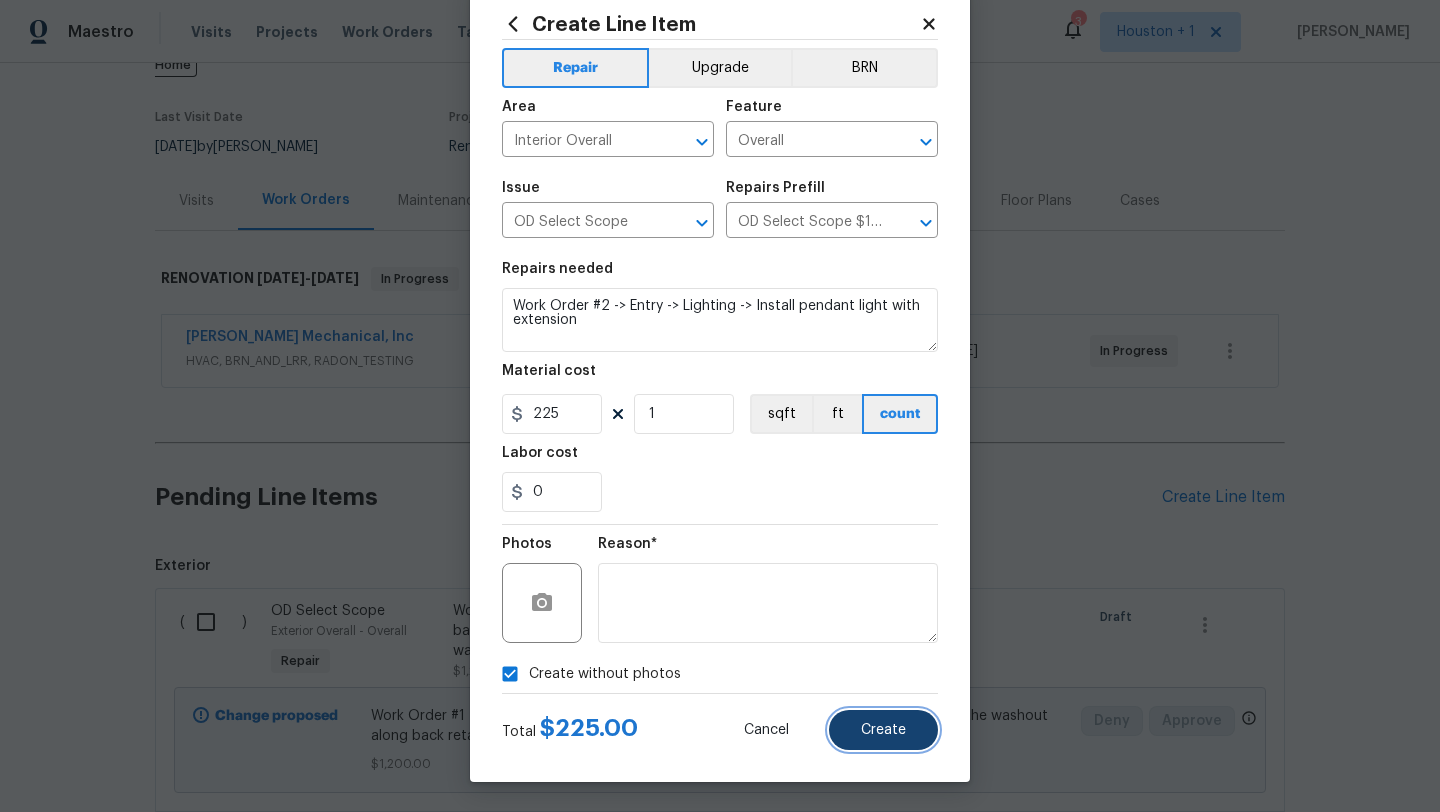 click on "Create" at bounding box center [883, 730] 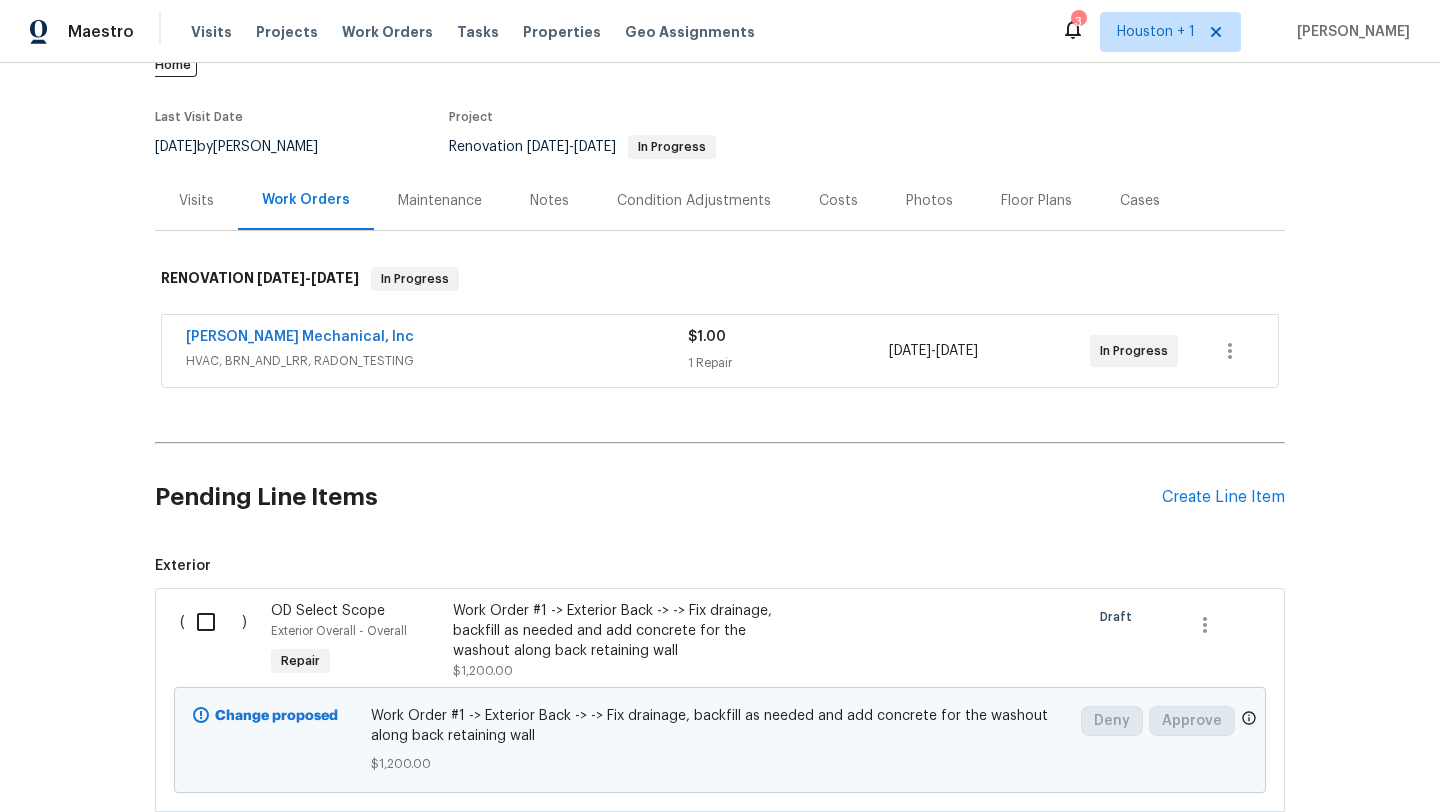 scroll, scrollTop: 337, scrollLeft: 0, axis: vertical 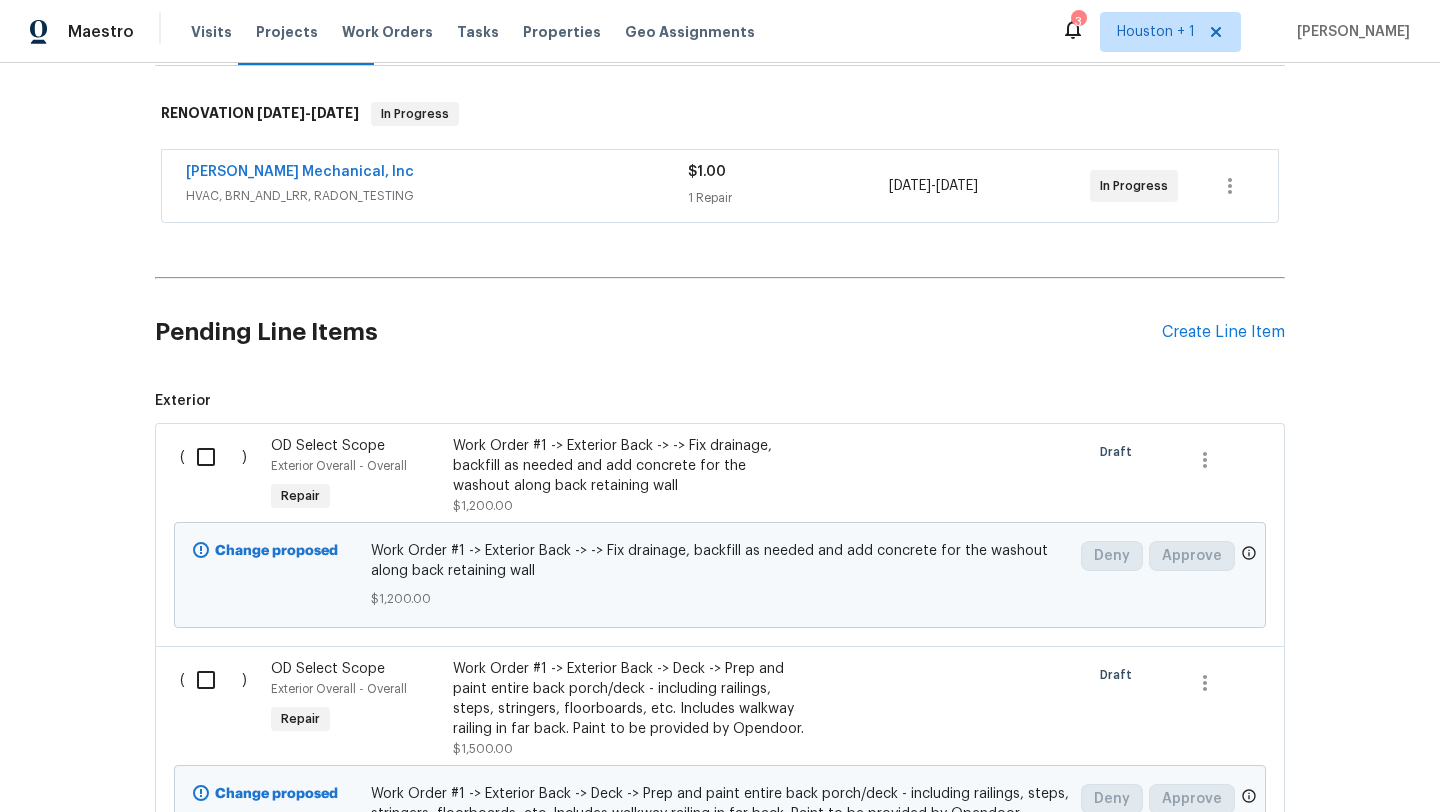 click on "Pending Line Items Create Line Item" at bounding box center (720, 332) 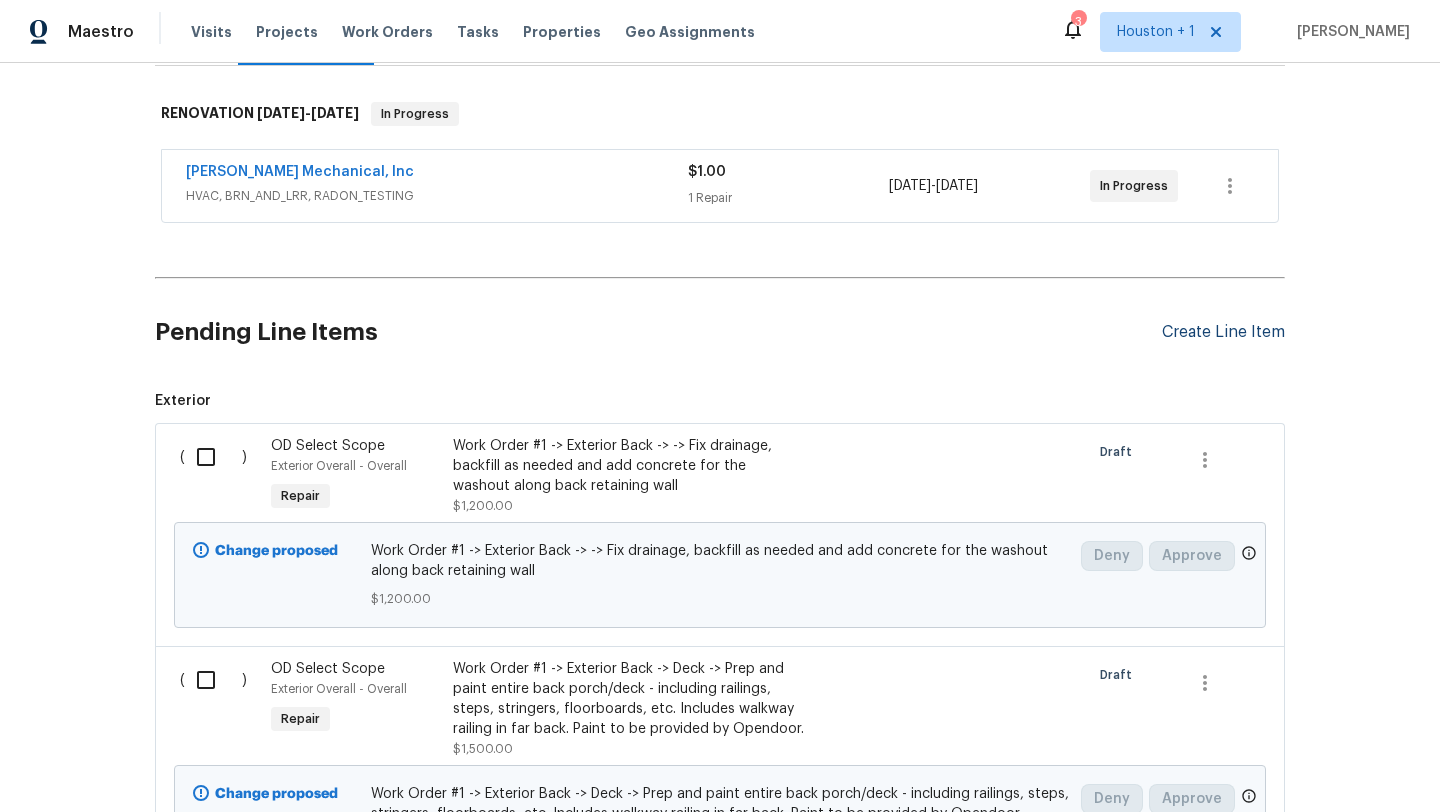 click on "Create Line Item" at bounding box center [1223, 332] 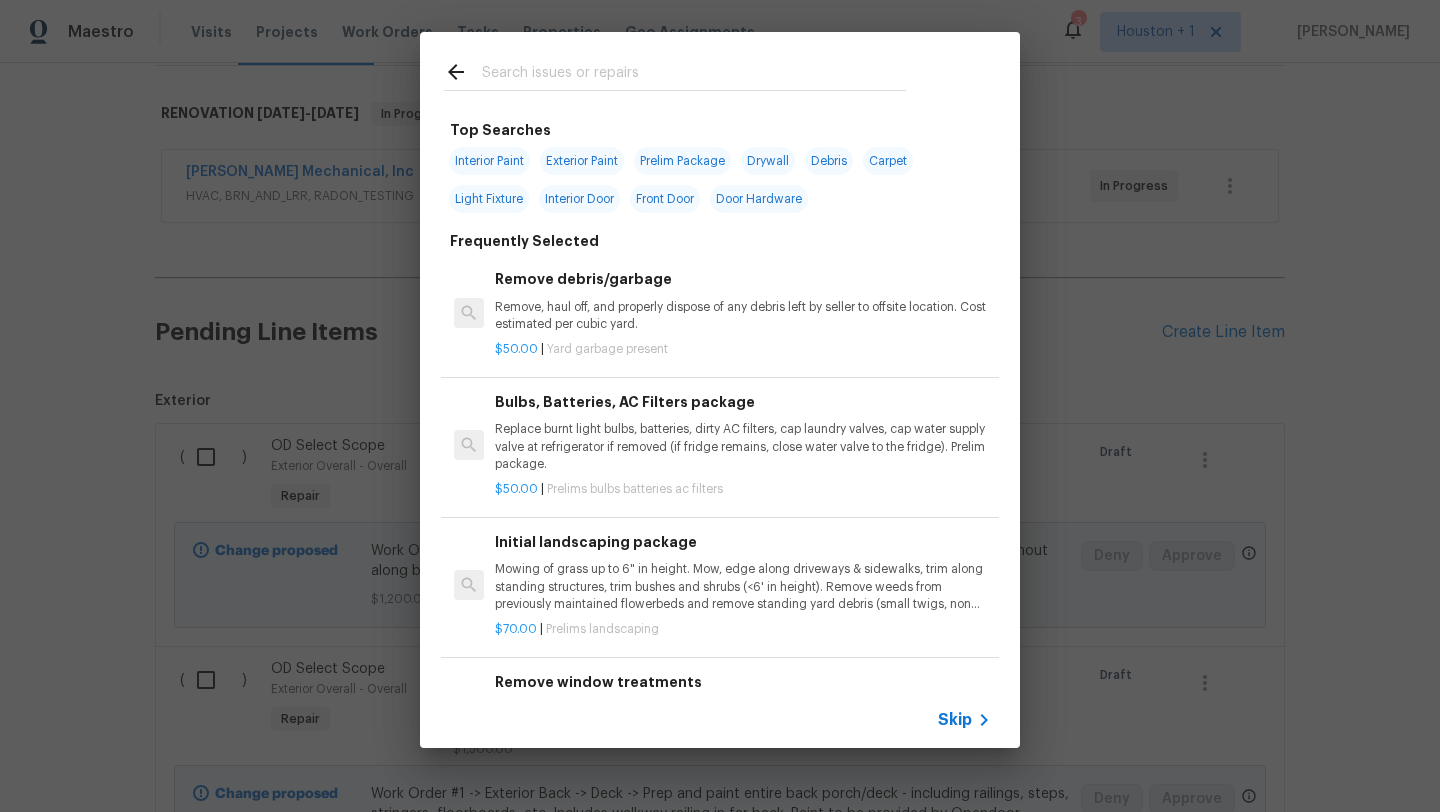 click on "Skip" at bounding box center (955, 720) 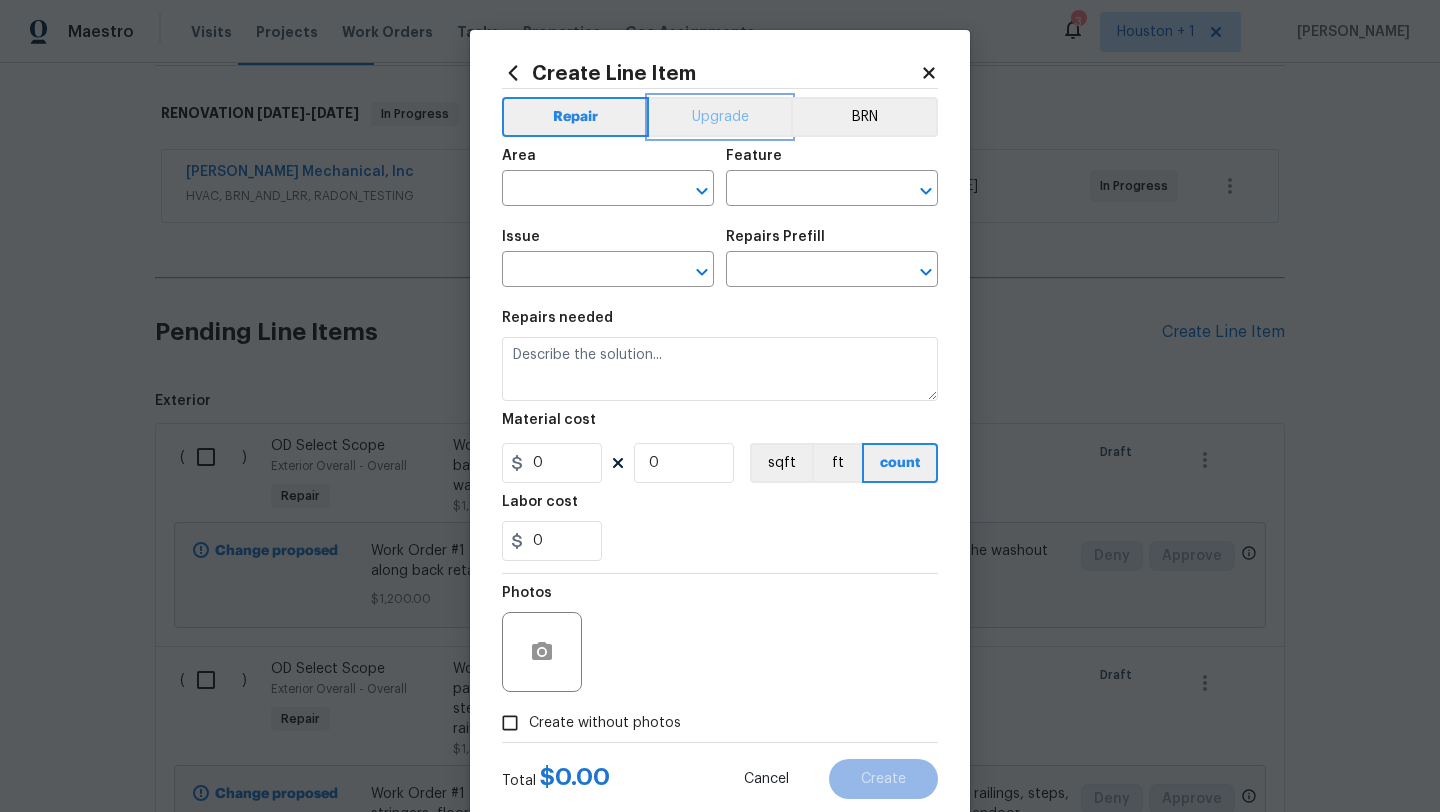 click on "Upgrade" at bounding box center (720, 117) 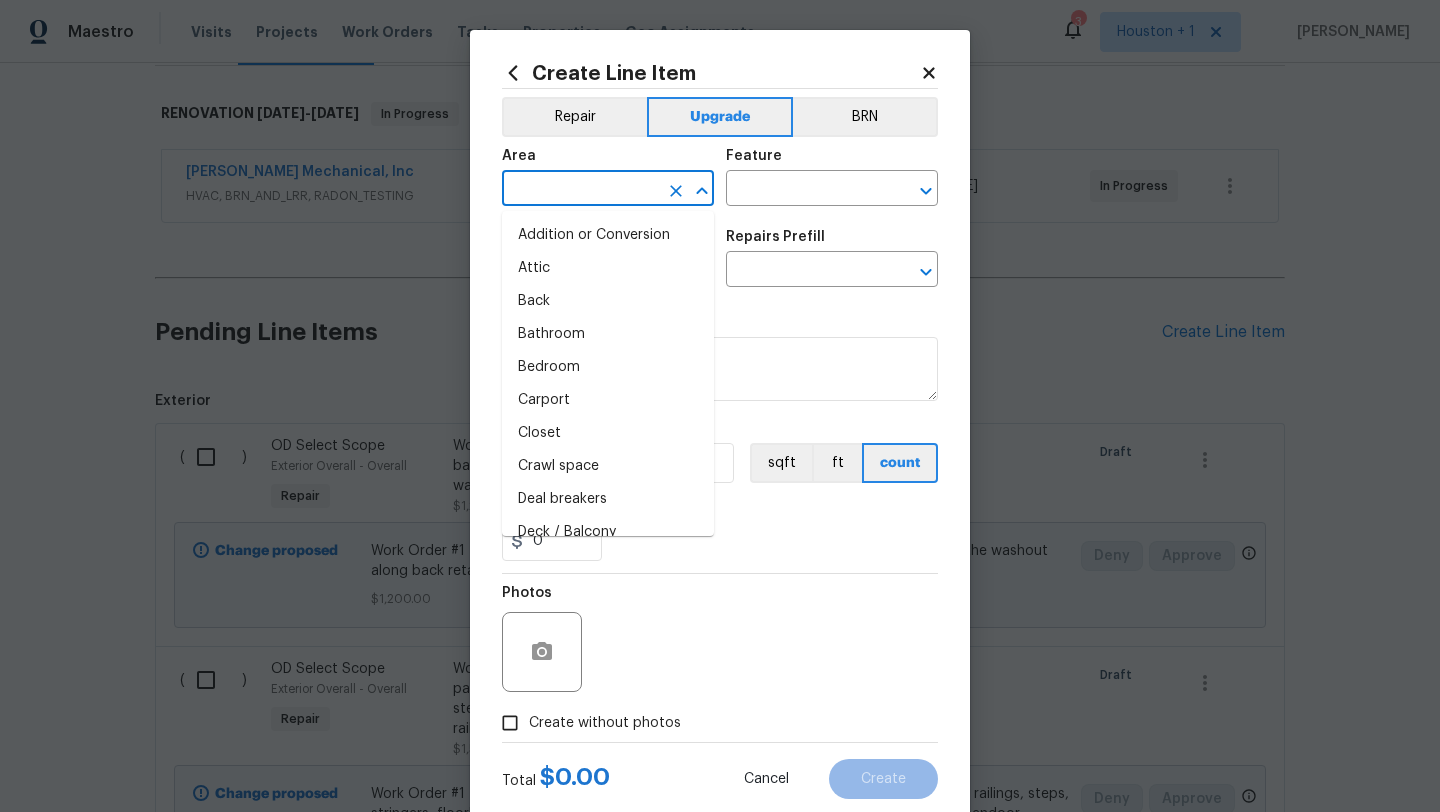 click at bounding box center (580, 190) 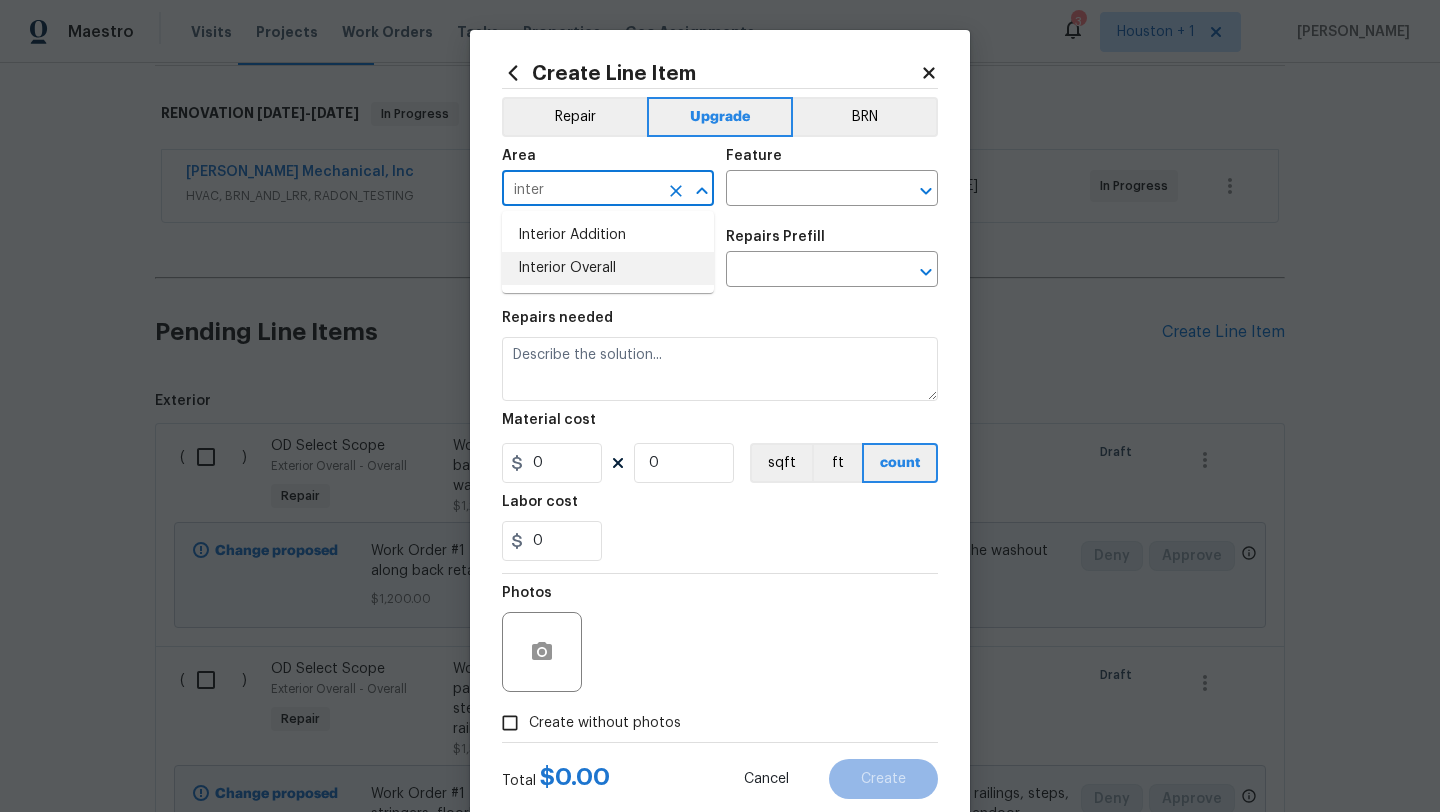 click on "Interior Overall" at bounding box center [608, 268] 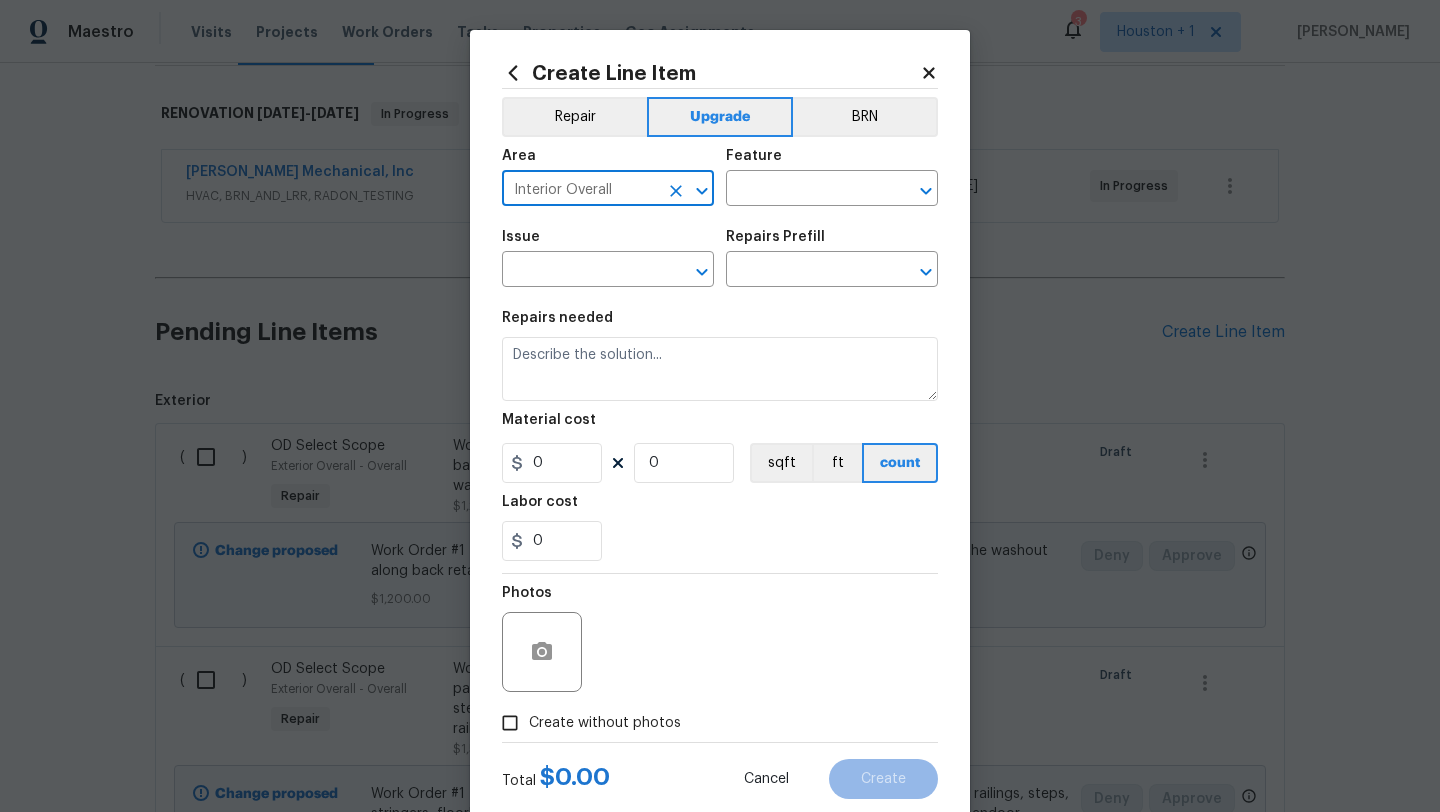 type on "Interior Overall" 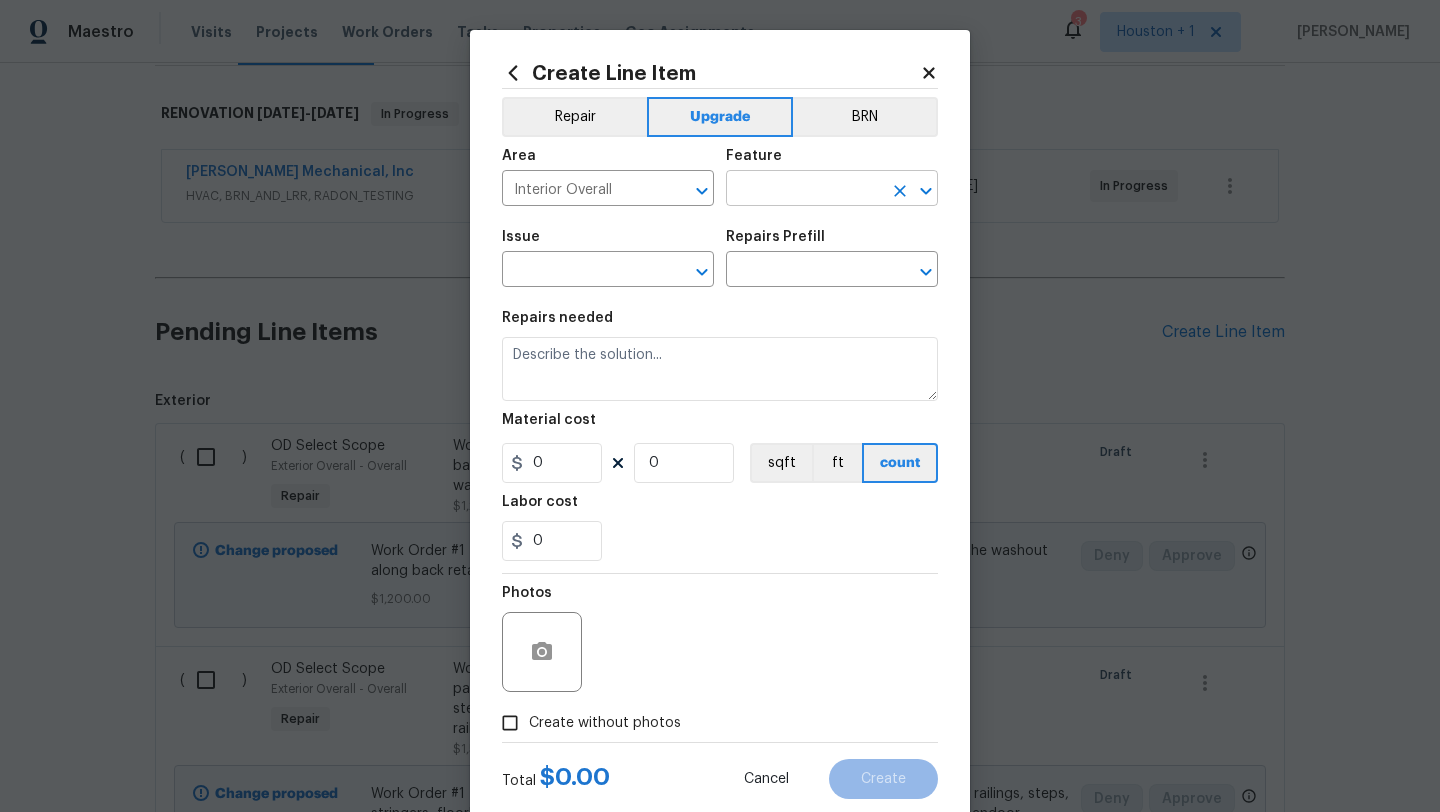 click at bounding box center [804, 190] 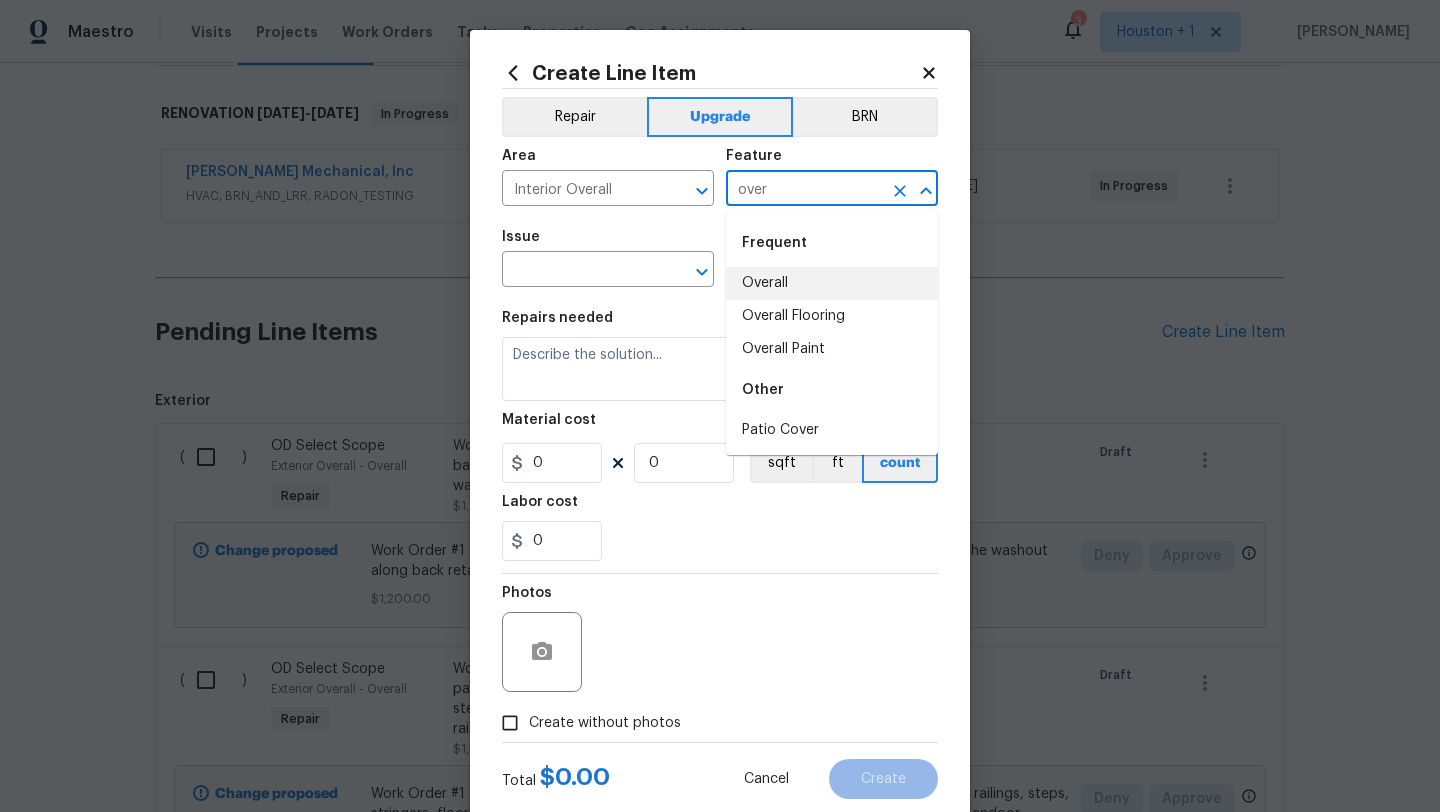 click on "Overall" at bounding box center (832, 283) 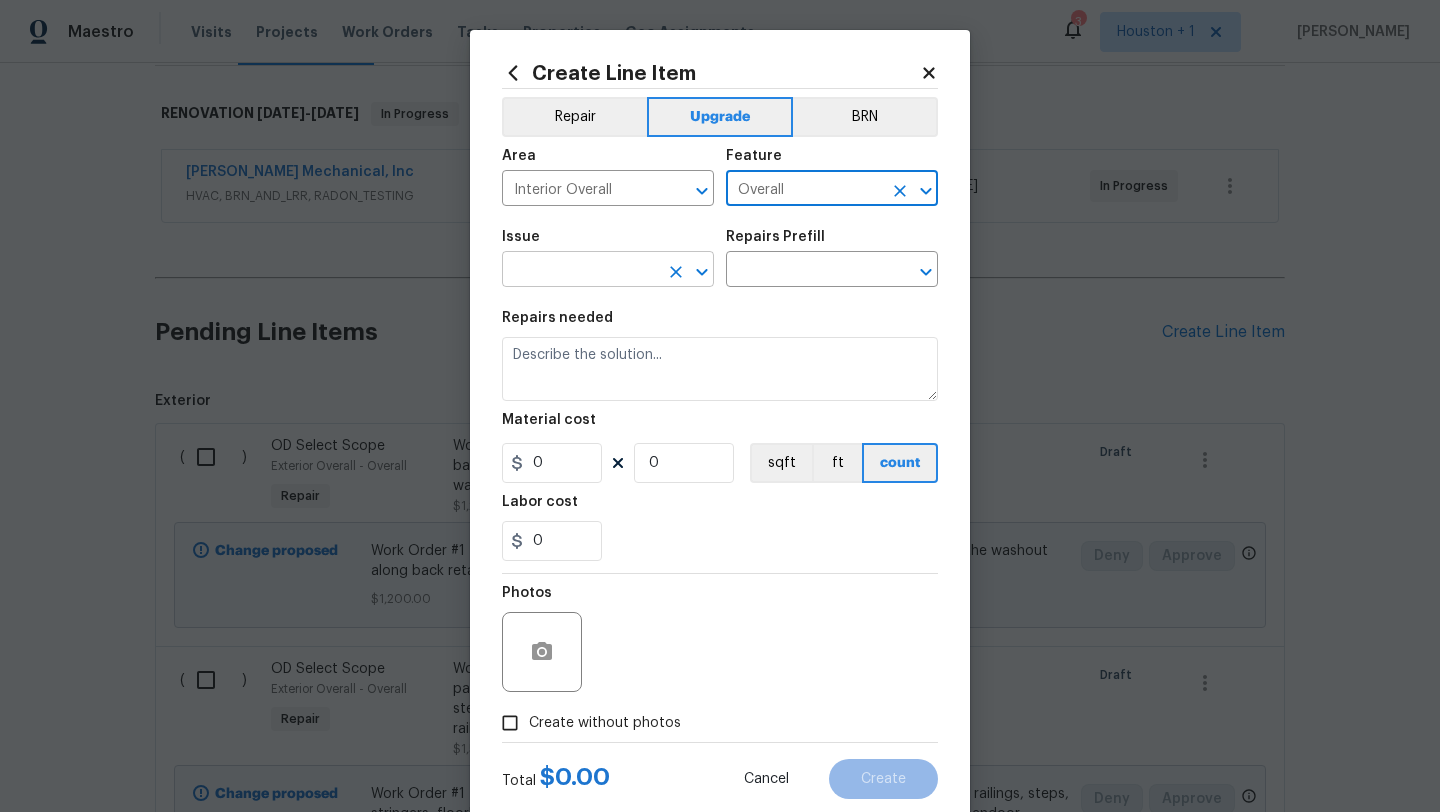 type on "Overall" 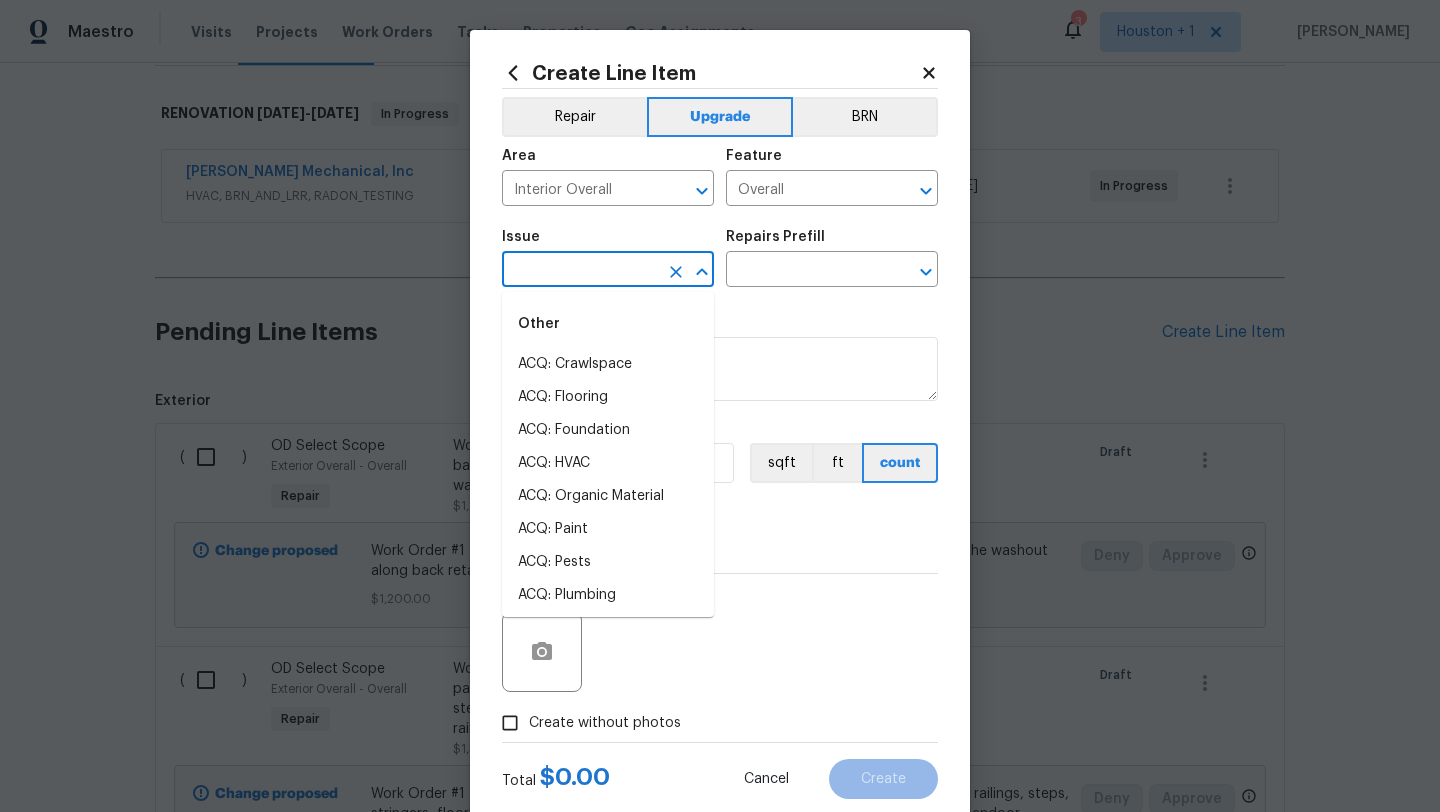 click at bounding box center [580, 271] 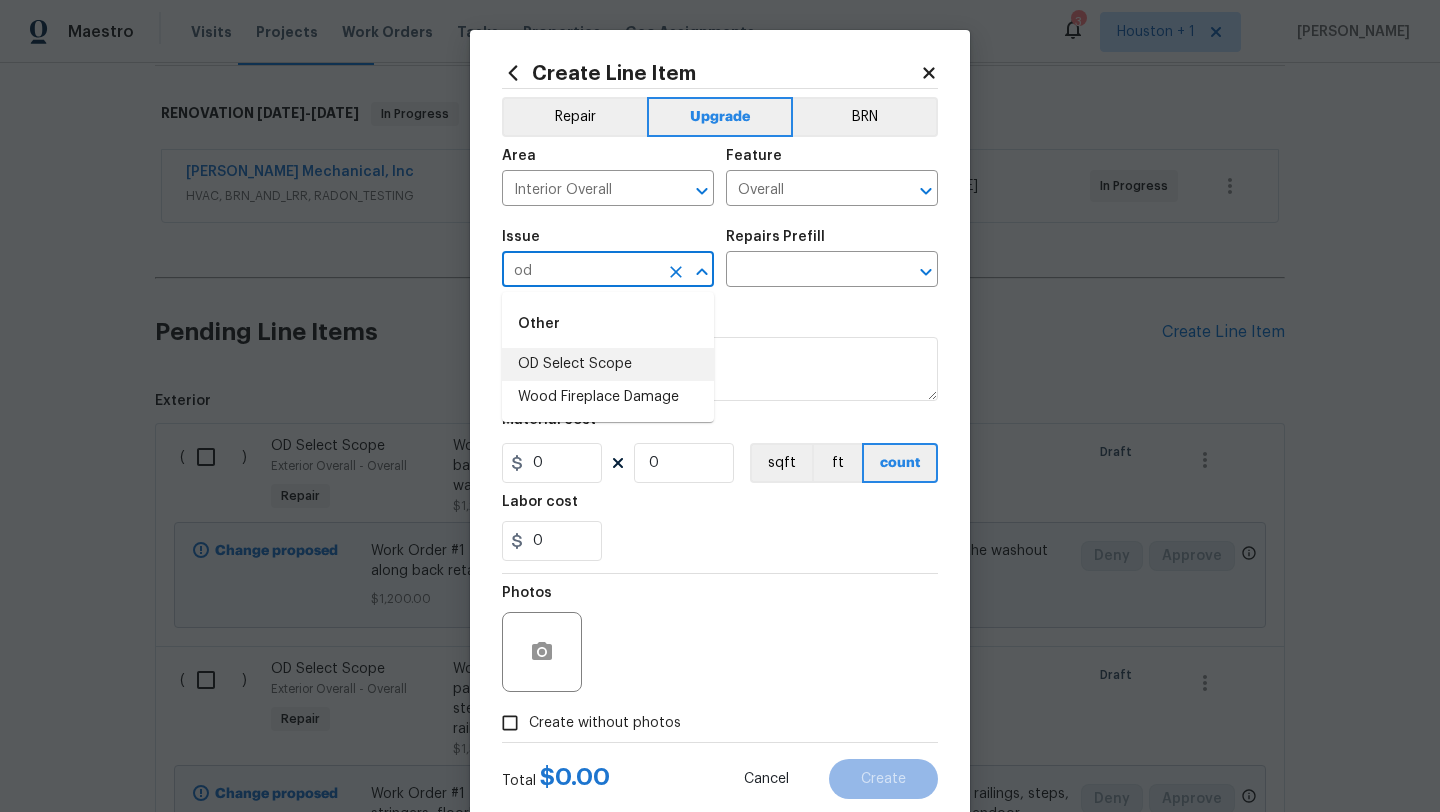click on "OD Select Scope" at bounding box center (608, 364) 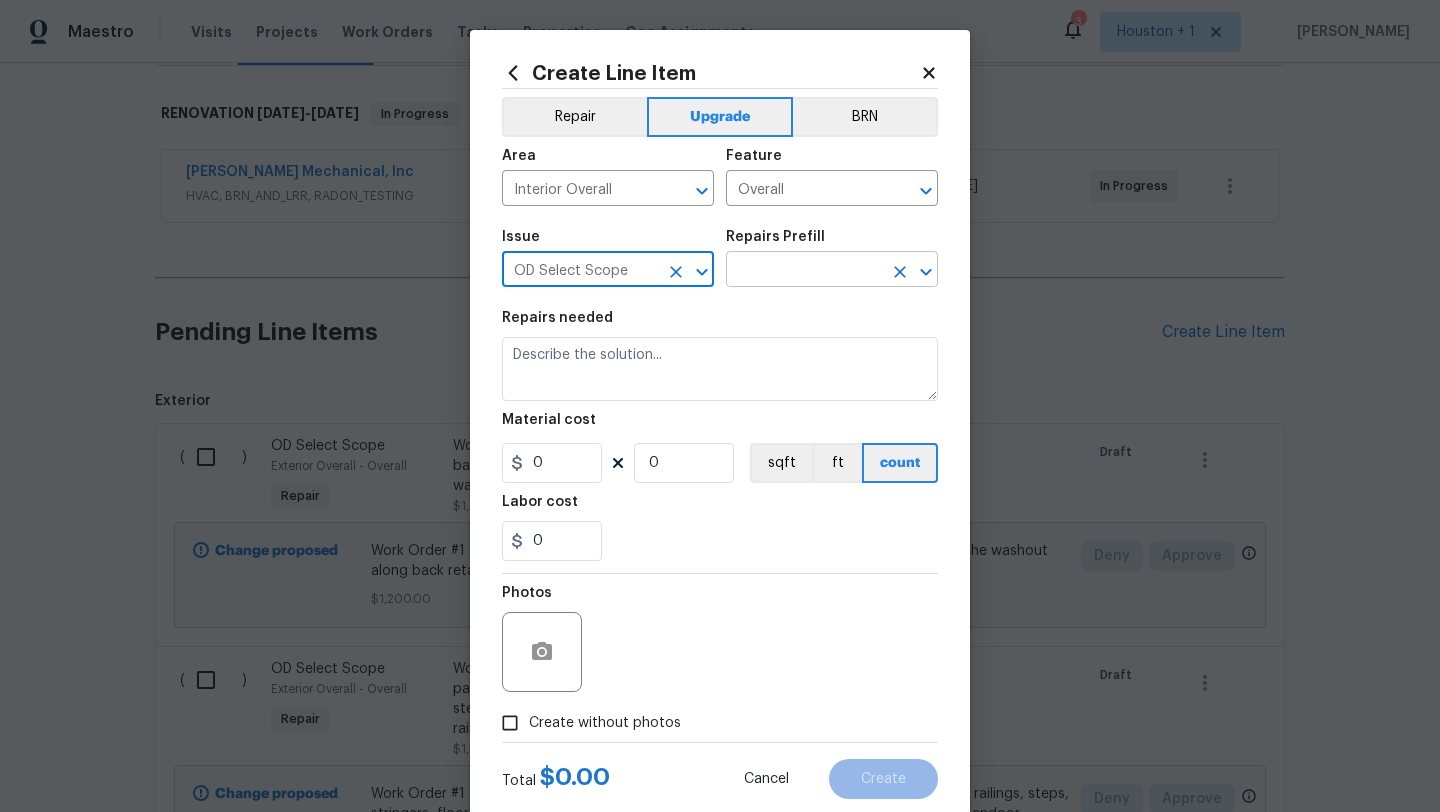 type on "OD Select Scope" 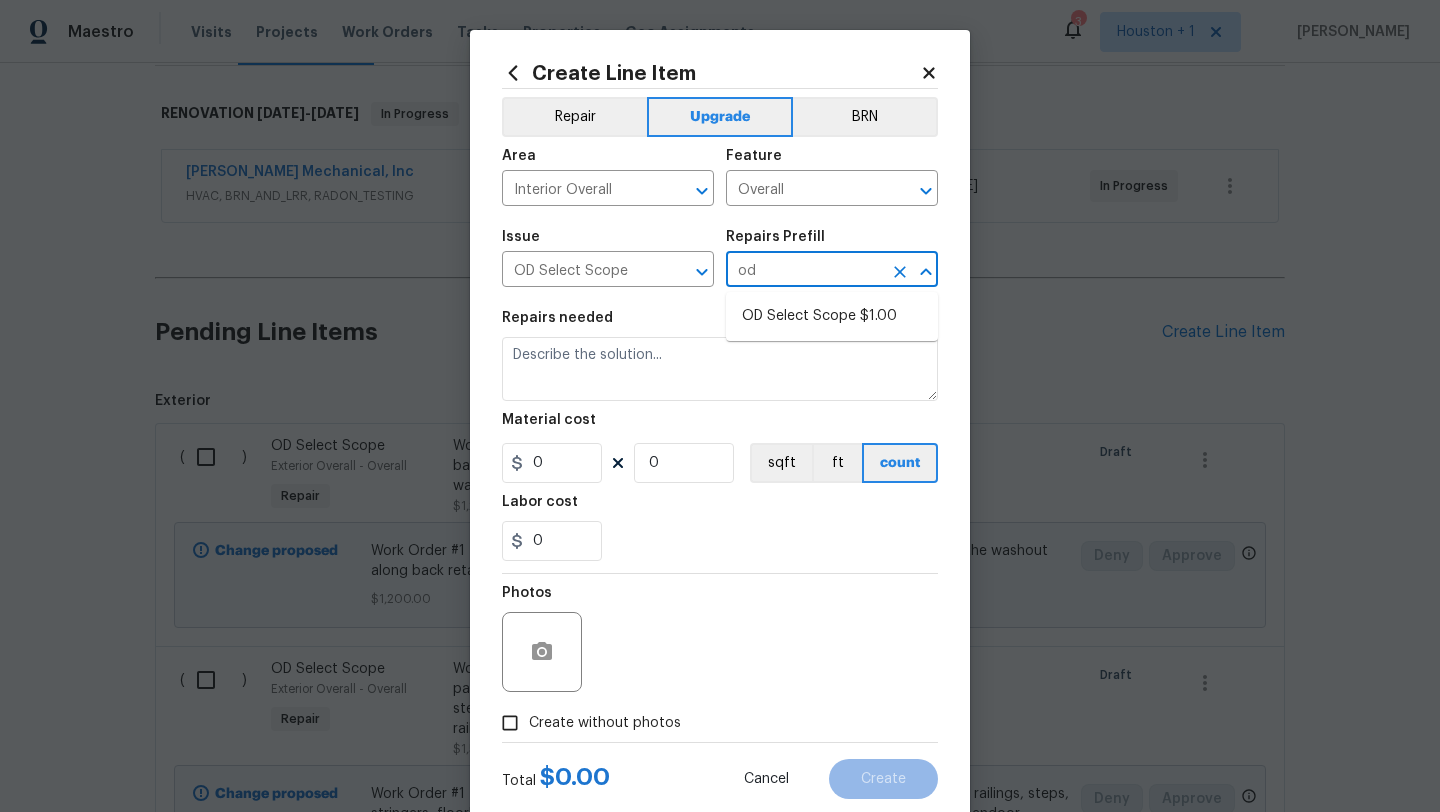 click on "OD Select Scope $1.00" at bounding box center [832, 316] 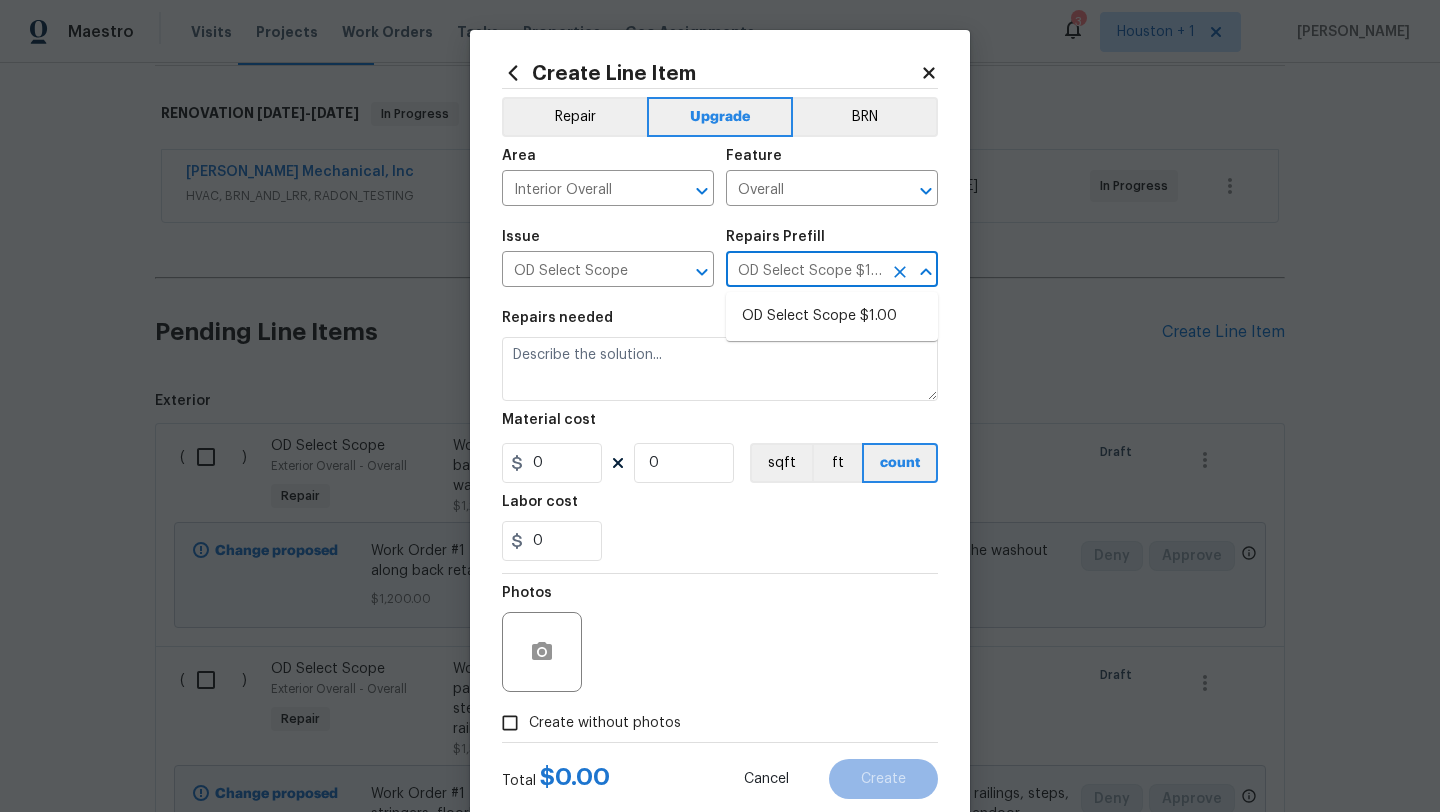 type on "Refer to the agreed upon scope document for further details." 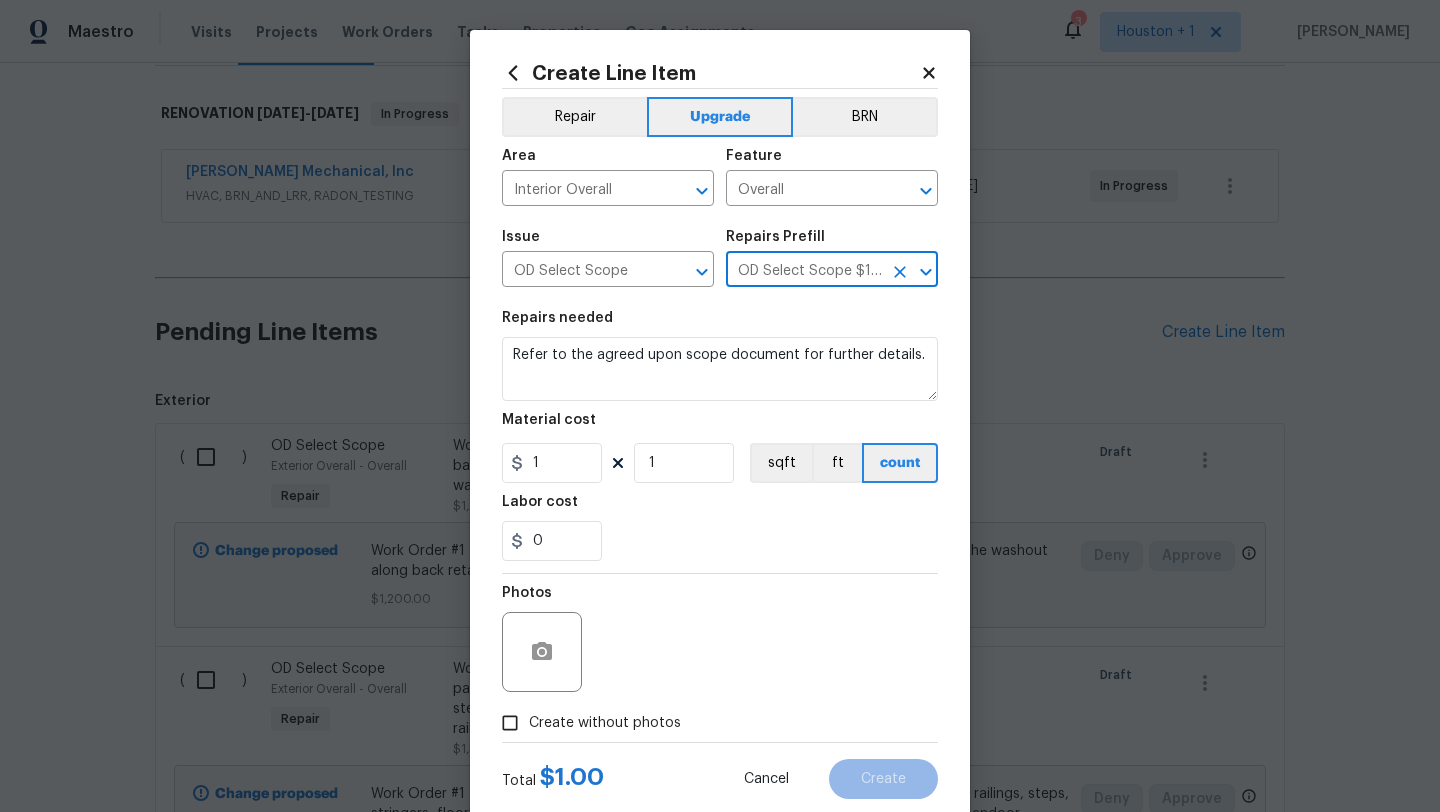 type on "OD Select Scope $1.00" 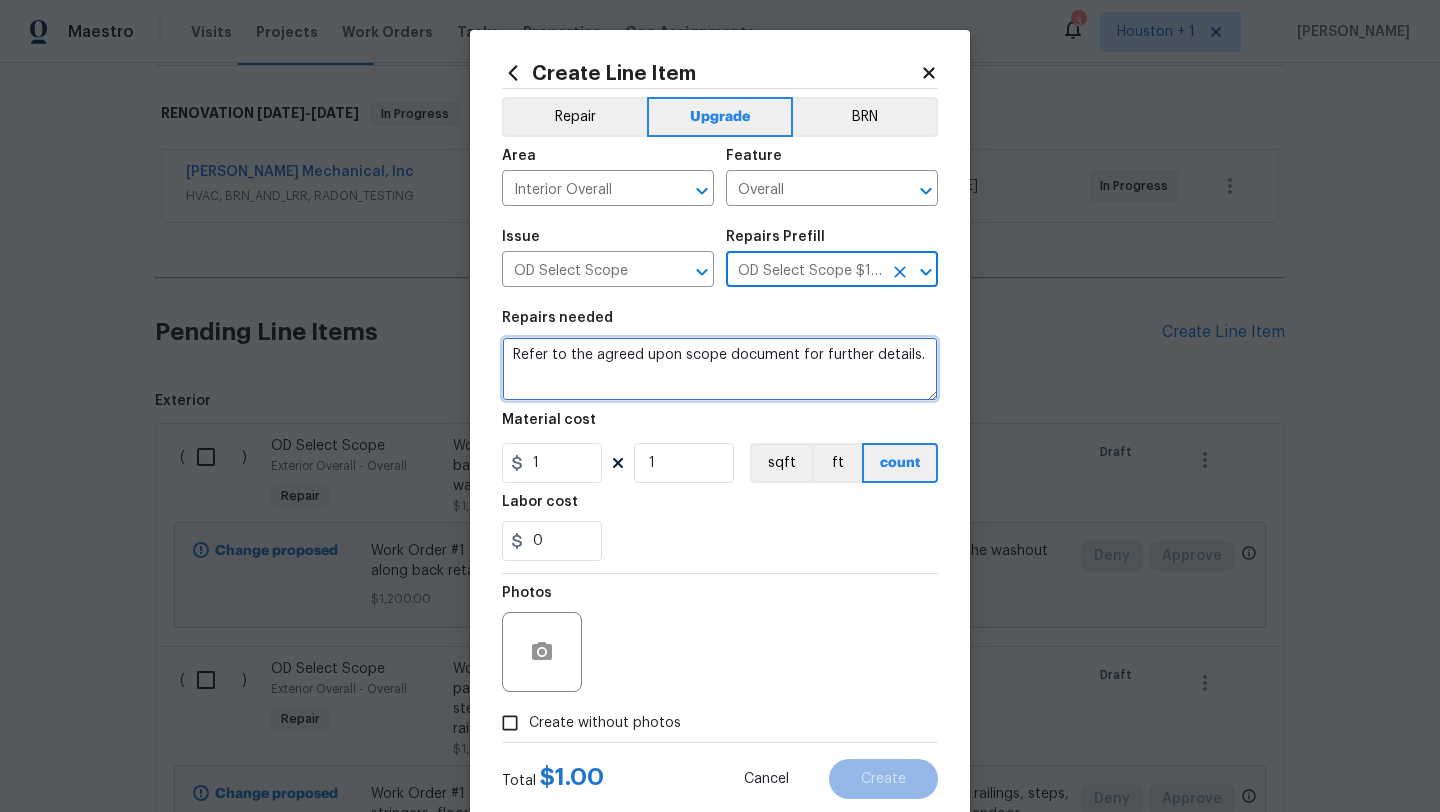 click on "Refer to the agreed upon scope document for further details." at bounding box center (720, 369) 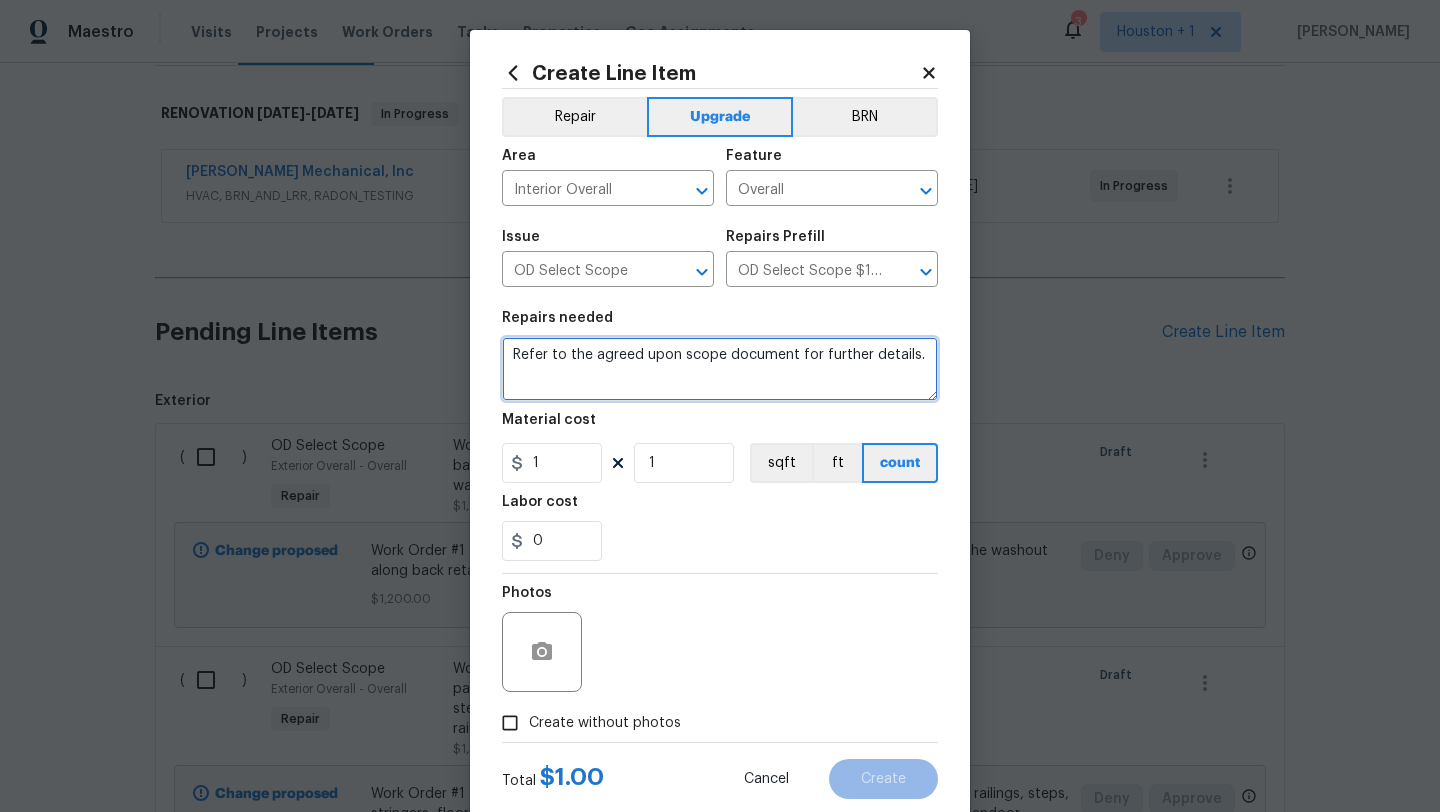 click on "Refer to the agreed upon scope document for further details." at bounding box center [720, 369] 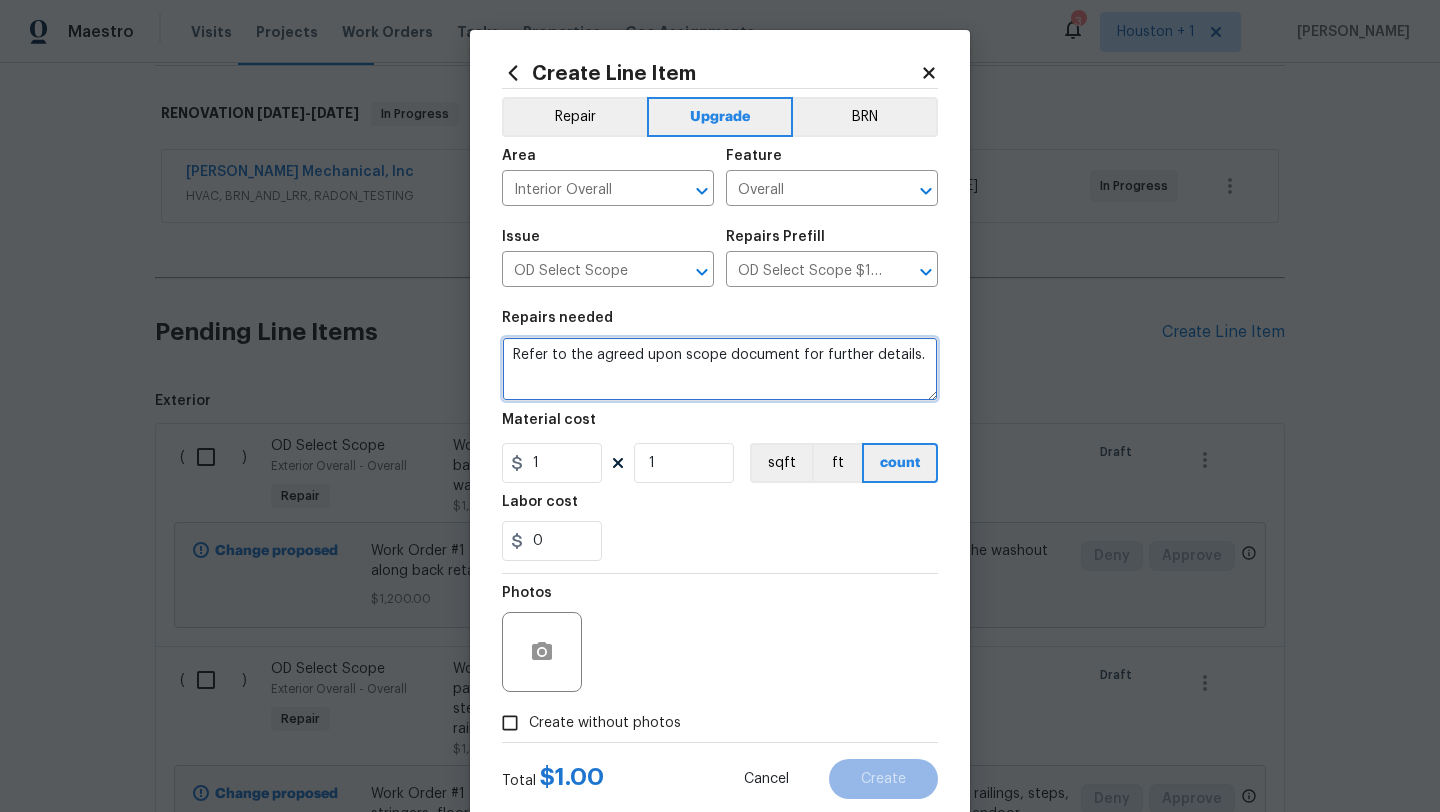 paste on "Work Order #2 -> Kitchen -> Appliances -> Install SS dishwasher" 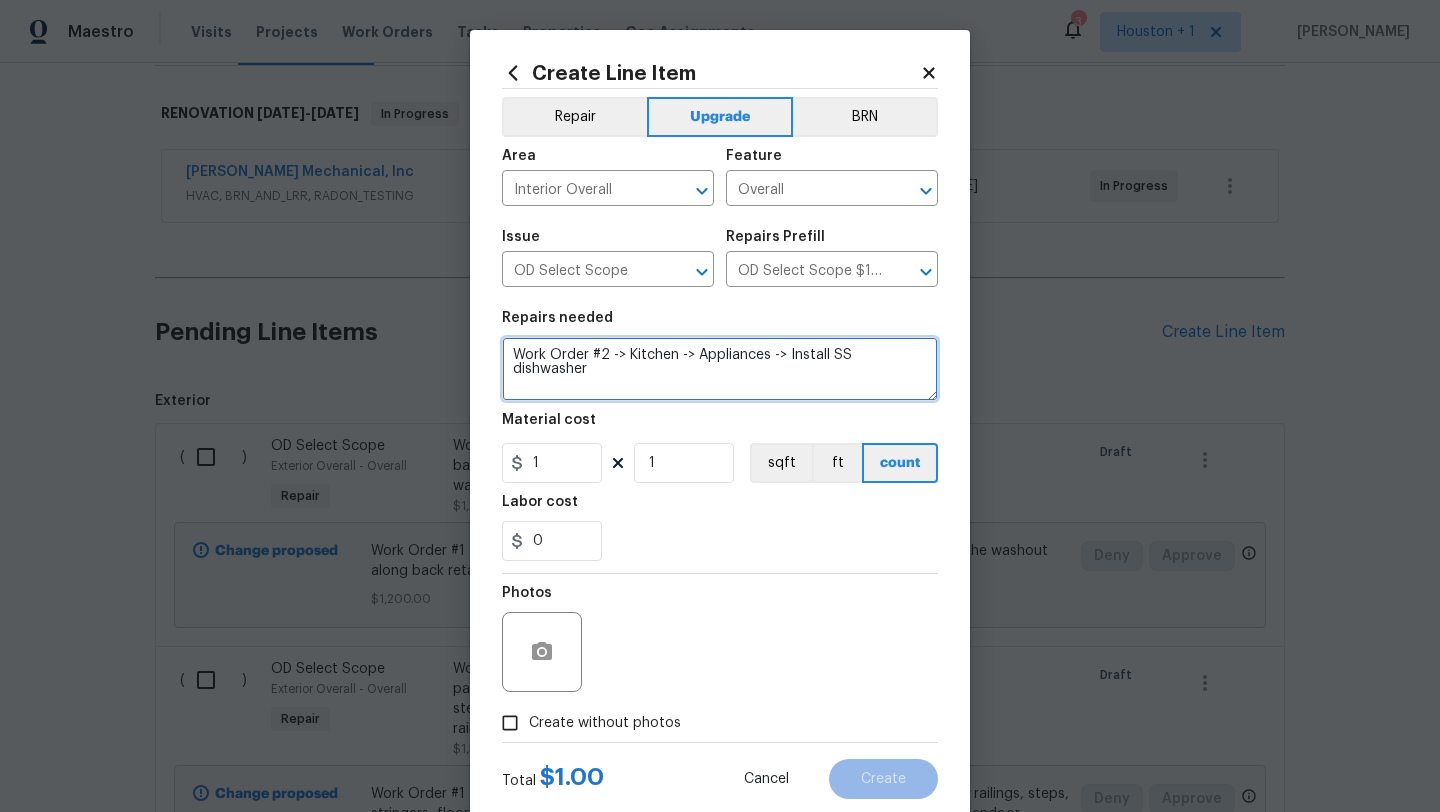 type on "Work Order #2 -> Kitchen -> Appliances -> Install SS dishwasher" 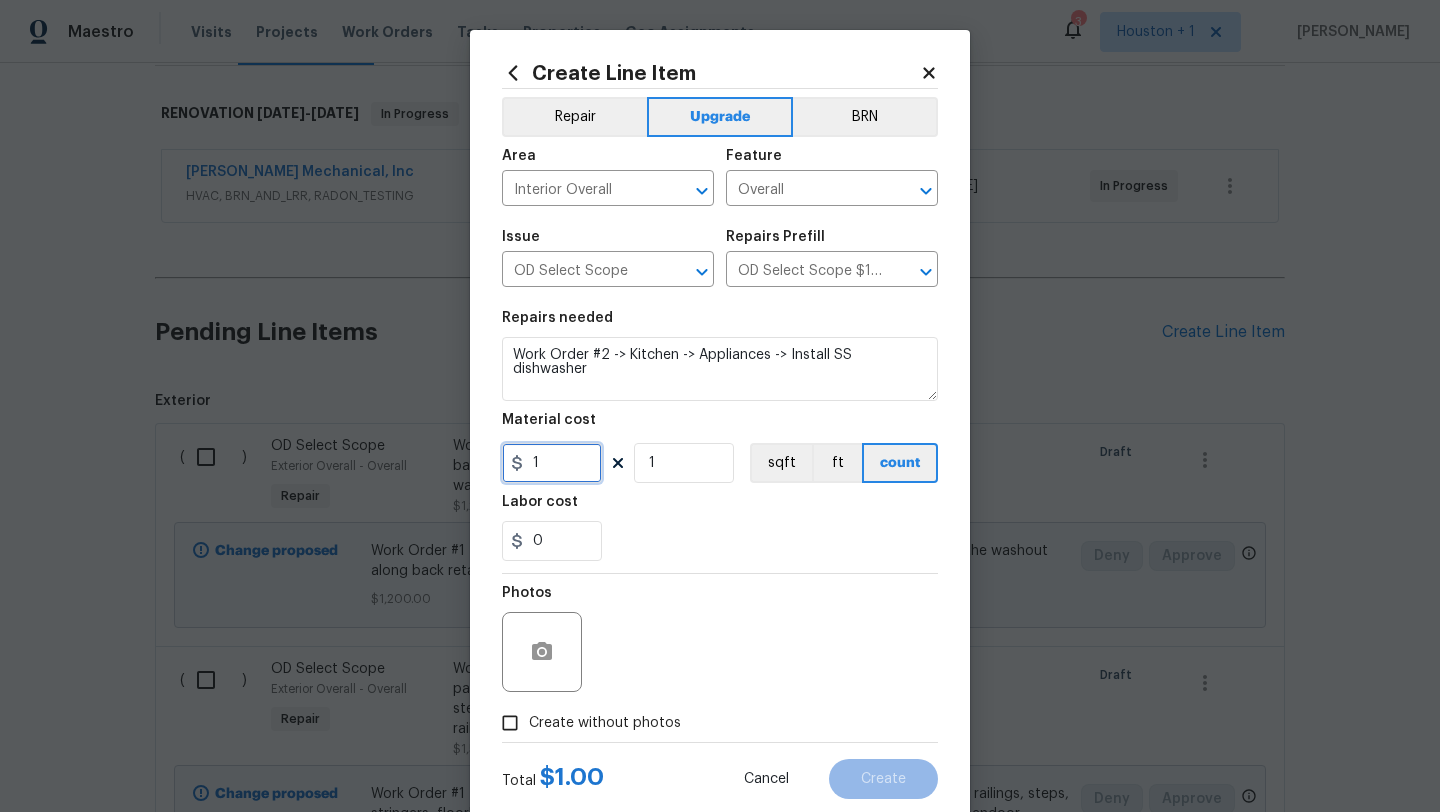 click on "1" at bounding box center [552, 463] 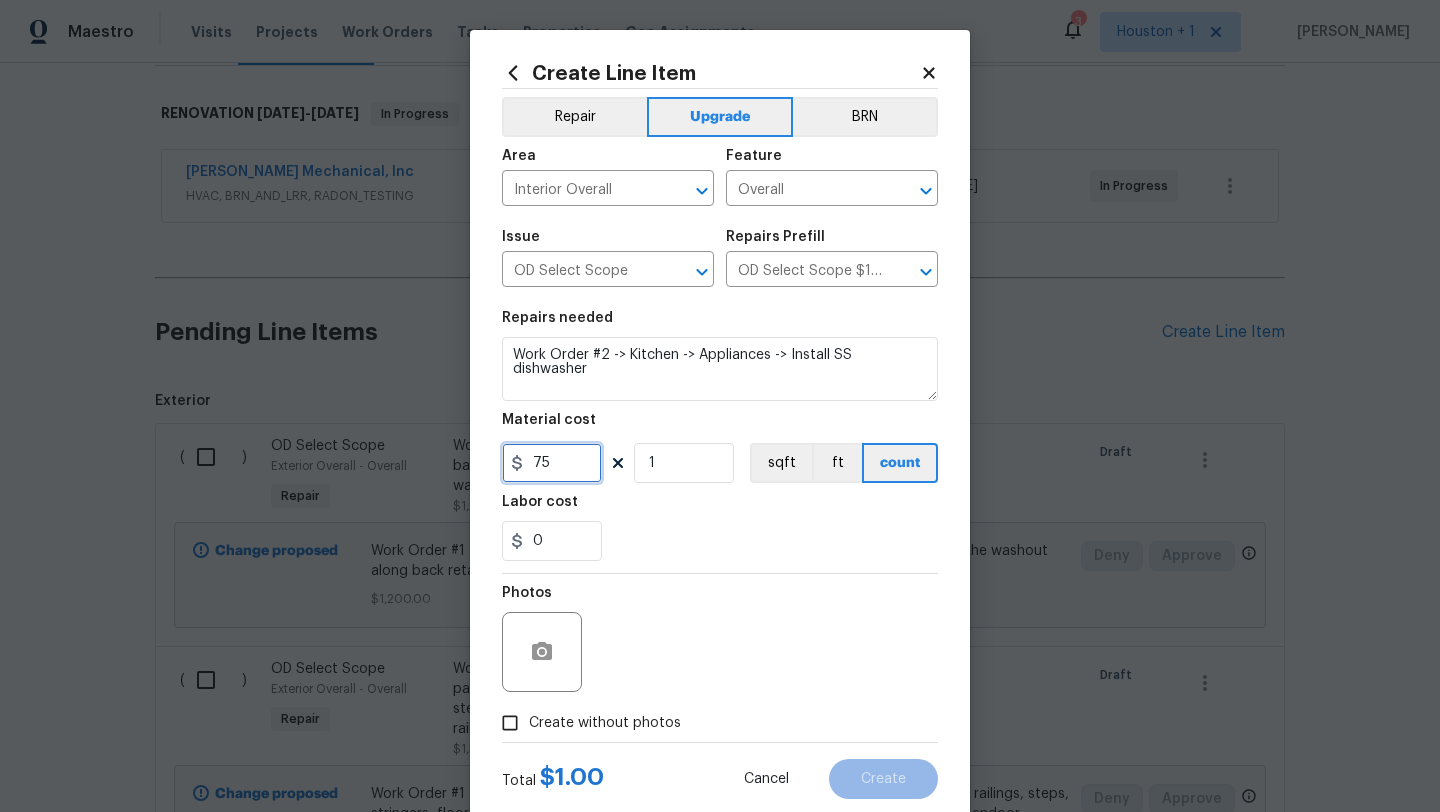 scroll, scrollTop: 50, scrollLeft: 0, axis: vertical 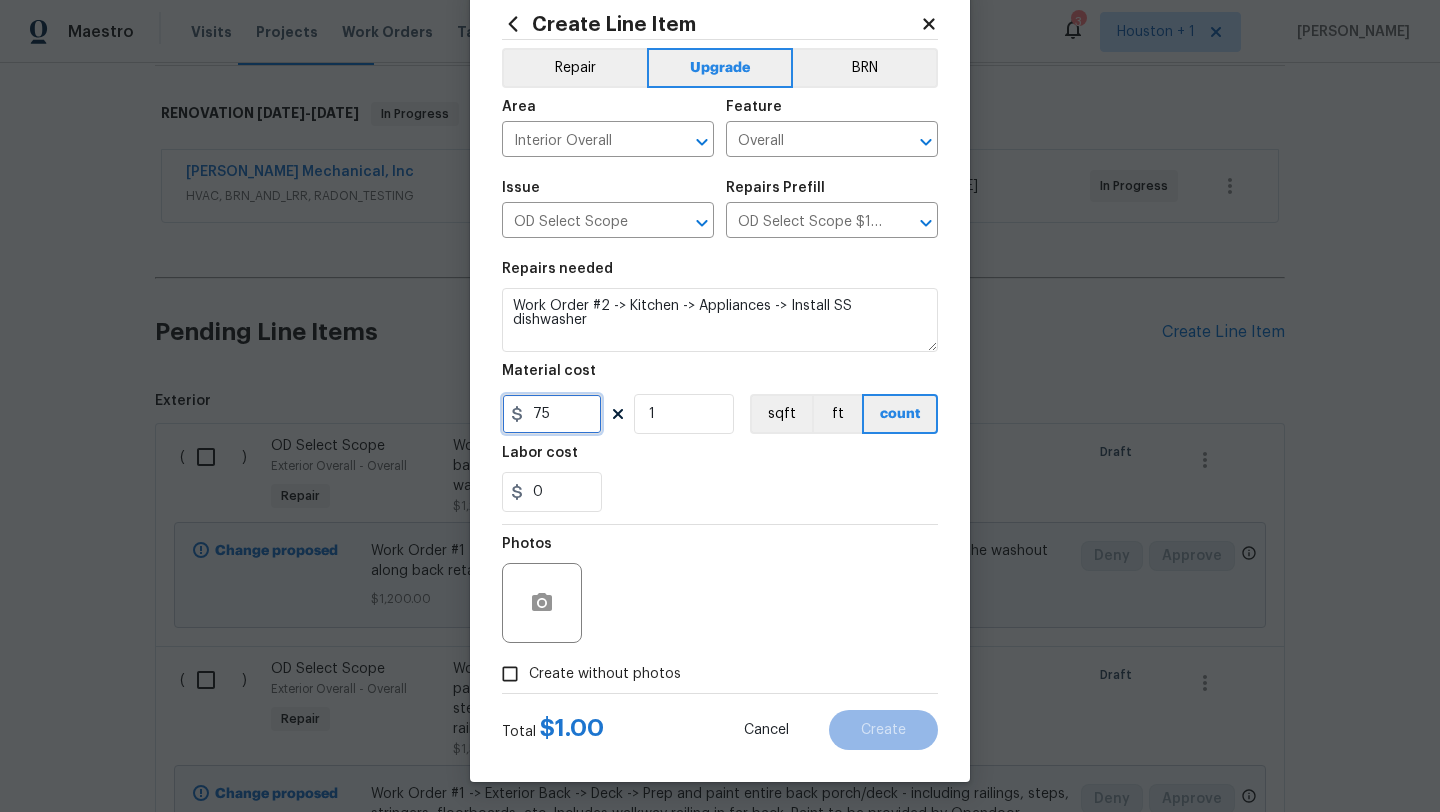 type on "75" 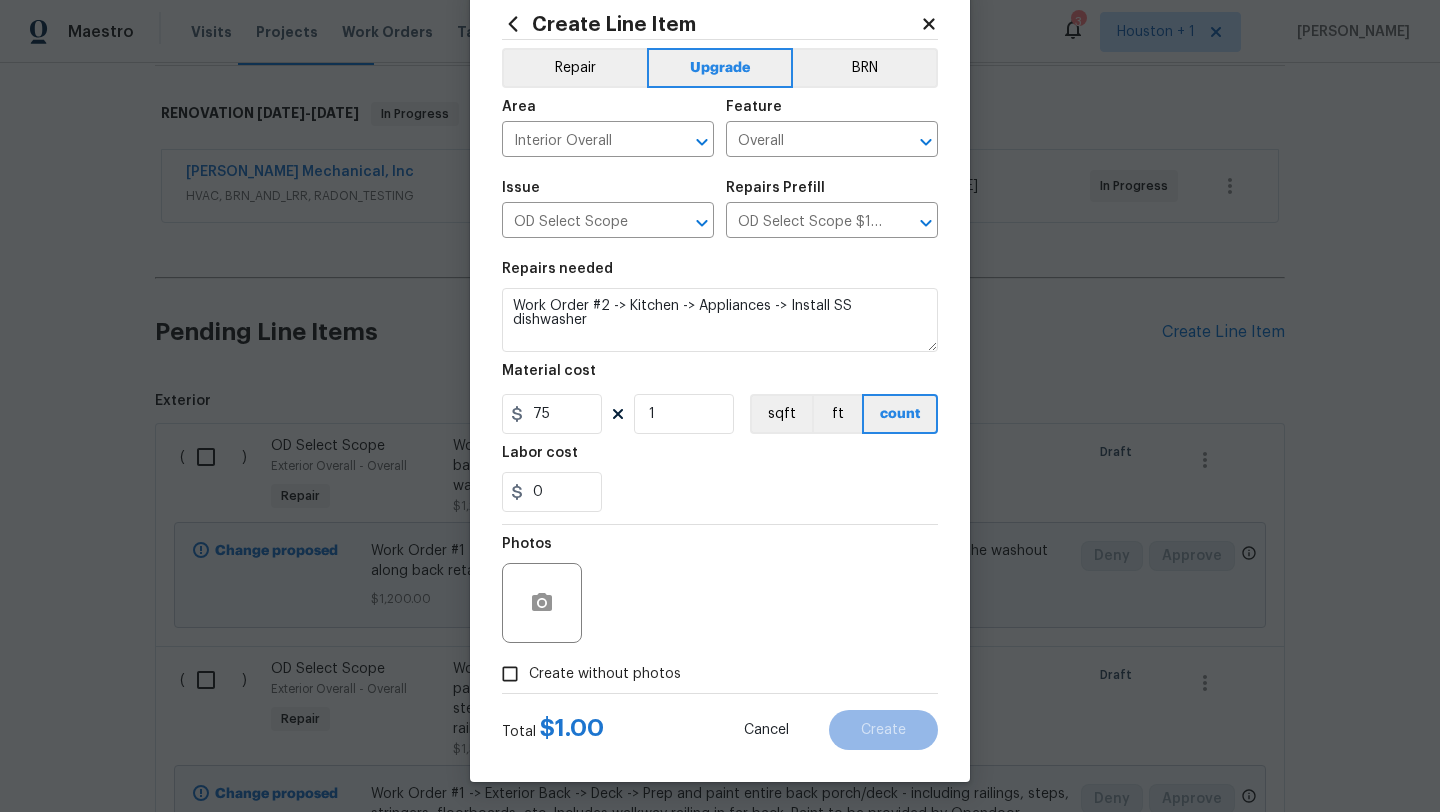 click on "Create without photos" at bounding box center [605, 674] 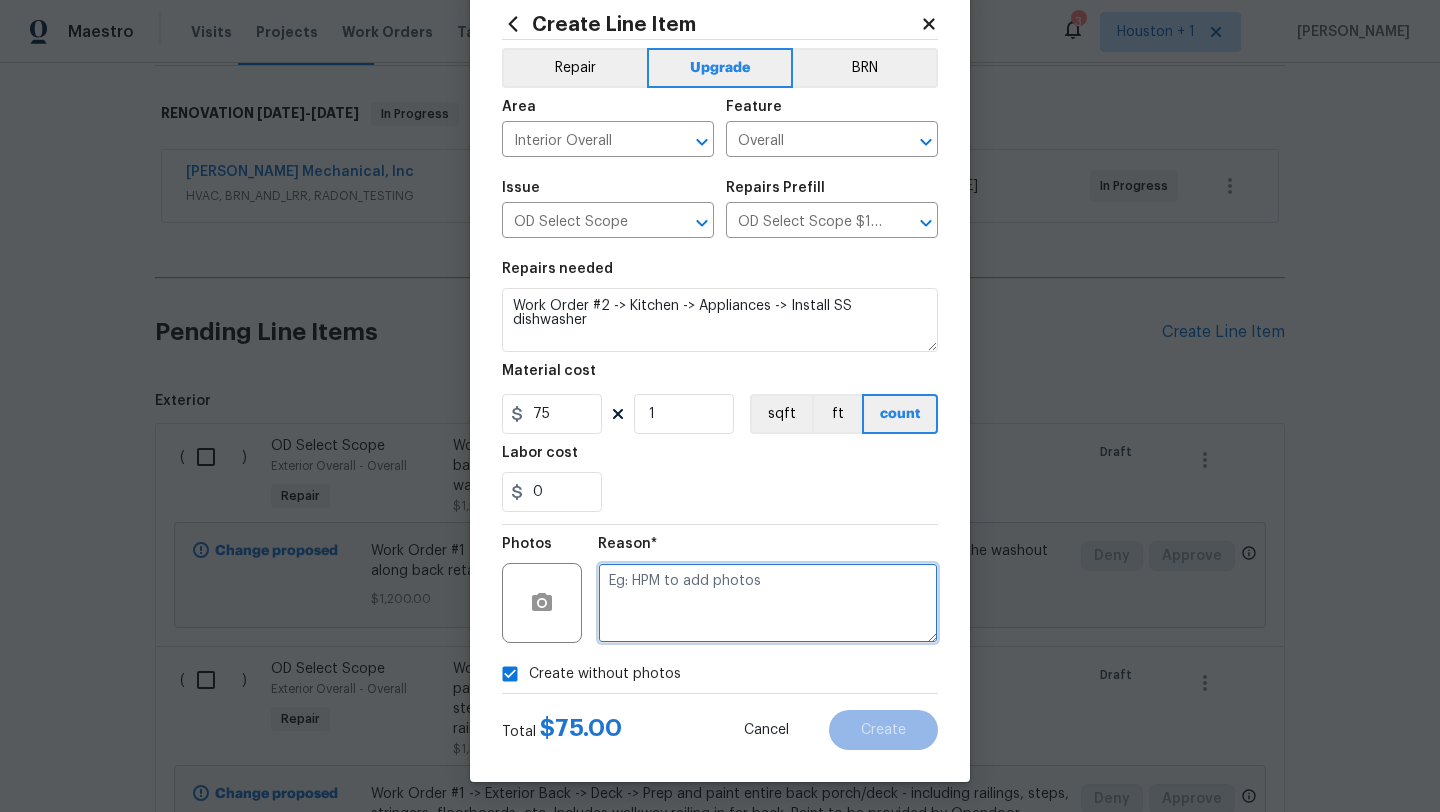 click at bounding box center (768, 603) 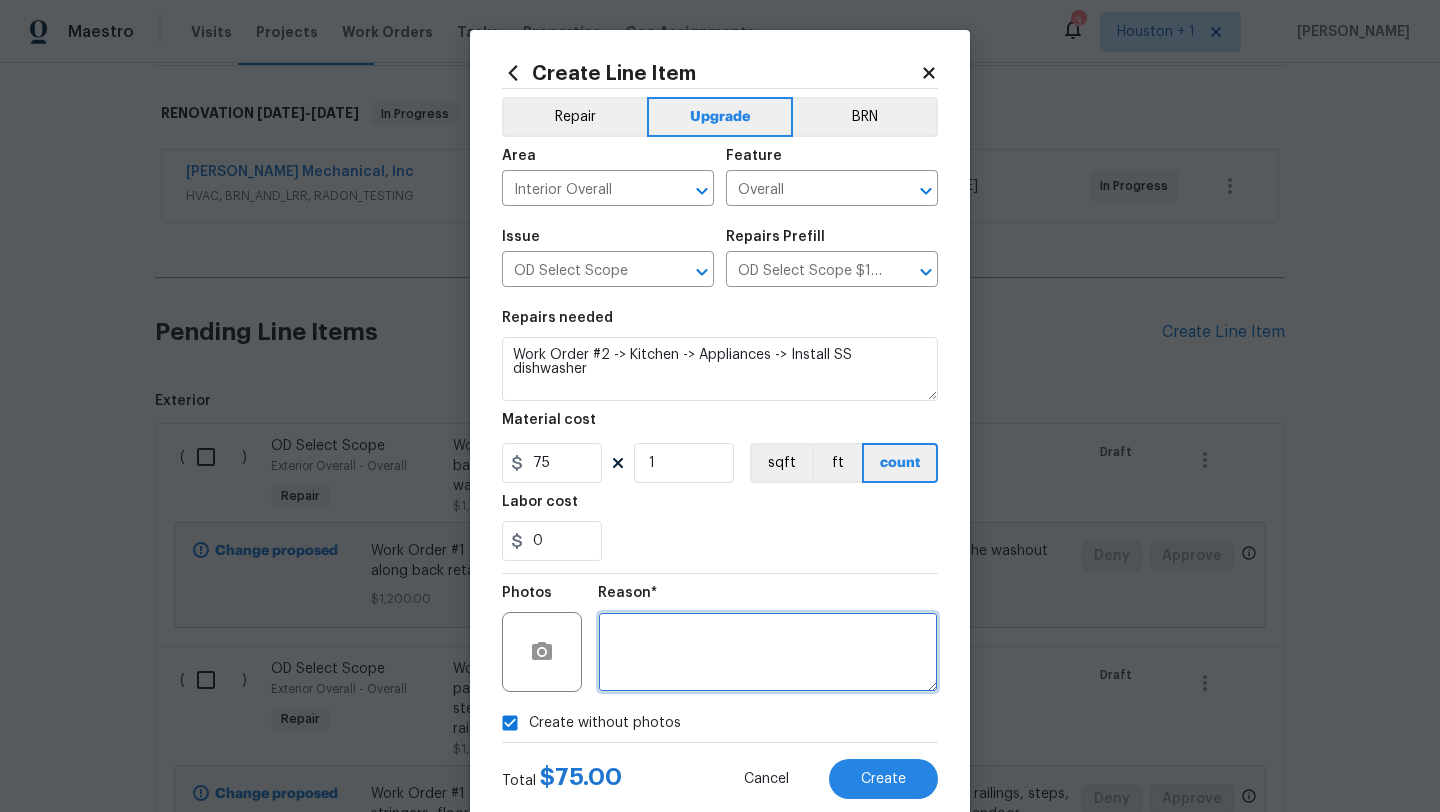 scroll, scrollTop: 50, scrollLeft: 0, axis: vertical 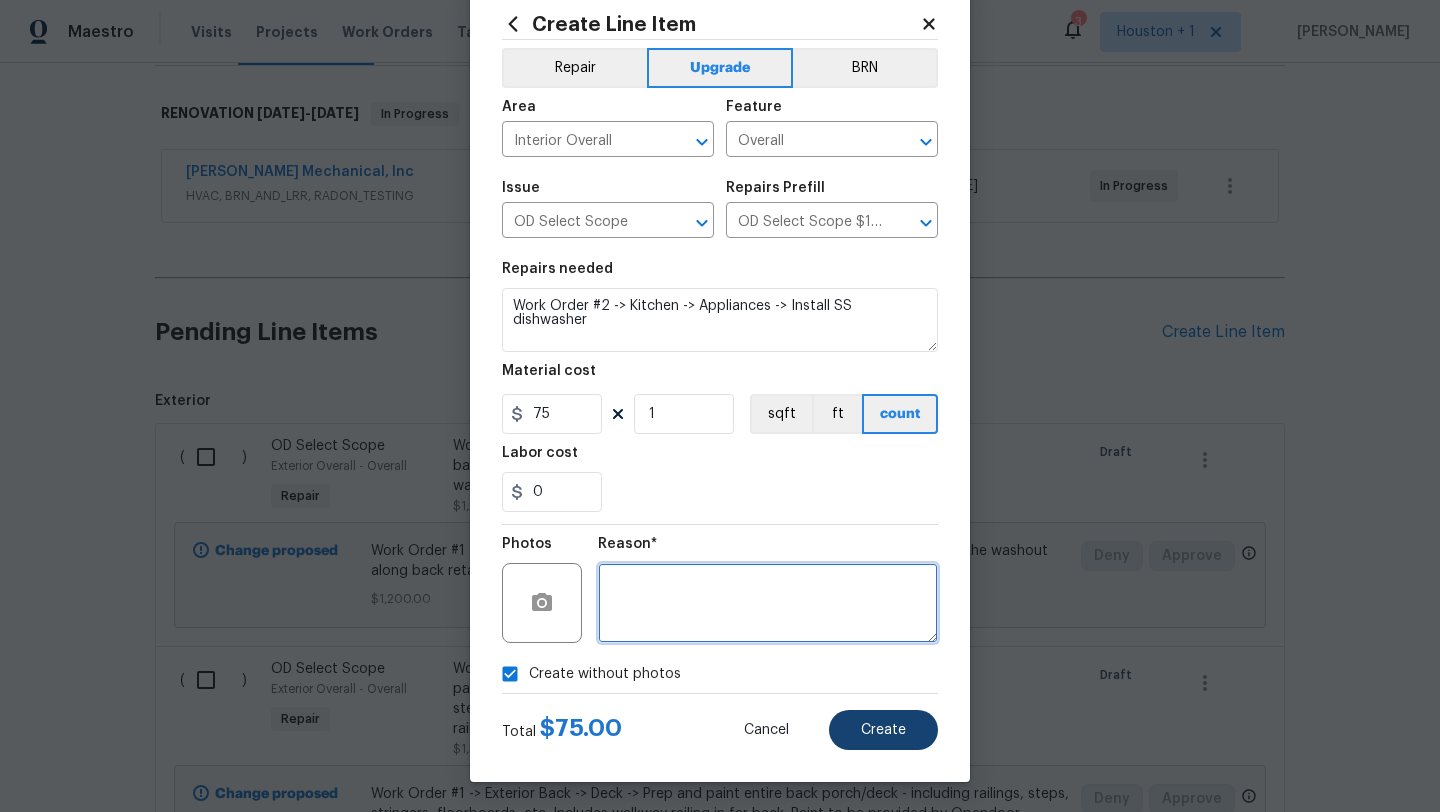 type 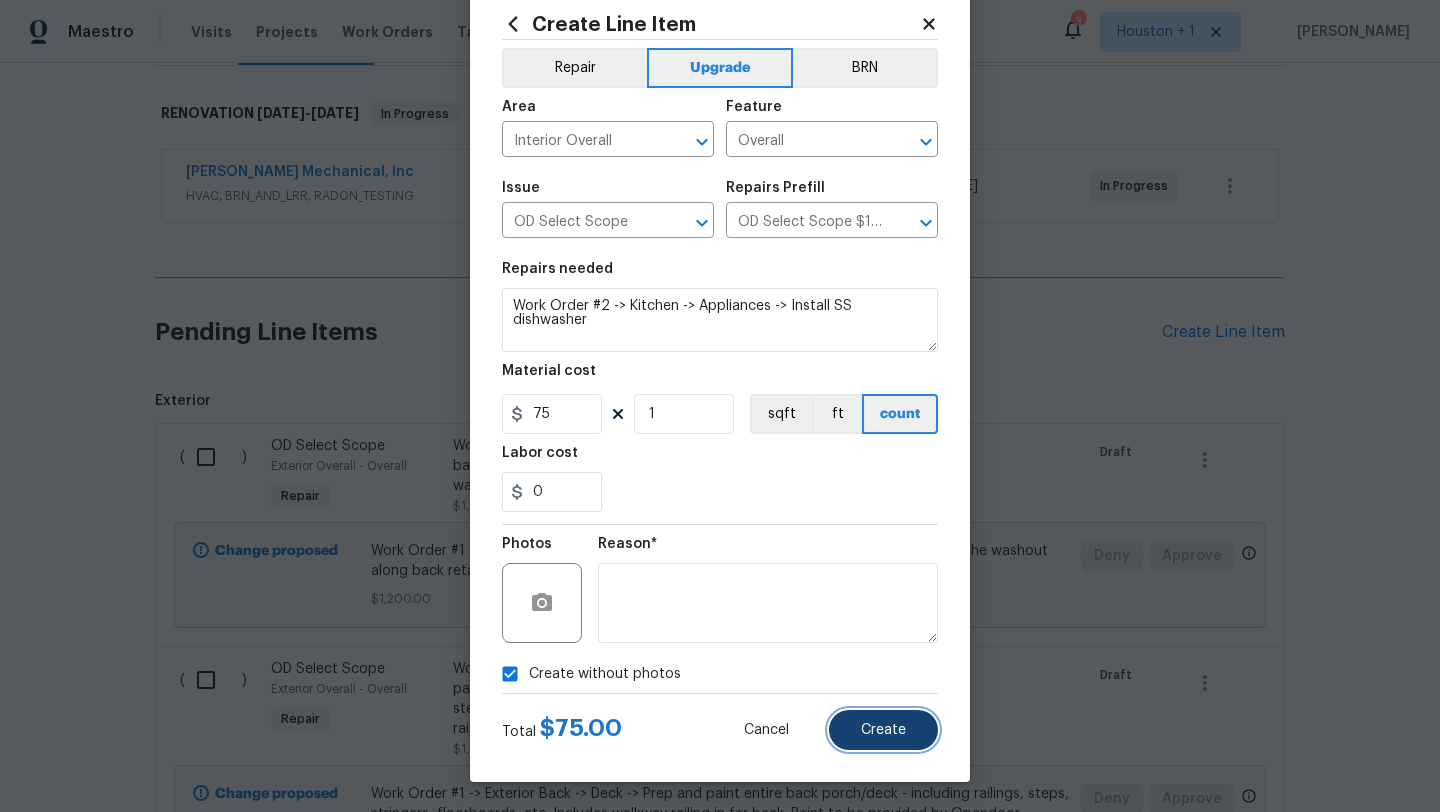 click on "Create" at bounding box center [883, 730] 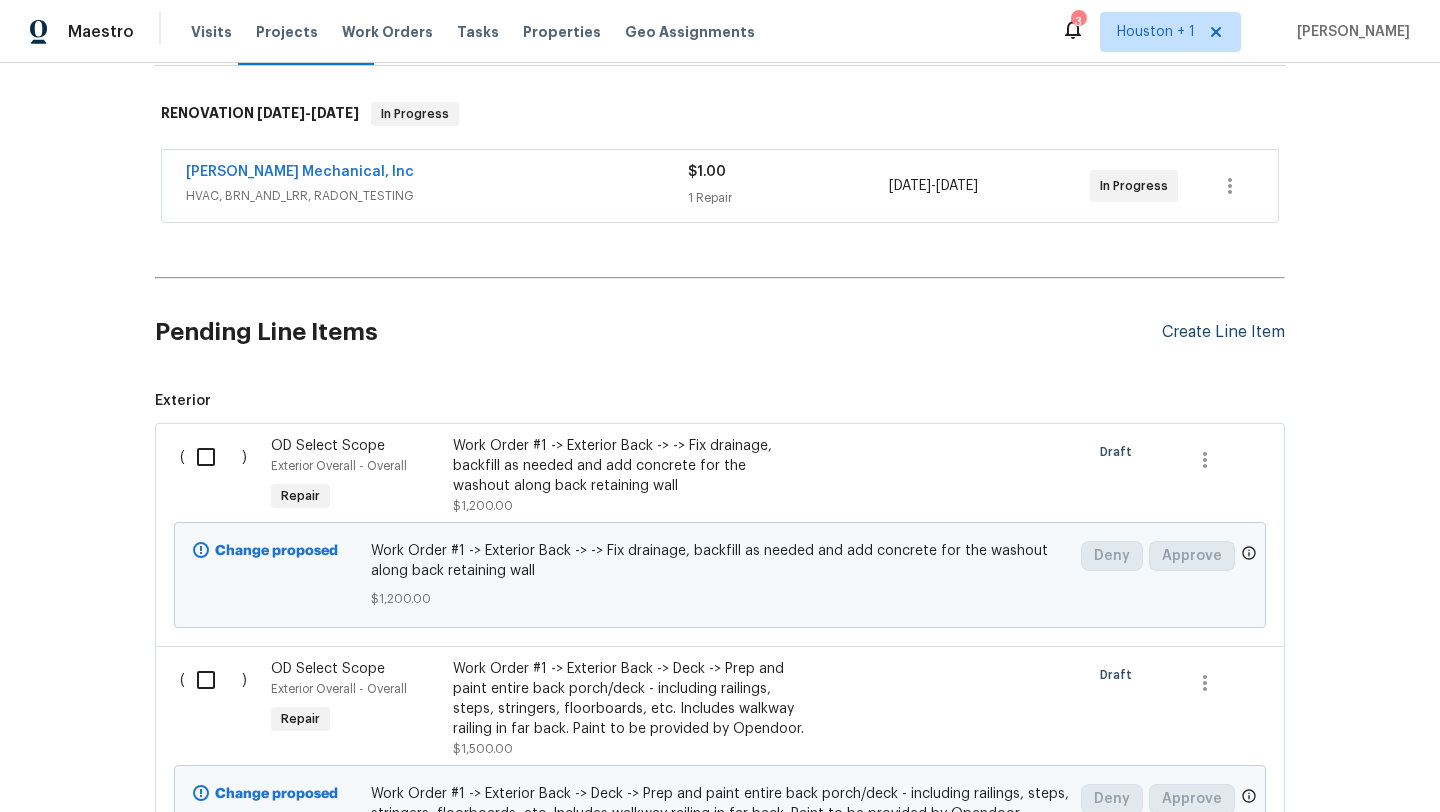click on "Create Line Item" at bounding box center (1223, 332) 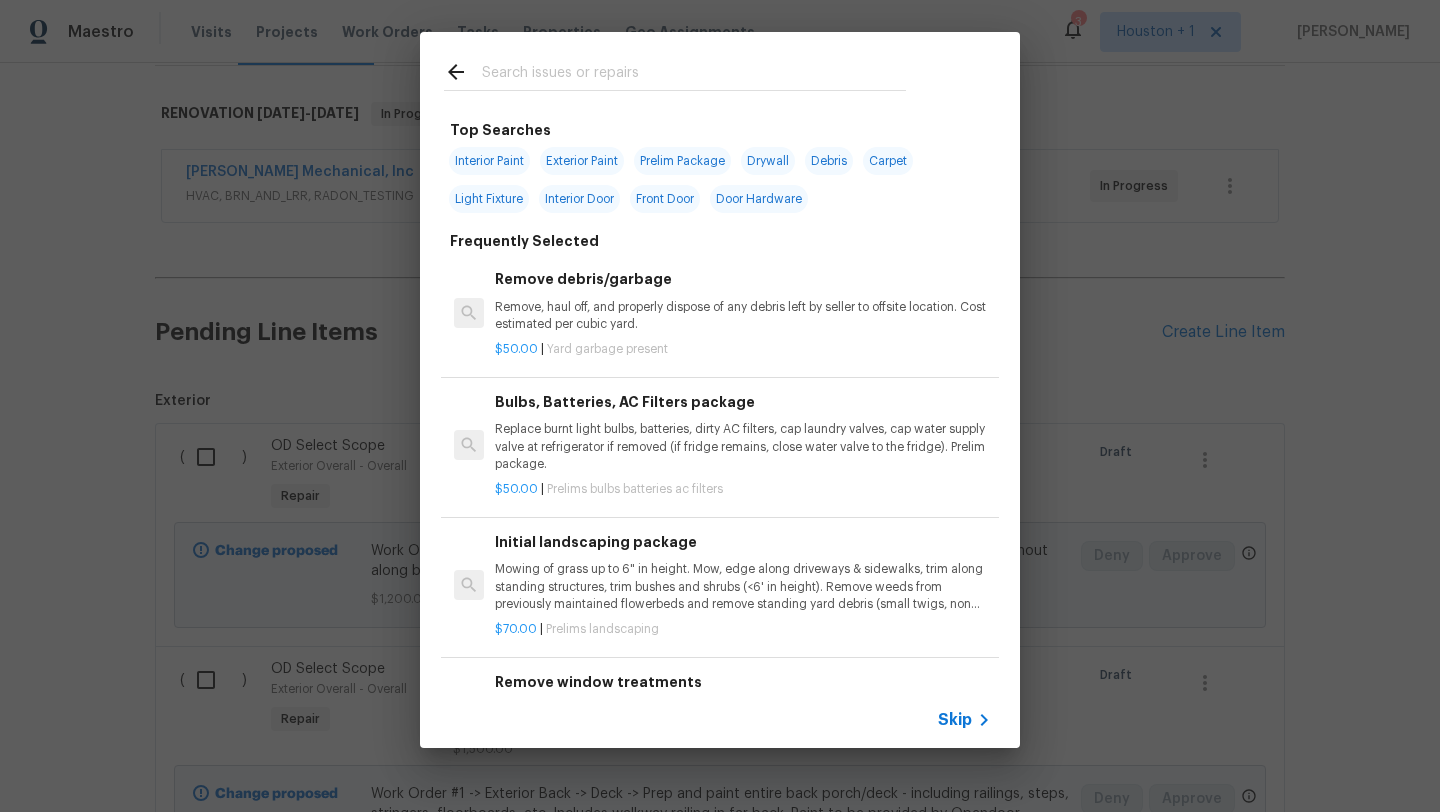 click on "Skip" at bounding box center [955, 720] 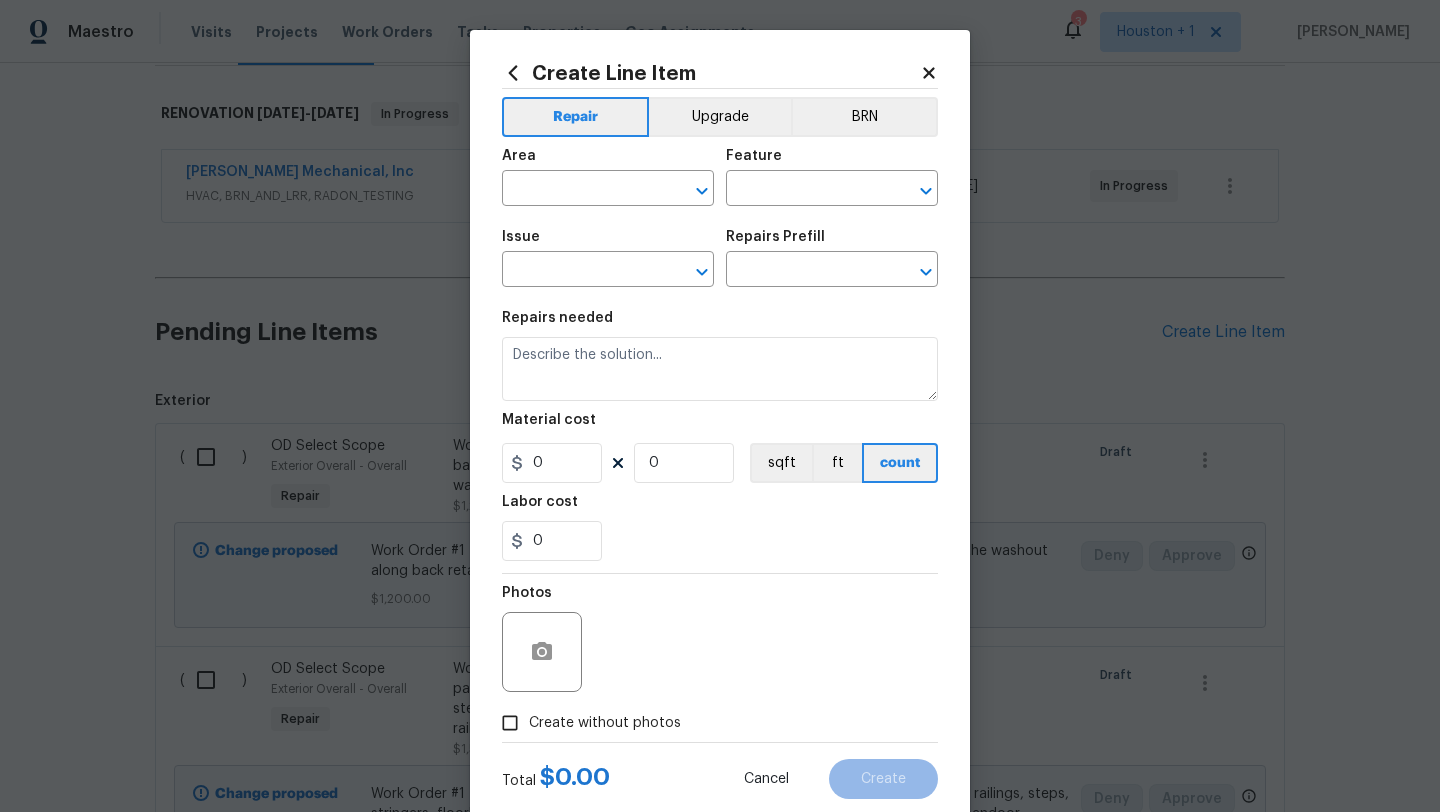 click on "Repair Upgrade BRN Area ​ Feature ​ Issue ​ Repairs Prefill ​ Repairs needed Material cost 0 0 sqft ft count Labor cost 0 Photos Create without photos" at bounding box center [720, 415] 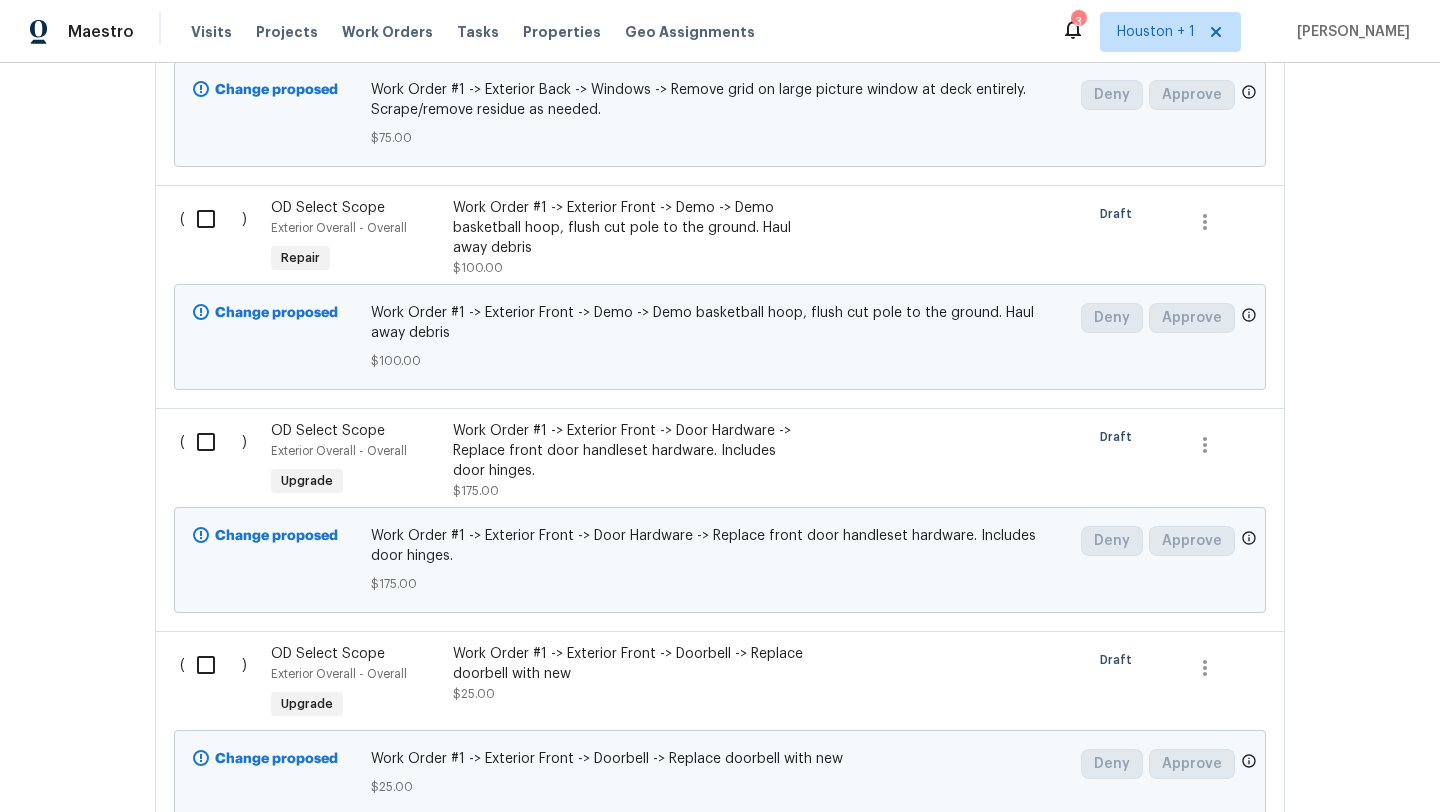 scroll, scrollTop: 8107, scrollLeft: 0, axis: vertical 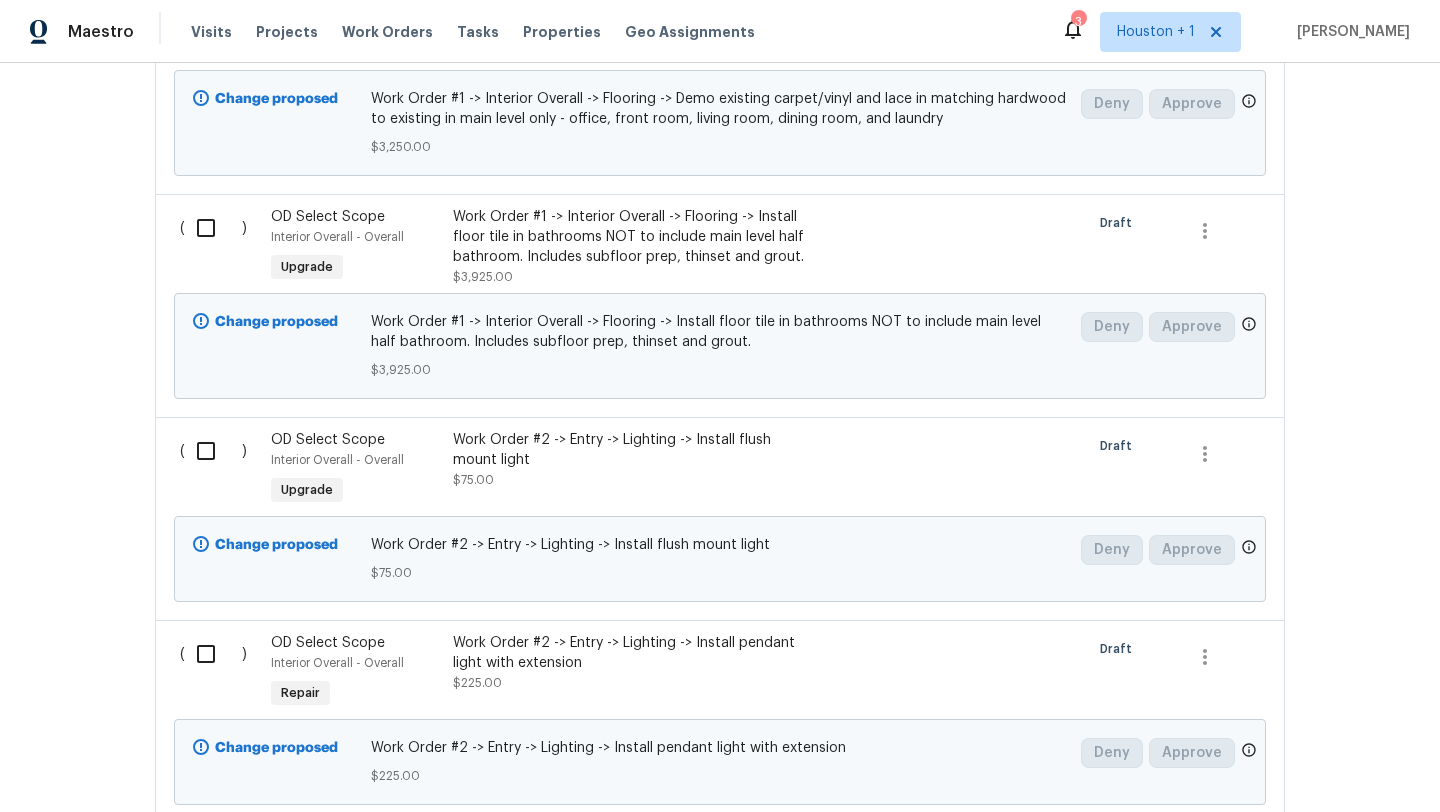 click on "Work Order #2 -> Entry -> Lighting -> Install flush mount light" at bounding box center (629, 450) 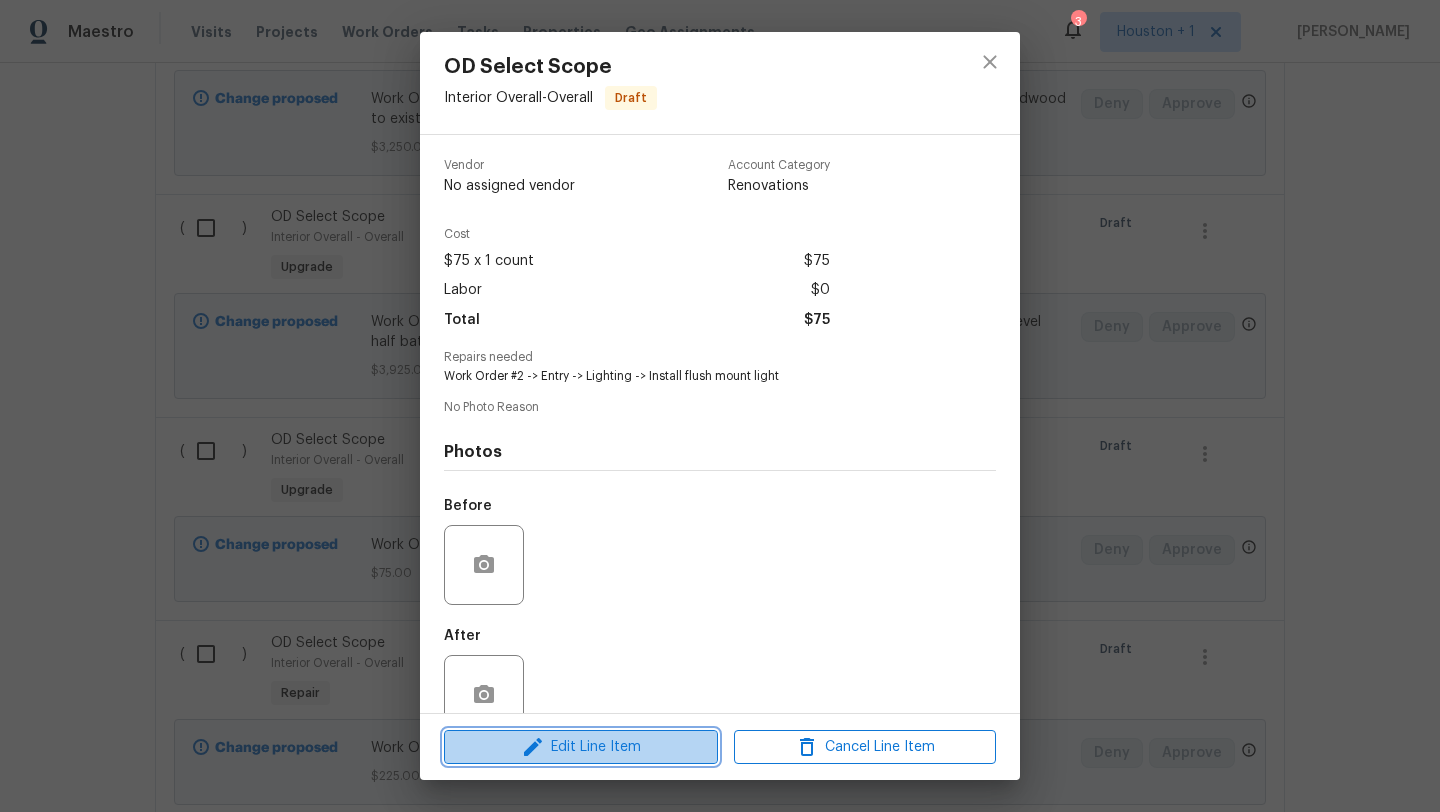 click 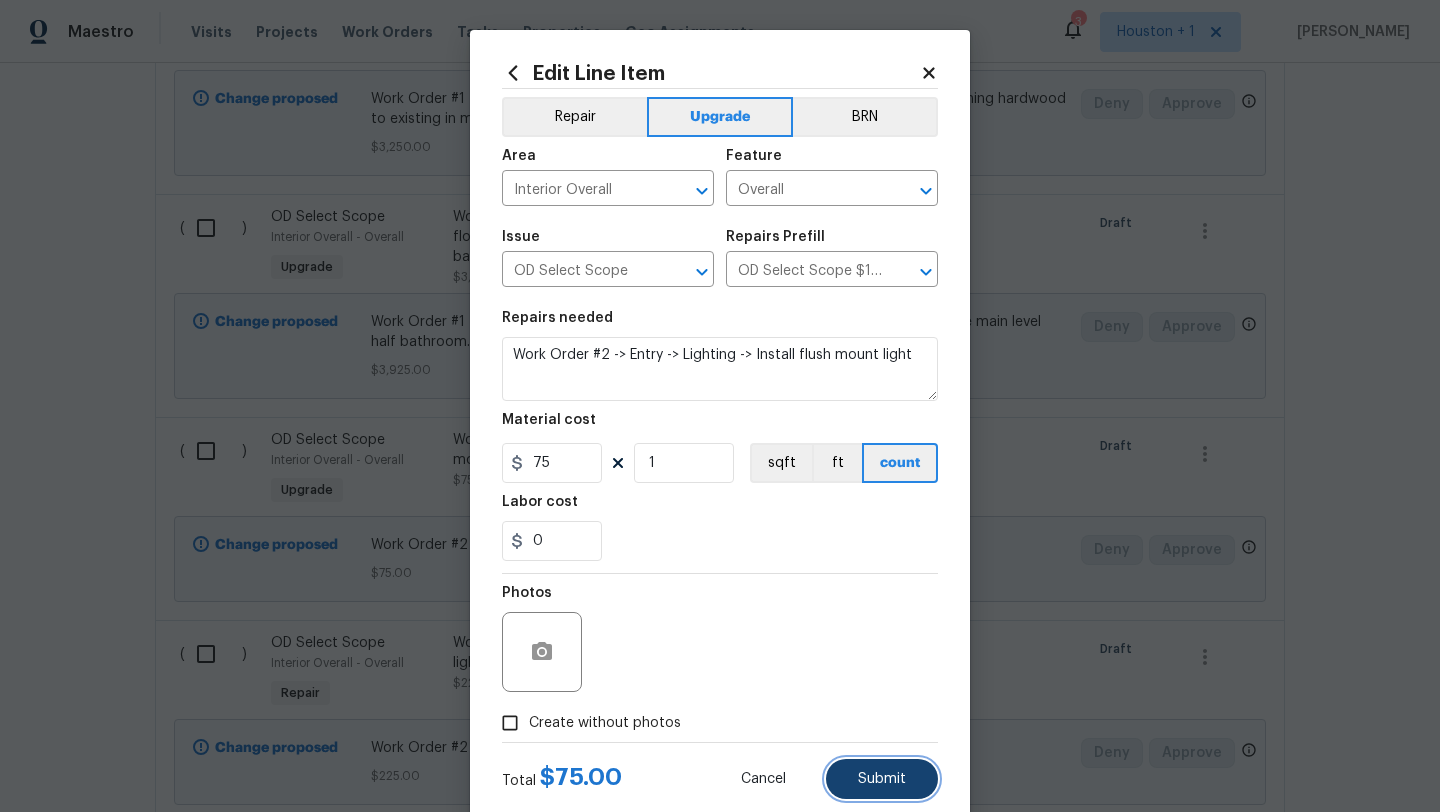 click on "Submit" at bounding box center (882, 779) 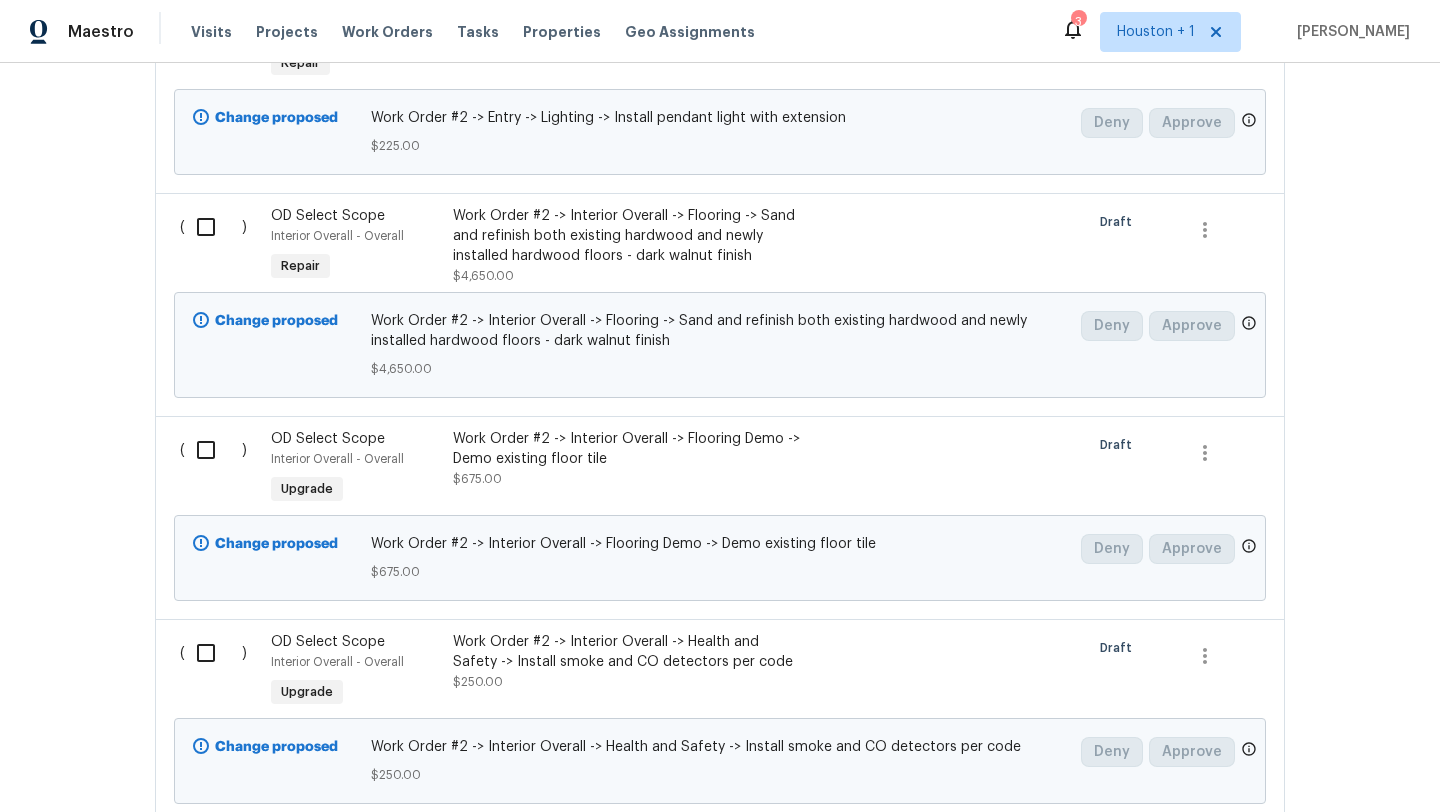 scroll, scrollTop: 11296, scrollLeft: 0, axis: vertical 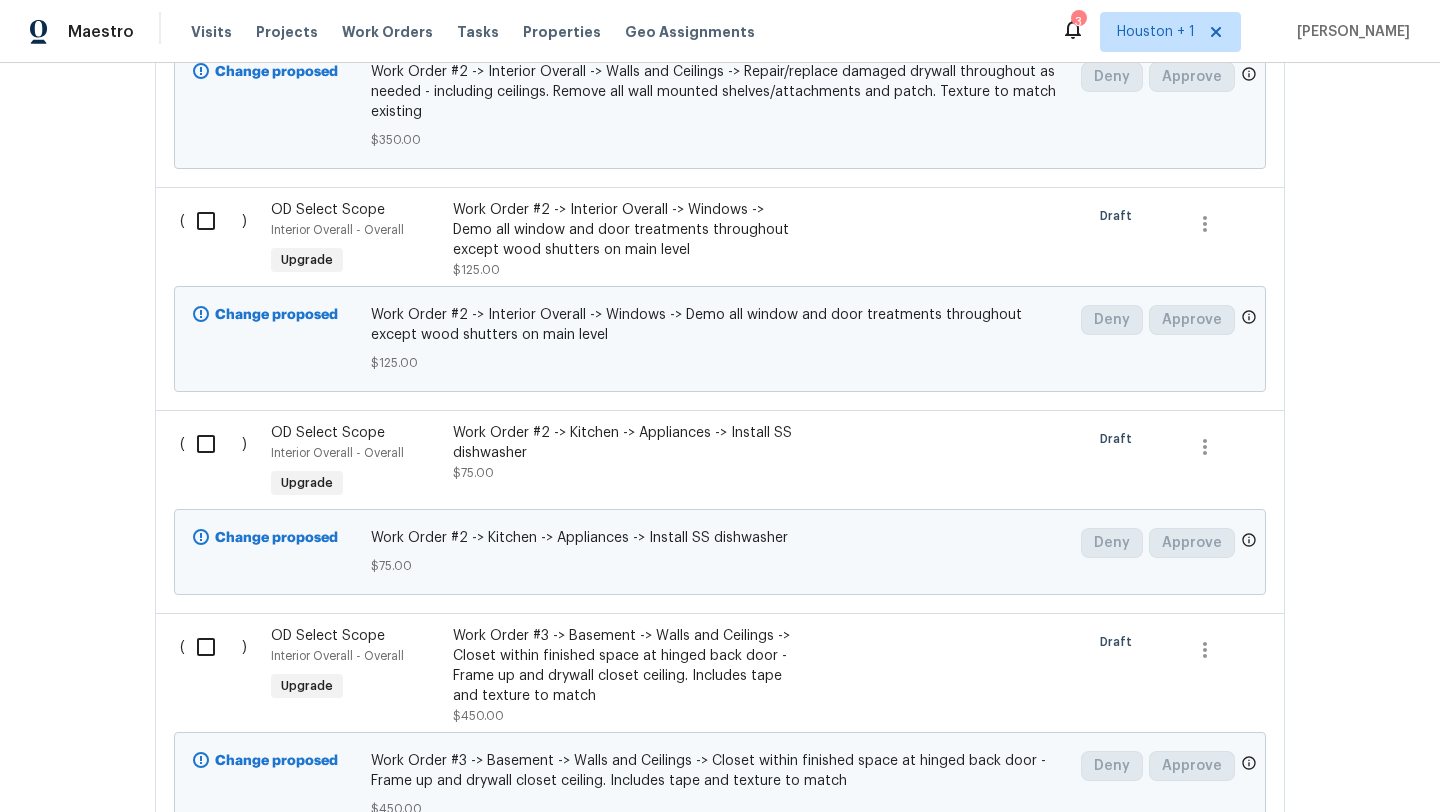 click on "Work Order #2 -> Kitchen -> Appliances -> Install SS dishwasher" at bounding box center [629, 443] 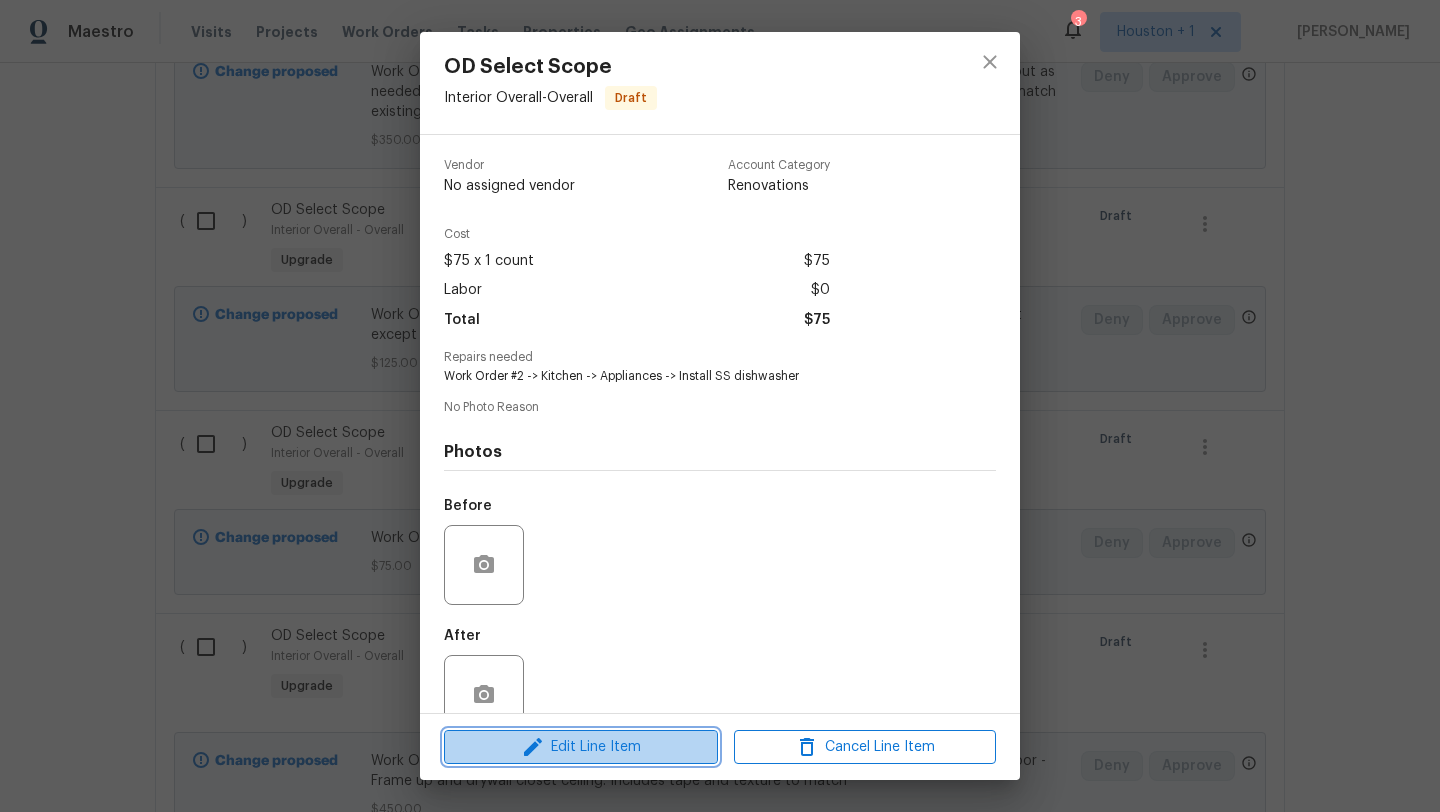 click on "Edit Line Item" at bounding box center (581, 747) 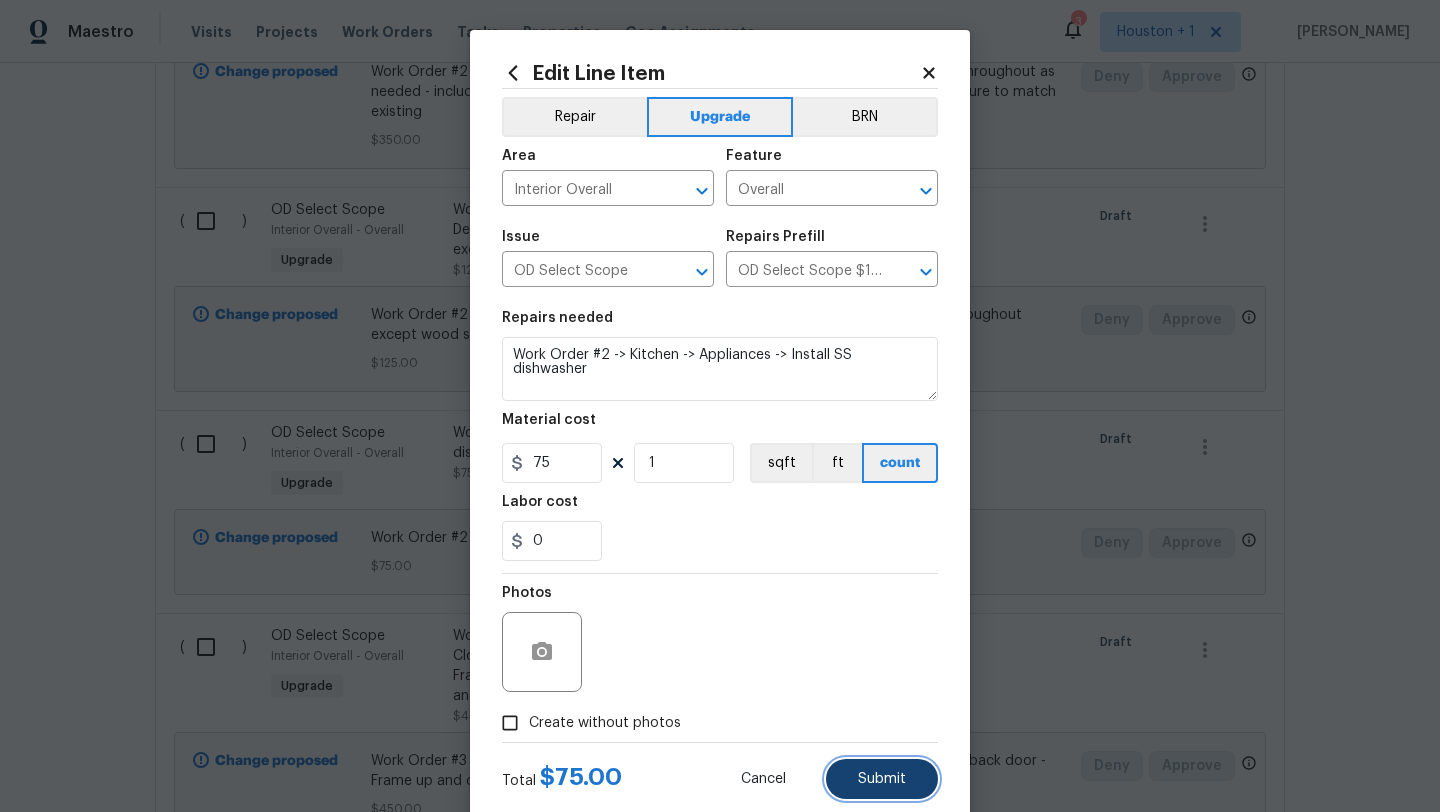 click on "Submit" at bounding box center [882, 779] 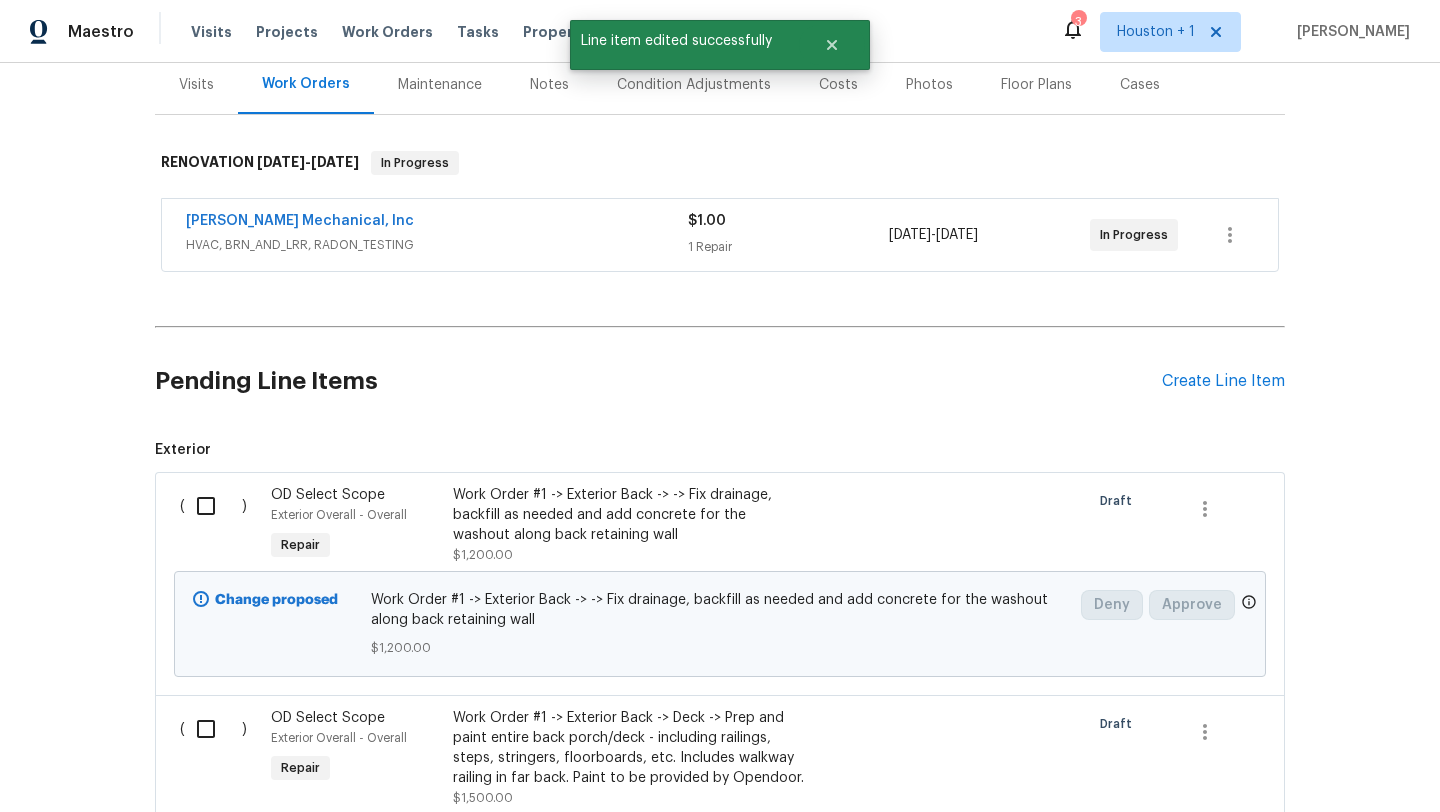 scroll, scrollTop: 193, scrollLeft: 0, axis: vertical 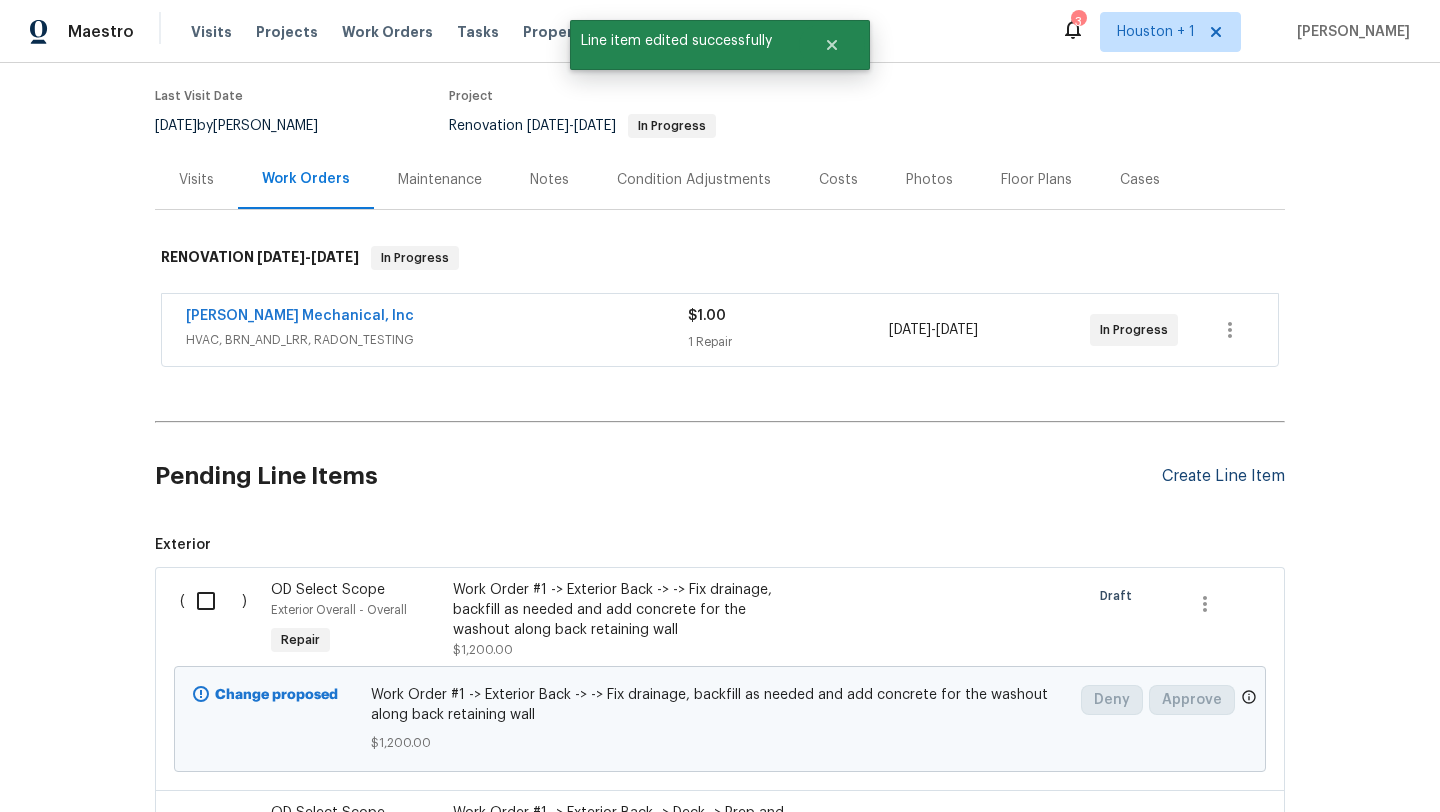 click on "Create Line Item" at bounding box center [1223, 476] 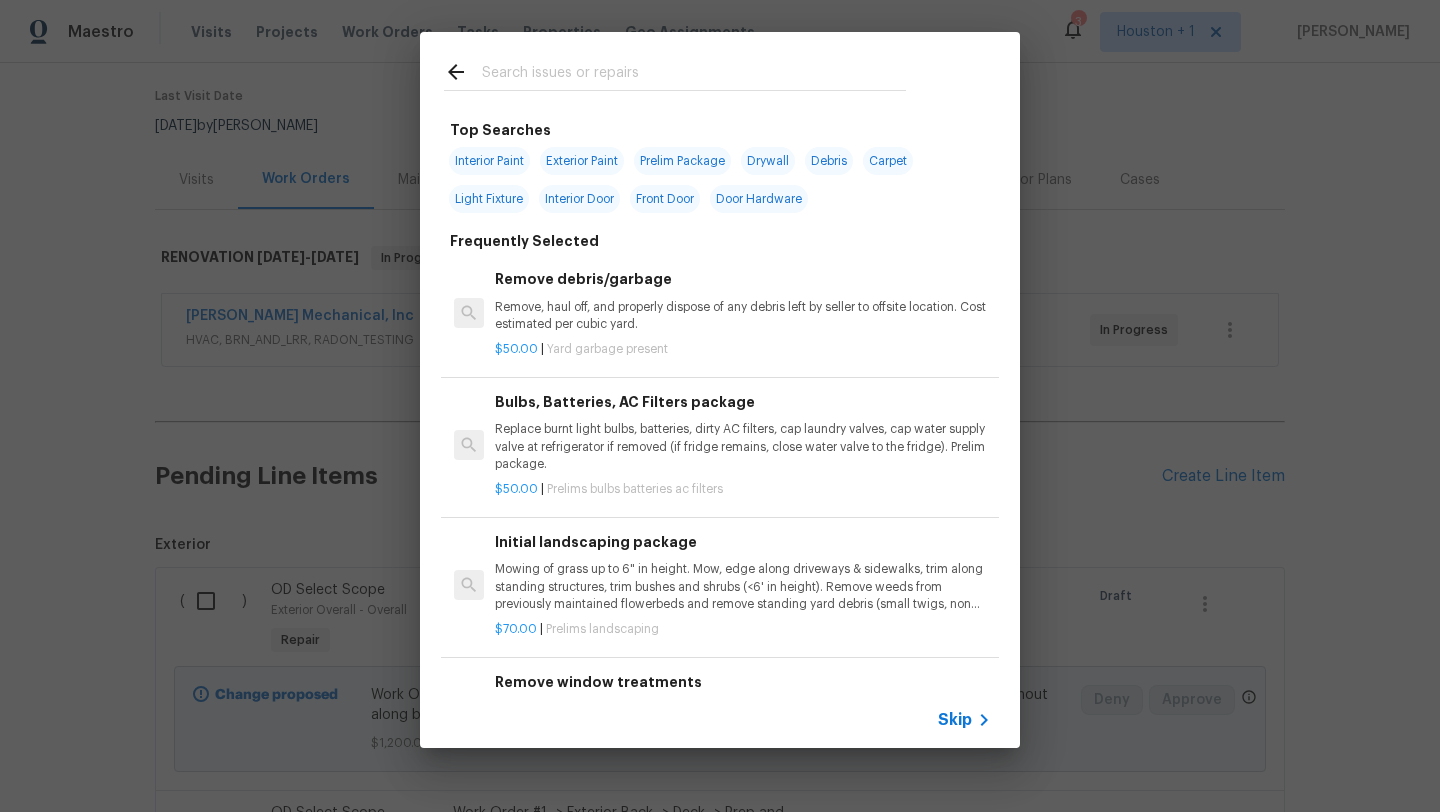 click on "Skip" at bounding box center (955, 720) 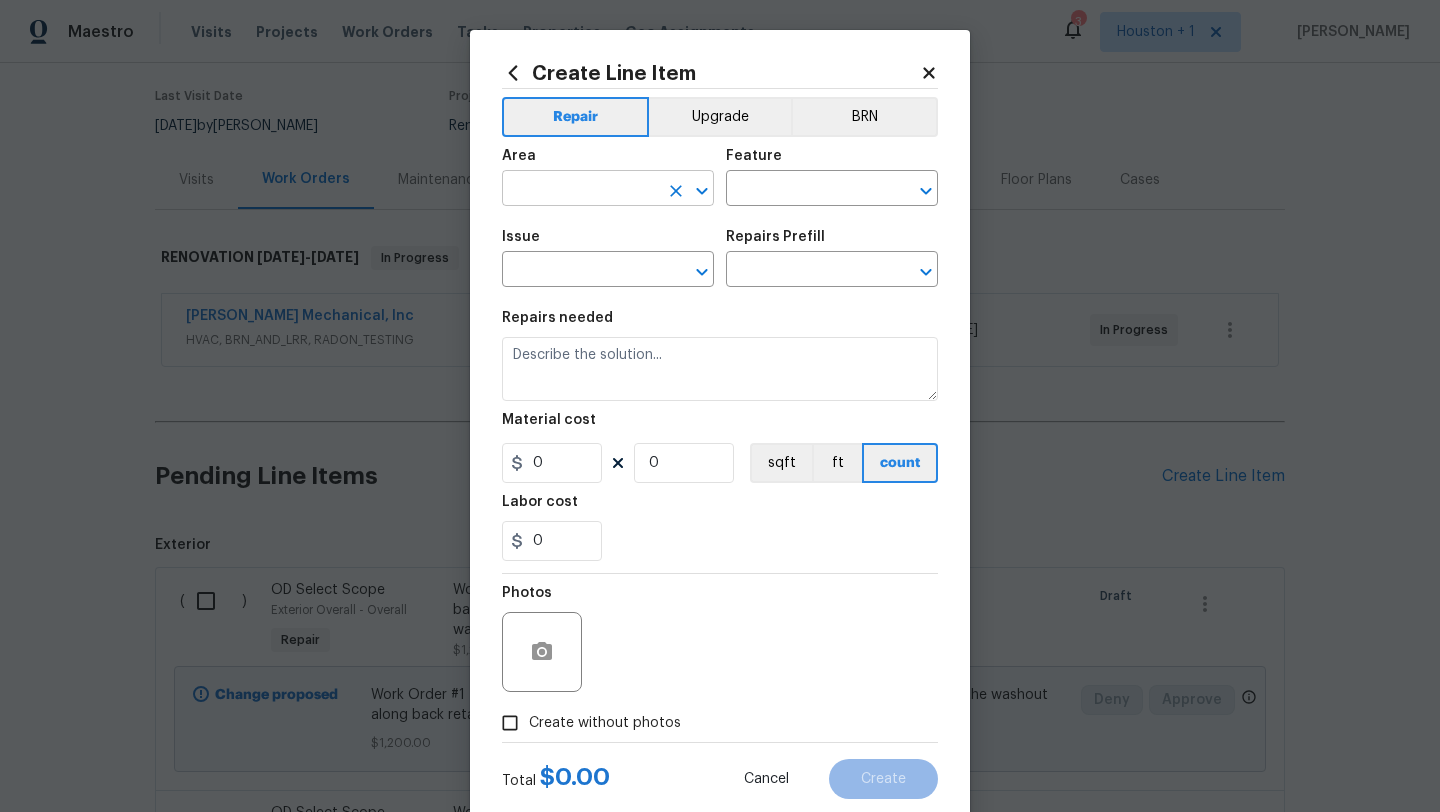 click at bounding box center [580, 190] 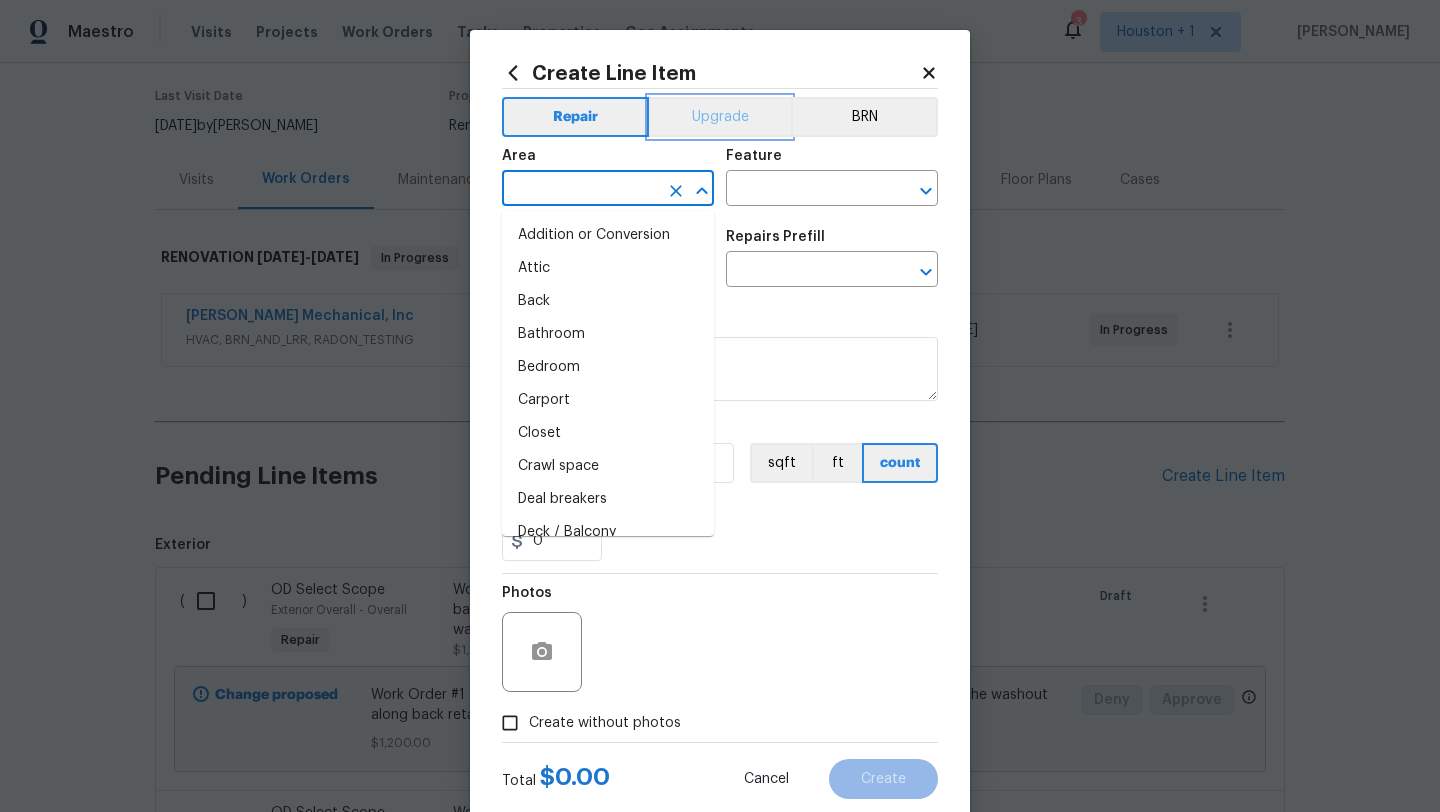 click on "Upgrade" at bounding box center (720, 117) 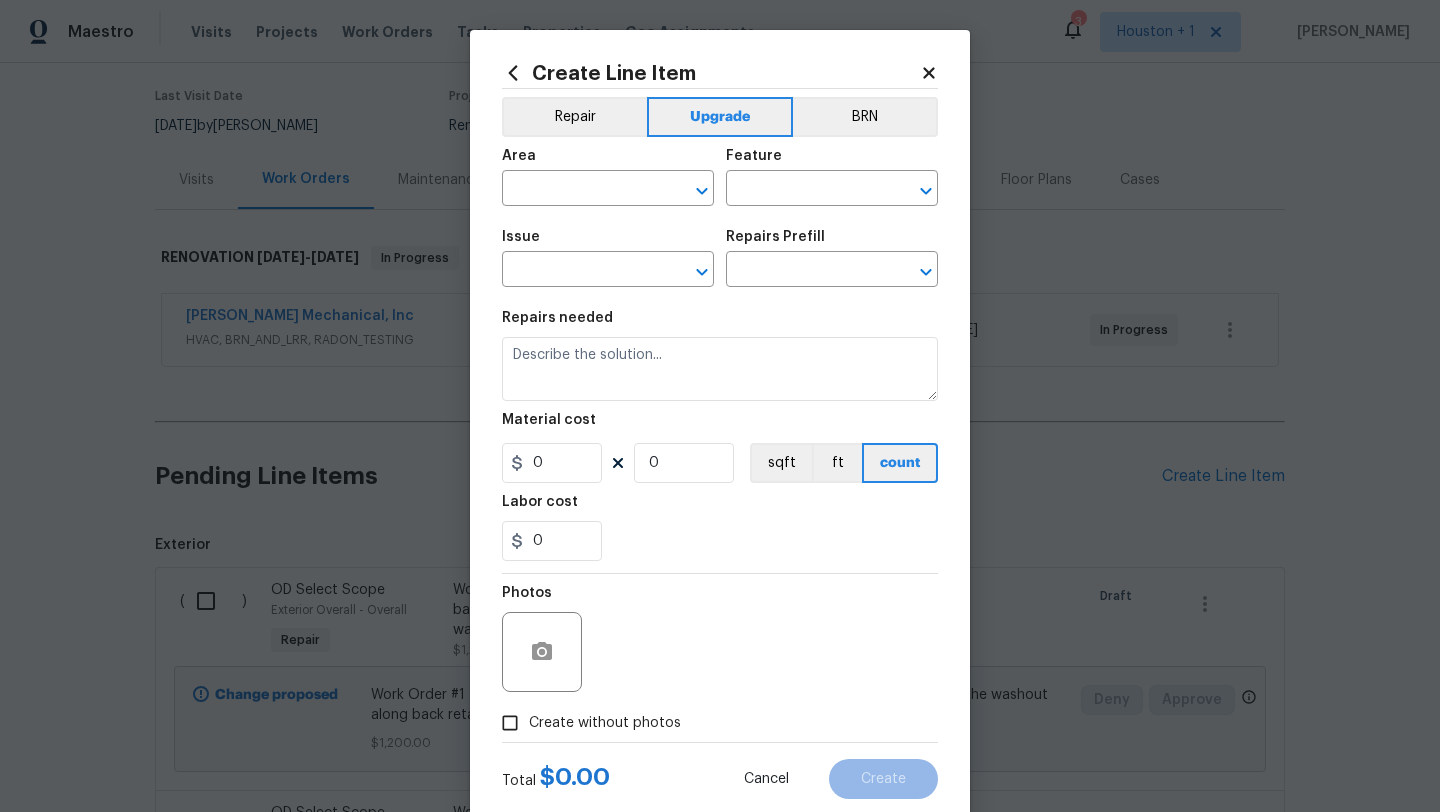 click on "Area" at bounding box center (608, 162) 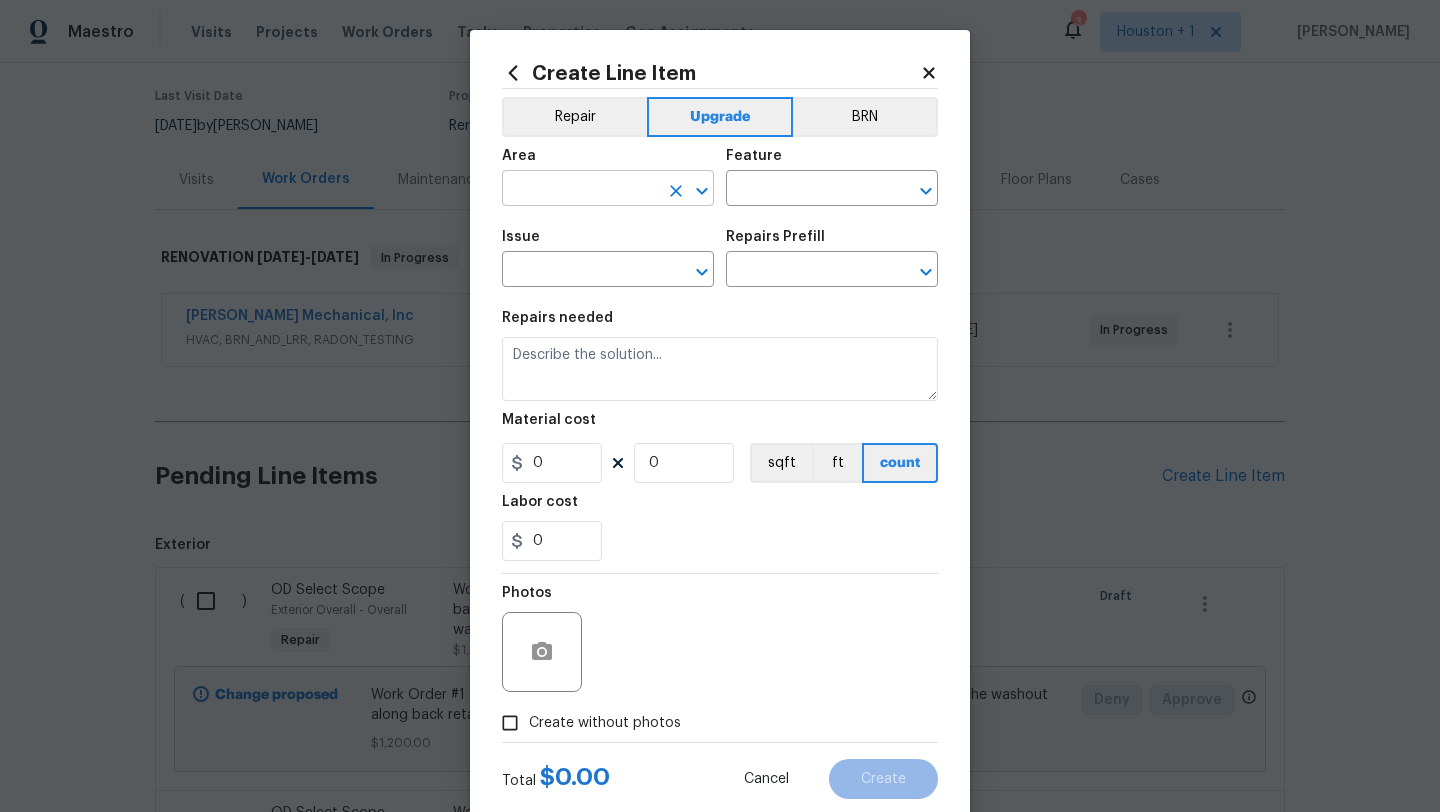 click at bounding box center (580, 190) 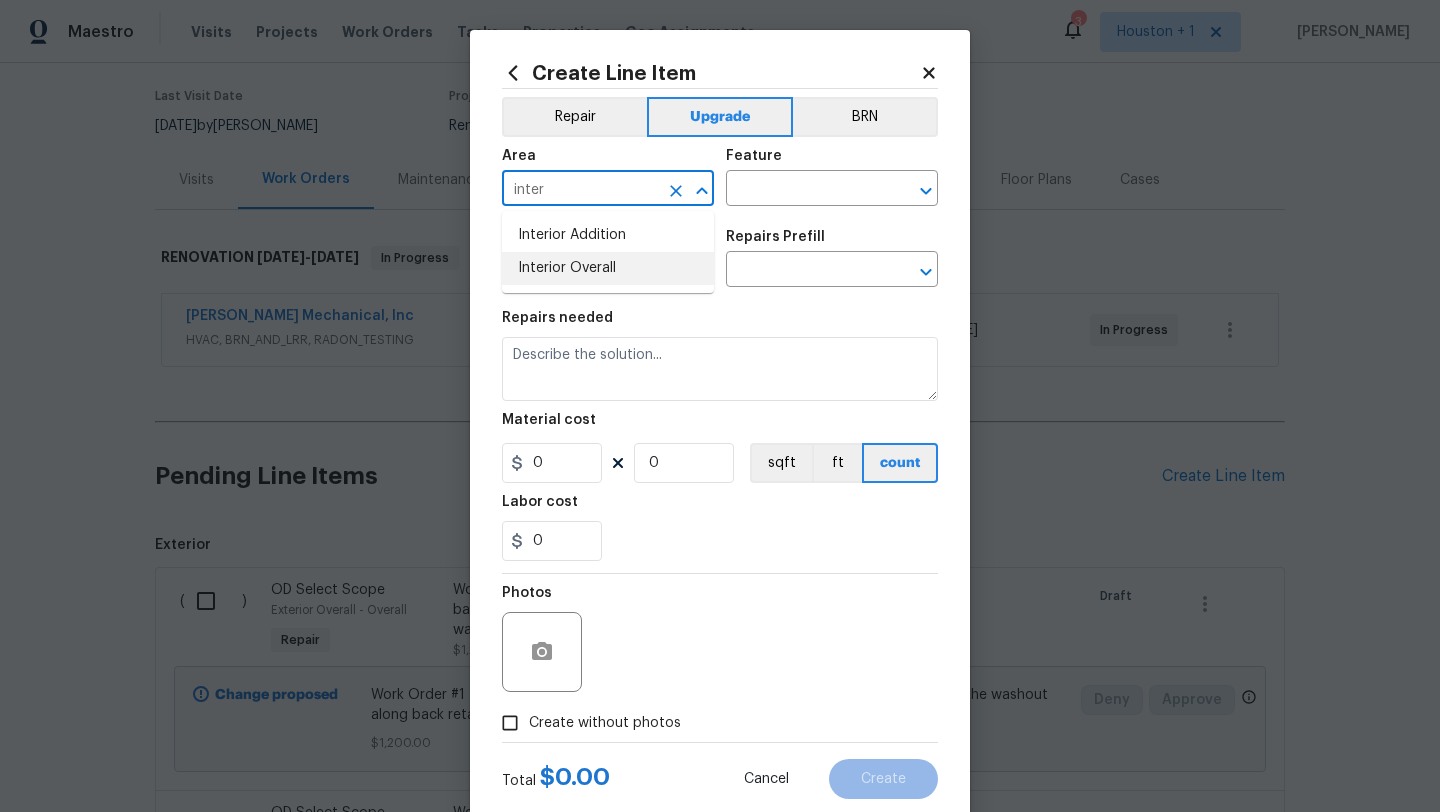 click on "Interior Overall" at bounding box center (608, 268) 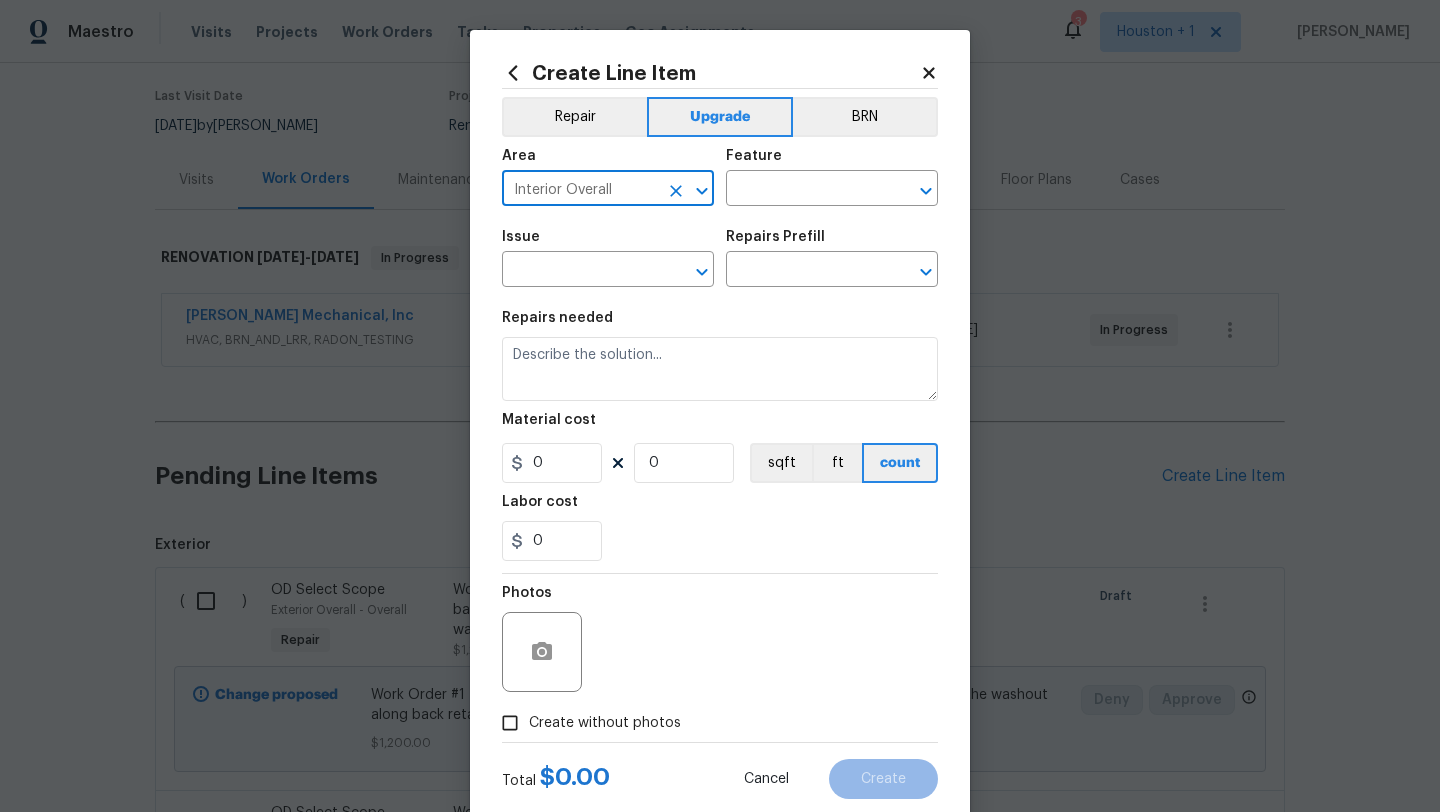 type on "Interior Overall" 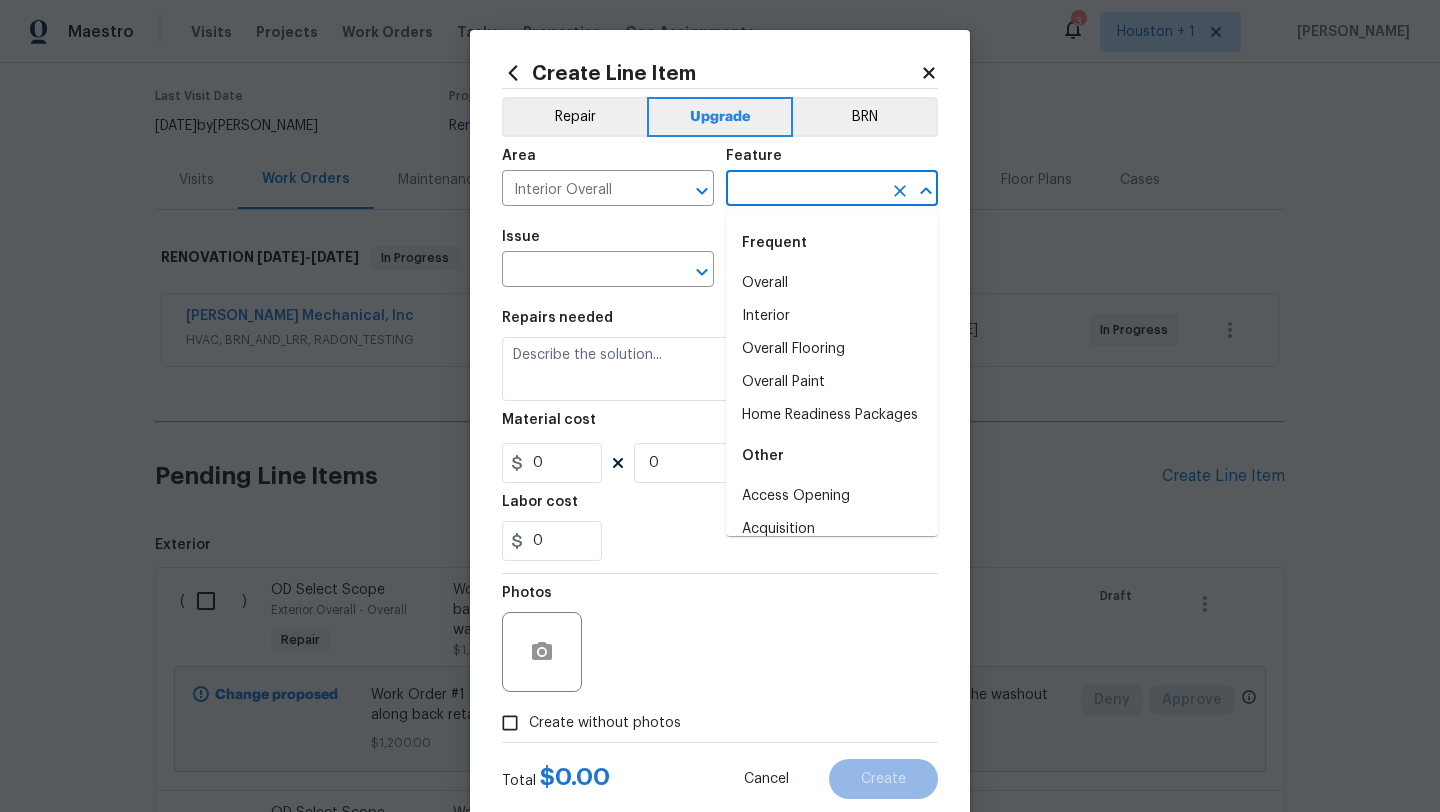 click at bounding box center [804, 190] 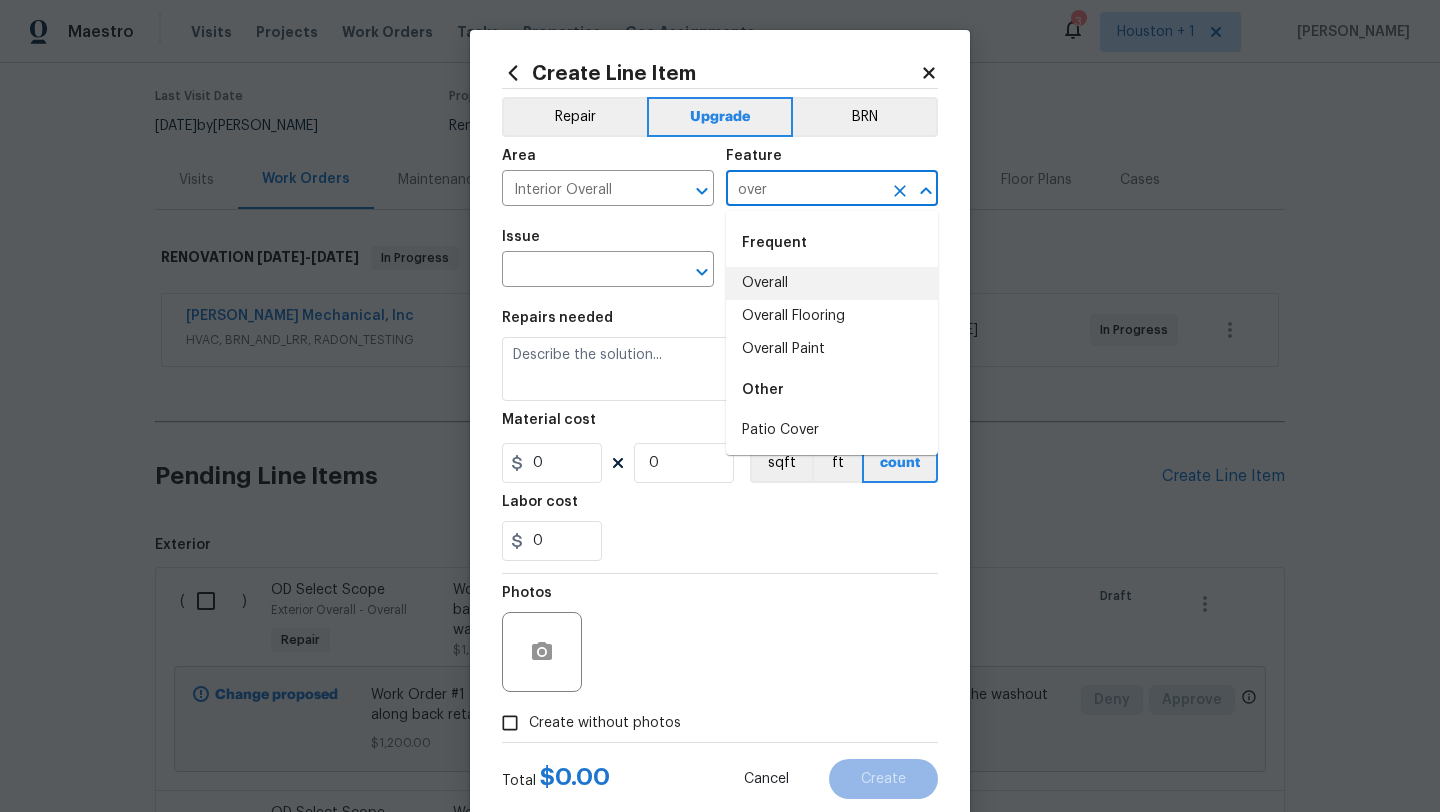 click on "Overall" at bounding box center (832, 283) 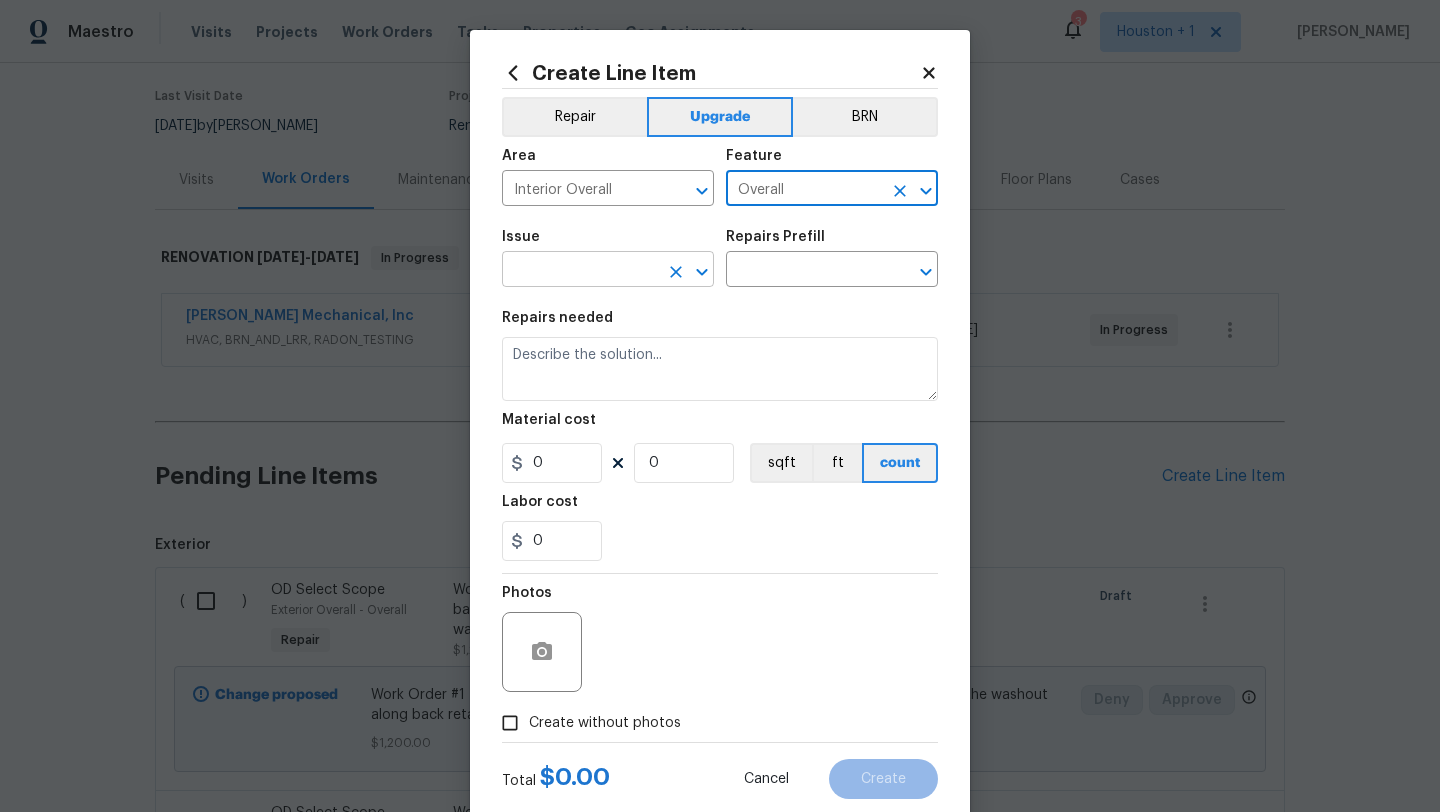 type on "Overall" 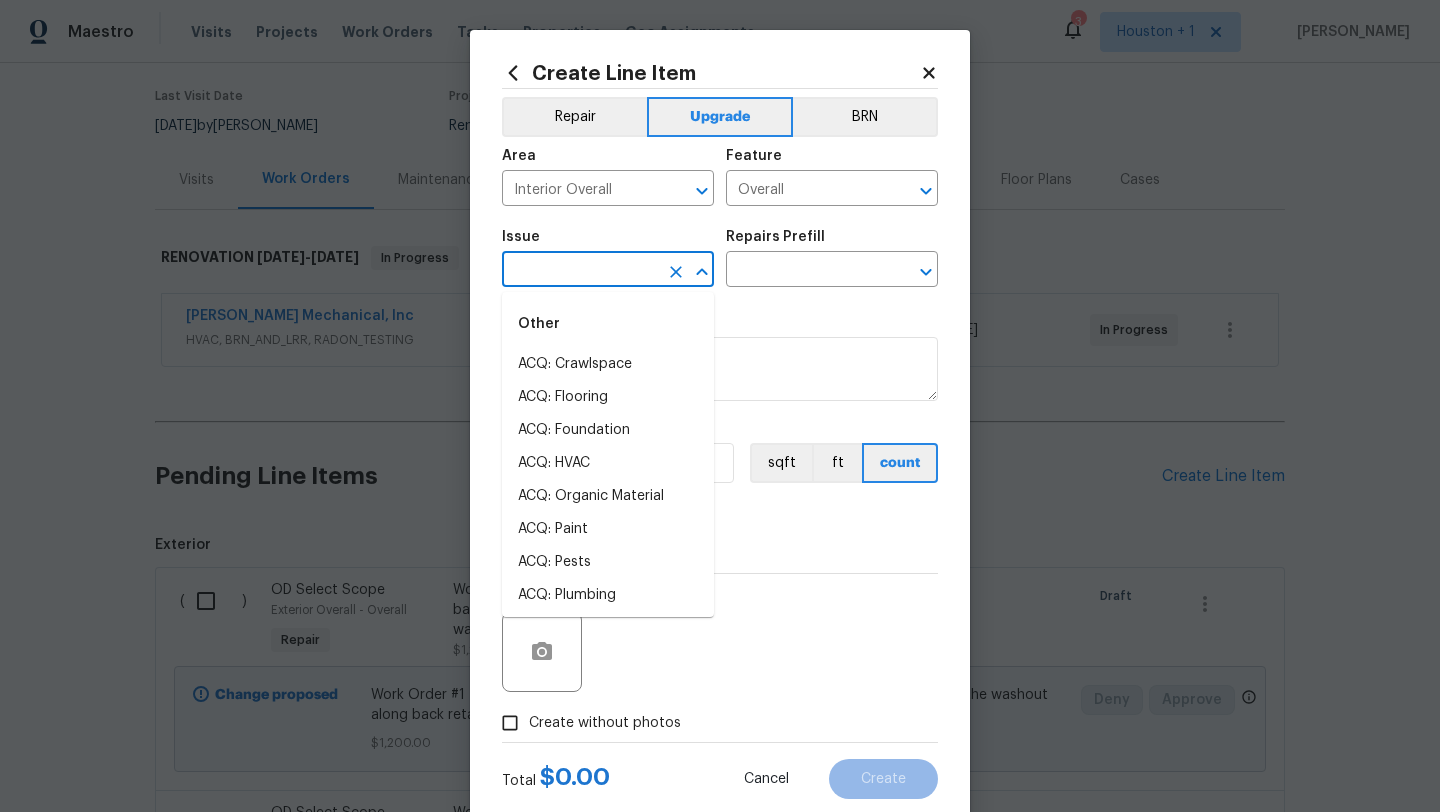 click at bounding box center (580, 271) 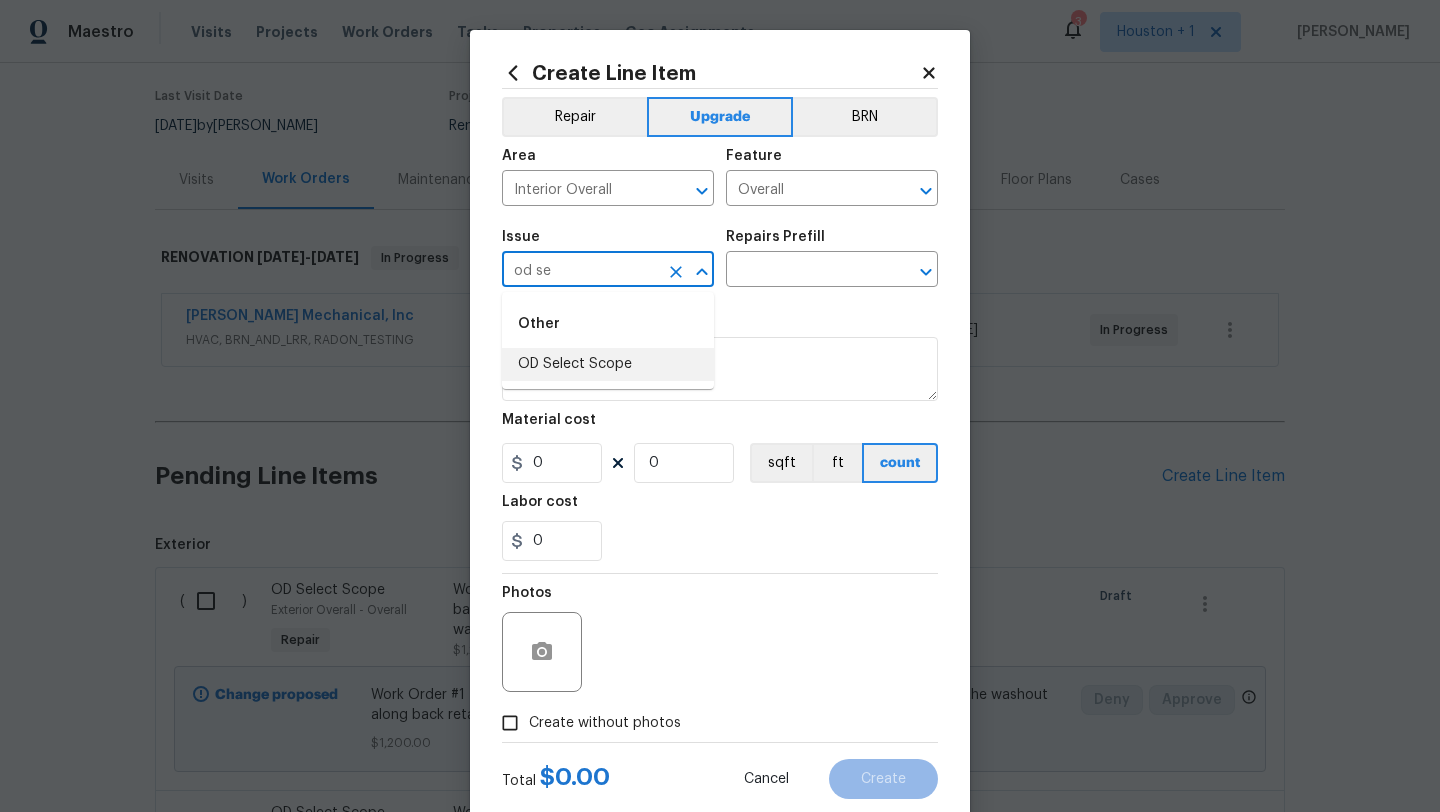 click on "OD Select Scope" at bounding box center (608, 364) 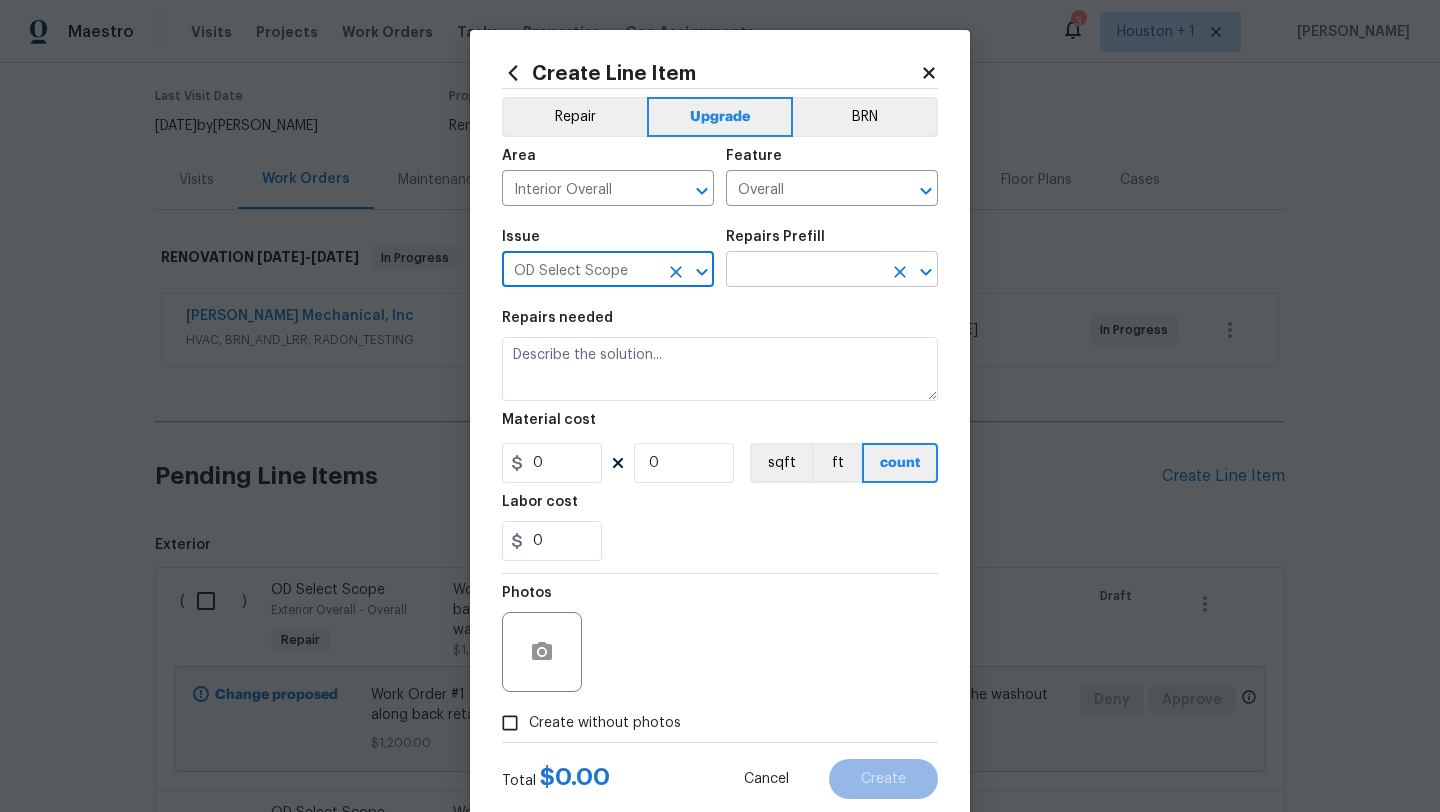 type on "OD Select Scope" 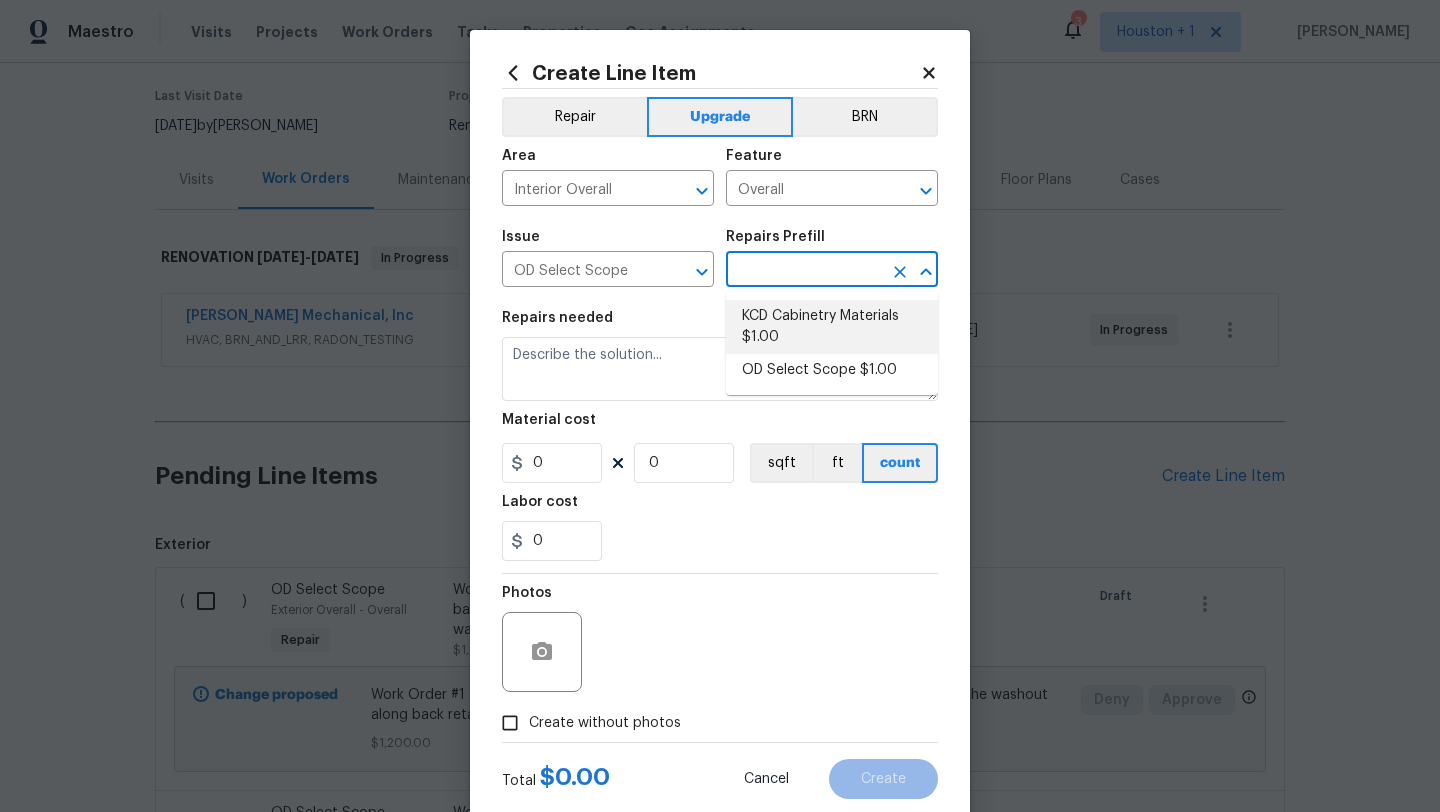 click on "OD Select Scope $1.00" at bounding box center [832, 370] 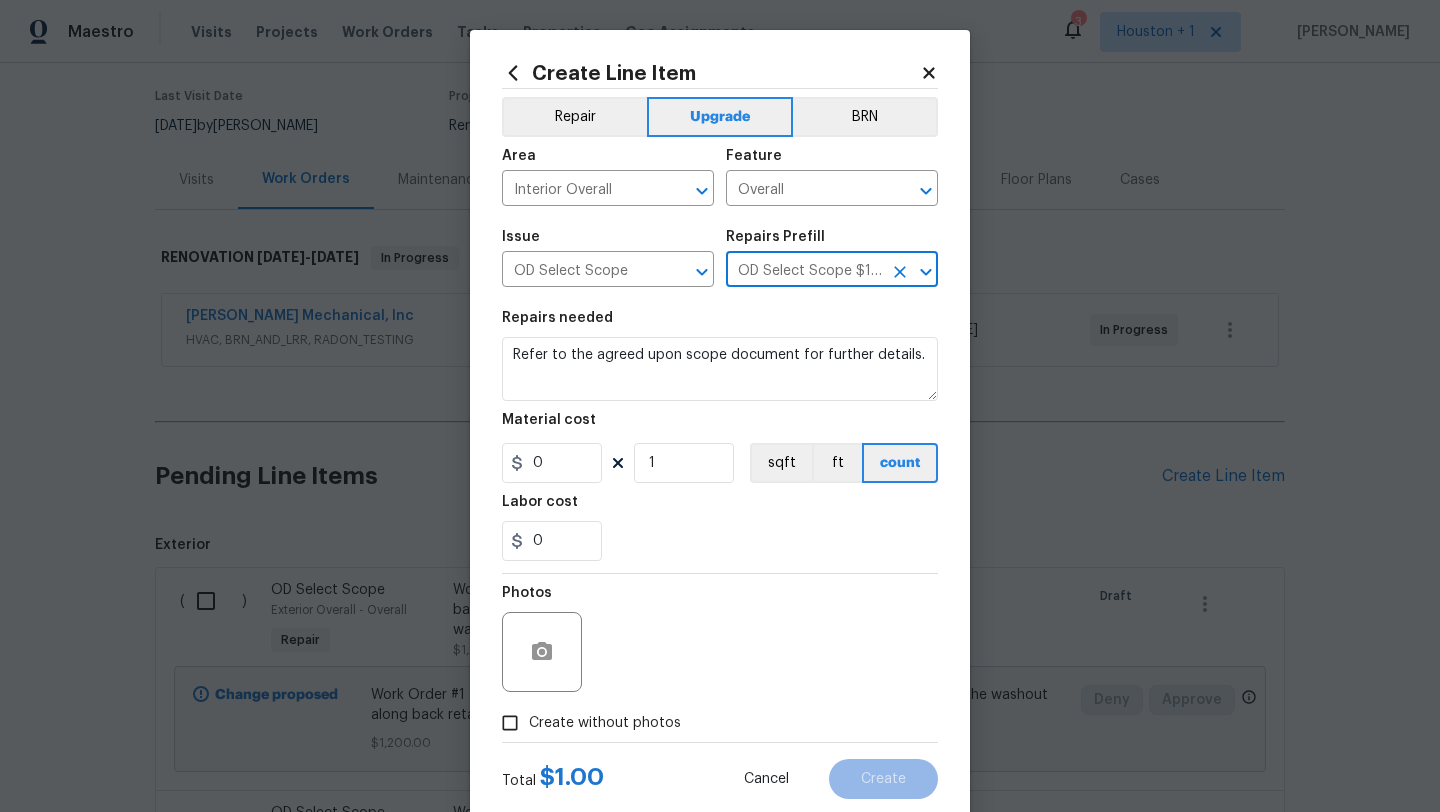 type on "Refer to the agreed upon scope document for further details." 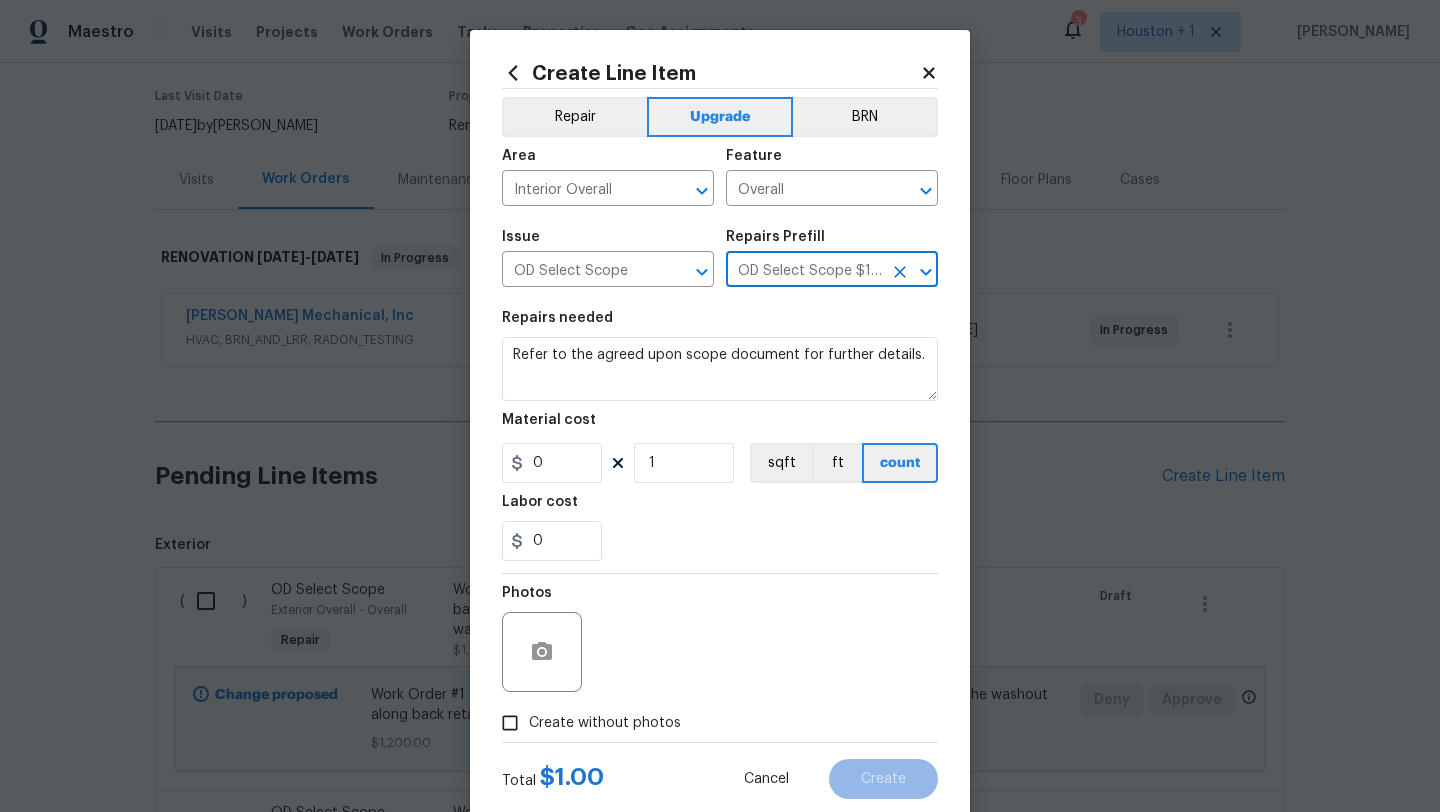 type on "1" 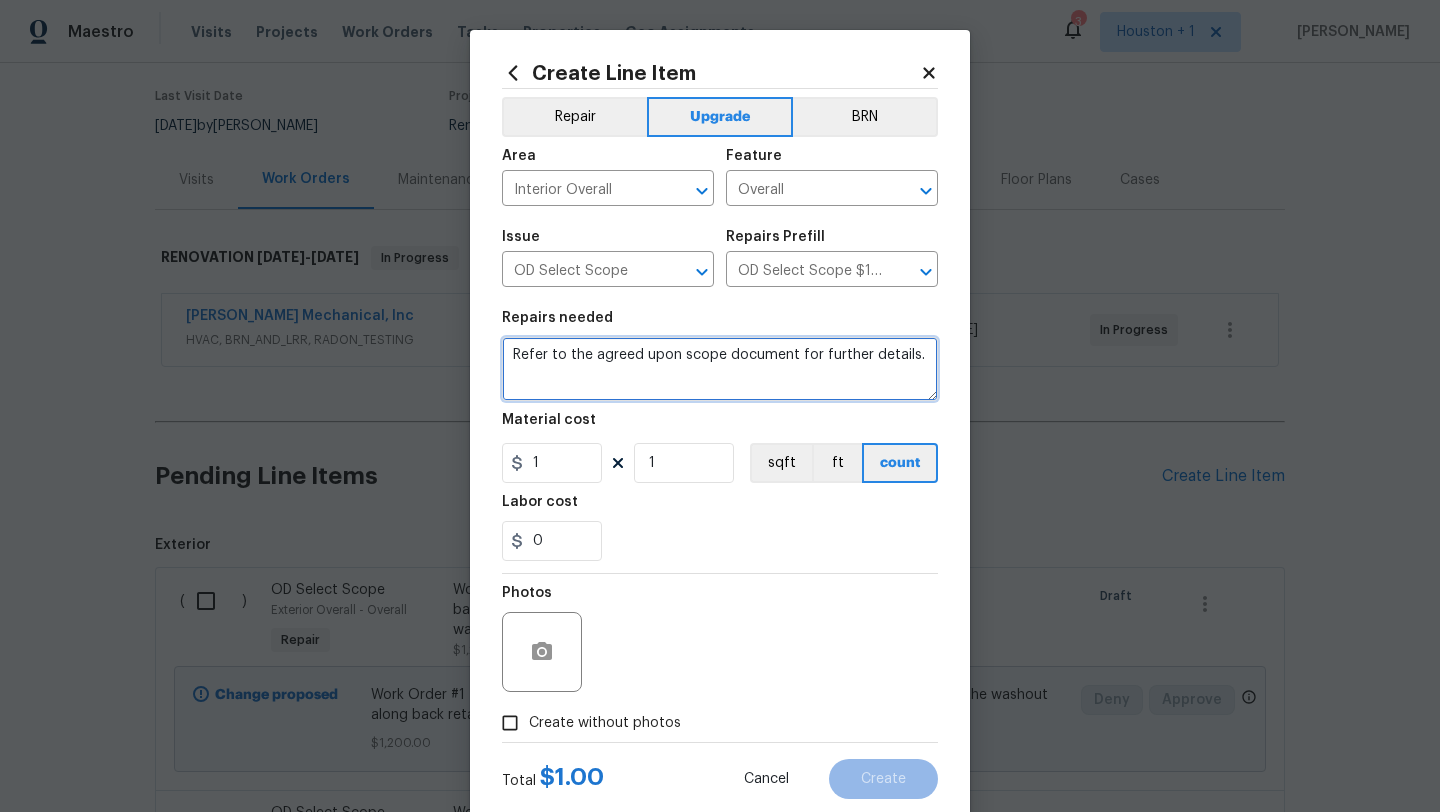 click on "Refer to the agreed upon scope document for further details." at bounding box center (720, 369) 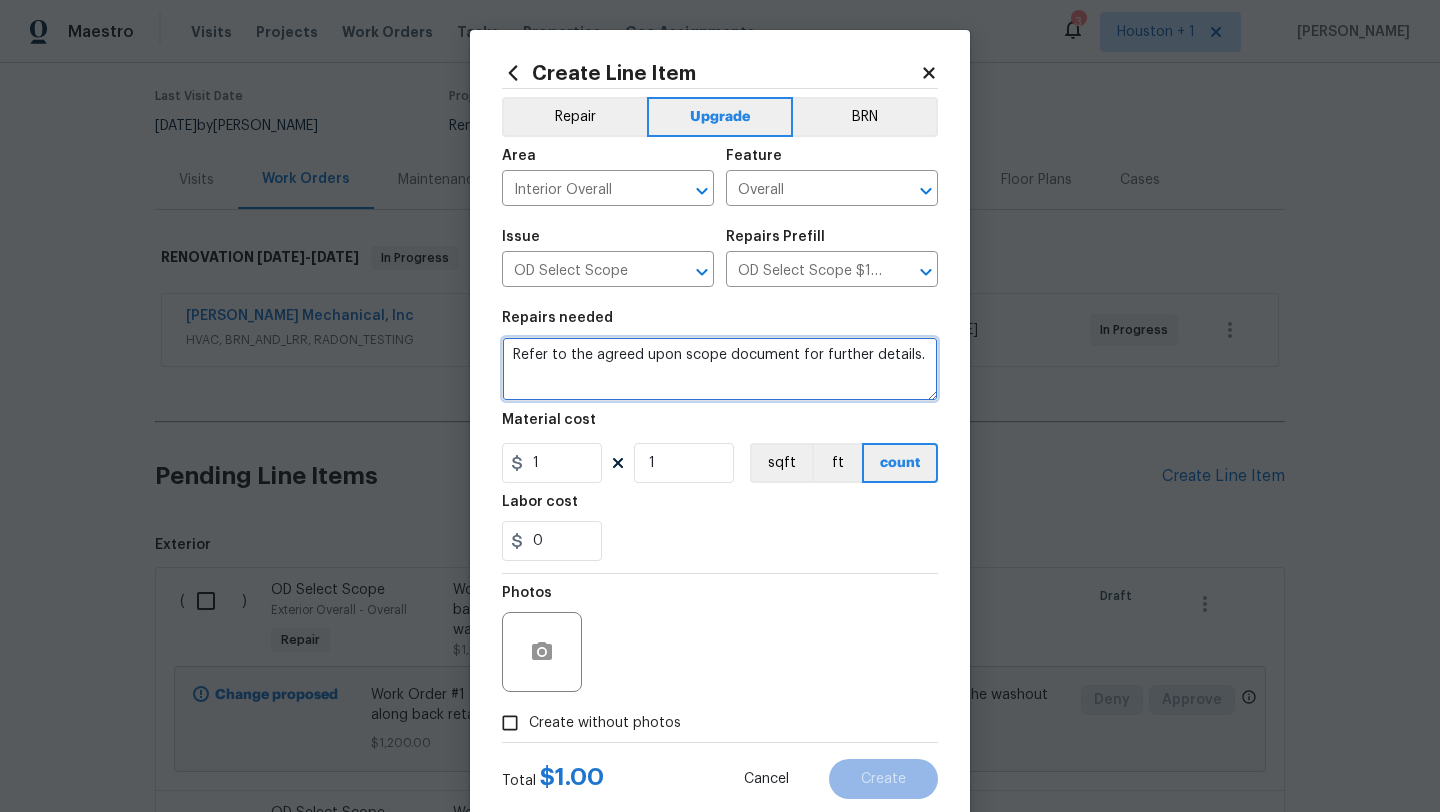 click on "Refer to the agreed upon scope document for further details." at bounding box center [720, 369] 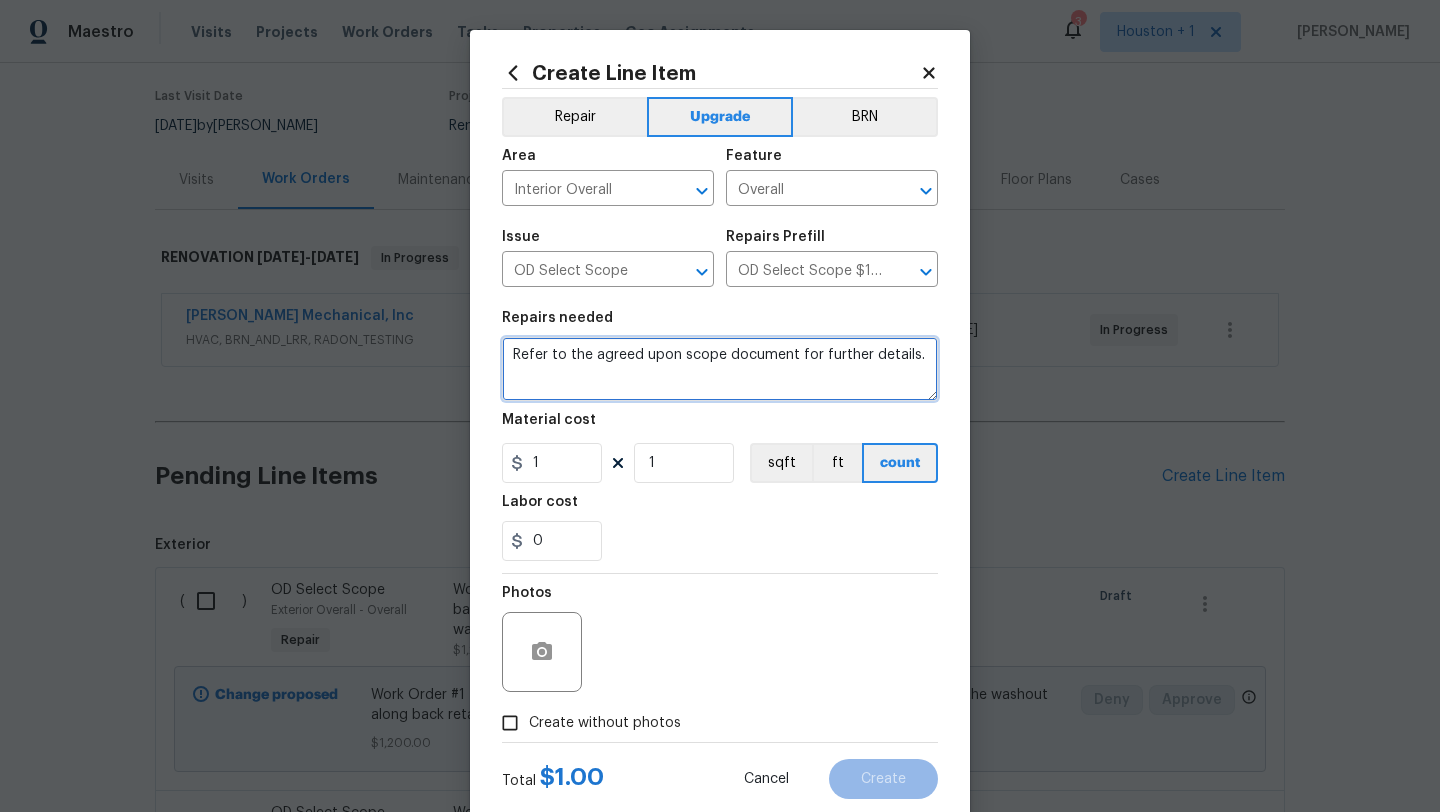 click on "Refer to the agreed upon scope document for further details." at bounding box center [720, 369] 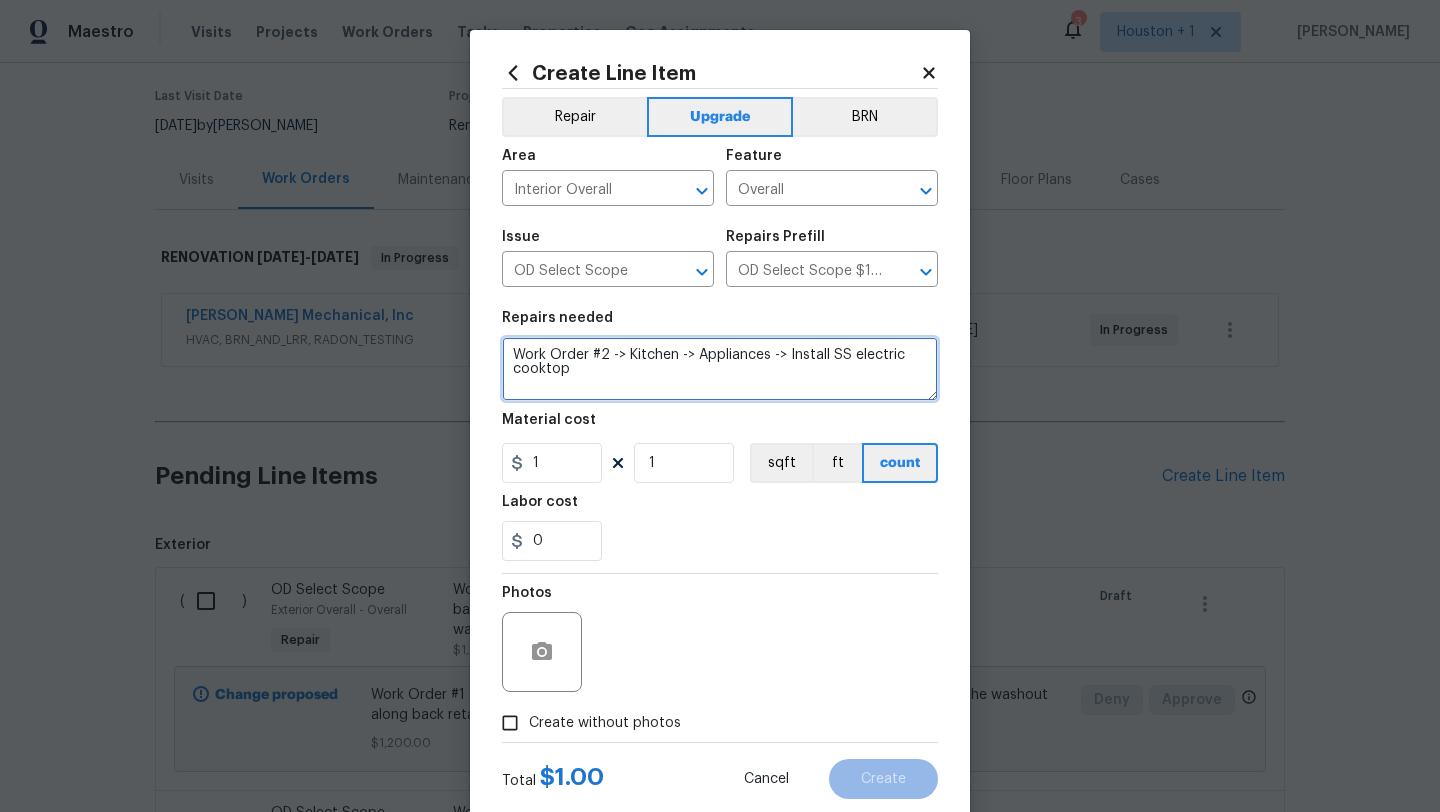 type on "Work Order #2 -> Kitchen -> Appliances -> Install SS electric cooktop" 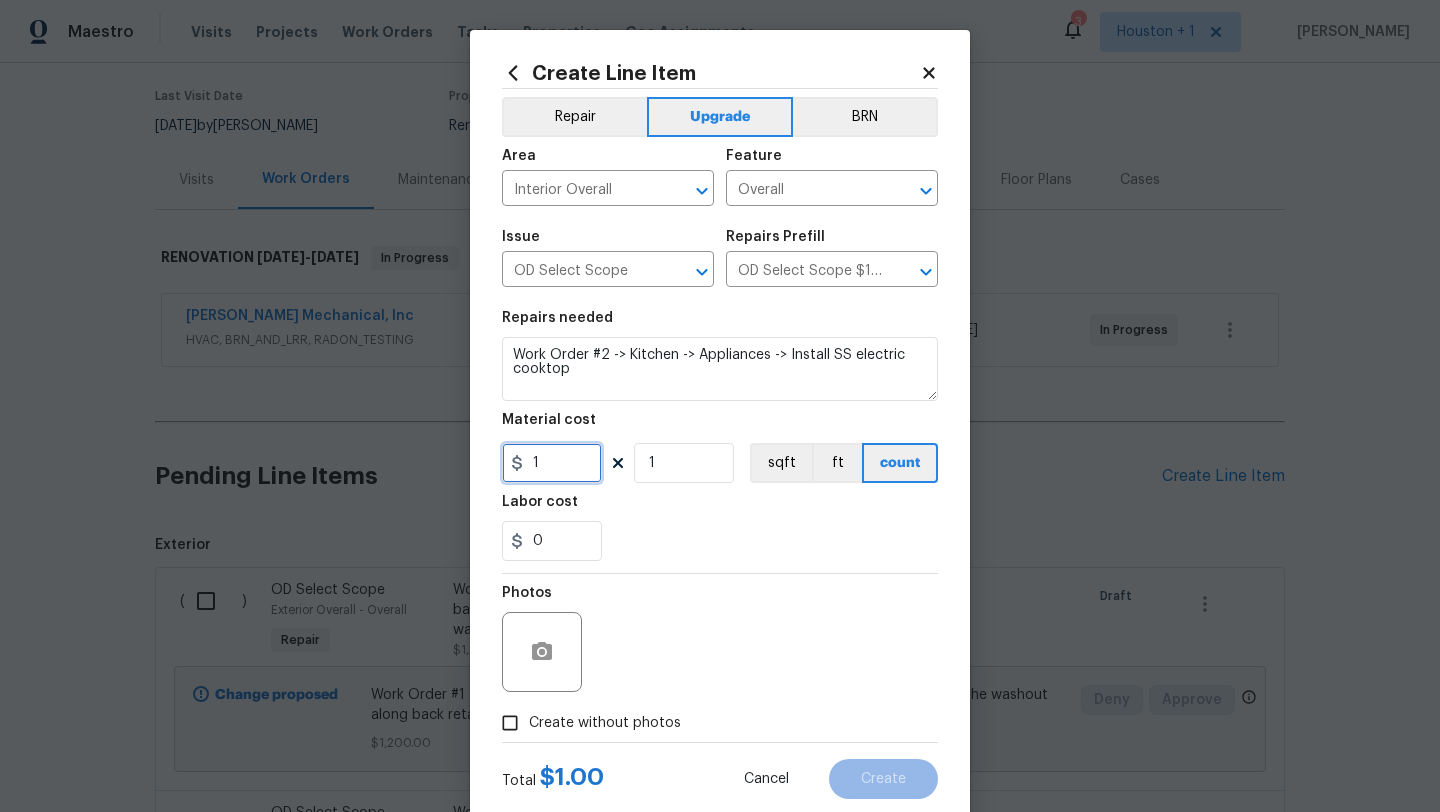 click on "1" at bounding box center [552, 463] 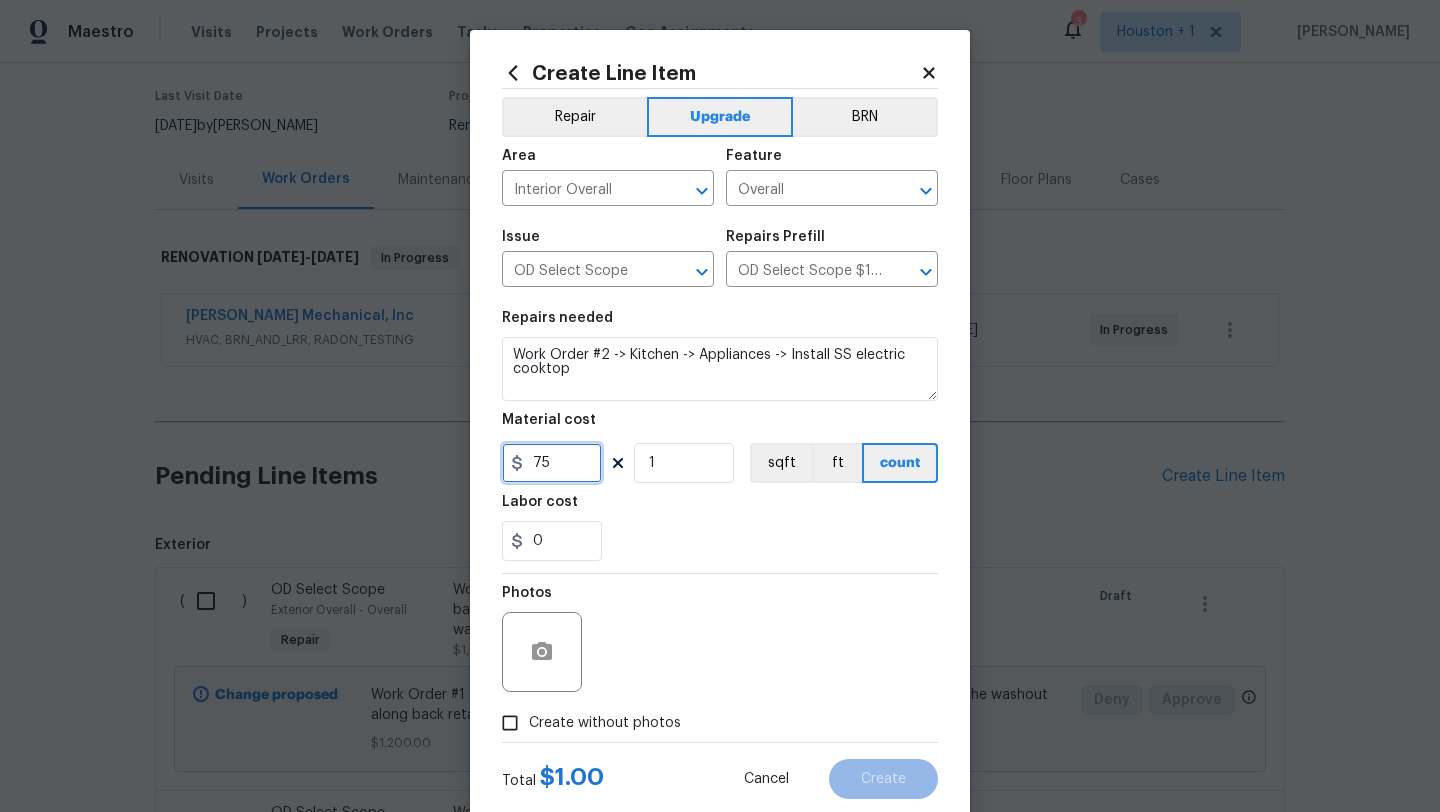 scroll, scrollTop: 50, scrollLeft: 0, axis: vertical 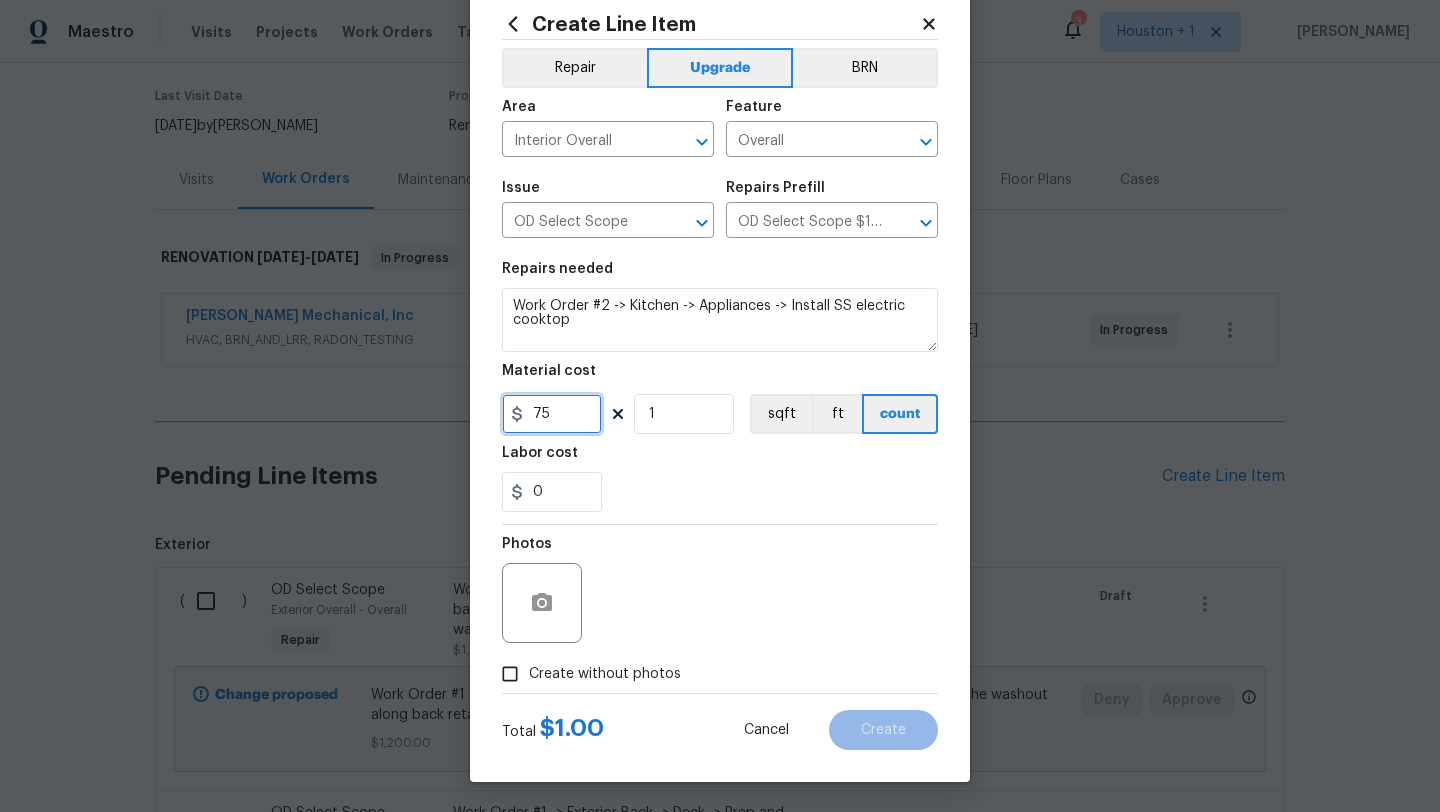 type on "75" 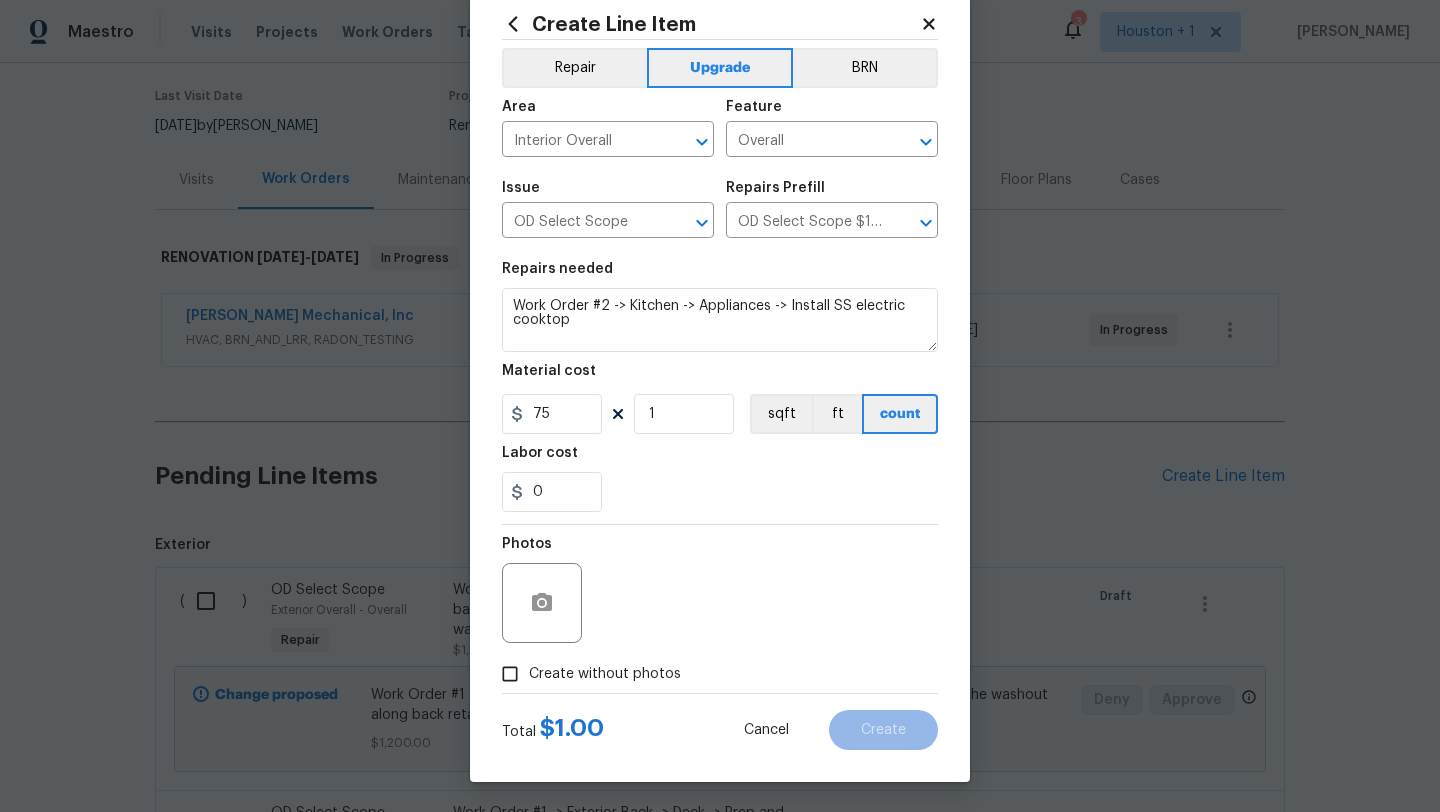 click on "Create without photos" at bounding box center [586, 674] 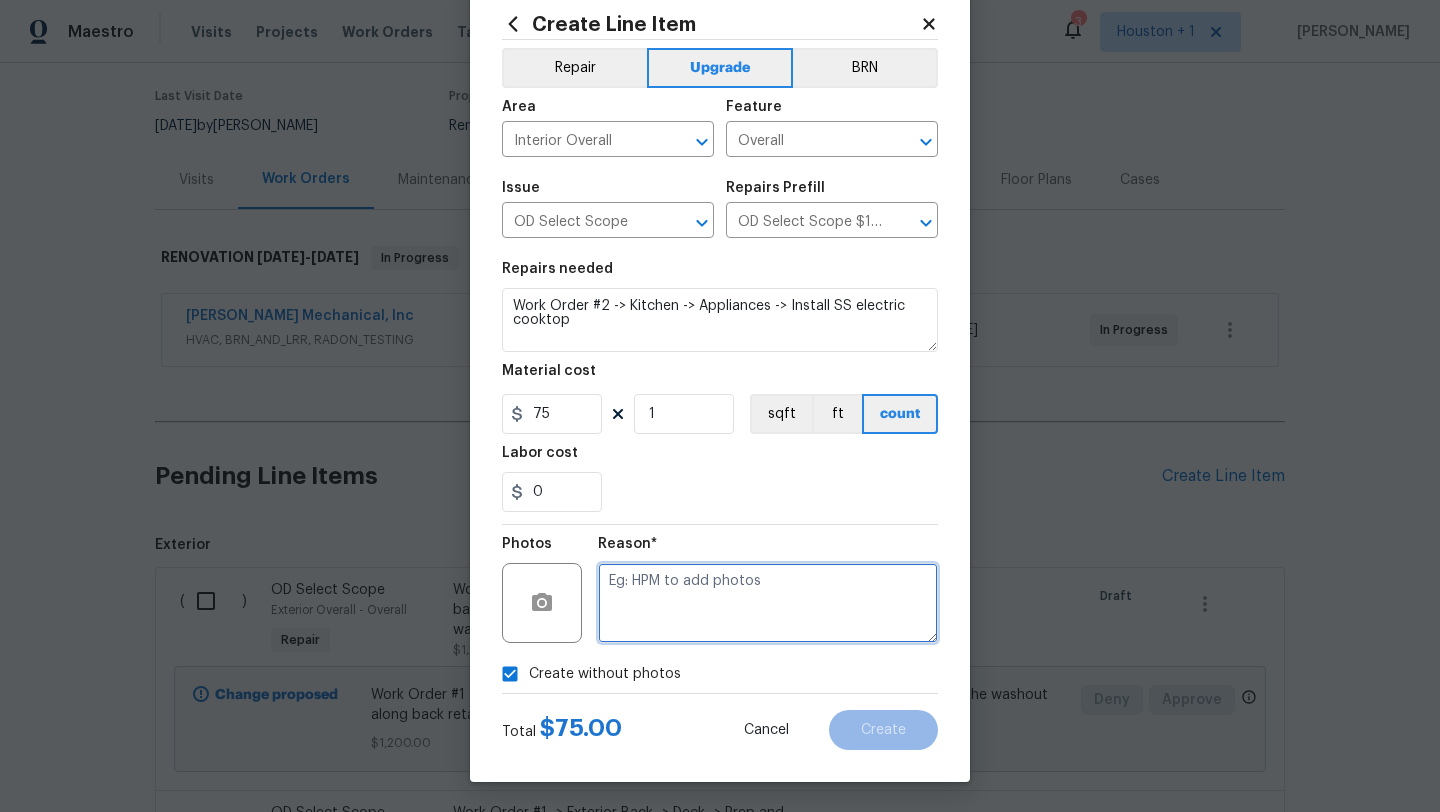 click at bounding box center (768, 603) 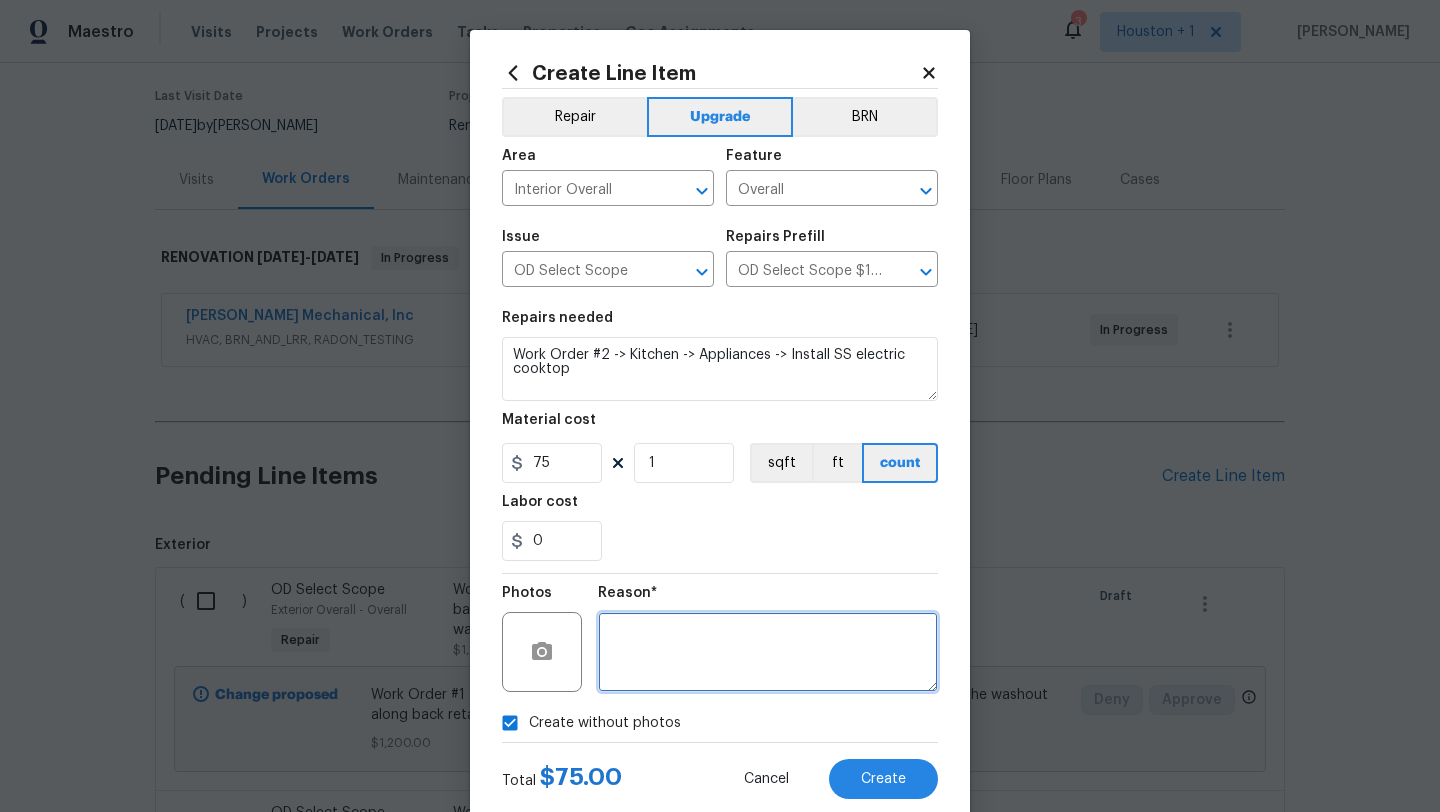 scroll, scrollTop: 50, scrollLeft: 0, axis: vertical 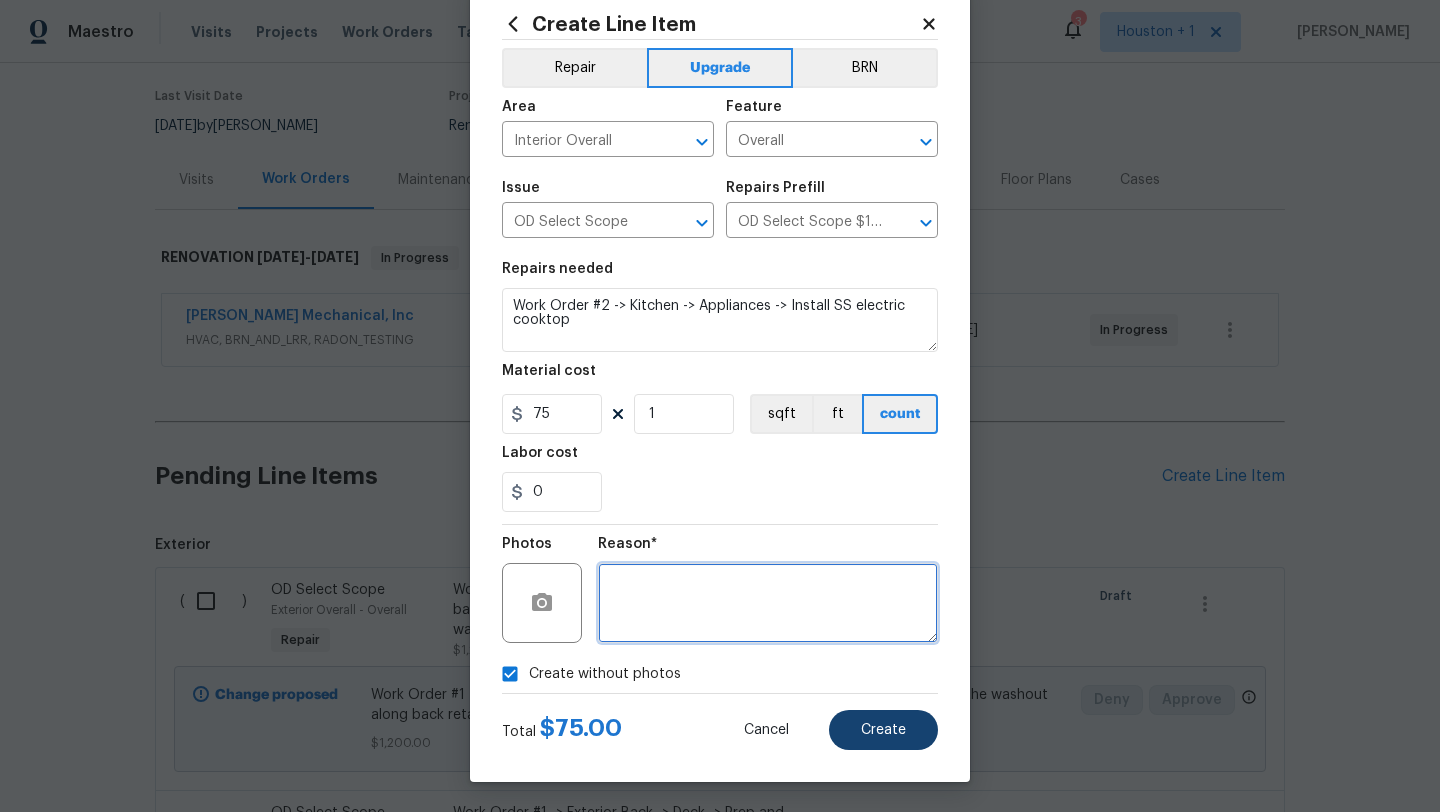 type 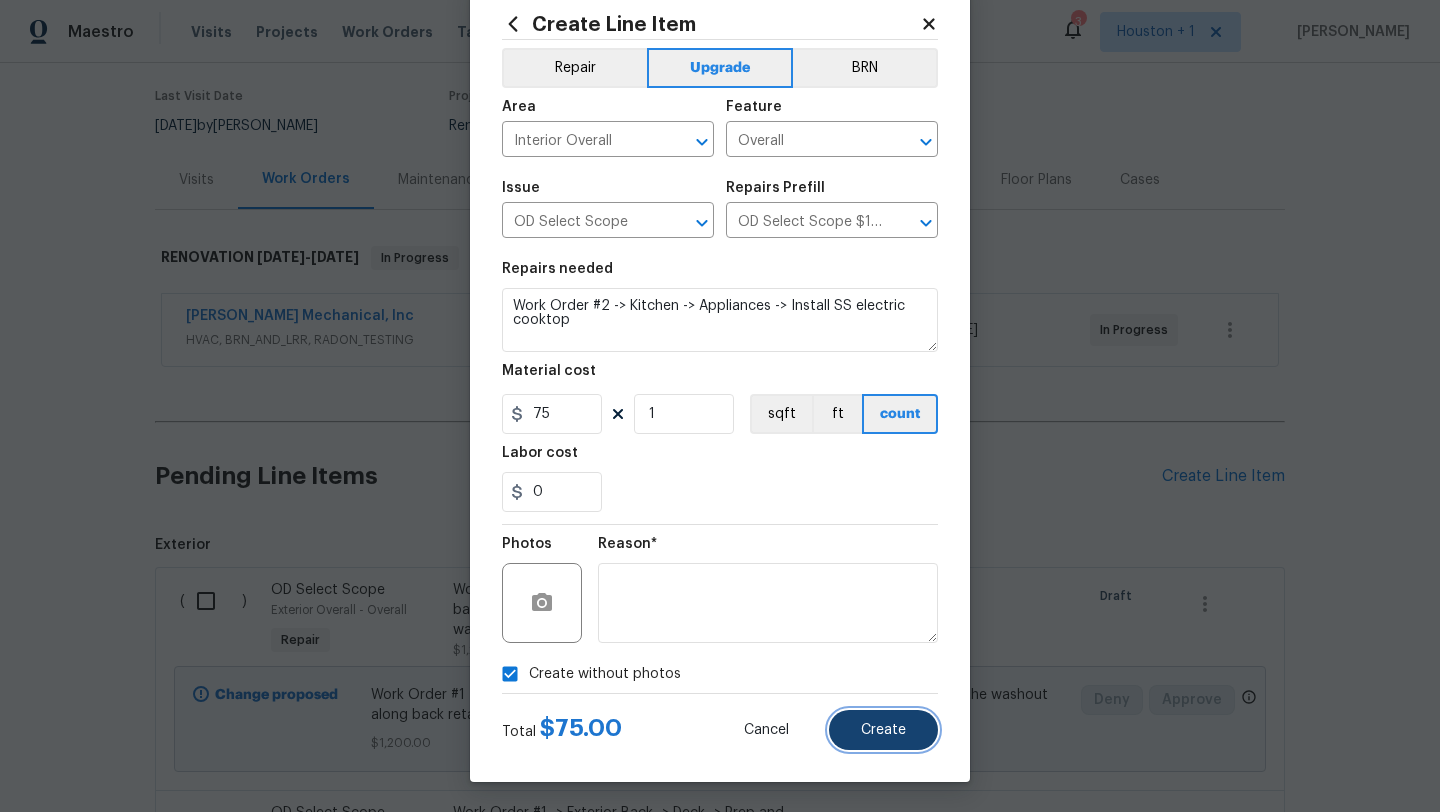 click on "Create" at bounding box center (883, 730) 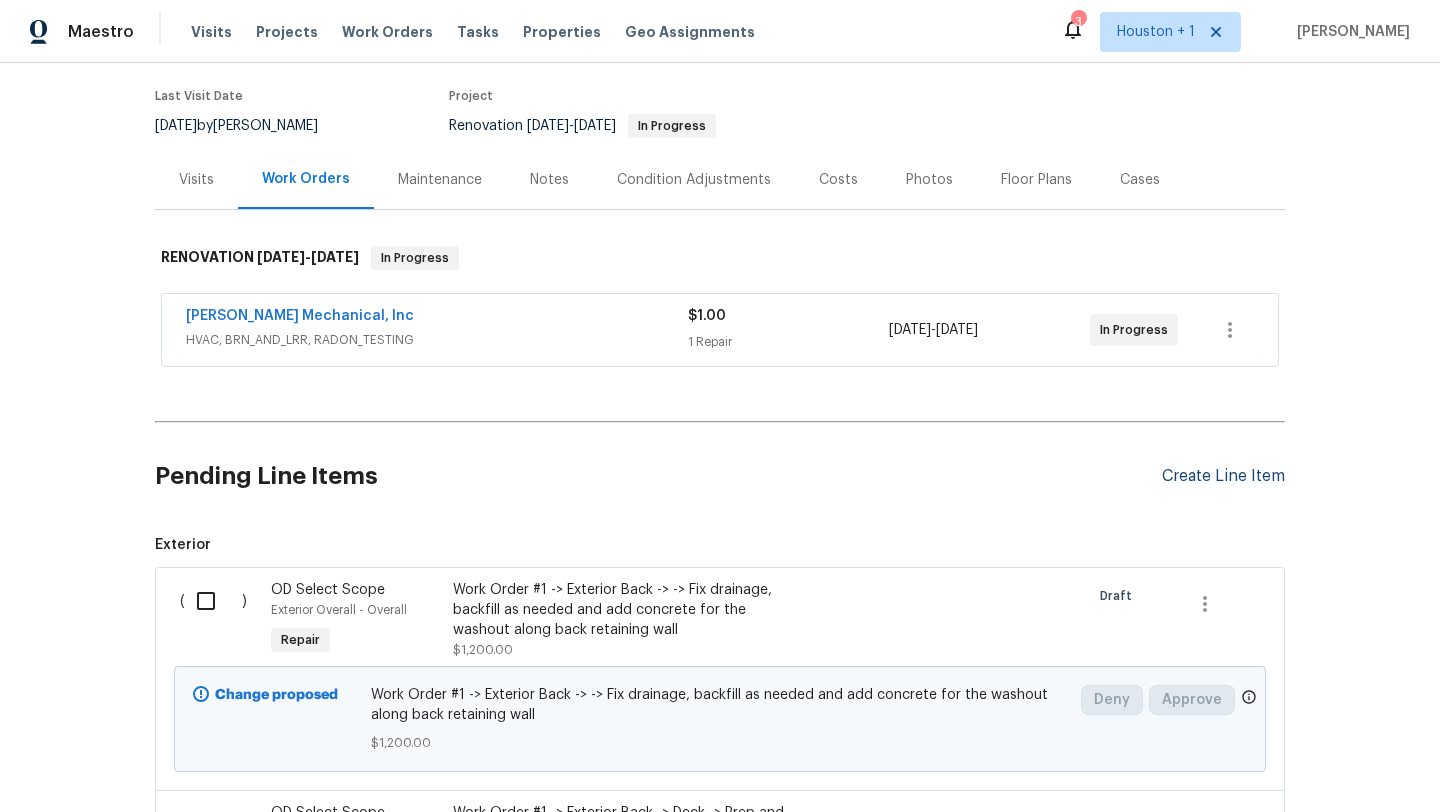 click on "Create Line Item" at bounding box center (1223, 476) 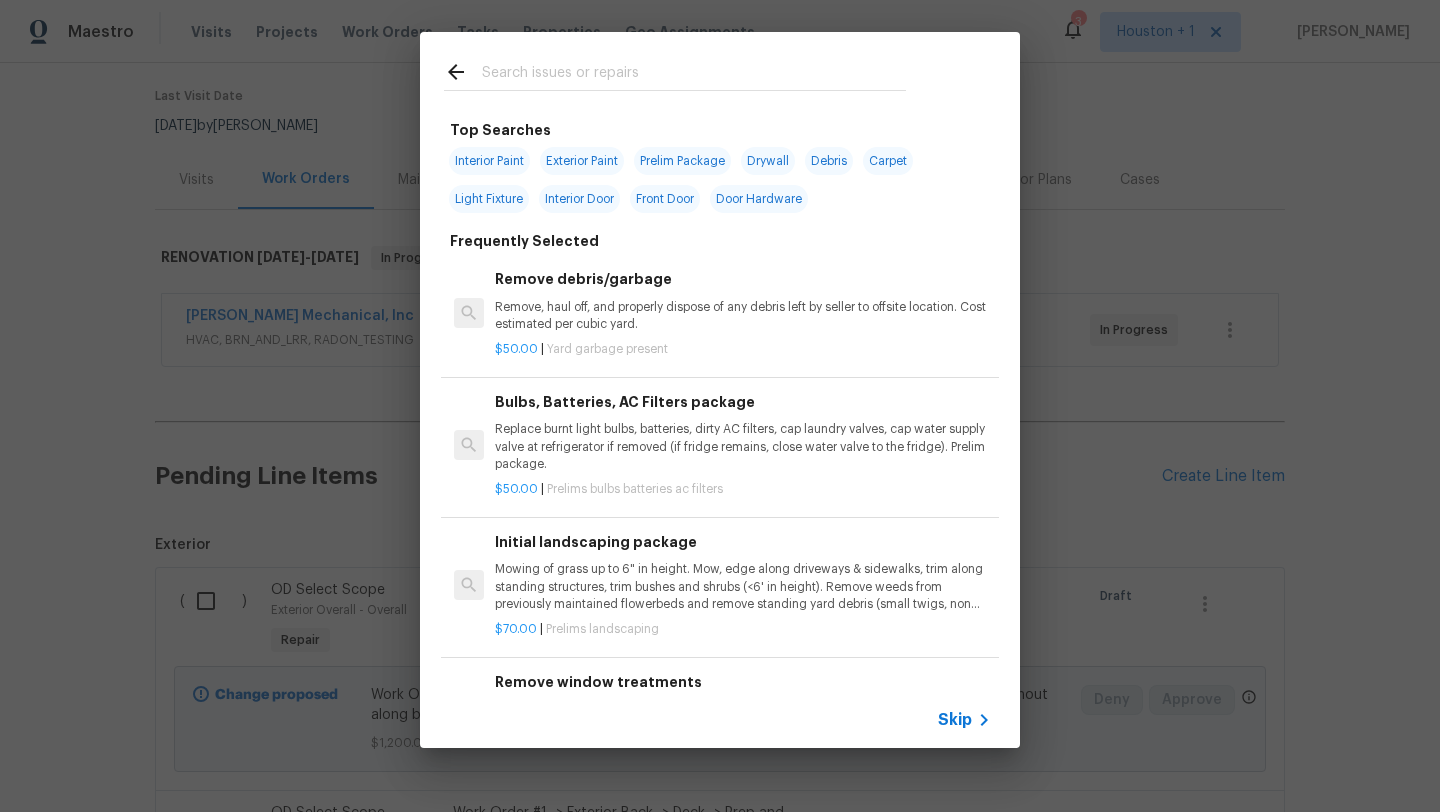 click on "Skip" at bounding box center [955, 720] 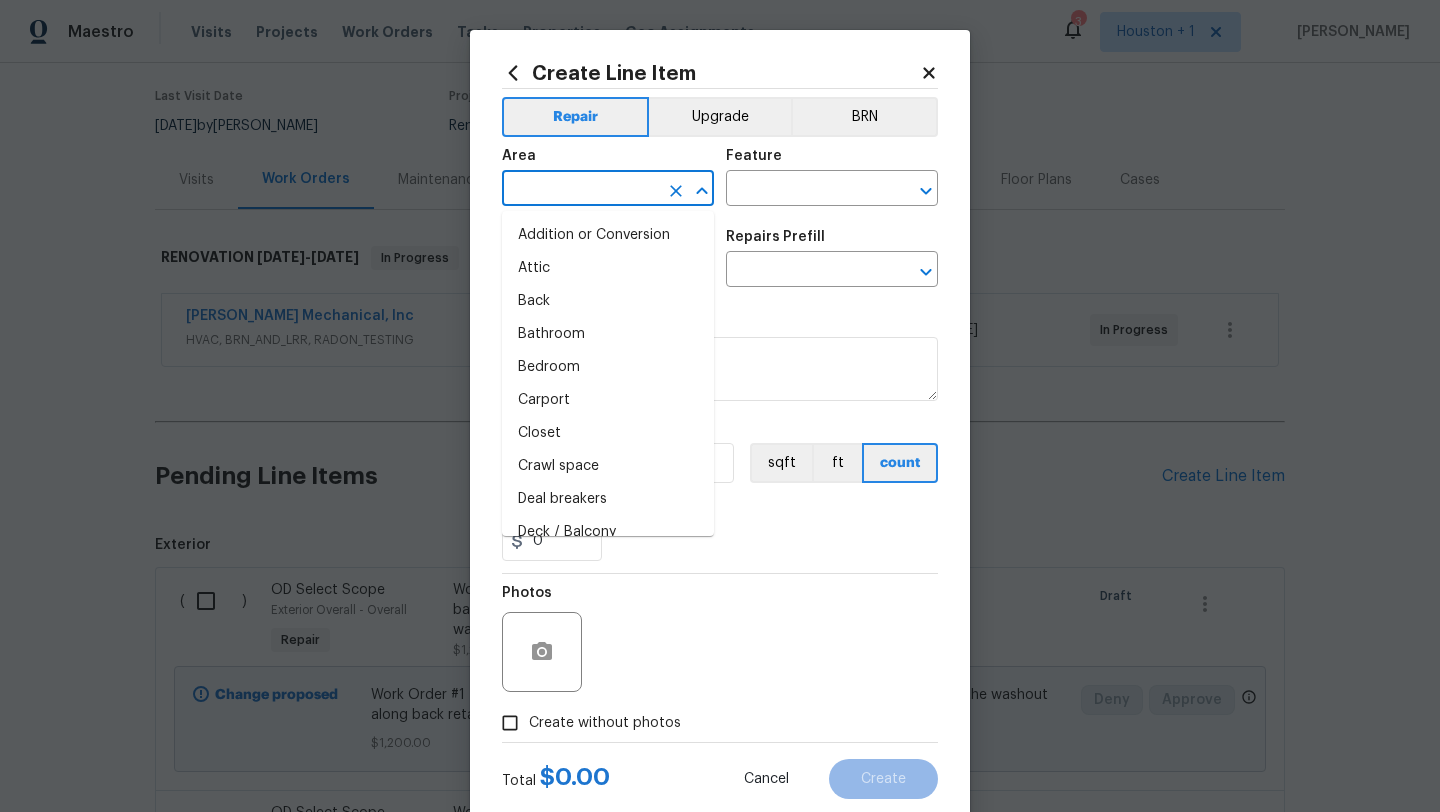 click at bounding box center [580, 190] 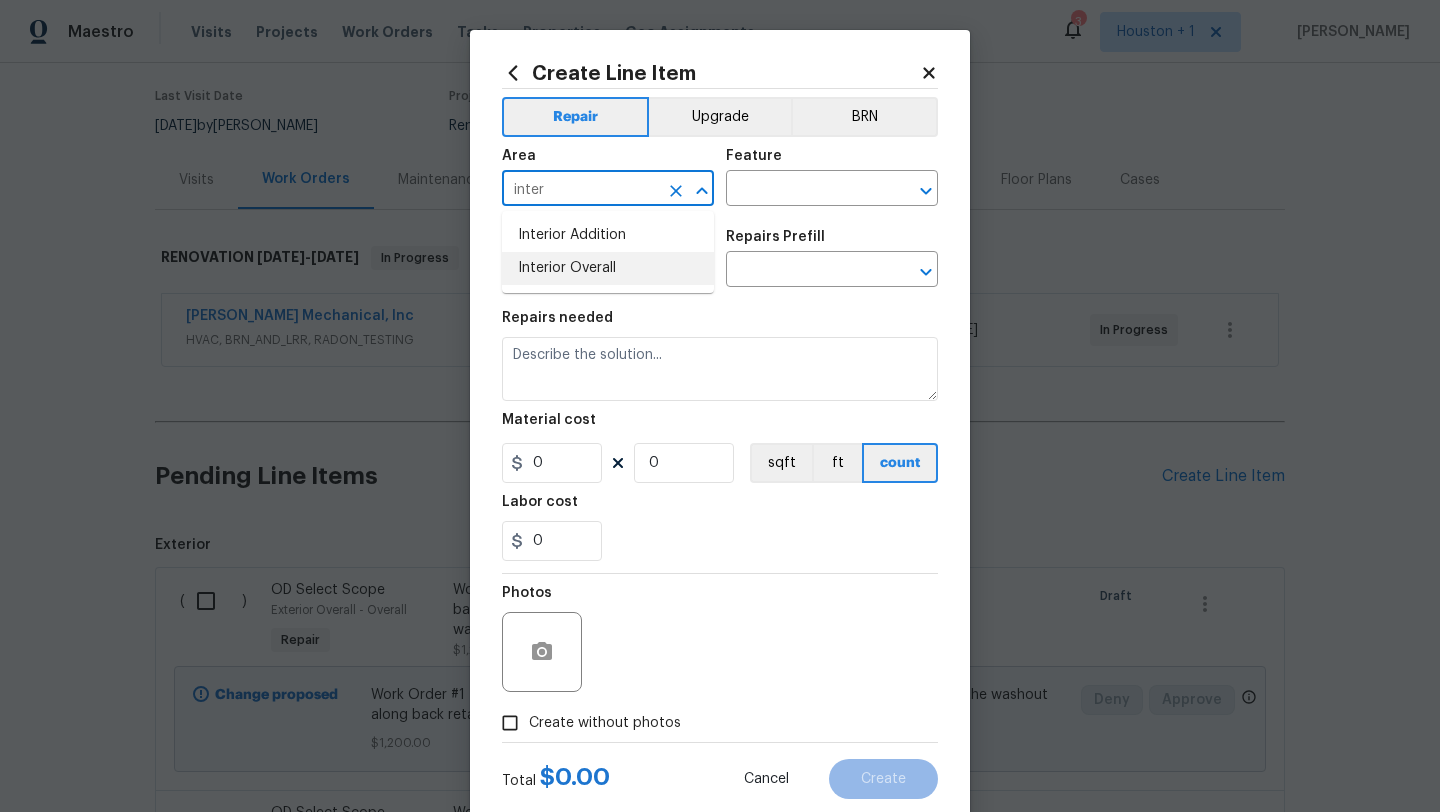 click on "Interior Overall" at bounding box center [608, 268] 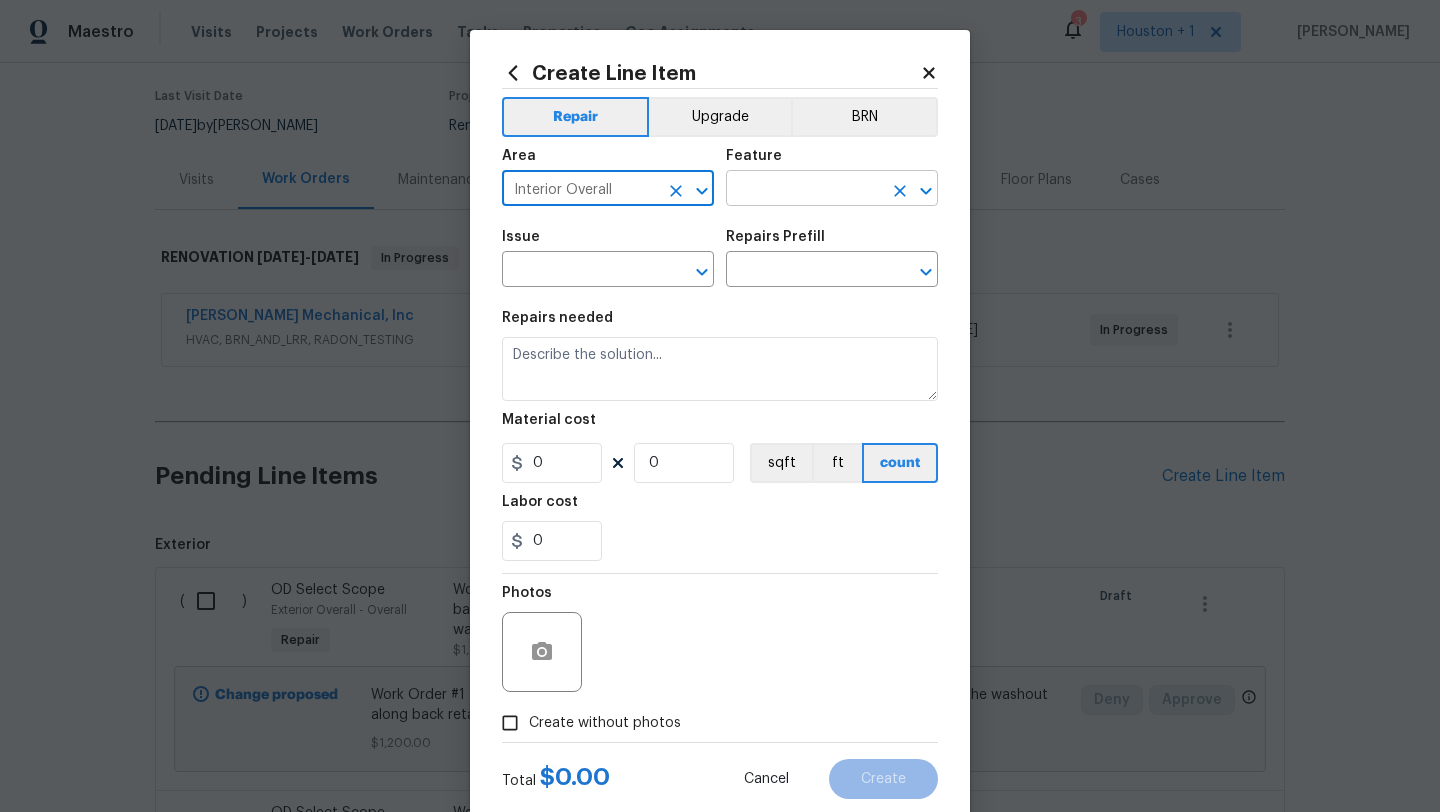 type on "Interior Overall" 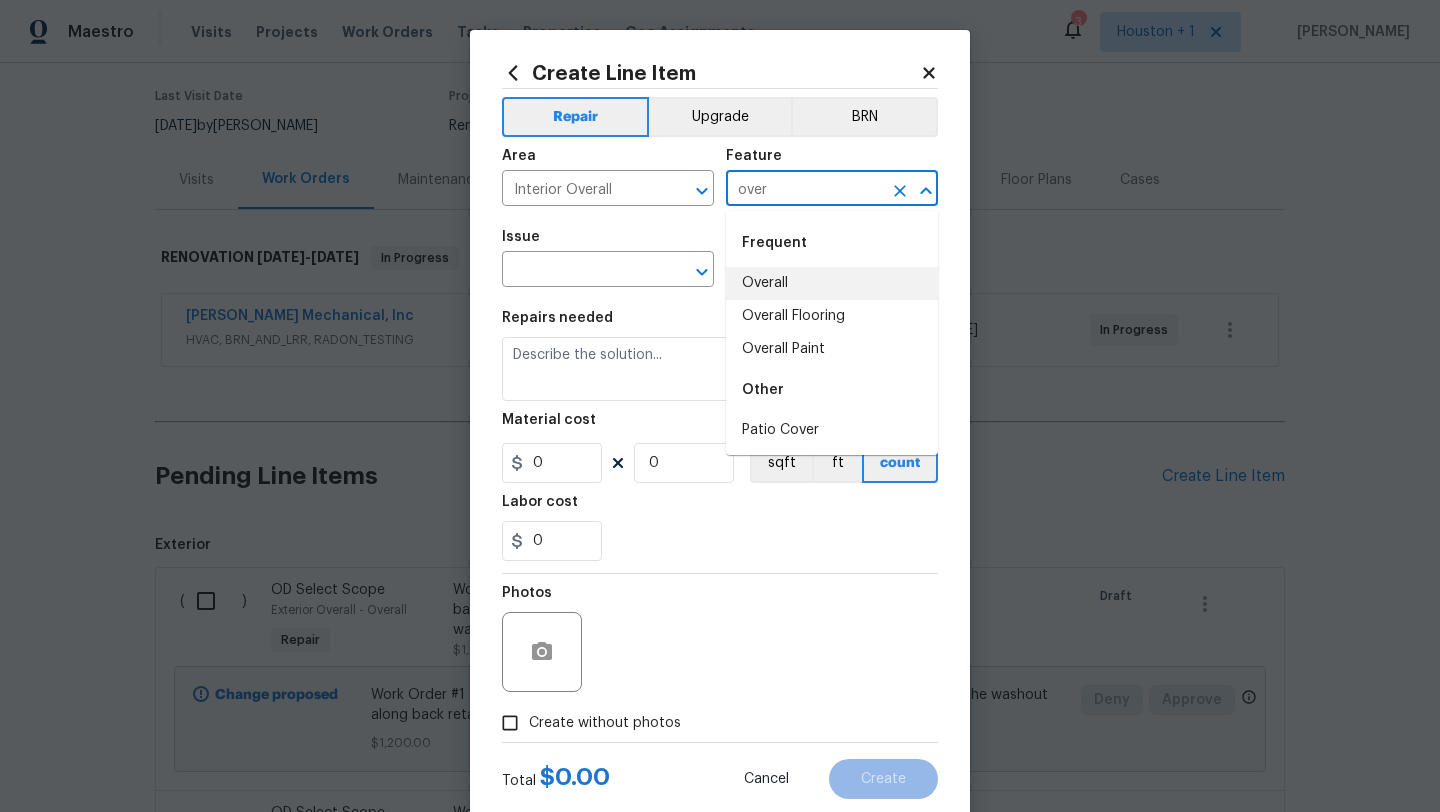 click on "Overall" at bounding box center [832, 283] 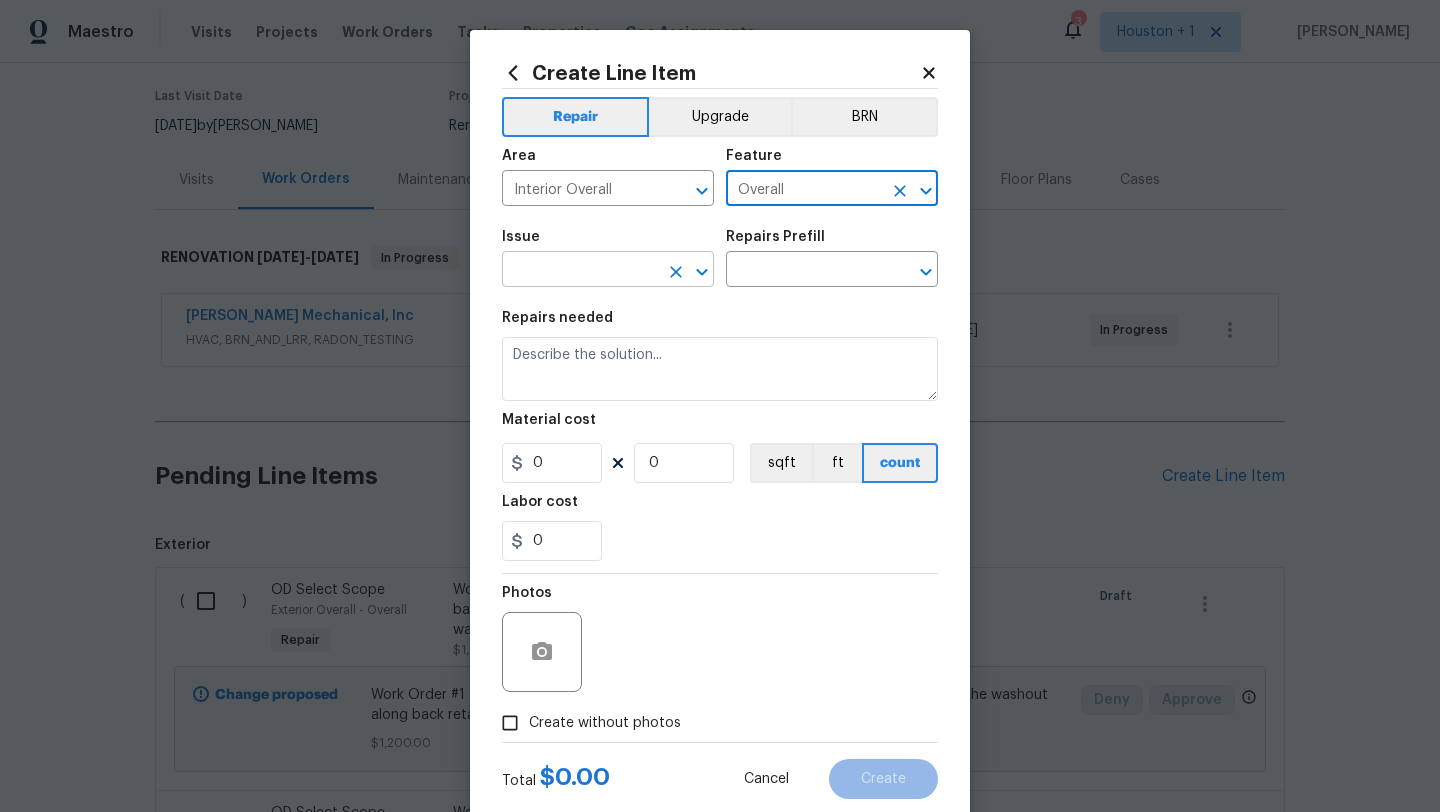 type on "Overall" 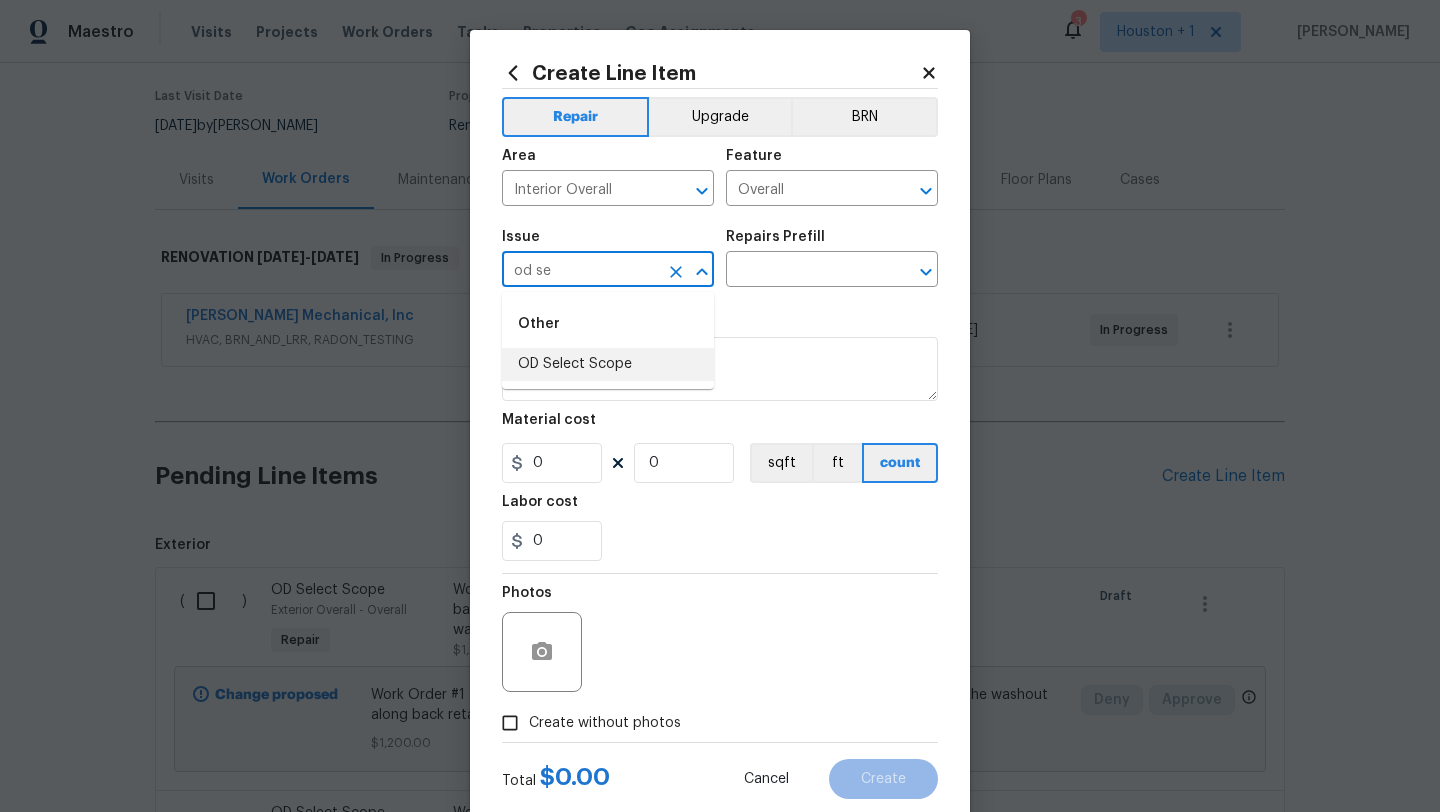 click on "OD Select Scope" at bounding box center (608, 364) 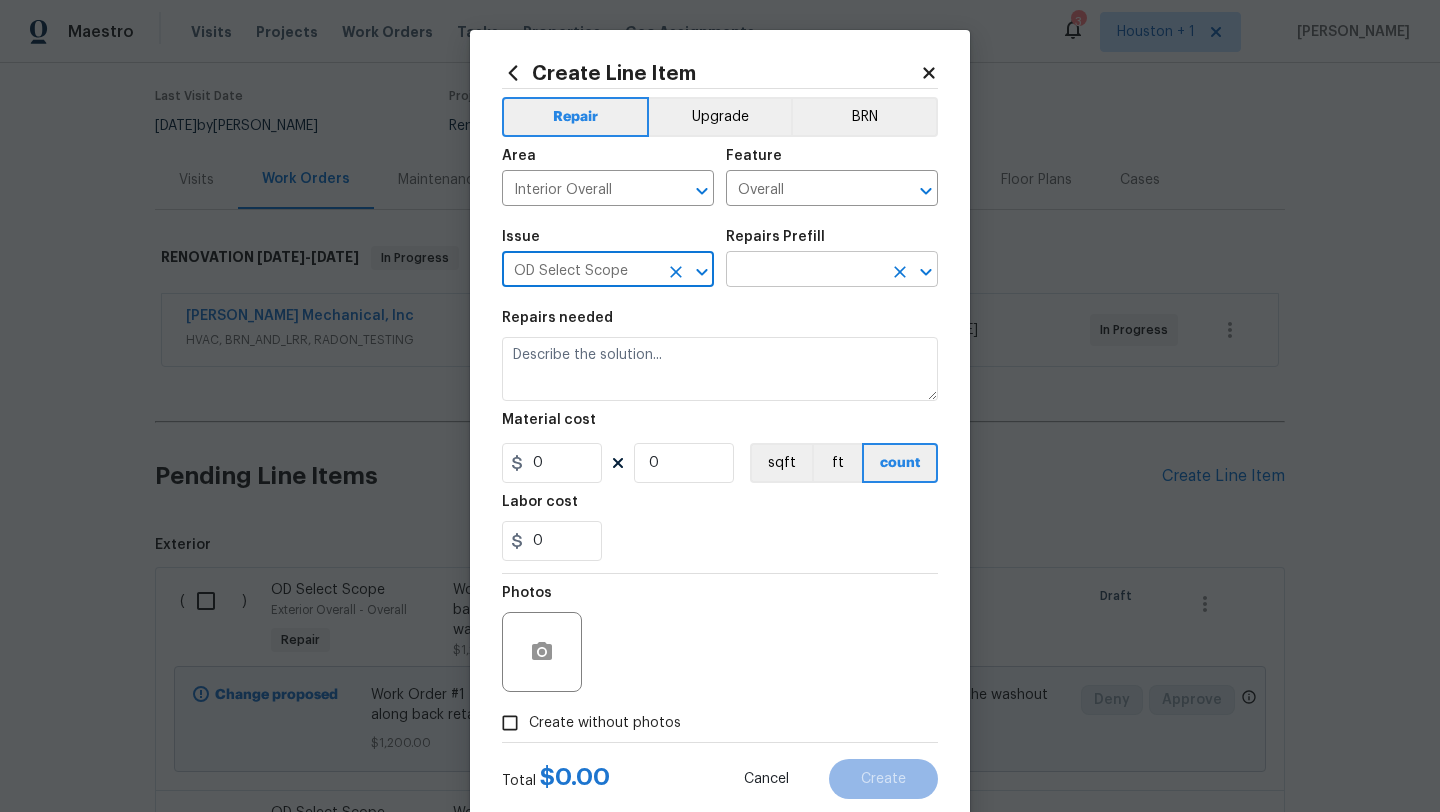 type on "OD Select Scope" 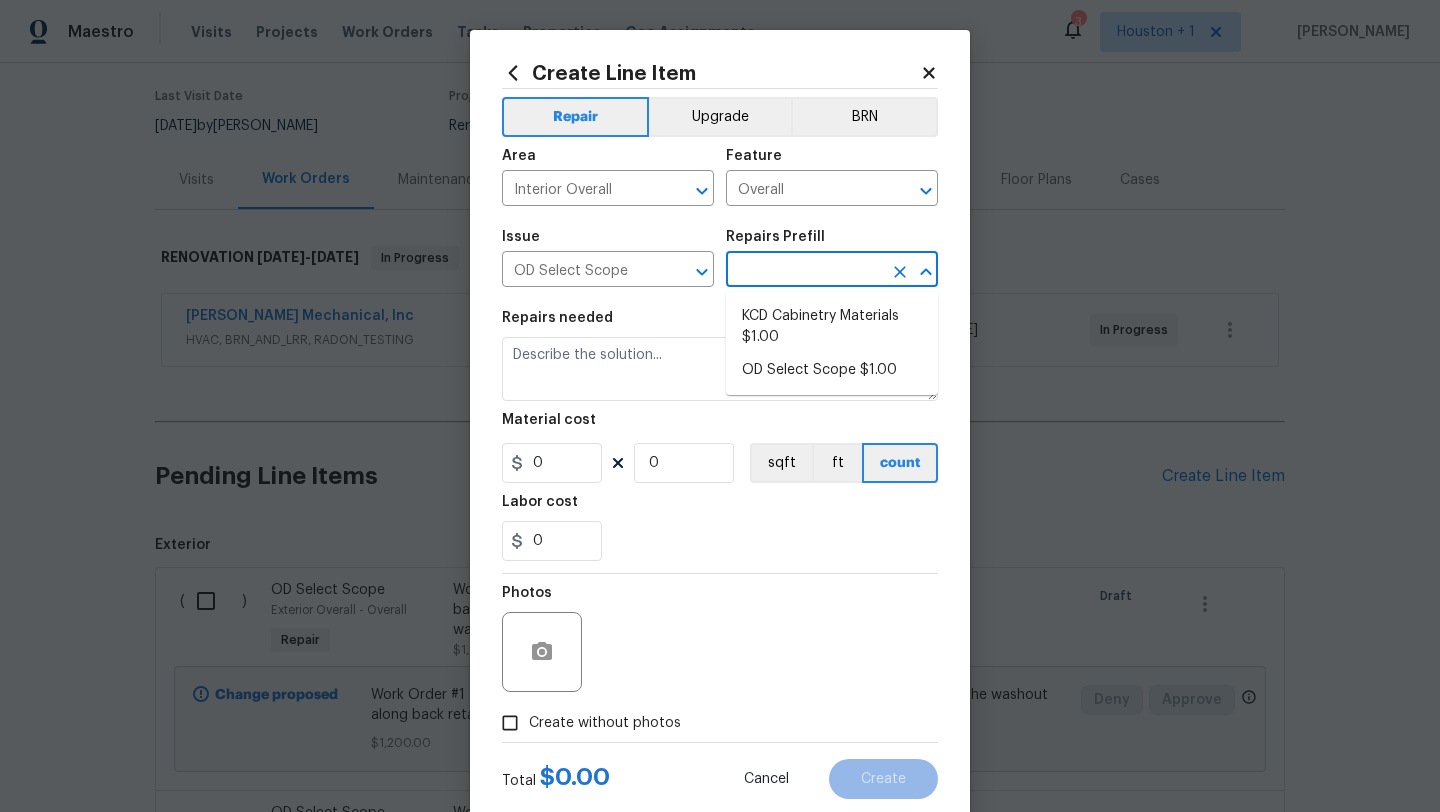 click at bounding box center [804, 271] 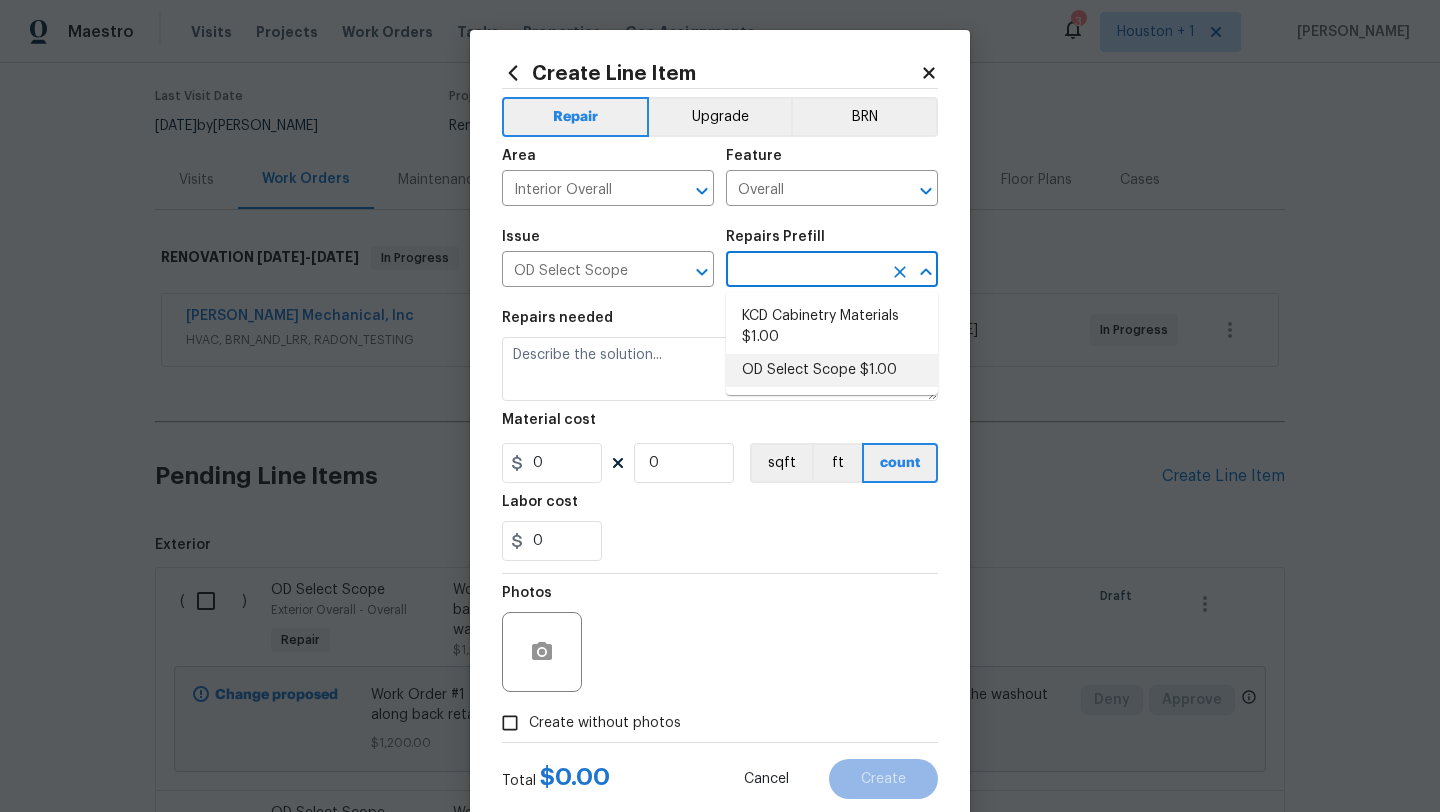 click on "OD Select Scope $1.00" at bounding box center [832, 370] 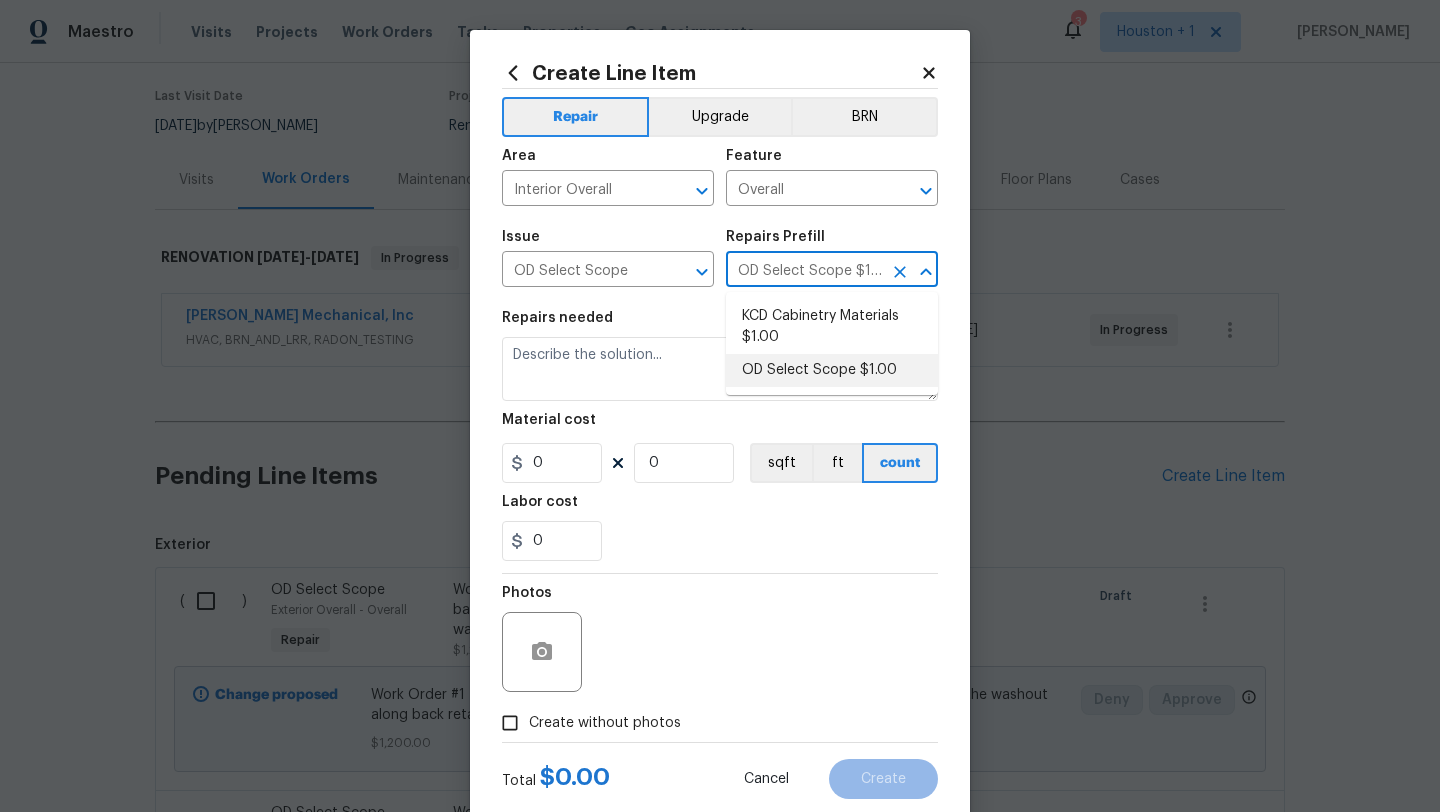 type on "Refer to the agreed upon scope document for further details." 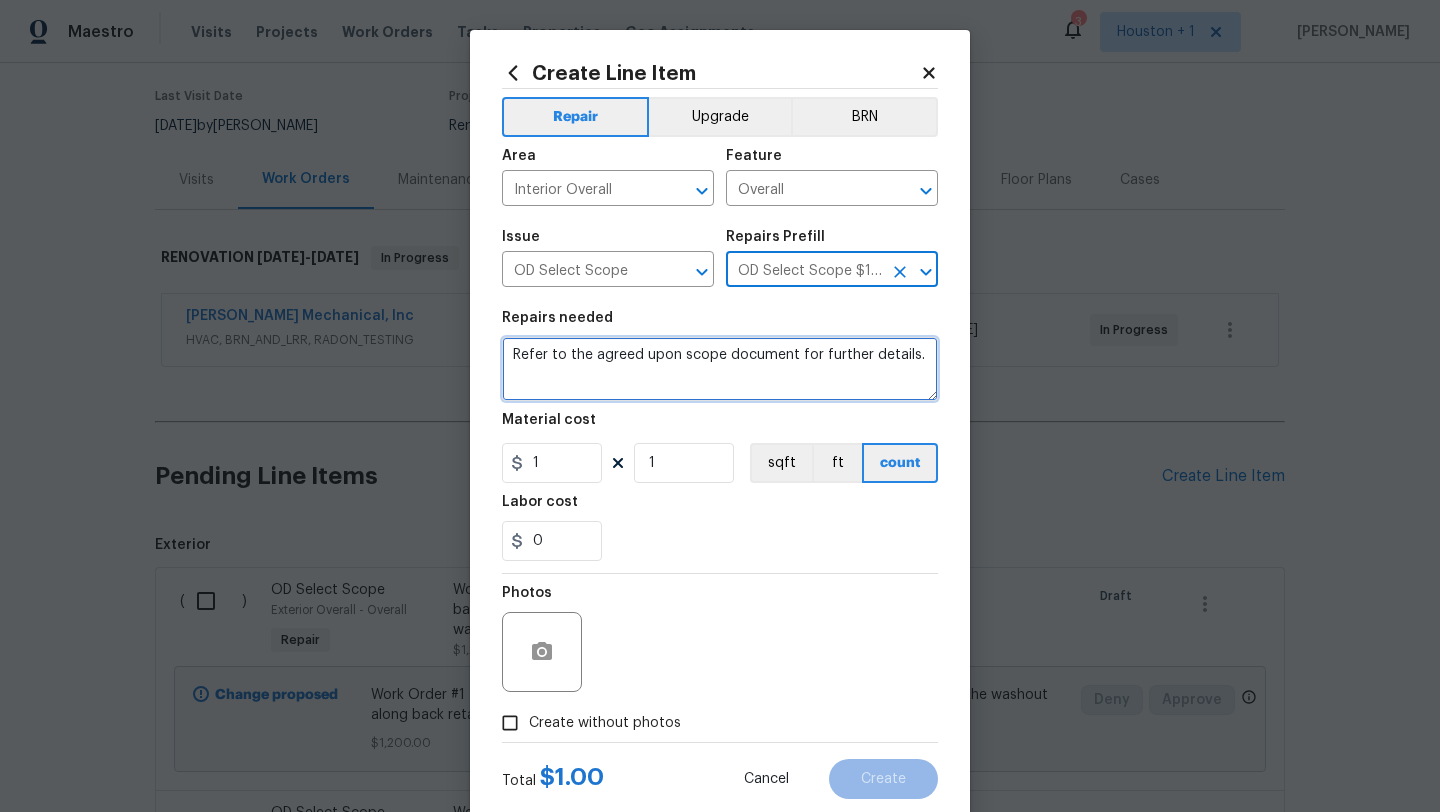 click on "Refer to the agreed upon scope document for further details." at bounding box center [720, 369] 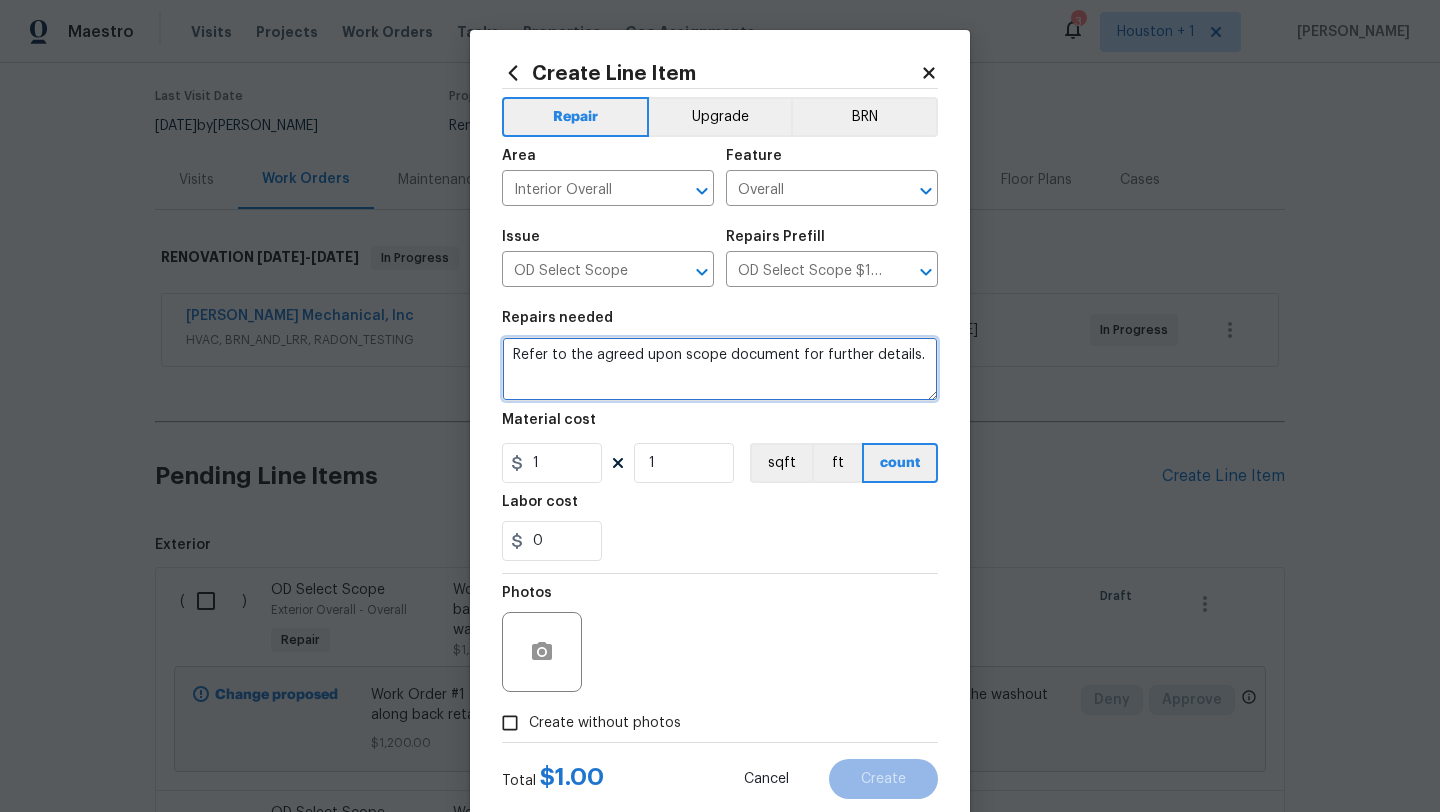 click on "Refer to the agreed upon scope document for further details." at bounding box center (720, 369) 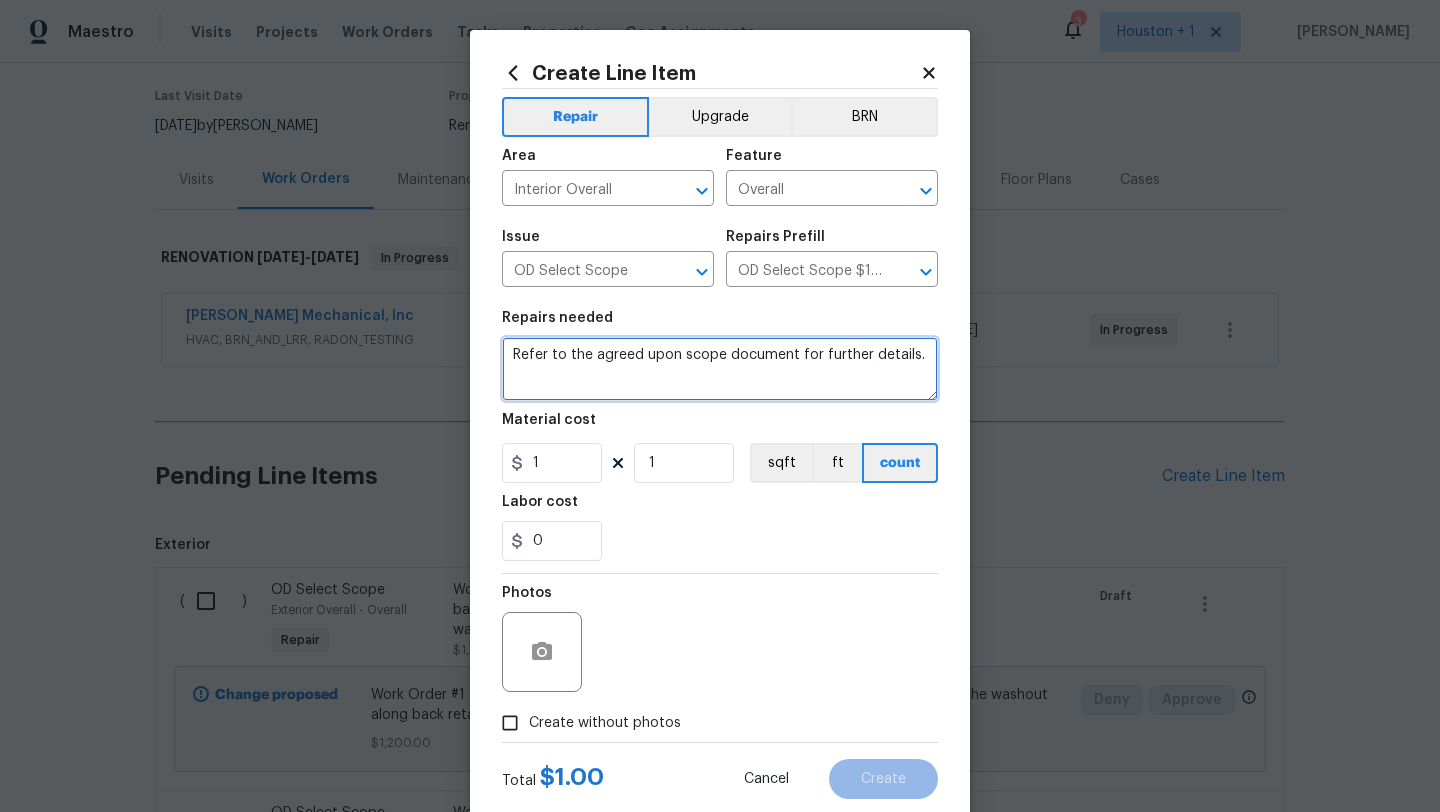 click on "Refer to the agreed upon scope document for further details." at bounding box center [720, 369] 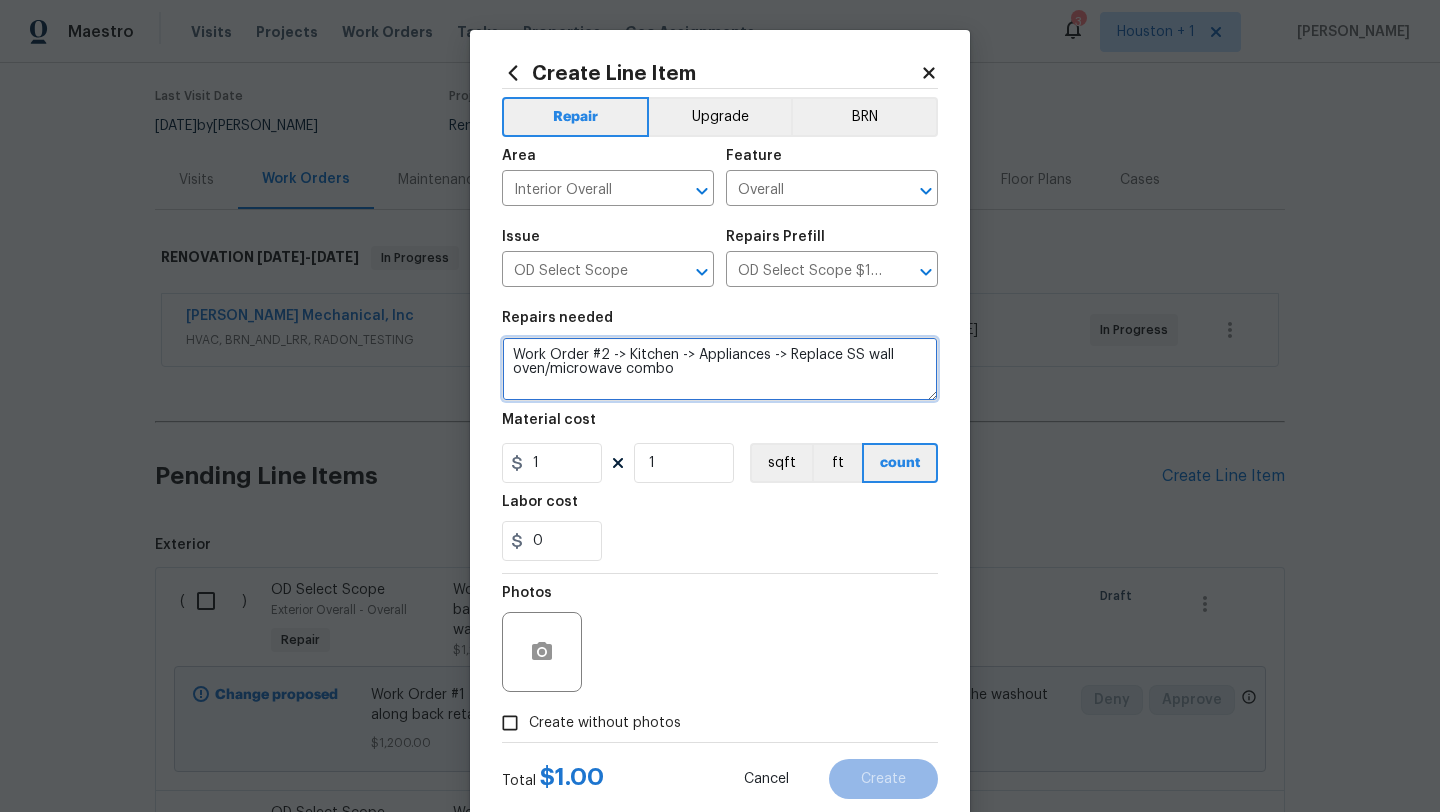 type on "Work Order #2 -> Kitchen -> Appliances -> Replace SS wall oven/microwave combo" 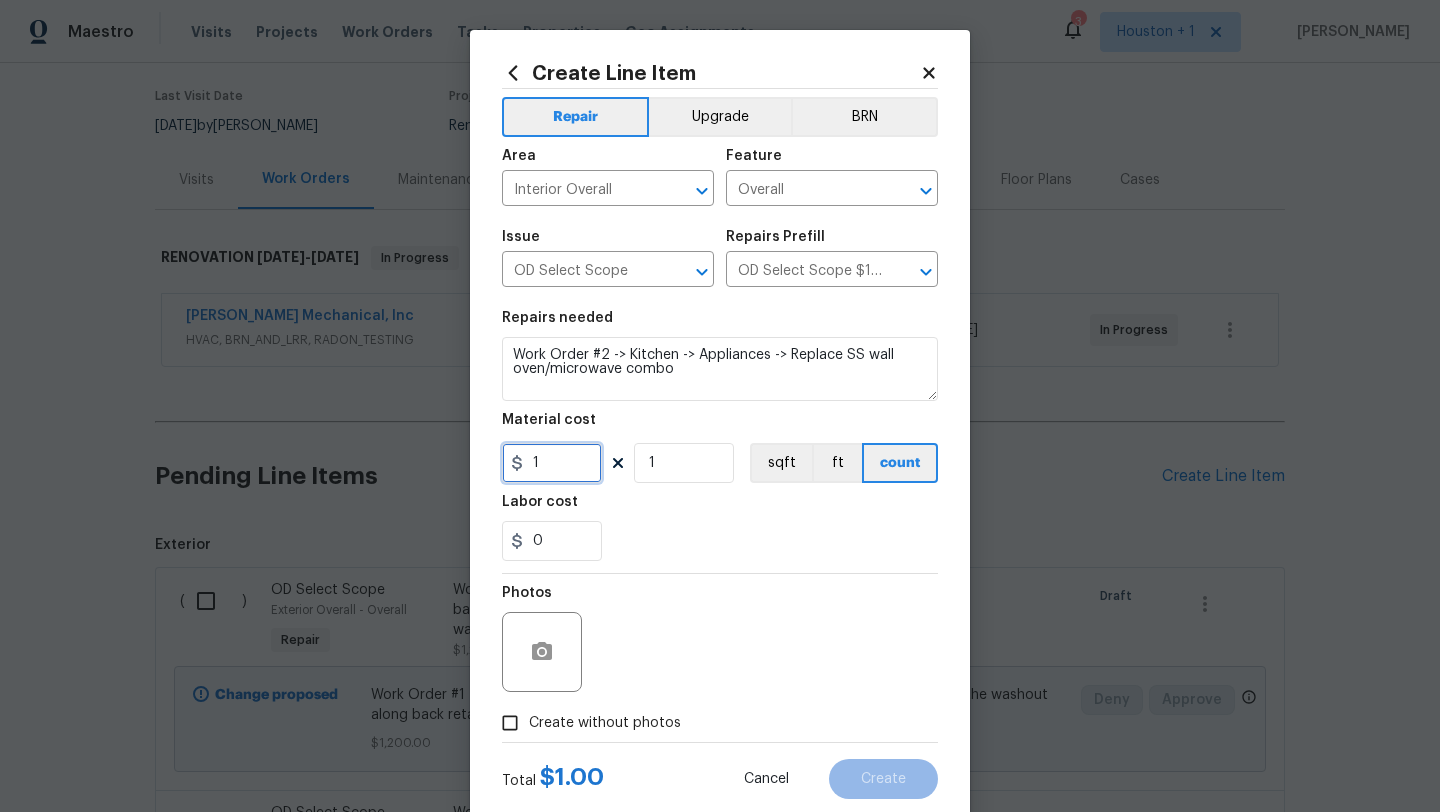 click on "1" at bounding box center [552, 463] 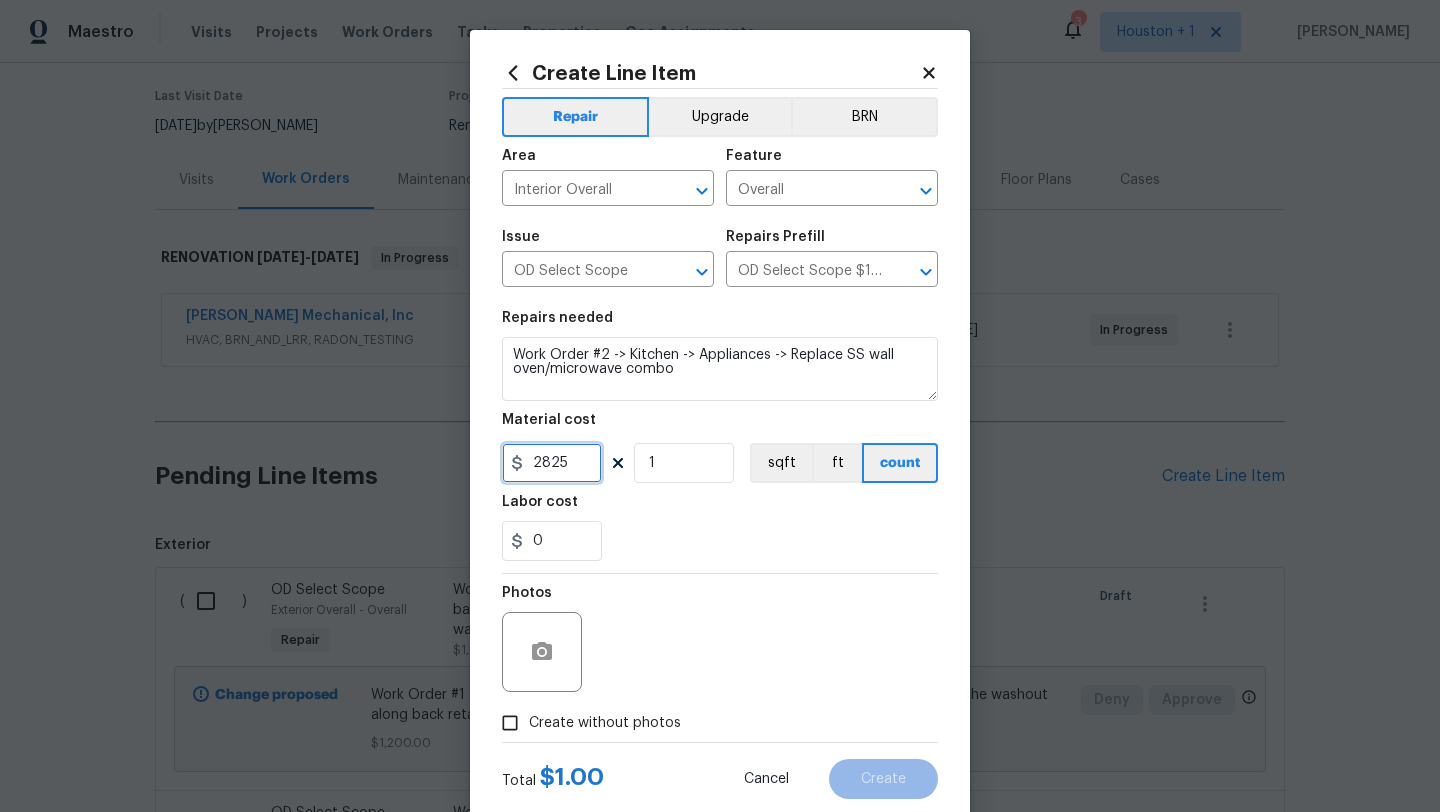 scroll, scrollTop: 50, scrollLeft: 0, axis: vertical 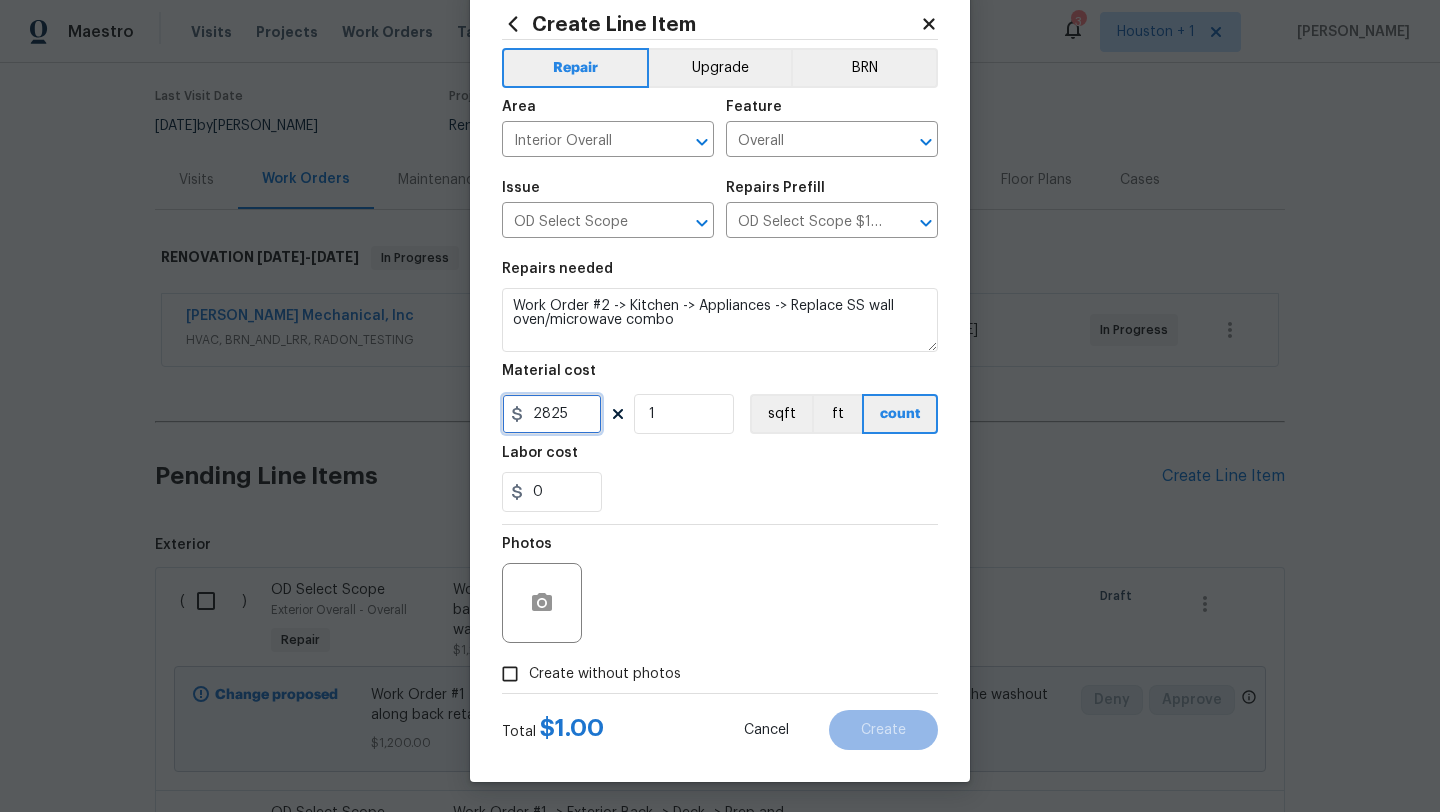 type on "2825" 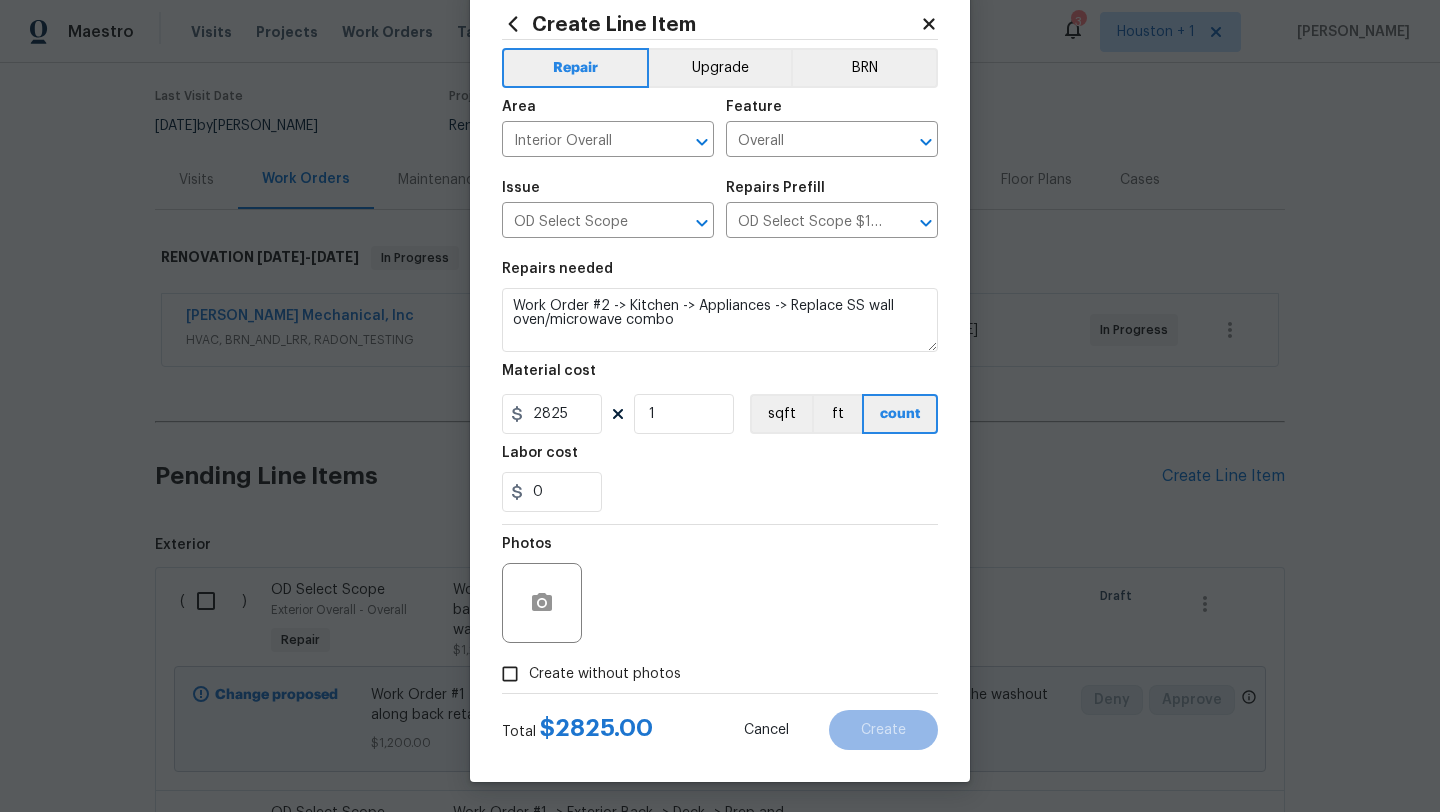 click on "Create without photos" at bounding box center [605, 674] 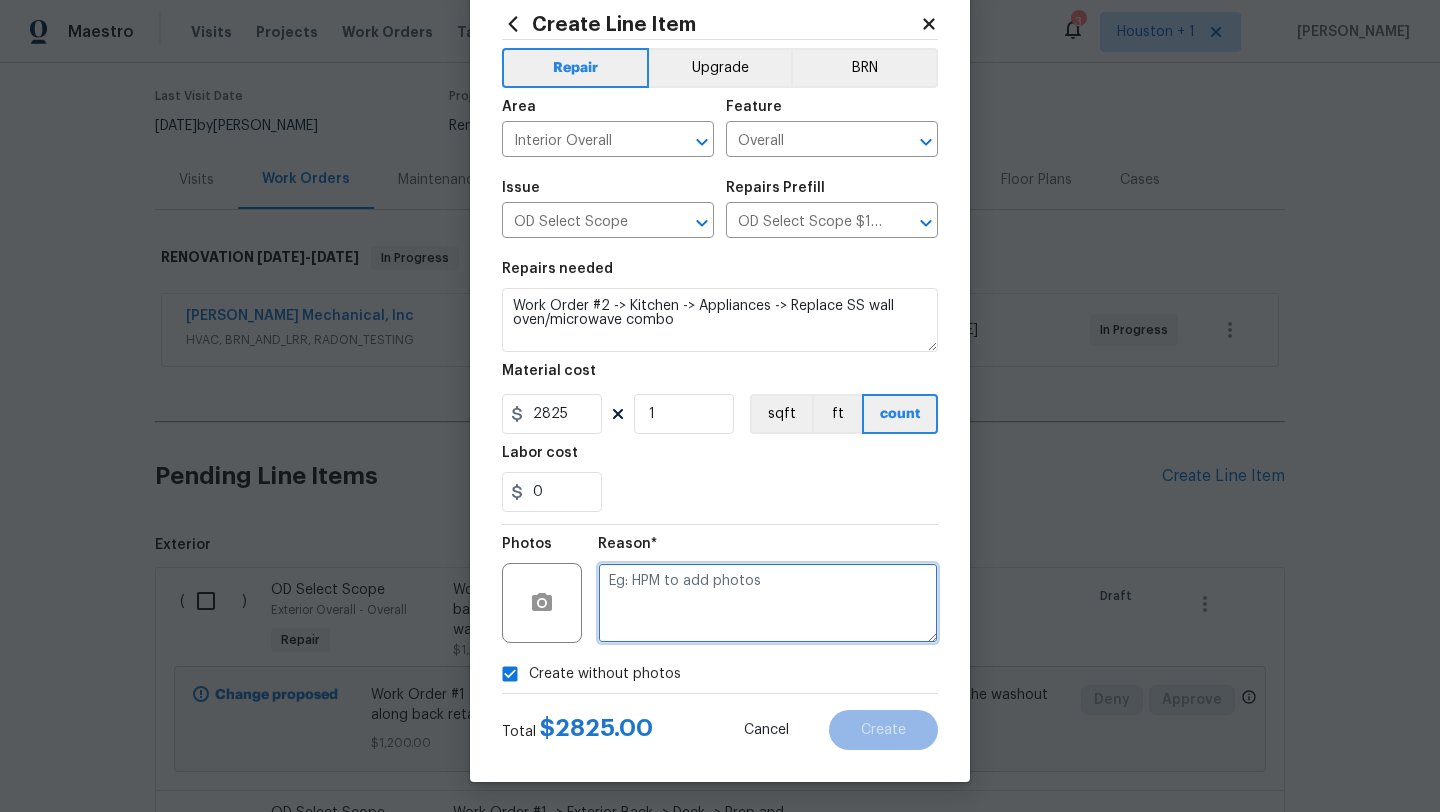 click at bounding box center [768, 603] 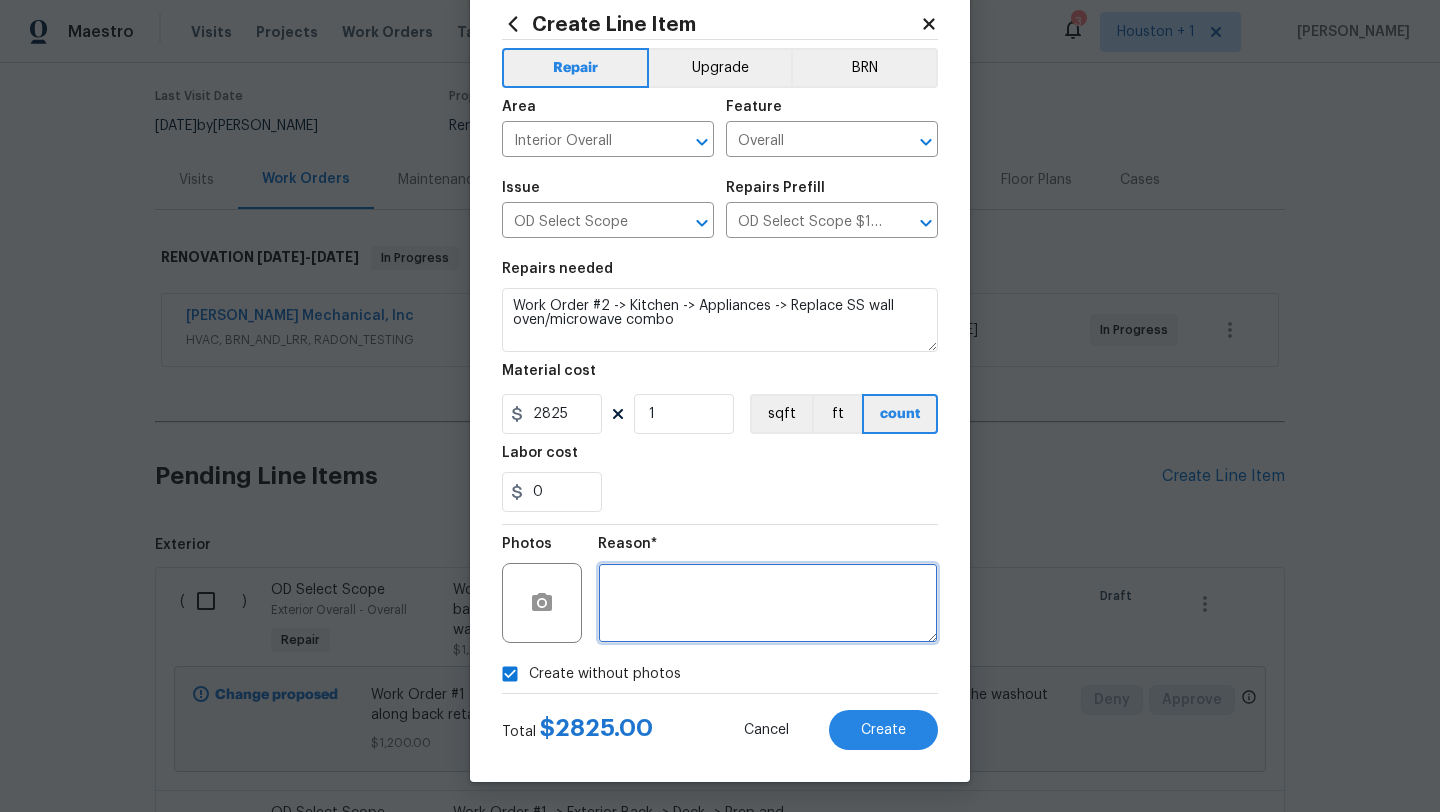 scroll, scrollTop: 50, scrollLeft: 0, axis: vertical 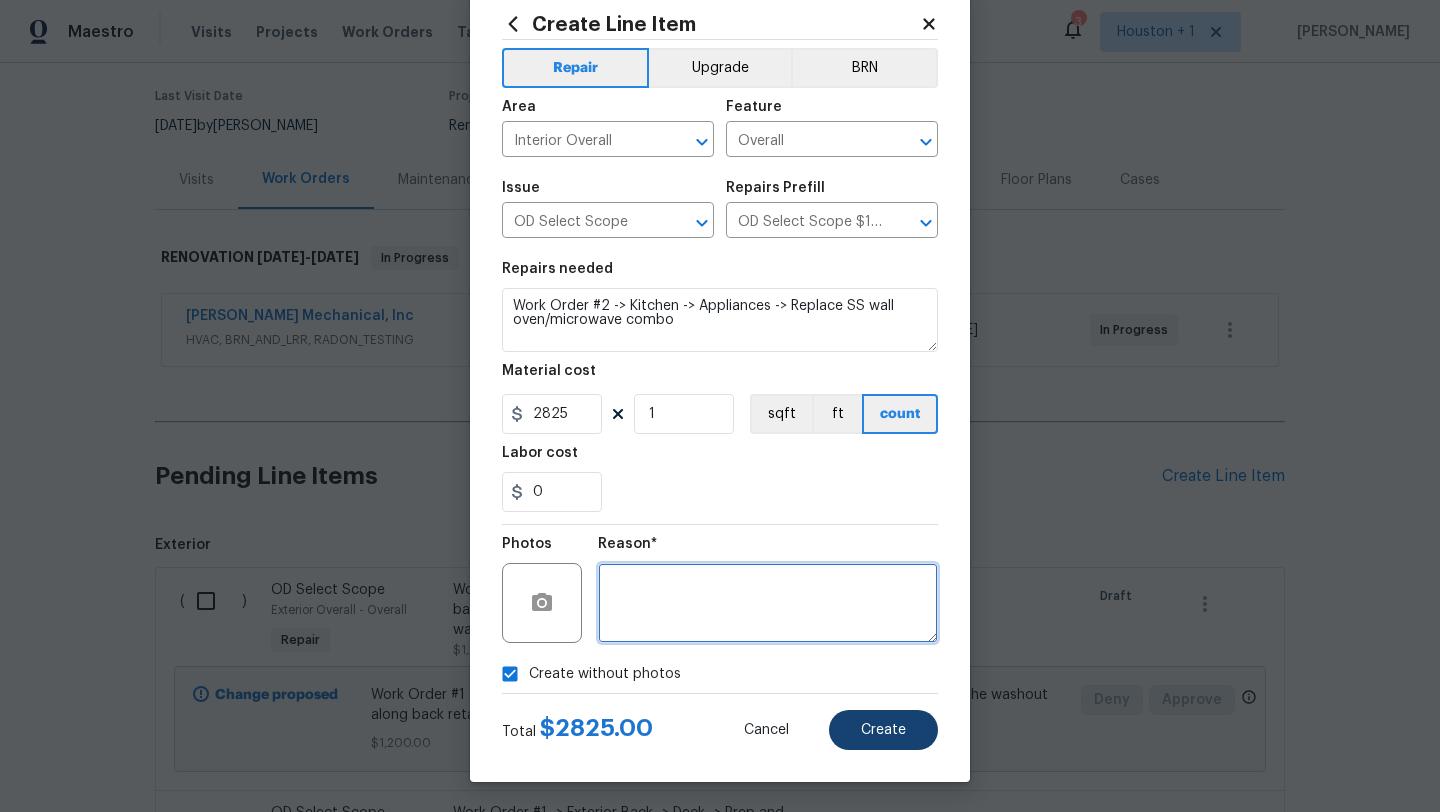 type 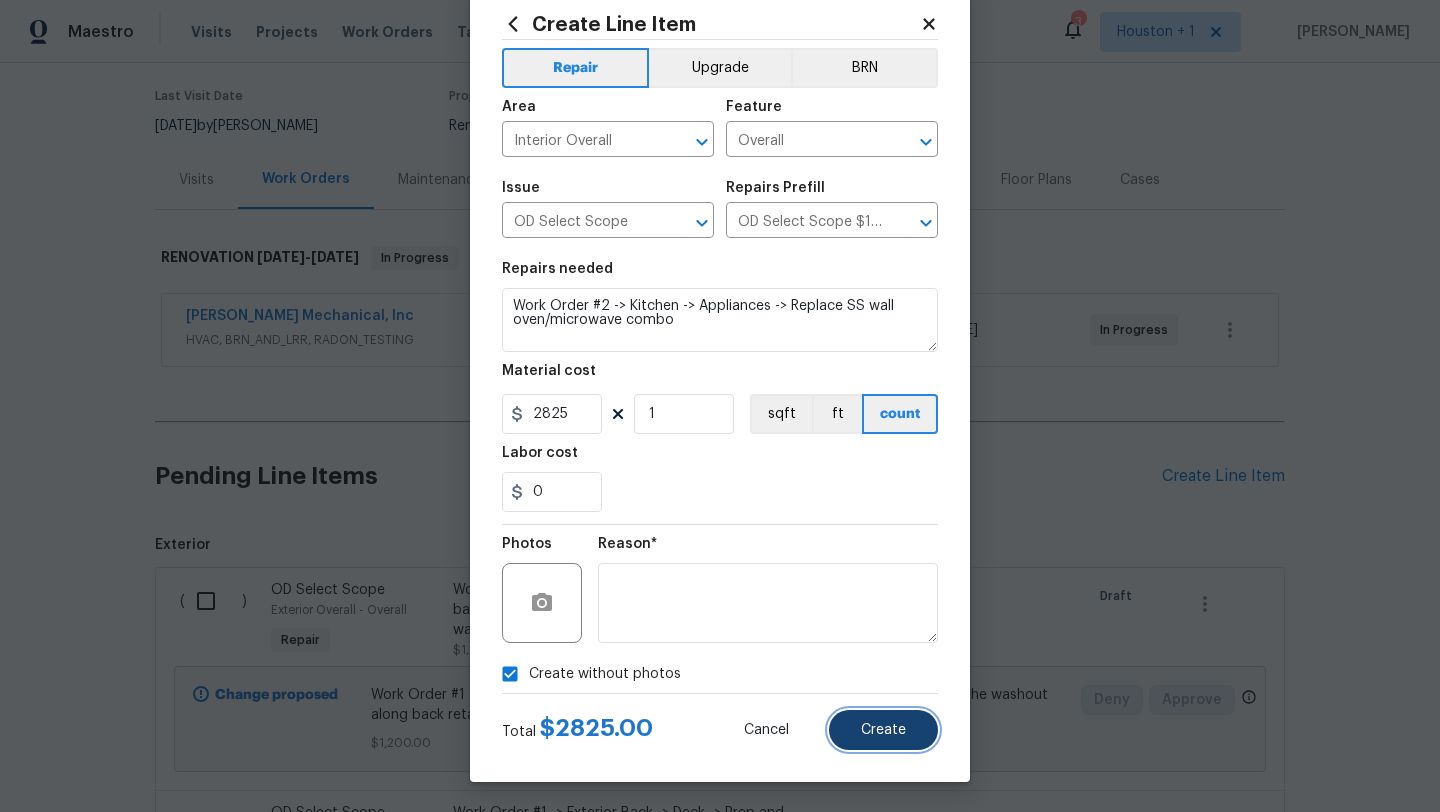 click on "Create" at bounding box center (883, 730) 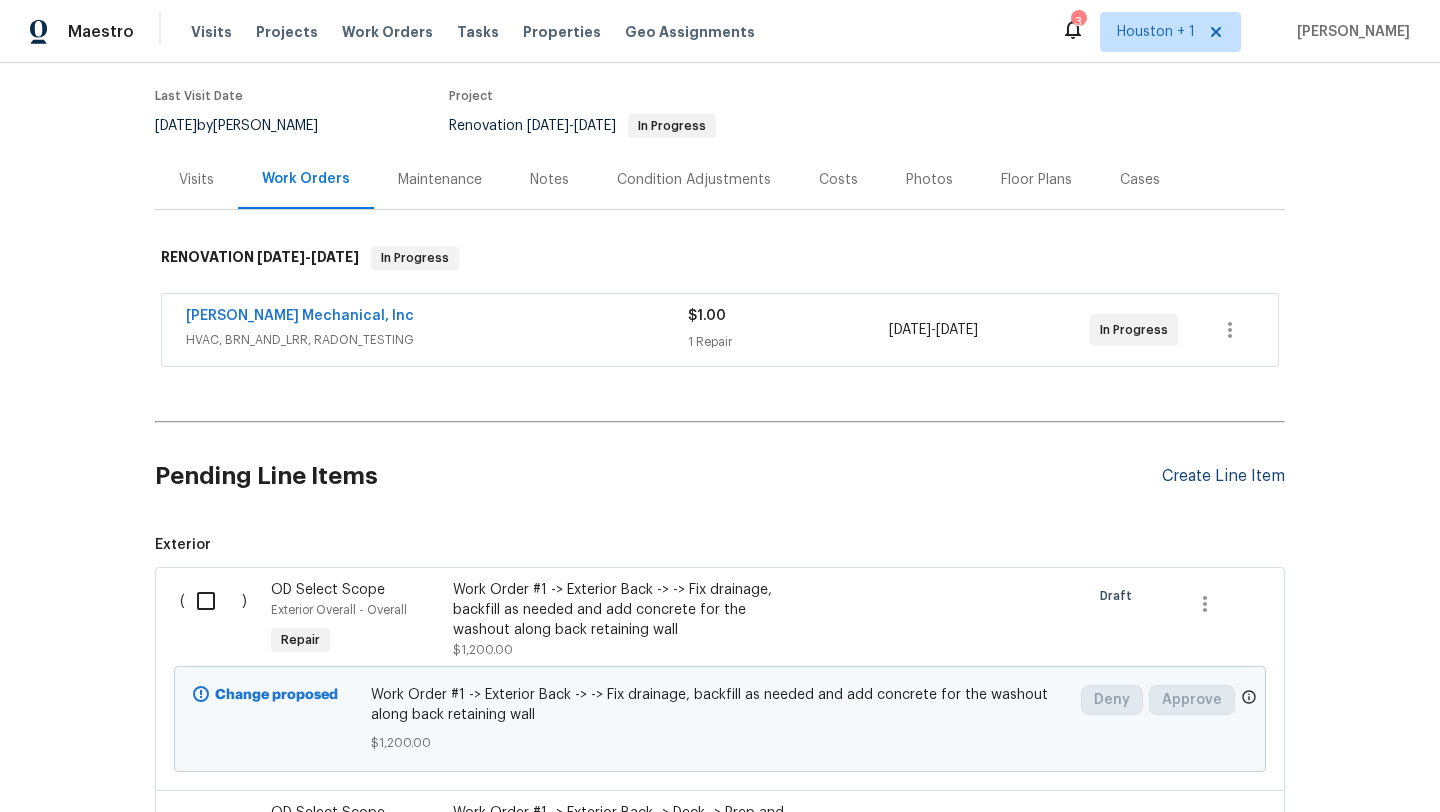 click on "Create Line Item" at bounding box center (1223, 476) 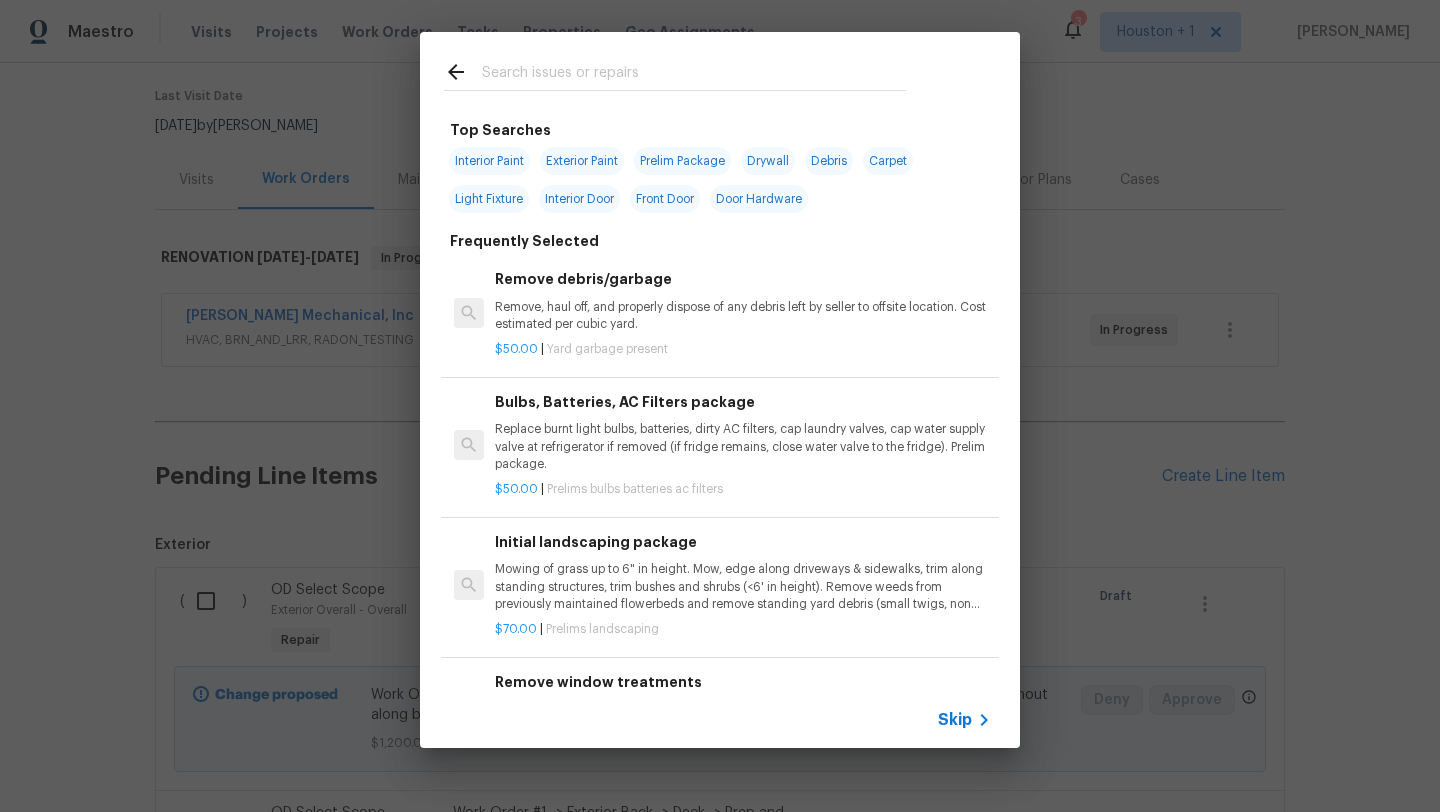 click on "Skip" at bounding box center [955, 720] 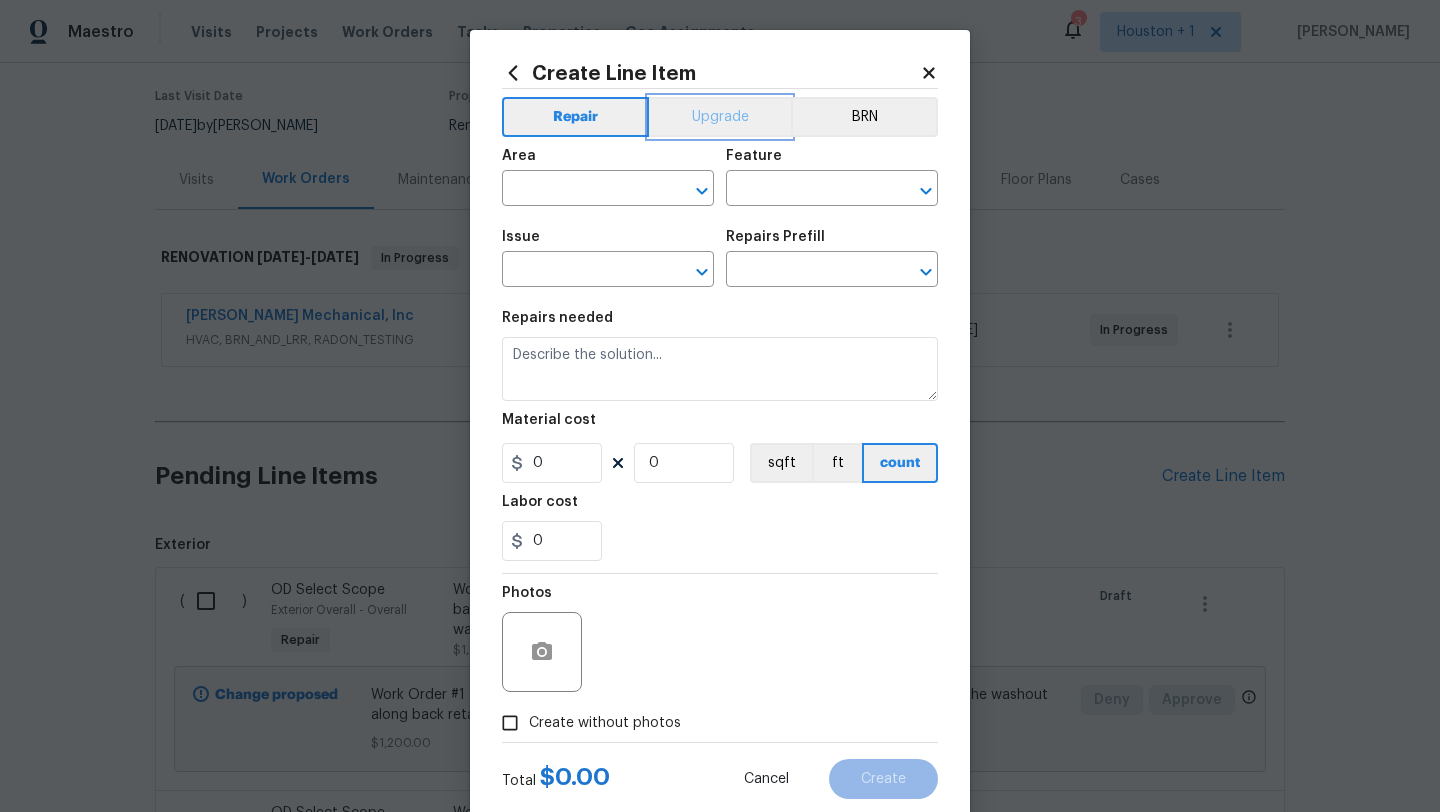 click on "Upgrade" at bounding box center [720, 117] 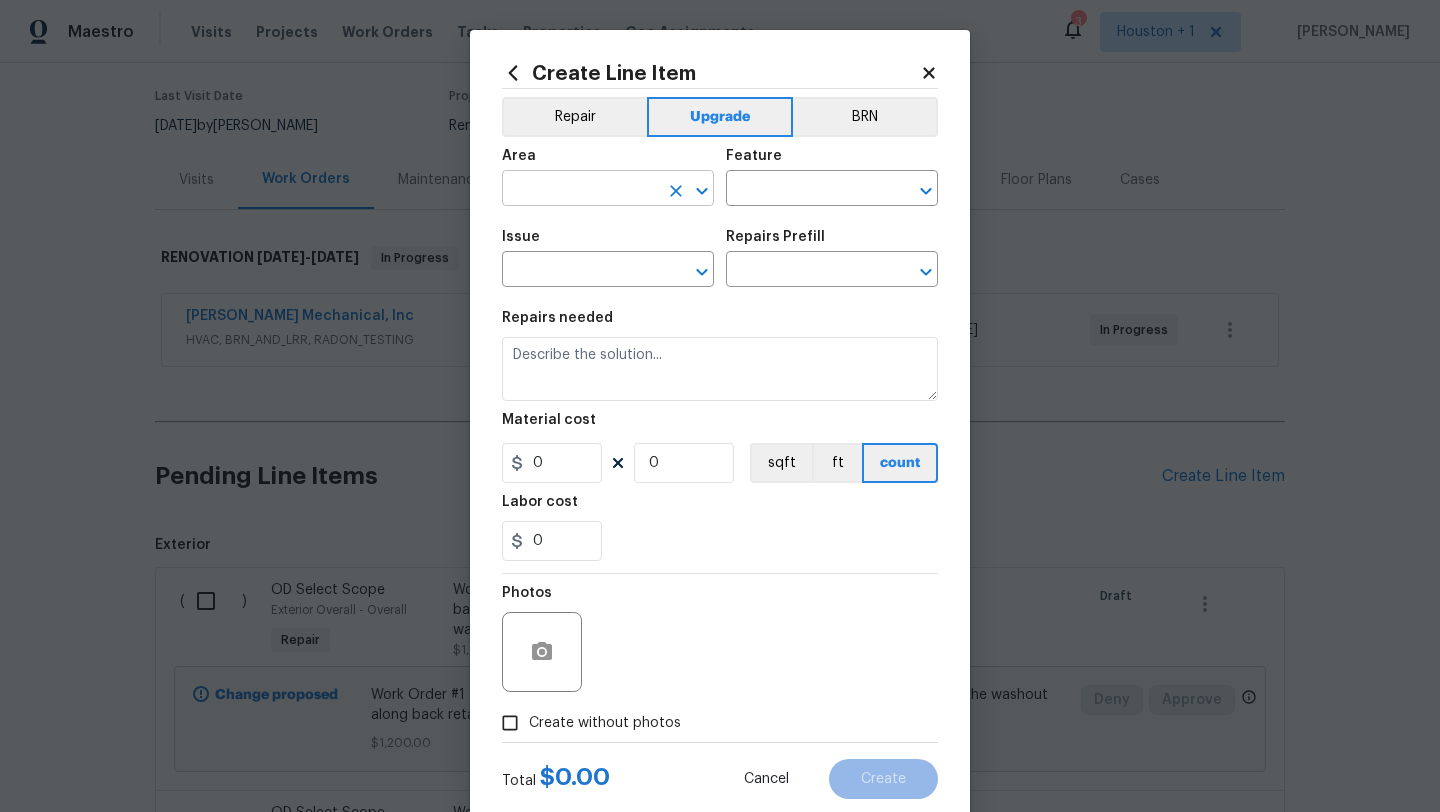 click at bounding box center [580, 190] 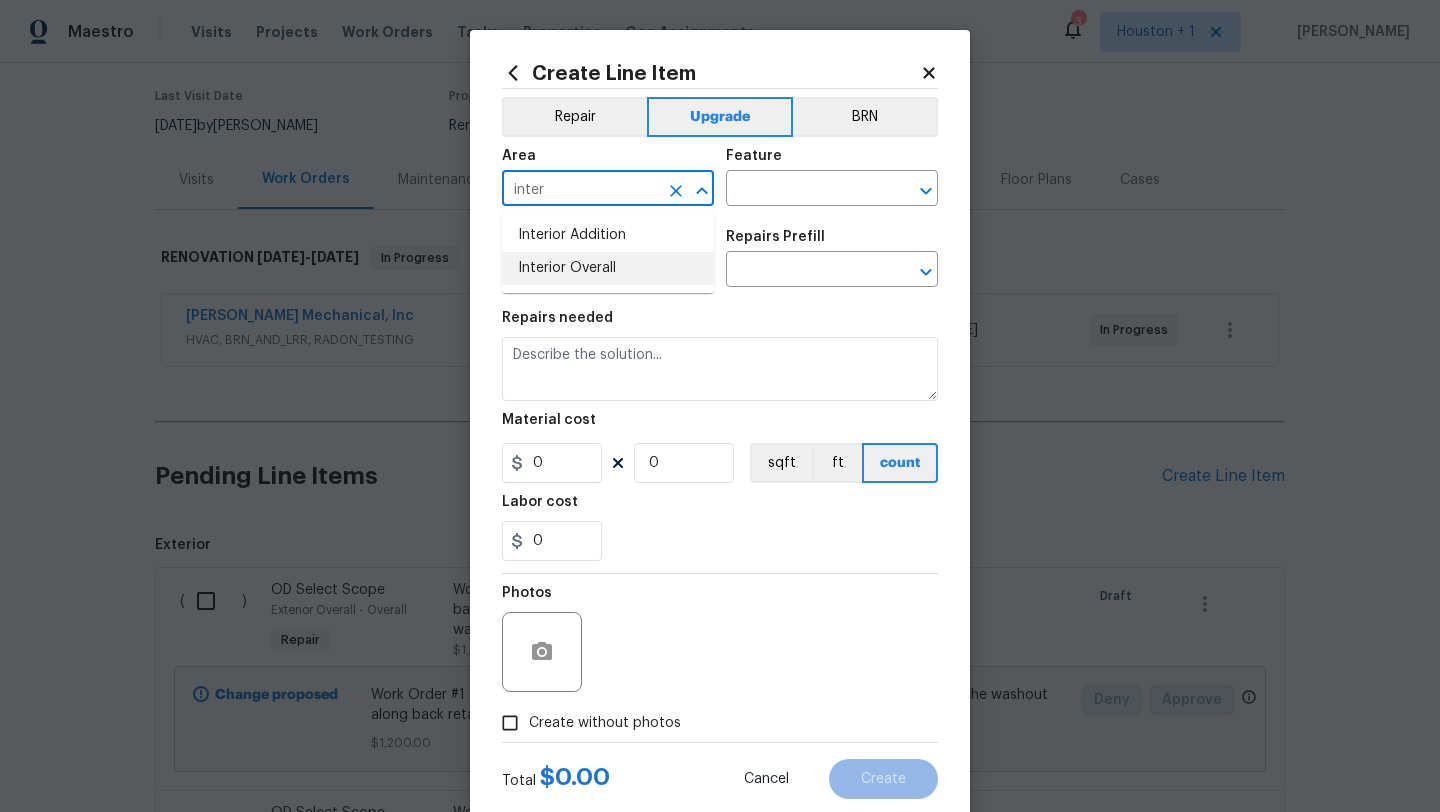 click on "Interior Overall" at bounding box center (608, 268) 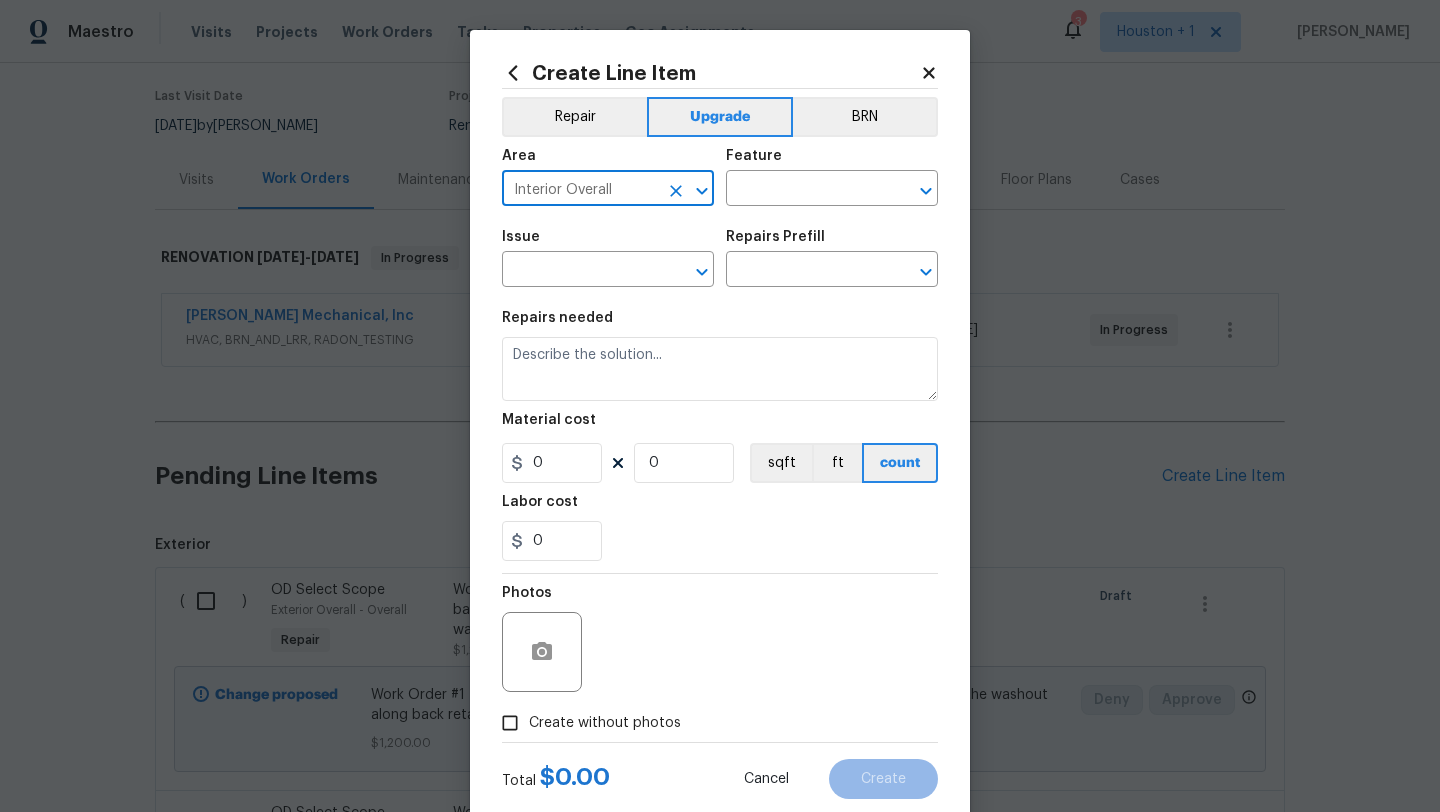 type on "Interior Overall" 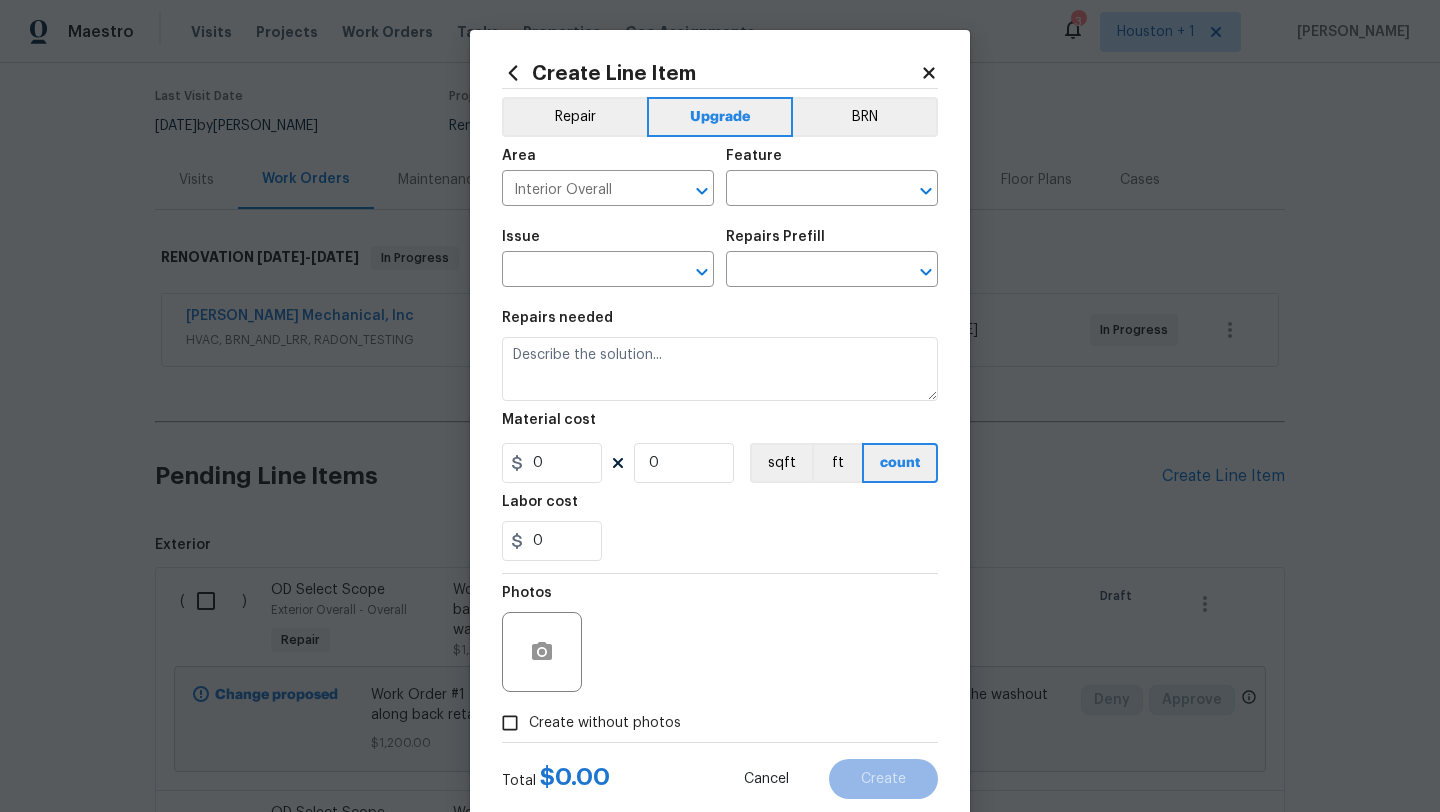click on "Area Interior Overall ​ Feature ​" at bounding box center [720, 177] 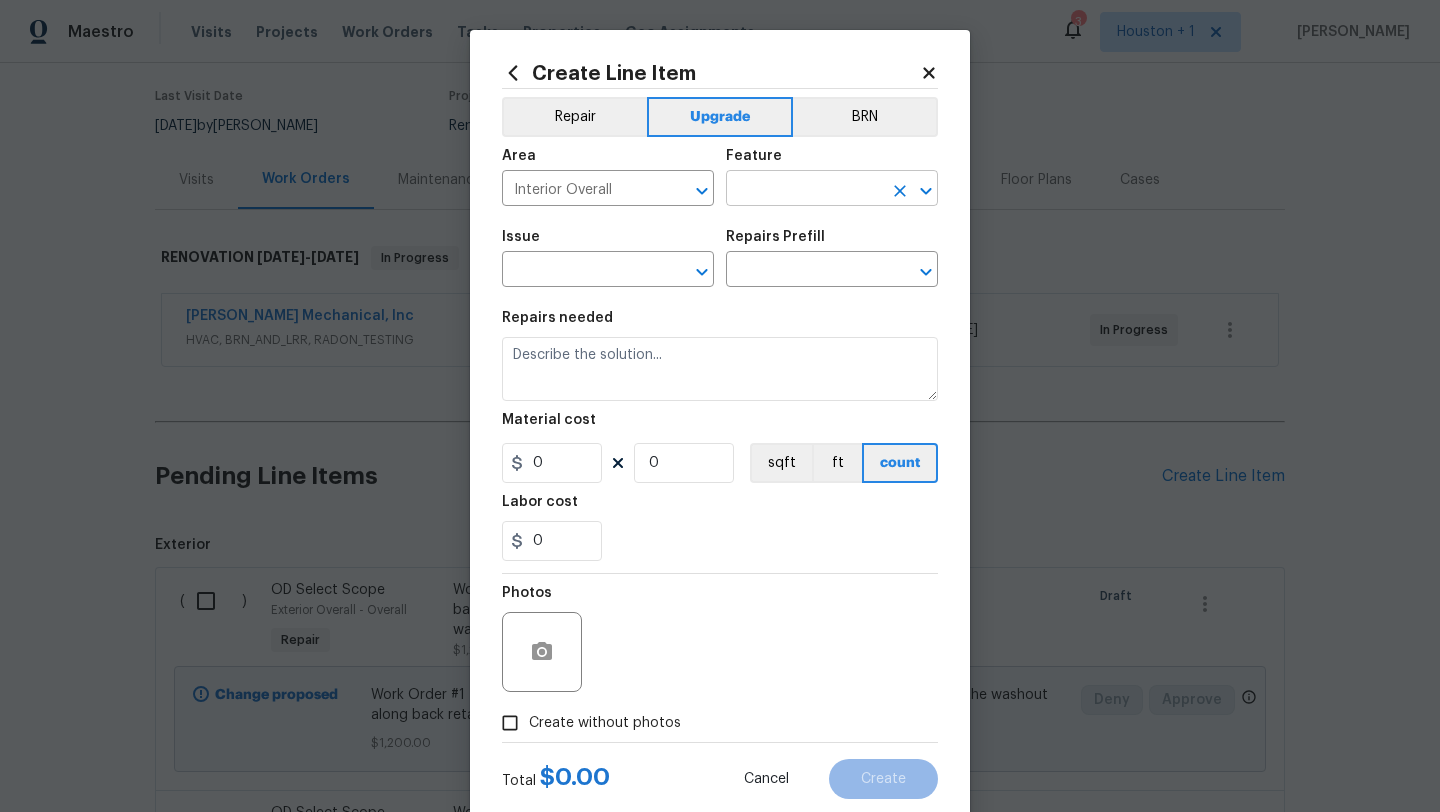 click at bounding box center [804, 190] 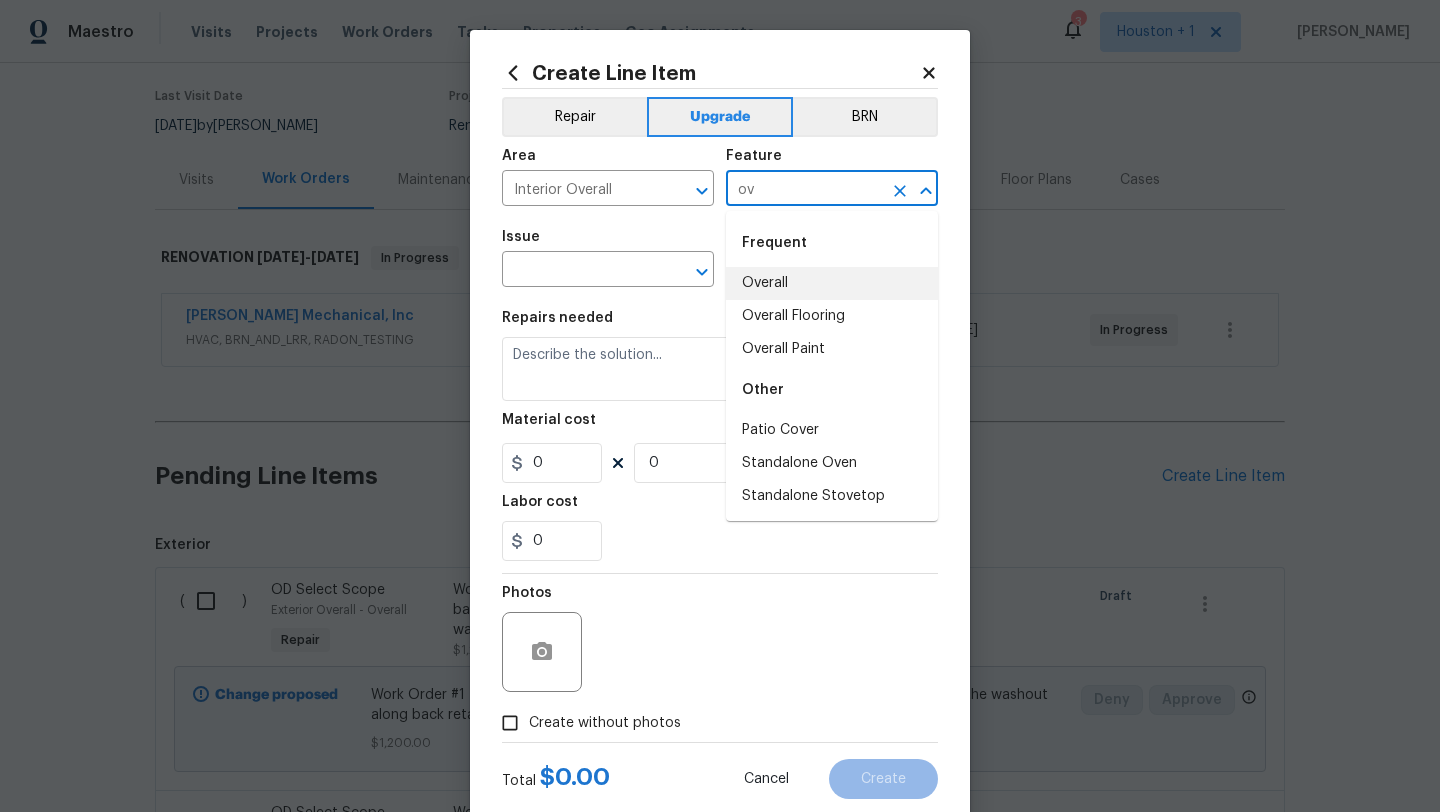 click on "Overall" at bounding box center [832, 283] 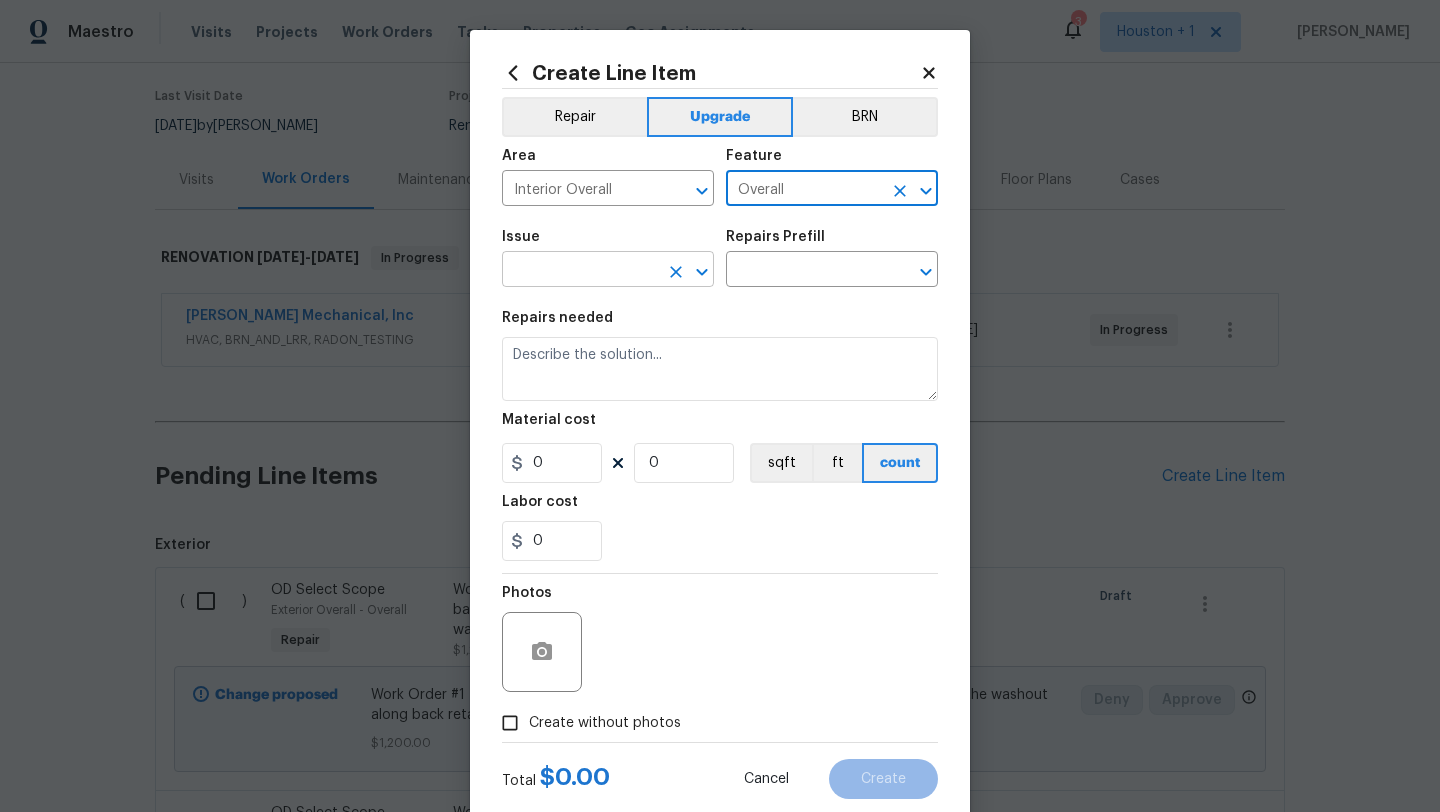 type on "Overall" 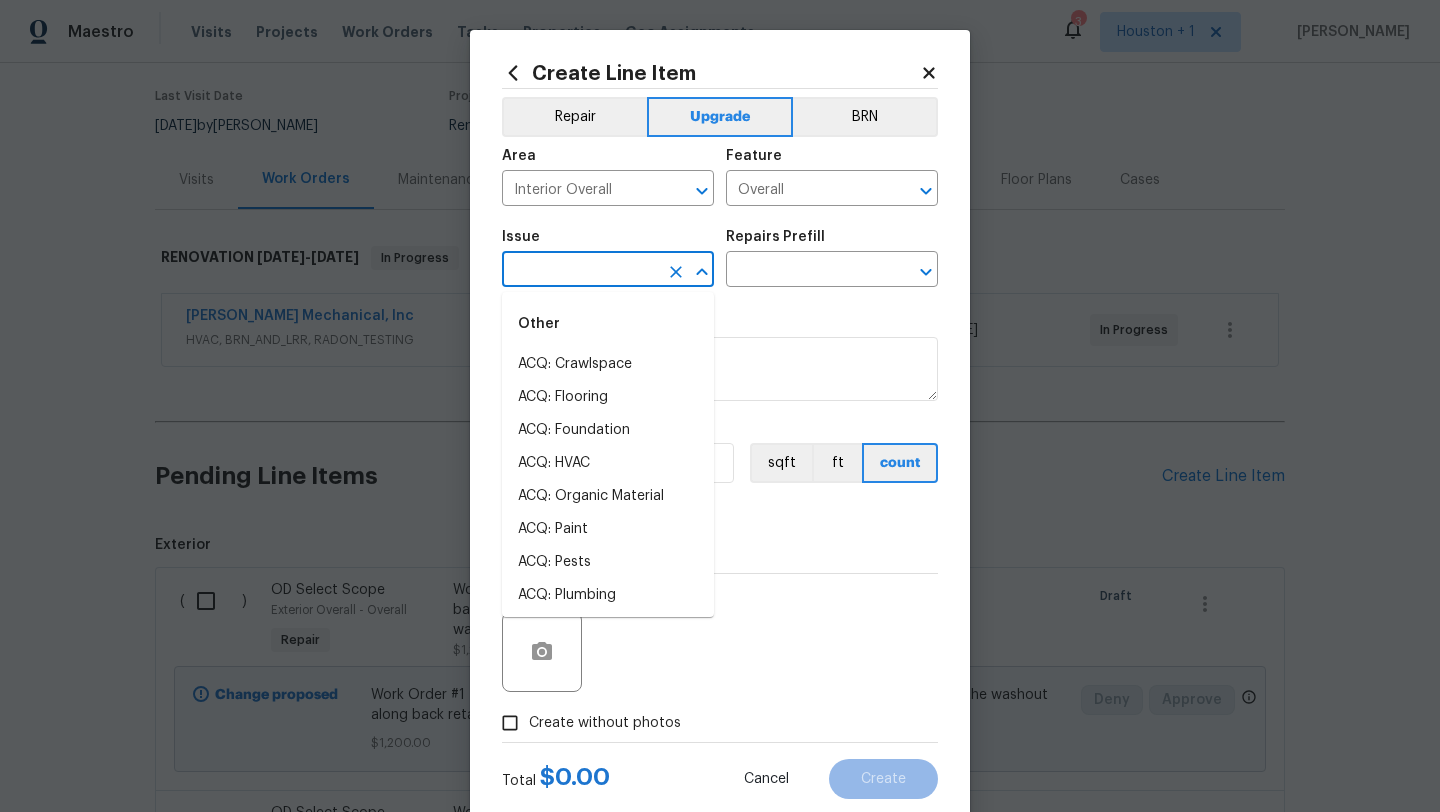 click at bounding box center [580, 271] 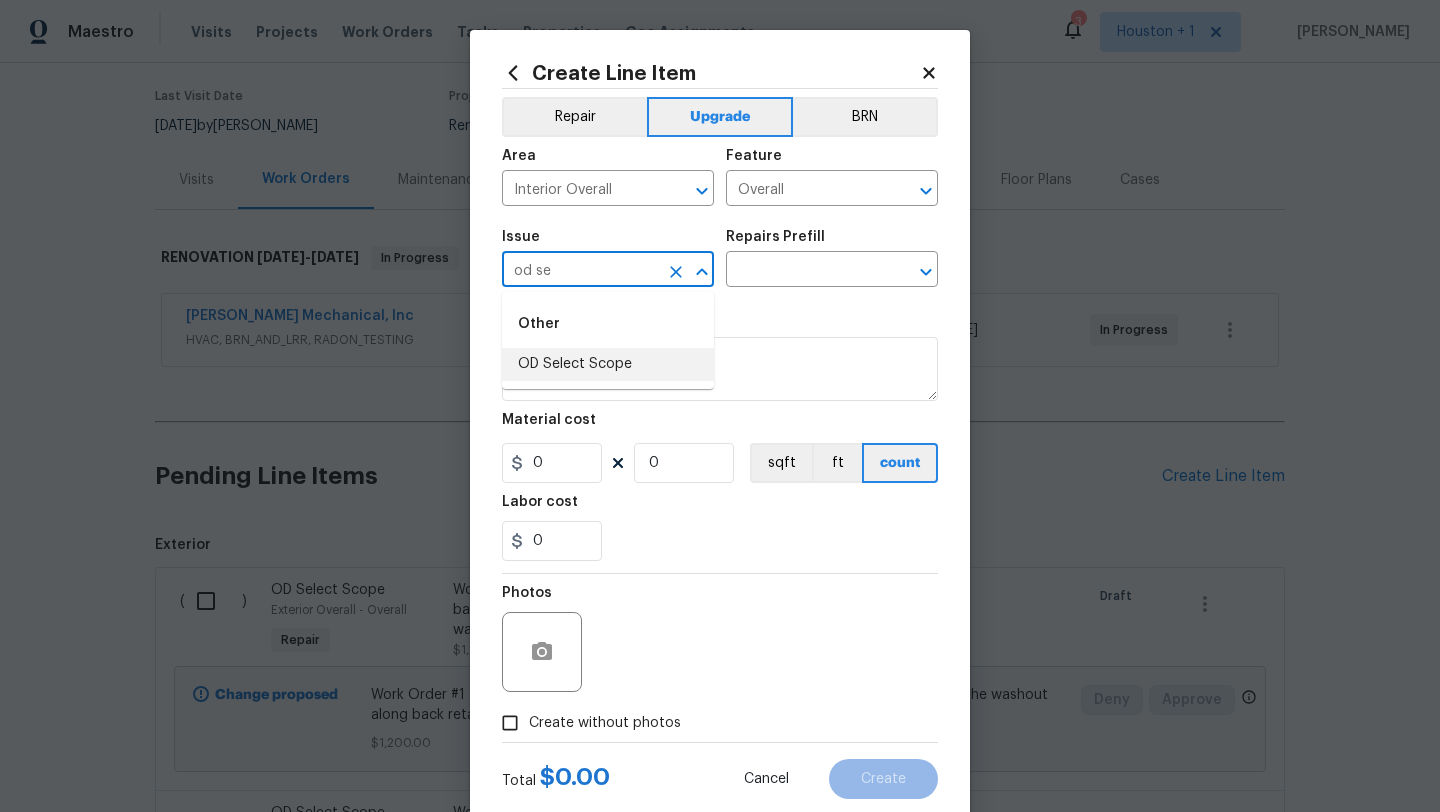 click on "OD Select Scope" at bounding box center (608, 364) 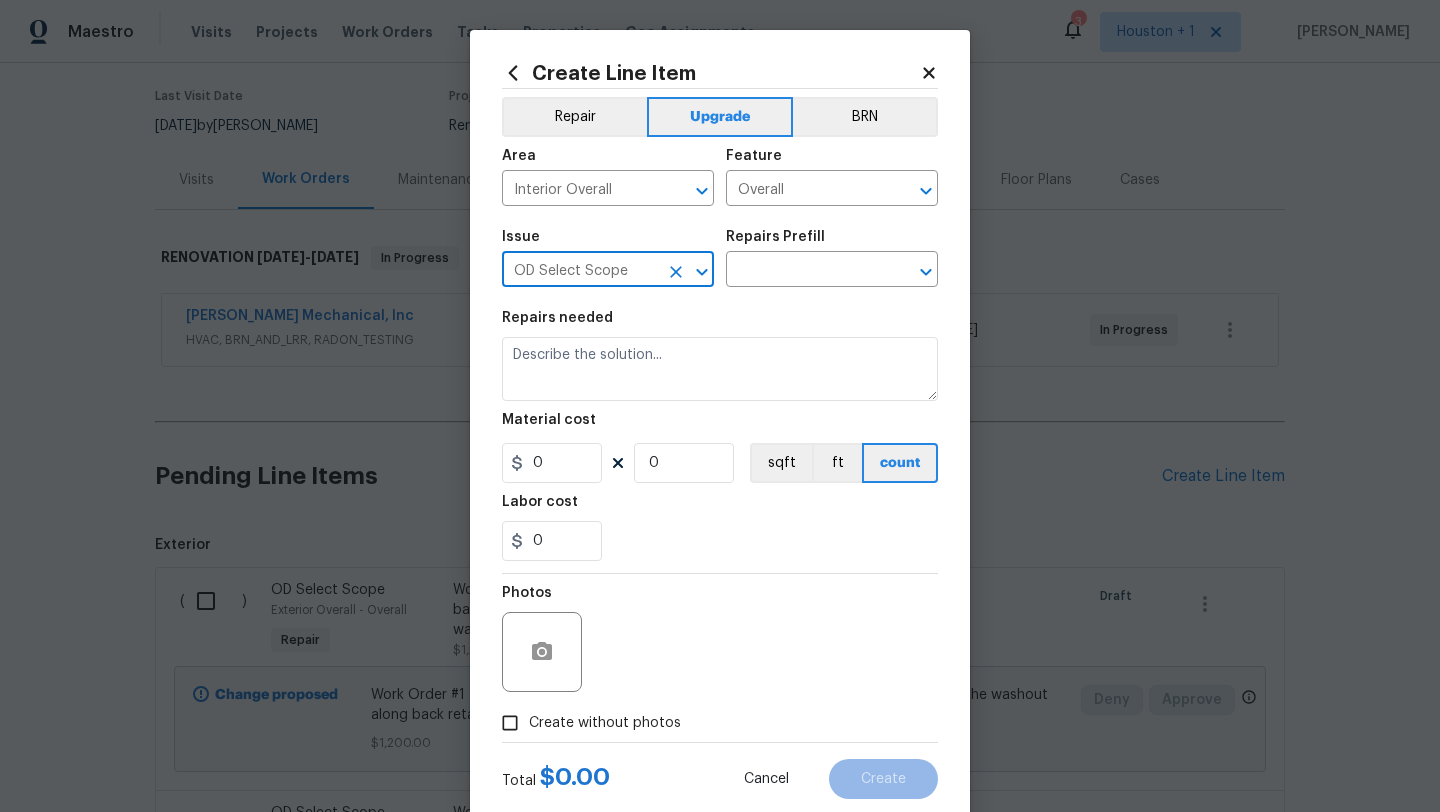 type on "OD Select Scope" 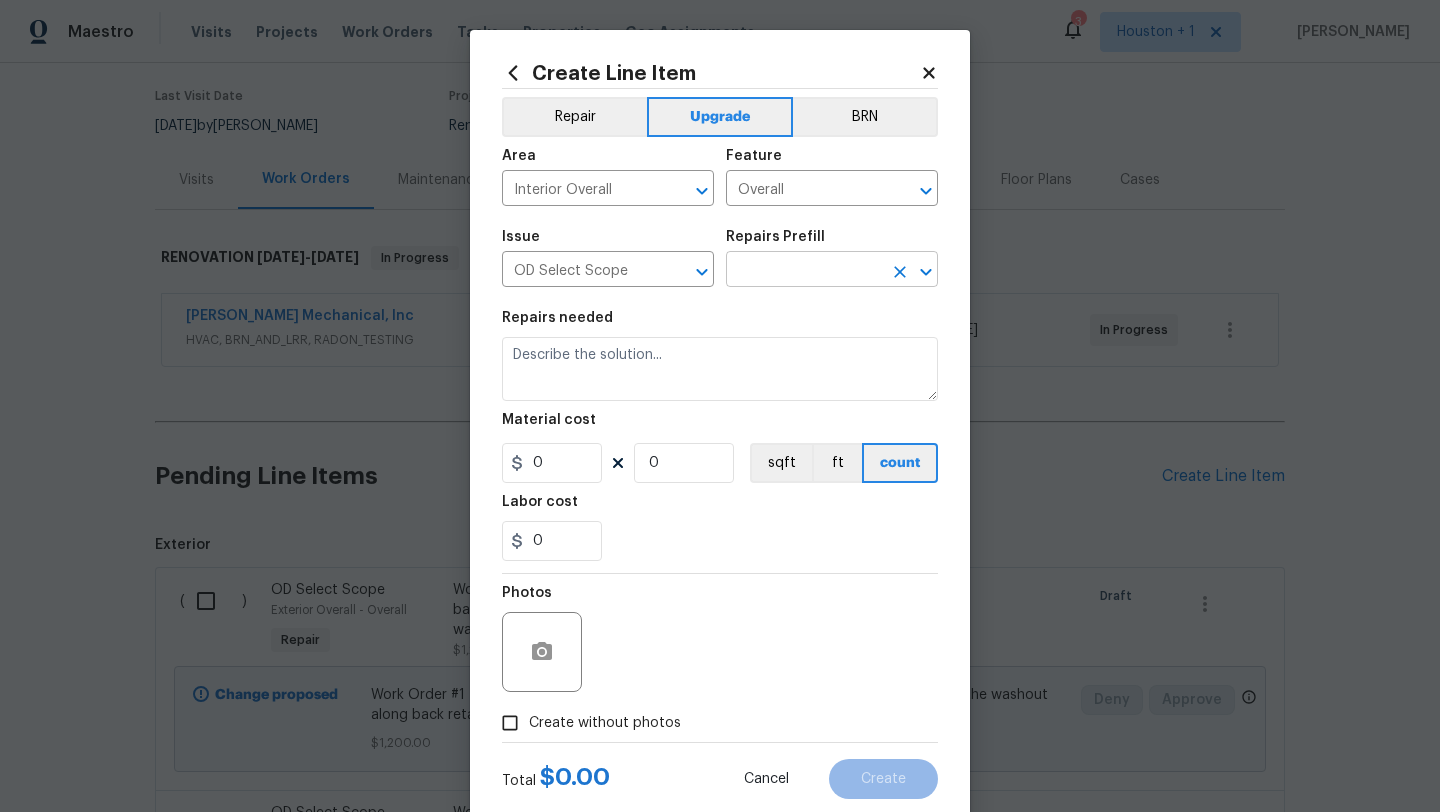 click at bounding box center (804, 271) 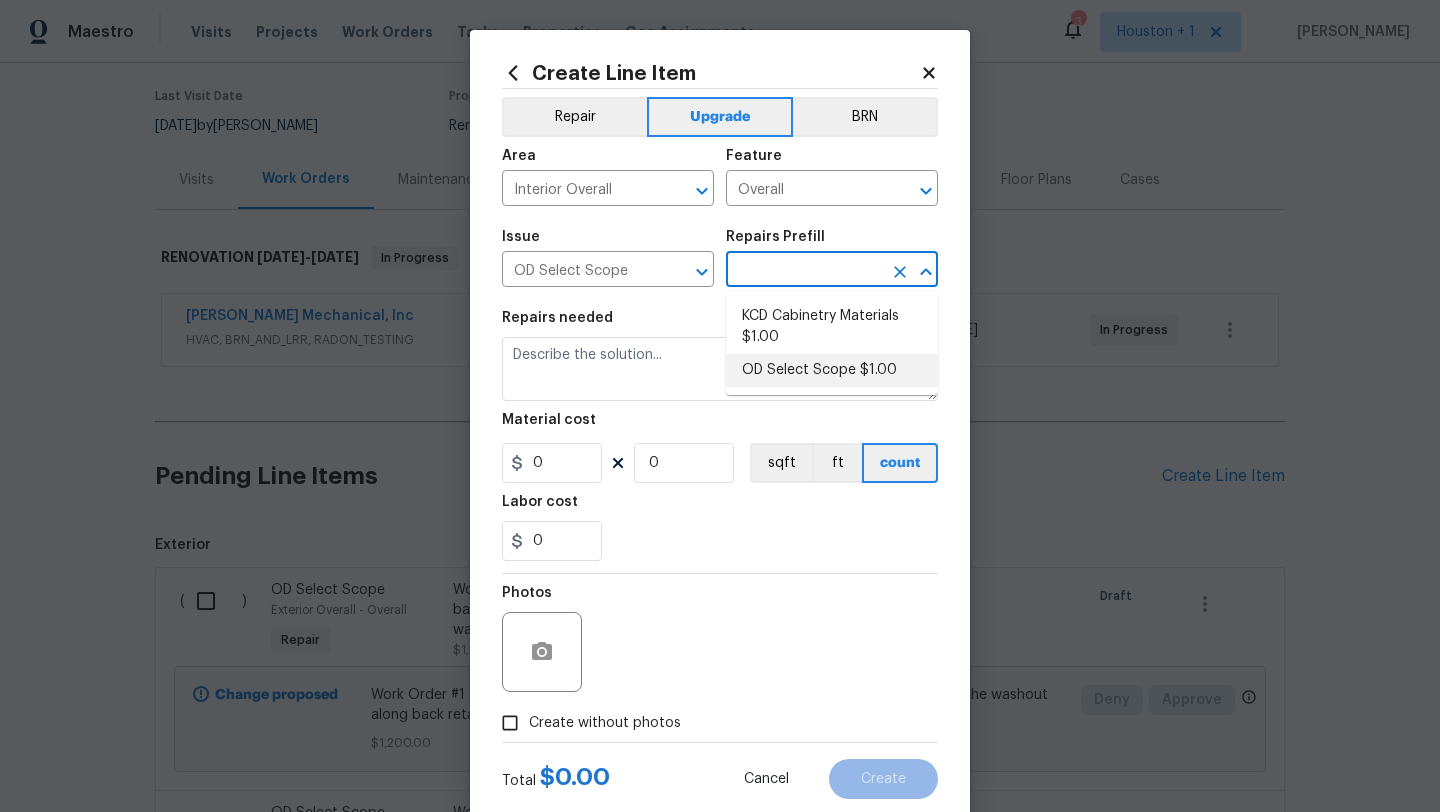 click on "OD Select Scope $1.00" at bounding box center (832, 370) 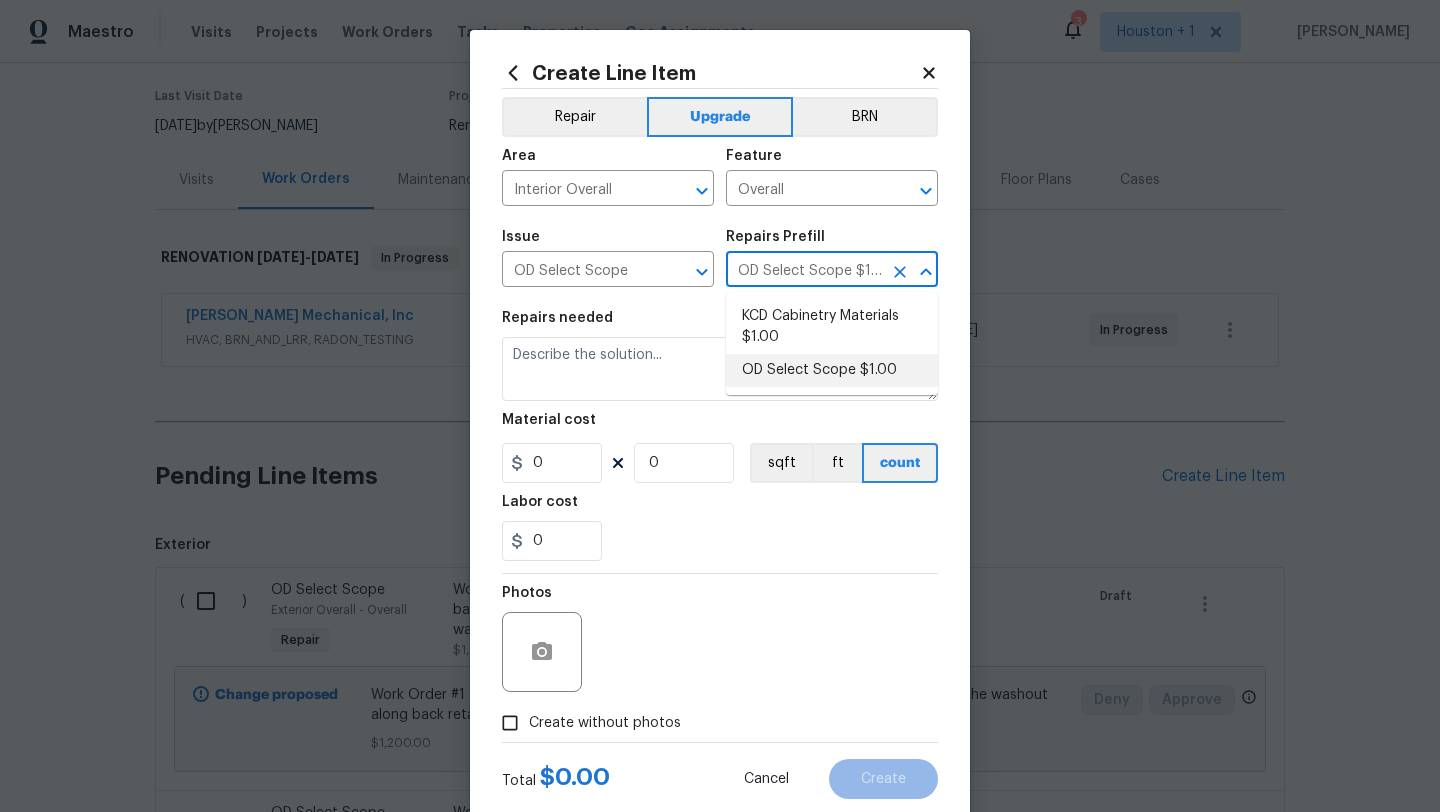 type on "Refer to the agreed upon scope document for further details." 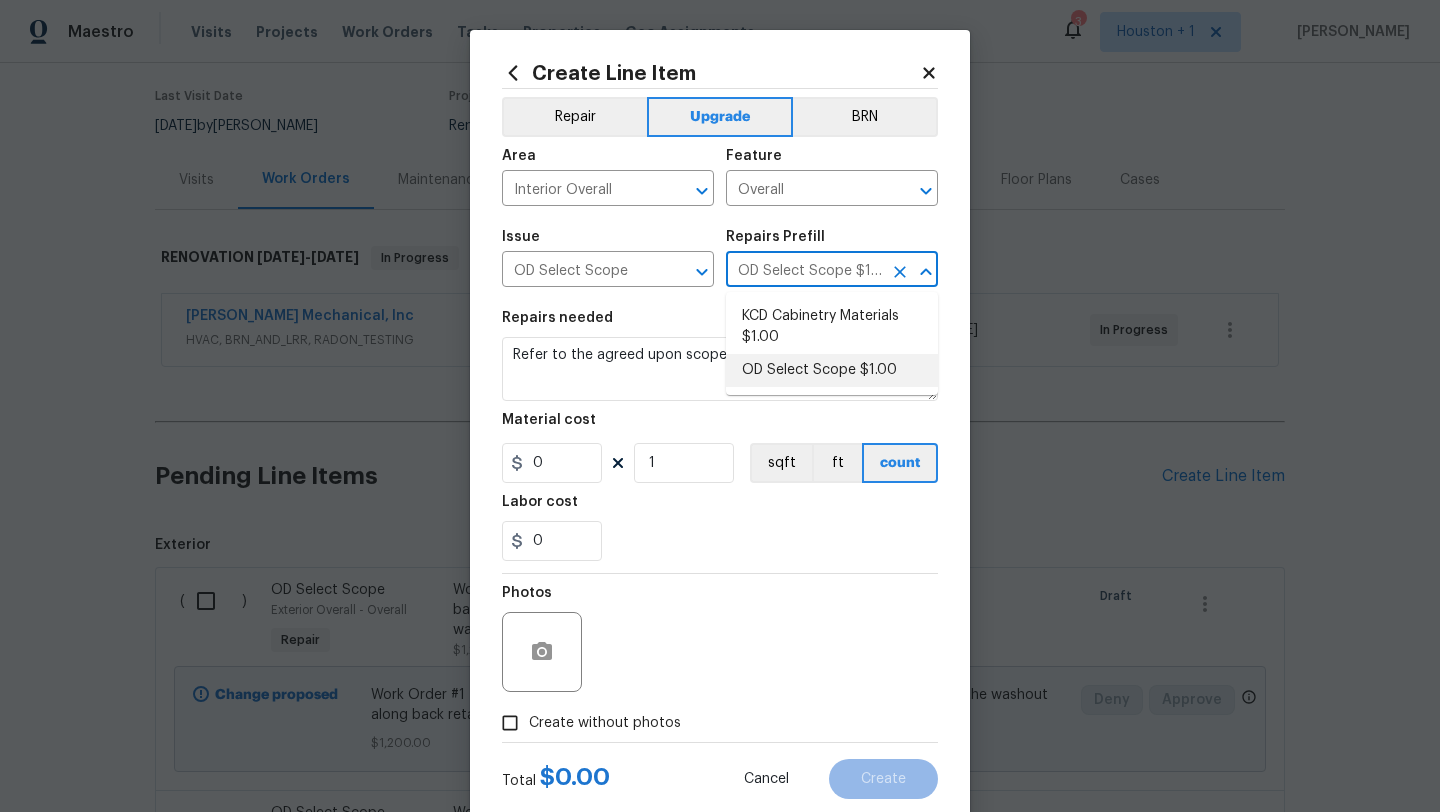 type on "1" 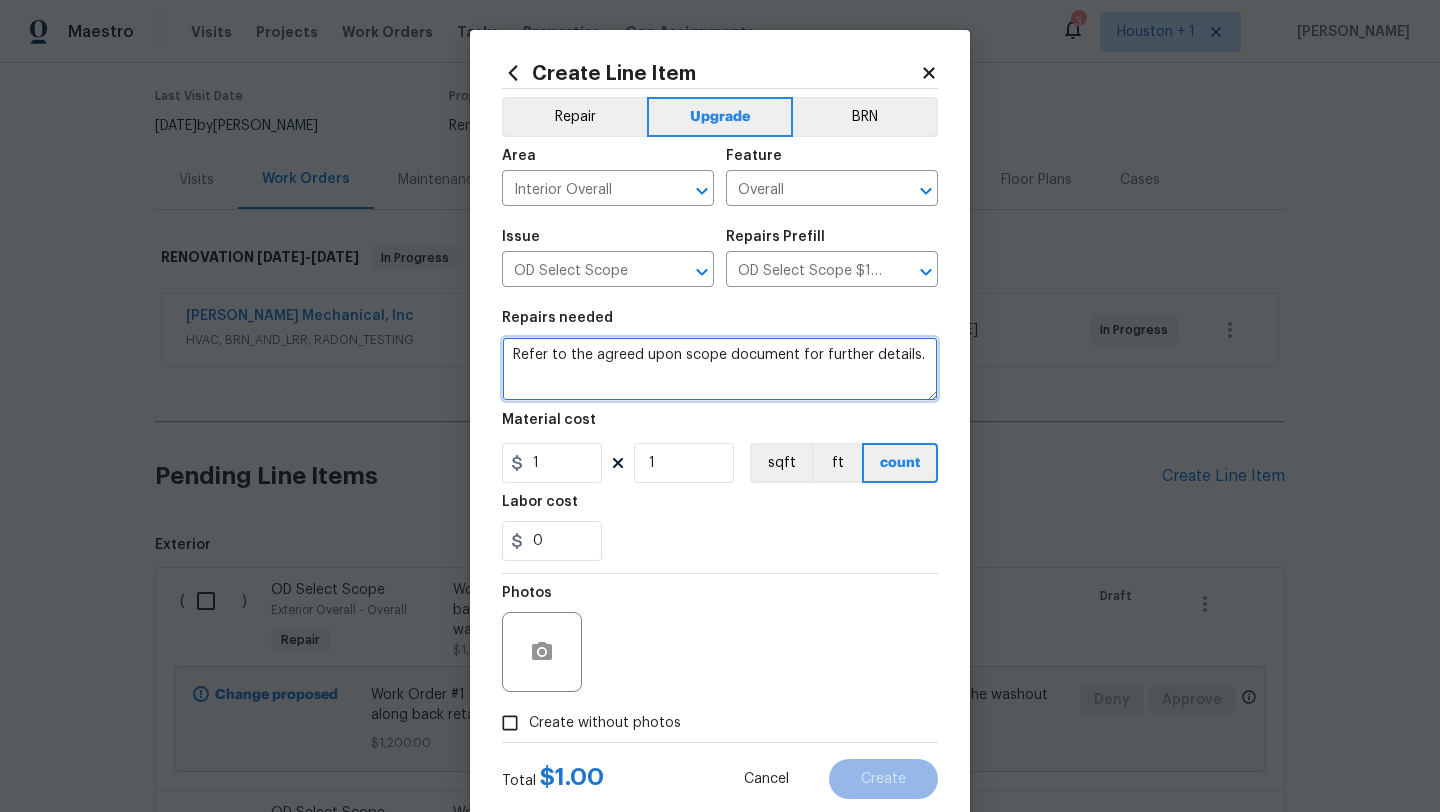 click on "Refer to the agreed upon scope document for further details." at bounding box center [720, 369] 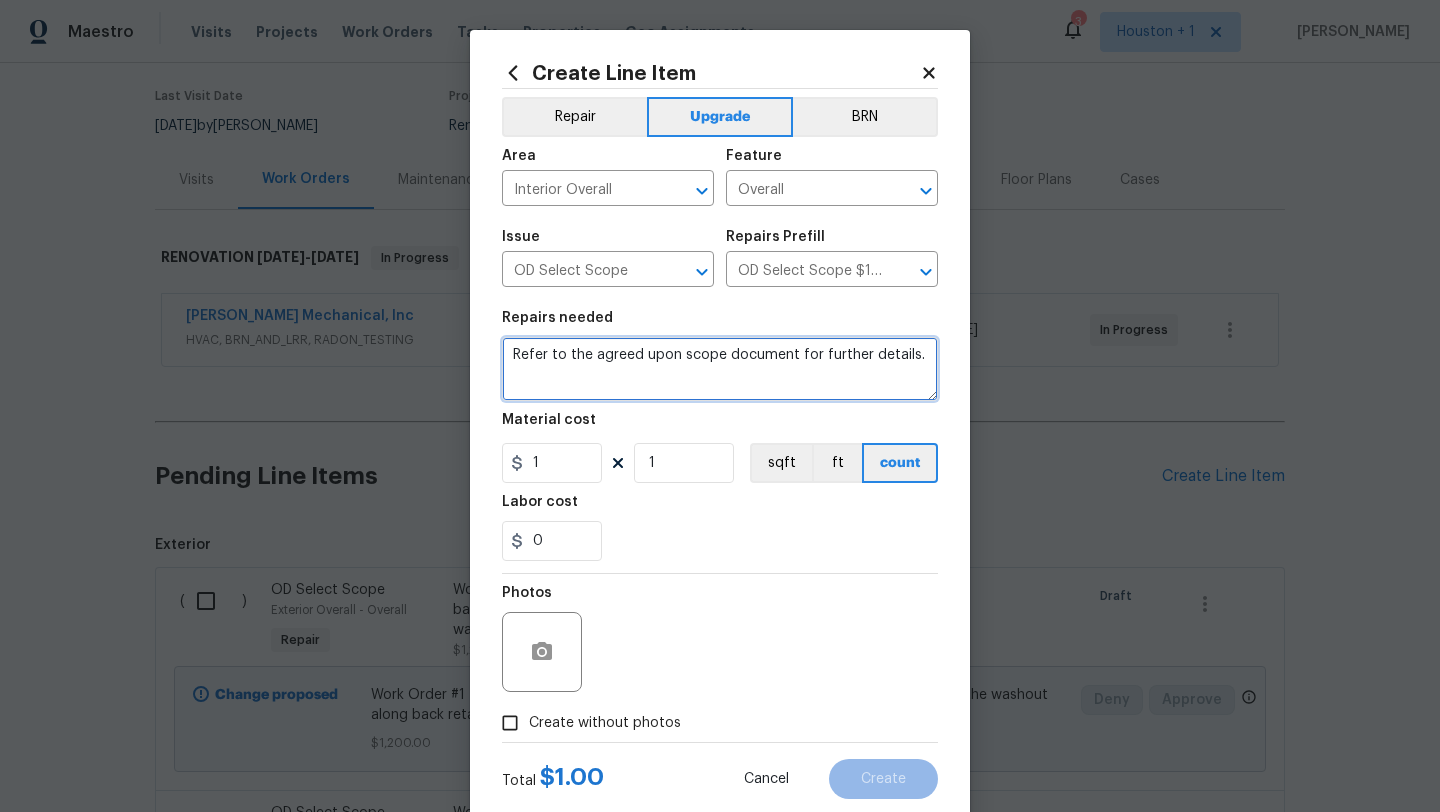 click on "Refer to the agreed upon scope document for further details." at bounding box center [720, 369] 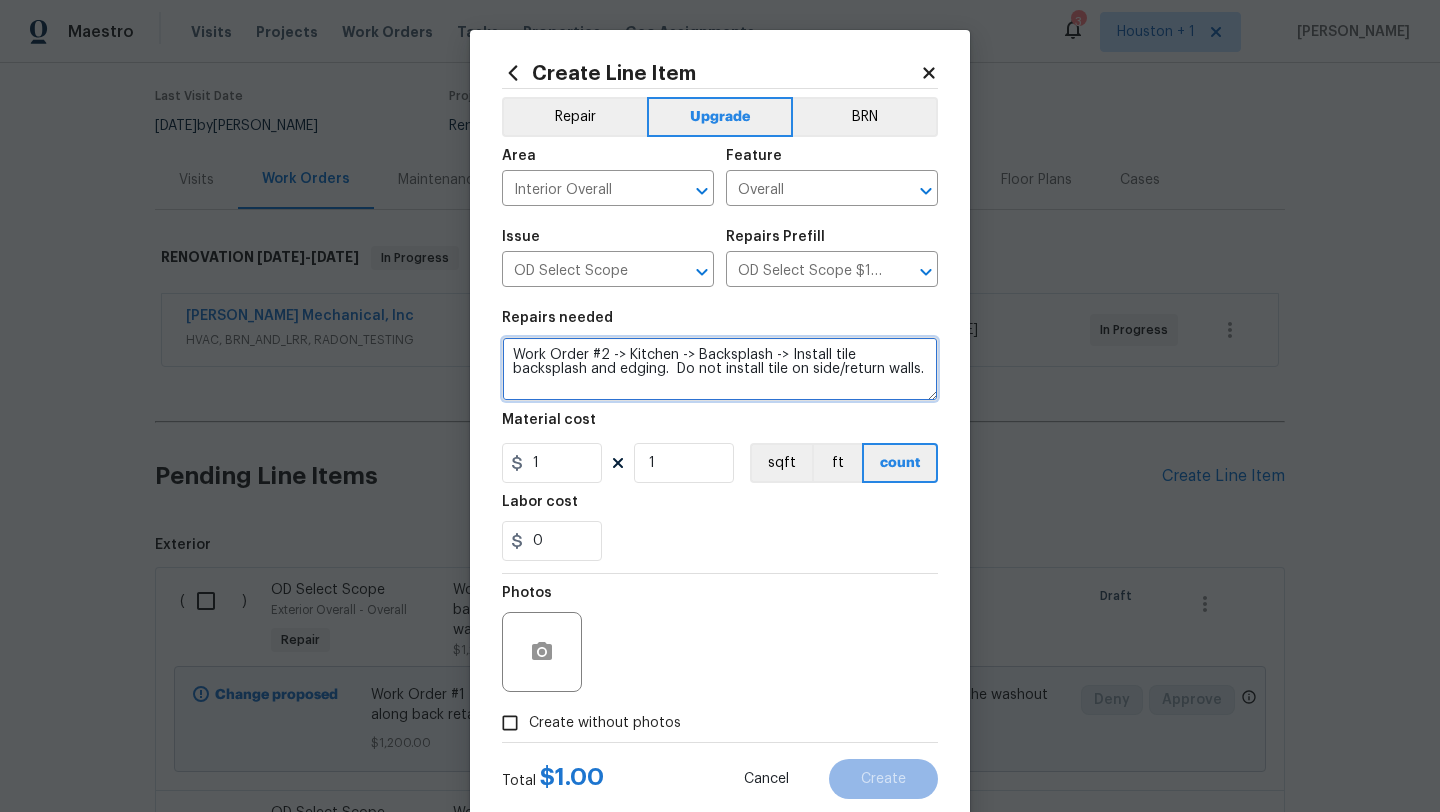 type on "Work Order #2 -> Kitchen -> Backsplash -> Install tile backsplash and edging.  Do not install tile on side/return walls." 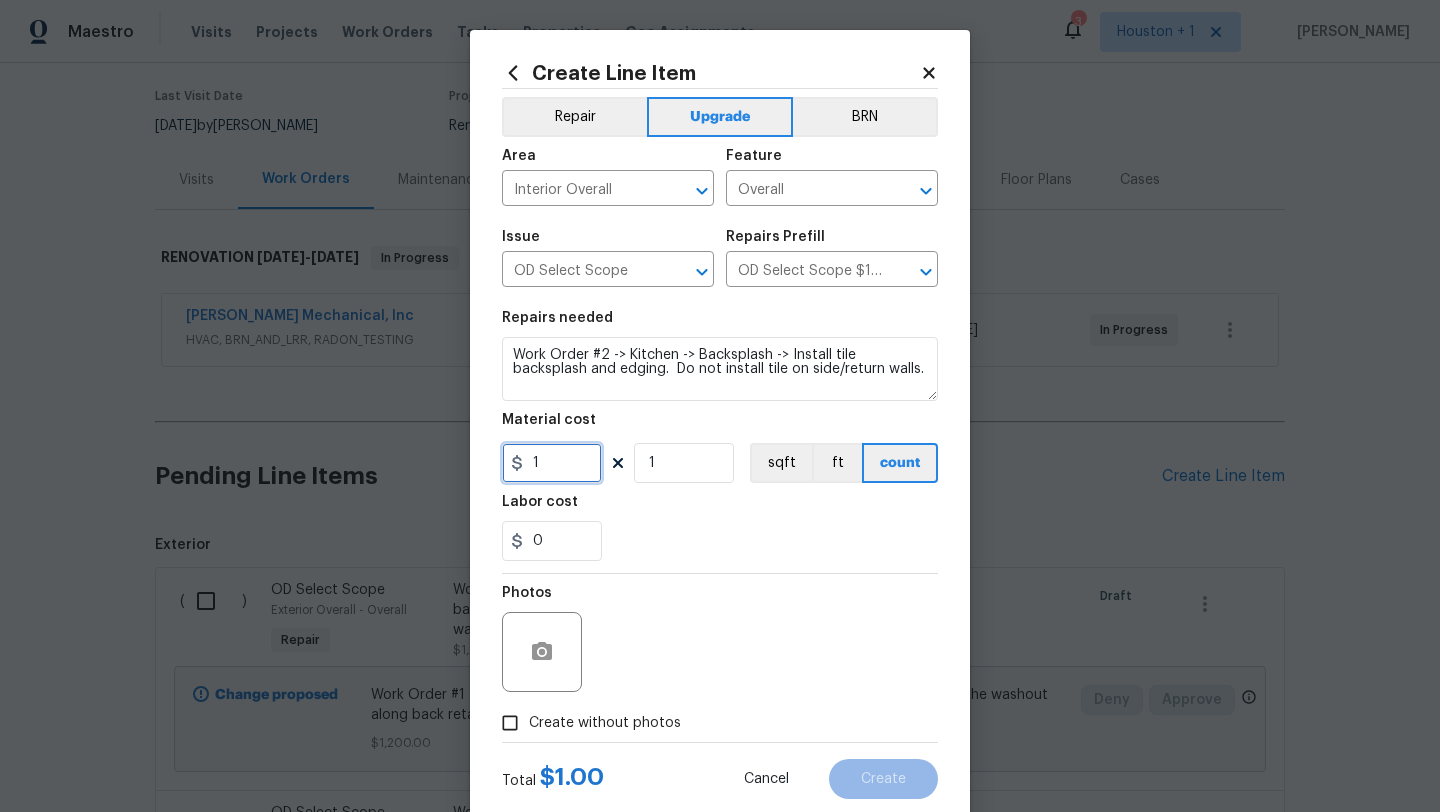 click on "1" at bounding box center [552, 463] 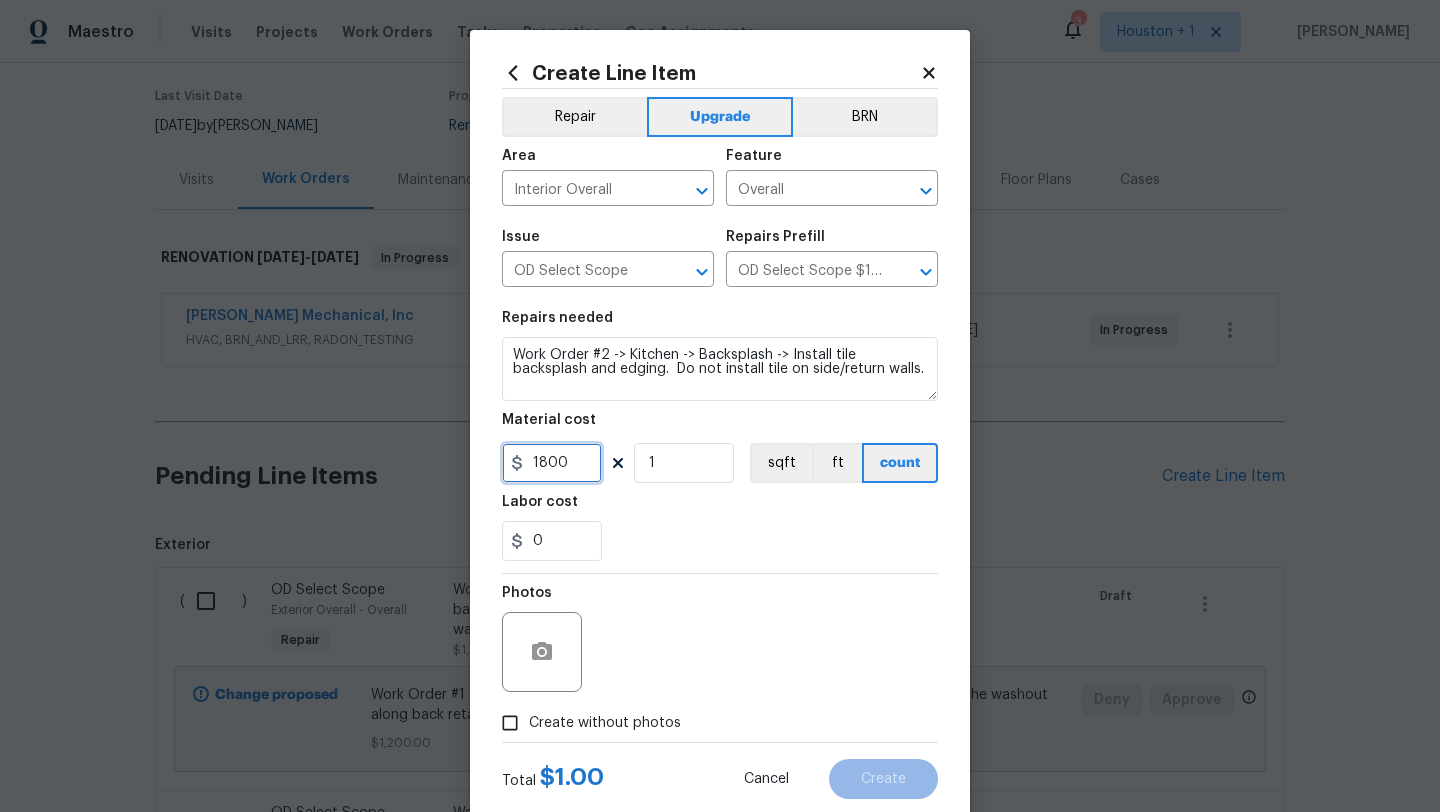 scroll, scrollTop: 50, scrollLeft: 0, axis: vertical 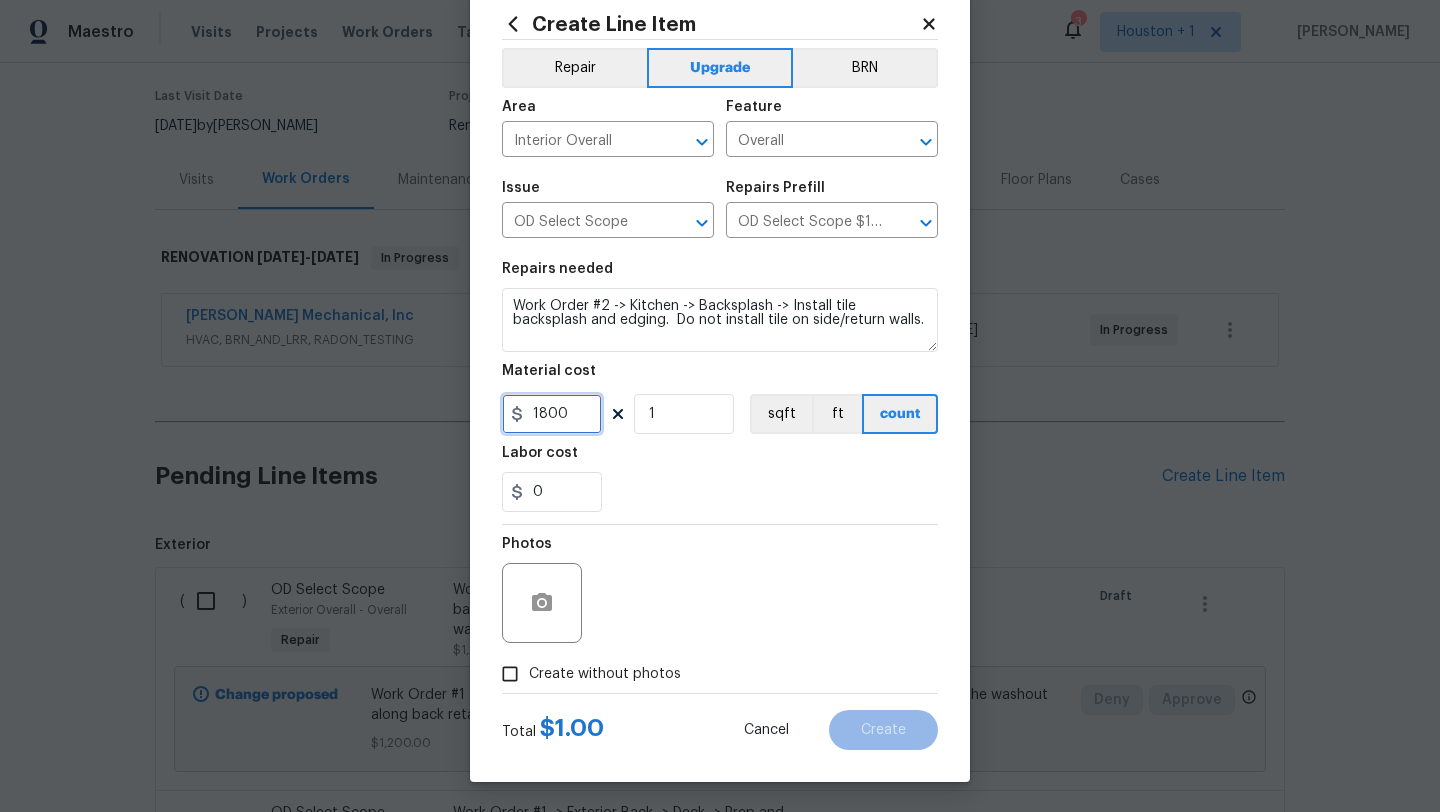 type on "1800" 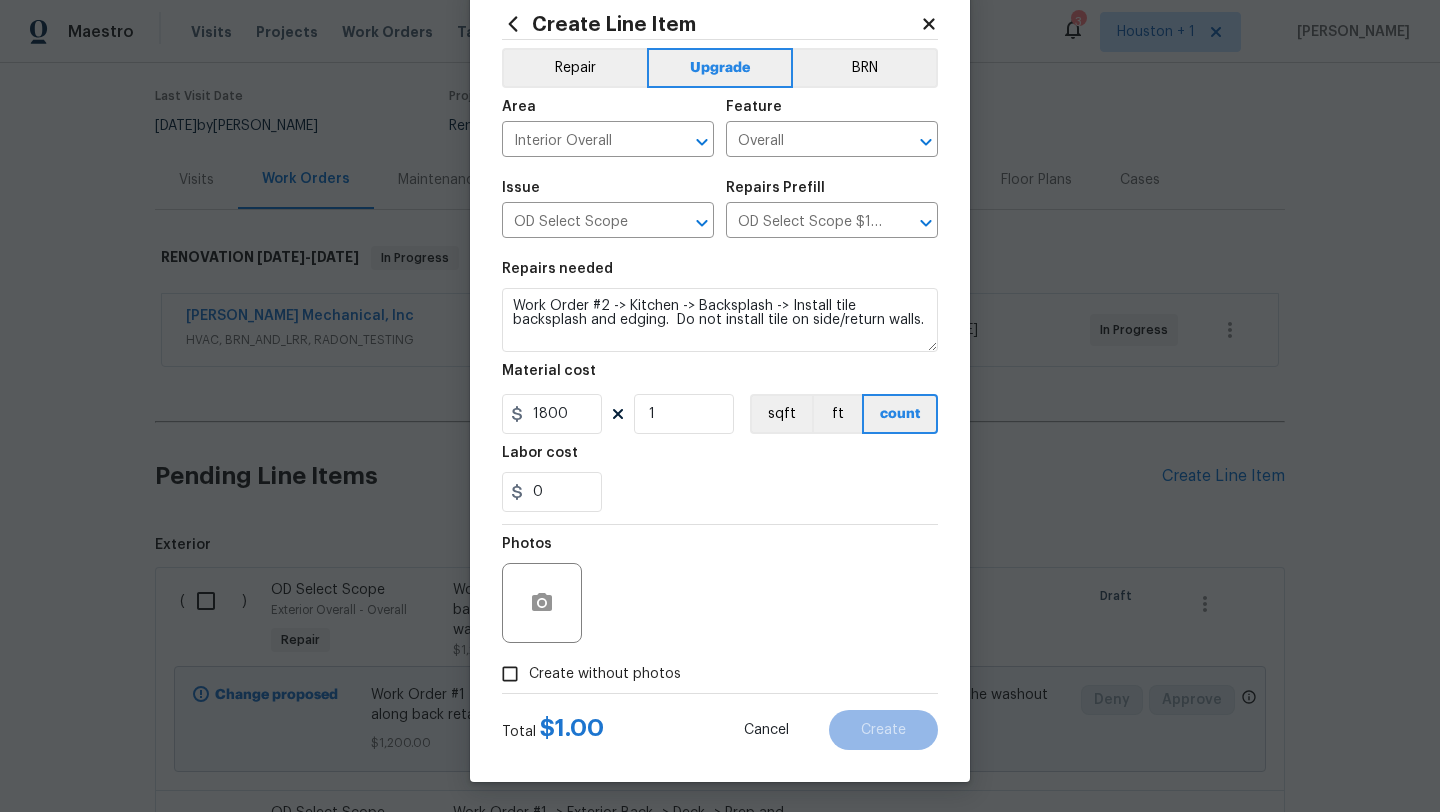 click on "Create without photos" at bounding box center (605, 674) 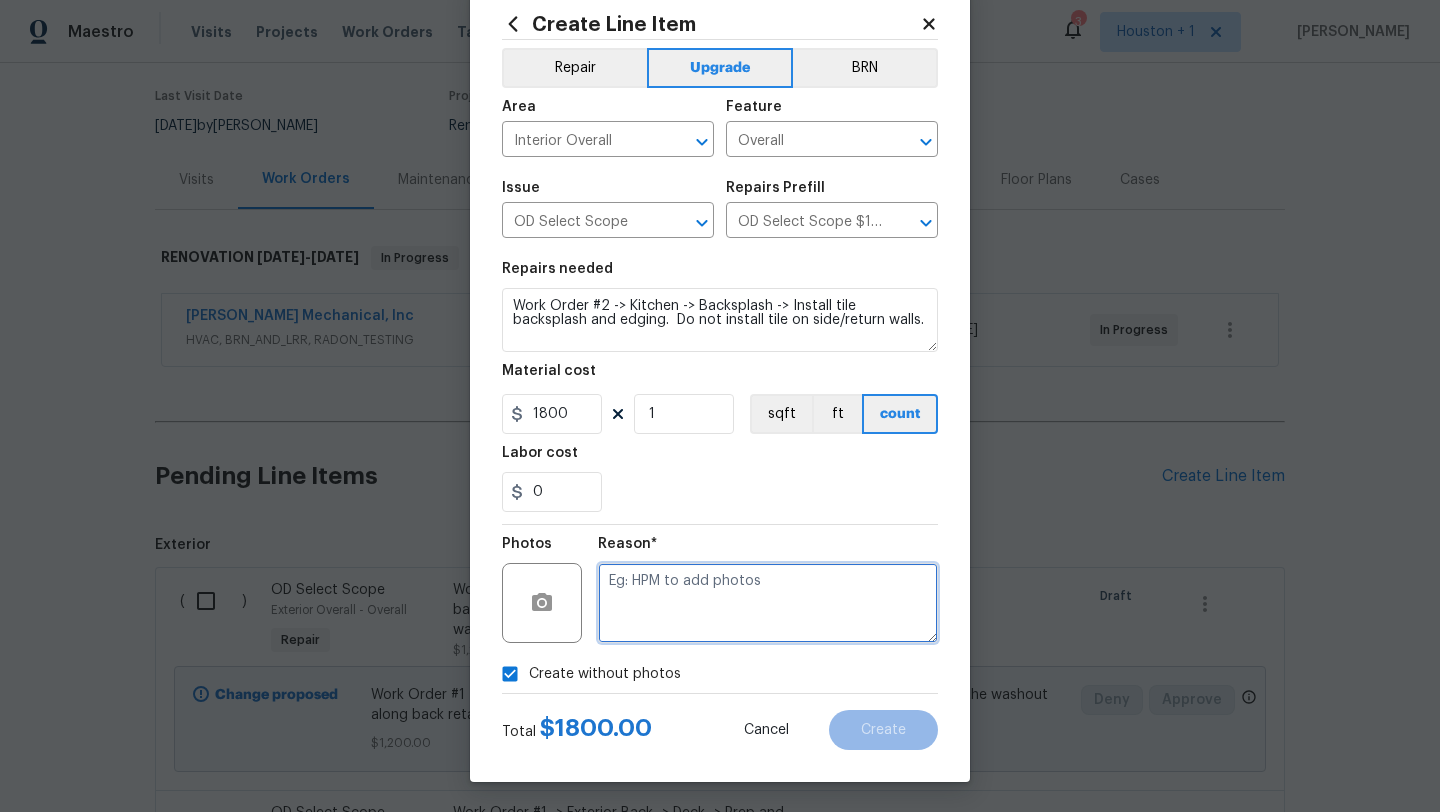 click at bounding box center (768, 603) 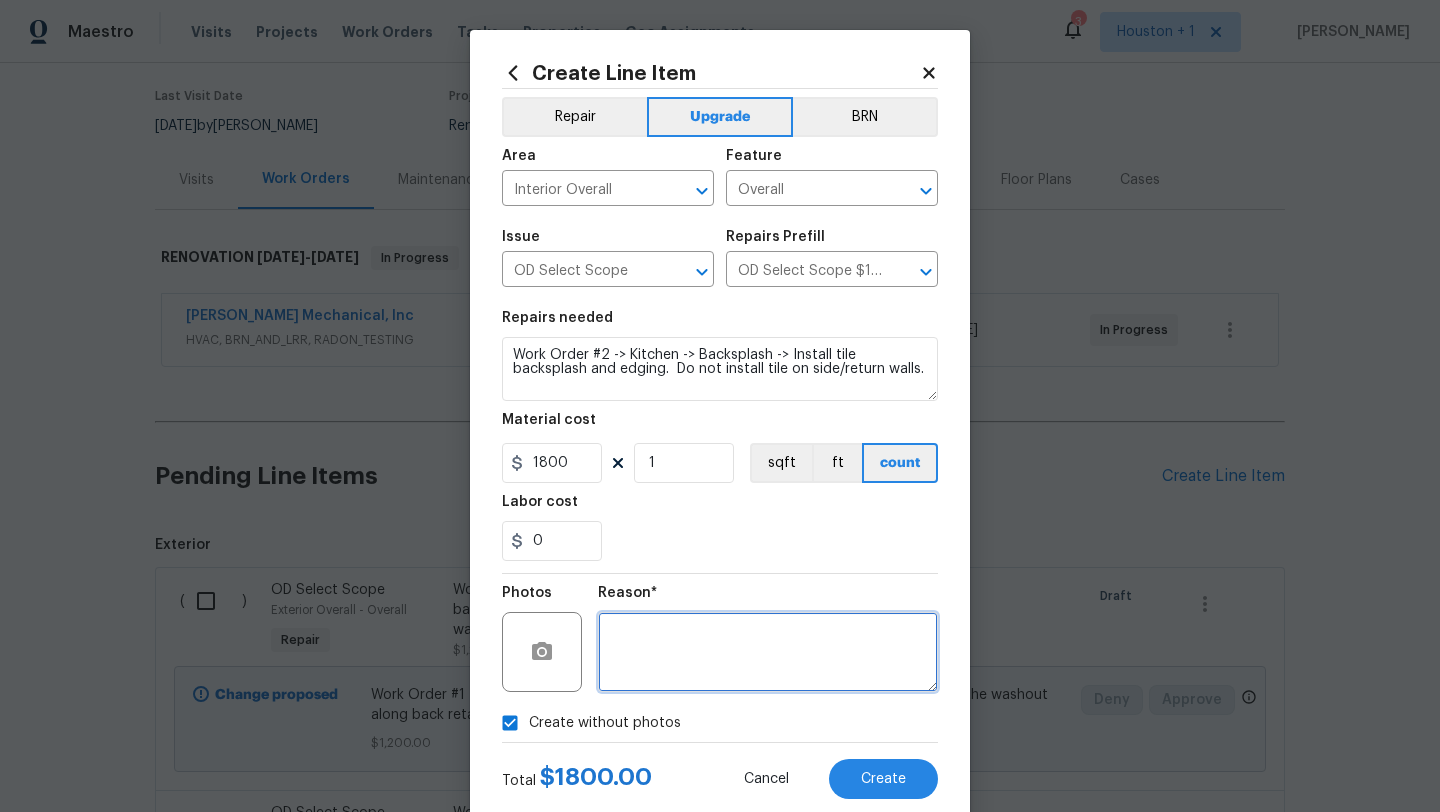 scroll, scrollTop: 50, scrollLeft: 0, axis: vertical 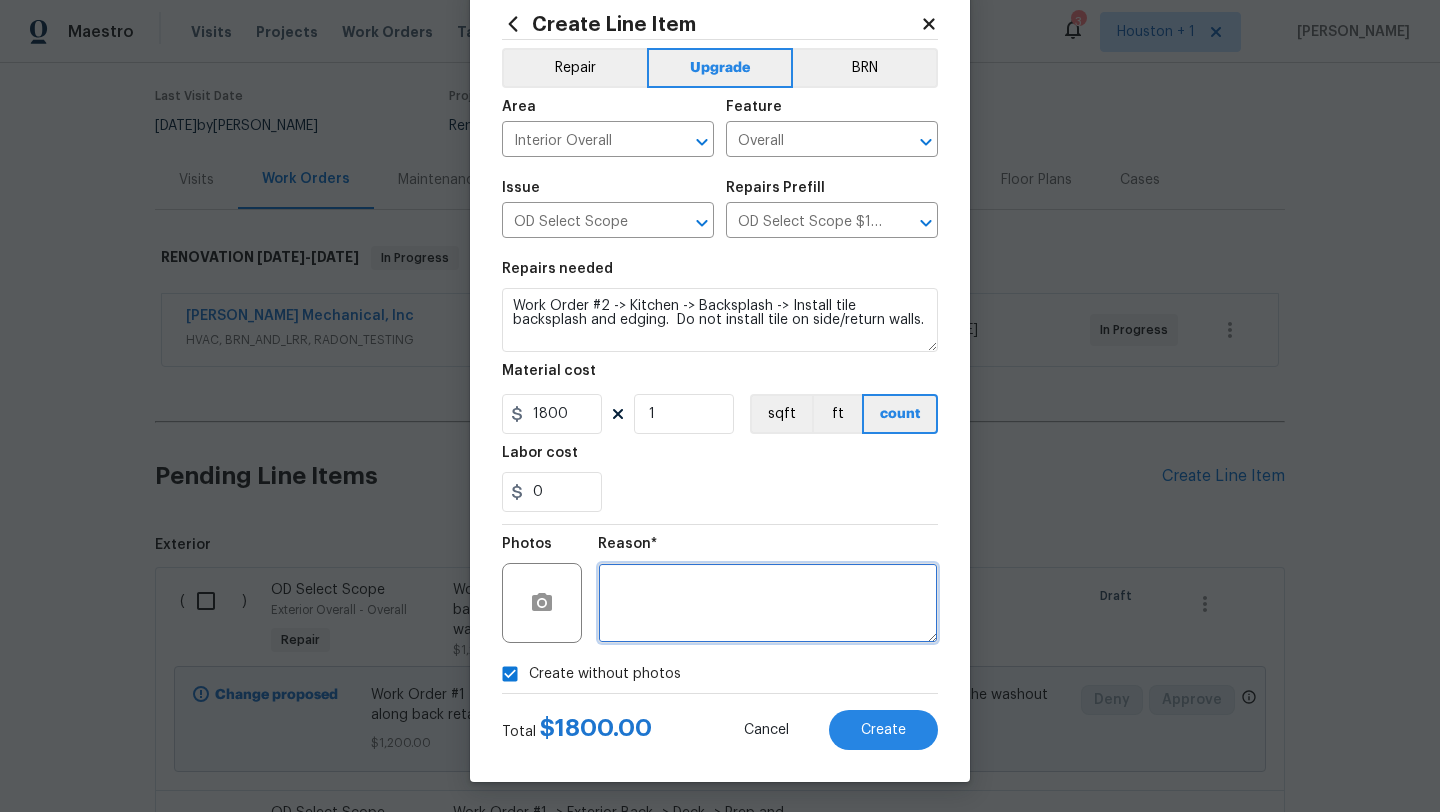 type 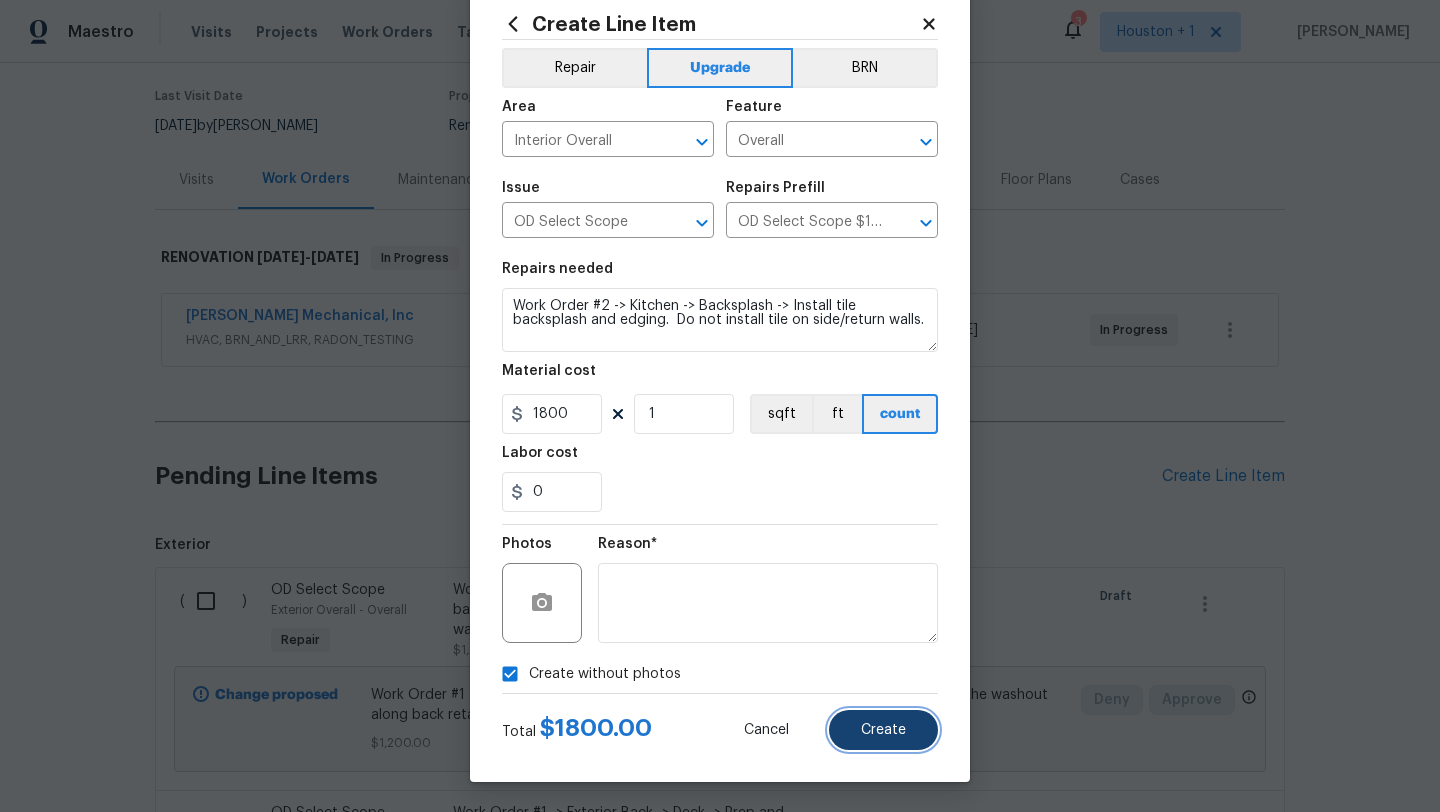 click on "Create" at bounding box center [883, 730] 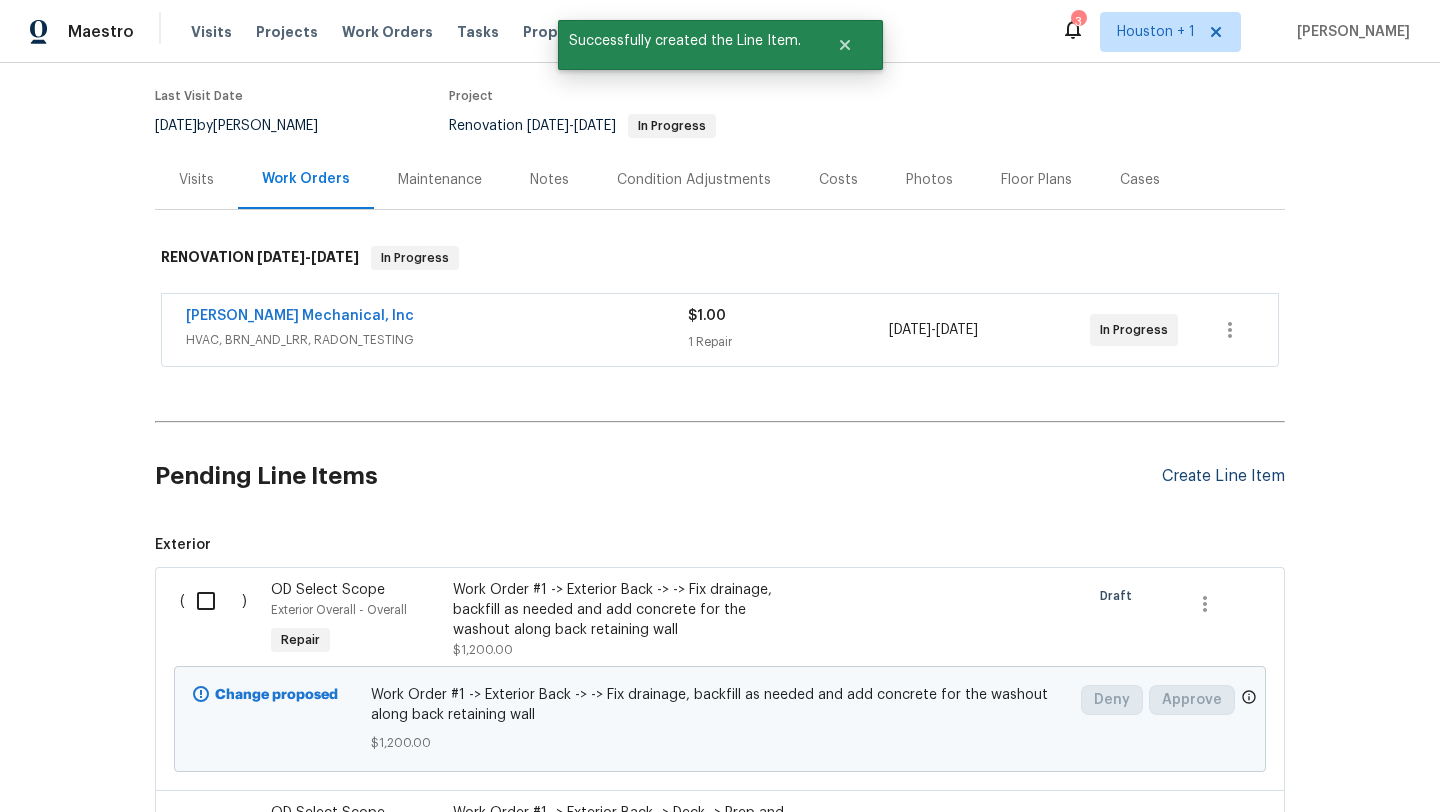 click on "Create Line Item" at bounding box center (1223, 476) 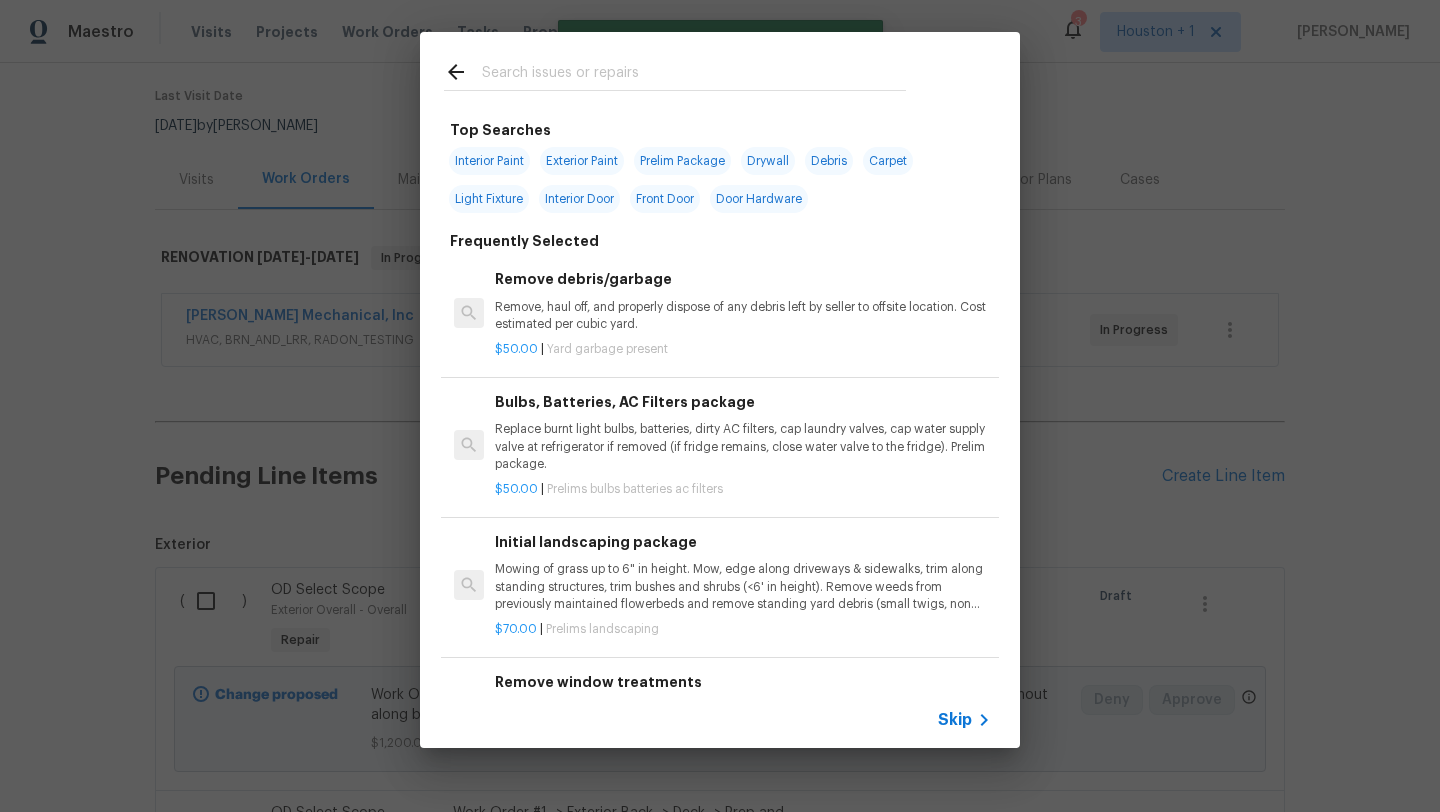 click on "Skip" at bounding box center [955, 720] 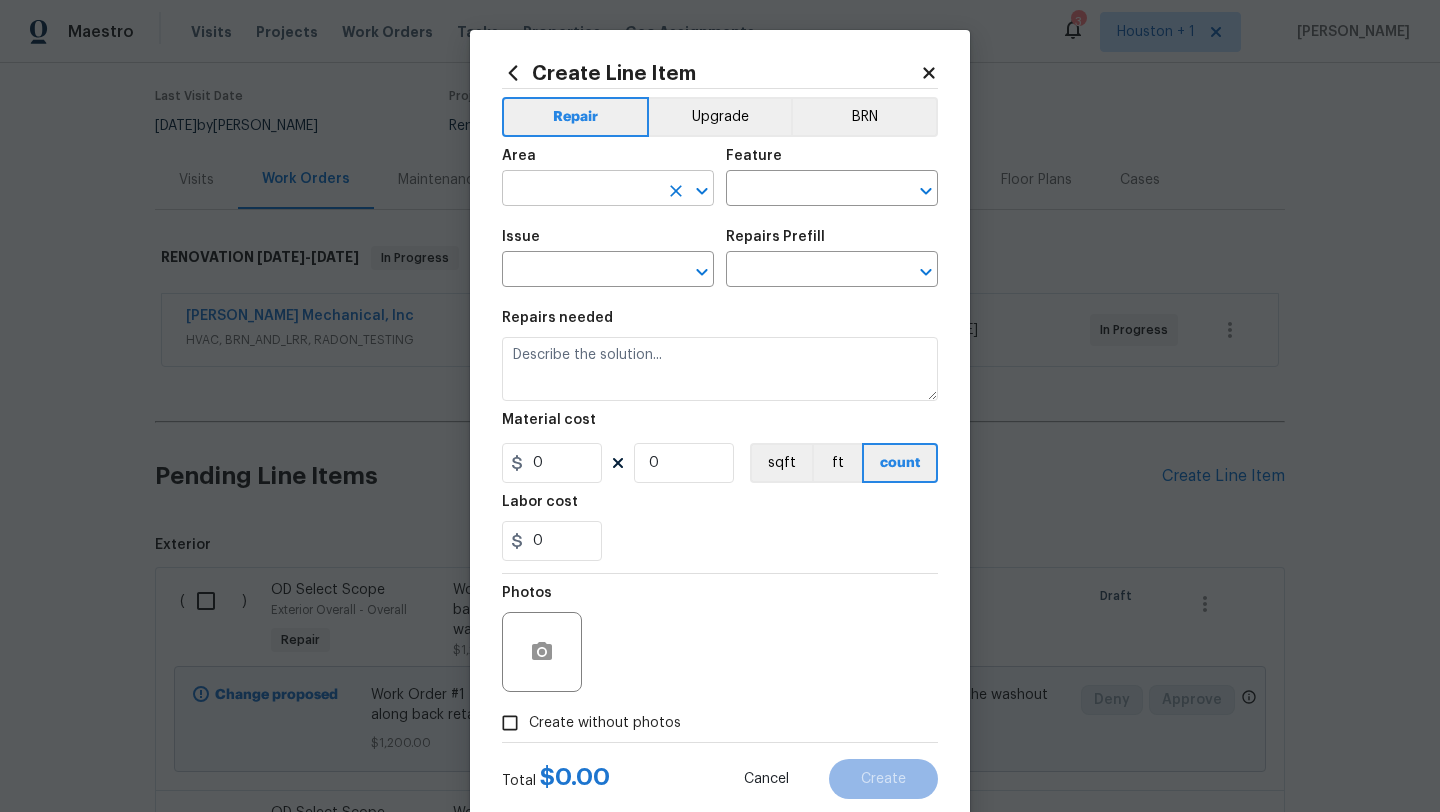 click at bounding box center [580, 190] 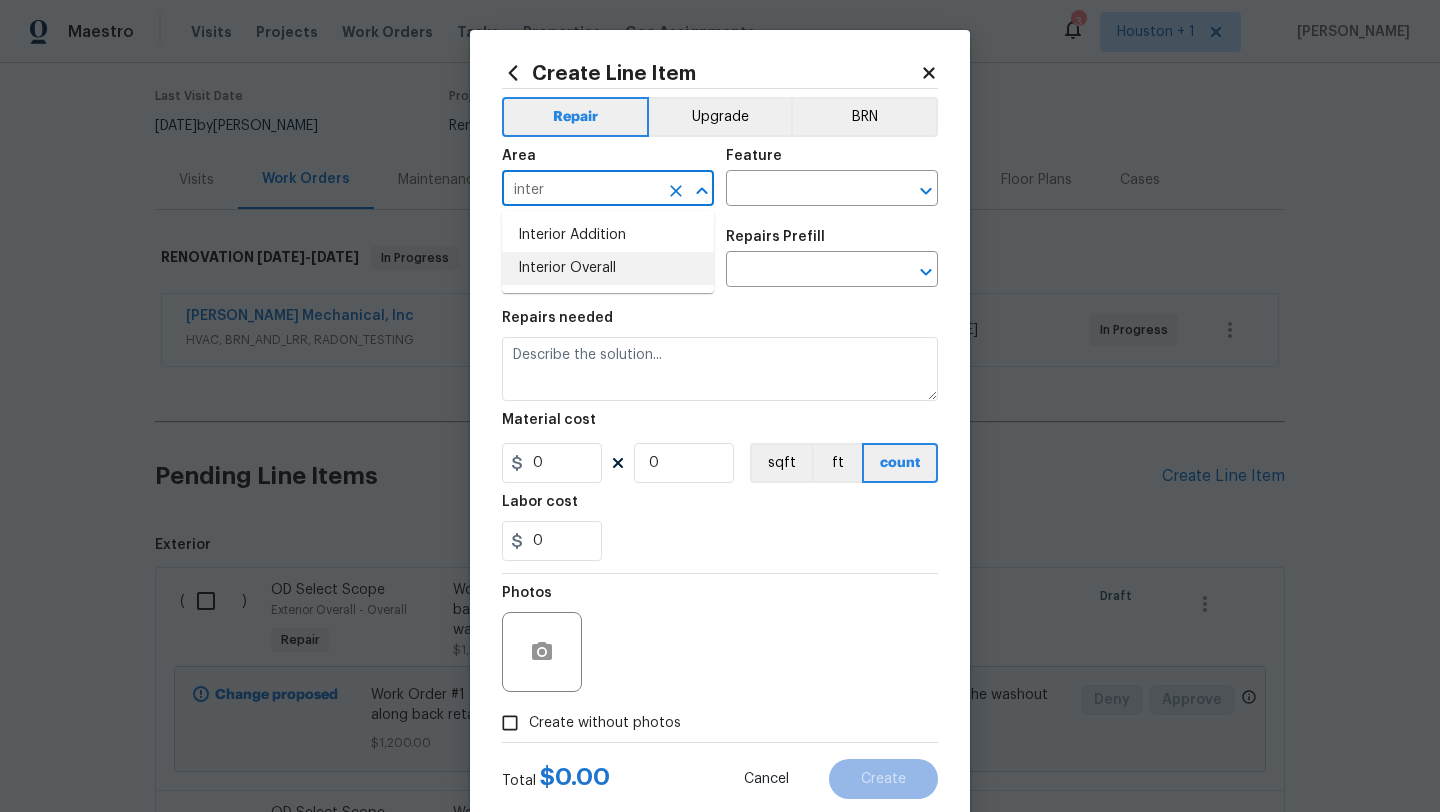 click on "Interior Overall" at bounding box center [608, 268] 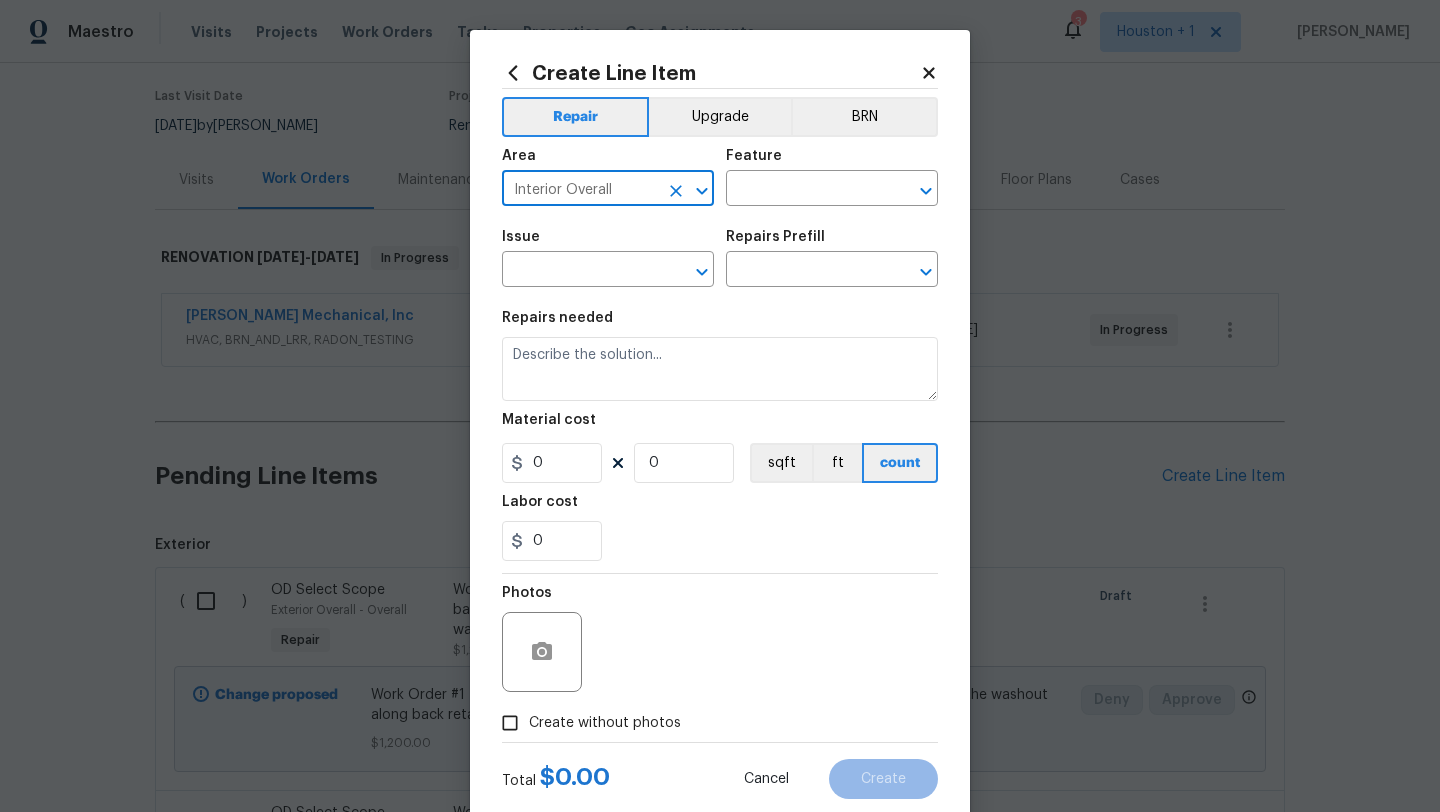 type on "Interior Overall" 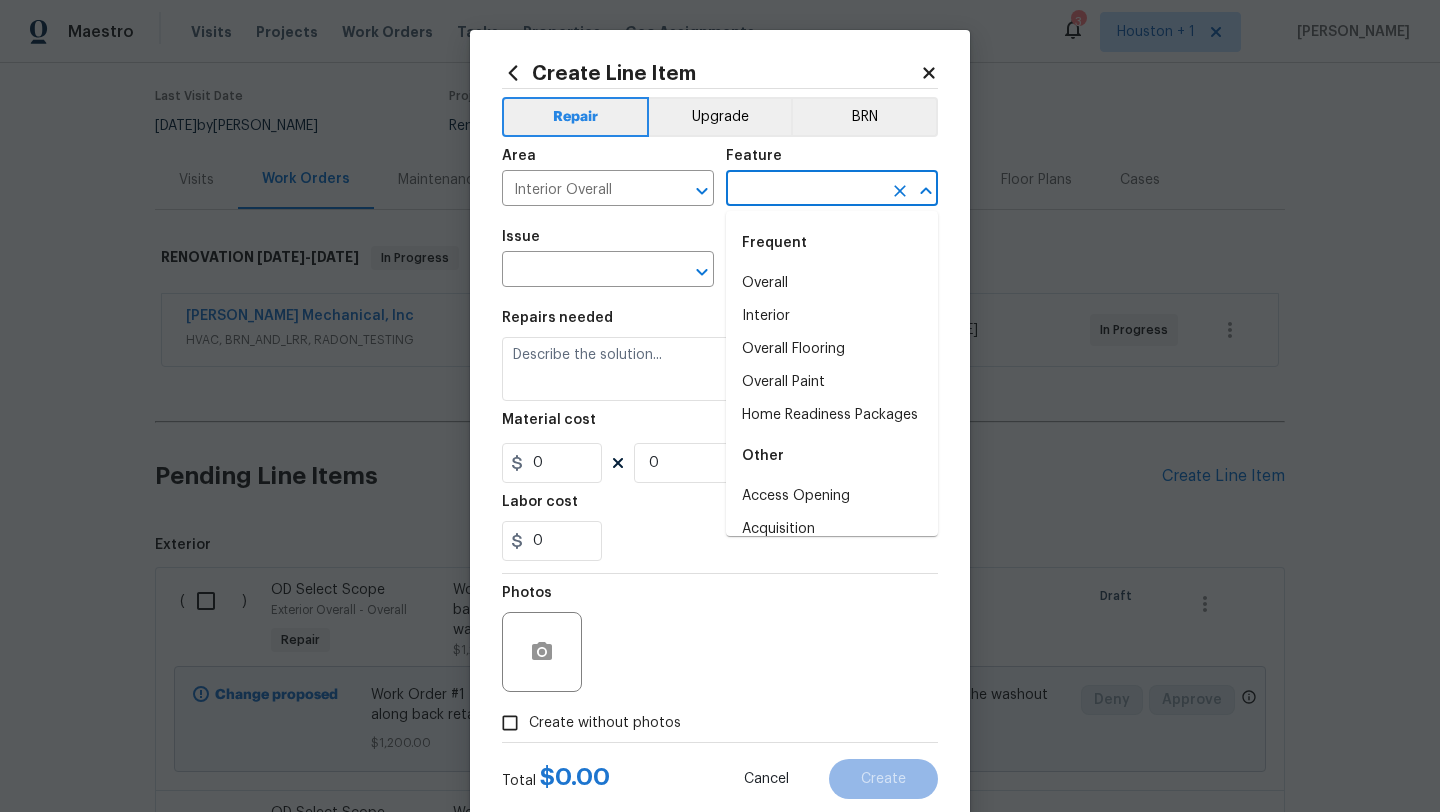 click at bounding box center (804, 190) 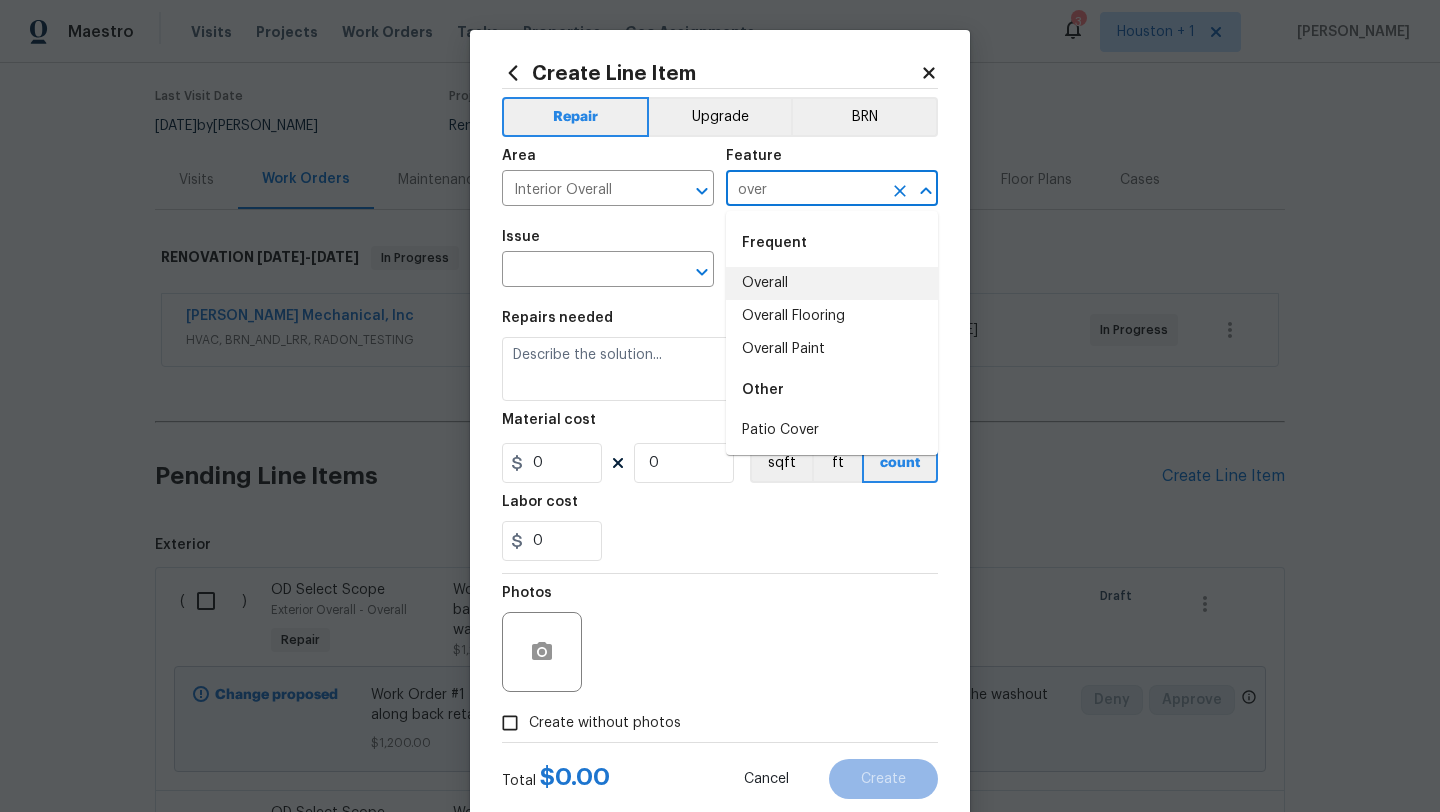 click on "Overall" at bounding box center (832, 283) 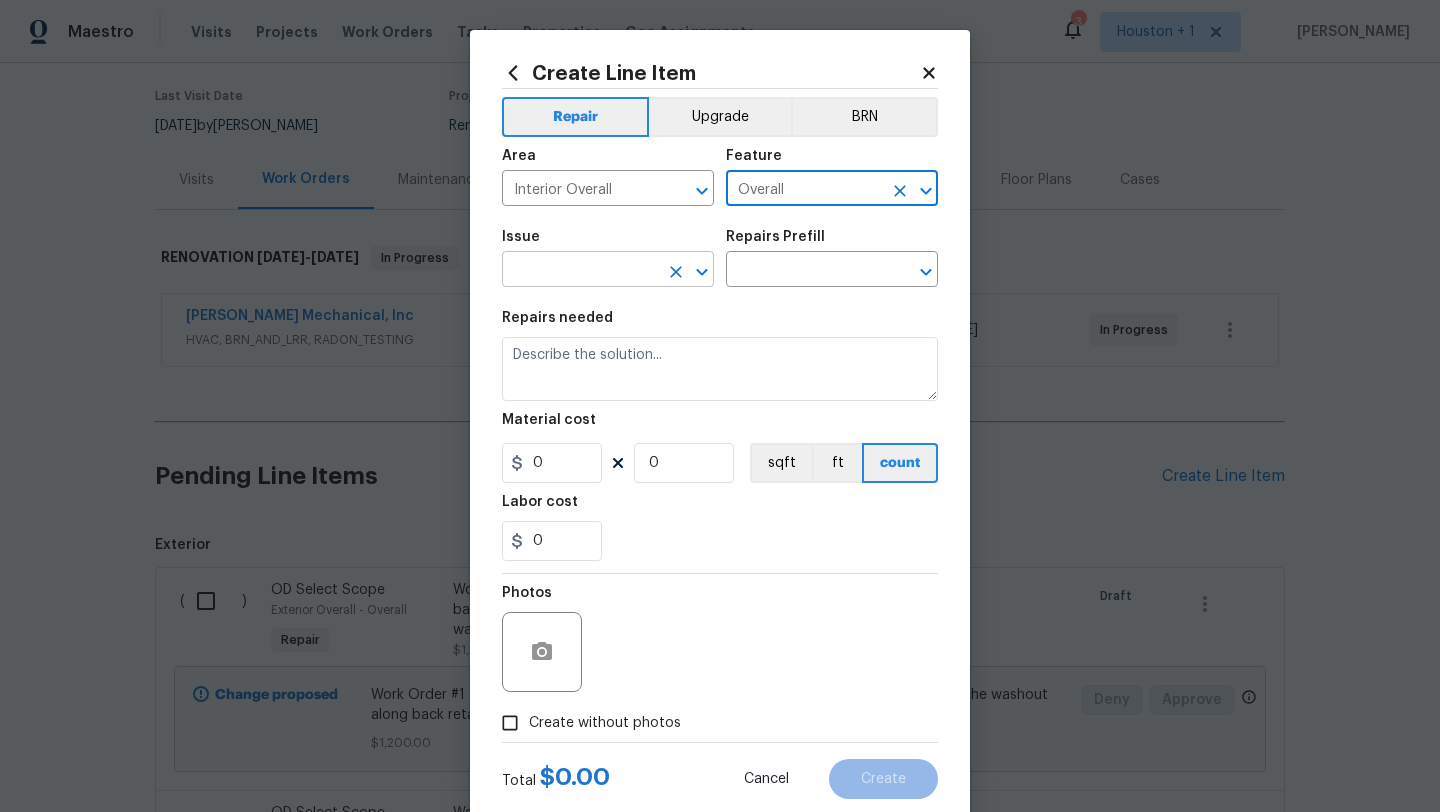 type on "Overall" 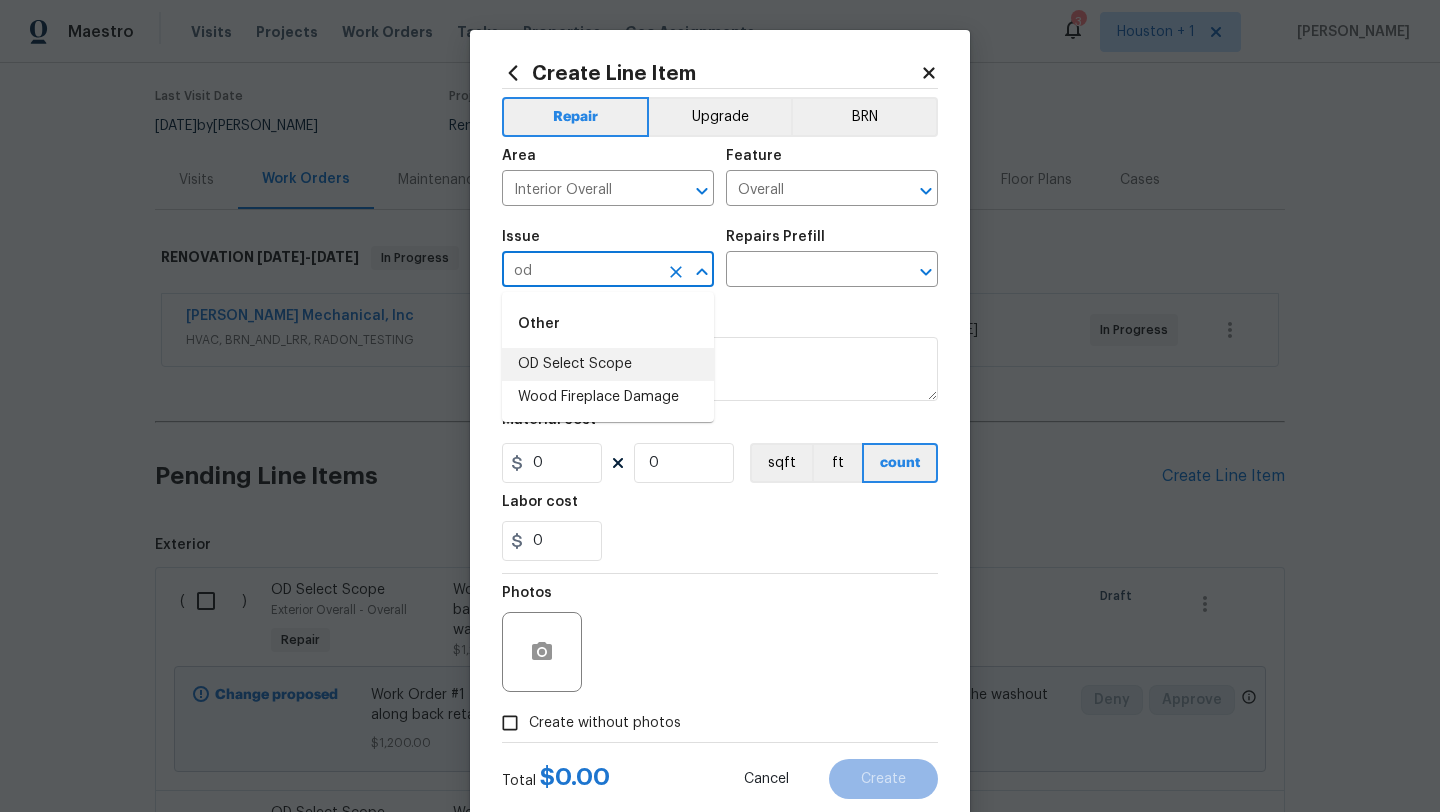 click on "OD Select Scope" at bounding box center [608, 364] 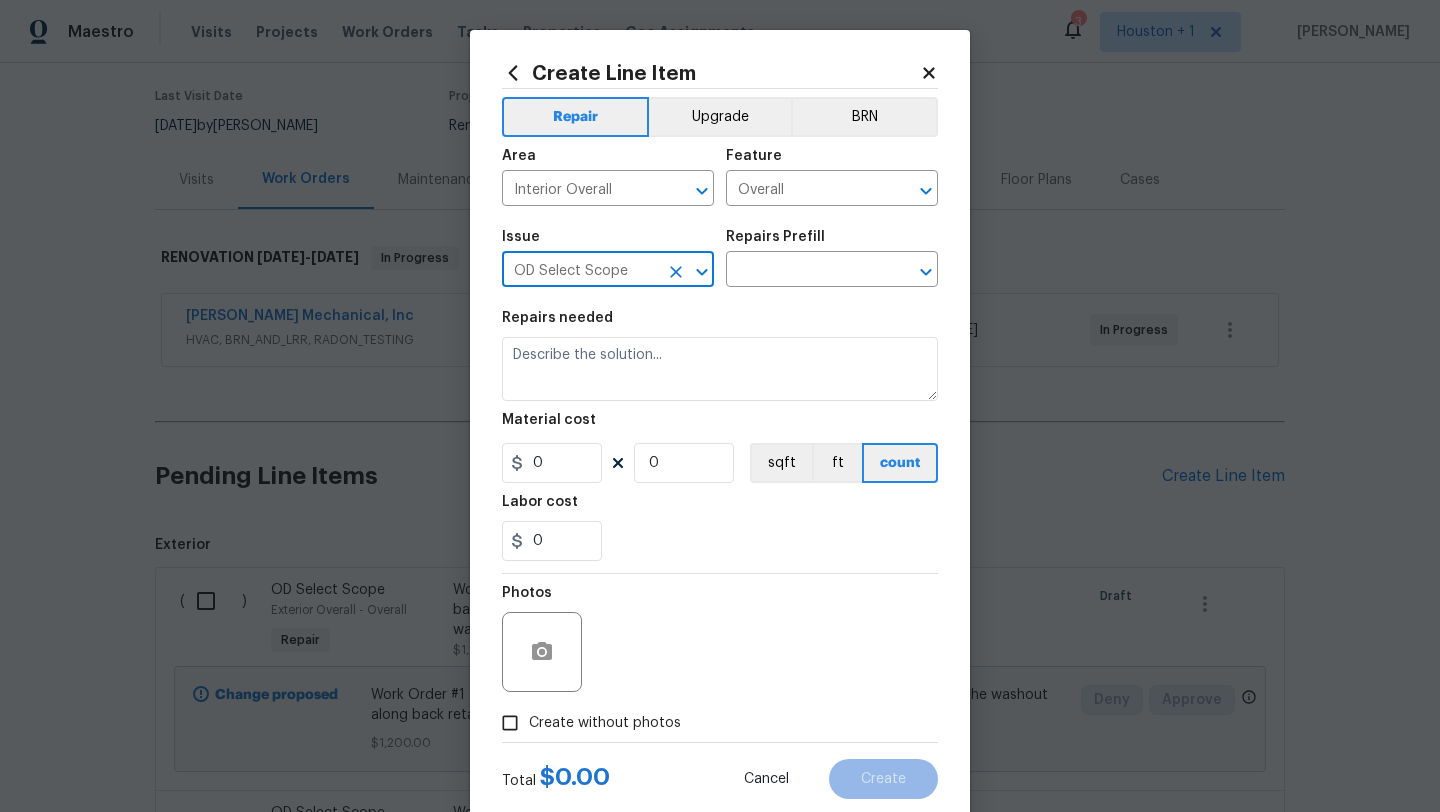 type on "OD Select Scope" 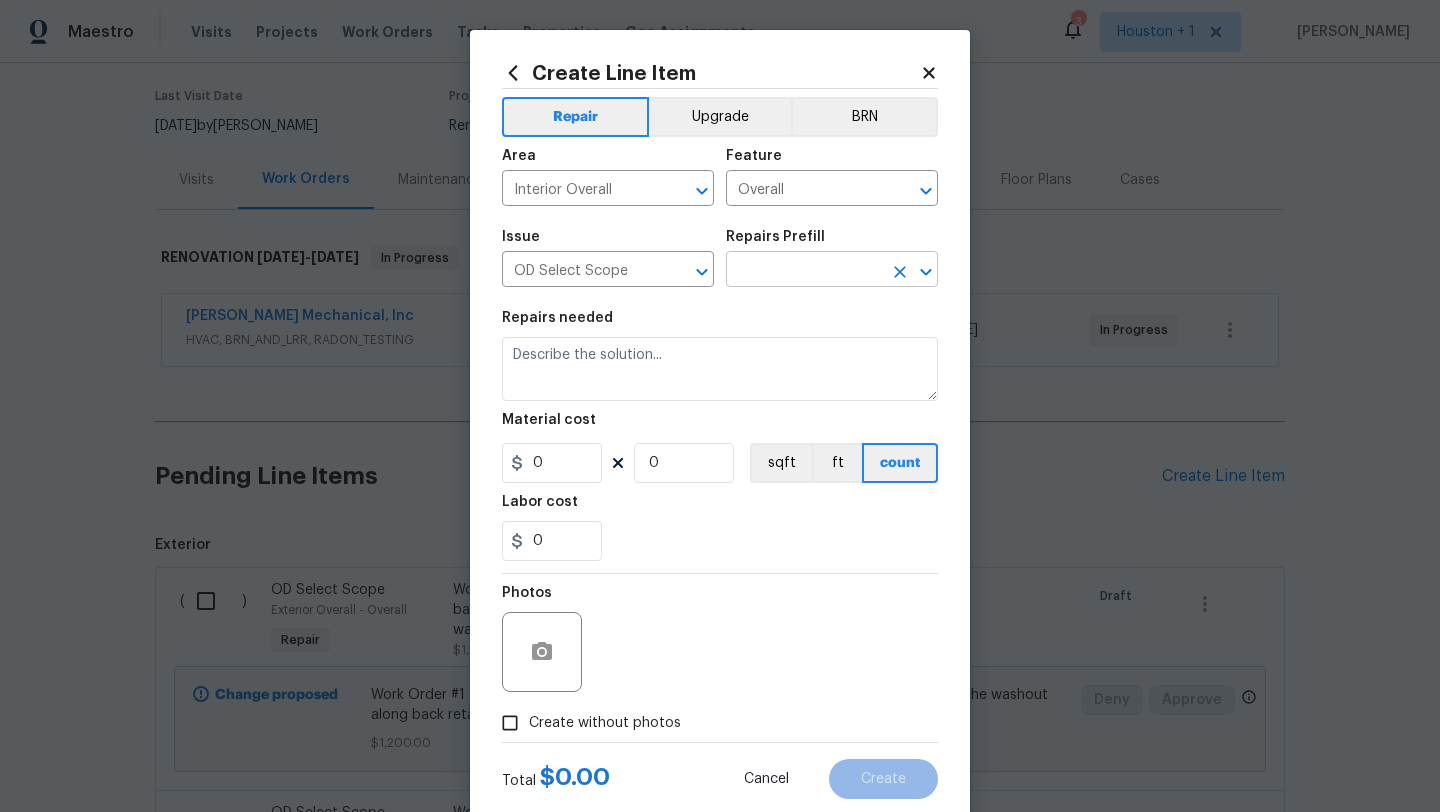 click at bounding box center (804, 271) 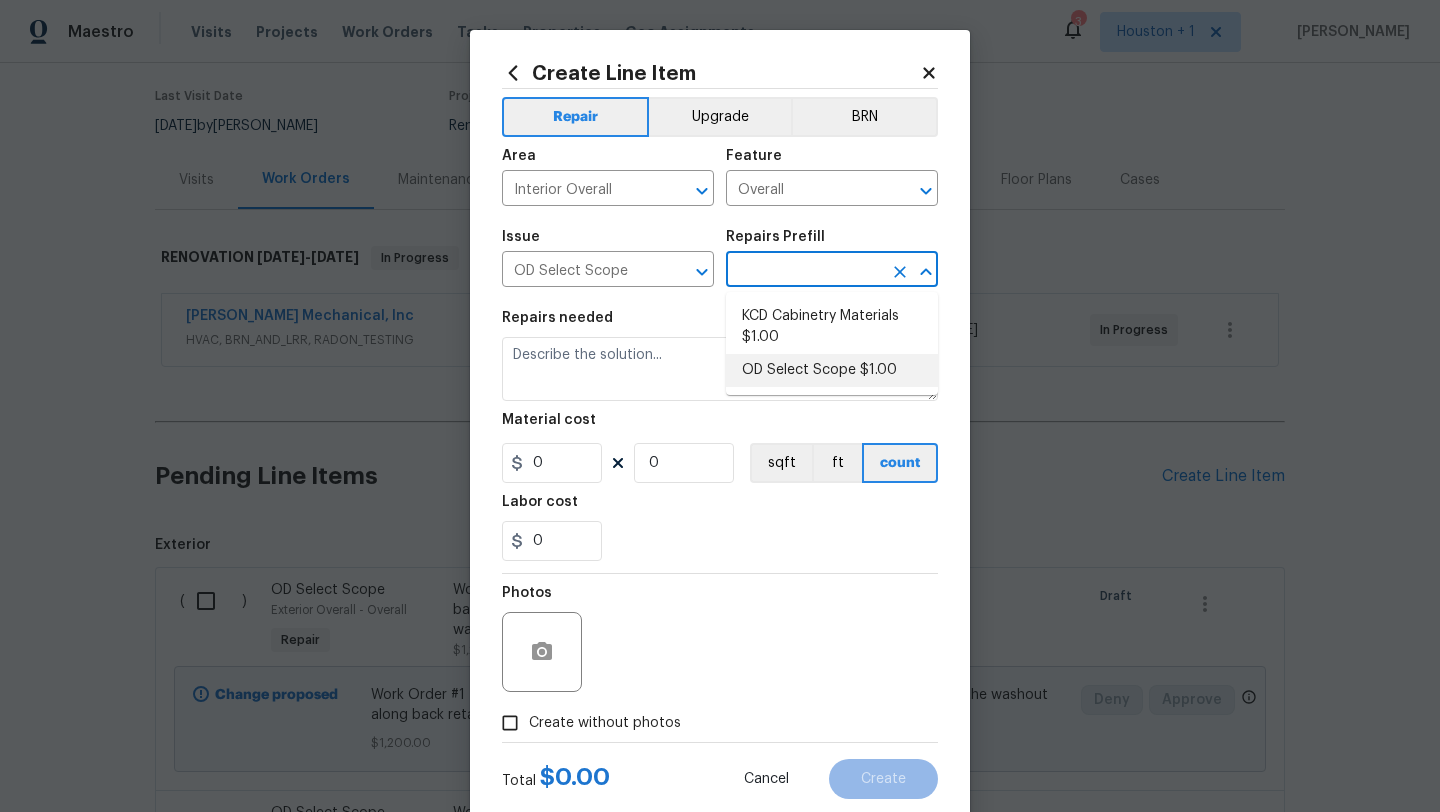 click on "OD Select Scope $1.00" at bounding box center [832, 370] 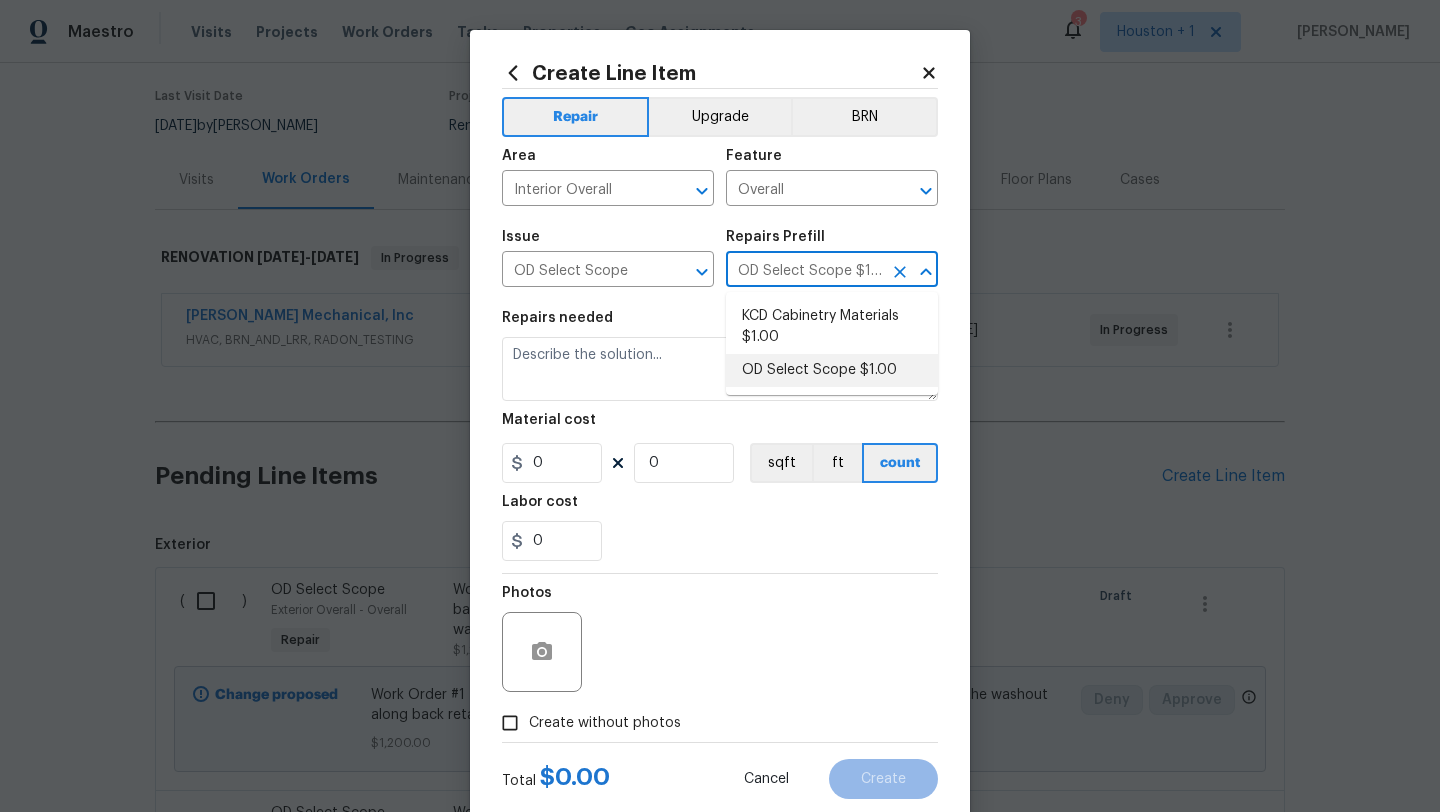 type on "Refer to the agreed upon scope document for further details." 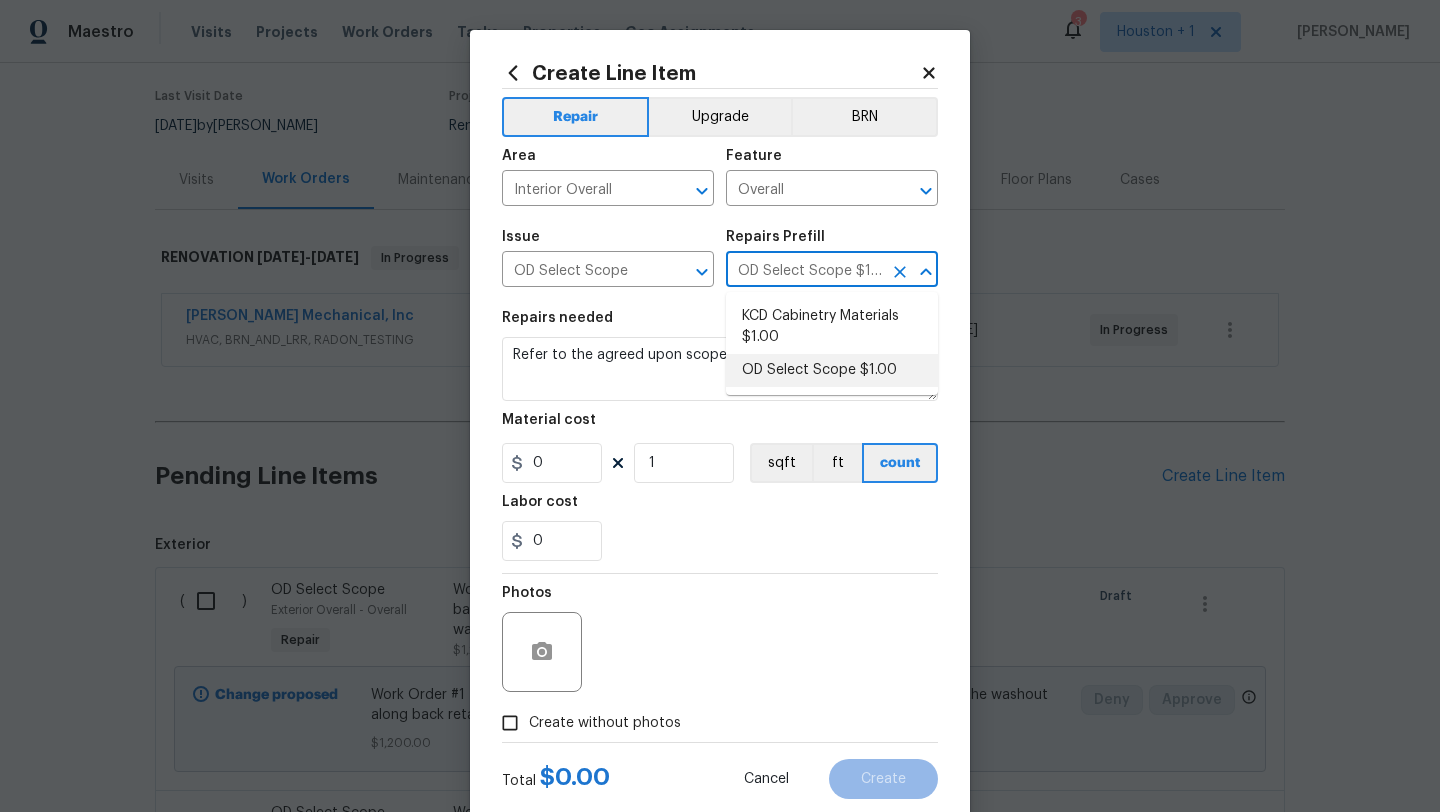 type on "1" 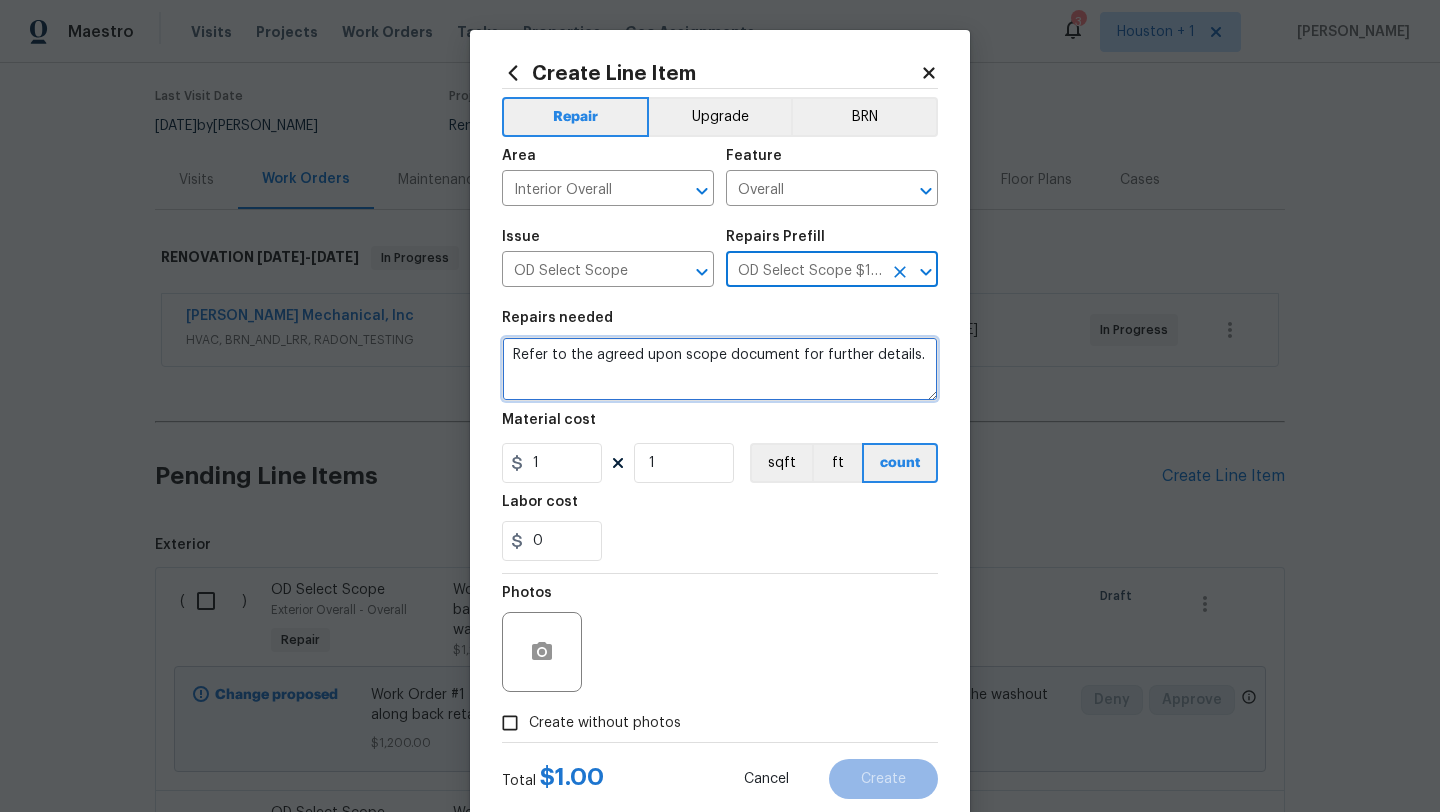 click on "Refer to the agreed upon scope document for further details." at bounding box center [720, 369] 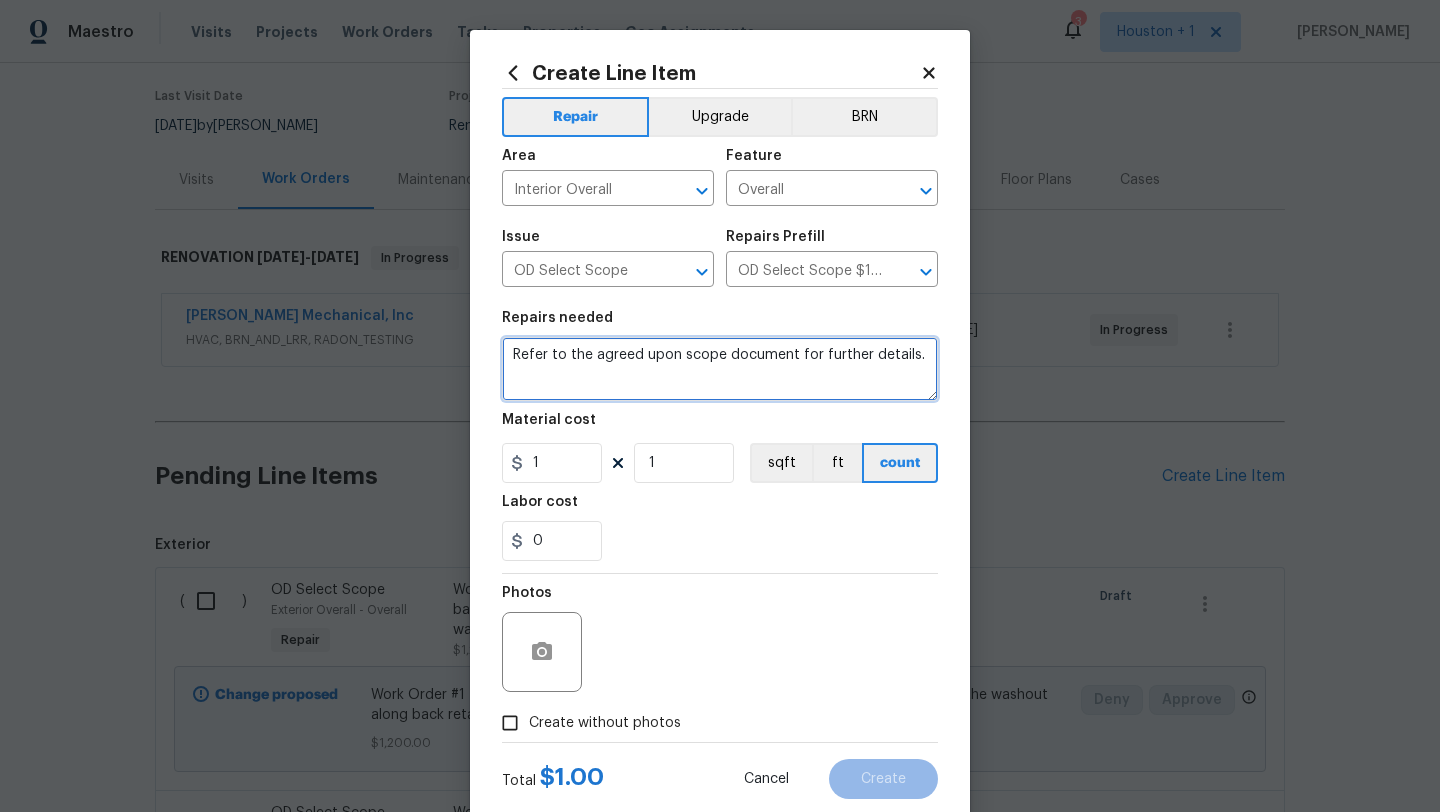 click on "Refer to the agreed upon scope document for further details." at bounding box center [720, 369] 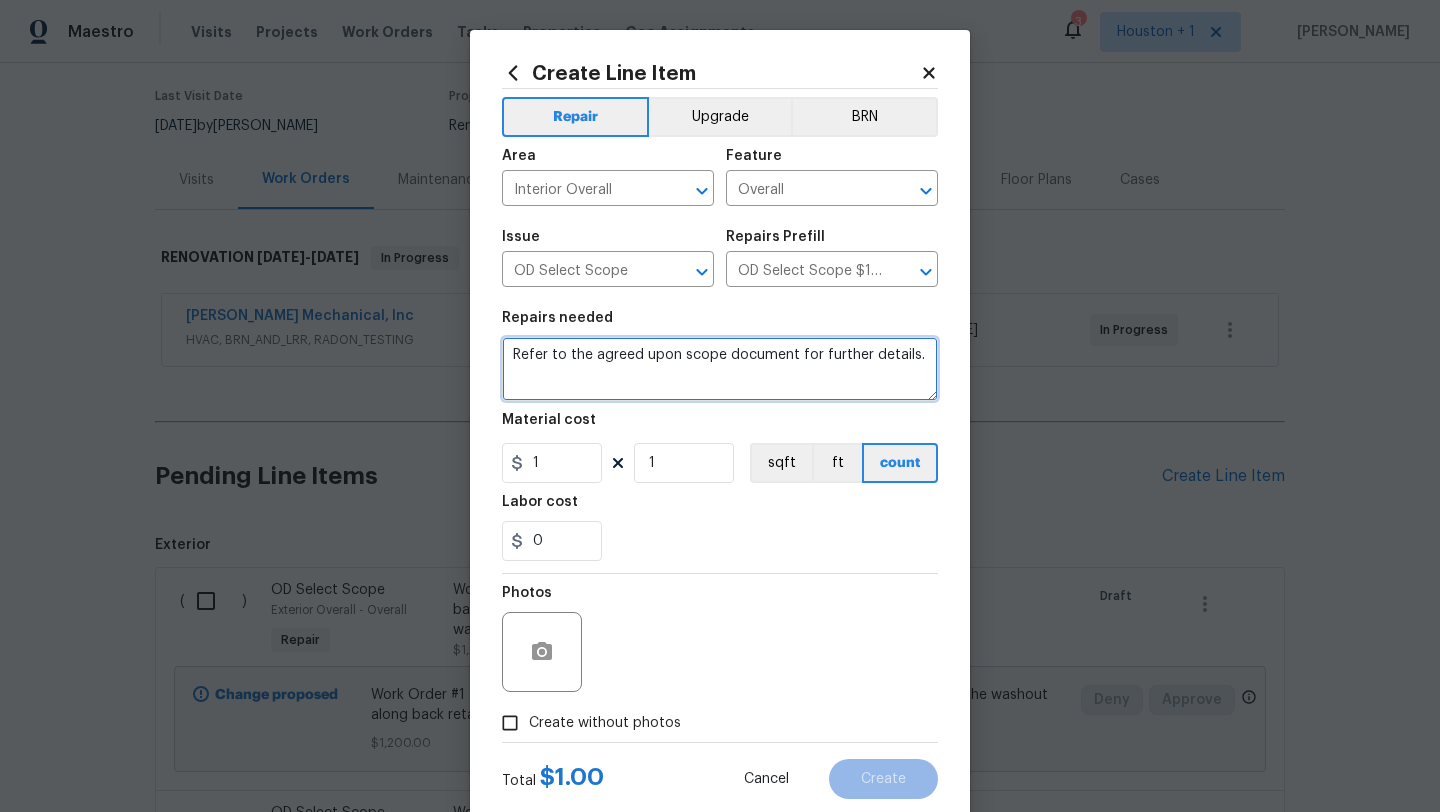 click on "Refer to the agreed upon scope document for further details." at bounding box center (720, 369) 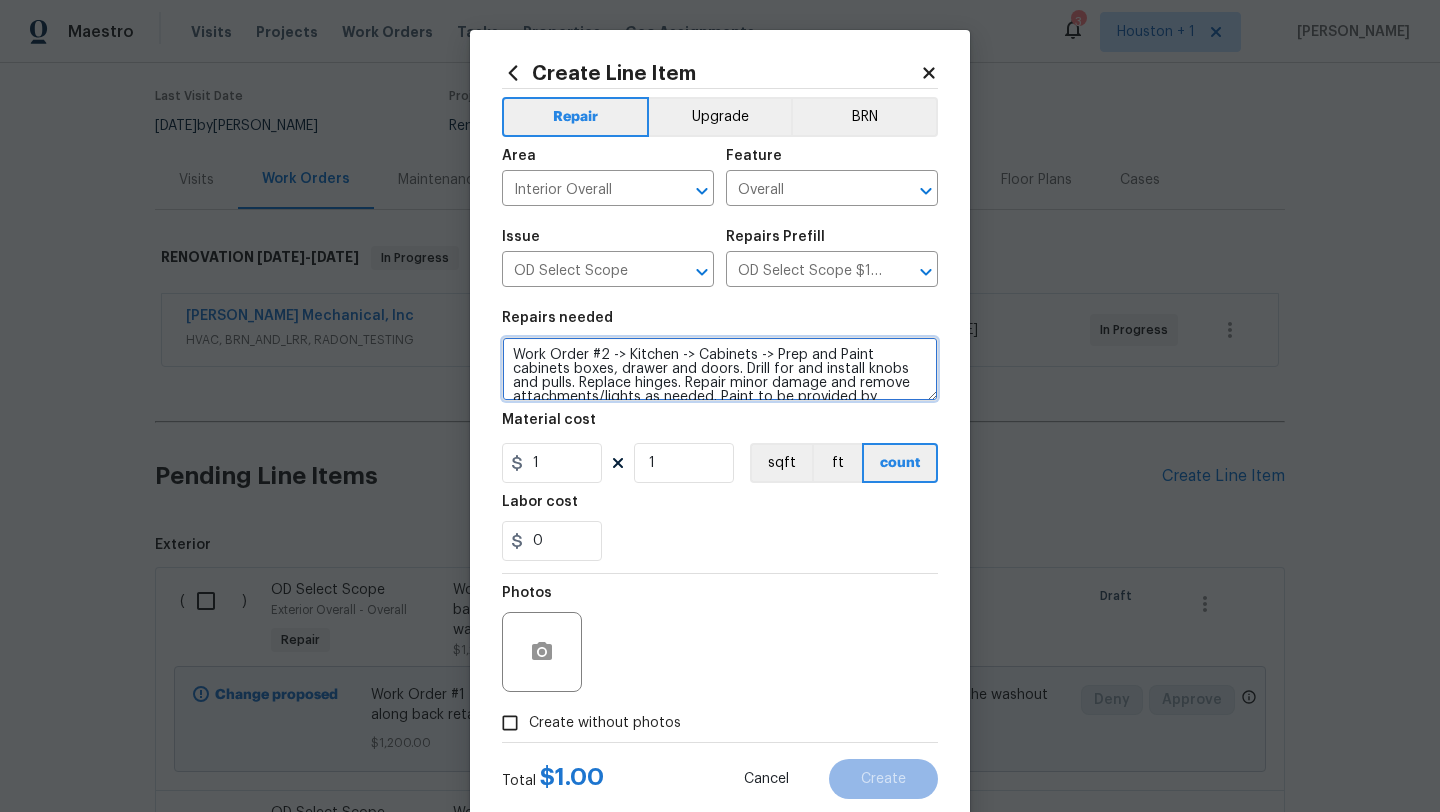 scroll, scrollTop: 18, scrollLeft: 0, axis: vertical 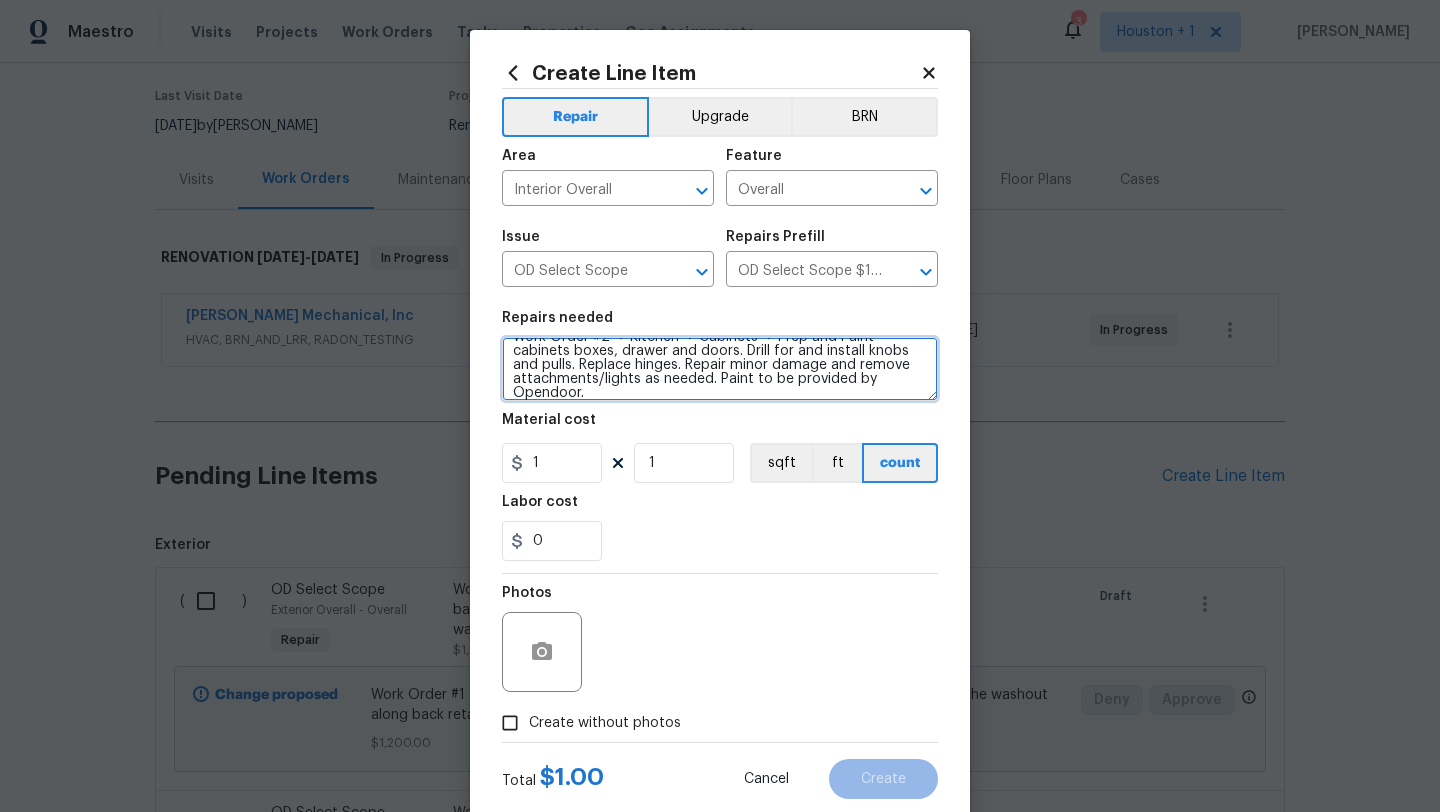type on "Work Order #2 -> Kitchen -> Cabinets -> Prep and Paint cabinets boxes, drawer and doors. Drill for and install knobs and pulls. Replace hinges. Repair minor damage and remove attachments/lights as needed. Paint to be provided by Opendoor." 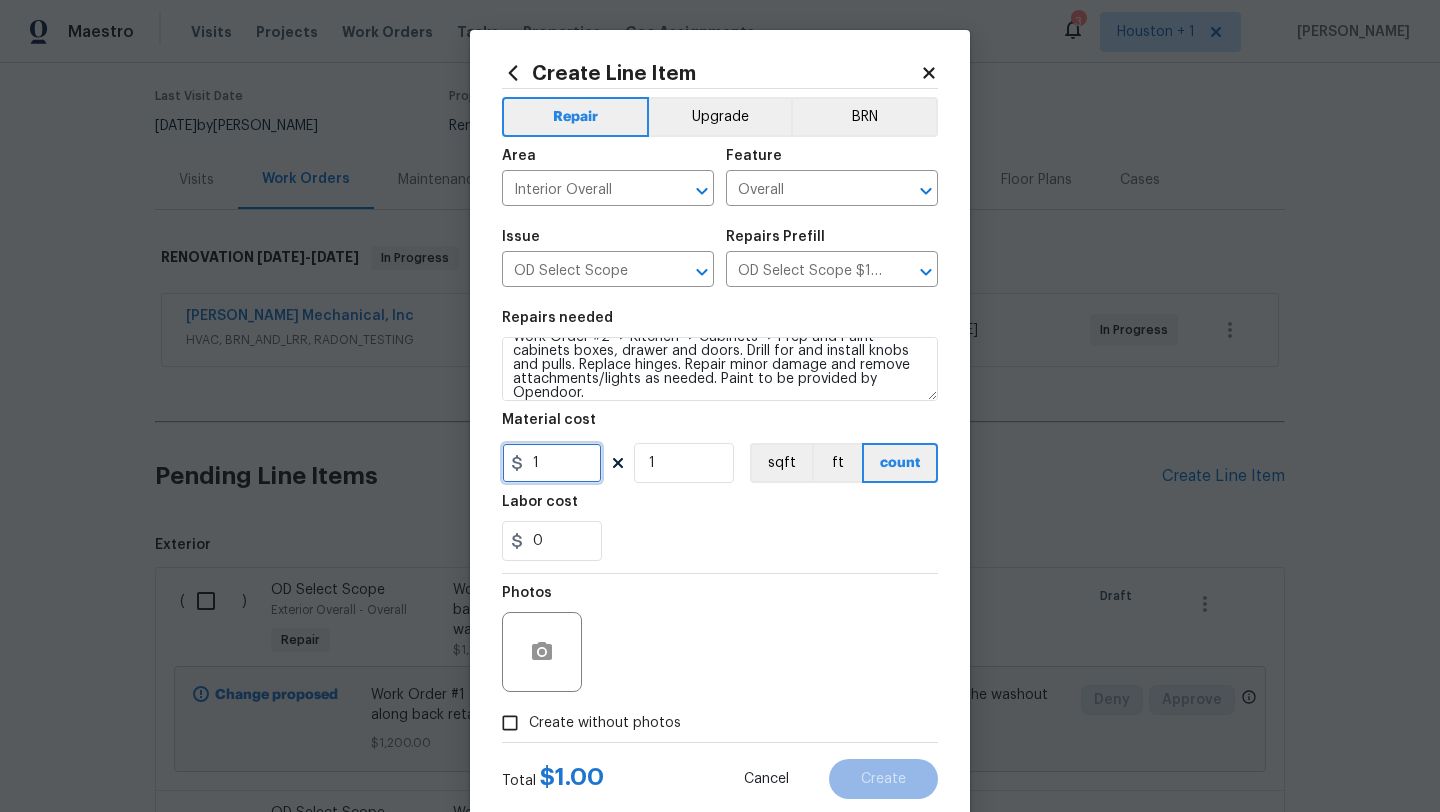 click on "1" at bounding box center [552, 463] 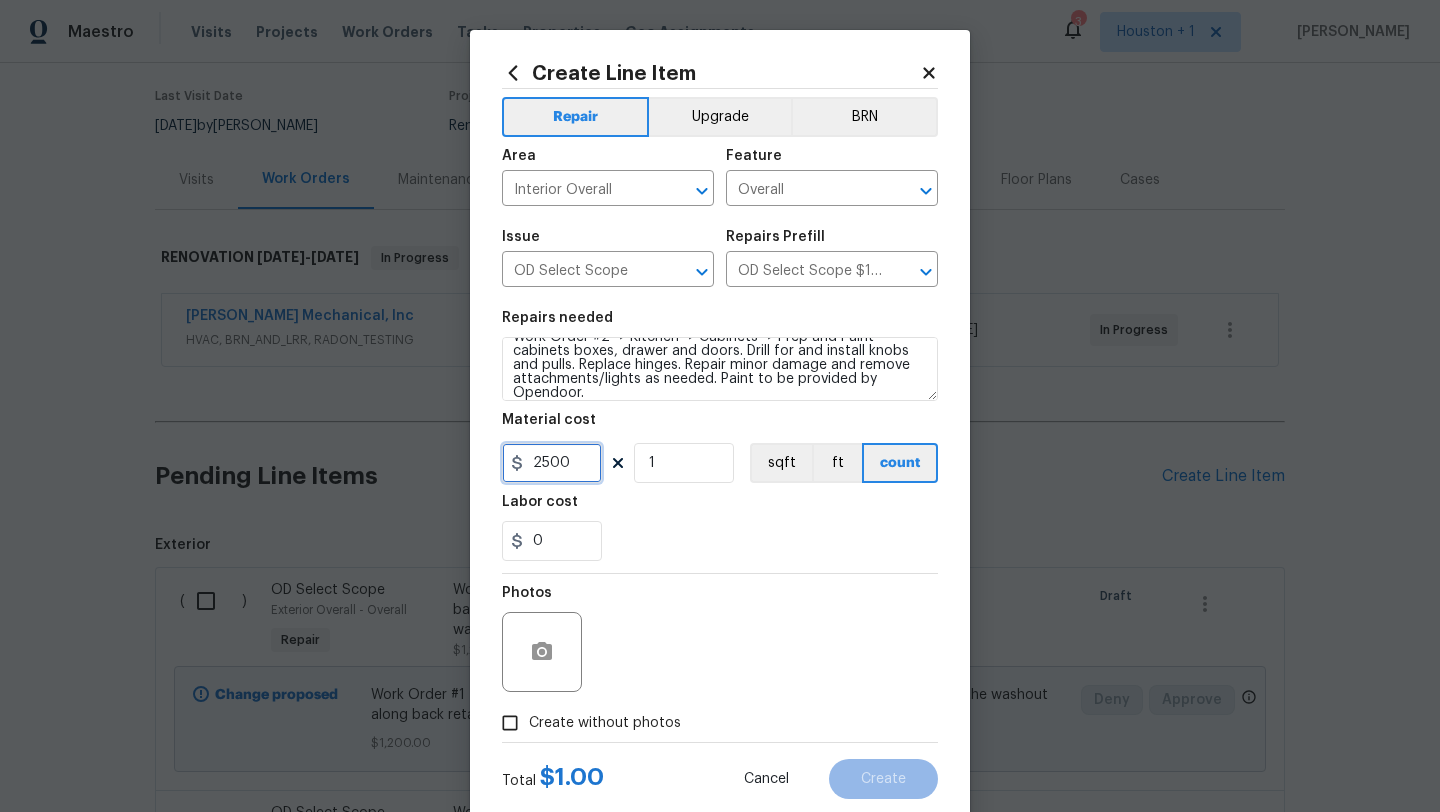 scroll, scrollTop: 50, scrollLeft: 0, axis: vertical 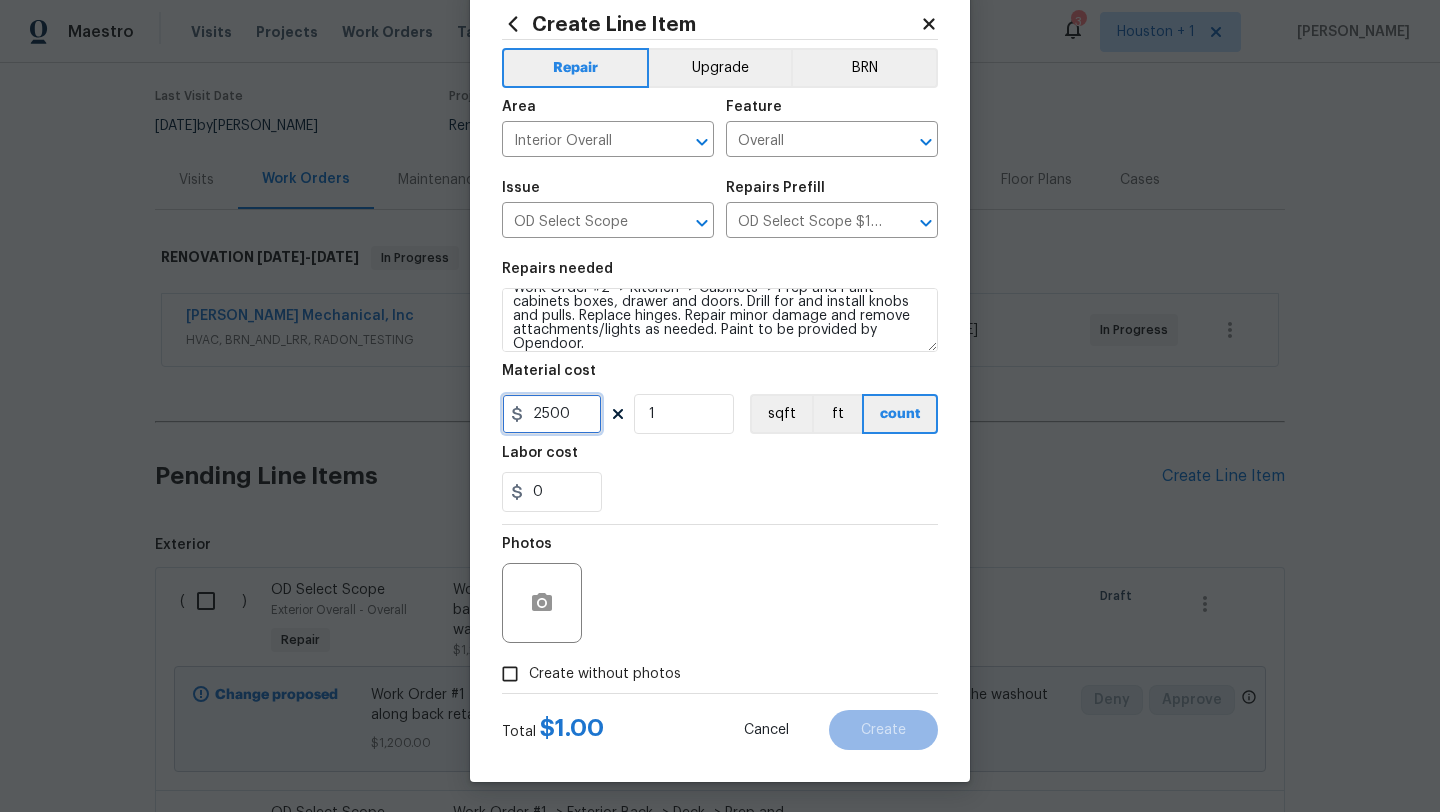 type on "2500" 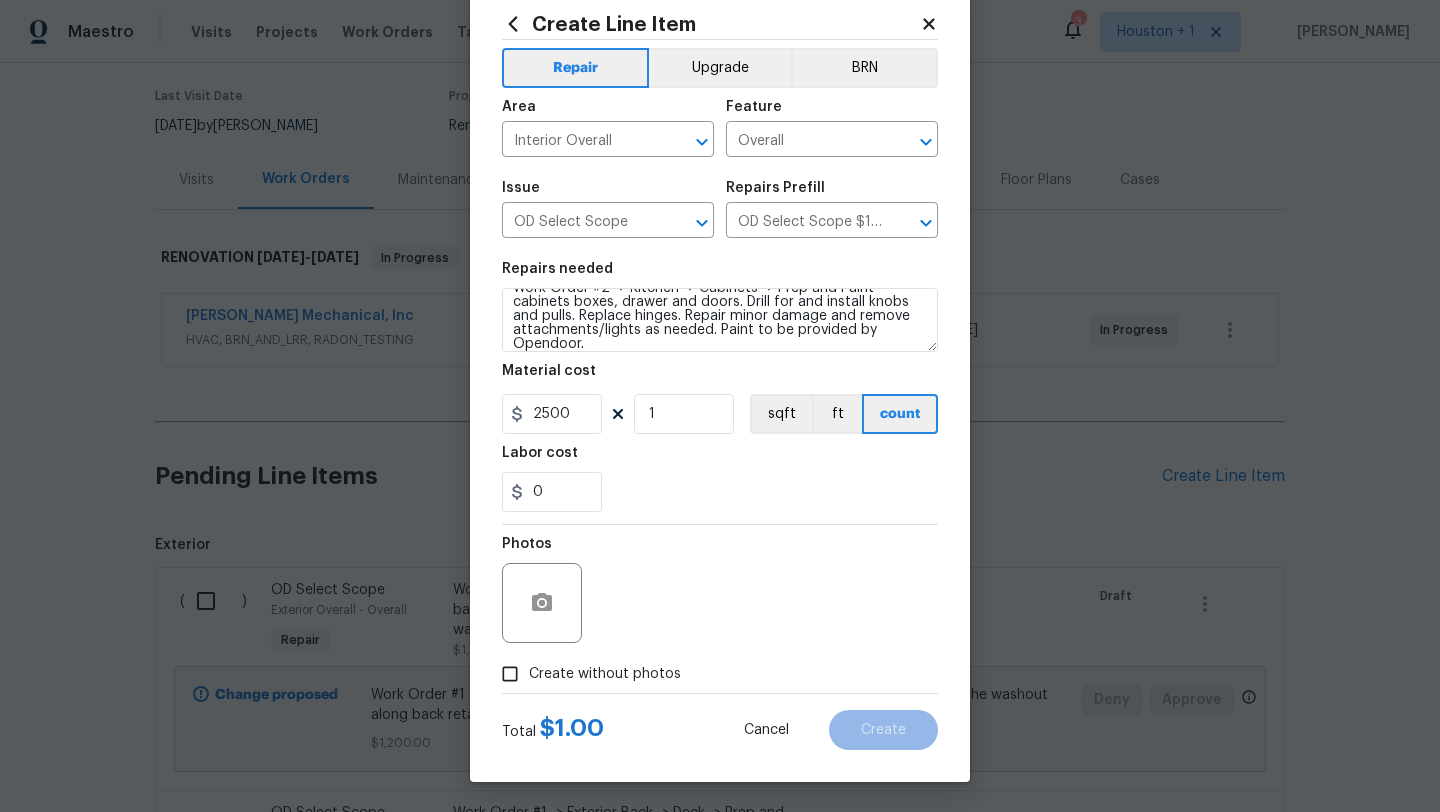click on "Create without photos" at bounding box center (605, 674) 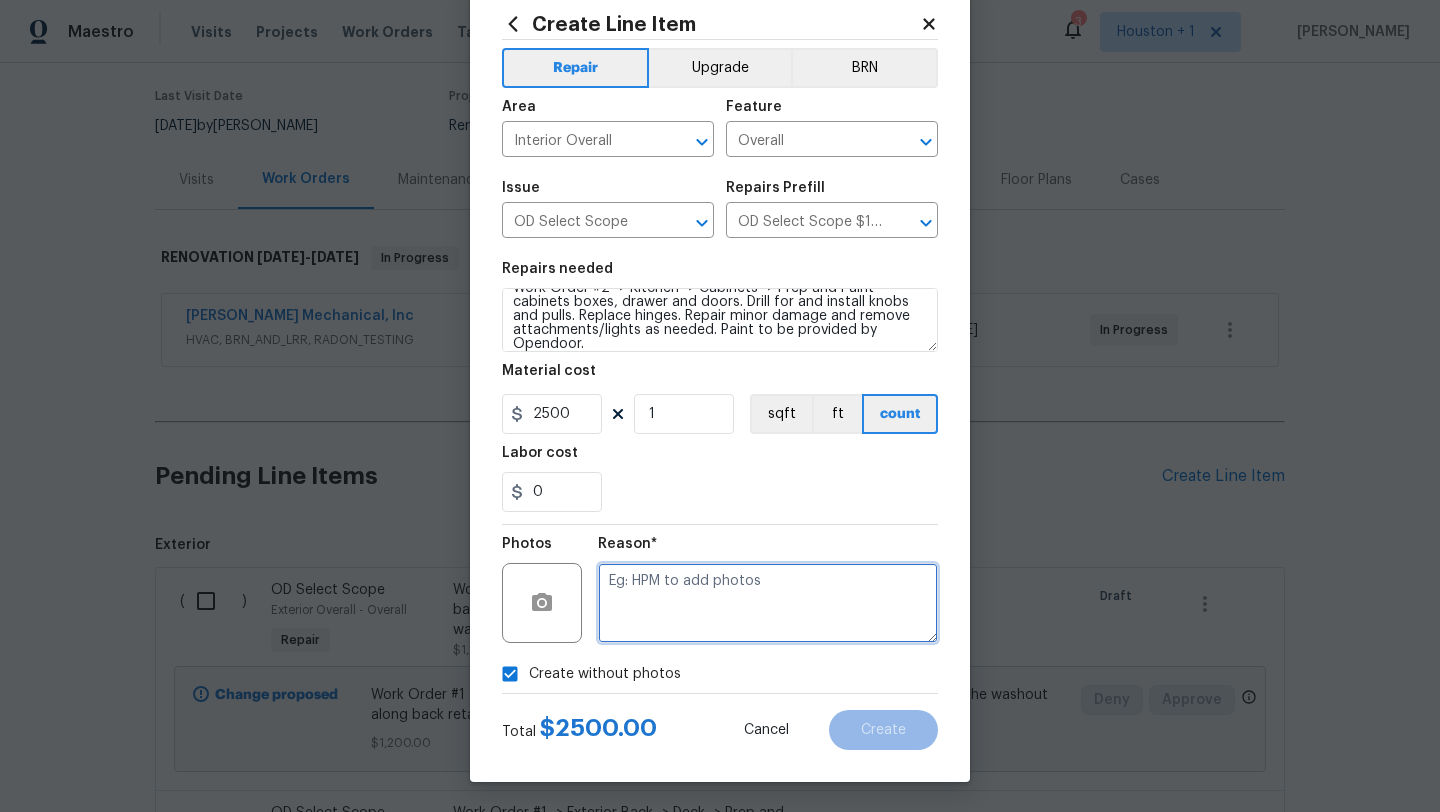 click at bounding box center (768, 603) 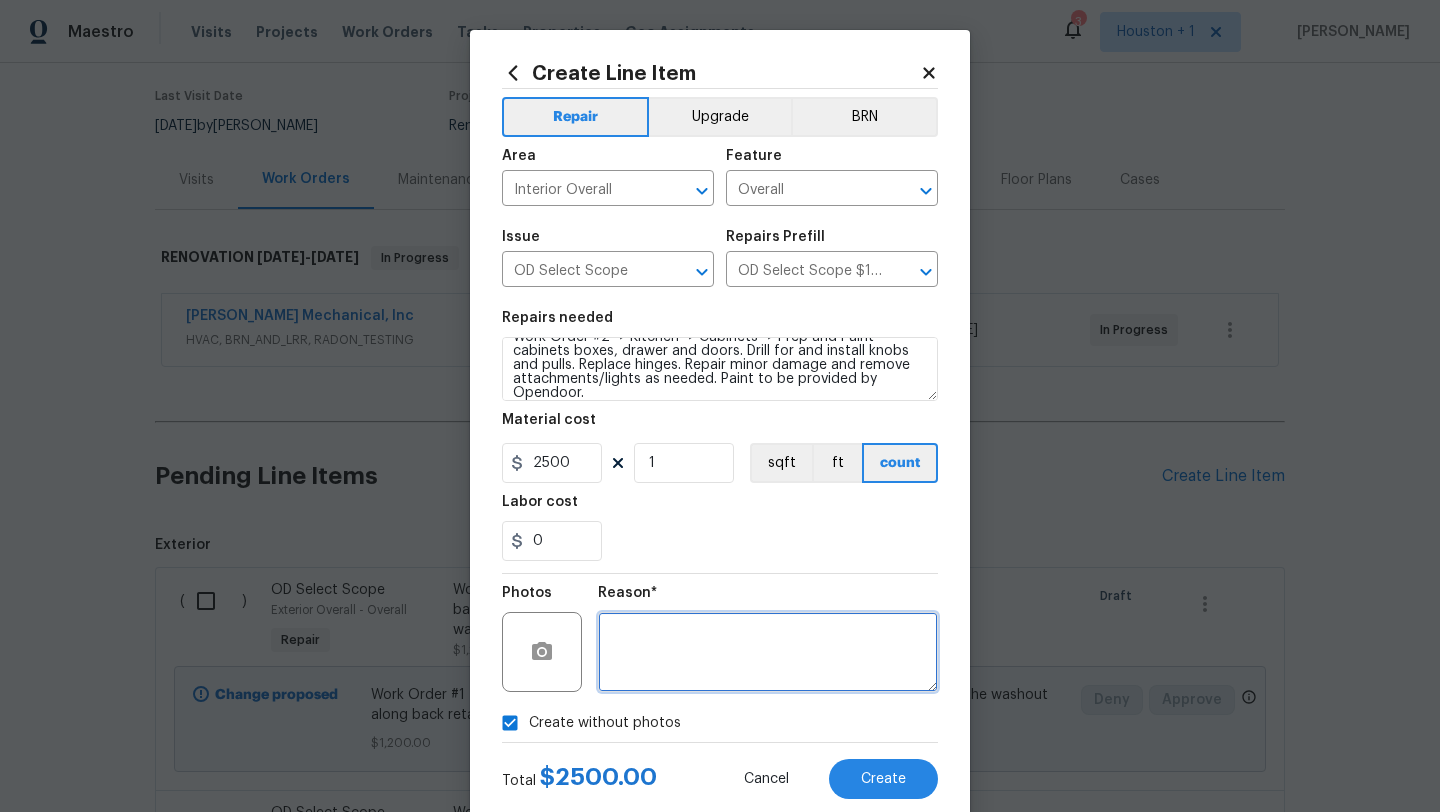 scroll, scrollTop: 50, scrollLeft: 0, axis: vertical 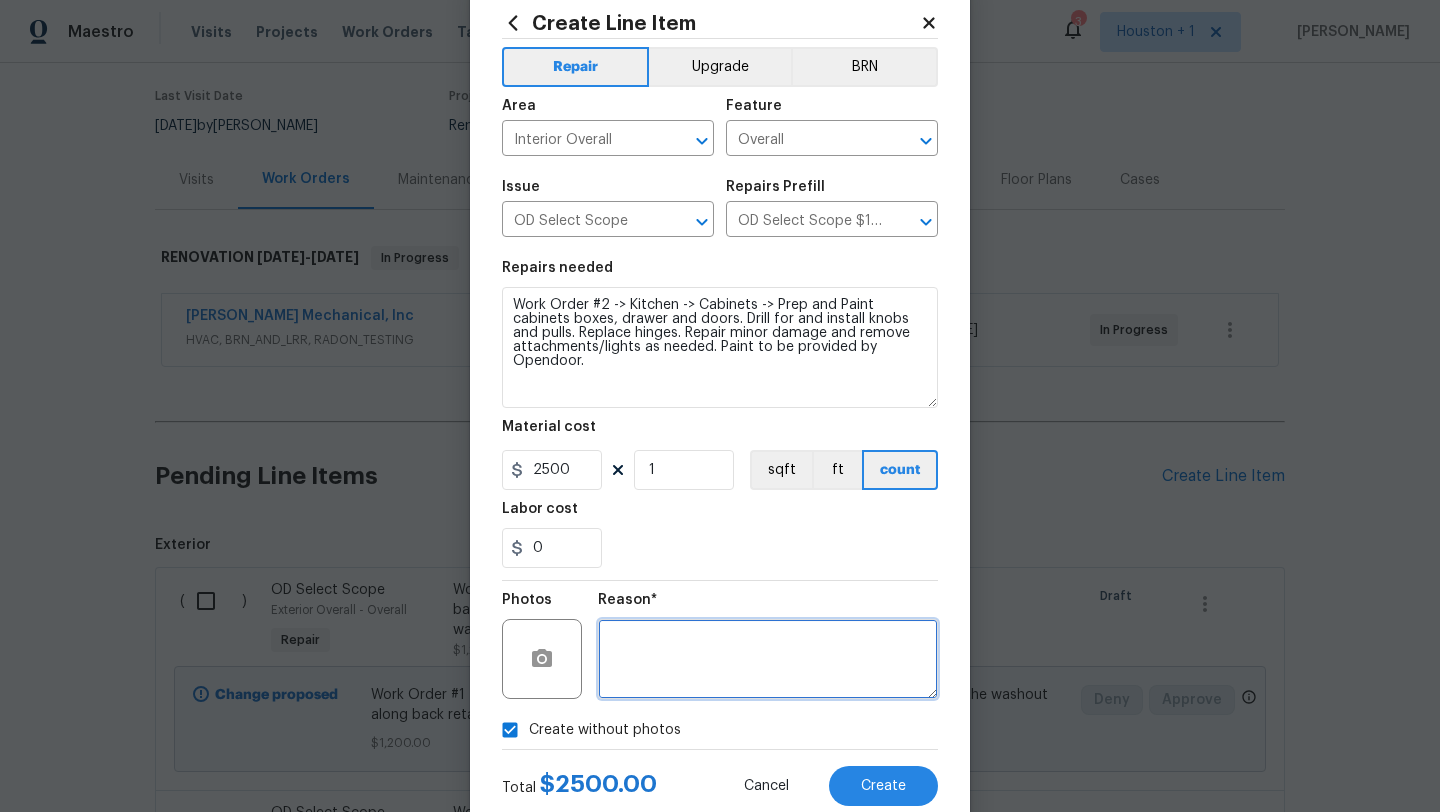 drag, startPoint x: 932, startPoint y: 350, endPoint x: 946, endPoint y: 456, distance: 106.92053 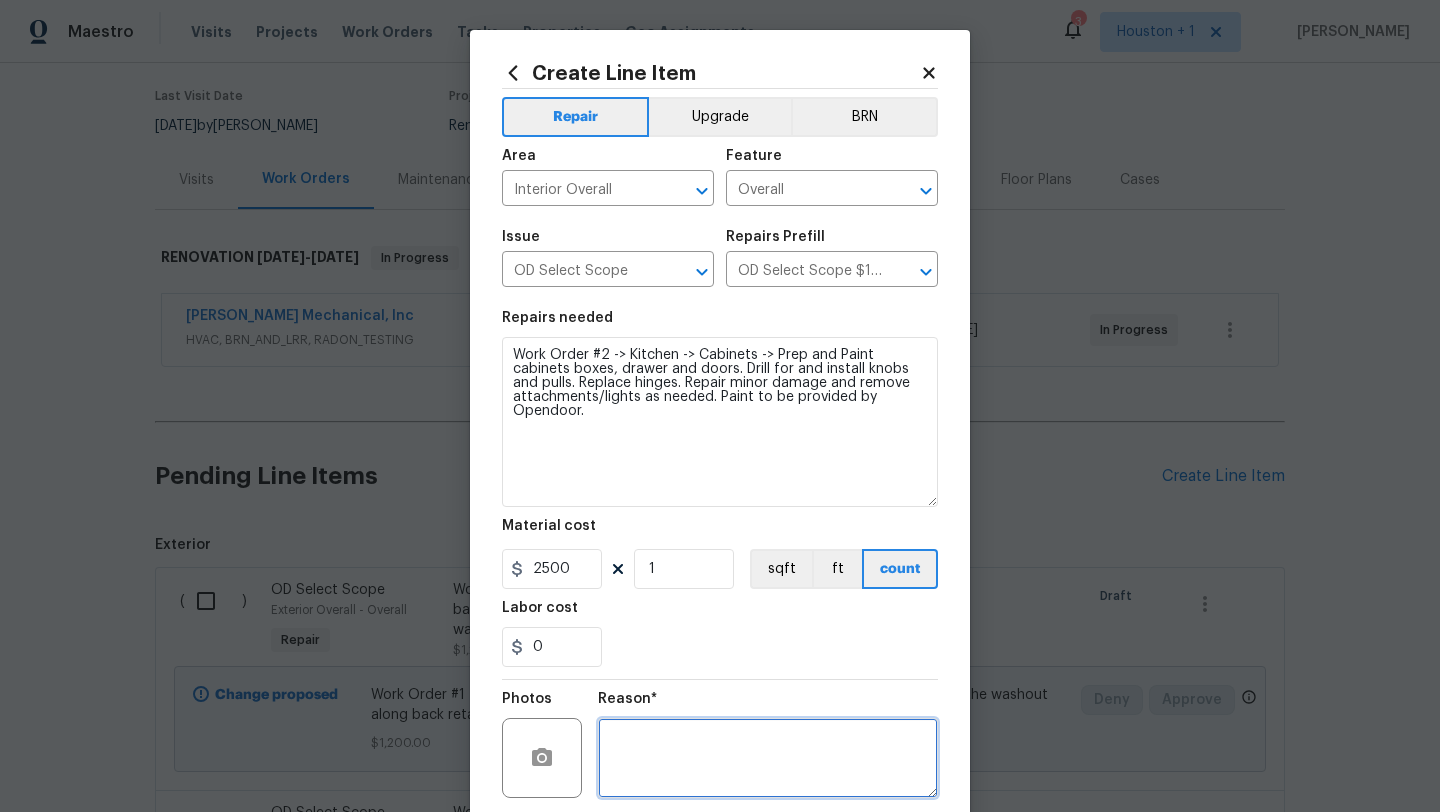 scroll, scrollTop: 156, scrollLeft: 0, axis: vertical 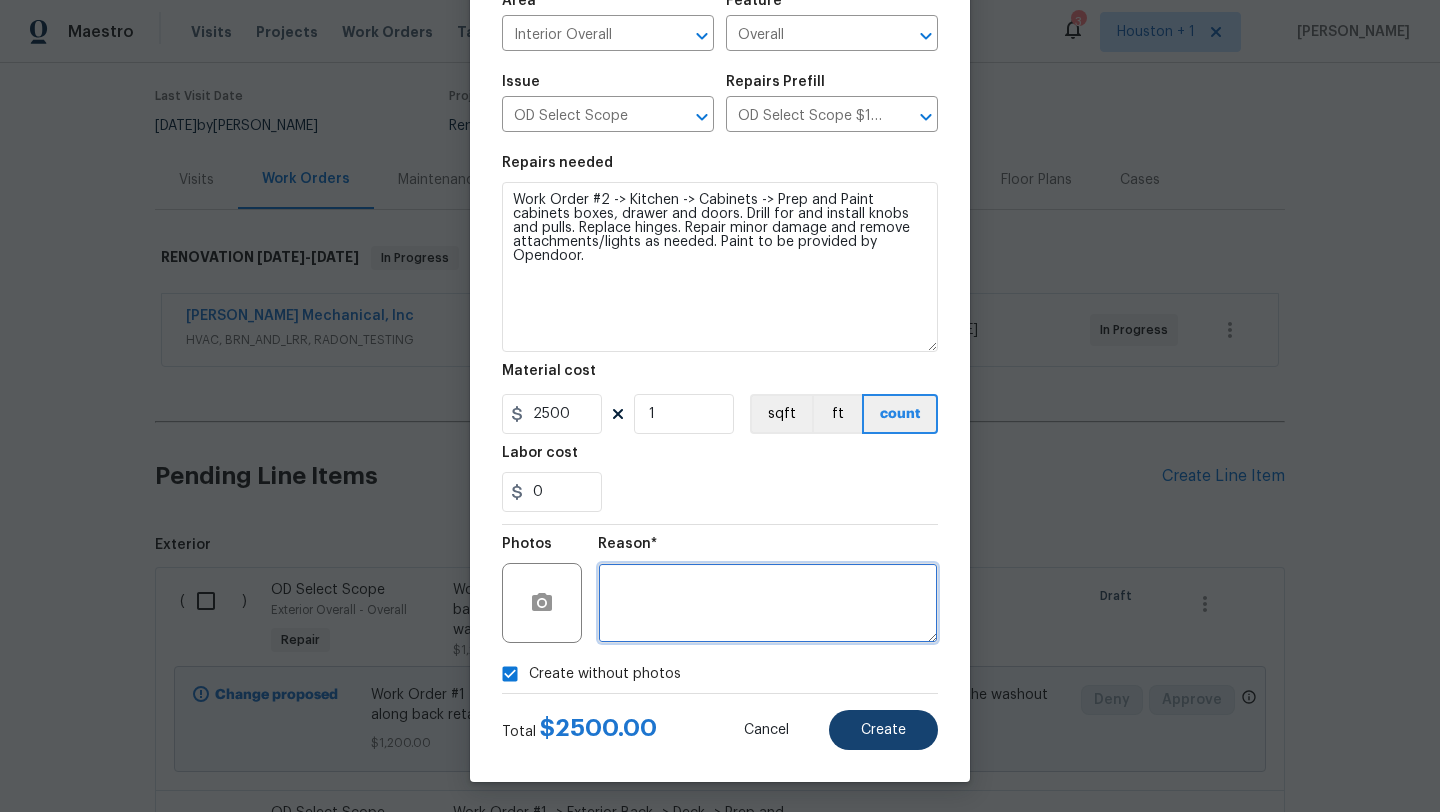 type 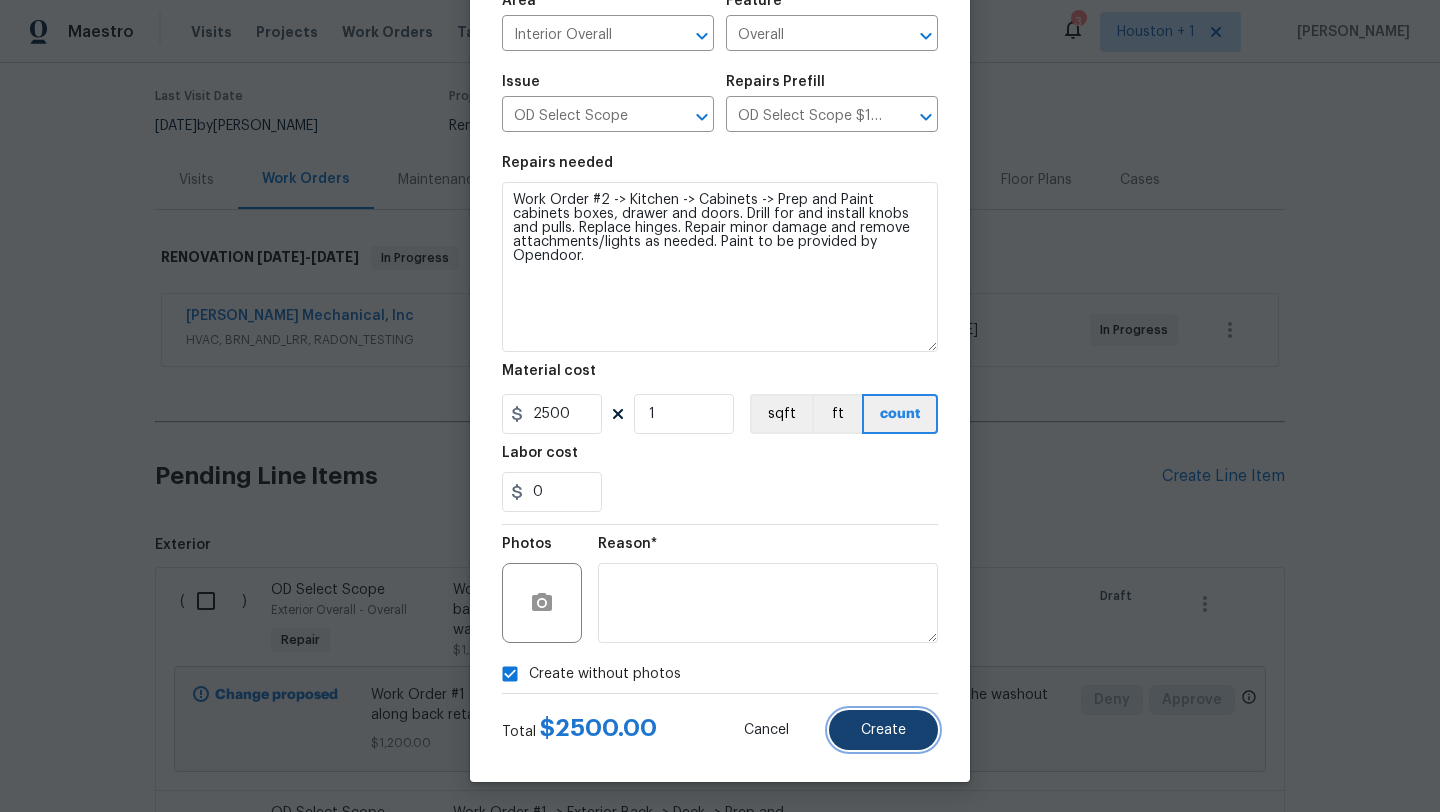 click on "Create" at bounding box center [883, 730] 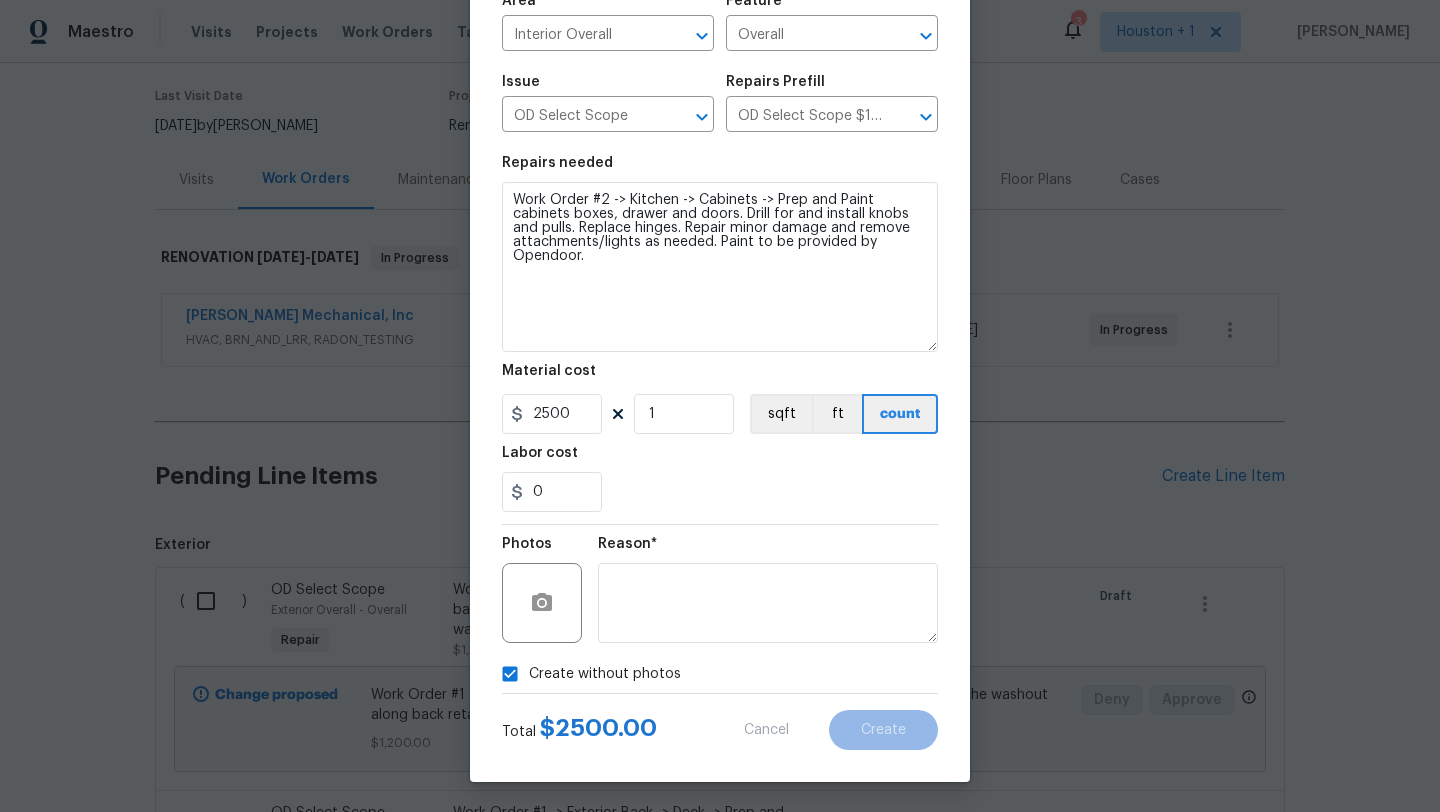 scroll, scrollTop: 0, scrollLeft: 0, axis: both 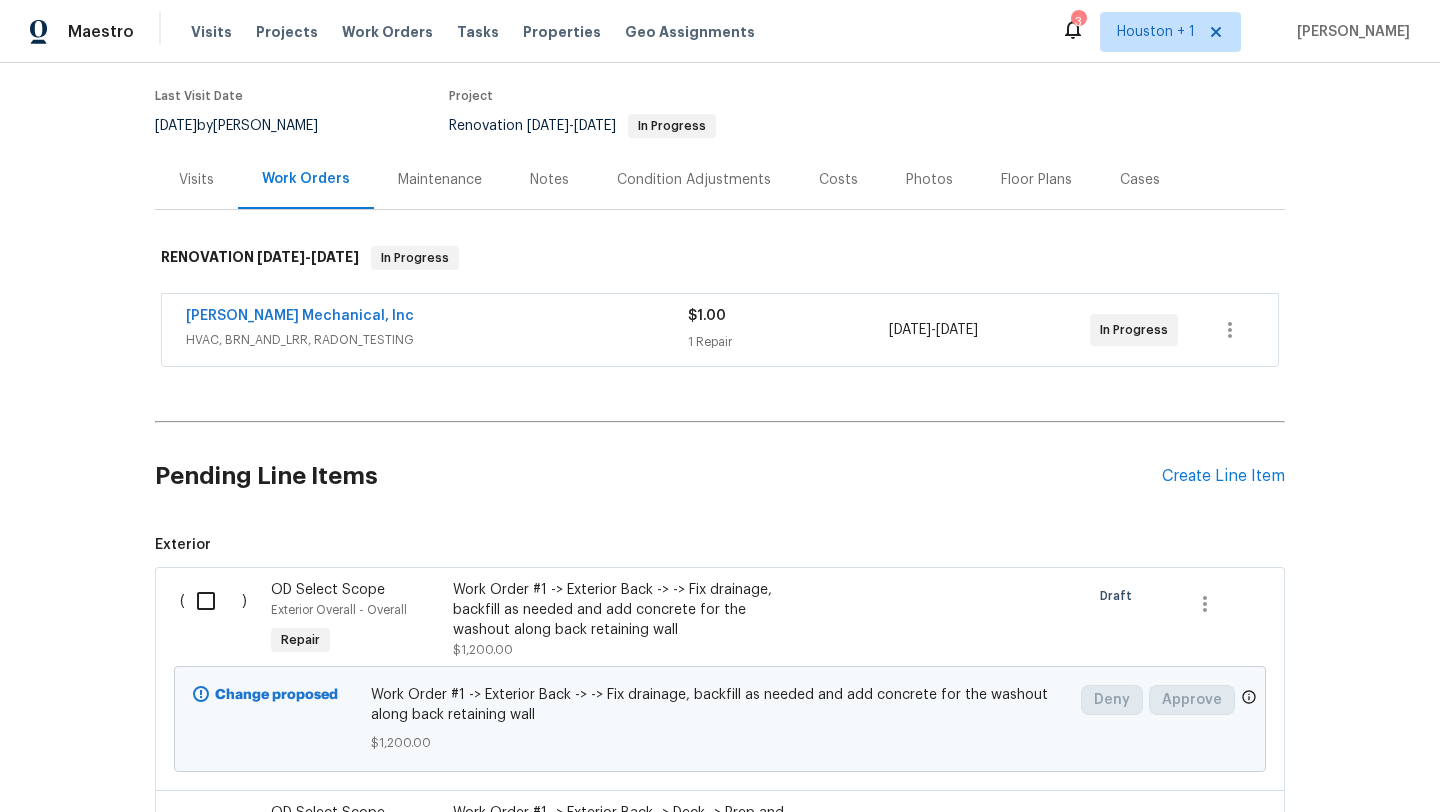 click on "Pending Line Items Create Line Item" at bounding box center [720, 476] 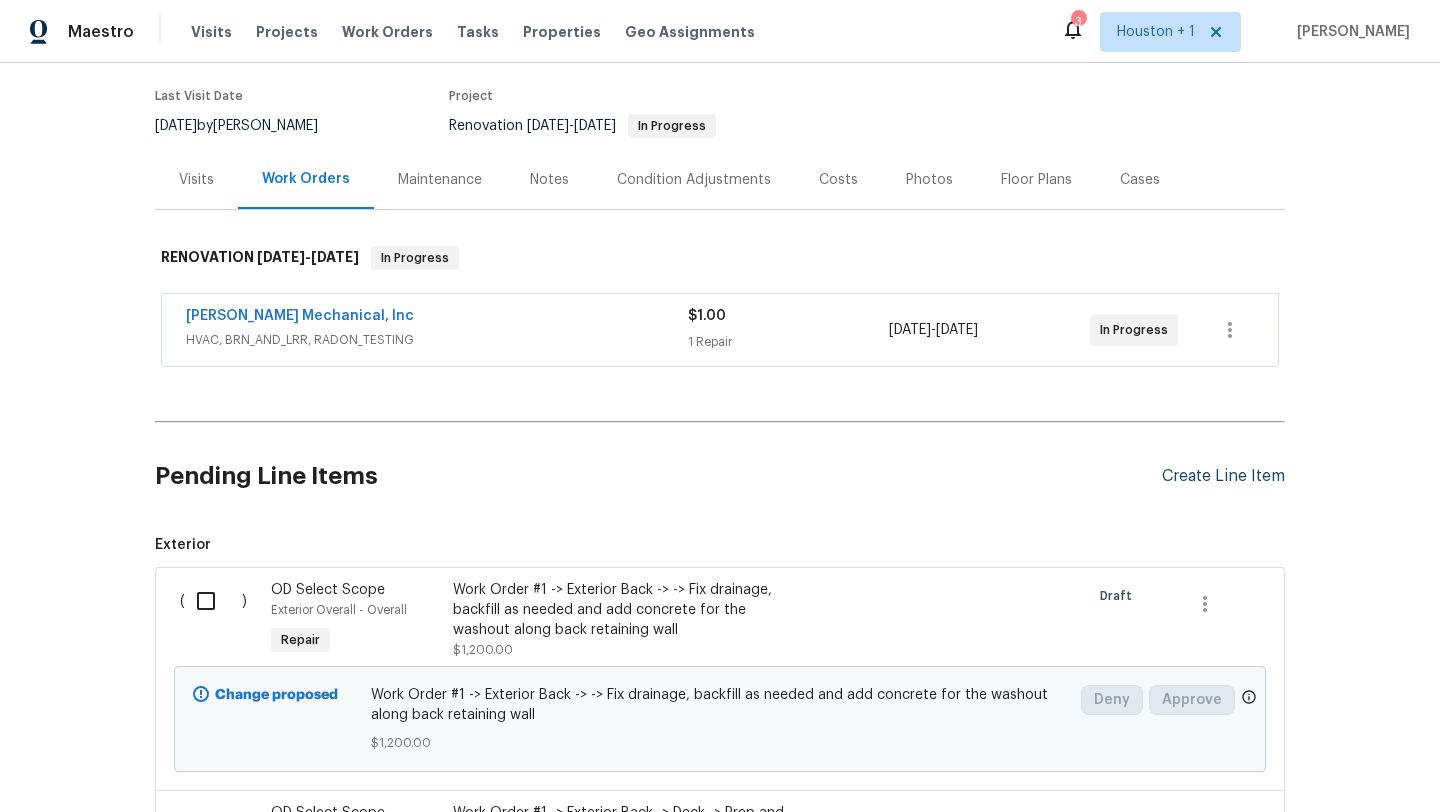 click on "Create Line Item" at bounding box center (1223, 476) 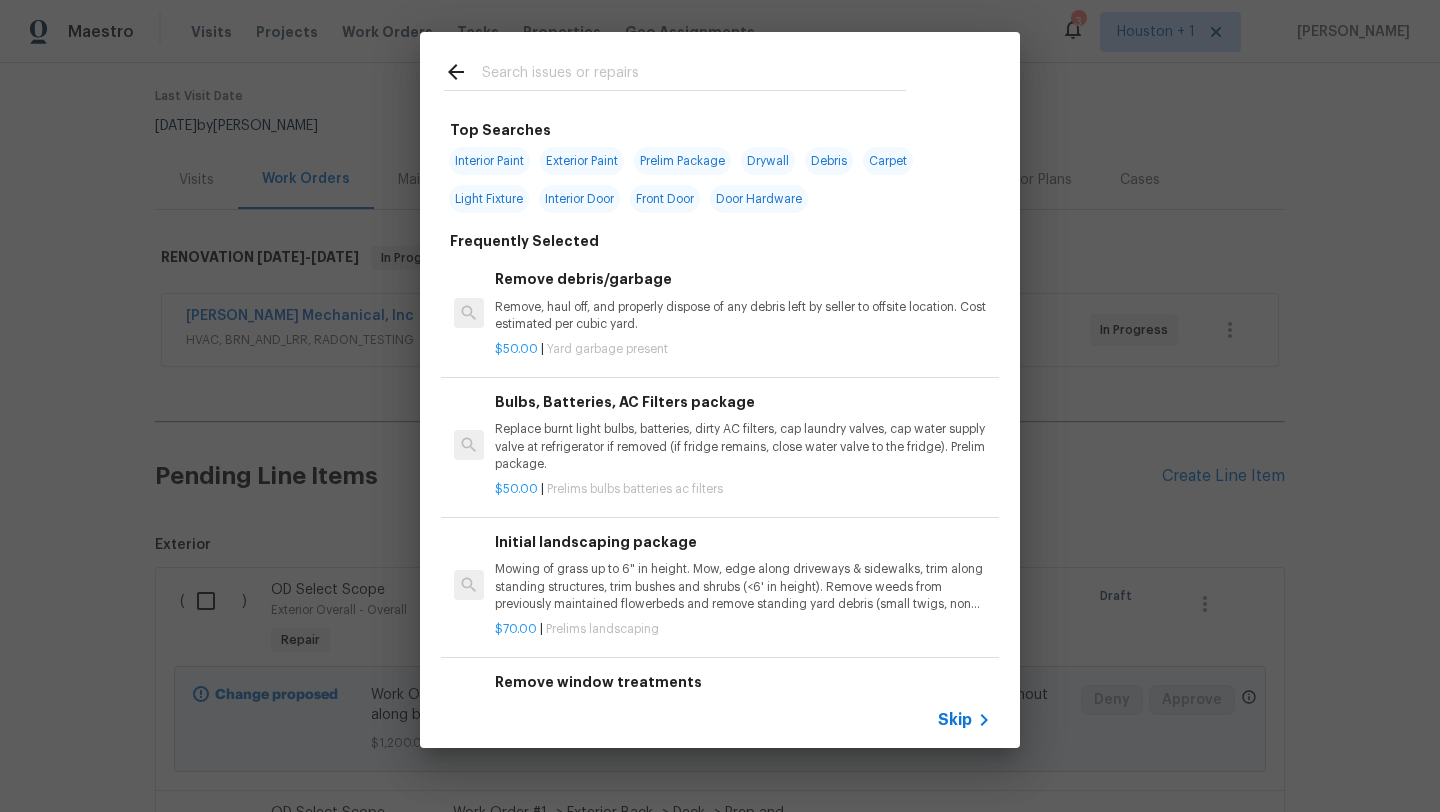 click 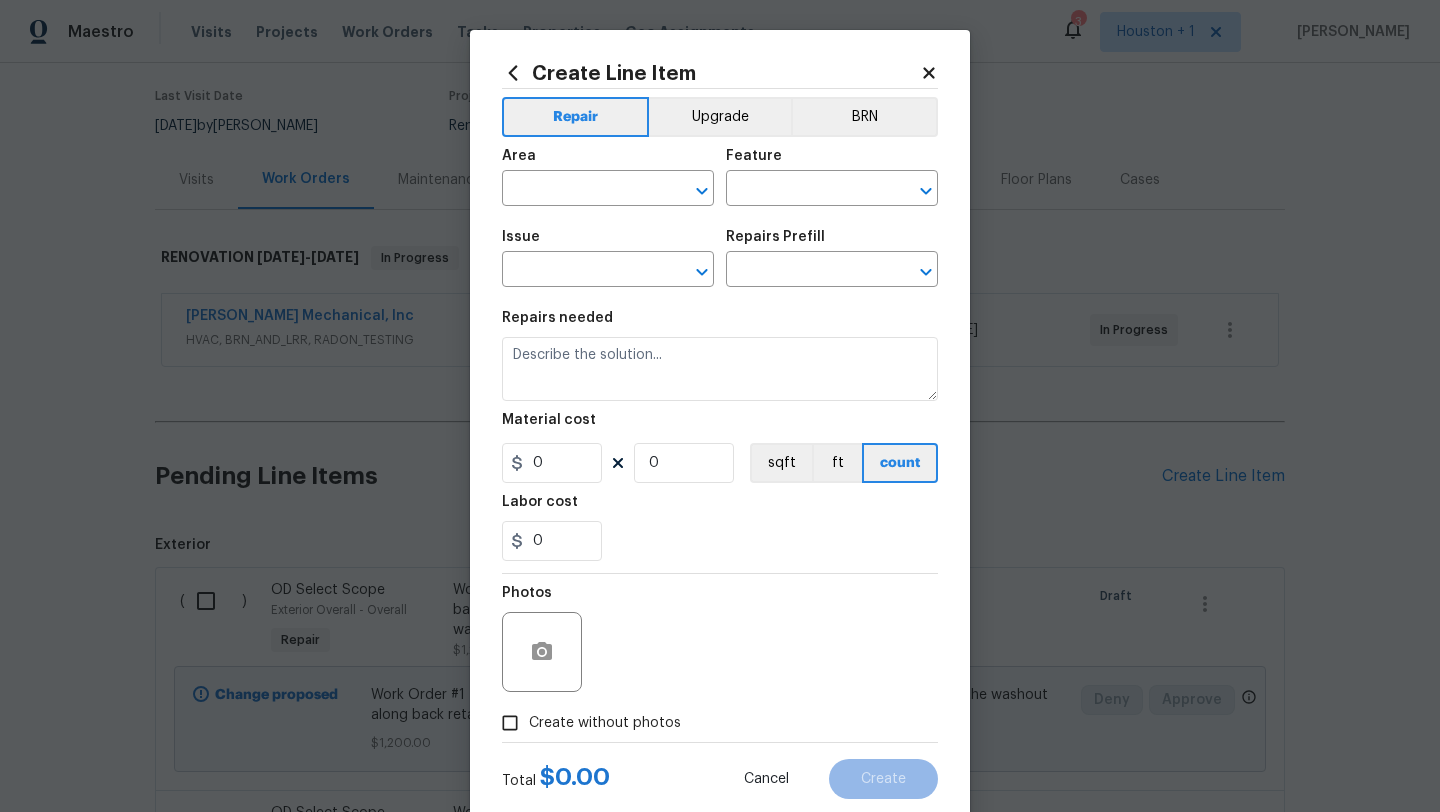 click on "Area ​" at bounding box center (608, 177) 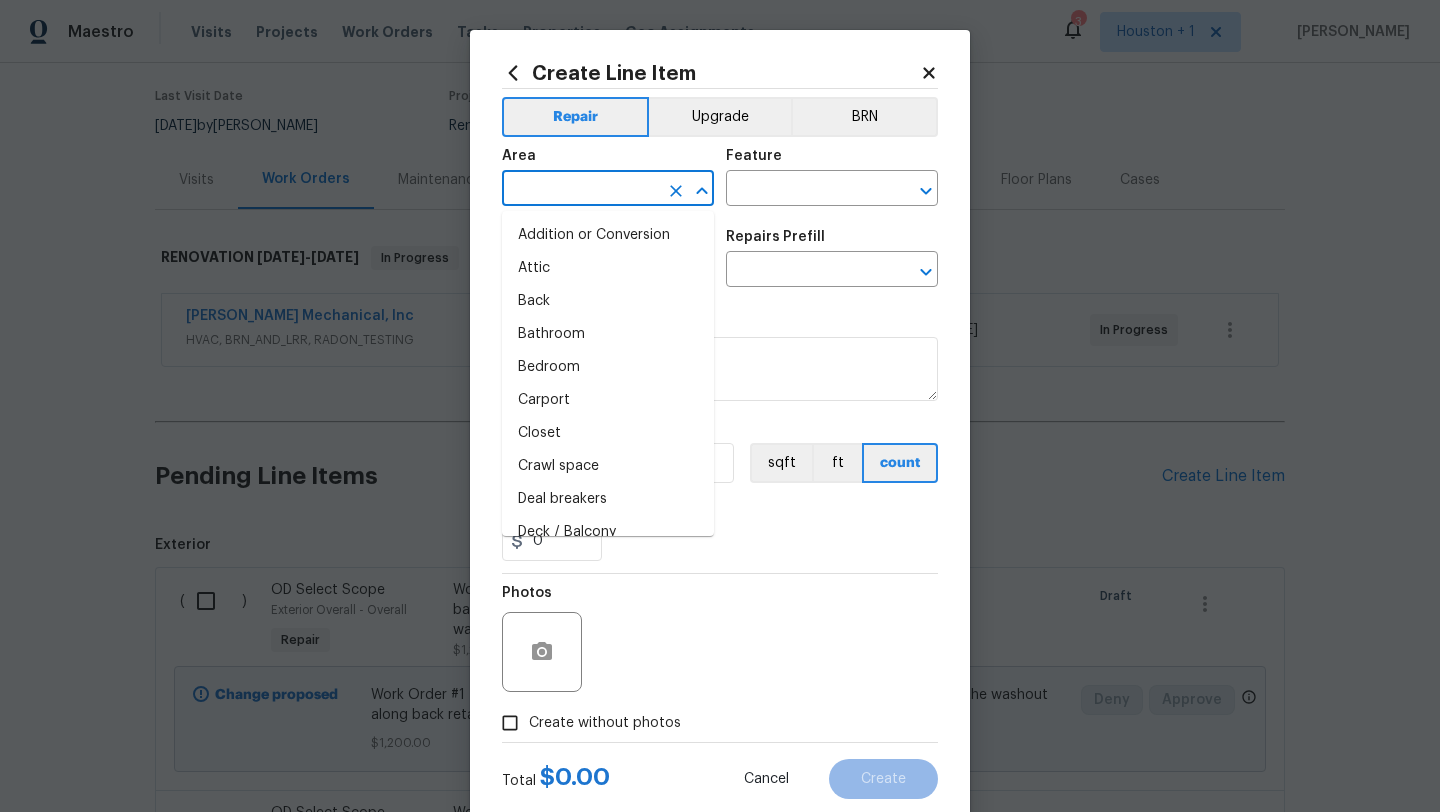 click at bounding box center [580, 190] 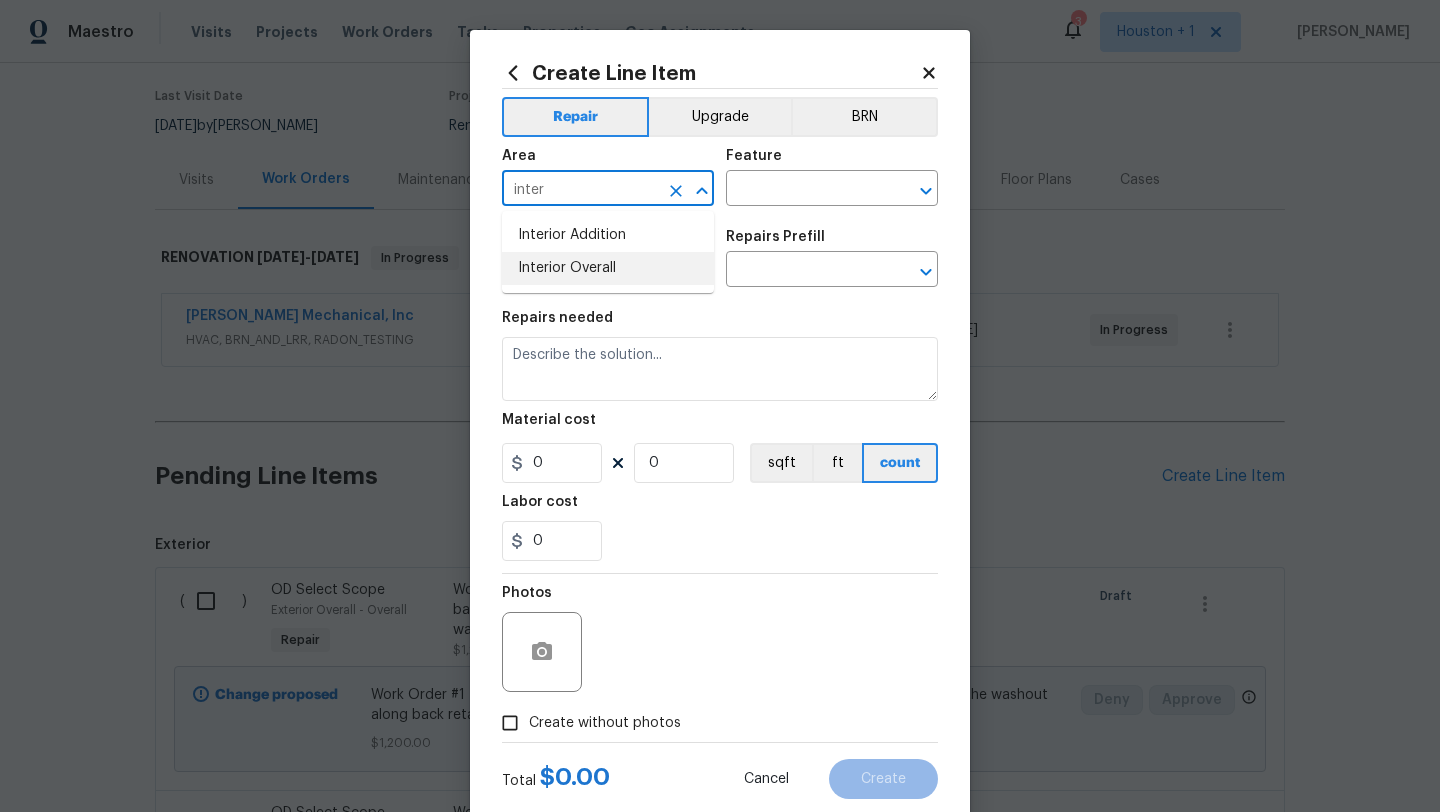 click on "Interior Overall" at bounding box center (608, 268) 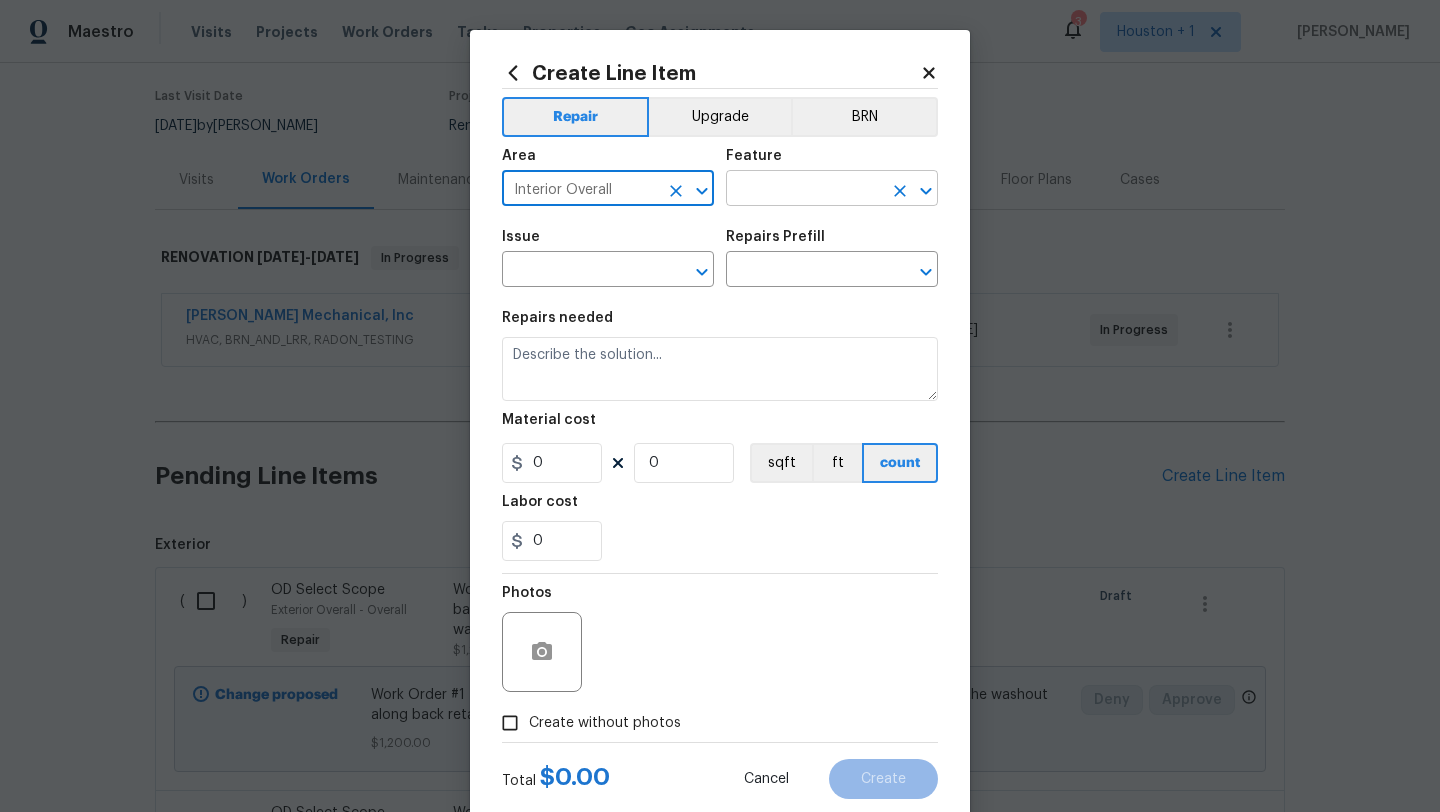 type on "Interior Overall" 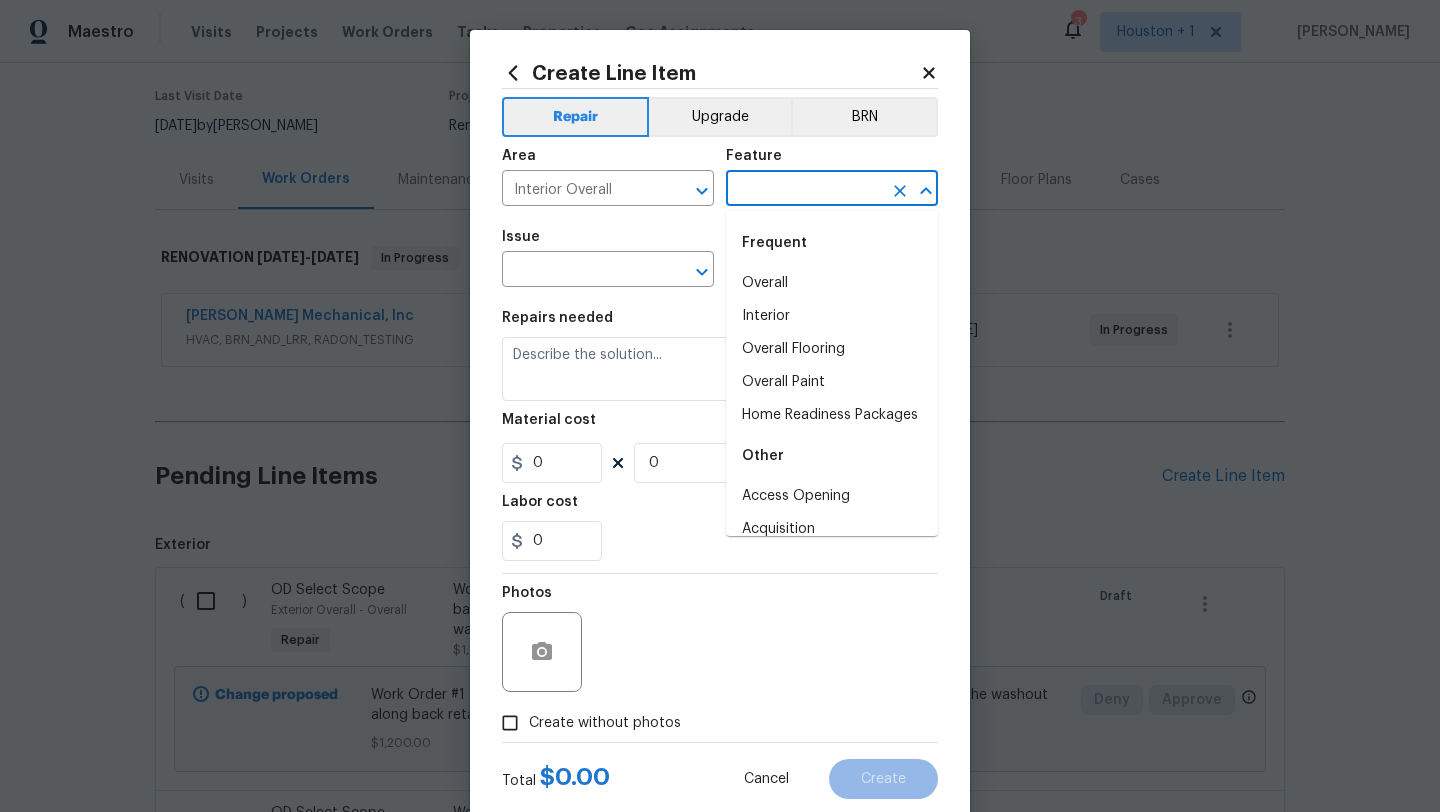 click at bounding box center [804, 190] 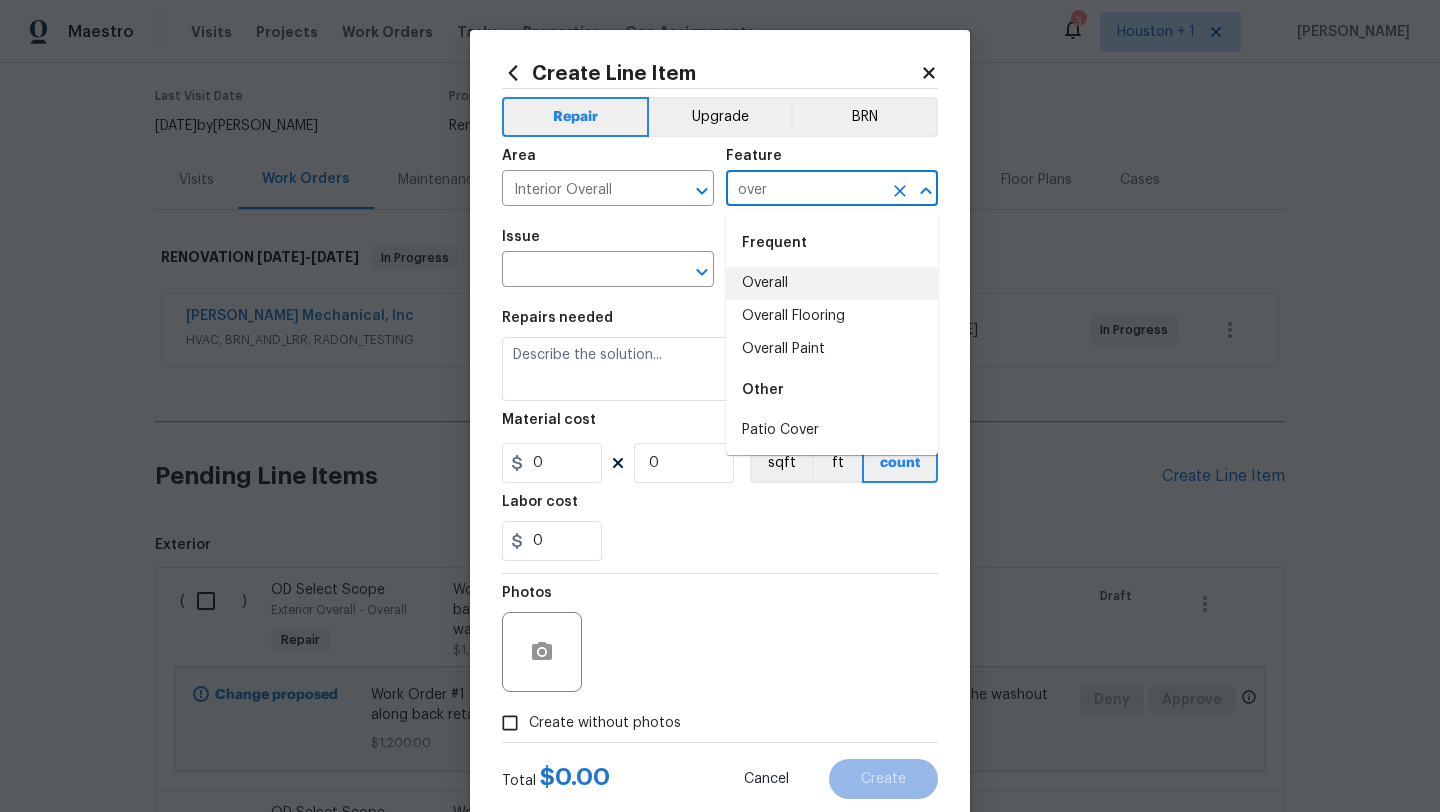 click on "Overall" at bounding box center [832, 283] 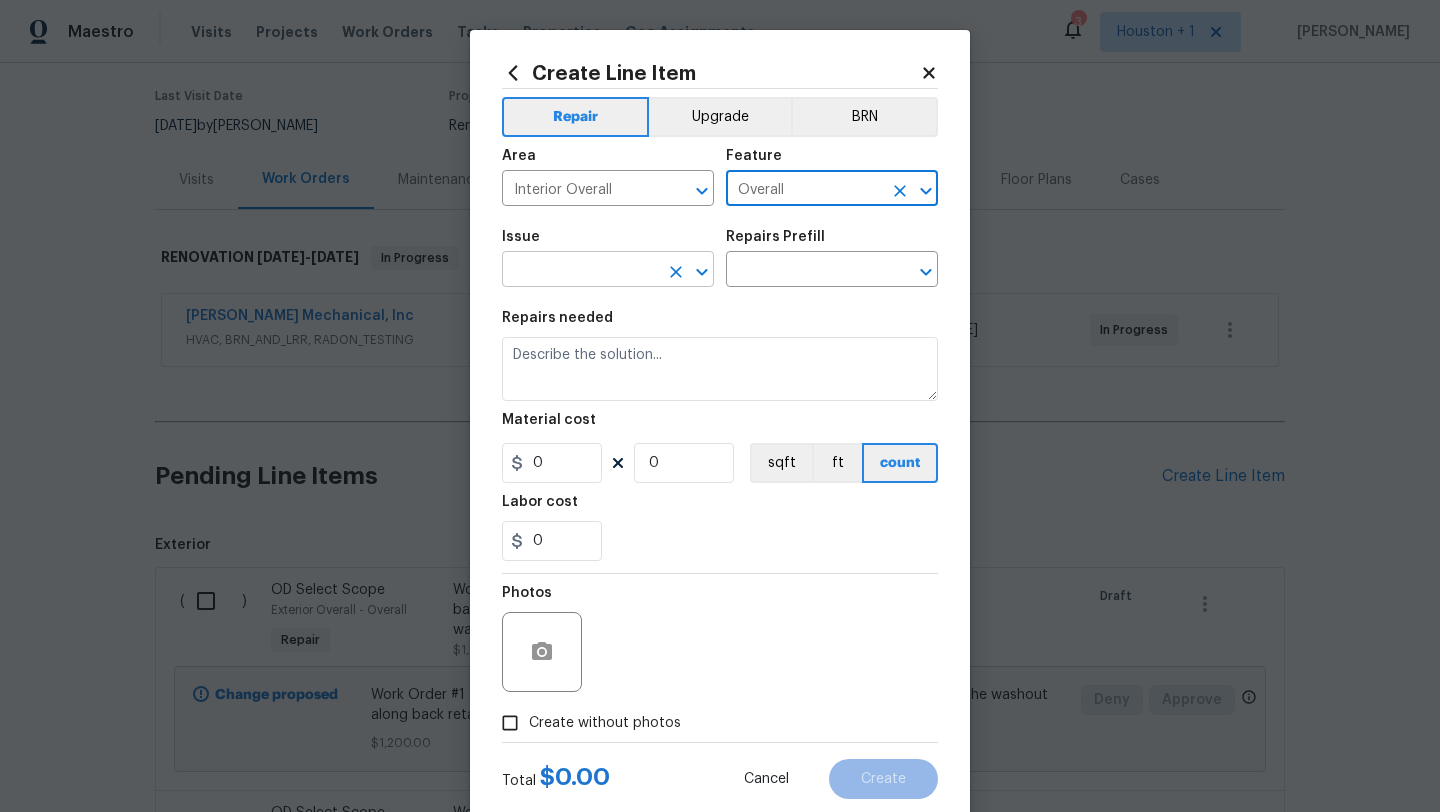 type on "Overall" 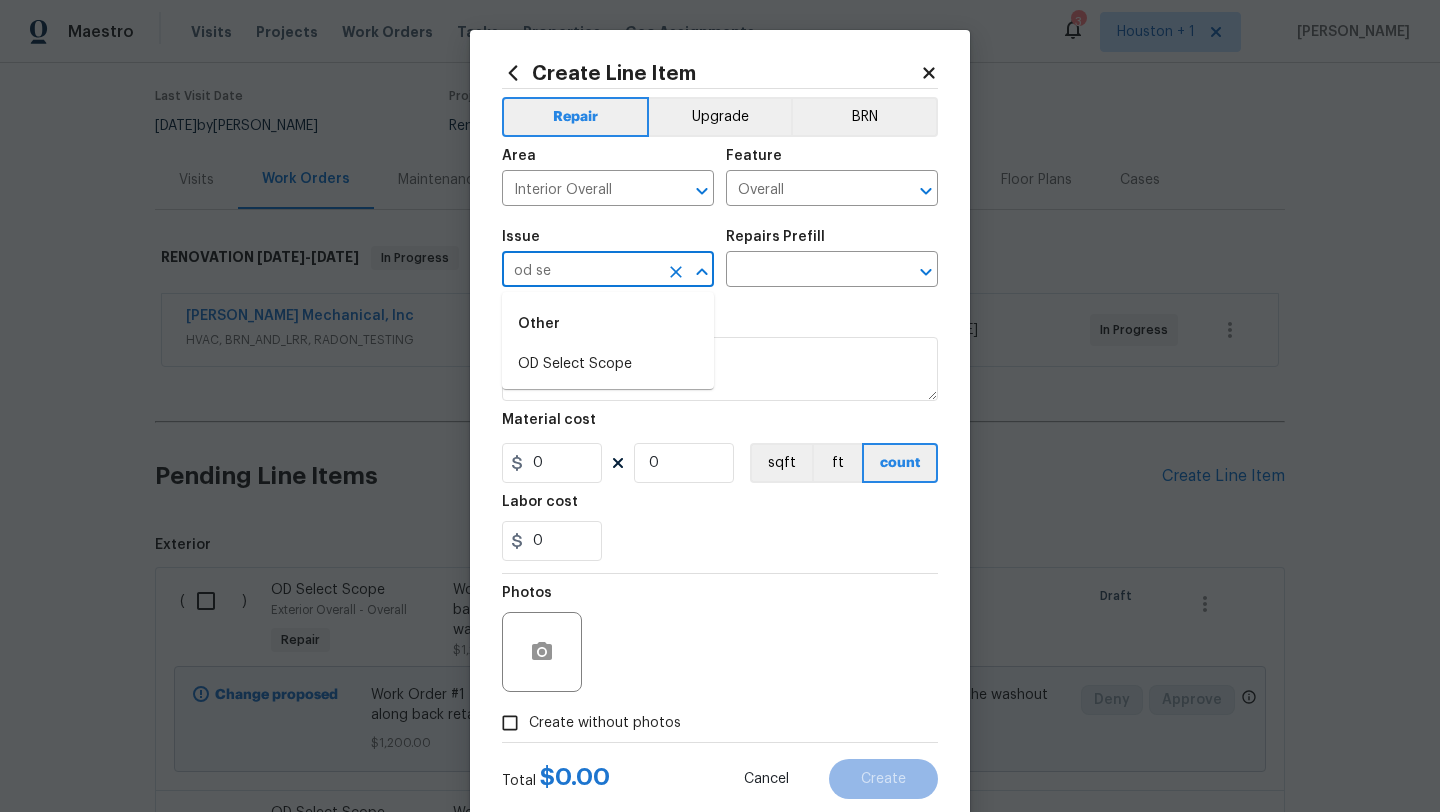 click on "OD Select Scope" at bounding box center (608, 364) 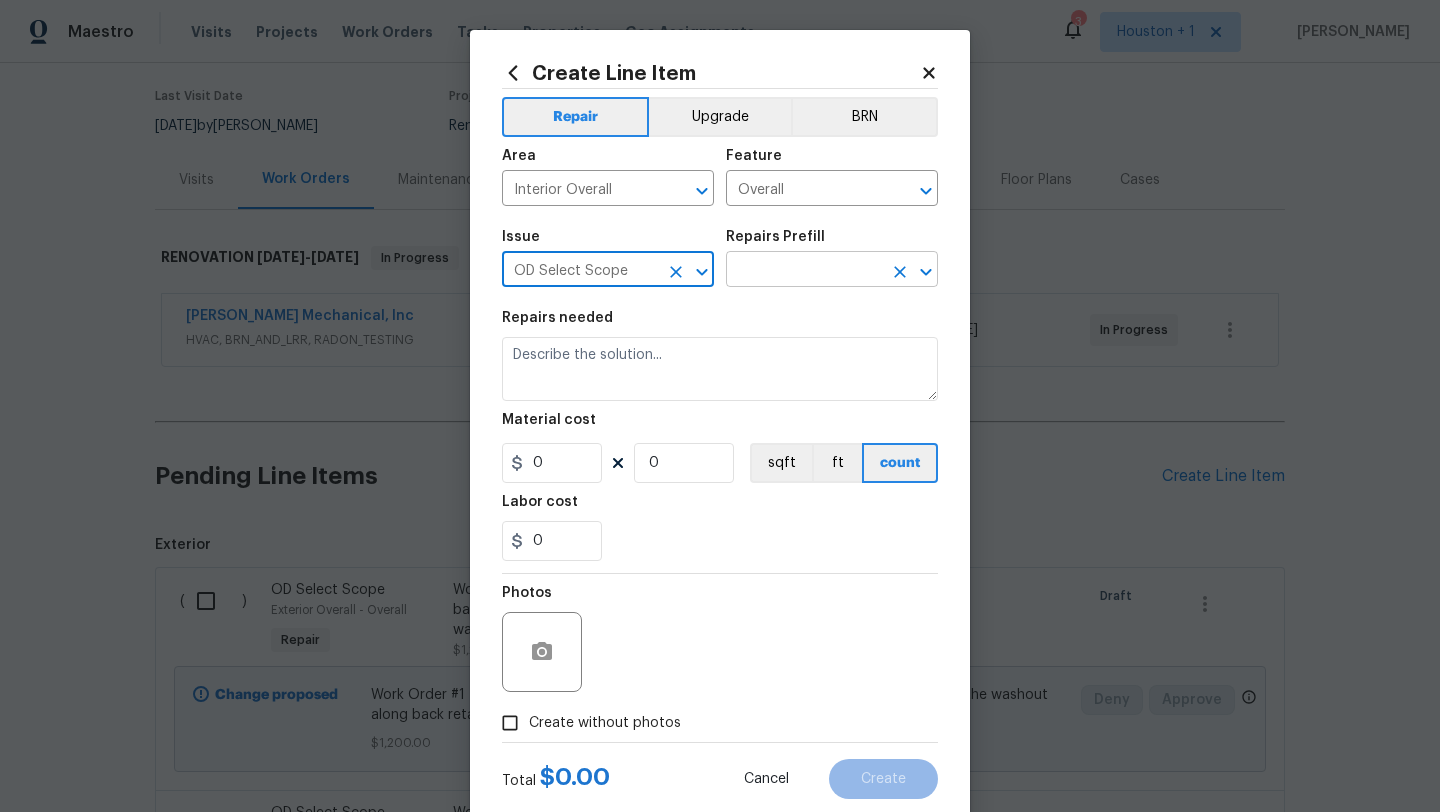 type on "OD Select Scope" 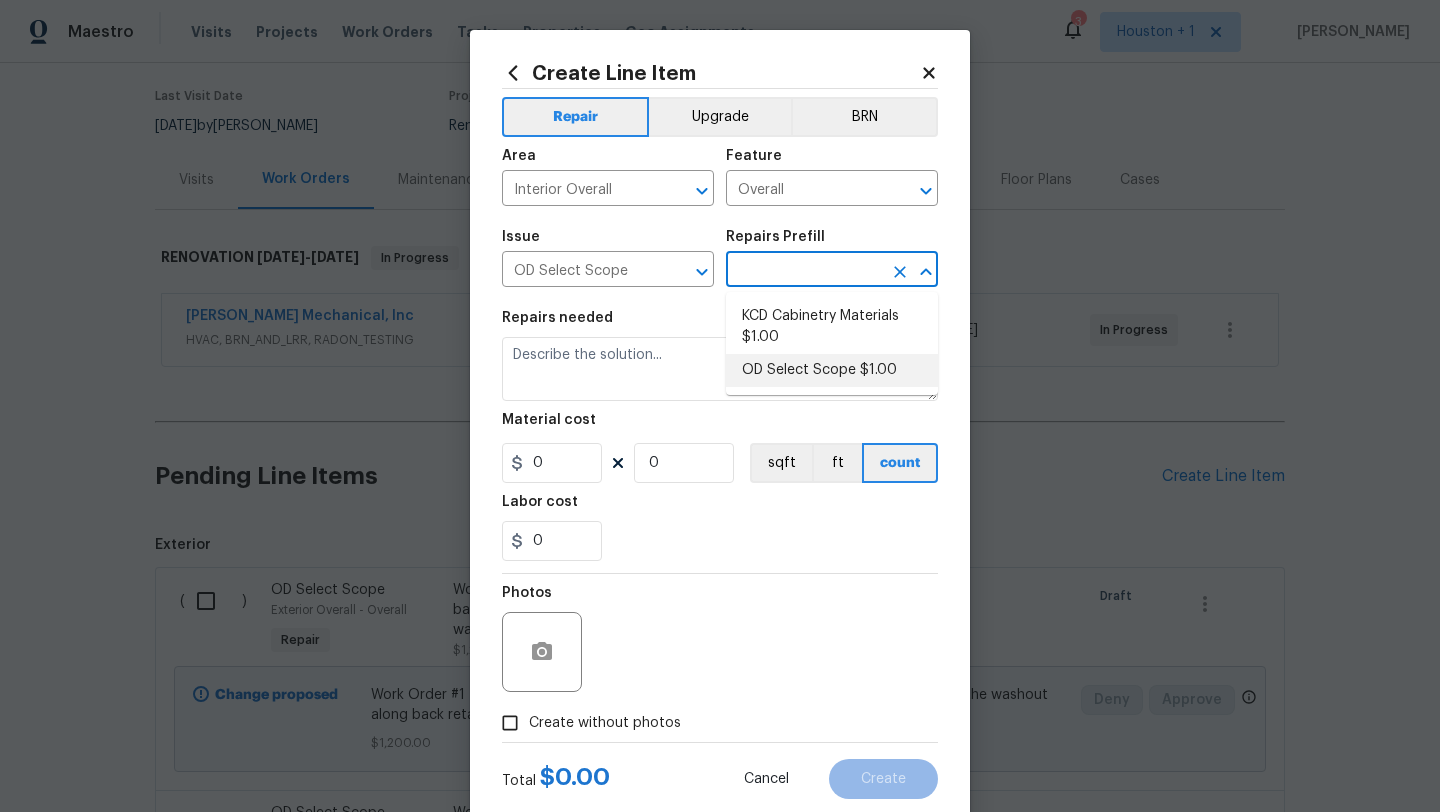 click on "OD Select Scope $1.00" at bounding box center [832, 370] 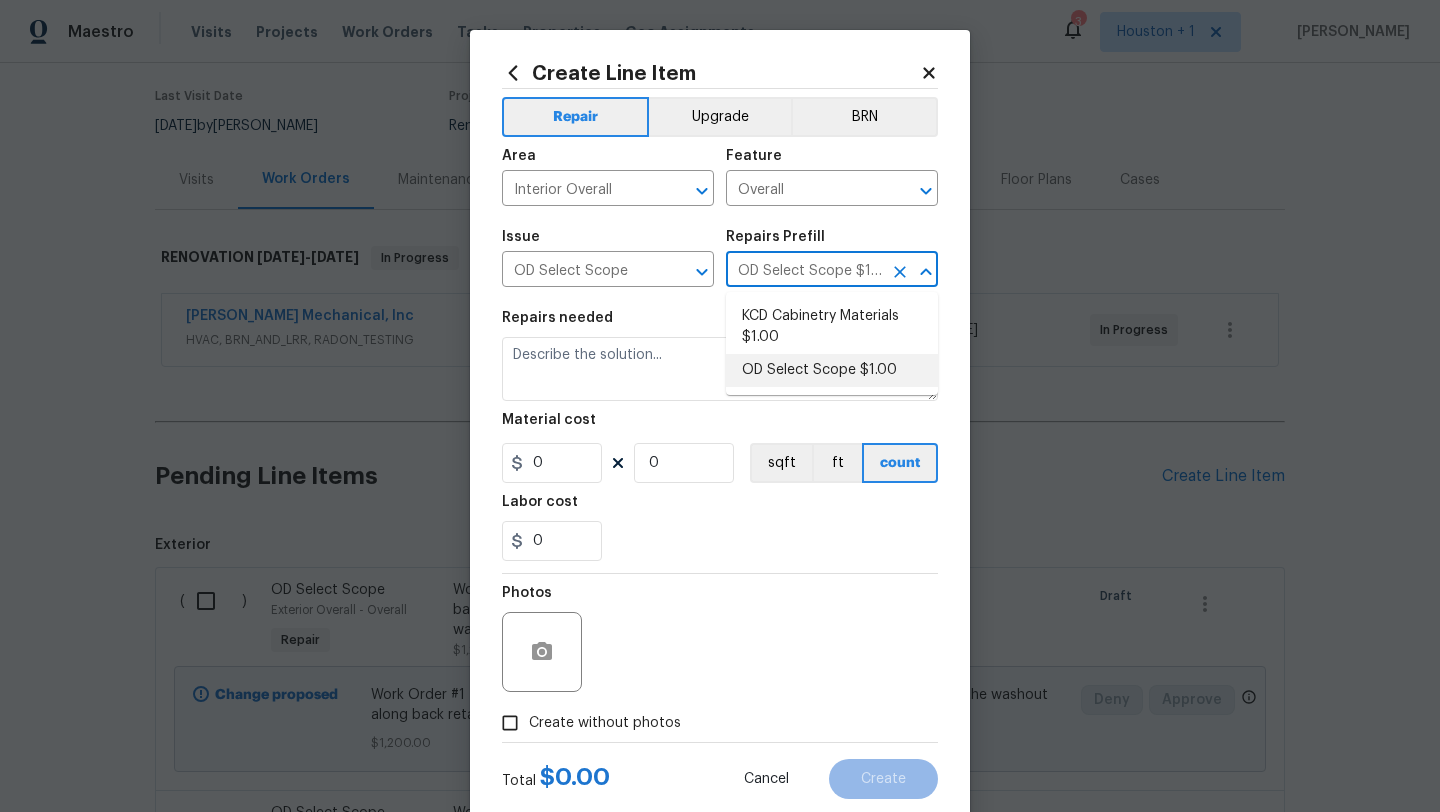 type on "Refer to the agreed upon scope document for further details." 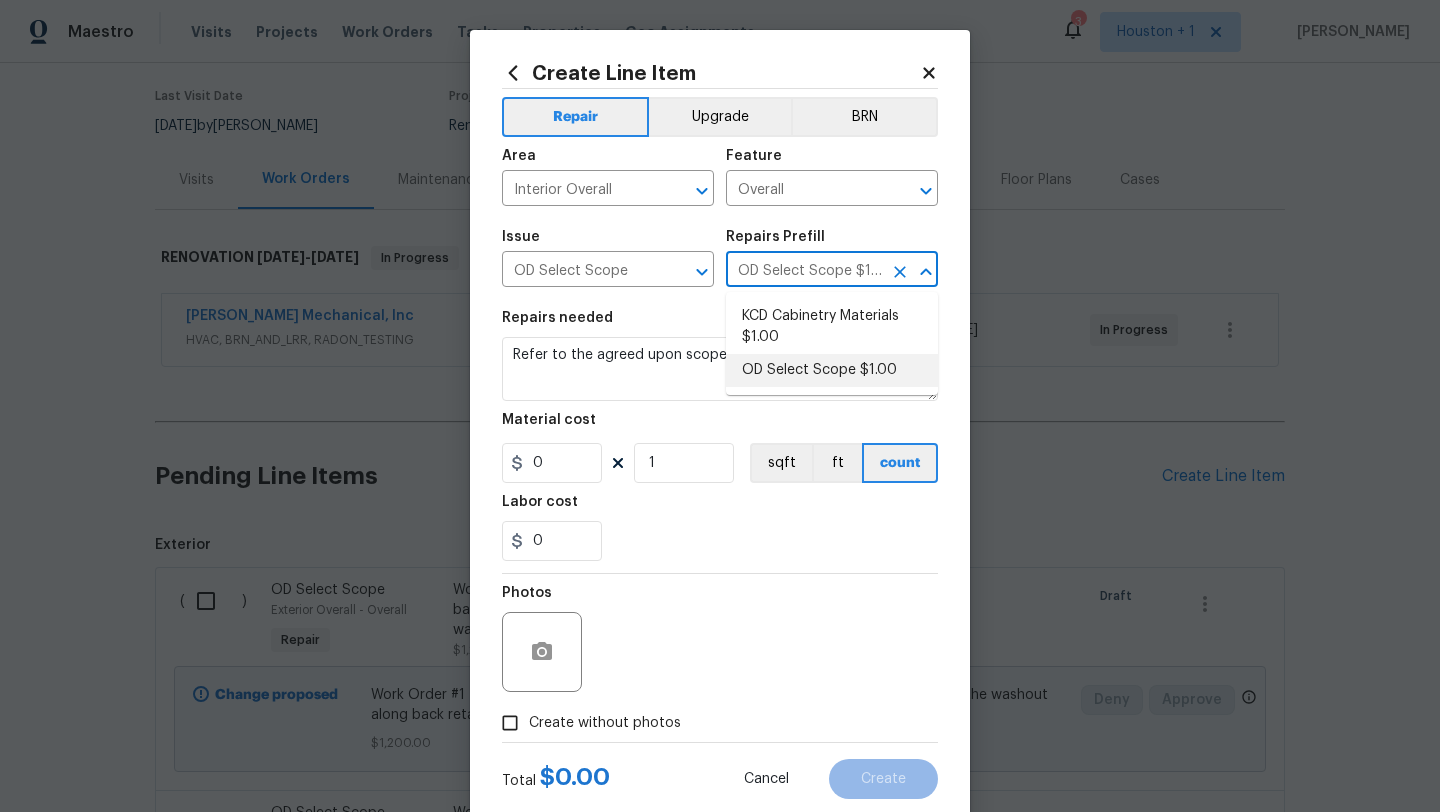 type on "1" 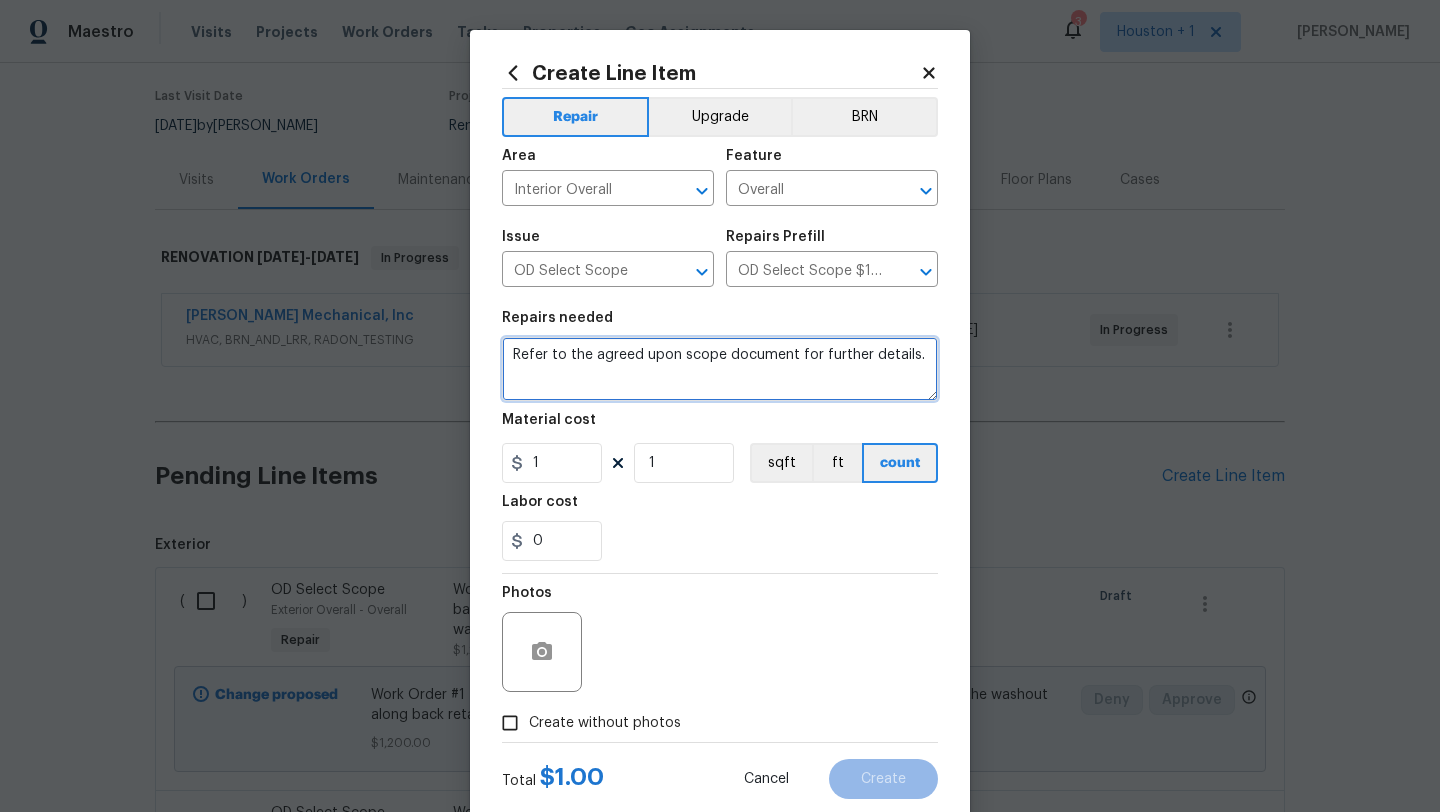 click on "Refer to the agreed upon scope document for further details." at bounding box center (720, 369) 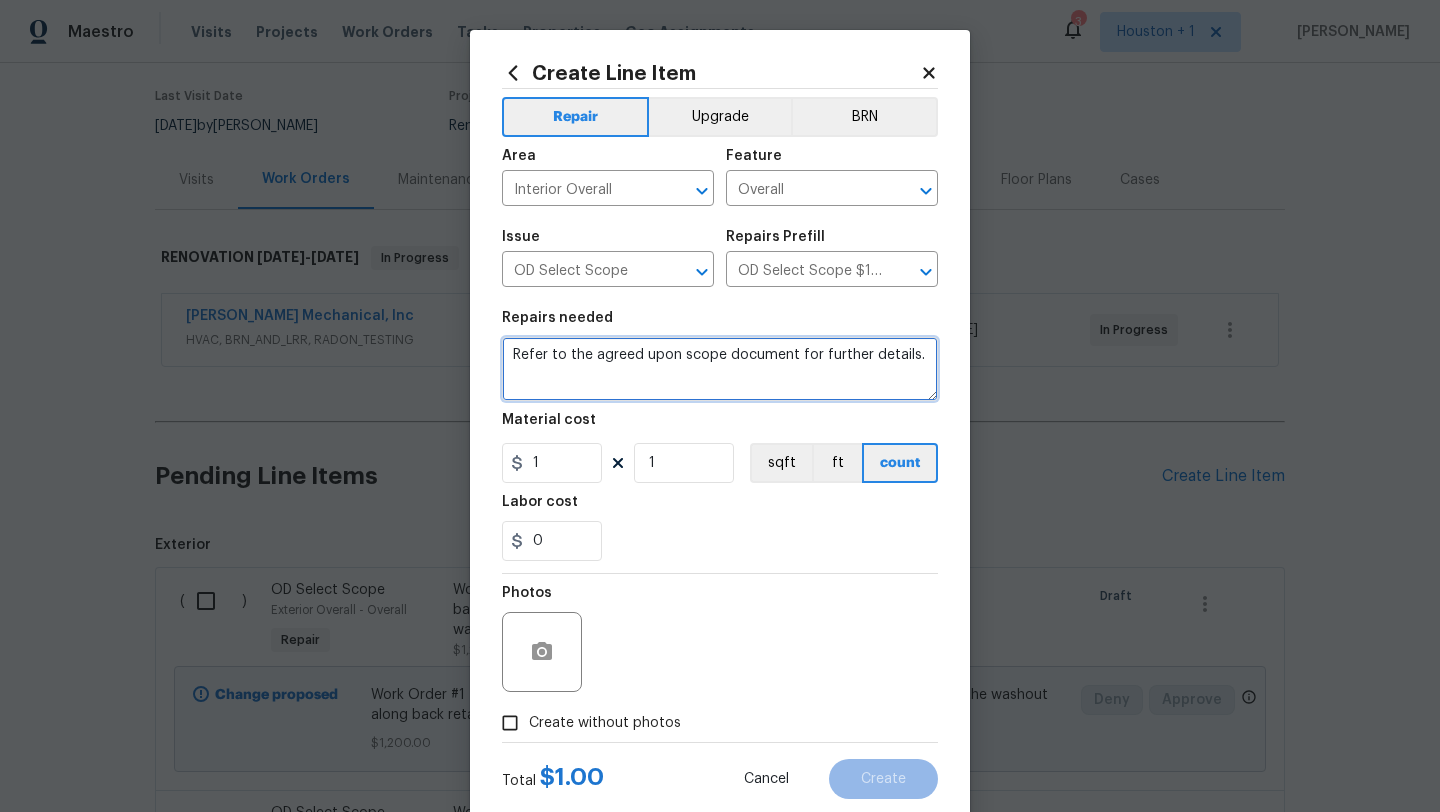 click on "Refer to the agreed upon scope document for further details." at bounding box center [720, 369] 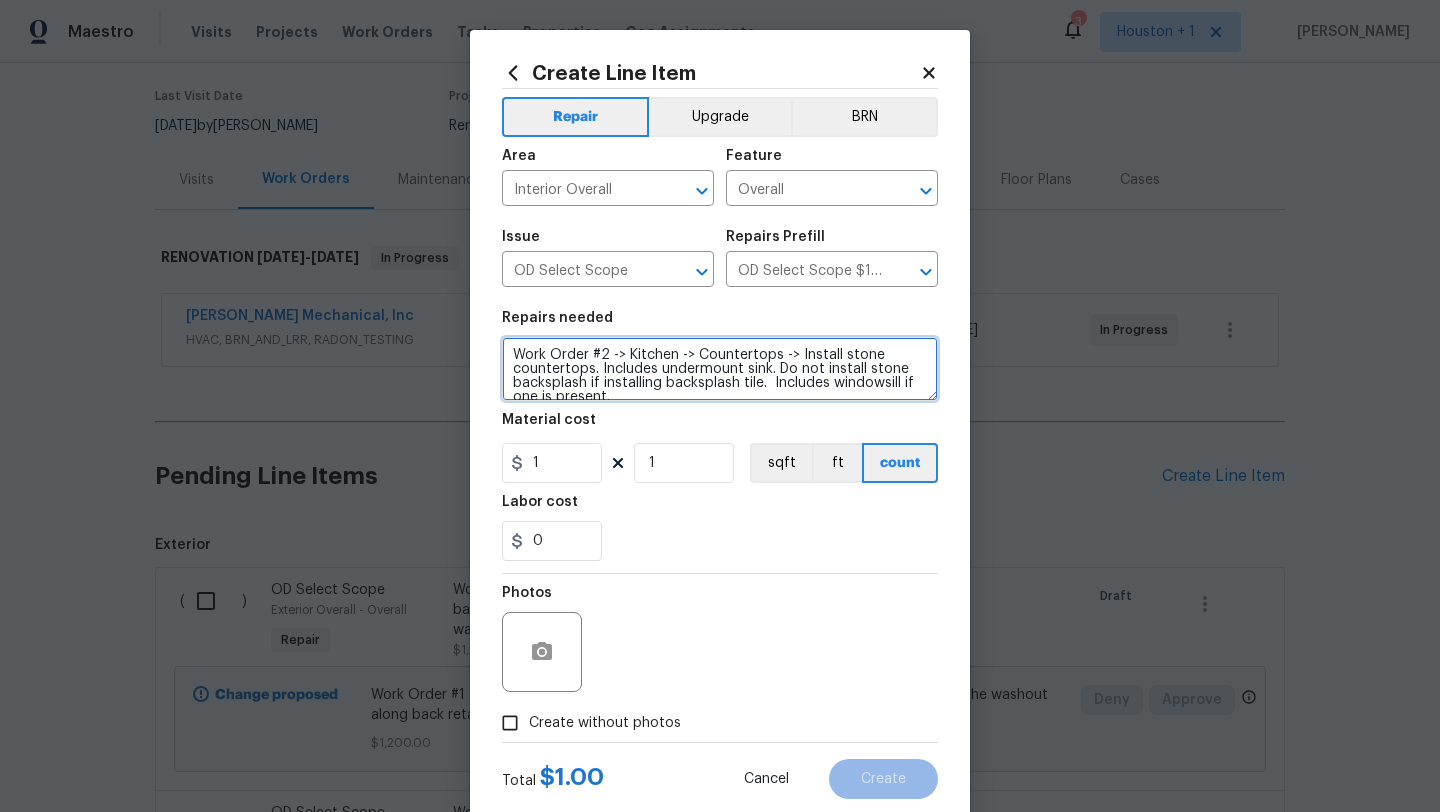 scroll, scrollTop: 4, scrollLeft: 0, axis: vertical 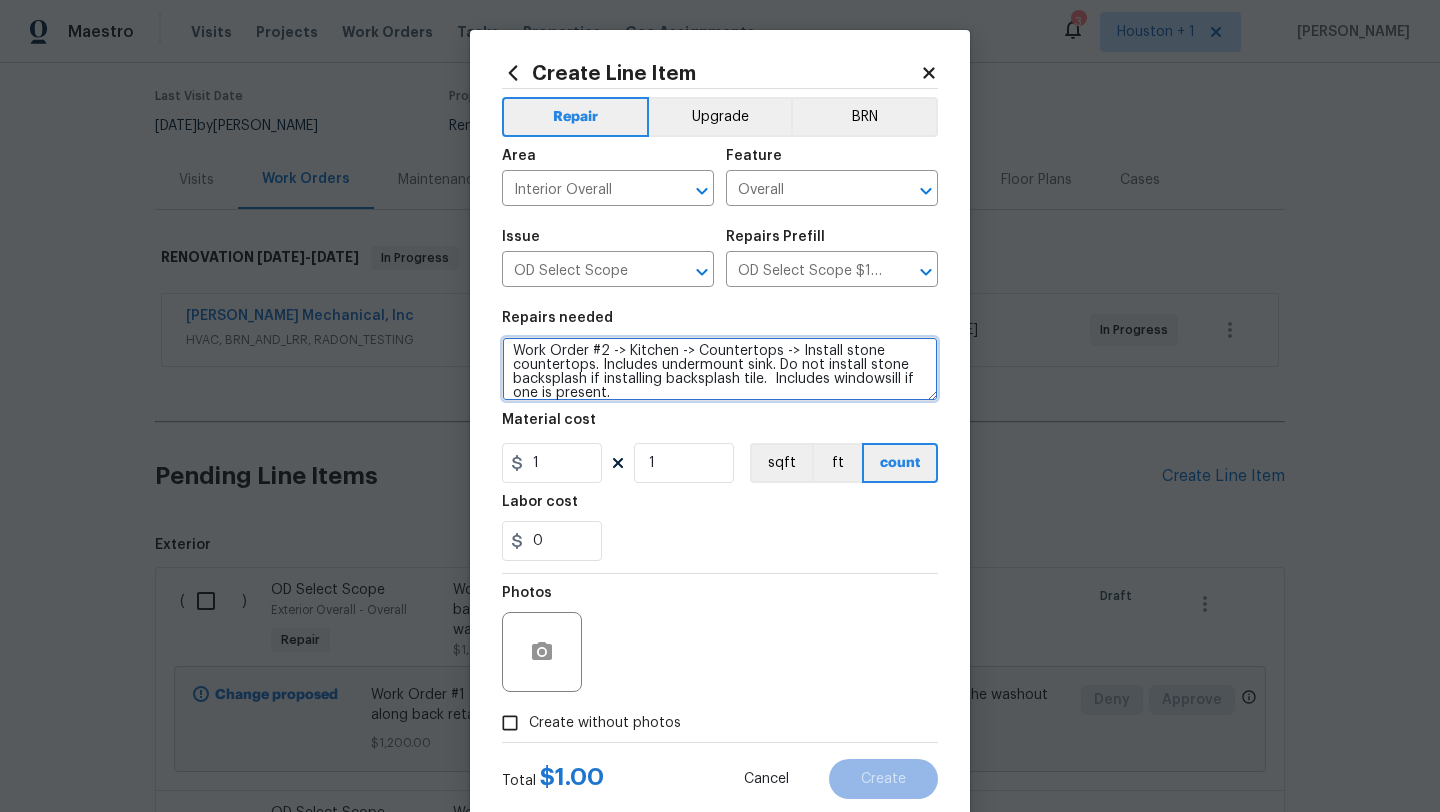 type on "Work Order #2 -> Kitchen -> Countertops -> Install stone countertops. Includes undermount sink. Do not install stone backsplash if installing backsplash tile.  Includes windowsill if one is present." 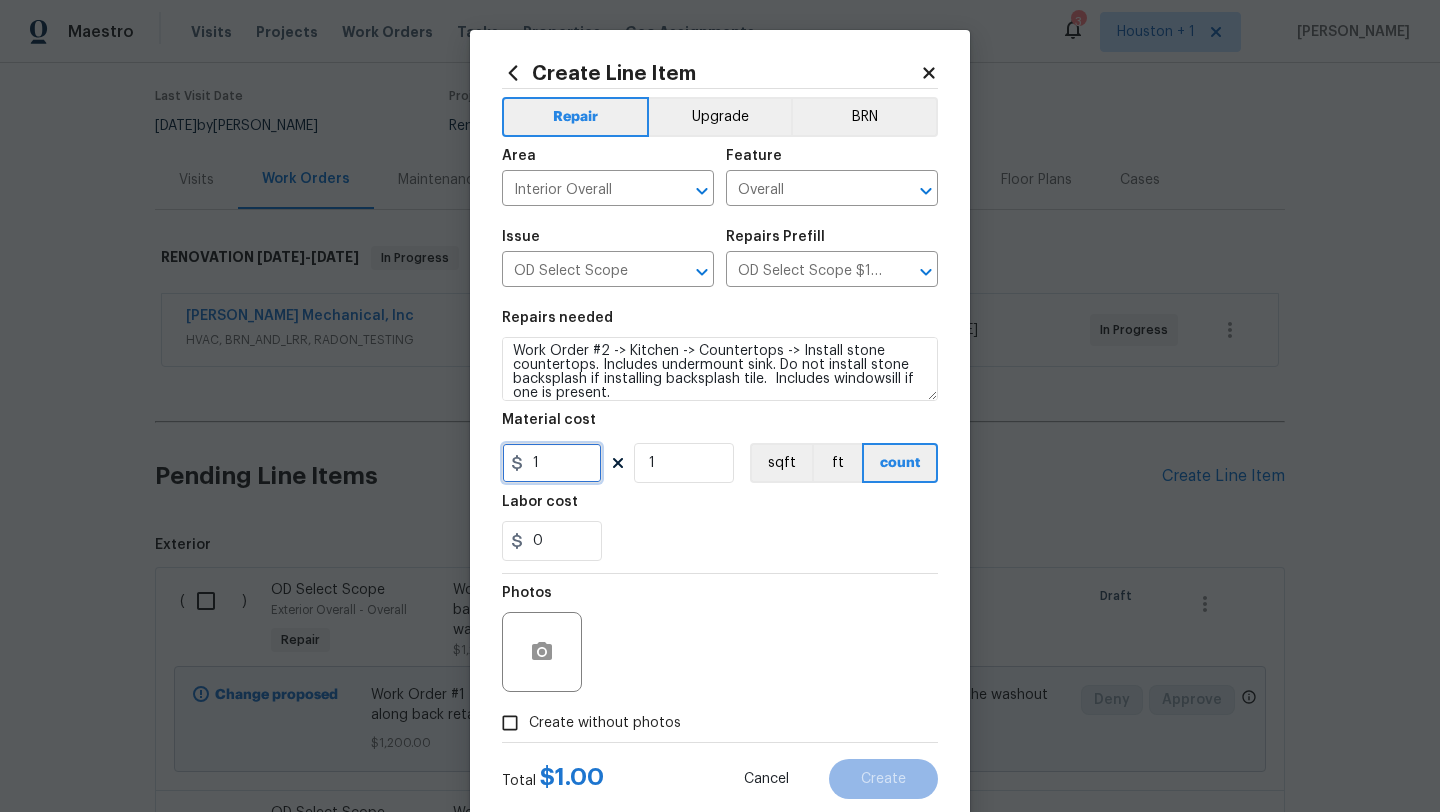 click on "1" at bounding box center [552, 463] 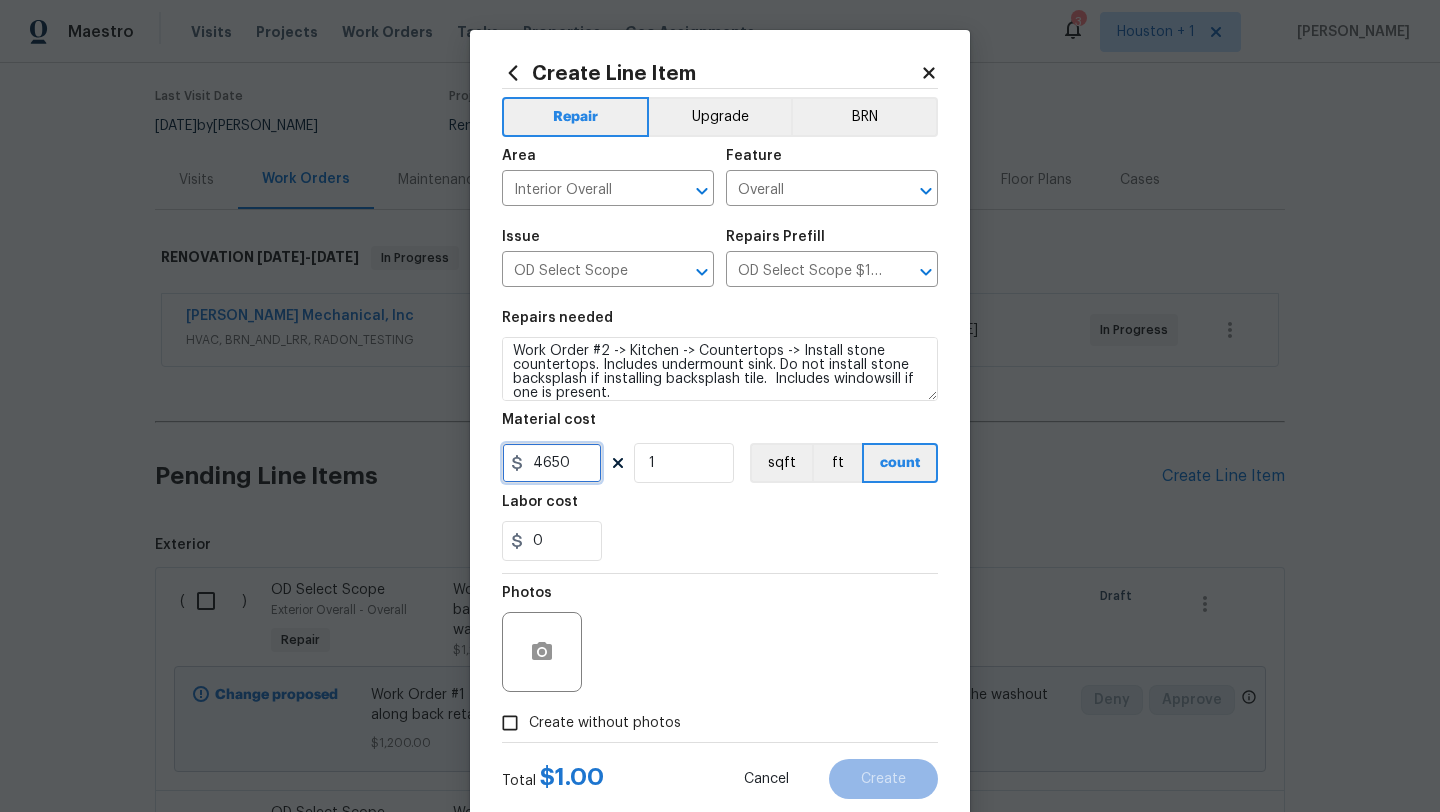 scroll, scrollTop: 50, scrollLeft: 0, axis: vertical 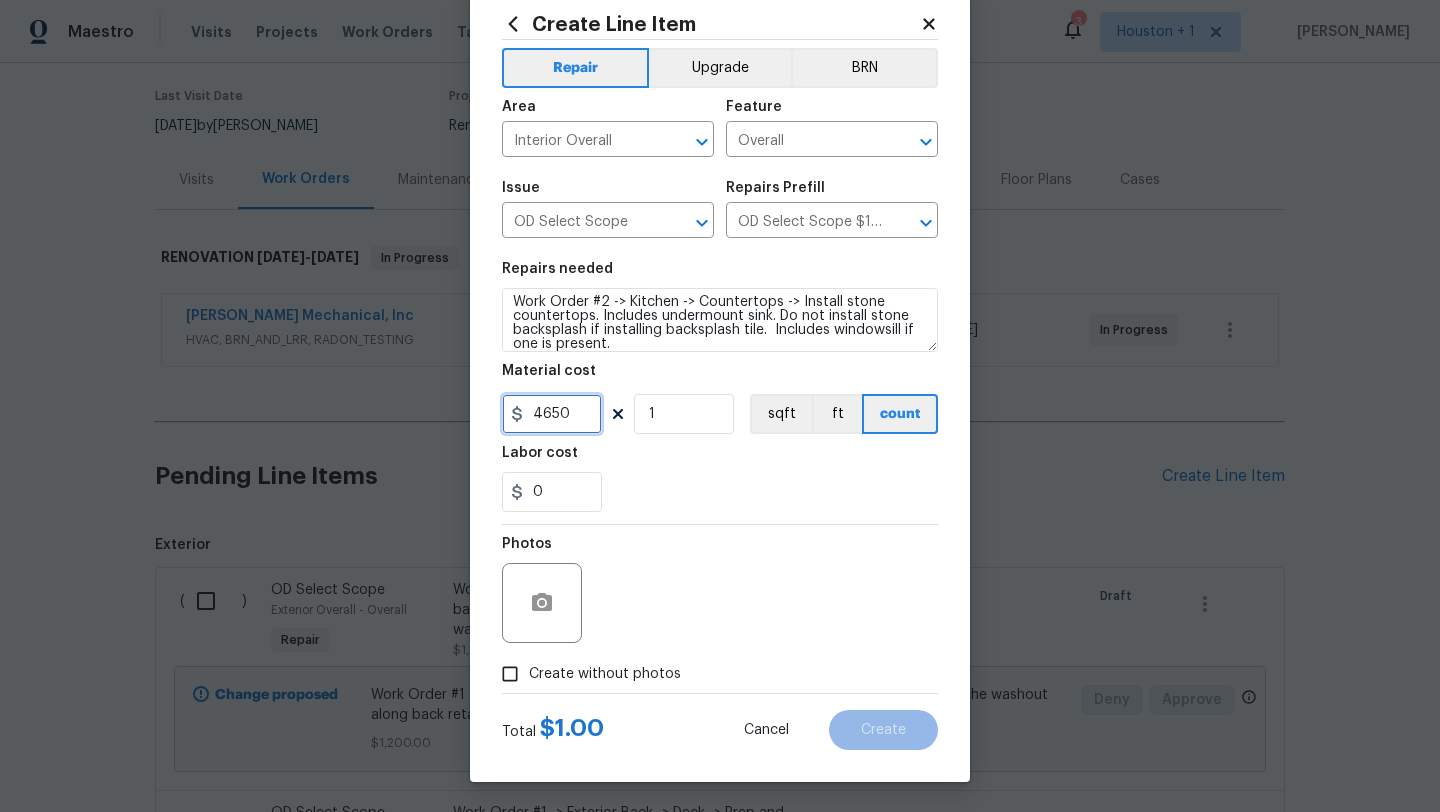 type on "4650" 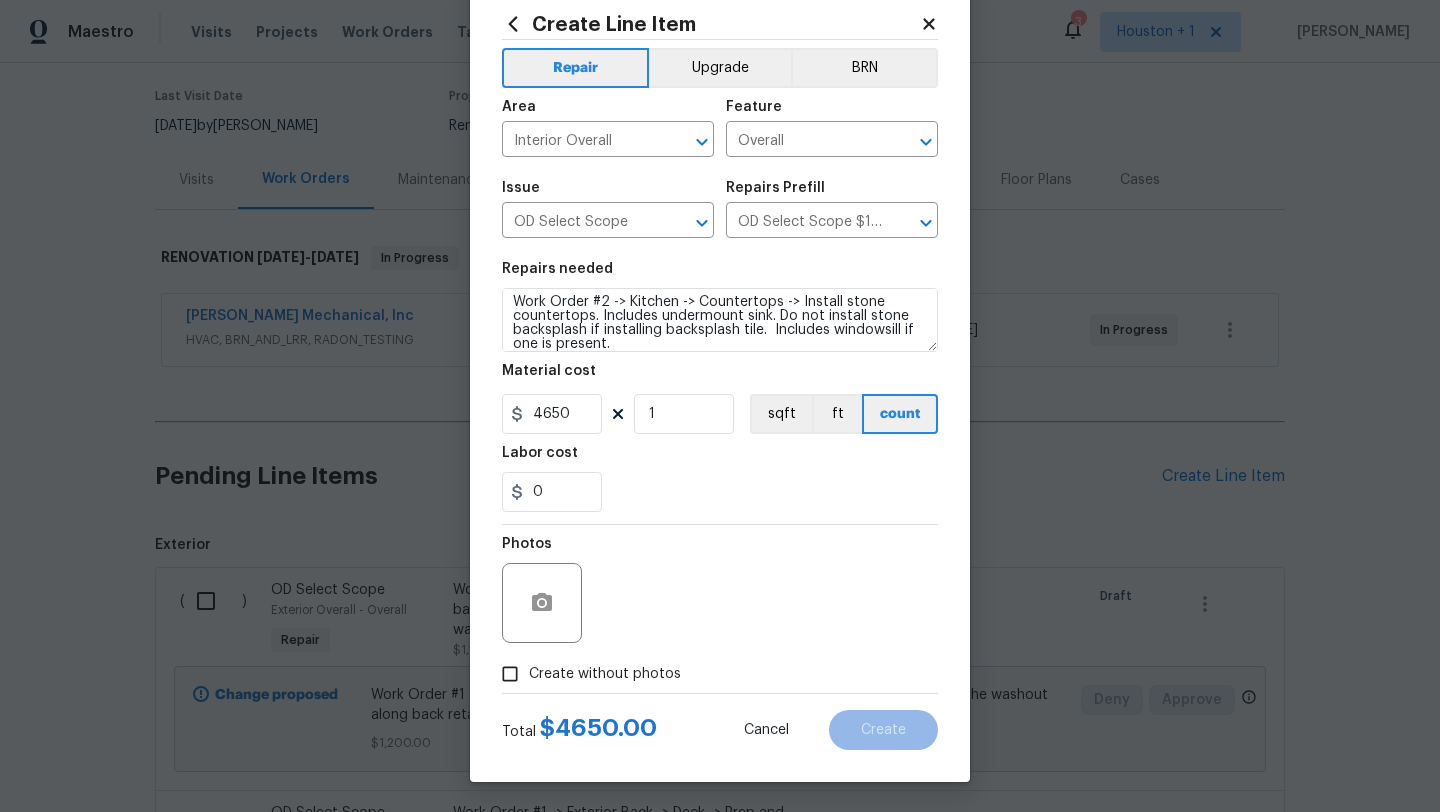click on "Create without photos" at bounding box center [605, 674] 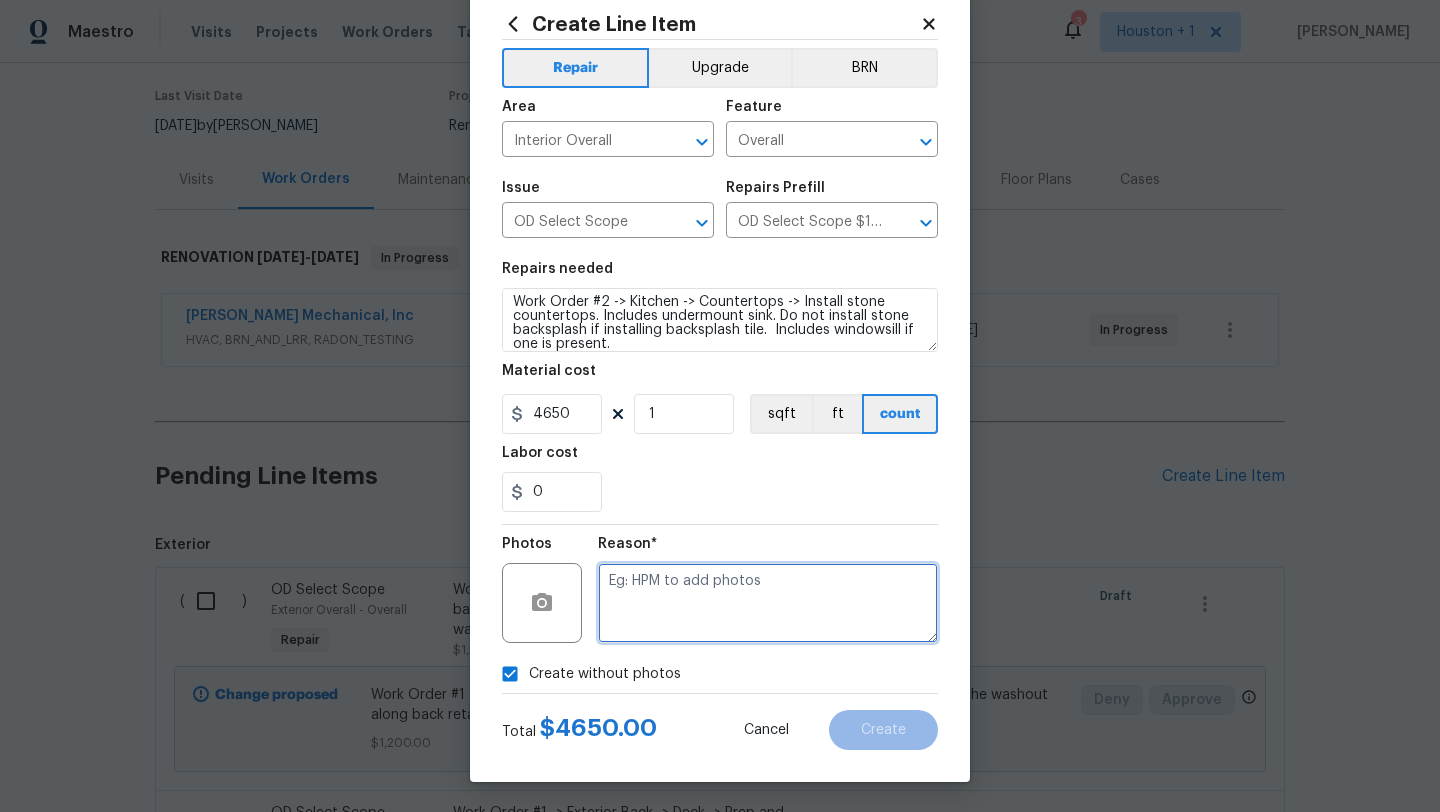 click at bounding box center (768, 603) 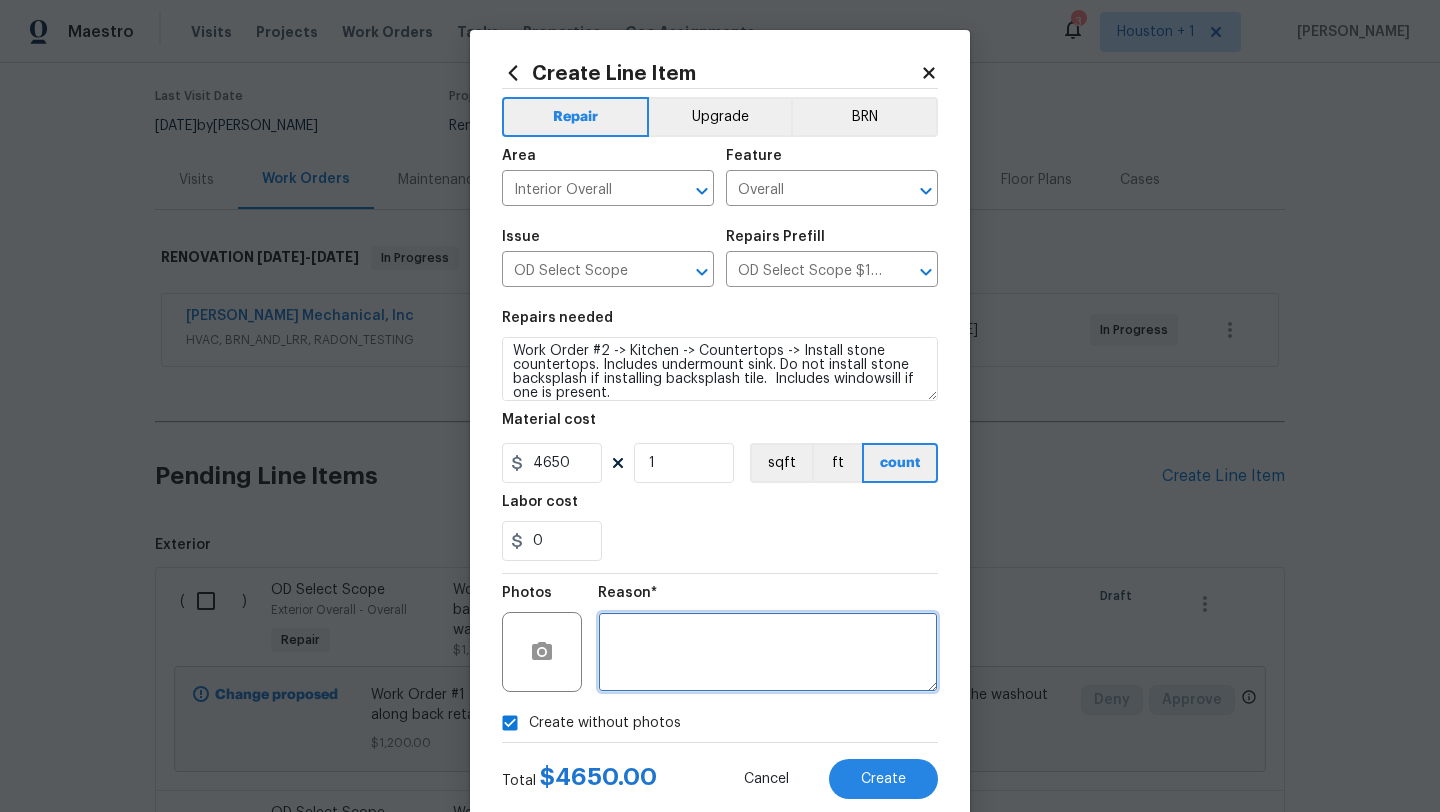 scroll, scrollTop: 50, scrollLeft: 0, axis: vertical 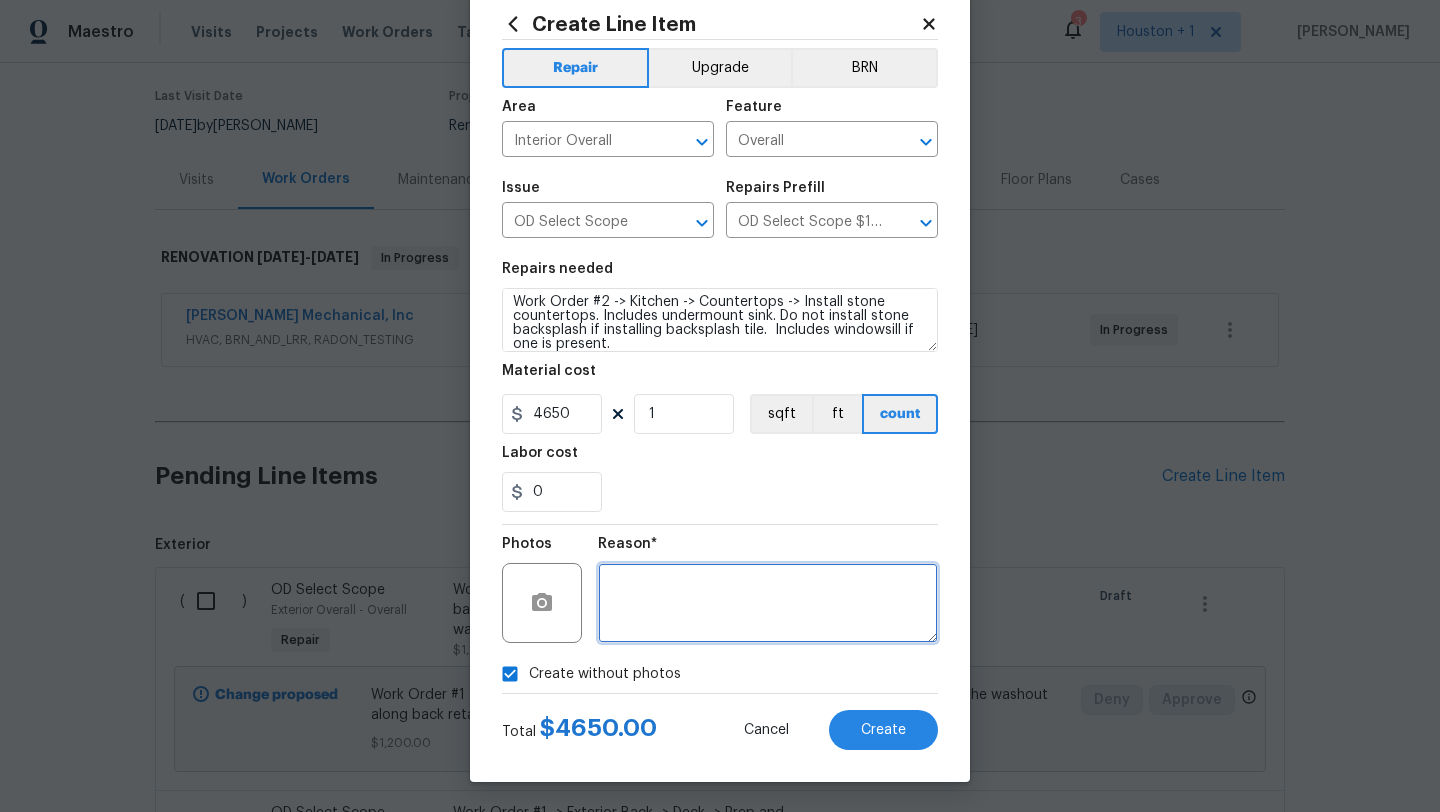 type 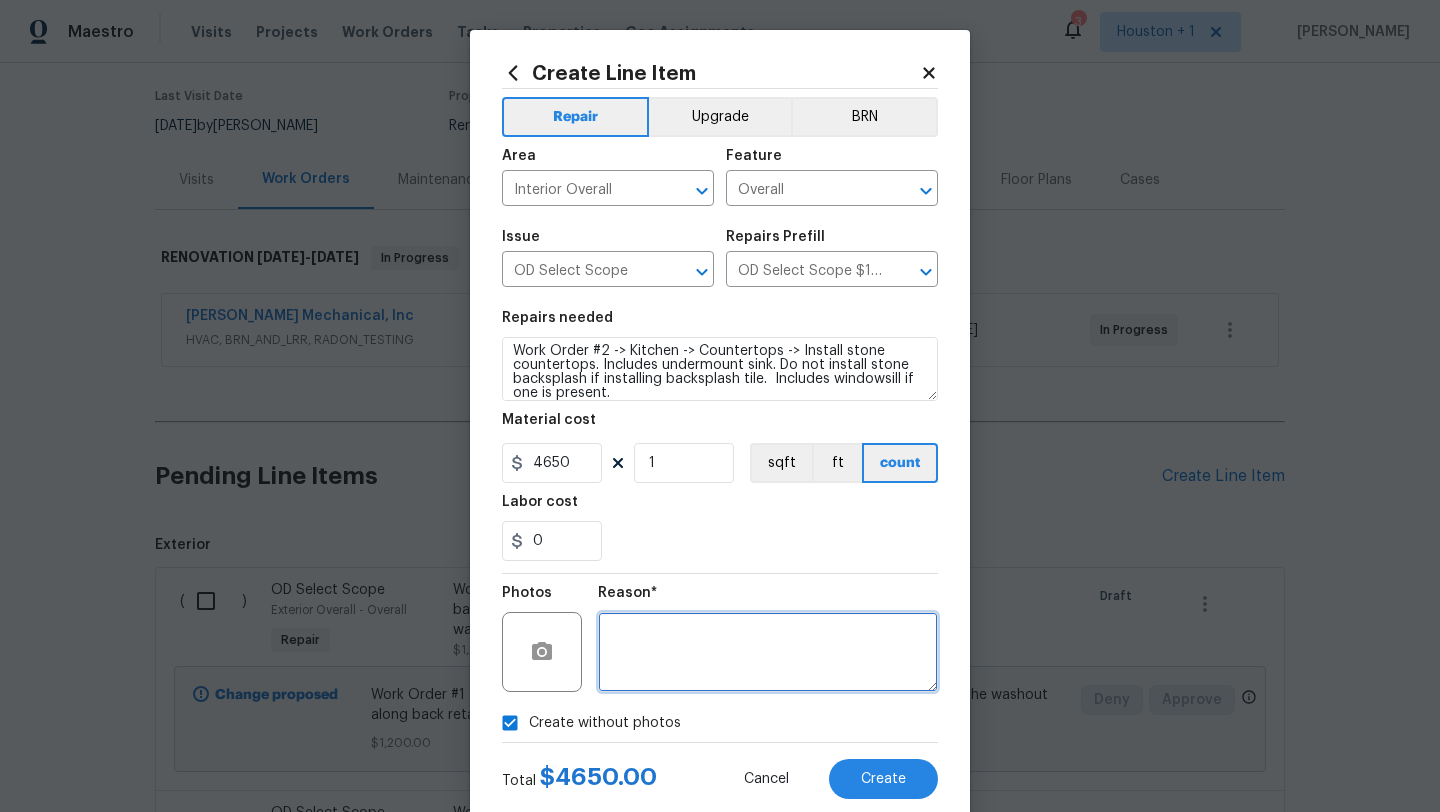 scroll, scrollTop: 14, scrollLeft: 0, axis: vertical 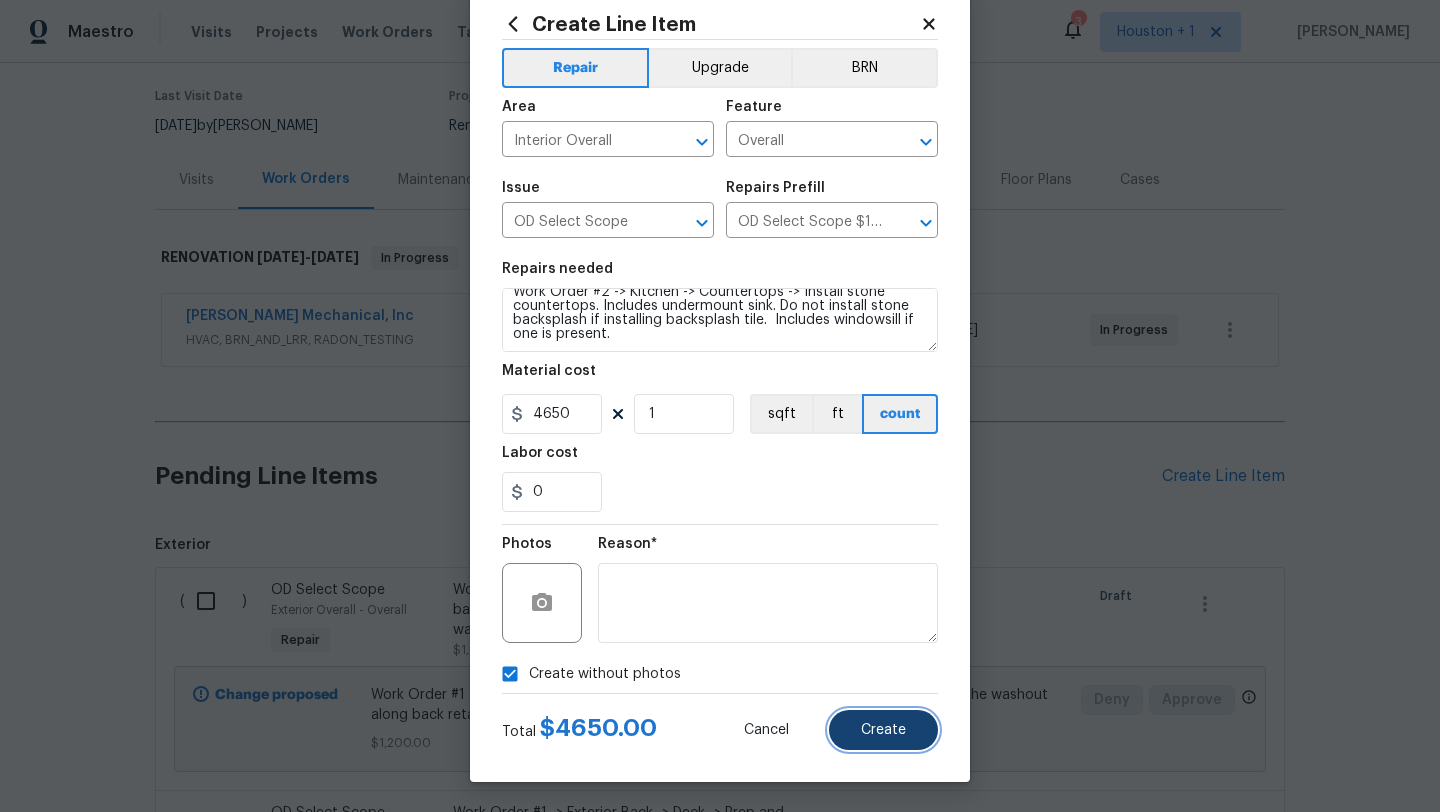 click on "Create" at bounding box center (883, 730) 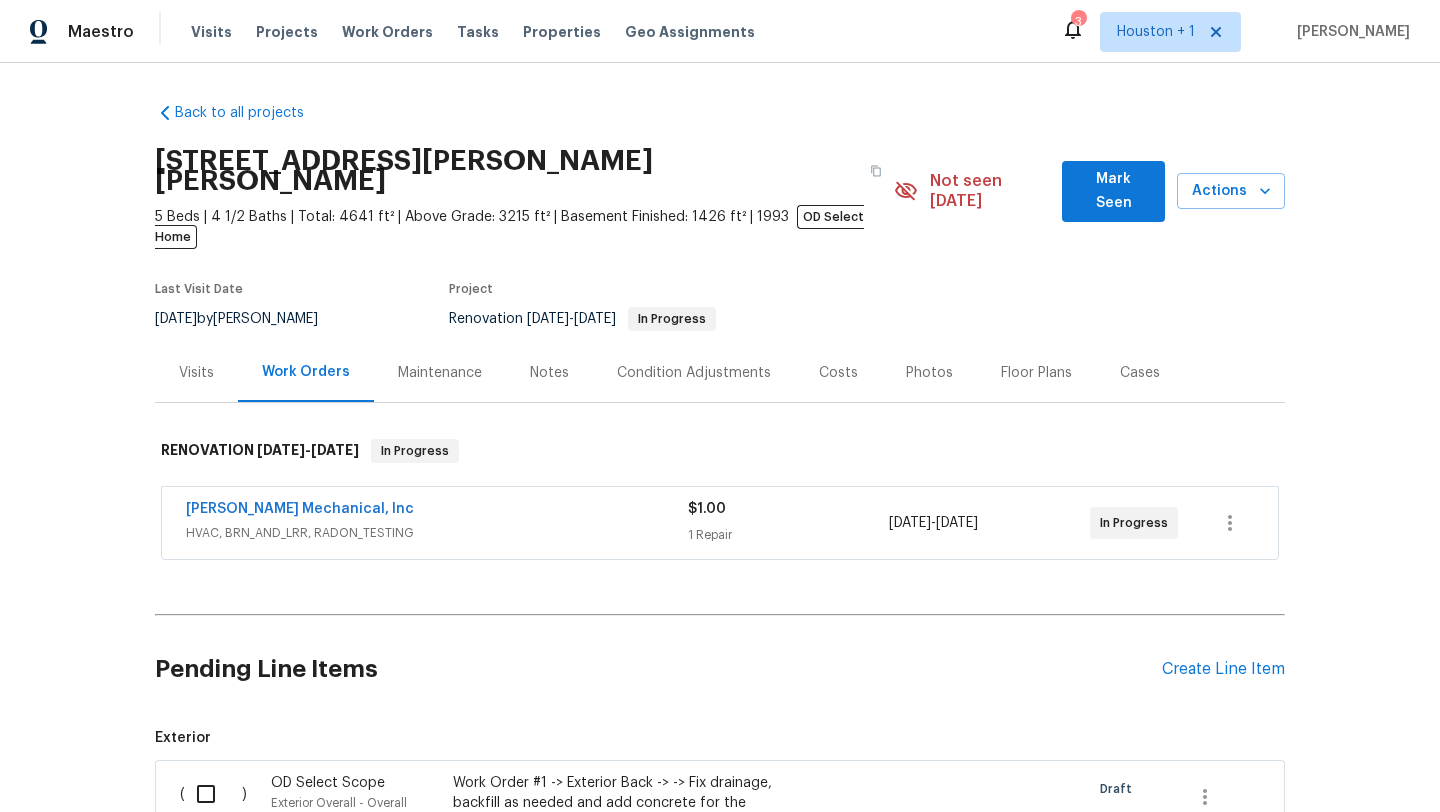 scroll, scrollTop: 374, scrollLeft: 0, axis: vertical 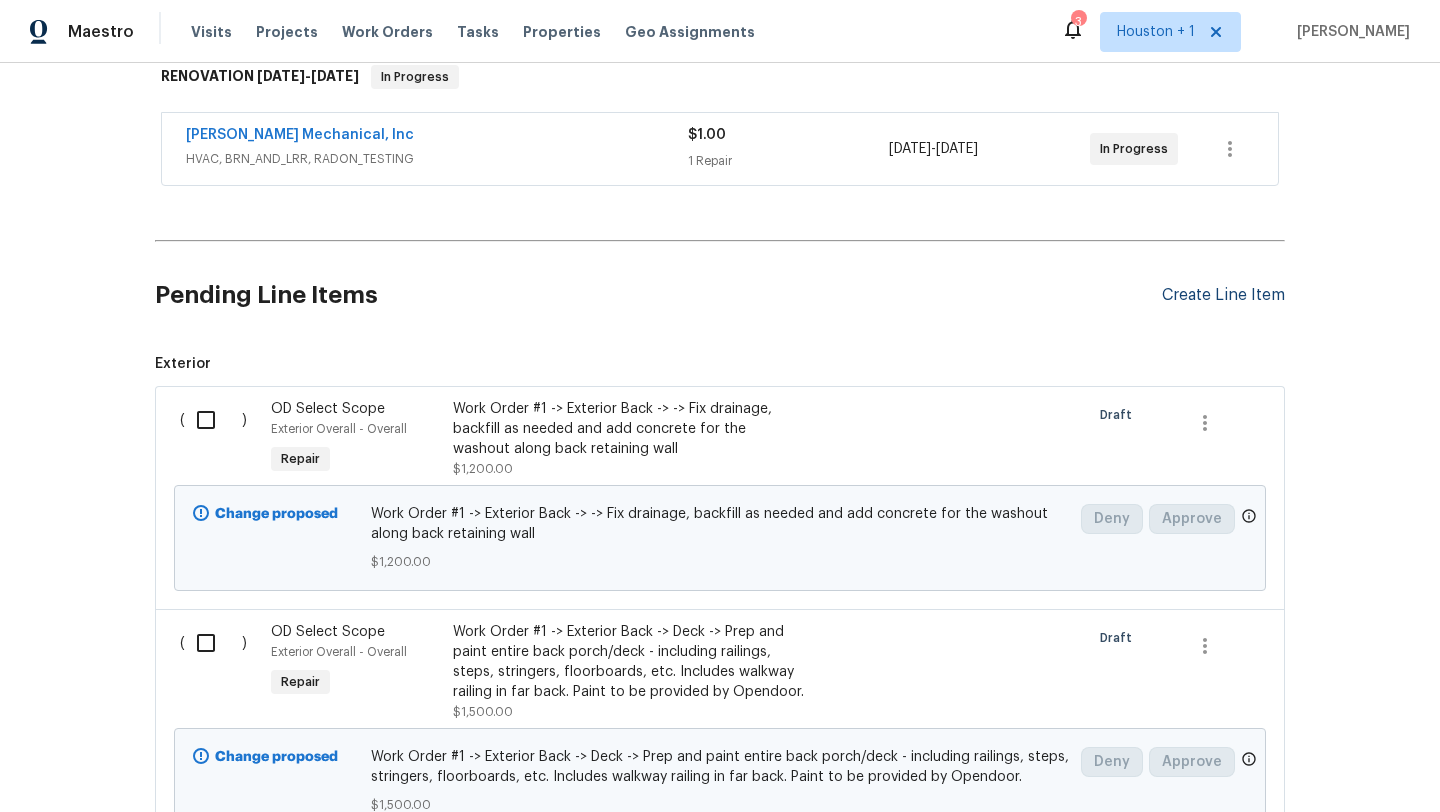 click on "Create Line Item" at bounding box center (1223, 295) 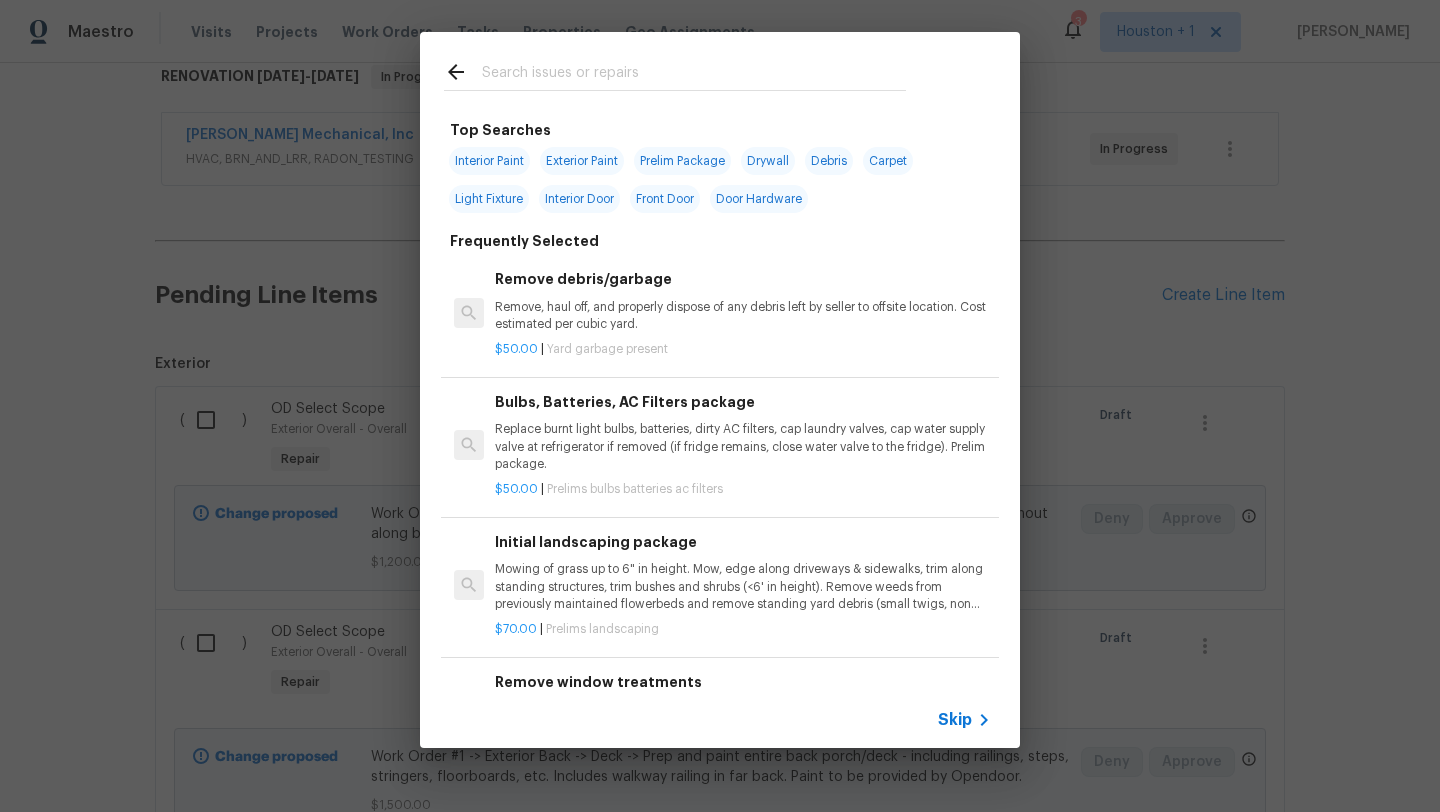 click on "Skip" at bounding box center (955, 720) 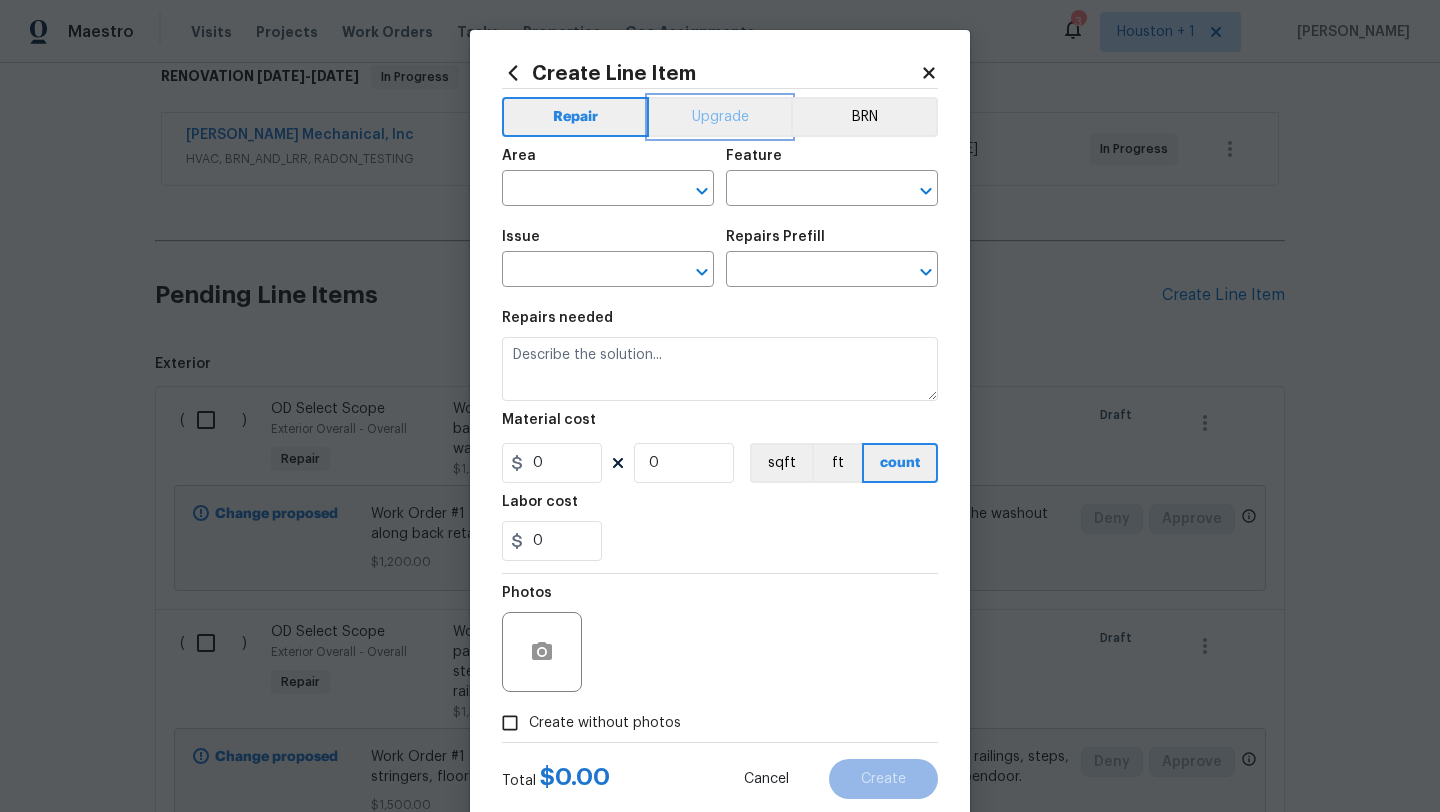 click on "Upgrade" at bounding box center (720, 117) 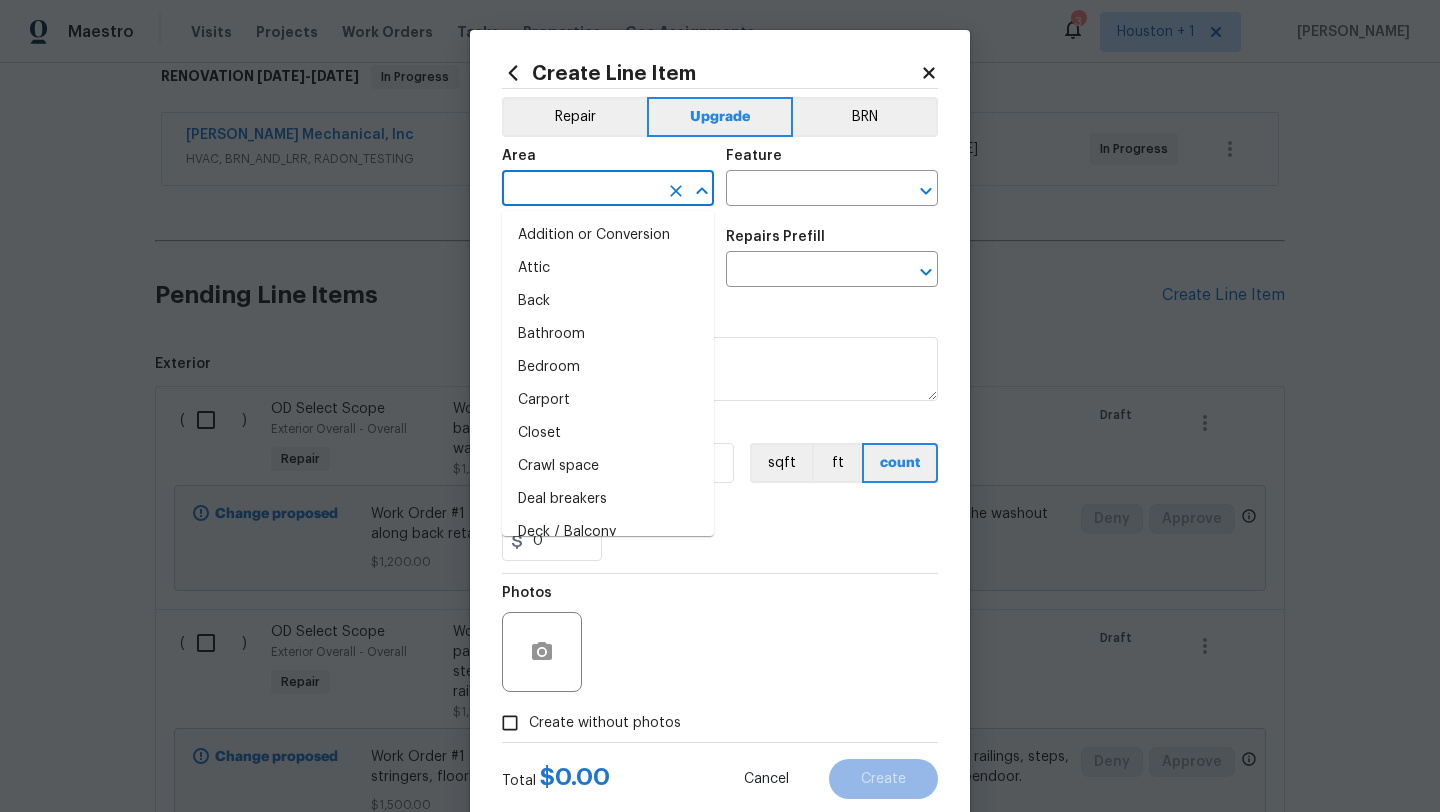 click at bounding box center (580, 190) 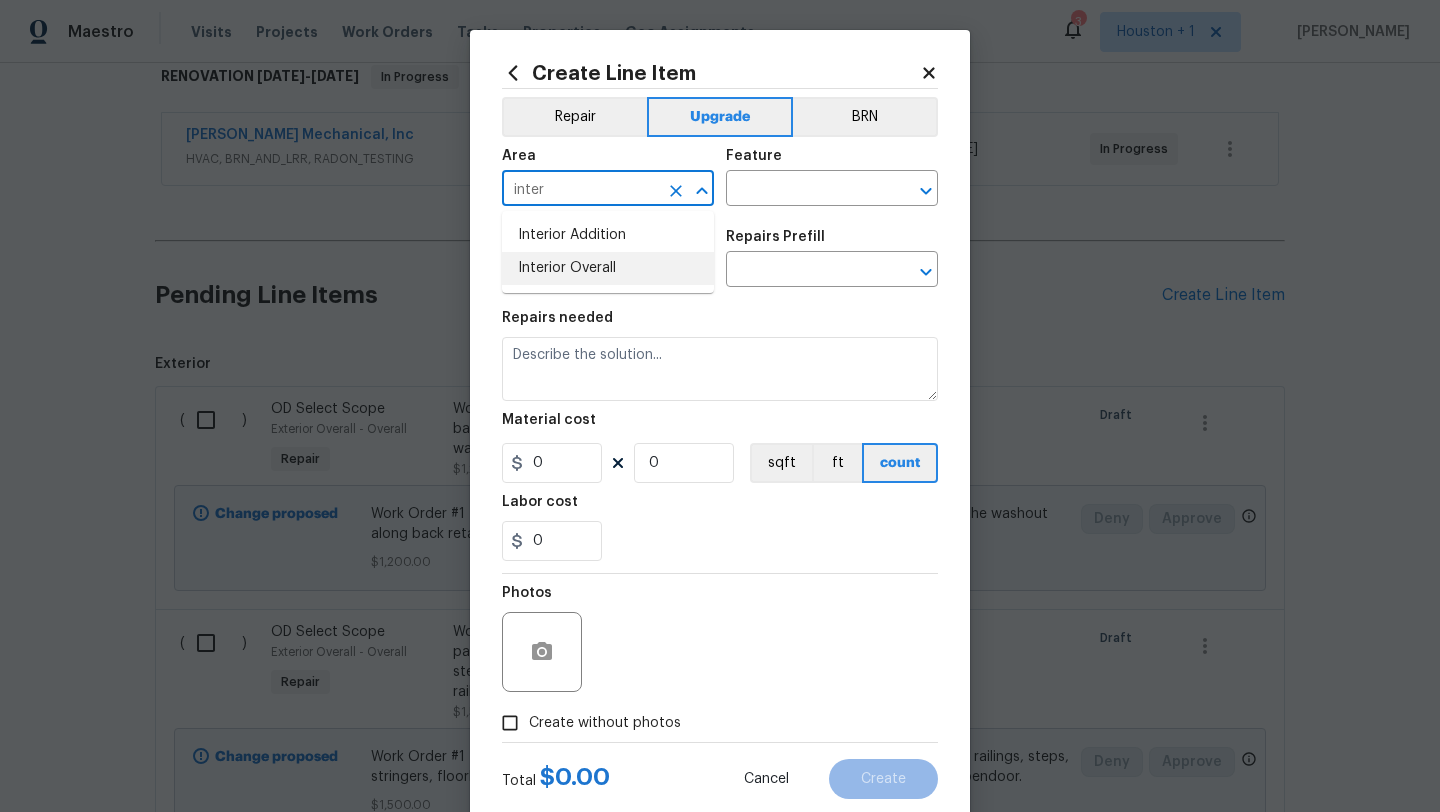 click on "Interior Overall" at bounding box center [608, 268] 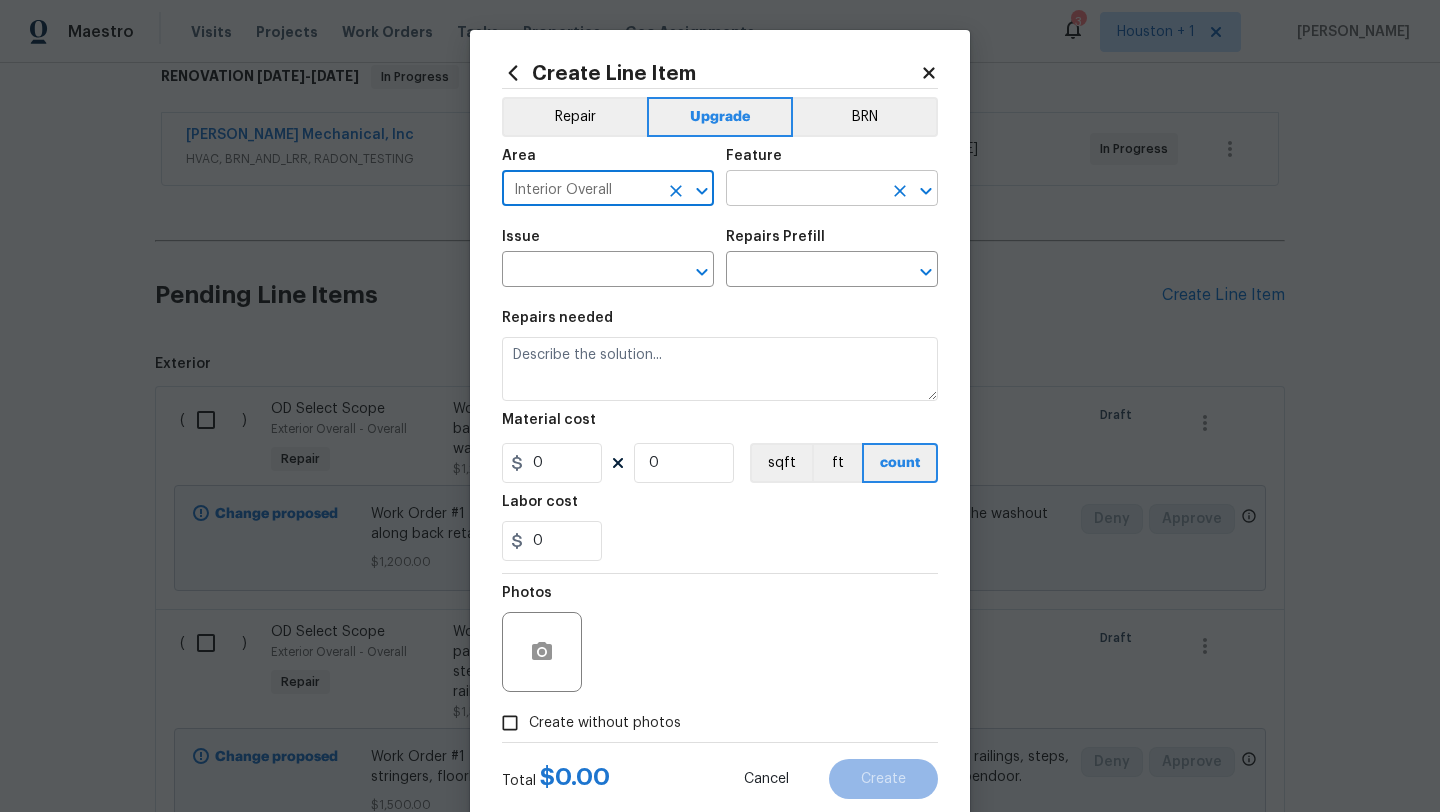 type on "Interior Overall" 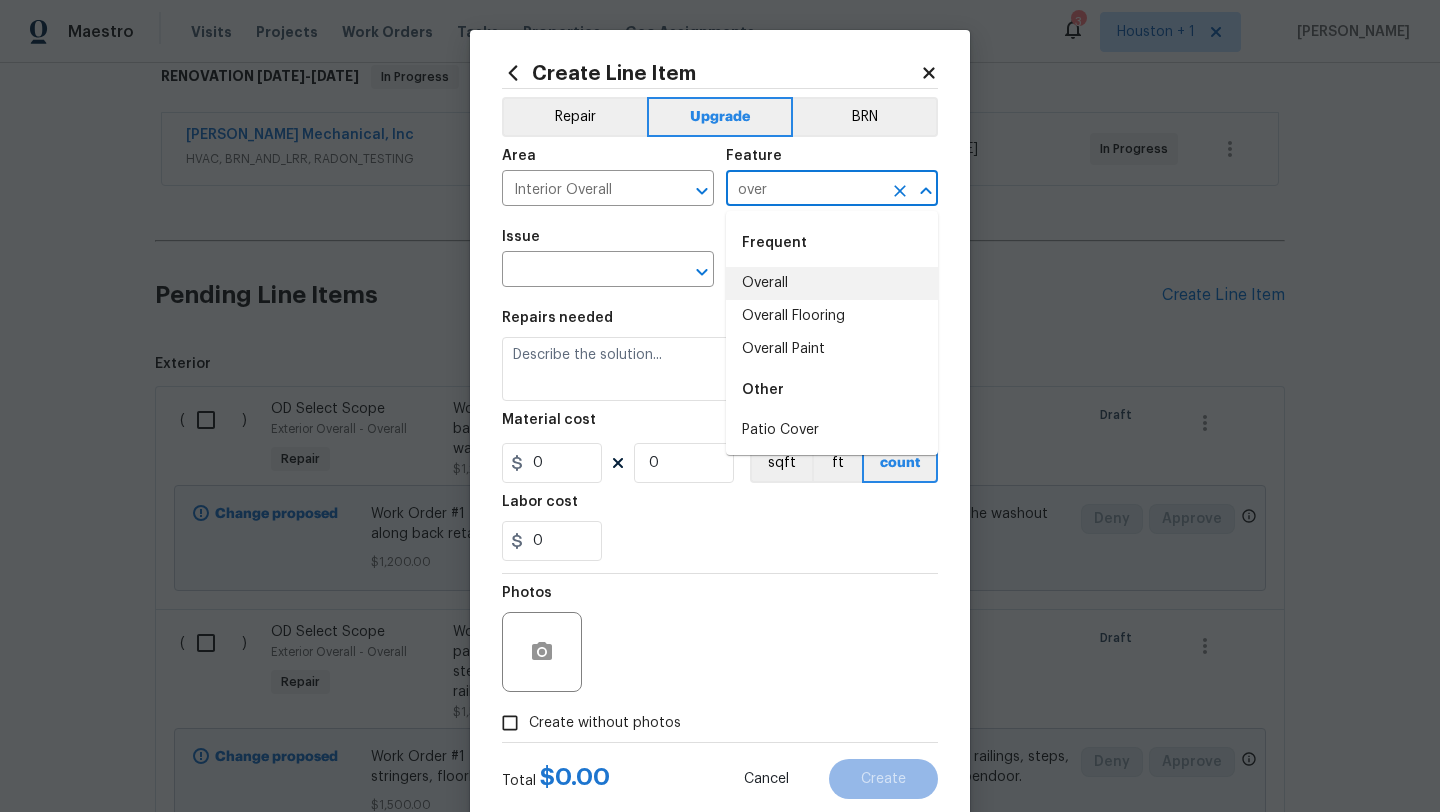 click on "Overall" at bounding box center [832, 283] 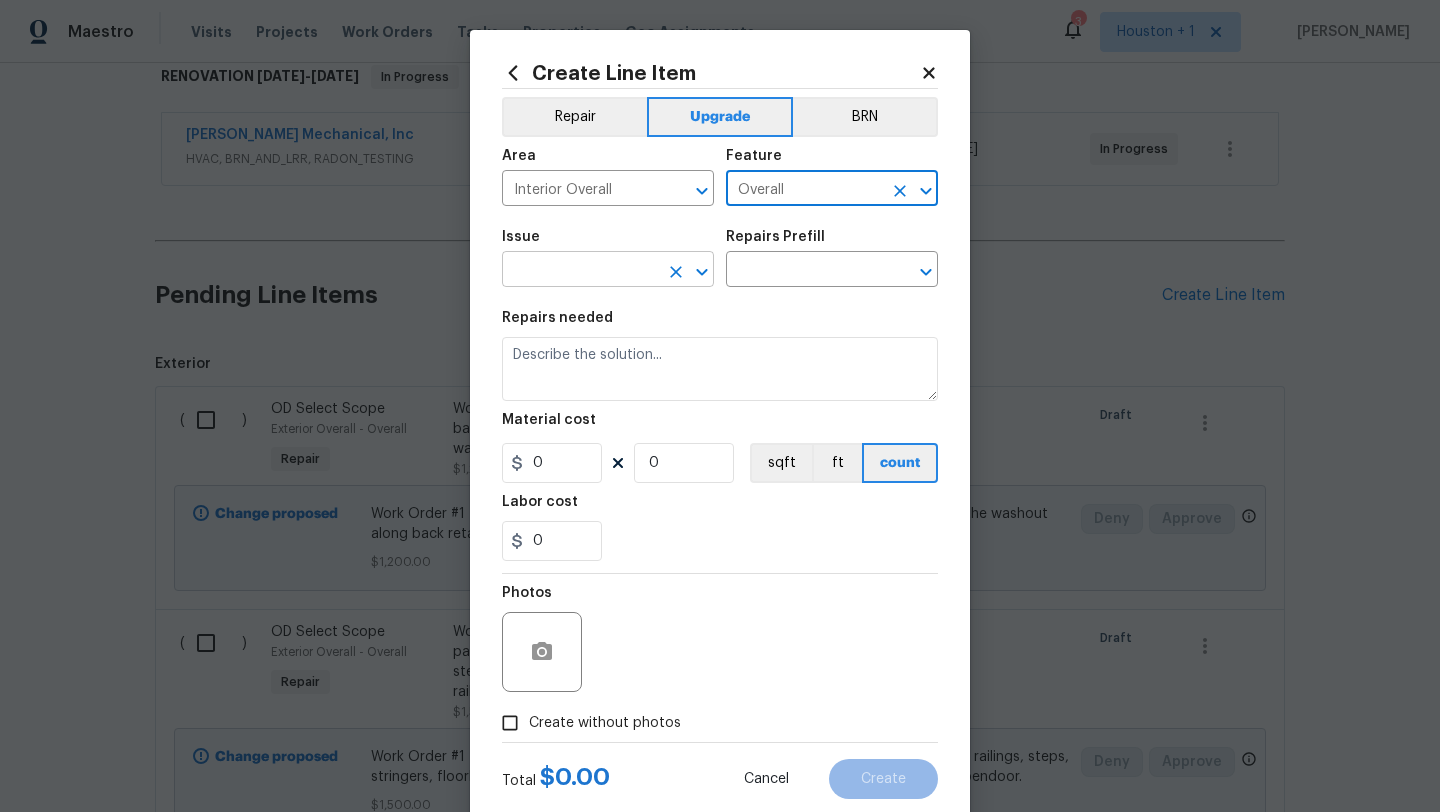 type on "Overall" 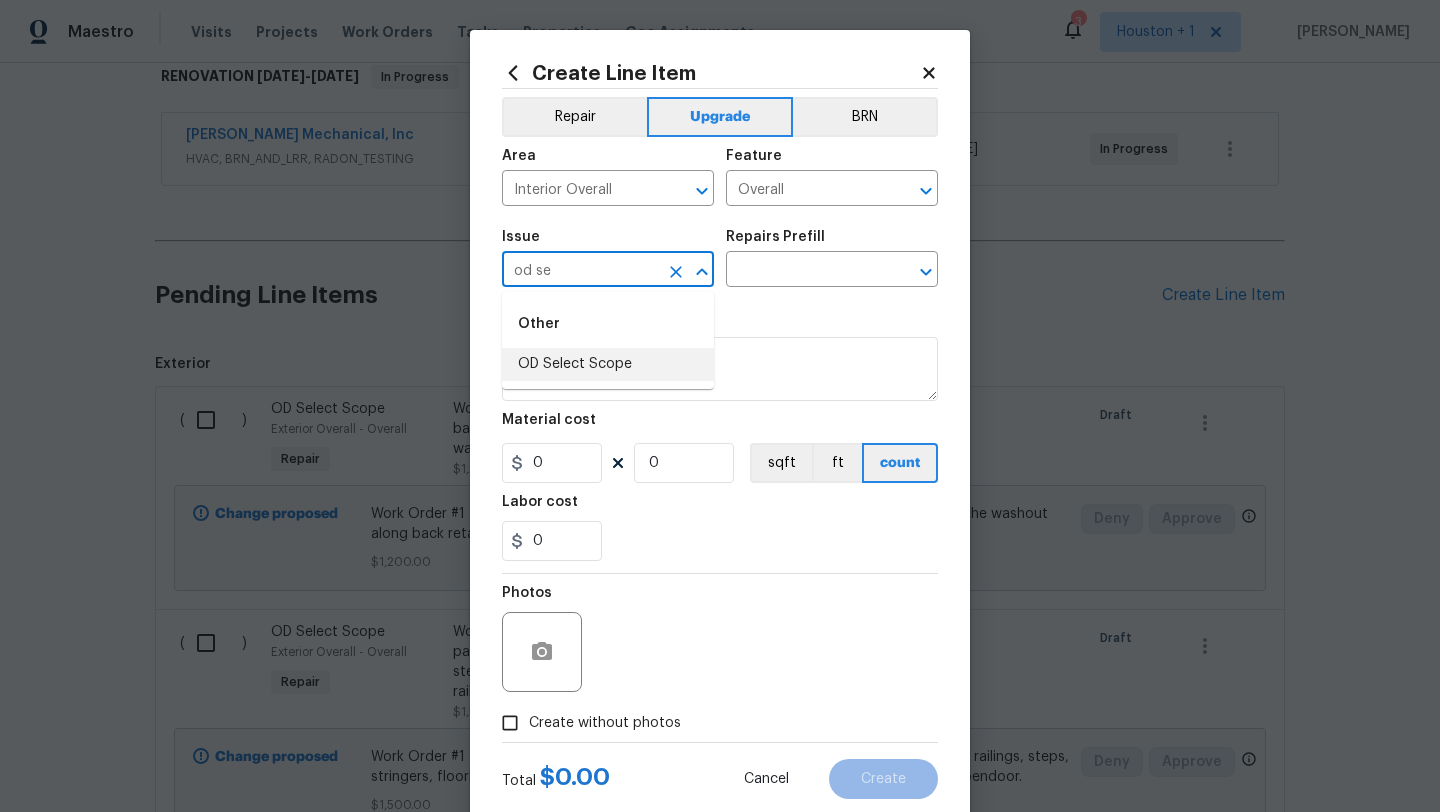 click on "OD Select Scope" at bounding box center [608, 364] 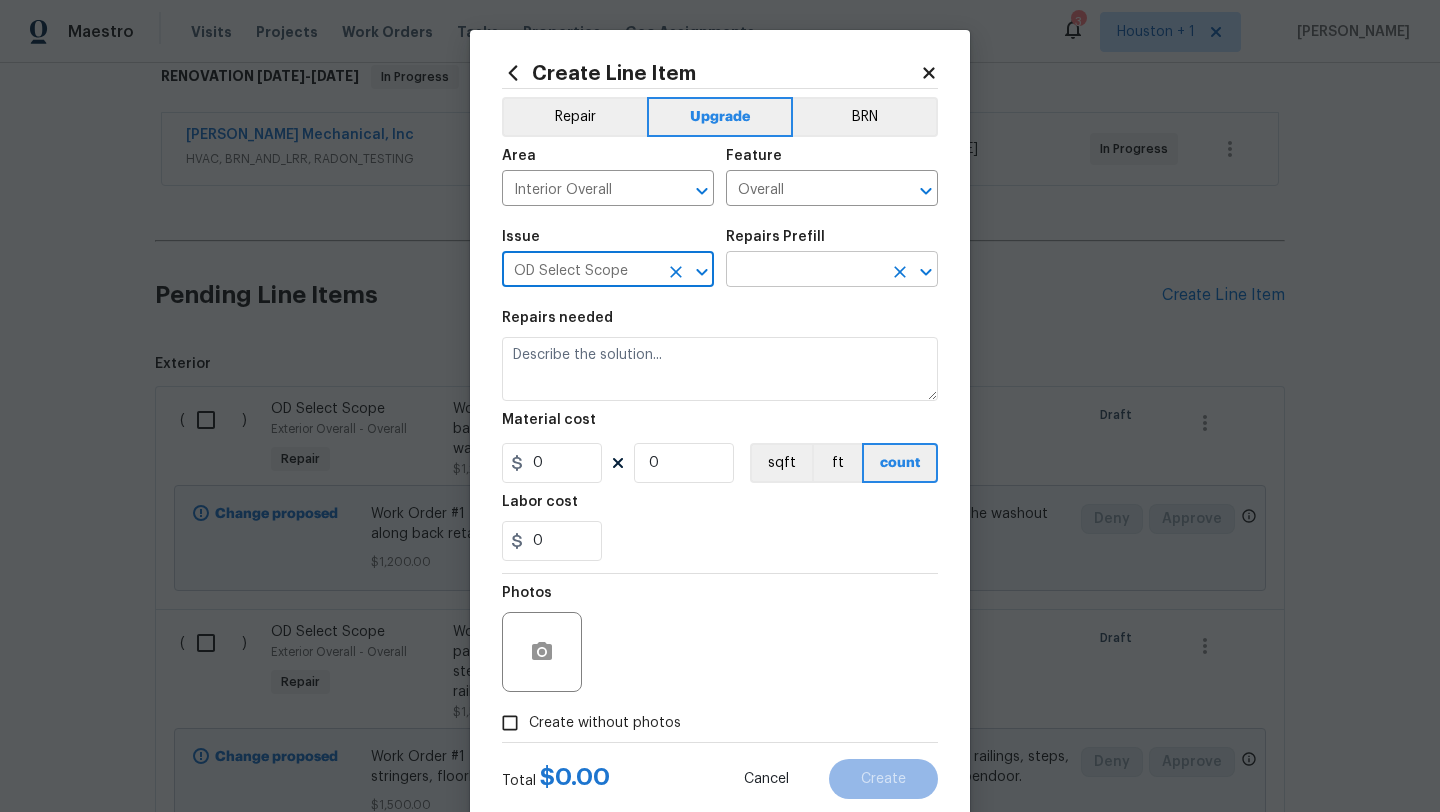 type on "OD Select Scope" 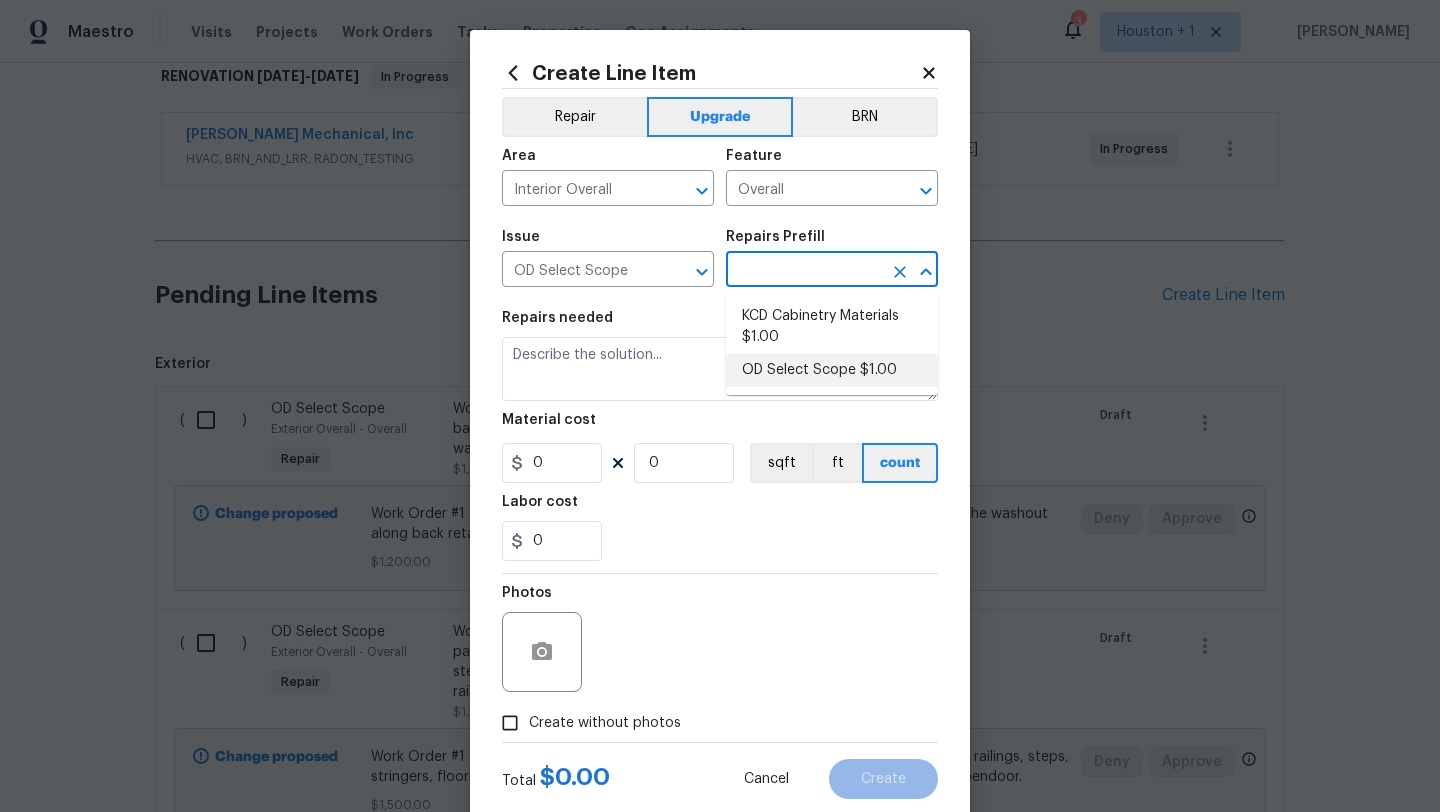 click on "OD Select Scope $1.00" at bounding box center [832, 370] 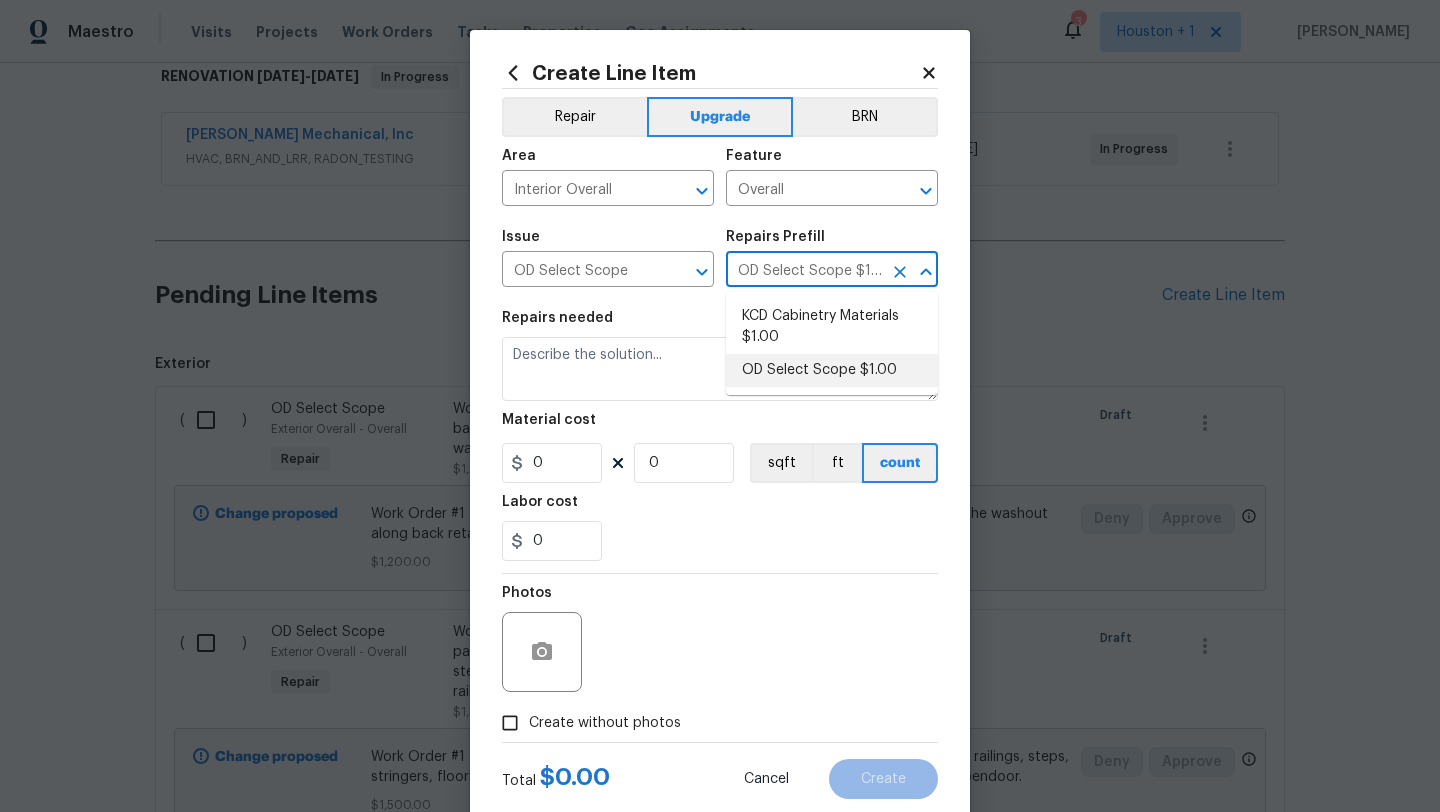 type on "Refer to the agreed upon scope document for further details." 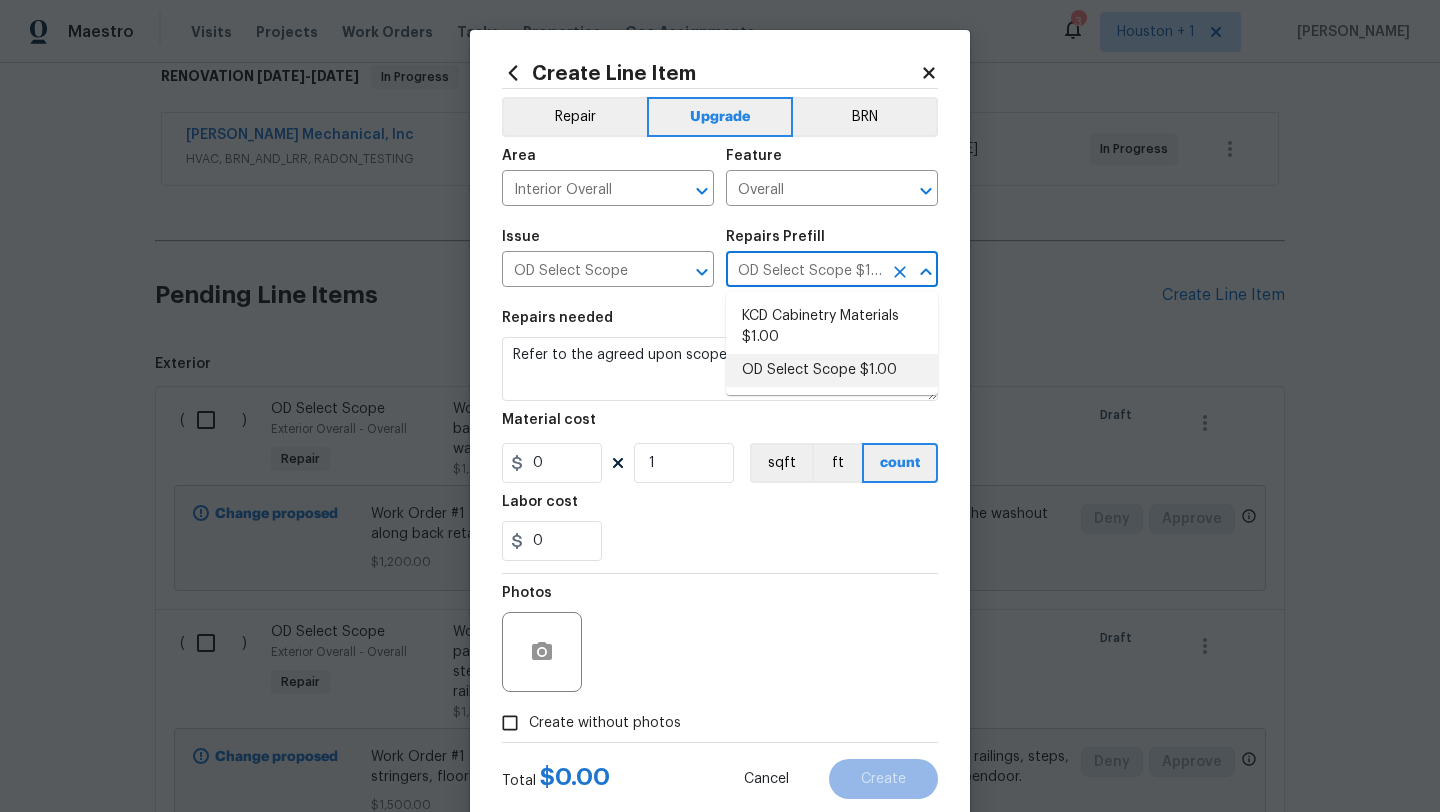 type on "1" 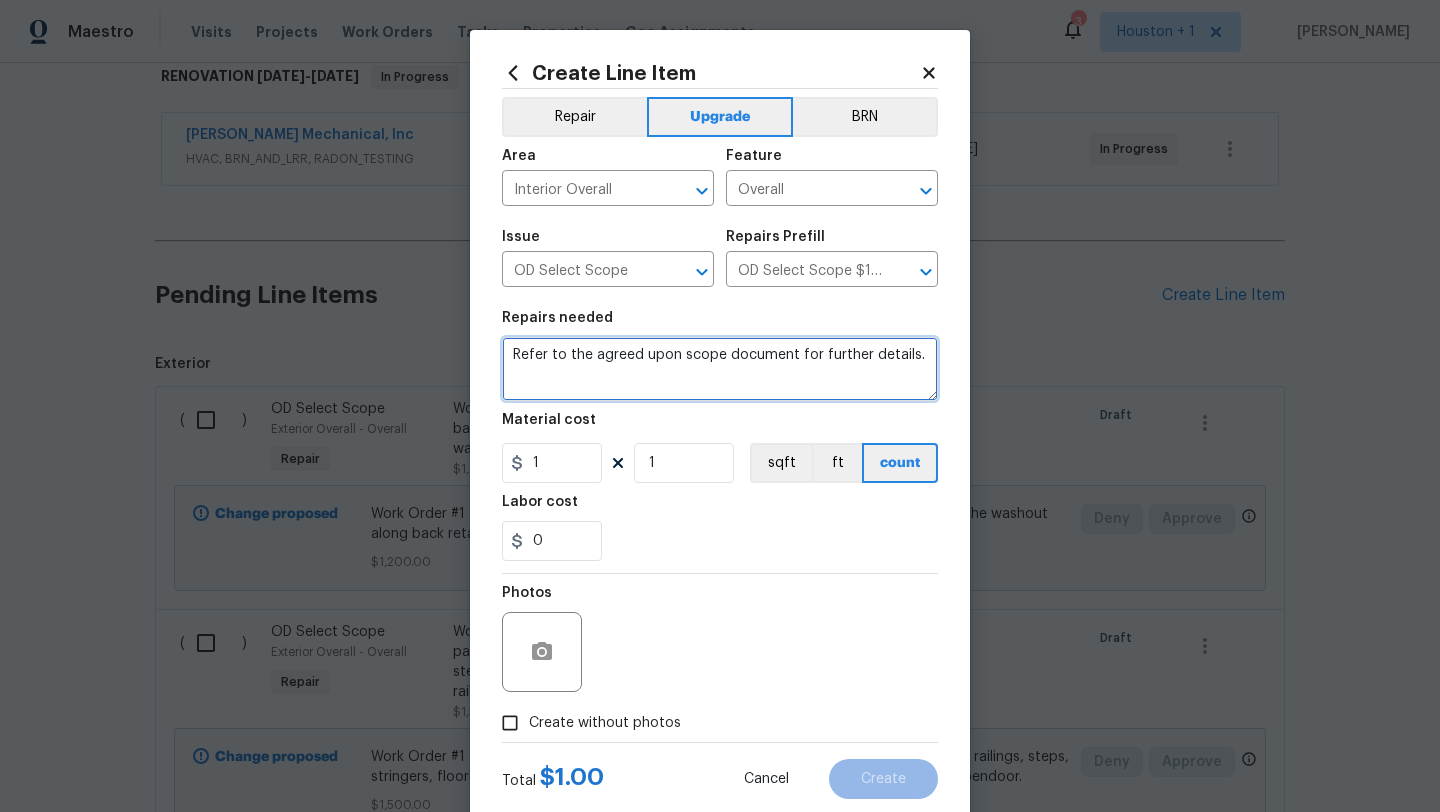 click on "Refer to the agreed upon scope document for further details." at bounding box center (720, 369) 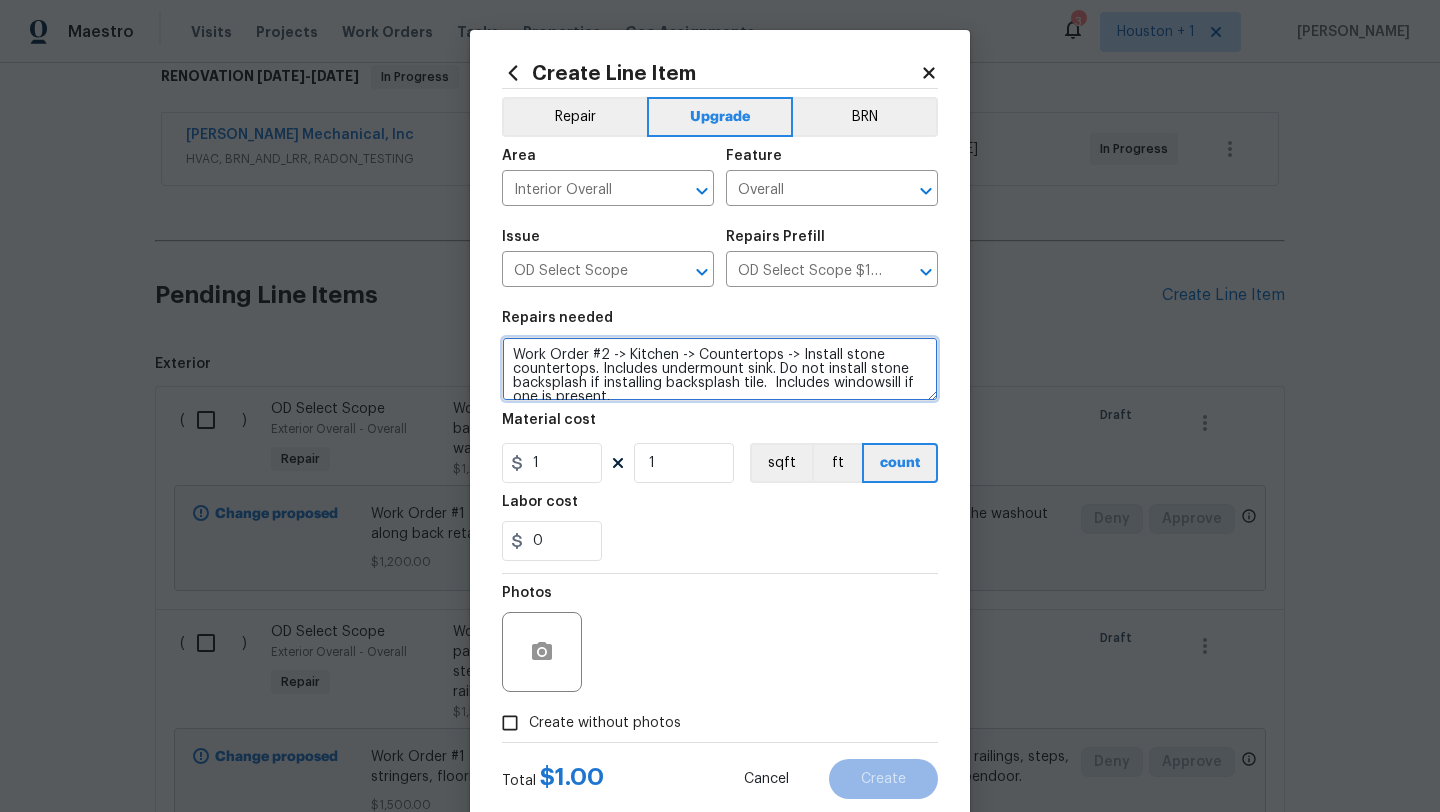 scroll, scrollTop: 4, scrollLeft: 0, axis: vertical 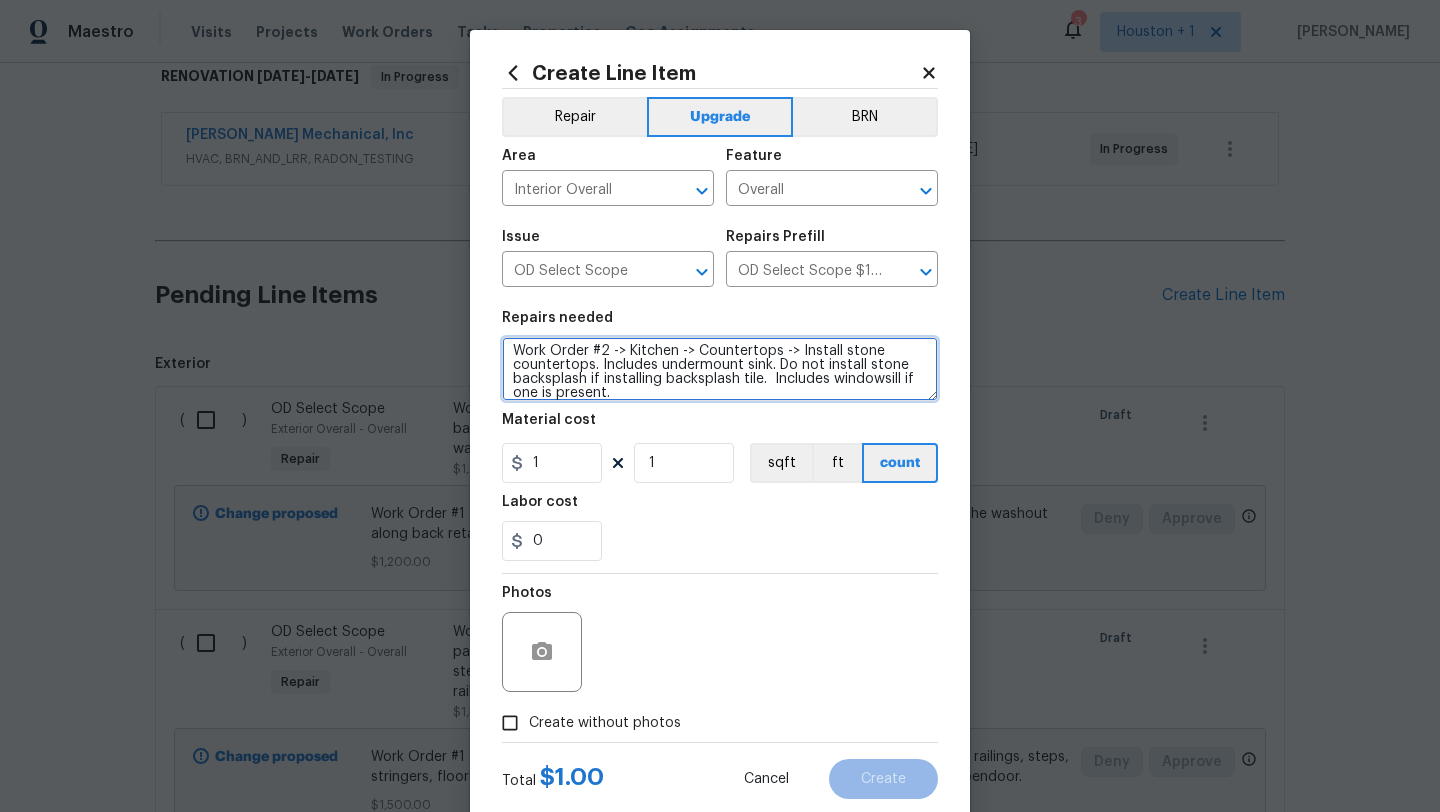 type on "Work Order #2 -> Kitchen -> Countertops -> Install stone countertops. Includes undermount sink. Do not install stone backsplash if installing backsplash tile.  Includes windowsill if one is present." 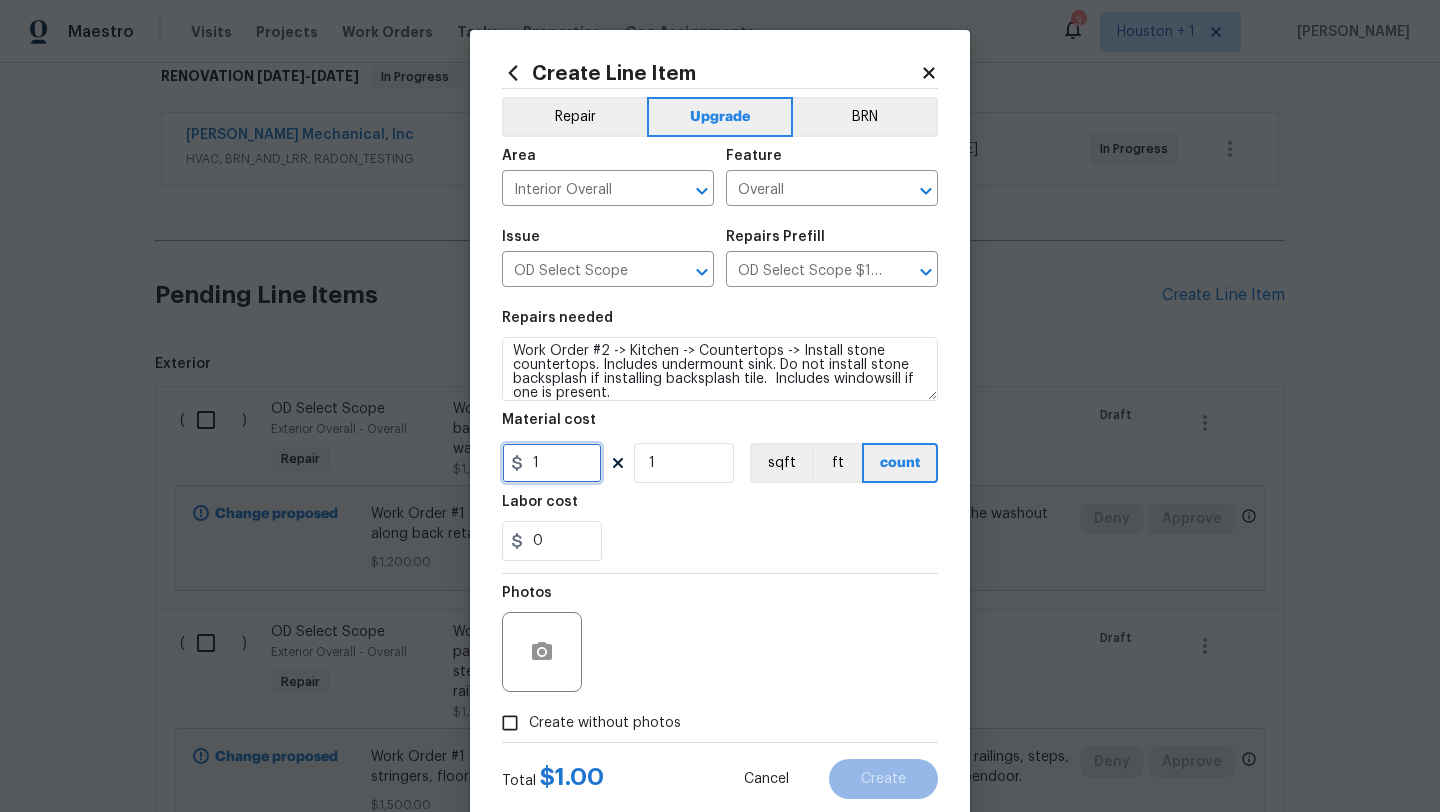 click on "1" at bounding box center (552, 463) 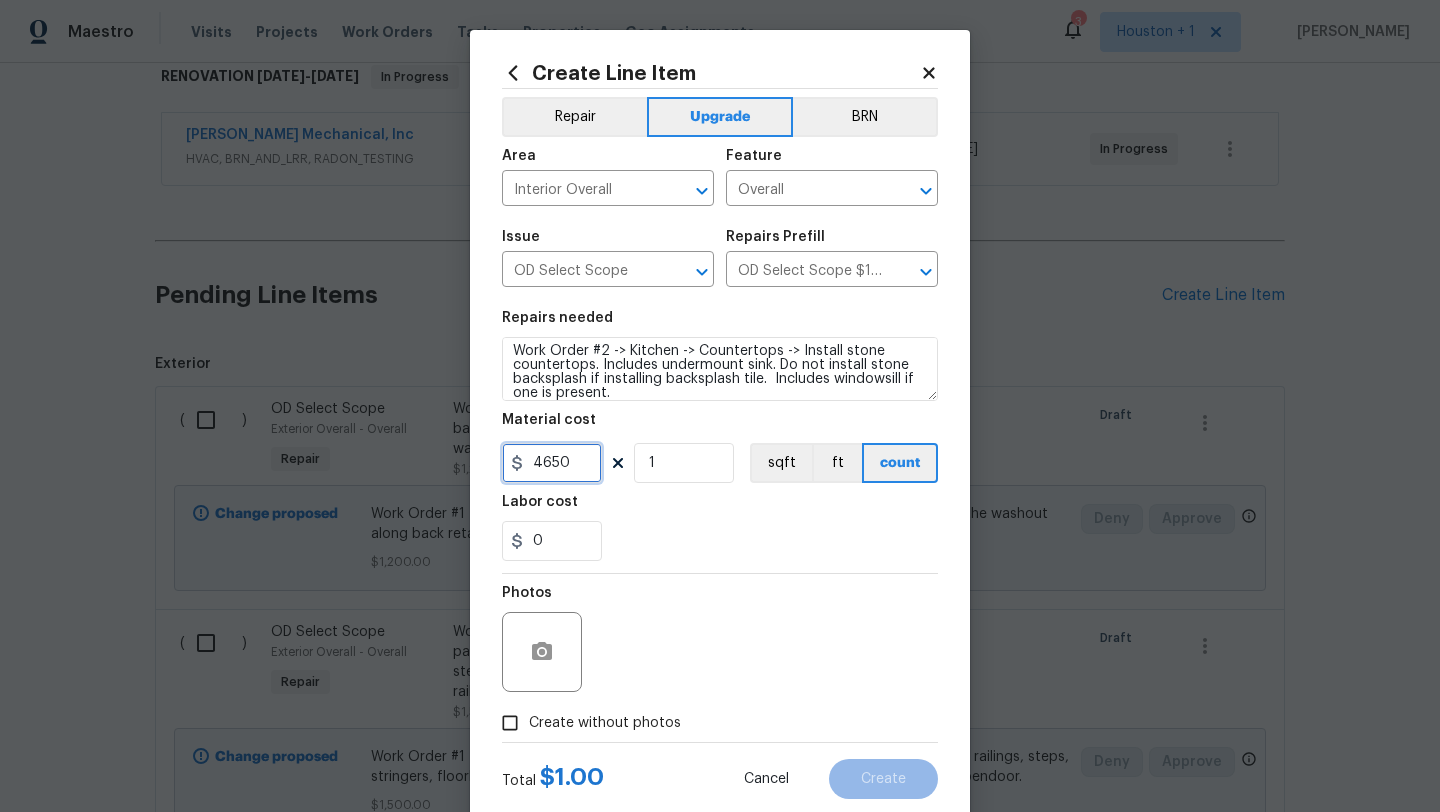 scroll, scrollTop: 50, scrollLeft: 0, axis: vertical 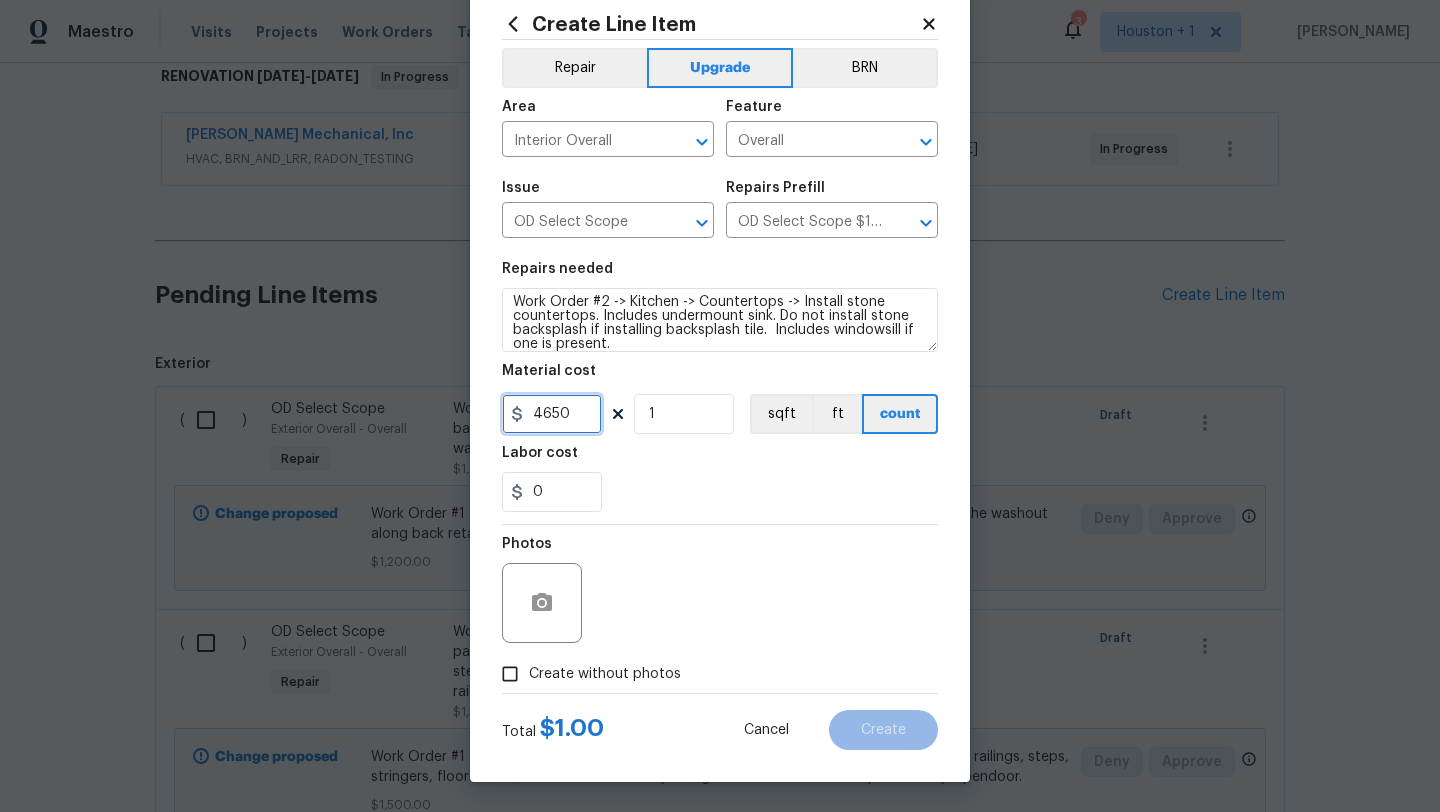 type on "4650" 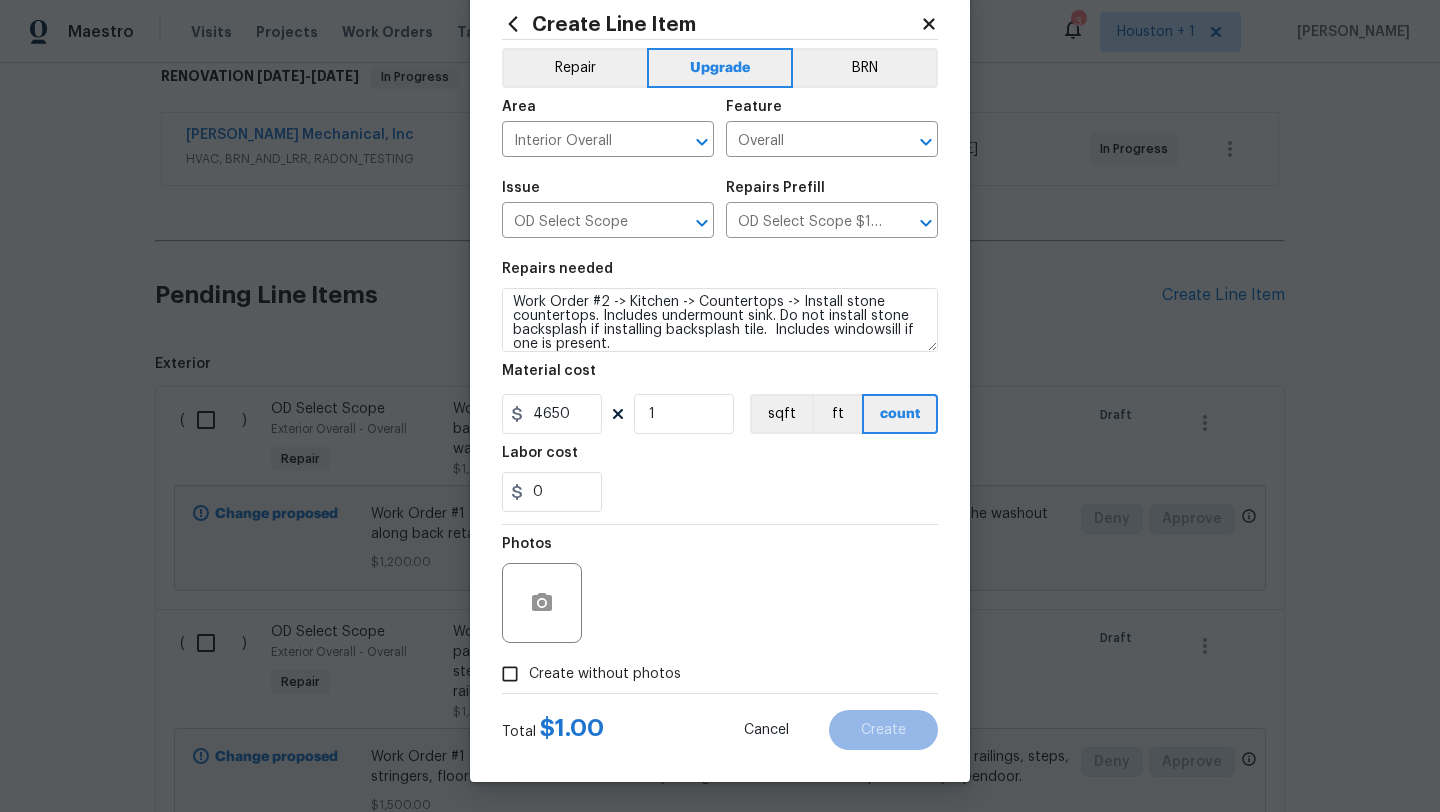 click on "Create without photos" at bounding box center [605, 674] 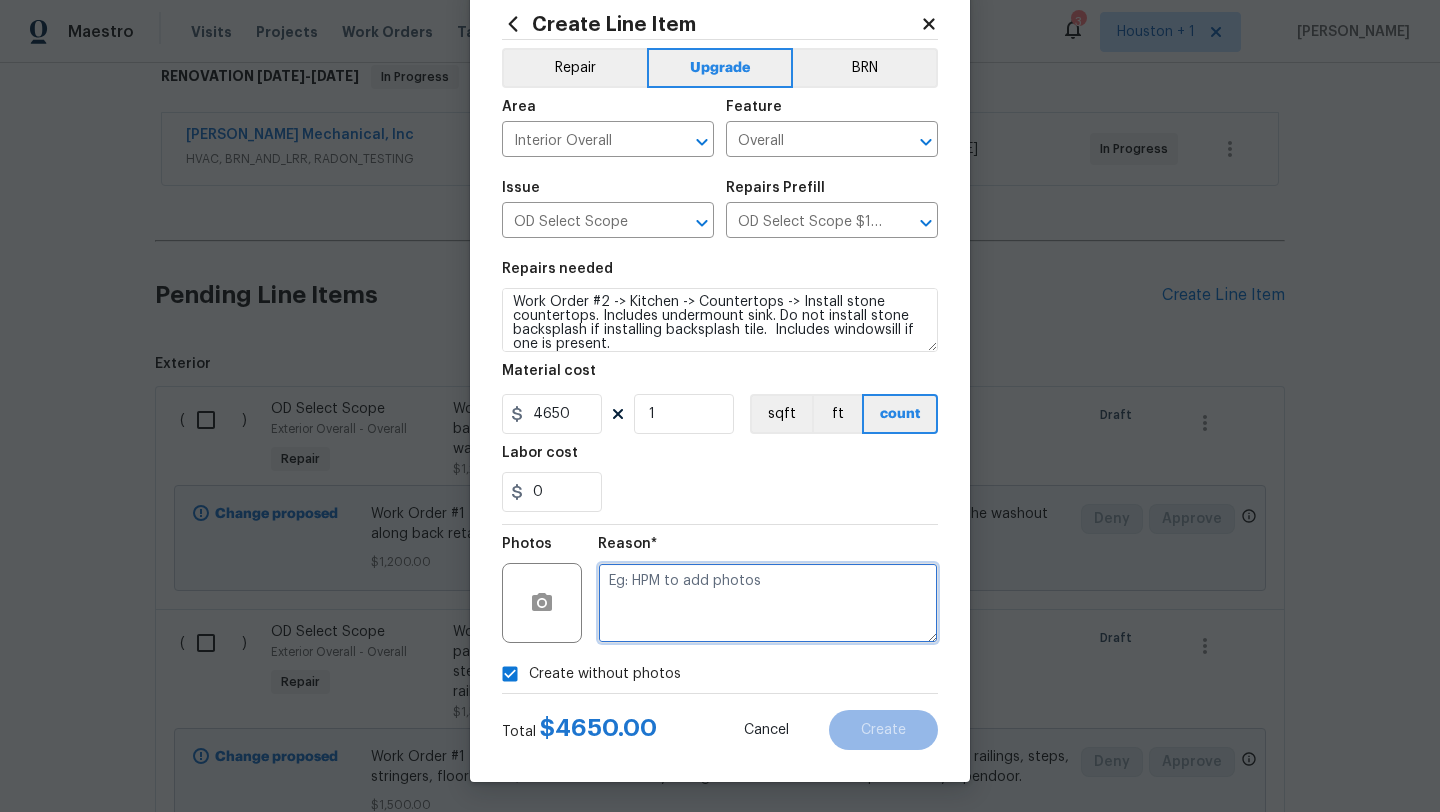click at bounding box center [768, 603] 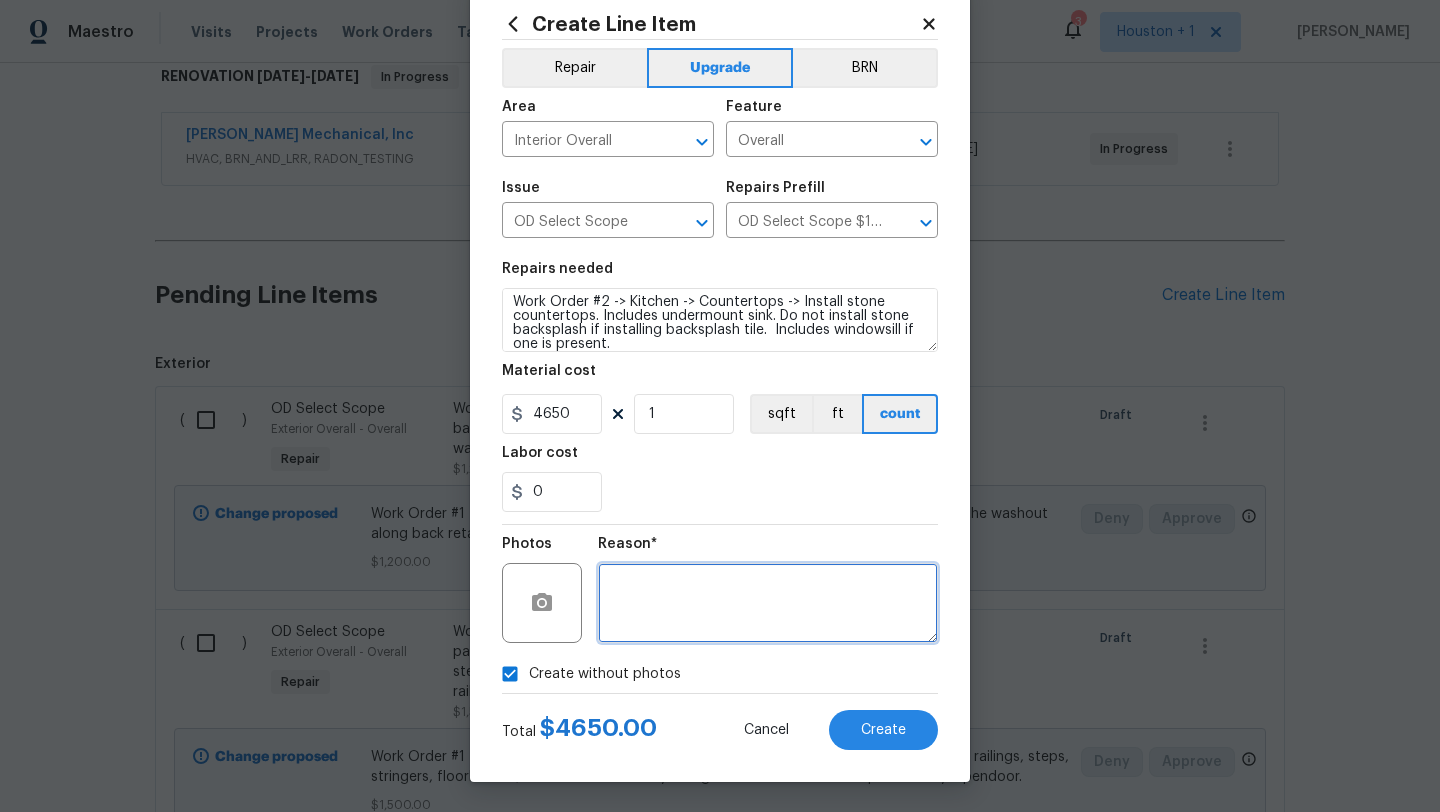scroll, scrollTop: 50, scrollLeft: 0, axis: vertical 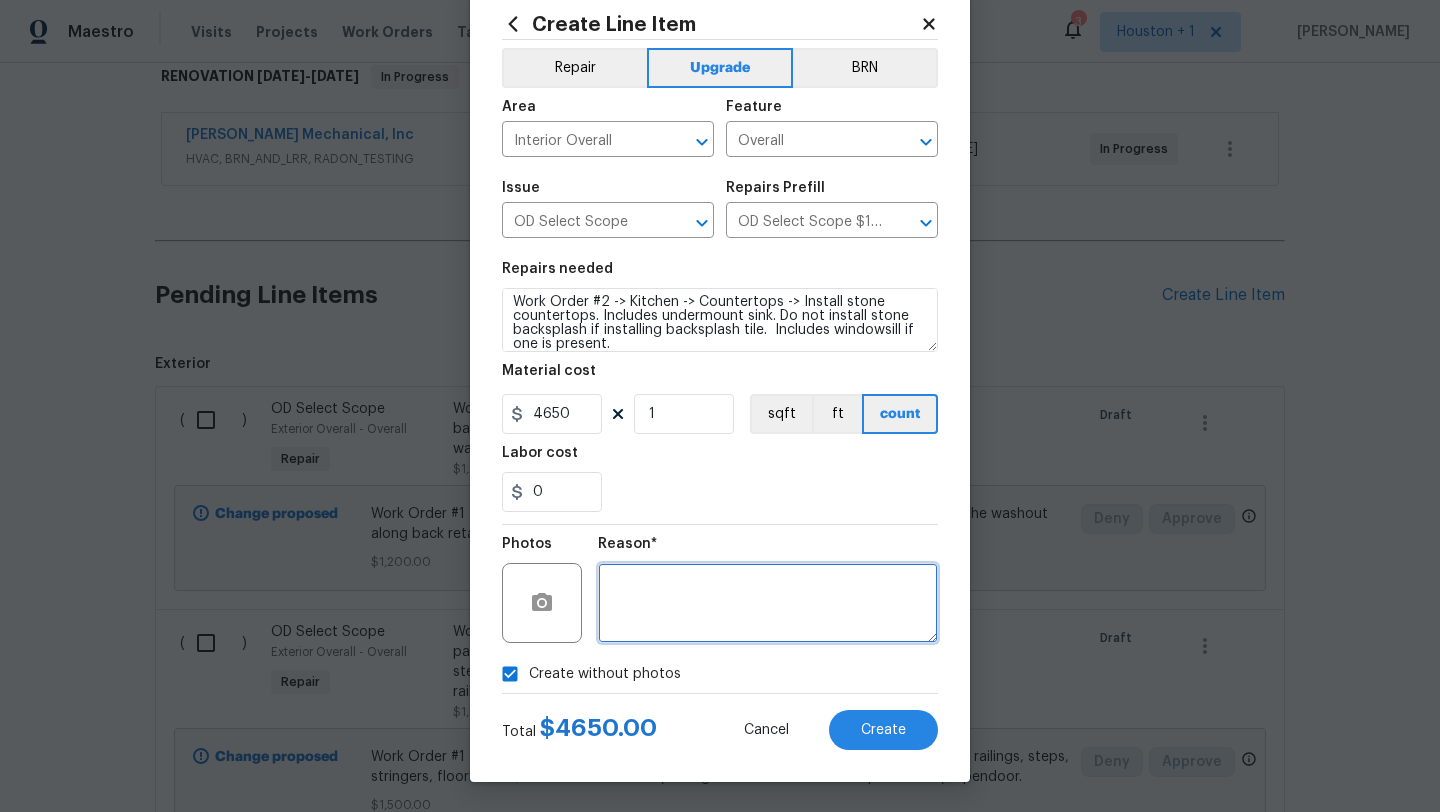type 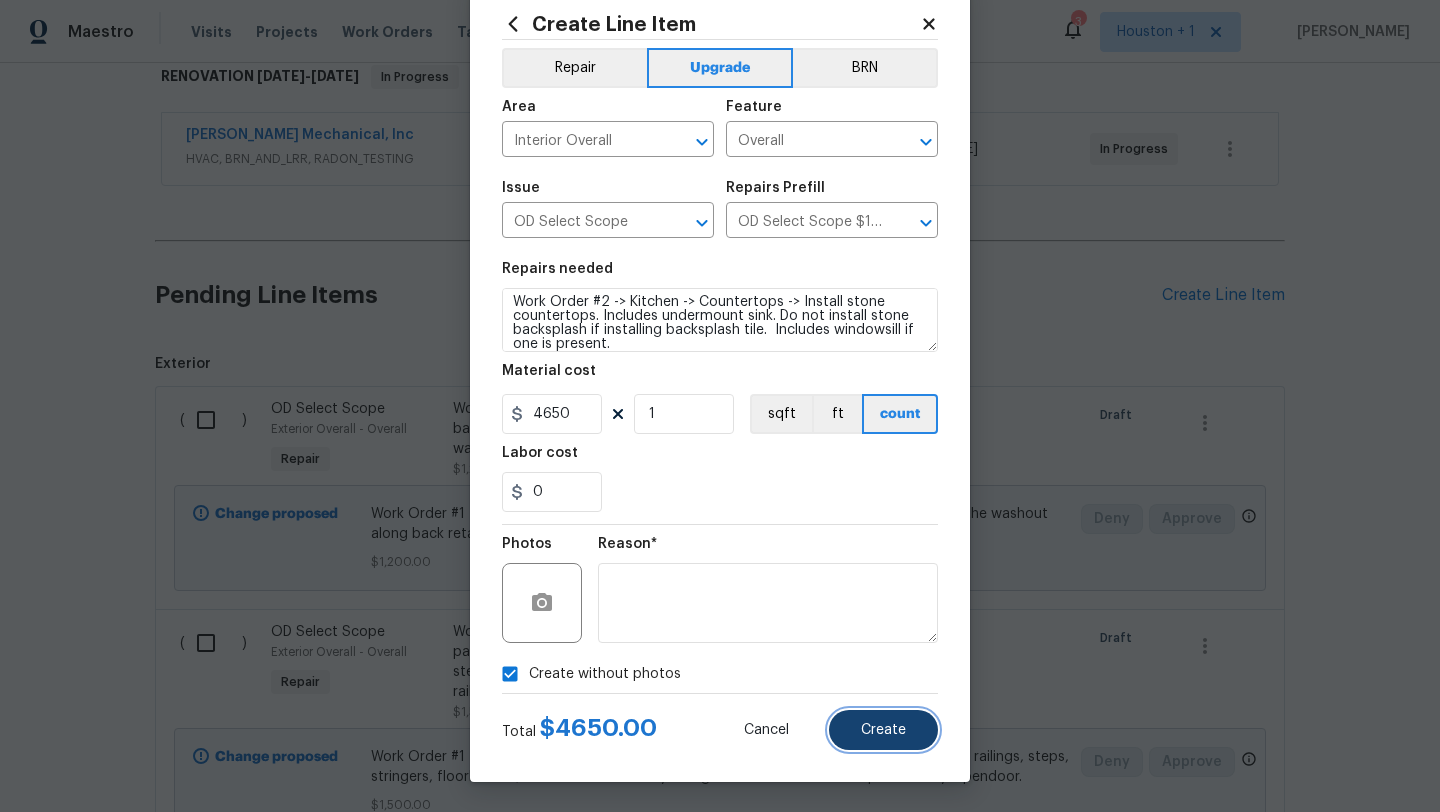 click on "Create" at bounding box center [883, 730] 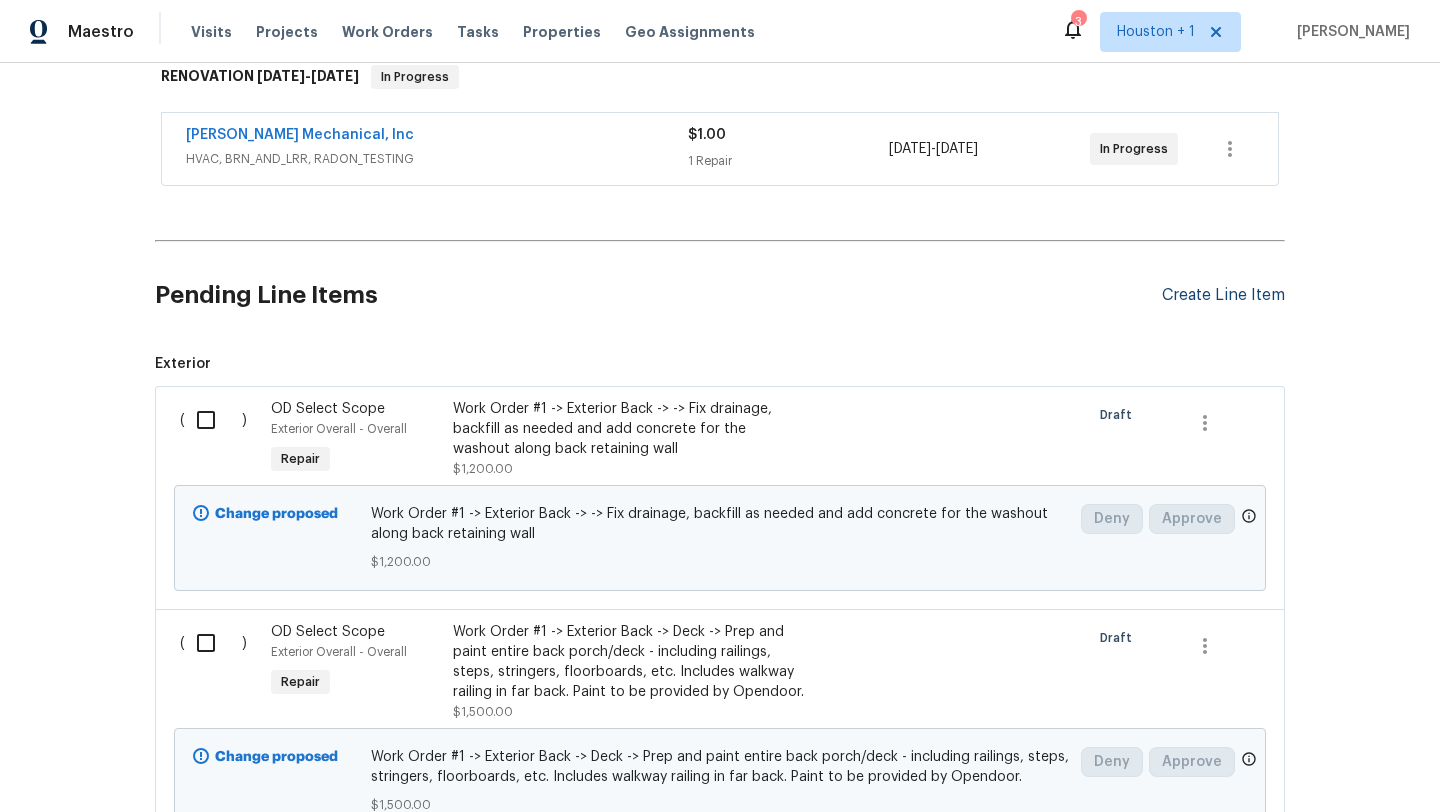 click on "Create Line Item" at bounding box center [1223, 295] 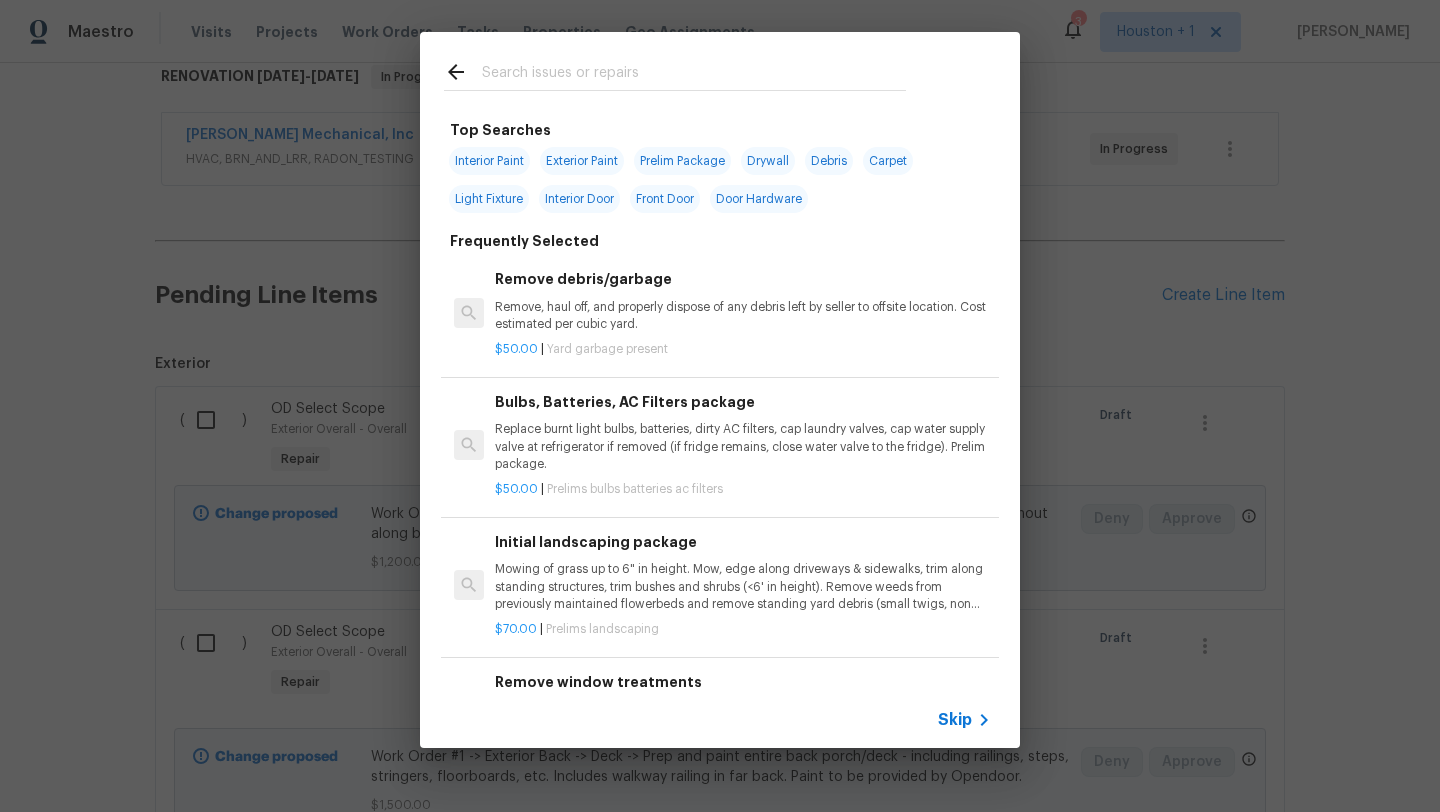 click on "Skip" at bounding box center [720, 720] 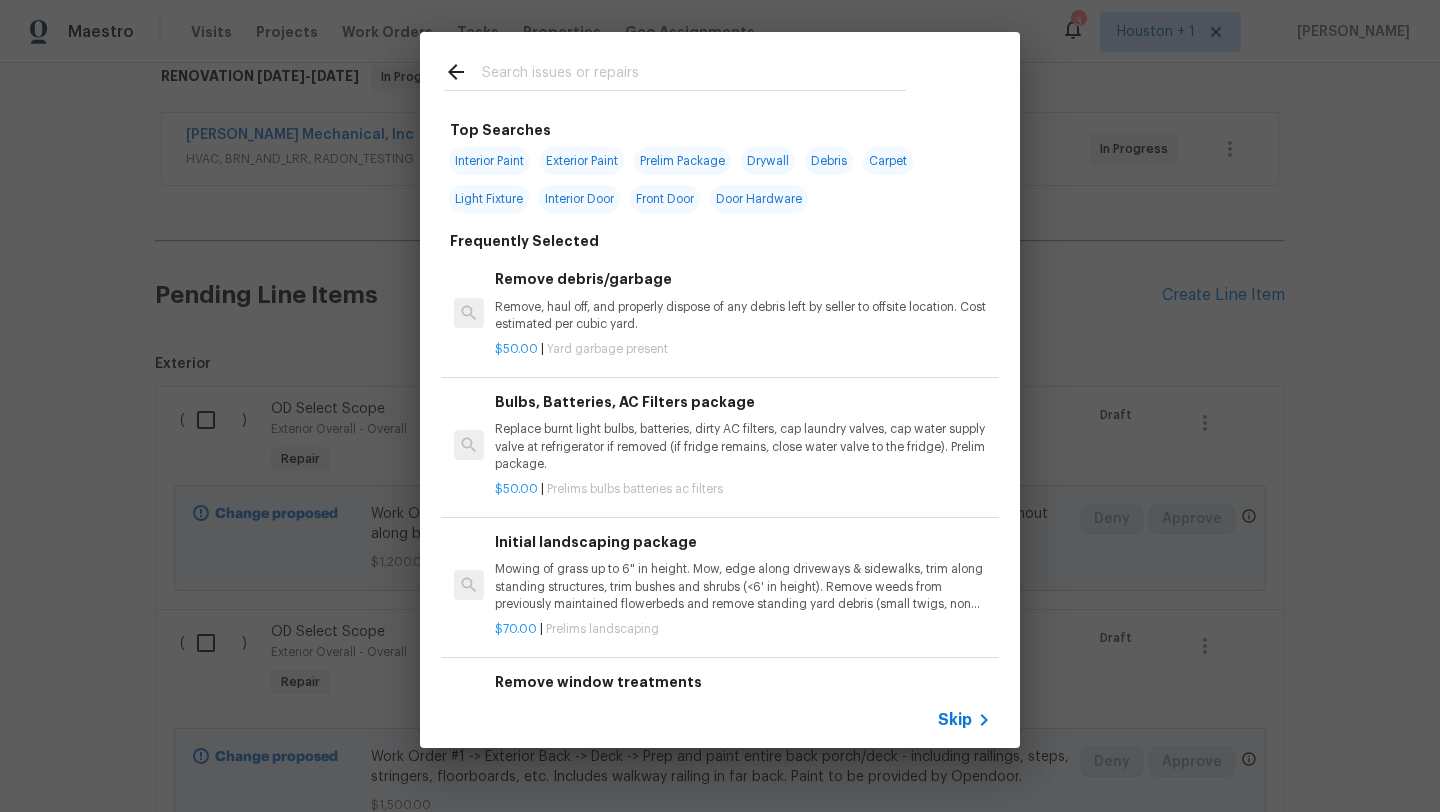 click on "Skip" at bounding box center (955, 720) 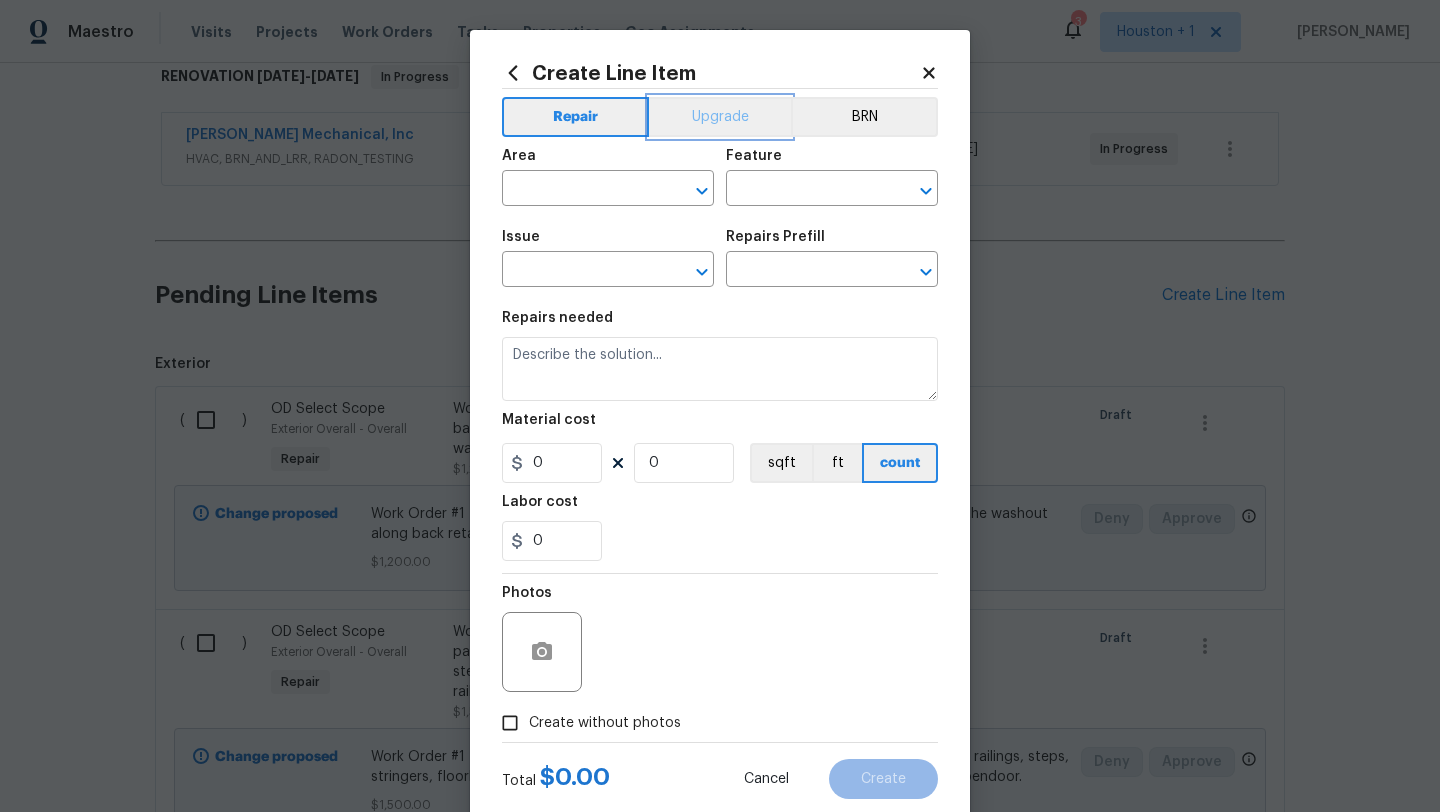 click on "Upgrade" at bounding box center (720, 117) 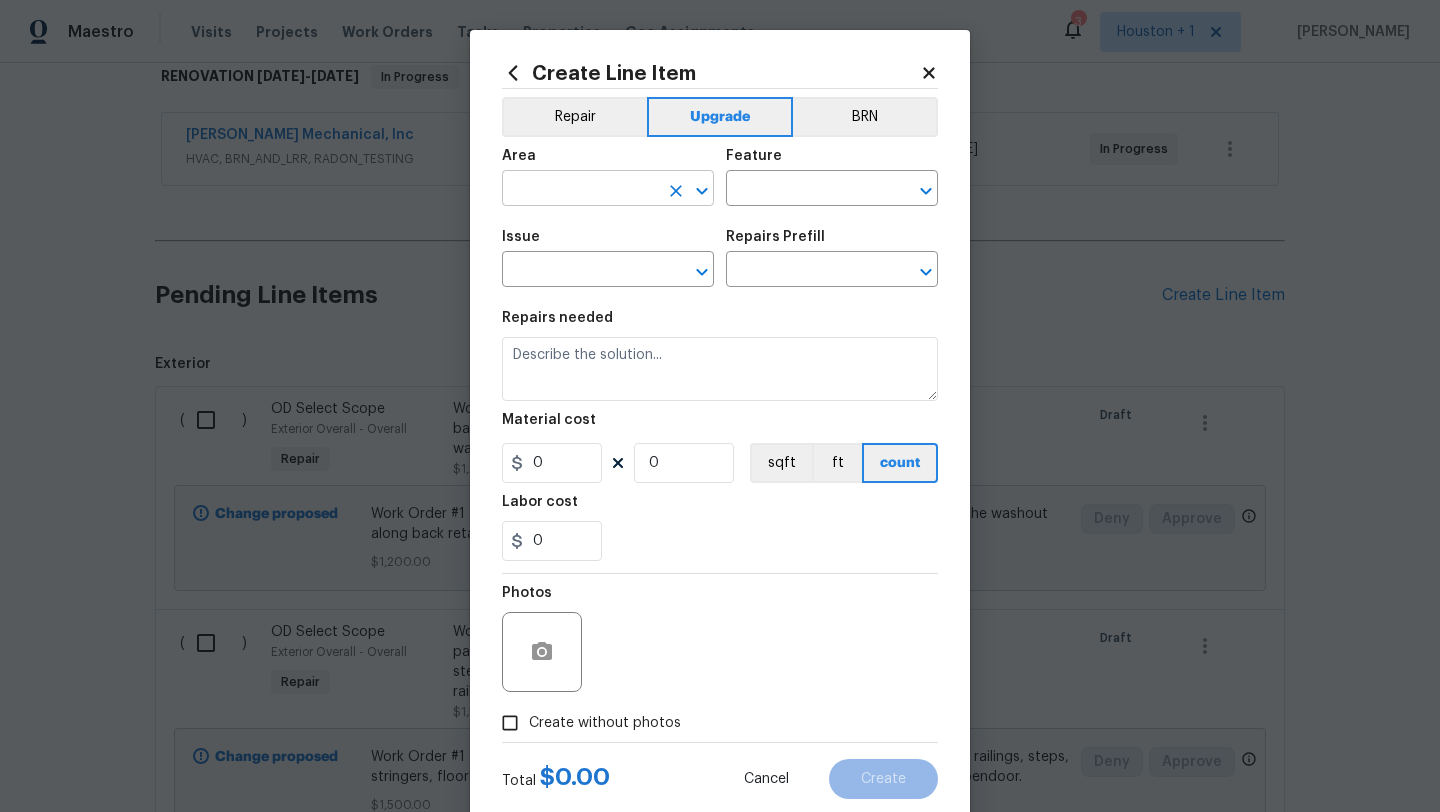 click at bounding box center (580, 190) 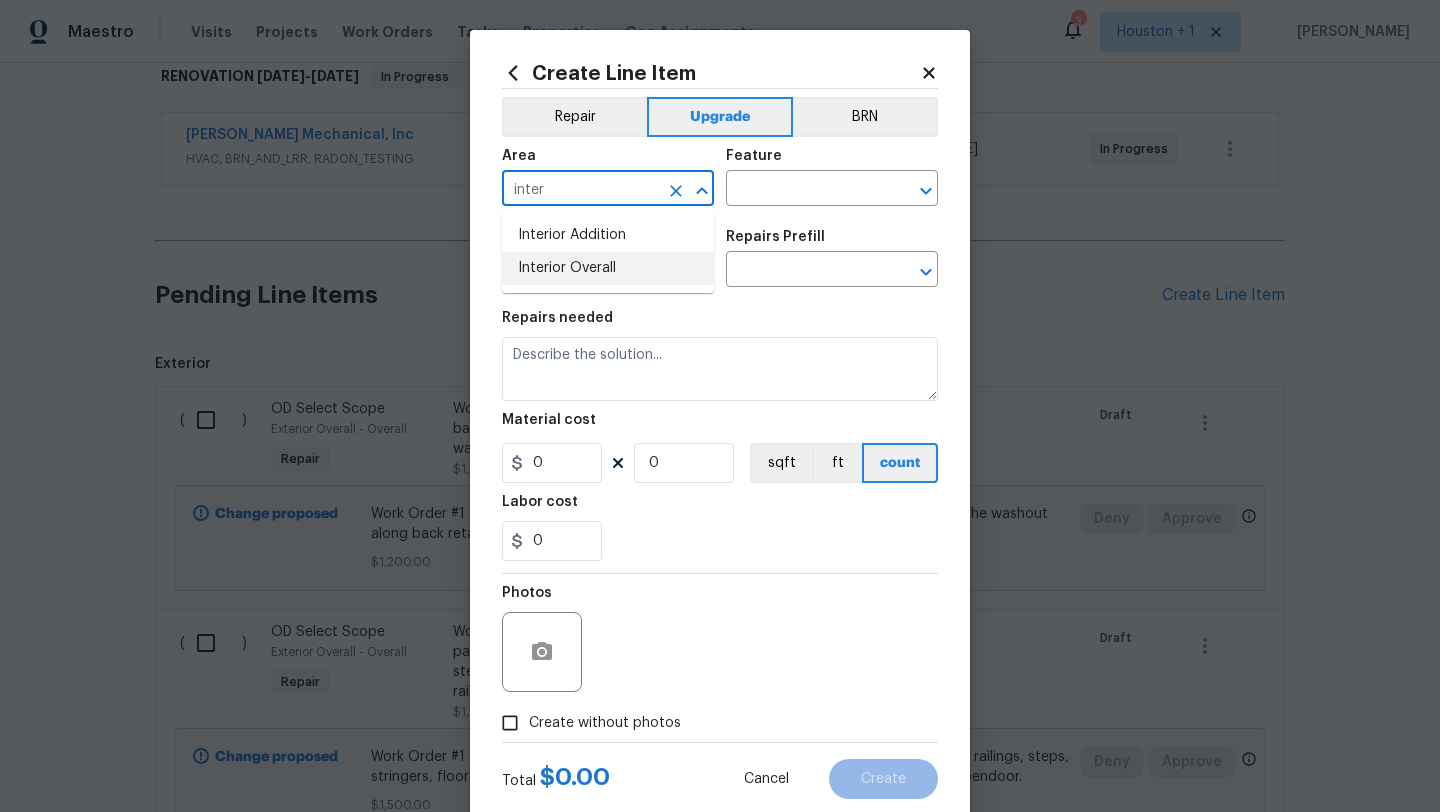 click on "Interior Overall" at bounding box center [608, 268] 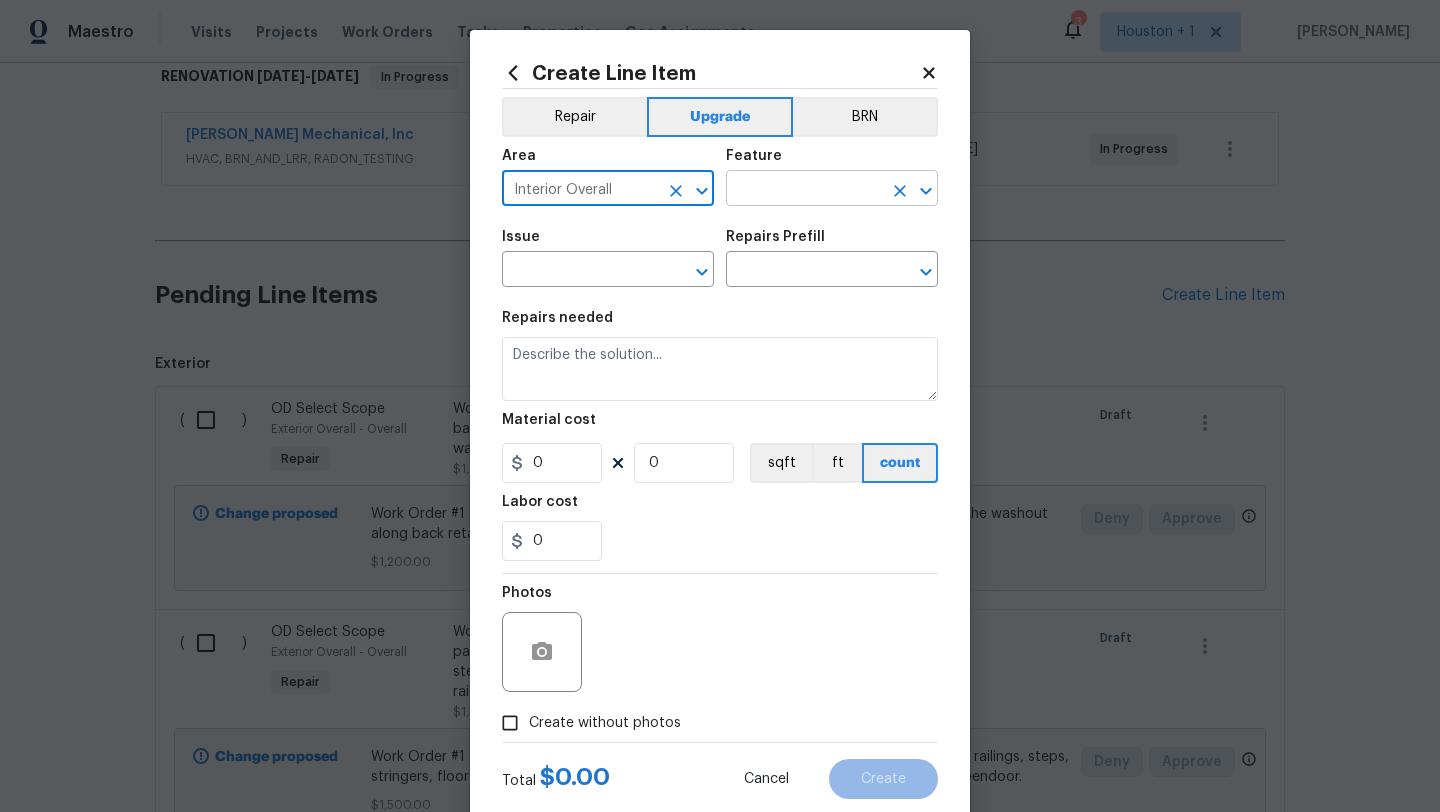 type on "Interior Overall" 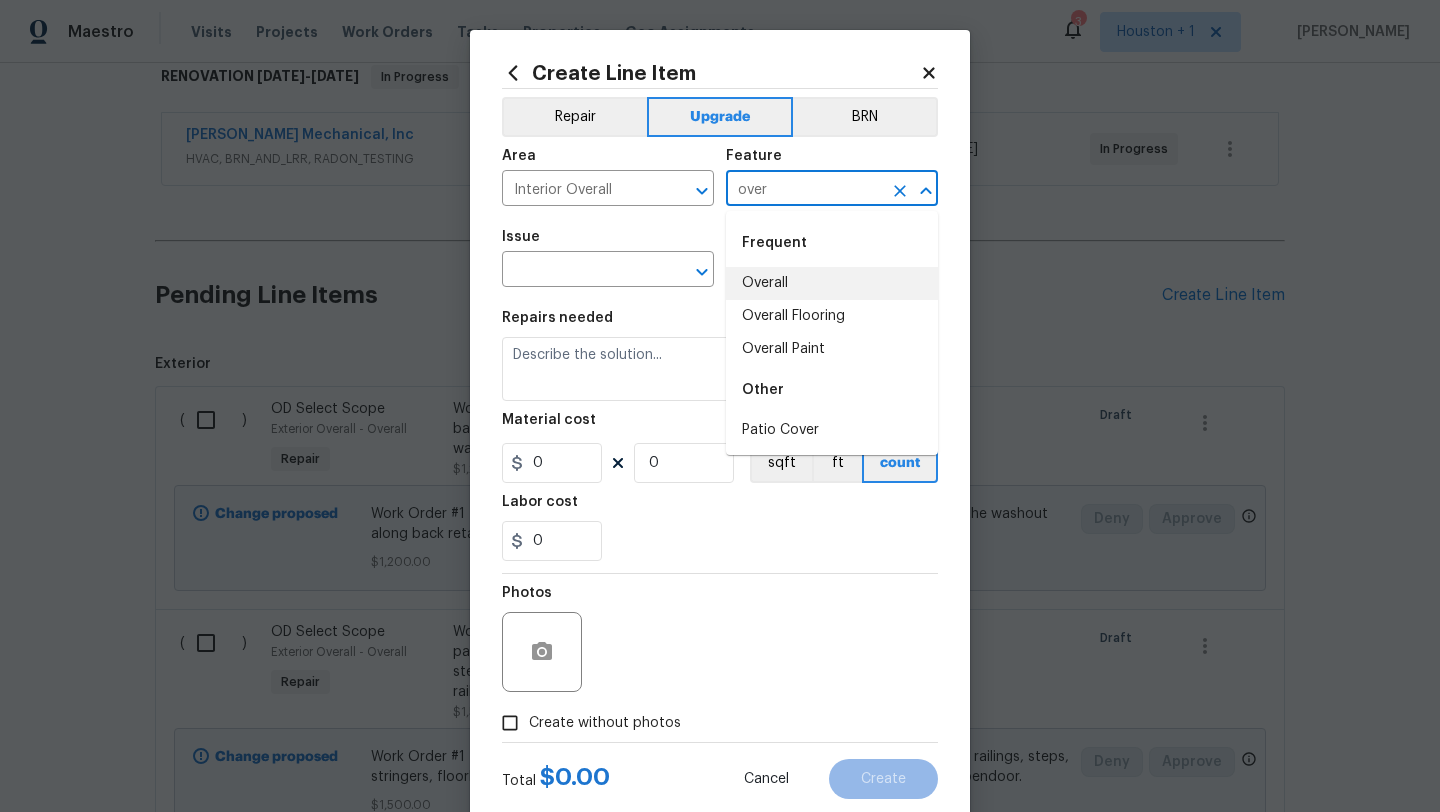 click on "Overall" at bounding box center (832, 283) 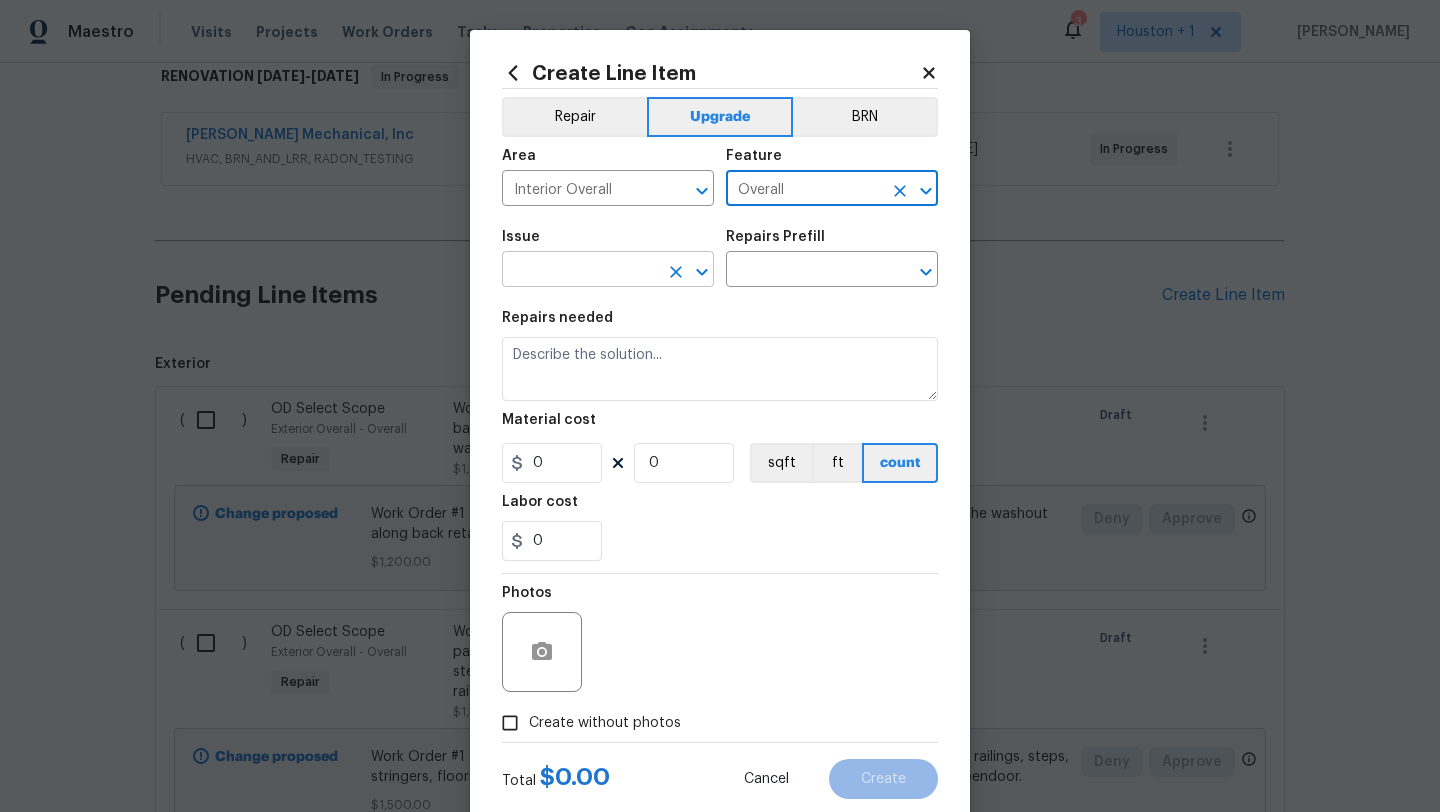 type on "Overall" 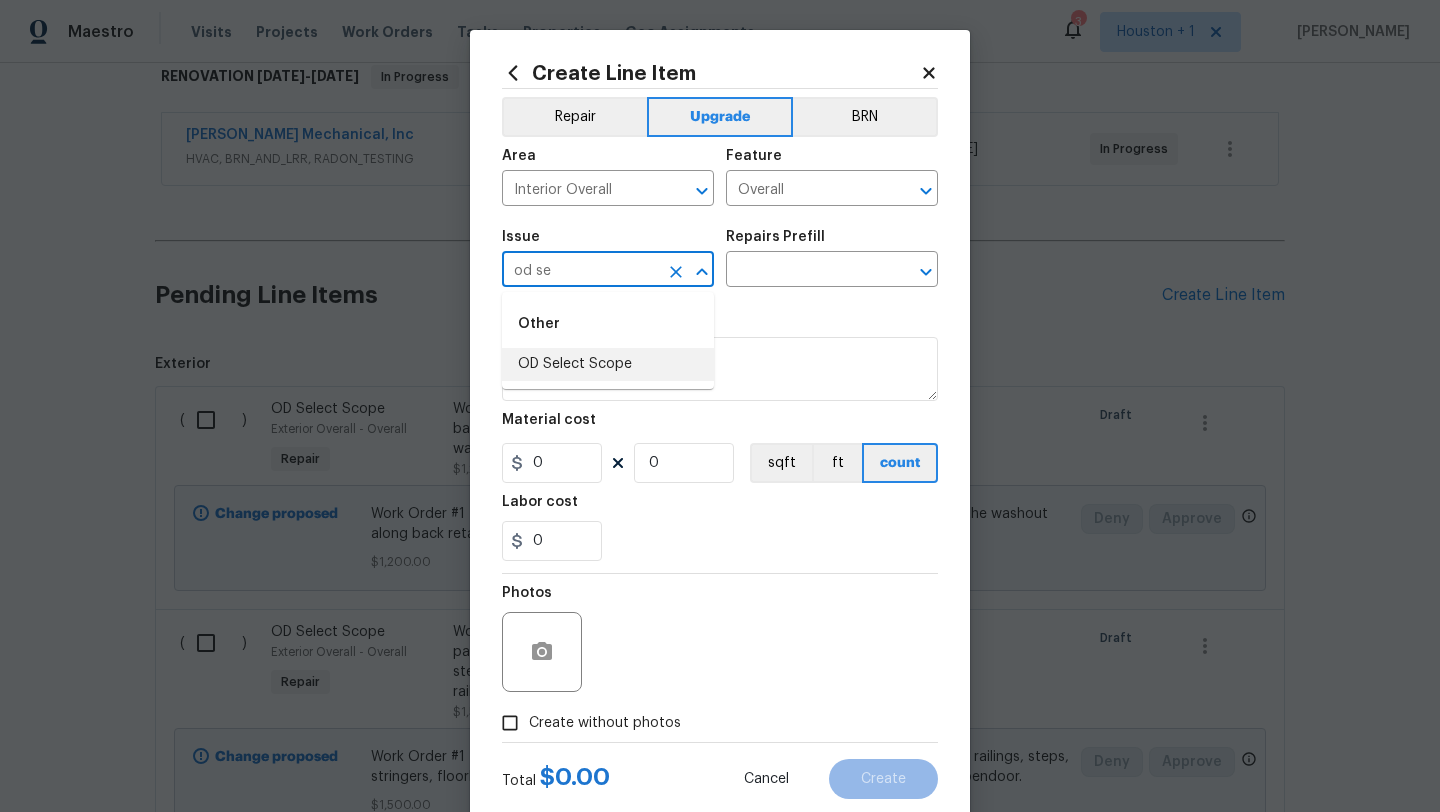 click on "OD Select Scope" at bounding box center [608, 364] 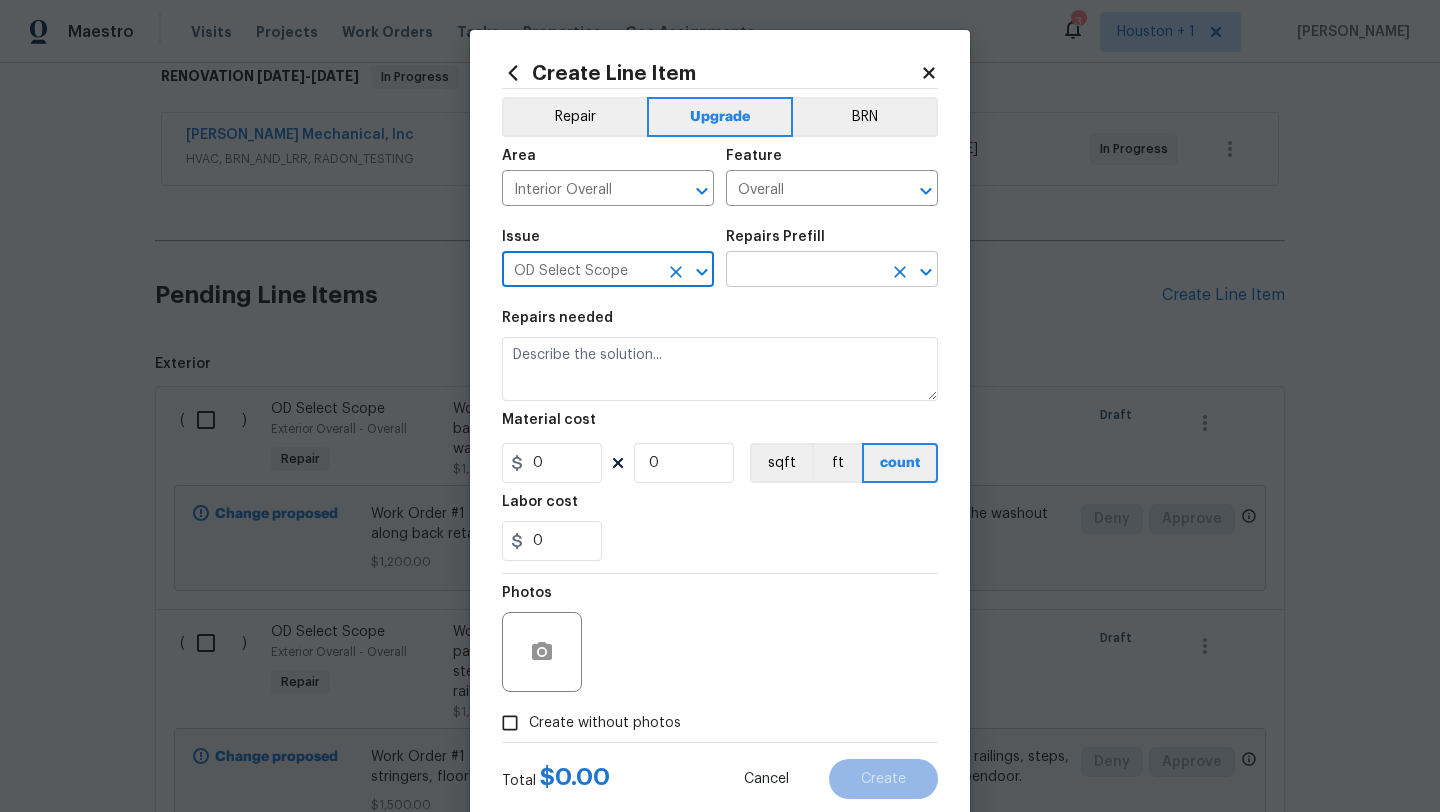 type on "OD Select Scope" 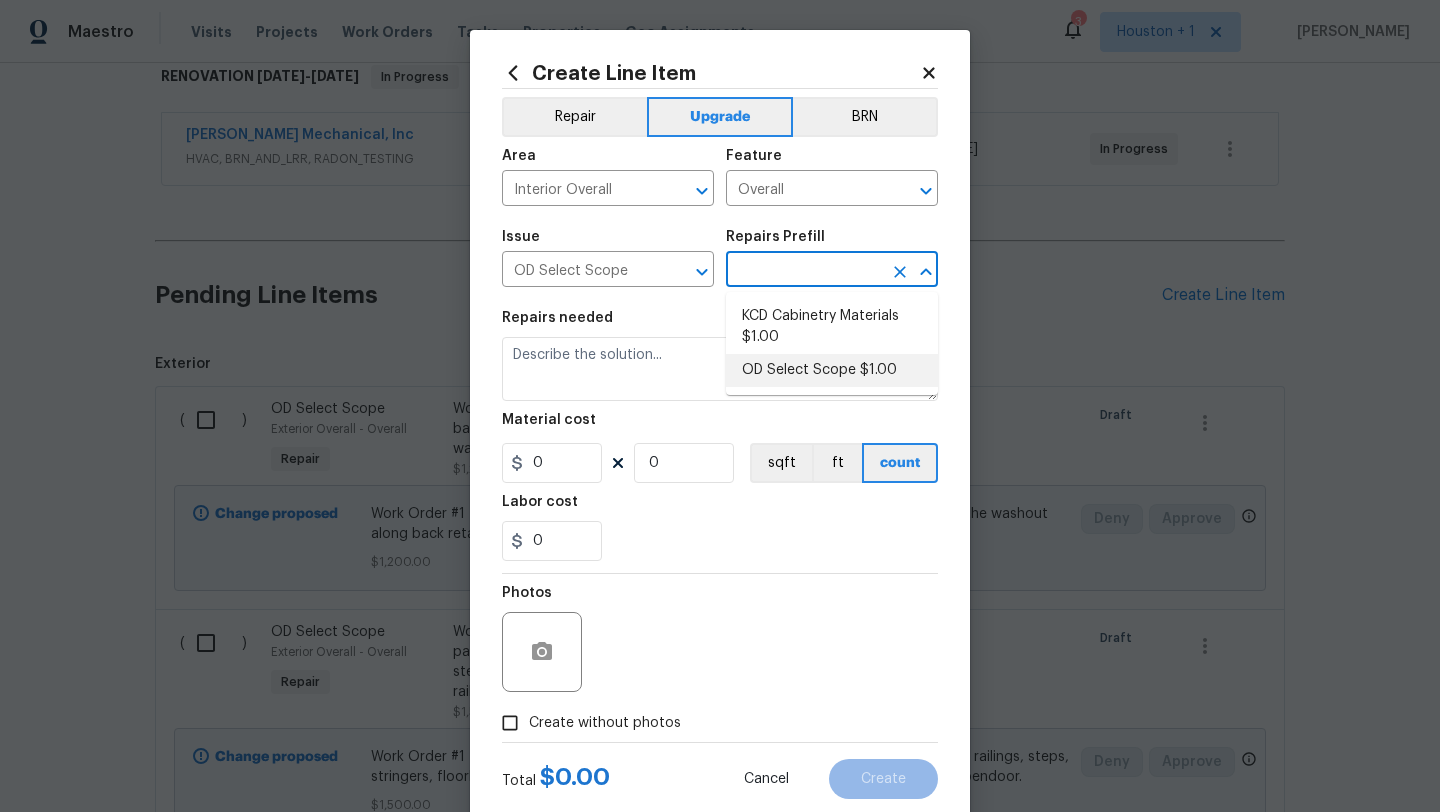 click on "OD Select Scope $1.00" at bounding box center (832, 370) 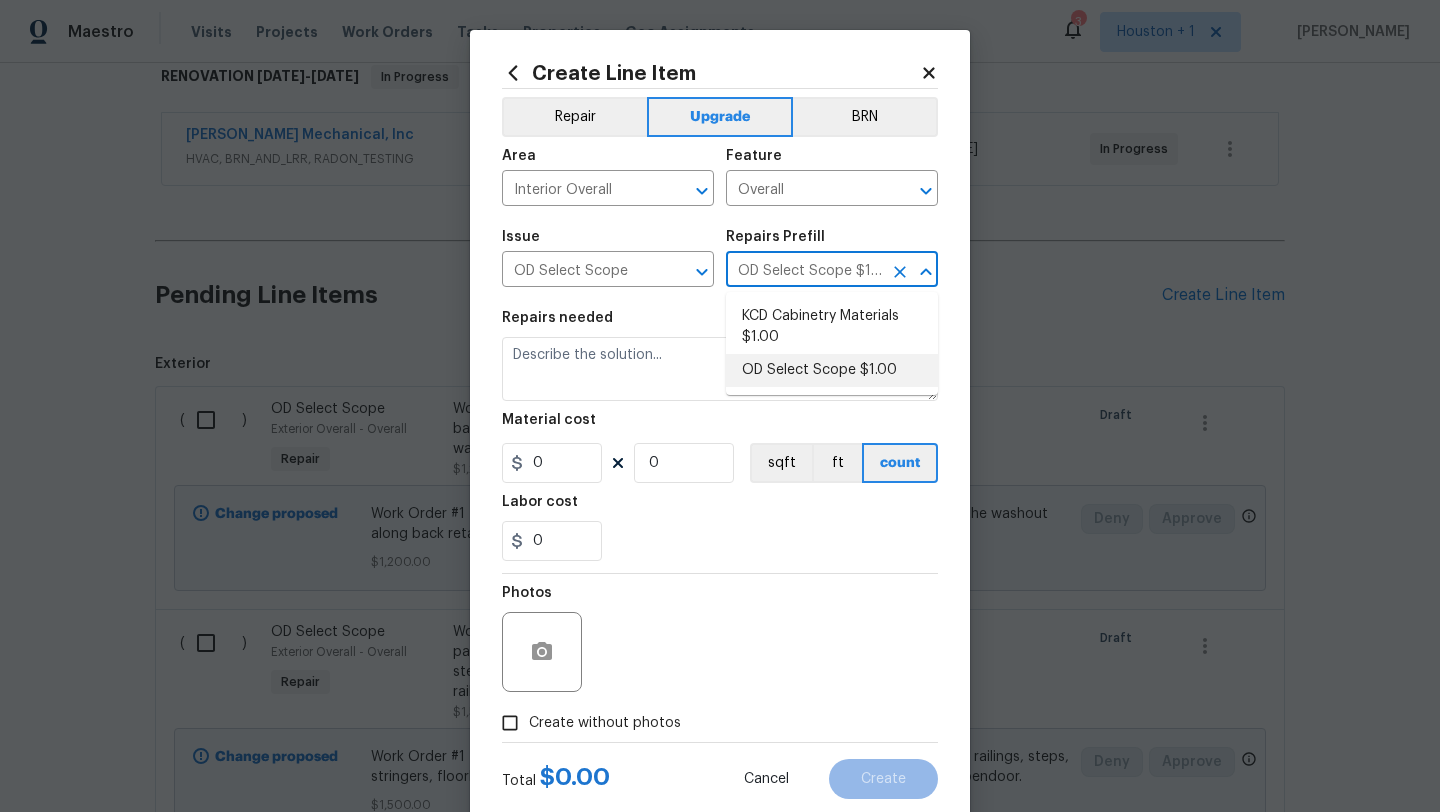 type on "Refer to the agreed upon scope document for further details." 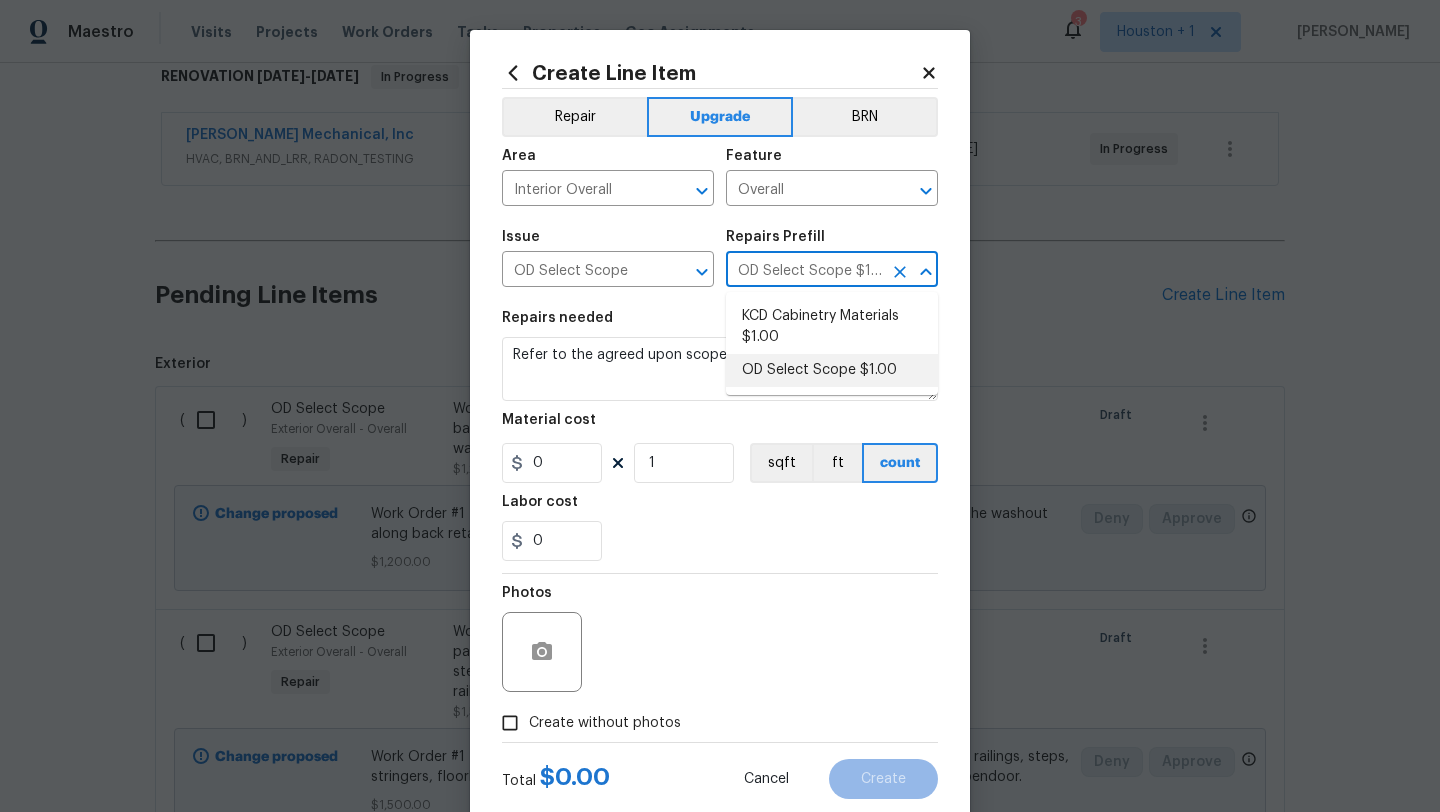 type on "1" 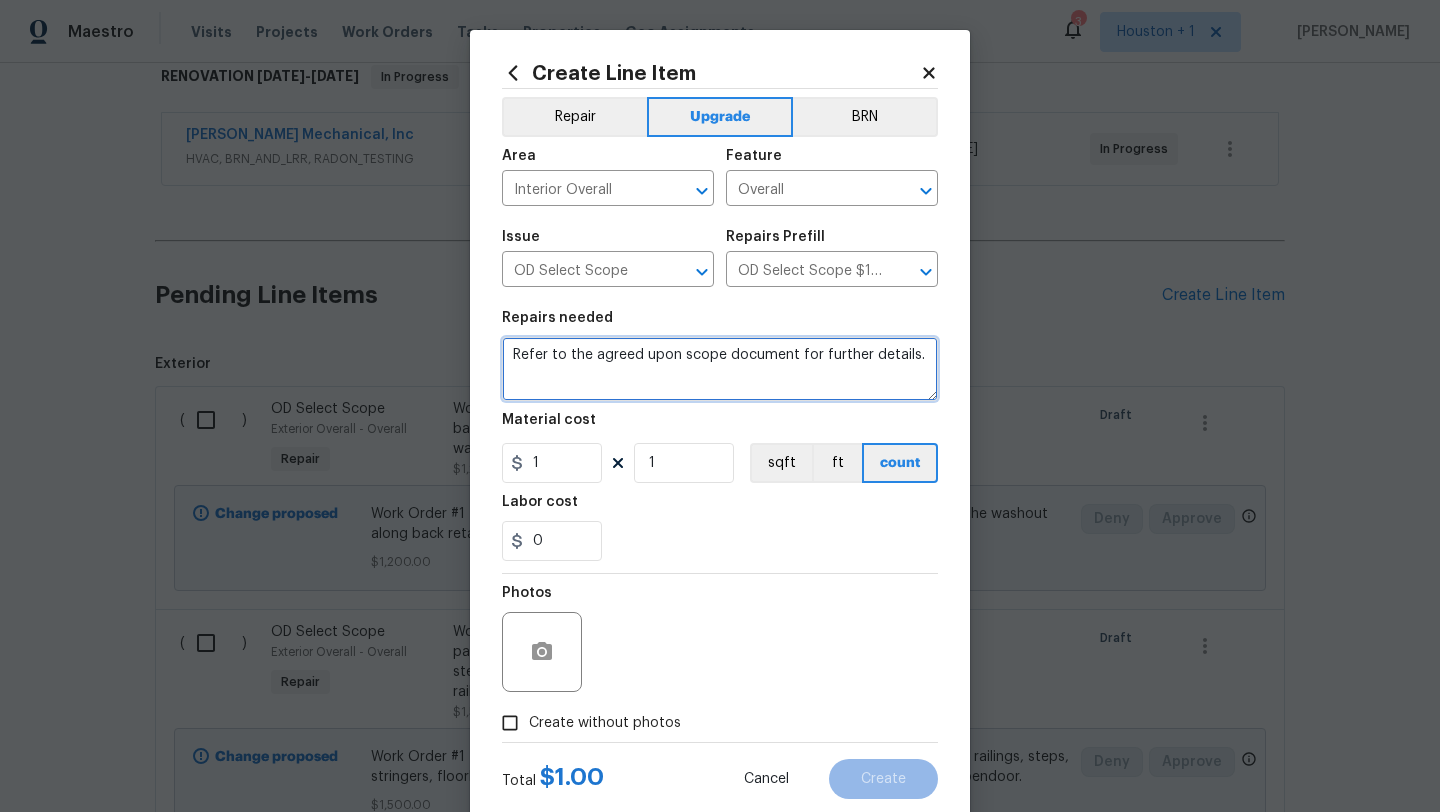 click on "Refer to the agreed upon scope document for further details." at bounding box center [720, 369] 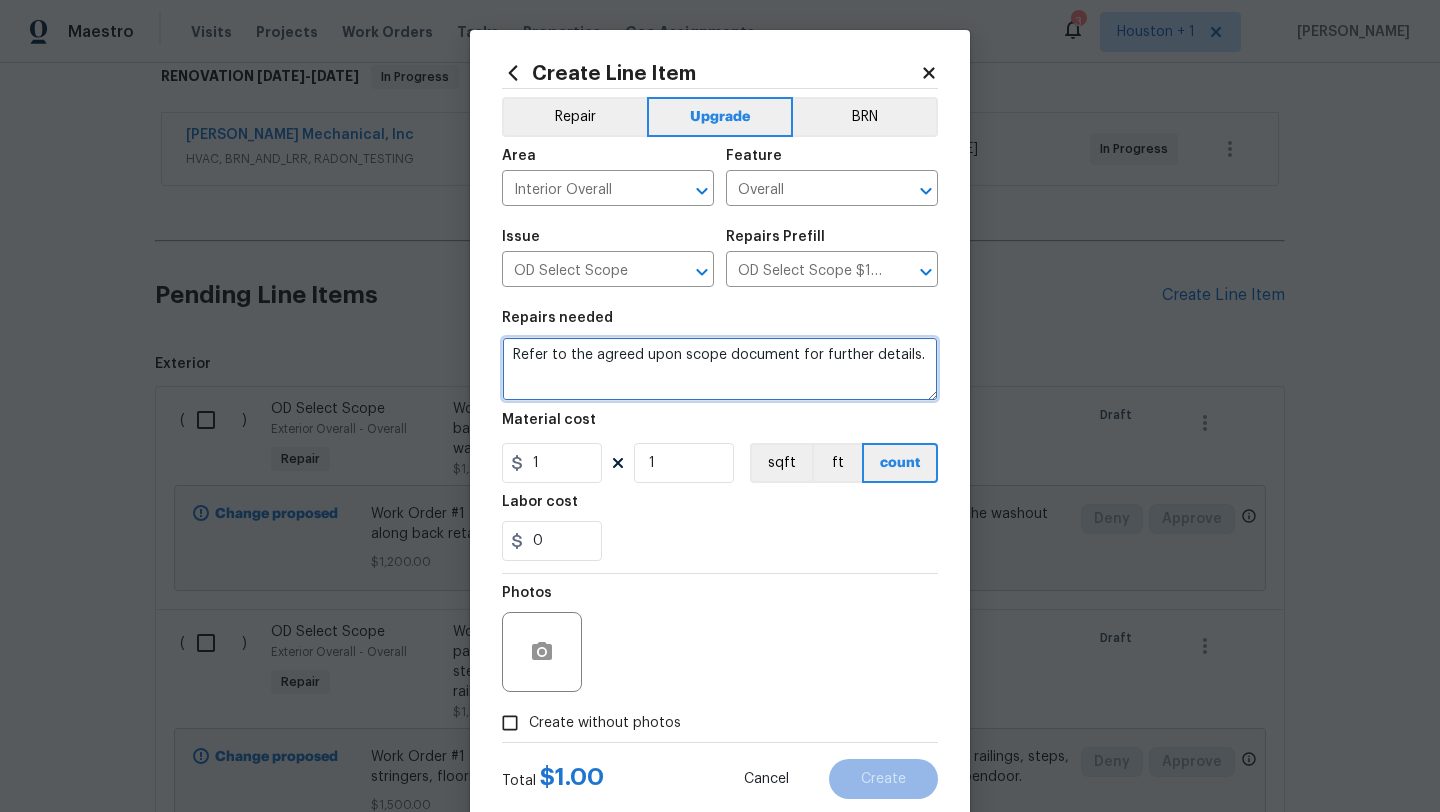 click on "Refer to the agreed upon scope document for further details." at bounding box center (720, 369) 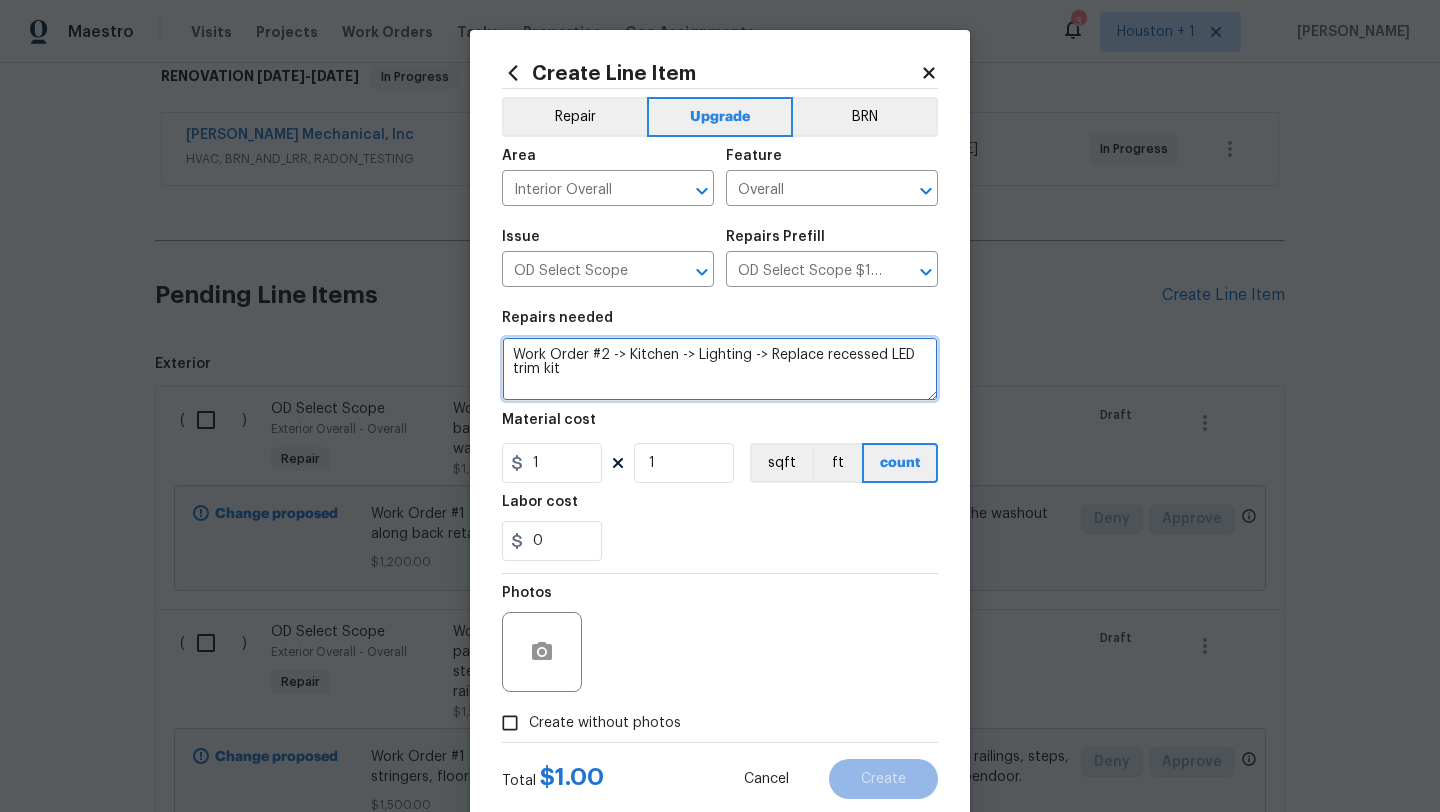 type on "Work Order #2 -> Kitchen -> Lighting -> Replace recessed LED trim kit" 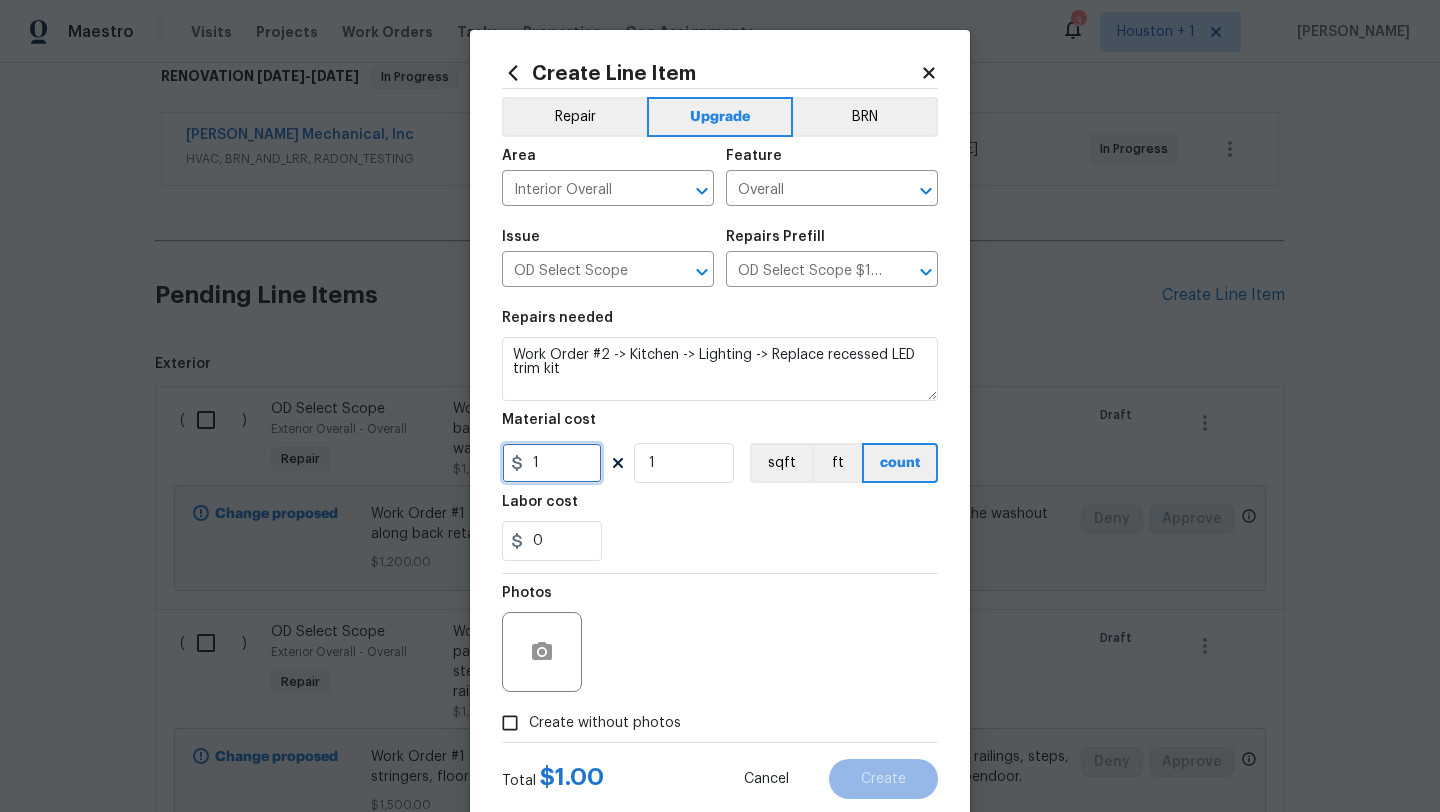 click on "1" at bounding box center (552, 463) 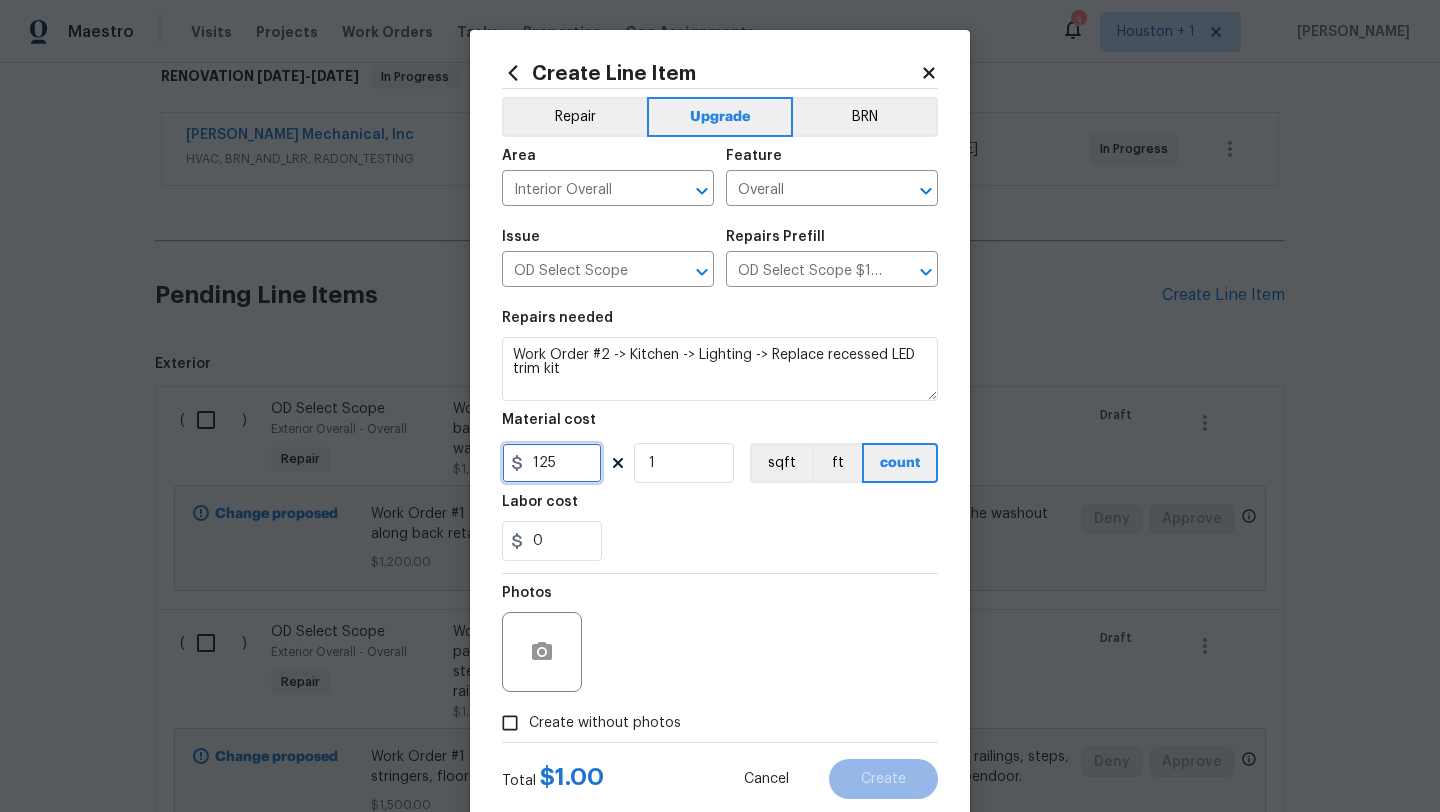 scroll, scrollTop: 50, scrollLeft: 0, axis: vertical 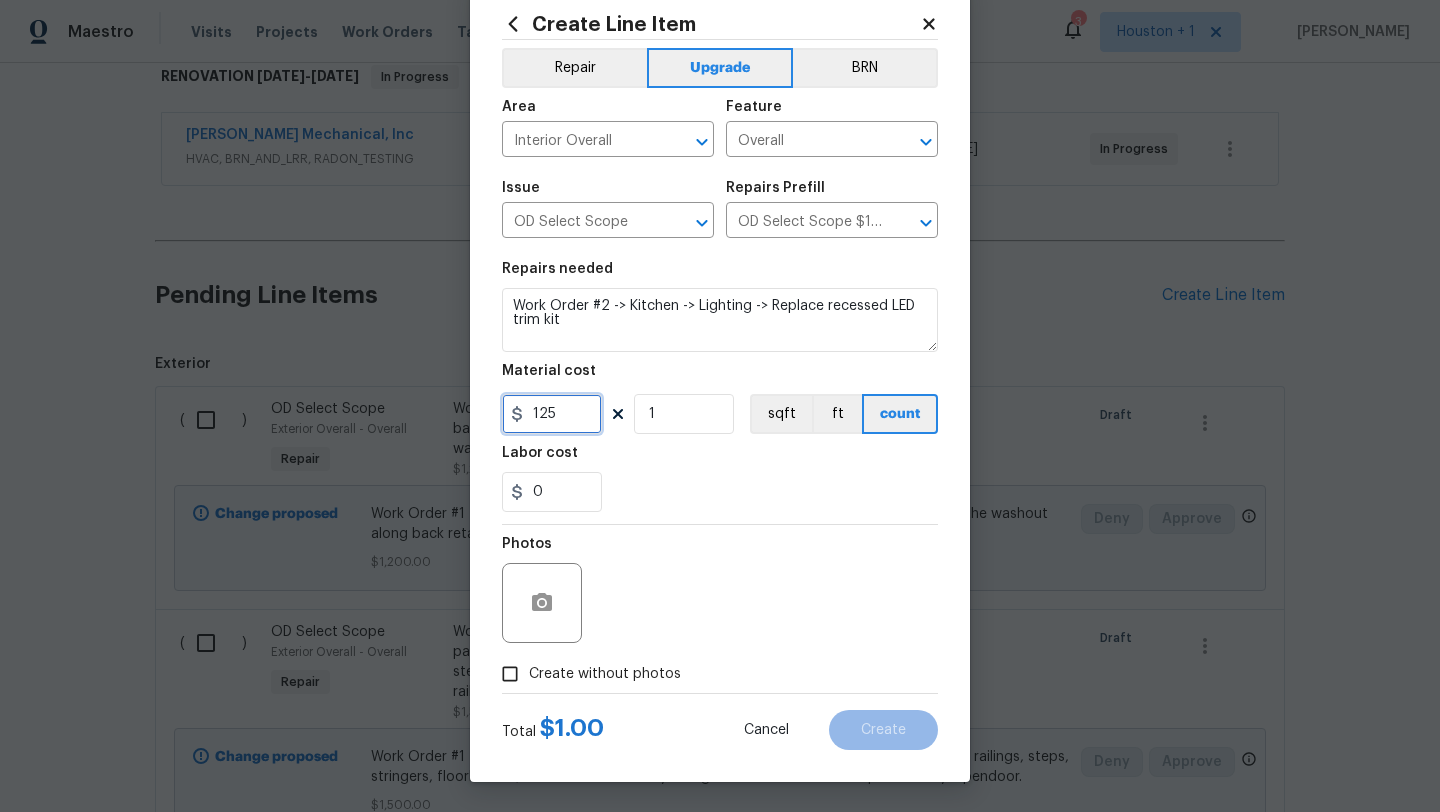 type on "125" 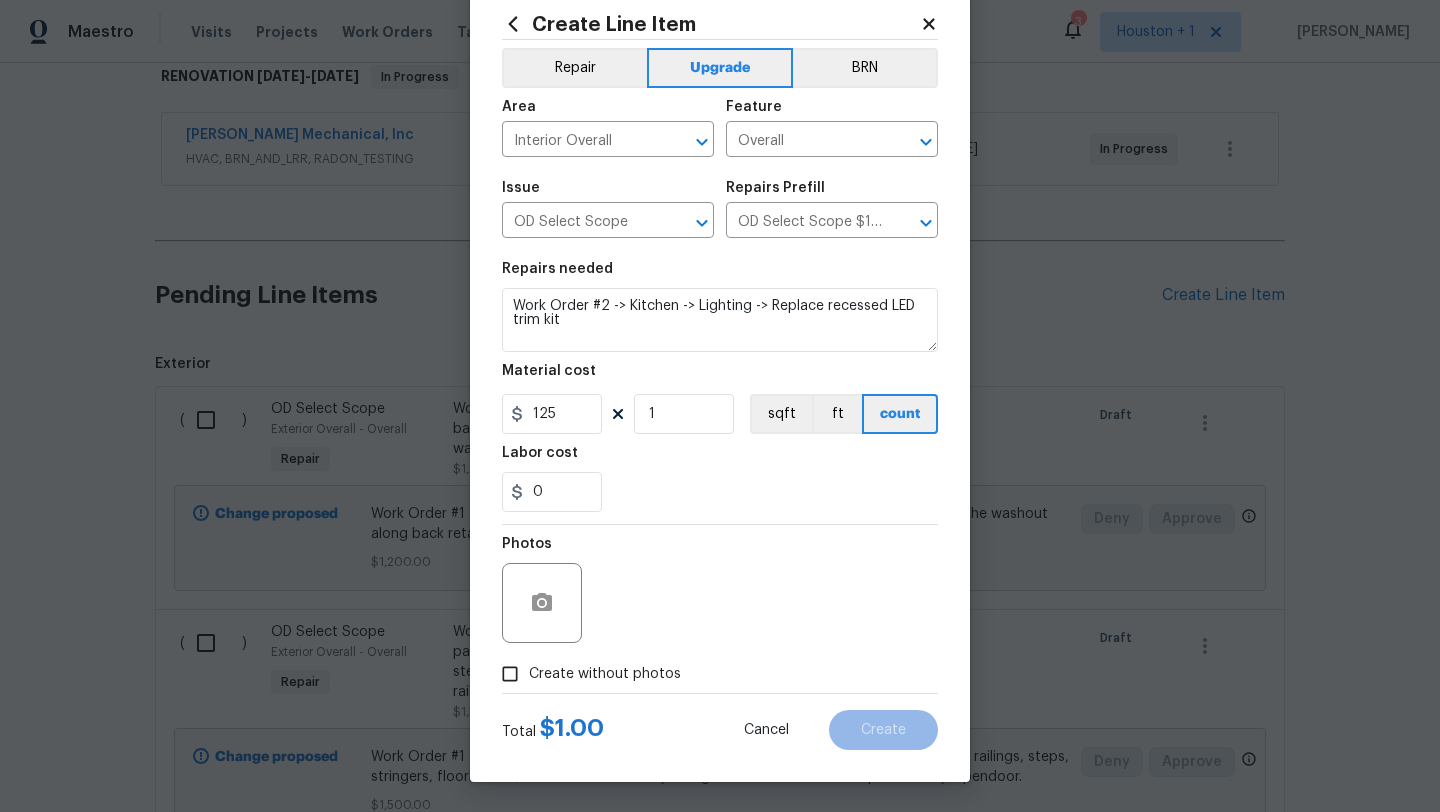 click on "Create without photos" at bounding box center (586, 674) 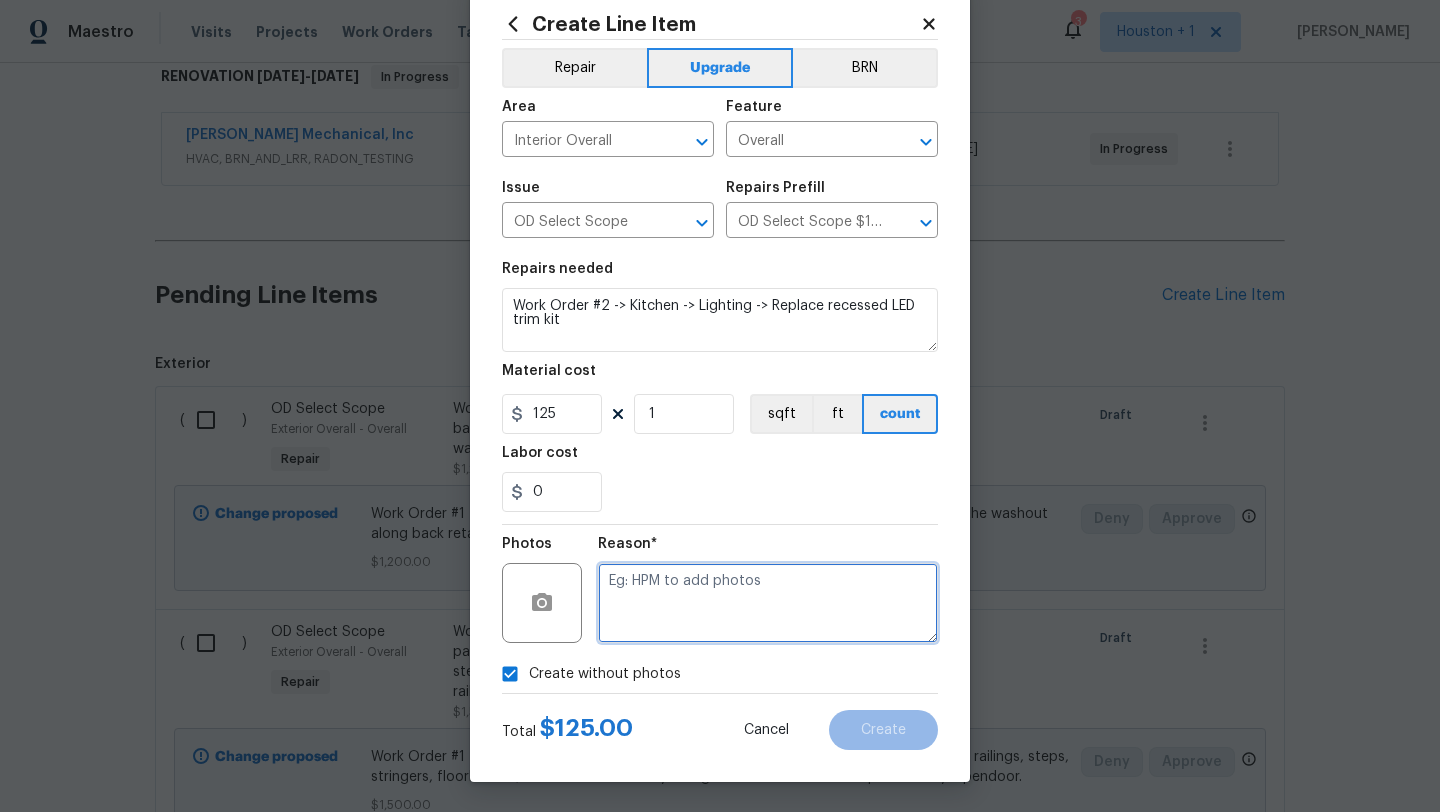 click at bounding box center (768, 603) 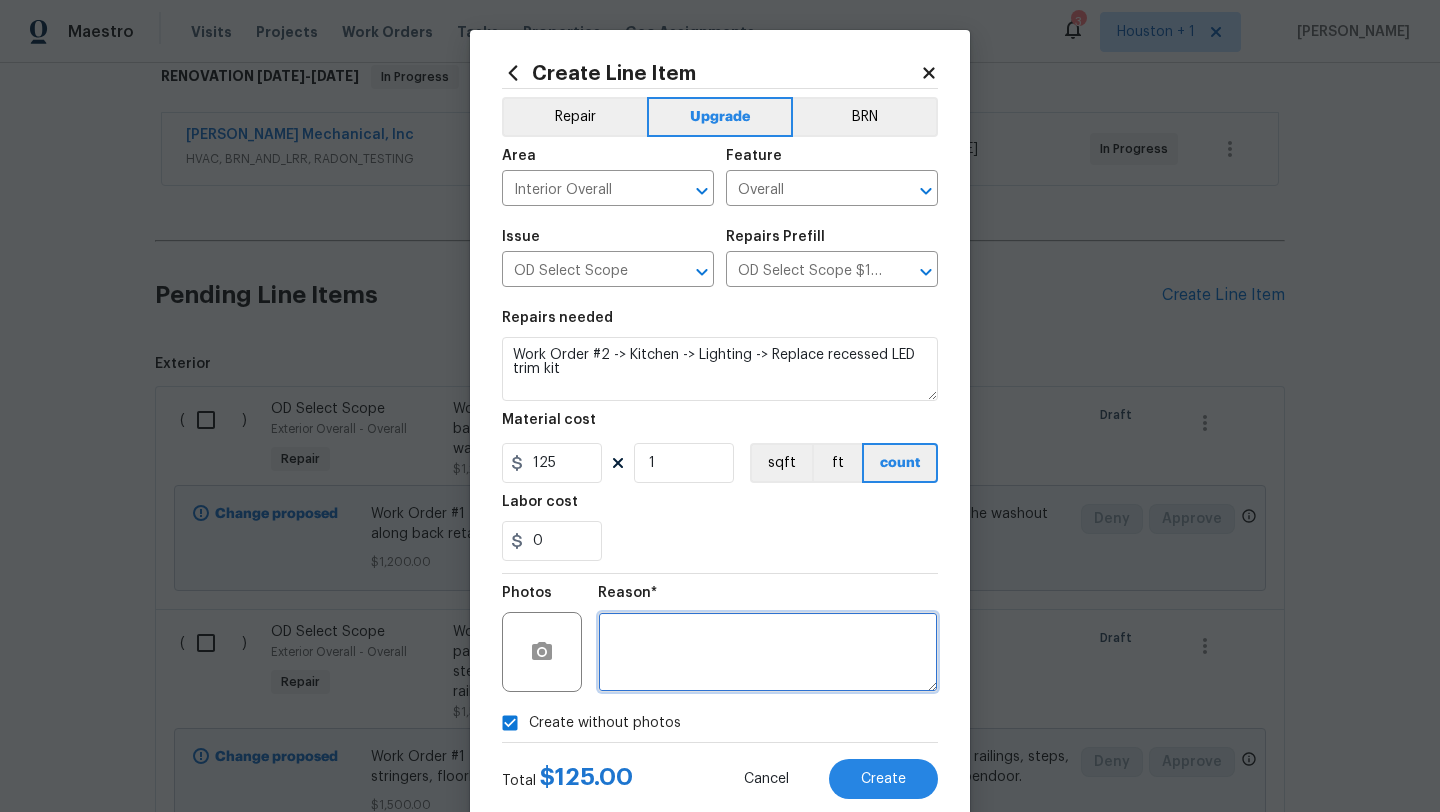scroll, scrollTop: 50, scrollLeft: 0, axis: vertical 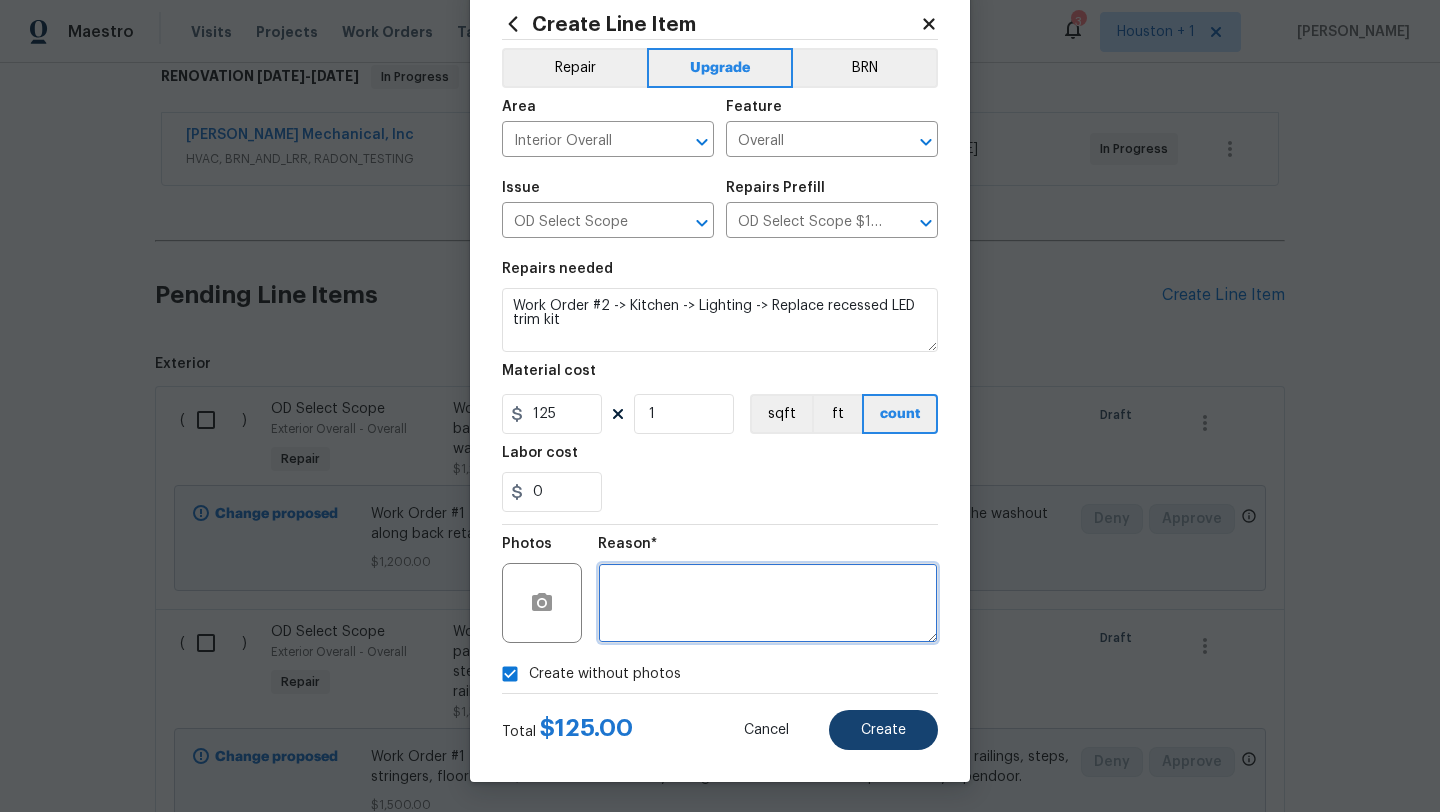 type 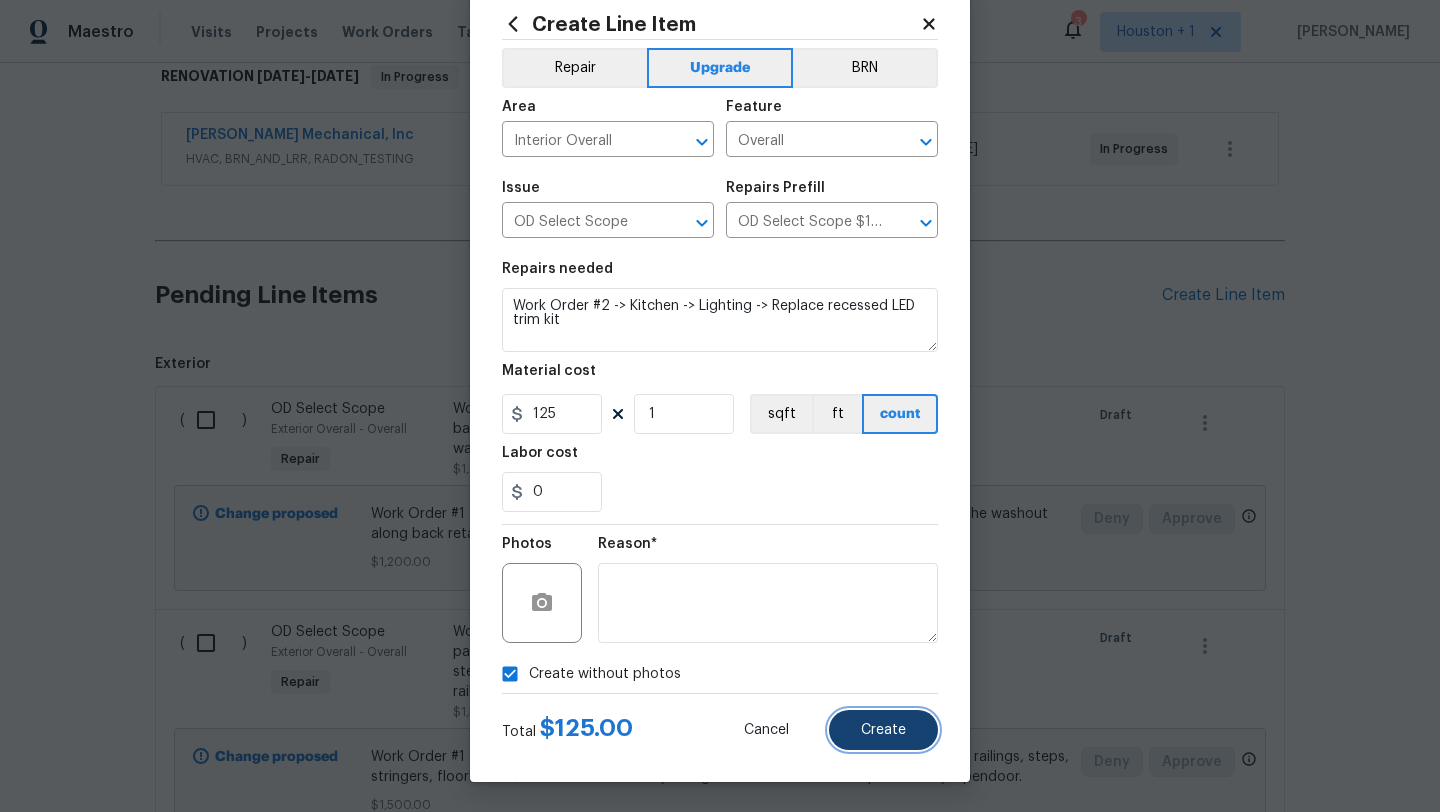 click on "Create" at bounding box center [883, 730] 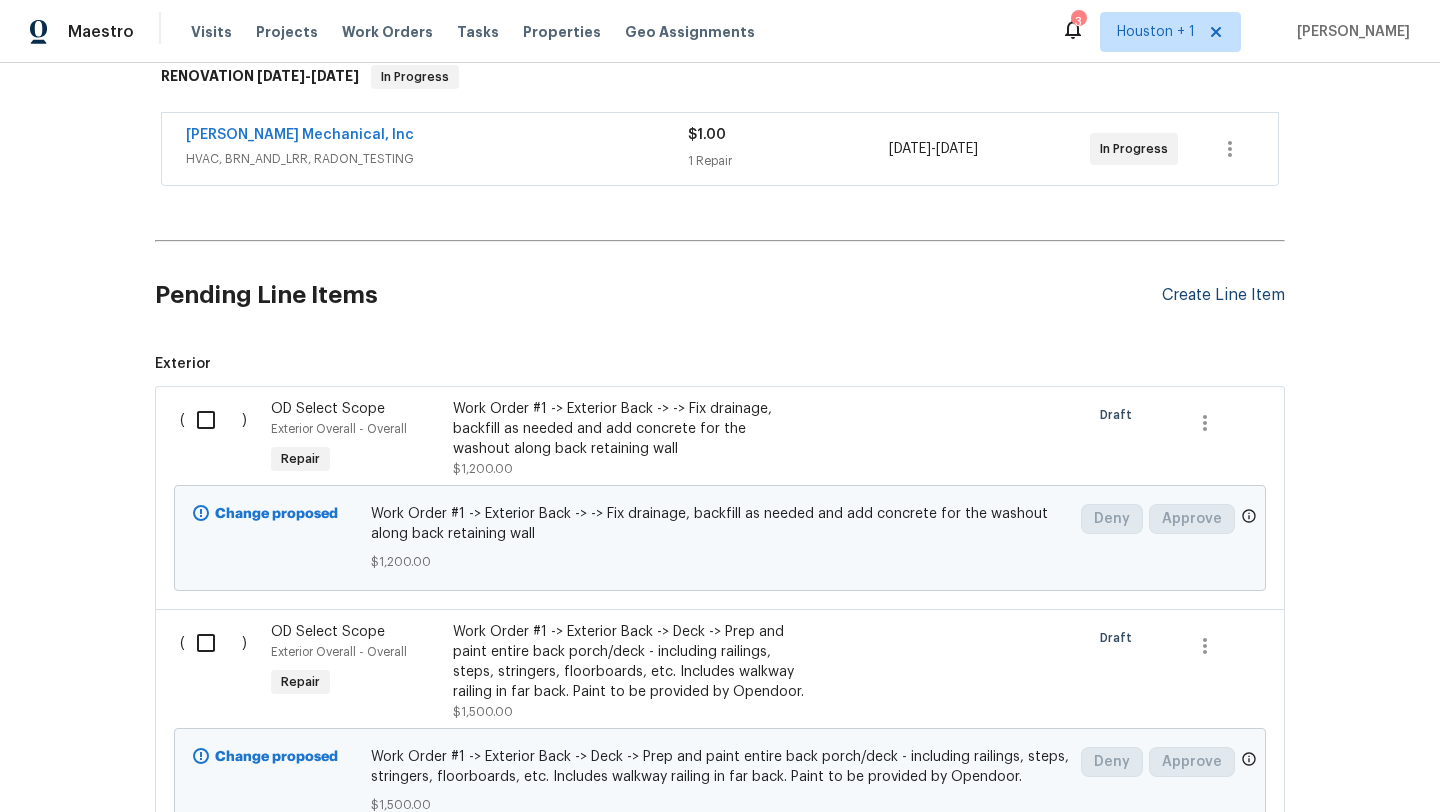 click on "Create Line Item" at bounding box center [1223, 295] 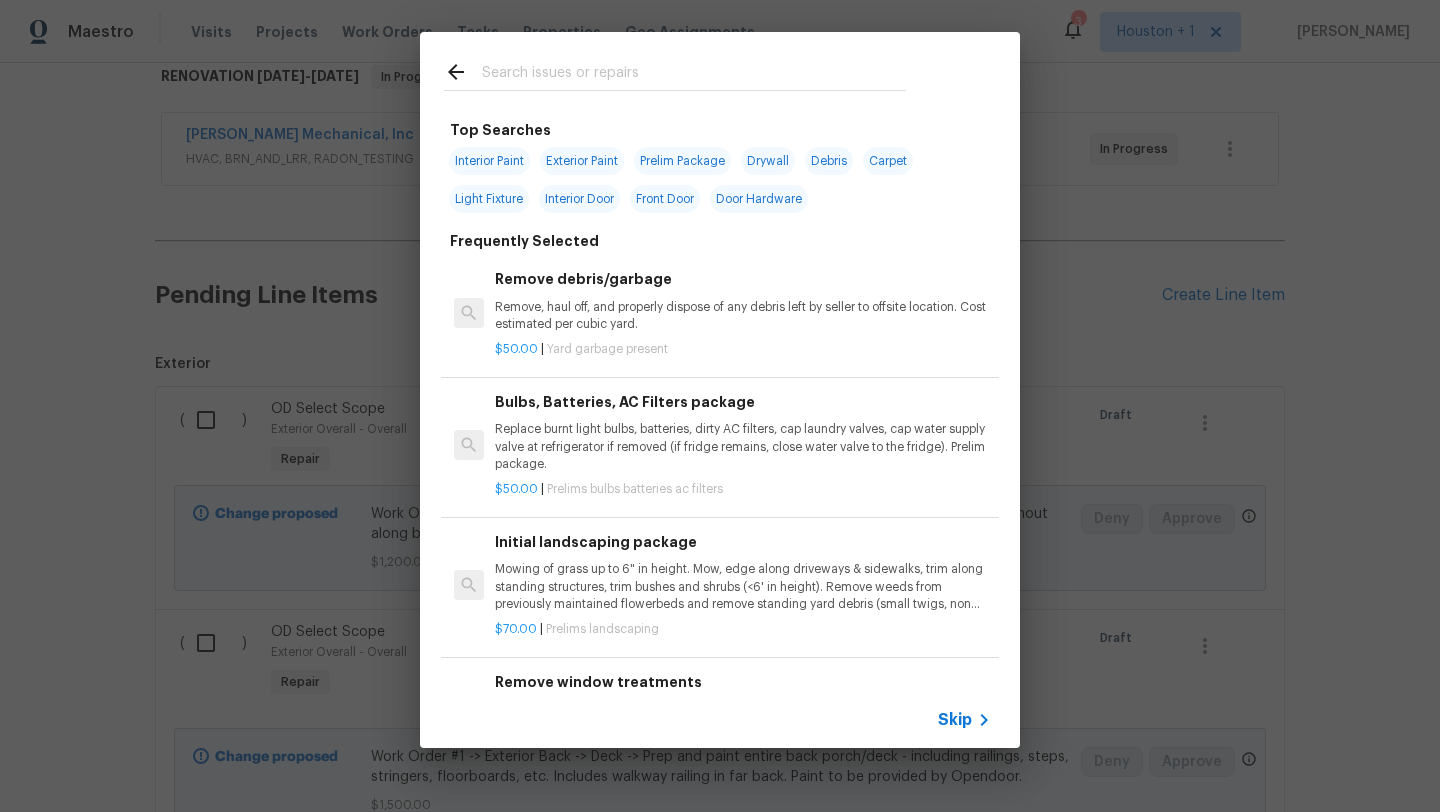 click on "Top Searches Interior Paint Exterior Paint Prelim Package Drywall Debris Carpet Light Fixture Interior Door Front Door Door Hardware Frequently Selected Remove debris/garbage Remove, haul off, and properly dispose of any debris left by seller to offsite location. Cost estimated per cubic yard. $50.00   |   Yard garbage present Bulbs, Batteries, AC Filters package Replace burnt light bulbs, batteries, dirty AC filters, cap laundry valves, cap water supply valve at refrigerator if removed (if fridge remains, close water valve to the fridge). Prelim package. $50.00   |   Prelims bulbs batteries ac filters Initial landscaping package Mowing of grass up to 6" in height. Mow, edge along driveways & sidewalks, trim along standing structures, trim bushes and shrubs (<6' in height). Remove weeds from previously maintained flowerbeds and remove standing yard debris (small twigs, non seasonal falling leaves).  Use leaf blower to remove clippings from hard surfaces." $70.00   |   Prelims landscaping $10.00   |   $75.00" at bounding box center (720, 390) 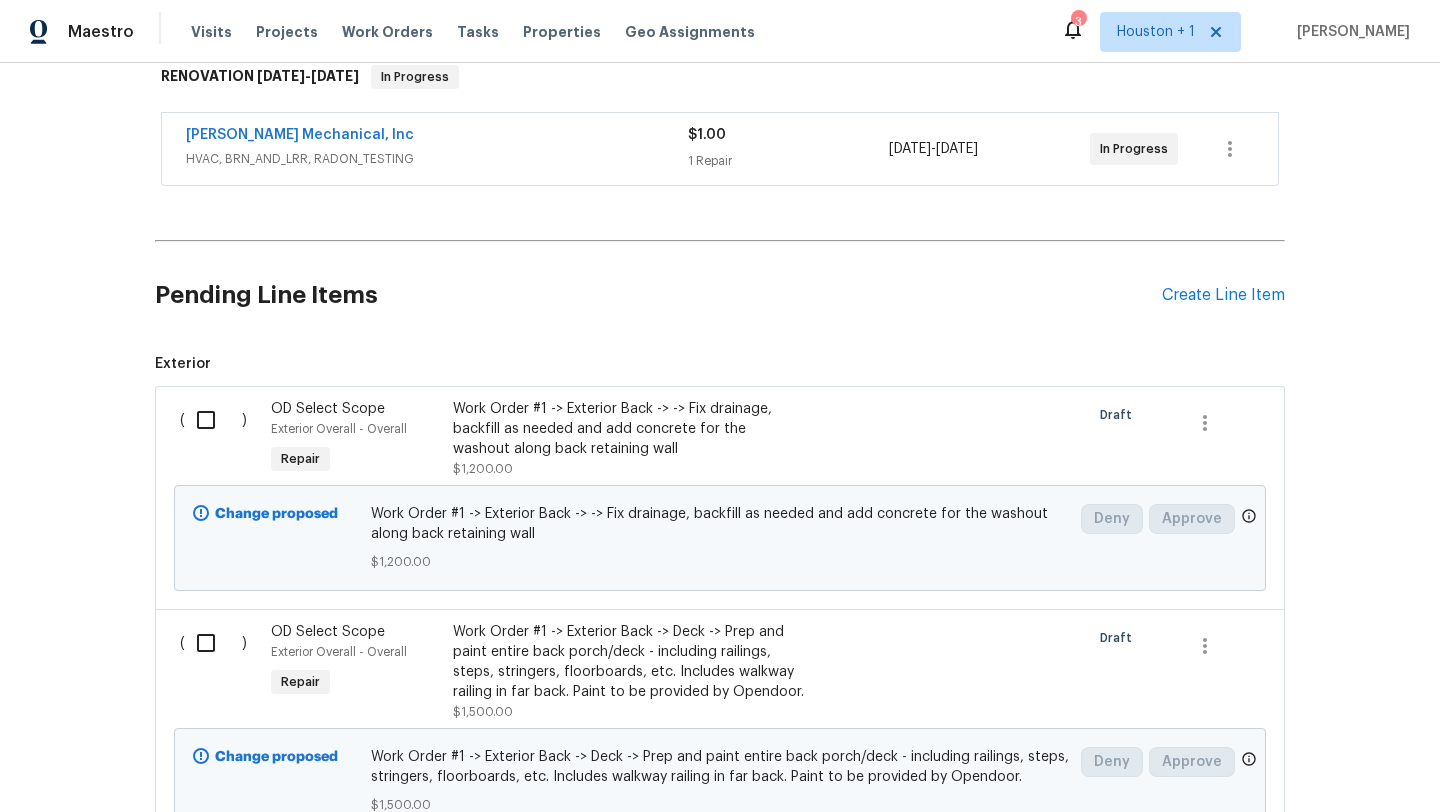 click on "Pending Line Items Create Line Item" at bounding box center [720, 295] 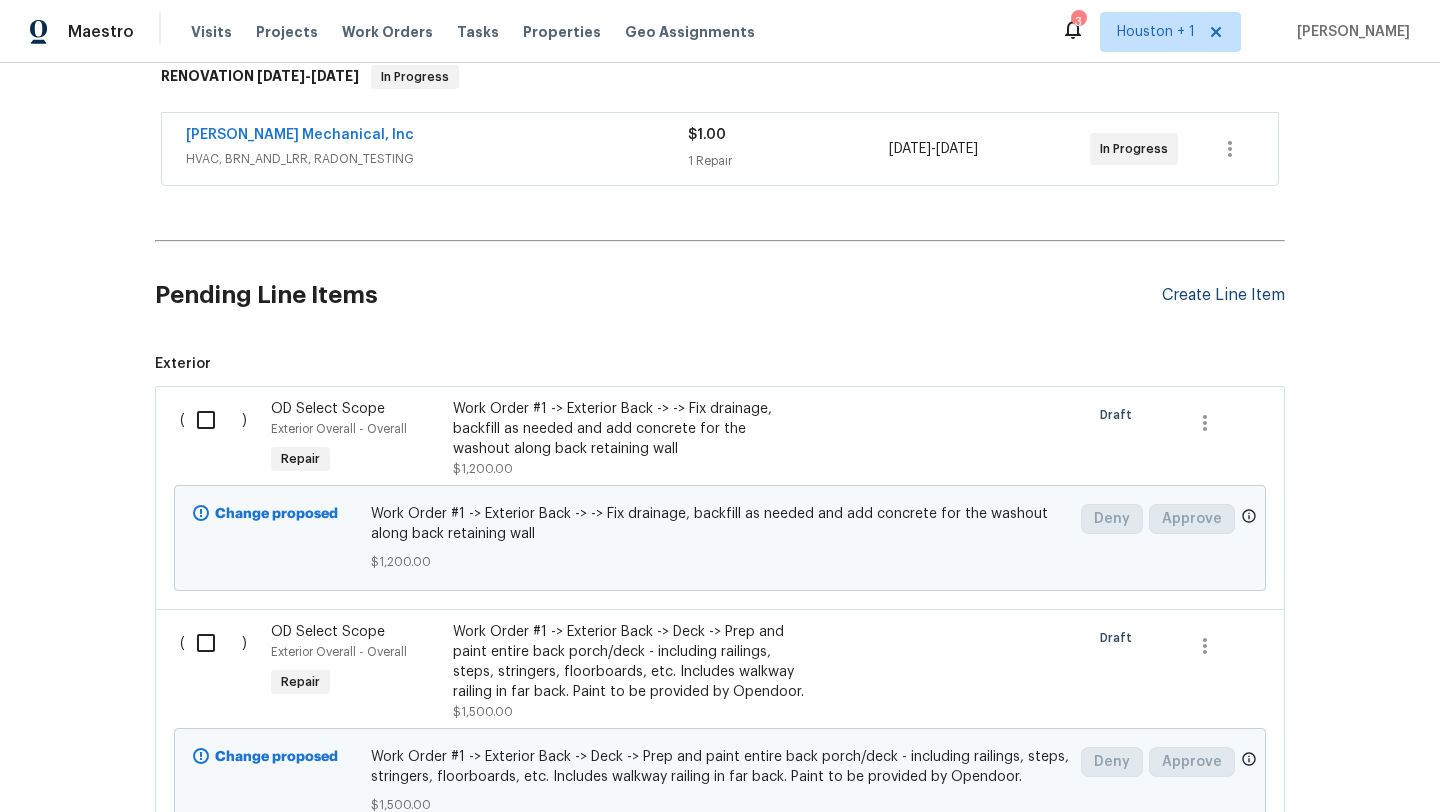 click on "Create Line Item" at bounding box center [1223, 295] 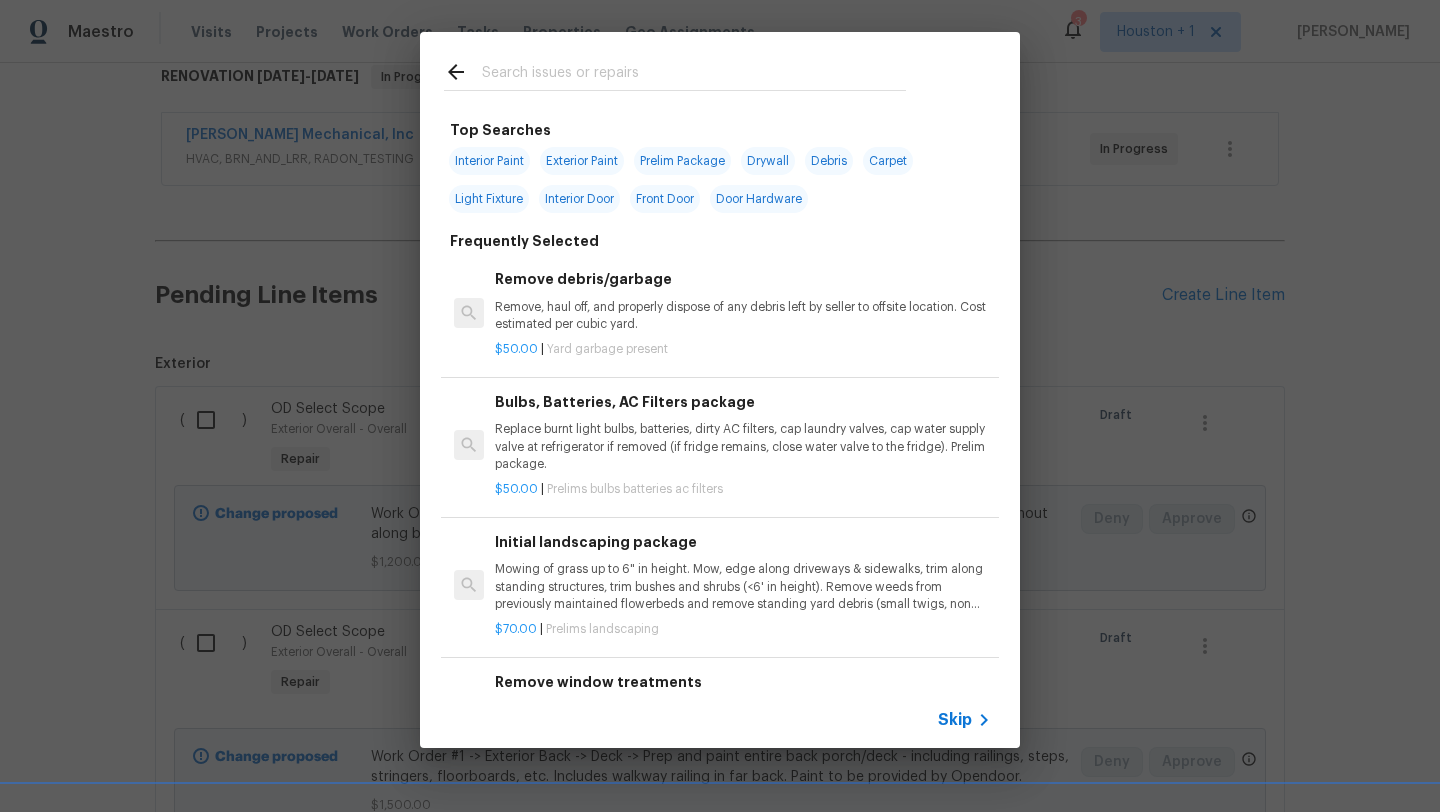 click on "Skip" at bounding box center [955, 720] 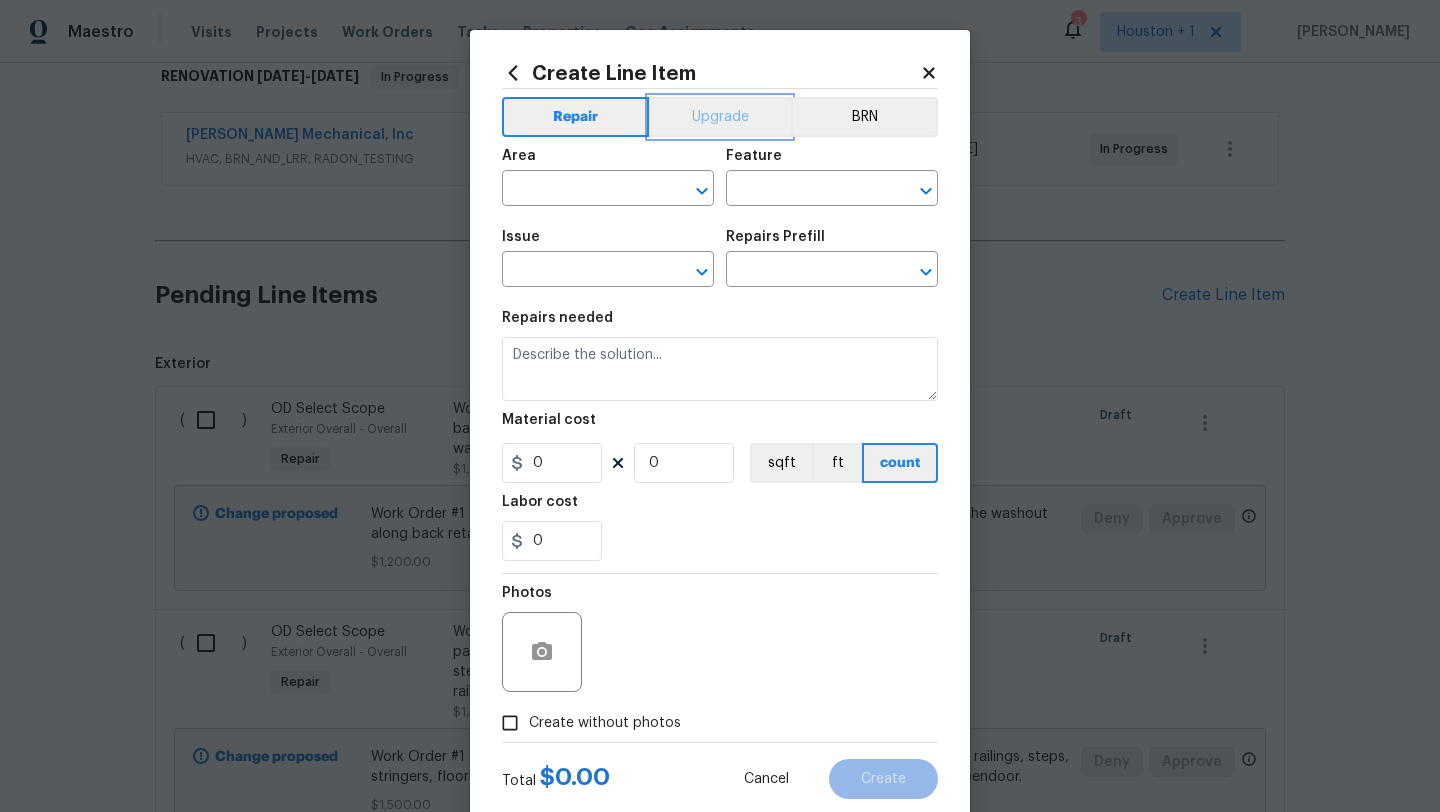 click on "Upgrade" at bounding box center [720, 117] 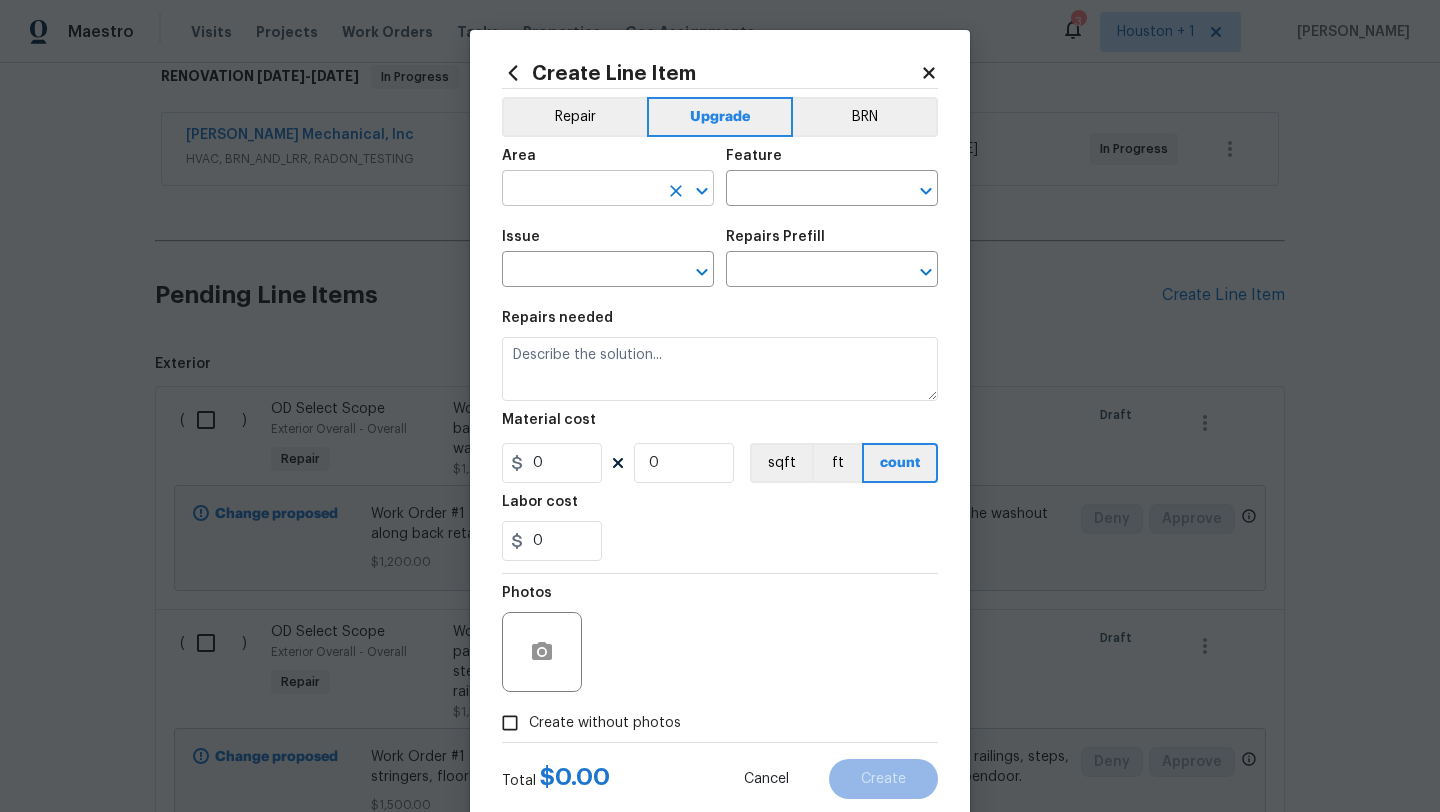 click at bounding box center [580, 190] 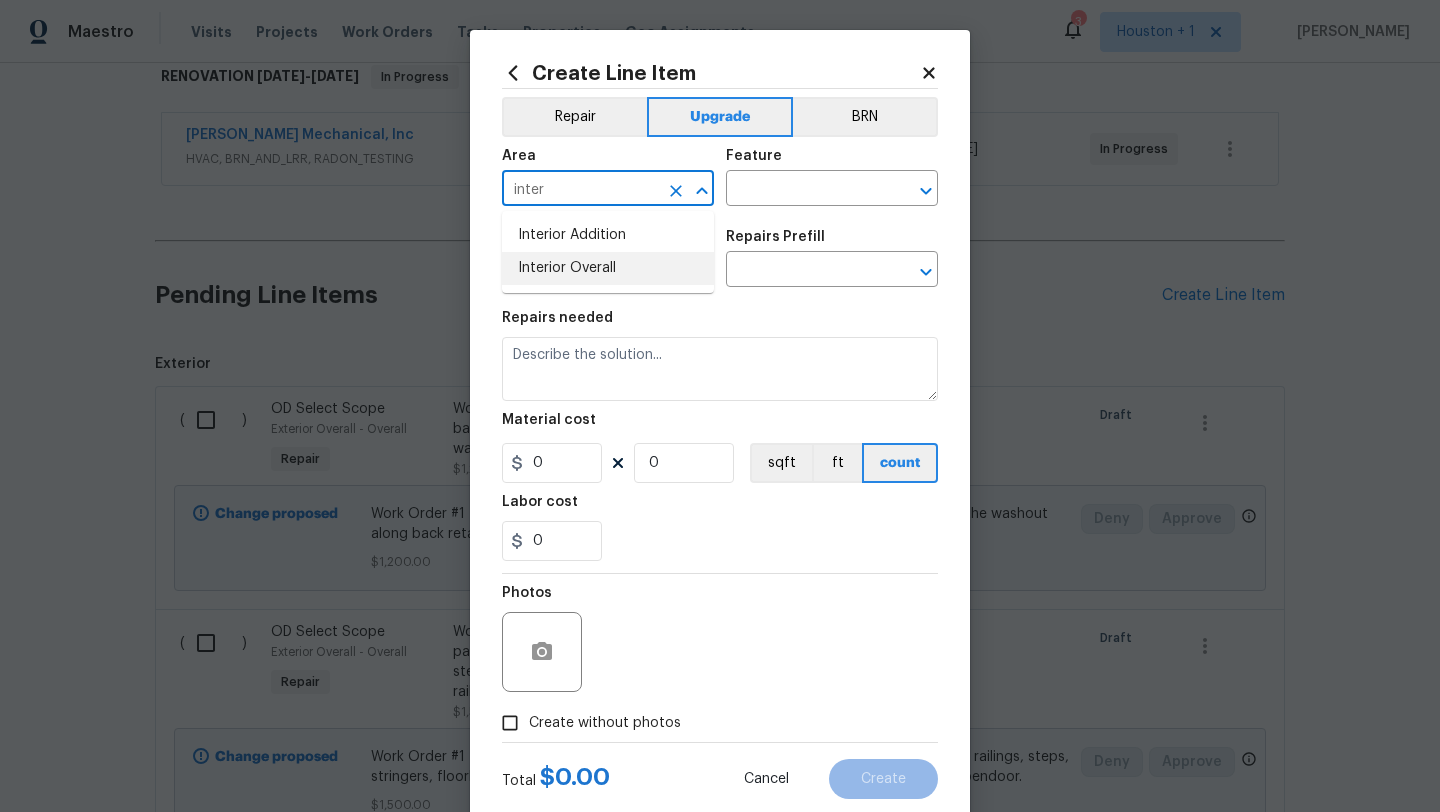 click on "Interior Overall" at bounding box center [608, 268] 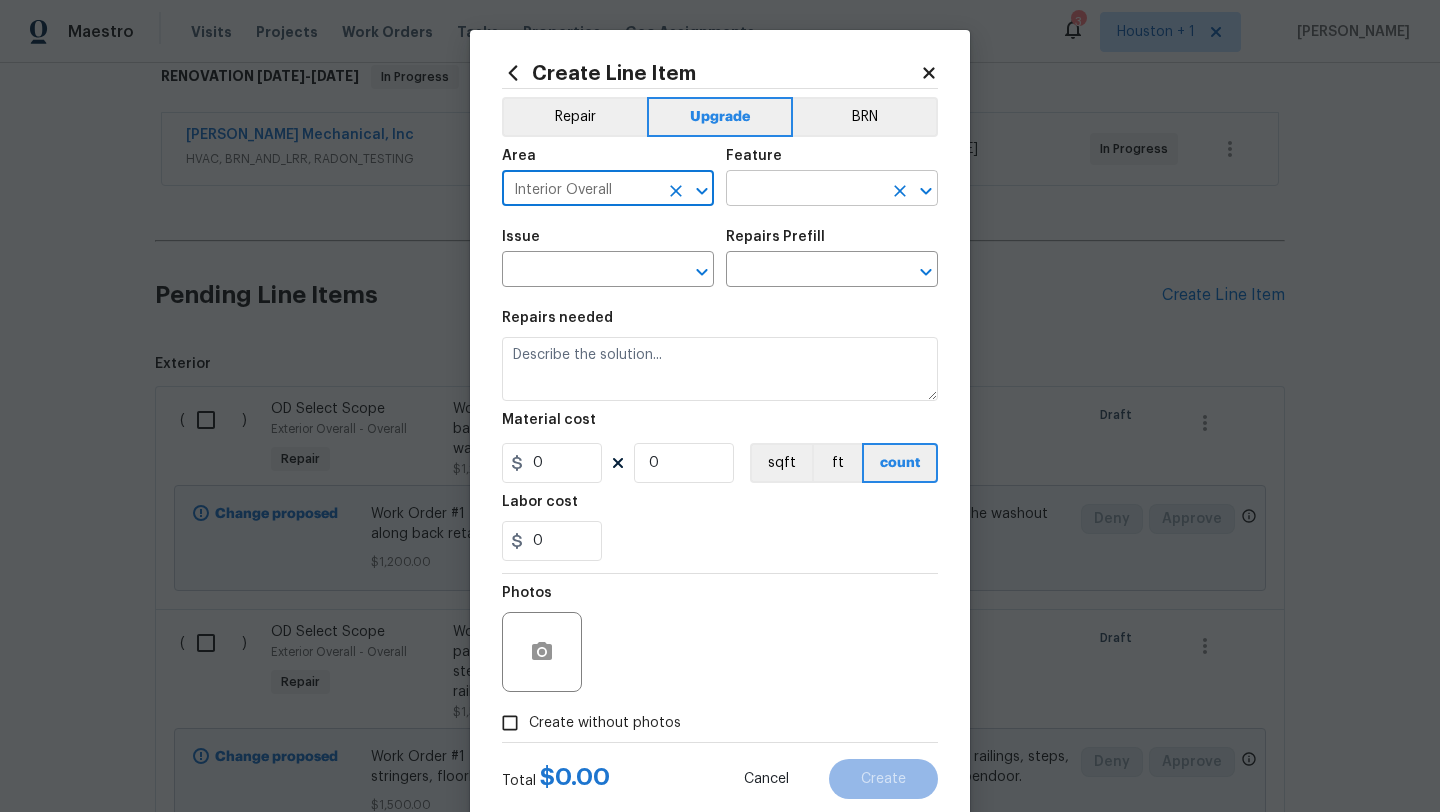 type on "Interior Overall" 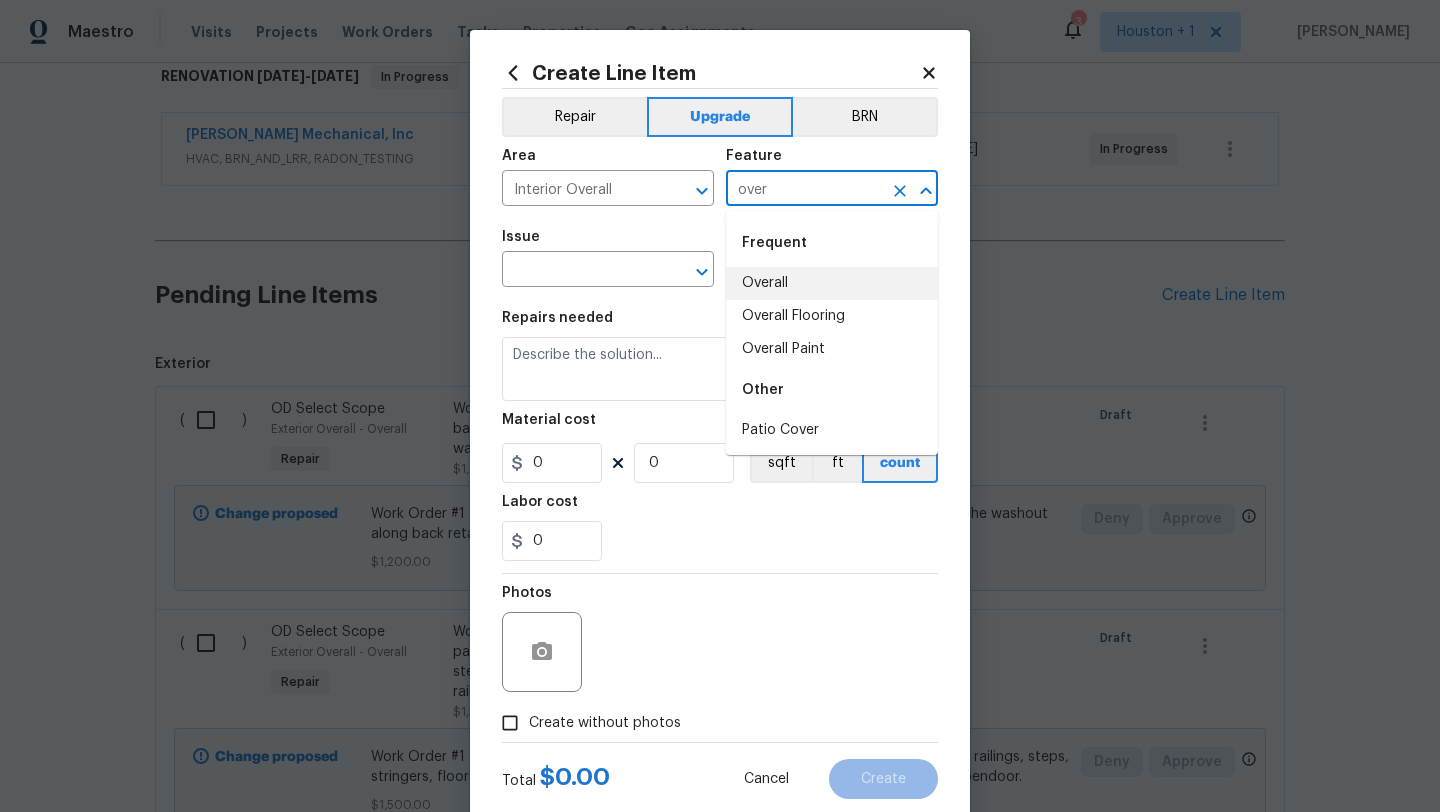 click on "Overall" at bounding box center (832, 283) 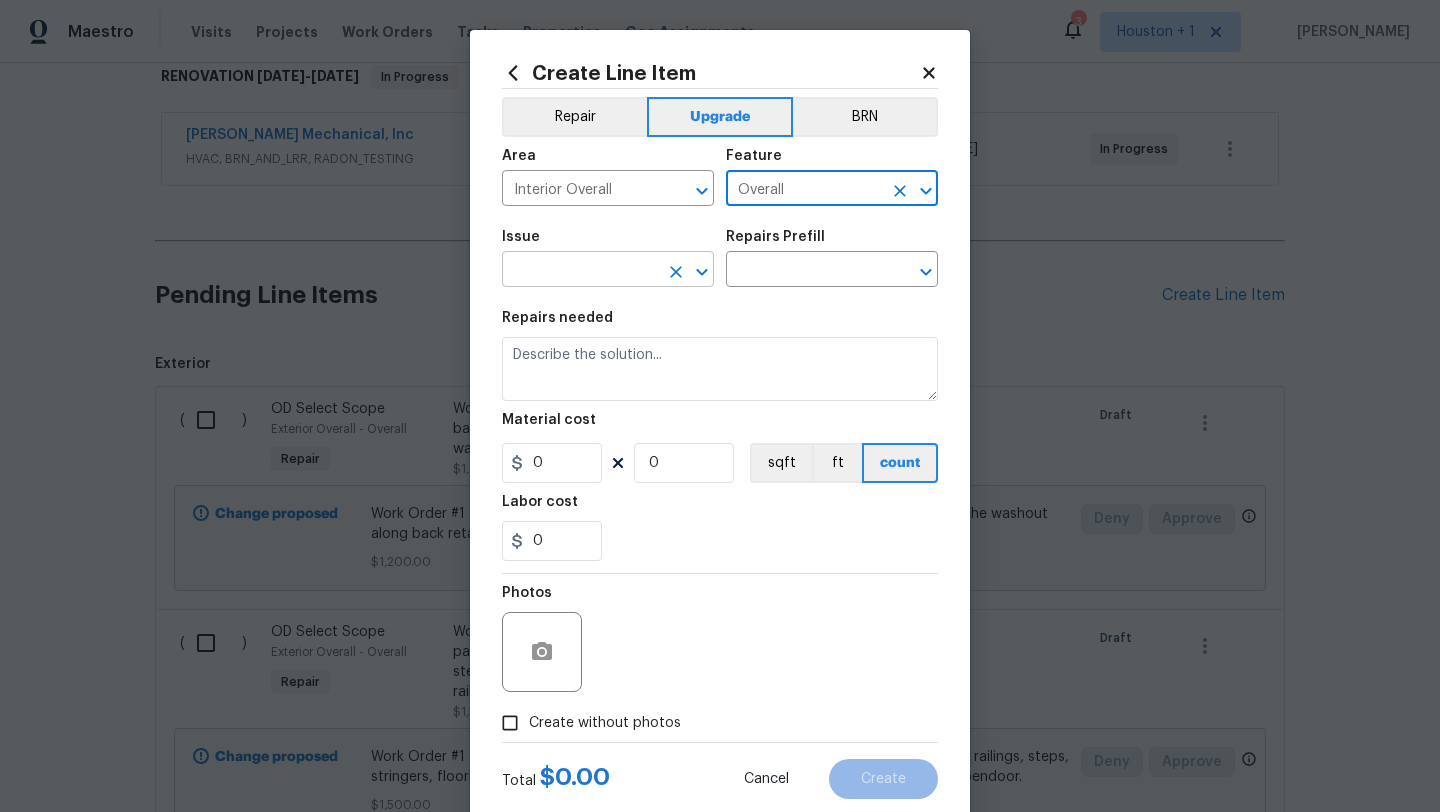 type on "Overall" 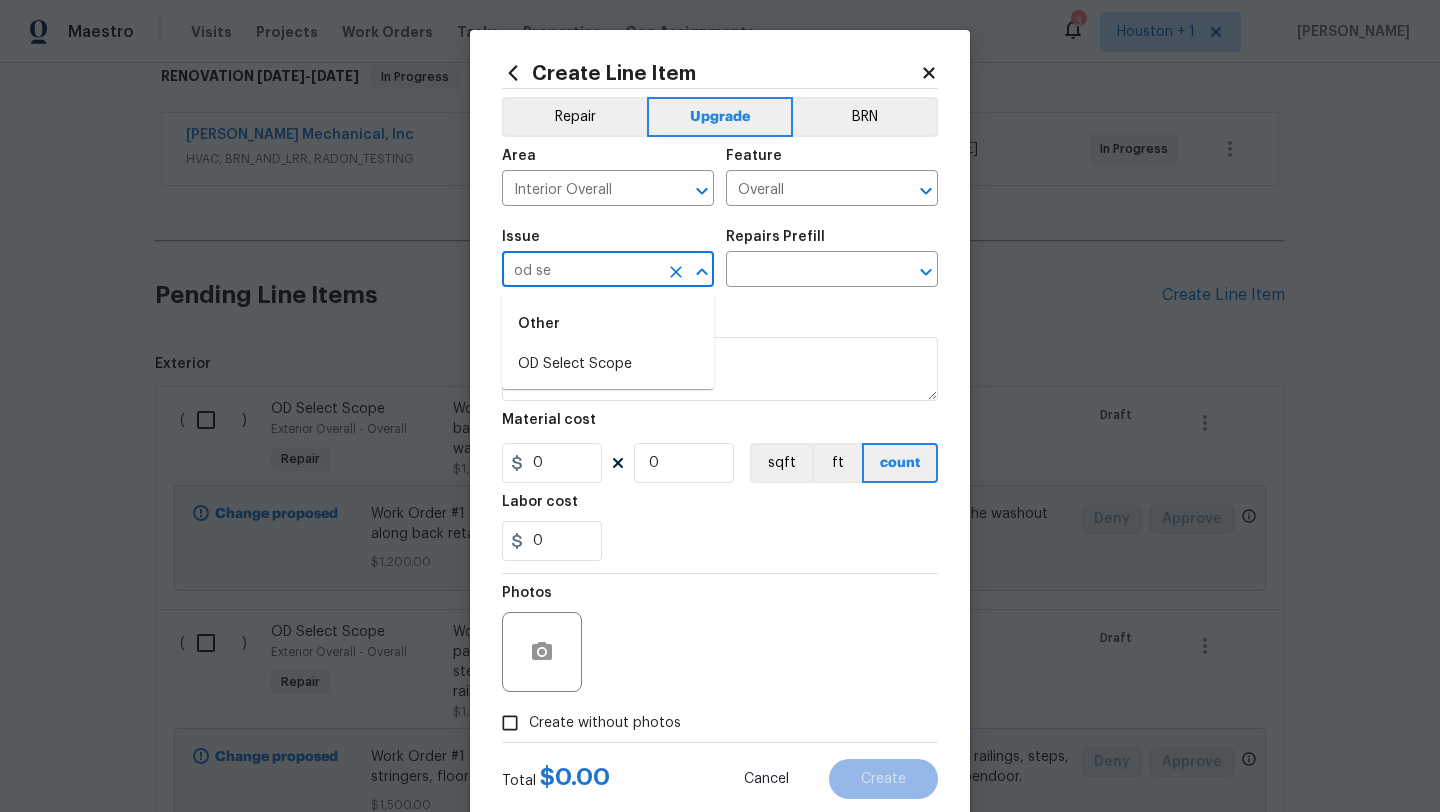 click on "OD Select Scope" at bounding box center (608, 364) 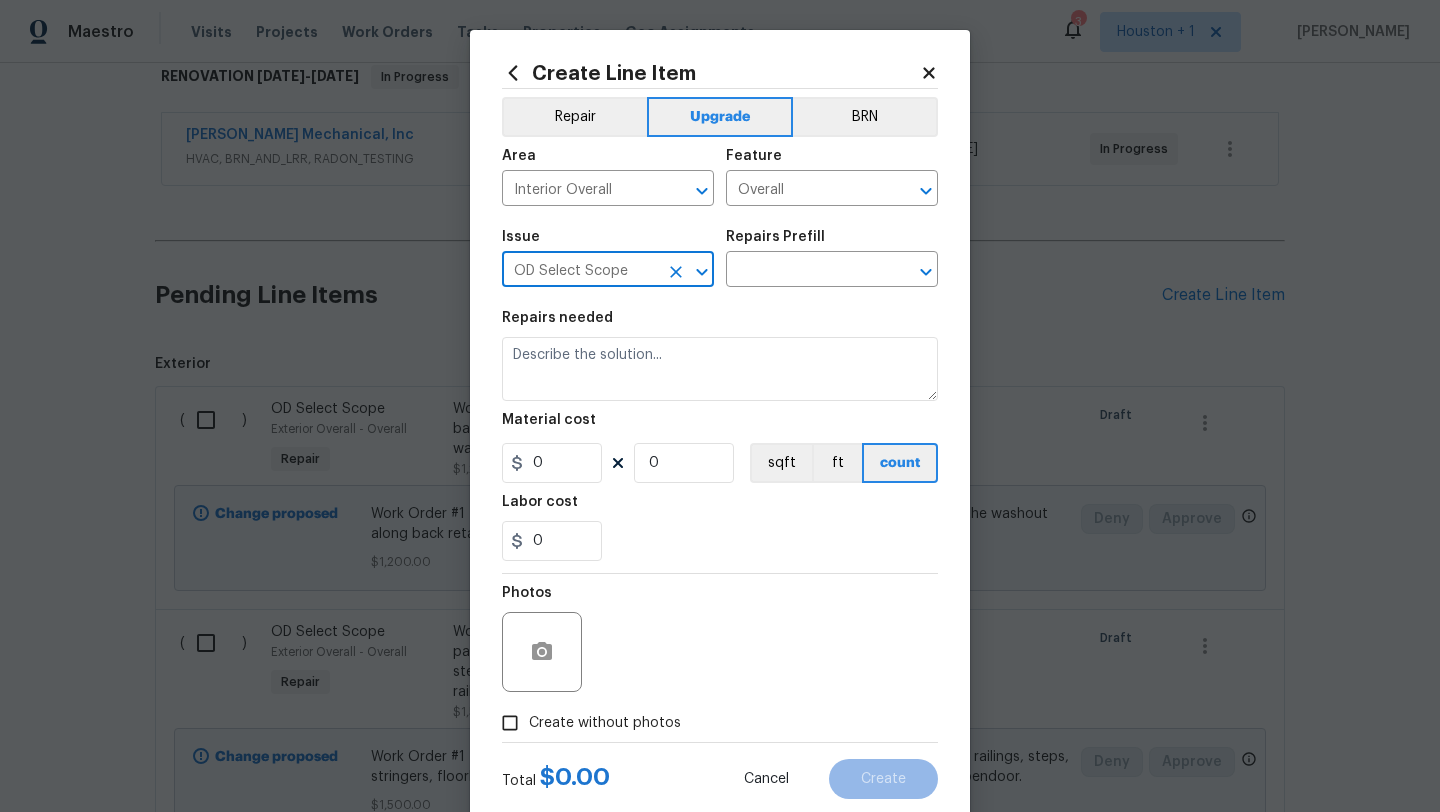 type on "OD Select Scope" 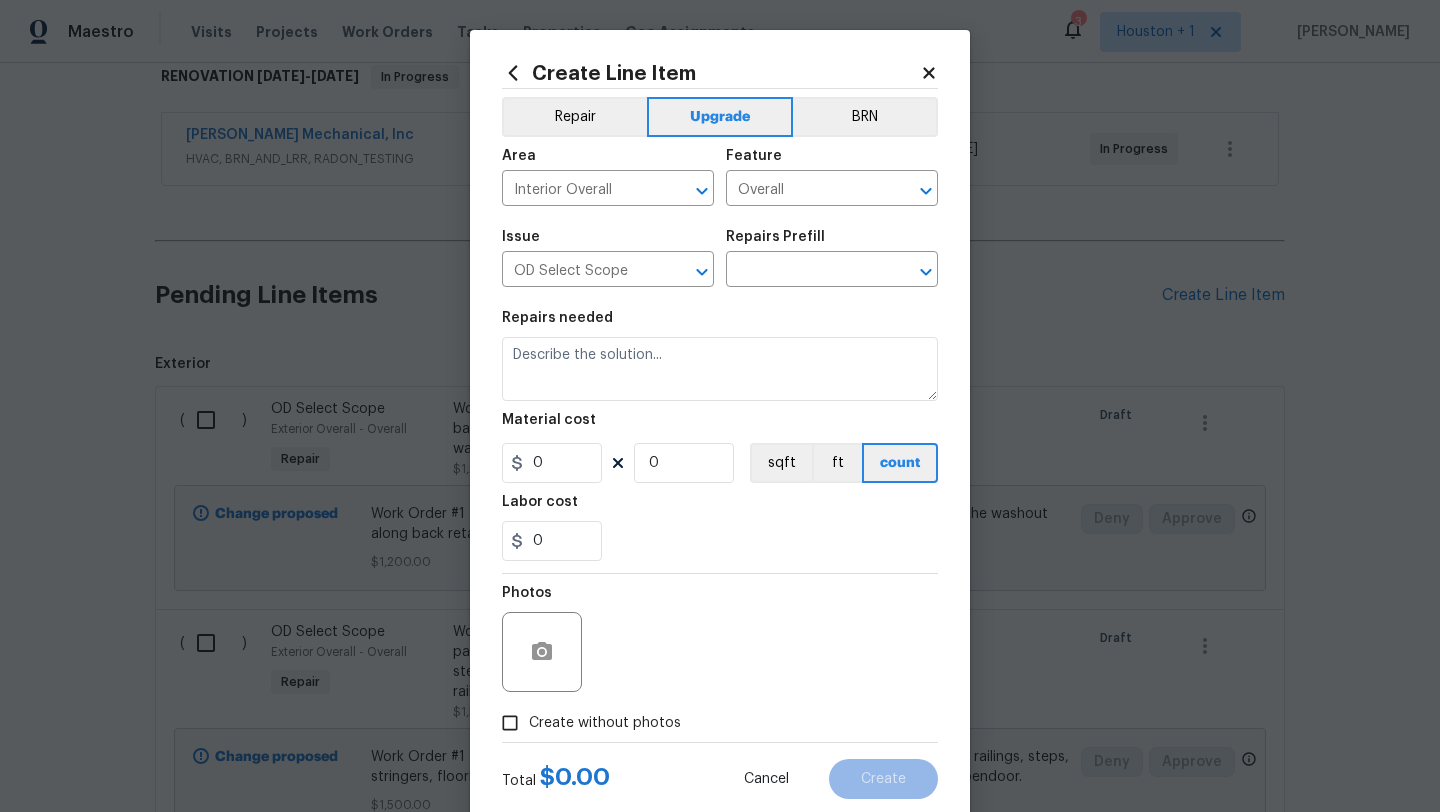 click on "Repairs Prefill" at bounding box center (832, 243) 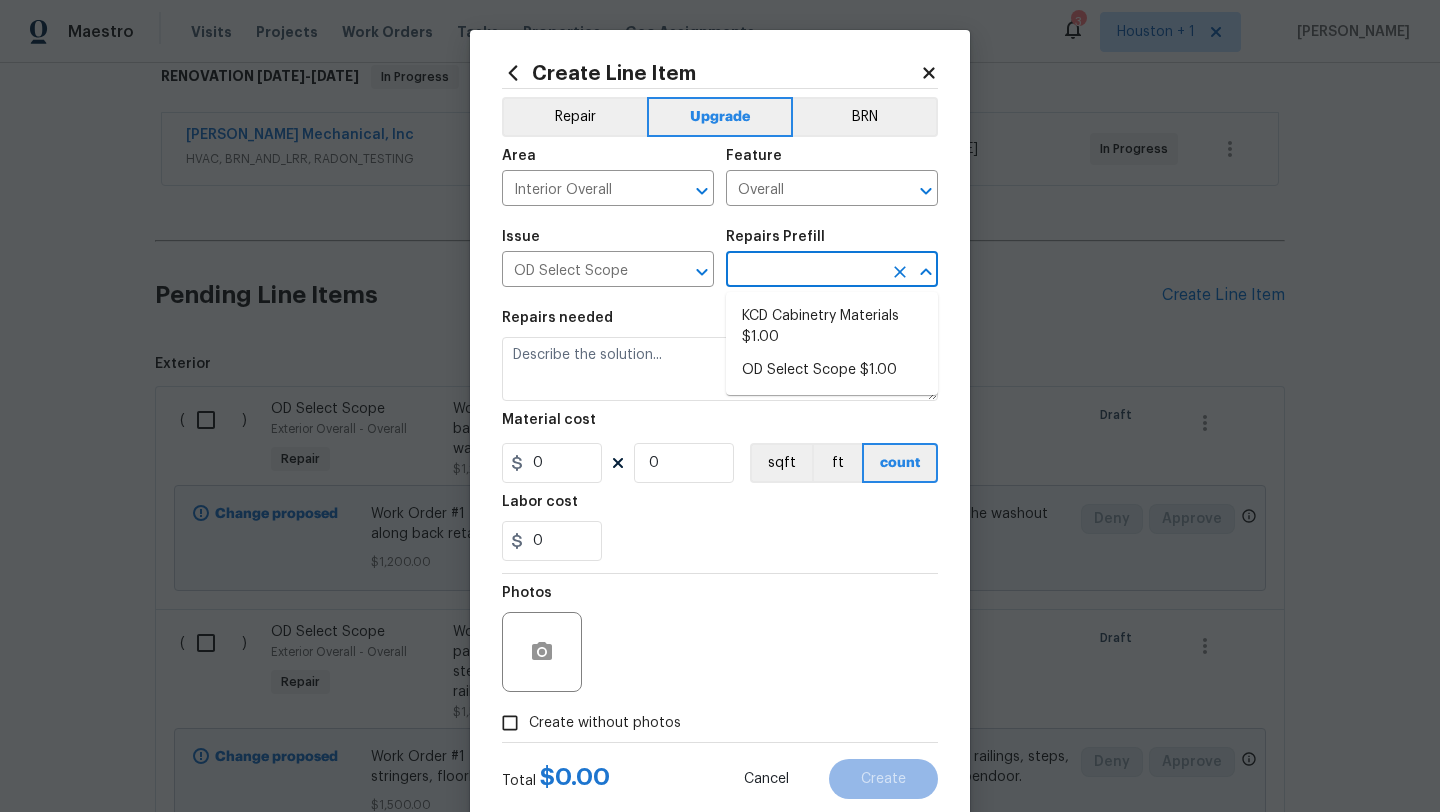 click at bounding box center (804, 271) 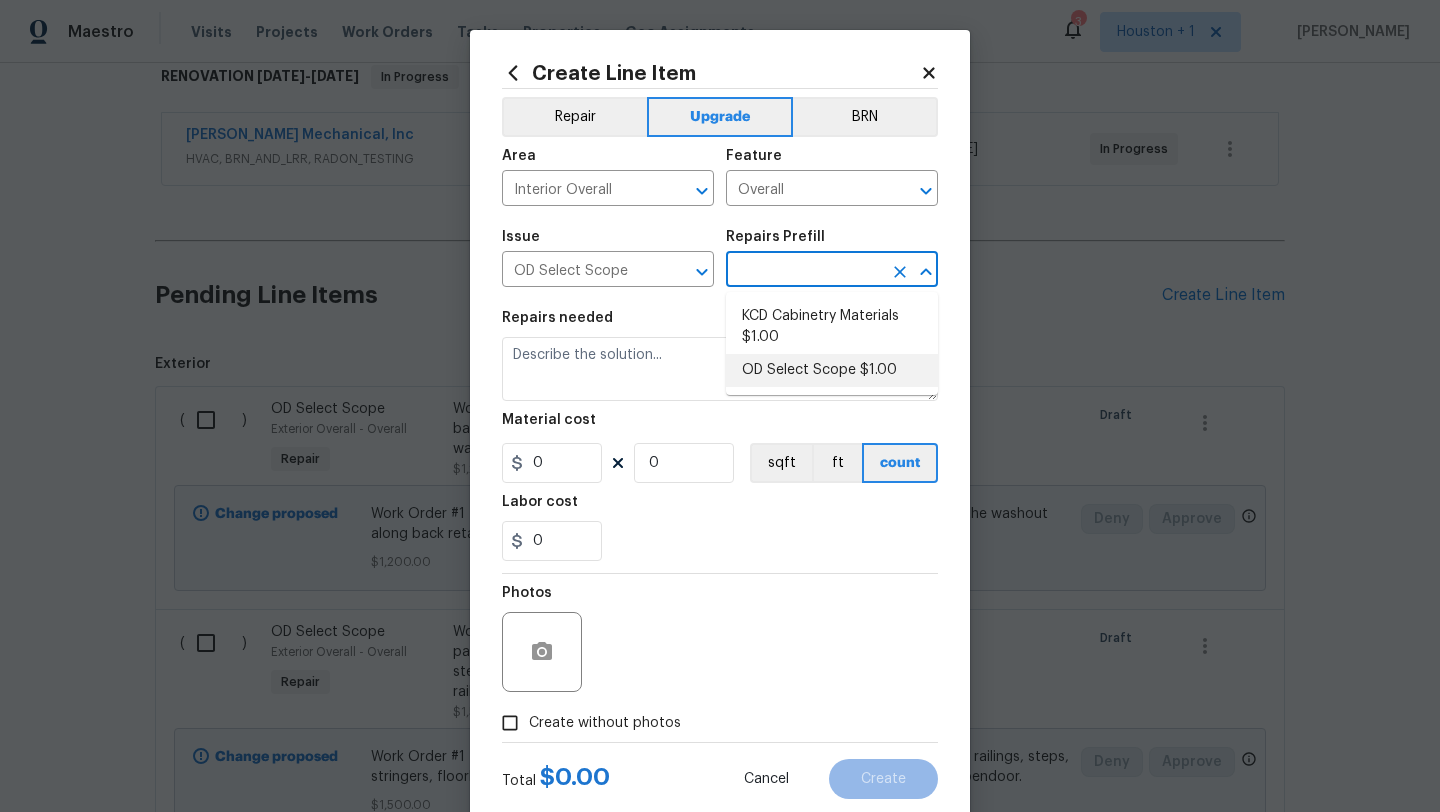 click on "OD Select Scope $1.00" at bounding box center (832, 370) 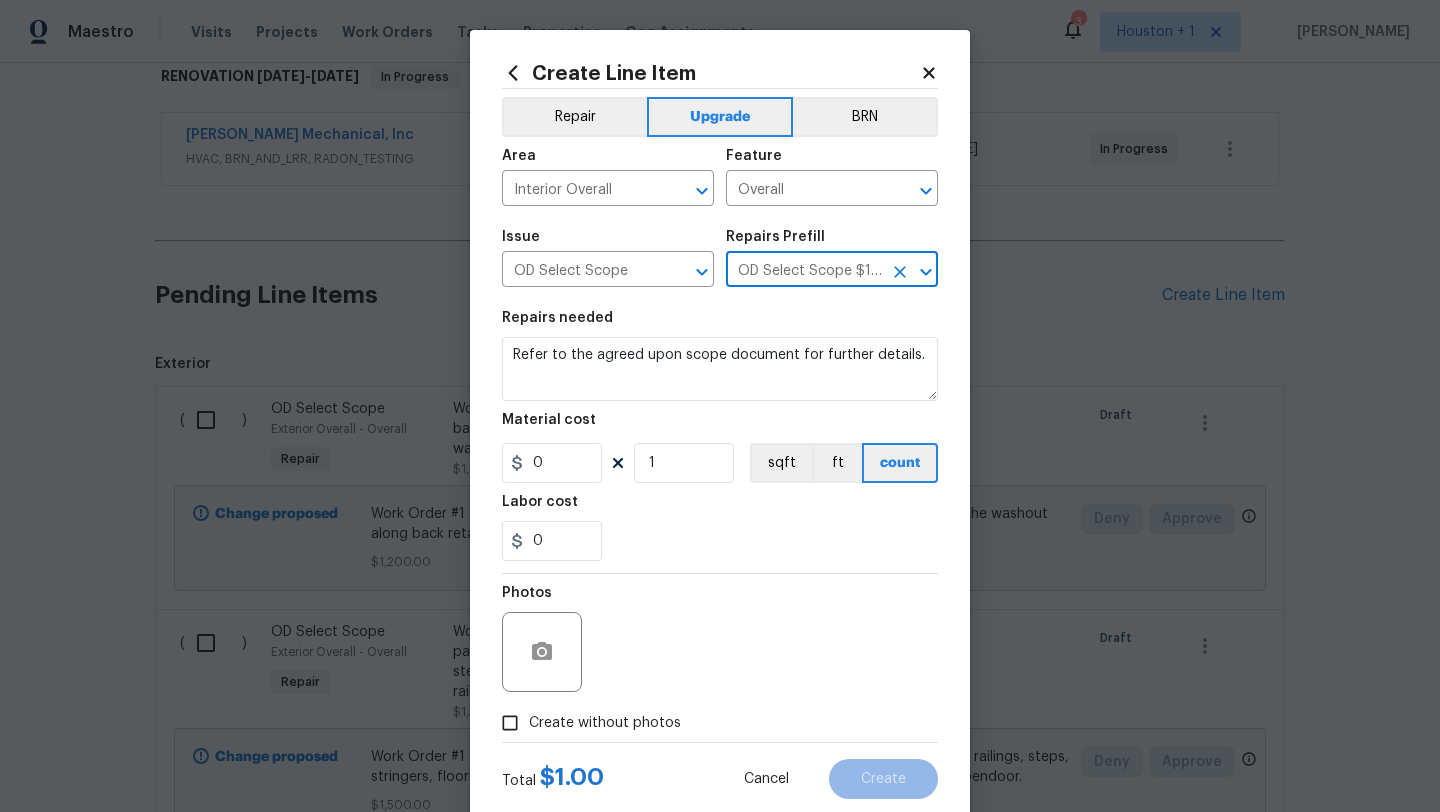 type on "Refer to the agreed upon scope document for further details." 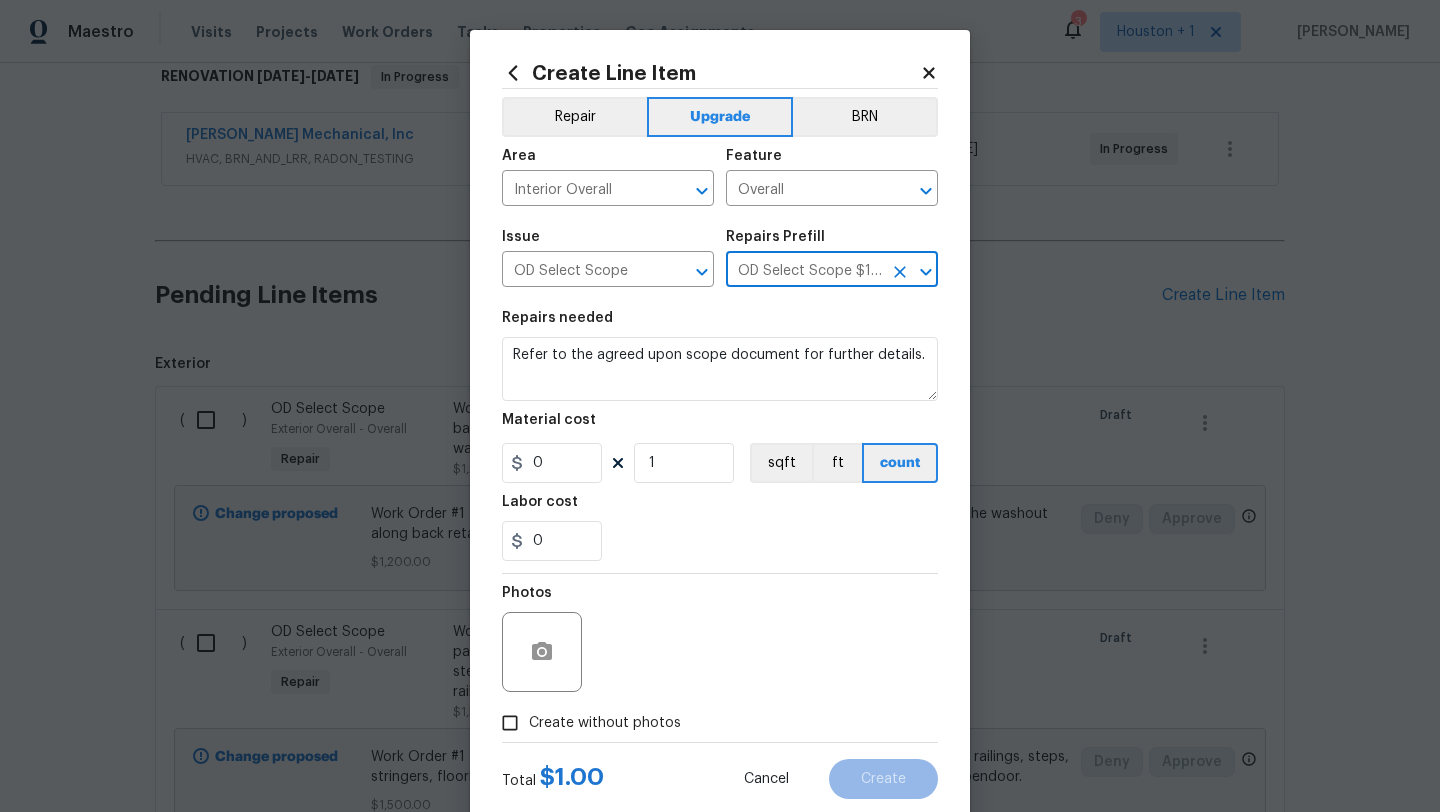type on "1" 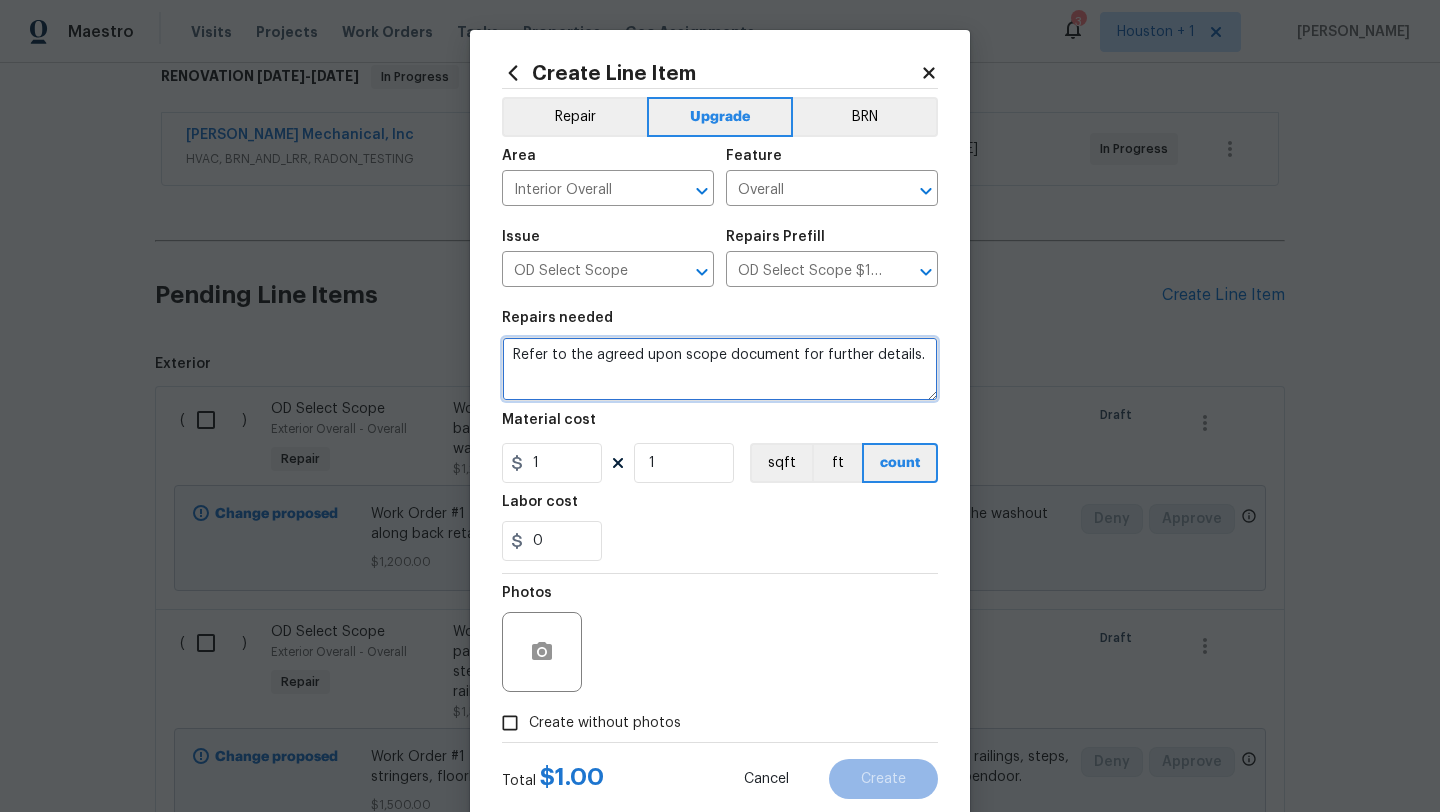 click on "Refer to the agreed upon scope document for further details." at bounding box center [720, 369] 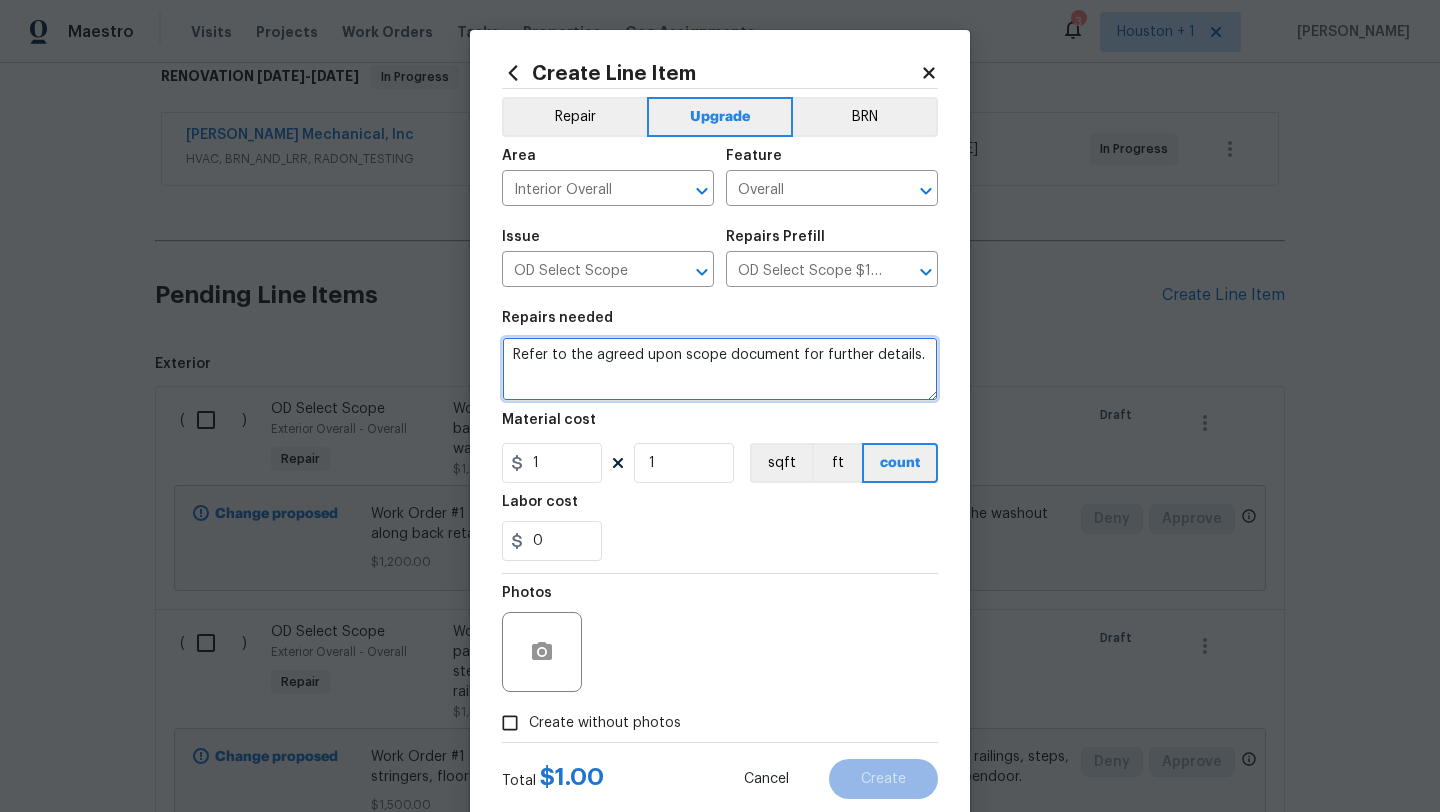 click on "Refer to the agreed upon scope document for further details." at bounding box center (720, 369) 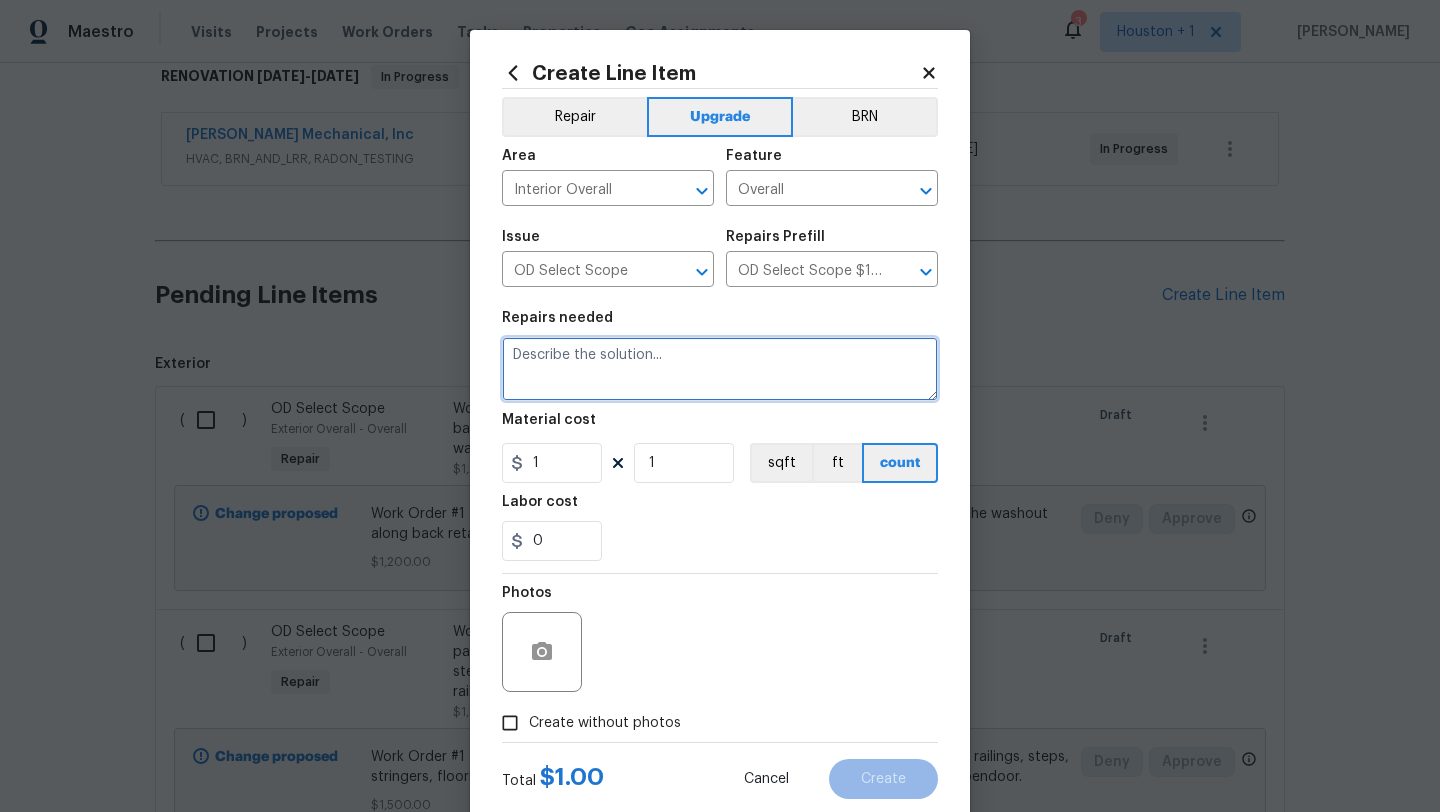 paste on "Work Order #2 -> Kitchen -> Sink -> Install sink, faucet, garbage disposal, and plumbing" 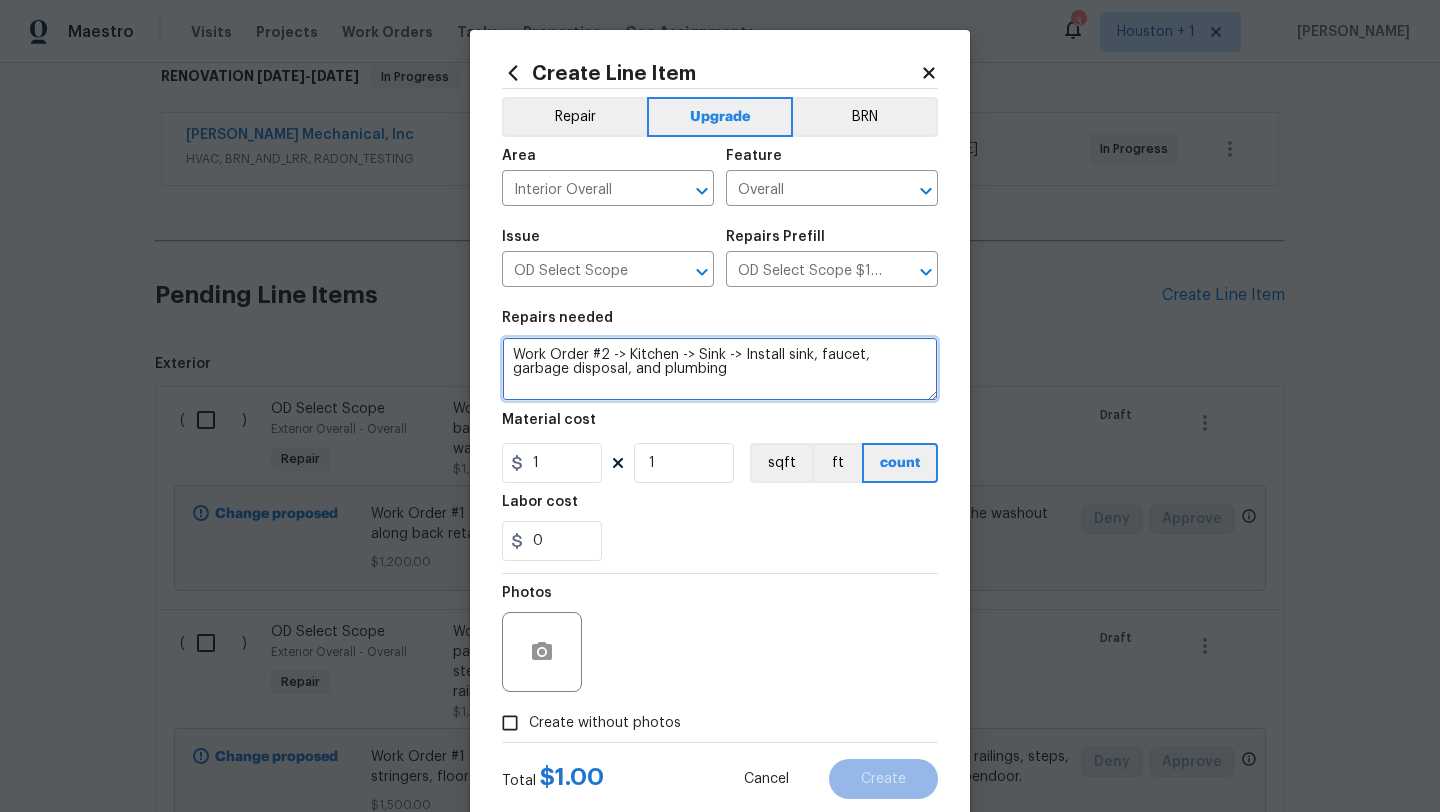 type on "Work Order #2 -> Kitchen -> Sink -> Install sink, faucet, garbage disposal, and plumbing" 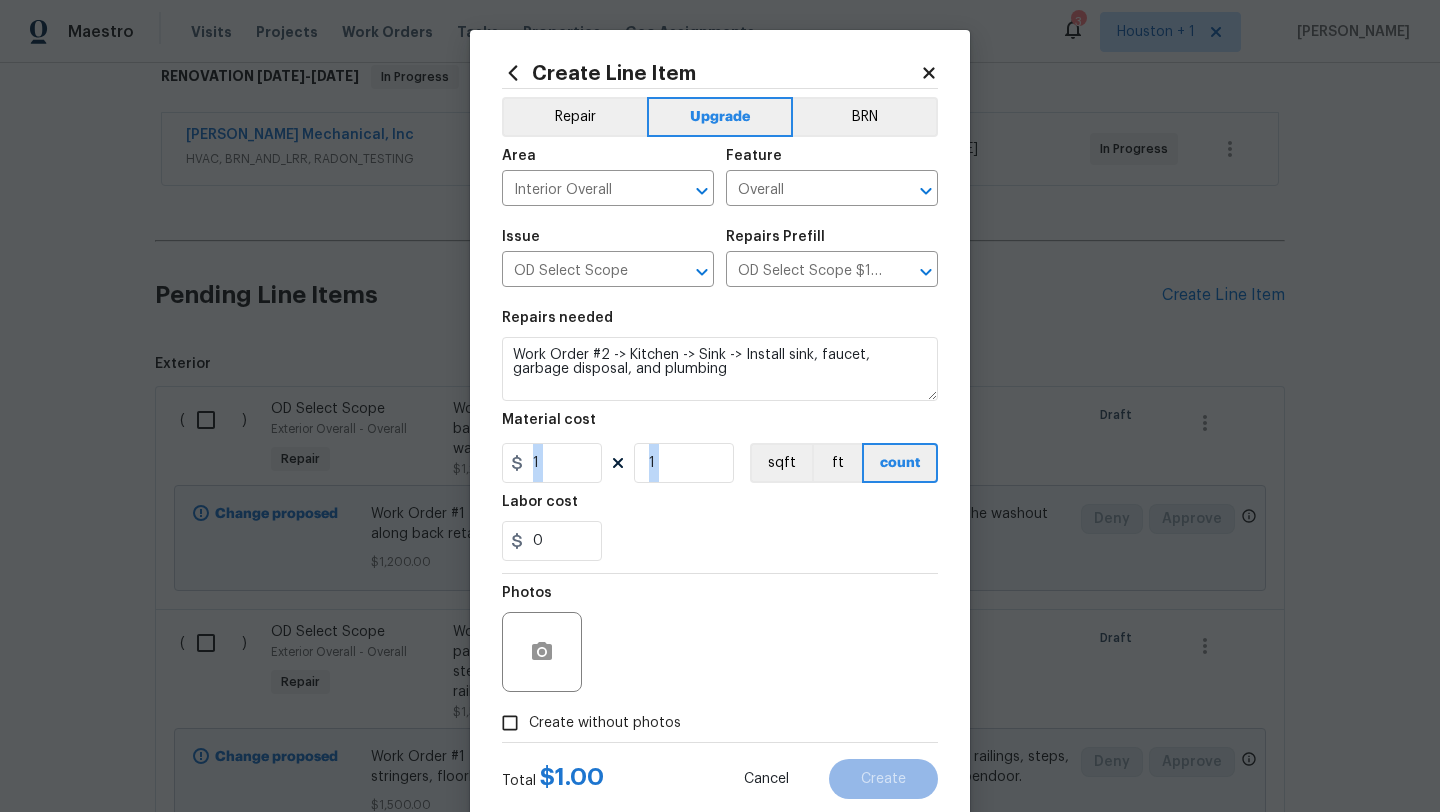 click on "Repairs needed Work Order #2 -> Kitchen -> Sink -> Install sink, faucet, garbage disposal, and plumbing Material cost 1 1 sqft ft count Labor cost 0" at bounding box center (720, 436) 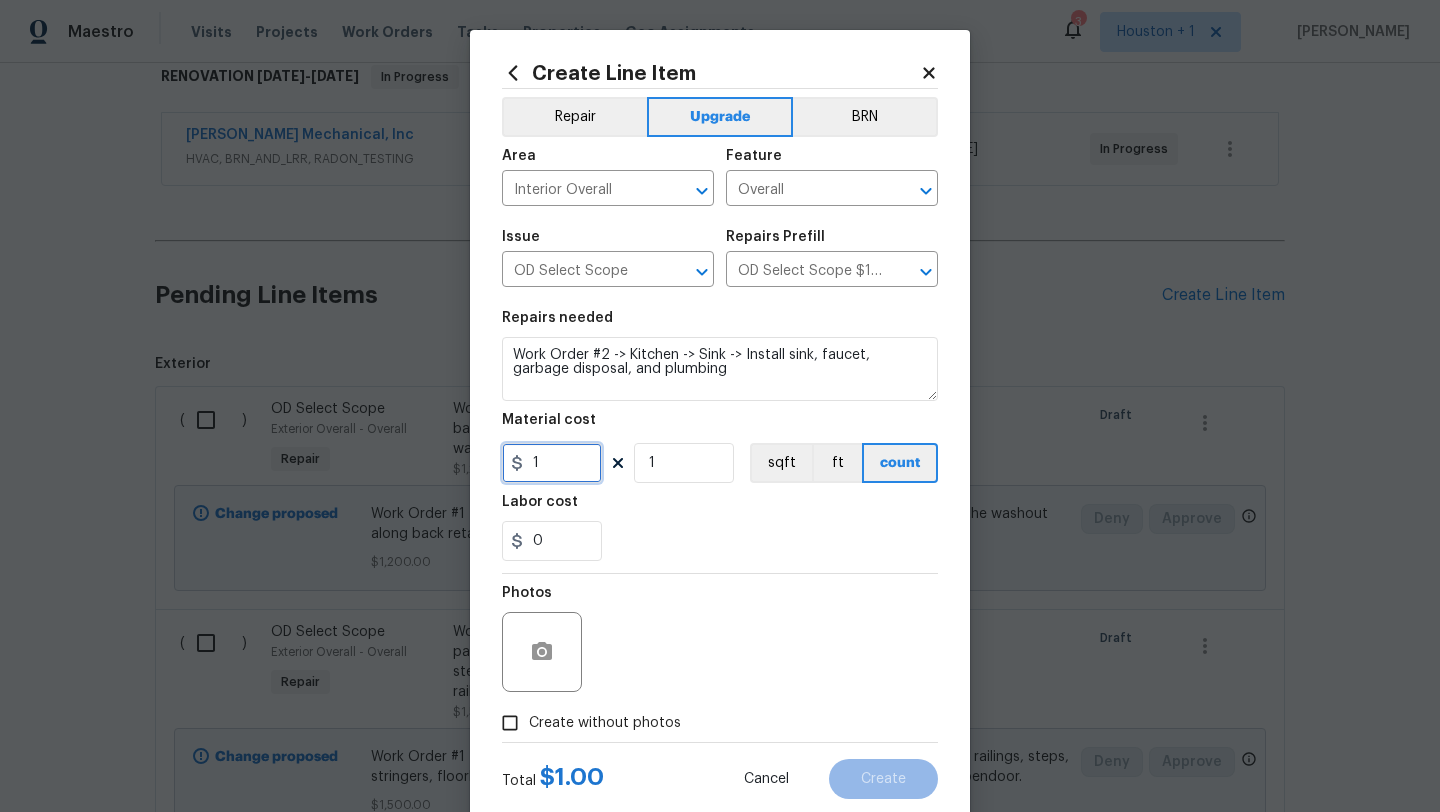 click on "1" at bounding box center (552, 463) 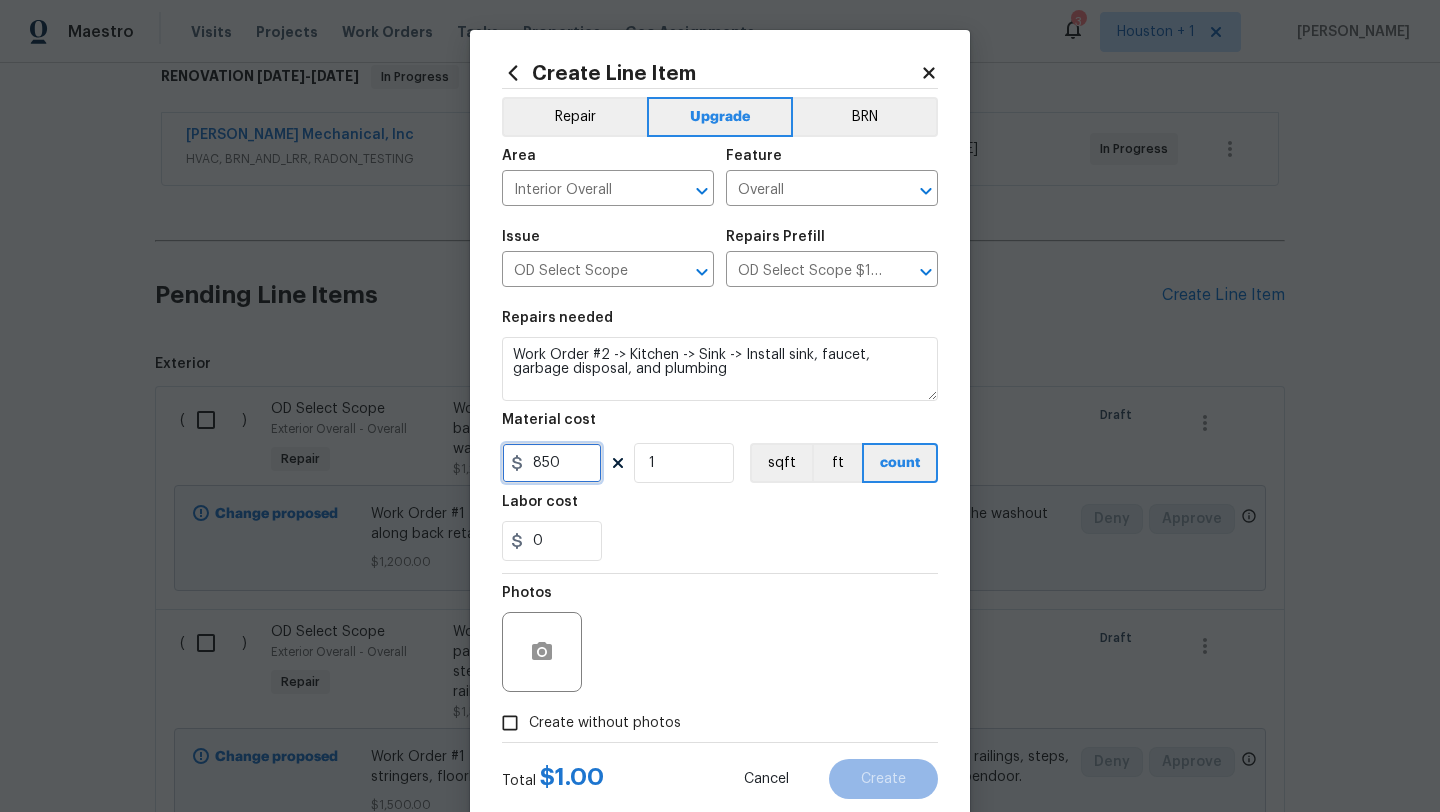 type on "850" 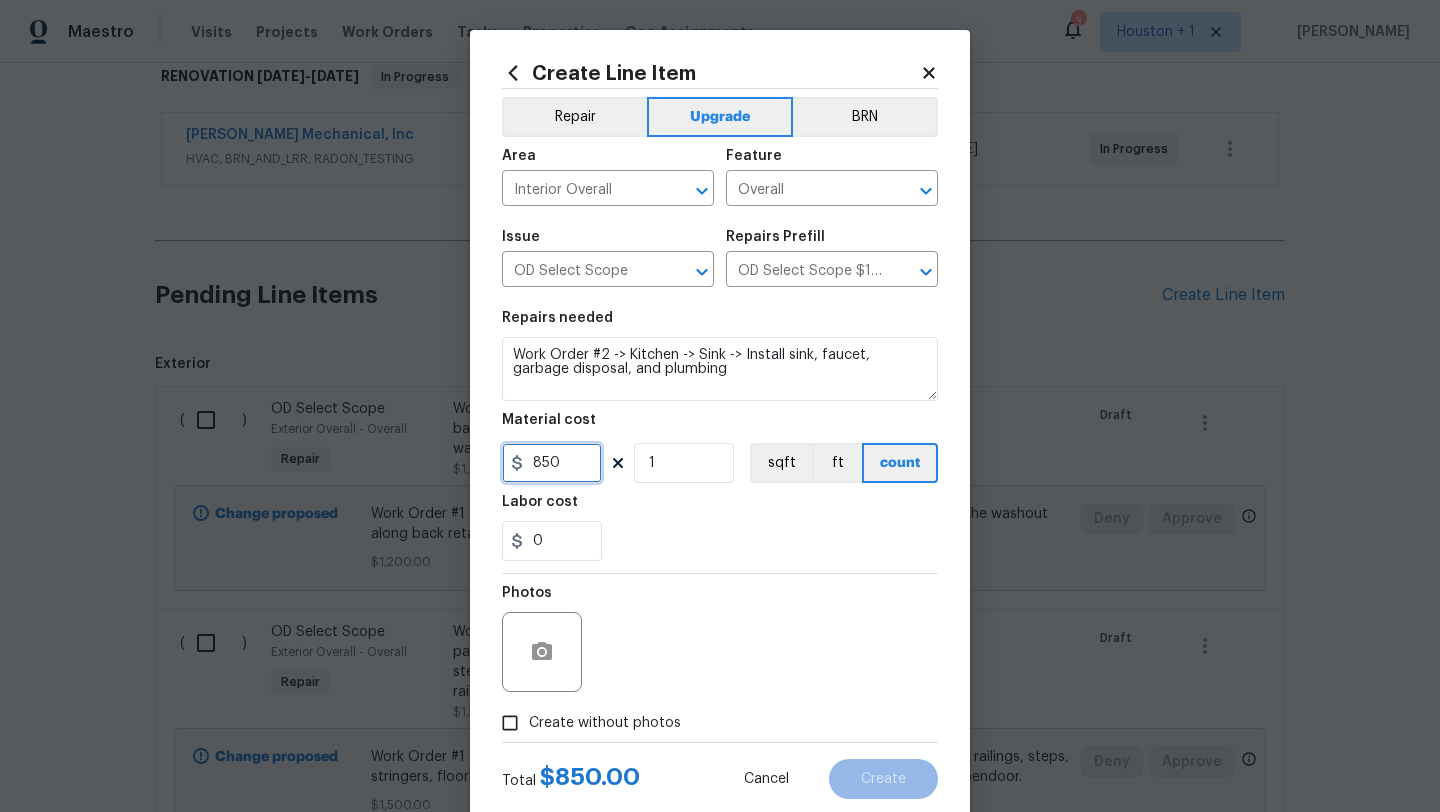 scroll, scrollTop: 50, scrollLeft: 0, axis: vertical 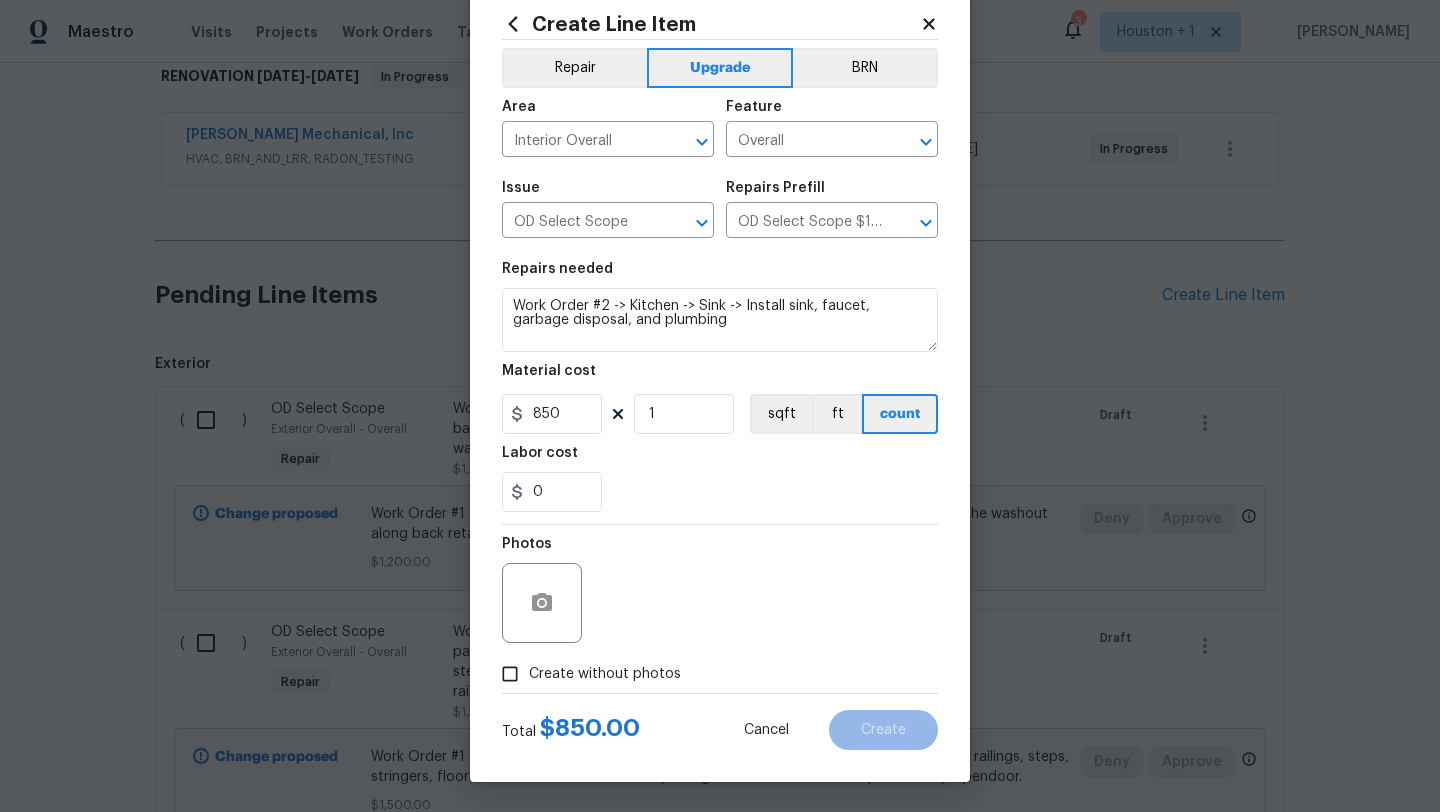 click on "Create without photos" at bounding box center (605, 674) 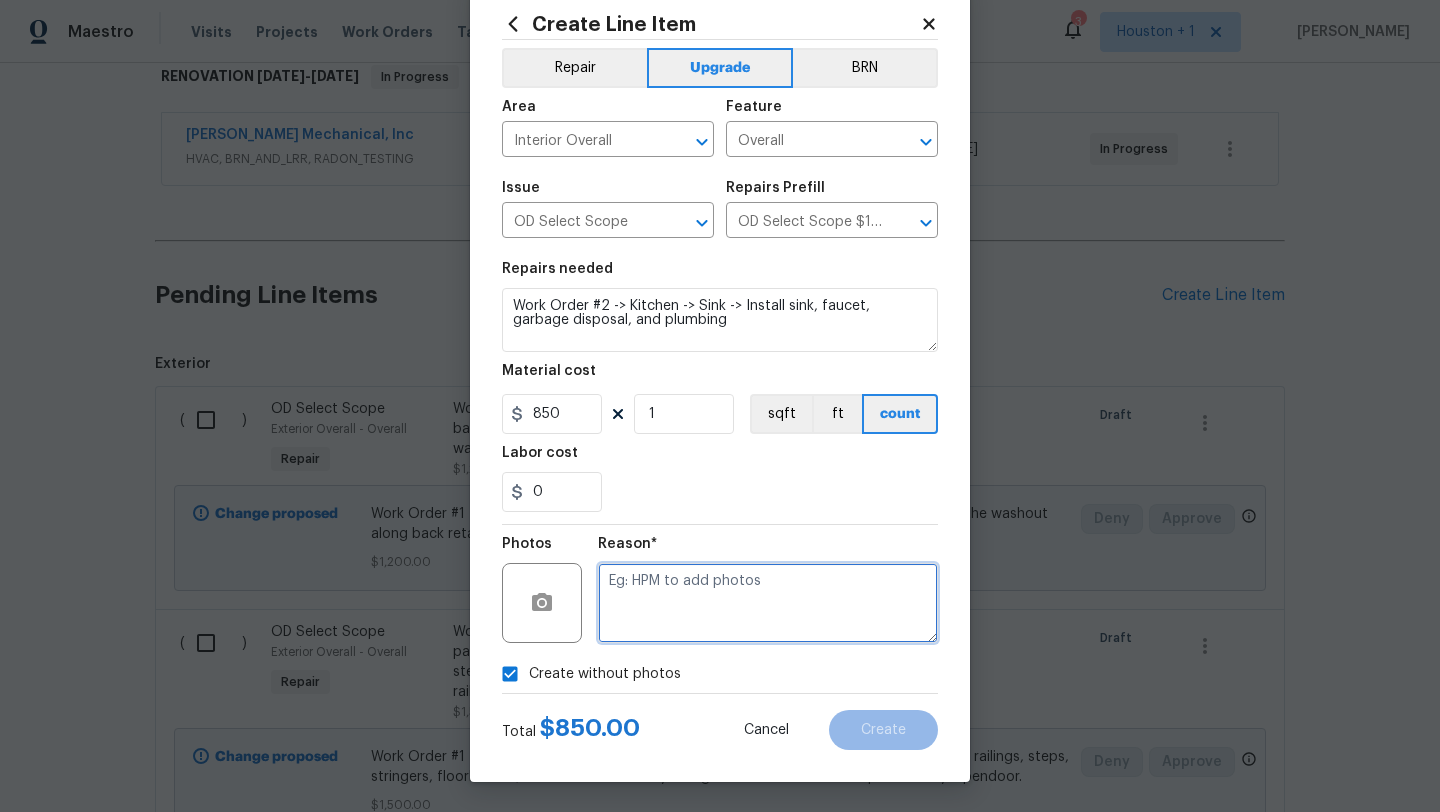 click at bounding box center [768, 603] 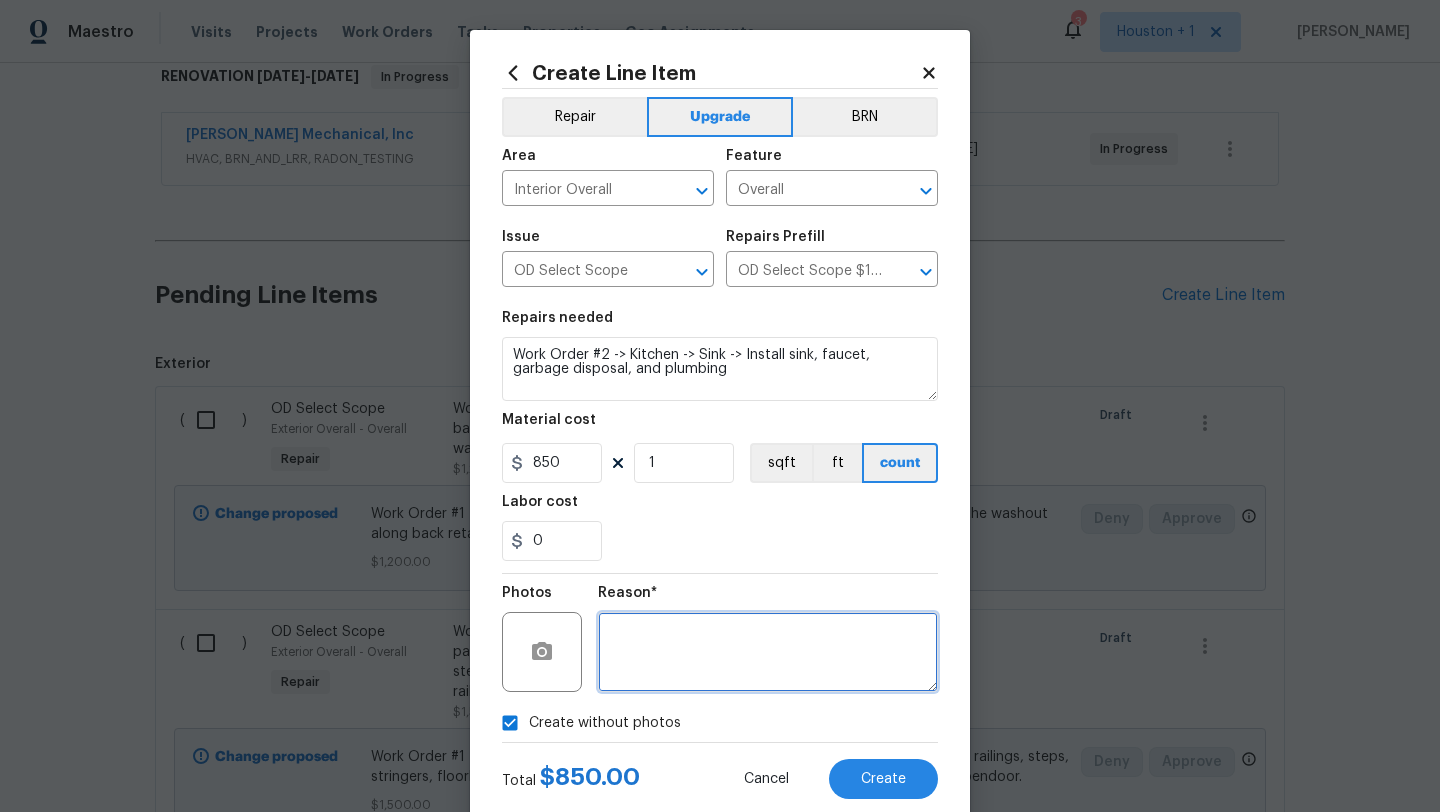 scroll, scrollTop: 50, scrollLeft: 0, axis: vertical 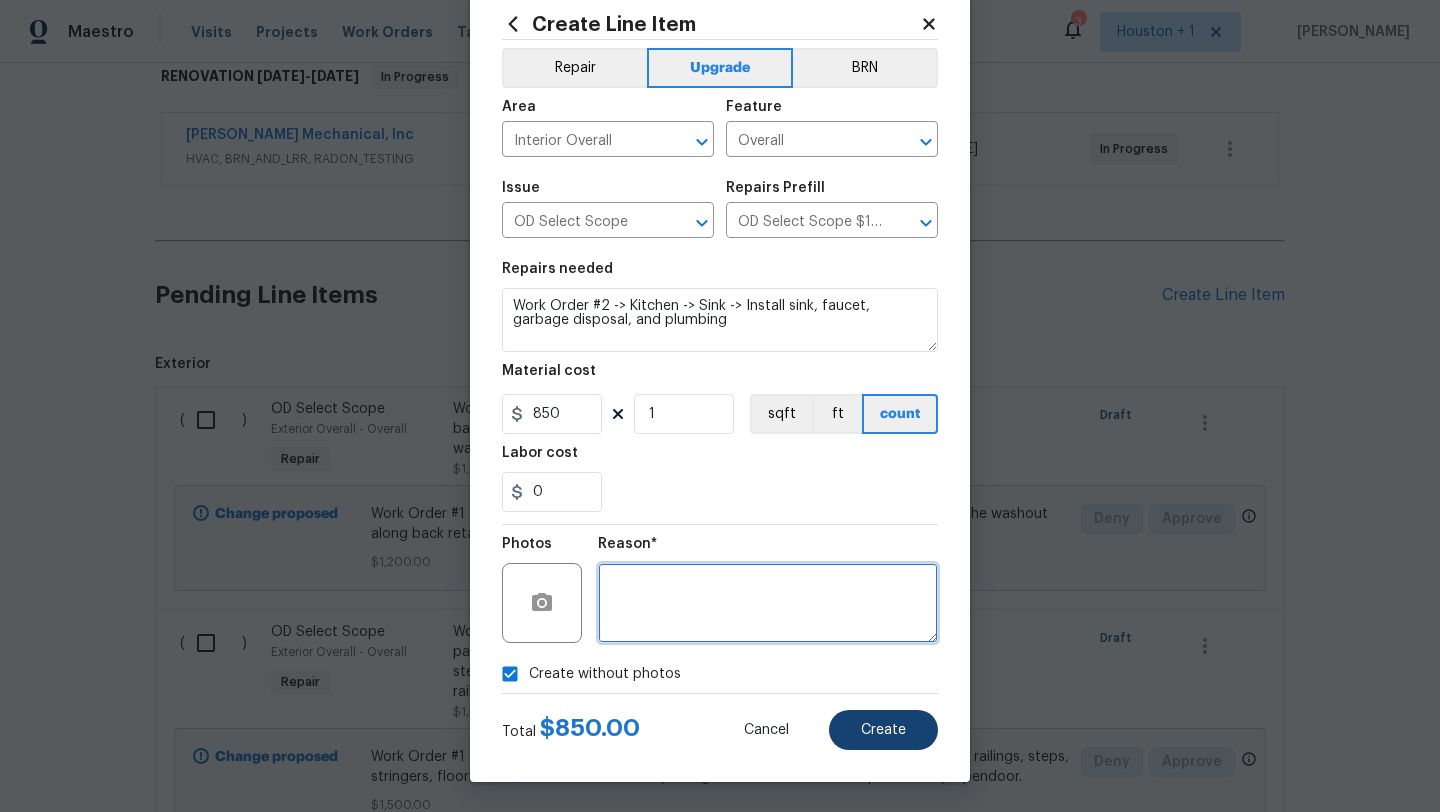 type 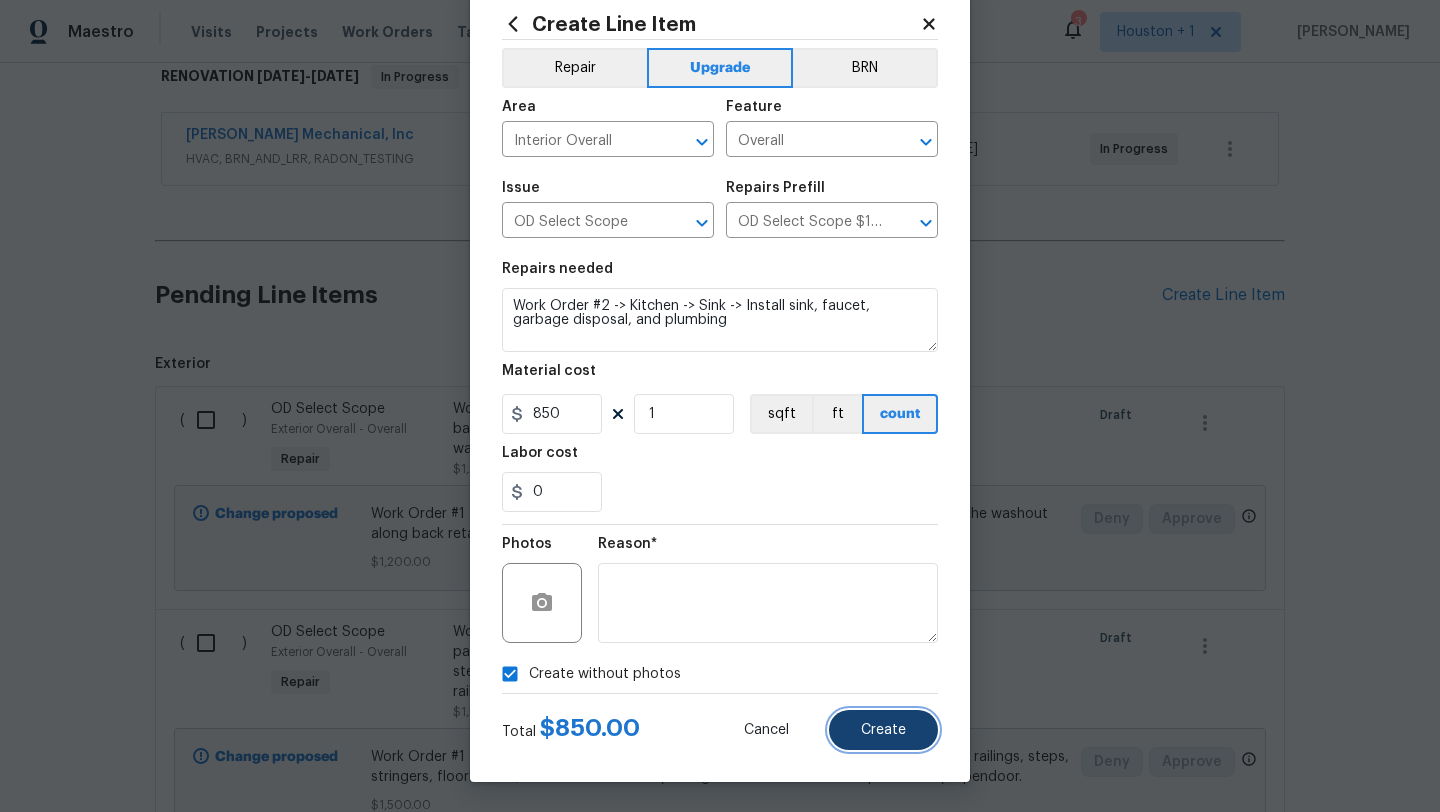 click on "Create" at bounding box center [883, 730] 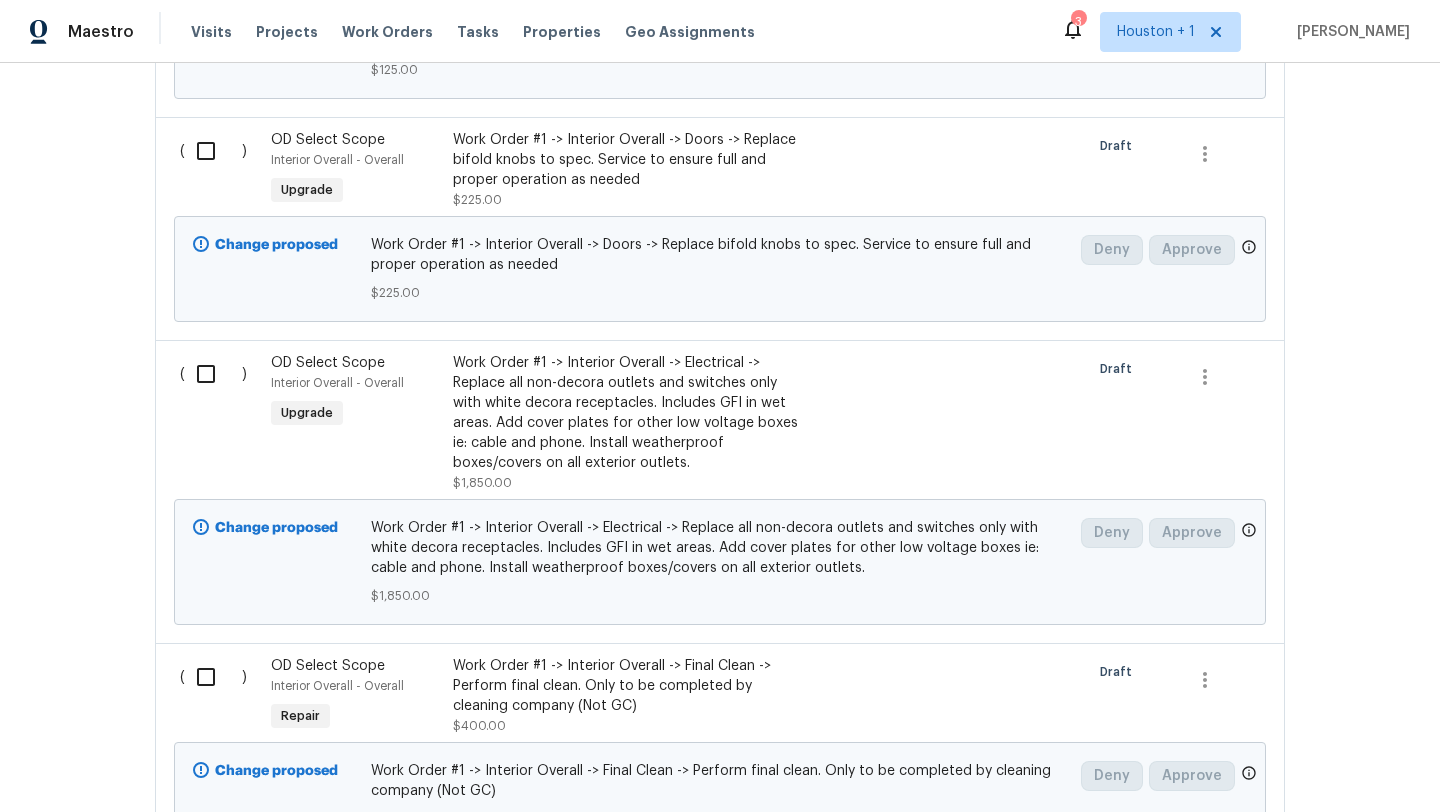 scroll, scrollTop: 13104, scrollLeft: 0, axis: vertical 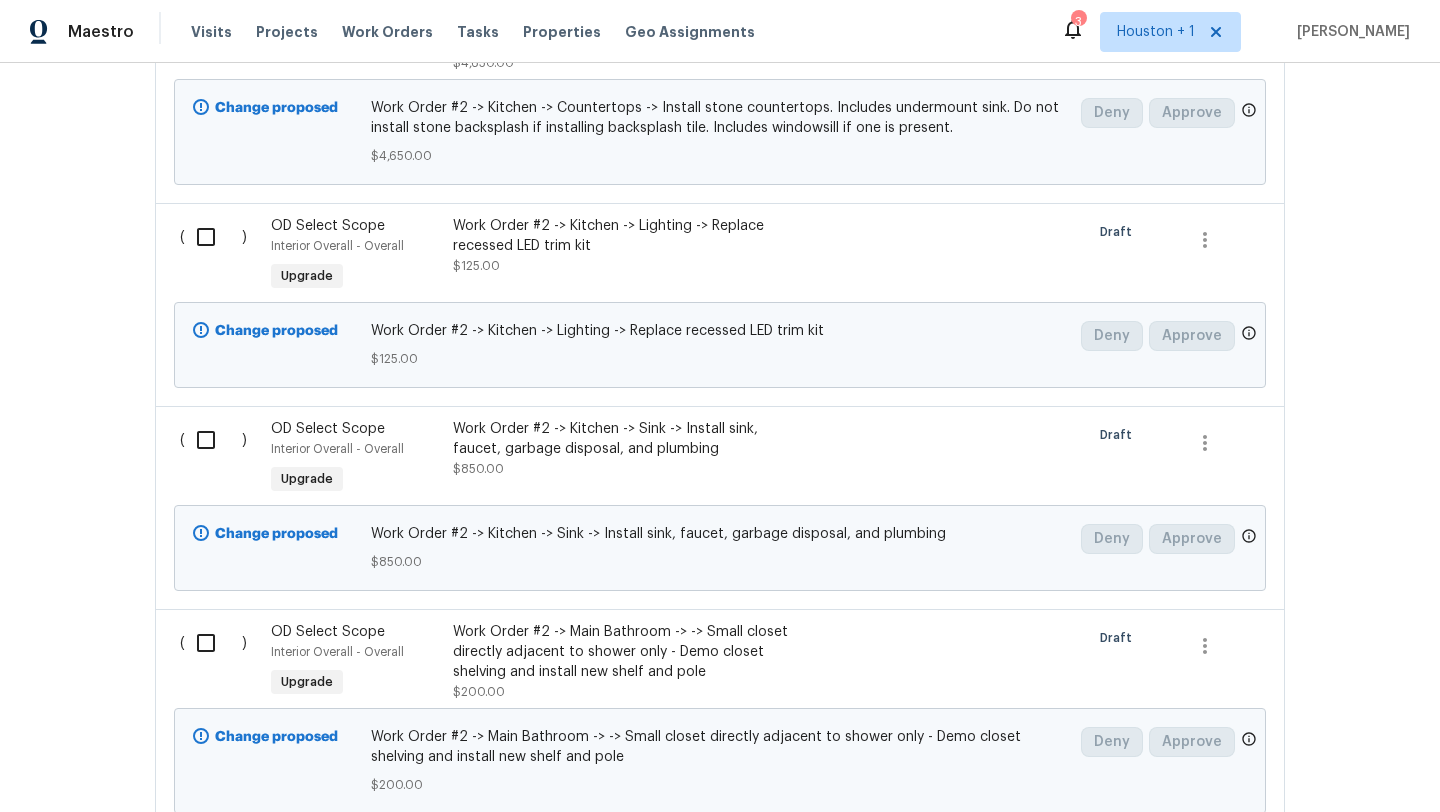 click on "Work Order #2 -> Kitchen -> Sink -> Install sink, faucet, garbage disposal, and plumbing" at bounding box center (629, 439) 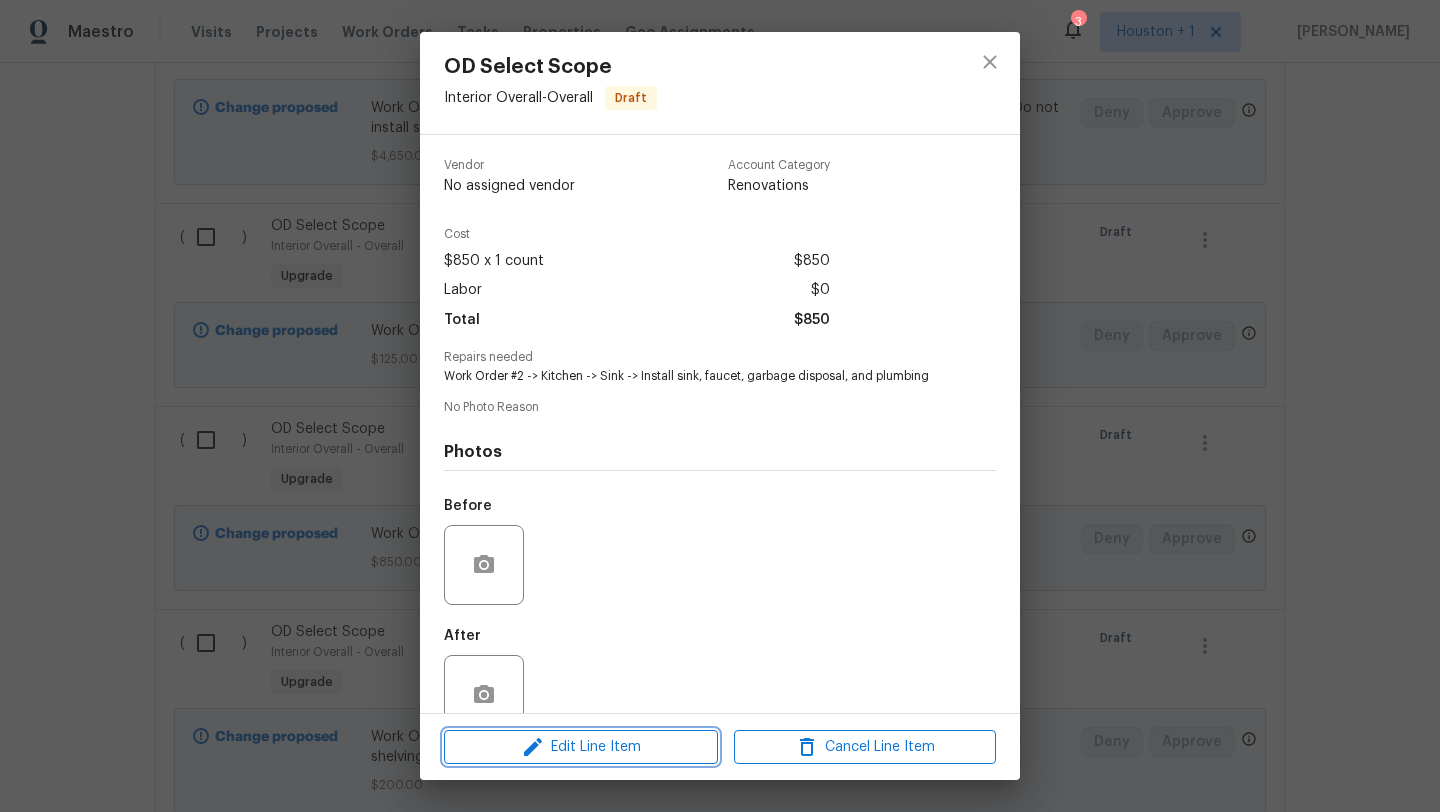 click on "Edit Line Item" at bounding box center (581, 747) 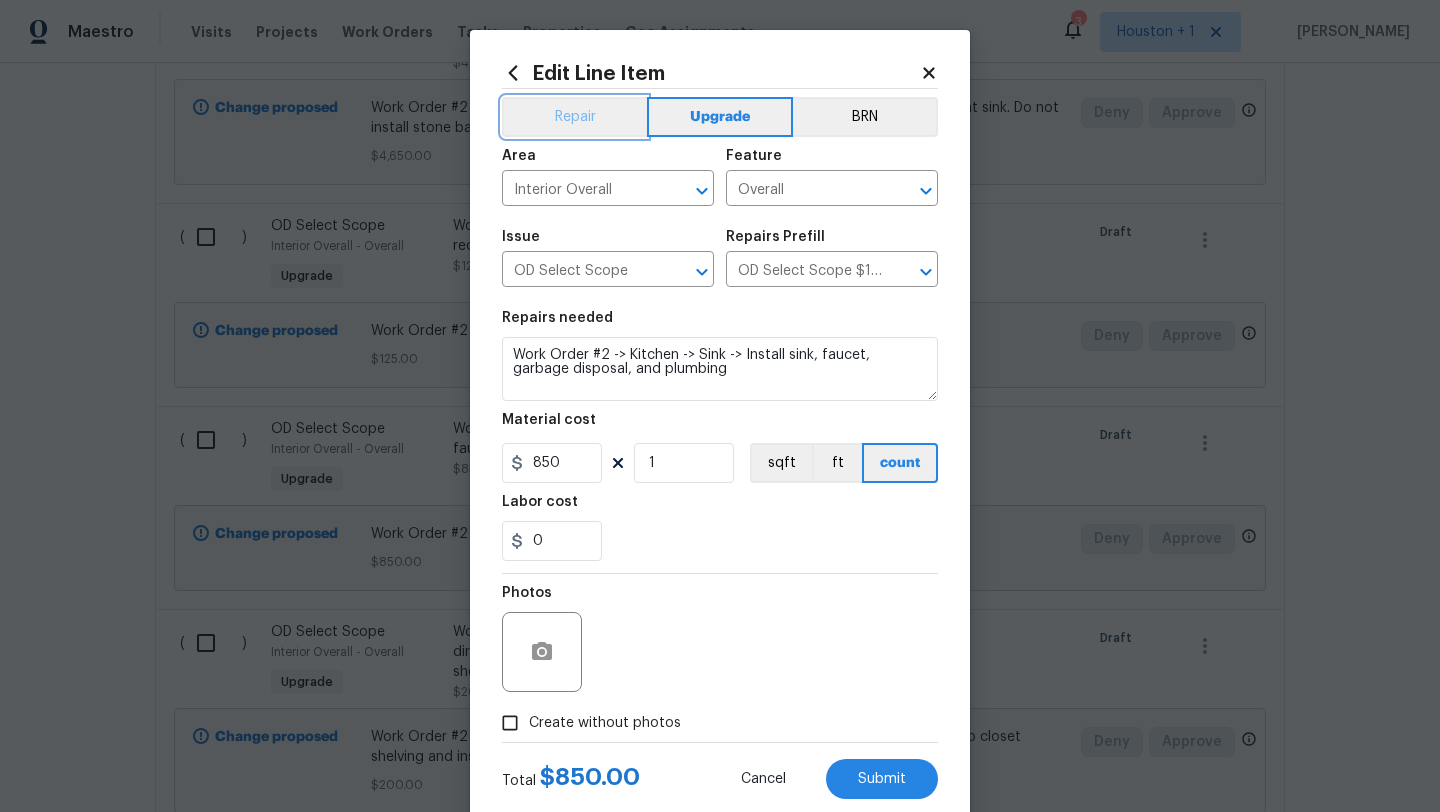 click on "Repair" at bounding box center [574, 117] 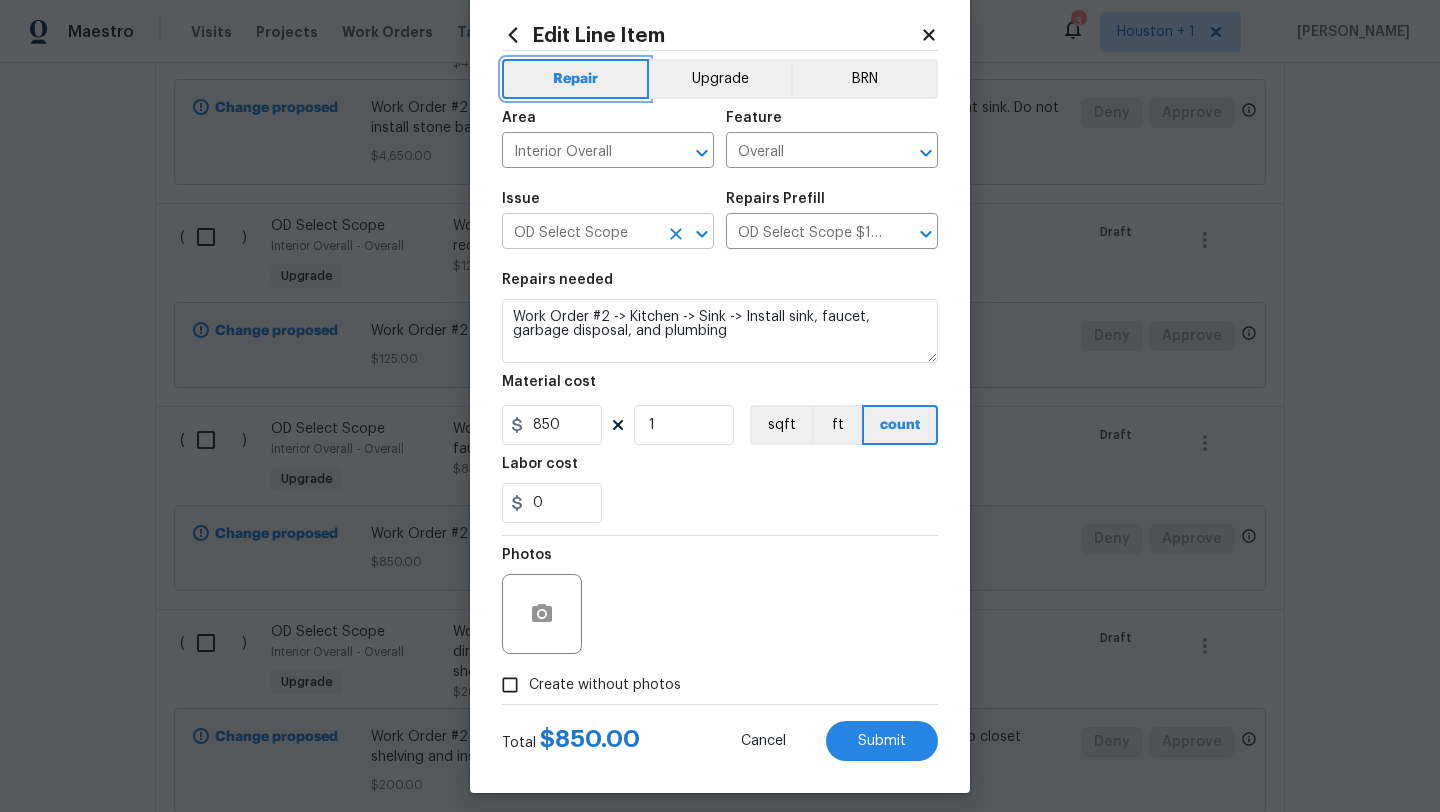 scroll, scrollTop: 40, scrollLeft: 0, axis: vertical 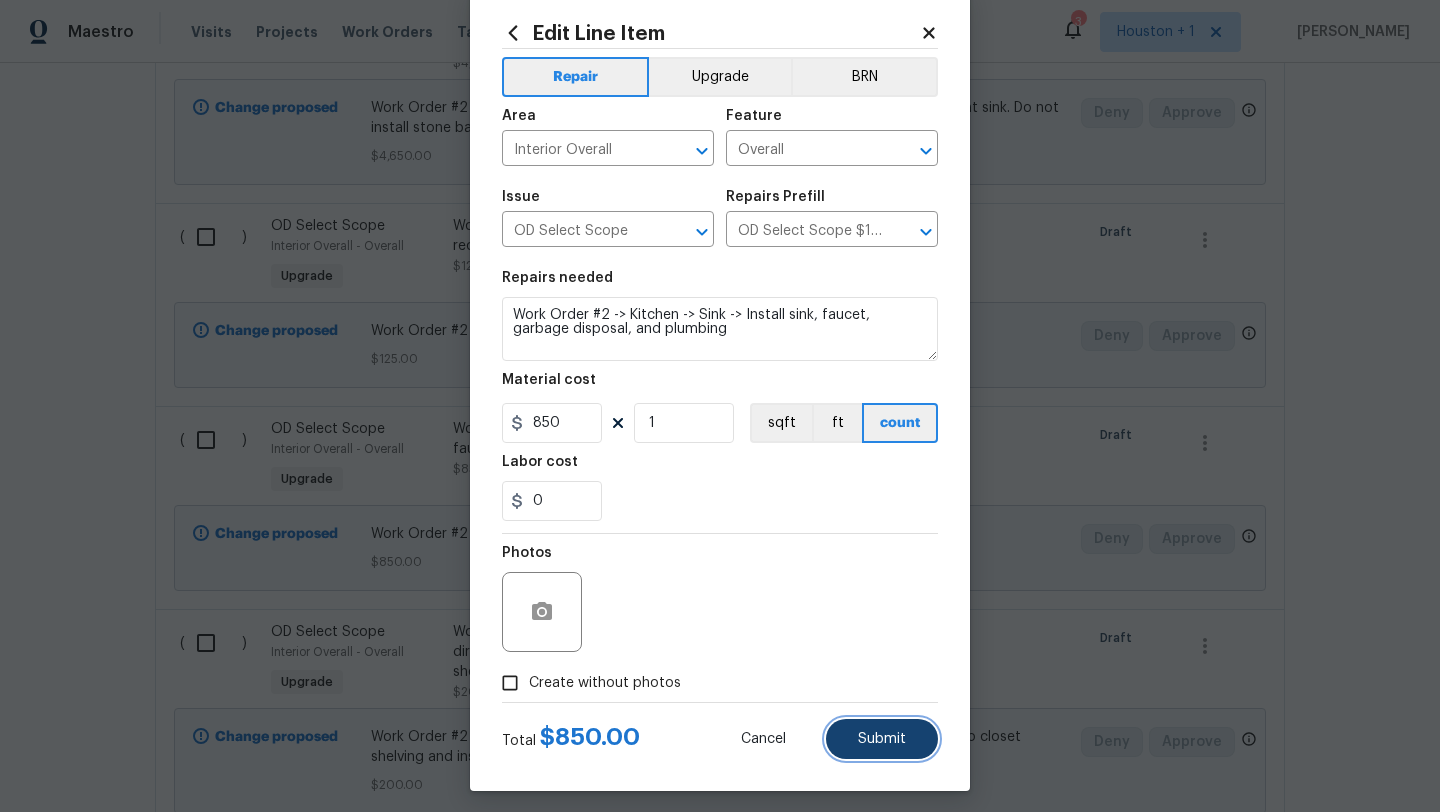 click on "Submit" at bounding box center (882, 739) 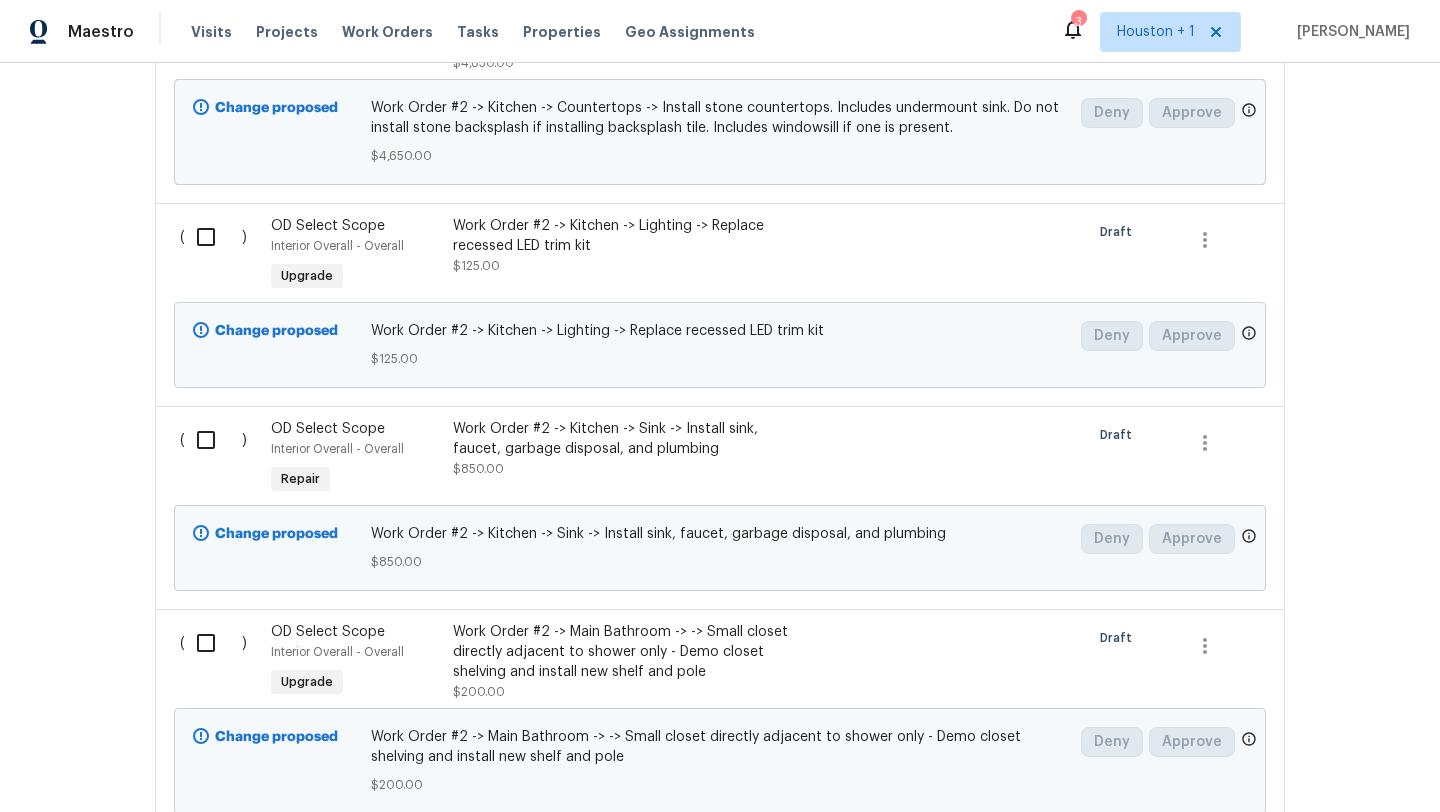 scroll, scrollTop: 0, scrollLeft: 0, axis: both 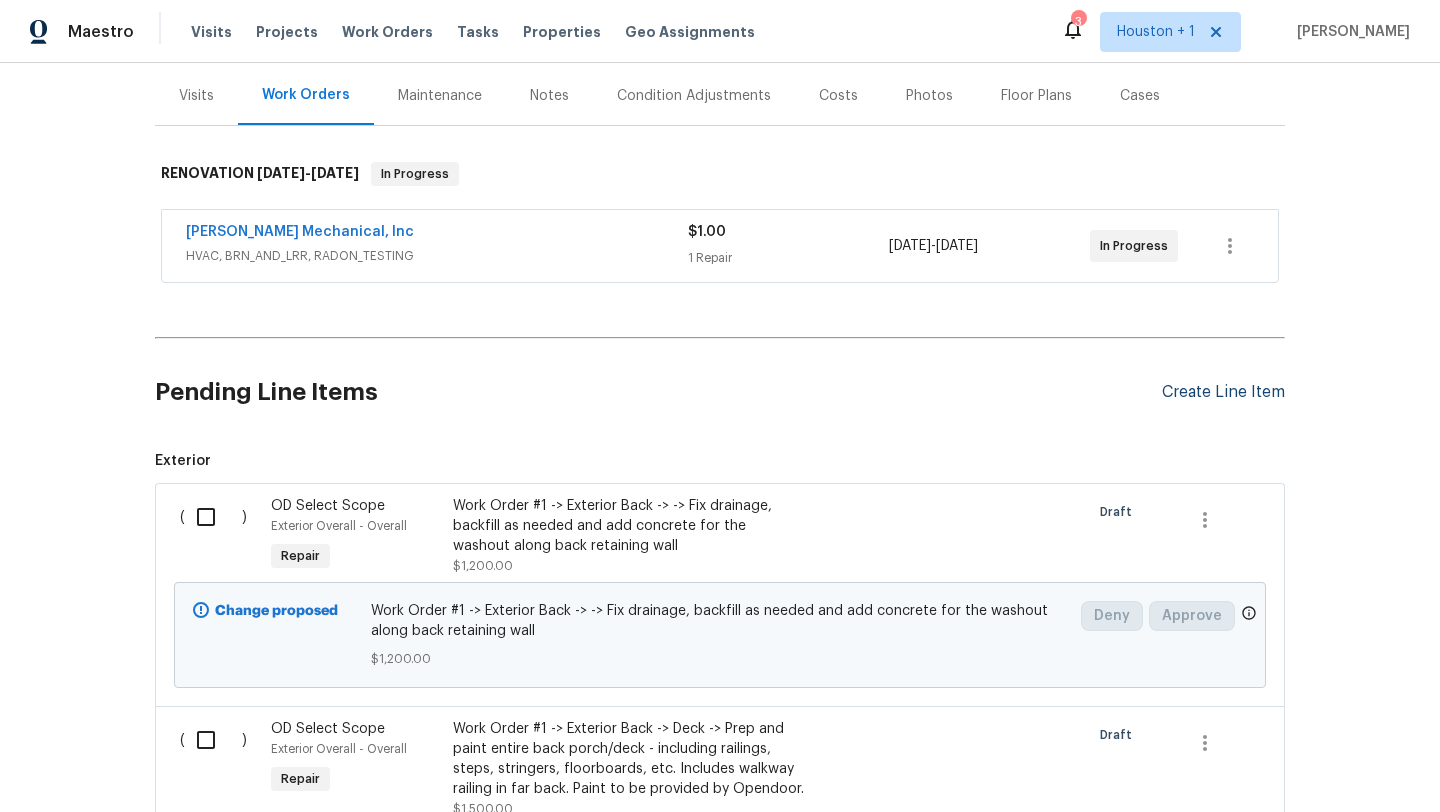click on "Create Line Item" at bounding box center [1223, 392] 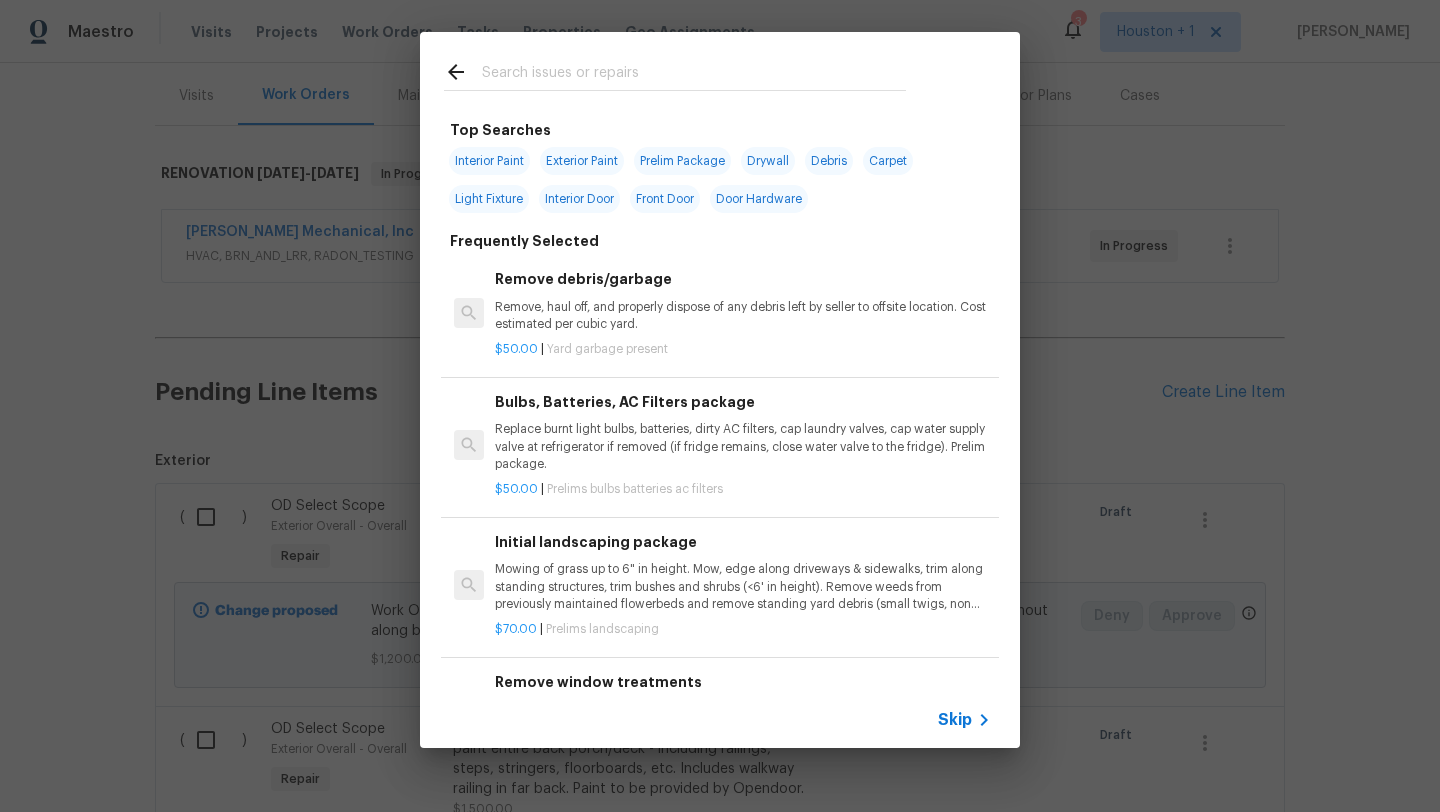 click on "Skip" at bounding box center (955, 720) 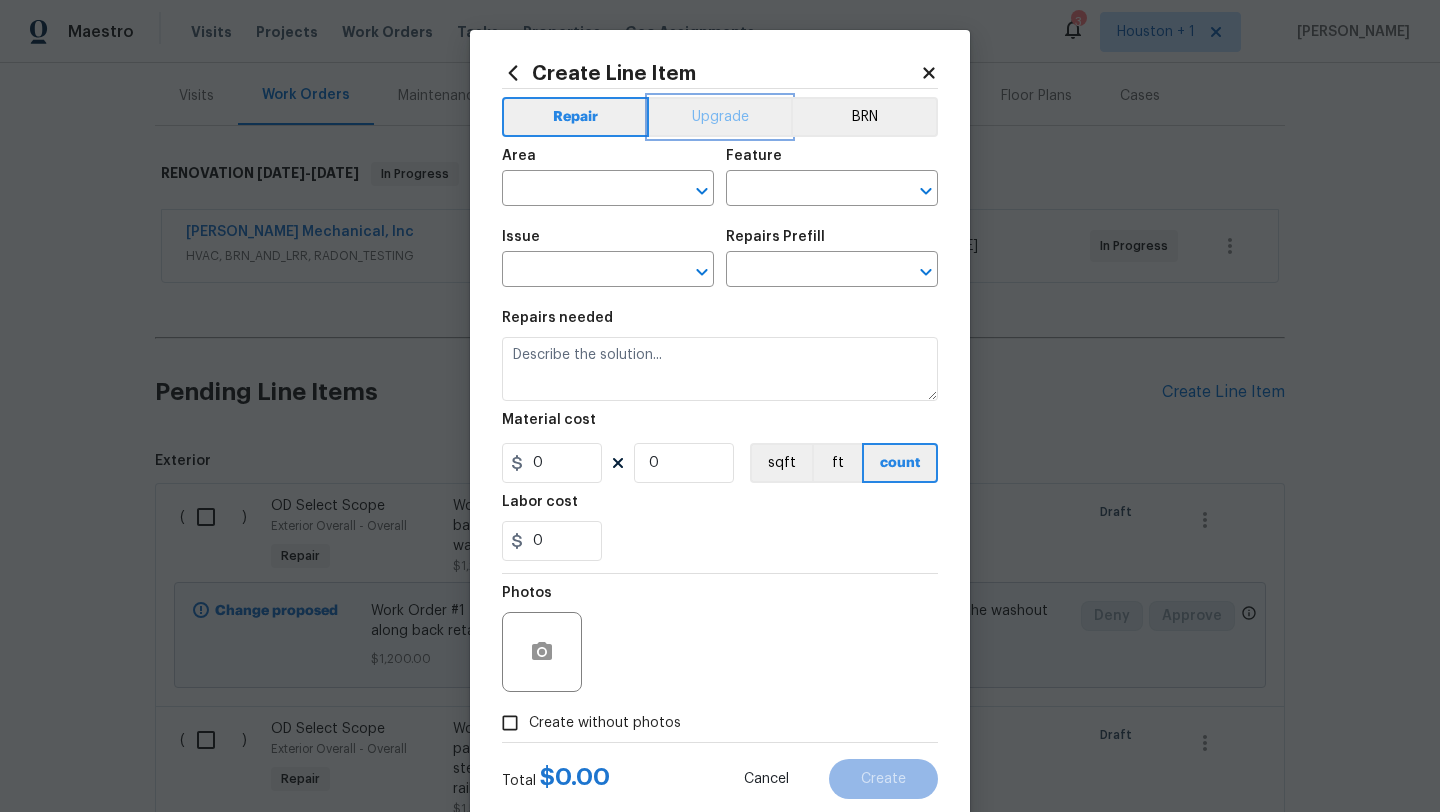 click on "Upgrade" at bounding box center [720, 117] 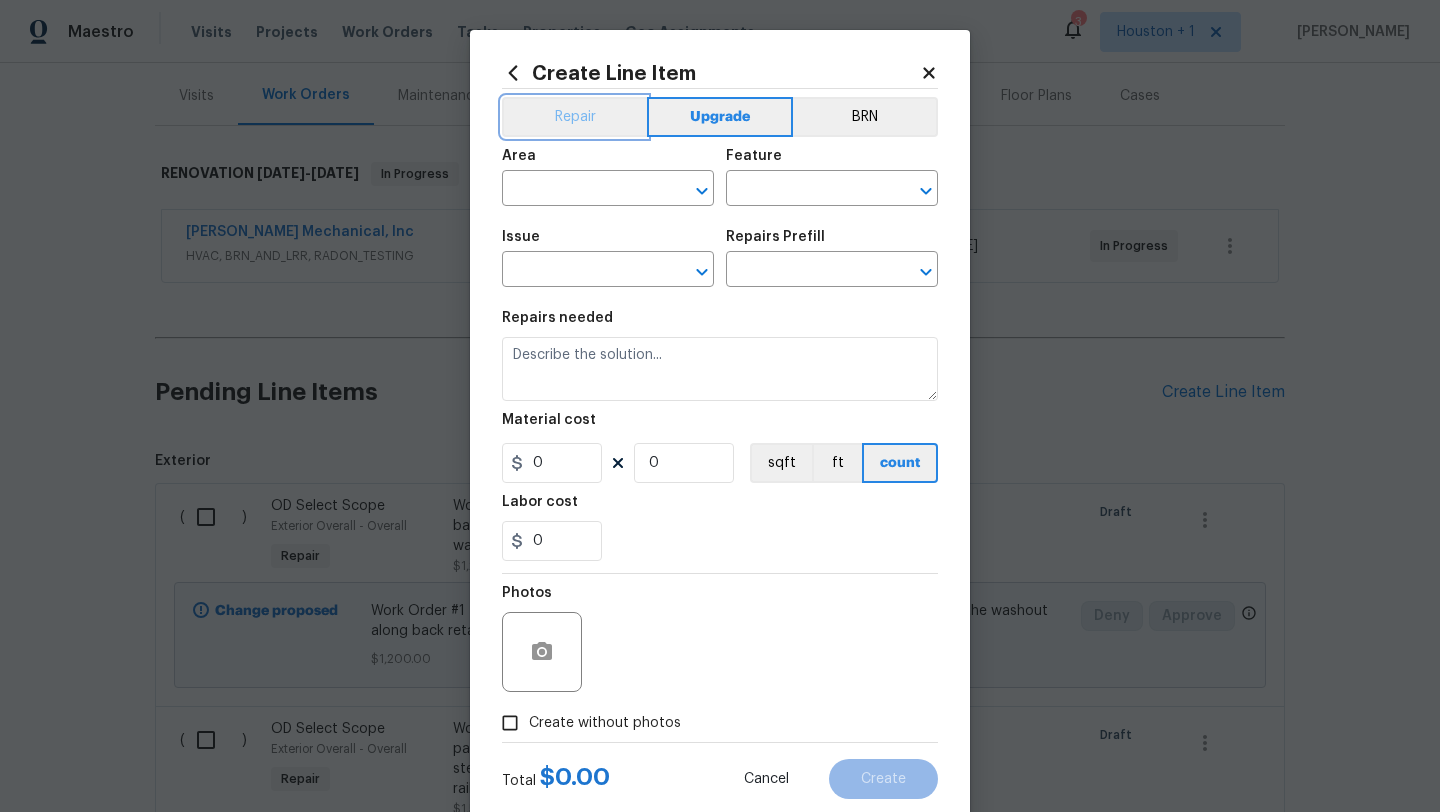 click on "Repair" at bounding box center (574, 117) 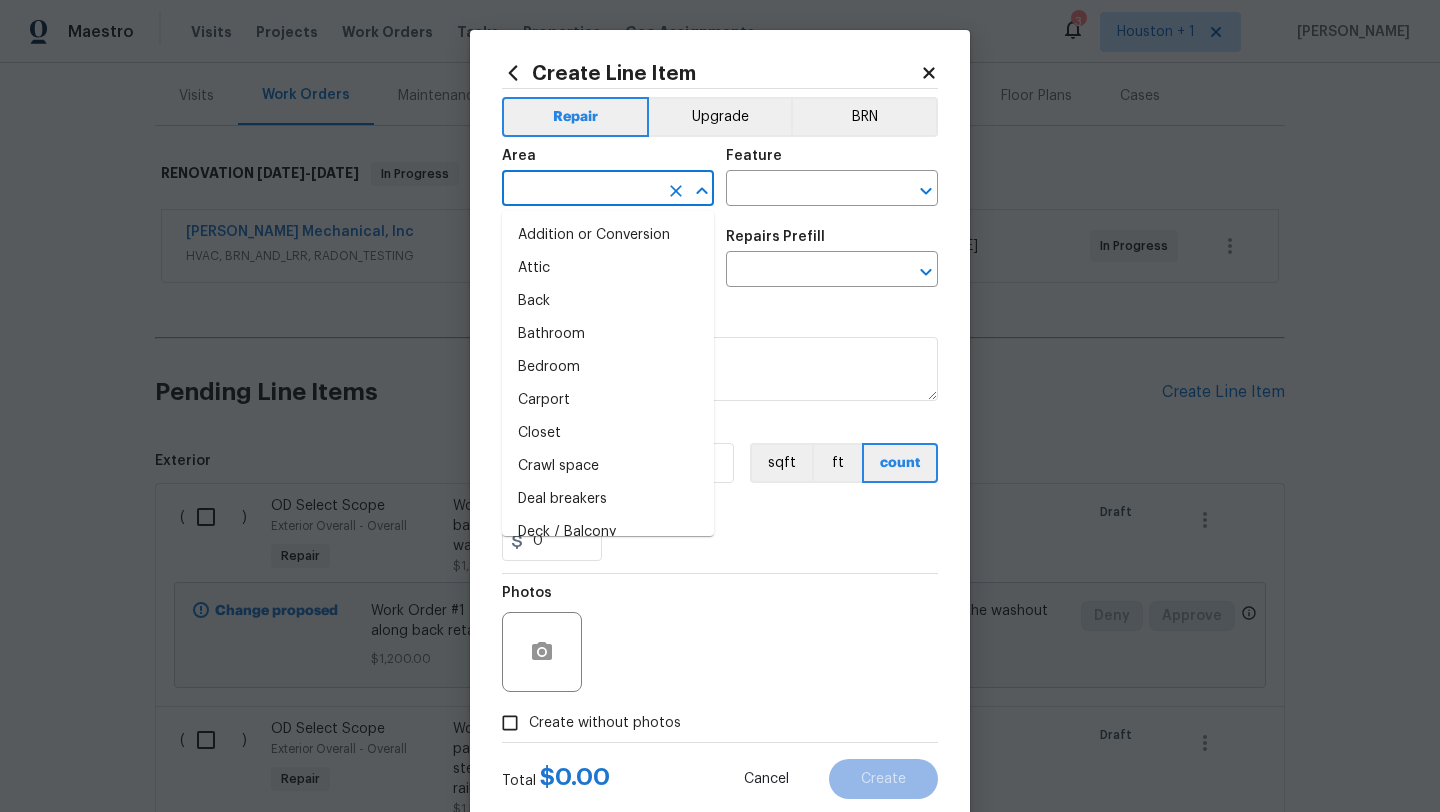 click at bounding box center (580, 190) 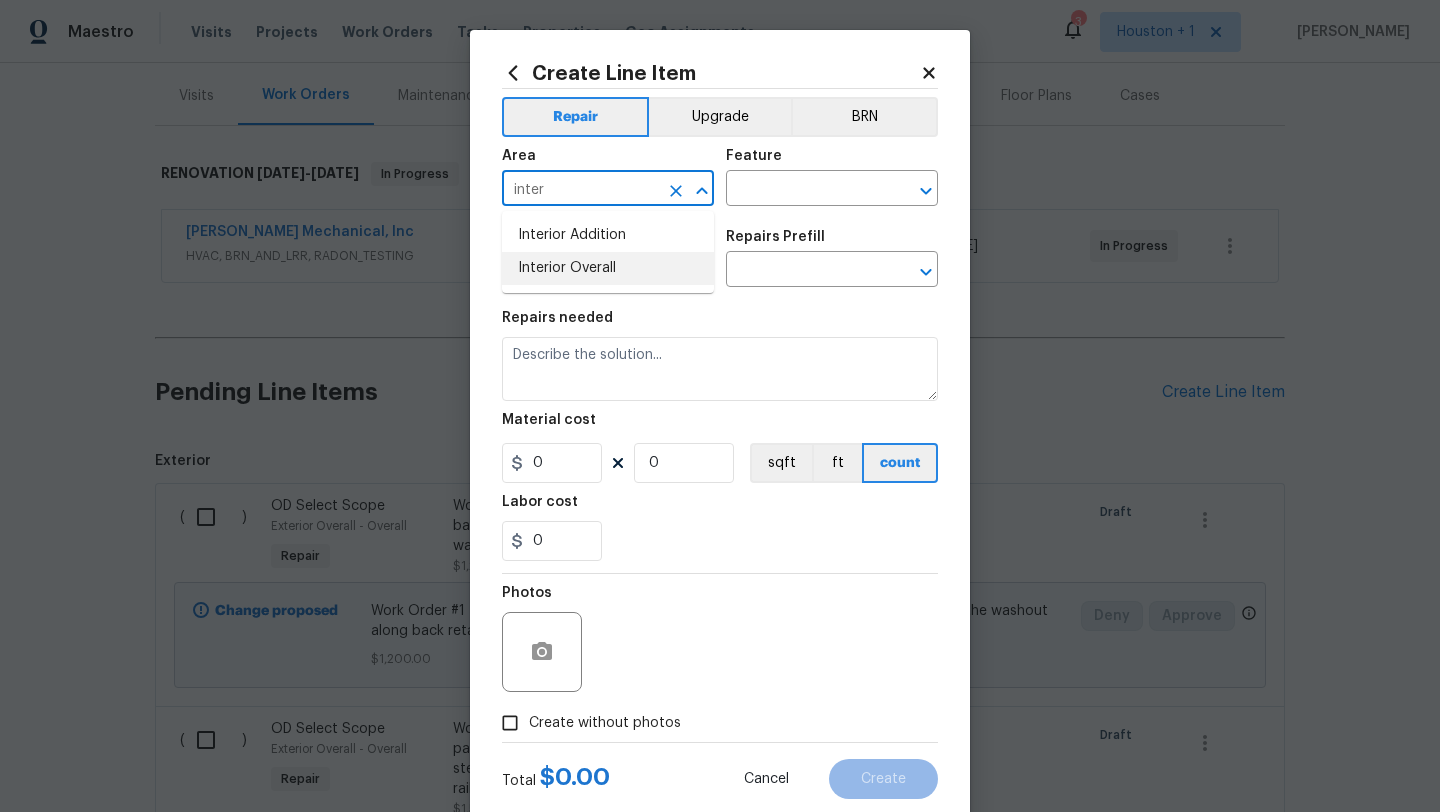 click on "Interior Overall" at bounding box center [608, 268] 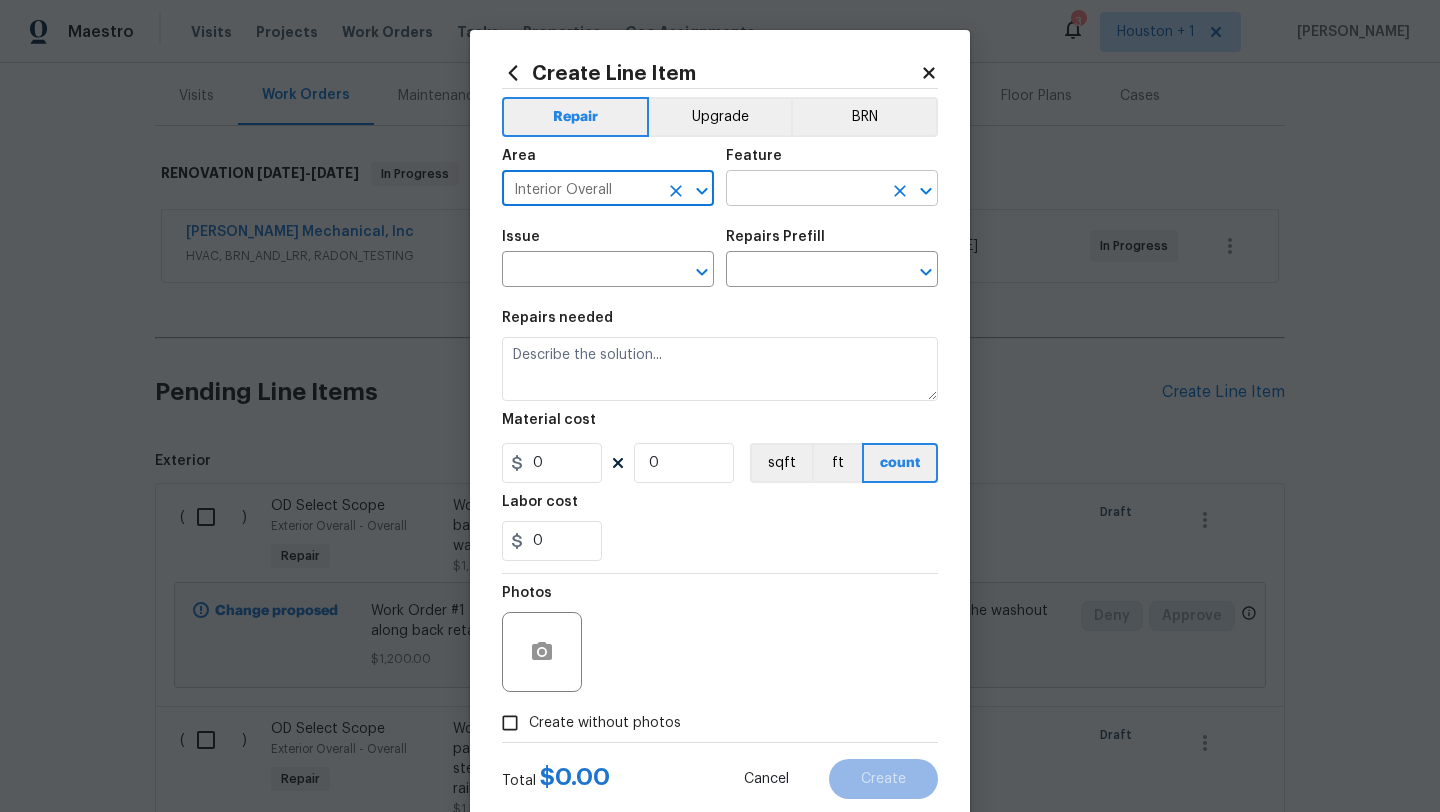 type on "Interior Overall" 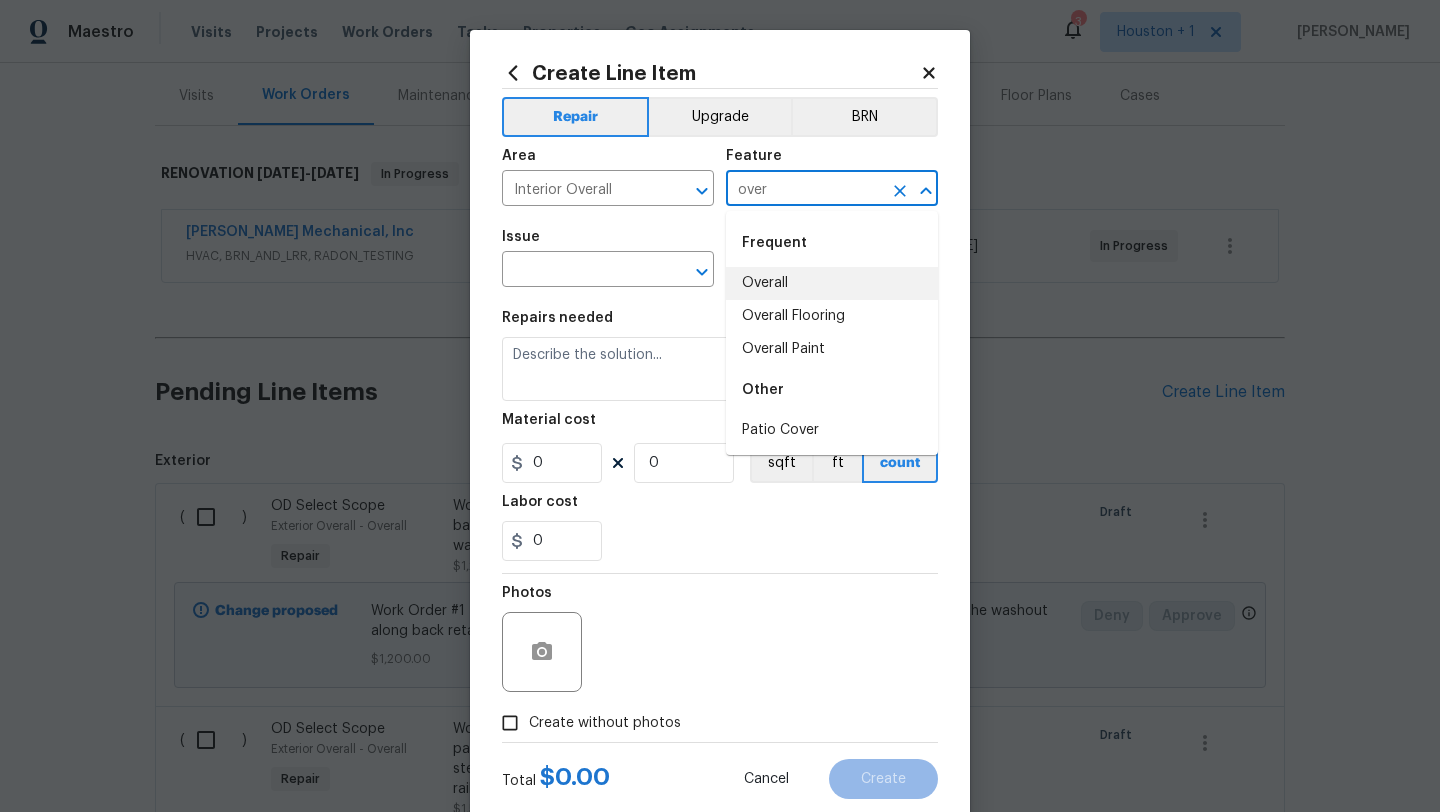 click on "Overall" at bounding box center (832, 283) 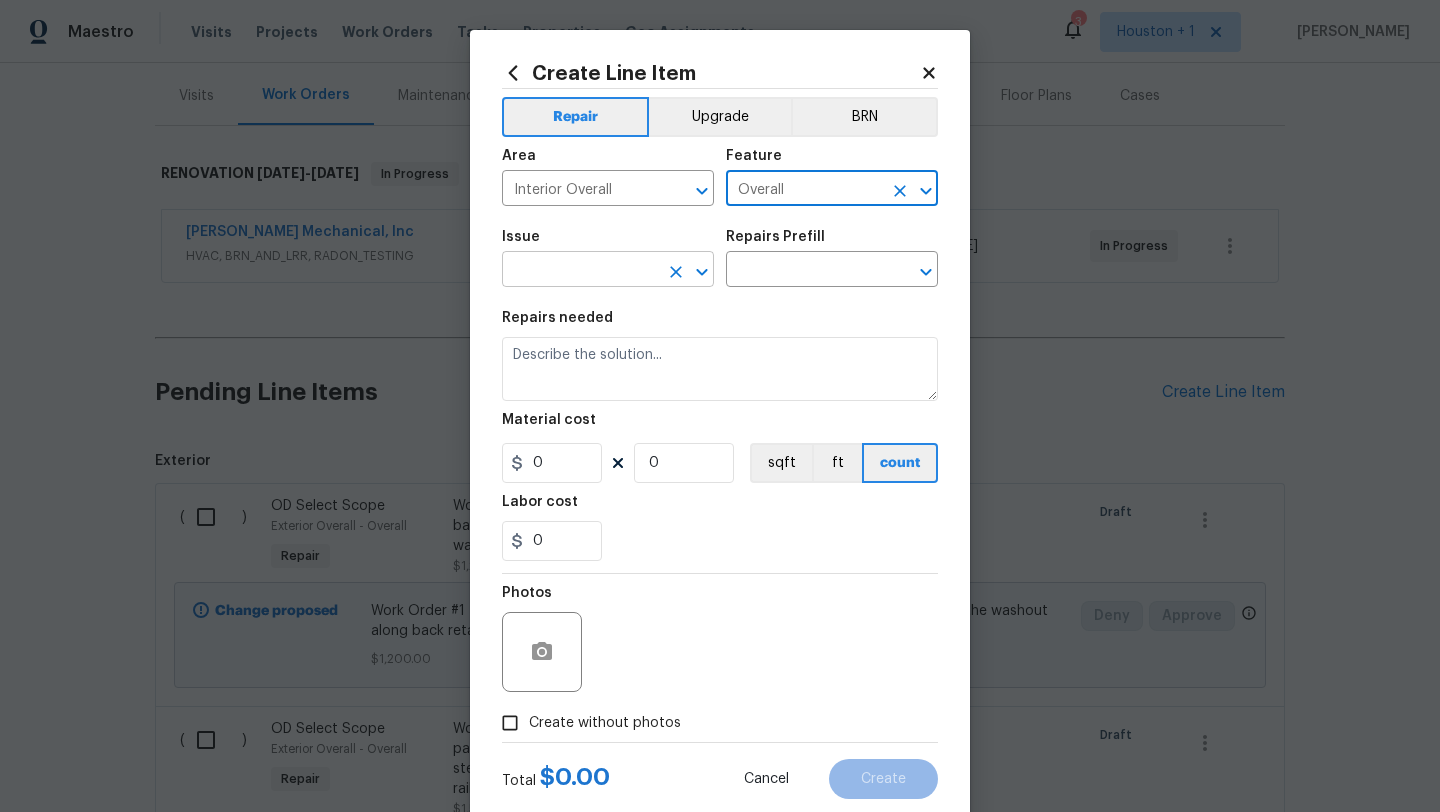 type on "Overall" 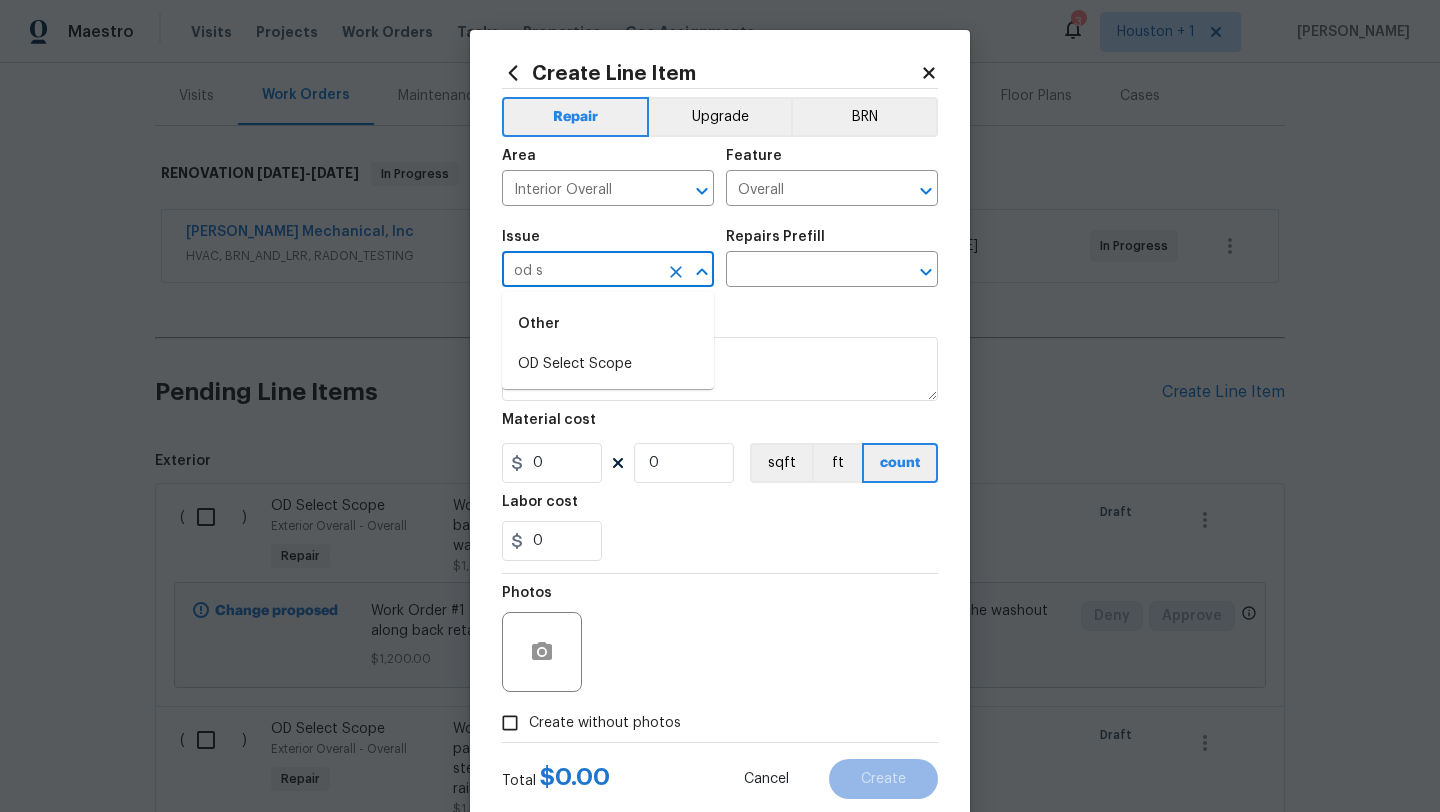 click on "Other" at bounding box center [608, 324] 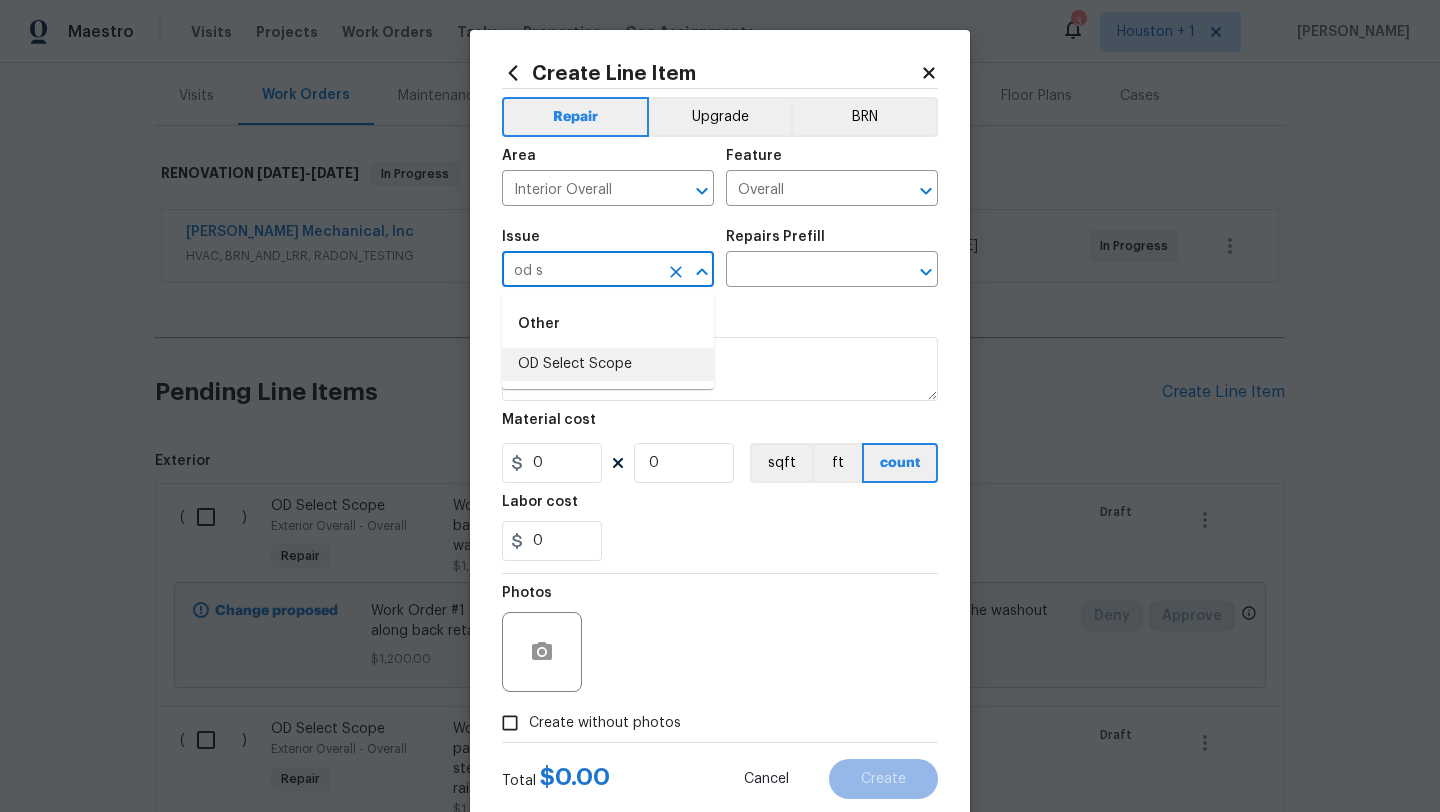 click on "OD Select Scope" at bounding box center [608, 364] 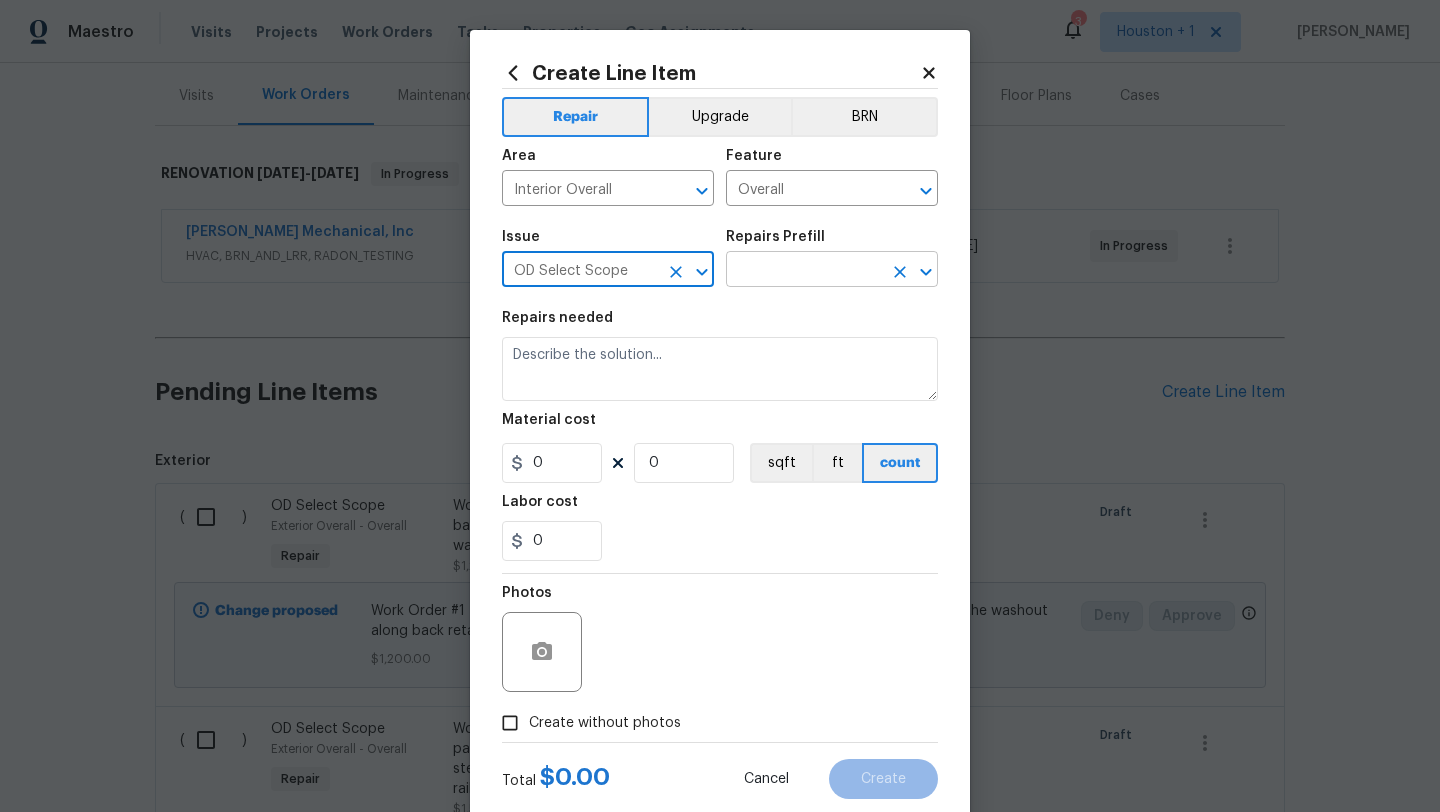 type on "OD Select Scope" 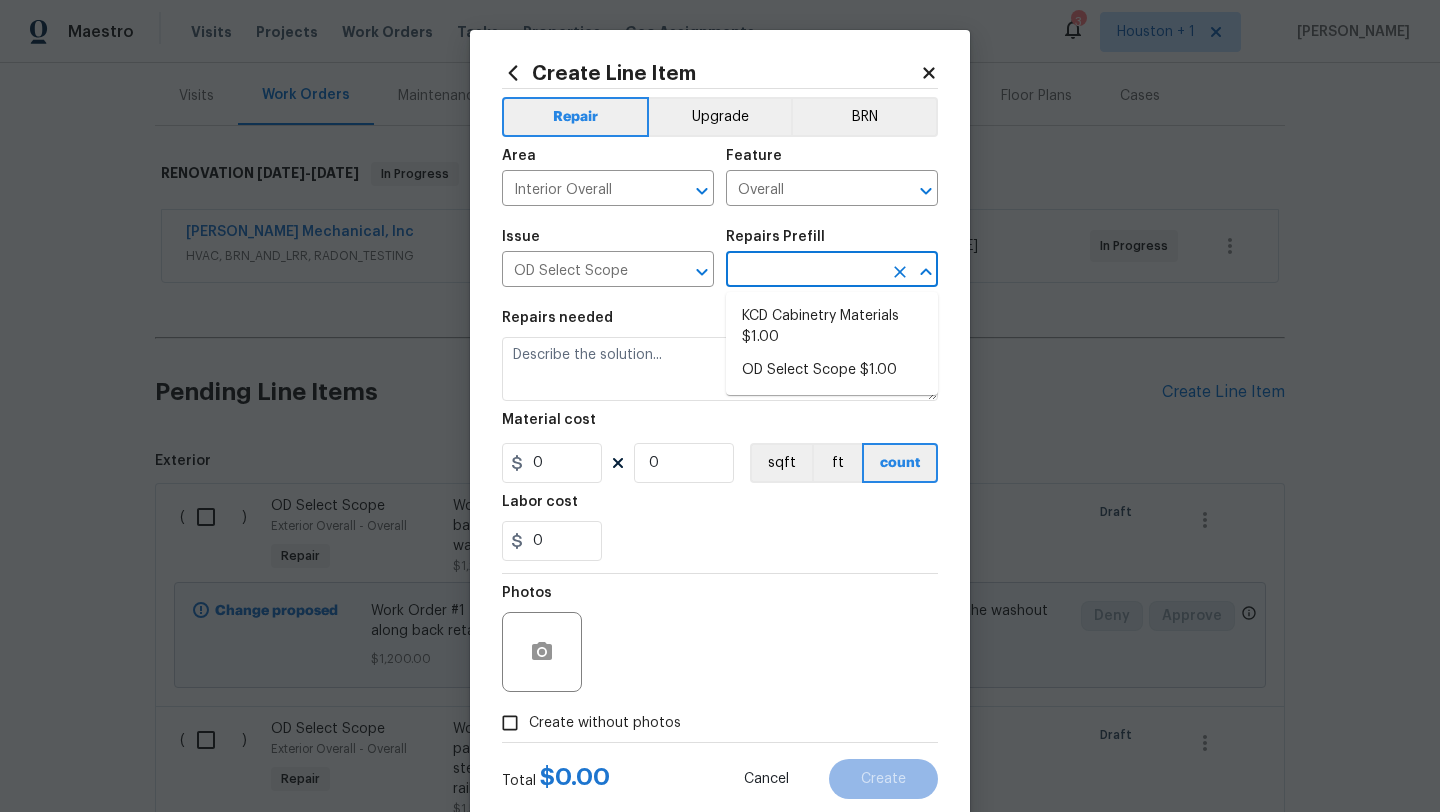 click at bounding box center (804, 271) 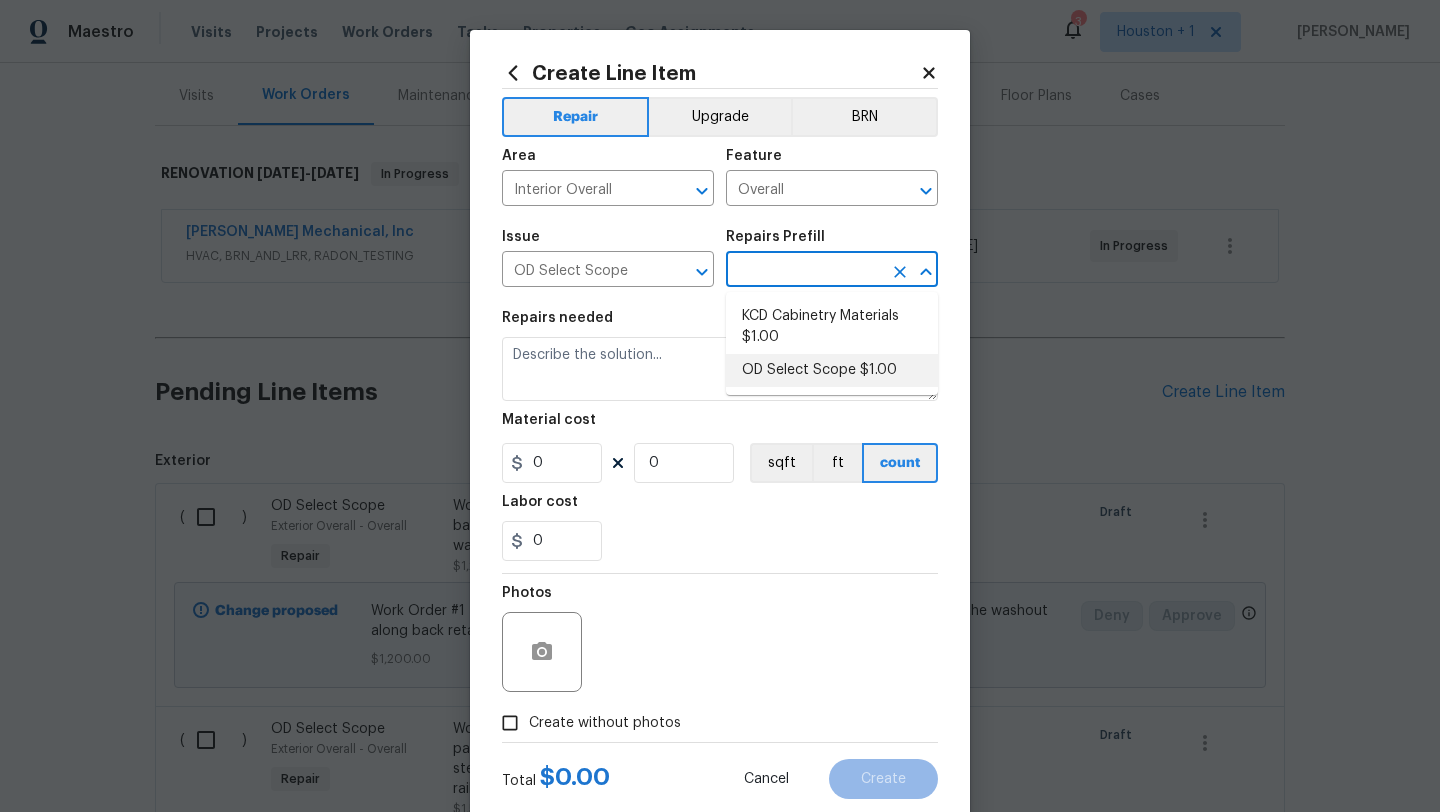 click on "OD Select Scope $1.00" at bounding box center [832, 370] 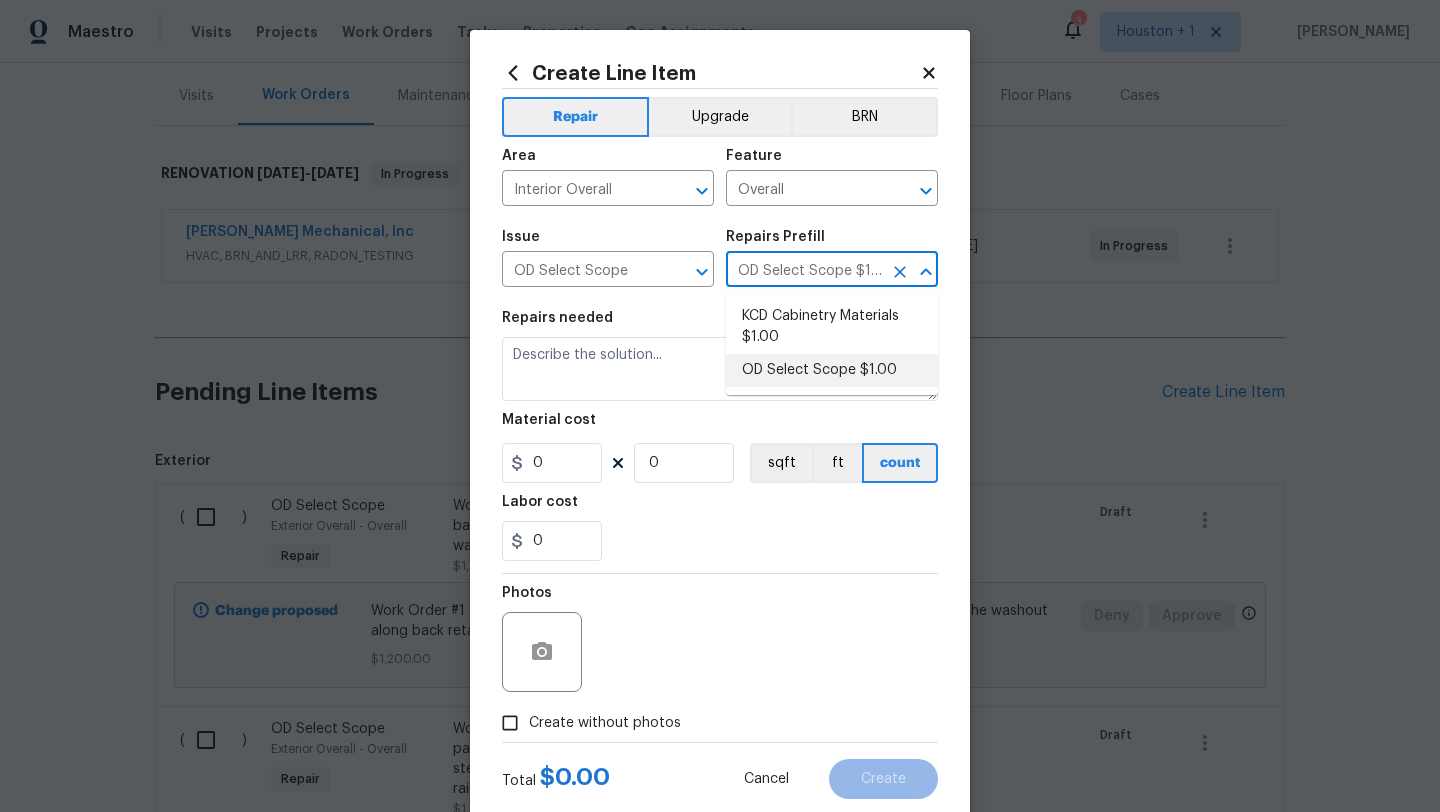 type on "Refer to the agreed upon scope document for further details." 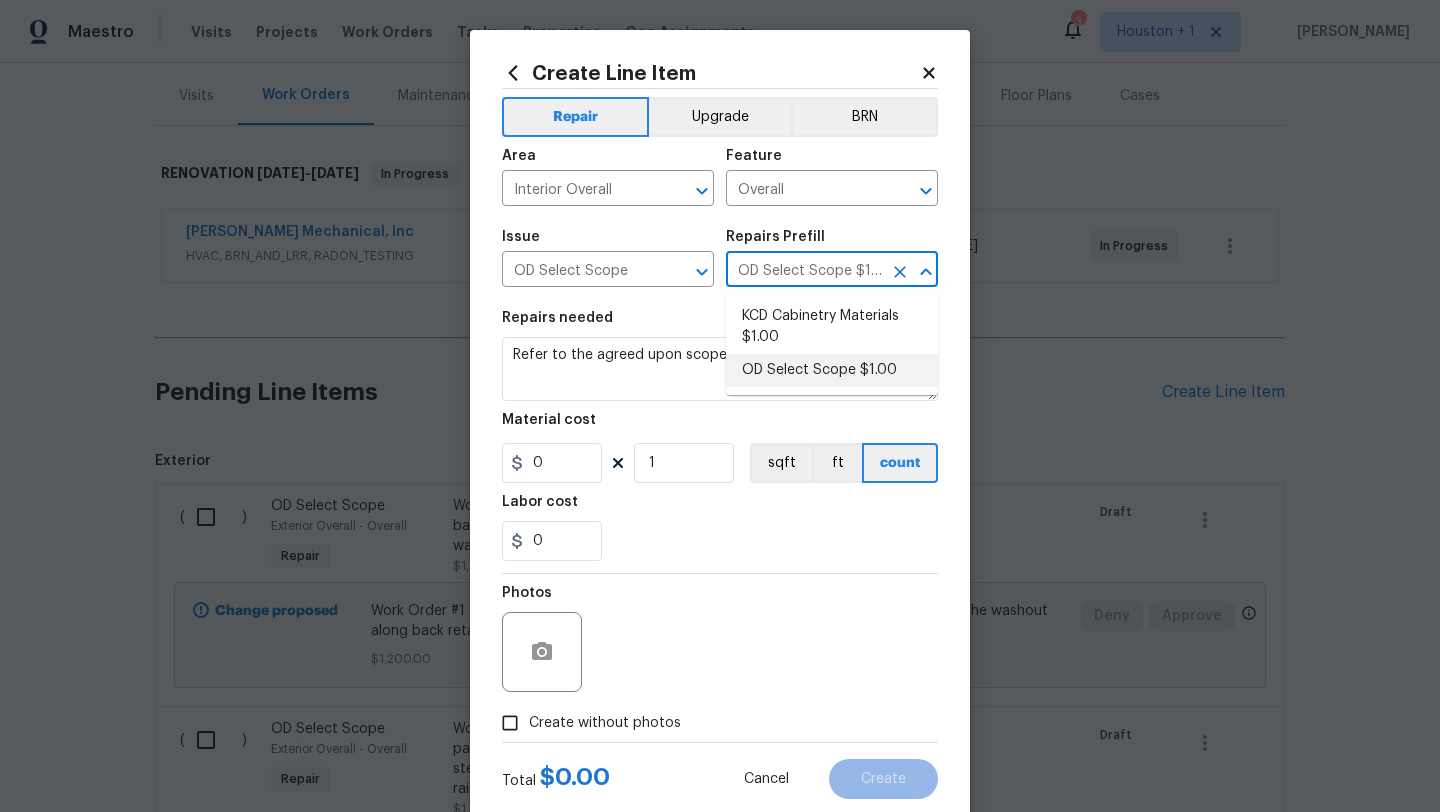 type on "1" 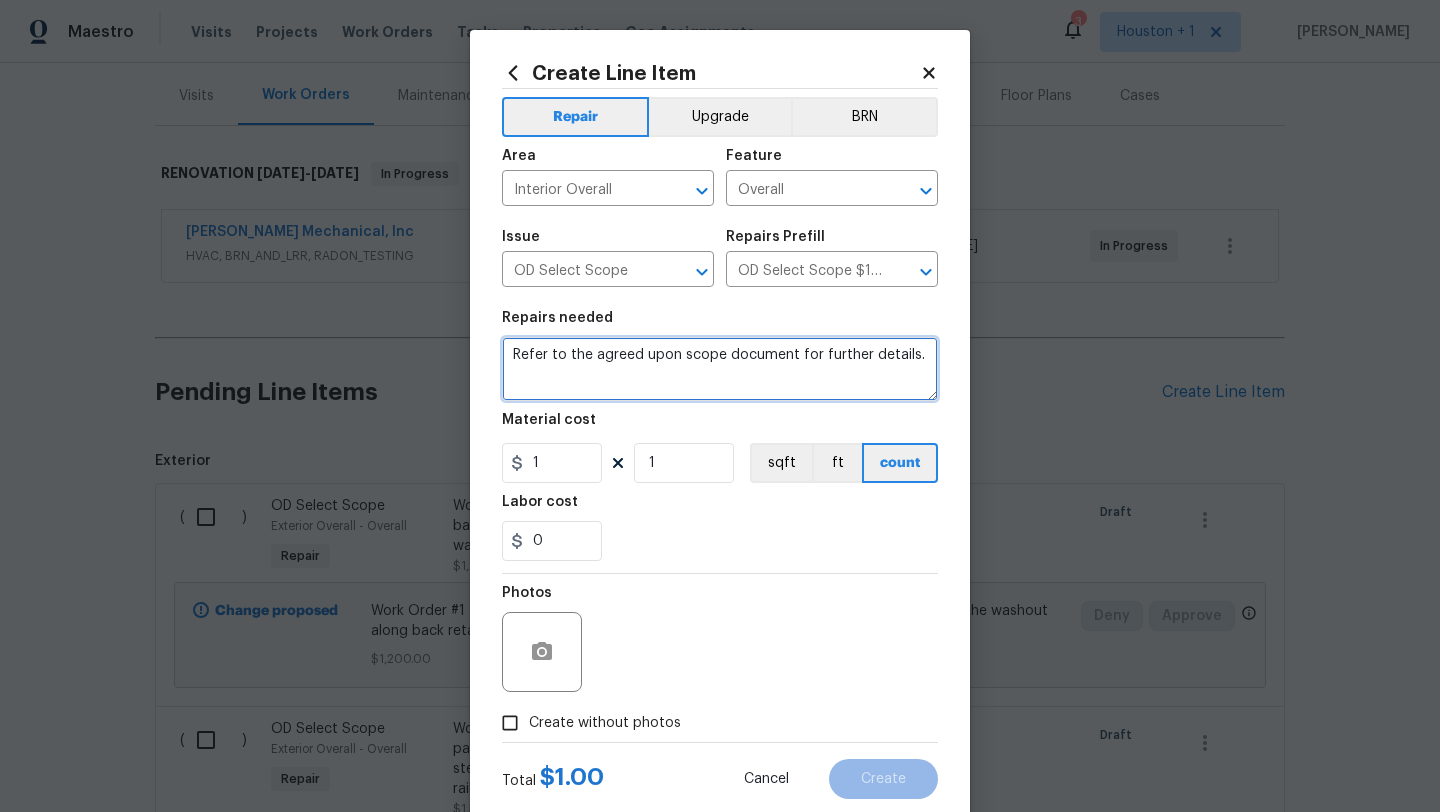 click on "Refer to the agreed upon scope document for further details." at bounding box center (720, 369) 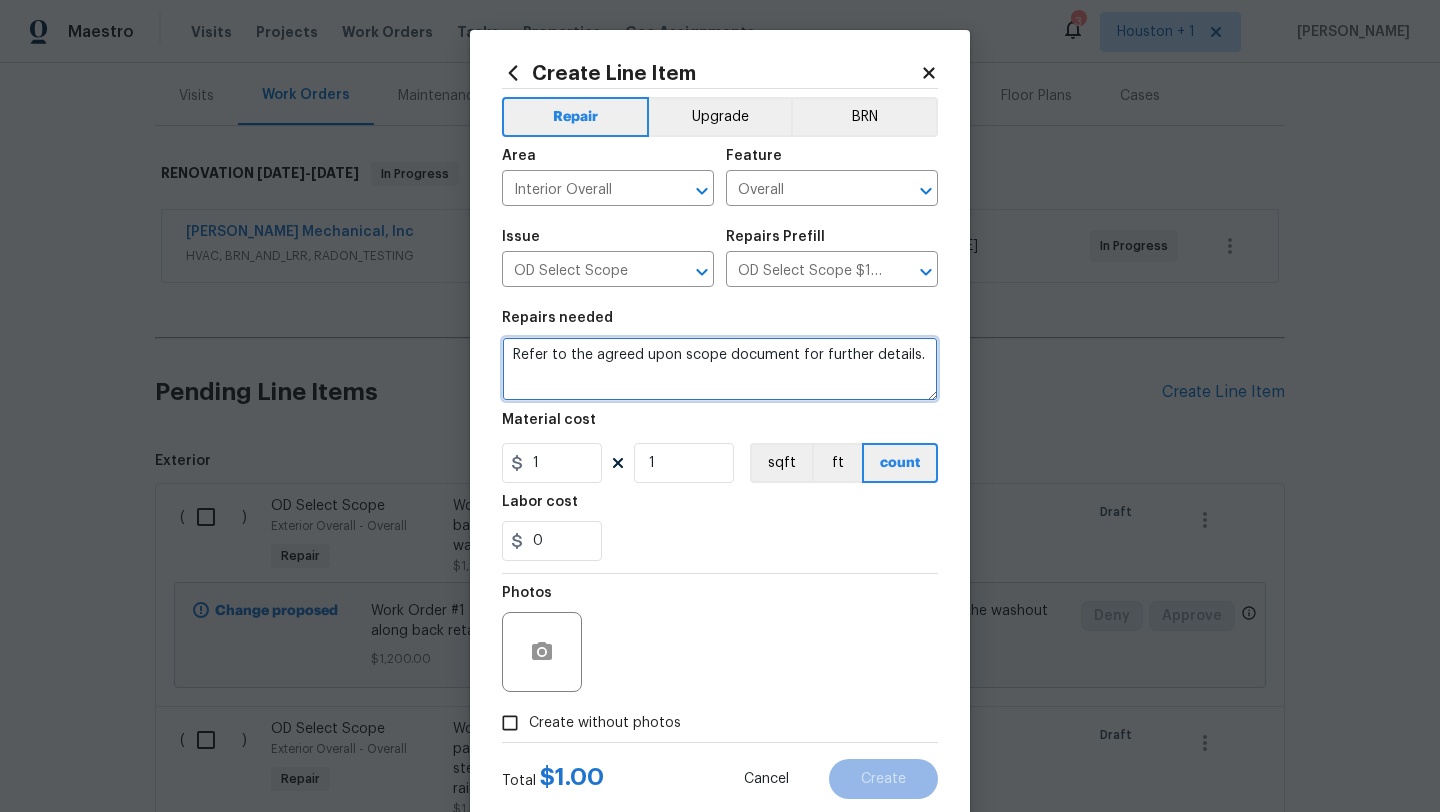 click on "Refer to the agreed upon scope document for further details." at bounding box center [720, 369] 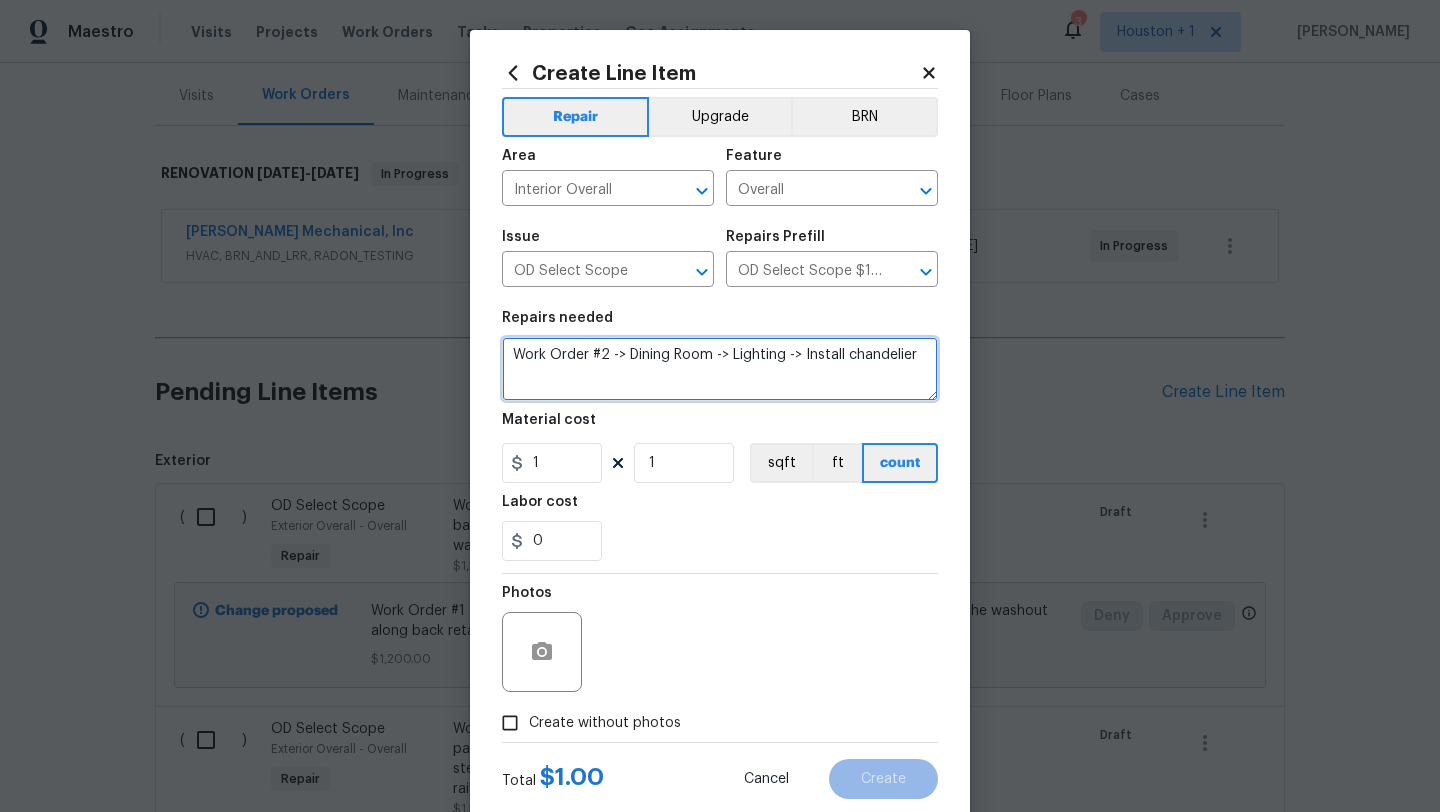 type on "Work Order #2 -> Dining Room -> Lighting -> Install chandelier" 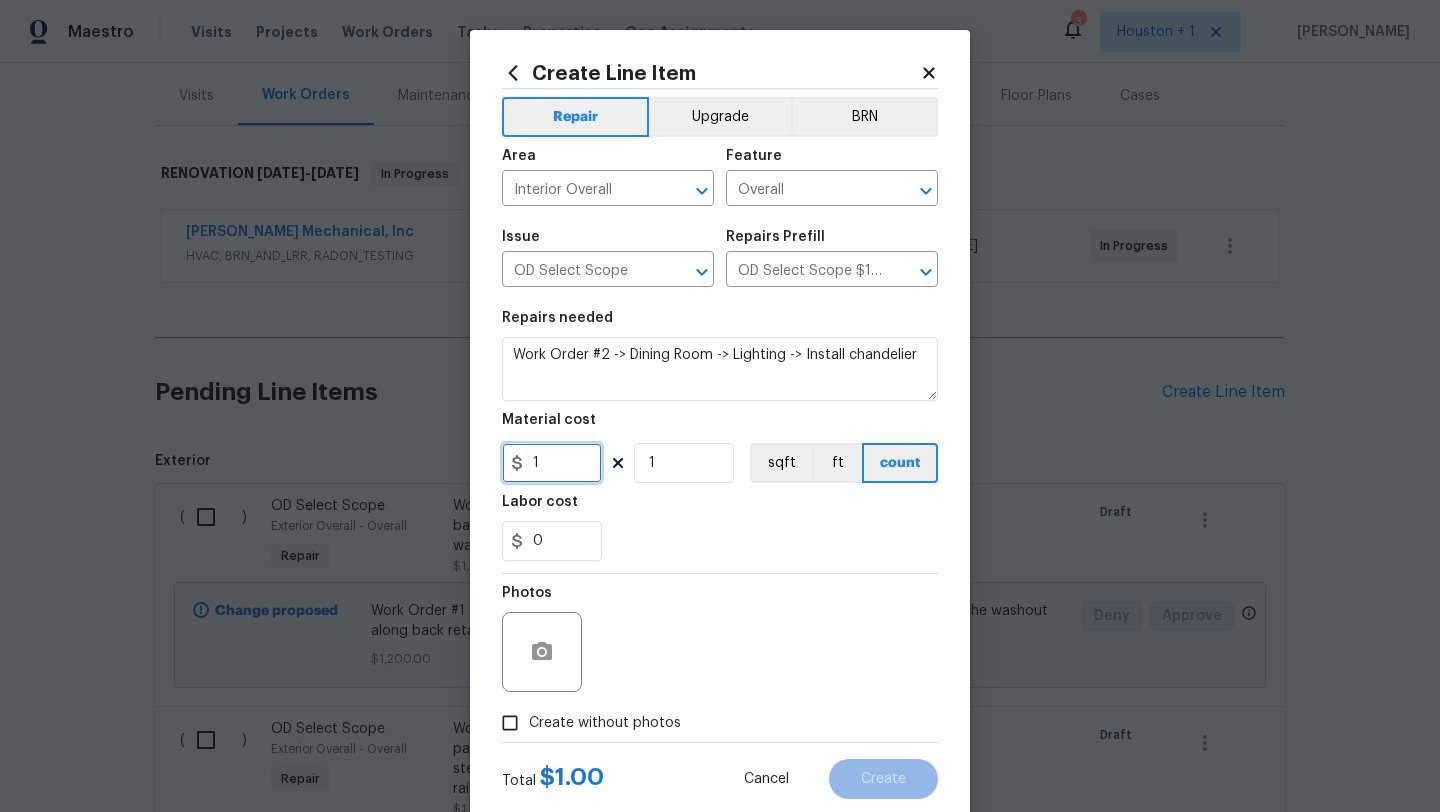 click on "1" at bounding box center [552, 463] 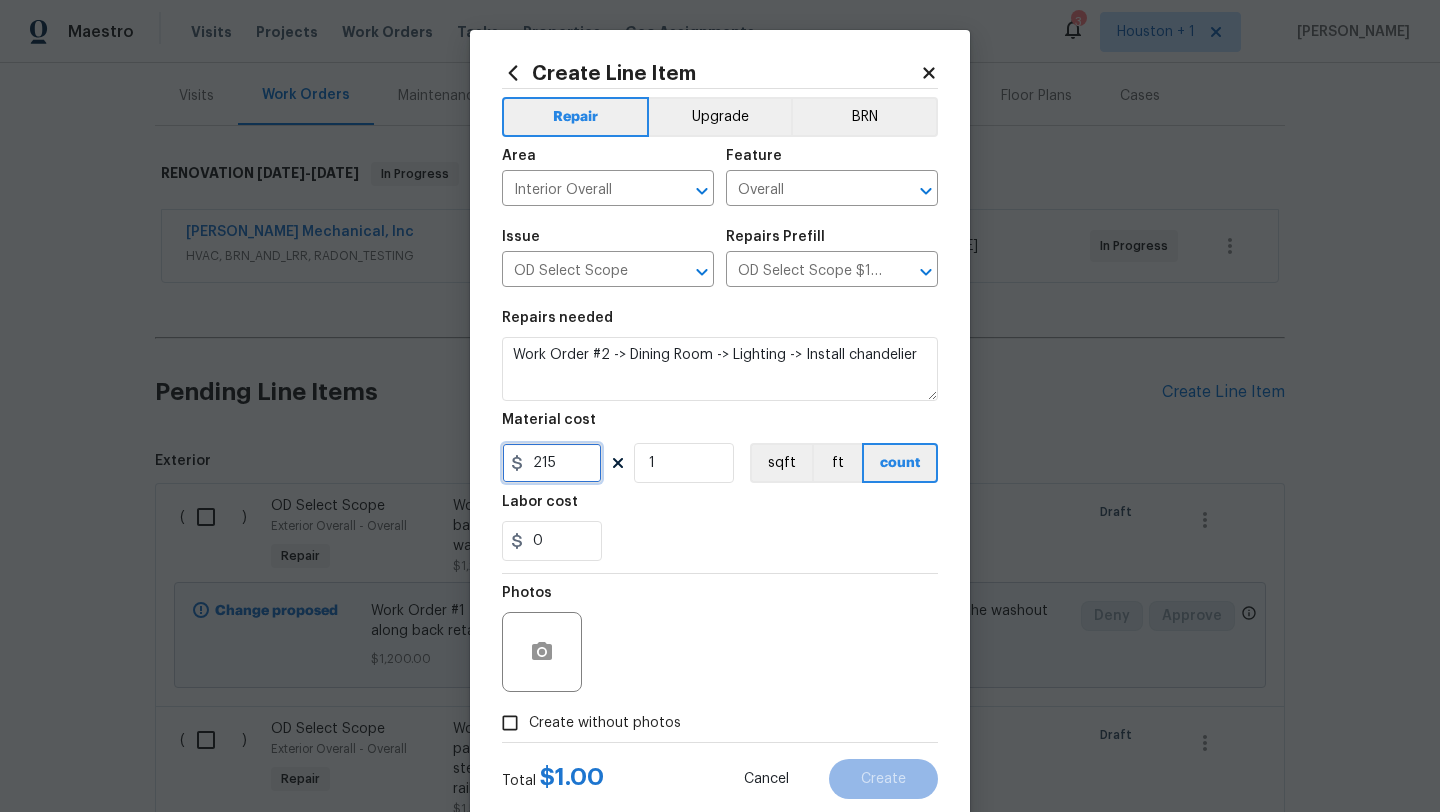 scroll, scrollTop: 50, scrollLeft: 0, axis: vertical 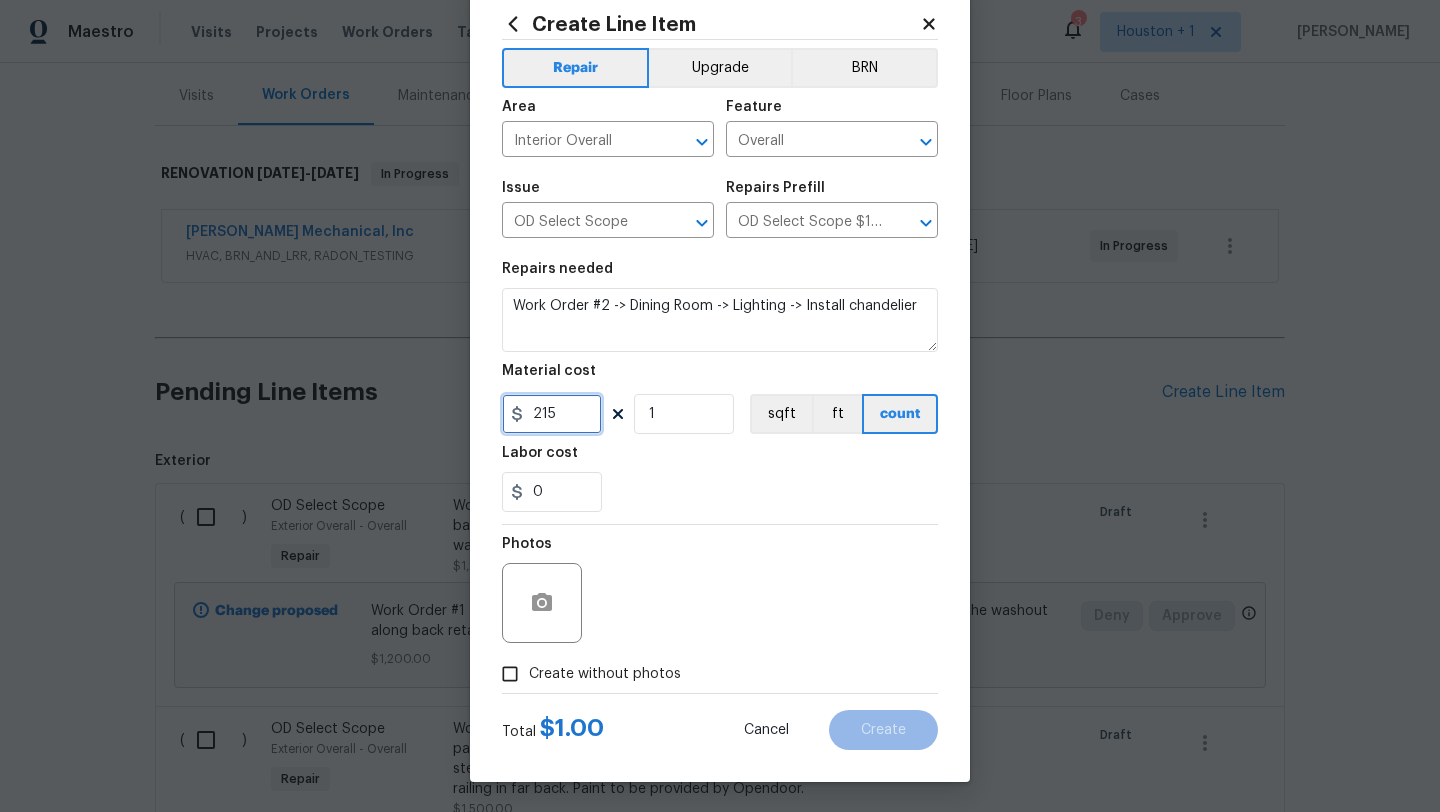 type on "215" 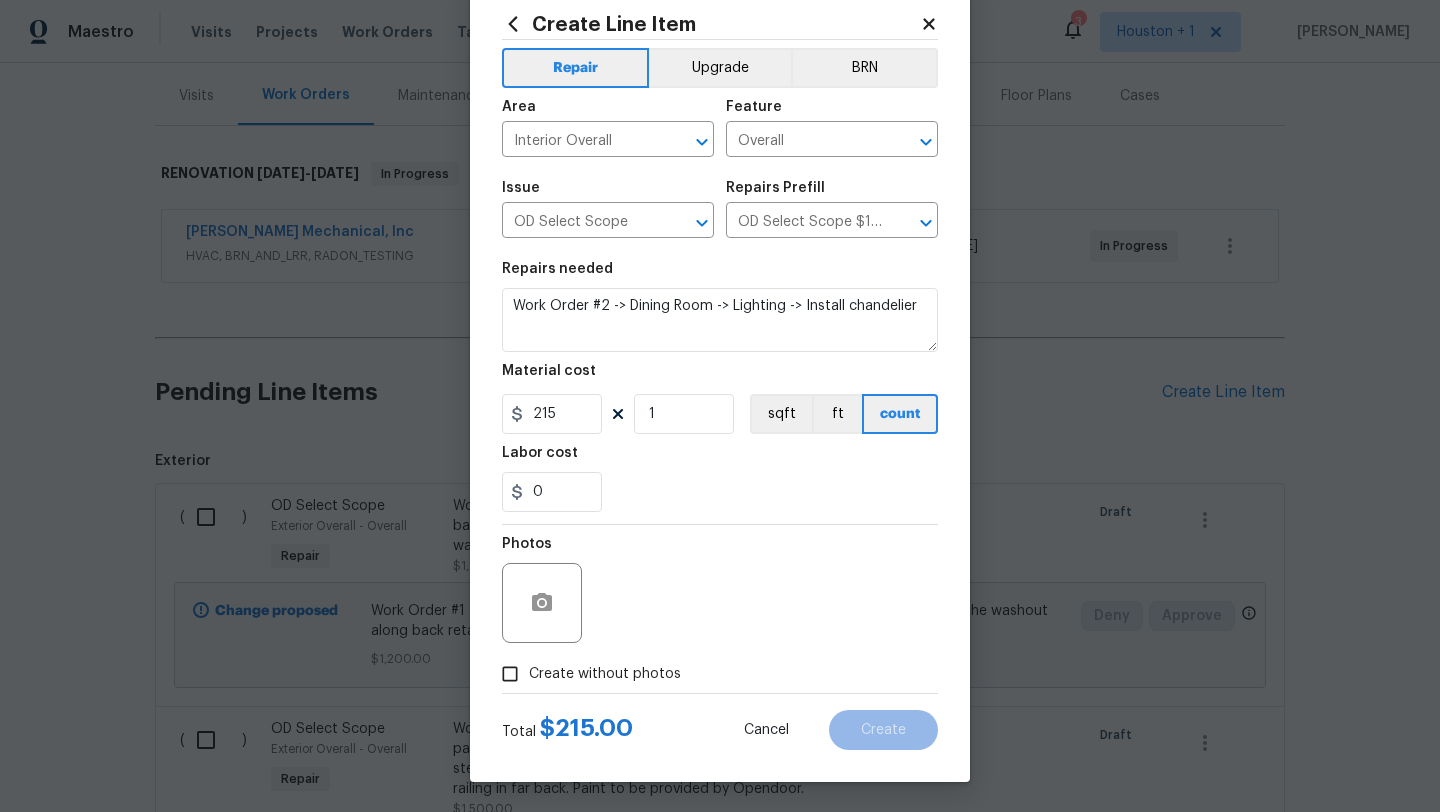 click on "Create without photos" at bounding box center [605, 674] 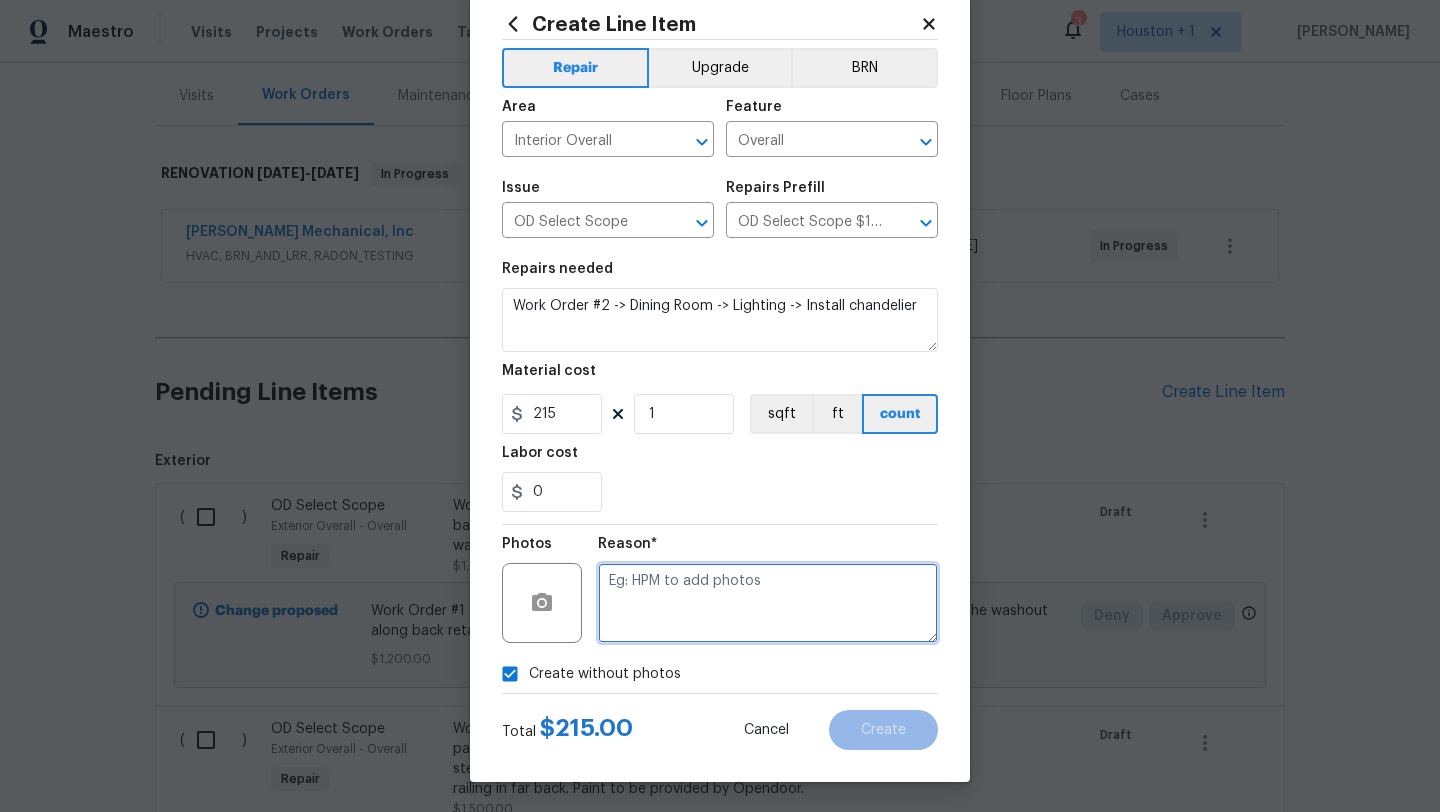 click at bounding box center (768, 603) 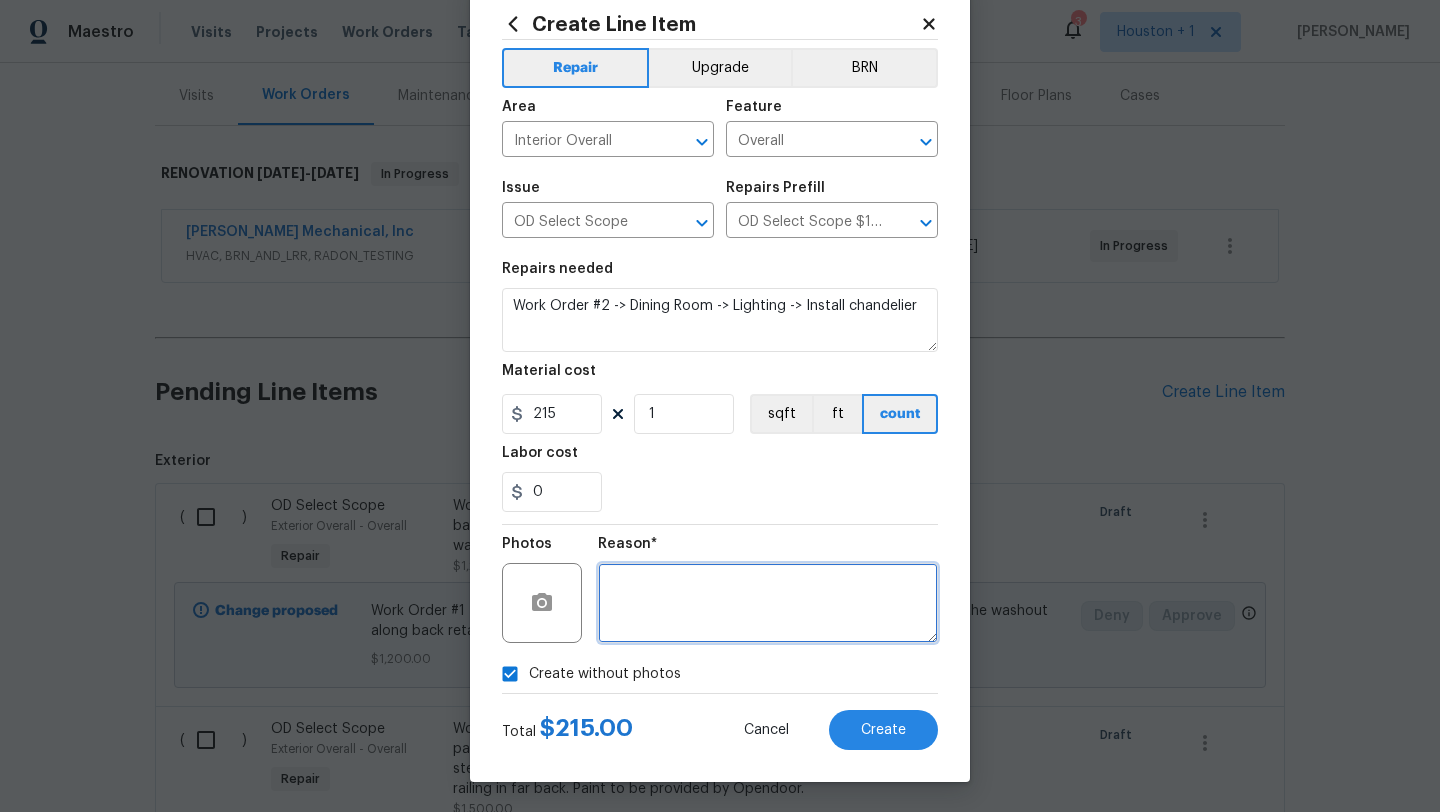 scroll, scrollTop: 50, scrollLeft: 0, axis: vertical 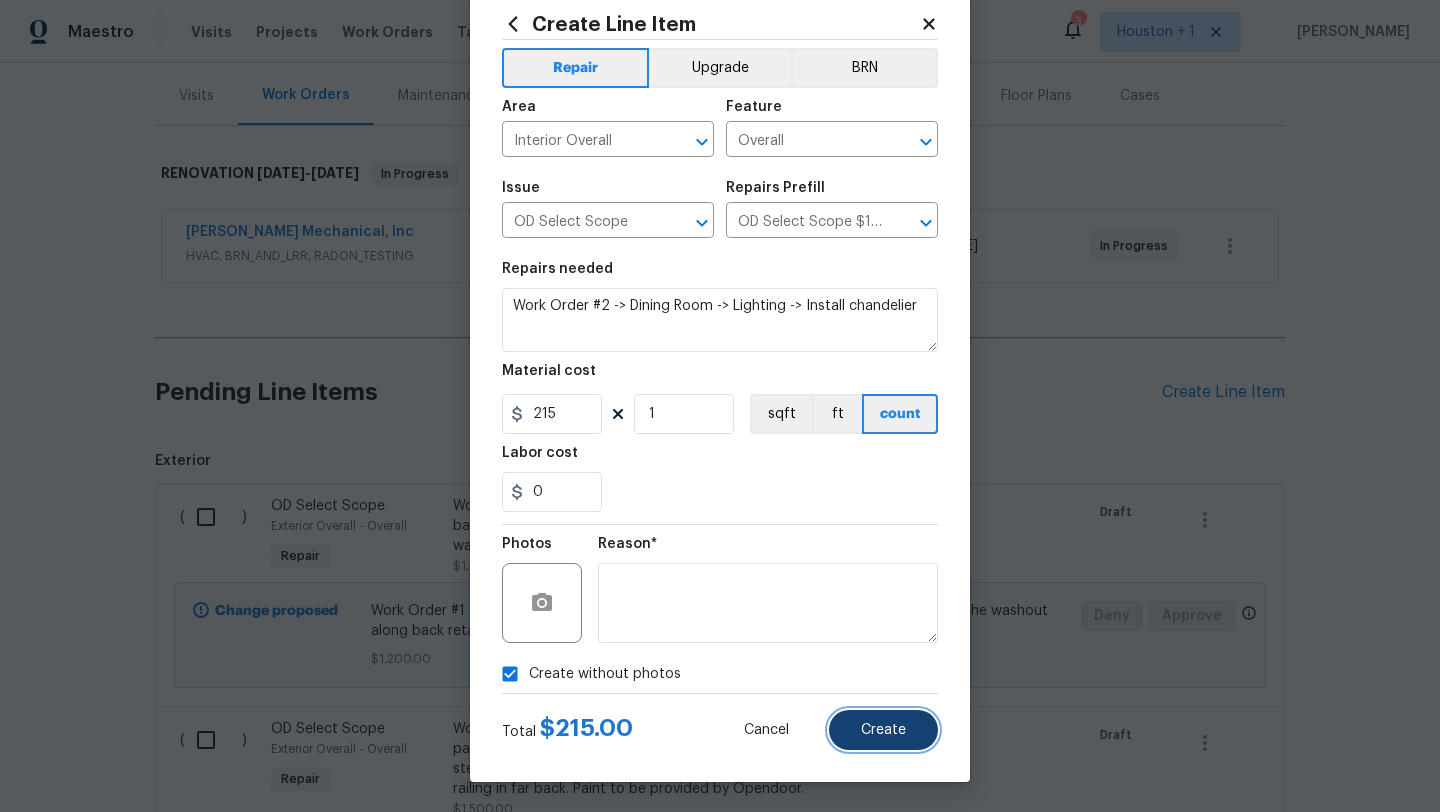 click on "Create" at bounding box center (883, 730) 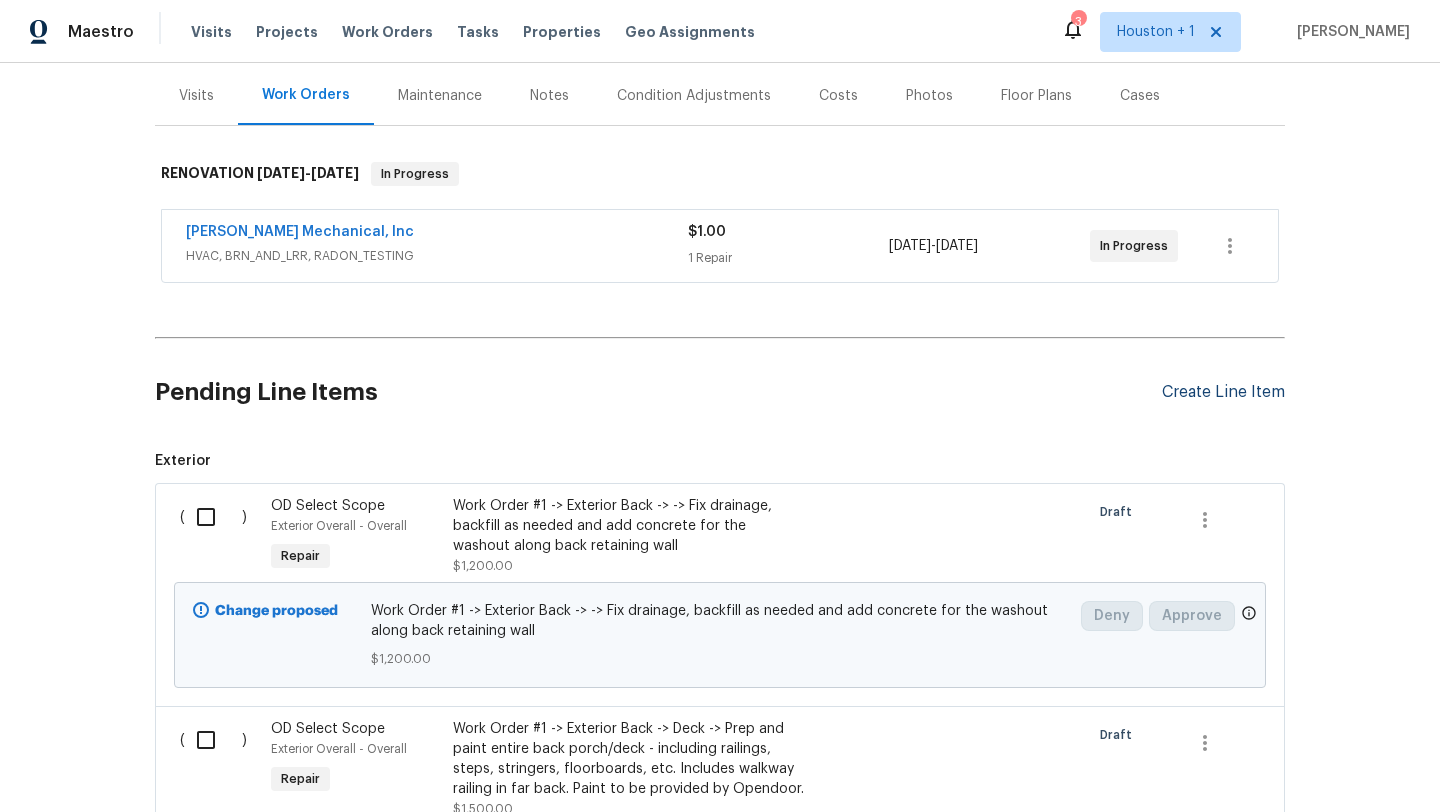 click on "Create Line Item" at bounding box center (1223, 392) 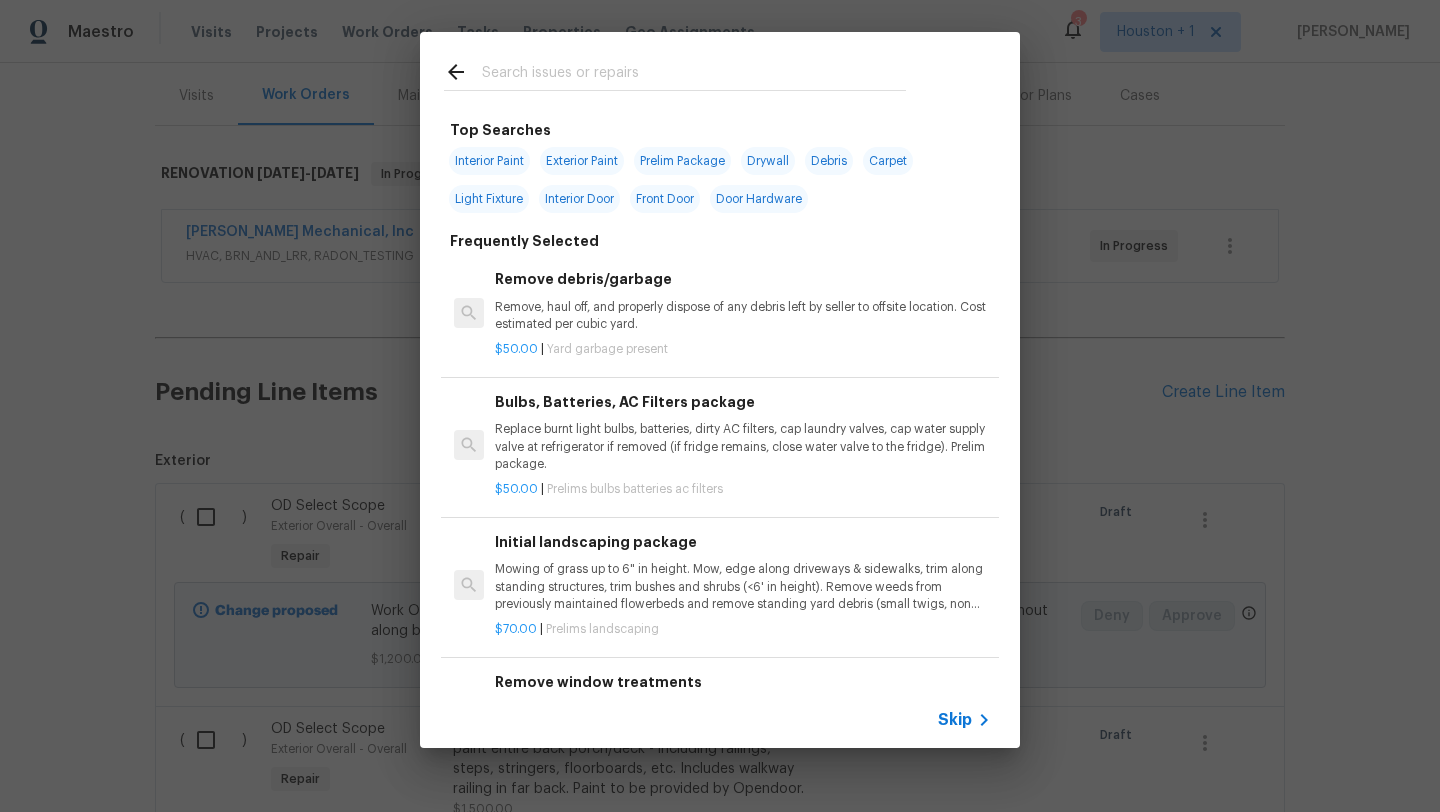 click on "Skip" at bounding box center [955, 720] 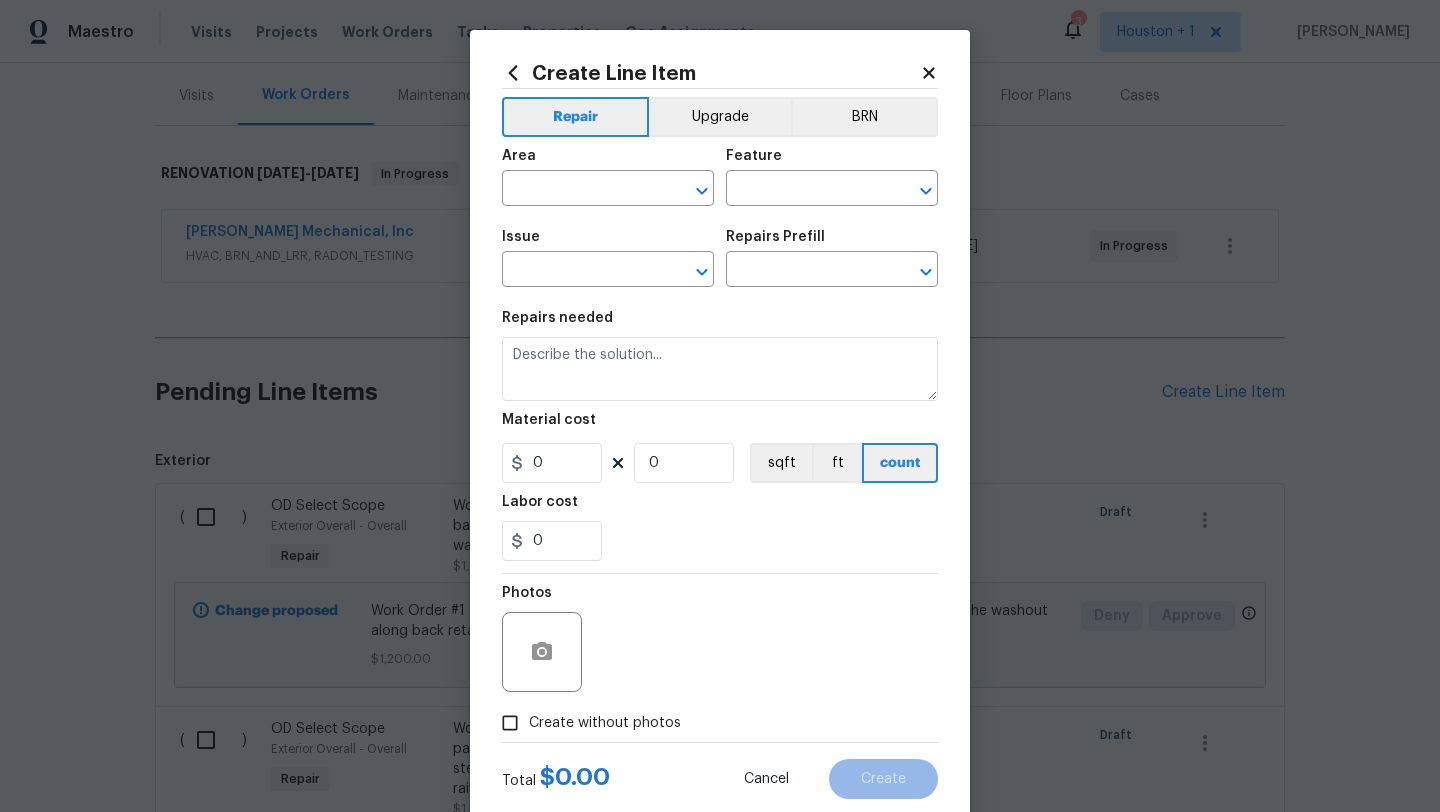 click on "Create Line Item Repair Upgrade BRN Area ​ Feature ​ Issue ​ Repairs Prefill ​ Repairs needed Material cost 0 0 sqft ft count Labor cost 0 Photos Create without photos Total   $ 0.00 Cancel Create" at bounding box center (720, 430) 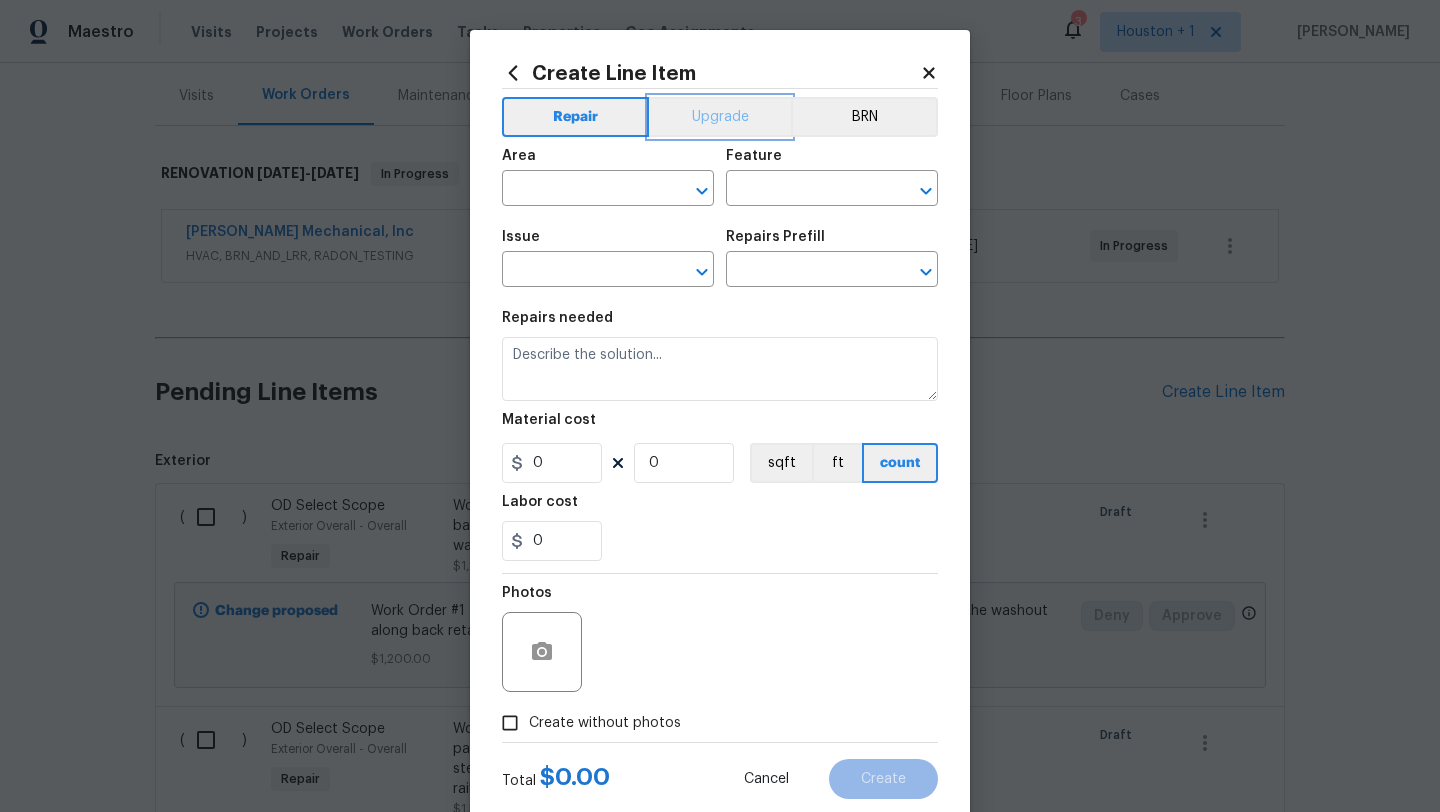 click on "Upgrade" at bounding box center [720, 117] 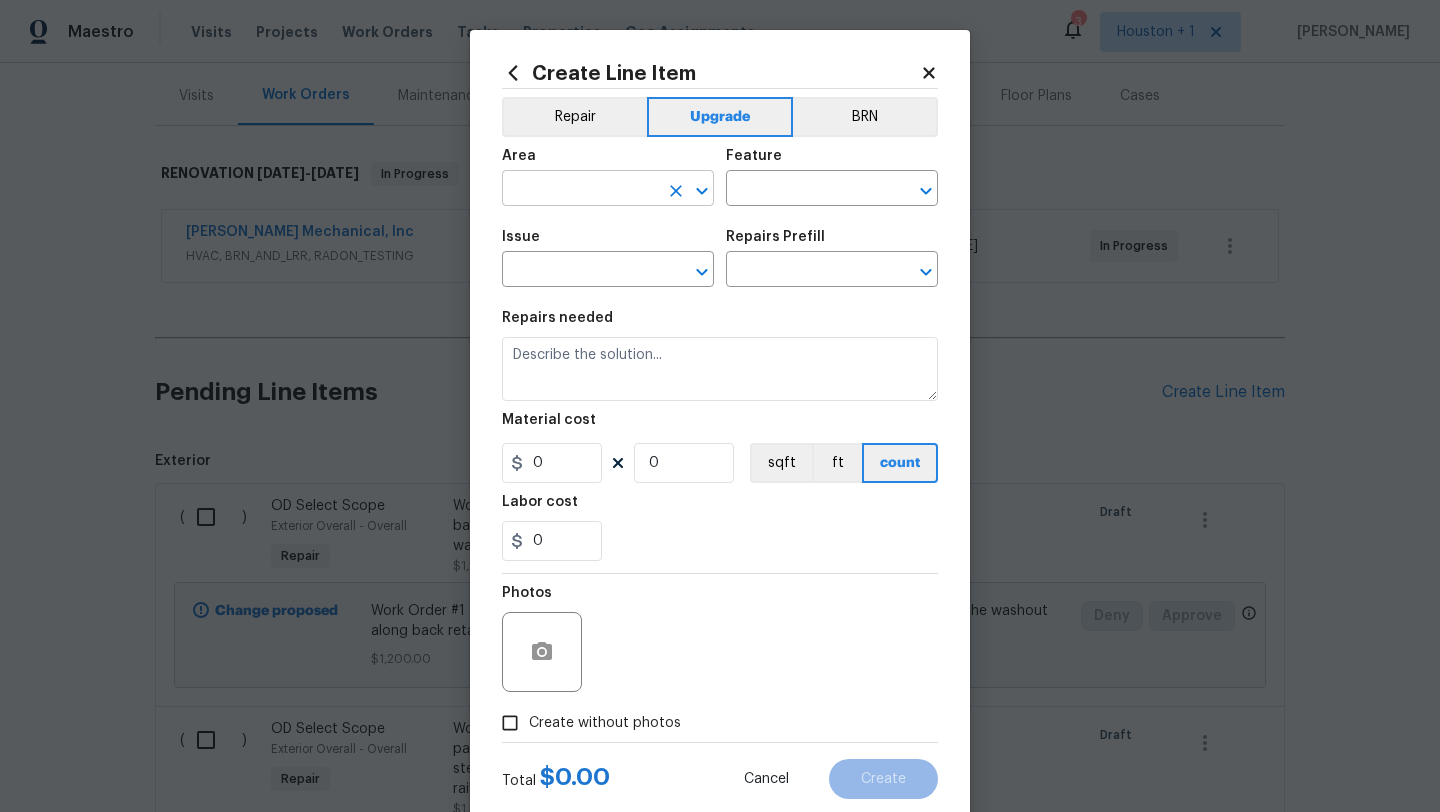 click at bounding box center [580, 190] 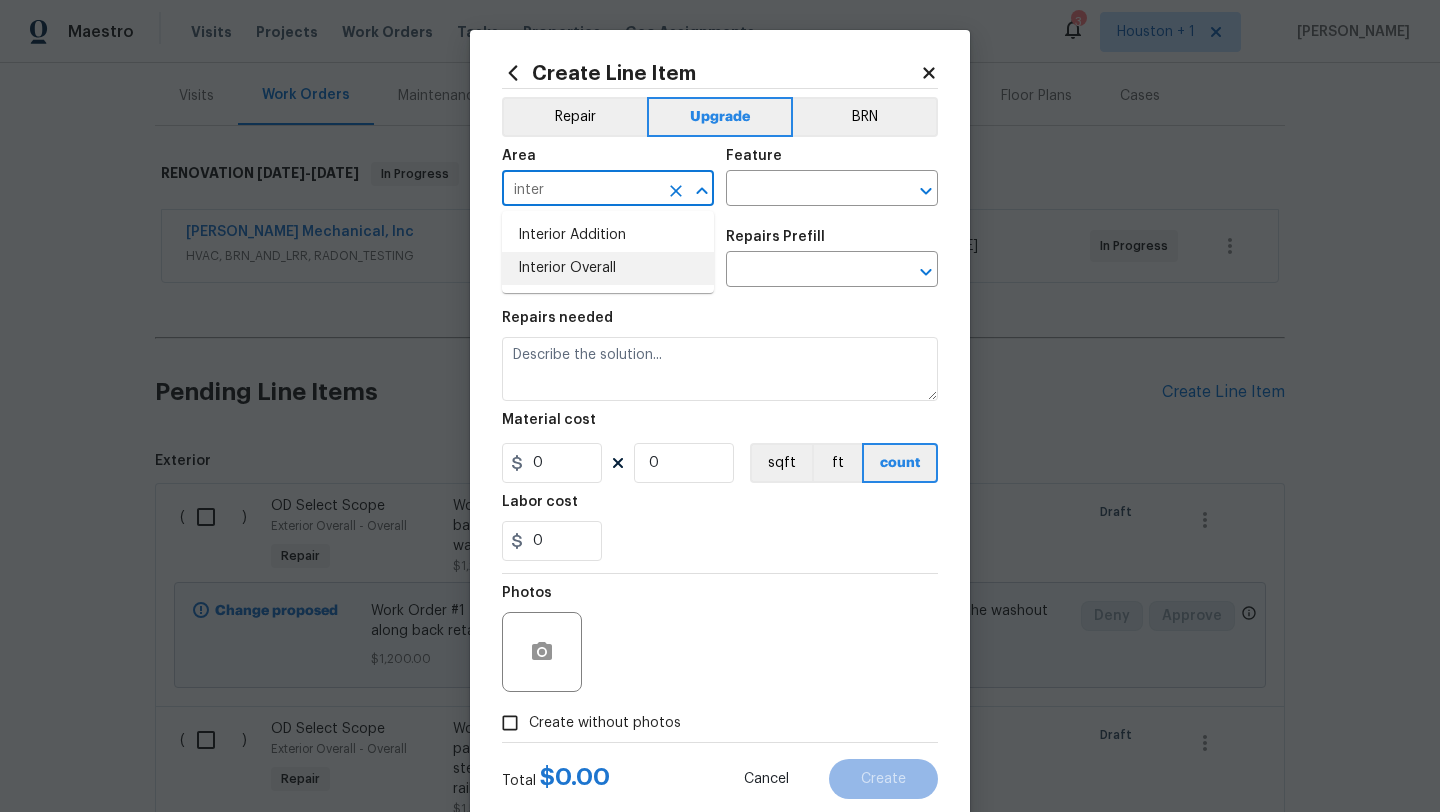 click on "Interior Overall" at bounding box center [608, 268] 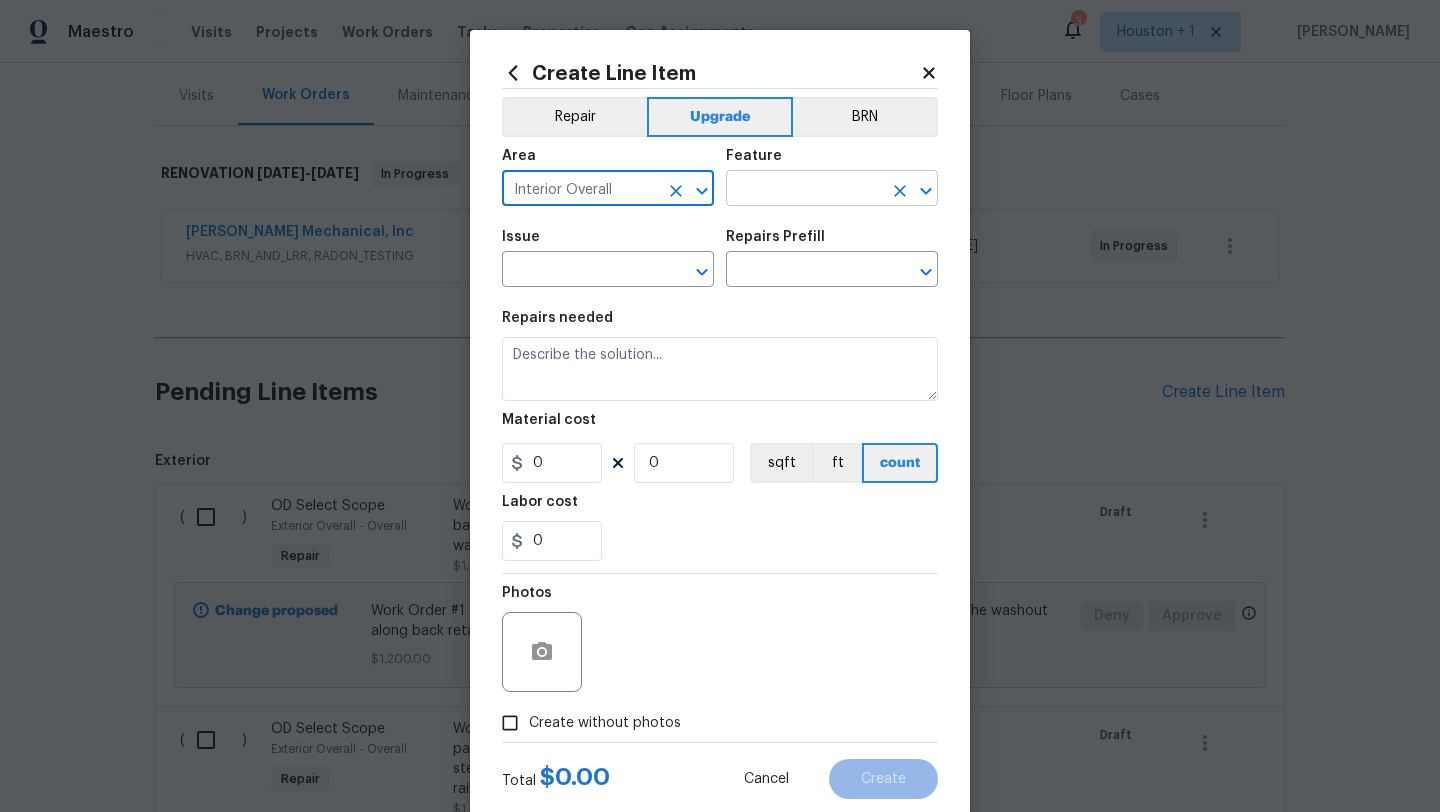 type on "Interior Overall" 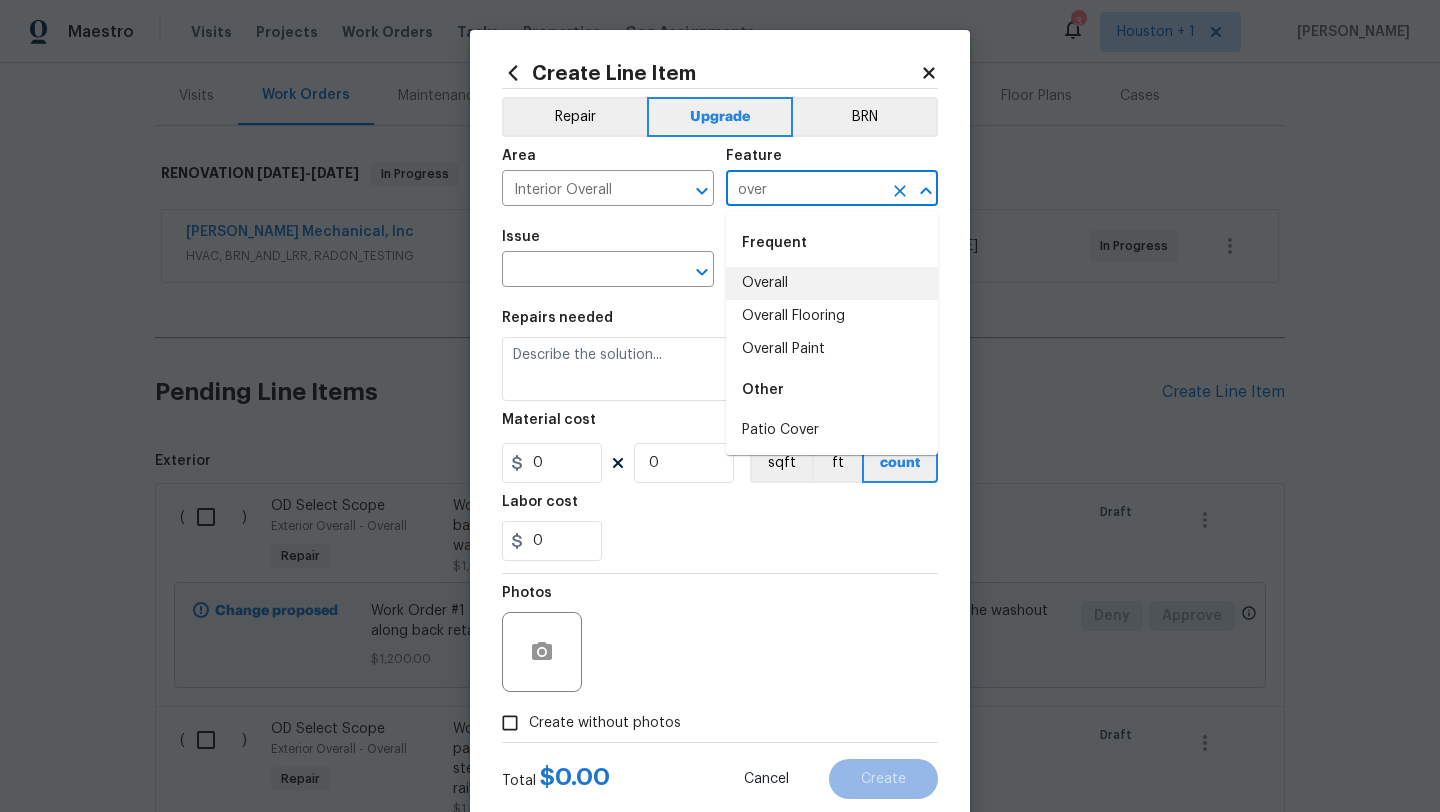 click on "Overall" at bounding box center [832, 283] 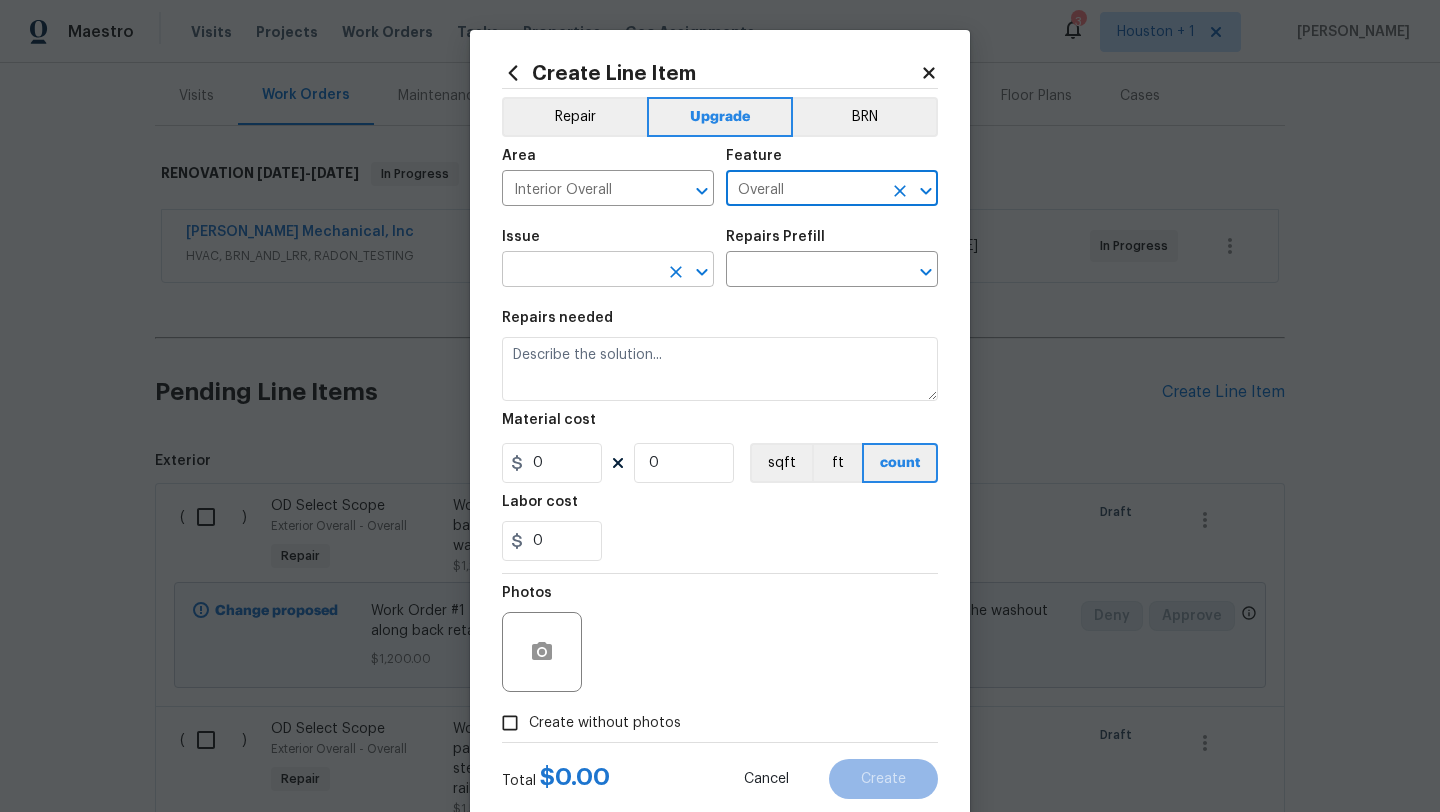 click at bounding box center [676, 272] 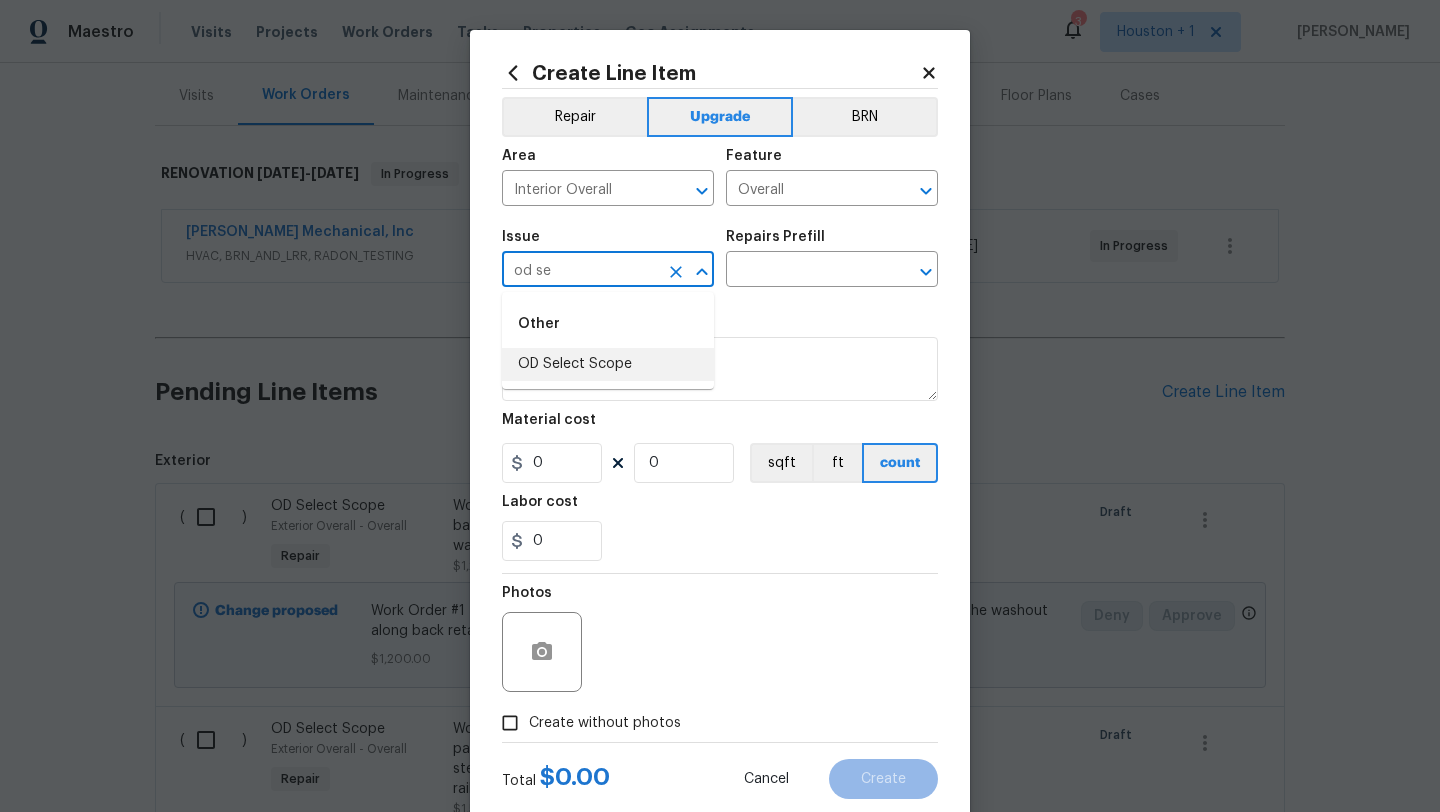 click on "Other OD Select Scope" at bounding box center [608, 340] 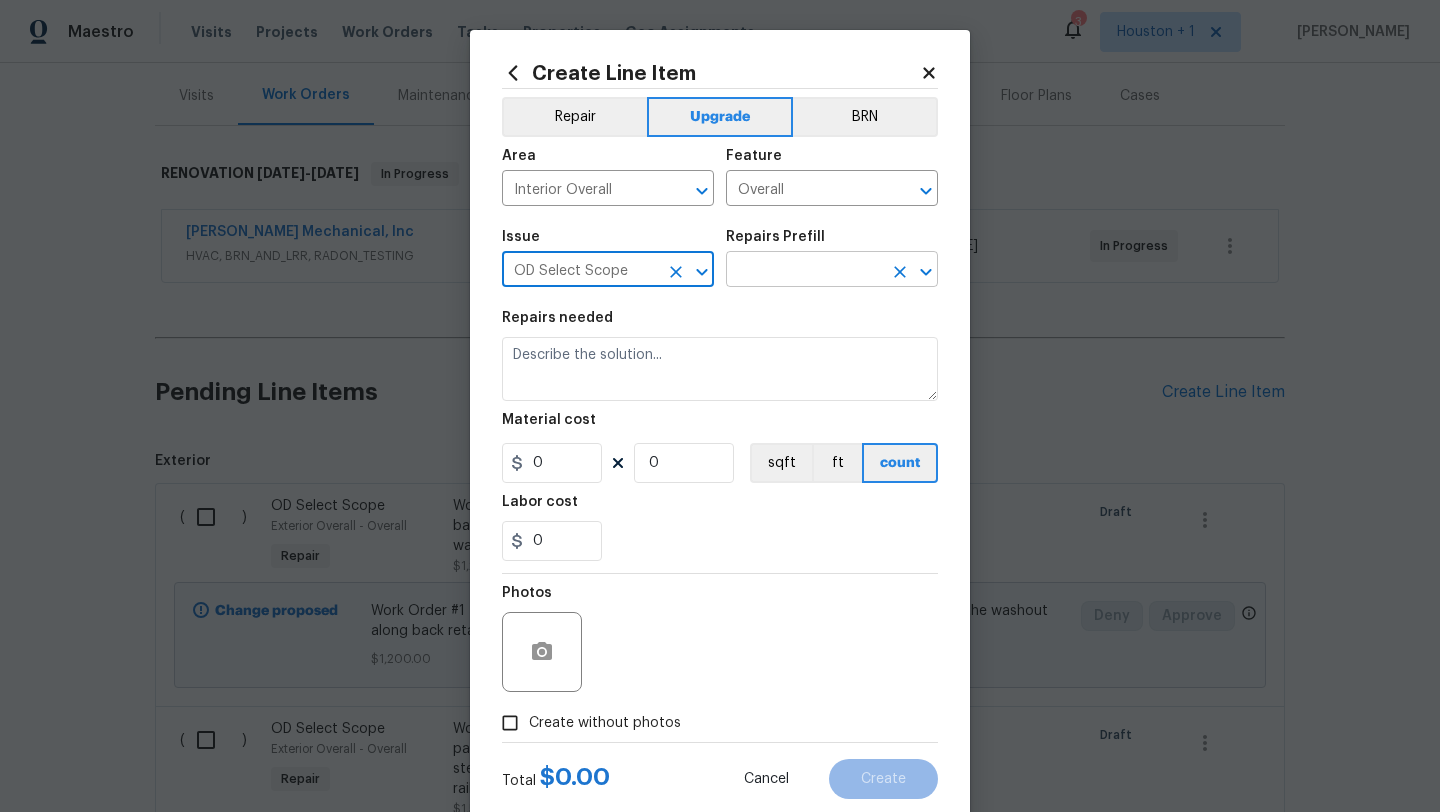 type on "OD Select Scope" 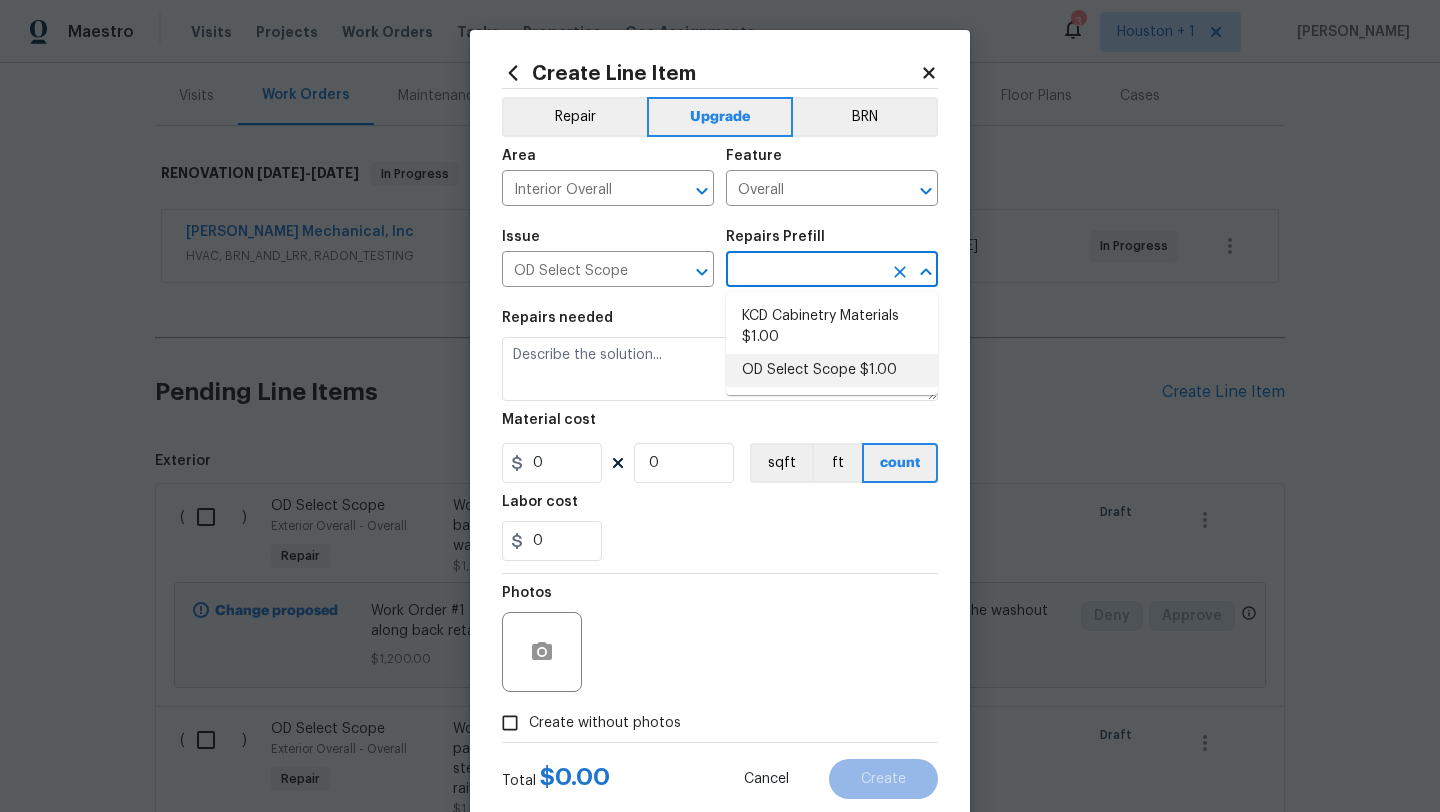 click on "OD Select Scope $1.00" at bounding box center [832, 370] 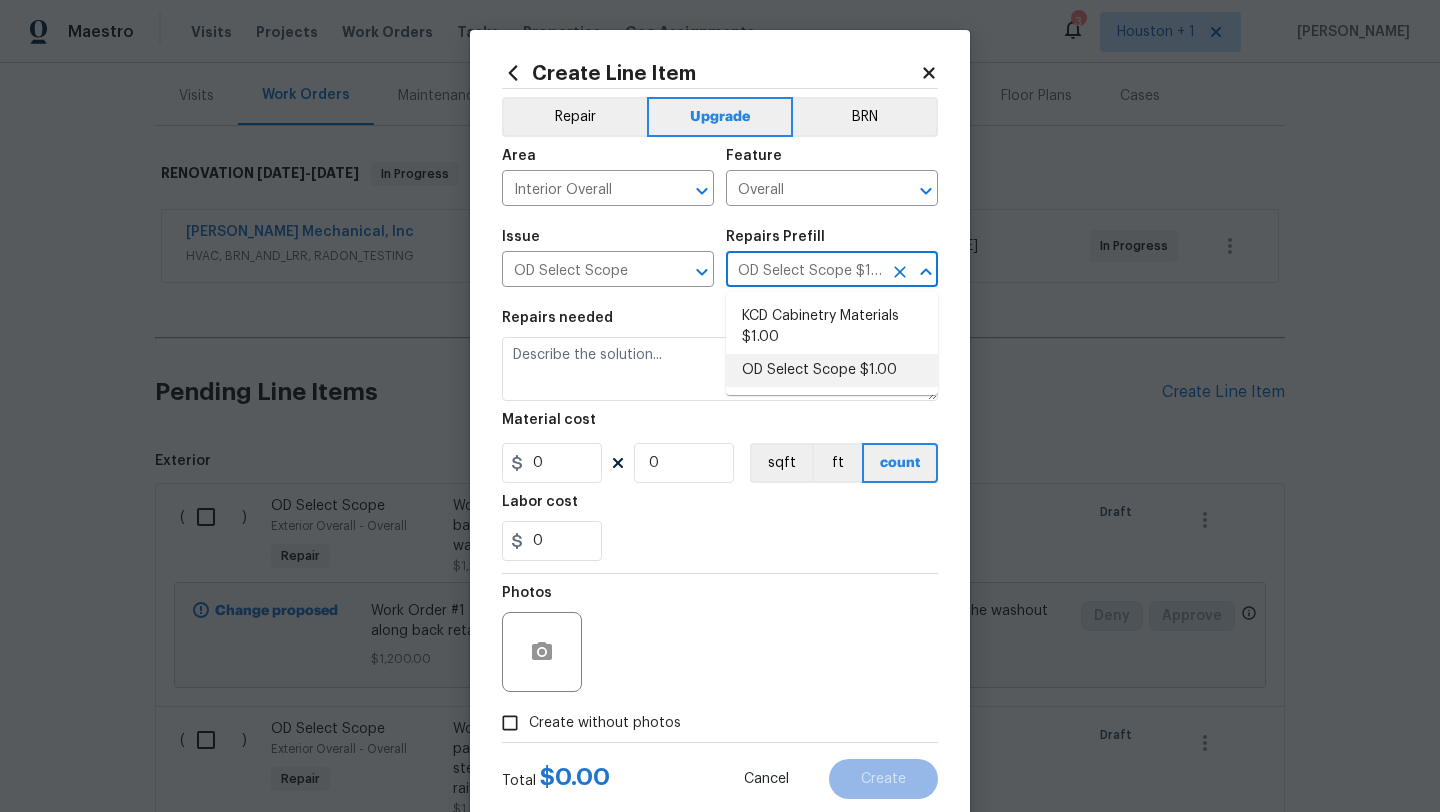 type on "Refer to the agreed upon scope document for further details." 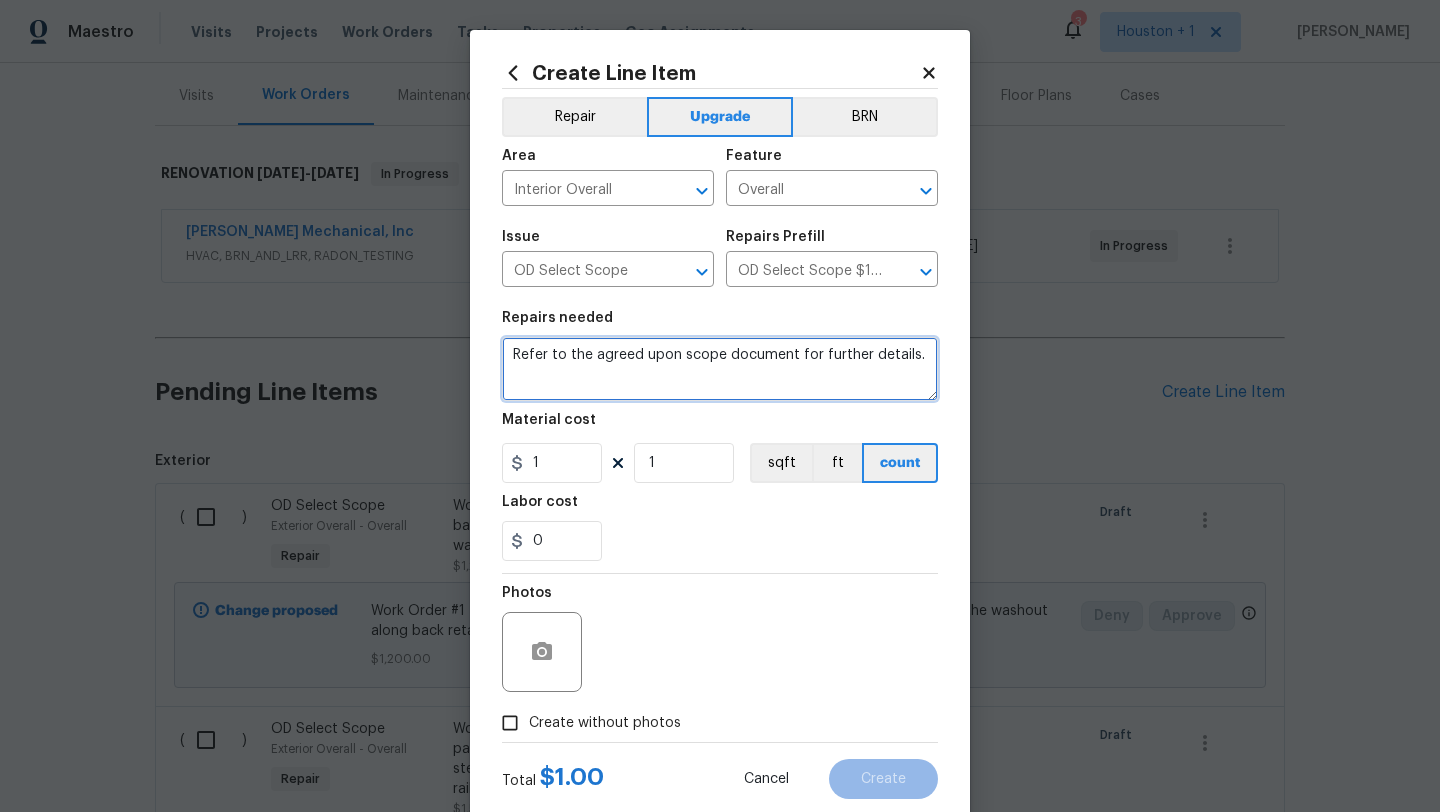 click on "Refer to the agreed upon scope document for further details." at bounding box center (720, 369) 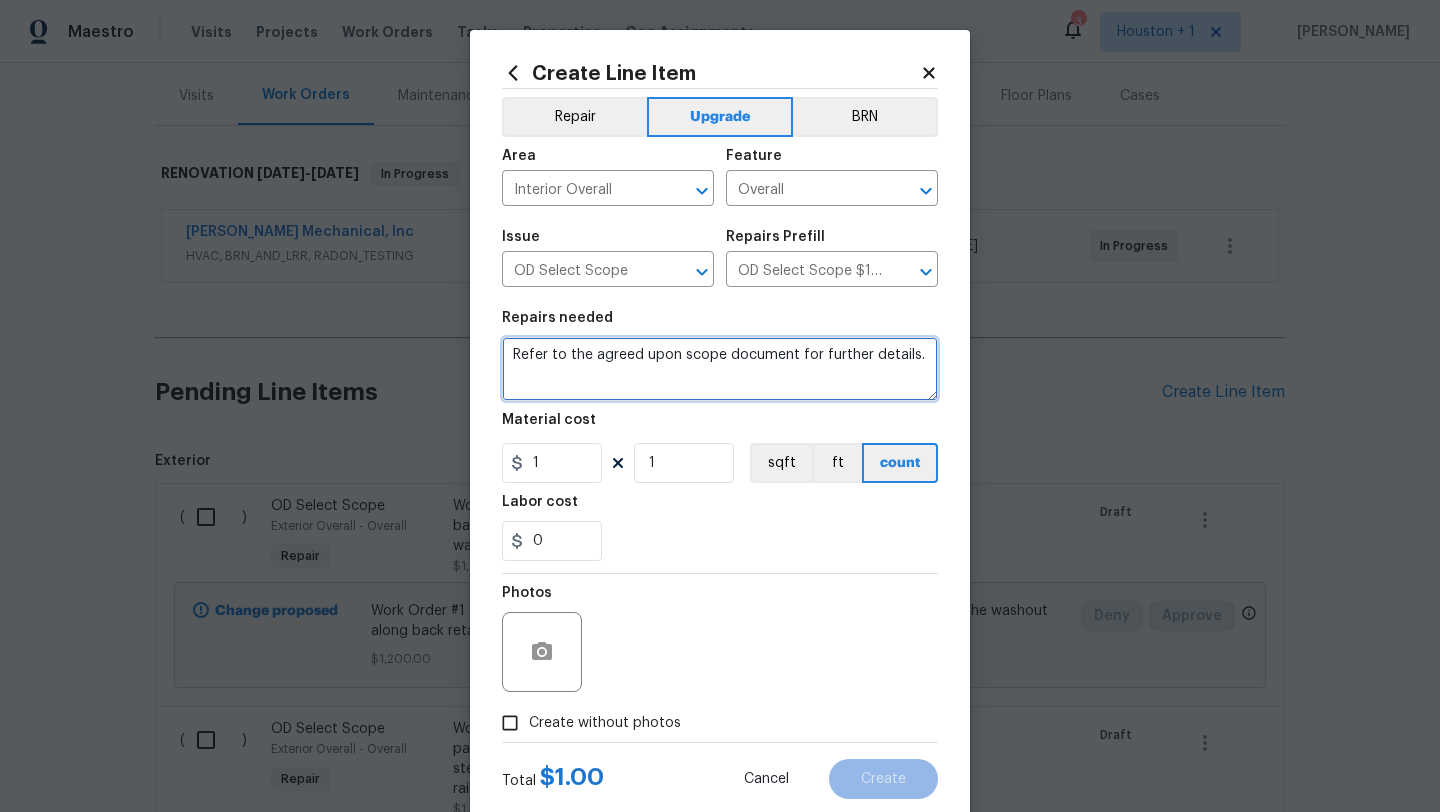 click on "Refer to the agreed upon scope document for further details." at bounding box center [720, 369] 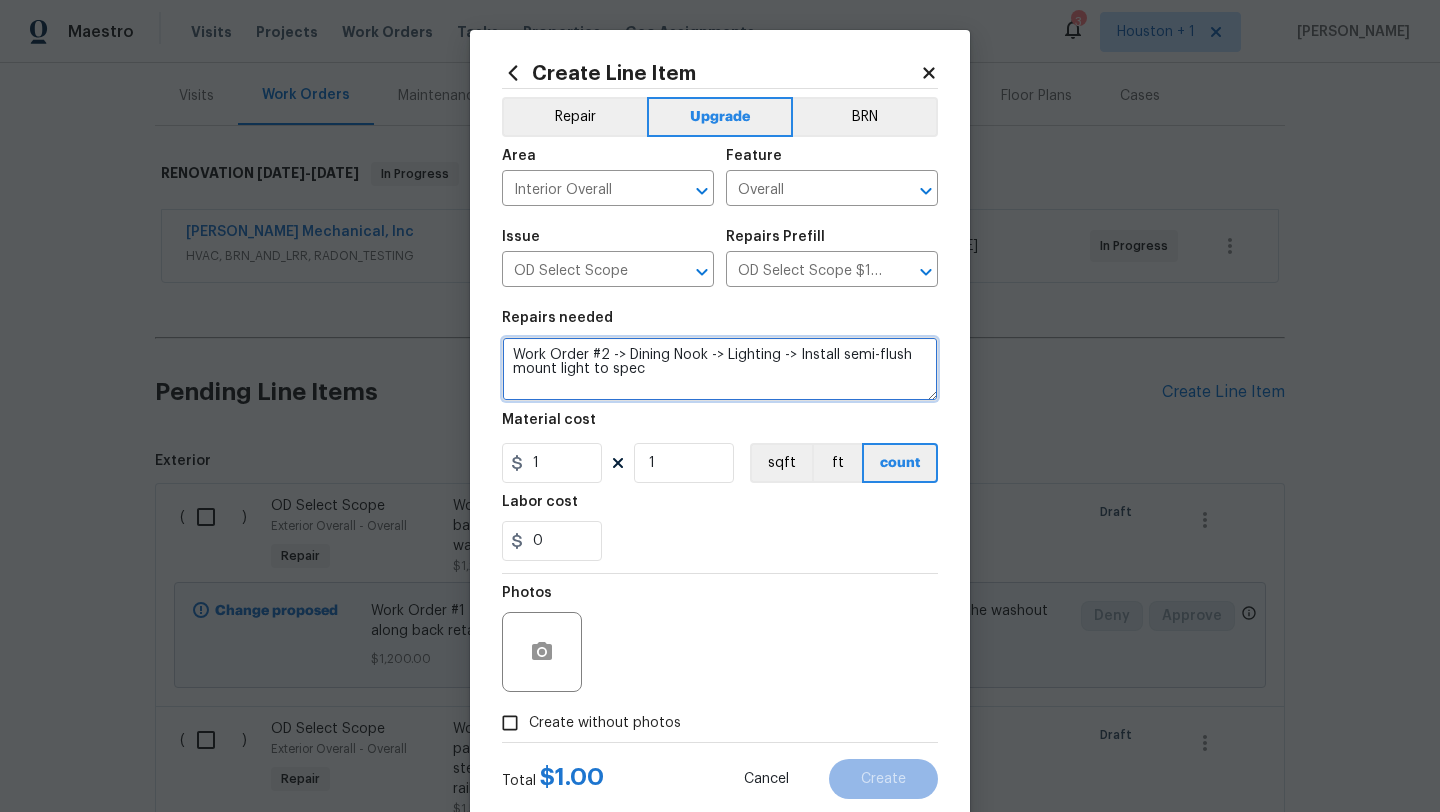 type on "Work Order #2 -> Dining Nook -> Lighting -> Install semi-flush mount light to spec" 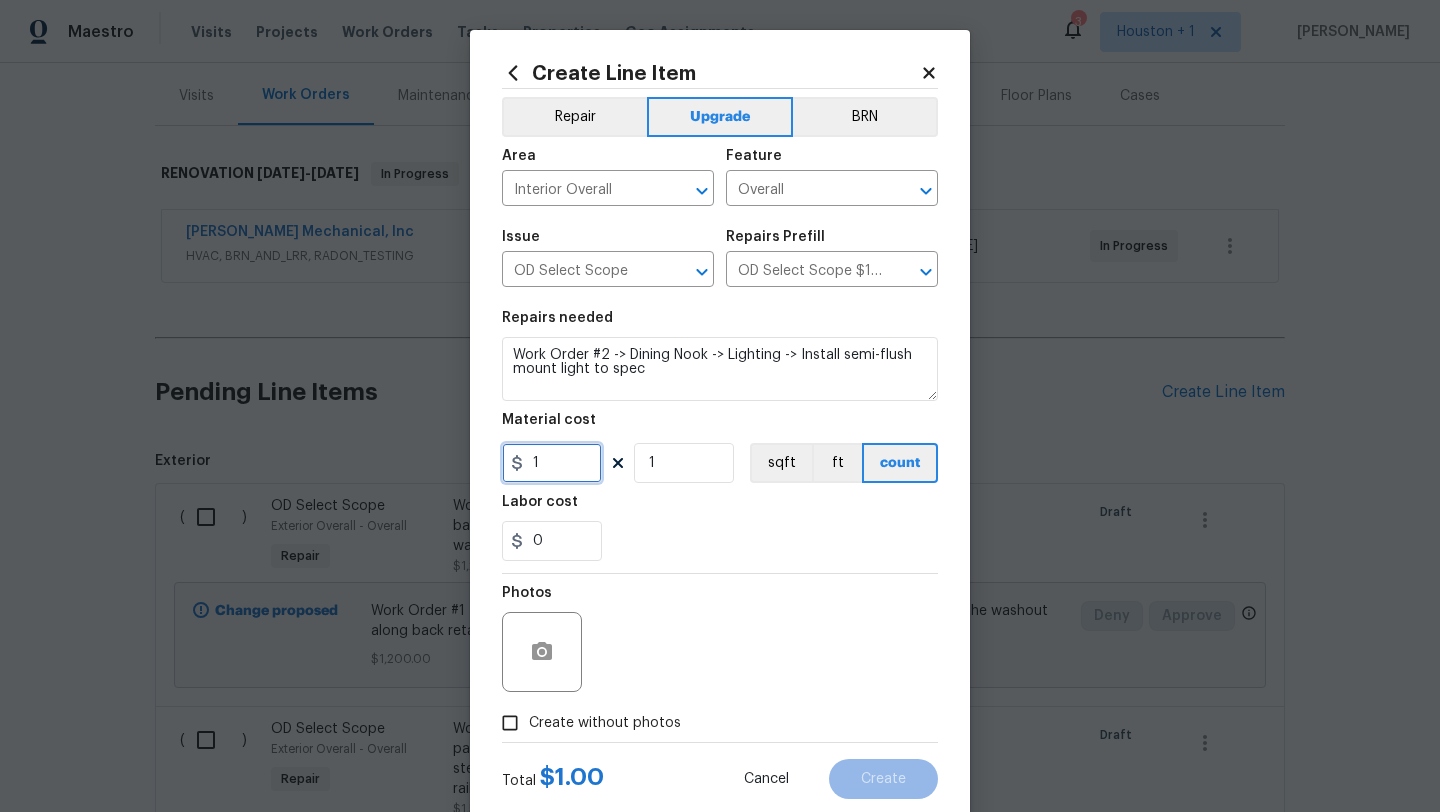 click on "1" at bounding box center (552, 463) 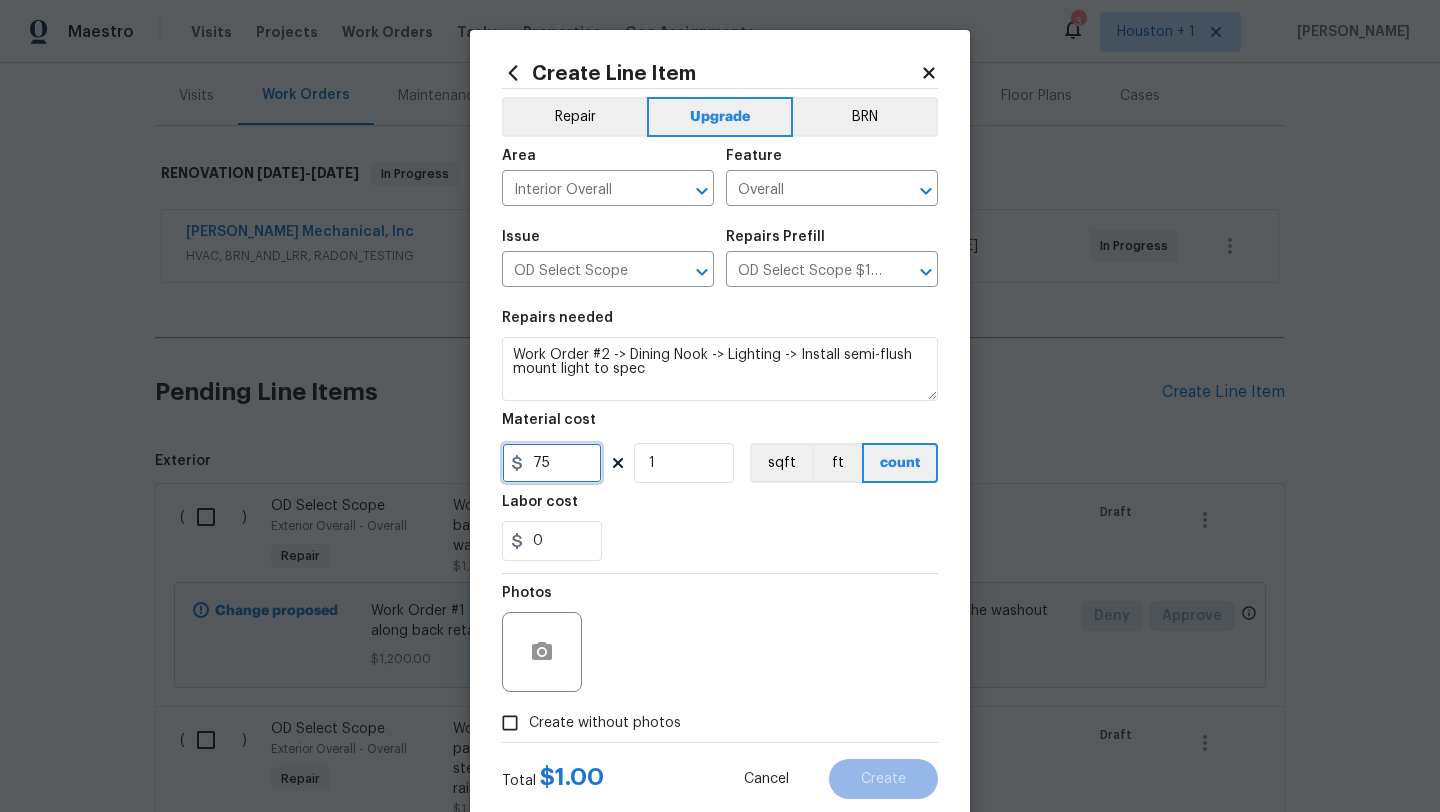 scroll, scrollTop: 50, scrollLeft: 0, axis: vertical 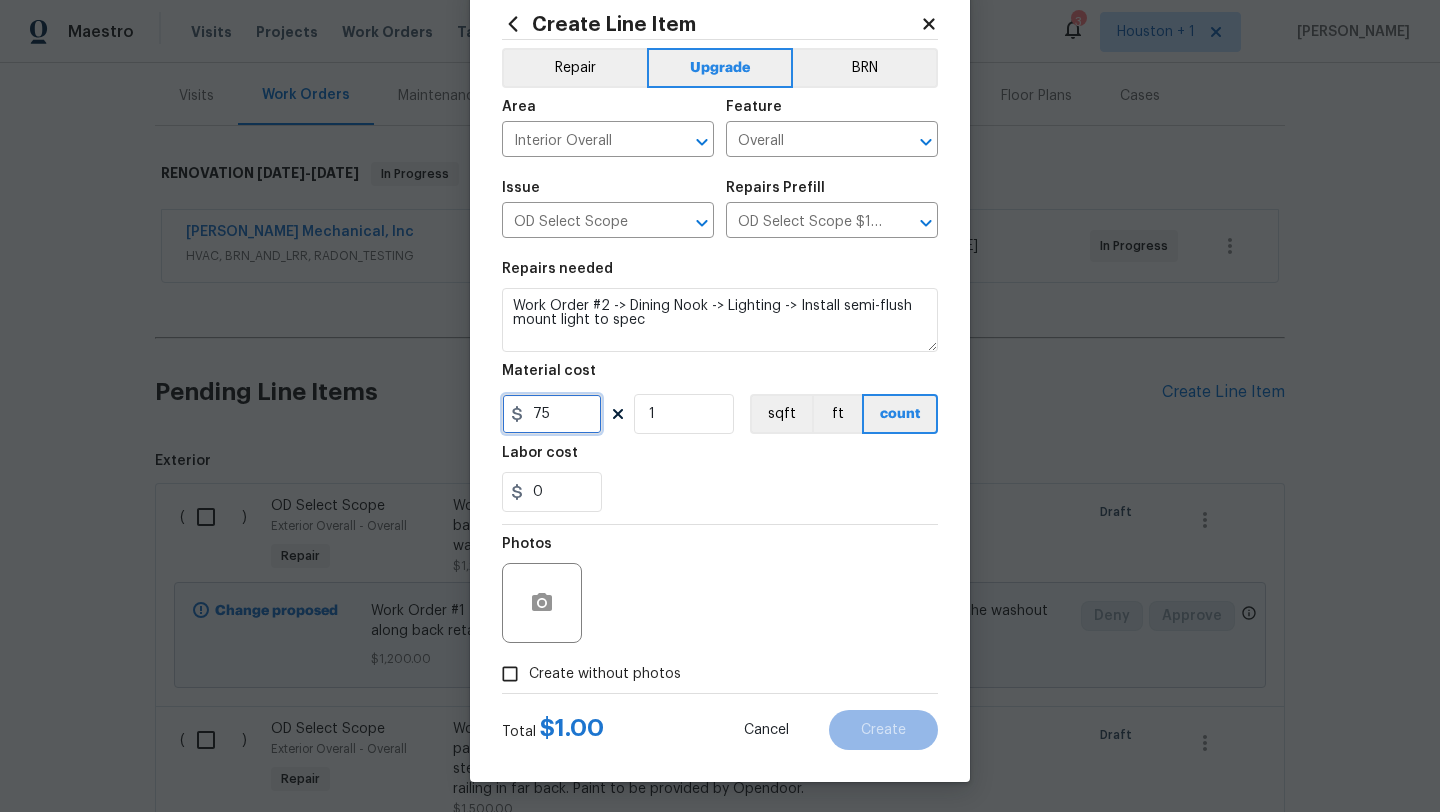 type on "75" 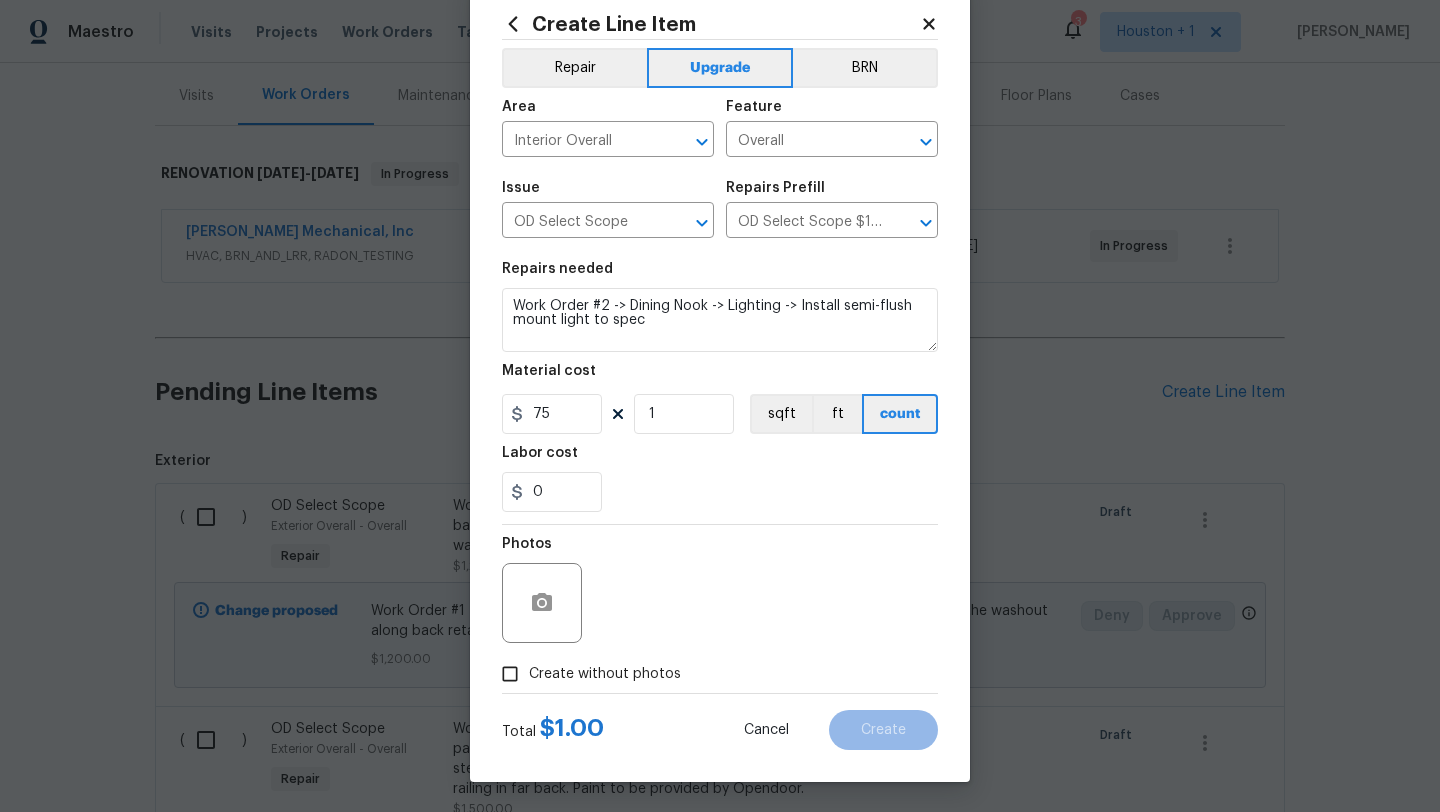 click on "Create without photos" at bounding box center (605, 674) 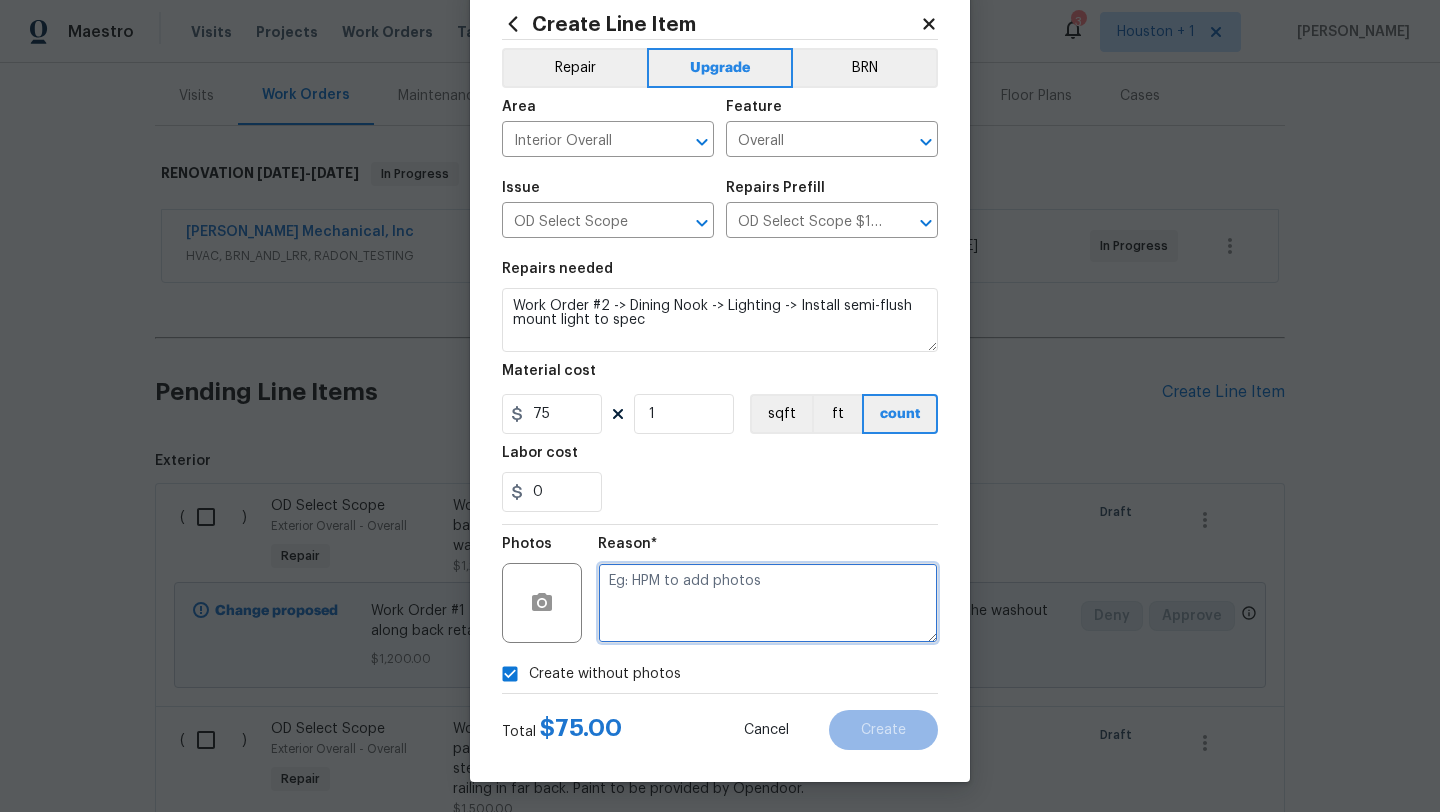 click at bounding box center [768, 603] 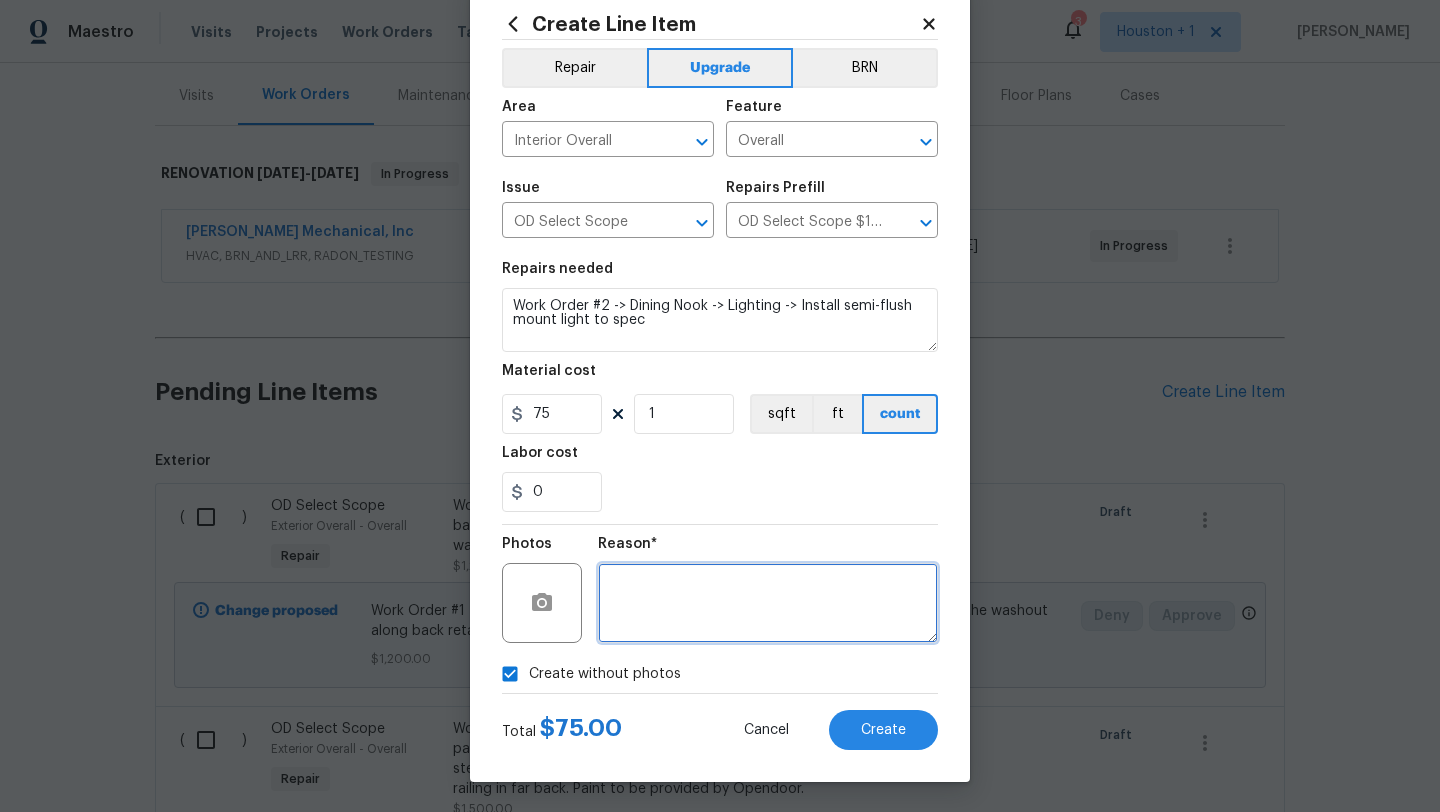scroll, scrollTop: 50, scrollLeft: 0, axis: vertical 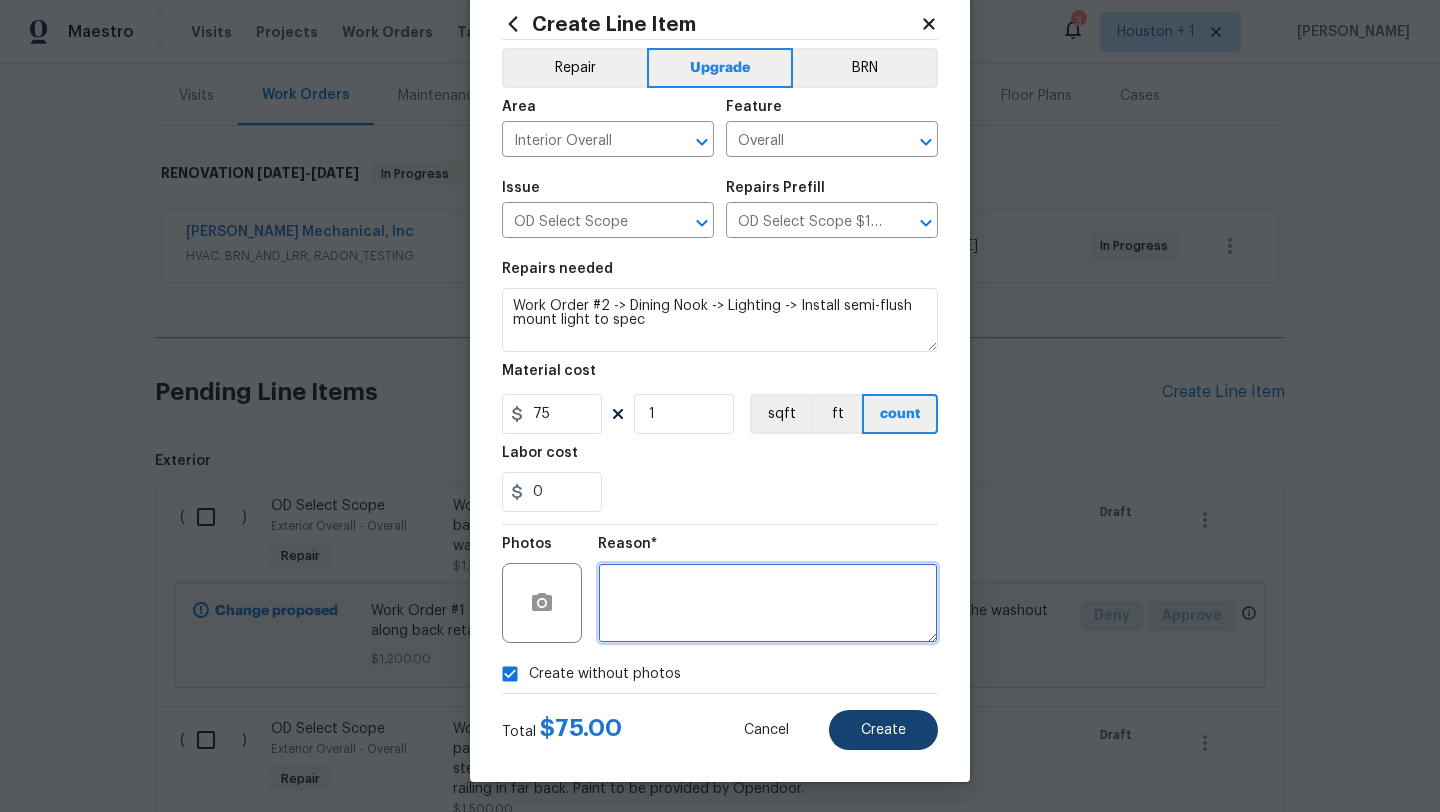 type 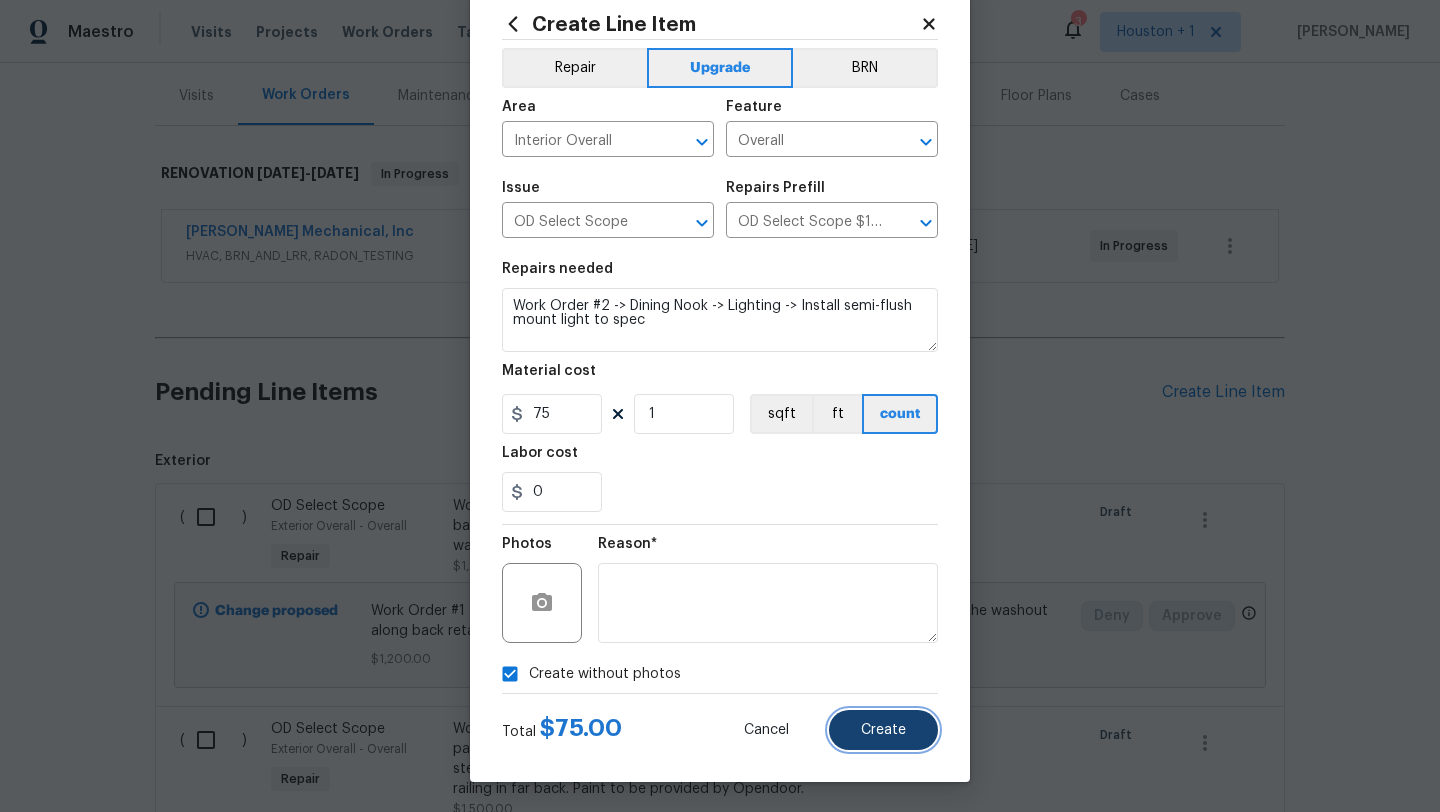 click on "Create" at bounding box center [883, 730] 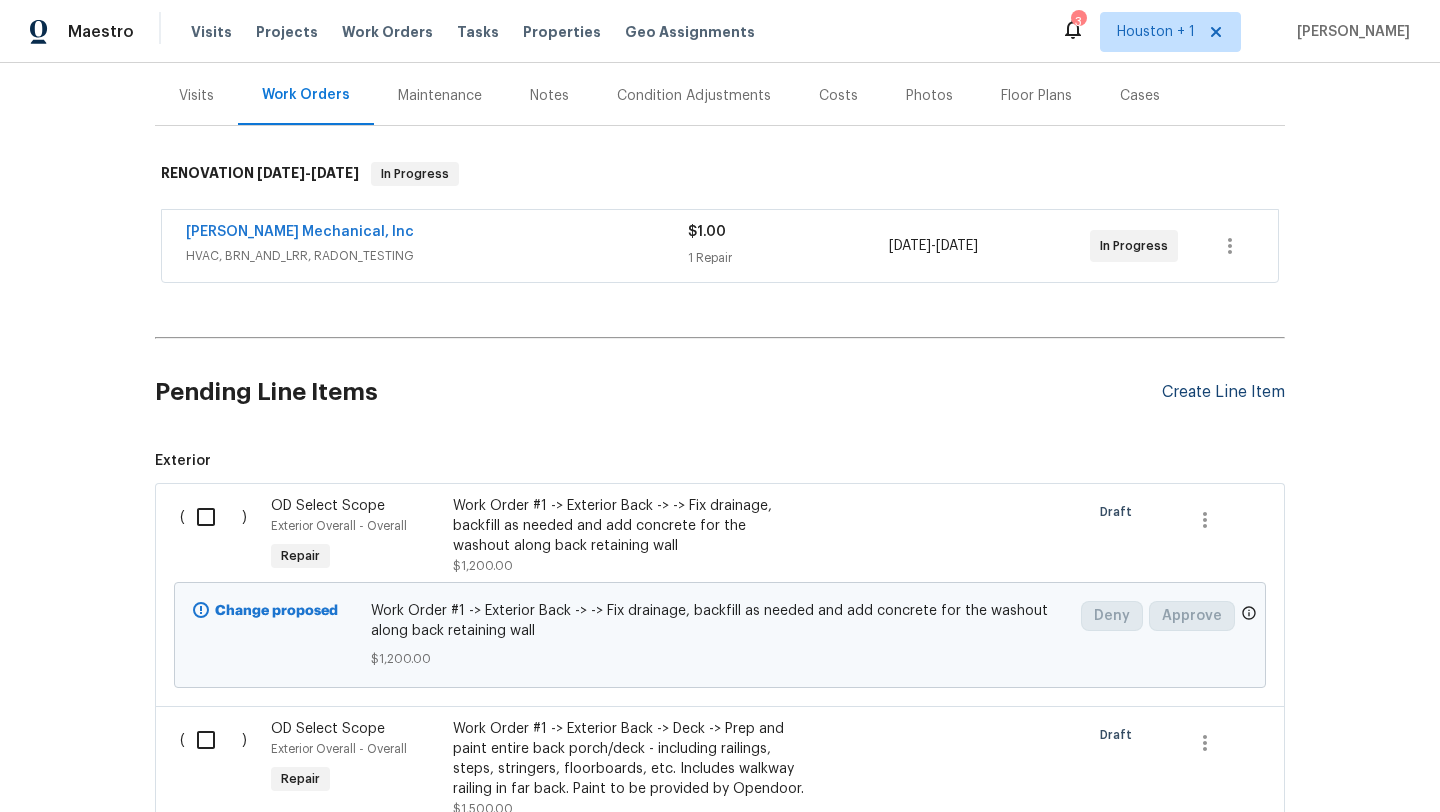 click on "Create Line Item" at bounding box center (1223, 392) 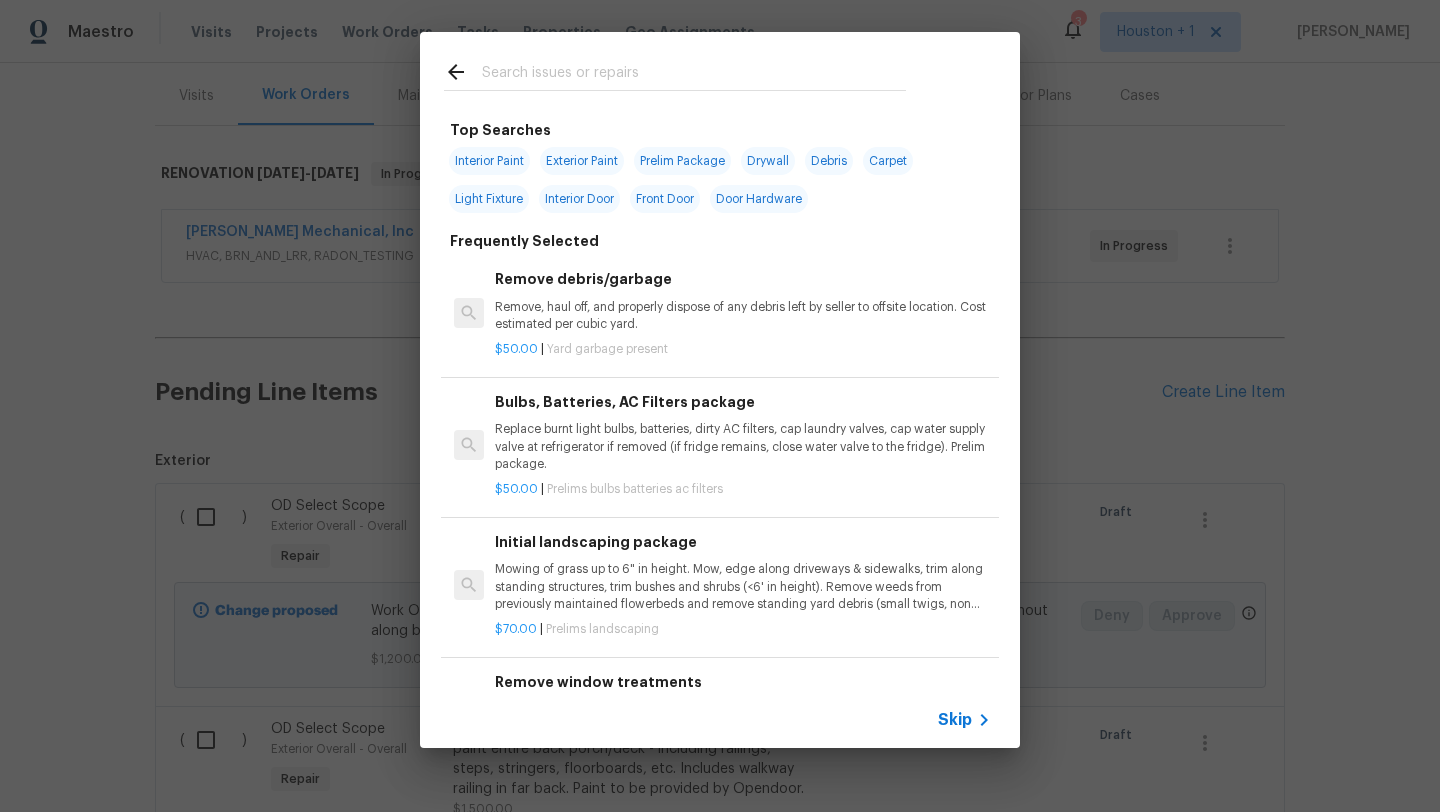 click on "Skip" at bounding box center [955, 720] 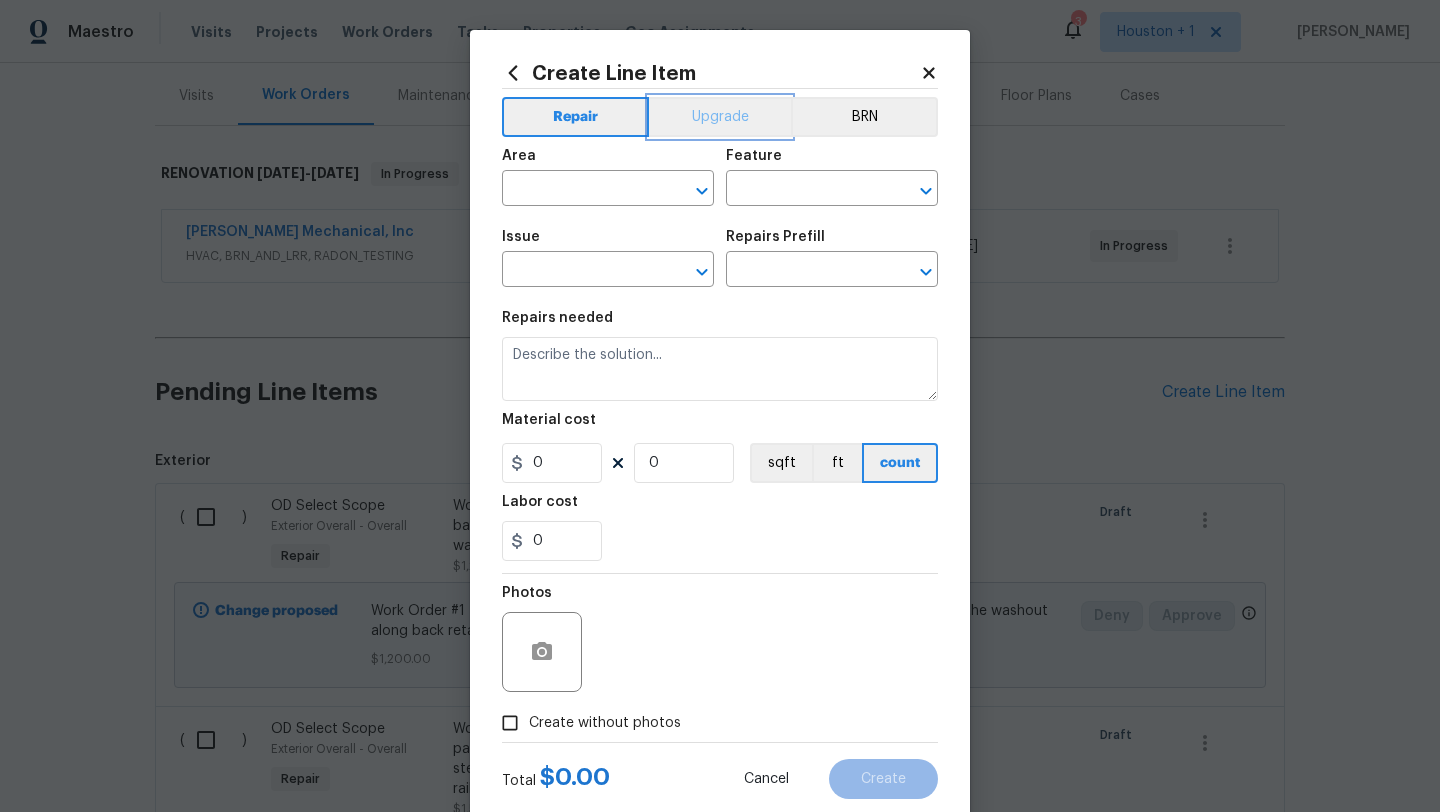 click on "Upgrade" at bounding box center [720, 117] 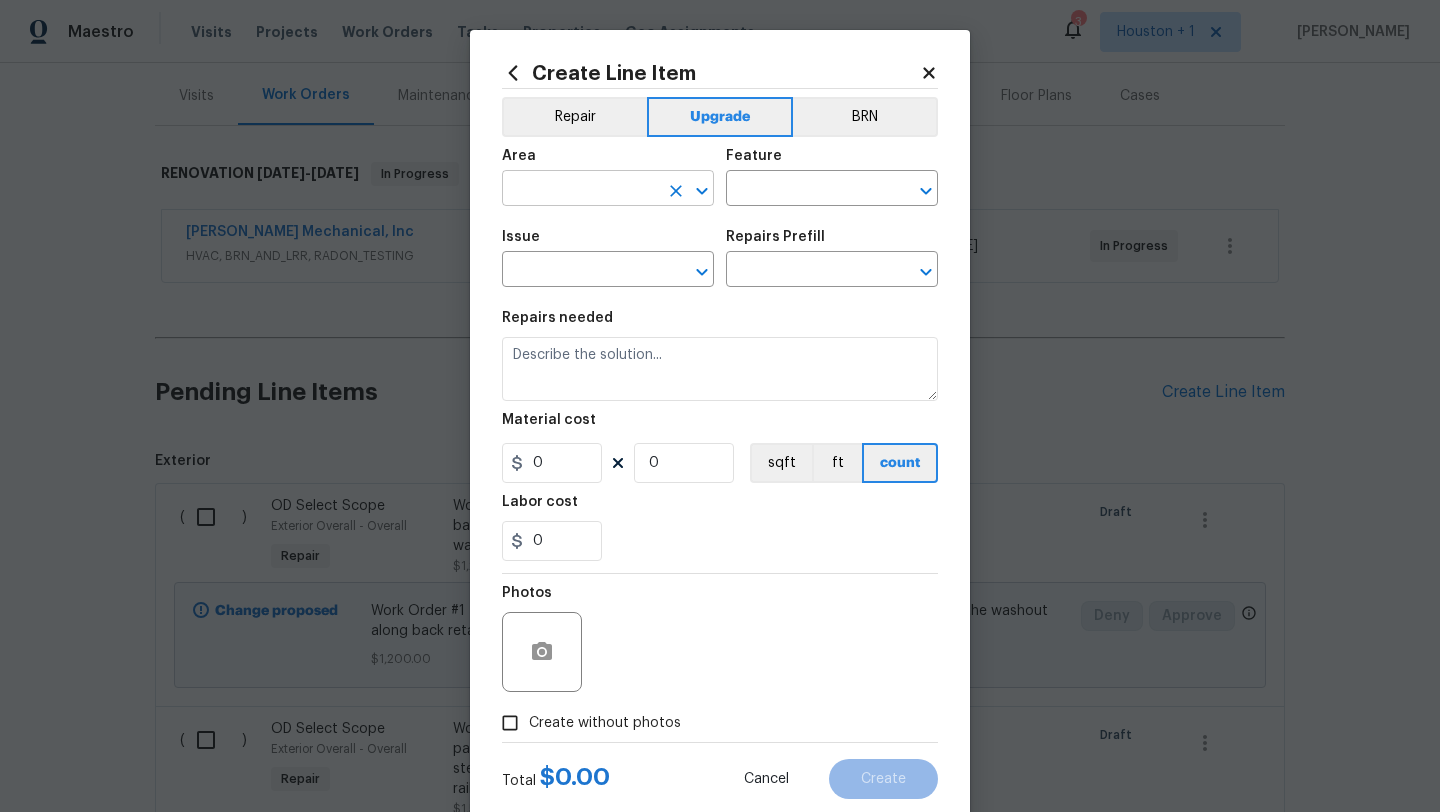 click at bounding box center (580, 190) 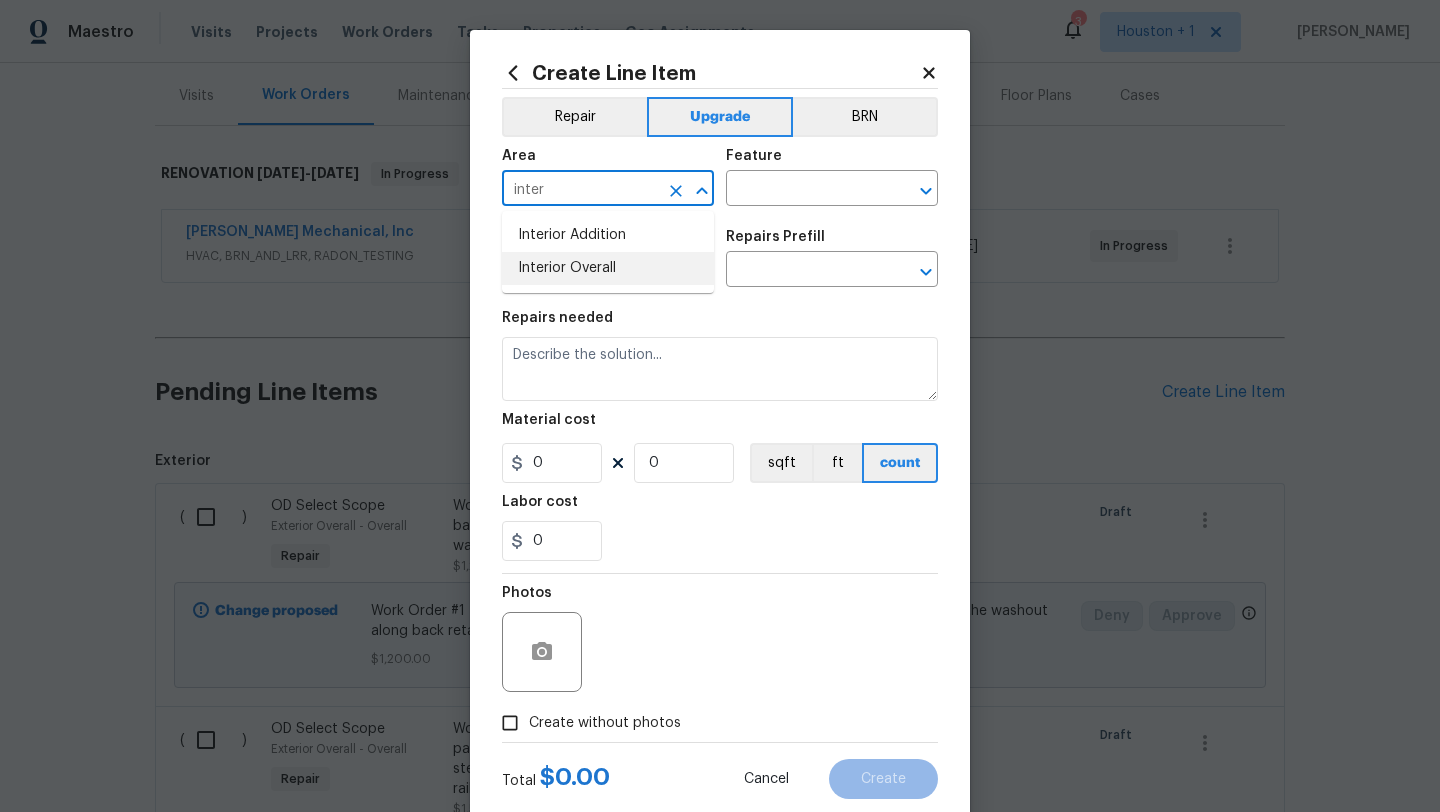 click on "Interior Overall" at bounding box center (608, 268) 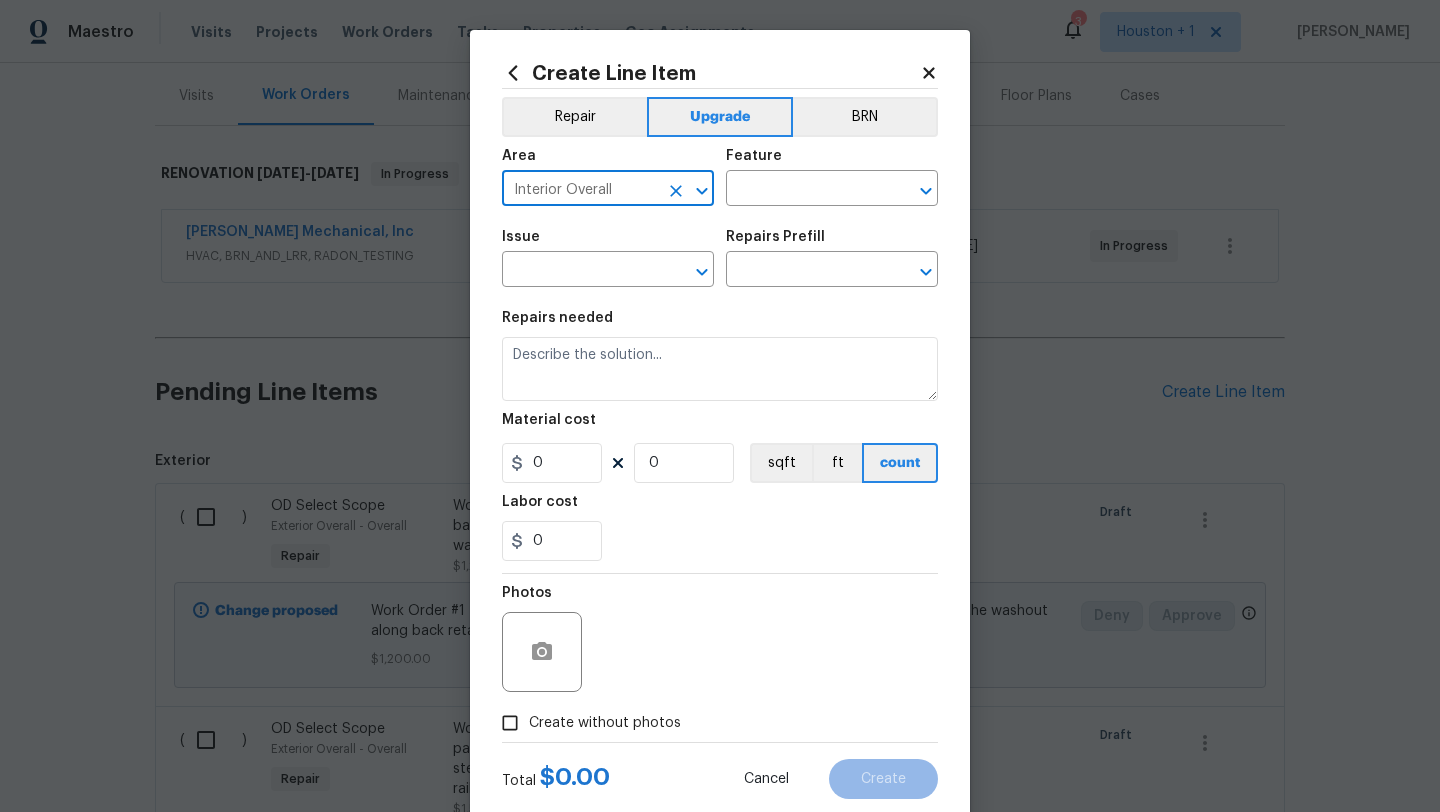 type on "Interior Overall" 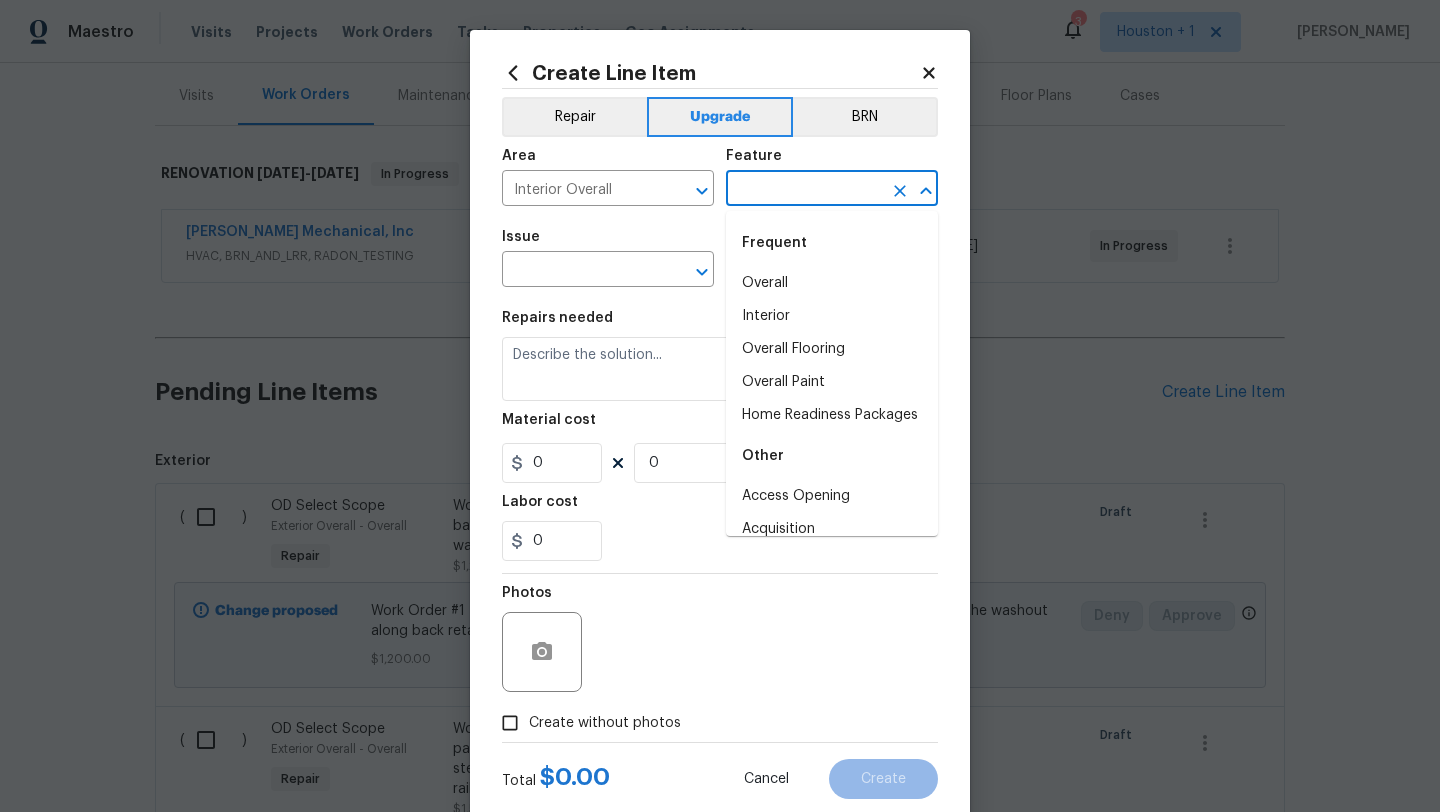click at bounding box center [804, 190] 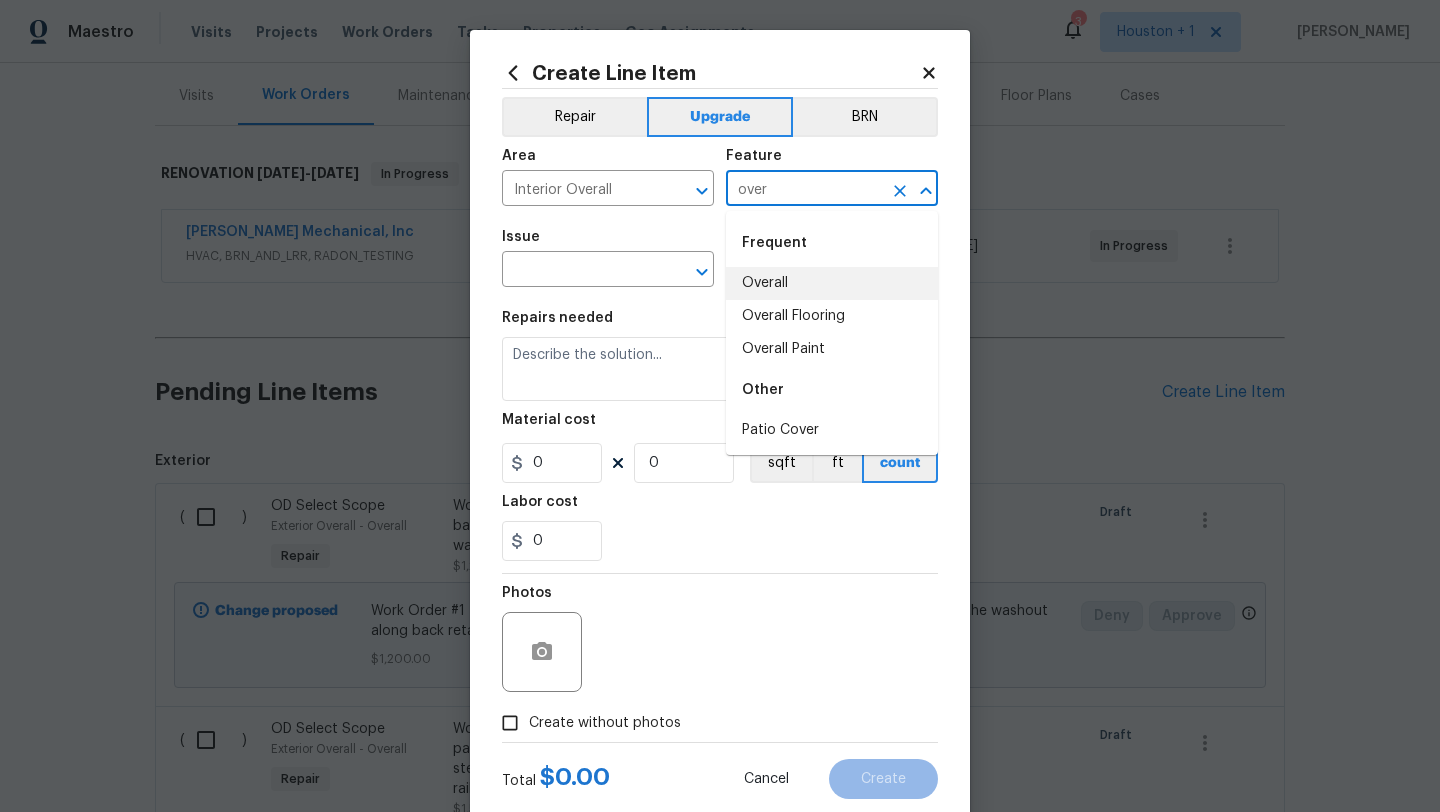 click on "Overall" at bounding box center (832, 283) 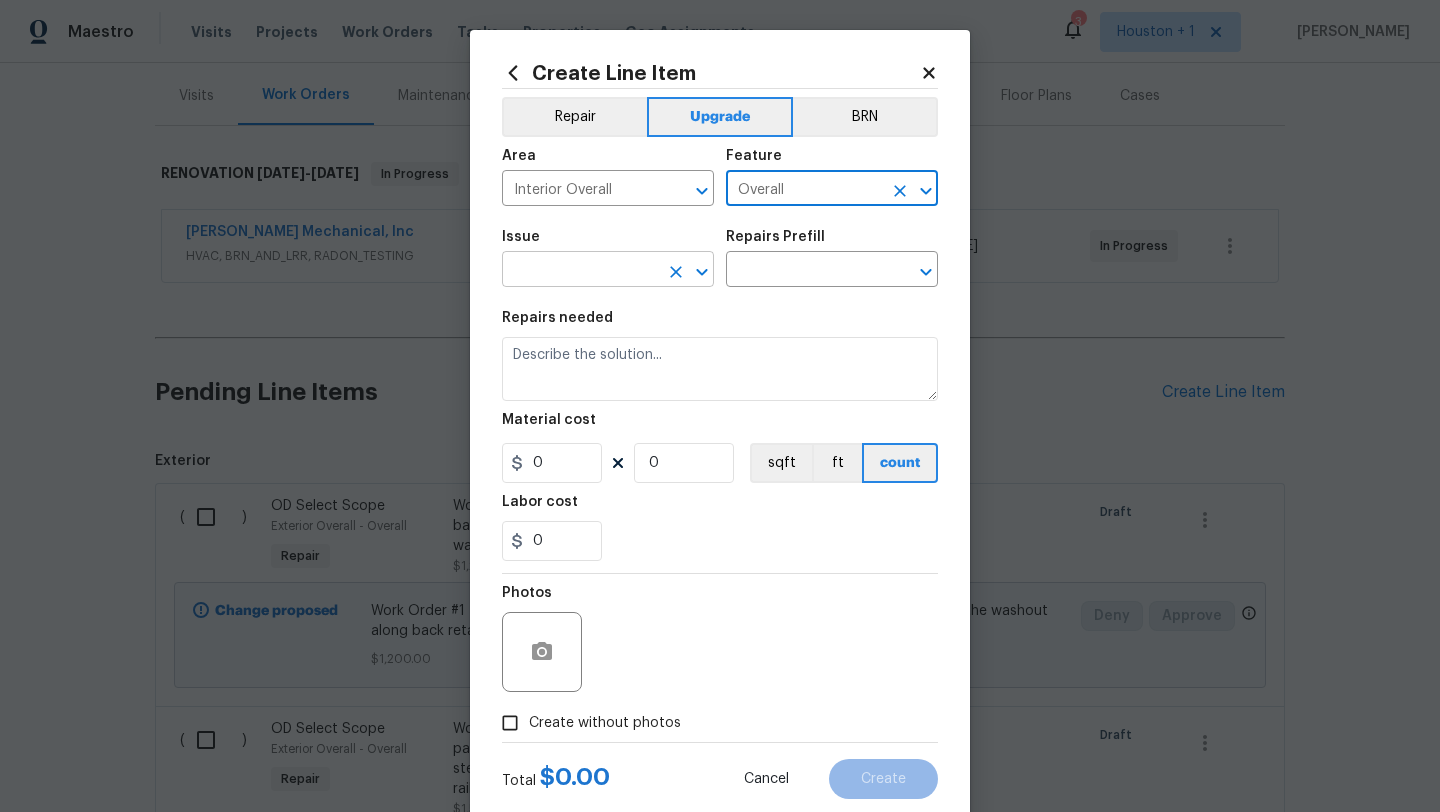 type on "Overall" 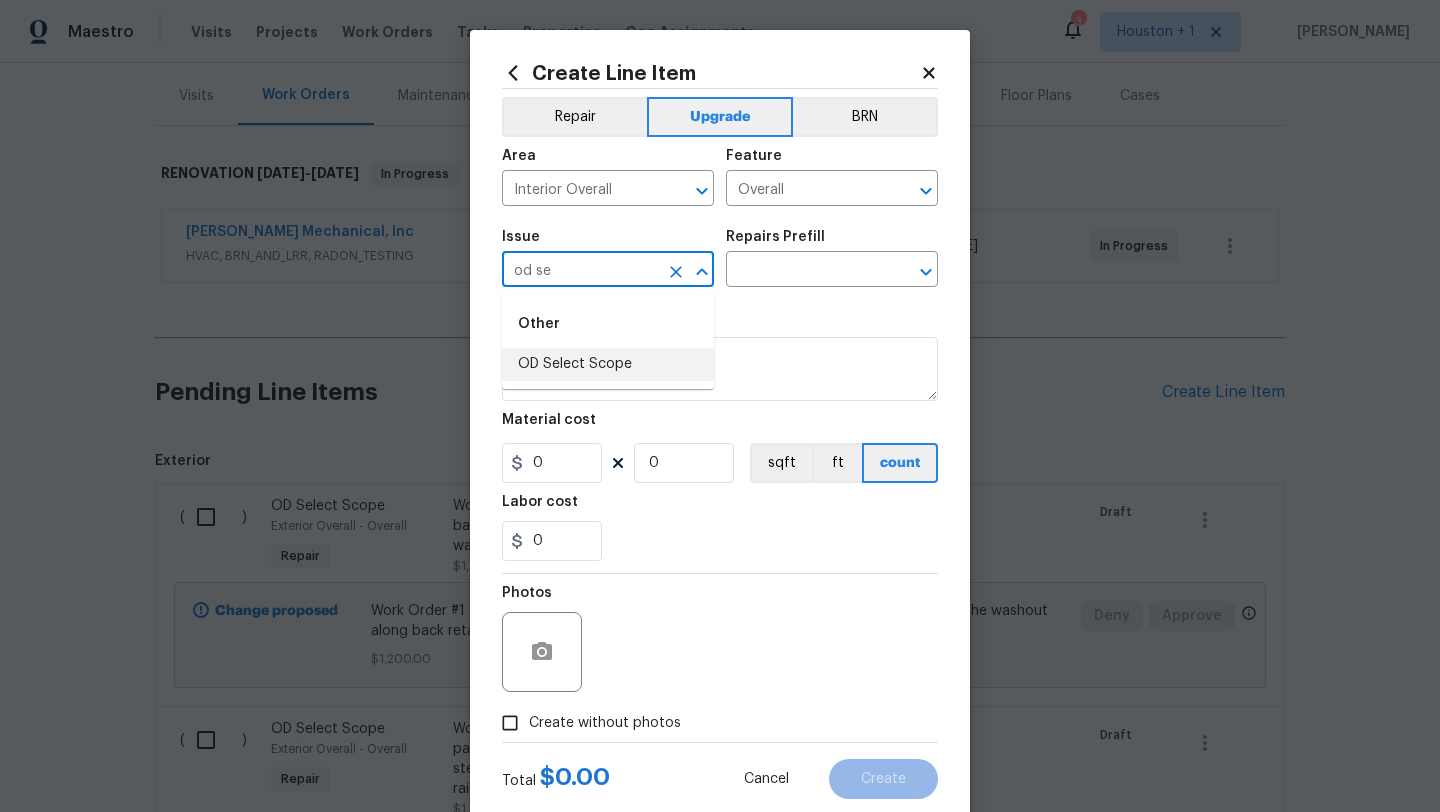 click on "OD Select Scope" at bounding box center [608, 364] 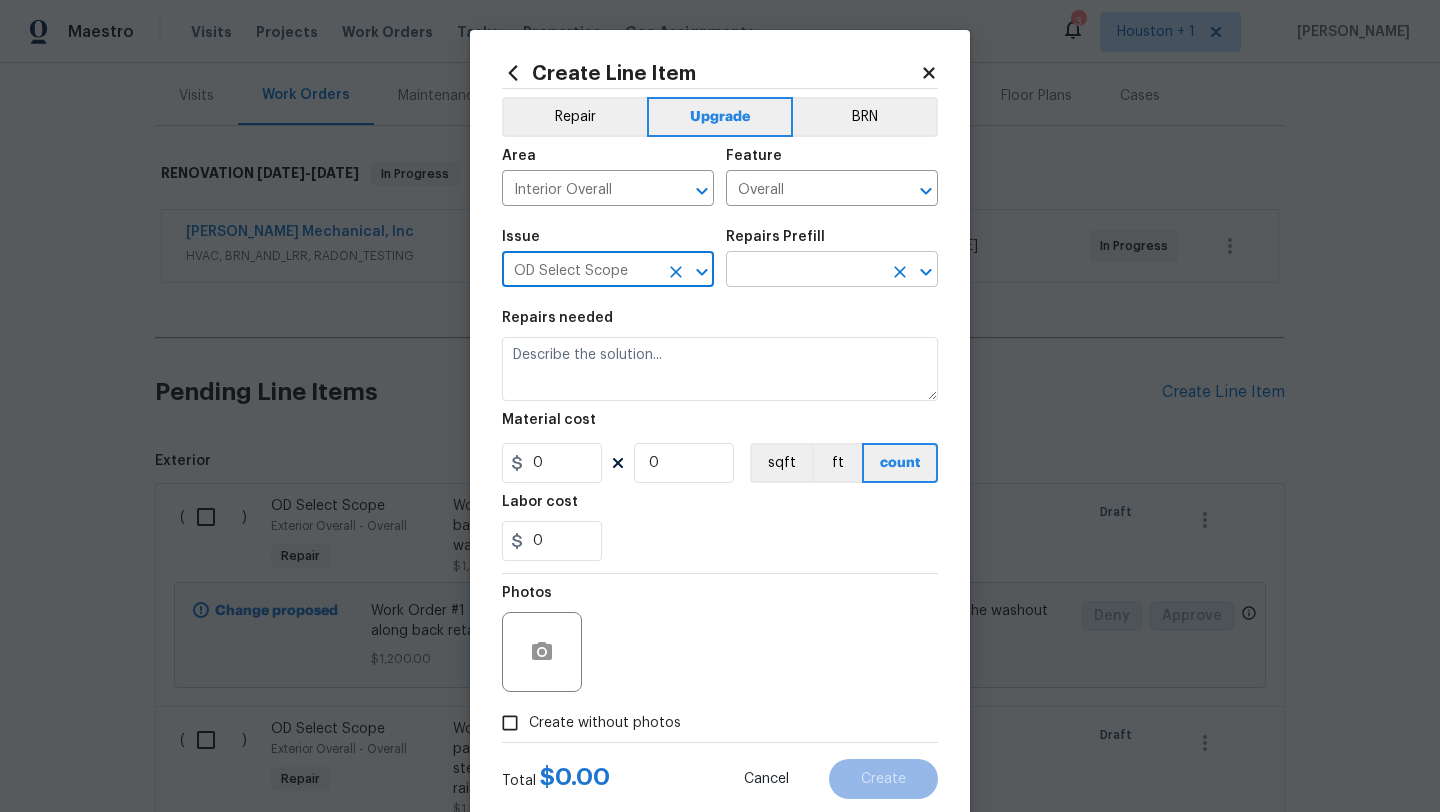 type on "OD Select Scope" 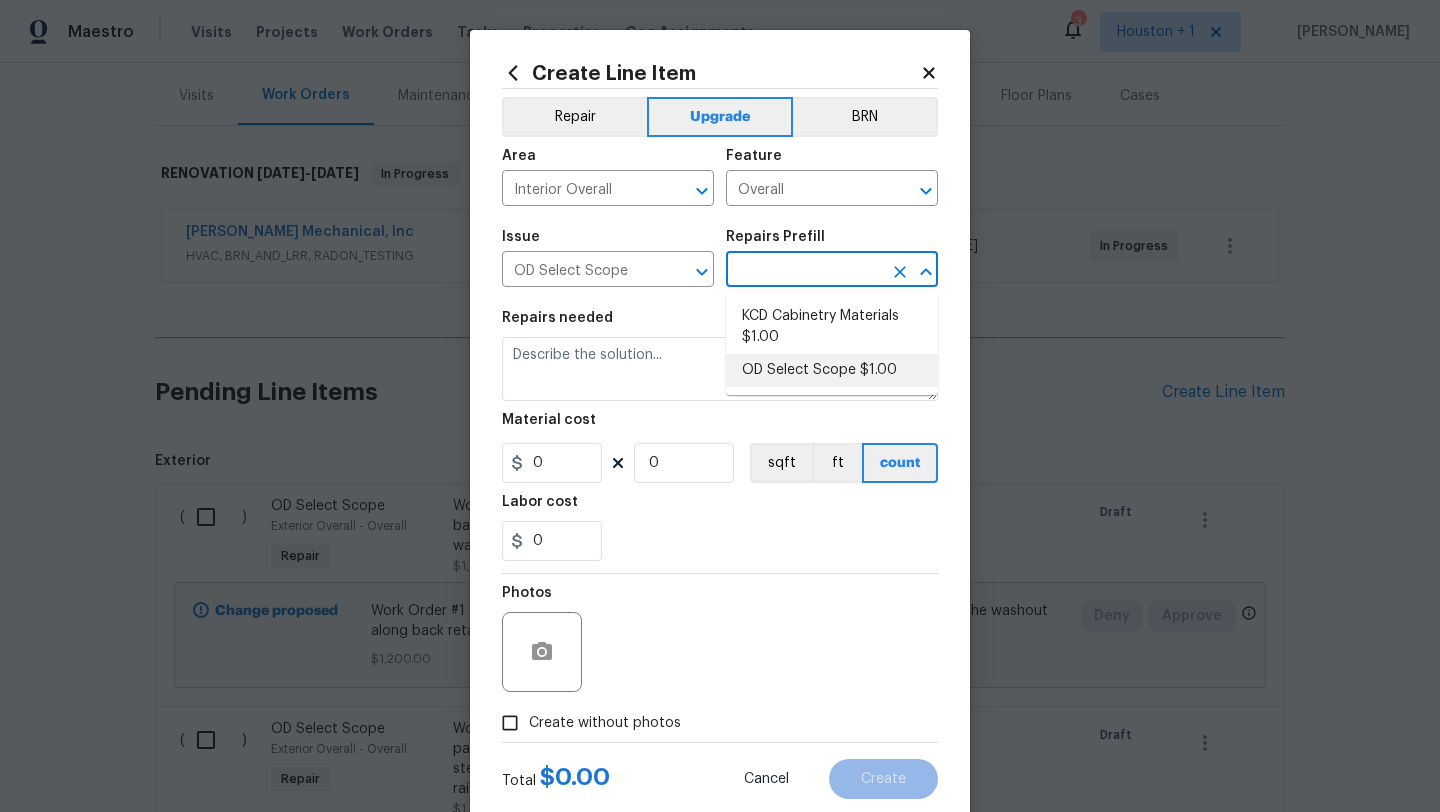 click on "OD Select Scope $1.00" at bounding box center [832, 370] 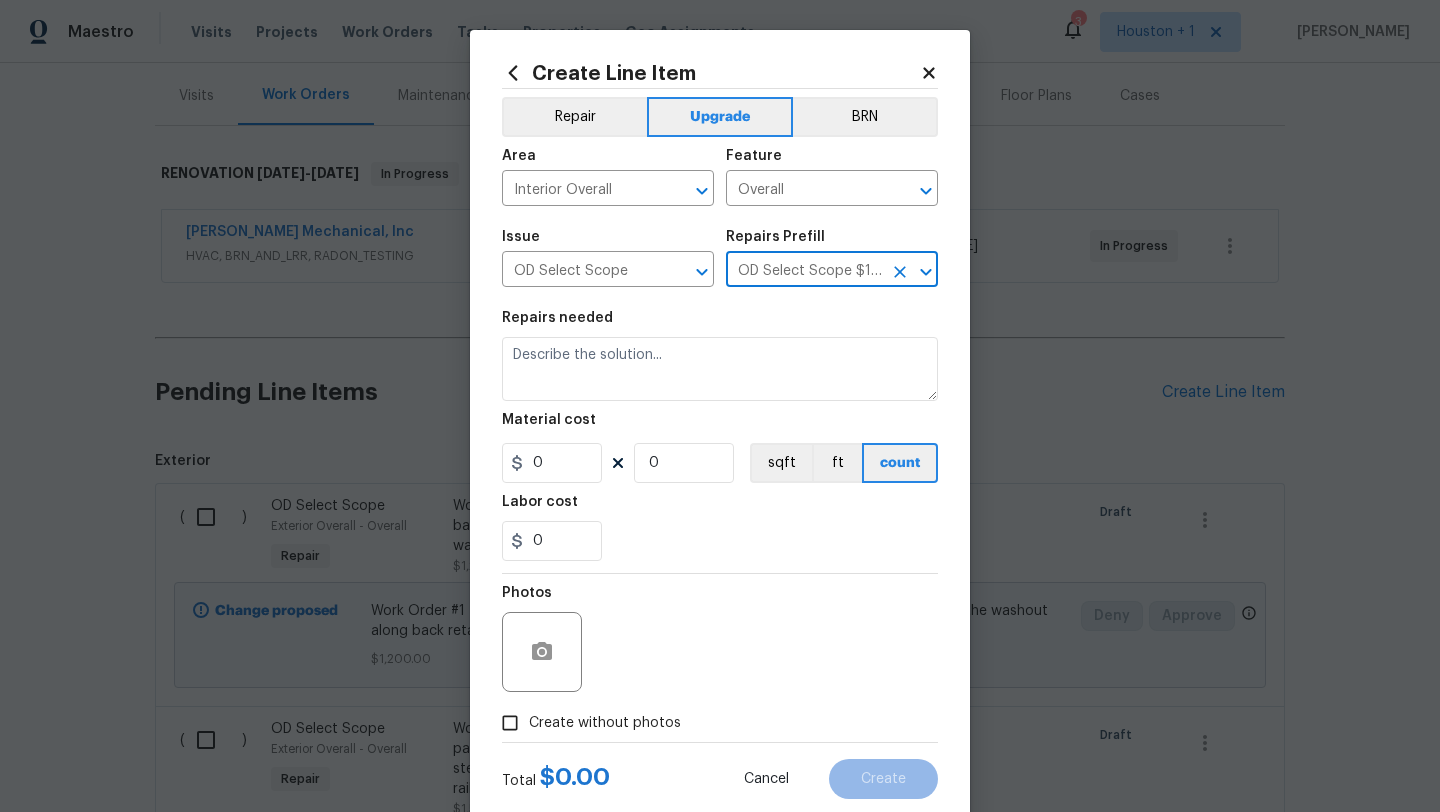 type on "Refer to the agreed upon scope document for further details." 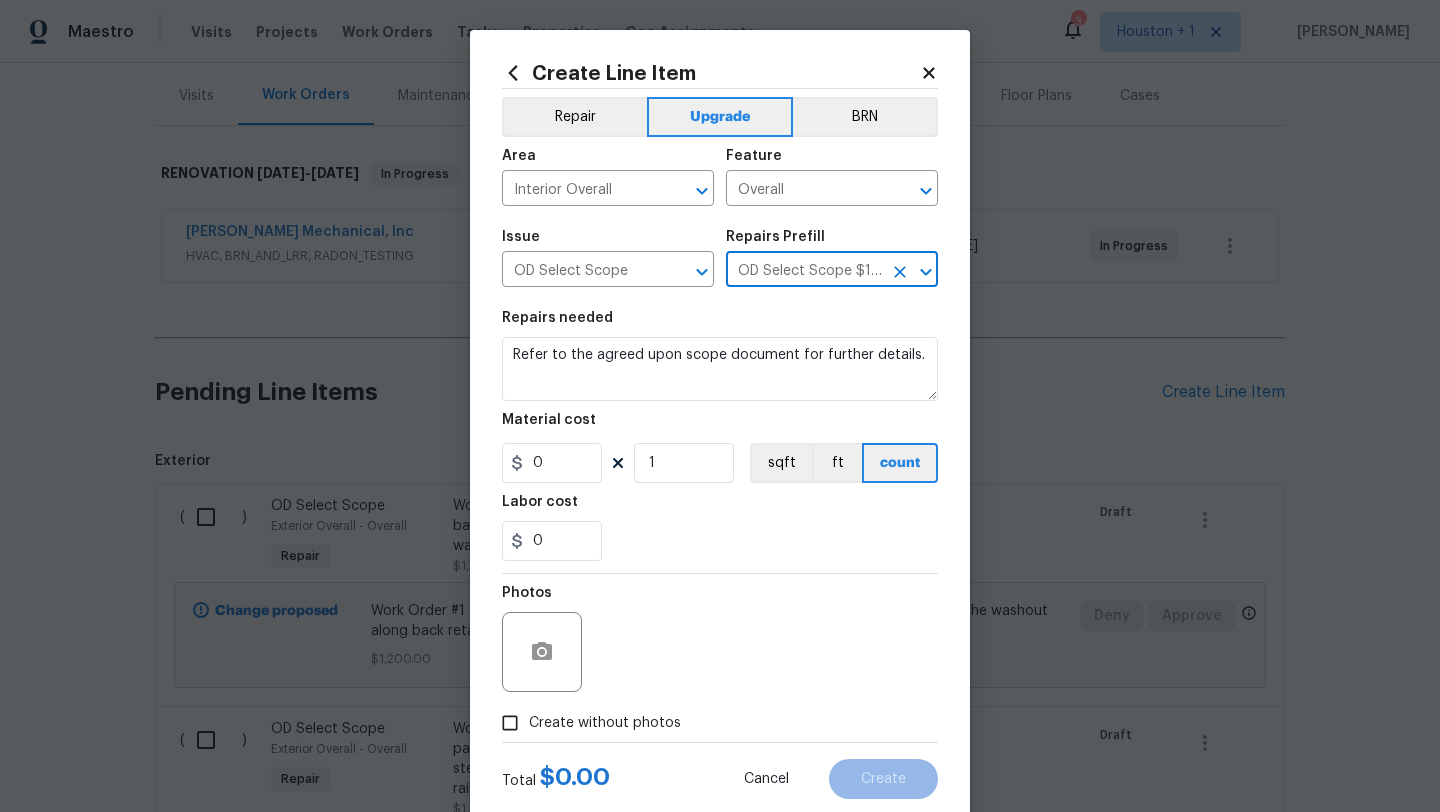 type on "1" 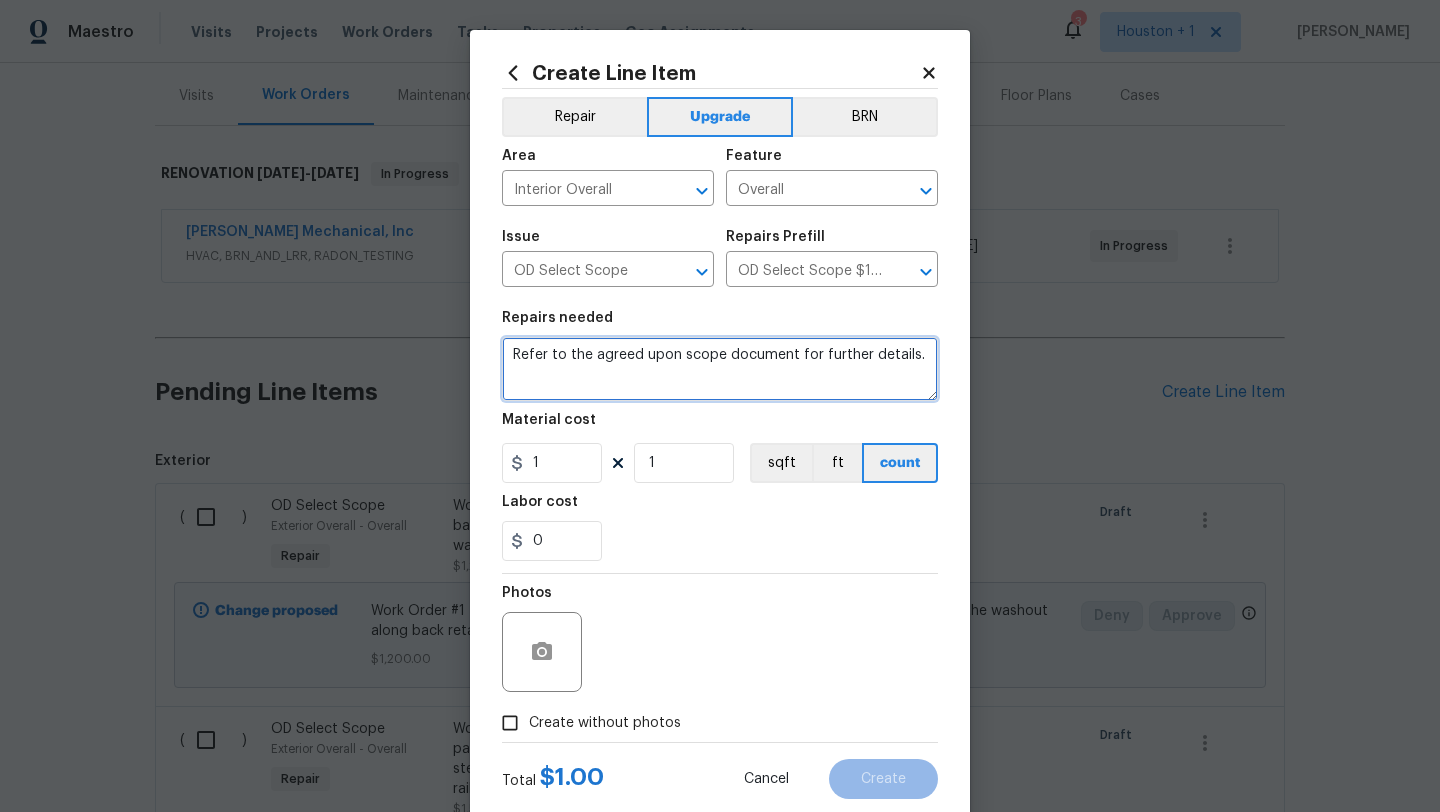 click on "Refer to the agreed upon scope document for further details." at bounding box center (720, 369) 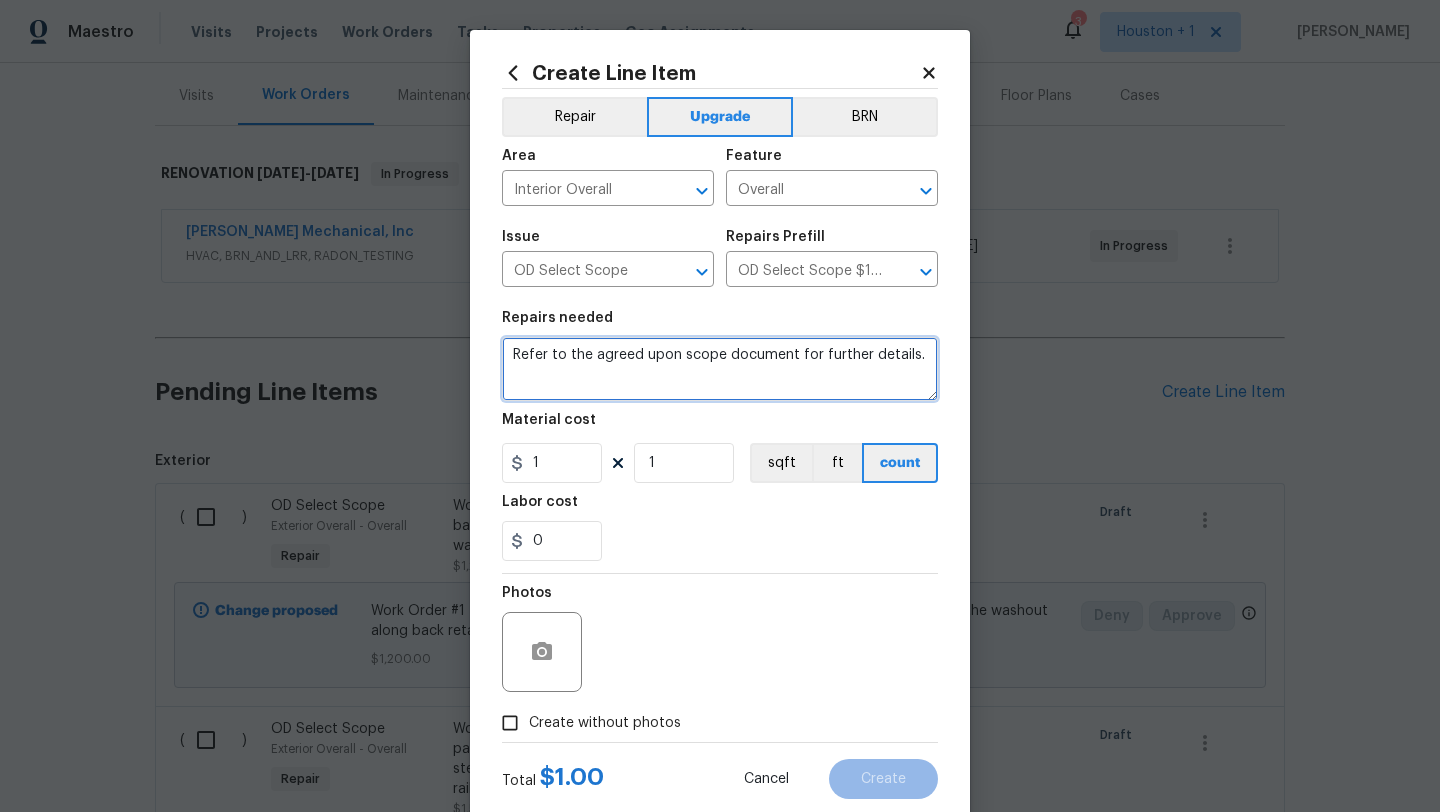 click on "Refer to the agreed upon scope document for further details." at bounding box center [720, 369] 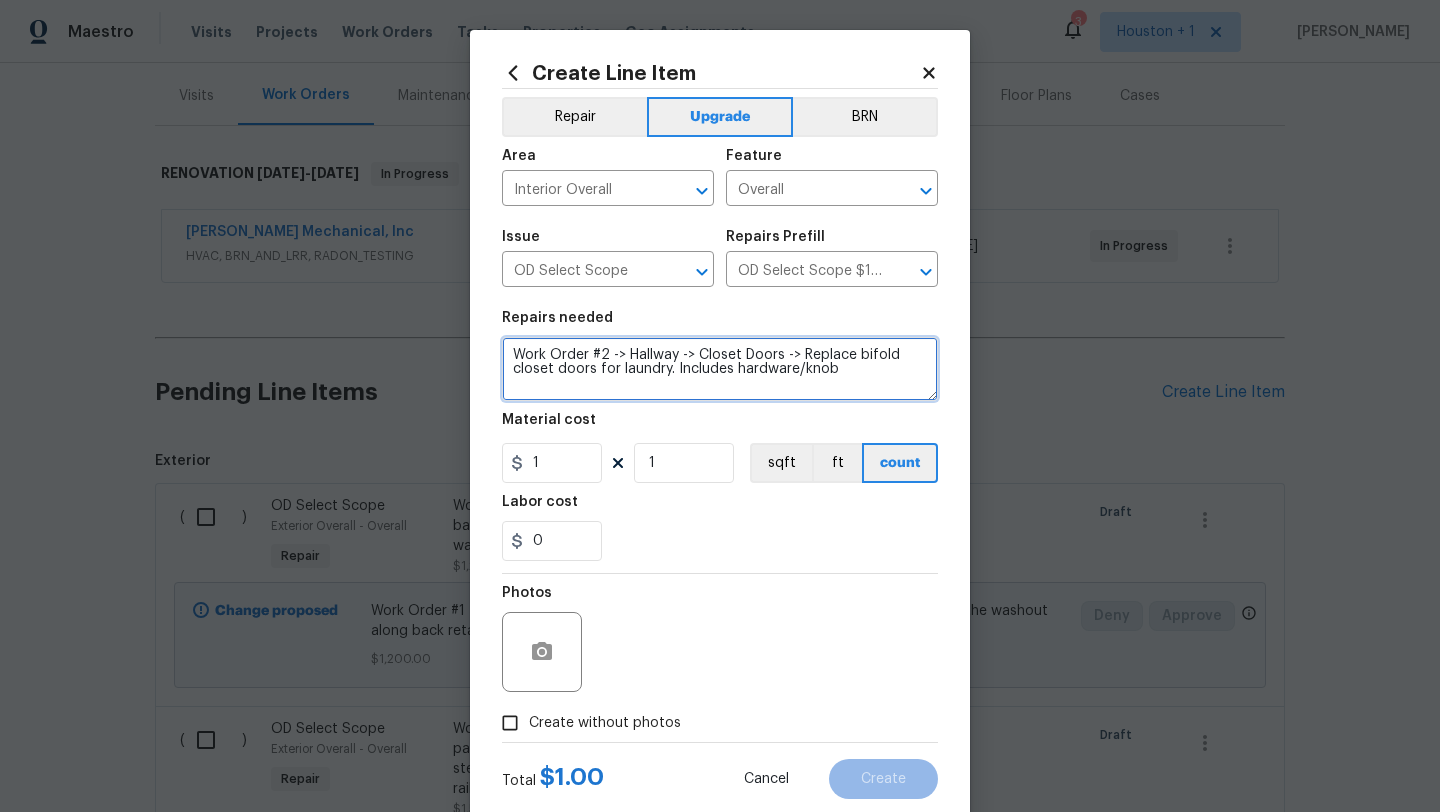 type on "Work Order #2 -> Hallway -> Closet Doors -> Replace bifold closet doors for laundry. Includes hardware/knob" 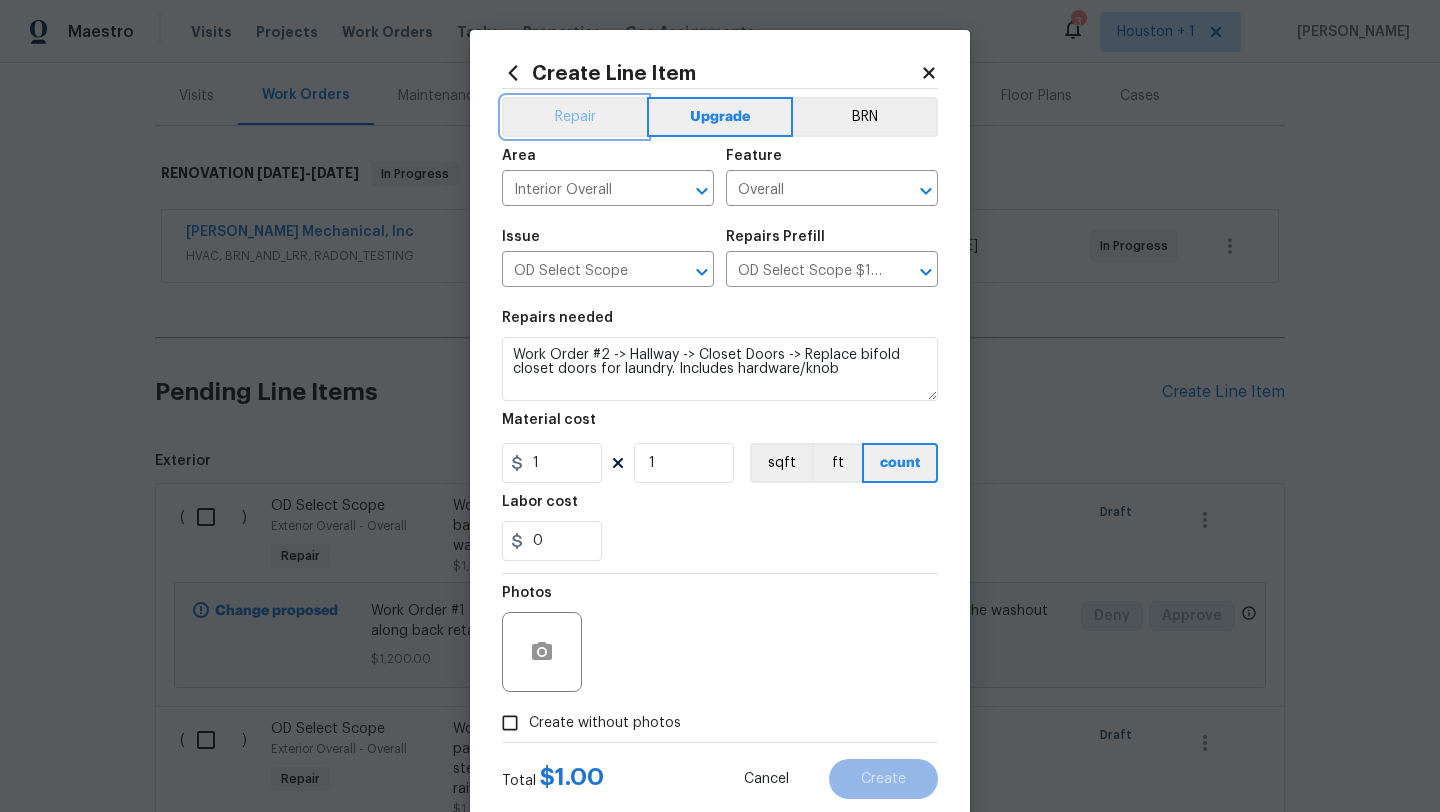 click on "Repair" at bounding box center [574, 117] 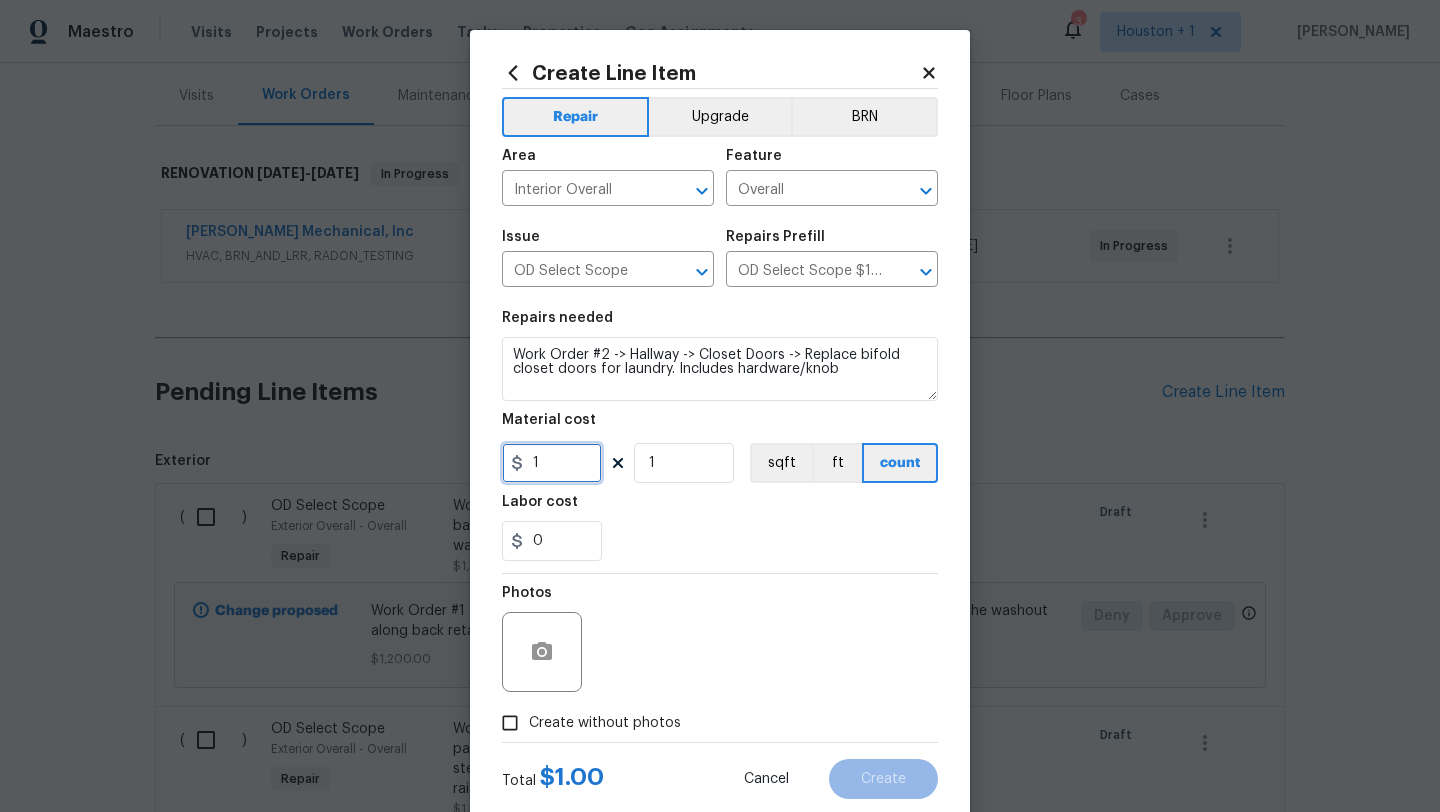 click on "1" at bounding box center (552, 463) 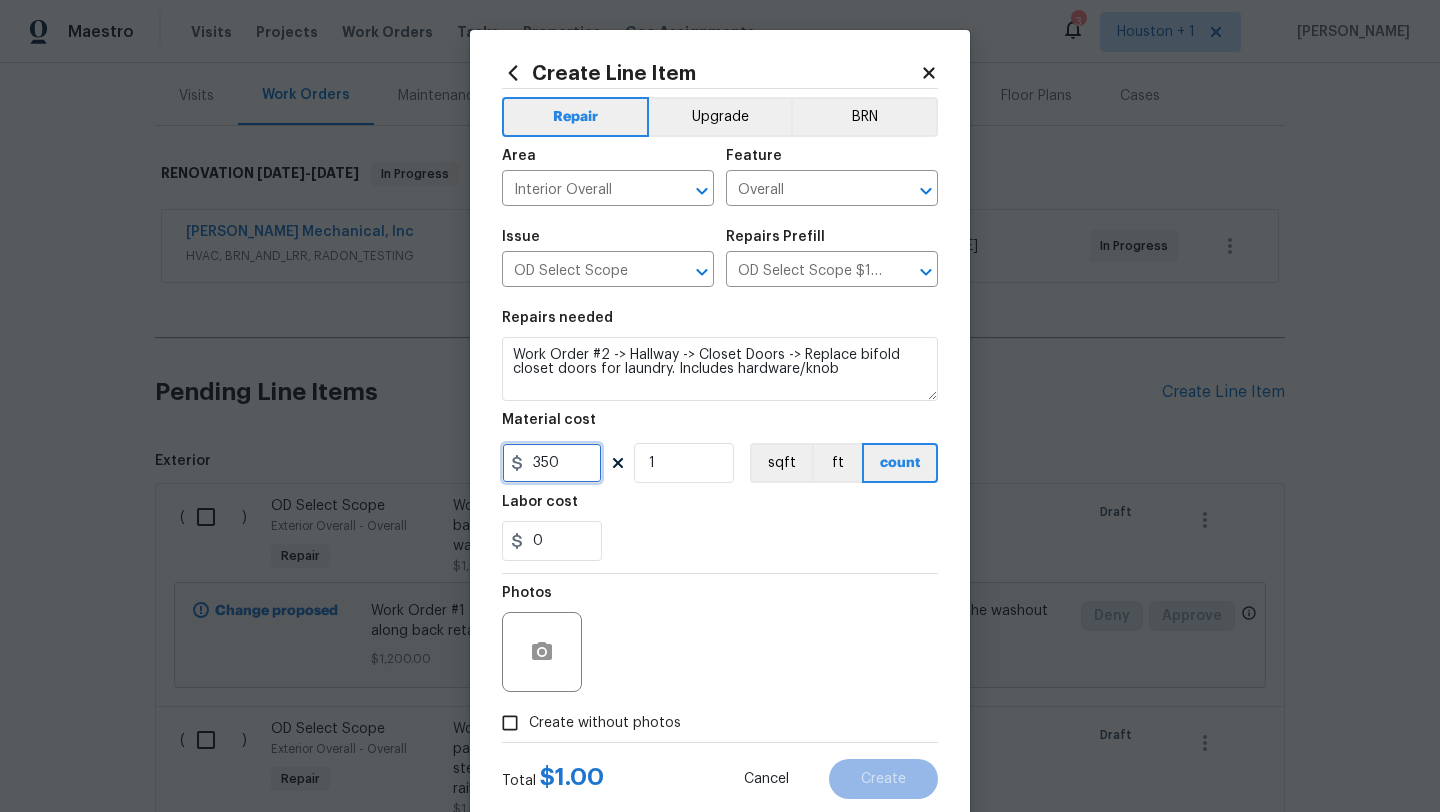scroll, scrollTop: 50, scrollLeft: 0, axis: vertical 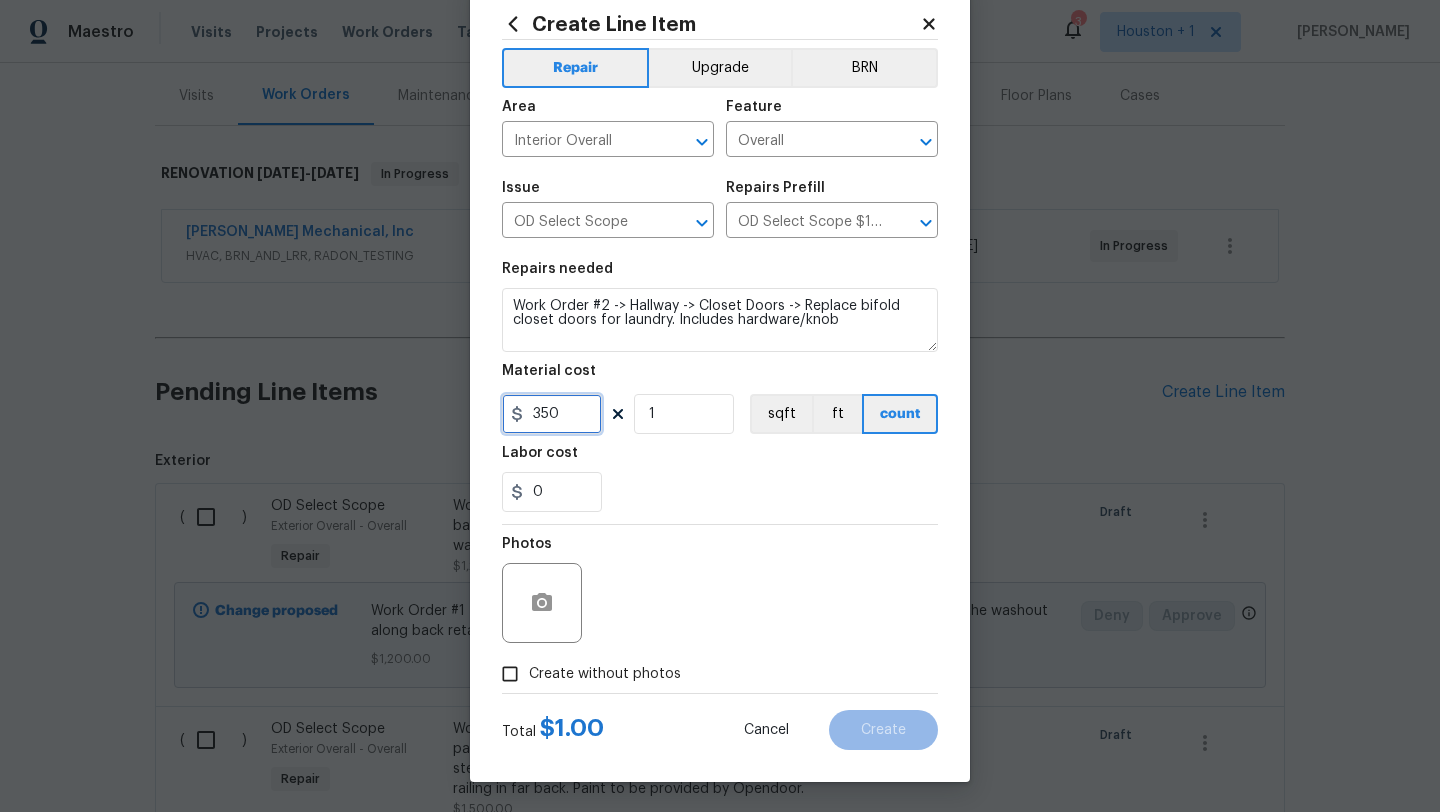 type on "350" 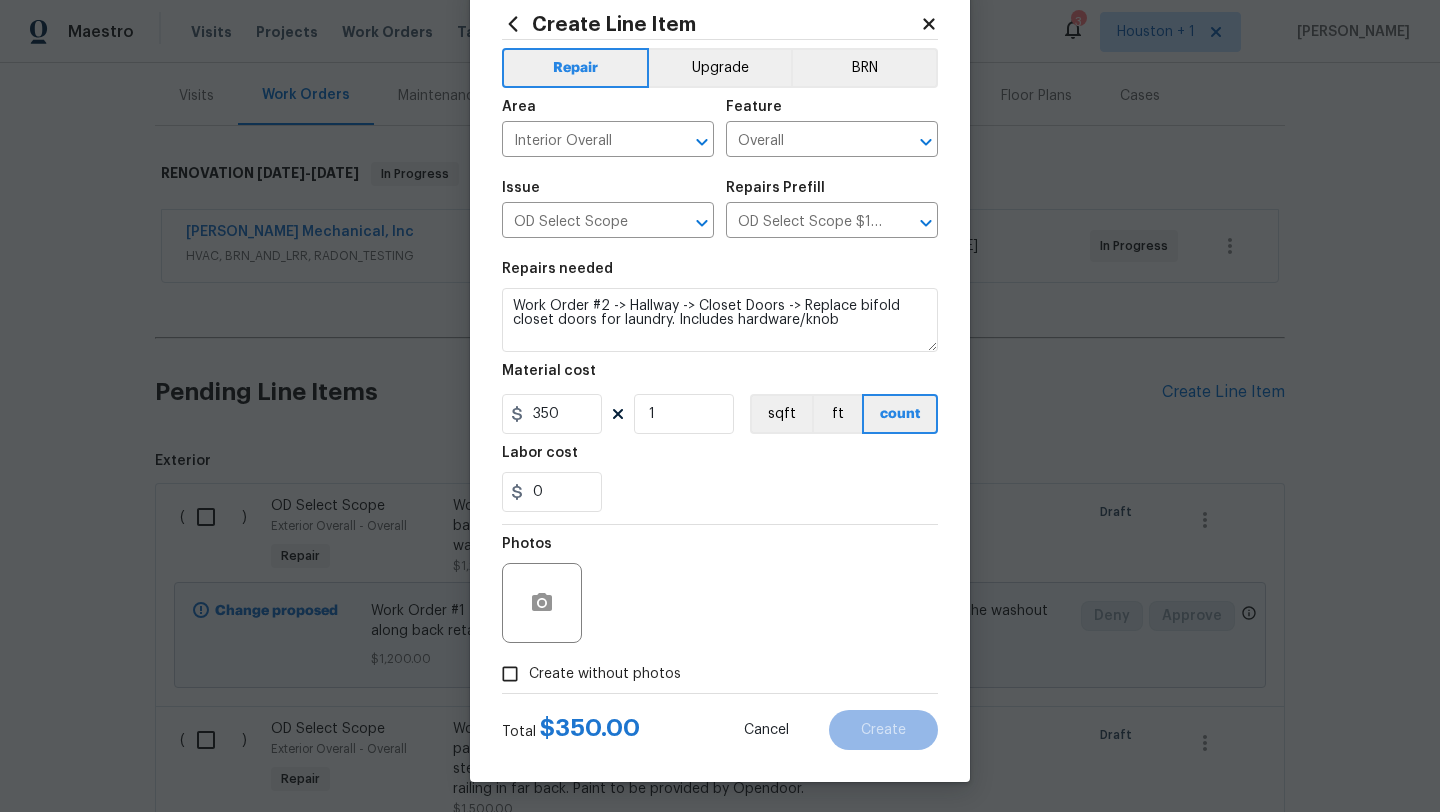 click on "Create without photos" at bounding box center (605, 674) 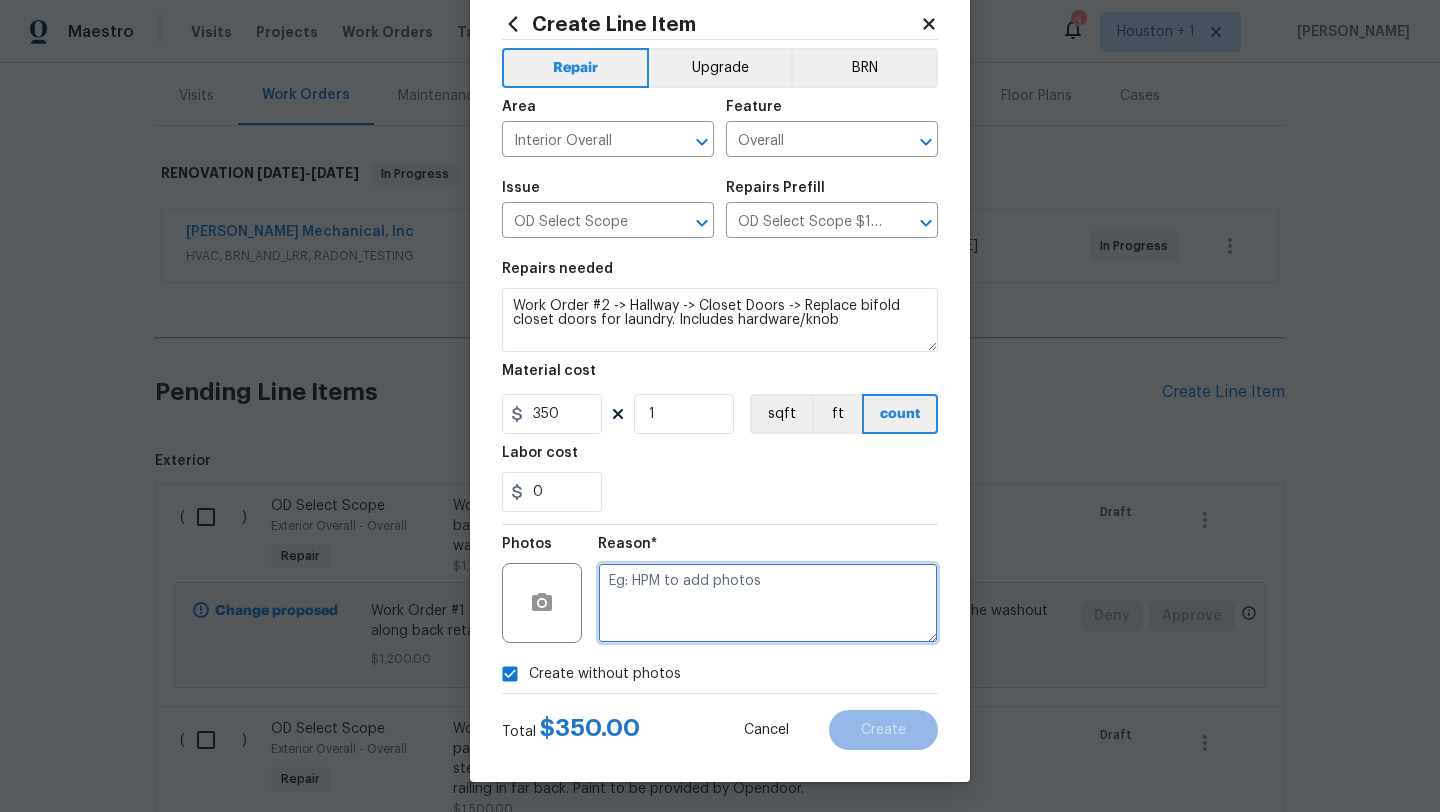 click at bounding box center (768, 603) 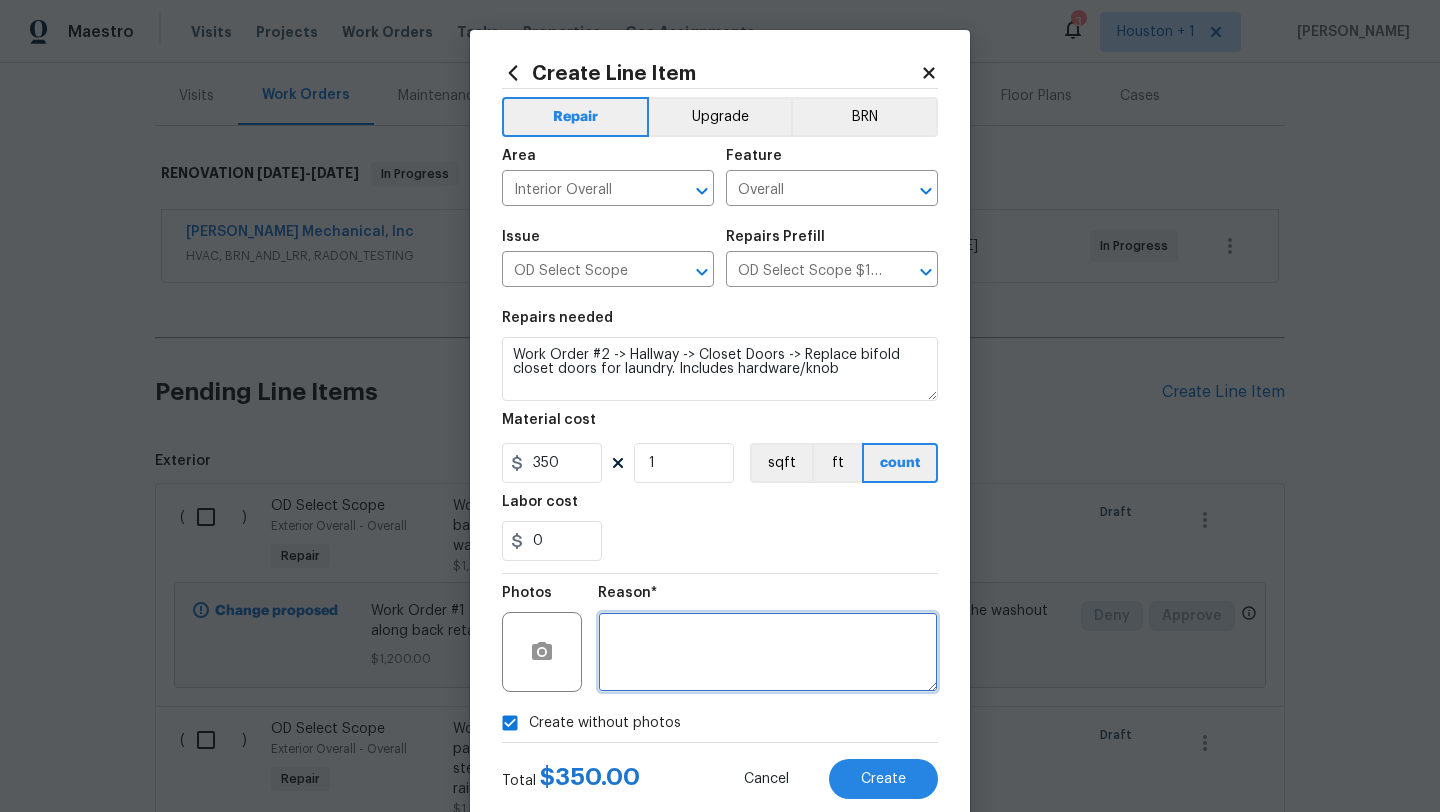 scroll, scrollTop: 50, scrollLeft: 0, axis: vertical 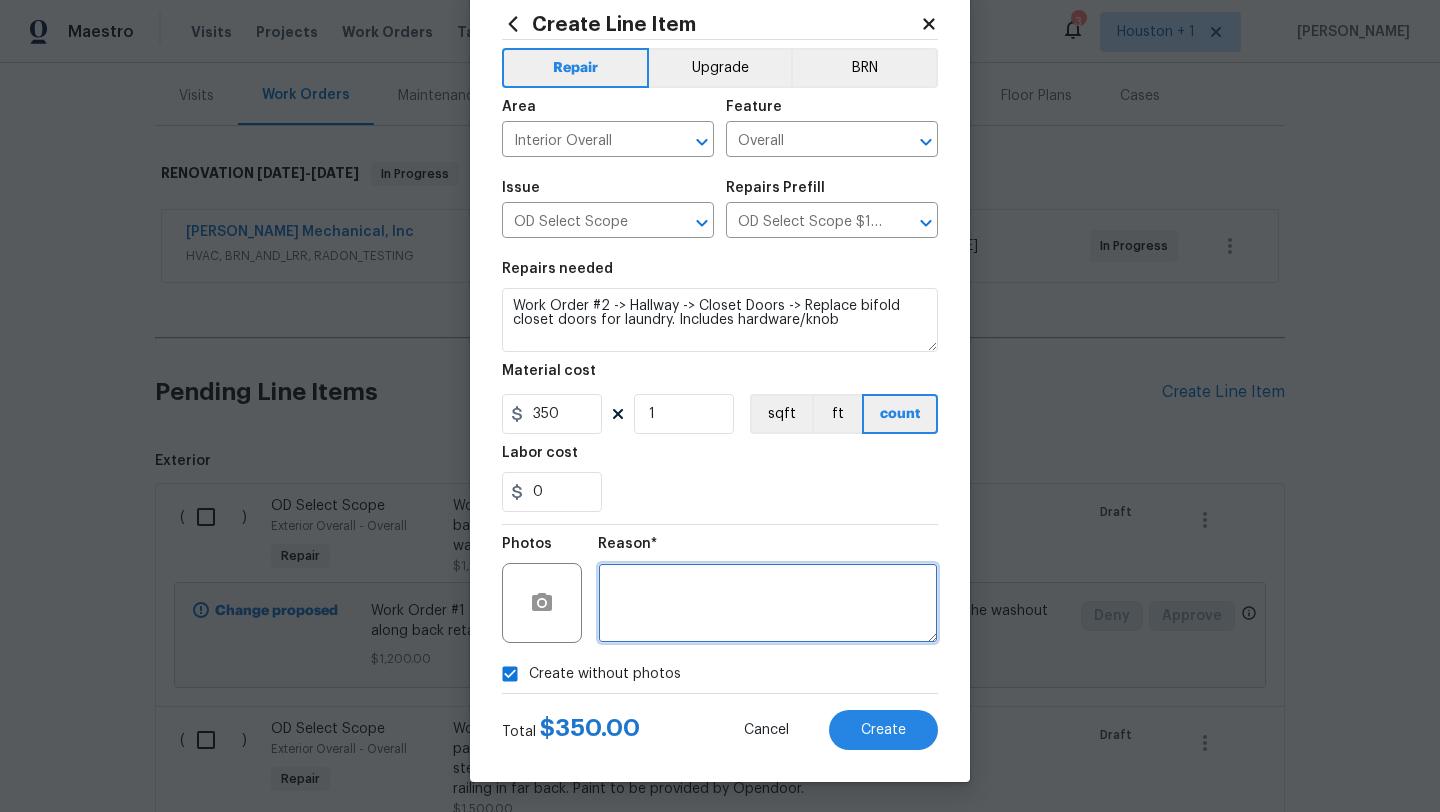 type 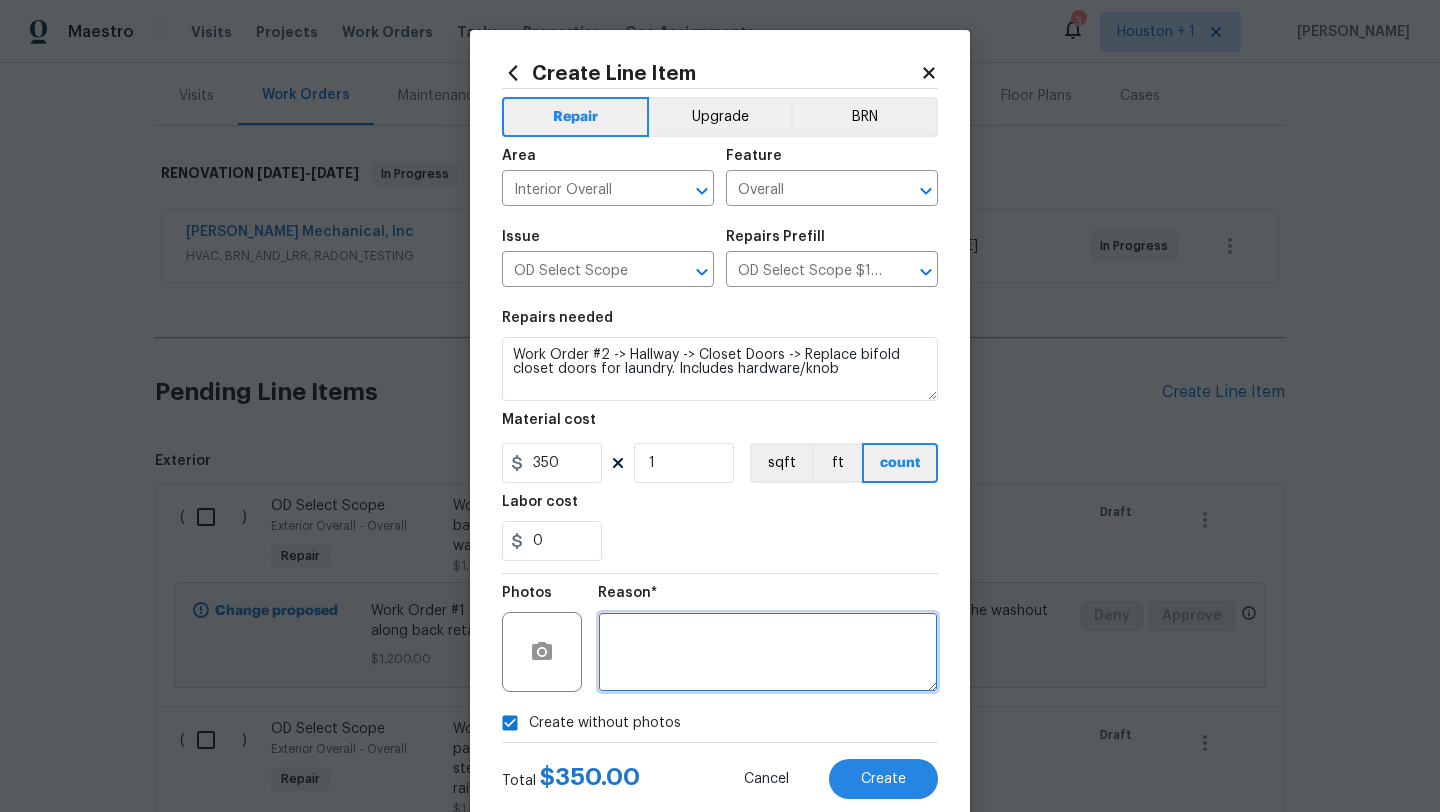scroll, scrollTop: 50, scrollLeft: 0, axis: vertical 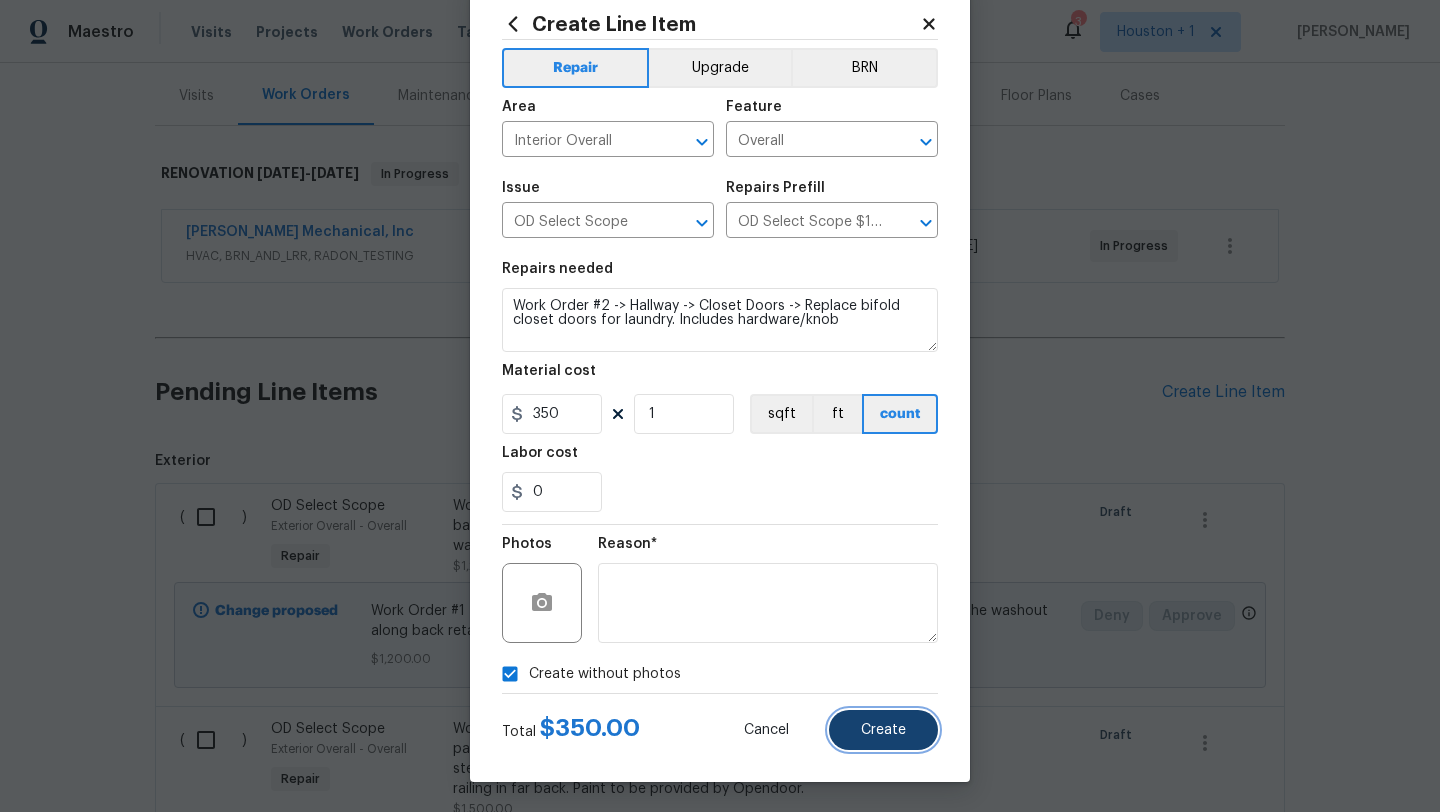 click on "Create" at bounding box center [883, 730] 